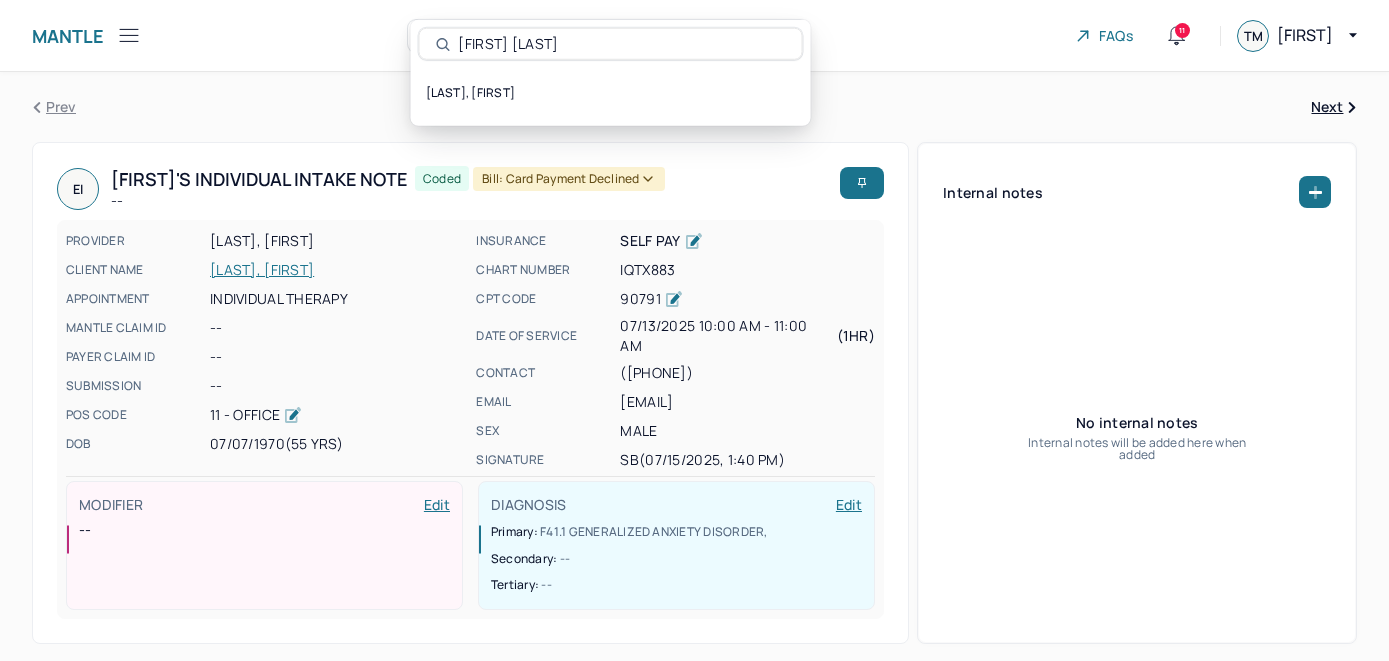 scroll, scrollTop: 0, scrollLeft: 0, axis: both 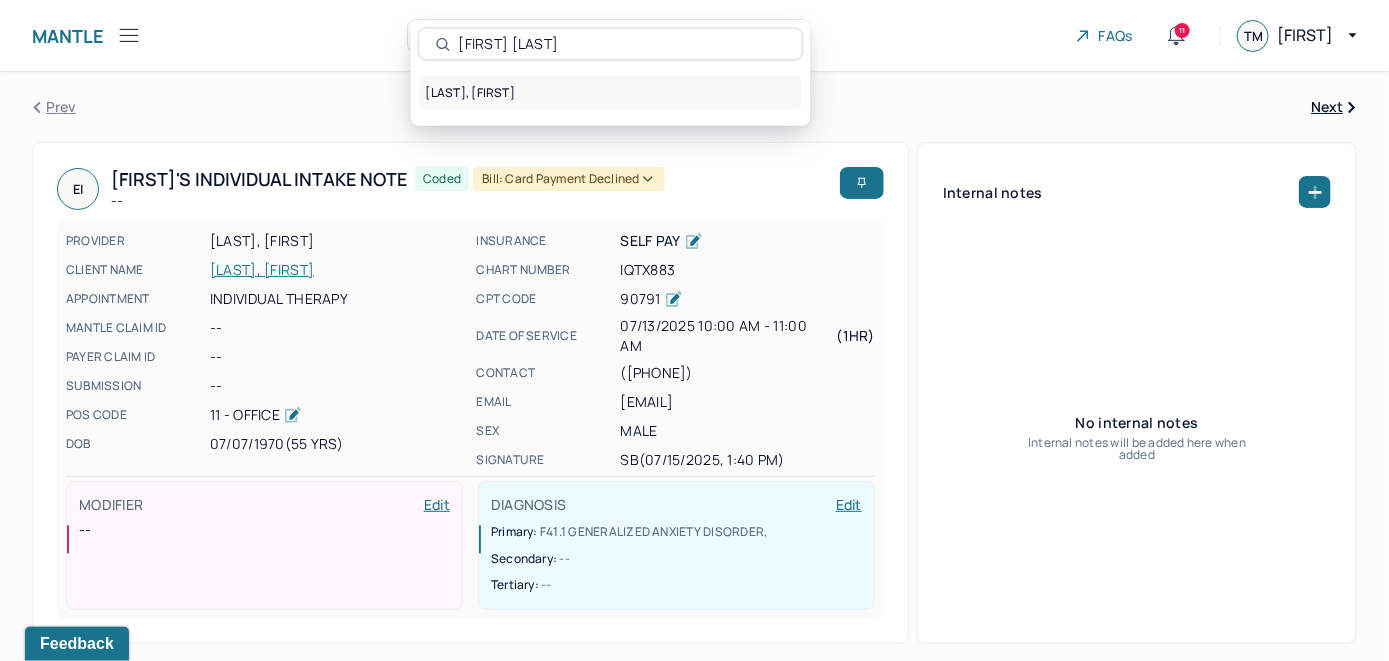 click on "INZERILLO, ERNEST" at bounding box center [611, 93] 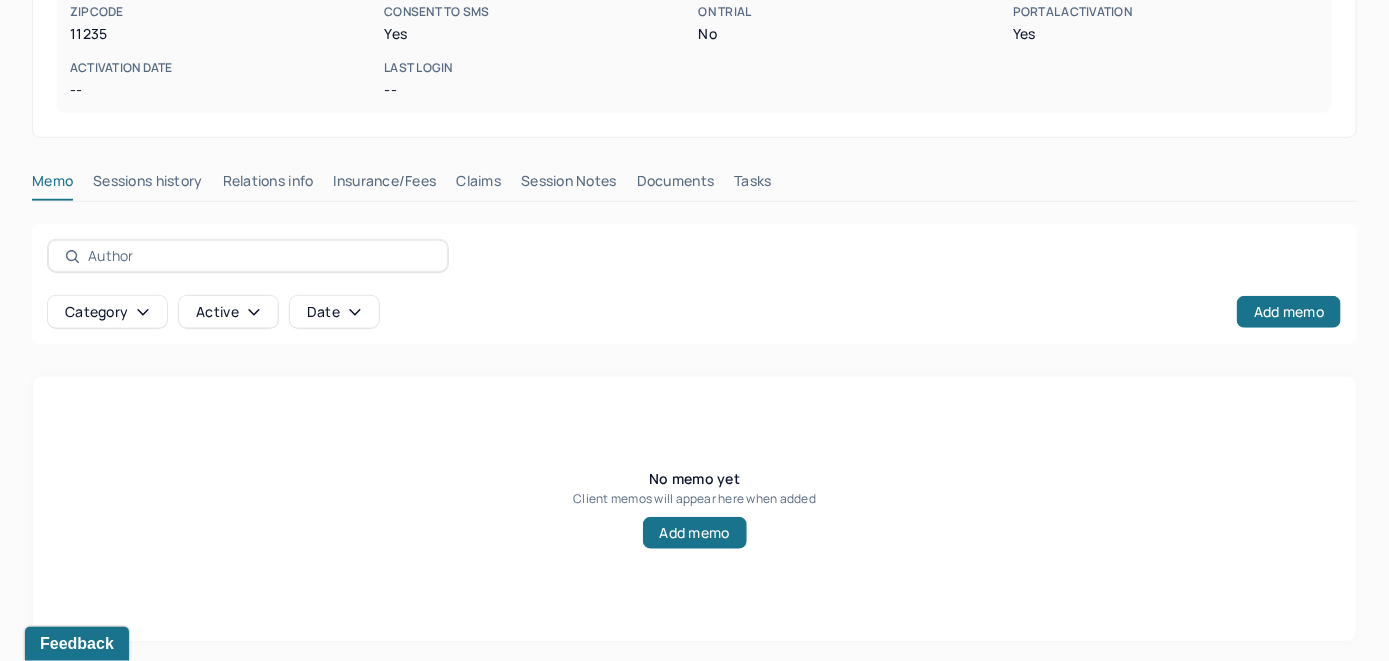 scroll, scrollTop: 450, scrollLeft: 0, axis: vertical 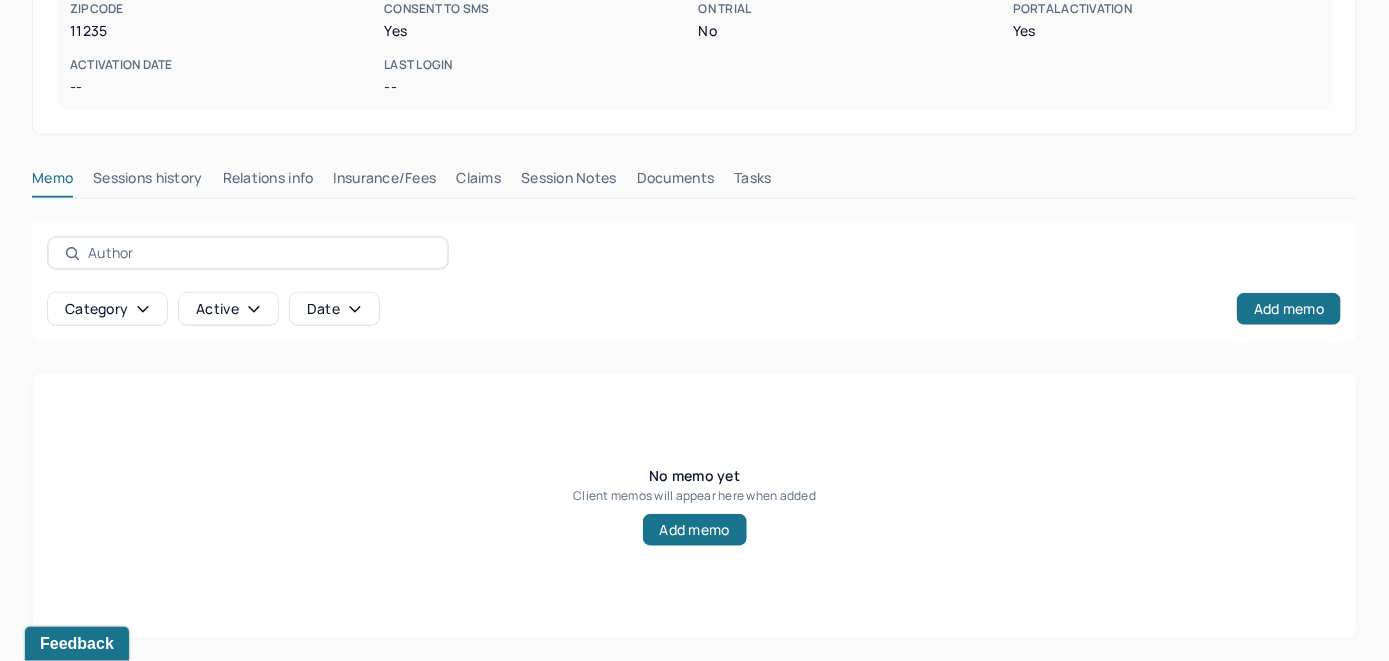 click on "Insurance/Fees" at bounding box center (385, 182) 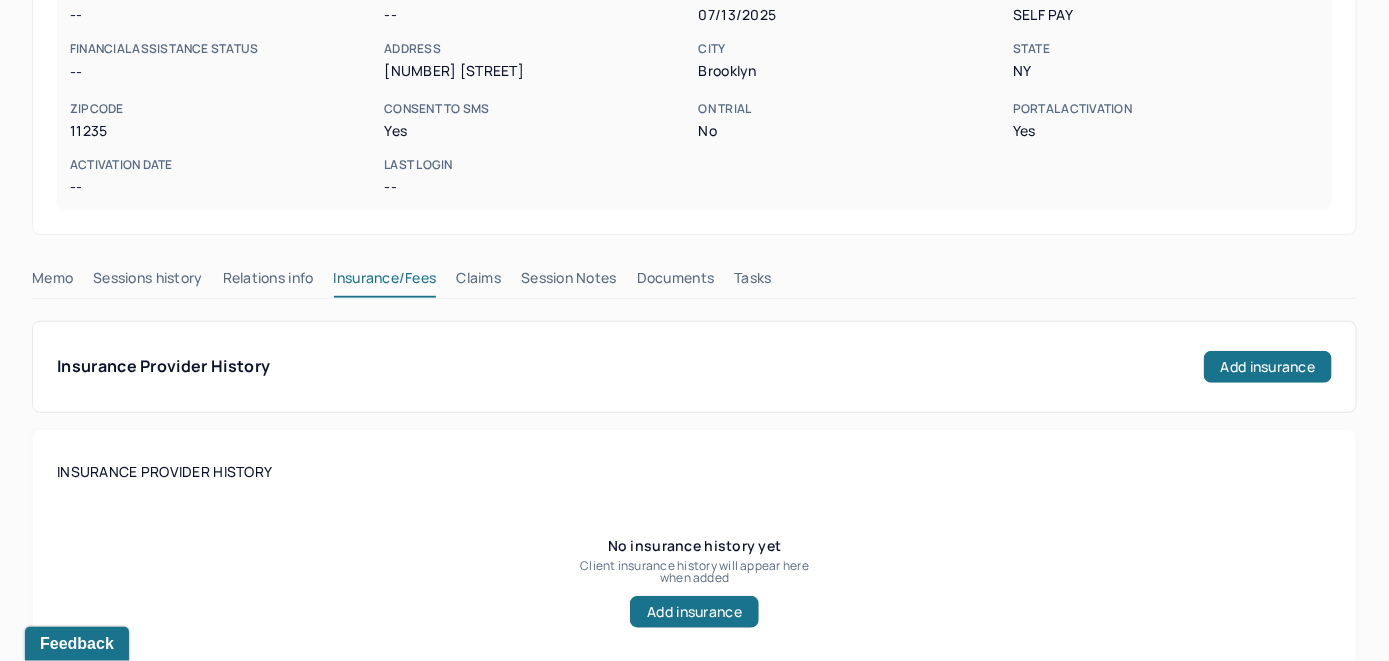 scroll, scrollTop: 350, scrollLeft: 0, axis: vertical 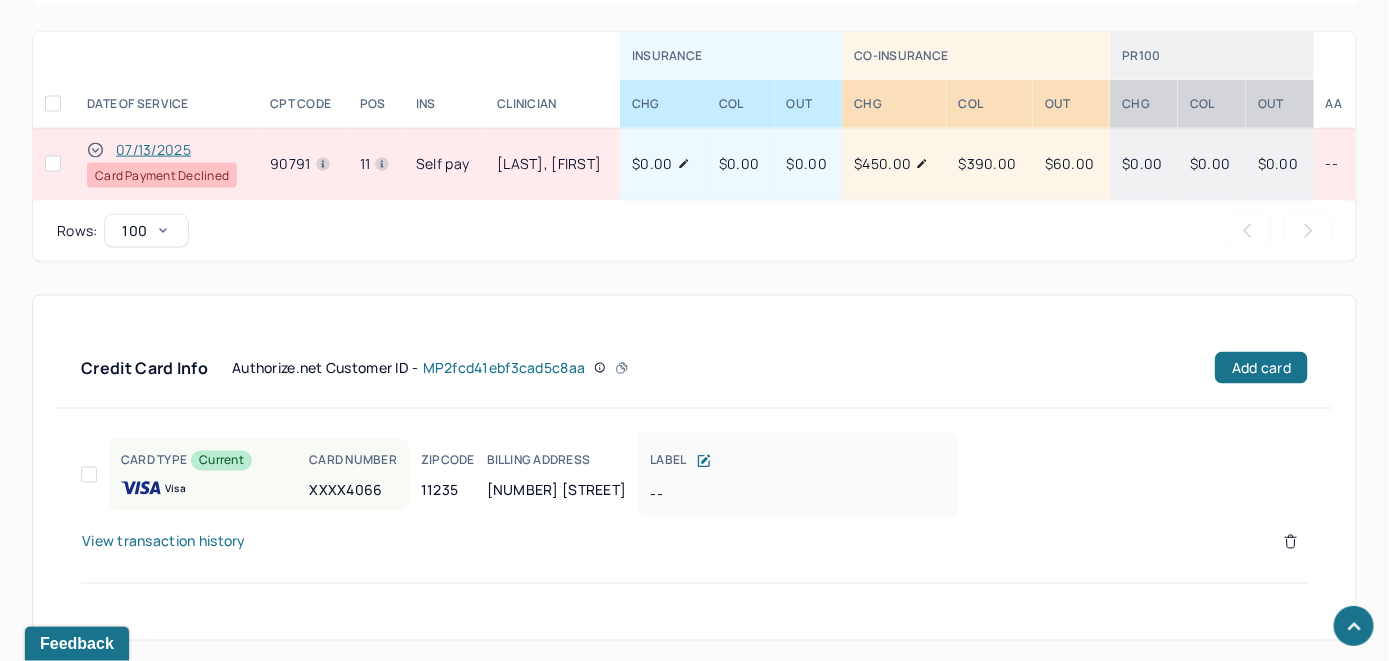 click on "07/13/2025" at bounding box center [153, 150] 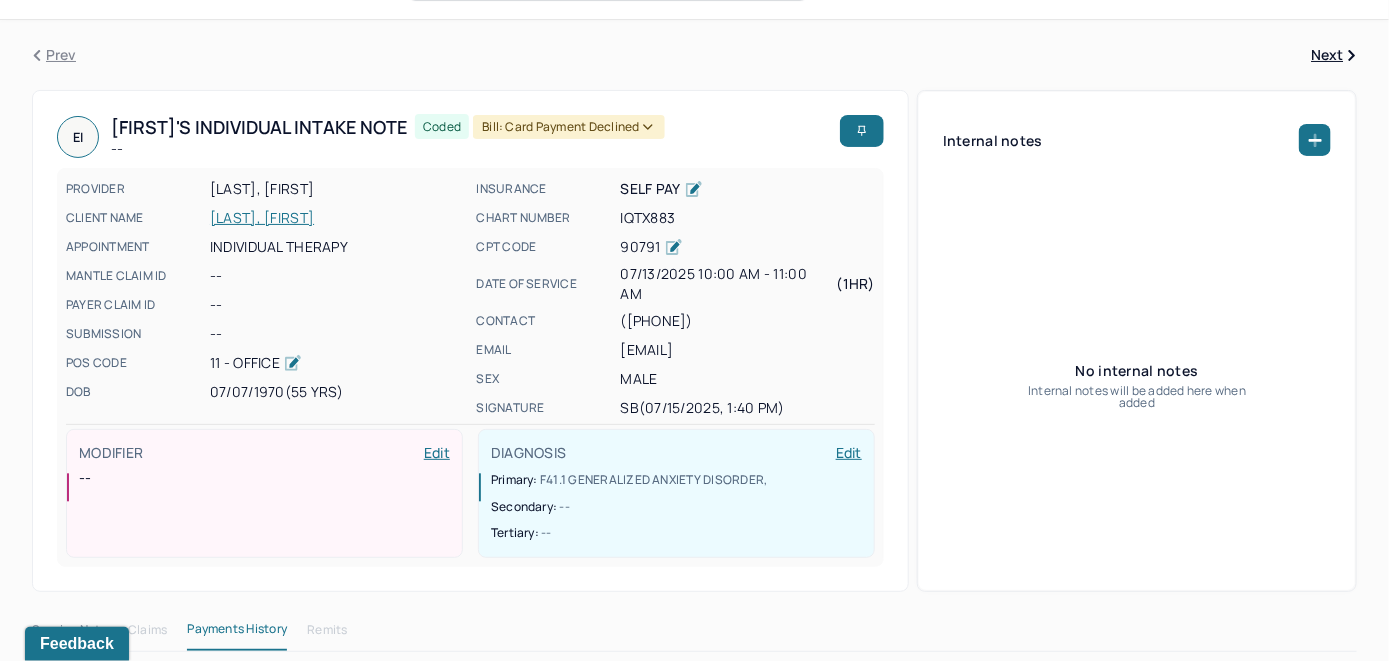 scroll, scrollTop: 0, scrollLeft: 0, axis: both 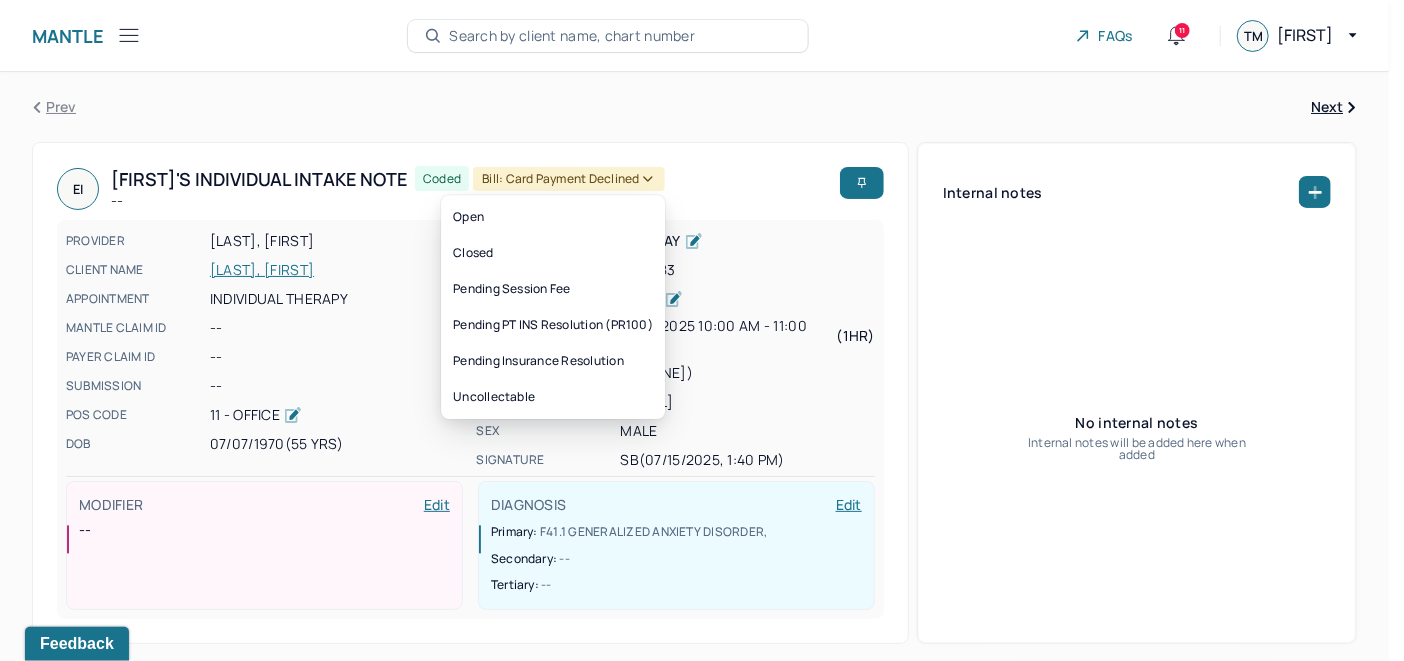 click on "Bill: Card Payment Declined" at bounding box center (568, 179) 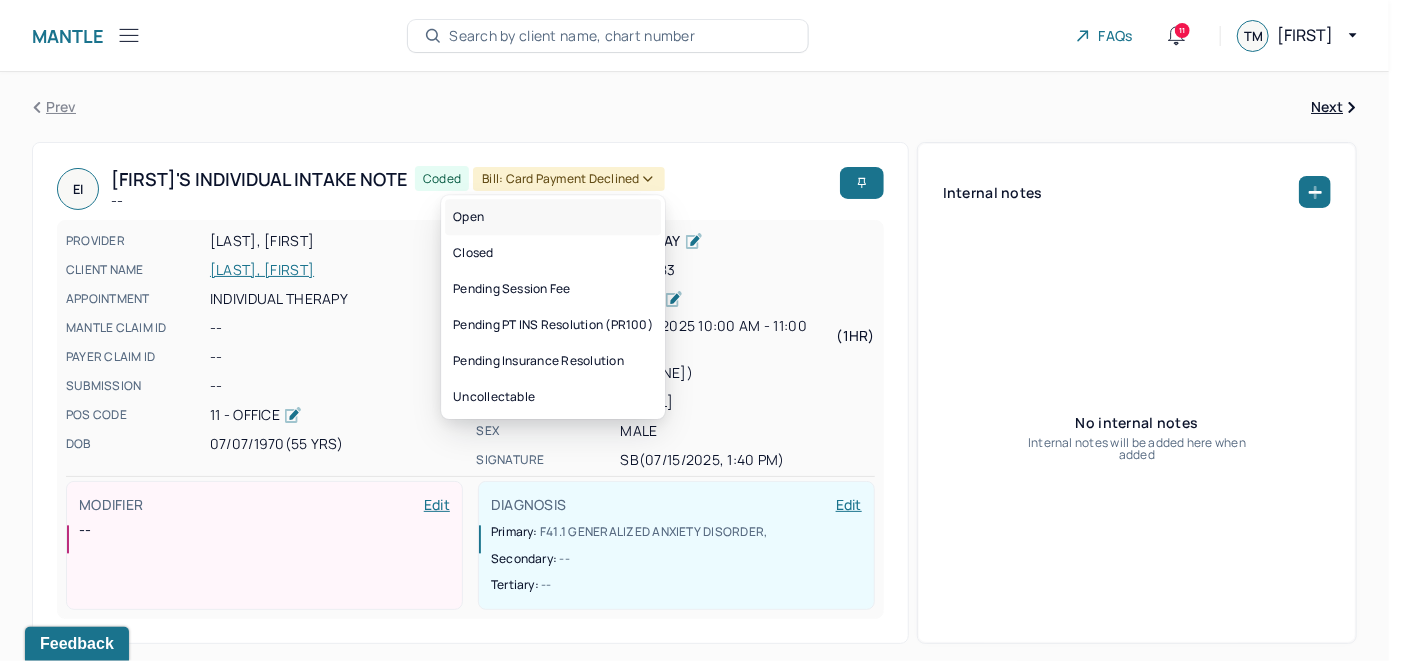 click on "Open" at bounding box center (553, 217) 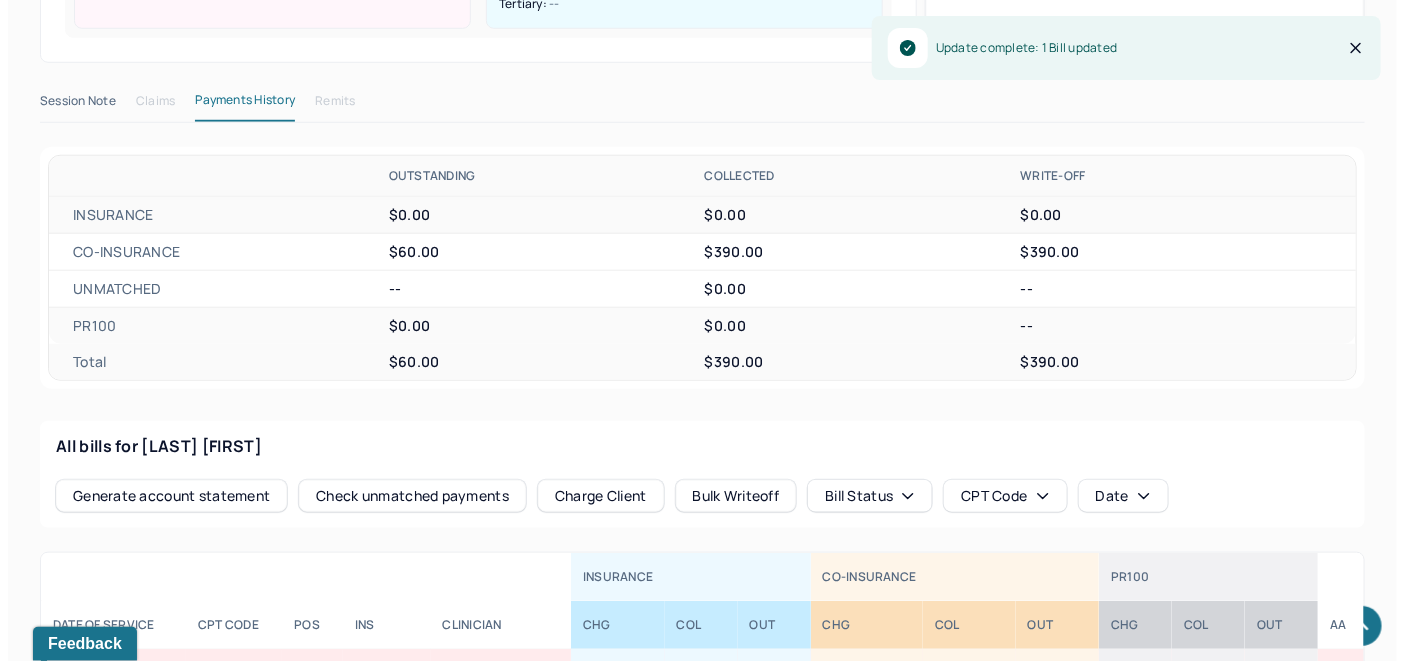 scroll, scrollTop: 700, scrollLeft: 0, axis: vertical 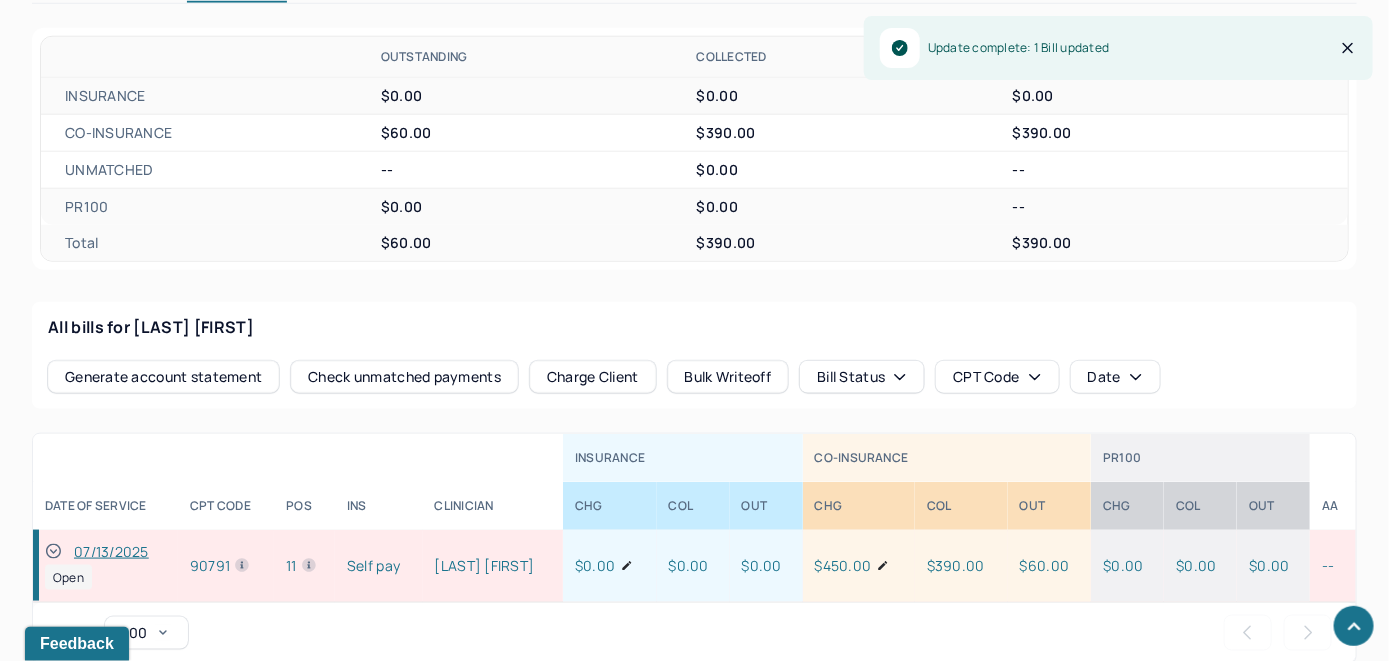 click on "Check unmatched payments" at bounding box center (404, 377) 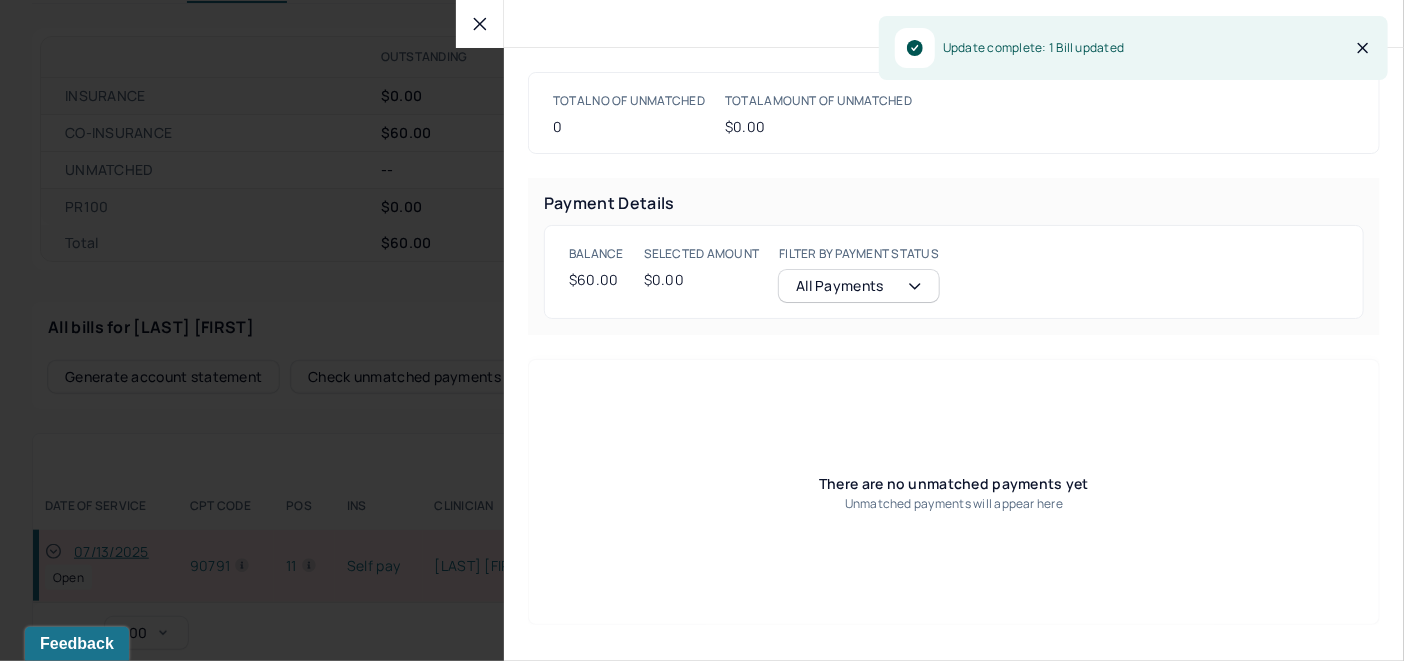 click 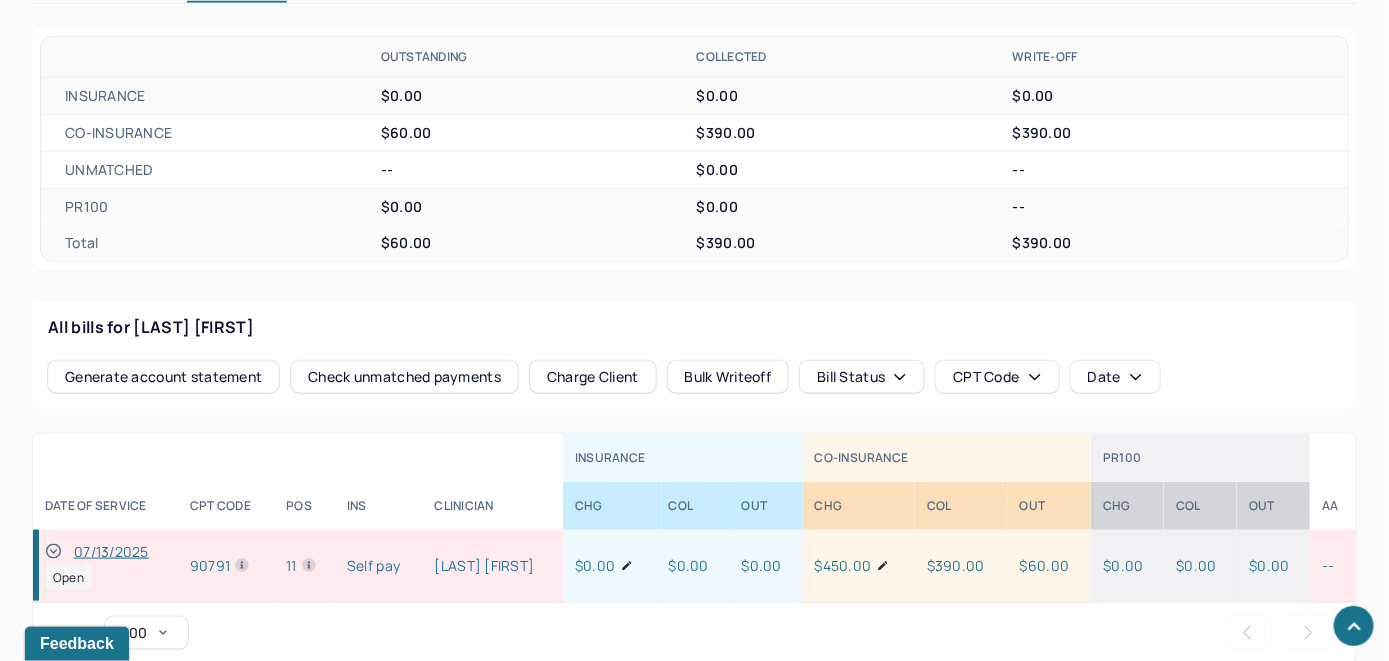 click on "Charge Client" at bounding box center [593, 377] 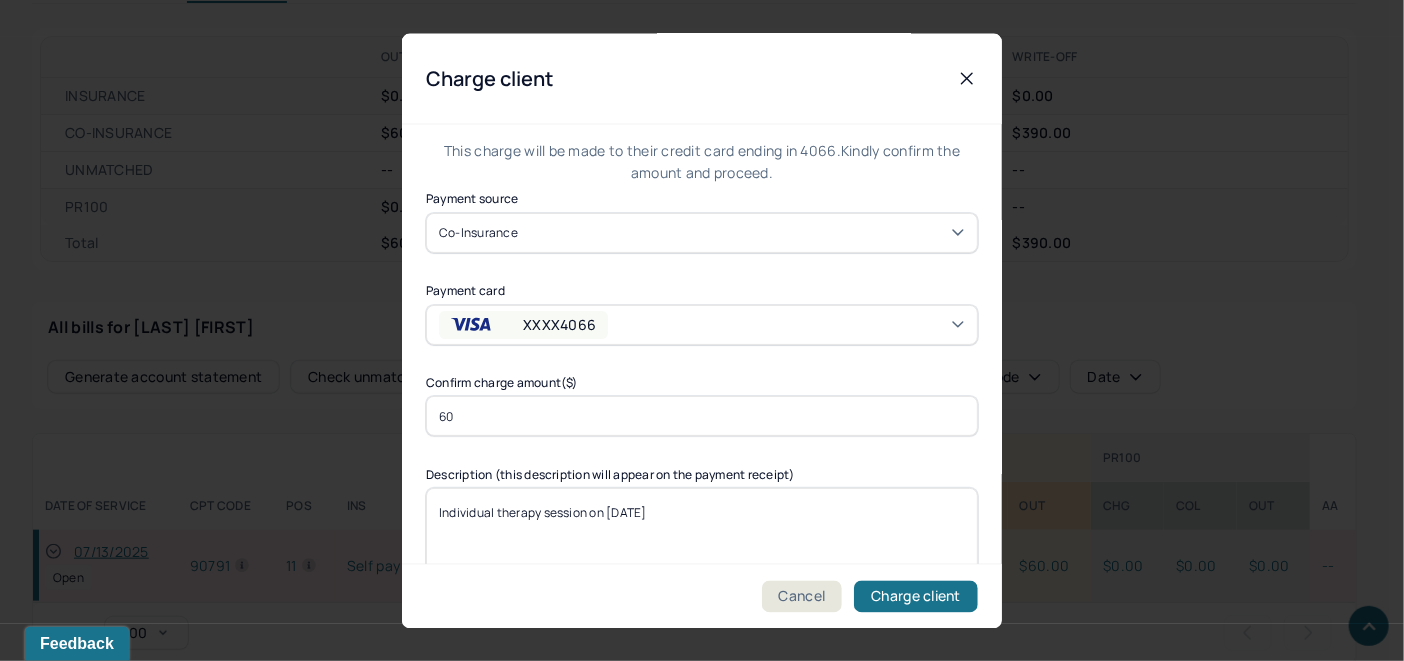 scroll, scrollTop: 121, scrollLeft: 0, axis: vertical 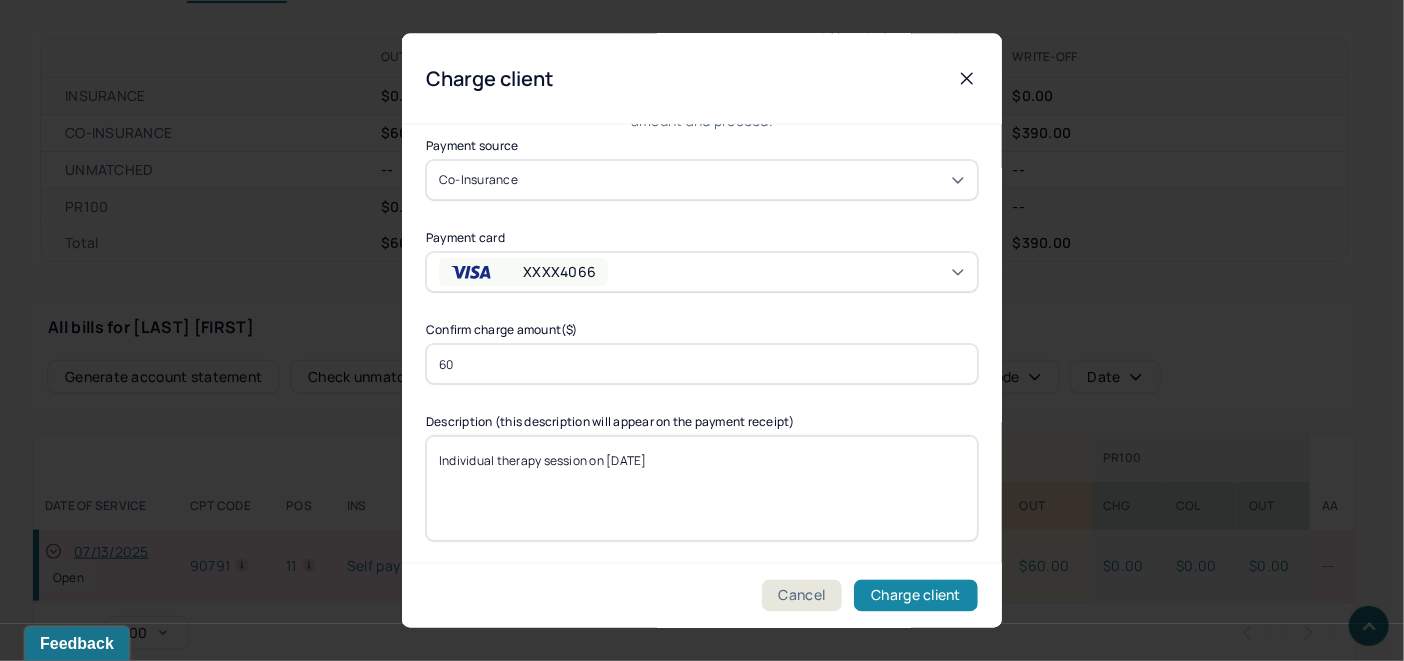 click on "Charge client" at bounding box center [916, 596] 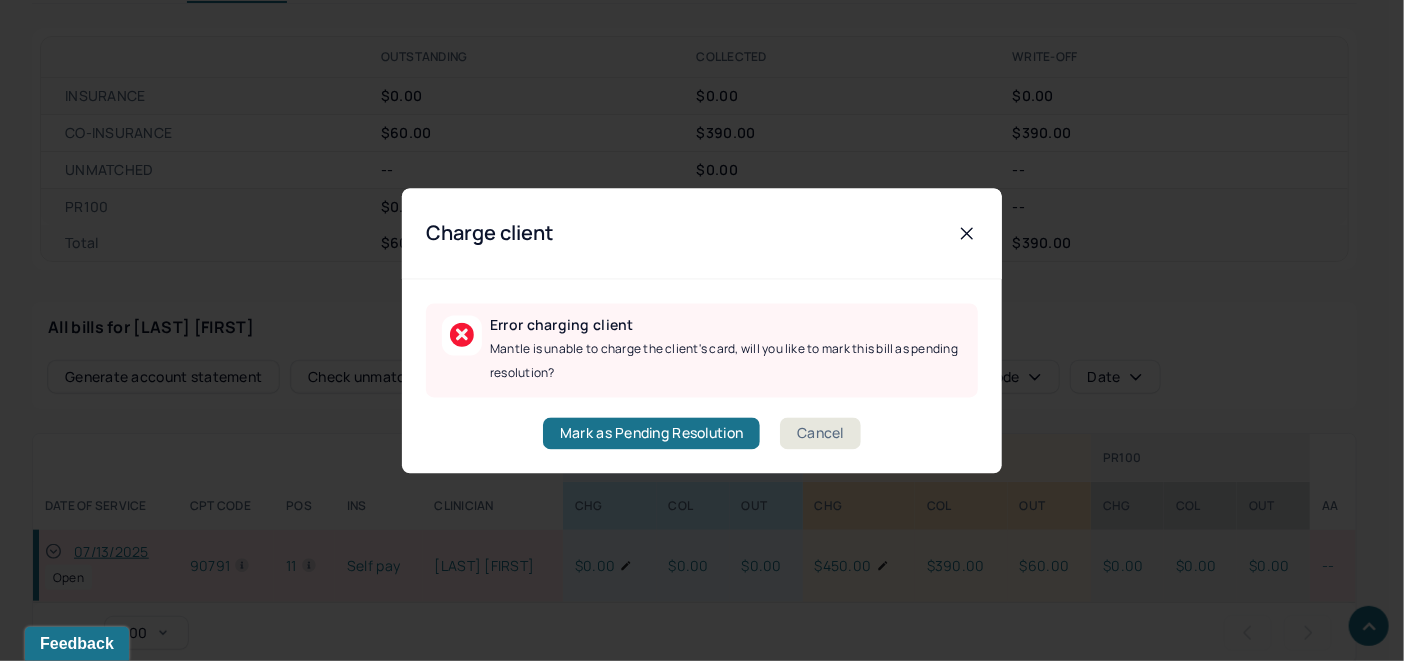 scroll, scrollTop: 0, scrollLeft: 0, axis: both 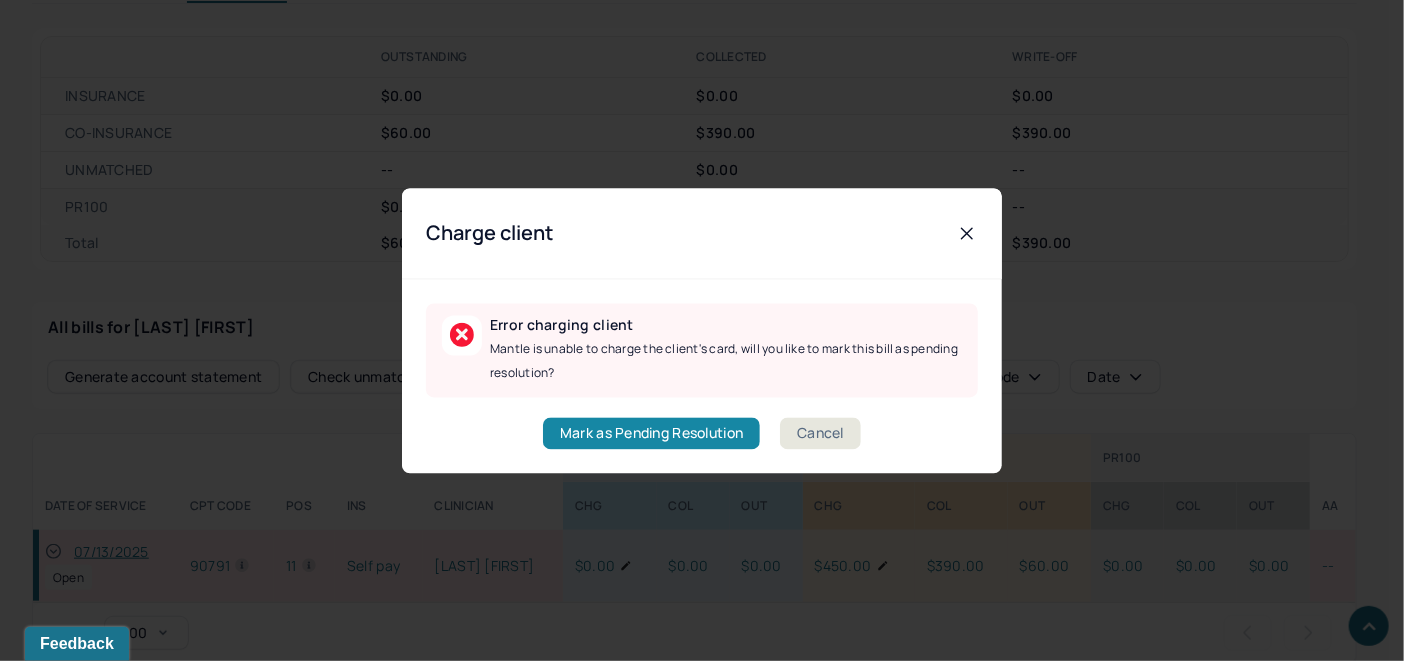 click on "Mark as Pending Resolution" at bounding box center [651, 433] 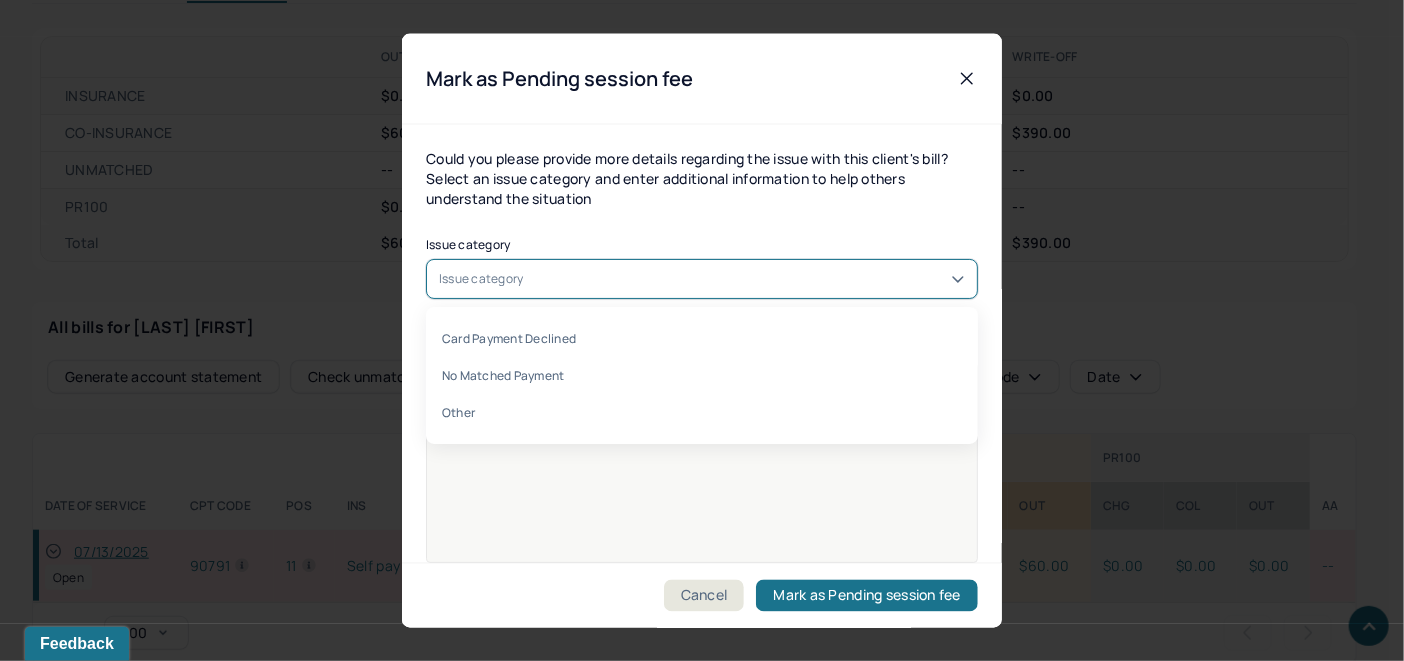 click on "Issue category" at bounding box center [702, 278] 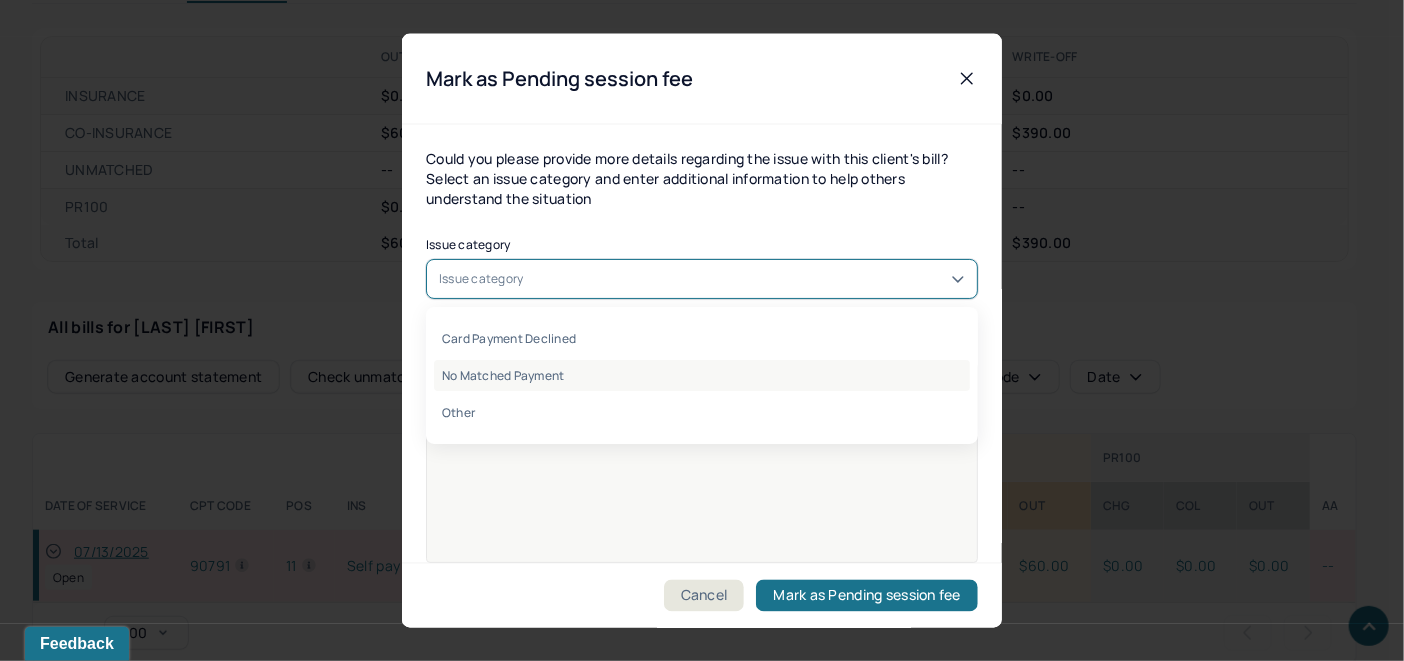 click on "No Matched Payment" at bounding box center (702, 374) 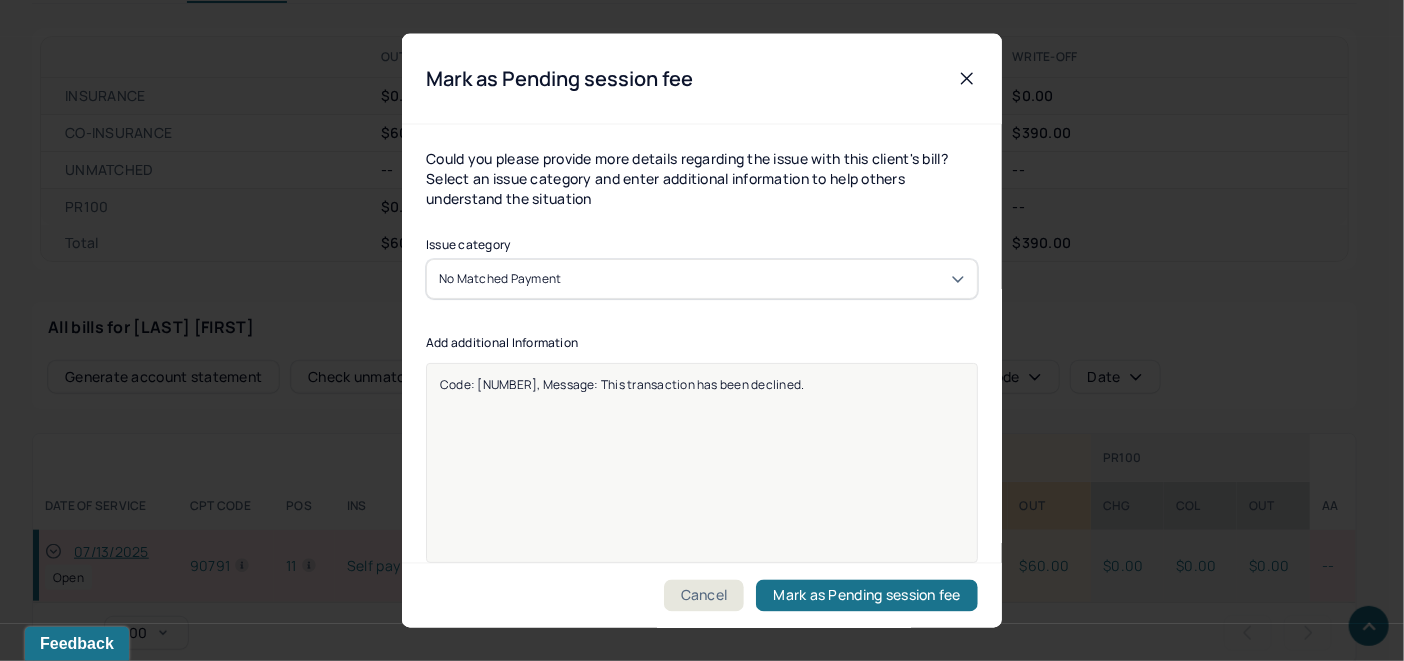click on "Code: 2, Message: This transaction has been declined." at bounding box center (702, 383) 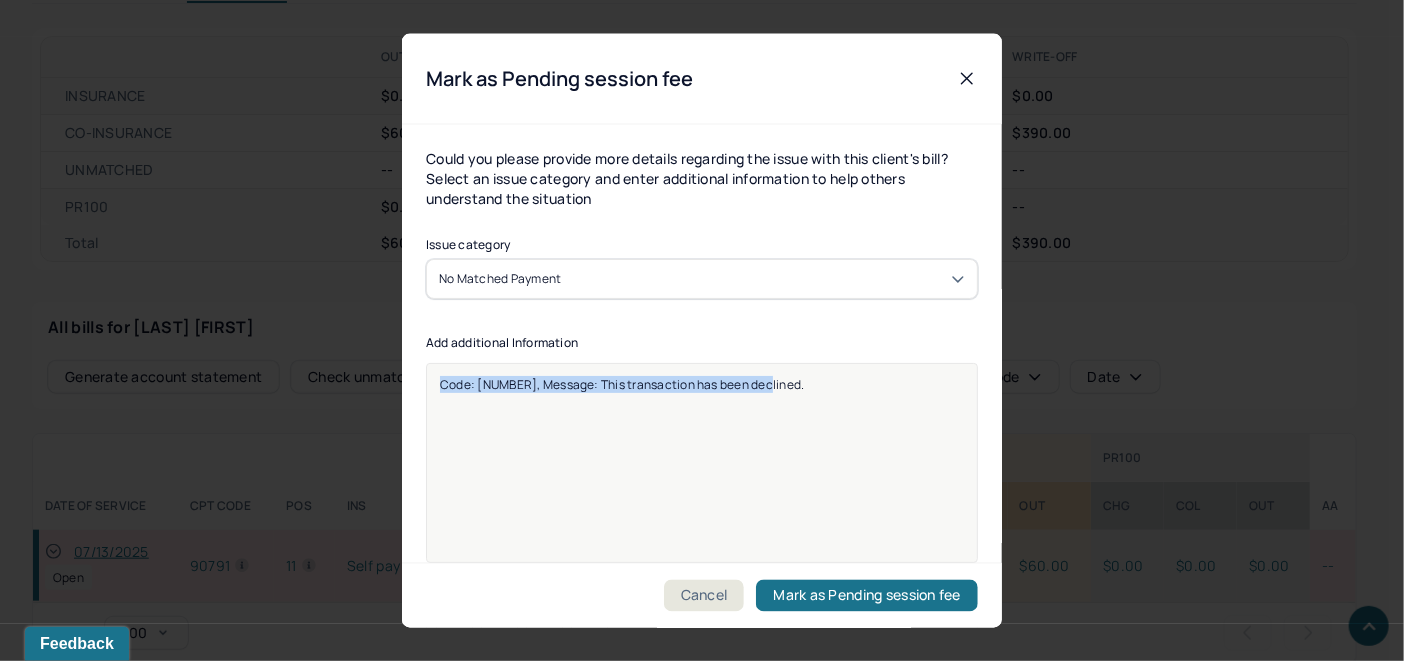 drag, startPoint x: 773, startPoint y: 391, endPoint x: 428, endPoint y: 404, distance: 345.24484 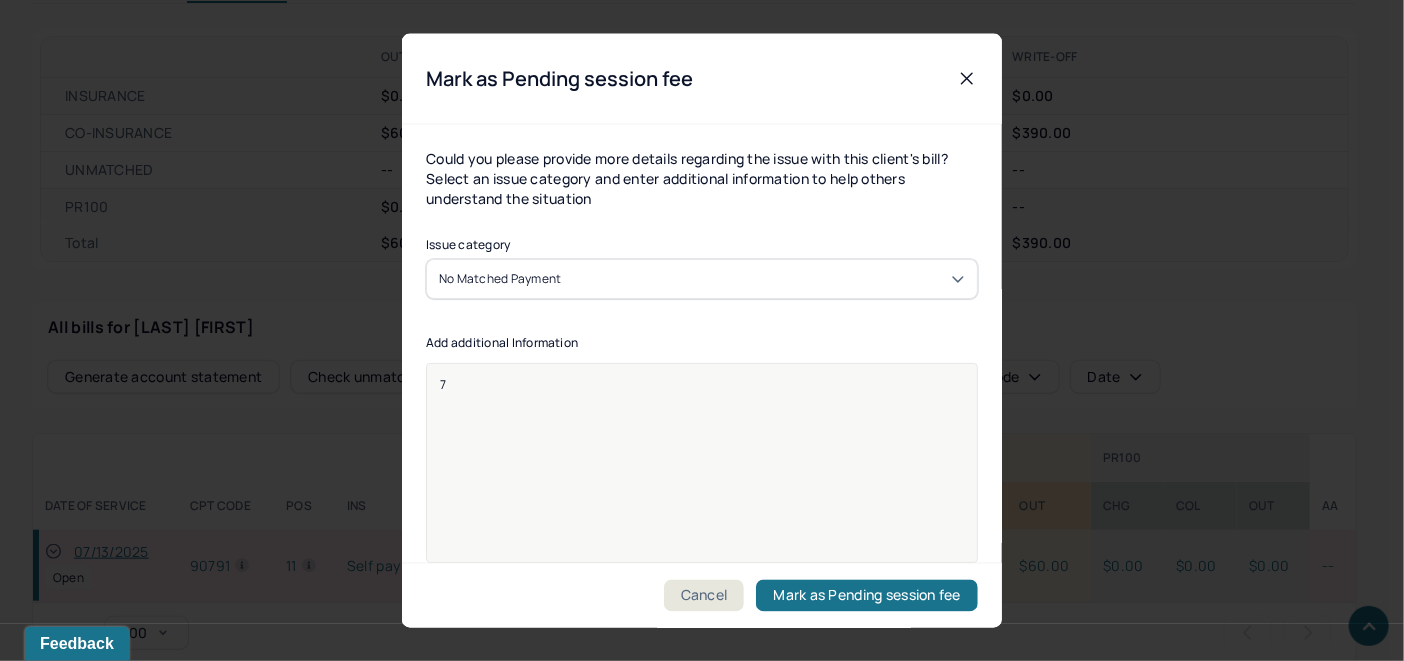 type 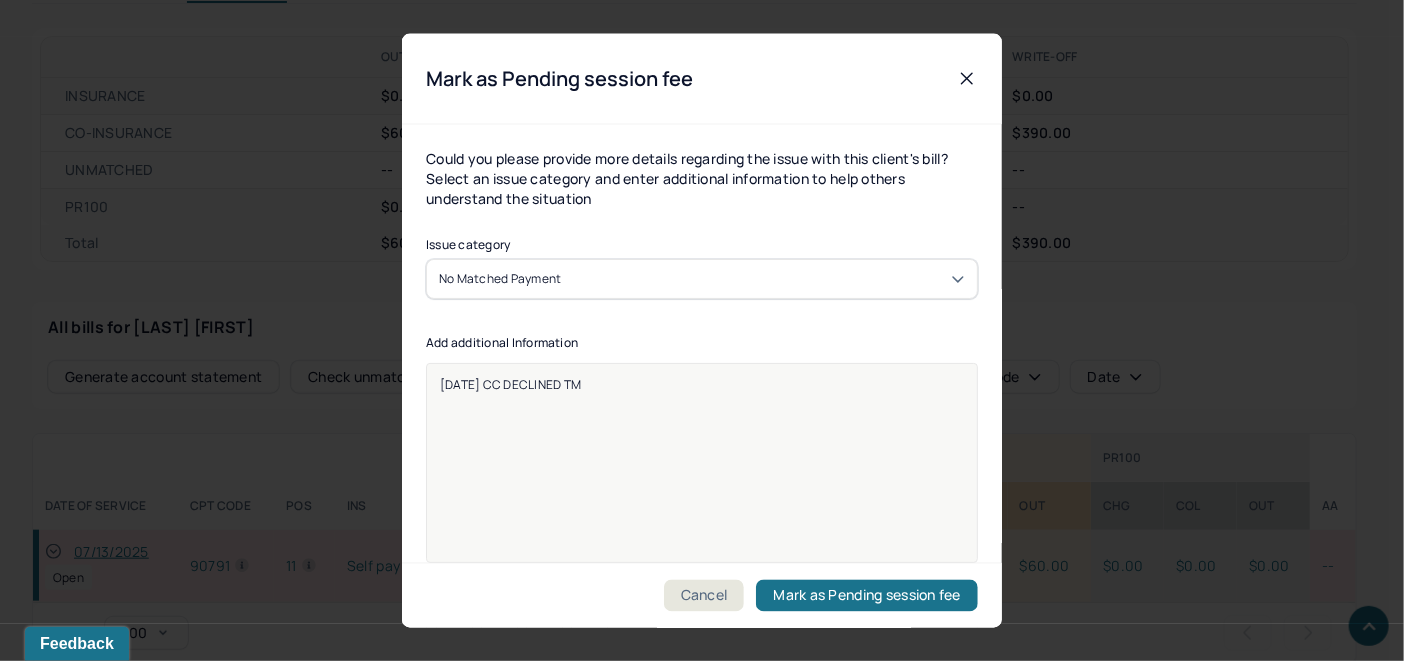 drag, startPoint x: 593, startPoint y: 382, endPoint x: 396, endPoint y: 391, distance: 197.20547 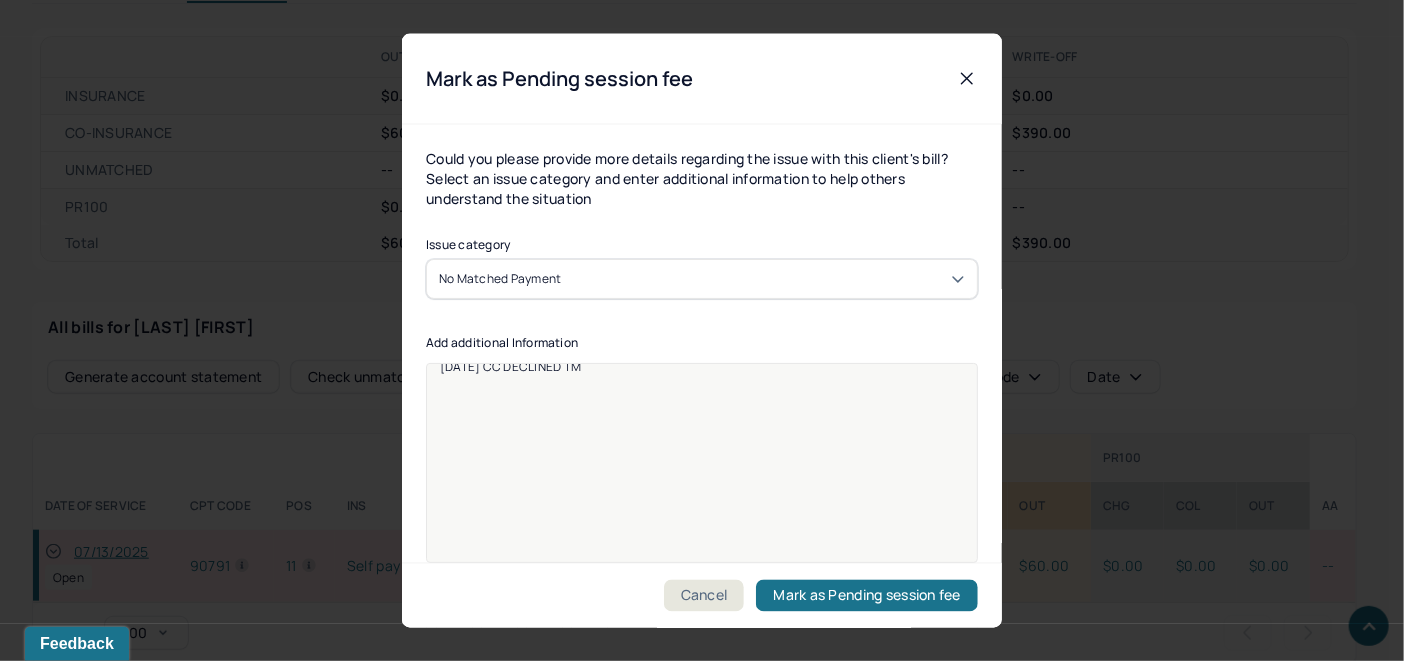 scroll, scrollTop: 25, scrollLeft: 0, axis: vertical 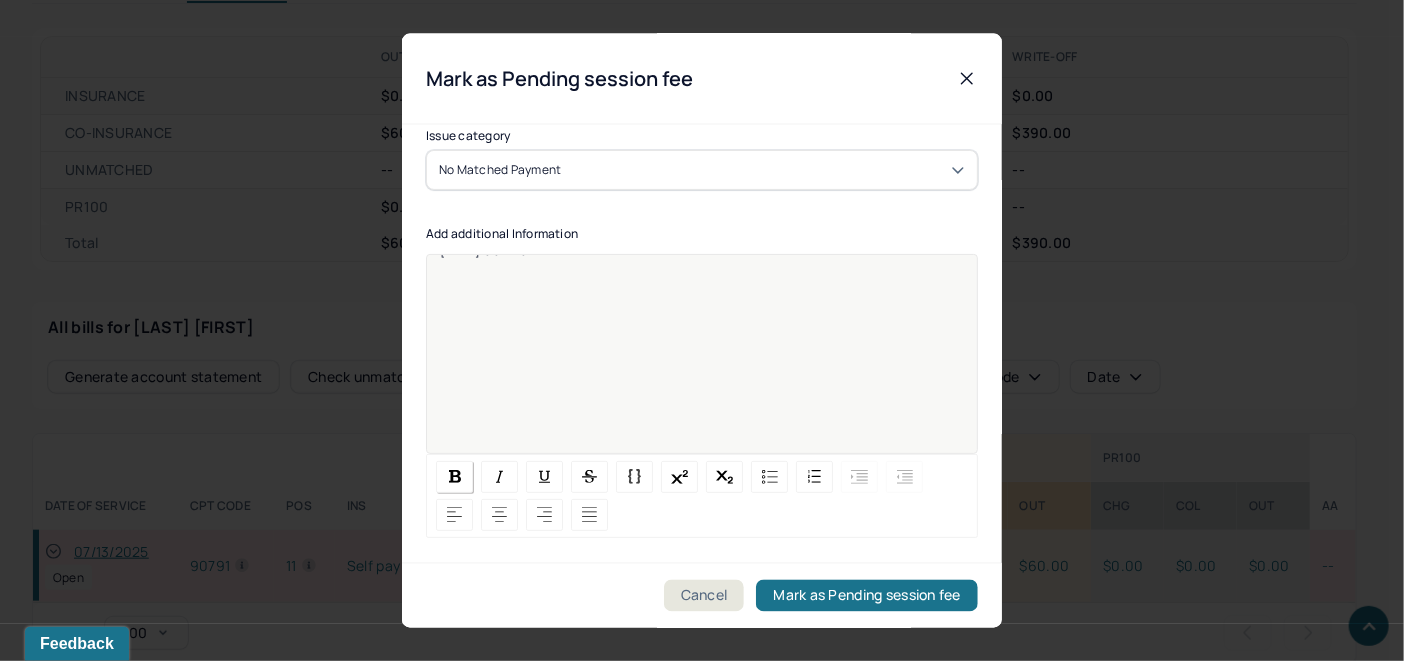 click at bounding box center [455, 476] 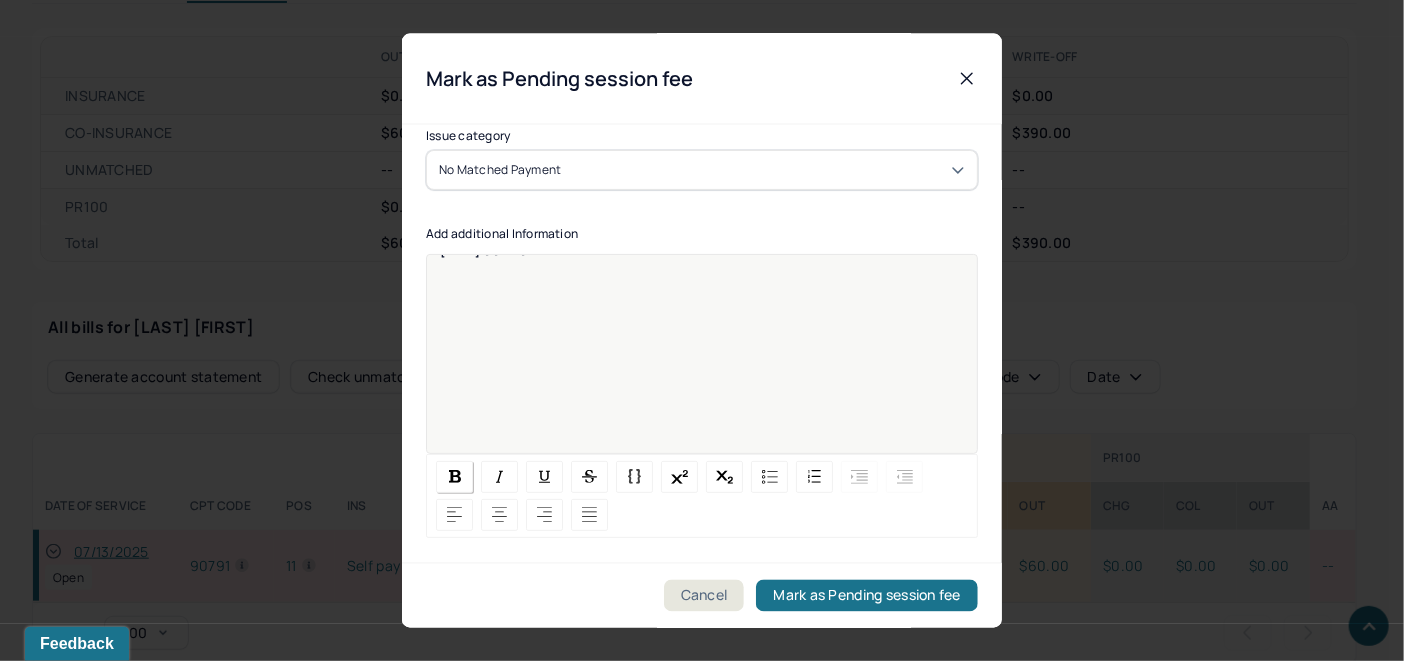 copy on "7/17/25 CC DECLINED TM" 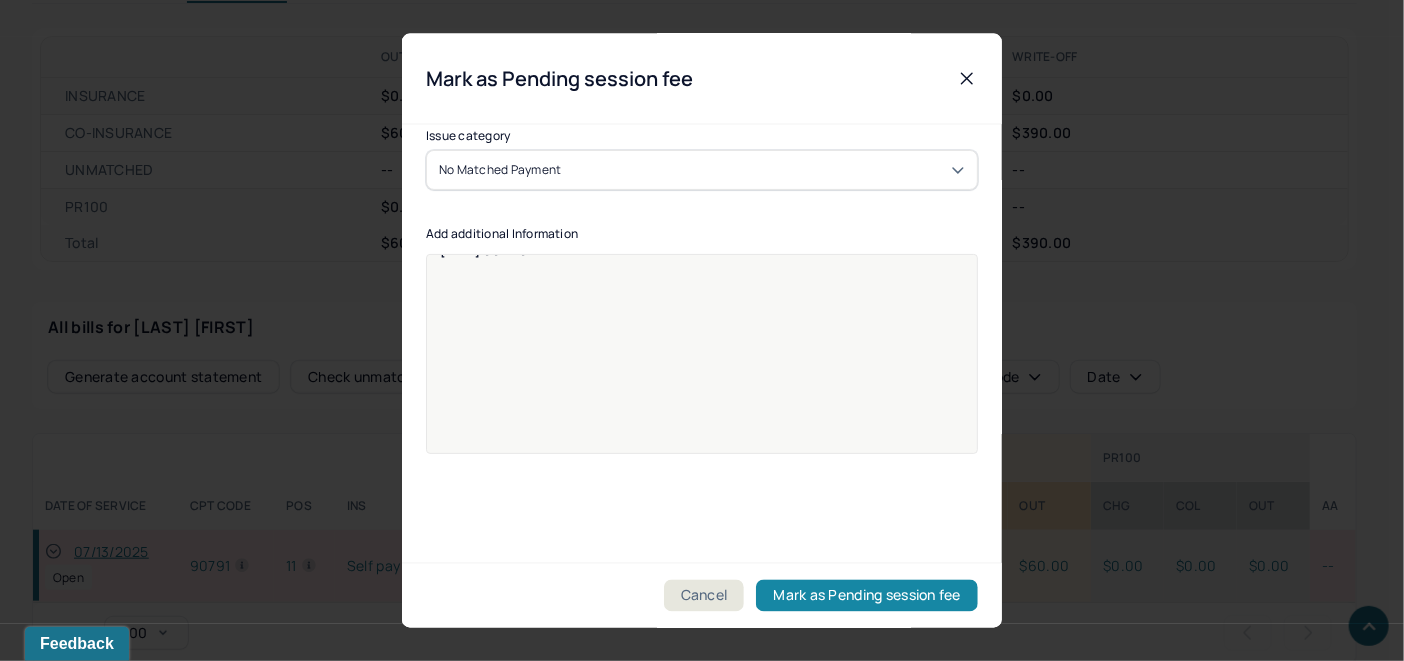 click on "Mark as Pending session fee" at bounding box center [867, 596] 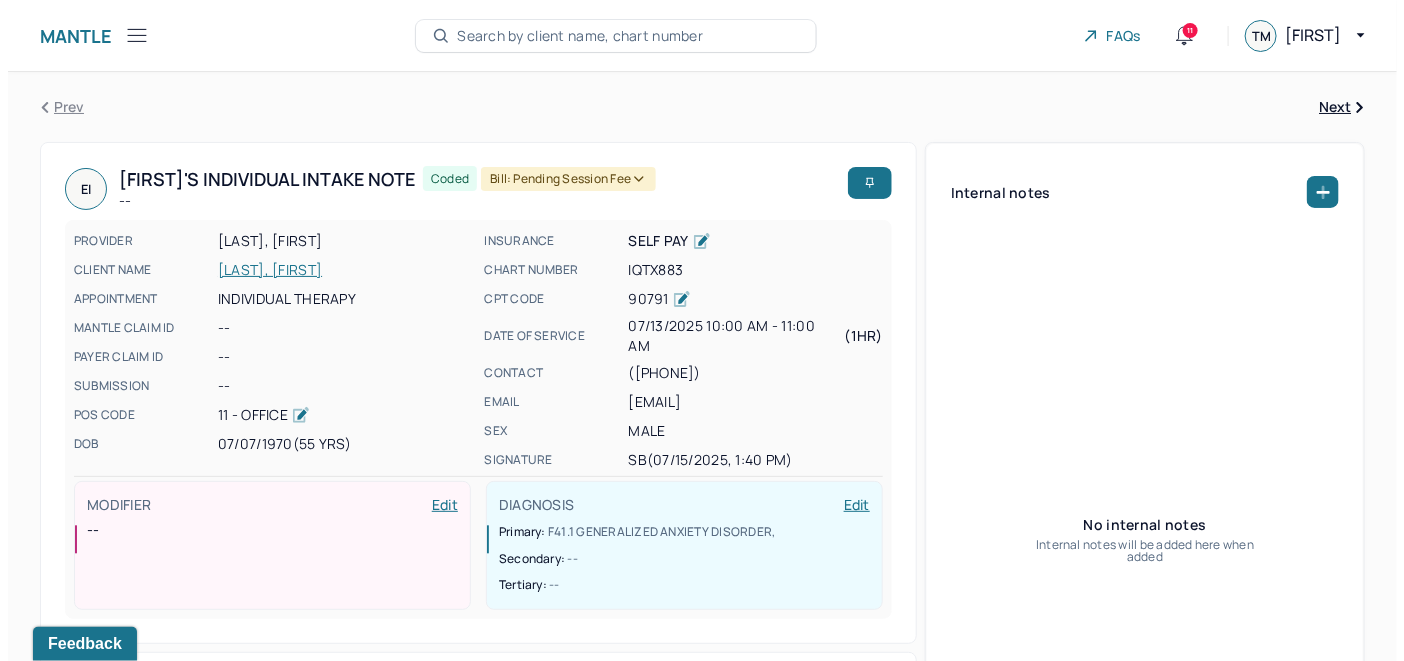 scroll, scrollTop: 0, scrollLeft: 0, axis: both 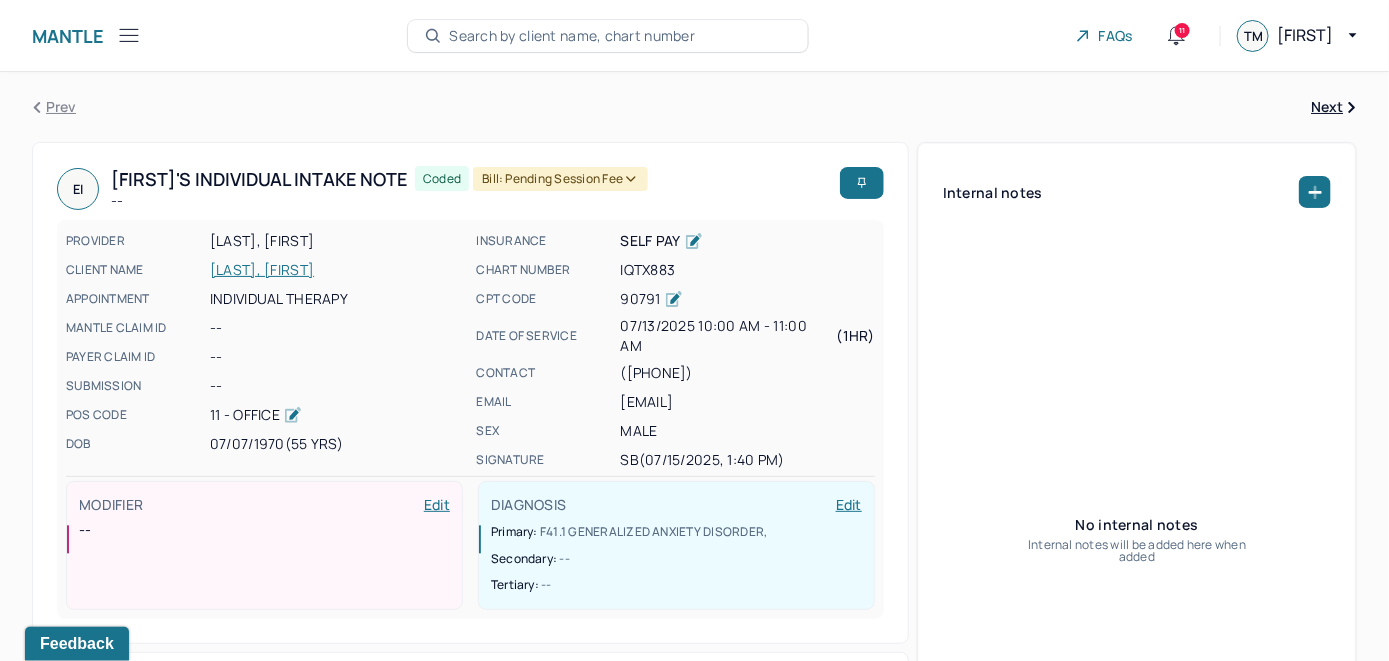 click 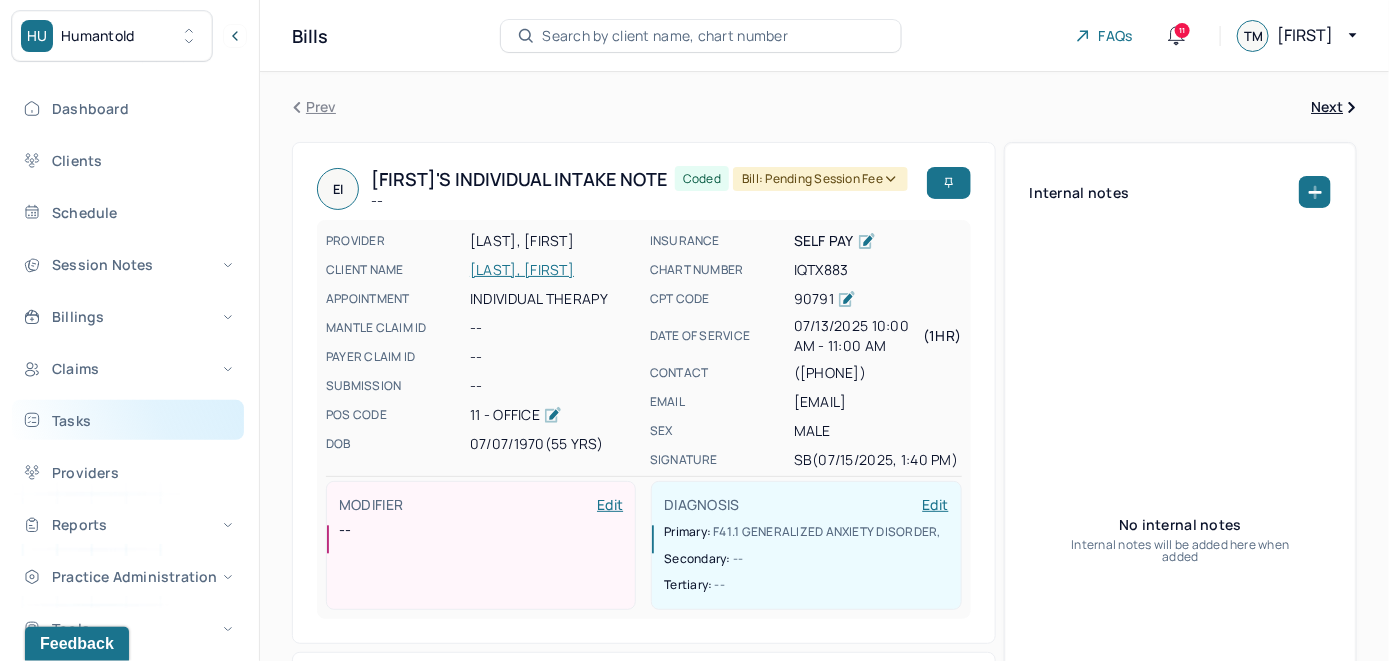 click on "Tasks" at bounding box center [128, 420] 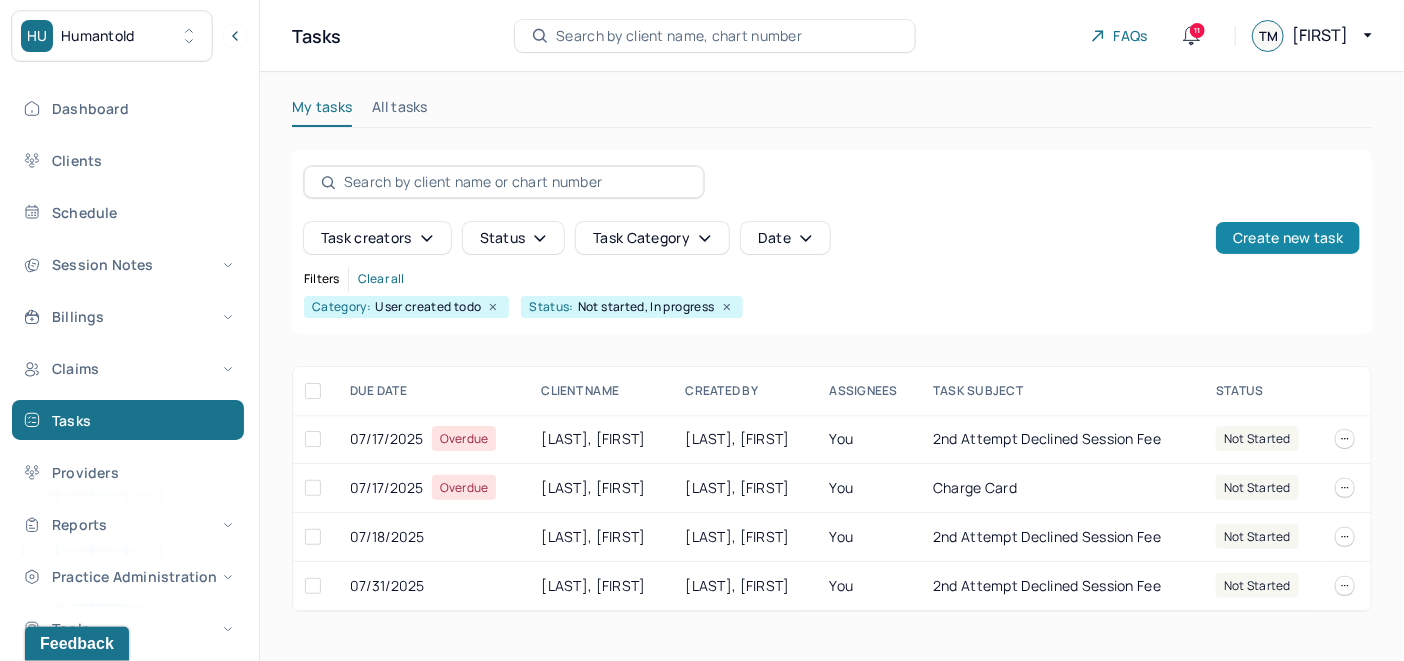 click on "Create new task" at bounding box center [1288, 238] 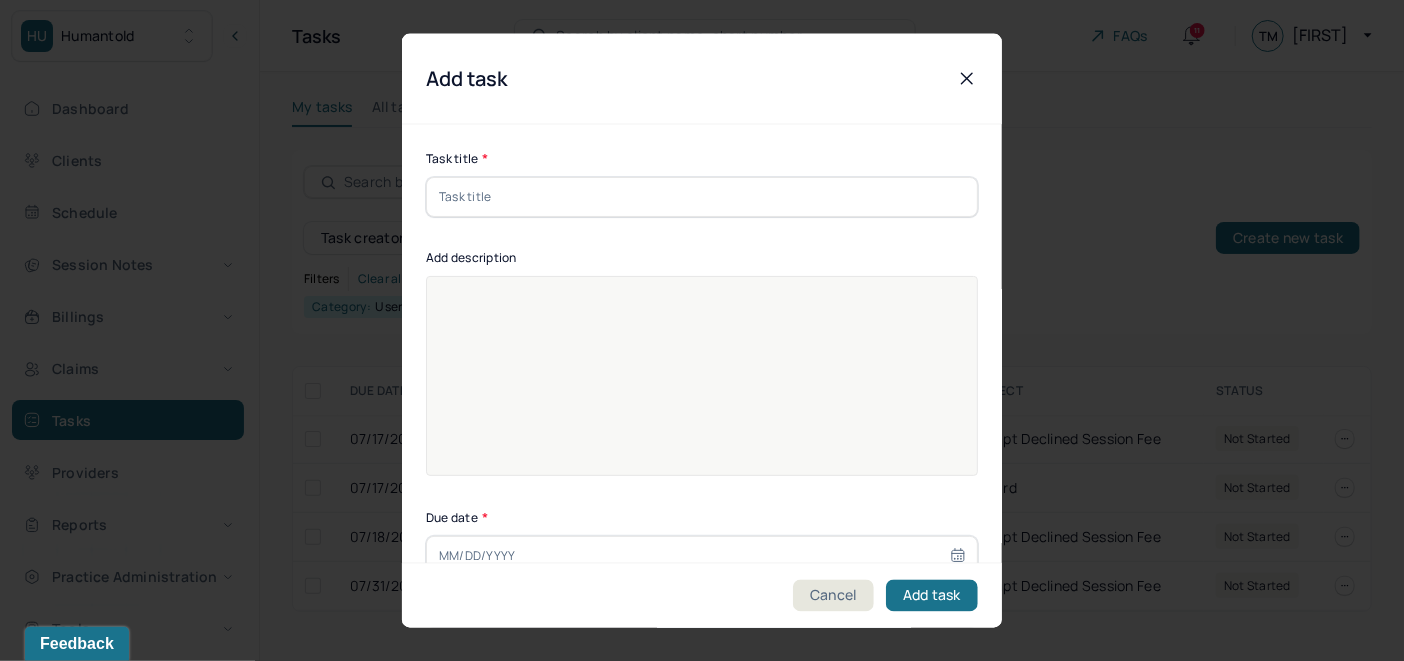 click at bounding box center [702, 330] 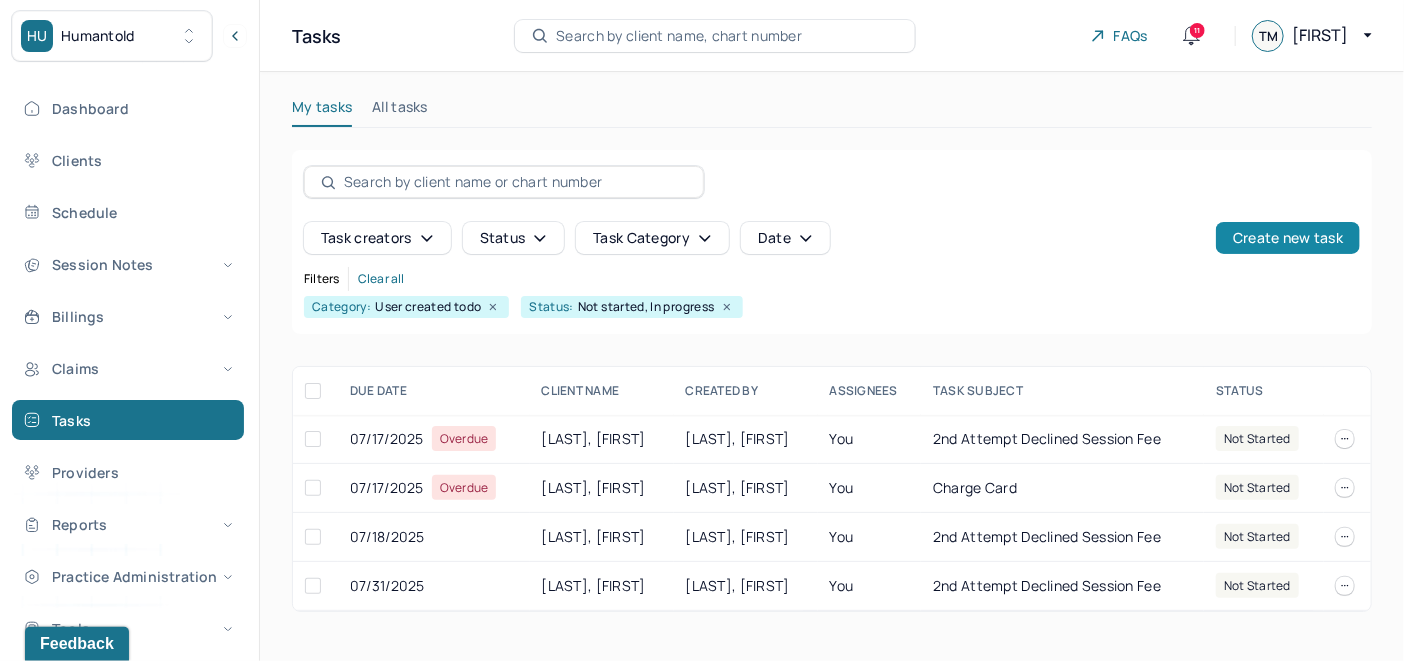 click on "Create new task" at bounding box center [1288, 238] 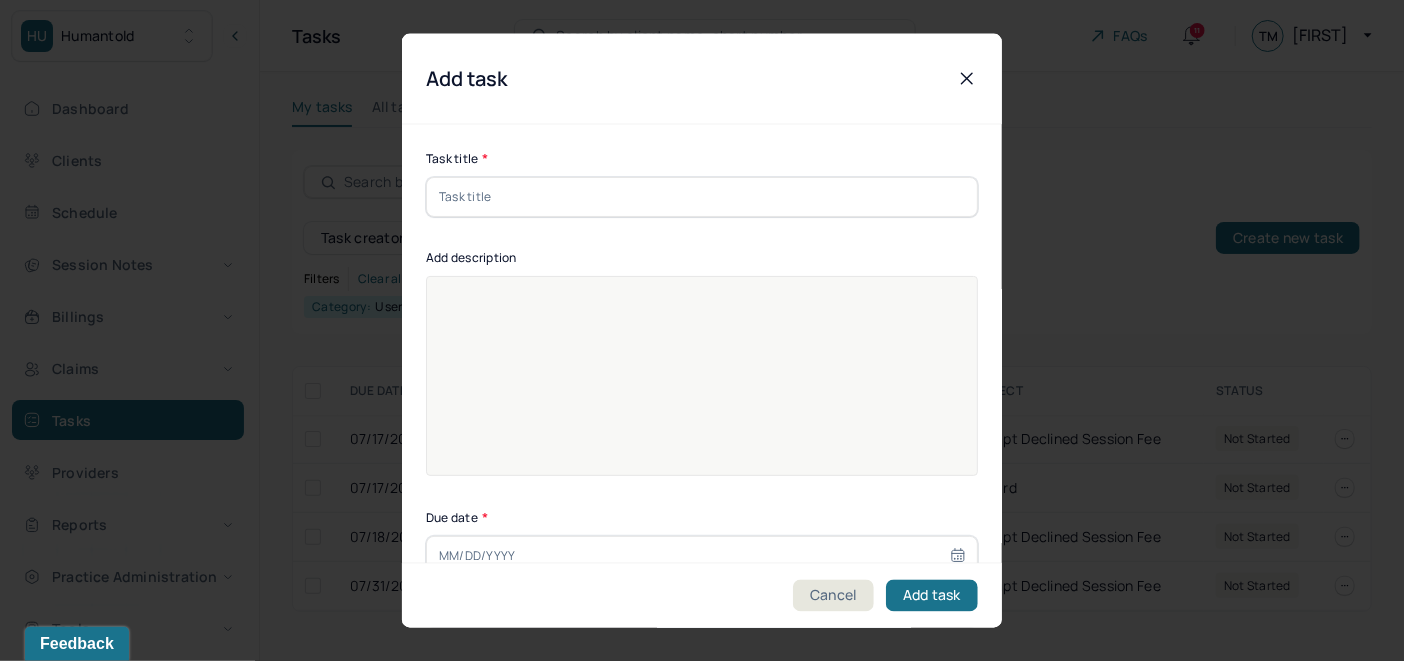 click at bounding box center [702, 196] 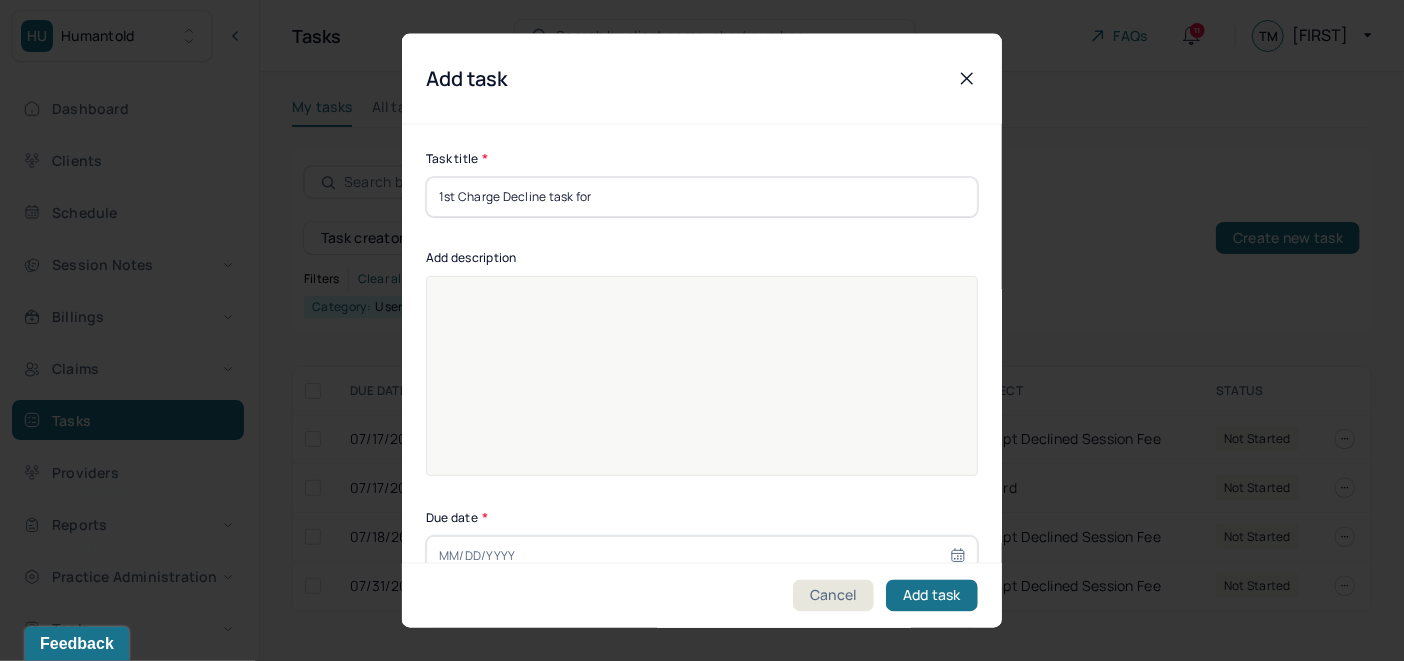 click on "1st Charge Decline task for" at bounding box center [702, 196] 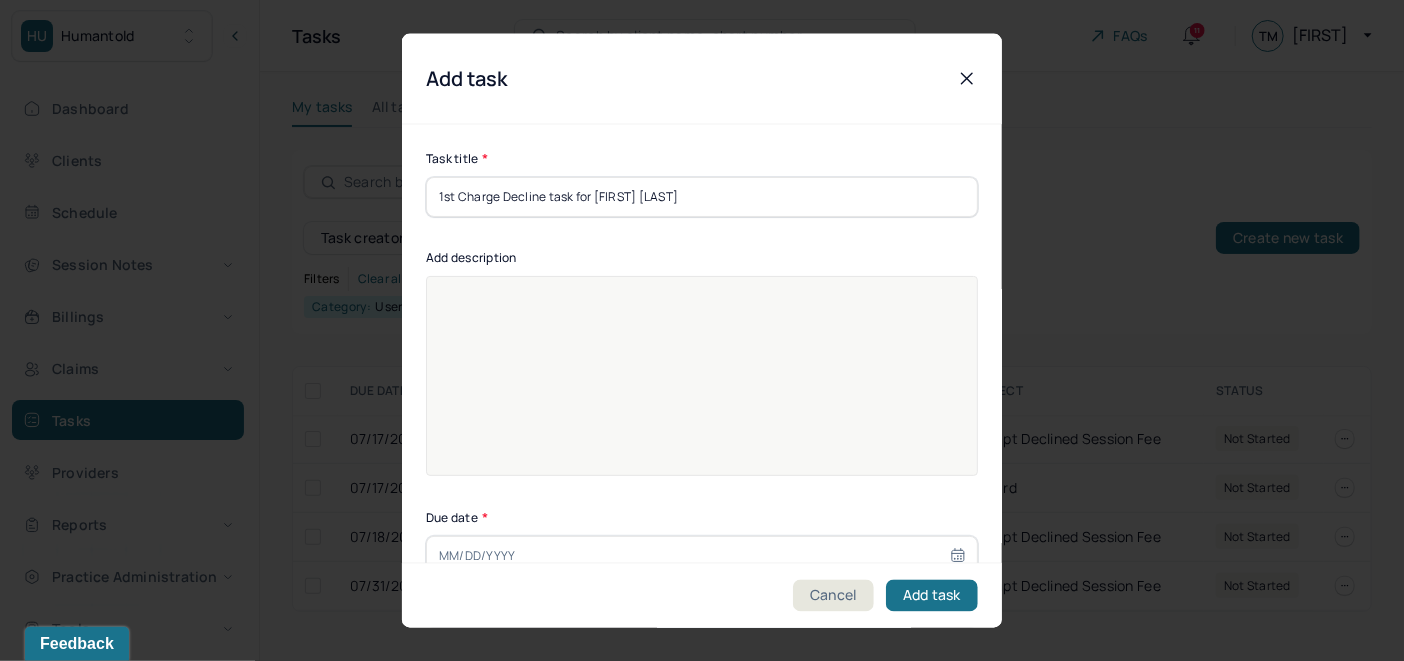 type on "1st Charge Decline task for Ernest Inzerillo" 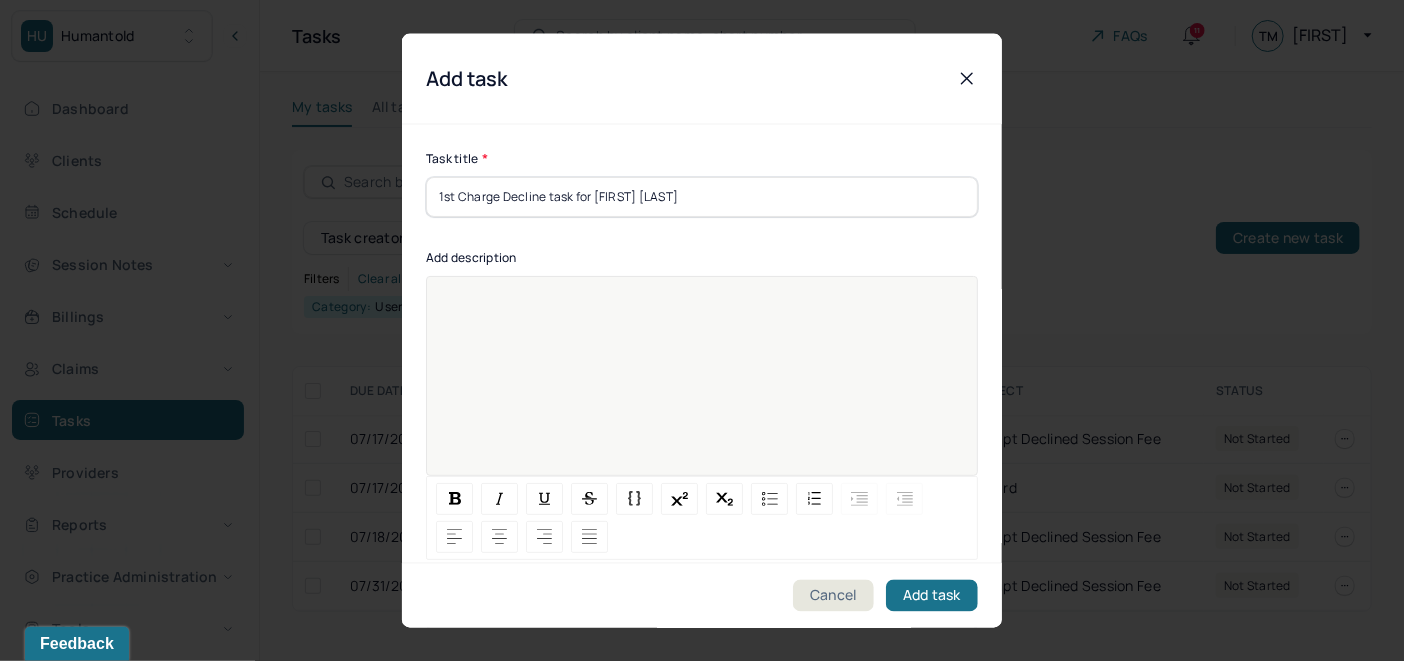 scroll, scrollTop: 25, scrollLeft: 0, axis: vertical 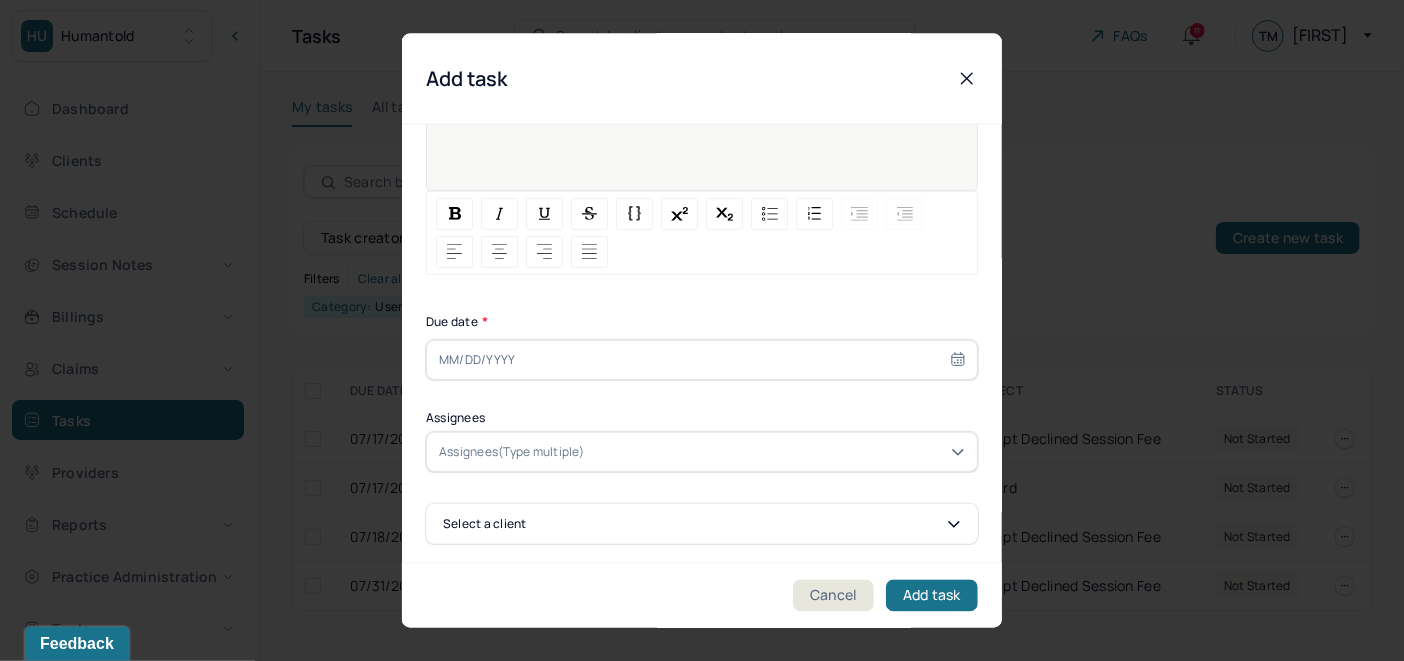 click on "Select a client" at bounding box center (702, 523) 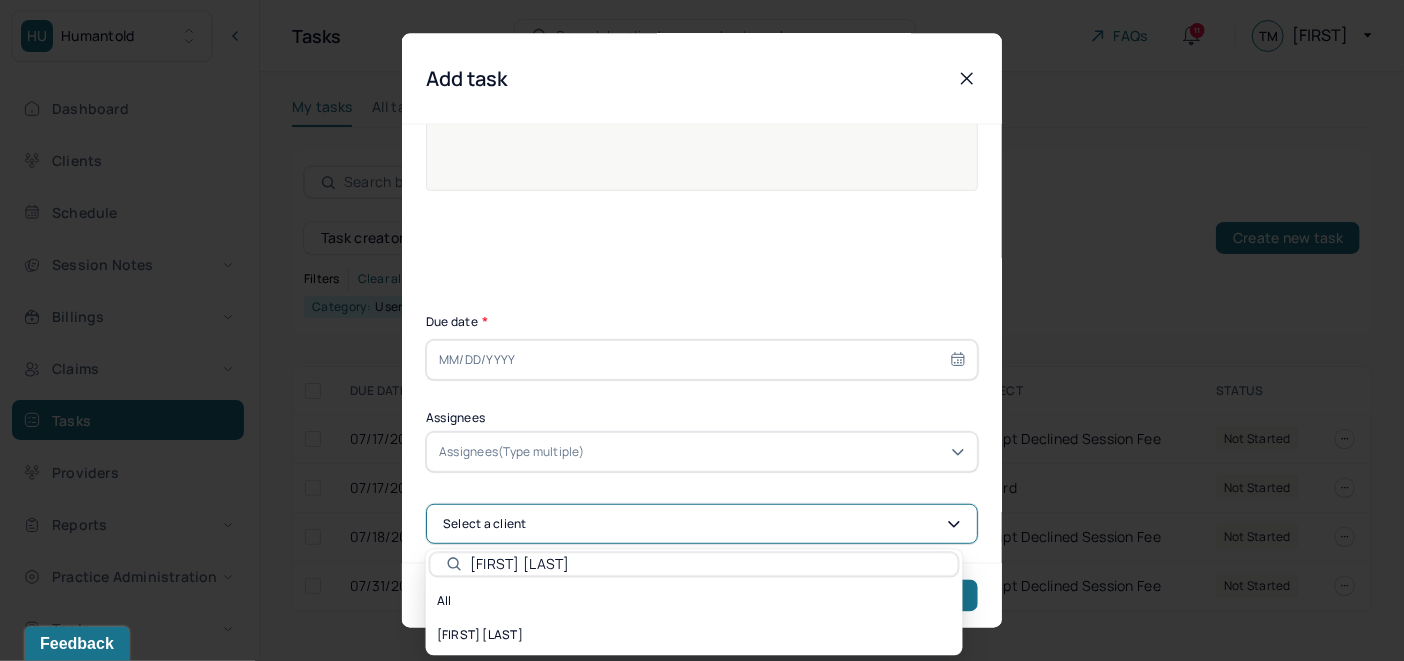 type on "Ernest Inzerillo" 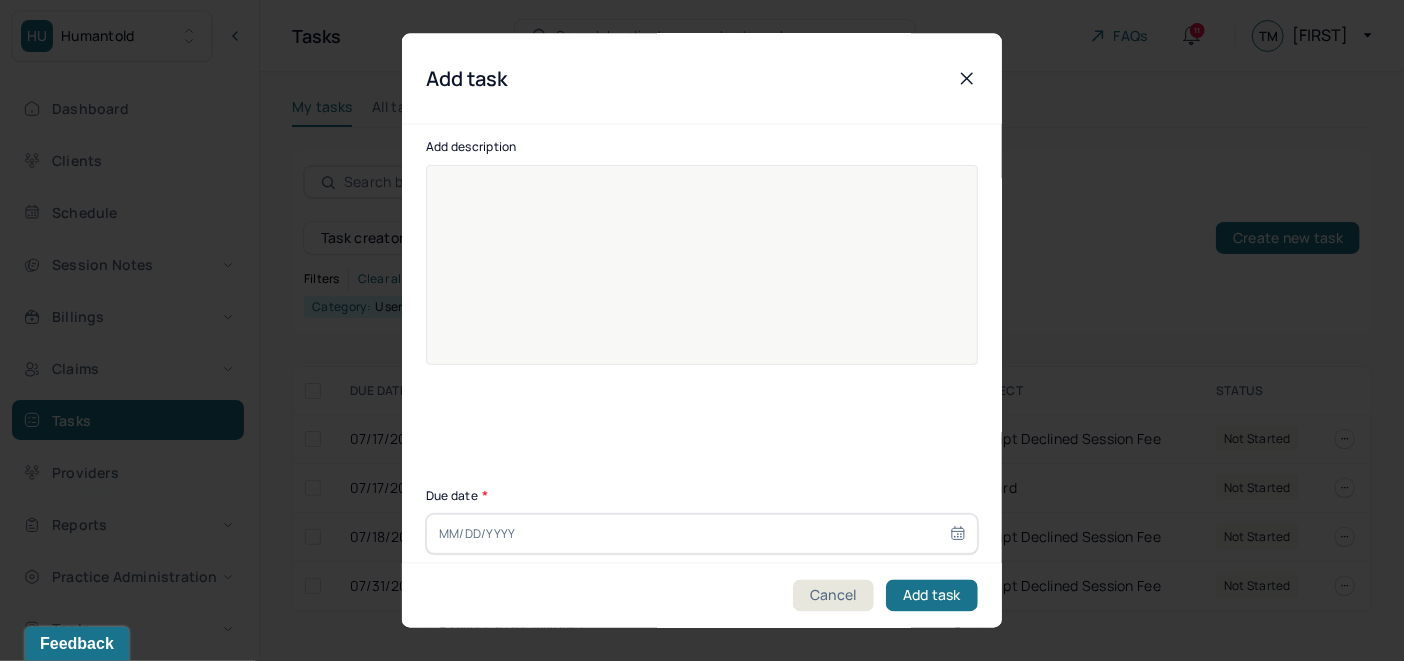 scroll, scrollTop: 0, scrollLeft: 0, axis: both 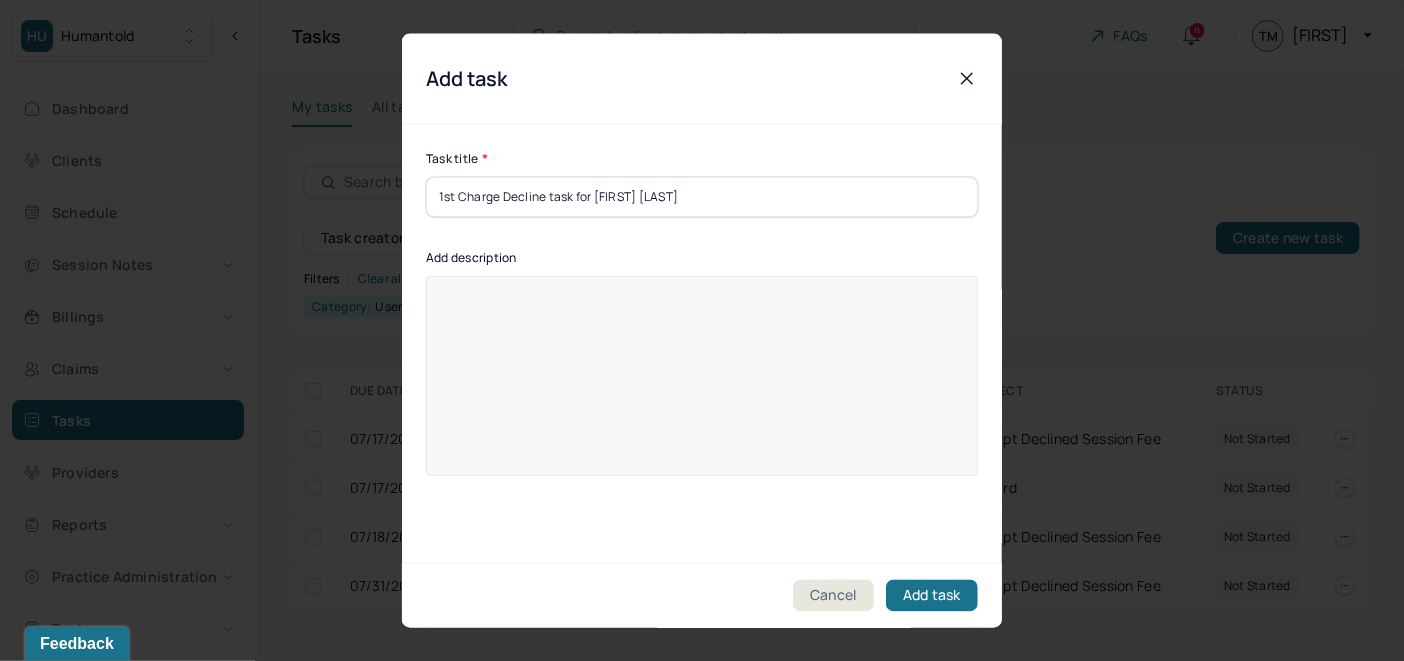 click on "1st Charge Decline task for Ernest Inzerillo" at bounding box center (702, 196) 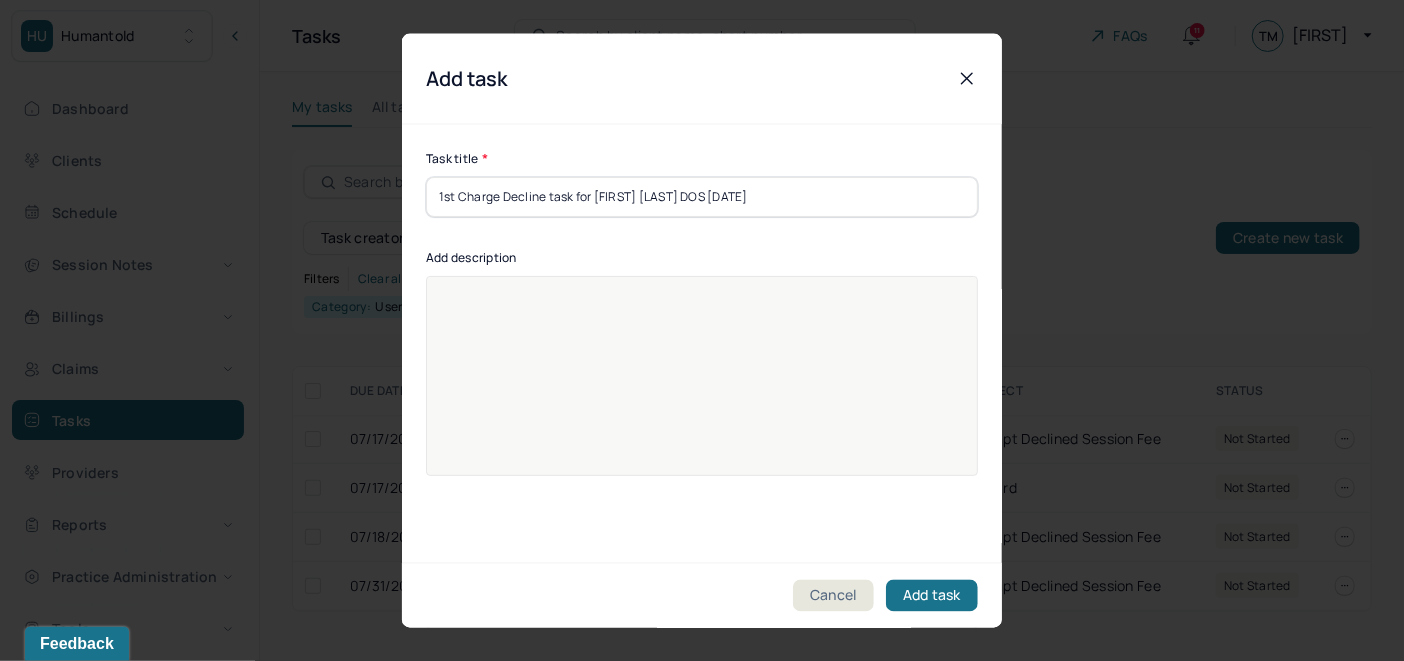 drag, startPoint x: 799, startPoint y: 192, endPoint x: 162, endPoint y: 243, distance: 639.0383 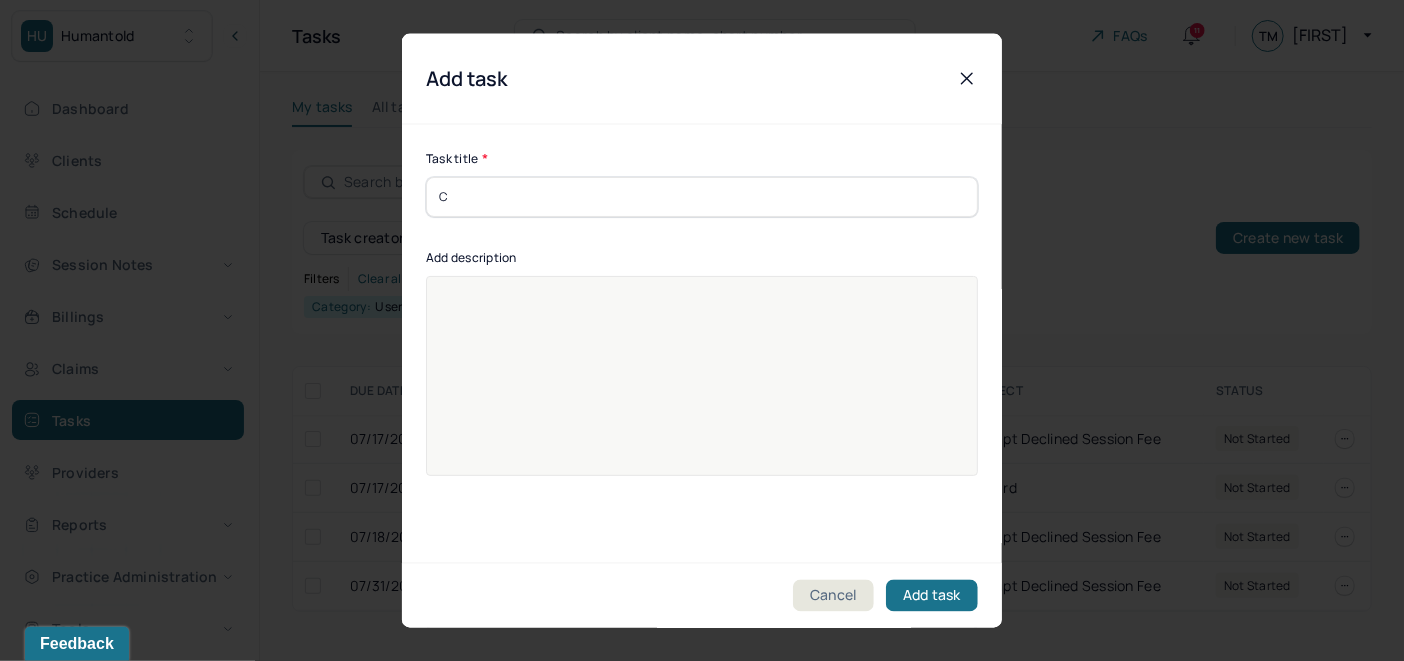 type on "C" 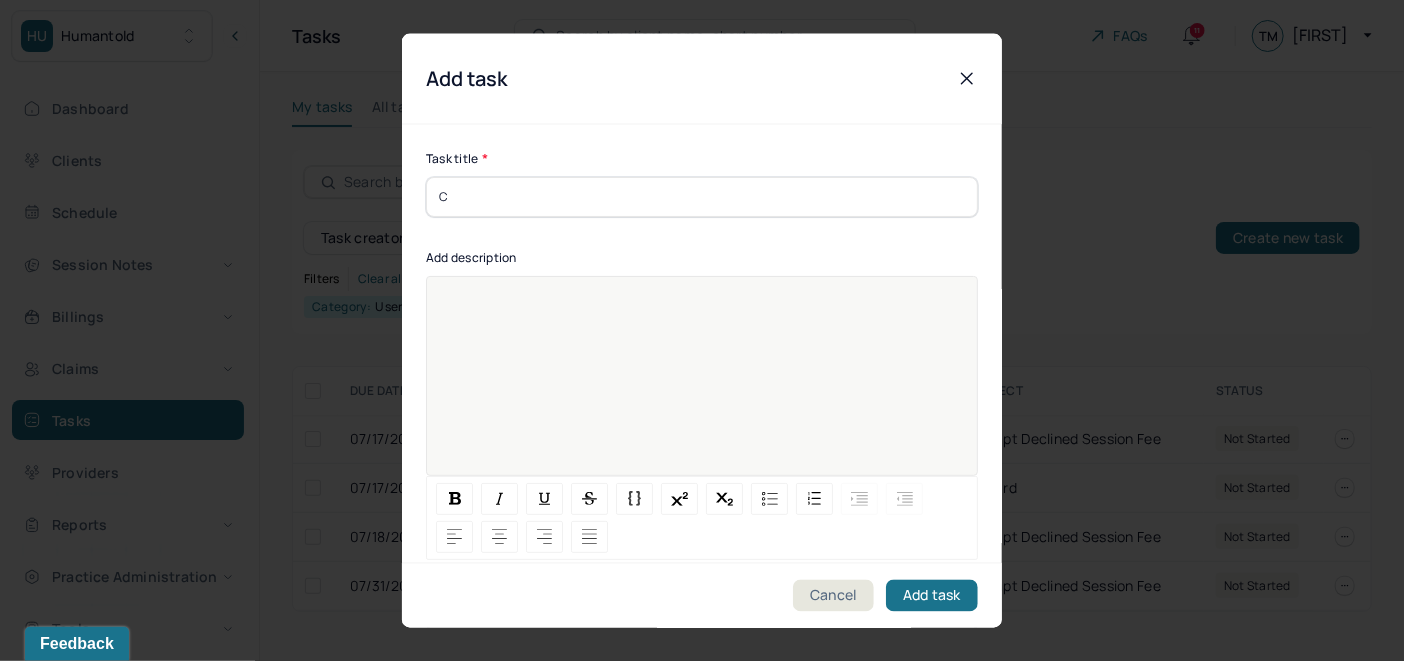 click on "C" at bounding box center [702, 196] 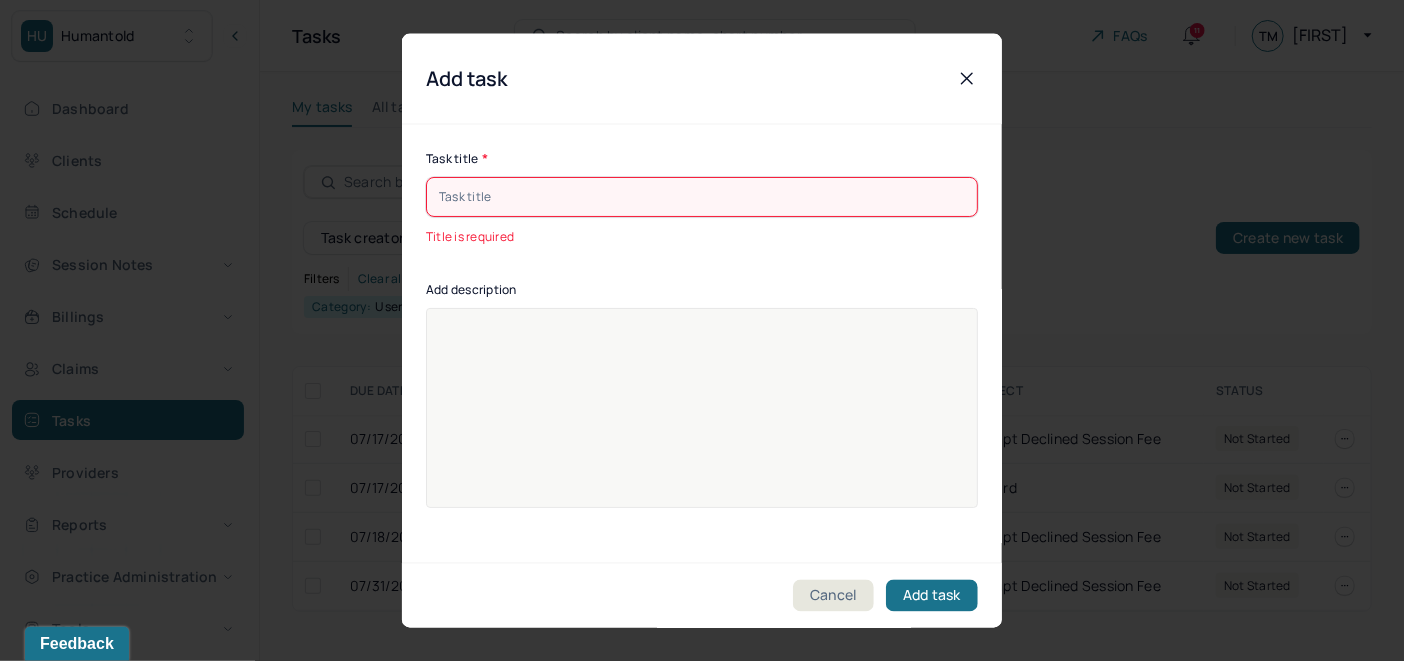 paste on "Ernest Inzerillo" 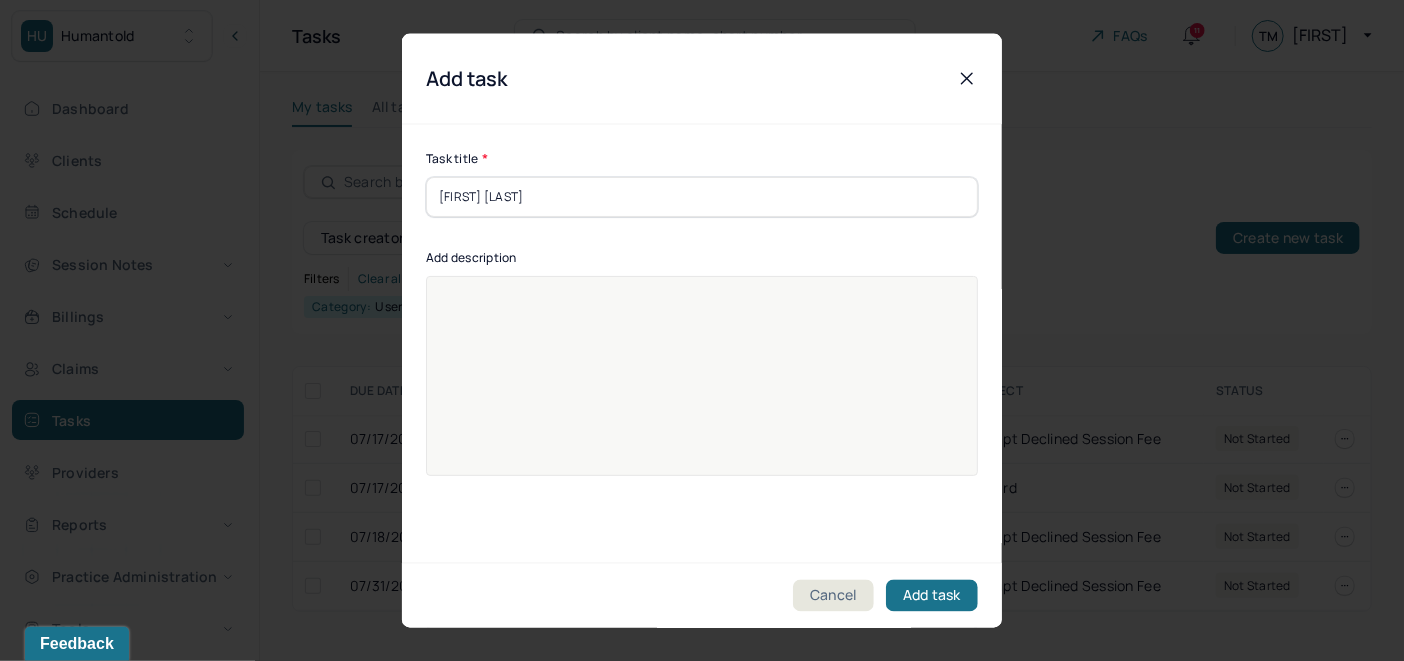 drag, startPoint x: 437, startPoint y: 193, endPoint x: 408, endPoint y: 220, distance: 39.623226 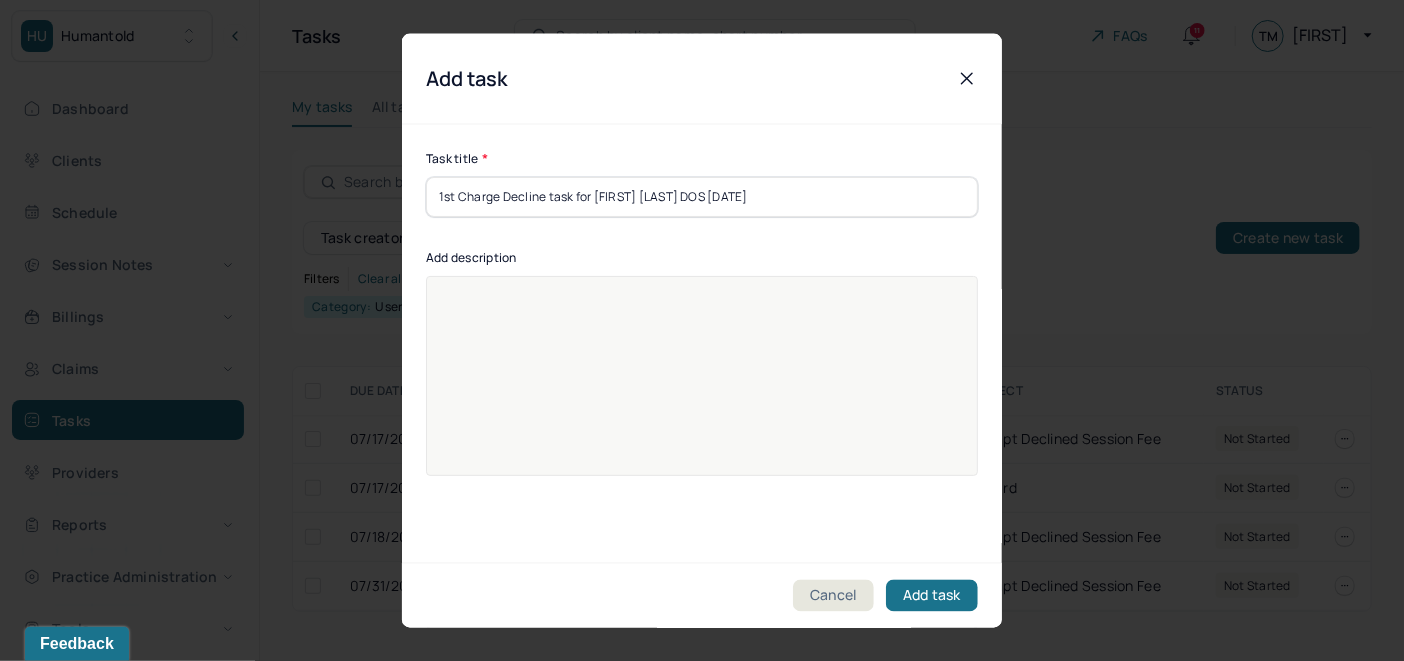 drag, startPoint x: 762, startPoint y: 203, endPoint x: 431, endPoint y: 190, distance: 331.2552 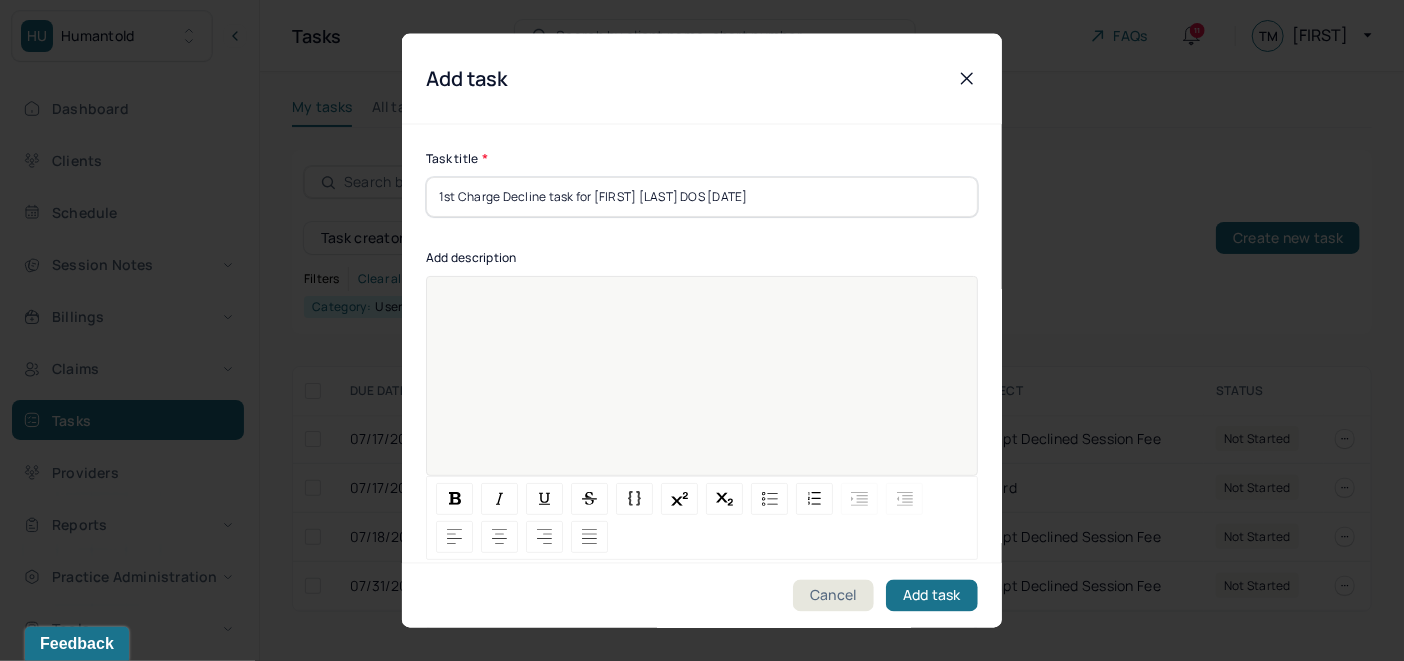 click at bounding box center [702, 363] 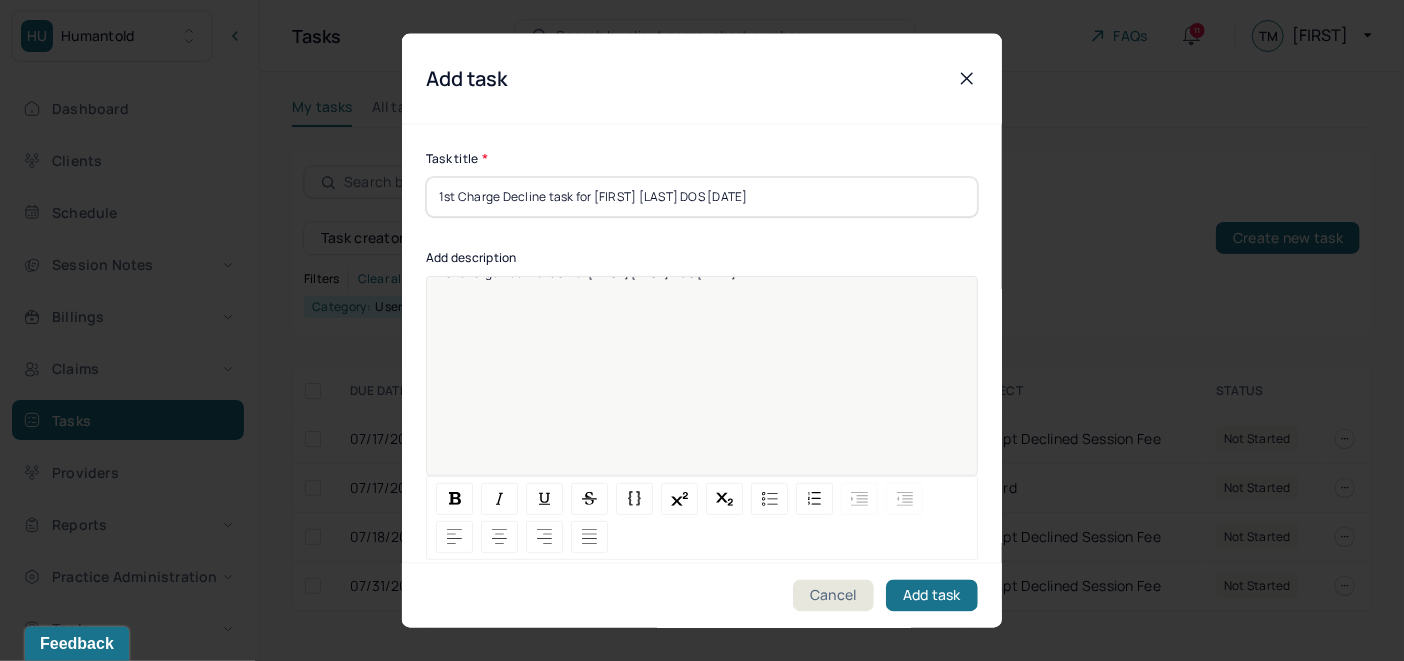 scroll, scrollTop: 0, scrollLeft: 0, axis: both 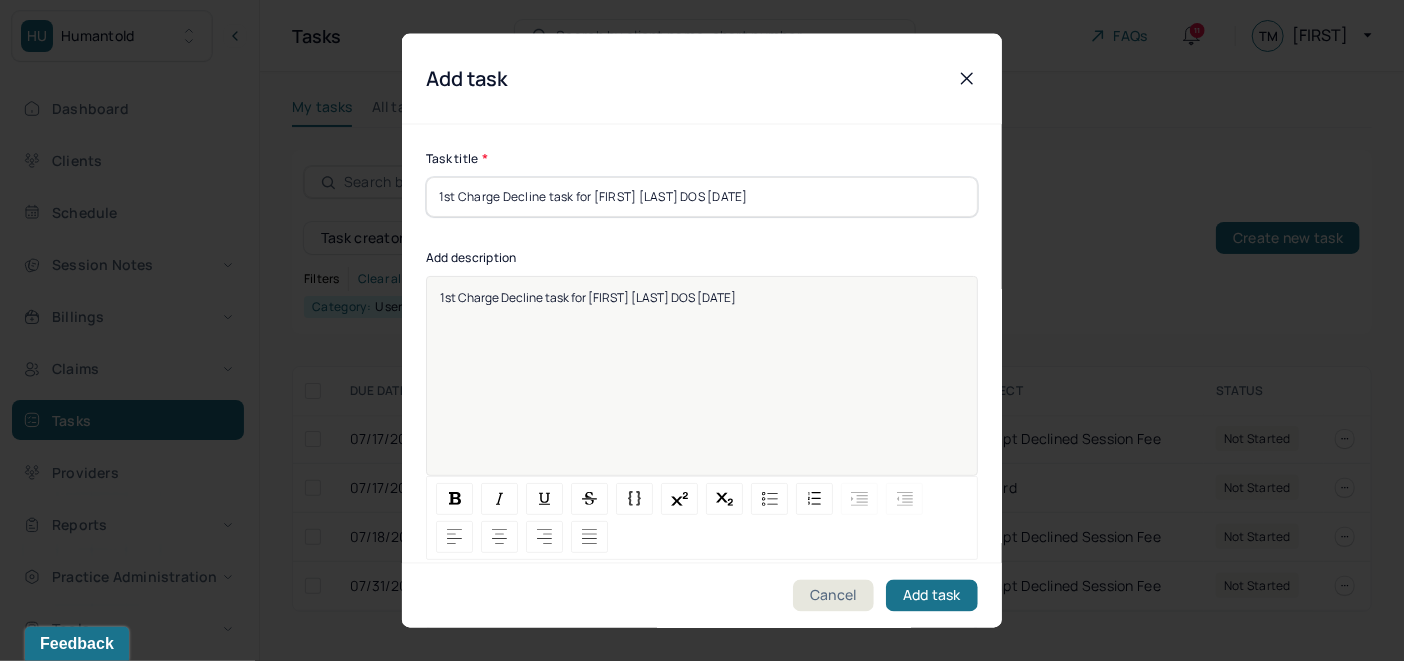 drag, startPoint x: 757, startPoint y: 302, endPoint x: 414, endPoint y: 322, distance: 343.58258 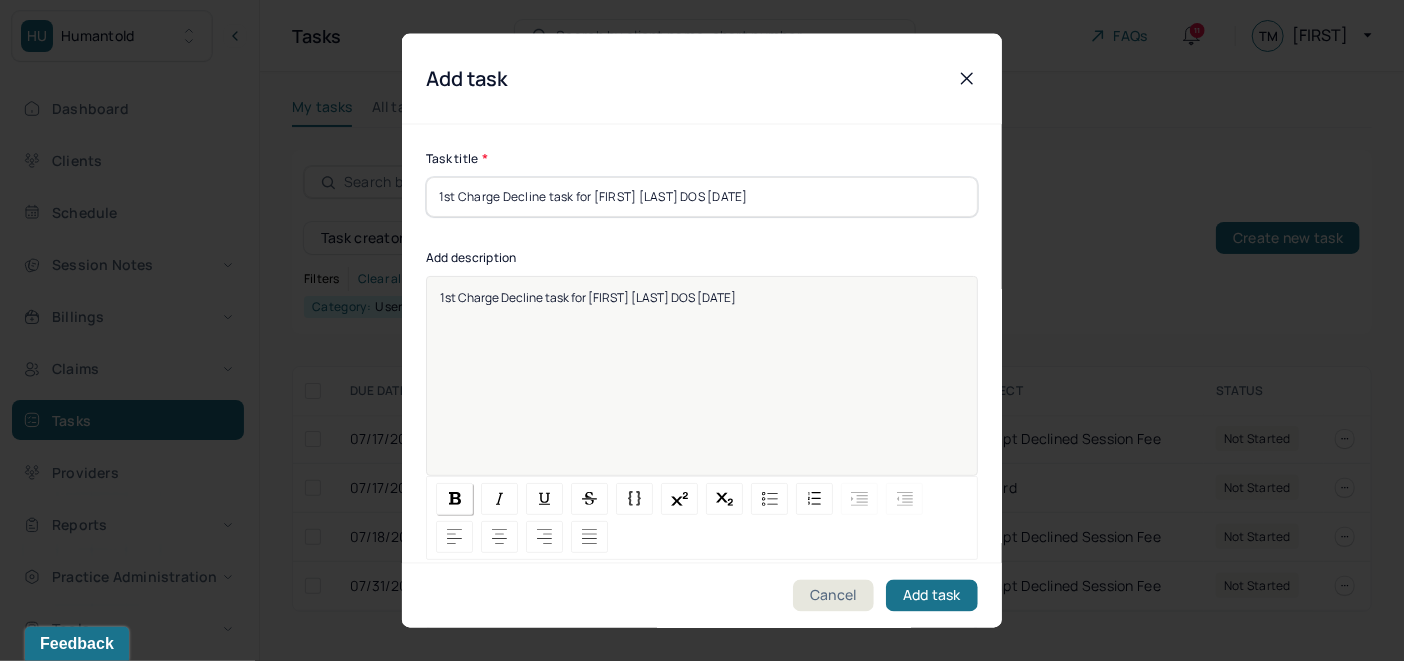 click at bounding box center [455, 498] 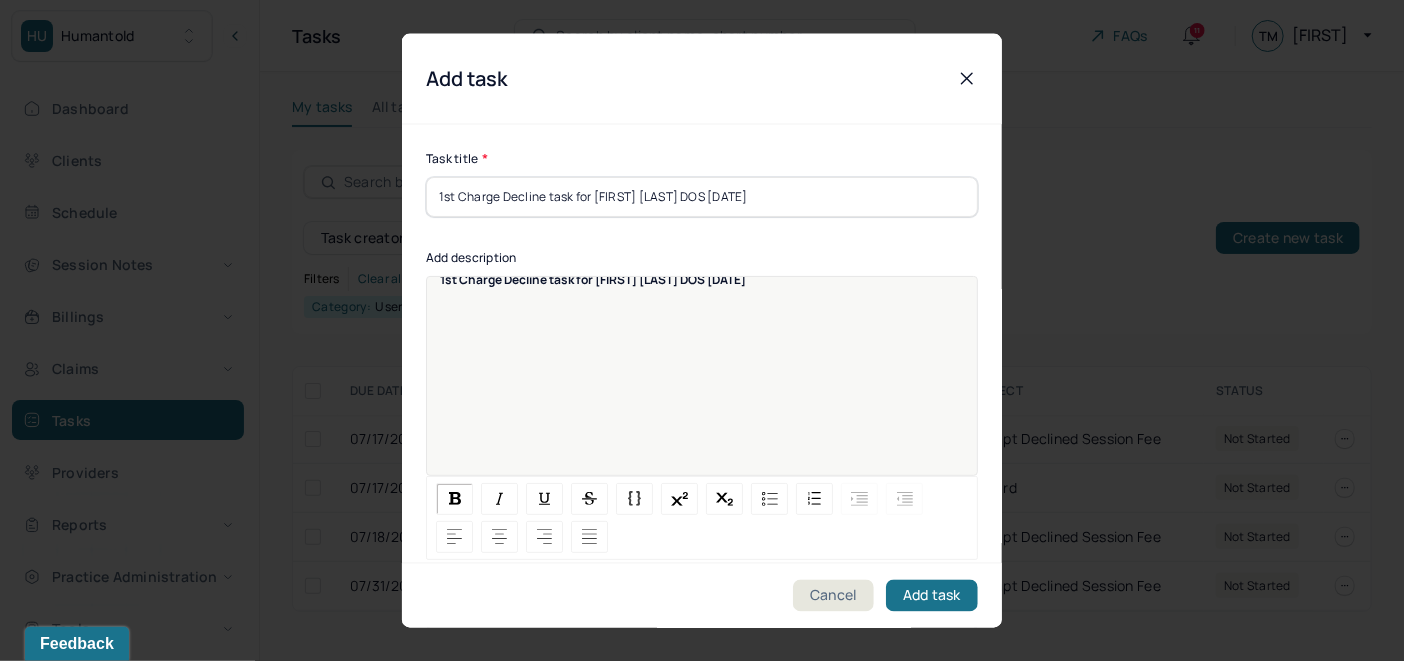 scroll, scrollTop: 25, scrollLeft: 0, axis: vertical 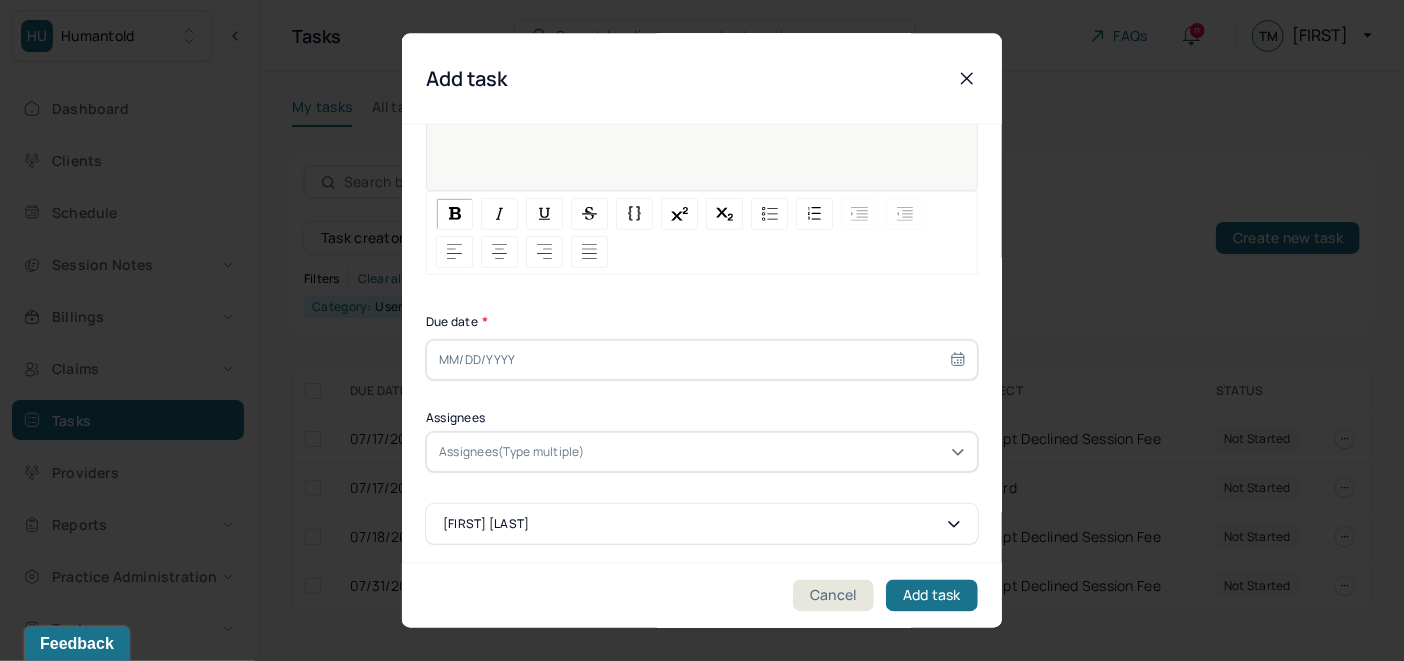 click at bounding box center [702, 359] 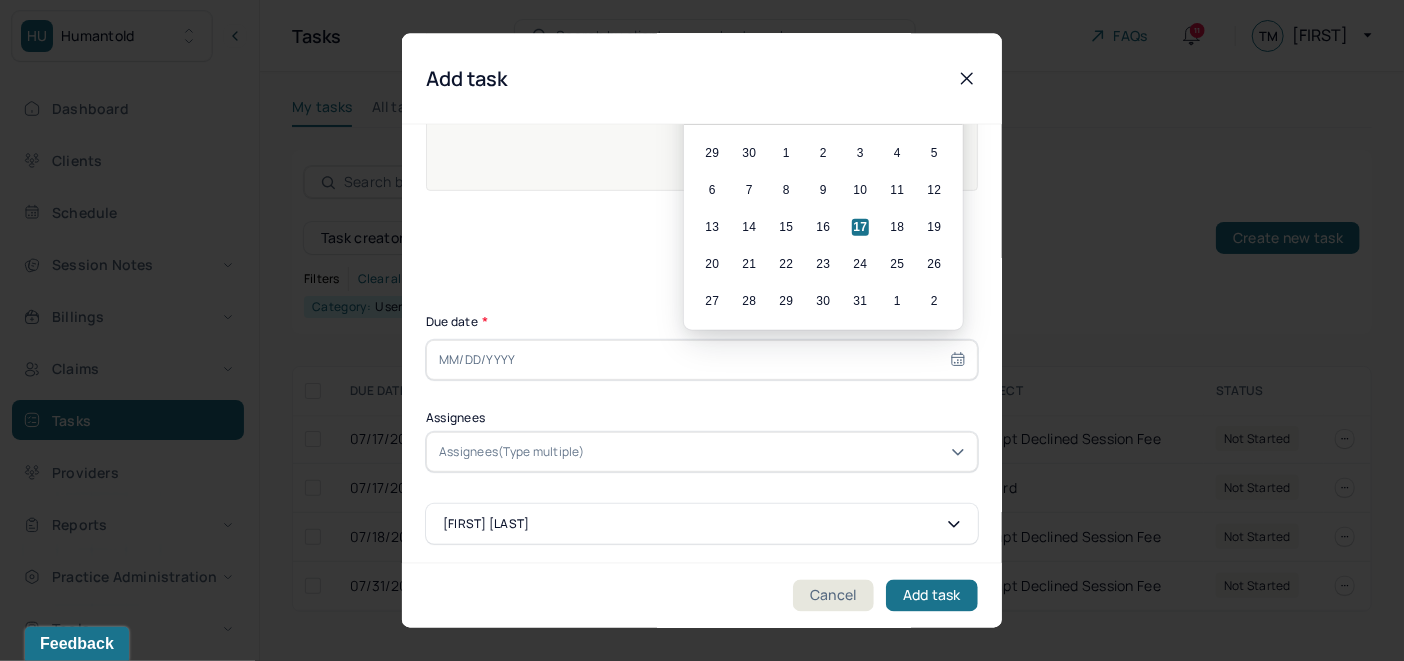 click on "17" at bounding box center (860, 226) 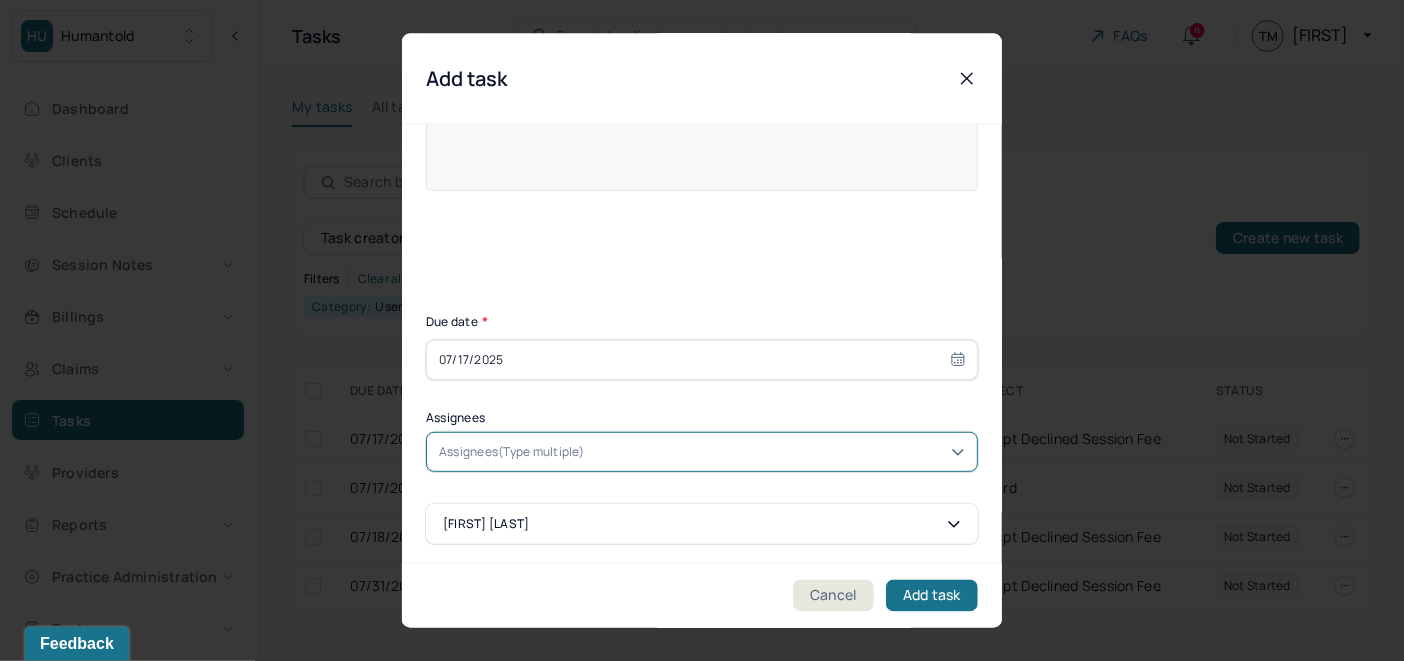 click on "Assignees(Type multiple)" at bounding box center (512, 451) 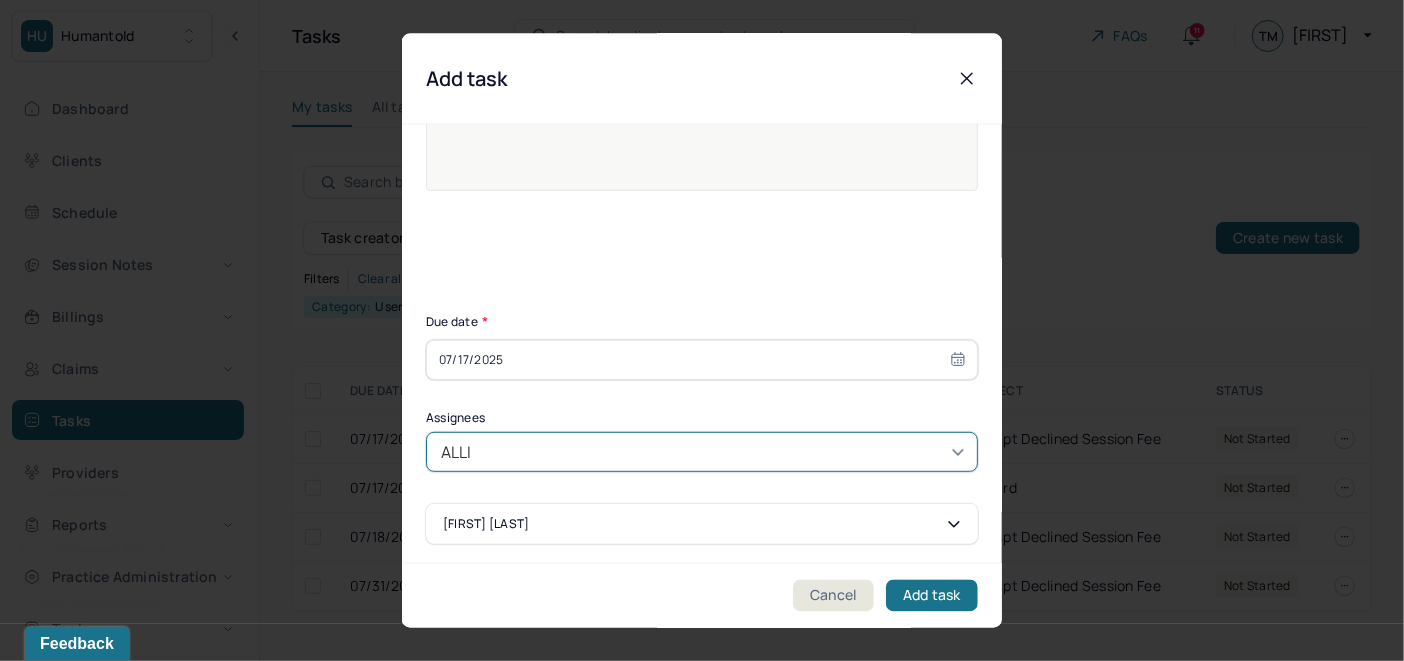 type on "ALLIE" 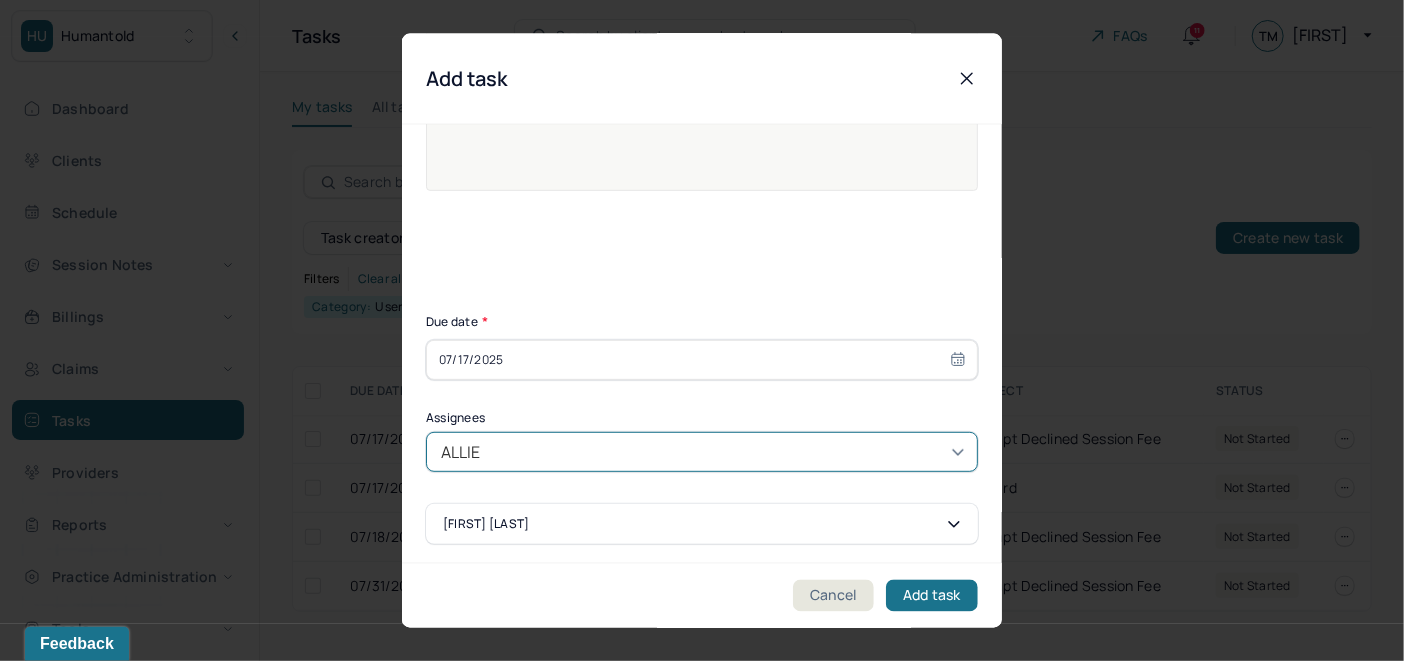 click on "Allie Morales" at bounding box center (702, 737) 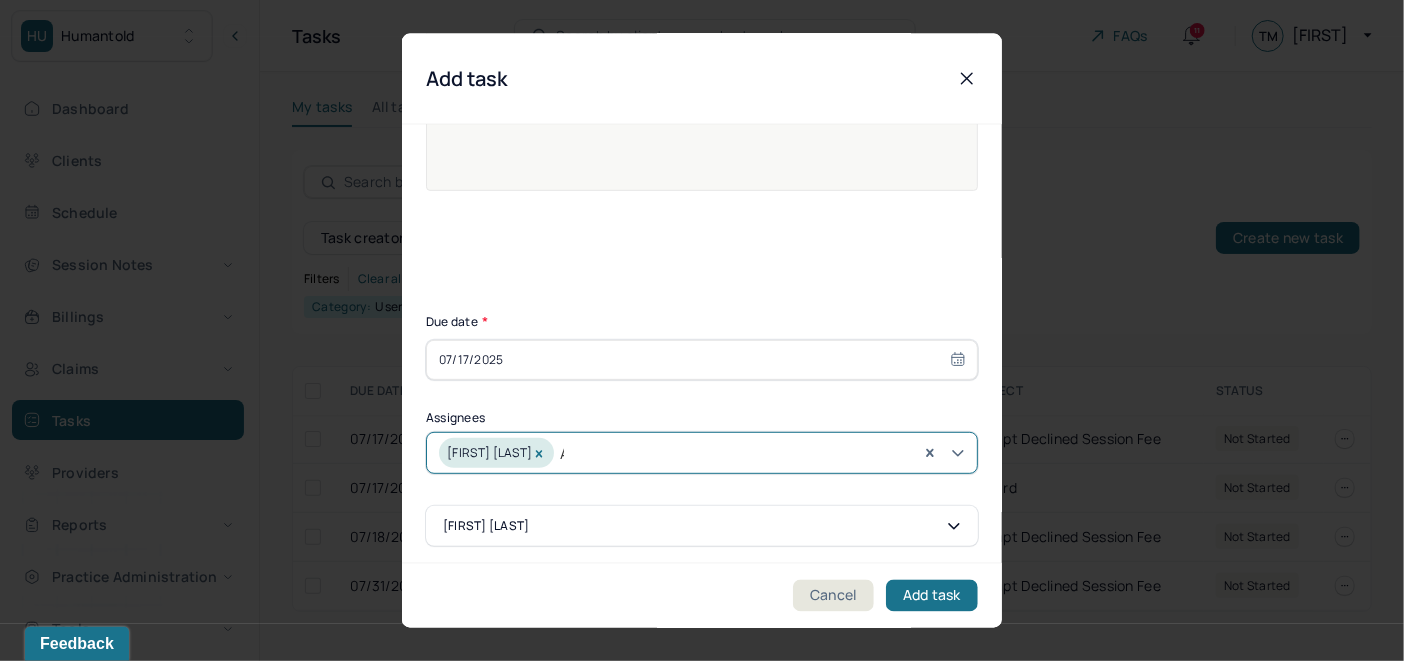 type 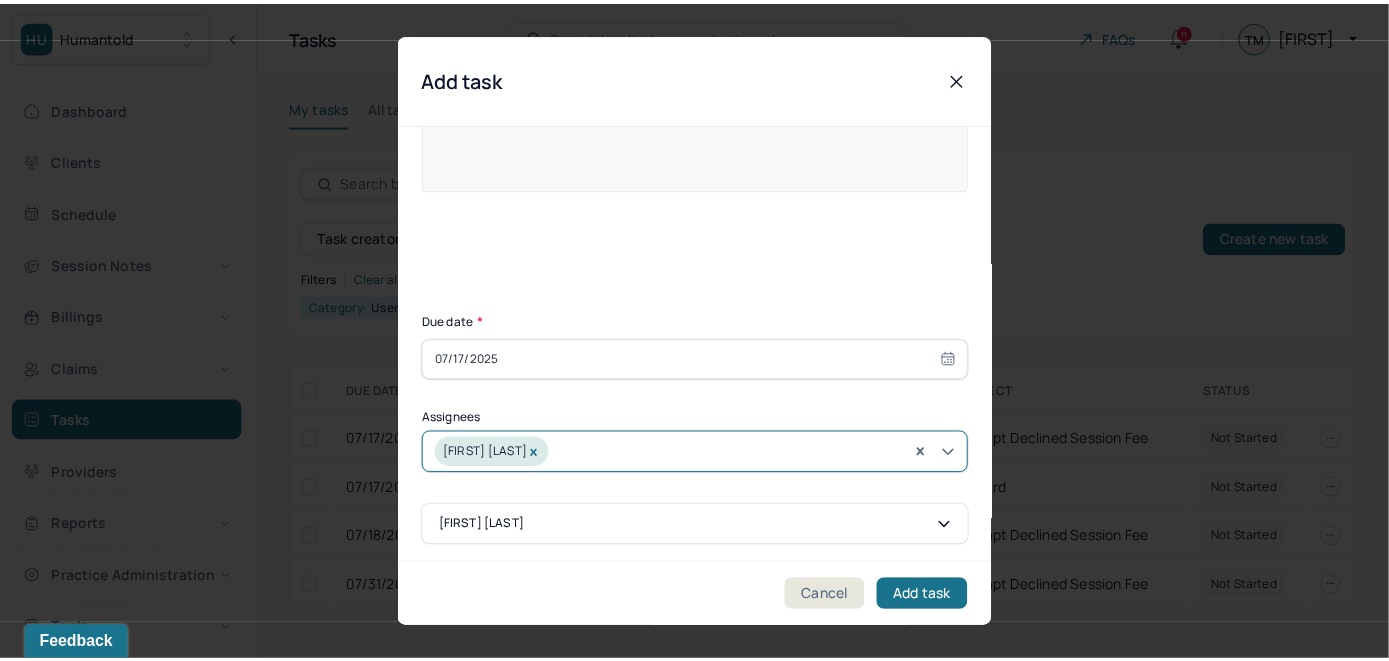 scroll, scrollTop: 287, scrollLeft: 0, axis: vertical 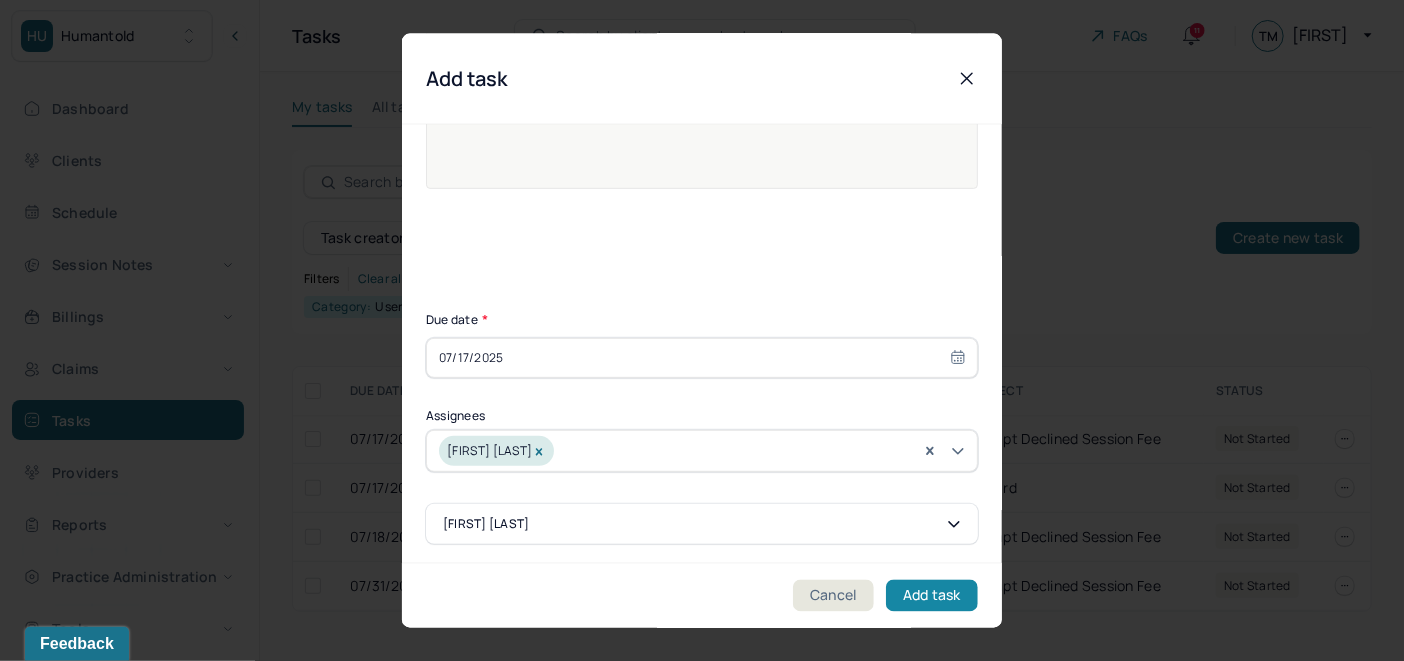 click on "Add task" at bounding box center (932, 596) 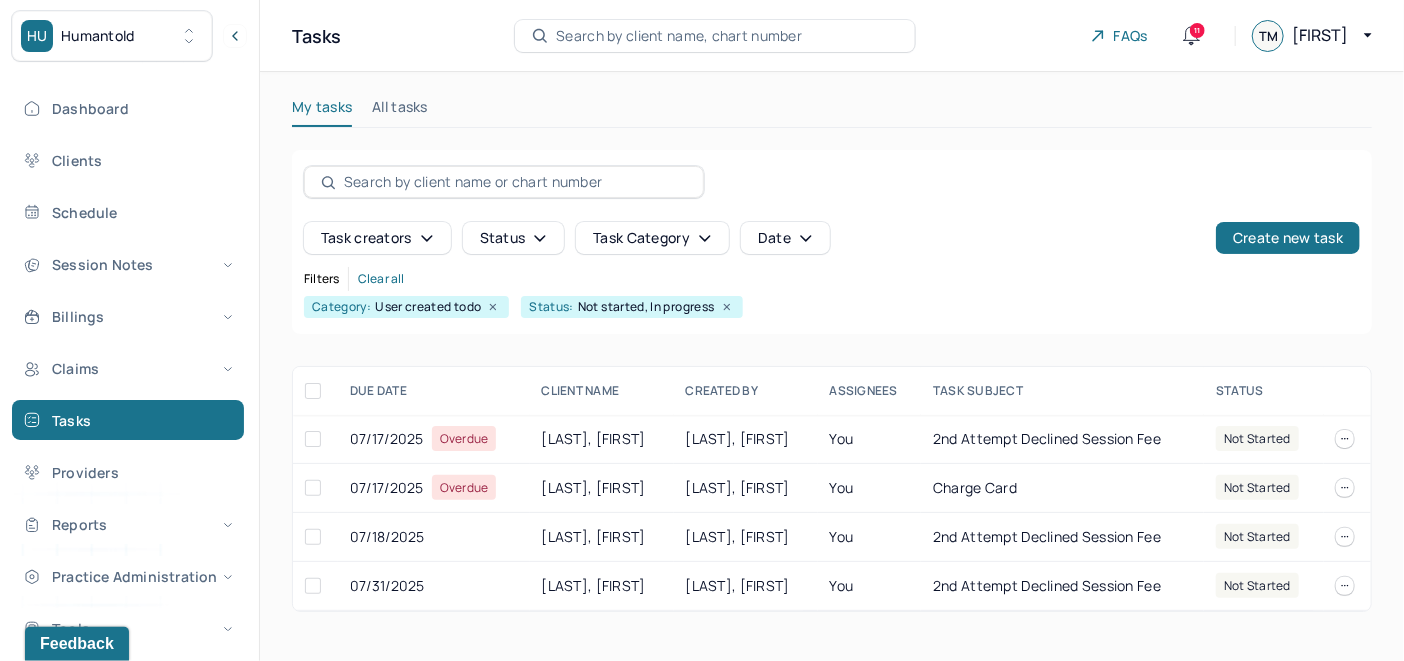 click on "Search by client name, chart number" at bounding box center (679, 36) 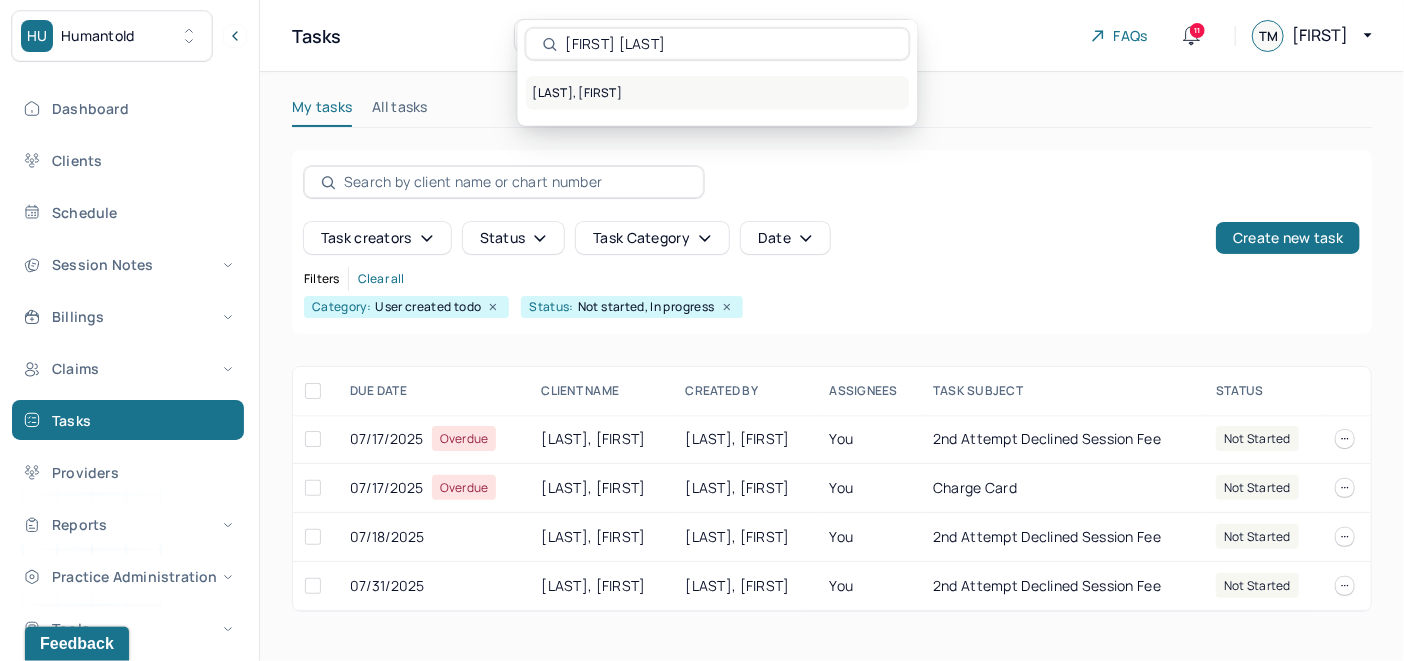 type on "Mahalia Mathelier" 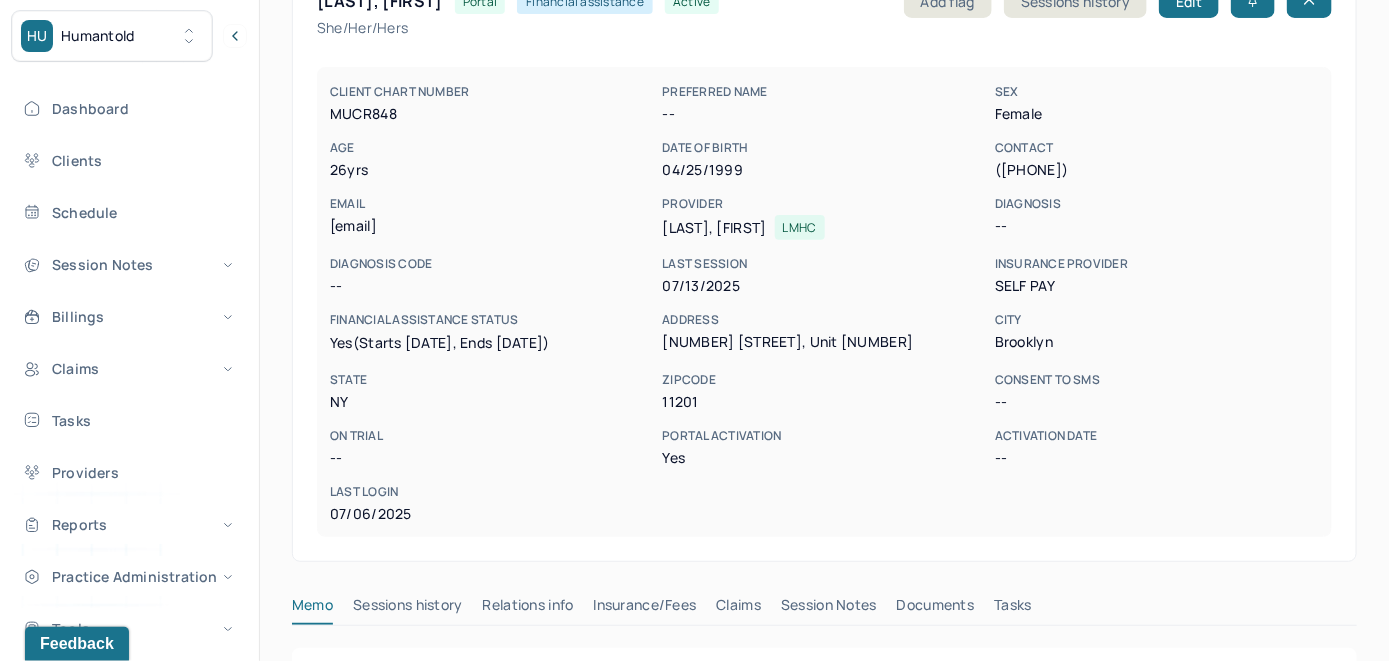 scroll, scrollTop: 0, scrollLeft: 0, axis: both 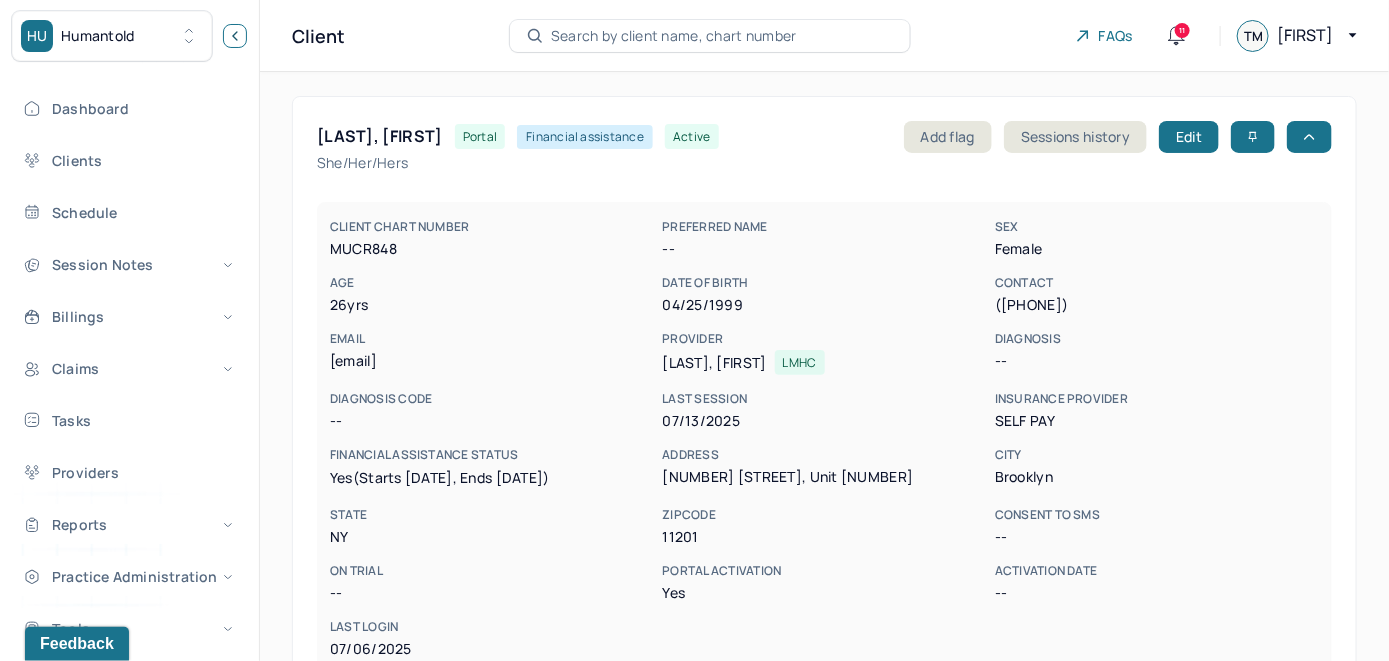 click at bounding box center [235, 36] 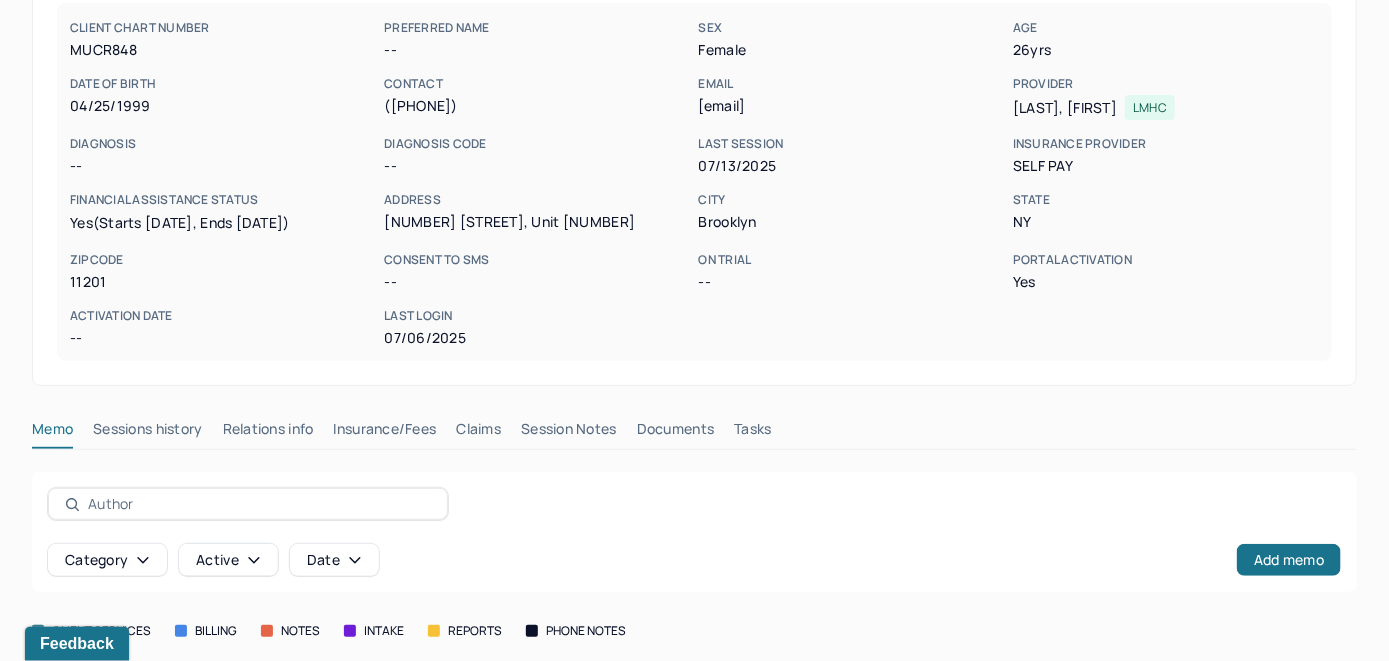 scroll, scrollTop: 200, scrollLeft: 0, axis: vertical 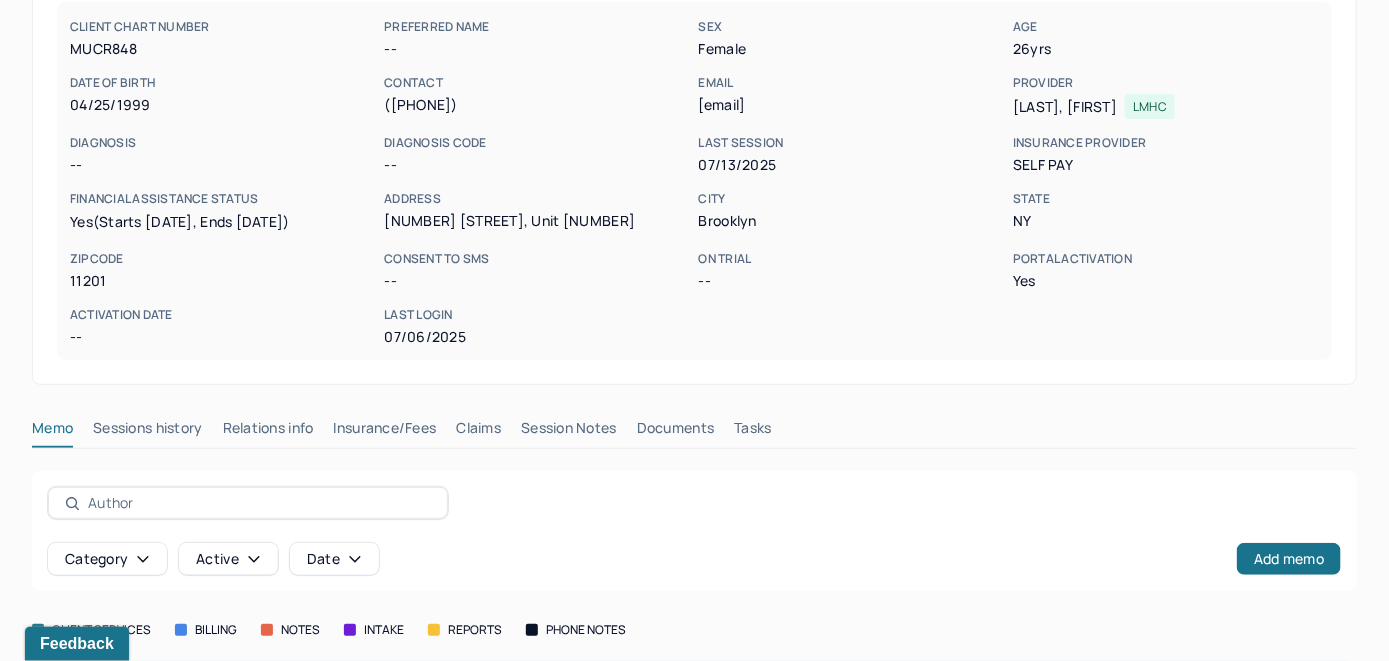 click on "Memo" at bounding box center [52, 432] 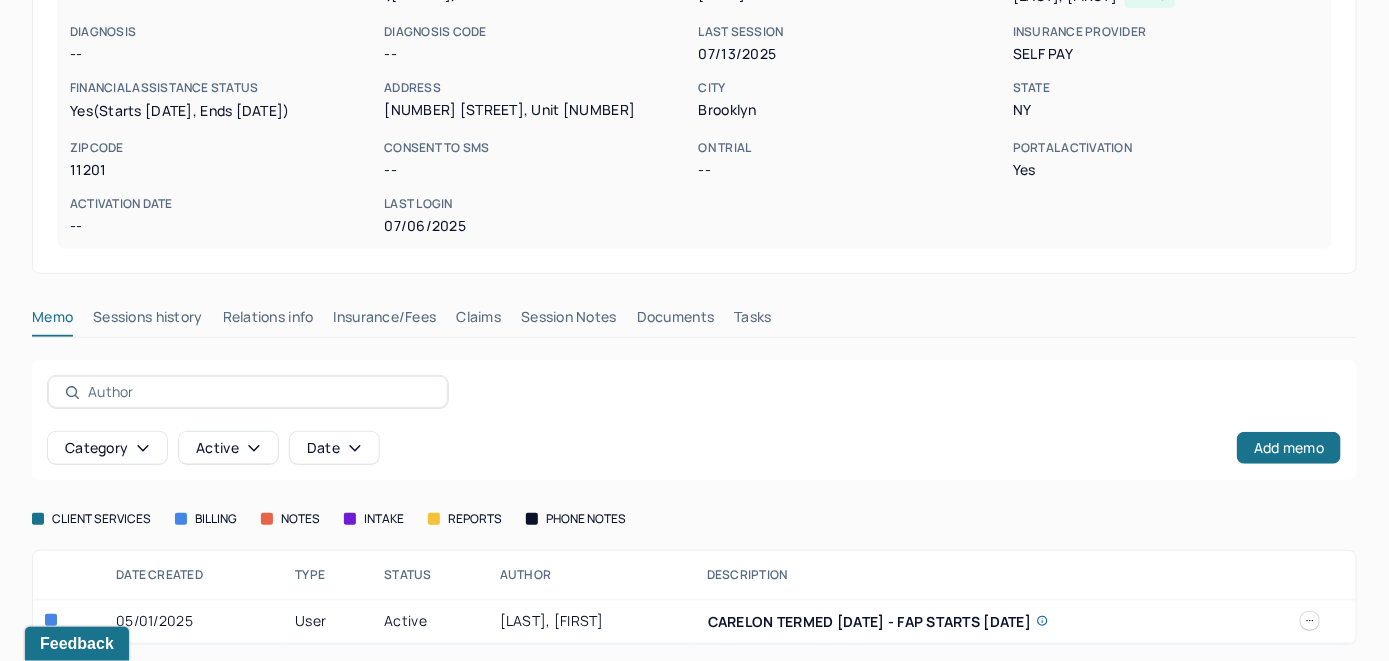 scroll, scrollTop: 317, scrollLeft: 0, axis: vertical 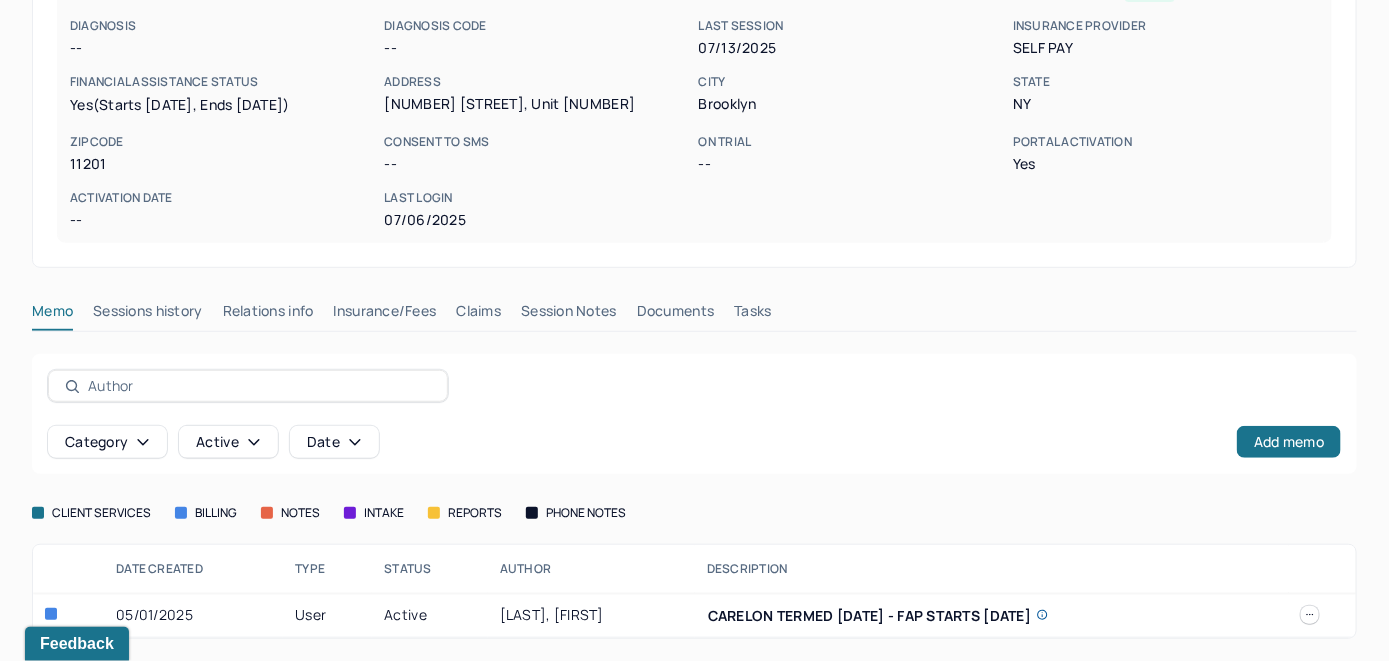 click on "Insurance/Fees" at bounding box center [385, 315] 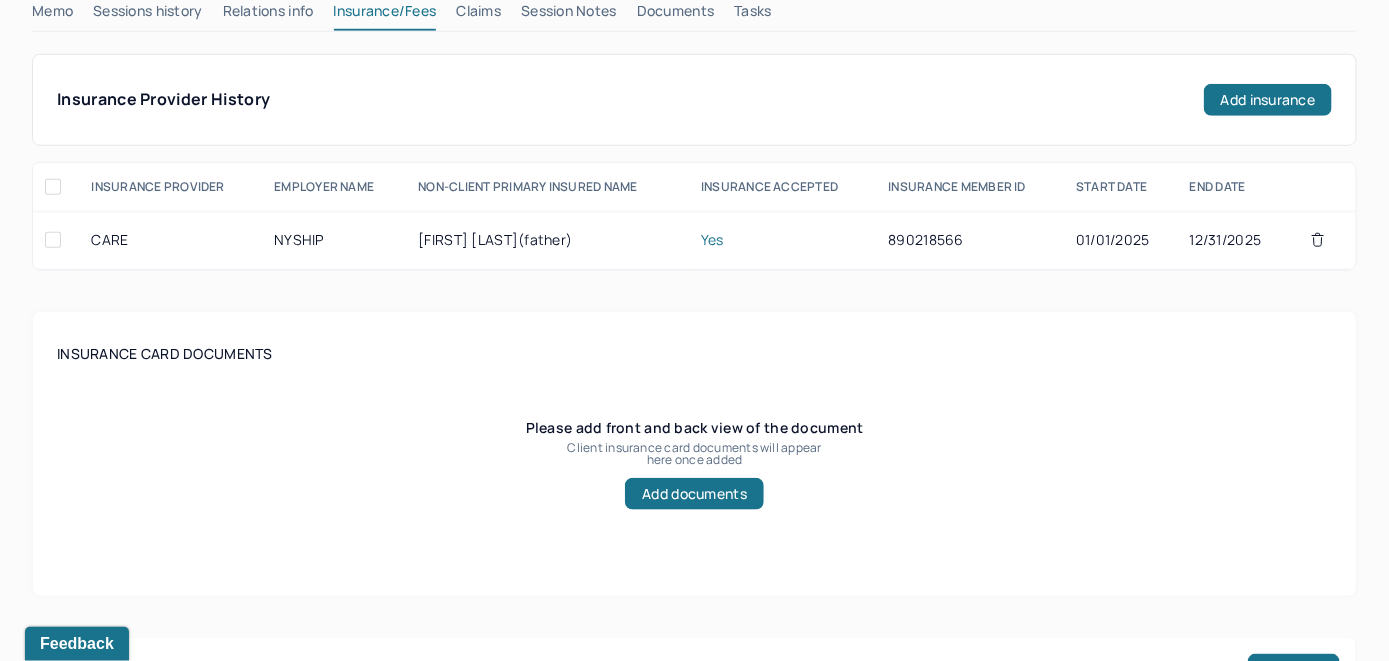 scroll, scrollTop: 417, scrollLeft: 0, axis: vertical 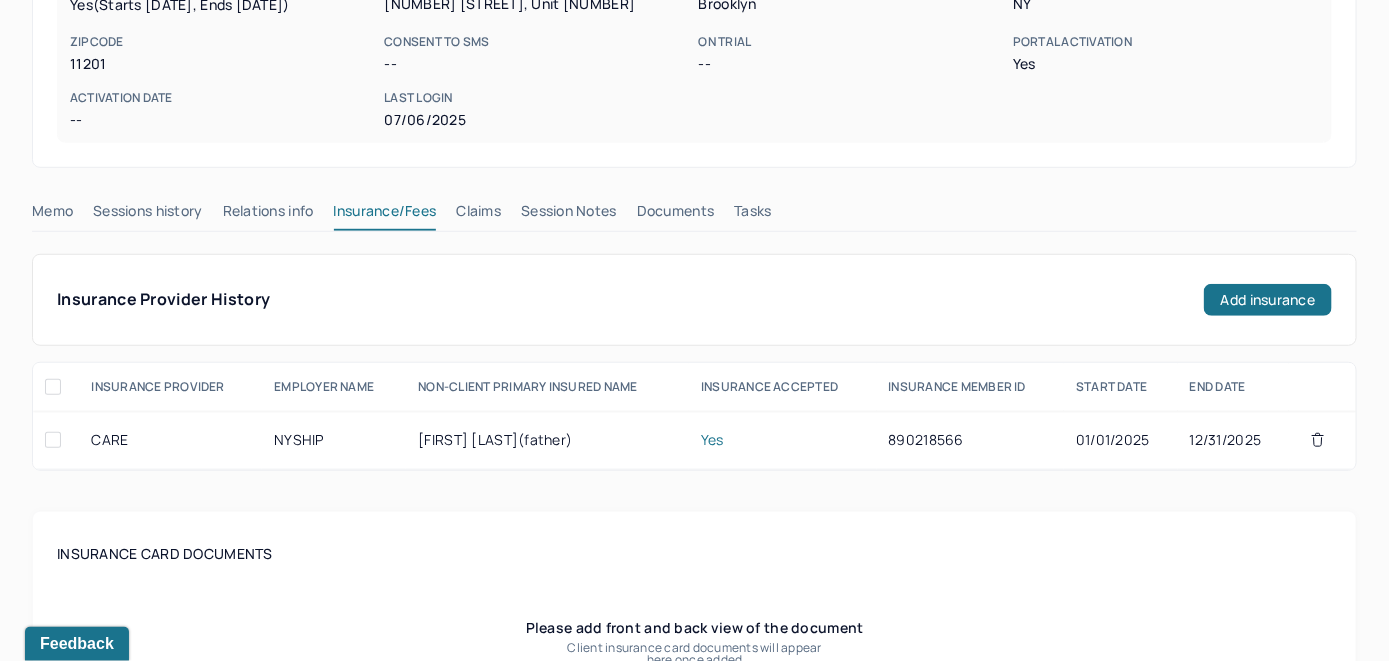 click on "Claims" at bounding box center (478, 215) 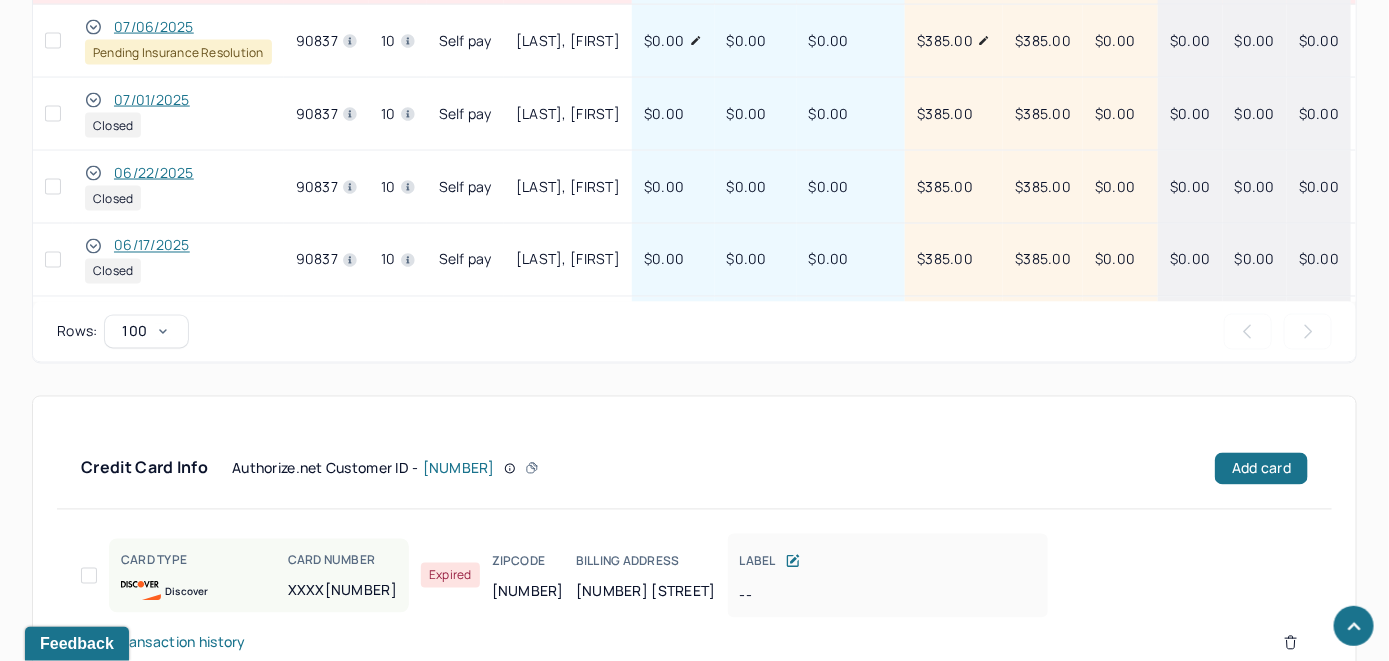 scroll, scrollTop: 1041, scrollLeft: 0, axis: vertical 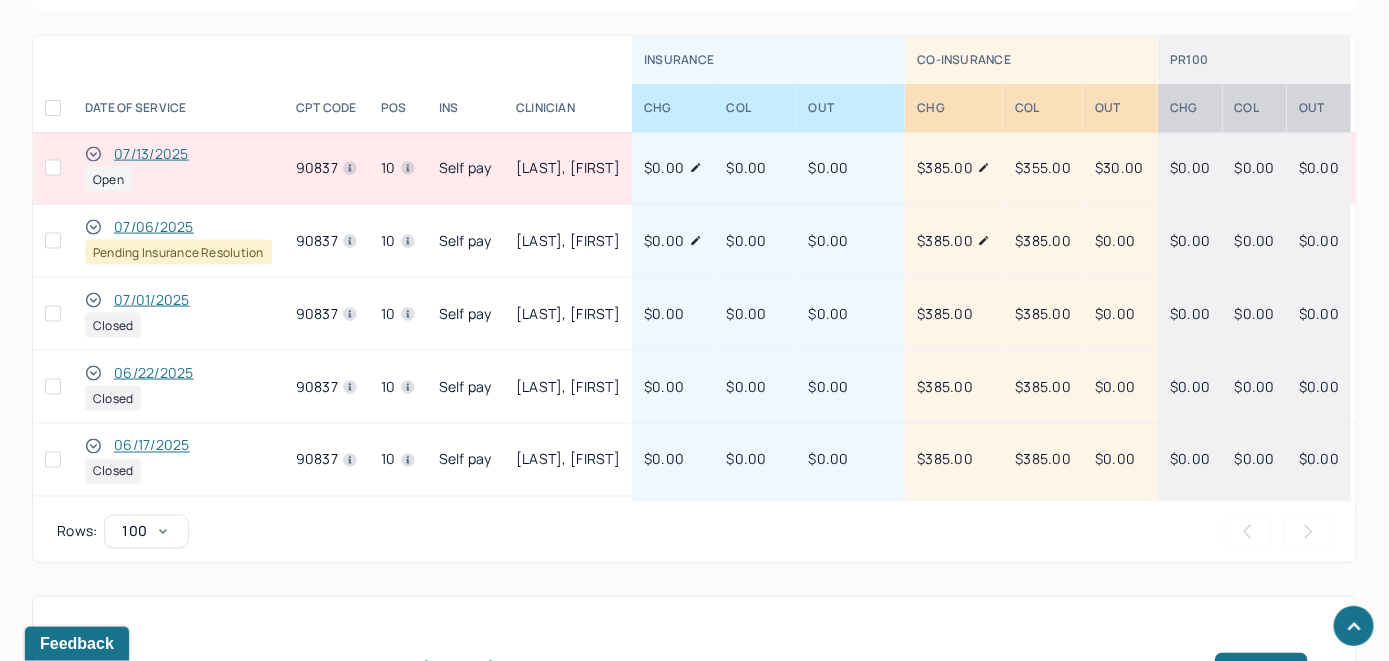 click on "07/13/2025" at bounding box center [151, 154] 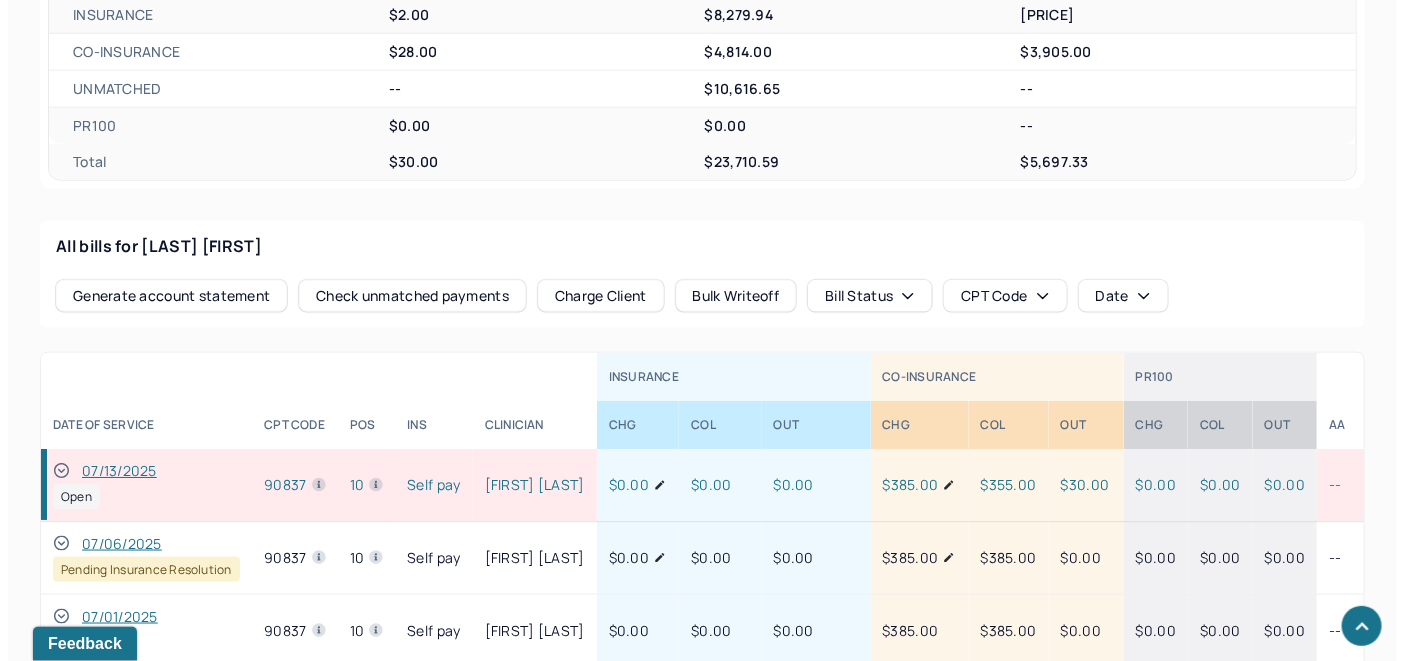 scroll, scrollTop: 969, scrollLeft: 0, axis: vertical 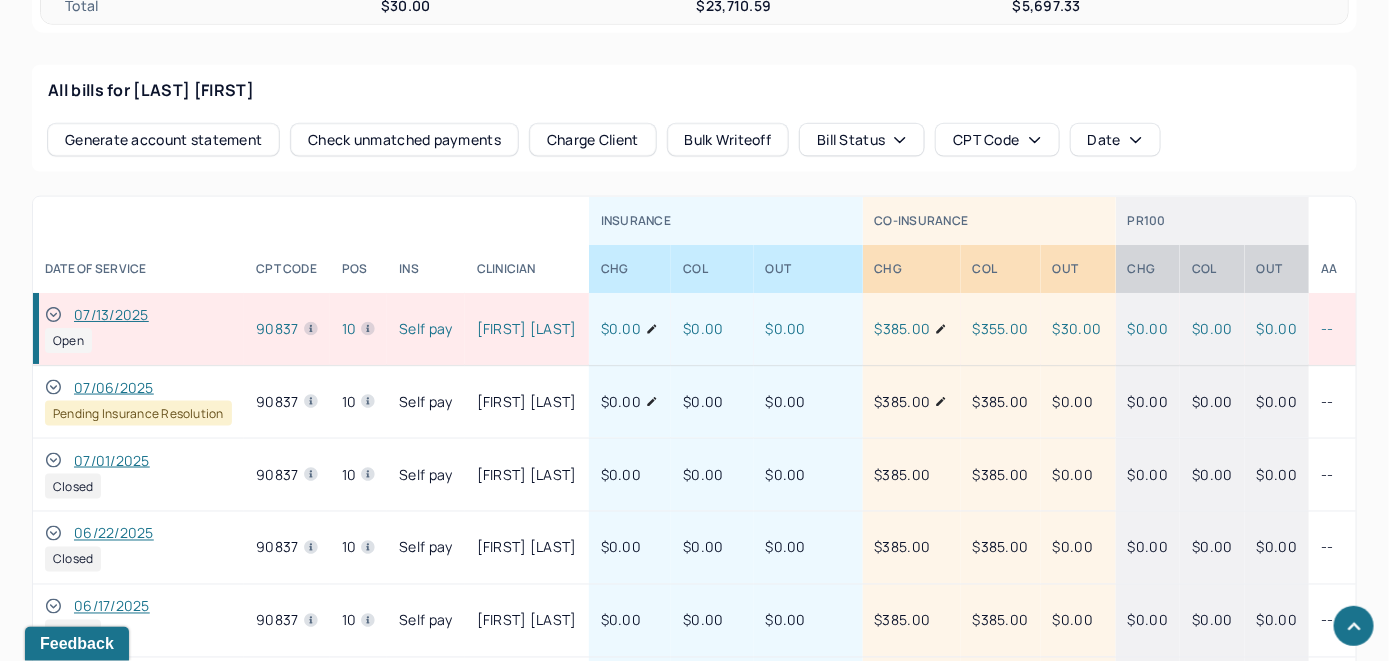 click on "Check unmatched payments" at bounding box center (404, 140) 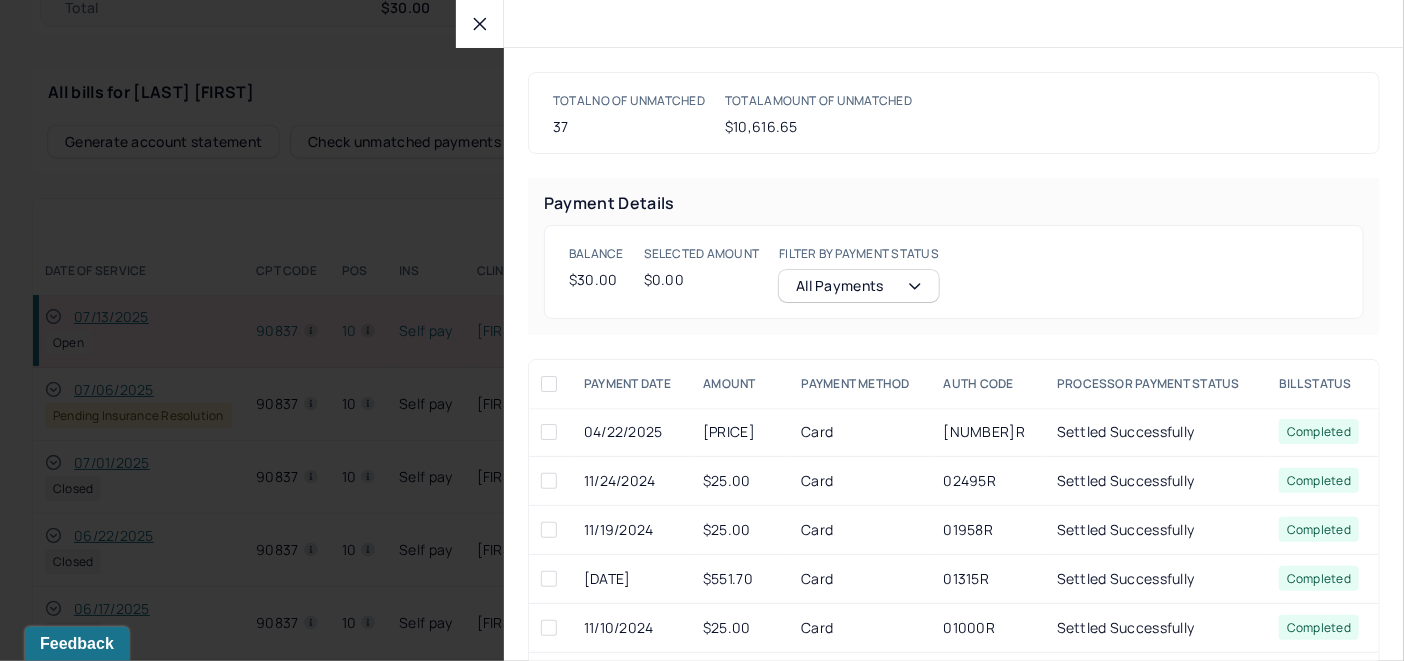 scroll, scrollTop: 971, scrollLeft: 0, axis: vertical 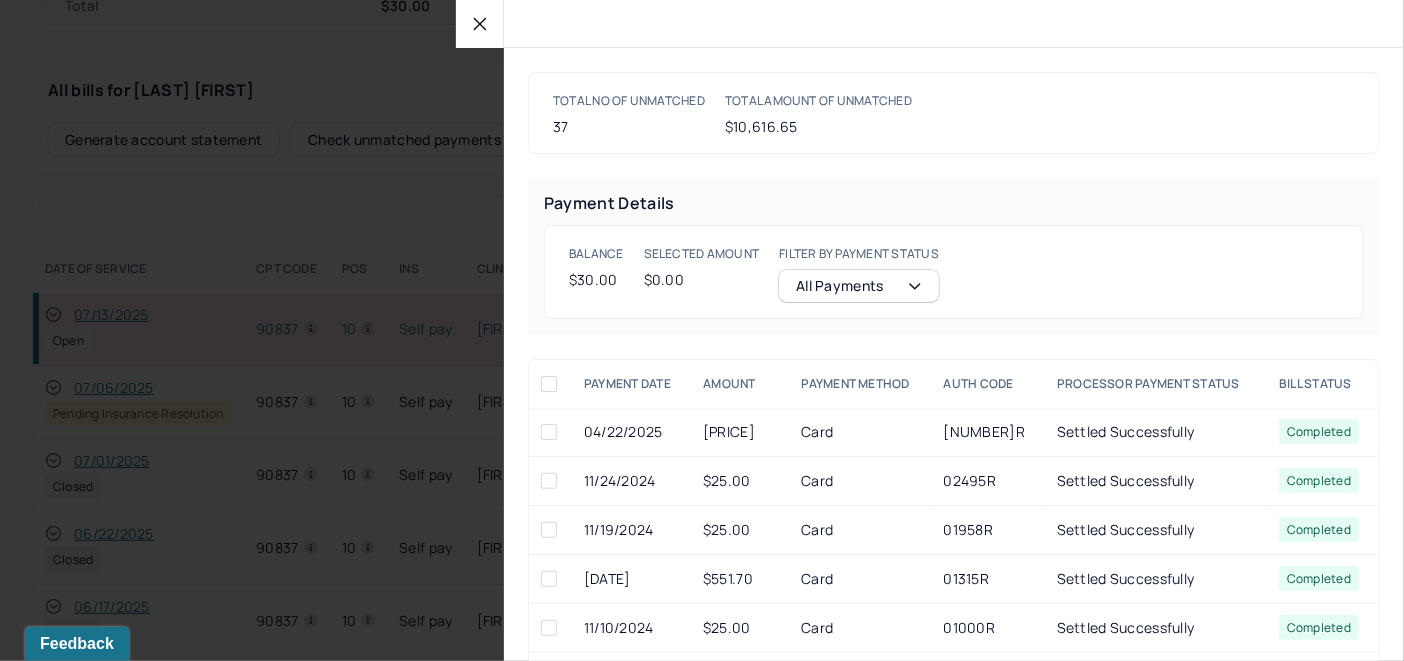 click 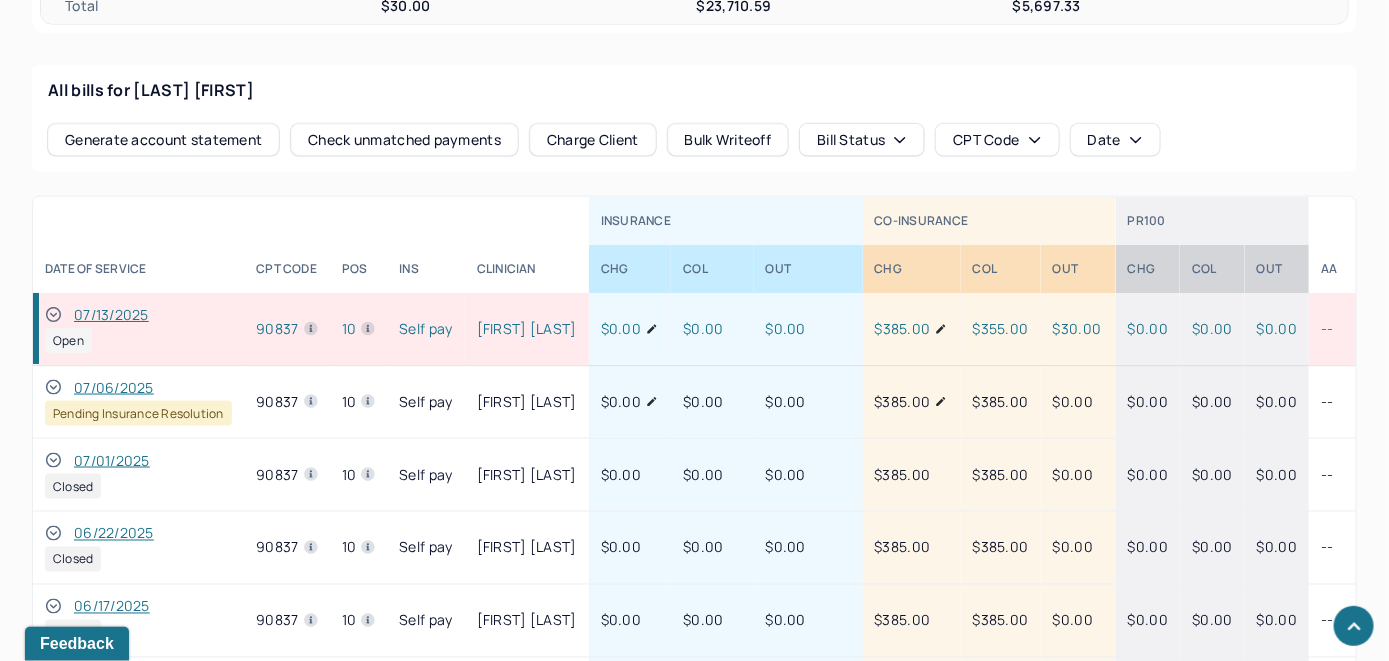 click on "Charge Client" at bounding box center (593, 140) 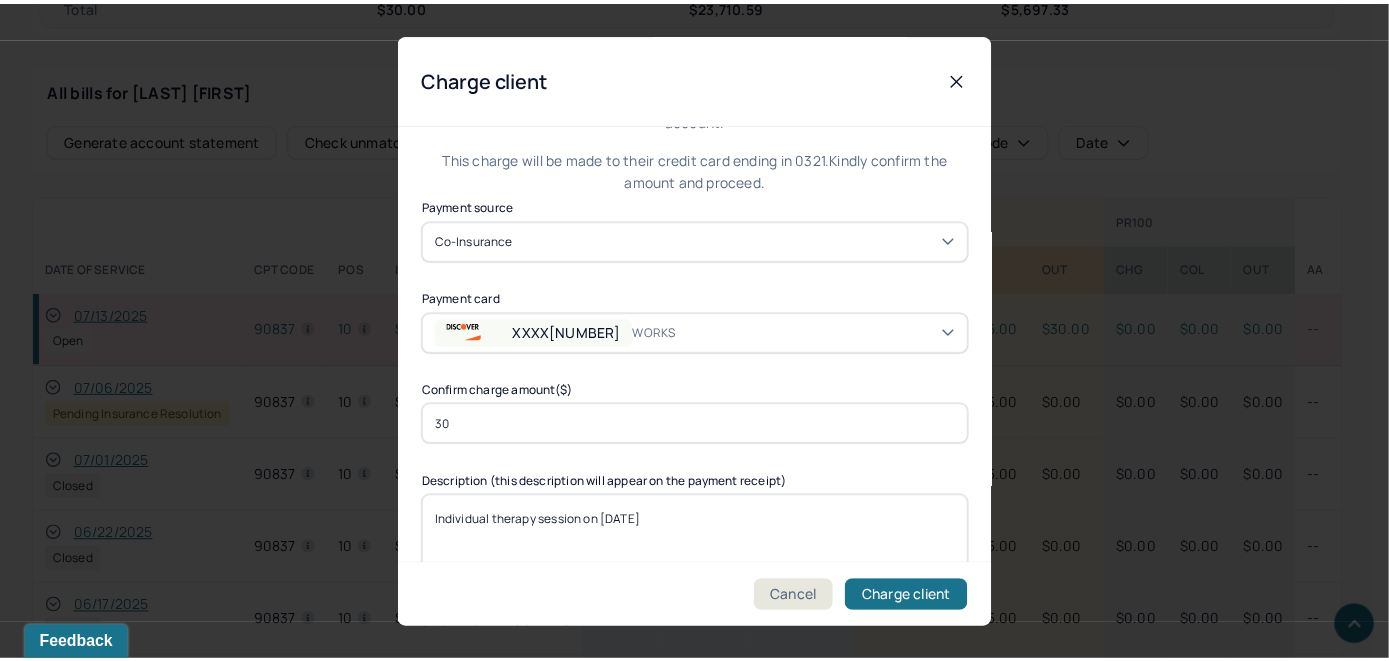 scroll, scrollTop: 121, scrollLeft: 0, axis: vertical 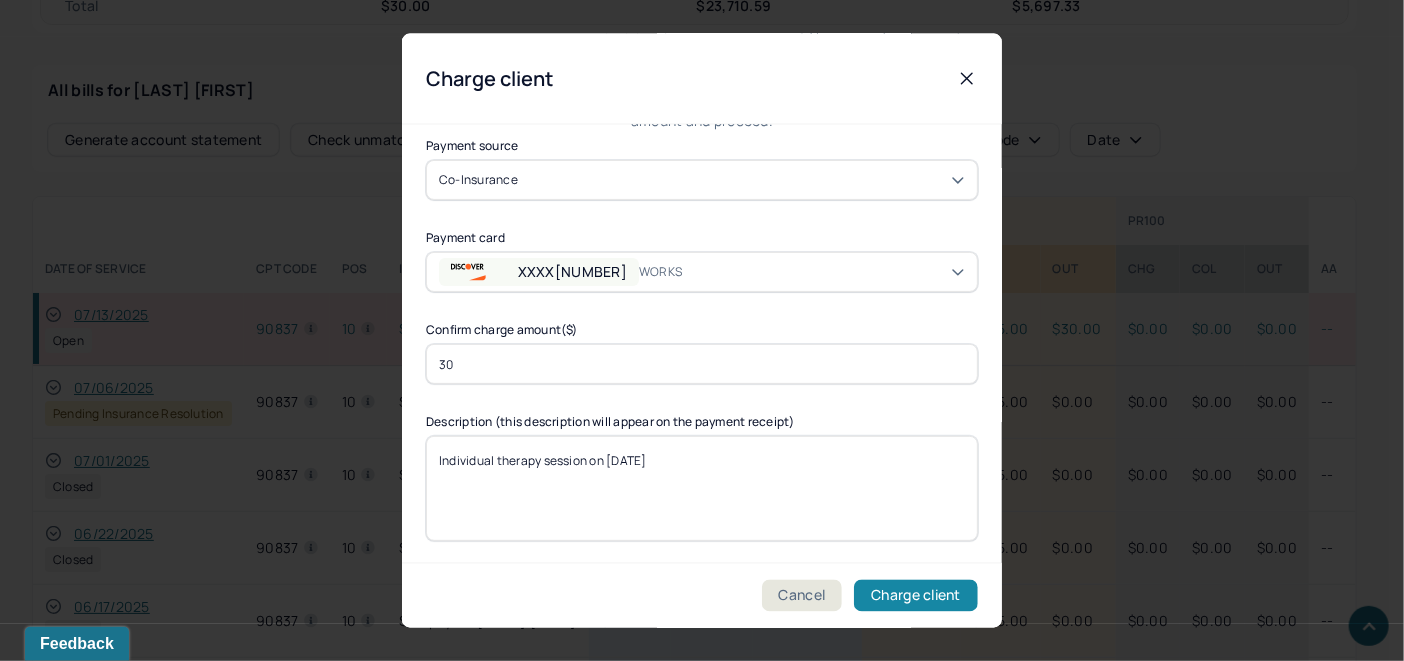 click on "Charge client" at bounding box center (916, 596) 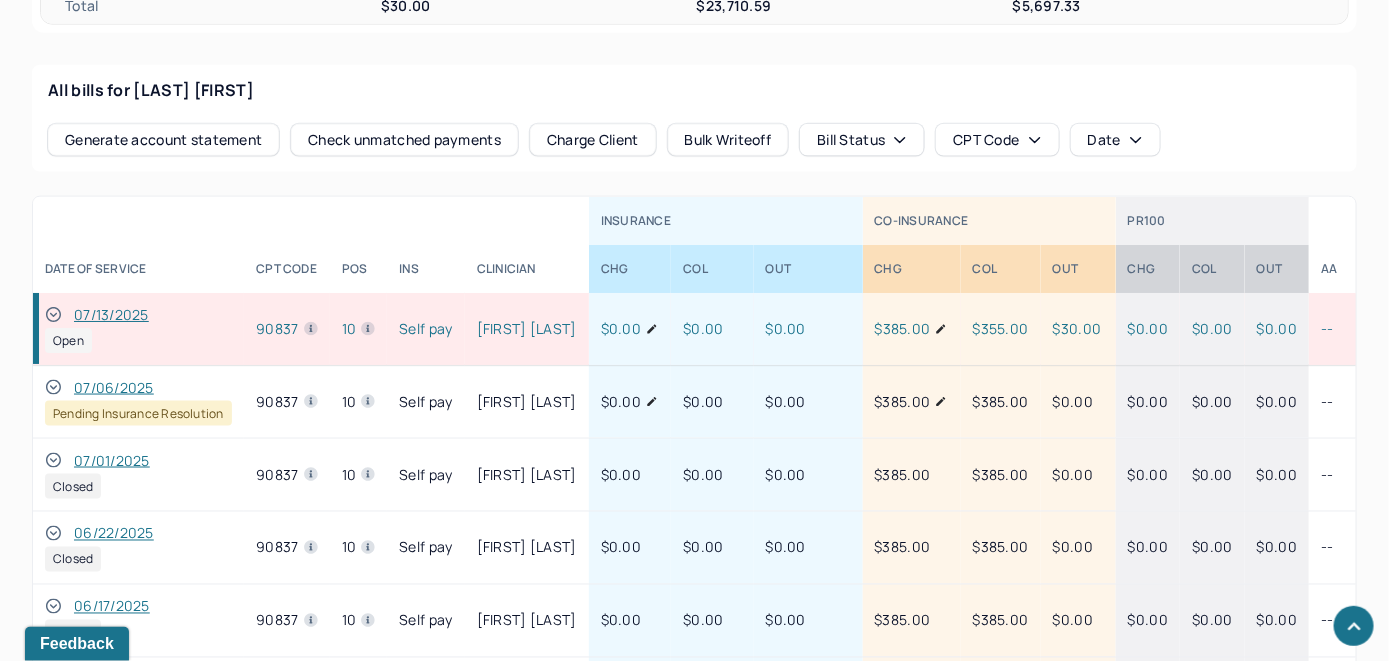 click 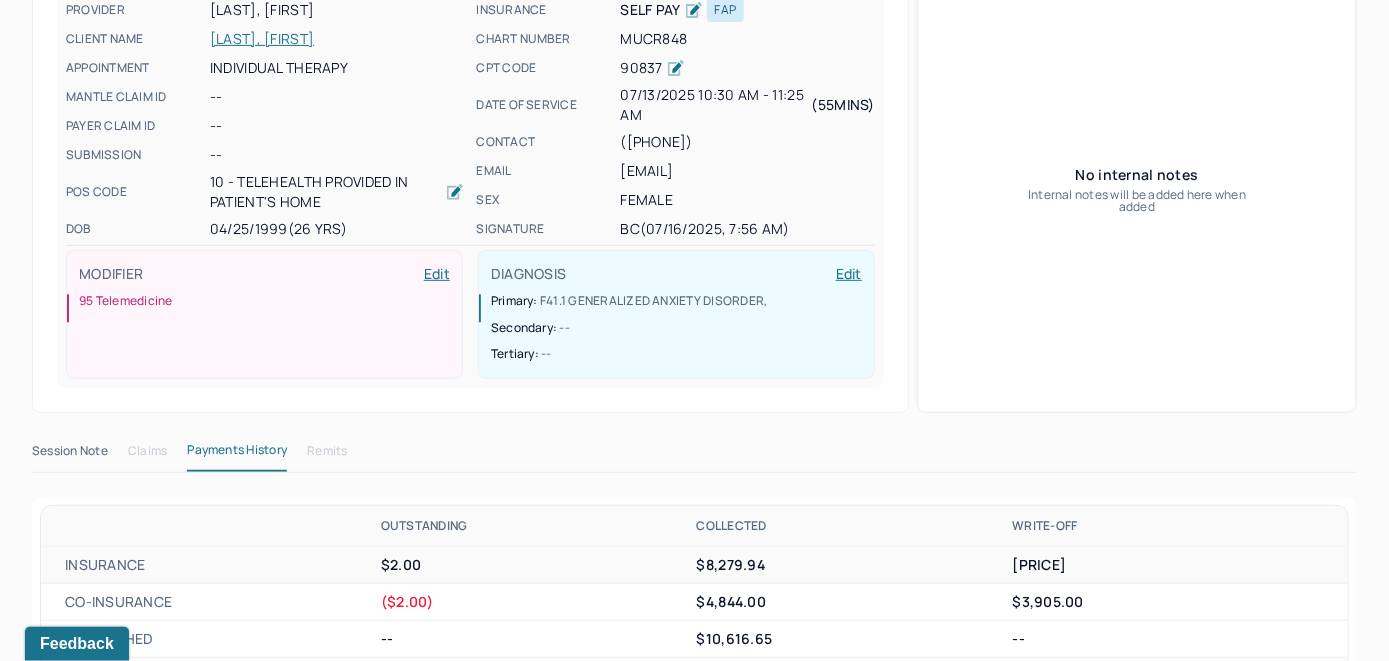 scroll, scrollTop: 0, scrollLeft: 0, axis: both 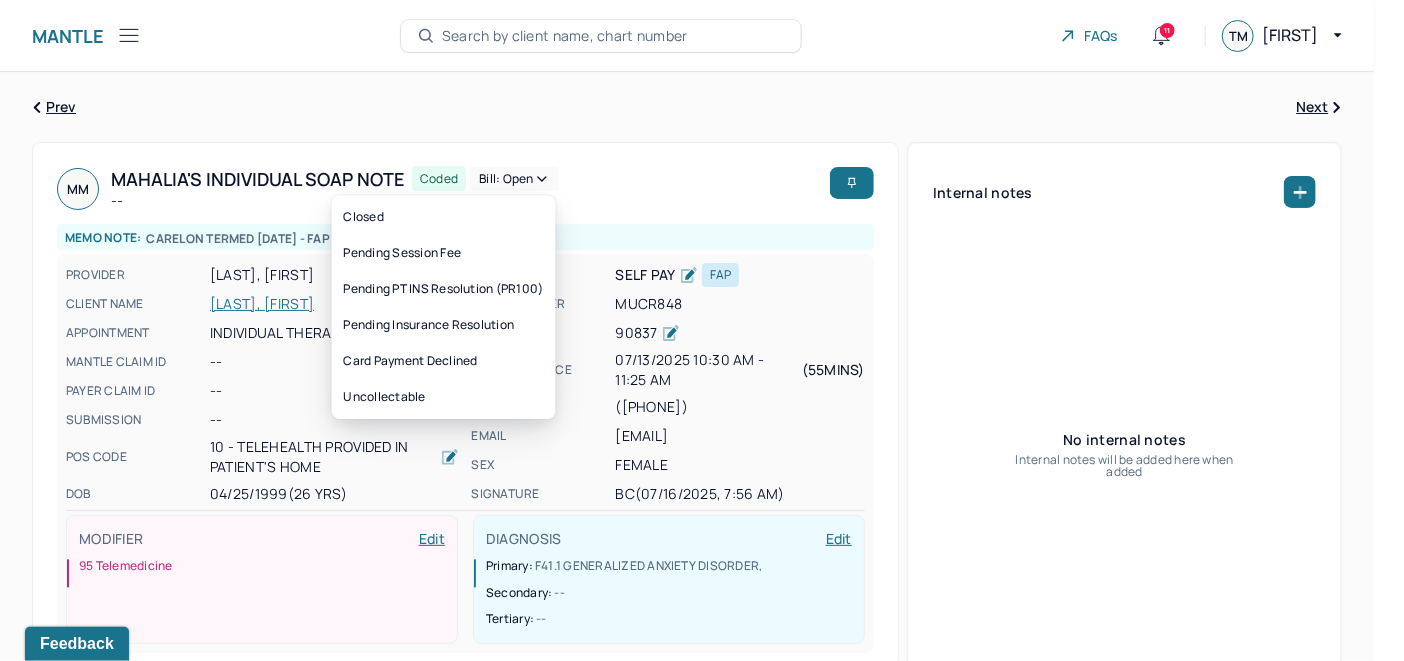 click on "Bill: Open" at bounding box center [514, 179] 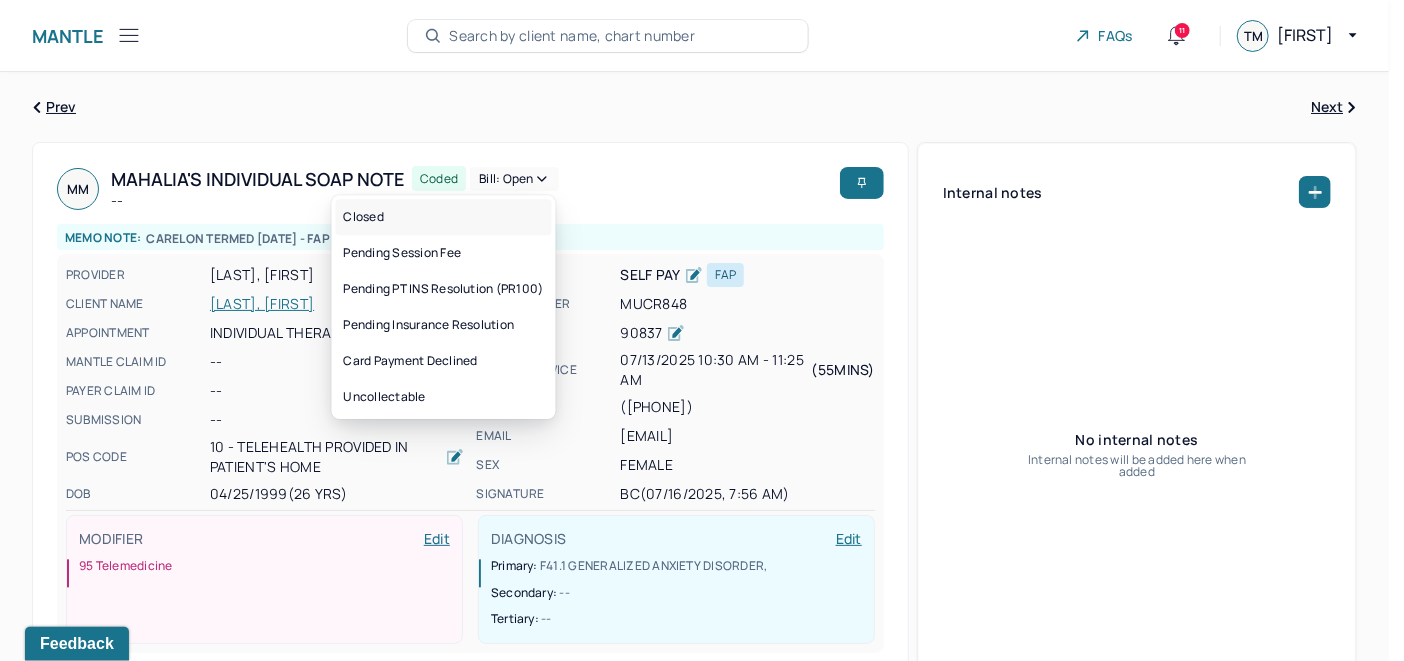 click on "Closed" at bounding box center (444, 217) 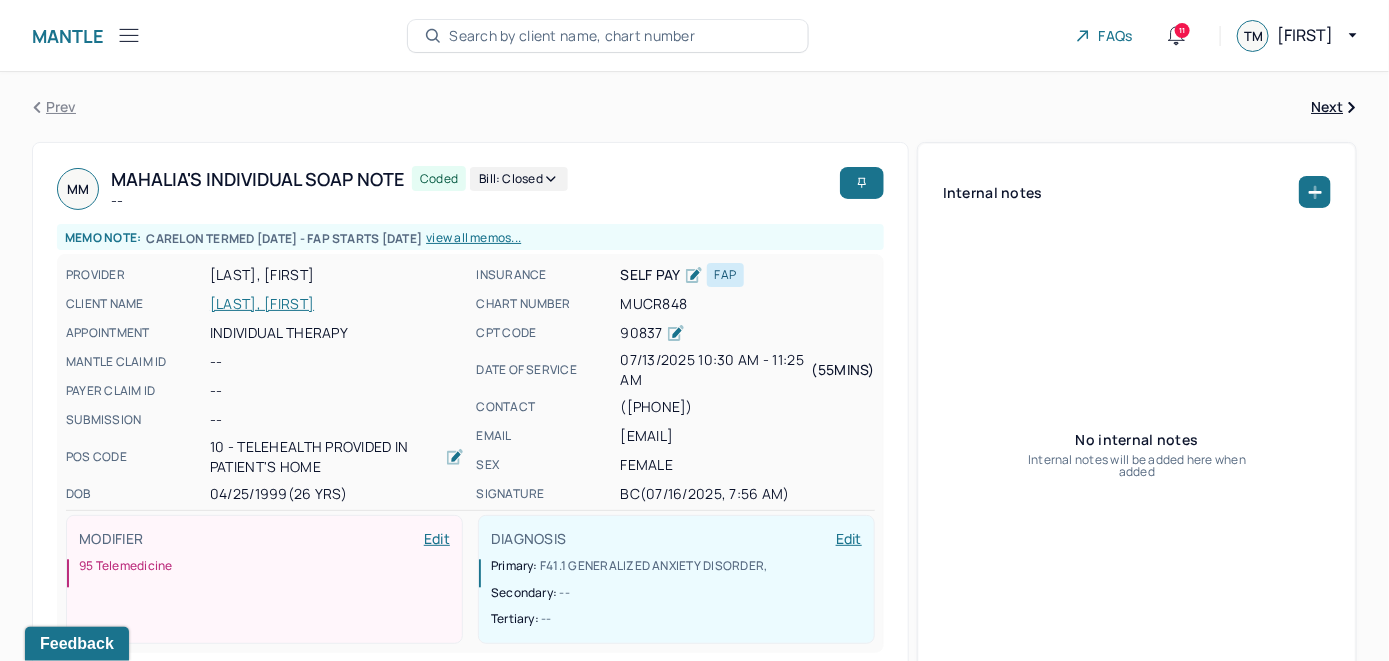 click on "Search by client name, chart number" at bounding box center (572, 36) 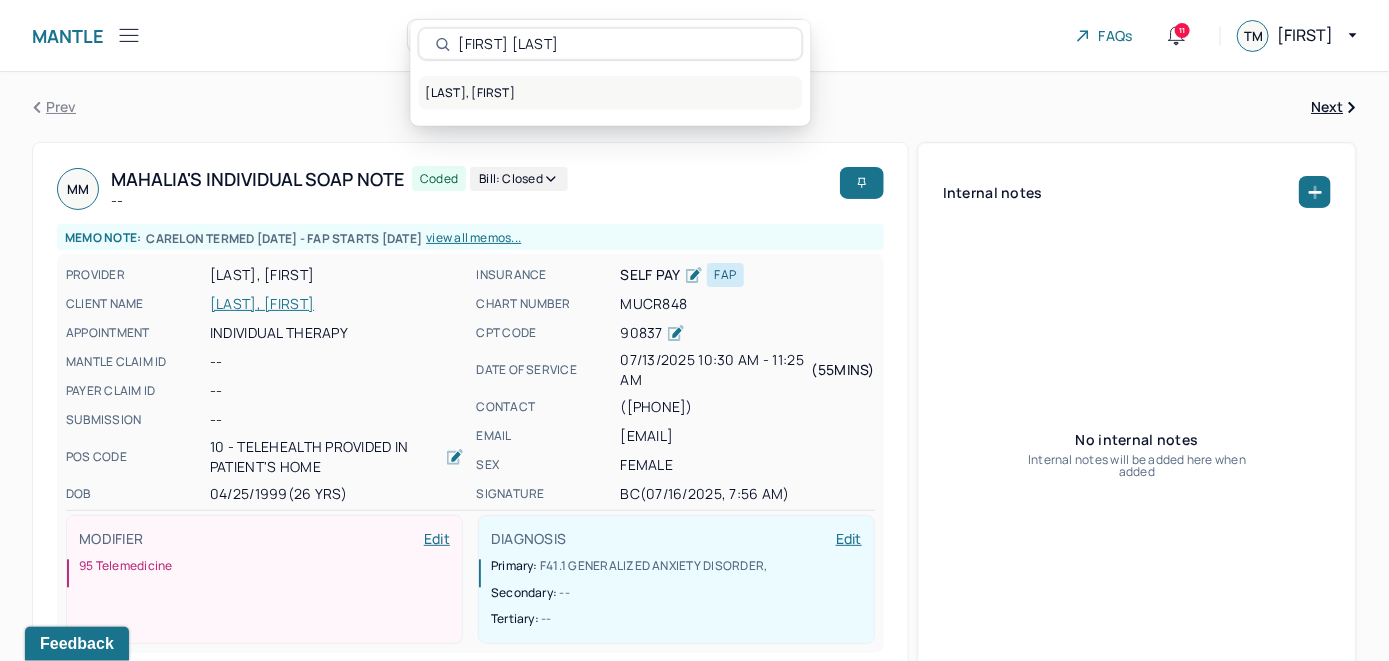 type on "Michelle Yung" 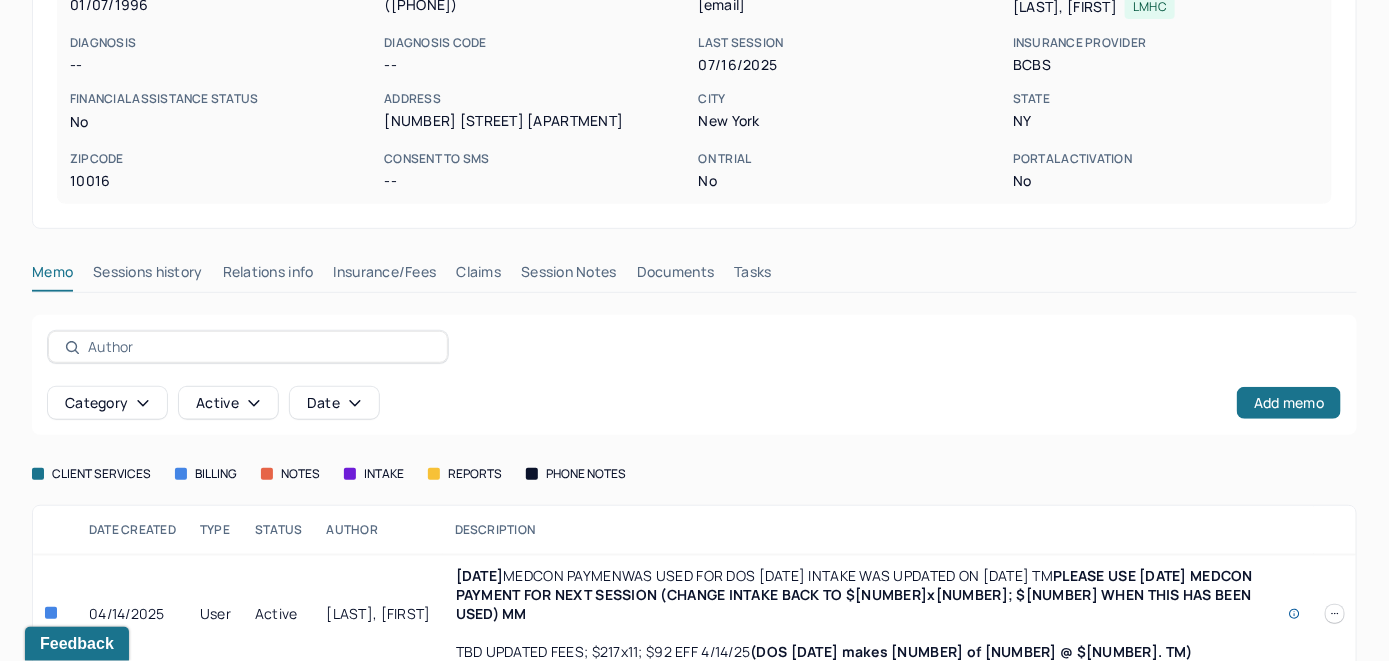 scroll, scrollTop: 400, scrollLeft: 0, axis: vertical 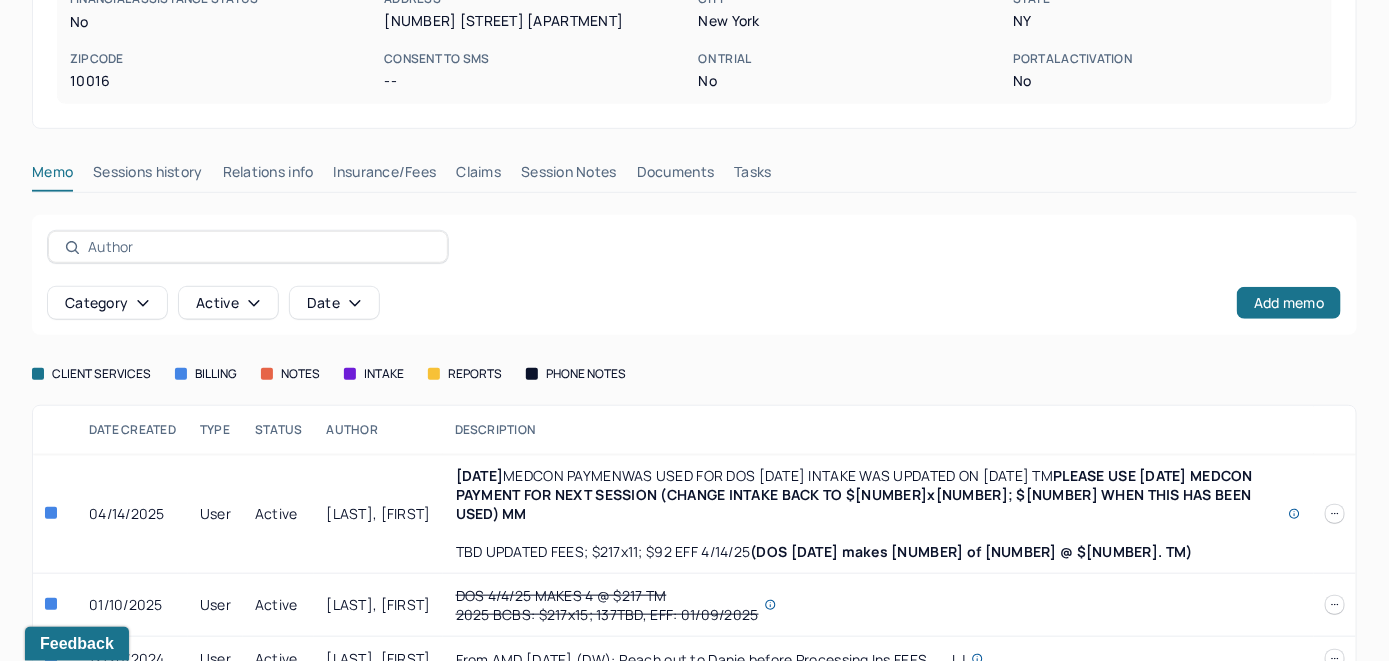 click on "Insurance/Fees" at bounding box center [385, 176] 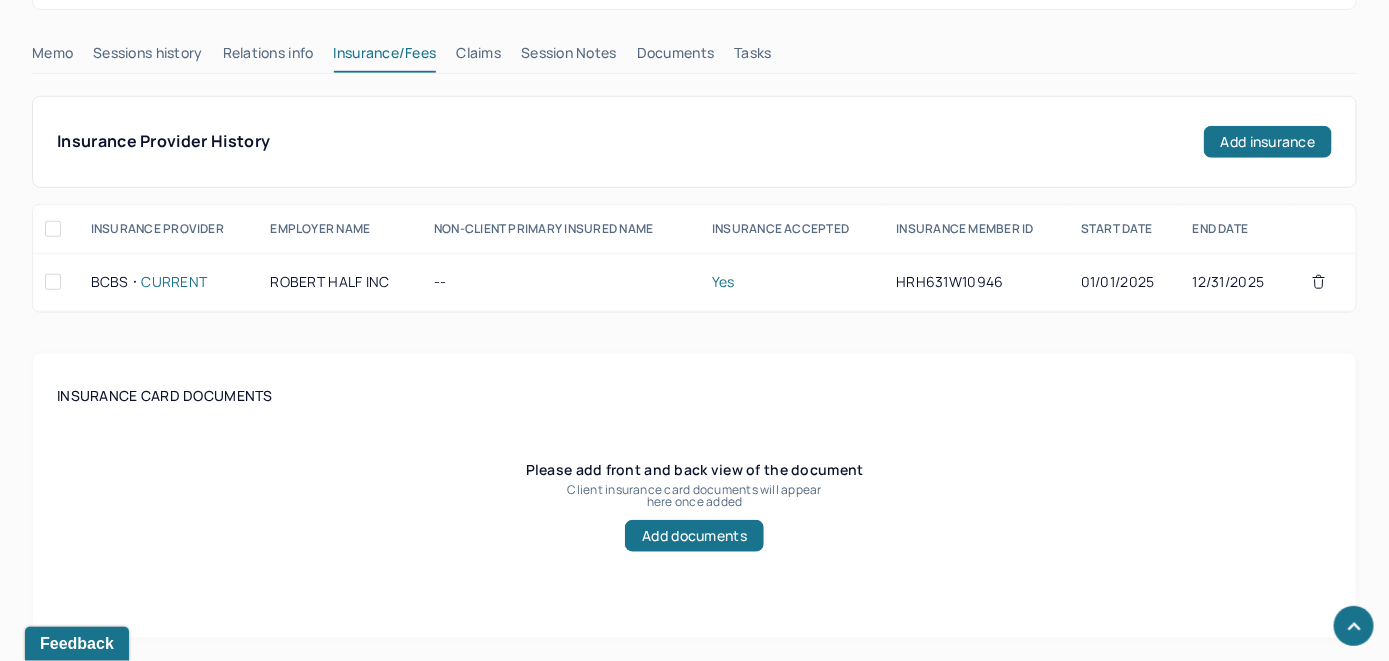 scroll, scrollTop: 500, scrollLeft: 0, axis: vertical 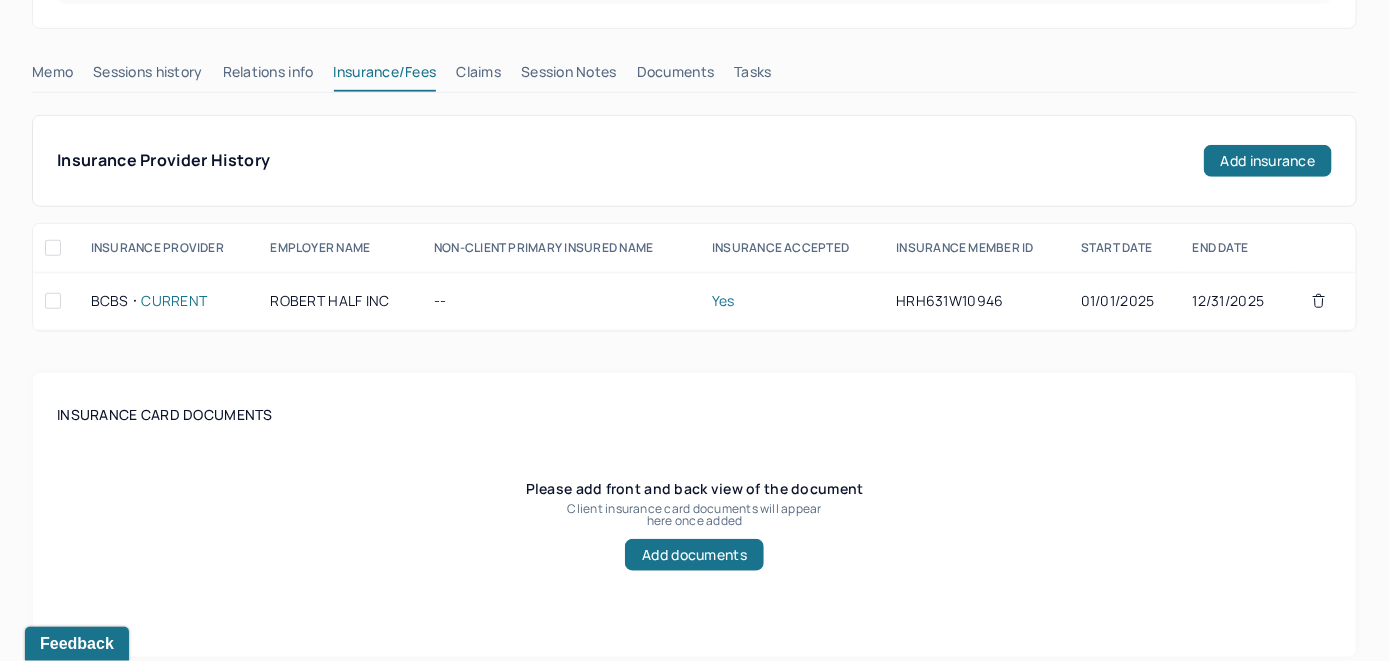 click on "Claims" at bounding box center (478, 76) 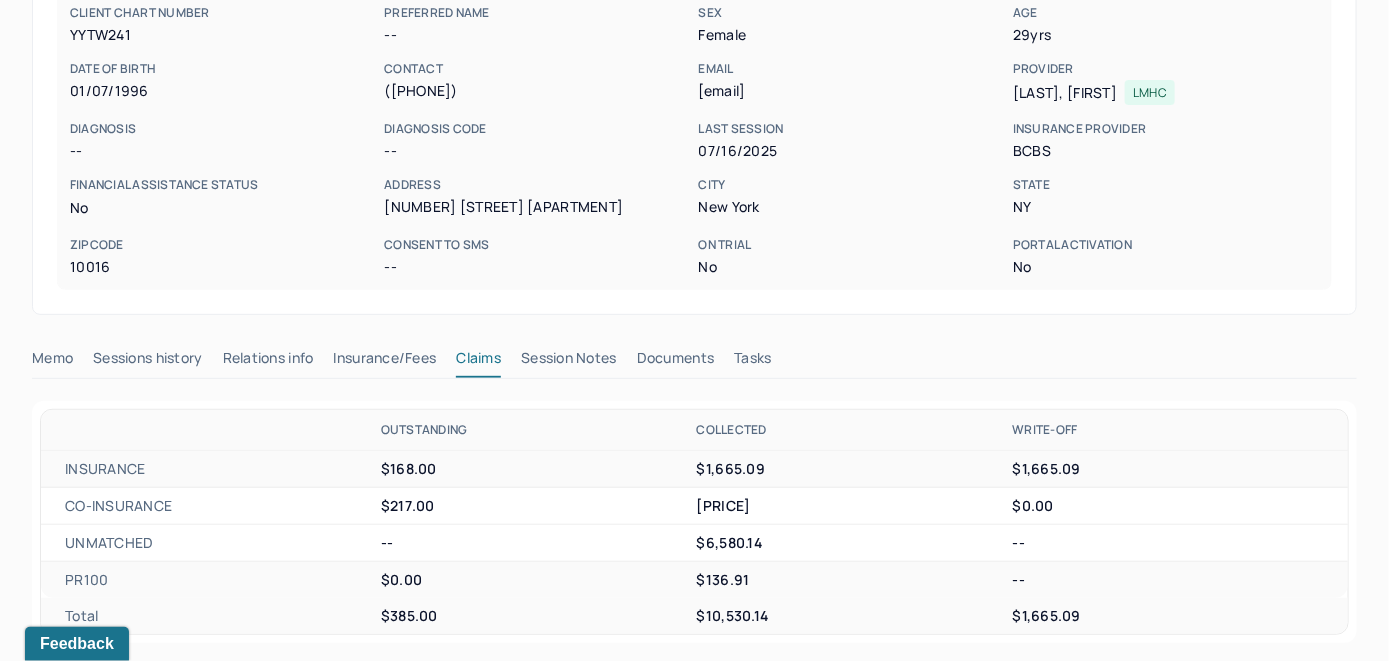 scroll, scrollTop: 182, scrollLeft: 0, axis: vertical 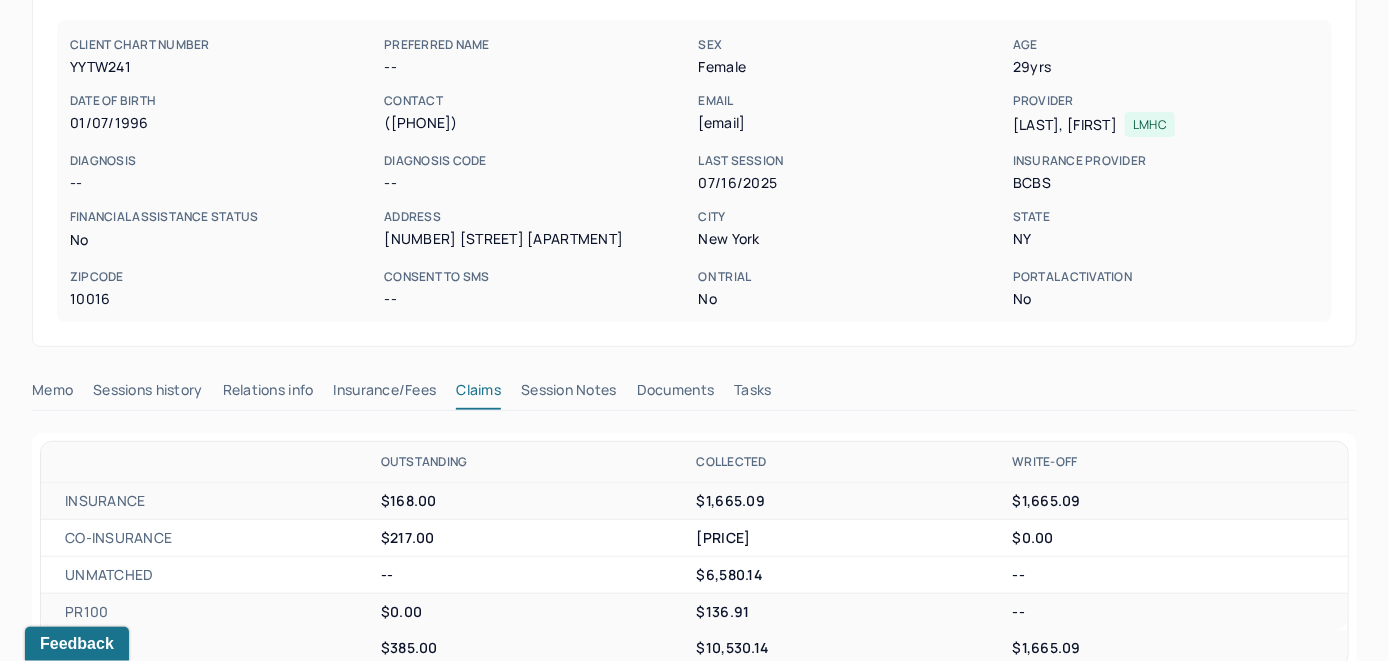 click on "Memo" at bounding box center [52, 394] 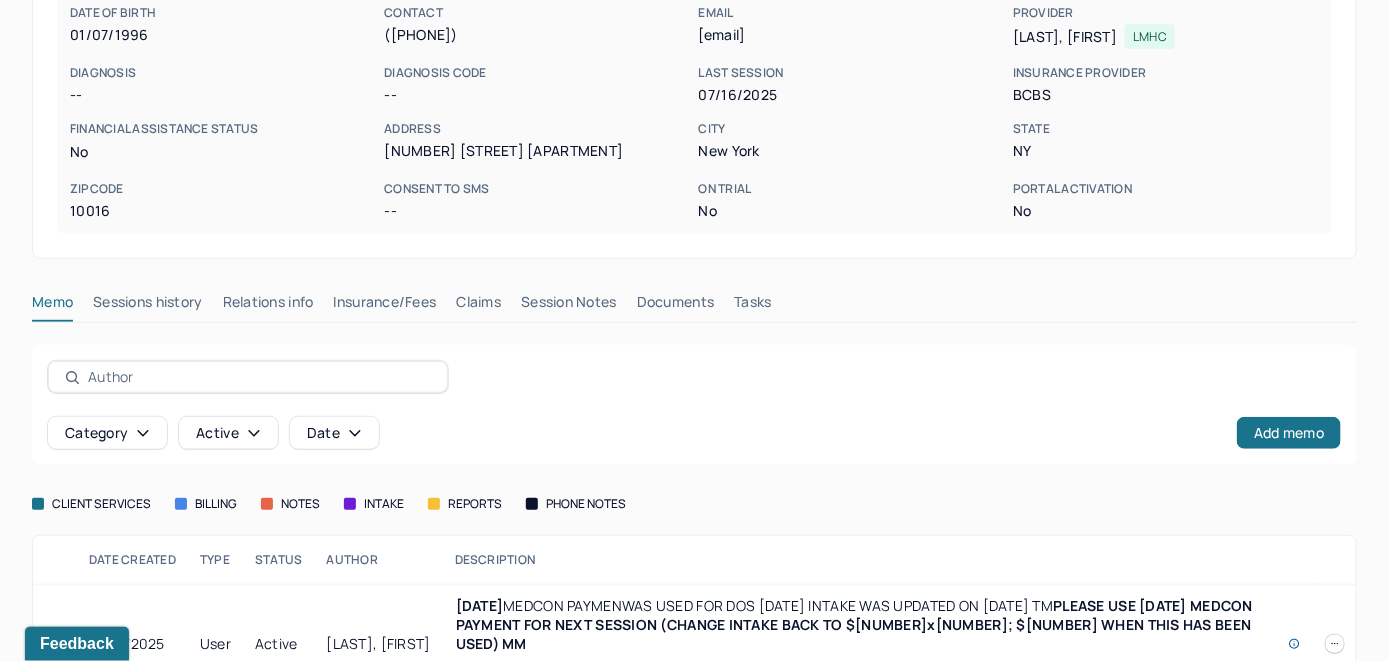 scroll, scrollTop: 382, scrollLeft: 0, axis: vertical 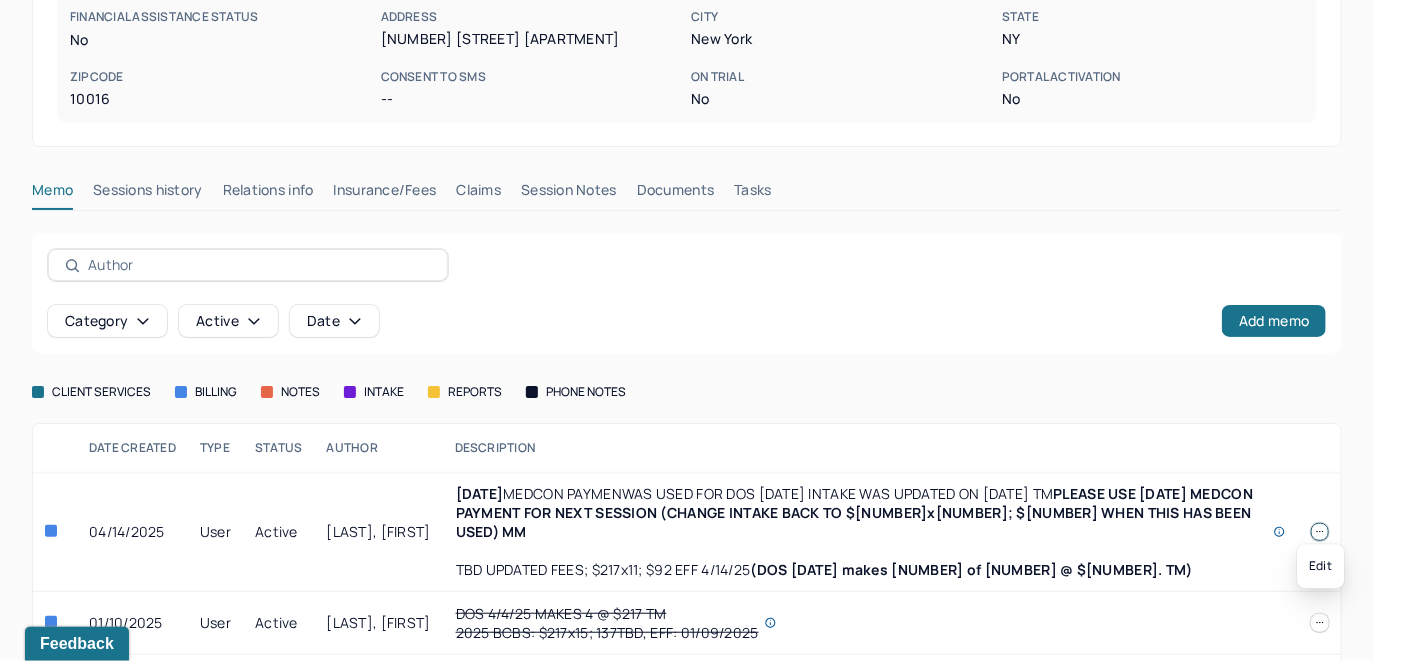 click 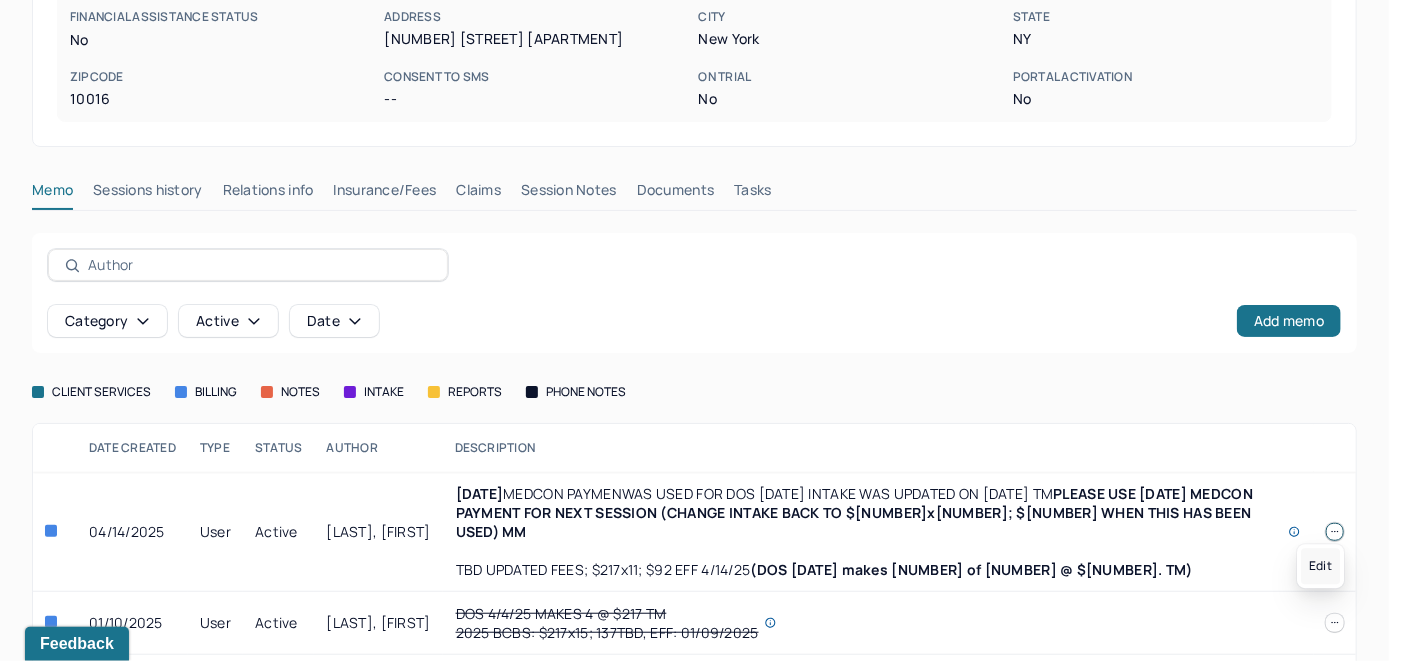click on "Edit" at bounding box center (1320, 566) 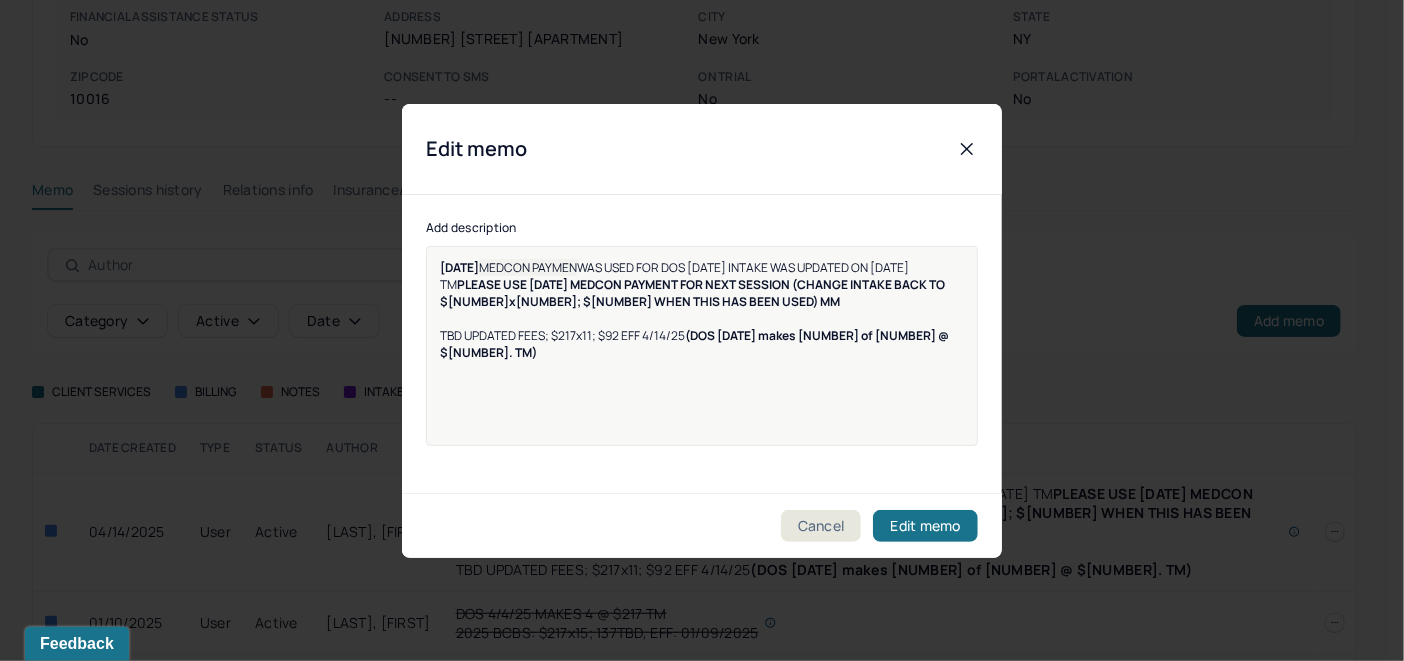 click on "3/15/25  MEDCON PAYMEN   WAS USED FOR DOS 6/11/25 INTAKE WAS UPDATED ON 6/13/25 TM
PLEASE USE 3/15/25 MEDCON PAYMENT FOR NEXT SESSION (CHANGE INTAKE BACK TO $217x11; $92 WHEN THIS HAS BEEN USED) MM TBD UPDATED FEES; $217x11; $92 EFF 4/14/25  (DOS 6/11/2025 makes 5 of 11 @ $217. TM)" at bounding box center (702, 359) 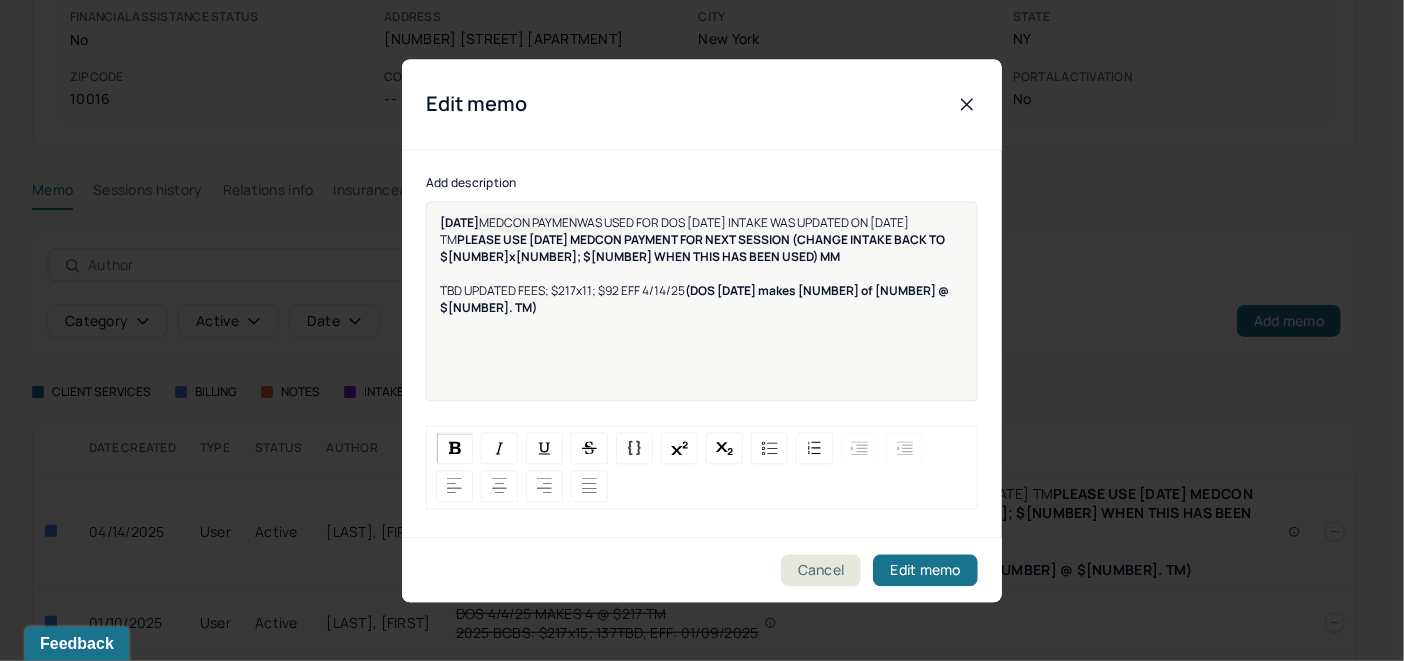 type 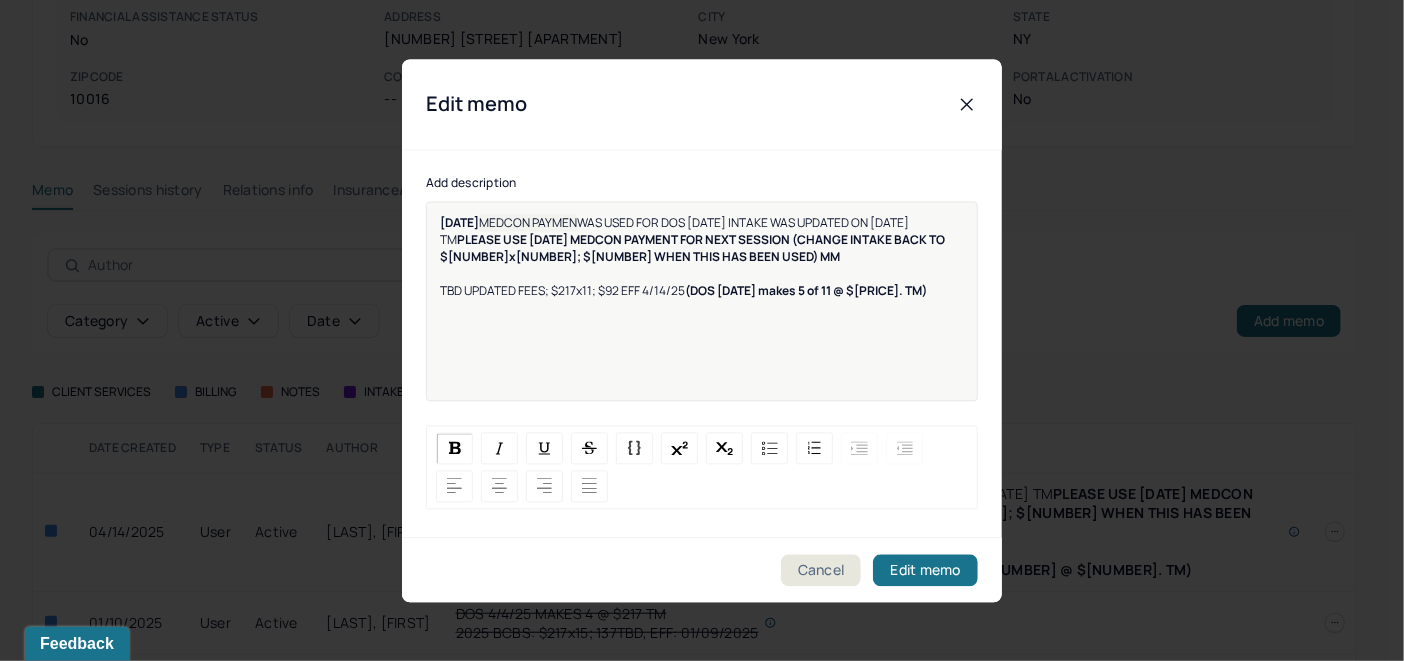 click on "(DOS 7/13/2025 makes 5 of 11 @ $217. TM)" at bounding box center (806, 290) 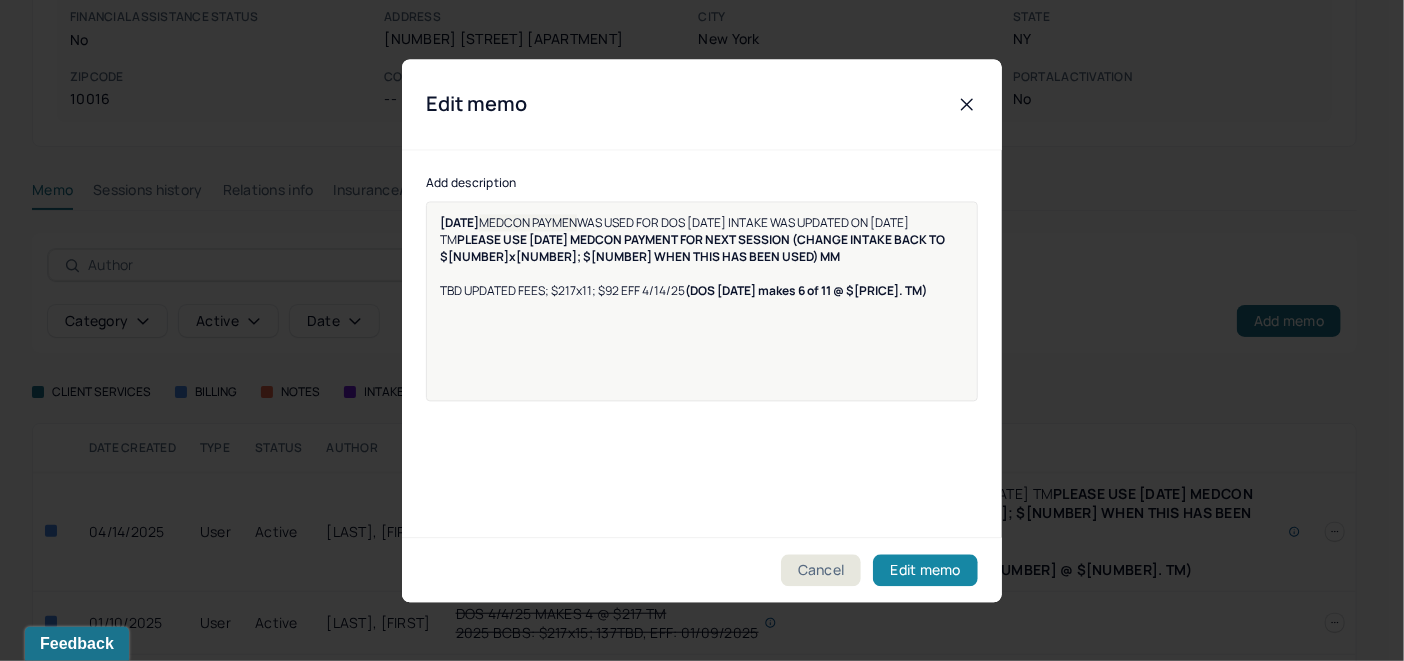 click on "Edit memo" at bounding box center (925, 570) 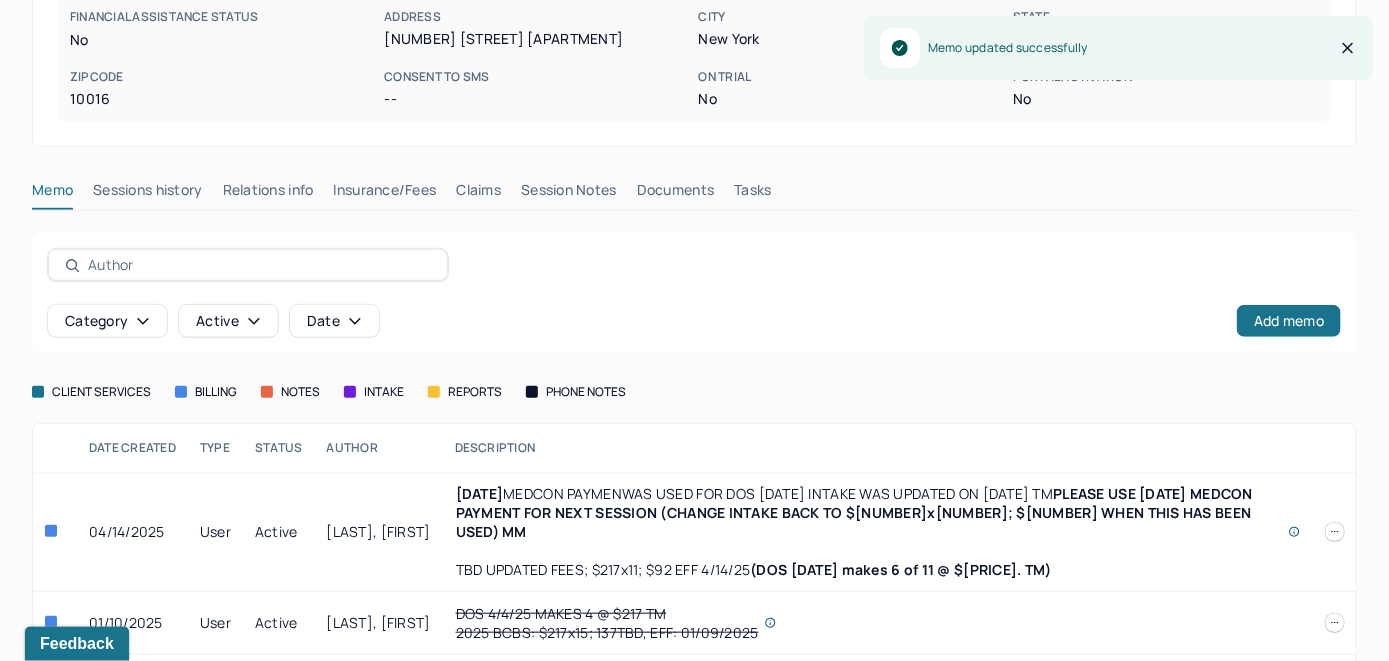 click on "Claims" at bounding box center (478, 194) 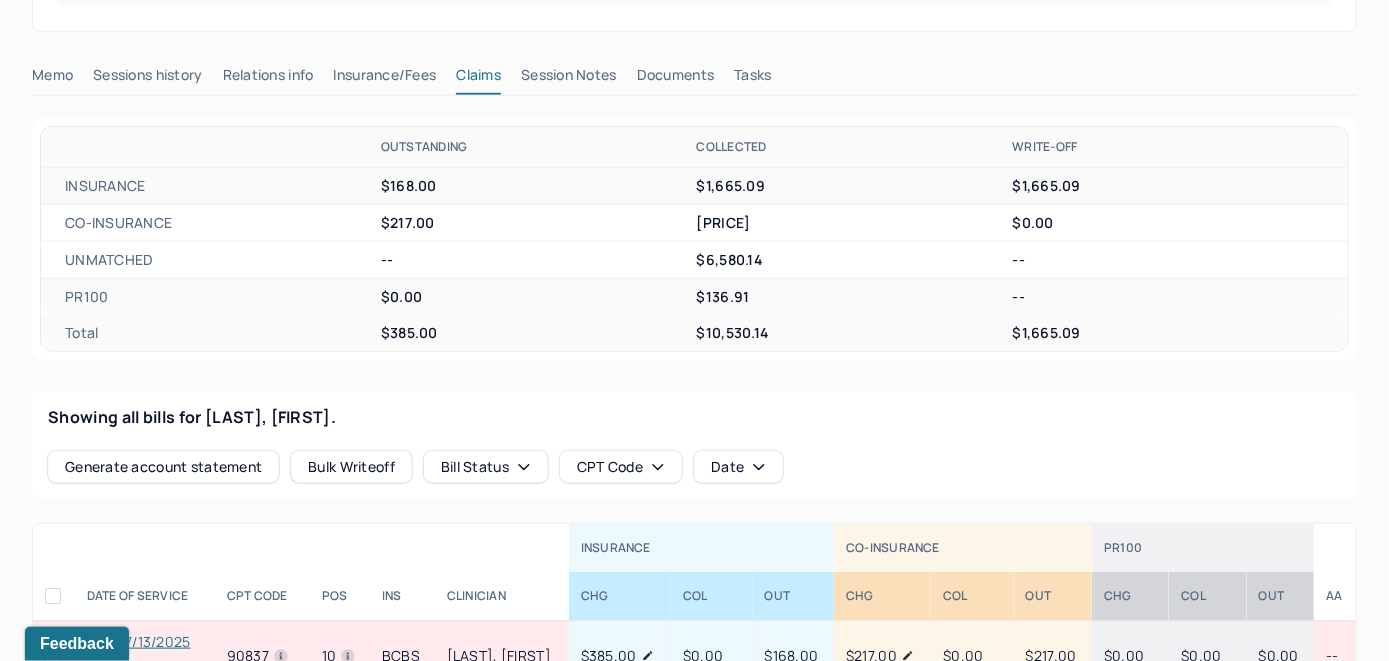scroll, scrollTop: 682, scrollLeft: 0, axis: vertical 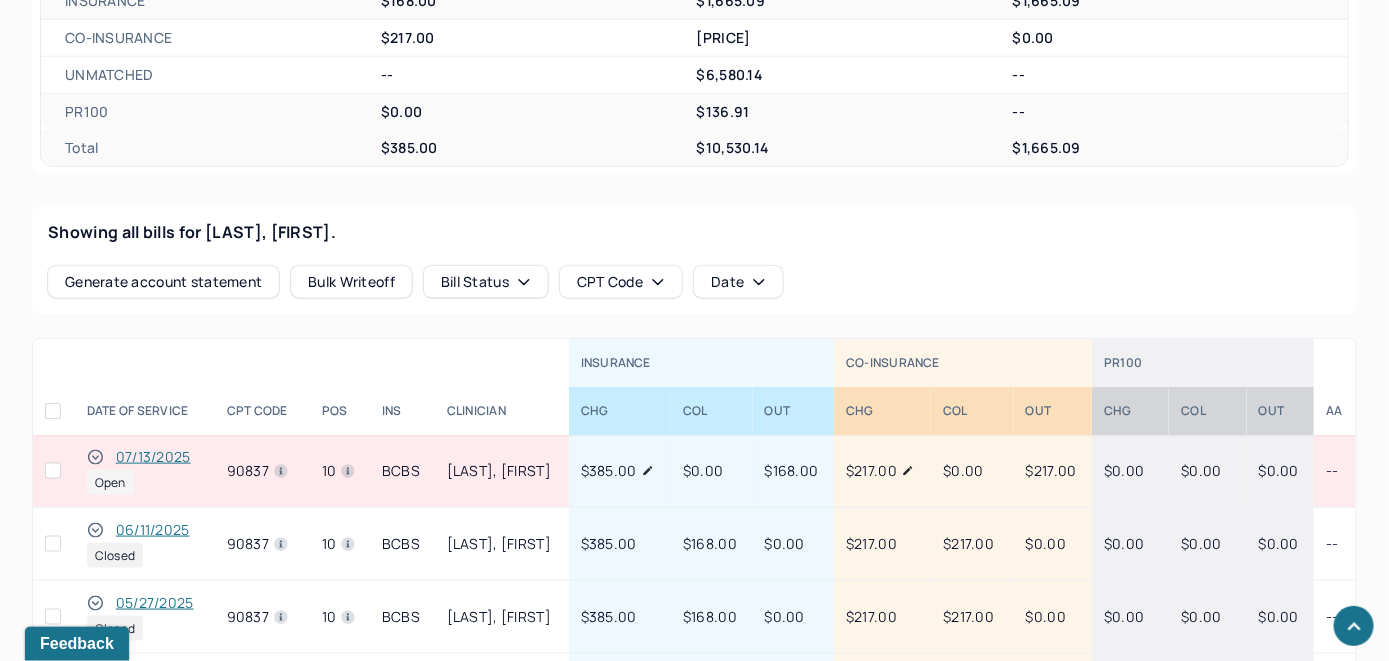 click on "07/13/2025" at bounding box center (153, 457) 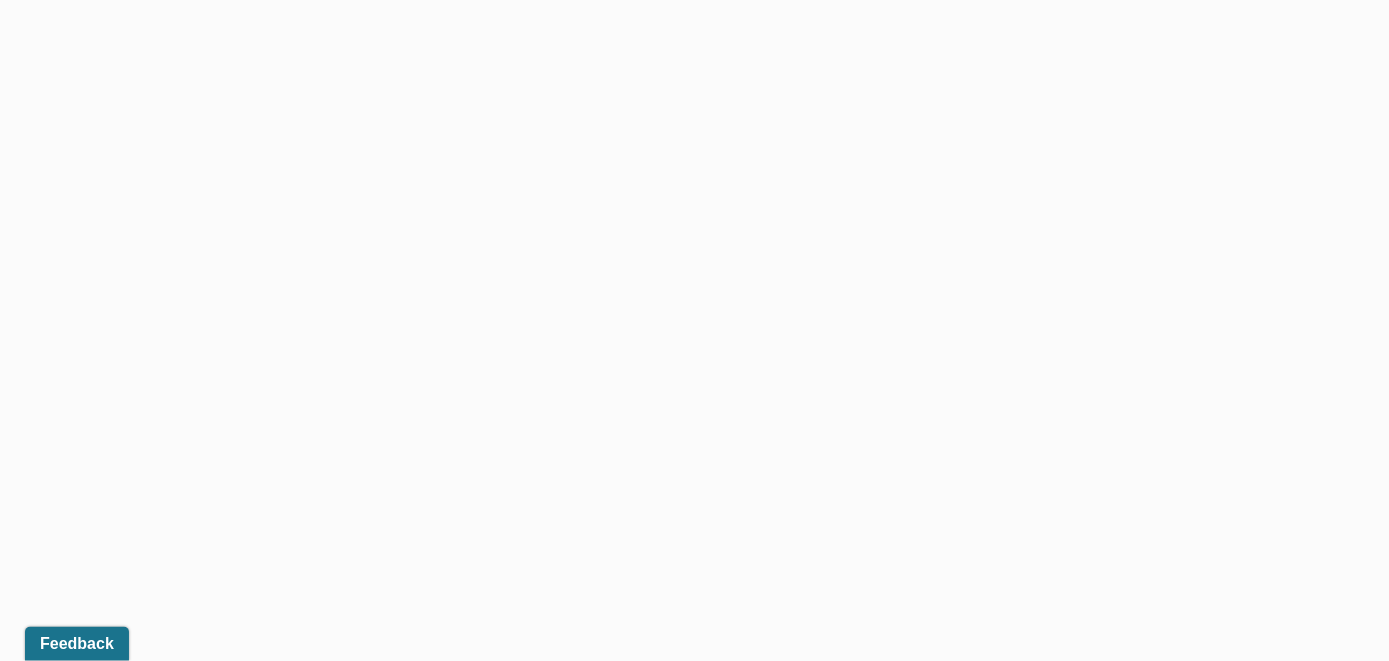 scroll, scrollTop: 610, scrollLeft: 0, axis: vertical 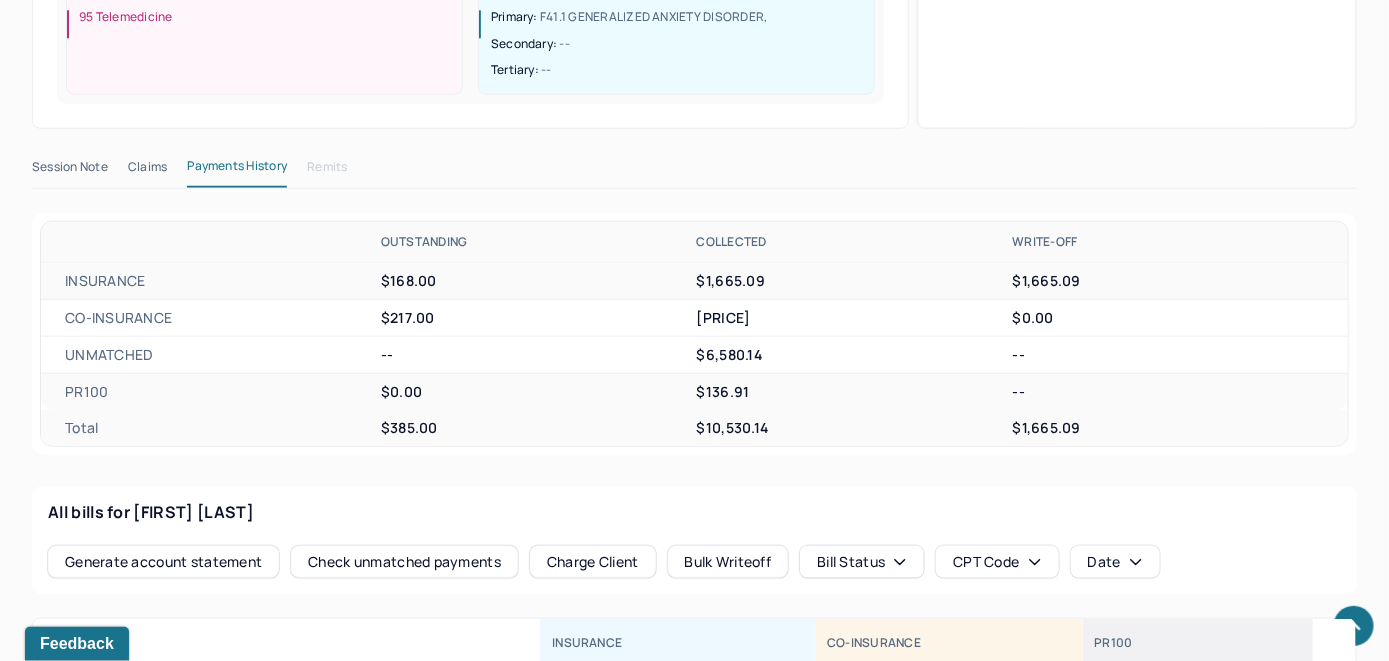 click on "Check unmatched payments" at bounding box center (404, 562) 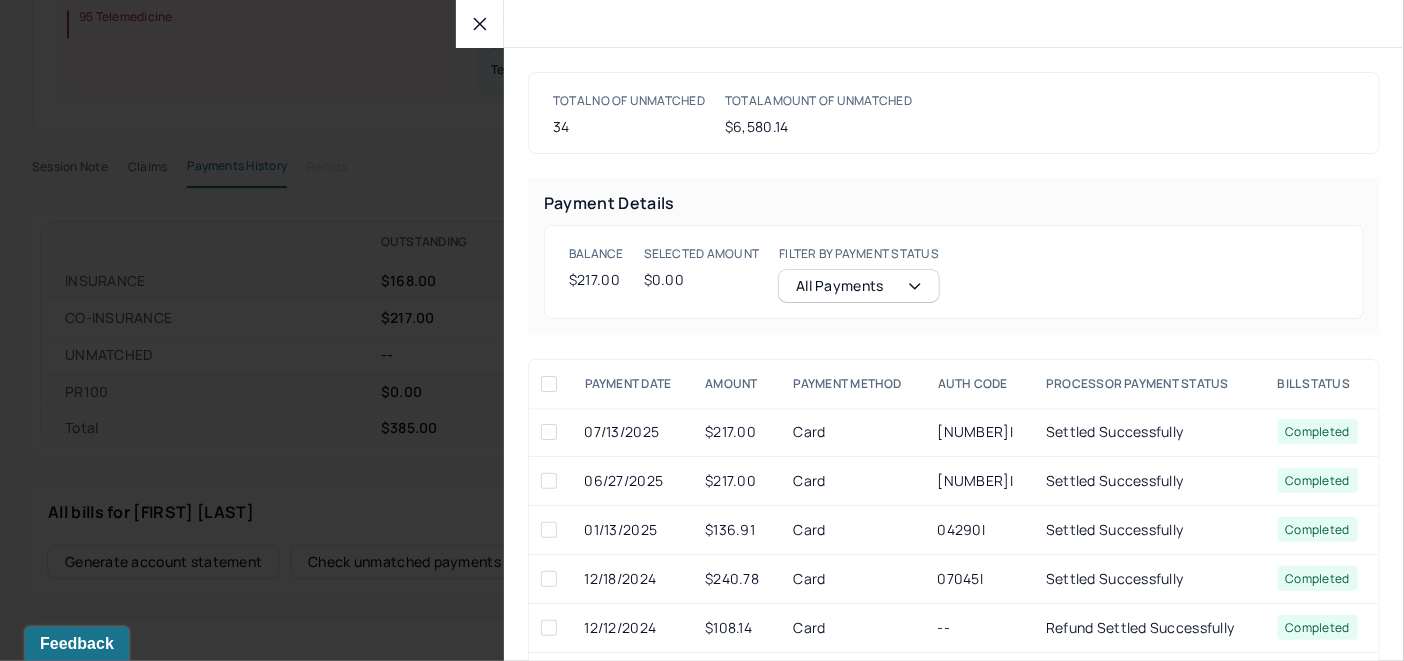 click at bounding box center [549, 432] 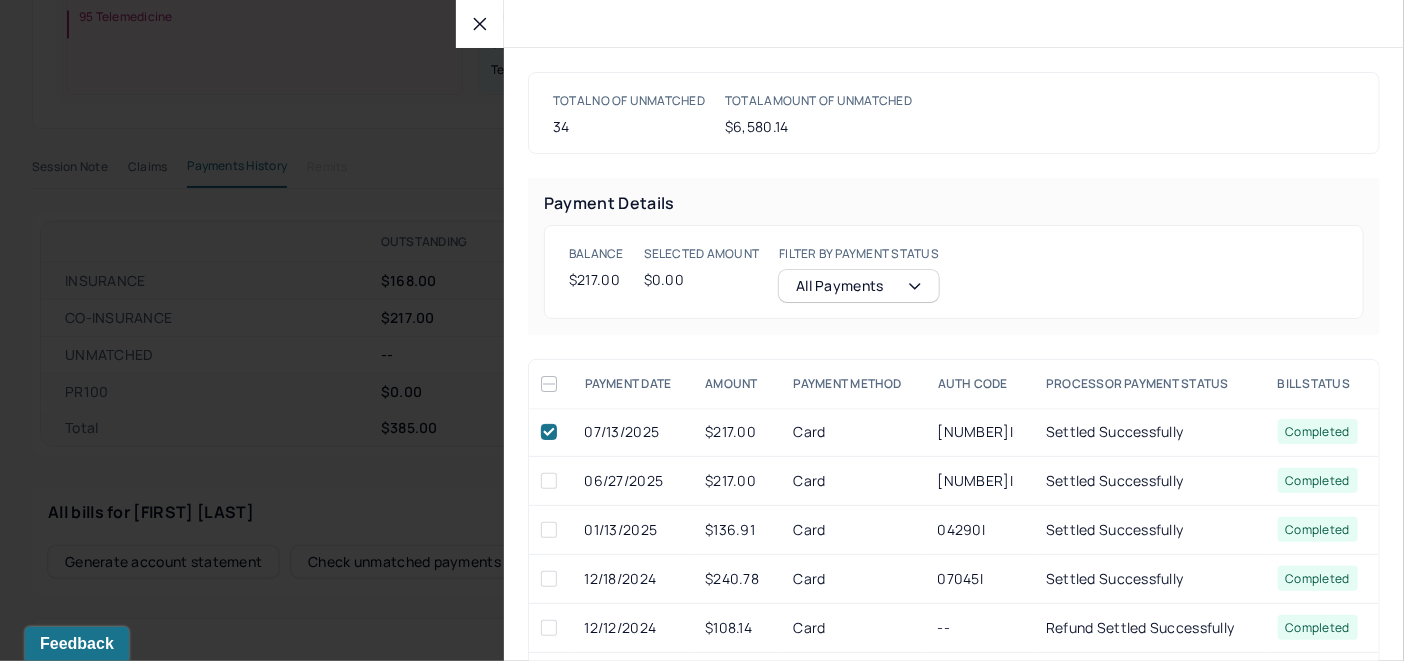 checkbox on "true" 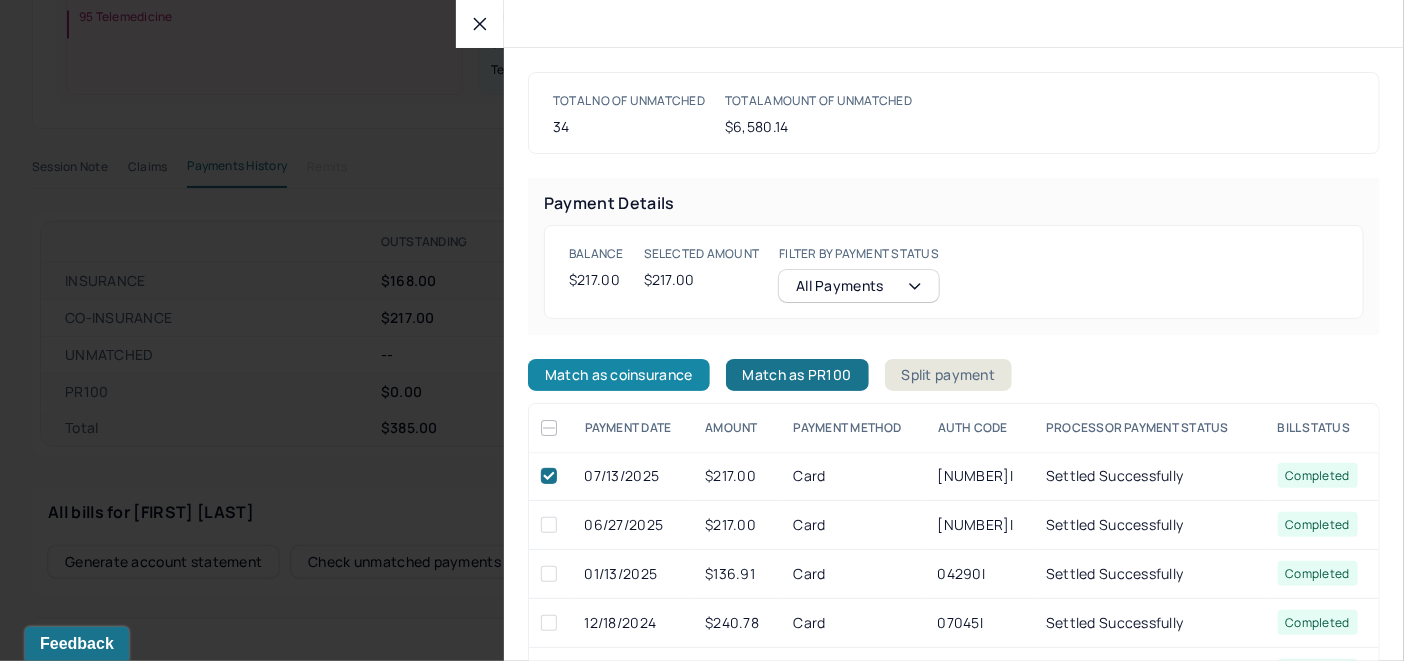 click on "Match as coinsurance" at bounding box center (619, 375) 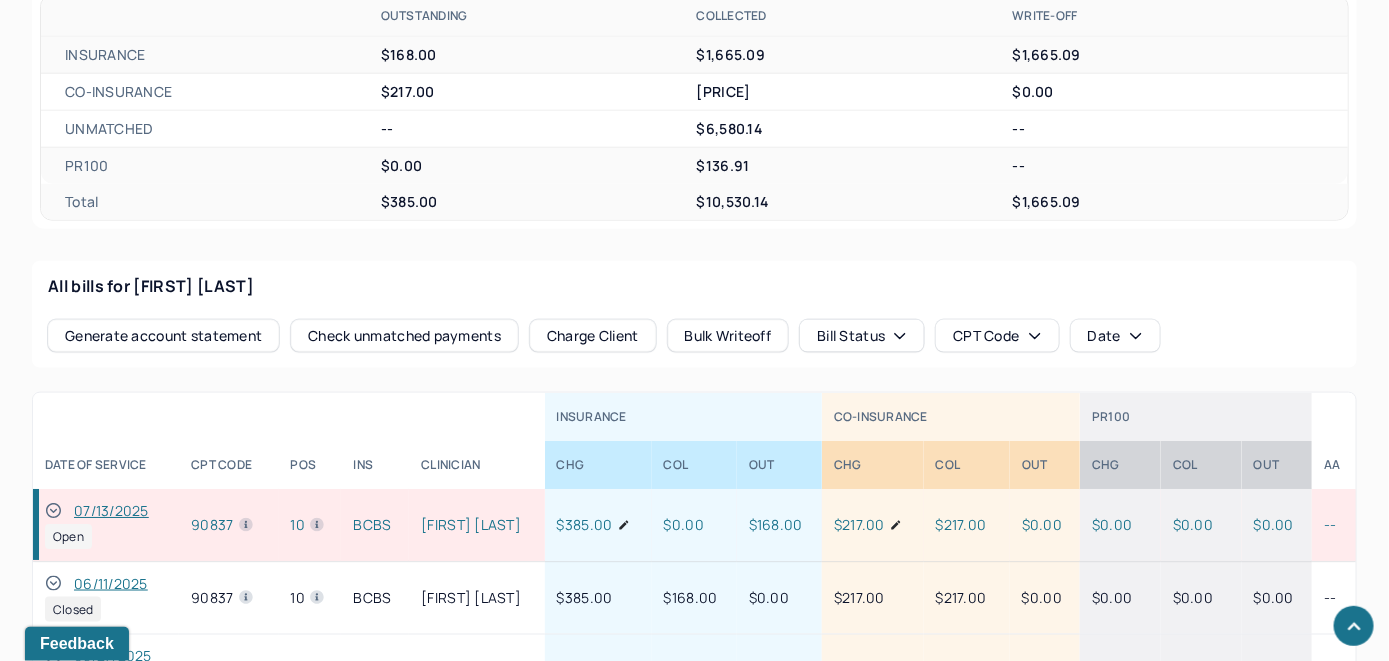 scroll, scrollTop: 910, scrollLeft: 0, axis: vertical 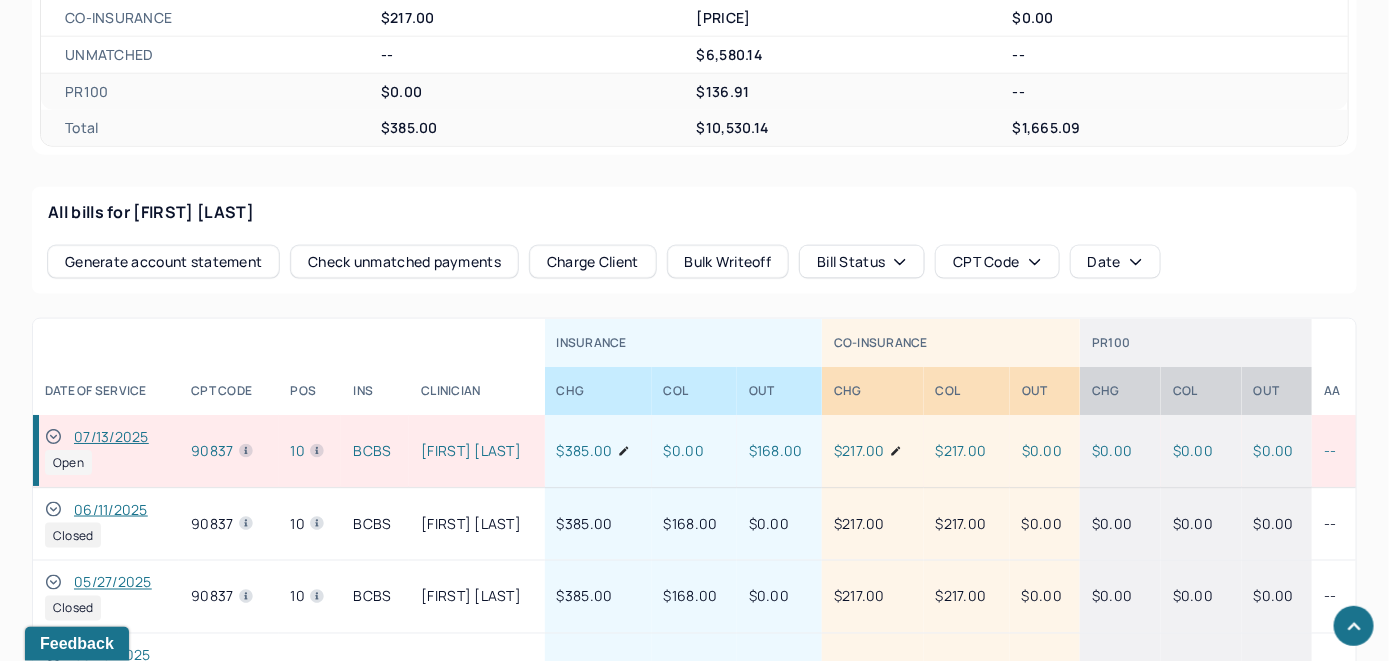 click 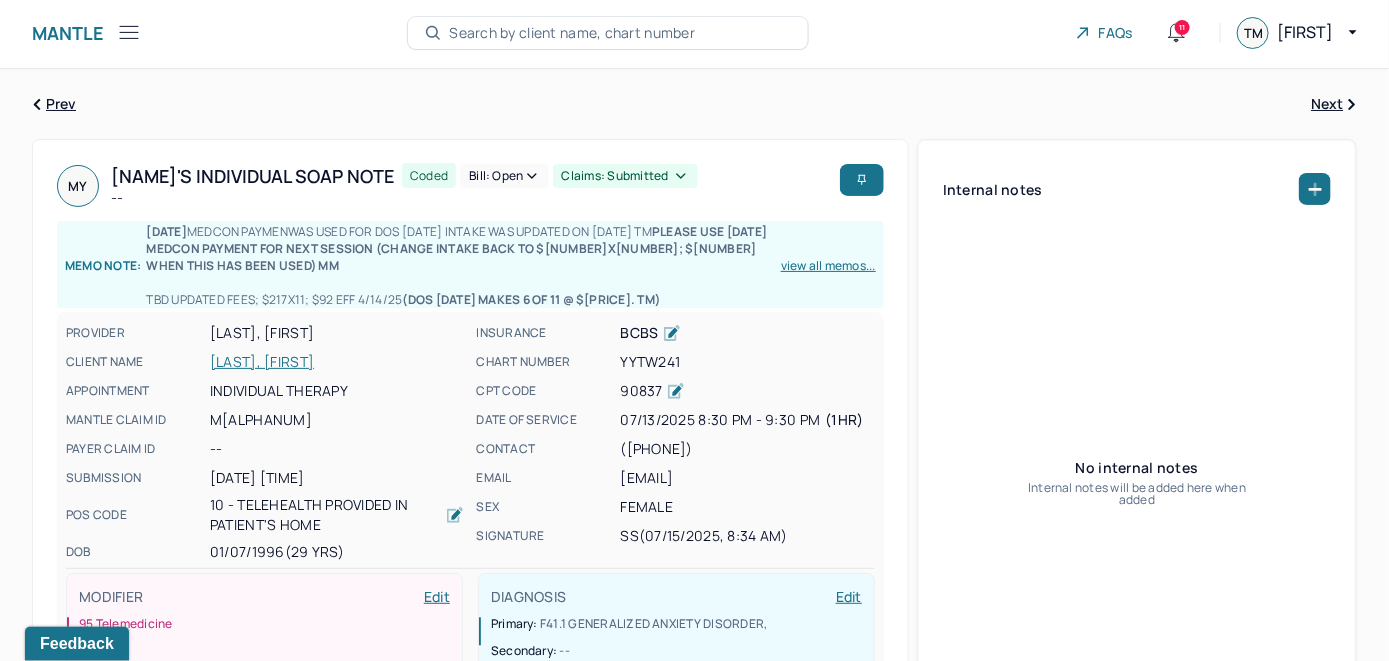 scroll, scrollTop: 0, scrollLeft: 0, axis: both 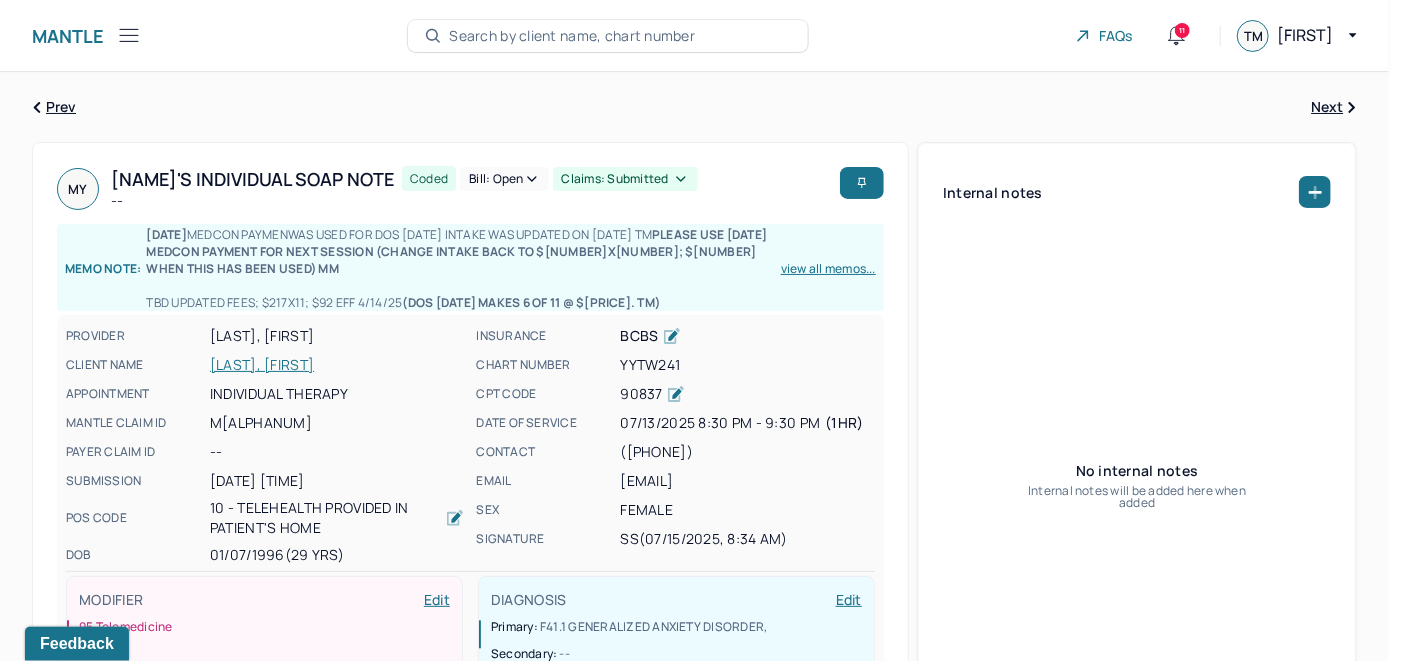 click on "Bill: Open" at bounding box center [504, 179] 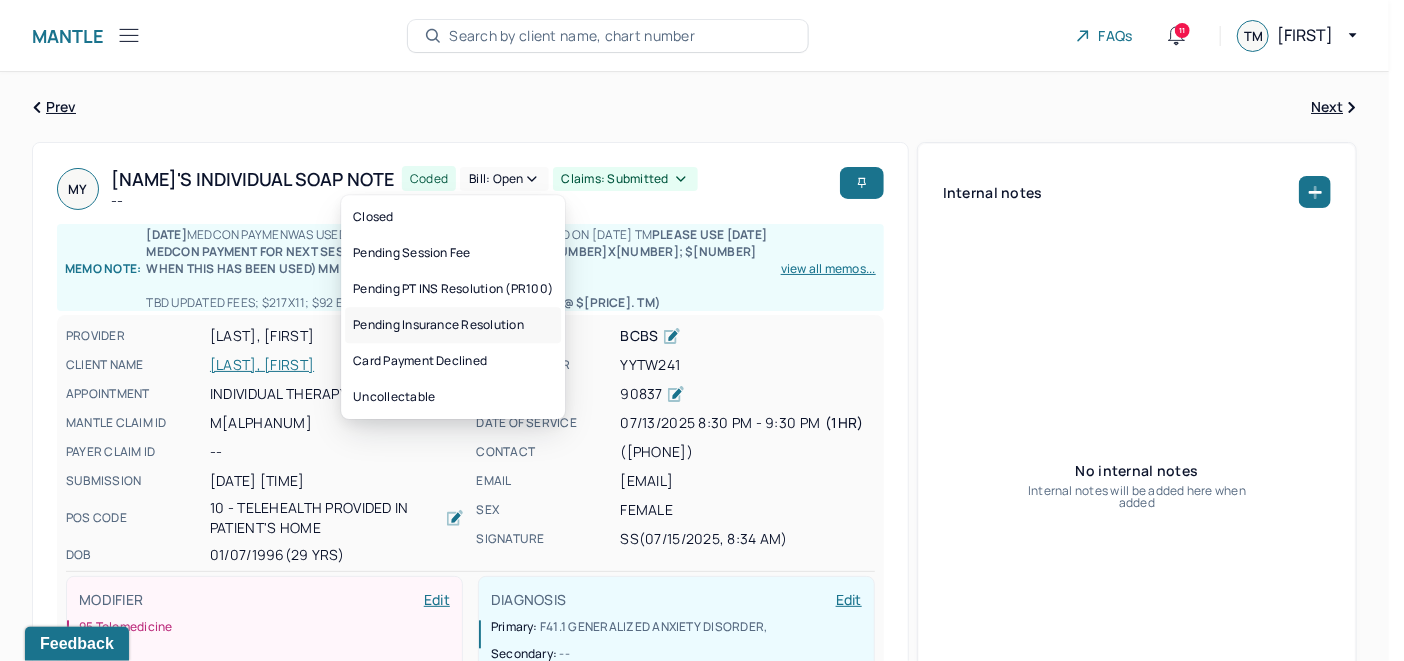 click on "Pending Insurance Resolution" at bounding box center [453, 325] 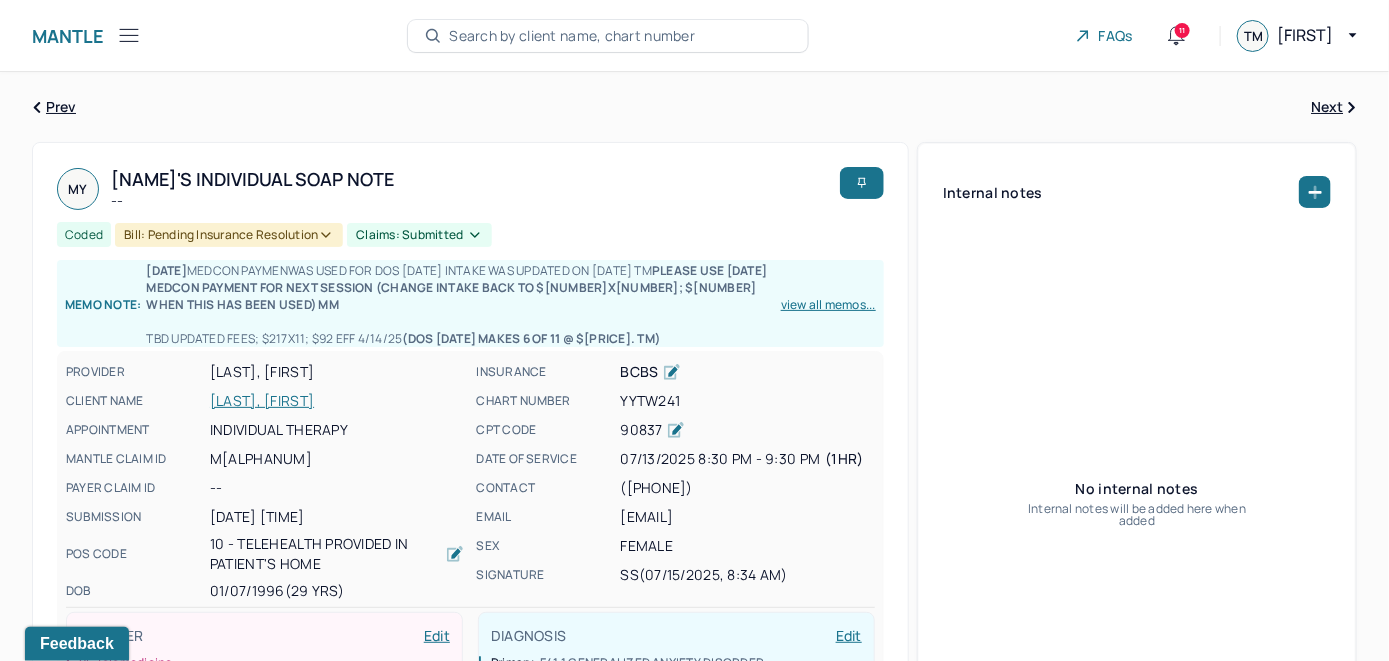 click on "Search by client name, chart number" at bounding box center (572, 36) 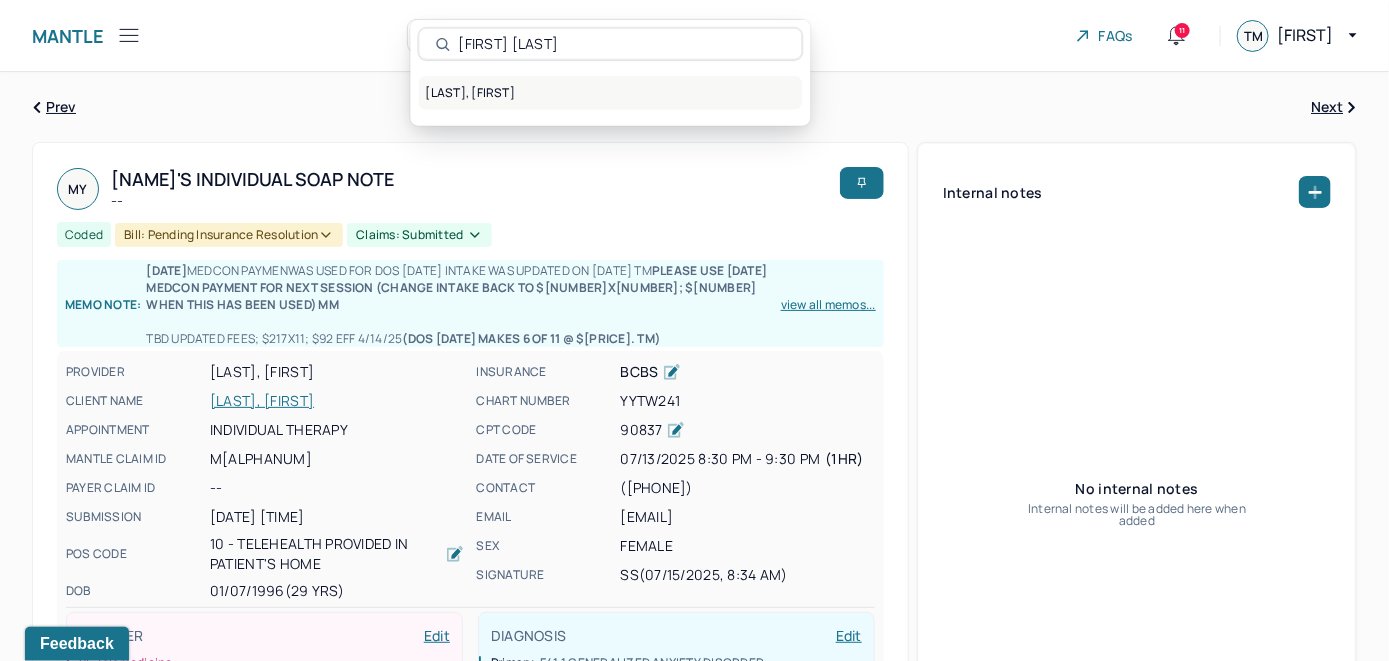 type on "Nanqiao Wang" 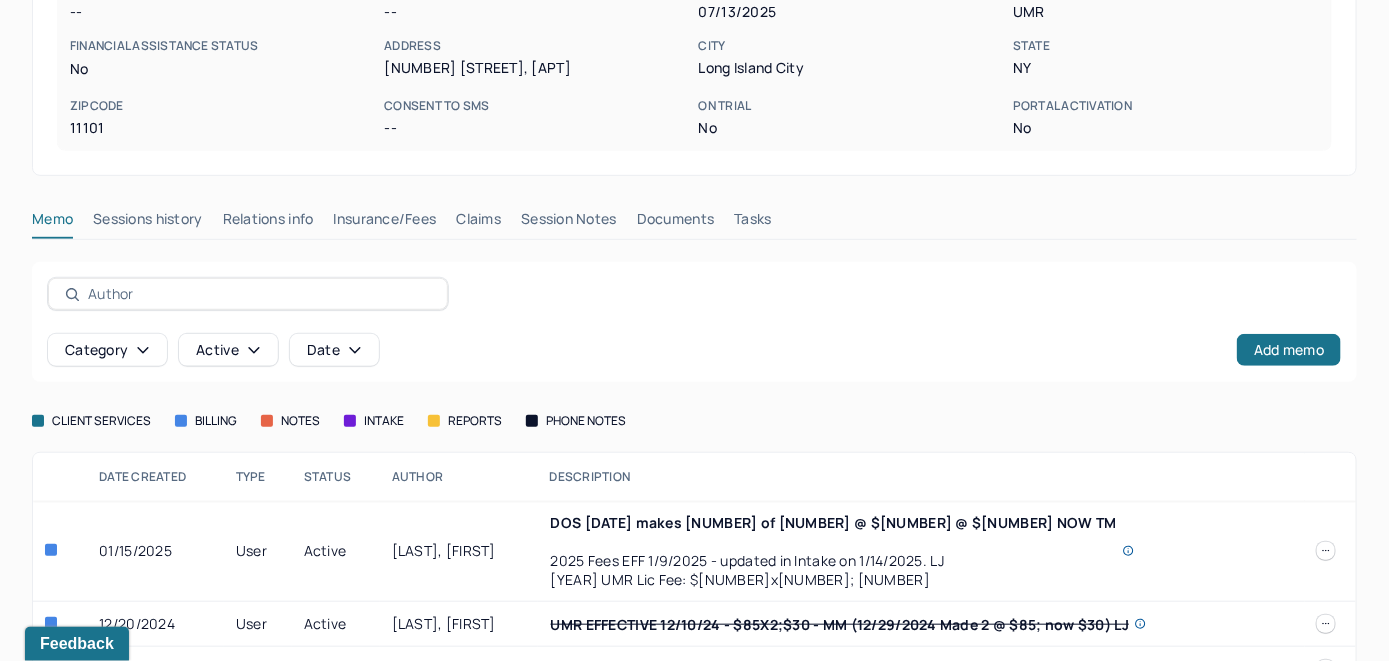 scroll, scrollTop: 400, scrollLeft: 0, axis: vertical 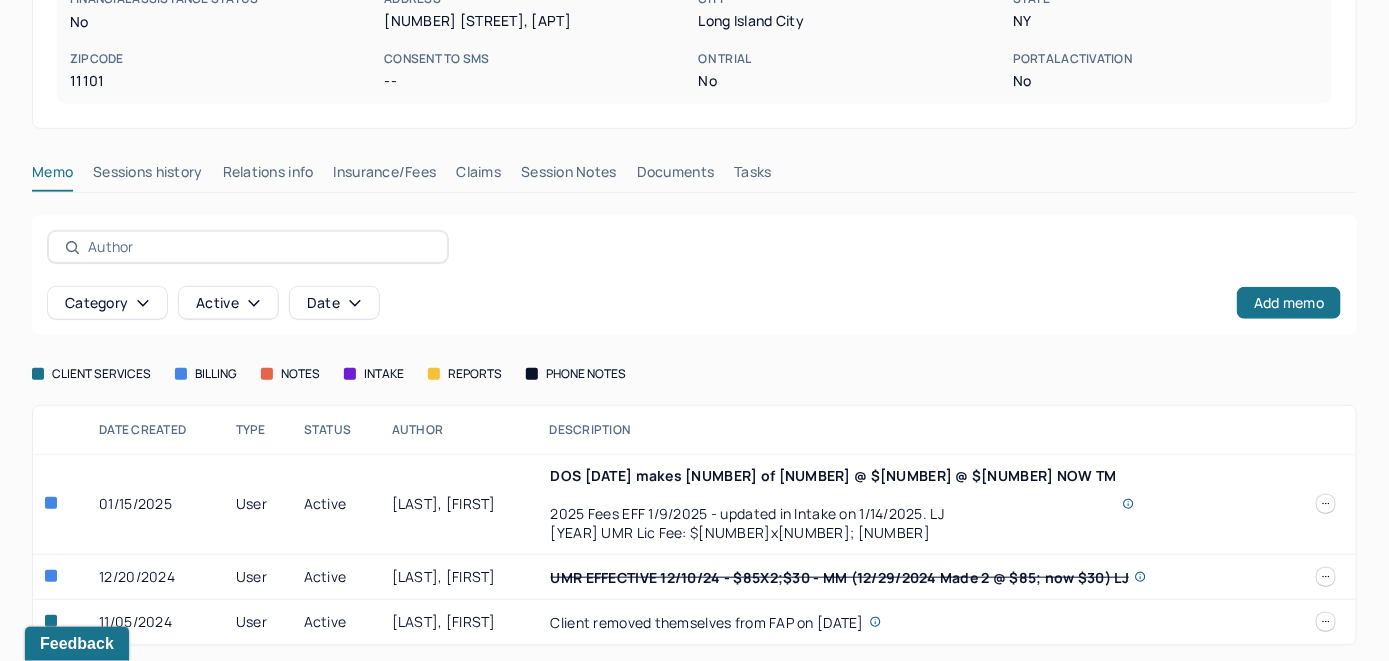 click on "Insurance/Fees" at bounding box center [385, 176] 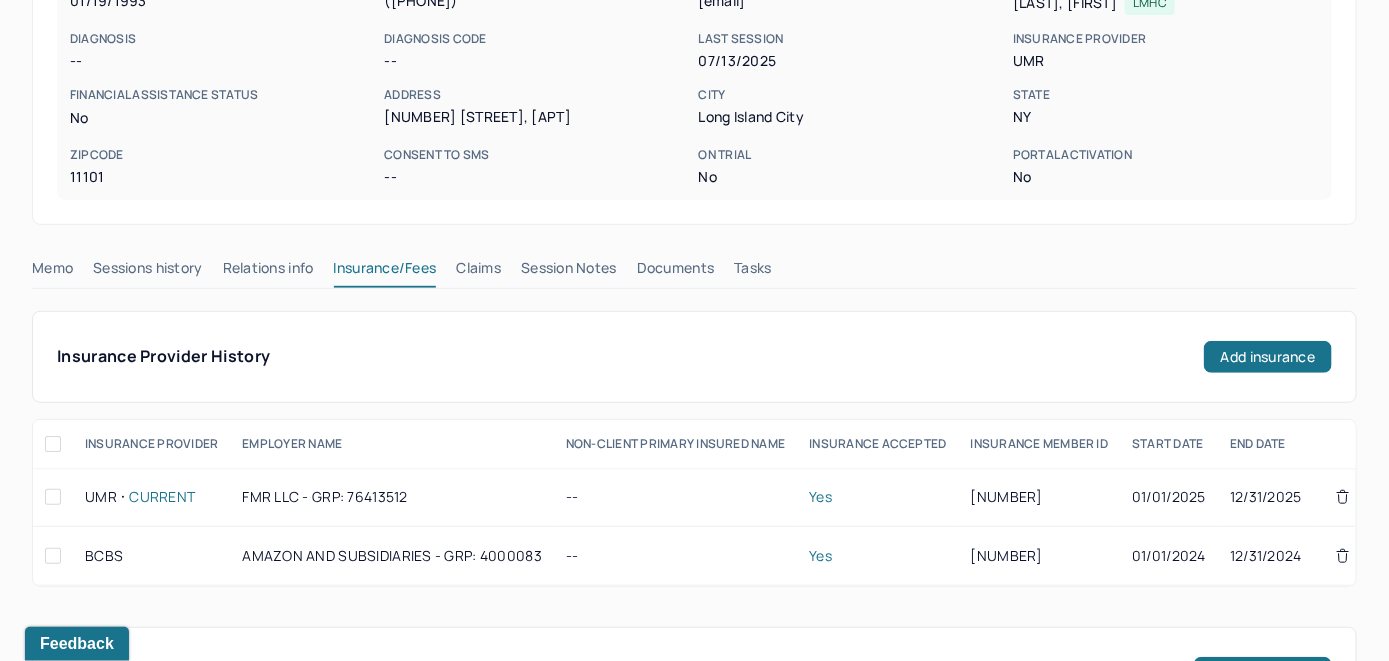 scroll, scrollTop: 300, scrollLeft: 0, axis: vertical 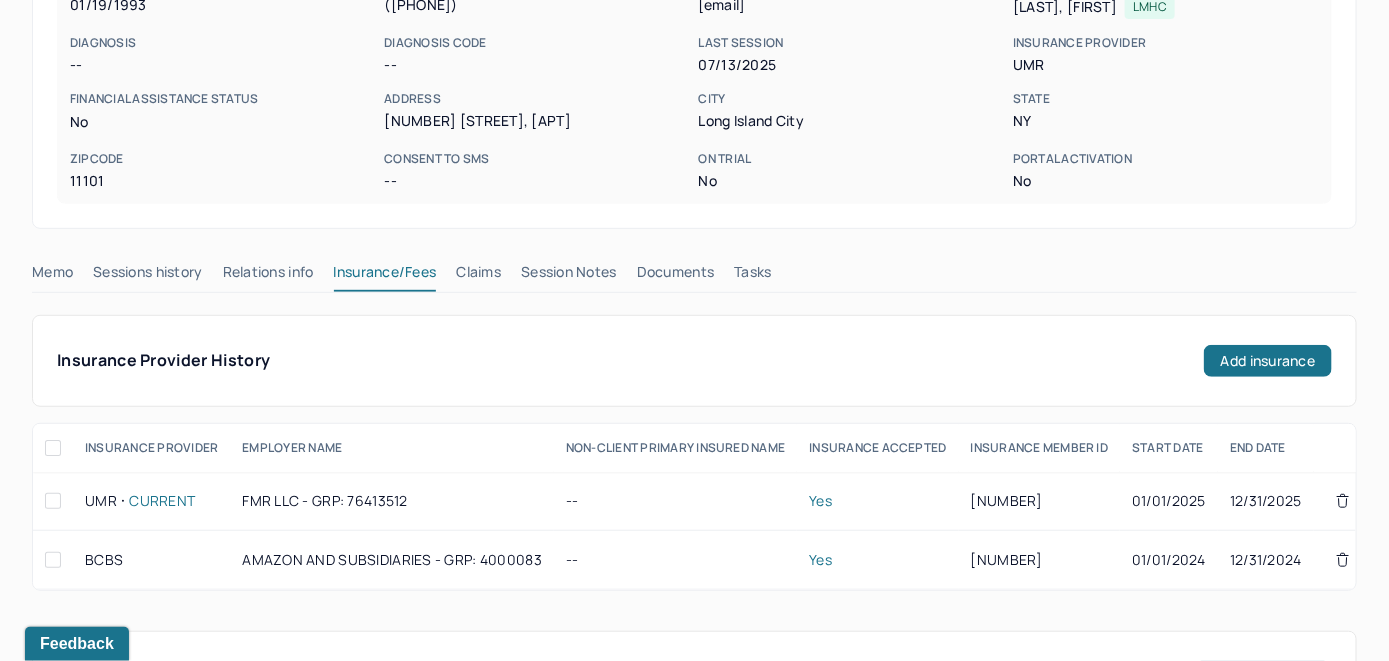 click on "Claims" at bounding box center [478, 276] 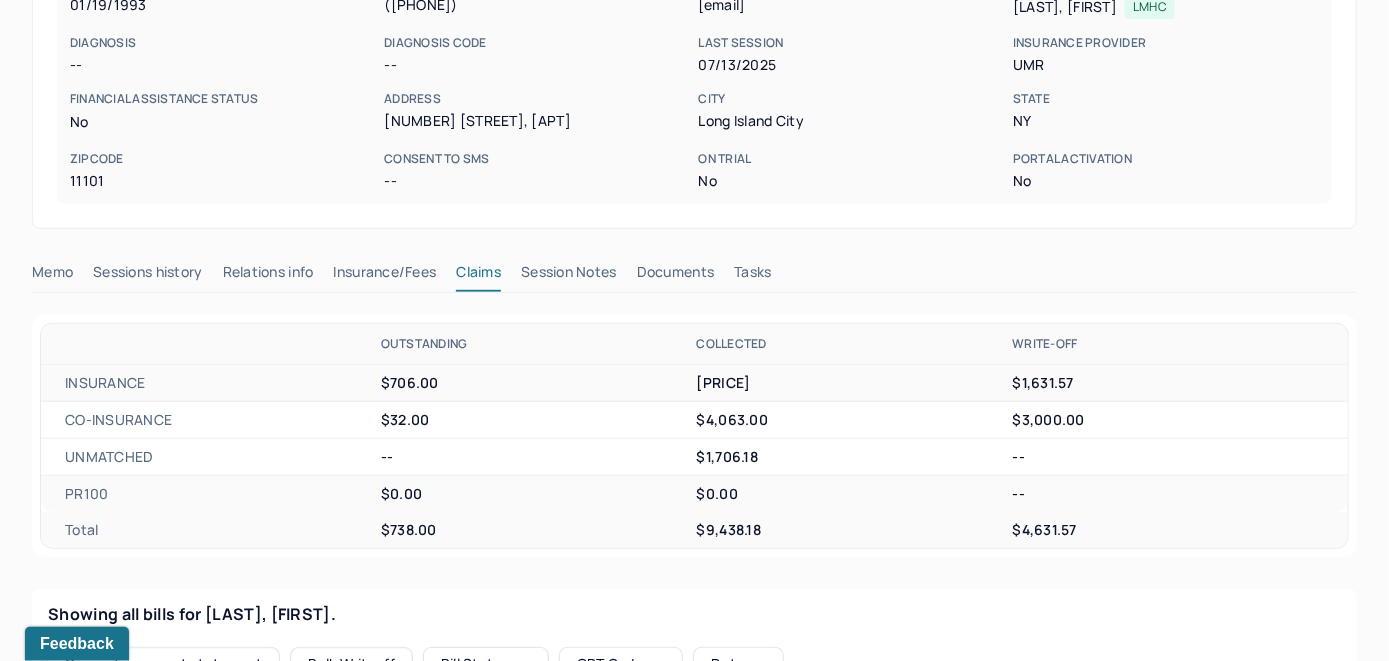 click on "Memo" at bounding box center (52, 276) 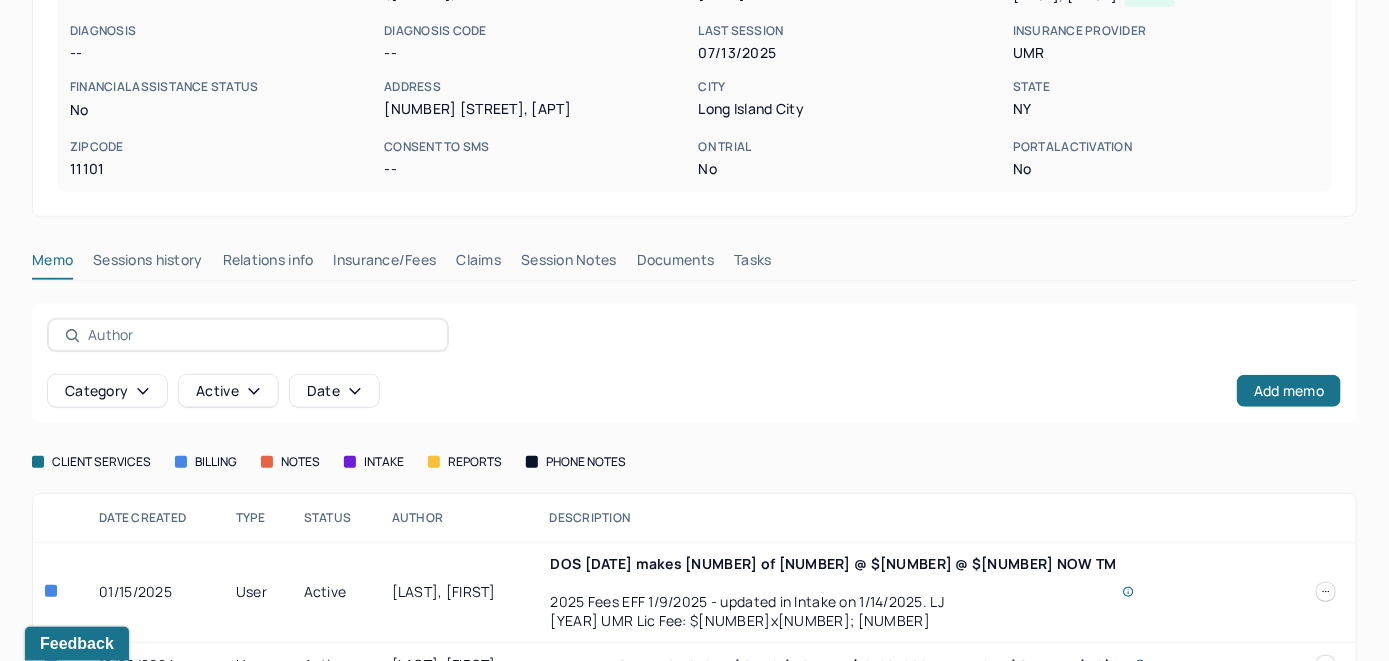 scroll, scrollTop: 408, scrollLeft: 0, axis: vertical 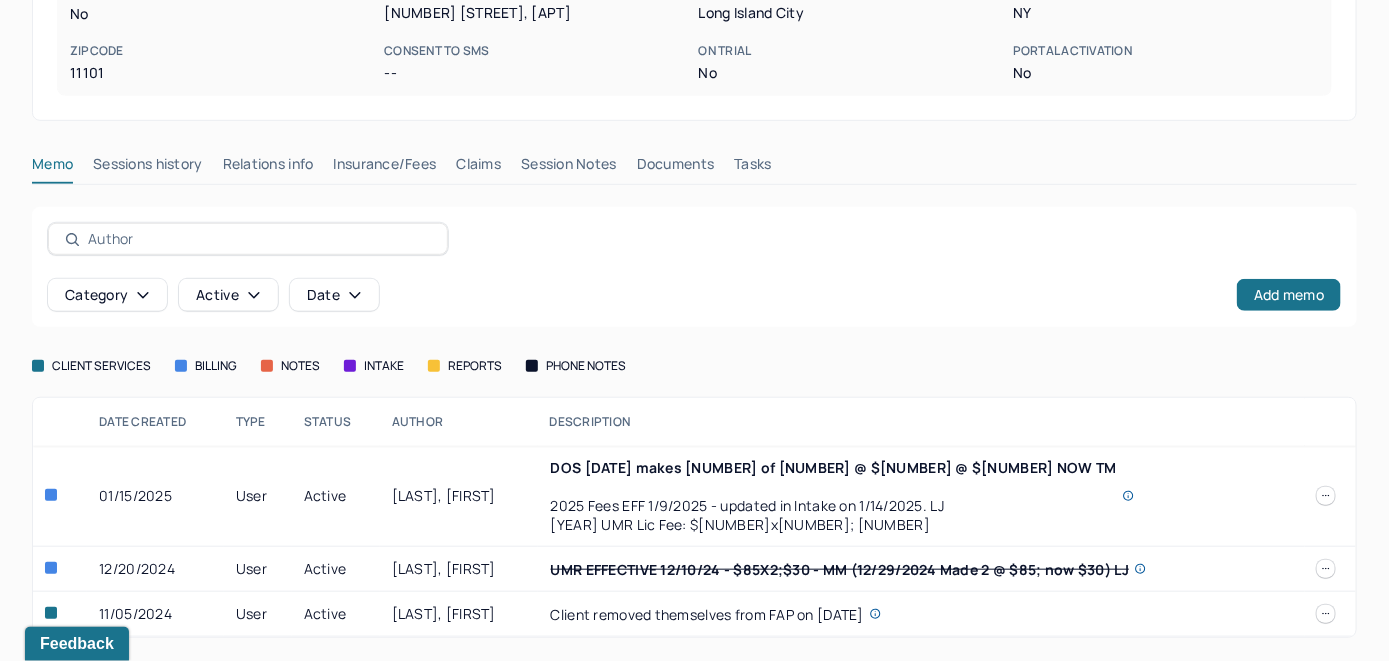 click on "Insurance/Fees" at bounding box center [385, 168] 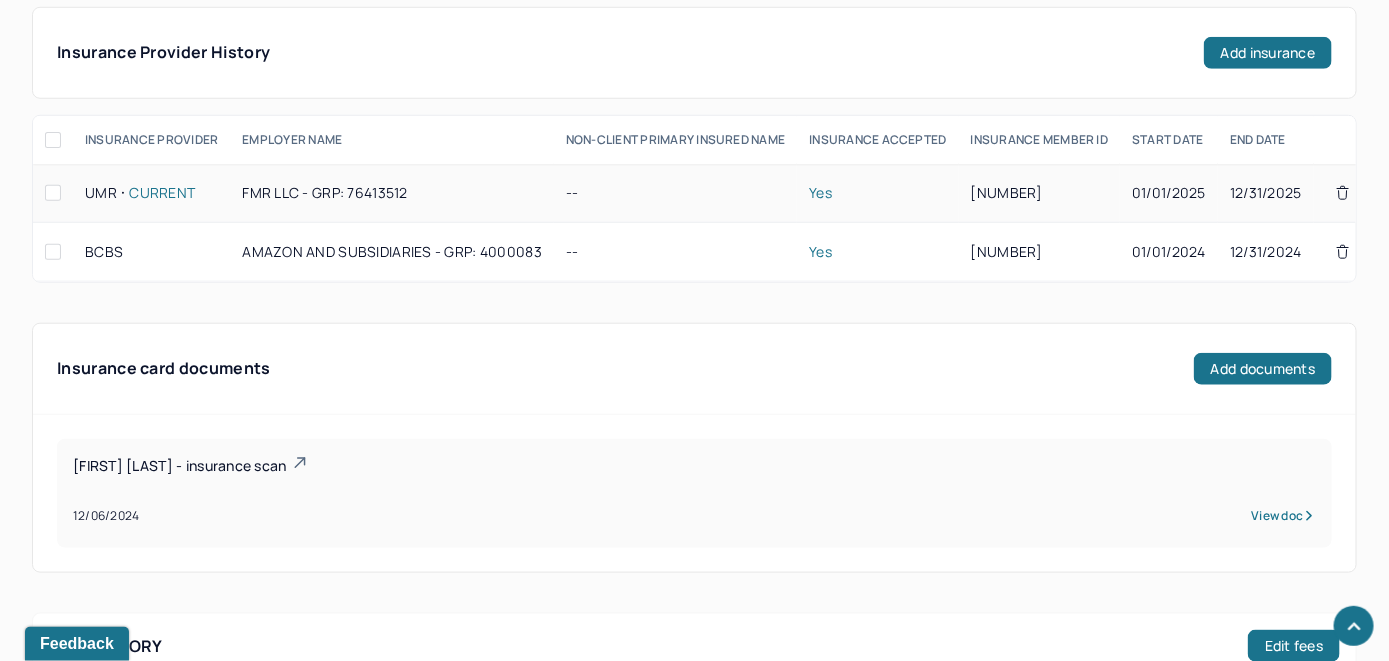 scroll, scrollTop: 308, scrollLeft: 0, axis: vertical 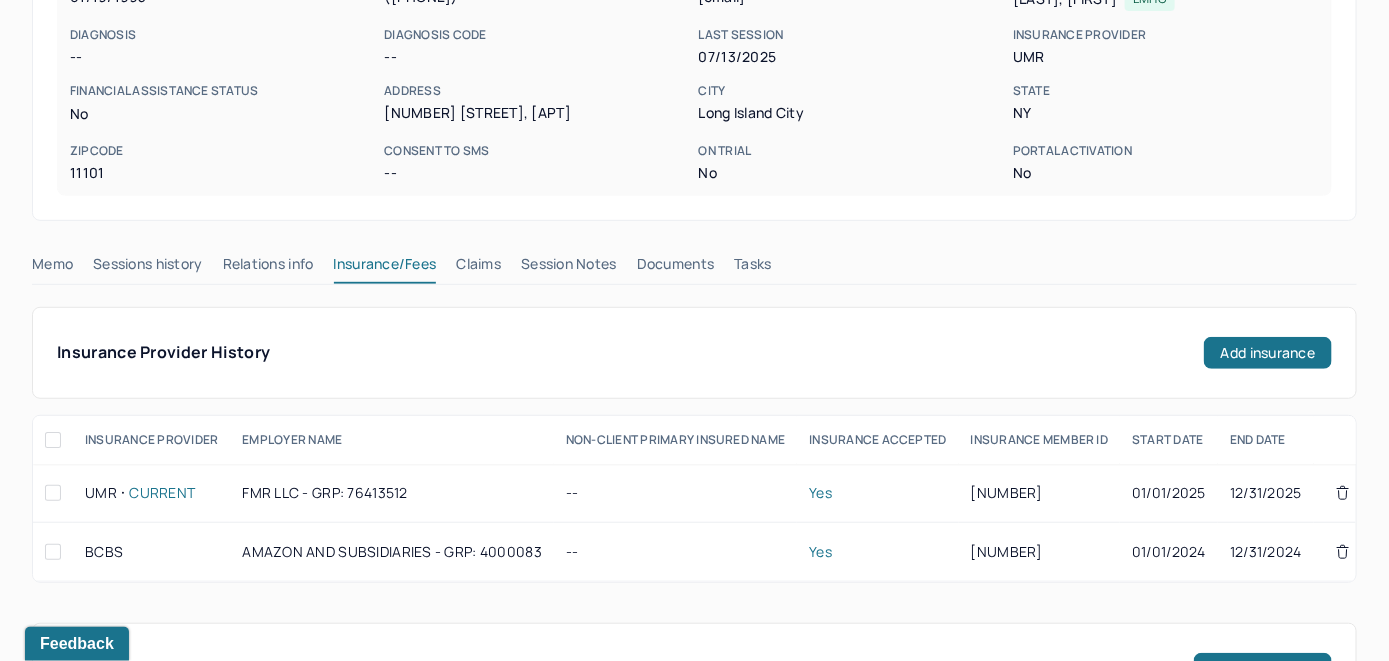 click on "Claims" at bounding box center [478, 268] 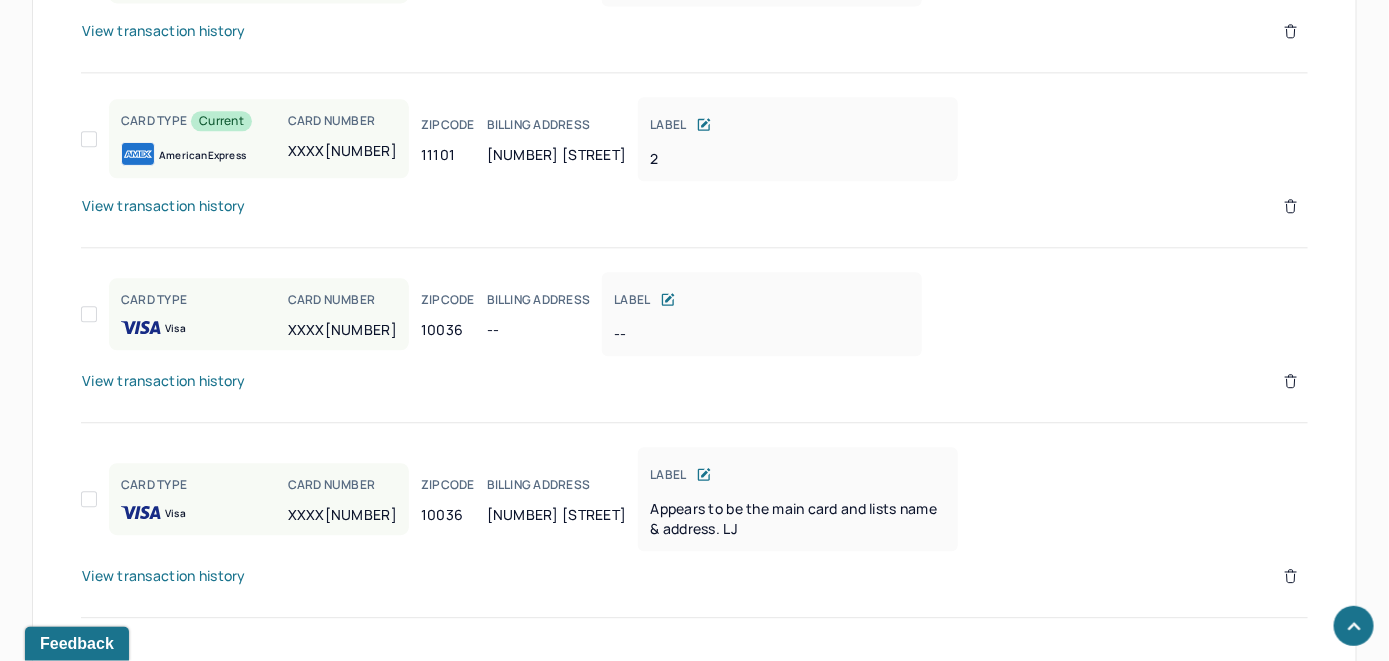 scroll, scrollTop: 1830, scrollLeft: 0, axis: vertical 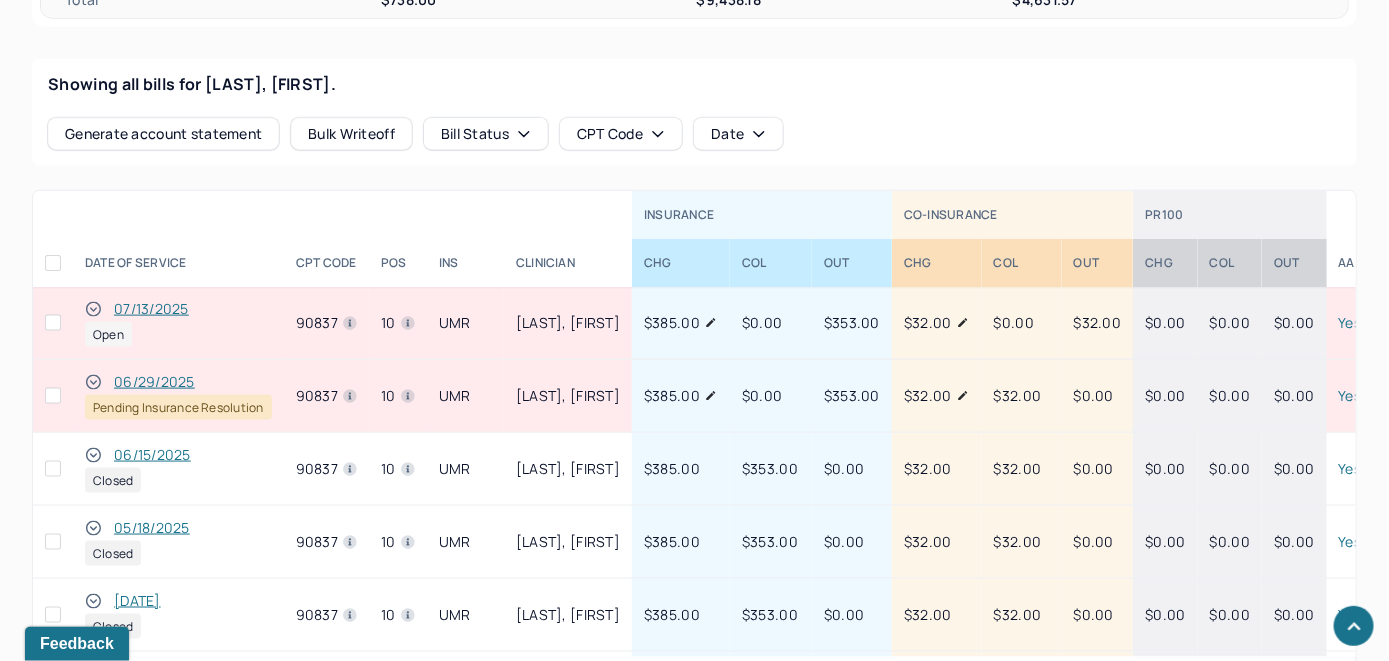 click on "07/13/2025" at bounding box center [151, 309] 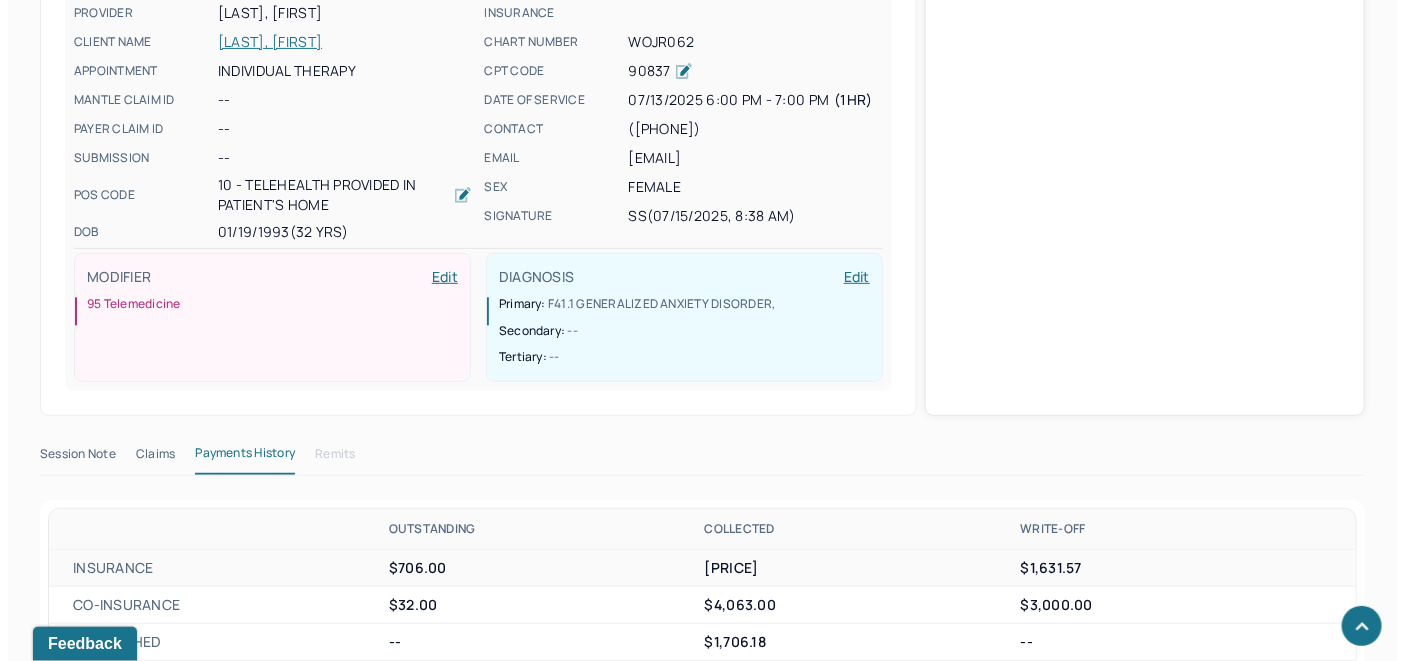 scroll, scrollTop: 758, scrollLeft: 0, axis: vertical 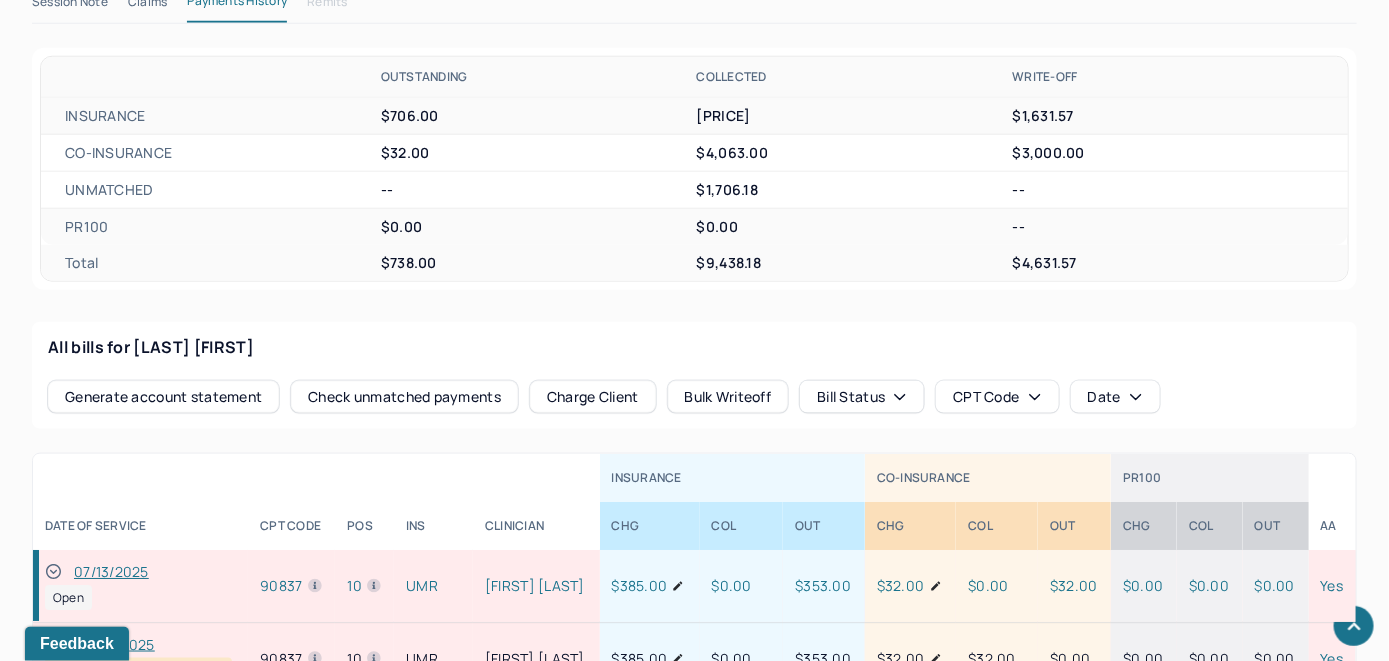click on "Check unmatched payments" at bounding box center [404, 397] 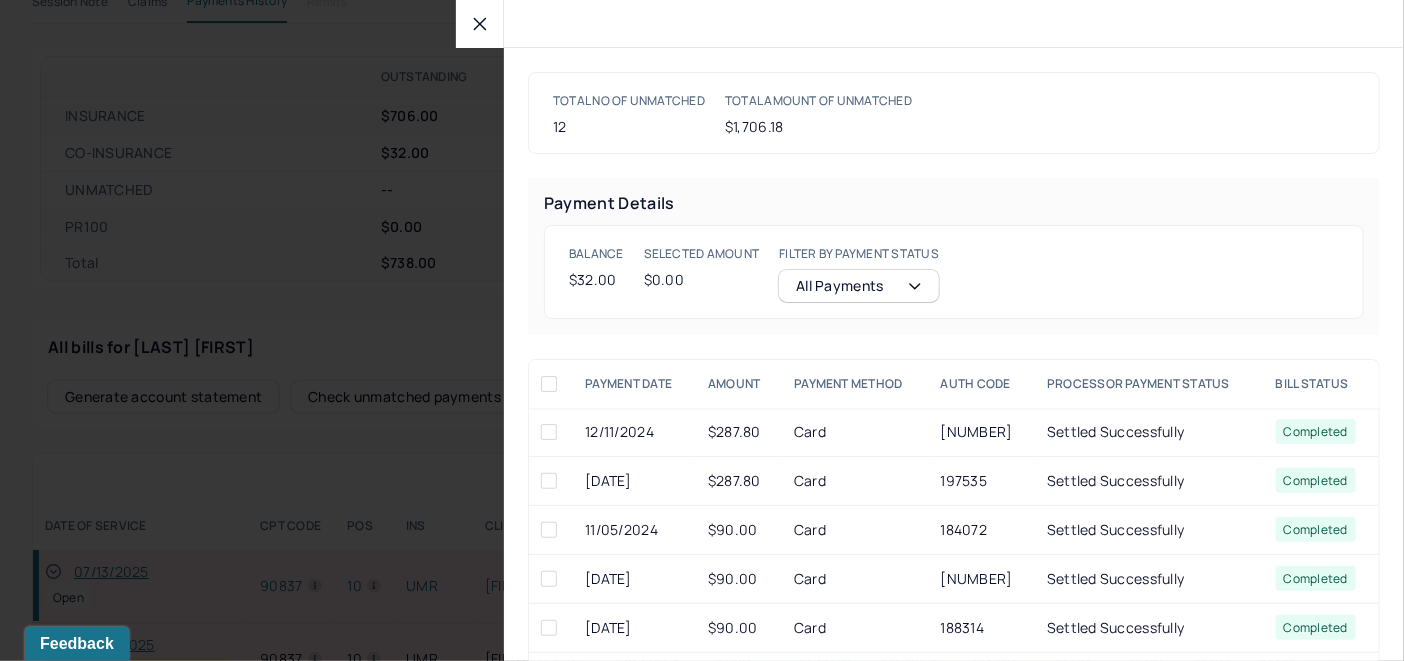 click 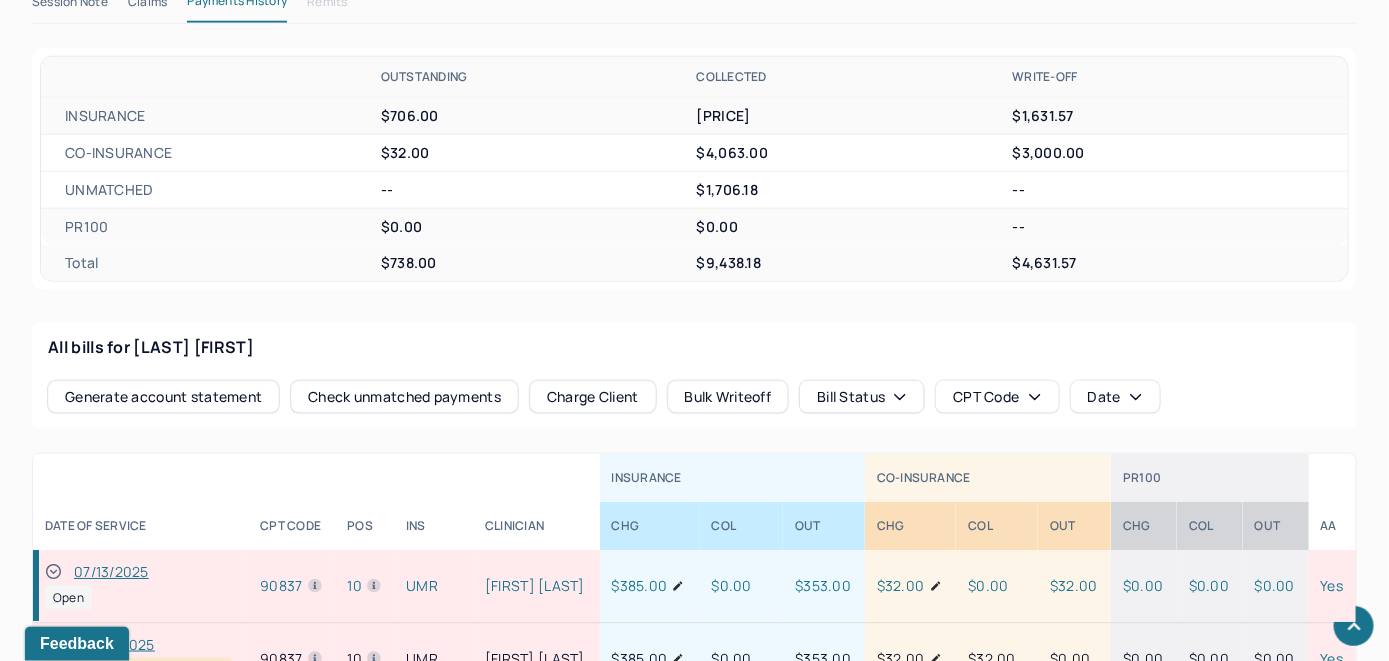 click on "Charge Client" at bounding box center [593, 397] 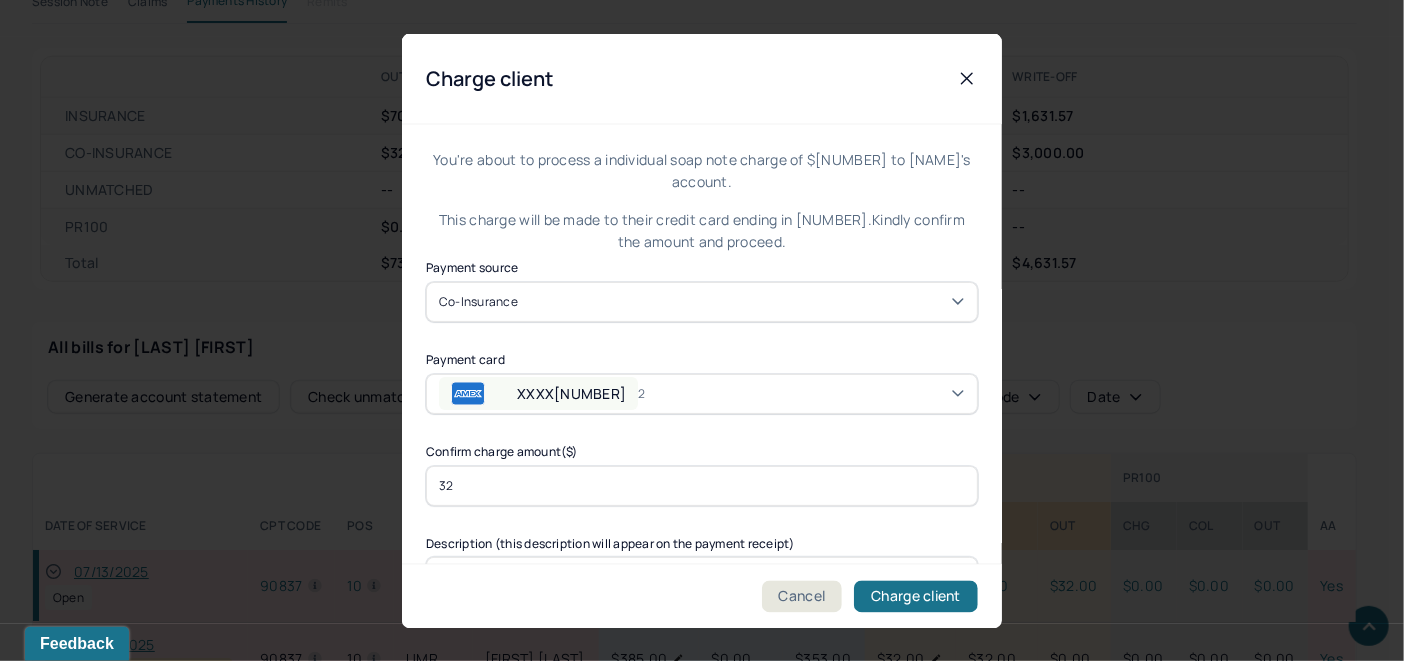 click on "You're about to process a individual soap note charge of $32.00 to Nanqiao Wang's account. This charge will be made to their credit card ending in 4005.  Kindly confirm the amount and proceed. Payment source Co-Insurance Payment card XXXX4005 2 Confirm charge amount($) 32 Description (this description will appear on the payment receipt) Individual therapy session on 07/13/2025" at bounding box center (702, 405) 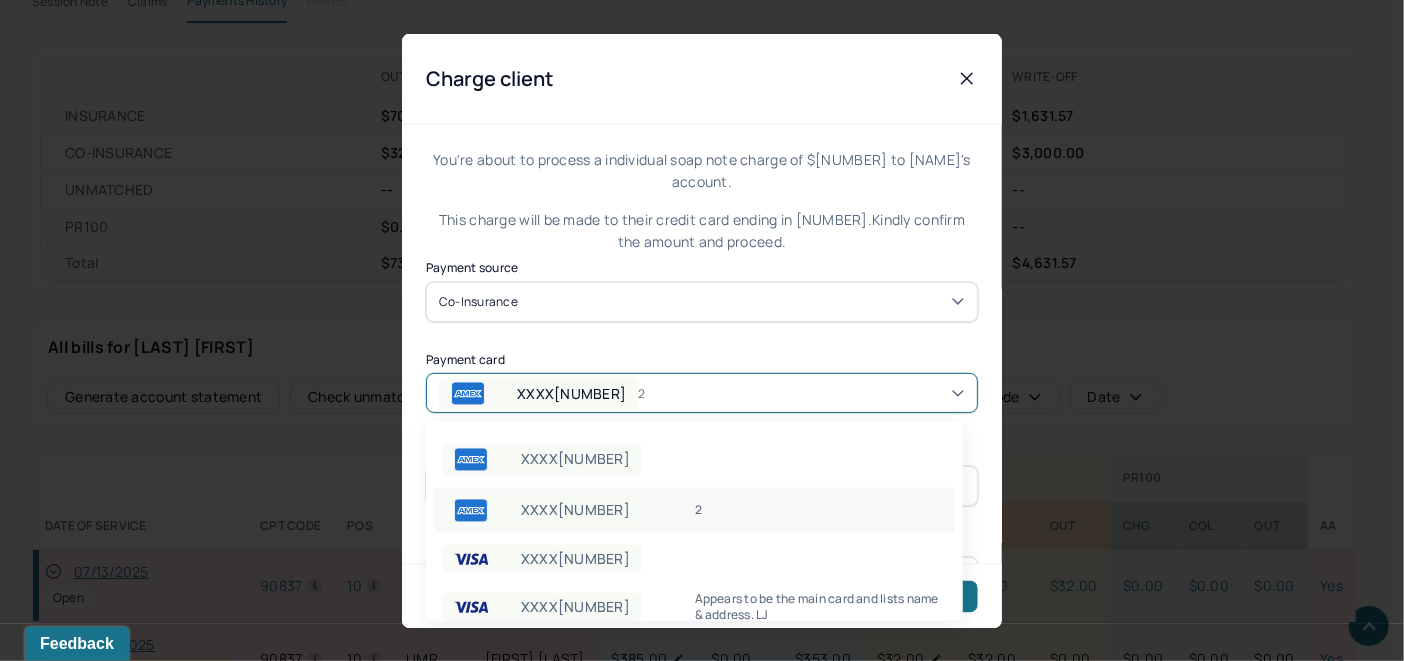 scroll, scrollTop: 23, scrollLeft: 0, axis: vertical 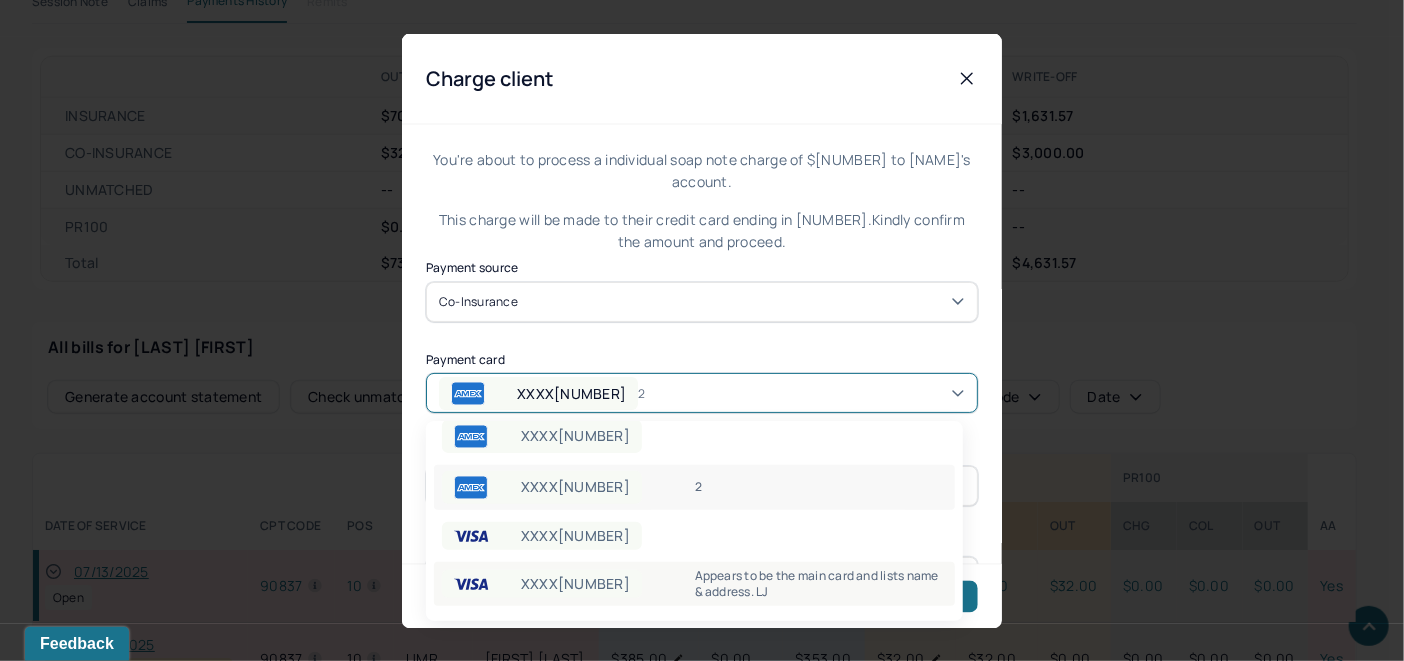 click on "Appears to be the main card and lists name & address. LJ" at bounding box center [821, 584] 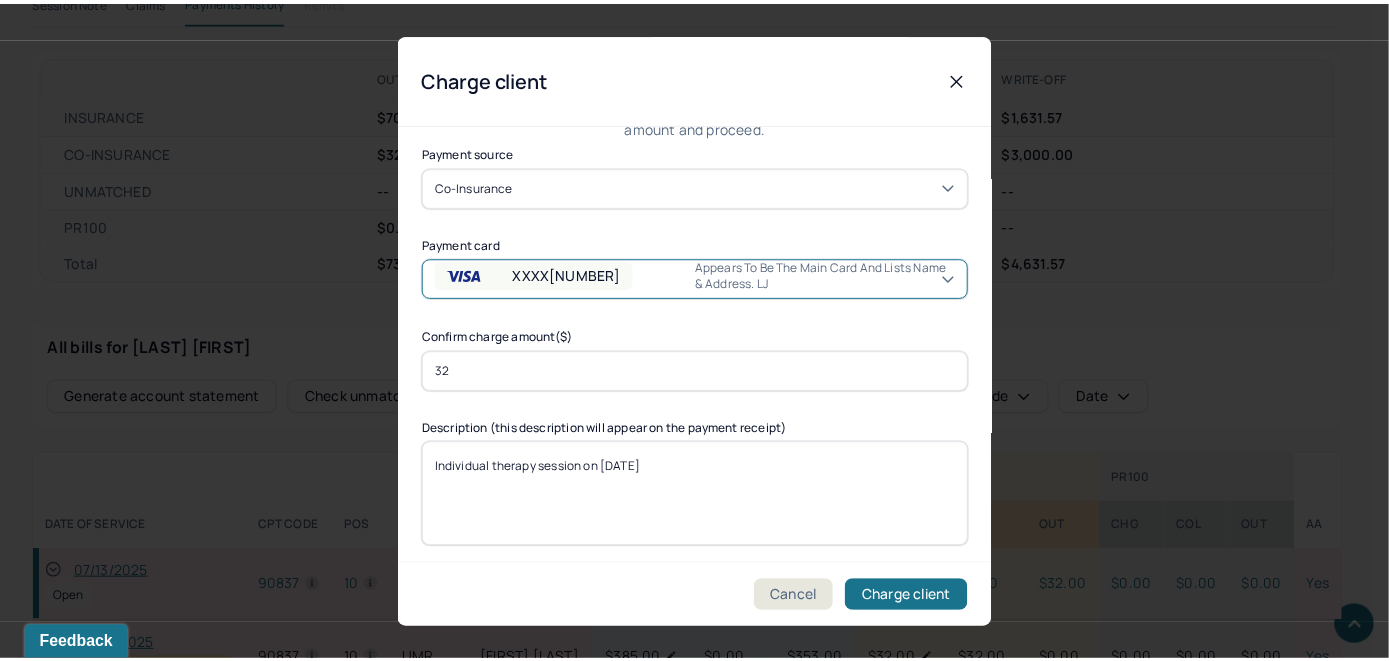 scroll, scrollTop: 121, scrollLeft: 0, axis: vertical 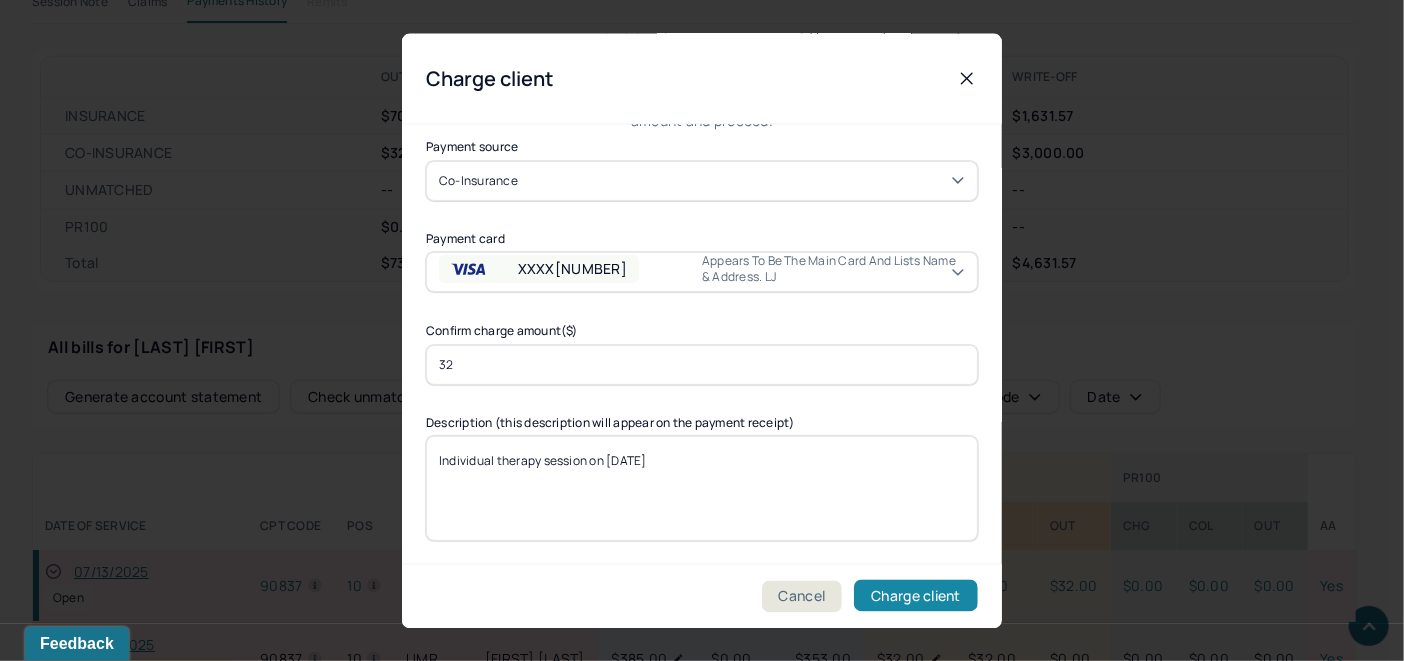 click on "Charge client" at bounding box center [916, 596] 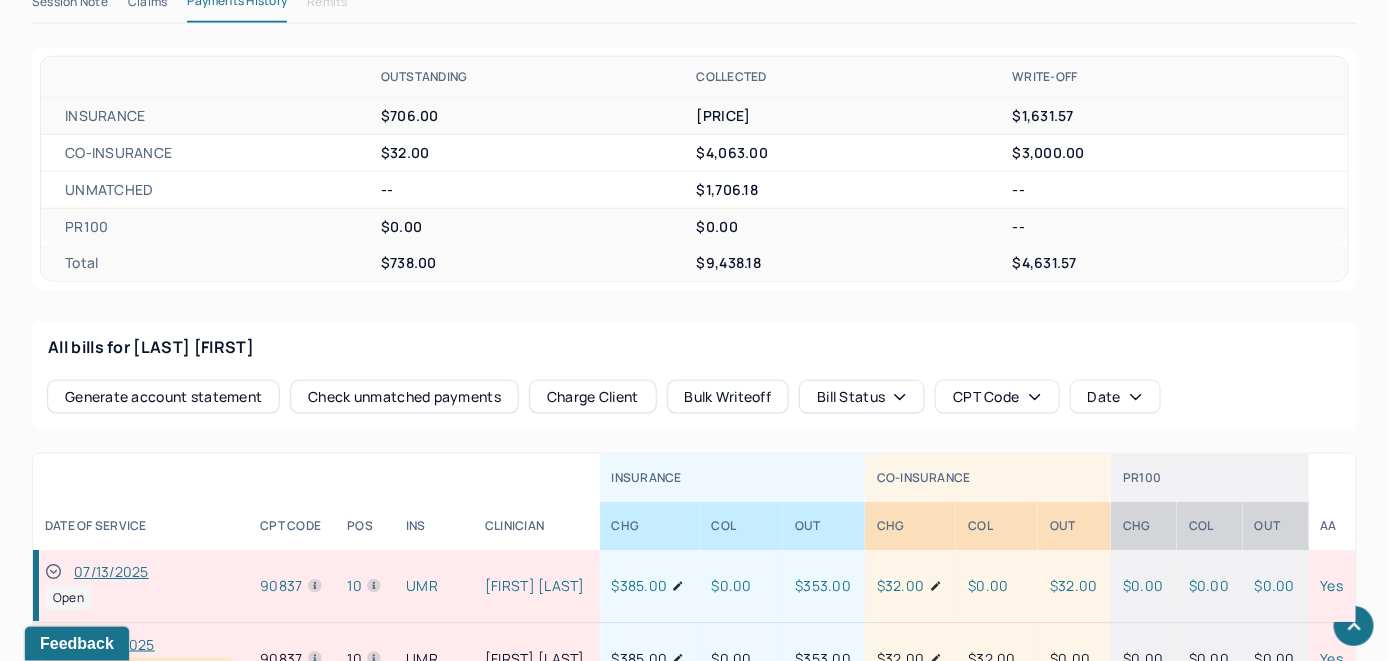 click 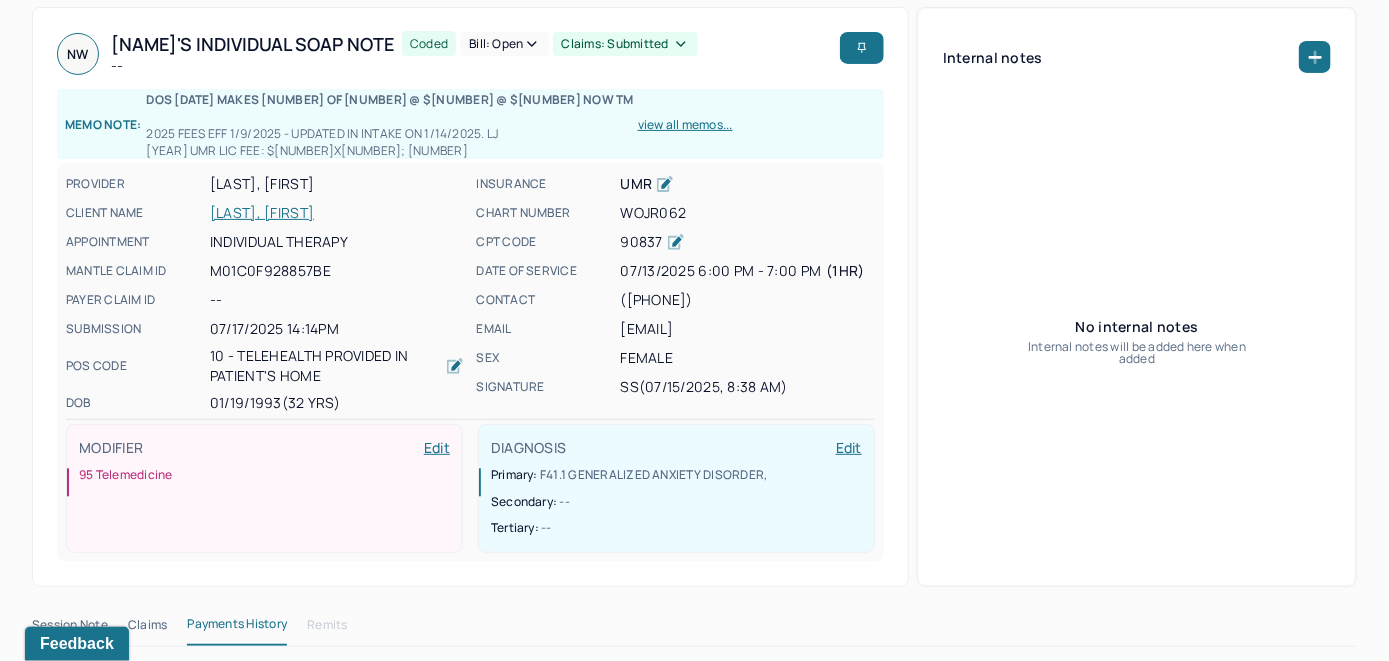 scroll, scrollTop: 0, scrollLeft: 0, axis: both 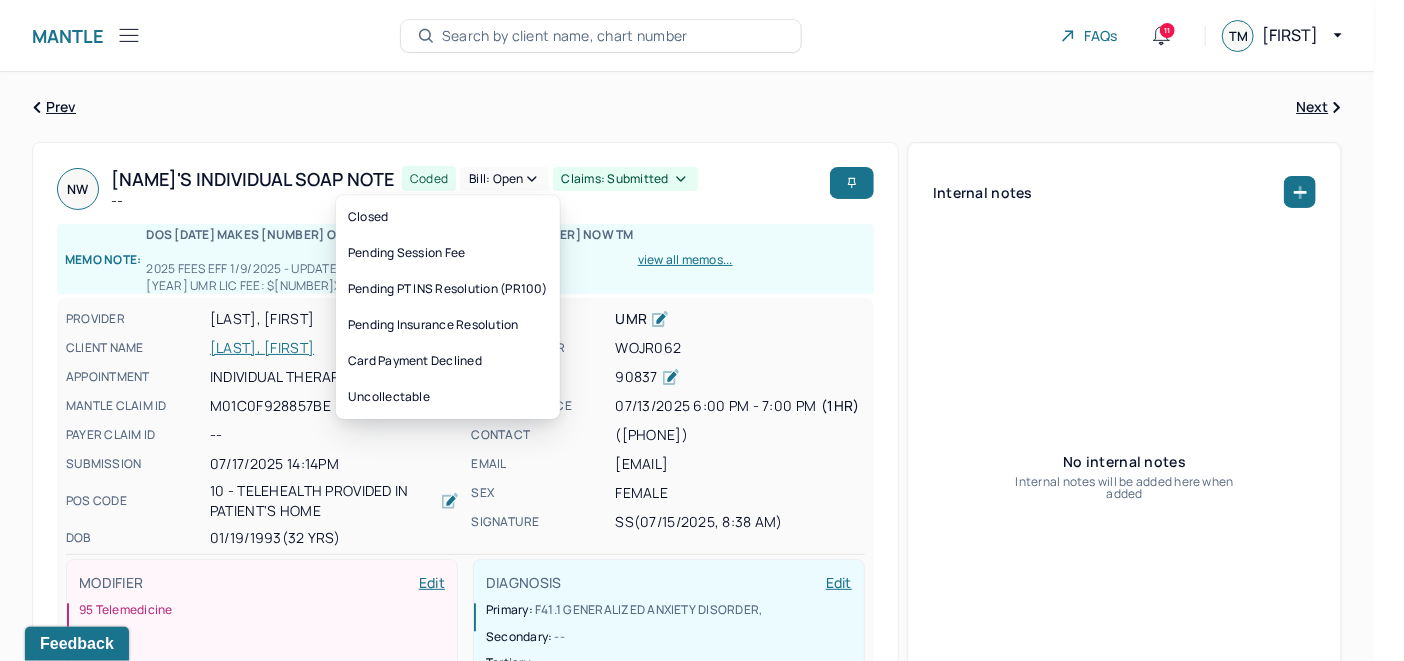click on "Bill: Open" at bounding box center [504, 179] 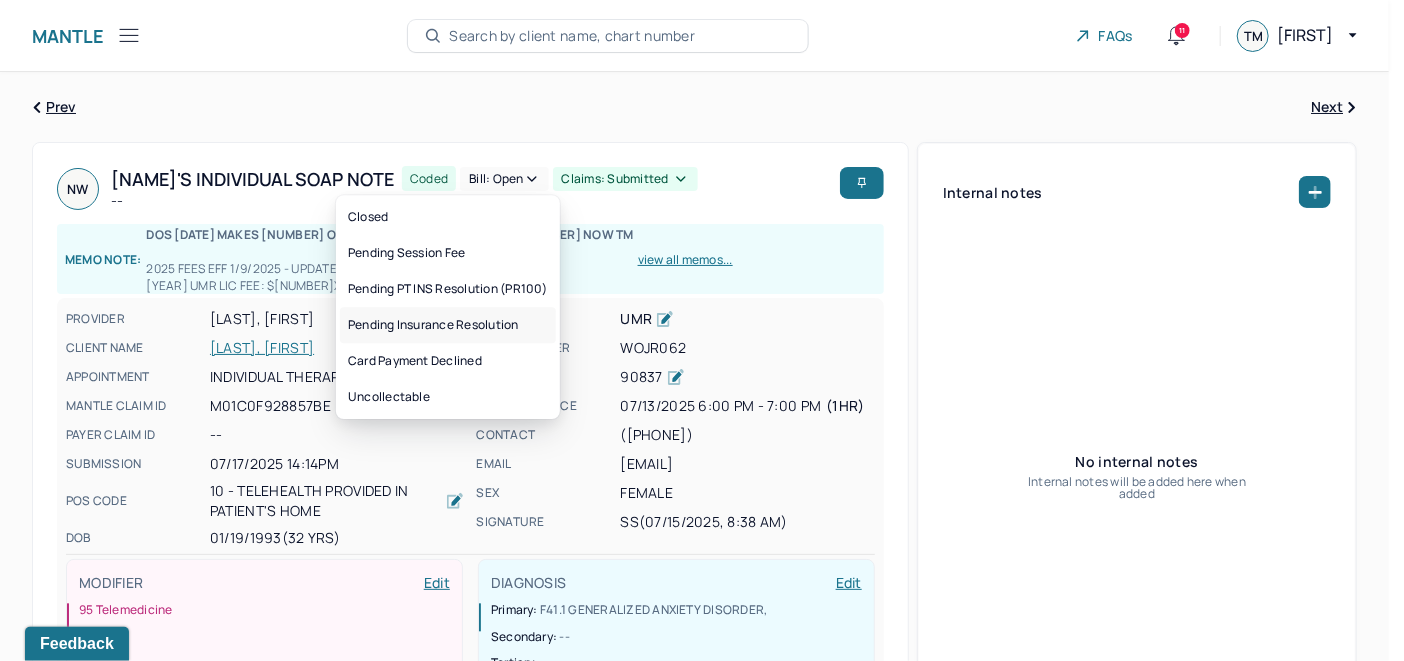 click on "Pending Insurance Resolution" at bounding box center (448, 325) 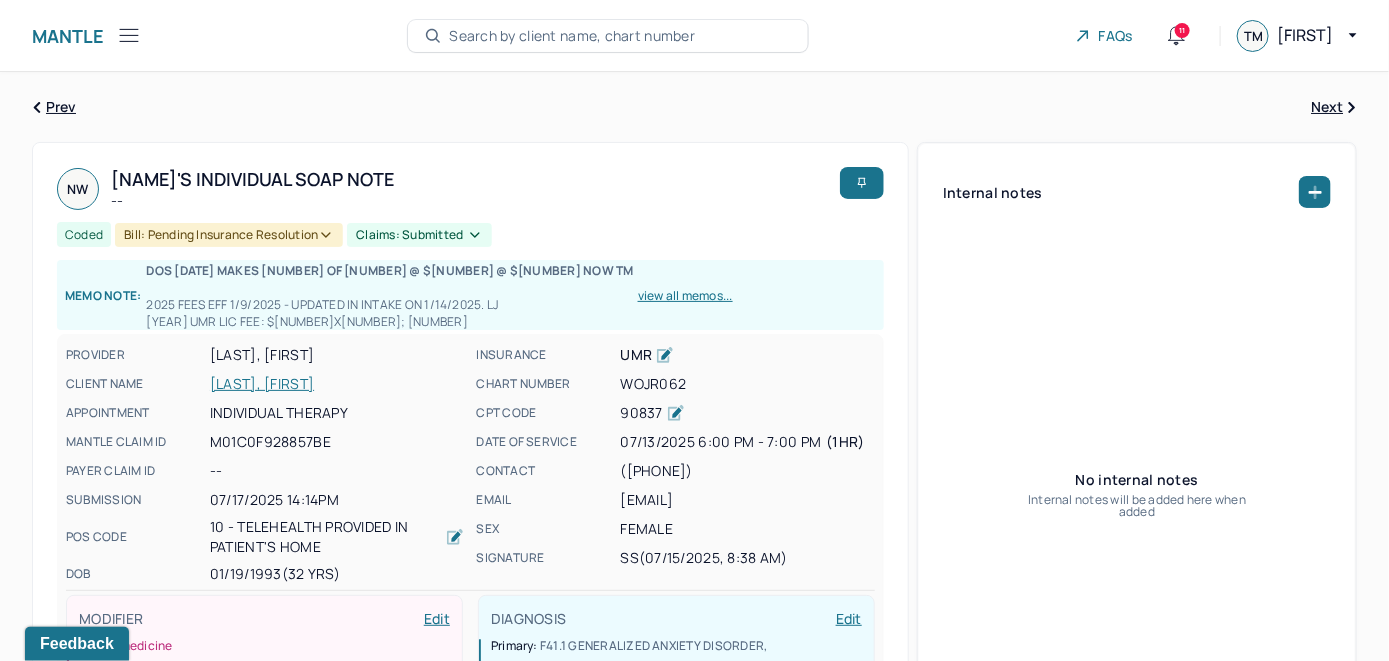 click on "Search by client name, chart number" at bounding box center [572, 36] 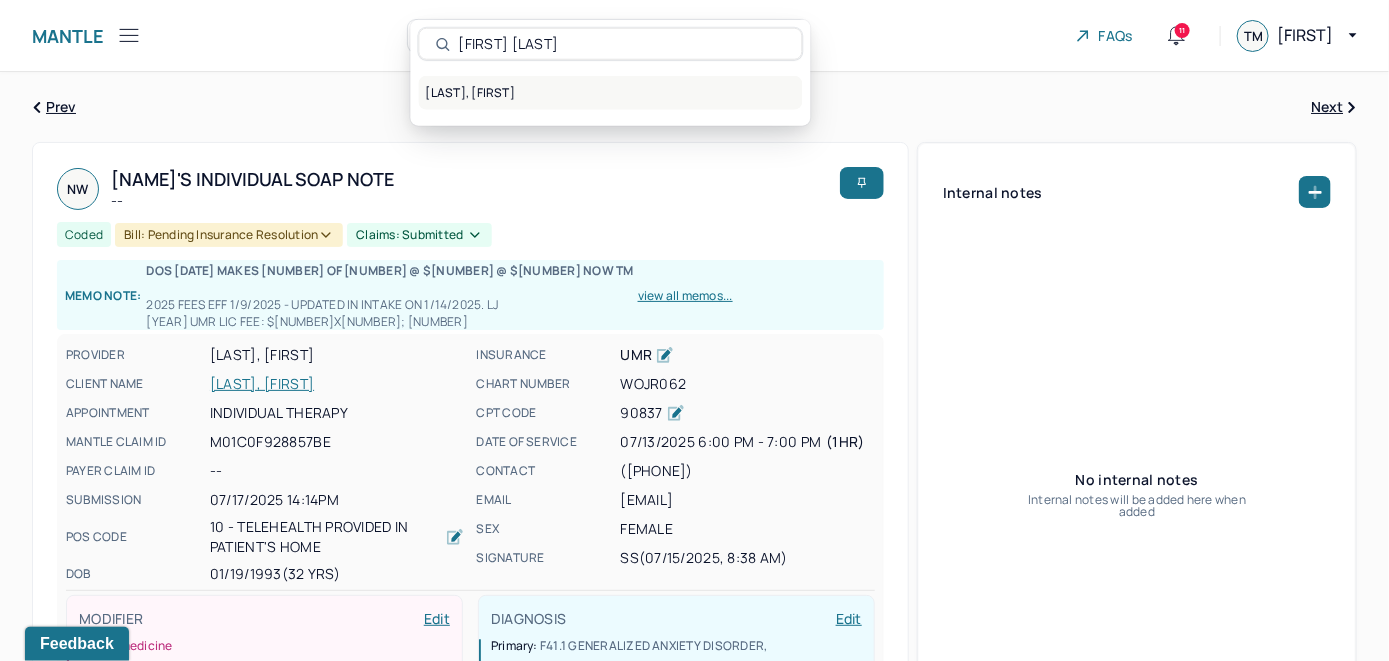 type on "Tyesha Affriany" 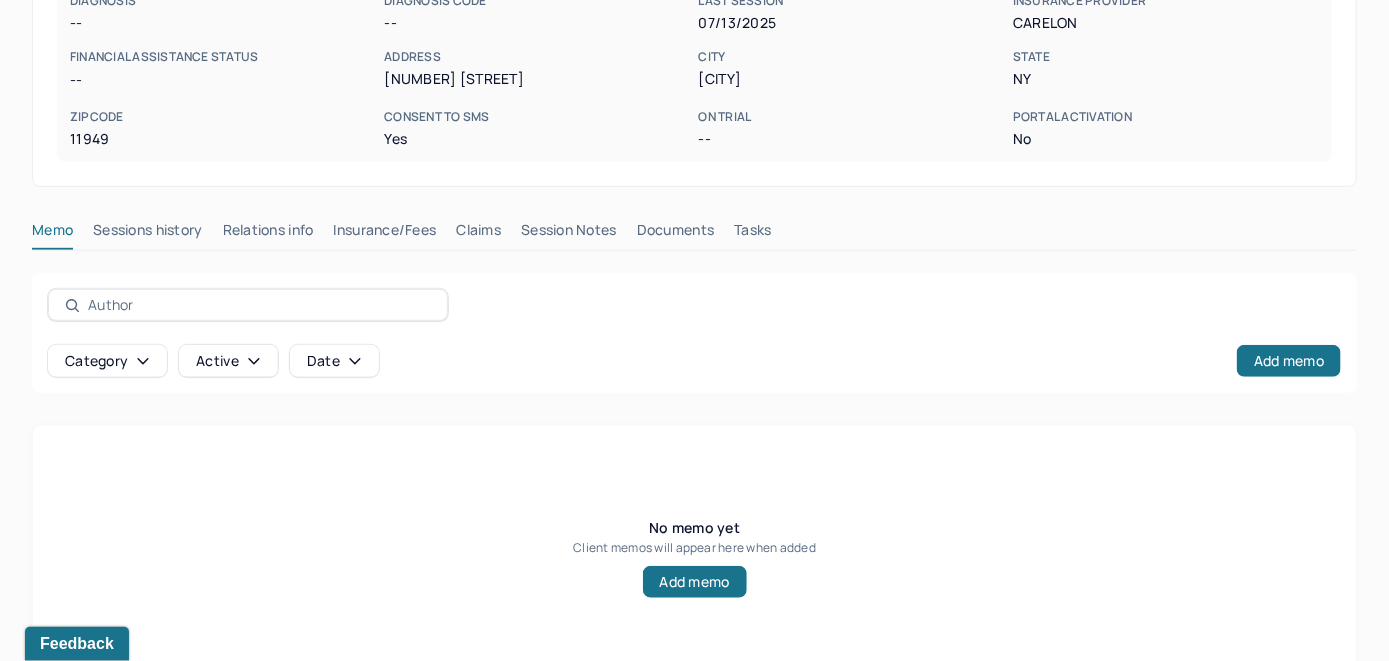 scroll, scrollTop: 393, scrollLeft: 0, axis: vertical 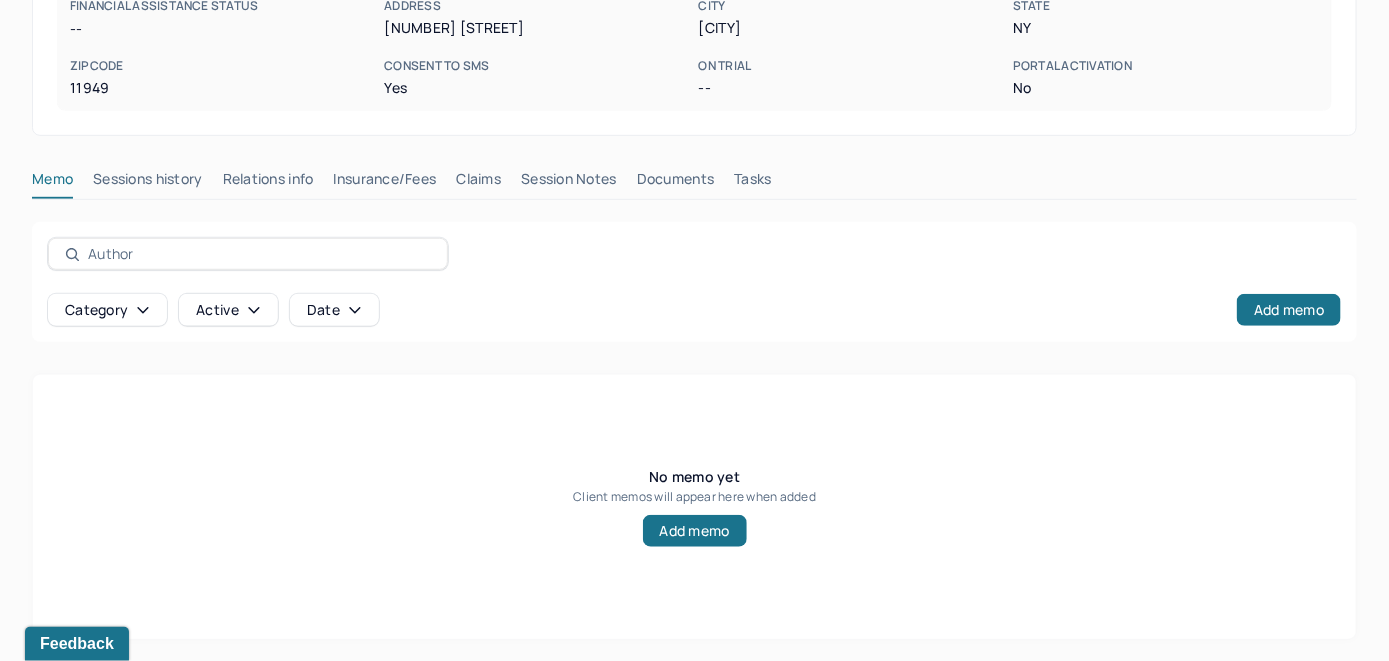 click on "Insurance/Fees" at bounding box center [385, 183] 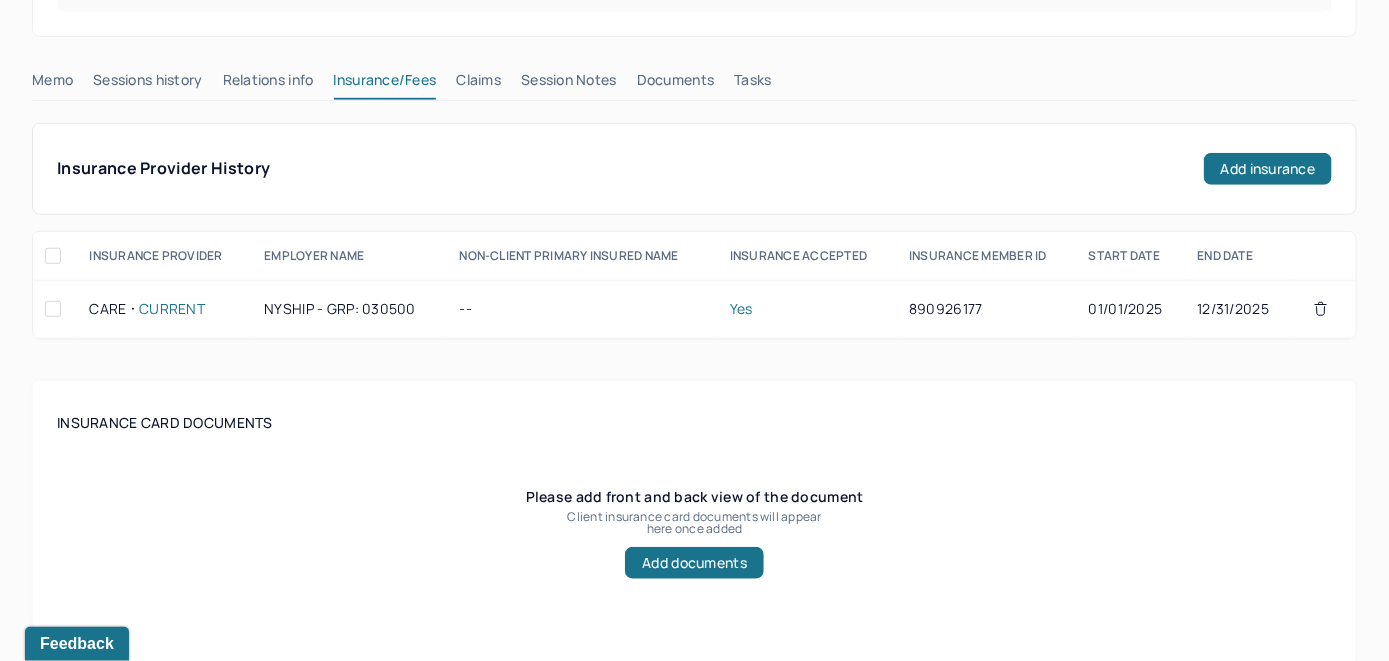 scroll, scrollTop: 293, scrollLeft: 0, axis: vertical 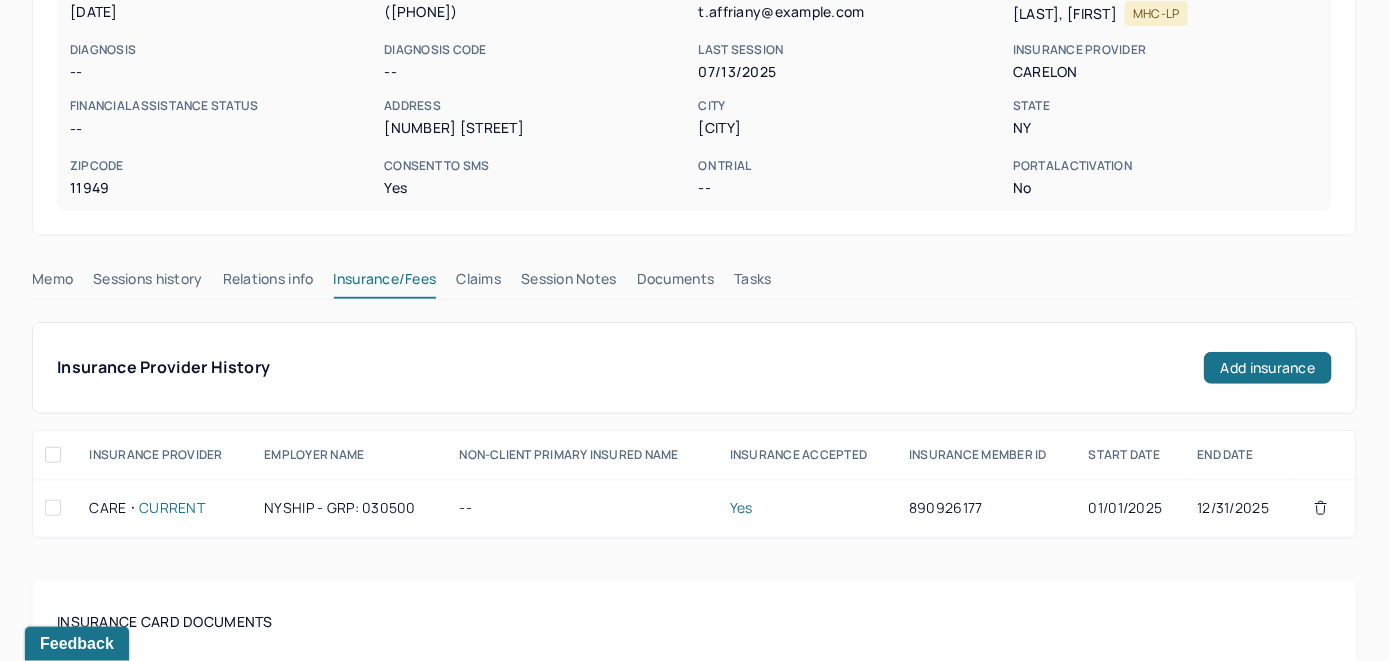 click on "Claims" at bounding box center [478, 283] 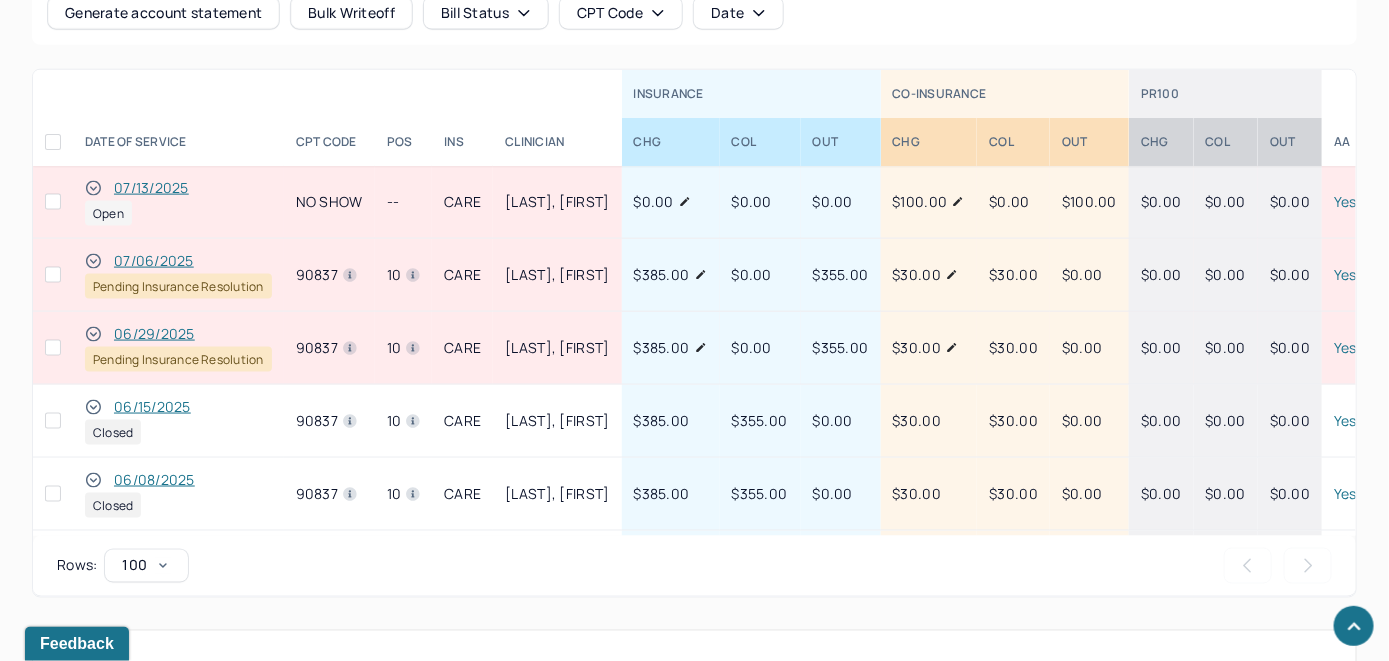 scroll, scrollTop: 935, scrollLeft: 0, axis: vertical 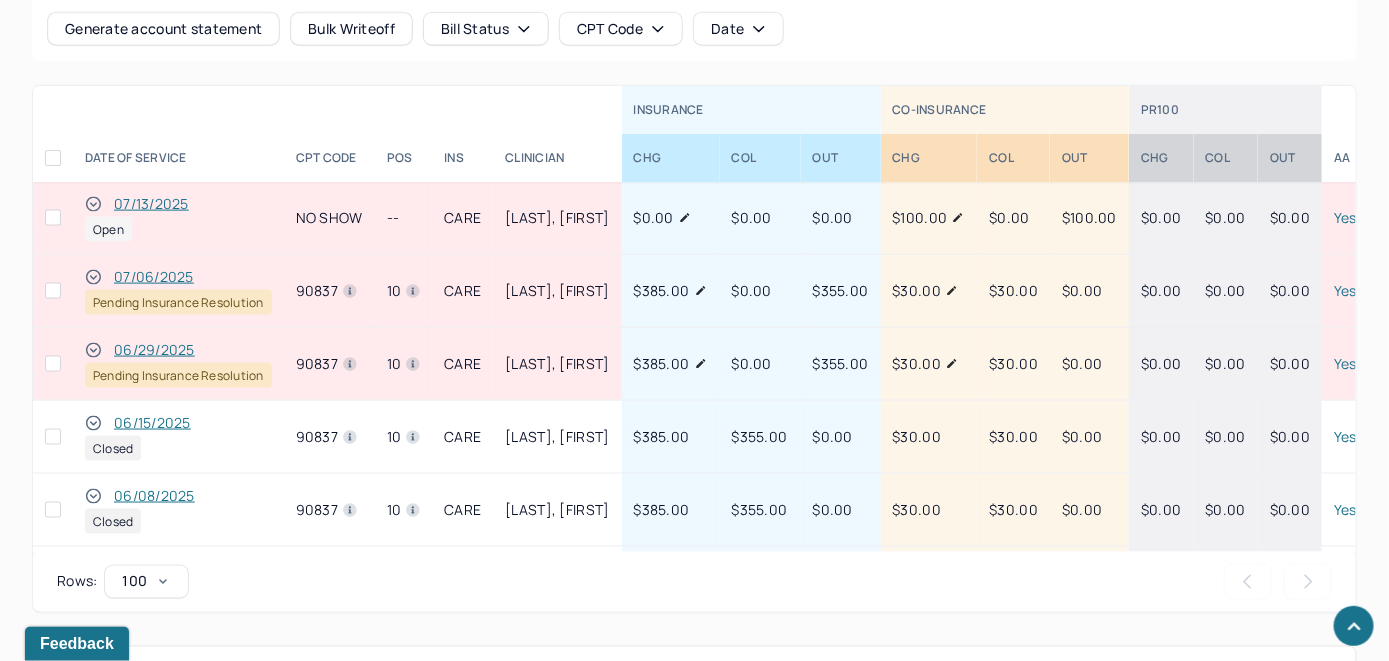 click on "07/13/2025" at bounding box center (151, 204) 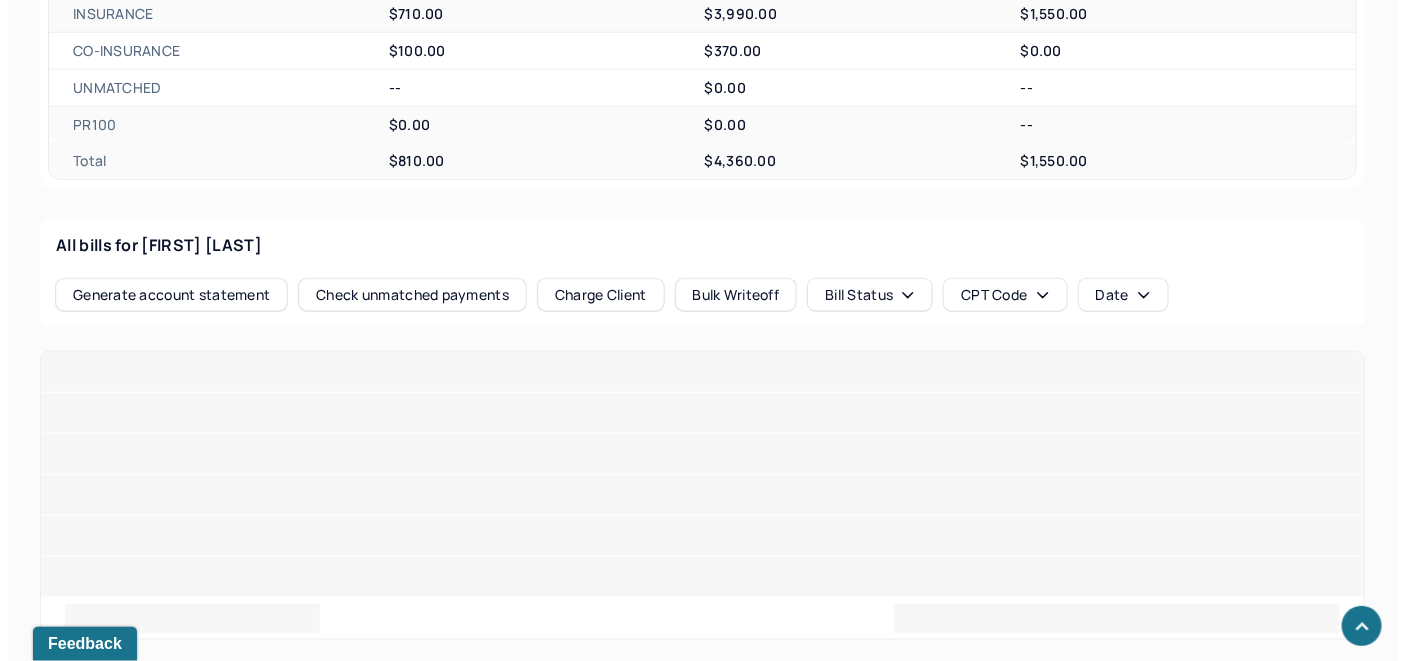 scroll, scrollTop: 864, scrollLeft: 0, axis: vertical 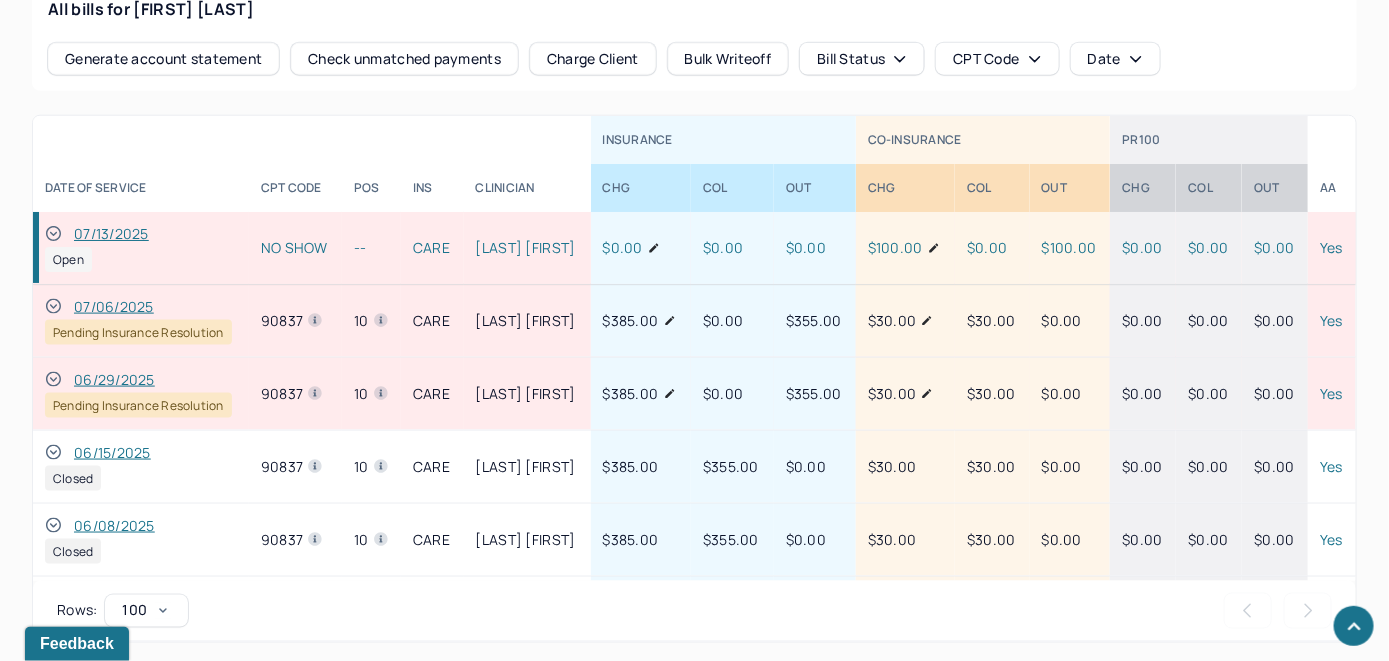 click on "Check unmatched payments" at bounding box center (404, 59) 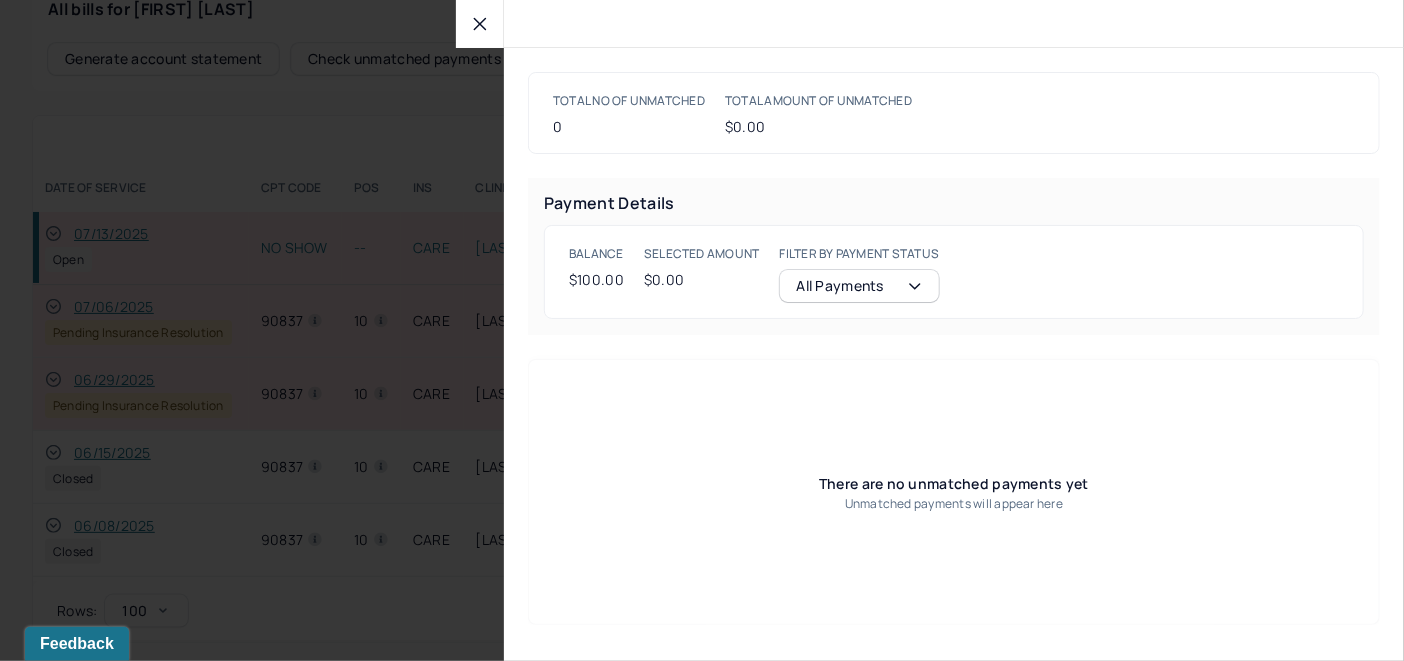 click at bounding box center [480, 24] 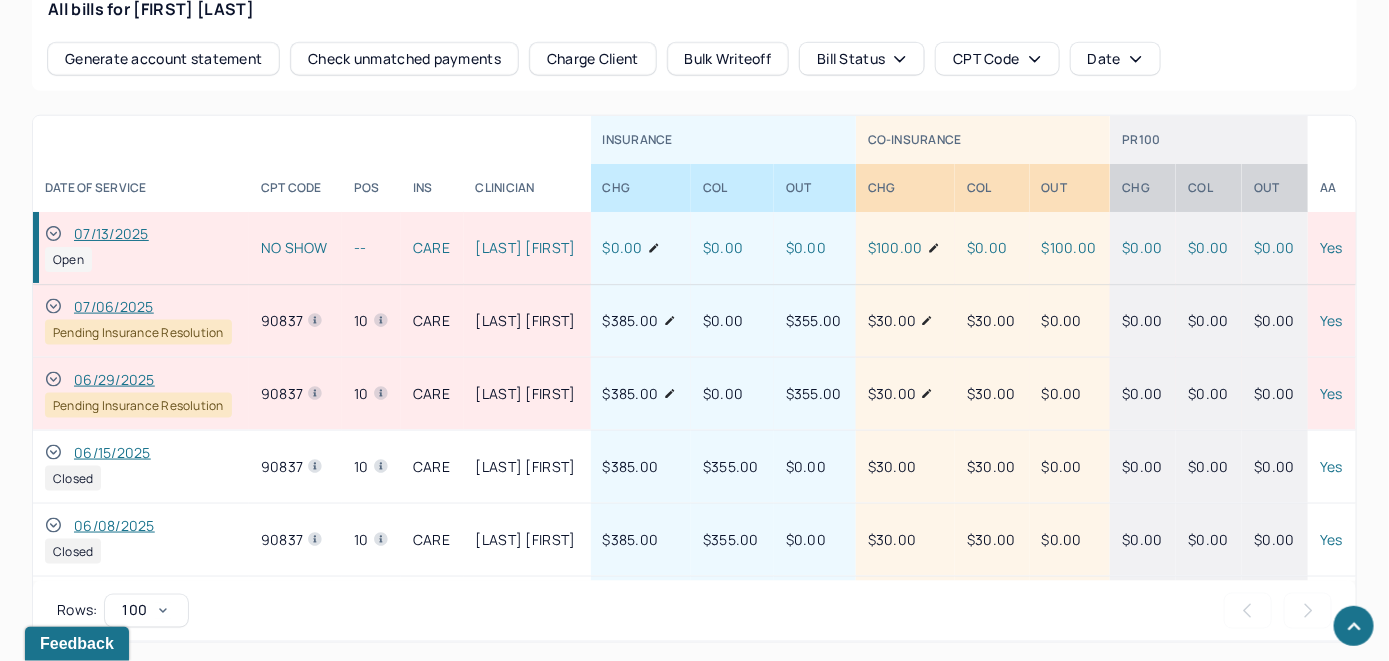 click on "Charge Client" at bounding box center (593, 59) 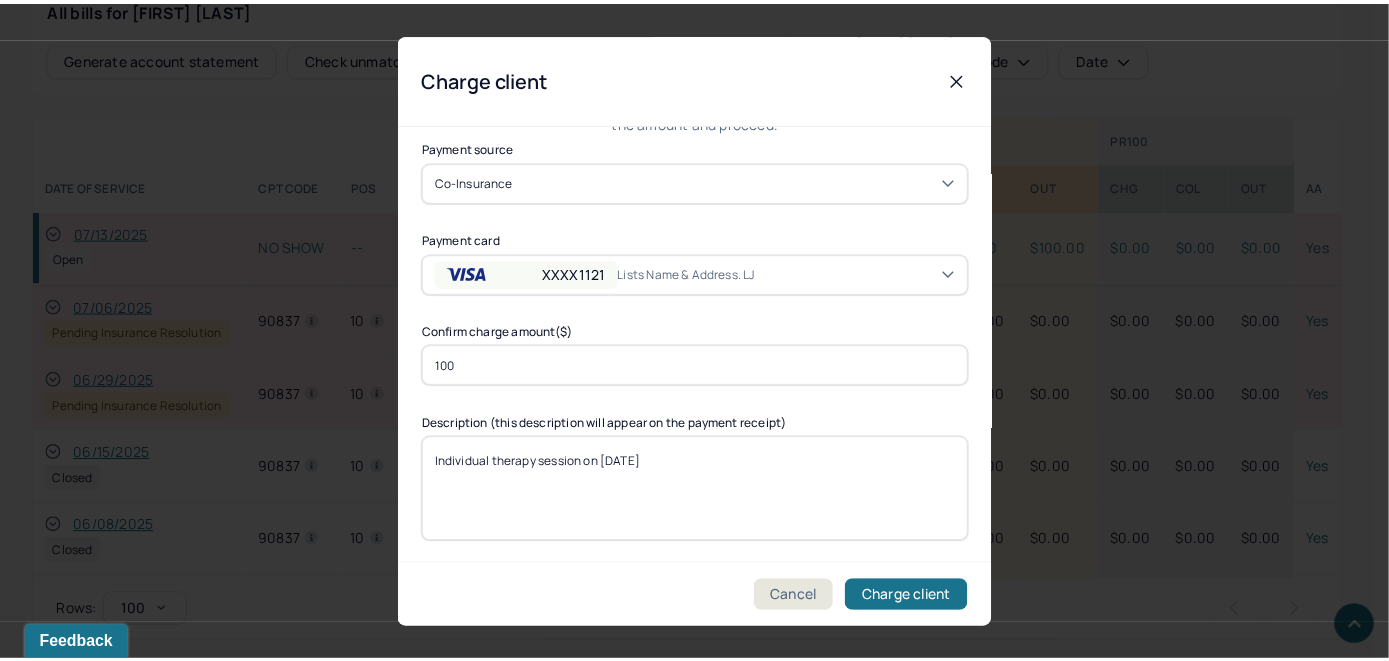 scroll, scrollTop: 121, scrollLeft: 0, axis: vertical 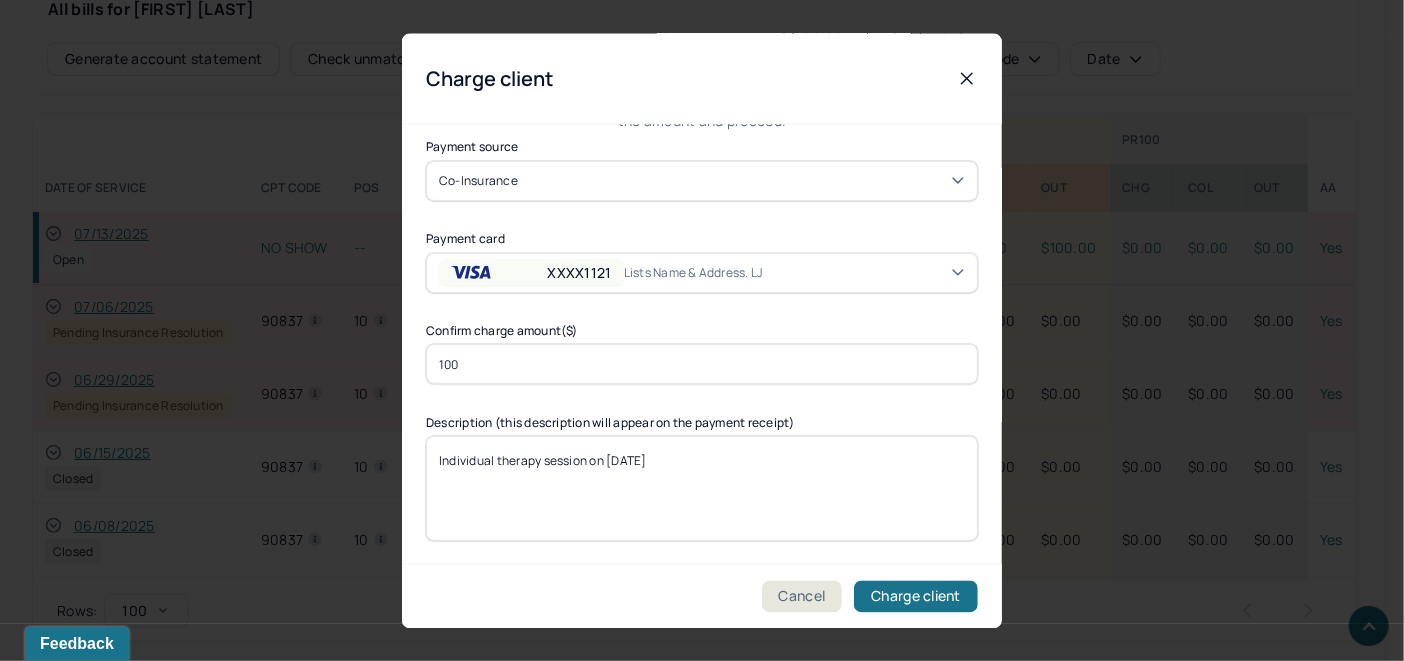 click on "Individual therapy session on 07/13/2025" at bounding box center [702, 488] 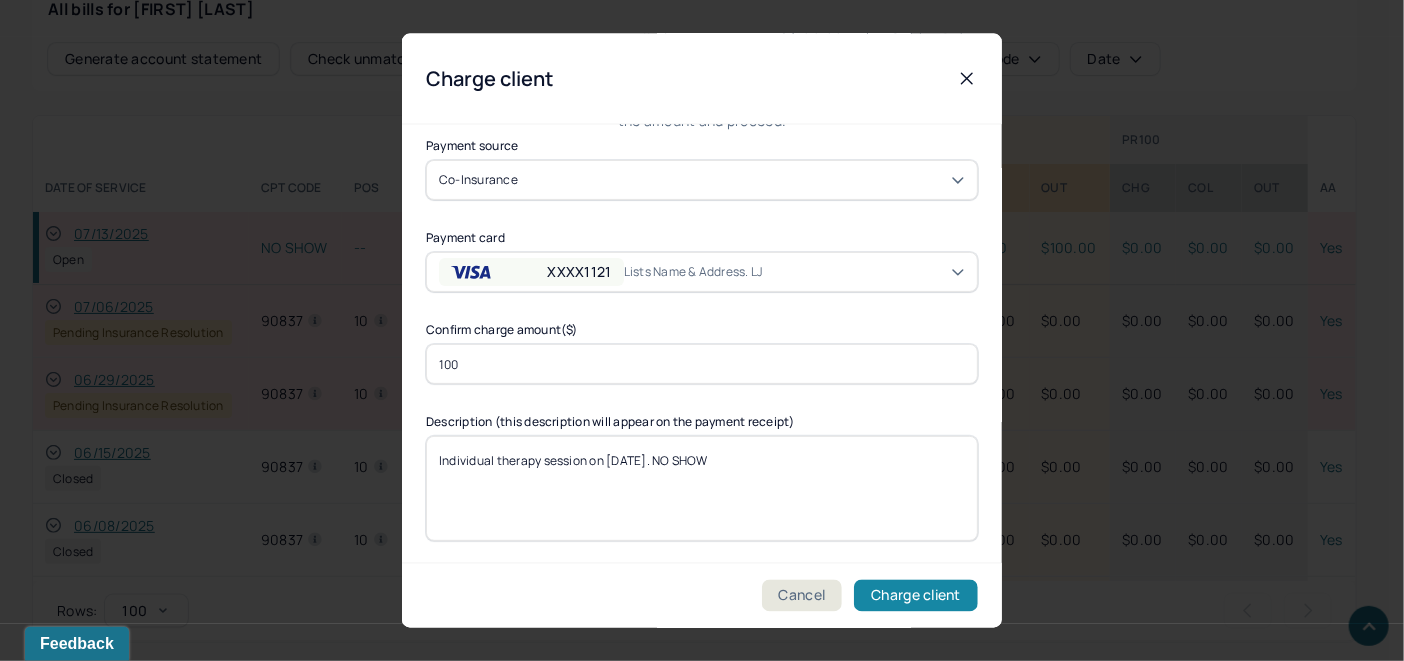 type on "Individual therapy session on 07/13/2025. NO SHOW" 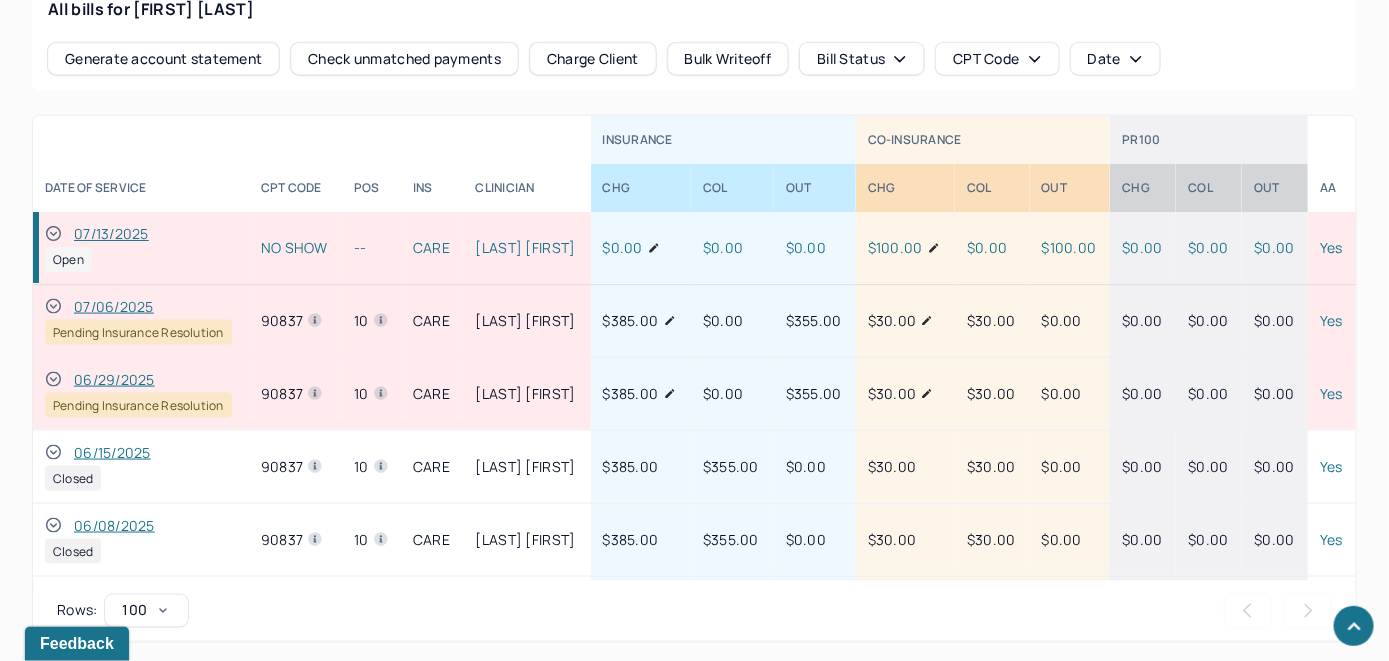 click 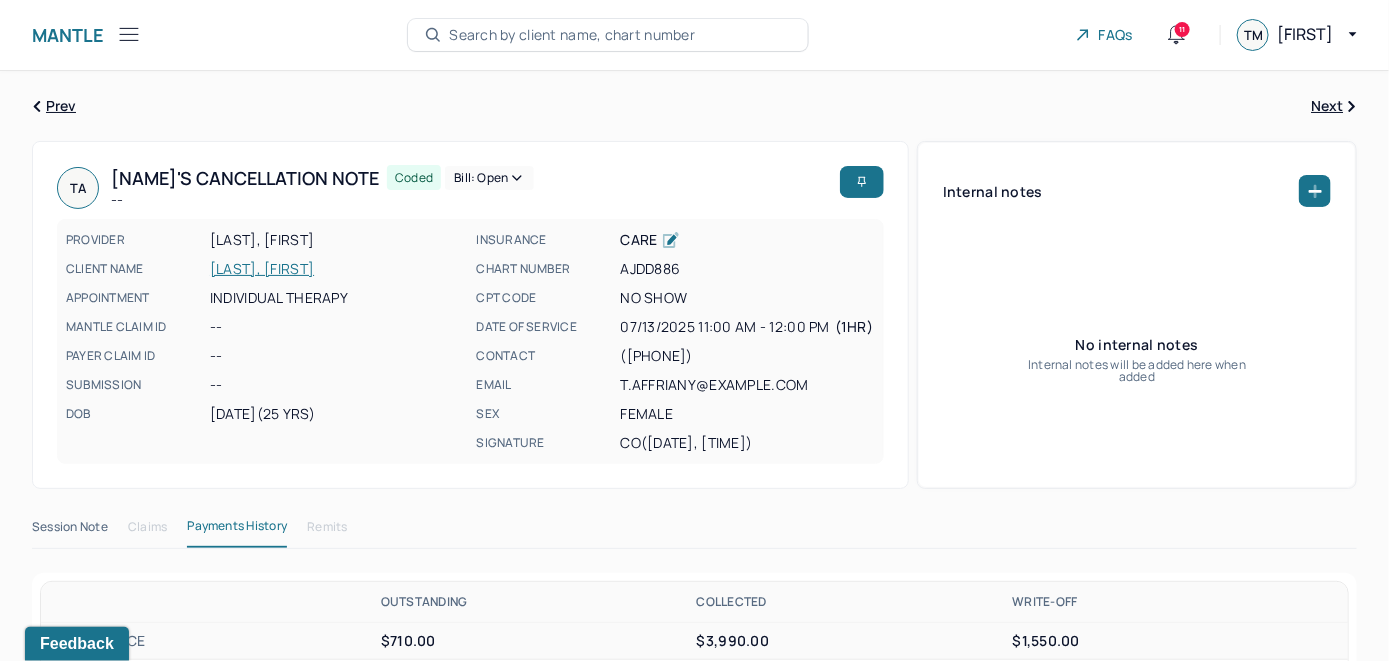 scroll, scrollTop: 0, scrollLeft: 0, axis: both 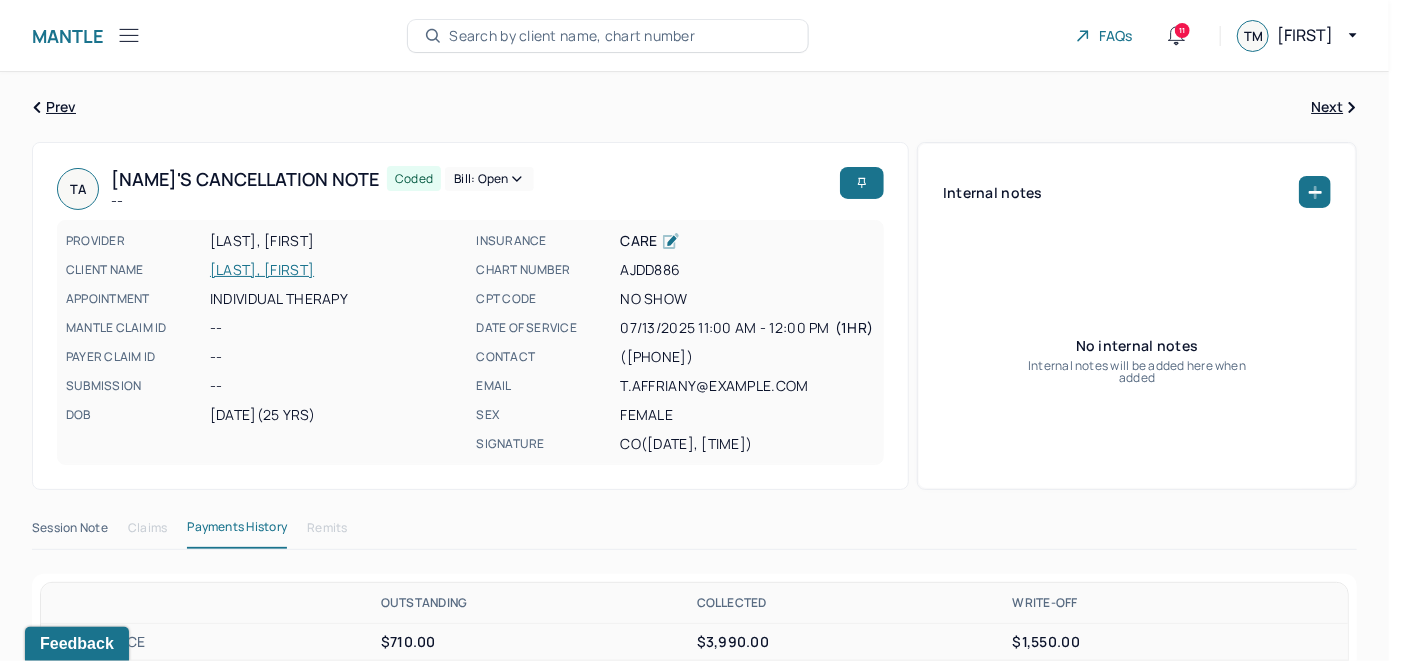 click on "Bill: Open" at bounding box center (489, 179) 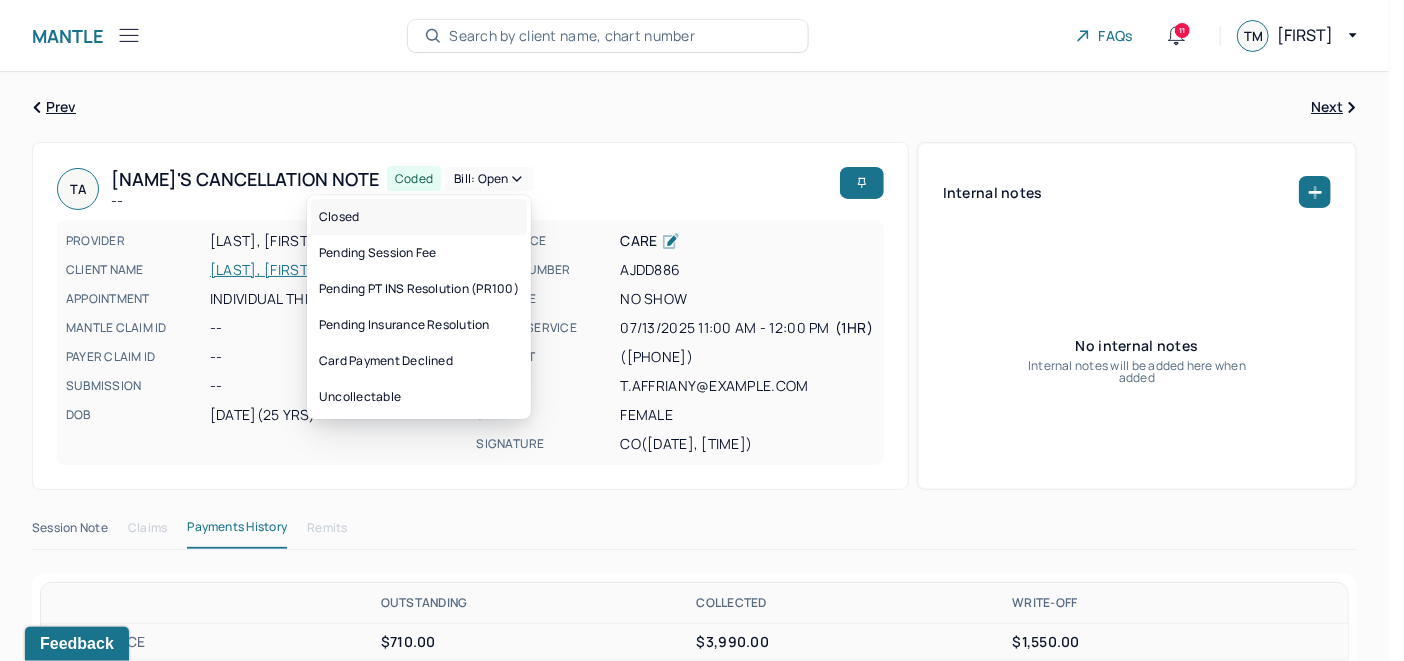 click on "Closed" at bounding box center [419, 217] 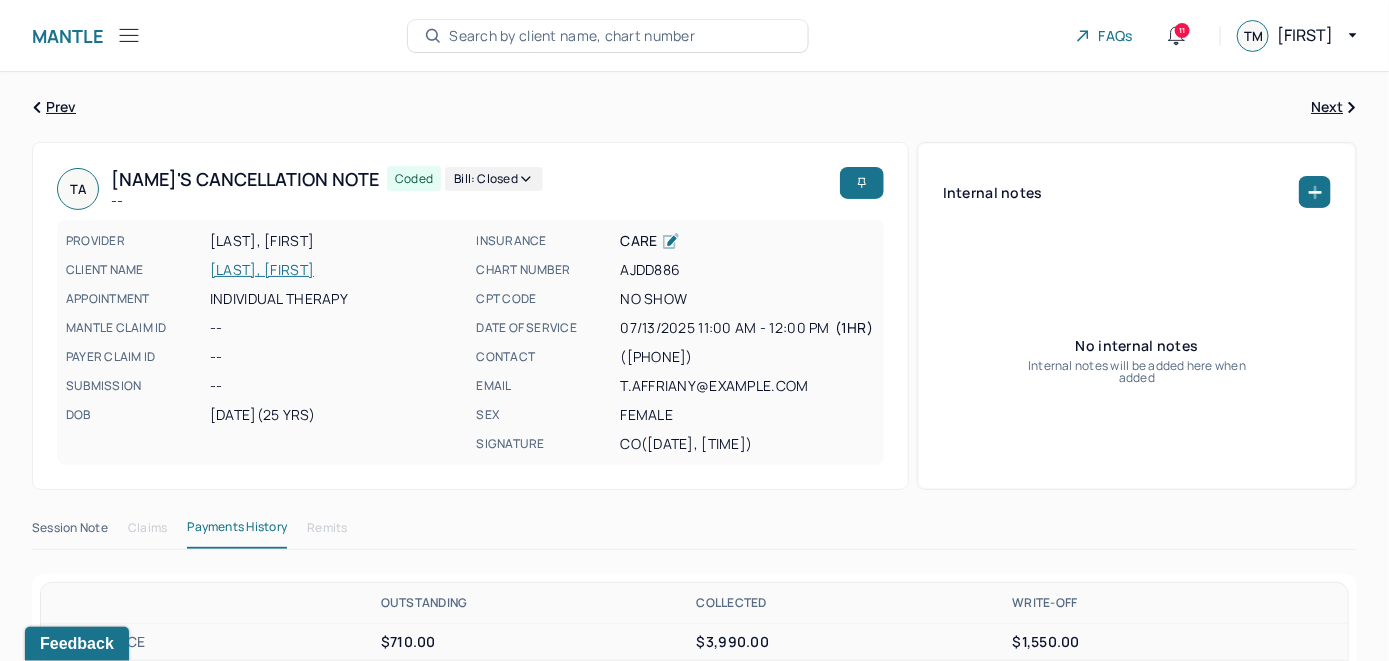 click on "Search by client name, chart number" at bounding box center (572, 36) 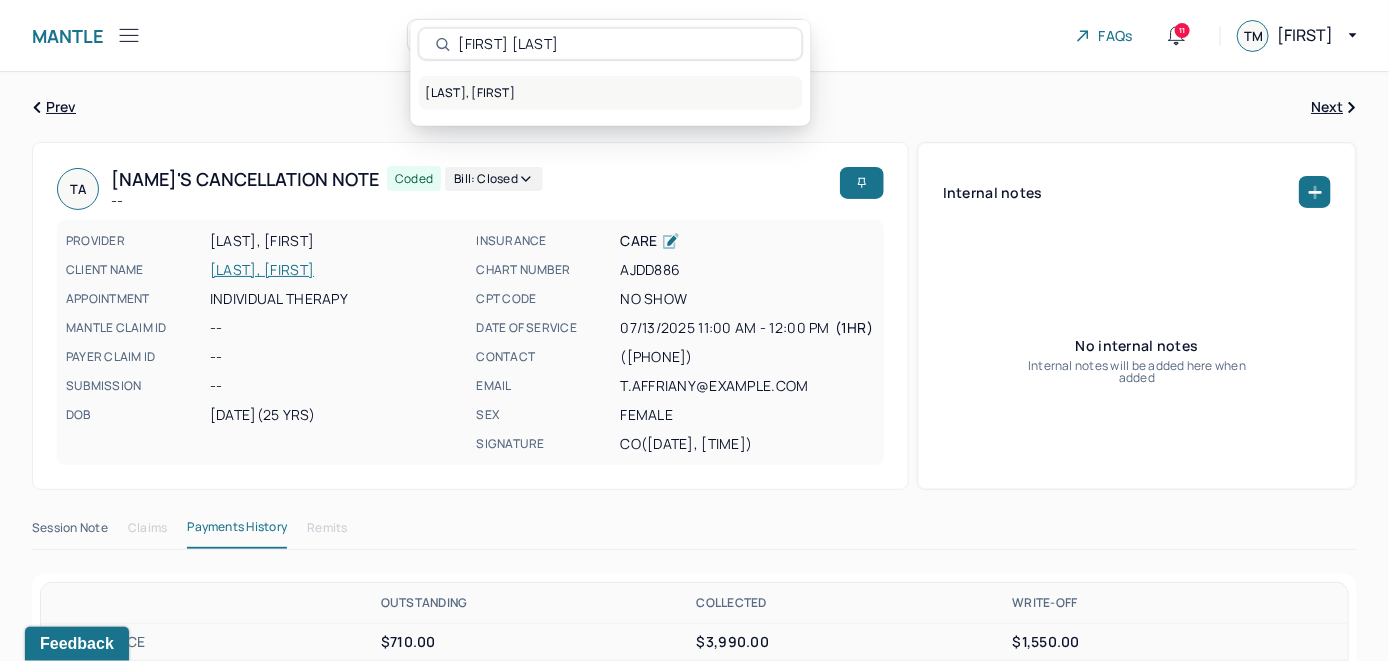 type on "Tyler Kaufman" 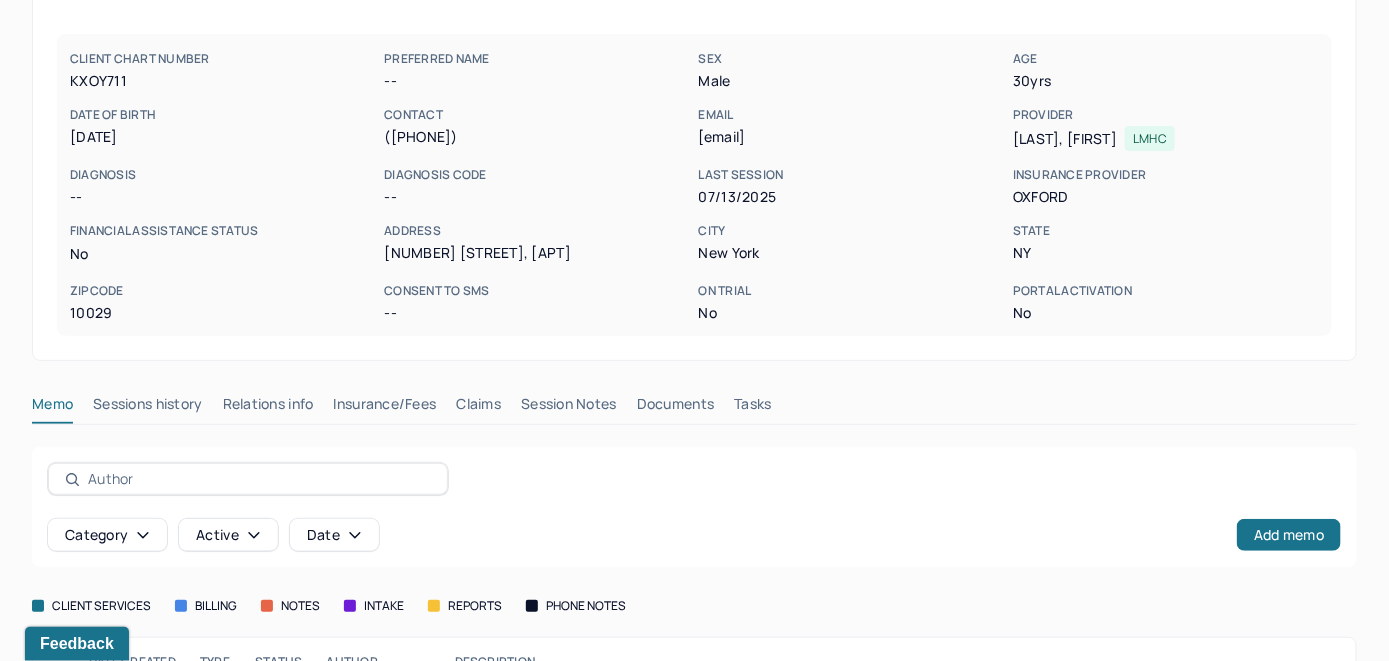 scroll, scrollTop: 200, scrollLeft: 0, axis: vertical 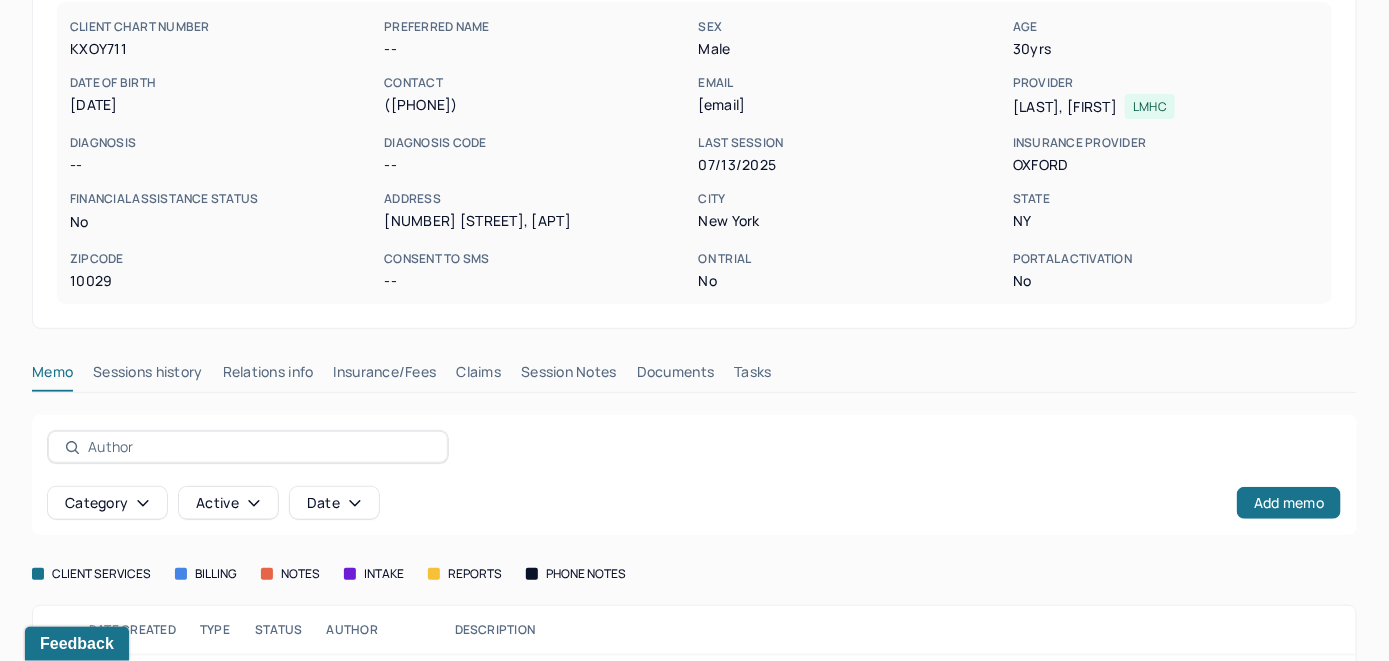 click on "Insurance/Fees" at bounding box center (385, 376) 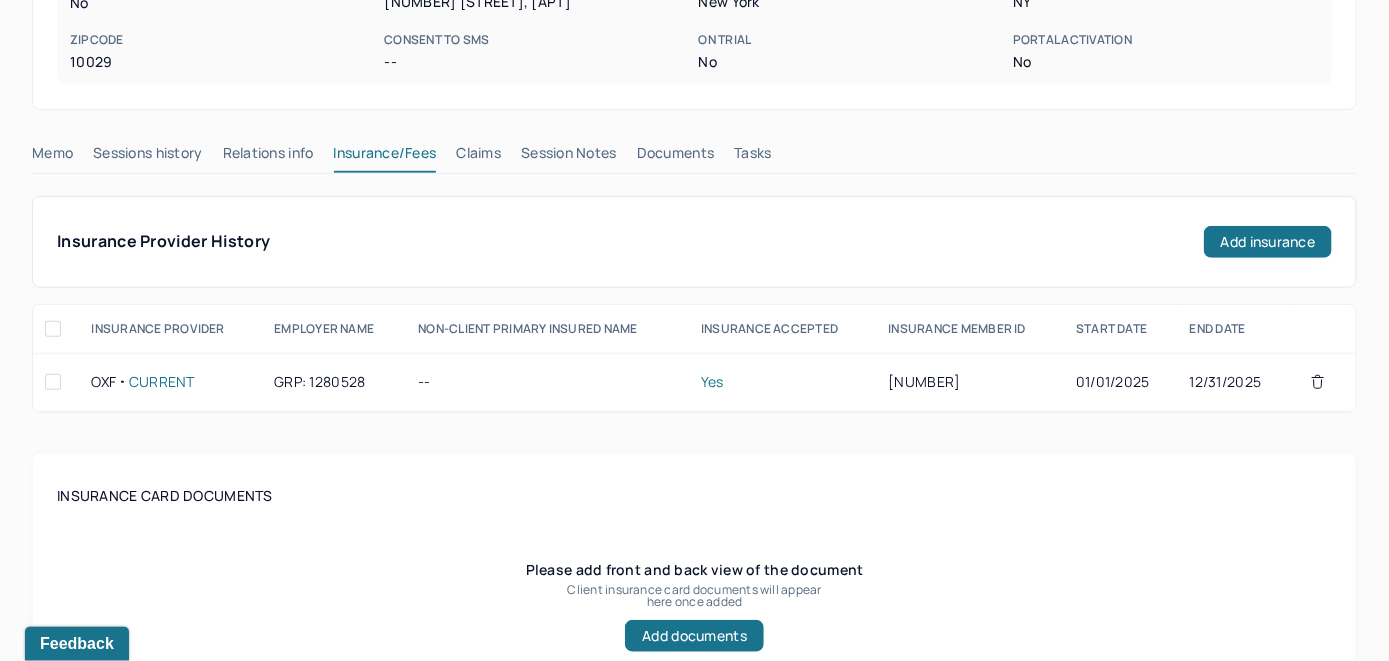 scroll, scrollTop: 300, scrollLeft: 0, axis: vertical 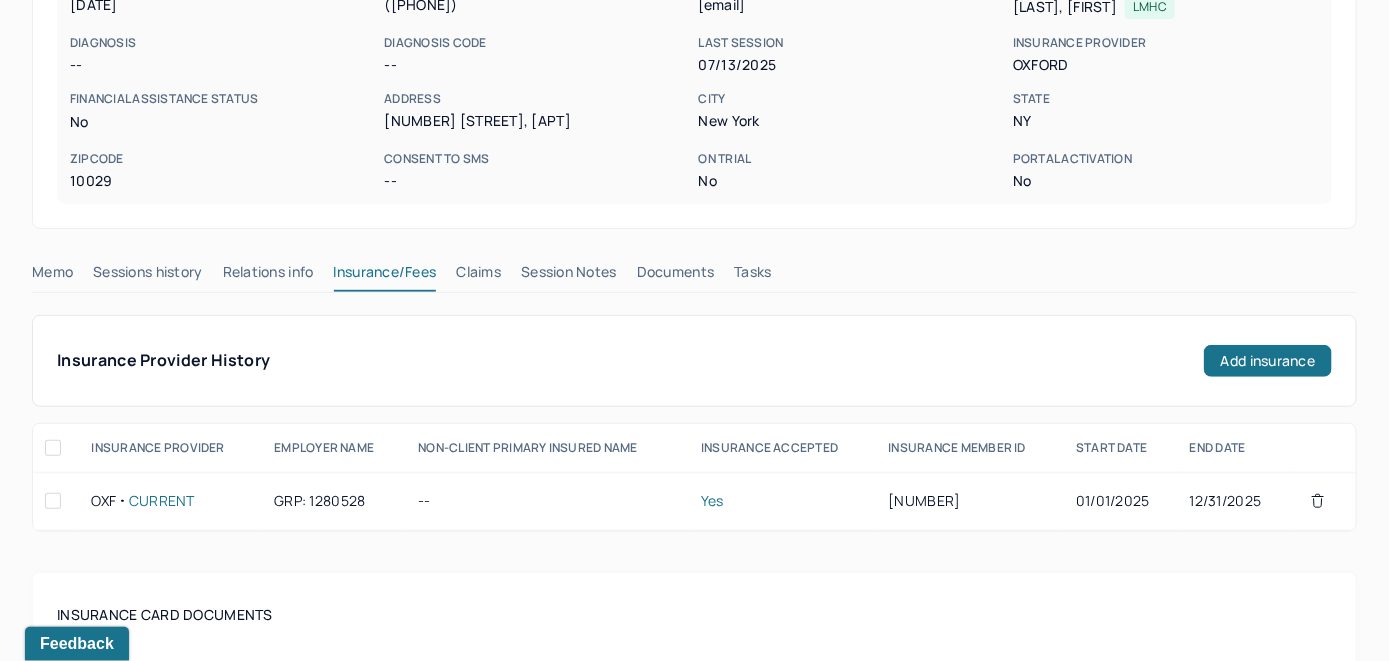 click on "Claims" at bounding box center [478, 276] 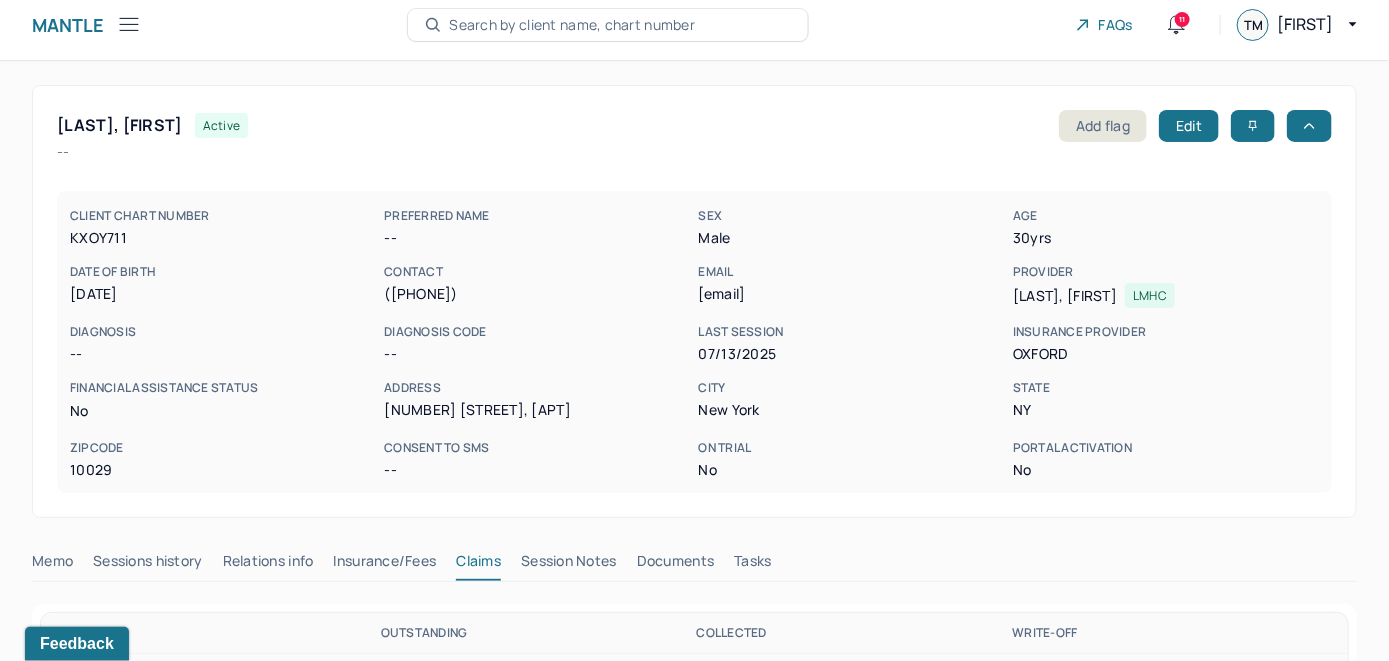 scroll, scrollTop: 0, scrollLeft: 0, axis: both 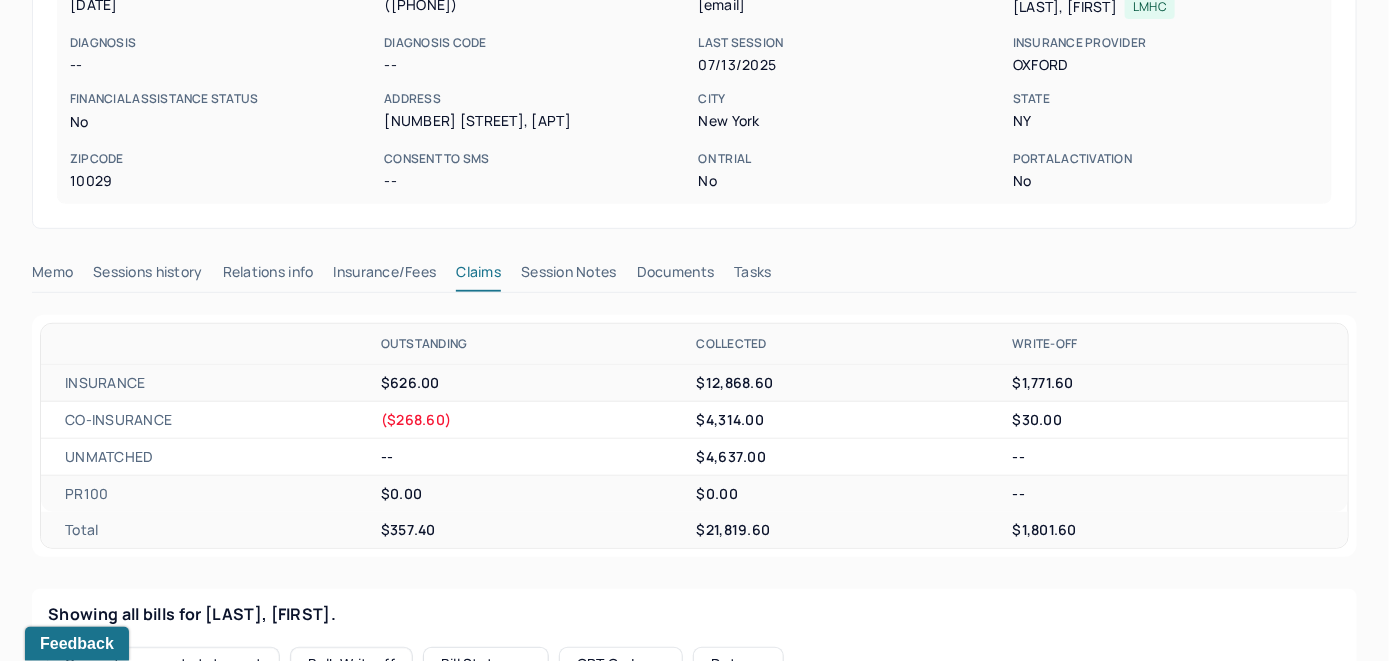 click on "Memo" at bounding box center [52, 276] 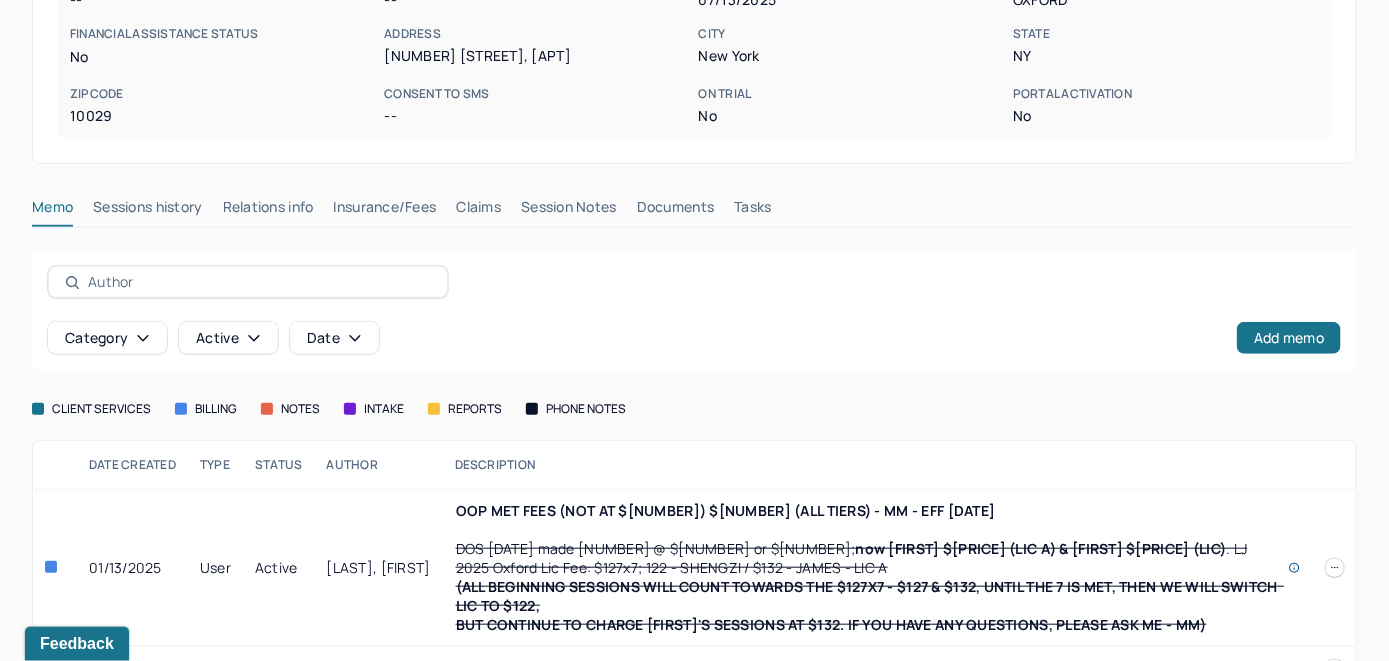 scroll, scrollTop: 400, scrollLeft: 0, axis: vertical 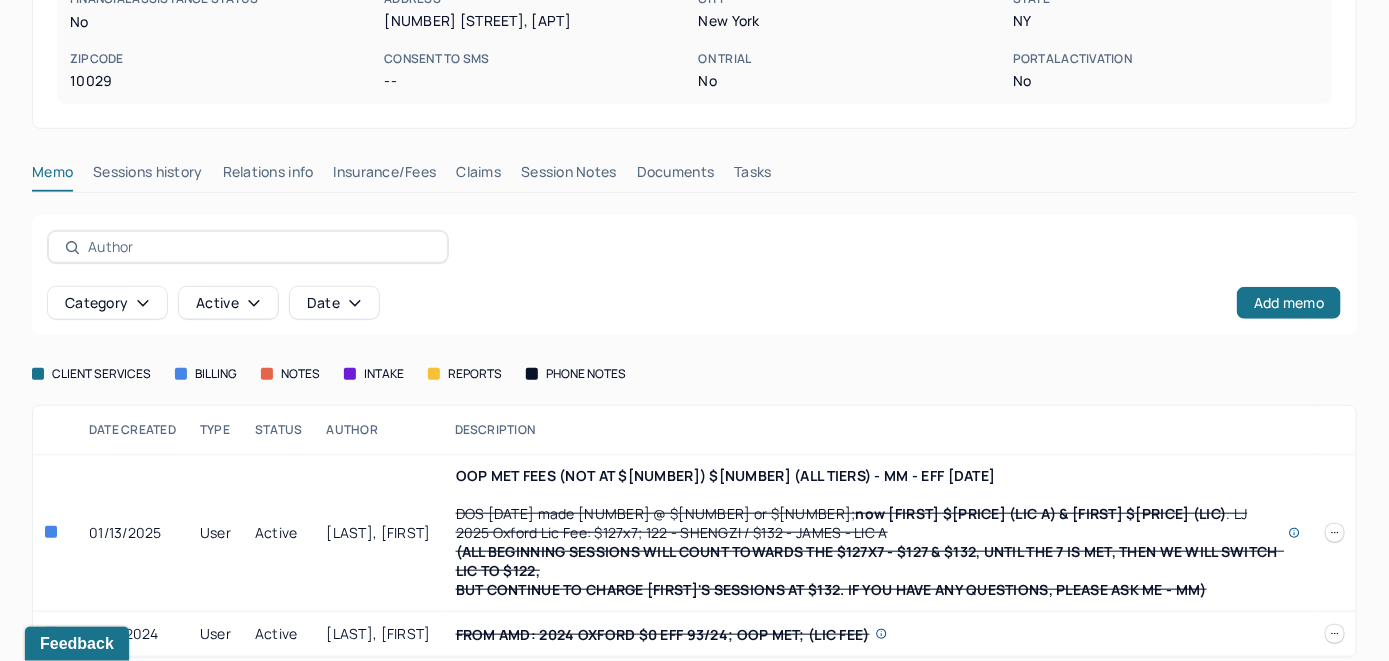 click on "Claims" at bounding box center [478, 176] 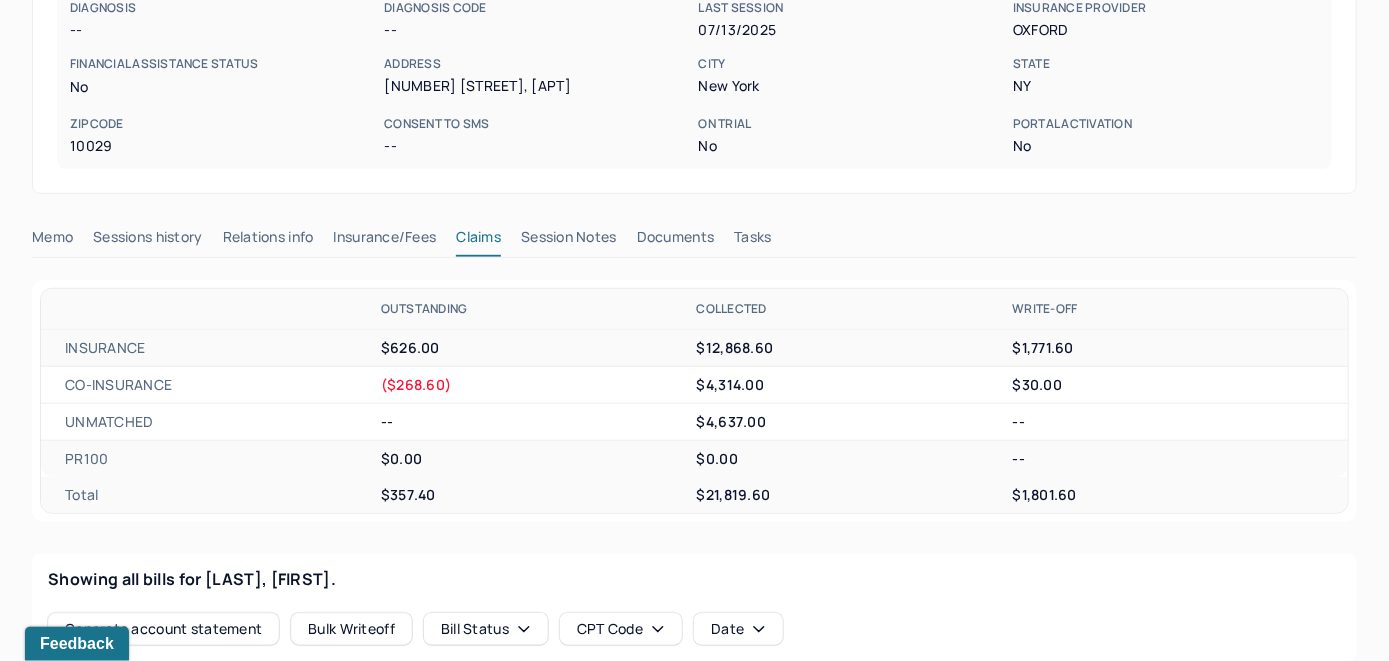 scroll, scrollTop: 300, scrollLeft: 0, axis: vertical 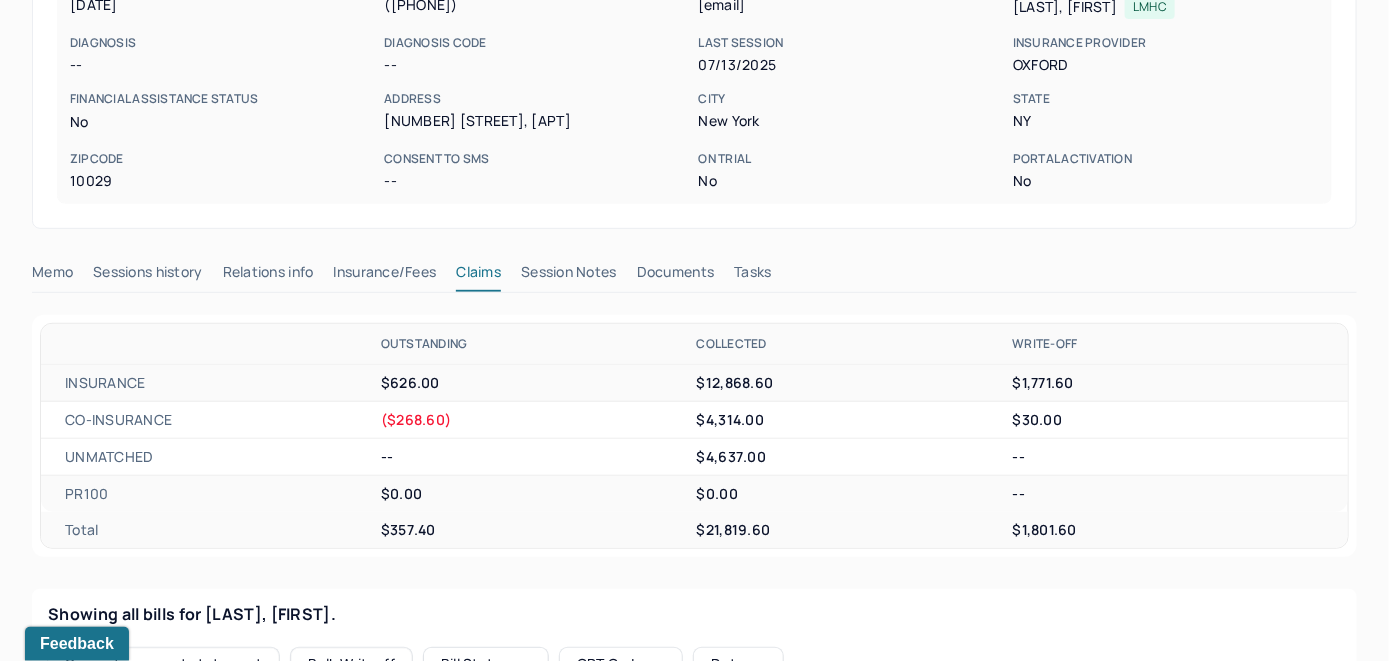 click on "Insurance/Fees" at bounding box center [385, 276] 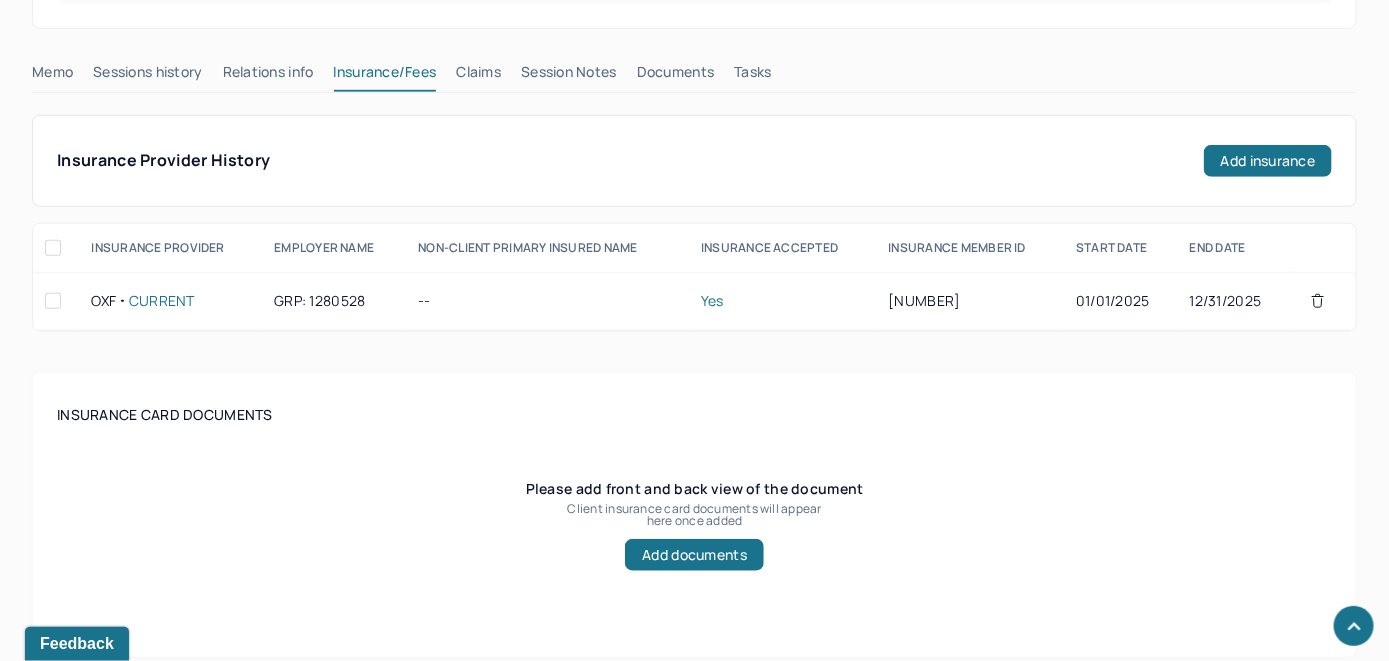 scroll, scrollTop: 500, scrollLeft: 0, axis: vertical 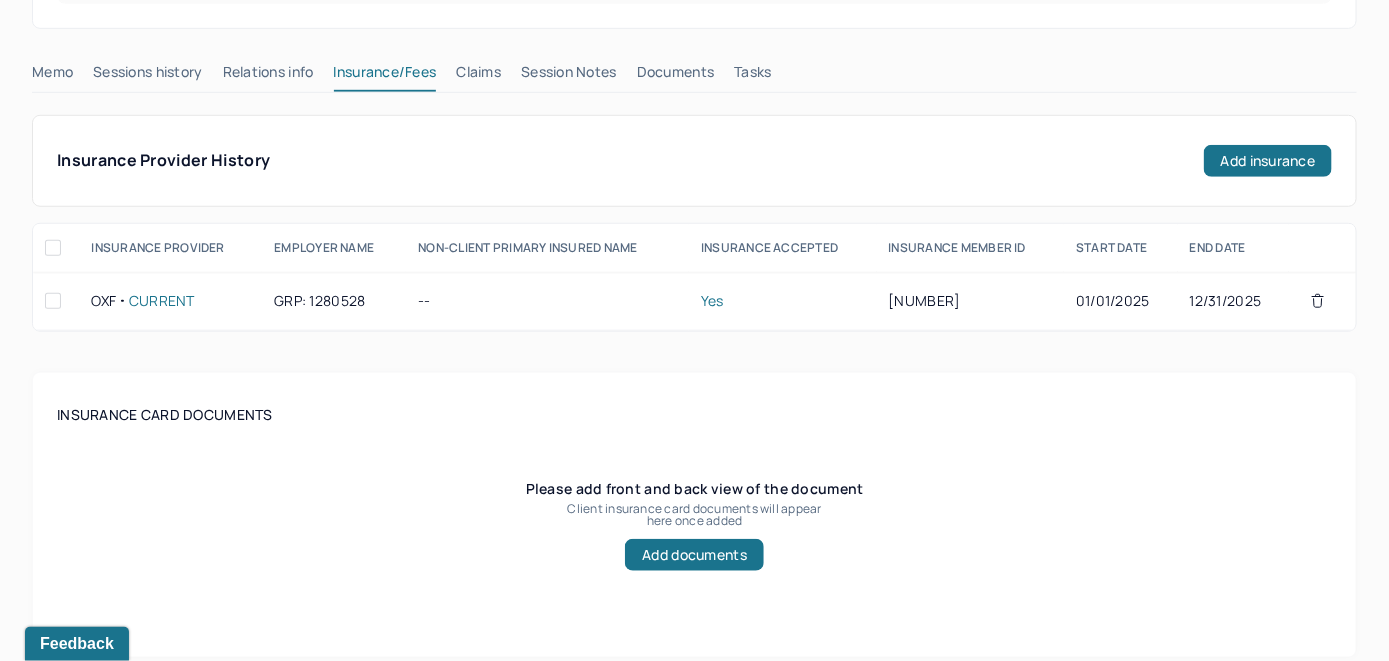 click on "Memo" at bounding box center (52, 76) 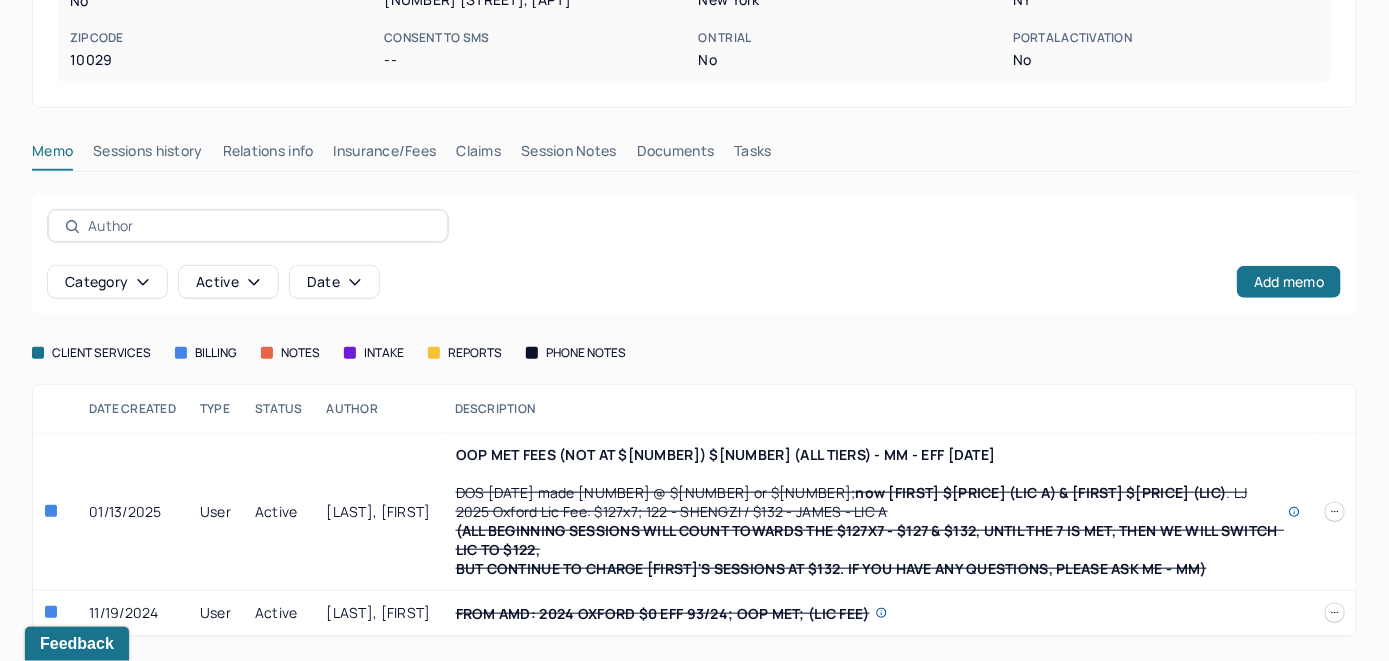 scroll, scrollTop: 440, scrollLeft: 0, axis: vertical 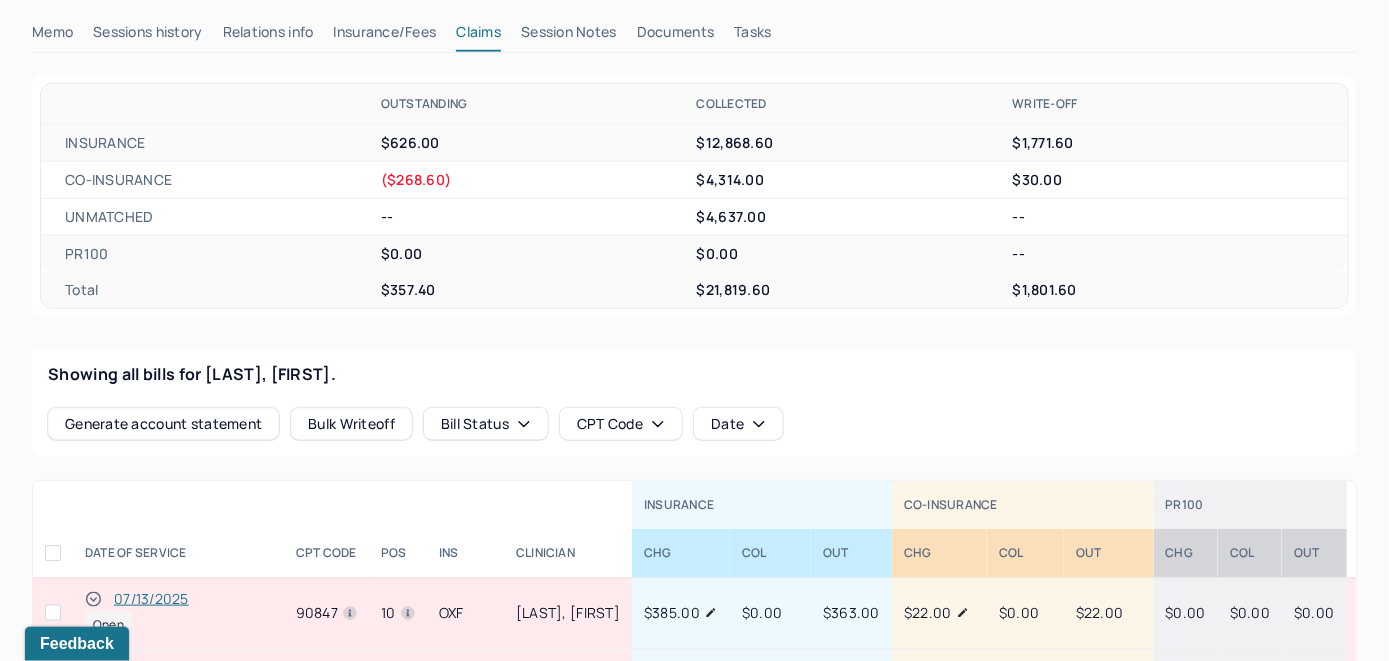 click on "Memo" at bounding box center [52, 36] 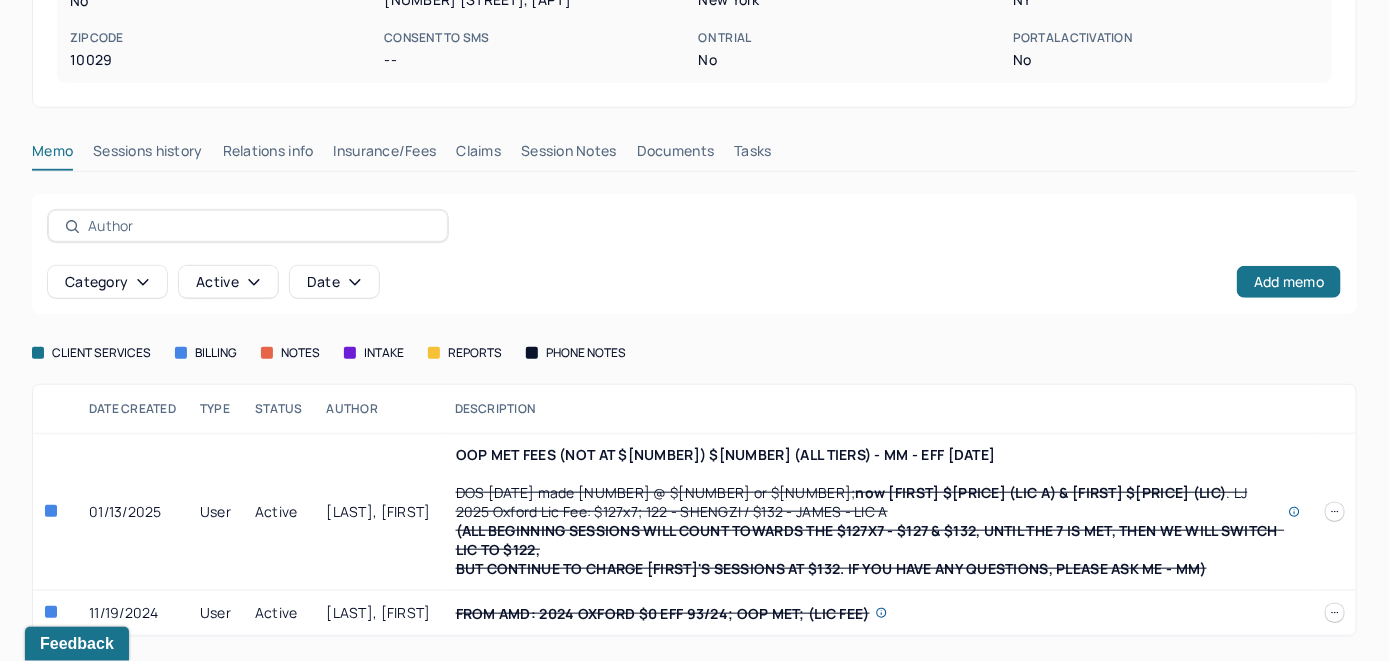 click on "Claims" at bounding box center (478, 155) 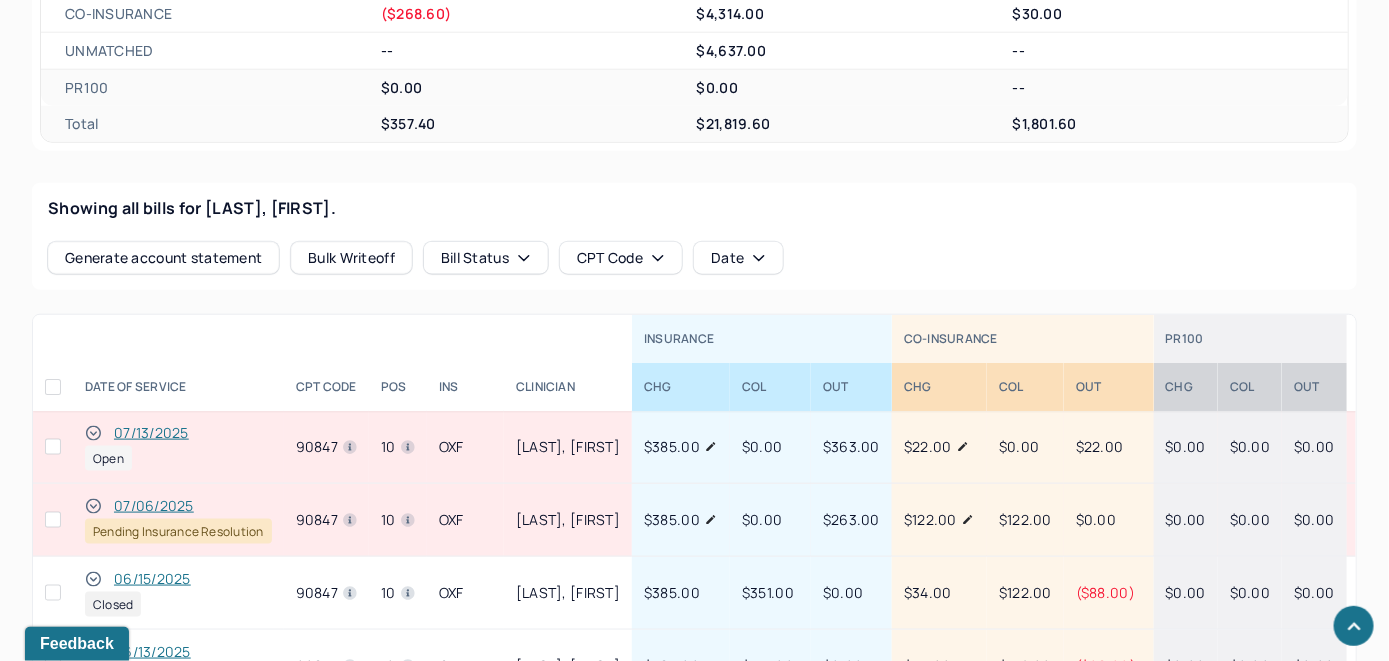 scroll, scrollTop: 740, scrollLeft: 0, axis: vertical 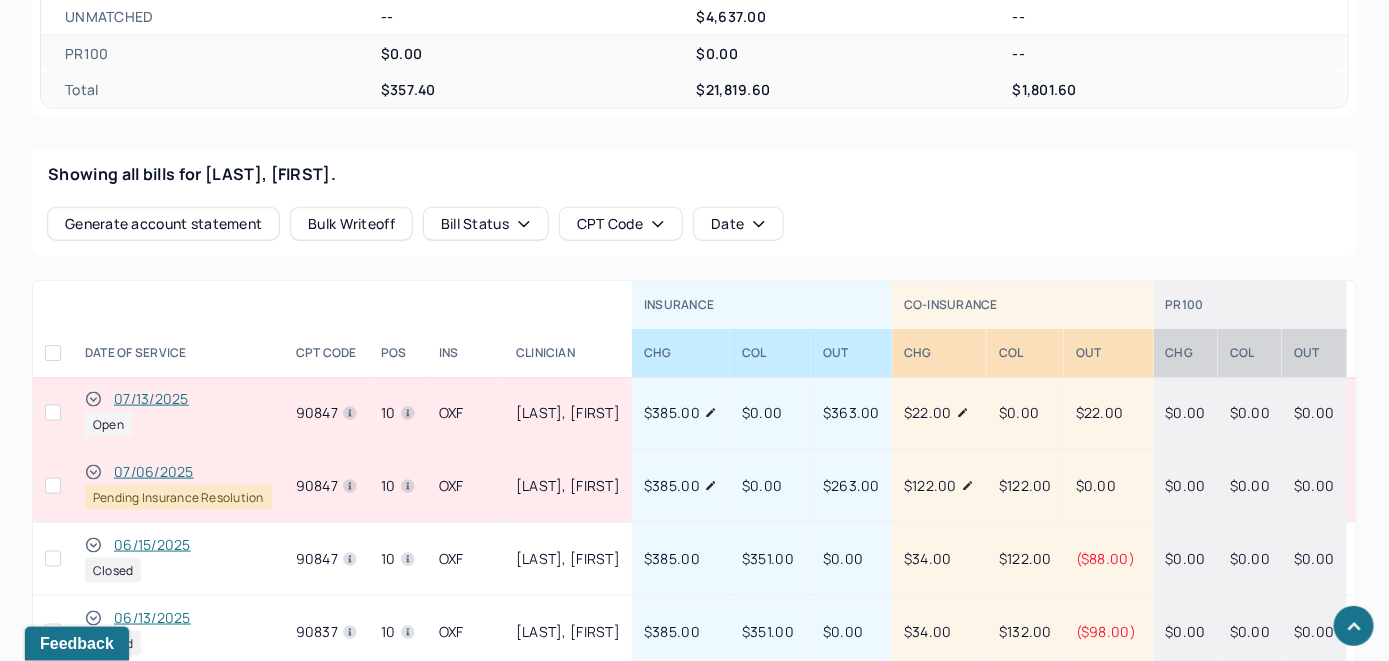 click 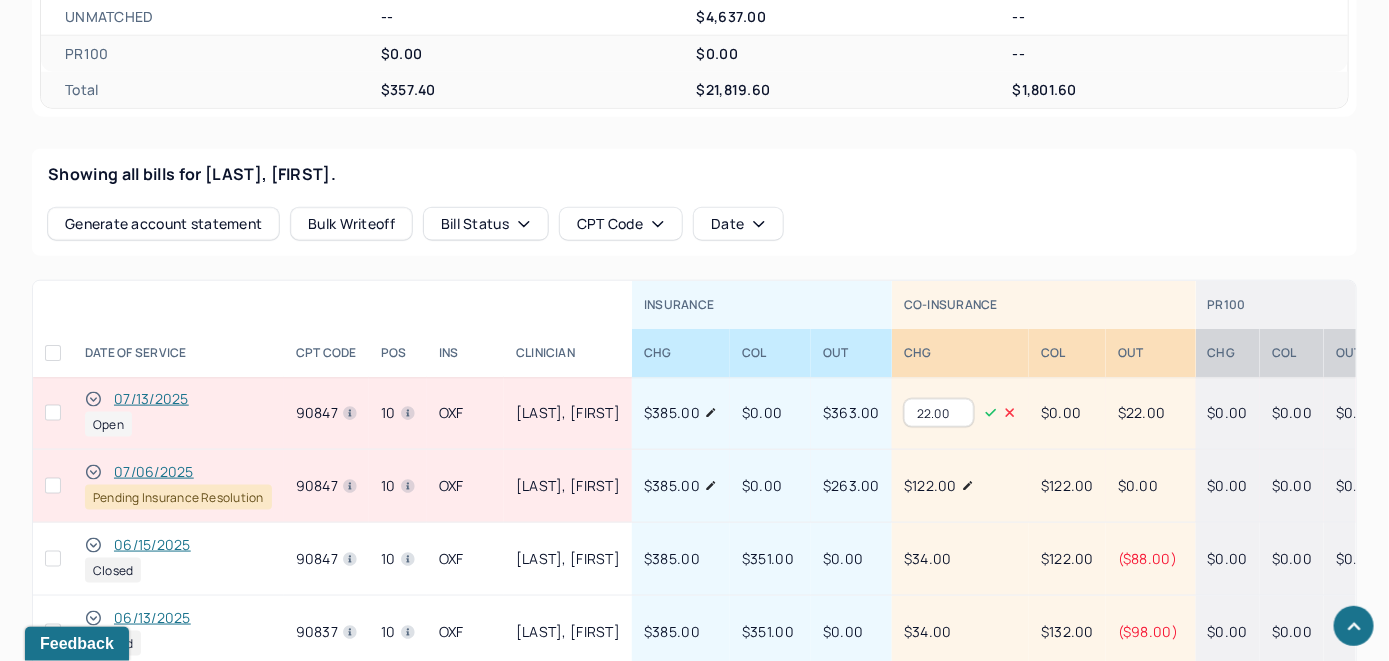 click on "22.00" at bounding box center [939, 413] 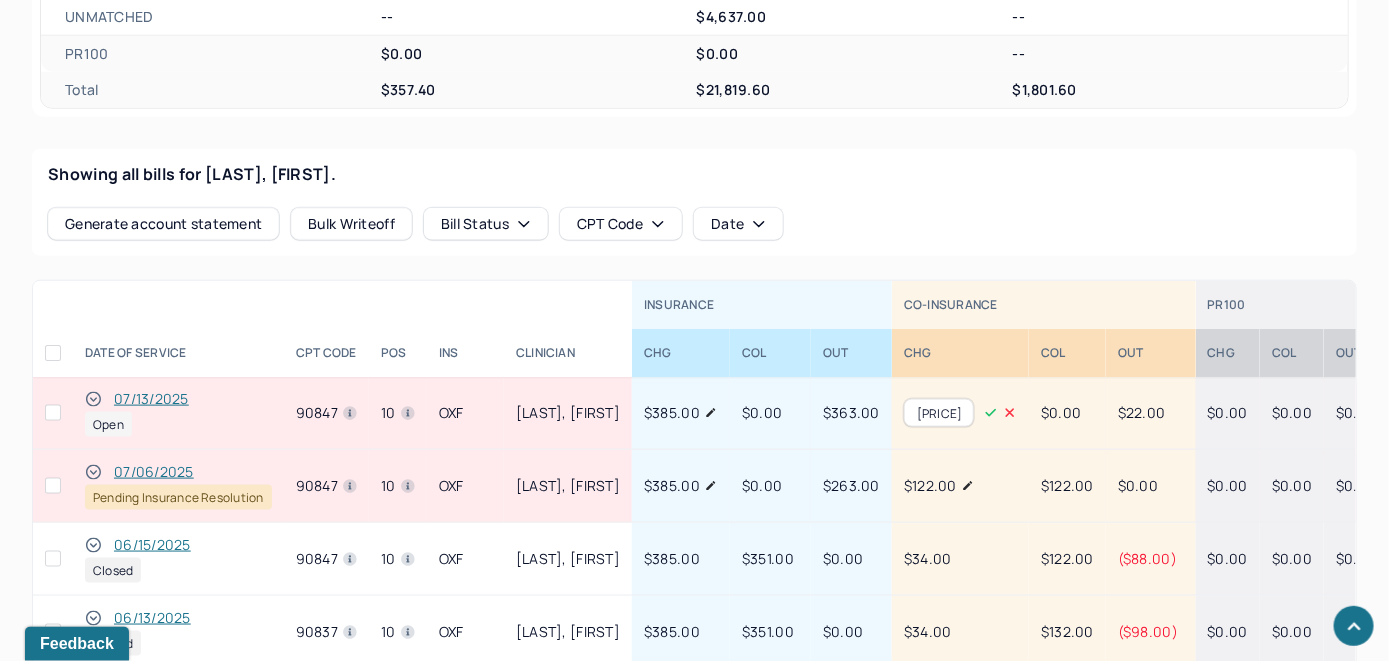 type on "122.00" 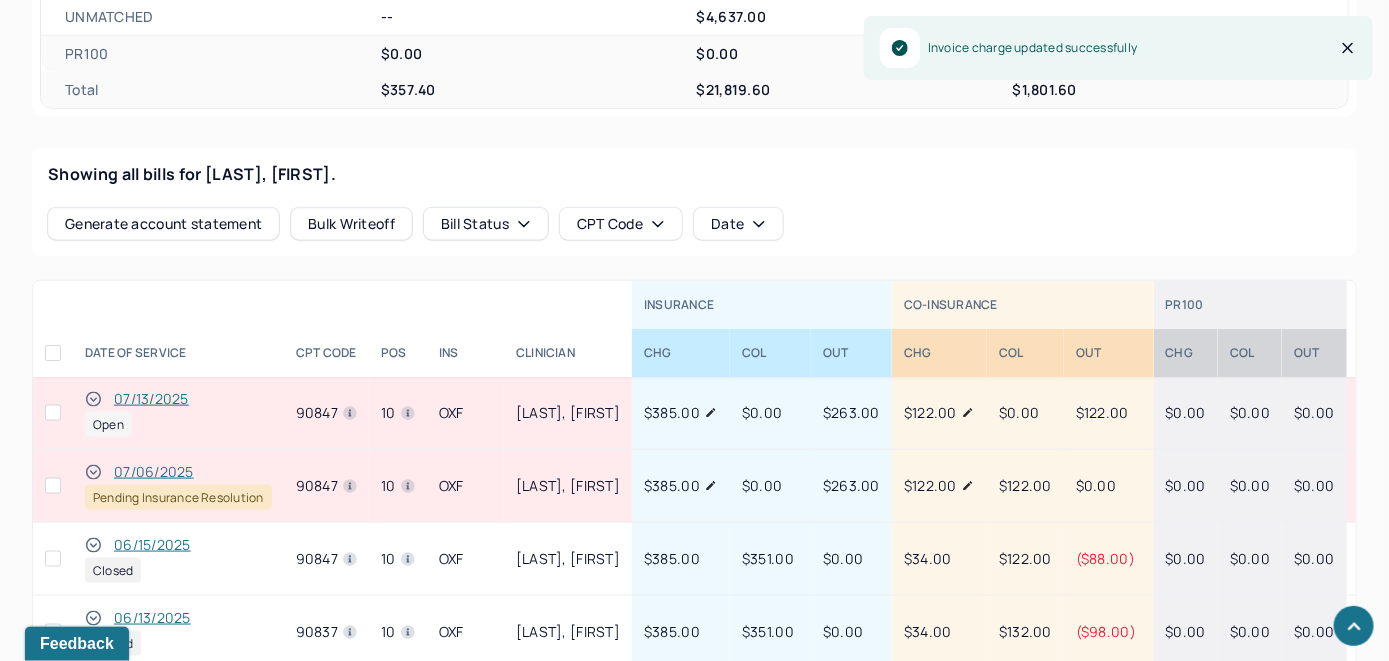 click on "07/13/2025" at bounding box center (151, 399) 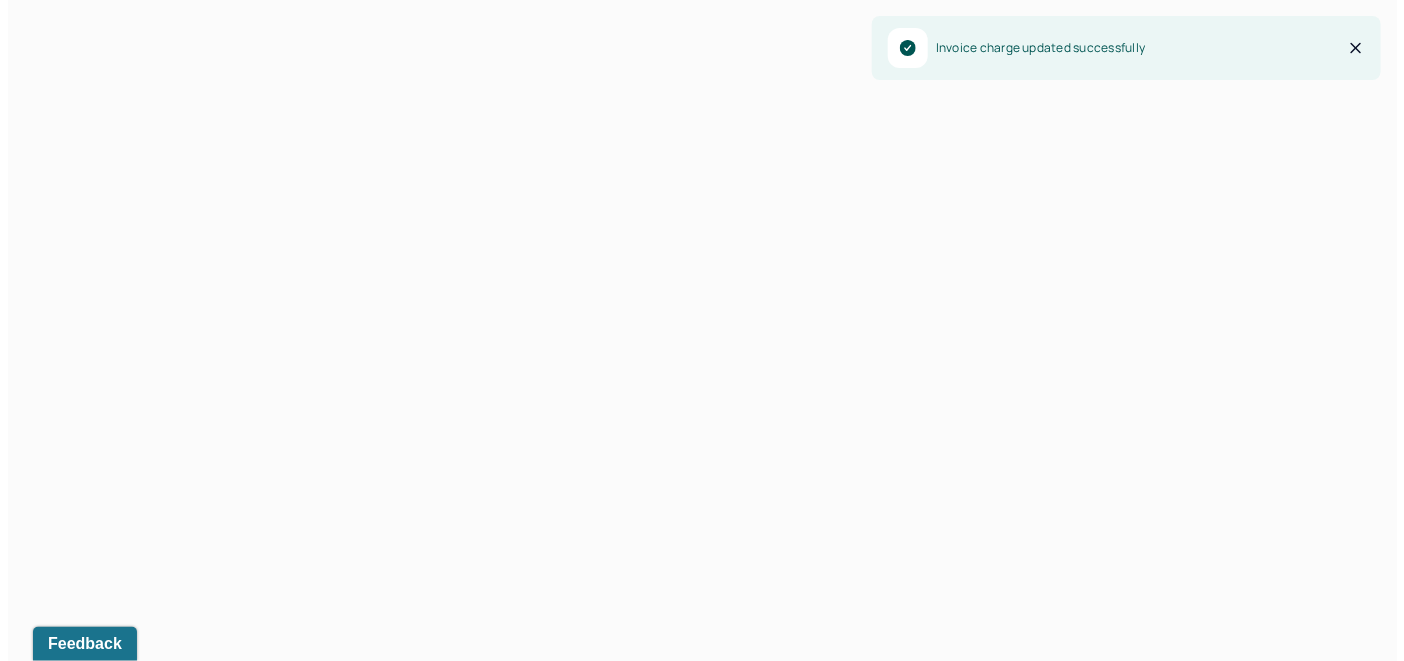 scroll, scrollTop: 668, scrollLeft: 0, axis: vertical 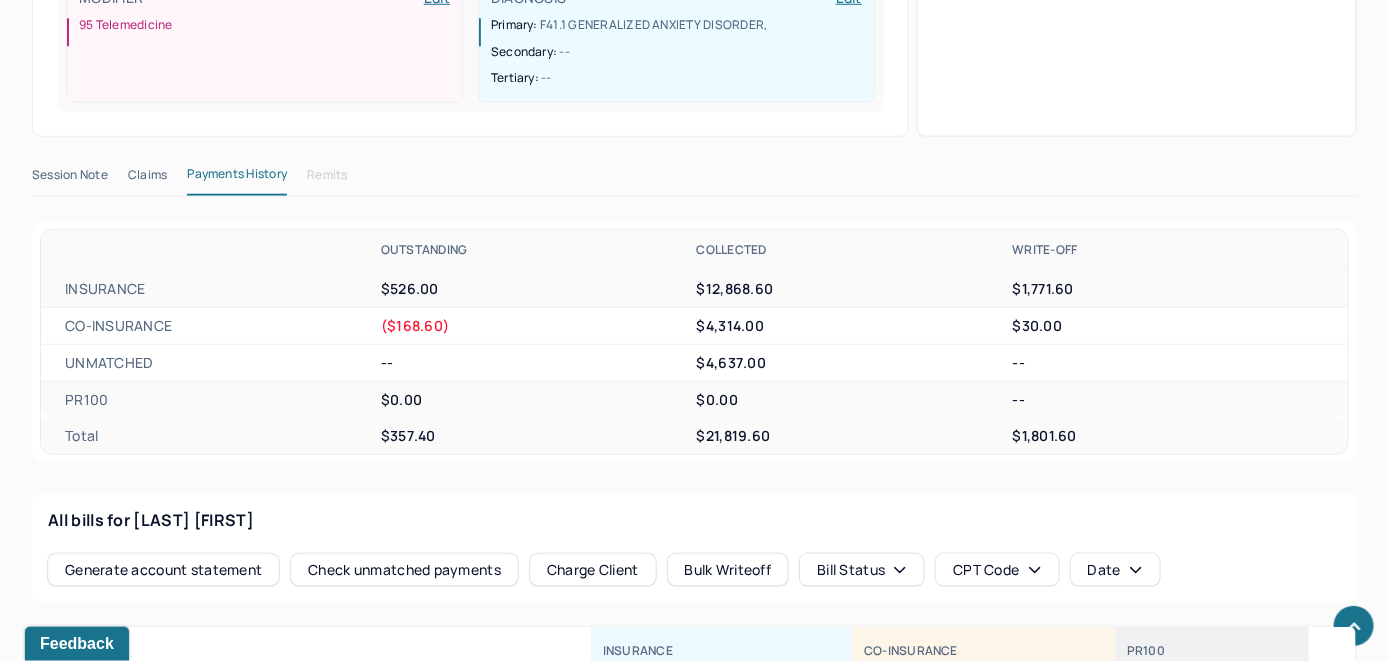 click on "Check unmatched payments" at bounding box center (404, 570) 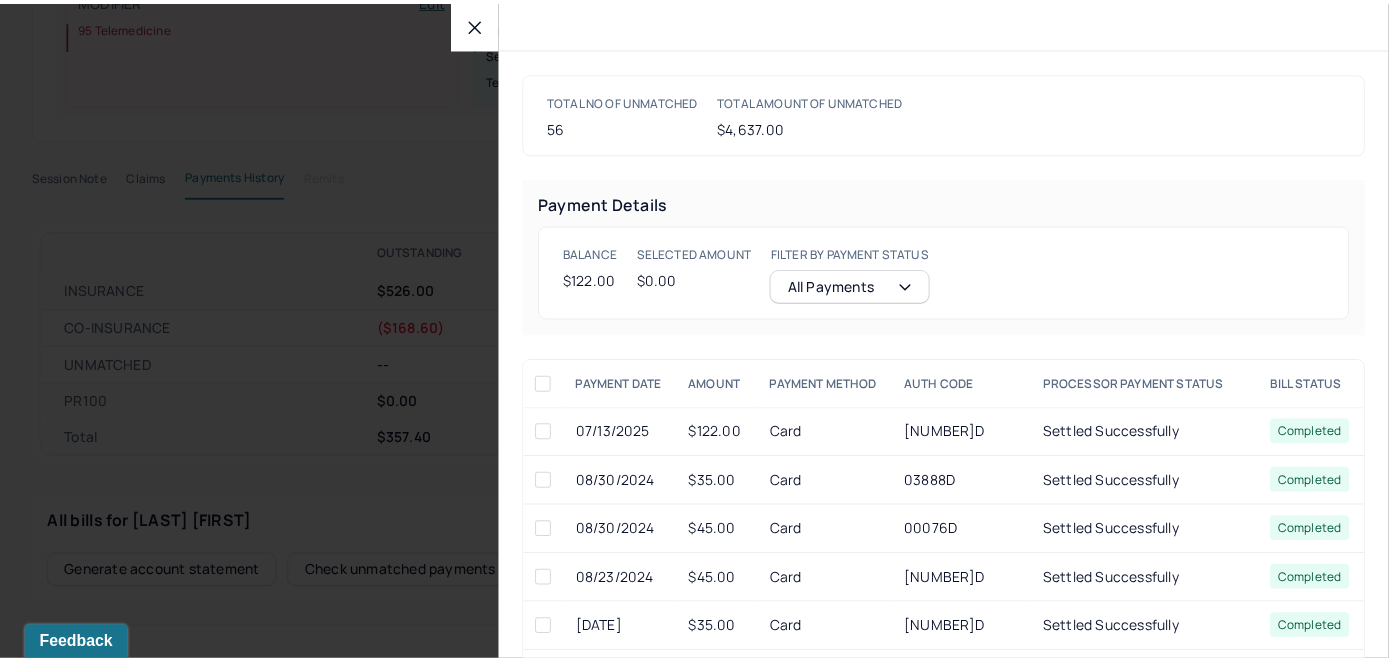scroll, scrollTop: 670, scrollLeft: 0, axis: vertical 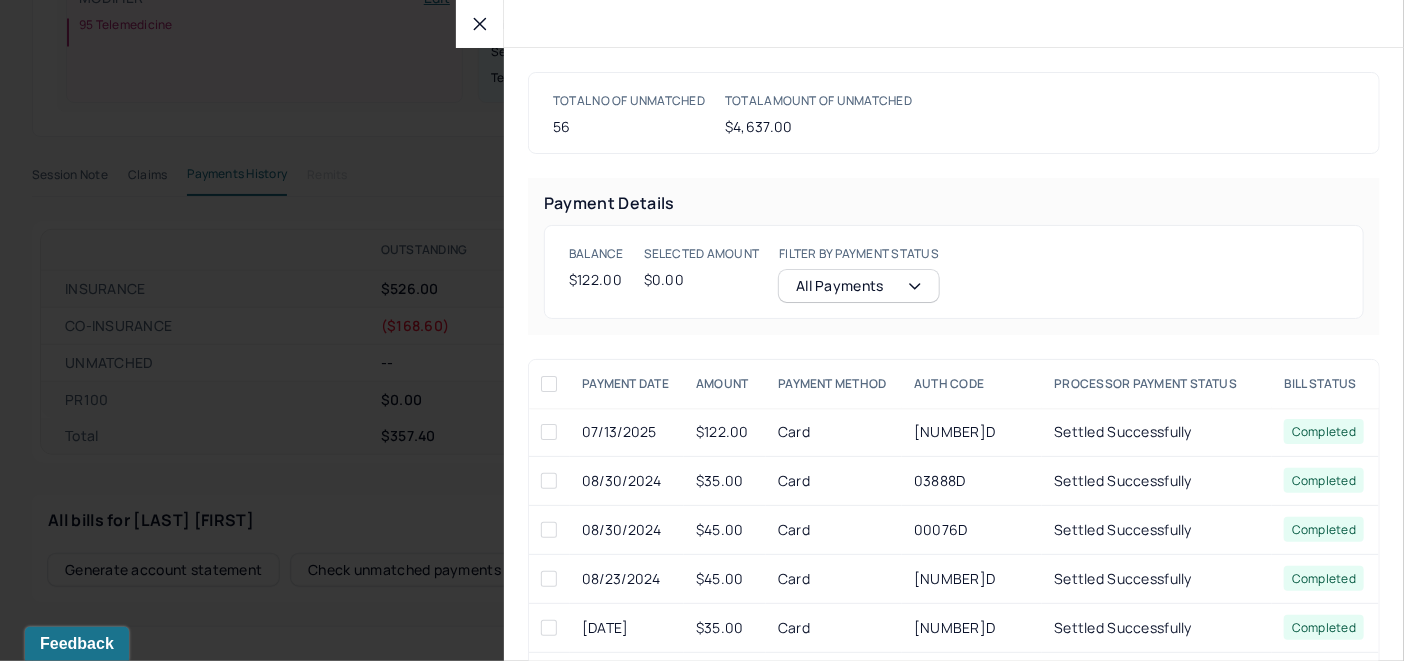 click at bounding box center [549, 432] 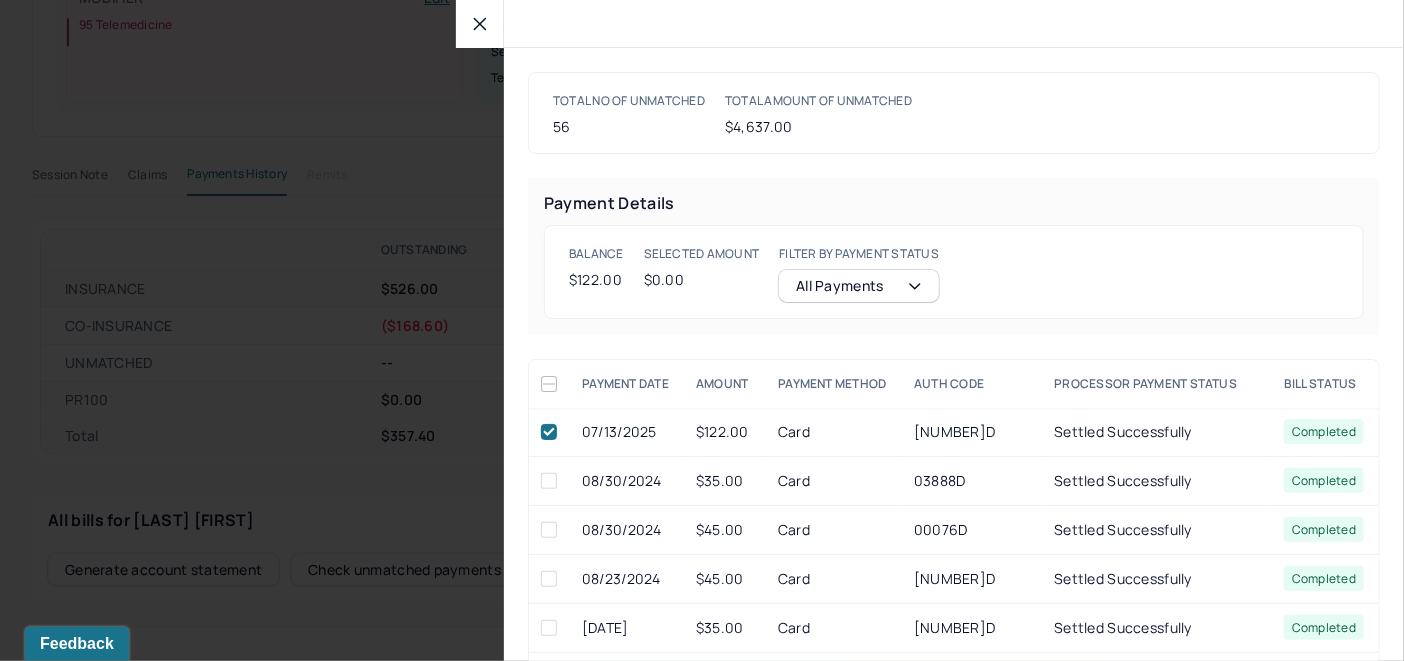 checkbox on "true" 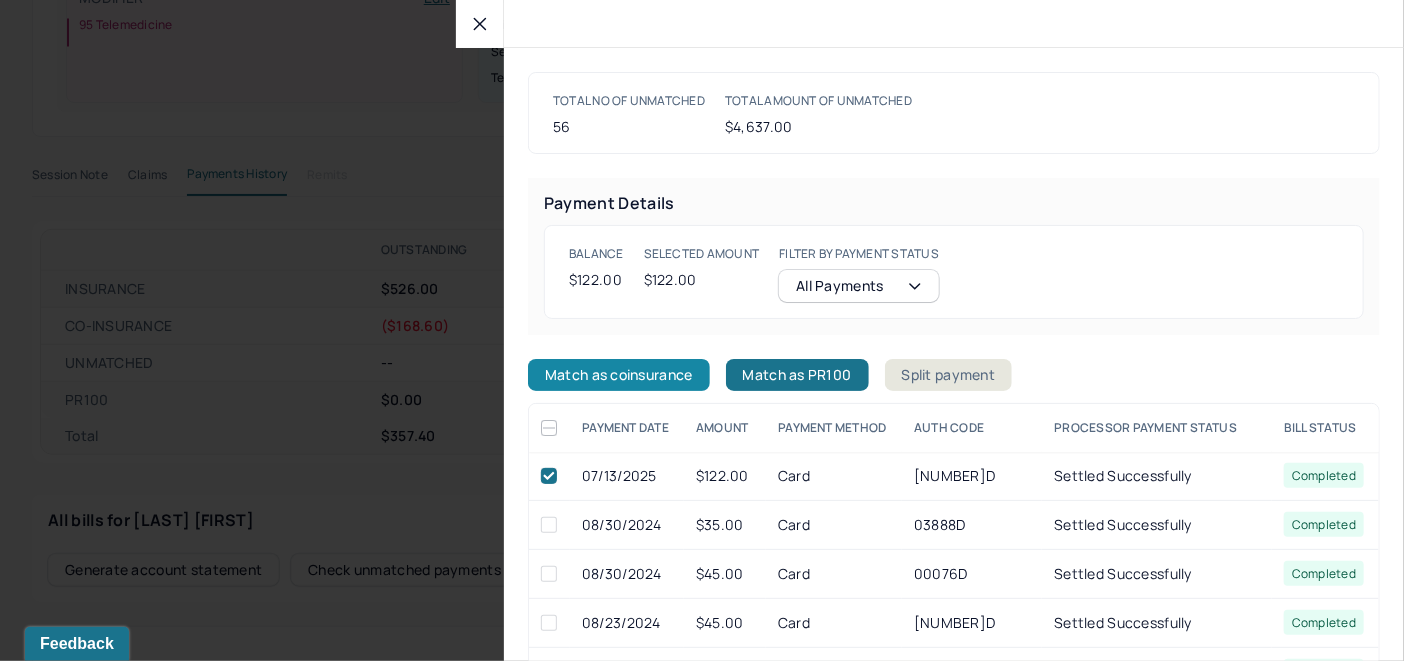 click on "Match as coinsurance" at bounding box center [619, 375] 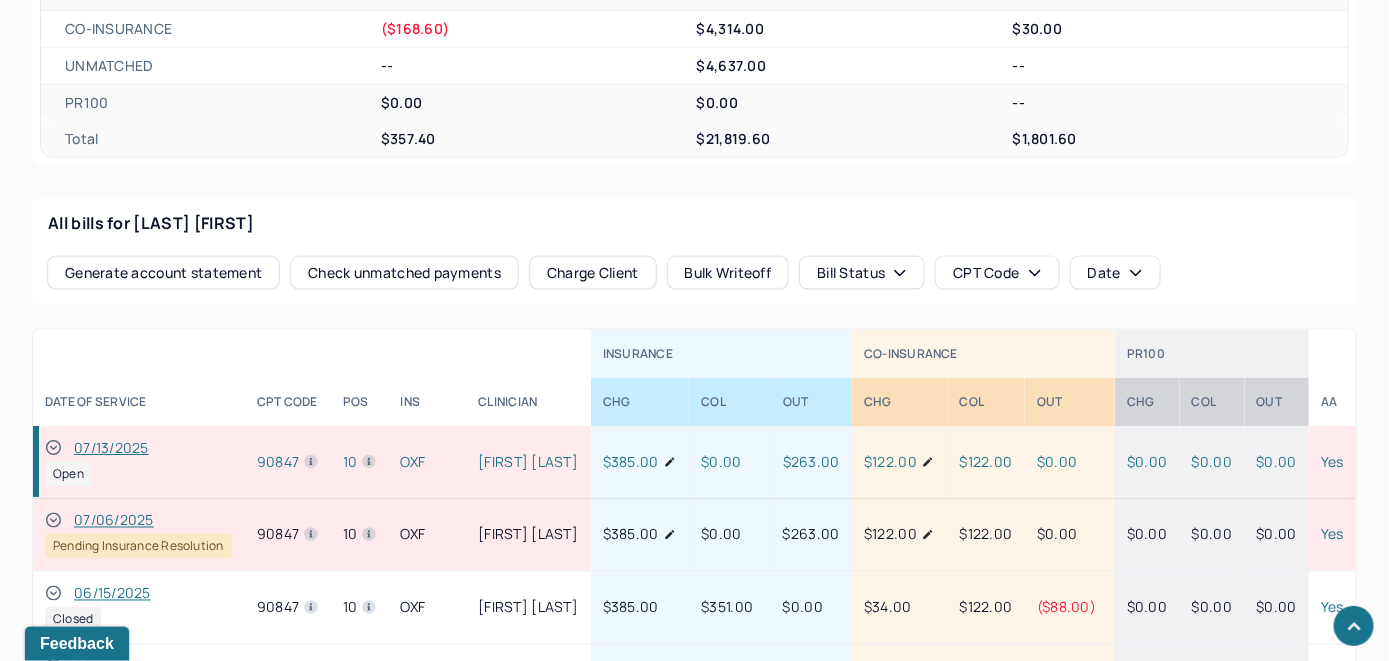 scroll, scrollTop: 970, scrollLeft: 0, axis: vertical 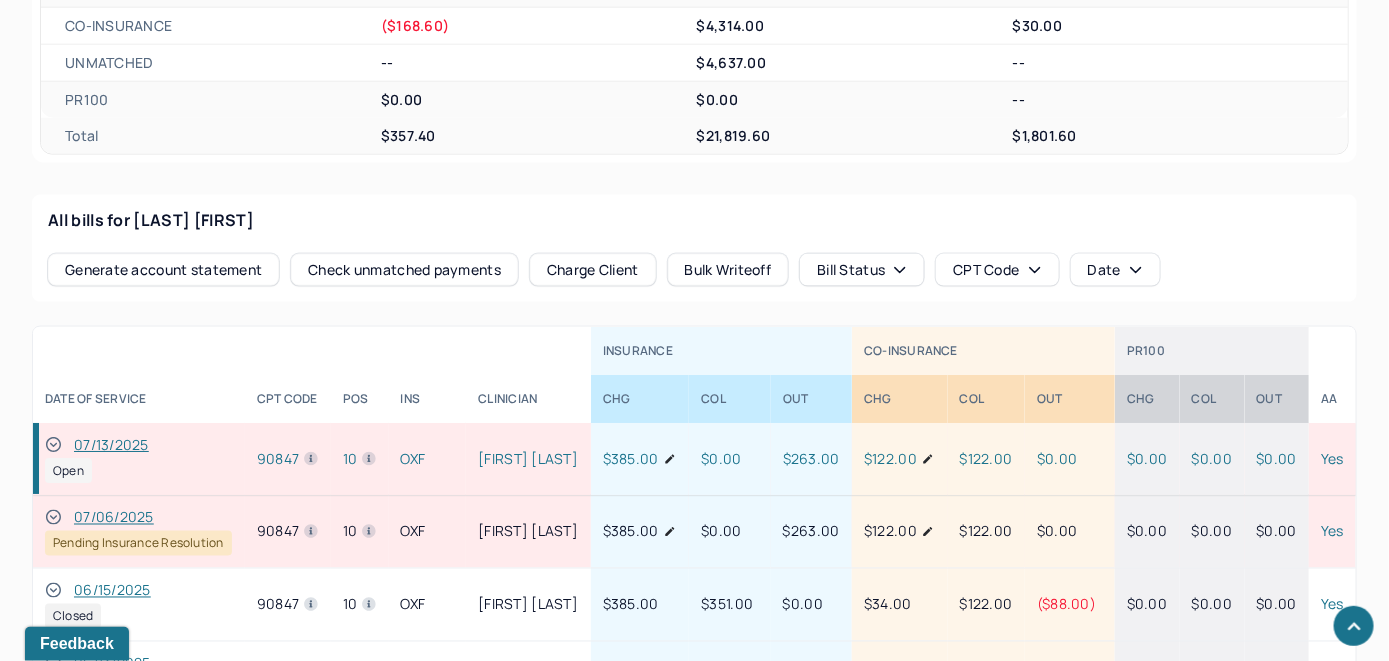click 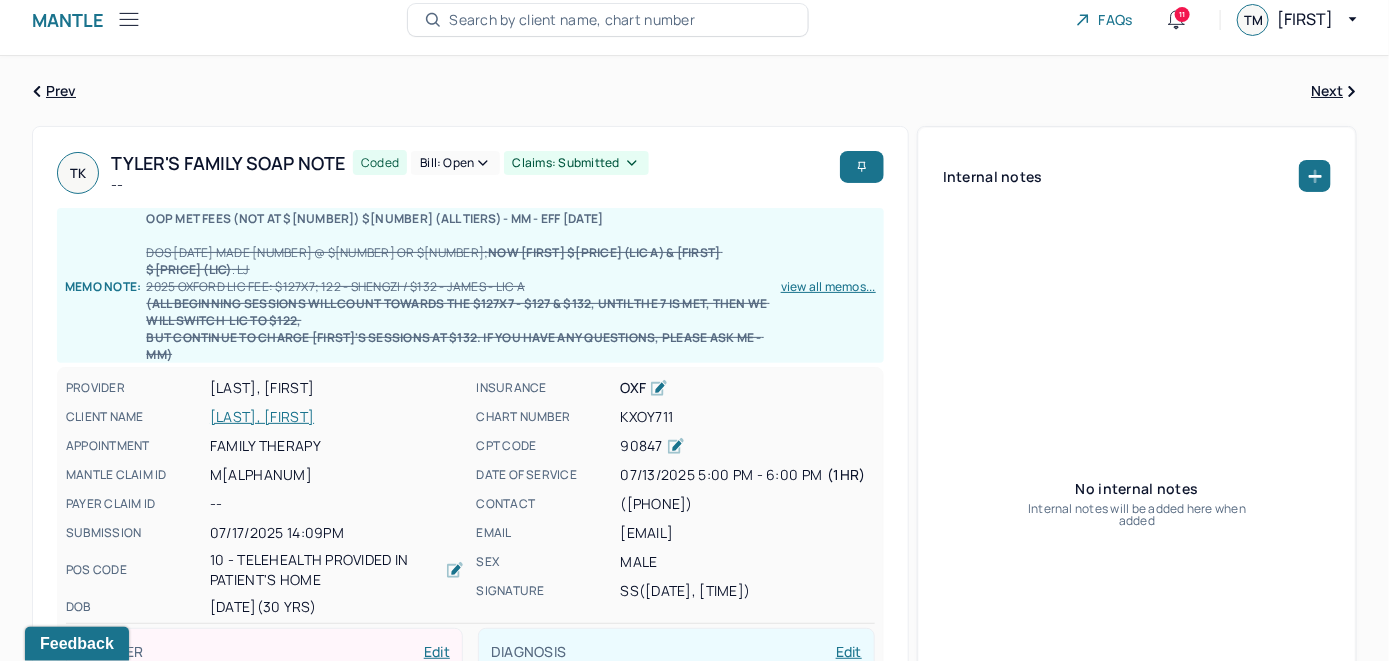 scroll, scrollTop: 0, scrollLeft: 0, axis: both 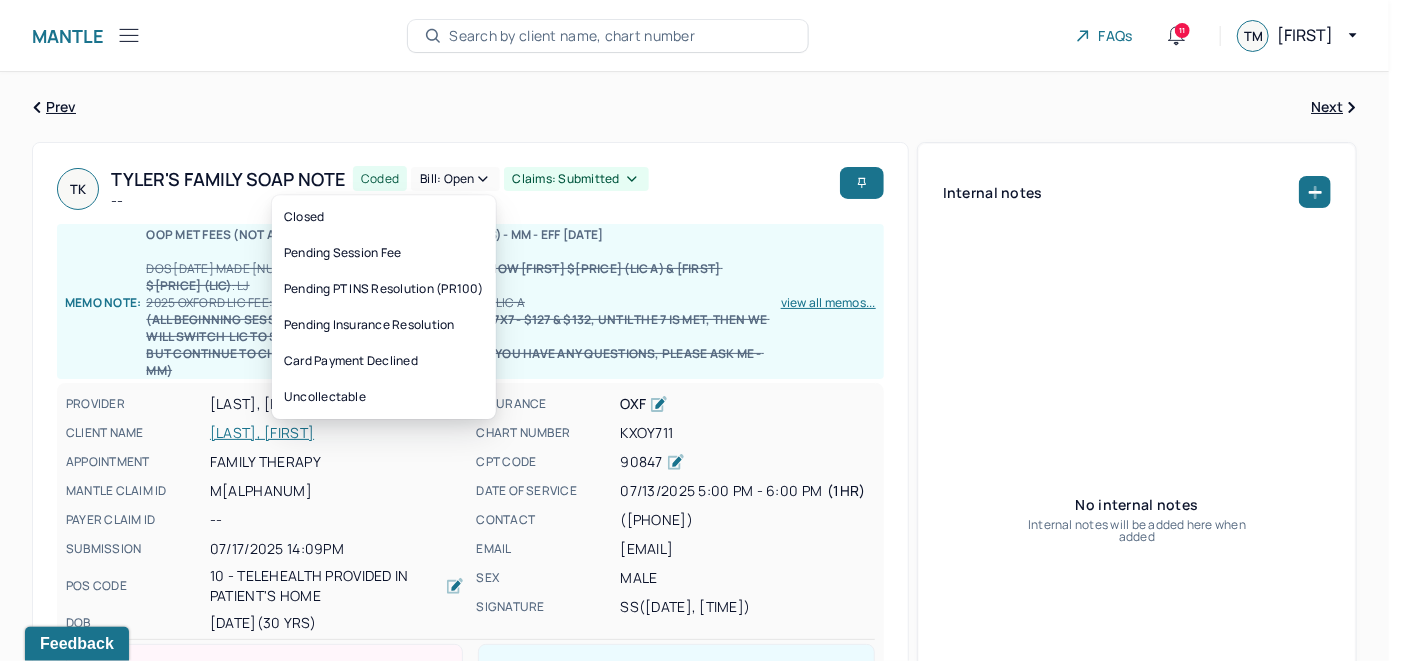 click on "Bill: Open" at bounding box center [455, 179] 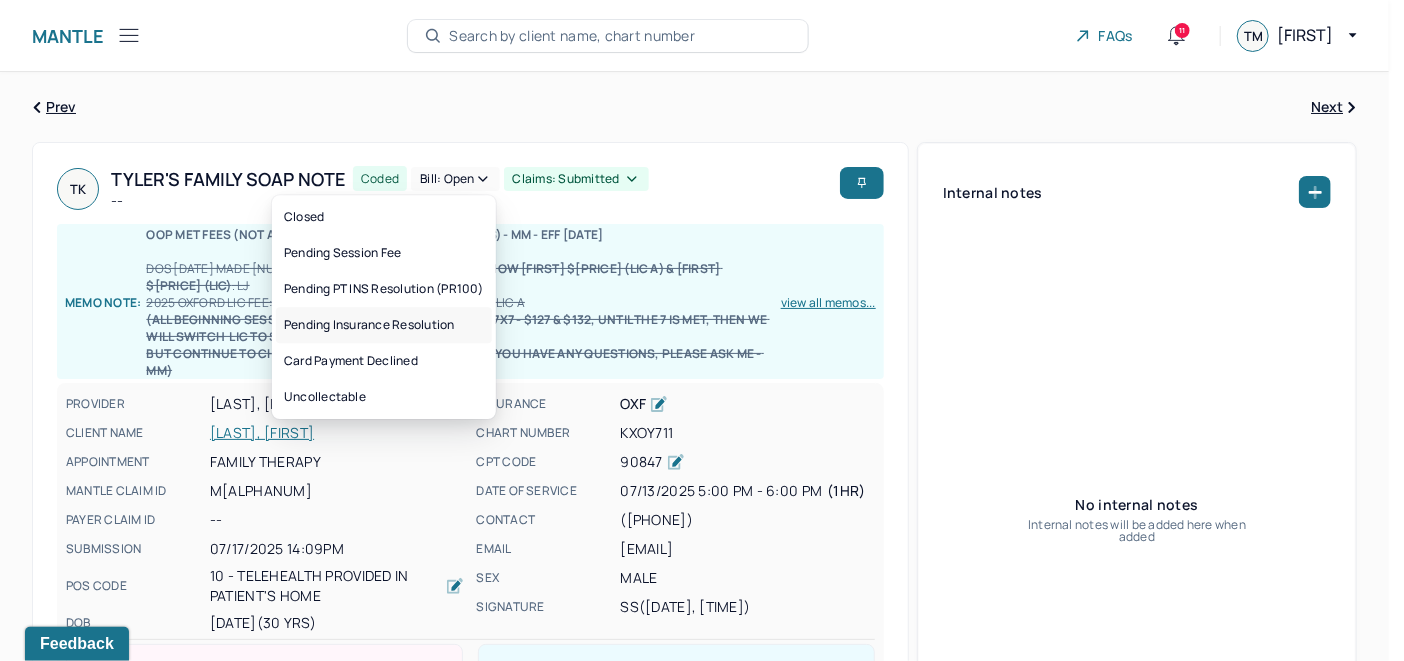 click on "Pending Insurance Resolution" at bounding box center [384, 325] 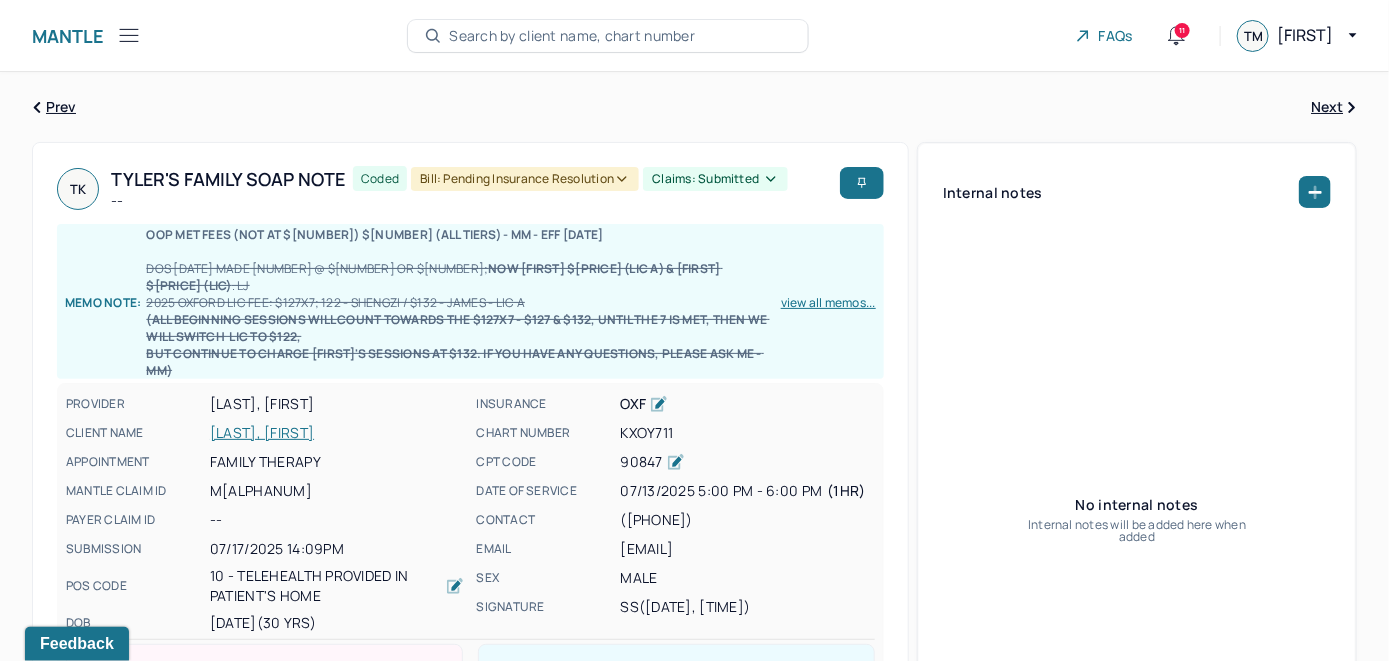 click on "Search by client name, chart number" at bounding box center (572, 36) 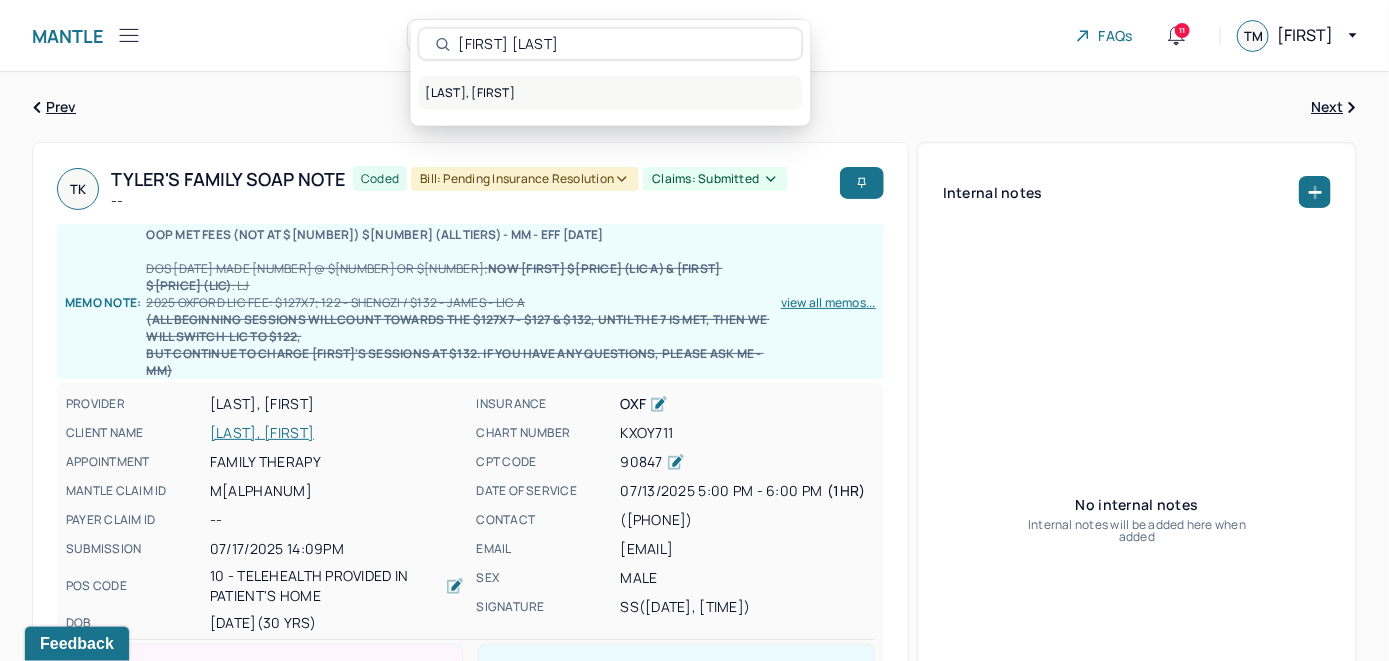 type on "Yunlei Zhang" 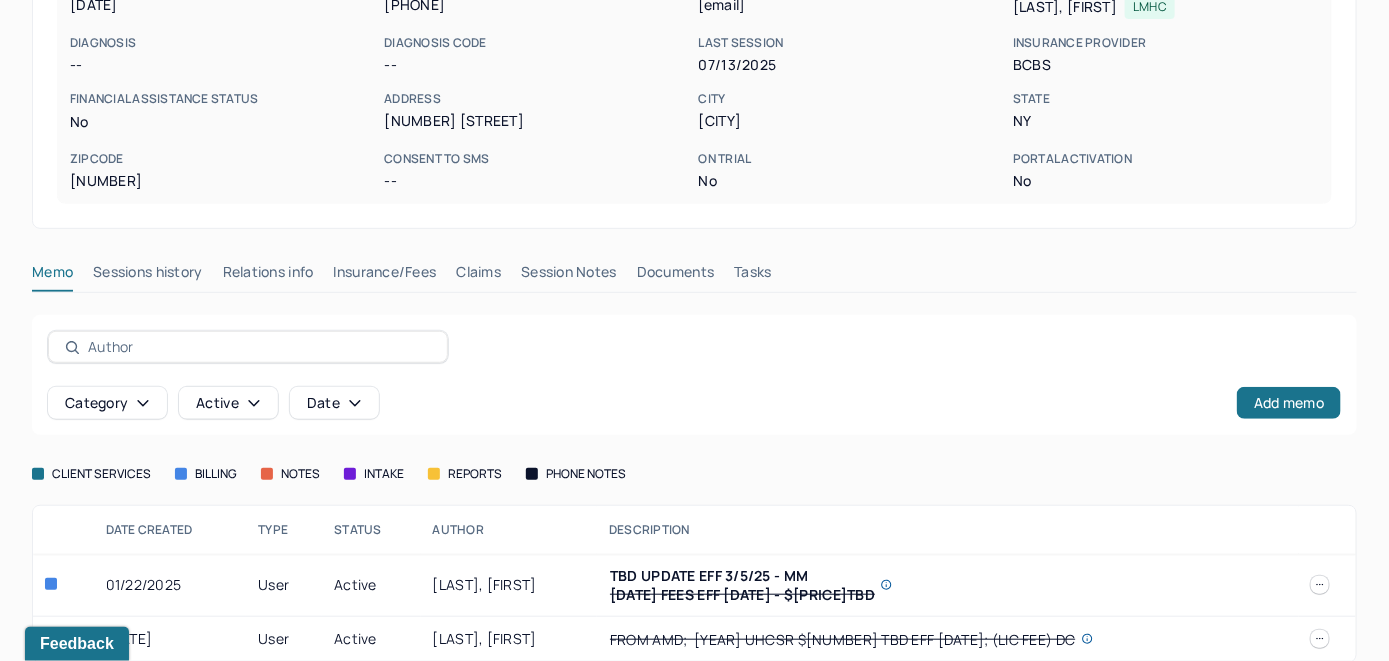 click on "Insurance/Fees" at bounding box center (385, 276) 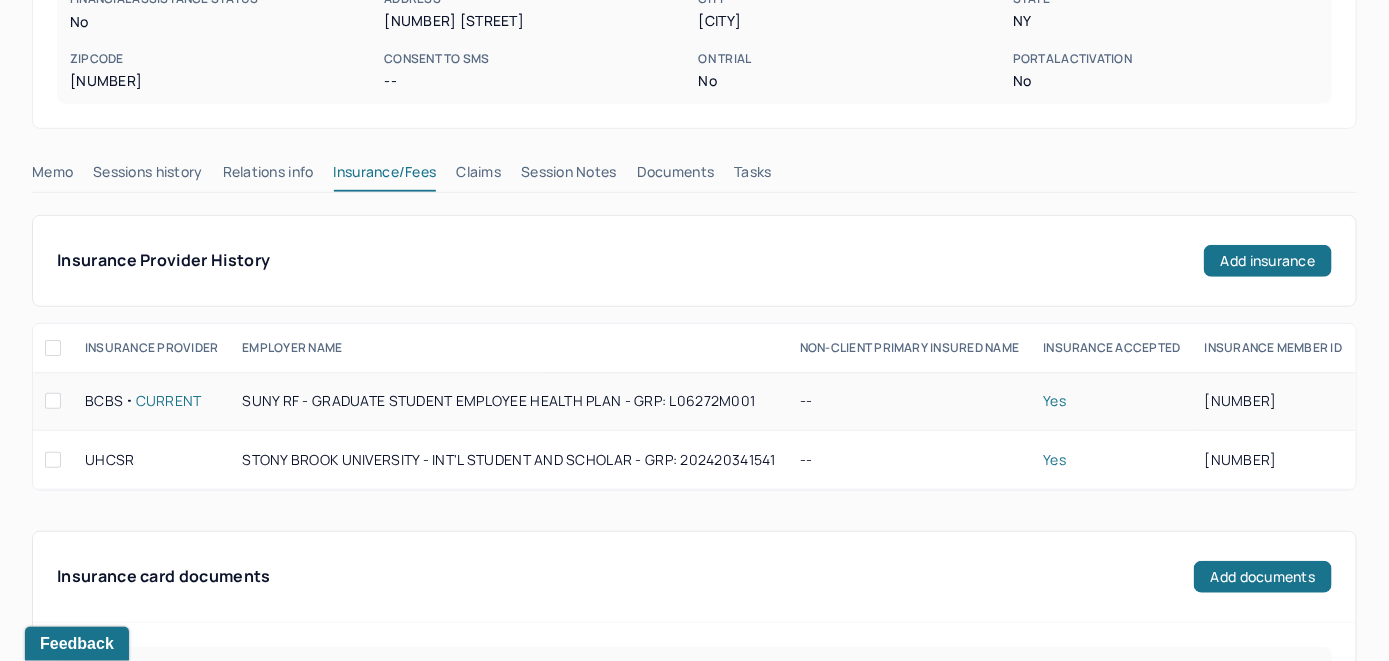 scroll, scrollTop: 200, scrollLeft: 0, axis: vertical 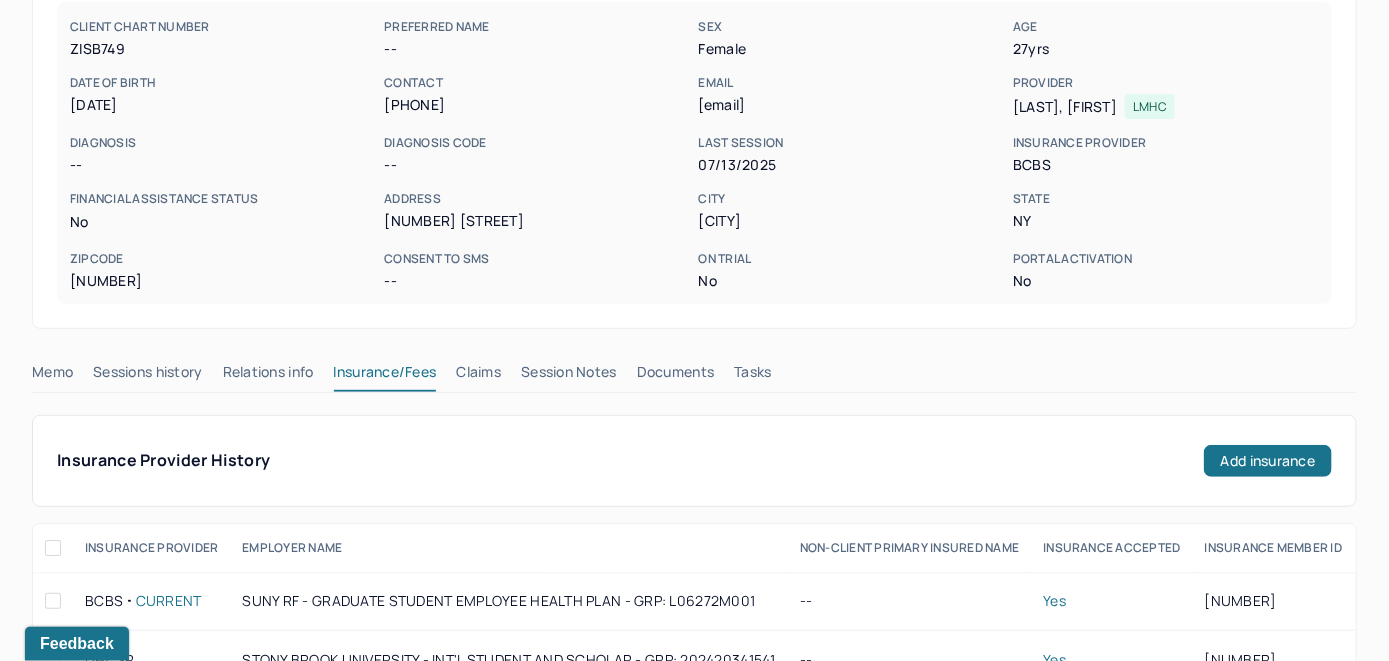 click on "Claims" at bounding box center (478, 376) 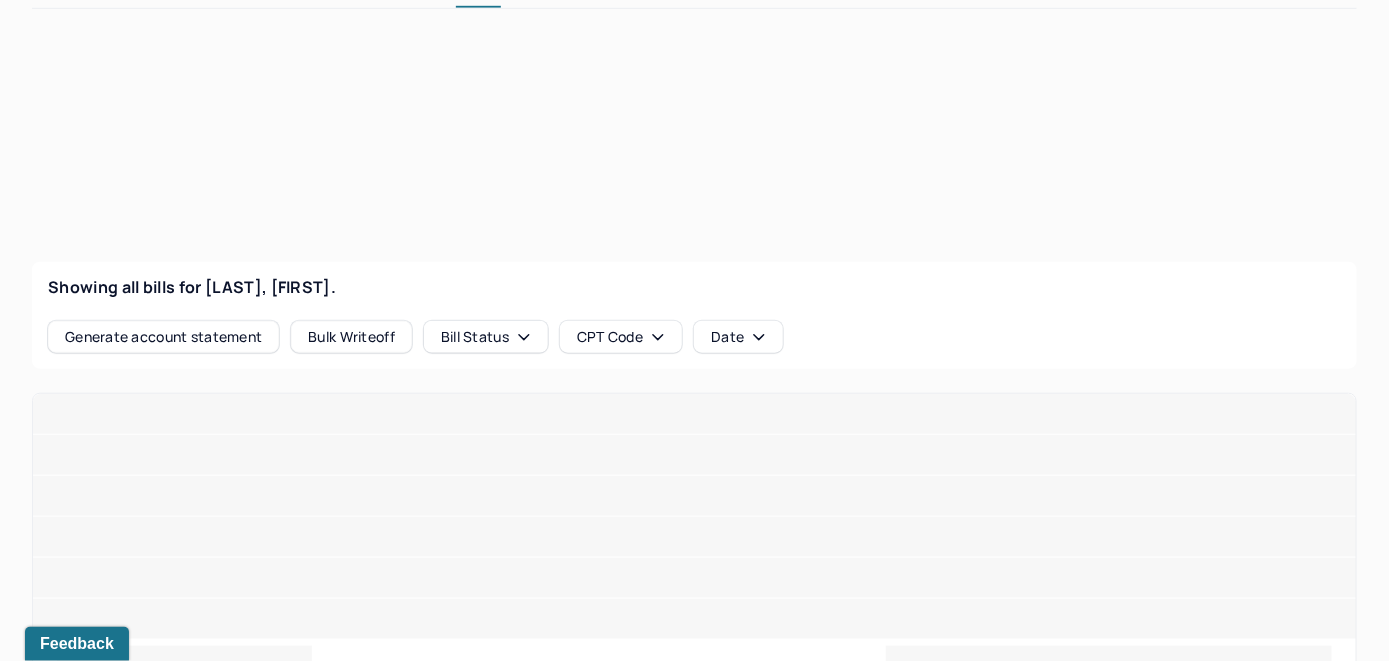 scroll, scrollTop: 600, scrollLeft: 0, axis: vertical 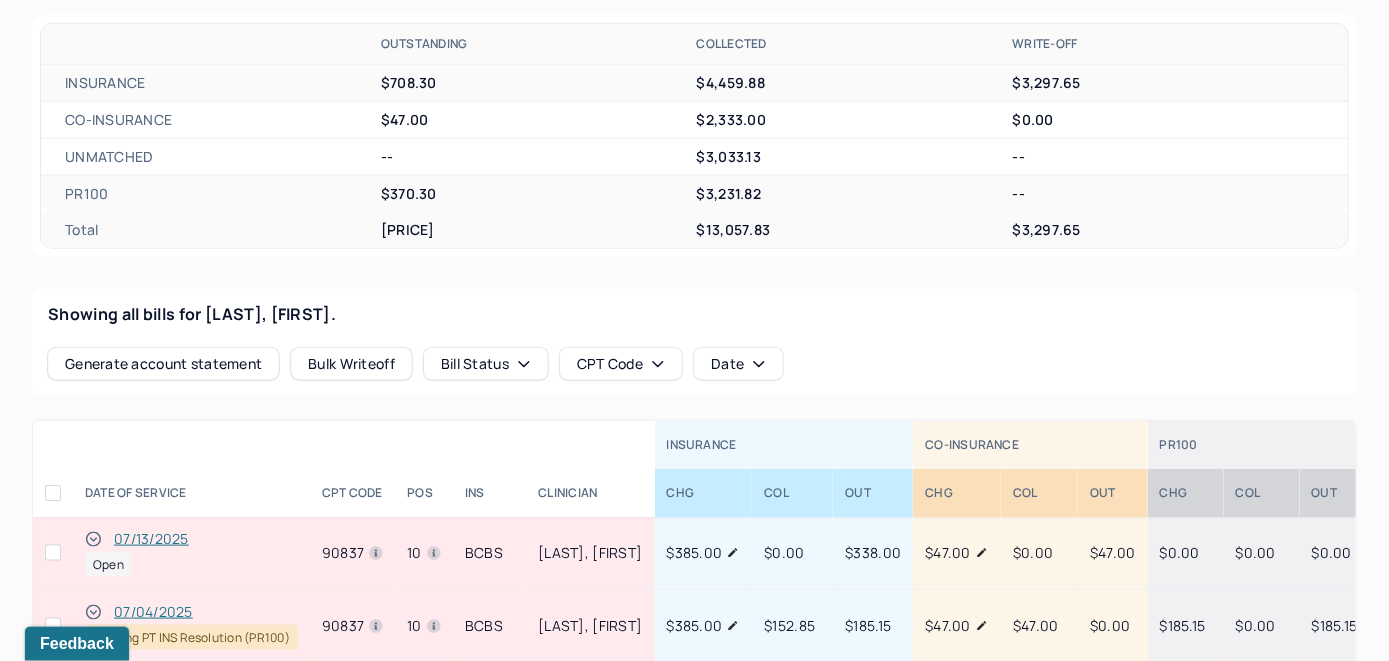 click on "07/13/2025" at bounding box center (151, 539) 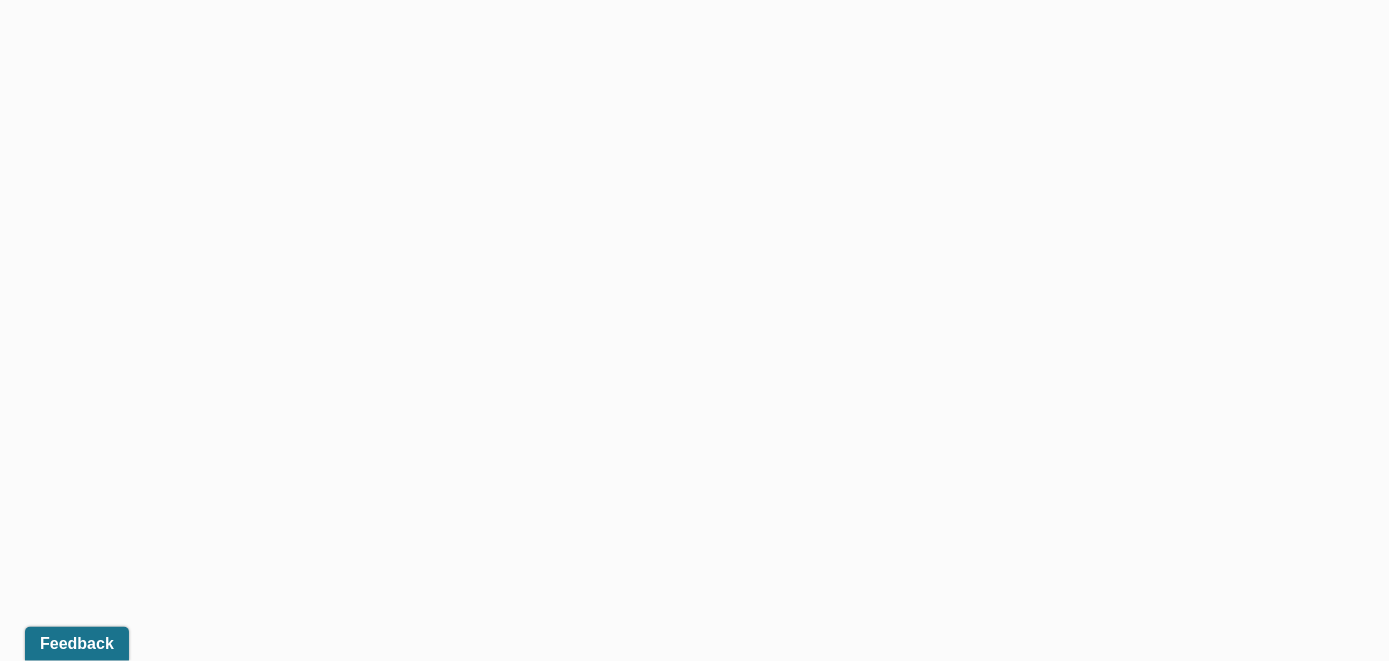 scroll, scrollTop: 528, scrollLeft: 0, axis: vertical 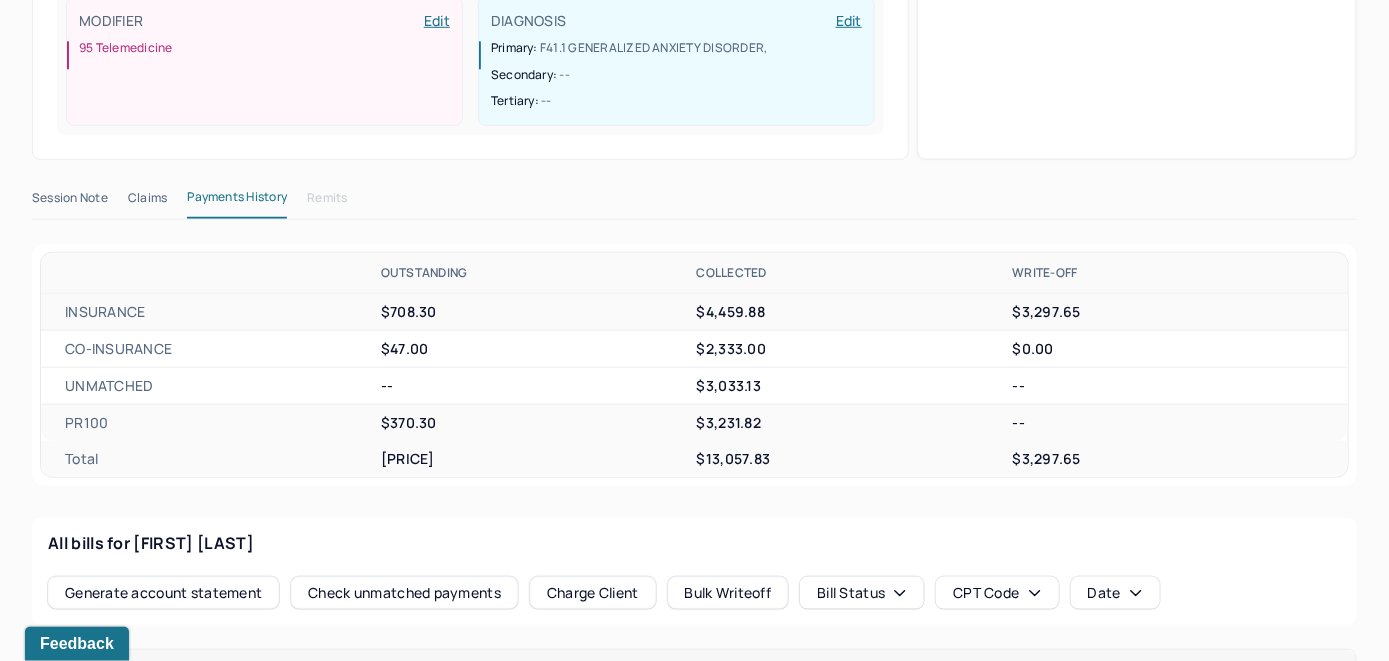 click on "Check unmatched payments" at bounding box center (404, 593) 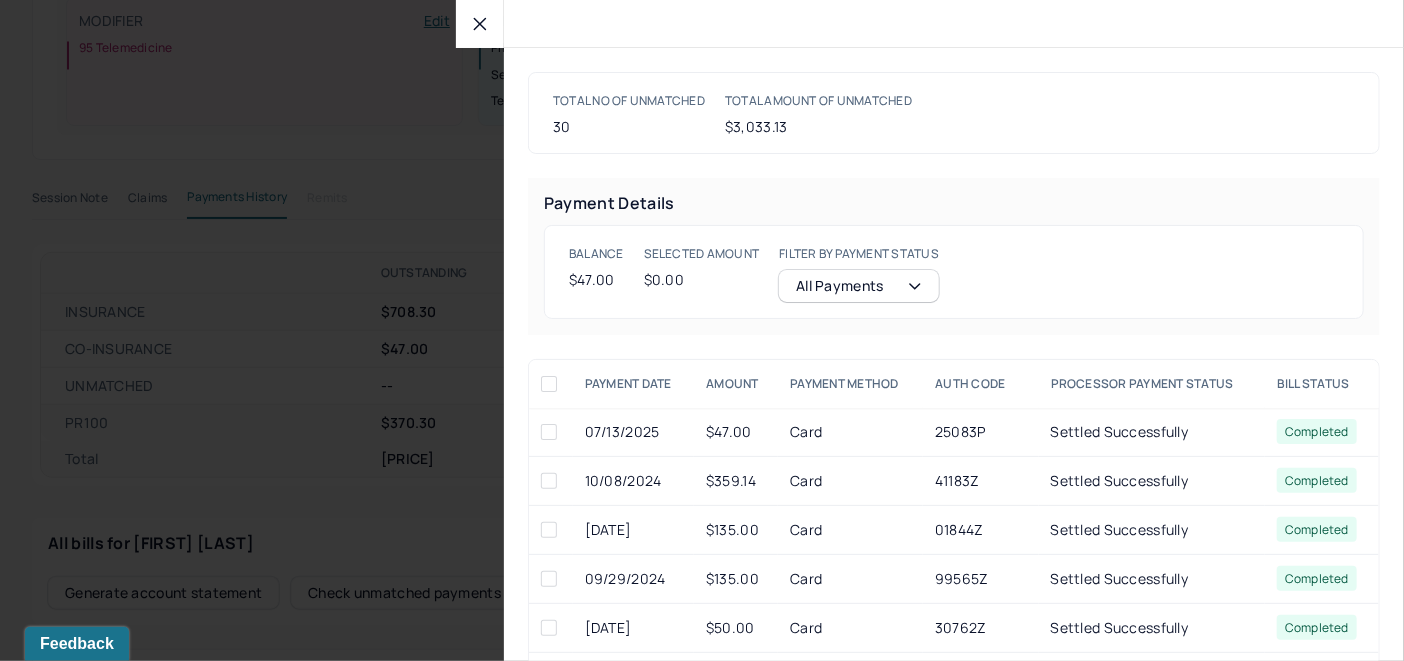 click at bounding box center (549, 432) 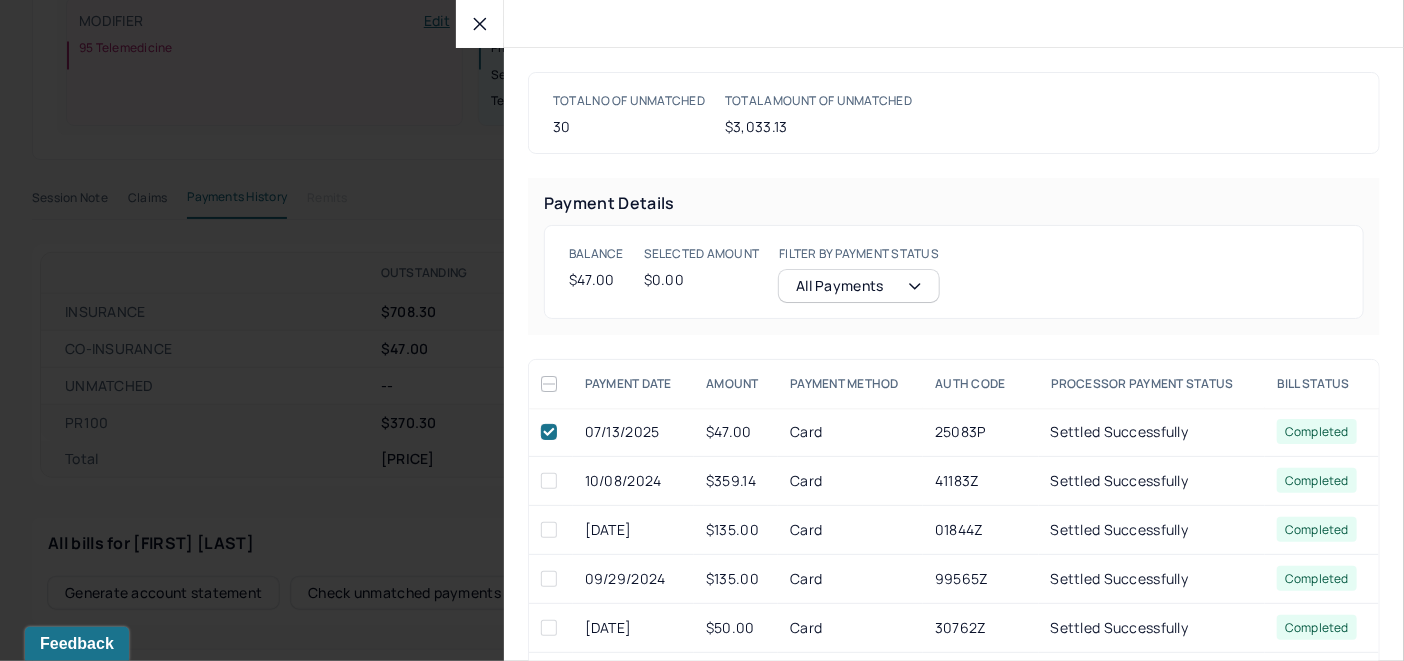 checkbox on "true" 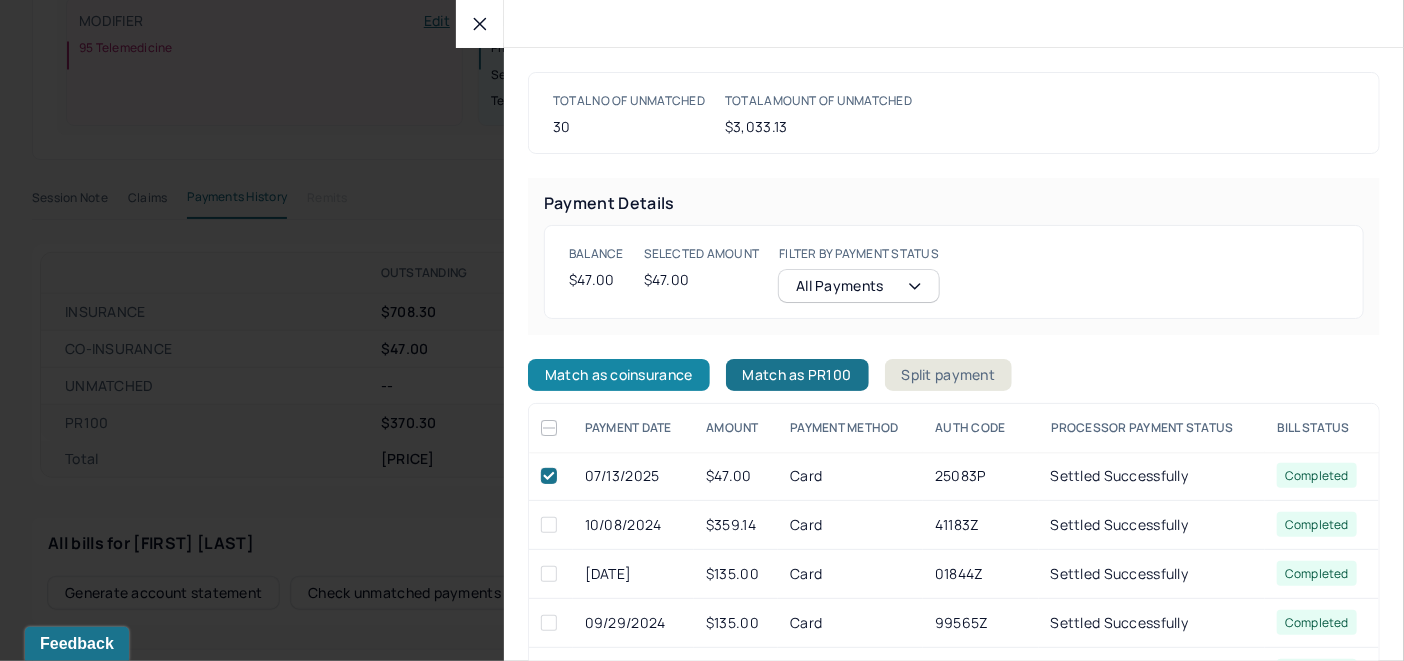 click on "Match as coinsurance" at bounding box center [619, 375] 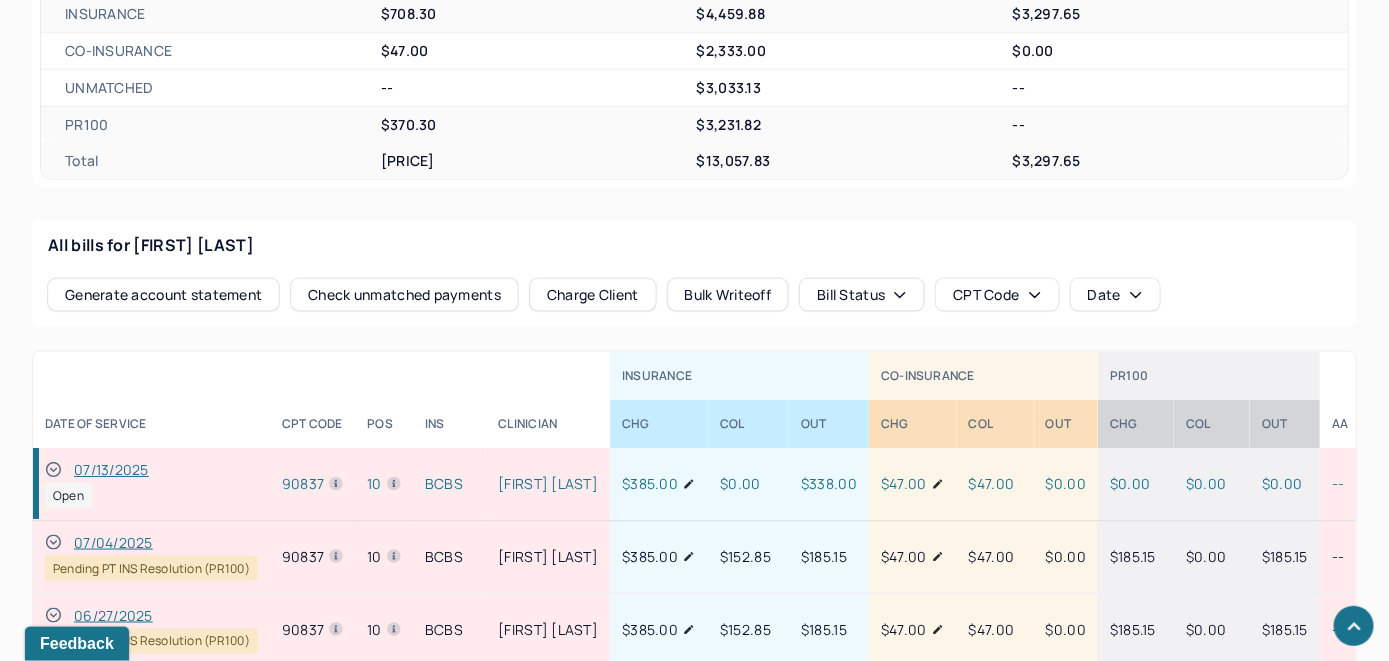 scroll, scrollTop: 828, scrollLeft: 0, axis: vertical 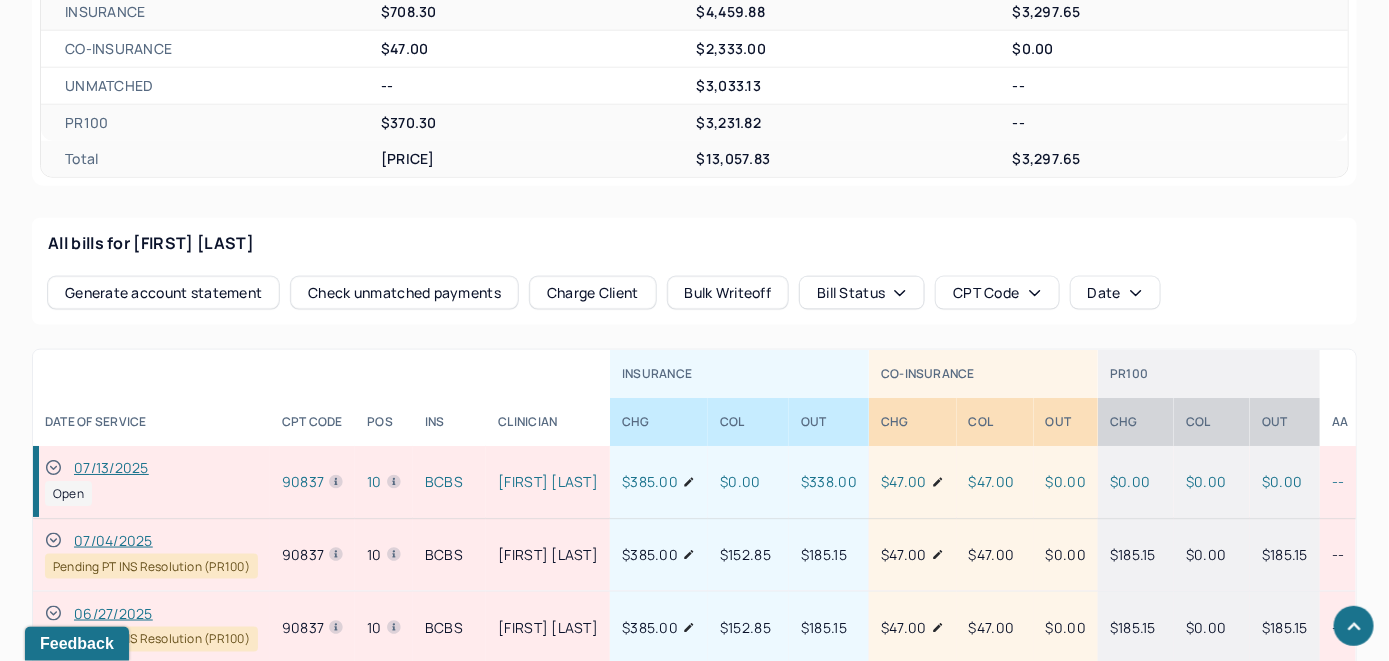 click 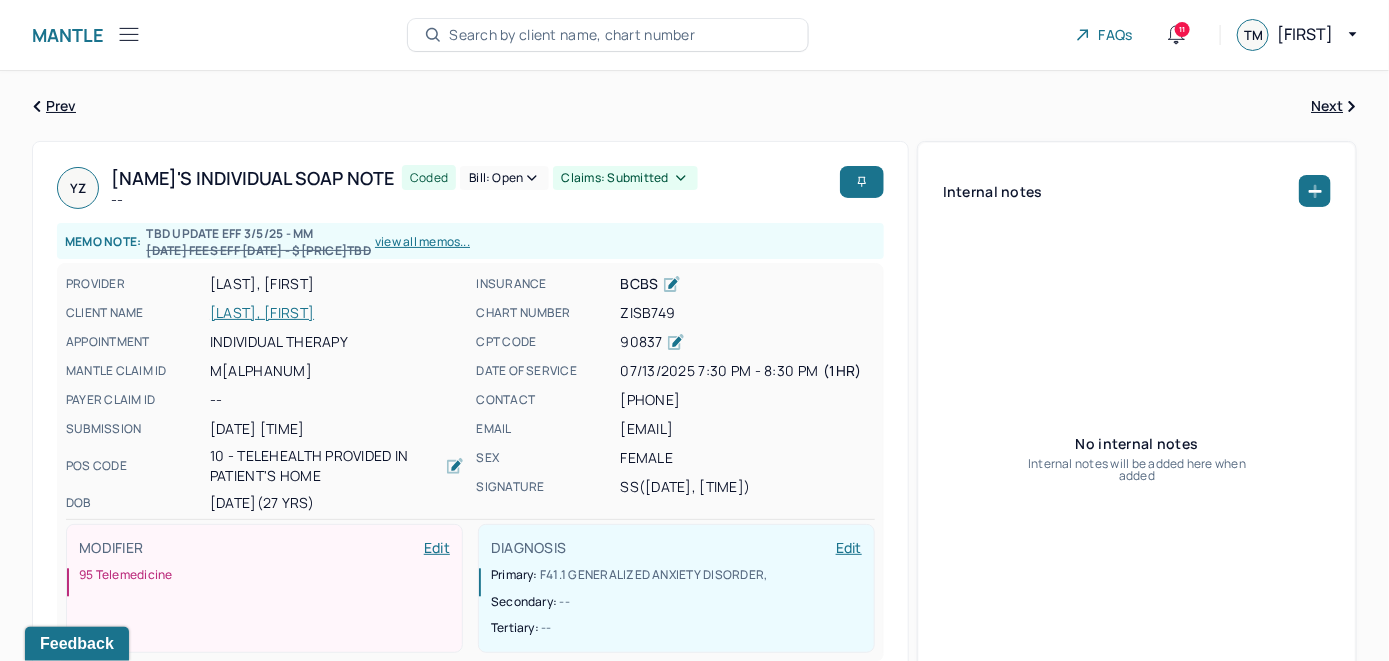scroll, scrollTop: 0, scrollLeft: 0, axis: both 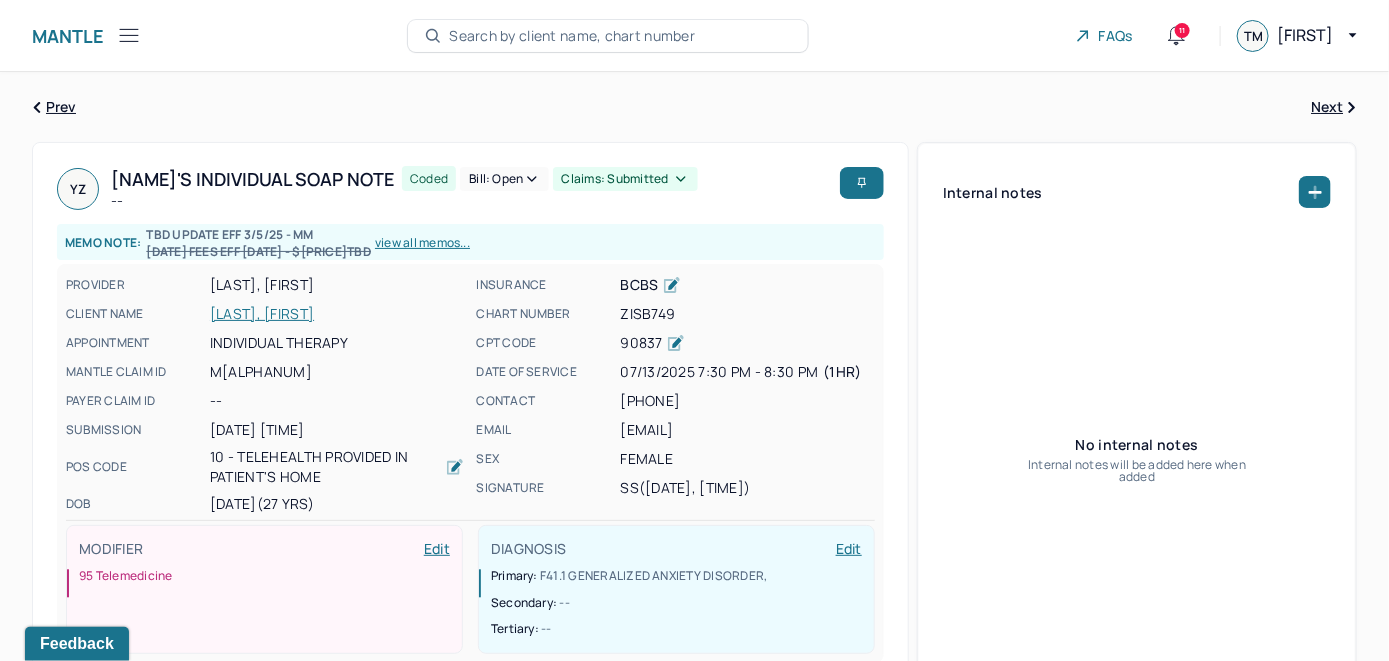 click on "Bill: Open" at bounding box center [504, 179] 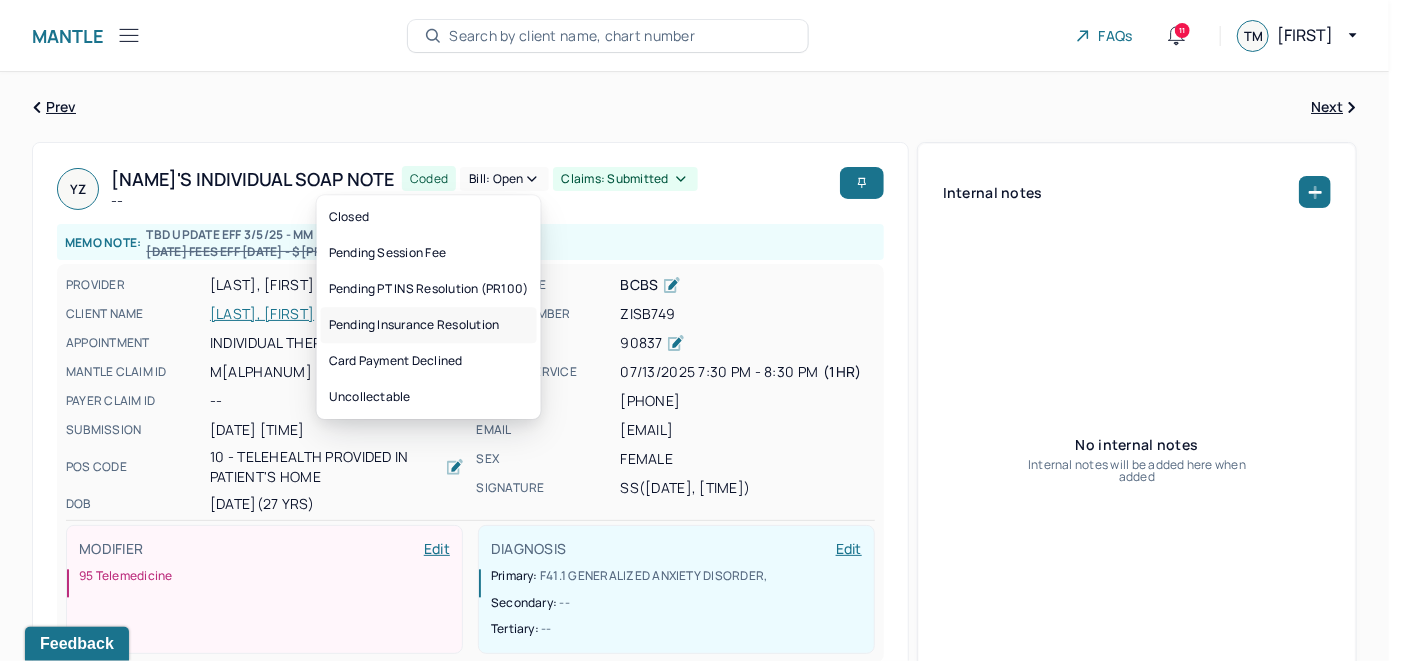 click on "Pending Insurance Resolution" at bounding box center [429, 325] 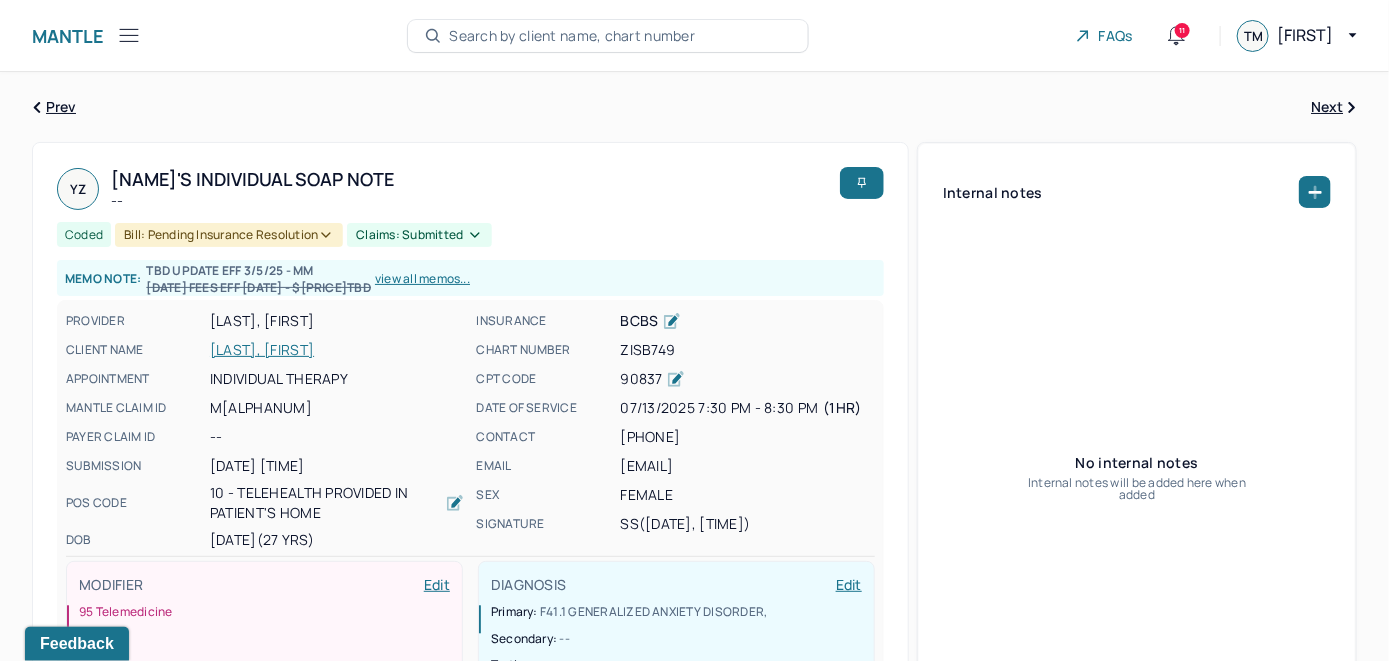 click on "Search by client name, chart number" at bounding box center (572, 36) 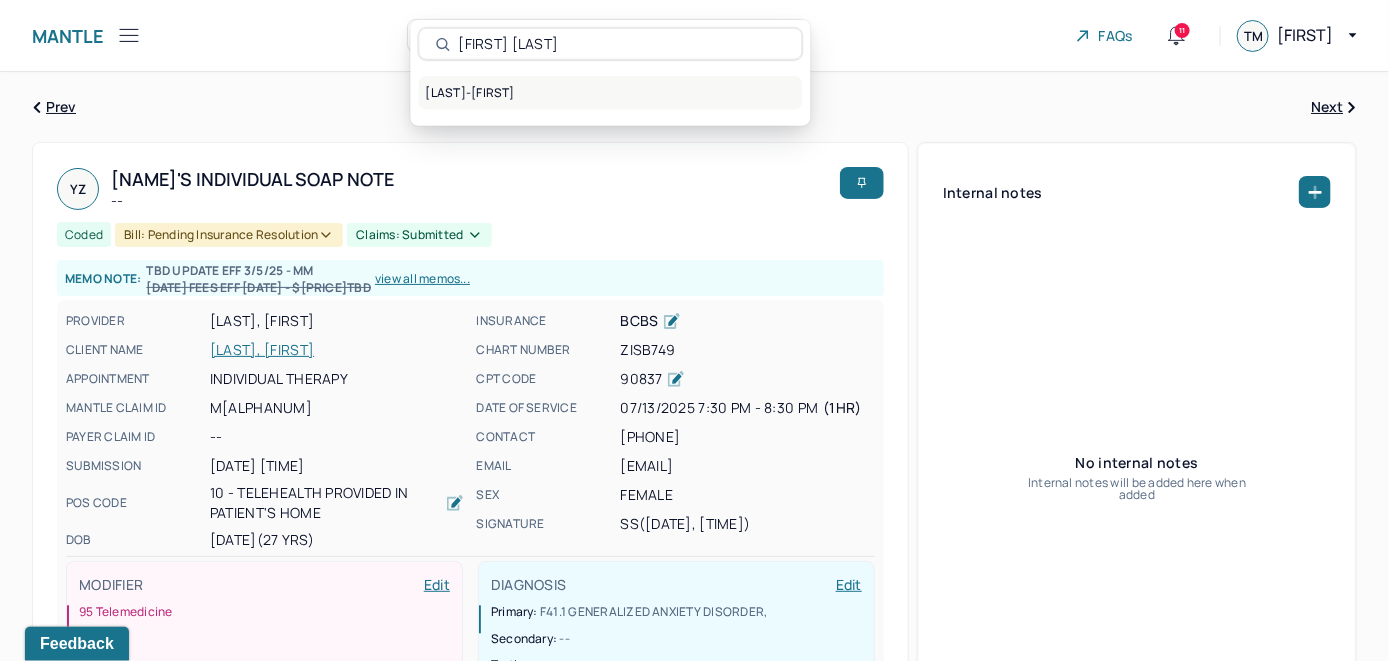 type on "Zuri Williams-El" 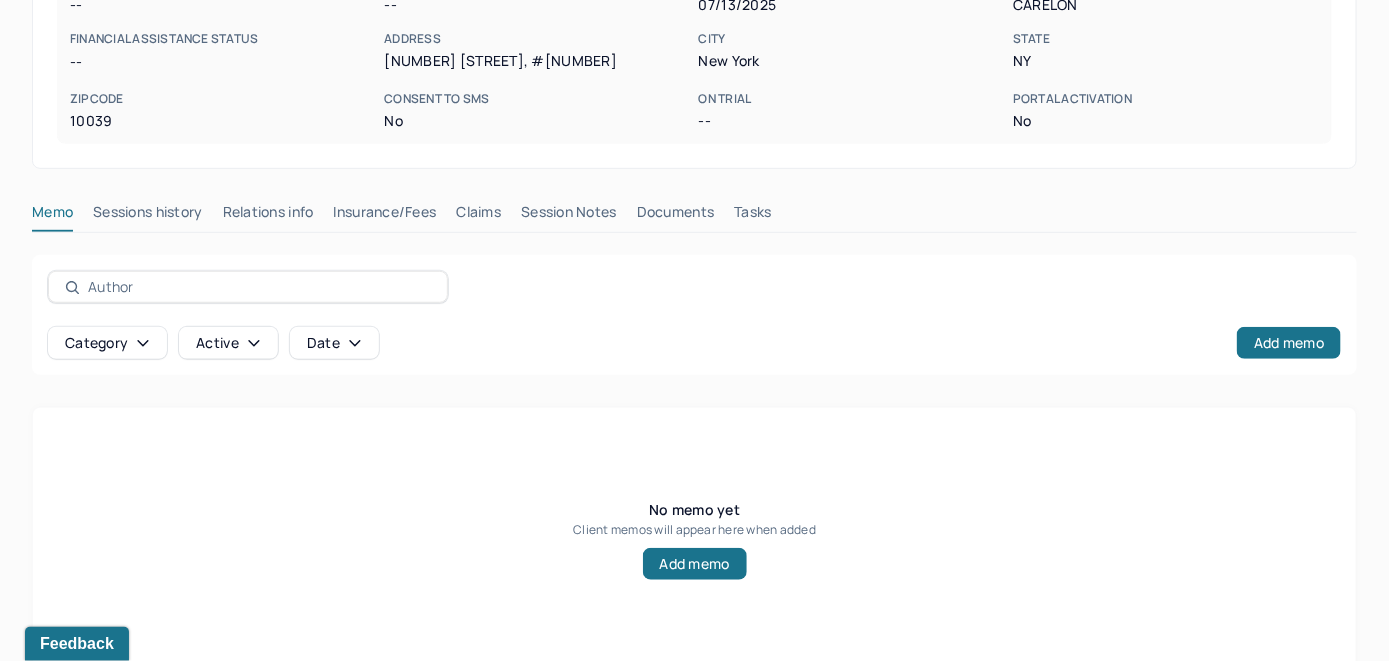 scroll, scrollTop: 393, scrollLeft: 0, axis: vertical 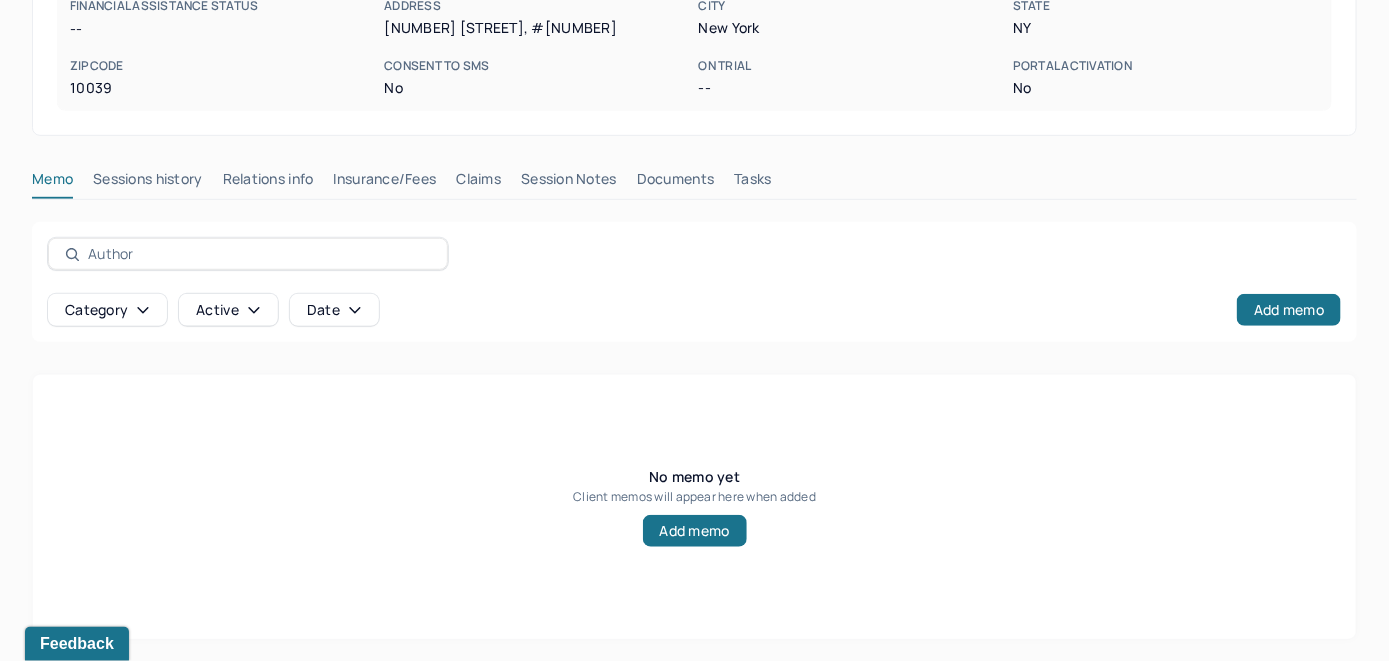 click on "Insurance/Fees" at bounding box center (385, 183) 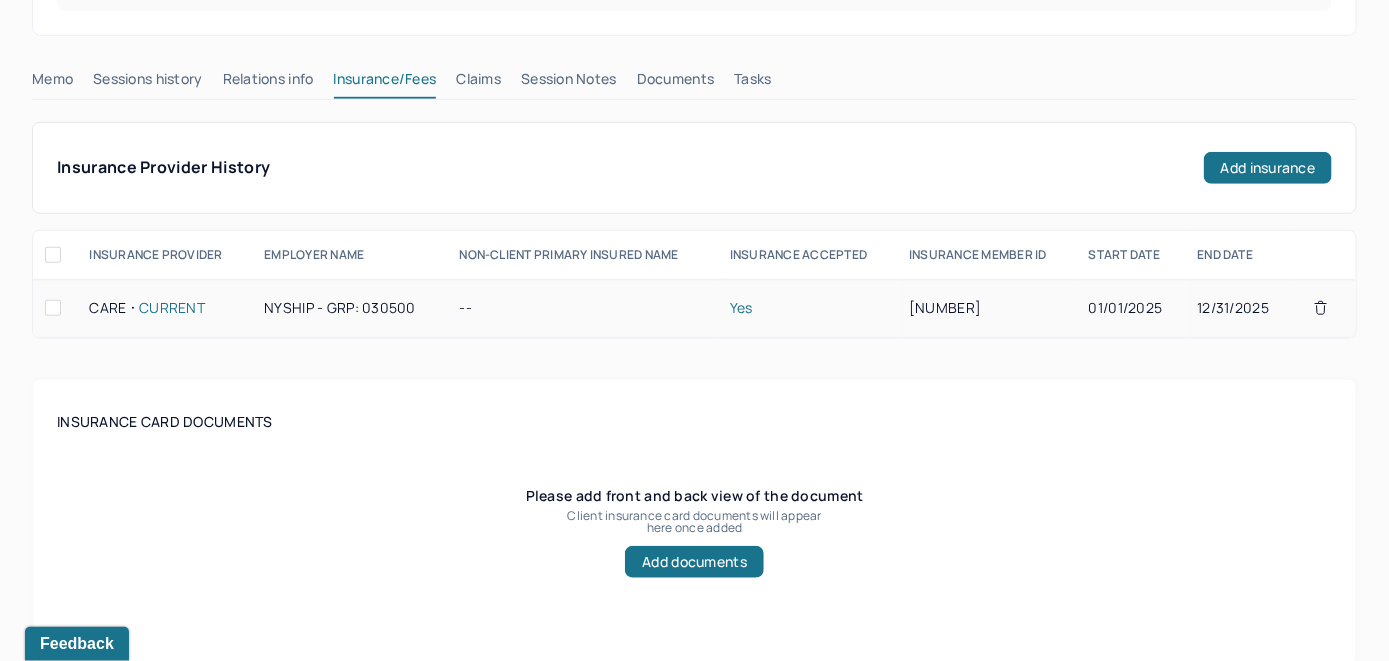 scroll, scrollTop: 293, scrollLeft: 0, axis: vertical 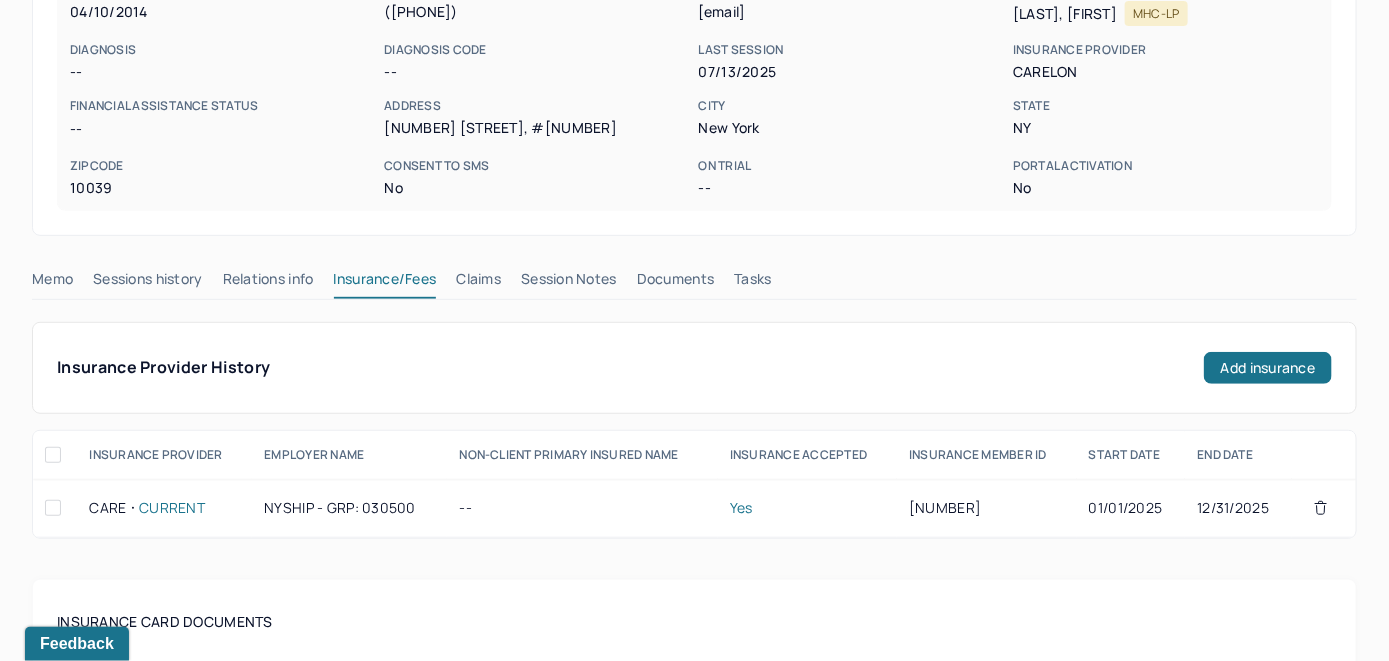 click on "Claims" at bounding box center [478, 283] 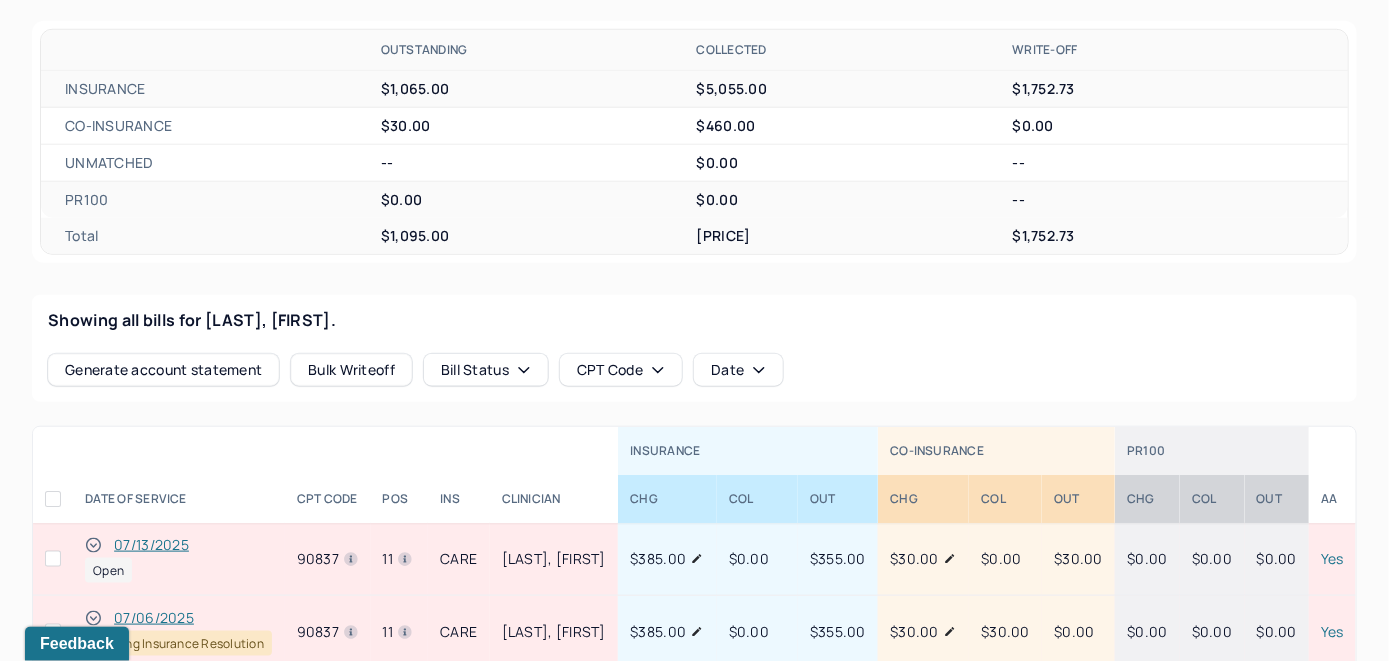 click on "07/13/2025" at bounding box center (151, 545) 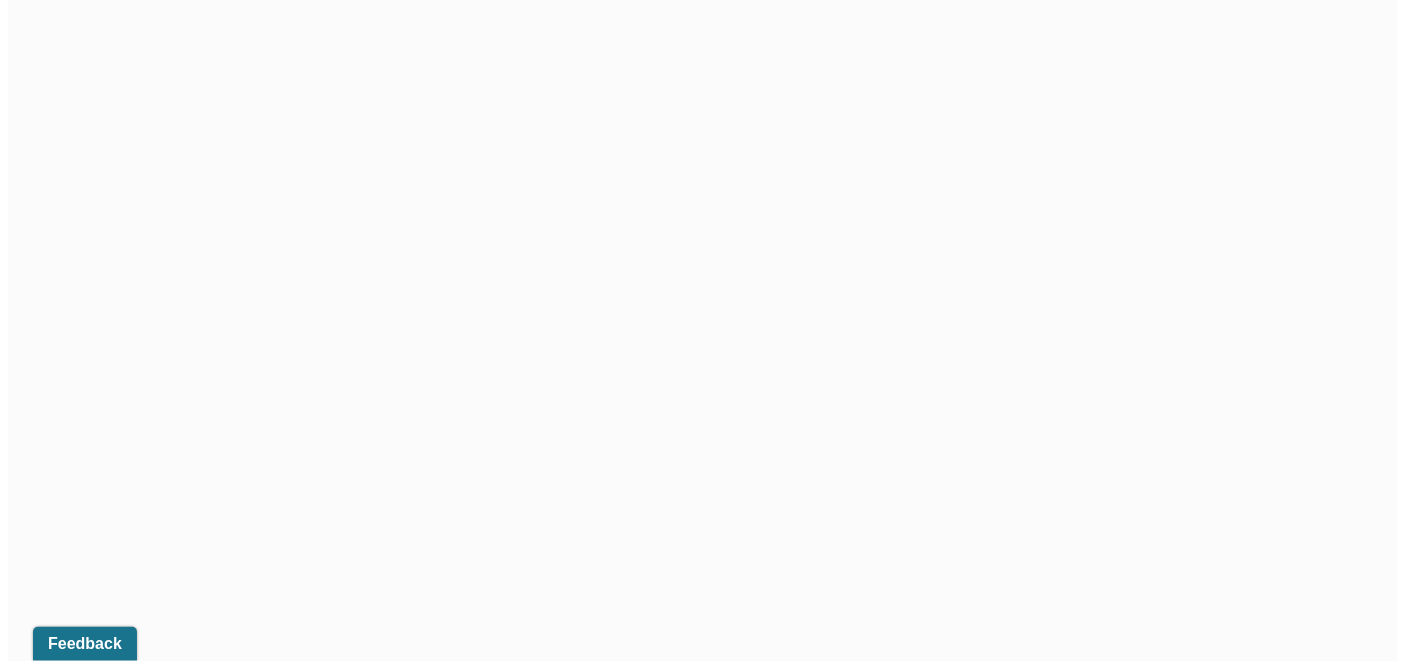 scroll, scrollTop: 522, scrollLeft: 0, axis: vertical 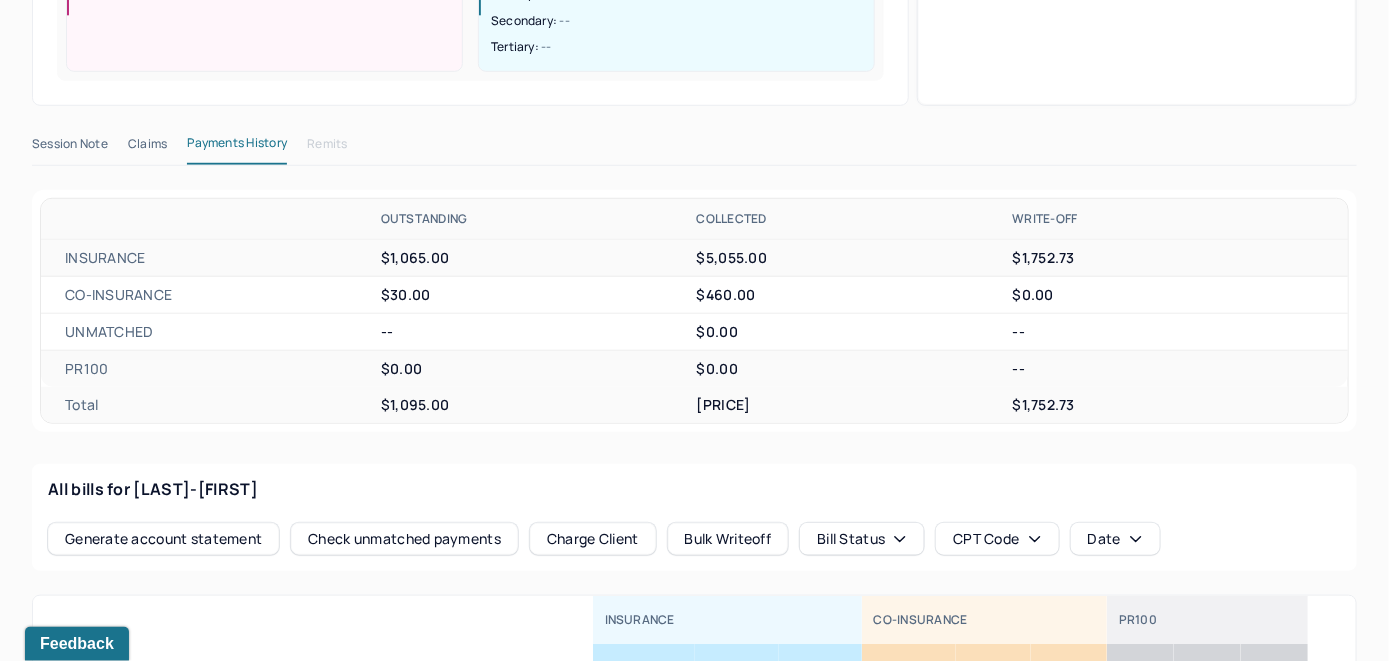 click on "Check unmatched payments" at bounding box center (404, 539) 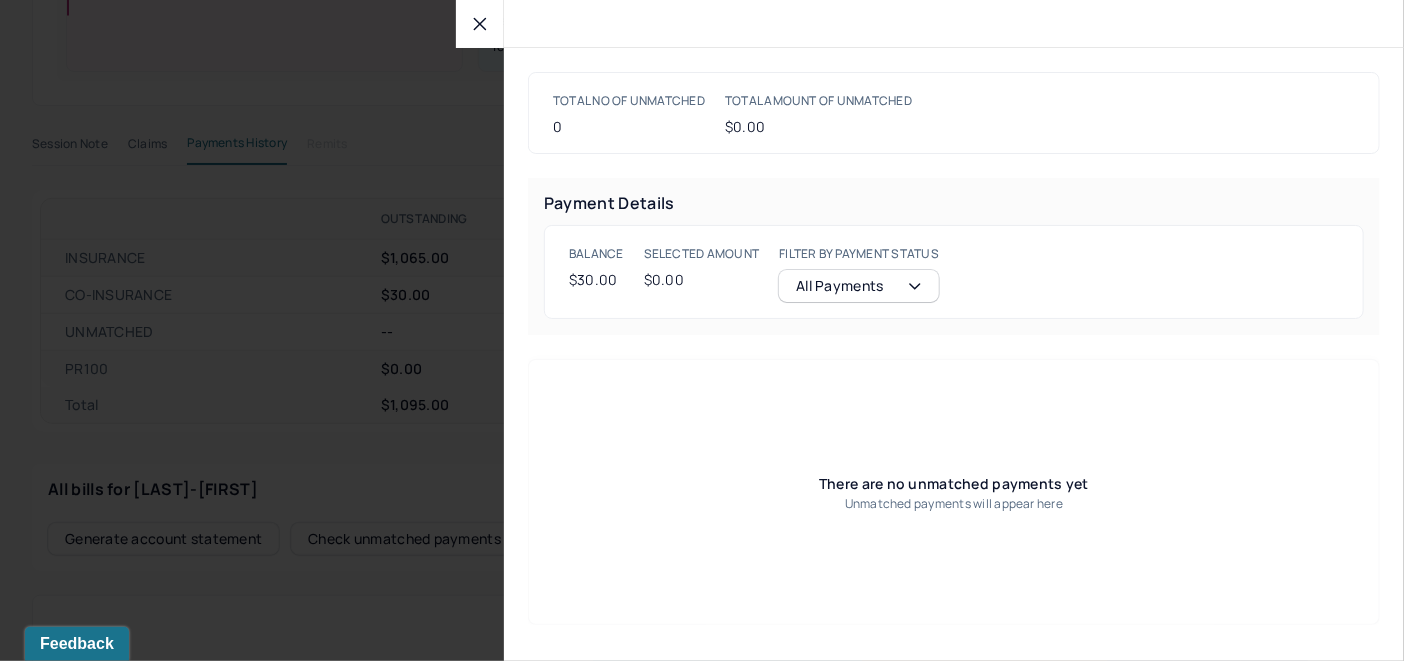 click at bounding box center [480, 24] 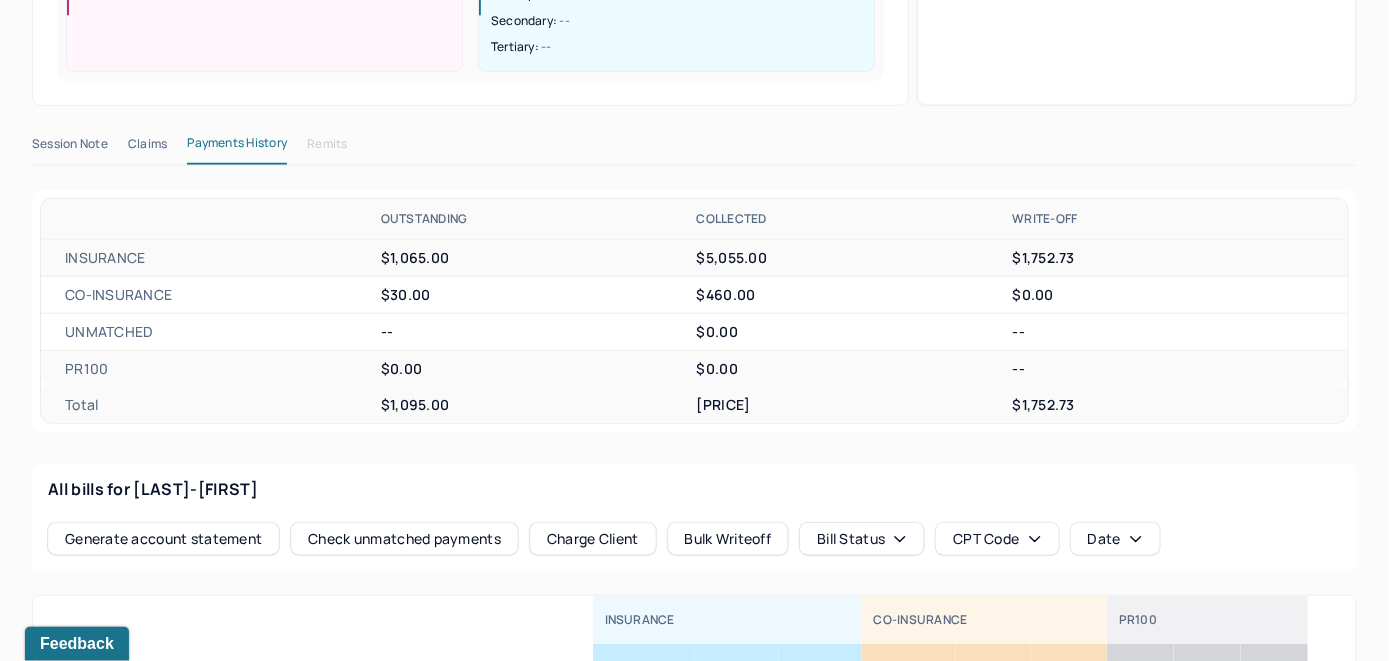 click on "Charge Client" at bounding box center (593, 539) 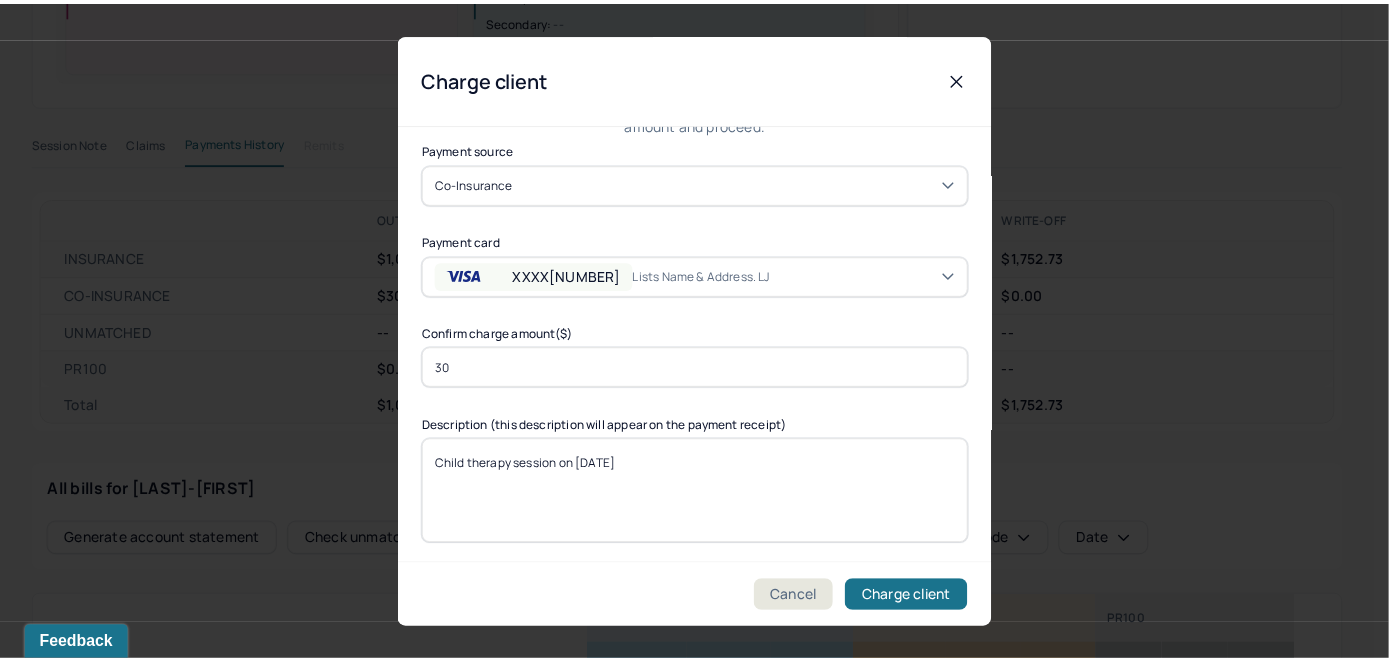 scroll, scrollTop: 121, scrollLeft: 0, axis: vertical 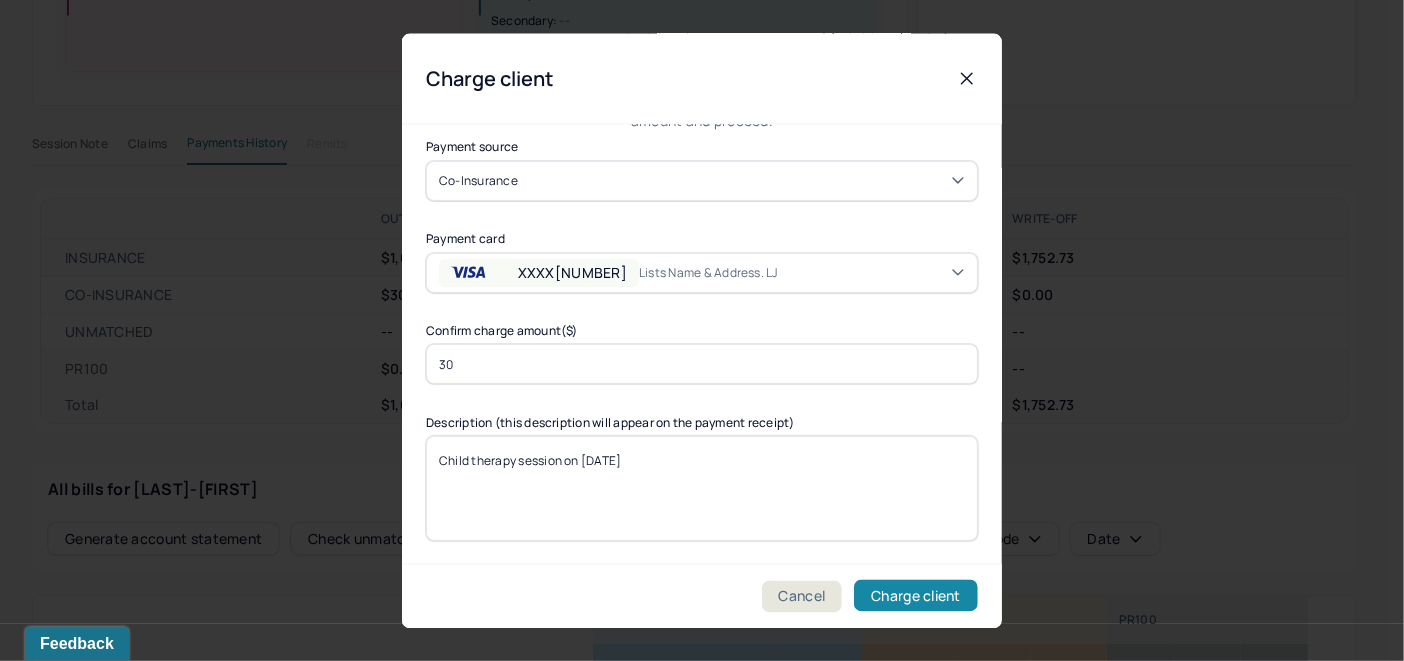 click on "Charge client" at bounding box center [916, 596] 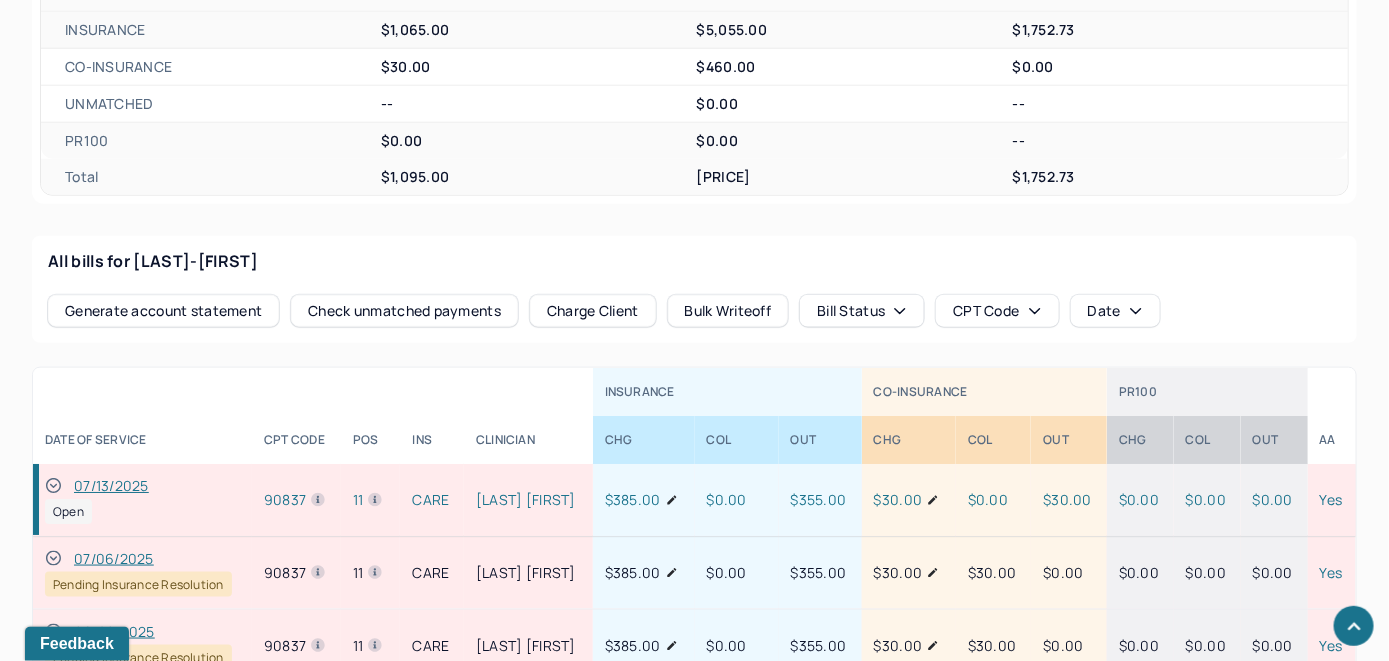 scroll, scrollTop: 822, scrollLeft: 0, axis: vertical 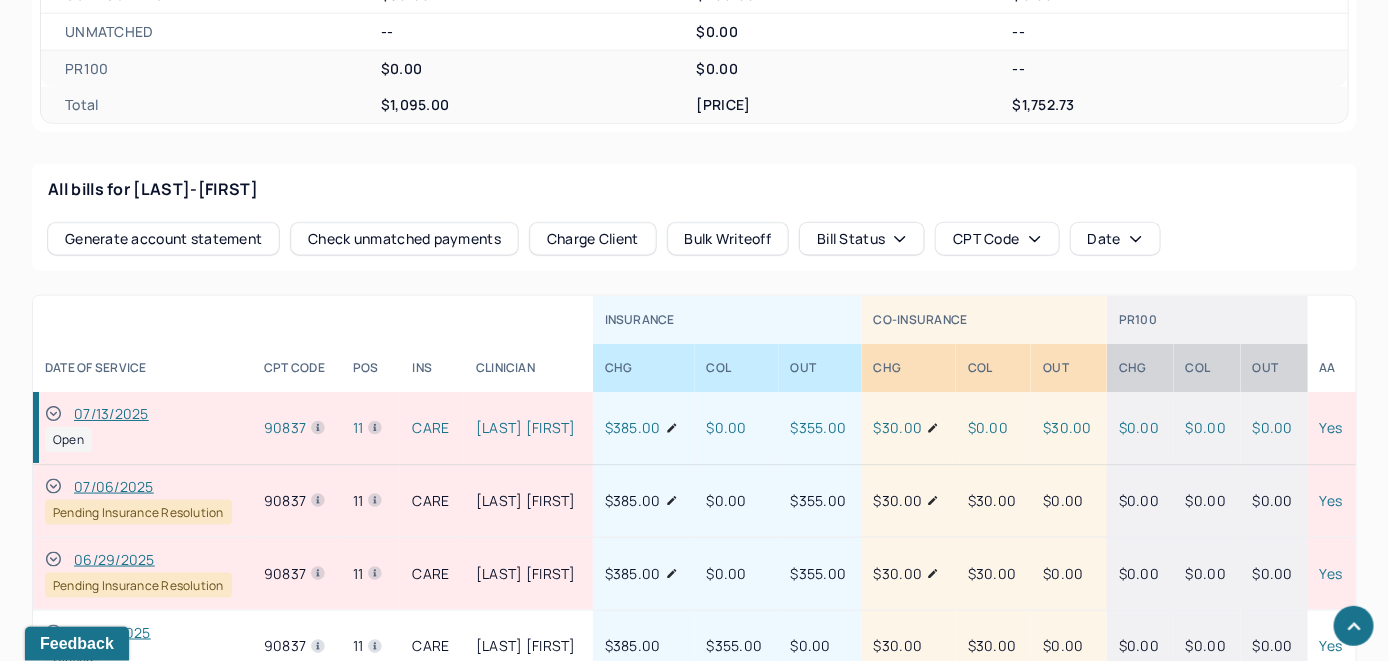 click 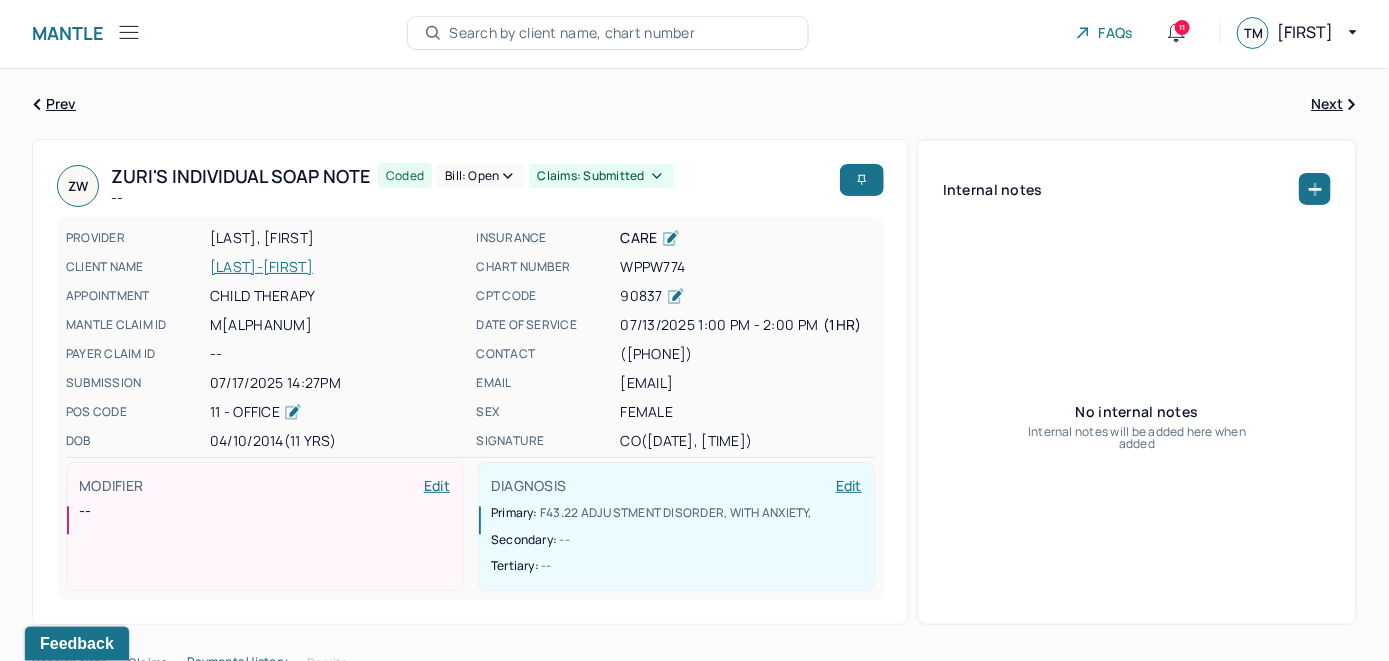 scroll, scrollTop: 0, scrollLeft: 0, axis: both 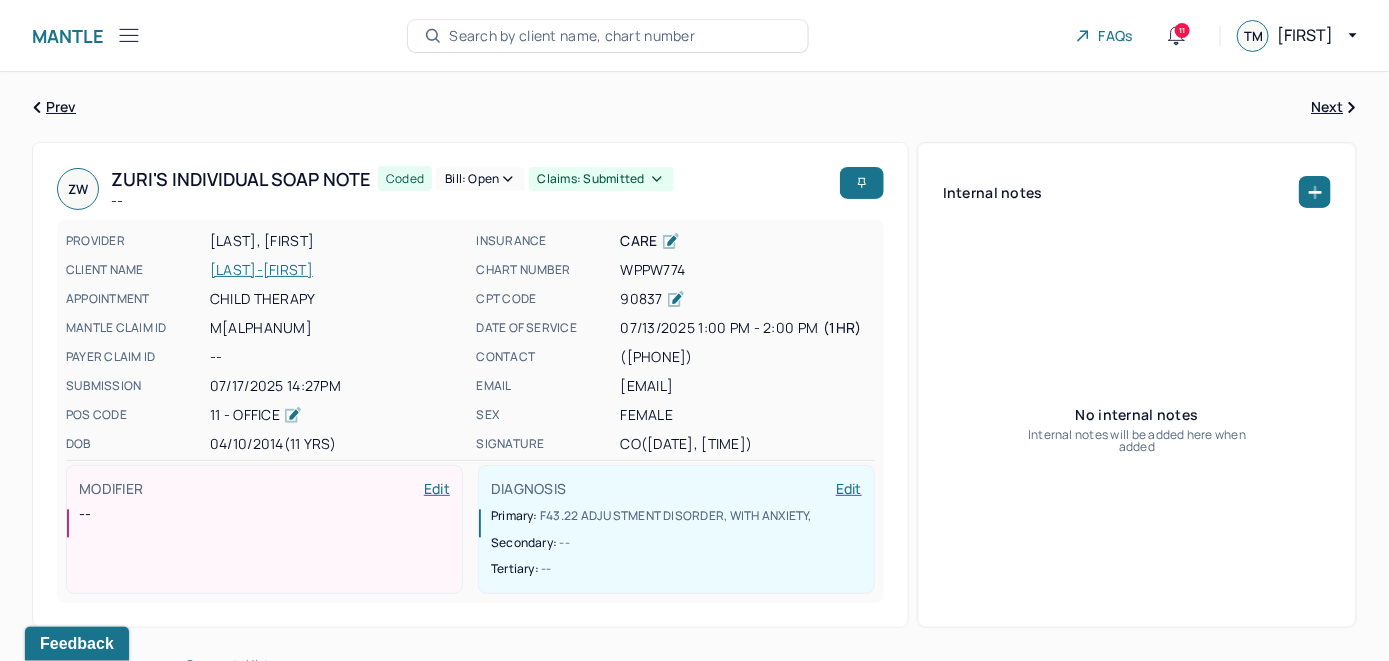 click on "Bill: Open" at bounding box center [480, 179] 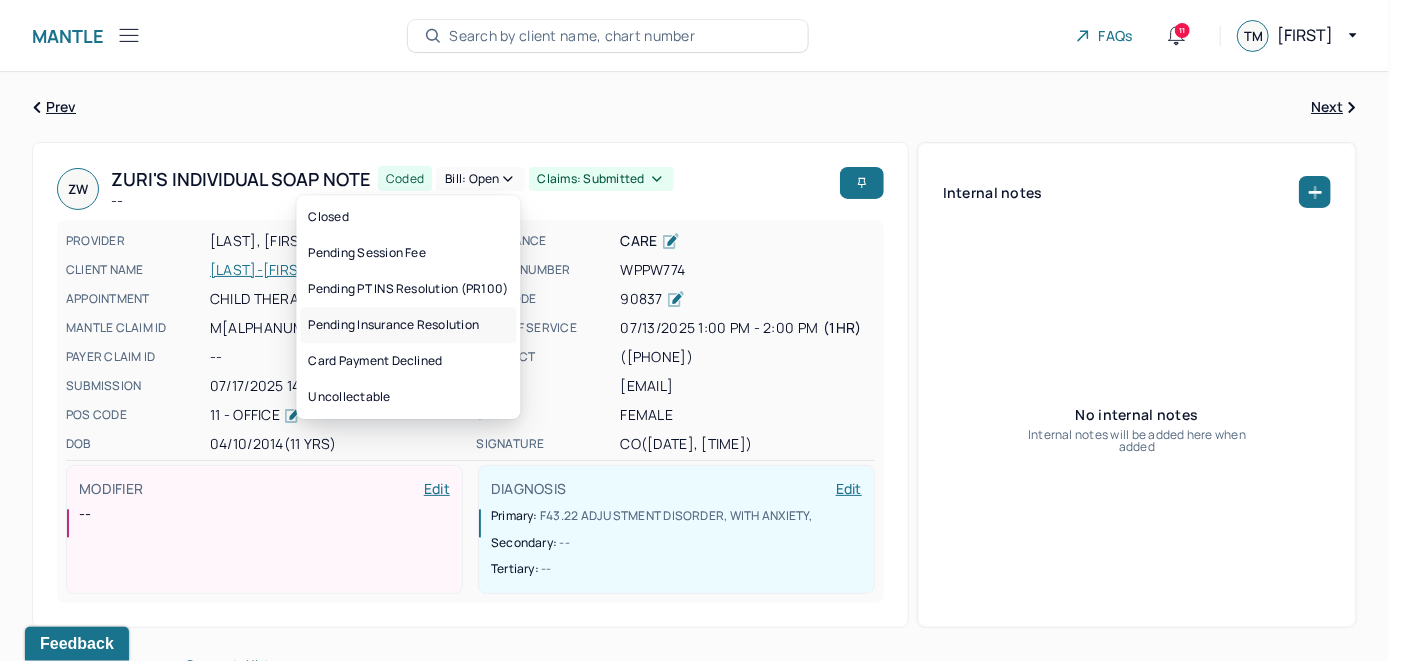 click on "Pending Insurance Resolution" at bounding box center [408, 325] 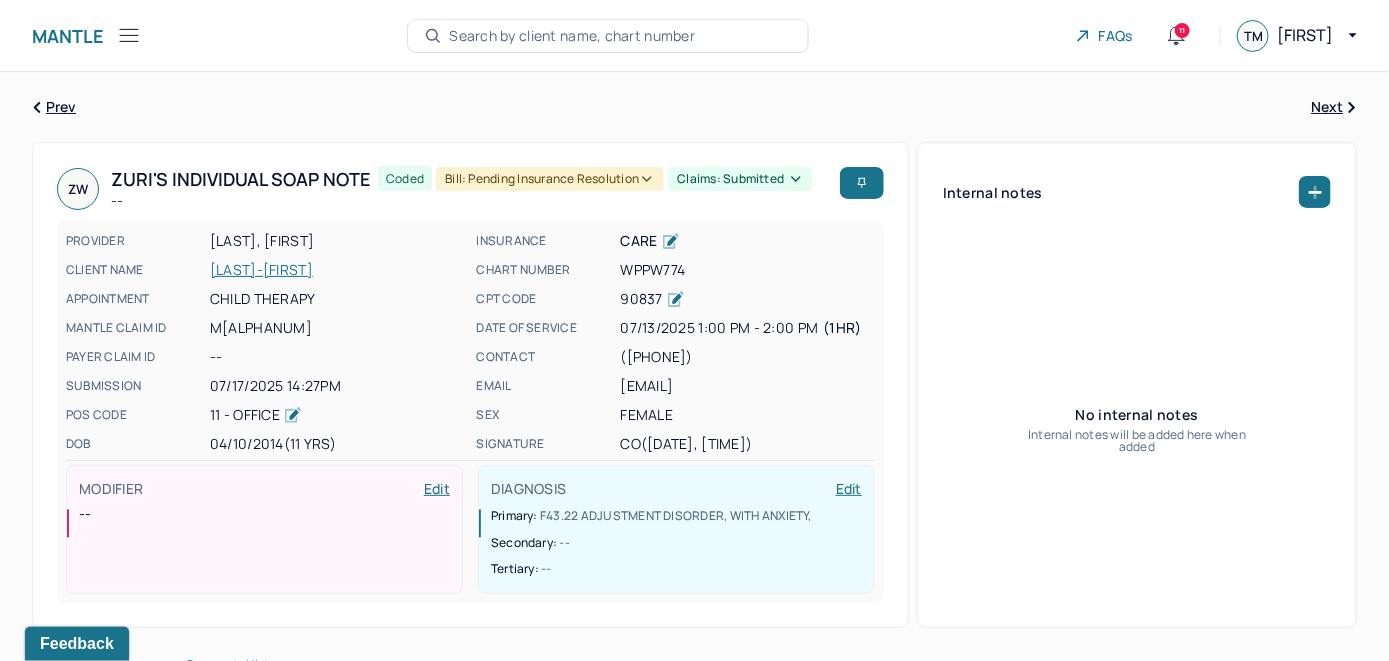 click on "Search by client name, chart number" at bounding box center [572, 36] 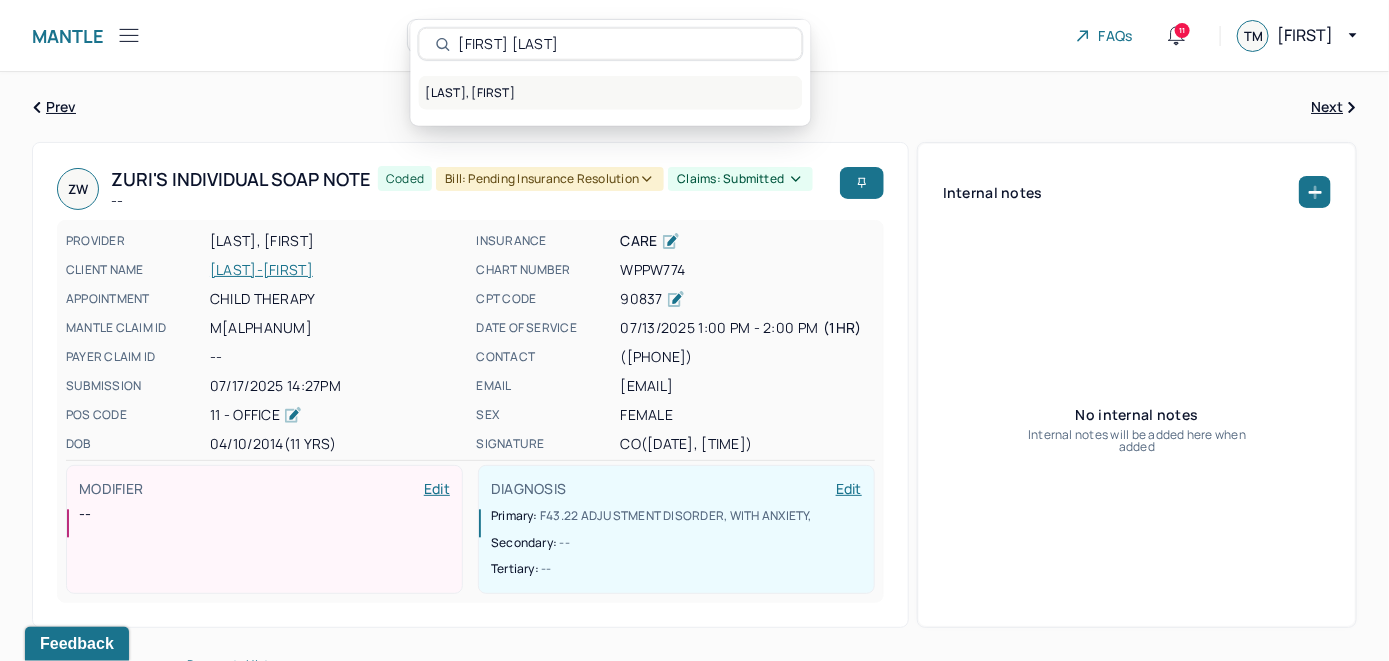 type on "Madeleine Fisher" 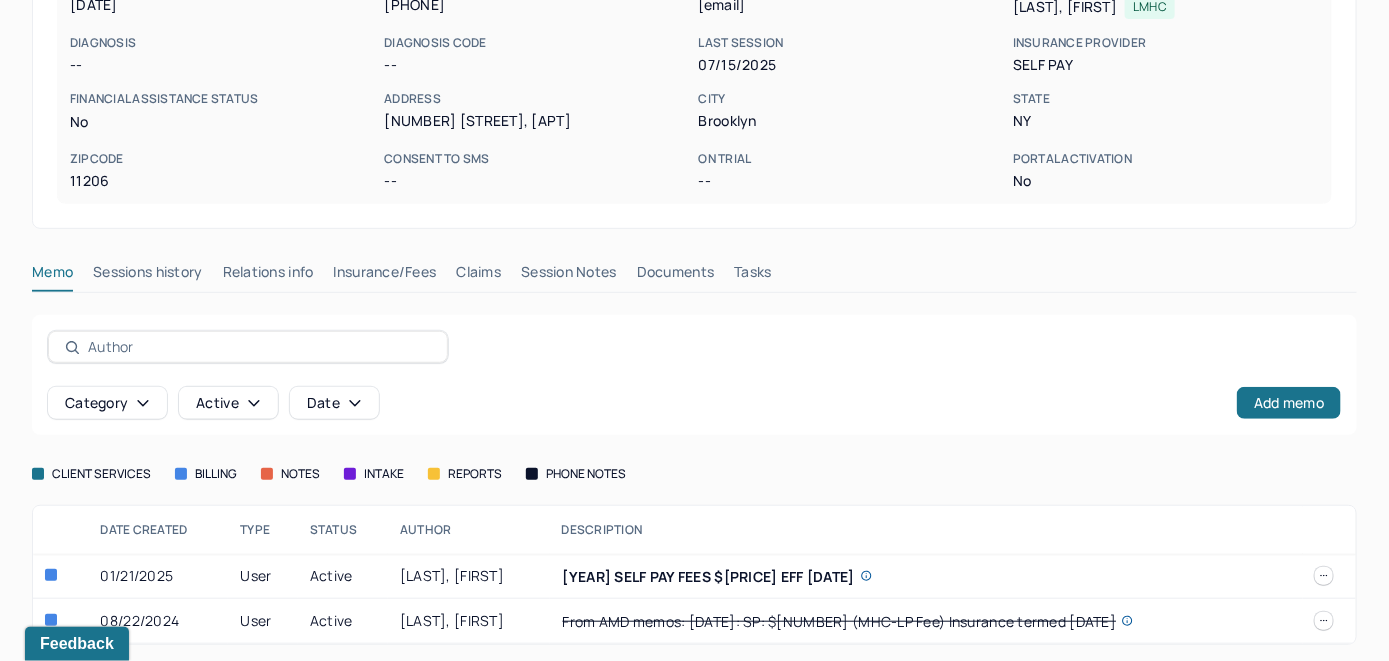 scroll, scrollTop: 306, scrollLeft: 0, axis: vertical 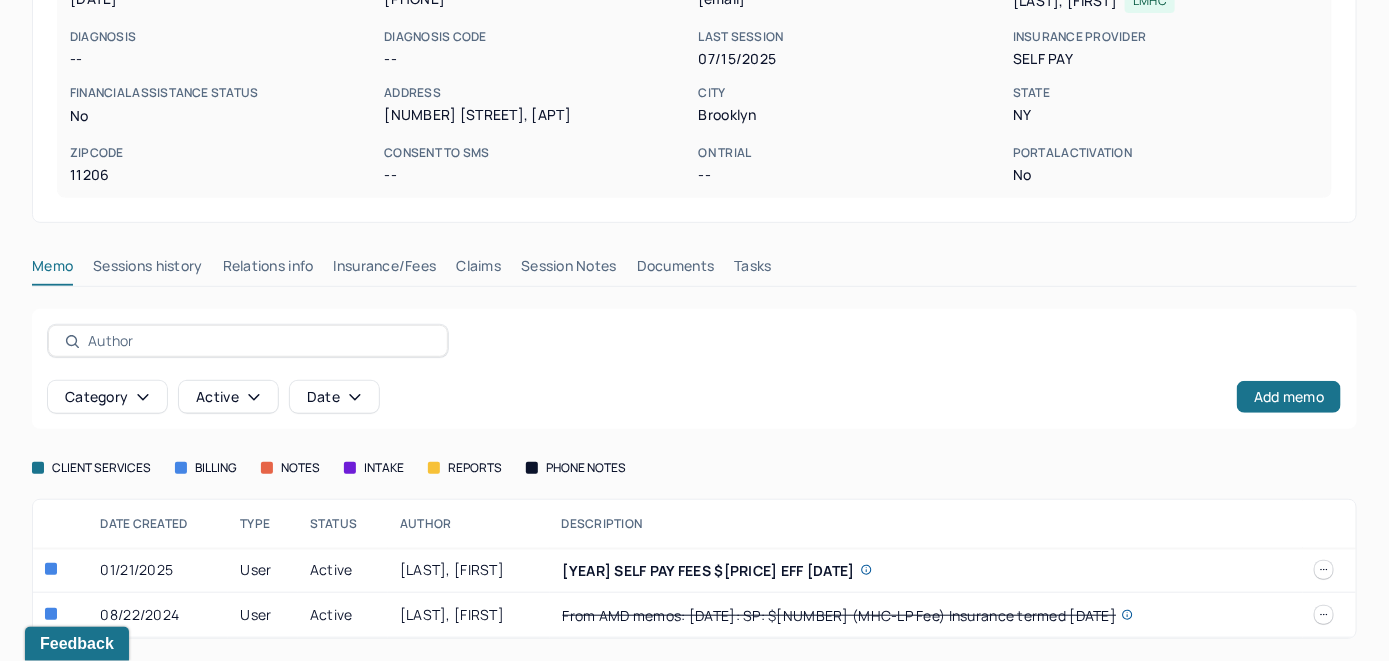 click on "Insurance/Fees" at bounding box center (385, 270) 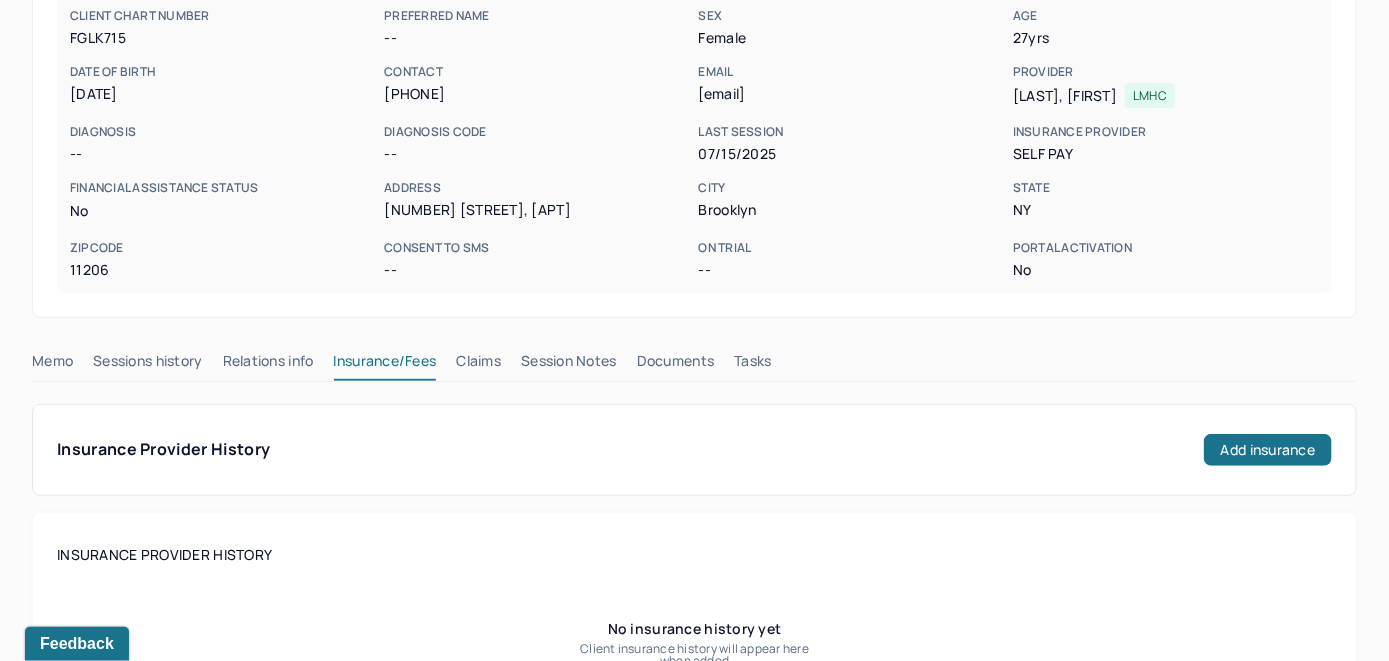 scroll, scrollTop: 206, scrollLeft: 0, axis: vertical 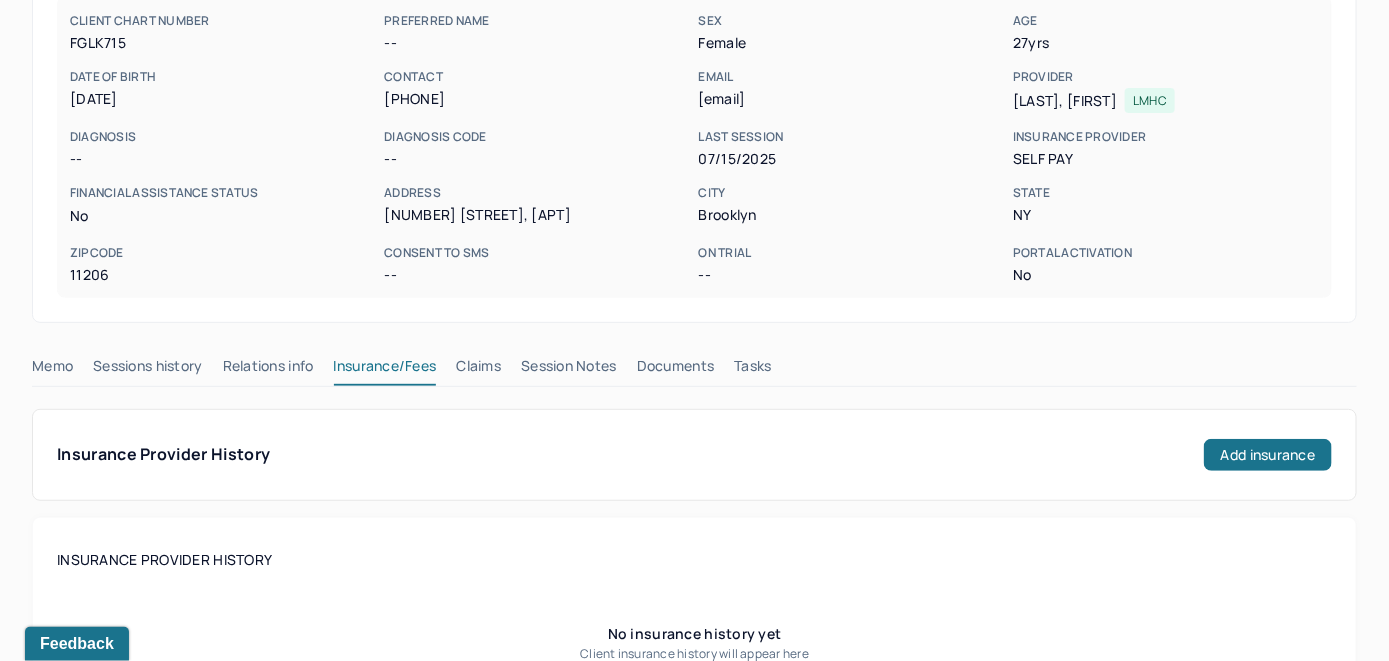 click on "Claims" at bounding box center [478, 370] 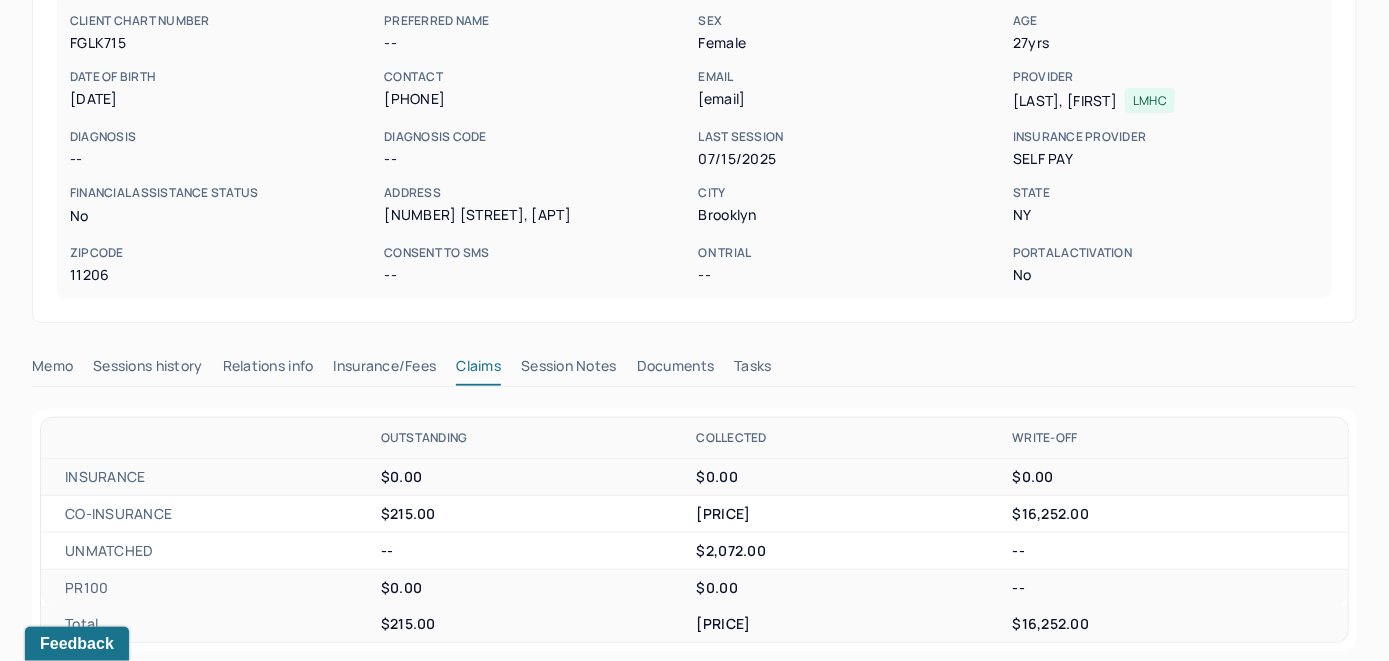 click on "Claims" at bounding box center (478, 370) 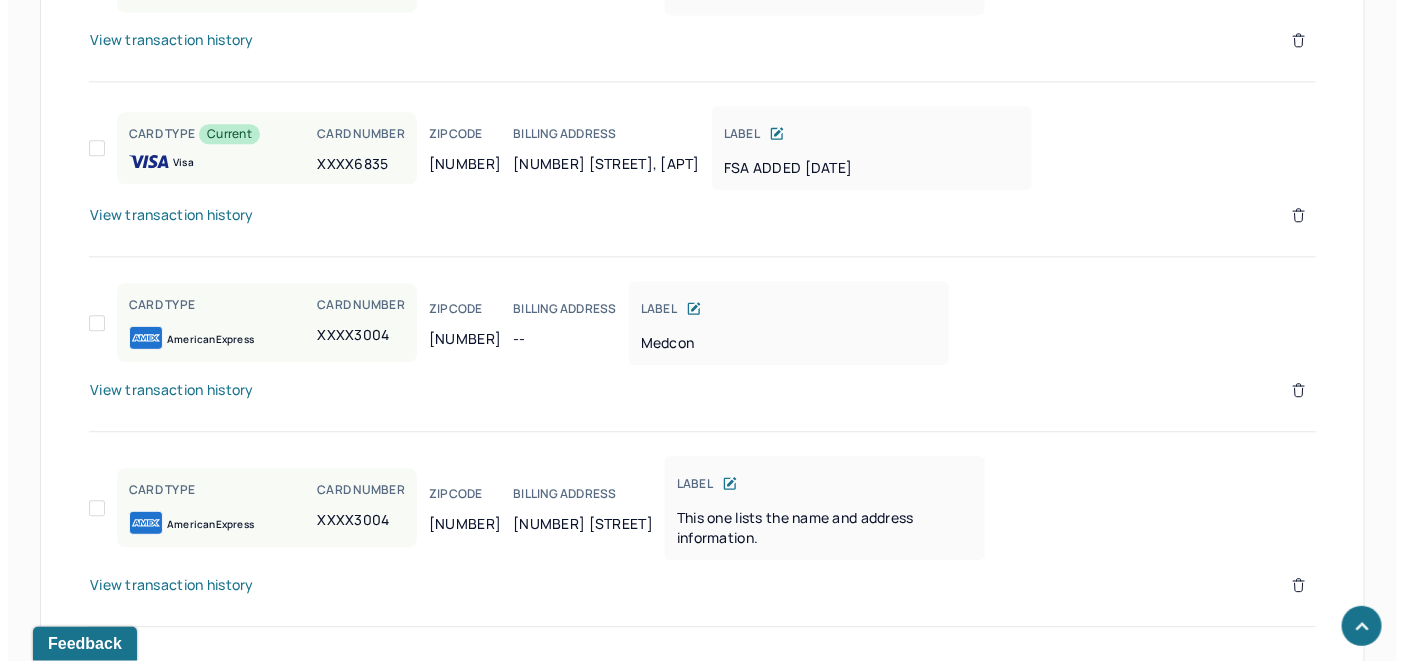 scroll, scrollTop: 1830, scrollLeft: 0, axis: vertical 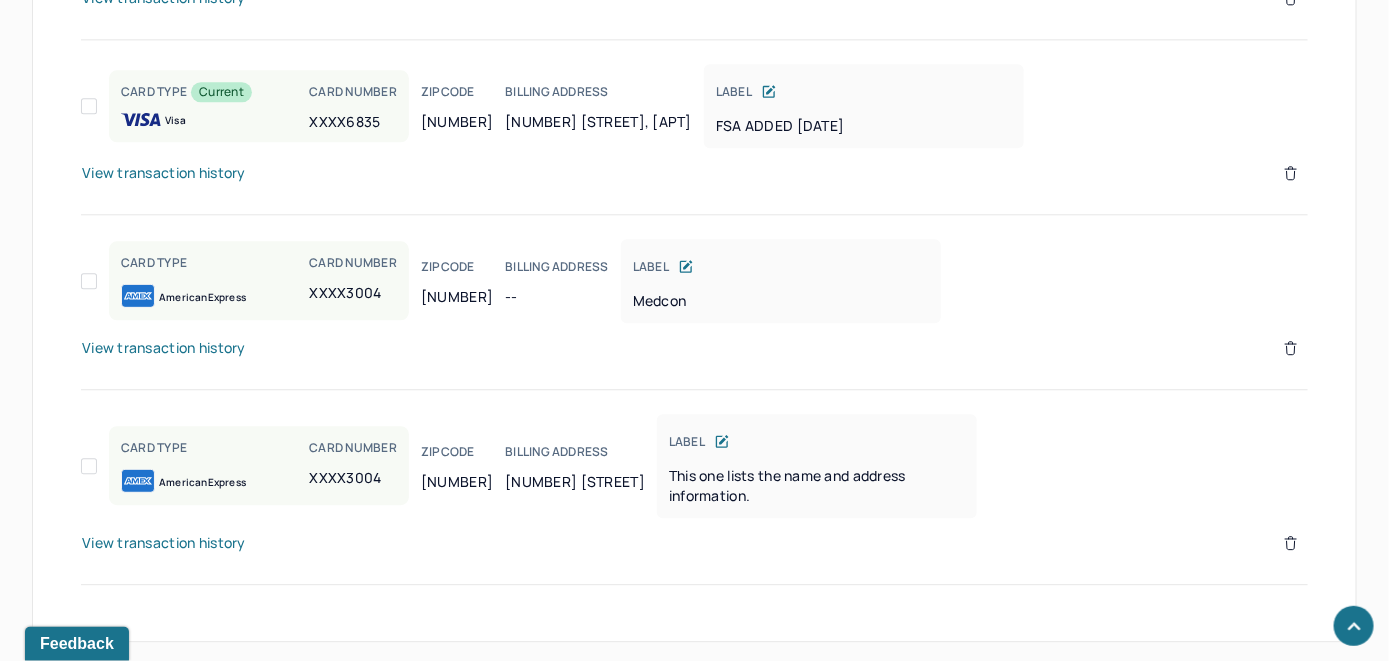 click on "View transaction history" at bounding box center (164, 173) 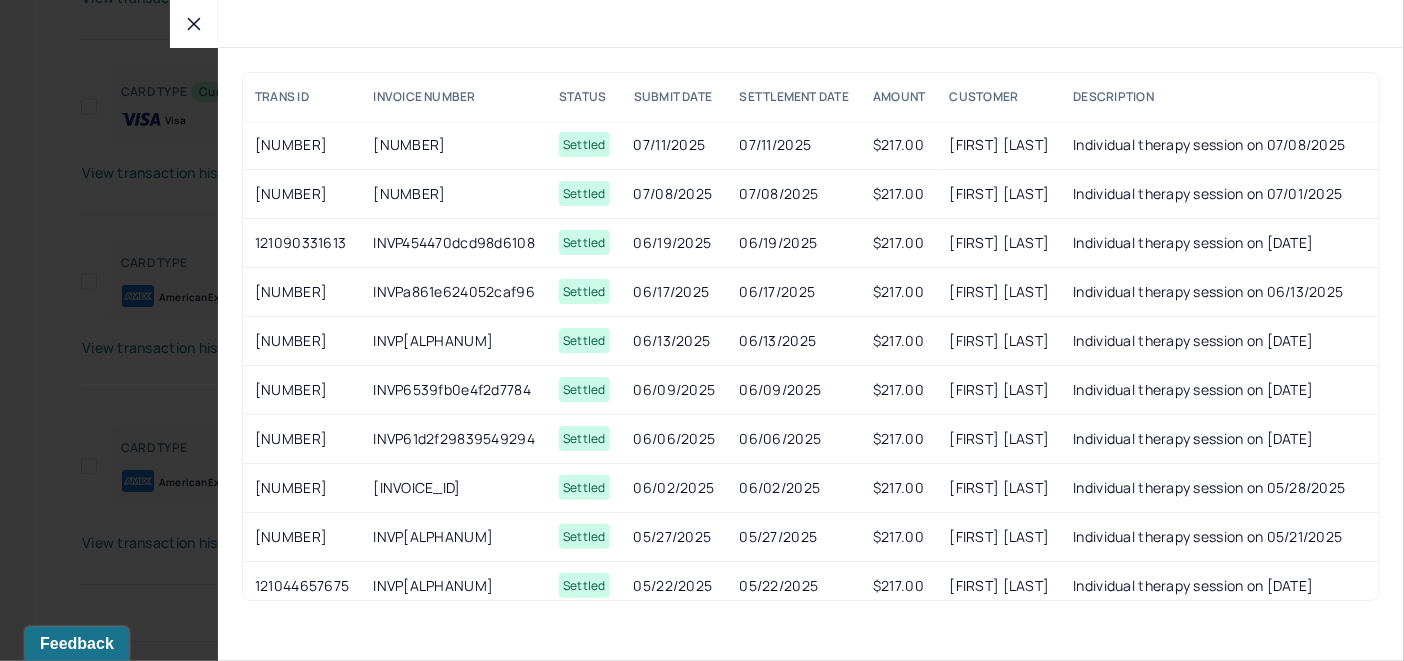 click 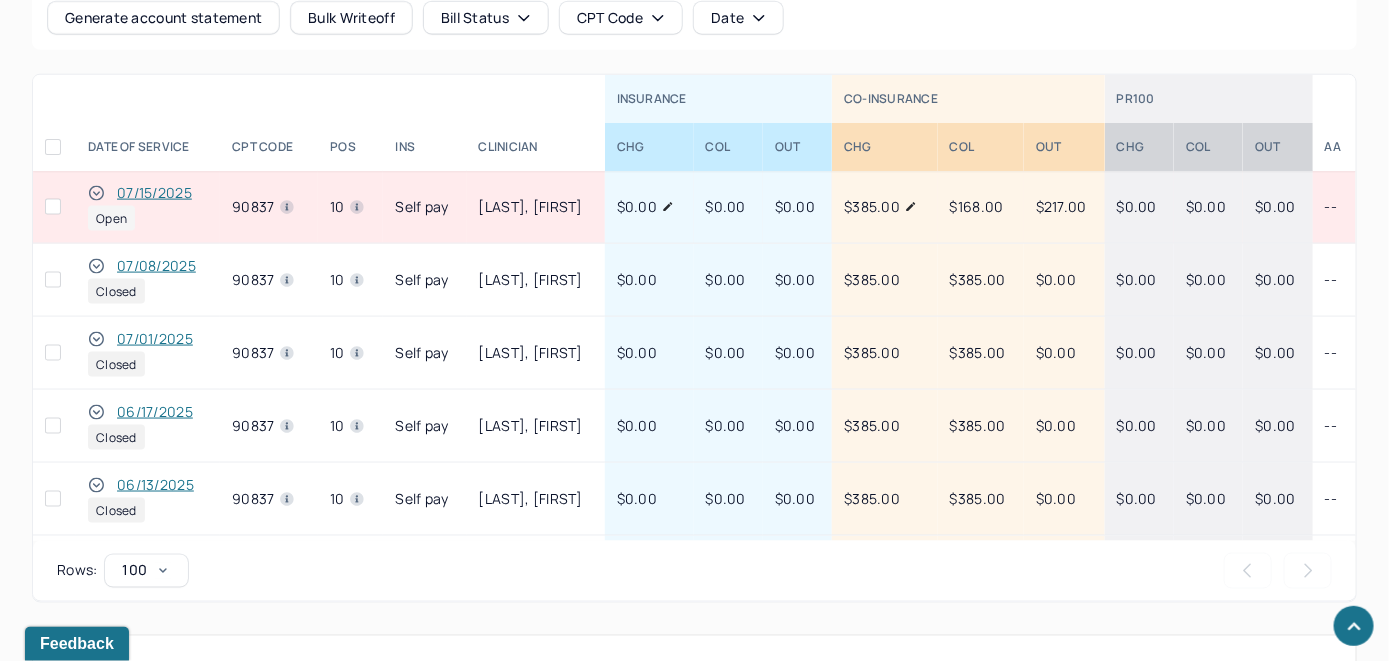 scroll, scrollTop: 930, scrollLeft: 0, axis: vertical 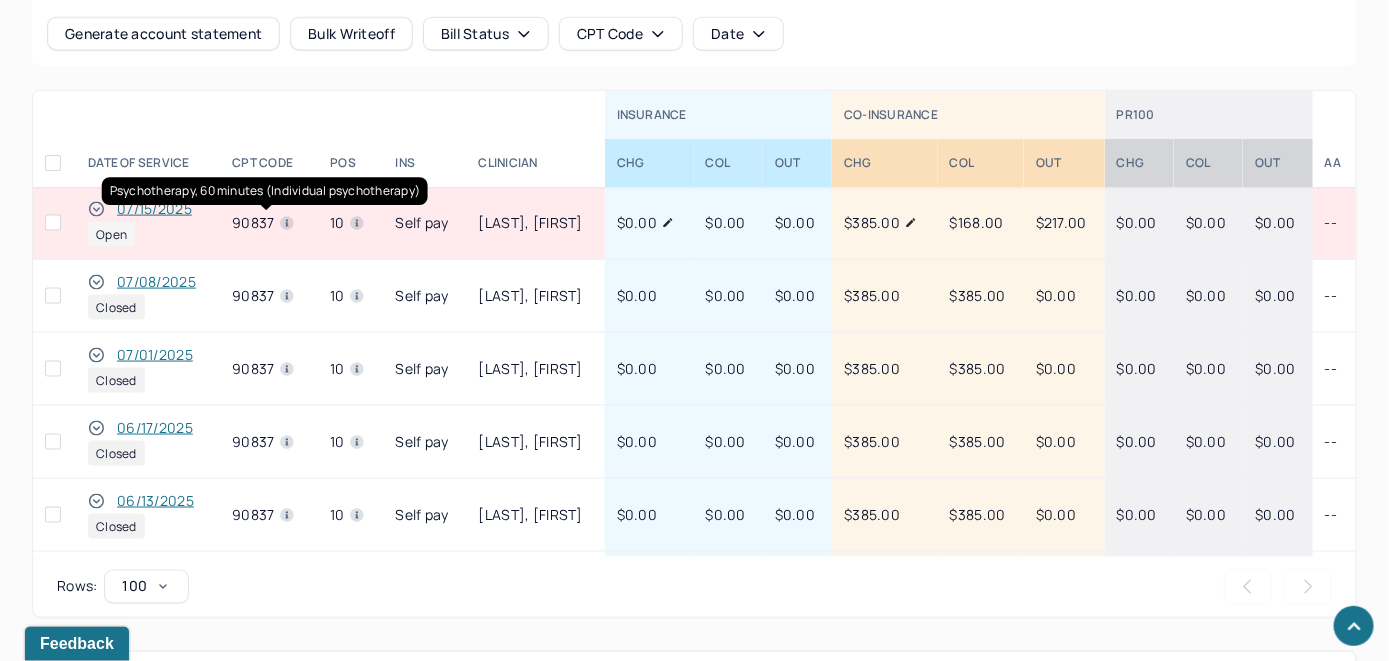 click on "Psychotherapy, 60 minutes (Individual psychotherapy) Psychotherapy, 60 minutes (Individual psychotherapy)" at bounding box center [265, 191] 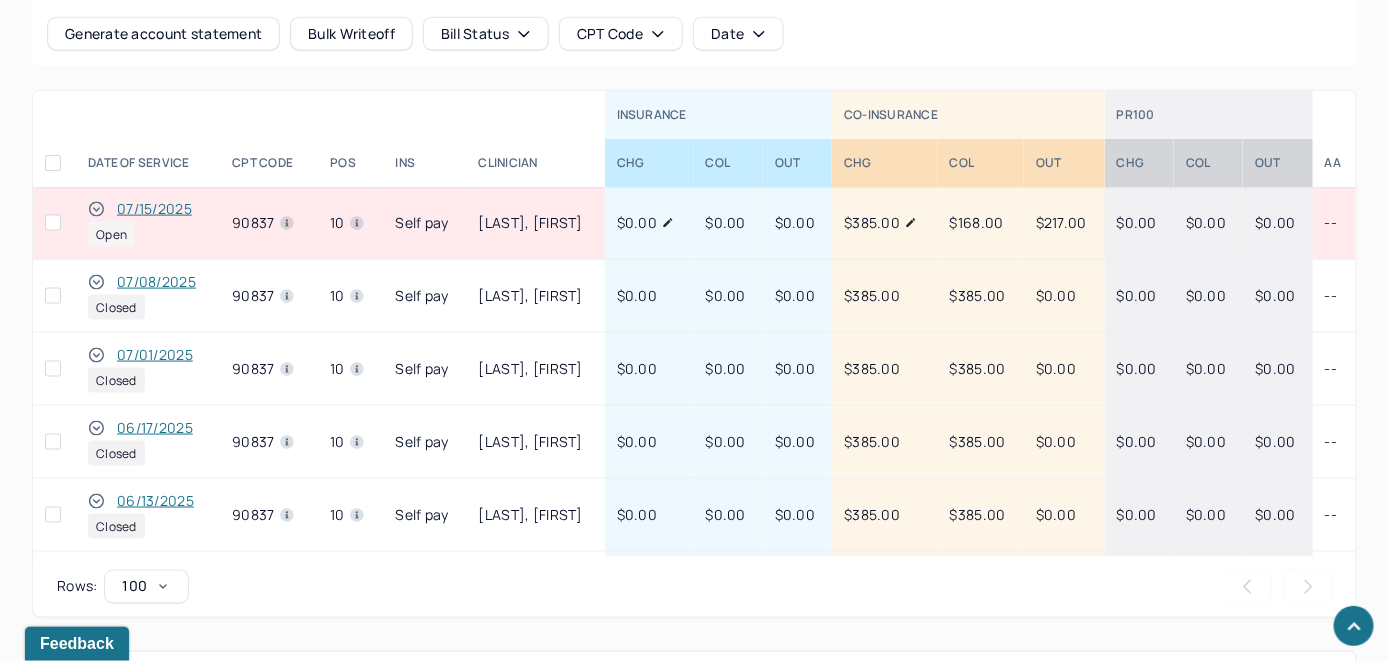 click on "DATE OF SERVICE" at bounding box center (148, 163) 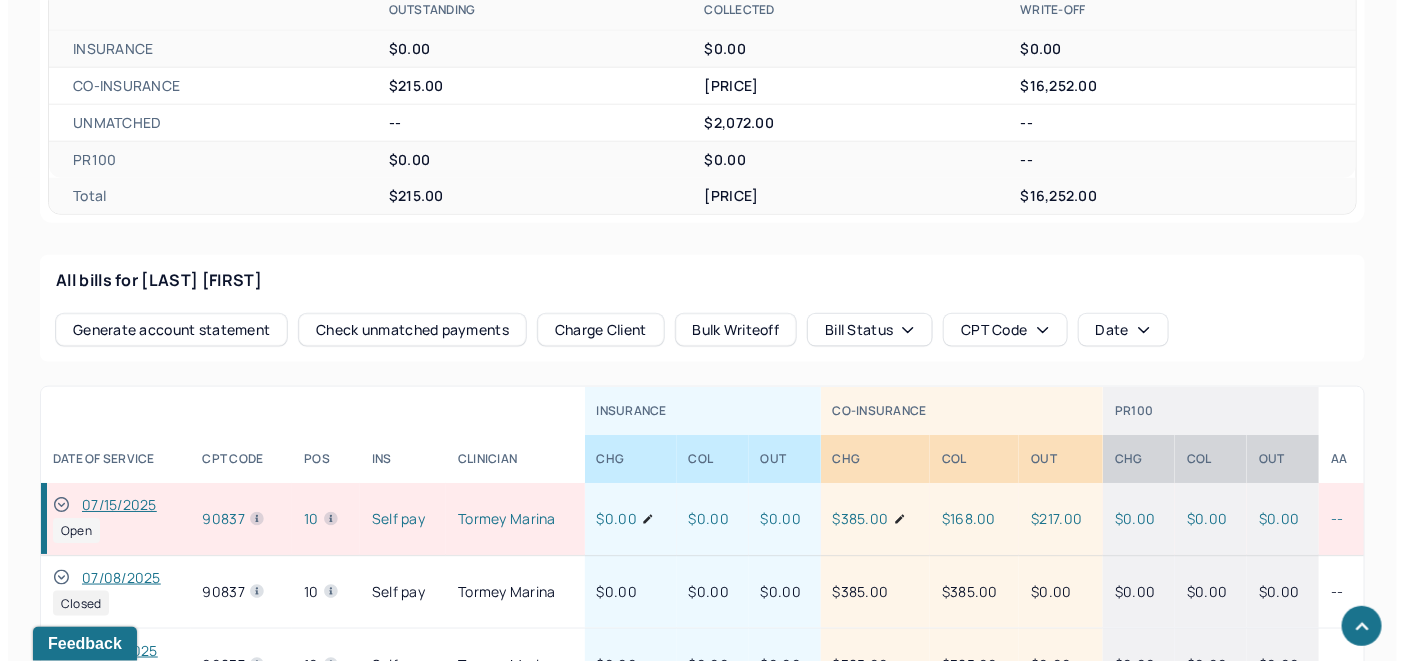 scroll, scrollTop: 858, scrollLeft: 0, axis: vertical 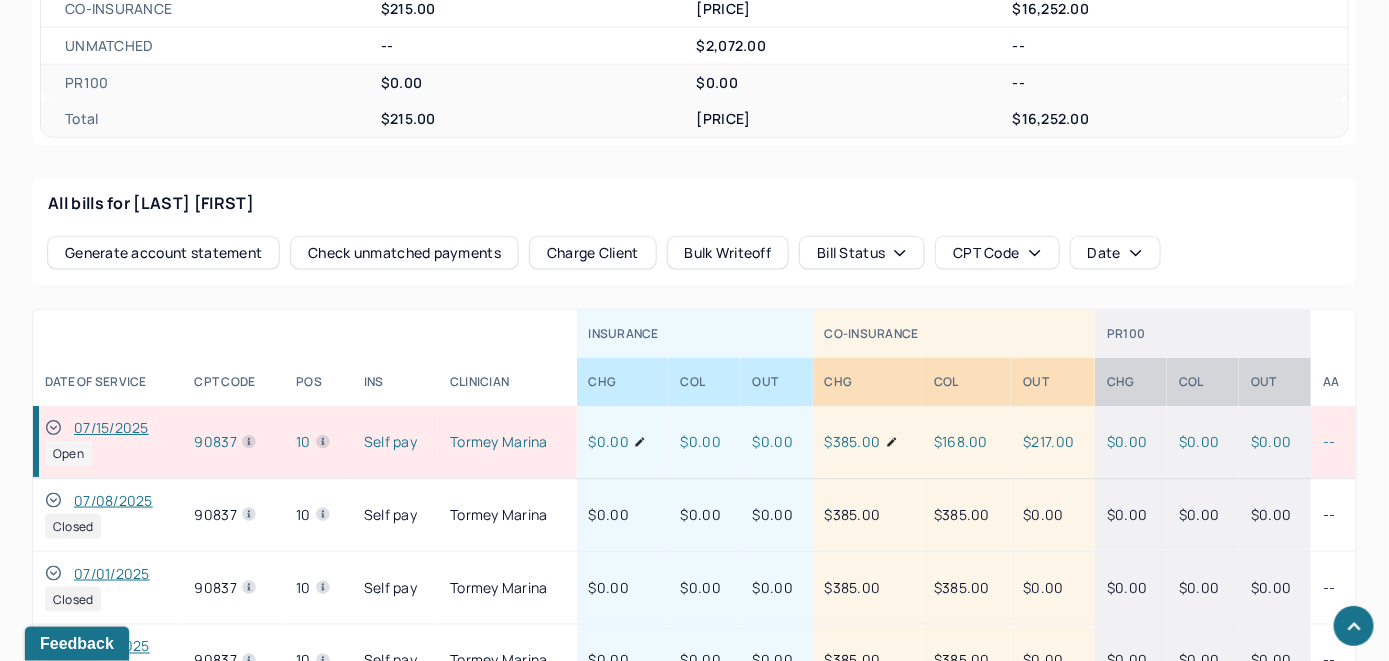 click on "Check unmatched payments" at bounding box center (404, 253) 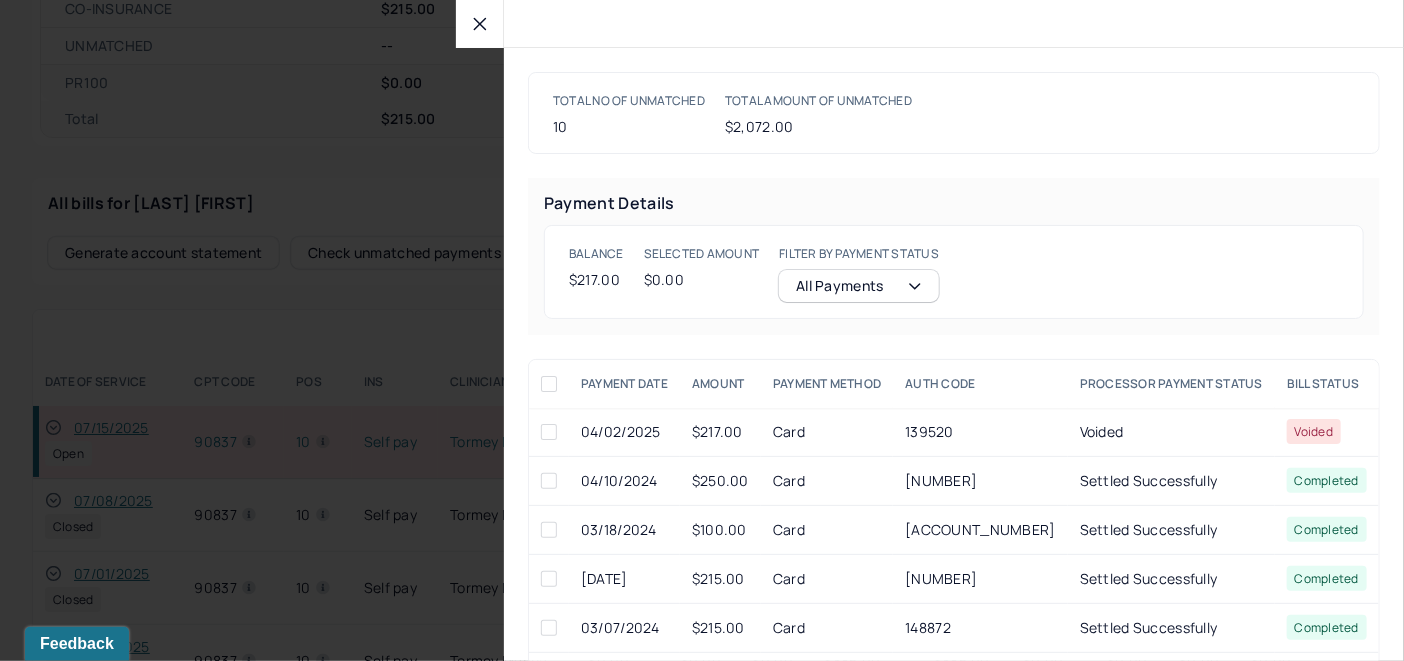 click 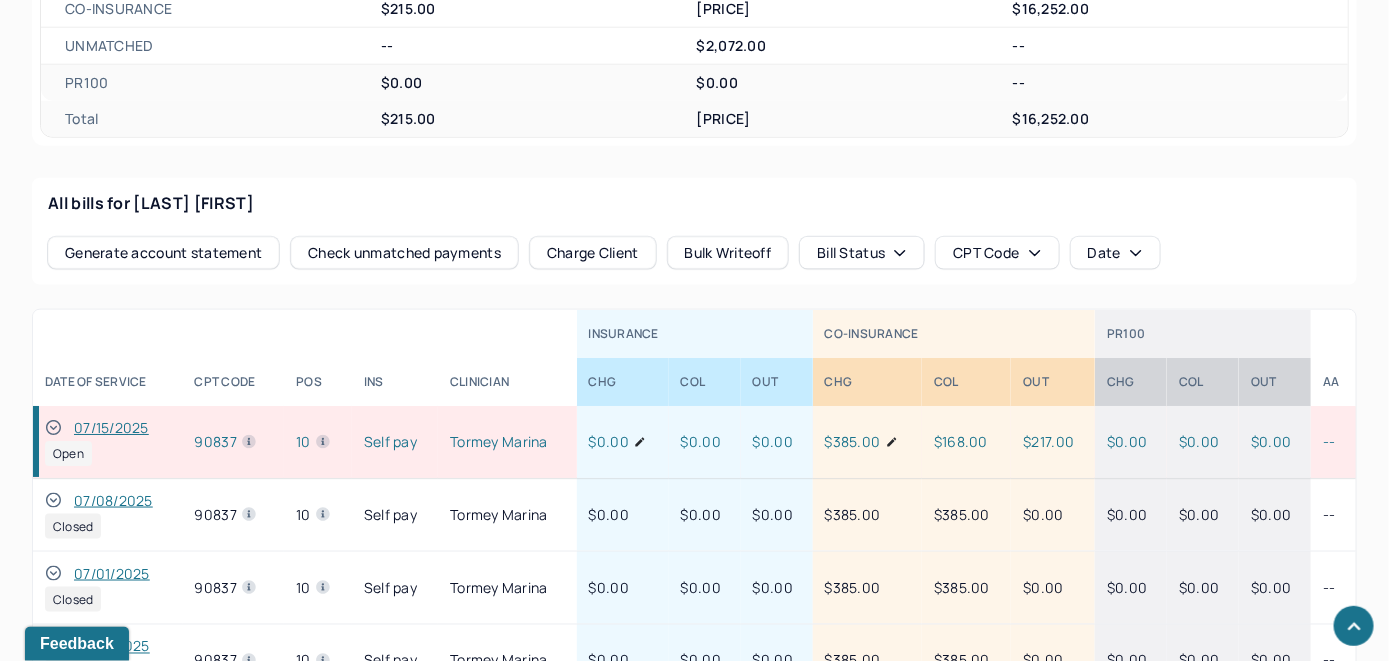 click on "Charge Client" at bounding box center [593, 253] 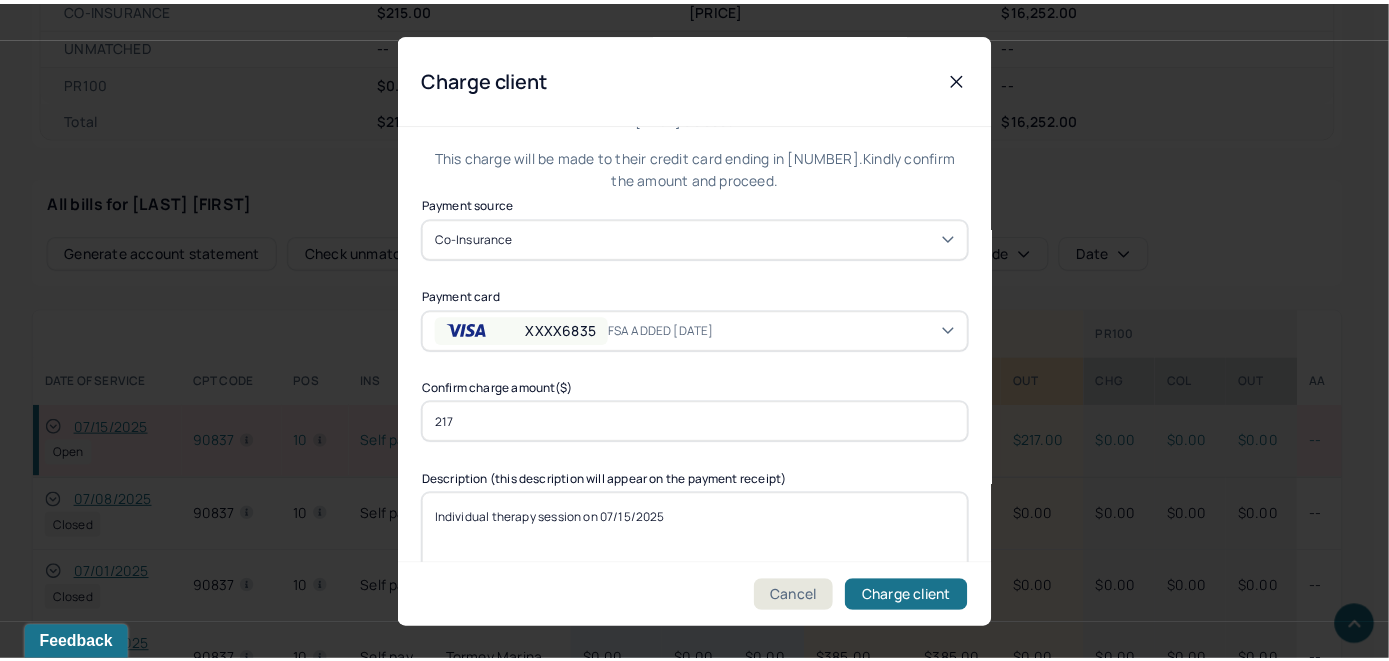 scroll, scrollTop: 121, scrollLeft: 0, axis: vertical 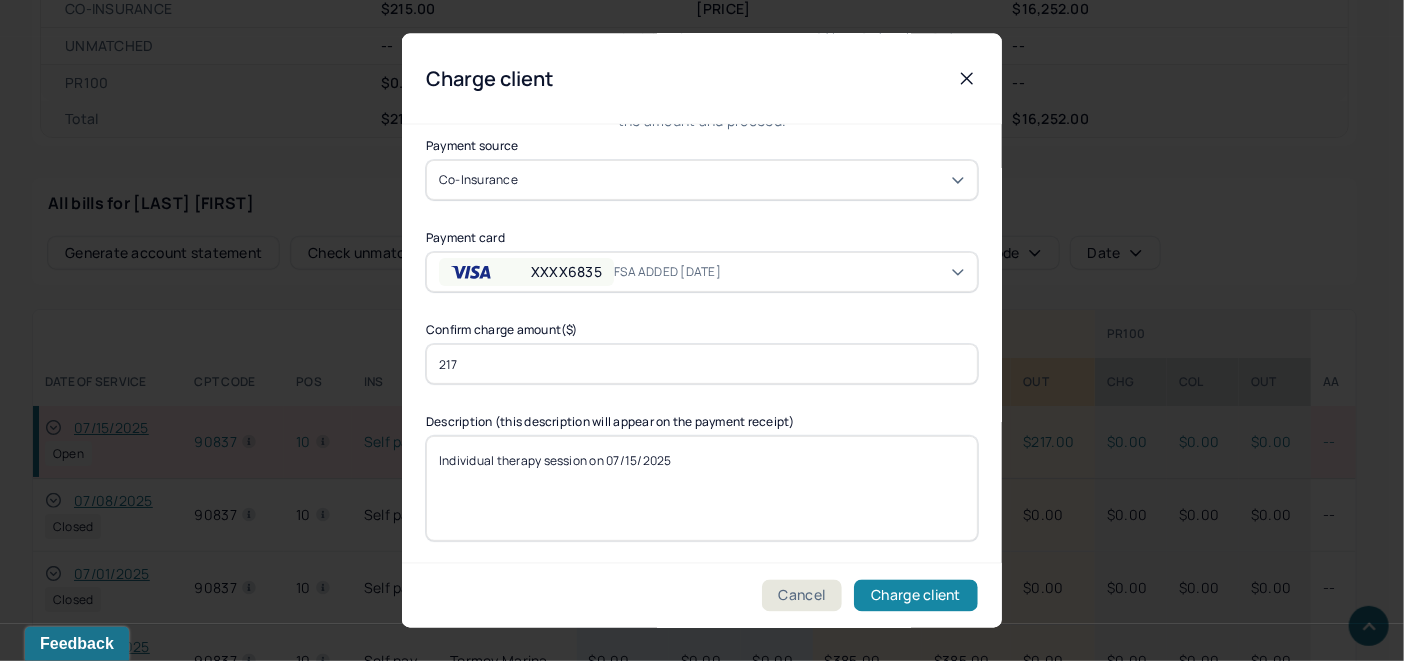 click on "Charge client" at bounding box center (916, 596) 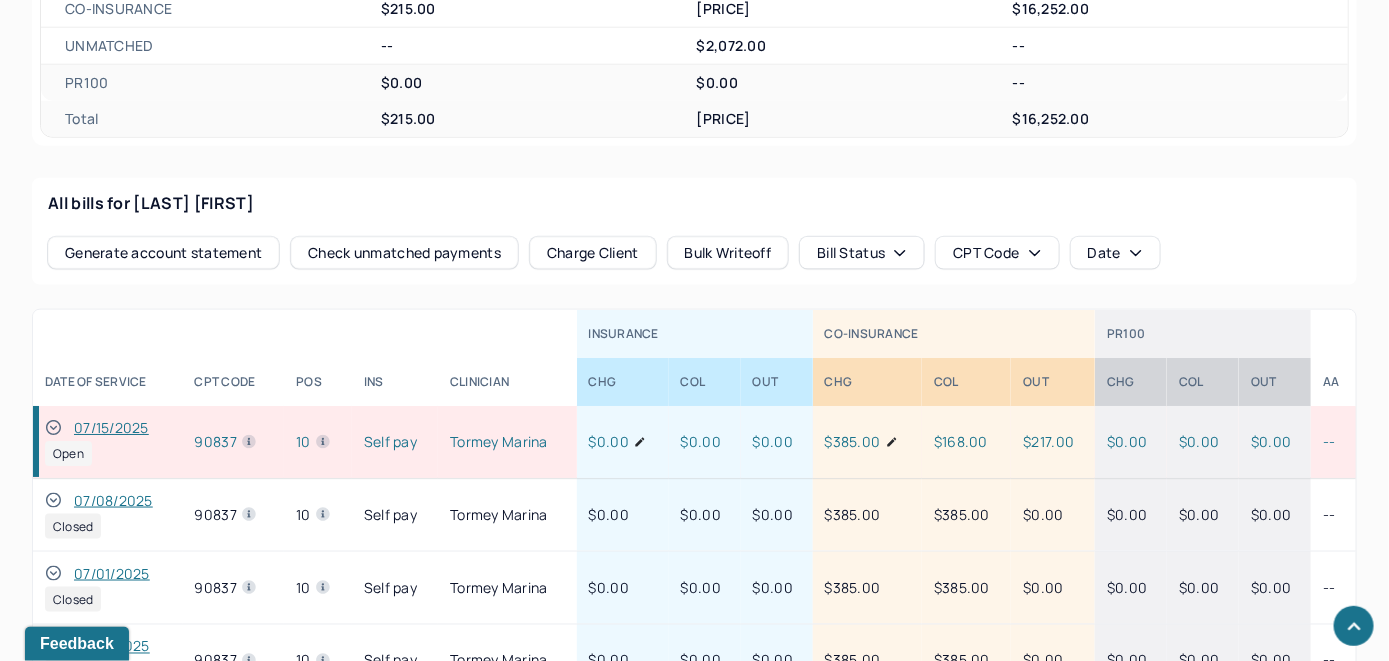 drag, startPoint x: 54, startPoint y: 420, endPoint x: 215, endPoint y: 321, distance: 189.00264 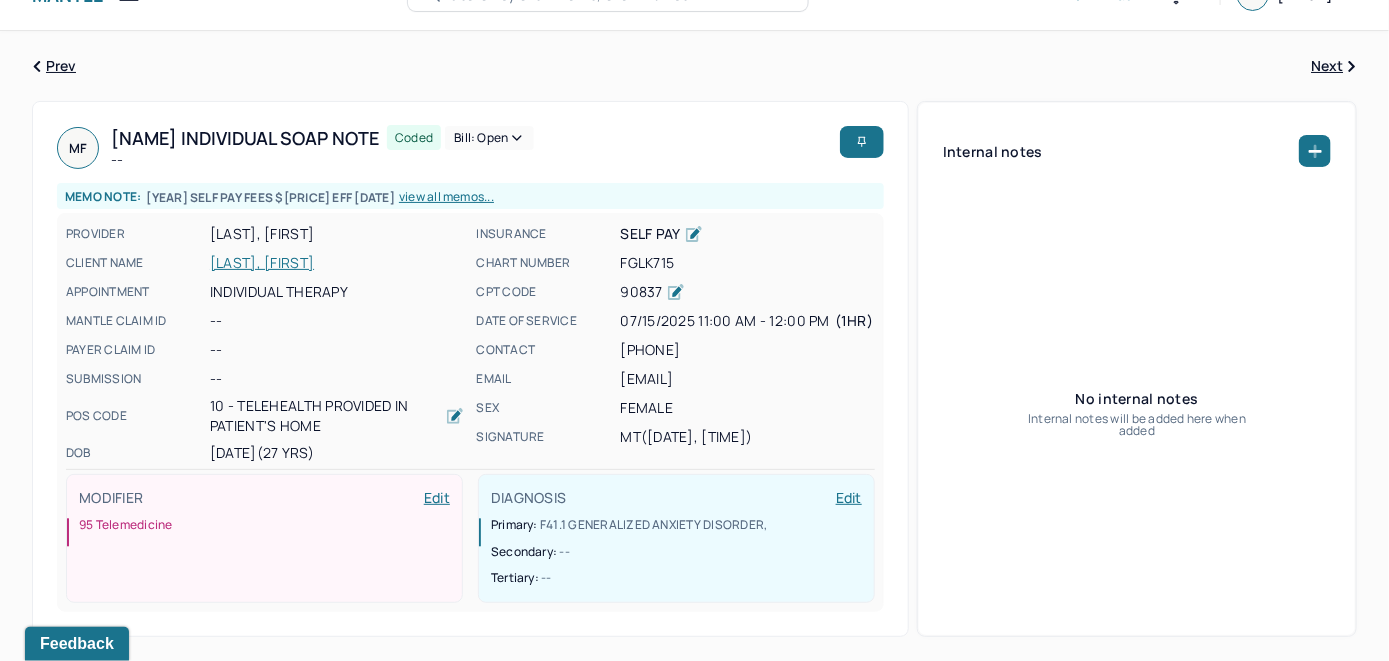 scroll, scrollTop: 0, scrollLeft: 0, axis: both 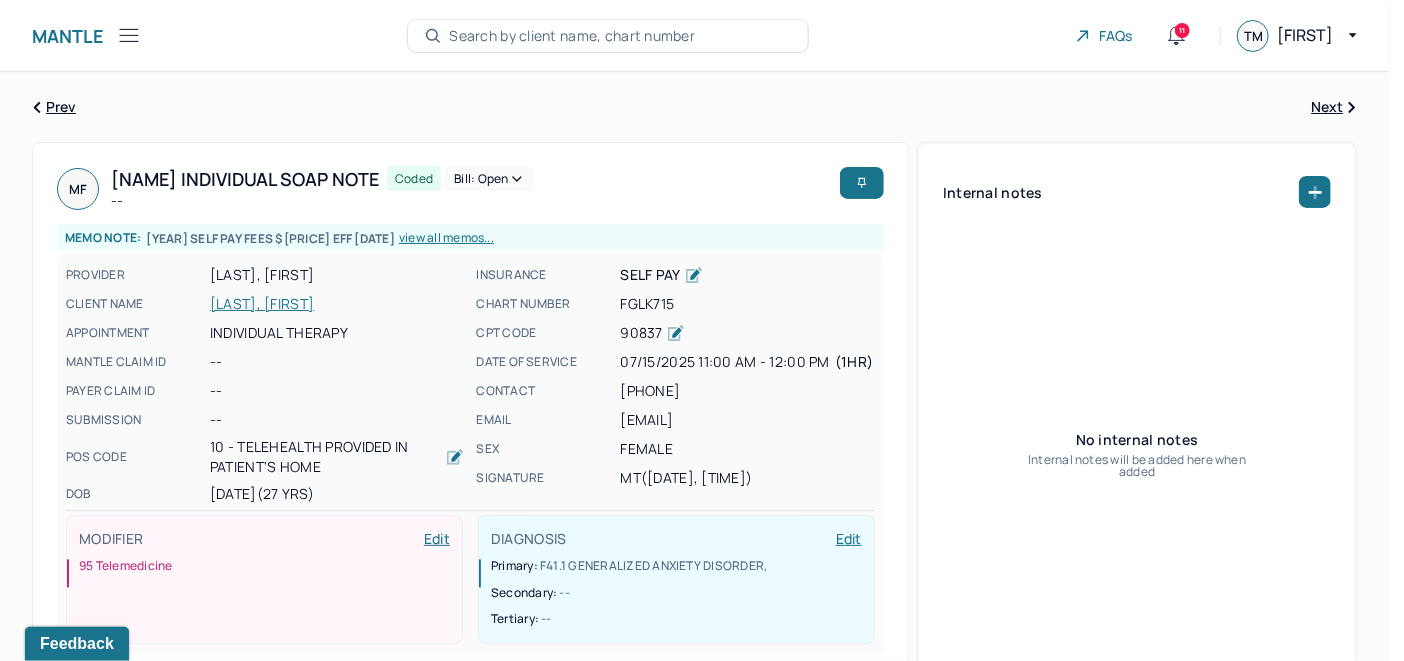click on "Bill: Open" at bounding box center [489, 179] 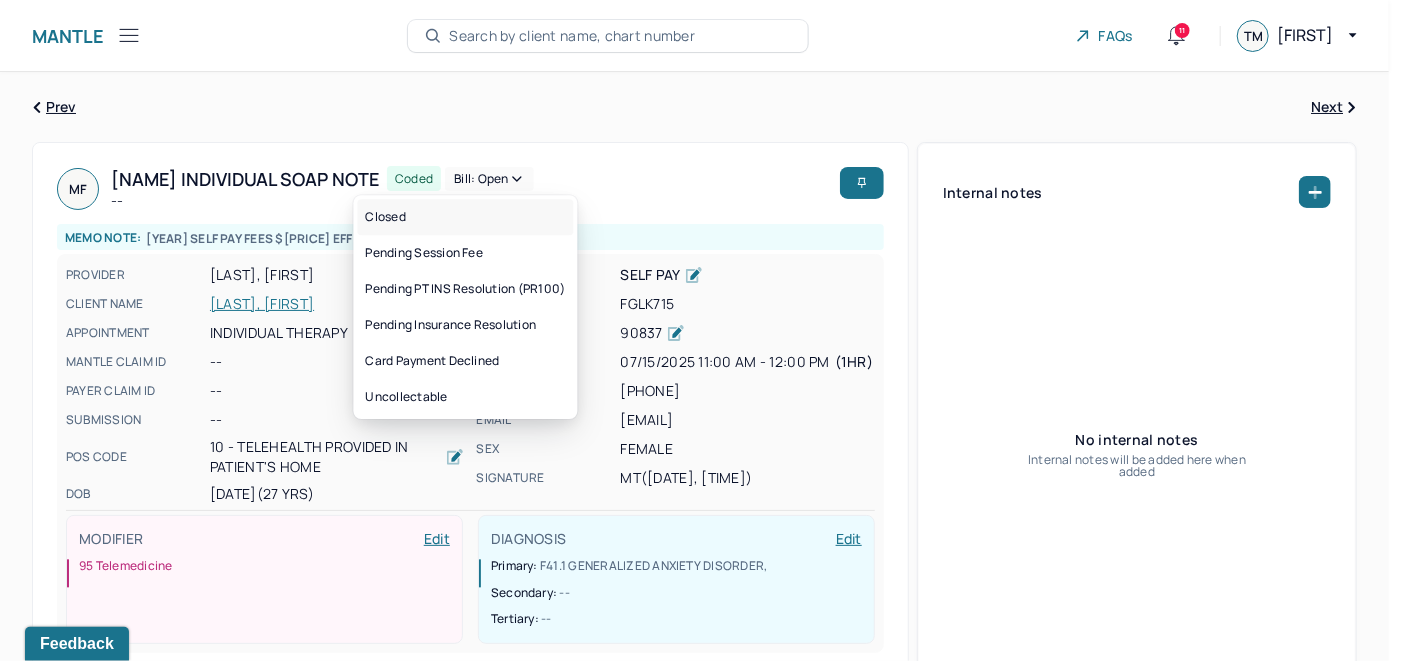 click on "Closed" at bounding box center (466, 217) 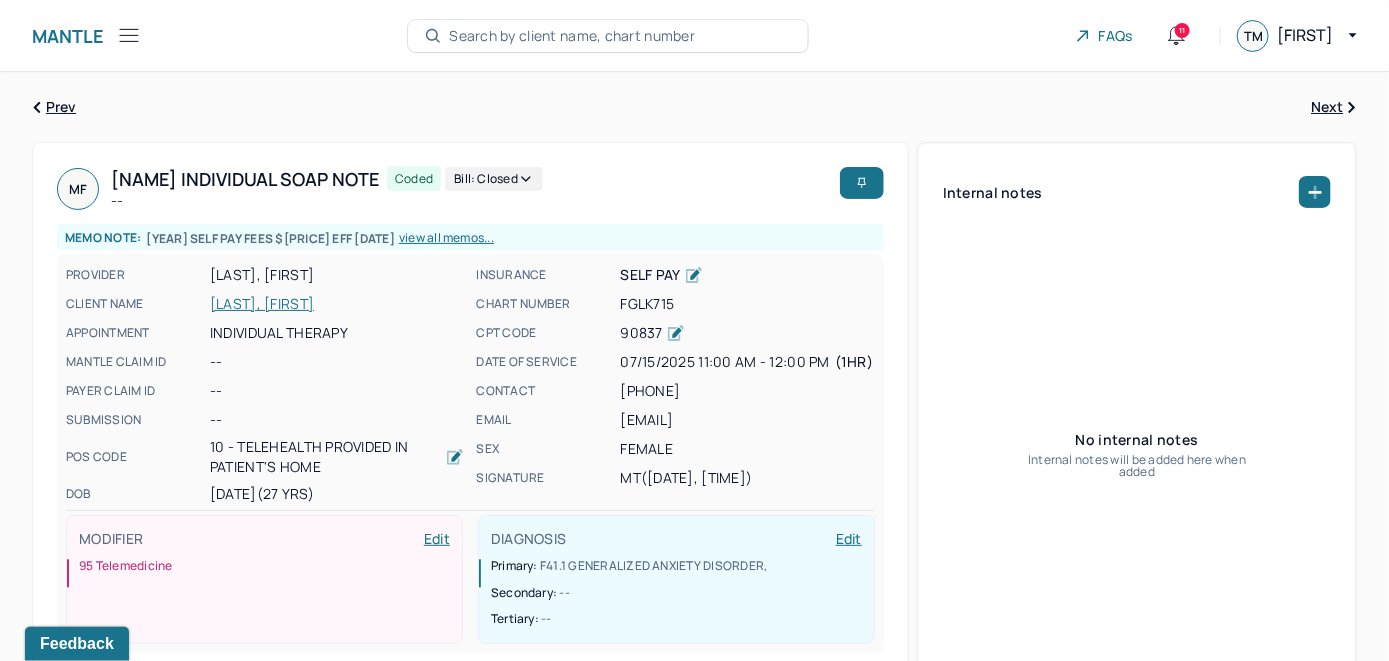 click on "Search by client name, chart number" at bounding box center [572, 36] 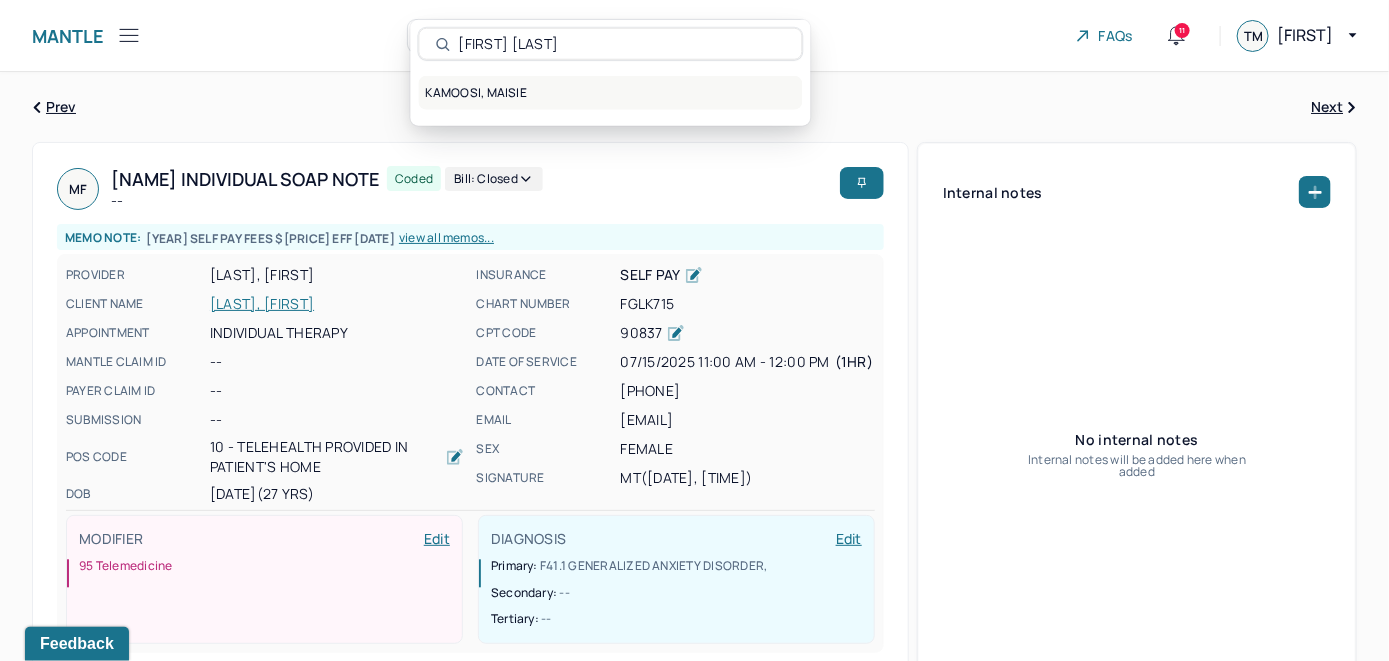 type on "Maisie Kamoosi" 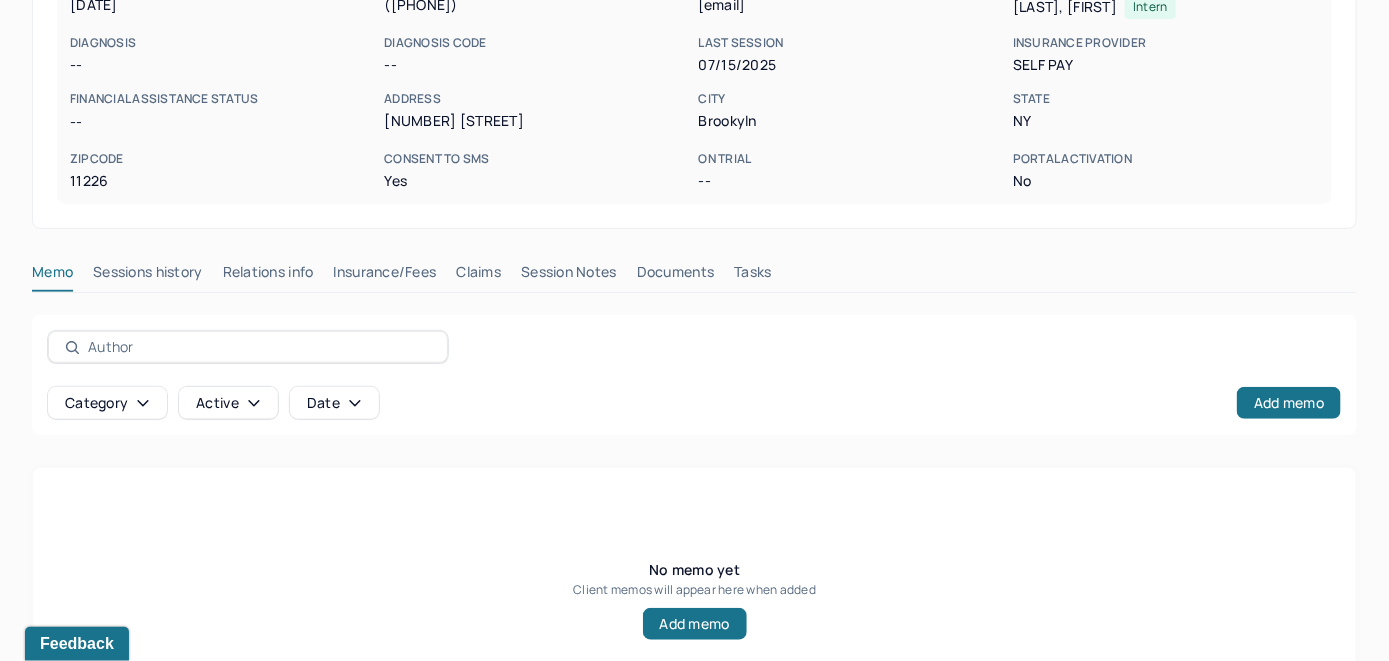 scroll, scrollTop: 393, scrollLeft: 0, axis: vertical 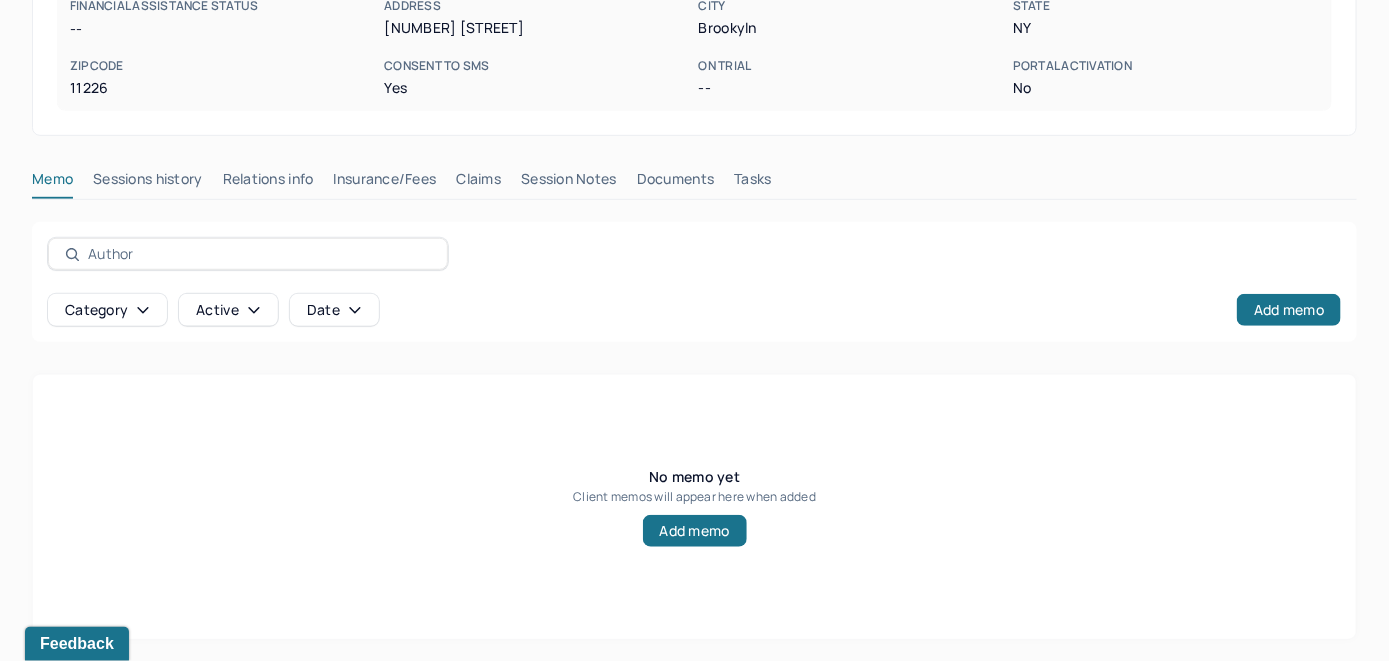 click on "Insurance/Fees" at bounding box center (385, 183) 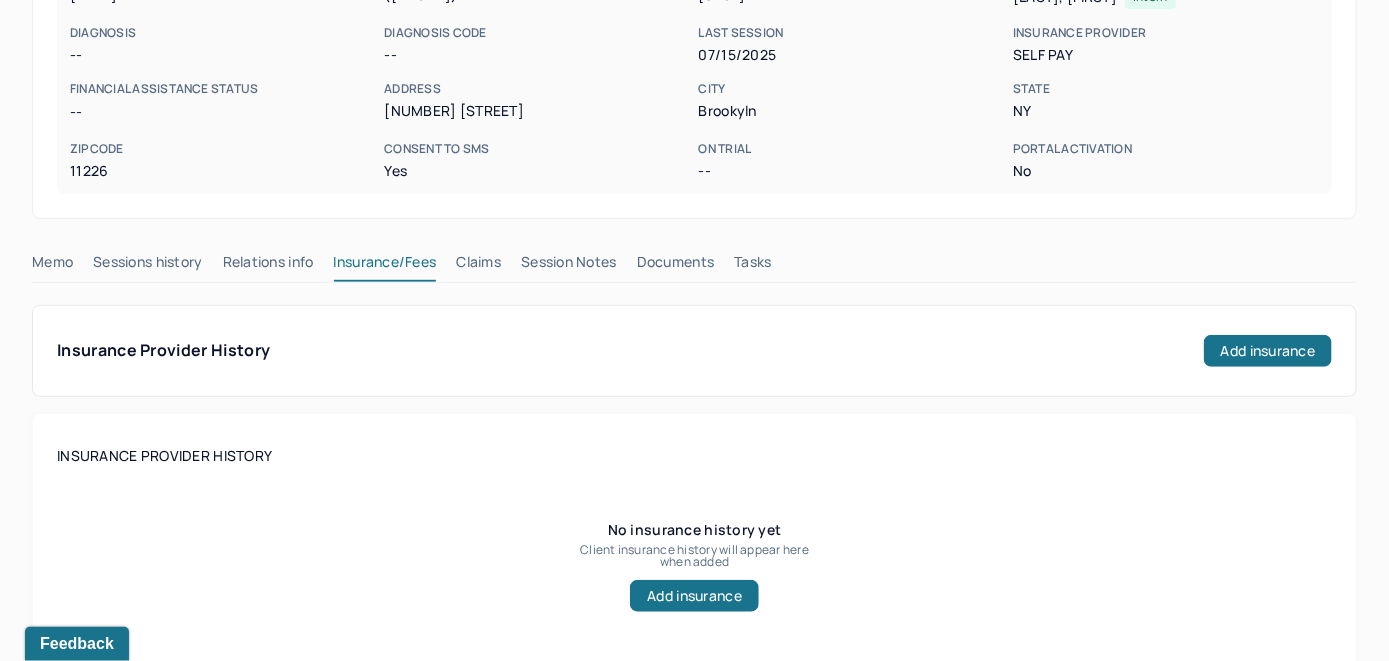 scroll, scrollTop: 293, scrollLeft: 0, axis: vertical 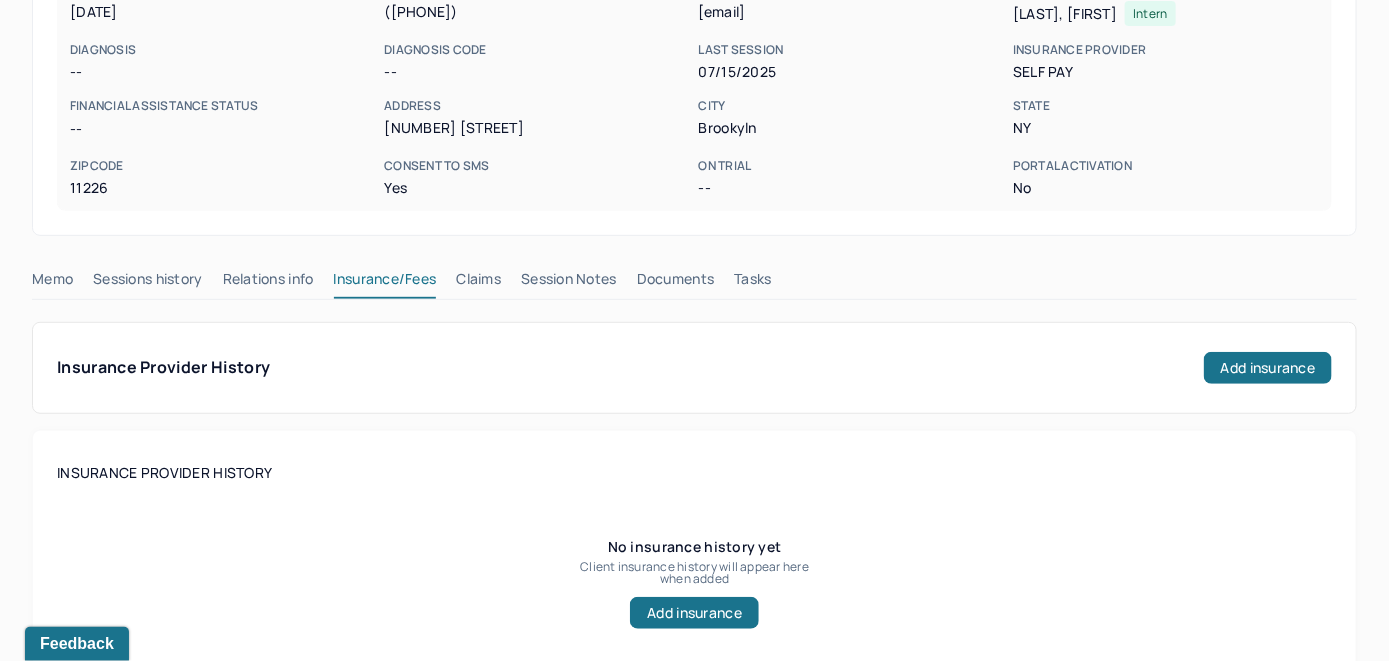 click on "Claims" at bounding box center (478, 283) 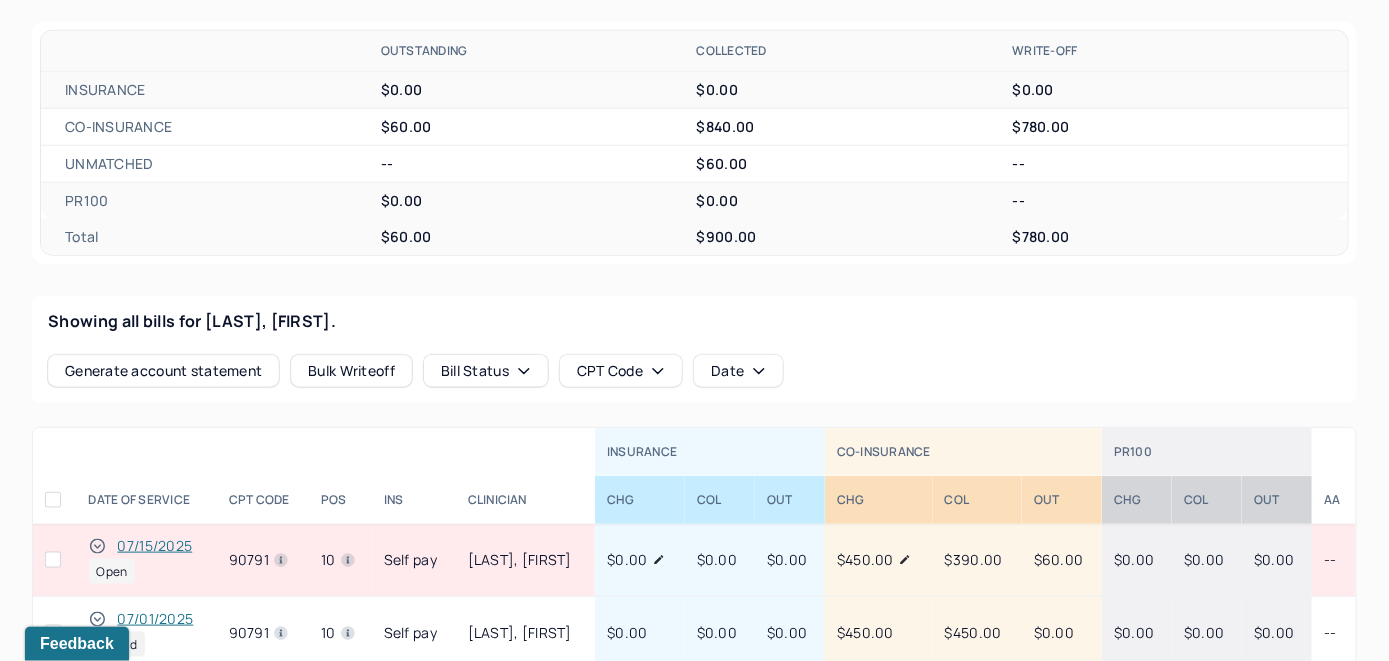 scroll, scrollTop: 693, scrollLeft: 0, axis: vertical 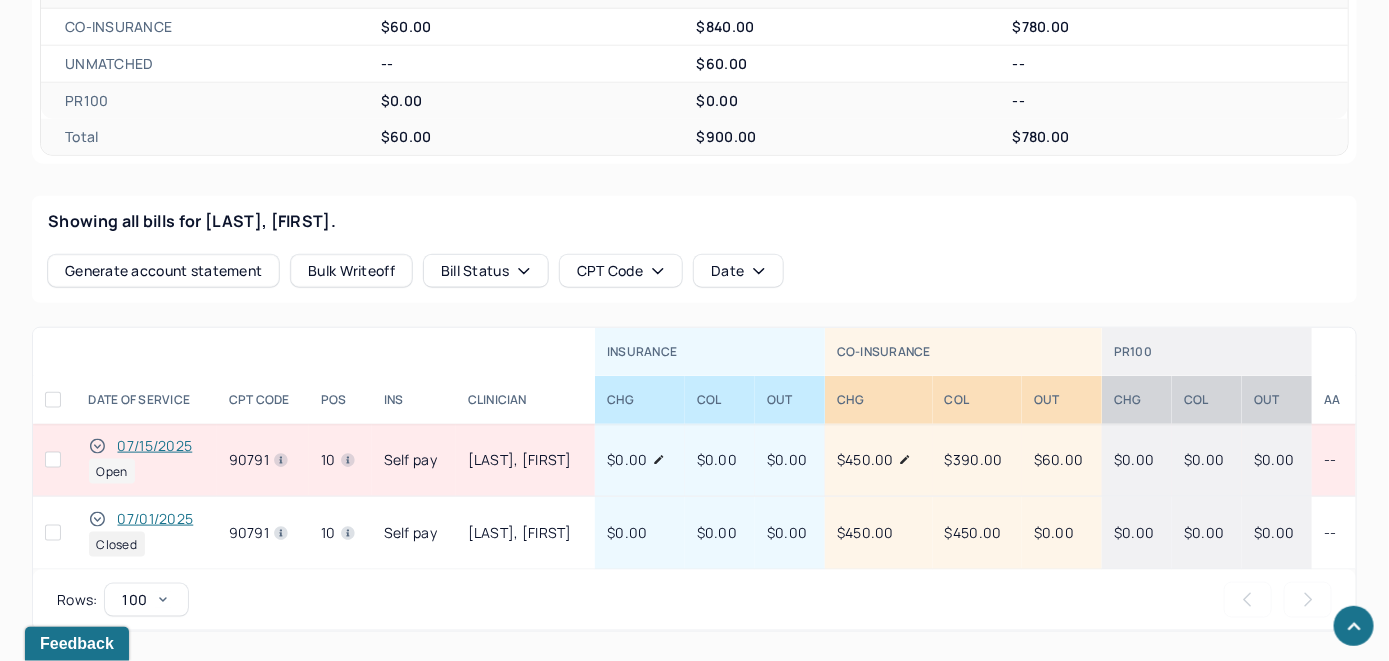 click on "07/15/2025" at bounding box center (155, 446) 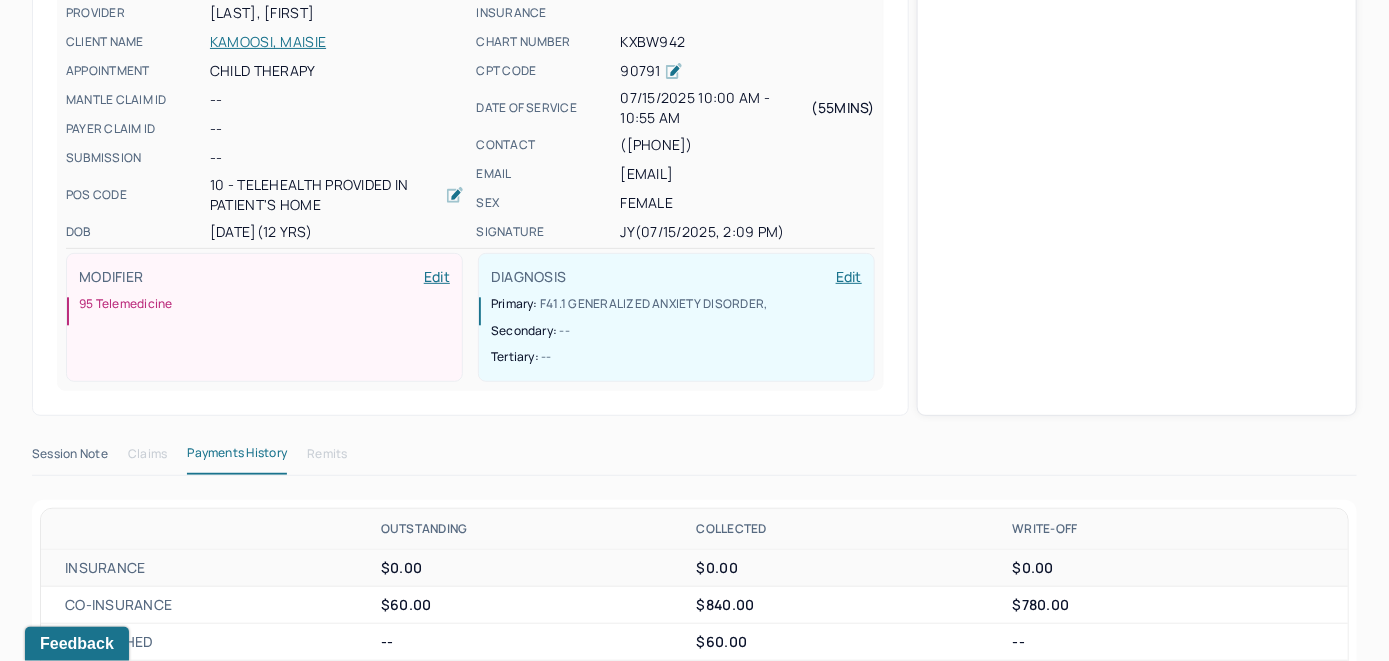 scroll, scrollTop: 621, scrollLeft: 0, axis: vertical 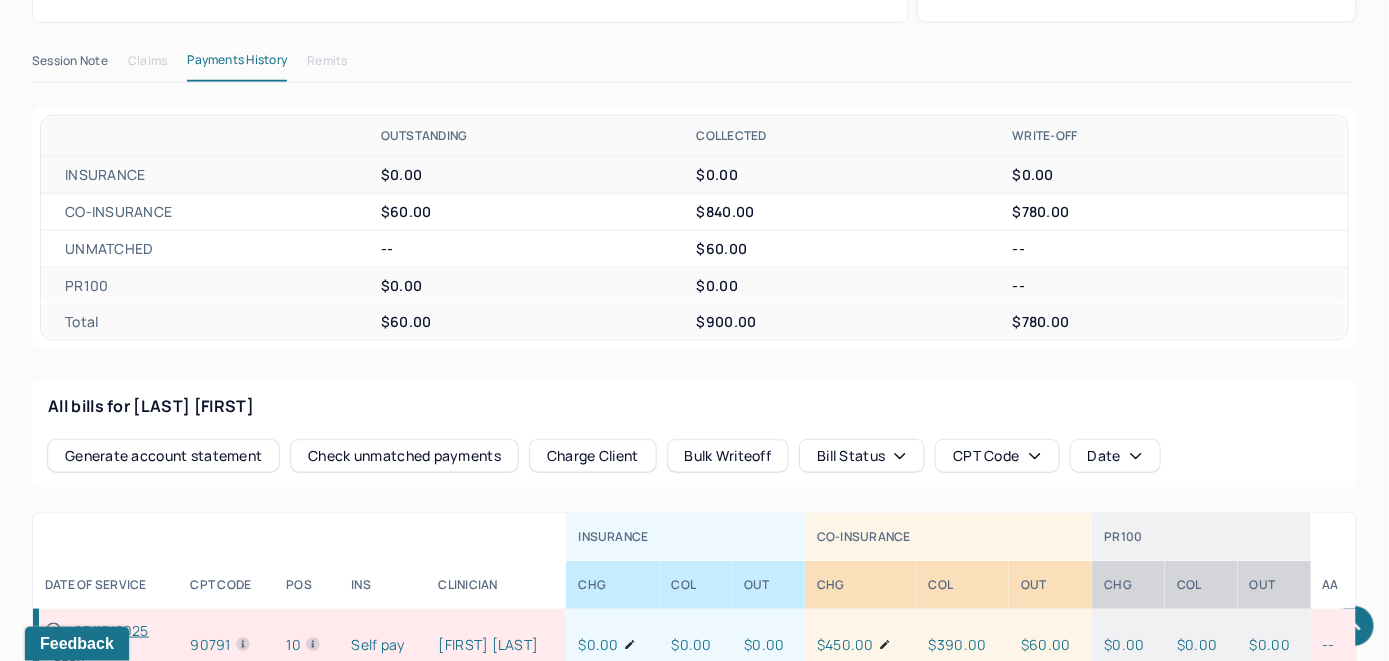 click on "Check unmatched payments" at bounding box center (404, 456) 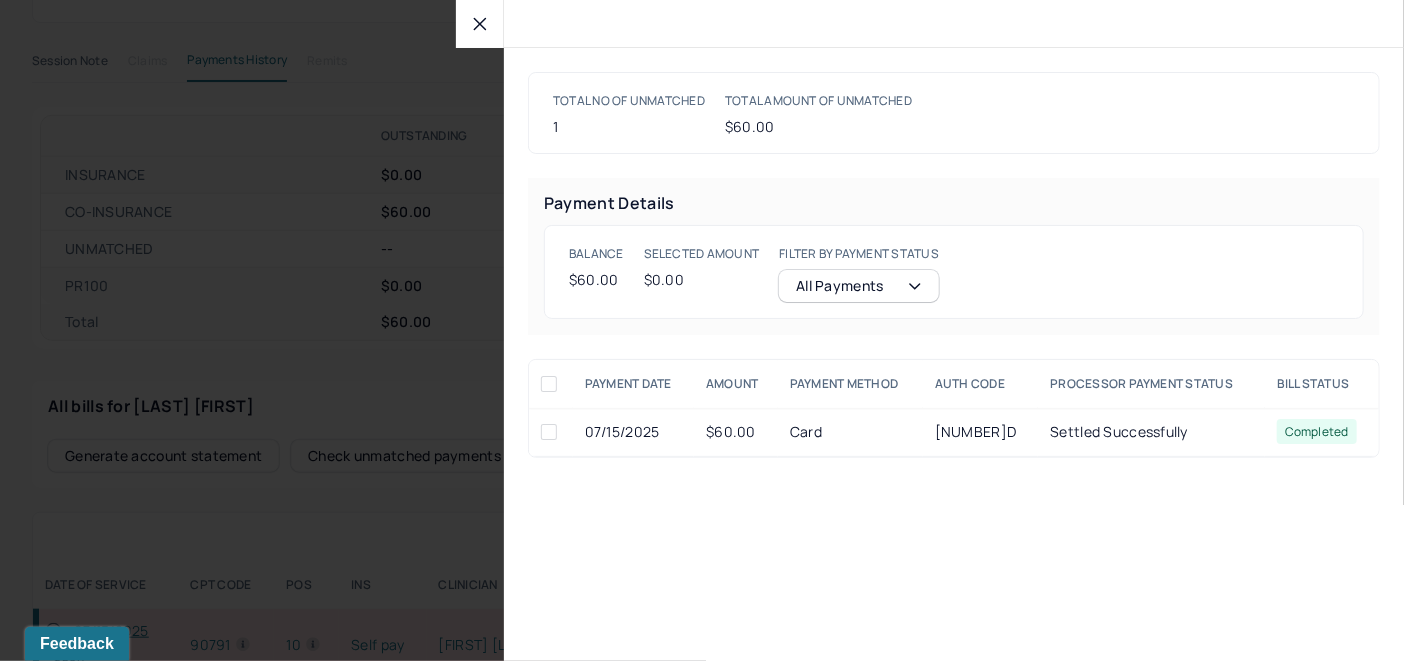 drag, startPoint x: 546, startPoint y: 431, endPoint x: 558, endPoint y: 406, distance: 27.730848 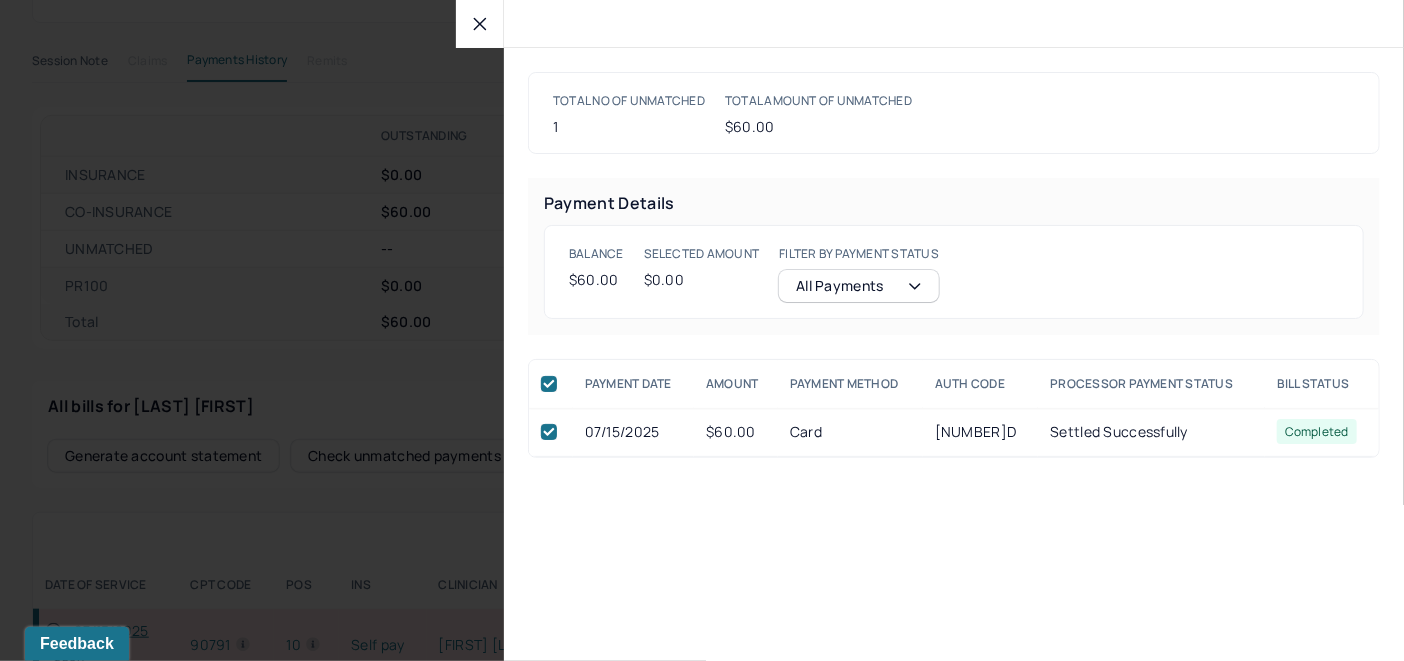 checkbox on "true" 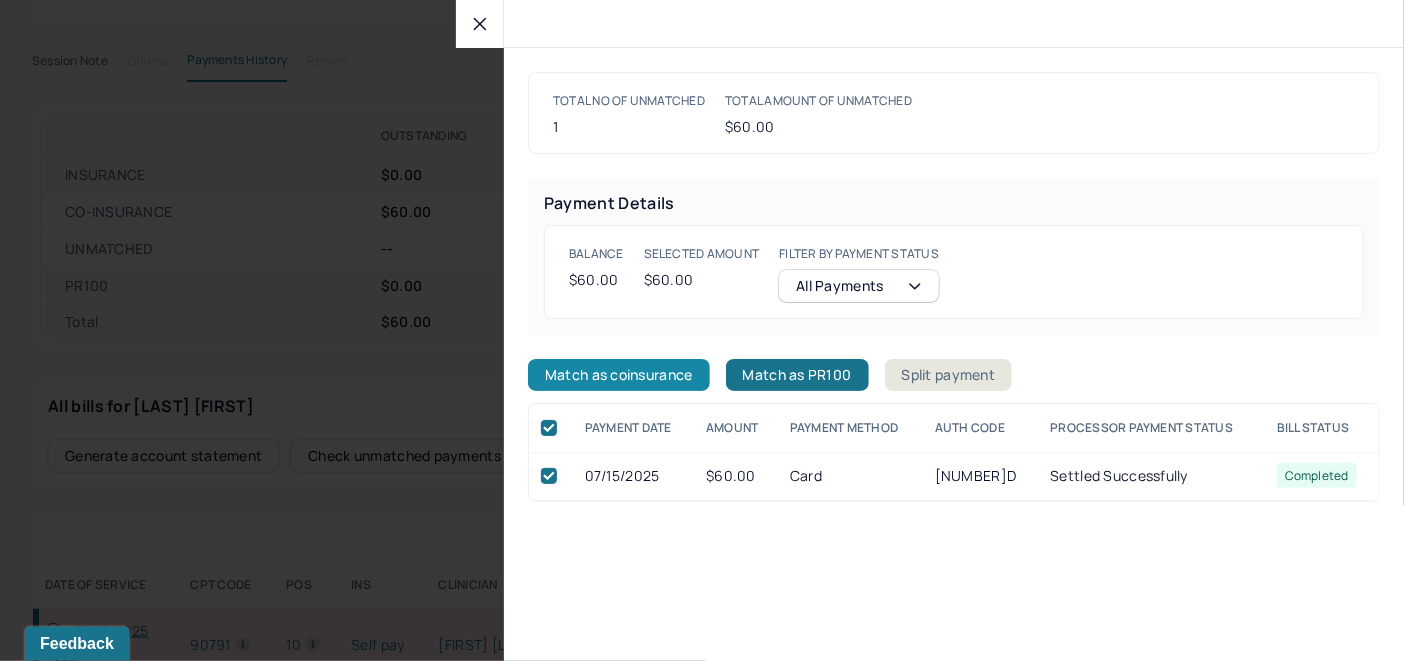 click on "Match as coinsurance" at bounding box center (619, 375) 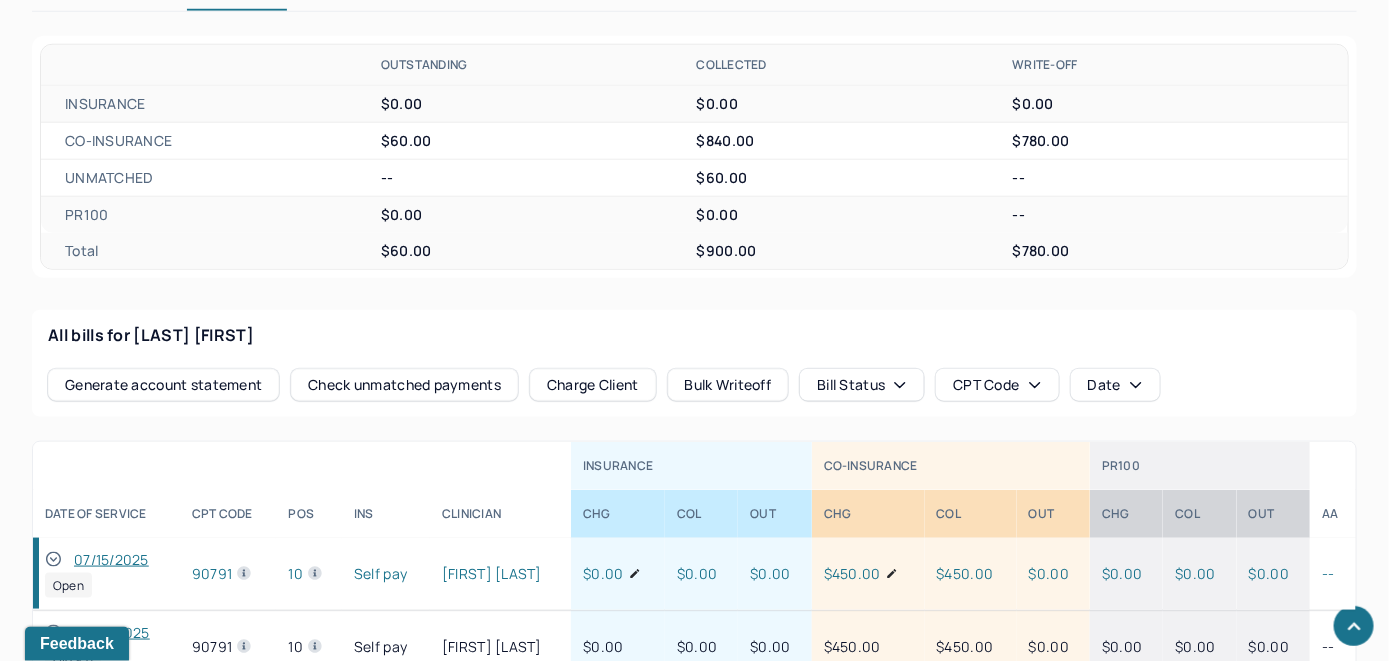 scroll, scrollTop: 796, scrollLeft: 0, axis: vertical 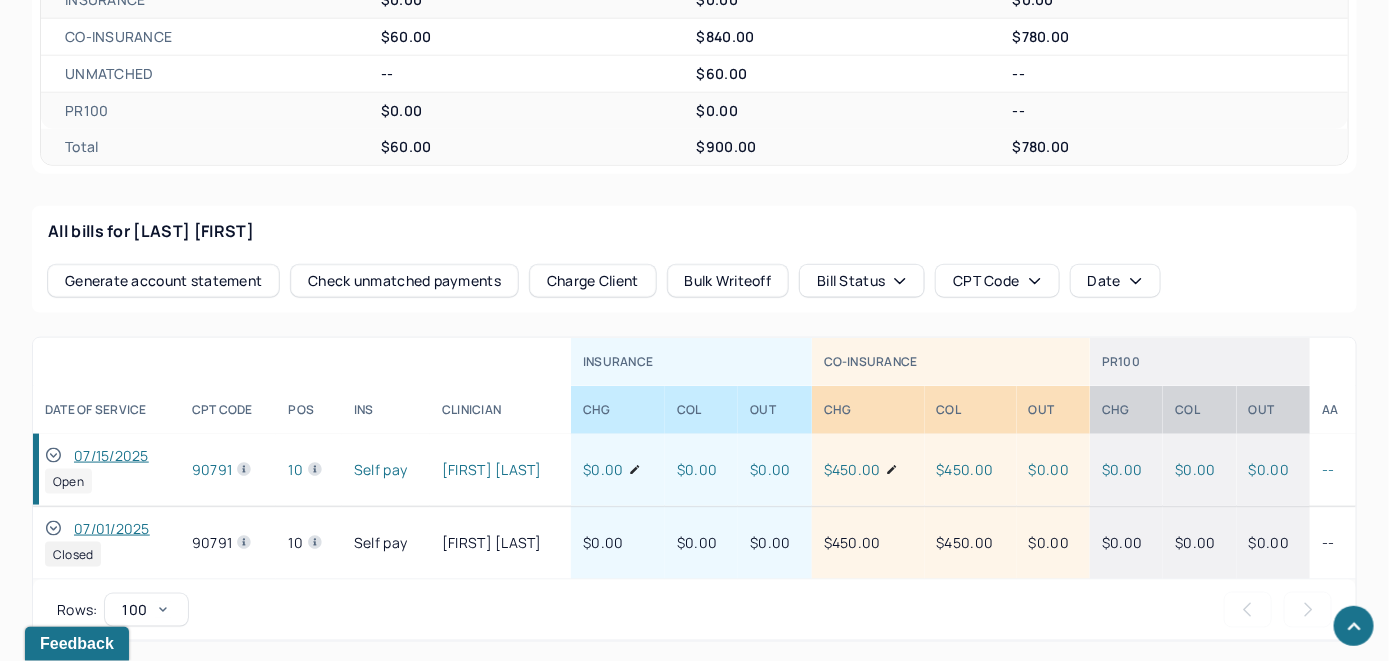 click 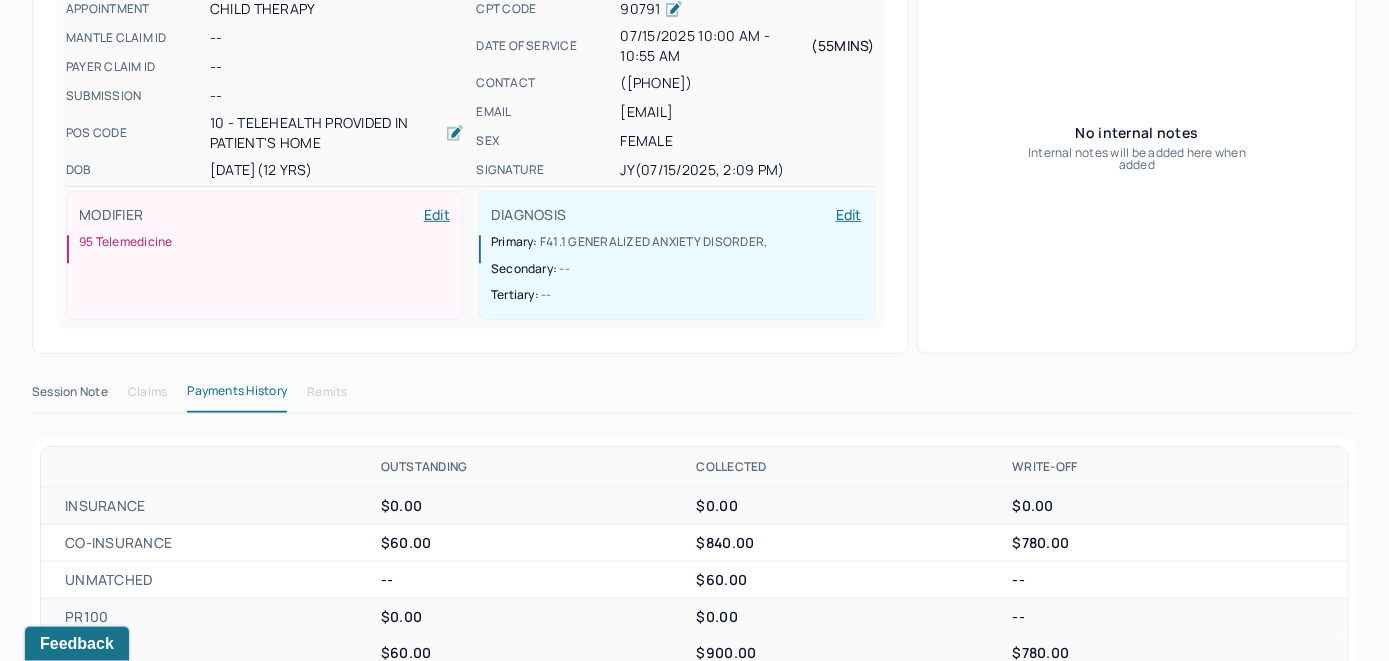 scroll, scrollTop: 96, scrollLeft: 0, axis: vertical 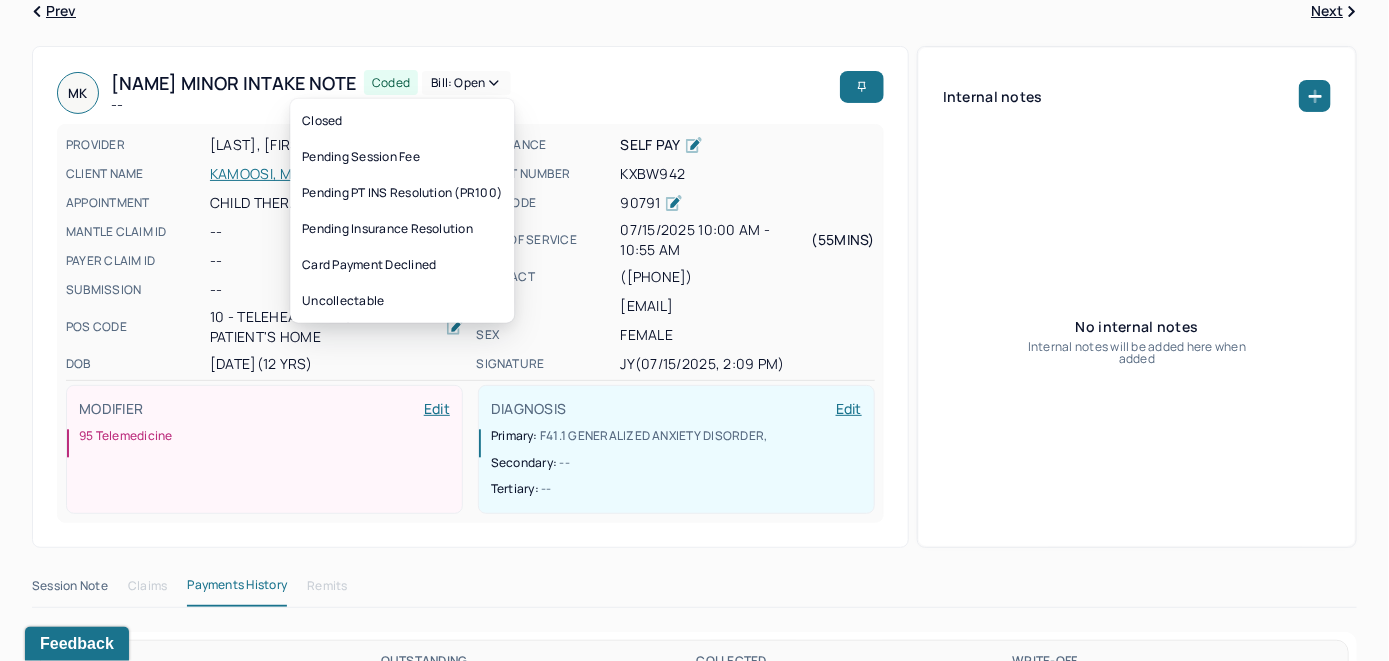 click on "Bill: Open" at bounding box center (466, 83) 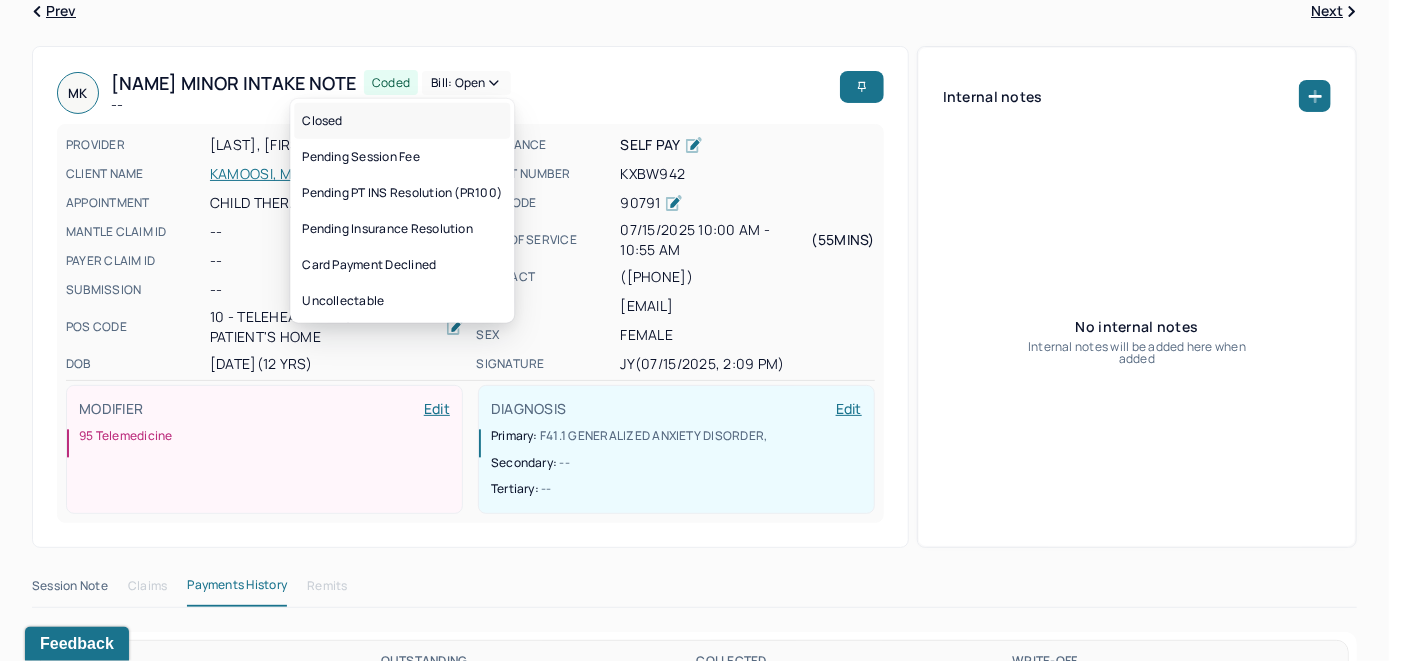 click on "Closed" at bounding box center [402, 121] 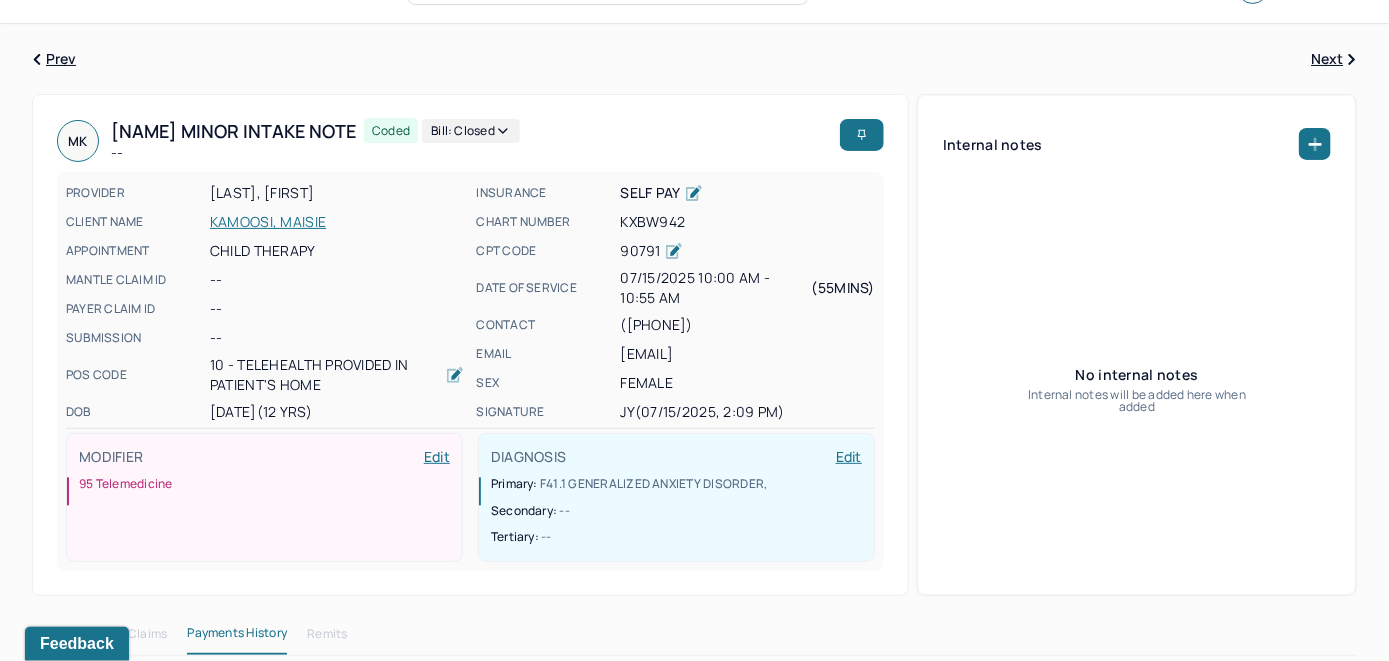 scroll, scrollTop: 0, scrollLeft: 0, axis: both 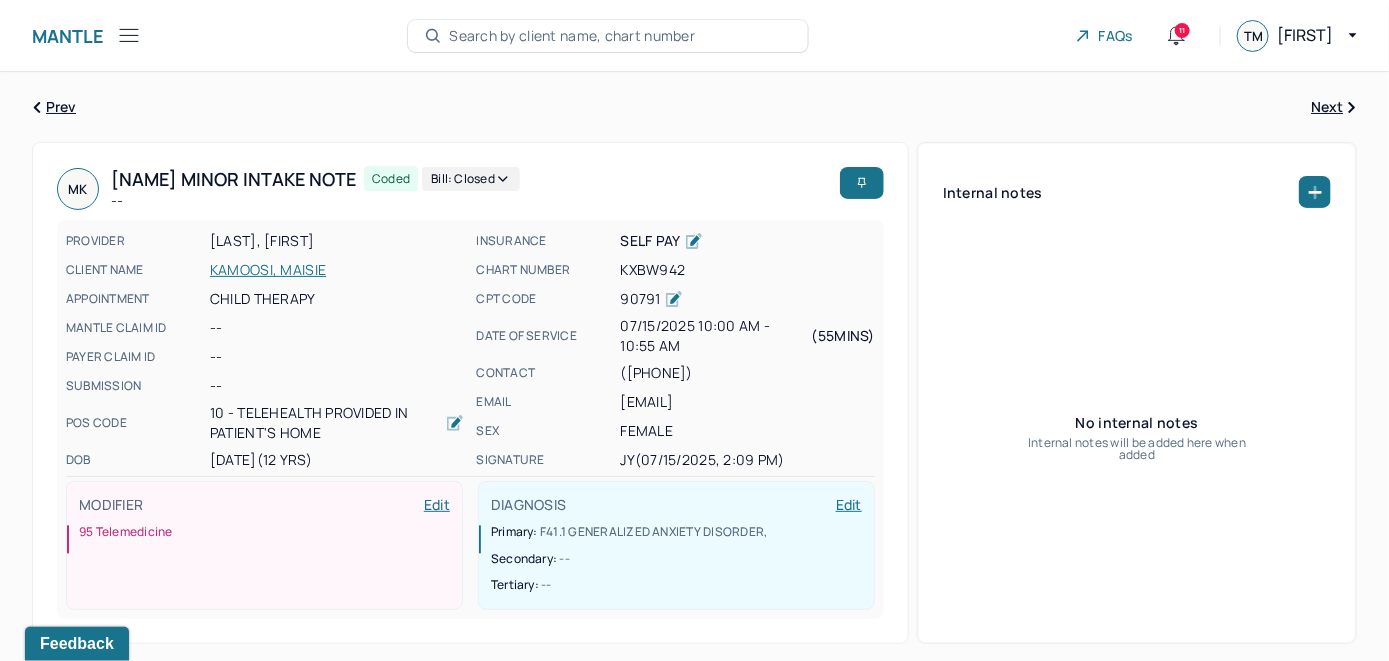 click on "Search by client name, chart number" at bounding box center (572, 36) 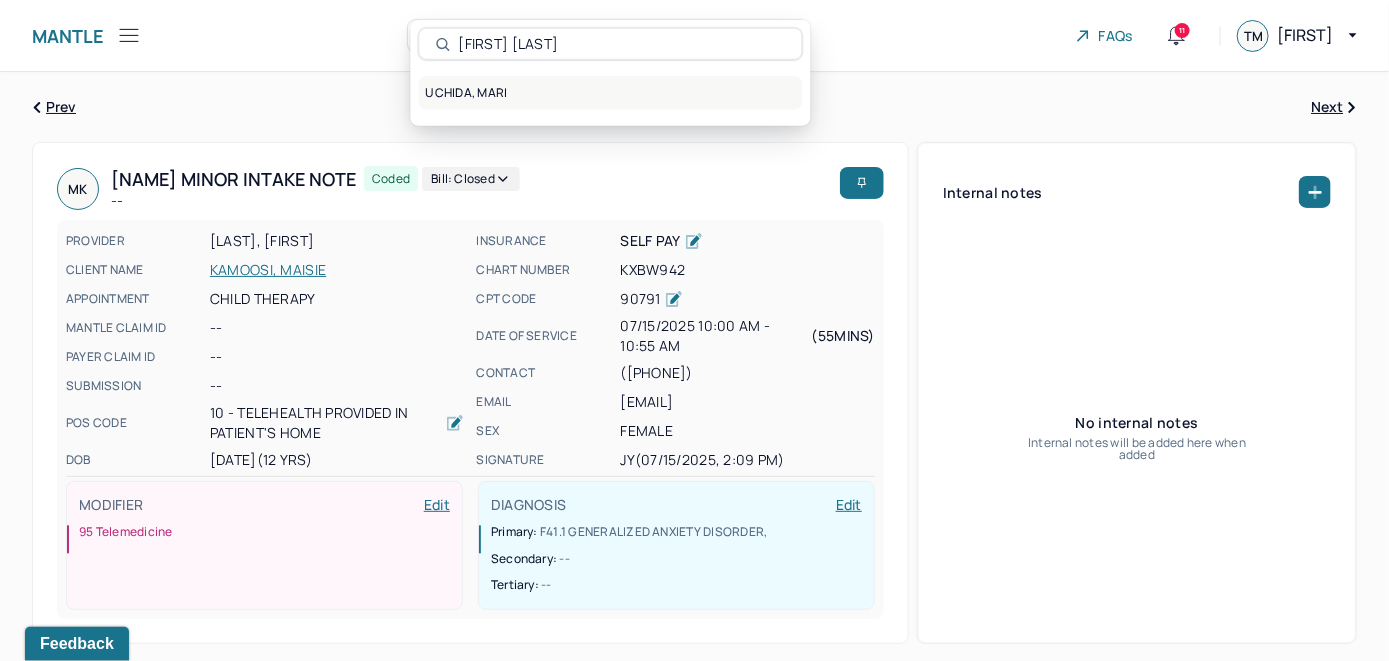type on "Mari Uchida" 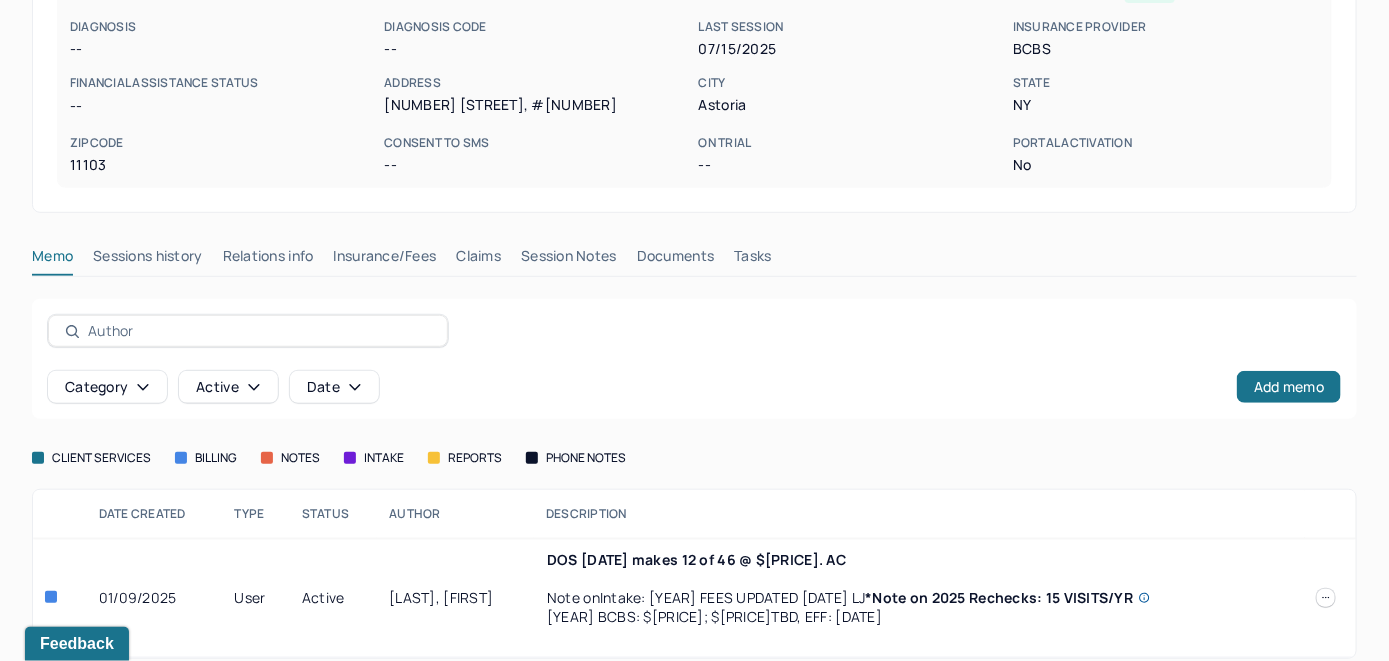 scroll, scrollTop: 362, scrollLeft: 0, axis: vertical 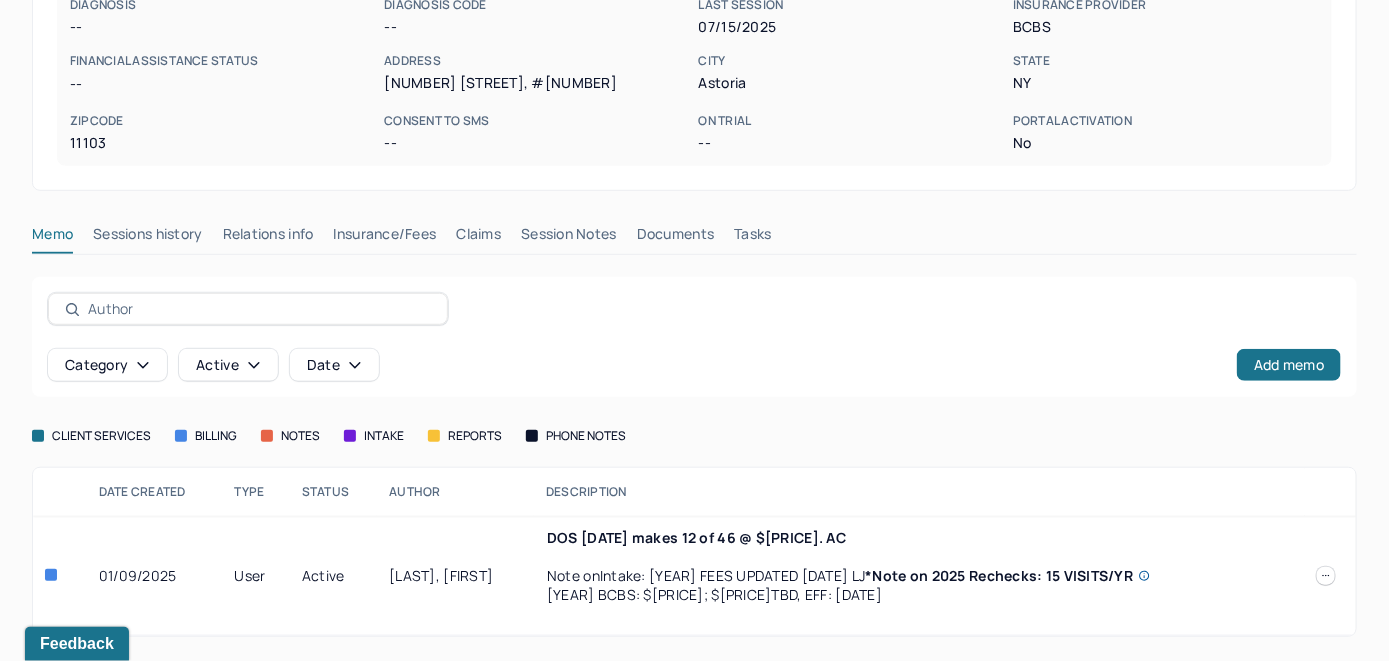 click on "Insurance/Fees" at bounding box center [385, 238] 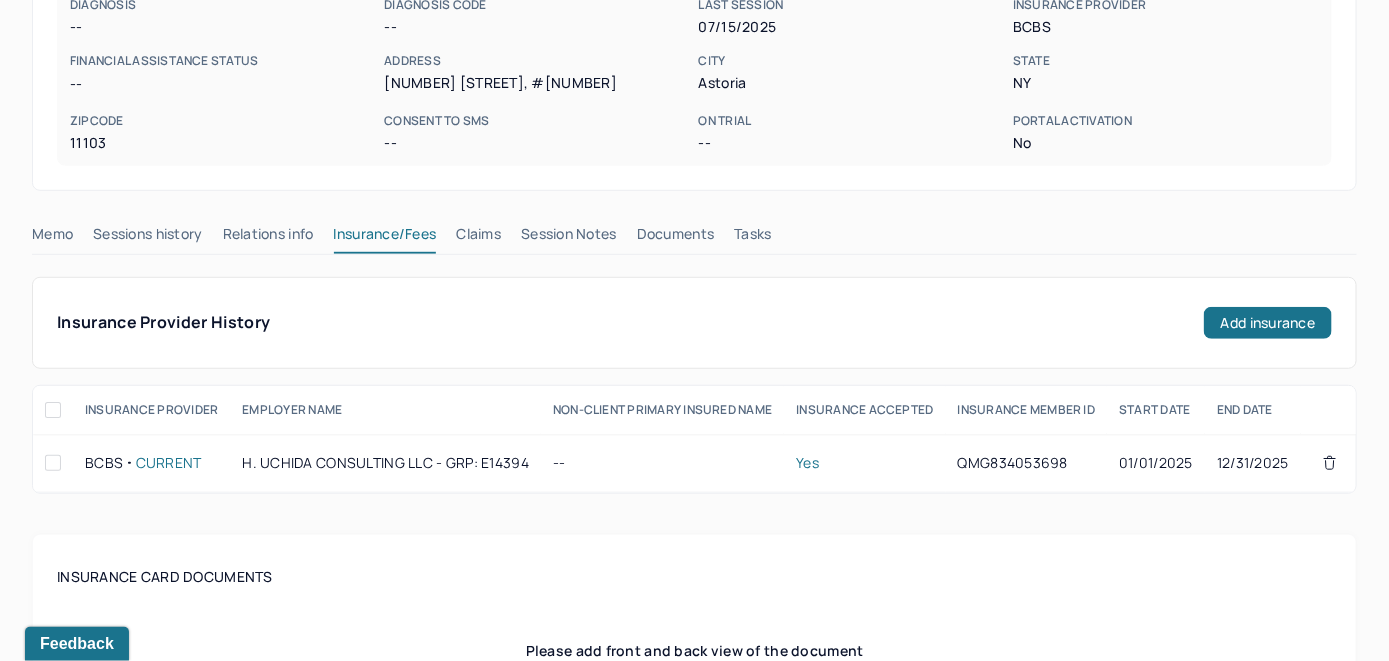 click on "Claims" at bounding box center (478, 238) 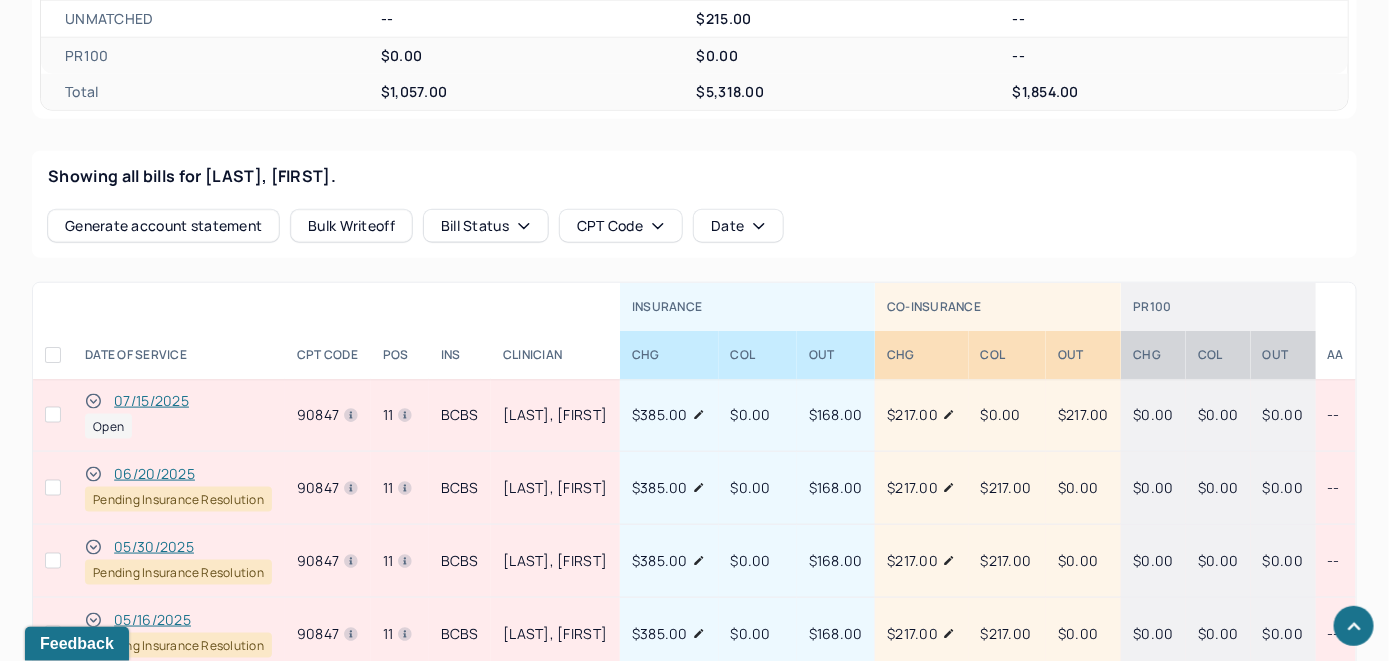 scroll, scrollTop: 804, scrollLeft: 0, axis: vertical 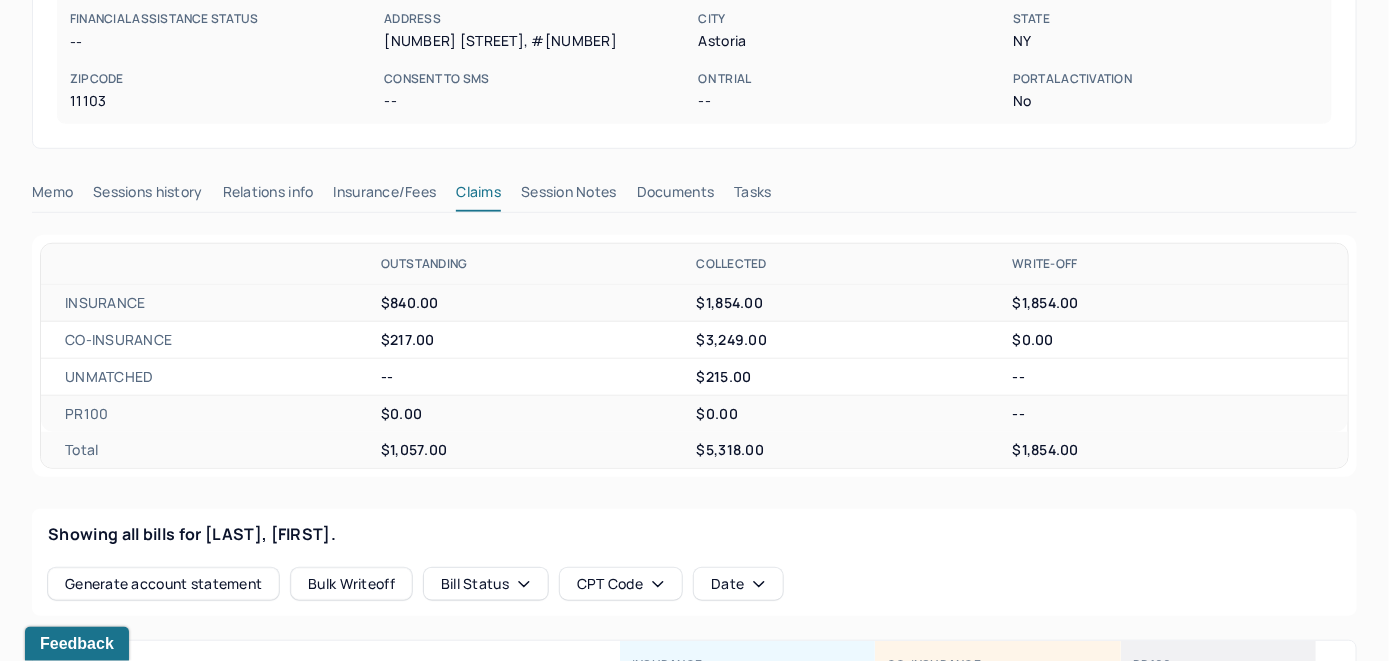 click on "Memo" at bounding box center [52, 196] 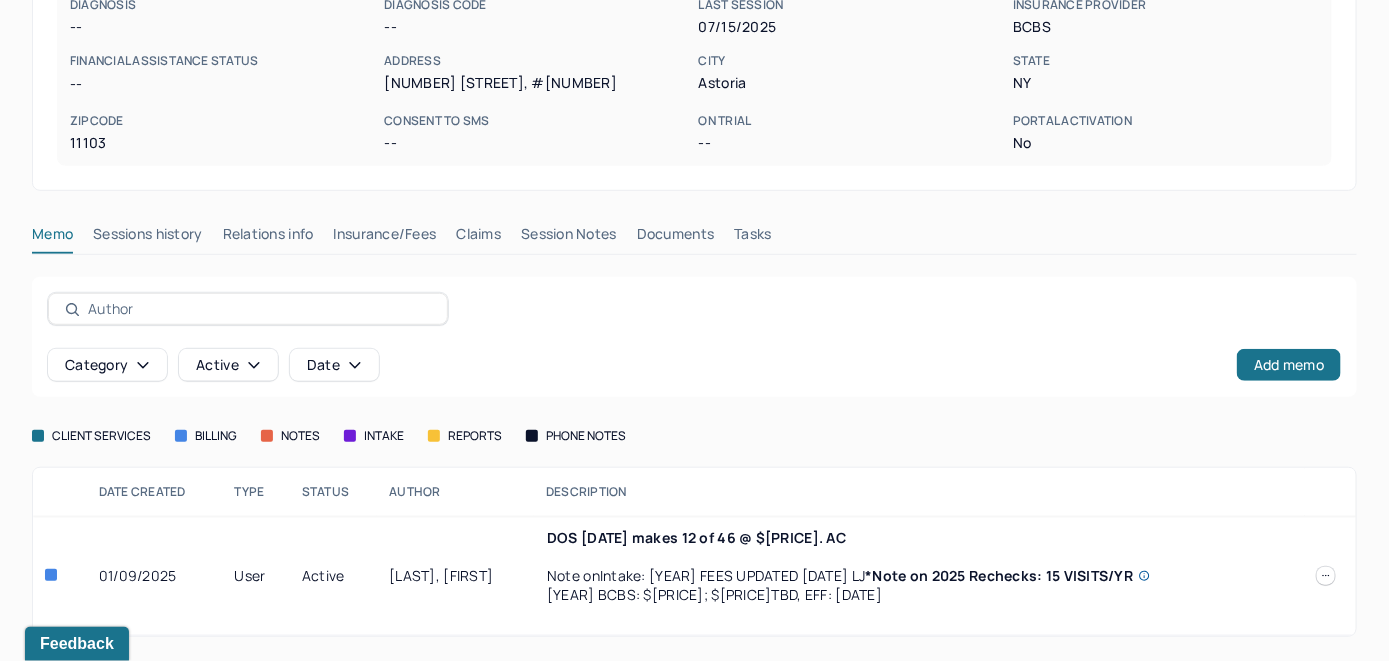 scroll, scrollTop: 362, scrollLeft: 0, axis: vertical 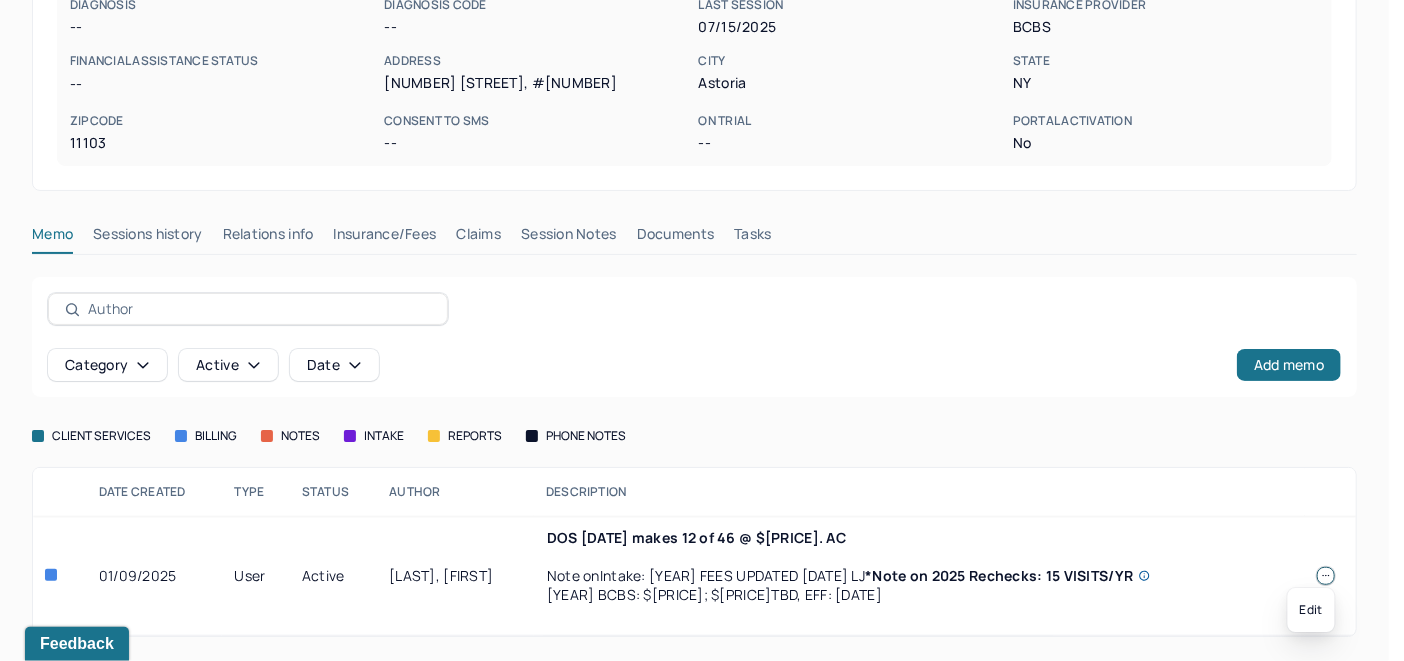 click at bounding box center (1326, 576) 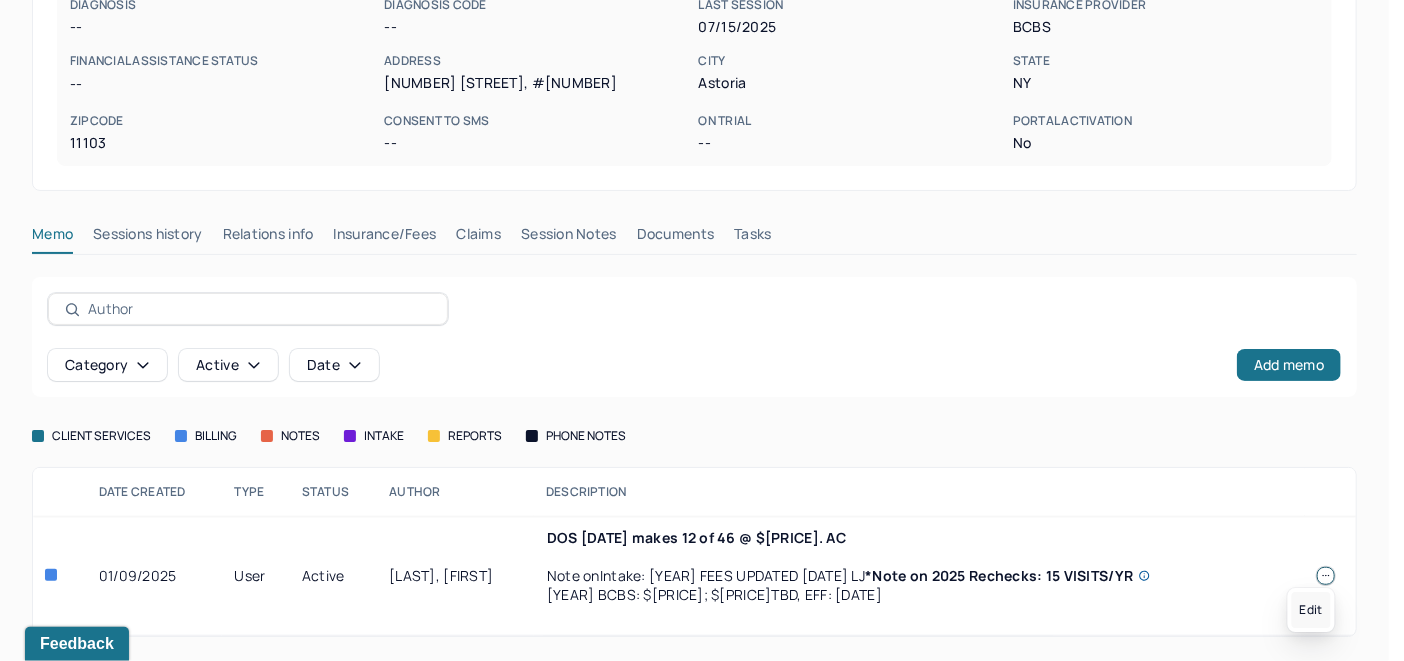 click on "Edit" at bounding box center (1311, 610) 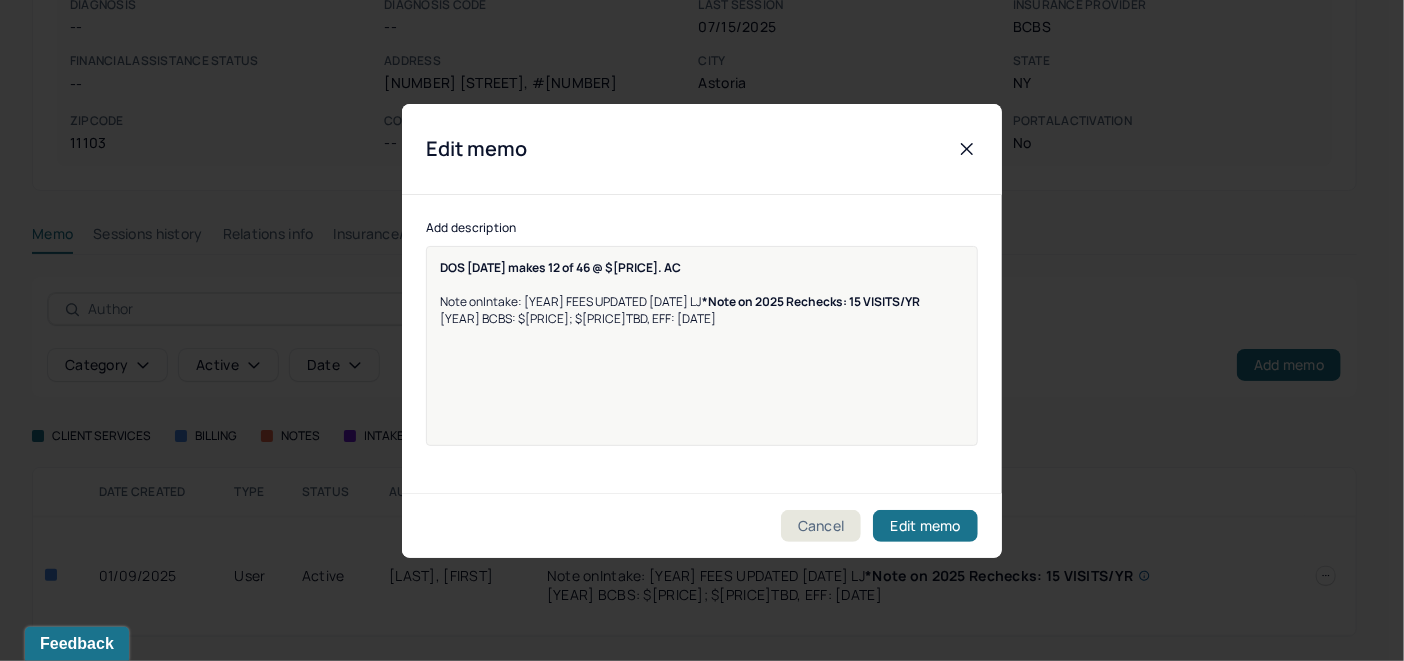 click on "DOS 6/20/2025 makes 12 of 46 @ $217. AC Note onIntake: 2025 FEES UPDATED 1/8/2025 LJ  *Note on 2025 Rechecks: 15 VISITS/YR  2025 BCBS: $217x46; $127TBD, EFF: 01/08/2025" at bounding box center (702, 301) 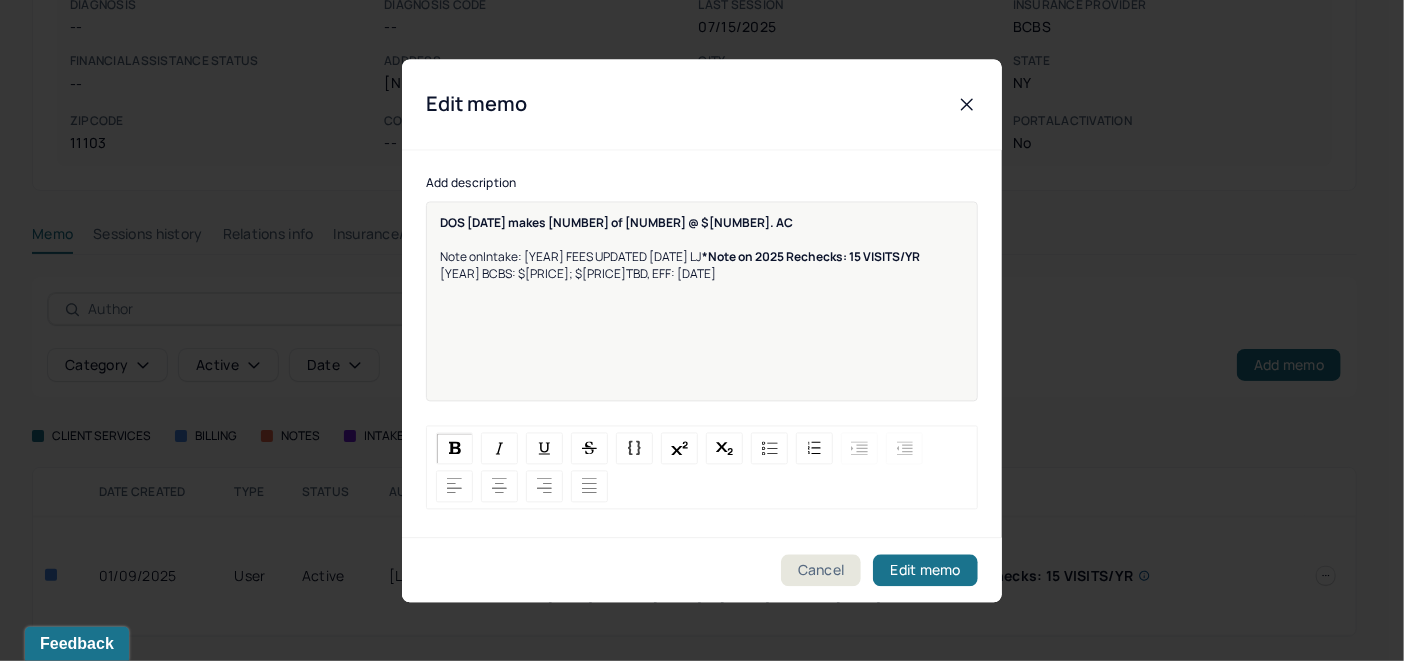type 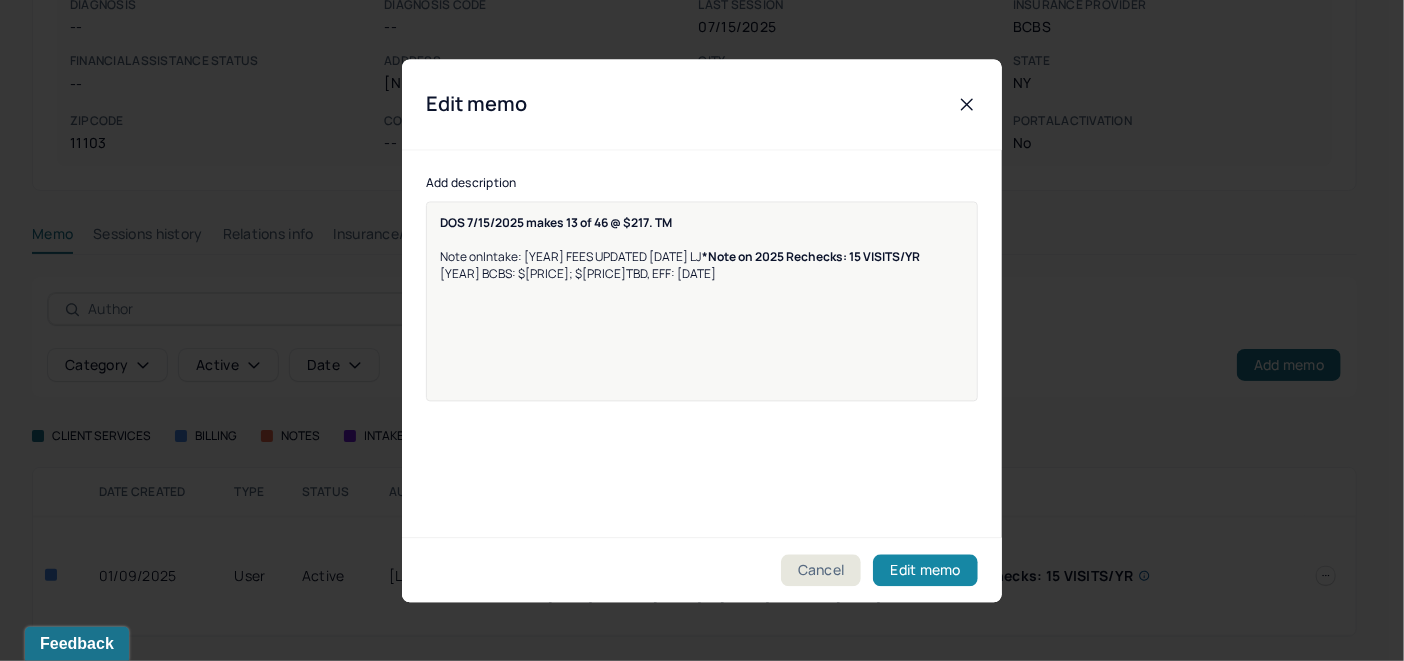 click on "Edit memo" at bounding box center (925, 570) 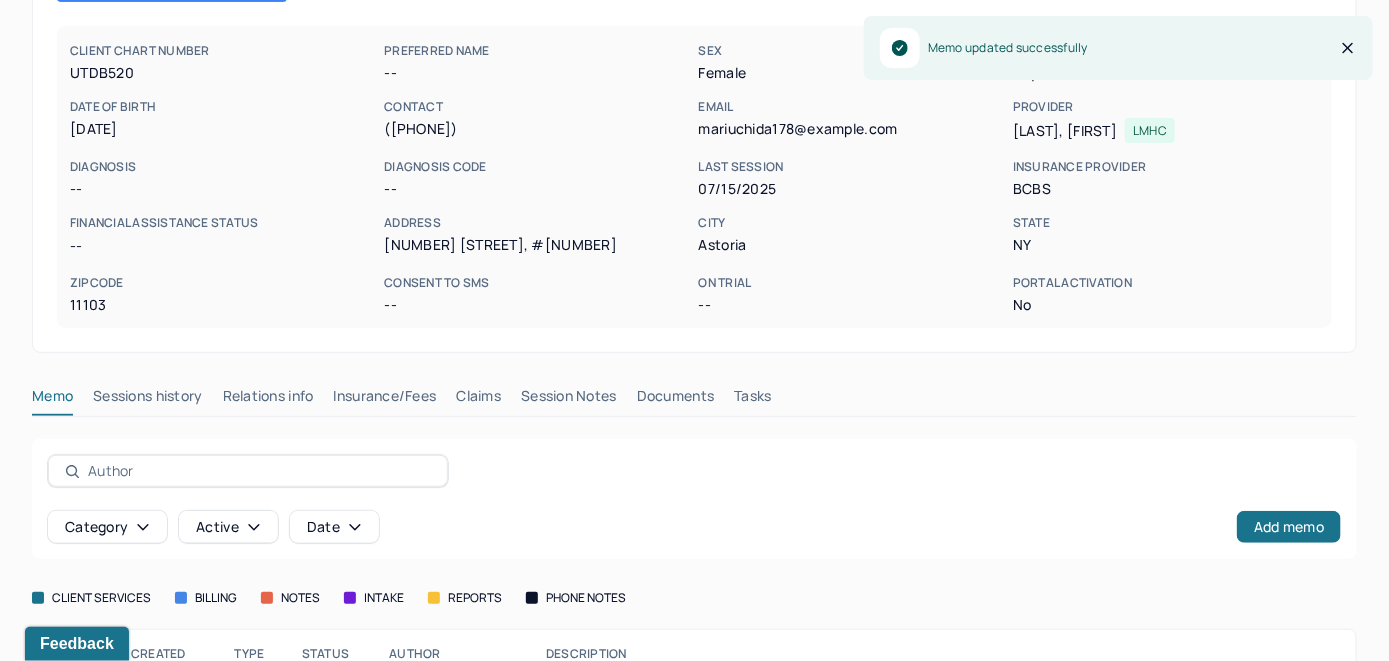 scroll, scrollTop: 300, scrollLeft: 0, axis: vertical 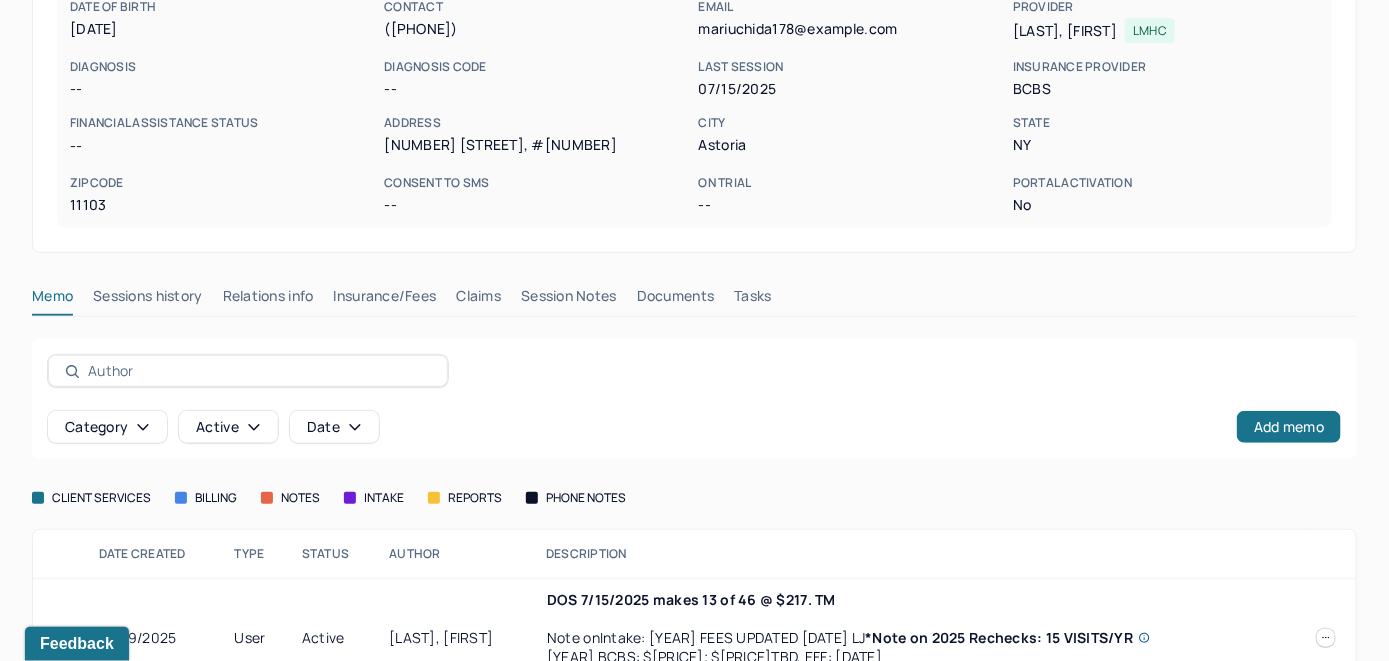 click on "Insurance/Fees" at bounding box center (385, 300) 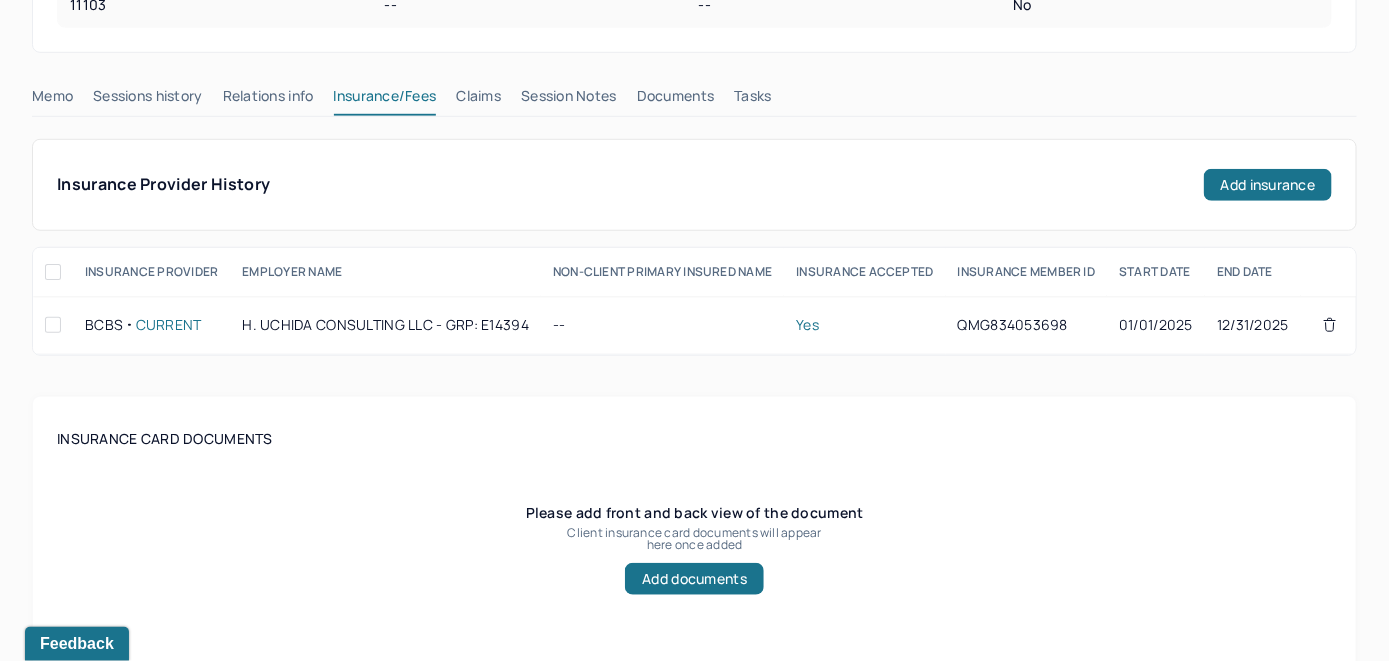 scroll, scrollTop: 300, scrollLeft: 0, axis: vertical 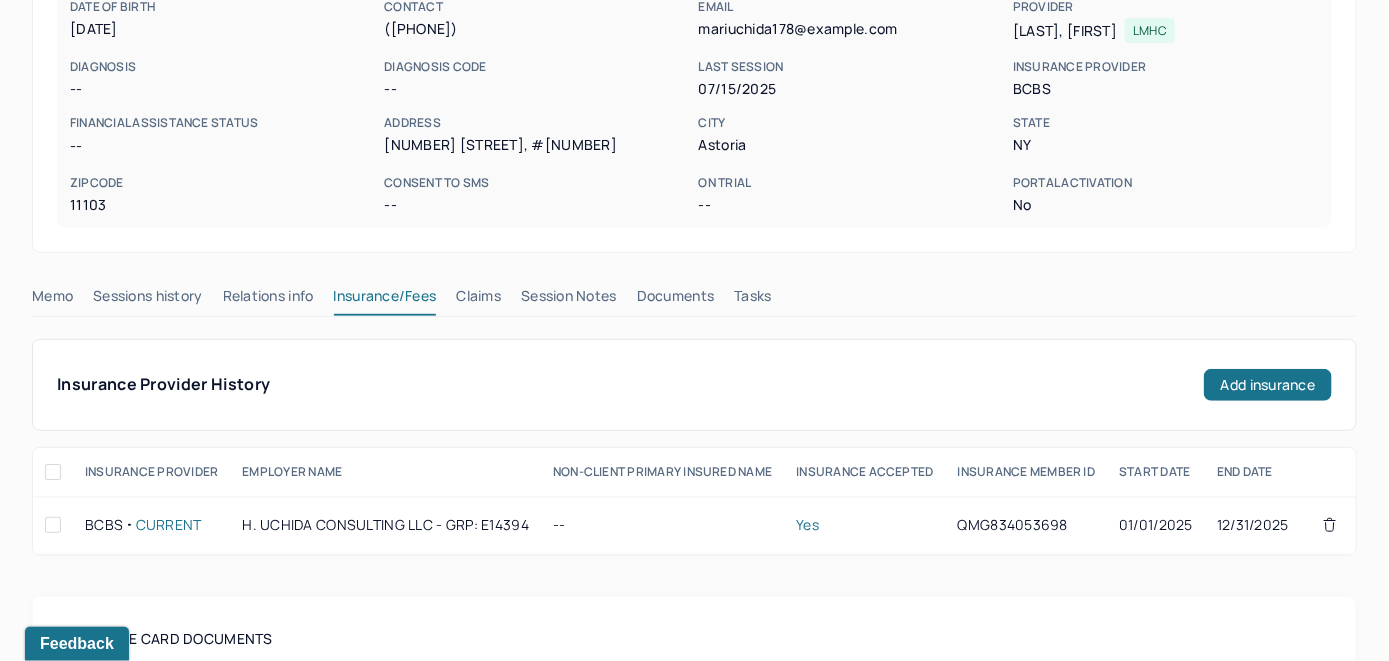 click on "Claims" at bounding box center [478, 300] 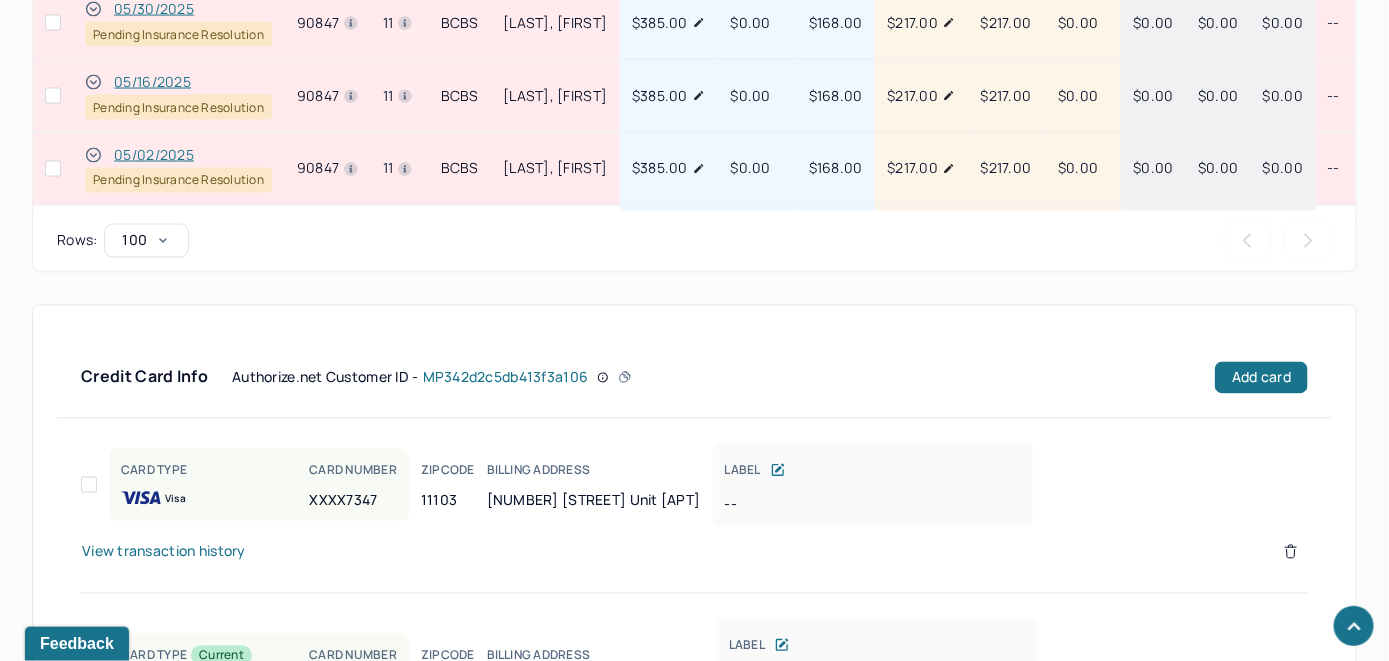 scroll, scrollTop: 1500, scrollLeft: 0, axis: vertical 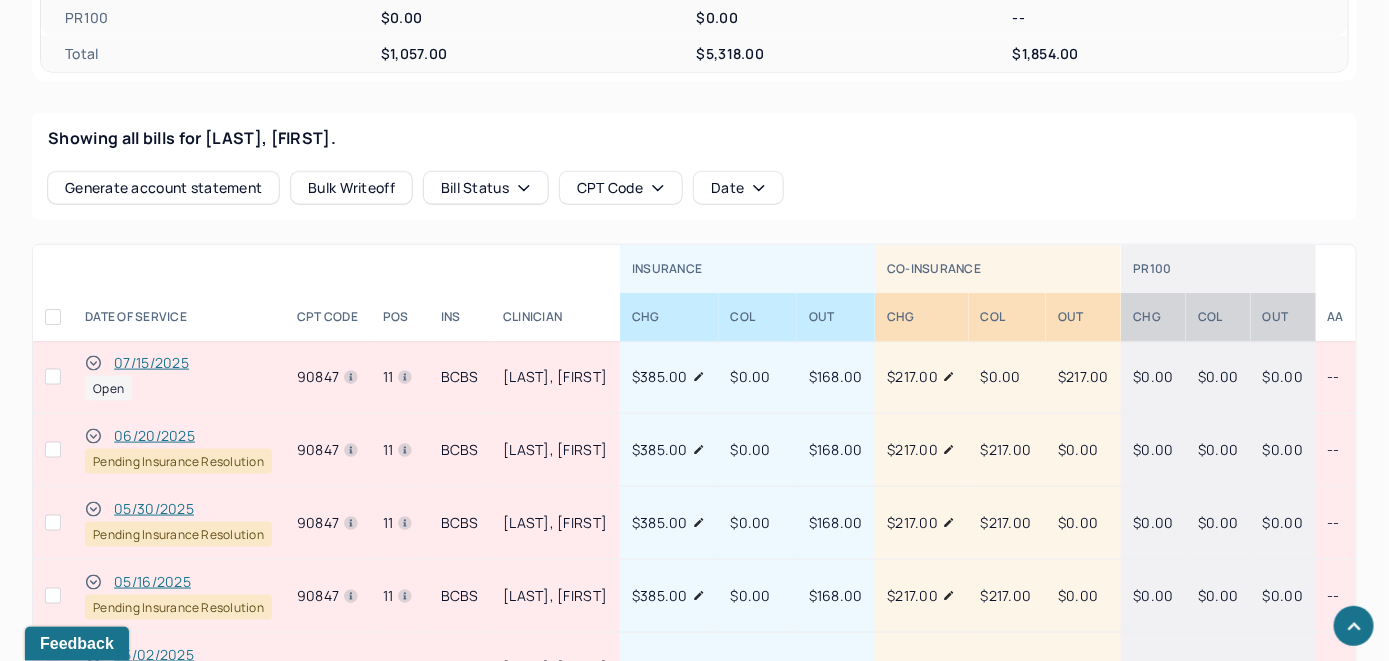 click on "07/15/2025" at bounding box center (151, 363) 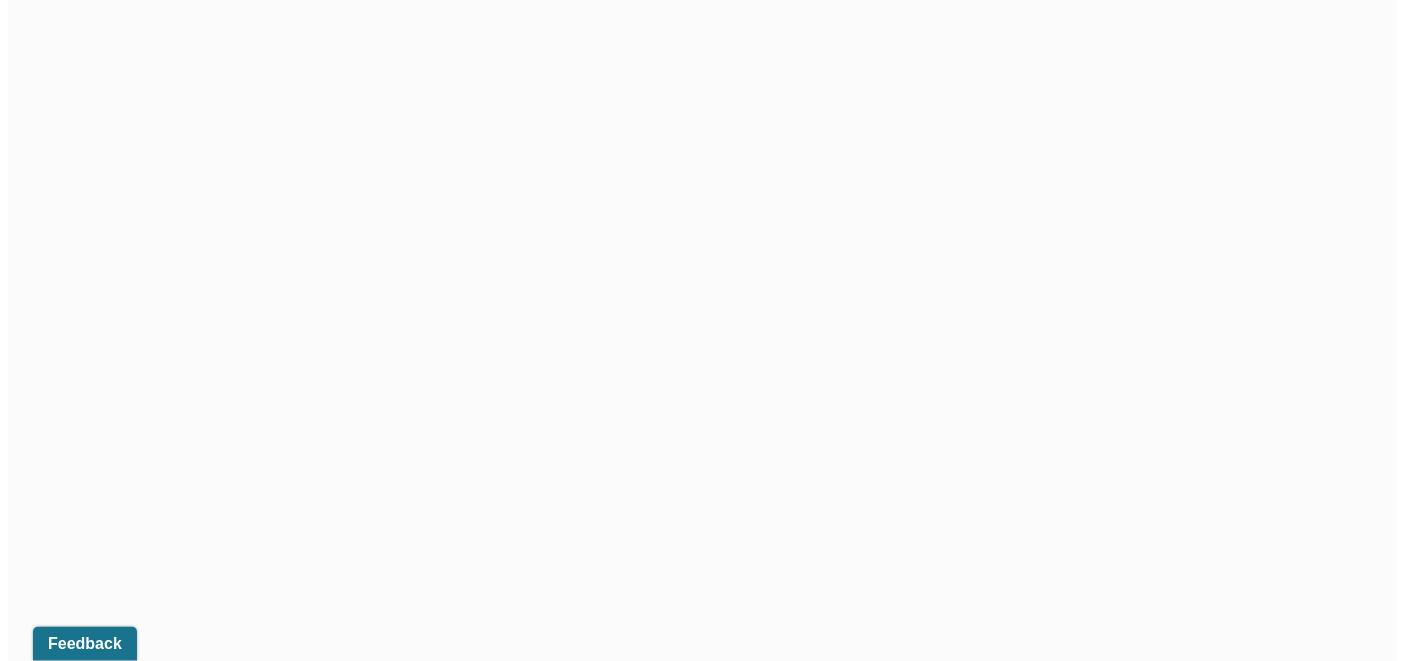 scroll, scrollTop: 728, scrollLeft: 0, axis: vertical 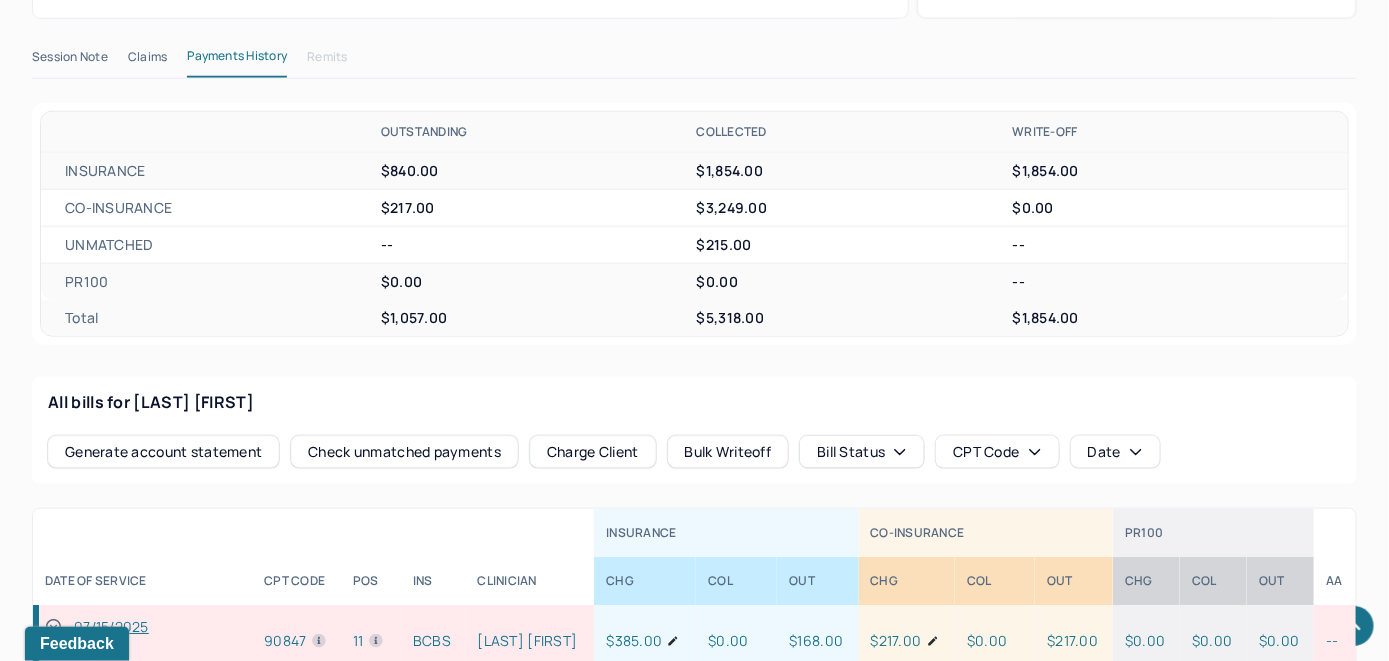 click on "Check unmatched payments" at bounding box center (404, 452) 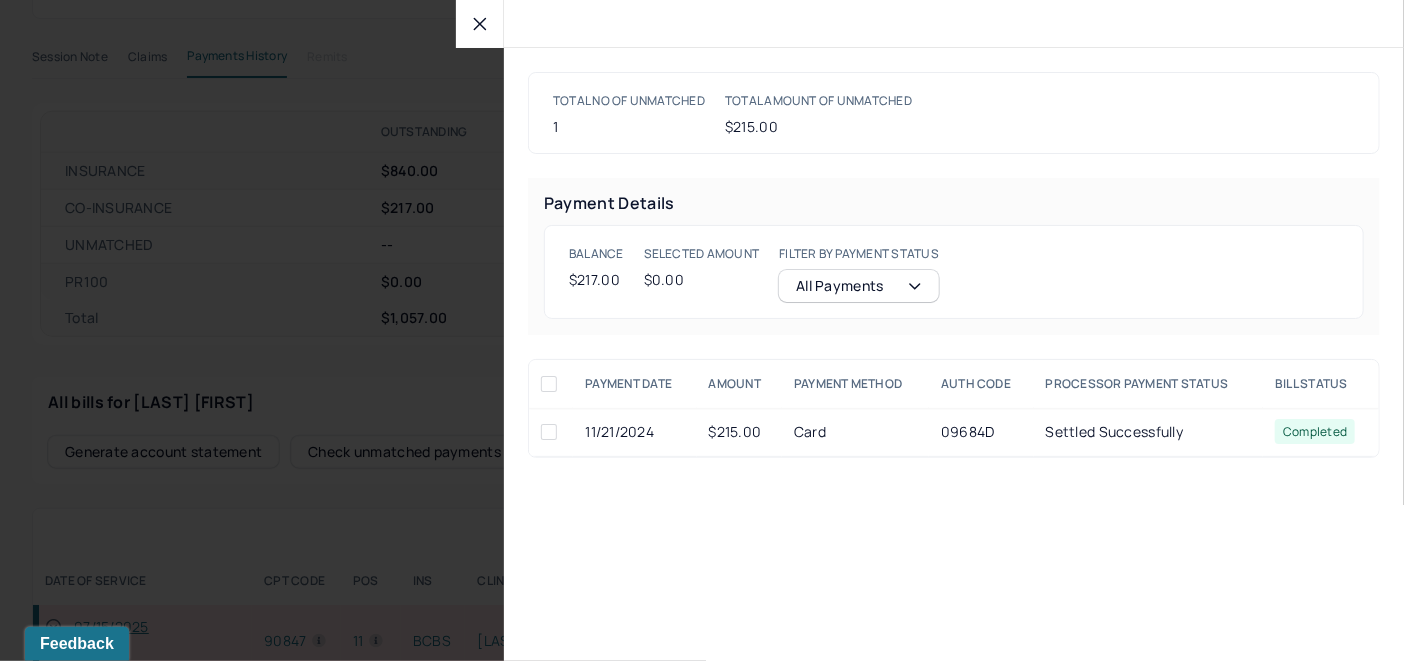 click 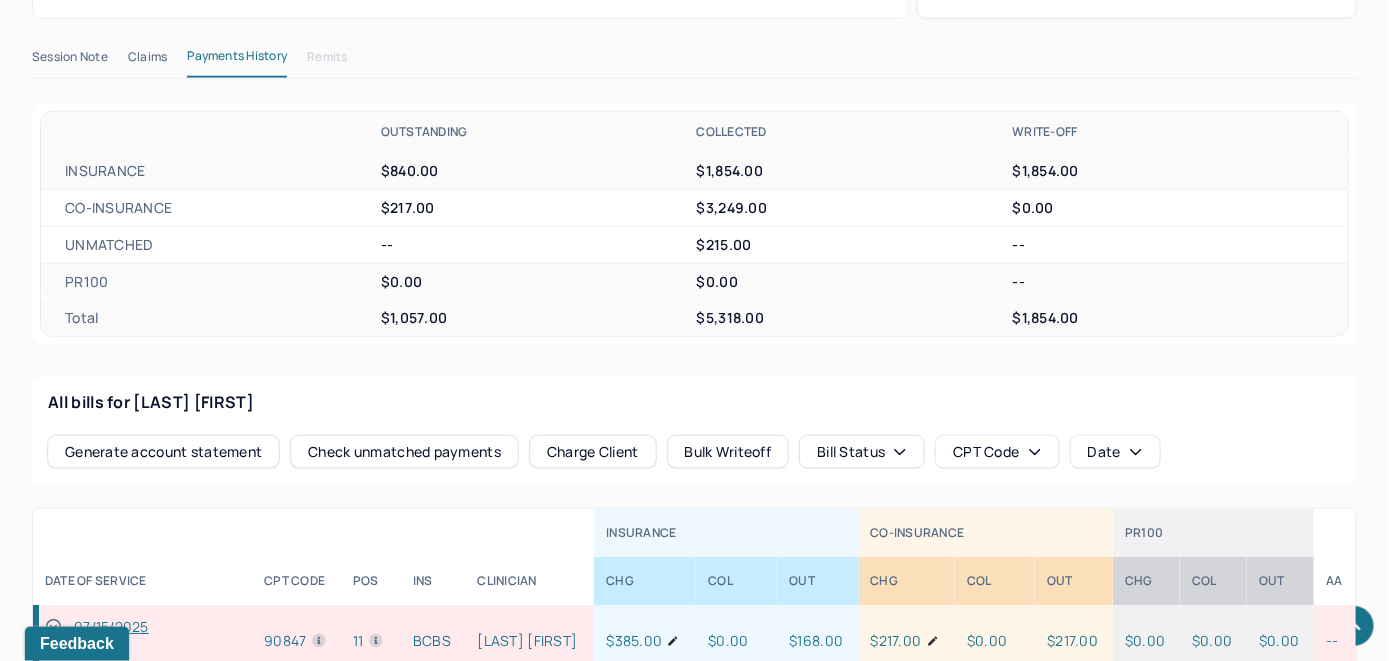 click on "Charge Client" at bounding box center (593, 452) 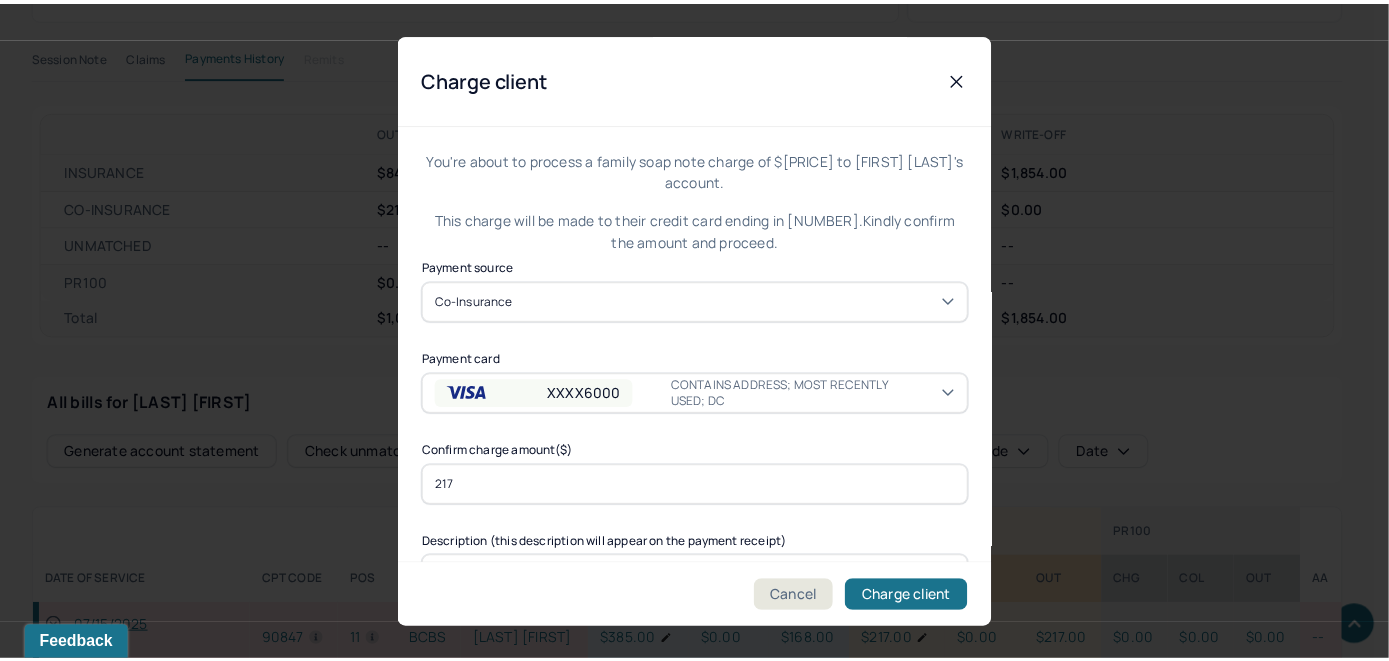 scroll, scrollTop: 121, scrollLeft: 0, axis: vertical 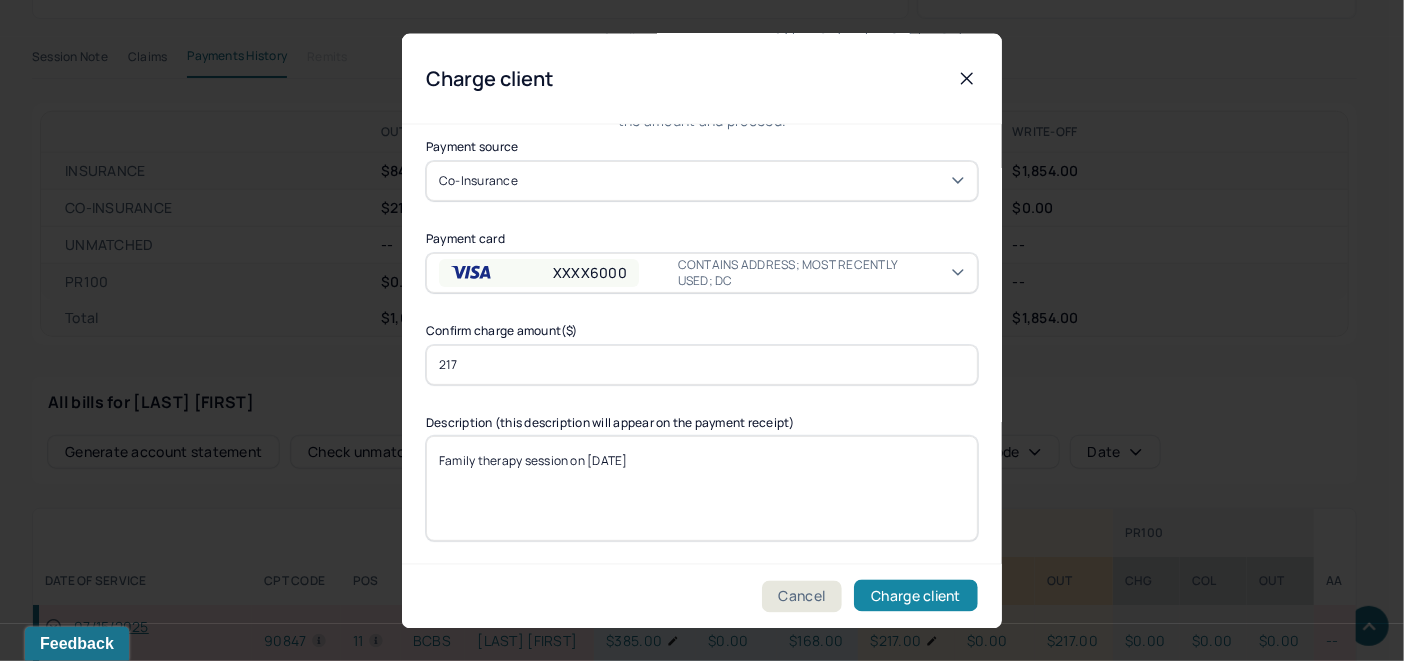 click on "Charge client" at bounding box center (916, 596) 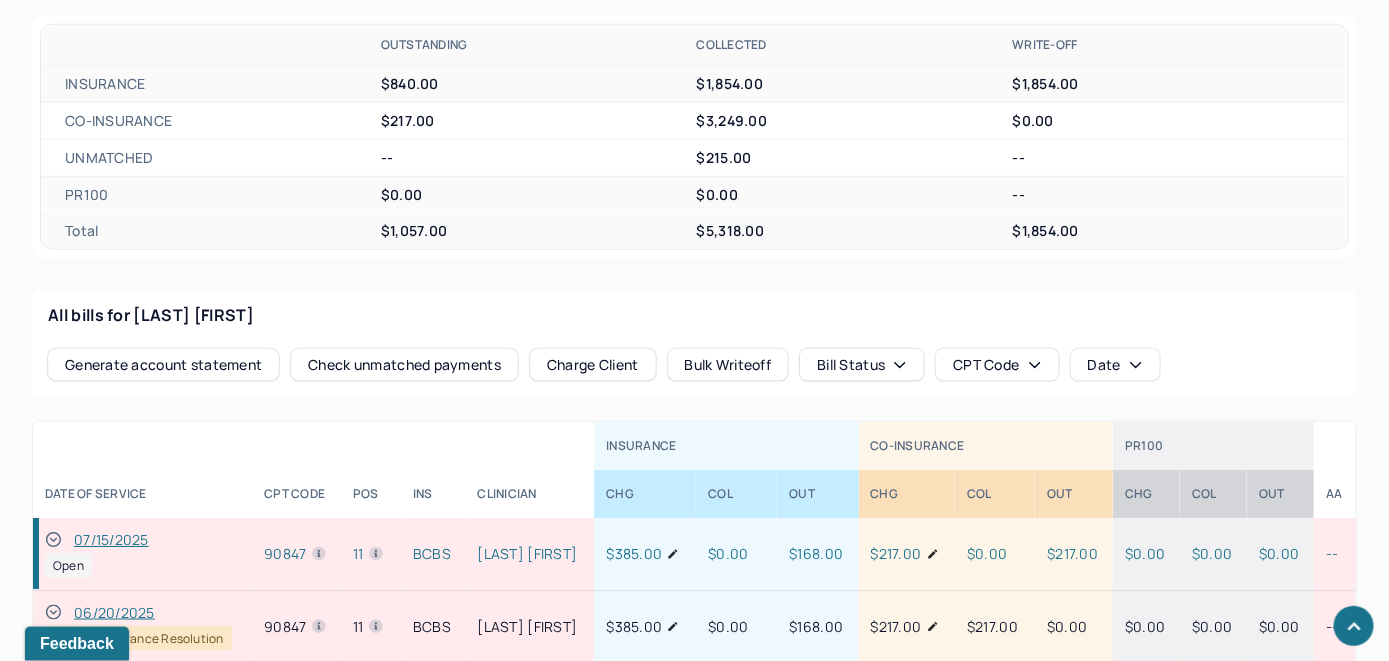 scroll, scrollTop: 928, scrollLeft: 0, axis: vertical 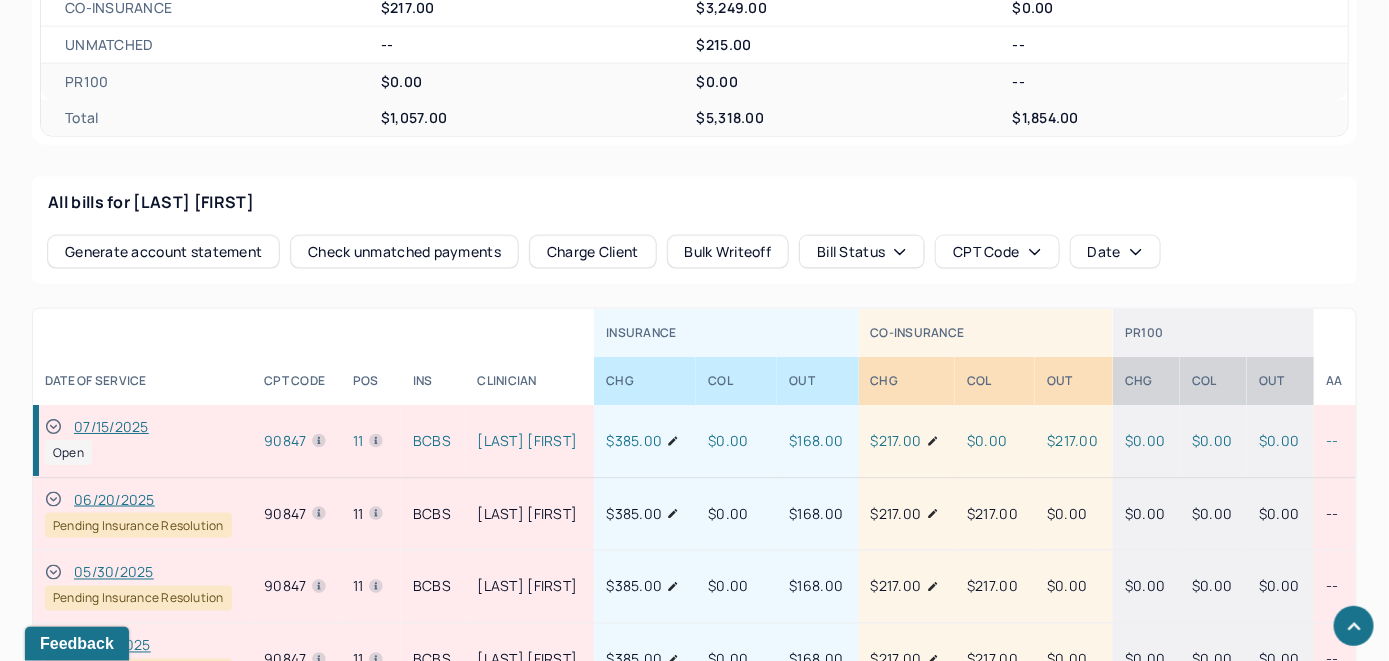 click 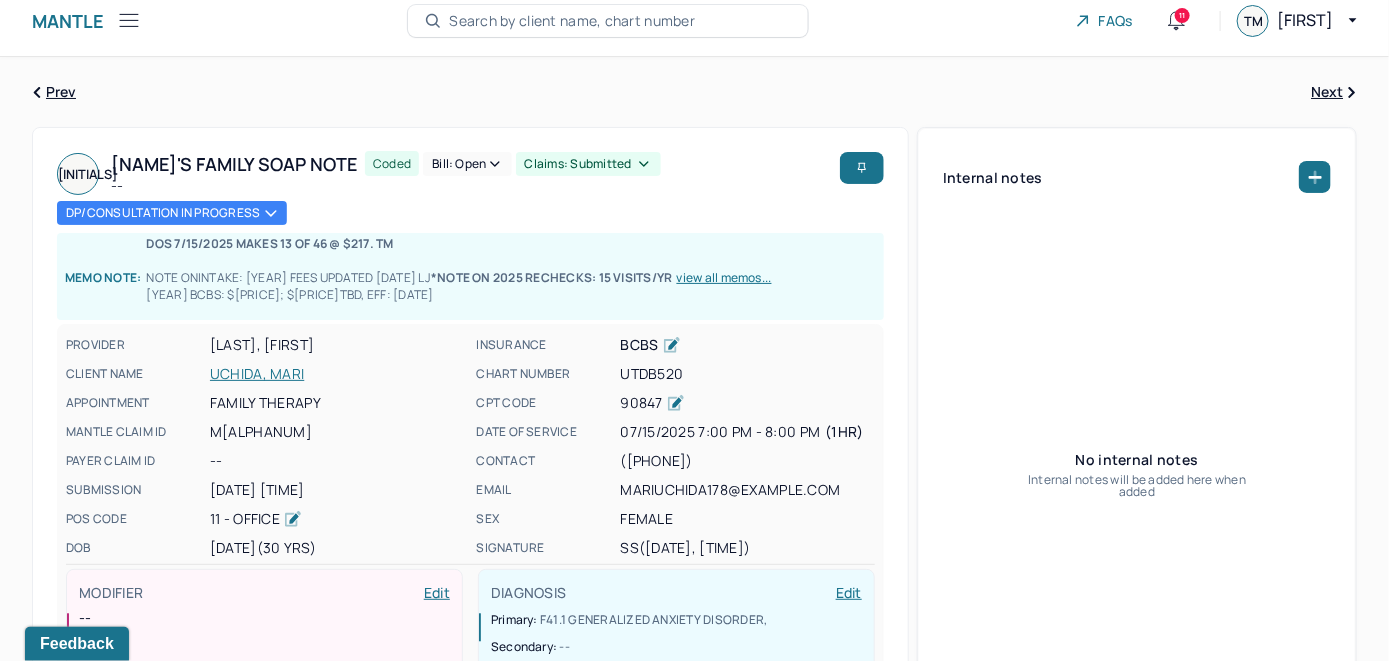 scroll, scrollTop: 0, scrollLeft: 0, axis: both 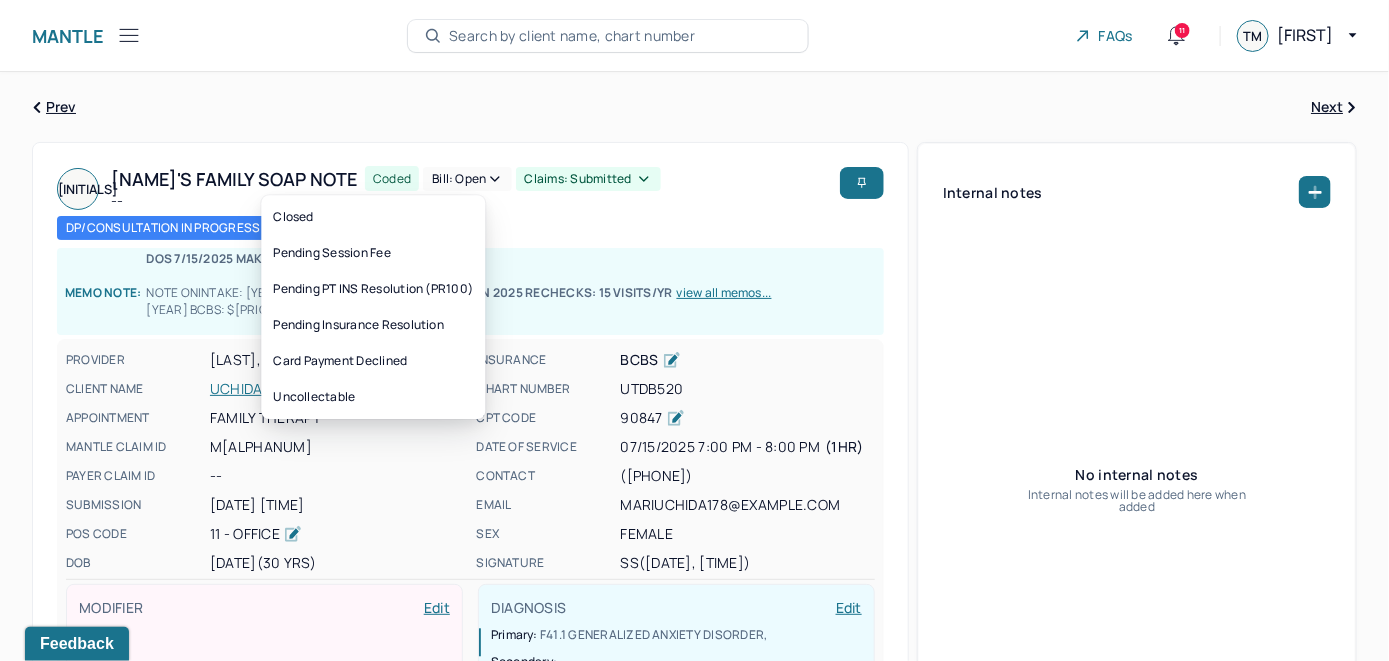 click on "Bill: Open" at bounding box center [467, 179] 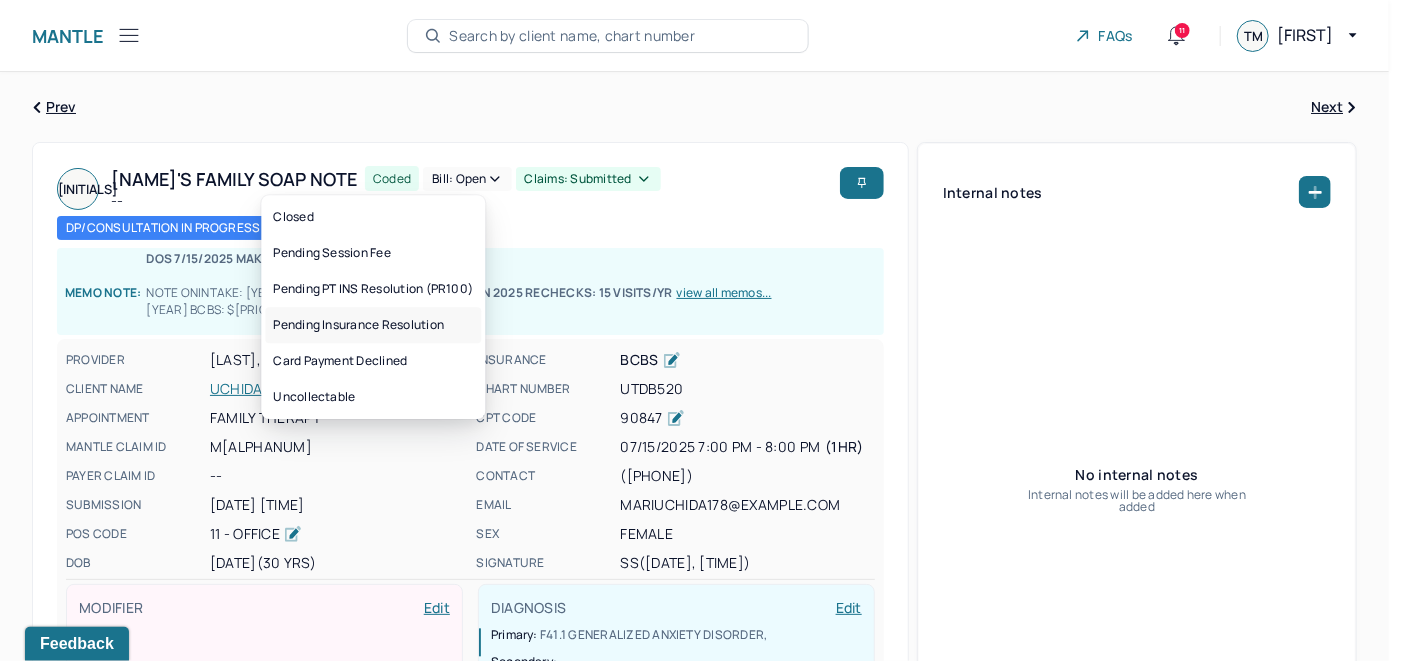 click on "Pending Insurance Resolution" at bounding box center [373, 325] 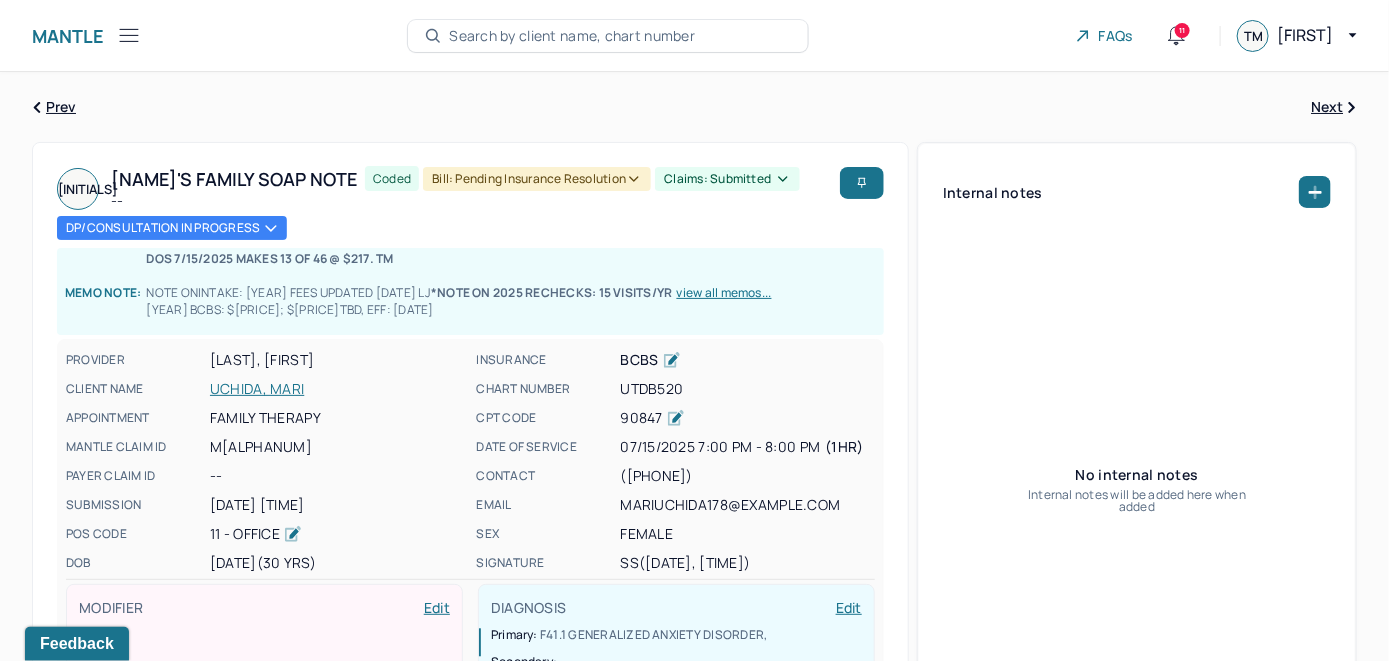 click on "[FIRST]     Bills   Search by client name, chart number     FAQs   11   TM [FIRST]" at bounding box center (694, 36) 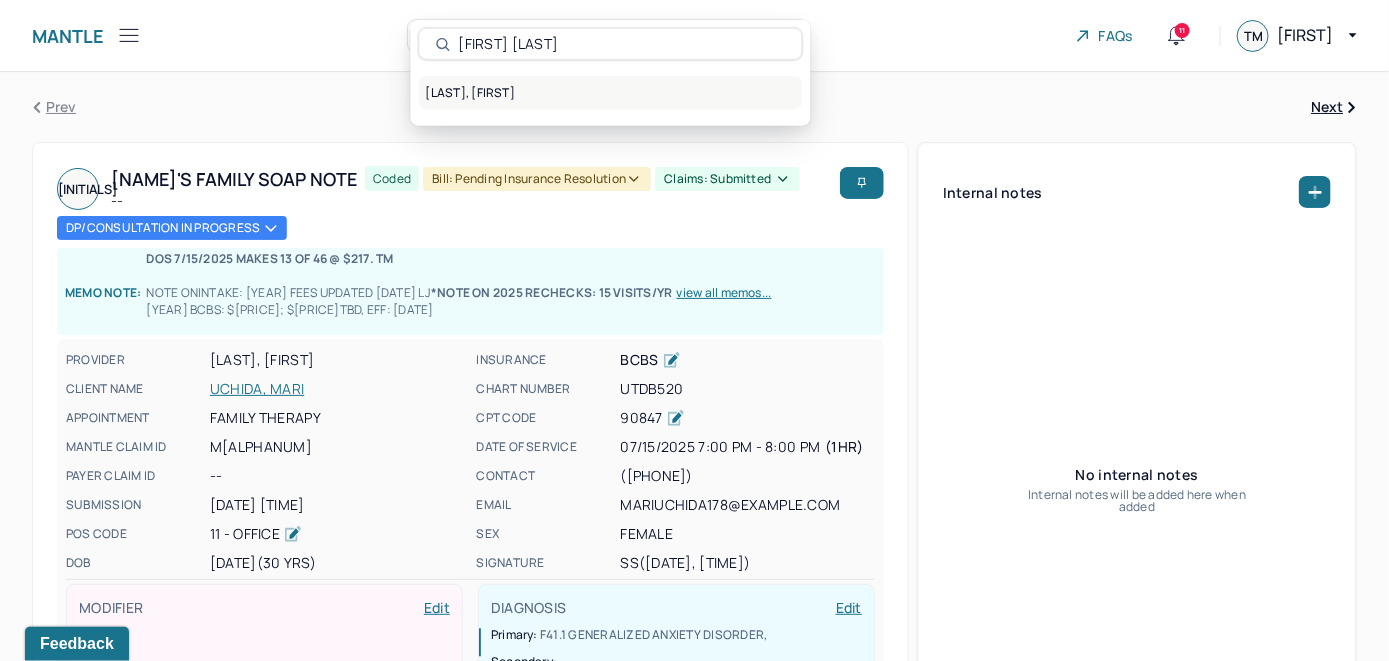 type on "Maria Hillman" 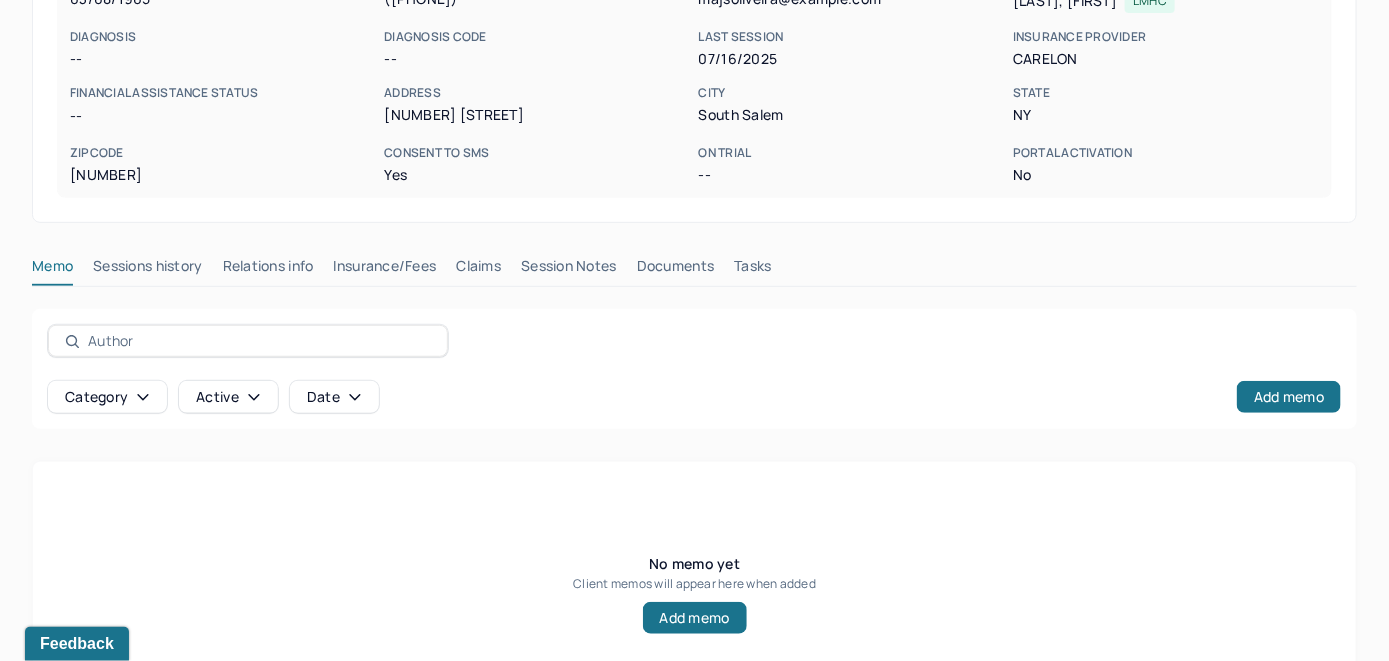 scroll, scrollTop: 193, scrollLeft: 0, axis: vertical 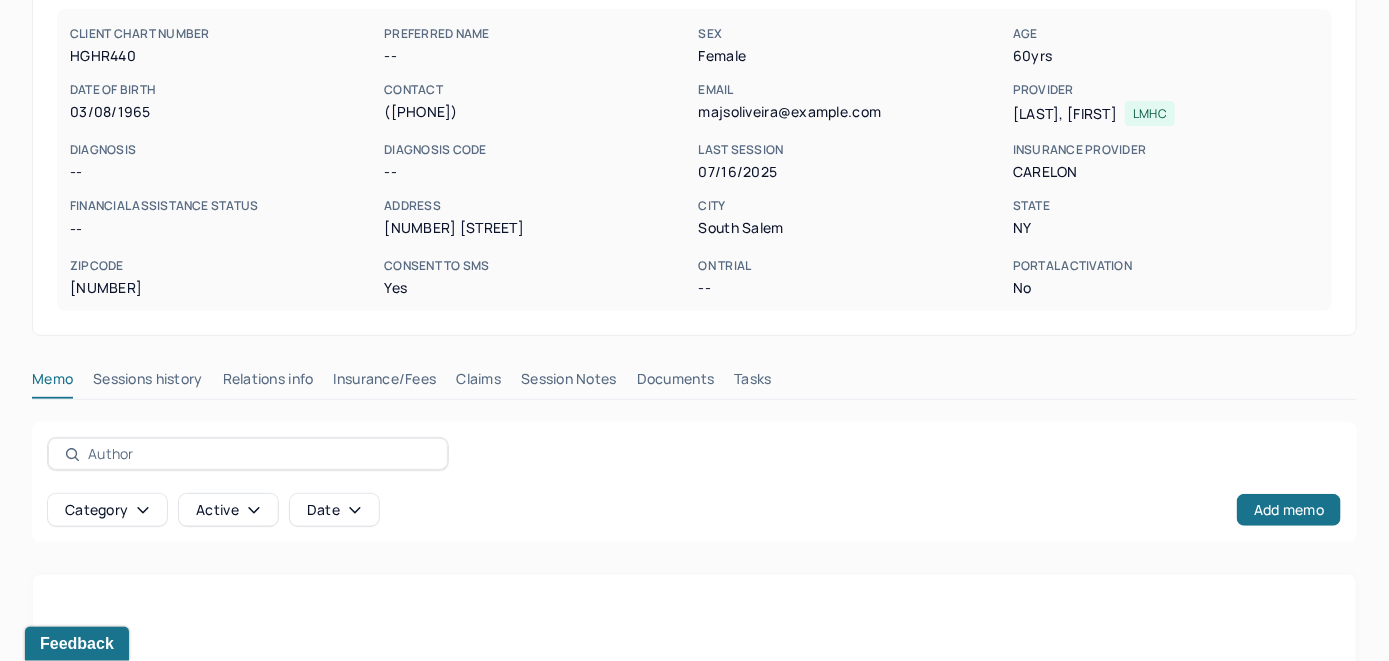 click on "Insurance/Fees" at bounding box center [385, 383] 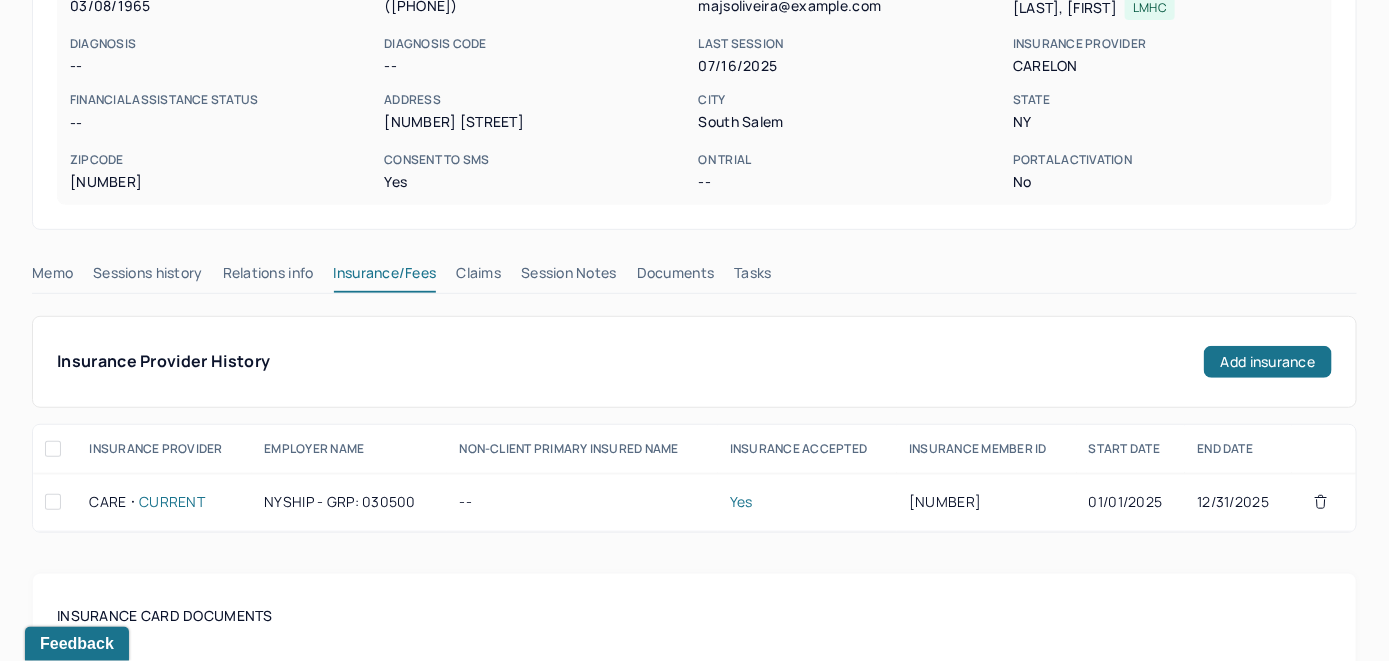 scroll, scrollTop: 293, scrollLeft: 0, axis: vertical 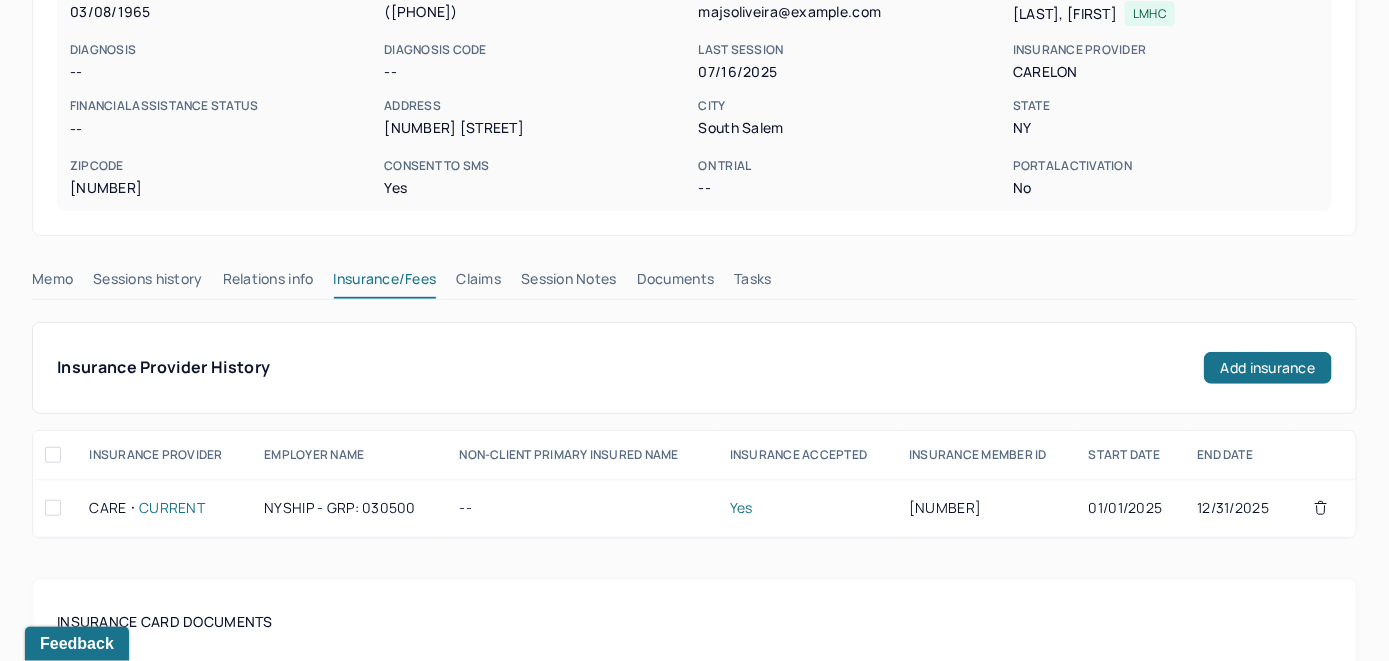 click on "Claims" at bounding box center [478, 283] 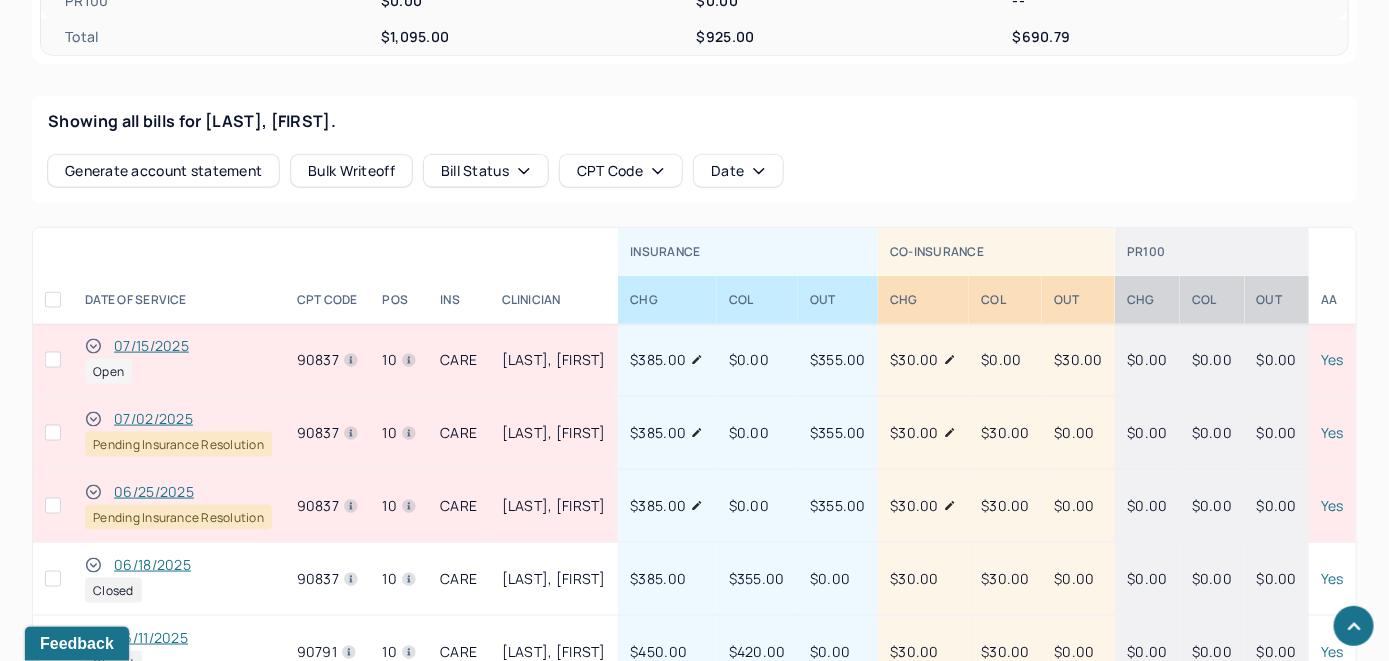 click on "07/15/2025" at bounding box center [151, 346] 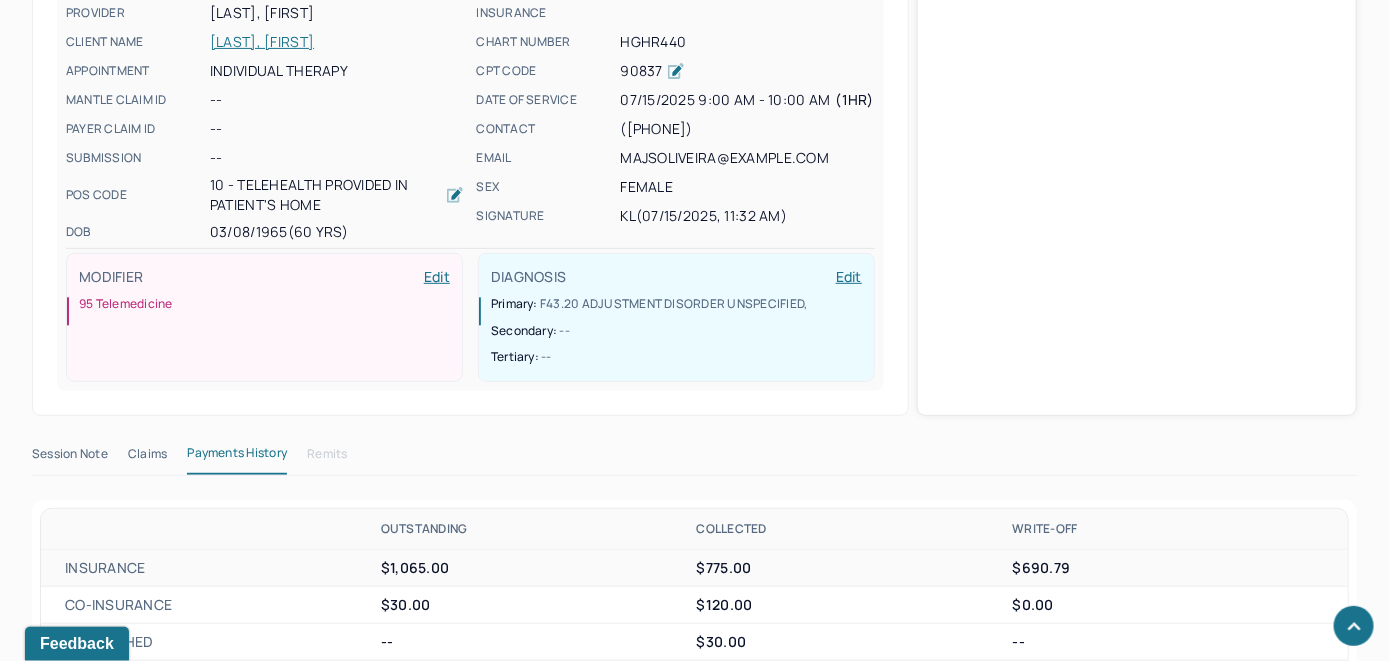scroll, scrollTop: 721, scrollLeft: 0, axis: vertical 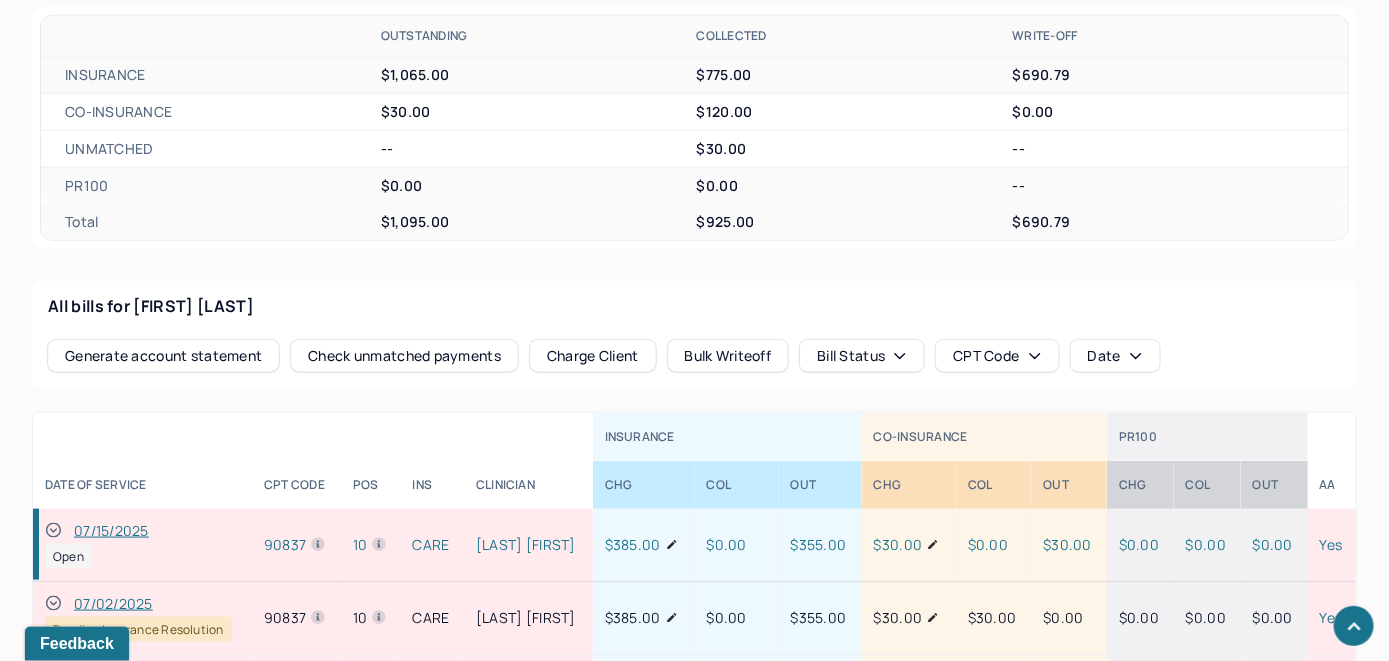 click on "Check unmatched payments" at bounding box center [404, 356] 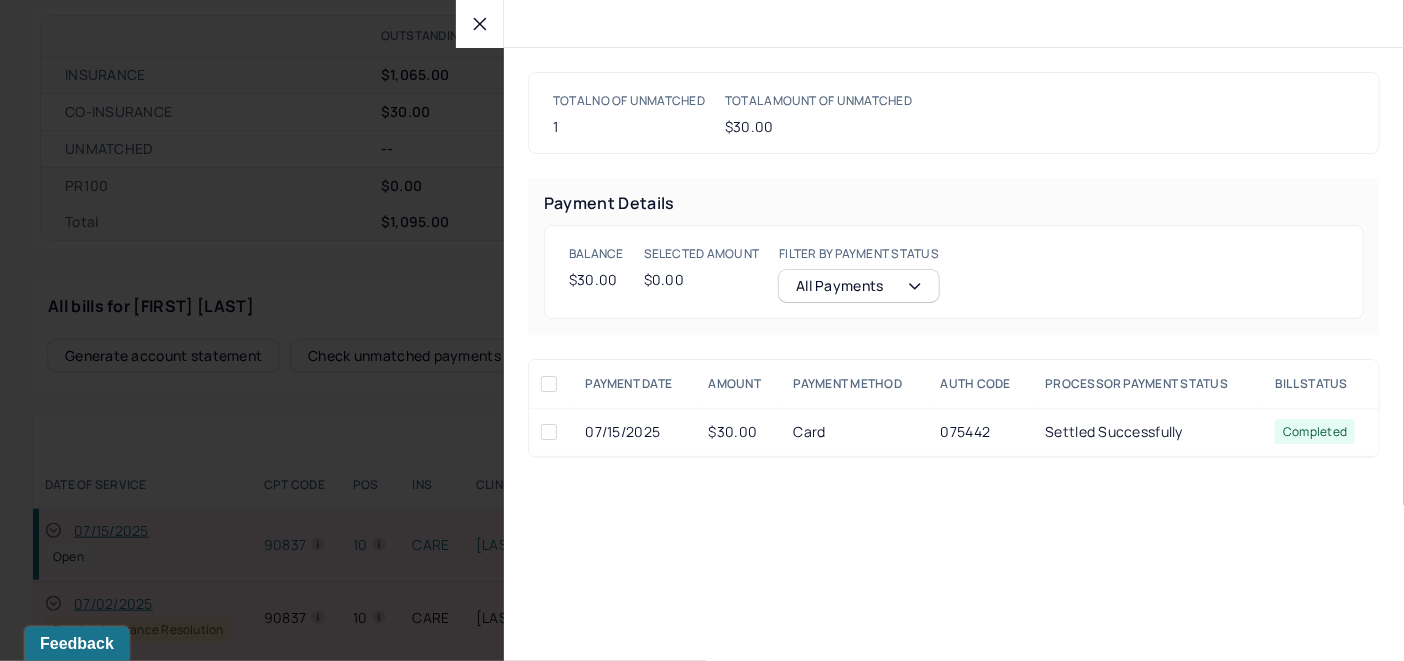 click at bounding box center [549, 432] 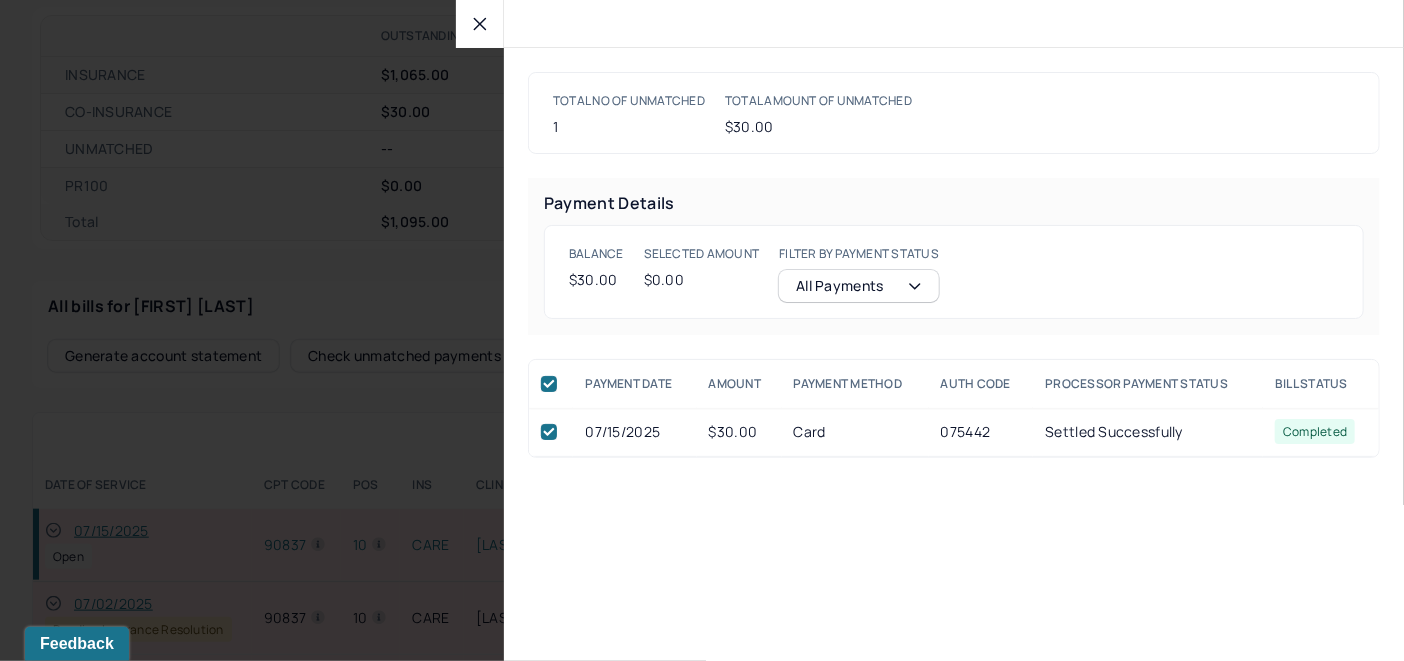 checkbox on "true" 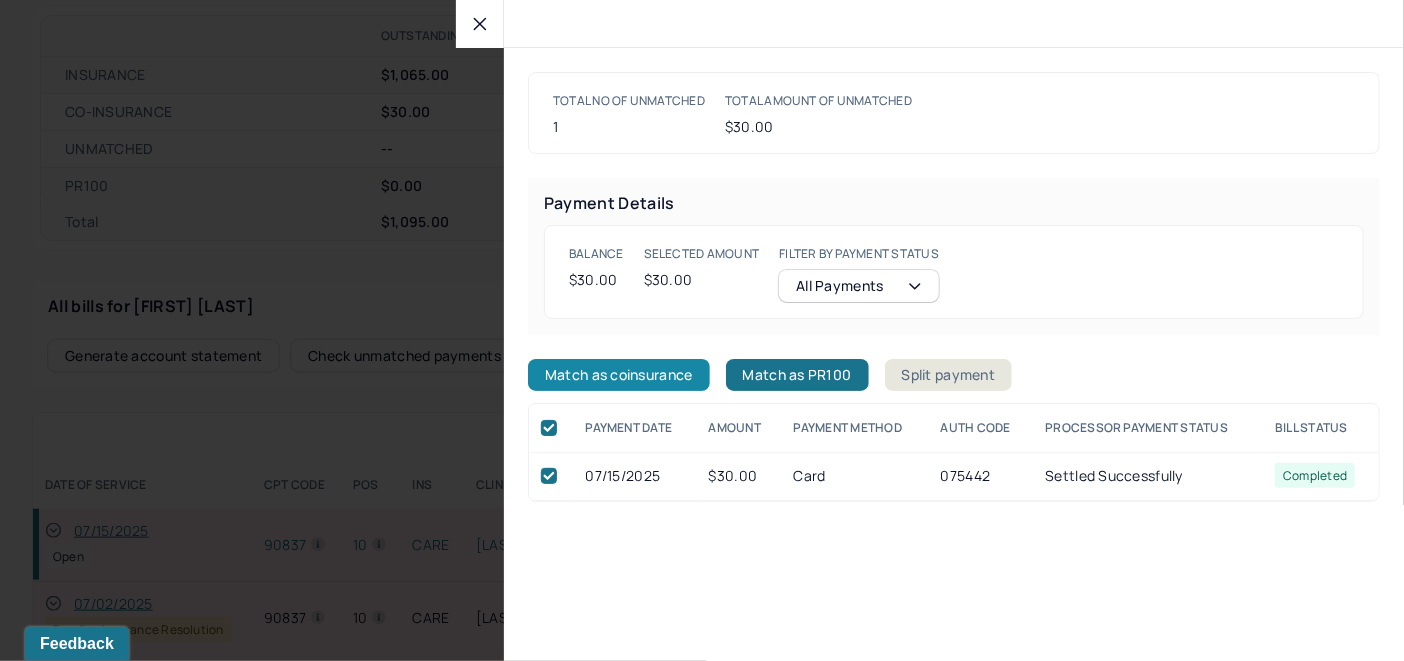 click on "Match as coinsurance" at bounding box center [619, 375] 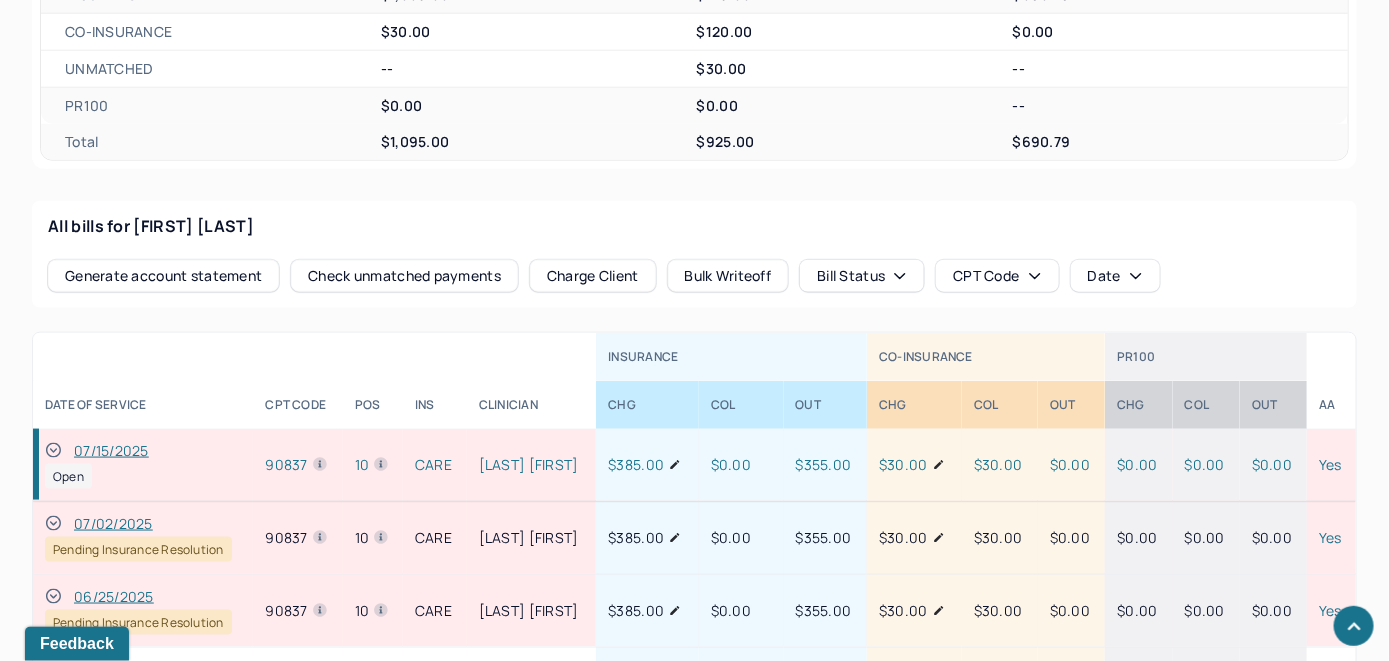 scroll, scrollTop: 921, scrollLeft: 0, axis: vertical 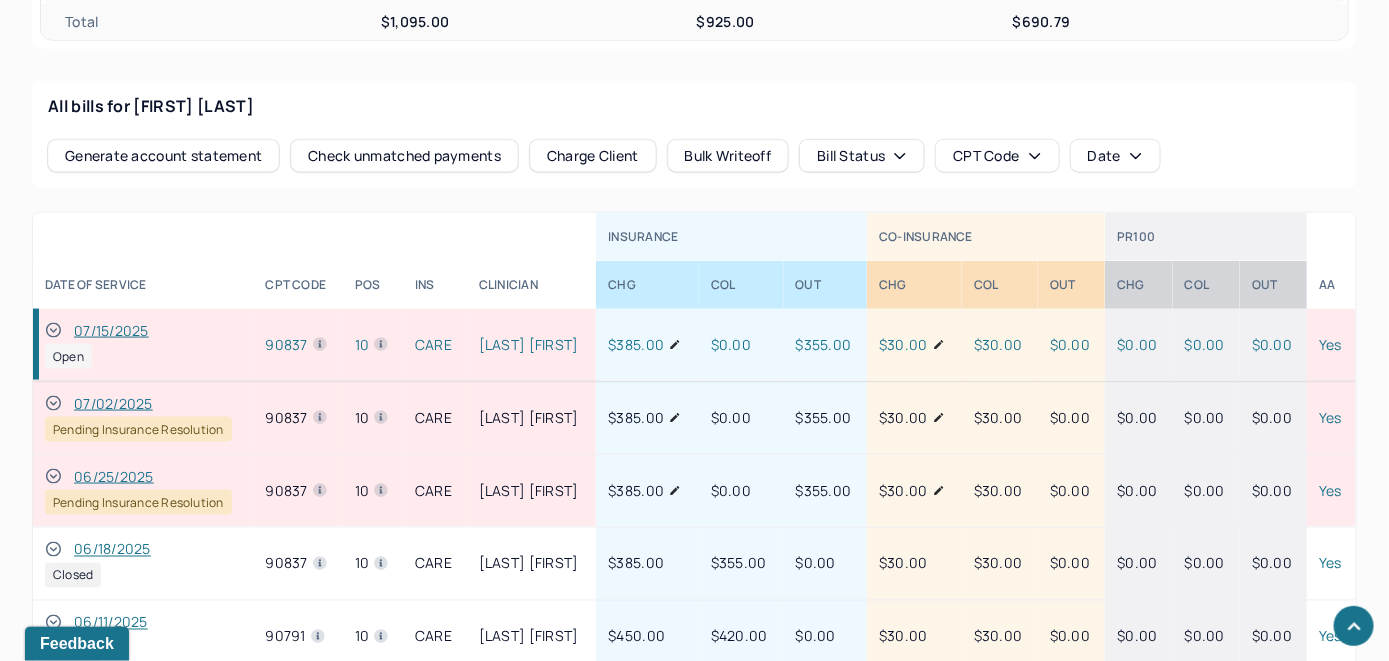 click 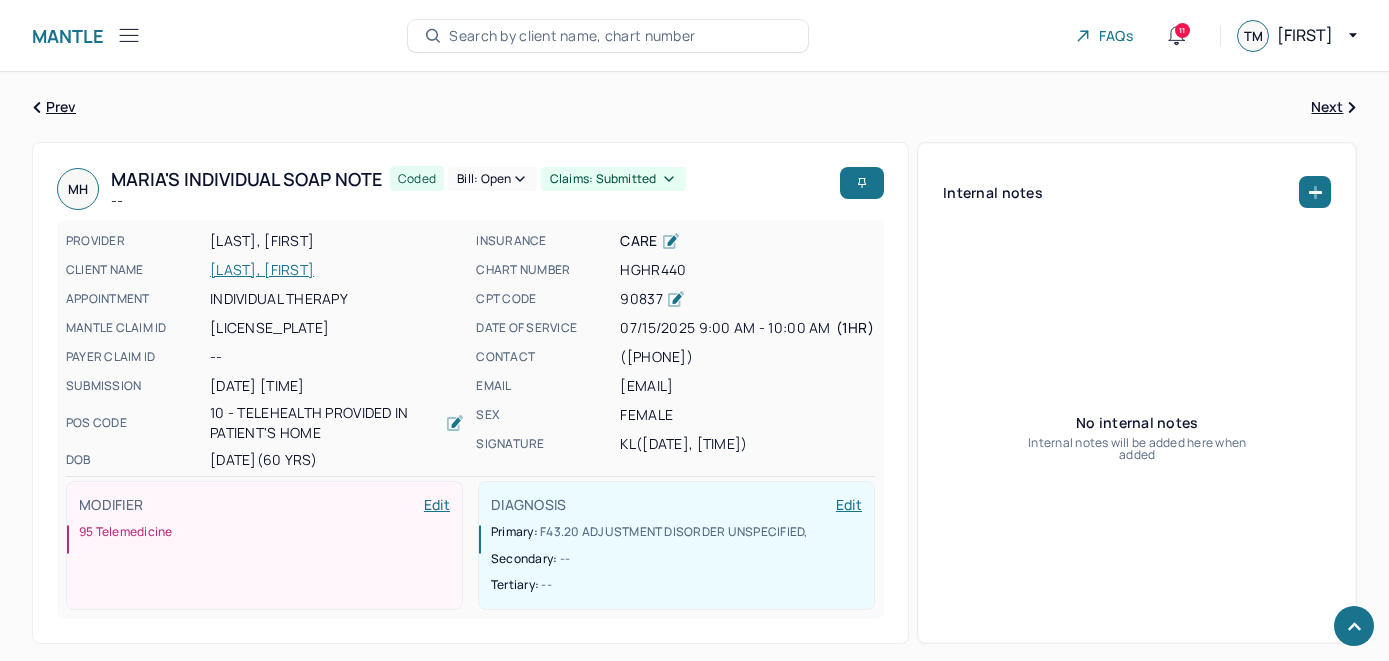 scroll, scrollTop: 921, scrollLeft: 0, axis: vertical 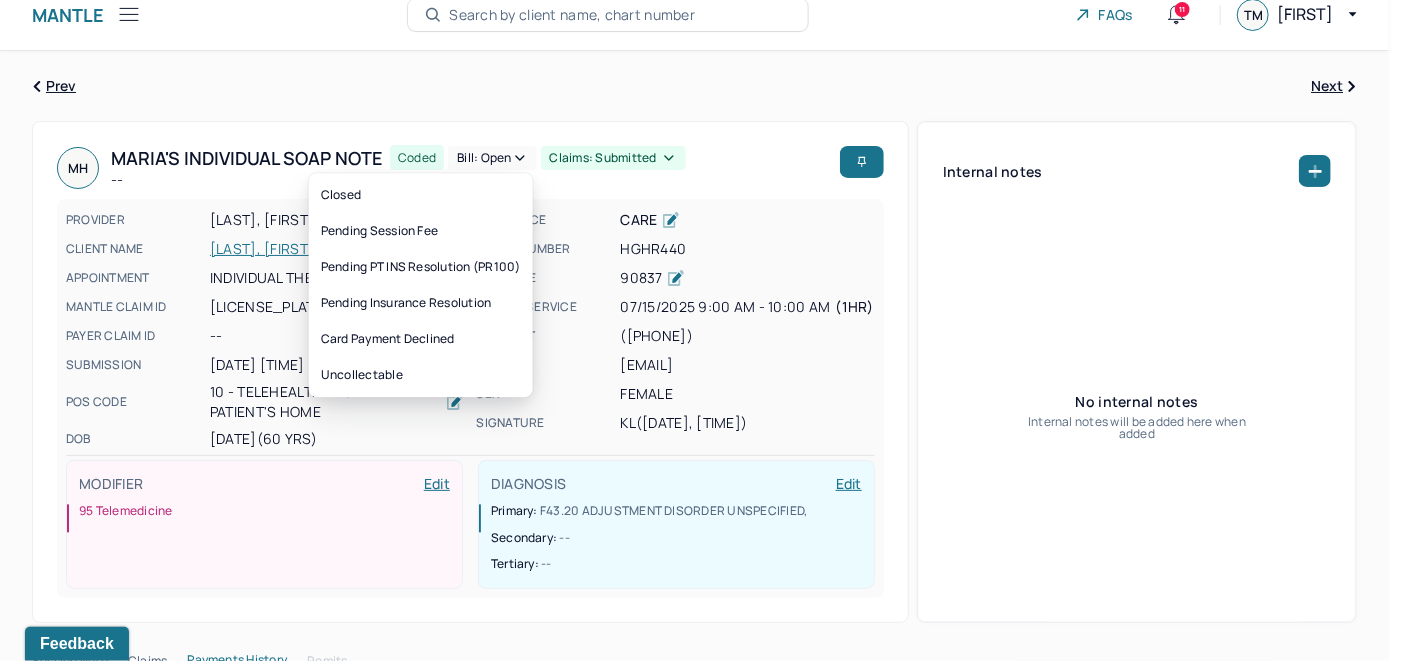click on "Bill: Open" at bounding box center [492, 158] 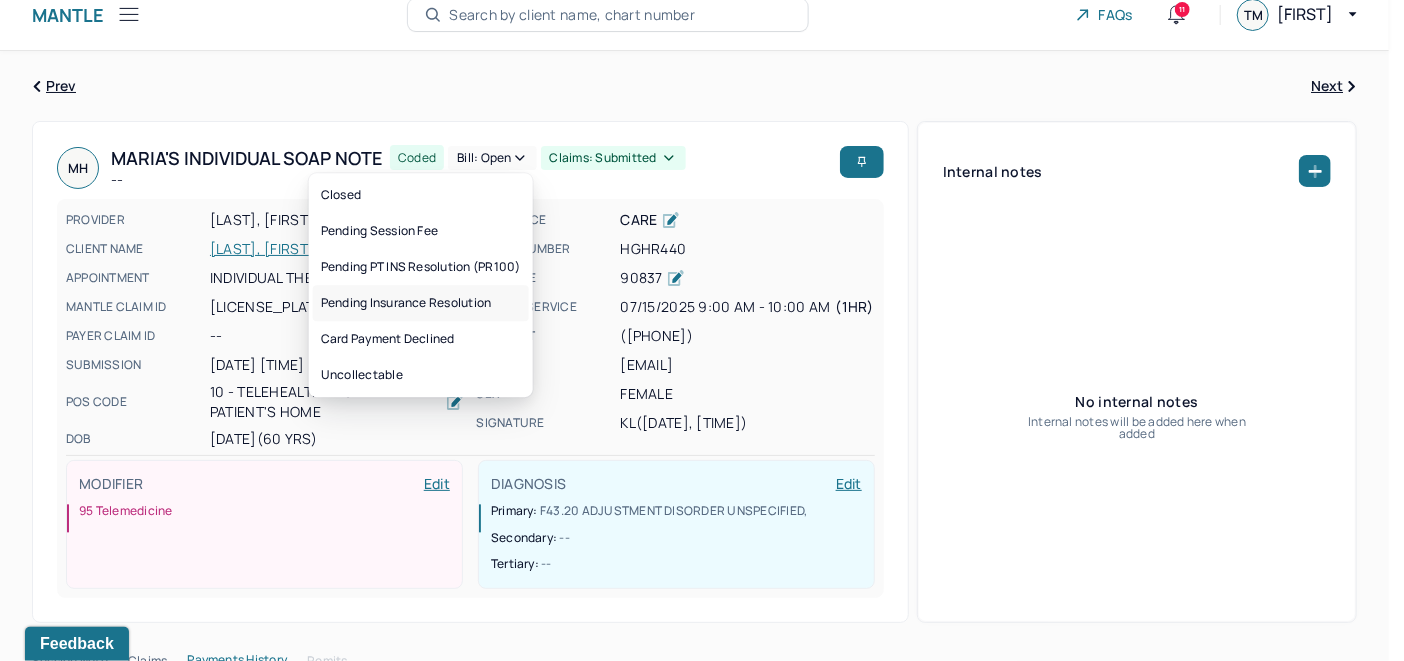 click on "Pending Insurance Resolution" at bounding box center (421, 303) 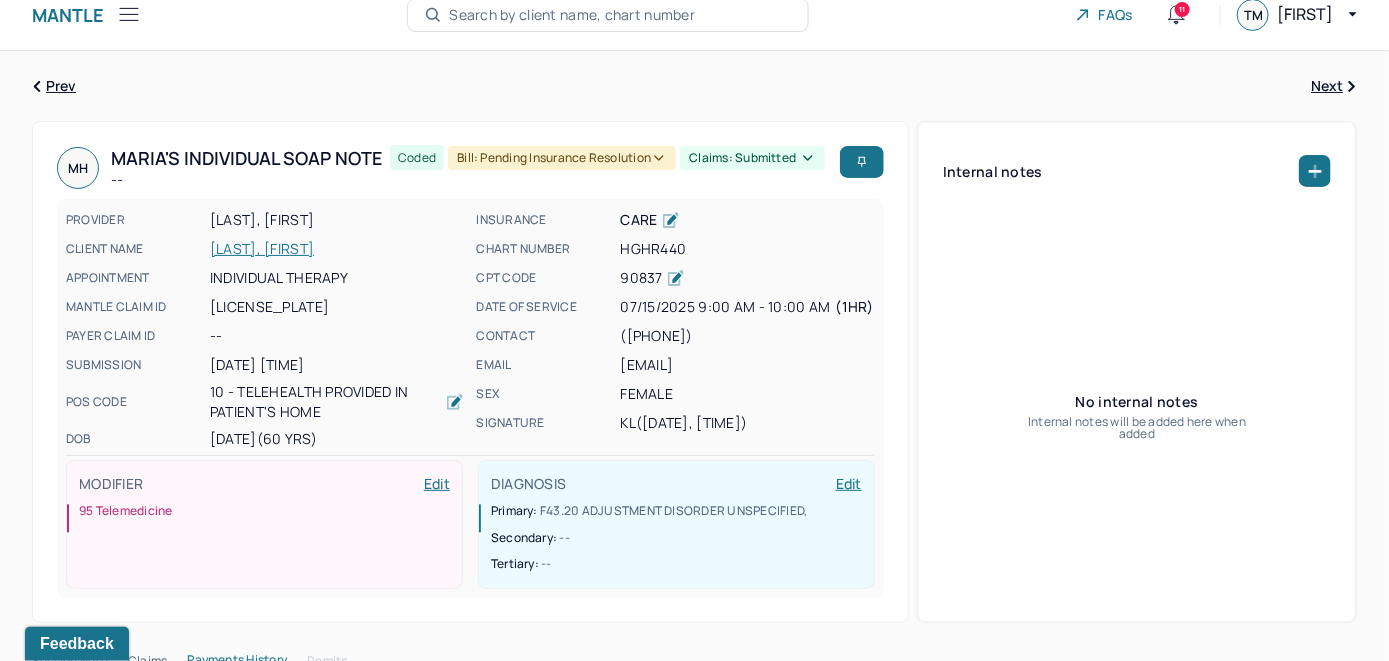 click on "Search by client name, chart number" at bounding box center (572, 15) 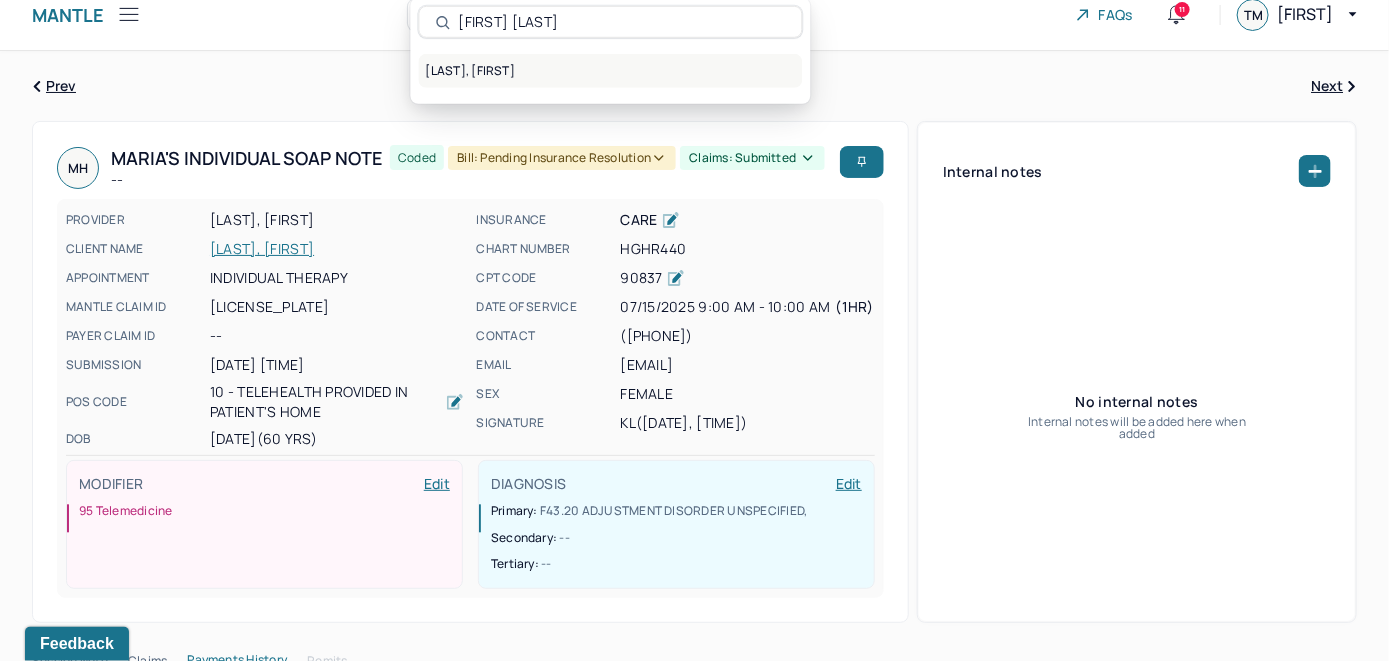 type on "Marla Hasin" 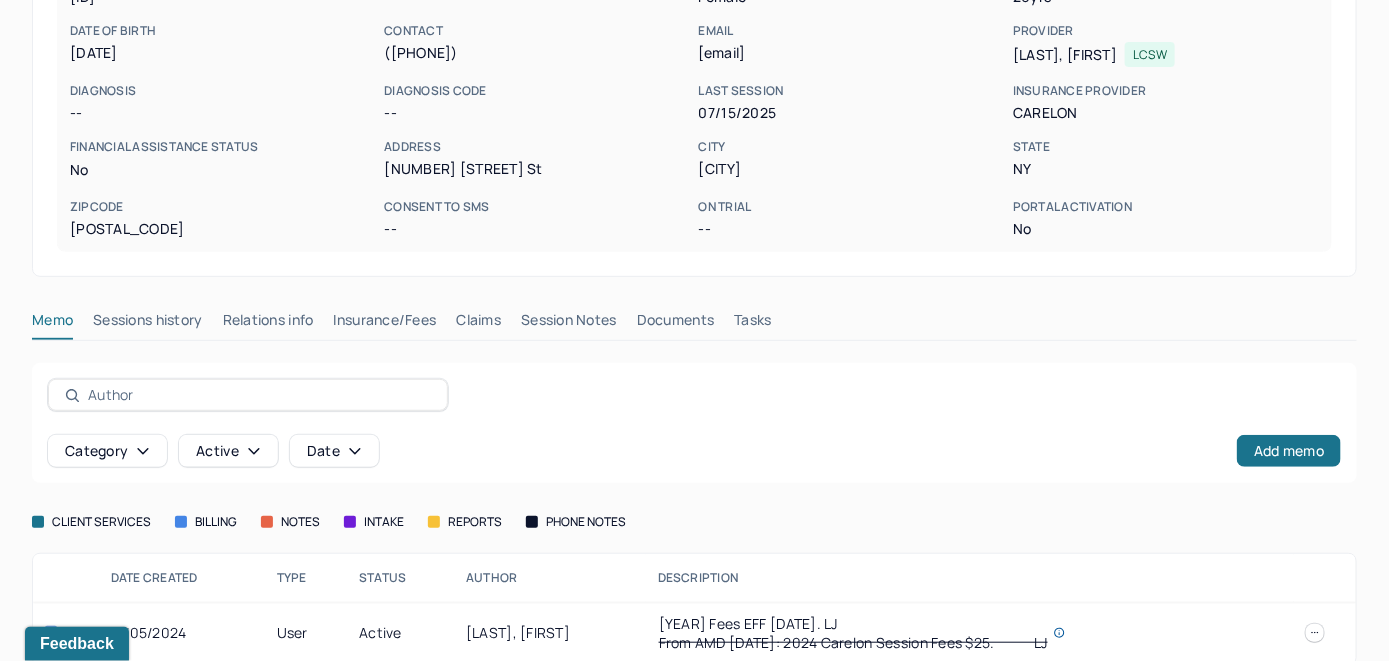 scroll, scrollTop: 279, scrollLeft: 0, axis: vertical 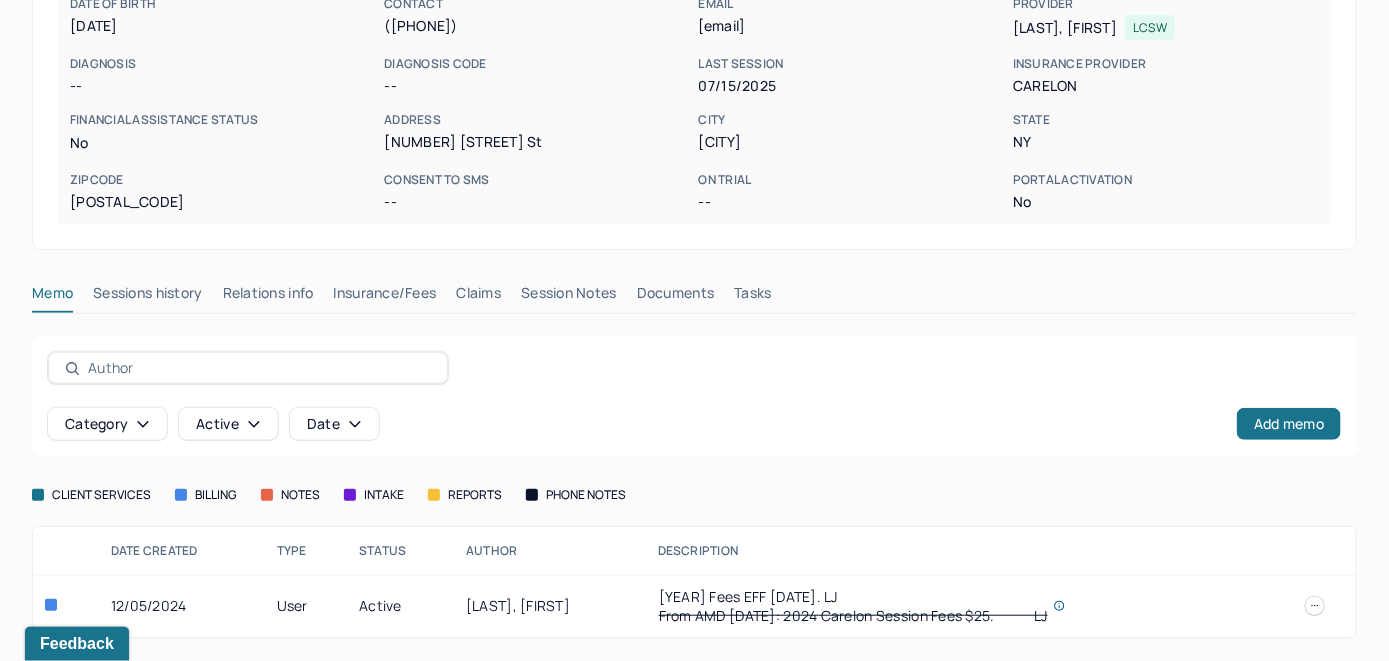 click on "Insurance/Fees" at bounding box center [385, 297] 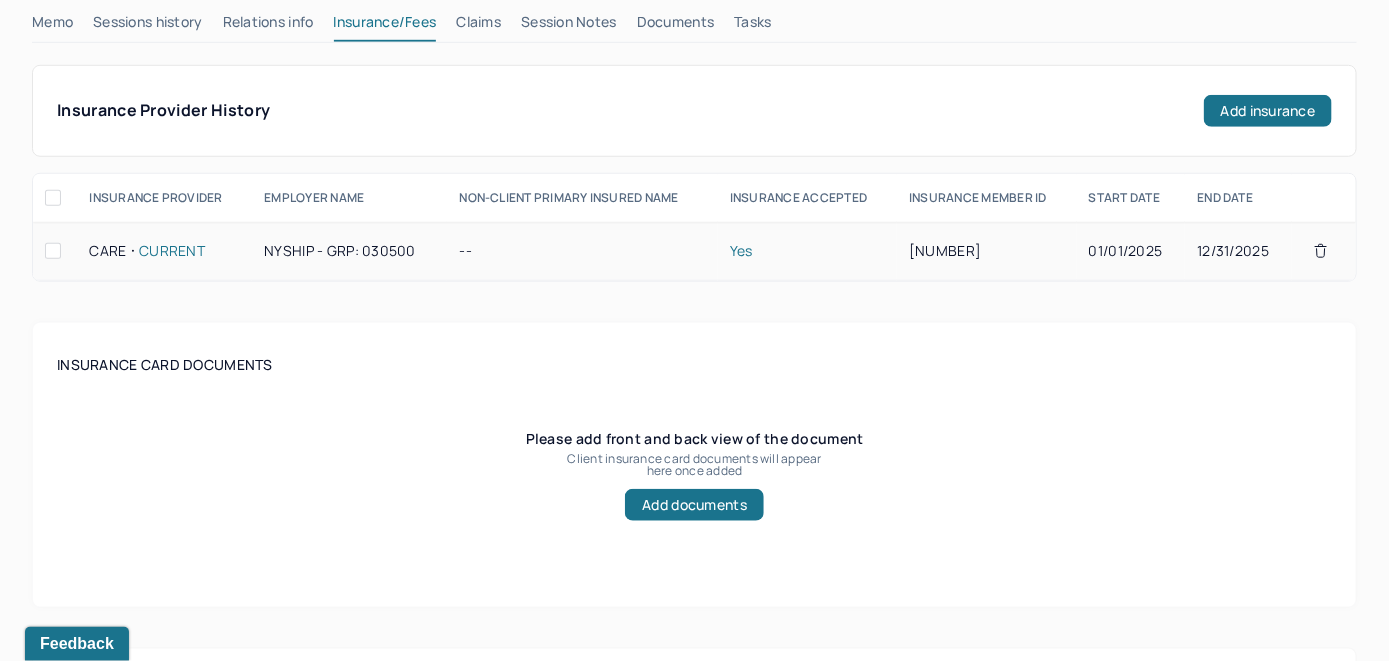 scroll, scrollTop: 479, scrollLeft: 0, axis: vertical 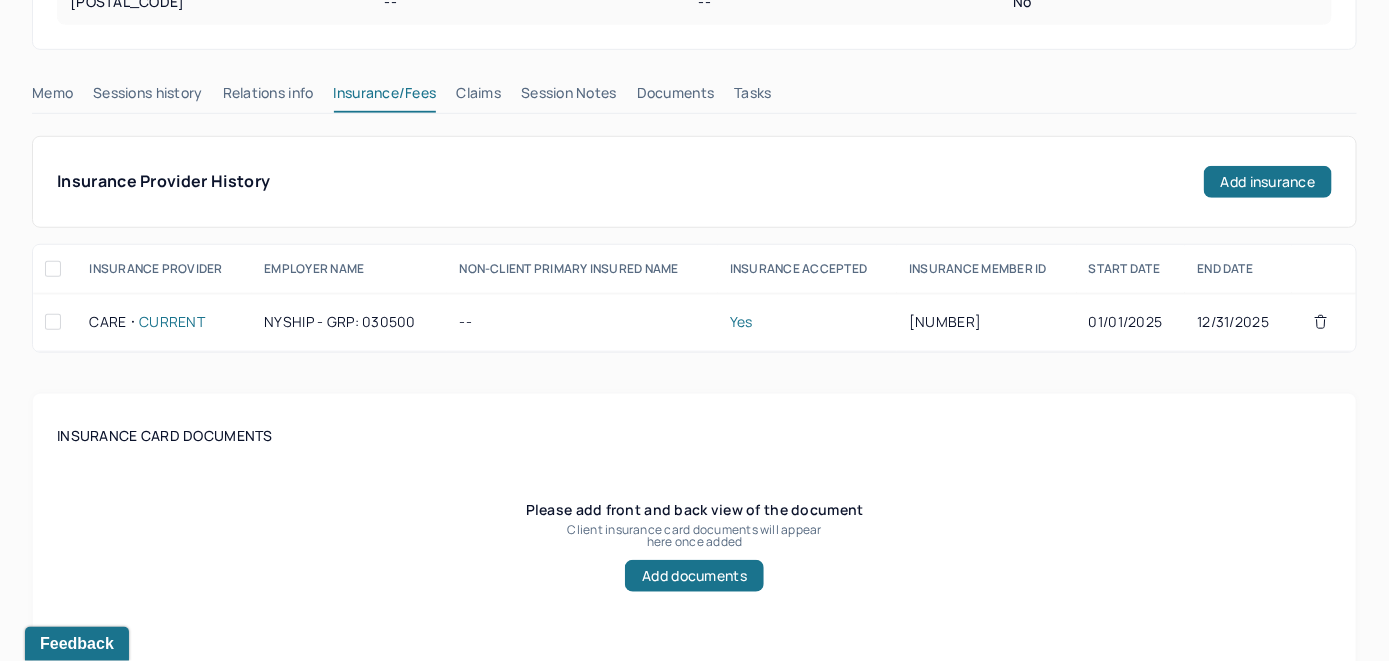 click on "Claims" at bounding box center (478, 97) 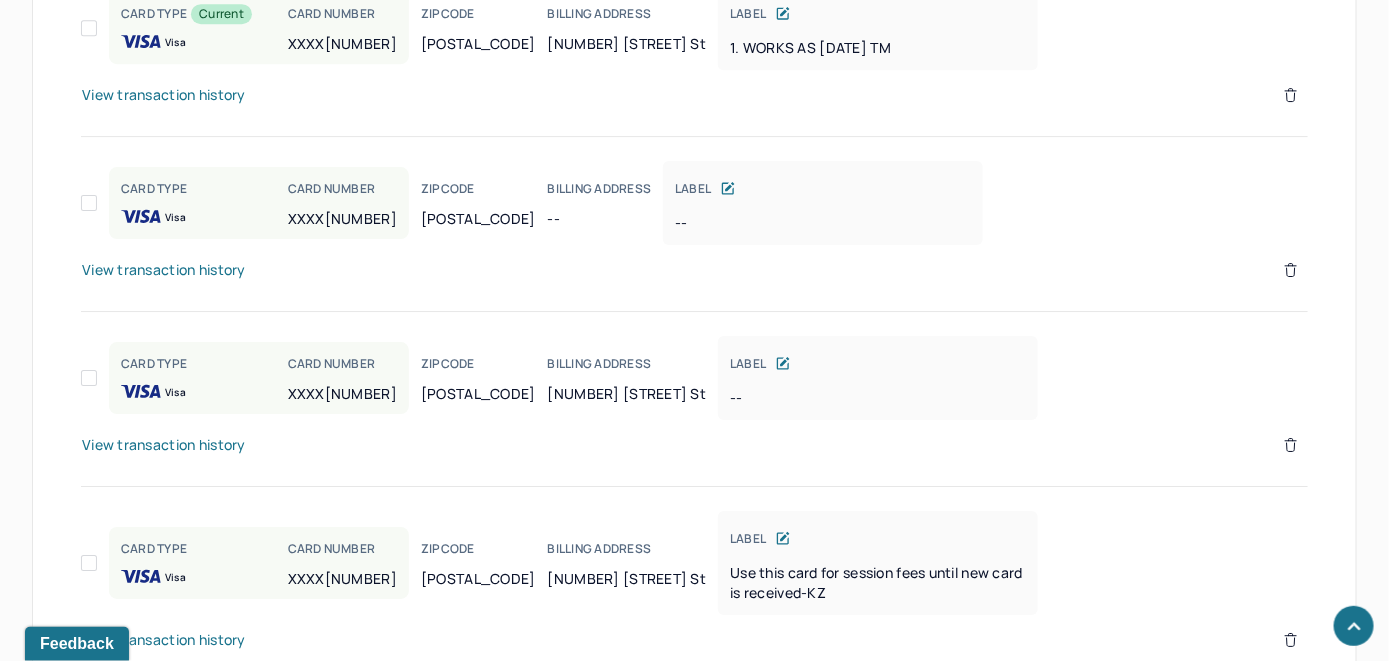 scroll, scrollTop: 2369, scrollLeft: 0, axis: vertical 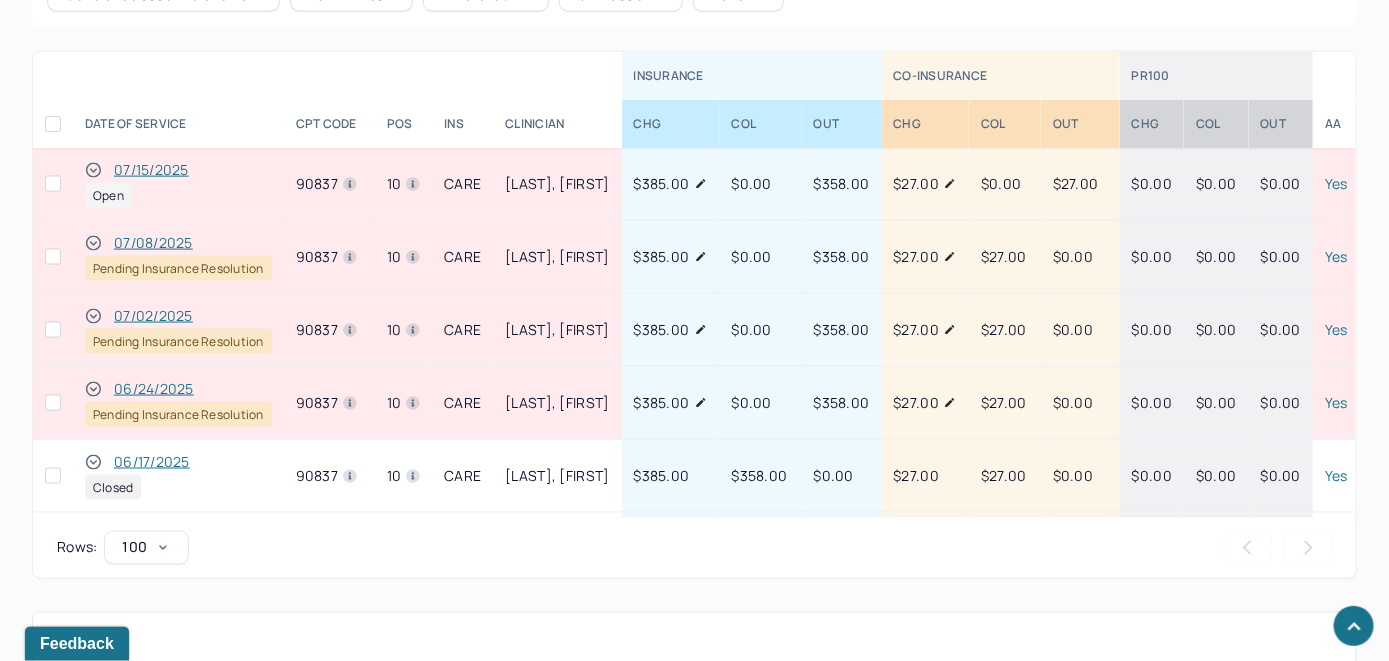 click on "07/15/2025" at bounding box center [151, 170] 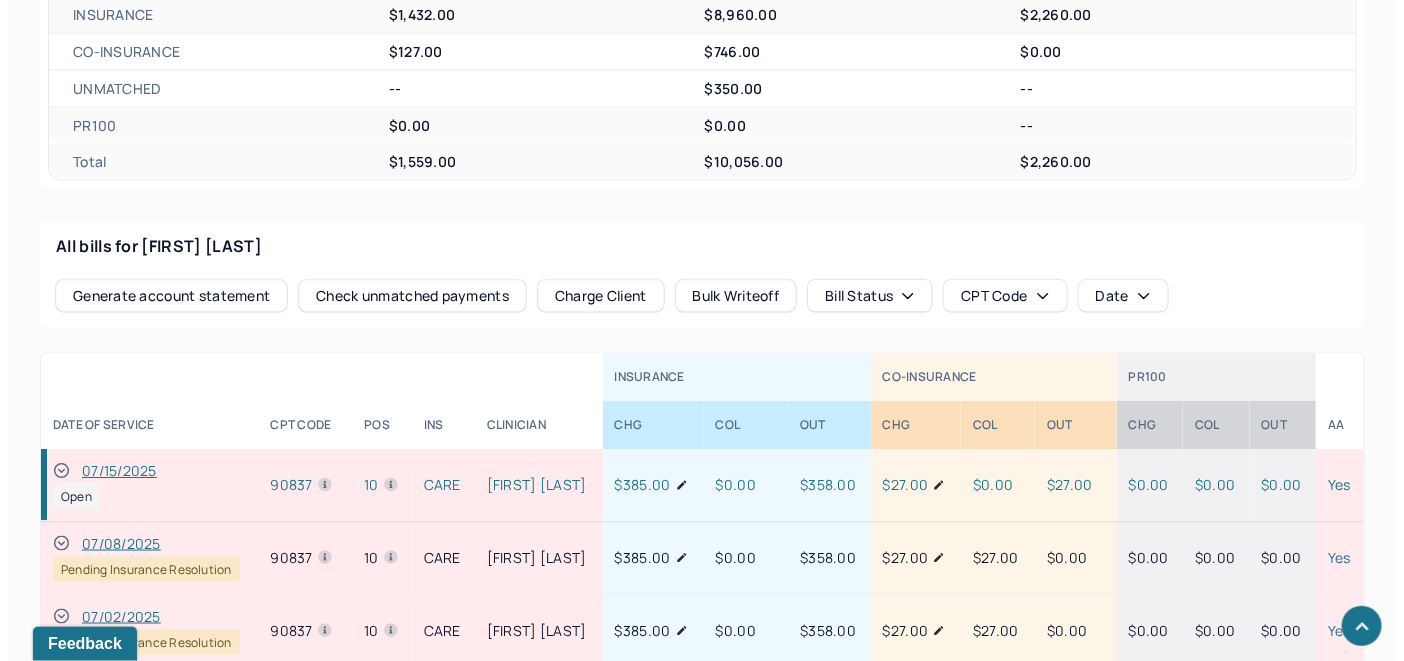 scroll, scrollTop: 896, scrollLeft: 0, axis: vertical 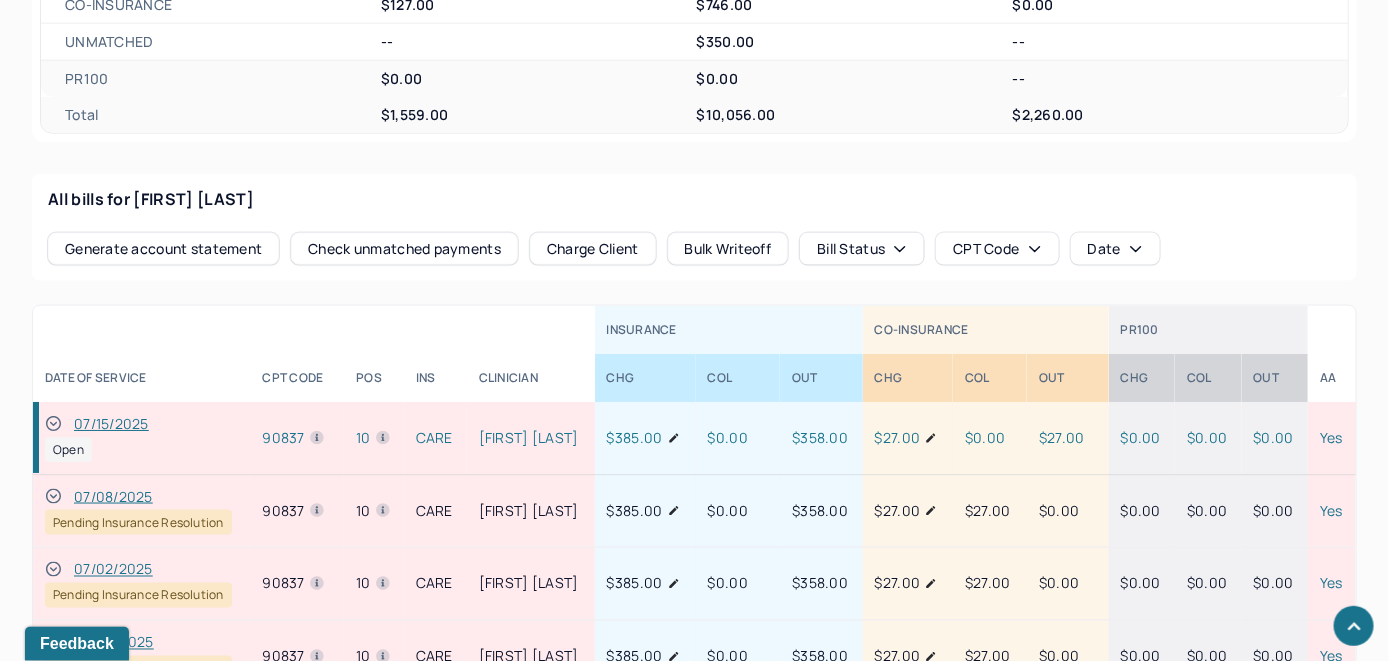 click on "All bills for   Hasin Marla" at bounding box center [694, 199] 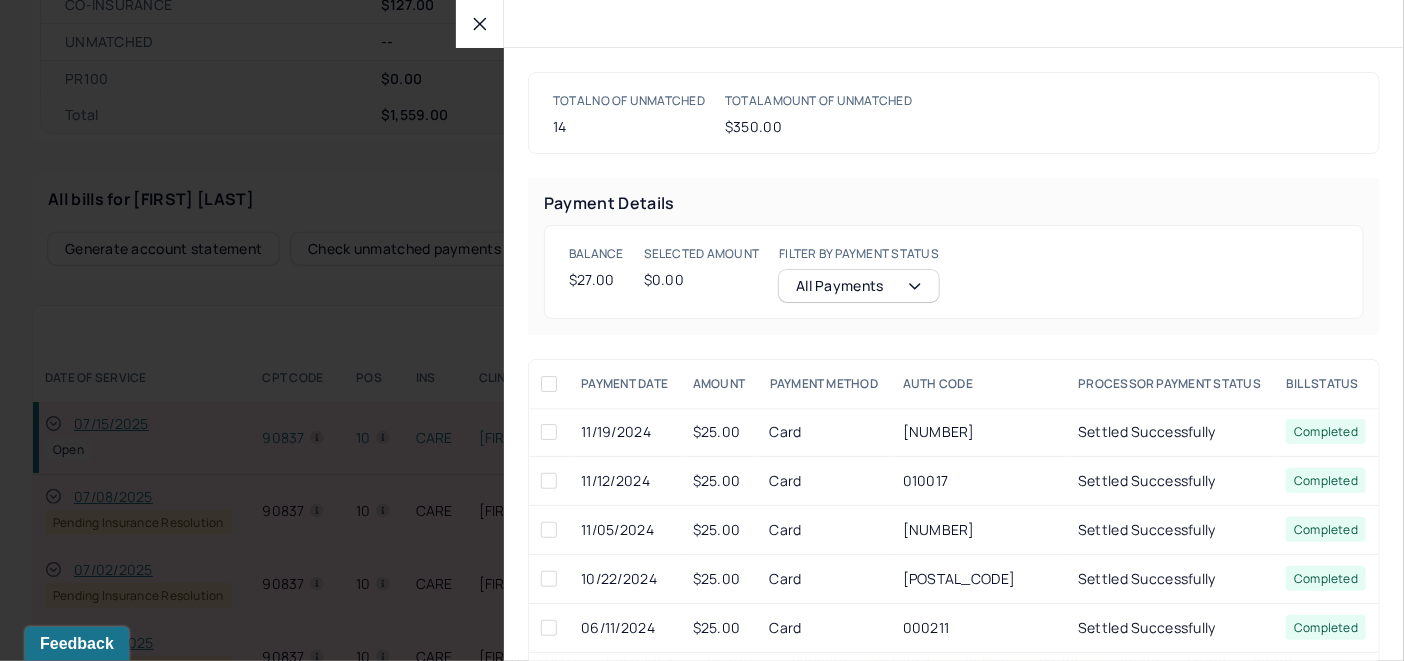 click at bounding box center (480, 24) 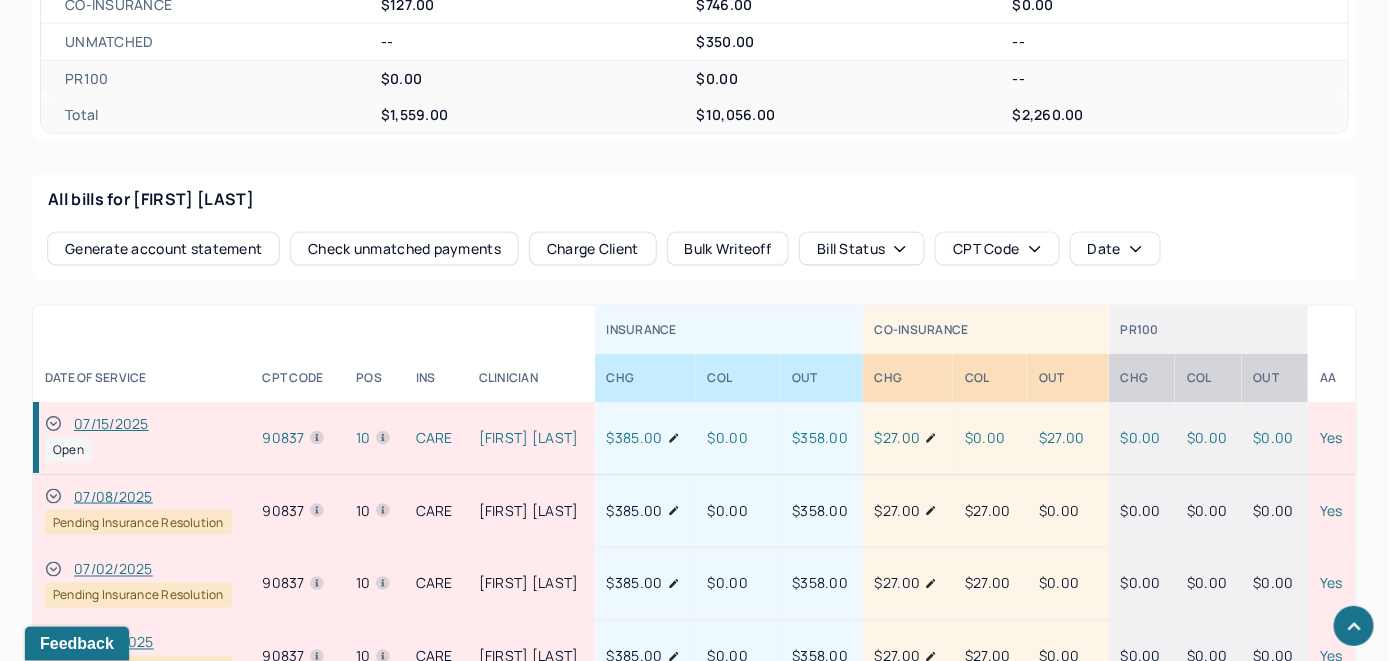 click on "Charge Client" at bounding box center [593, 249] 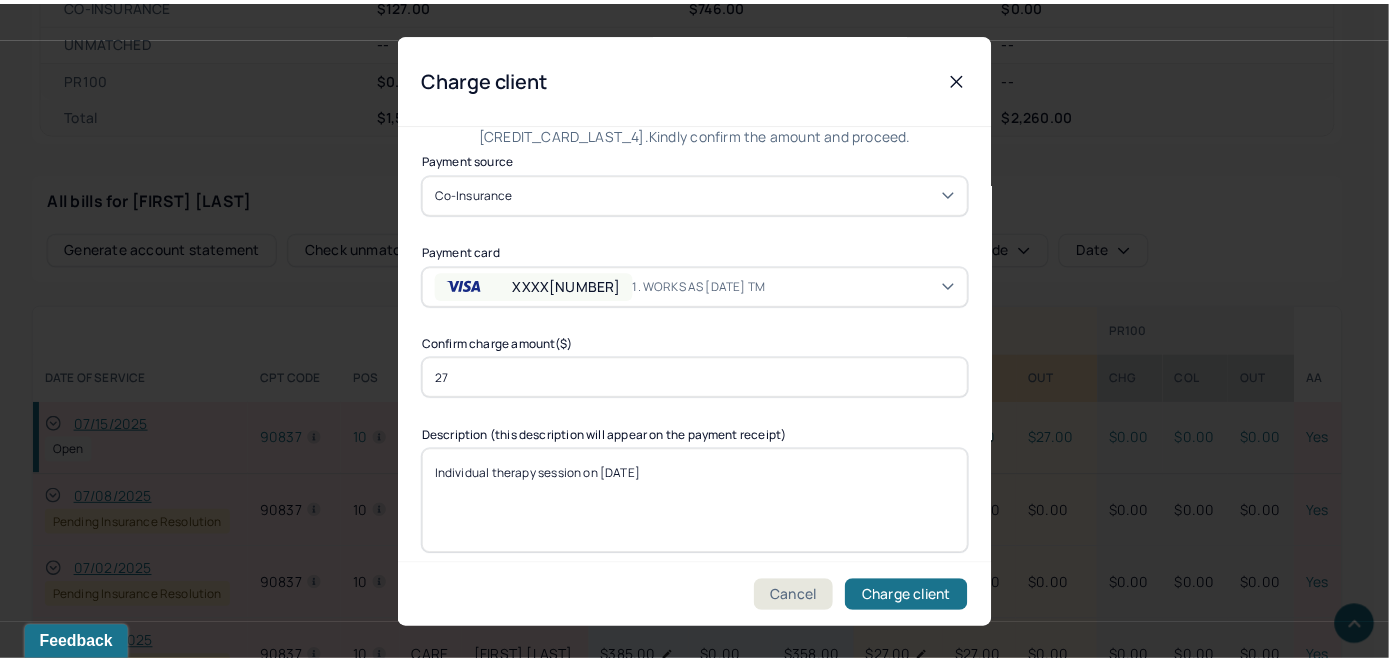 scroll, scrollTop: 121, scrollLeft: 0, axis: vertical 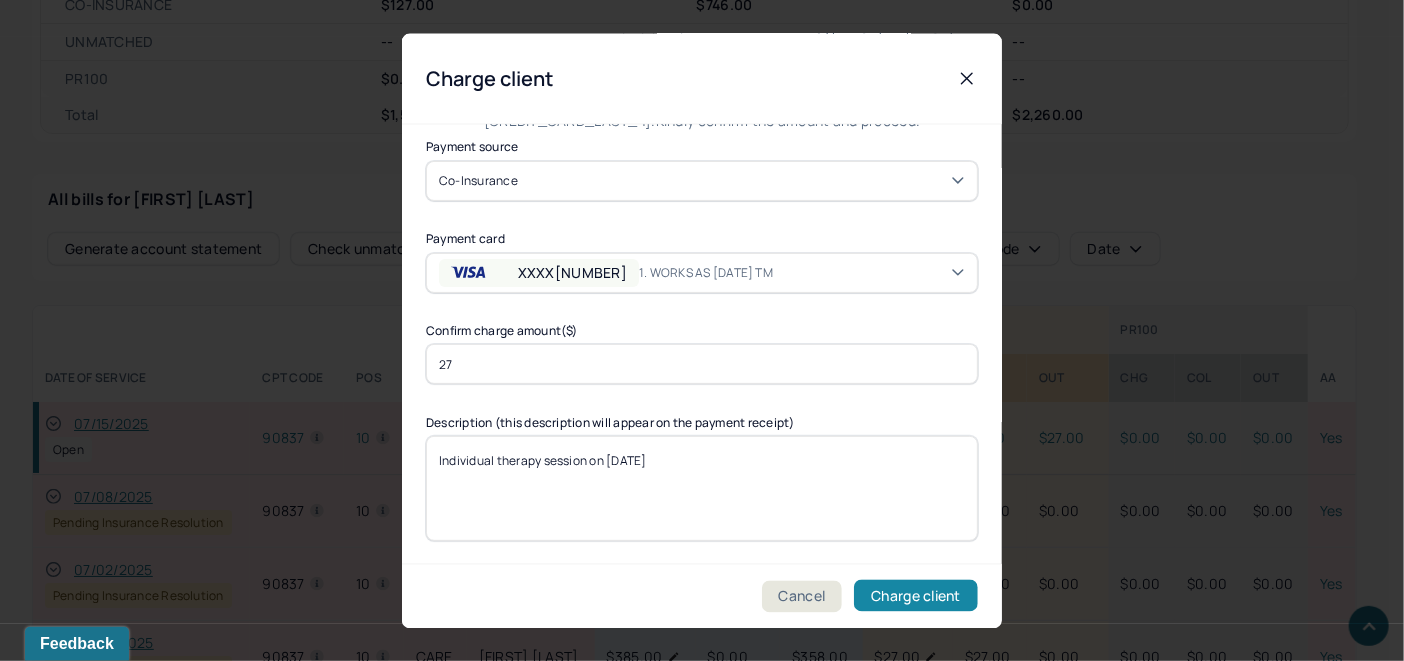 click on "Charge client" at bounding box center [916, 596] 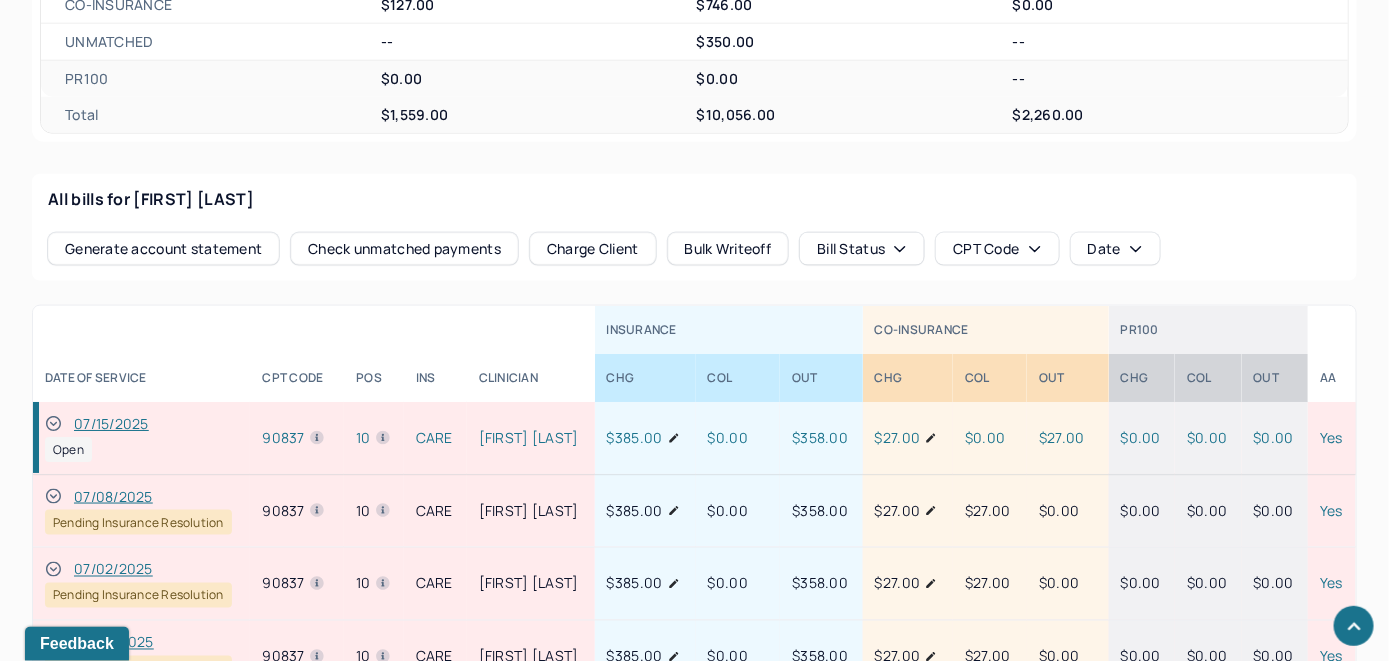 click 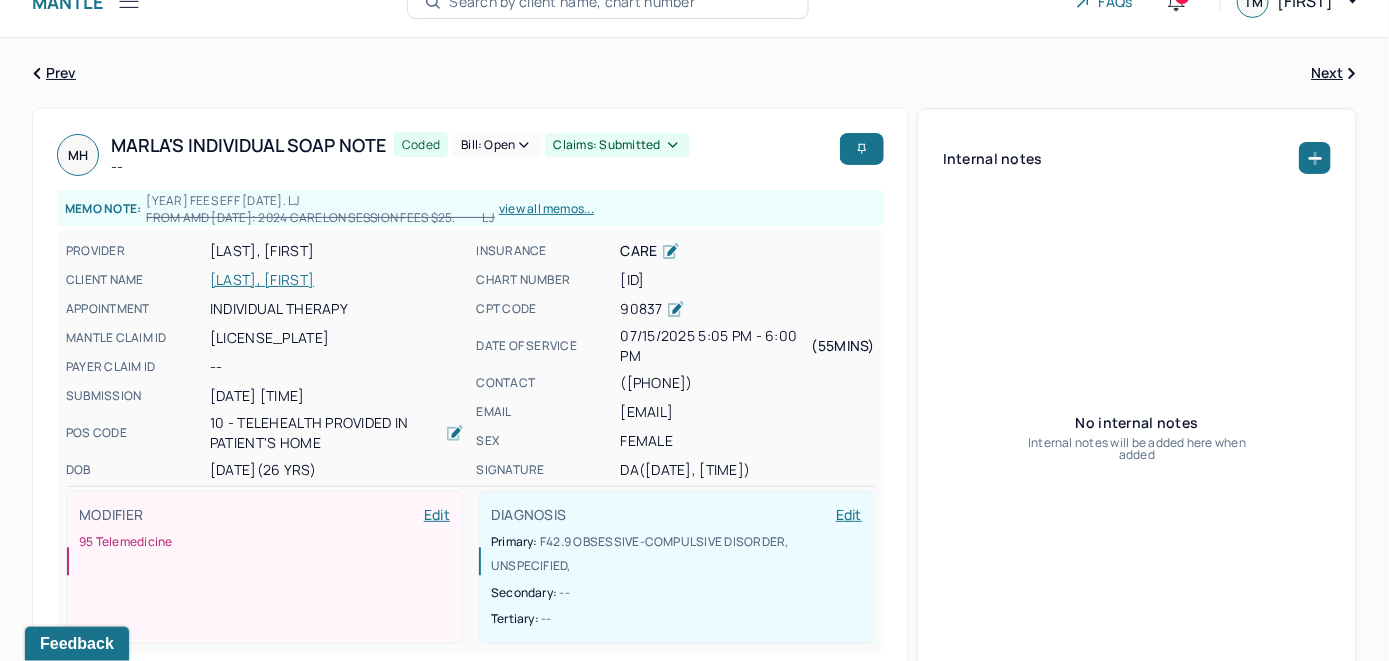 scroll, scrollTop: 0, scrollLeft: 0, axis: both 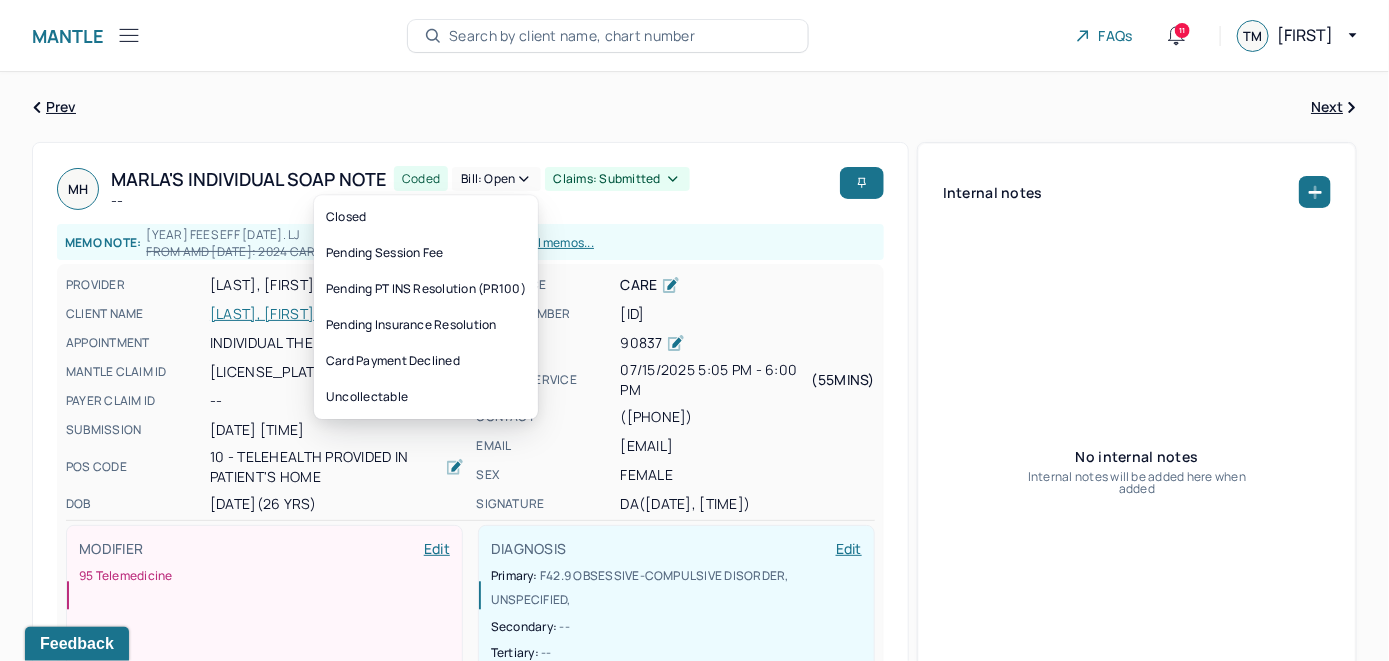 click on "Bill: Open" at bounding box center (496, 179) 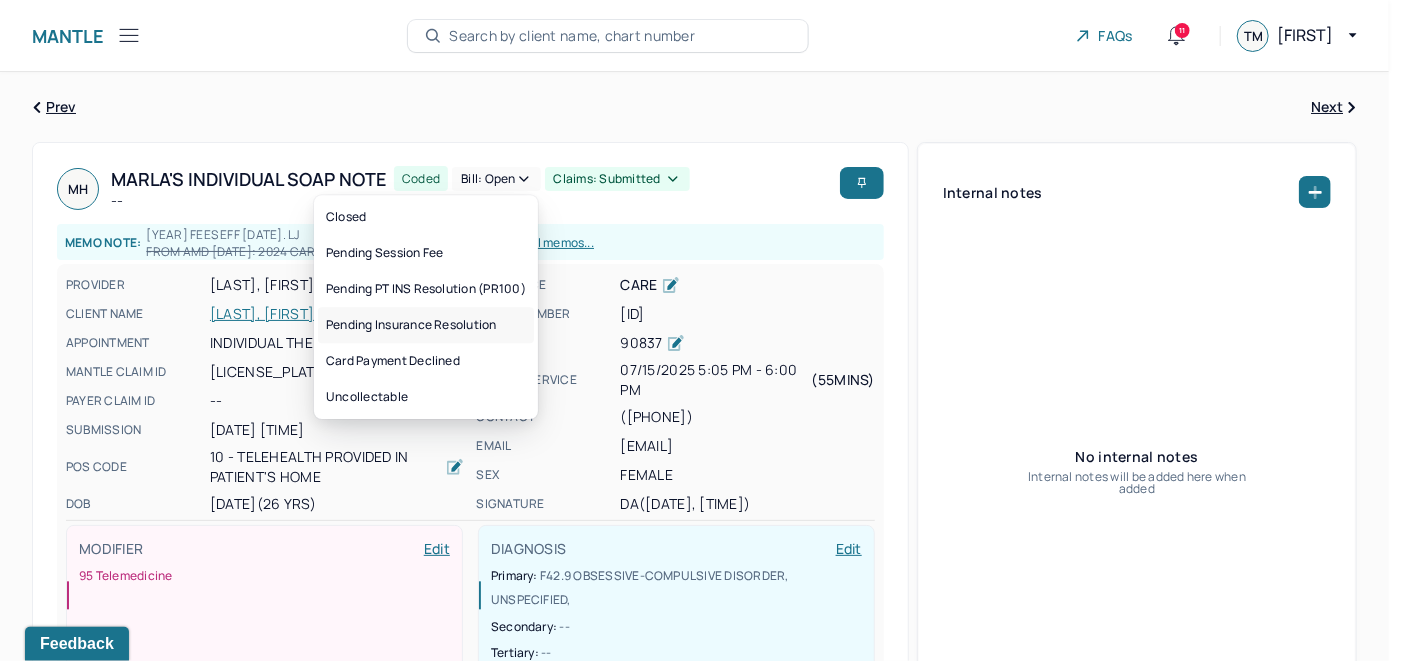 click on "Pending Insurance Resolution" at bounding box center (426, 325) 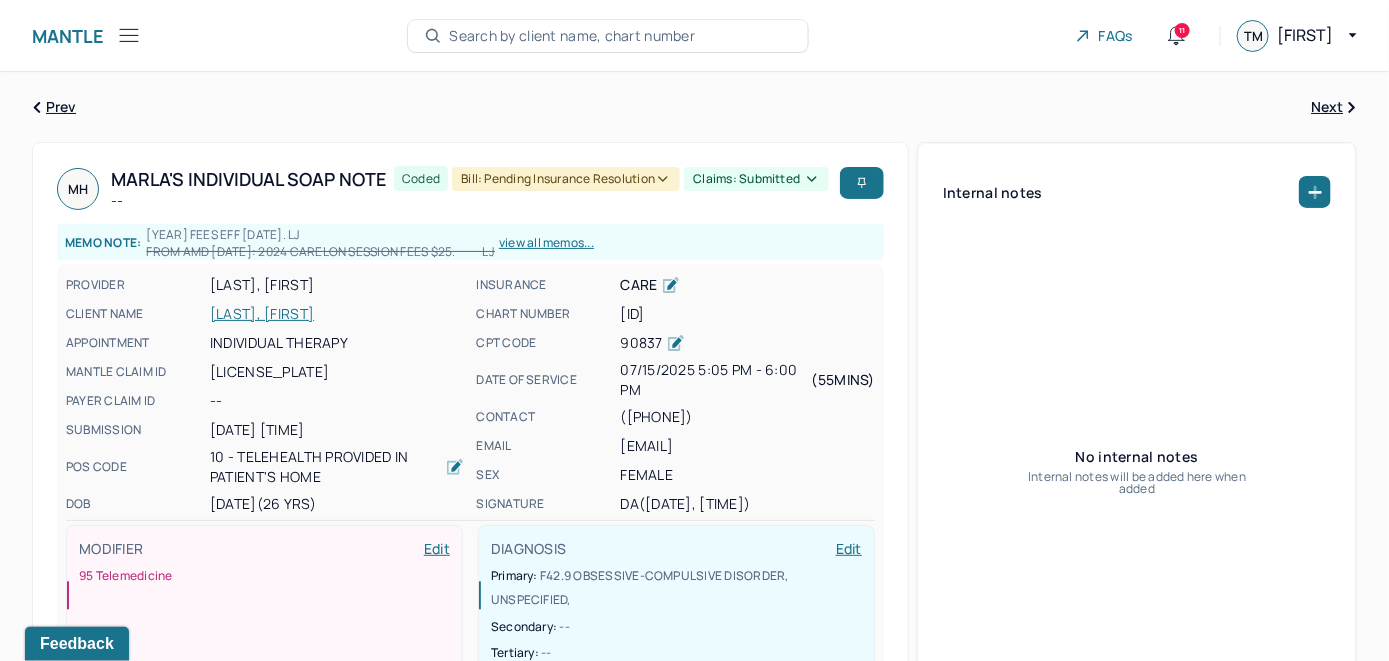 click on "Search by client name, chart number" at bounding box center (572, 36) 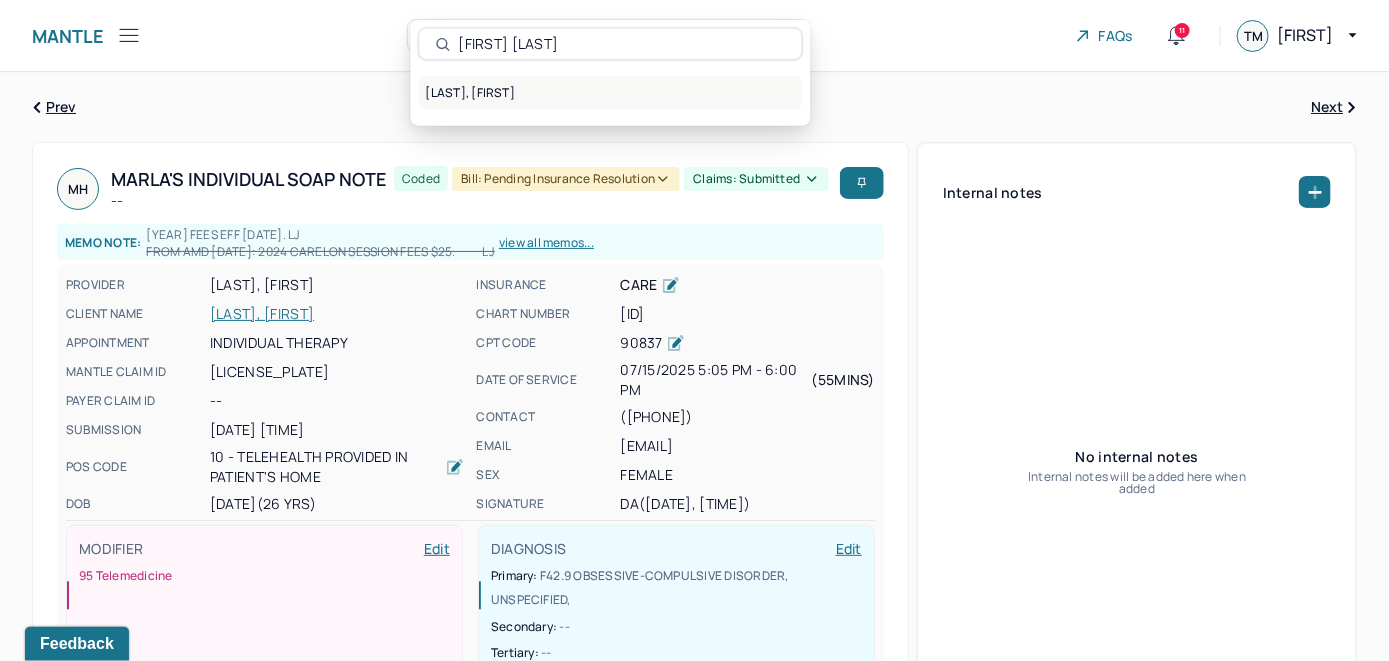 type on "Marsha Kolker" 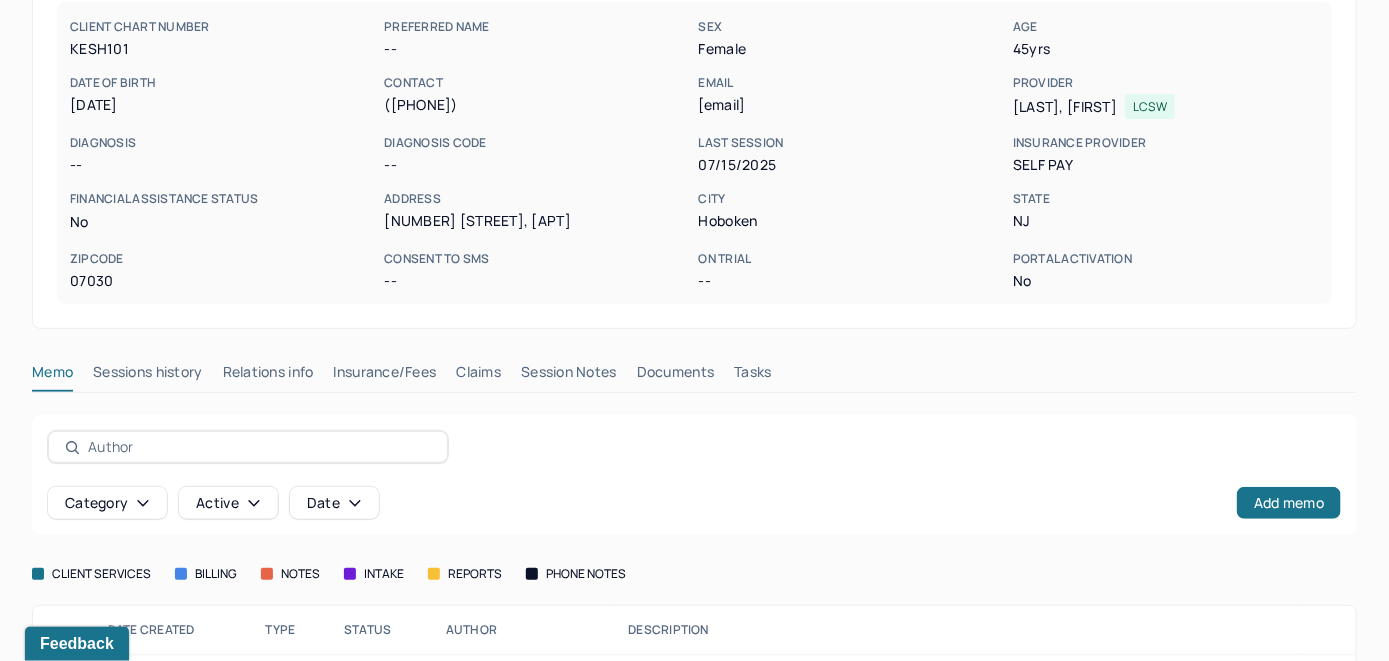 scroll, scrollTop: 279, scrollLeft: 0, axis: vertical 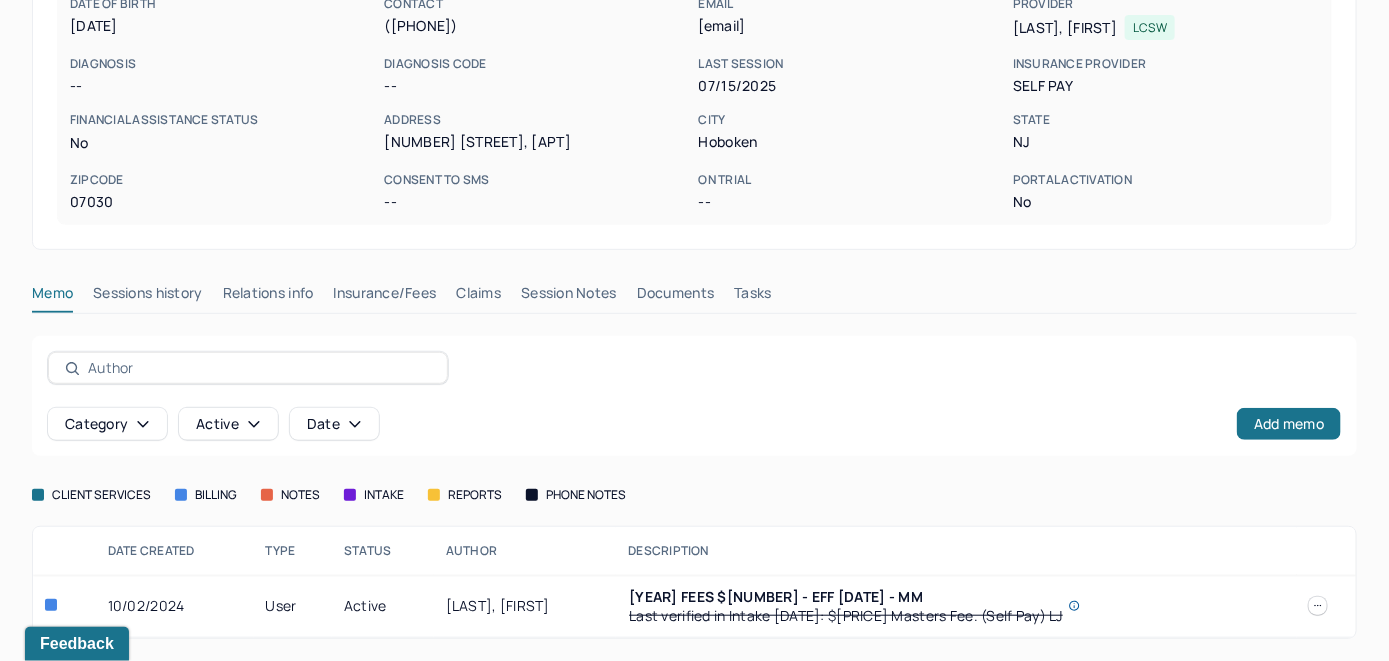 click on "Insurance/Fees" at bounding box center [385, 297] 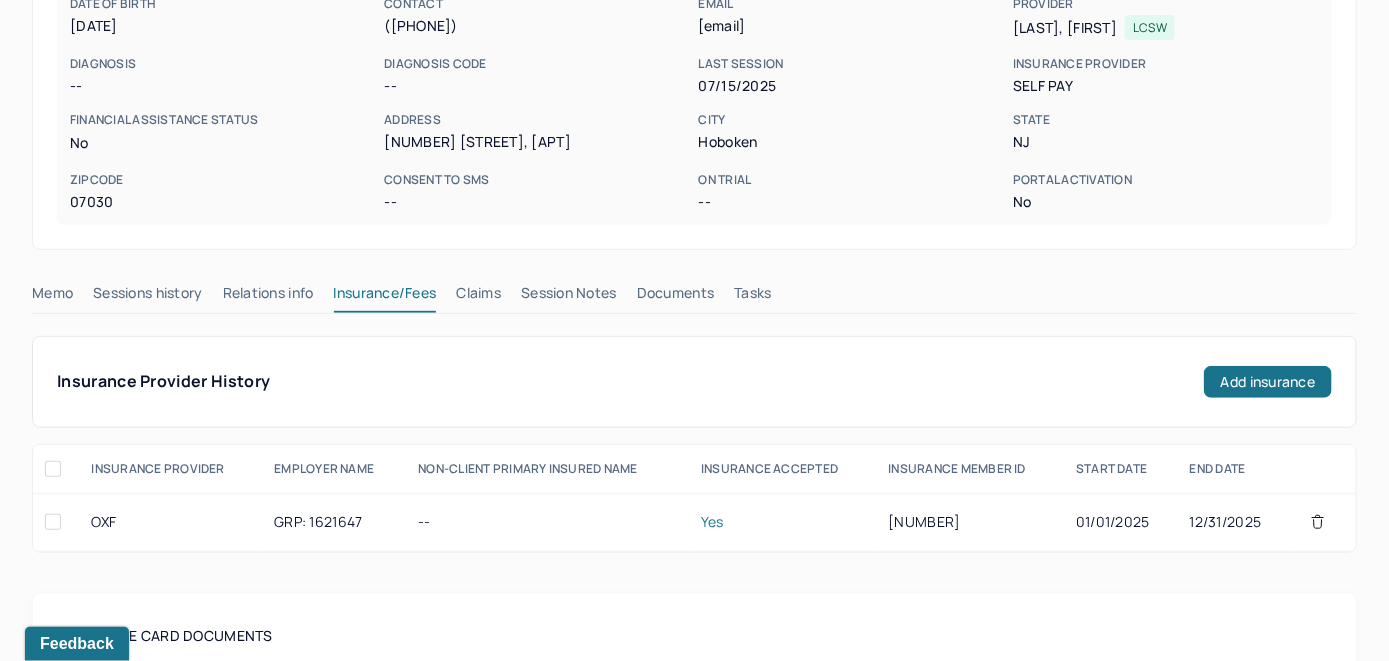 click on "Claims" at bounding box center (478, 297) 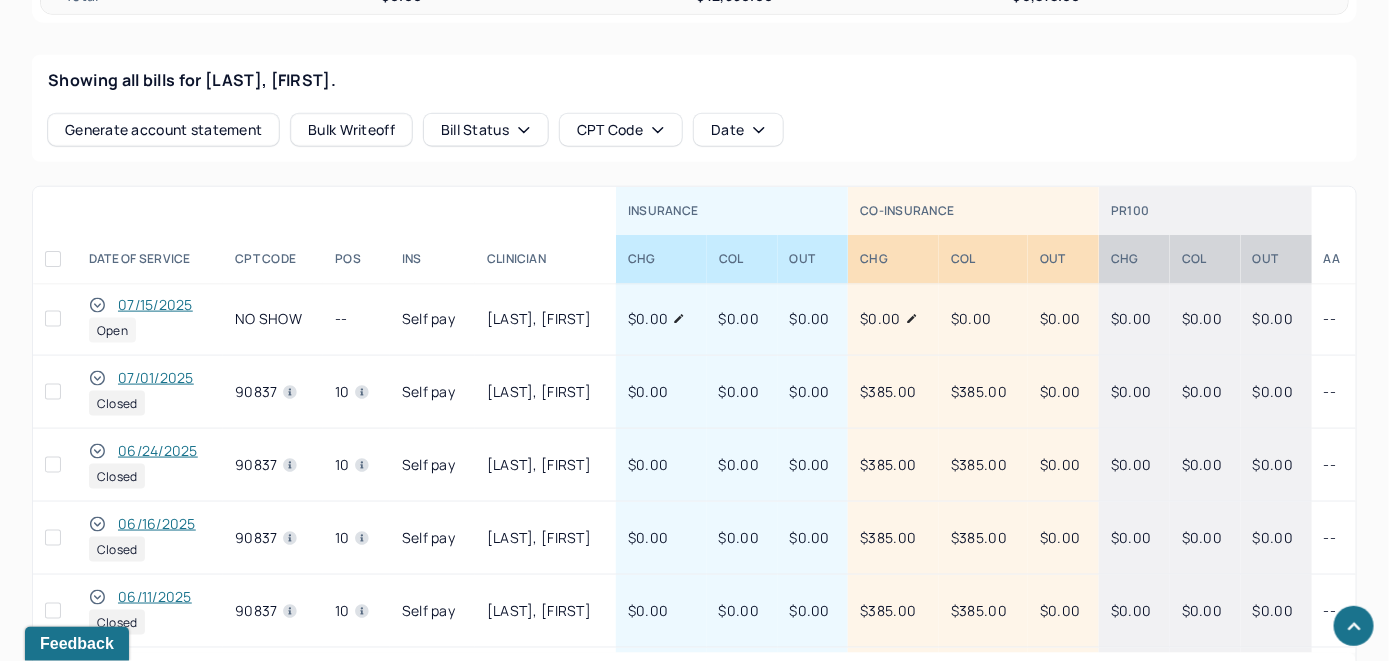 scroll, scrollTop: 728, scrollLeft: 0, axis: vertical 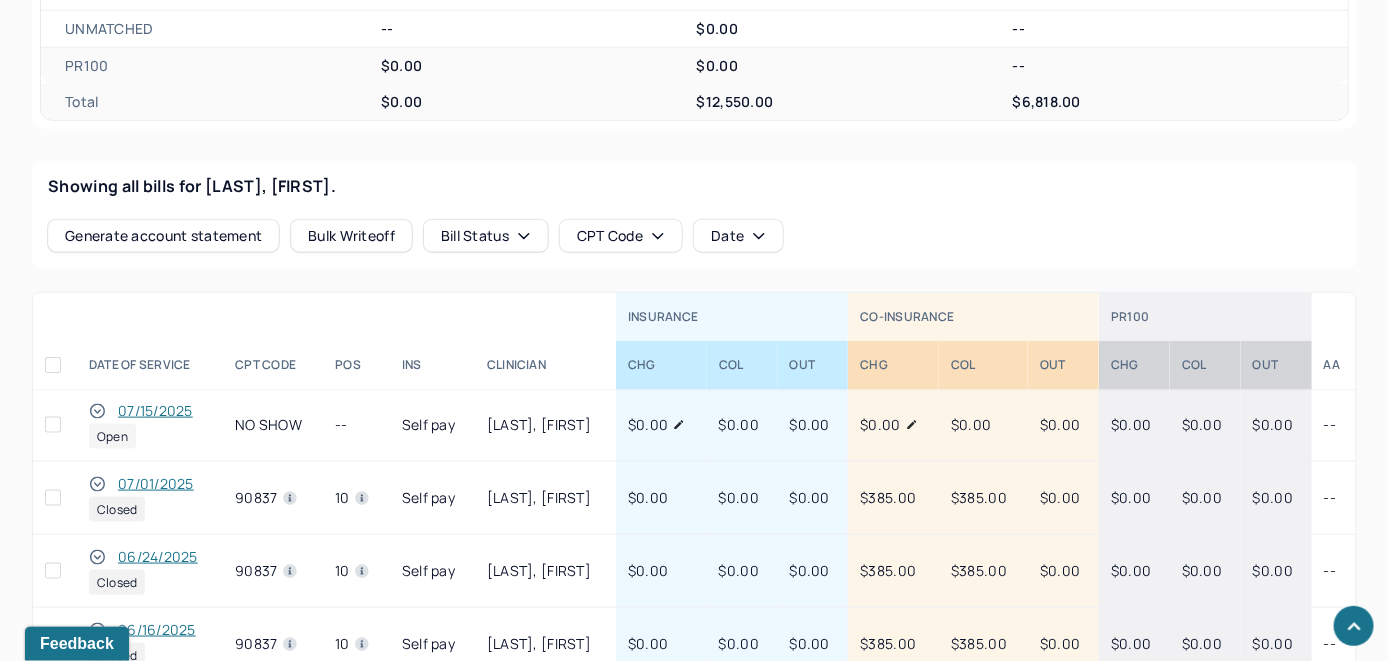 click on "07/15/2025" at bounding box center (155, 411) 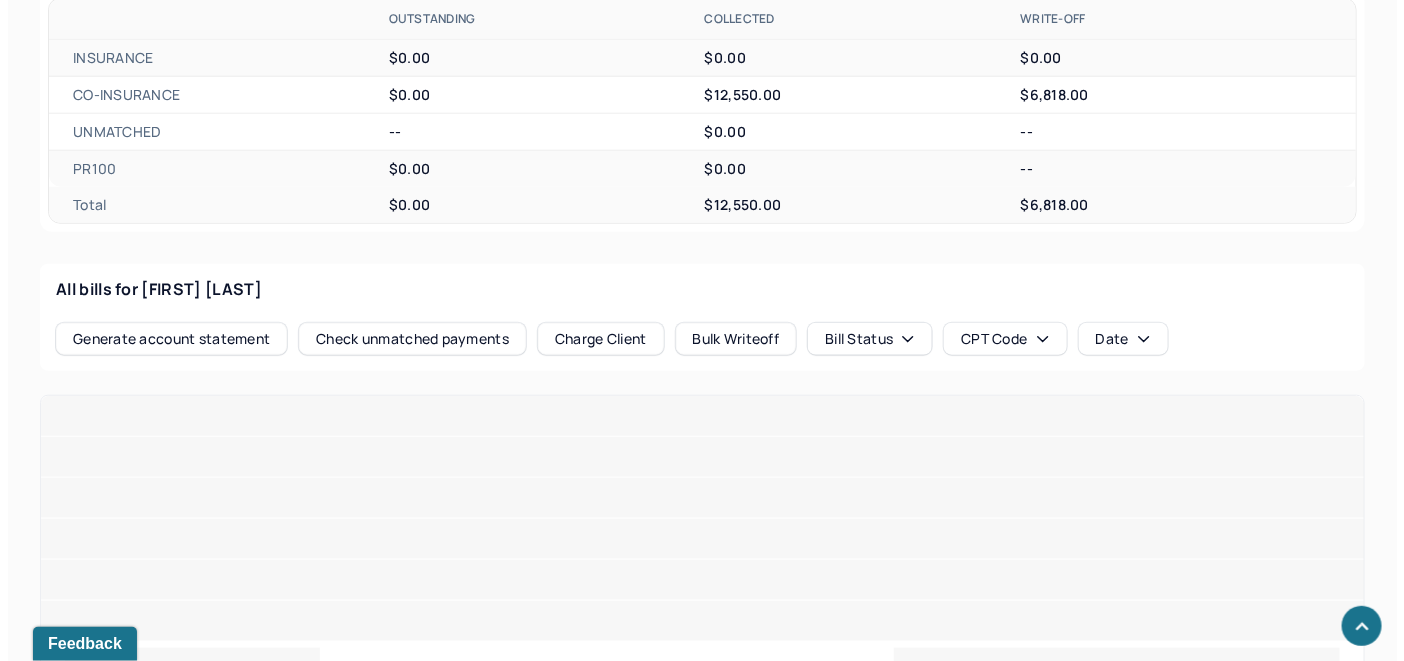 scroll, scrollTop: 656, scrollLeft: 0, axis: vertical 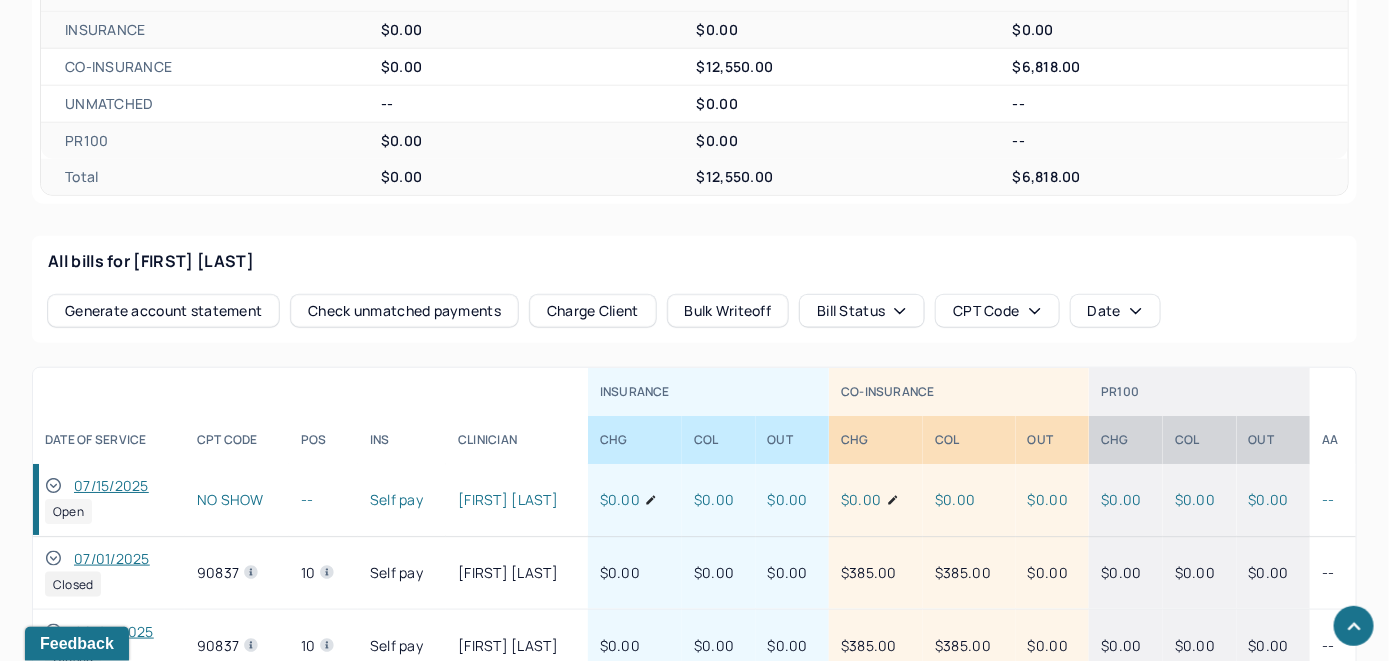 click on "Check unmatched payments" at bounding box center [404, 311] 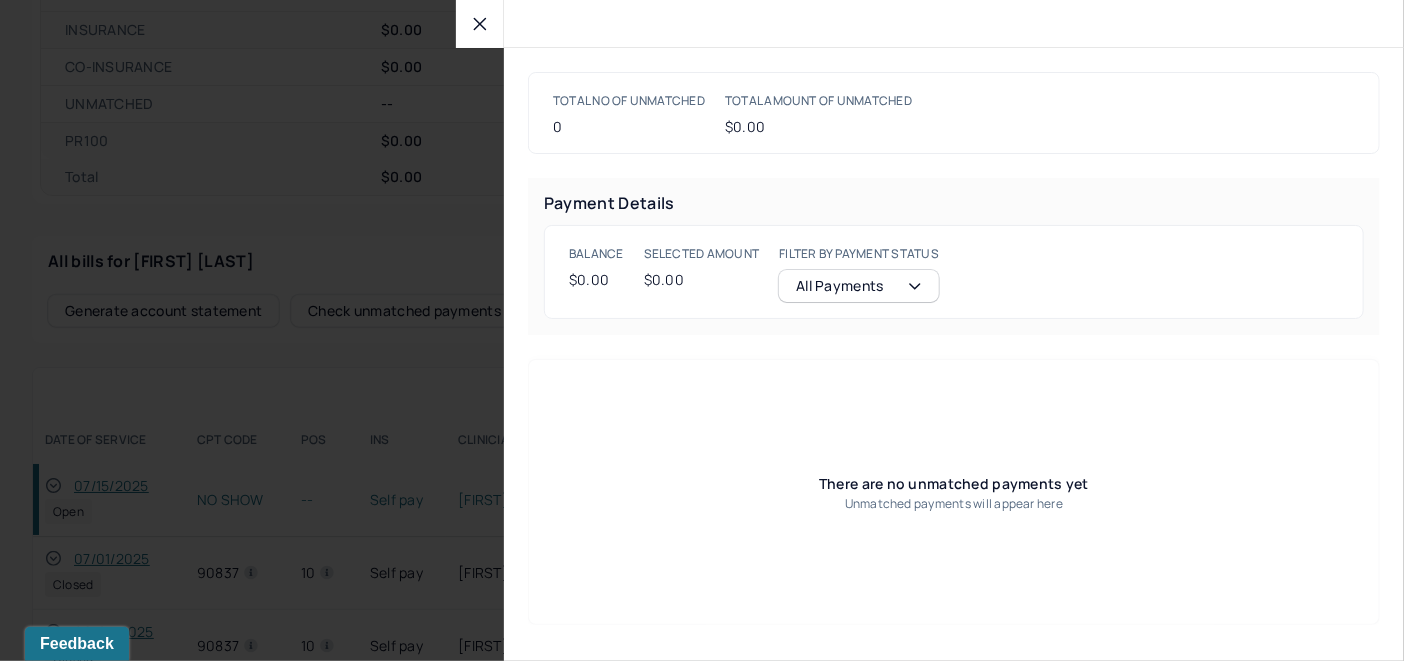 click 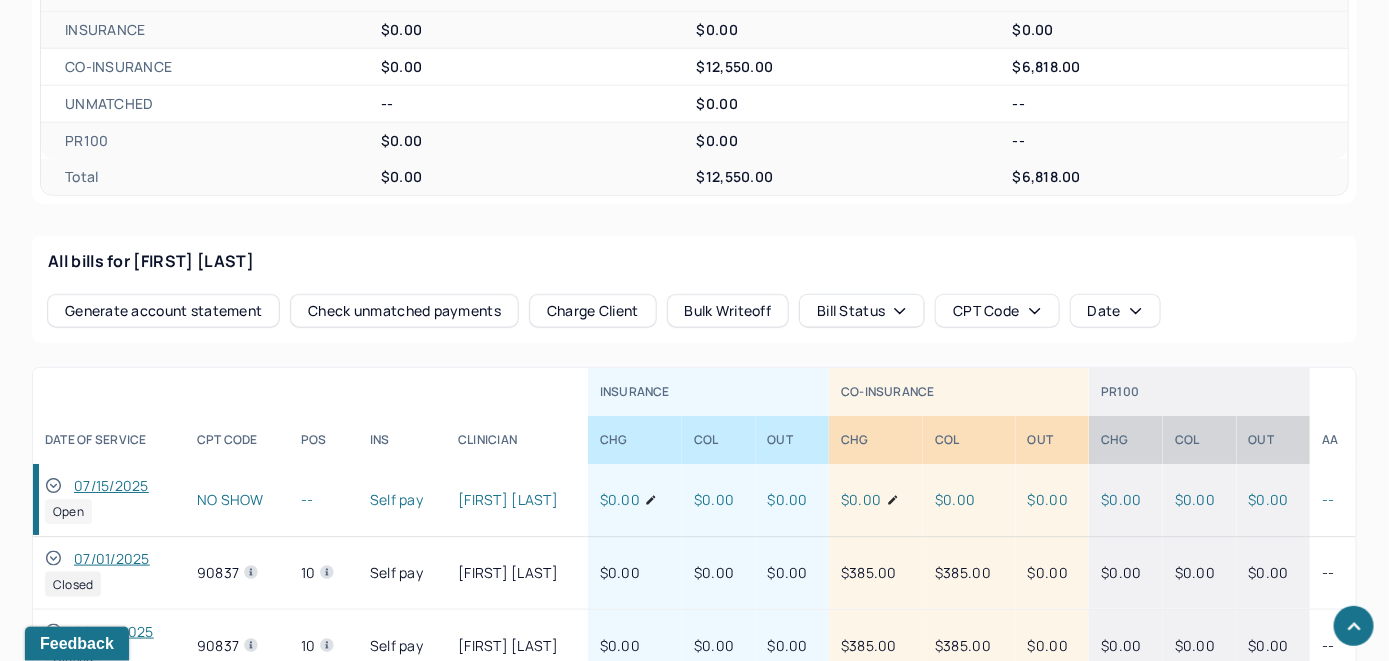 click on "Charge Client" at bounding box center (593, 311) 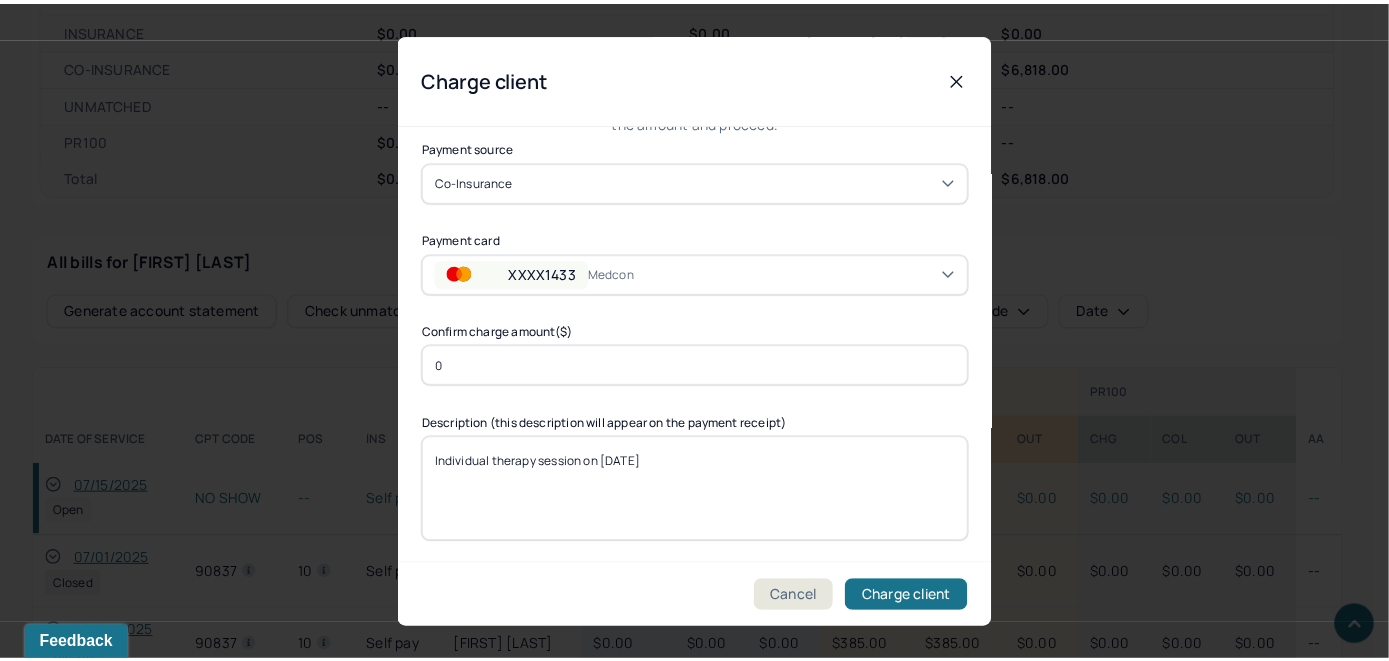 scroll, scrollTop: 121, scrollLeft: 0, axis: vertical 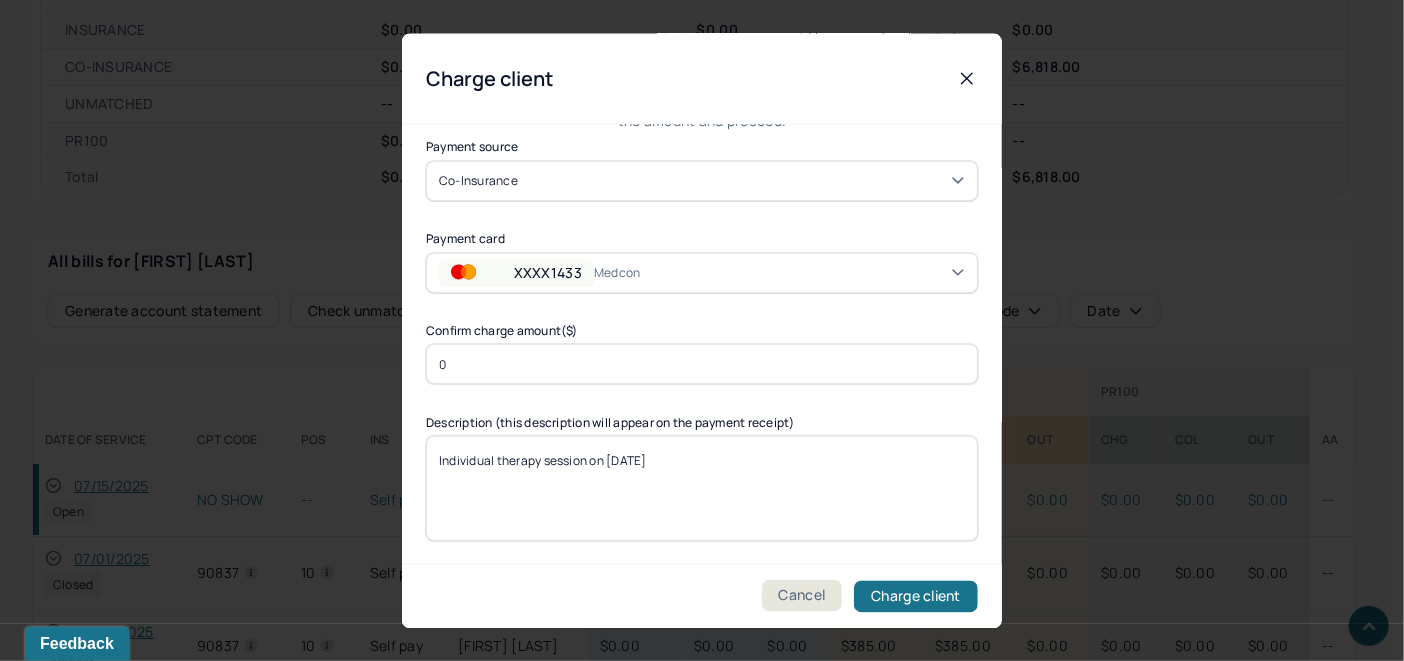 click on "Cancel" at bounding box center [802, 596] 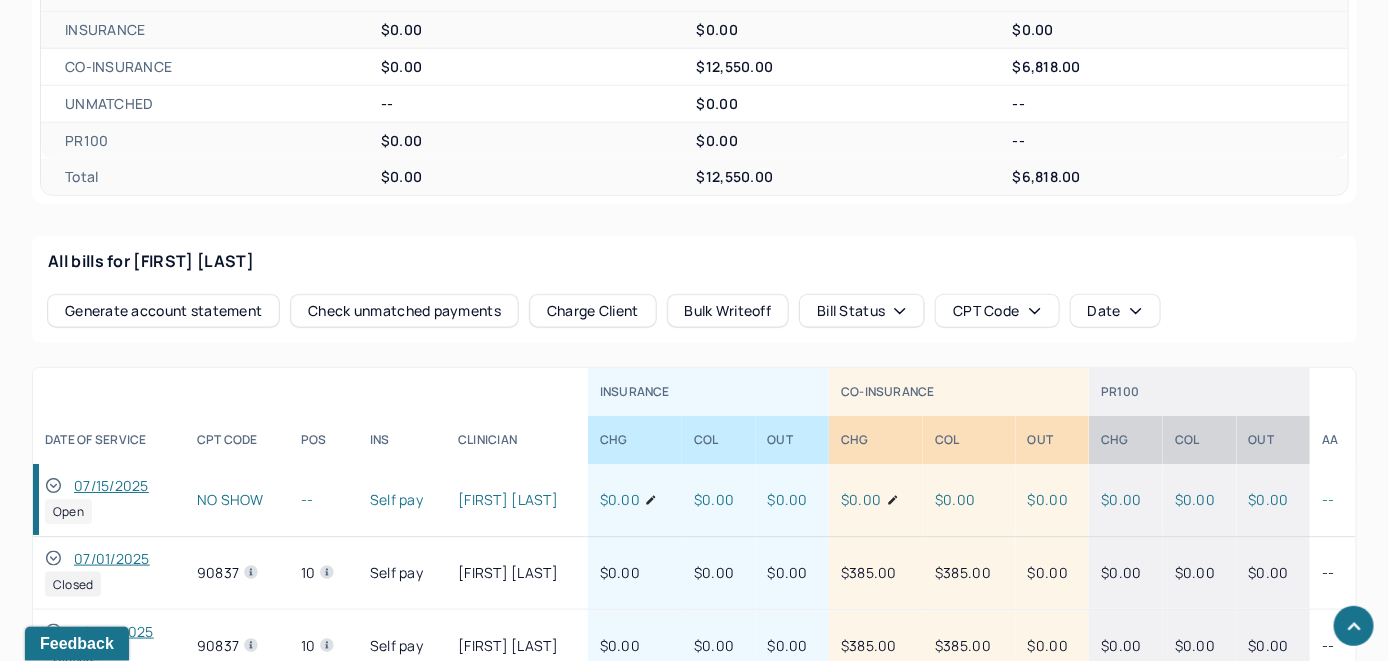 click 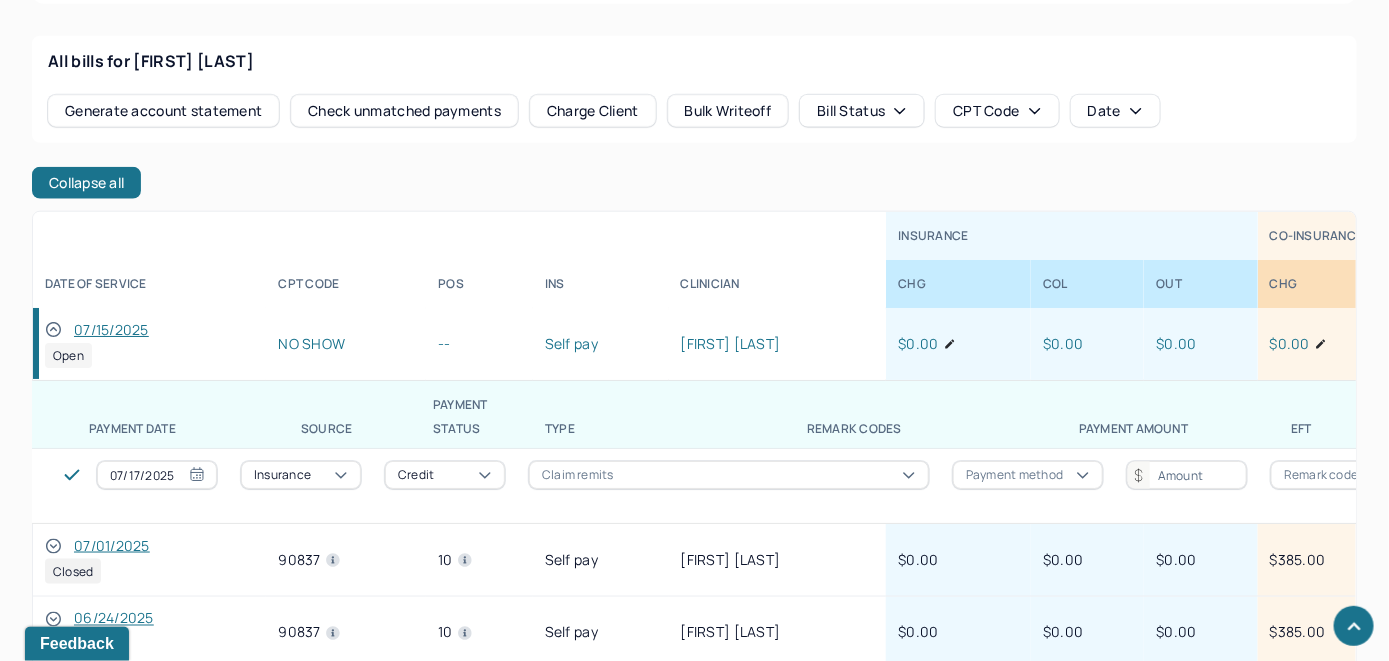 scroll, scrollTop: 955, scrollLeft: 0, axis: vertical 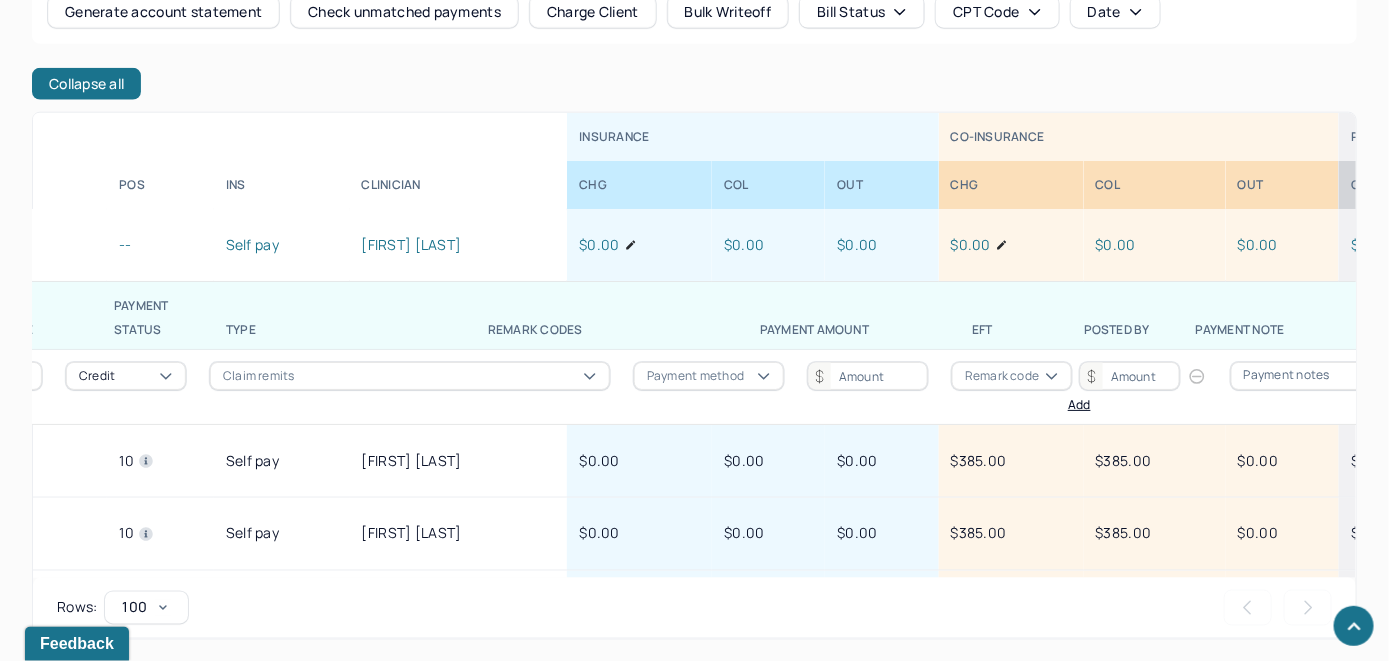 click 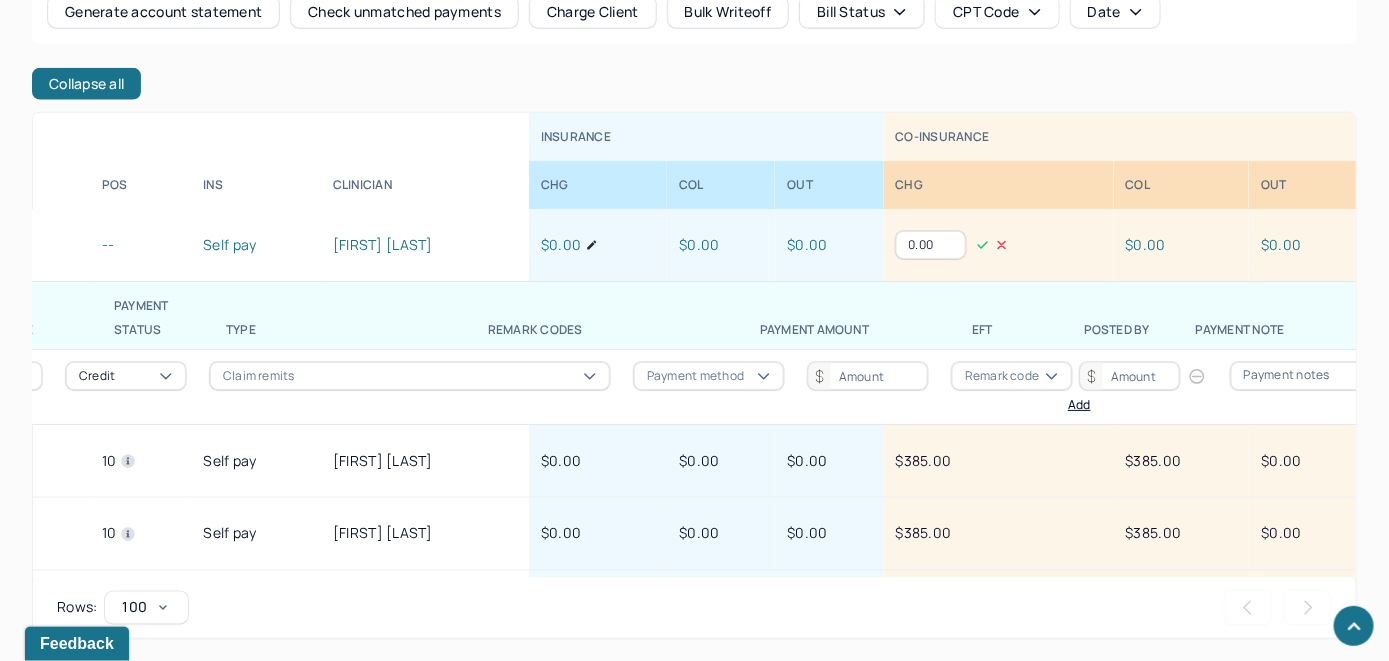 click on "0.00" at bounding box center [931, 245] 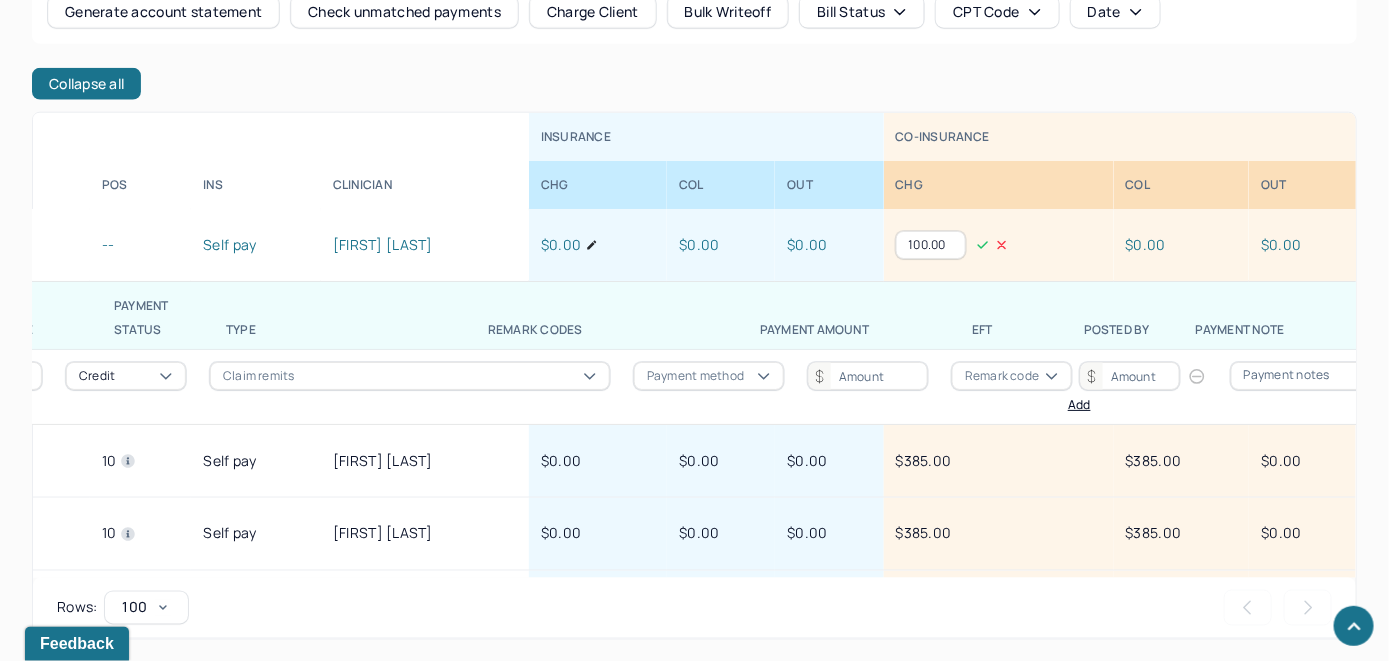 type on "100.00" 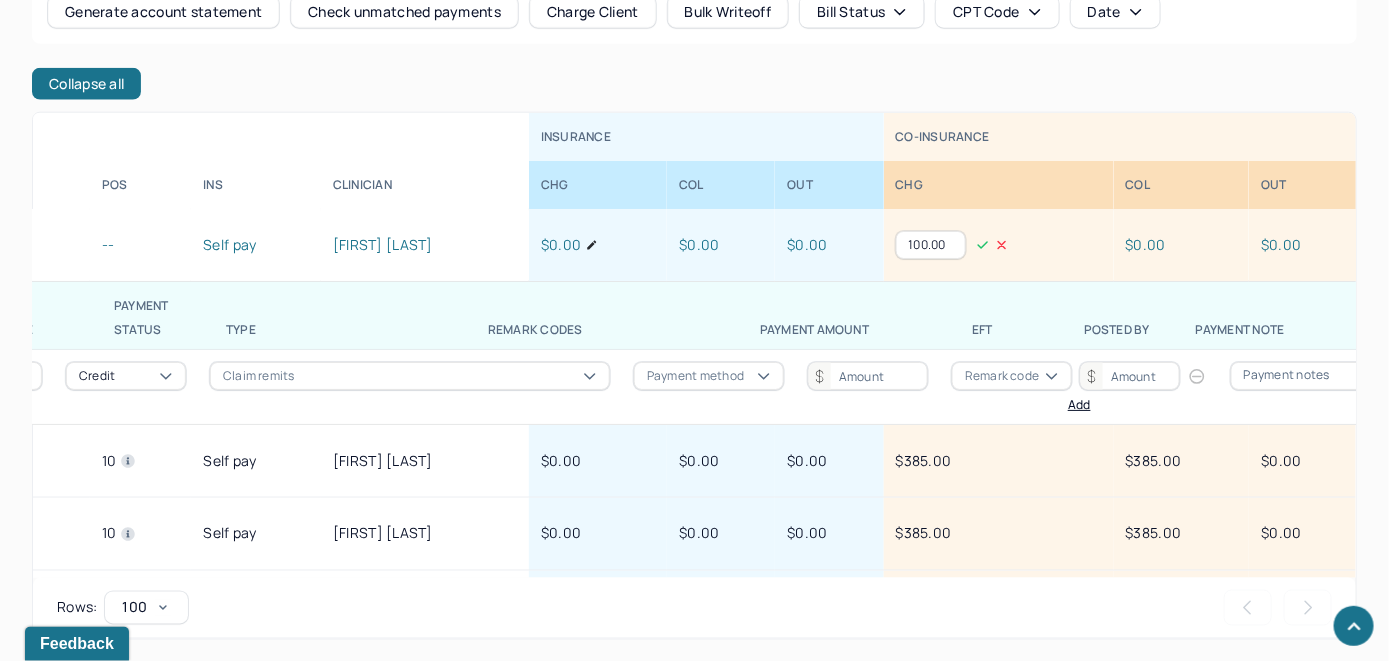 click 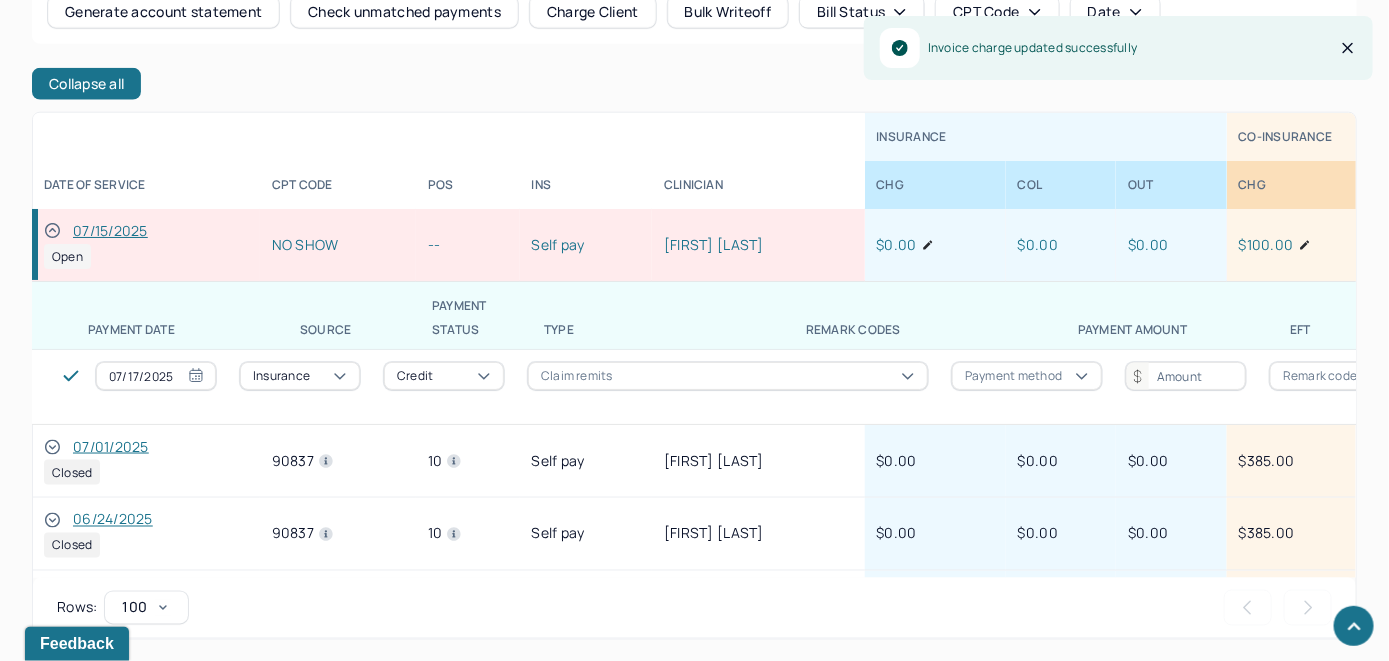 scroll, scrollTop: 0, scrollLeft: 0, axis: both 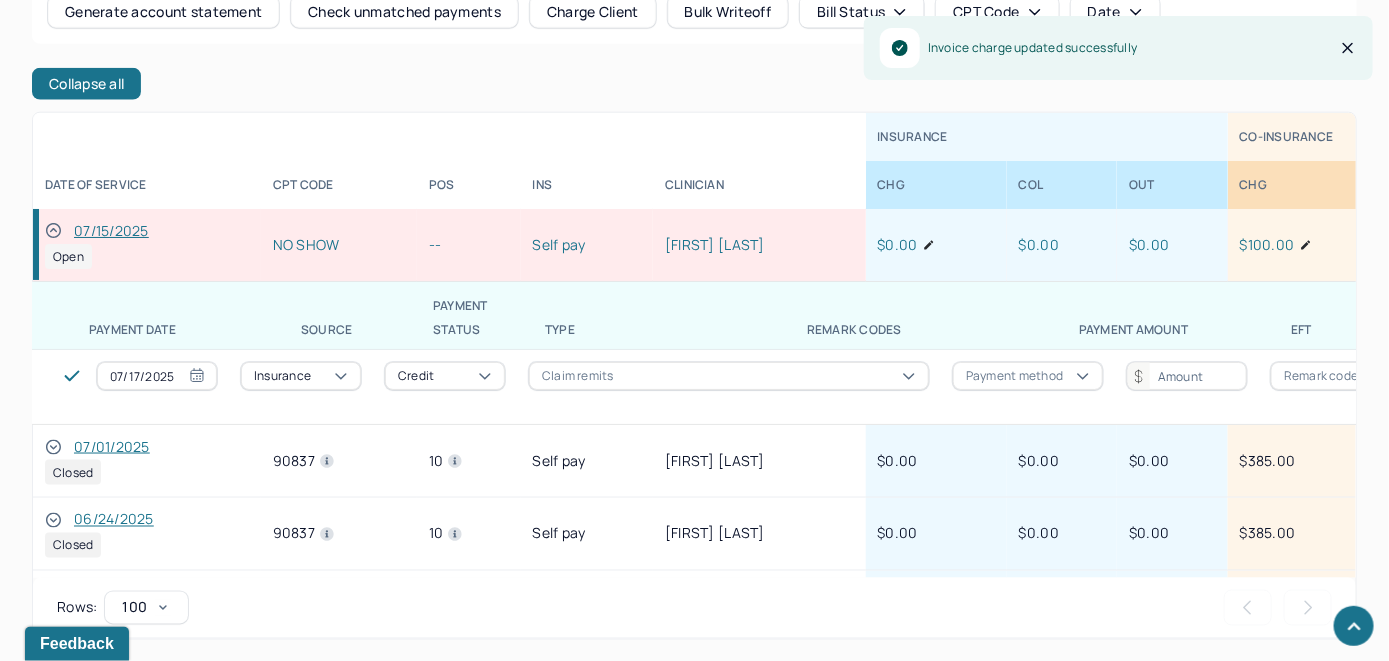 click on "07/15/2025" at bounding box center (111, 231) 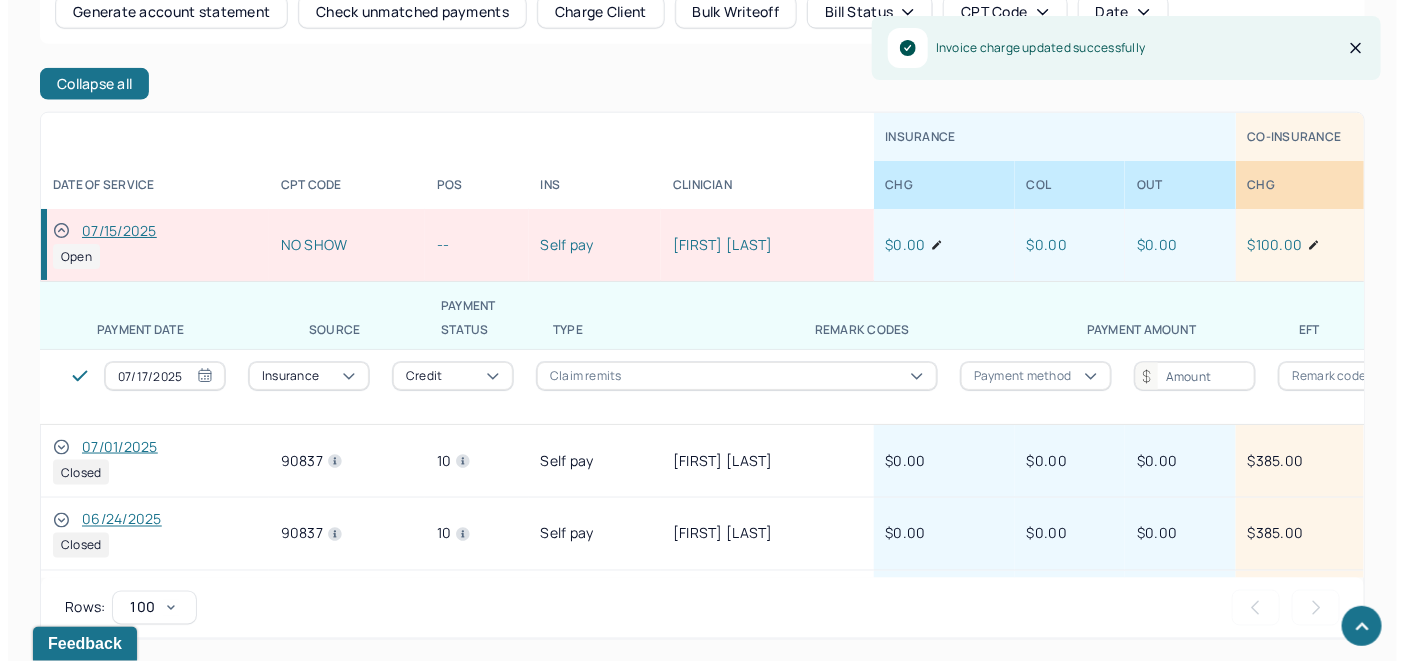 scroll, scrollTop: 755, scrollLeft: 0, axis: vertical 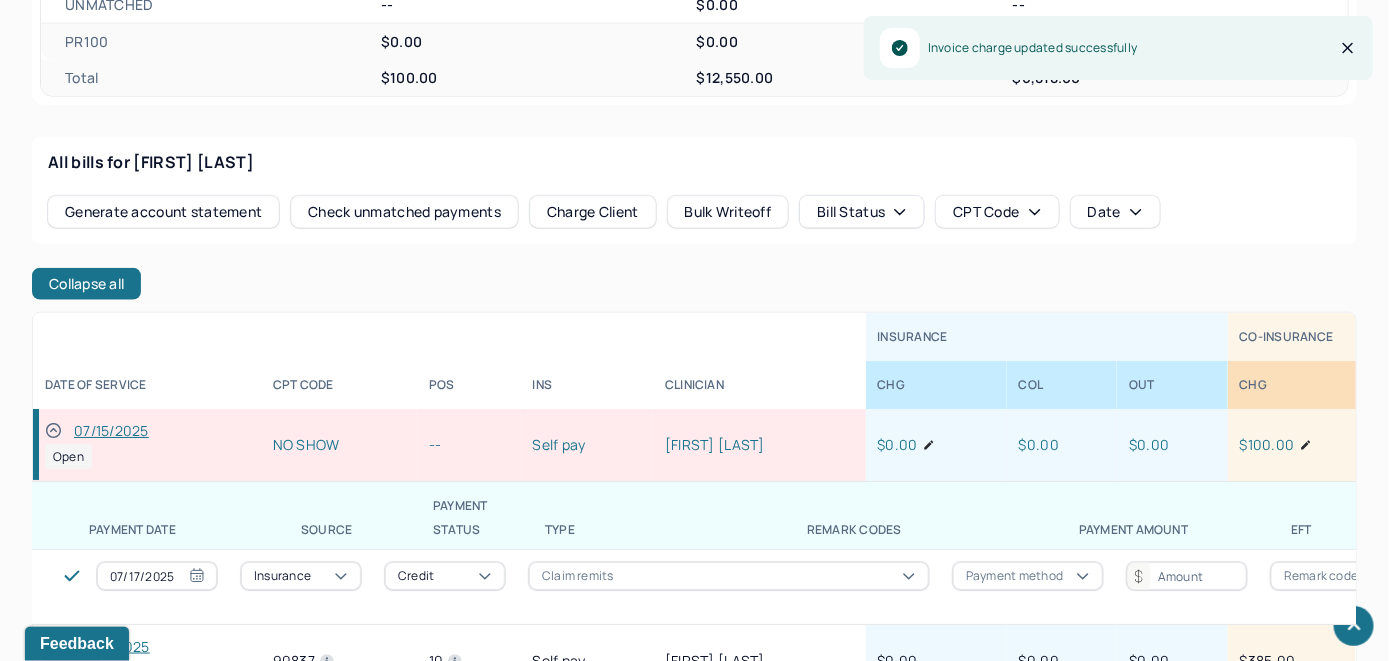 click on "Charge Client" at bounding box center (593, 212) 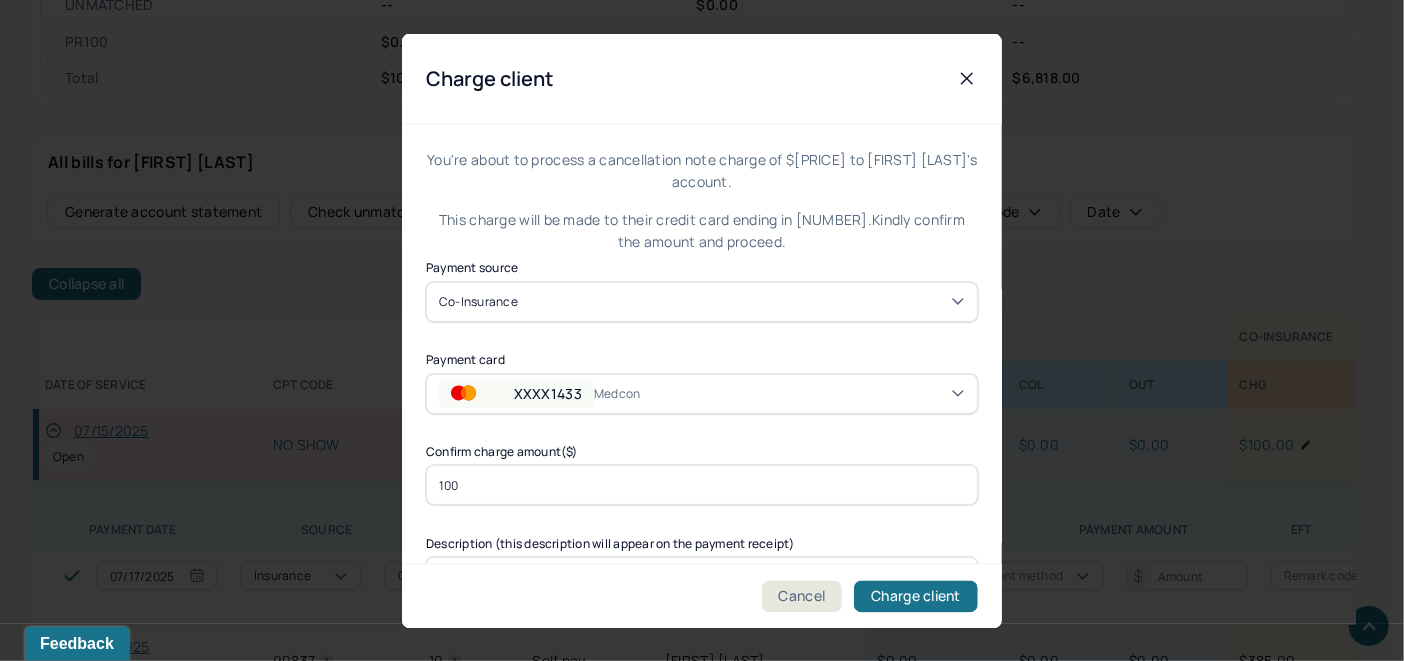 click 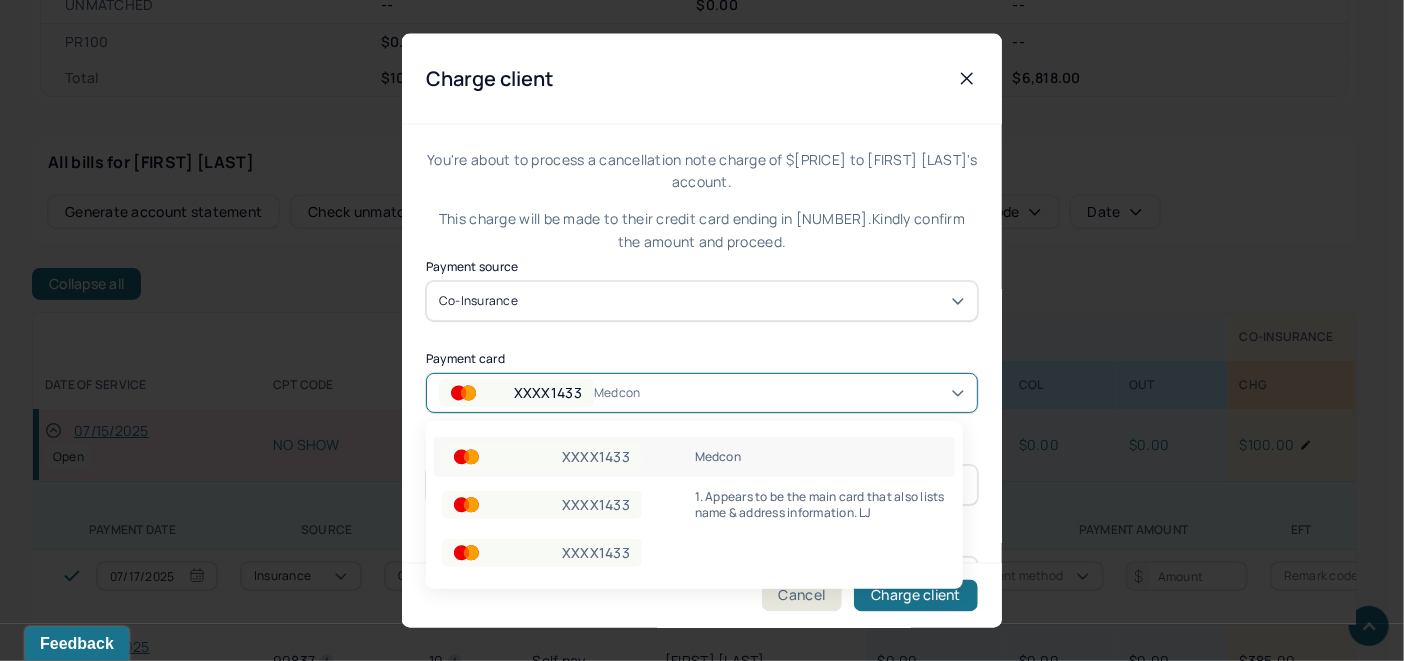 click on "1. Appears to be the main card that also lists name & address information. LJ" at bounding box center (821, 505) 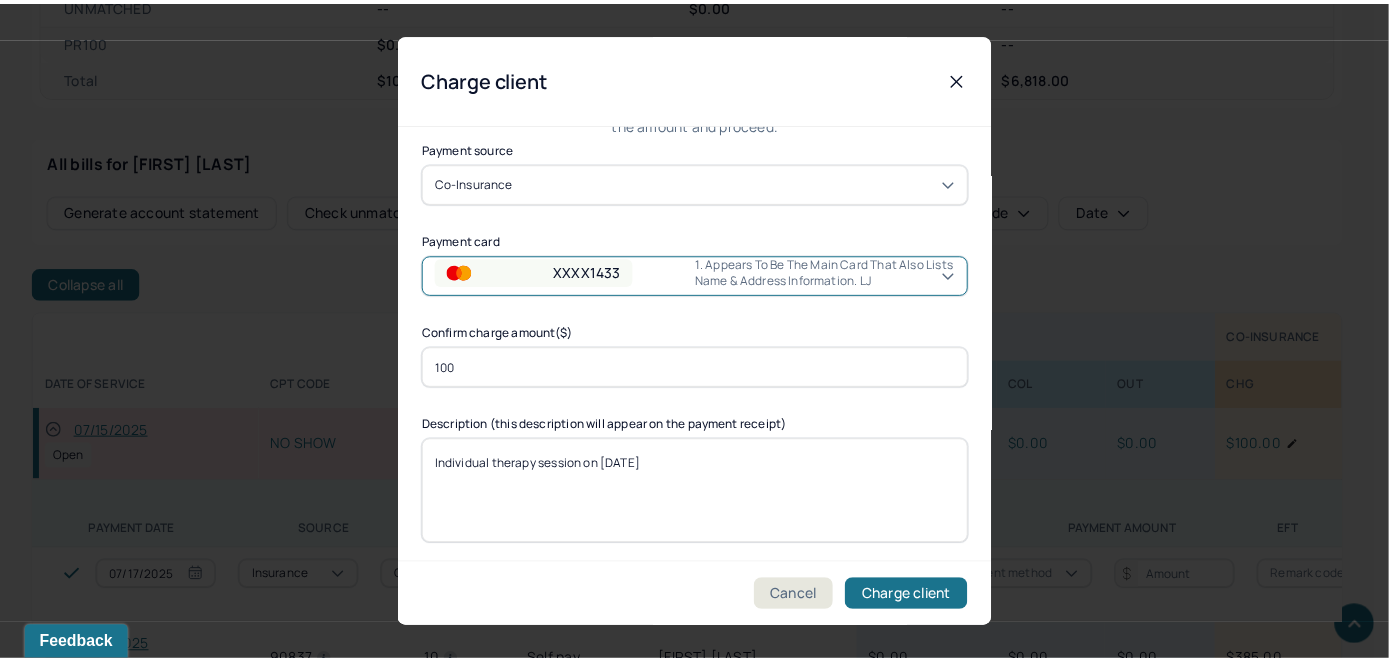 scroll, scrollTop: 121, scrollLeft: 0, axis: vertical 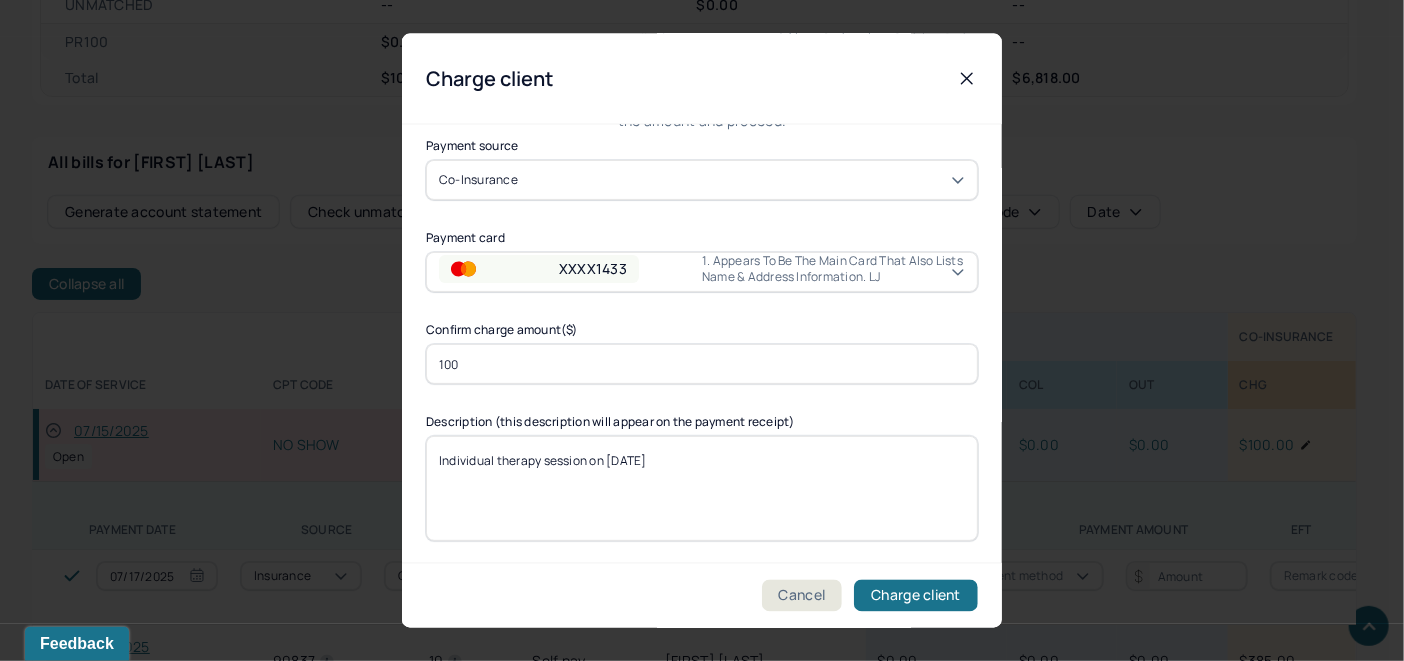 click on "Individual therapy session on [DATE]" at bounding box center [702, 488] 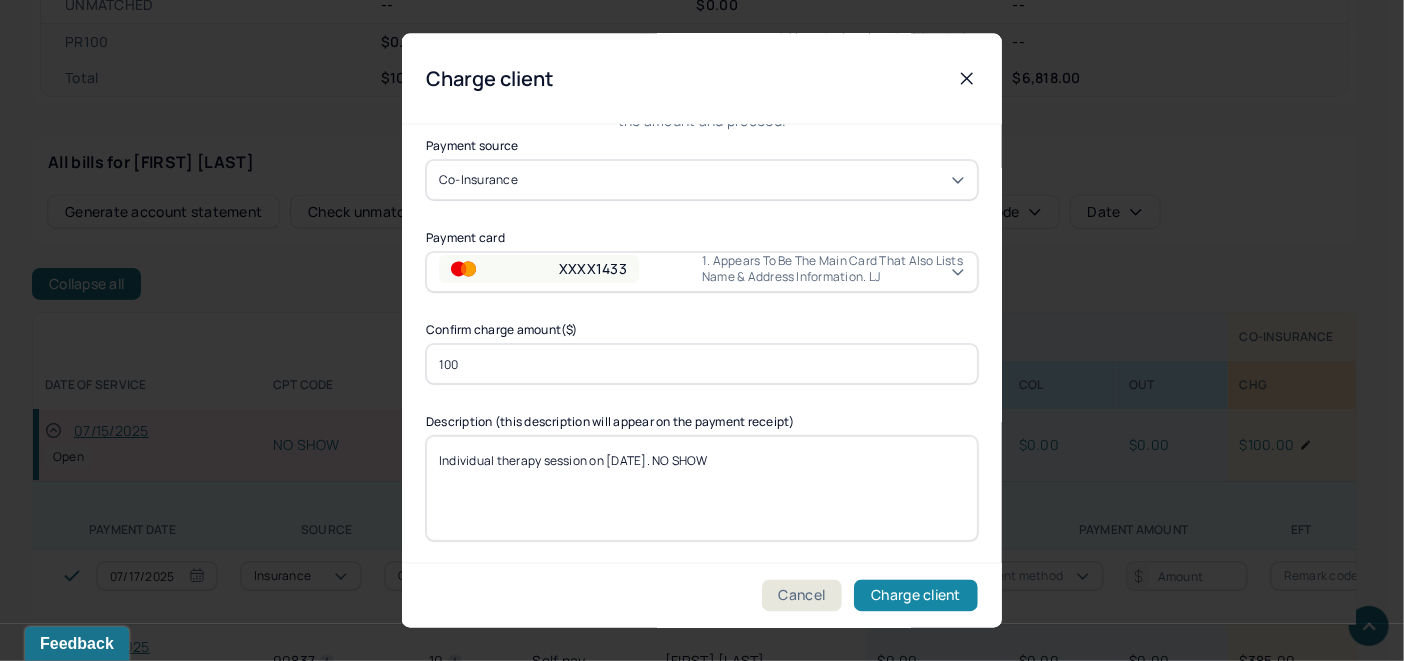 type on "Individual therapy session on 07/15/2025. NO SHOW" 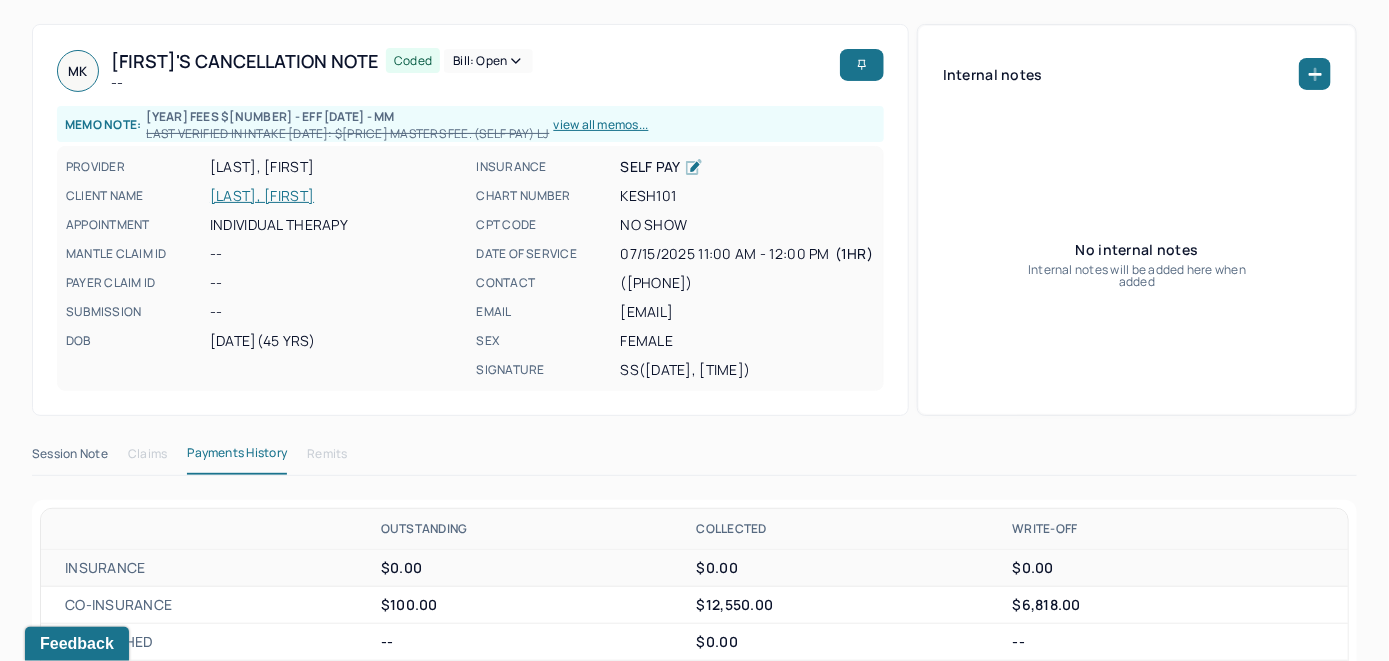 scroll, scrollTop: 0, scrollLeft: 0, axis: both 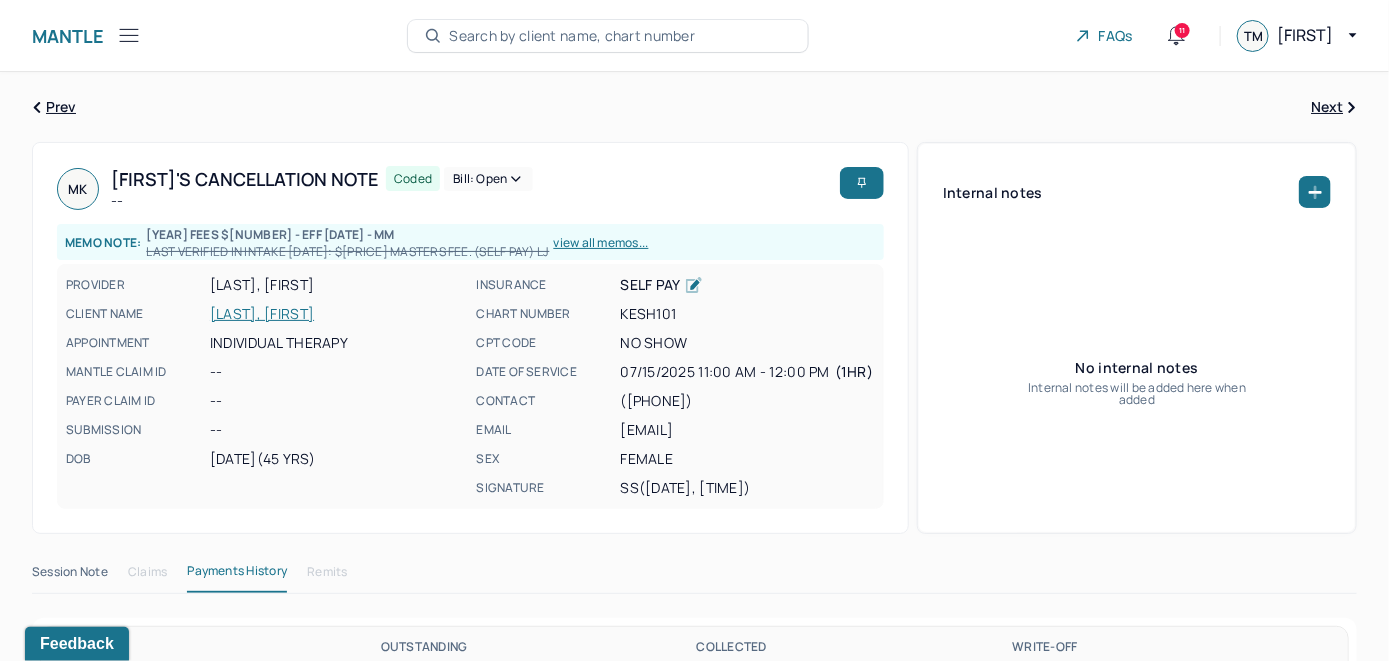 click 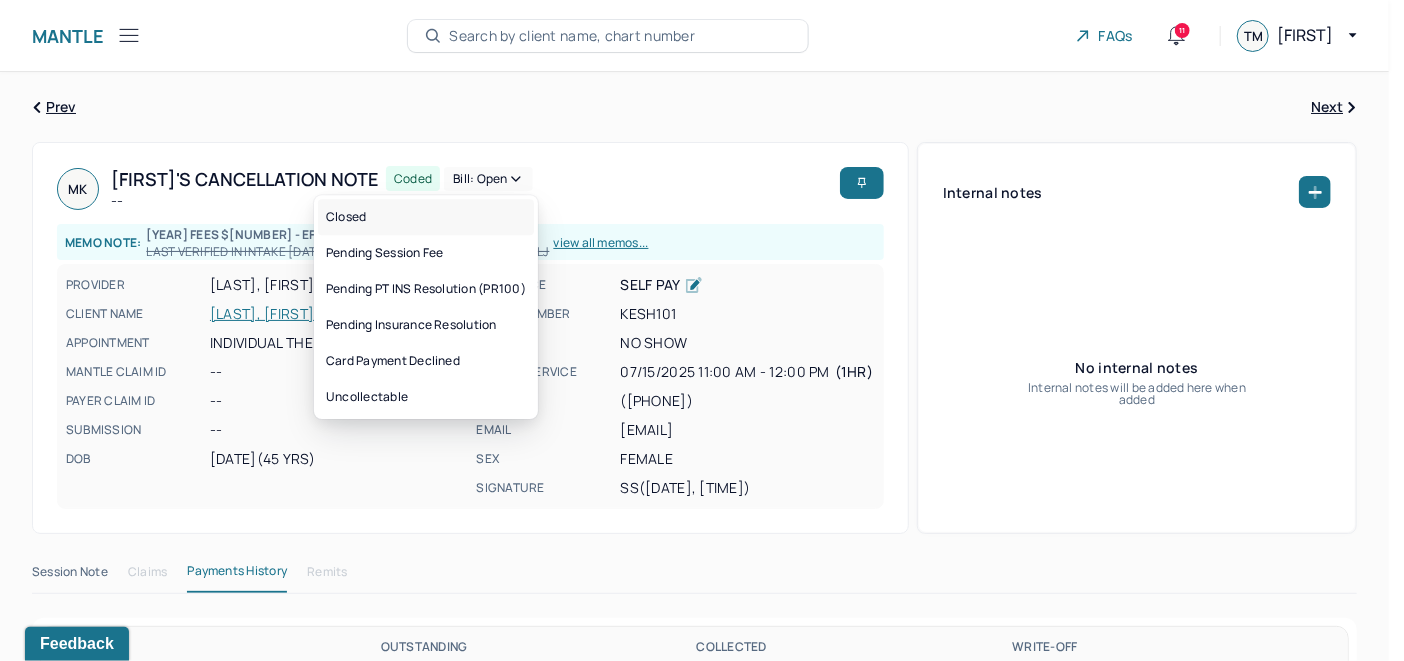 click on "Closed" at bounding box center (426, 217) 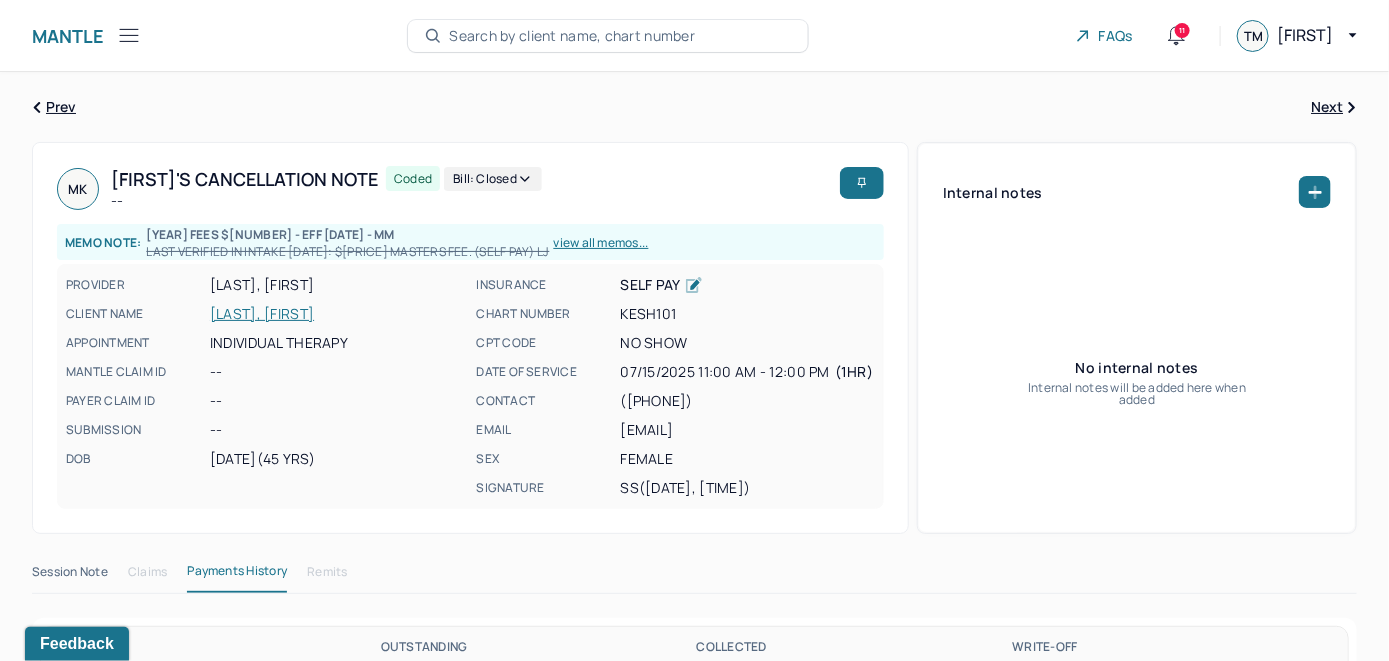 click on "Search by client name, chart number" at bounding box center [572, 36] 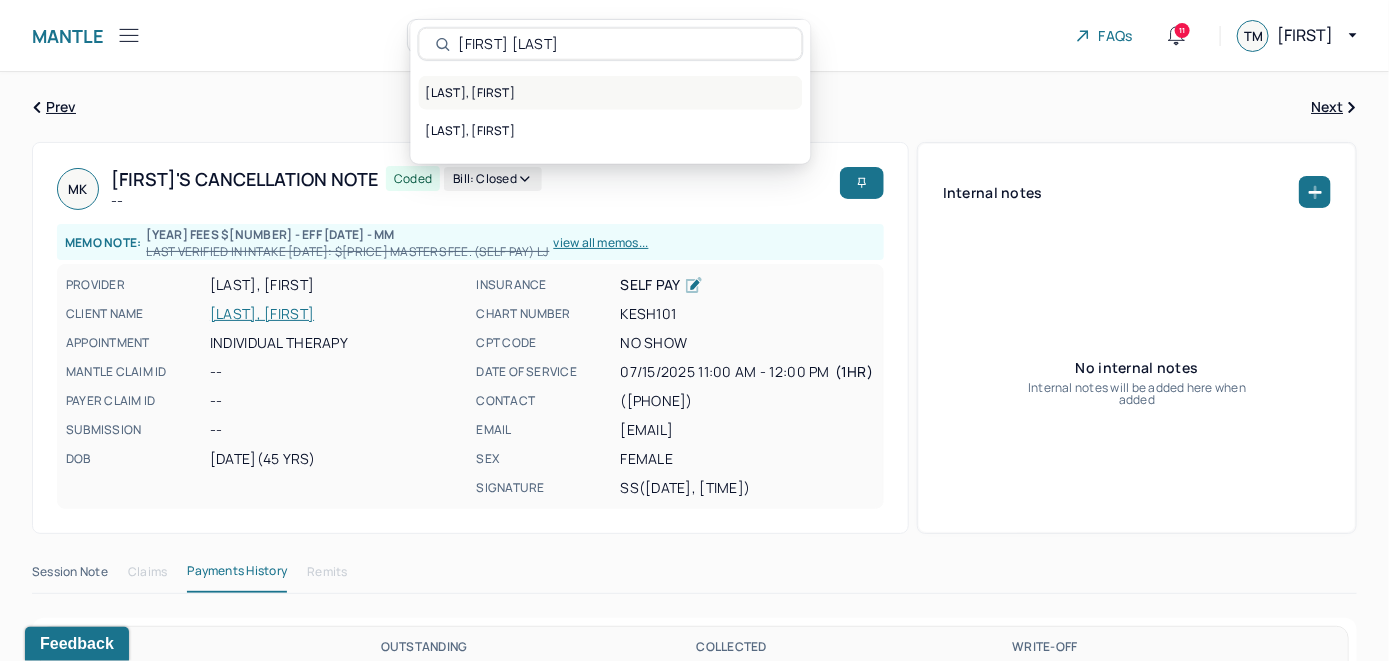 type on "Matthew Rose" 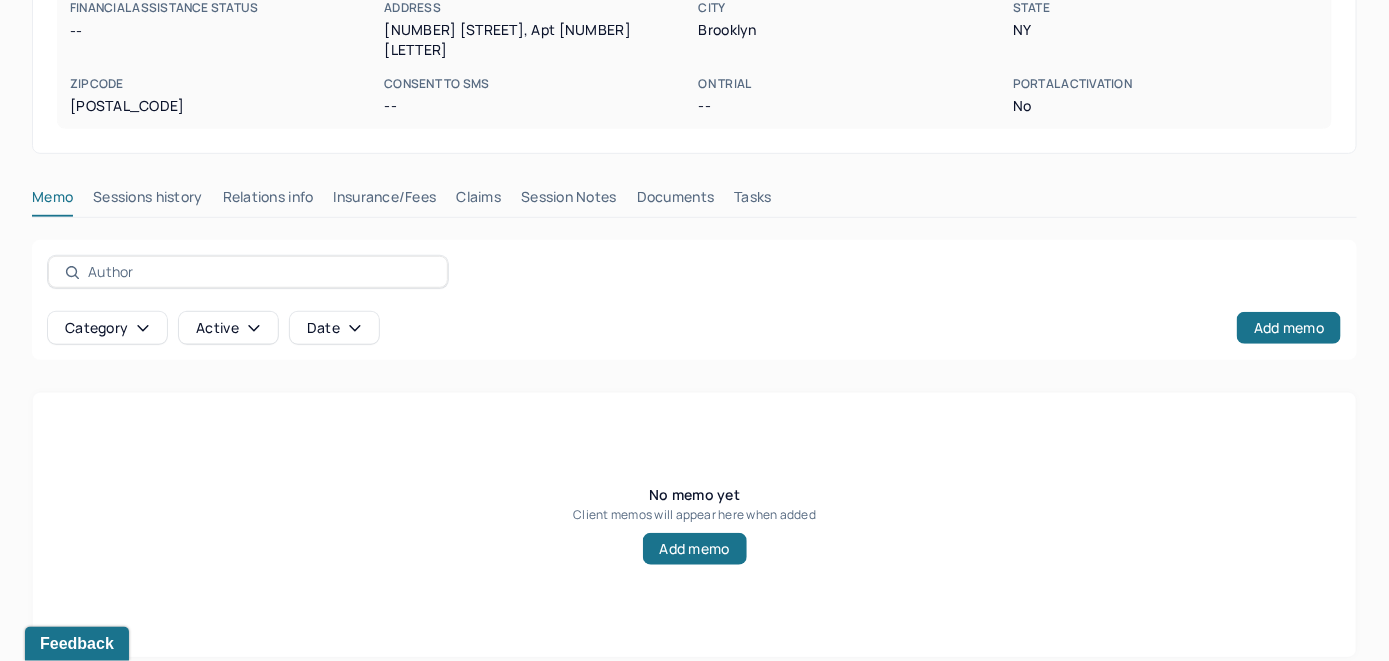 scroll, scrollTop: 393, scrollLeft: 0, axis: vertical 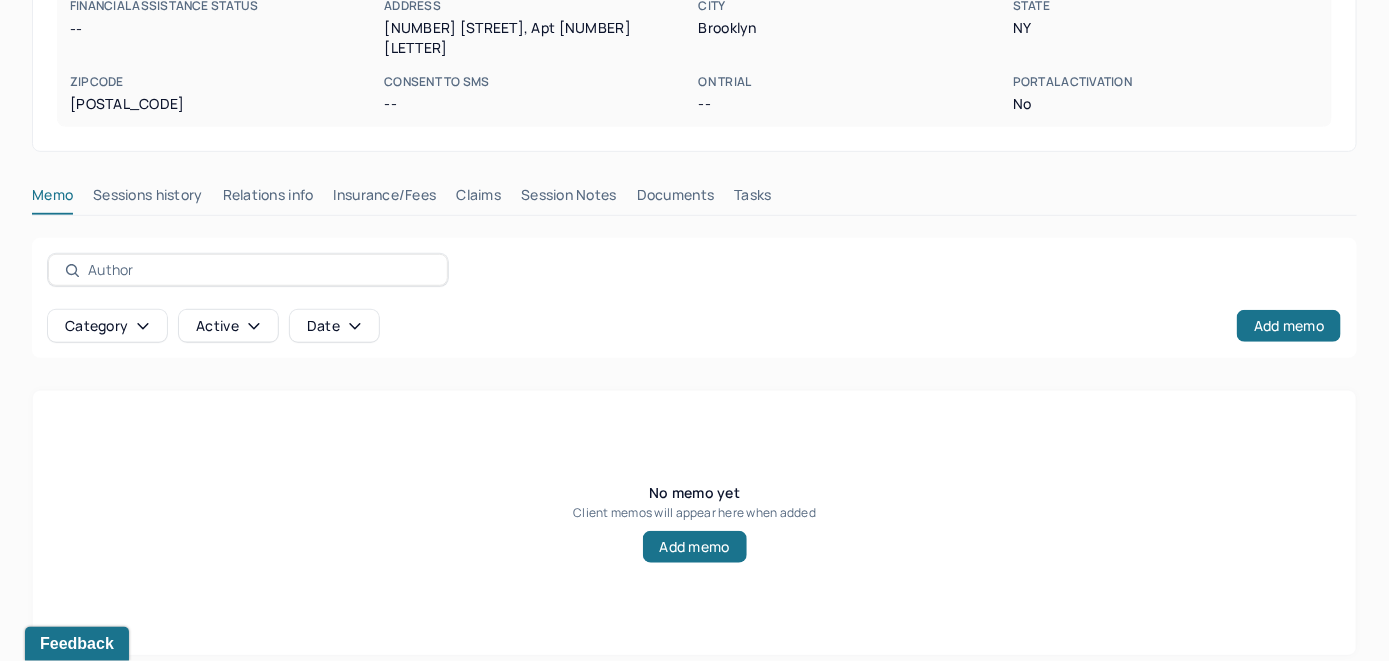 click on "Insurance/Fees" at bounding box center (385, 199) 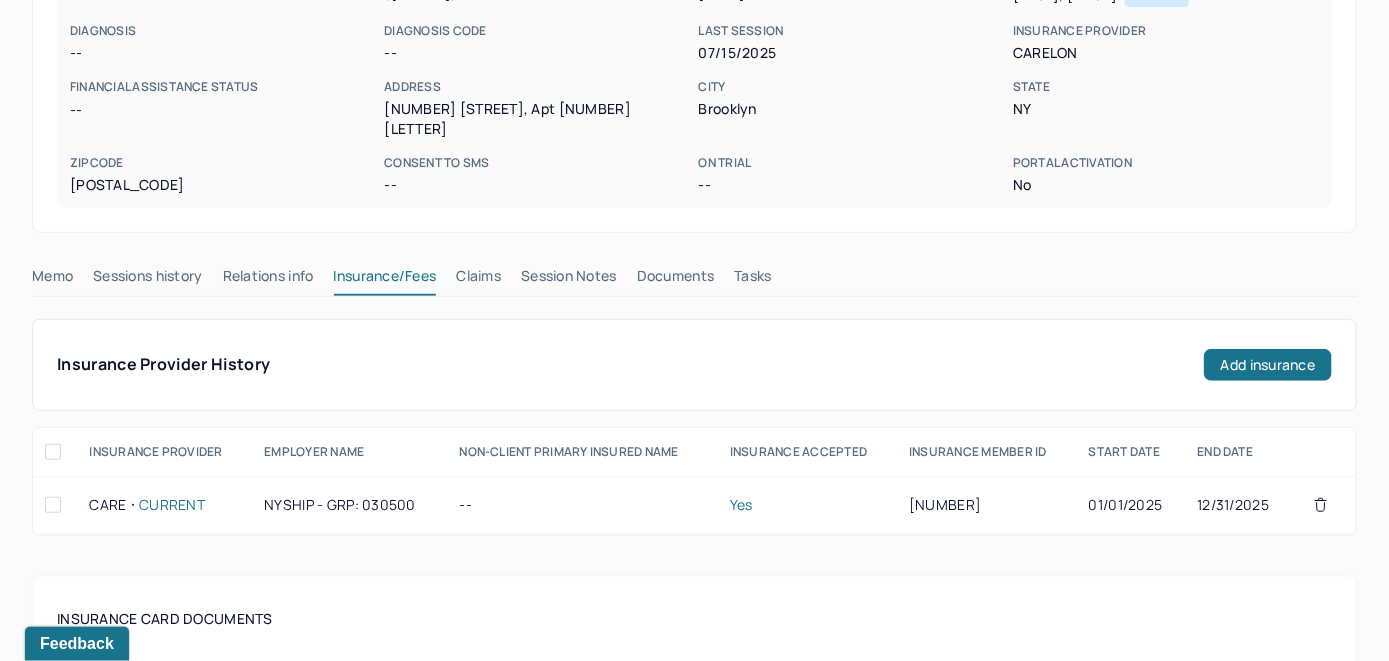 scroll, scrollTop: 293, scrollLeft: 0, axis: vertical 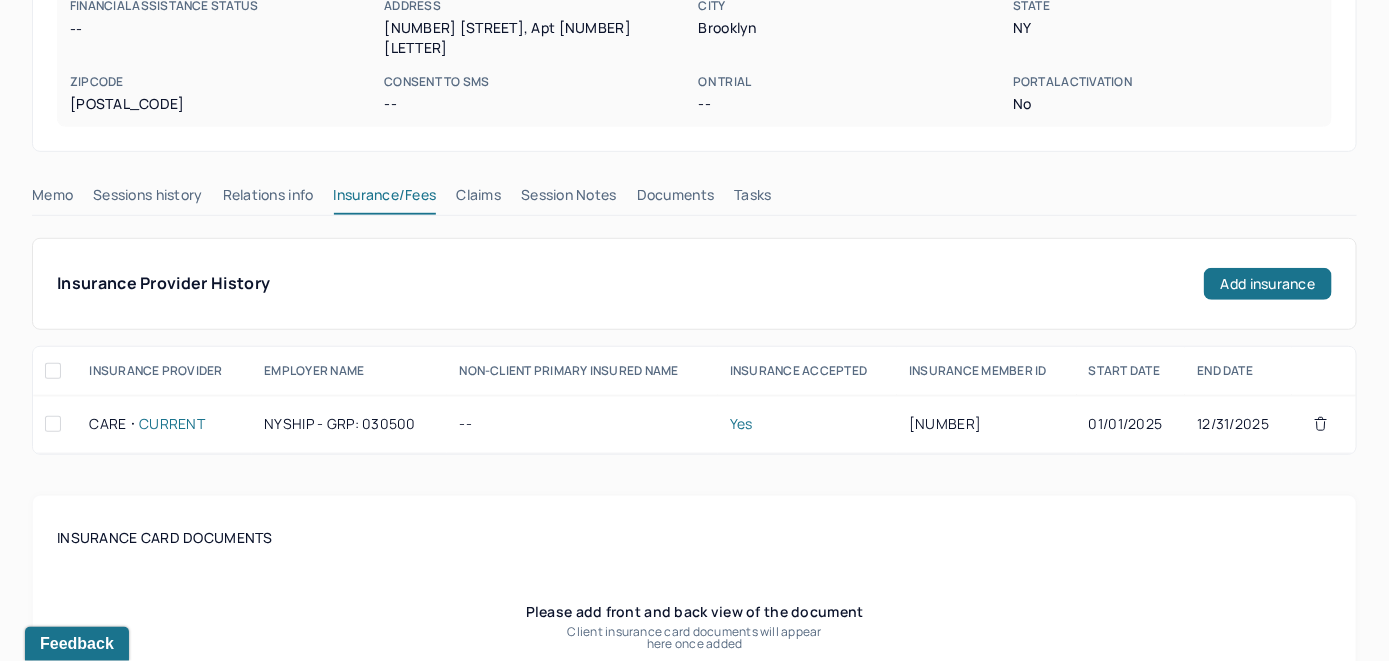 click on "ROSE, MATTHEW active   Add flag     Edit               -- CLIENT CHART NUMBER RWJE504 PREFERRED NAME -- SEX male AGE 25  yrs DATE OF BIRTH 05/22/2000  CONTACT (845) 863-3237 EMAIL matthewr1397@gmail.com PROVIDER MOREIRA, JAVIER LMHC-A DIAGNOSIS -- DIAGNOSIS CODE -- LAST SESSION 07/15/2025 insurance provider CARELON FINANCIAL ASSISTANCE STATUS -- Address 7908 3rd Ave, Apt 3 City Brooklyn State NY Zipcode 11209 Consent to Sms -- On Trial -- Portal Activation No   Memo     Sessions history     Relations info     Insurance/Fees     Claims     Session Notes     Documents     Tasks   Insurance Provider History   Add insurance     Add insurance   Insurance Provider History INSURANCE PROVIDER EMPLOYER NAME NON-CLIENT PRIMARY INSURED NAME INSURANCE ACCEPTED INSURANCE MEMBER ID START DATE END DATE CARE Current NYSHIP - GRP: 030500 -- Yes 890243649 01/01/2025 12/31/2025       CARE Current Employer Name: NYSHIP - GRP: 030500 Calendar Yr.: No Insurance Accepted: Yes Non-client Primary Insured Name: -- Insurance Member ID:" at bounding box center (694, 593) 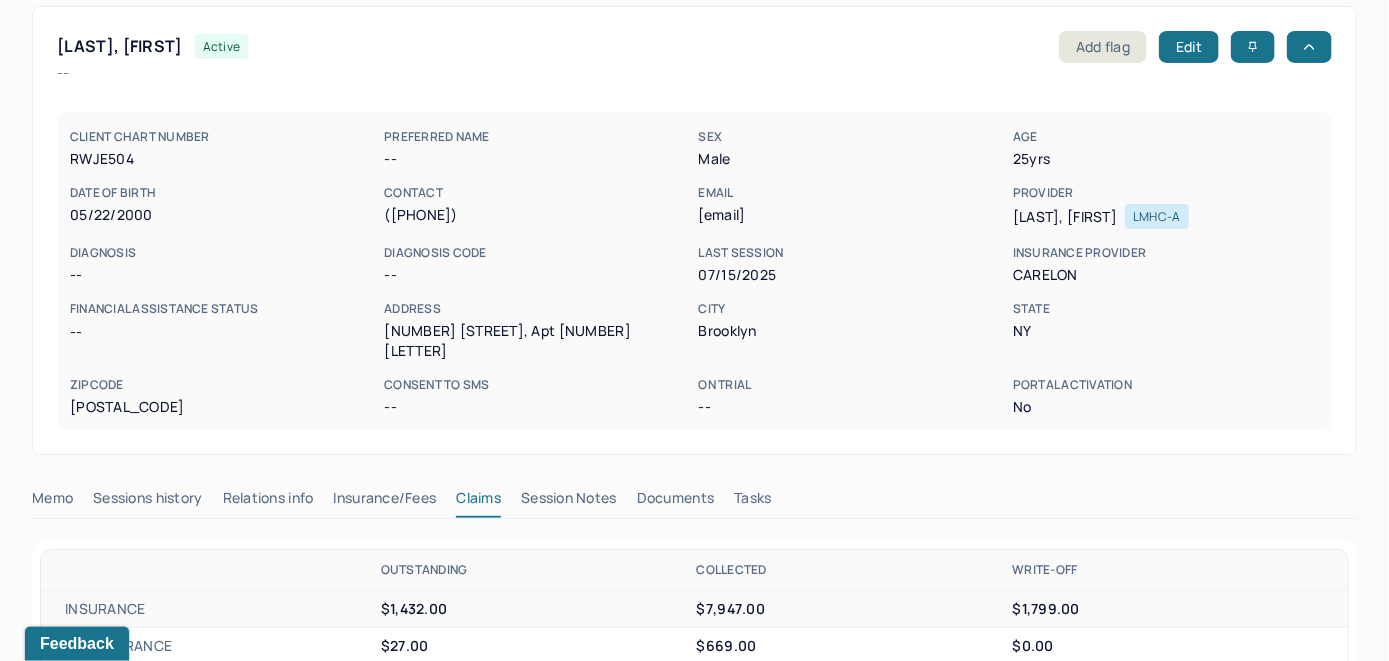 scroll, scrollTop: 0, scrollLeft: 0, axis: both 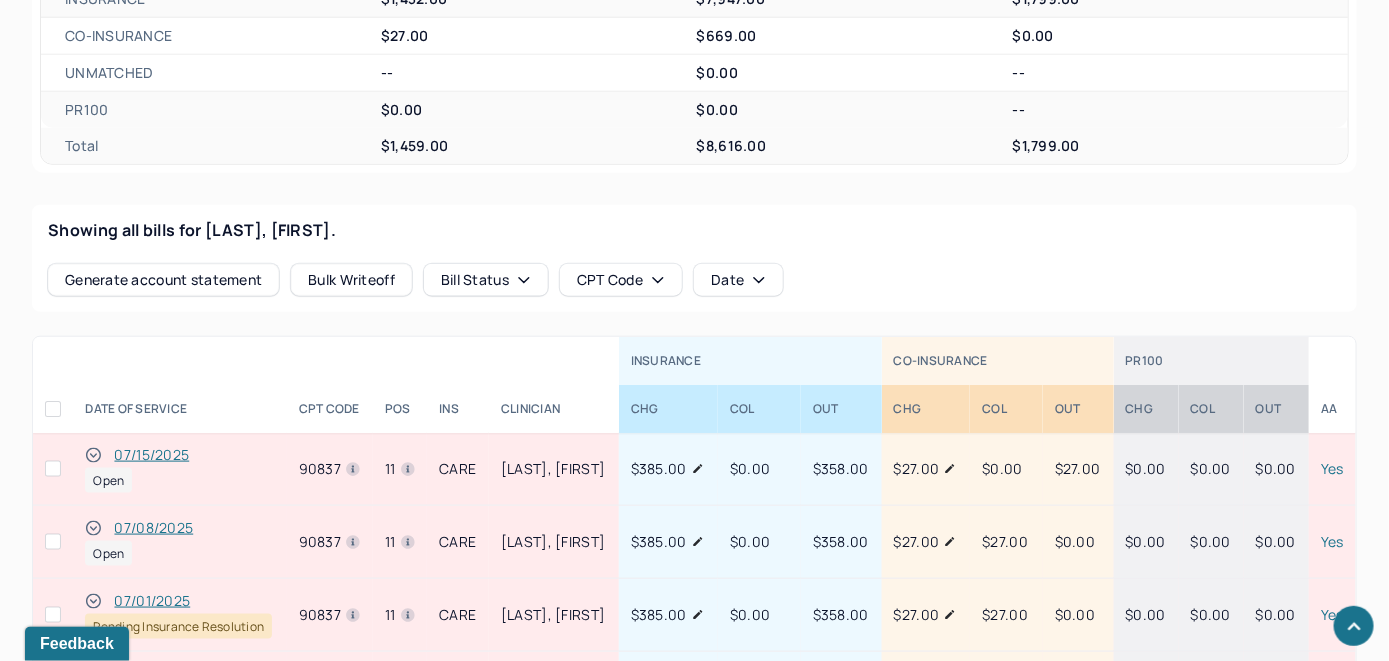click on "07/15/2025" at bounding box center (151, 455) 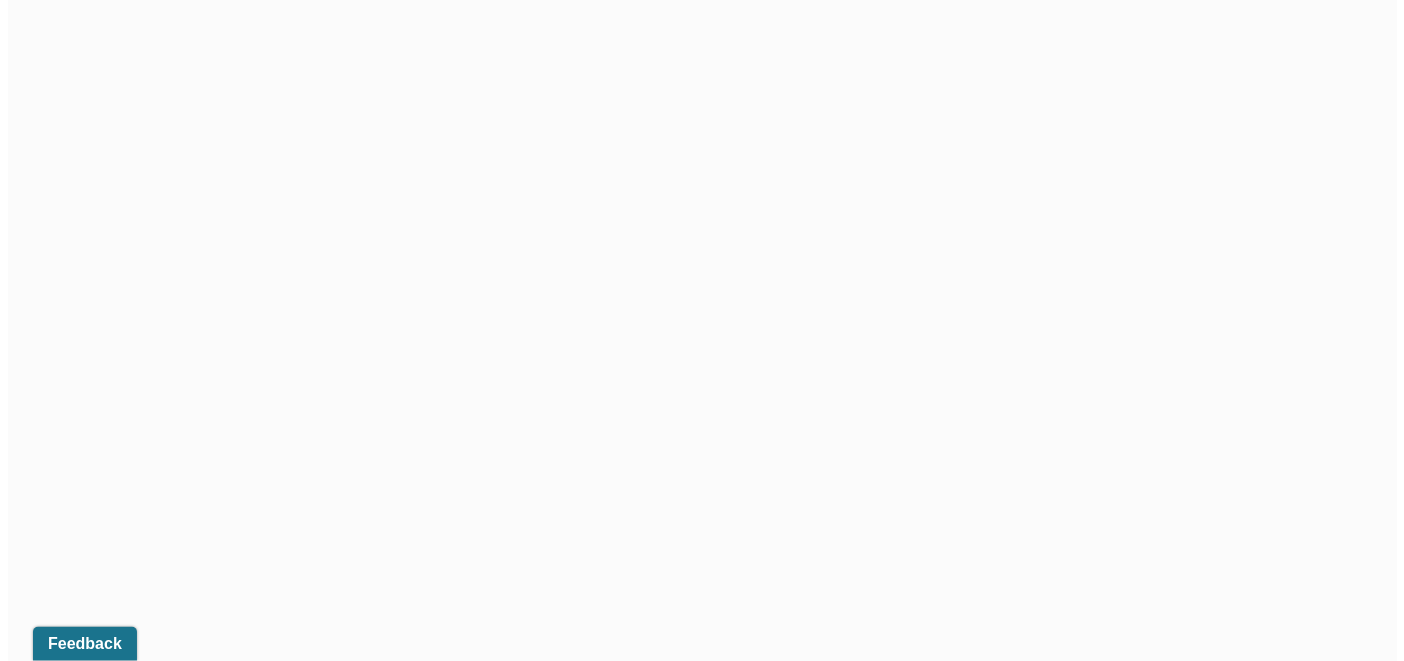 scroll, scrollTop: 627, scrollLeft: 0, axis: vertical 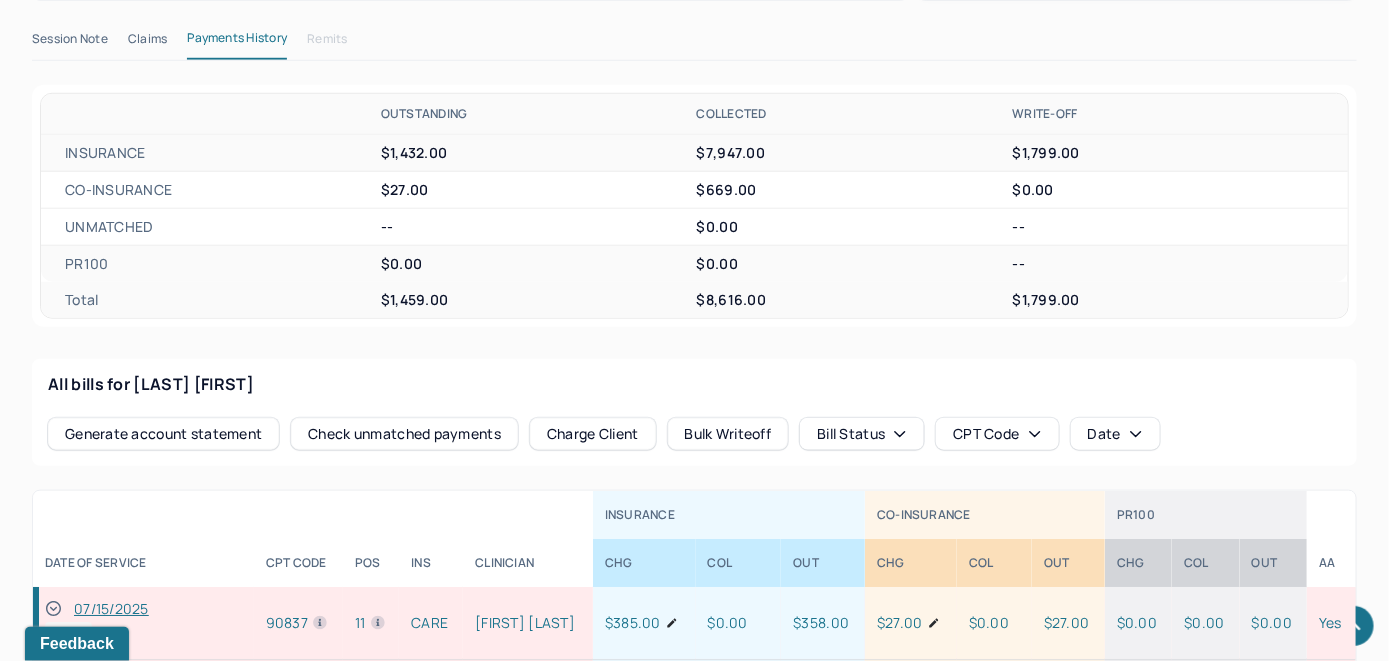 click on "Check unmatched payments" at bounding box center (404, 434) 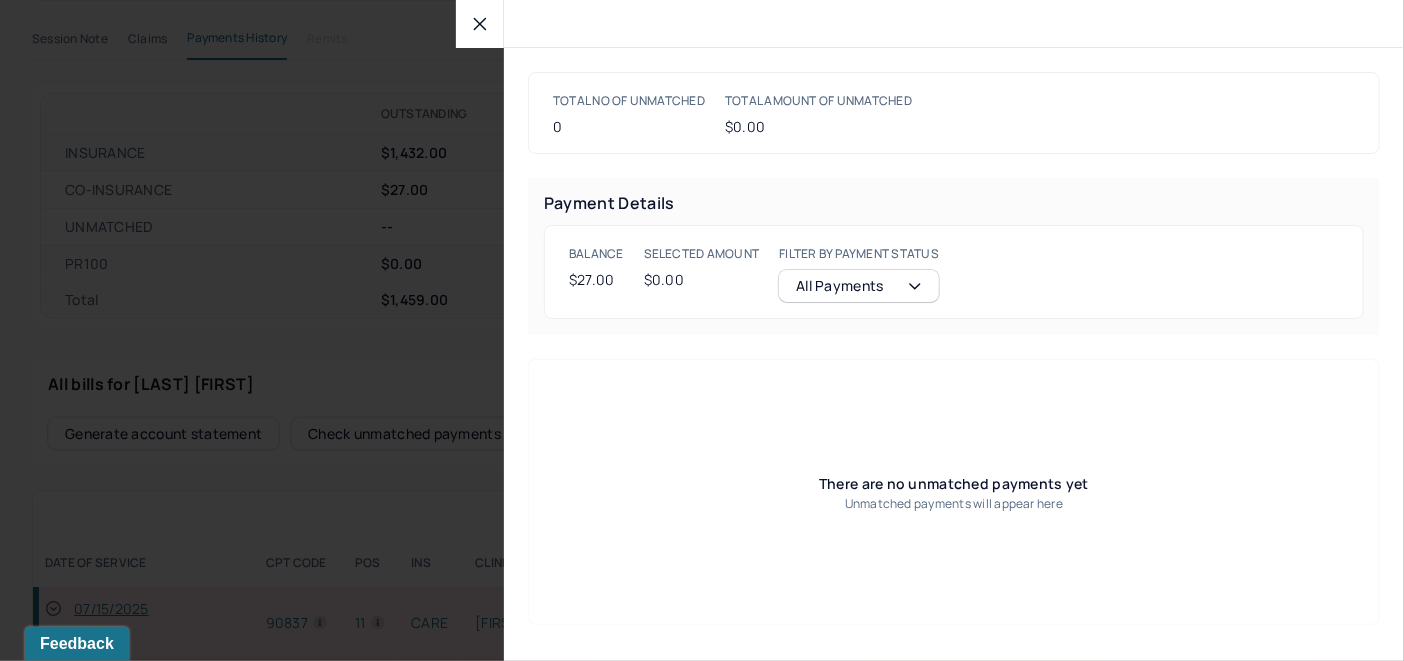 click 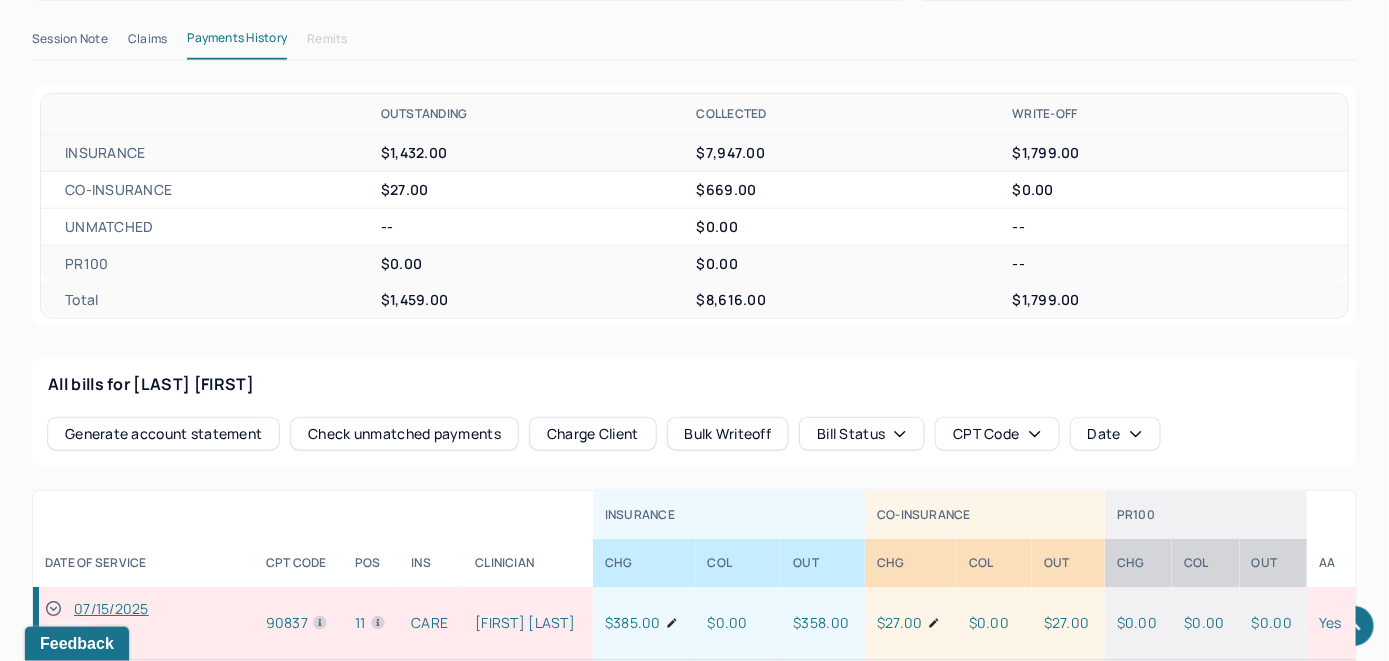click on "Charge Client" at bounding box center (593, 434) 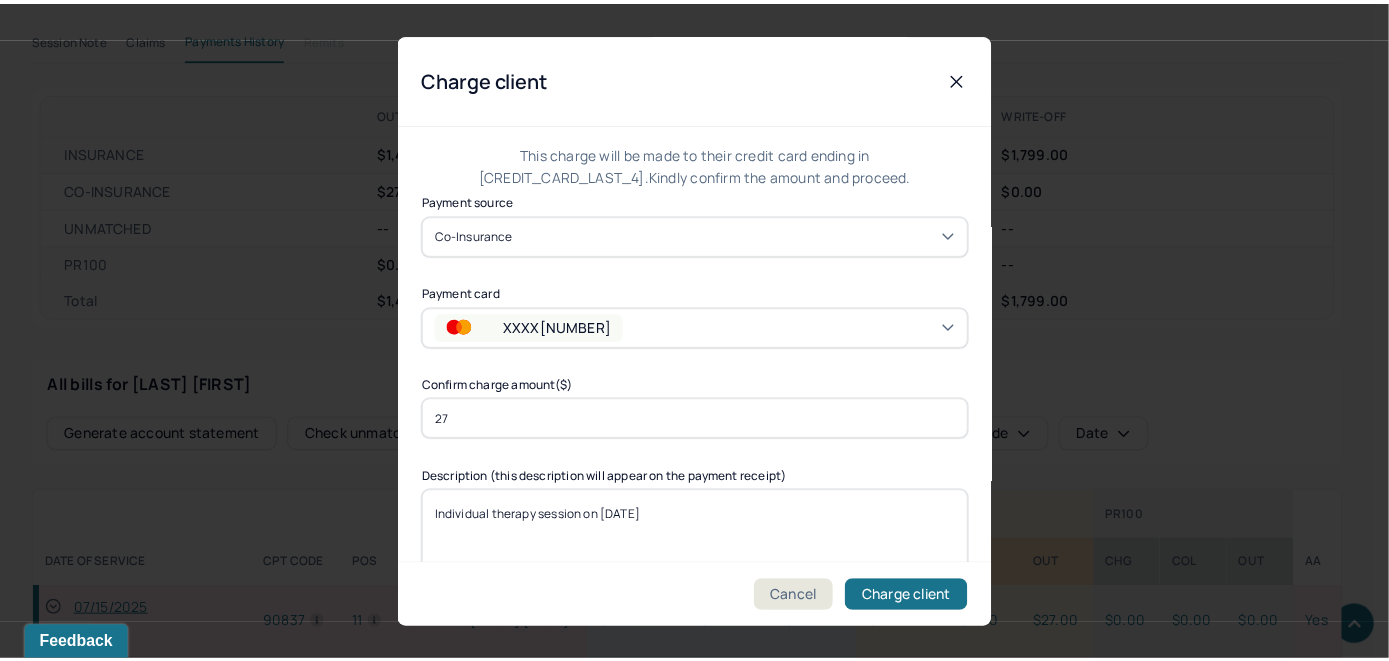 scroll, scrollTop: 121, scrollLeft: 0, axis: vertical 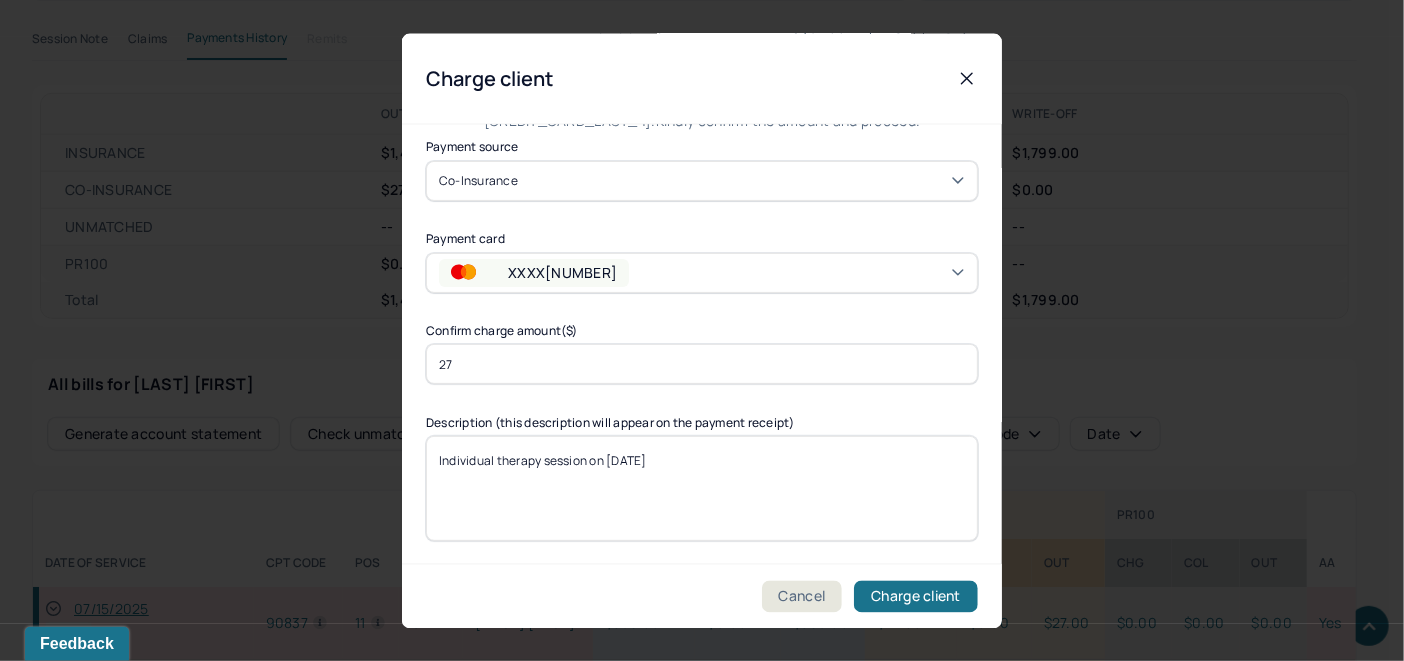 click 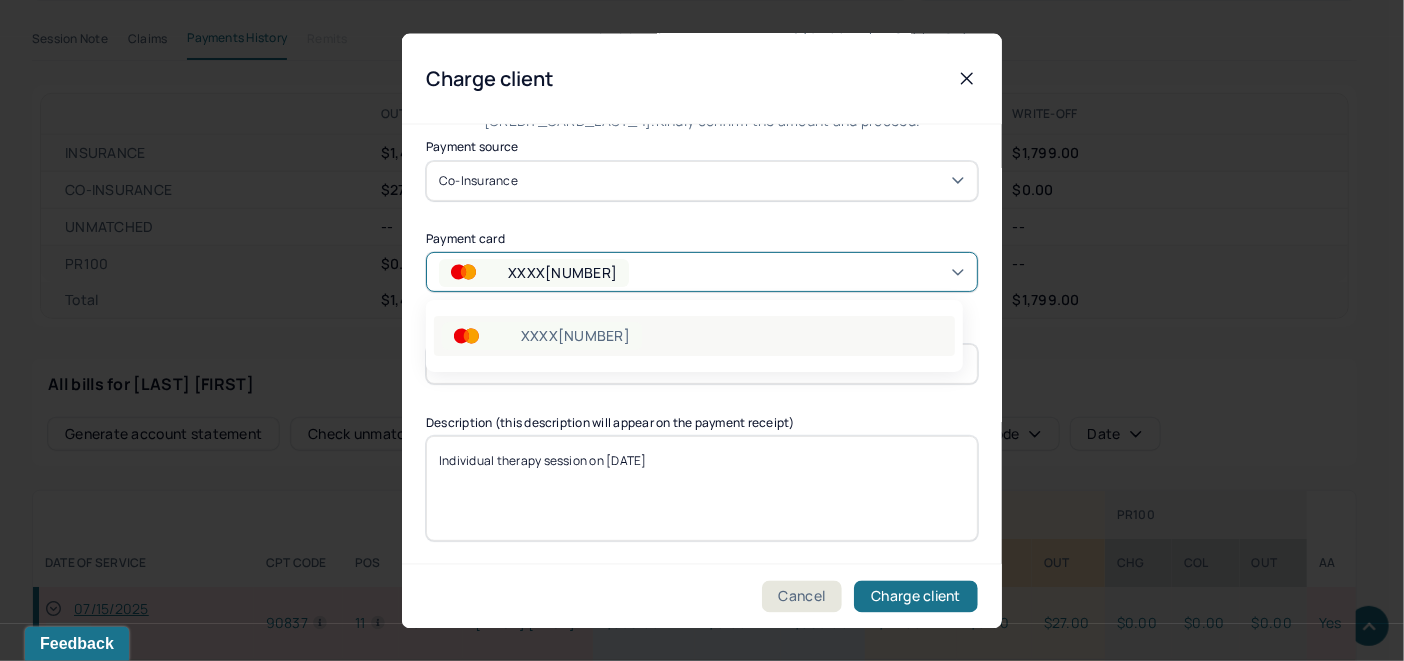 click on "XXXX2931" at bounding box center [694, 336] 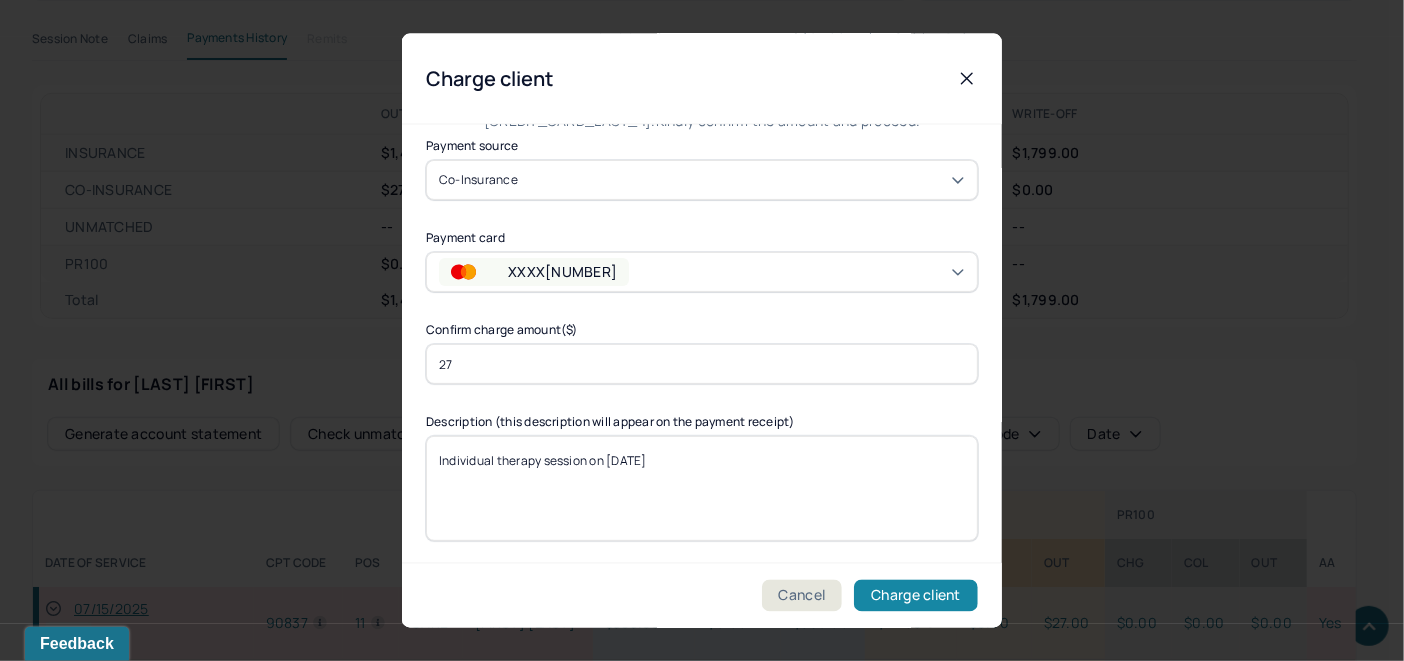 click on "Charge client" at bounding box center [916, 596] 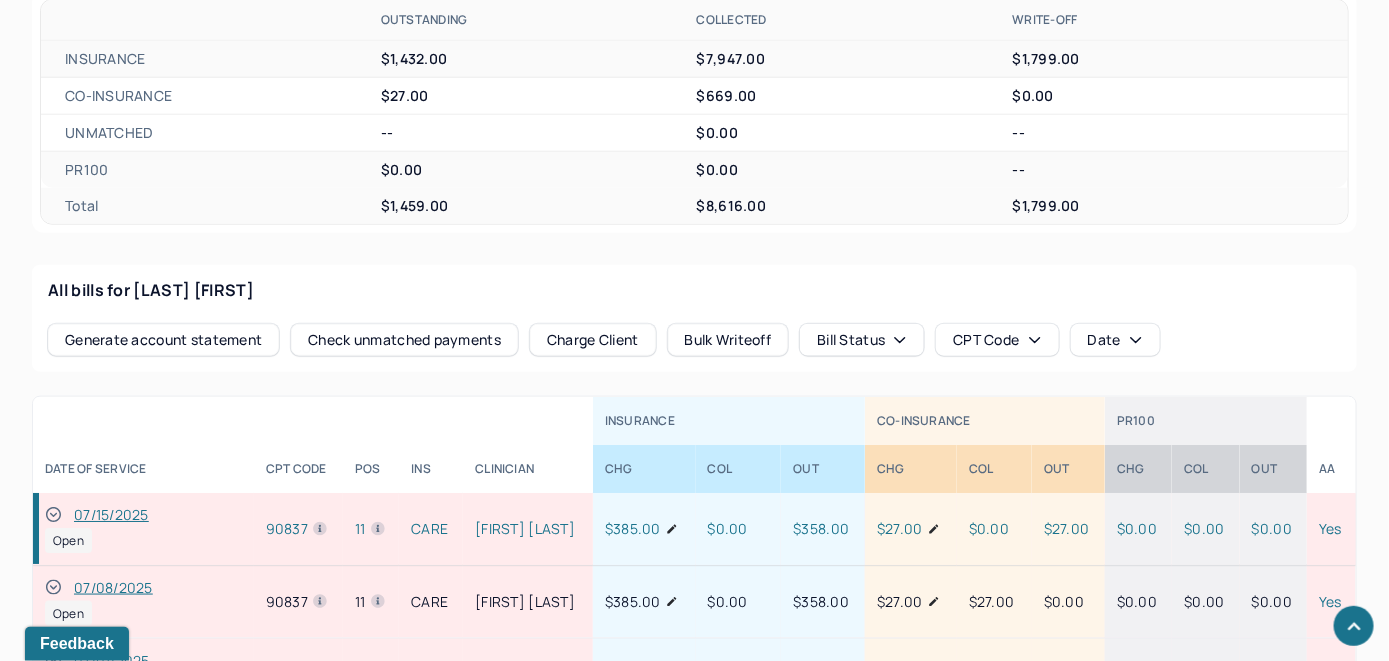 scroll, scrollTop: 827, scrollLeft: 0, axis: vertical 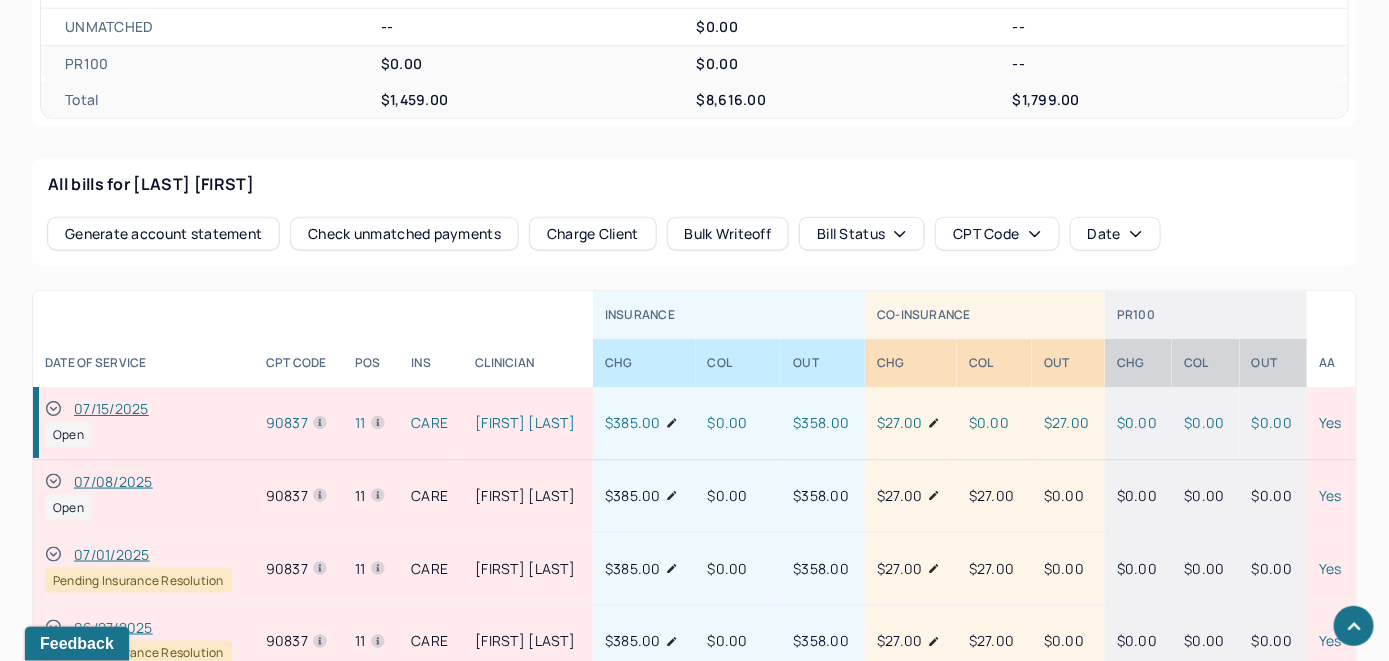 drag, startPoint x: 57, startPoint y: 405, endPoint x: 78, endPoint y: 393, distance: 24.186773 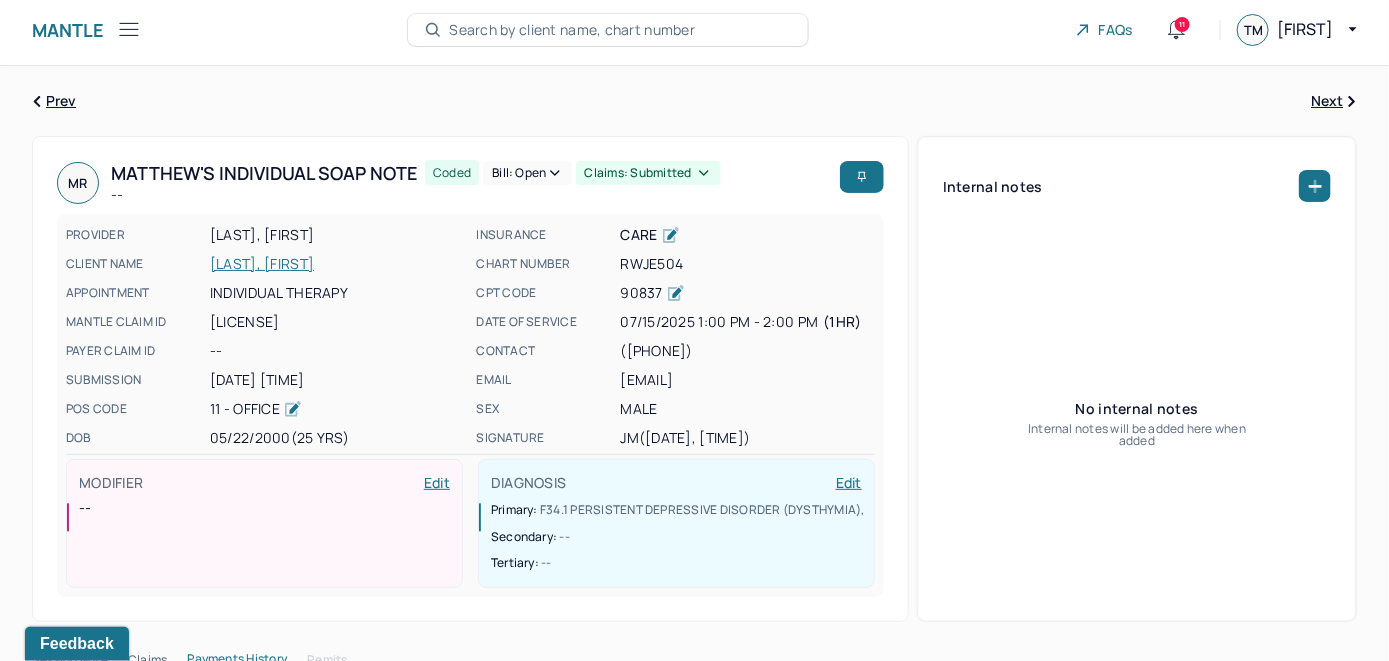 scroll, scrollTop: 0, scrollLeft: 0, axis: both 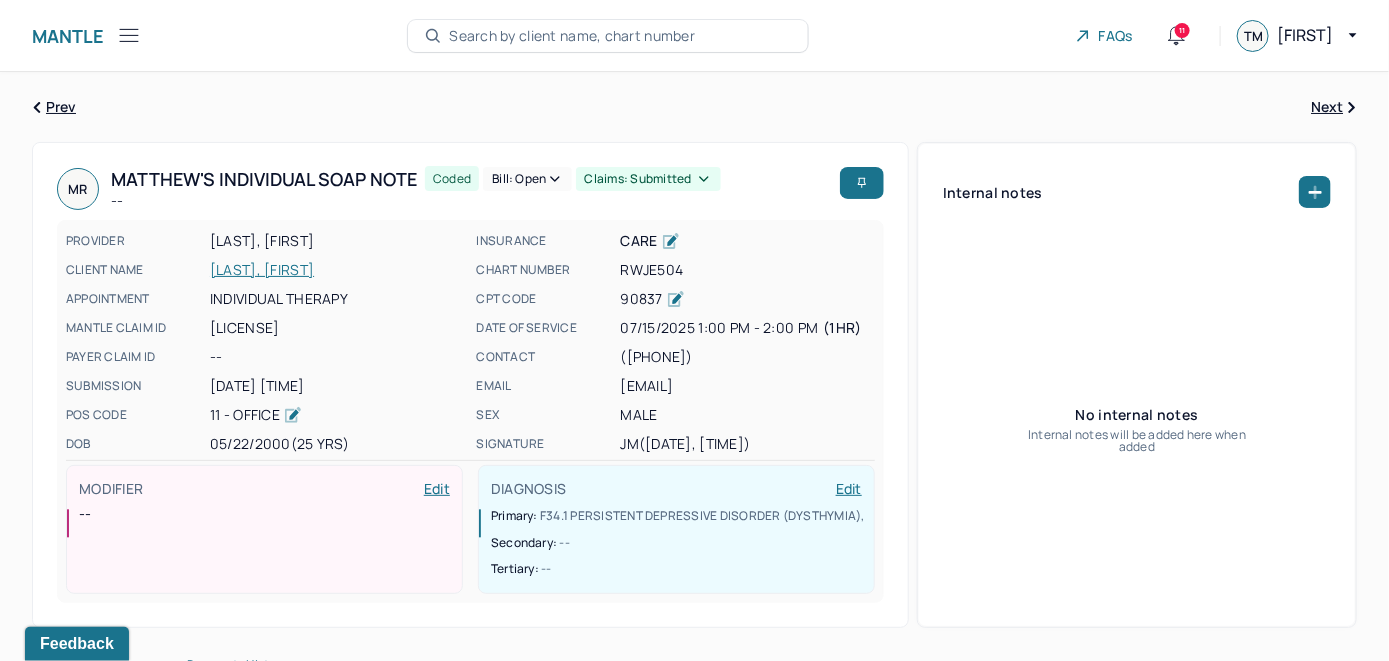 click on "Bill: Open" at bounding box center [527, 179] 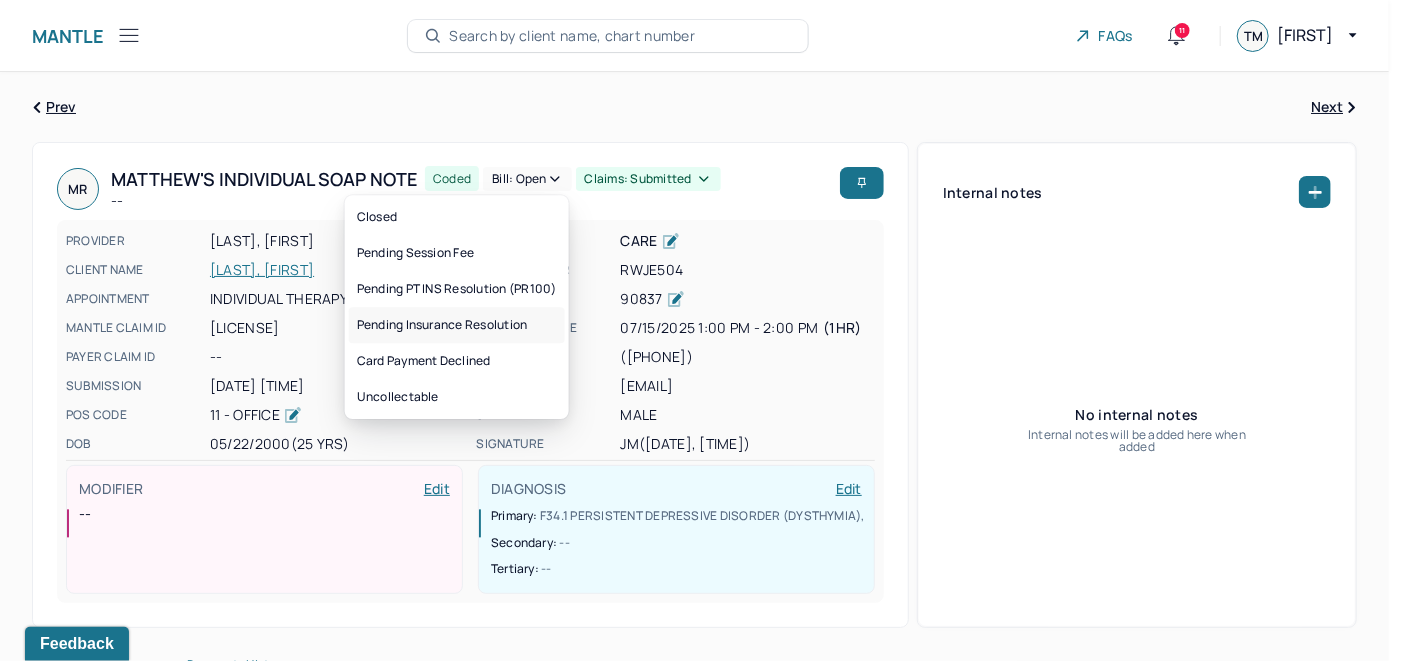 click on "Pending Insurance Resolution" at bounding box center [457, 325] 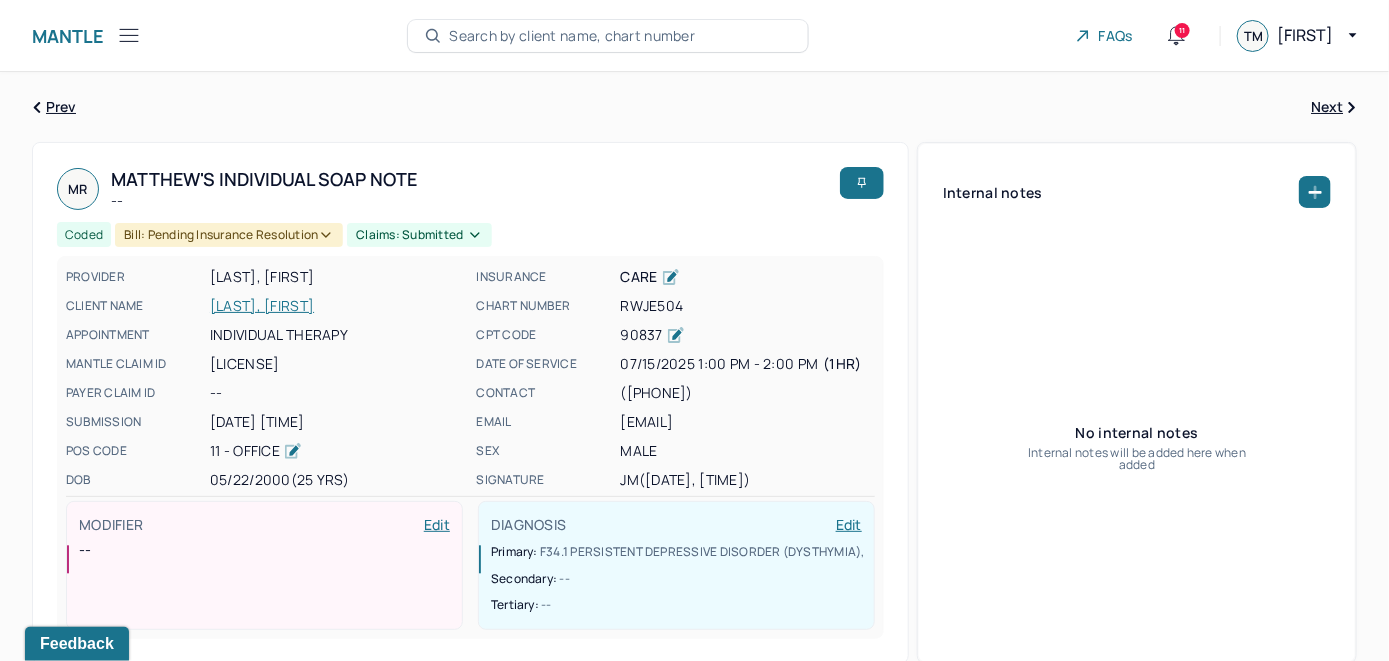 click on "Search by client name, chart number" at bounding box center [572, 36] 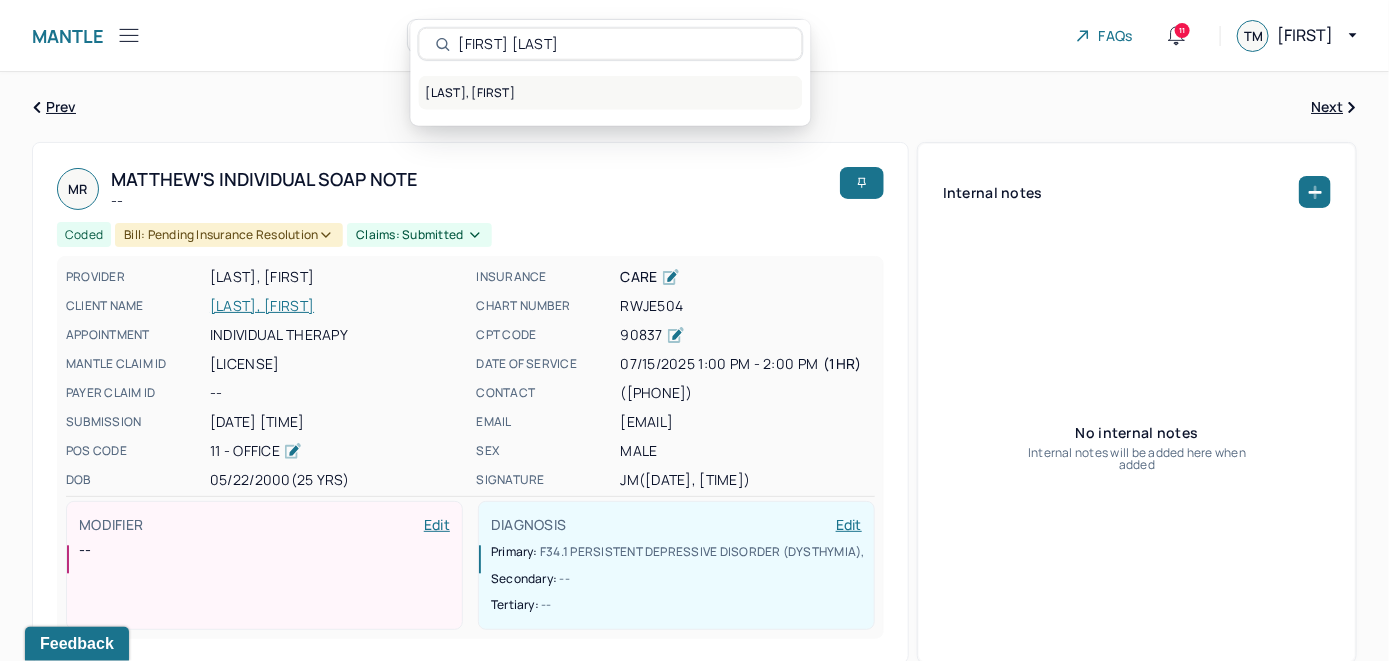 type on "Max Shibuya" 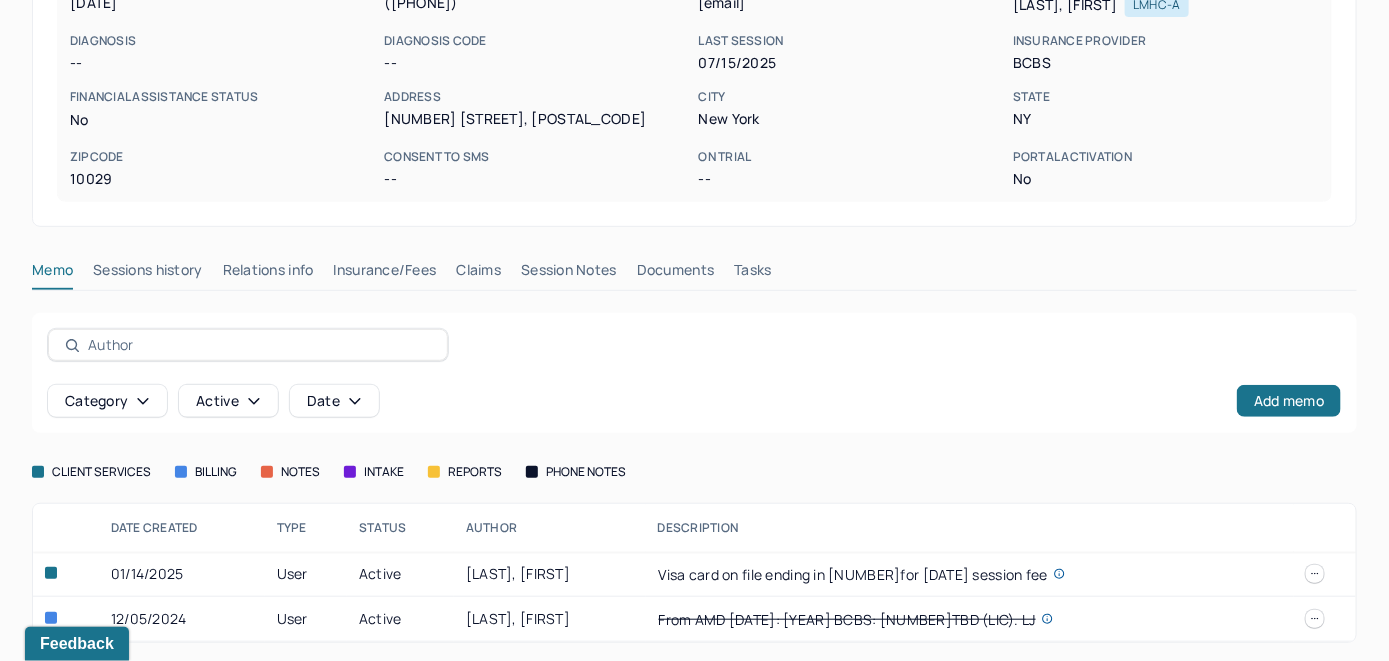 scroll, scrollTop: 306, scrollLeft: 0, axis: vertical 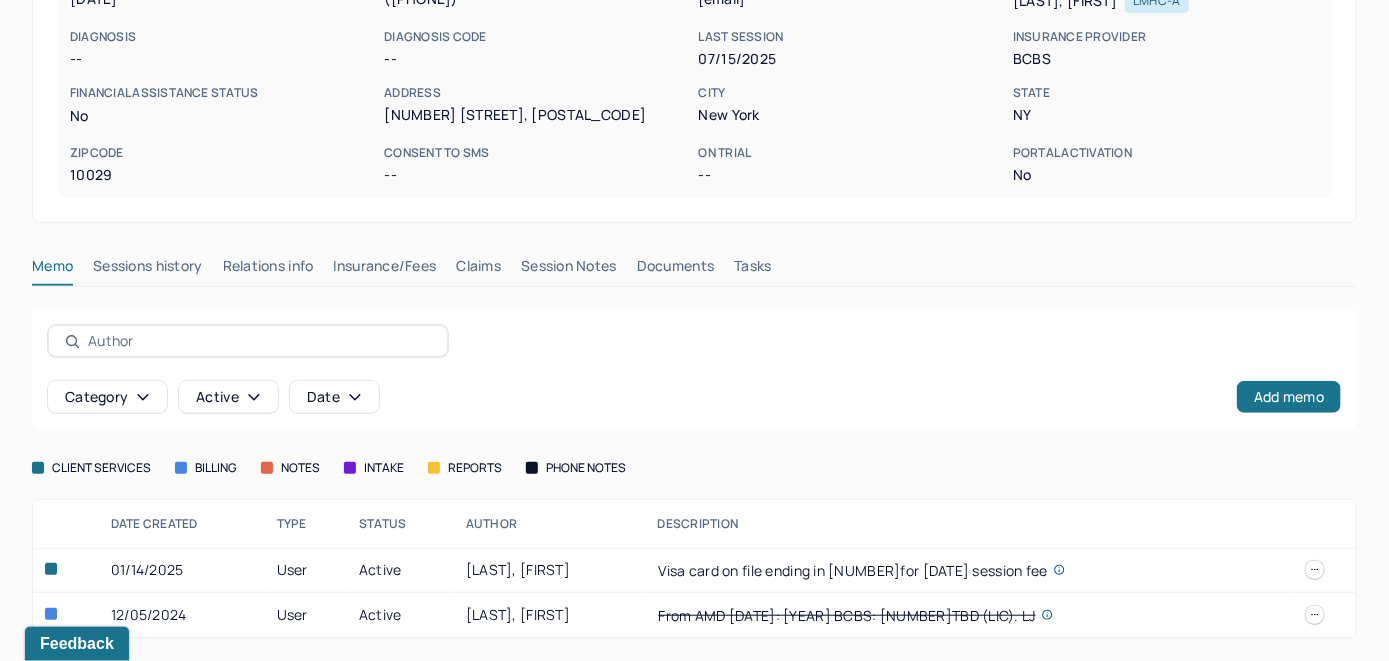 click on "Insurance/Fees" at bounding box center [385, 270] 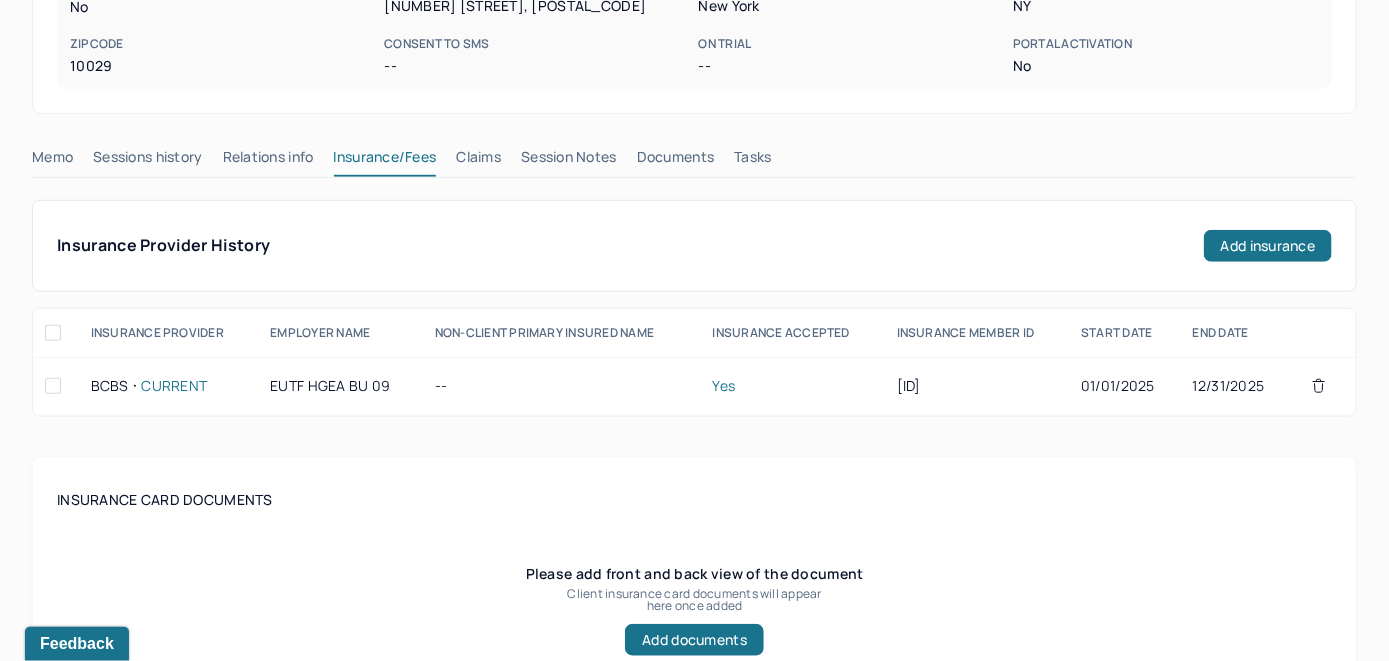 scroll, scrollTop: 306, scrollLeft: 0, axis: vertical 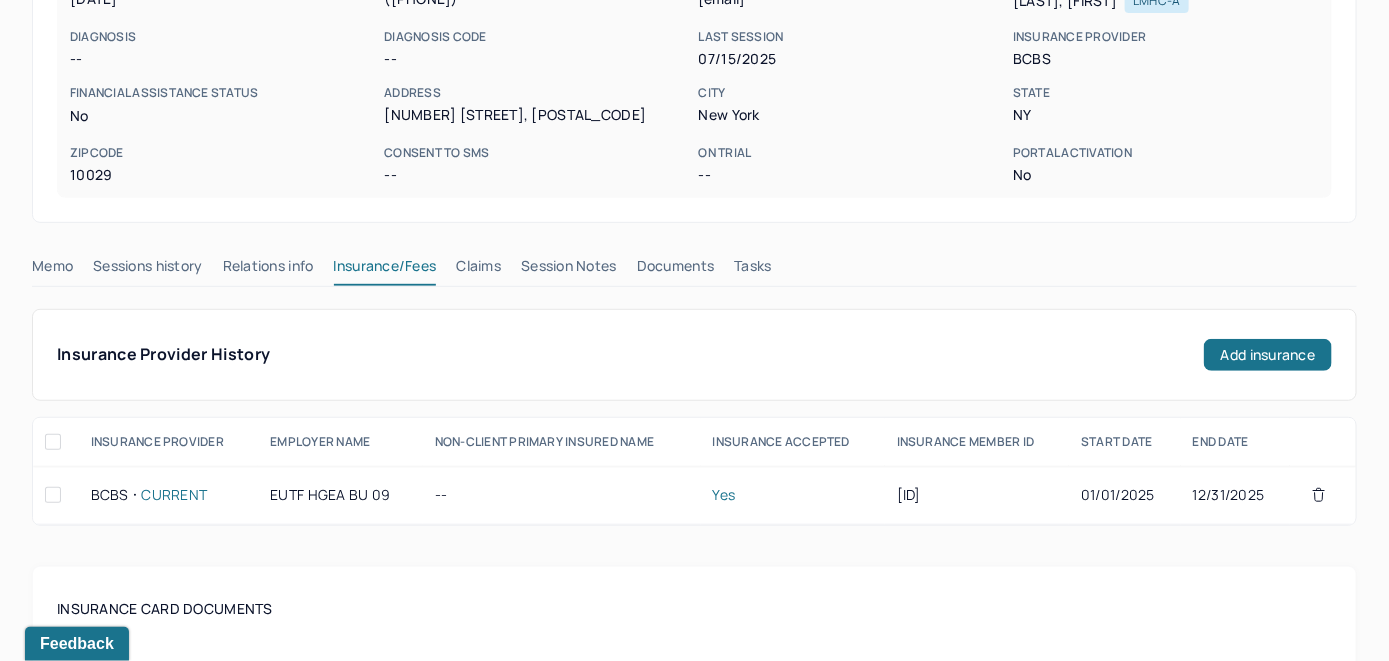 click on "Claims" at bounding box center [478, 270] 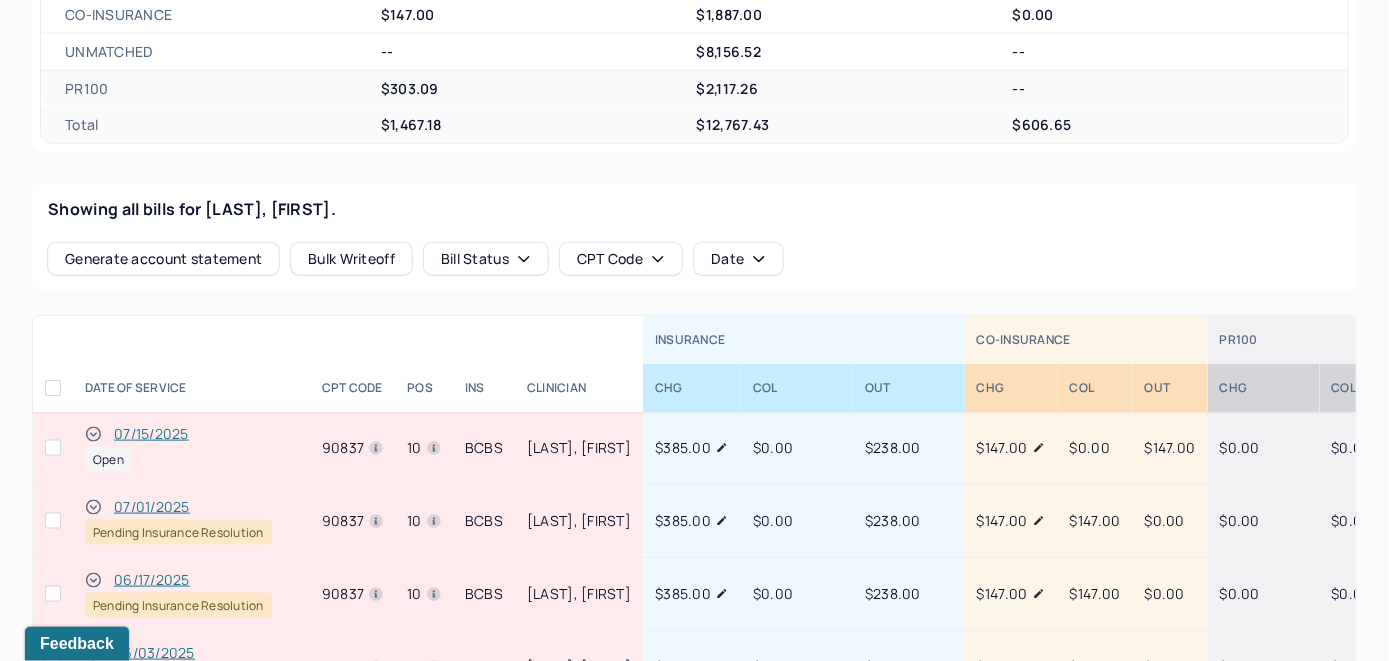 scroll, scrollTop: 706, scrollLeft: 0, axis: vertical 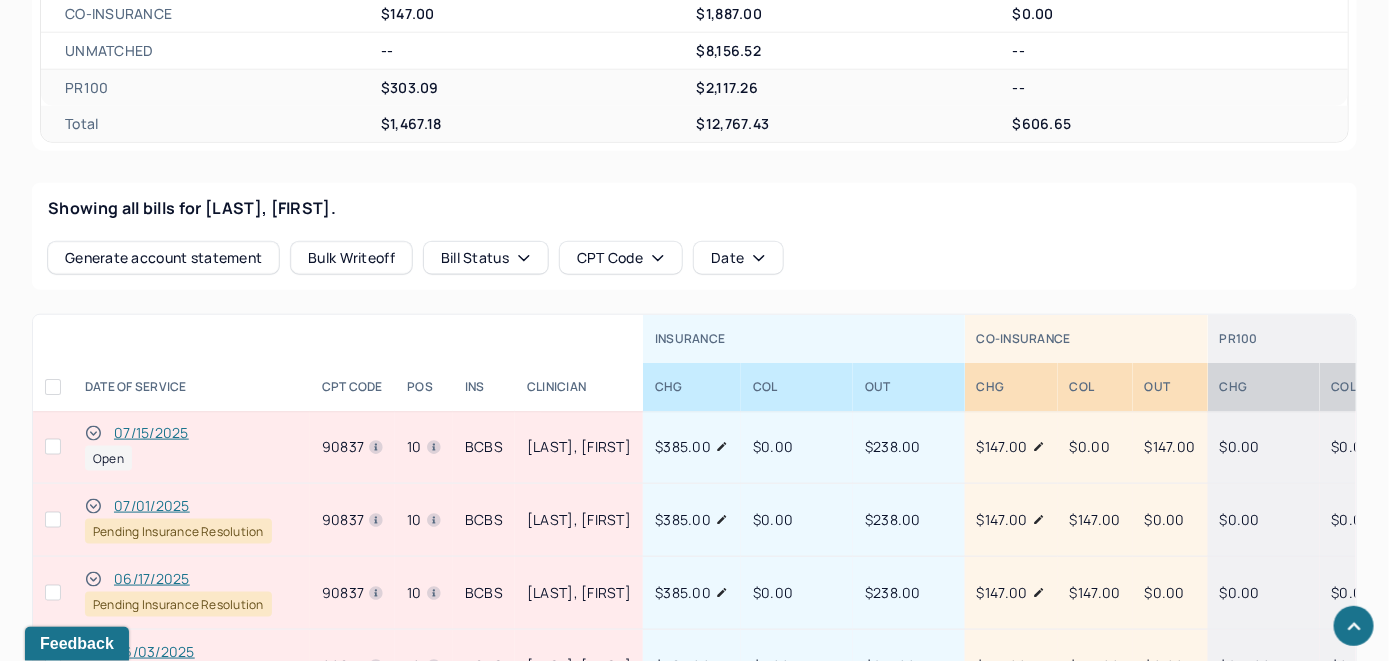 click on "07/15/2025" at bounding box center [151, 433] 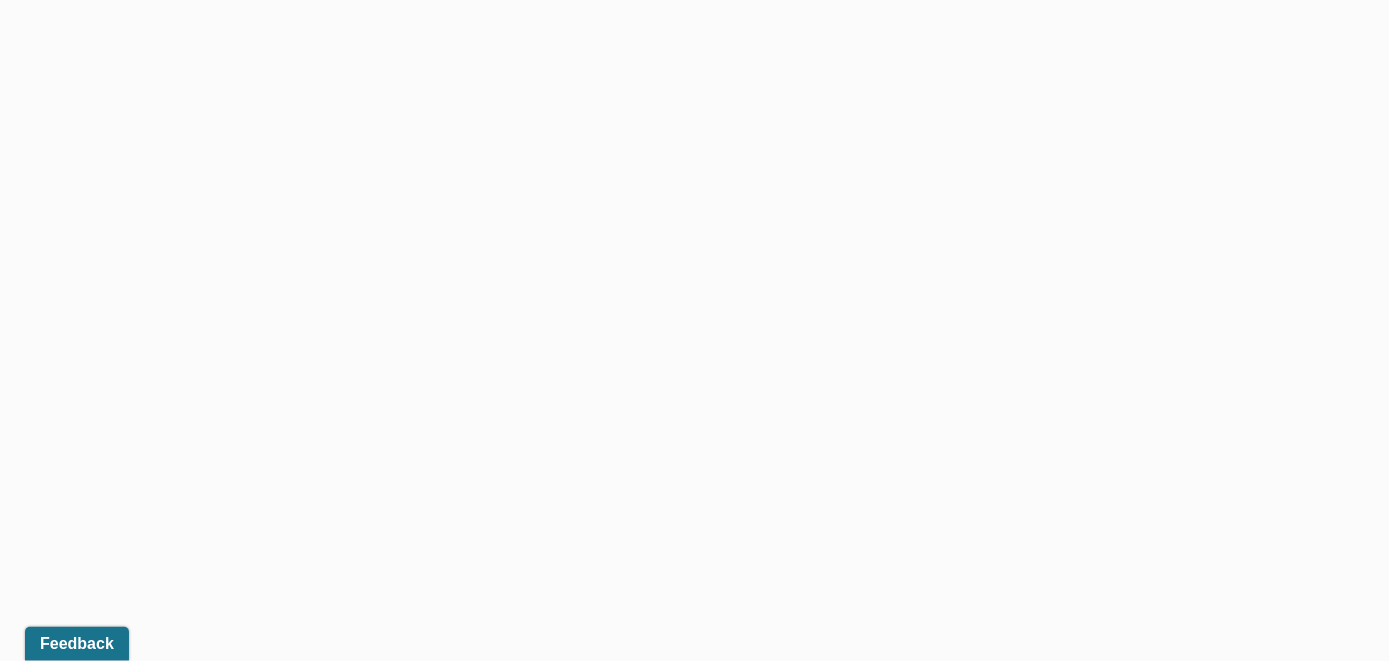 scroll, scrollTop: 634, scrollLeft: 0, axis: vertical 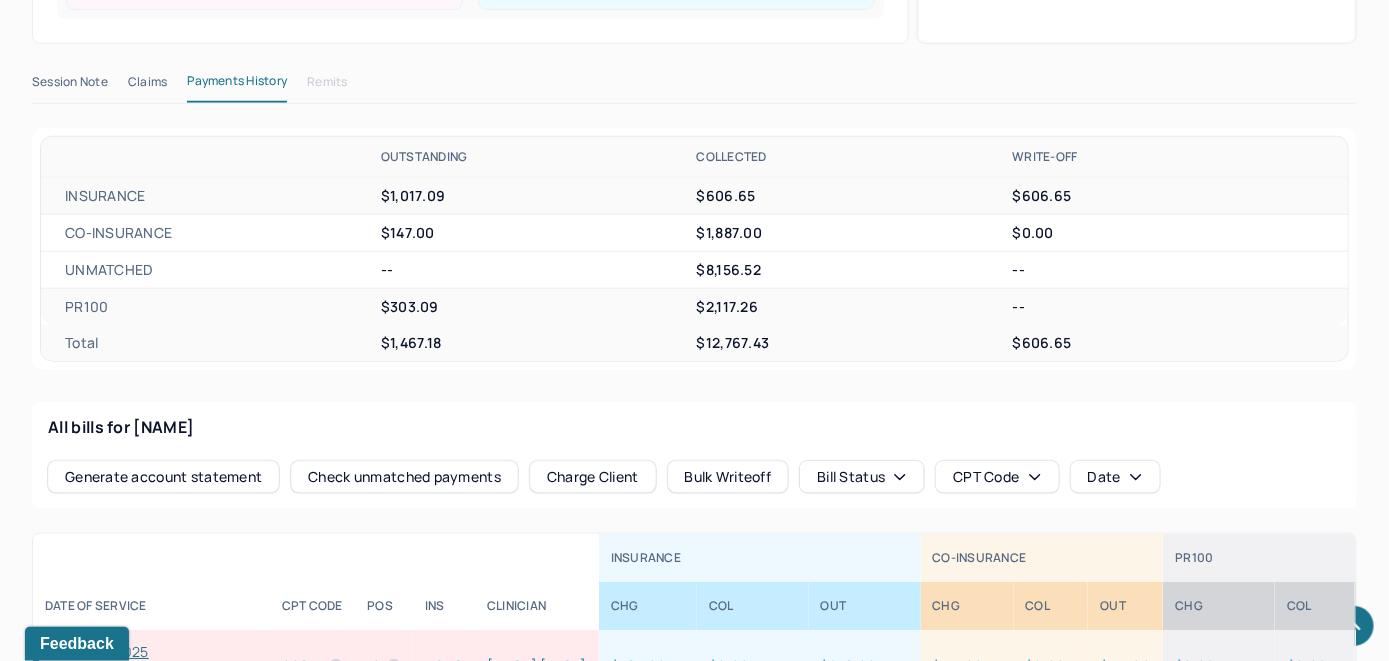 click on "Check unmatched payments" at bounding box center [404, 477] 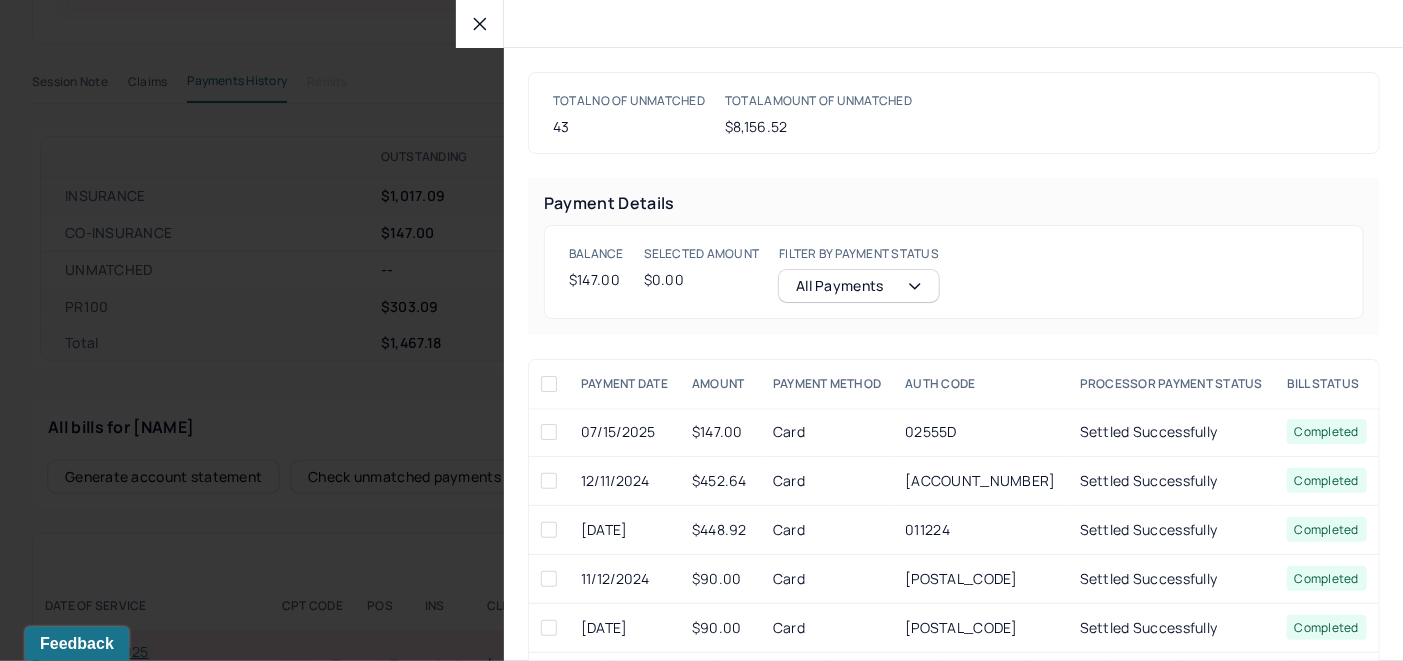 click at bounding box center (549, 432) 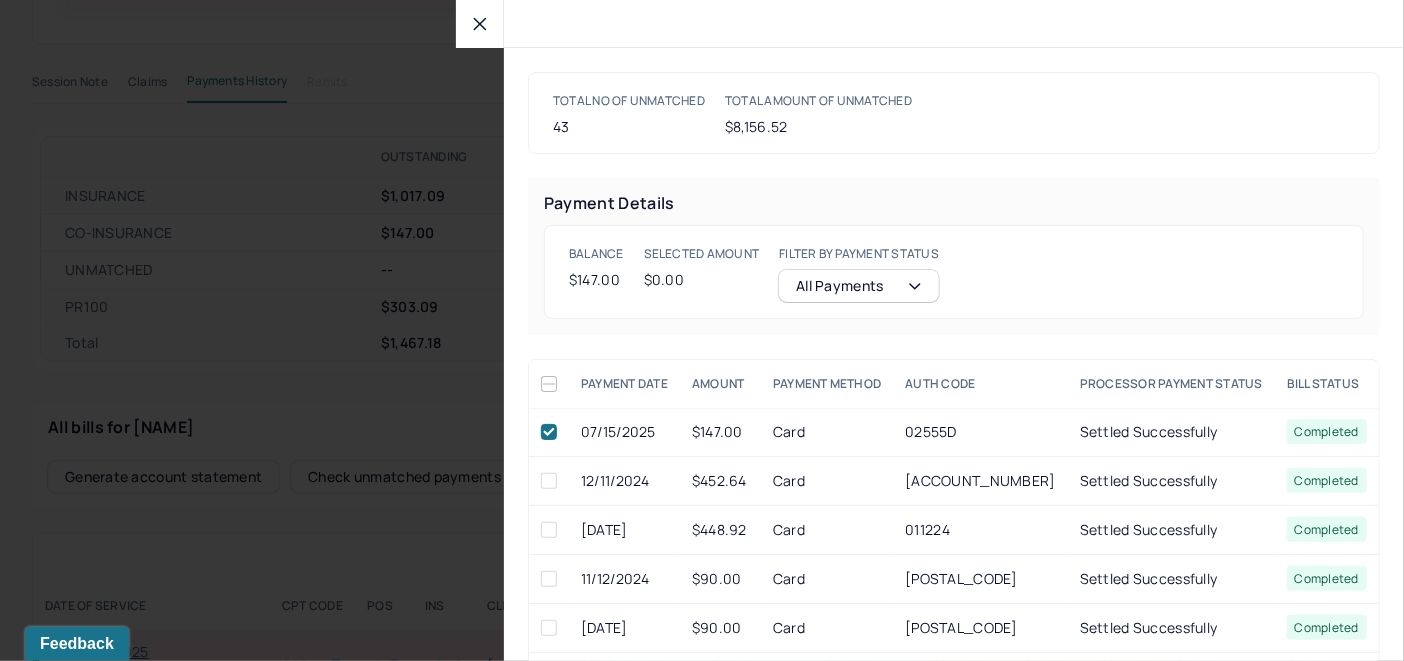 checkbox on "true" 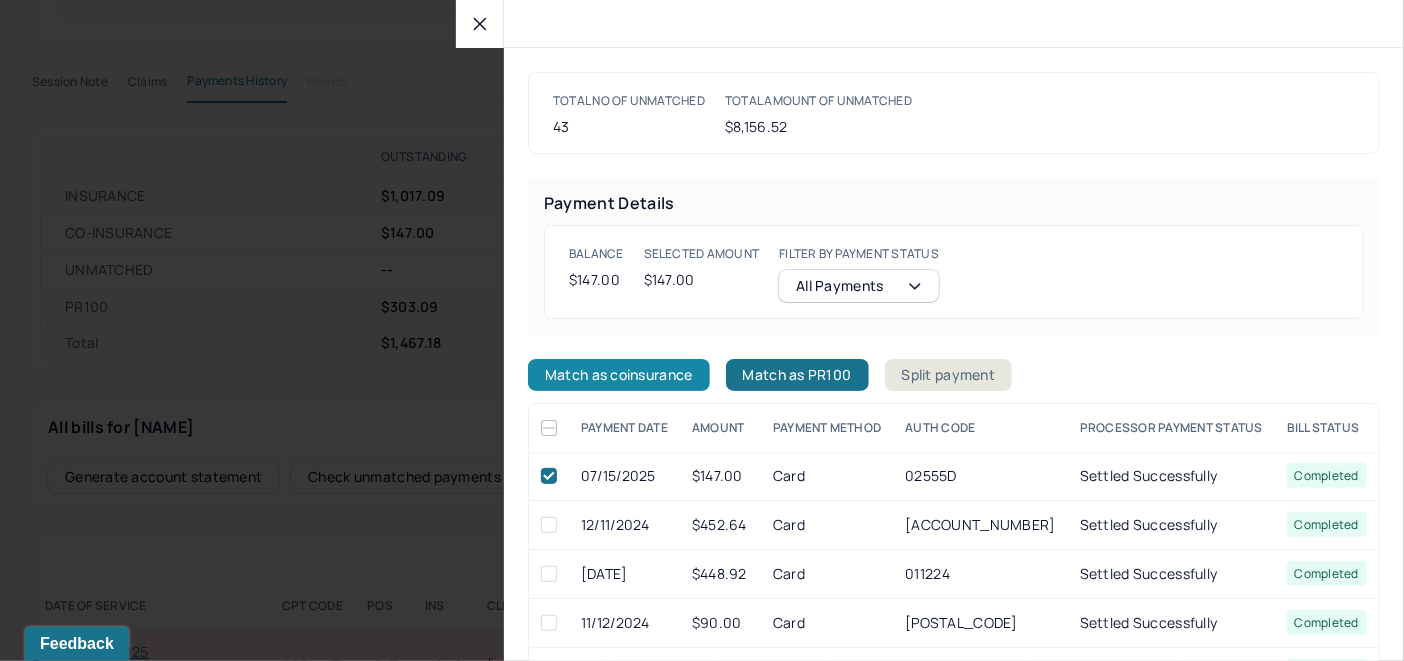 click on "Match as coinsurance" at bounding box center (619, 375) 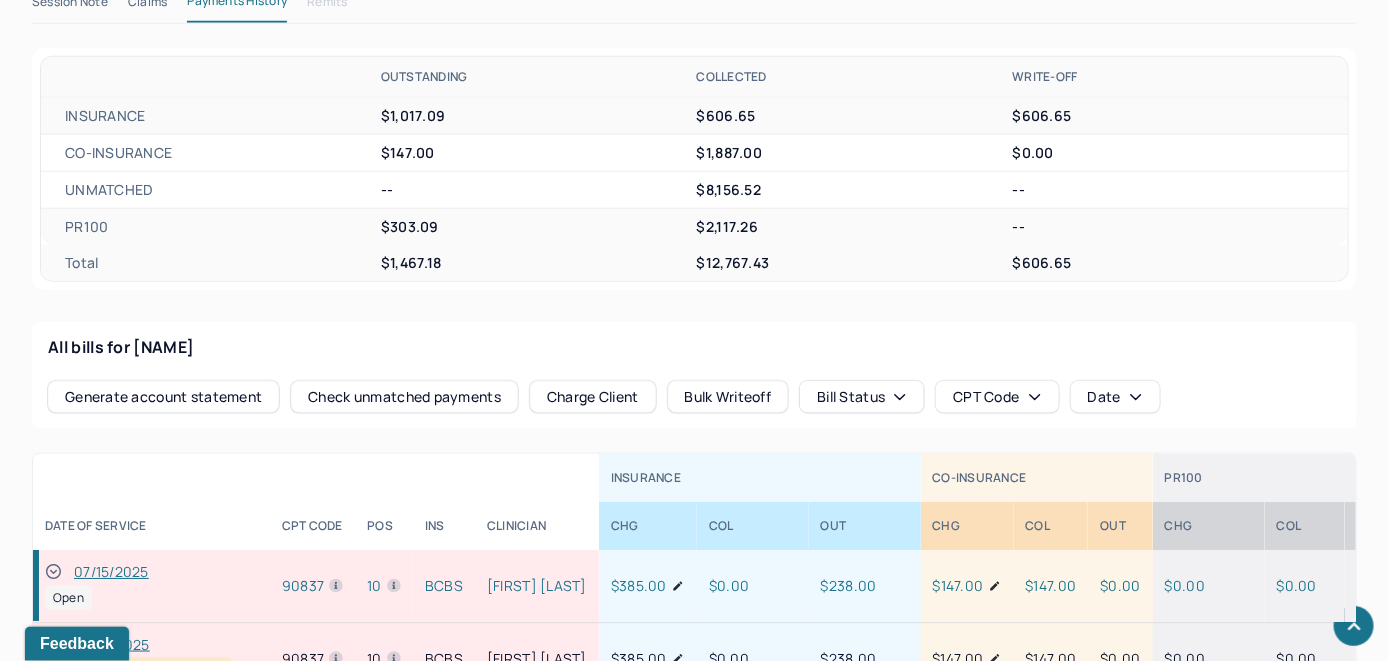scroll, scrollTop: 934, scrollLeft: 0, axis: vertical 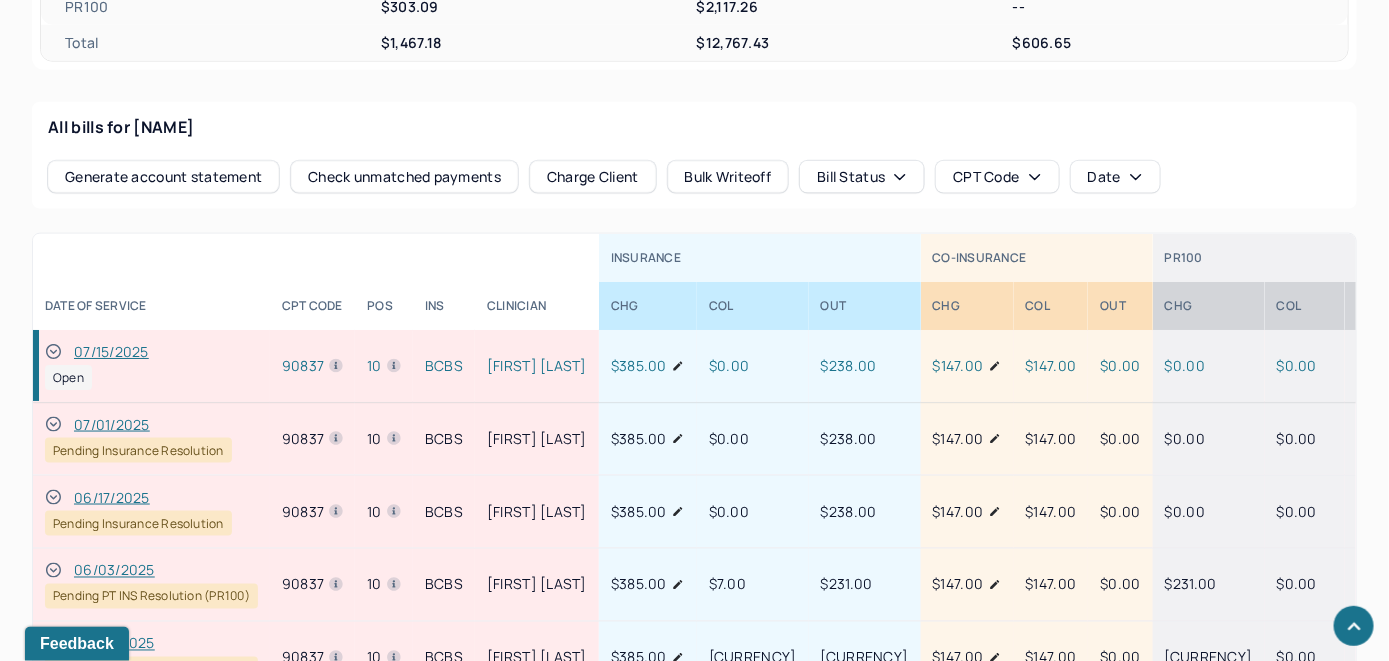 click 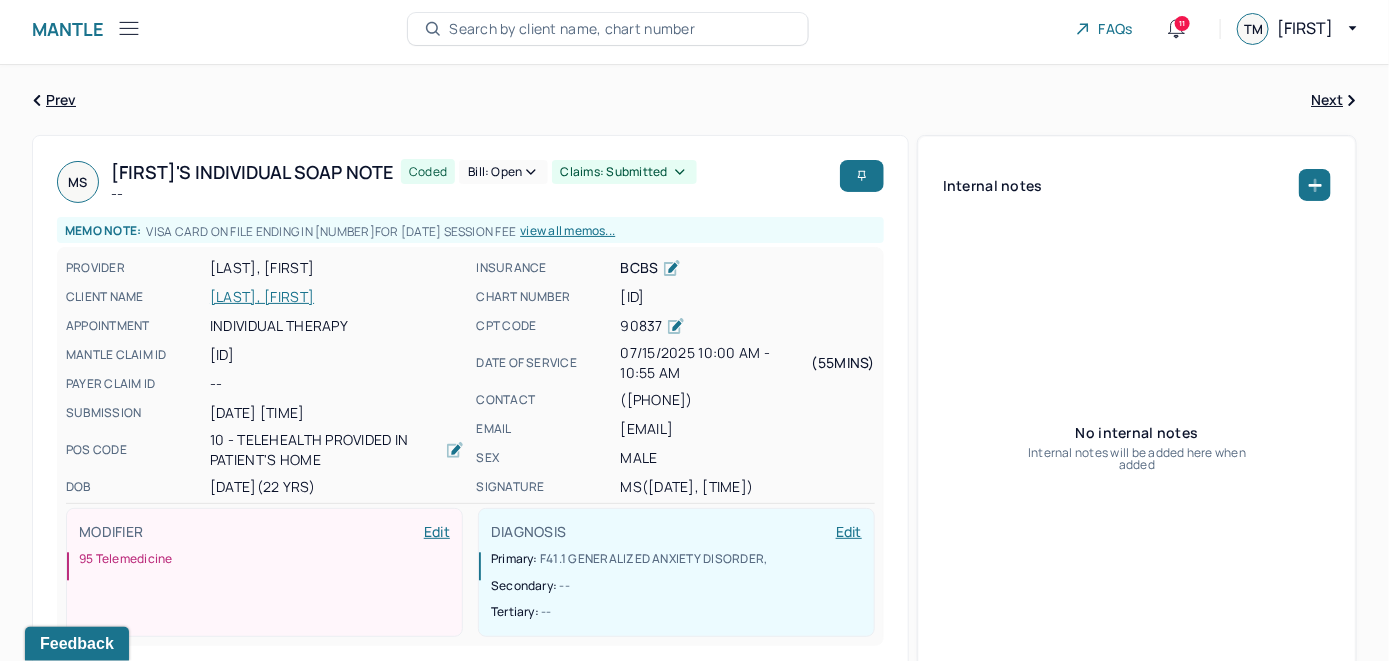 scroll, scrollTop: 0, scrollLeft: 0, axis: both 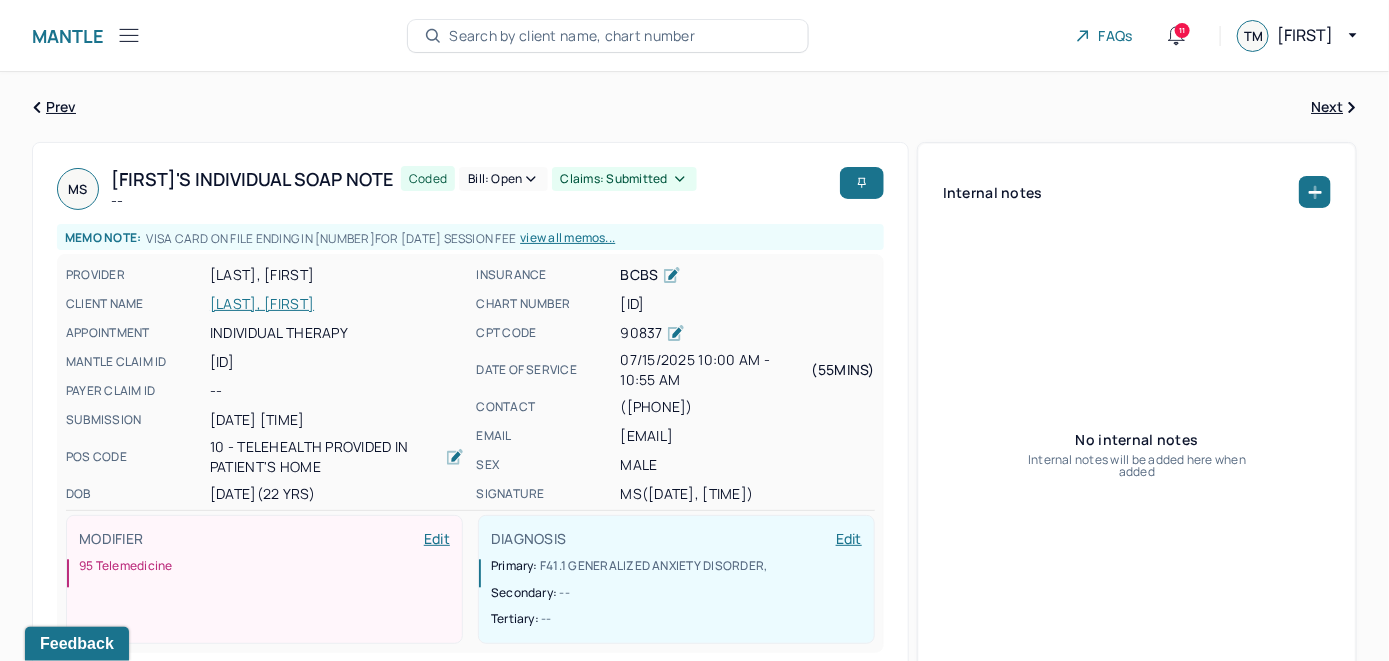 click on "Bill: Open" at bounding box center (503, 179) 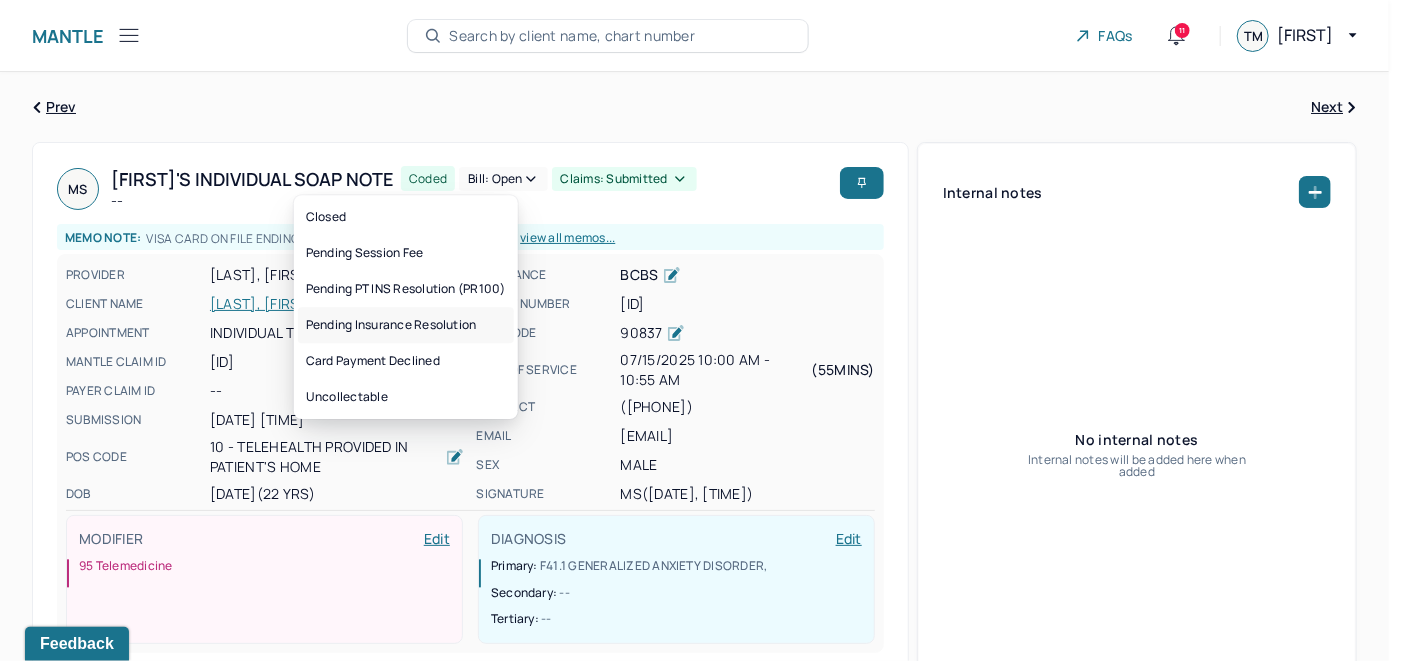 click on "Pending Insurance Resolution" at bounding box center [406, 325] 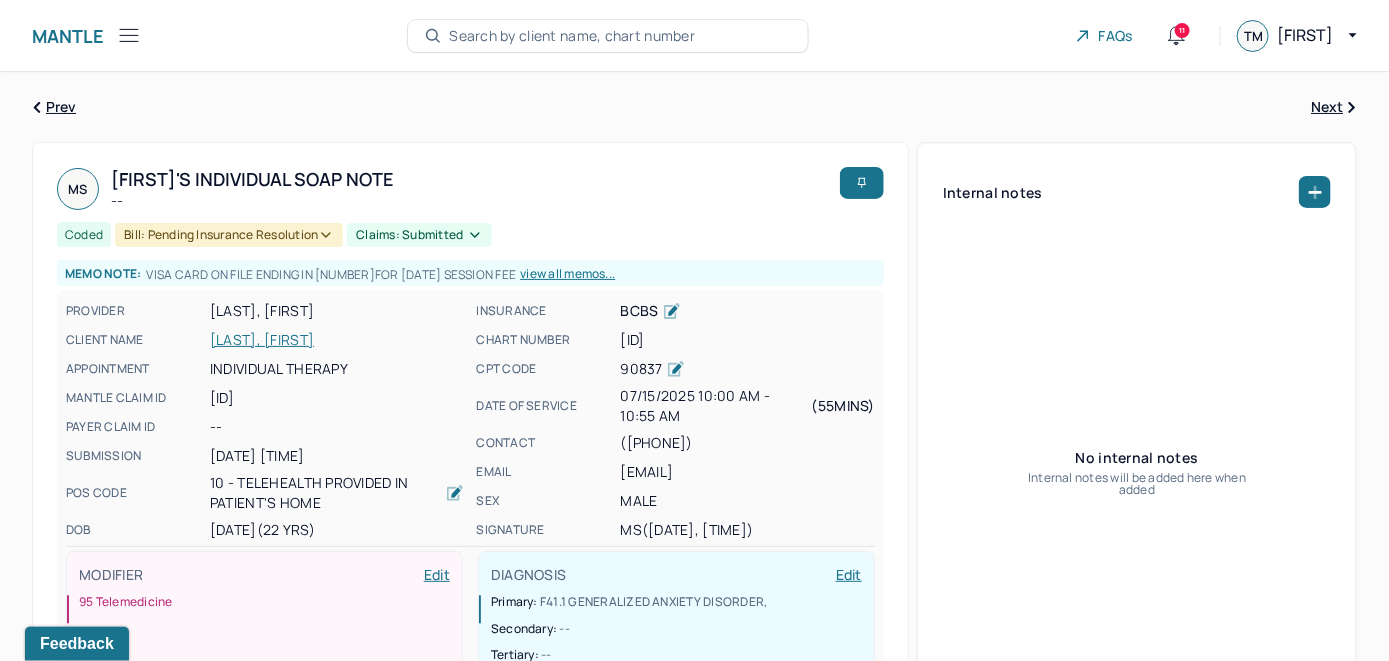click on "Search by client name, chart number" at bounding box center [572, 36] 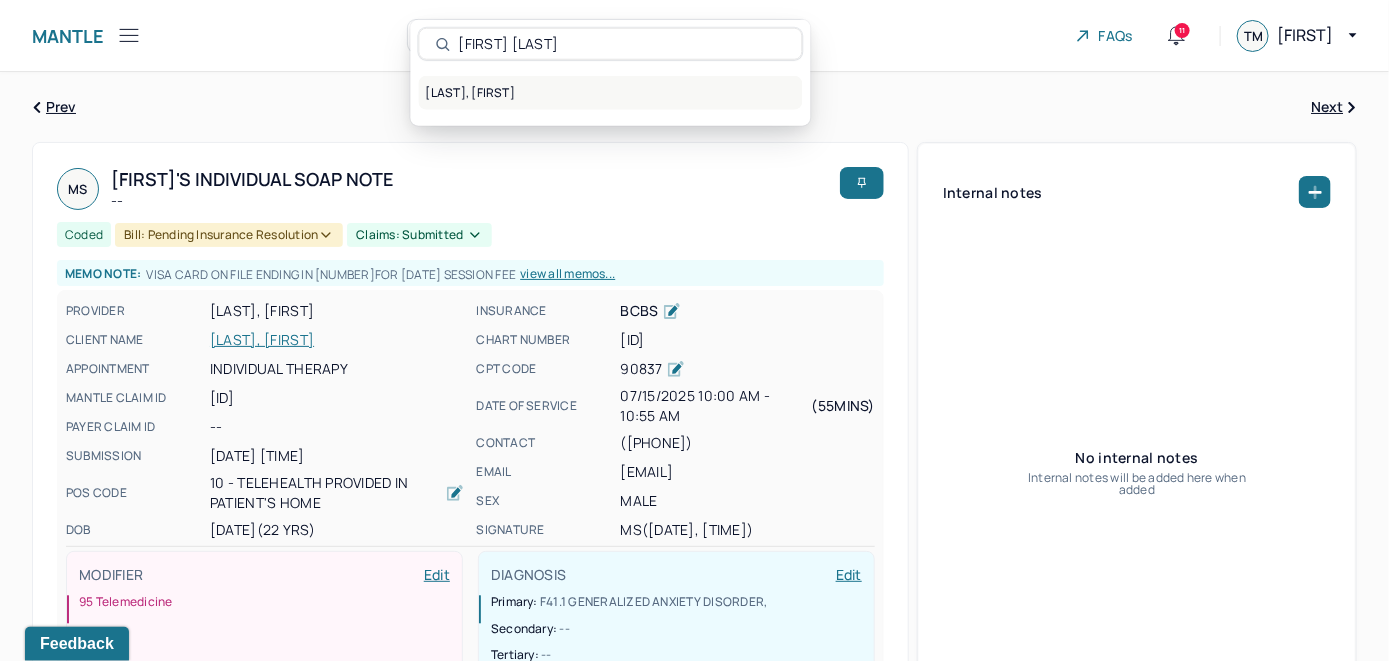 type on "Michael Cashton" 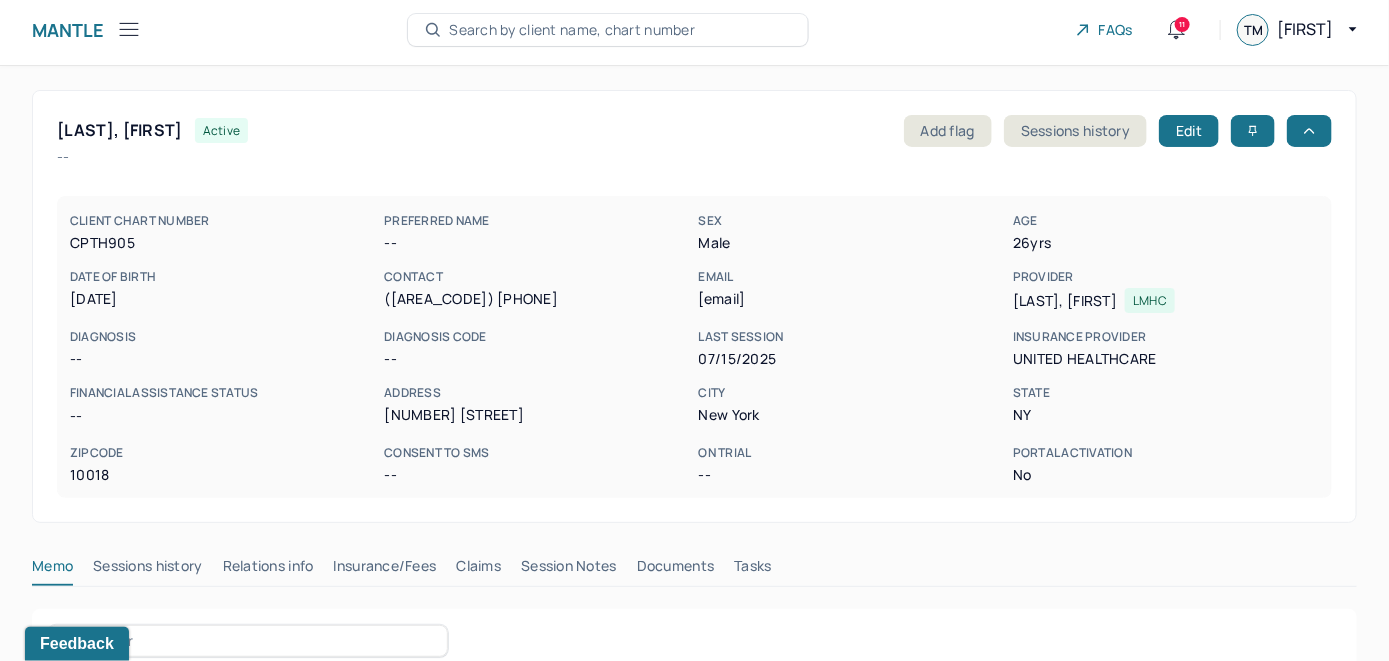 scroll, scrollTop: 200, scrollLeft: 0, axis: vertical 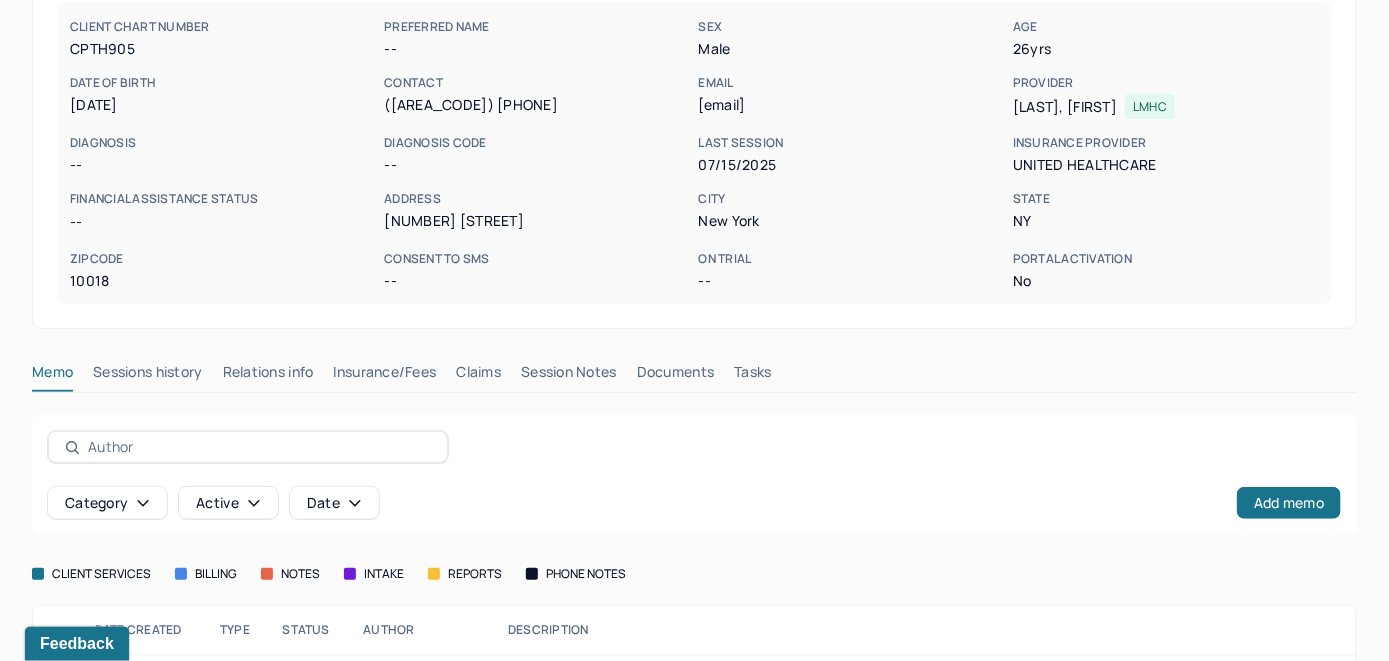 click on "Insurance/Fees" at bounding box center [385, 376] 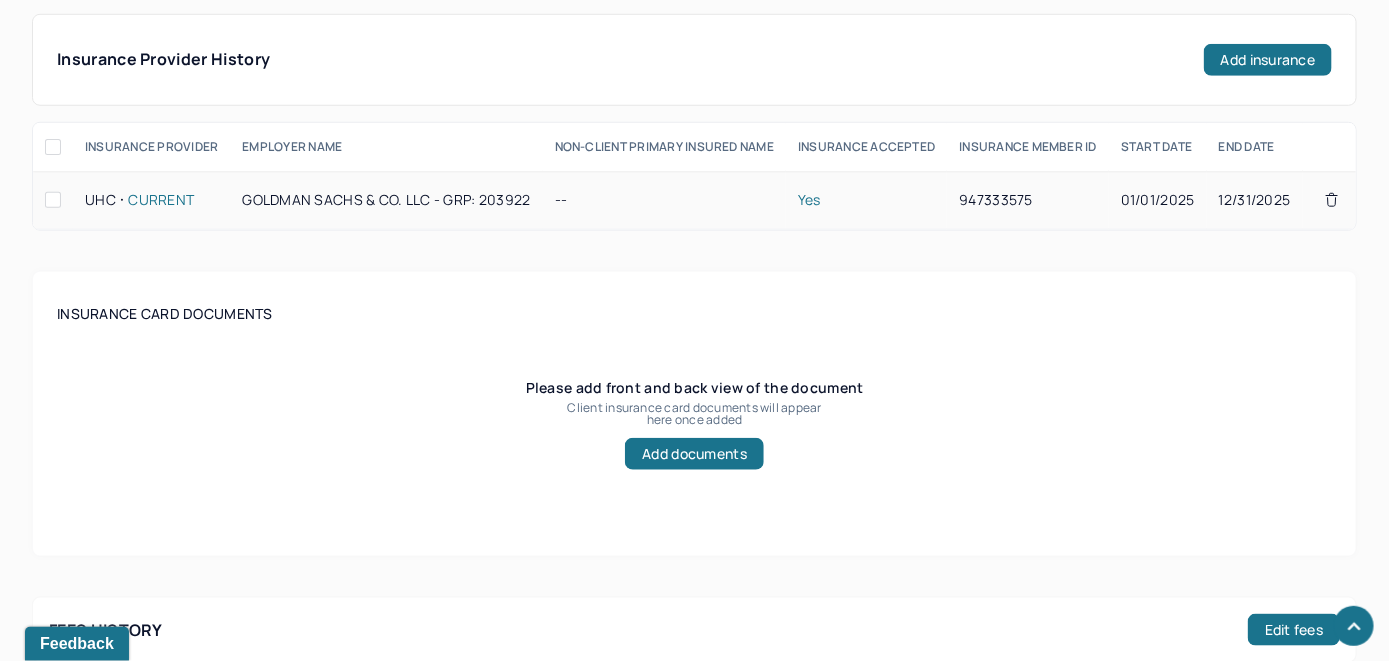 scroll, scrollTop: 500, scrollLeft: 0, axis: vertical 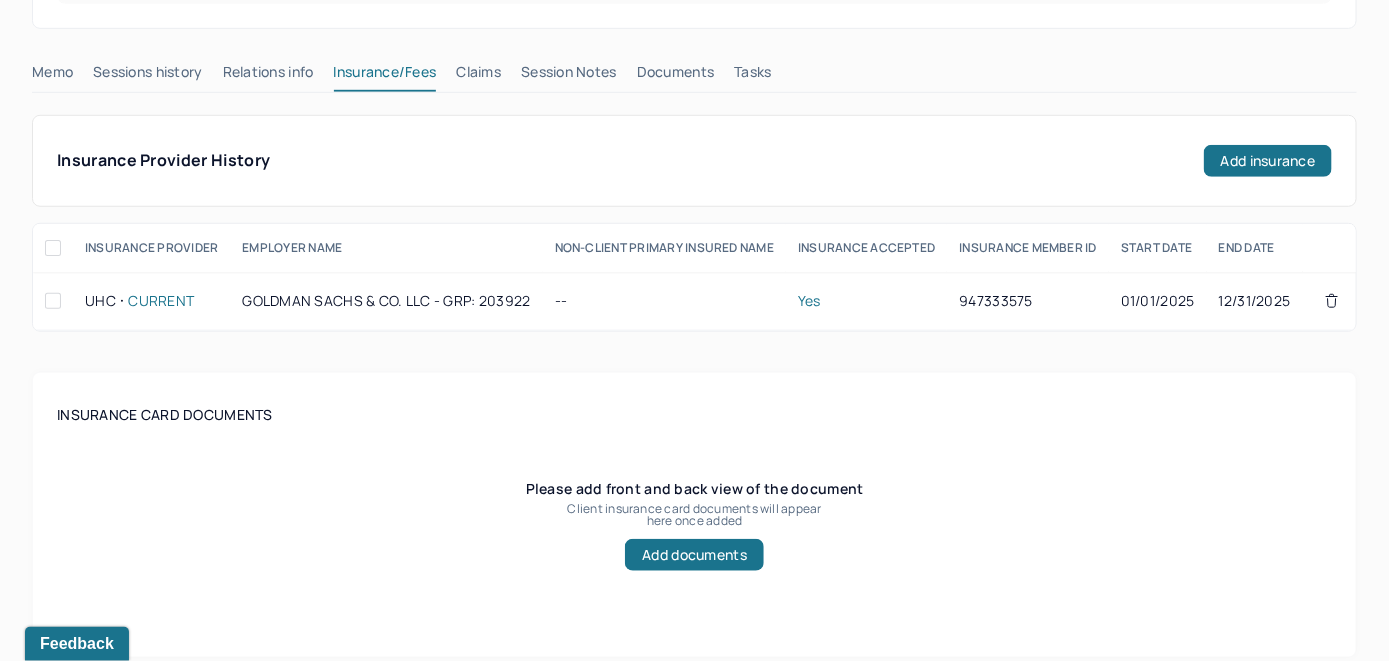 click on "Claims" at bounding box center (478, 76) 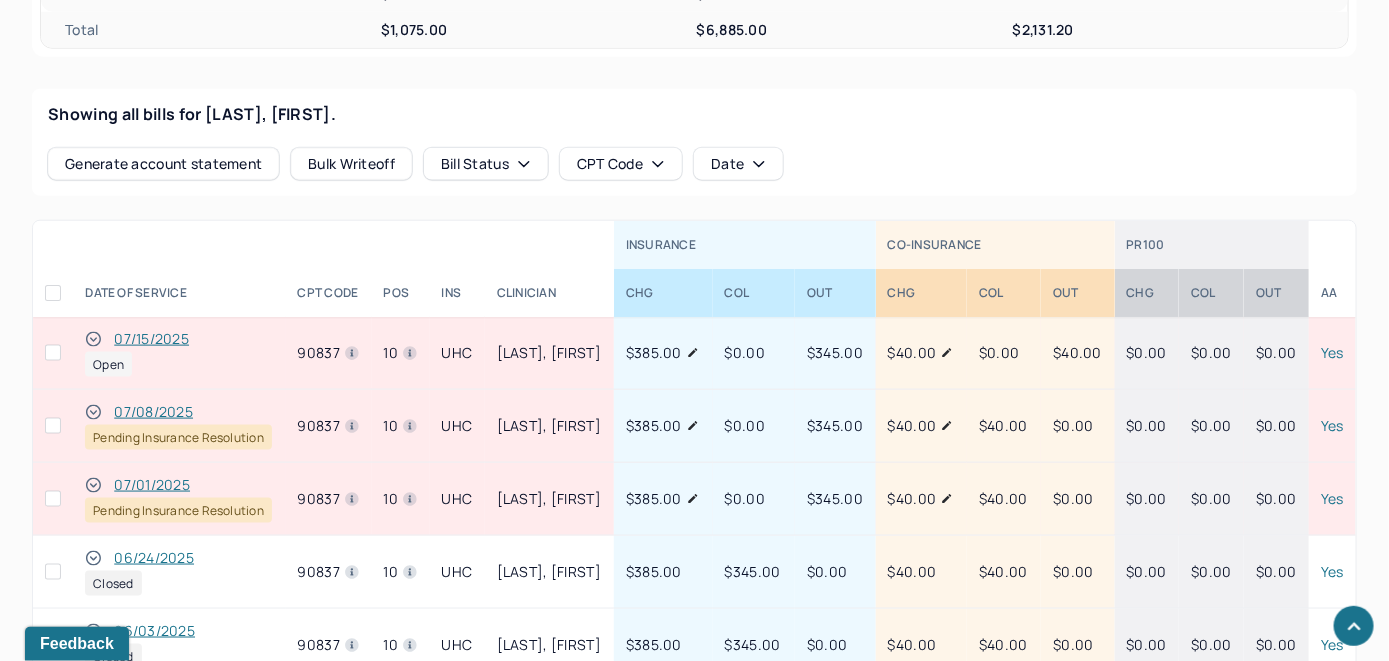 scroll, scrollTop: 841, scrollLeft: 0, axis: vertical 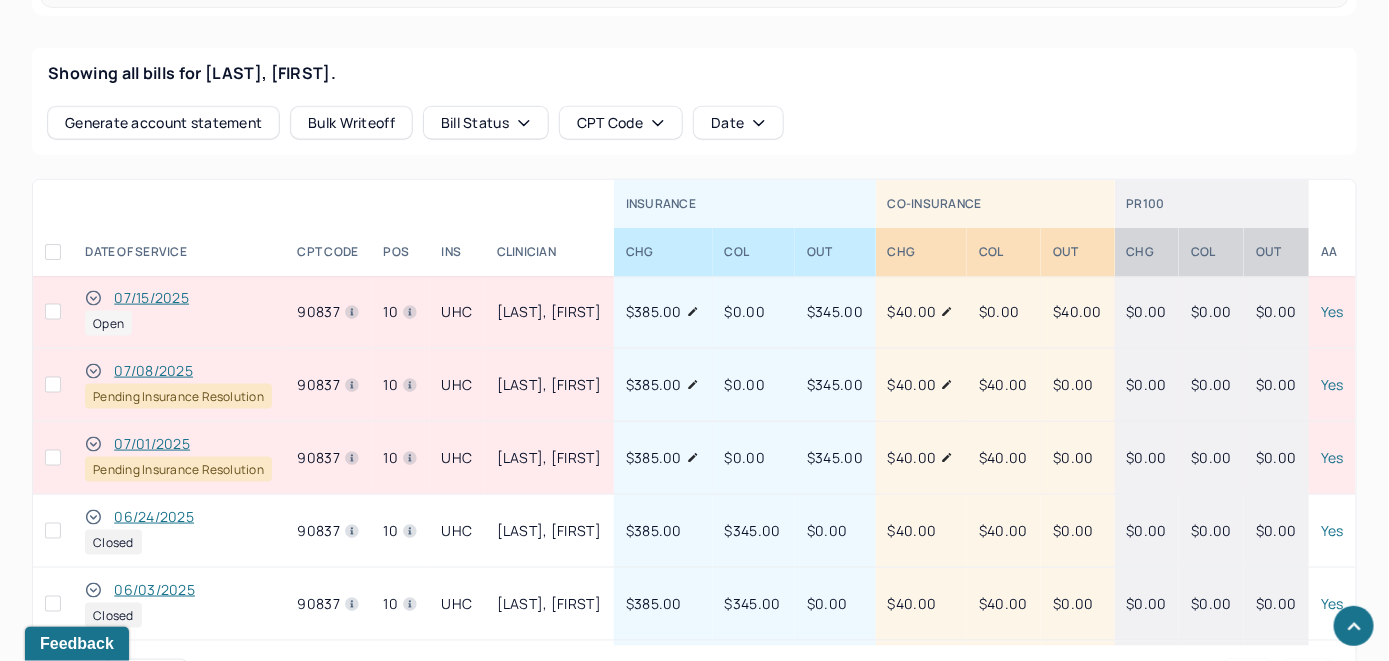 click on "07/15/2025" at bounding box center (151, 298) 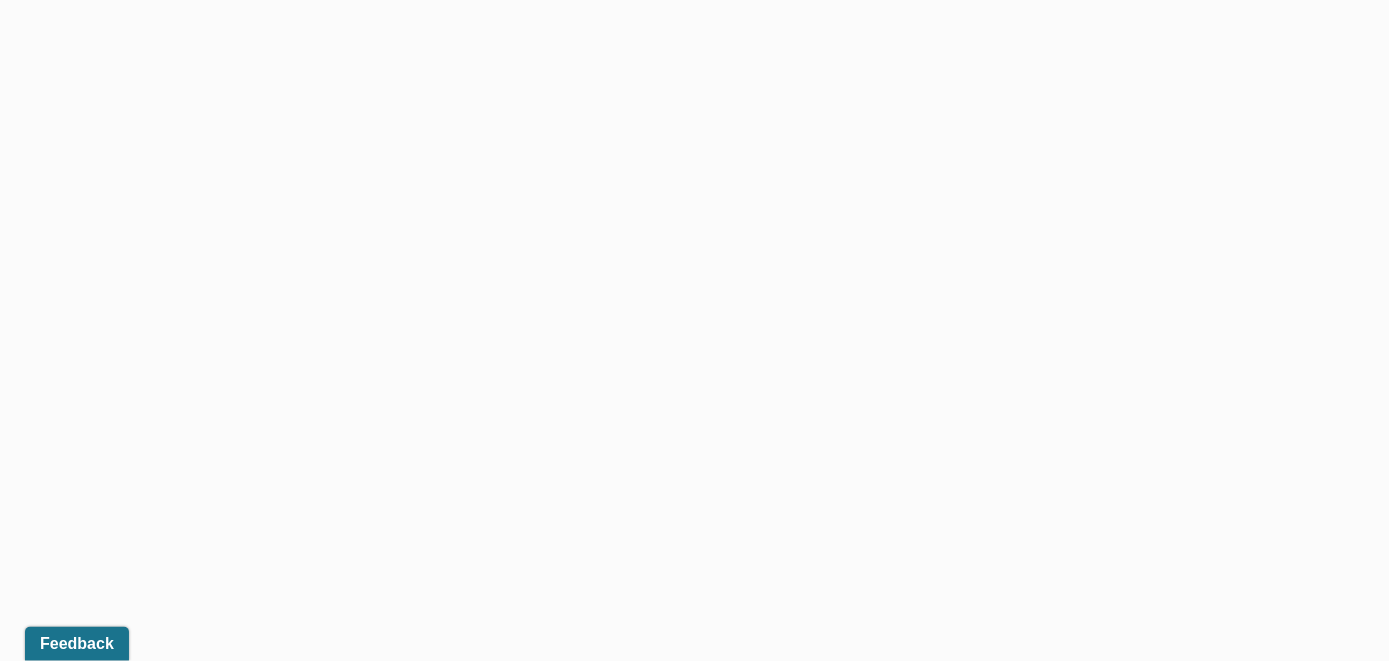scroll, scrollTop: 769, scrollLeft: 0, axis: vertical 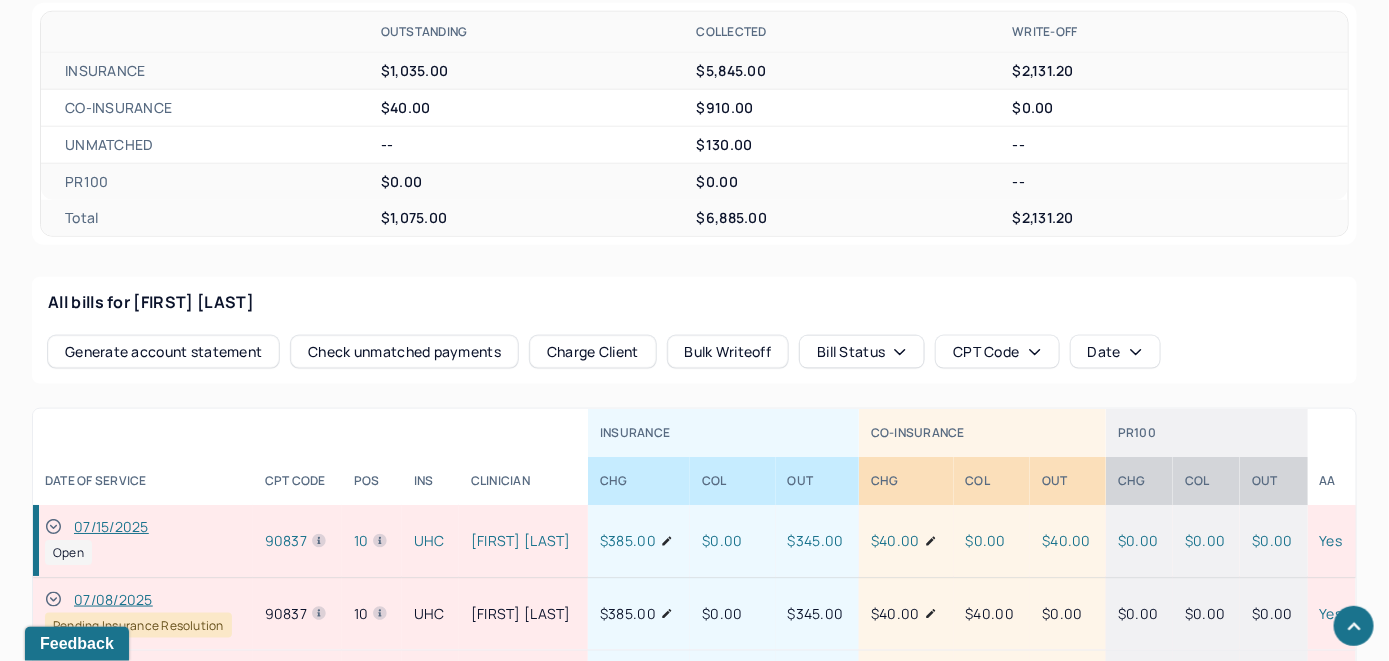 click on "Check unmatched payments" at bounding box center (404, 352) 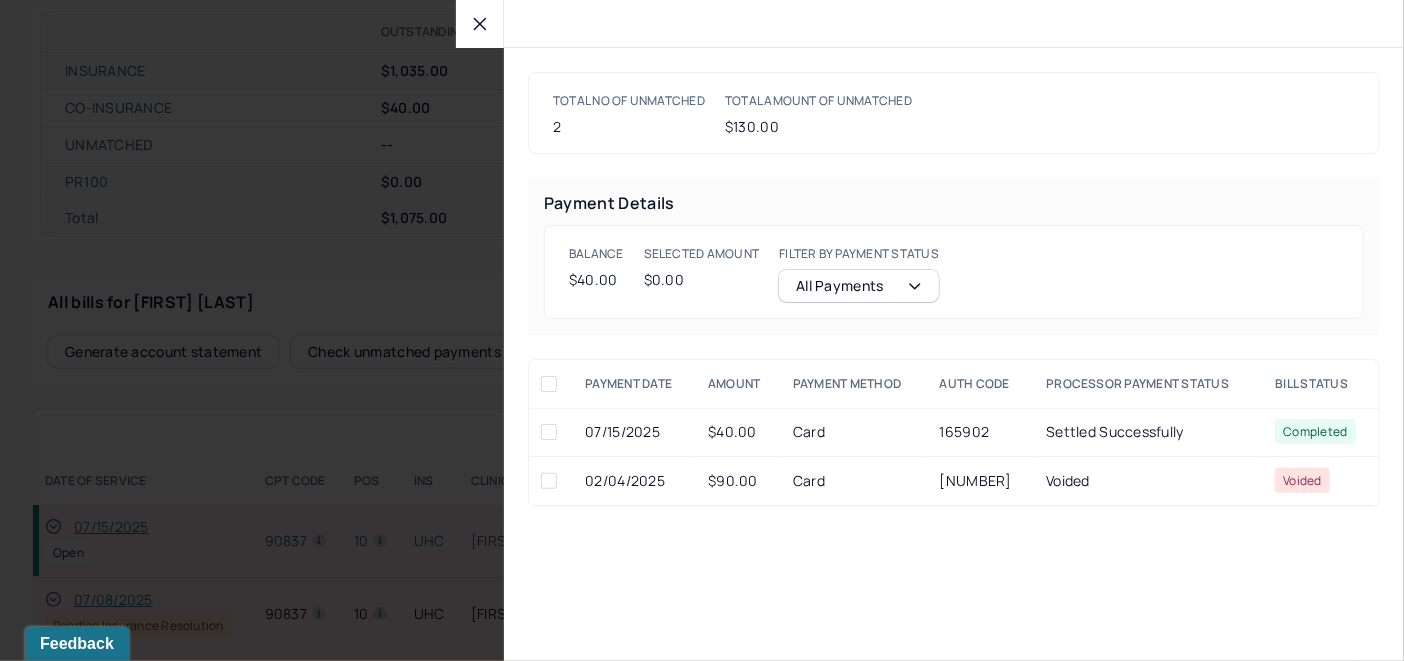 click at bounding box center (549, 432) 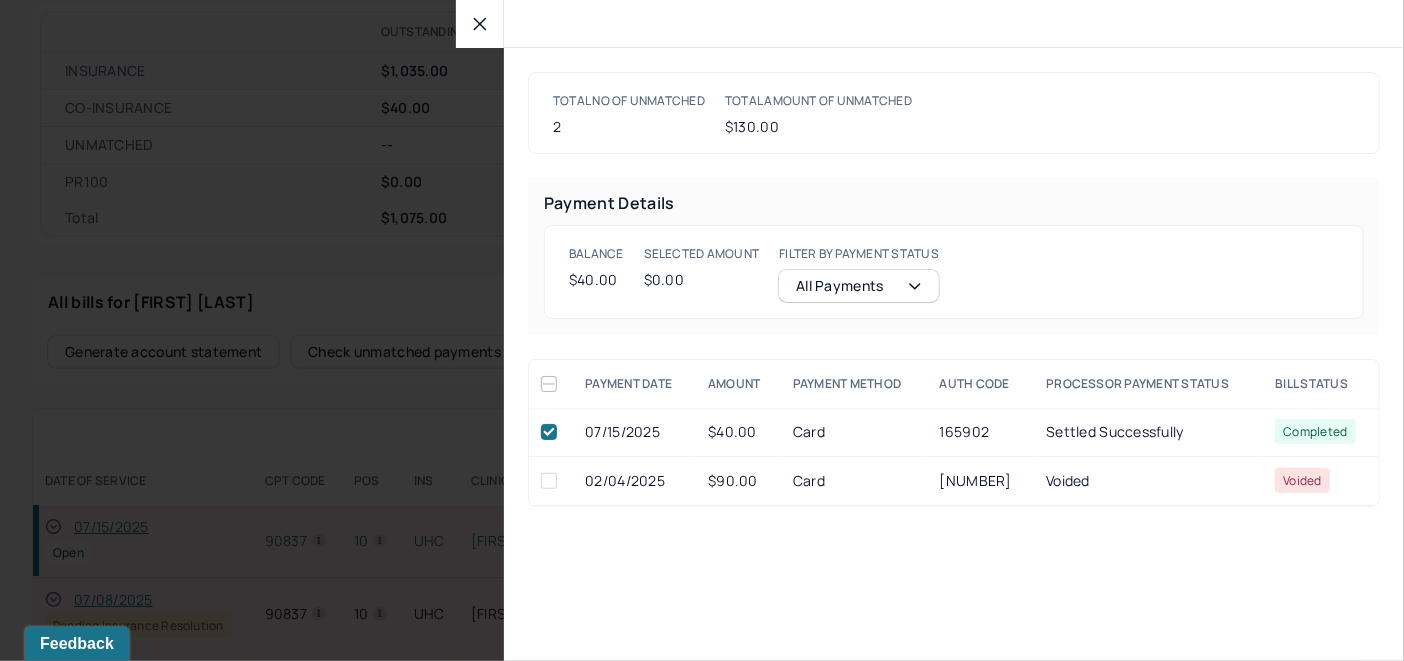 checkbox on "true" 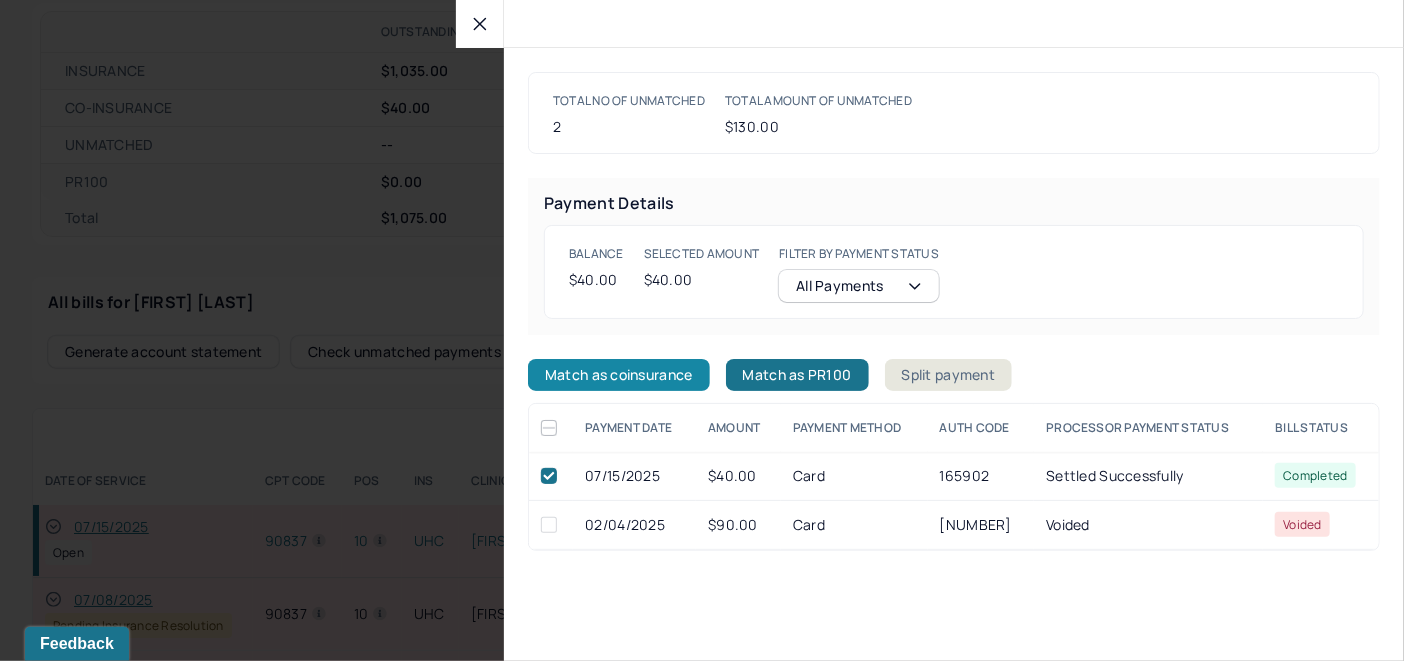 click on "Match as coinsurance" at bounding box center (619, 375) 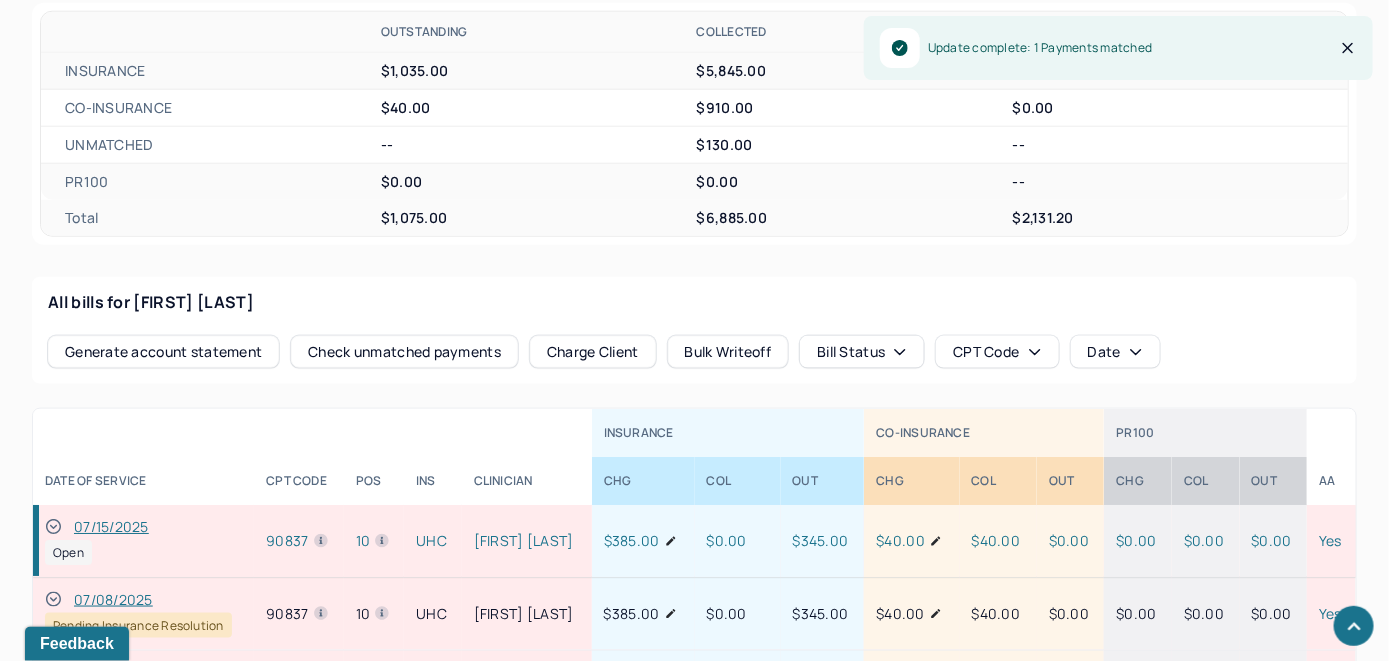 click 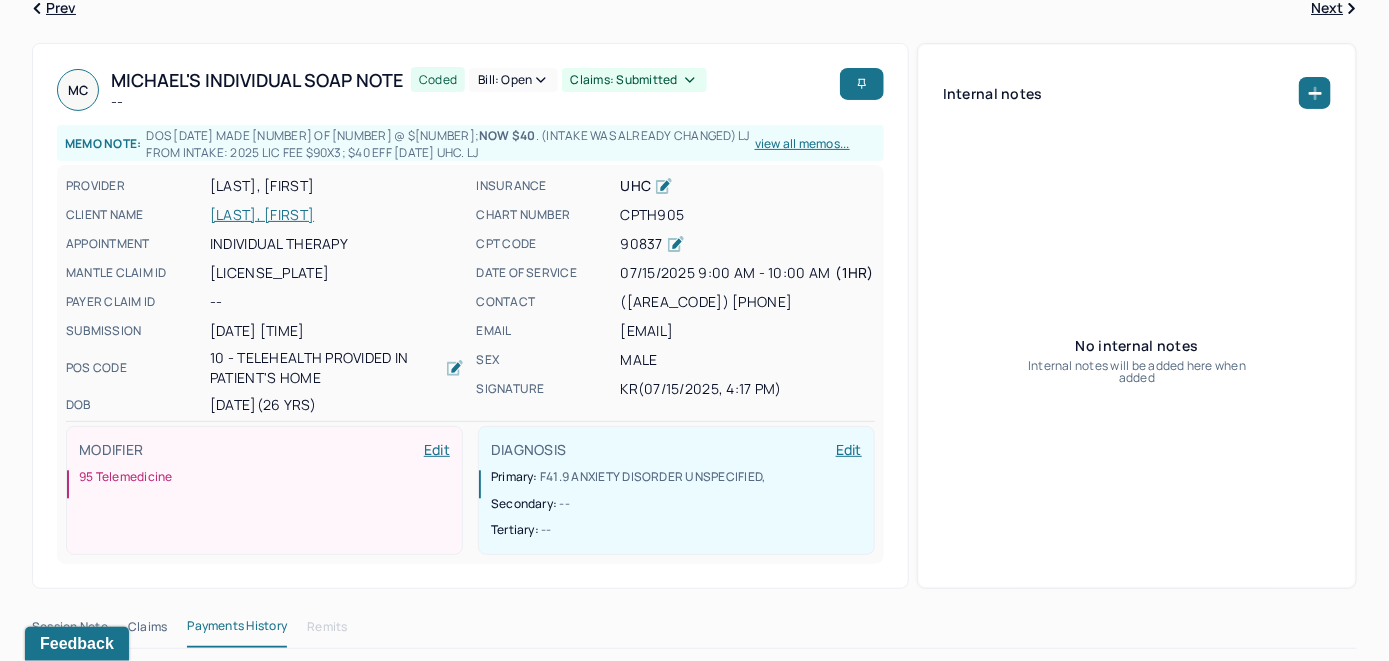 scroll, scrollTop: 0, scrollLeft: 0, axis: both 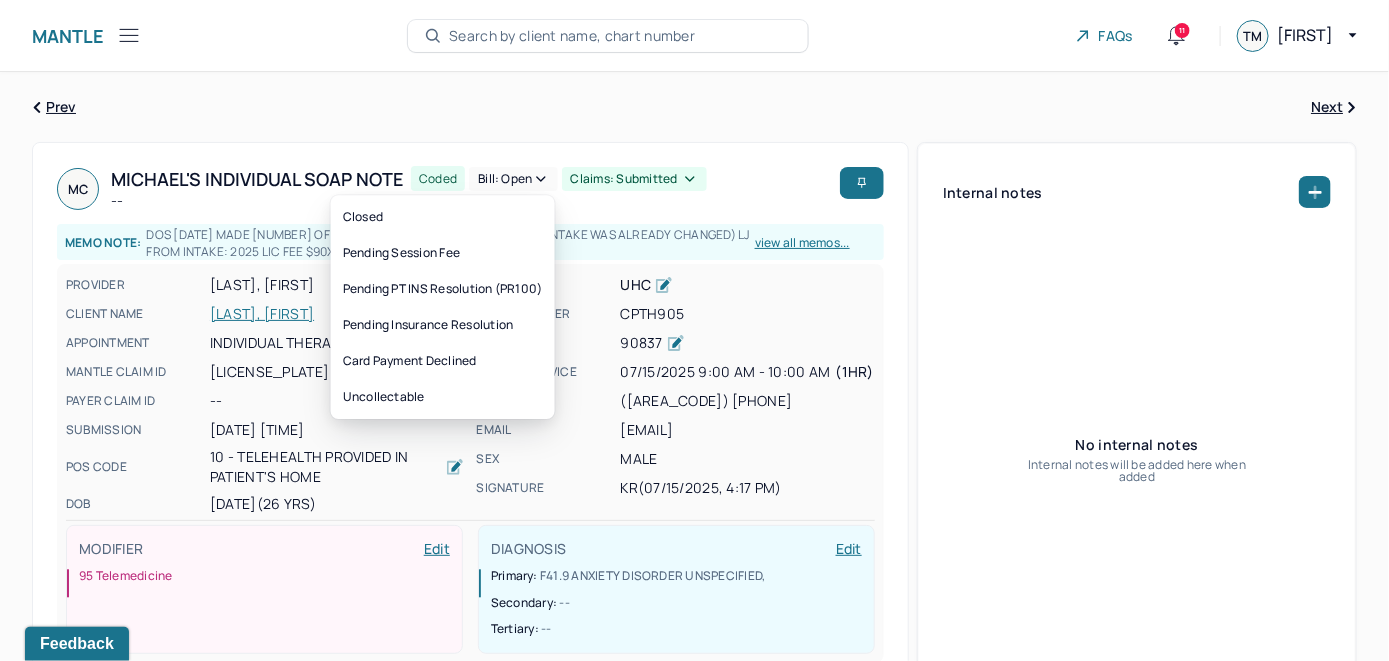 click on "Bill: Open" at bounding box center [513, 179] 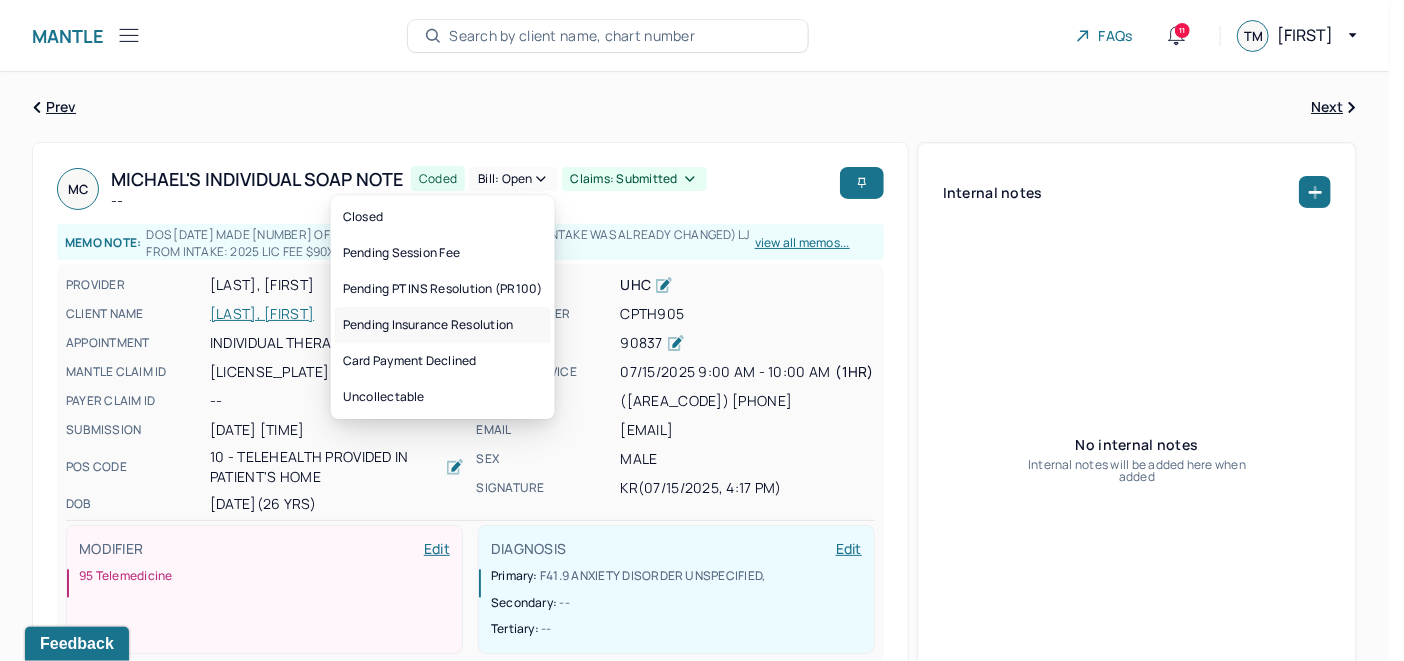 click on "Pending Insurance Resolution" at bounding box center [443, 325] 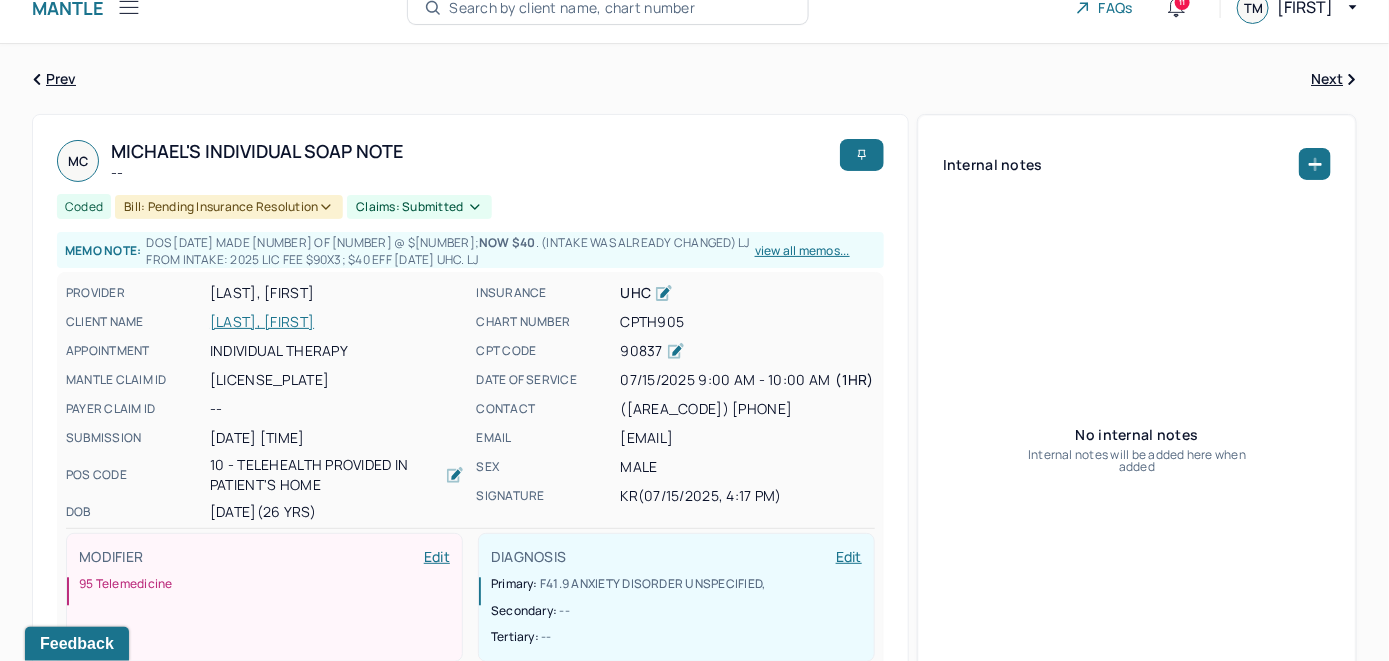 scroll, scrollTop: 0, scrollLeft: 0, axis: both 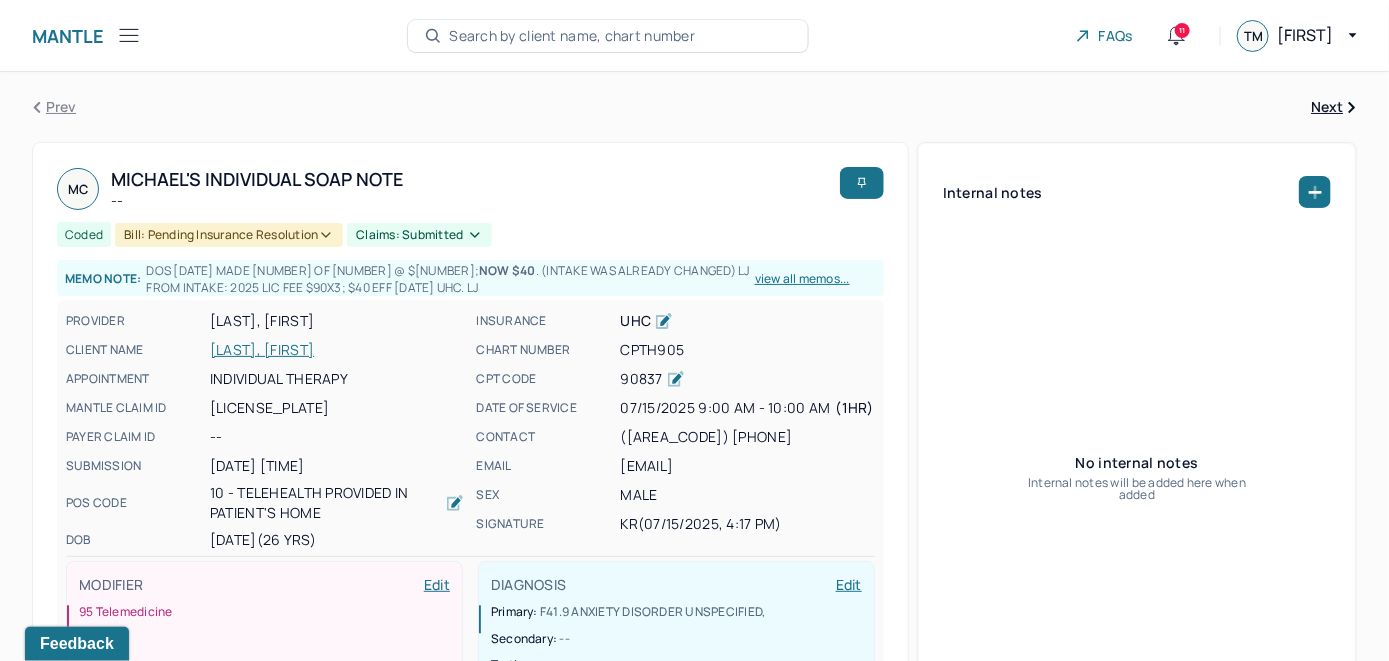 click on "Search by client name, chart number" at bounding box center [572, 36] 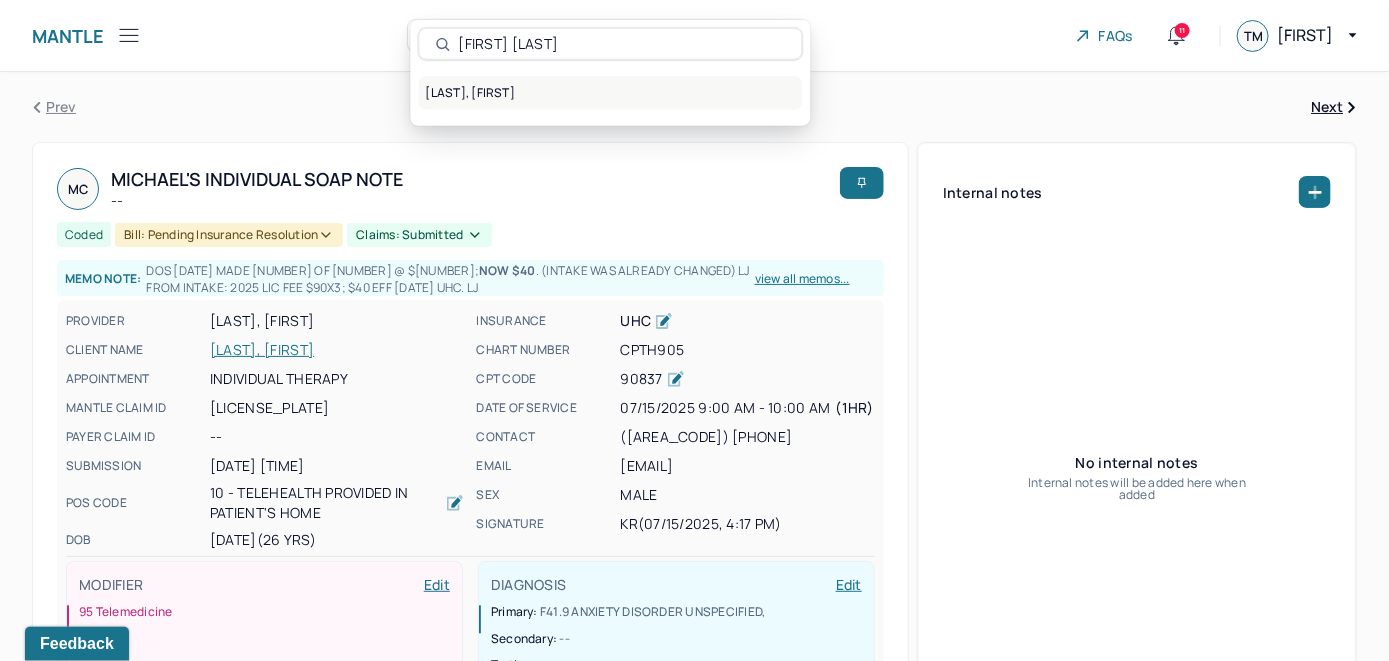 type on "Michael DeVoy" 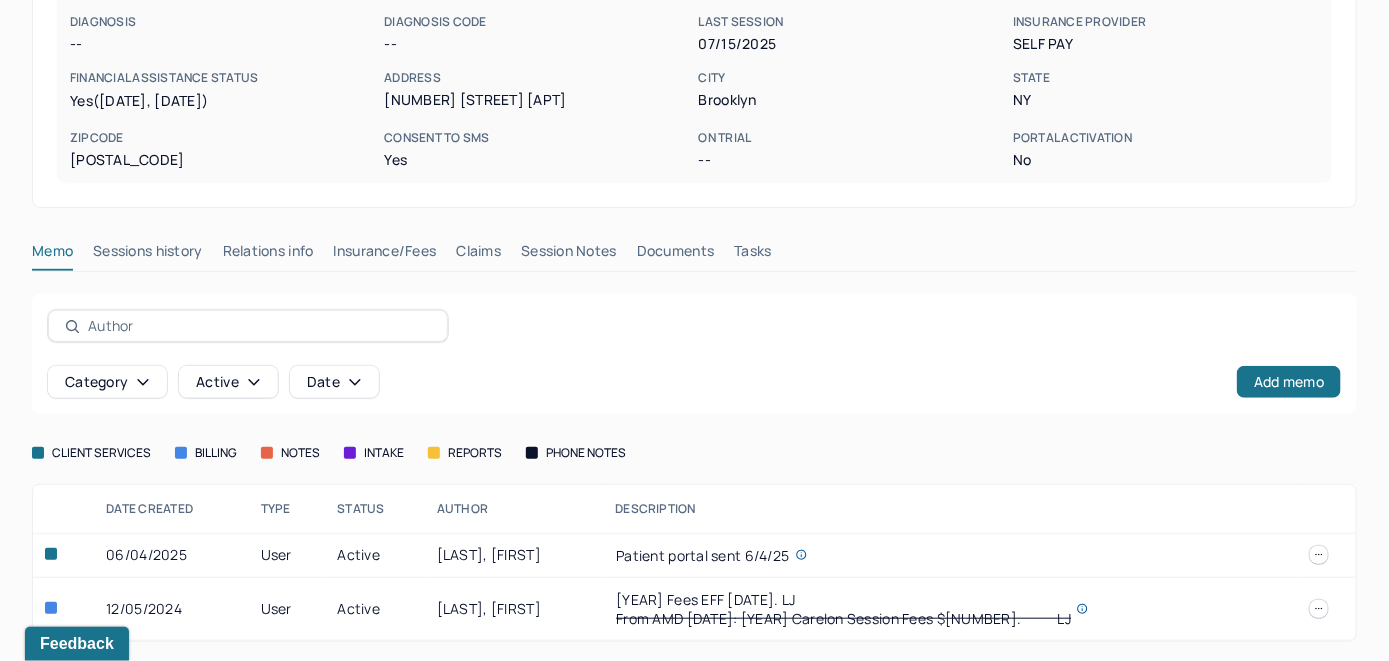 scroll, scrollTop: 324, scrollLeft: 0, axis: vertical 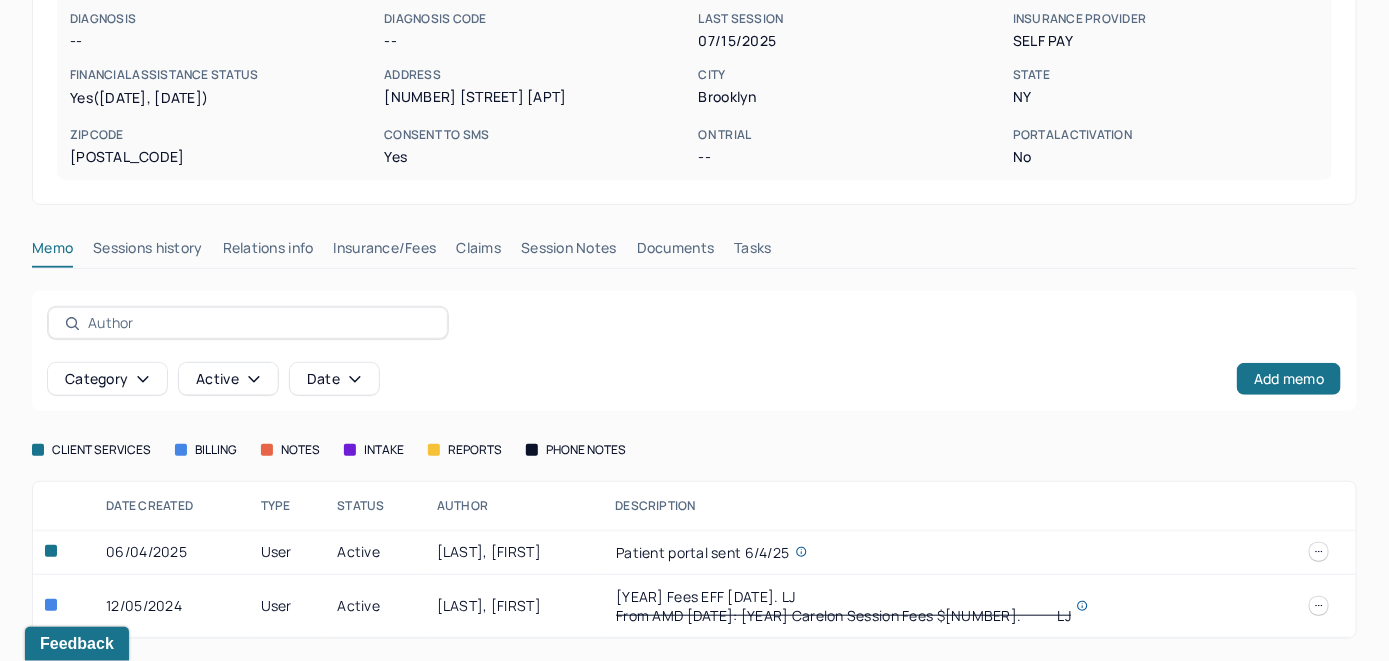 click on "Insurance/Fees" at bounding box center [385, 252] 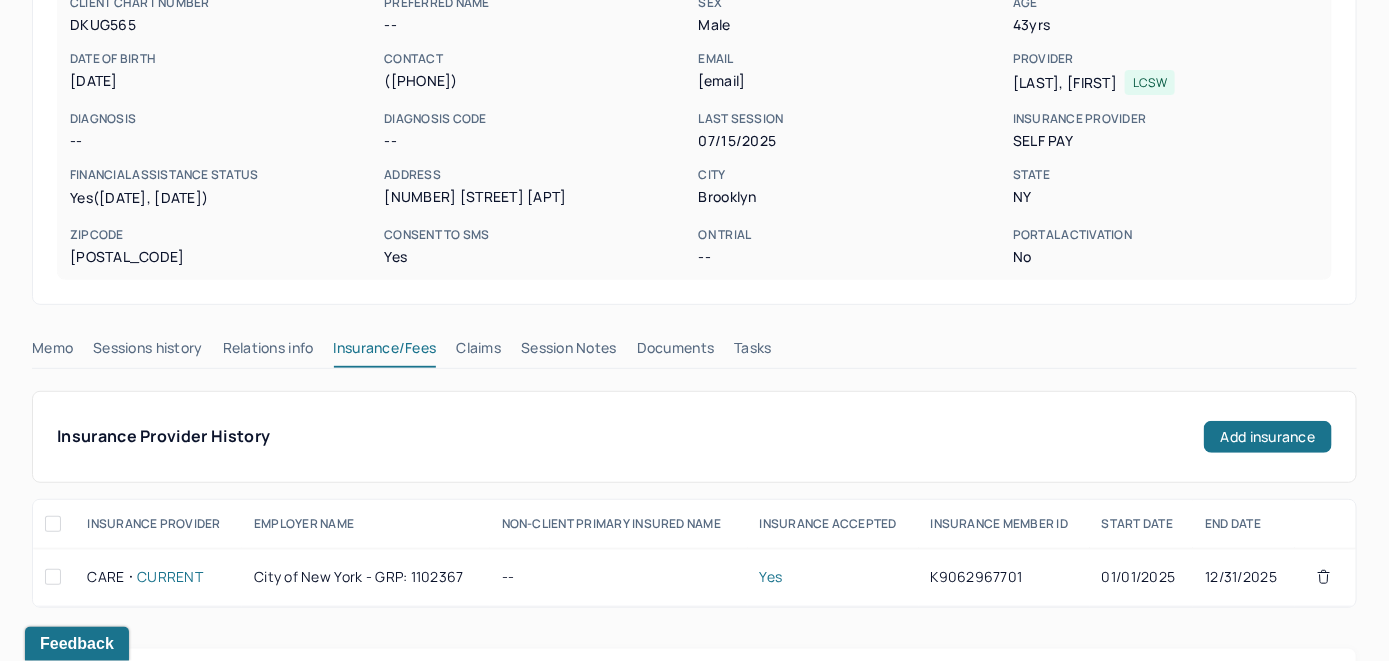 click on "Claims" at bounding box center (478, 352) 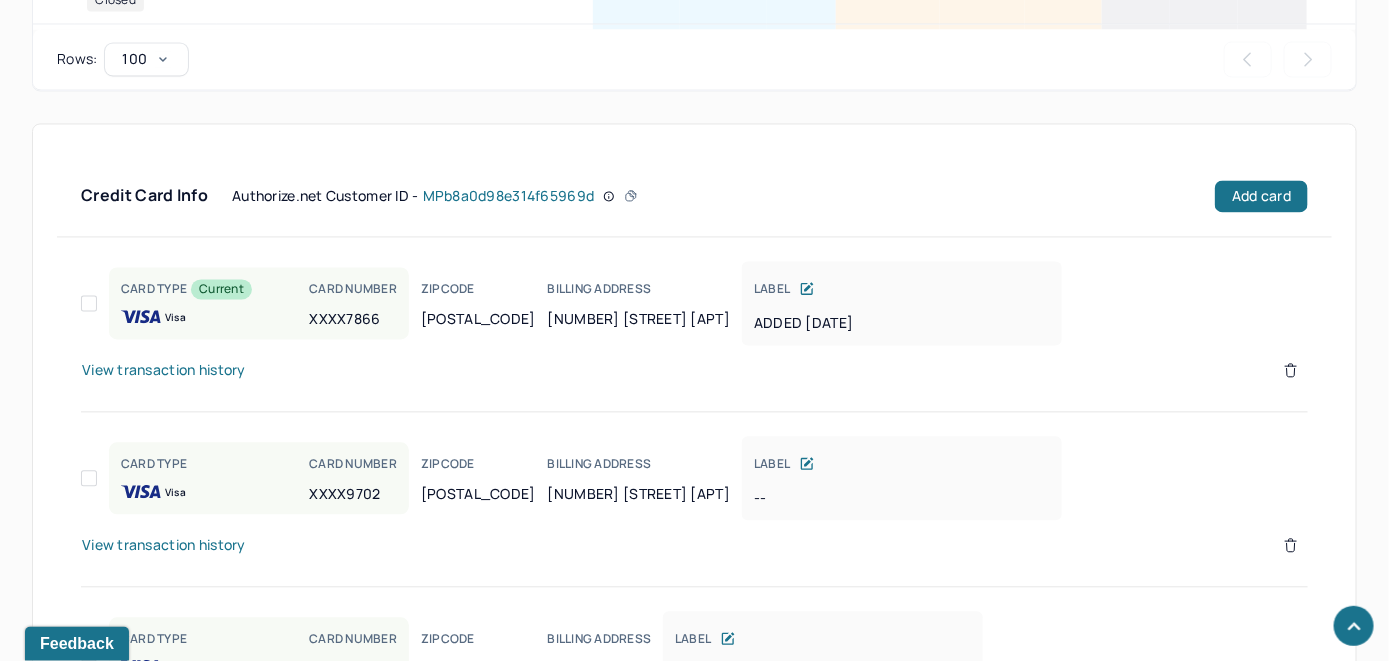 scroll, scrollTop: 1430, scrollLeft: 0, axis: vertical 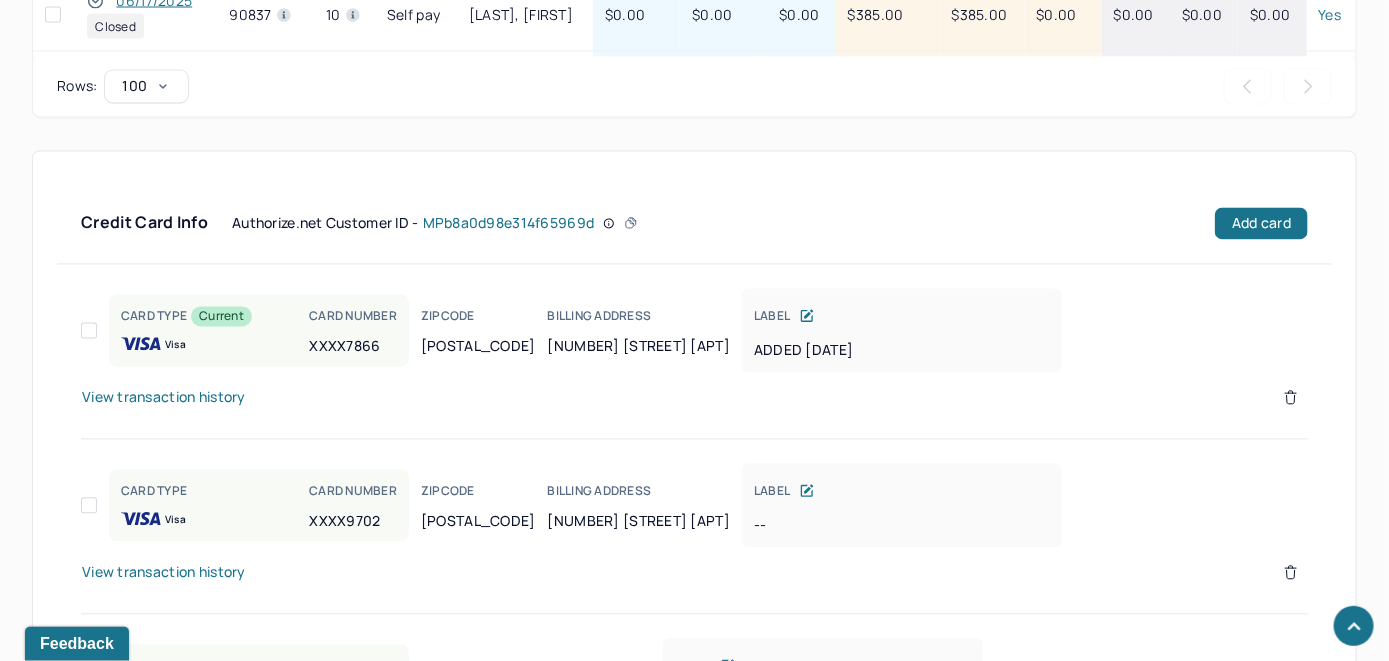 click on "View transaction history" at bounding box center (164, 398) 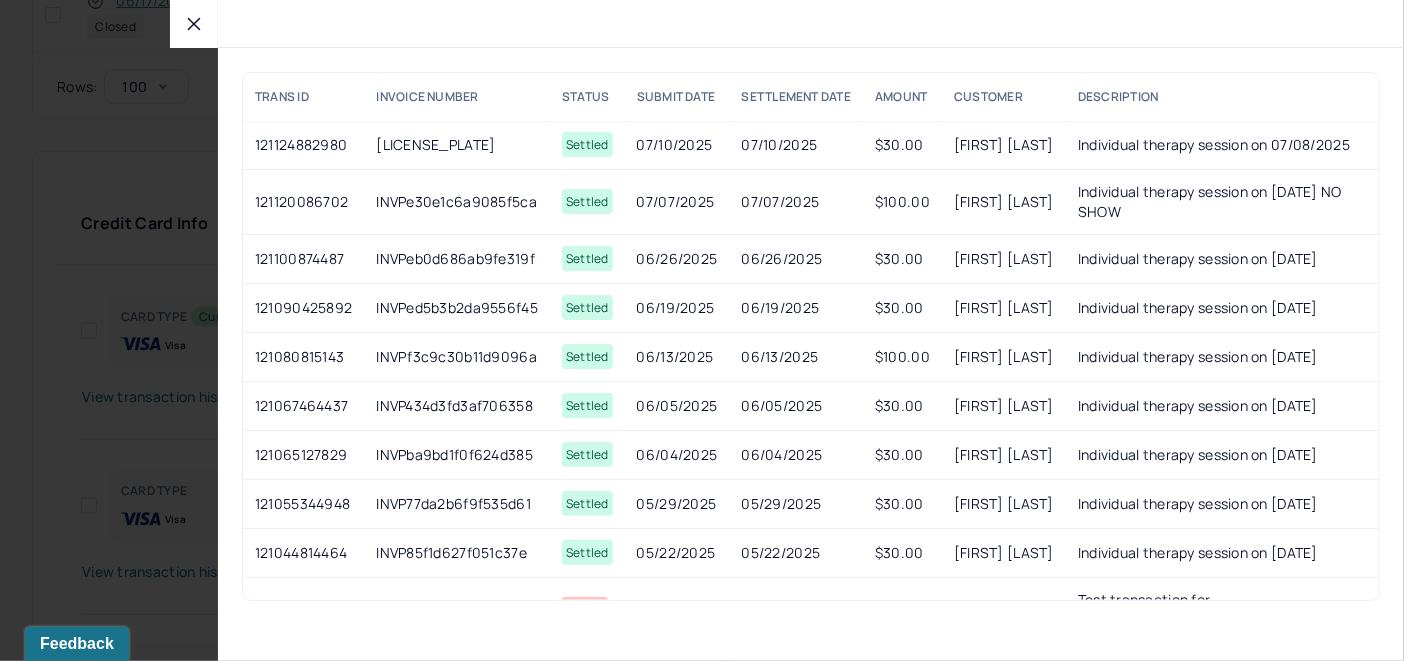 click at bounding box center (194, 24) 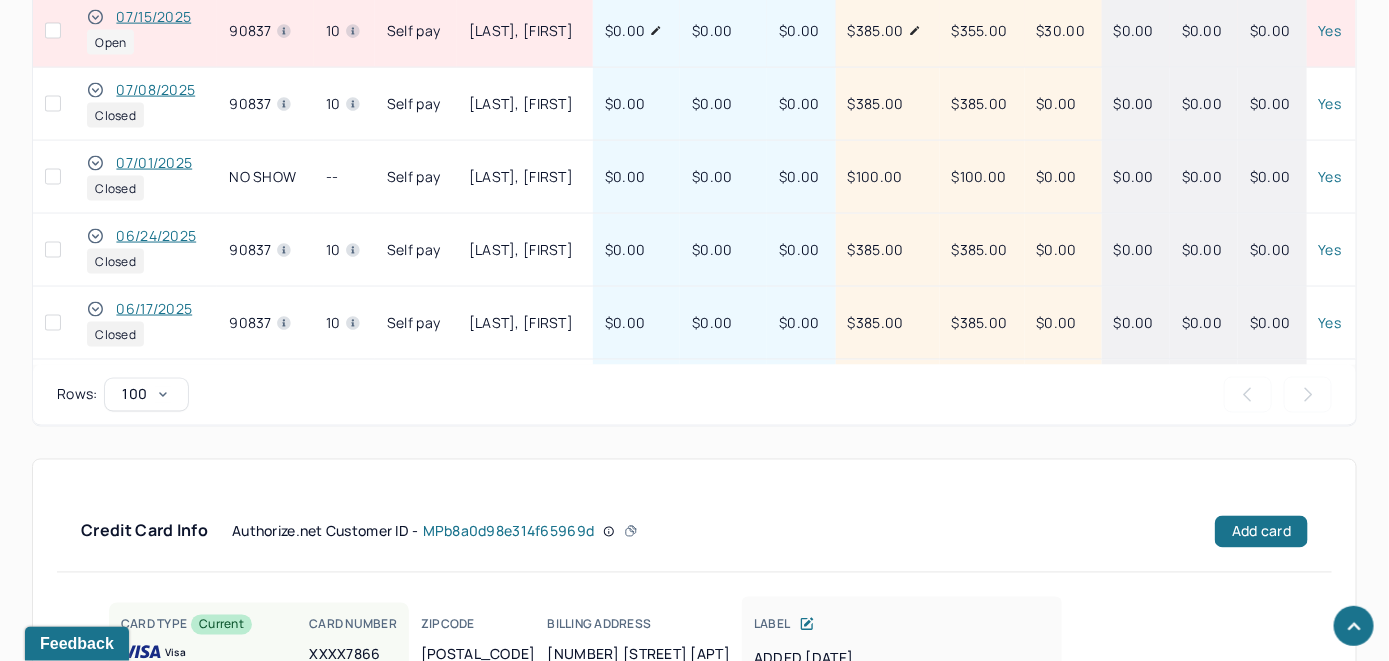 scroll, scrollTop: 1030, scrollLeft: 0, axis: vertical 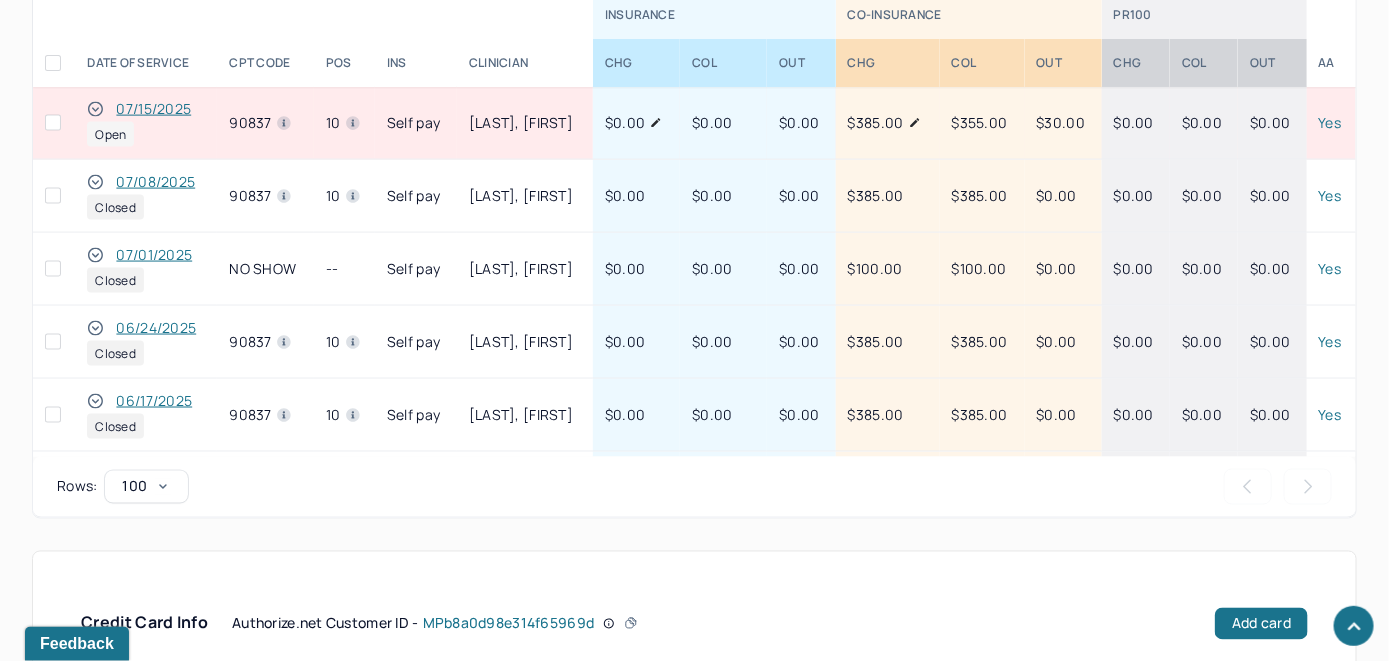 click on "07/15/2025" at bounding box center (153, 109) 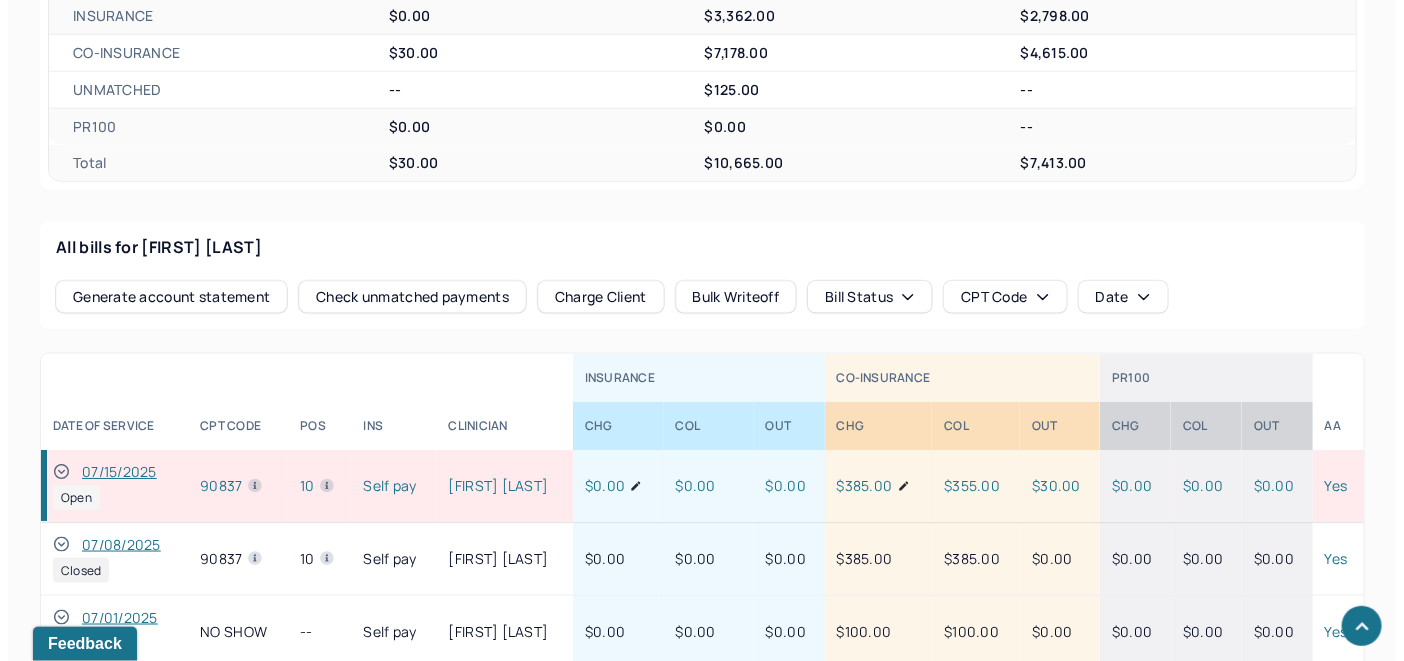 scroll, scrollTop: 958, scrollLeft: 0, axis: vertical 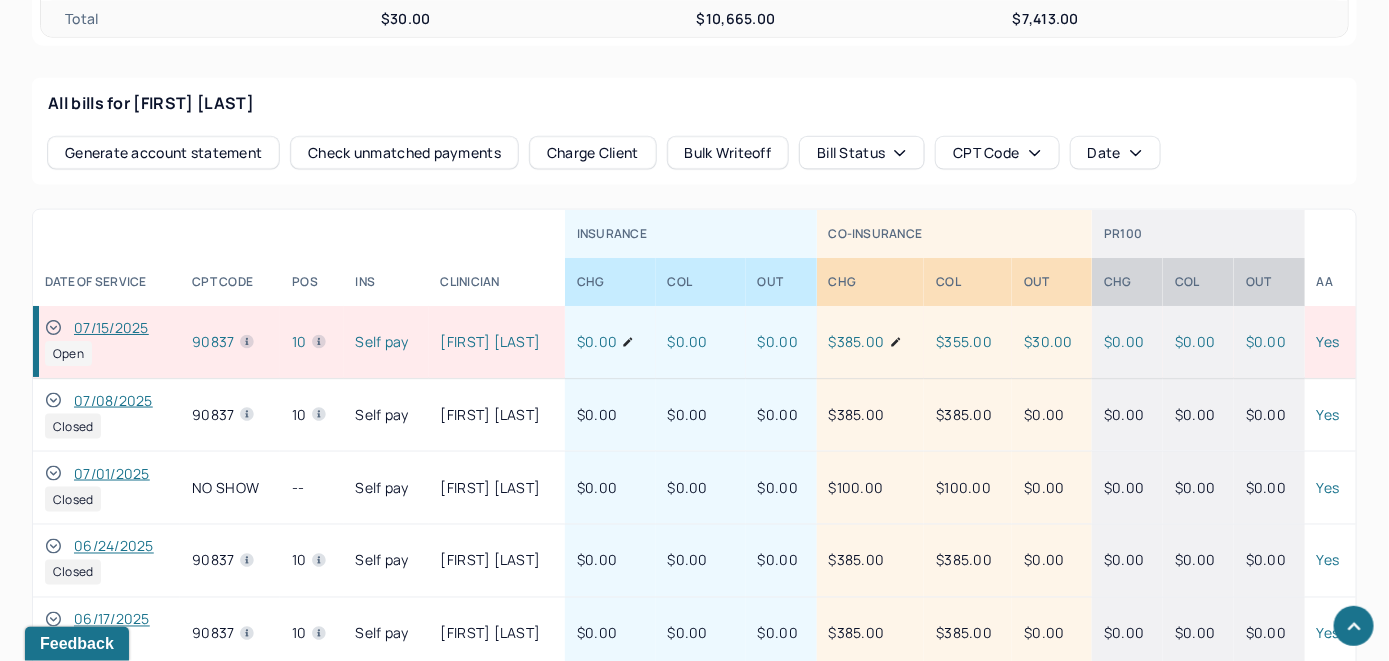 click on "Check unmatched payments" at bounding box center (404, 153) 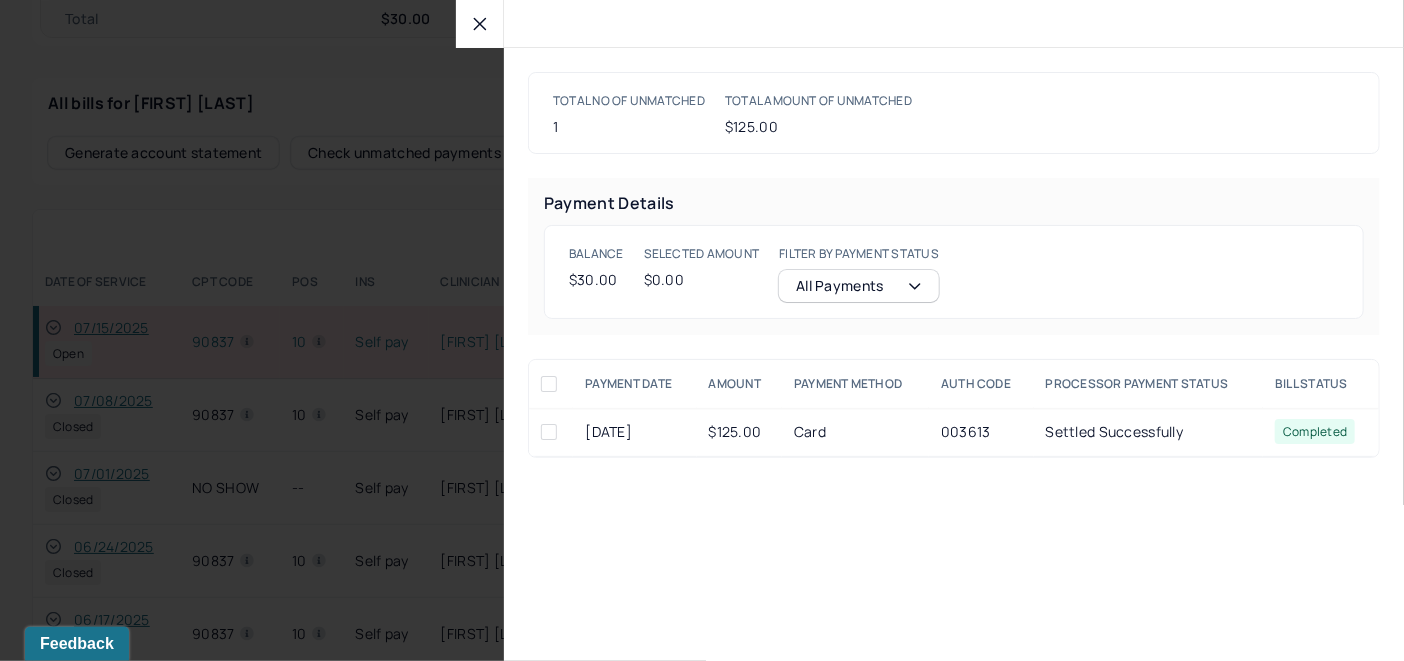 click 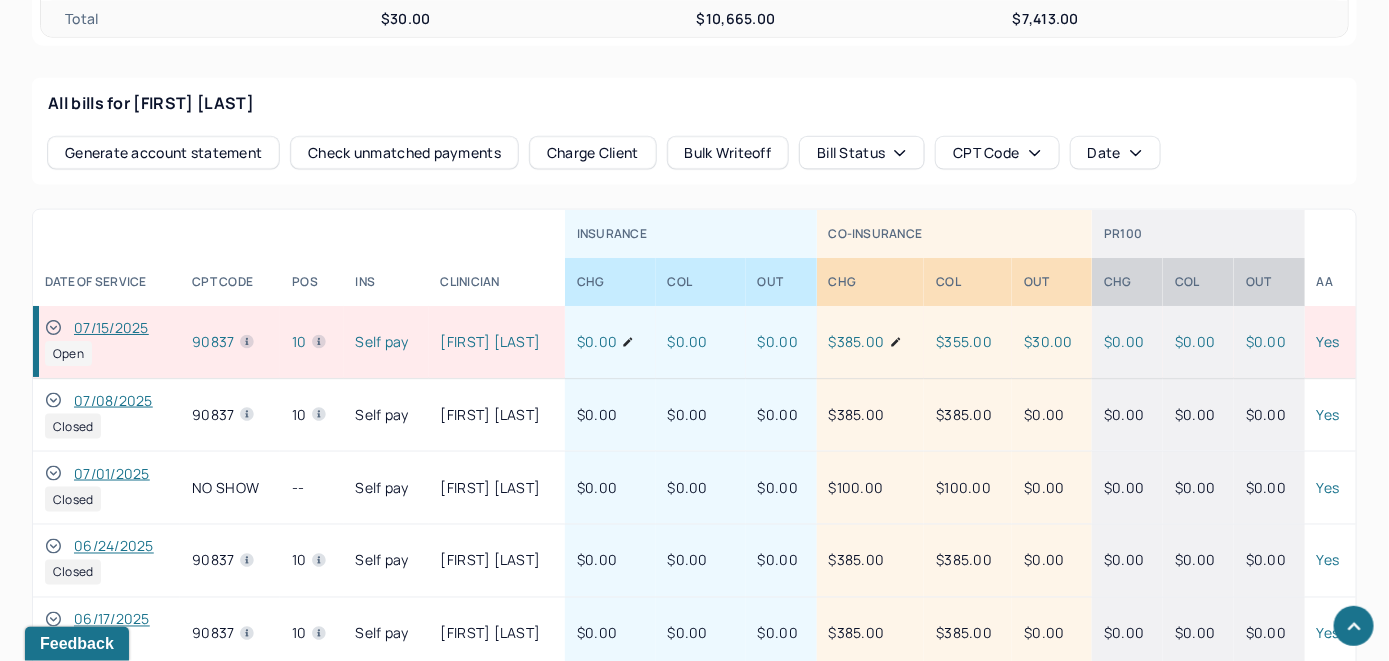 click on "Charge Client" at bounding box center (593, 153) 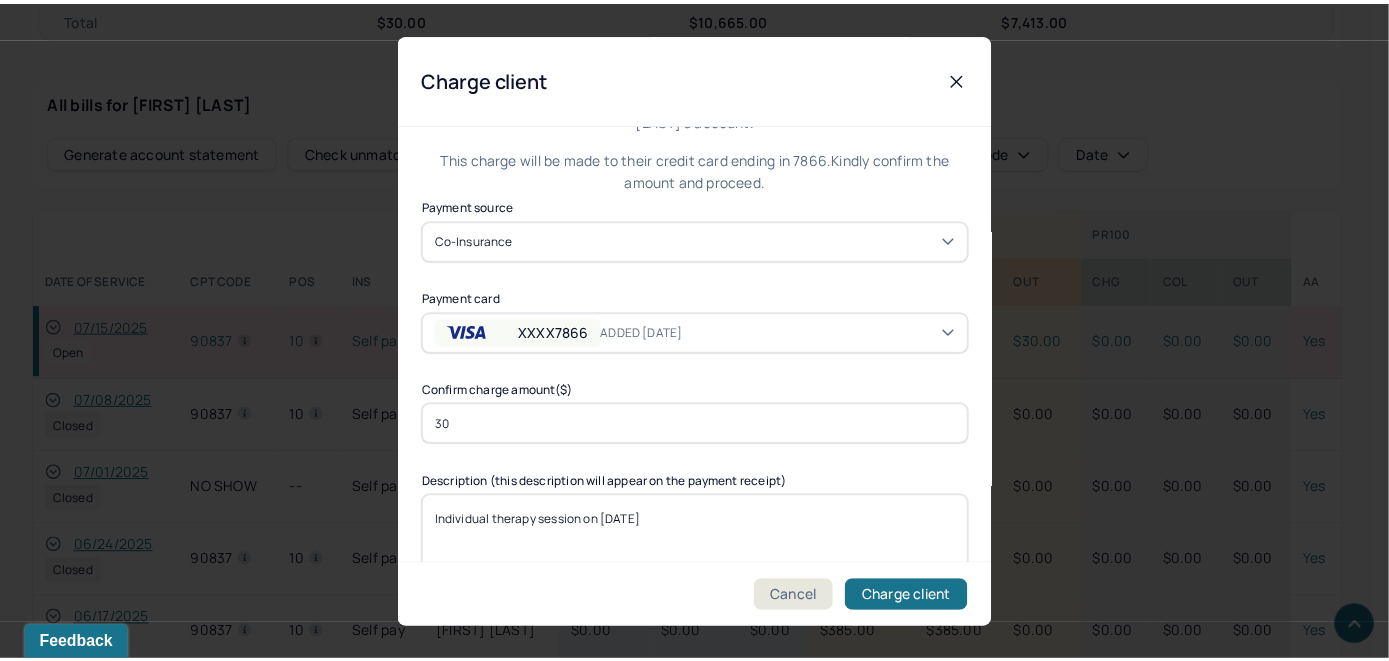 scroll, scrollTop: 121, scrollLeft: 0, axis: vertical 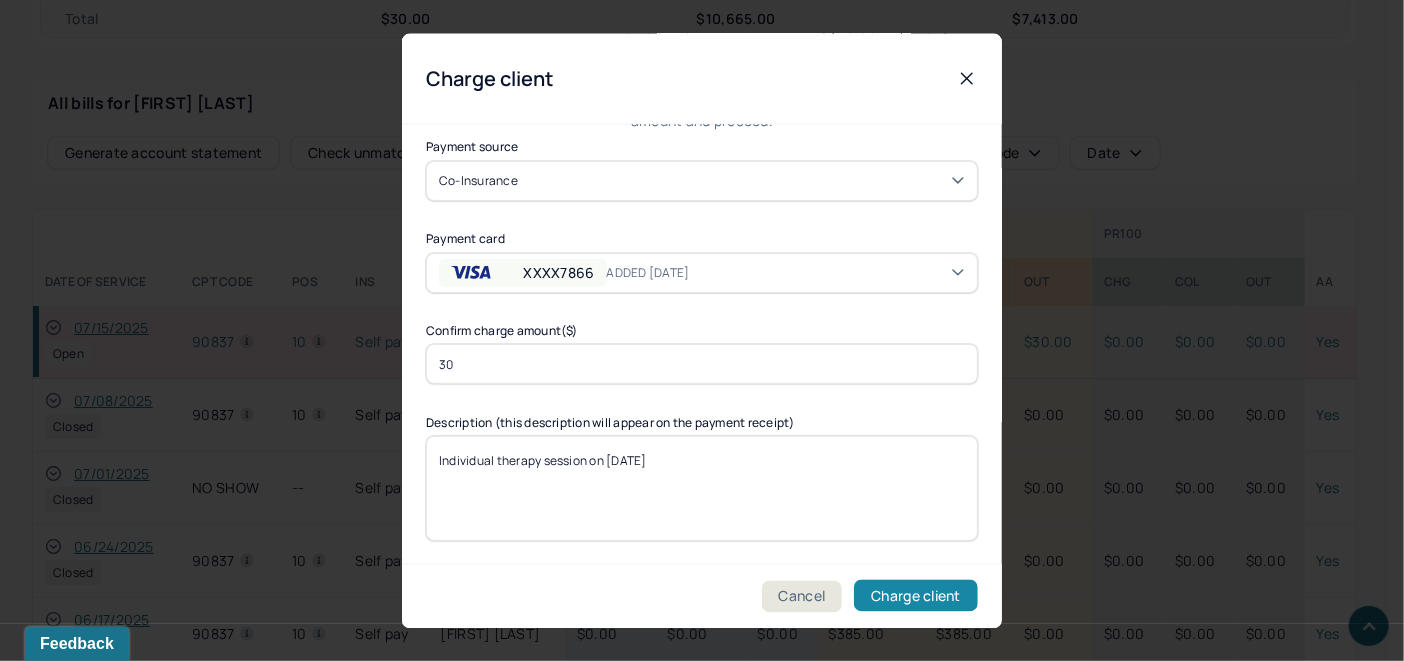 click on "Charge client" at bounding box center (916, 596) 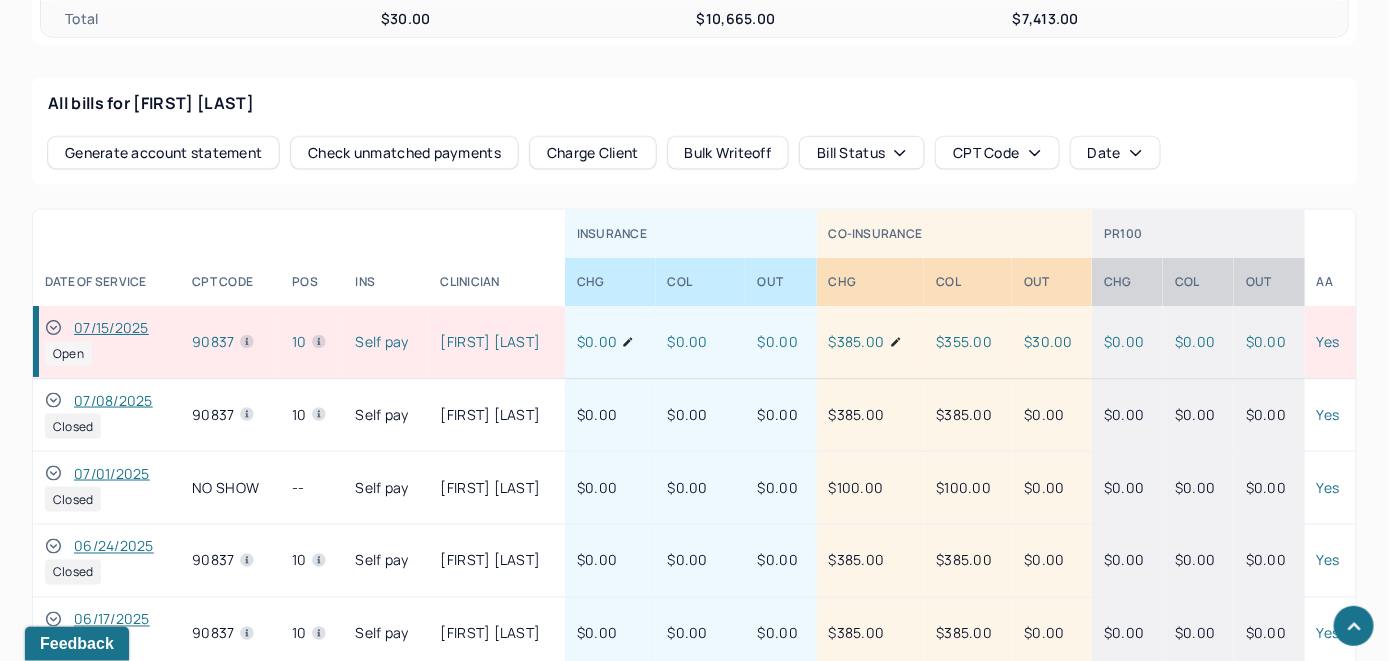 drag, startPoint x: 50, startPoint y: 325, endPoint x: 64, endPoint y: 320, distance: 14.866069 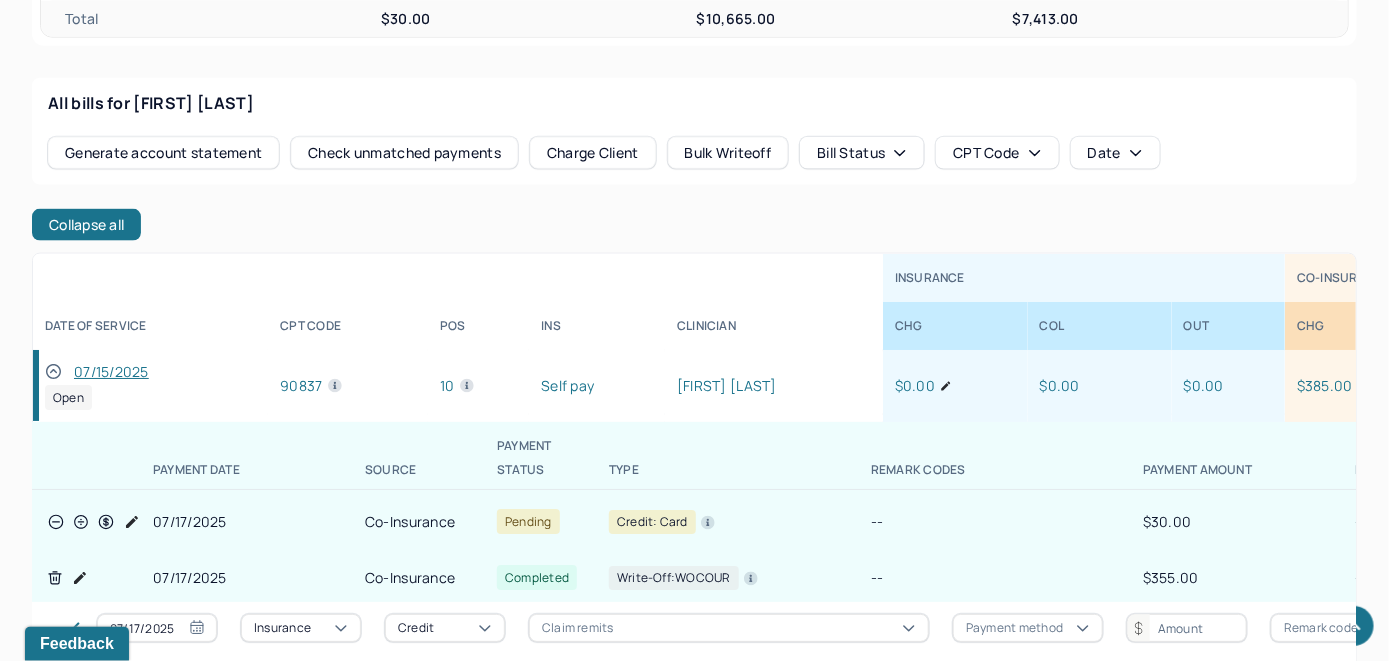 scroll, scrollTop: 0, scrollLeft: 0, axis: both 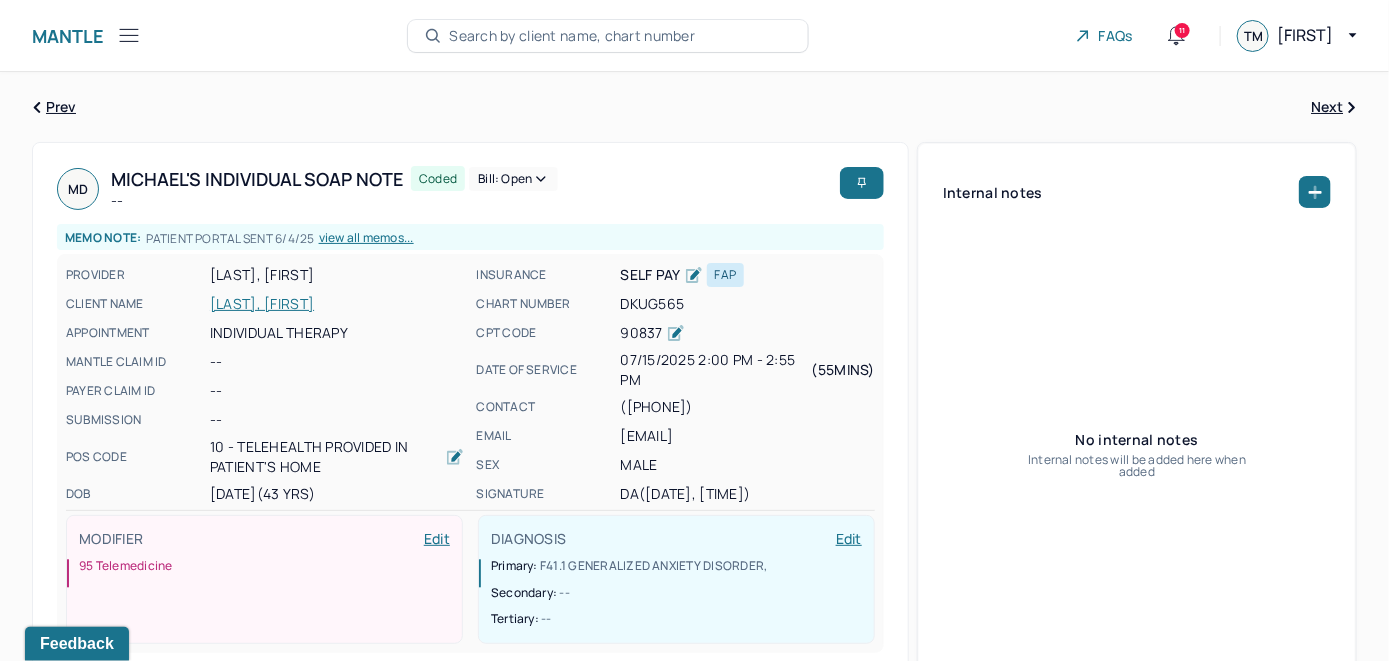 click 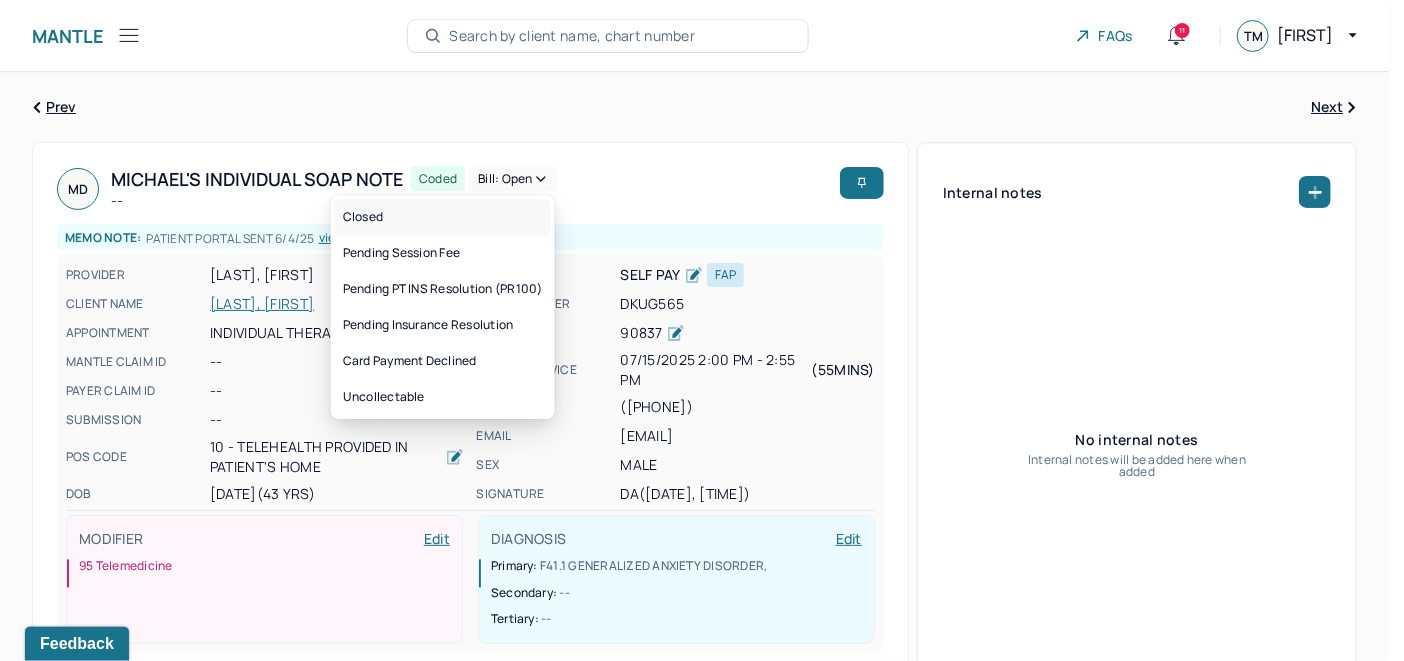 click on "Closed" at bounding box center [443, 217] 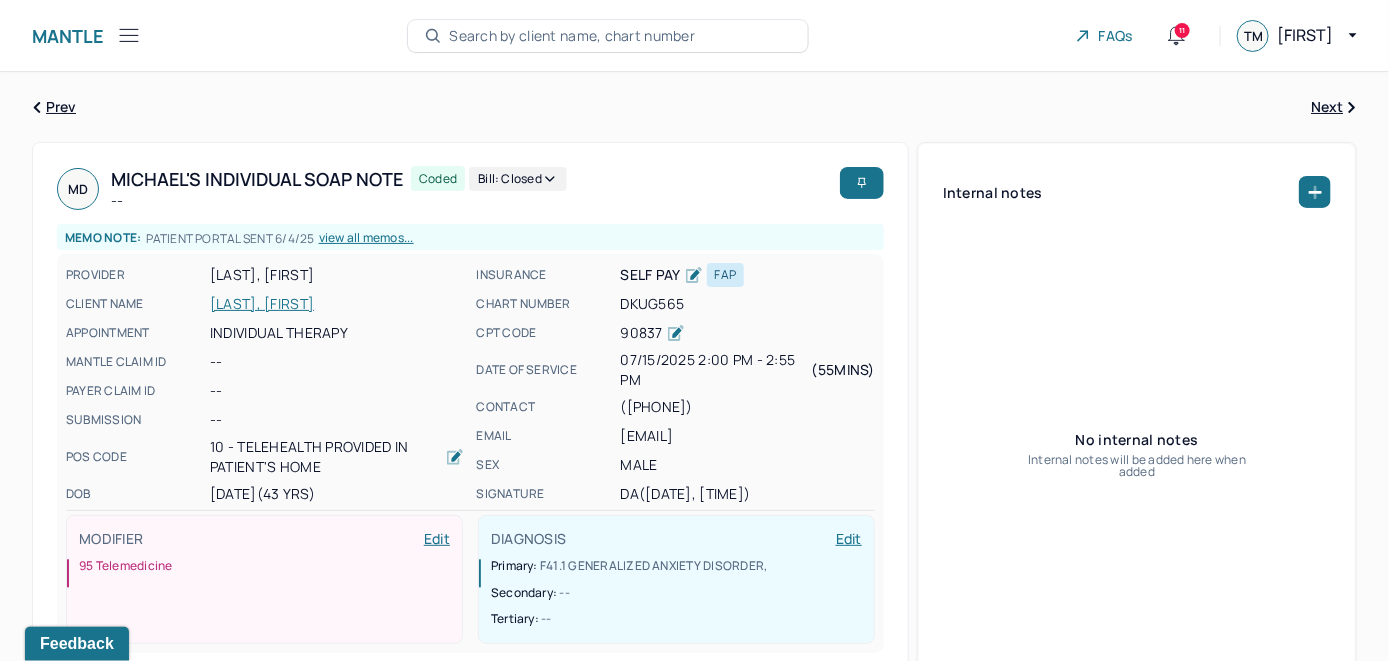click on "Search by client name, chart number" at bounding box center [572, 36] 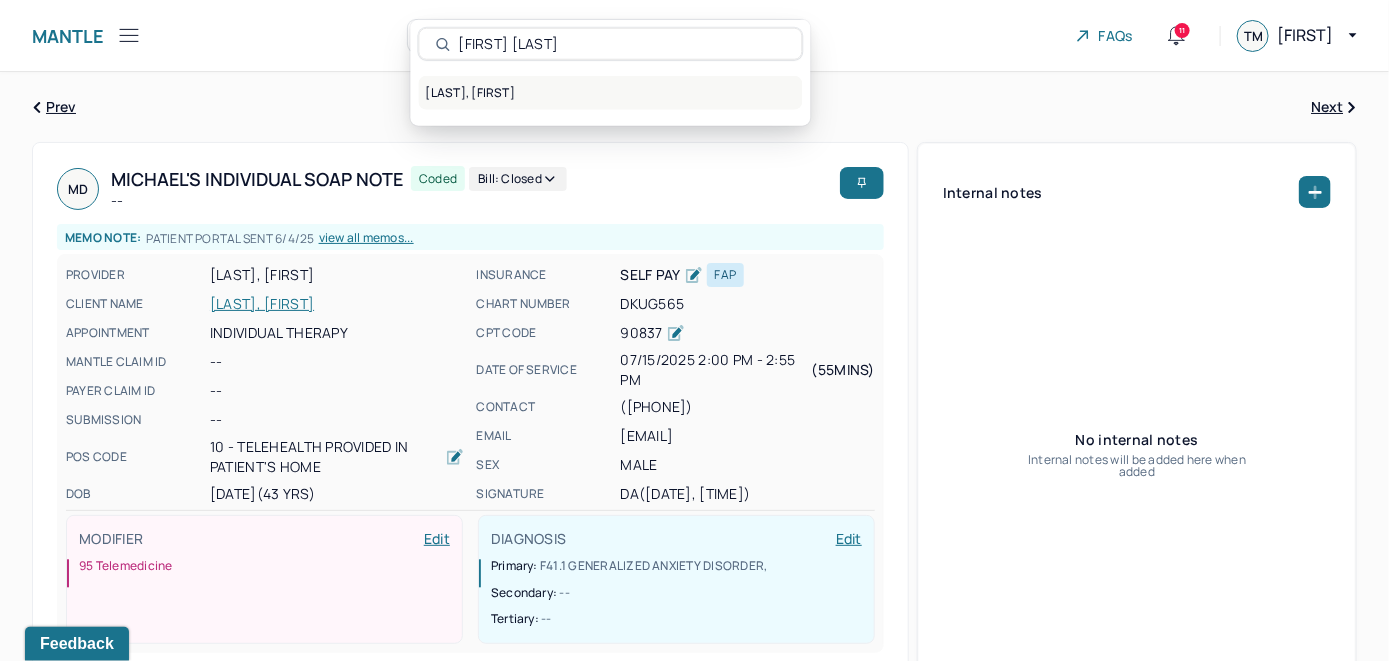 type on "Michael Hurtado" 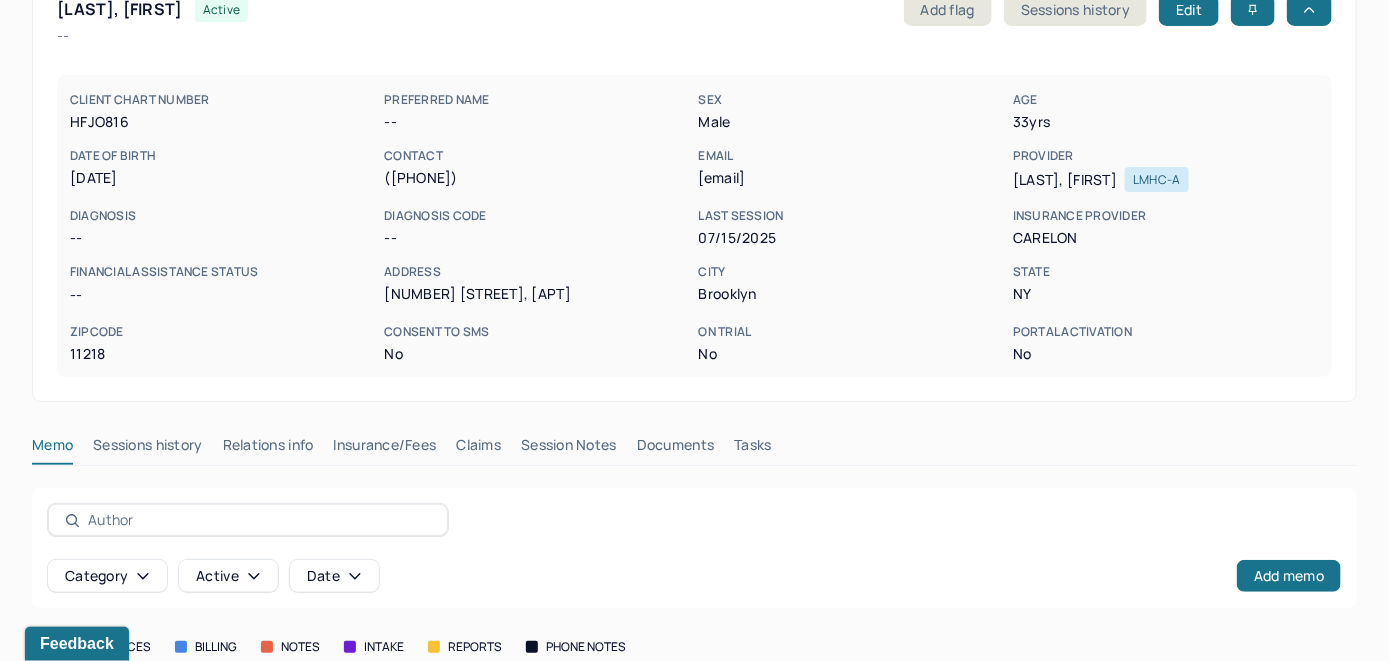 scroll, scrollTop: 261, scrollLeft: 0, axis: vertical 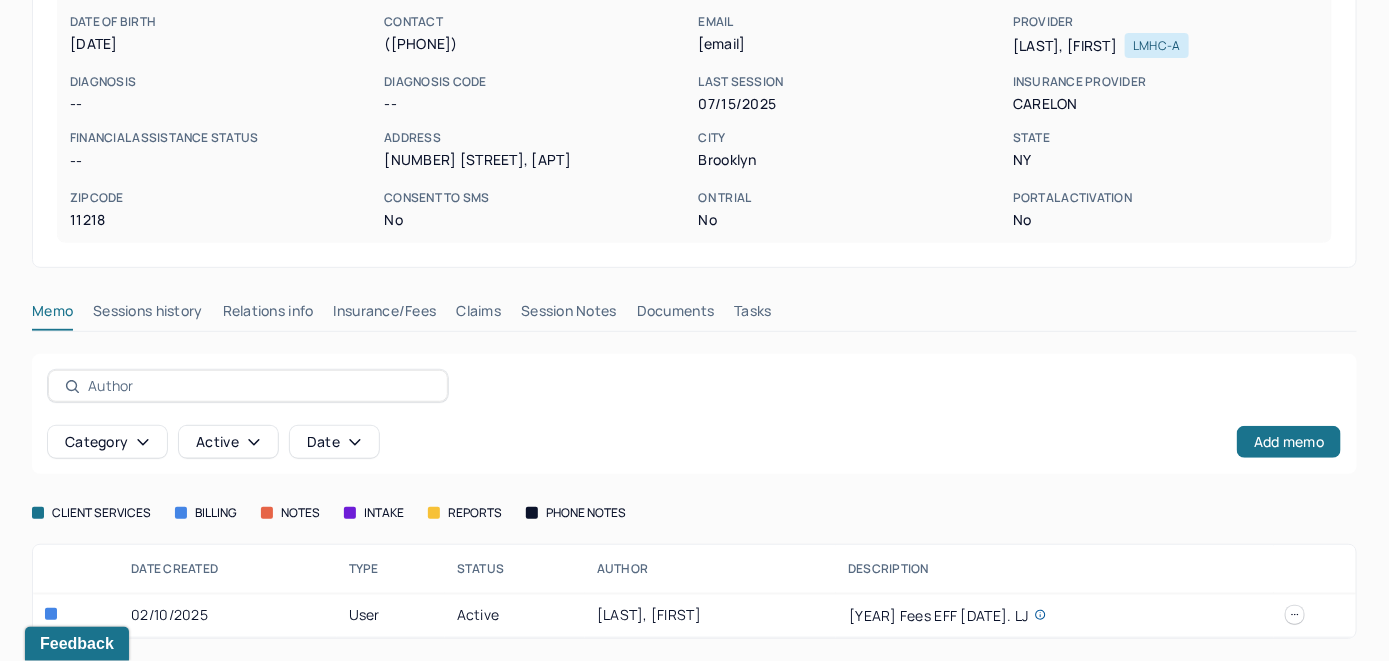 click on "Insurance/Fees" at bounding box center (385, 315) 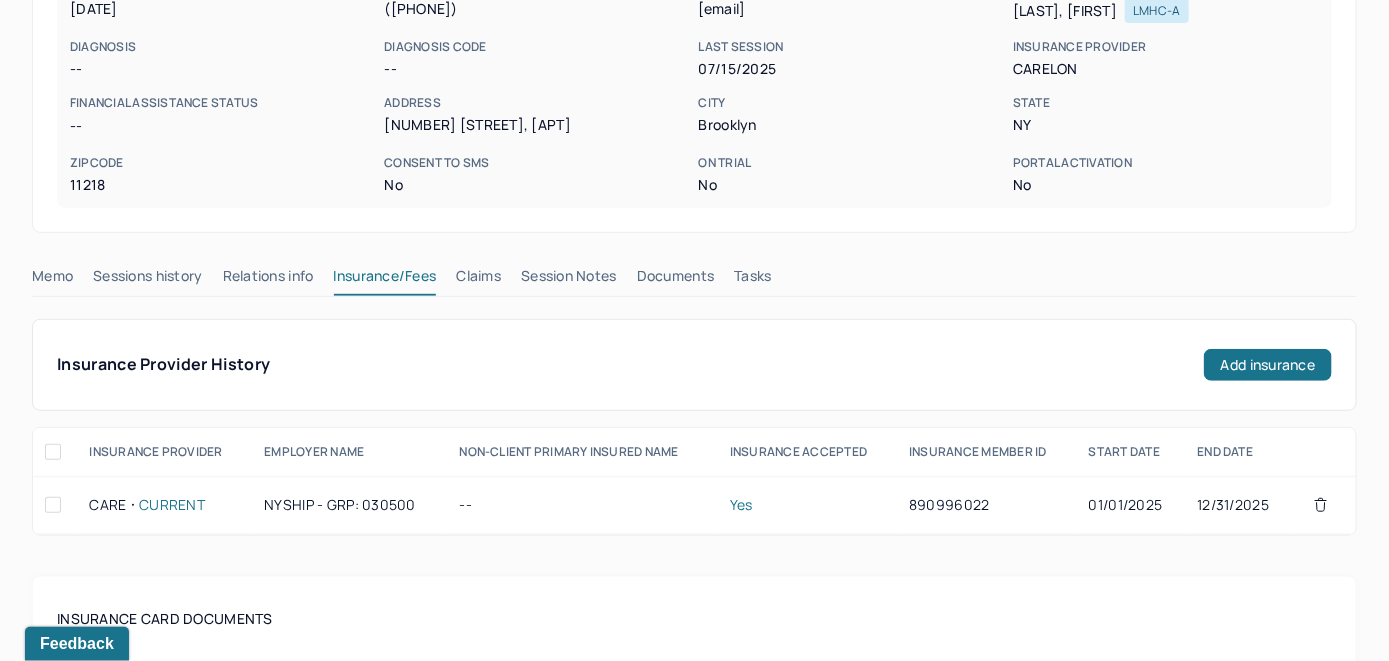 scroll, scrollTop: 261, scrollLeft: 0, axis: vertical 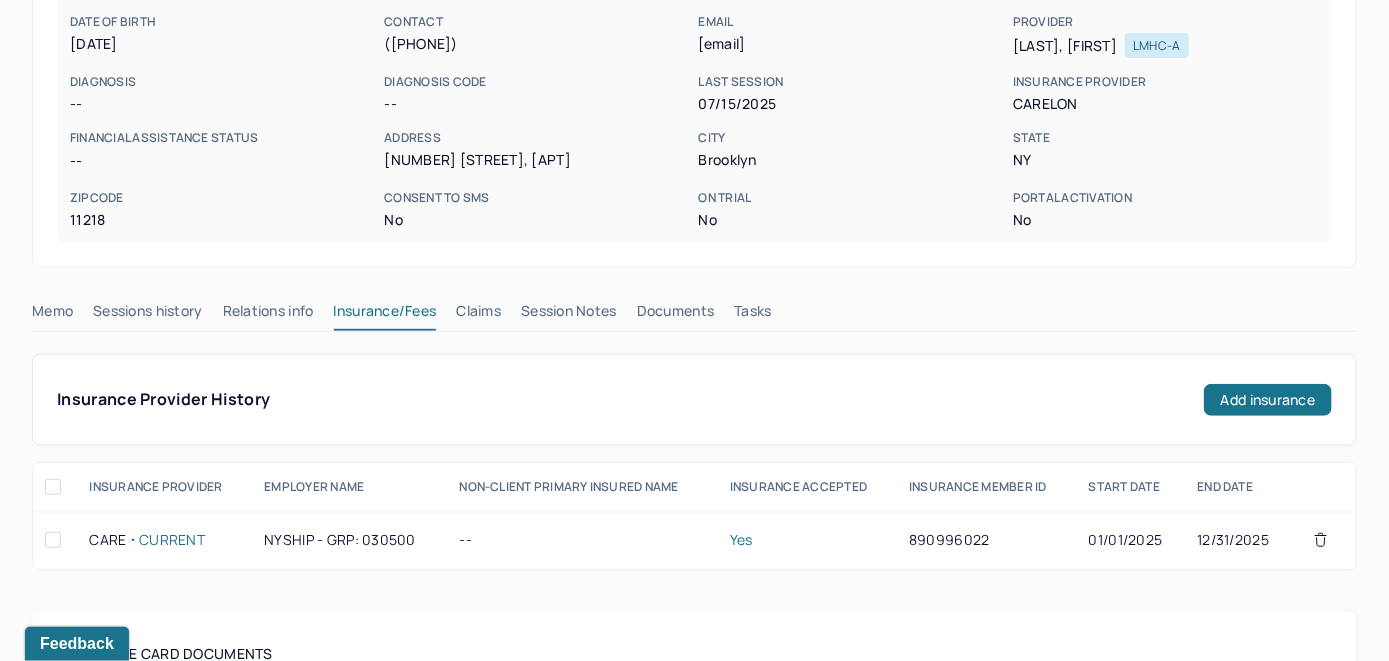 click on "Claims" at bounding box center (478, 315) 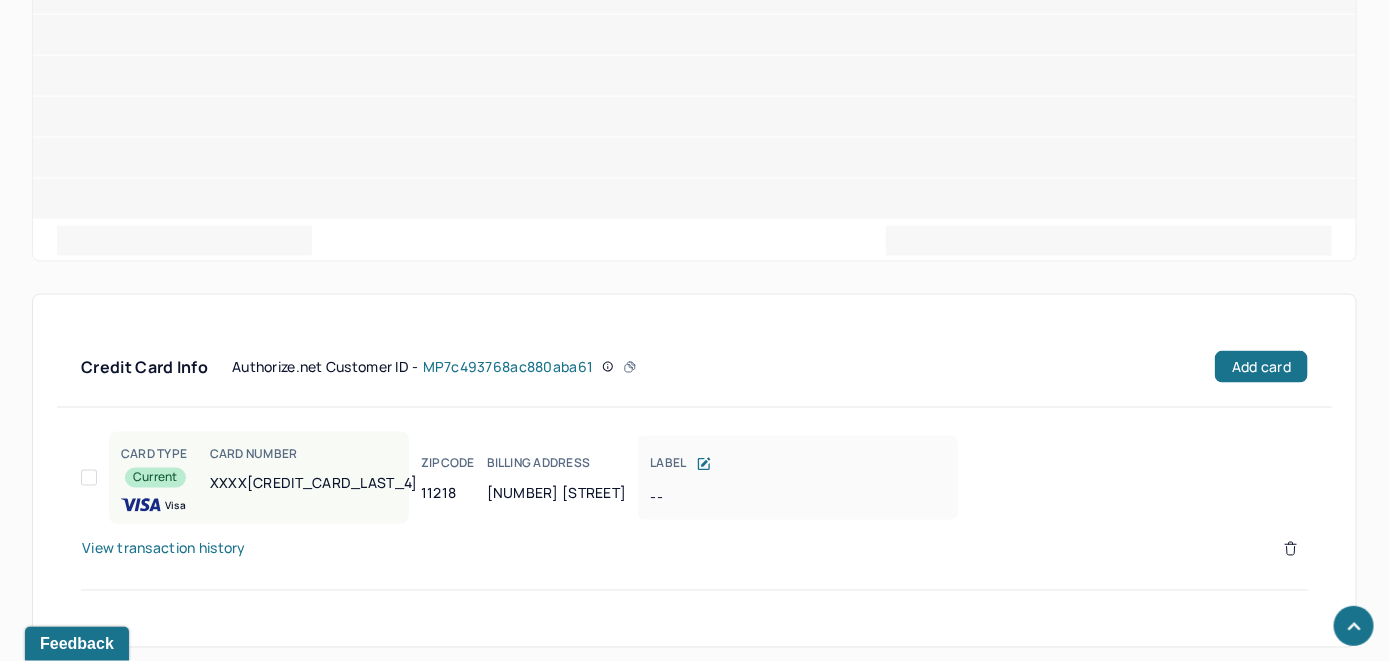 scroll, scrollTop: 1285, scrollLeft: 0, axis: vertical 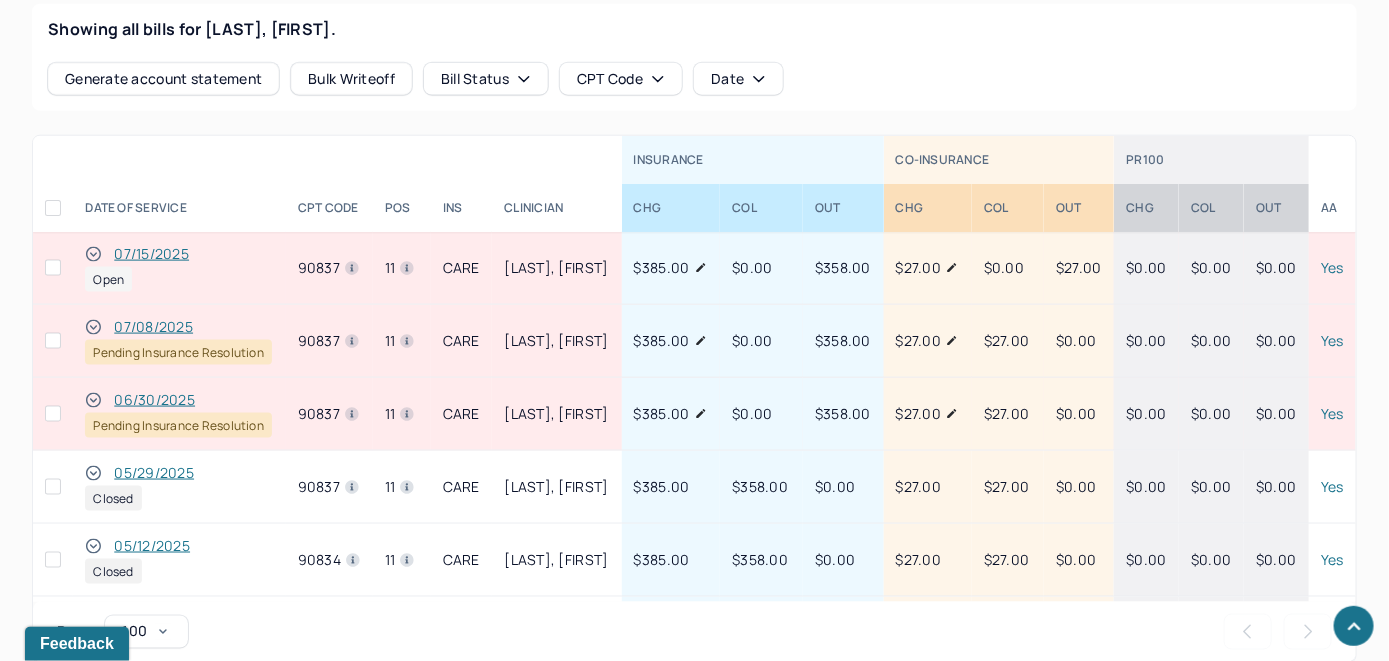 click on "07/15/2025" at bounding box center [151, 254] 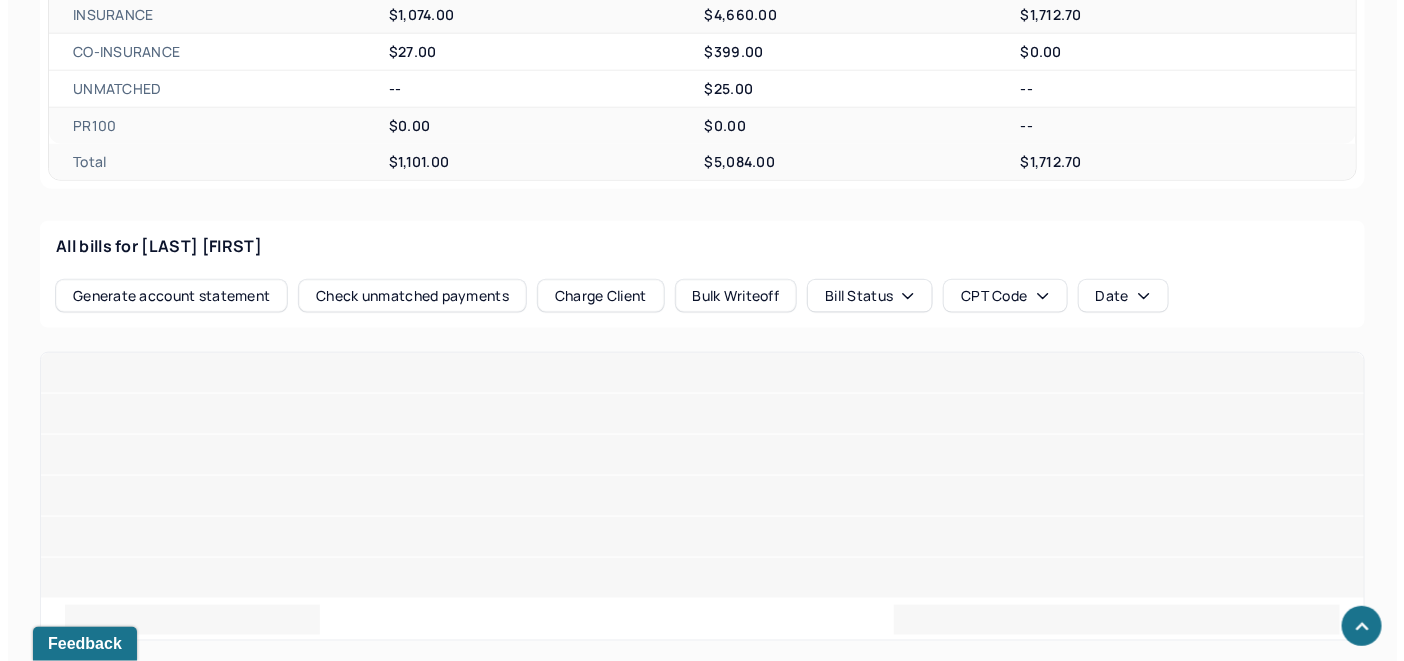 scroll, scrollTop: 814, scrollLeft: 0, axis: vertical 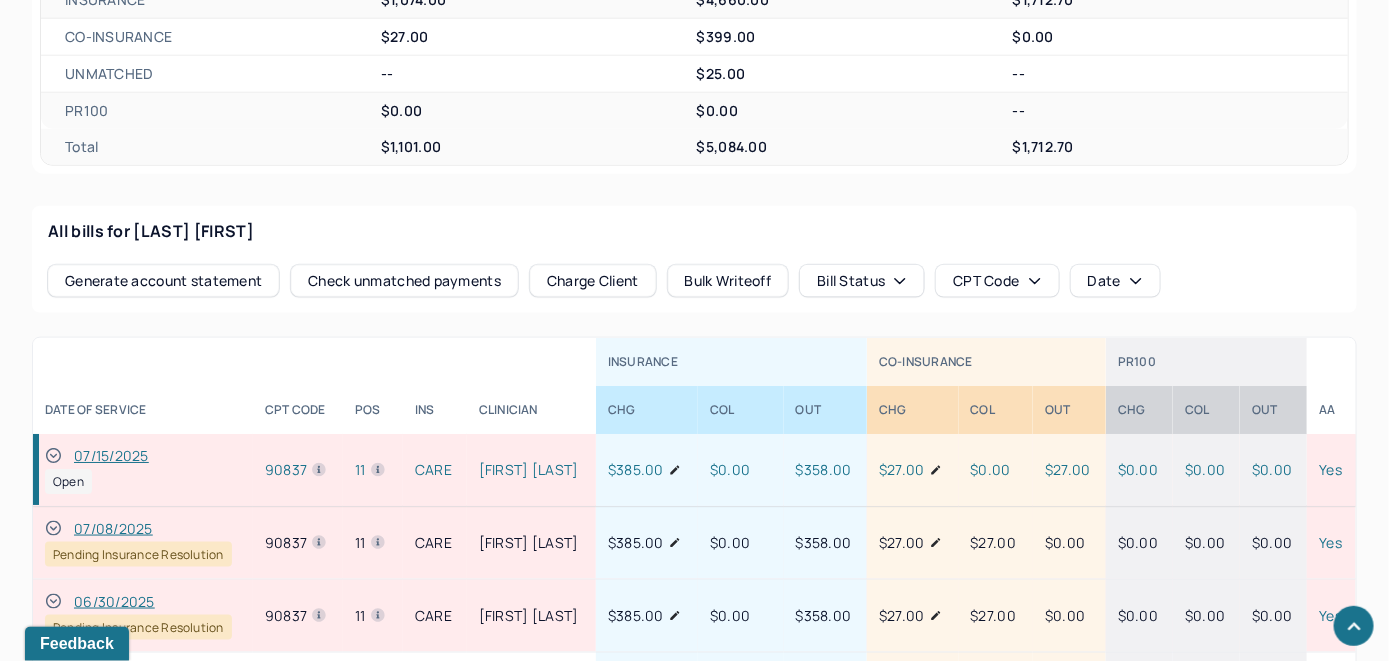 click on "Check unmatched payments" at bounding box center [404, 281] 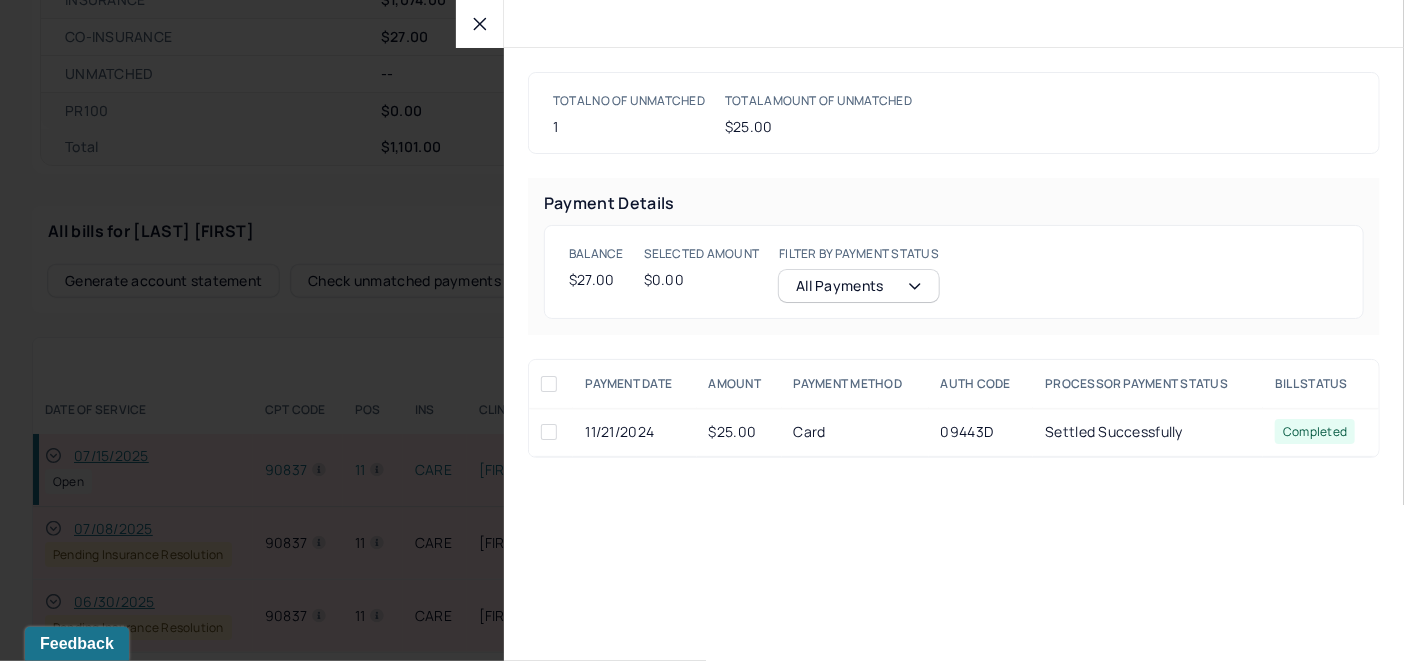 click 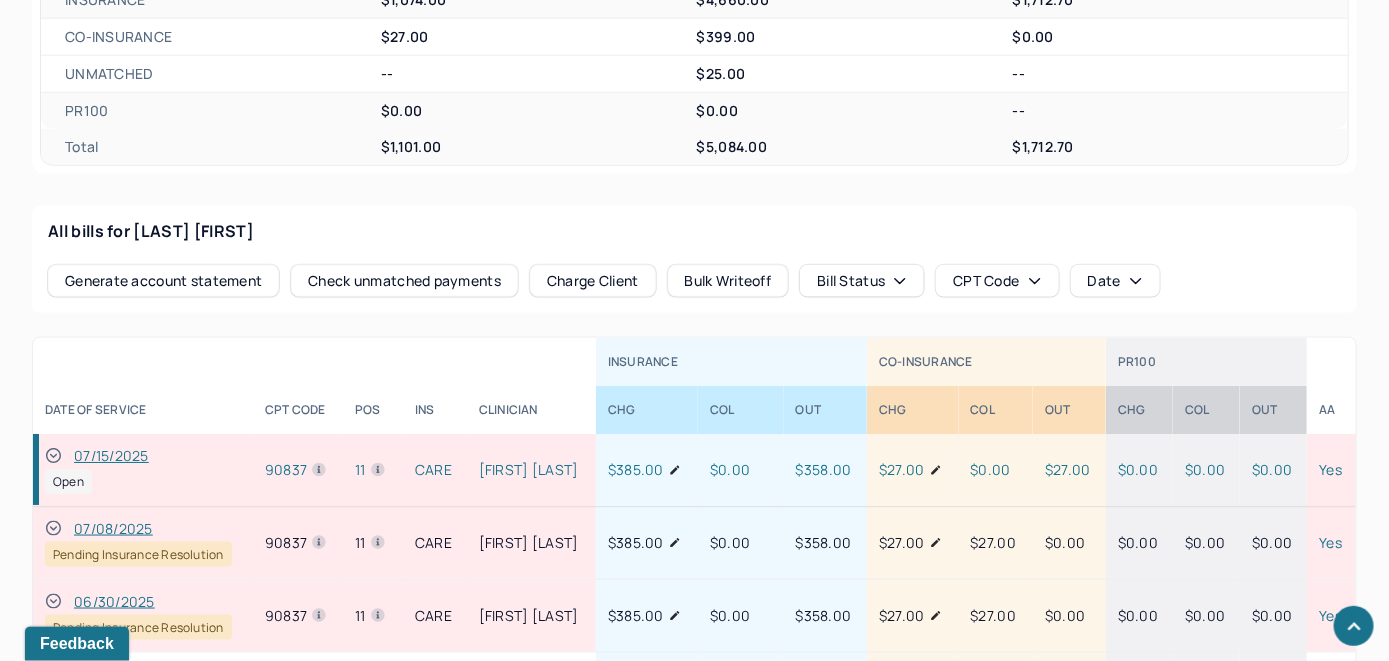 click on "Charge Client" at bounding box center (593, 281) 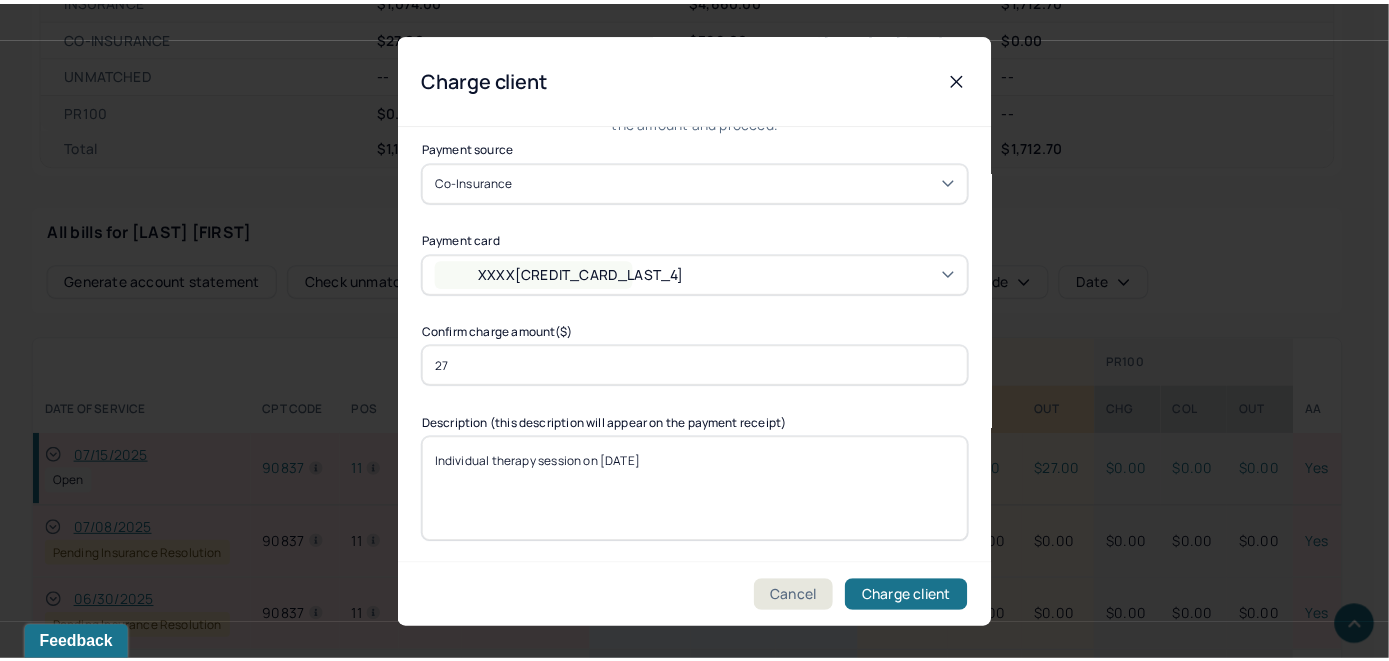 scroll, scrollTop: 121, scrollLeft: 0, axis: vertical 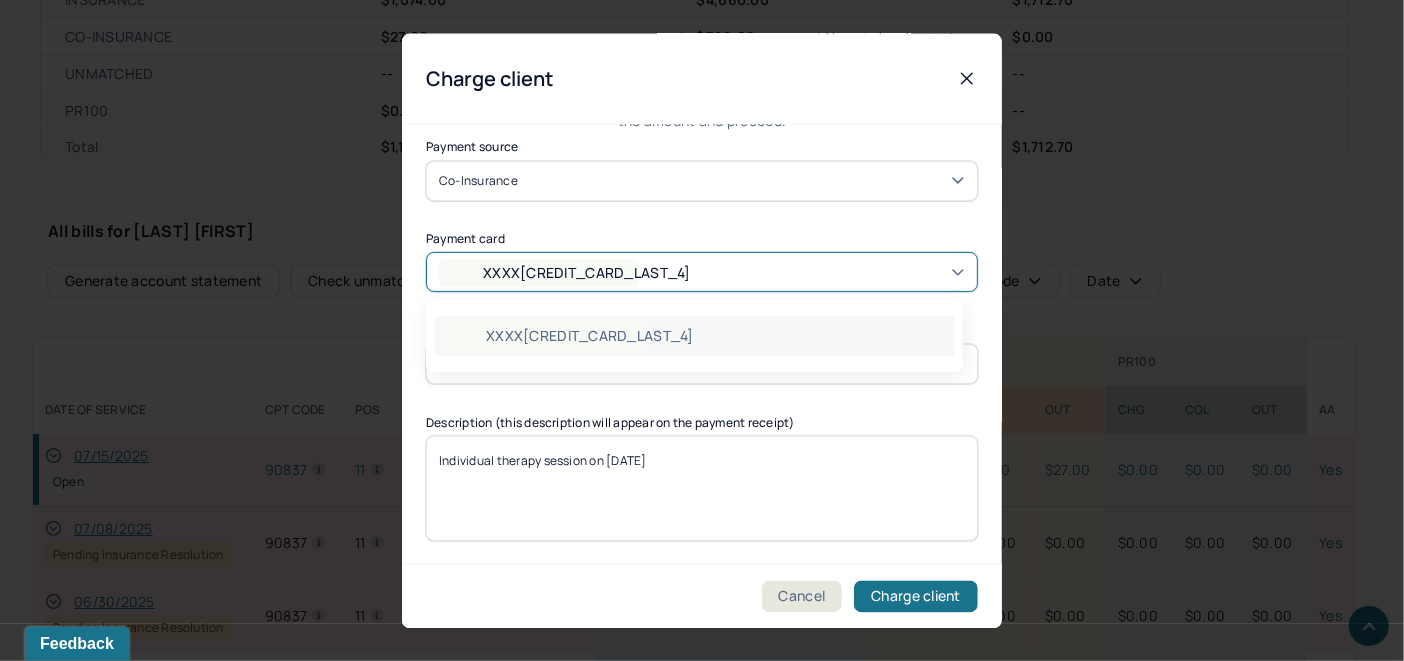 click 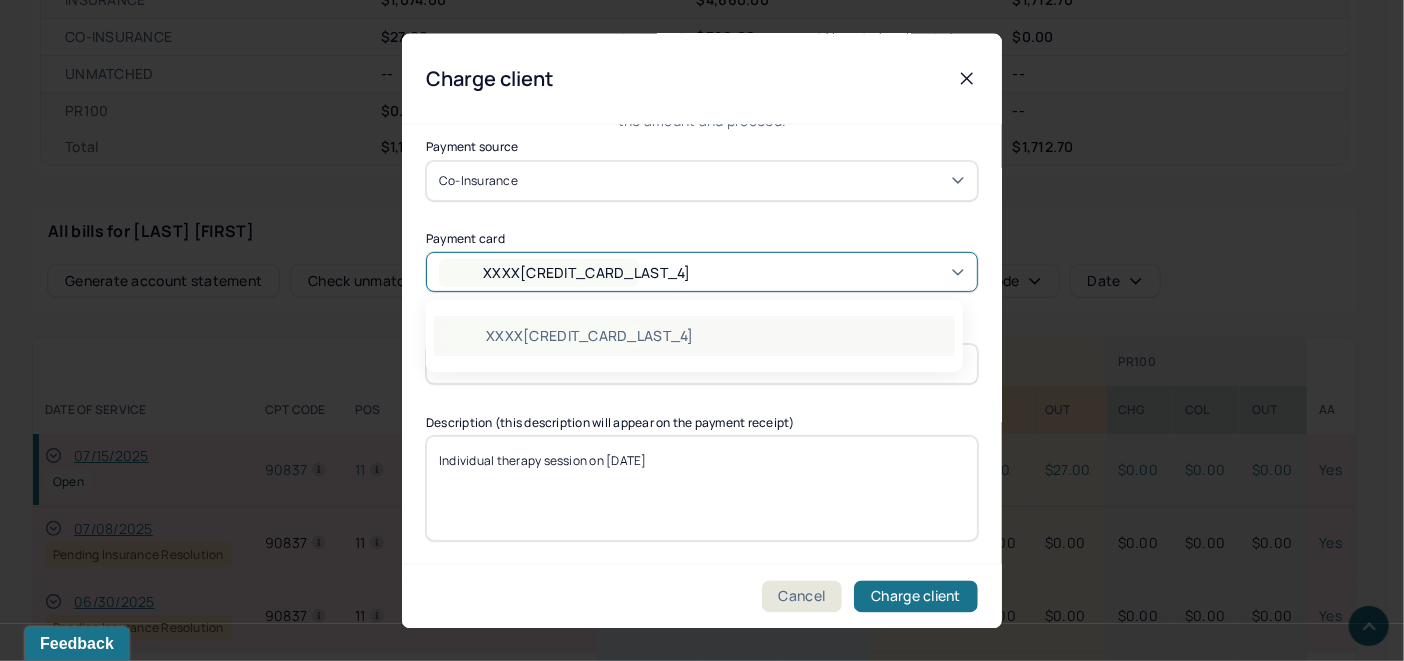 click on "XXXX3485" at bounding box center (694, 336) 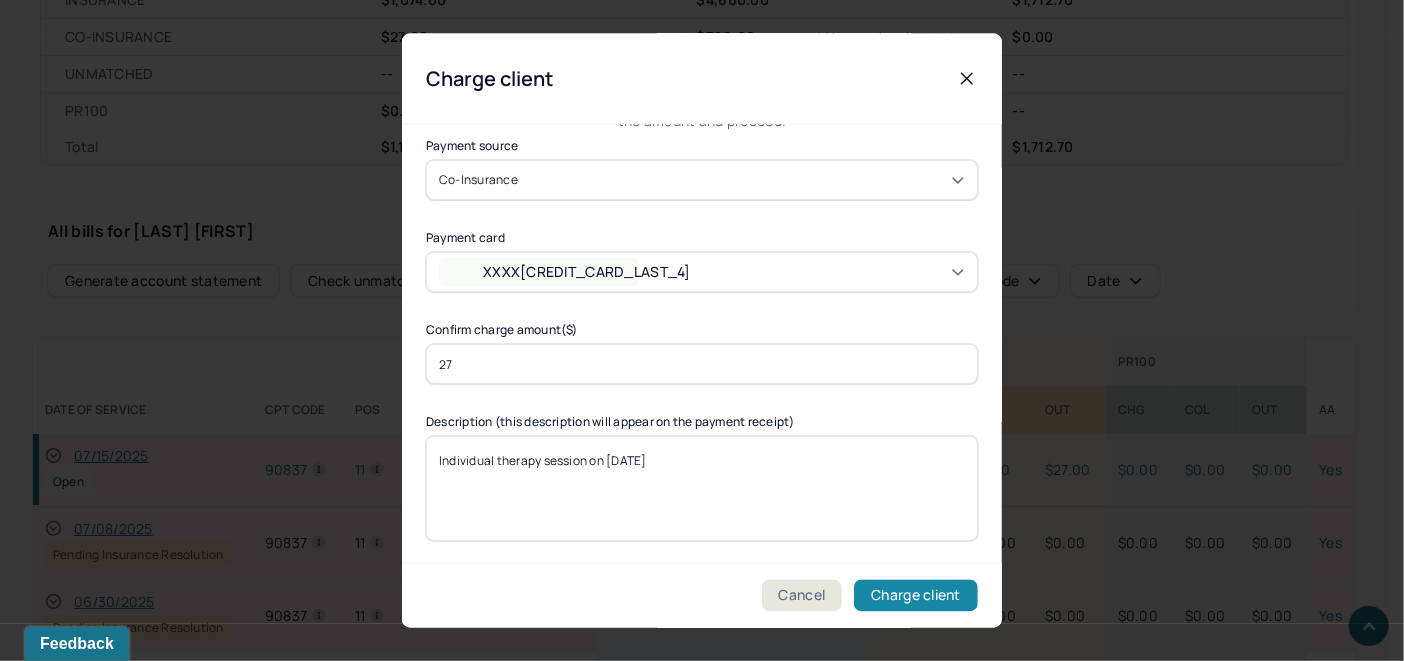 click on "Charge client" at bounding box center [916, 596] 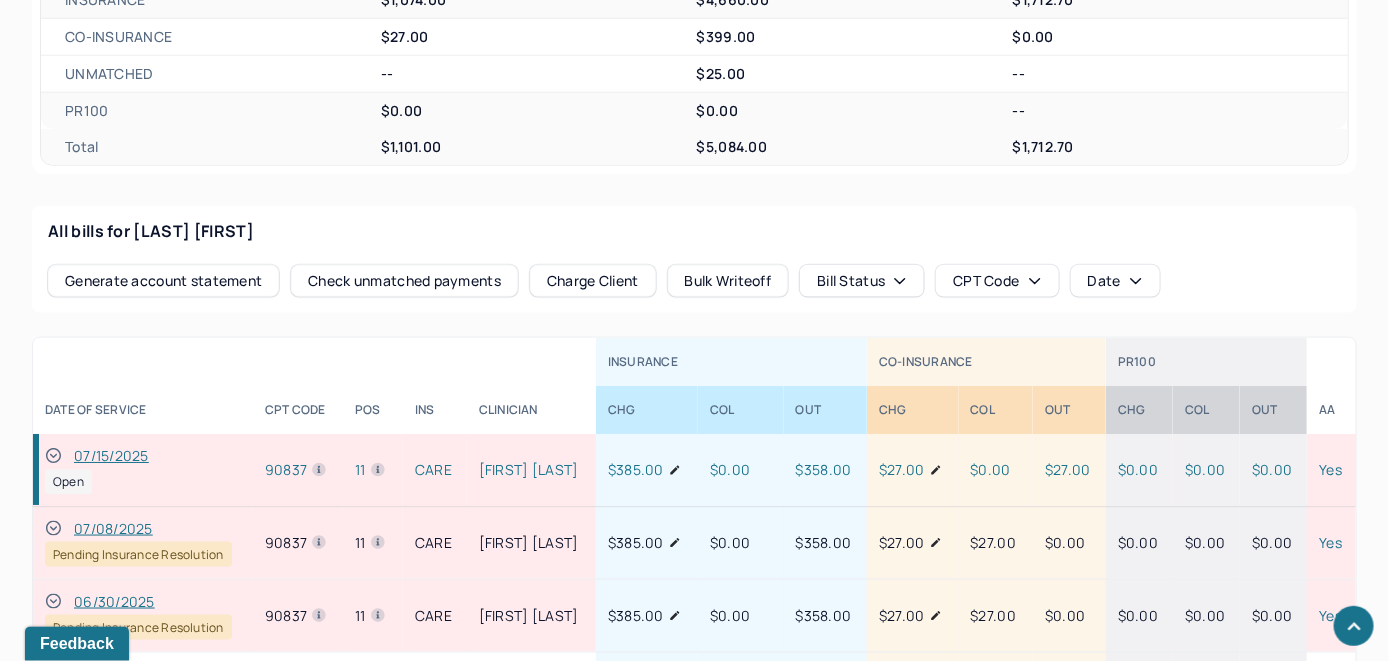 click 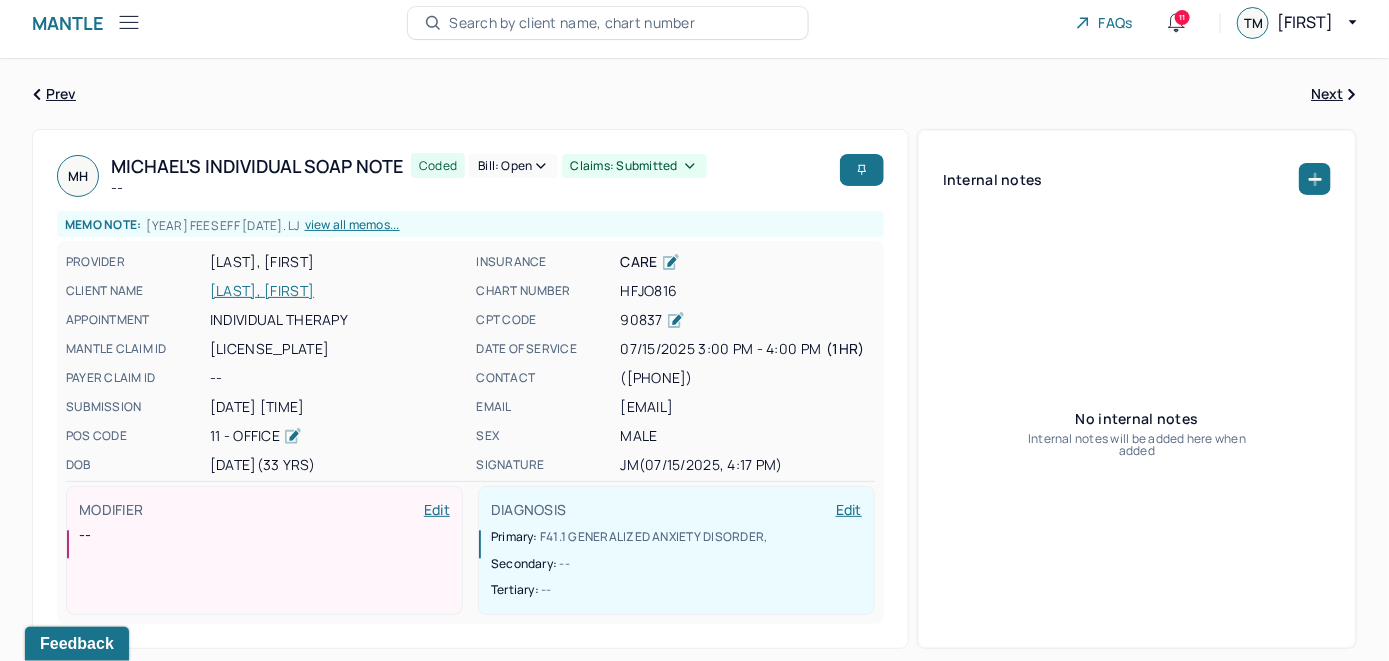 scroll, scrollTop: 0, scrollLeft: 0, axis: both 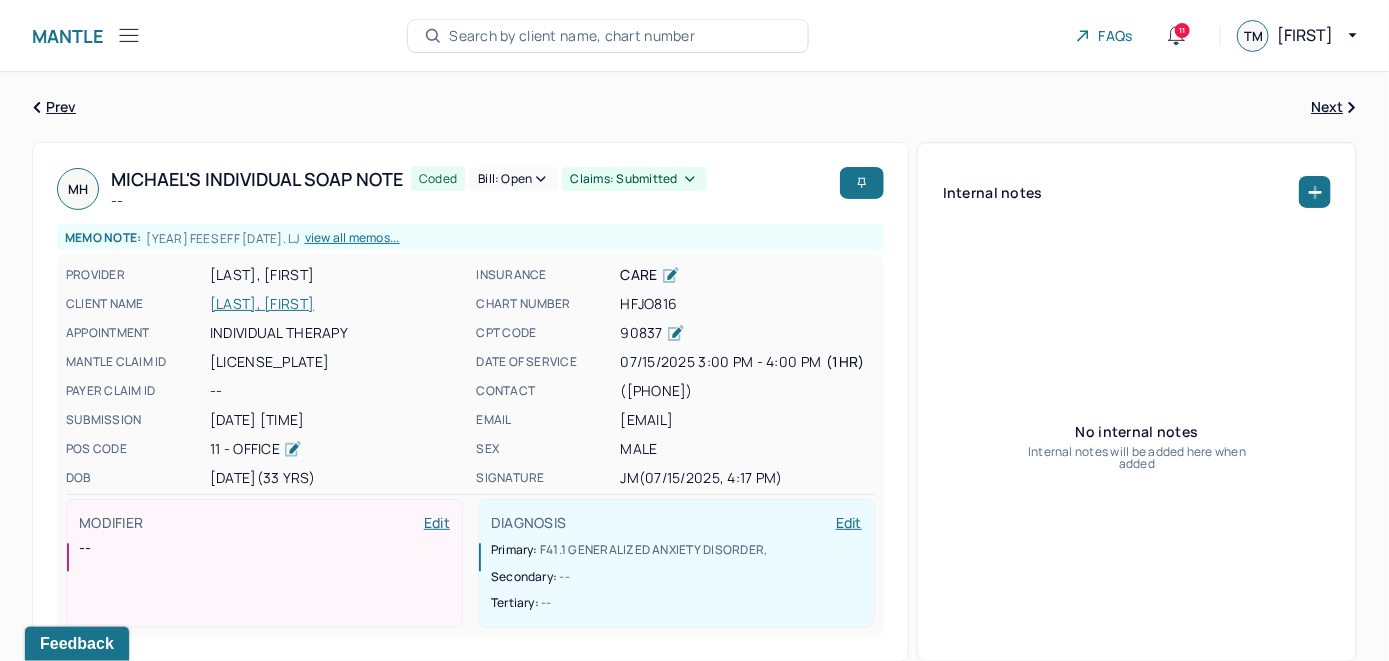 click on "Bill: Open" at bounding box center (513, 179) 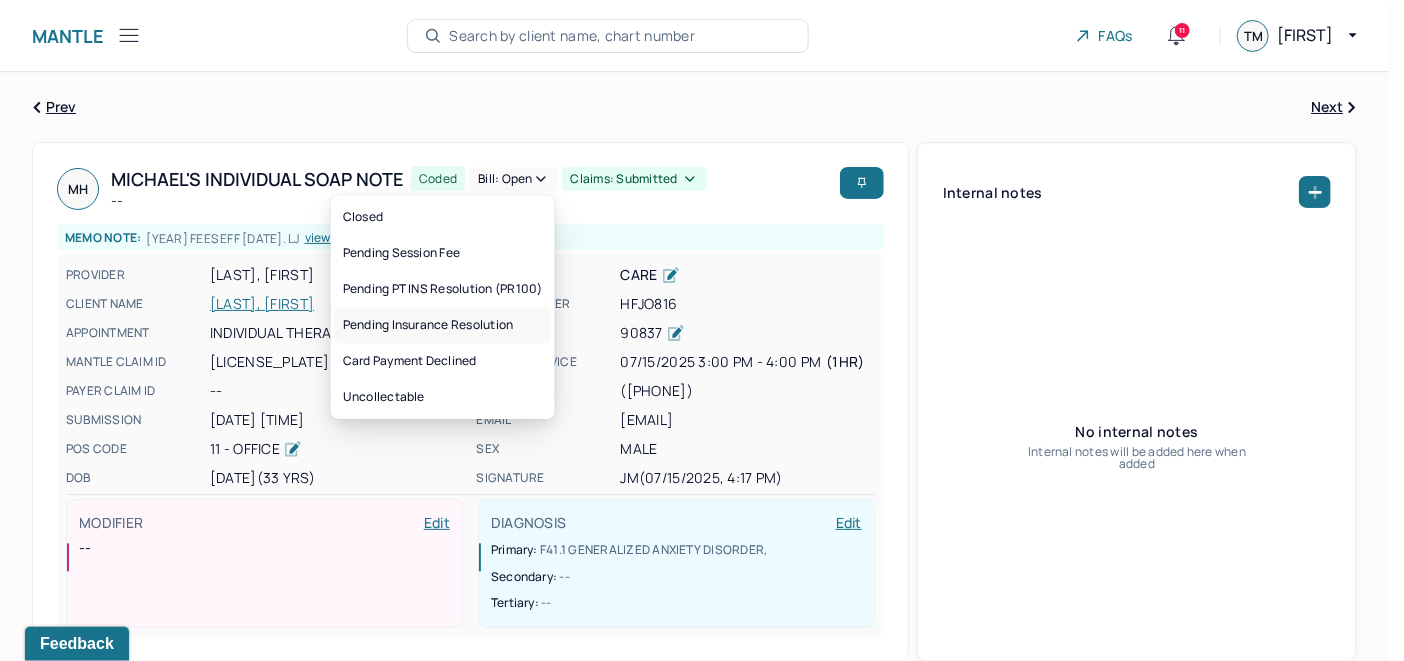 click on "Pending Insurance Resolution" at bounding box center [443, 325] 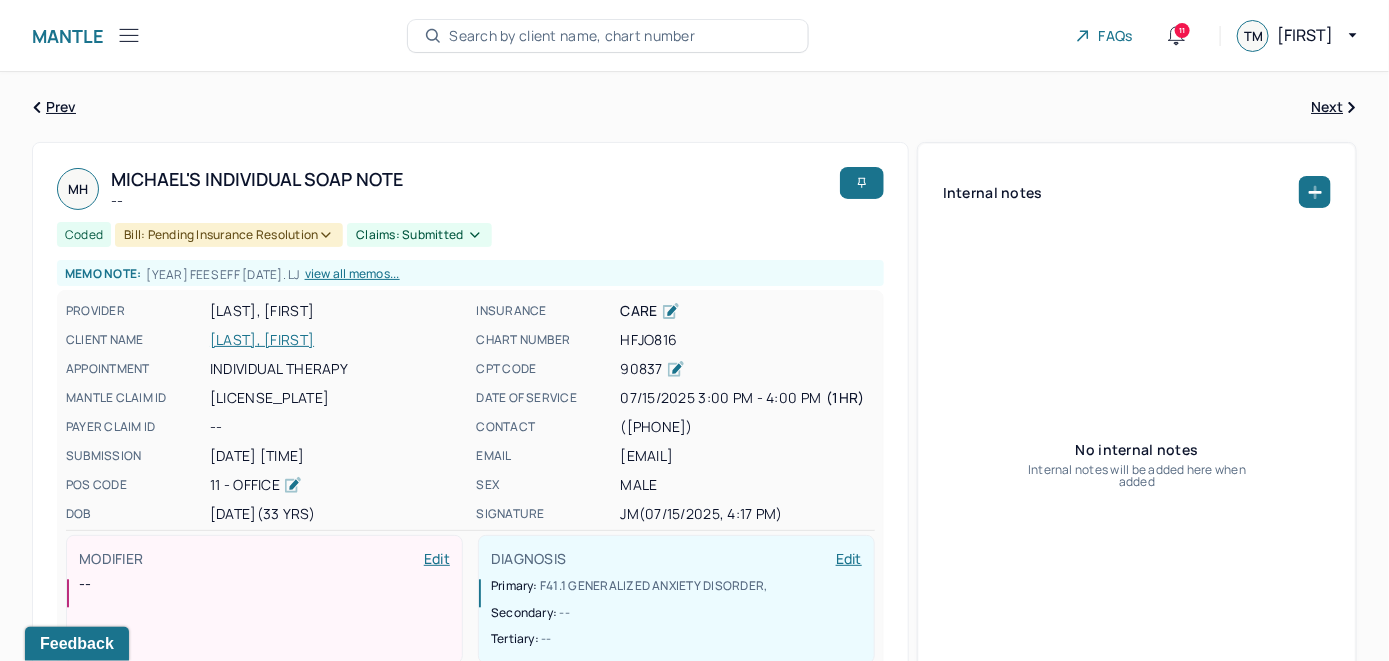 click on "Search by client name, chart number" at bounding box center [572, 36] 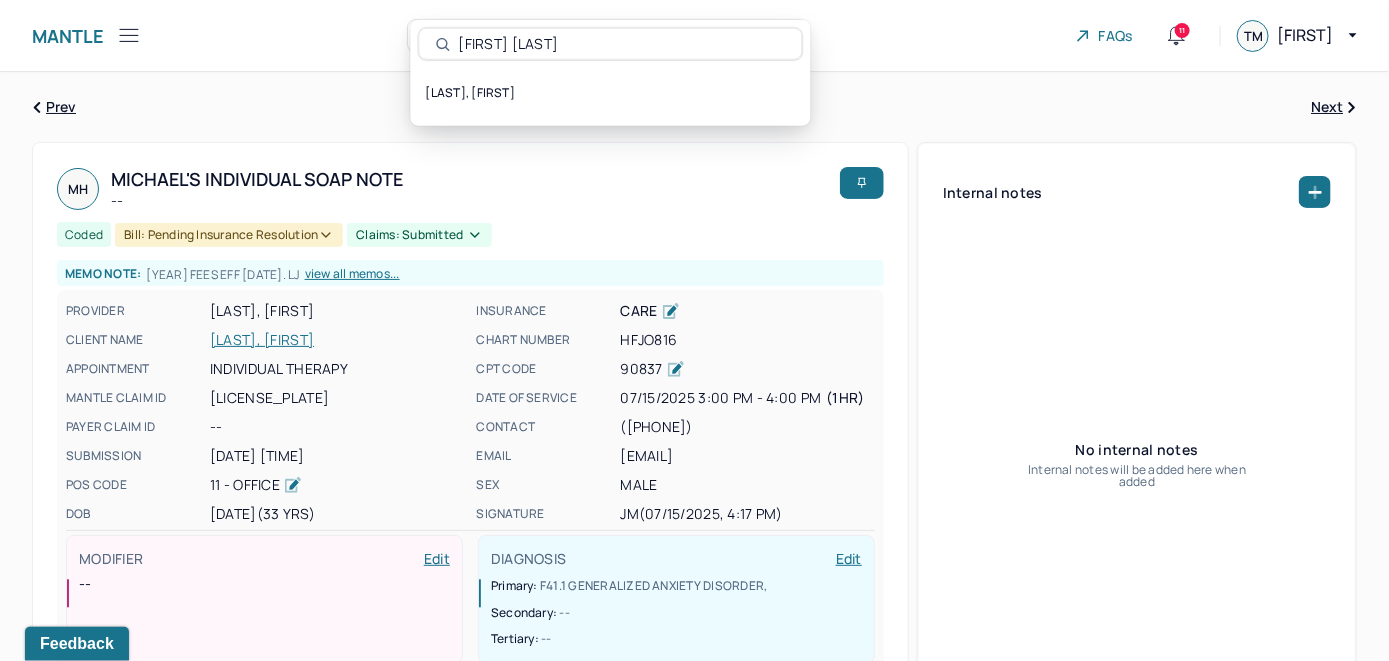 type on "Michael Price" 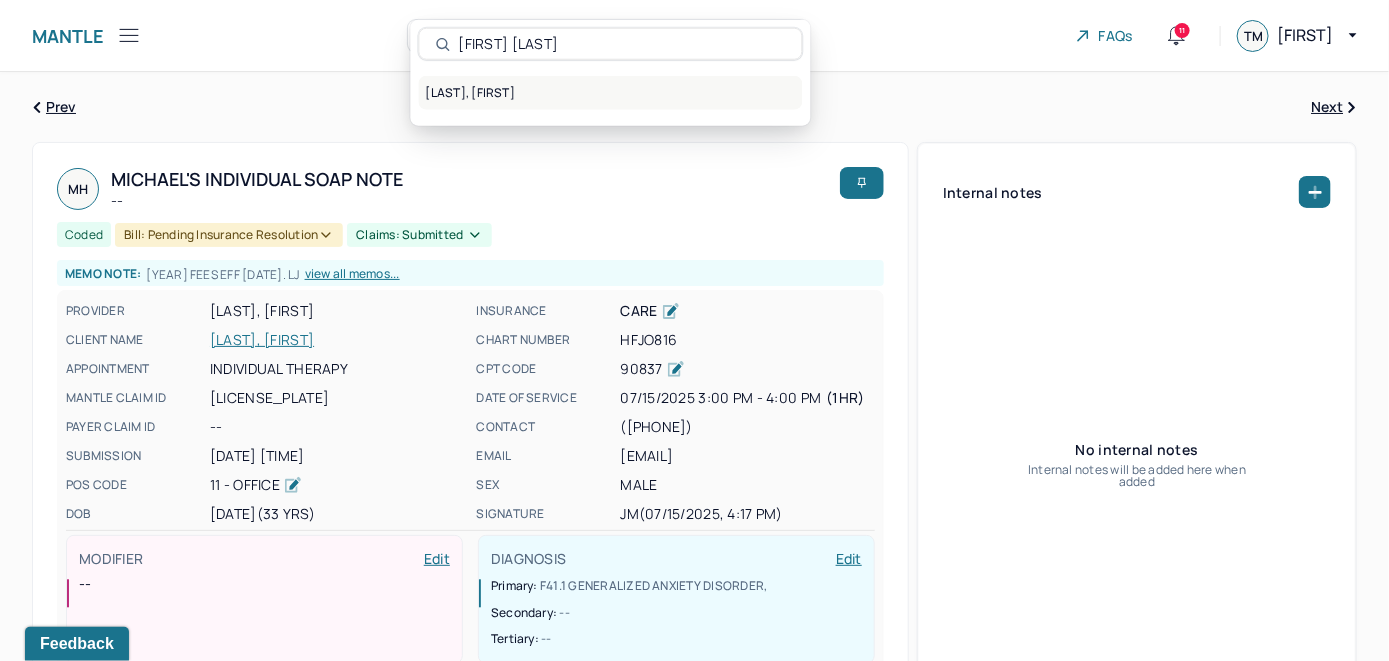 click on "PRICE, MICHAEL" at bounding box center [611, 93] 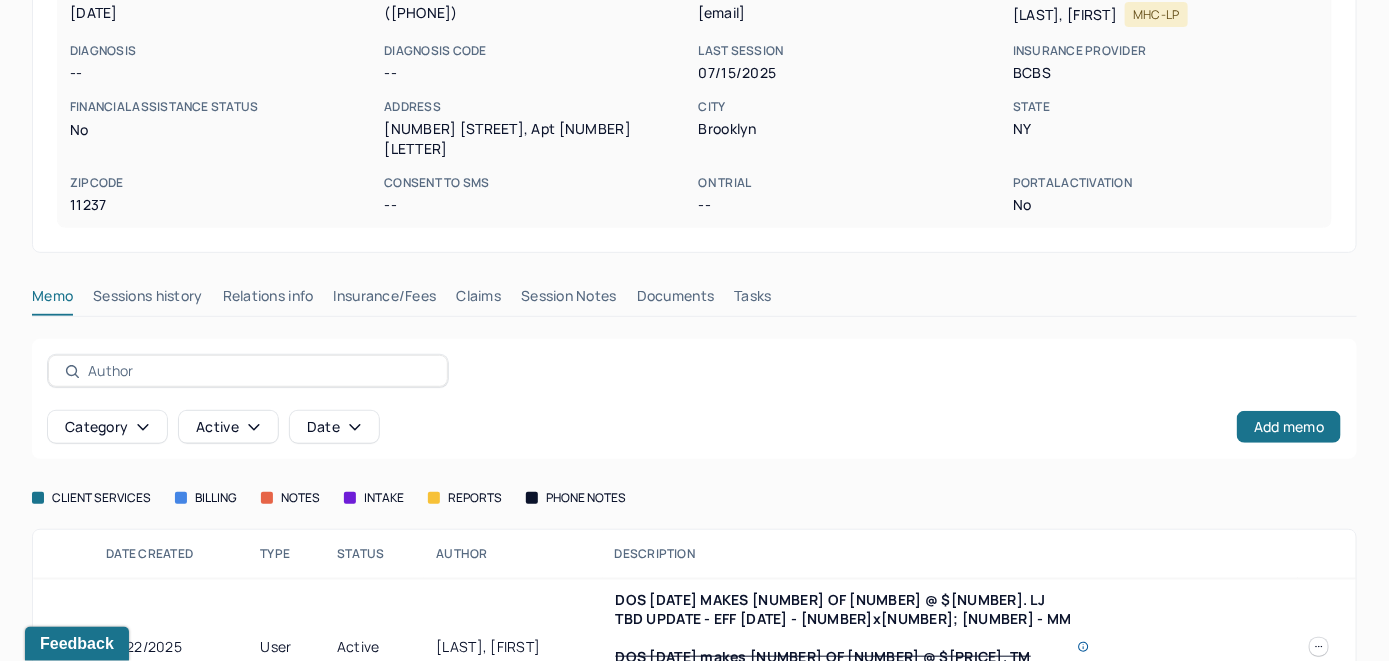 scroll, scrollTop: 400, scrollLeft: 0, axis: vertical 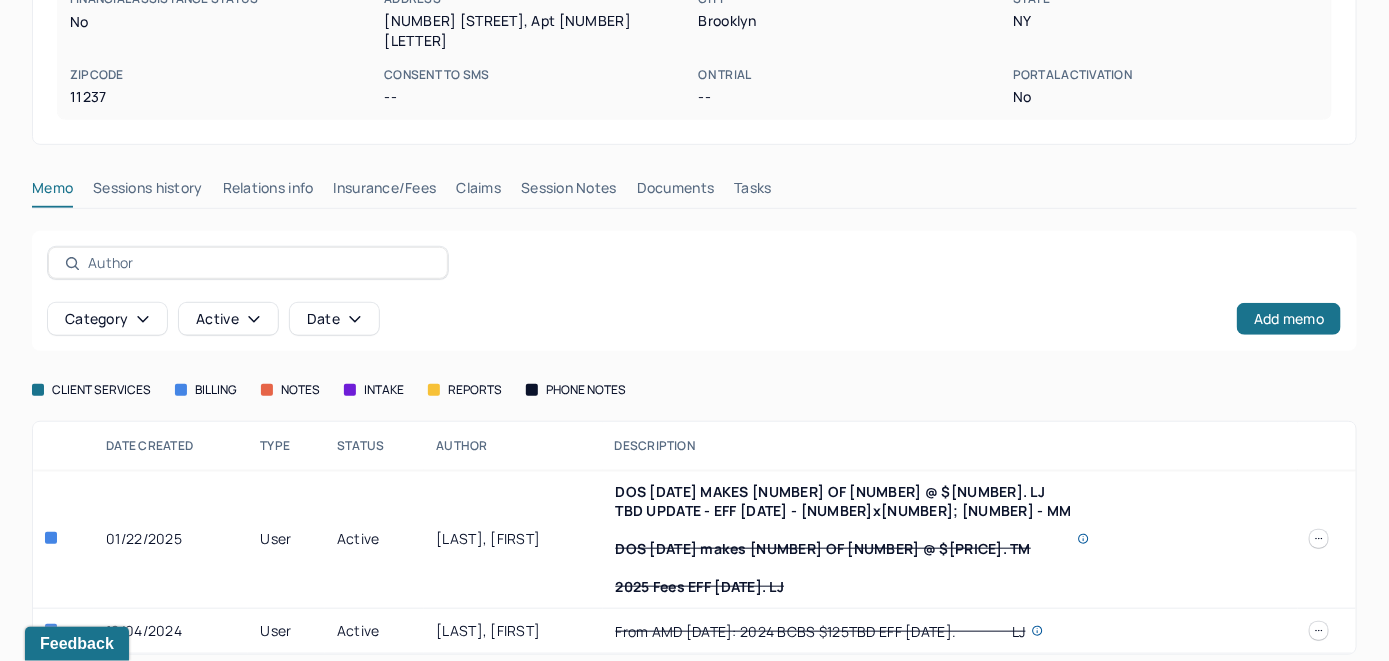 click on "Insurance/Fees" at bounding box center (385, 192) 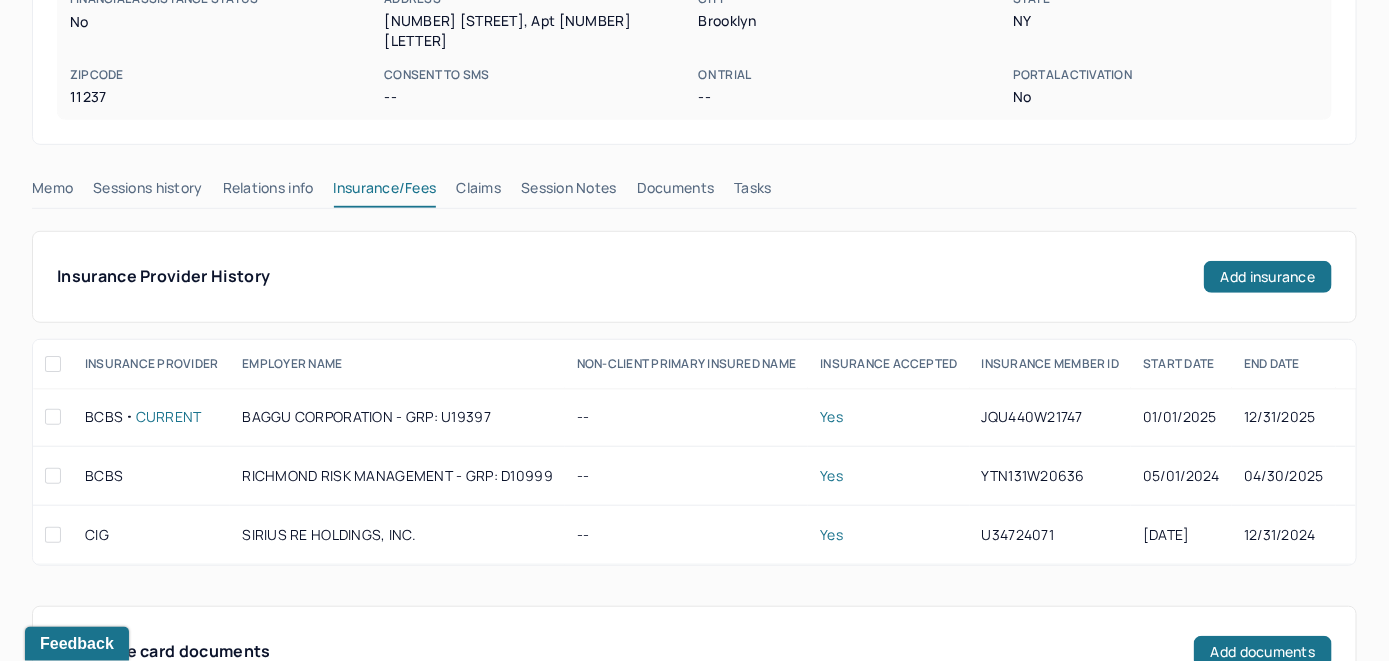 click on "Claims" at bounding box center (478, 192) 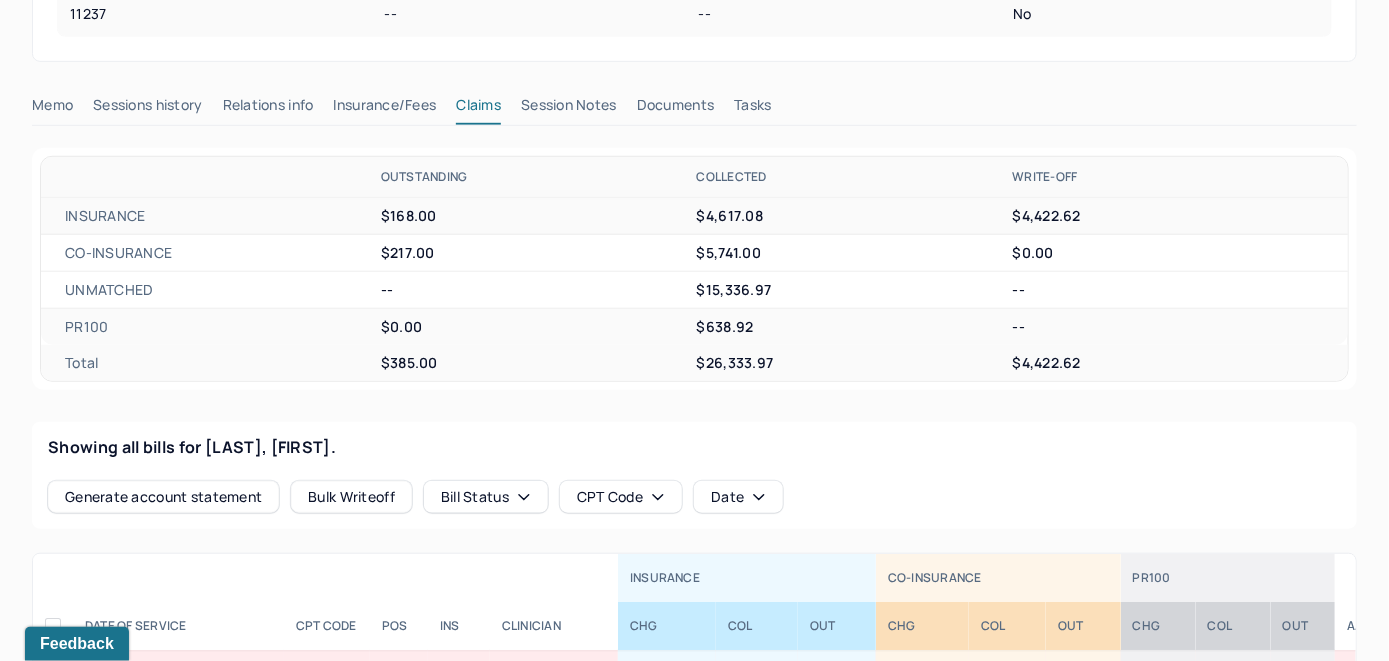 scroll, scrollTop: 300, scrollLeft: 0, axis: vertical 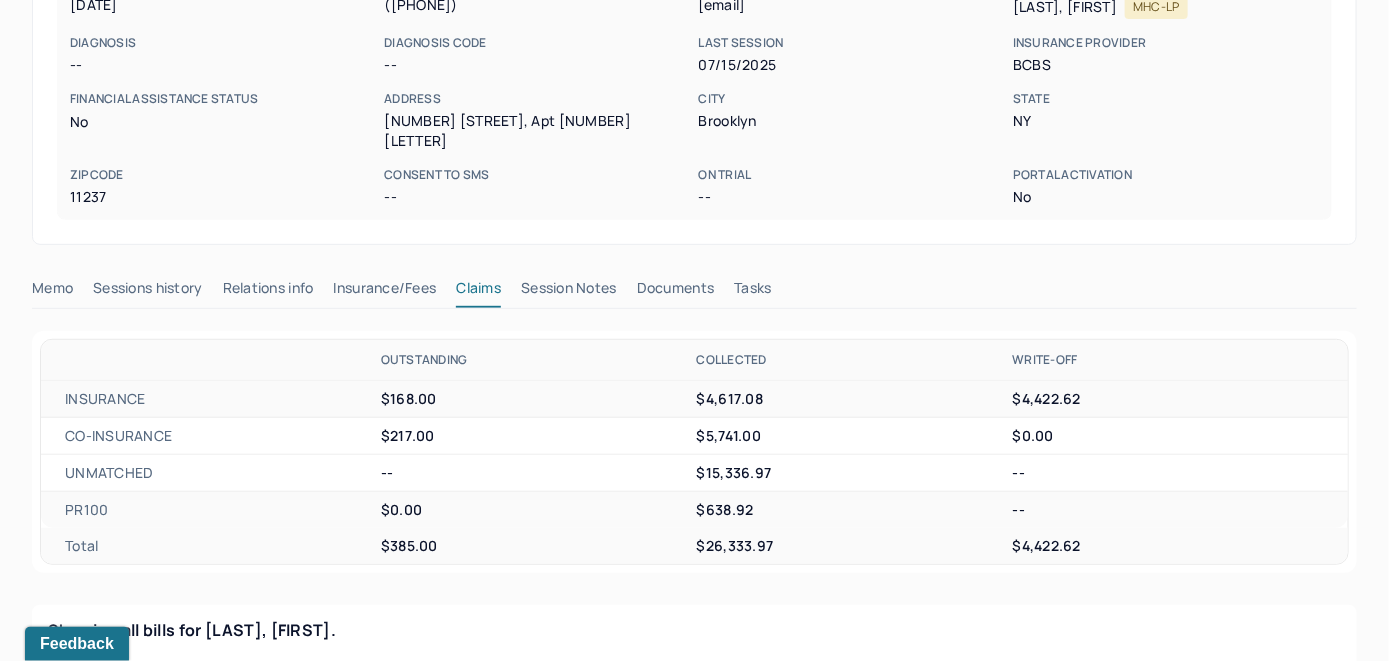 click on "Memo" at bounding box center (52, 292) 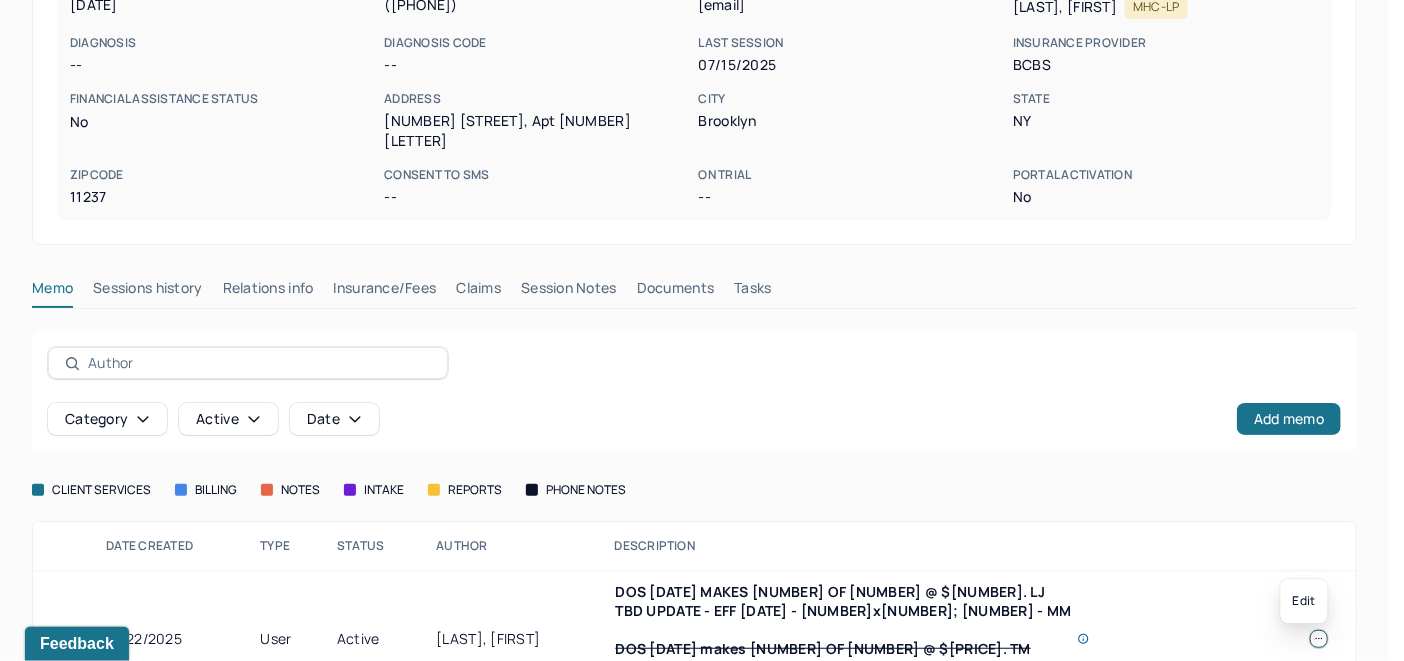 click at bounding box center [1319, 639] 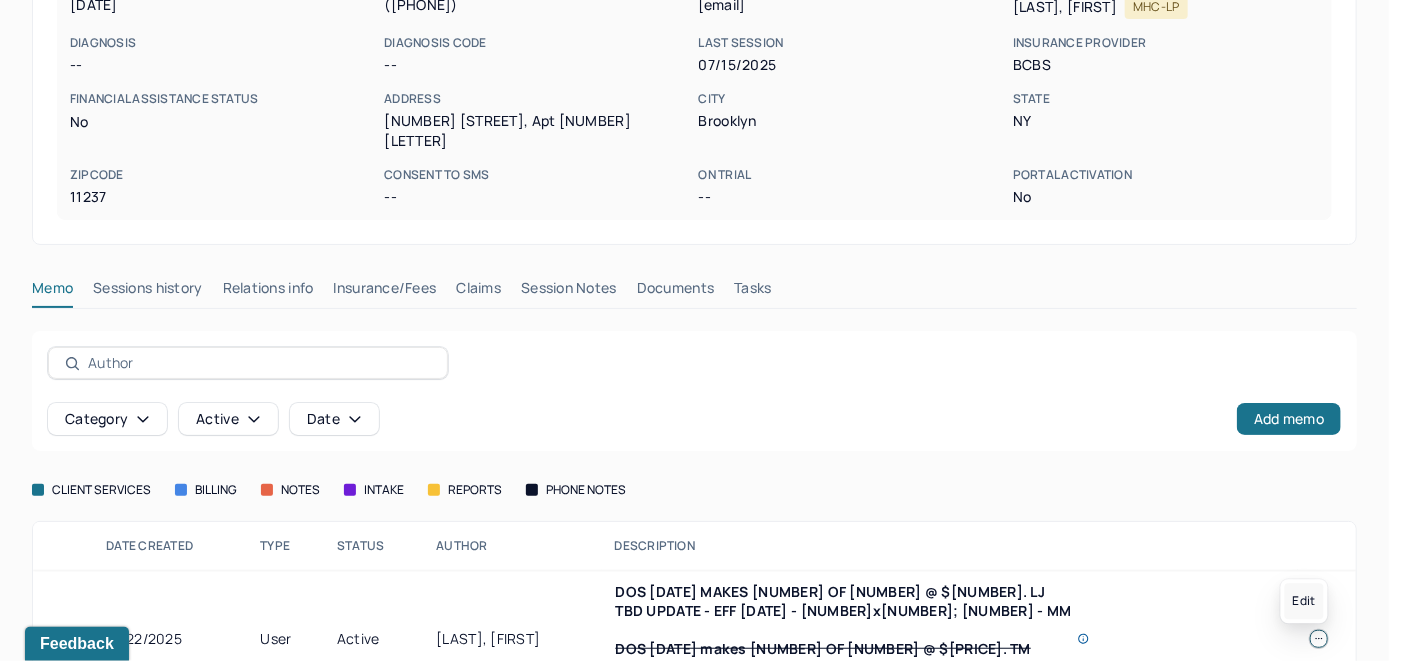 click on "Edit" at bounding box center [1304, 601] 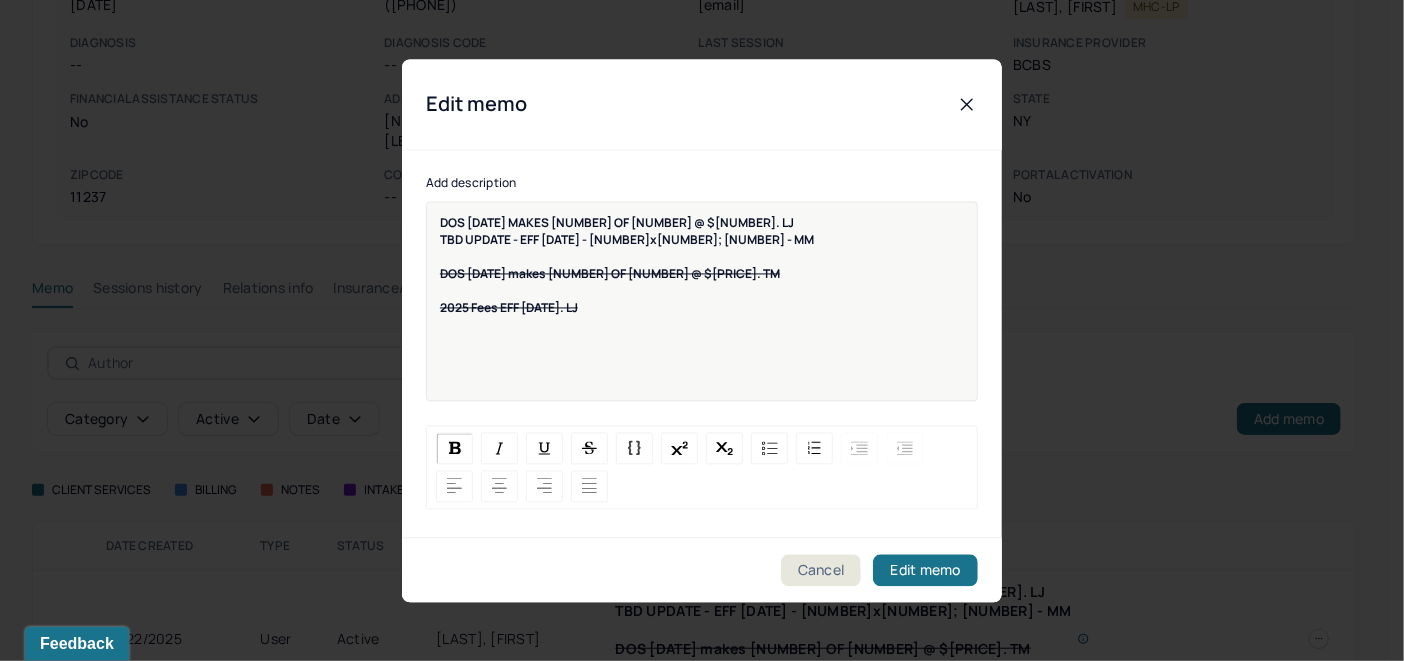 click on "DOS 7/7/25 MAKES 9 OF 17 @ $217. LJ
TBD UPDATE - EFF 5/7/25 - 217x17; 102 - MM DOS 4/29/2025 makes 13 of  30 @ $217. TM 2025 NEW INS FEES $217x30; $127TBD - EFF 1/17/25" at bounding box center [702, 265] 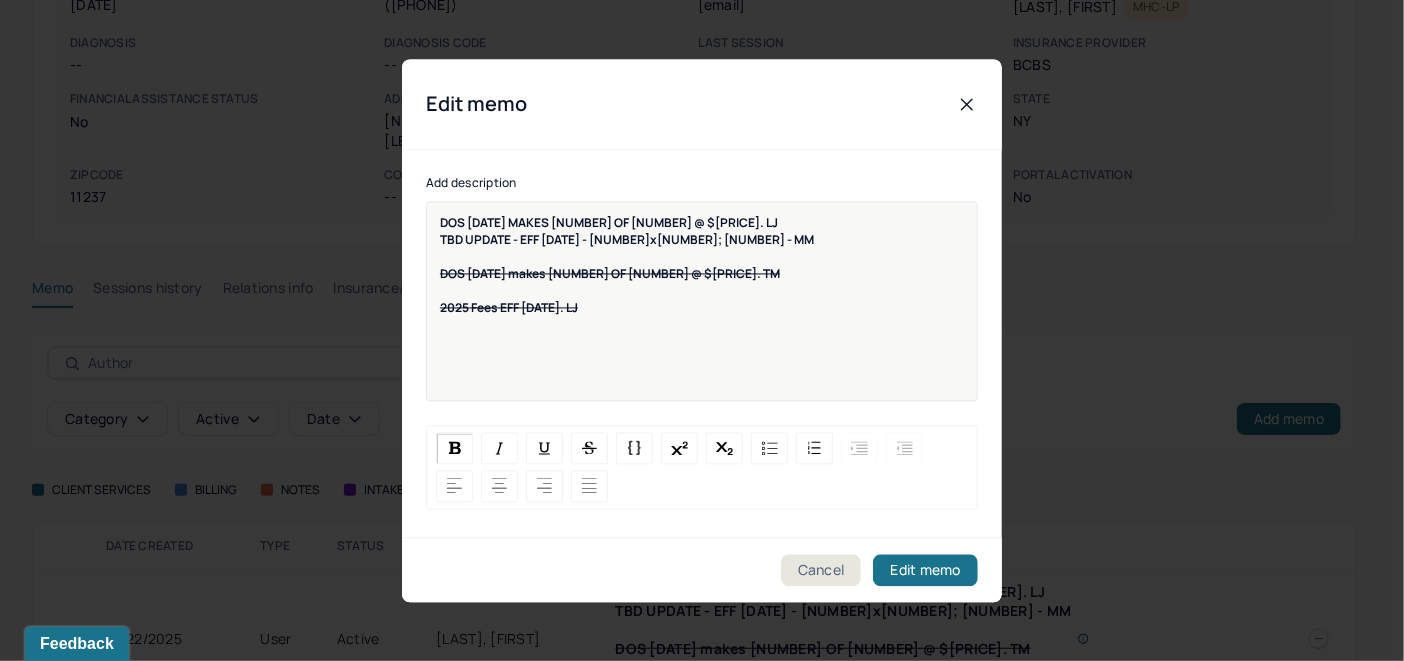 click on "DOS 7/15/25 MAKES 9 OF 17 @ $217. LJ" at bounding box center (609, 222) 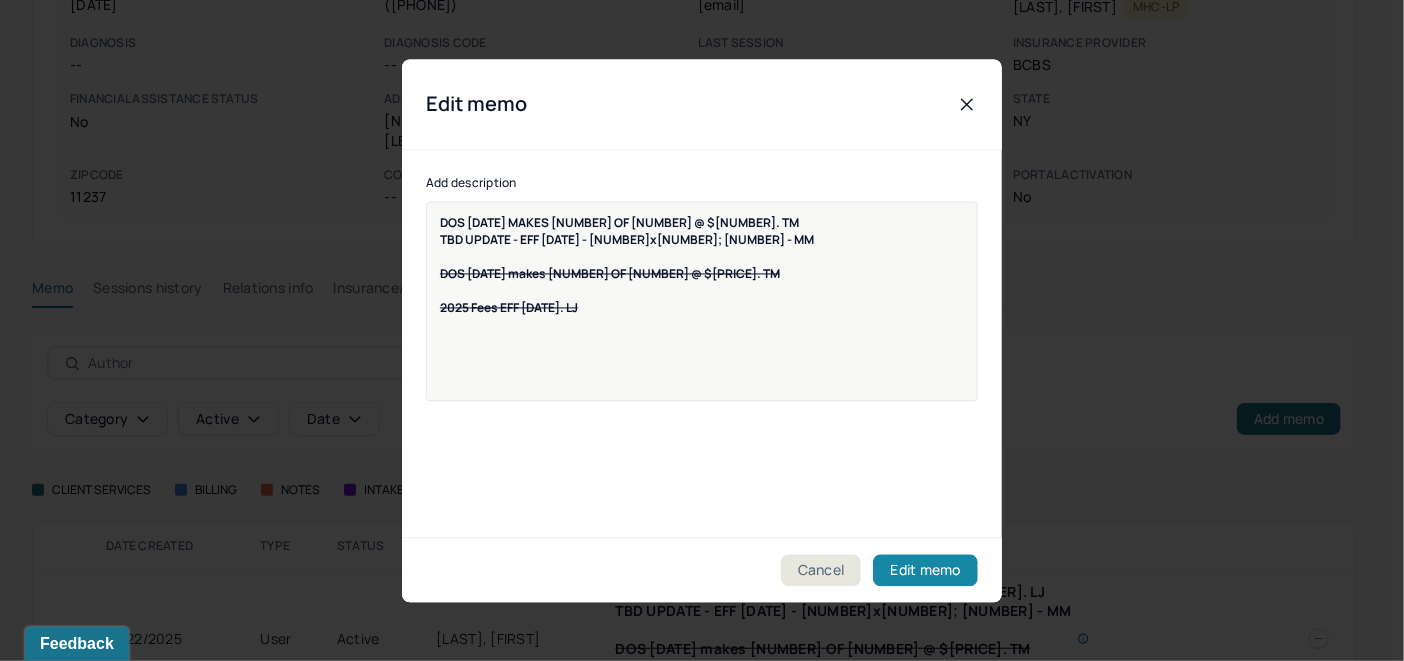 click on "Edit memo" at bounding box center [925, 570] 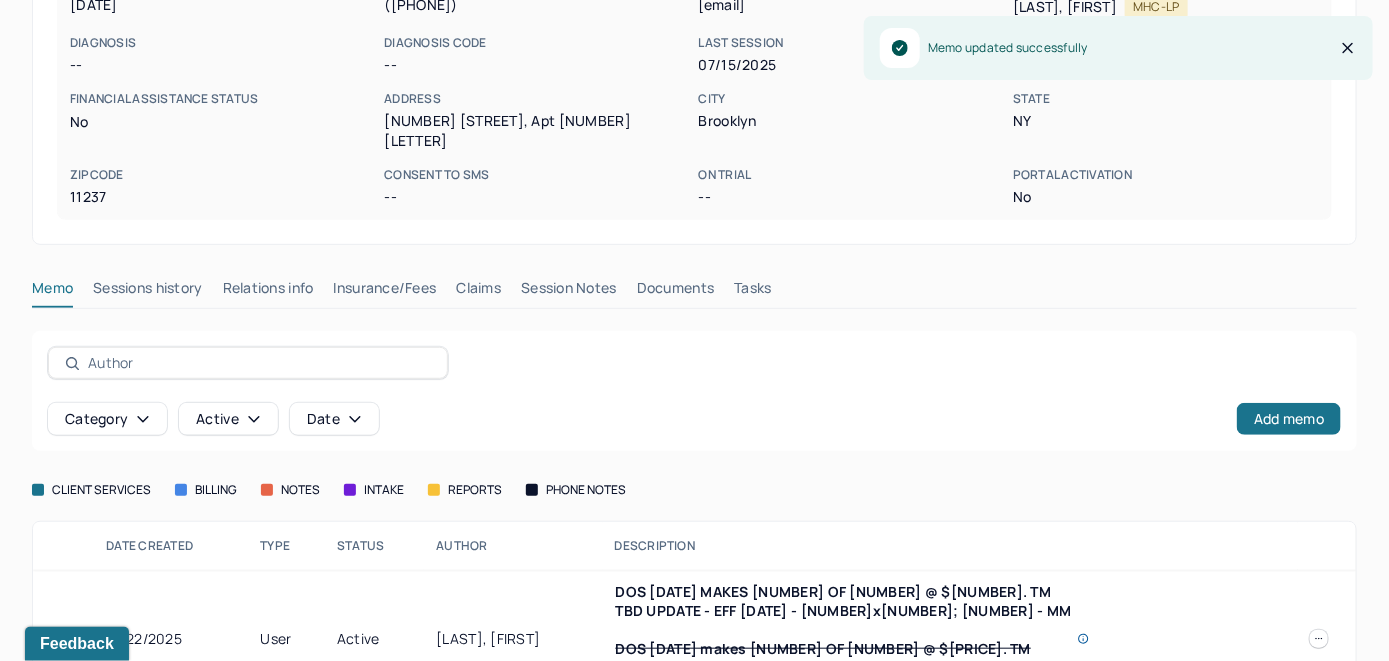 click on "Claims" at bounding box center [478, 292] 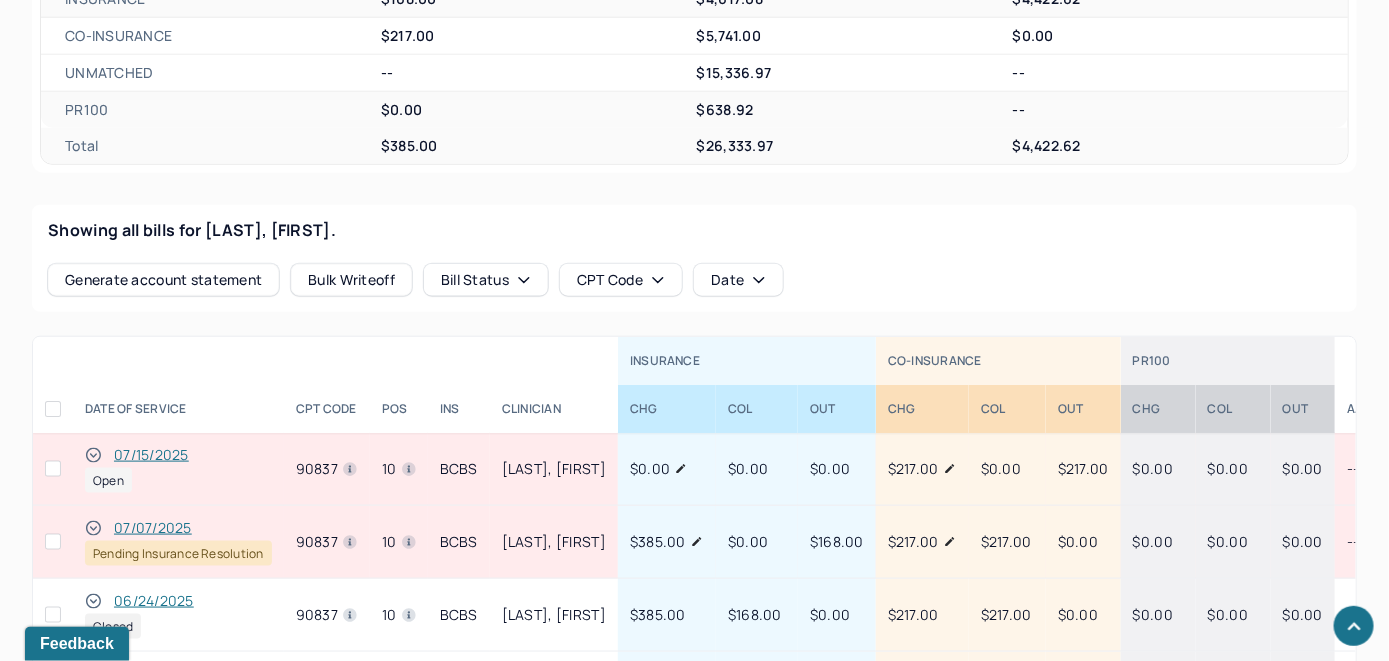 click on "07/15/2025" at bounding box center [151, 455] 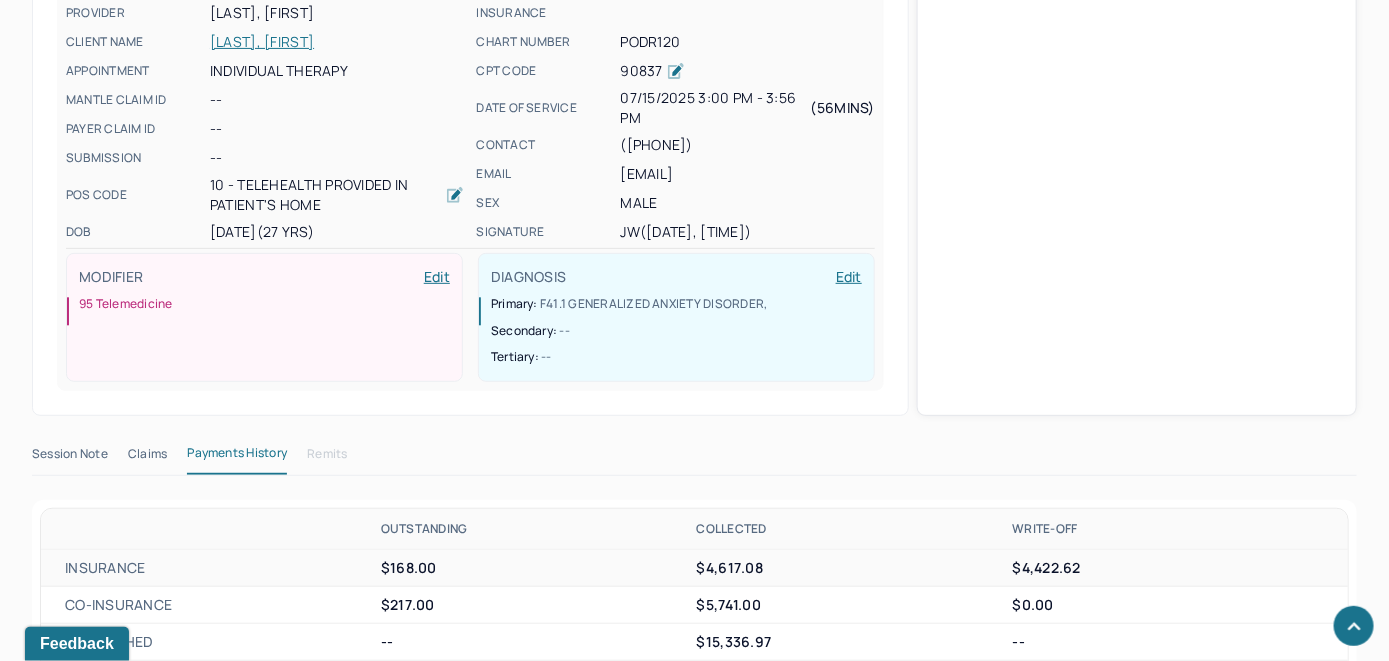 scroll, scrollTop: 627, scrollLeft: 0, axis: vertical 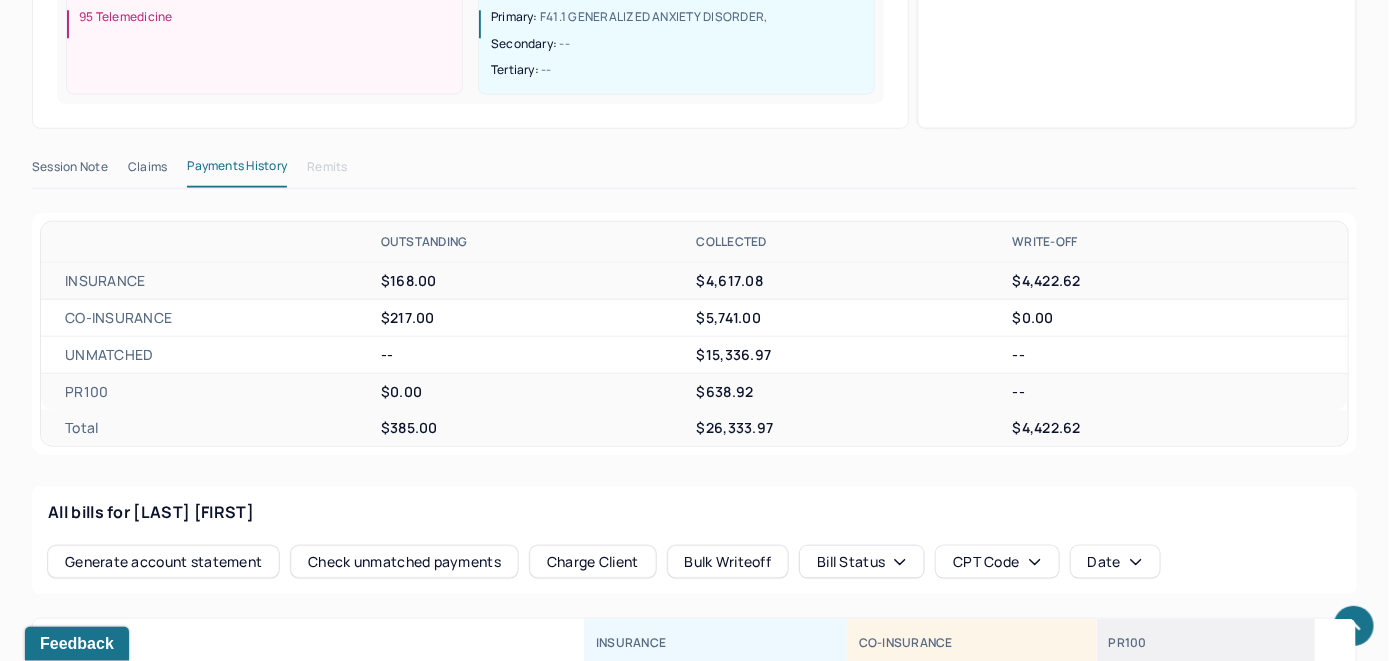 click on "Check unmatched payments" at bounding box center (404, 562) 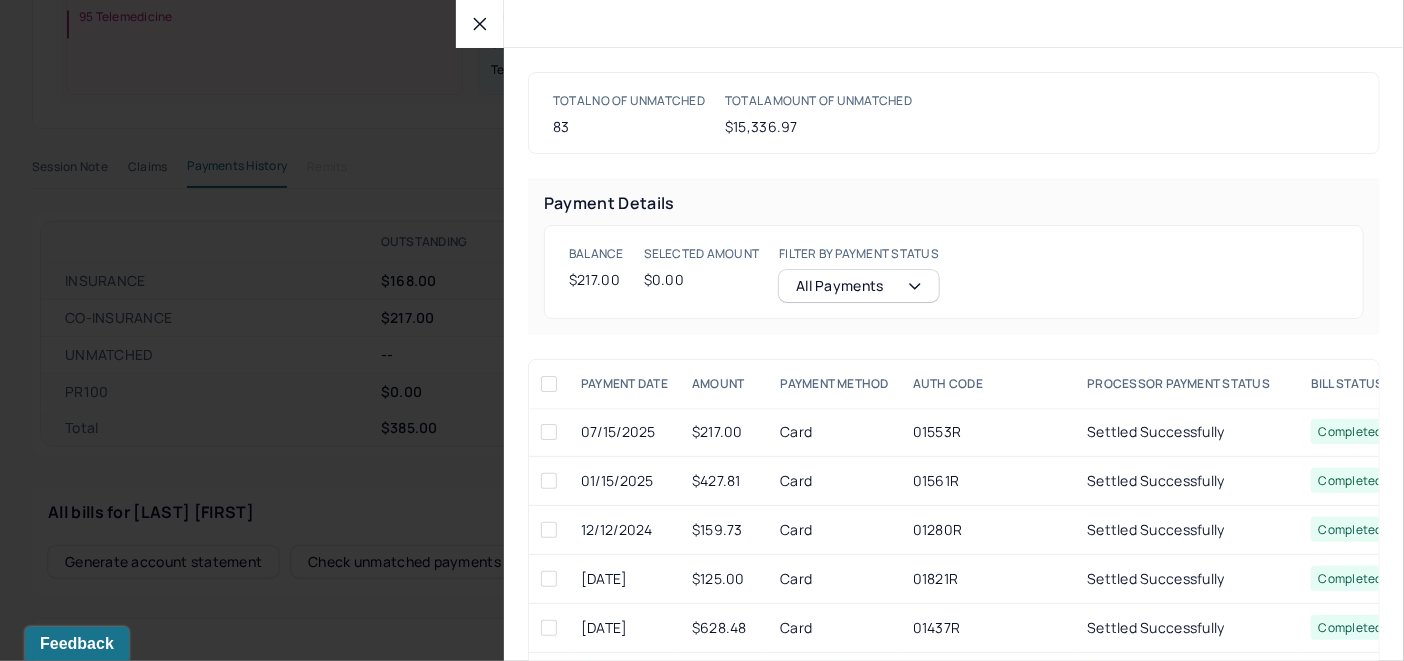 click at bounding box center [549, 432] 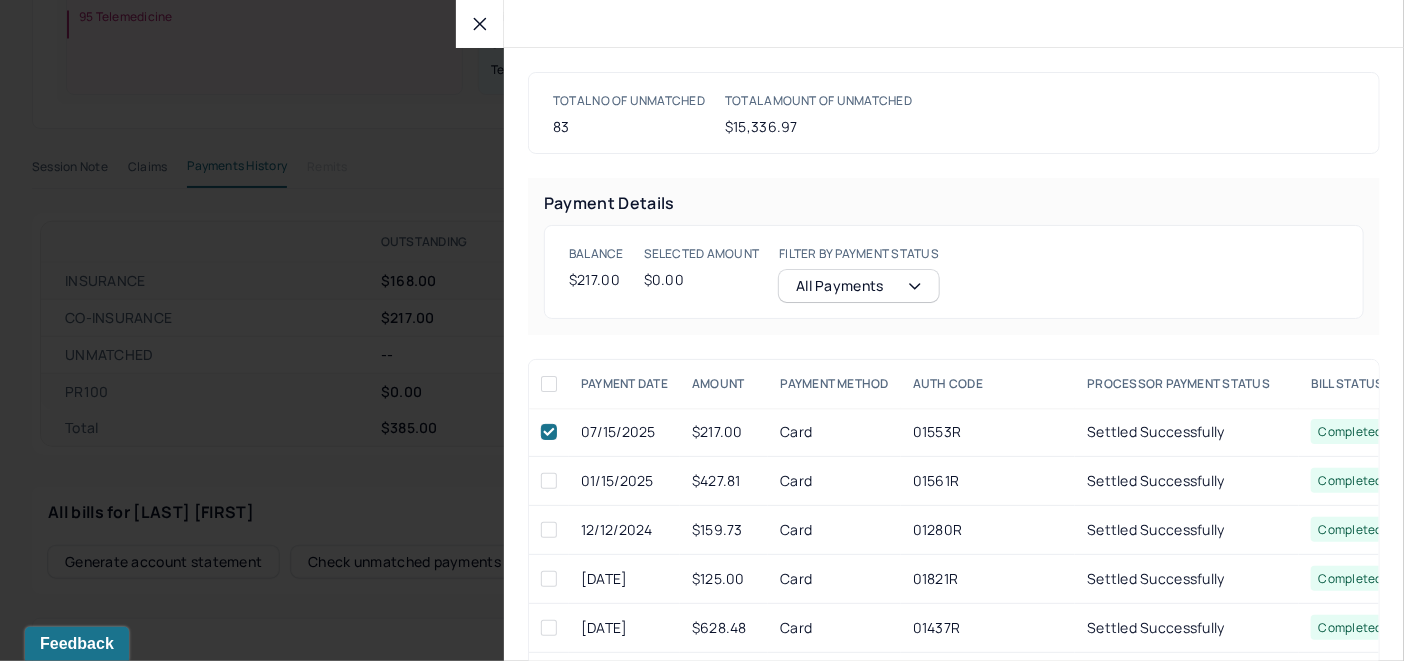 checkbox on "true" 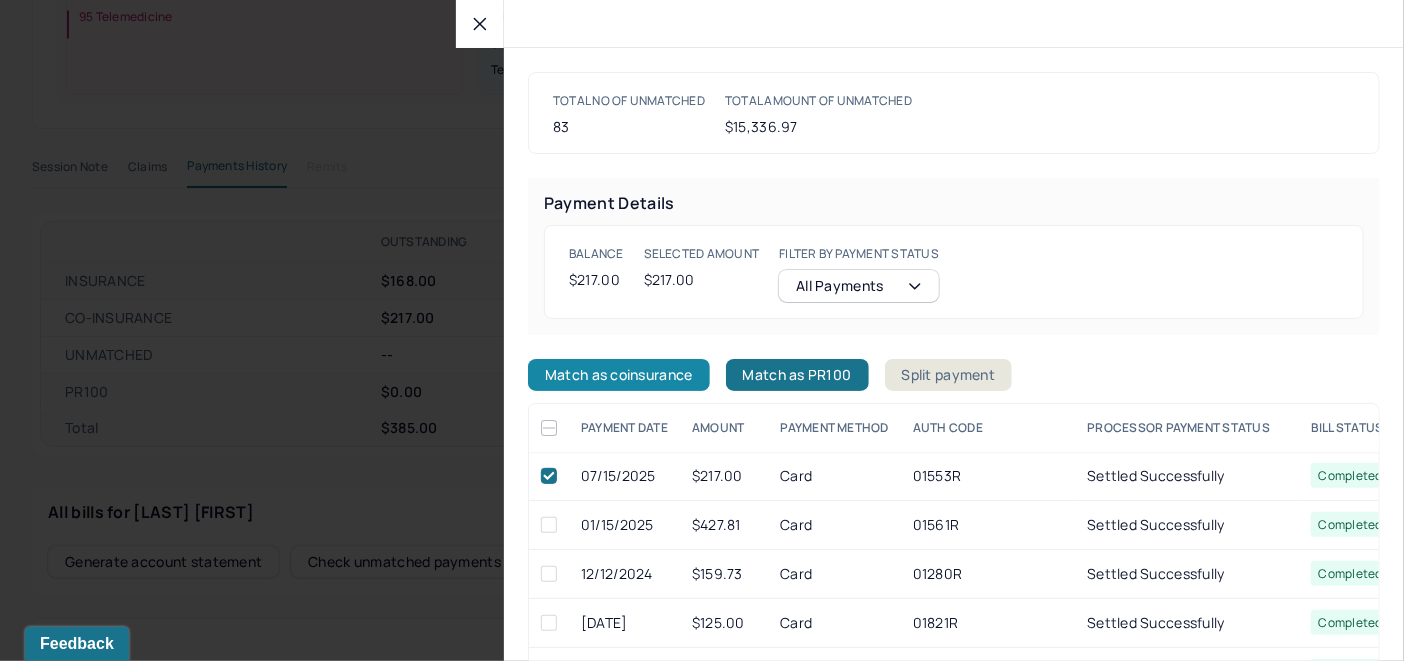 click on "Match as coinsurance" at bounding box center (619, 375) 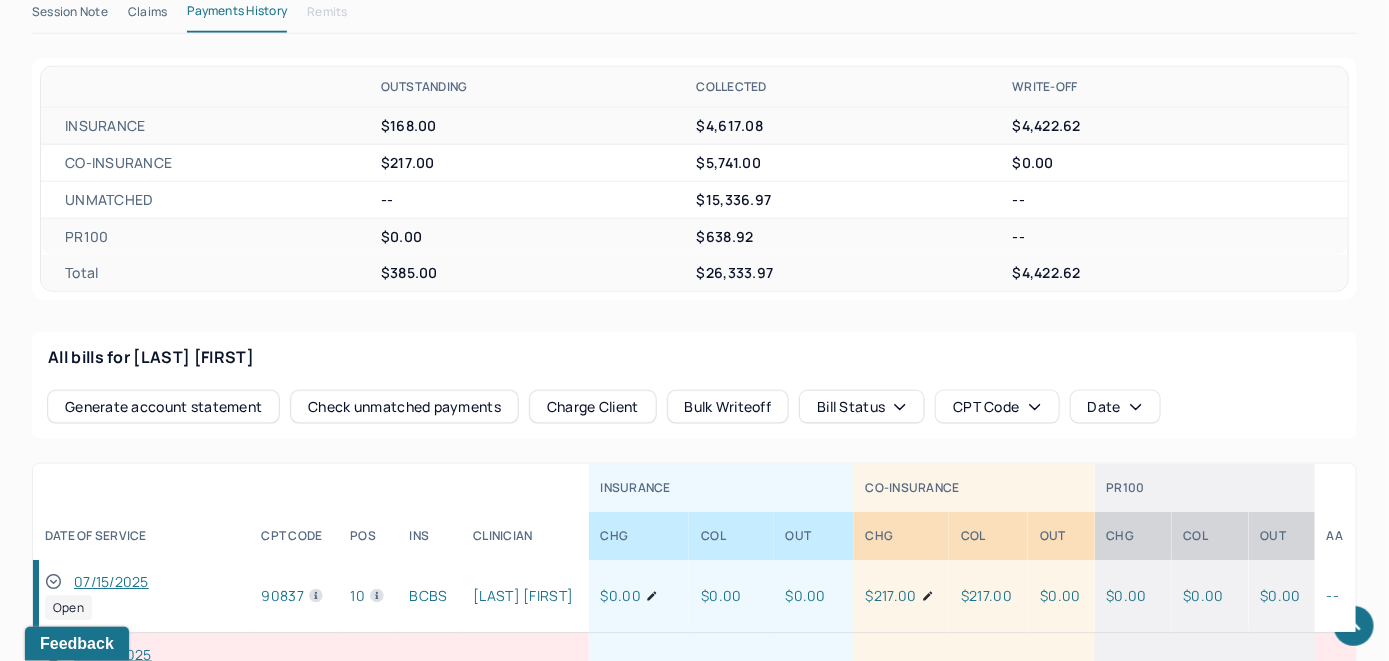 scroll, scrollTop: 927, scrollLeft: 0, axis: vertical 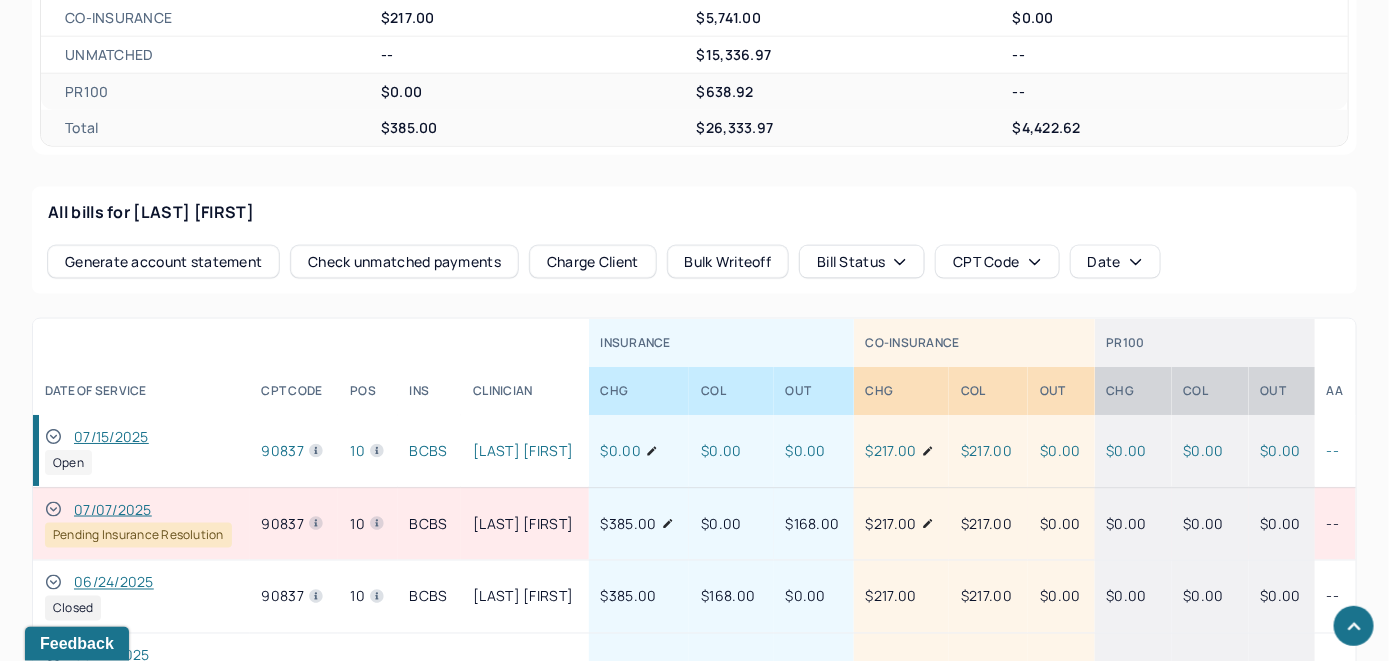click 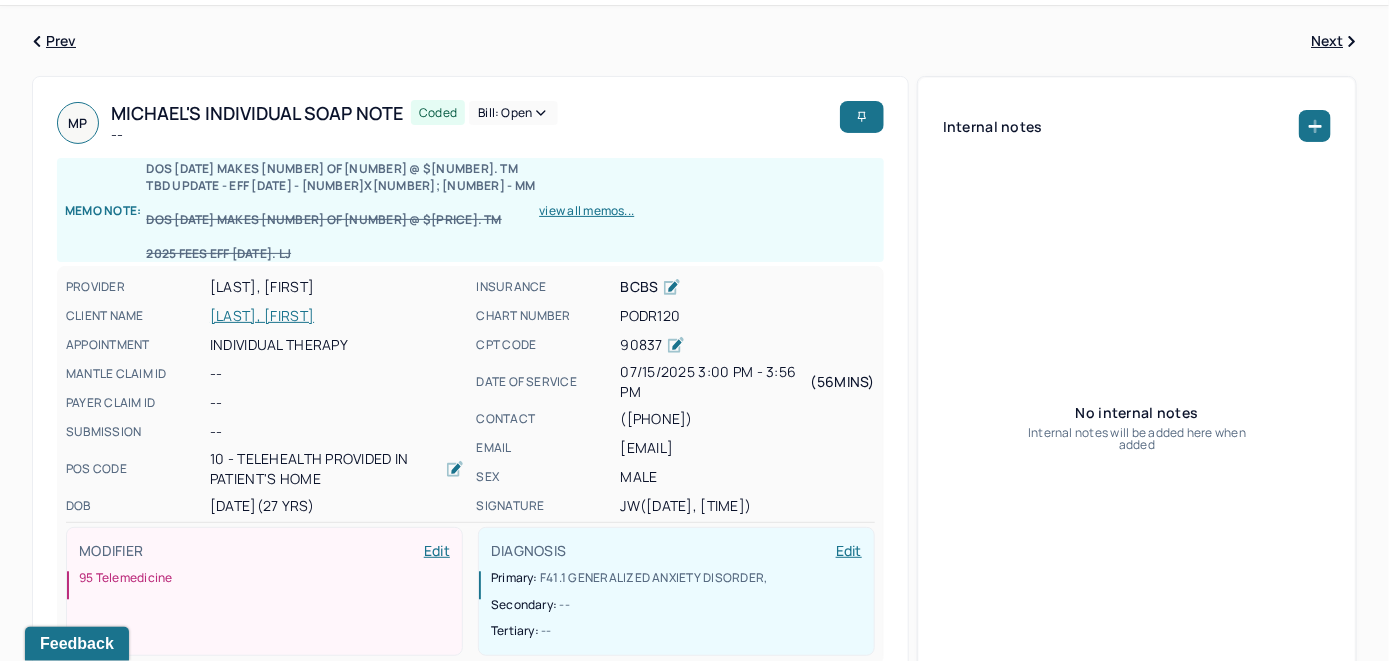 scroll, scrollTop: 0, scrollLeft: 0, axis: both 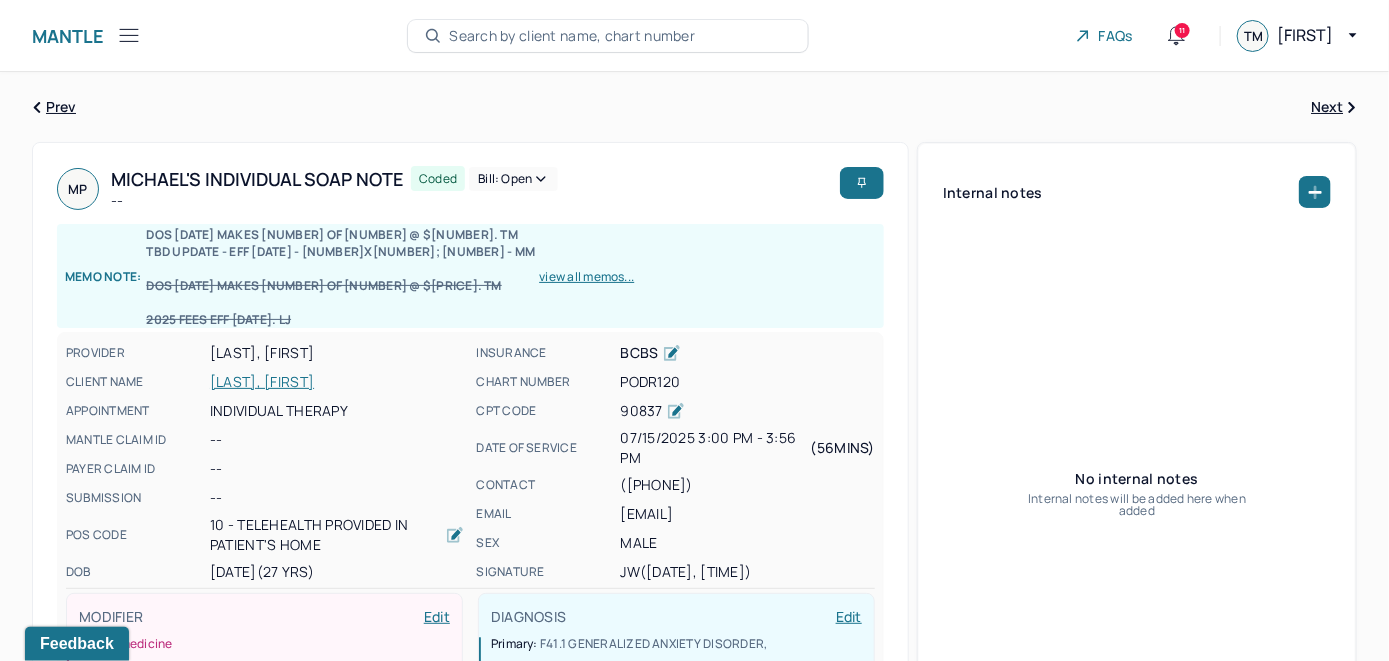 click on "Bill: Open" at bounding box center (513, 179) 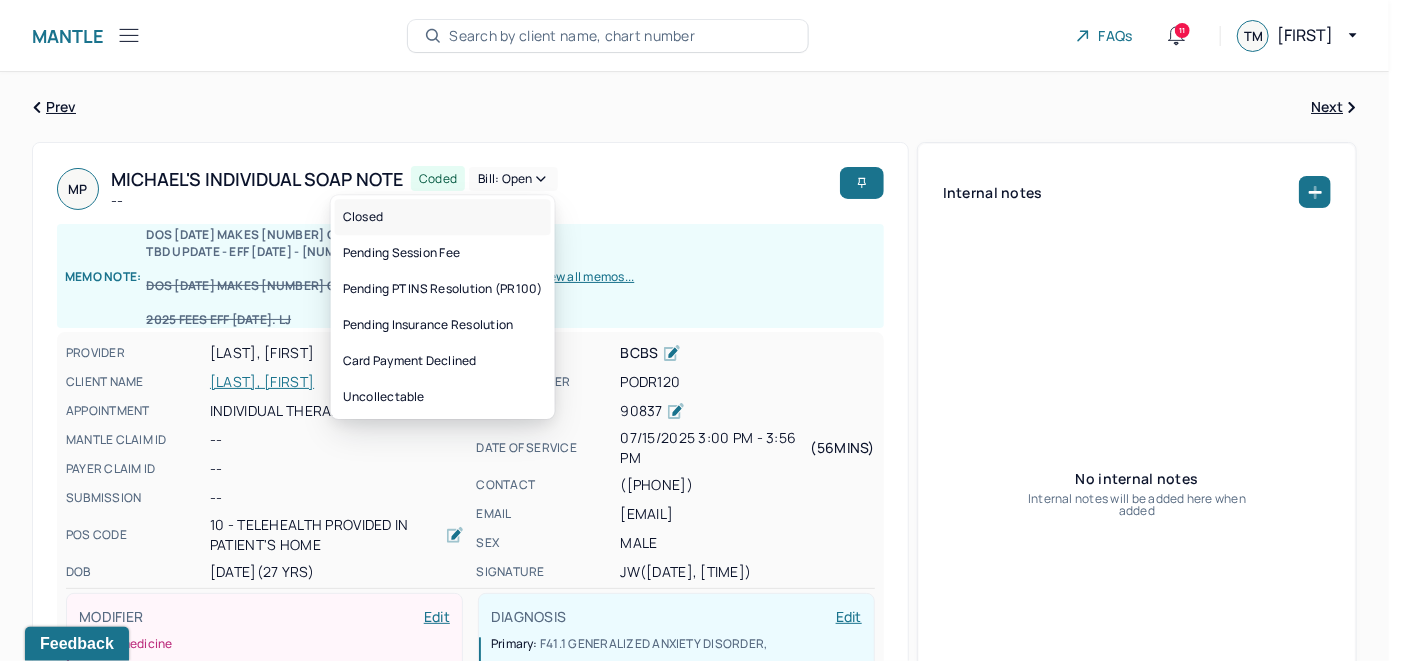 click on "Closed" at bounding box center (443, 217) 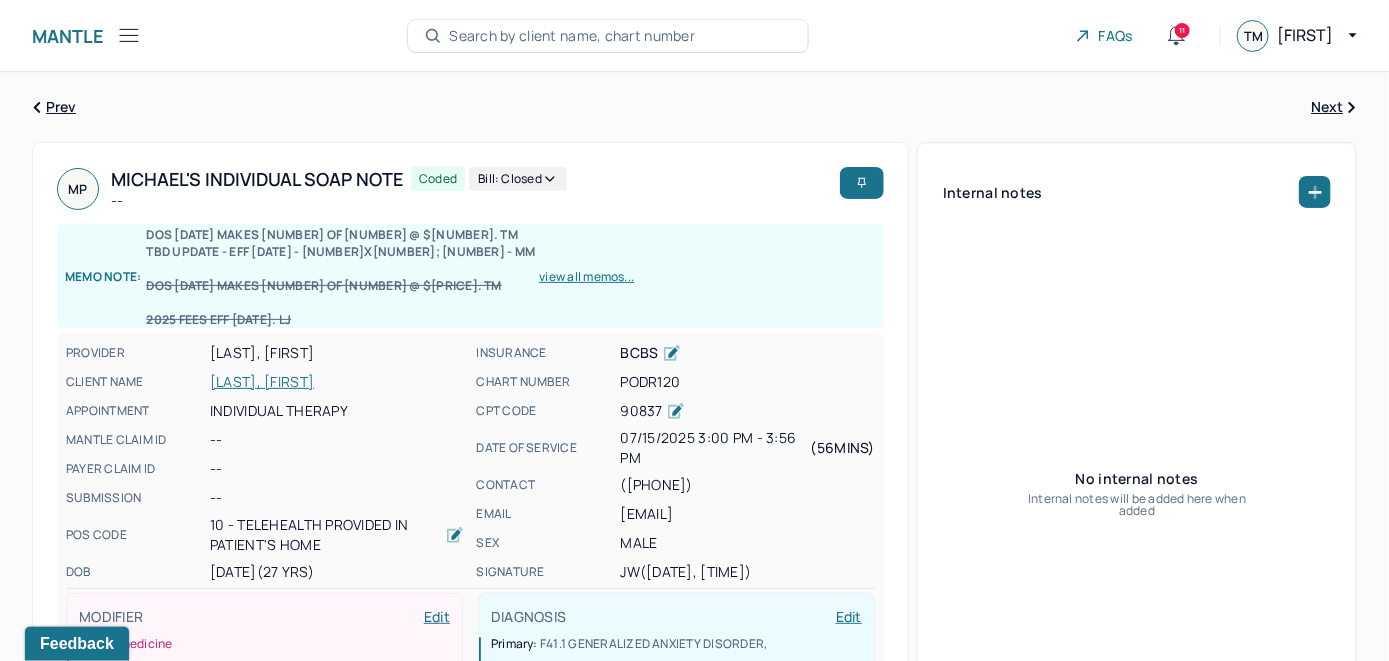 click on "Search by client name, chart number" at bounding box center [572, 36] 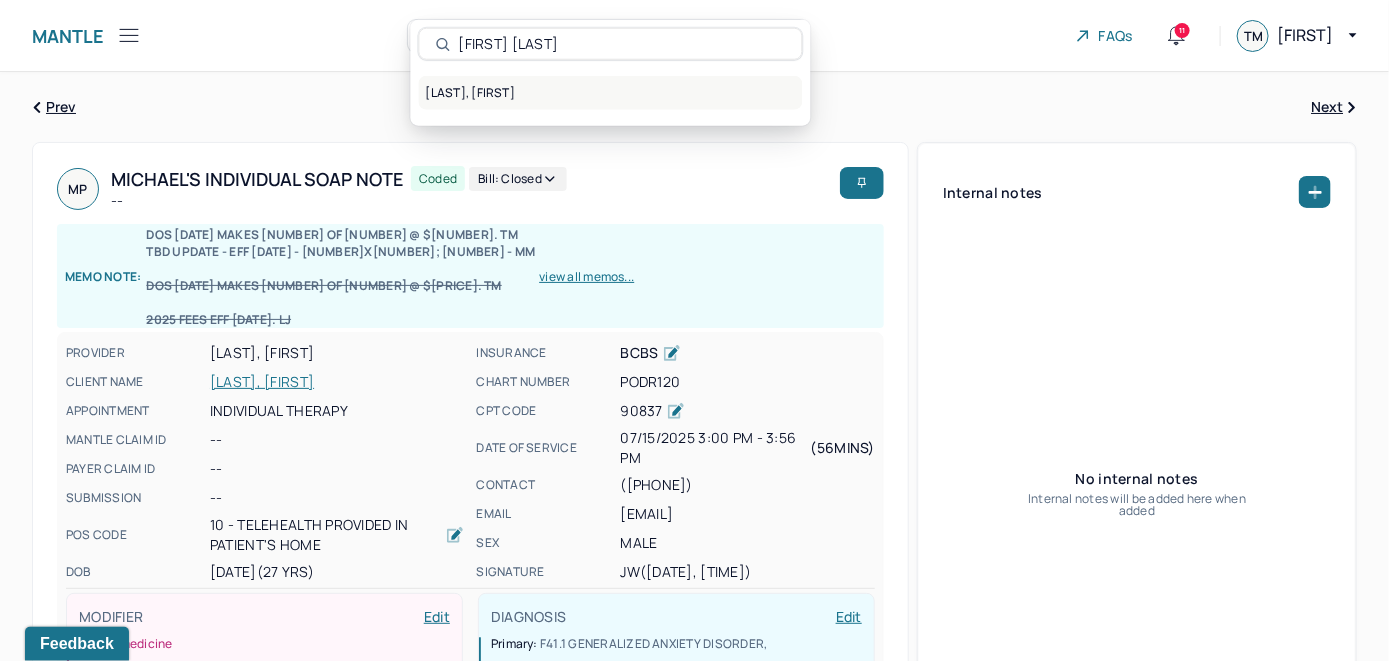 type on "Michael Rublin" 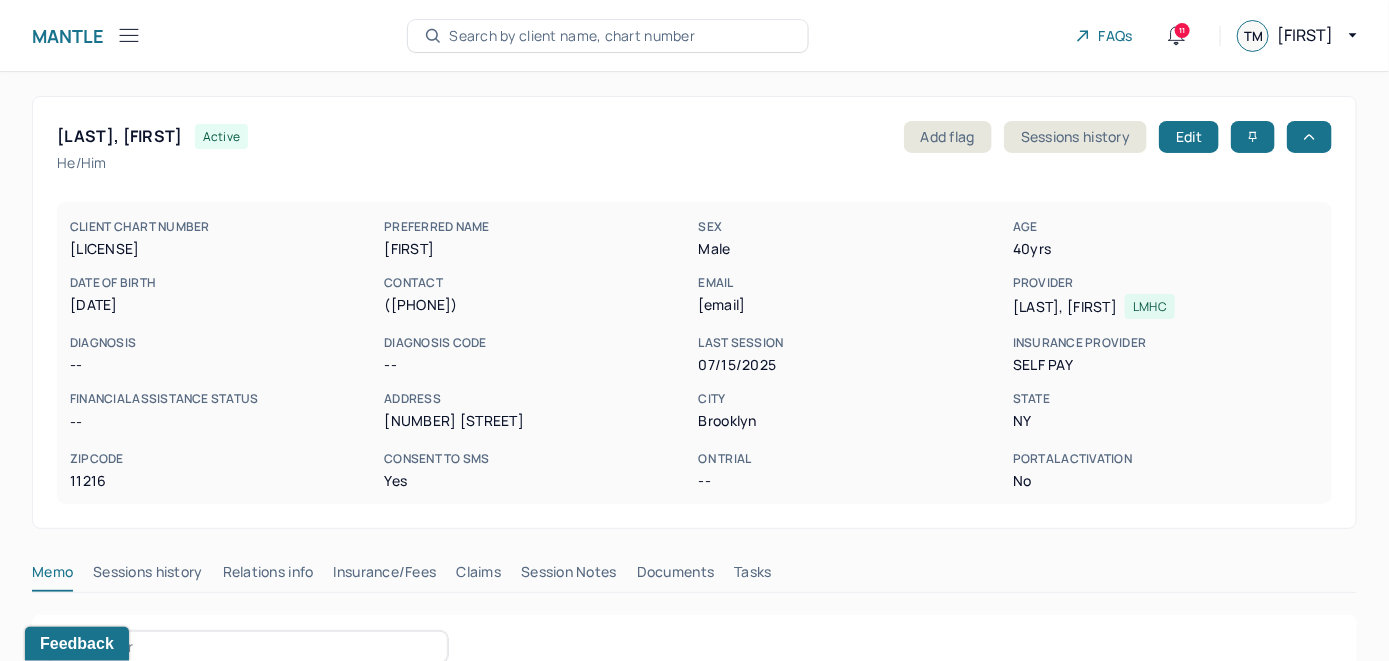 click on "Search by client name, chart number" at bounding box center (572, 36) 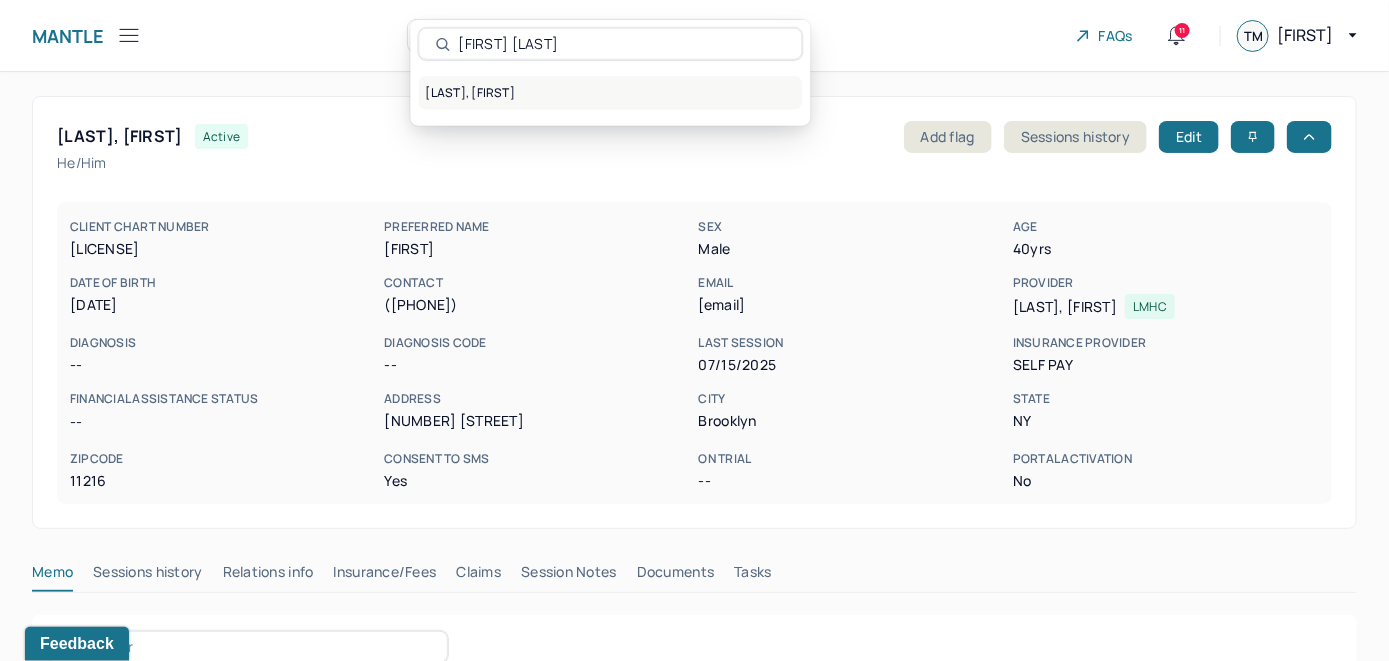 type on "Michael Rublin" 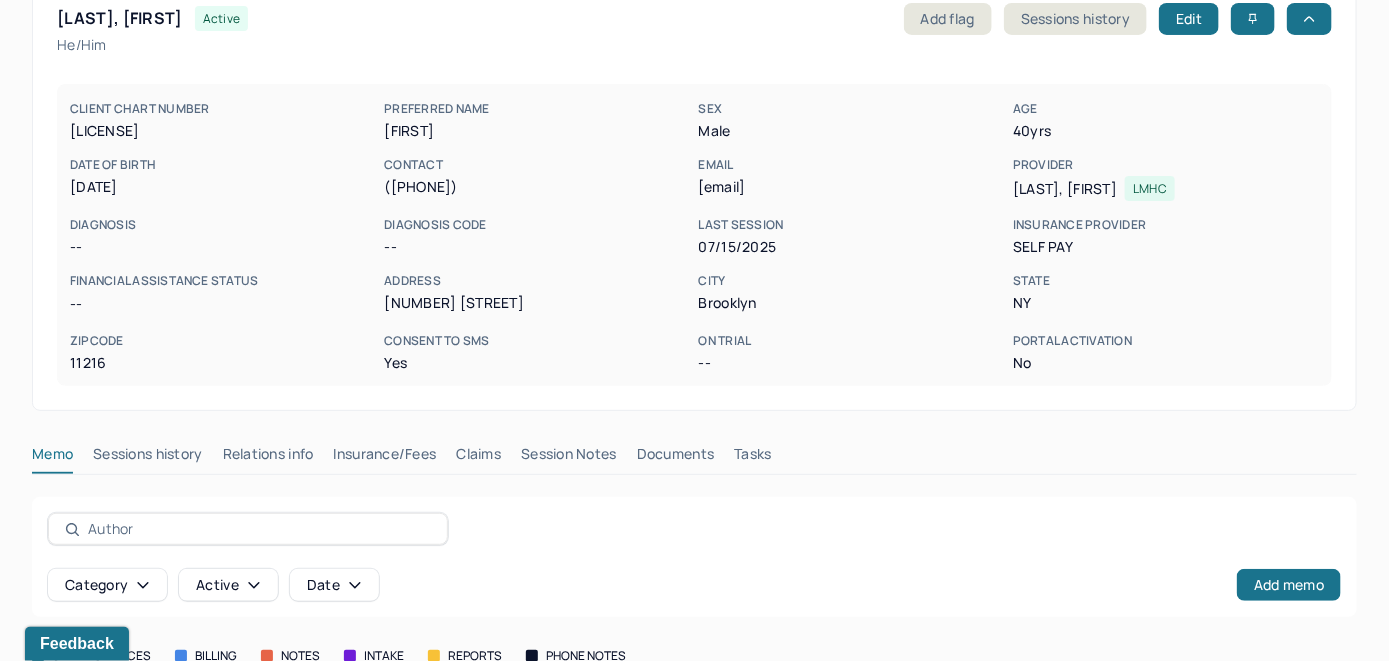 scroll, scrollTop: 261, scrollLeft: 0, axis: vertical 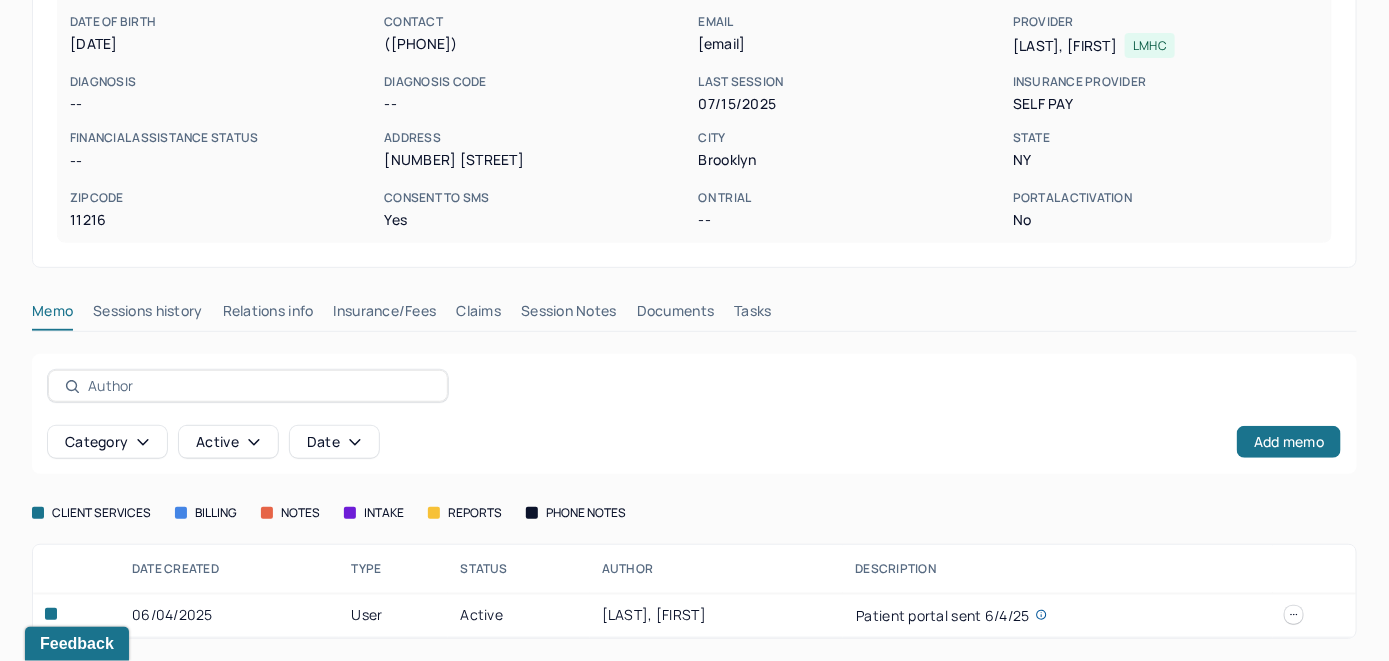 click on "Insurance/Fees" at bounding box center [385, 315] 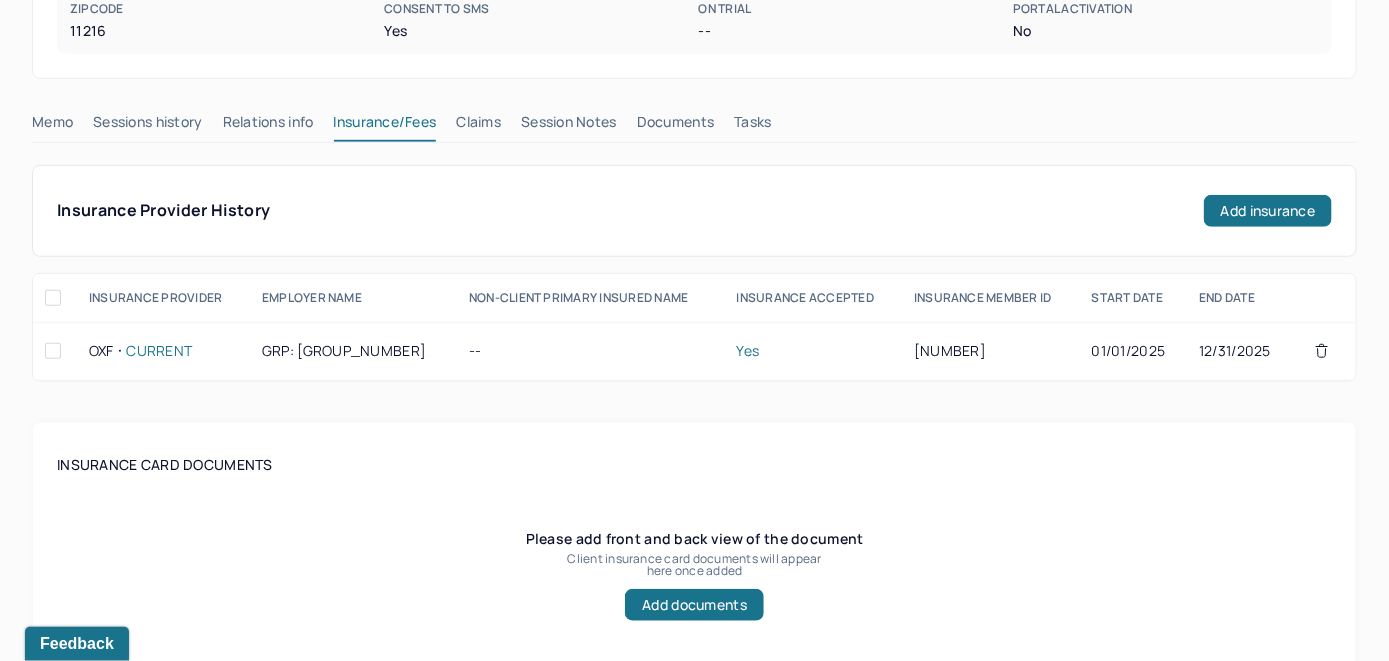 scroll, scrollTop: 361, scrollLeft: 0, axis: vertical 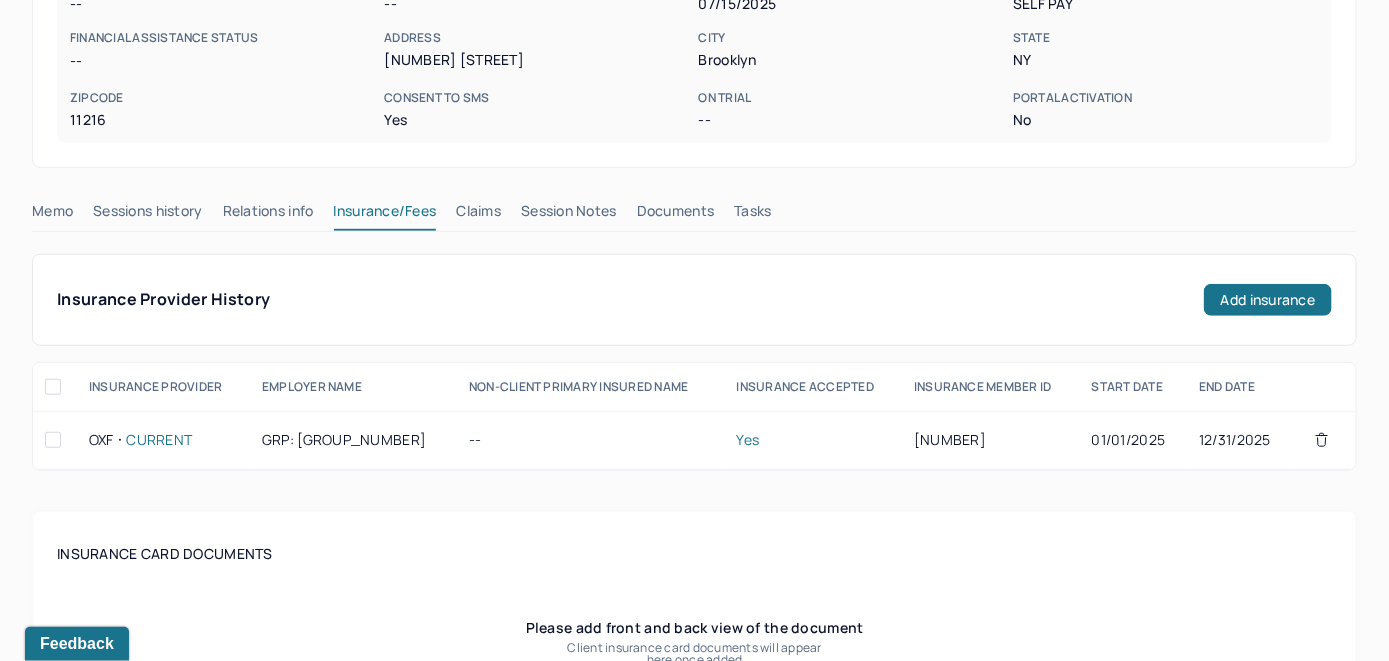 click on "Claims" at bounding box center [478, 215] 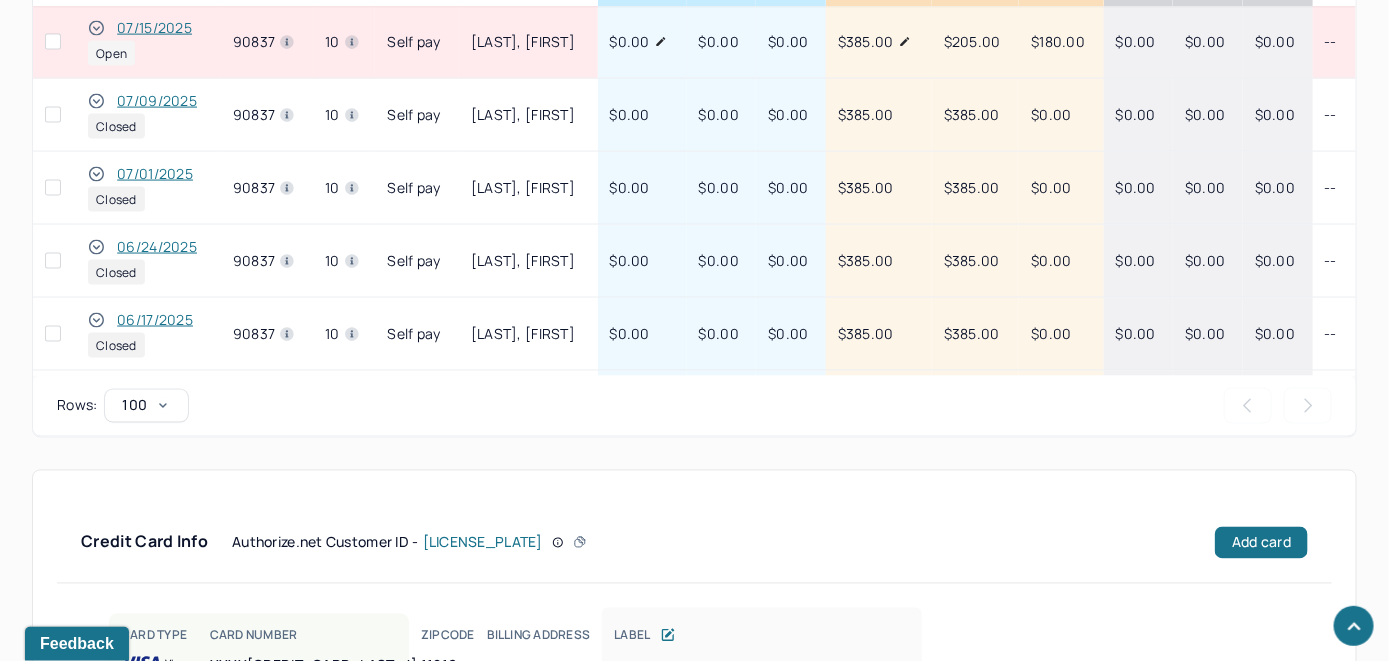 scroll, scrollTop: 910, scrollLeft: 0, axis: vertical 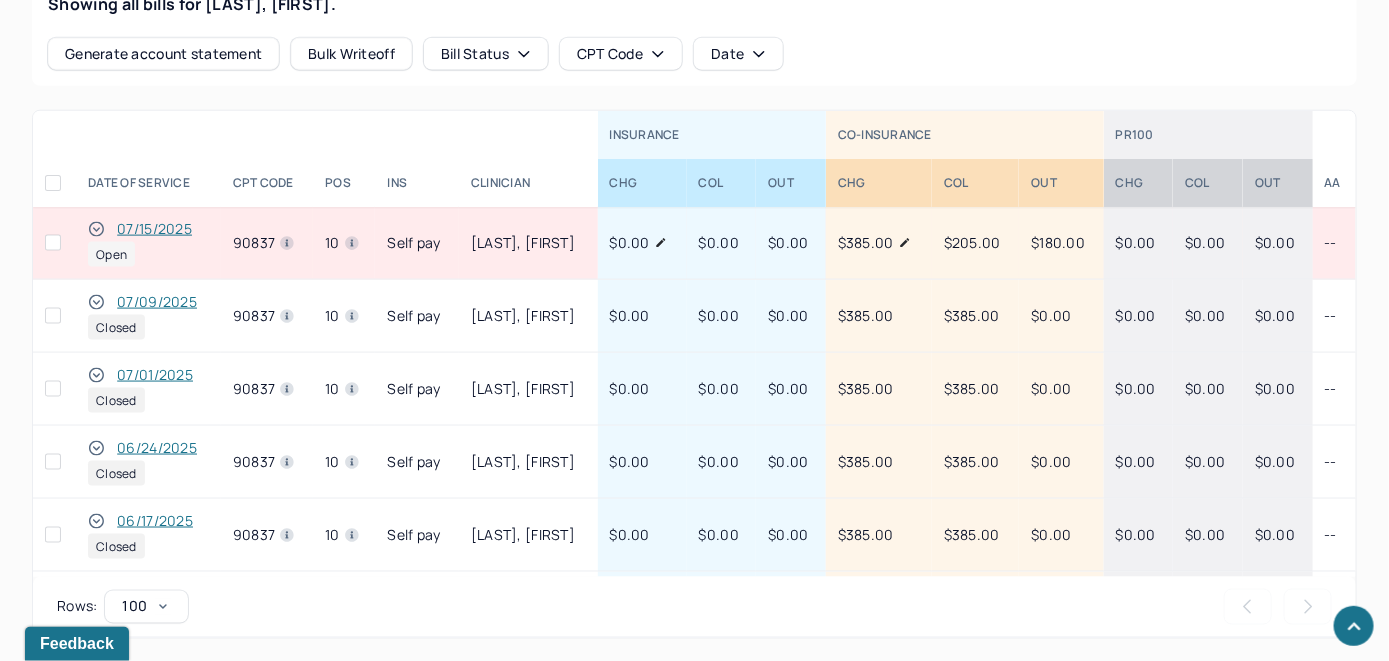 click on "07/15/2025" at bounding box center [154, 229] 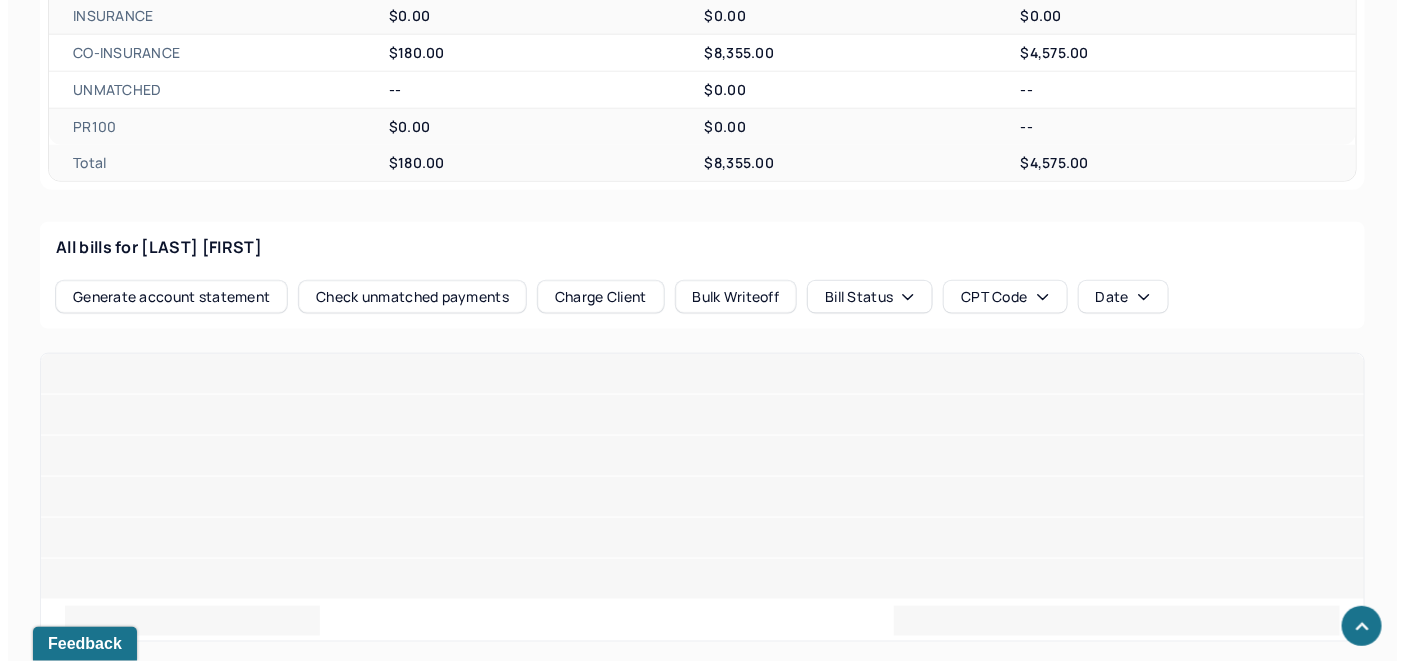 scroll, scrollTop: 838, scrollLeft: 0, axis: vertical 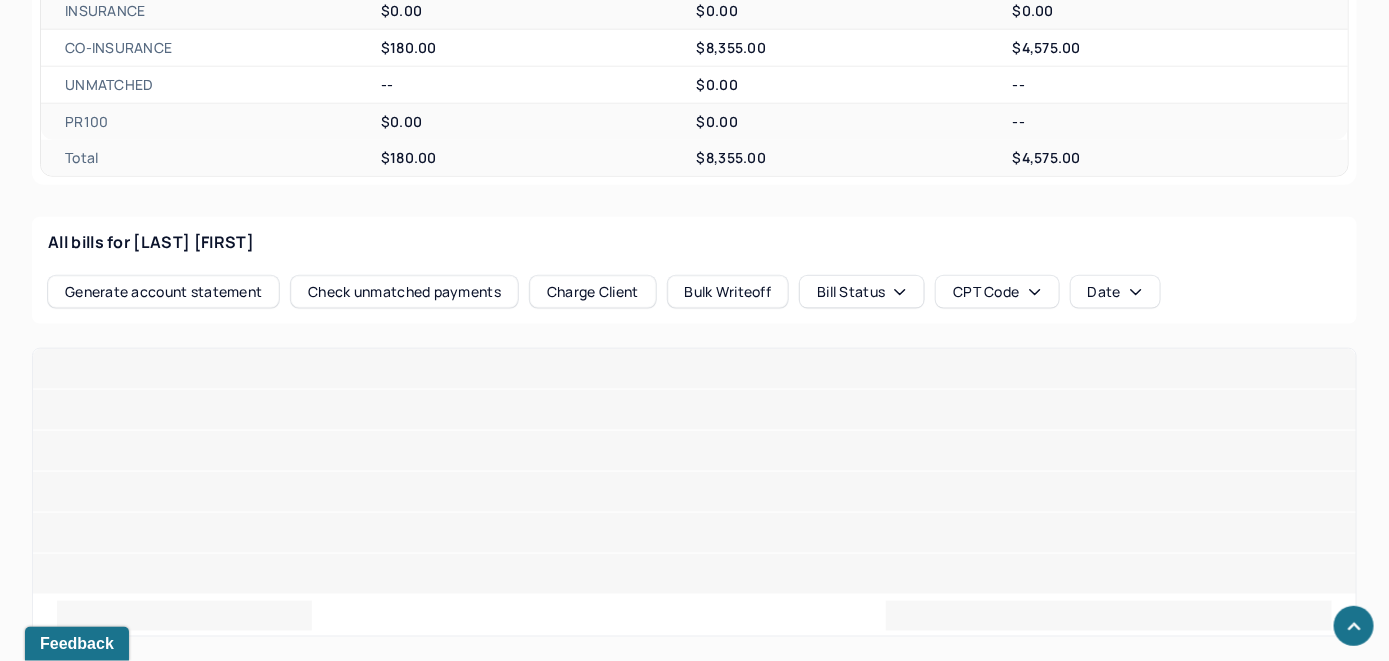 click on "All bills for   Rublin Michael   Generate account statement     Check unmatched payments     Charge Client     Bulk Writeoff     Bill Status     CPT Code     Date" at bounding box center [694, 270] 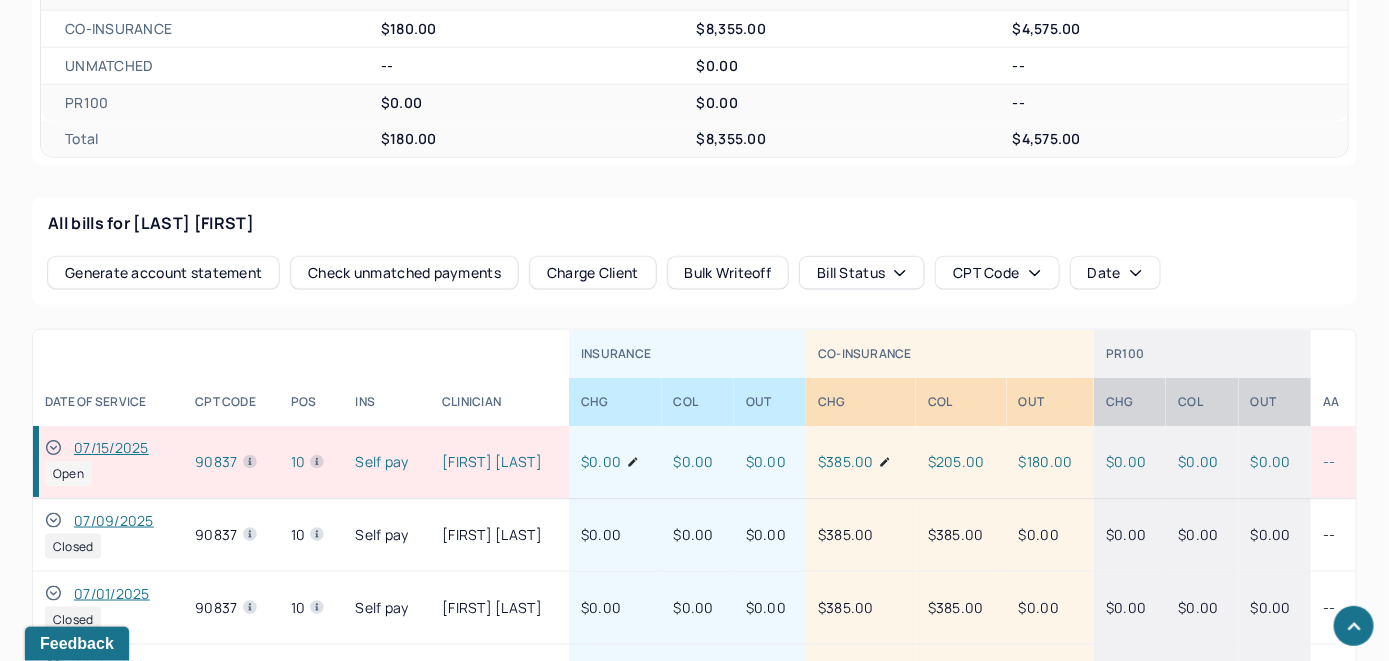 click on "Check unmatched payments" at bounding box center [404, 273] 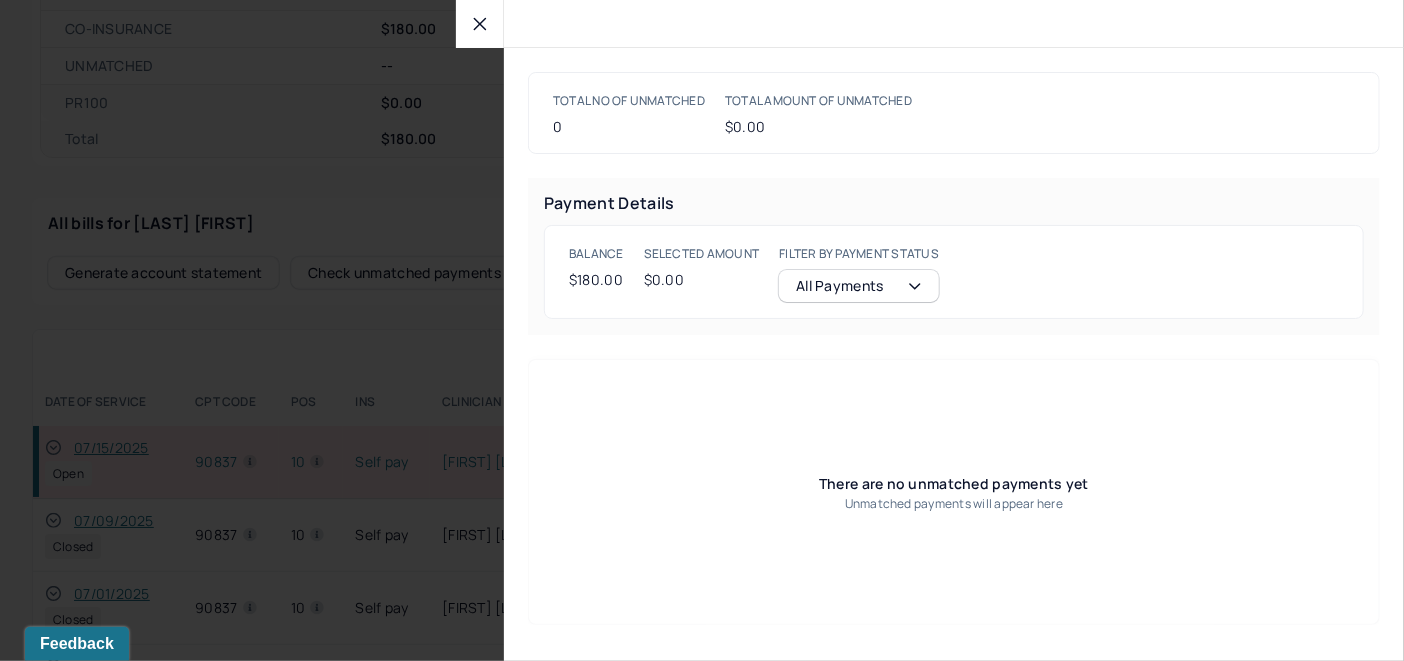 click 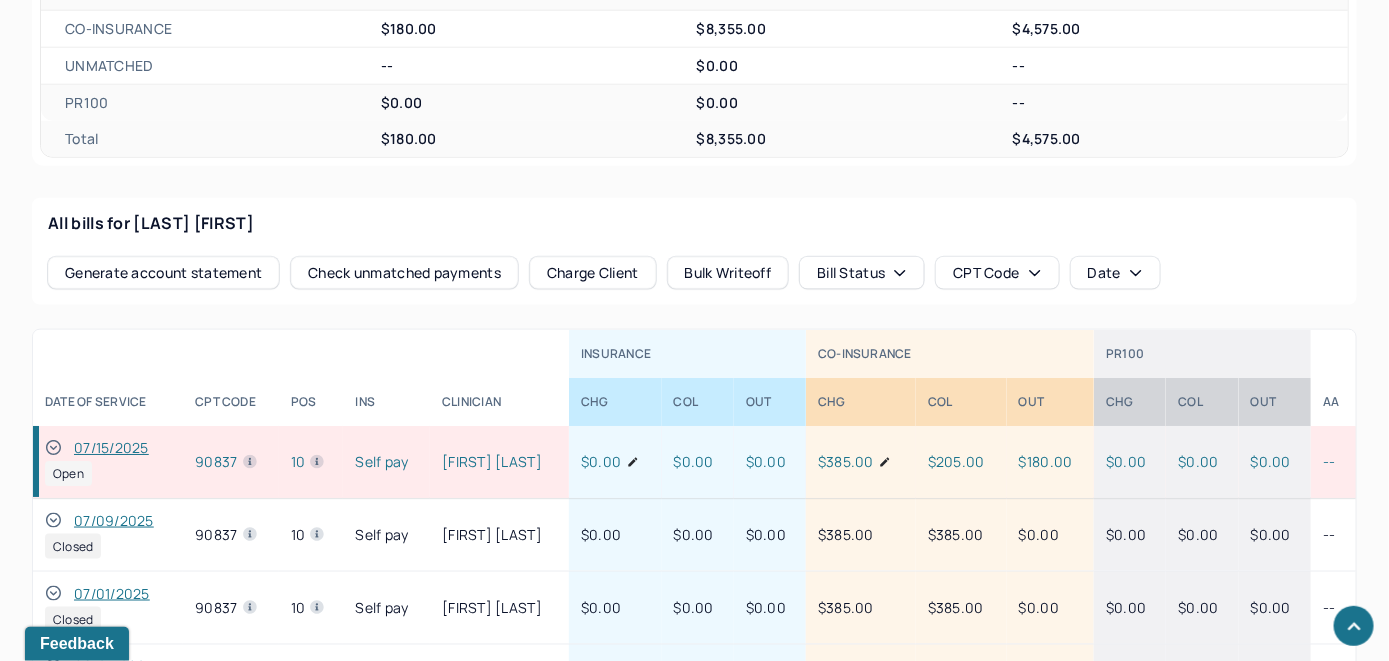 click on "Charge Client" at bounding box center [593, 273] 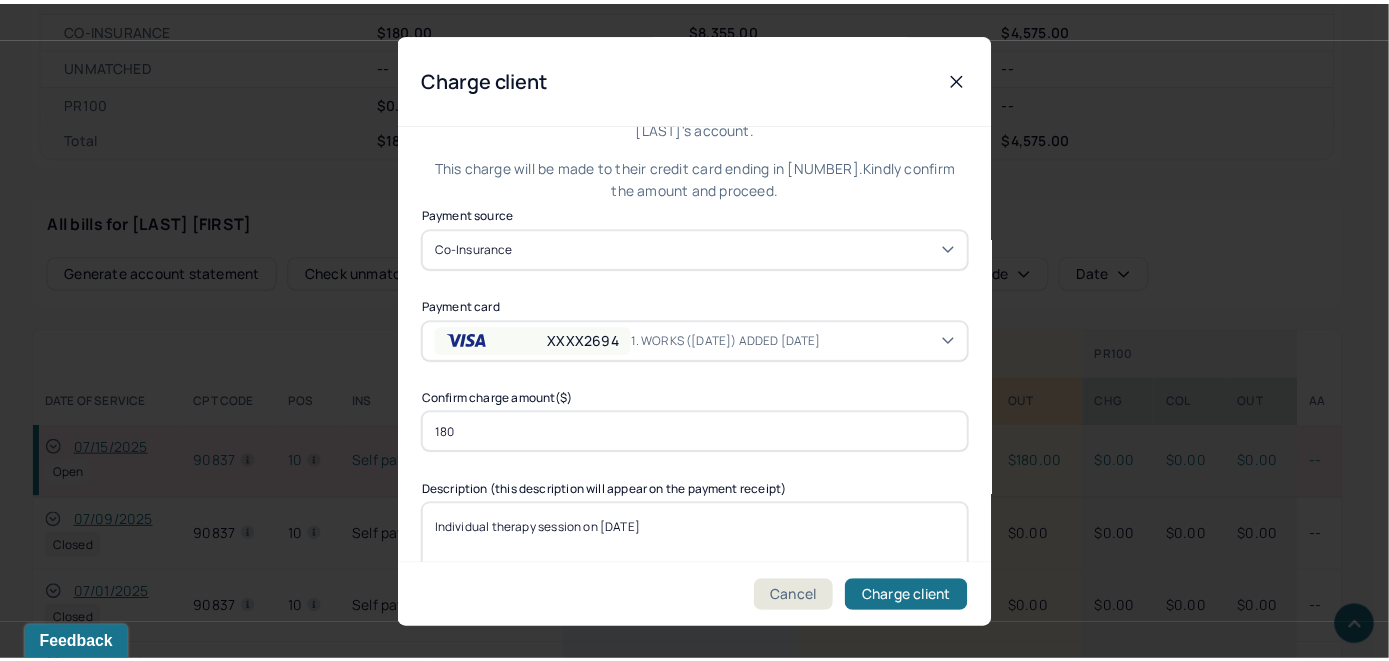 scroll, scrollTop: 121, scrollLeft: 0, axis: vertical 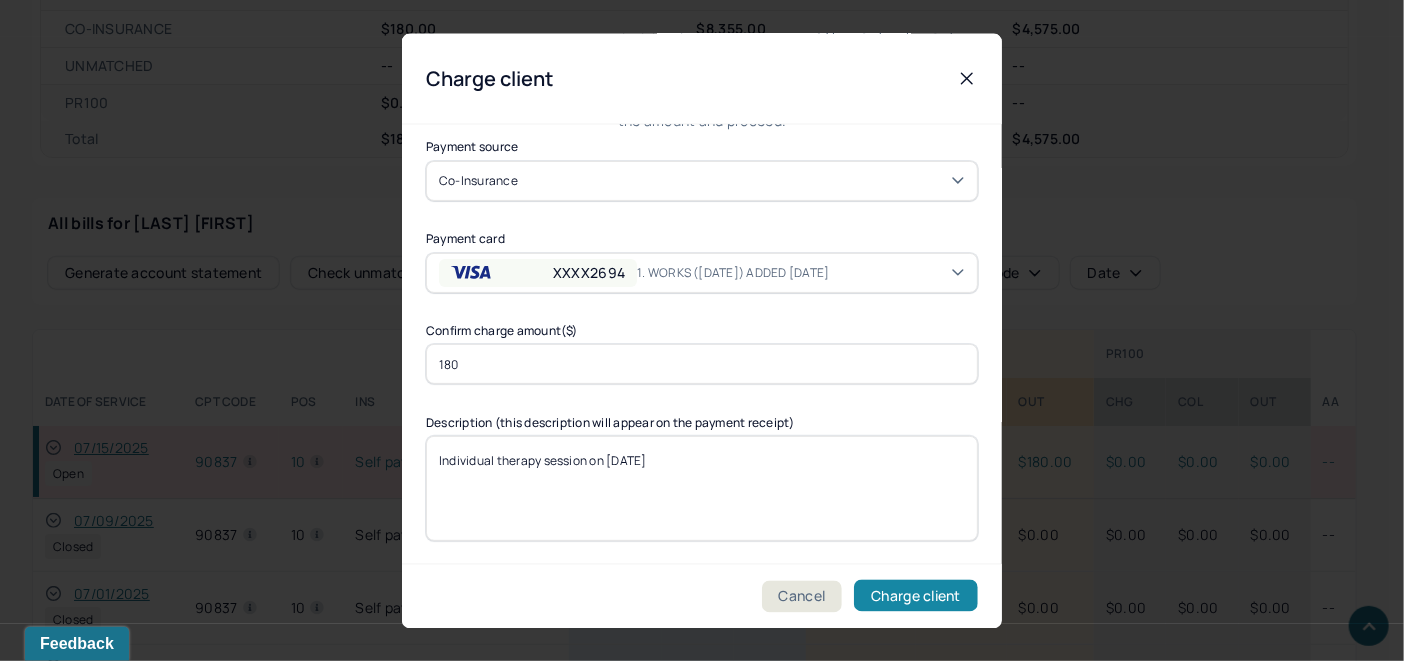 click on "Charge client" at bounding box center [916, 596] 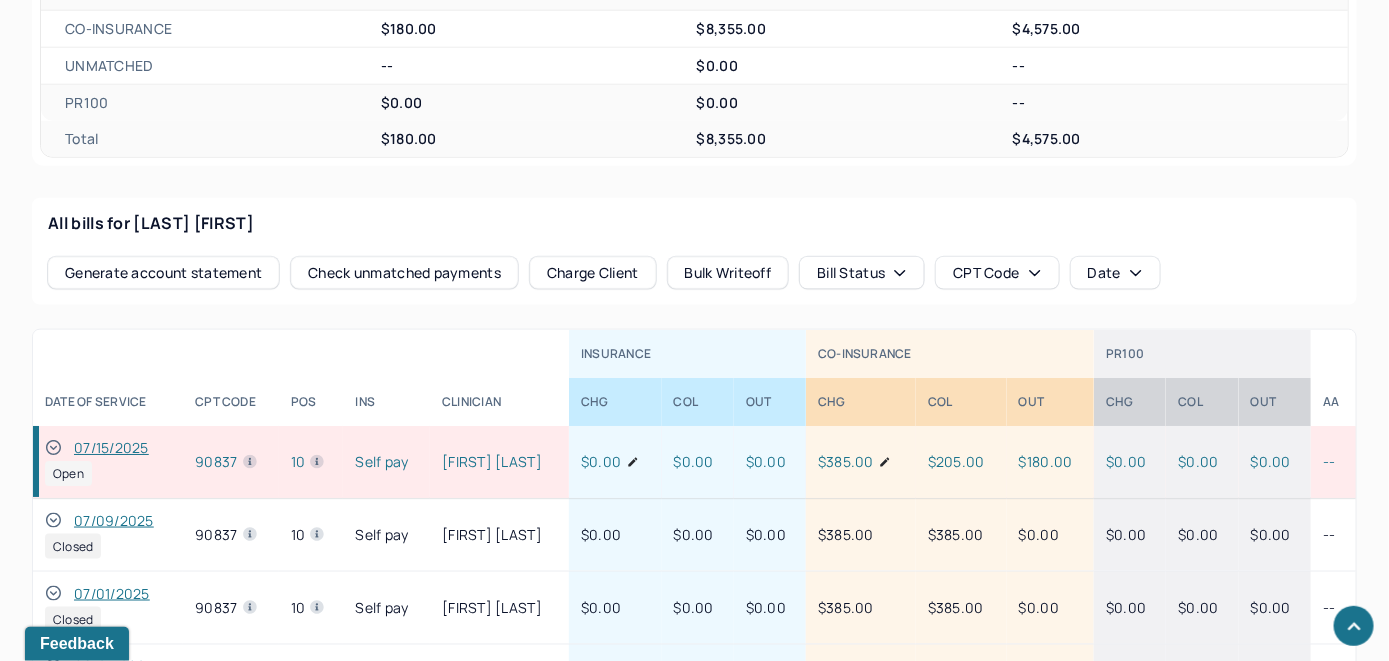 click 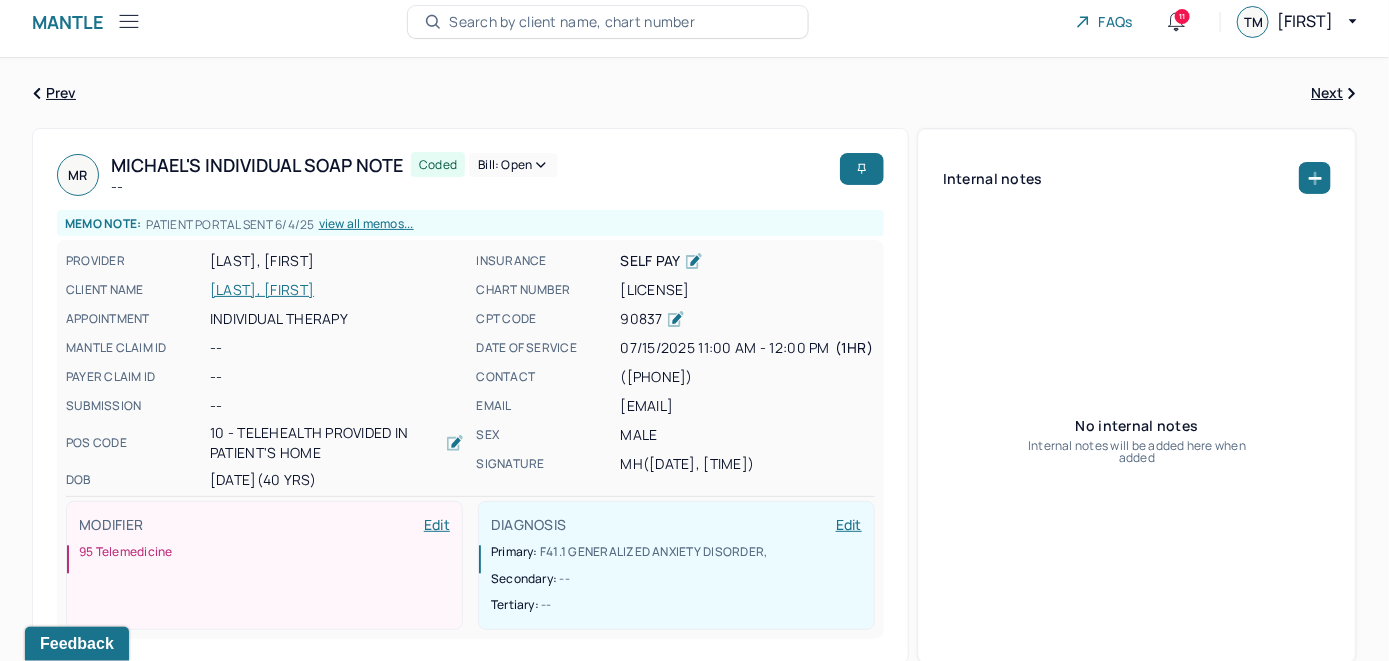 scroll, scrollTop: 0, scrollLeft: 0, axis: both 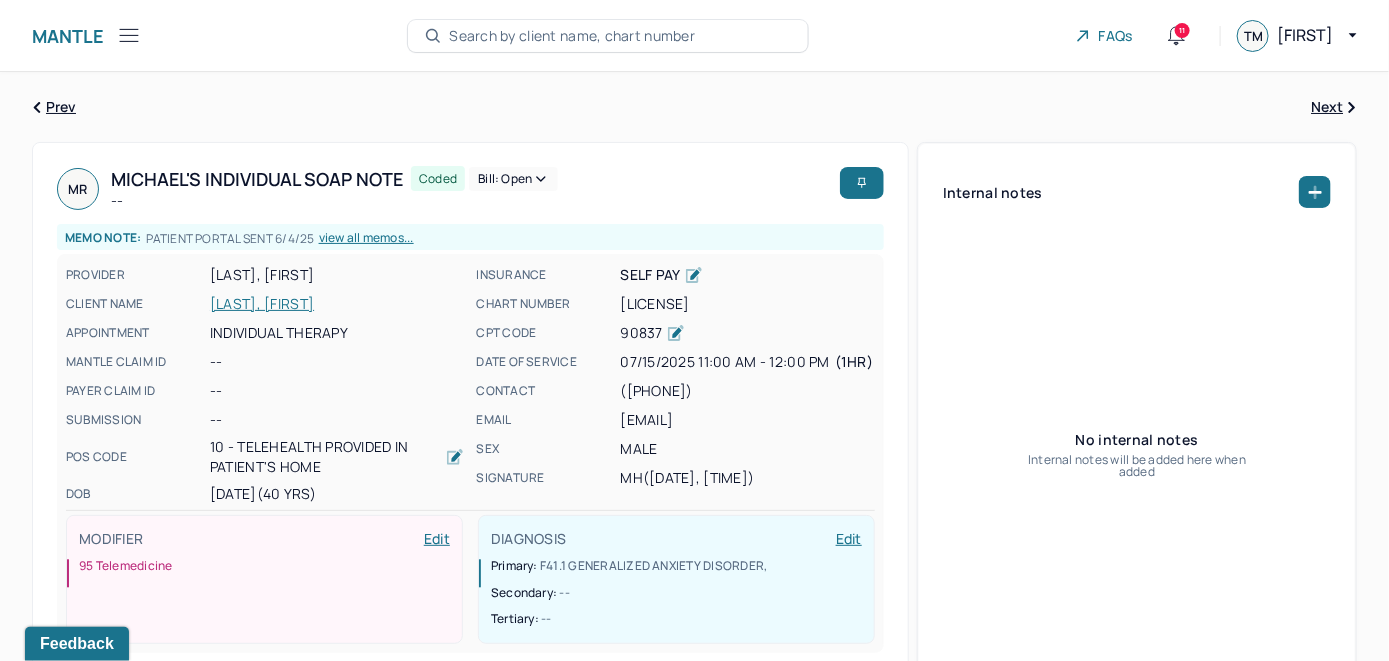 click 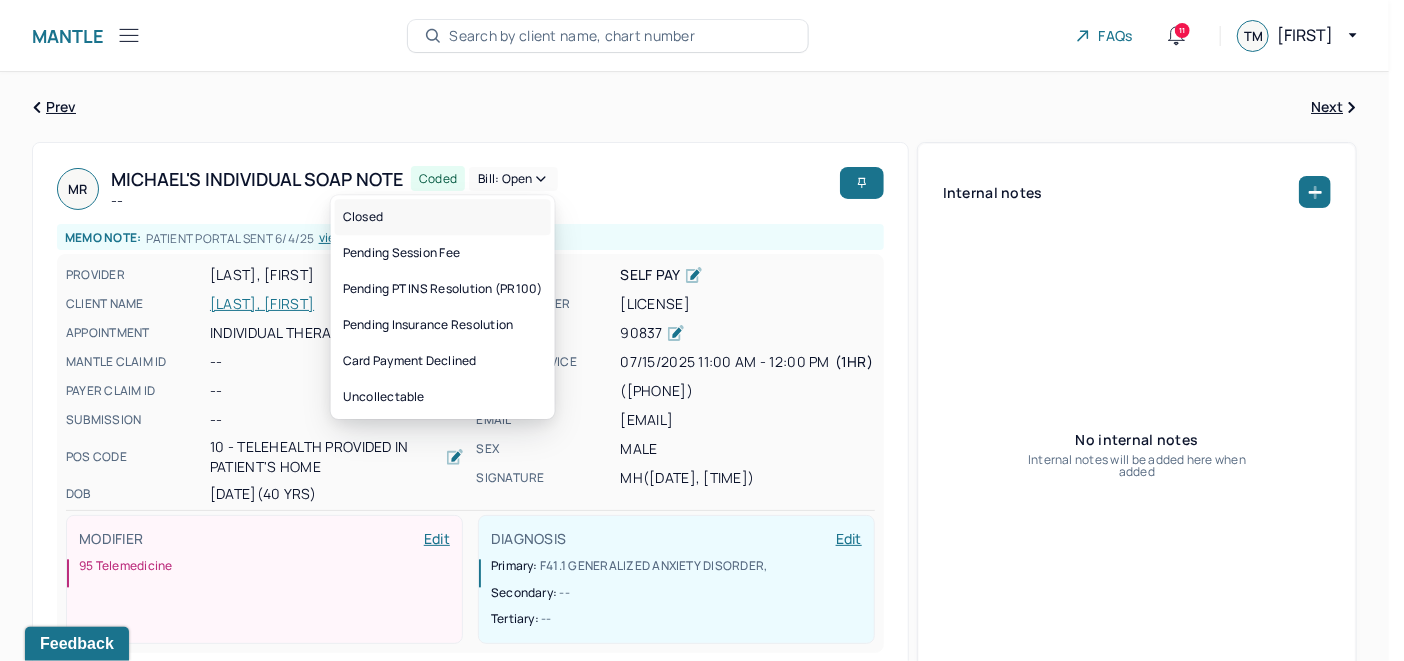 click on "Closed" at bounding box center [443, 217] 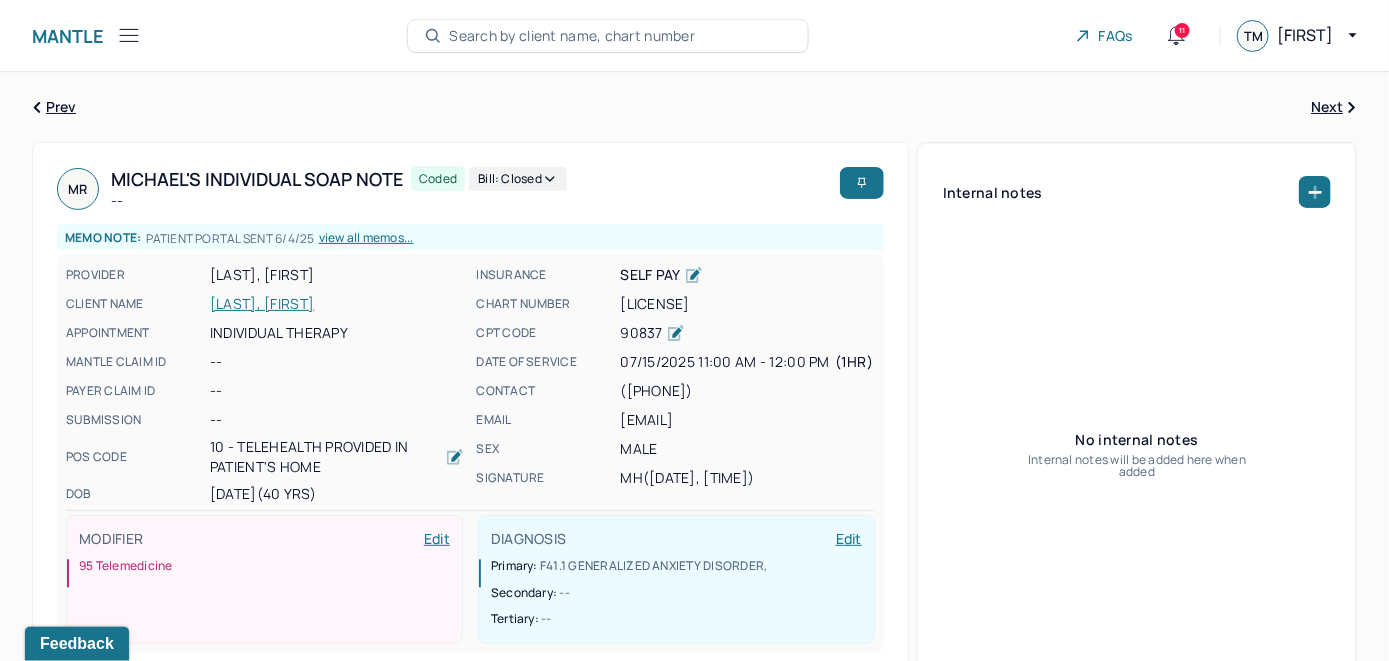 click on "Search by client name, chart number" at bounding box center (572, 36) 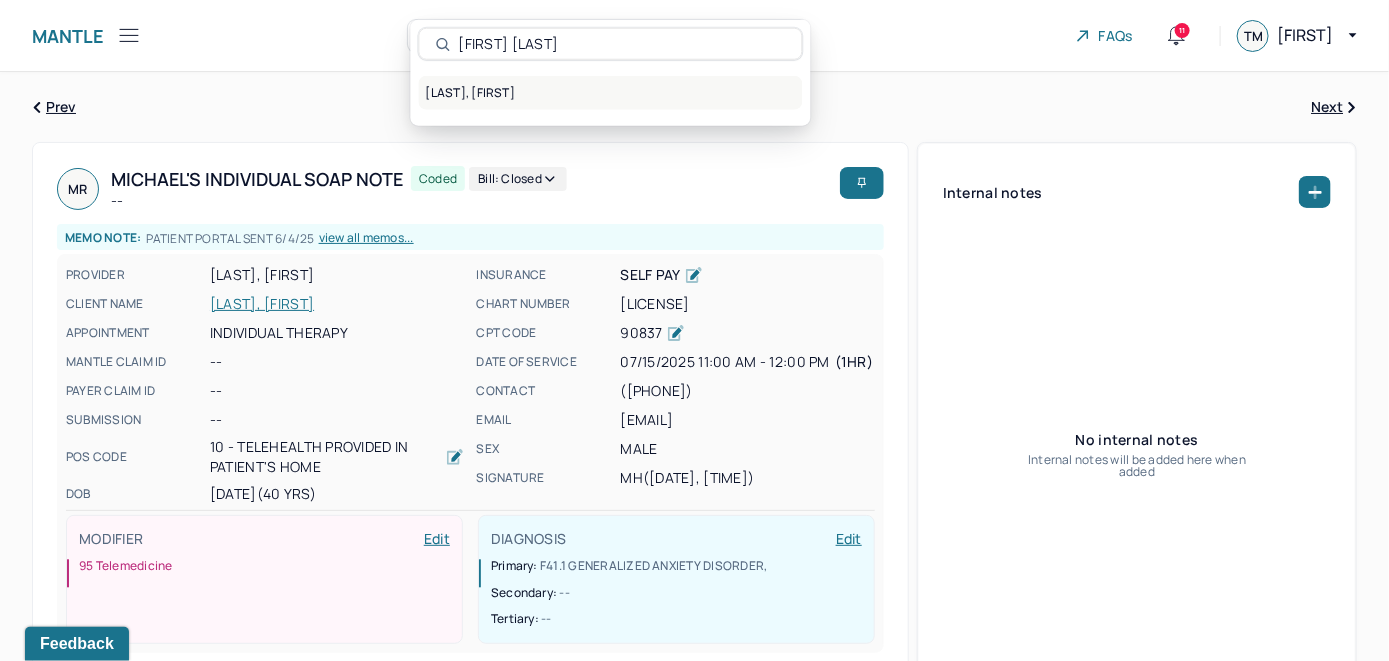 type on "Muneeb Abbas" 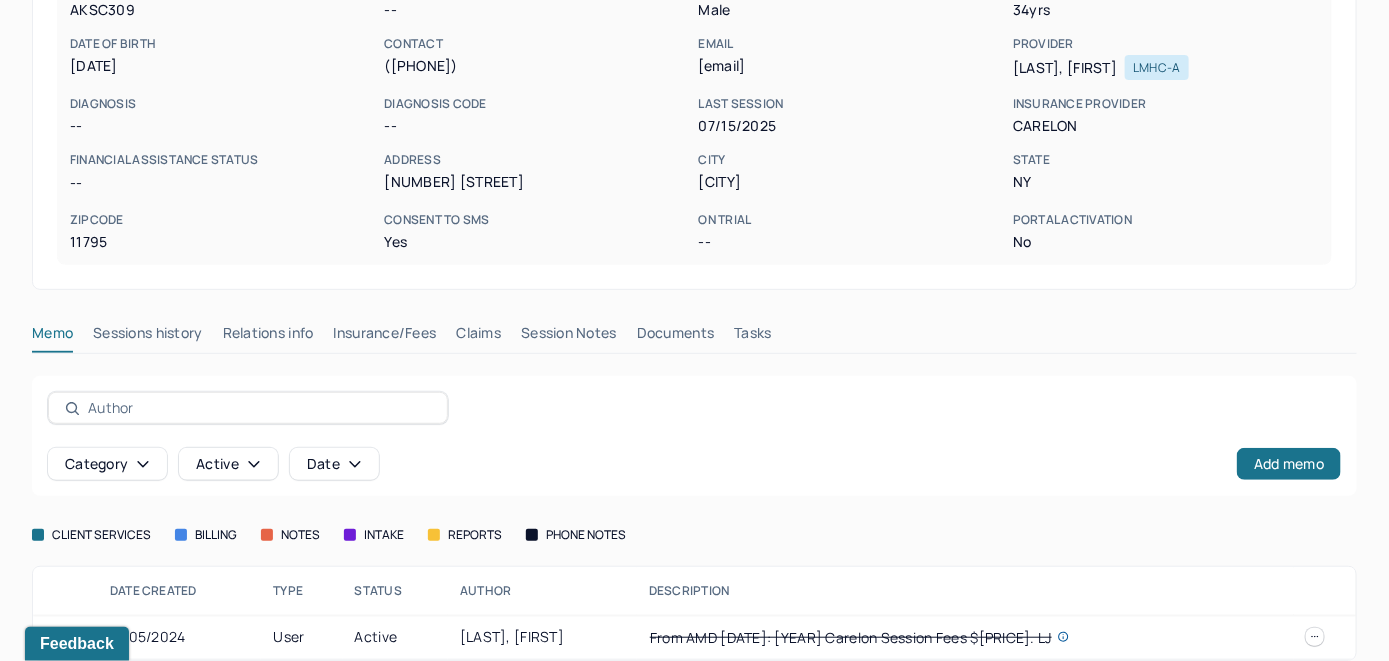 scroll, scrollTop: 261, scrollLeft: 0, axis: vertical 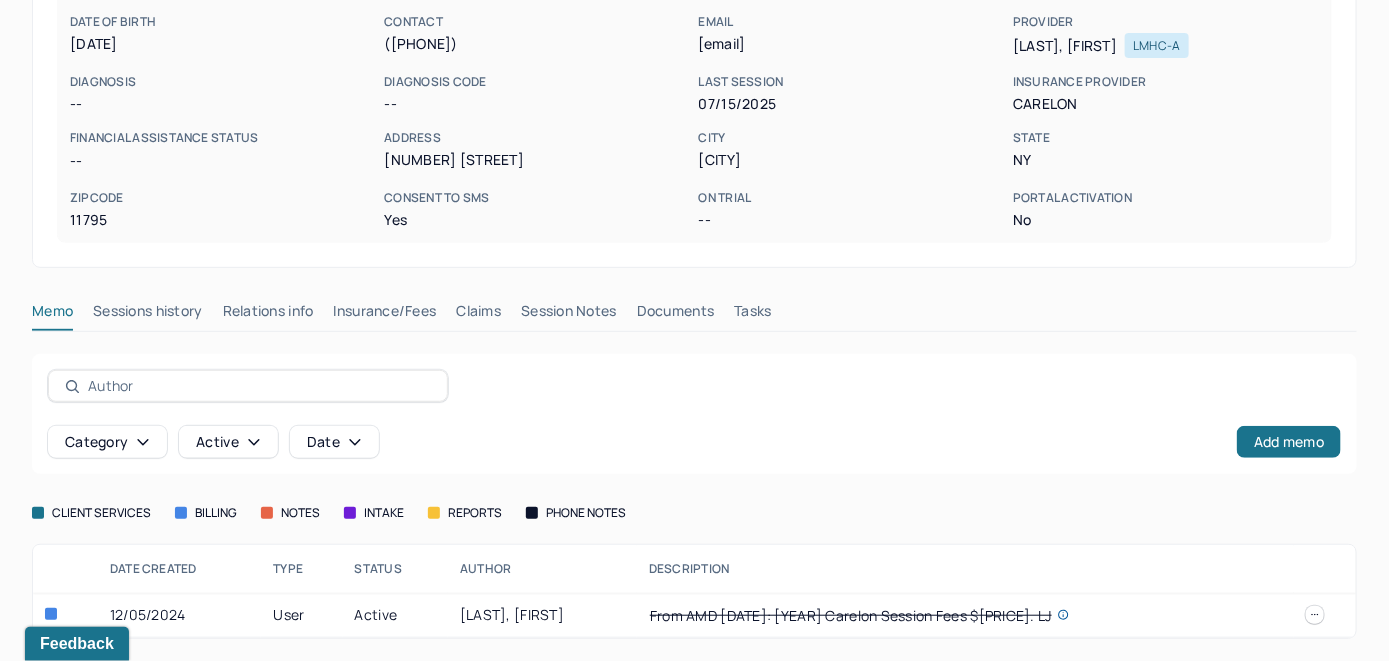 click on "Insurance/Fees" at bounding box center [385, 315] 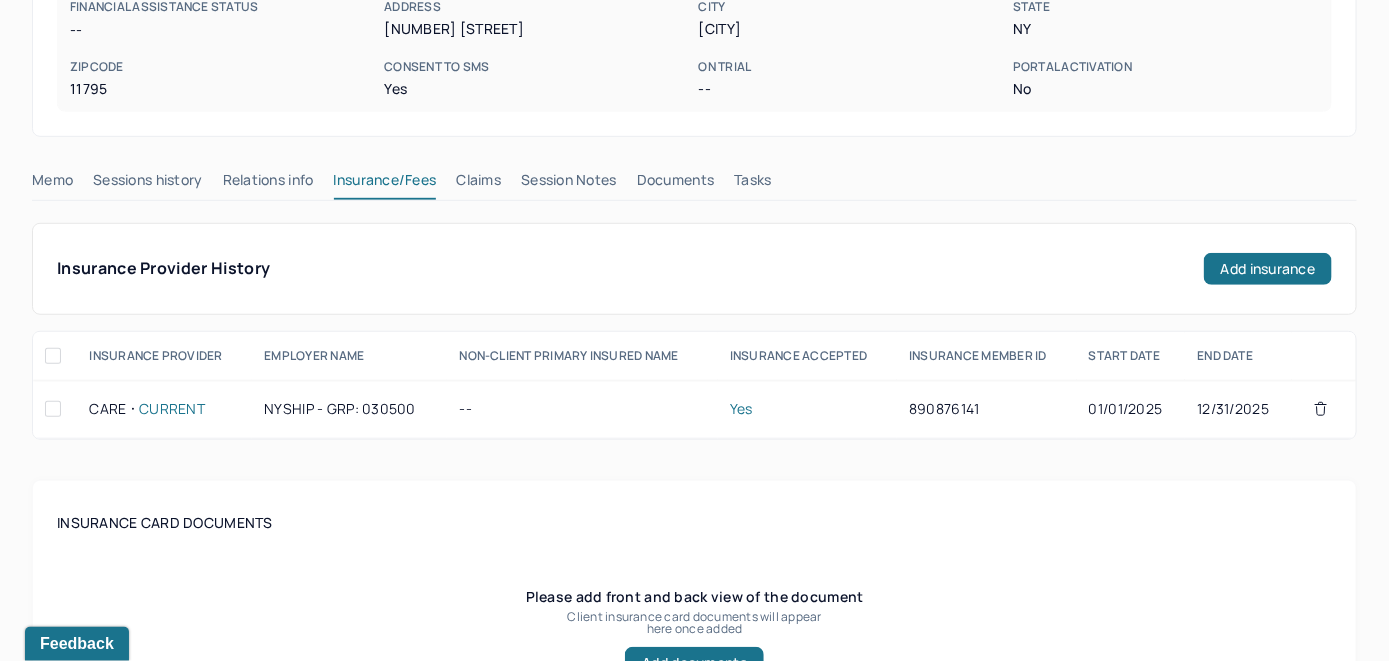 scroll, scrollTop: 361, scrollLeft: 0, axis: vertical 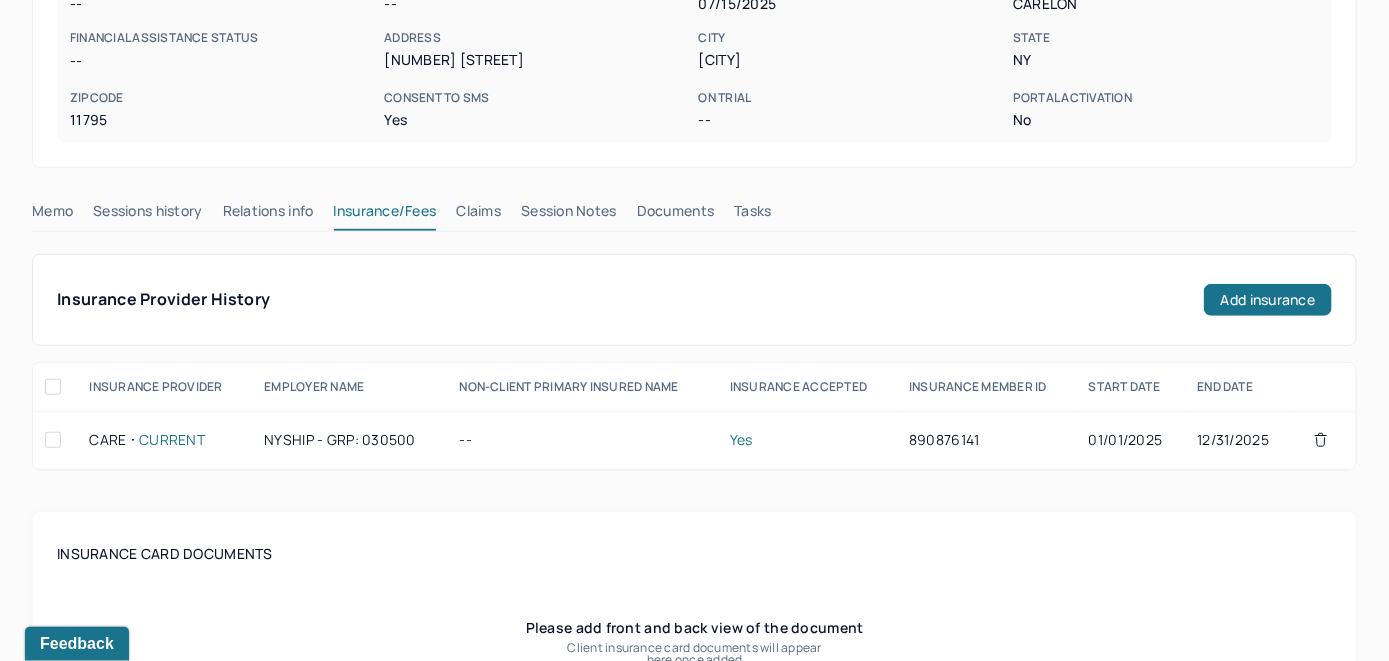 click on "Claims" at bounding box center (478, 215) 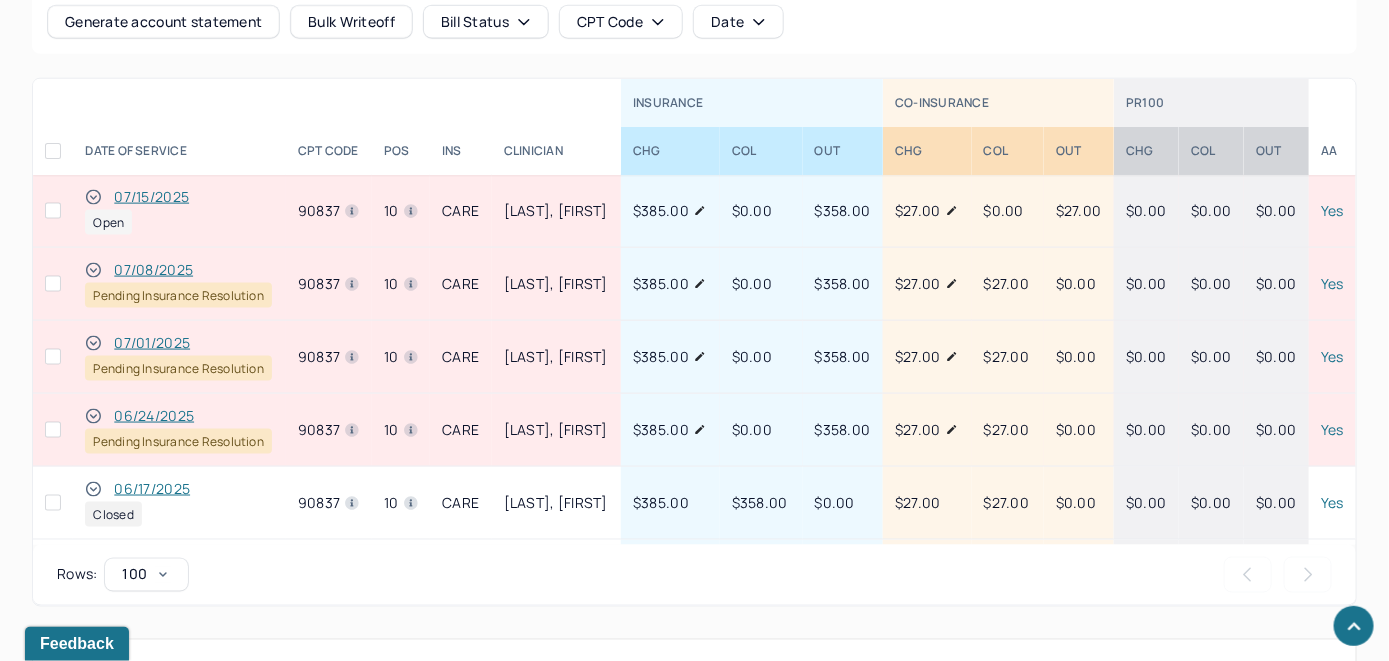 scroll, scrollTop: 935, scrollLeft: 0, axis: vertical 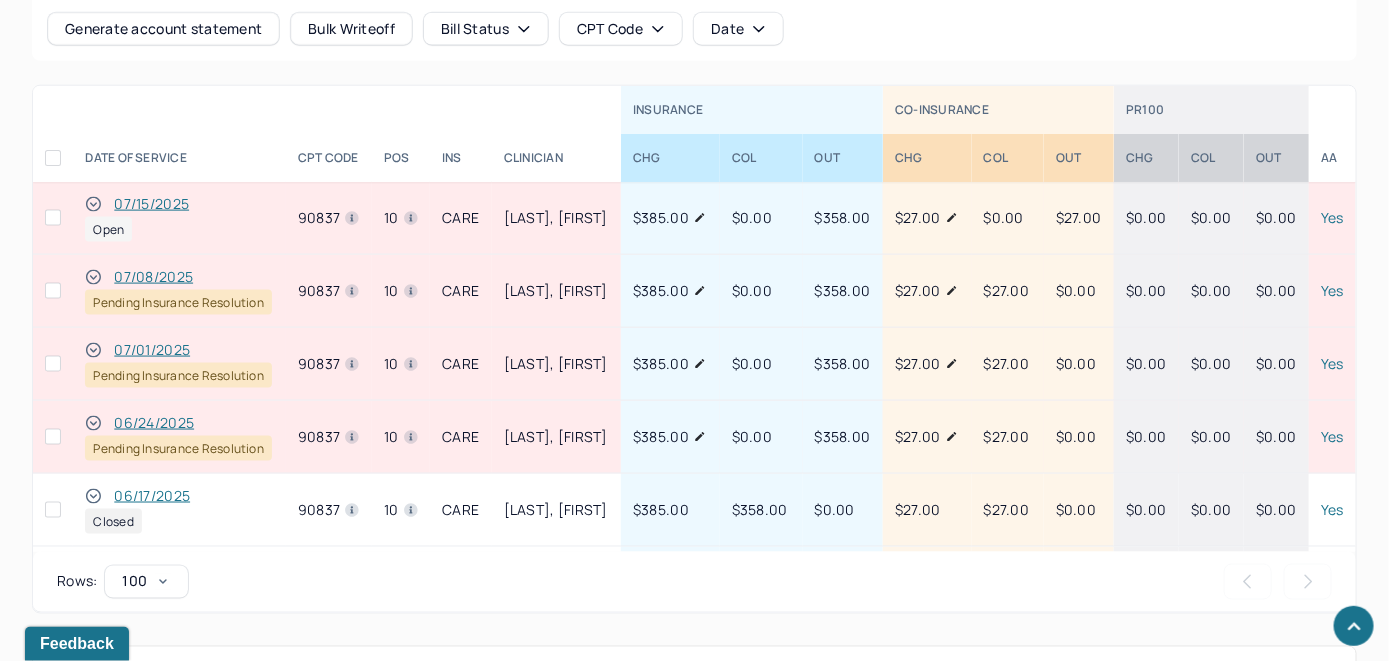 click on "07/15/2025" at bounding box center [151, 204] 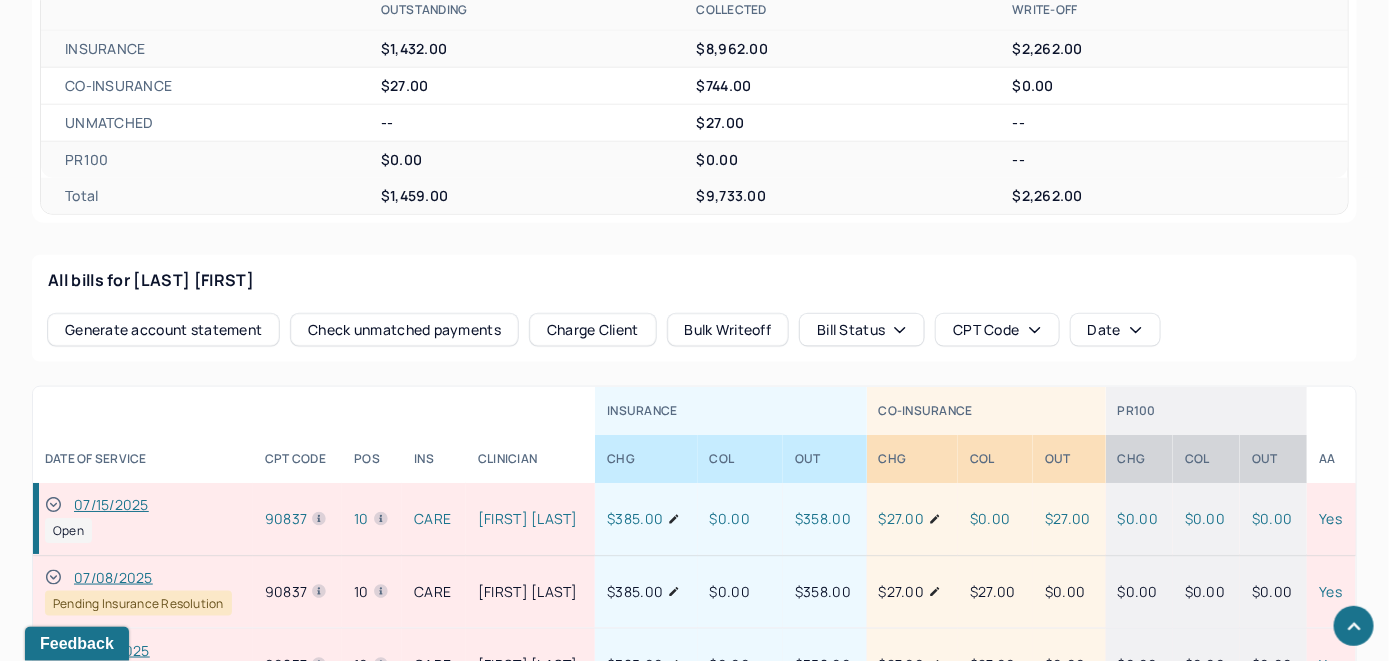 scroll, scrollTop: 864, scrollLeft: 0, axis: vertical 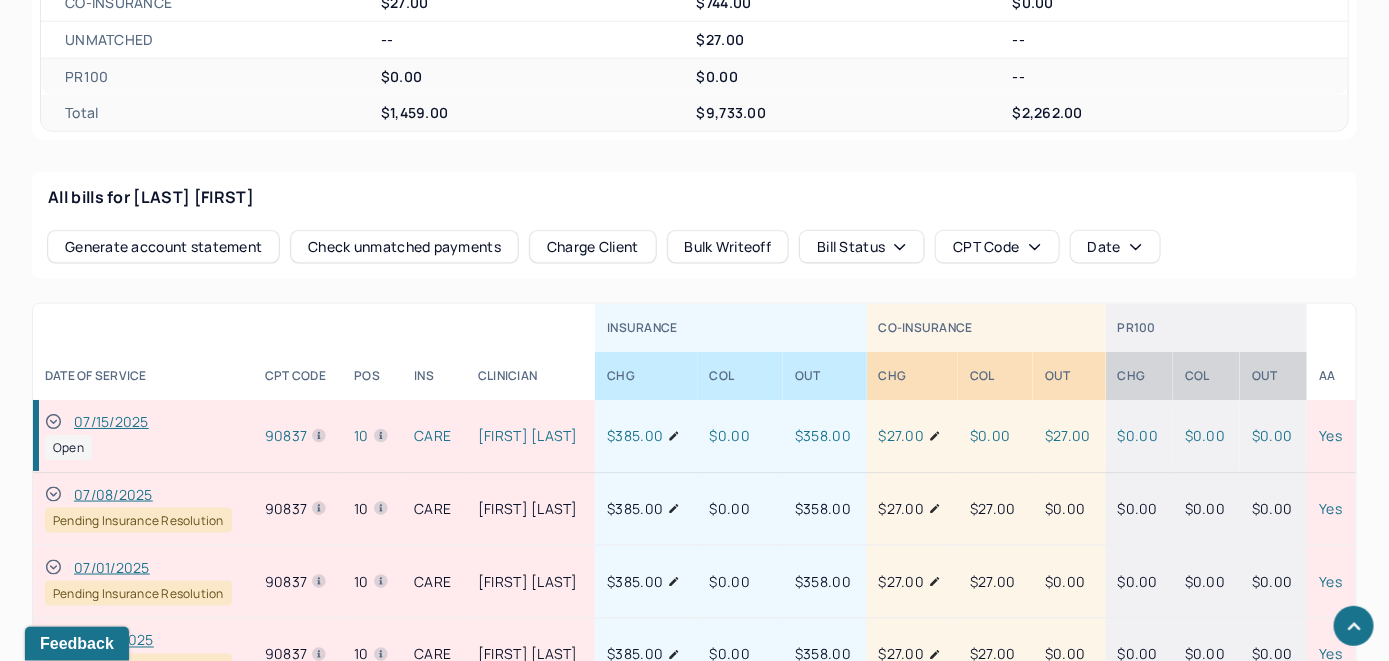 click on "Check unmatched payments" at bounding box center [404, 247] 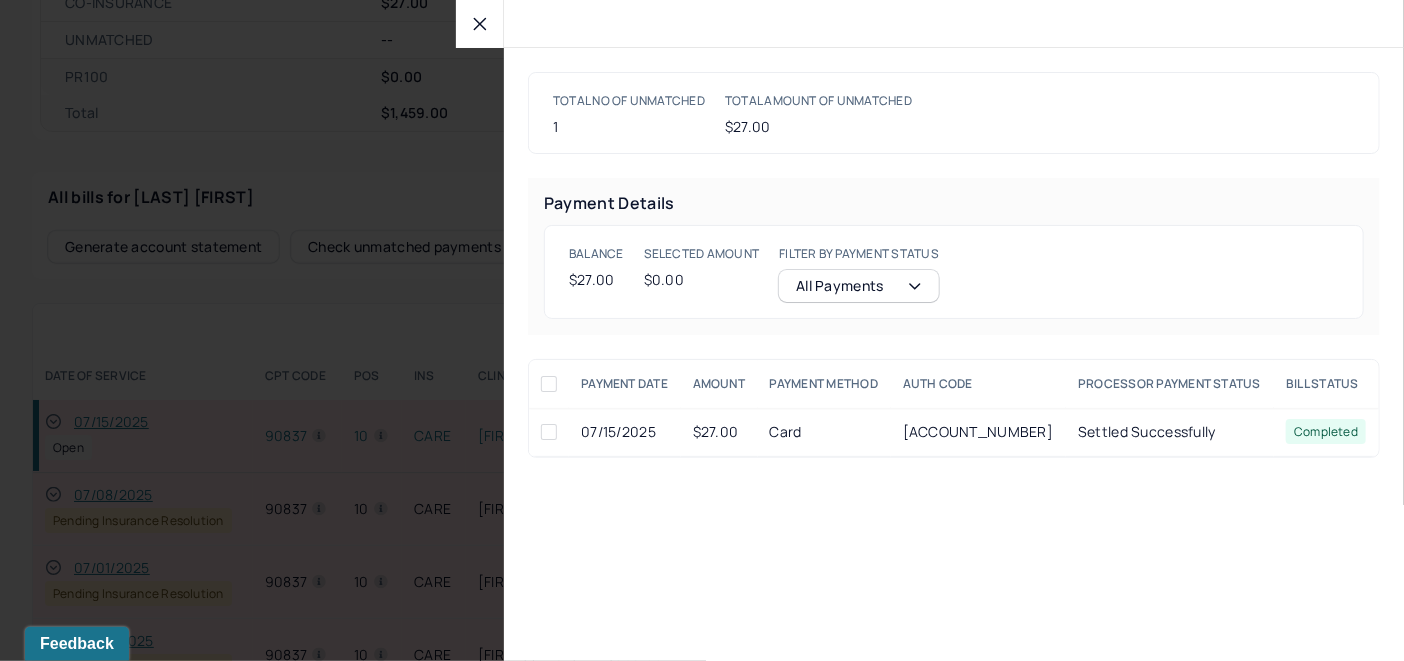 click at bounding box center (549, 432) 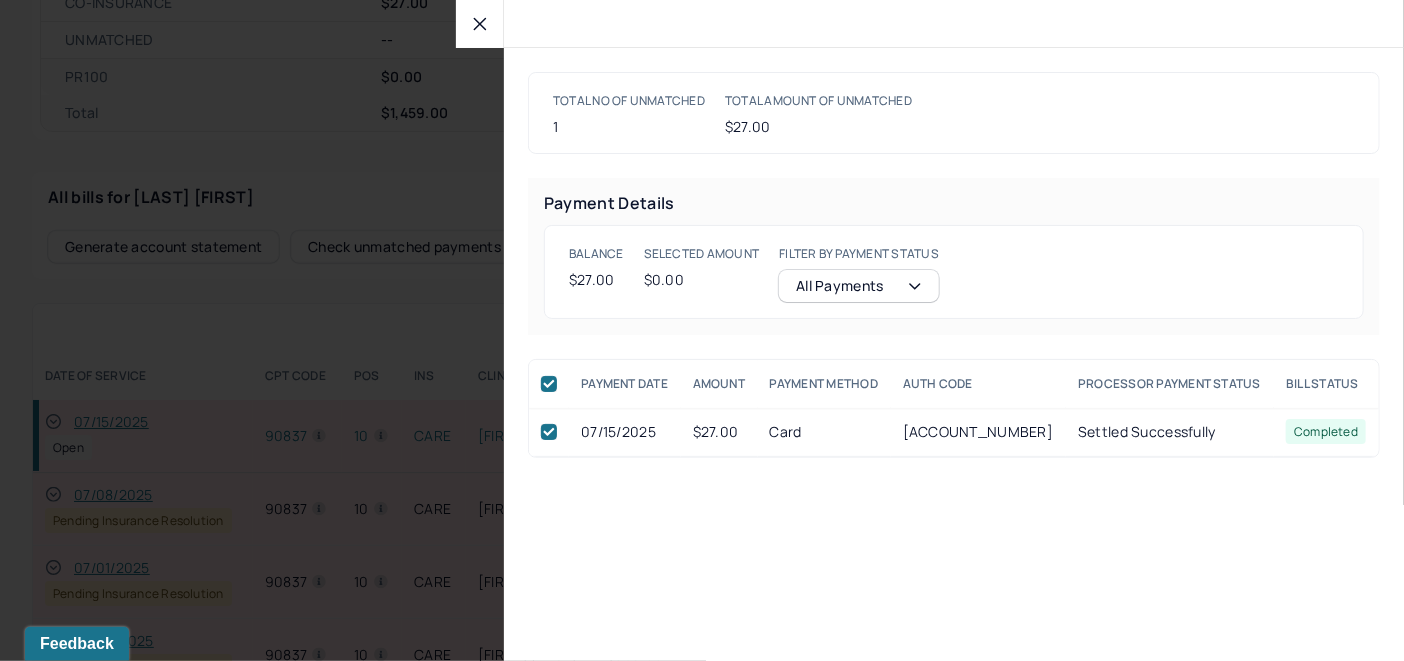checkbox on "true" 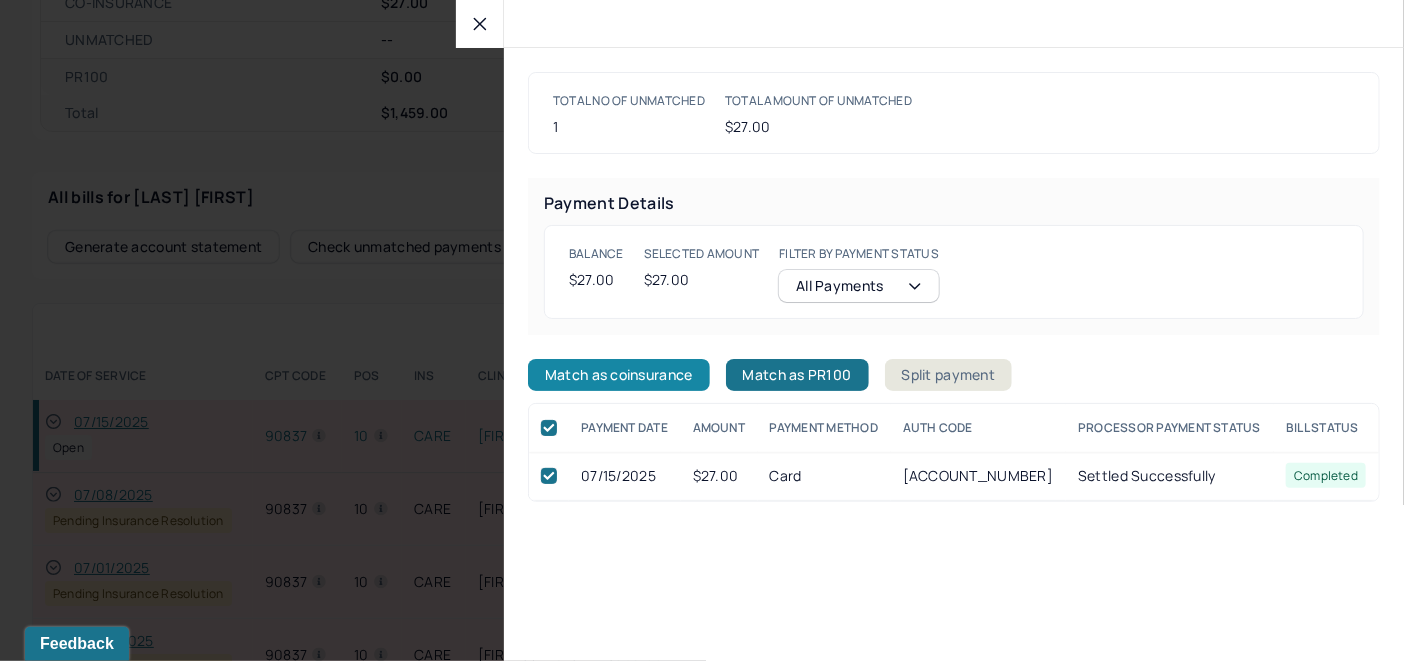 click on "Match as coinsurance" at bounding box center (619, 375) 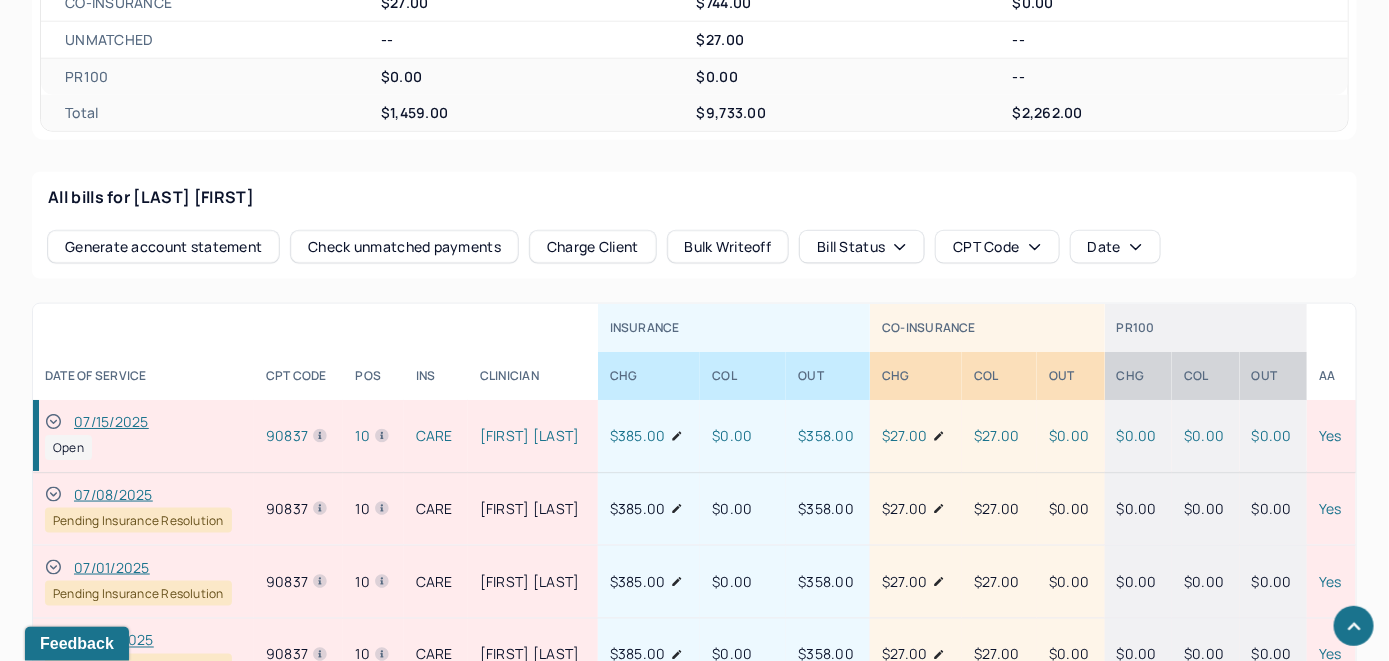 click 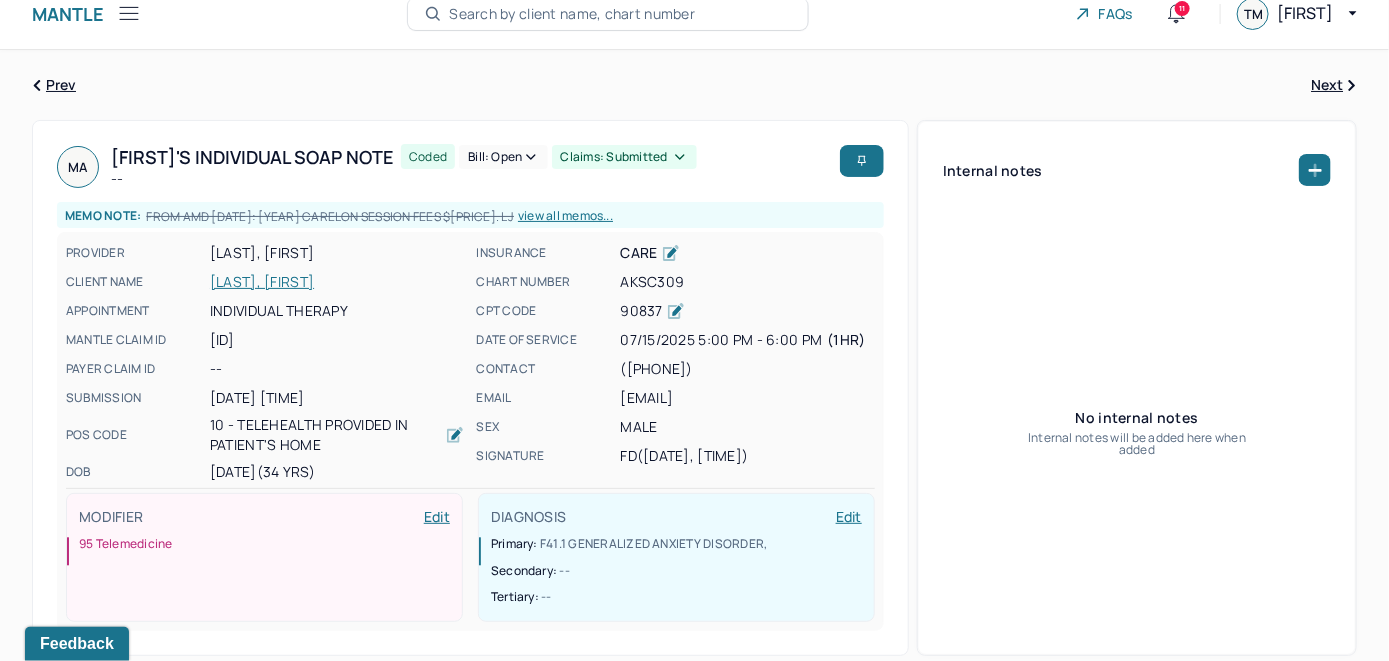 scroll, scrollTop: 0, scrollLeft: 0, axis: both 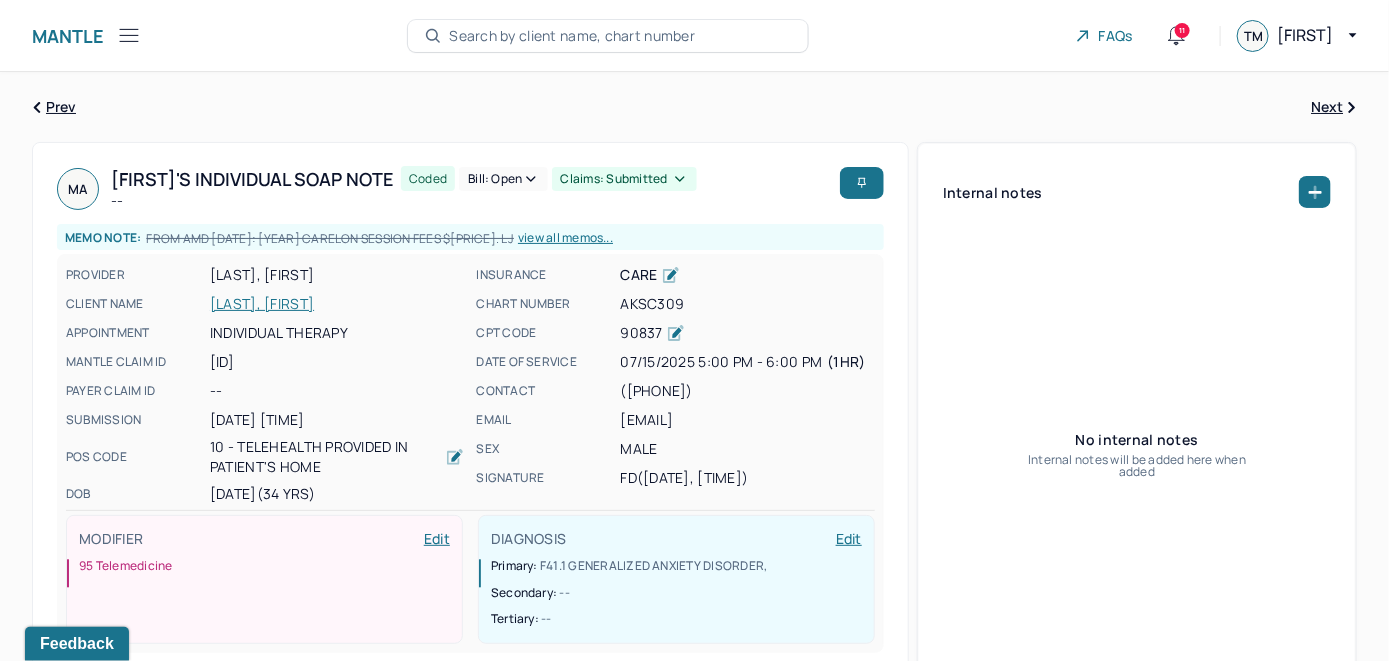 click on "Bill: Open" at bounding box center (503, 179) 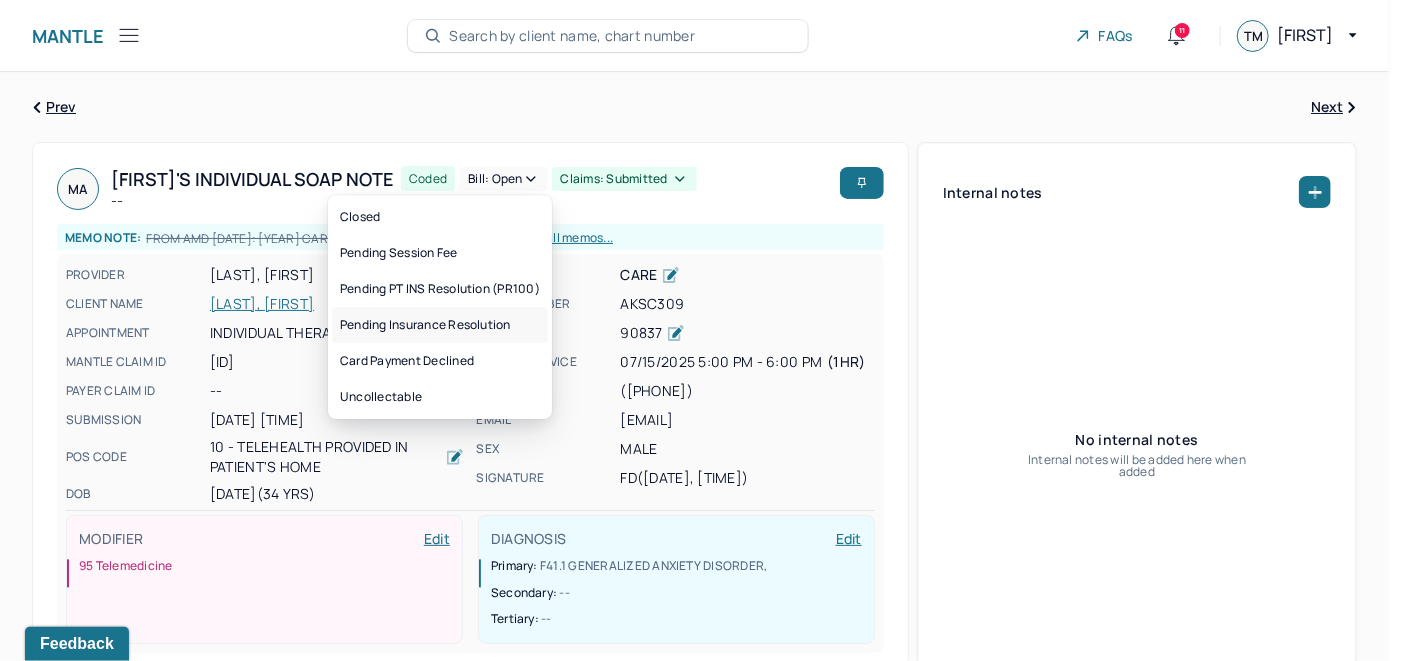 click on "Pending Insurance Resolution" at bounding box center (440, 325) 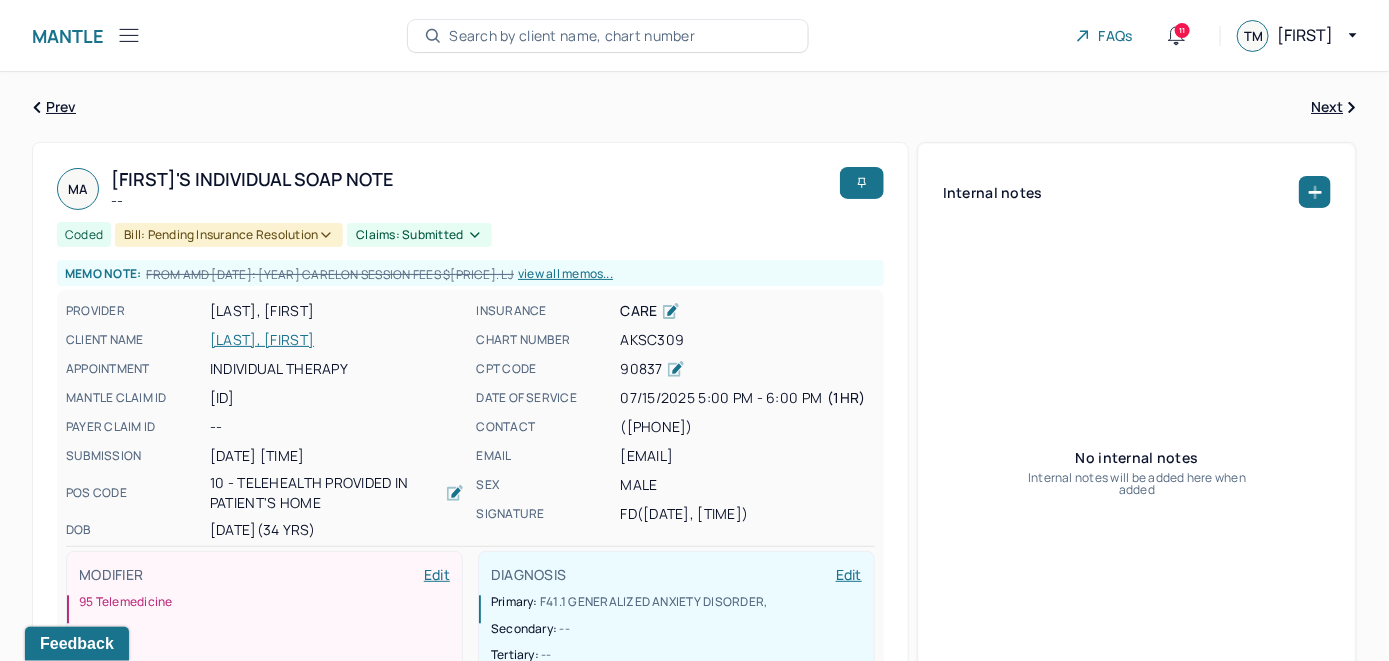 click on "Search by client name, chart number" at bounding box center (572, 36) 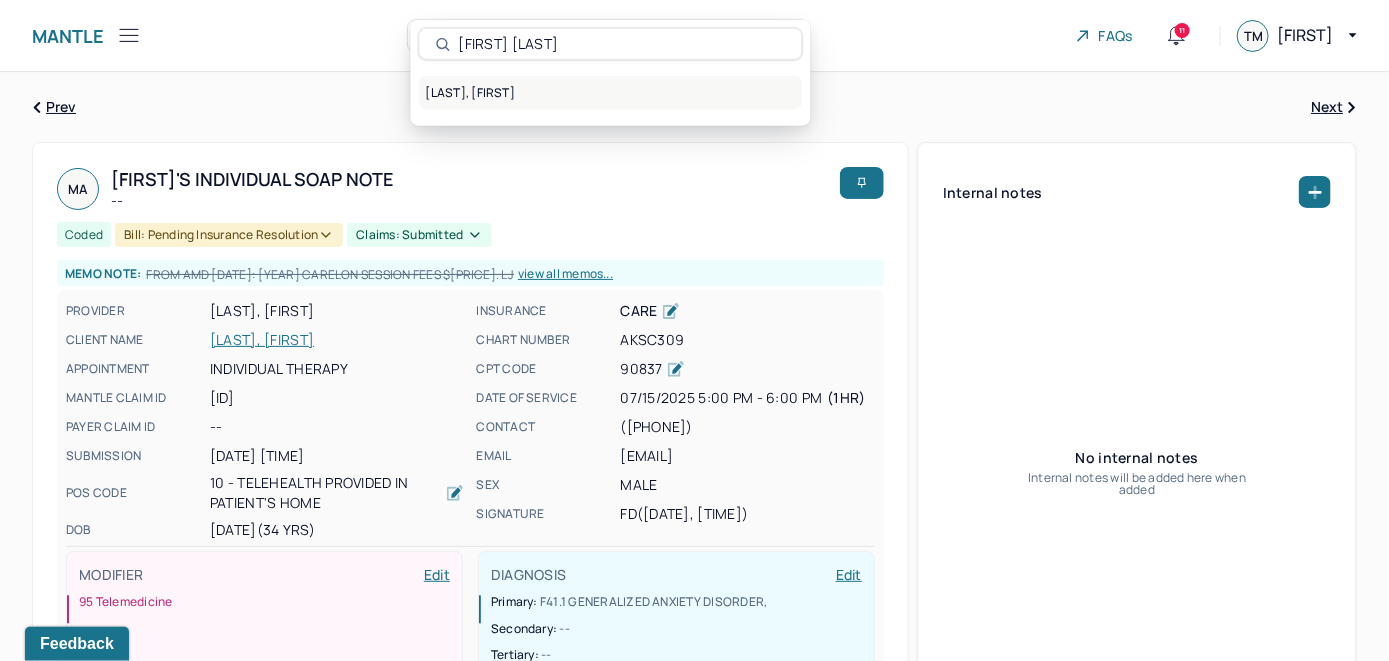 type on "Nandika Nair" 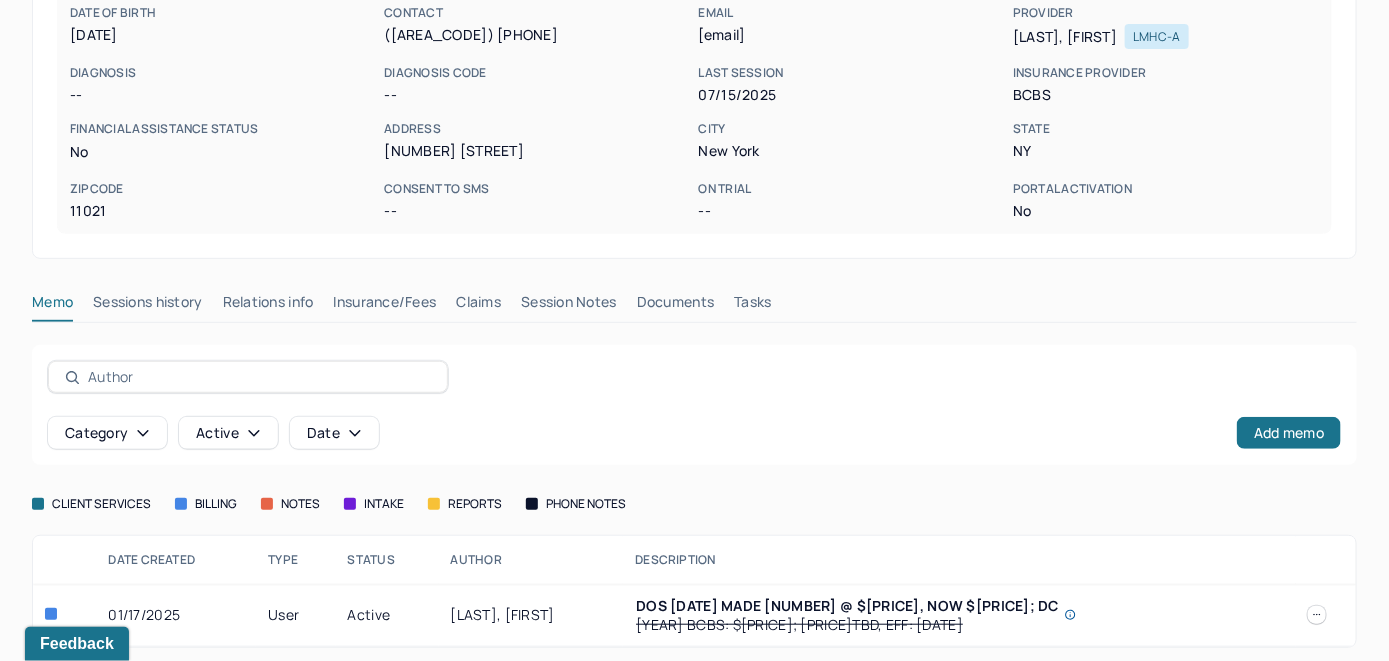 scroll, scrollTop: 279, scrollLeft: 0, axis: vertical 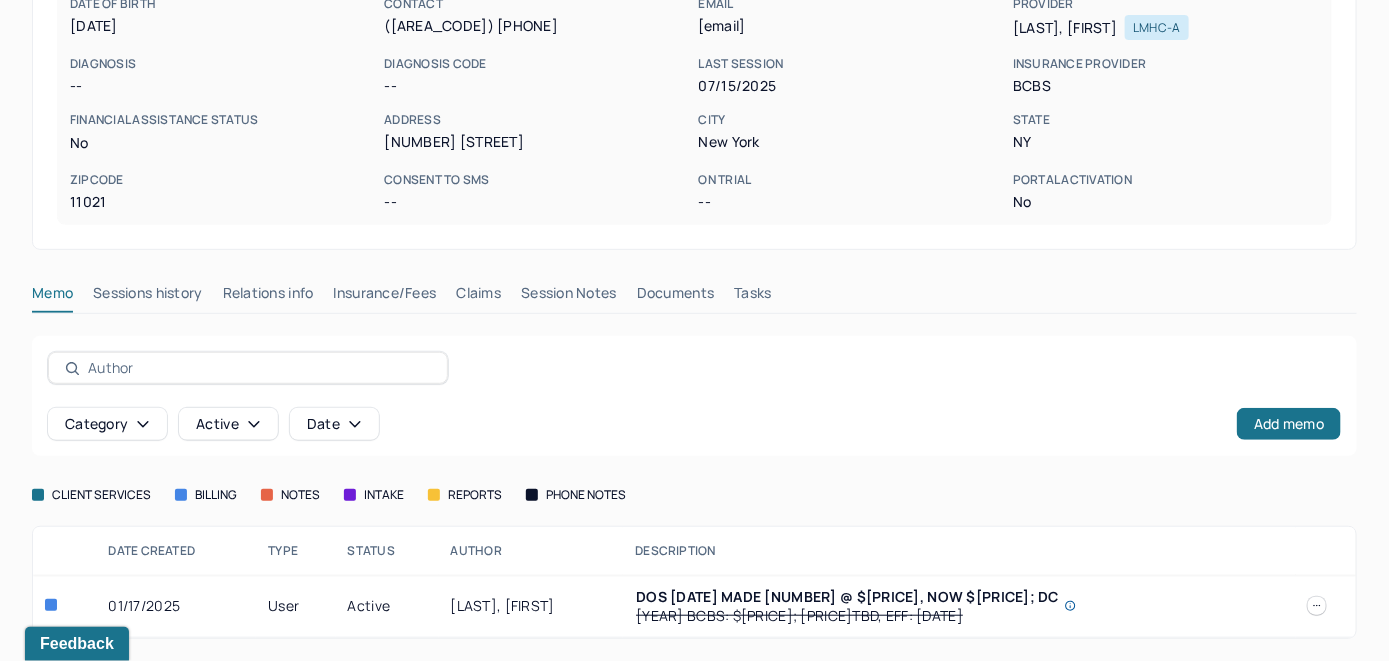 click on "Insurance/Fees" at bounding box center (385, 297) 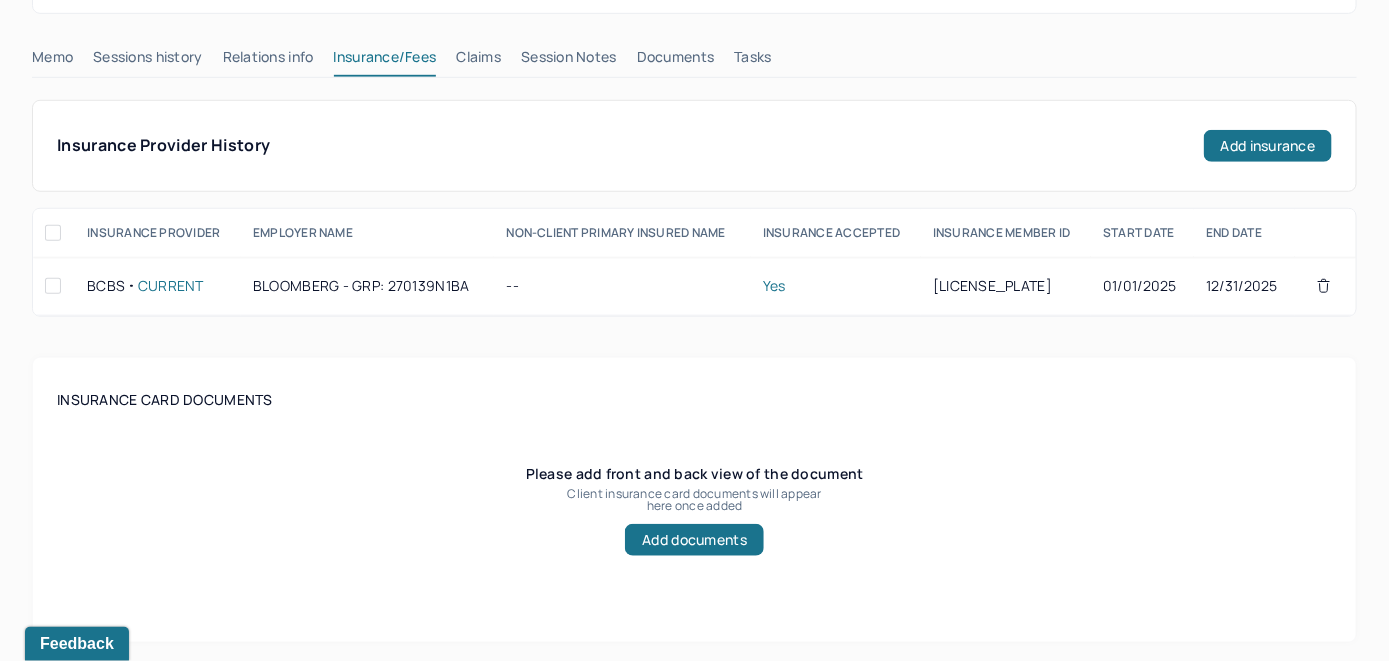 scroll, scrollTop: 479, scrollLeft: 0, axis: vertical 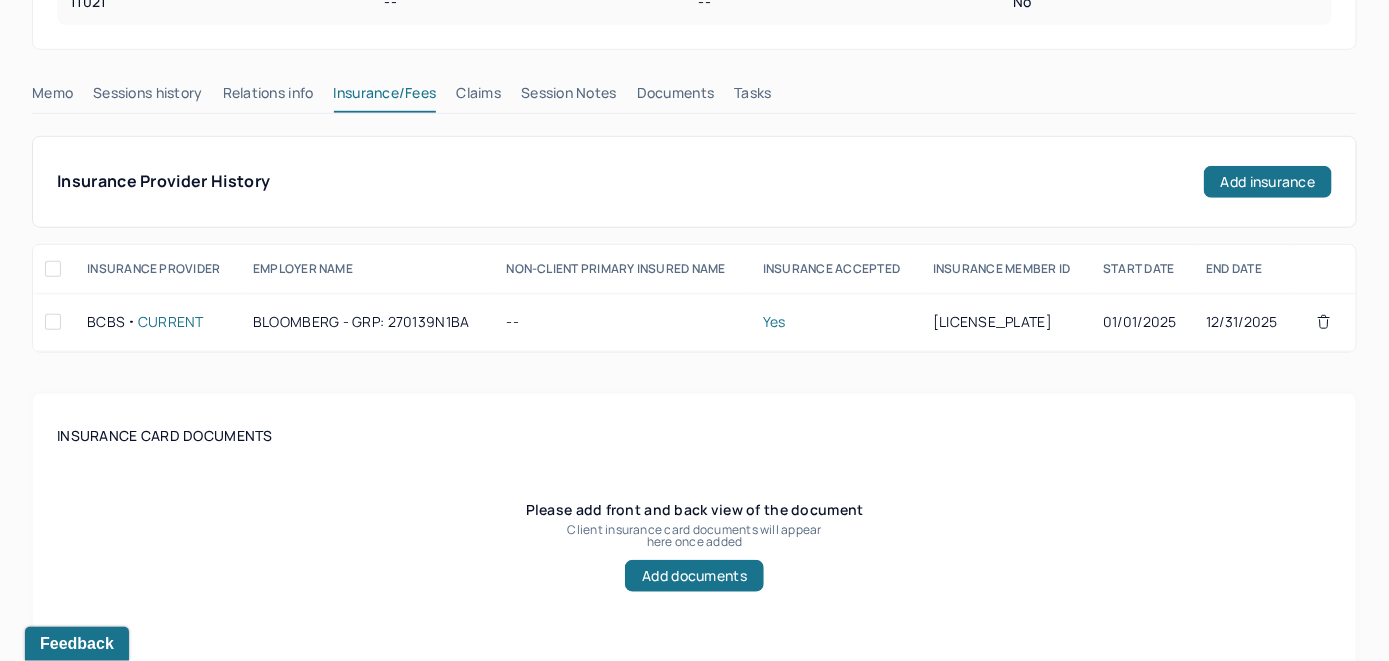 click on "Claims" at bounding box center (478, 97) 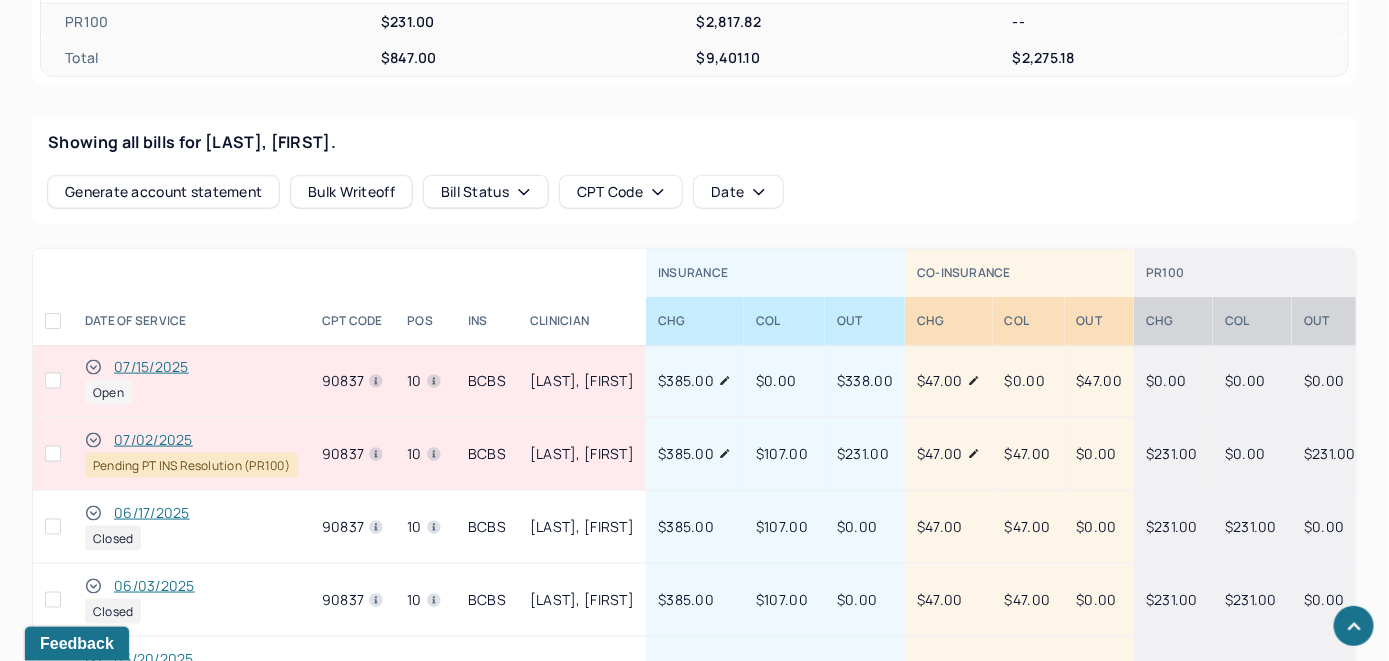 scroll, scrollTop: 779, scrollLeft: 0, axis: vertical 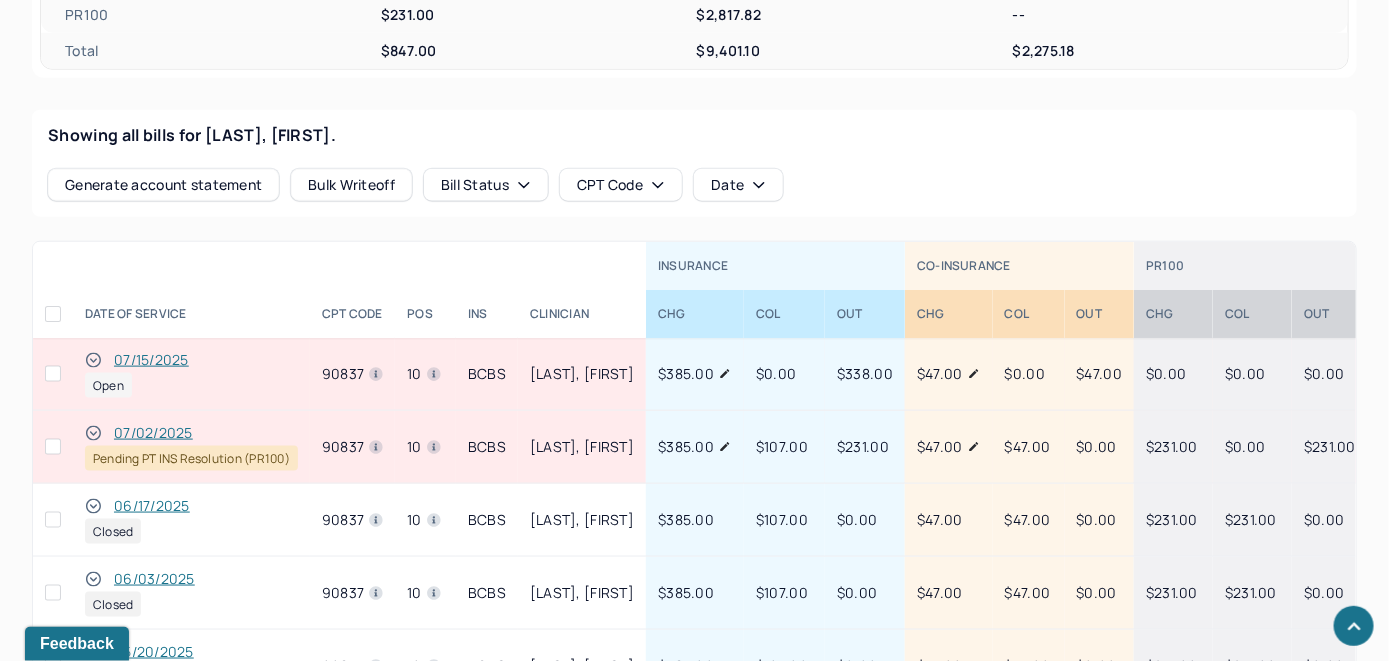 click on "07/15/2025" at bounding box center [151, 360] 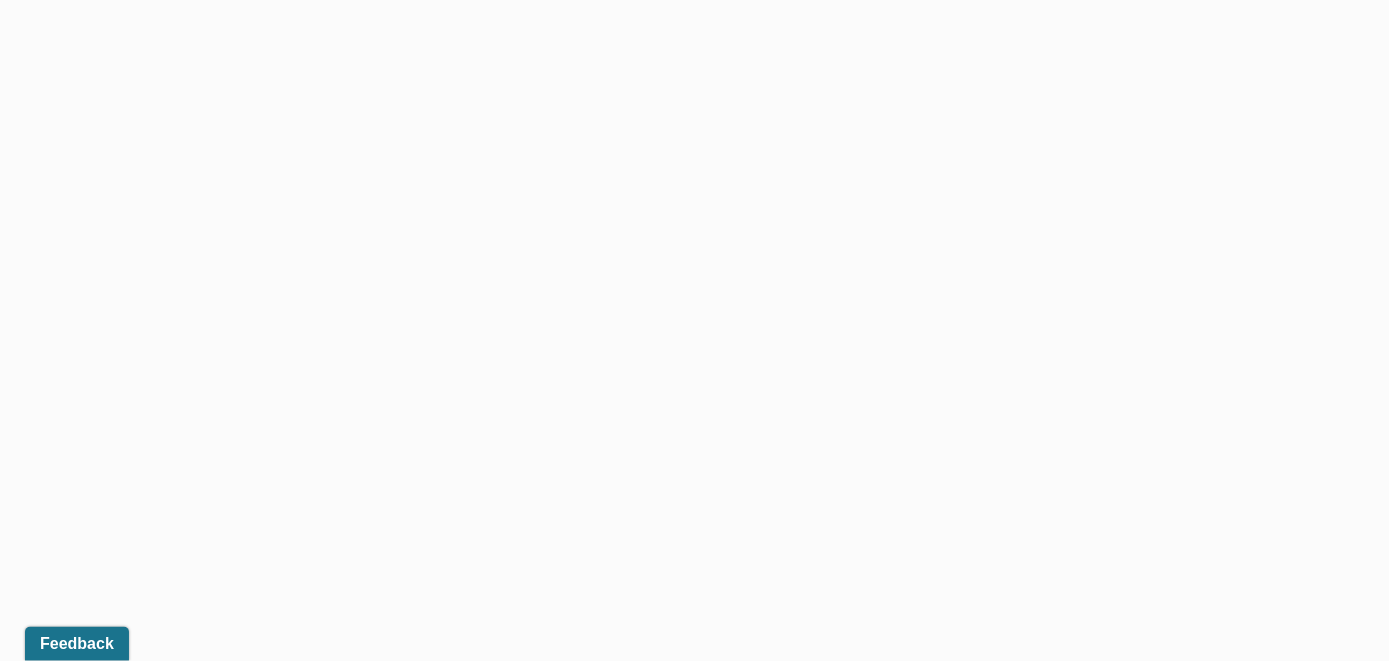 scroll, scrollTop: 707, scrollLeft: 0, axis: vertical 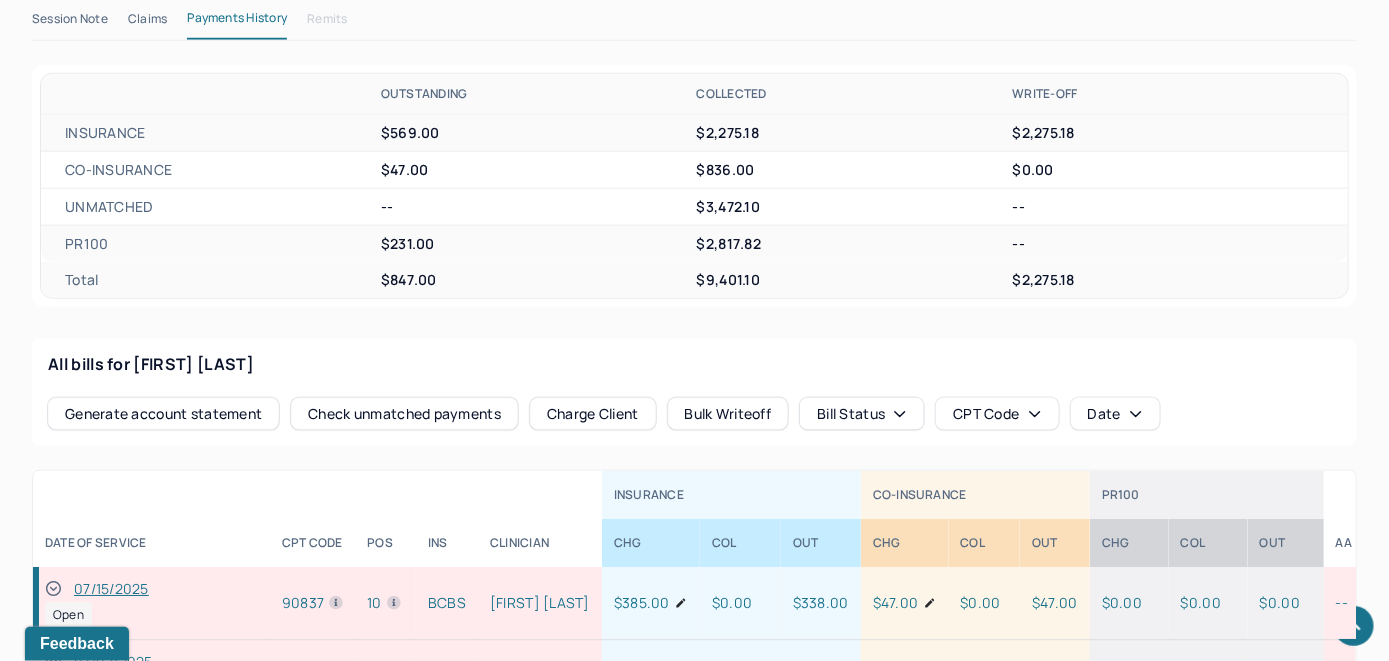 click on "All bills for   Nair Nandika" at bounding box center [694, 364] 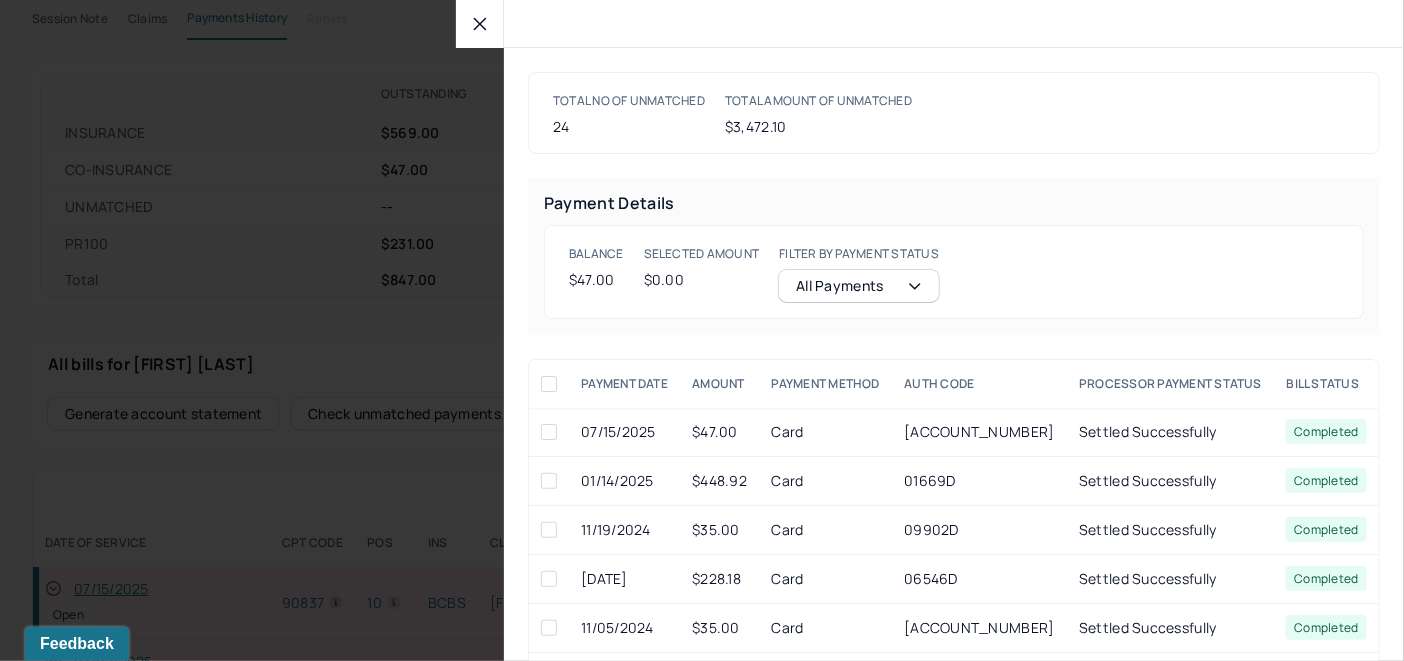 click at bounding box center [549, 432] 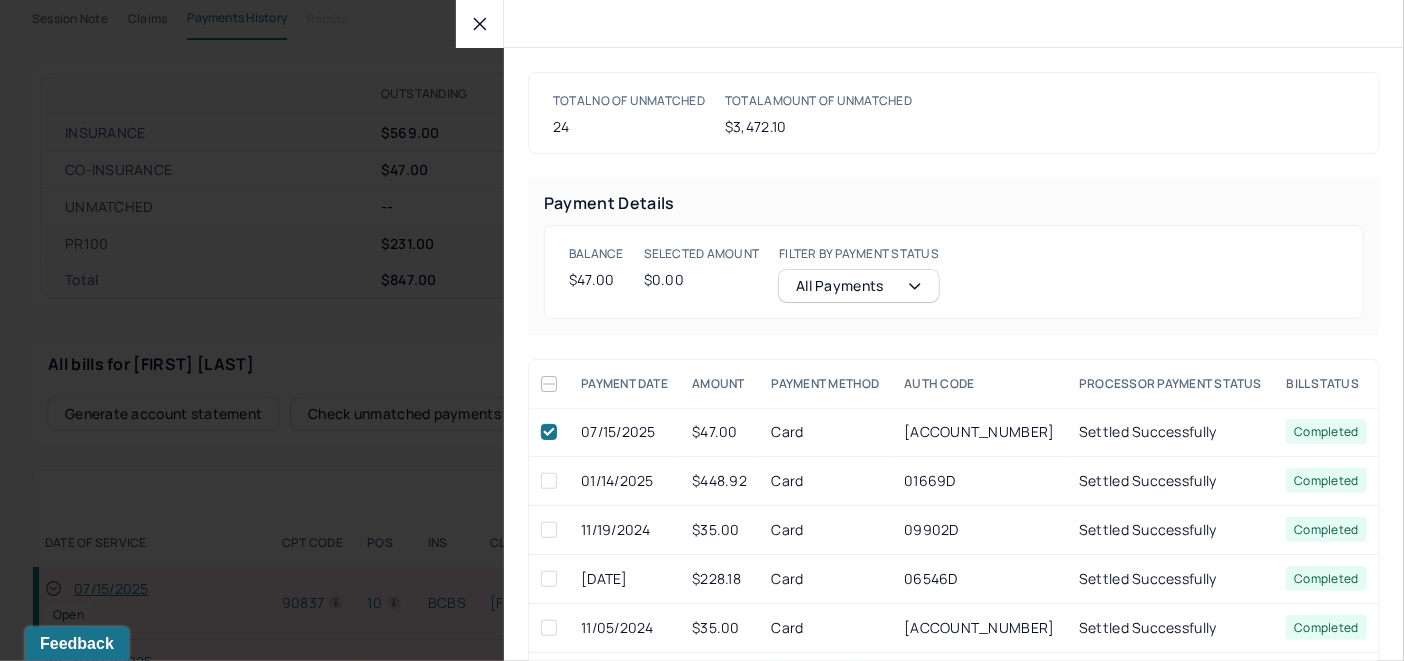 checkbox on "true" 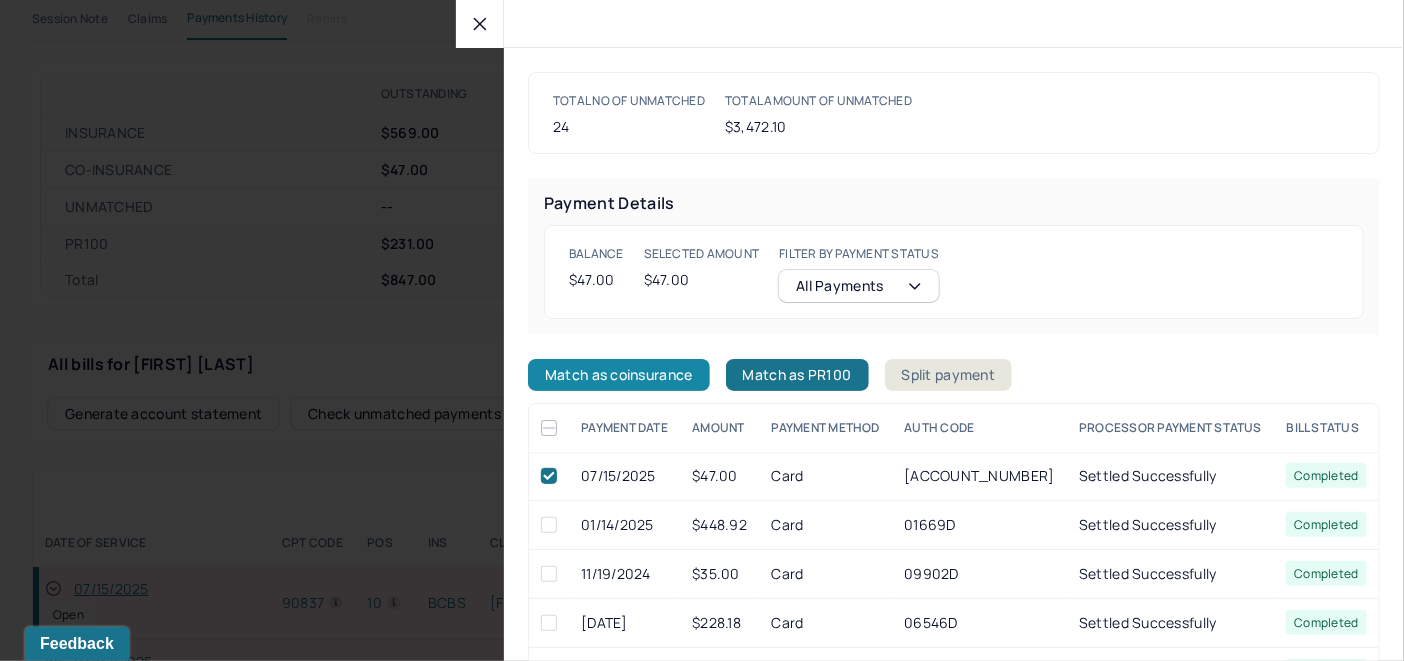 click on "Match as coinsurance" at bounding box center (619, 375) 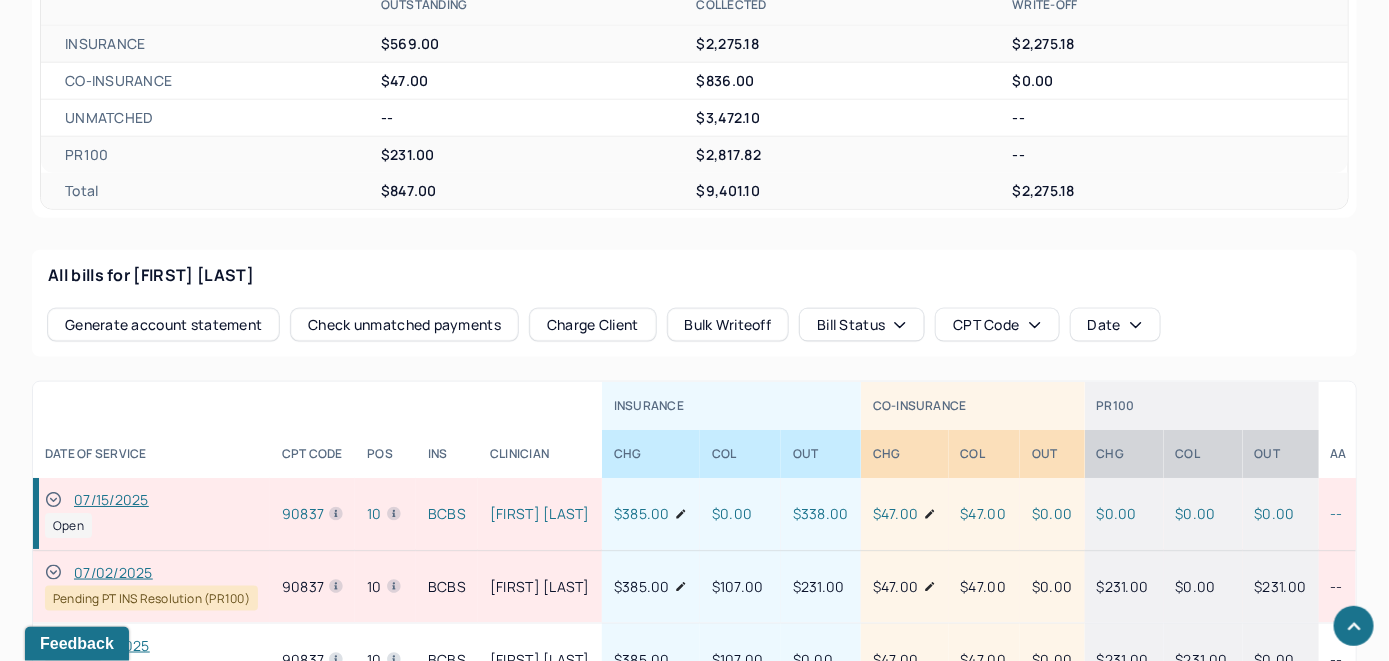 scroll, scrollTop: 1007, scrollLeft: 0, axis: vertical 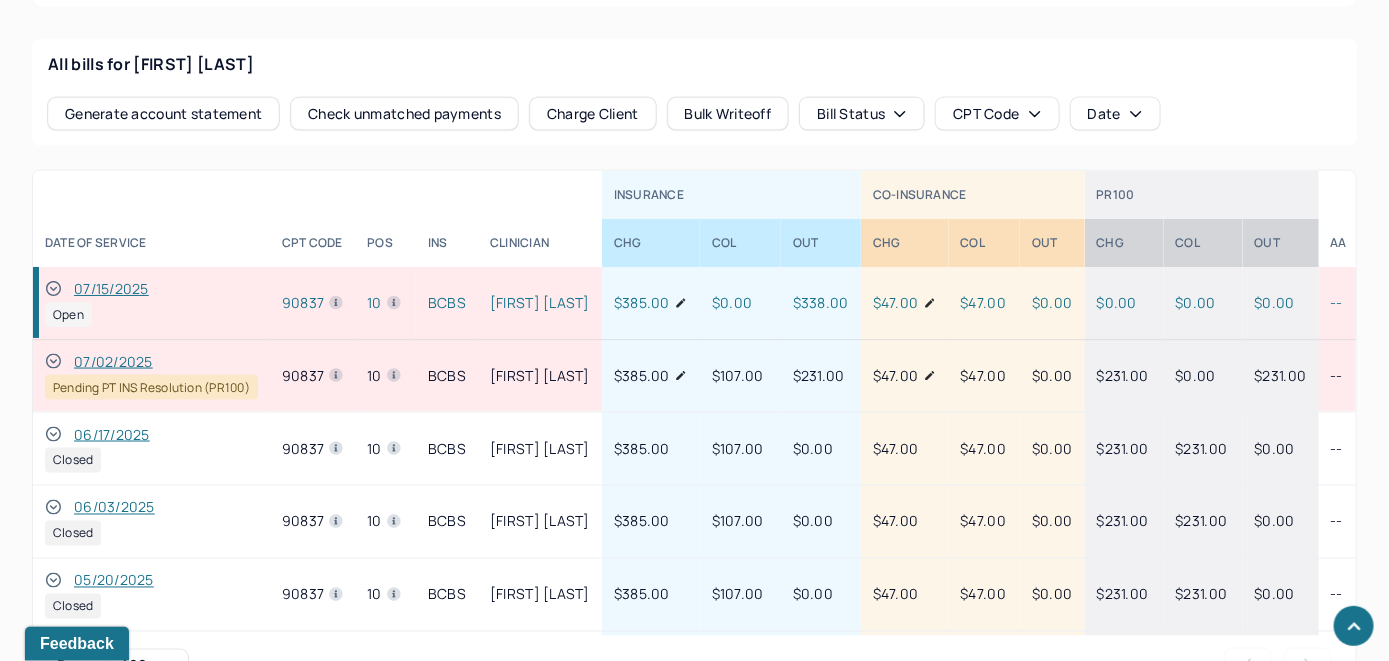 click 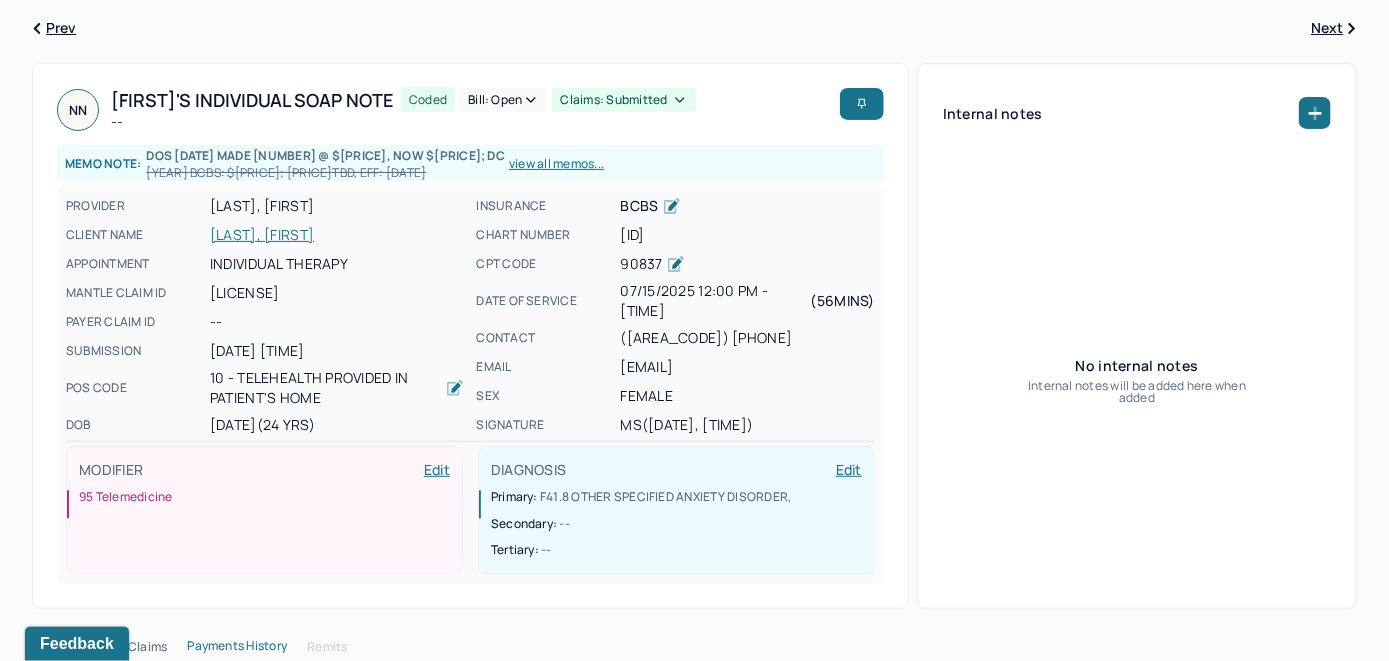 scroll, scrollTop: 7, scrollLeft: 0, axis: vertical 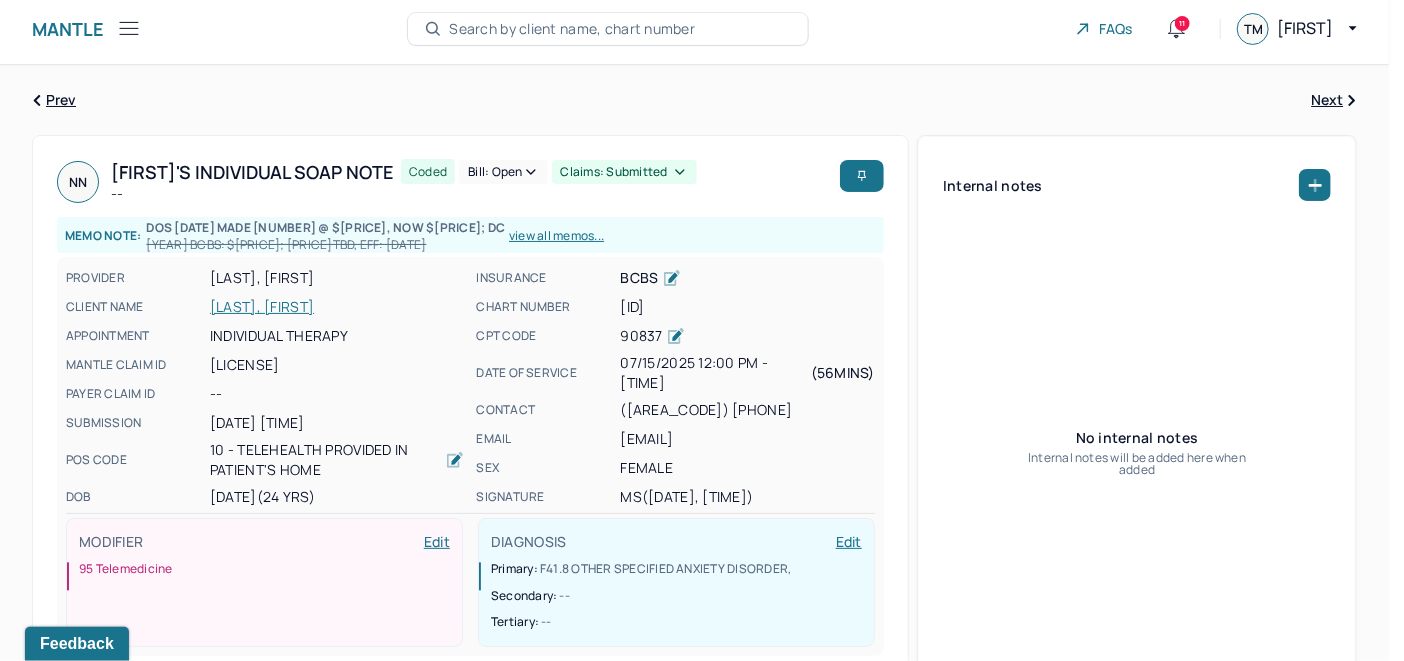 click on "Bill: Open" at bounding box center (503, 172) 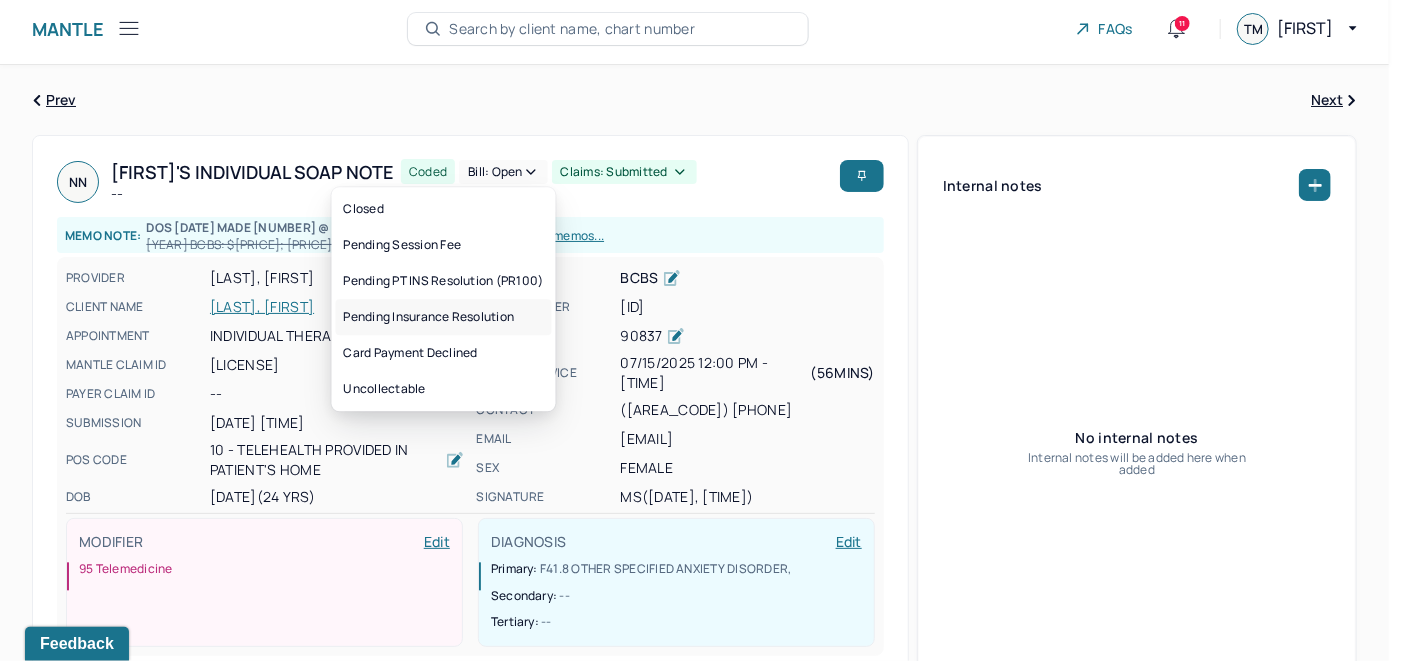 click on "Pending Insurance Resolution" at bounding box center [444, 317] 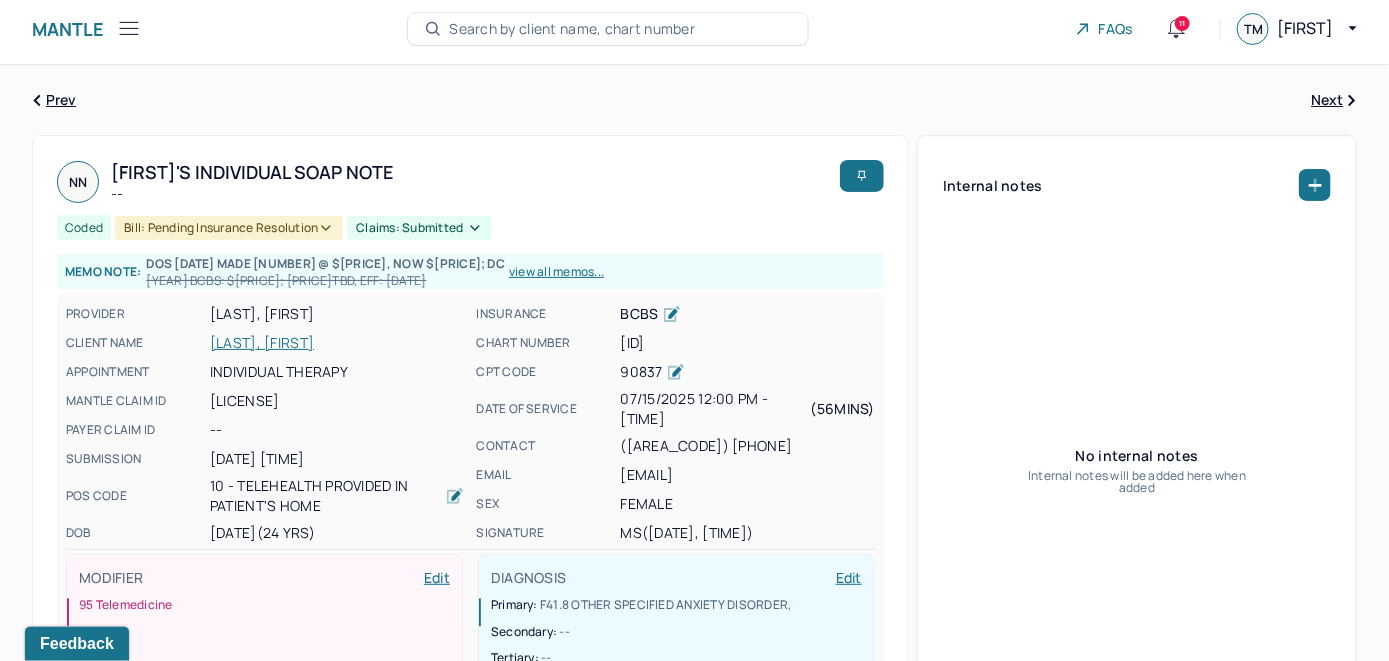 click on "Search by client name, chart number" at bounding box center (572, 29) 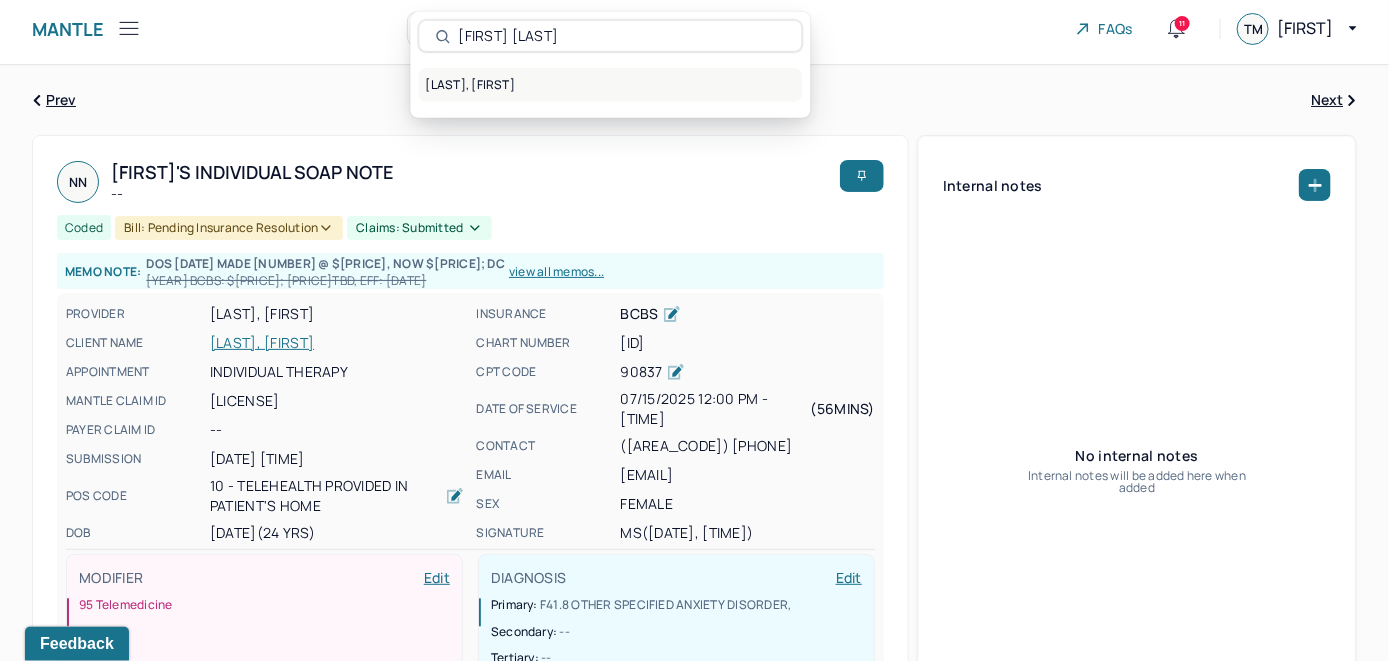 type on "Nicholas Skopinsky" 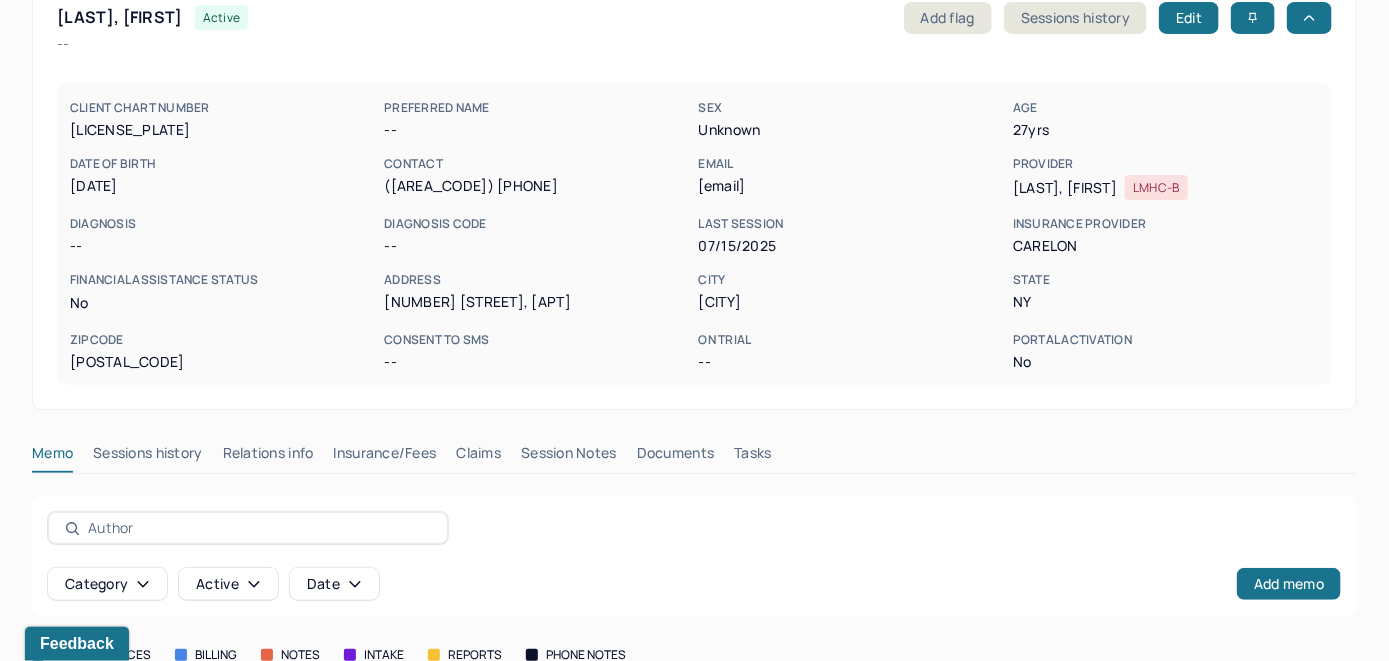 scroll, scrollTop: 261, scrollLeft: 0, axis: vertical 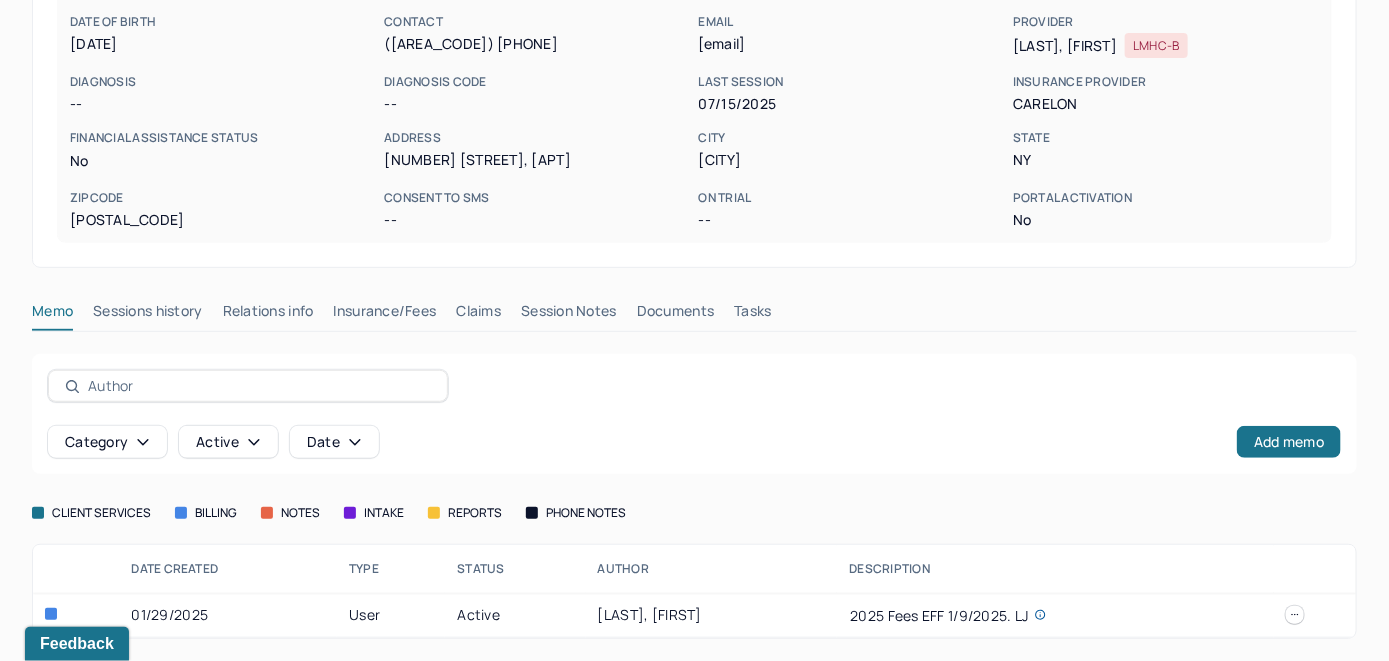 click on "Insurance/Fees" at bounding box center [385, 315] 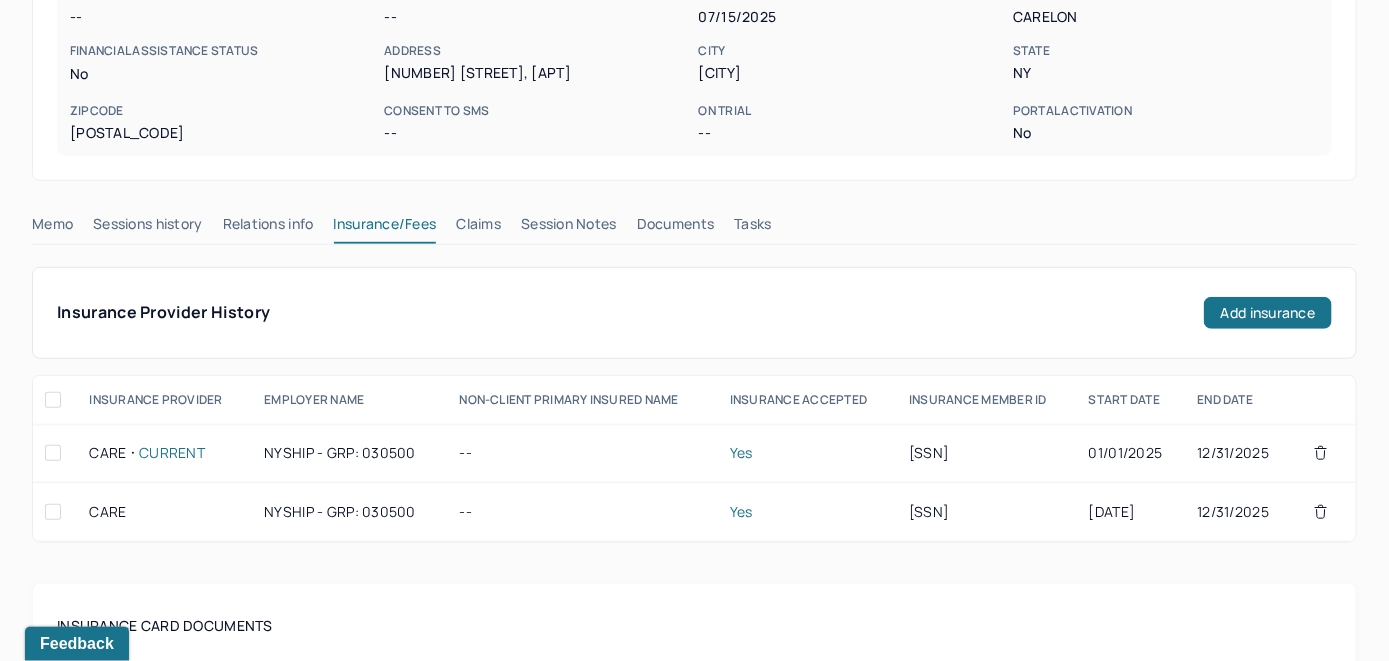 click on "Claims" at bounding box center (478, 228) 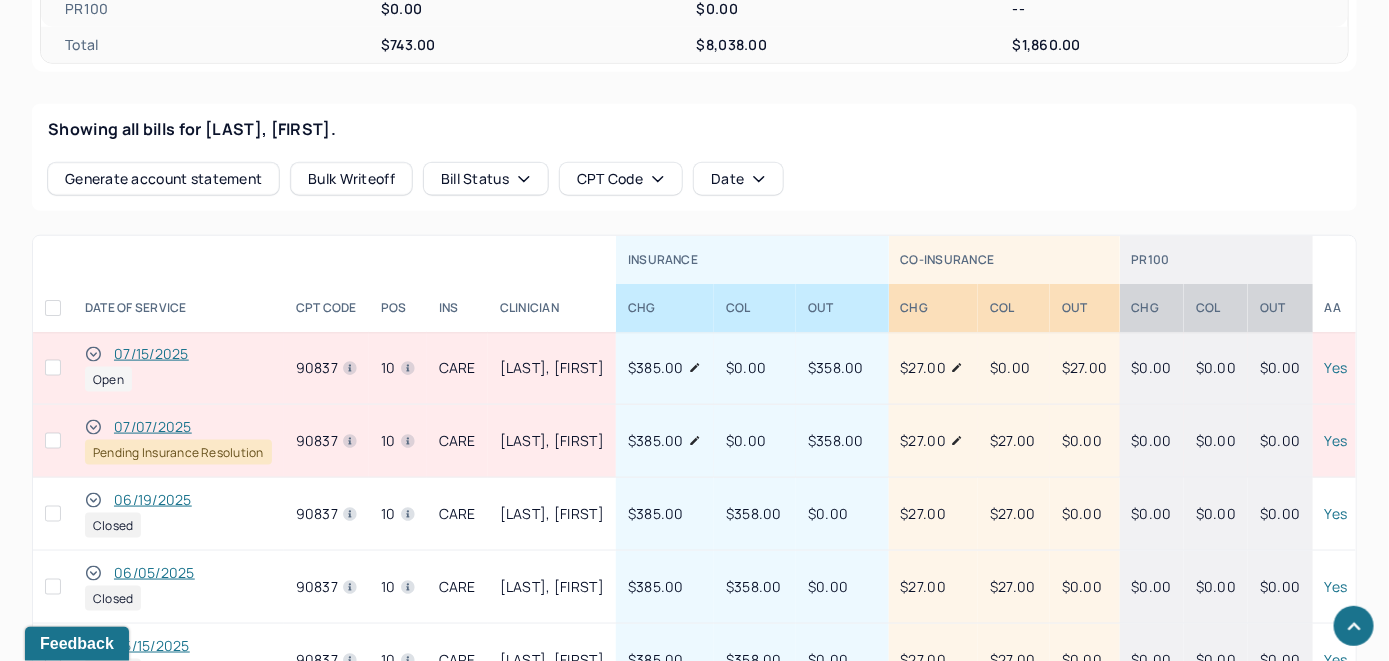 click on "07/15/2025" at bounding box center (151, 354) 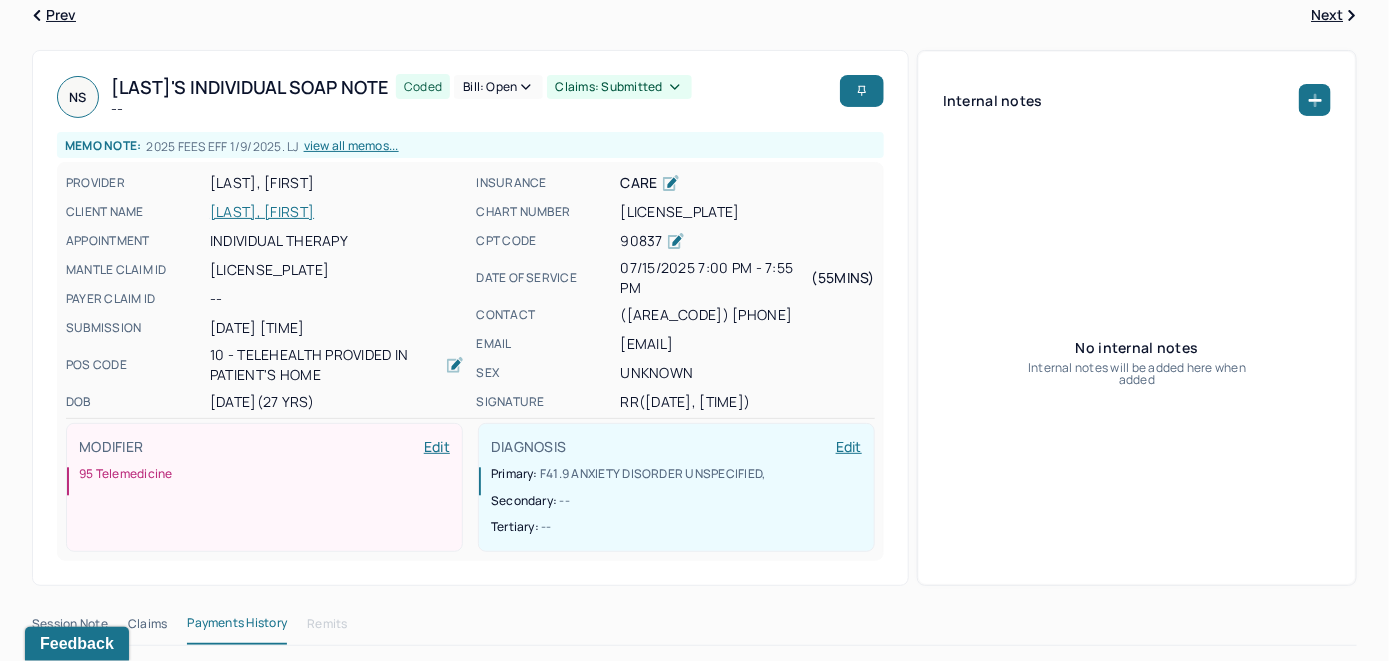scroll, scrollTop: 0, scrollLeft: 0, axis: both 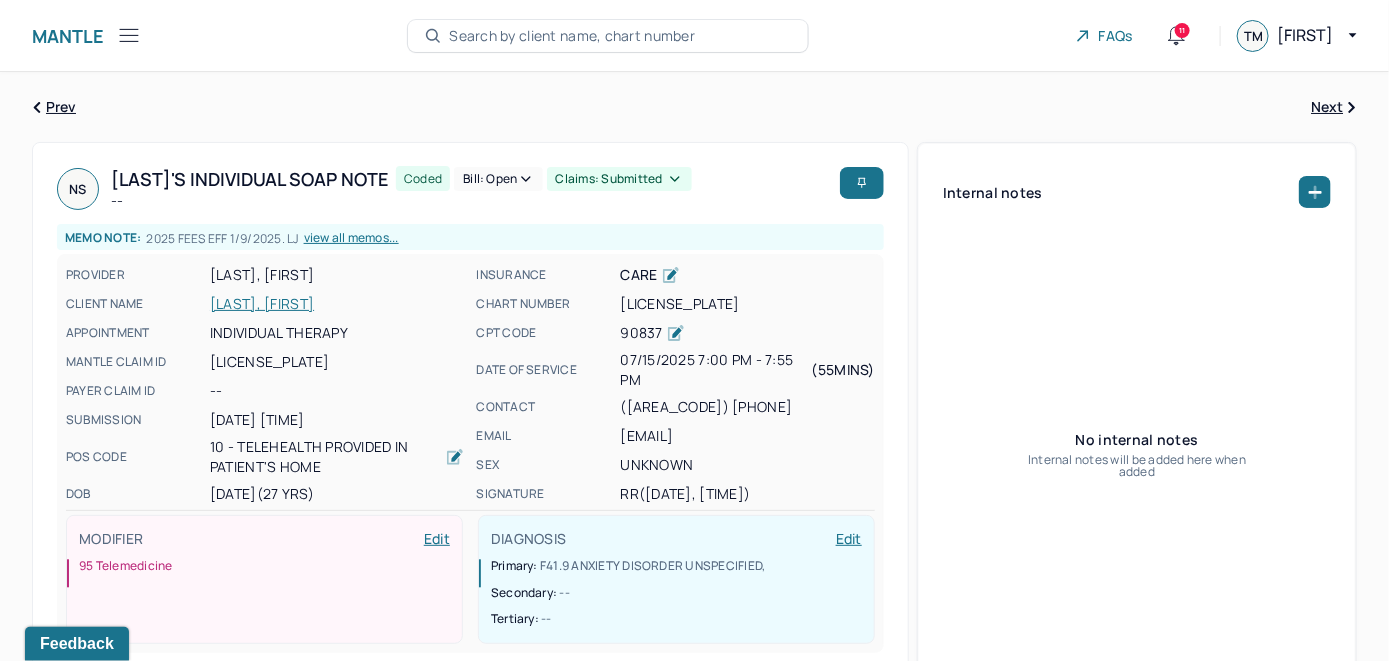 click on "Search by client name, chart number" at bounding box center (572, 36) 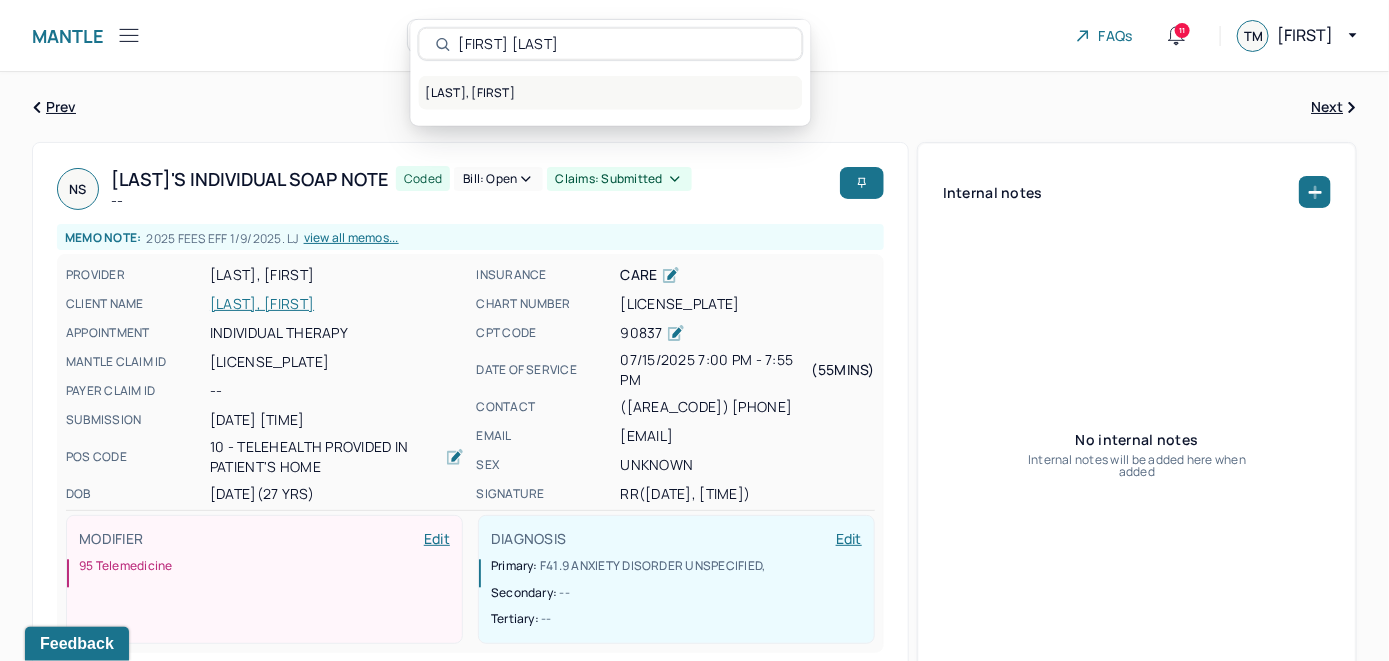 type on "Nicholas Skopinsky" 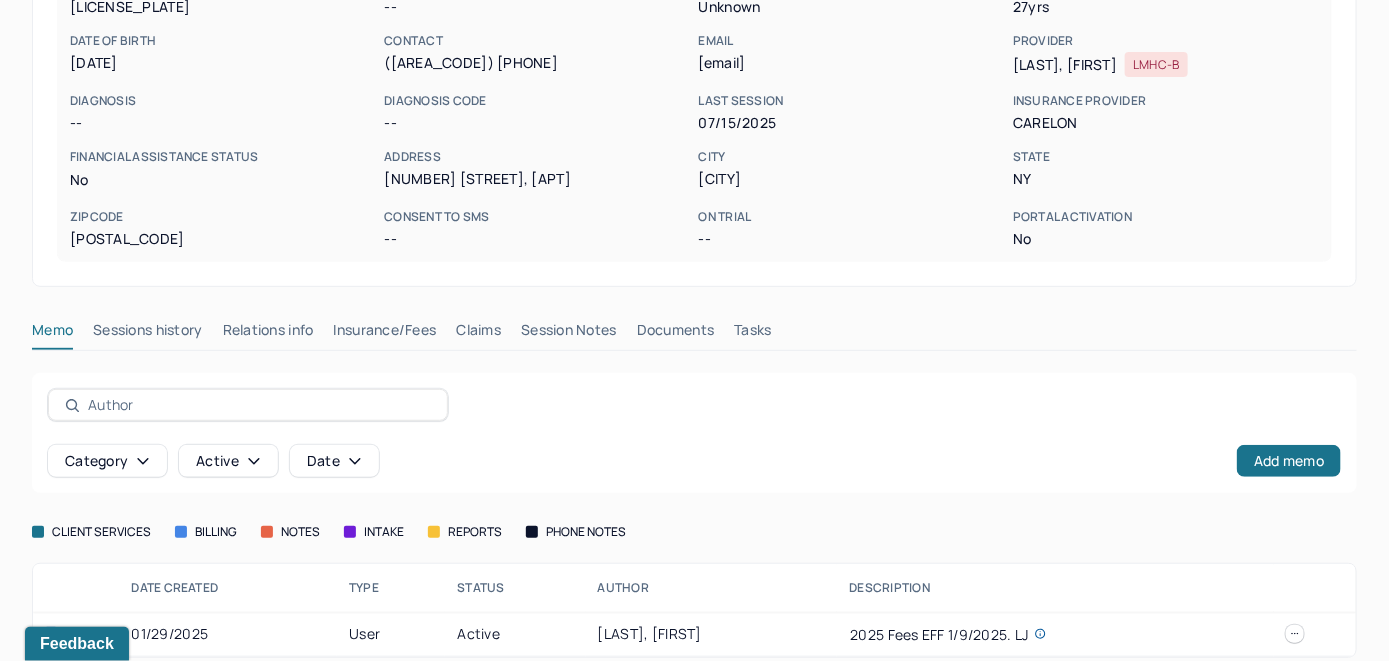 scroll, scrollTop: 261, scrollLeft: 0, axis: vertical 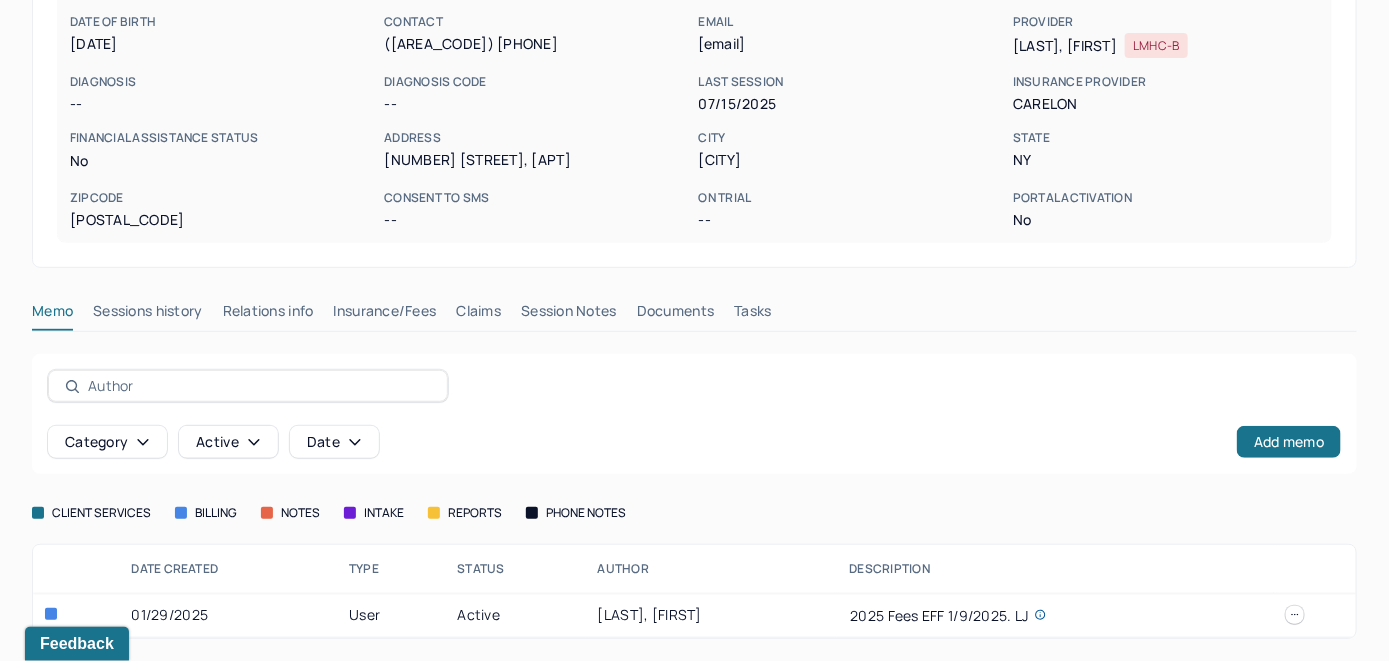 click on "Insurance/Fees" at bounding box center [385, 315] 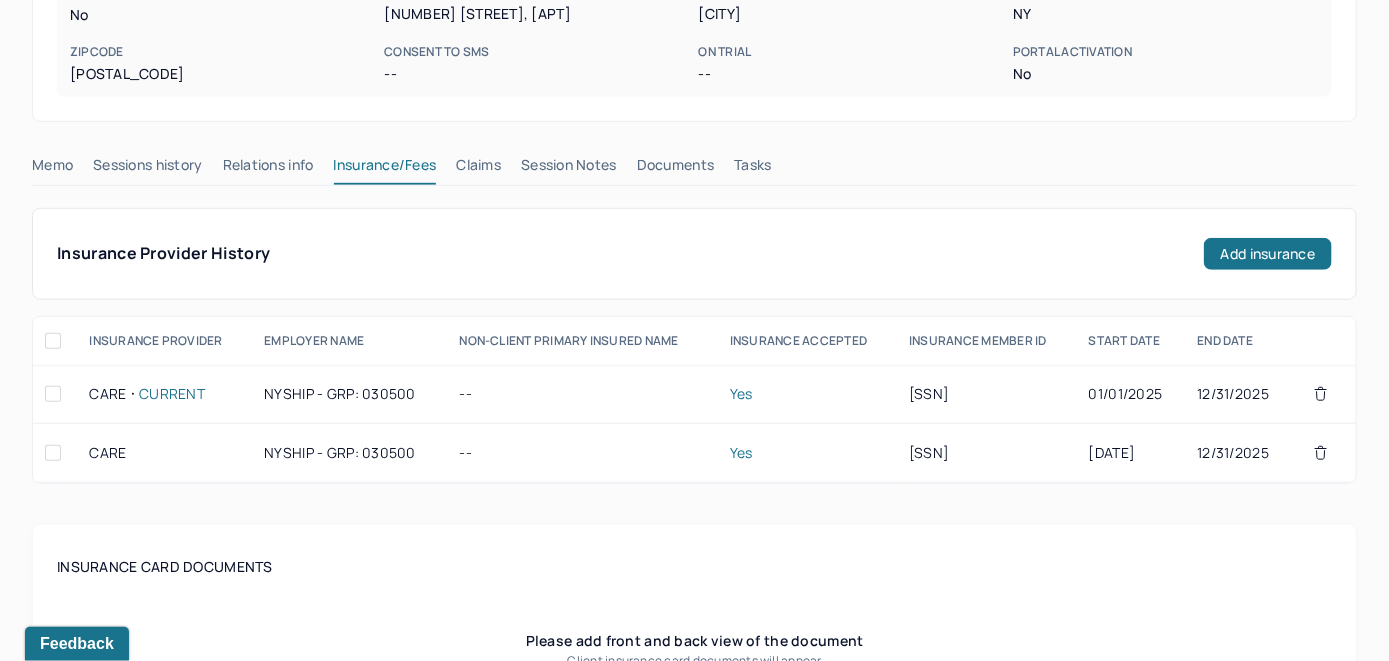 scroll, scrollTop: 361, scrollLeft: 0, axis: vertical 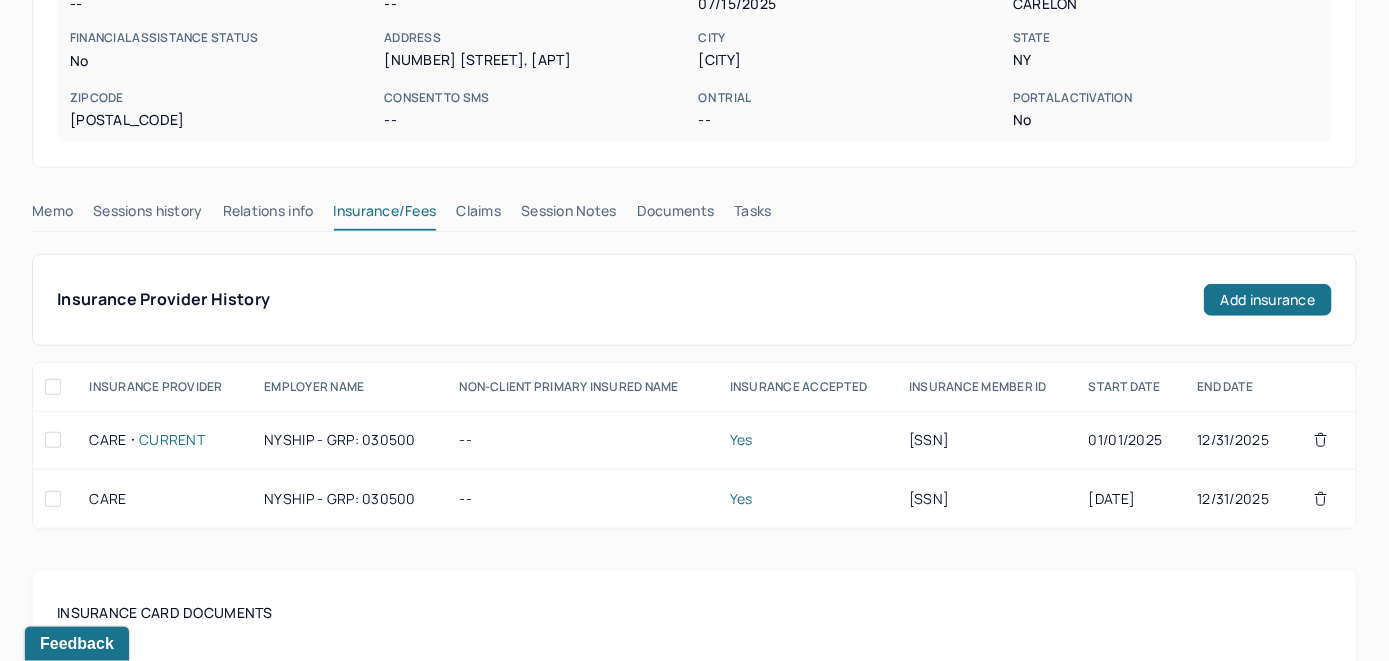 click on "Claims" at bounding box center (478, 215) 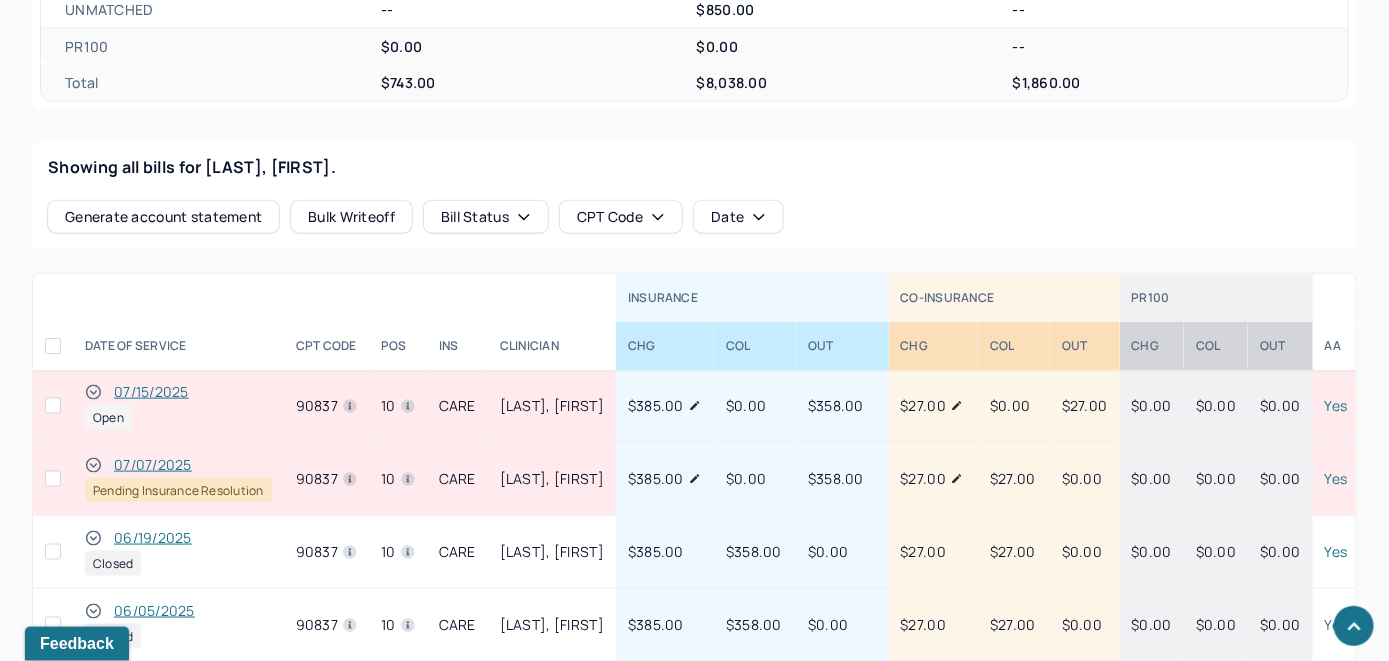 scroll, scrollTop: 761, scrollLeft: 0, axis: vertical 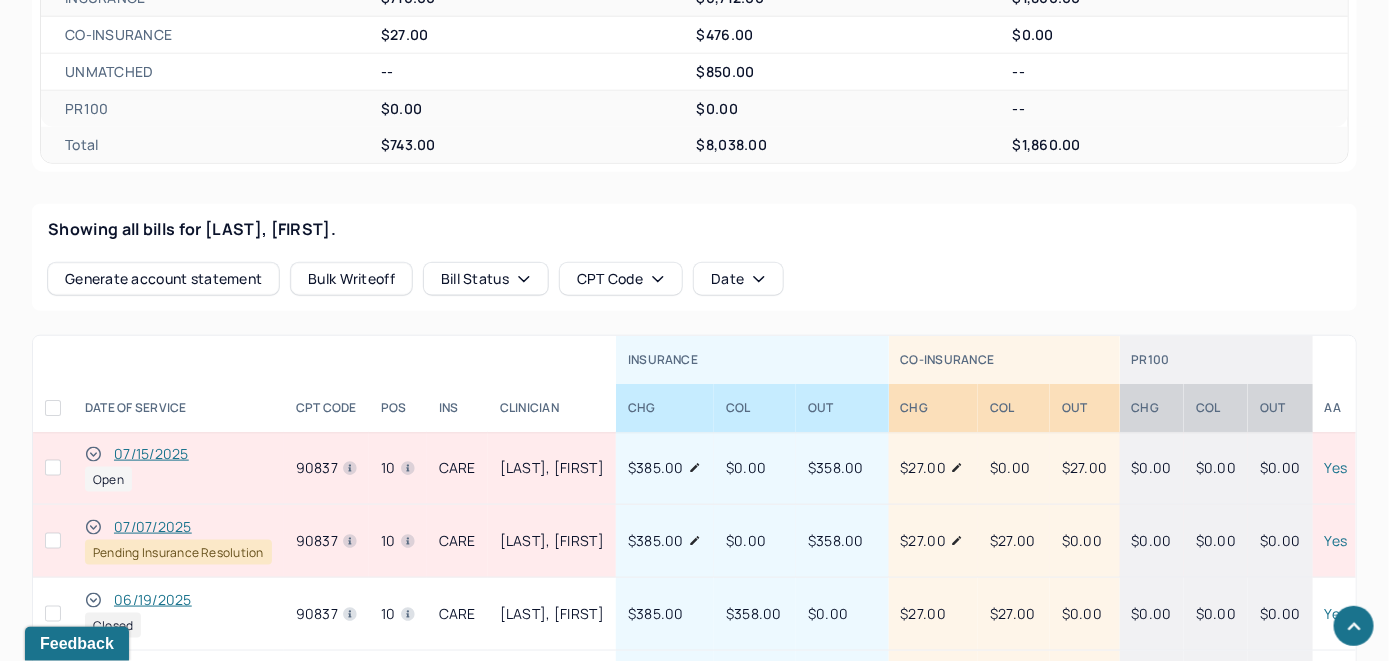 click on "07/15/2025" at bounding box center (151, 454) 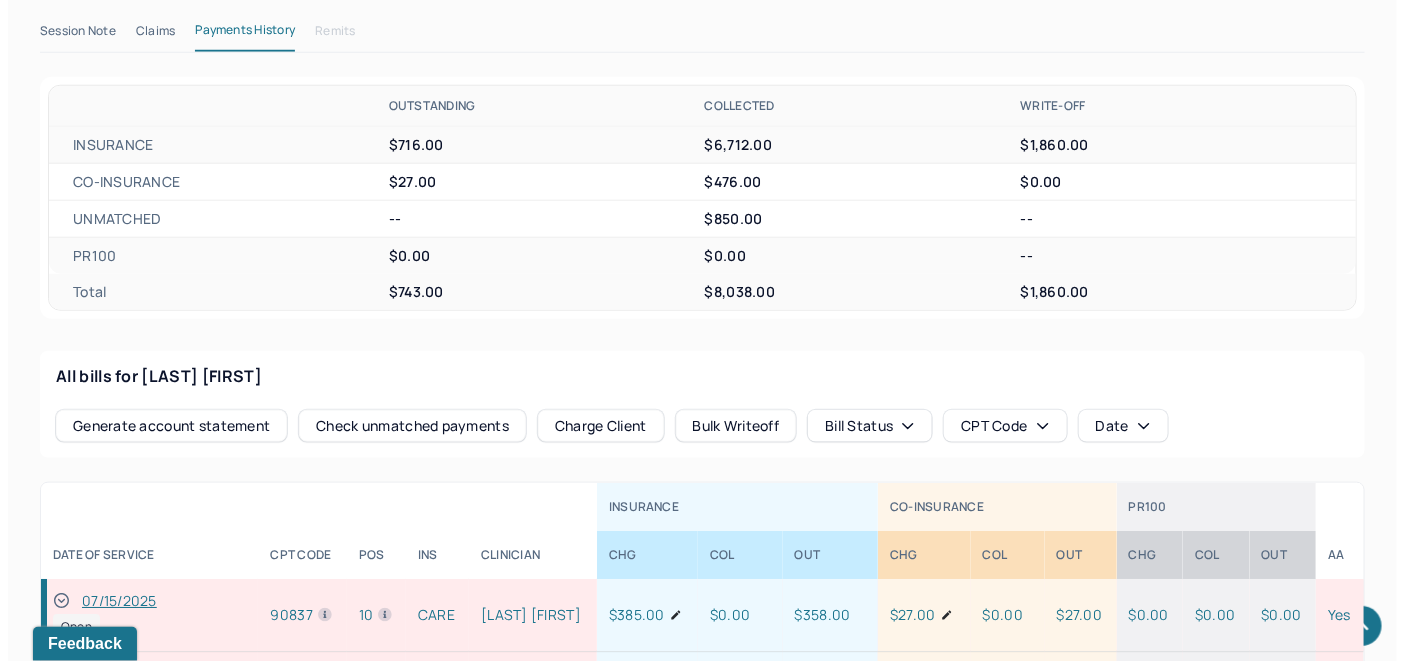 scroll, scrollTop: 613, scrollLeft: 0, axis: vertical 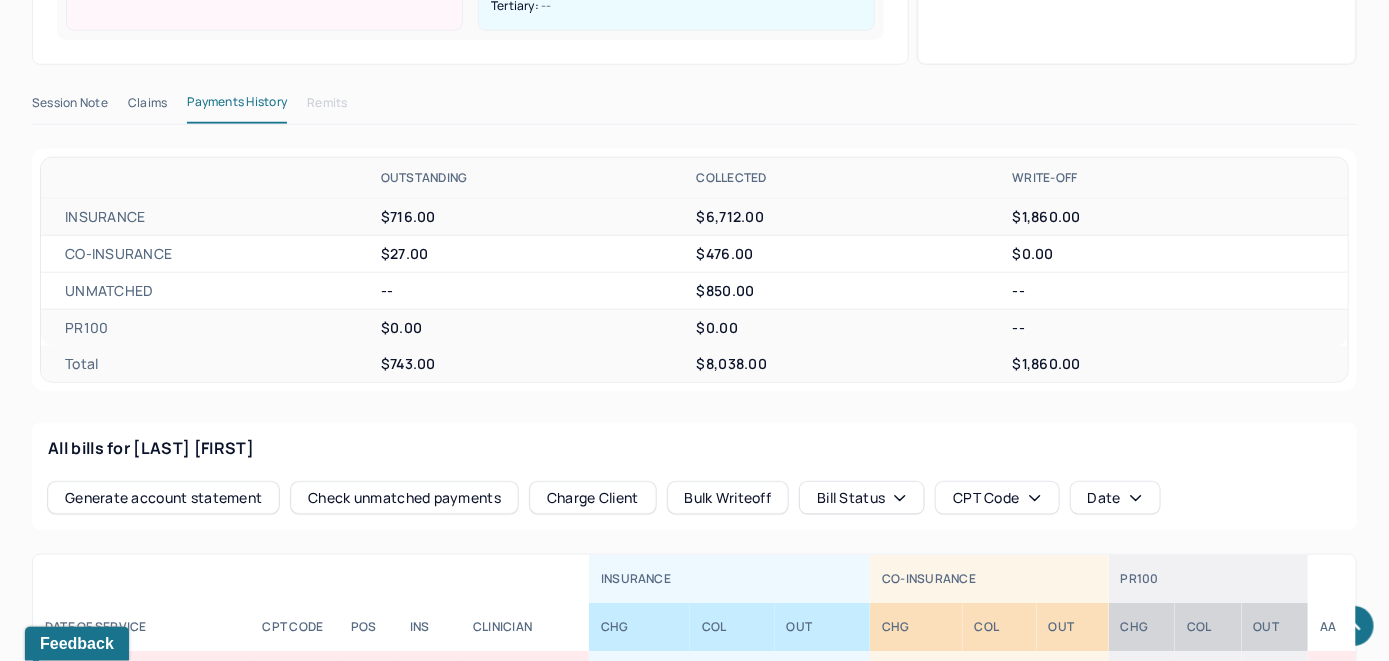 click on "Check unmatched payments" at bounding box center (404, 498) 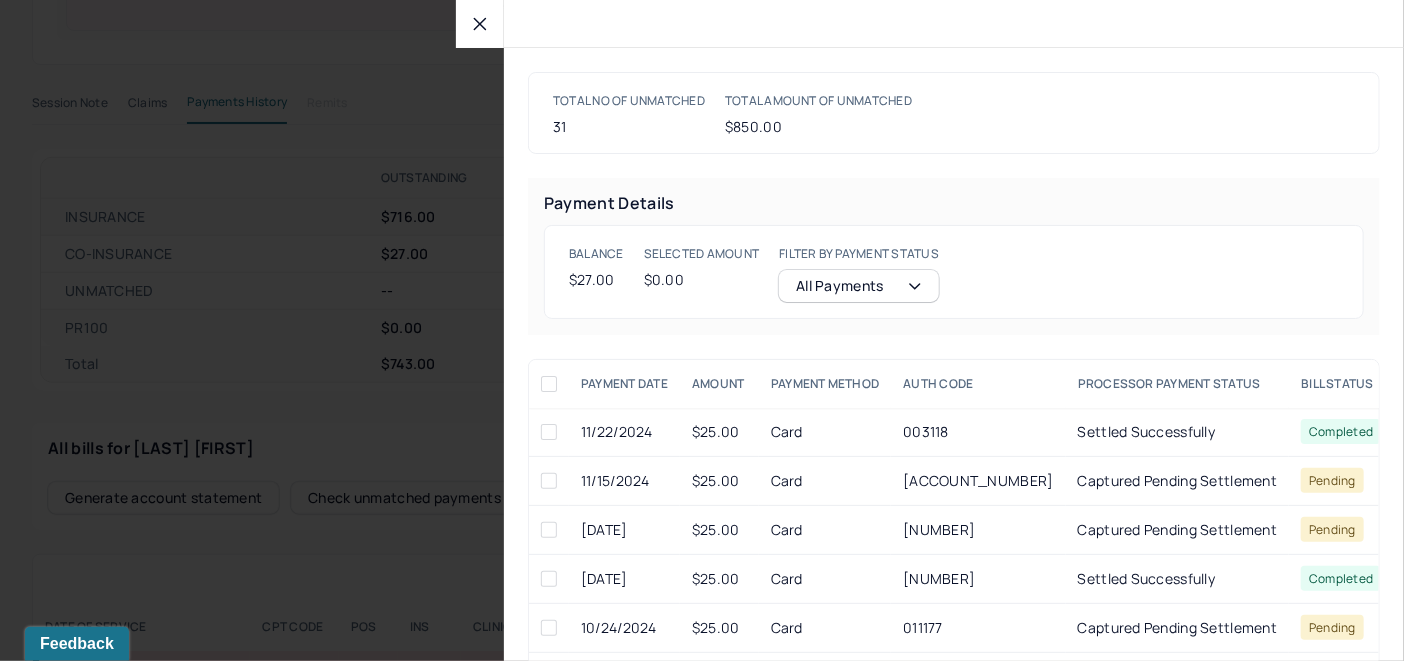 click 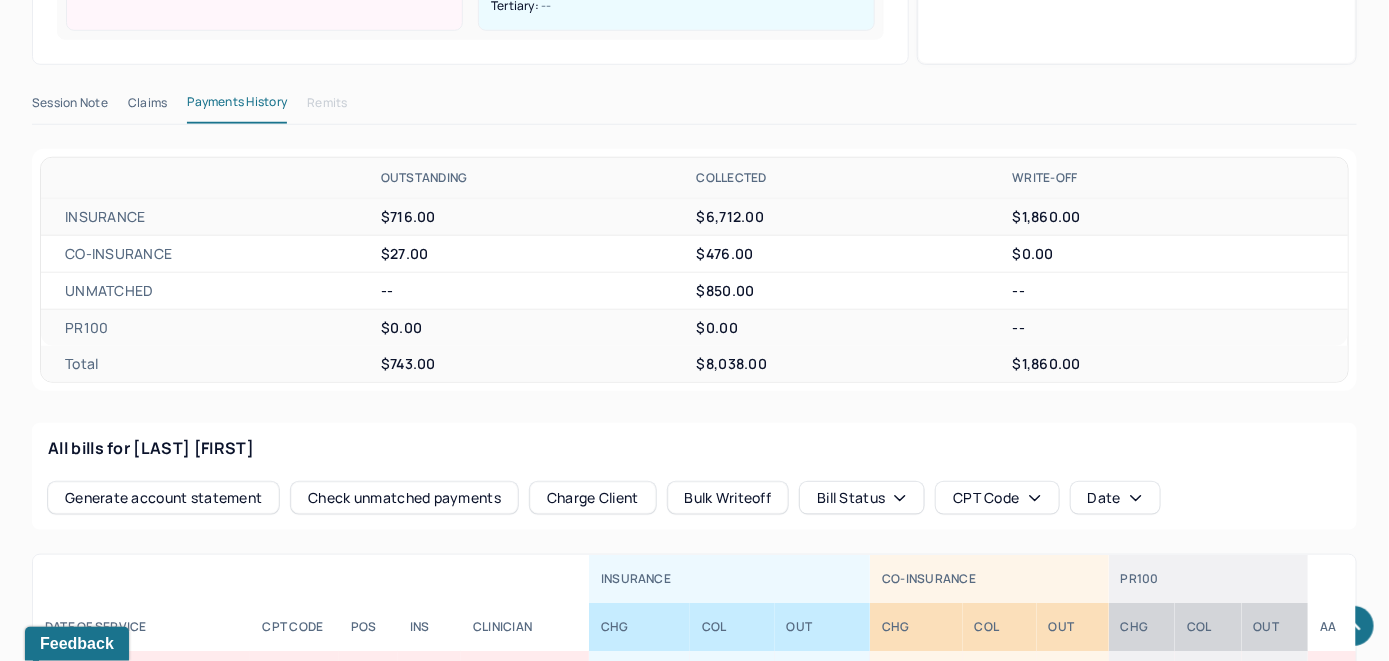 click on "Charge Client" at bounding box center [593, 498] 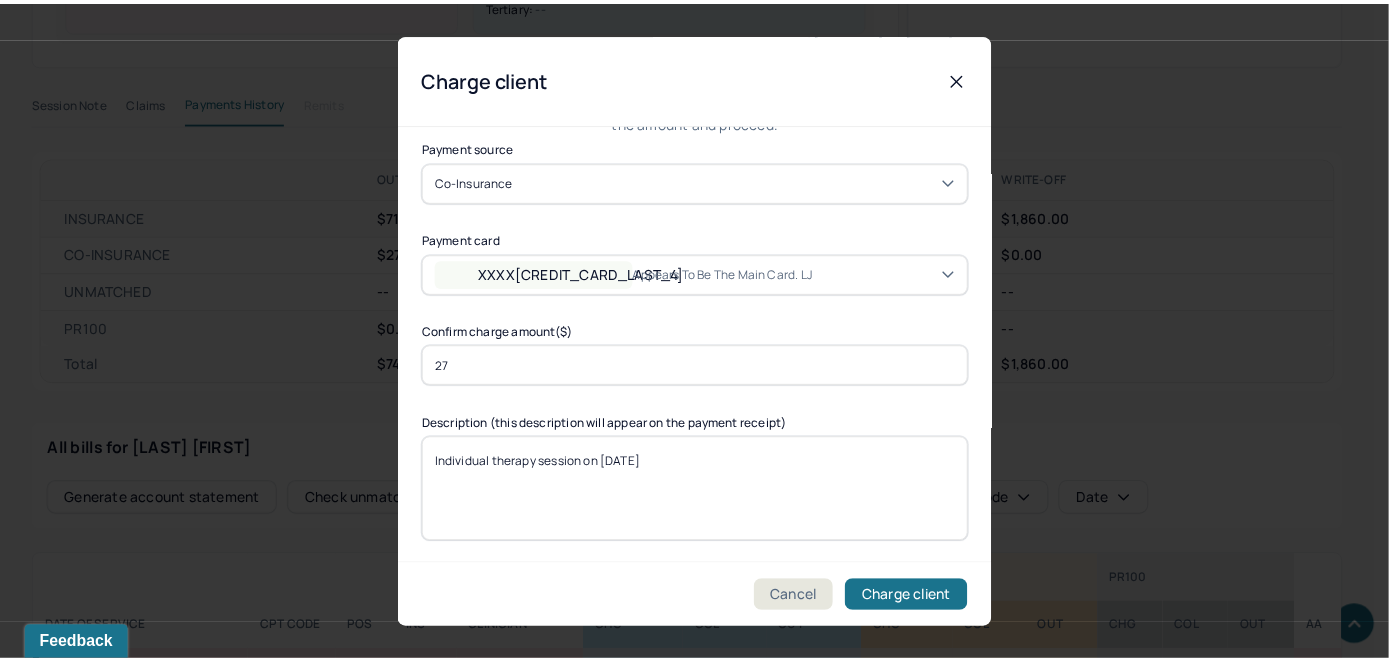 scroll, scrollTop: 121, scrollLeft: 0, axis: vertical 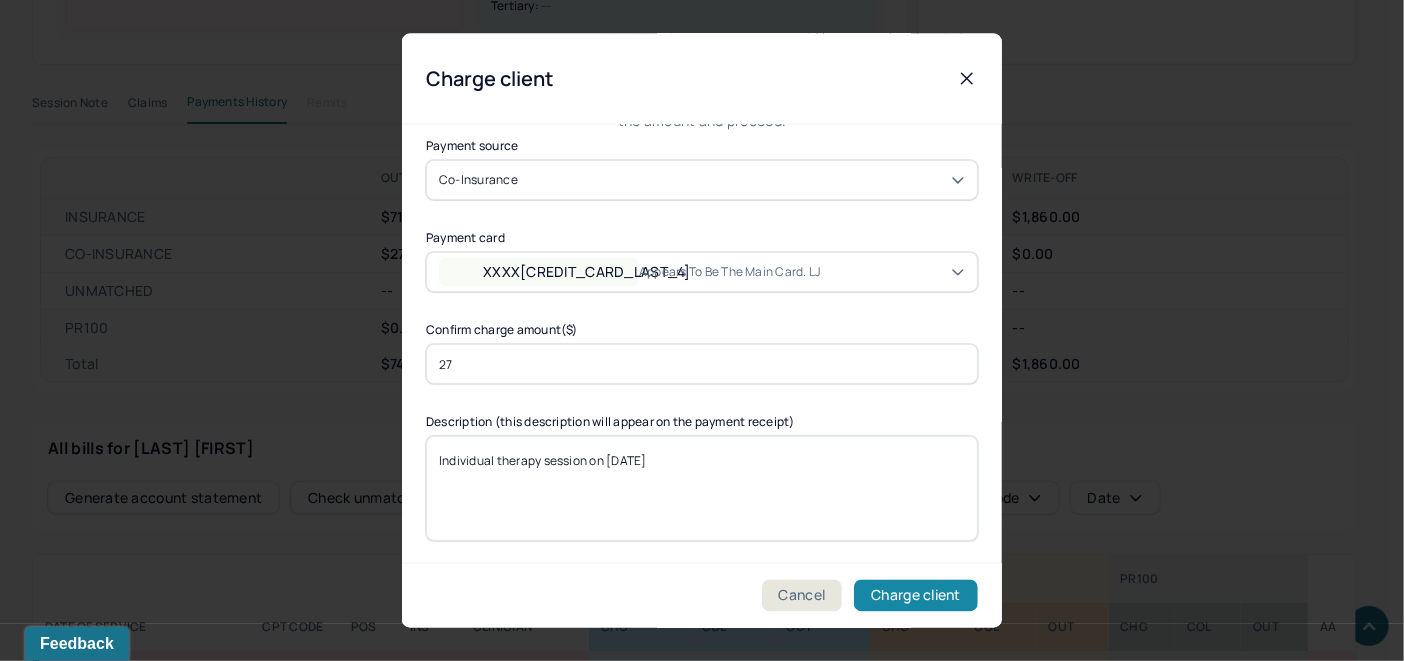 click on "Charge client" at bounding box center [916, 596] 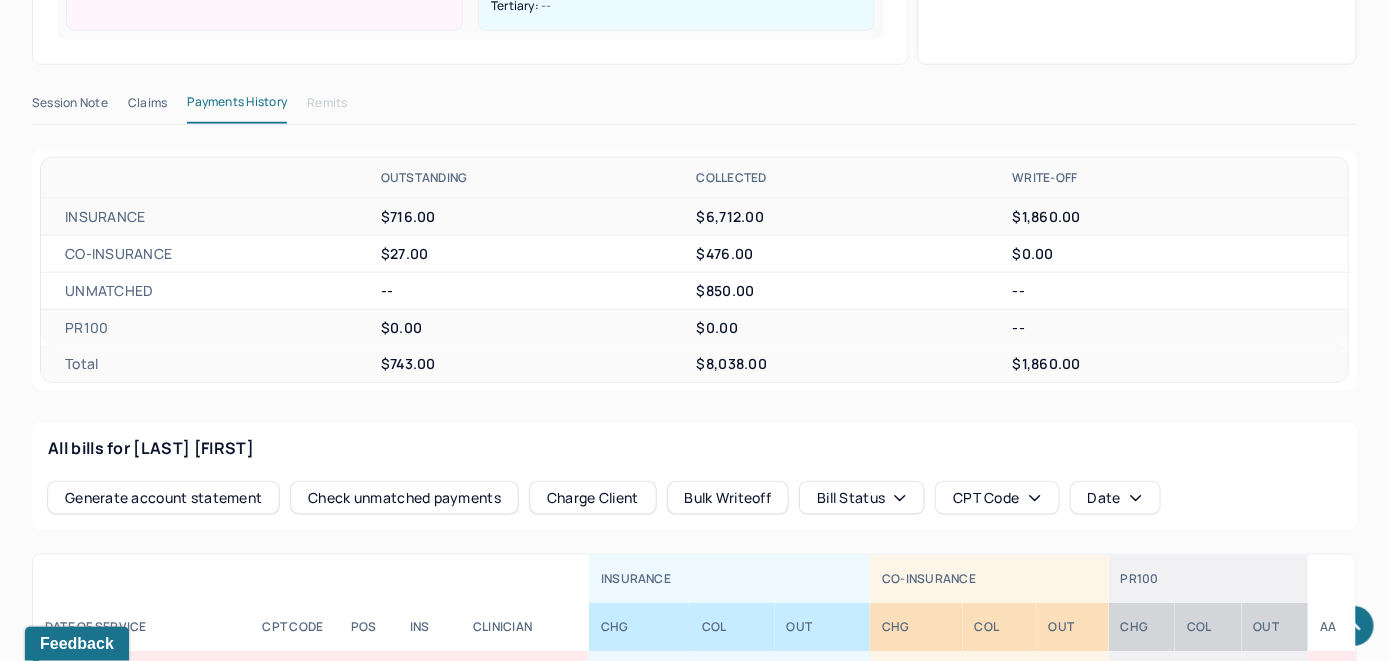 scroll, scrollTop: 813, scrollLeft: 0, axis: vertical 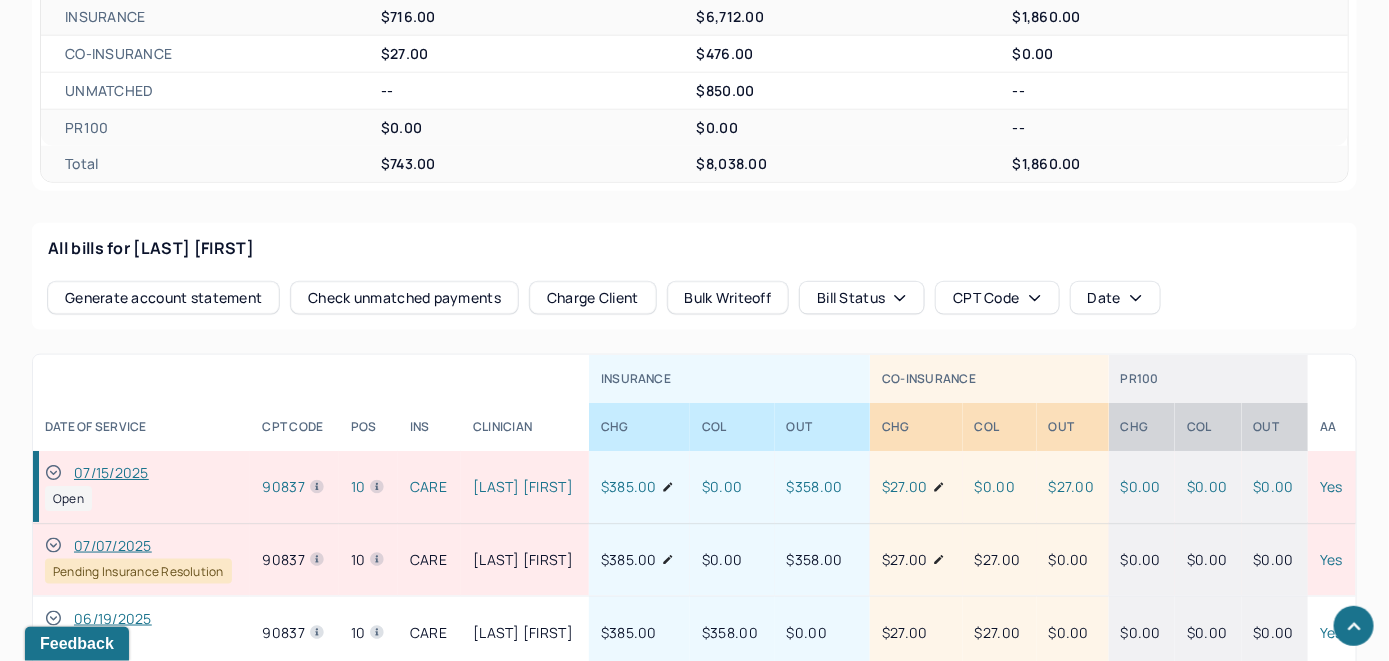 click 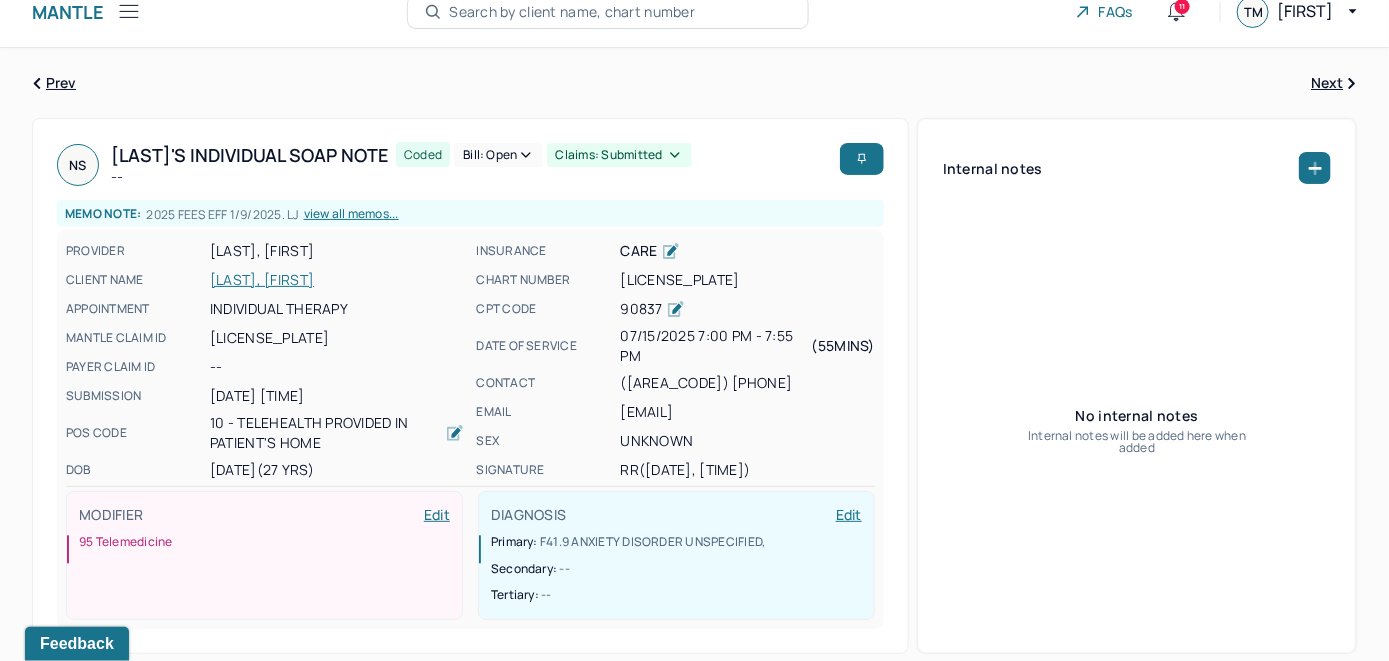 scroll, scrollTop: 13, scrollLeft: 0, axis: vertical 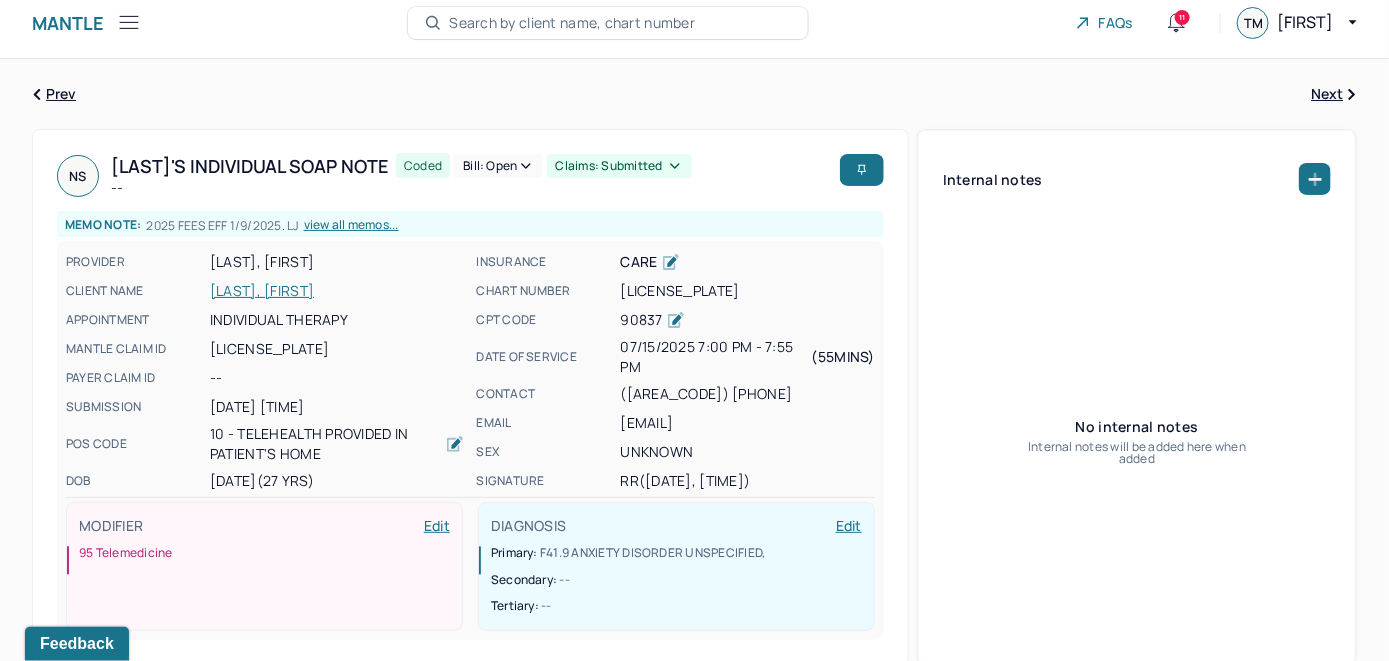 click on "Bill: Open" at bounding box center (498, 166) 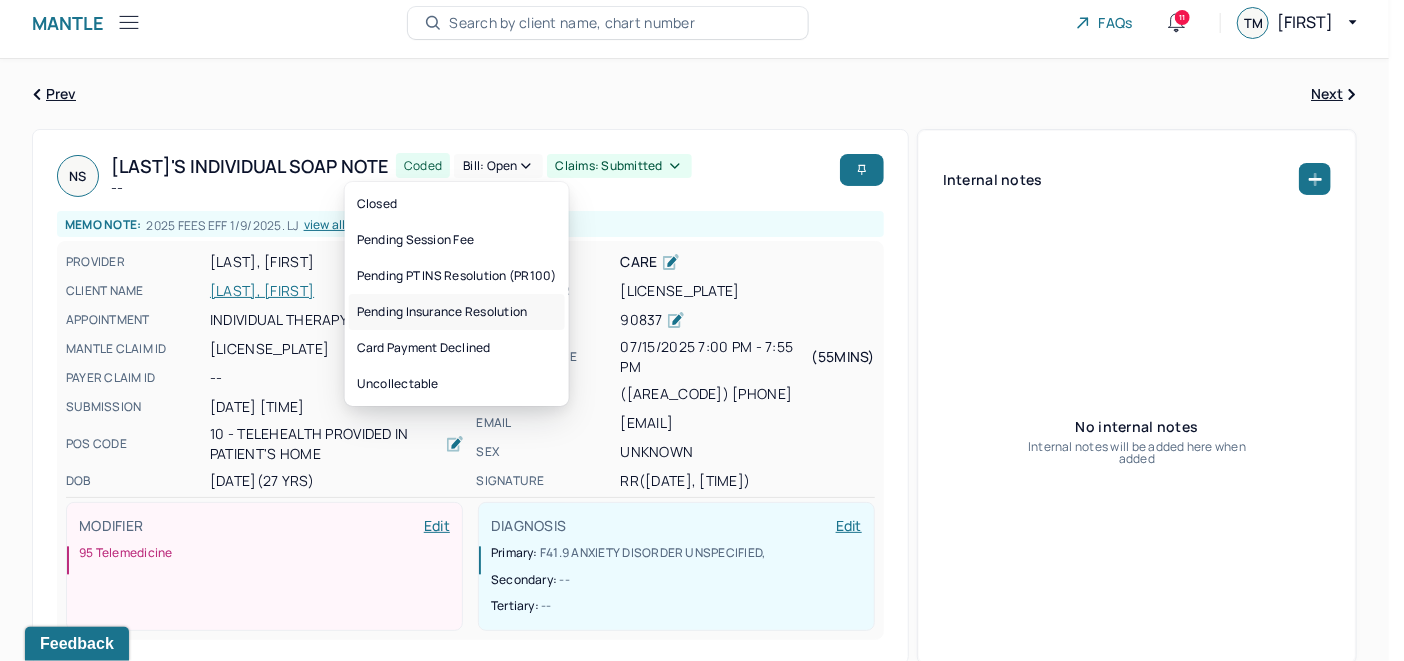 click on "Pending Insurance Resolution" at bounding box center (457, 312) 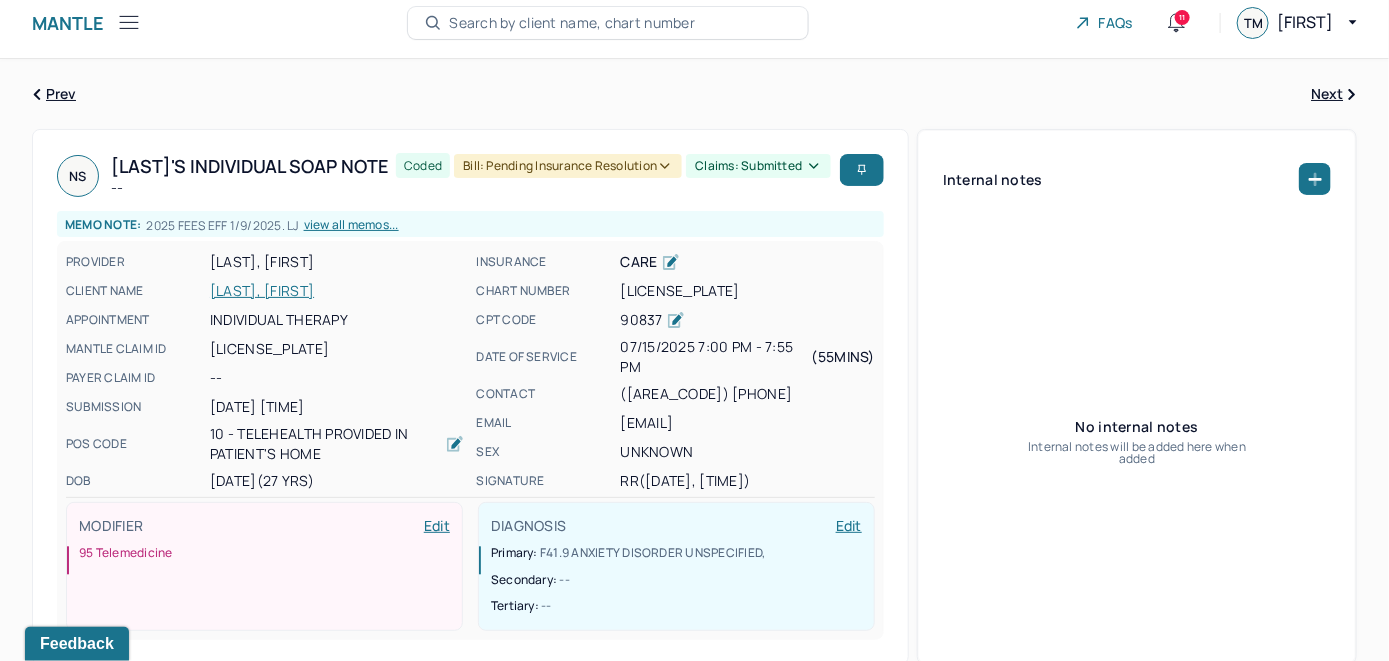 click on "Search by client name, chart number" at bounding box center [572, 23] 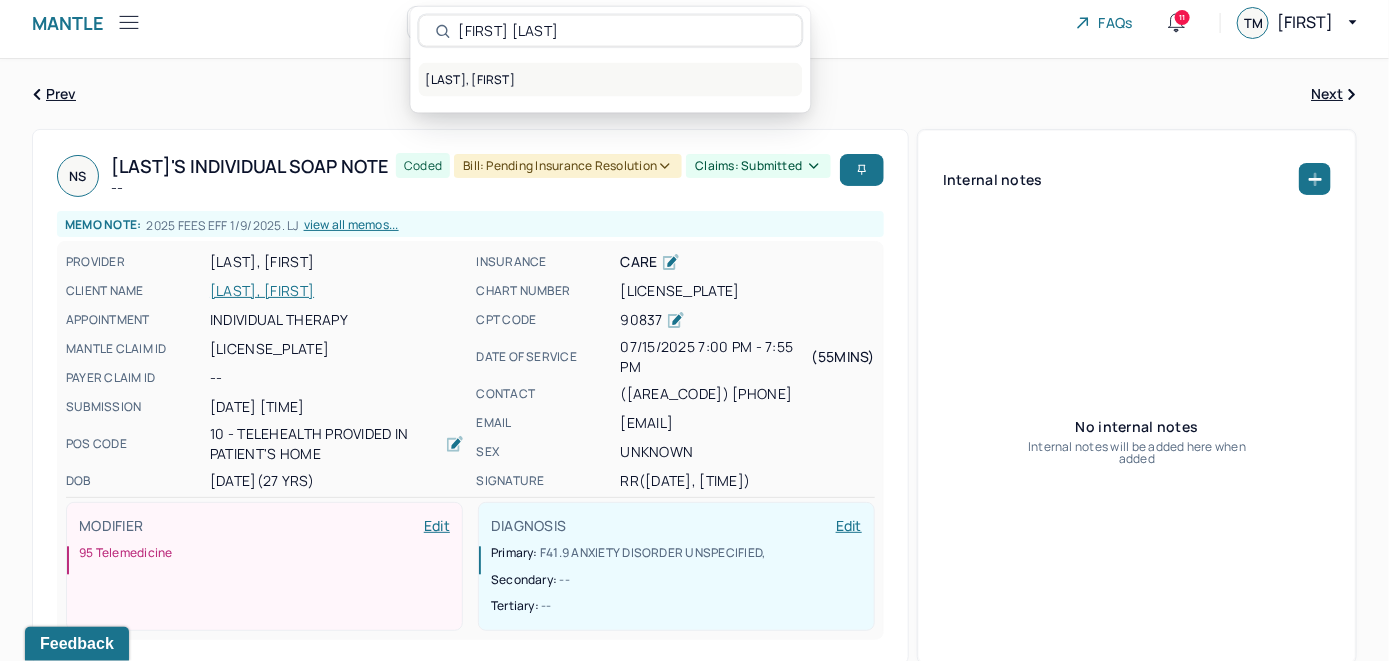 type on "Nina Maggi" 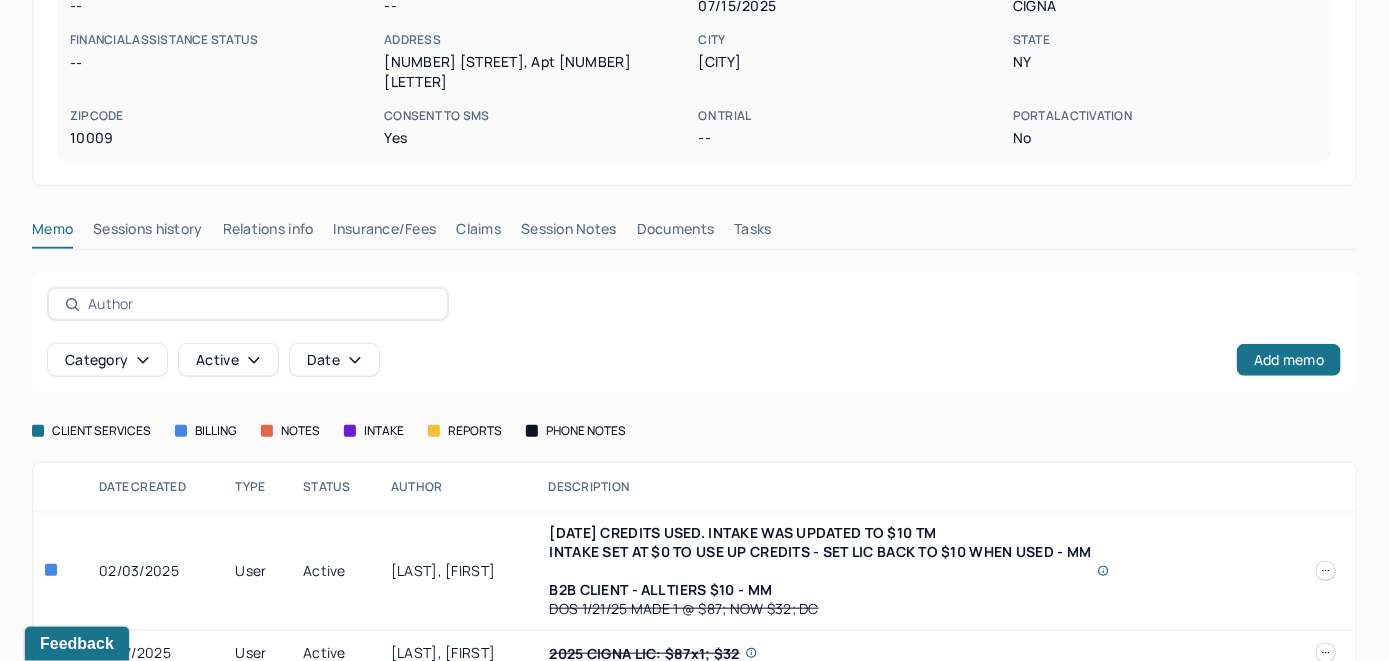 scroll, scrollTop: 471, scrollLeft: 0, axis: vertical 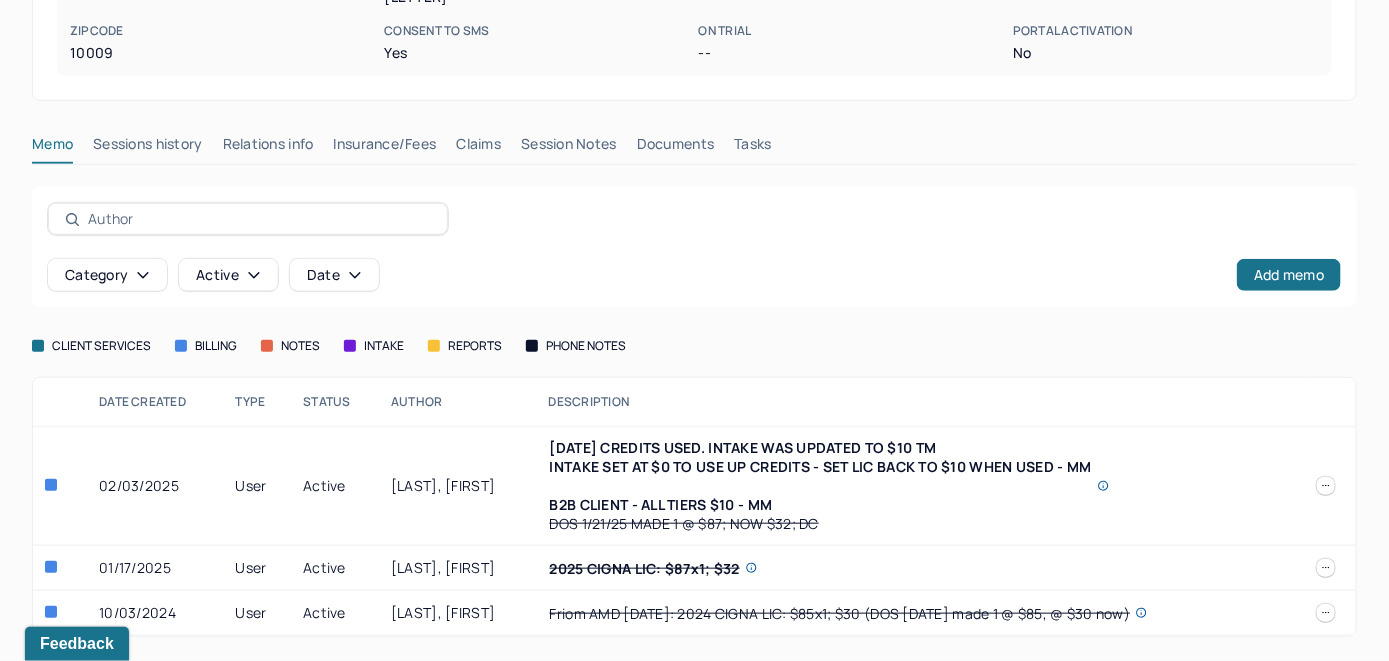 click on "Insurance/Fees" at bounding box center [385, 148] 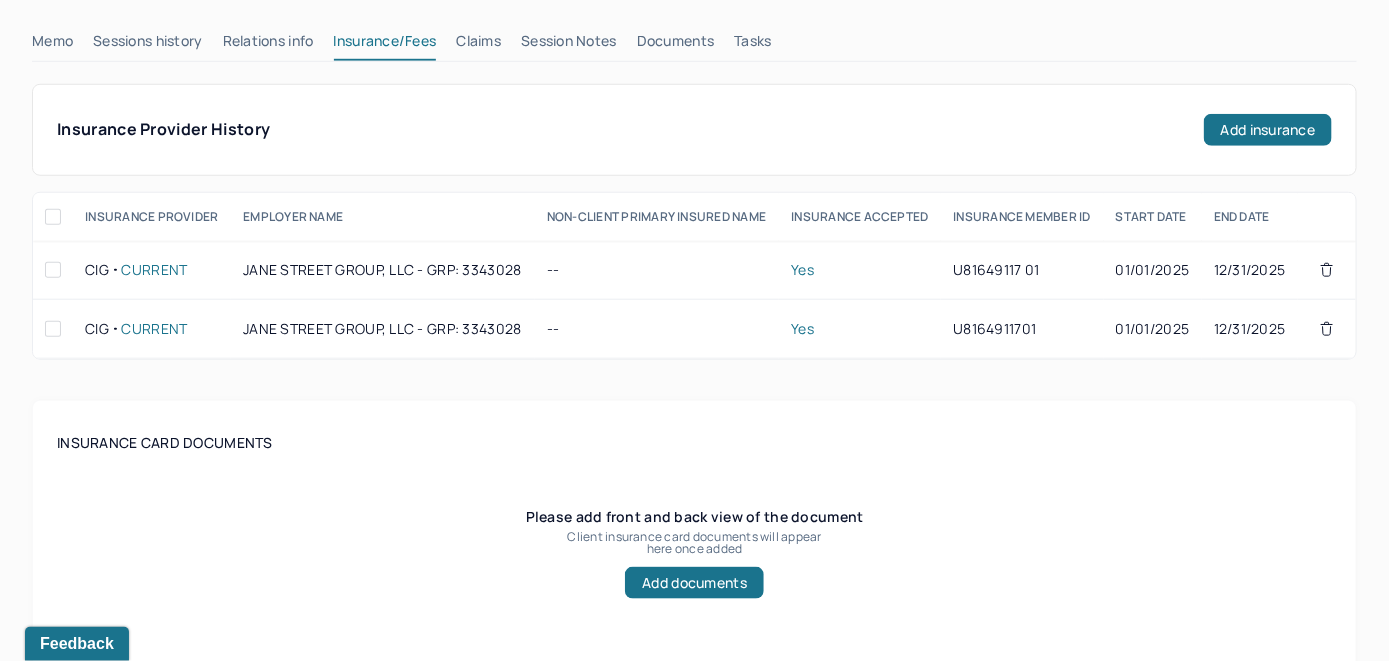scroll, scrollTop: 471, scrollLeft: 0, axis: vertical 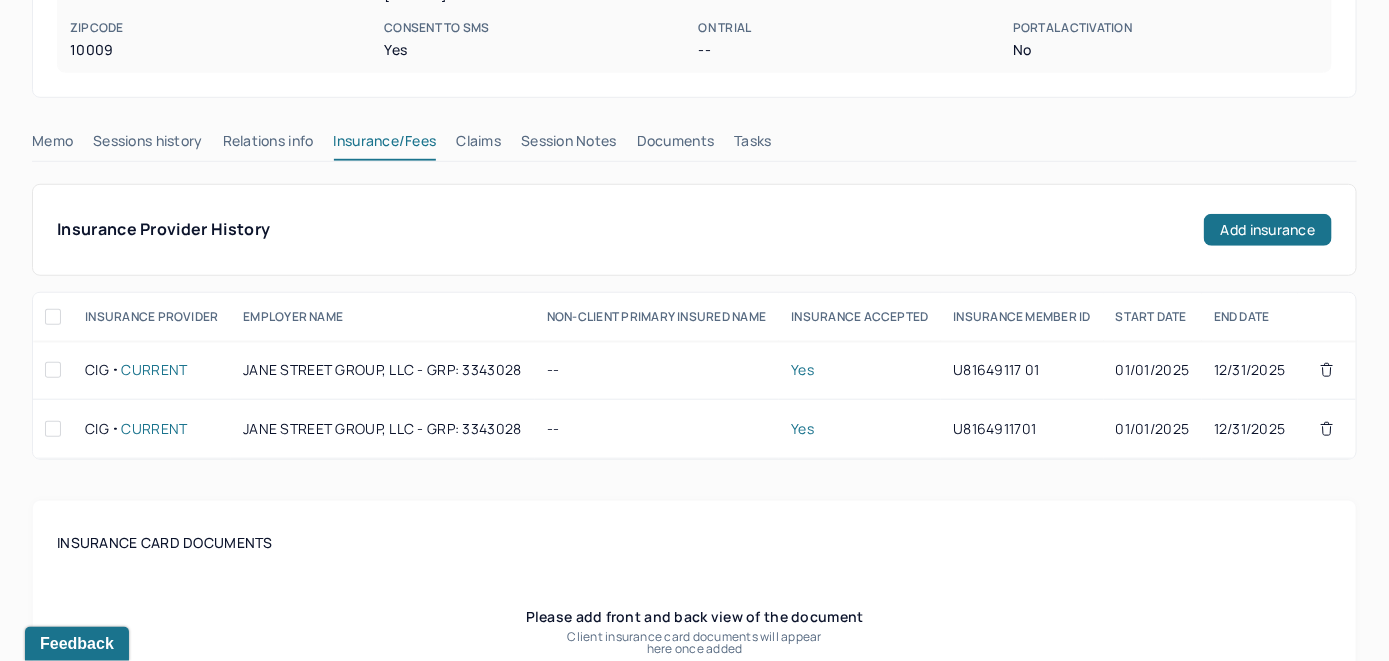 click on "Claims" at bounding box center [478, 145] 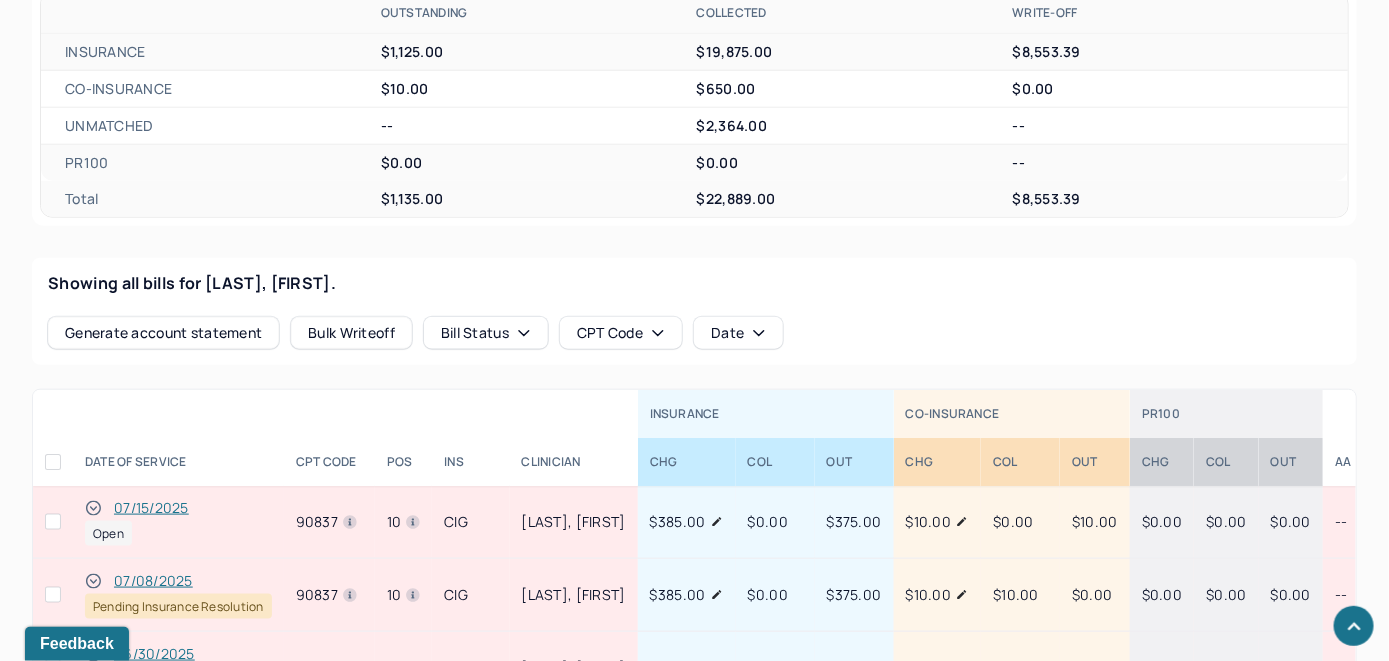 scroll, scrollTop: 771, scrollLeft: 0, axis: vertical 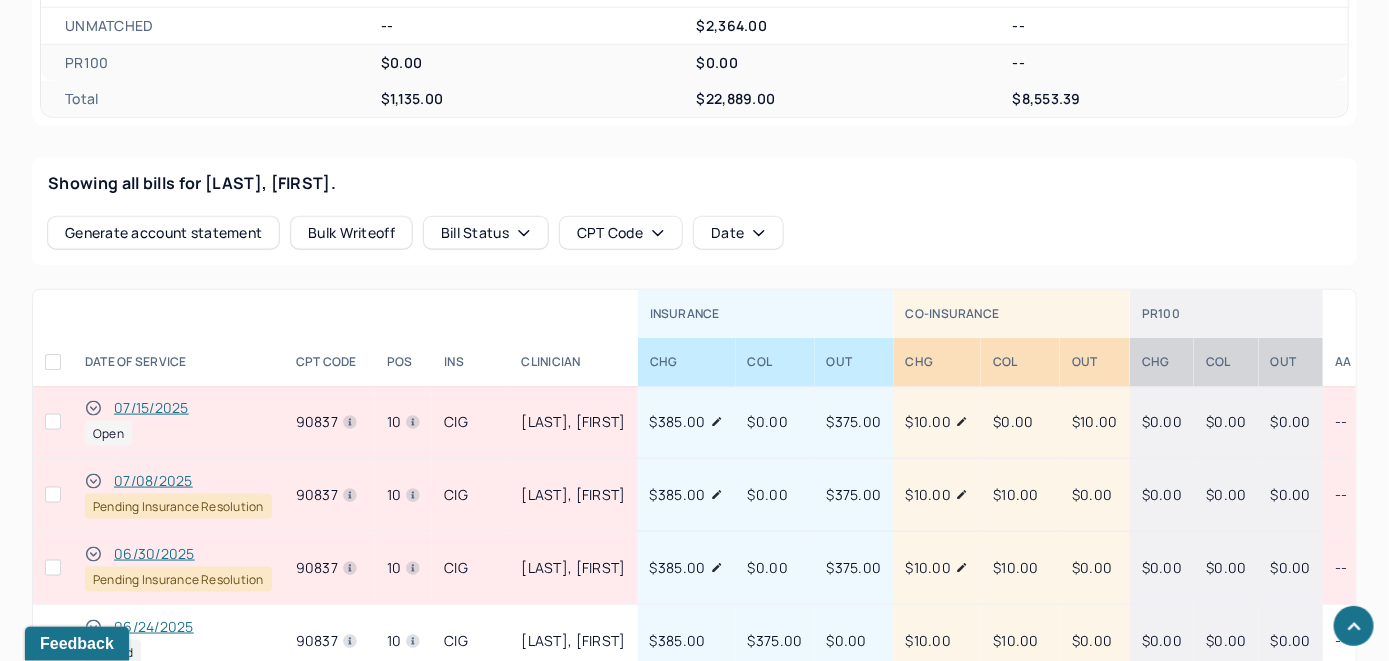 click on "07/15/2025" at bounding box center [151, 408] 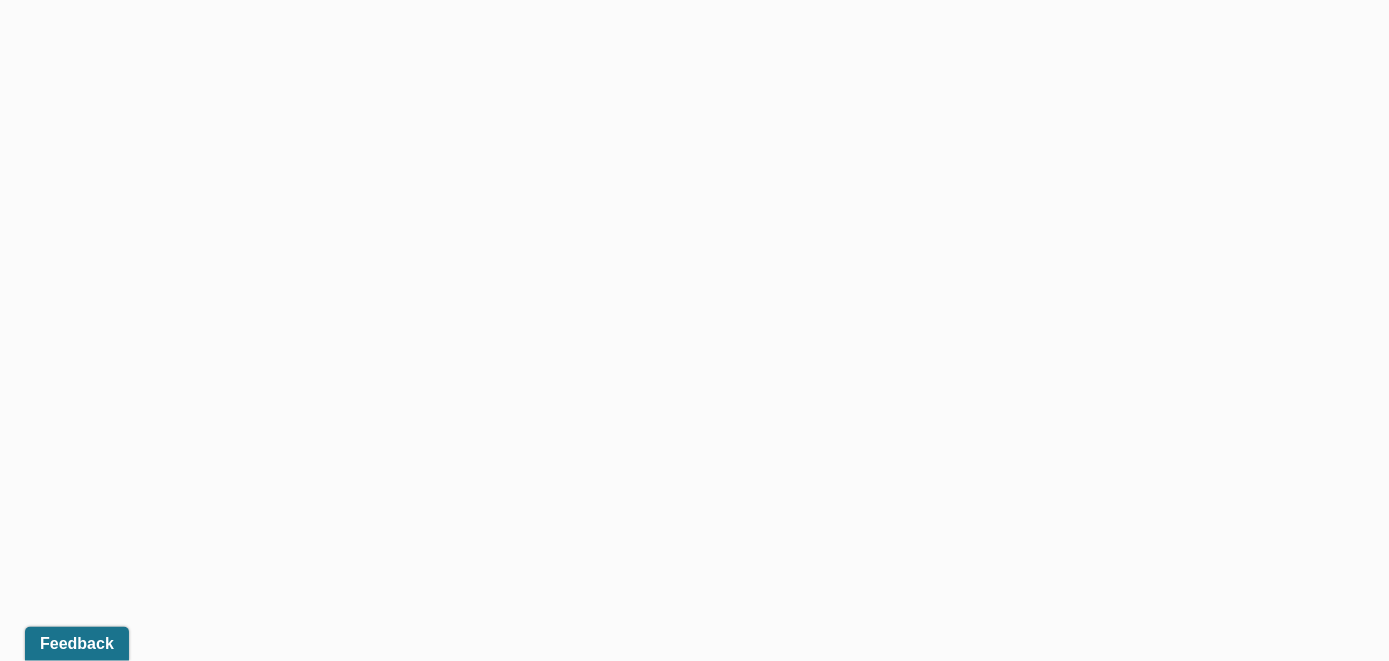 scroll, scrollTop: 699, scrollLeft: 0, axis: vertical 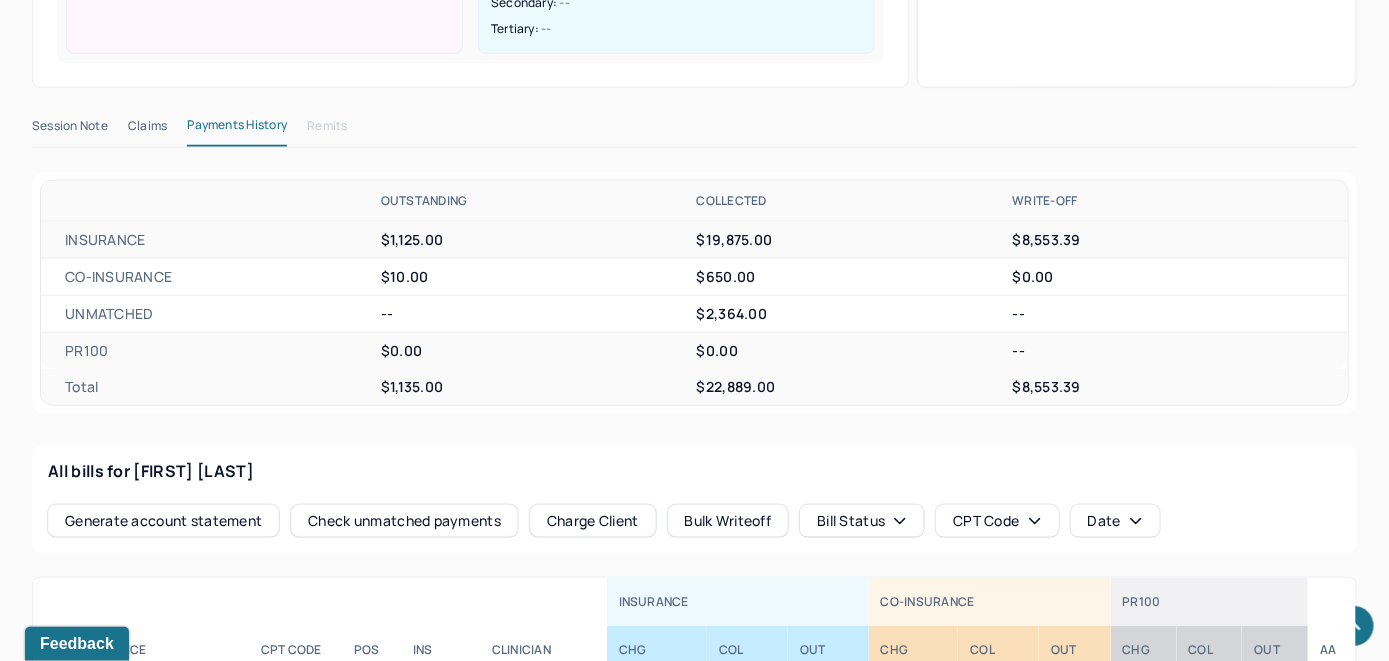 click on "Check unmatched payments" at bounding box center (404, 521) 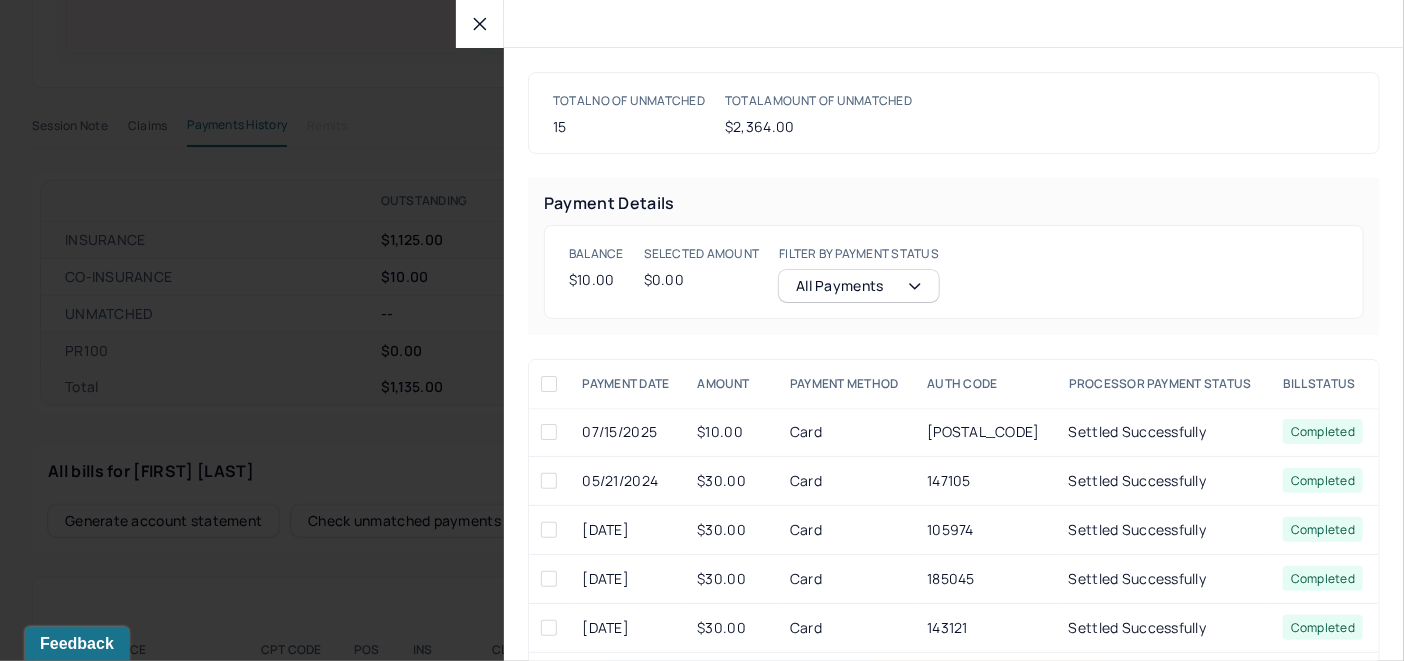 click at bounding box center (549, 432) 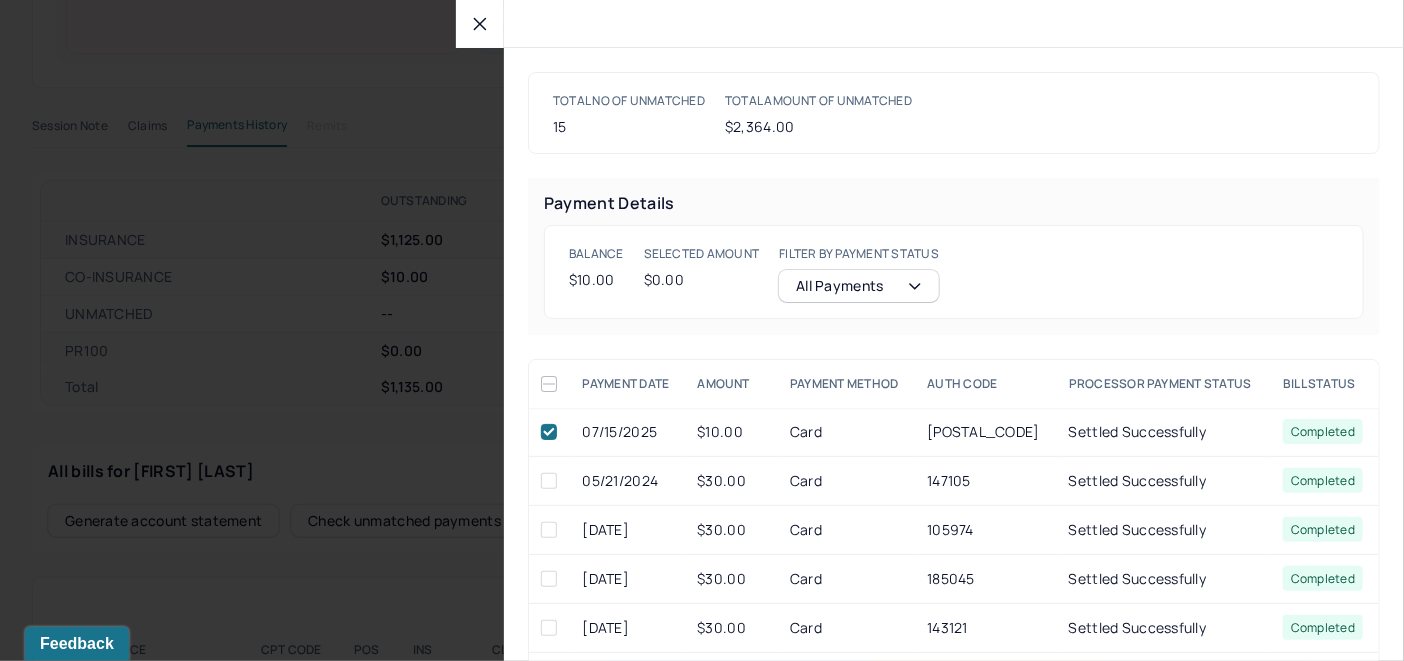 checkbox on "true" 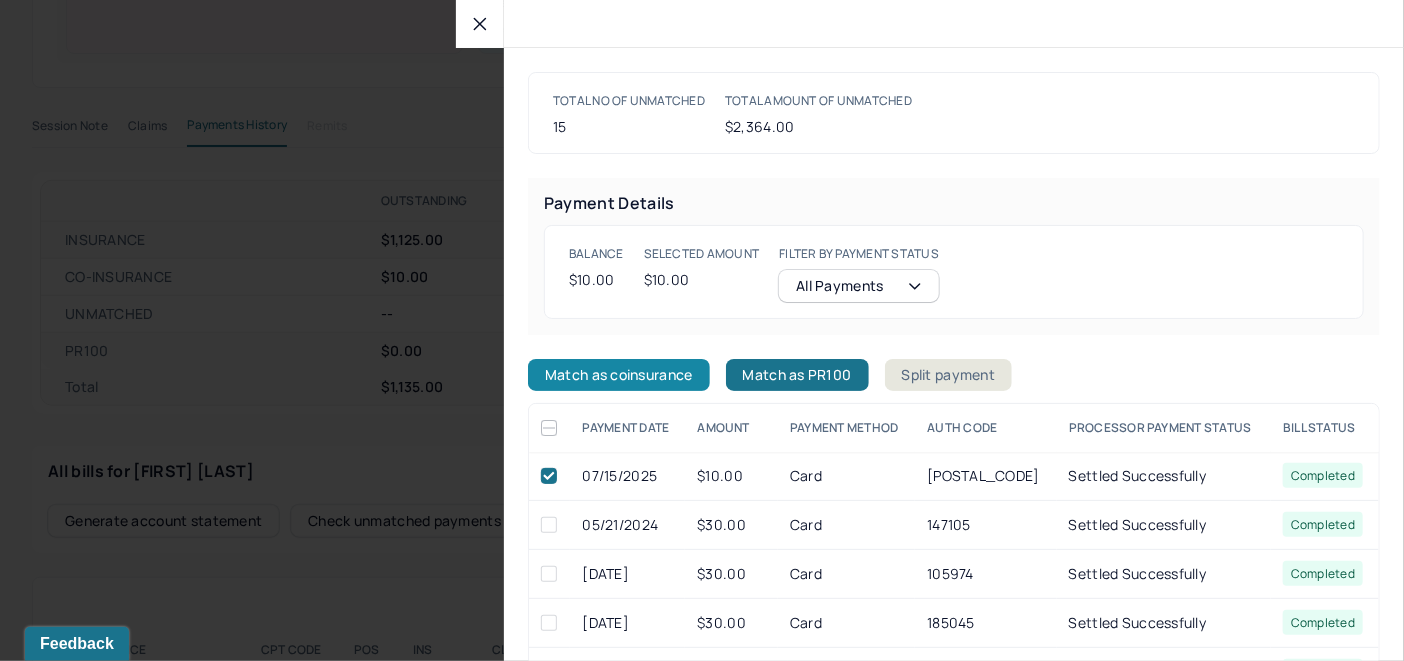 click on "Match as coinsurance" at bounding box center (619, 375) 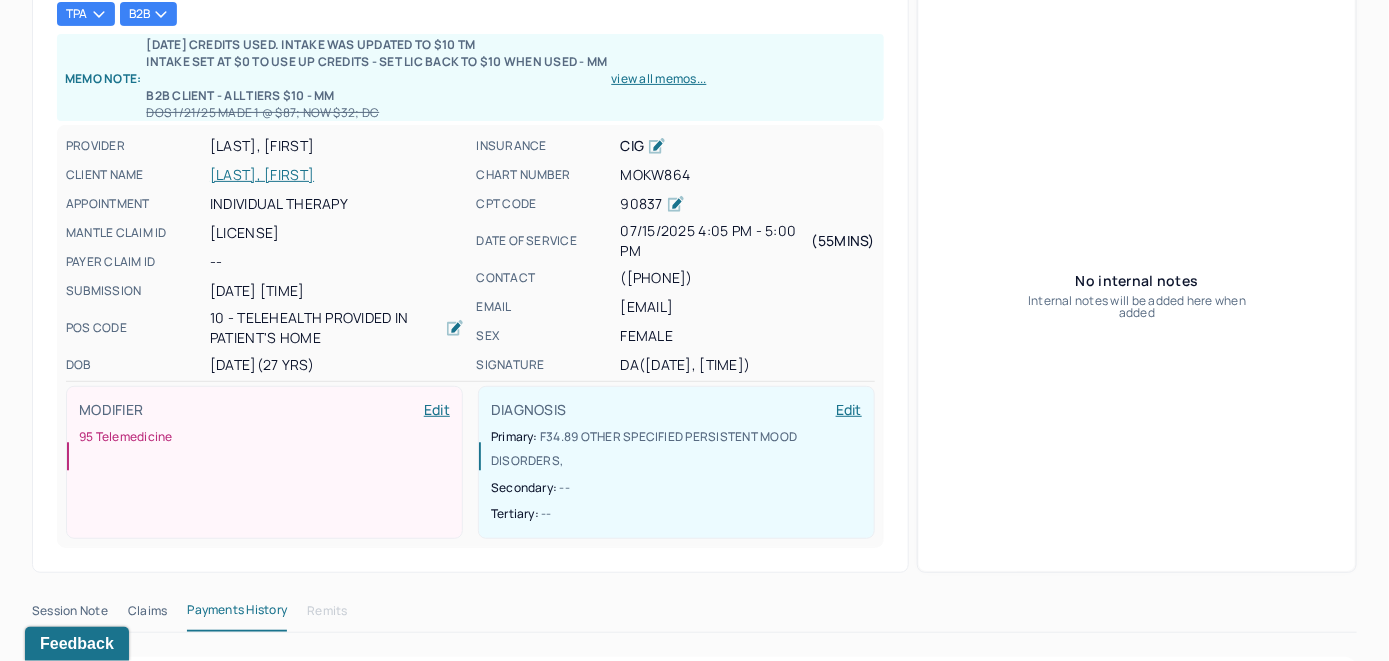 scroll, scrollTop: 99, scrollLeft: 0, axis: vertical 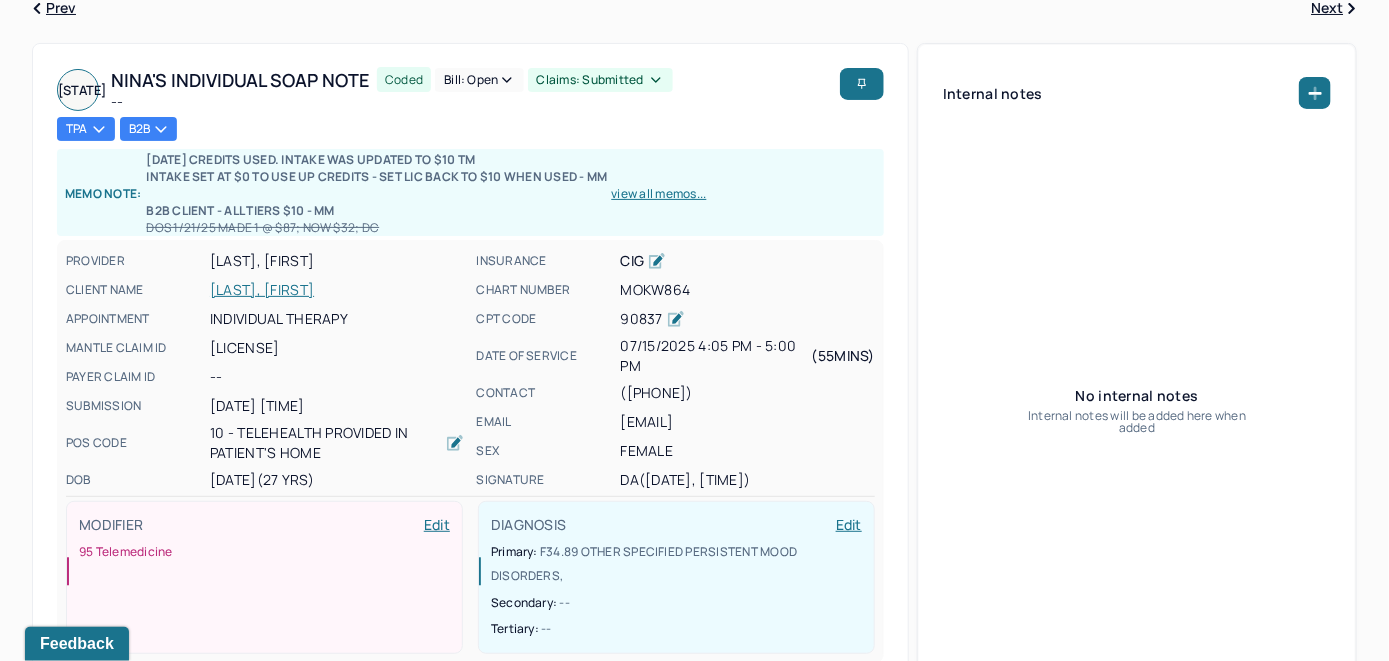 click on "Bill: Open" at bounding box center (479, 80) 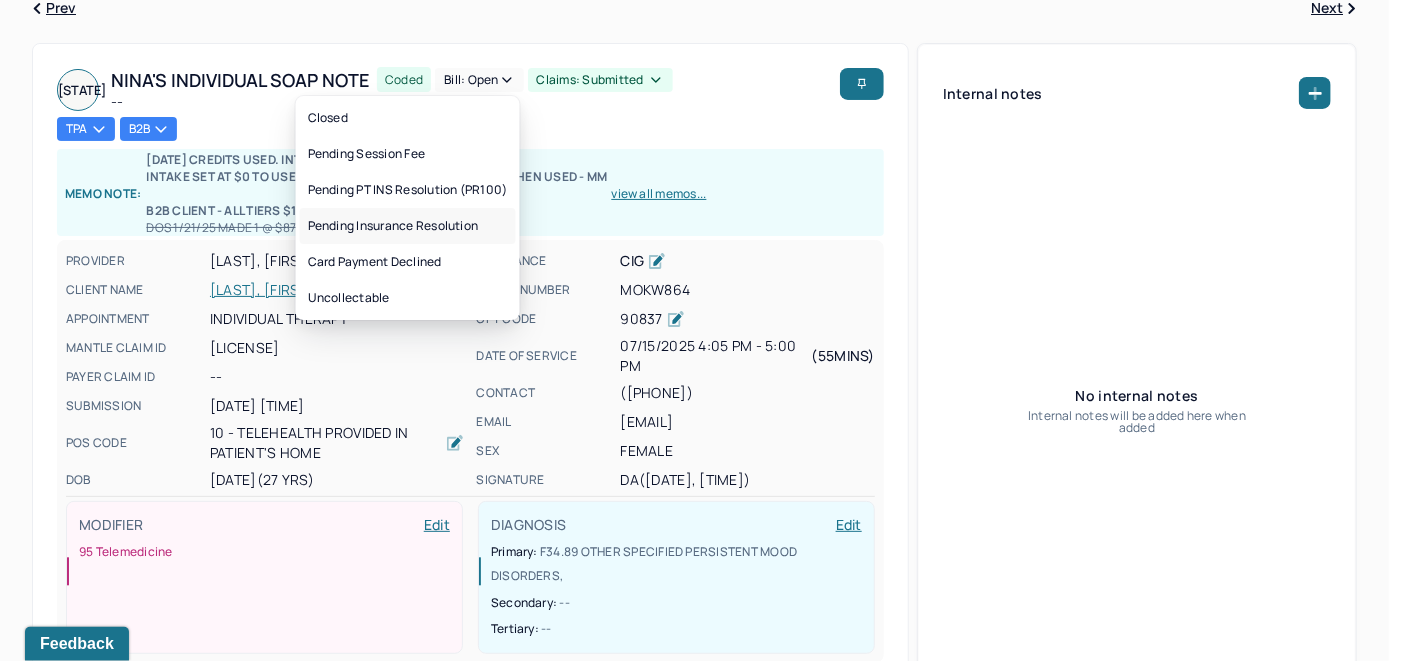 click on "Pending Insurance Resolution" at bounding box center (408, 226) 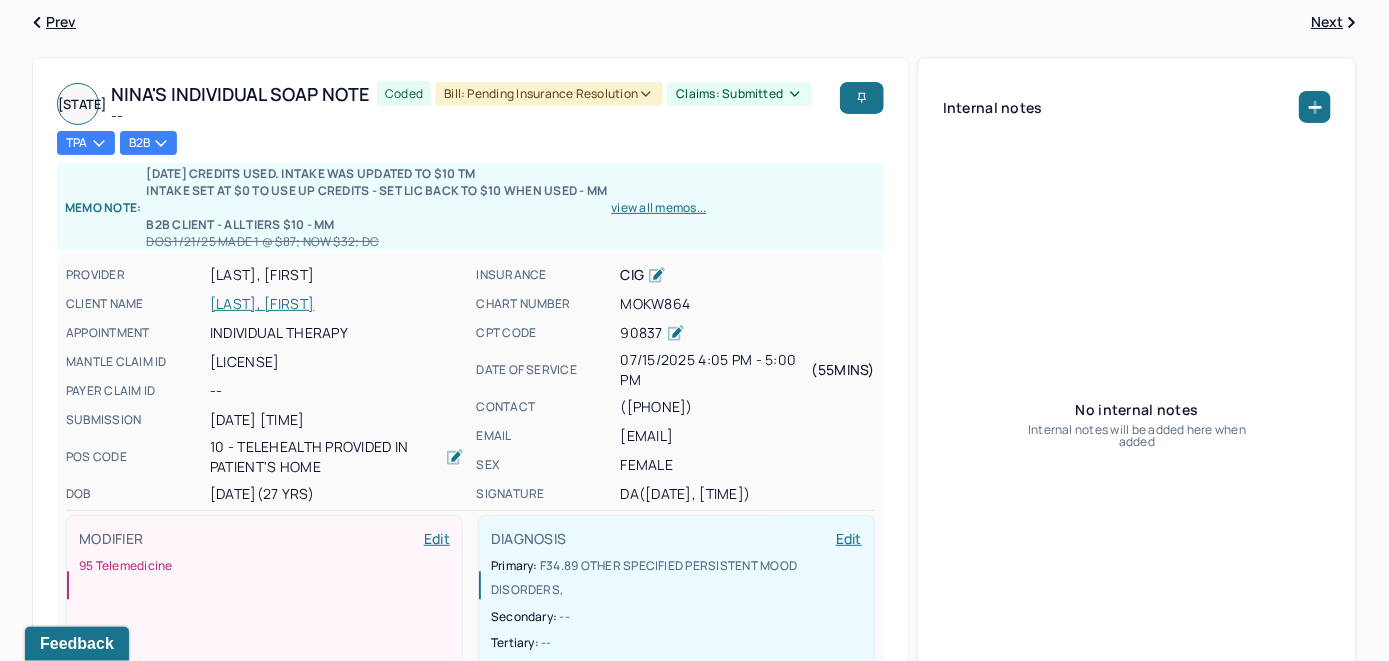 scroll, scrollTop: 0, scrollLeft: 0, axis: both 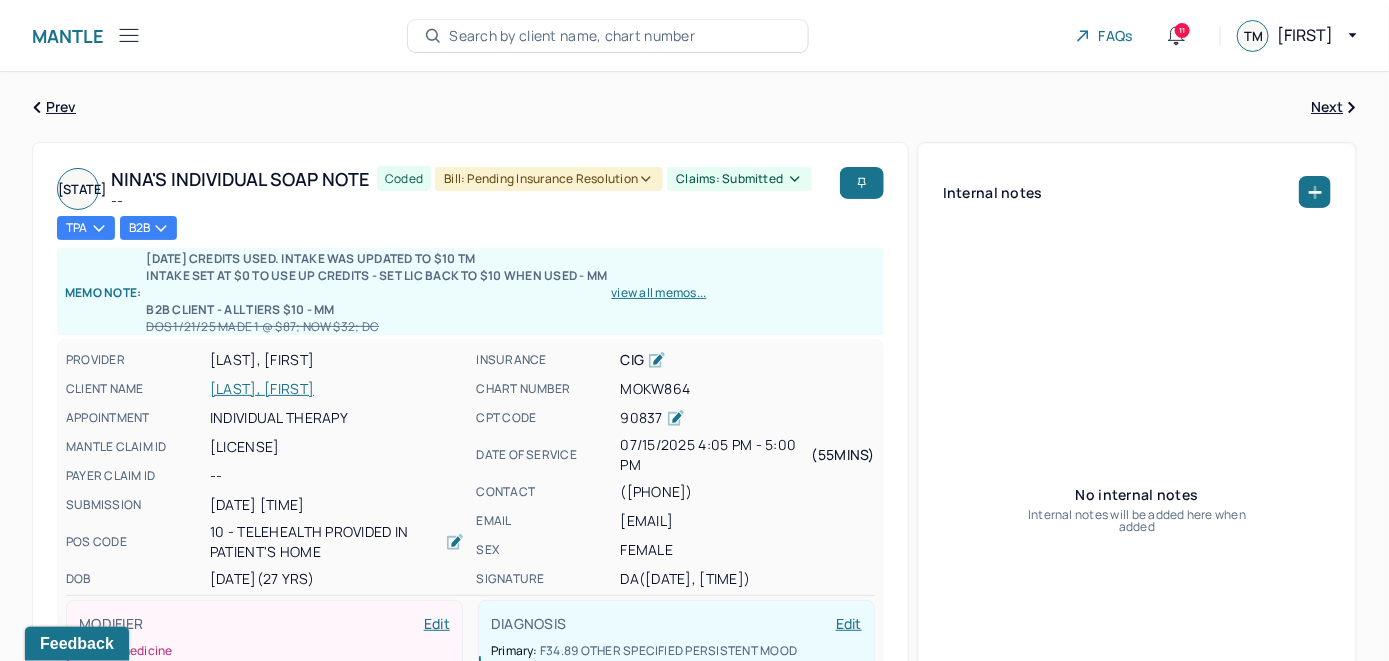 click on "Search by client name, chart number" at bounding box center (572, 36) 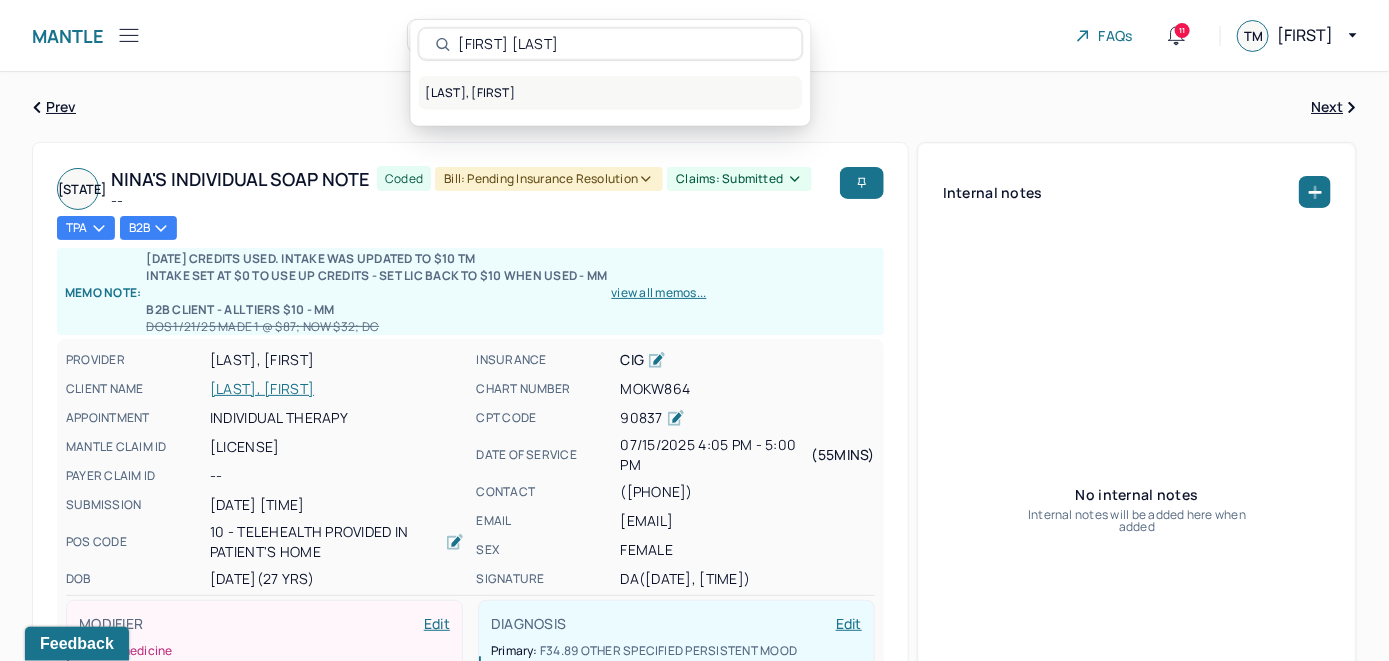 type on "Pedro Silvestredeoliveira" 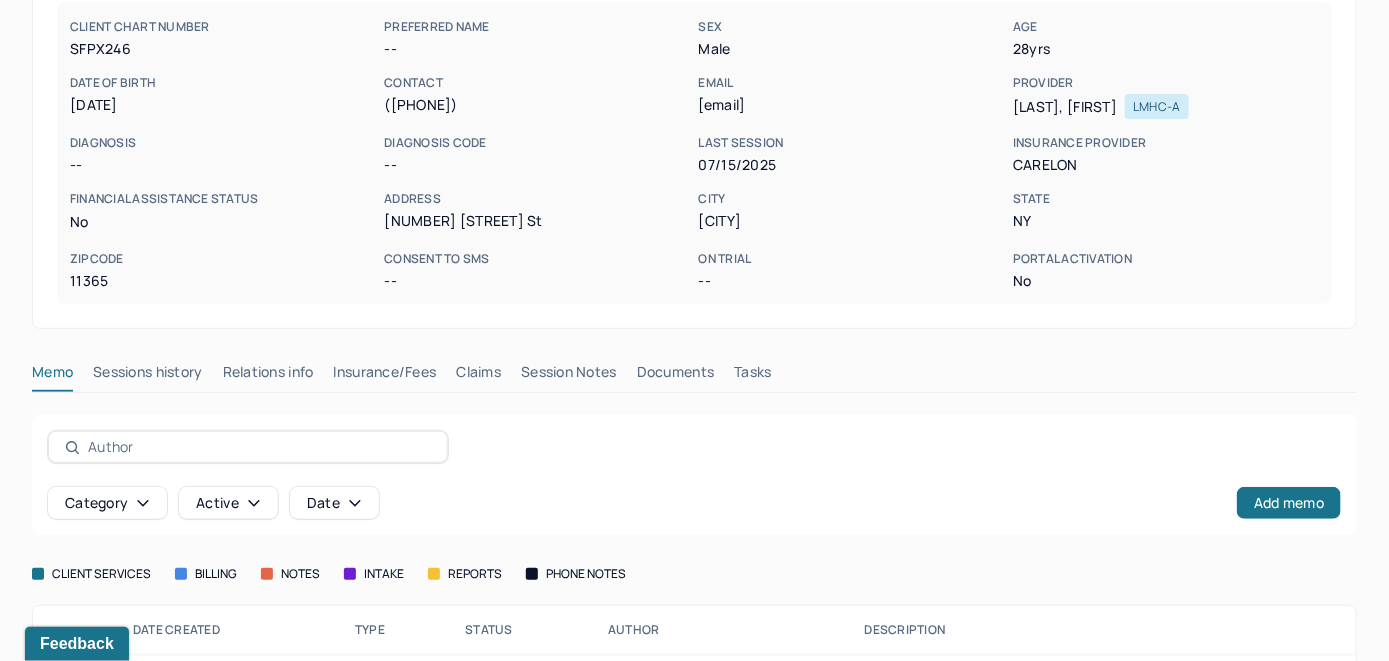scroll, scrollTop: 261, scrollLeft: 0, axis: vertical 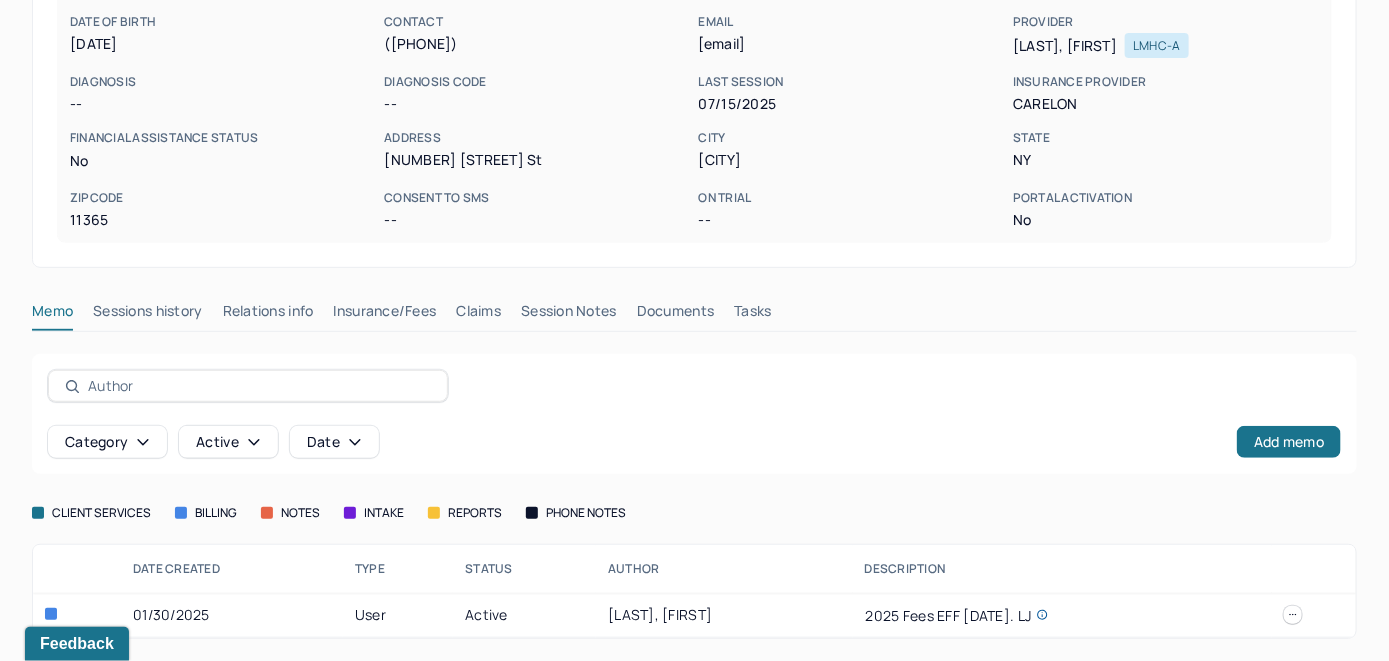 click on "Insurance/Fees" at bounding box center [385, 315] 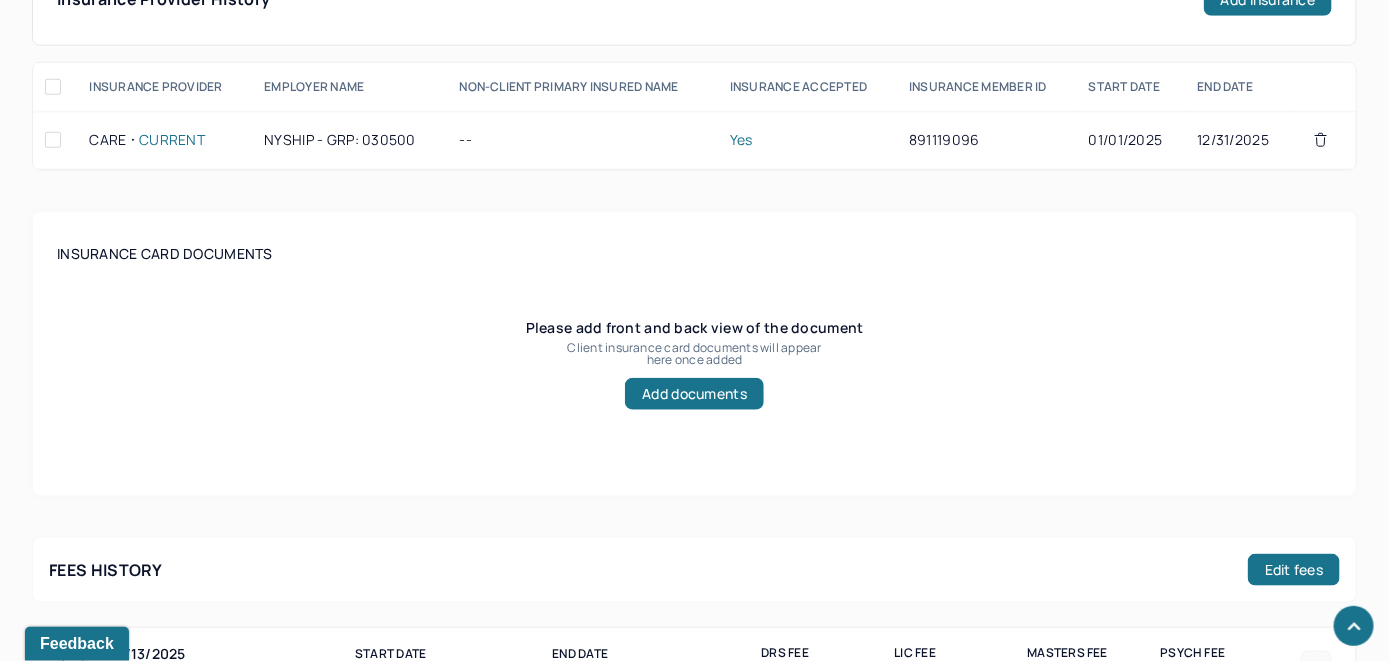 scroll, scrollTop: 461, scrollLeft: 0, axis: vertical 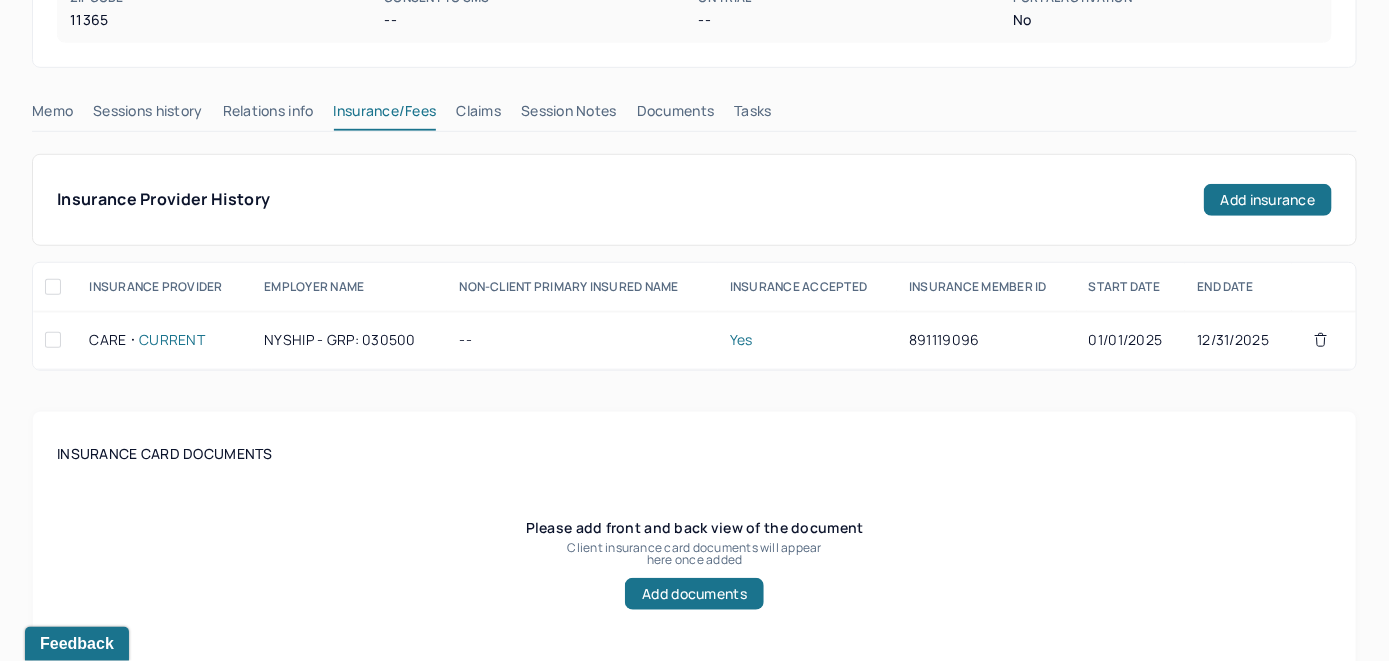 click on "Claims" at bounding box center (478, 115) 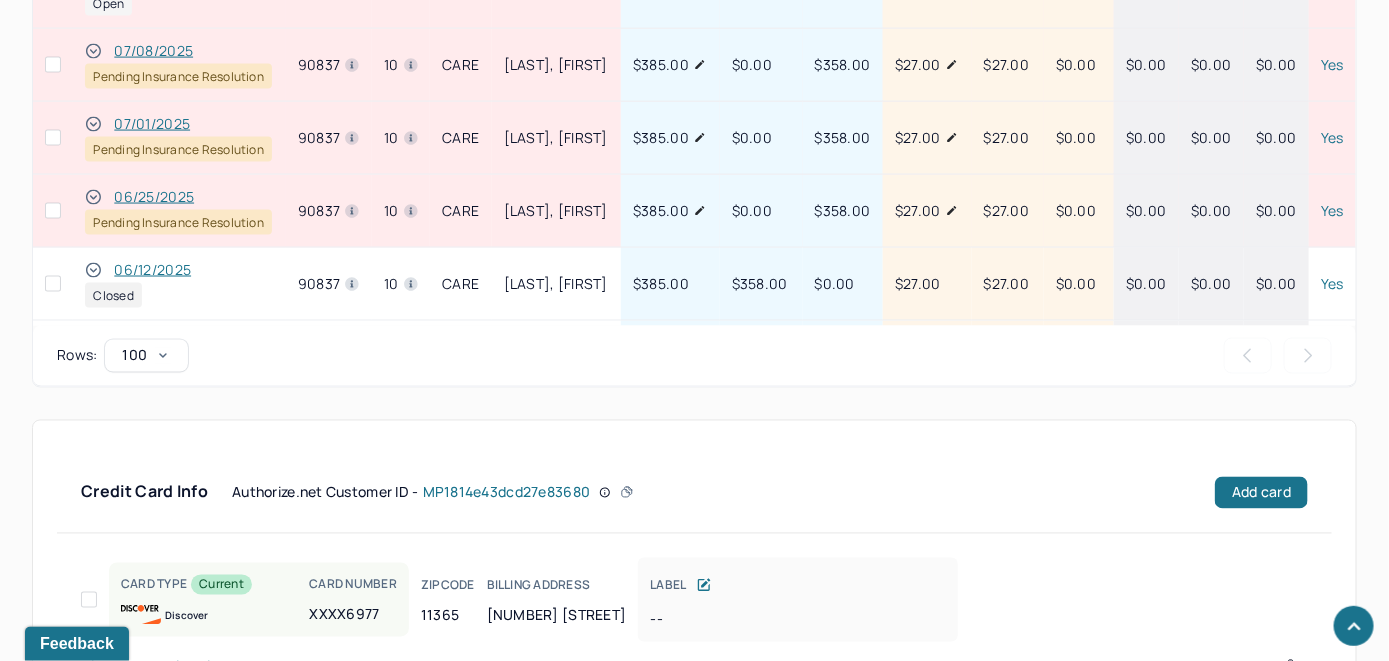 scroll, scrollTop: 1442, scrollLeft: 0, axis: vertical 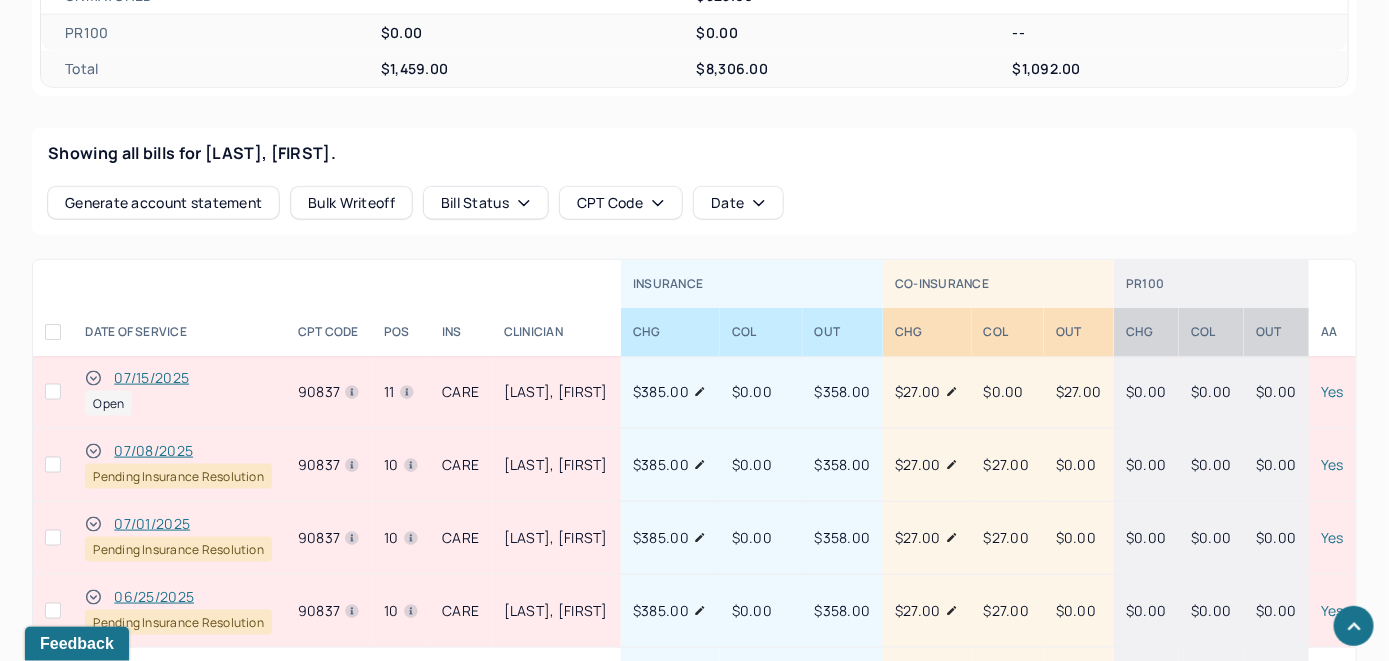 click on "07/15/2025" at bounding box center (151, 378) 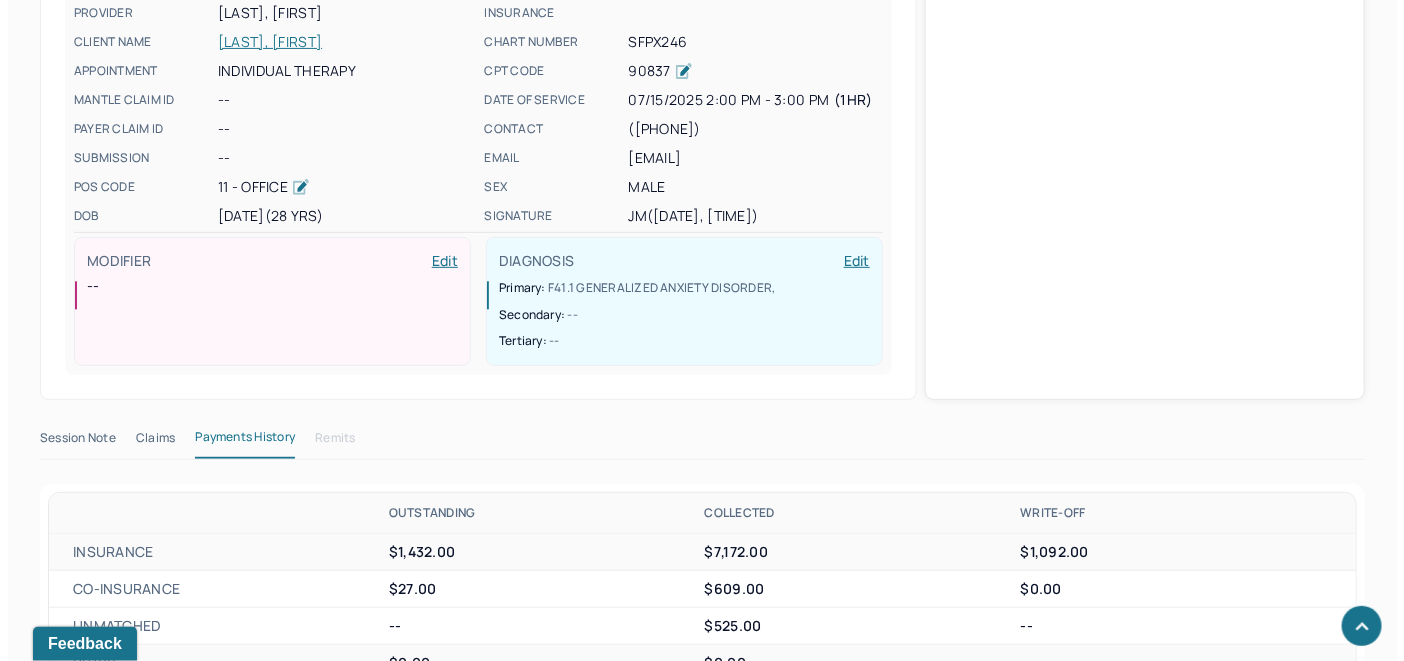 scroll, scrollTop: 689, scrollLeft: 0, axis: vertical 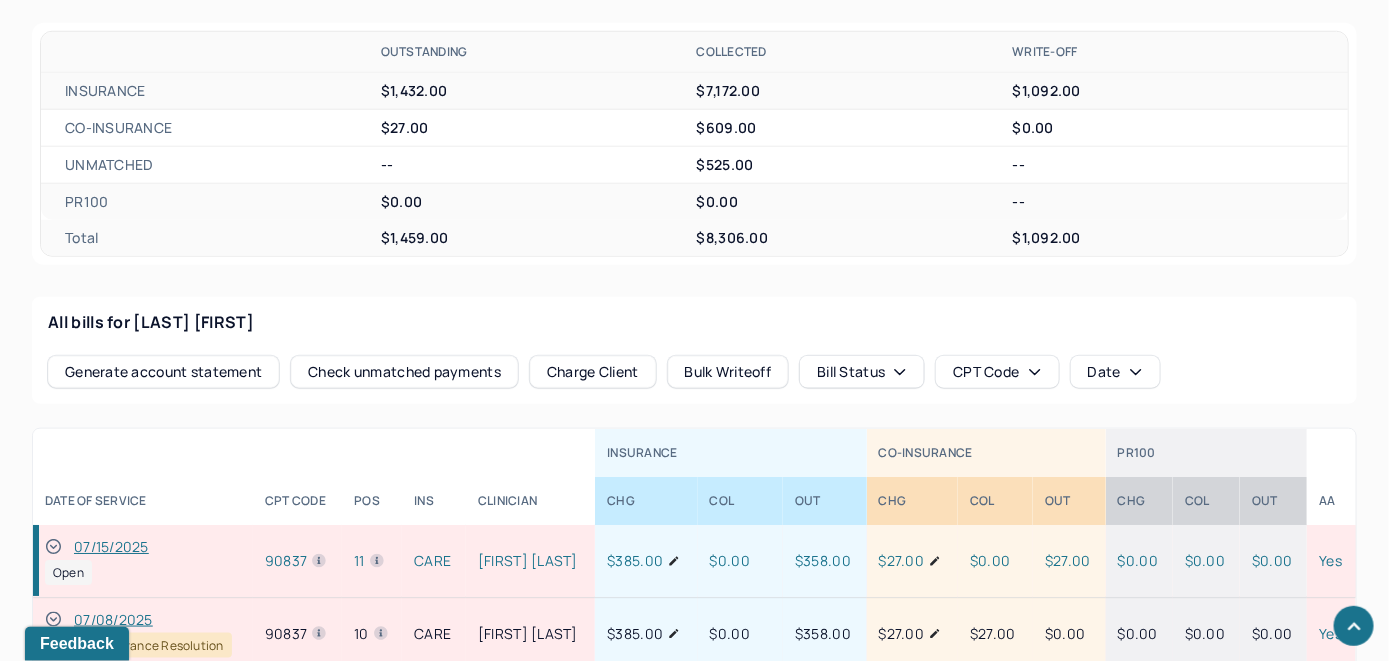 click on "Check unmatched payments" at bounding box center [404, 372] 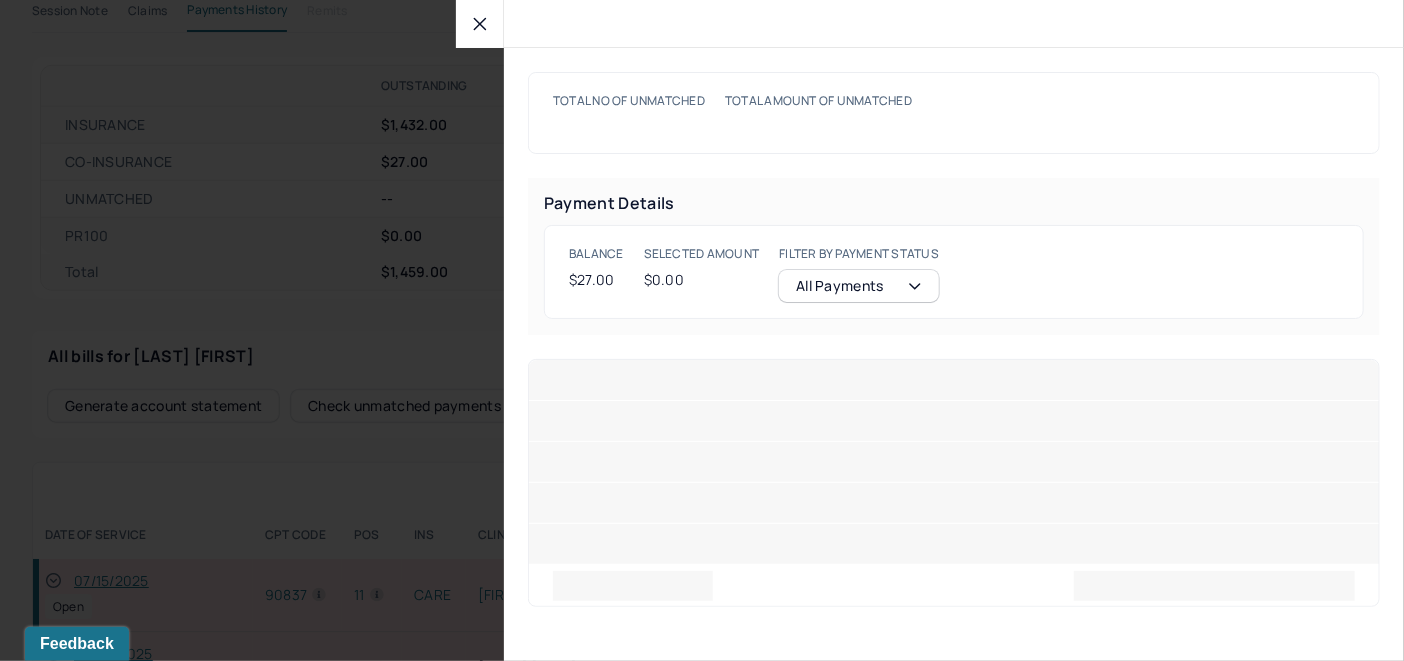 scroll, scrollTop: 723, scrollLeft: 0, axis: vertical 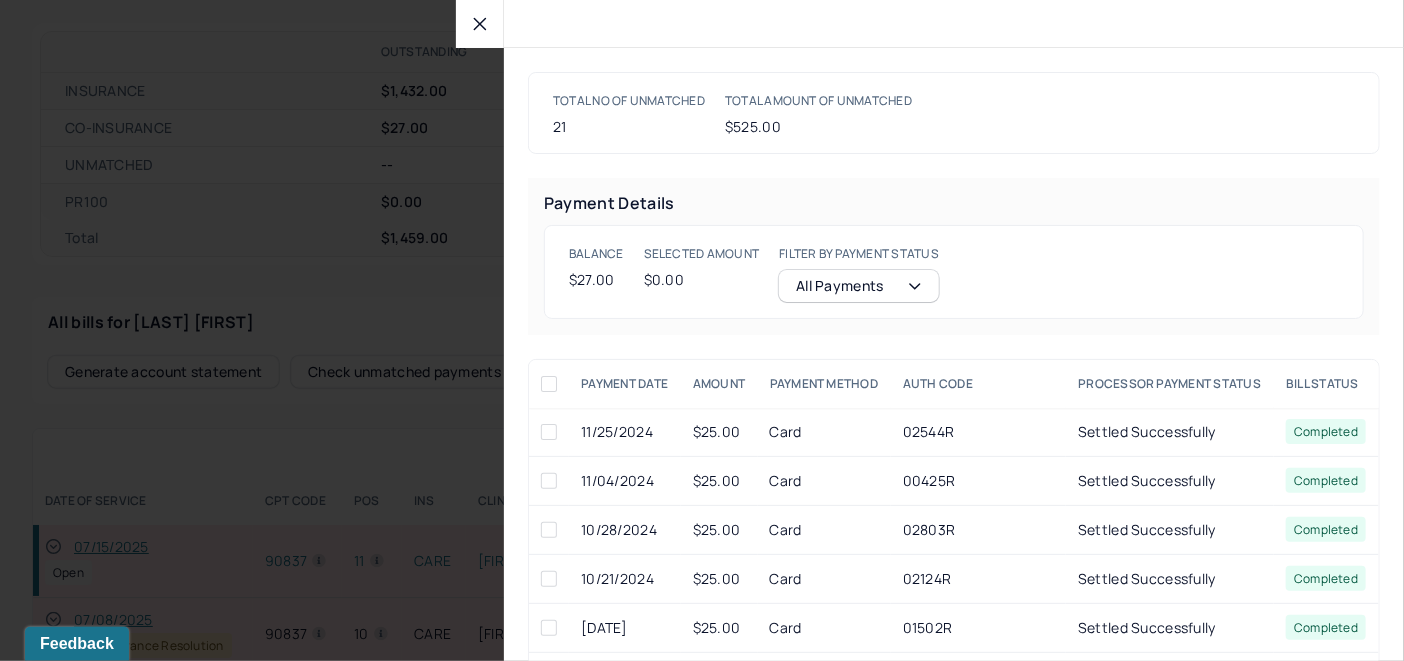 click at bounding box center [480, 24] 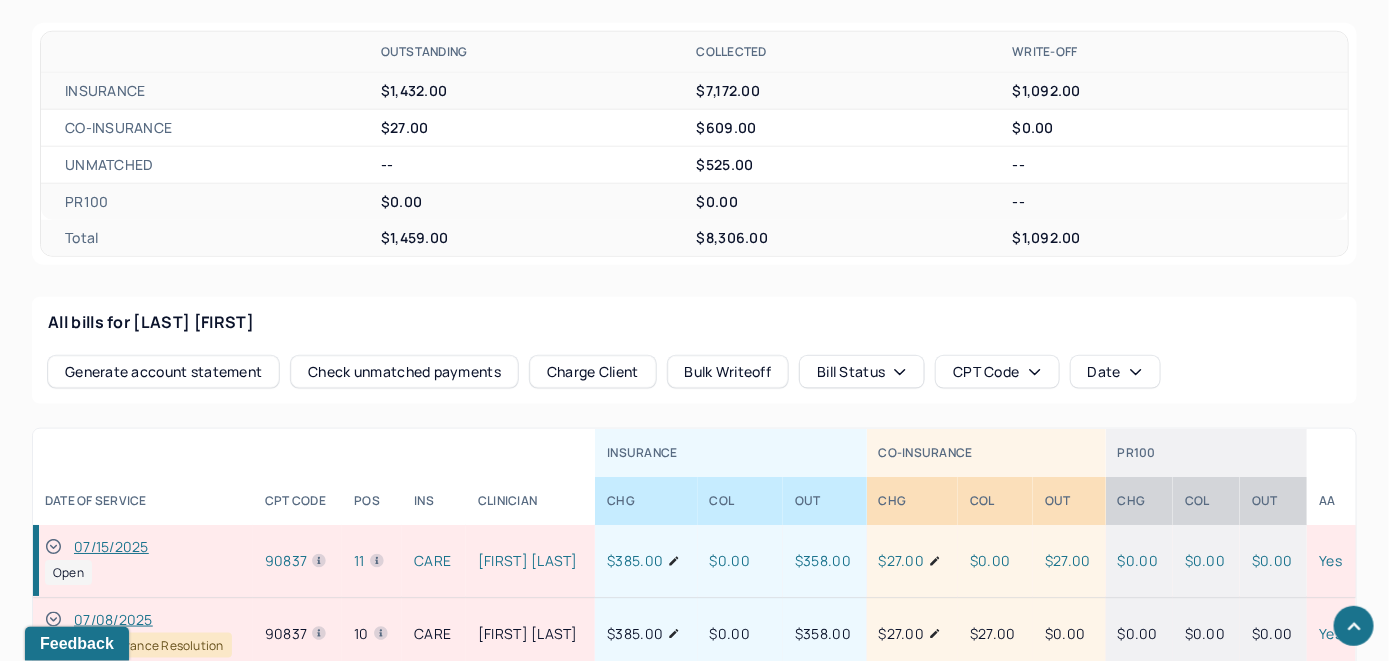 click on "Charge Client" at bounding box center [593, 372] 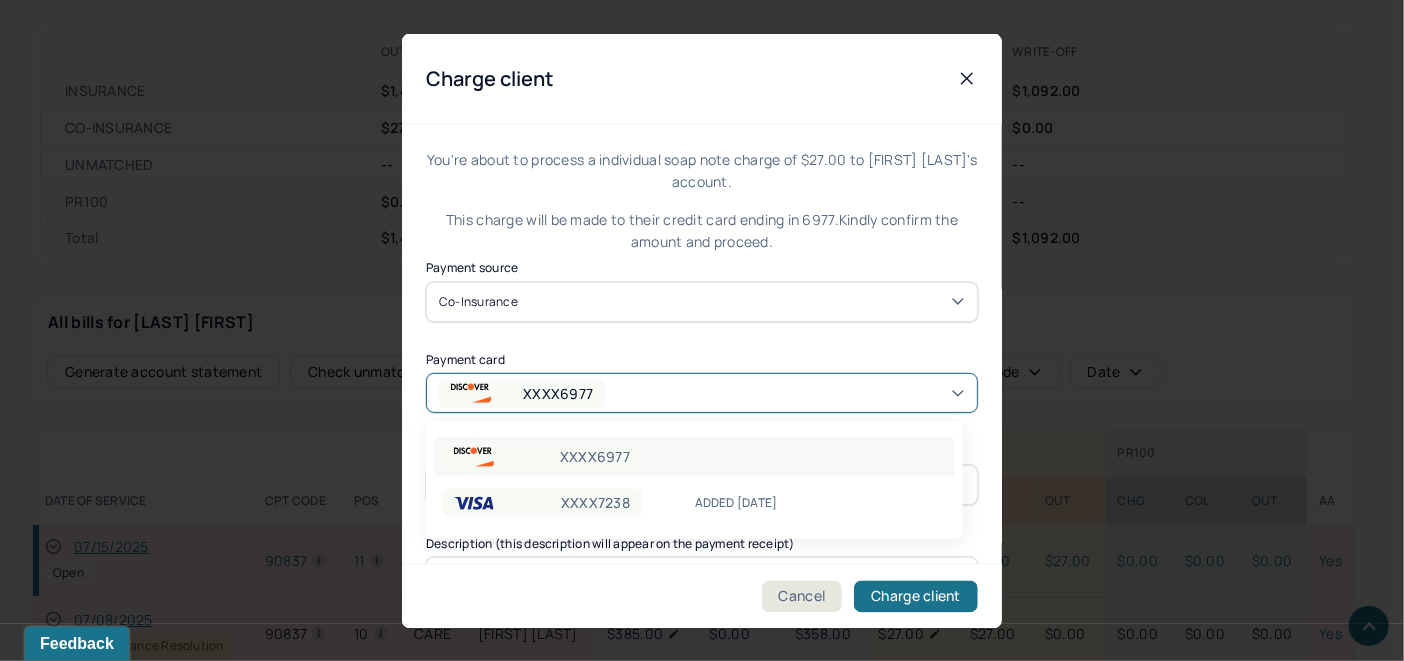 click 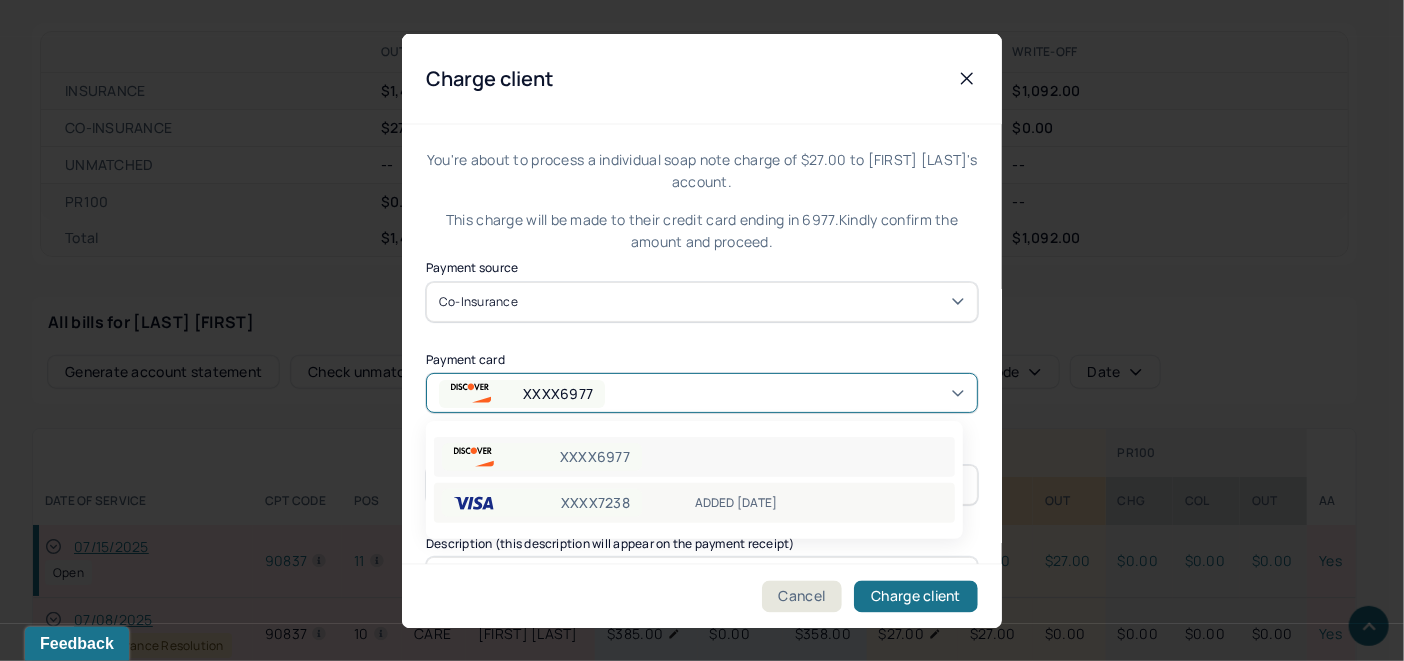 click on "XXXX7238 ADDED 6/6/25" at bounding box center [694, 503] 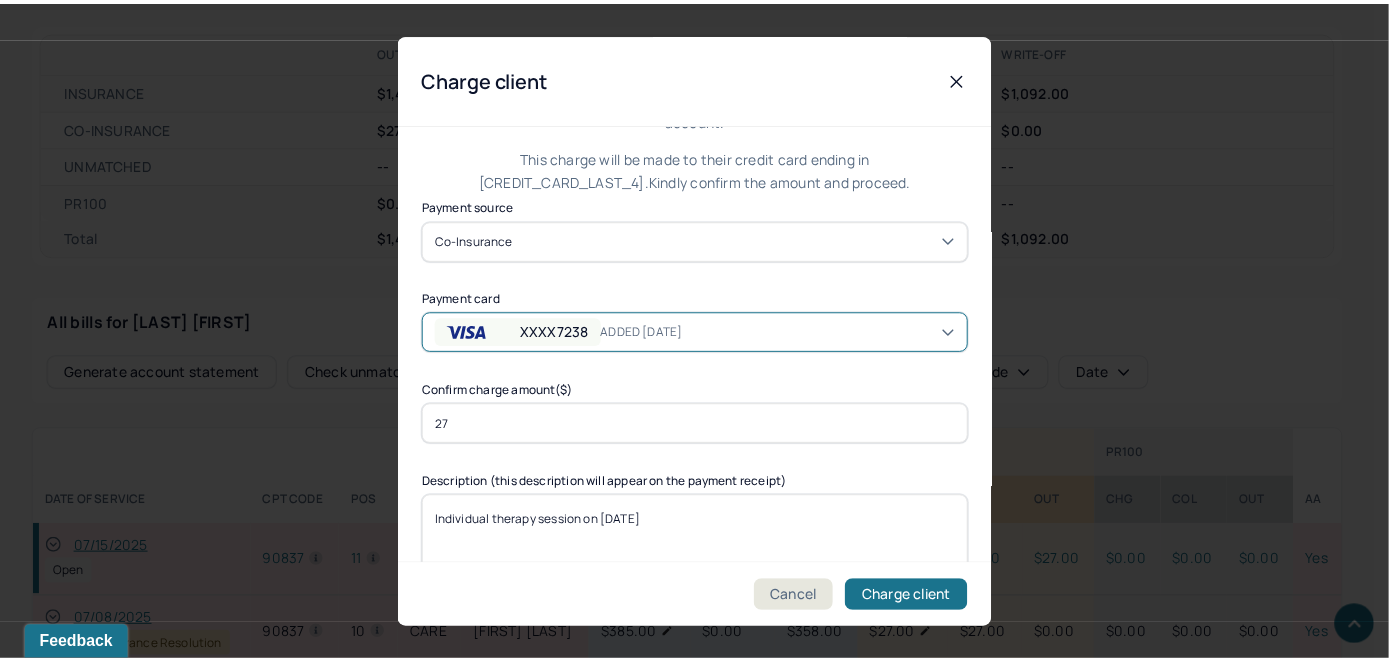 scroll, scrollTop: 121, scrollLeft: 0, axis: vertical 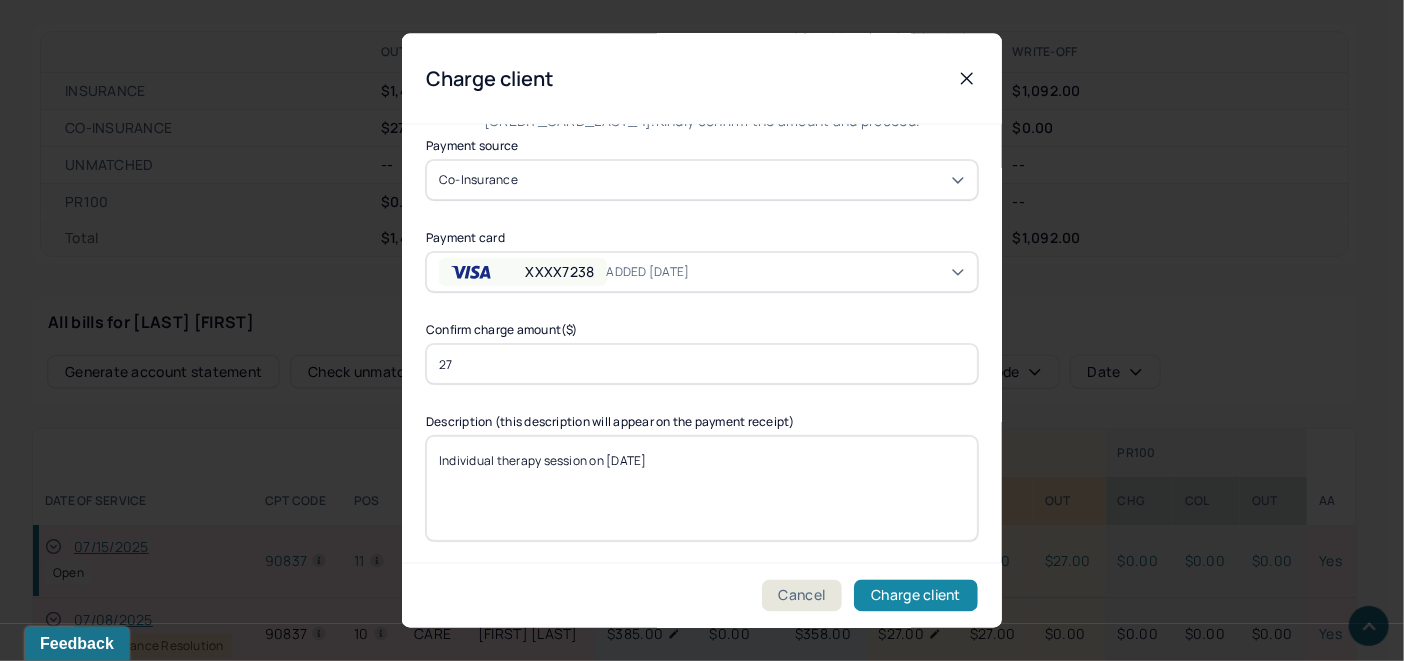 click on "Charge client" at bounding box center [916, 596] 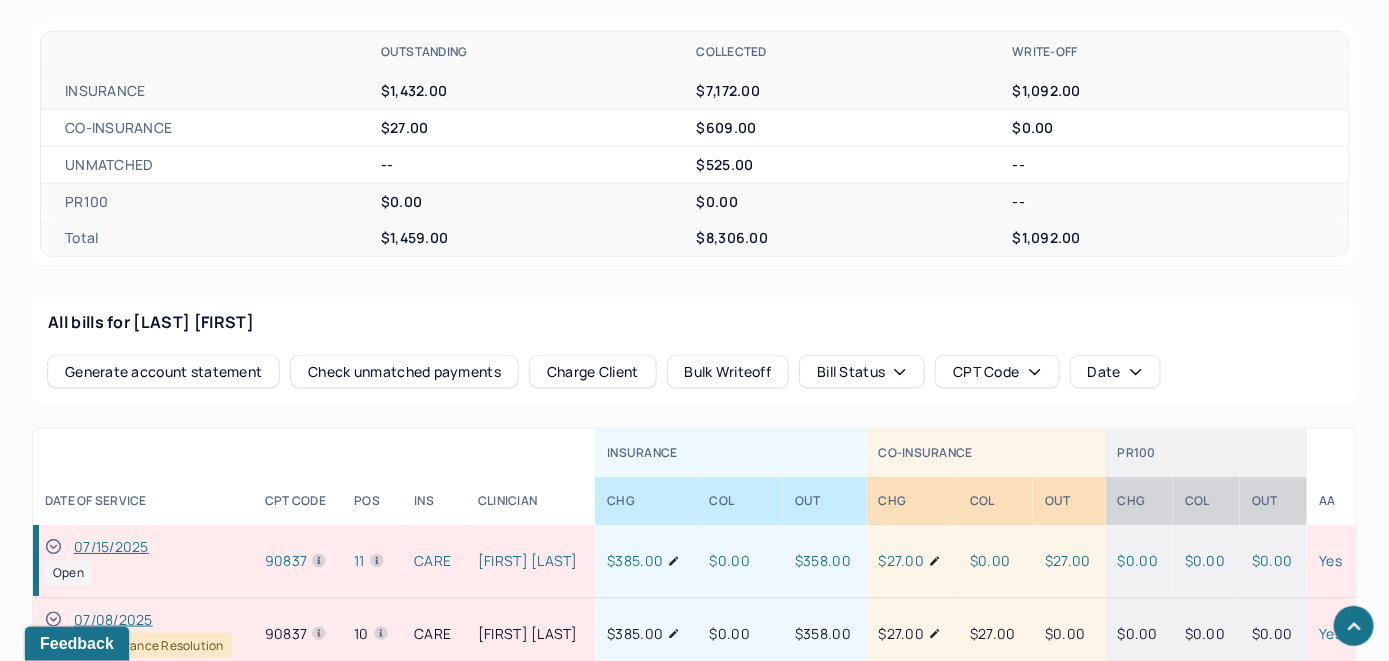 click 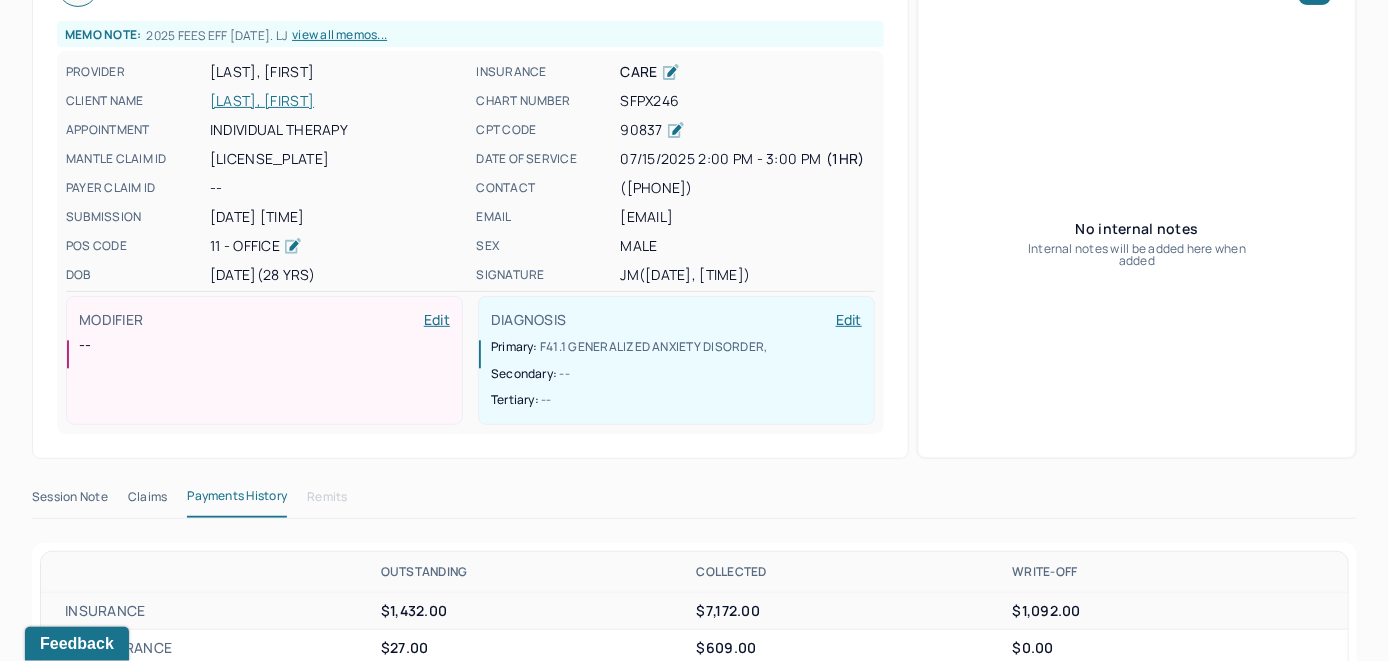 scroll, scrollTop: 23, scrollLeft: 0, axis: vertical 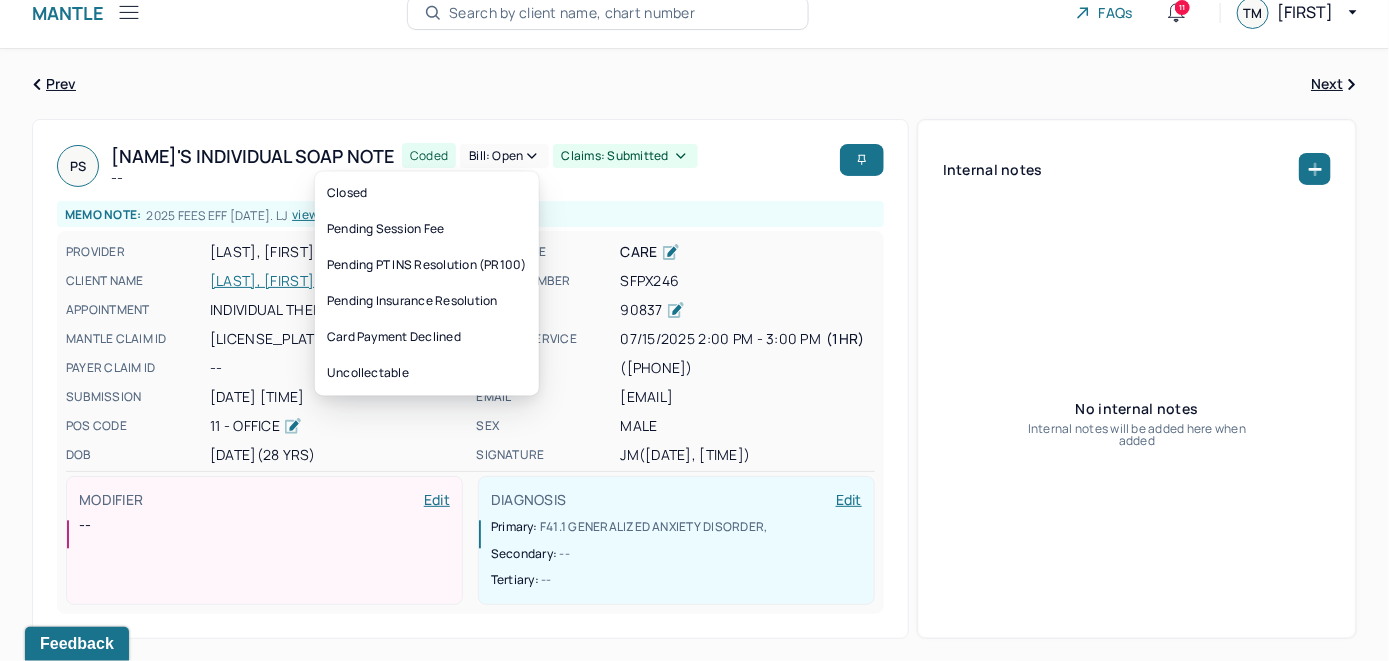click on "Bill: Open" at bounding box center [504, 156] 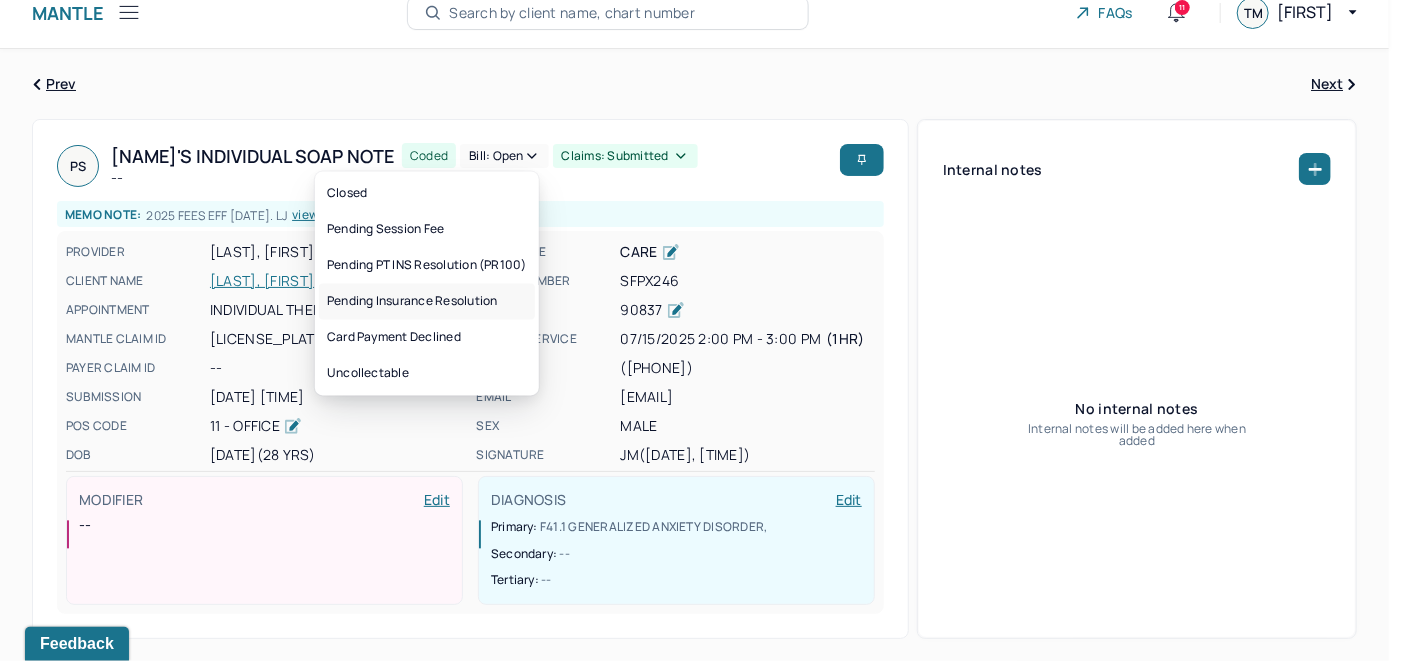 click on "Pending Insurance Resolution" at bounding box center [427, 302] 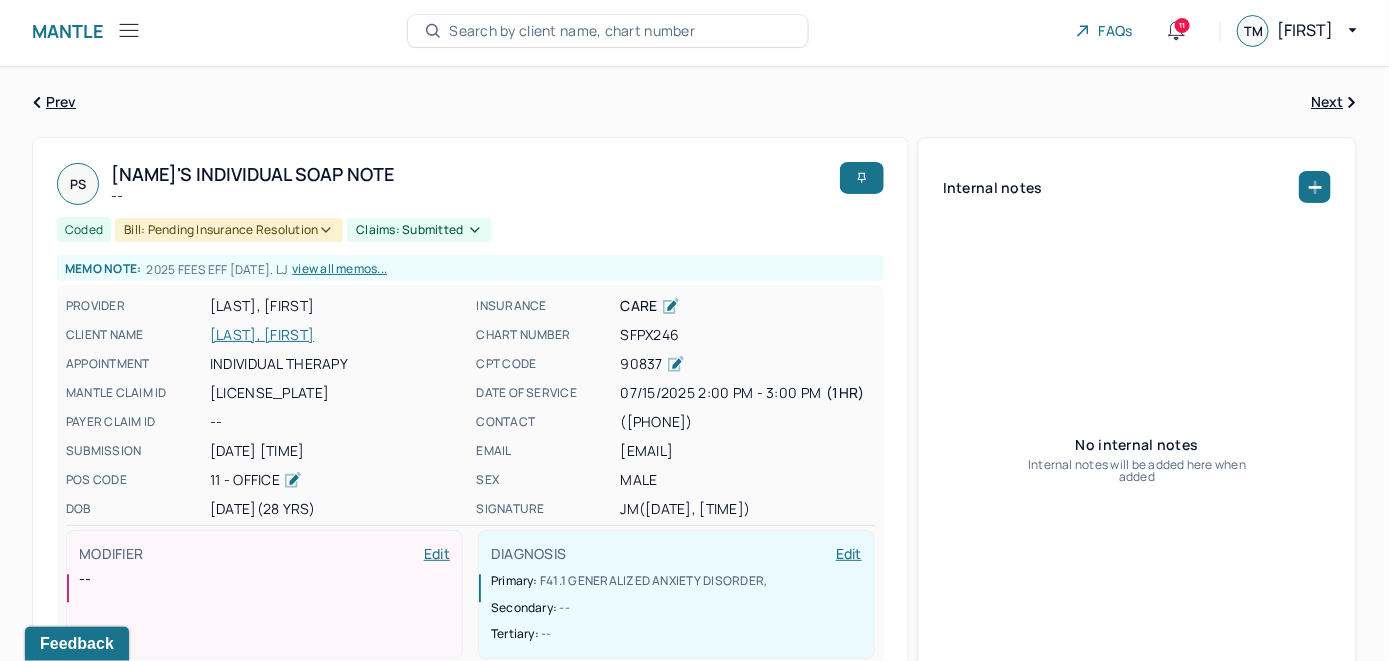 scroll, scrollTop: 0, scrollLeft: 0, axis: both 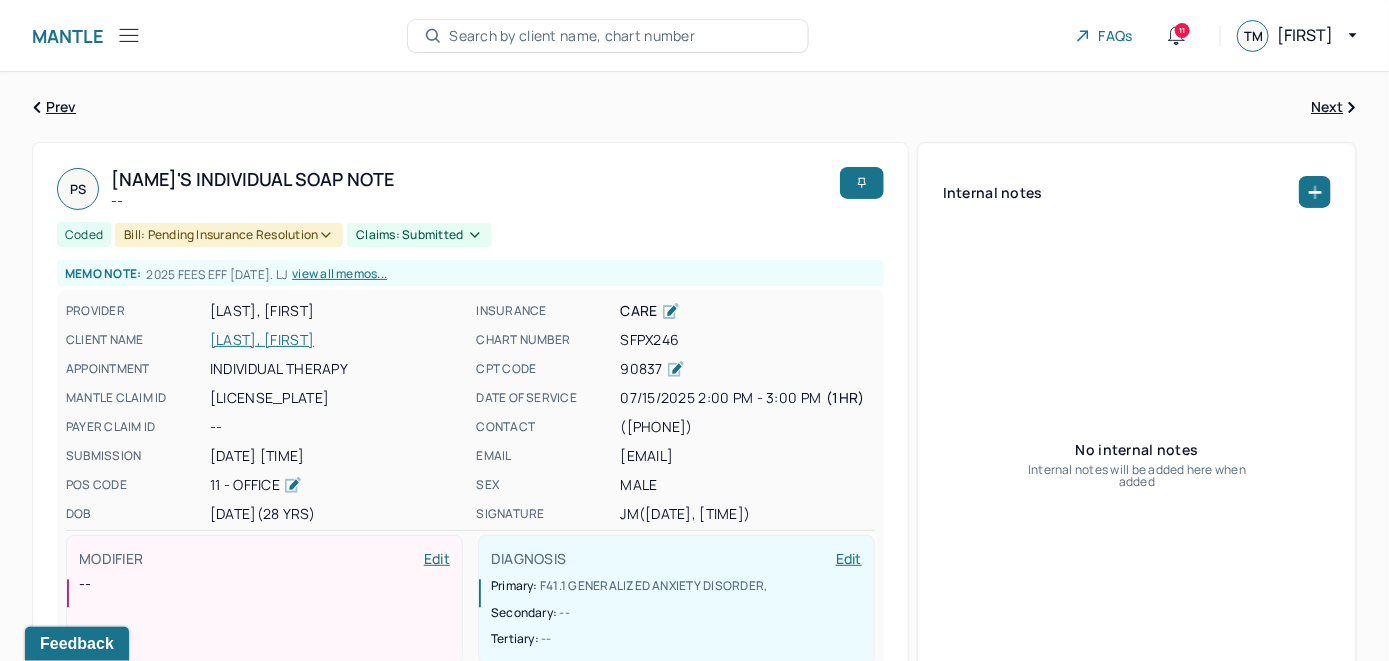 click on "Search by client name, chart number" at bounding box center (572, 36) 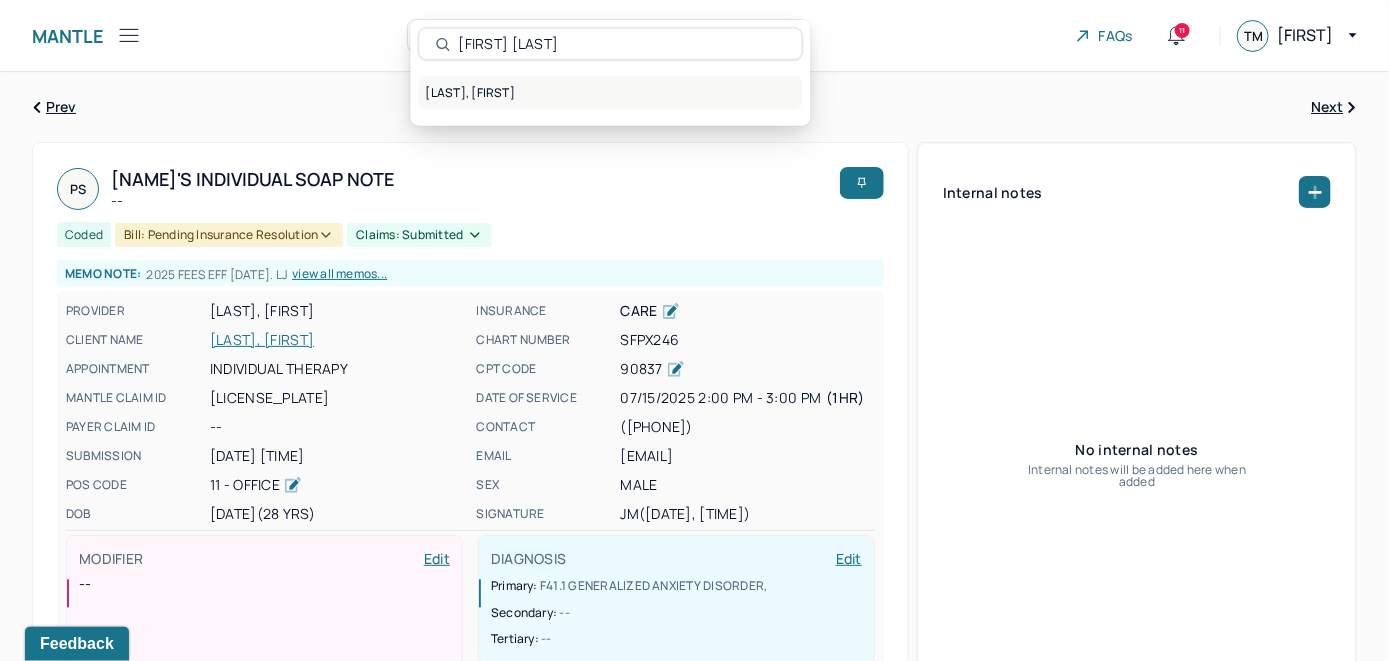 type on "Rachel Fuller" 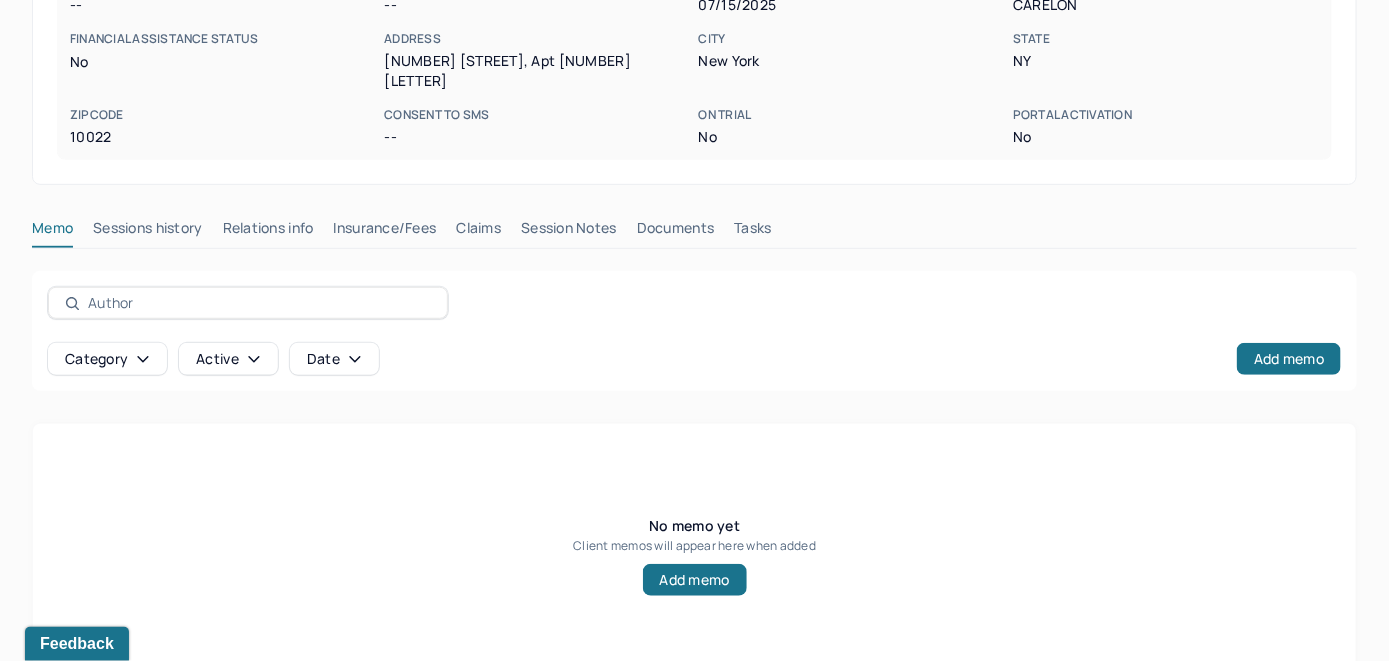 scroll, scrollTop: 393, scrollLeft: 0, axis: vertical 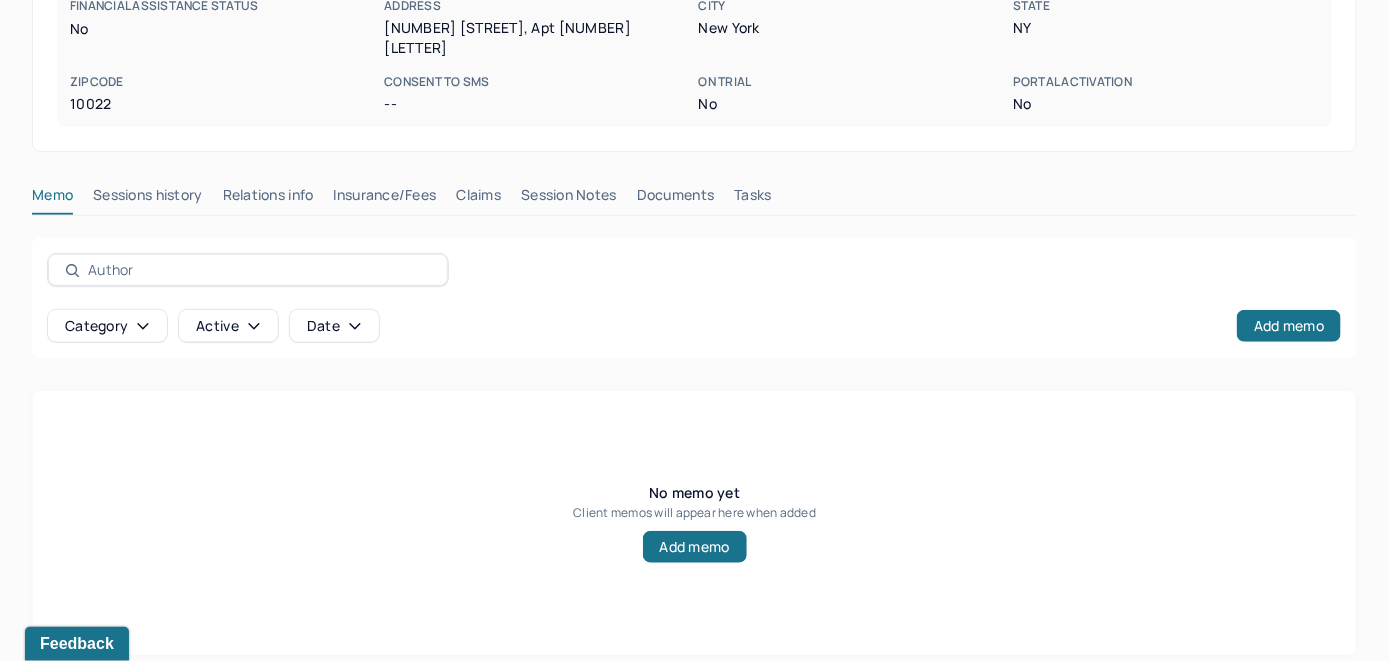 click on "Insurance/Fees" at bounding box center (385, 199) 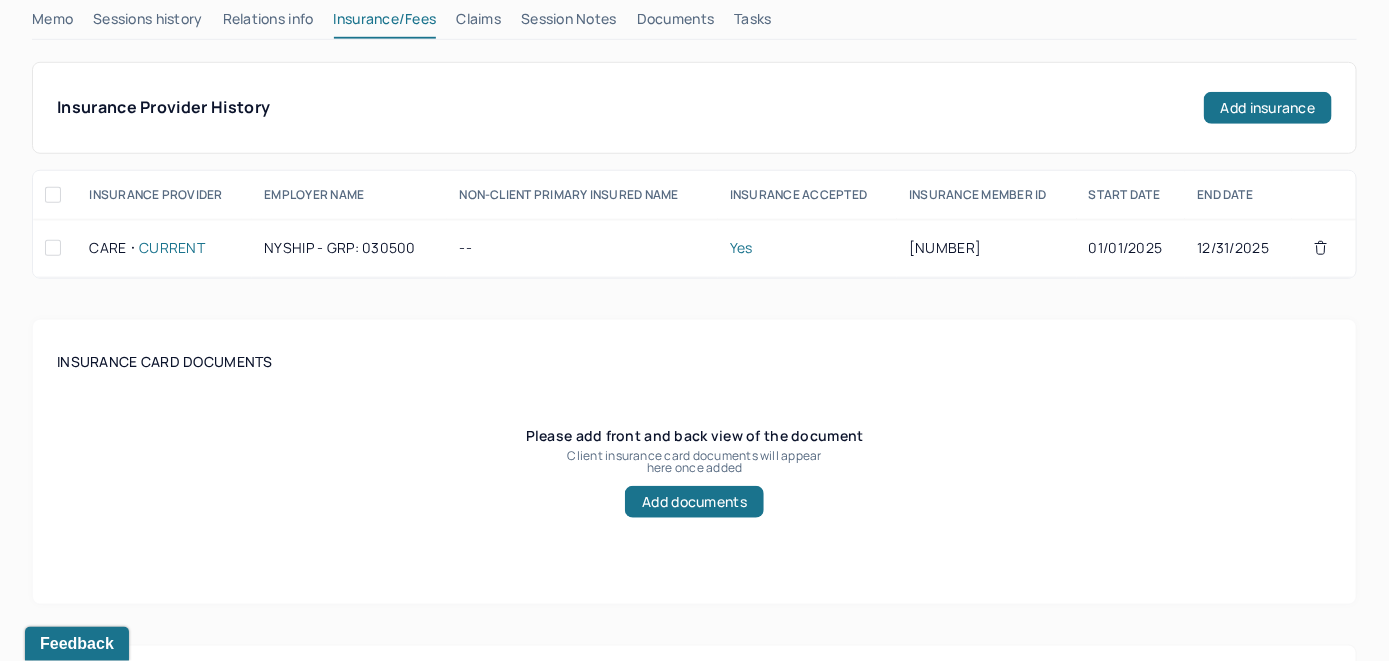 scroll, scrollTop: 493, scrollLeft: 0, axis: vertical 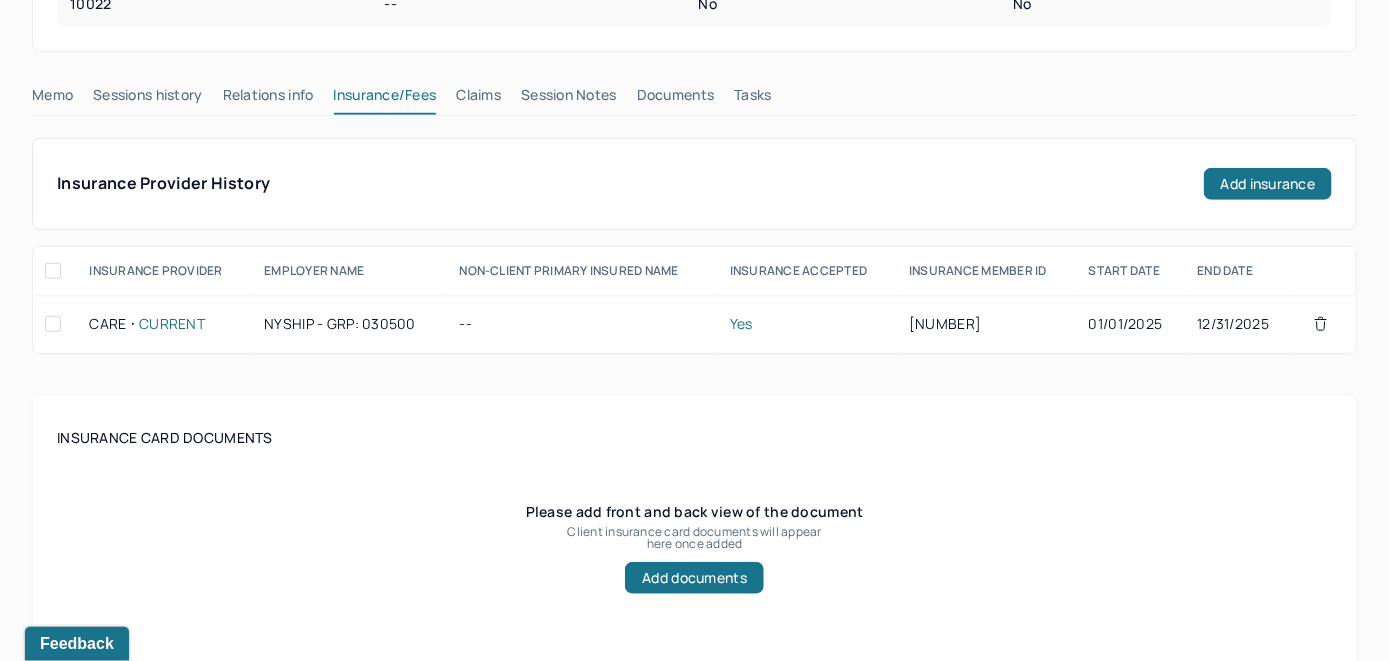 click on "Claims" at bounding box center (478, 99) 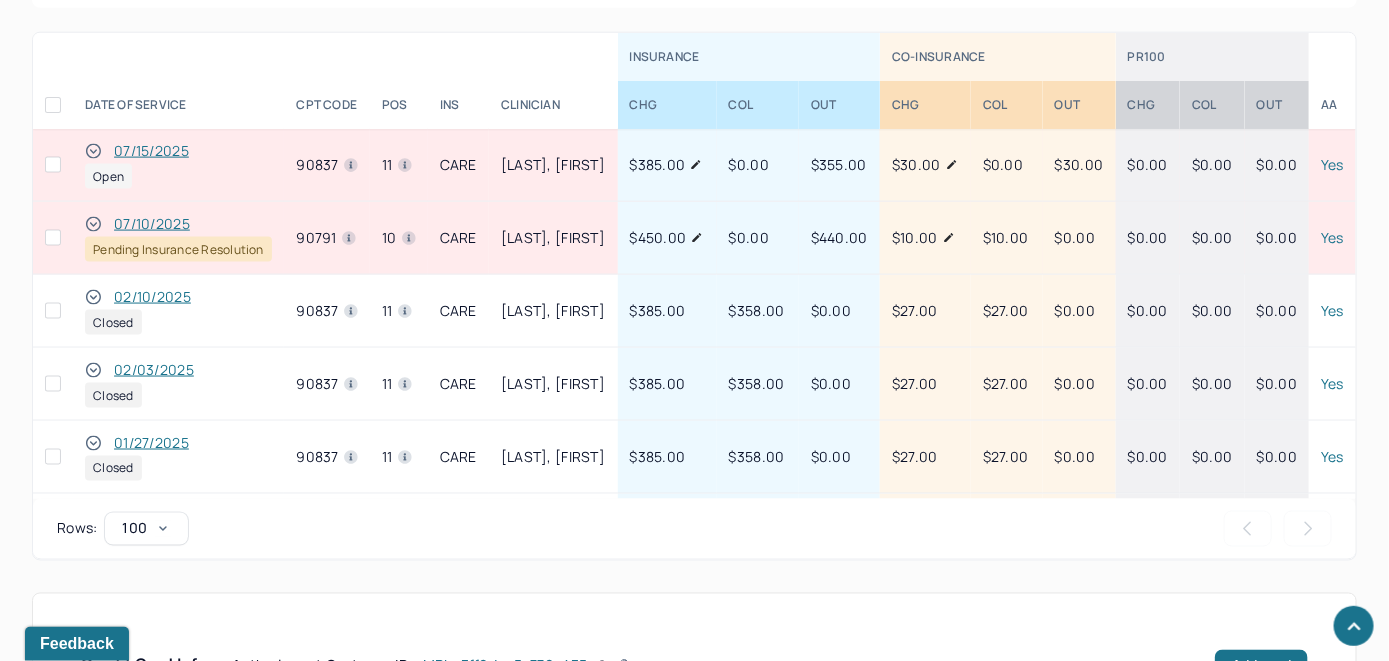 scroll, scrollTop: 1285, scrollLeft: 0, axis: vertical 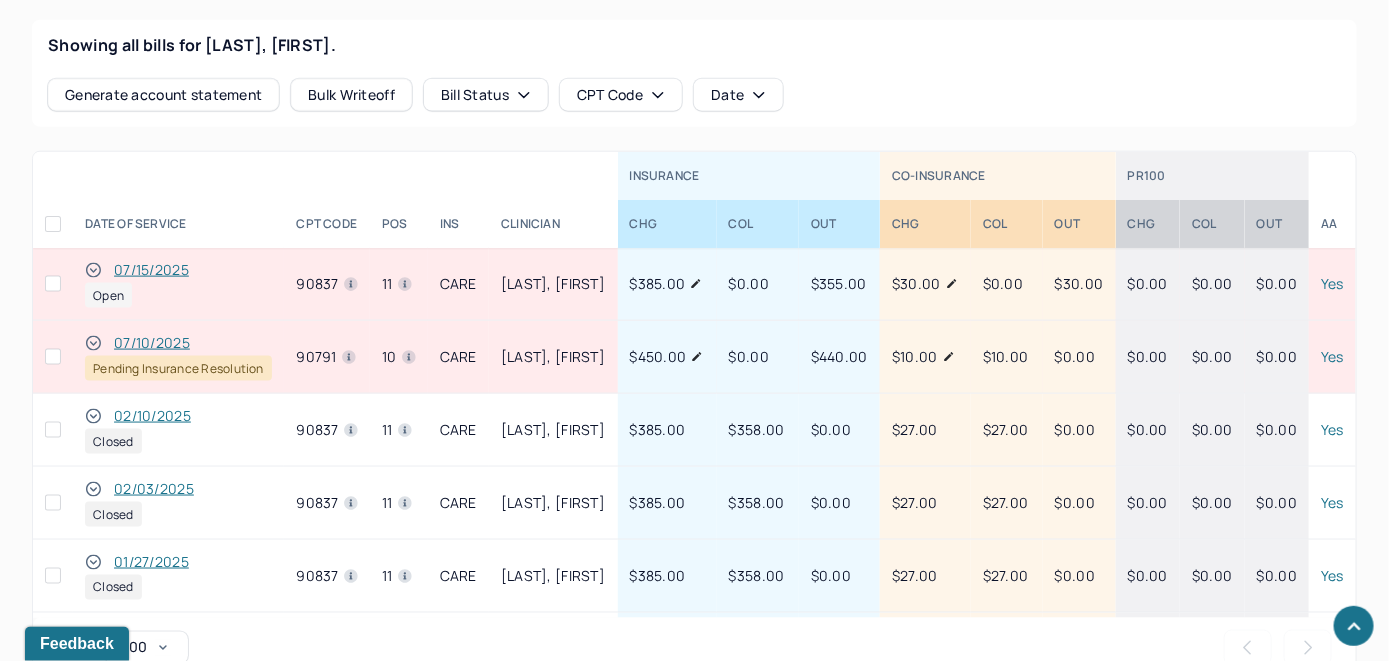 click on "07/15/2025" at bounding box center (151, 270) 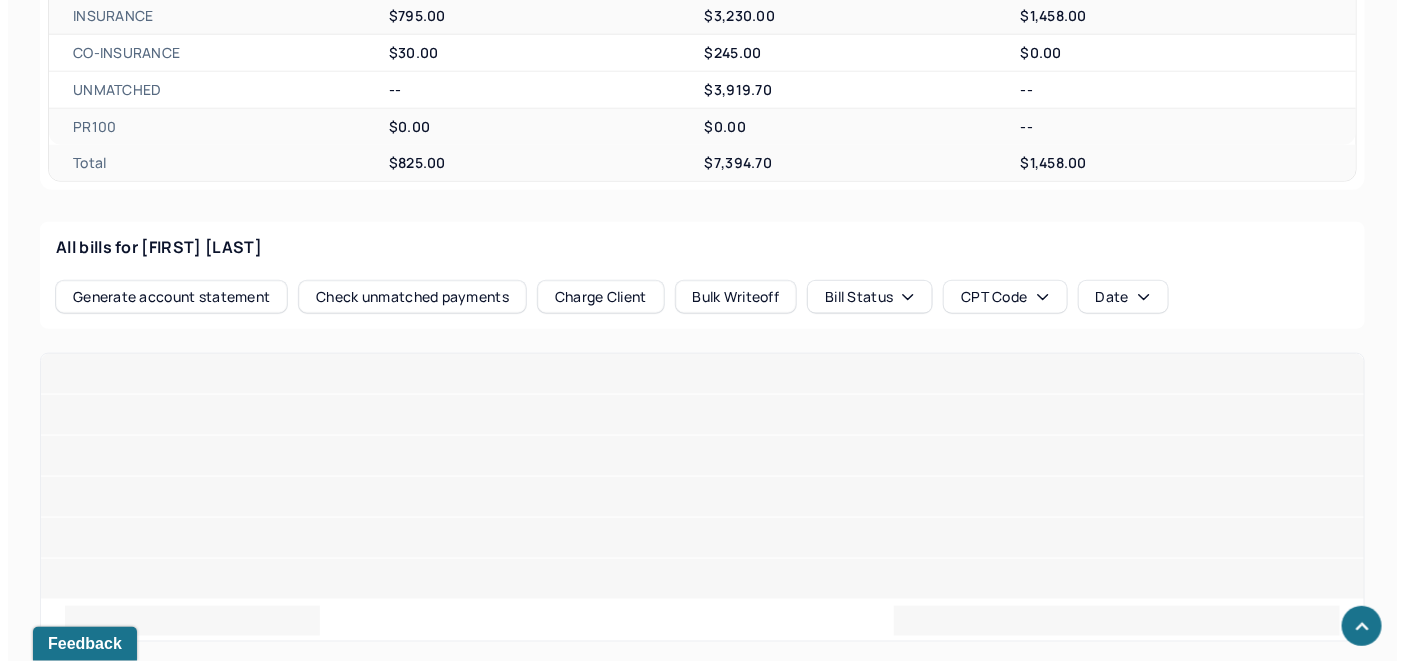 scroll, scrollTop: 814, scrollLeft: 0, axis: vertical 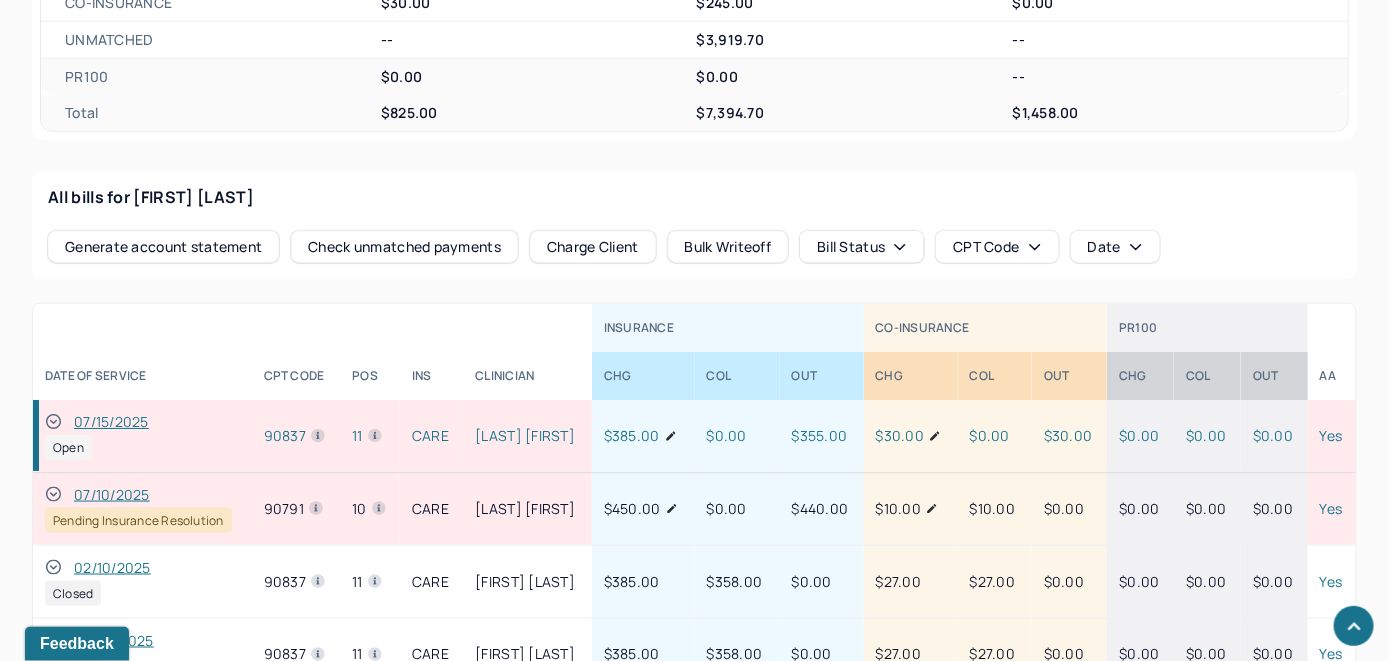click on "Check unmatched payments" at bounding box center (404, 247) 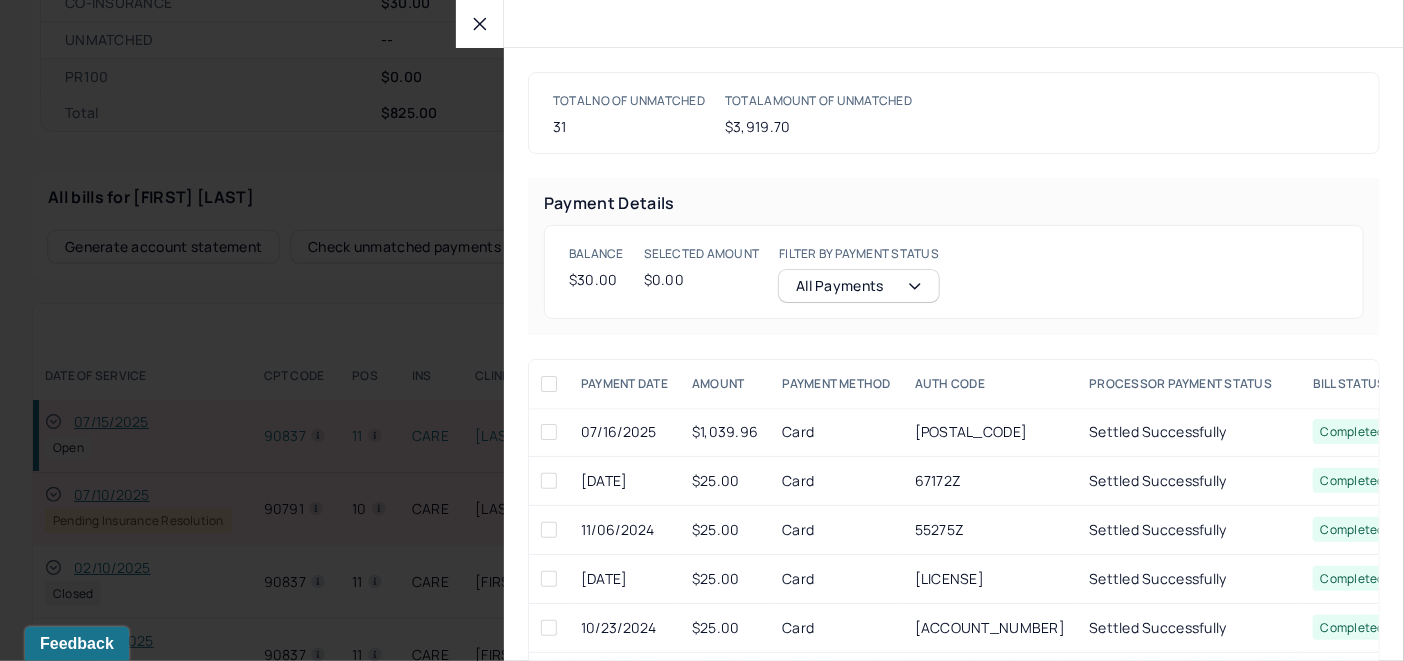 click 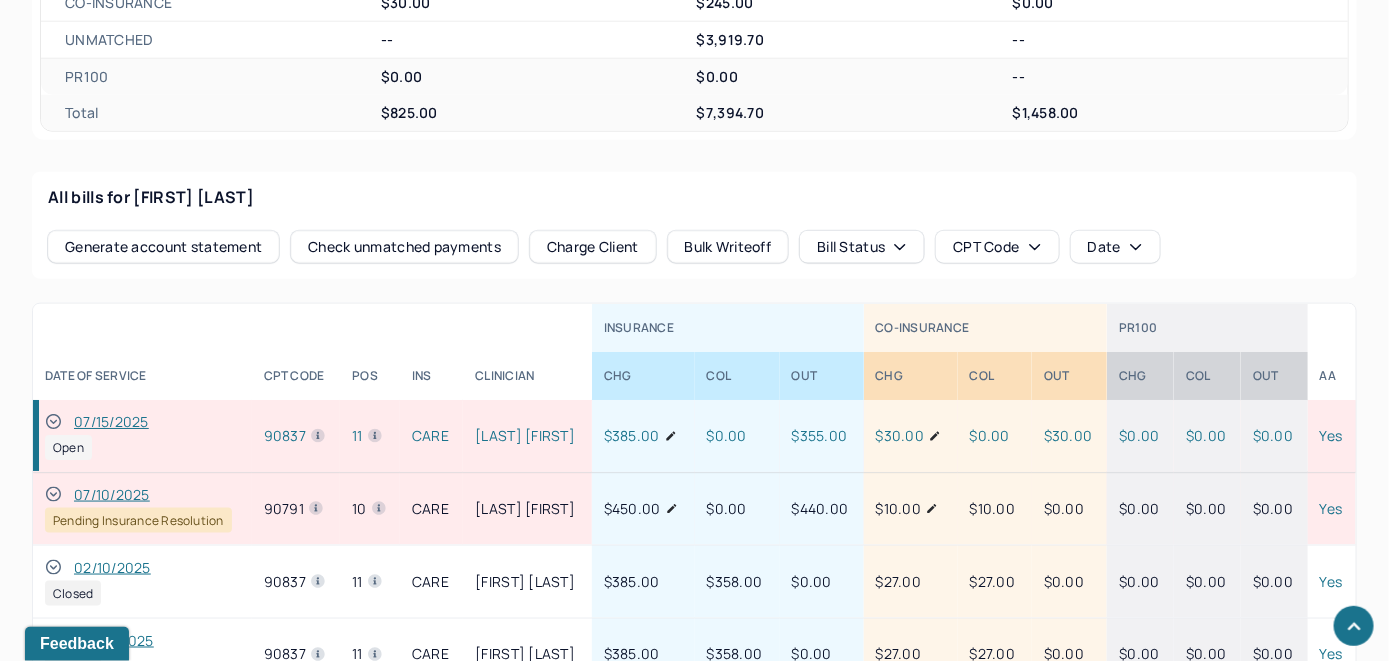 click on "Charge Client" at bounding box center (593, 247) 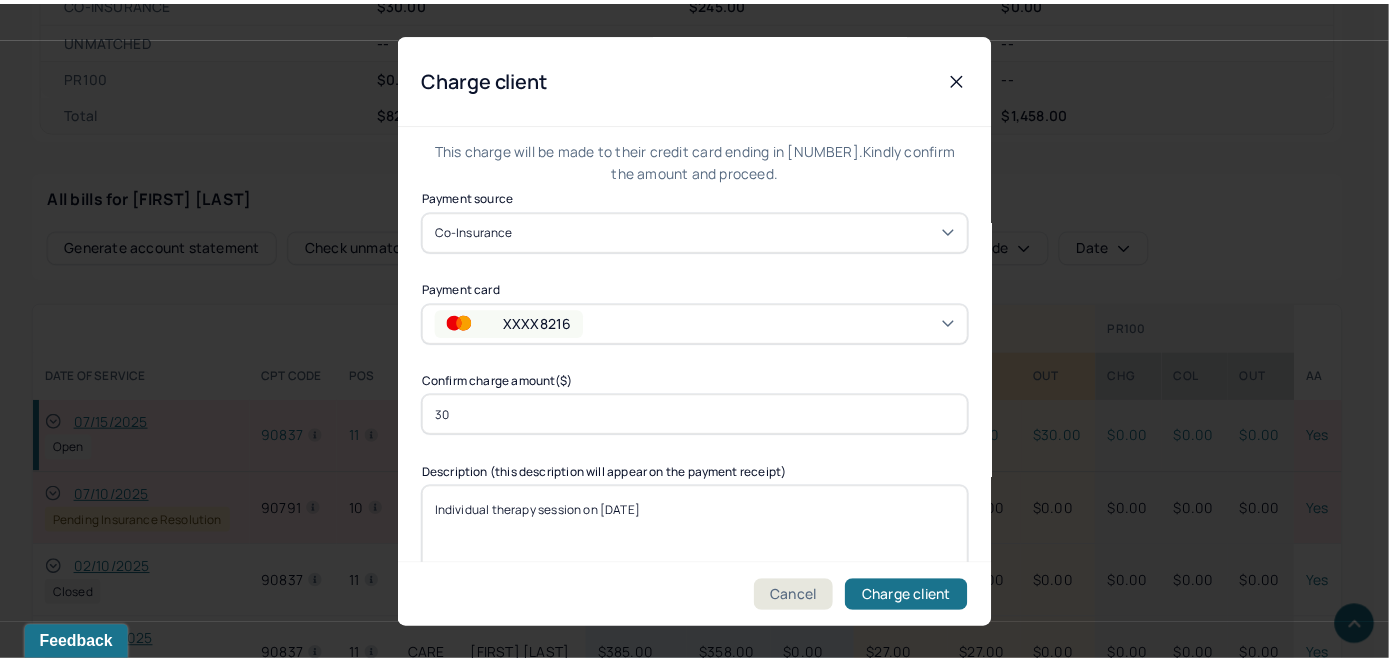 scroll, scrollTop: 121, scrollLeft: 0, axis: vertical 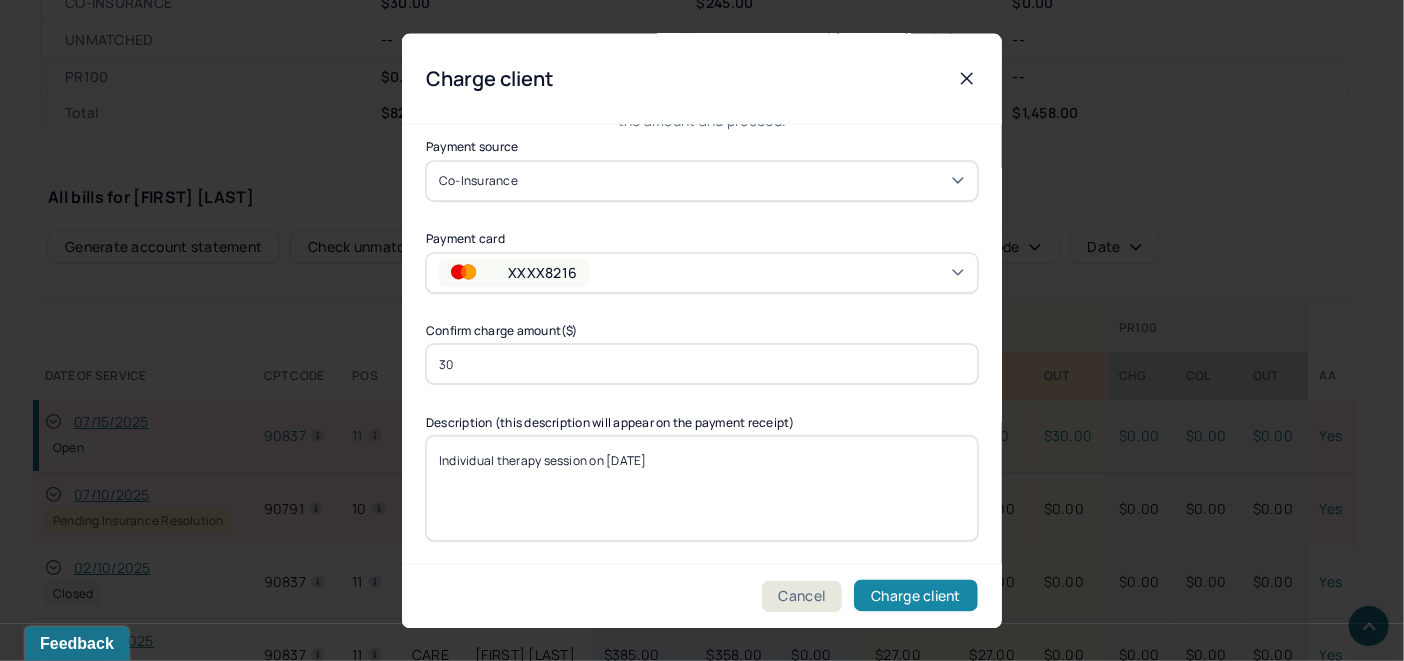 click on "Charge client" at bounding box center (916, 596) 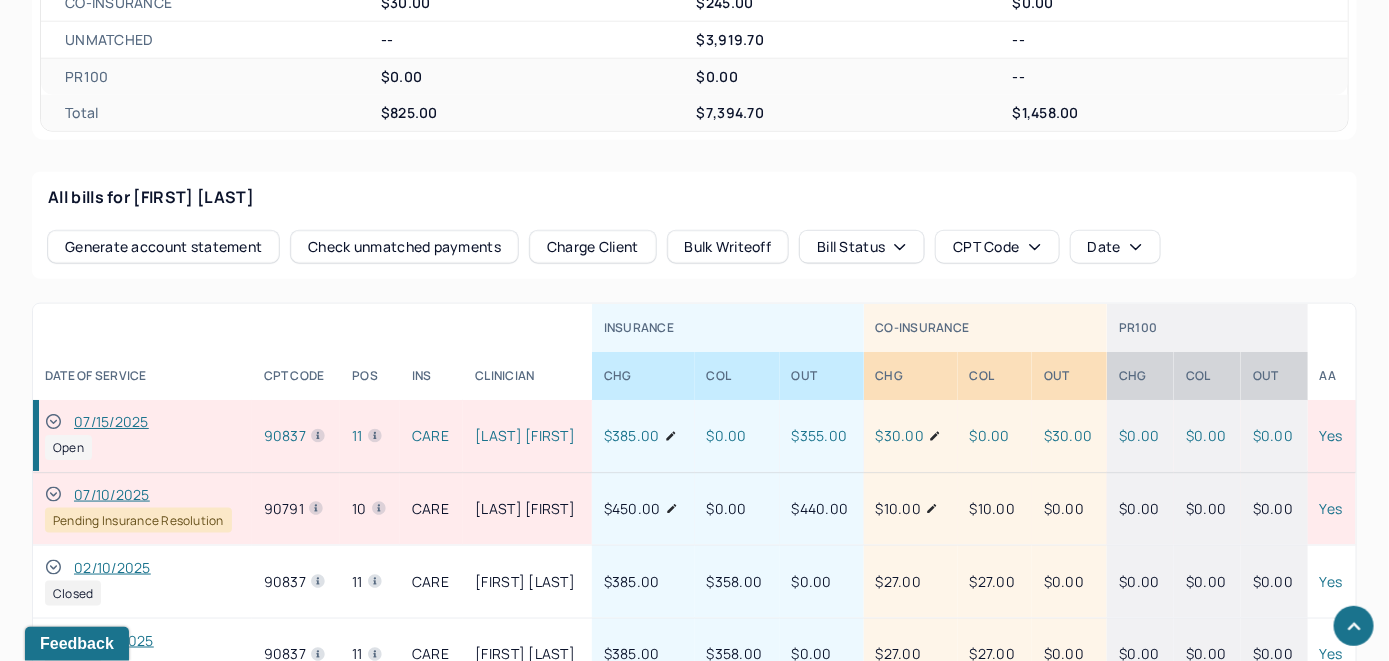 click 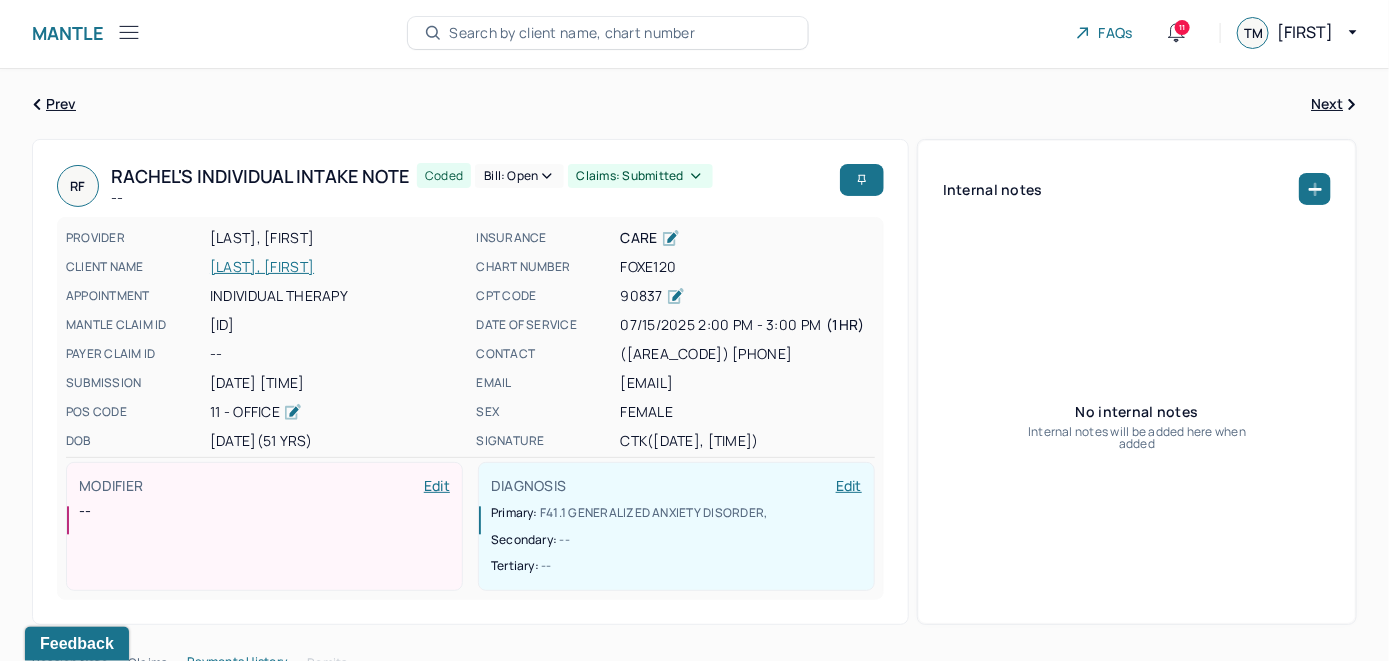 scroll, scrollTop: 0, scrollLeft: 0, axis: both 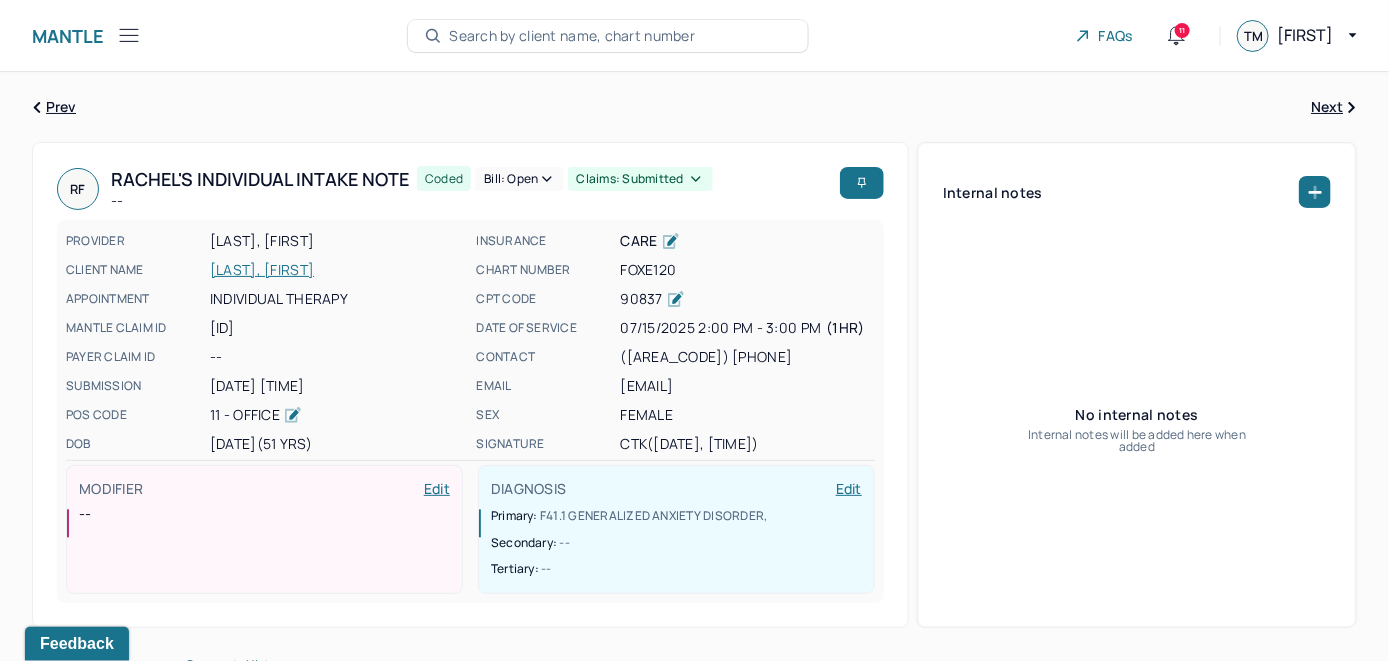 click on "Bill: Open" at bounding box center [519, 179] 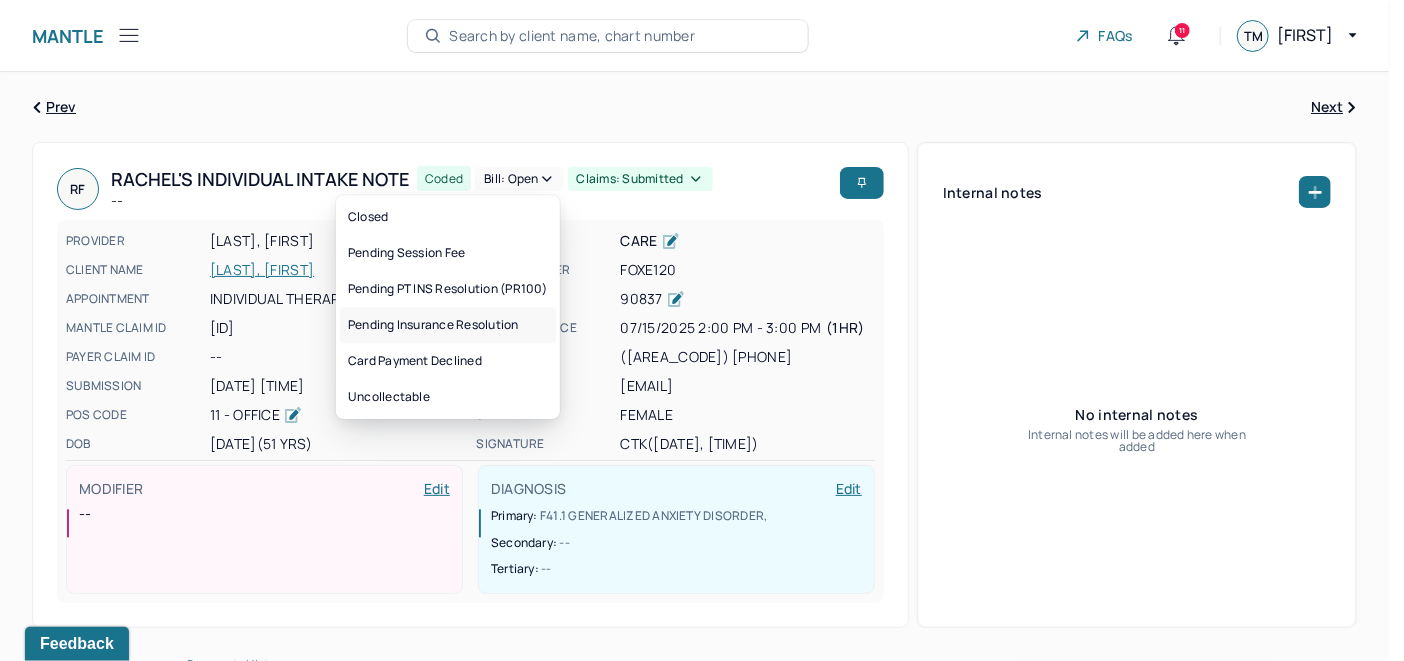 click on "Pending Insurance Resolution" at bounding box center [448, 325] 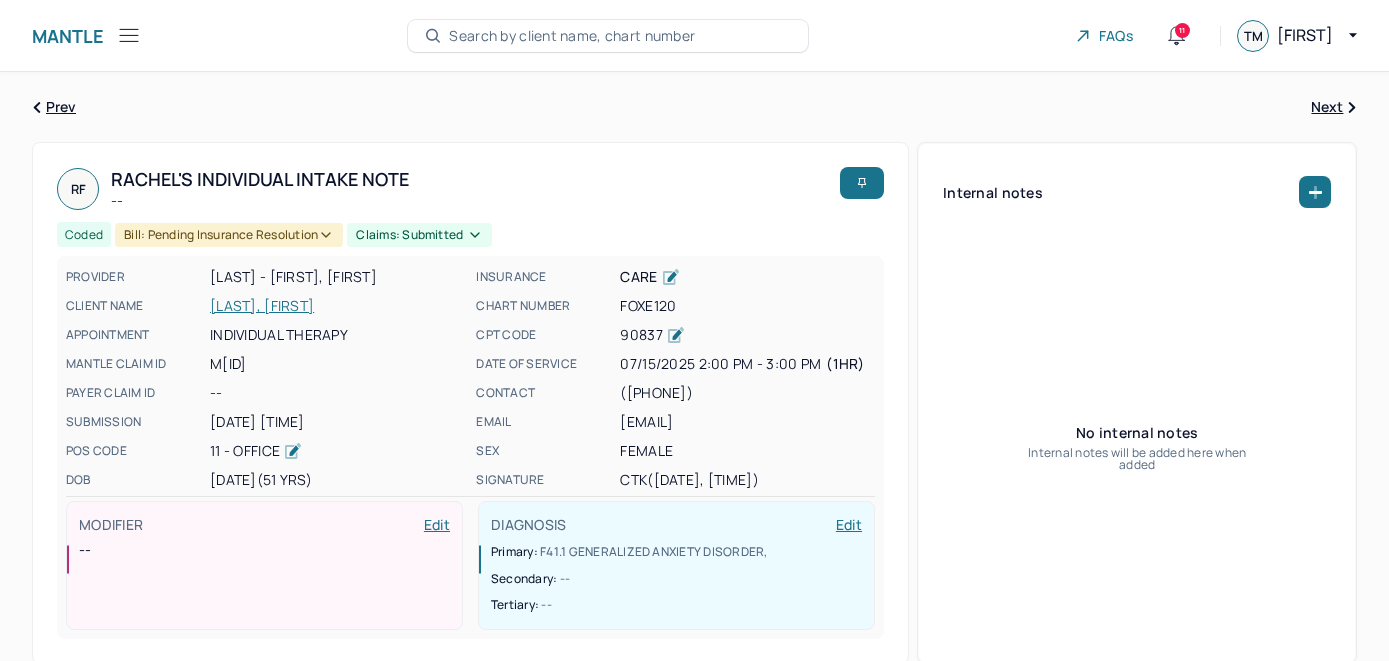 scroll, scrollTop: 0, scrollLeft: 0, axis: both 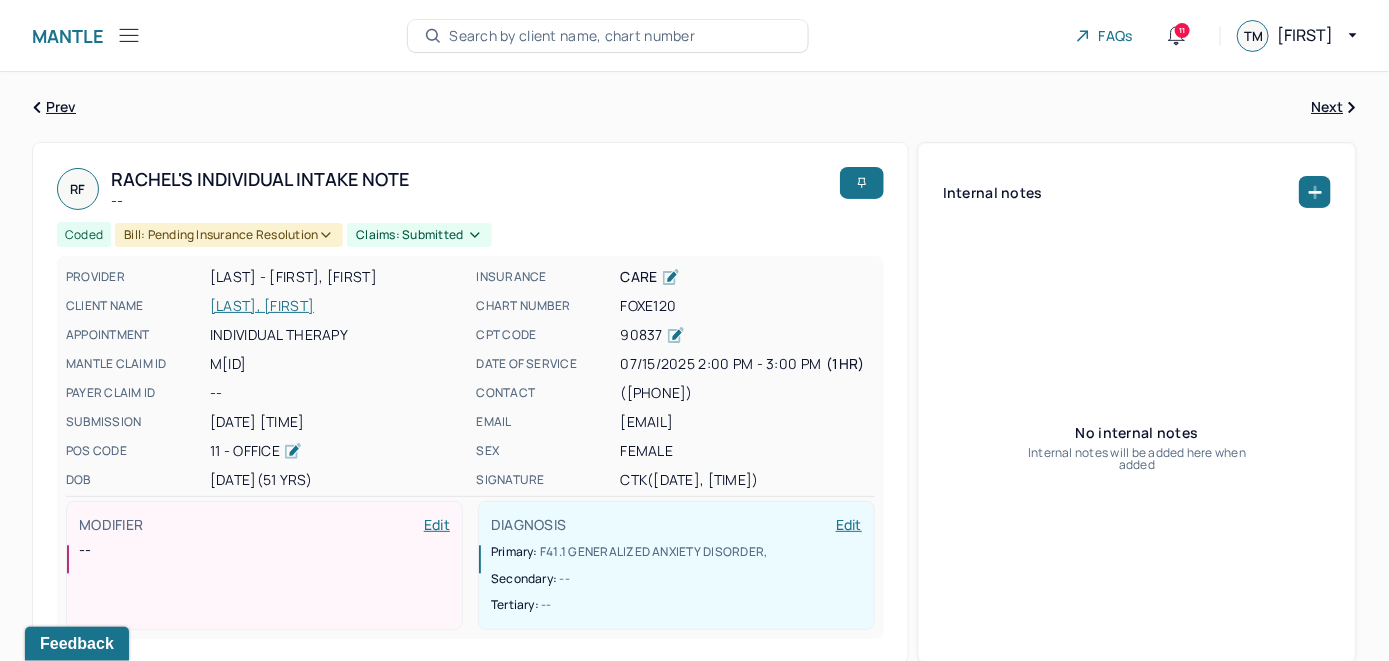 click on "Search by client name, chart number" at bounding box center [572, 36] 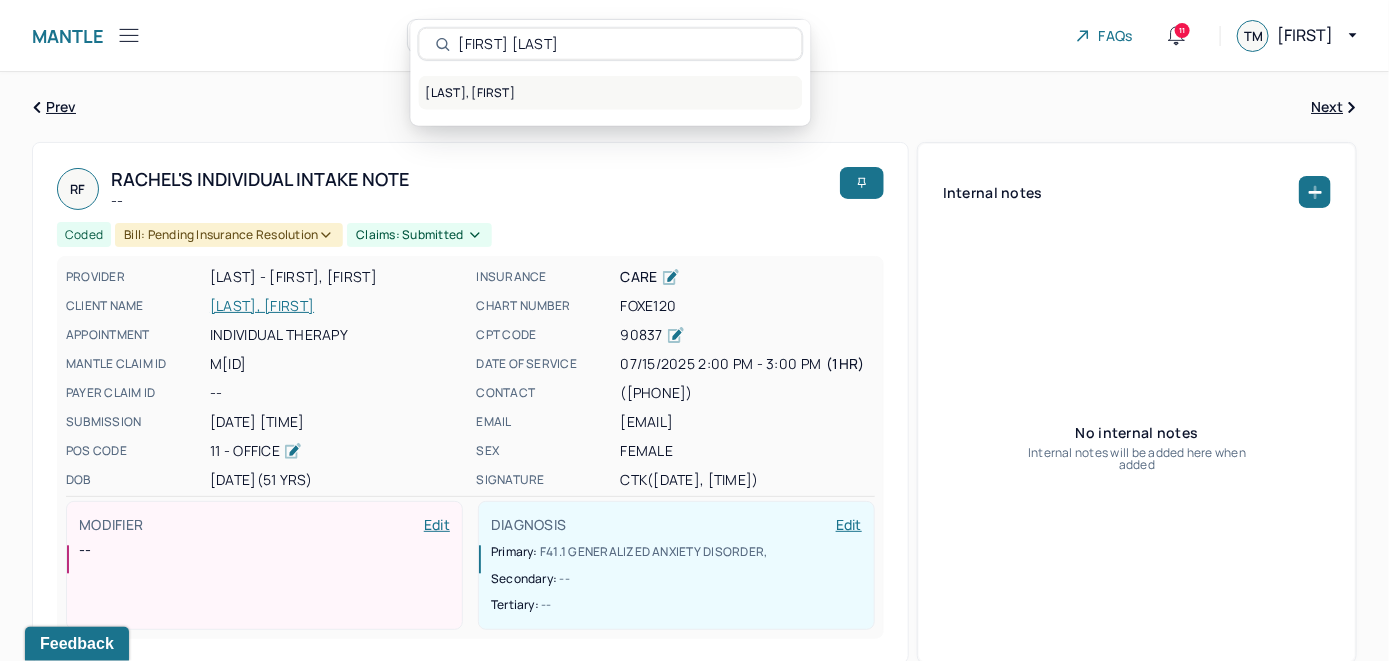 type on "[FIRST] [LAST]" 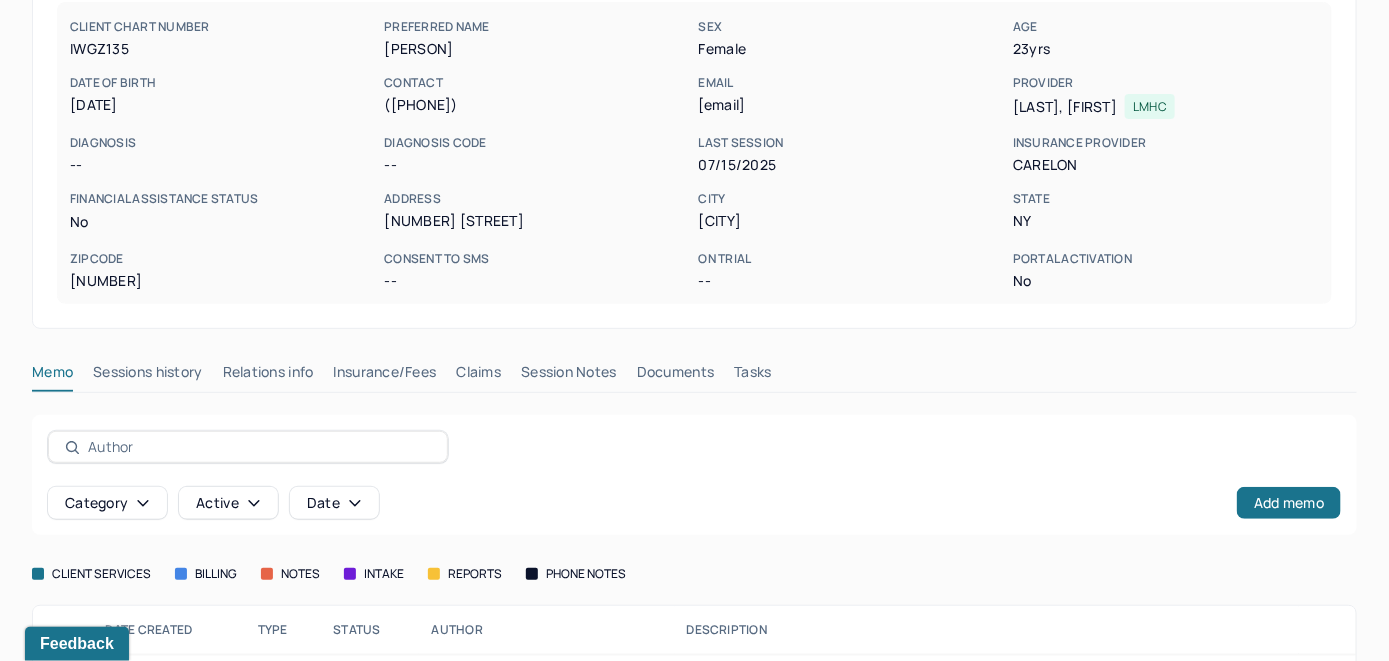 scroll, scrollTop: 261, scrollLeft: 0, axis: vertical 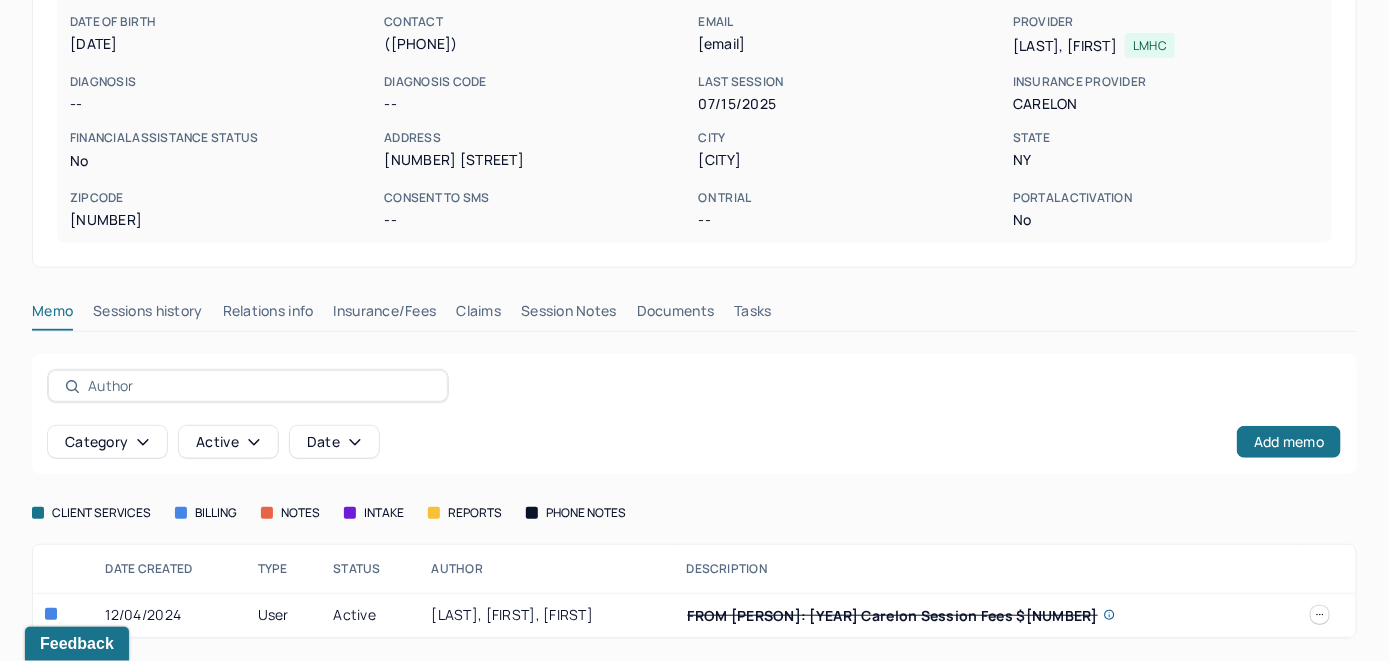 click on "Insurance/Fees" at bounding box center [385, 315] 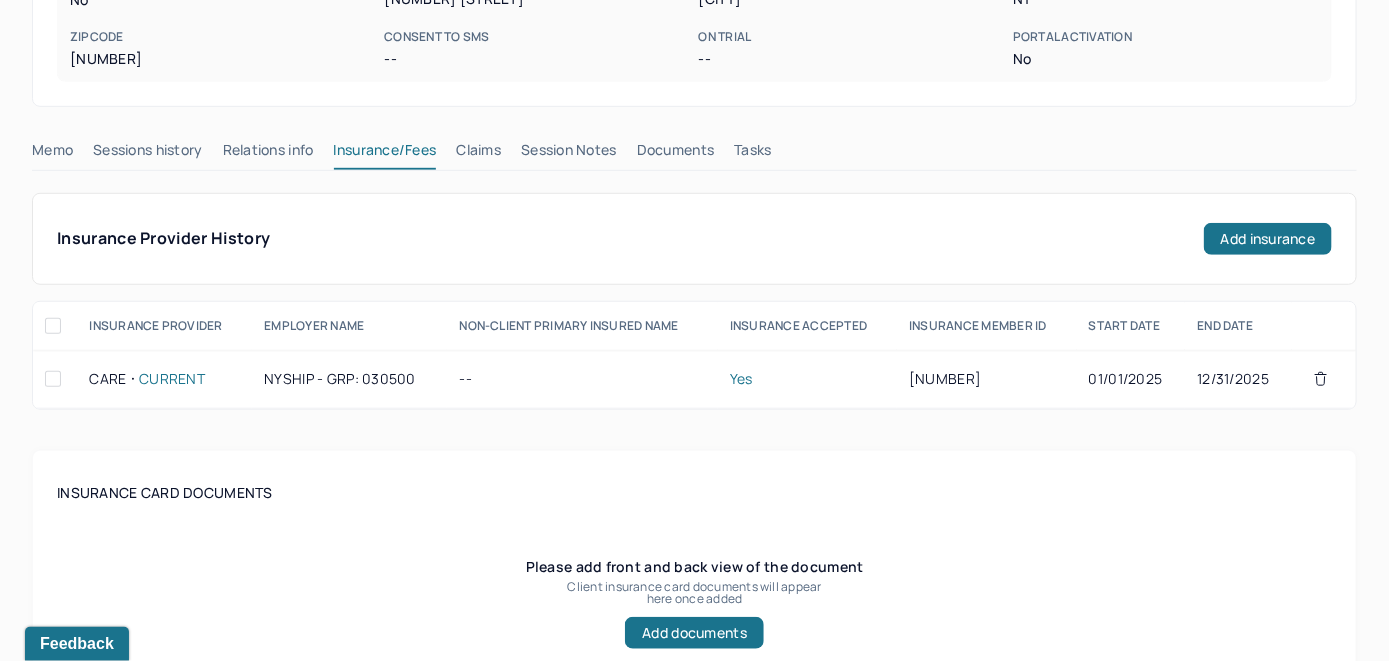 scroll, scrollTop: 261, scrollLeft: 0, axis: vertical 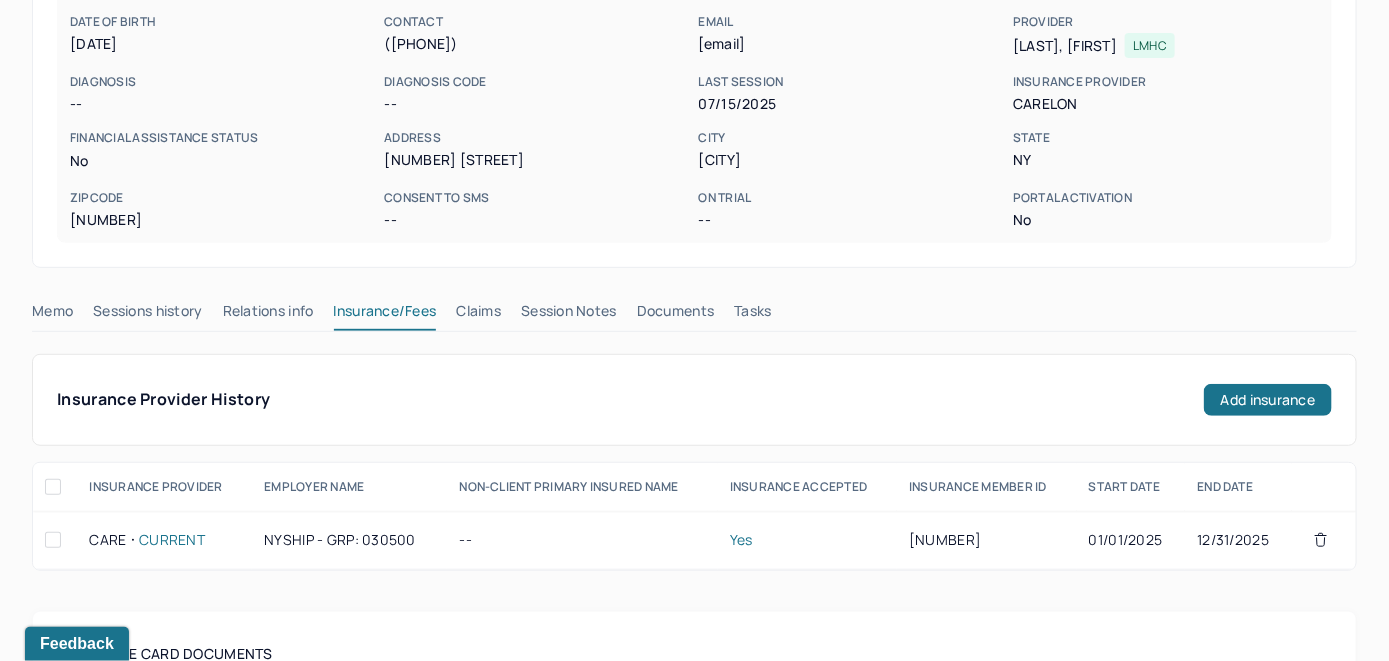 click on "Memo     Sessions history     Relations info     Insurance/Fees     Claims     Session Notes     Documents     Tasks" at bounding box center [694, 316] 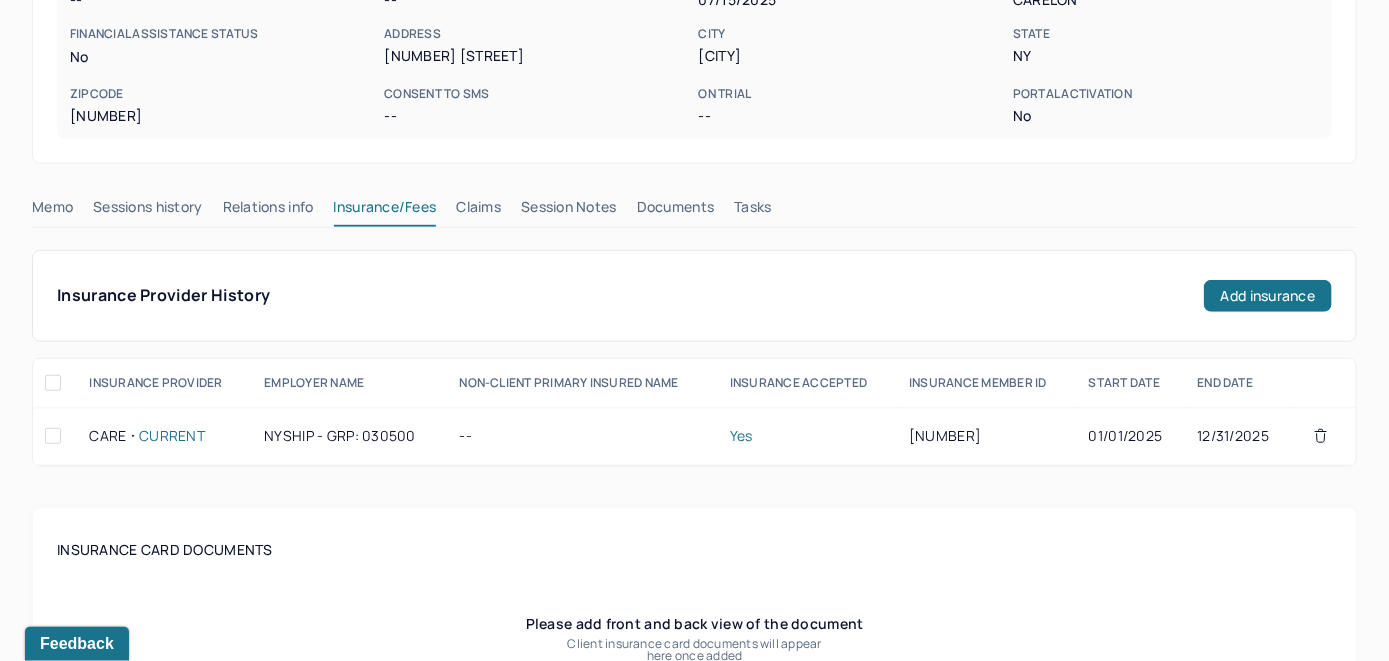 scroll, scrollTop: 361, scrollLeft: 0, axis: vertical 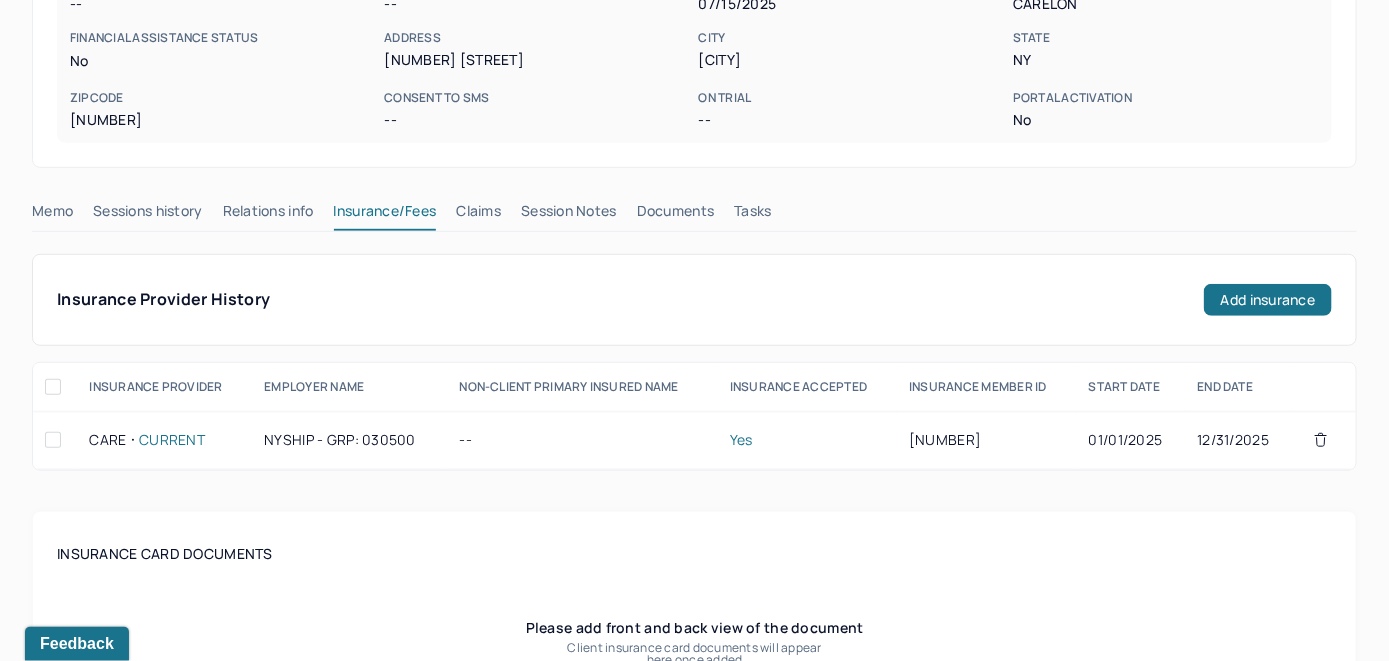 click on "Claims" at bounding box center (478, 215) 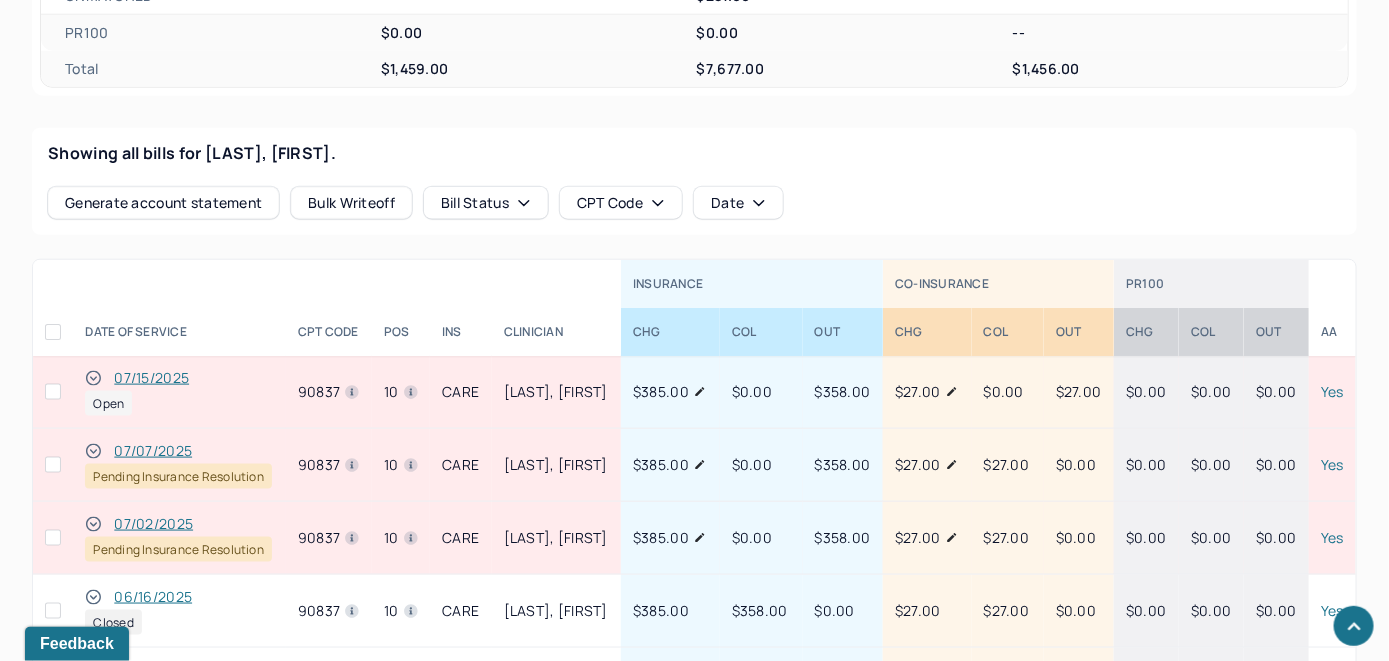 click on "07/15/2025" at bounding box center [151, 378] 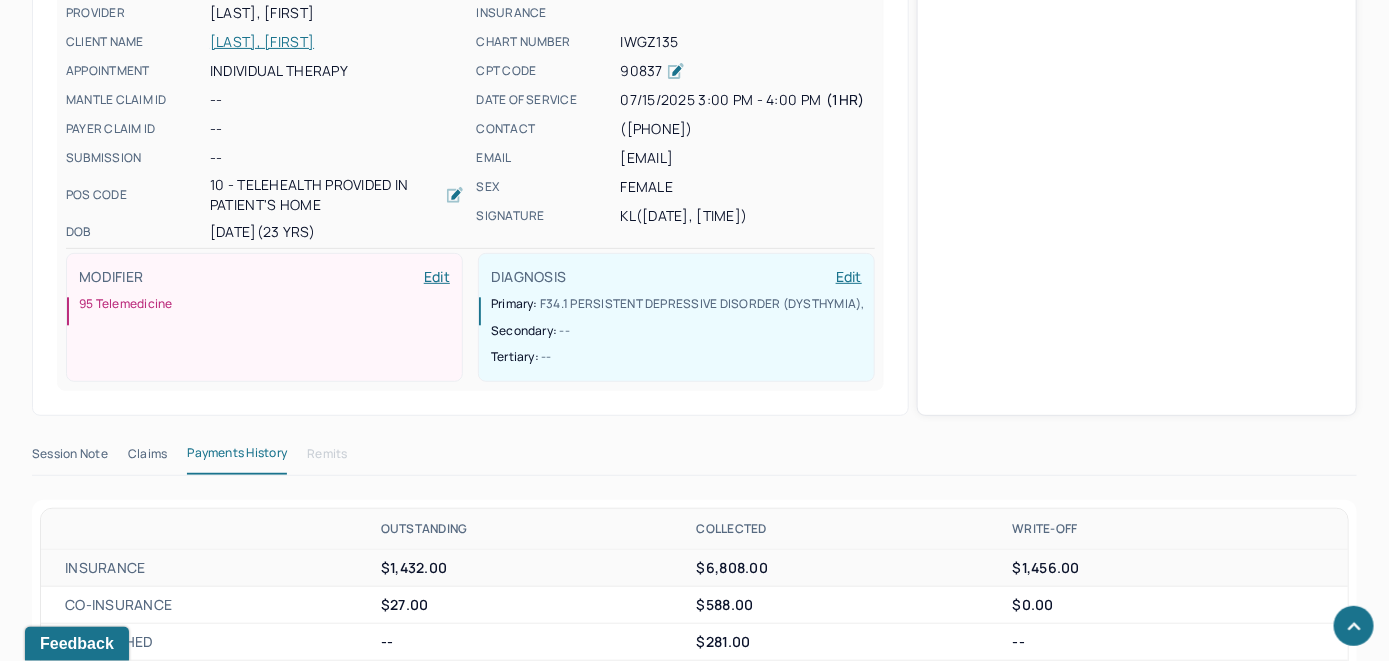 scroll, scrollTop: 689, scrollLeft: 0, axis: vertical 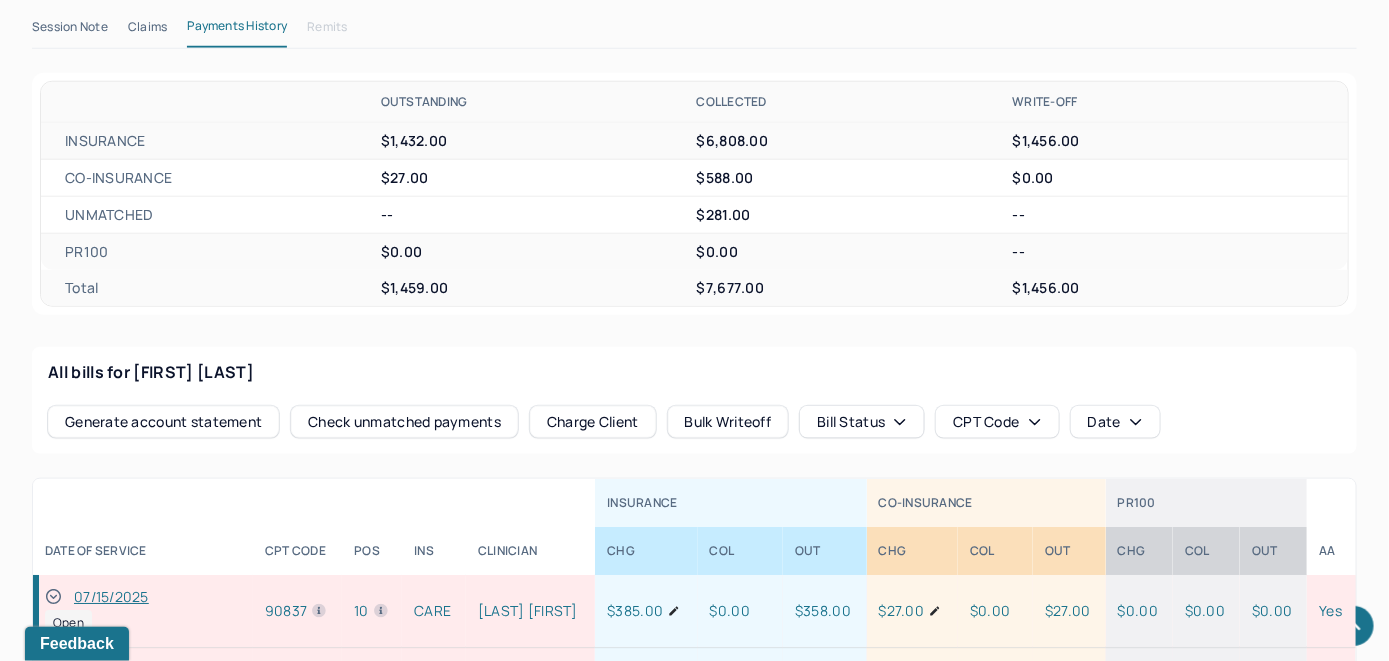 click on "Check unmatched payments" at bounding box center (404, 422) 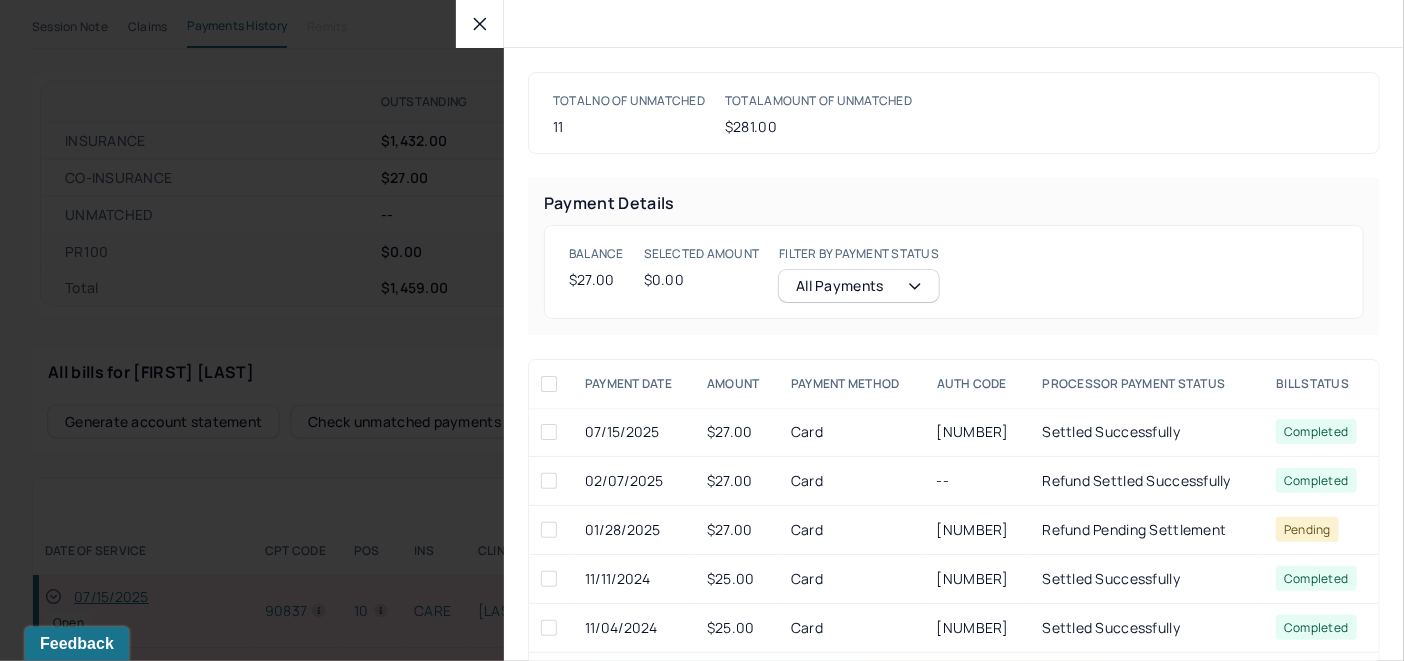 click at bounding box center [549, 432] 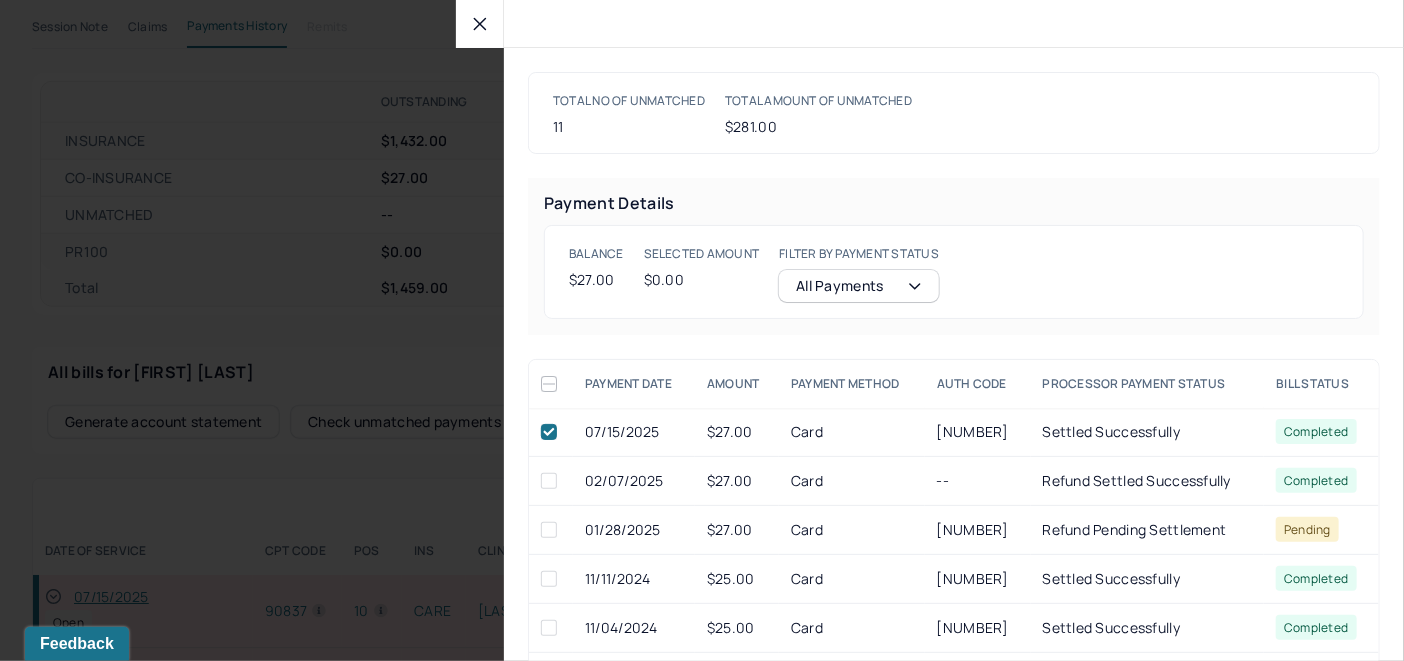 checkbox on "true" 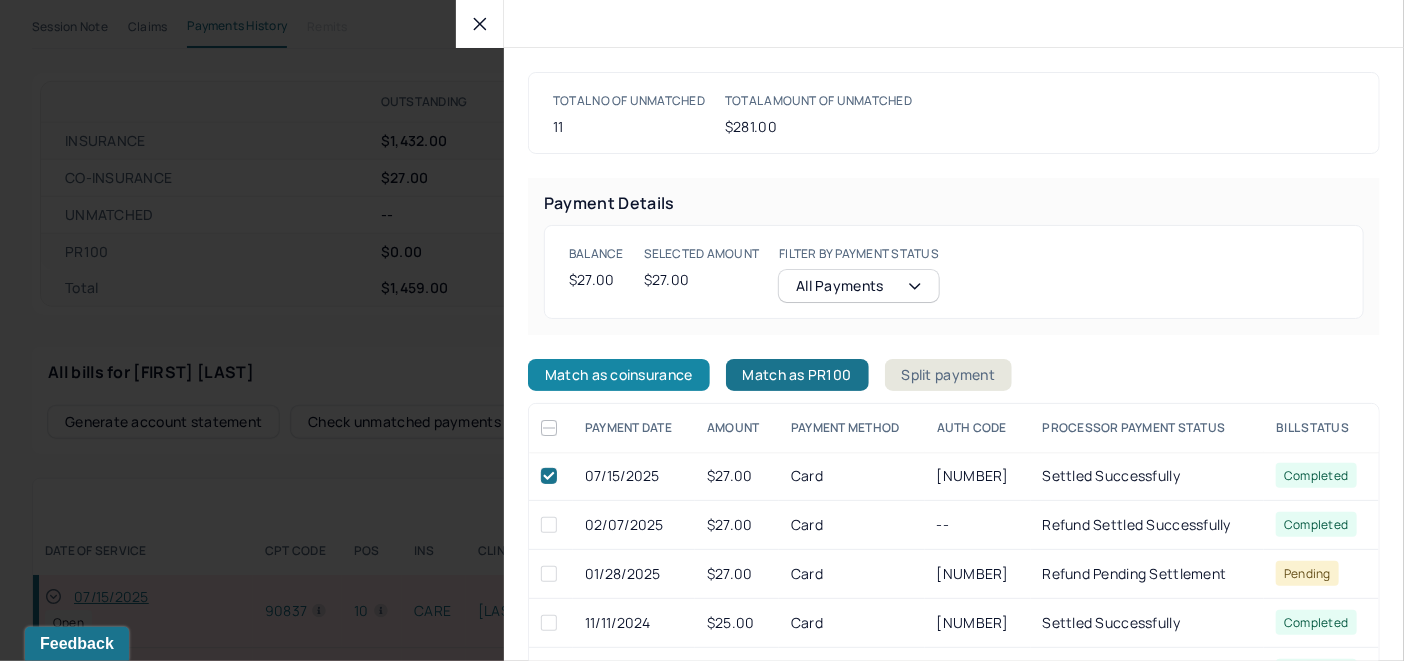 click on "Match as coinsurance" at bounding box center [619, 375] 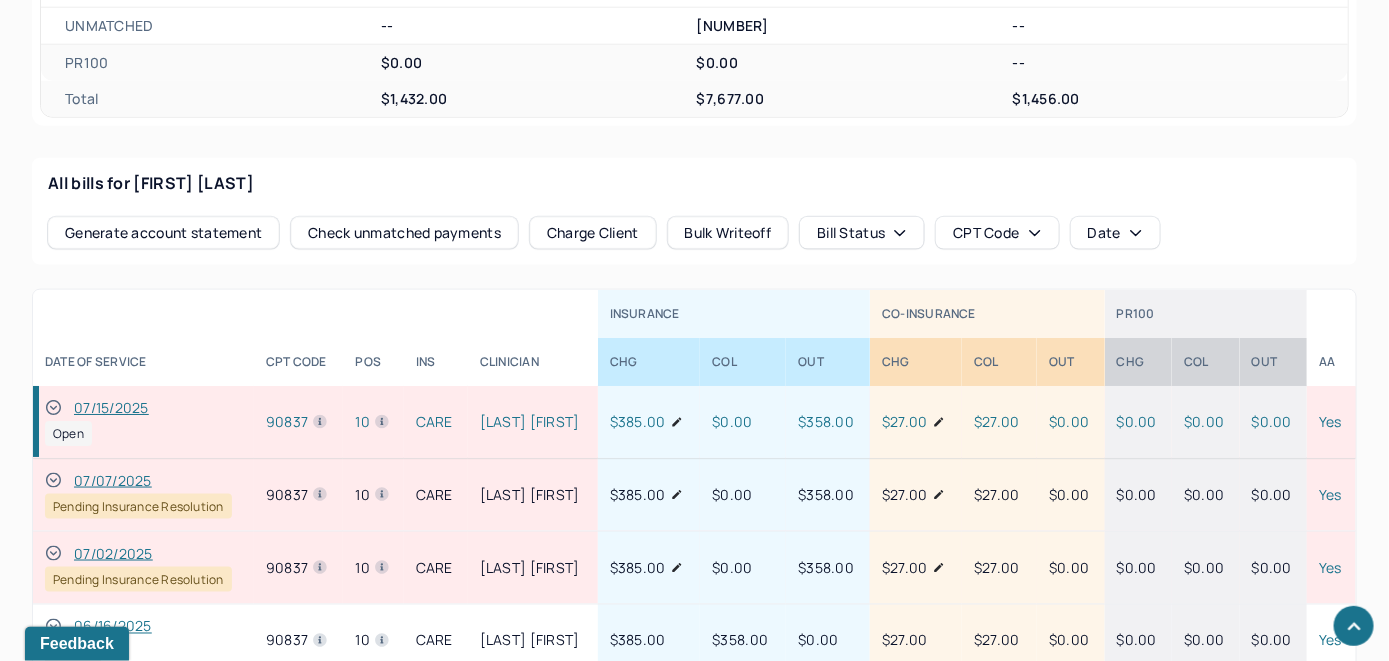 scroll, scrollTop: 889, scrollLeft: 0, axis: vertical 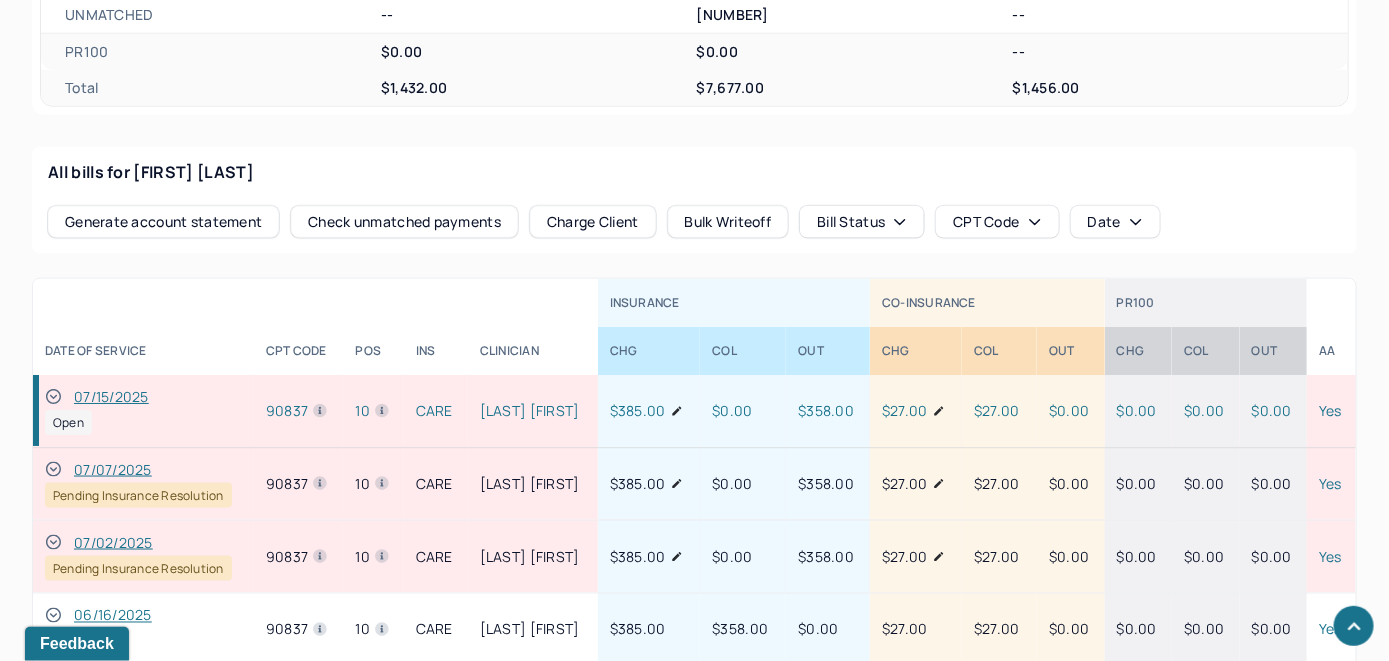 click 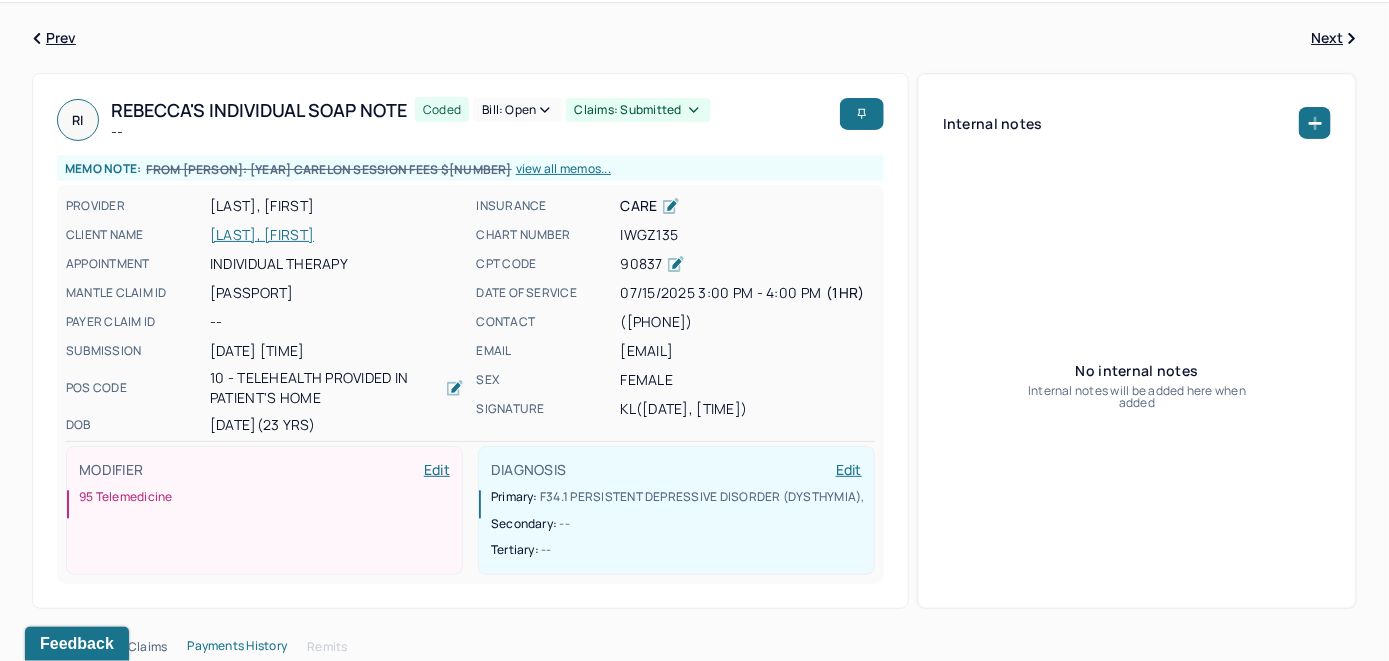 scroll, scrollTop: 0, scrollLeft: 0, axis: both 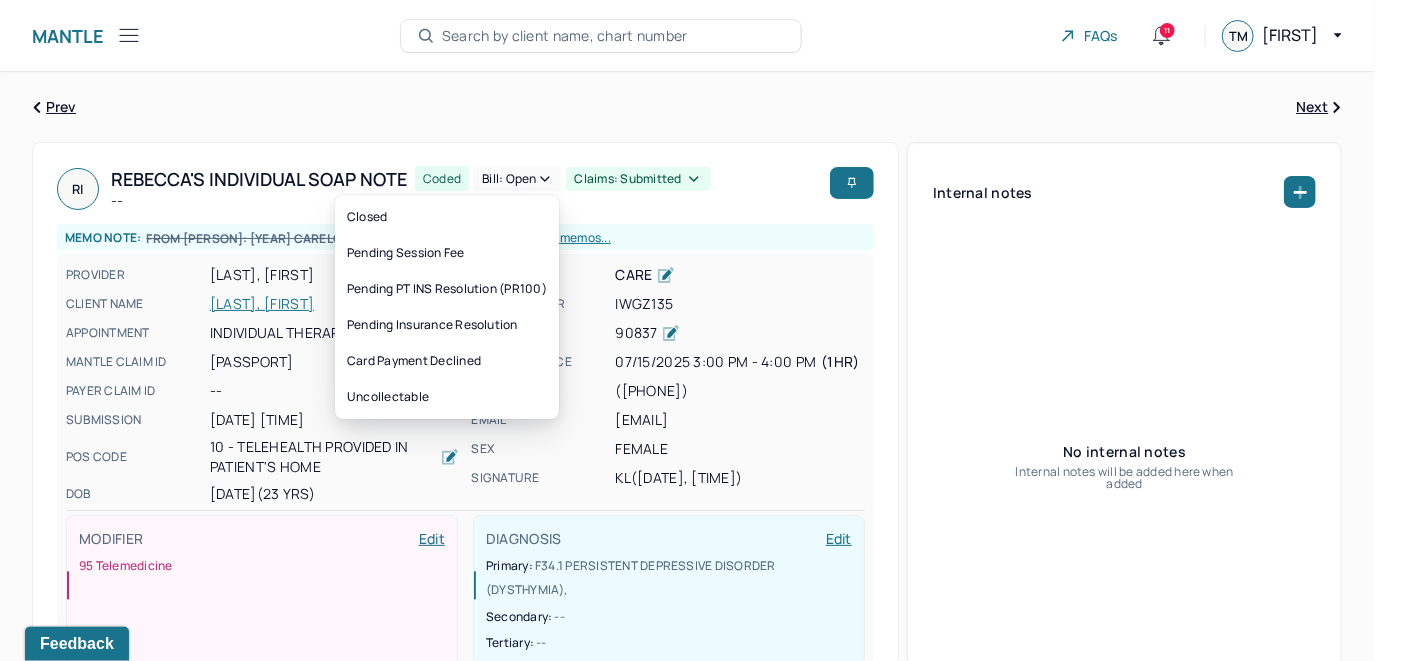 click on "Bill: Open" at bounding box center (517, 179) 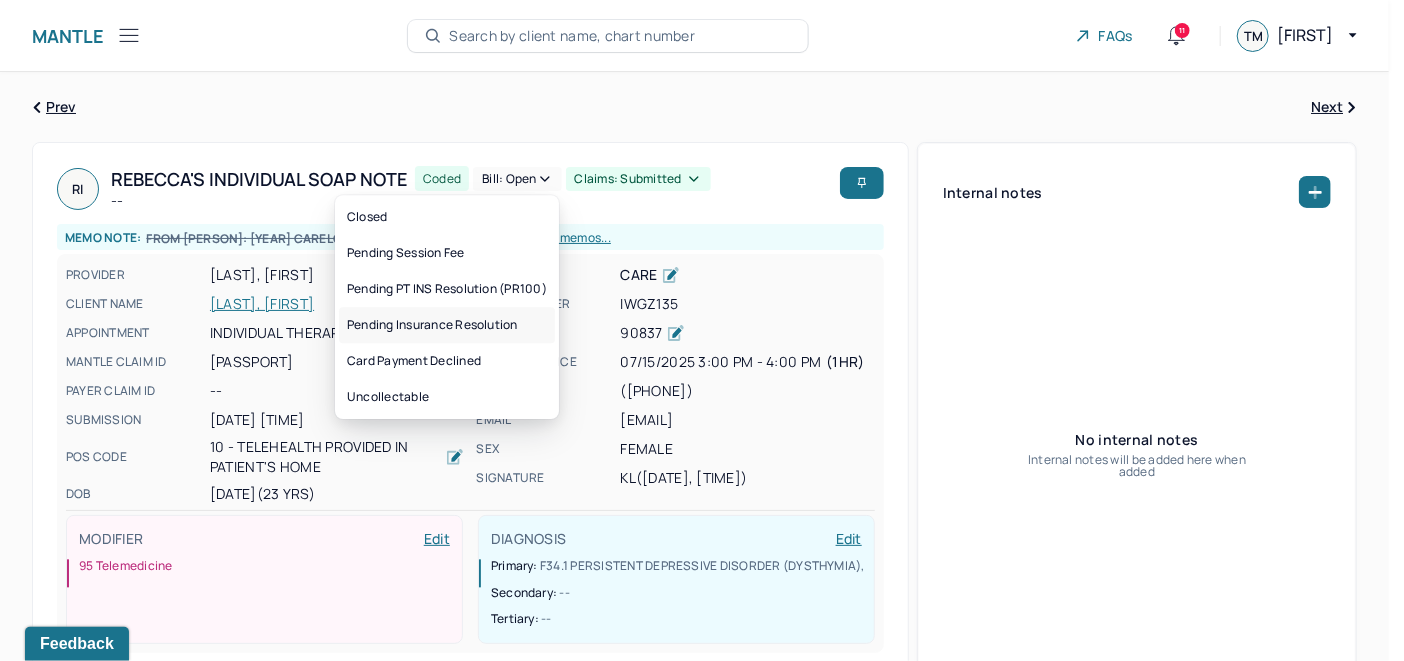 click on "Pending Insurance Resolution" at bounding box center [447, 325] 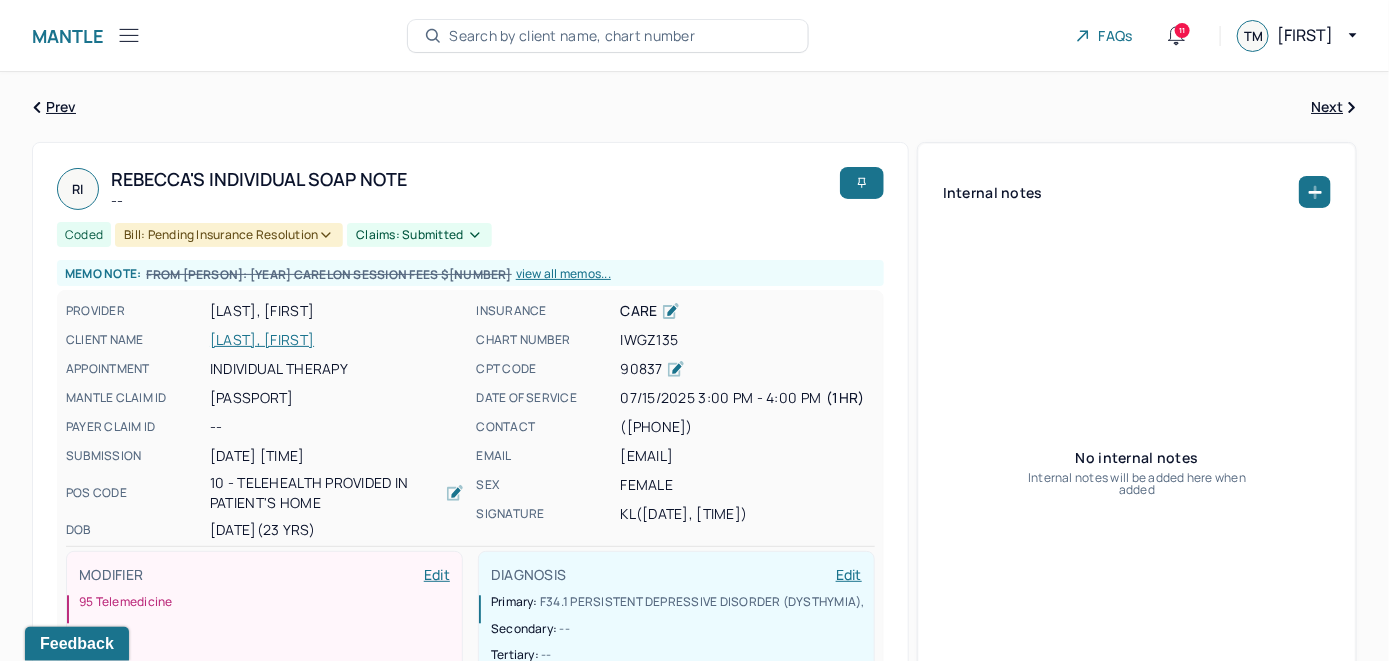 click on "Search by client name, chart number" at bounding box center [572, 36] 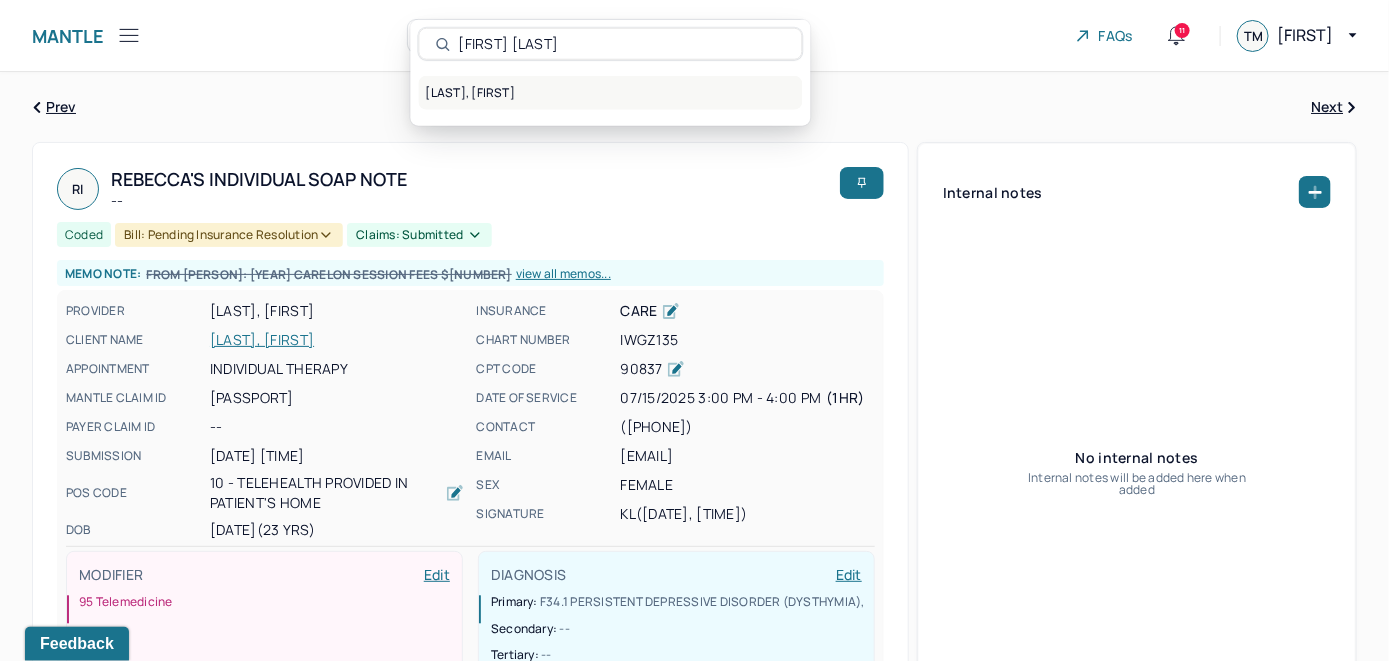 type on "Rosalee Hernandez" 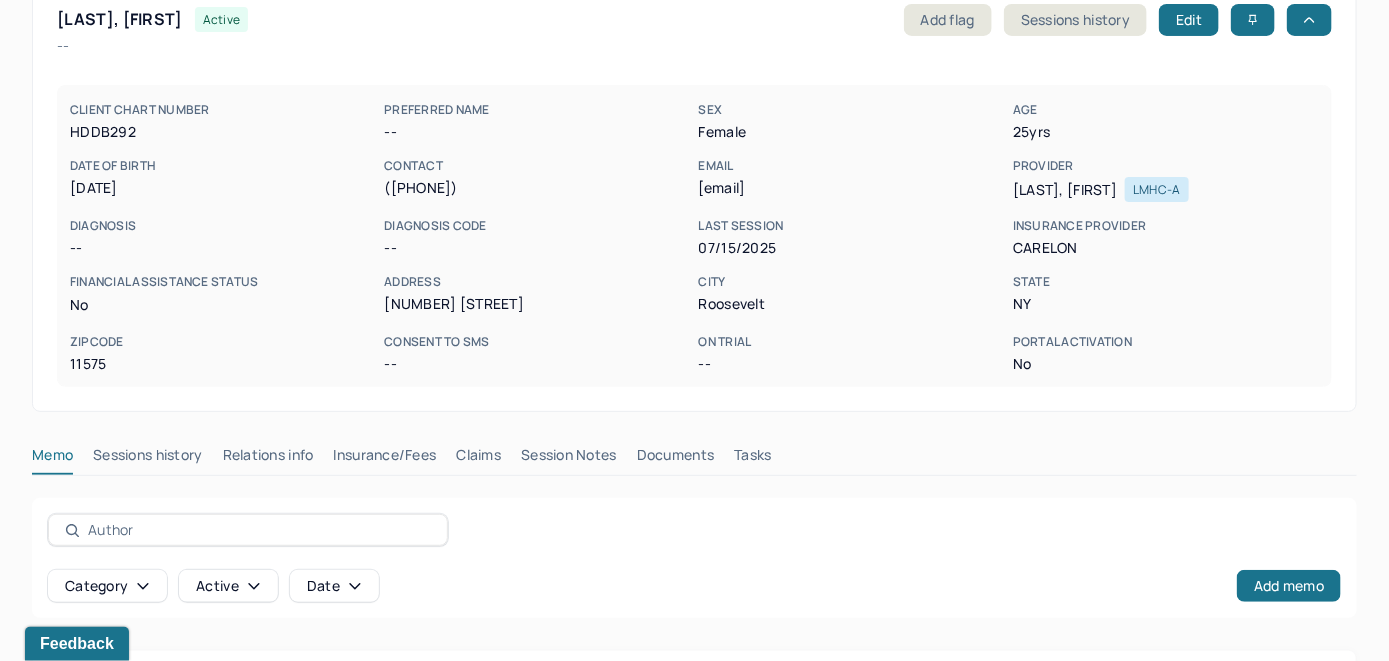 scroll, scrollTop: 393, scrollLeft: 0, axis: vertical 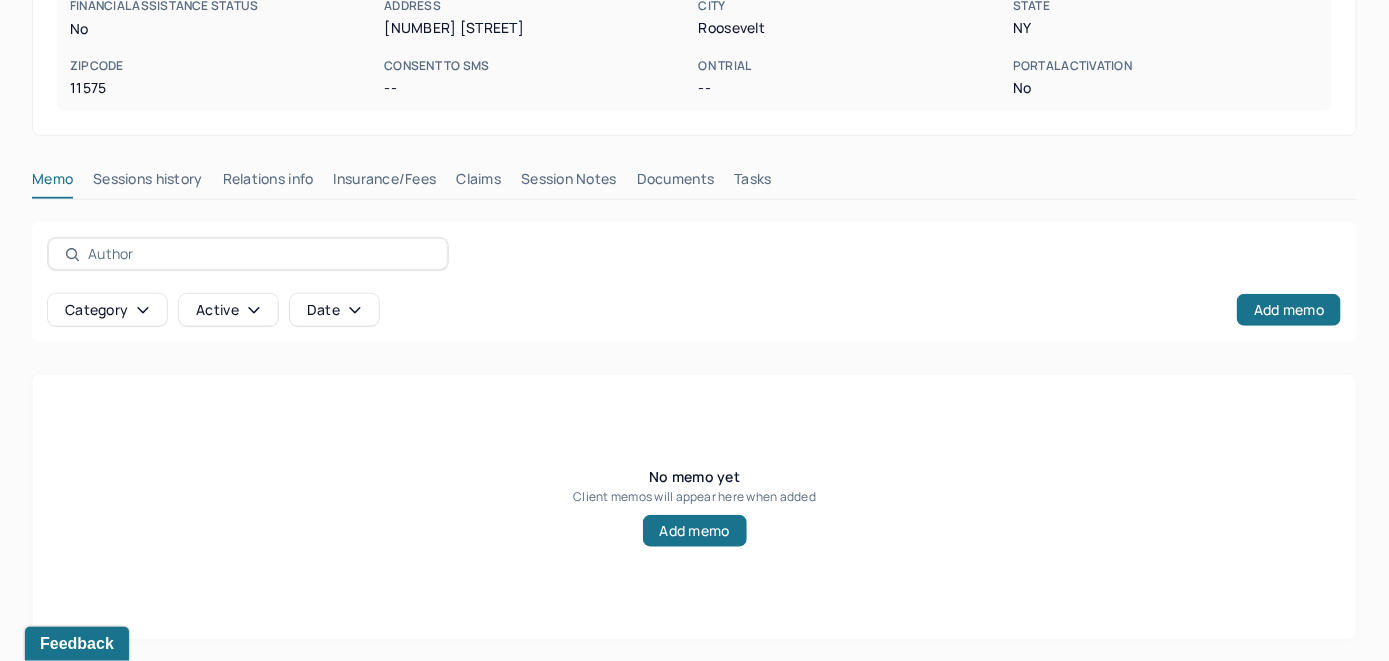 click on "Insurance/Fees" at bounding box center (385, 183) 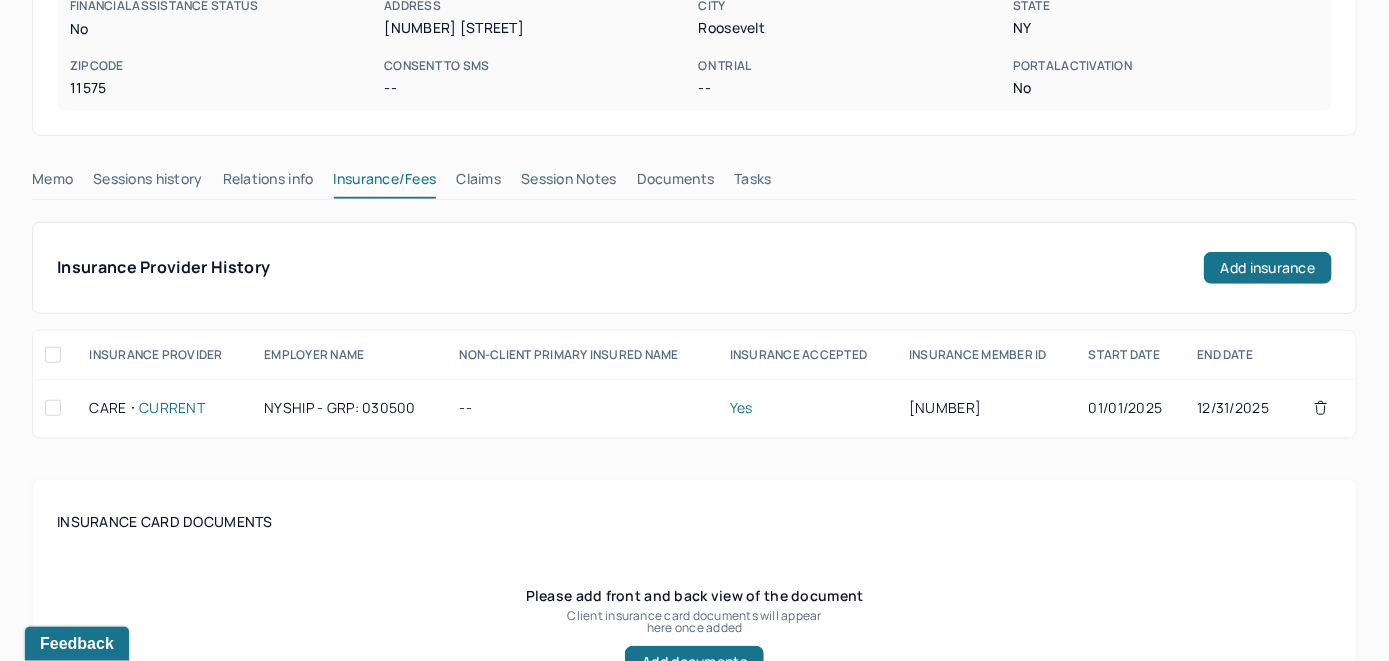 click on "Claims" at bounding box center [478, 183] 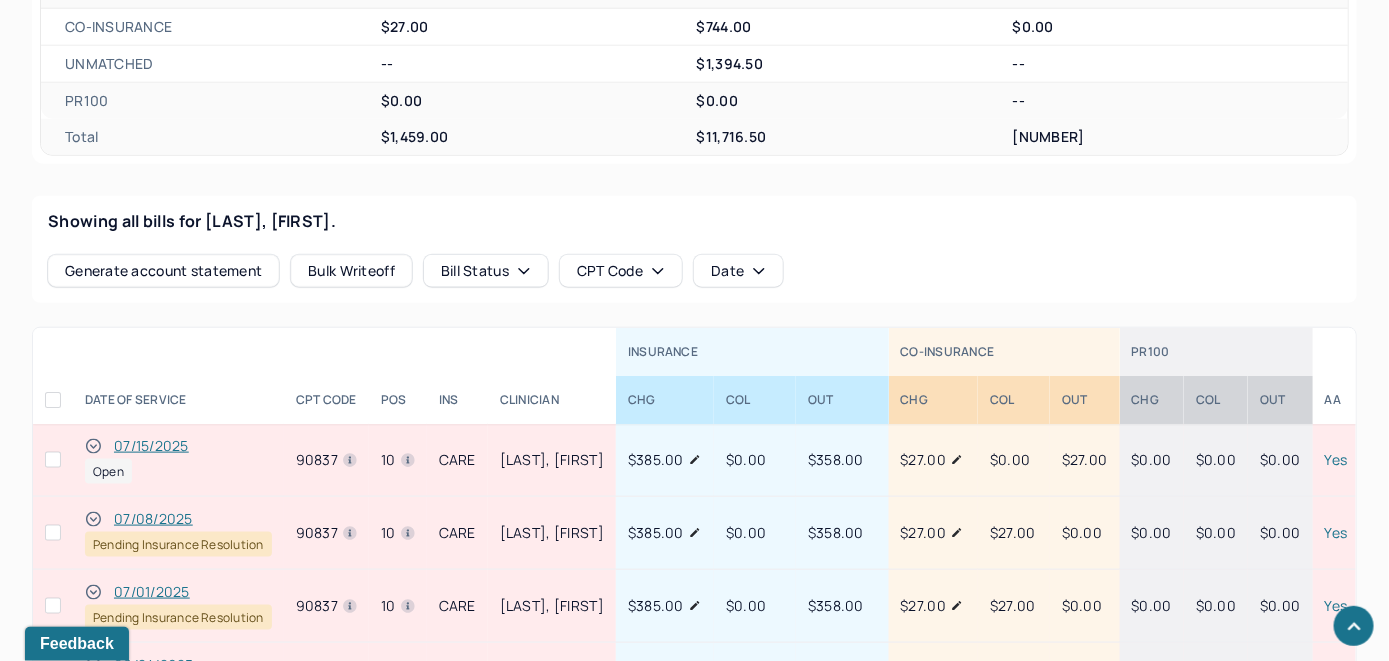 scroll, scrollTop: 735, scrollLeft: 0, axis: vertical 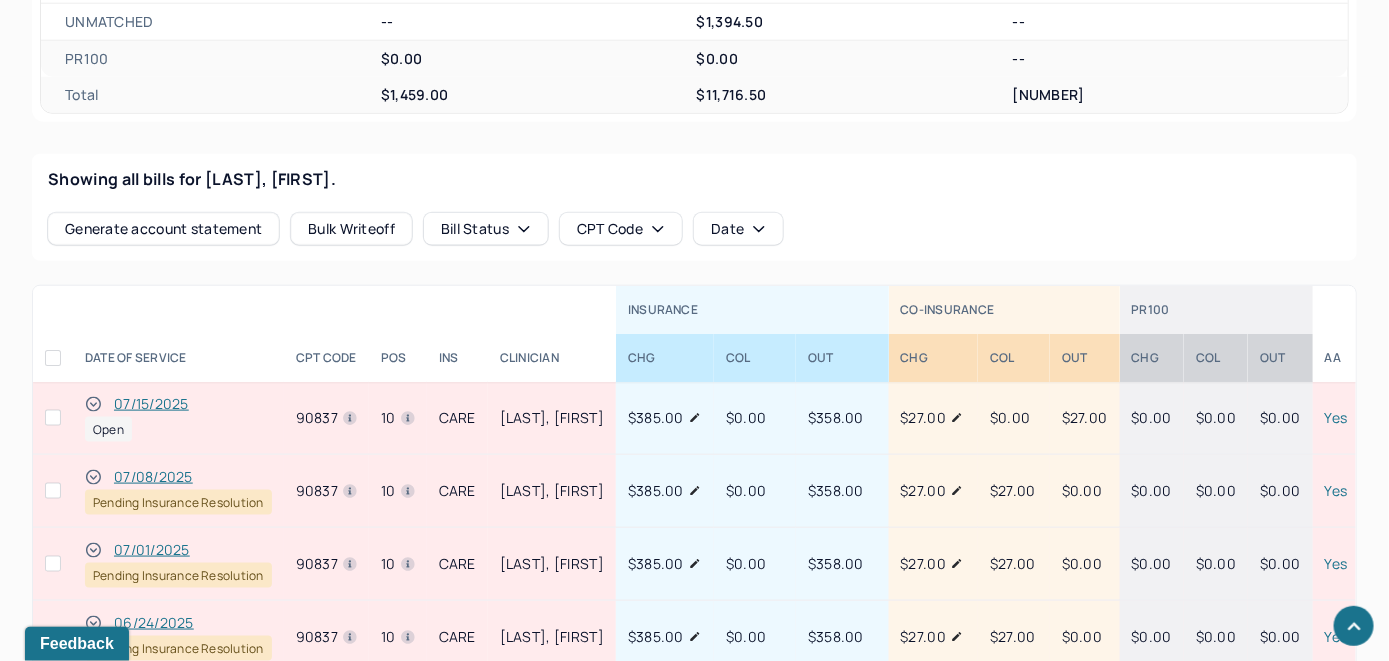 click on "07/15/2025" at bounding box center (151, 404) 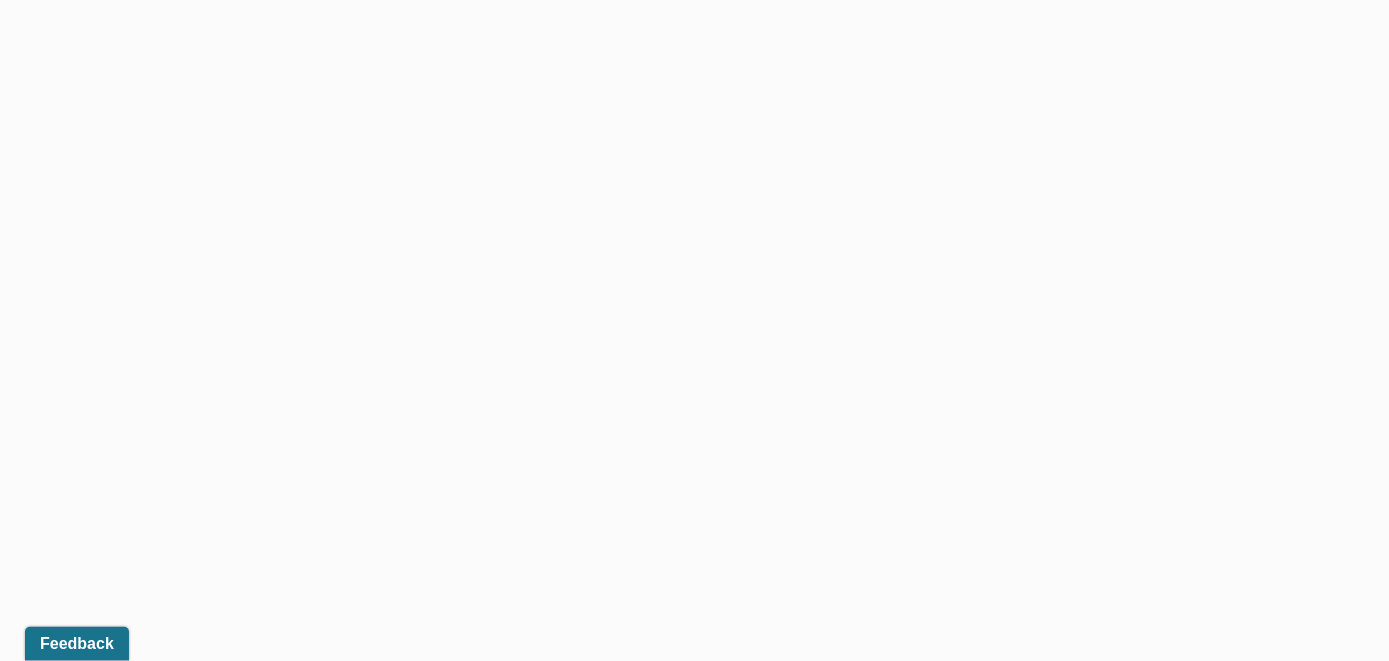 scroll, scrollTop: 662, scrollLeft: 0, axis: vertical 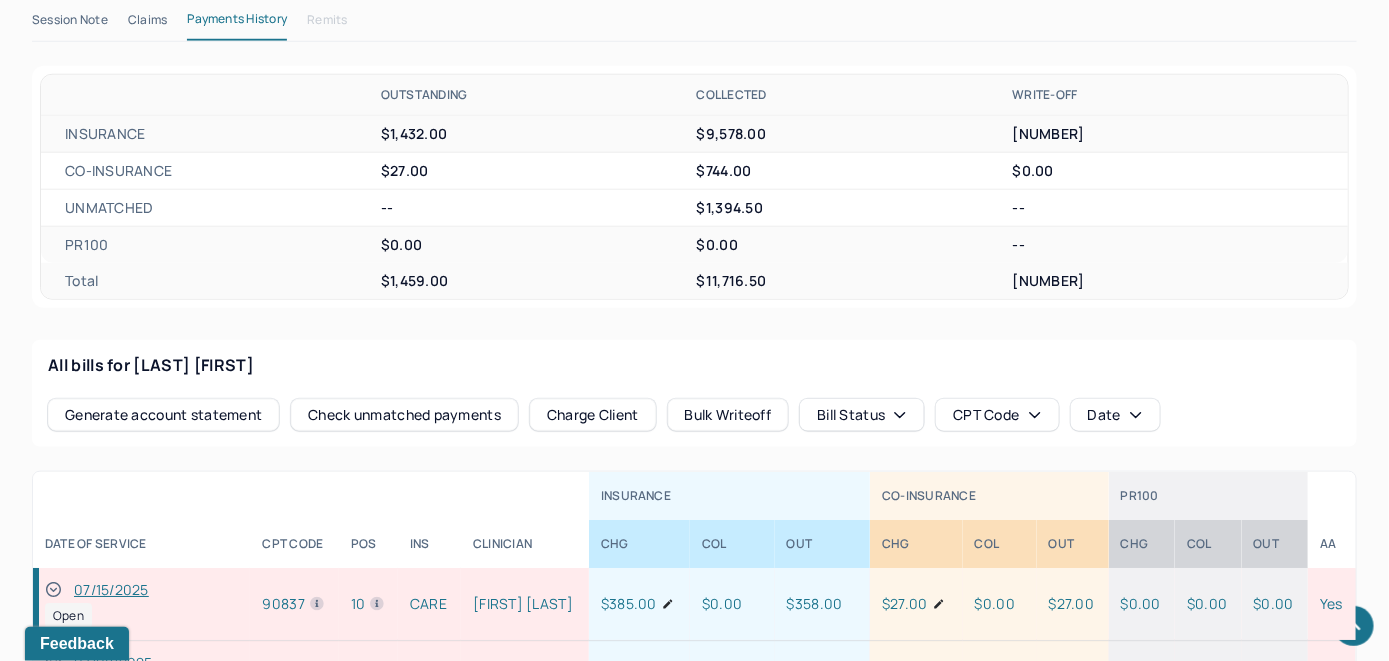 click on "Check unmatched payments" at bounding box center [404, 415] 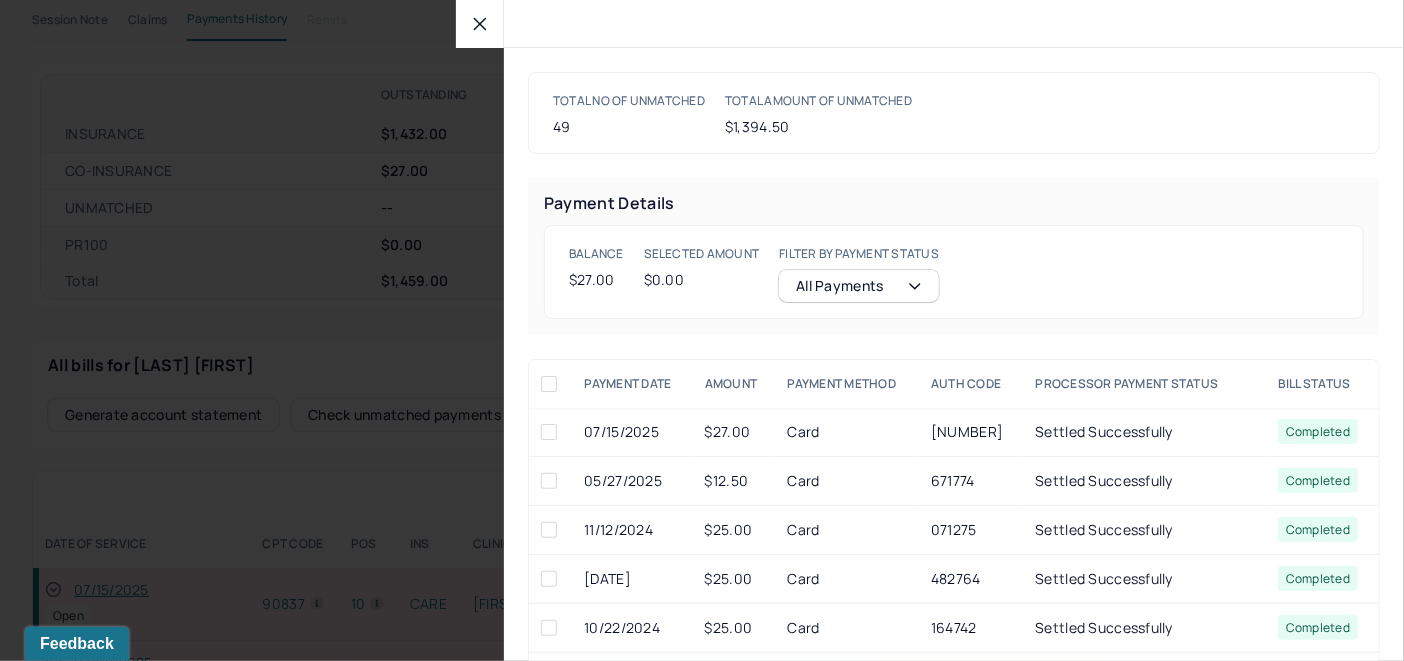 click at bounding box center (549, 432) 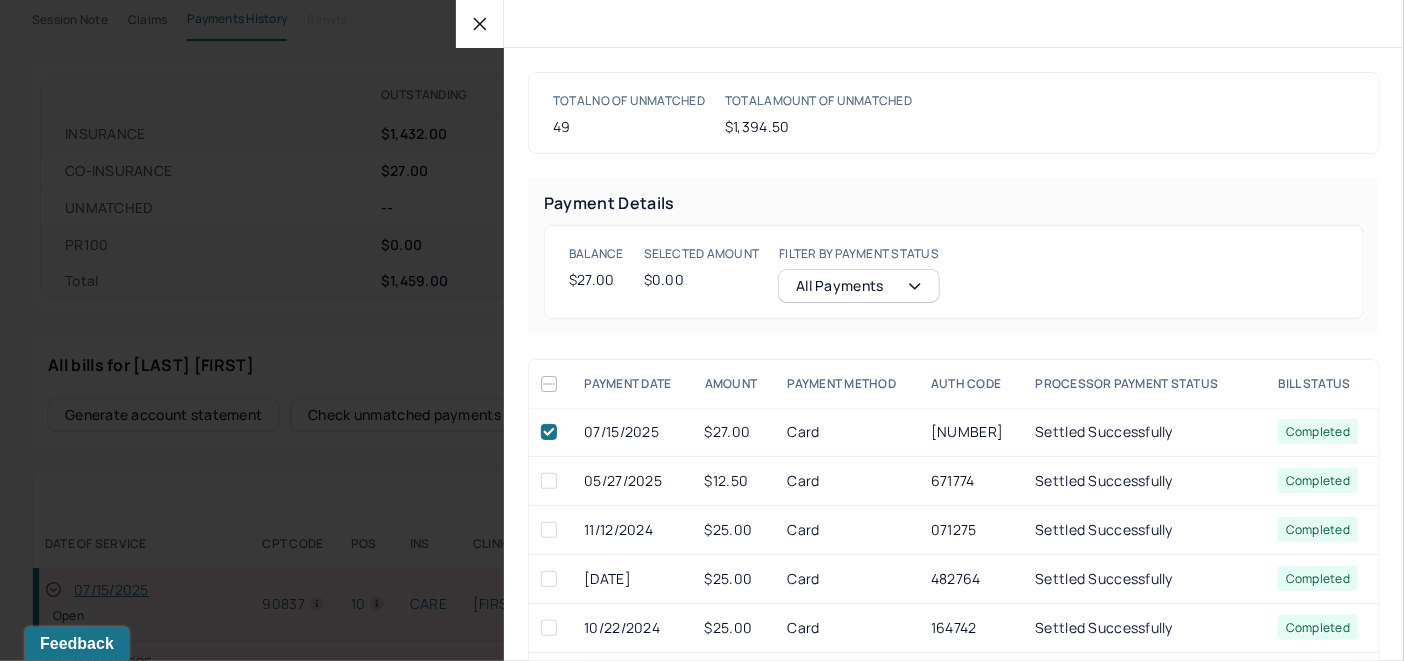 checkbox on "true" 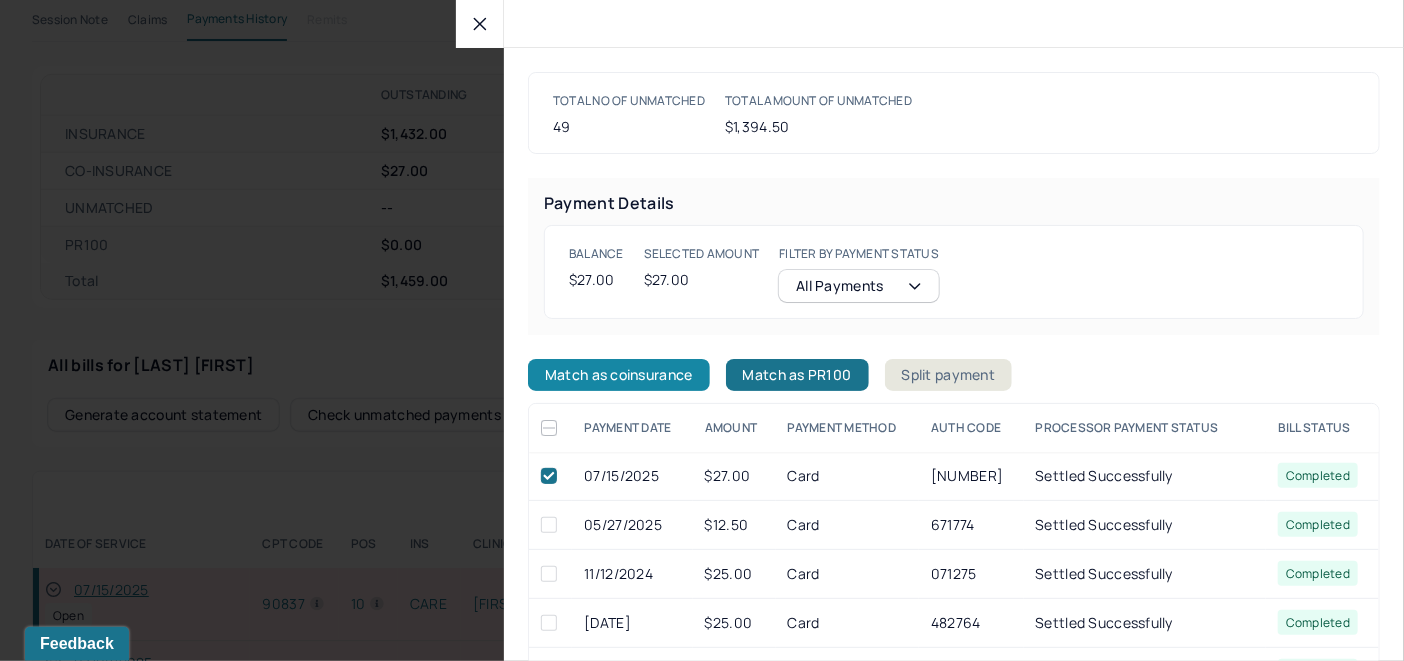 click on "Match as coinsurance" at bounding box center (619, 375) 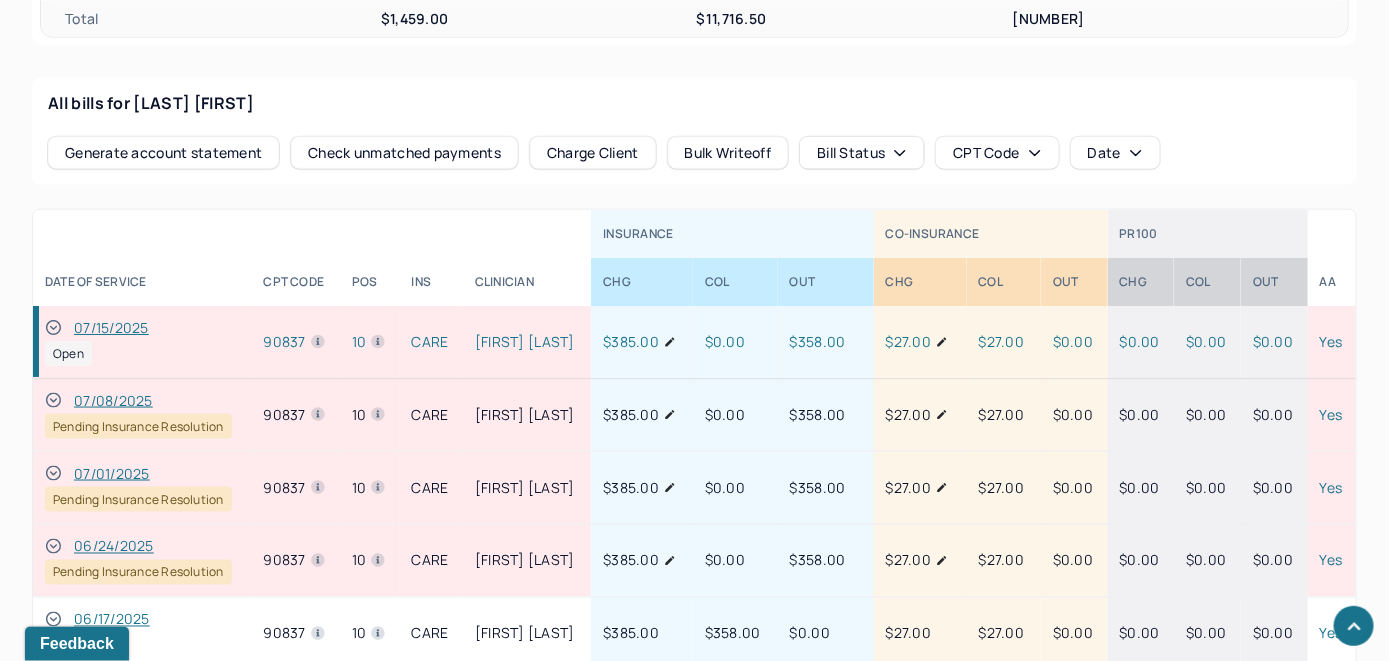 scroll, scrollTop: 962, scrollLeft: 0, axis: vertical 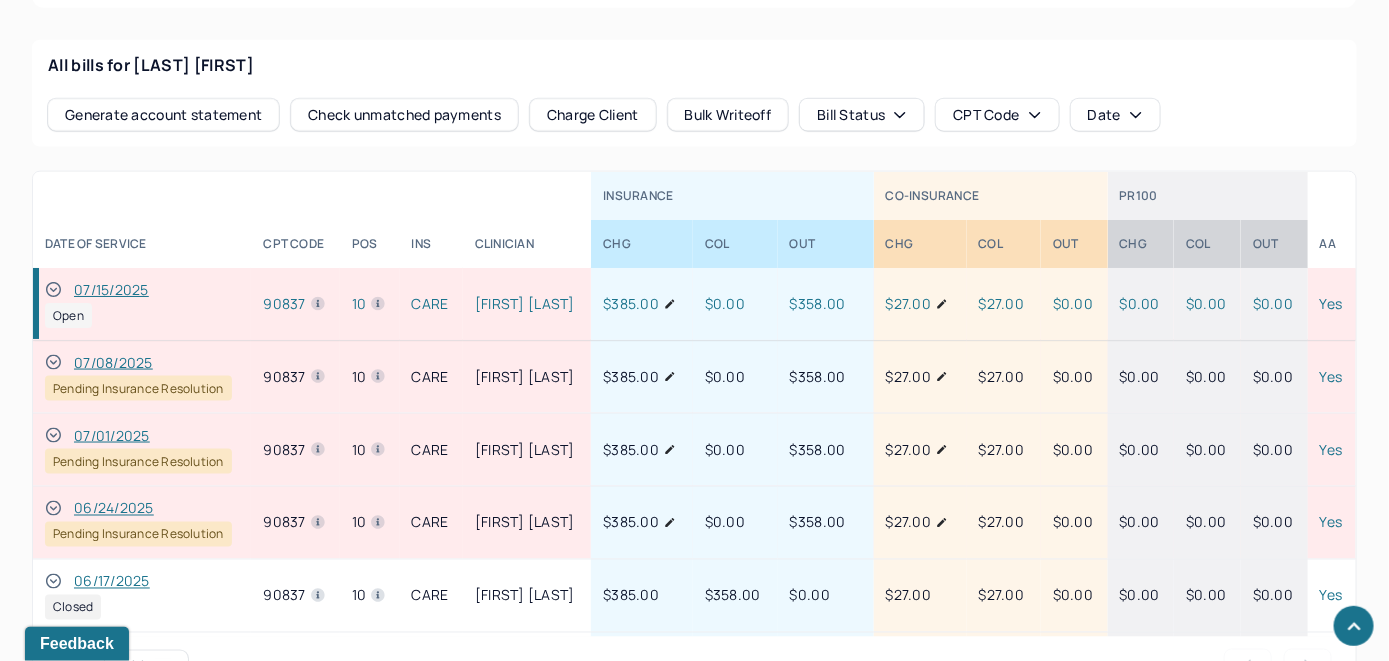click 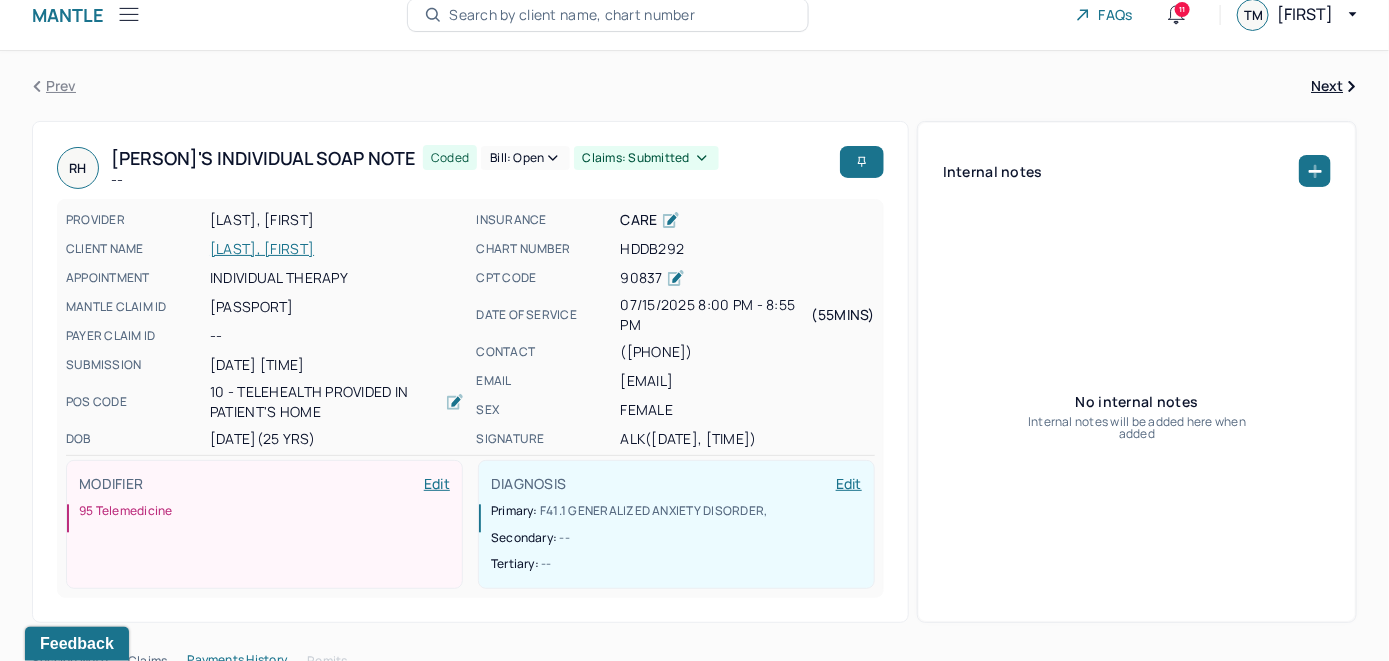scroll, scrollTop: 0, scrollLeft: 0, axis: both 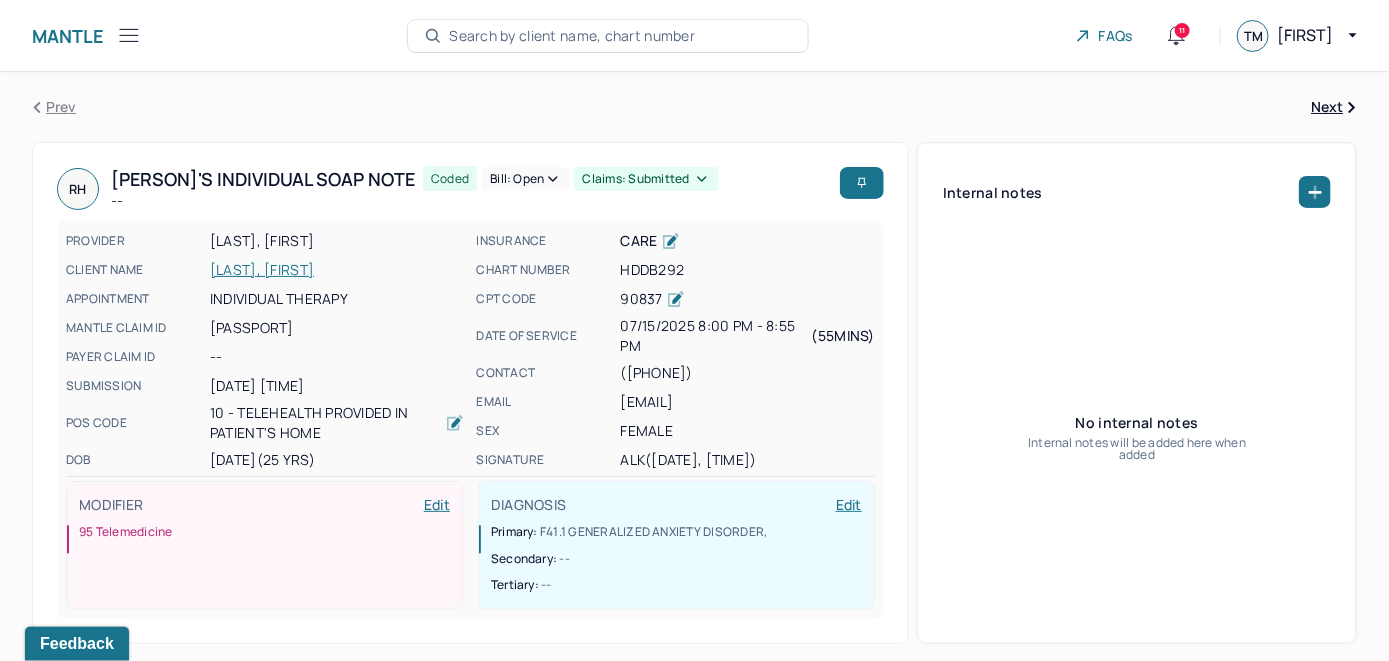 click on "Bill: Open" at bounding box center (525, 179) 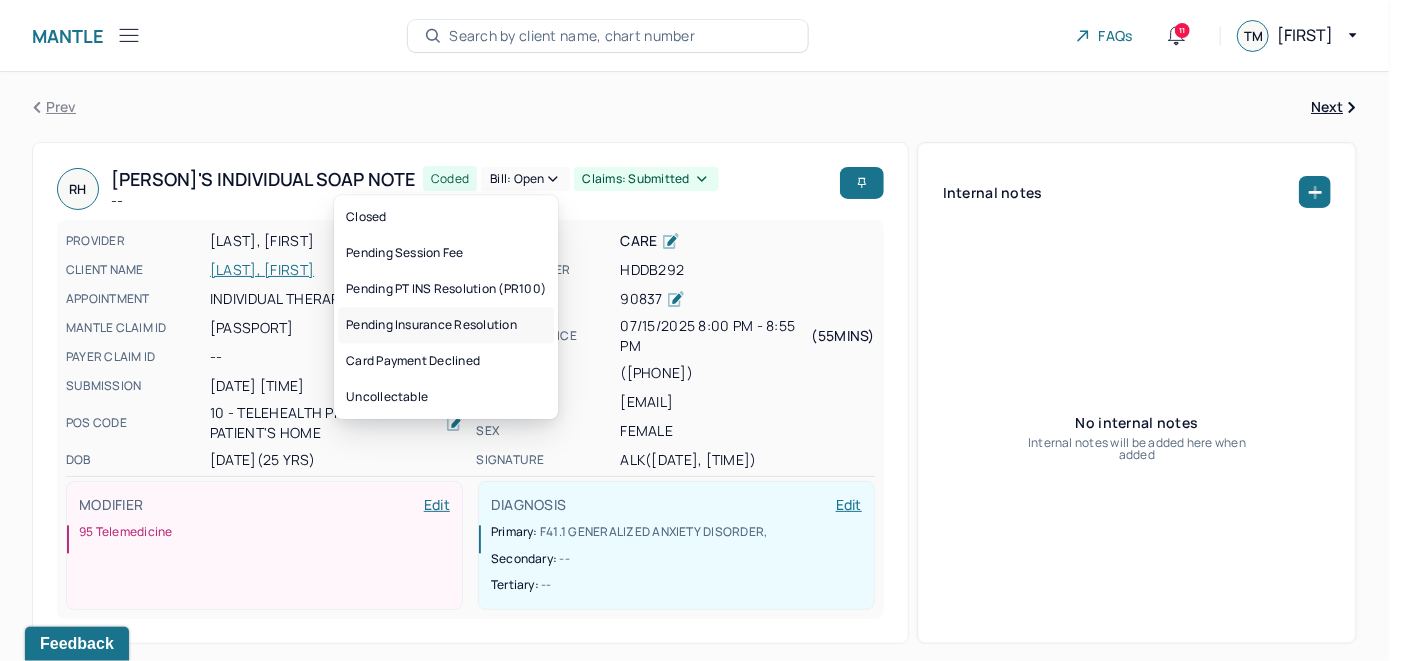 click on "Pending Insurance Resolution" at bounding box center [446, 325] 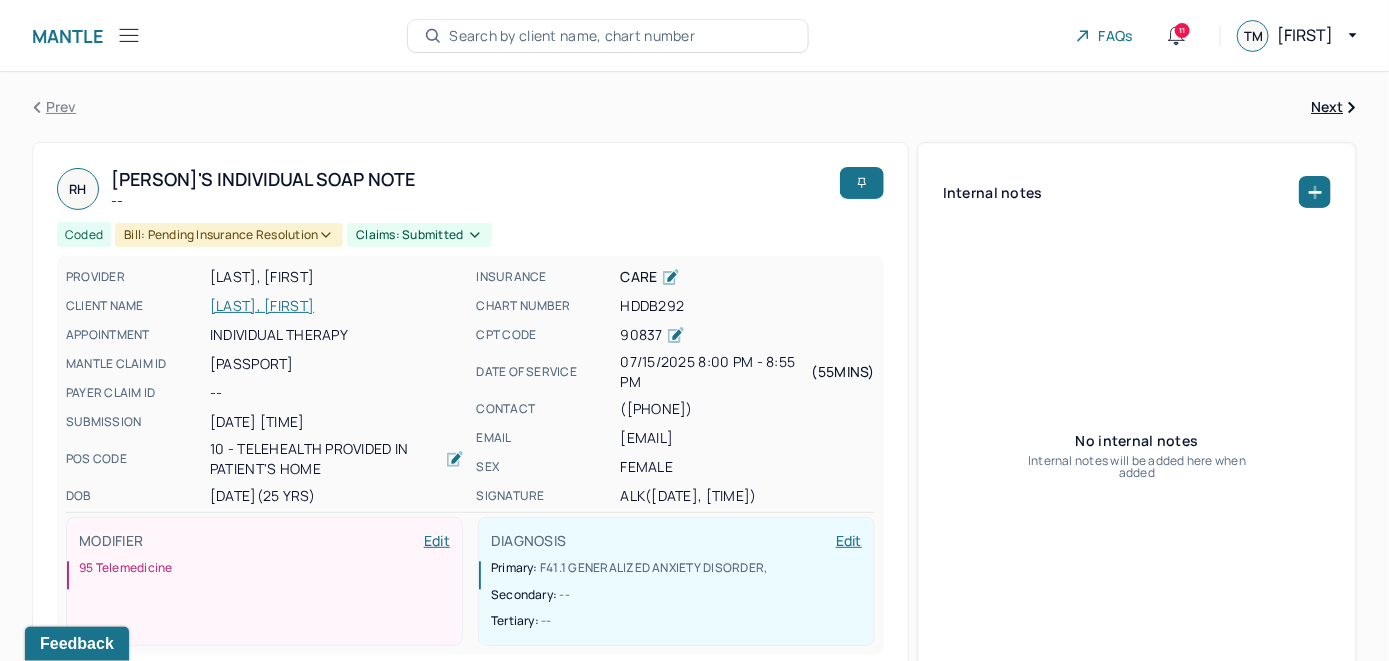 click on "Search by client name, chart number" at bounding box center [608, 36] 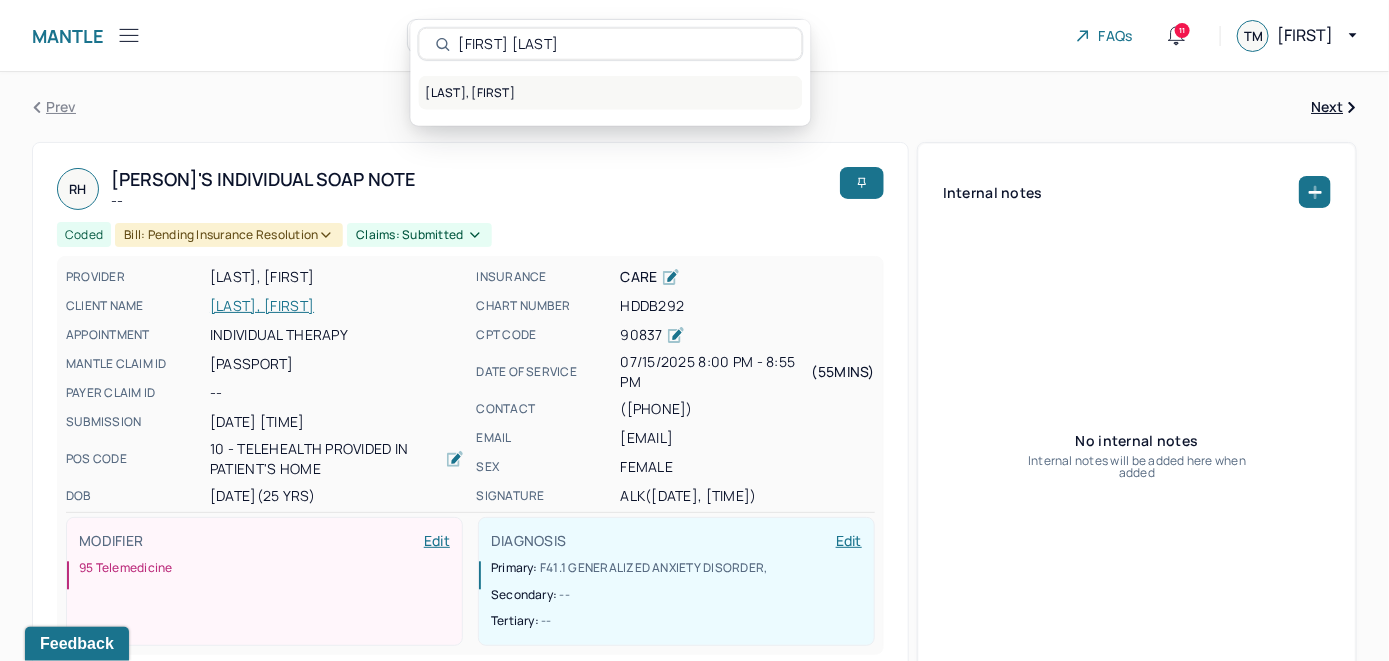 type on "Samantha Siu" 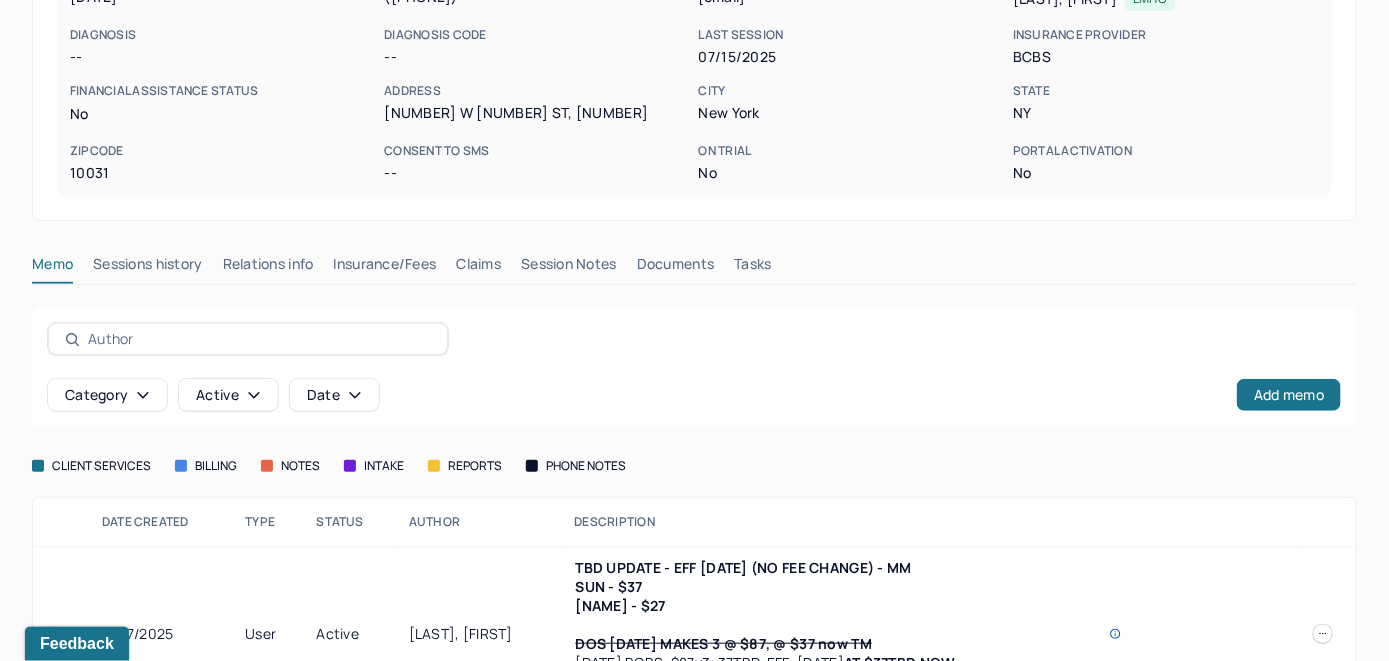 scroll, scrollTop: 400, scrollLeft: 0, axis: vertical 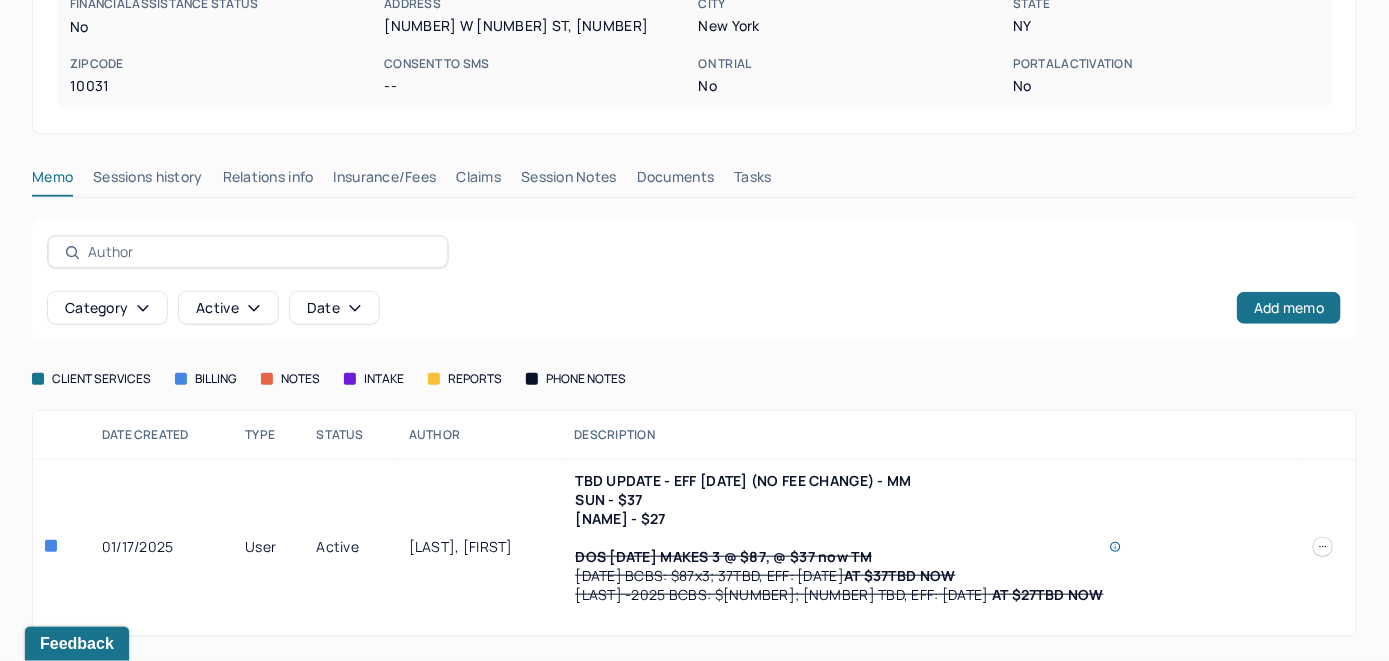 click on "Insurance/Fees" at bounding box center (385, 181) 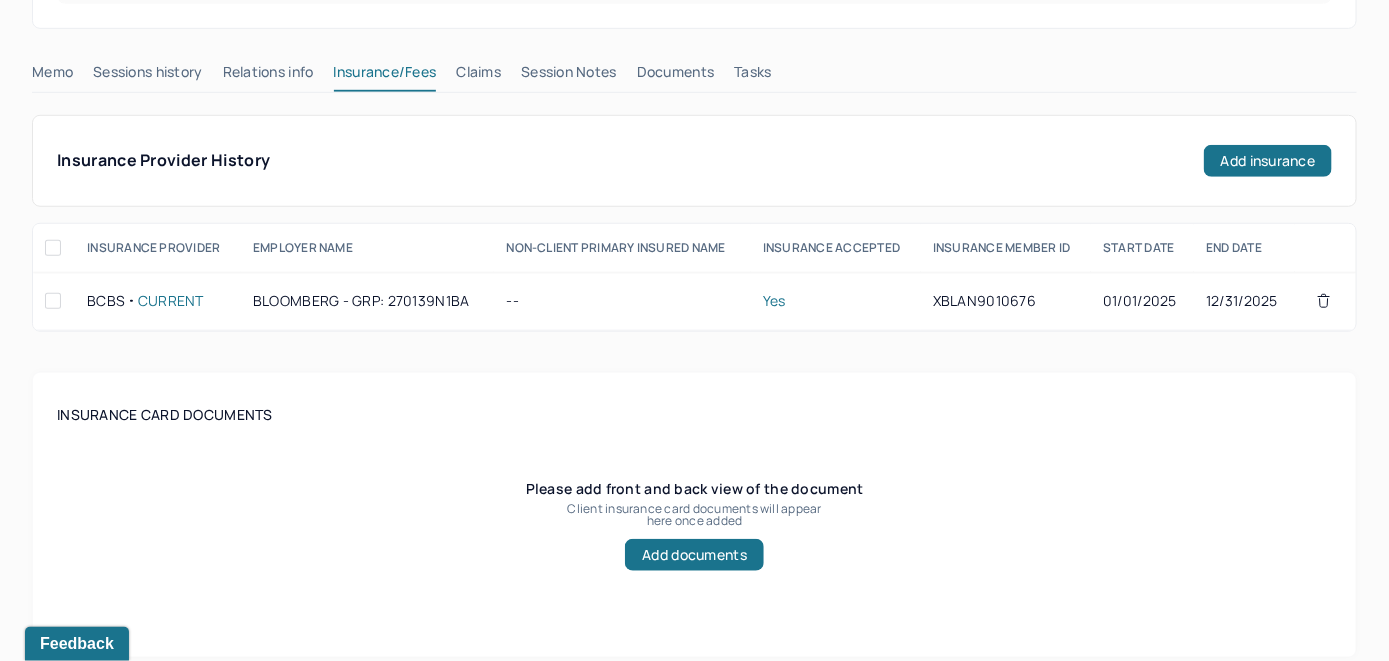 scroll, scrollTop: 400, scrollLeft: 0, axis: vertical 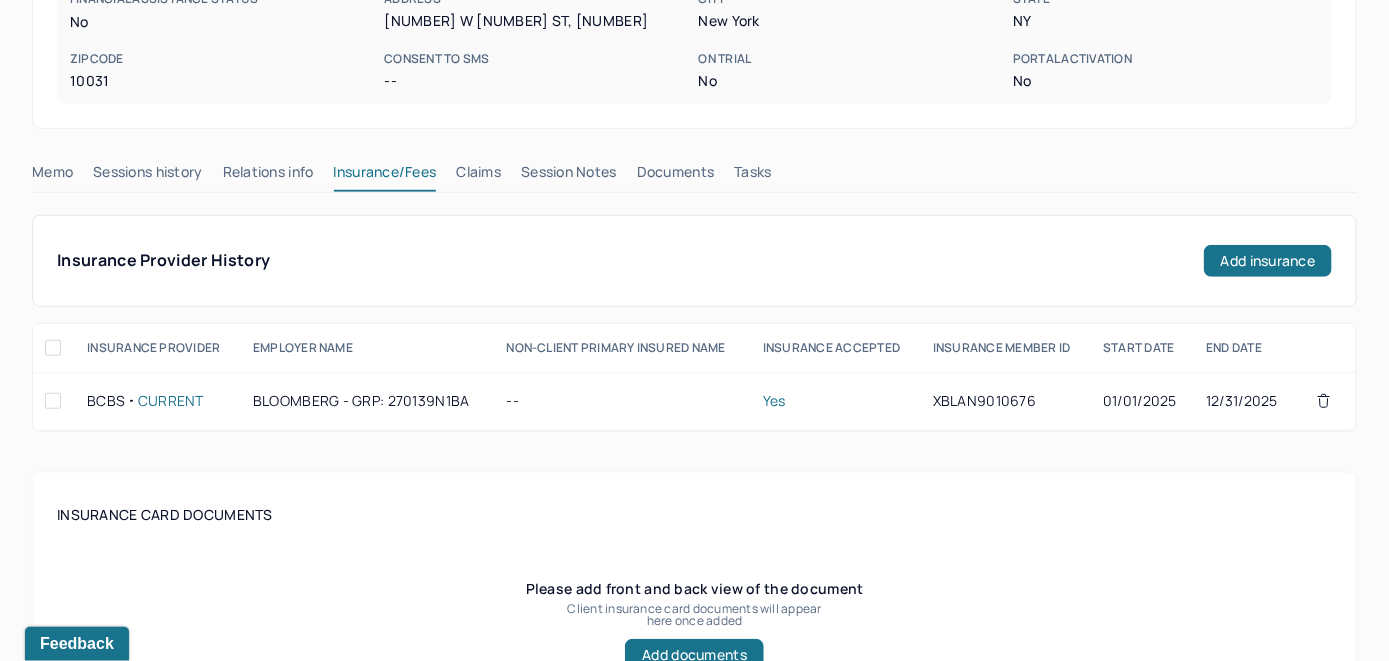 click on "Claims" at bounding box center [478, 176] 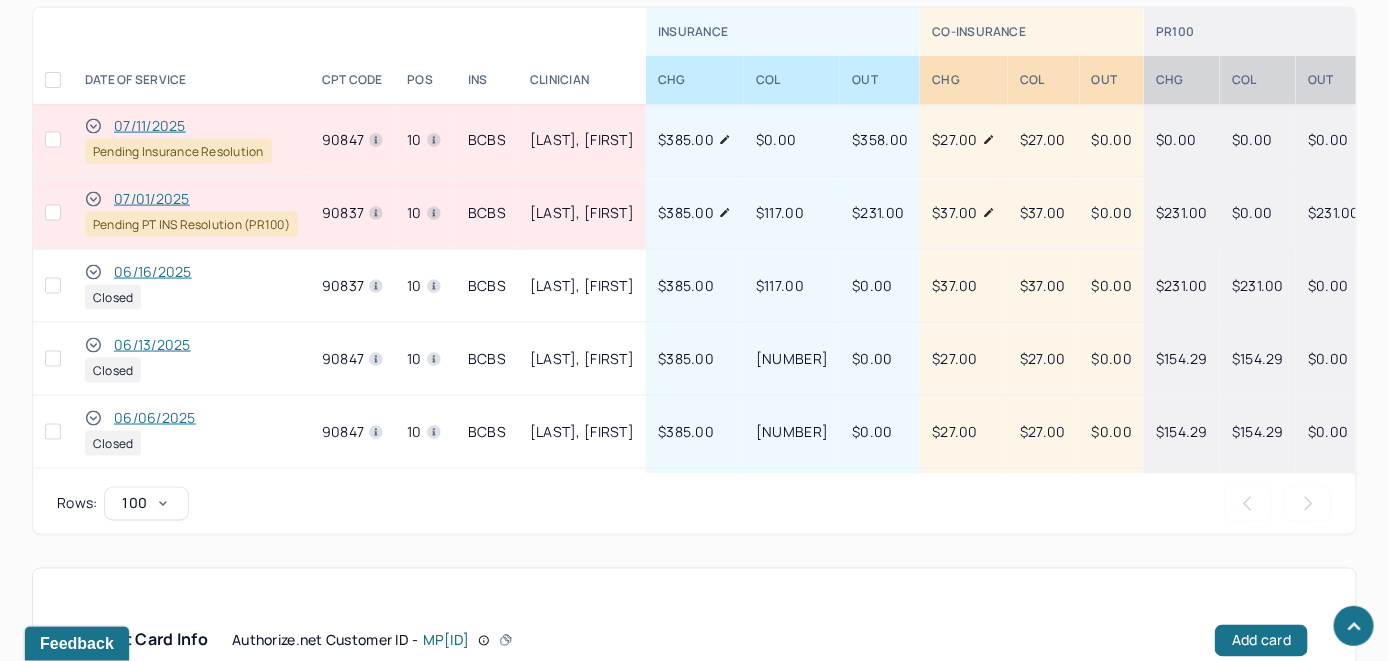 scroll, scrollTop: 825, scrollLeft: 0, axis: vertical 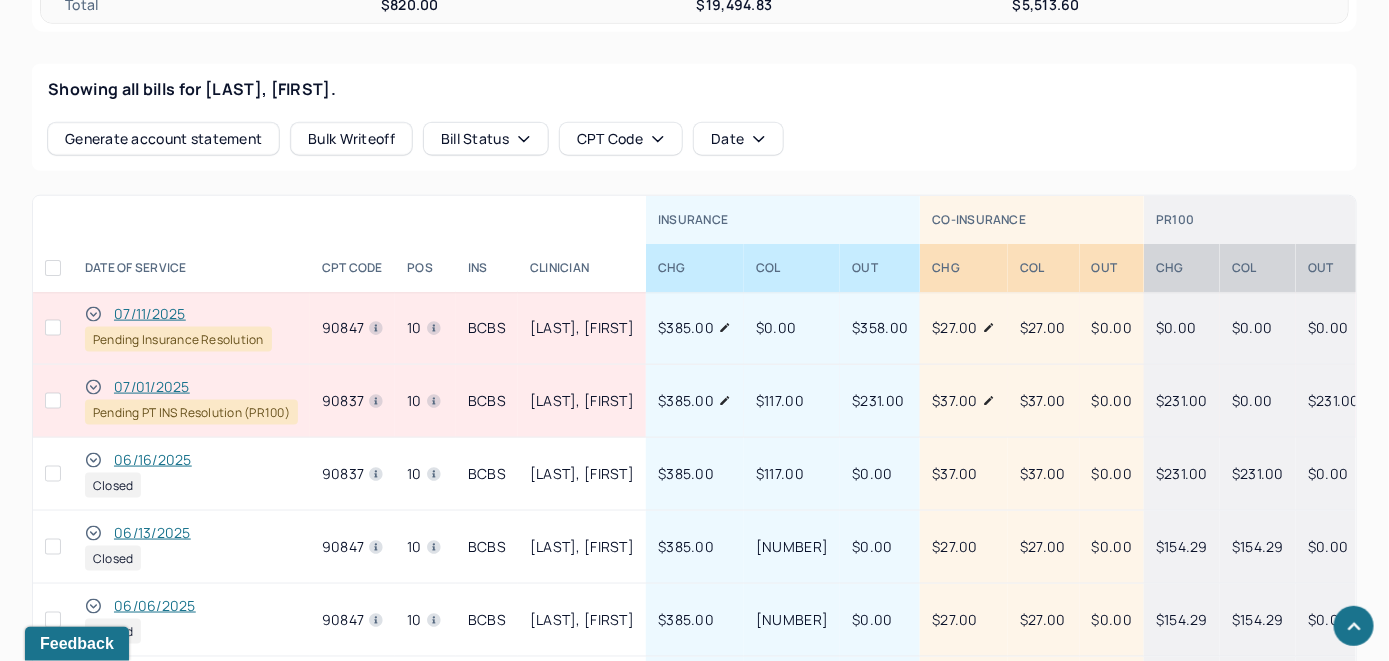 click on "07/11/2025" at bounding box center [150, 314] 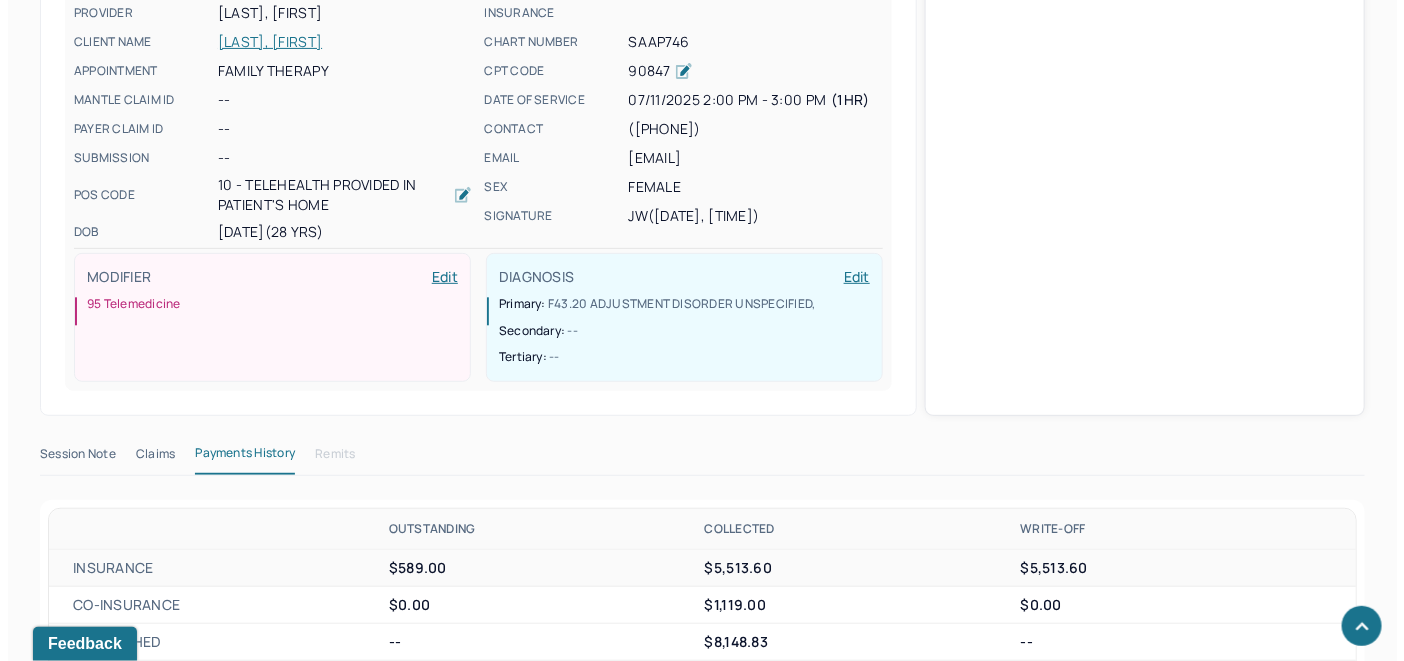 scroll, scrollTop: 753, scrollLeft: 0, axis: vertical 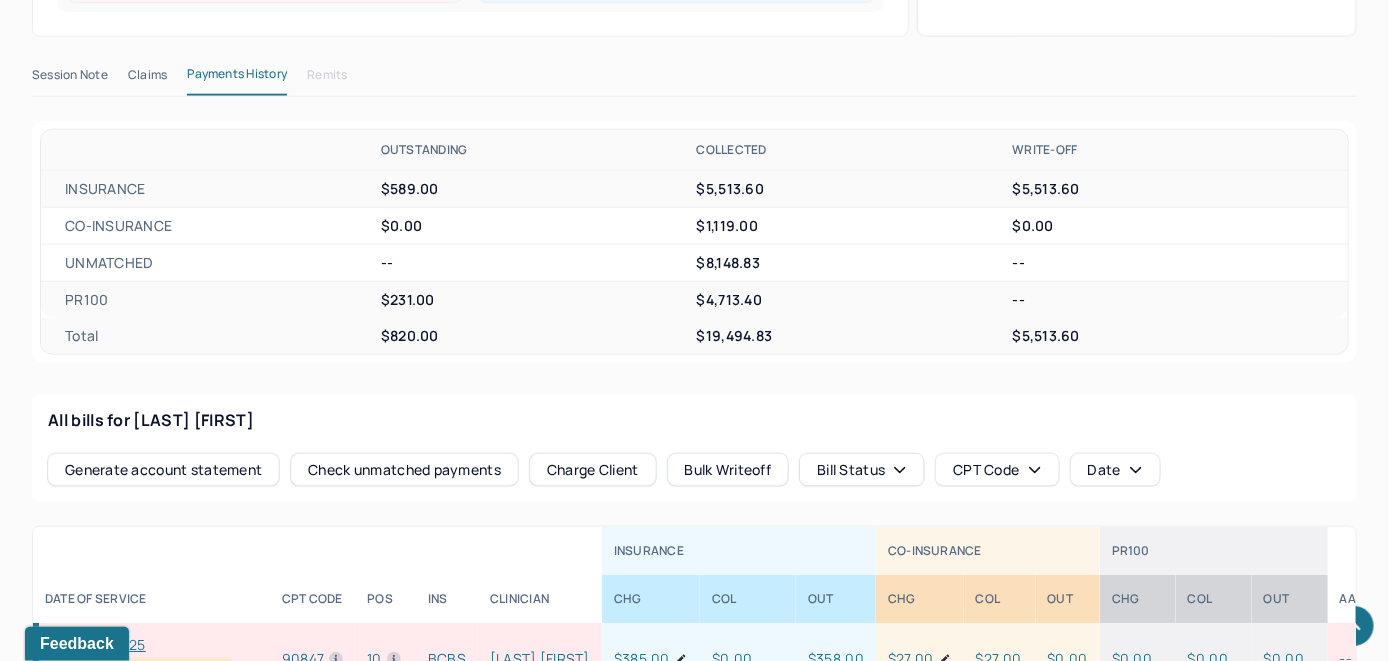click on "Check unmatched payments" at bounding box center [404, 470] 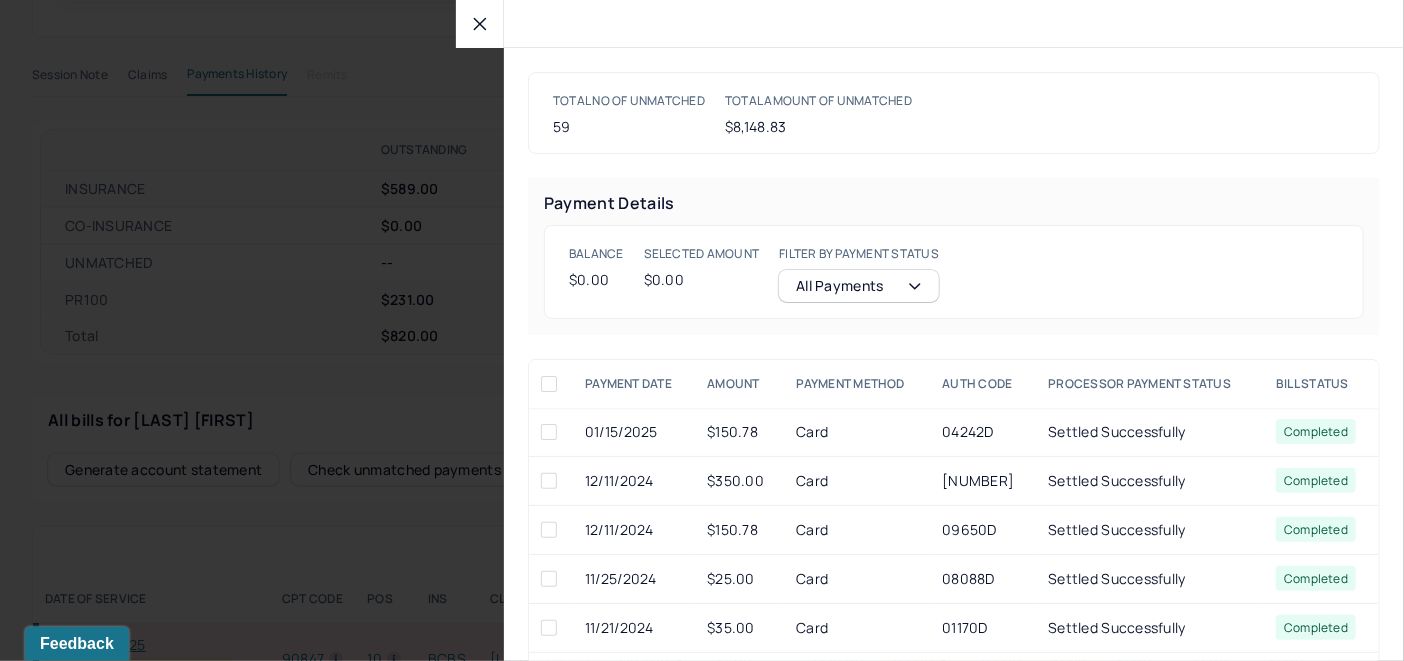 click 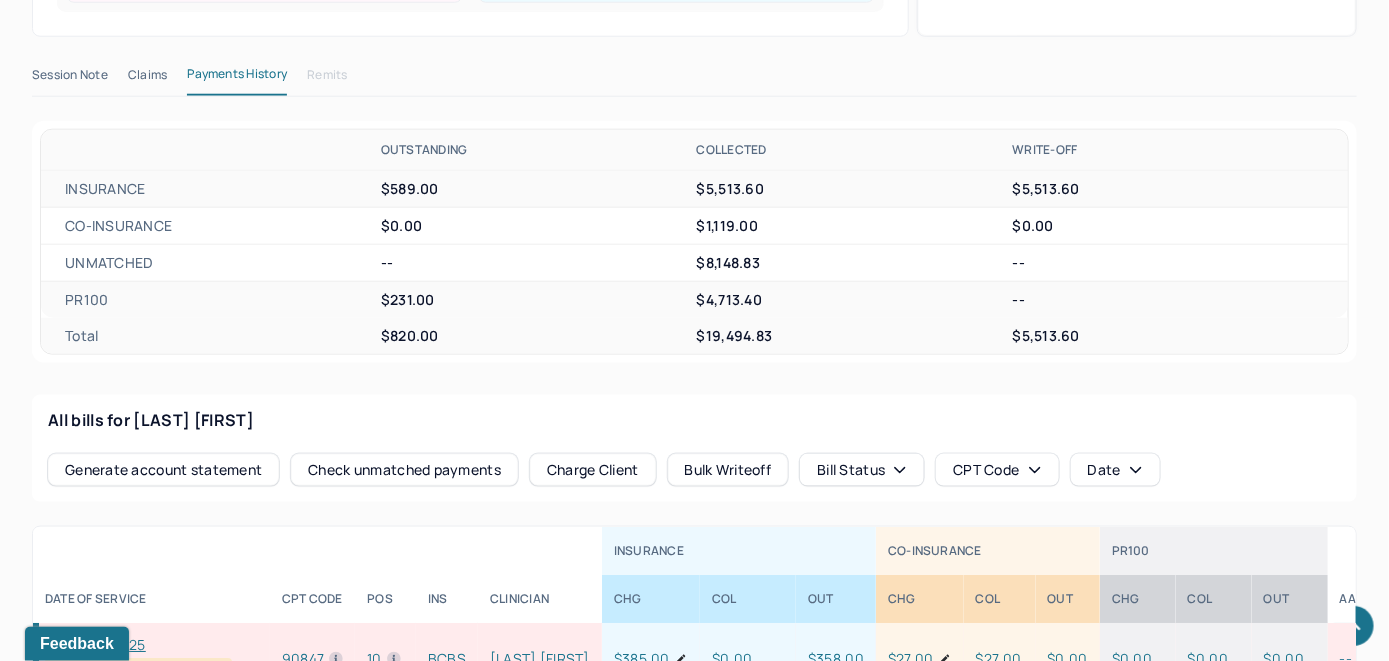 click on "Charge Client" at bounding box center (593, 470) 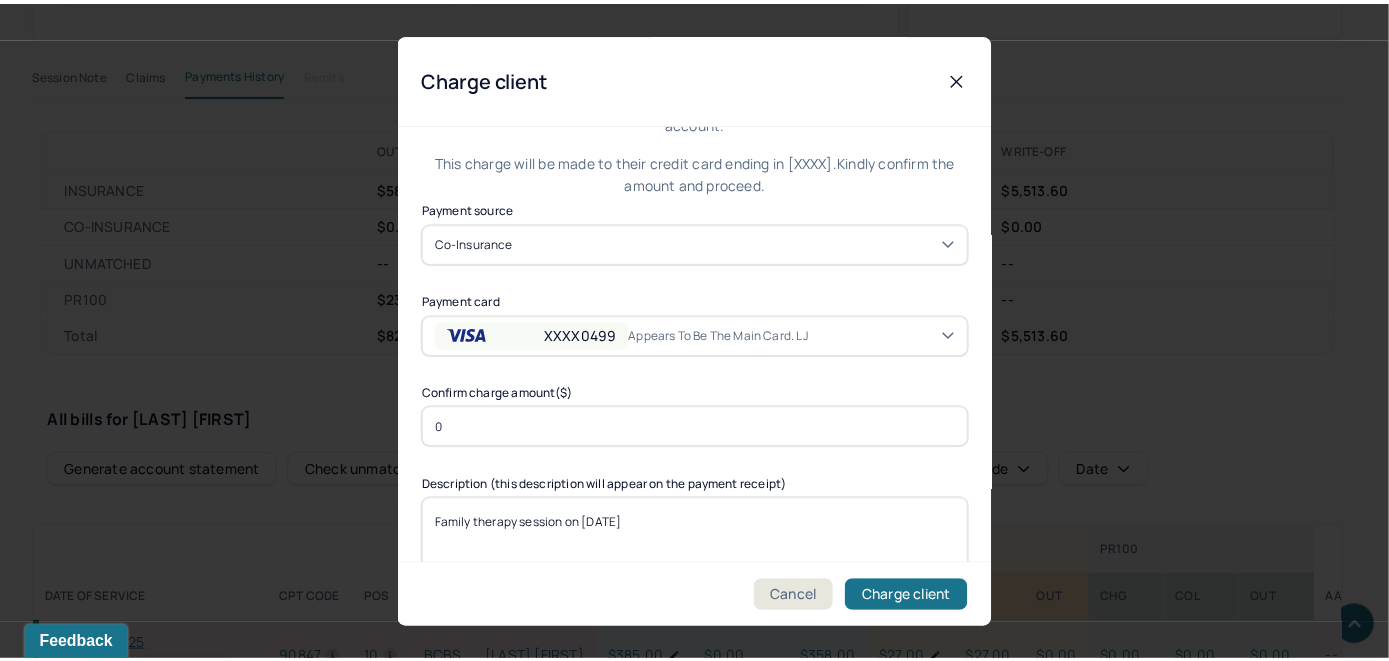 scroll, scrollTop: 121, scrollLeft: 0, axis: vertical 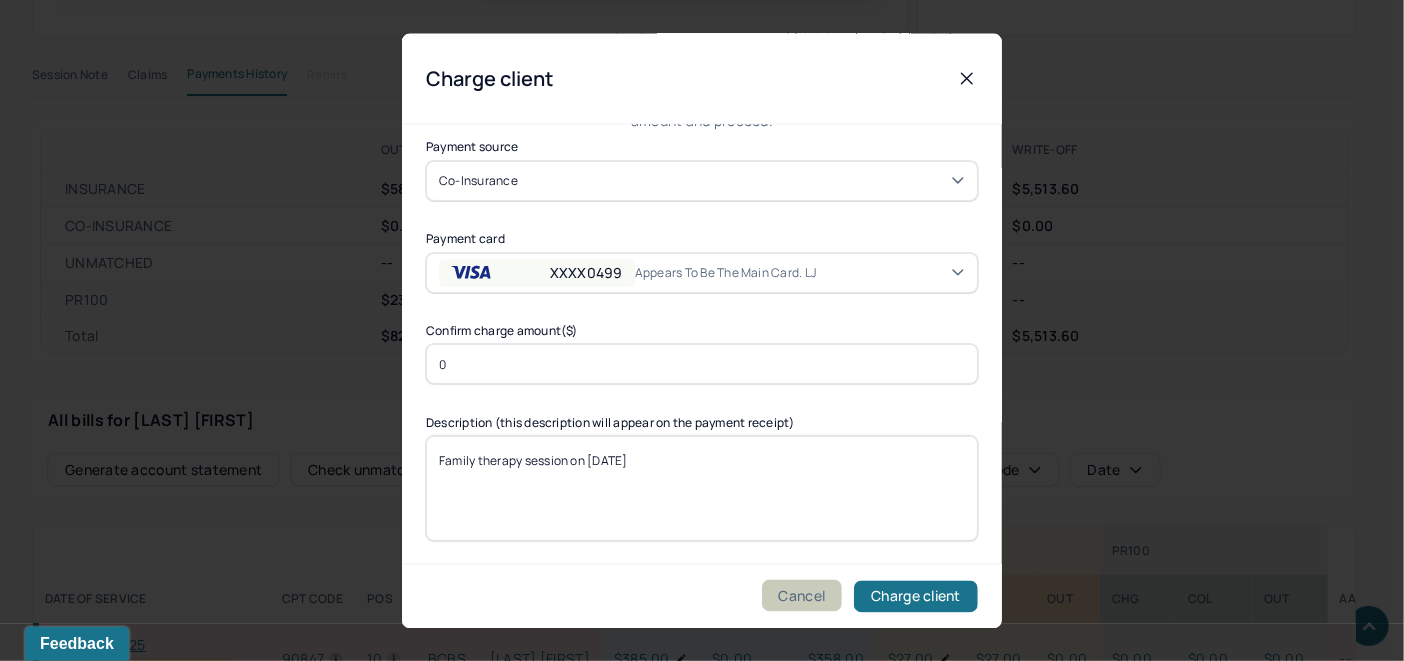 click on "Cancel" at bounding box center (802, 596) 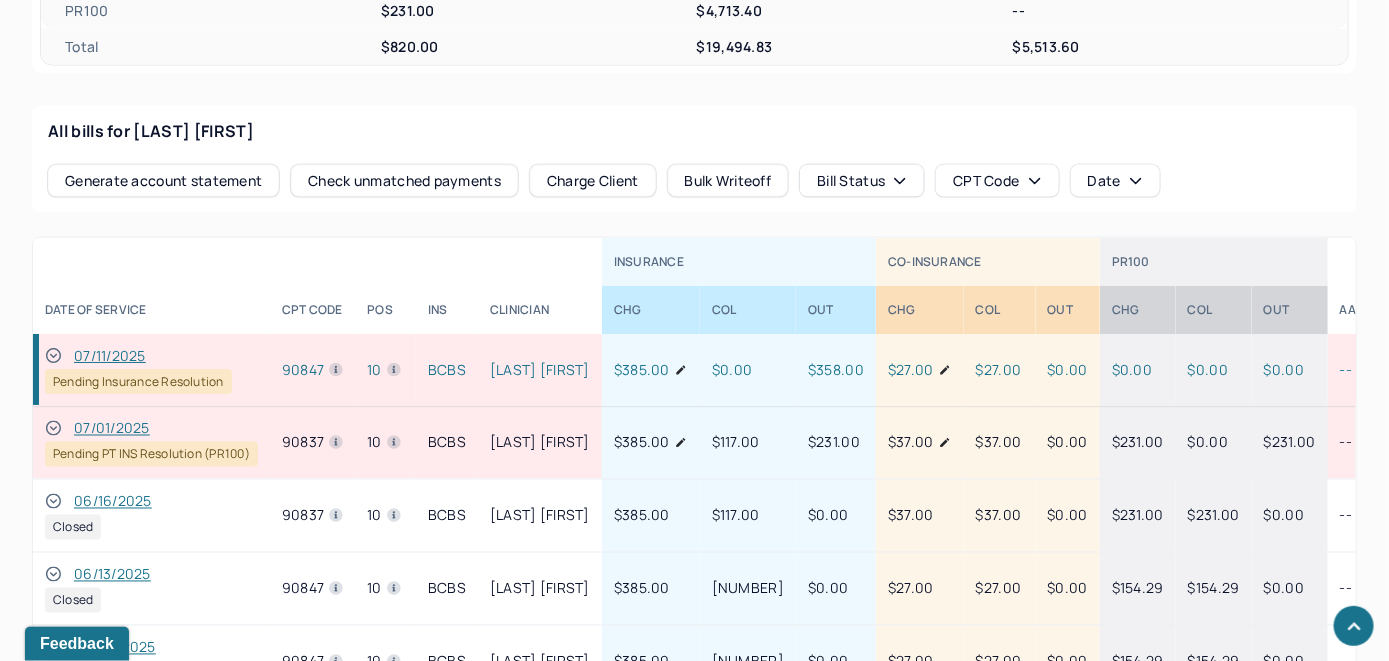 scroll, scrollTop: 1053, scrollLeft: 0, axis: vertical 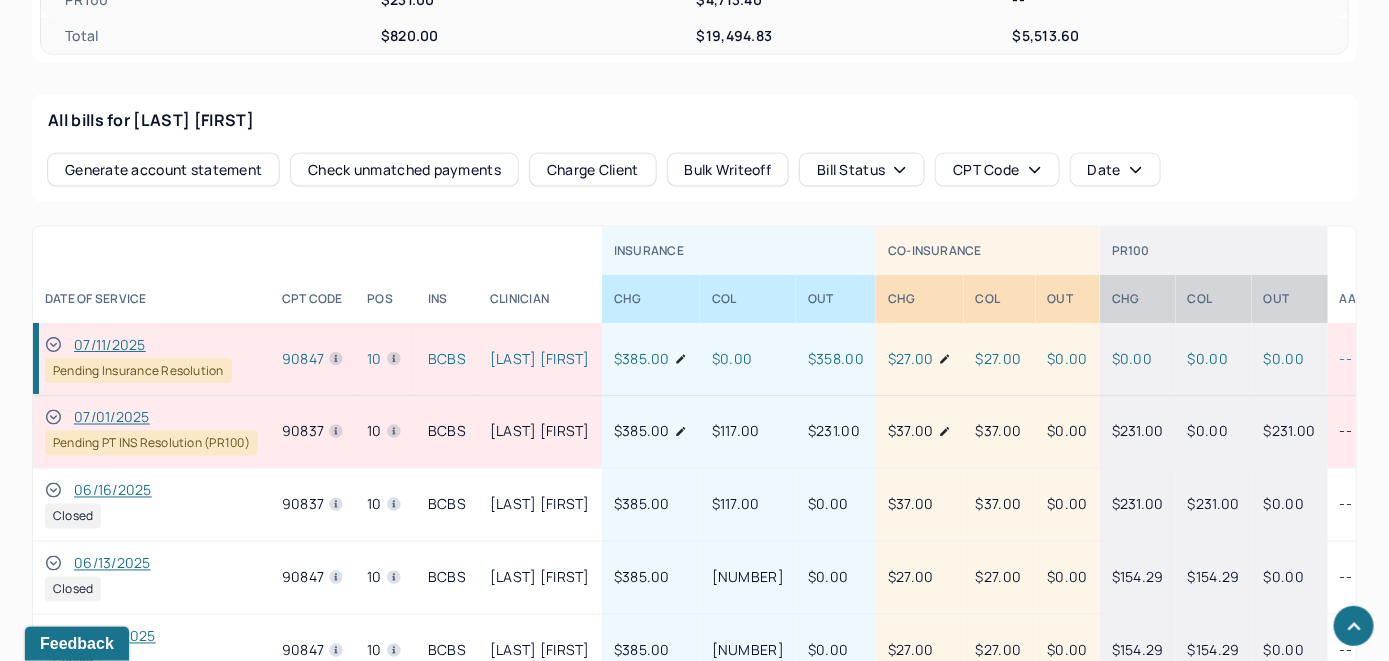 click 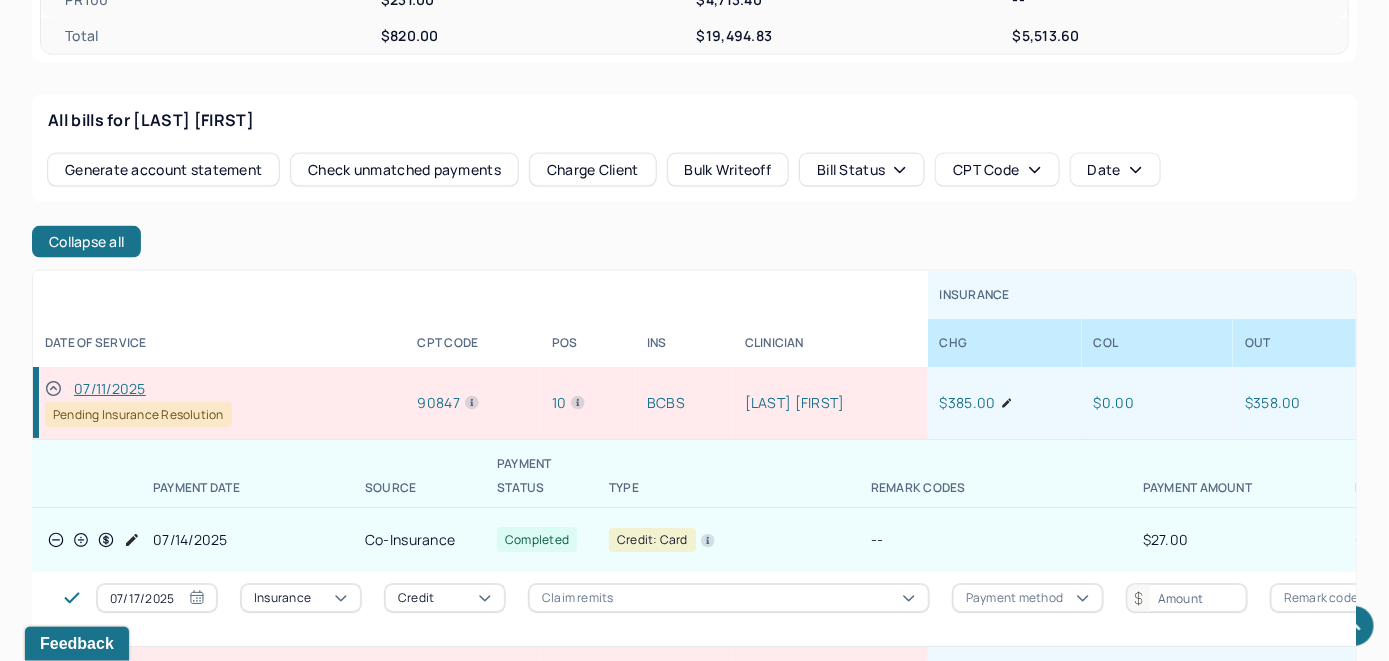 scroll, scrollTop: 100, scrollLeft: 0, axis: vertical 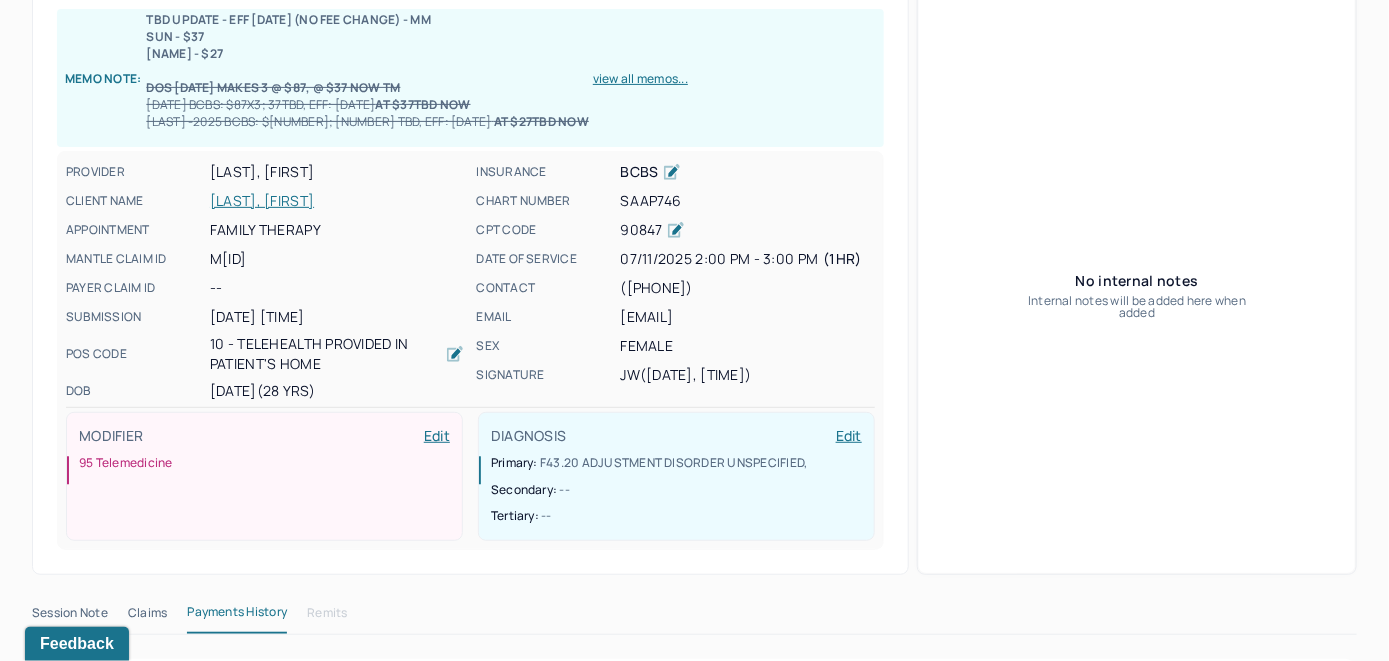 click on "SIU, SAMANTHA" at bounding box center (337, 201) 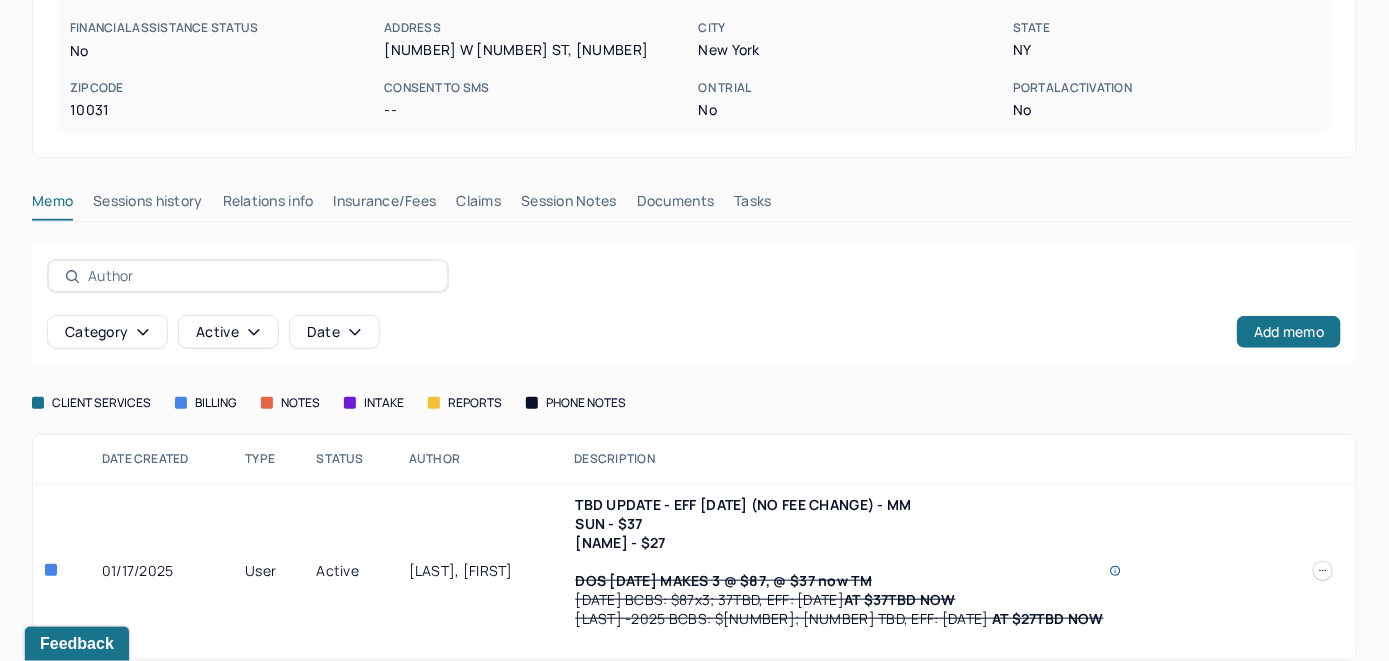 scroll, scrollTop: 414, scrollLeft: 0, axis: vertical 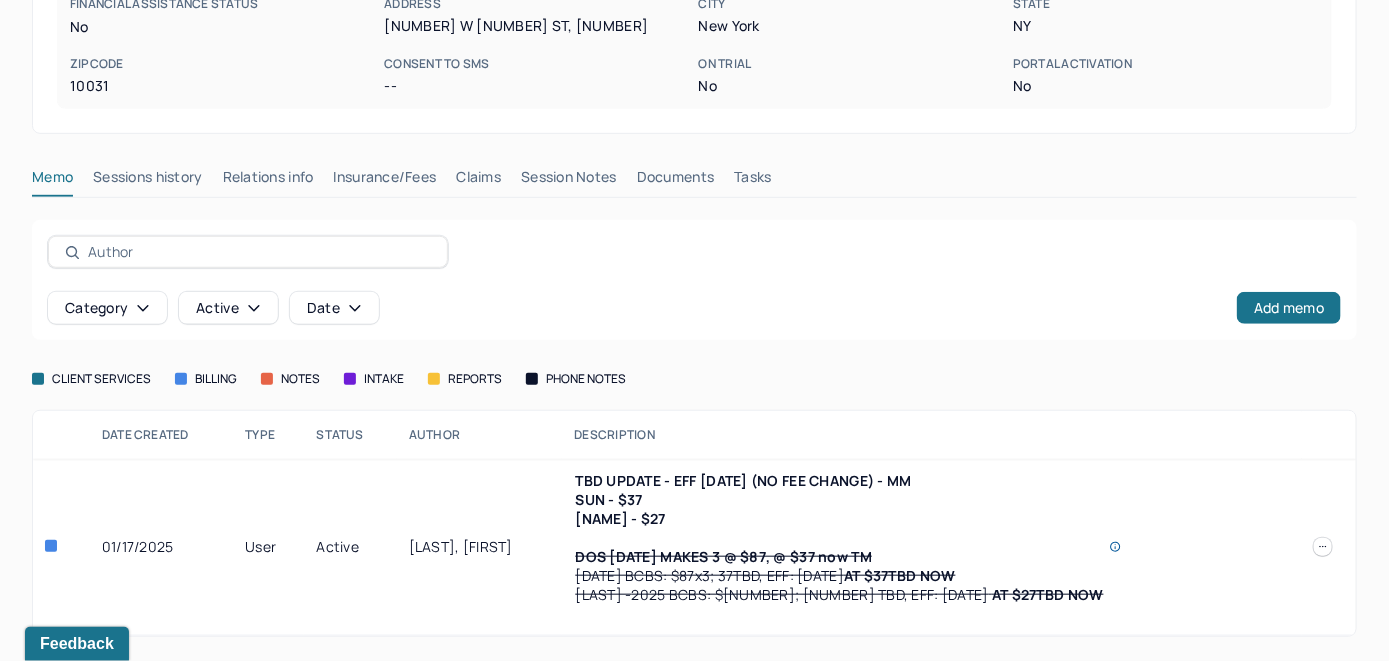 click on "Claims" at bounding box center (478, 181) 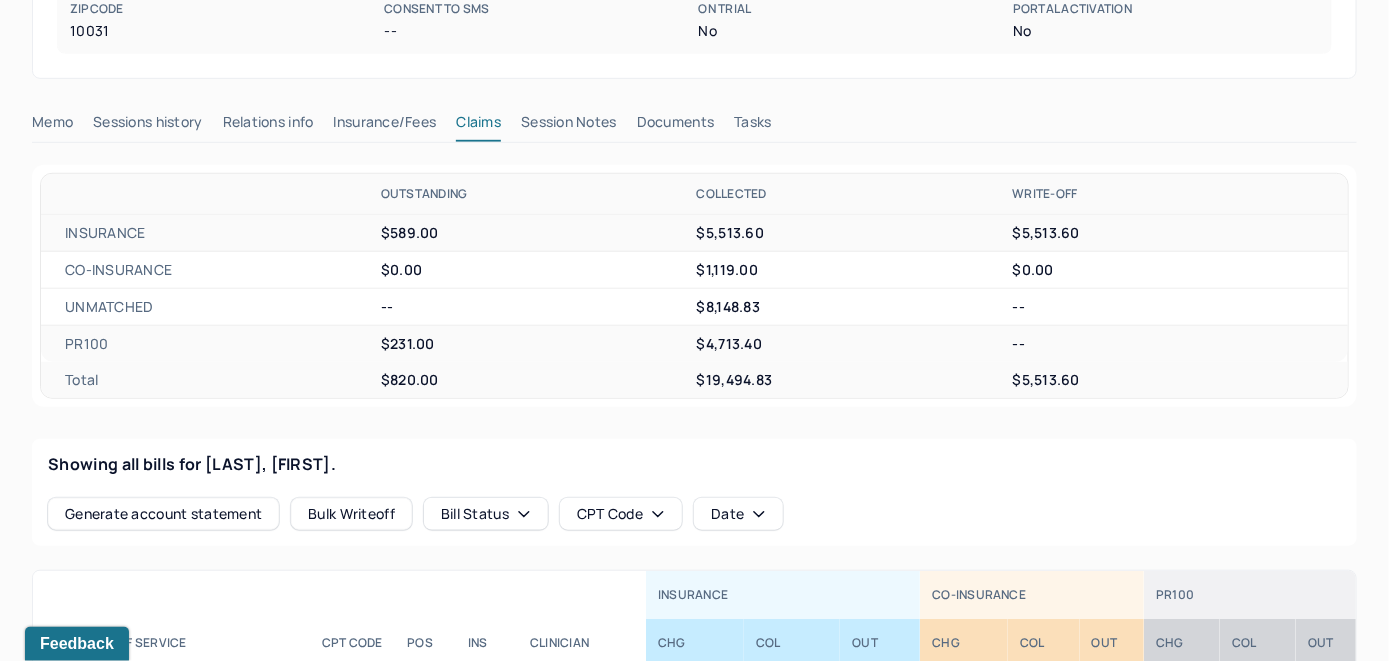 scroll, scrollTop: 414, scrollLeft: 0, axis: vertical 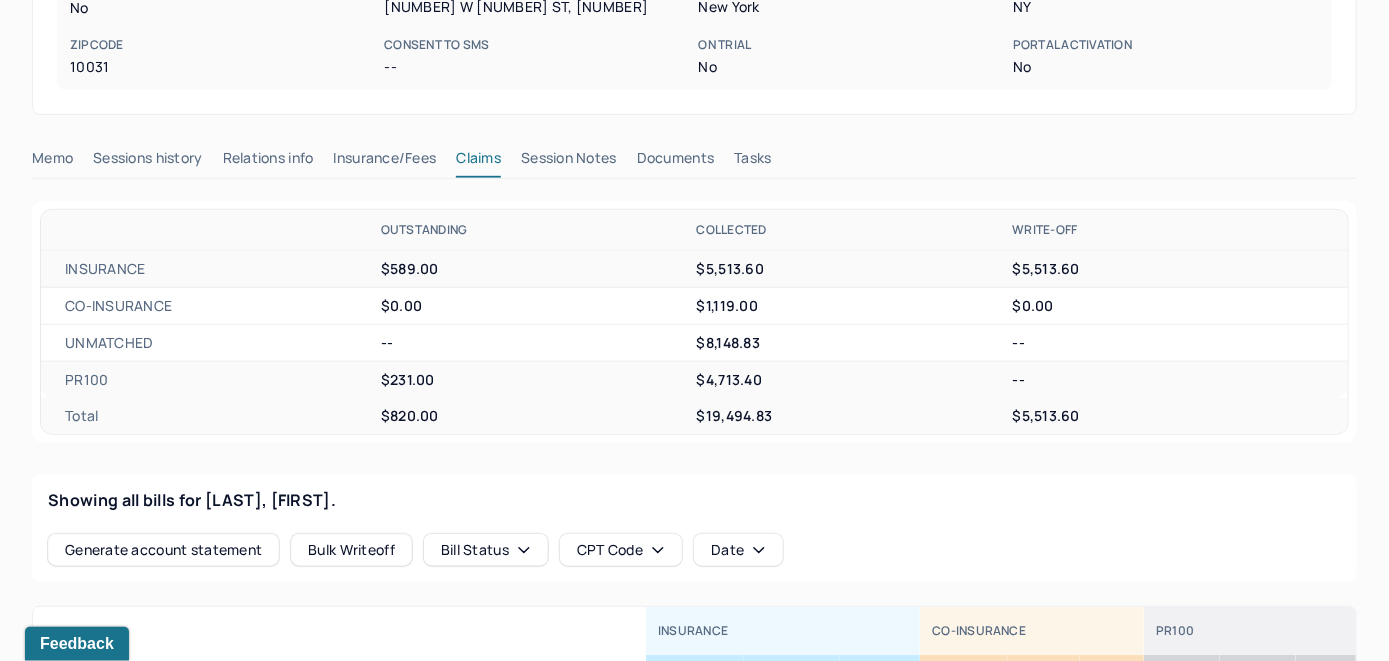 click on "Session Notes" at bounding box center (569, 162) 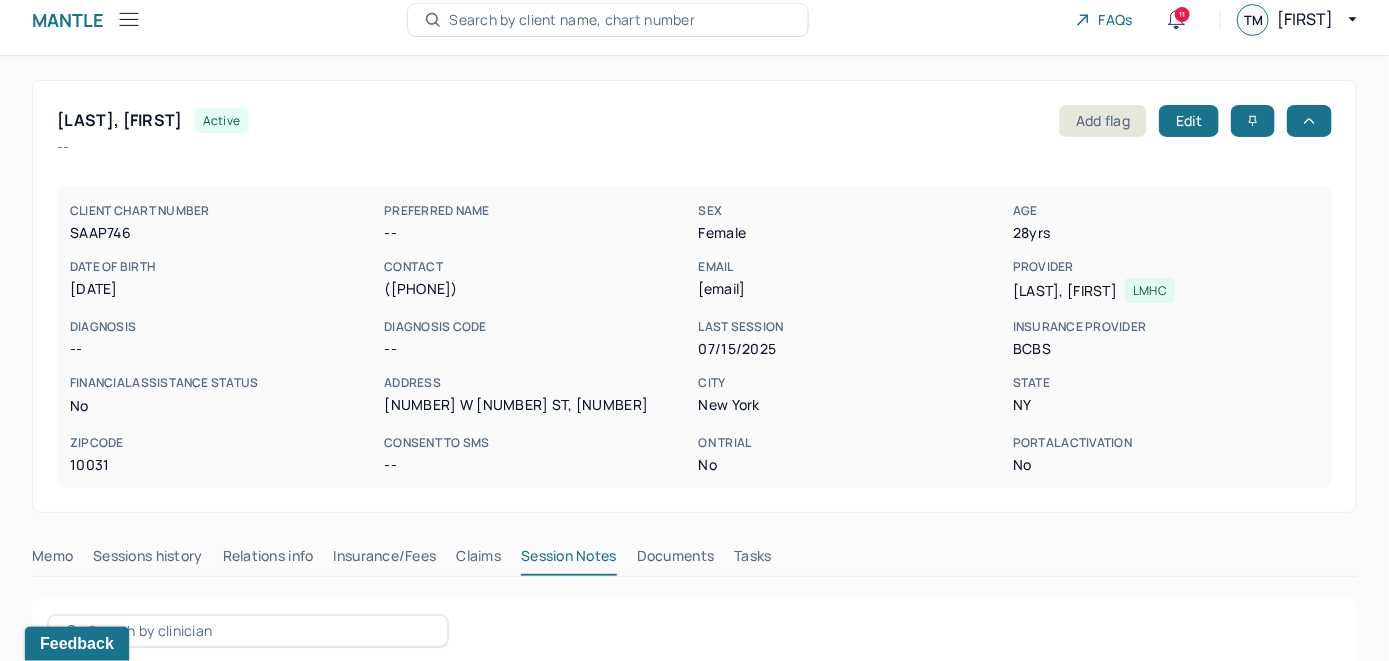 scroll, scrollTop: 0, scrollLeft: 0, axis: both 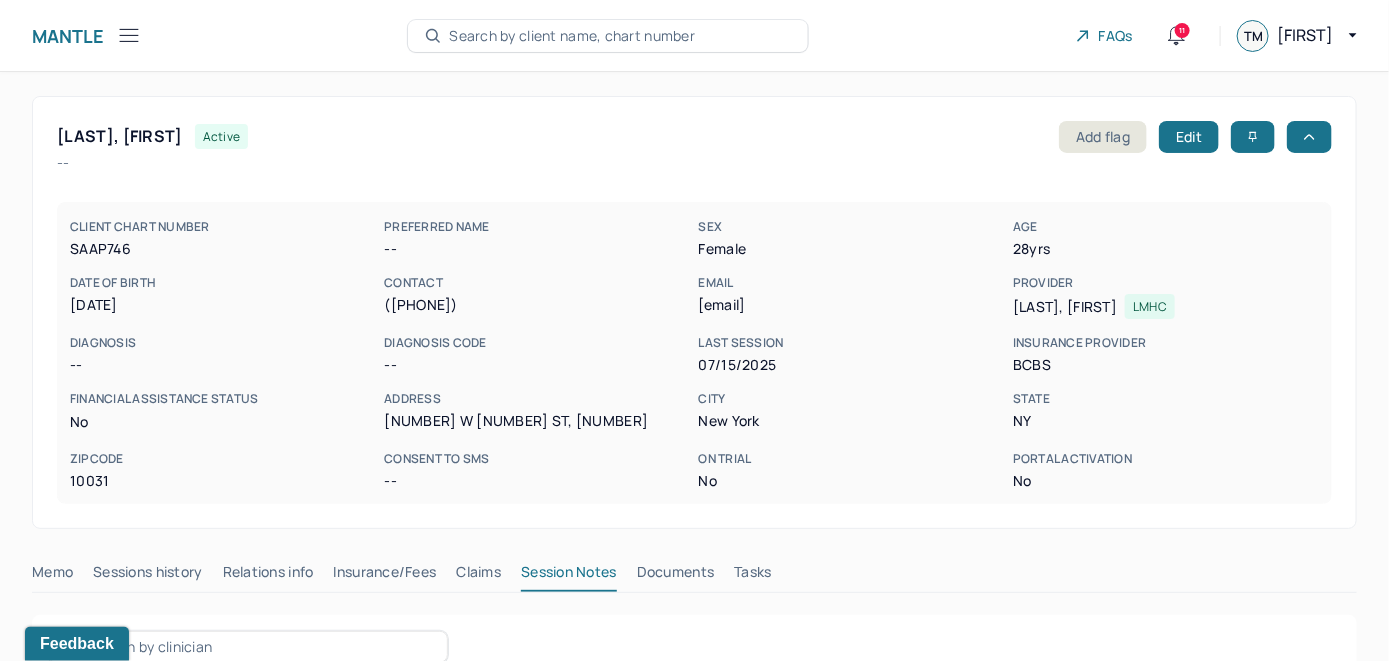click on "Search by client name, chart number" at bounding box center (572, 36) 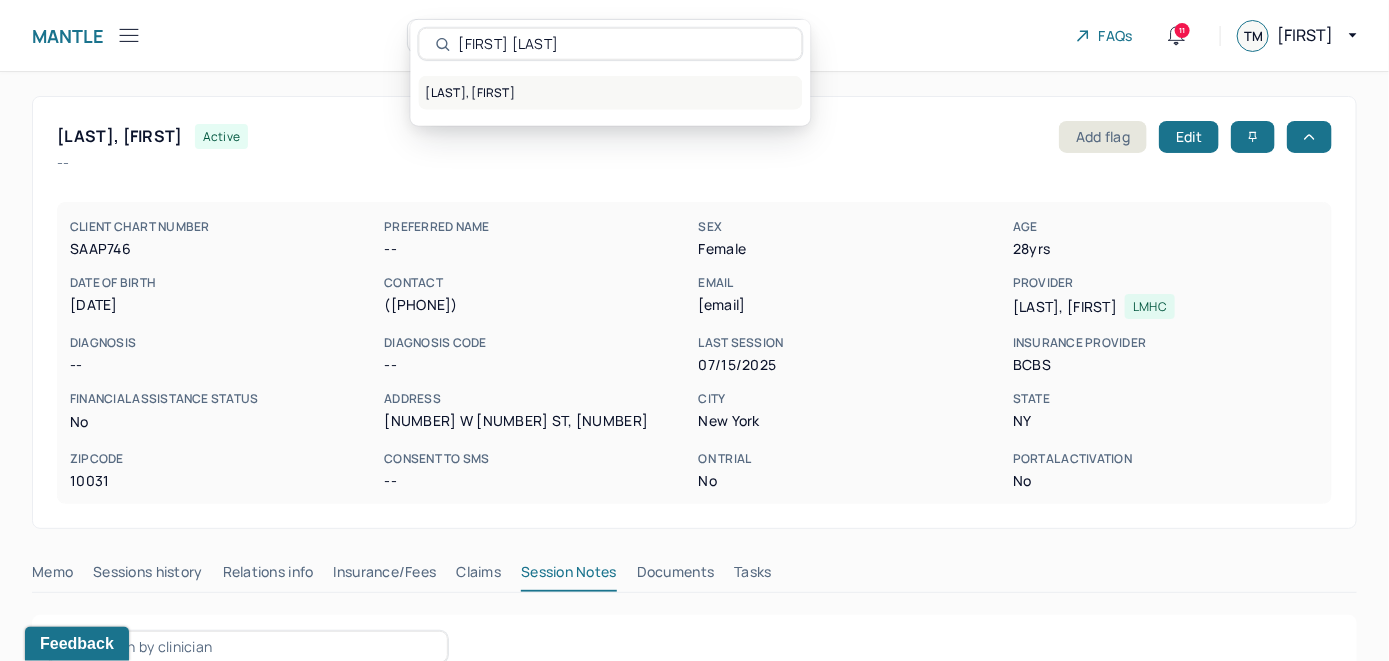 type on "Sana Hamme" 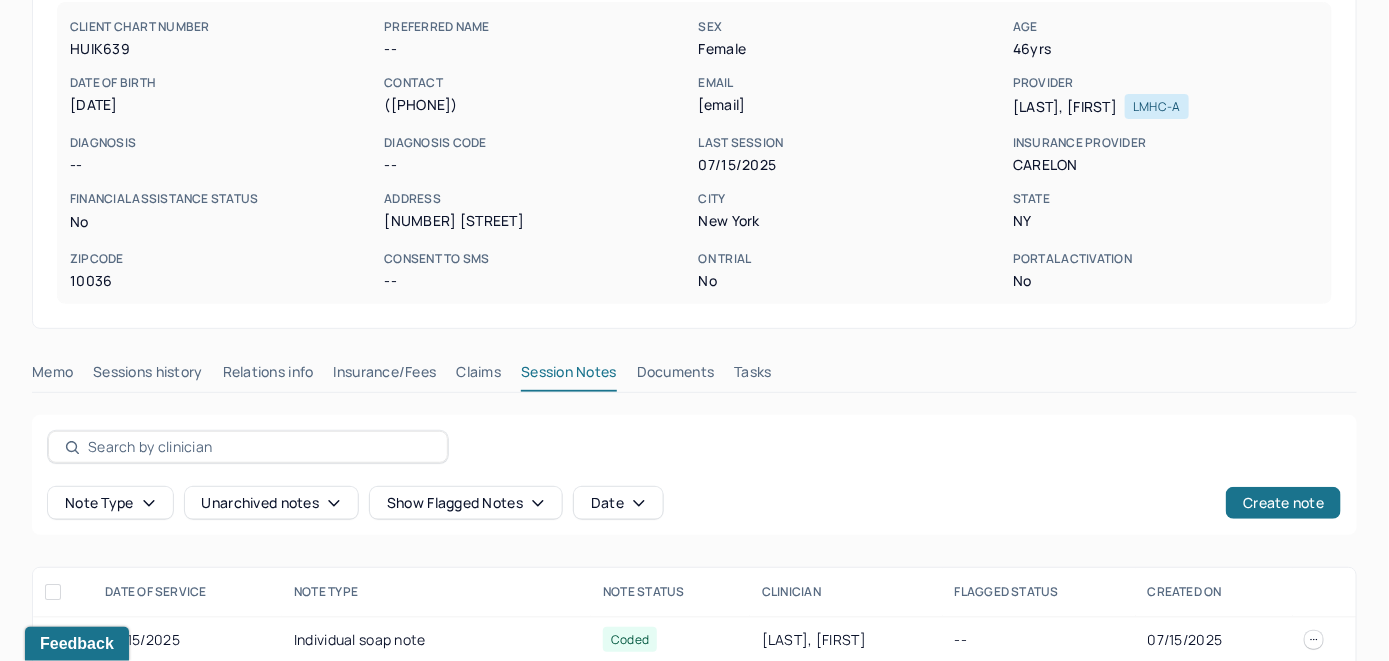 click on "Memo" at bounding box center [52, 376] 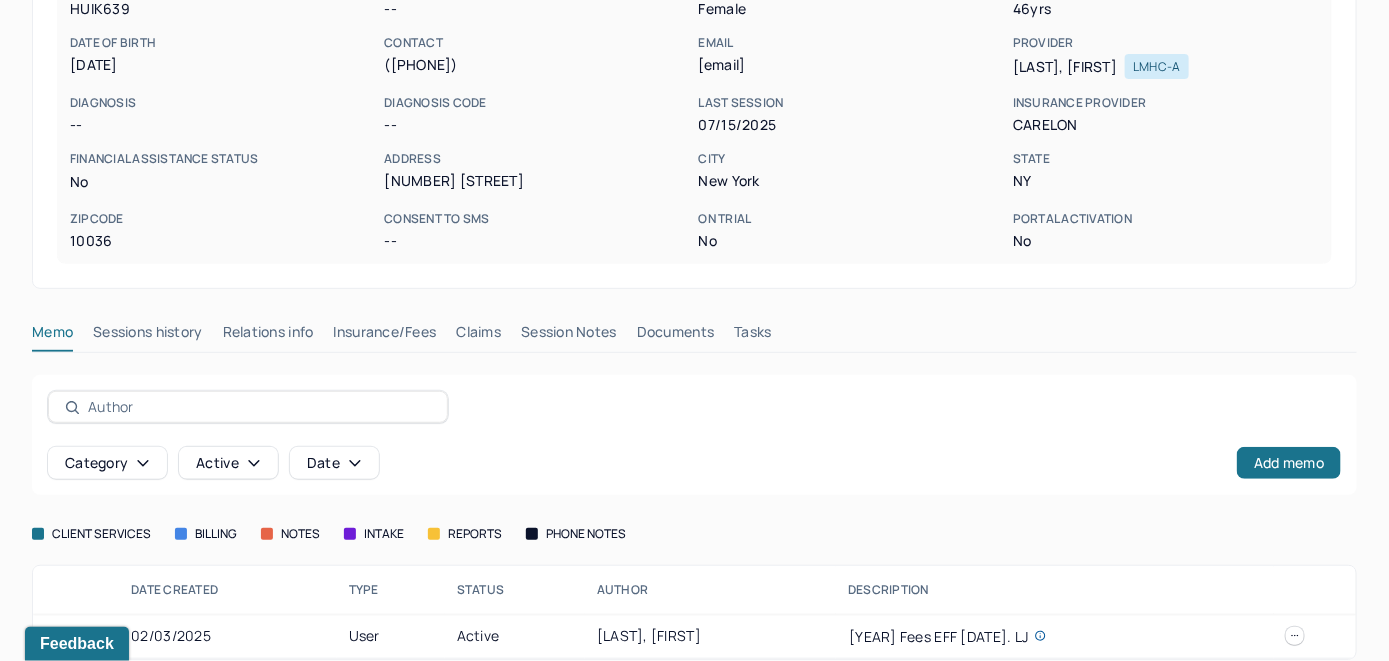 scroll, scrollTop: 261, scrollLeft: 0, axis: vertical 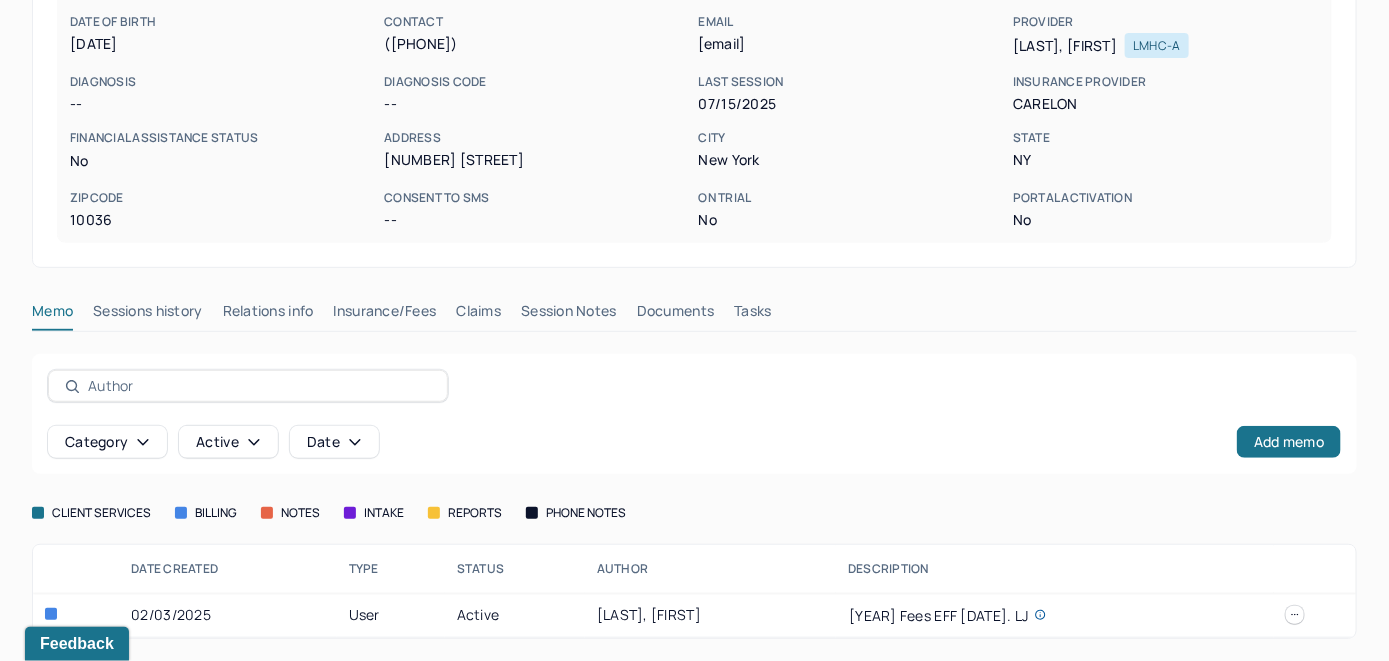 click on "Insurance/Fees" at bounding box center (385, 315) 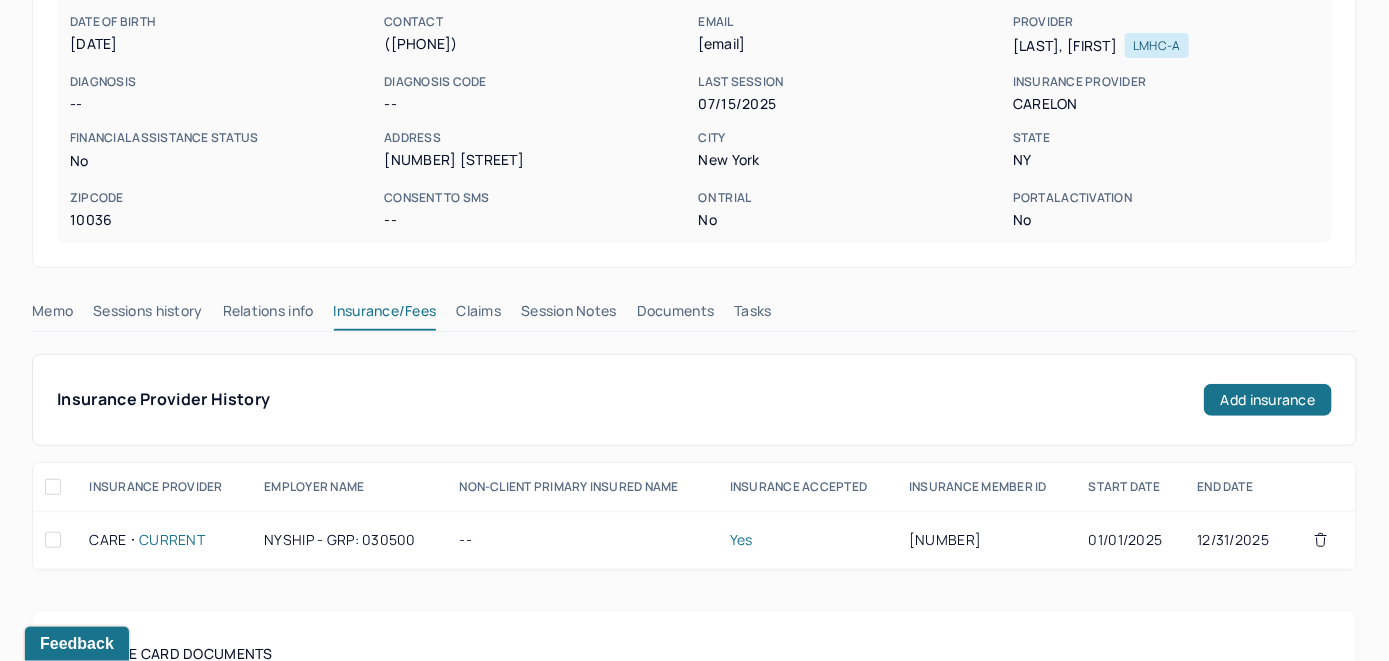 click on "Claims" at bounding box center [478, 315] 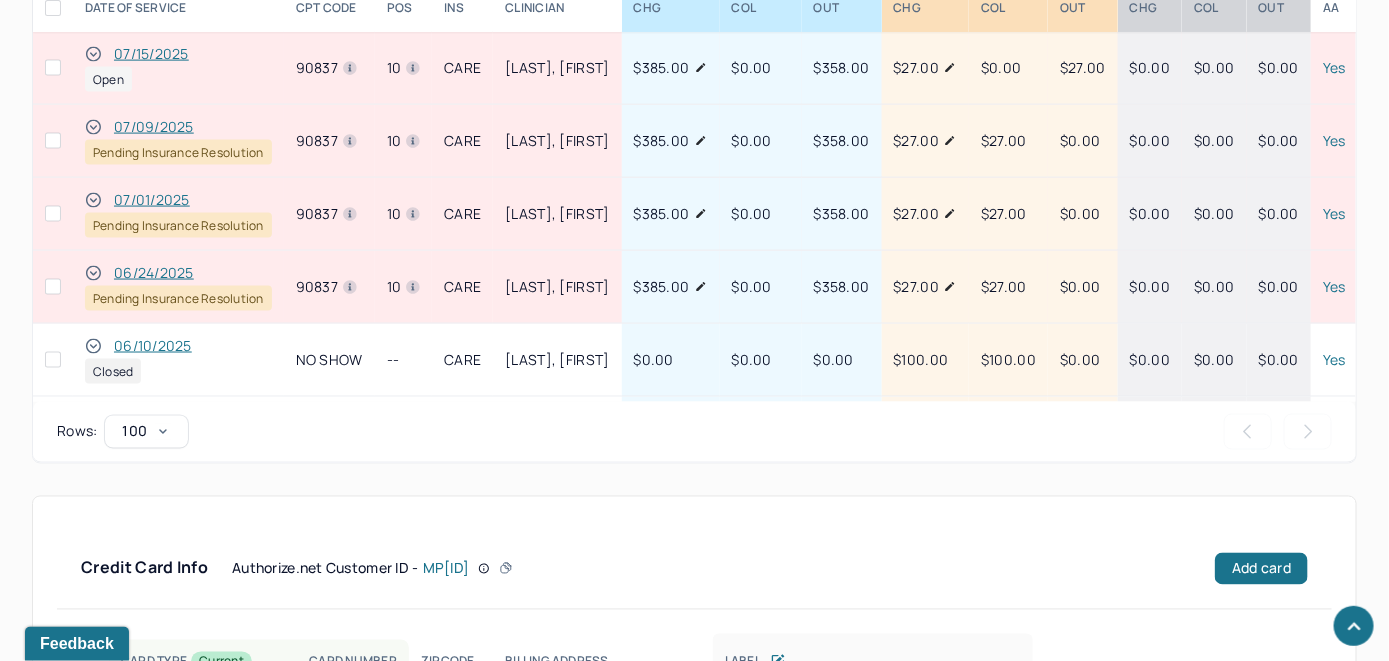 scroll, scrollTop: 885, scrollLeft: 0, axis: vertical 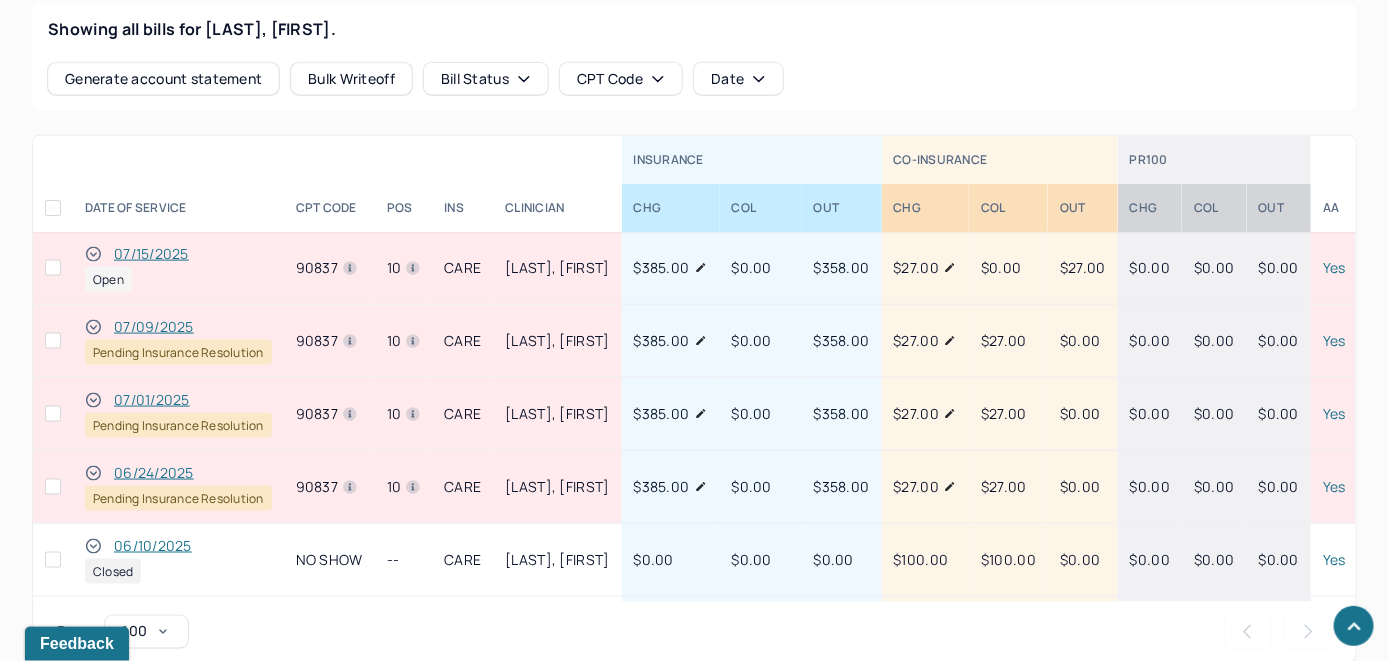 click on "07/15/2025" at bounding box center [151, 254] 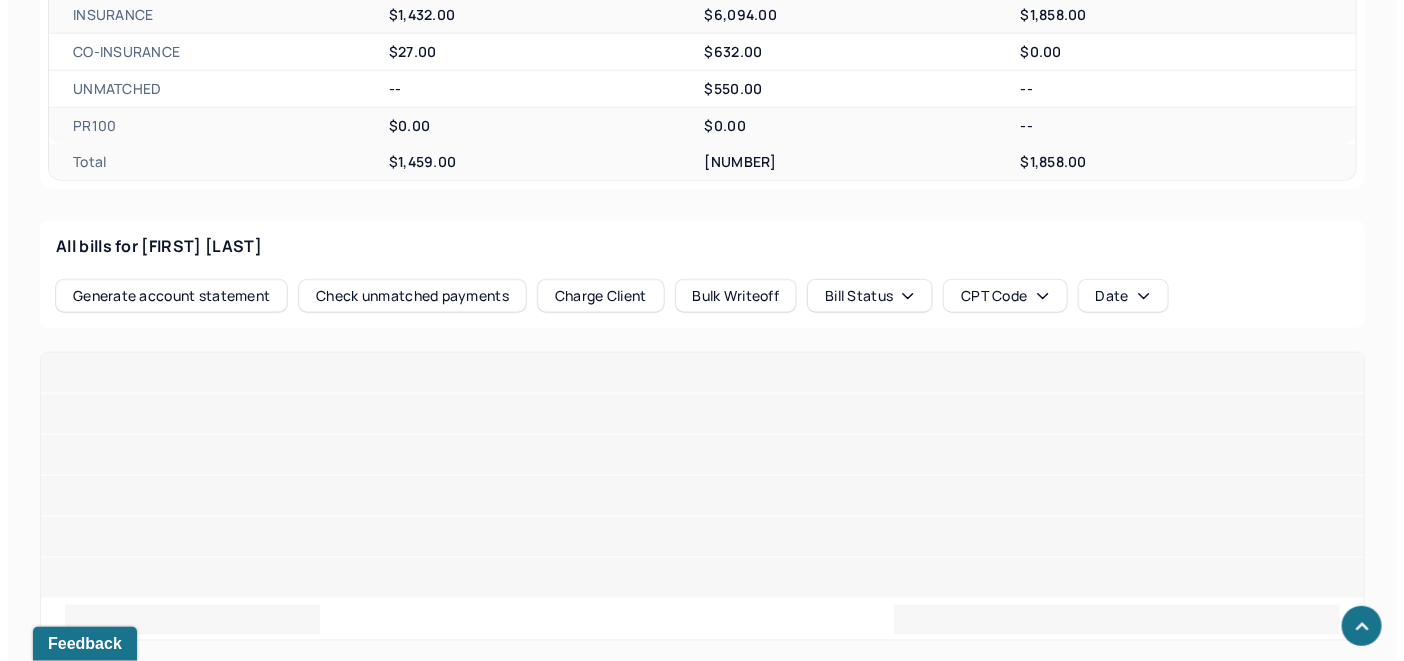 scroll, scrollTop: 814, scrollLeft: 0, axis: vertical 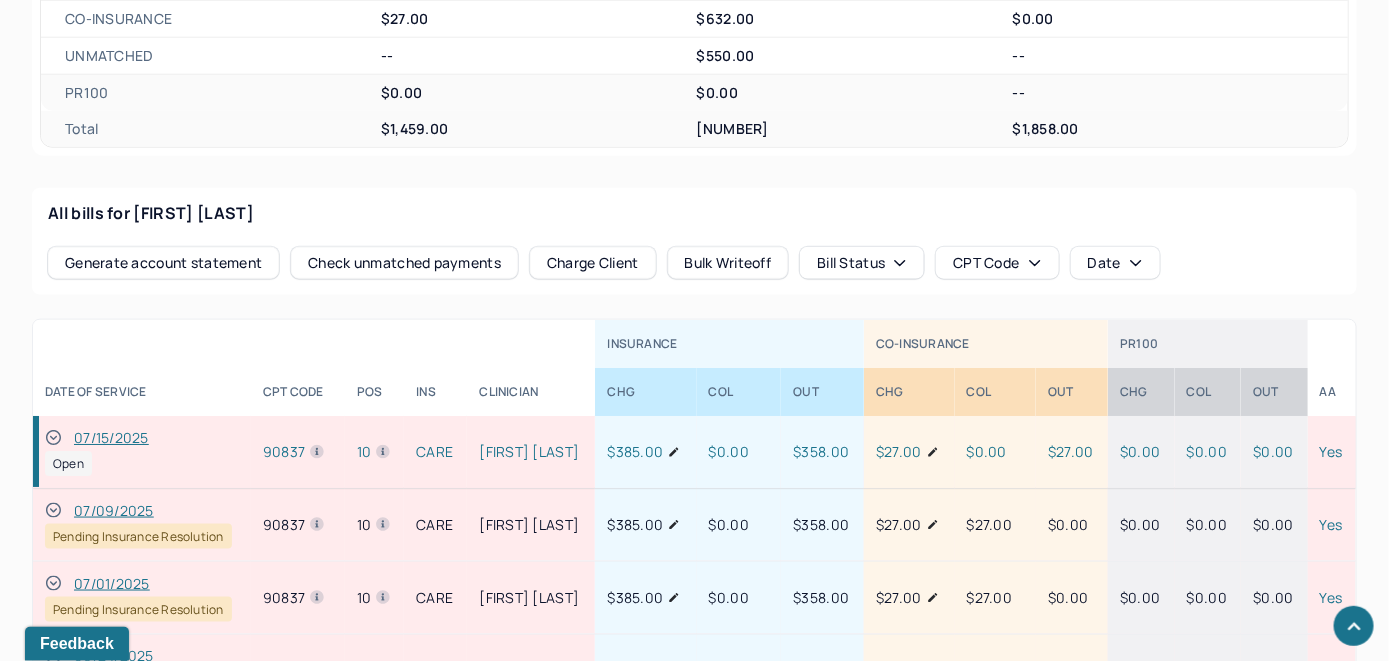 click on "Check unmatched payments" at bounding box center (404, 263) 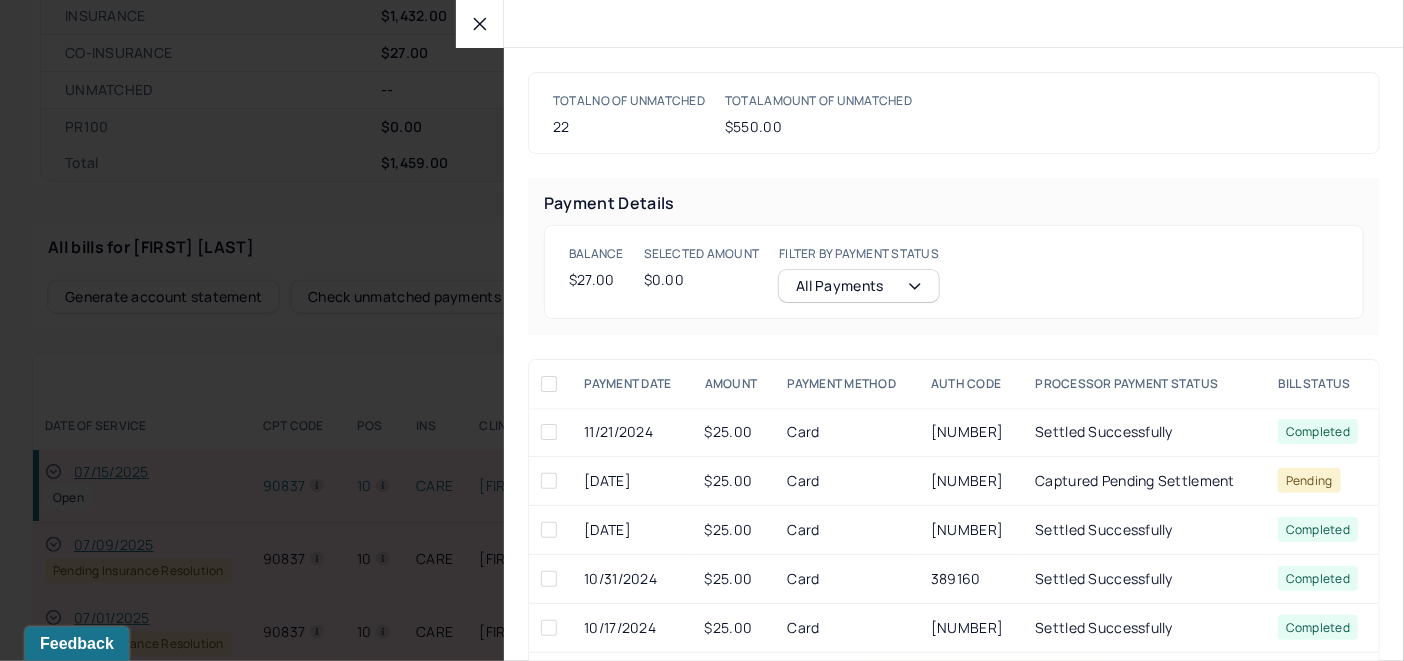 scroll, scrollTop: 848, scrollLeft: 0, axis: vertical 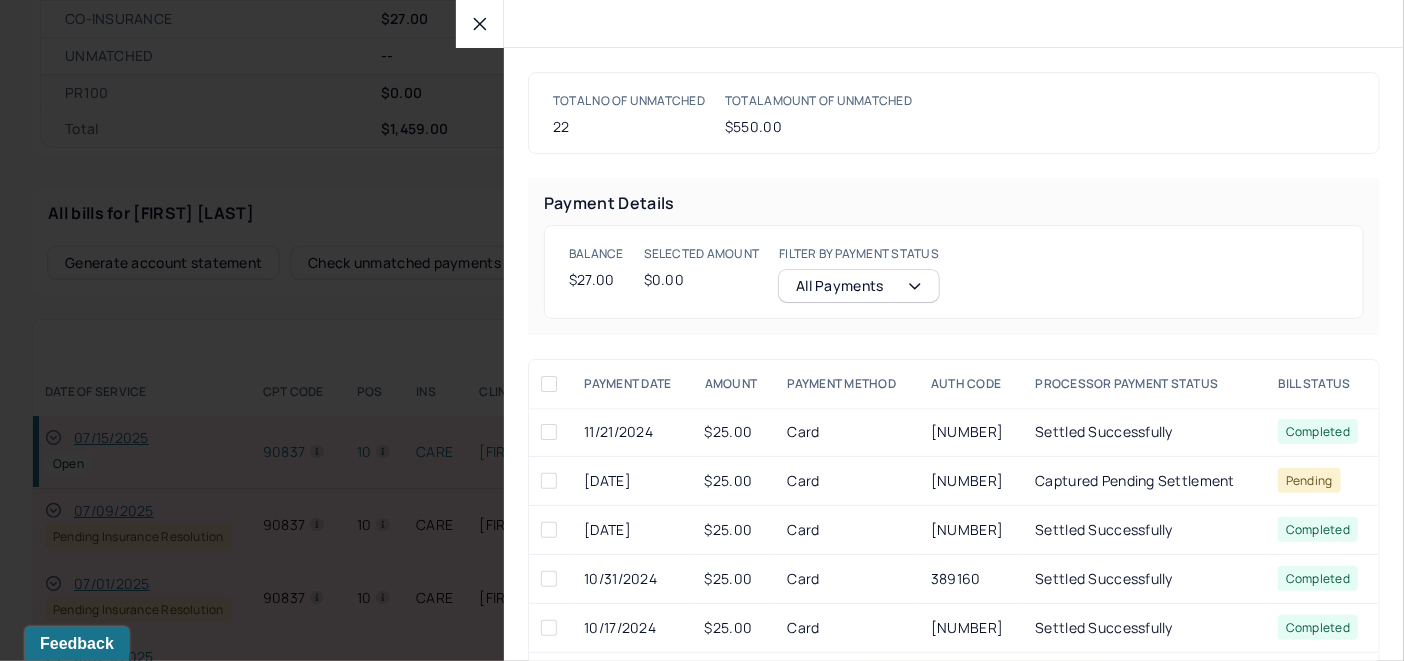 click 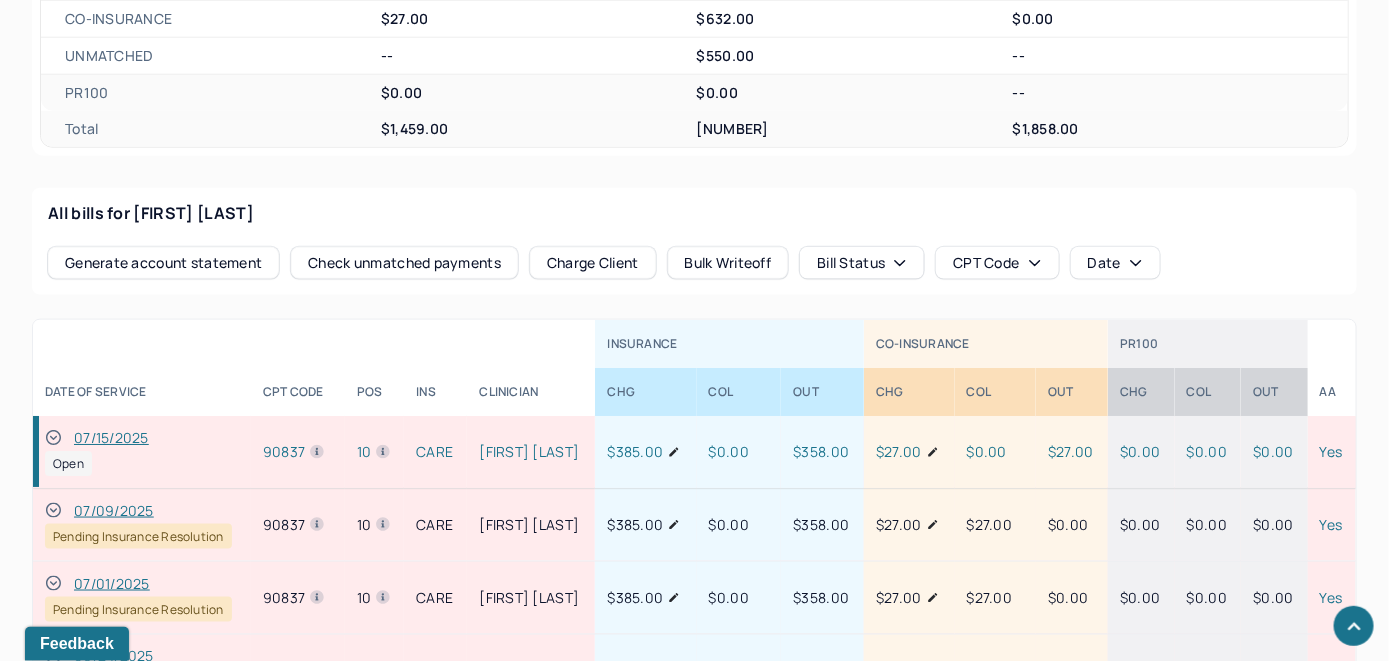 click on "Charge Client" at bounding box center (593, 263) 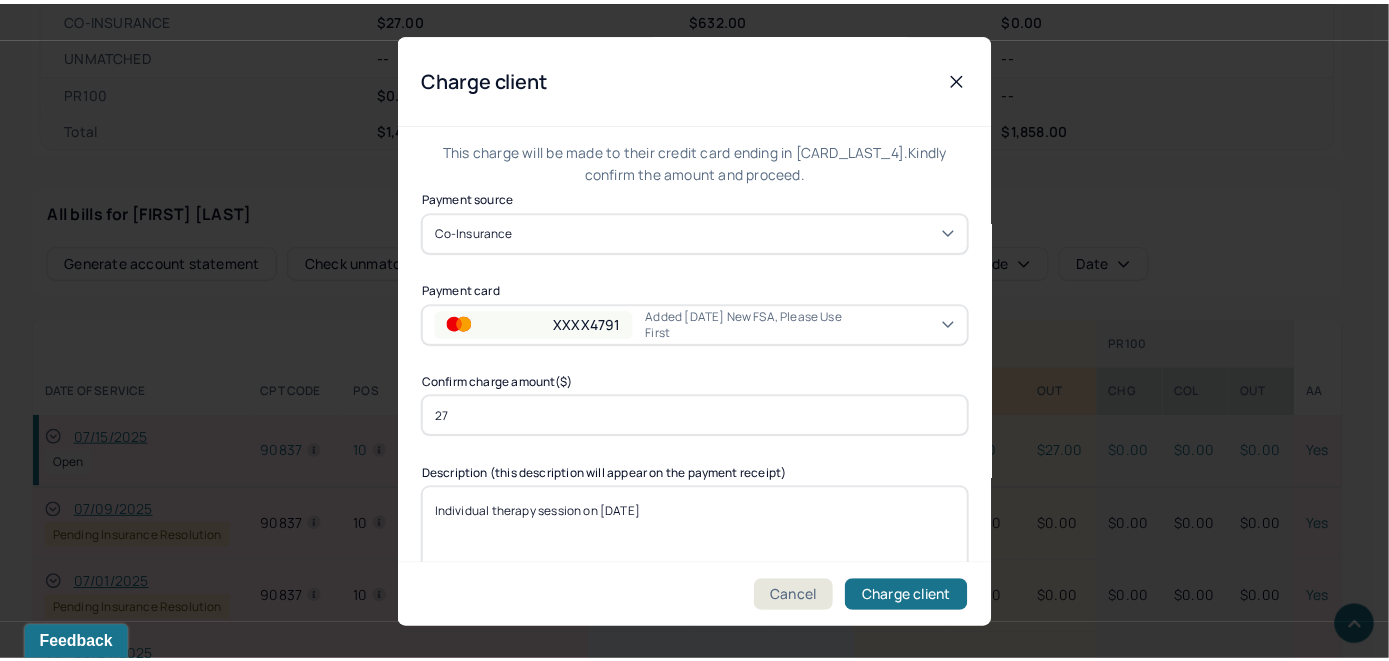 scroll, scrollTop: 121, scrollLeft: 0, axis: vertical 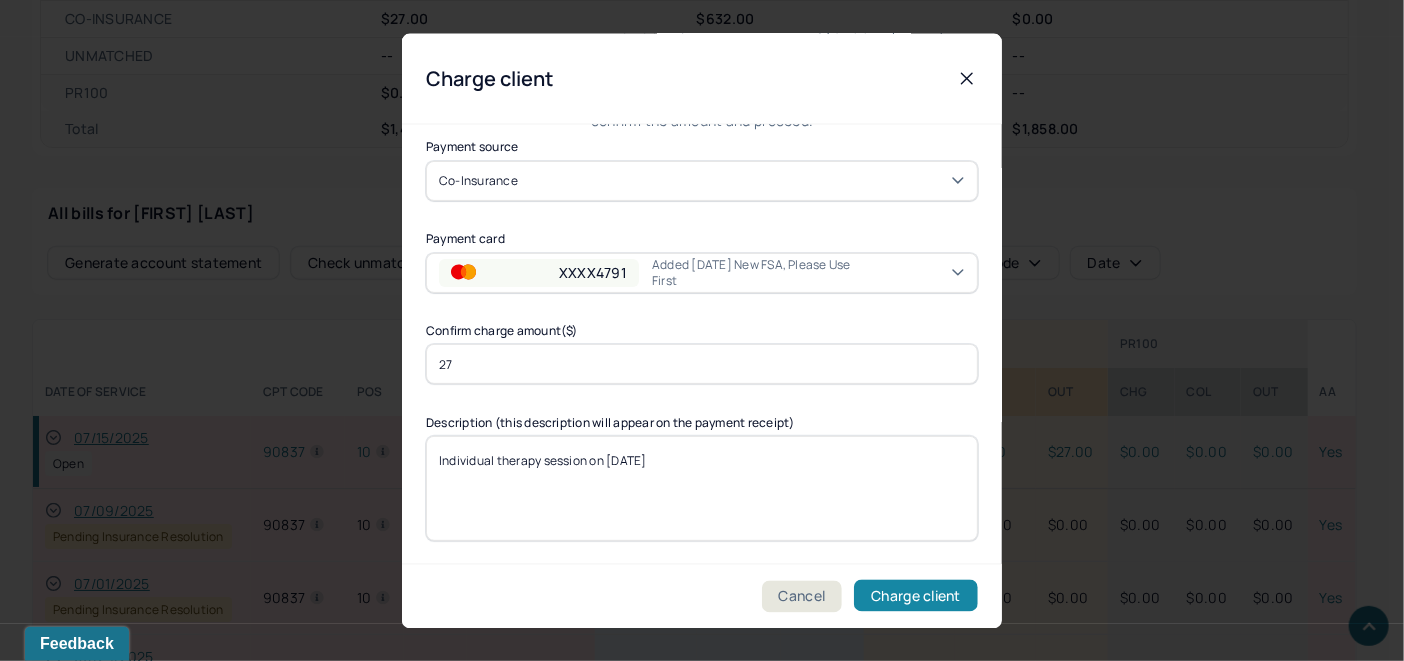 click on "Charge client" at bounding box center [916, 596] 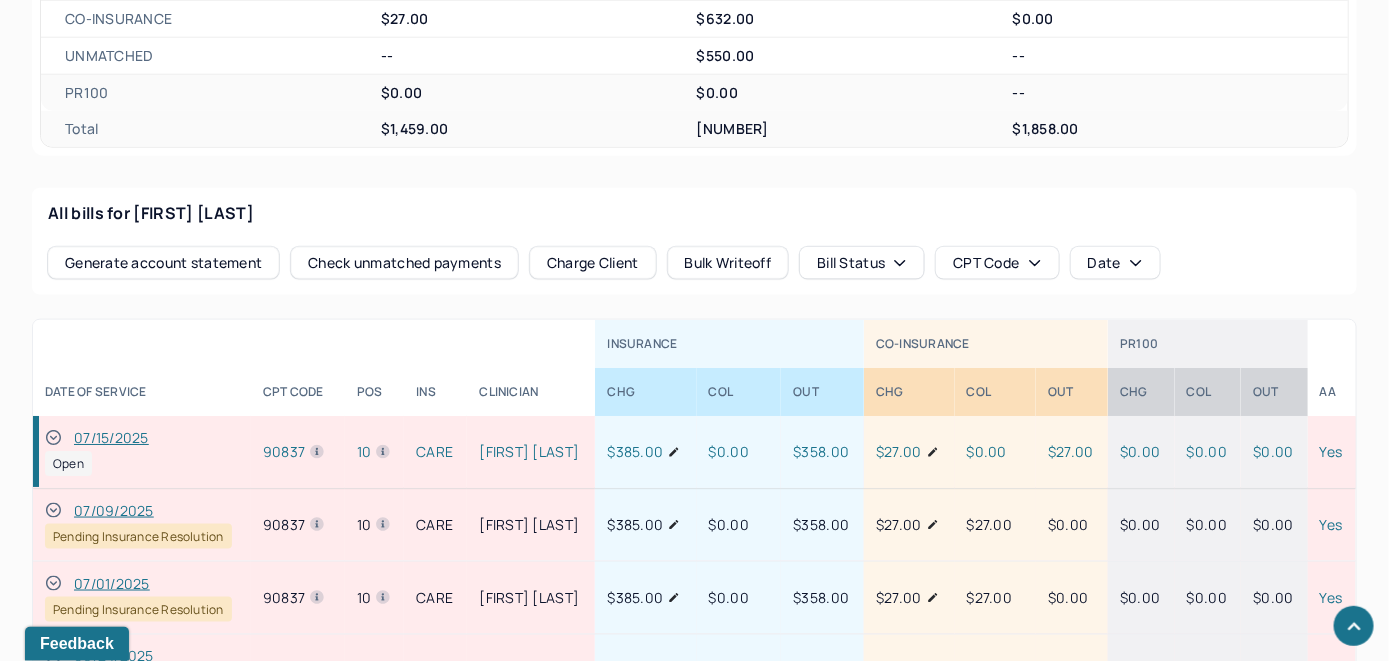 click 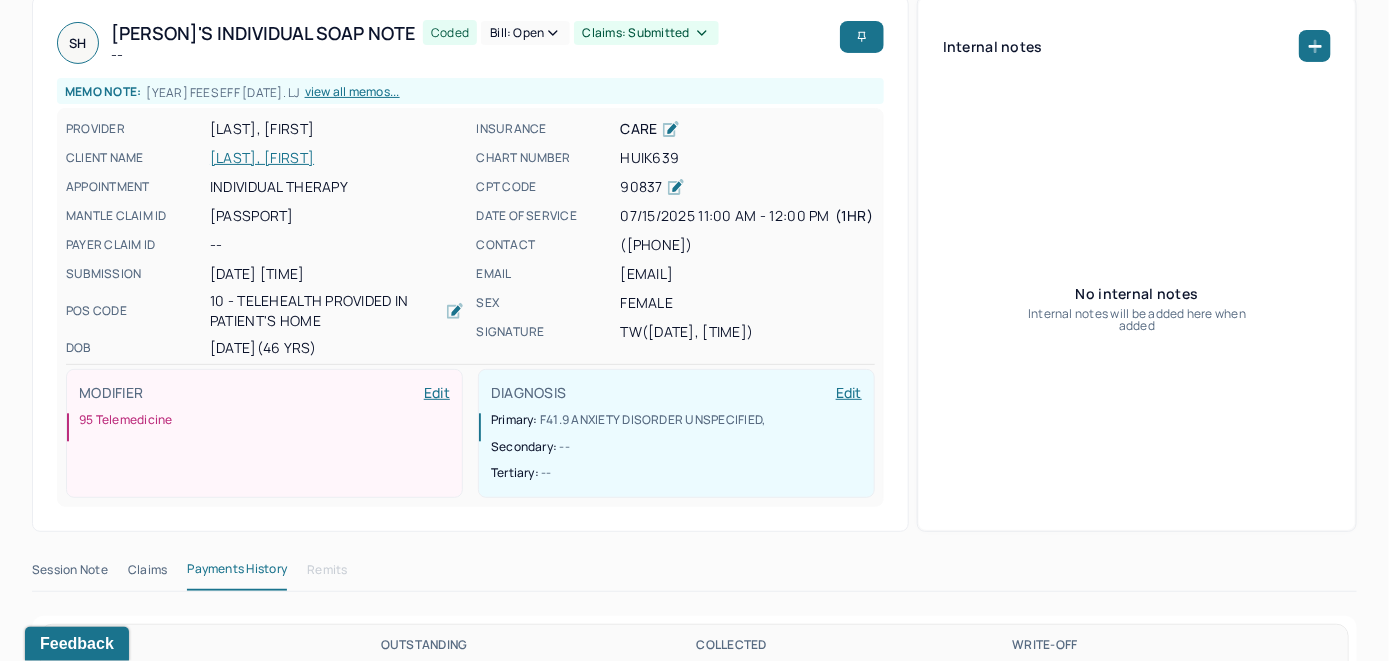 scroll, scrollTop: 0, scrollLeft: 0, axis: both 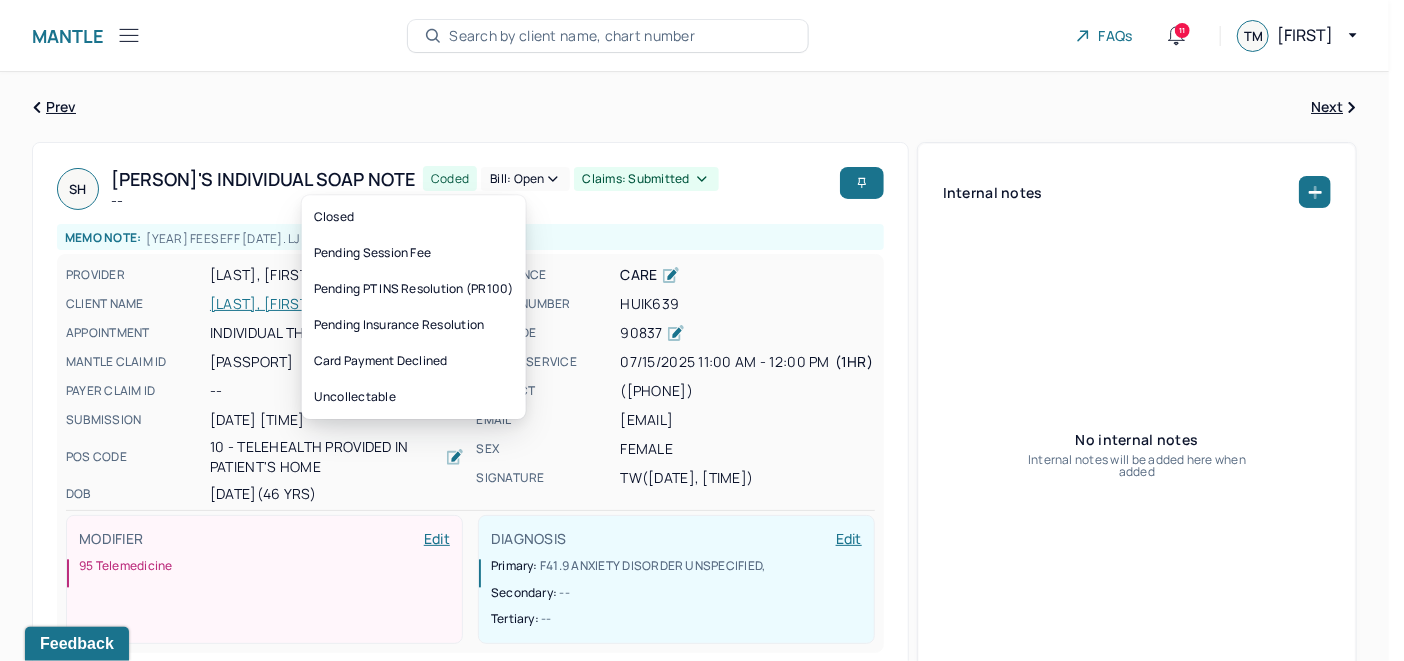 click on "Bill: Open" at bounding box center [525, 179] 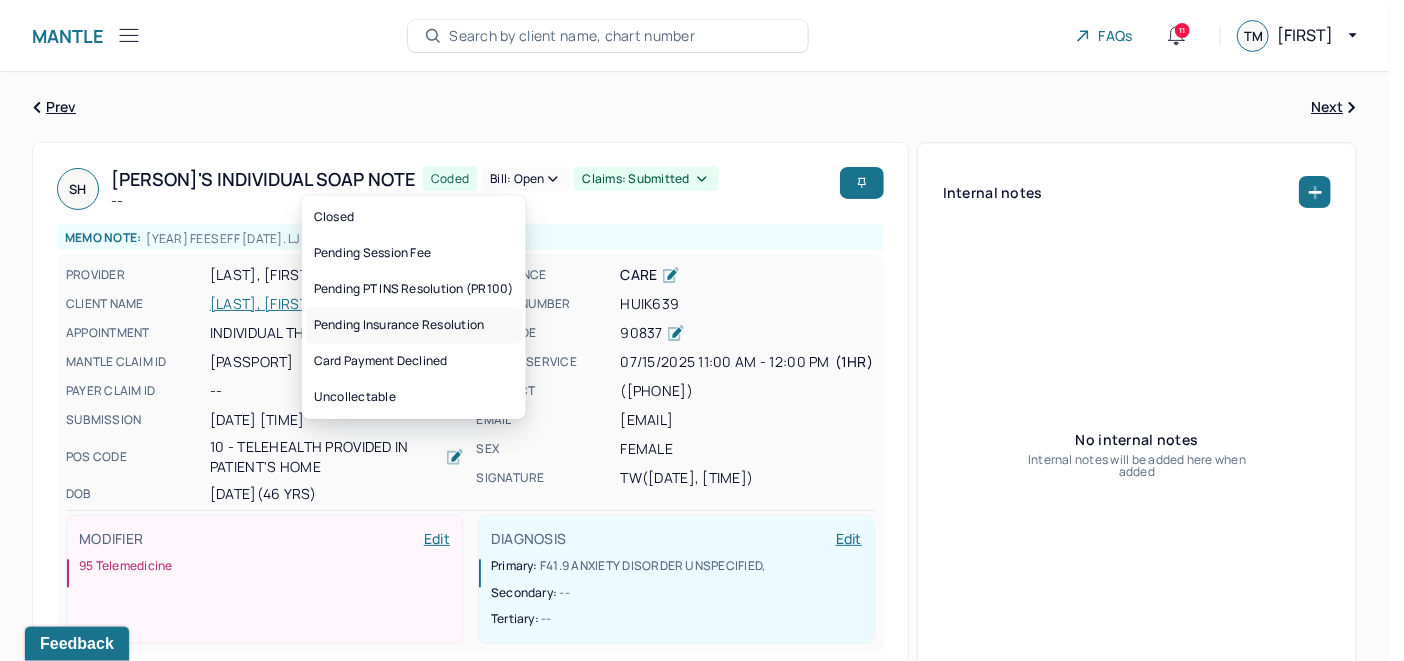click on "Pending Insurance Resolution" at bounding box center [414, 325] 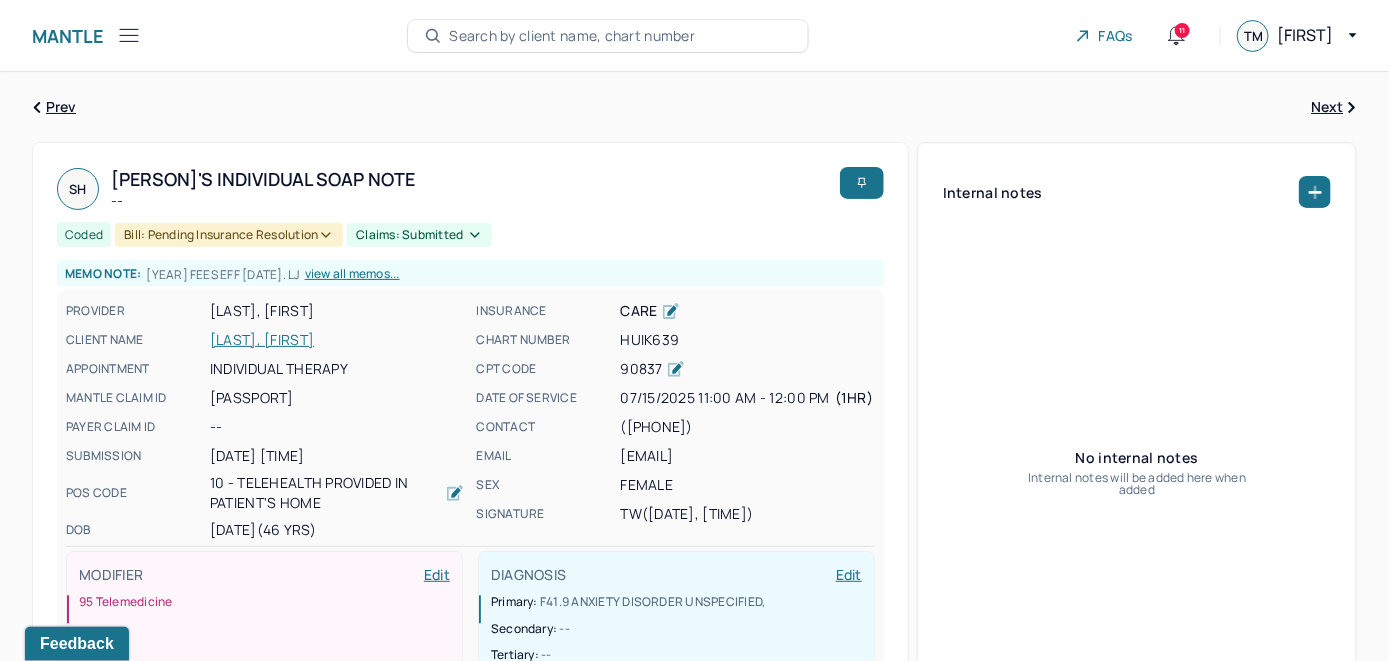 click on "Search by client name, chart number" at bounding box center (572, 36) 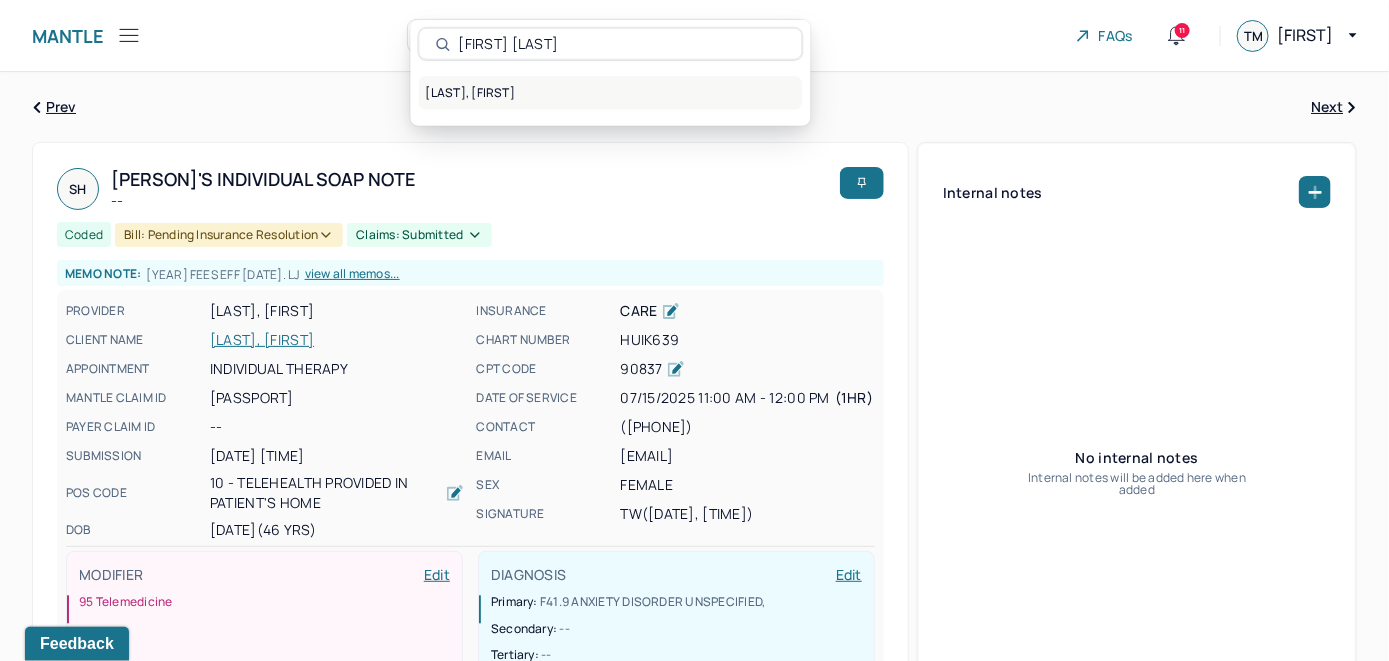 type on "Satya Baliga" 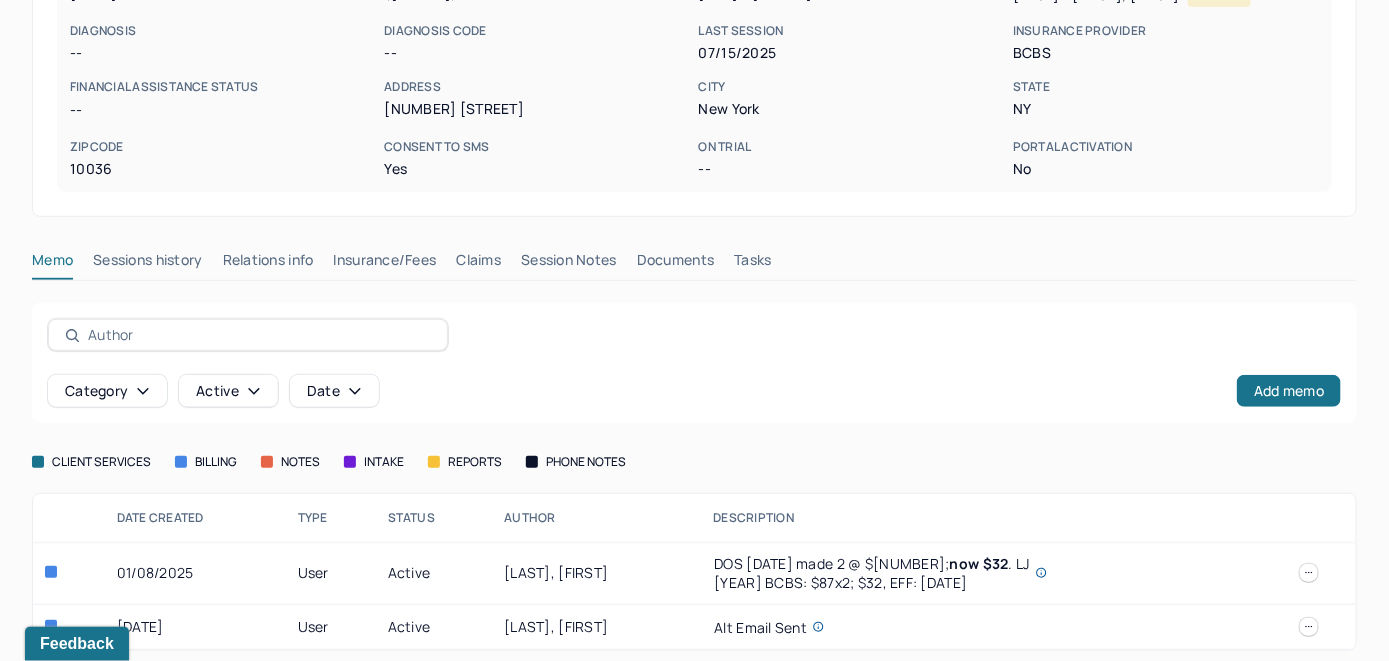 scroll, scrollTop: 324, scrollLeft: 0, axis: vertical 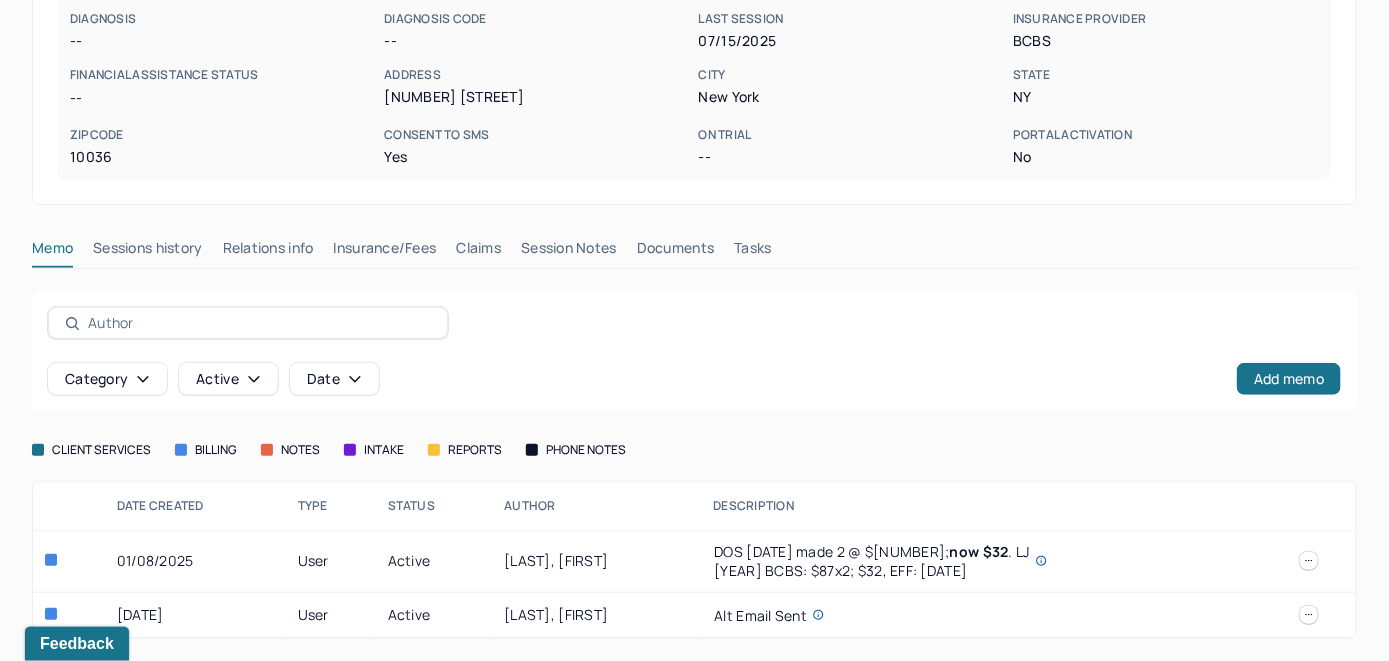 click on "Insurance/Fees" at bounding box center (385, 252) 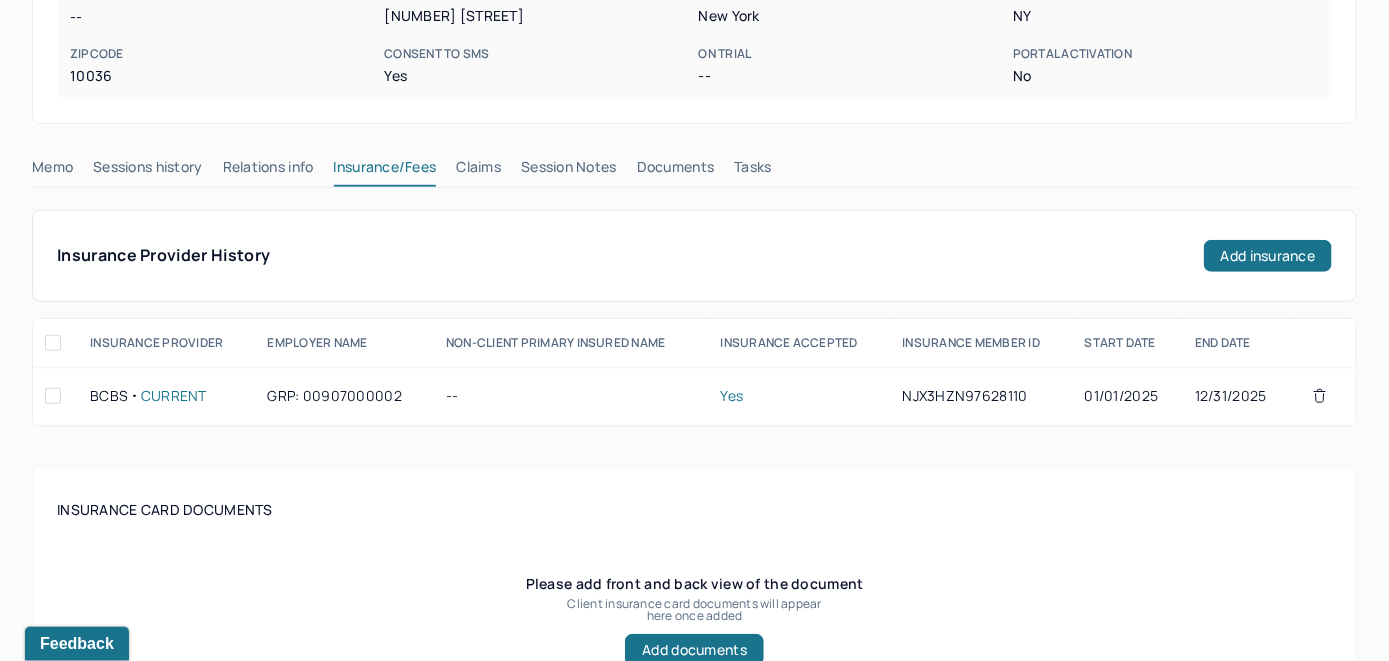 scroll, scrollTop: 324, scrollLeft: 0, axis: vertical 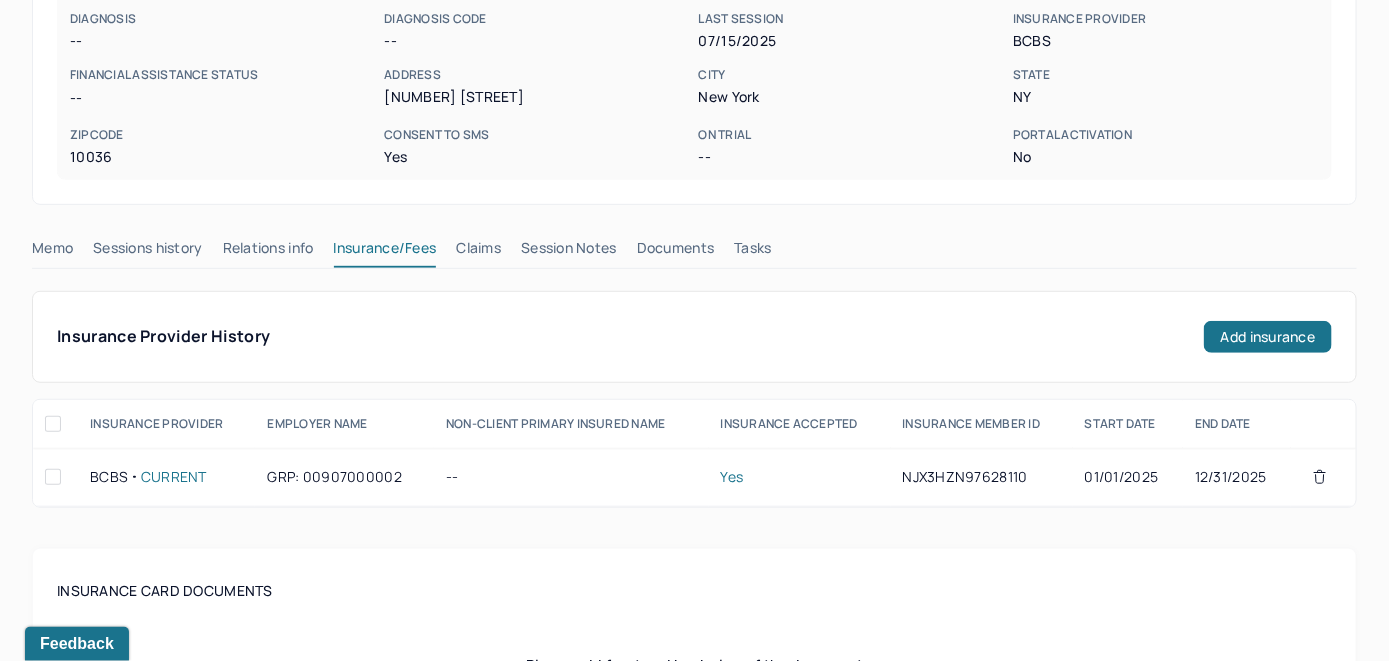 click on "Claims" at bounding box center [478, 252] 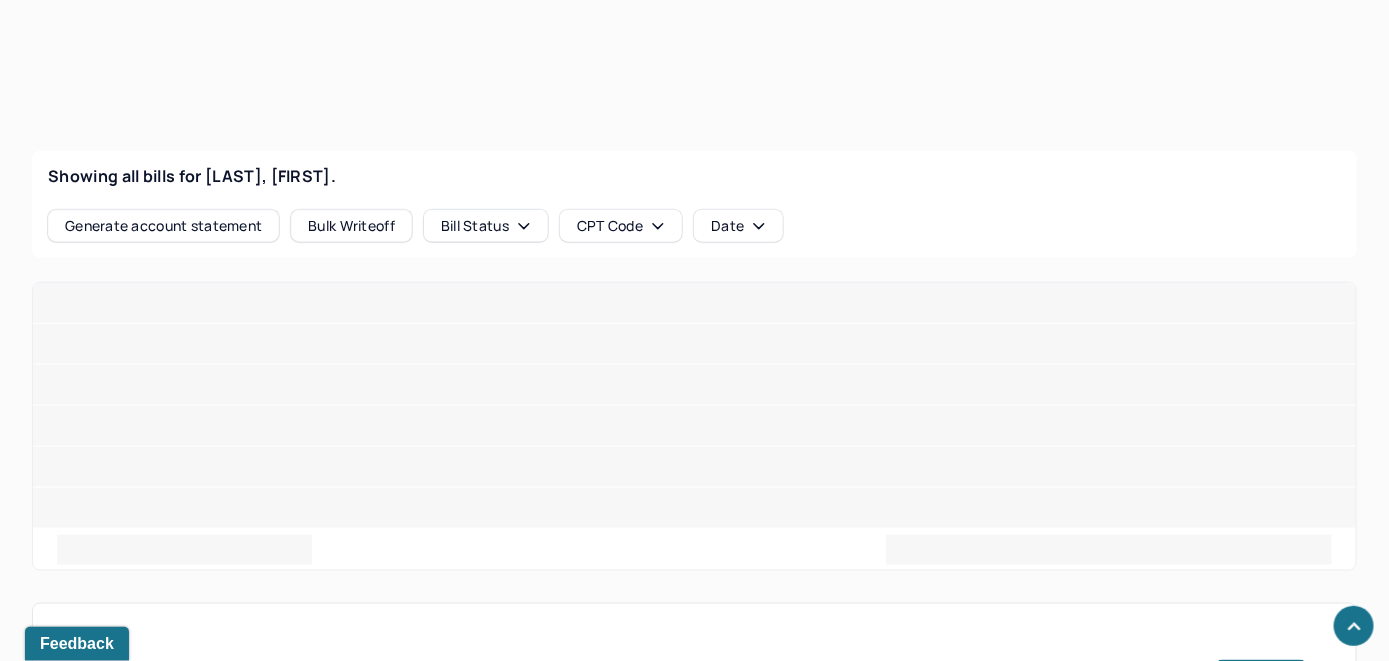 scroll, scrollTop: 604, scrollLeft: 0, axis: vertical 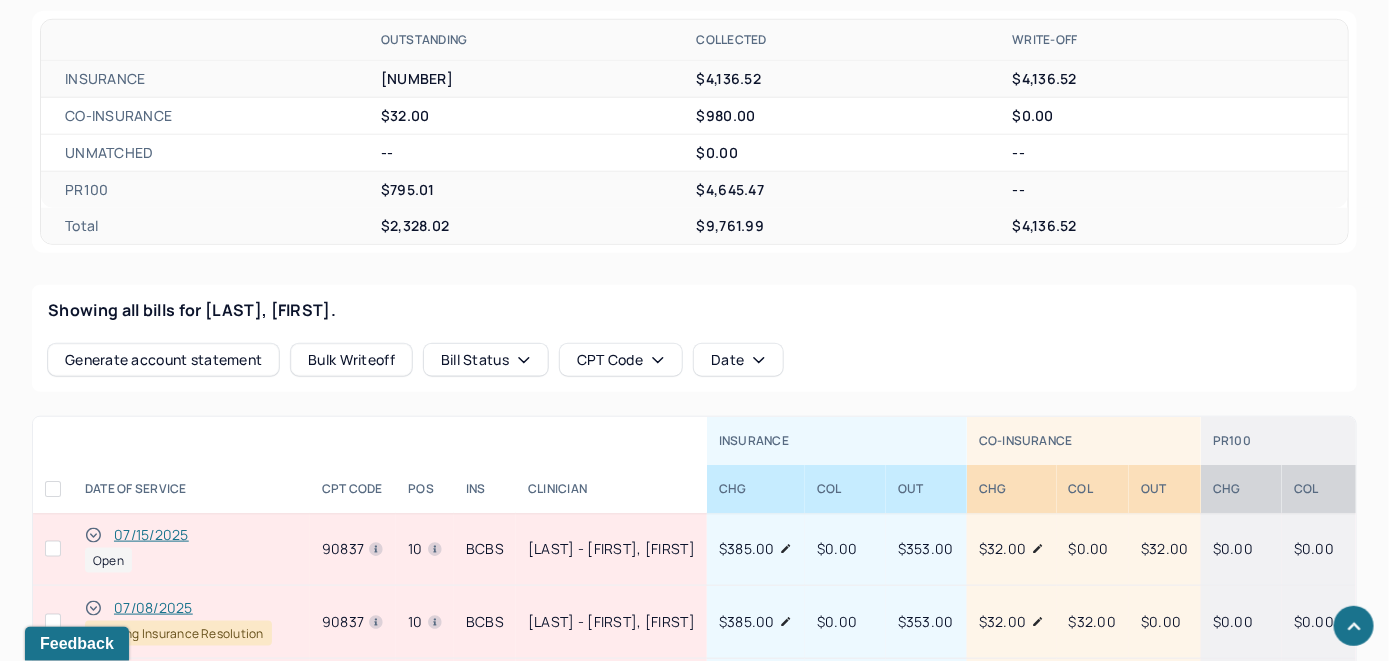click on "07/15/2025" at bounding box center (151, 535) 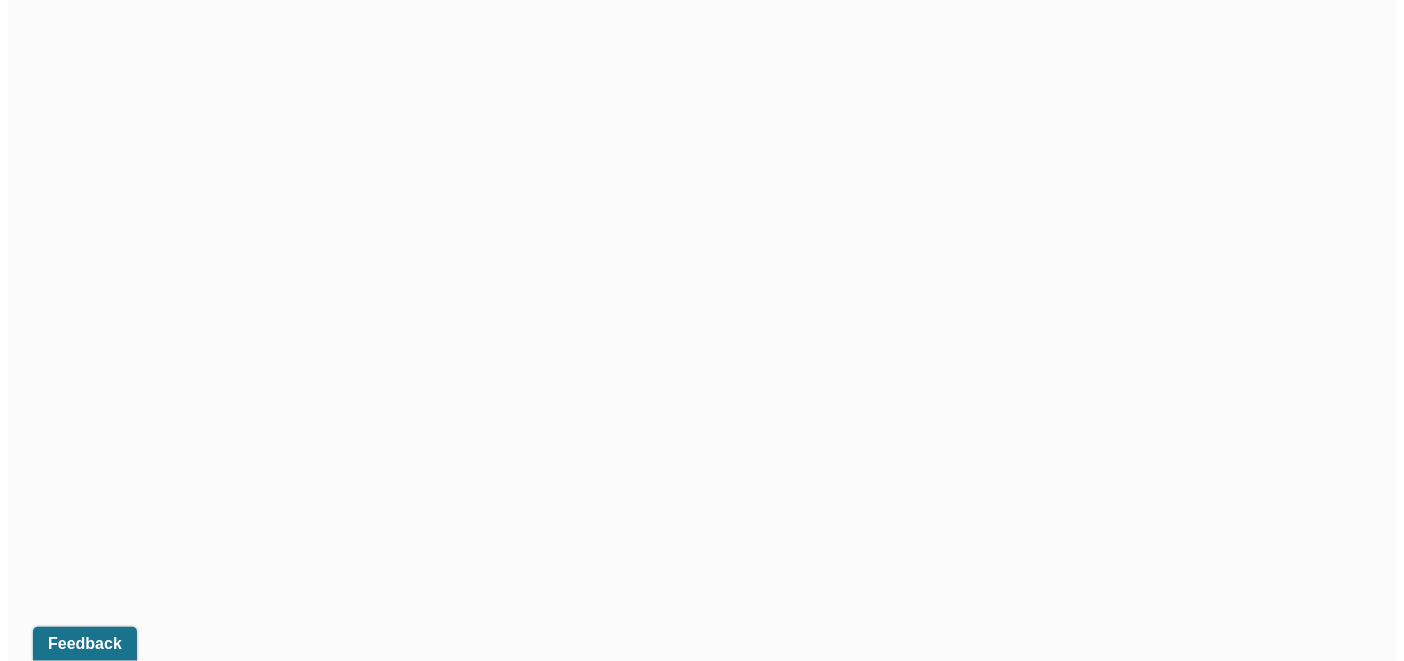 scroll, scrollTop: 532, scrollLeft: 0, axis: vertical 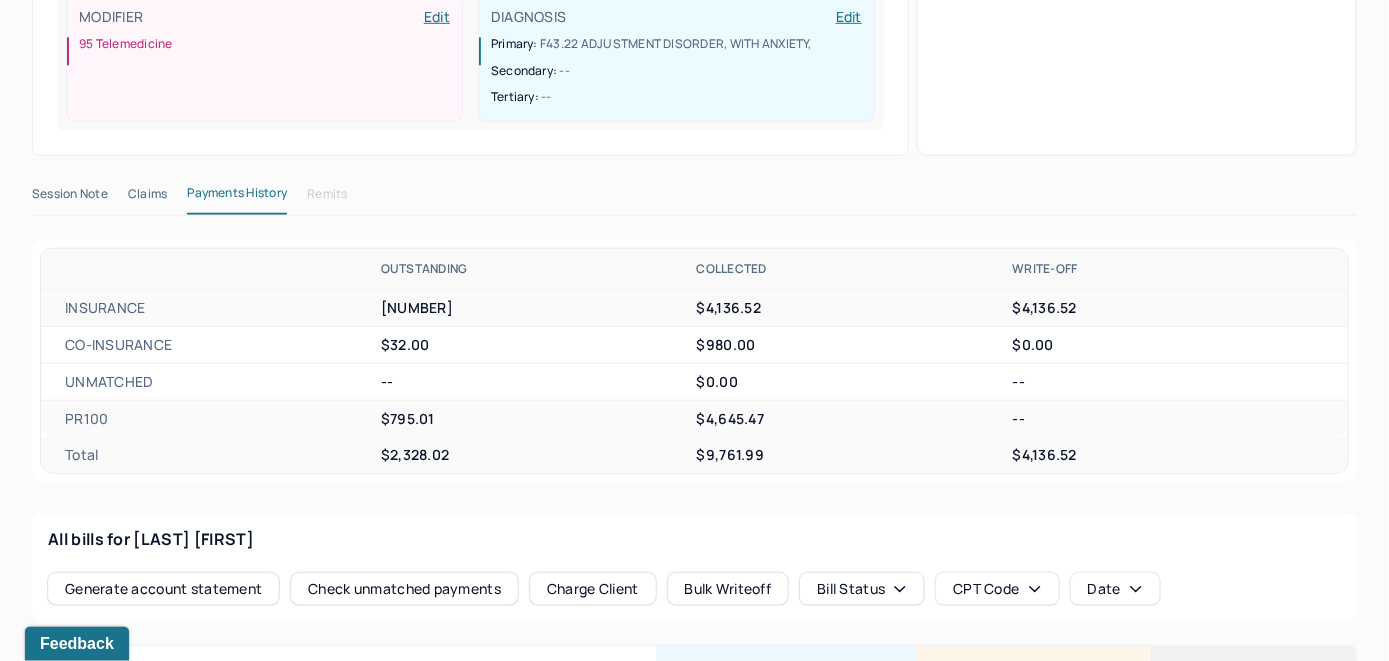 click on "Check unmatched payments" at bounding box center [404, 589] 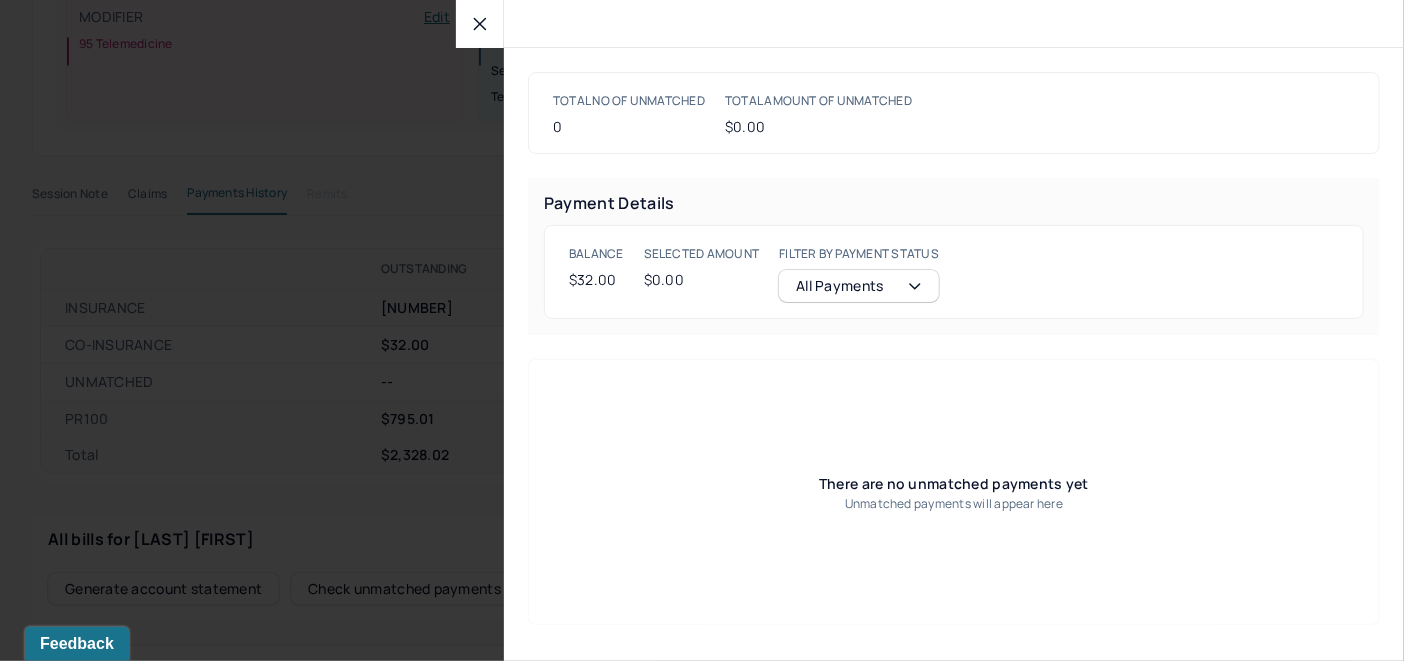 click 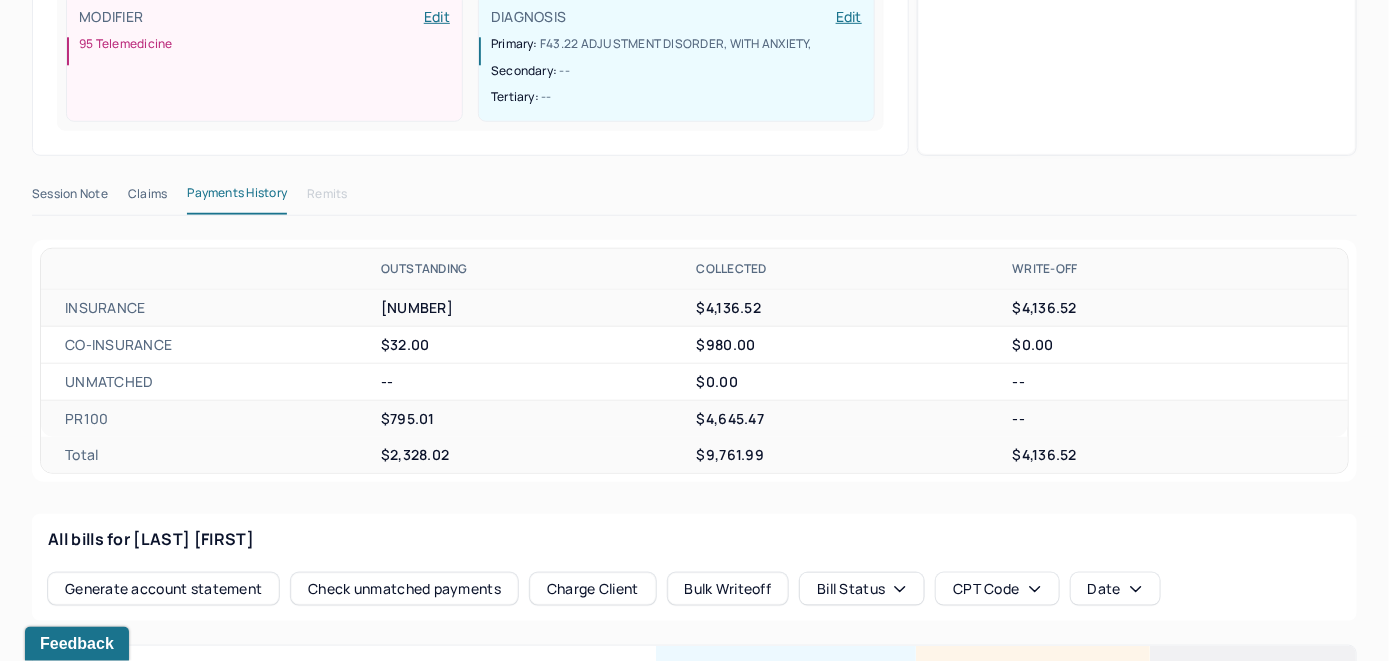 click on "Charge Client" at bounding box center (593, 589) 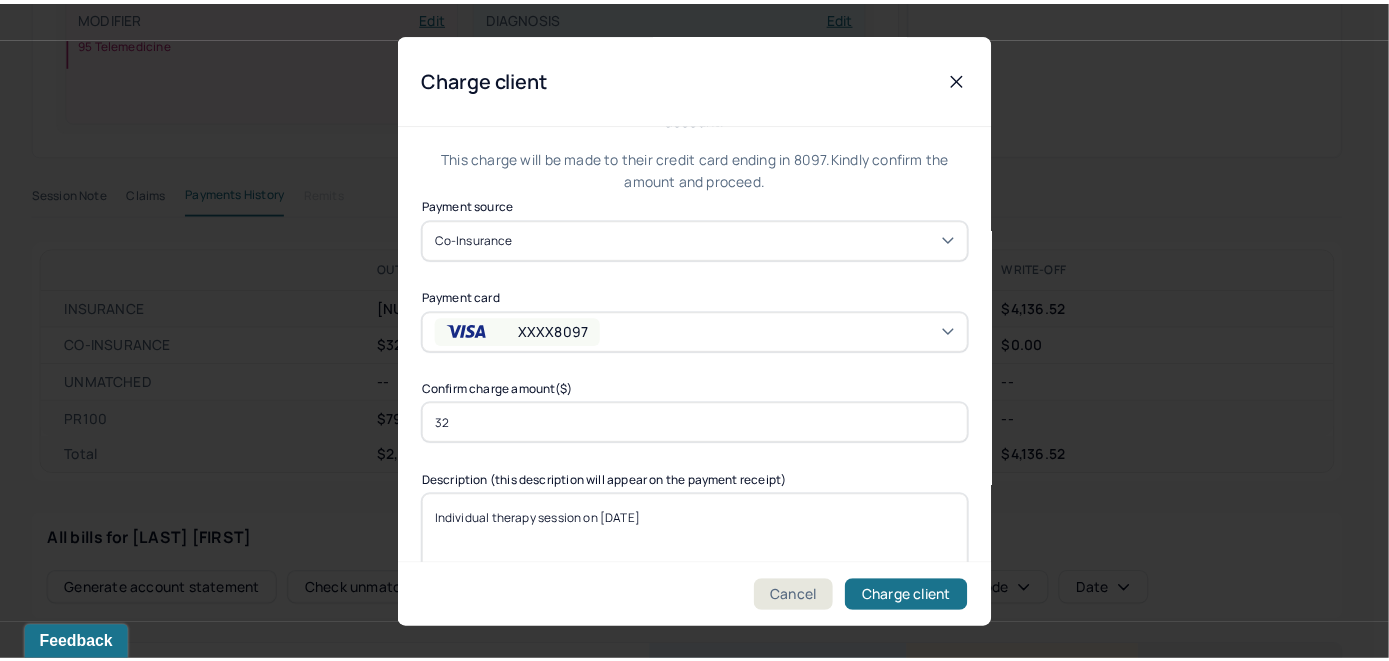 scroll, scrollTop: 121, scrollLeft: 0, axis: vertical 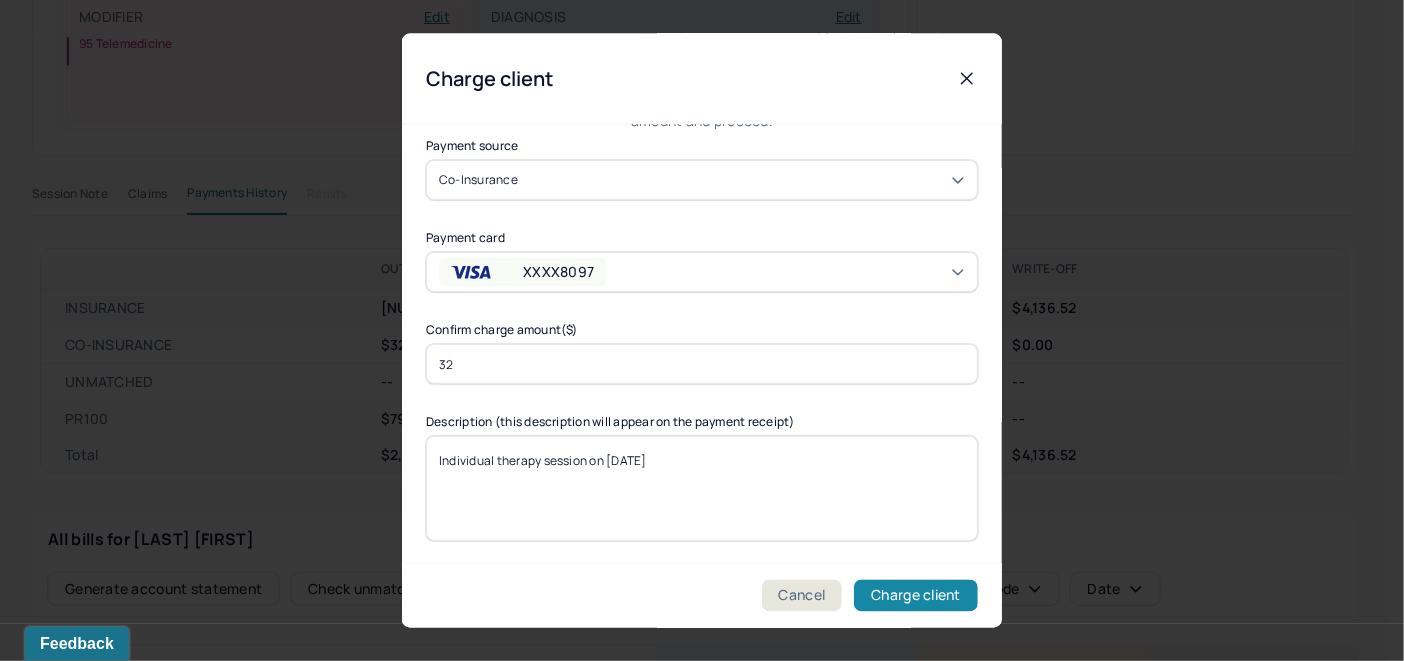 click on "Charge client" at bounding box center [916, 596] 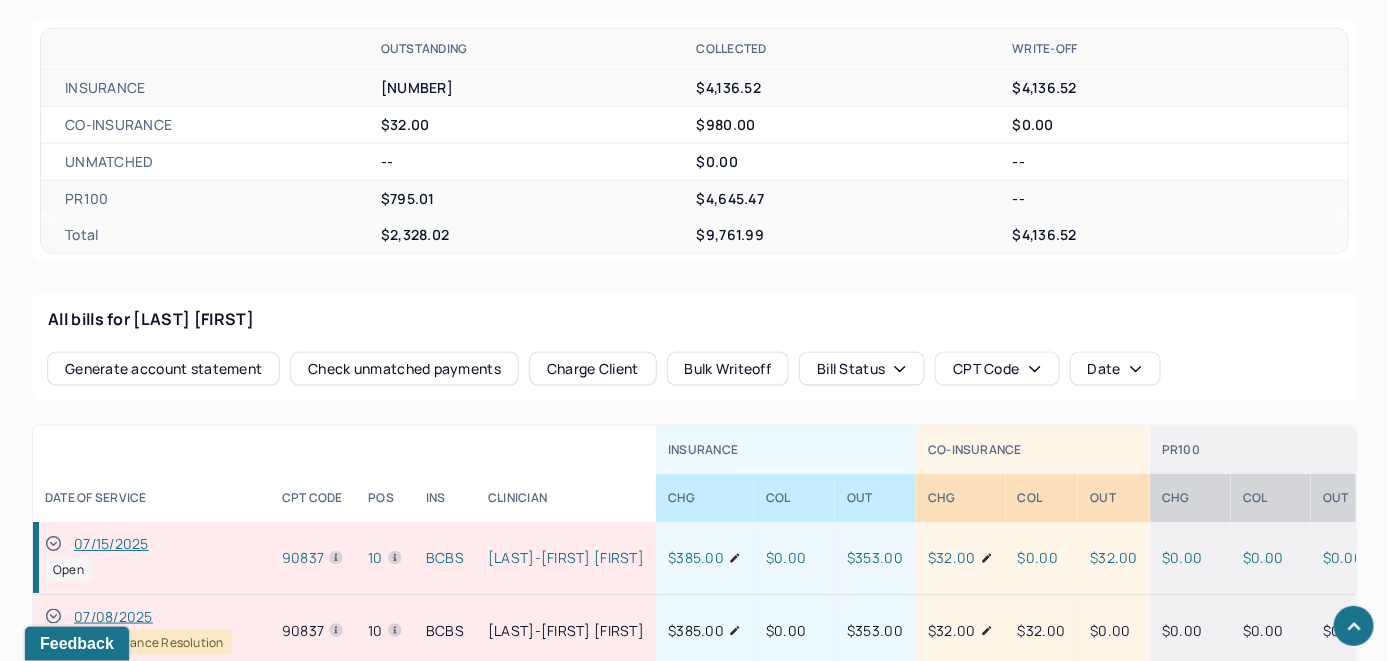 scroll, scrollTop: 832, scrollLeft: 0, axis: vertical 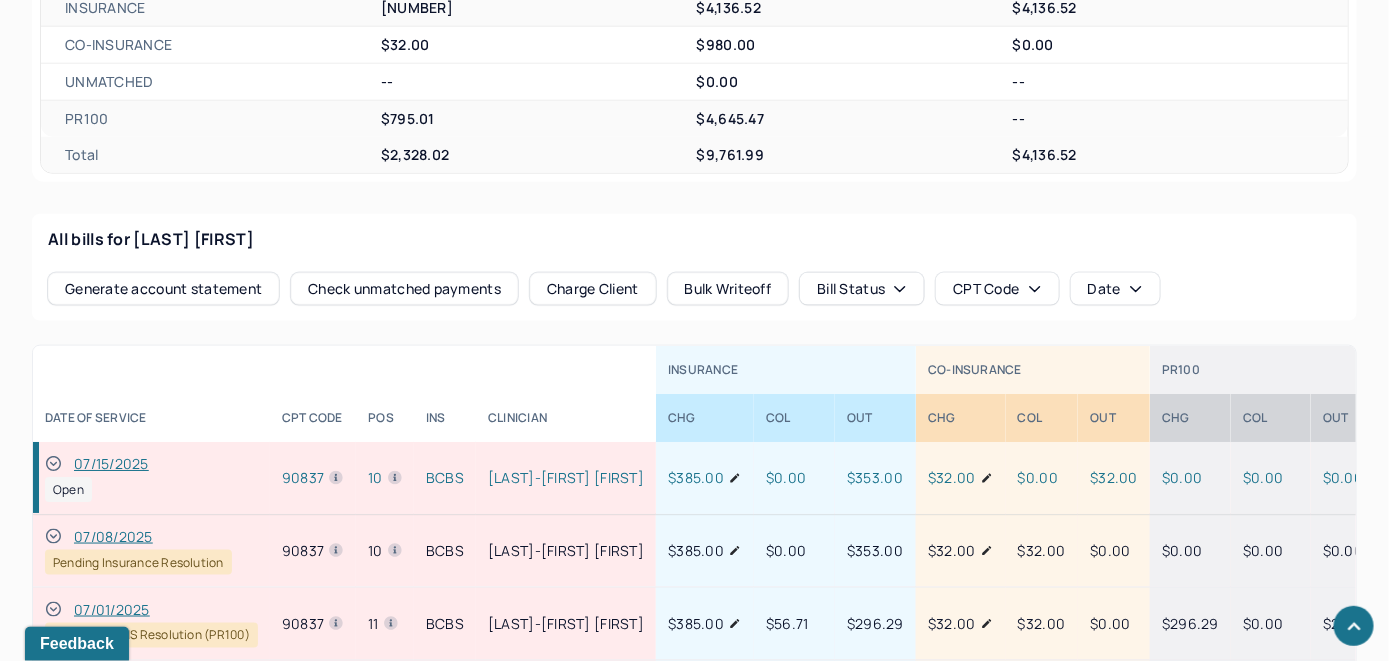 click 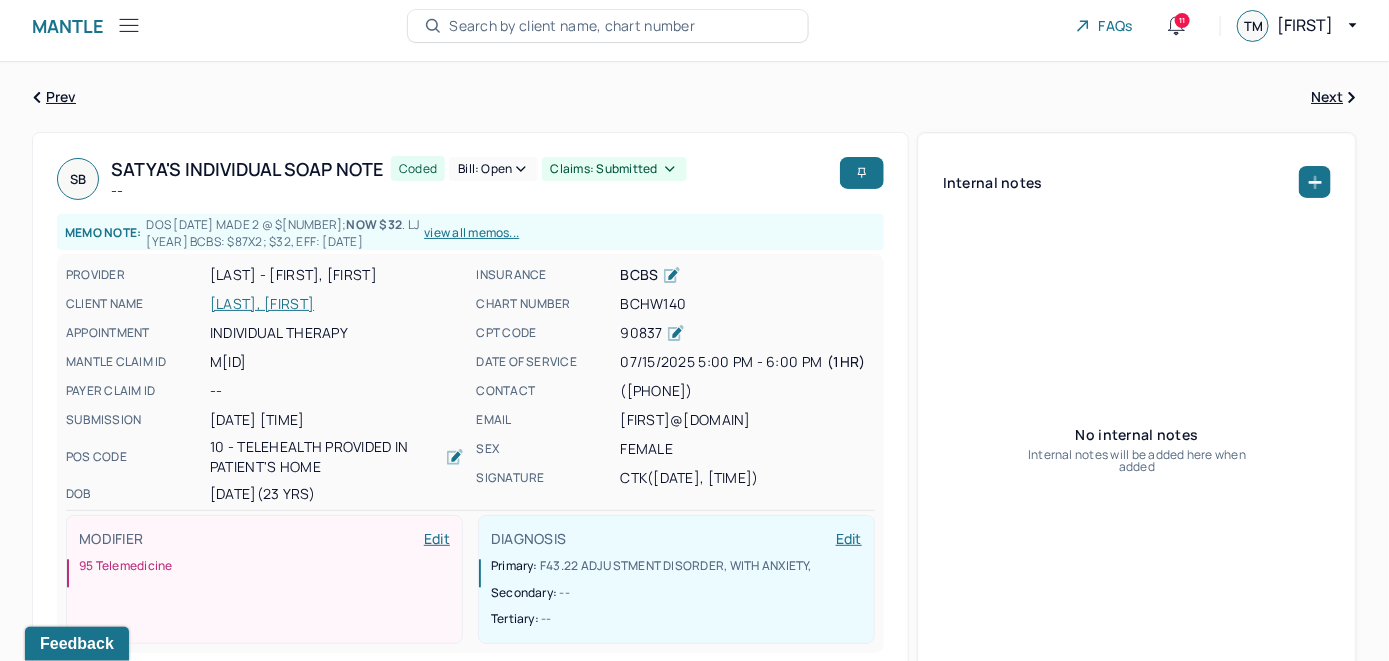 scroll, scrollTop: 0, scrollLeft: 0, axis: both 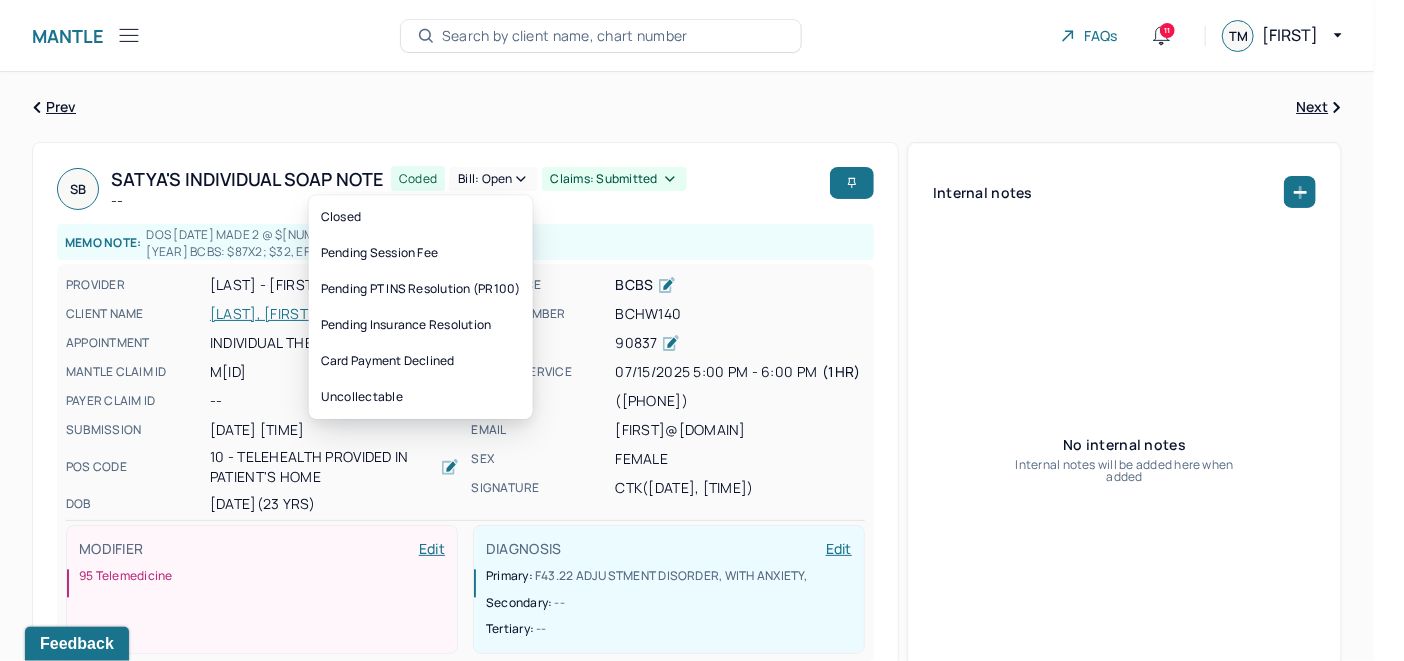 click on "Bill: Open" at bounding box center (493, 179) 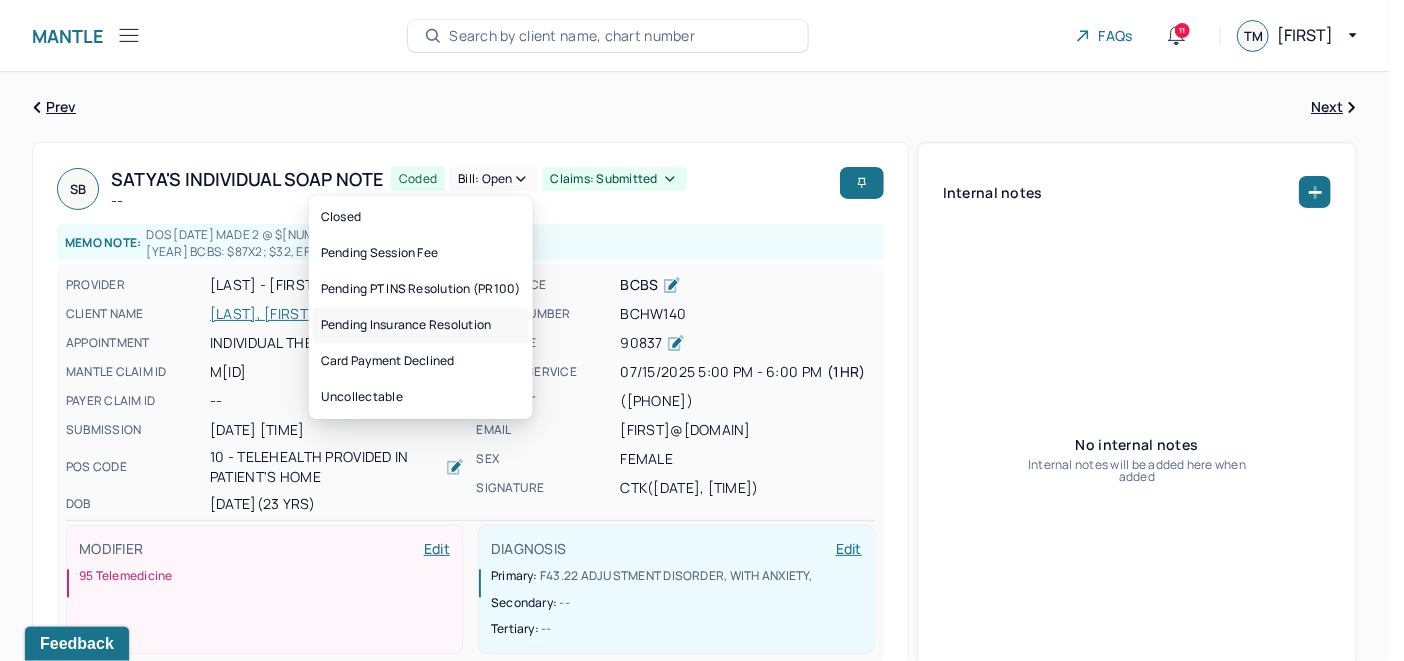 click on "Pending Insurance Resolution" at bounding box center (421, 325) 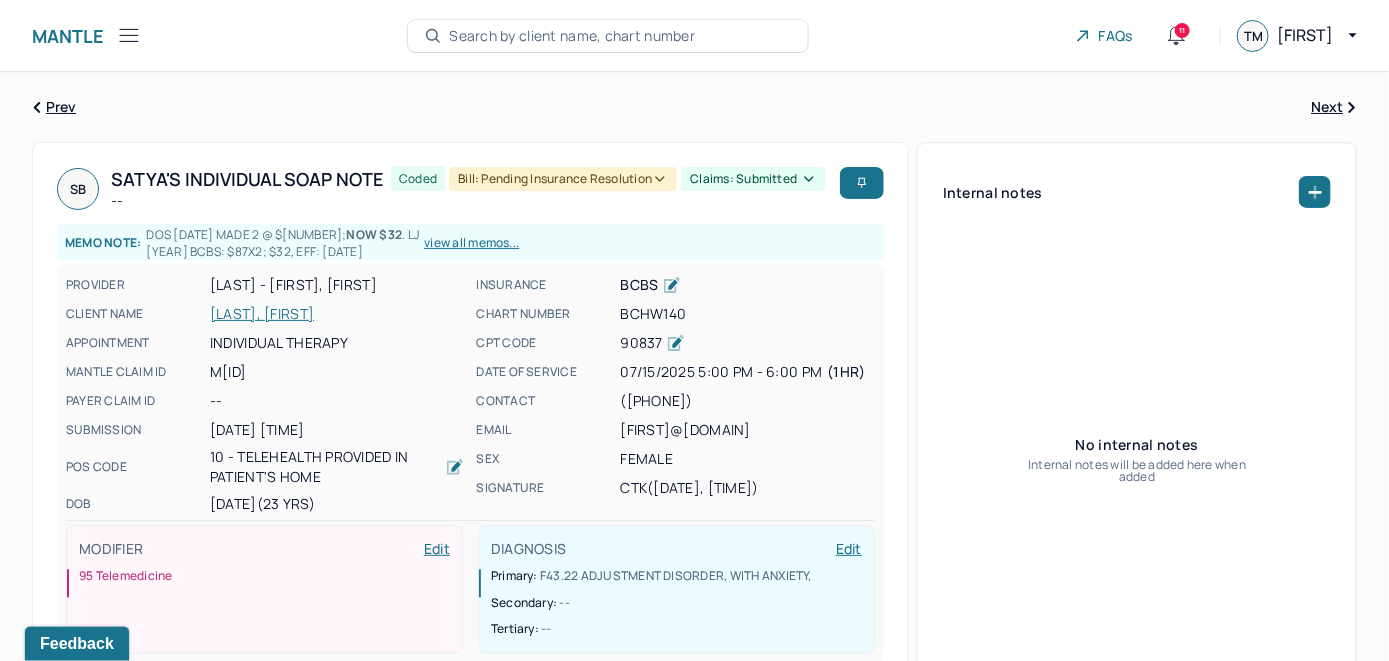 click on "Search by client name, chart number" at bounding box center (572, 36) 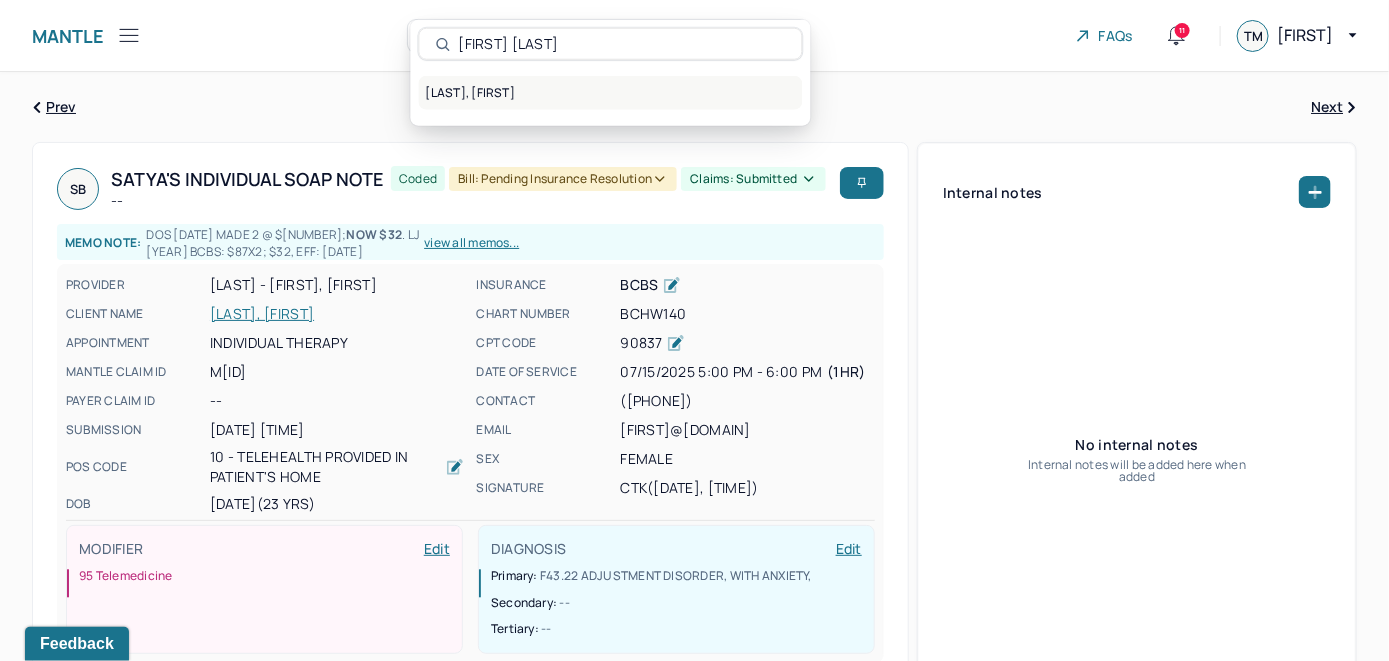 type on "Seriah Matheson" 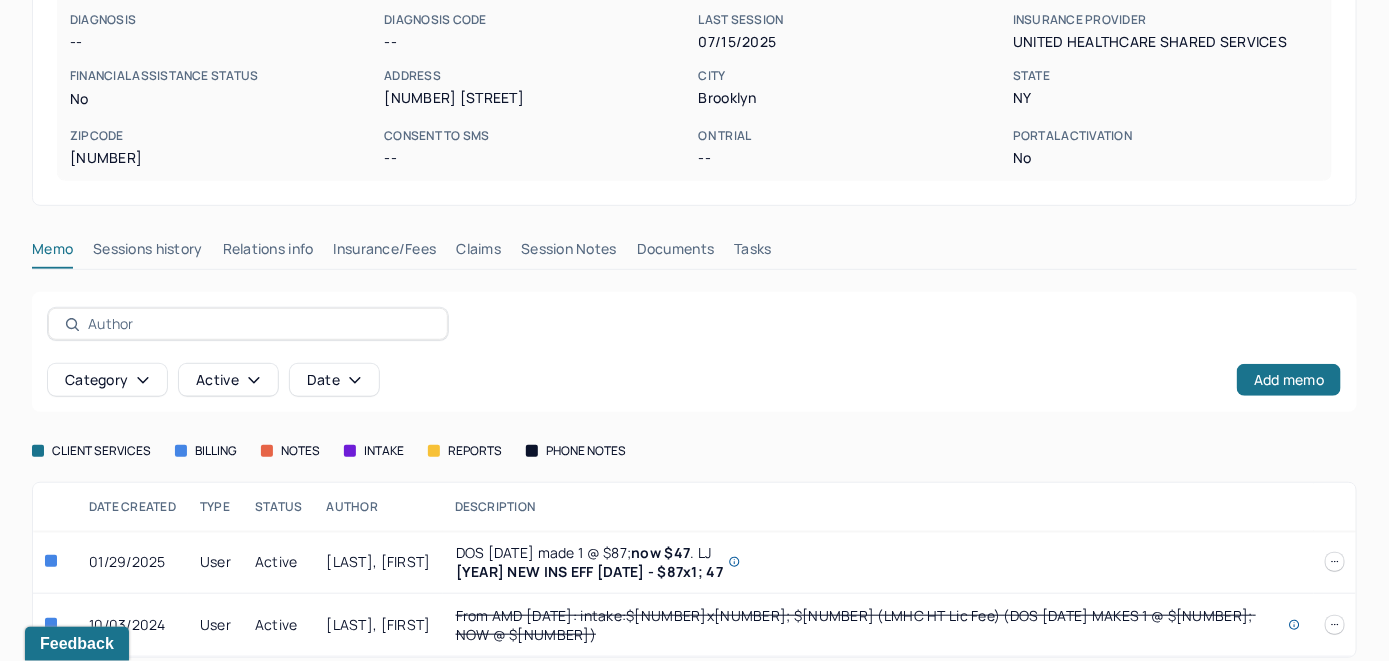 scroll, scrollTop: 324, scrollLeft: 0, axis: vertical 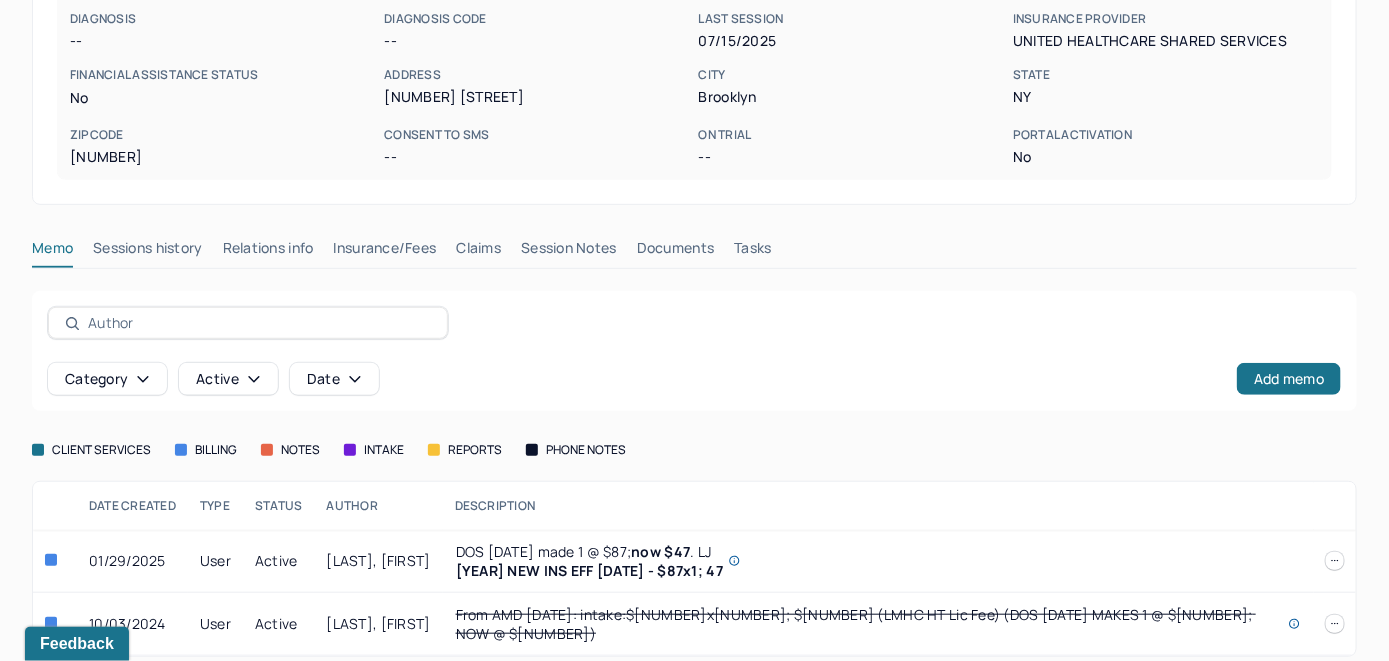 click on "Insurance/Fees" at bounding box center [385, 252] 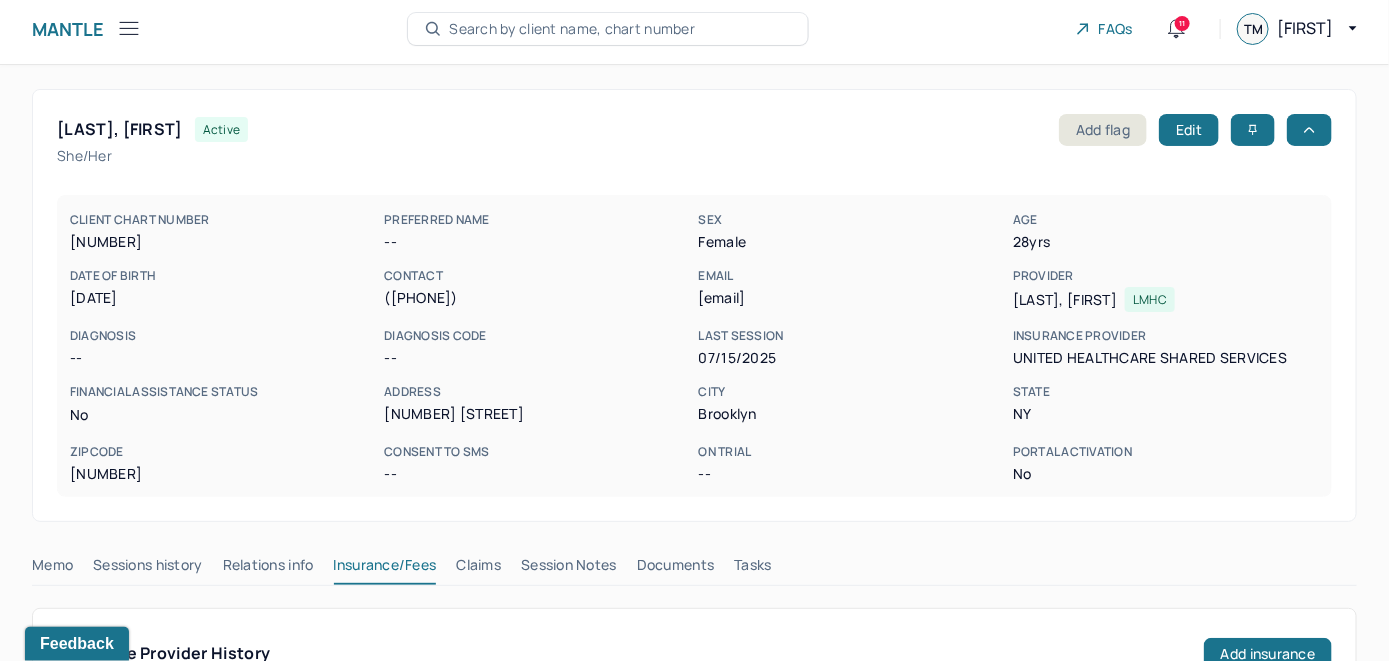 scroll, scrollTop: 0, scrollLeft: 0, axis: both 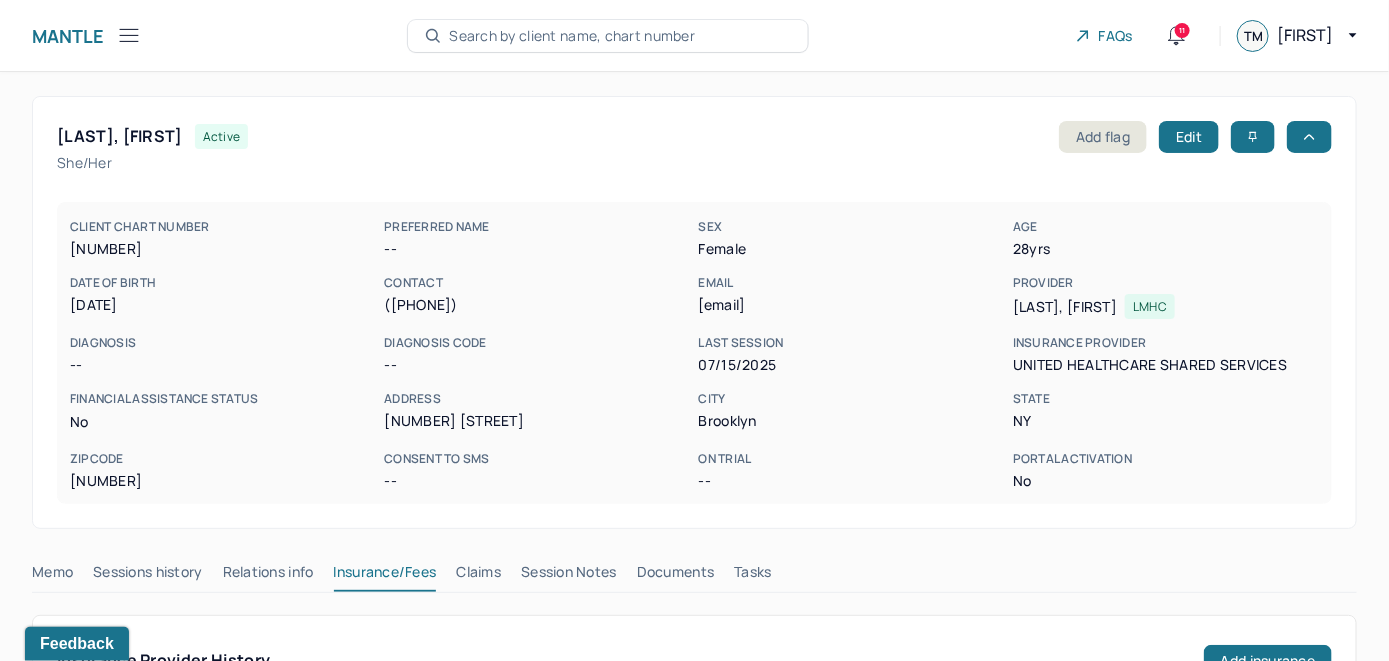 click on "Memo" at bounding box center (52, 576) 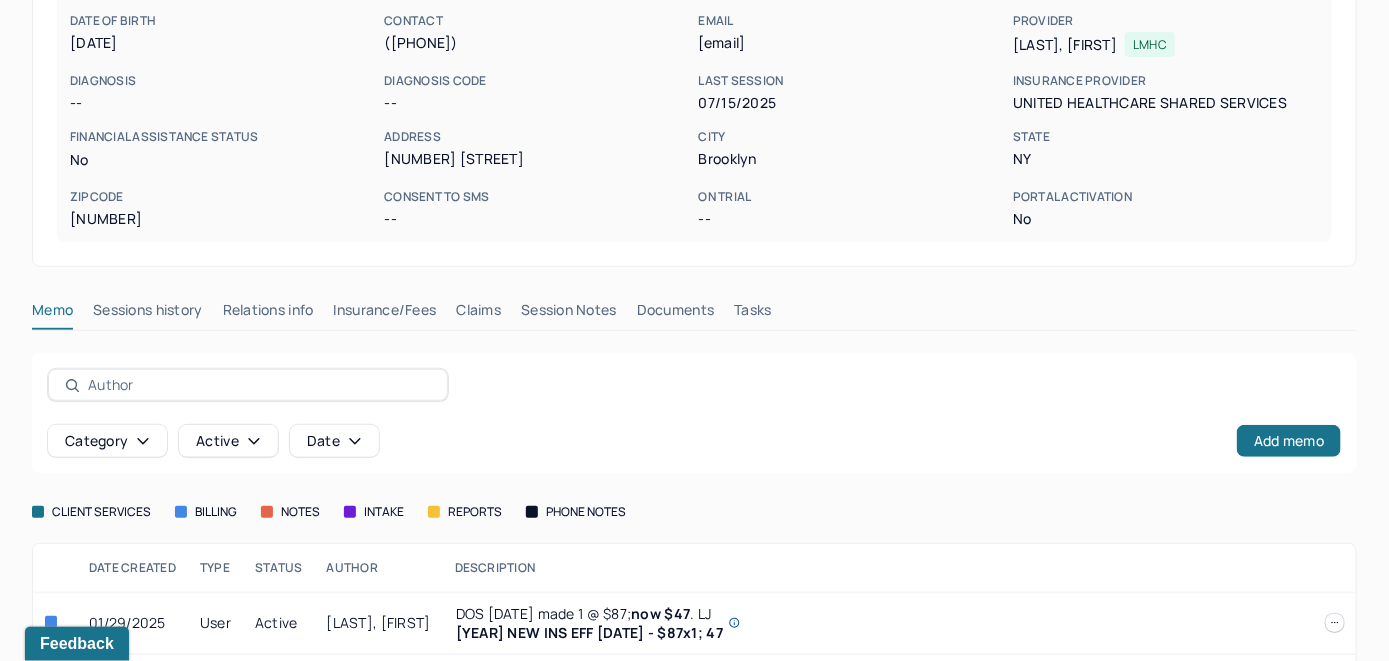 scroll, scrollTop: 324, scrollLeft: 0, axis: vertical 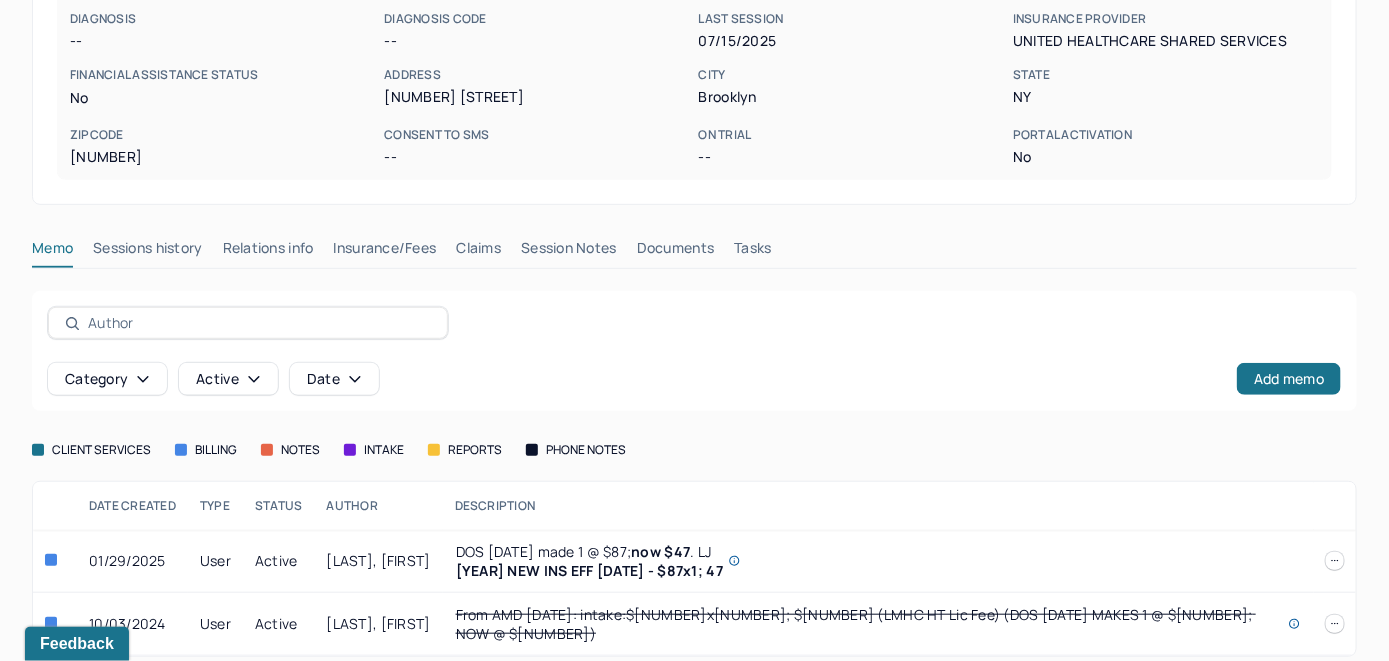 click on "Insurance/Fees" at bounding box center [385, 252] 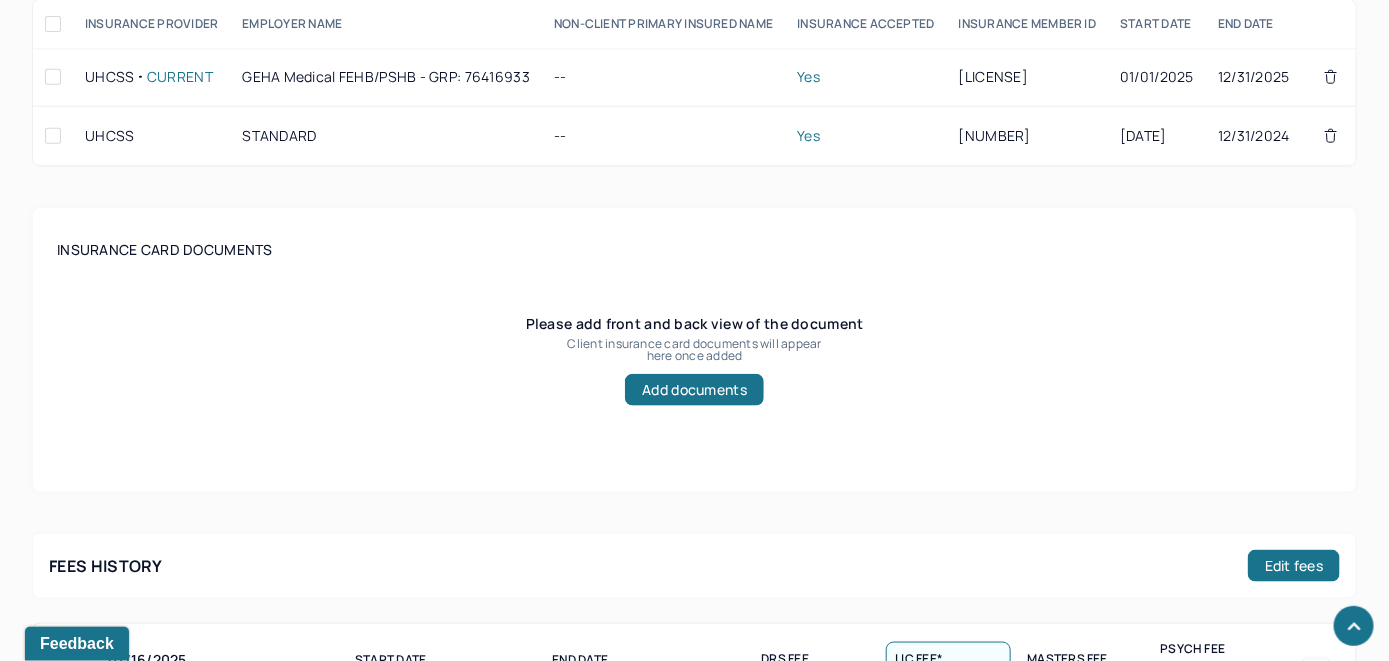 scroll, scrollTop: 924, scrollLeft: 0, axis: vertical 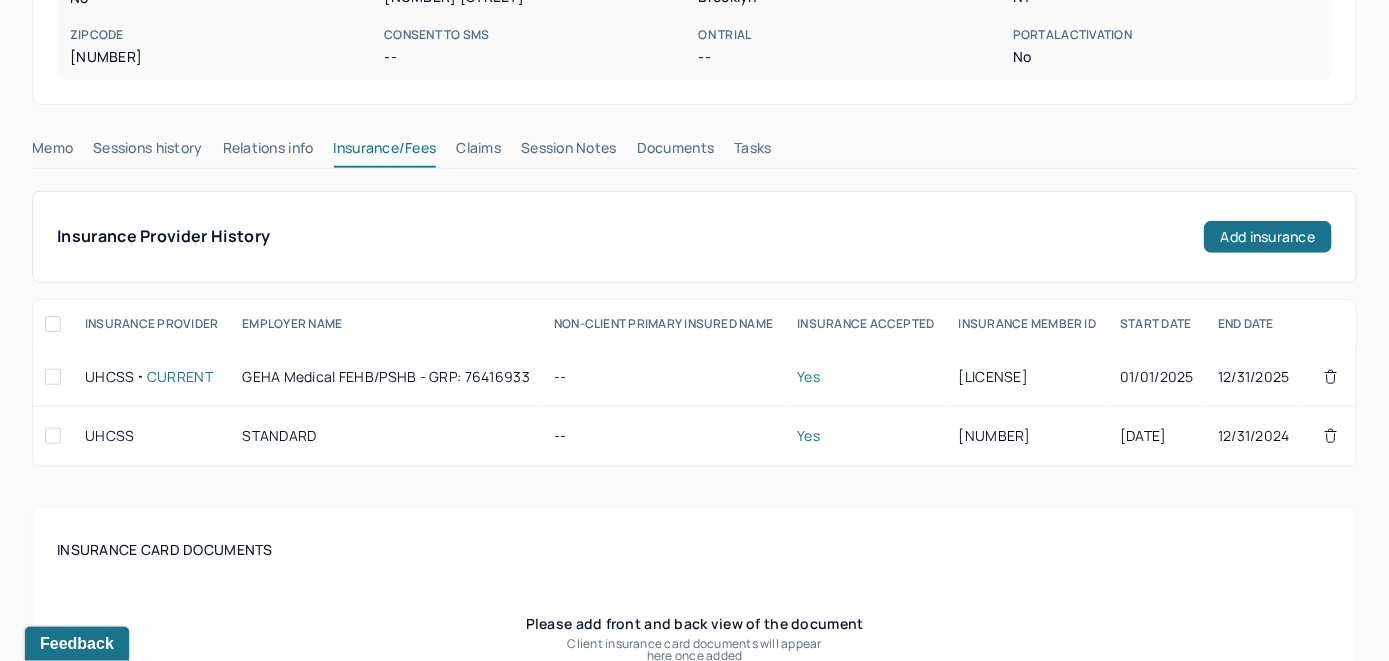 click on "Claims" at bounding box center [478, 152] 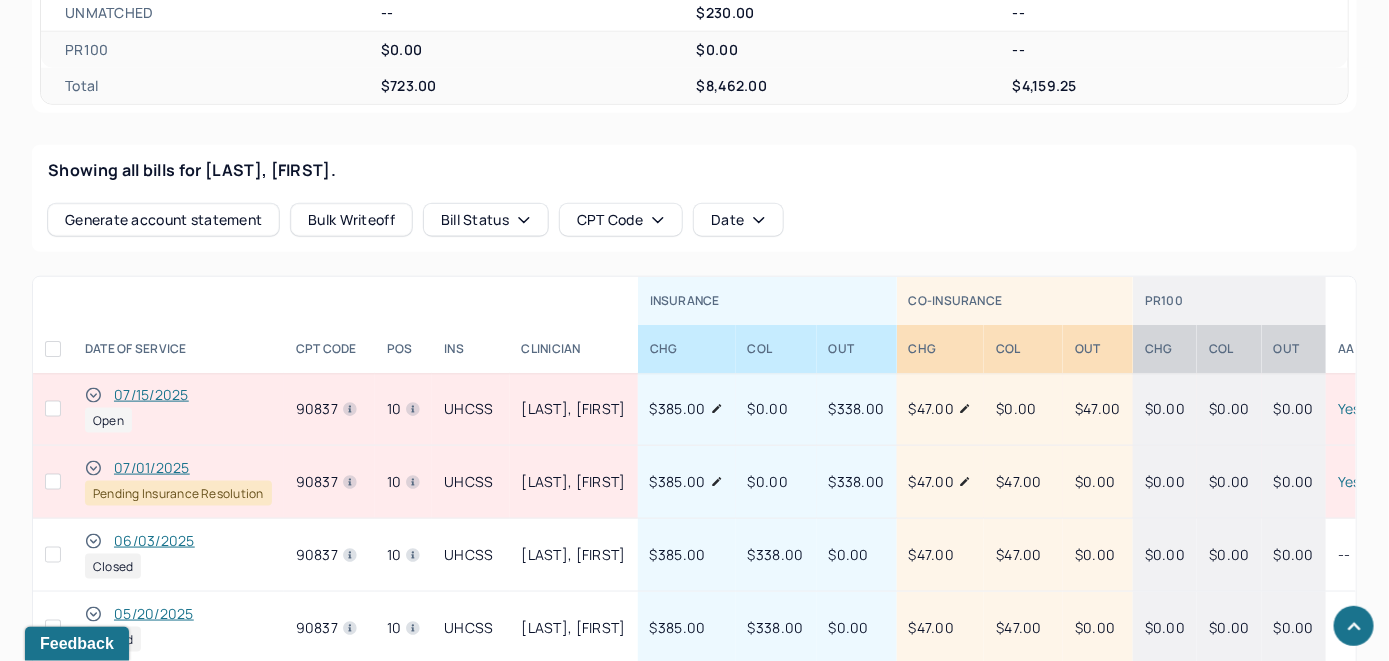 scroll, scrollTop: 965, scrollLeft: 0, axis: vertical 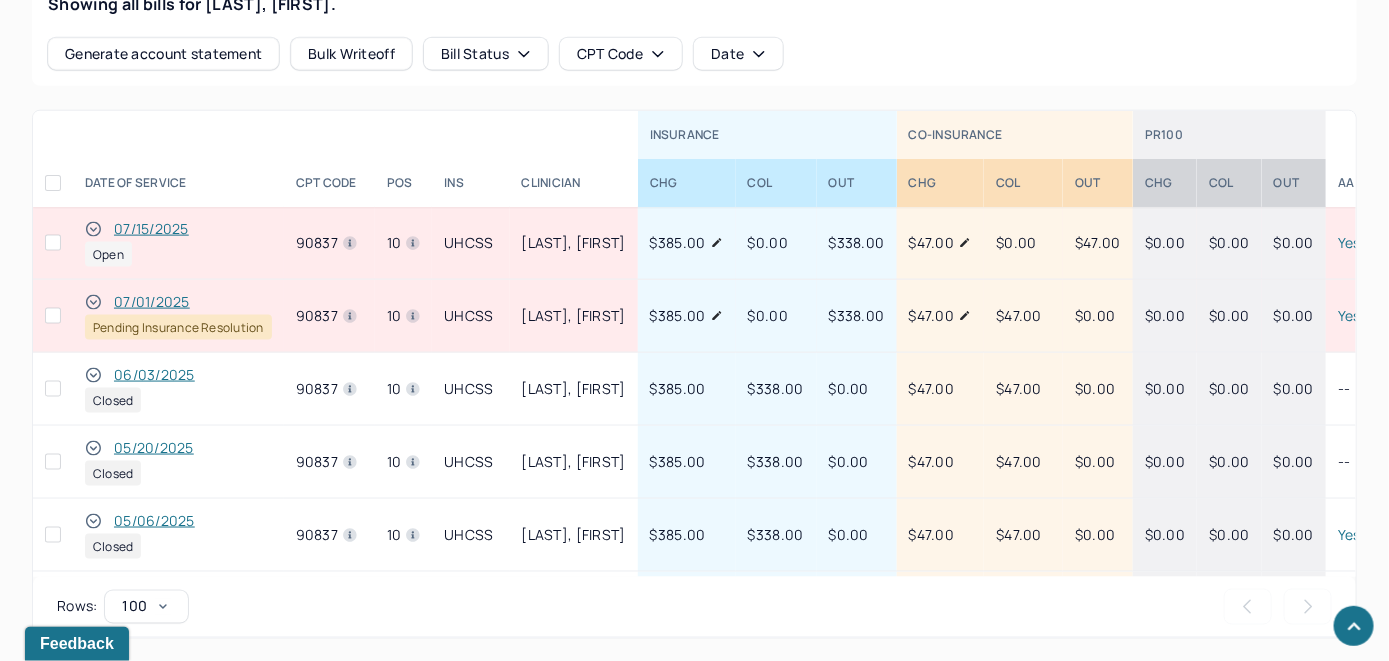 click on "07/15/2025" at bounding box center [151, 229] 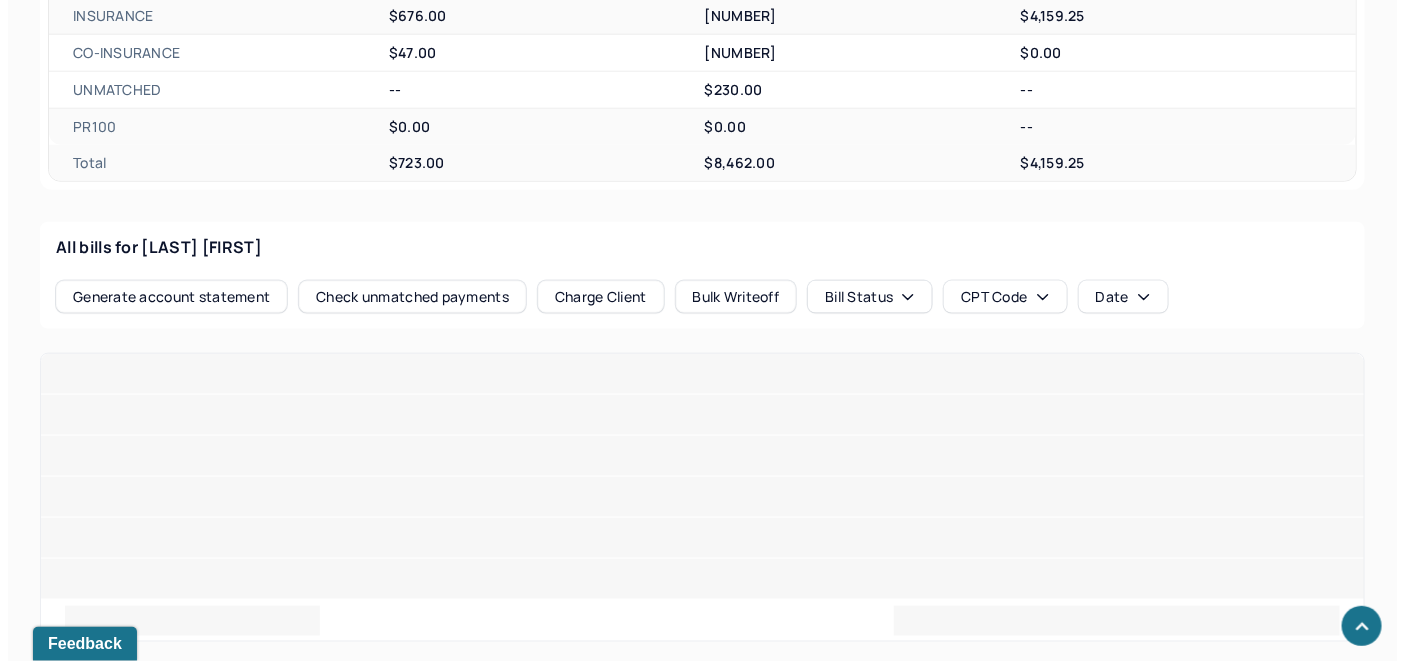 scroll, scrollTop: 838, scrollLeft: 0, axis: vertical 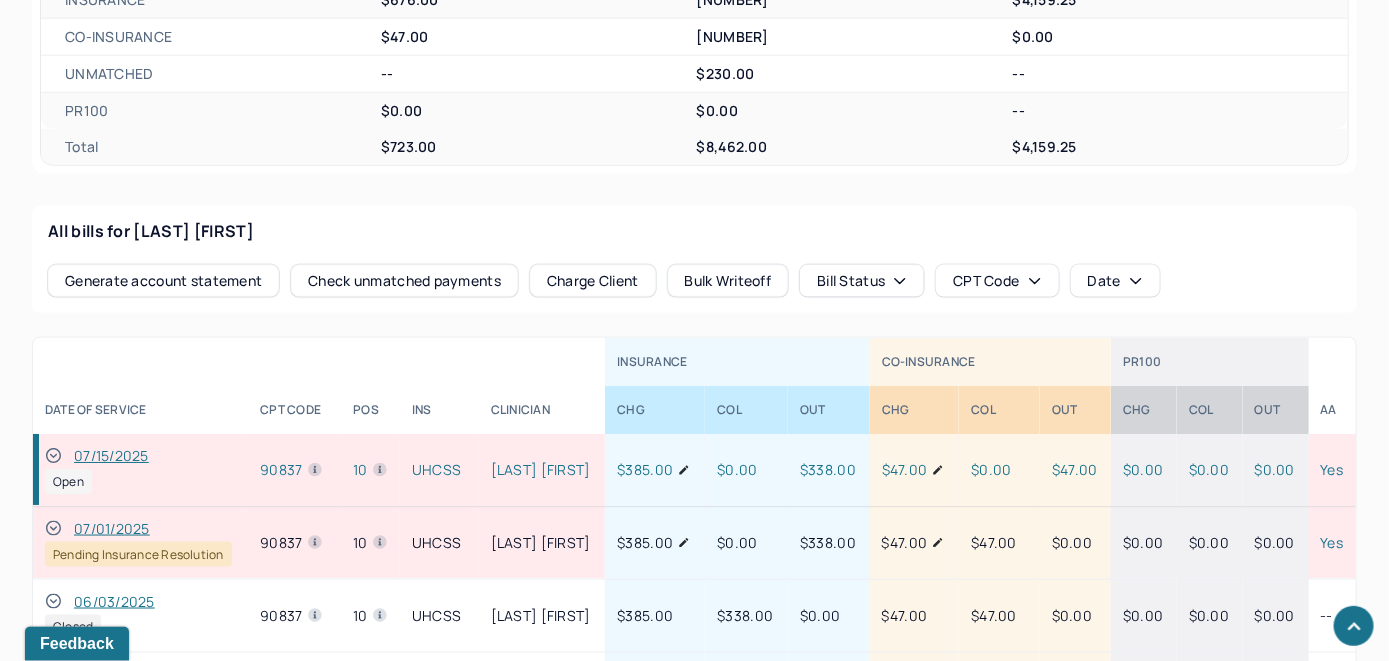 click on "Check unmatched payments" at bounding box center [404, 281] 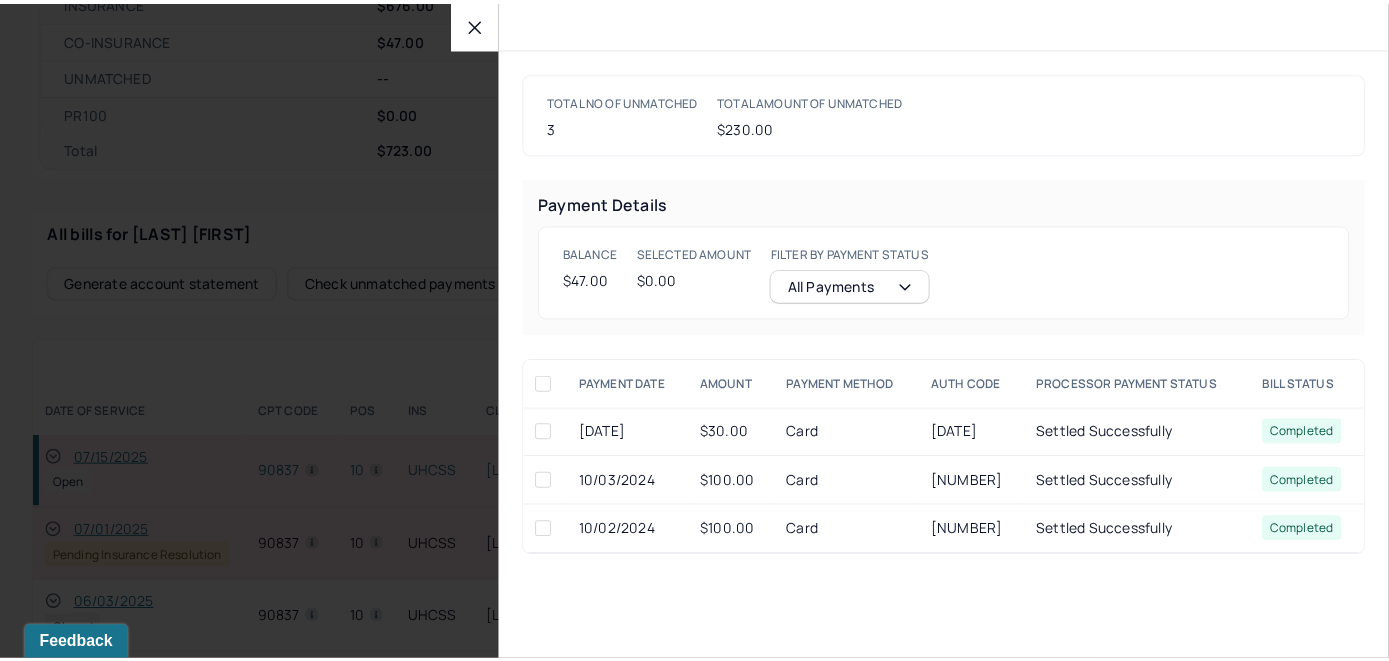 scroll, scrollTop: 840, scrollLeft: 0, axis: vertical 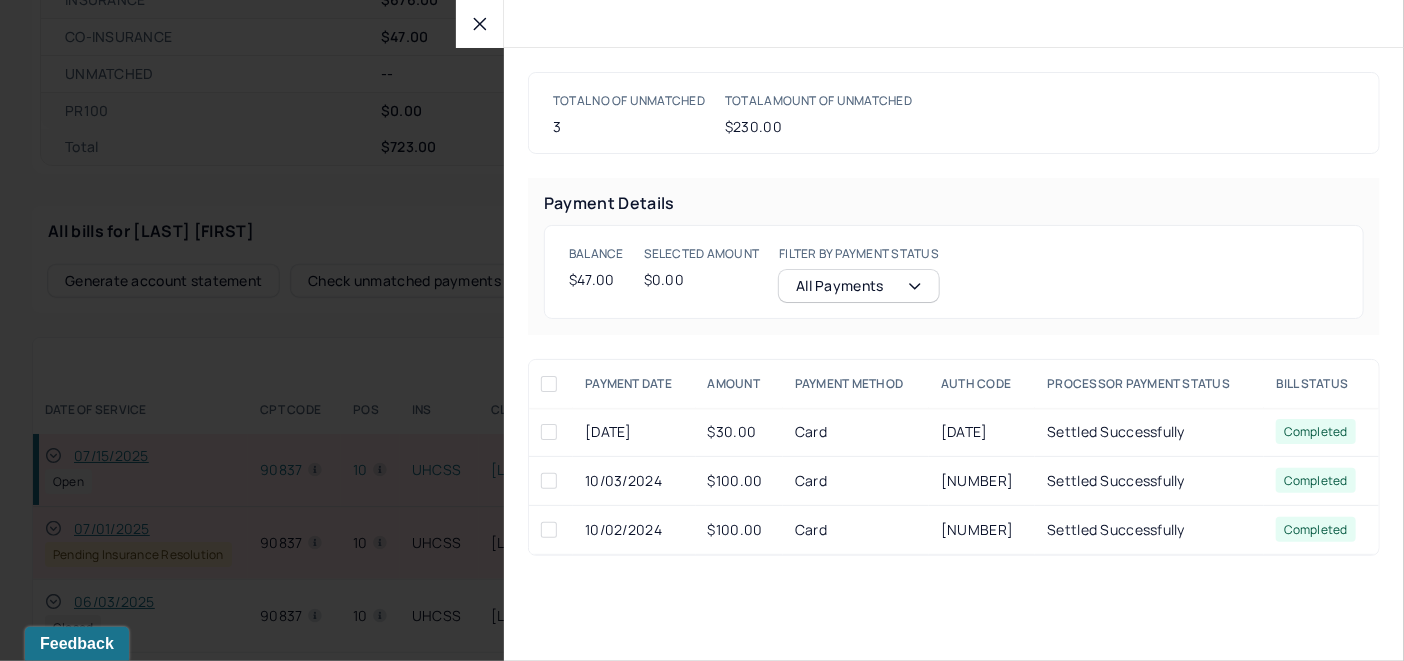 click at bounding box center [480, 24] 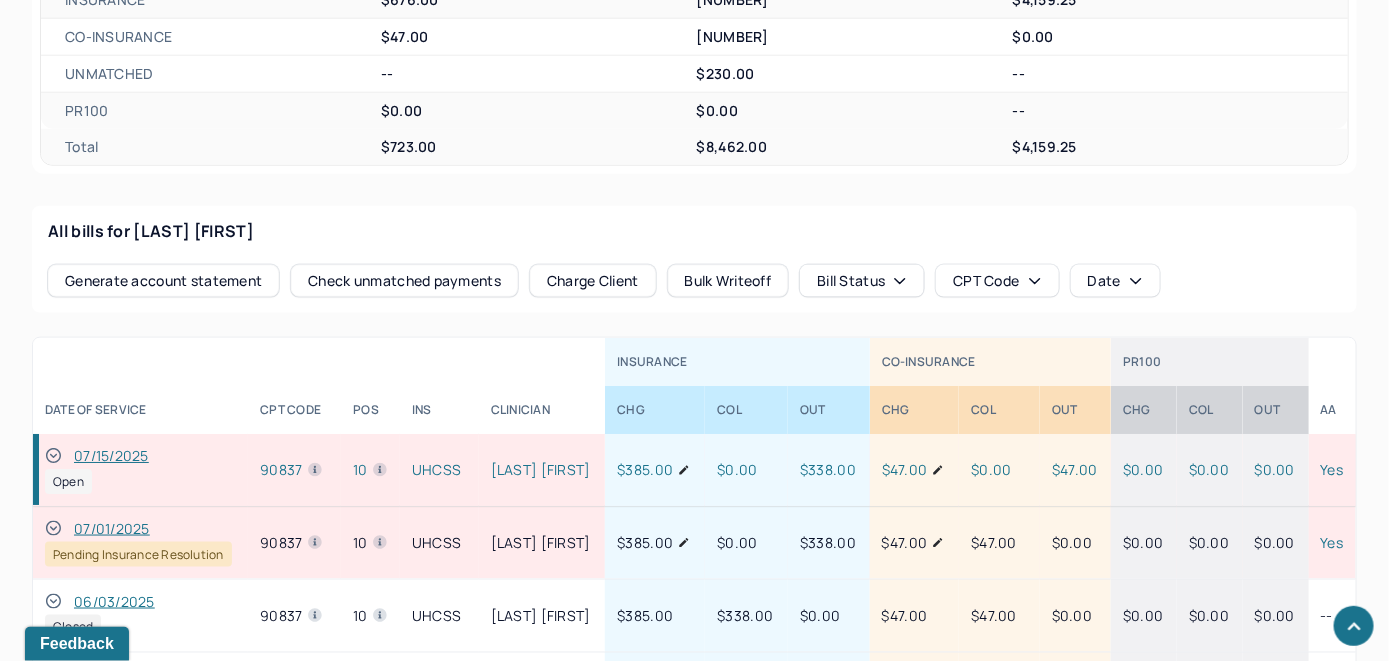 click 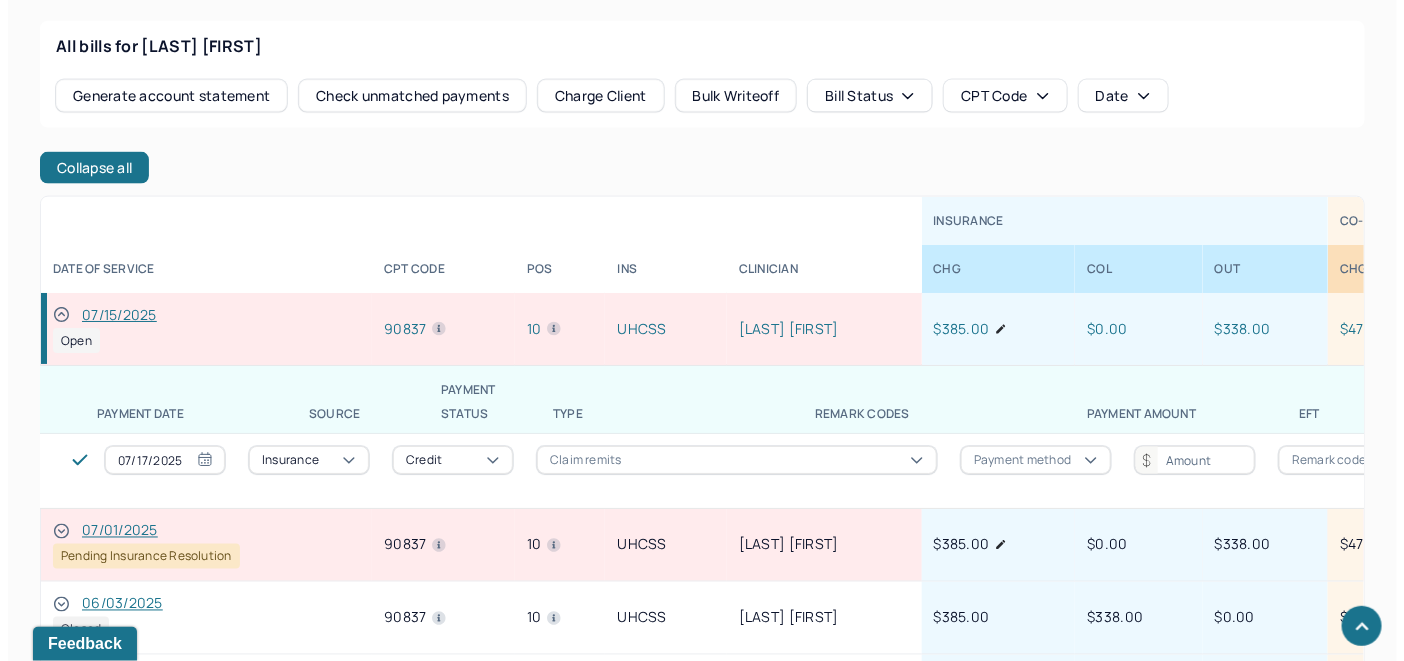scroll, scrollTop: 1040, scrollLeft: 0, axis: vertical 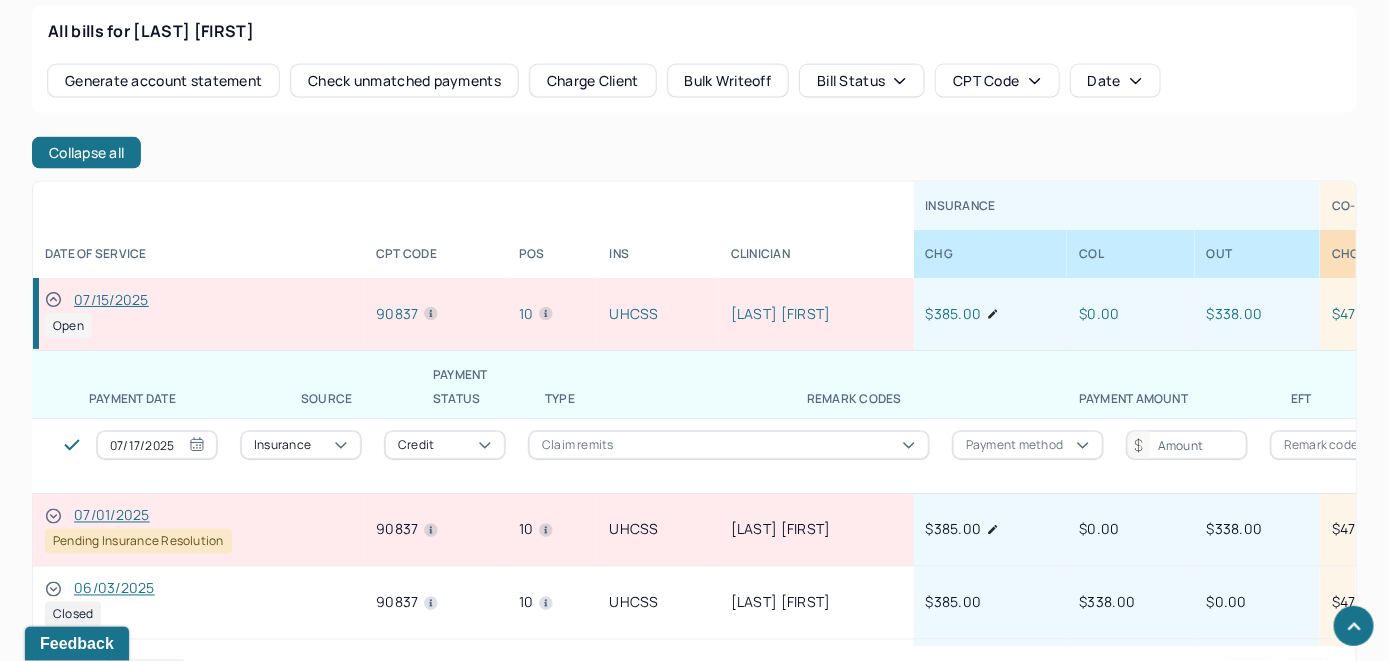 click on "Charge Client" at bounding box center [593, 81] 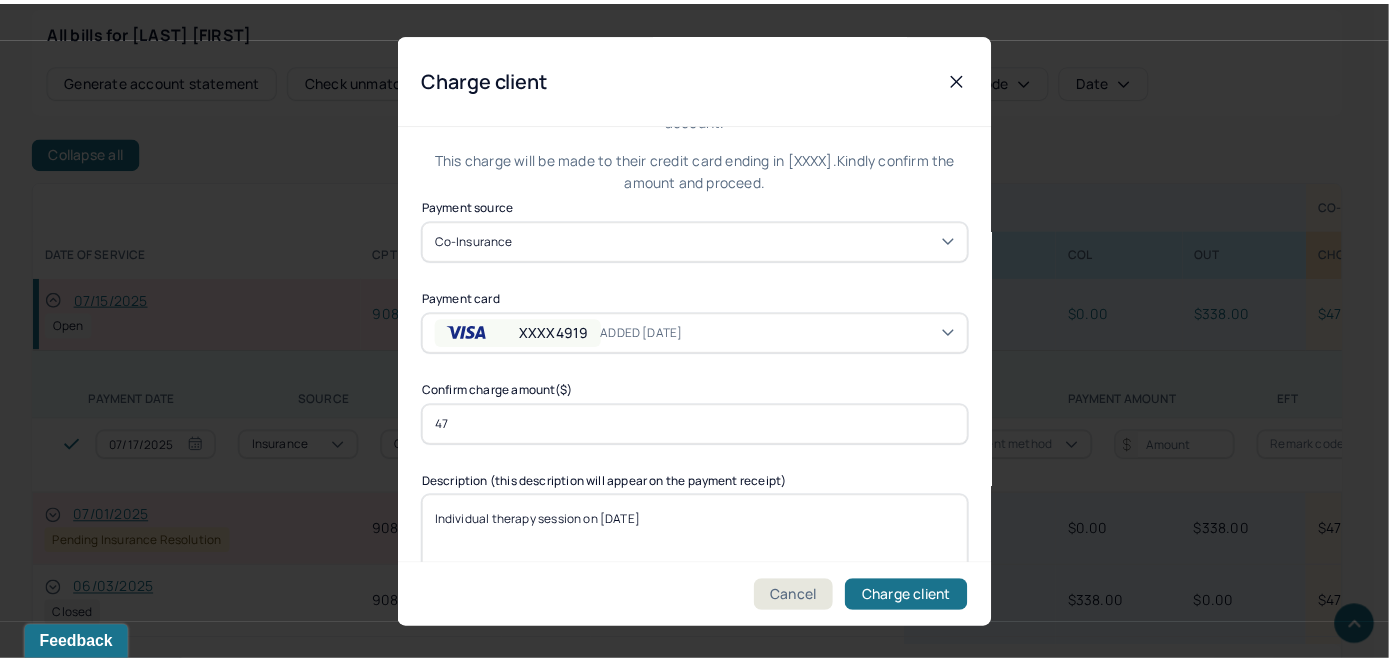 scroll, scrollTop: 121, scrollLeft: 0, axis: vertical 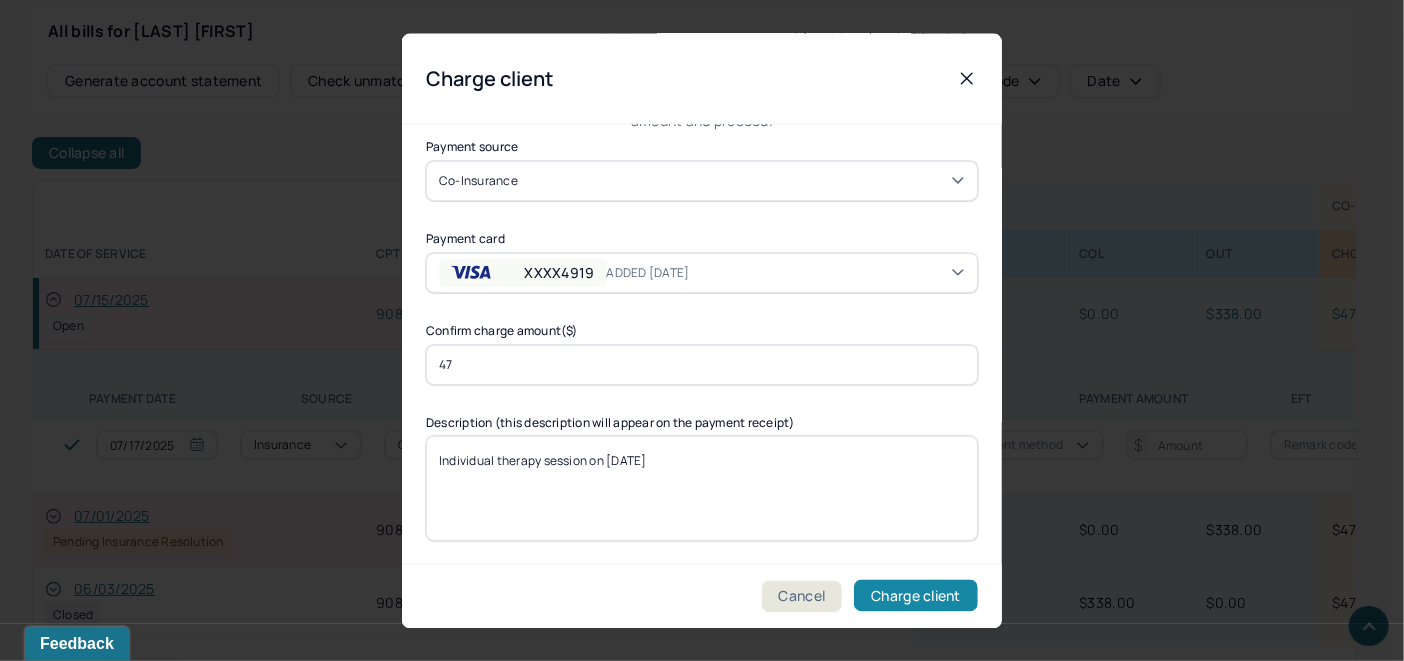 click on "Charge client" at bounding box center (916, 596) 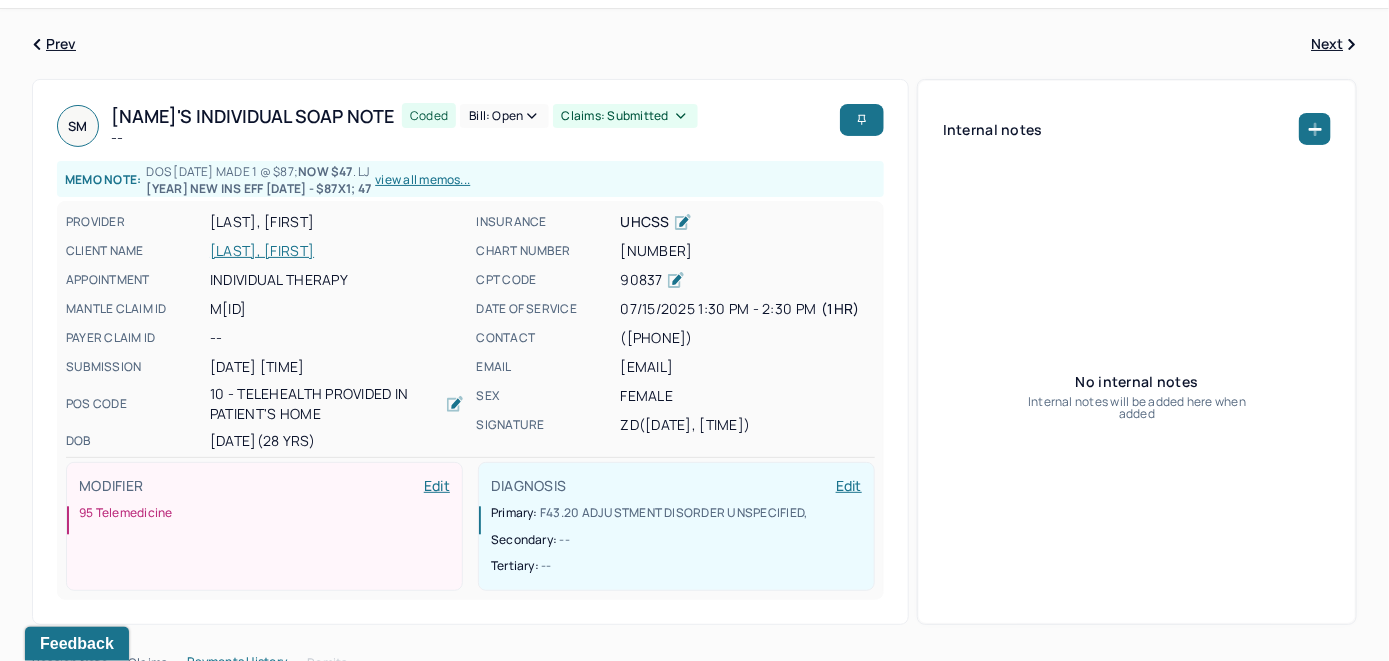 scroll, scrollTop: 0, scrollLeft: 0, axis: both 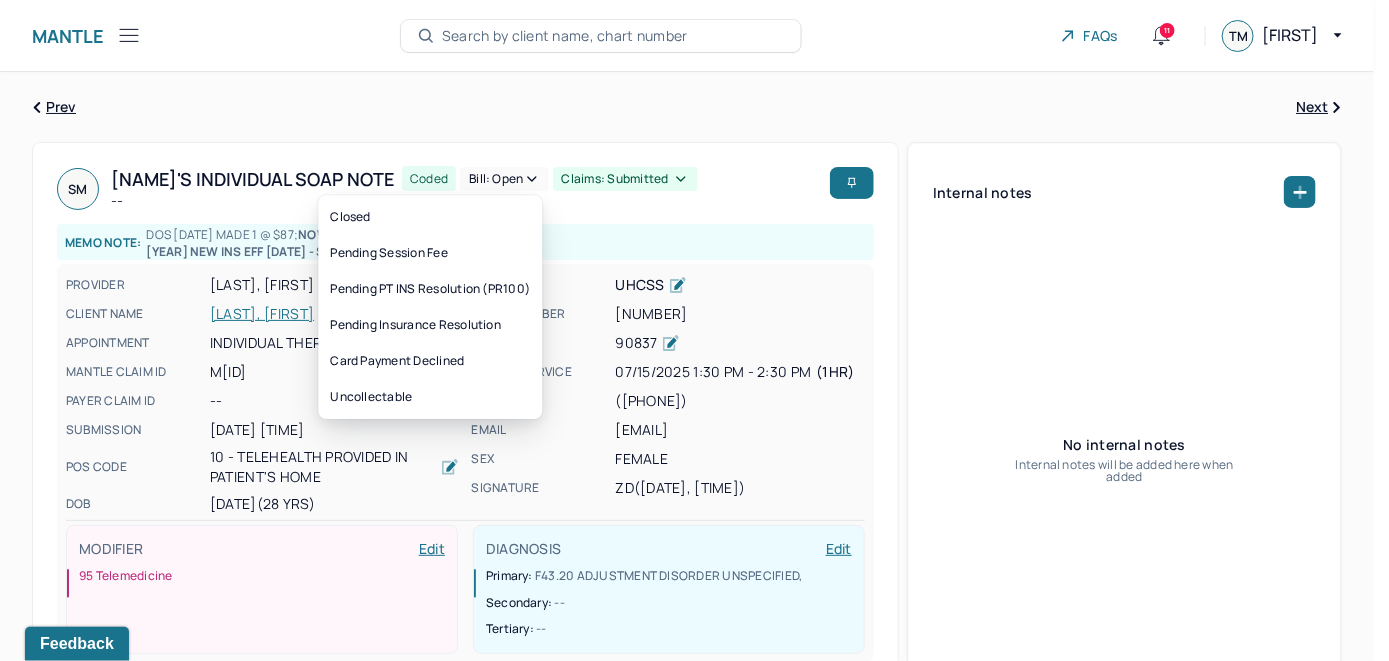 click on "Bill: Open" at bounding box center [504, 179] 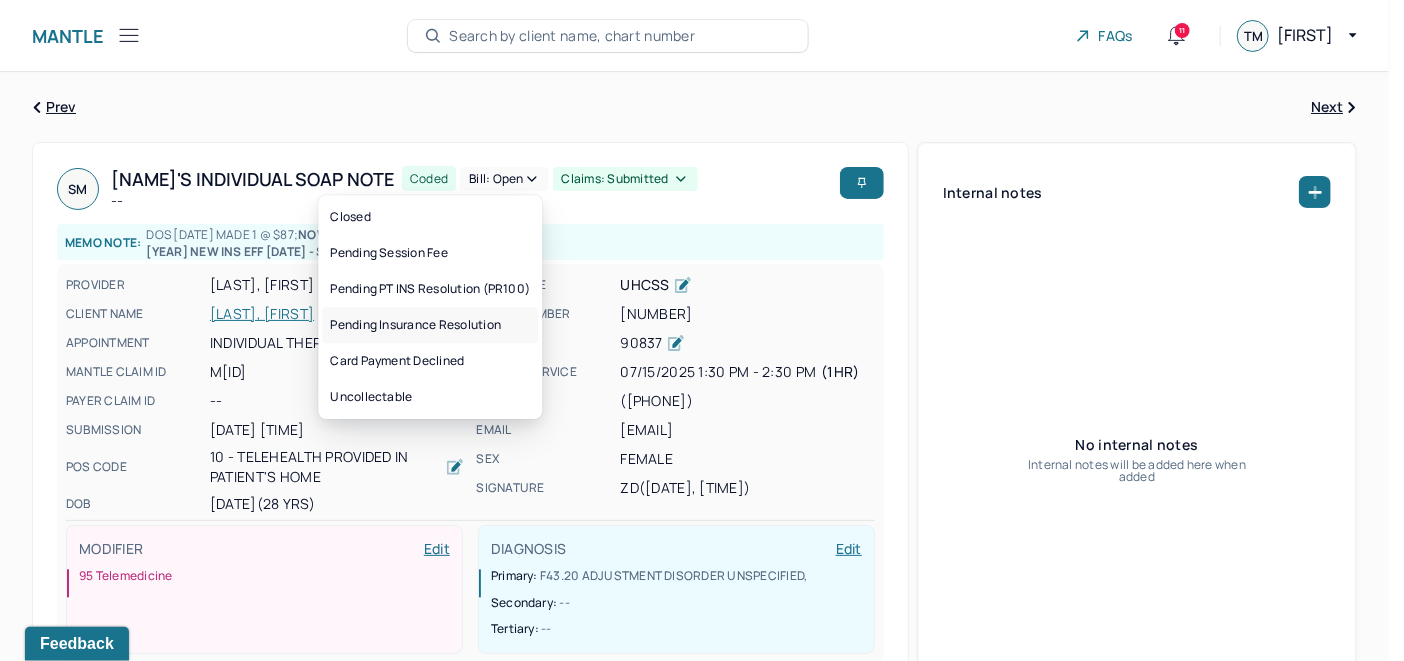 click on "Pending Insurance Resolution" at bounding box center [430, 325] 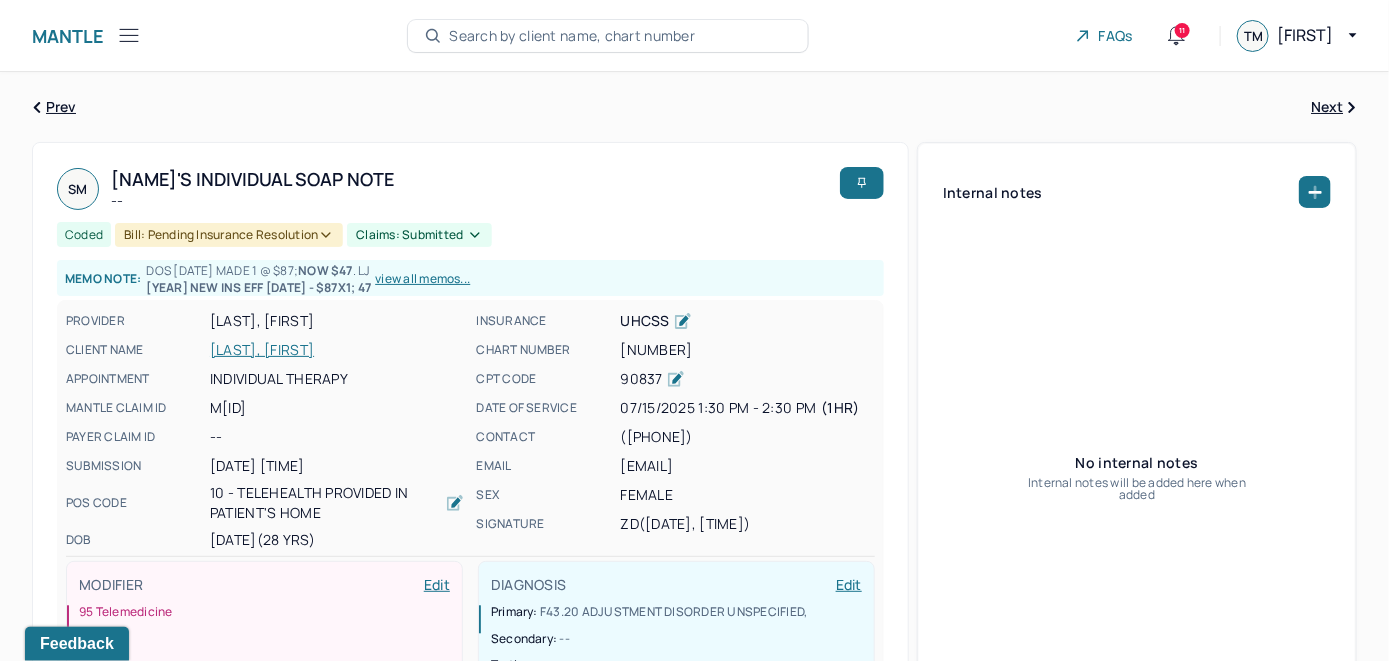 click on "Search by client name, chart number" at bounding box center [572, 36] 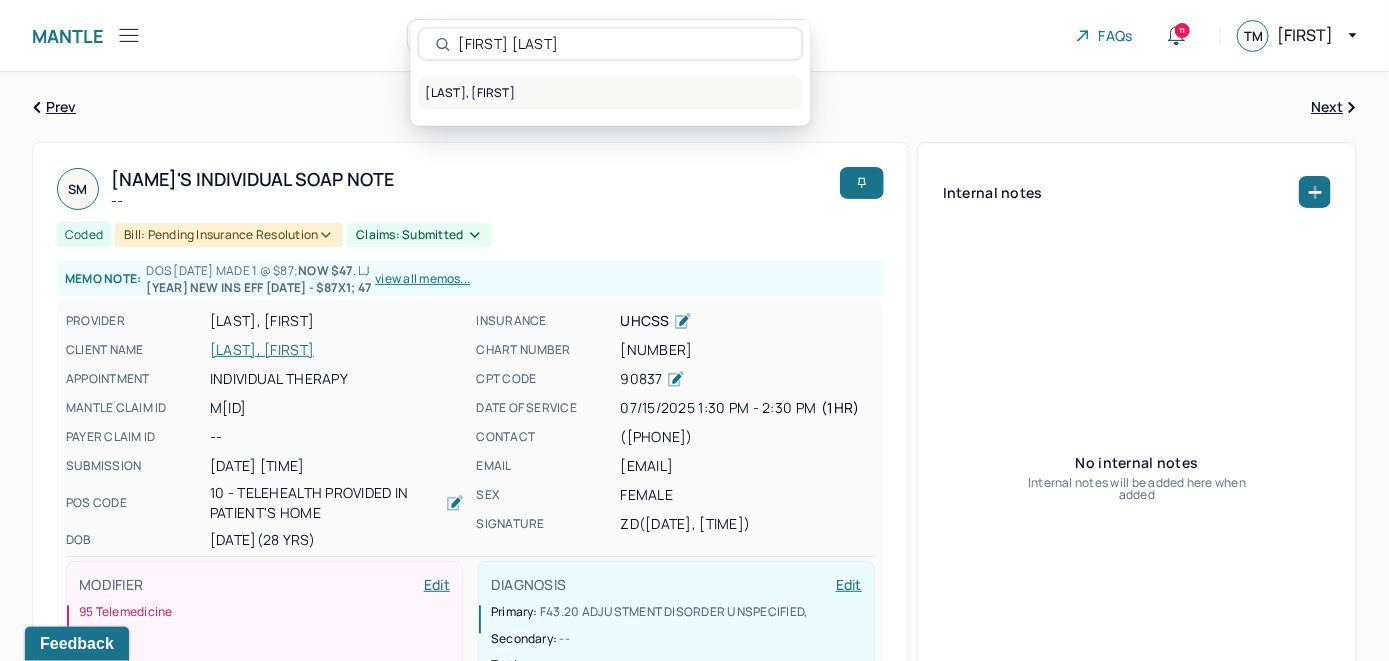 type on "Shawna Robinson" 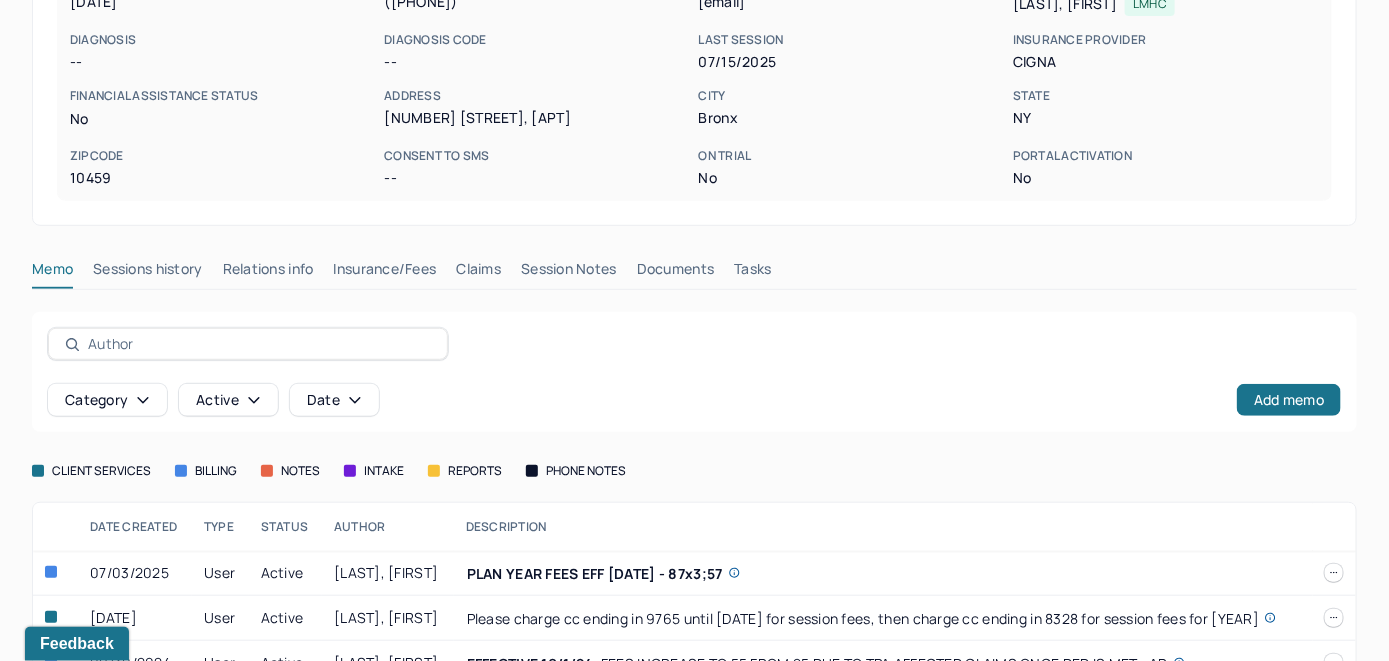 scroll, scrollTop: 500, scrollLeft: 0, axis: vertical 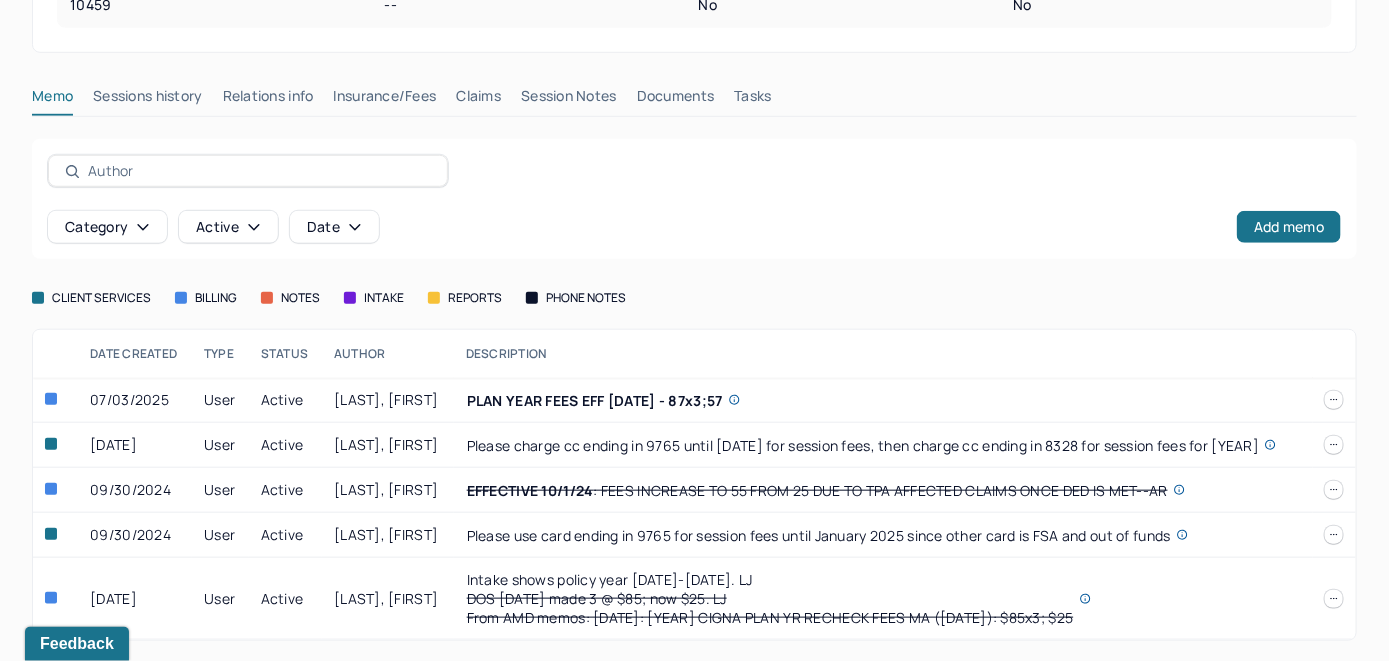 click on "Insurance/Fees" at bounding box center (385, 100) 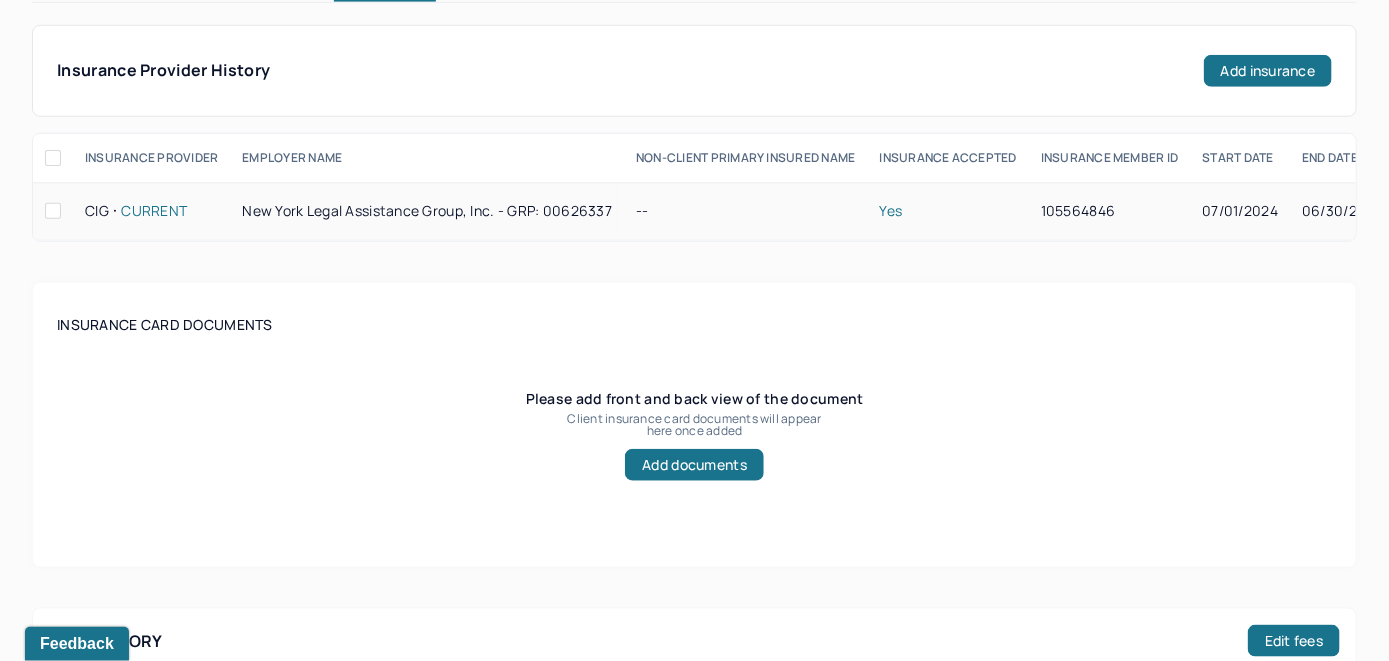 scroll, scrollTop: 500, scrollLeft: 0, axis: vertical 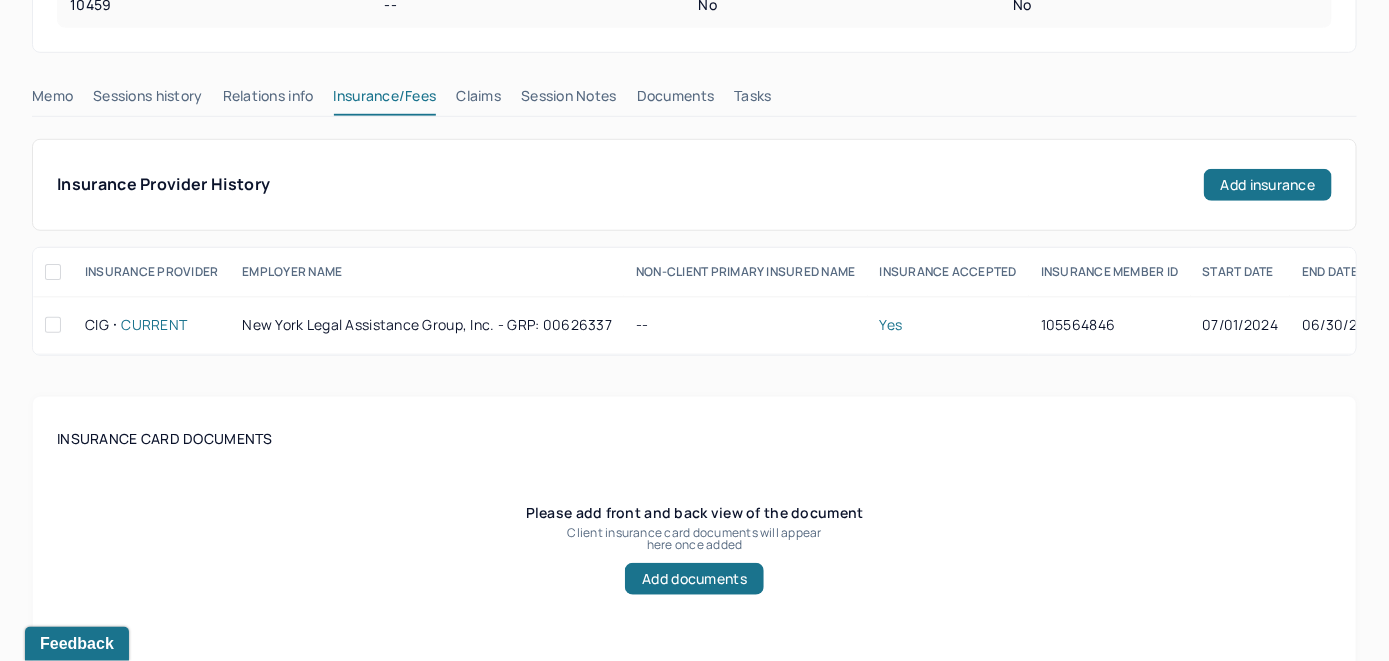 click on "Claims" at bounding box center [478, 100] 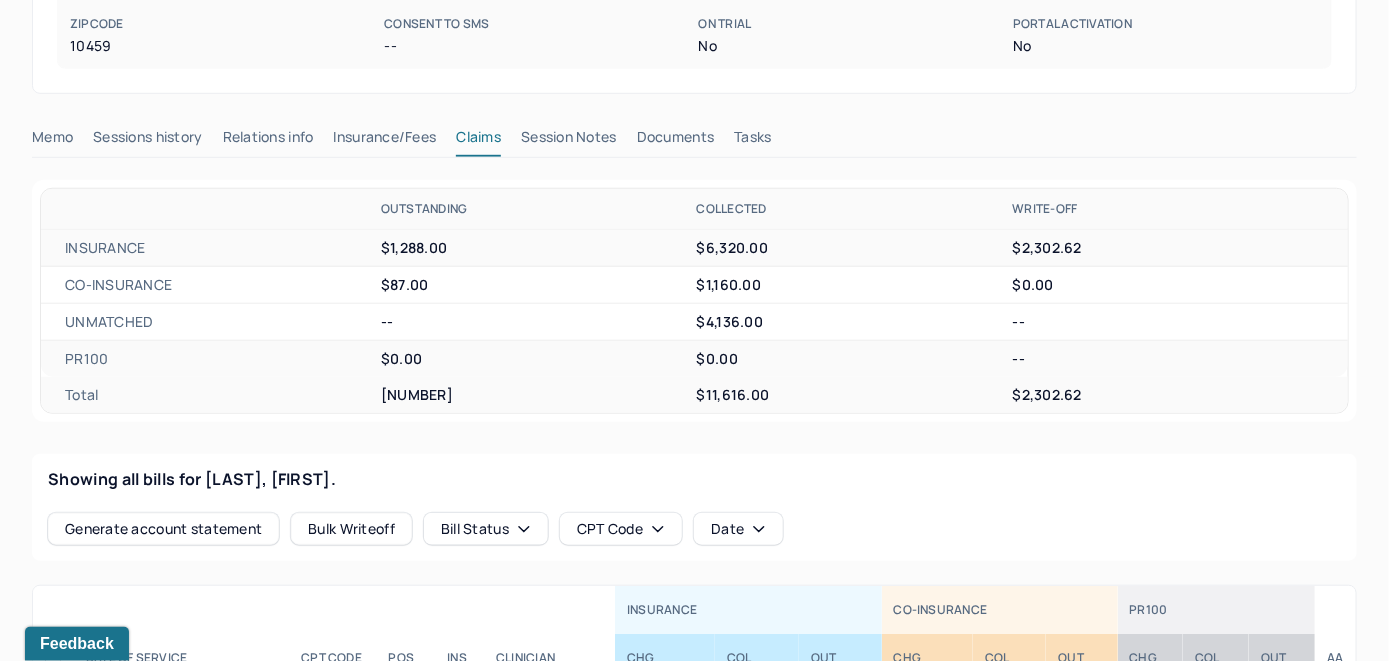 scroll, scrollTop: 442, scrollLeft: 0, axis: vertical 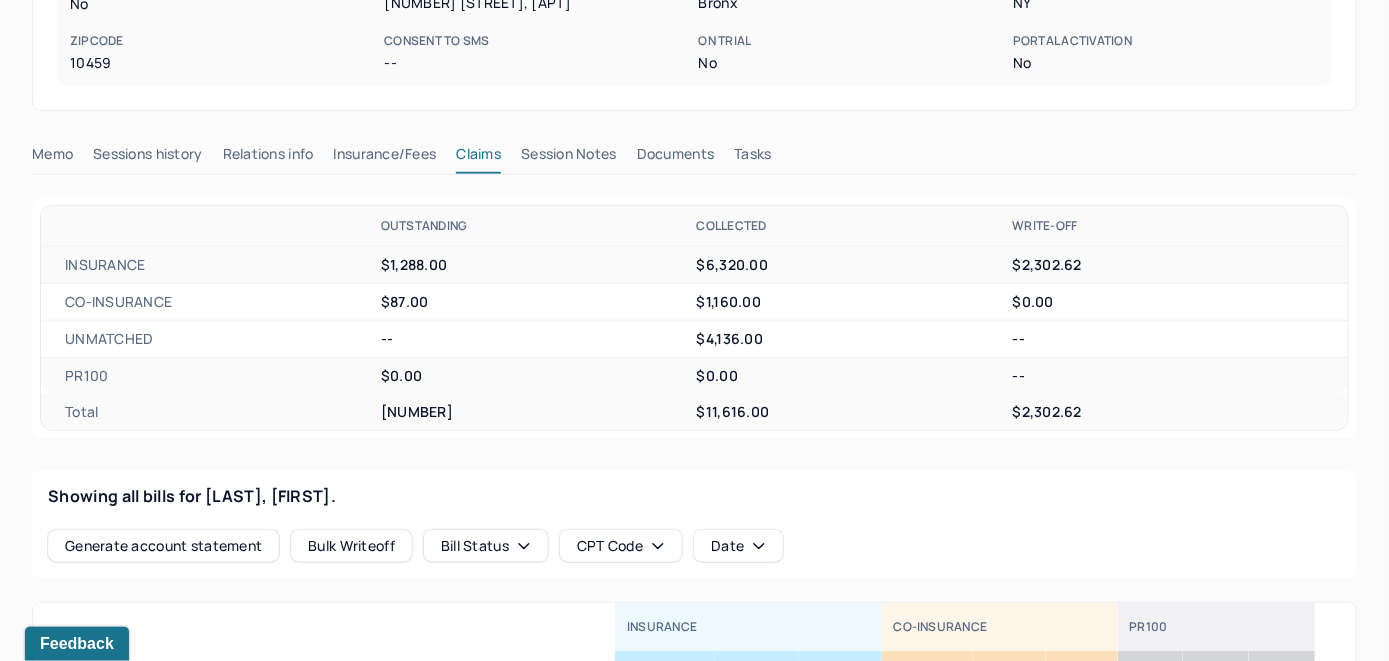 click on "Memo" at bounding box center [52, 158] 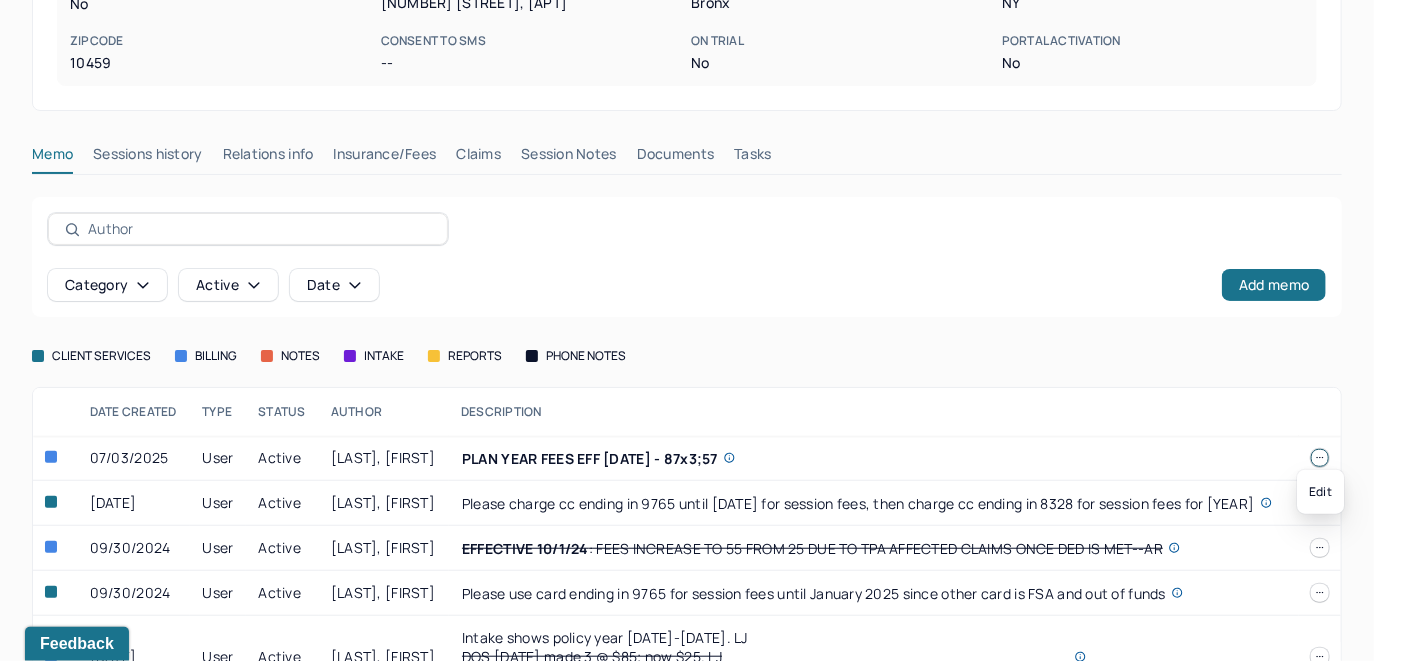 click at bounding box center (1320, 458) 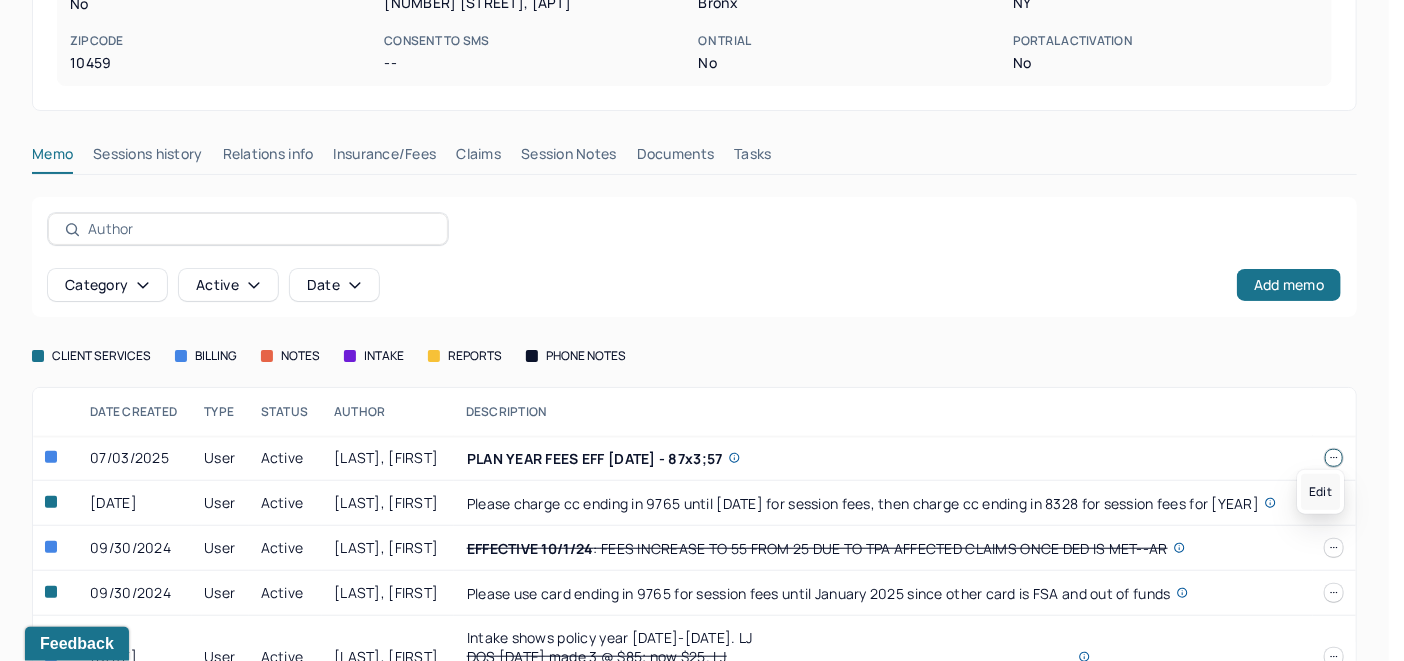 click on "Edit" at bounding box center (1320, 492) 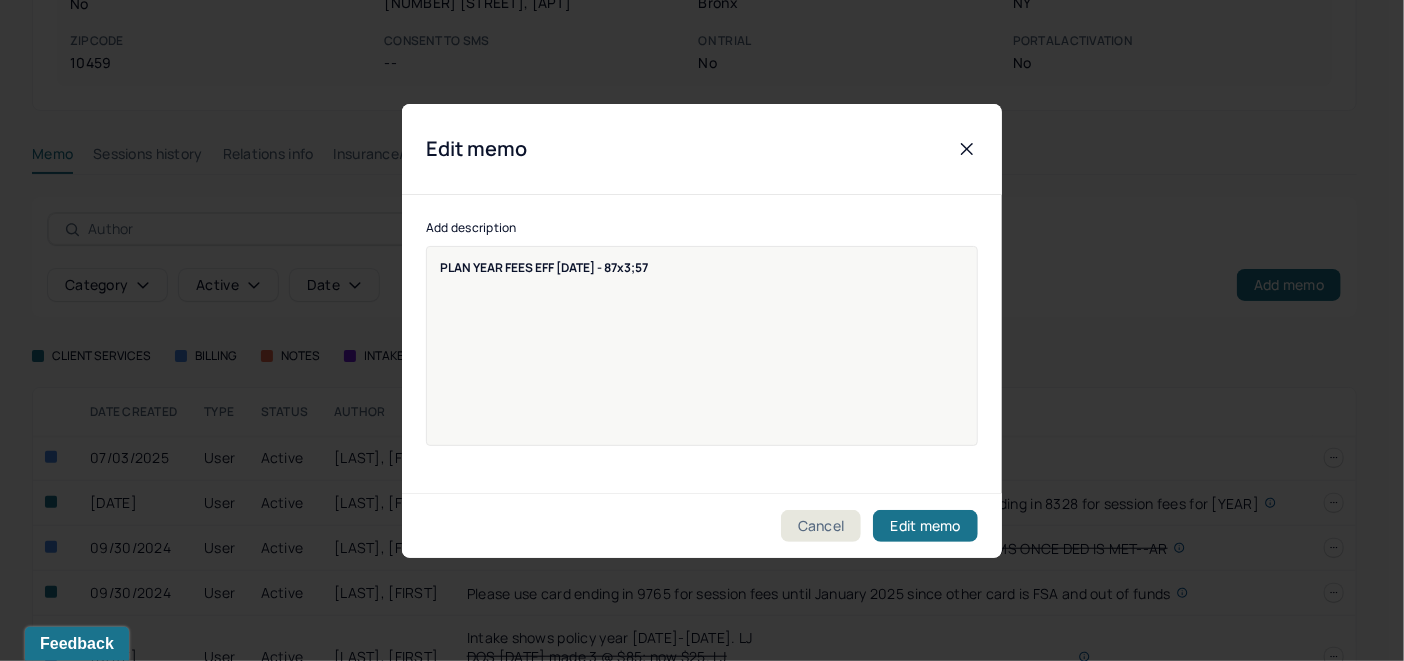 click on "PLAN YEAR FEES EFF 7/2/25 - 87x3;57" at bounding box center (702, 359) 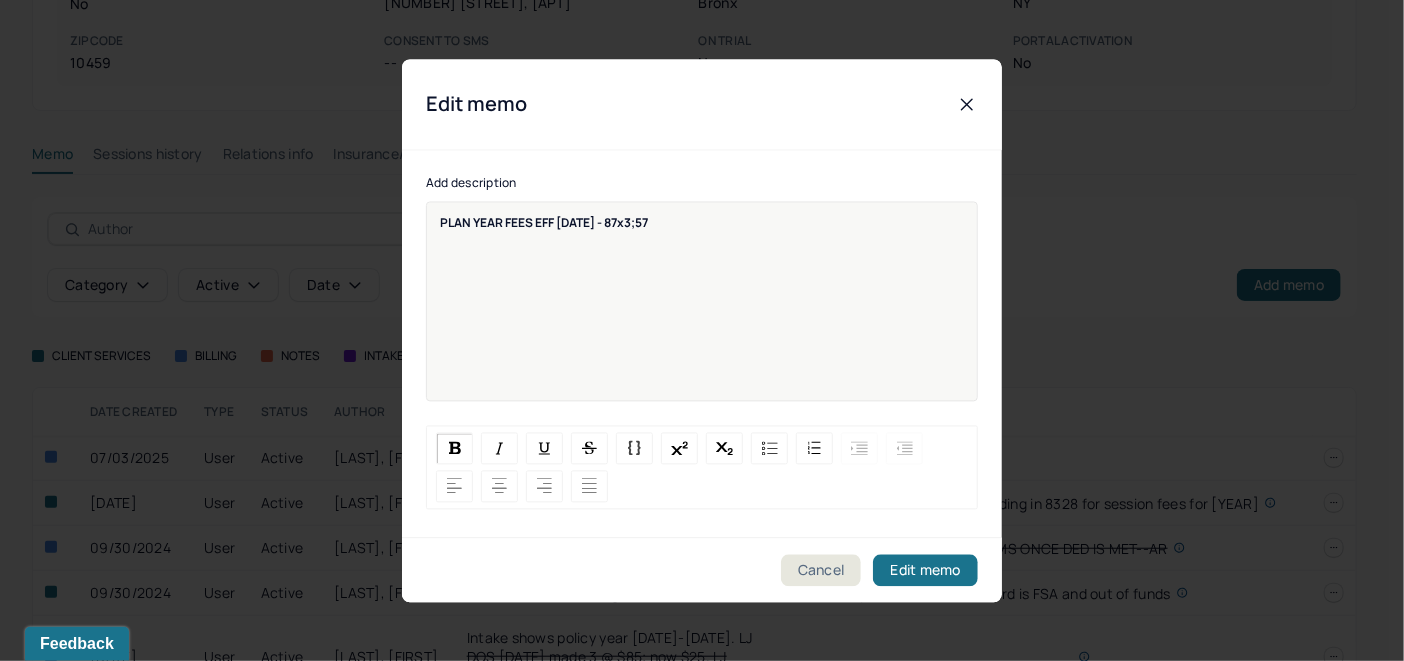 type 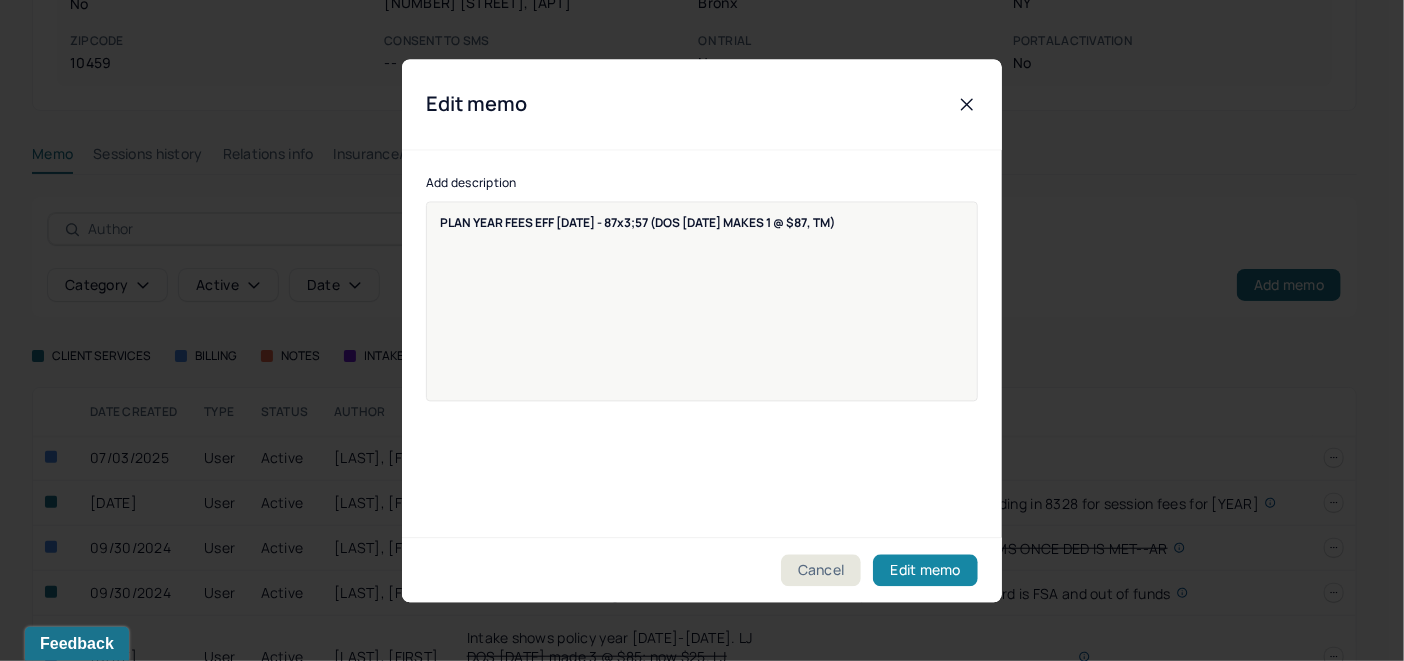 click on "Edit memo" at bounding box center (925, 570) 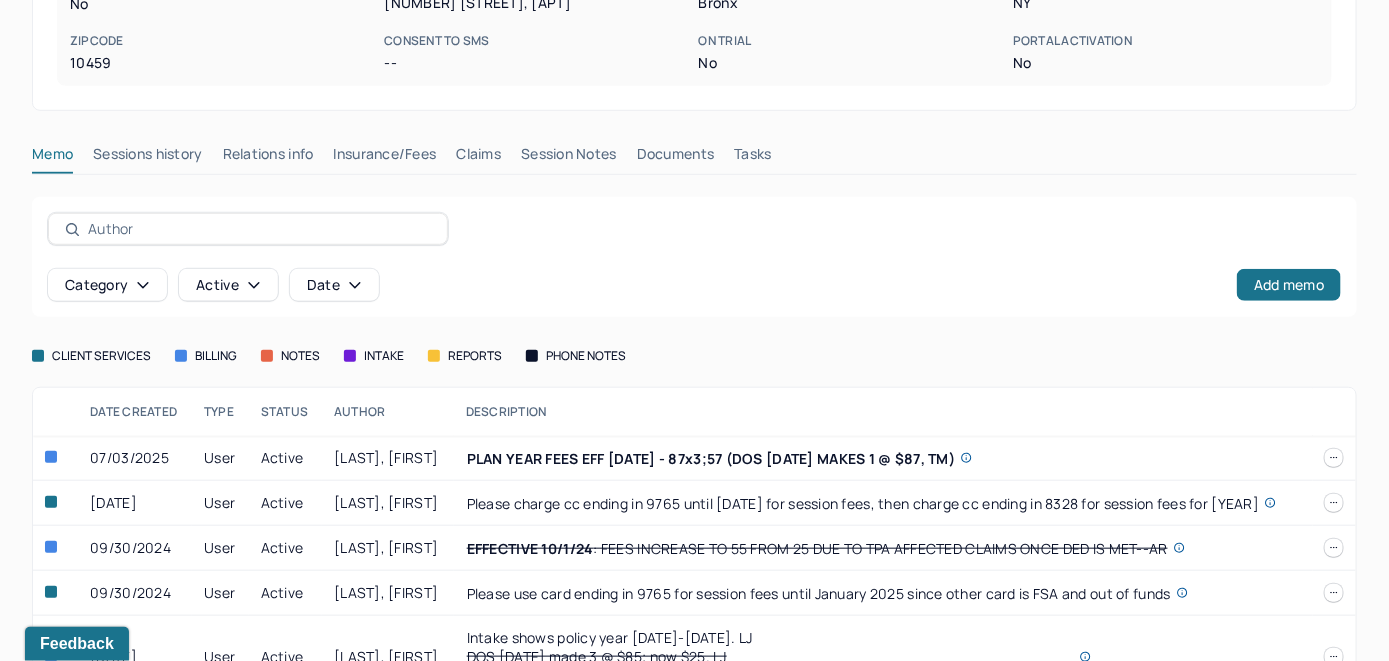 click on "Claims" at bounding box center (478, 158) 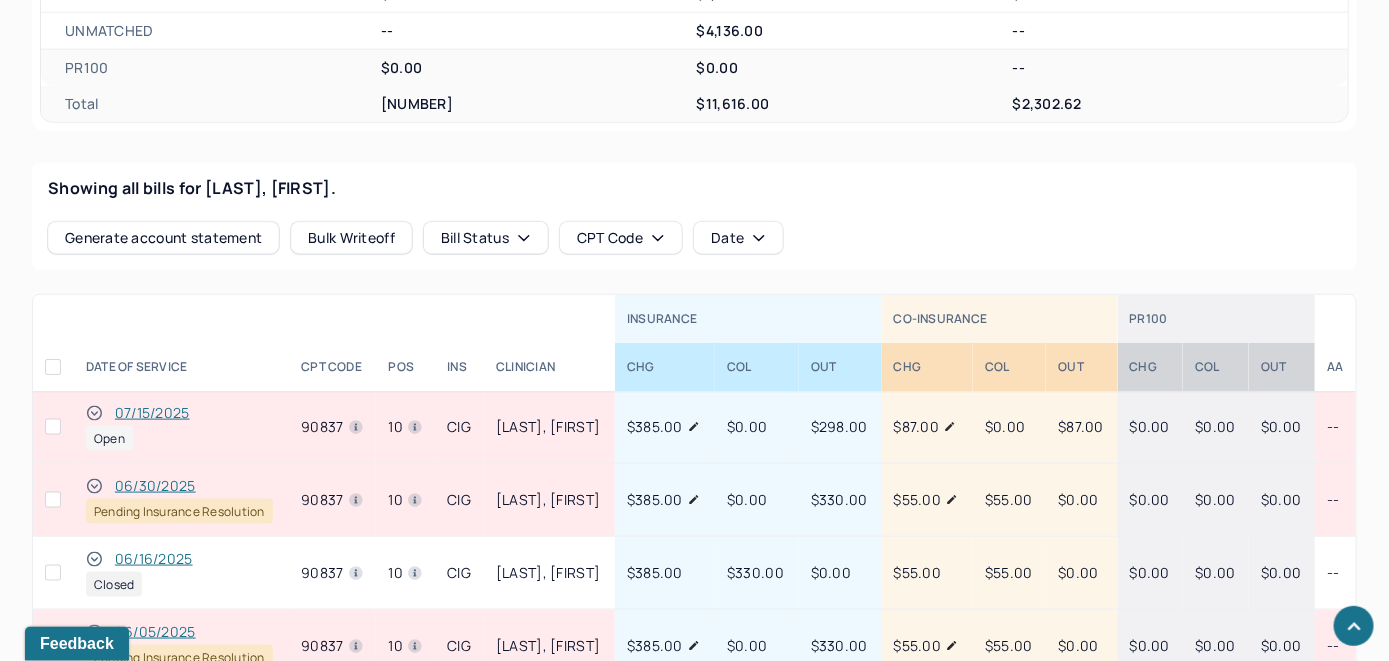 scroll, scrollTop: 1042, scrollLeft: 0, axis: vertical 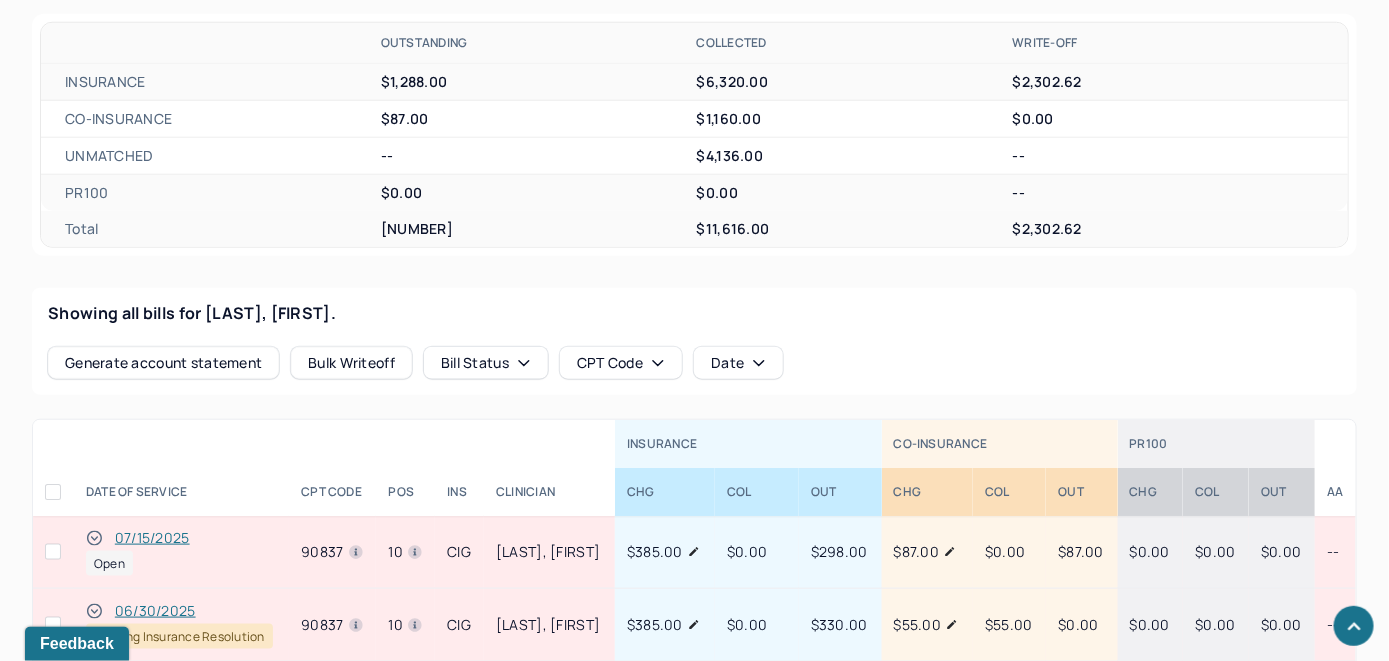 click on "07/15/2025" at bounding box center (152, 538) 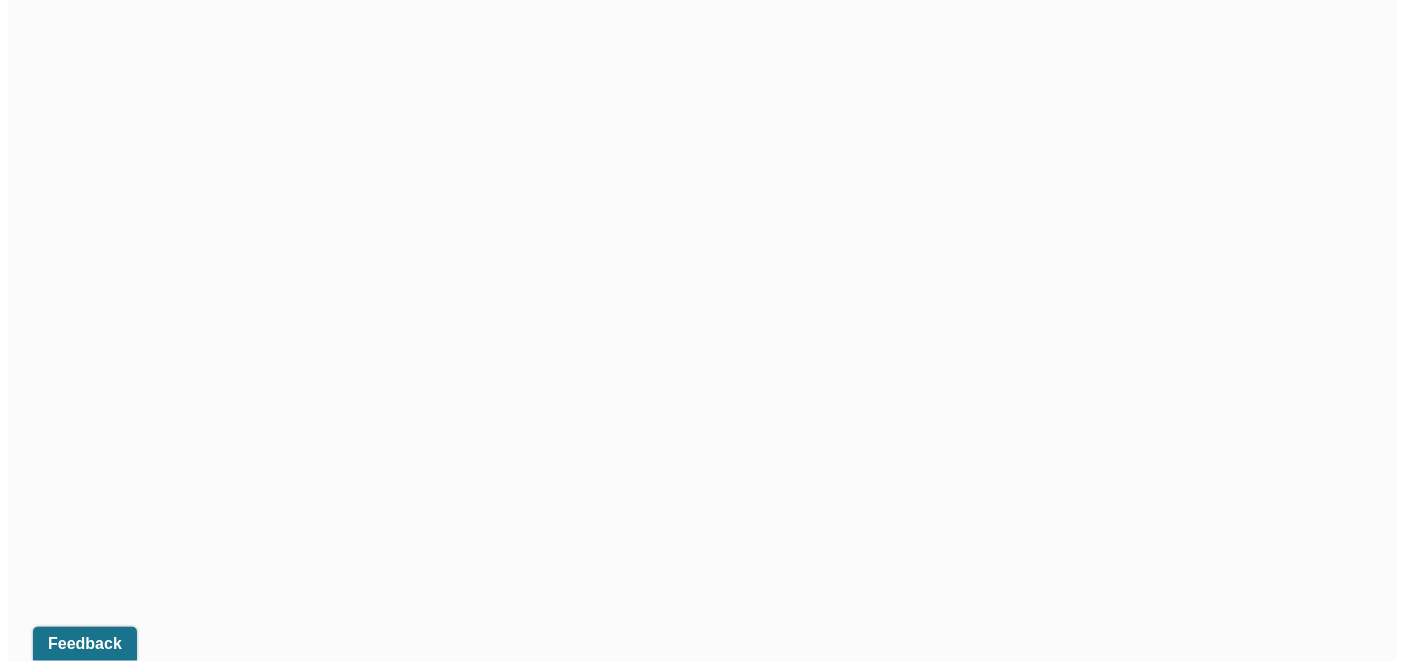 scroll, scrollTop: 553, scrollLeft: 0, axis: vertical 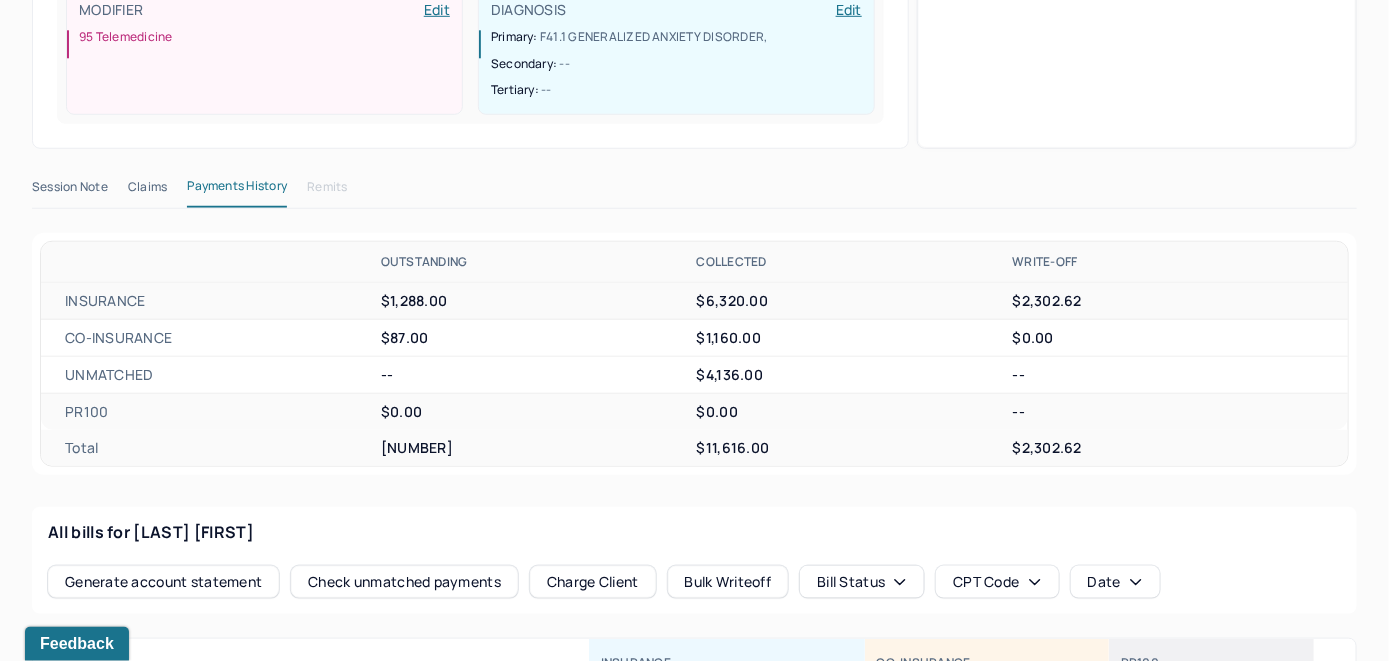 click on "Check unmatched payments" at bounding box center (404, 582) 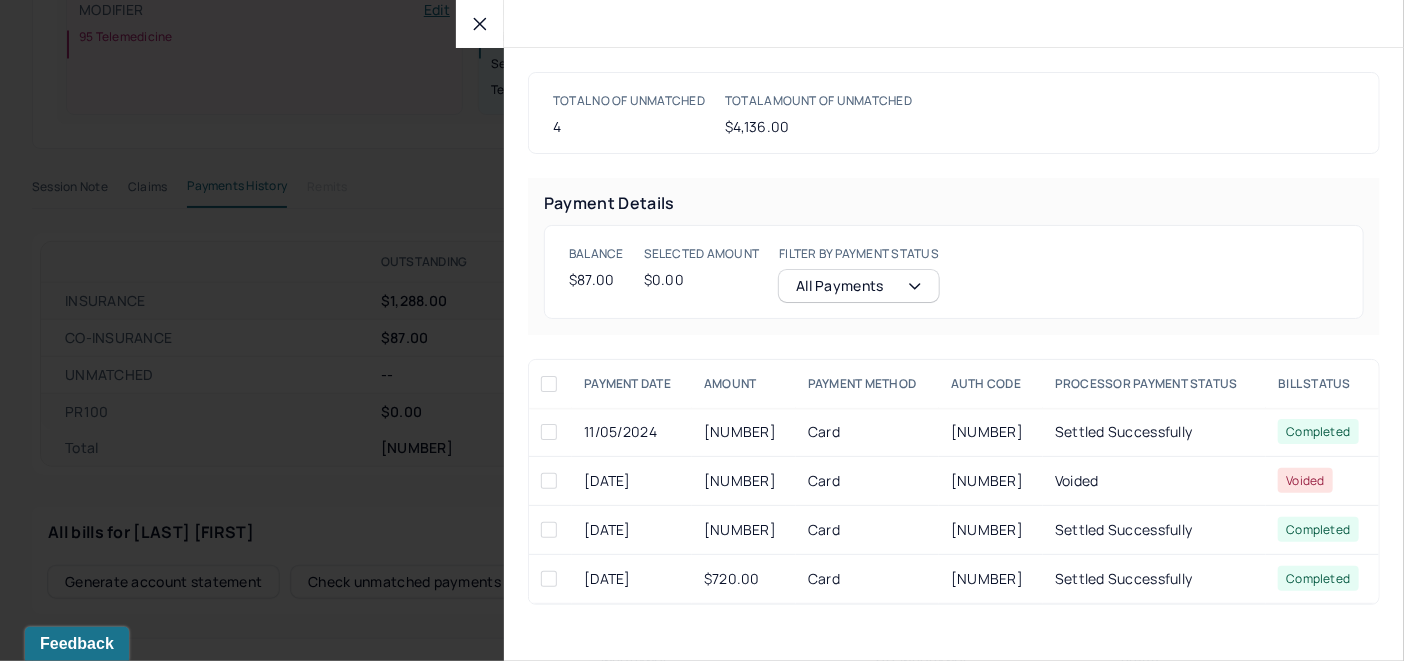 click at bounding box center [480, 24] 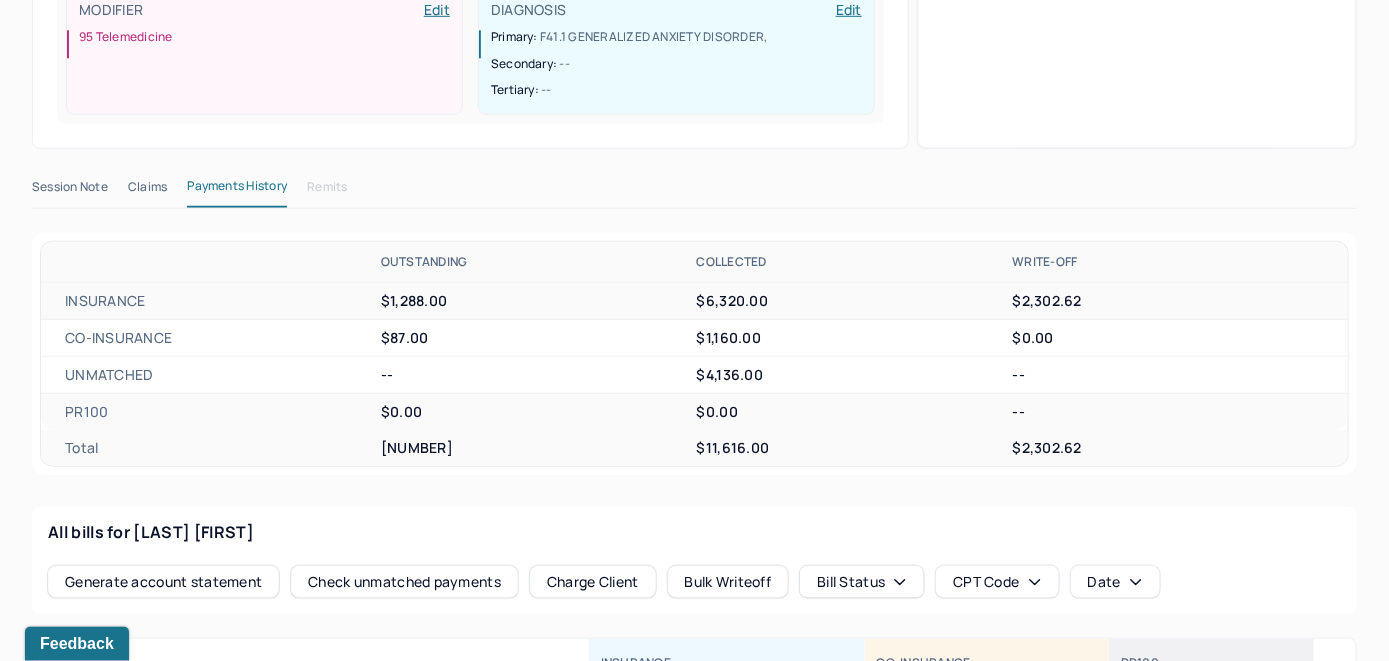 click on "Charge Client" at bounding box center (593, 582) 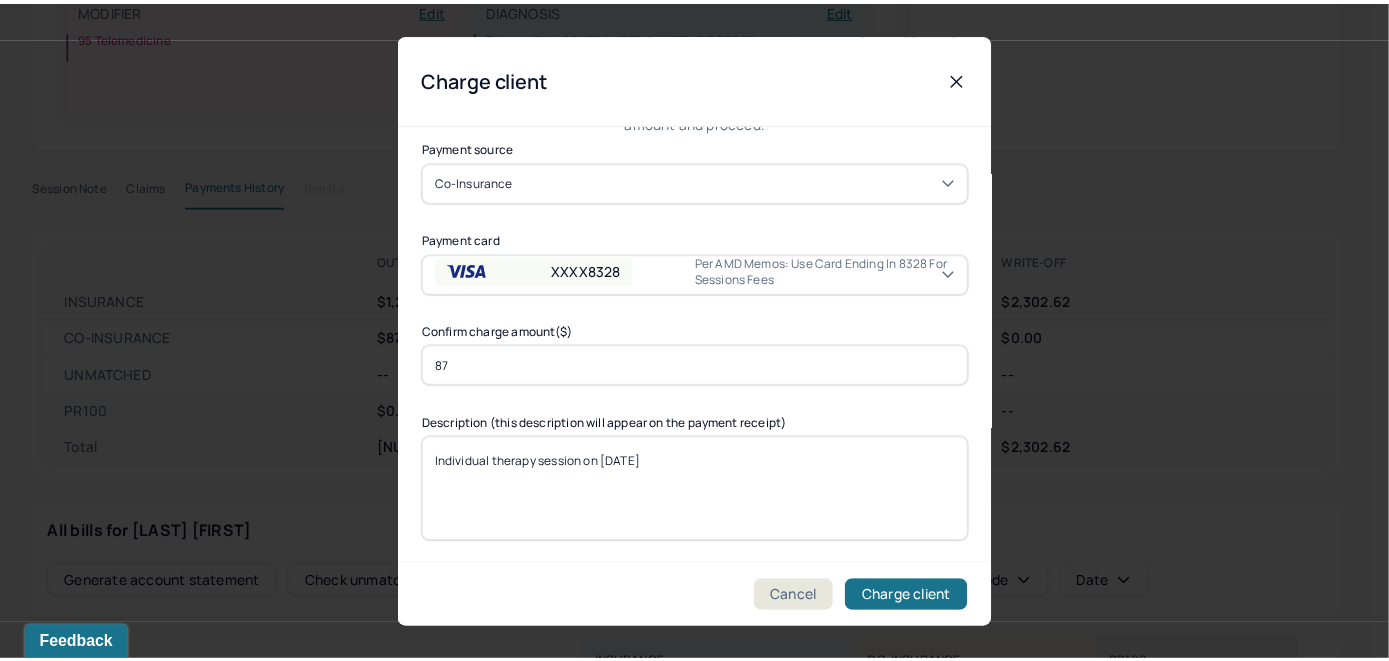 scroll, scrollTop: 121, scrollLeft: 0, axis: vertical 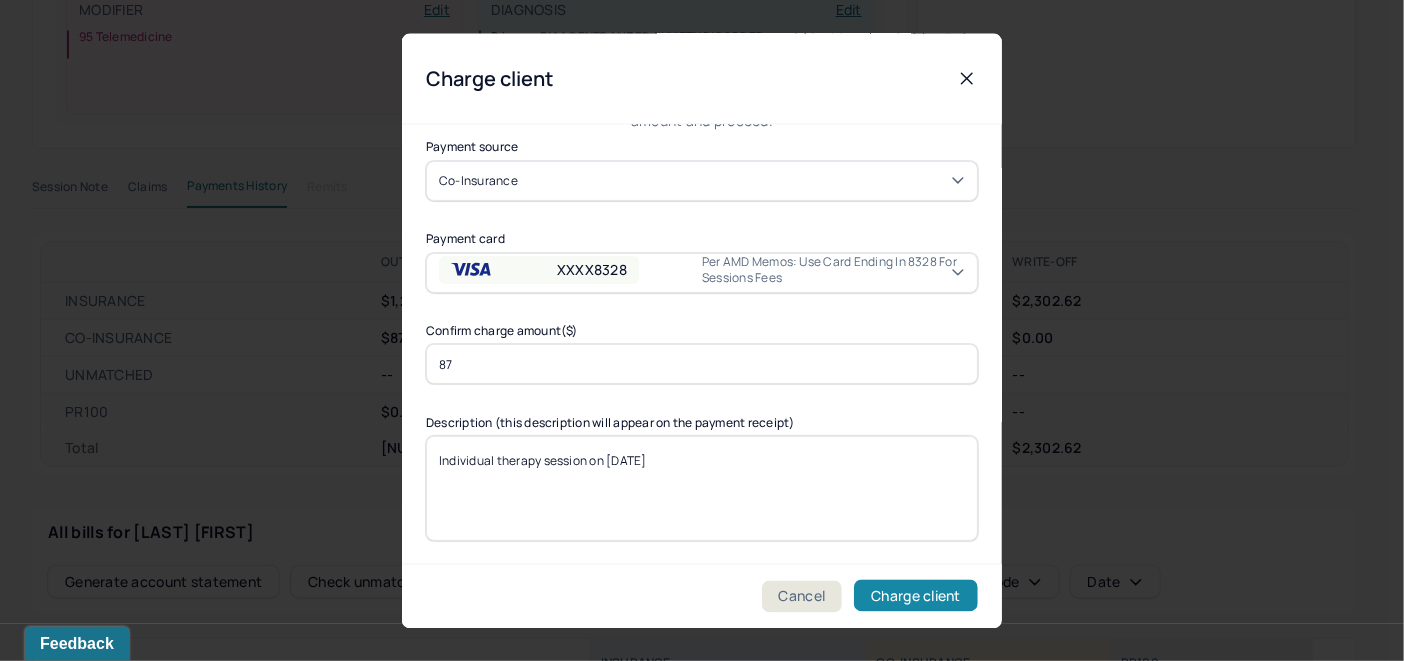 click on "Charge client" at bounding box center [916, 596] 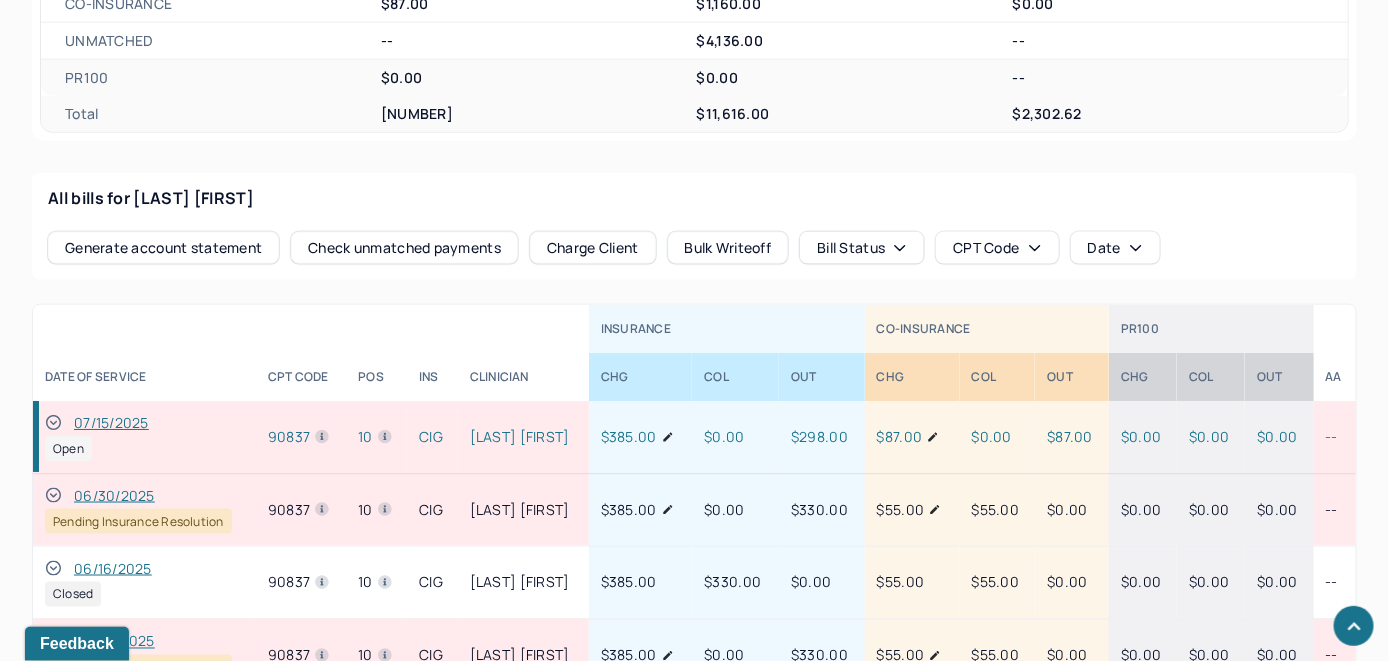 scroll, scrollTop: 953, scrollLeft: 0, axis: vertical 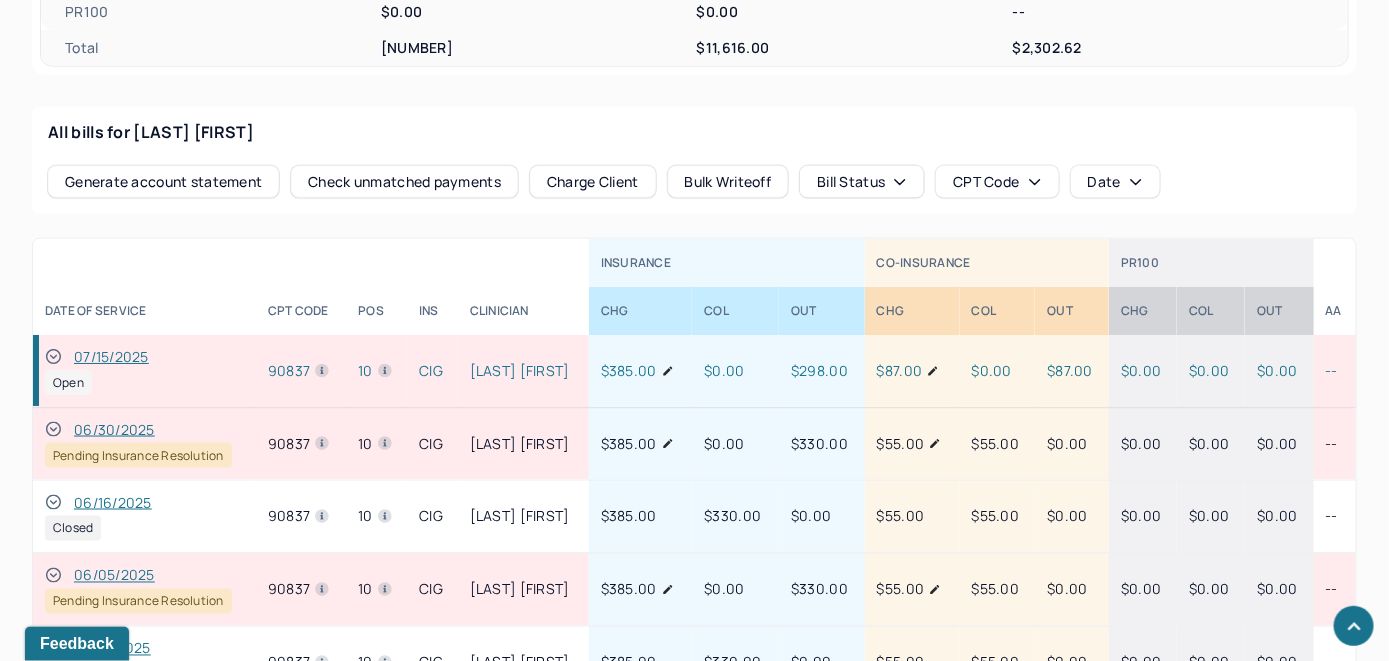 click 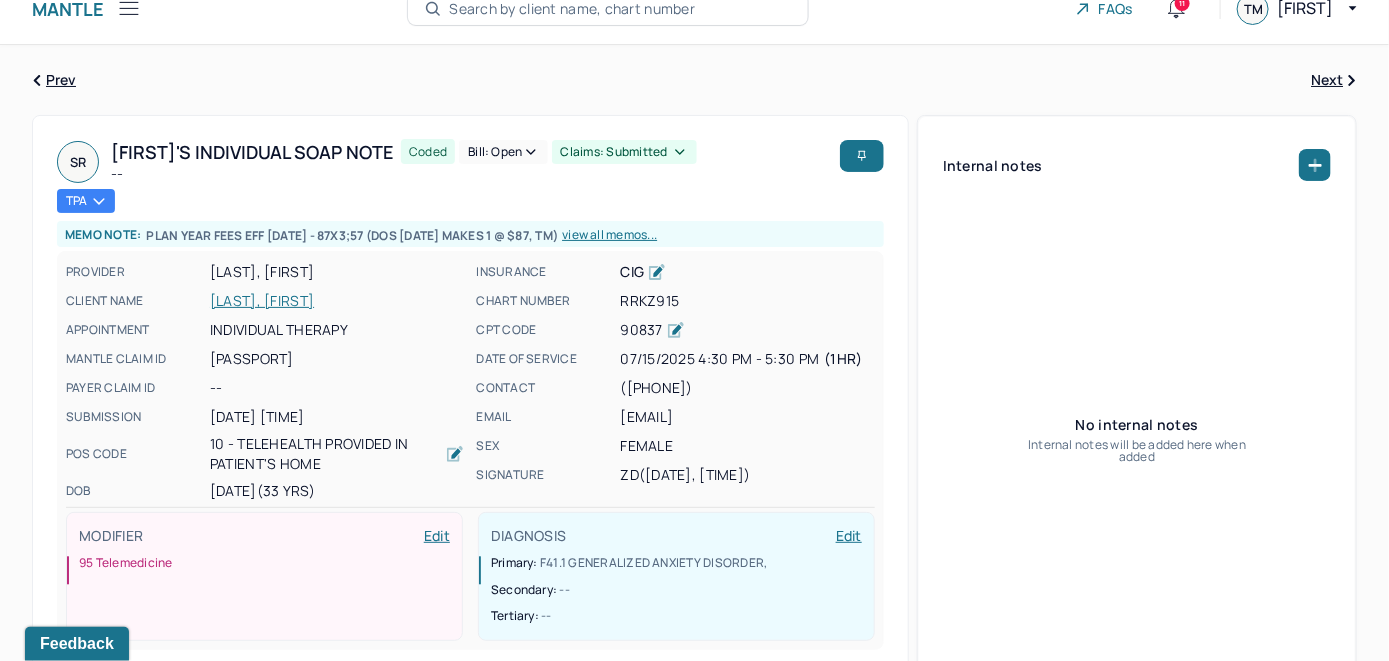 scroll, scrollTop: 0, scrollLeft: 0, axis: both 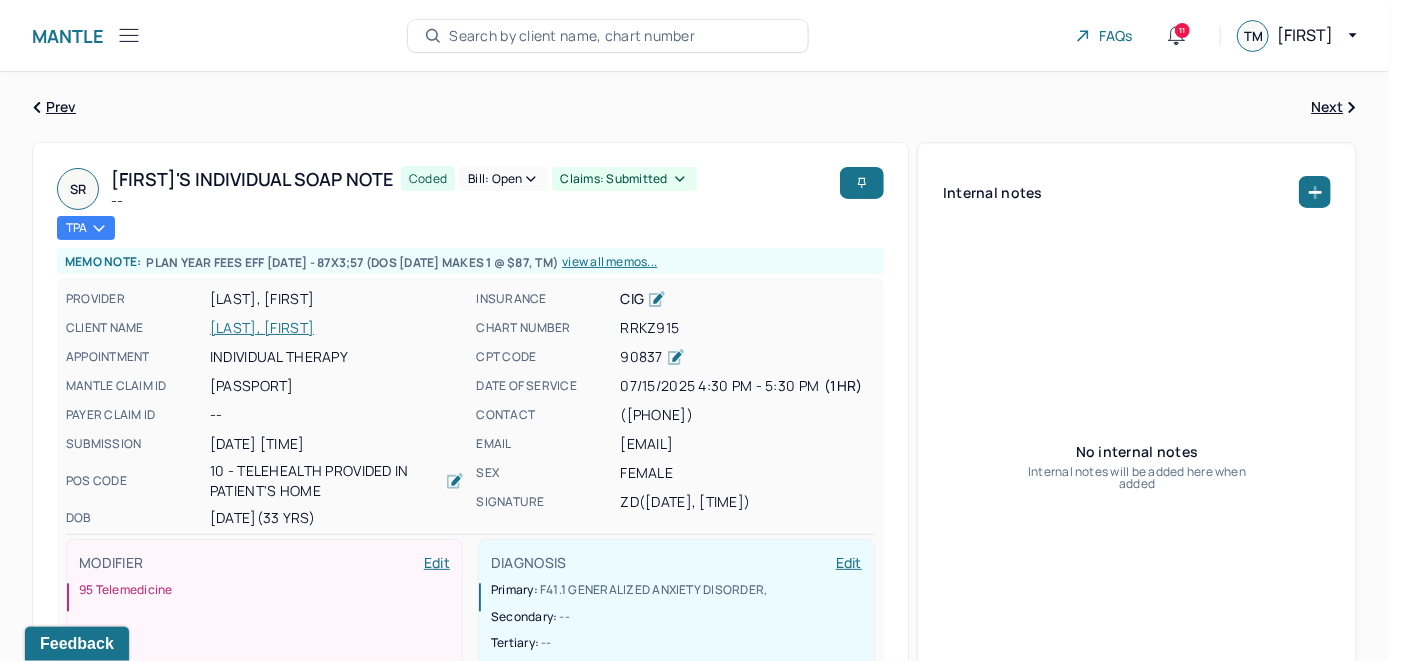 click on "Bill: Open" at bounding box center [503, 179] 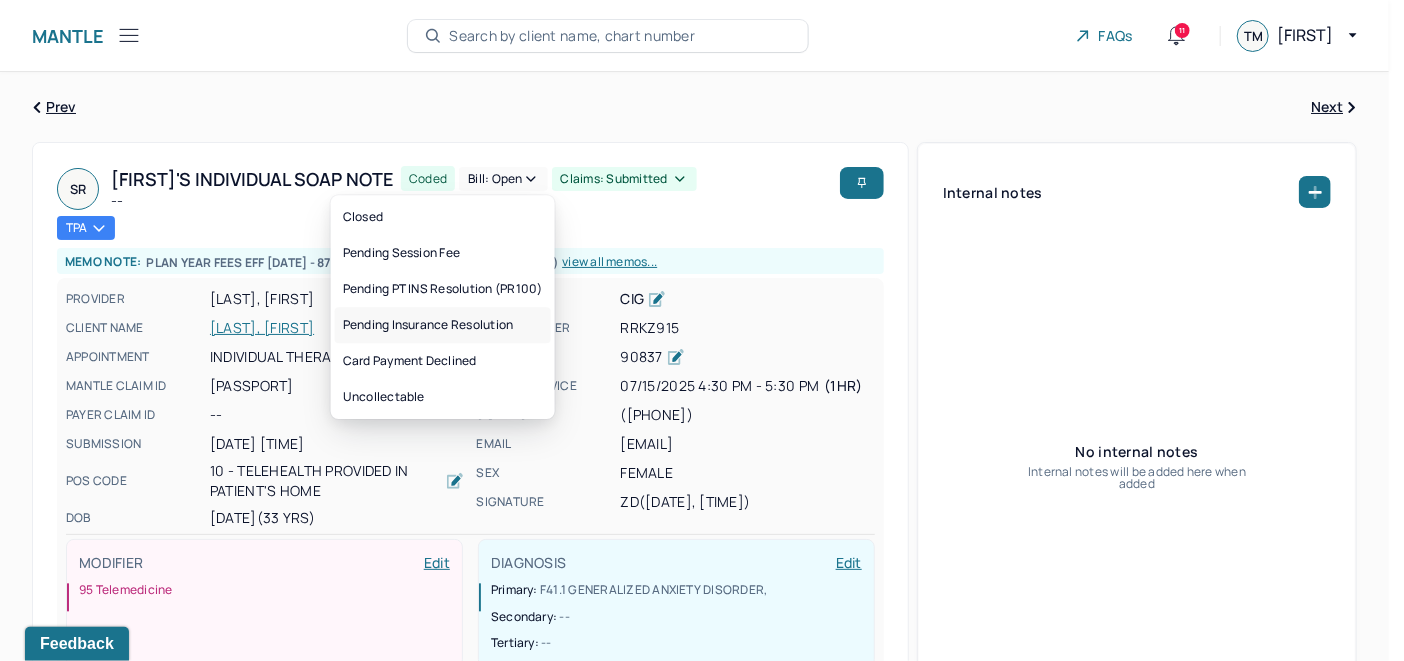 click on "Pending Insurance Resolution" at bounding box center [443, 325] 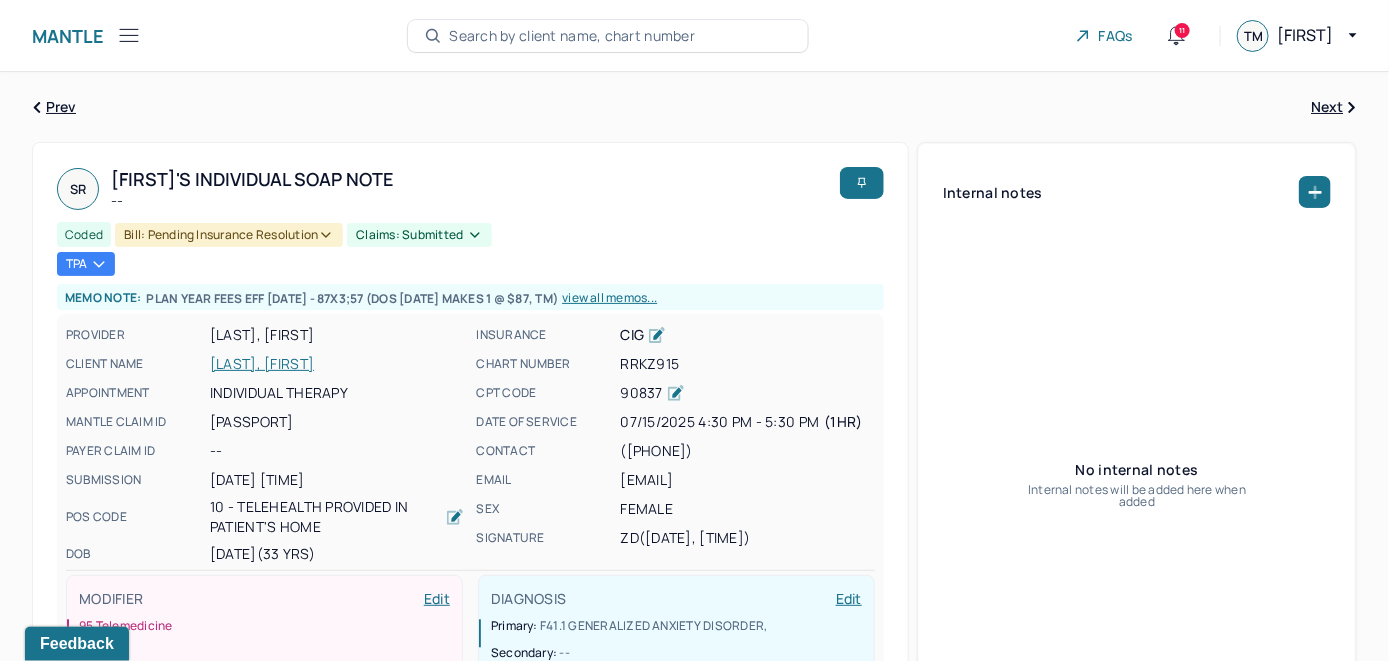 click on "Search by client name, chart number" at bounding box center [572, 36] 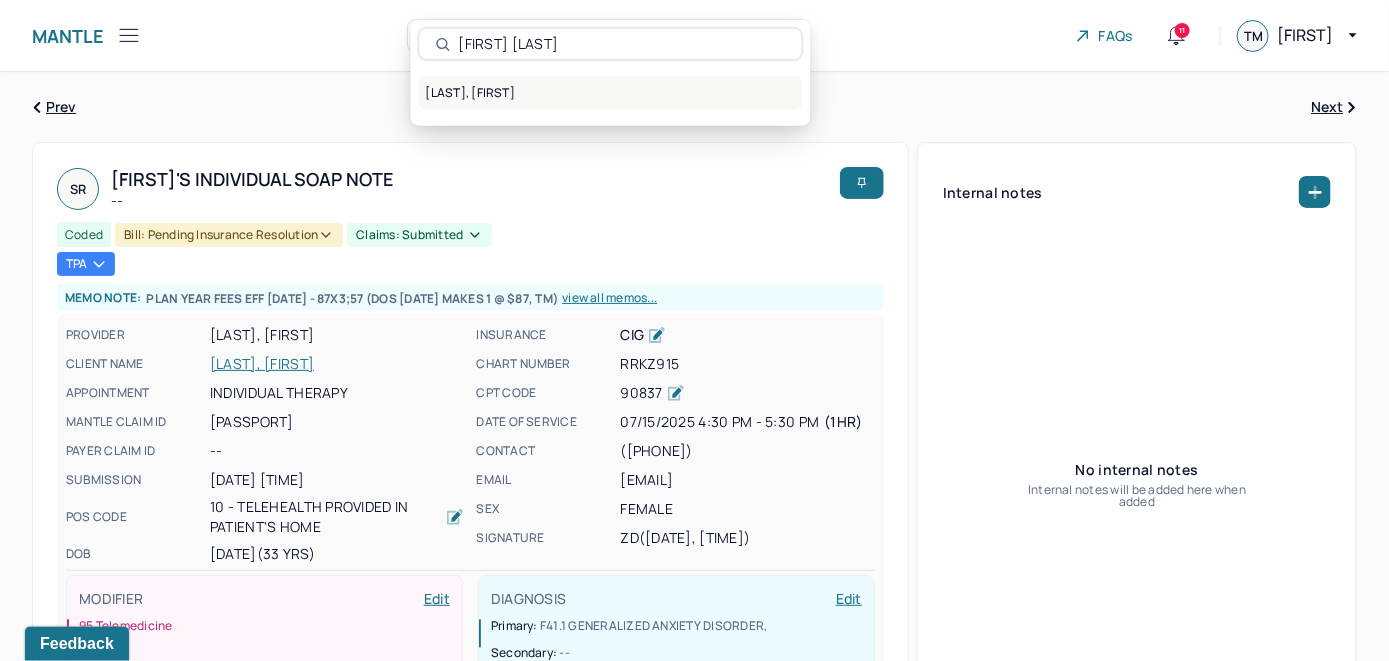 type on "Shreshth Khilani" 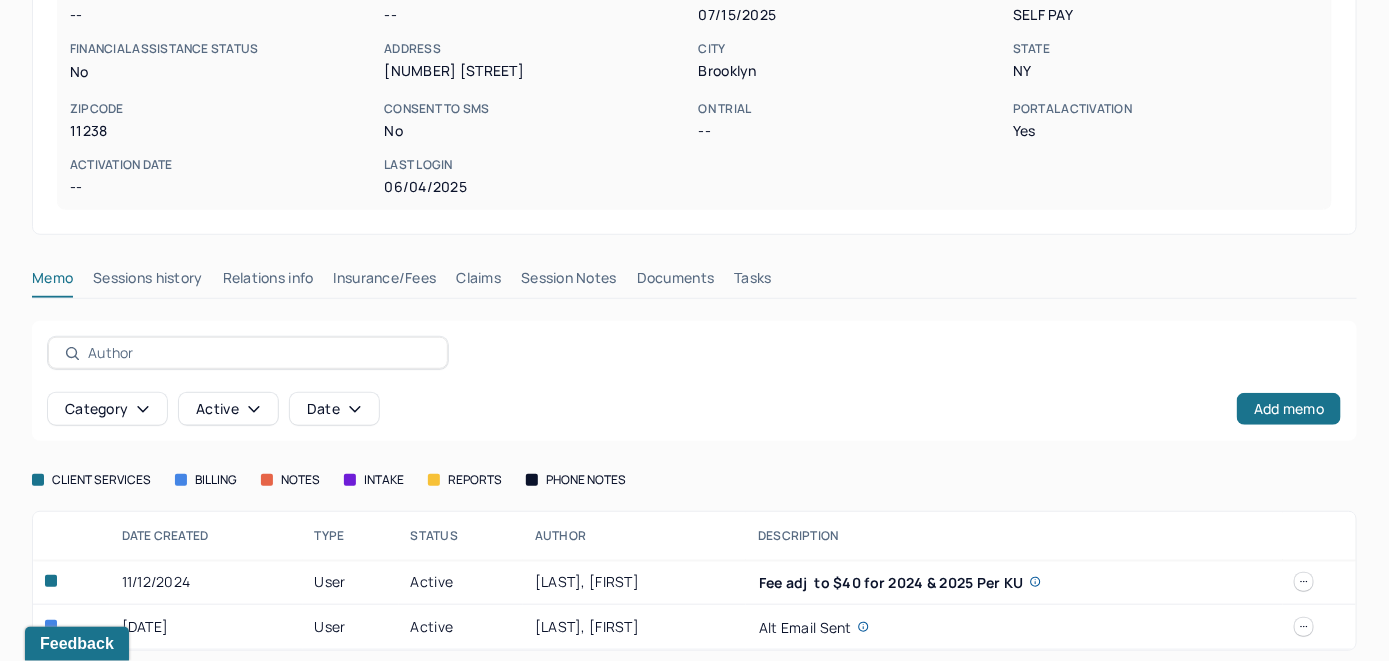 scroll, scrollTop: 385, scrollLeft: 0, axis: vertical 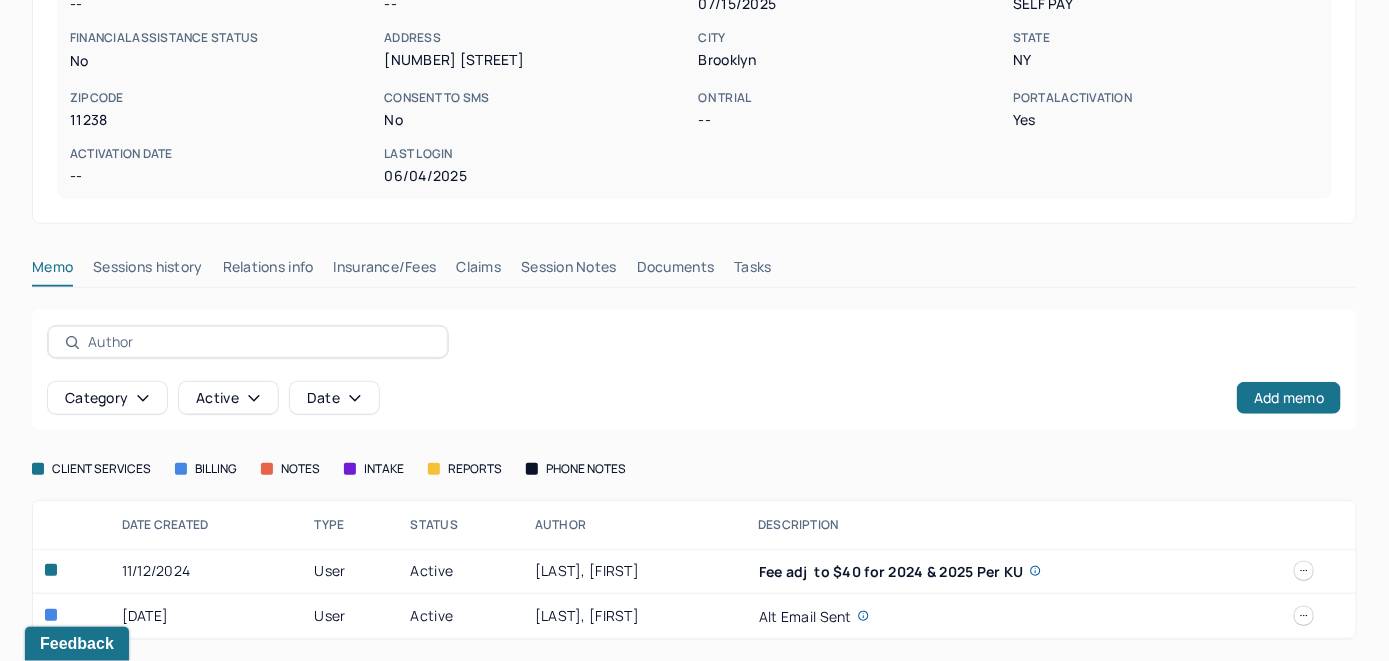 click on "Insurance/Fees" at bounding box center (385, 271) 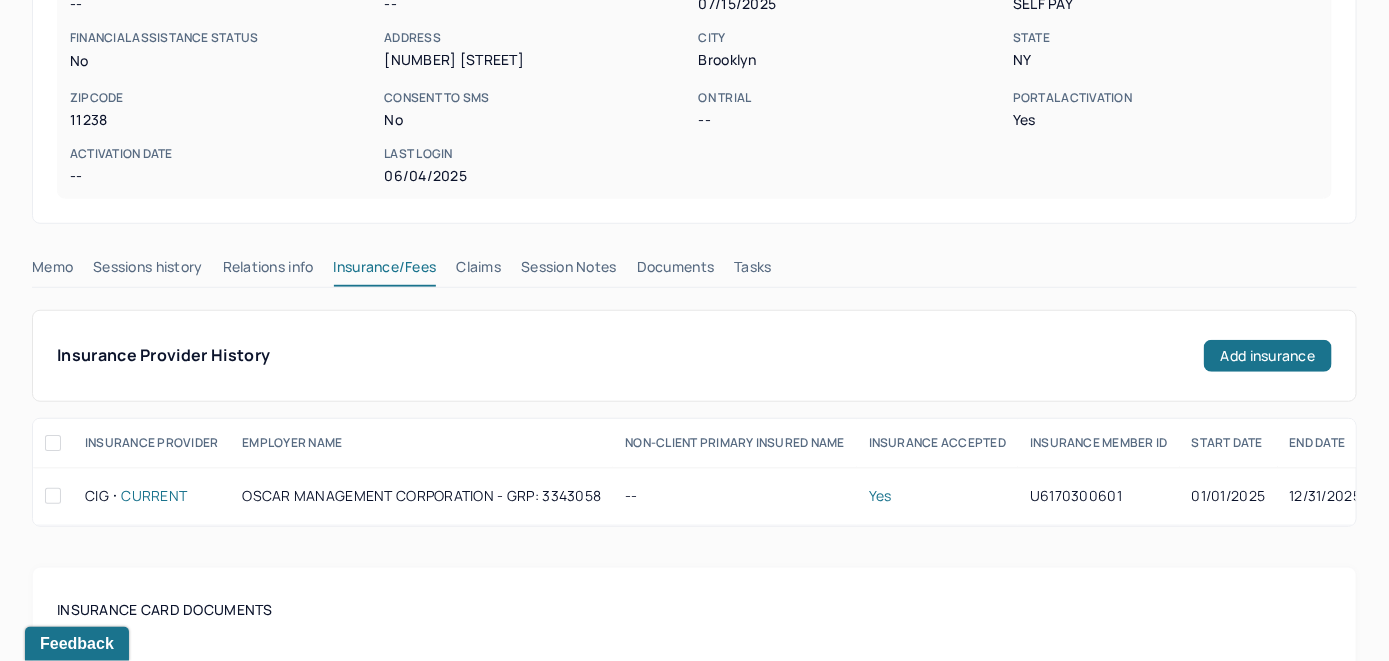 scroll, scrollTop: 185, scrollLeft: 0, axis: vertical 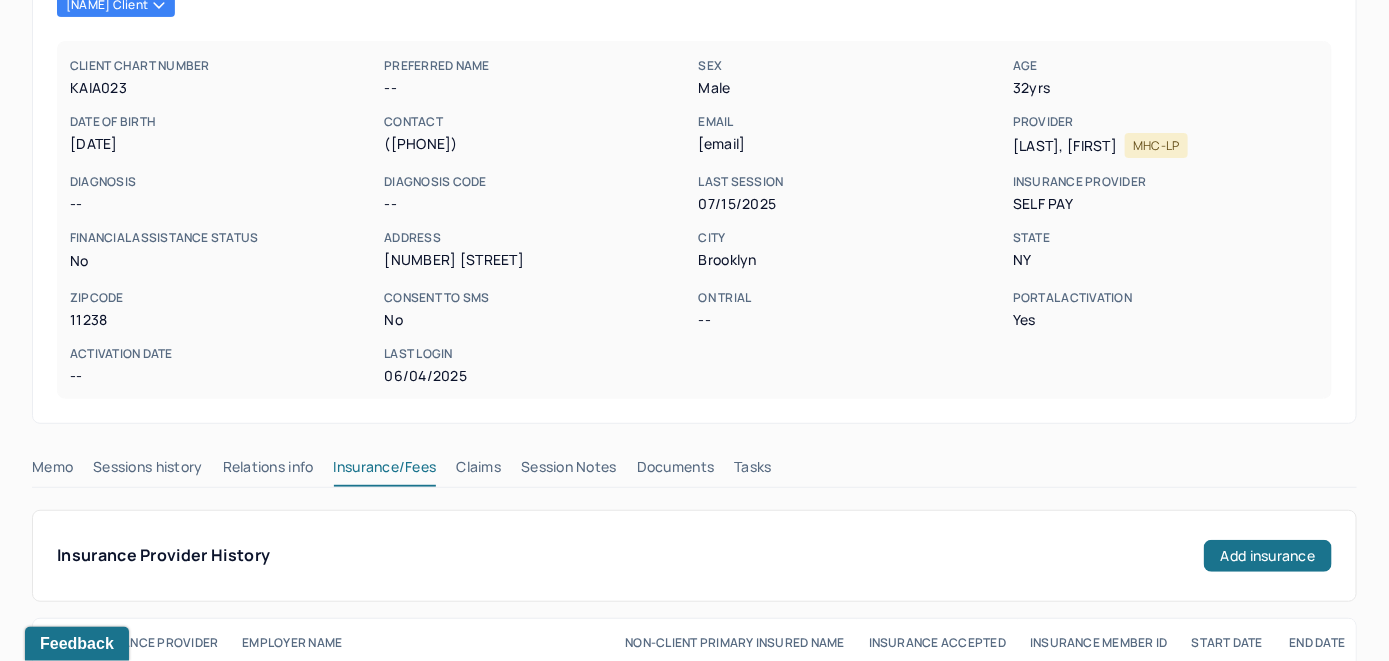 click on "Claims" at bounding box center (478, 471) 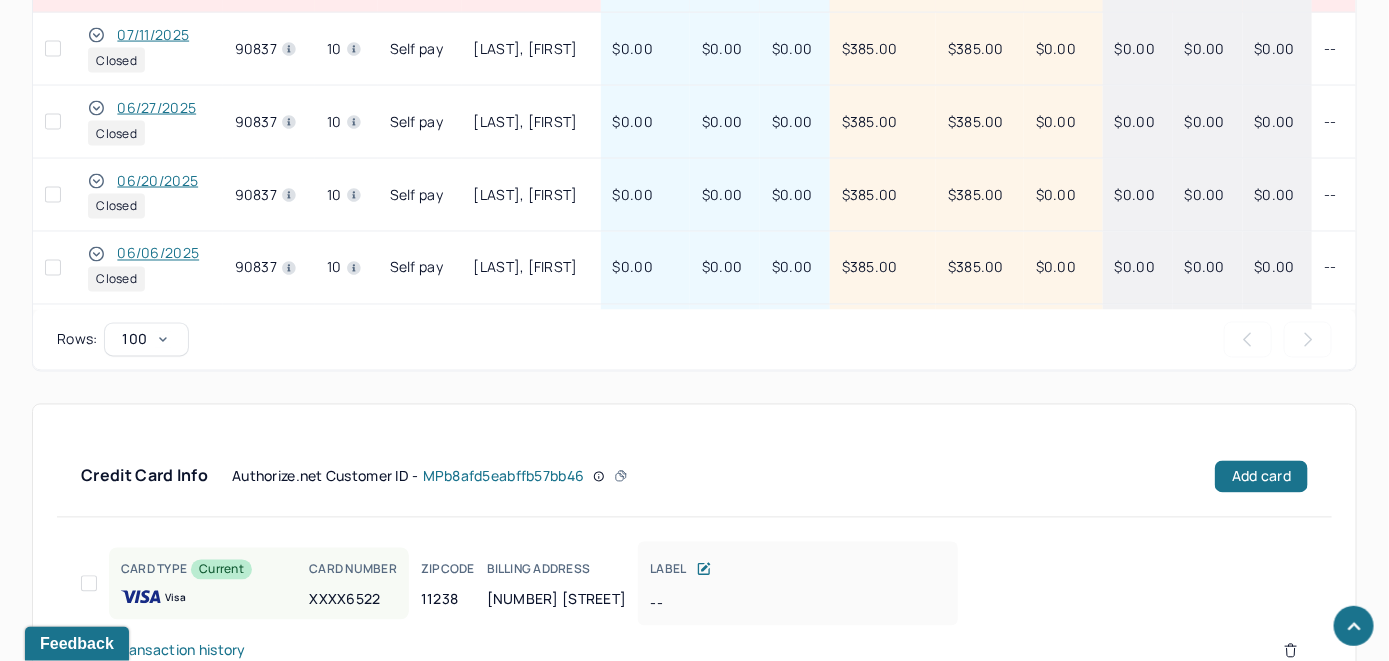 scroll, scrollTop: 1066, scrollLeft: 0, axis: vertical 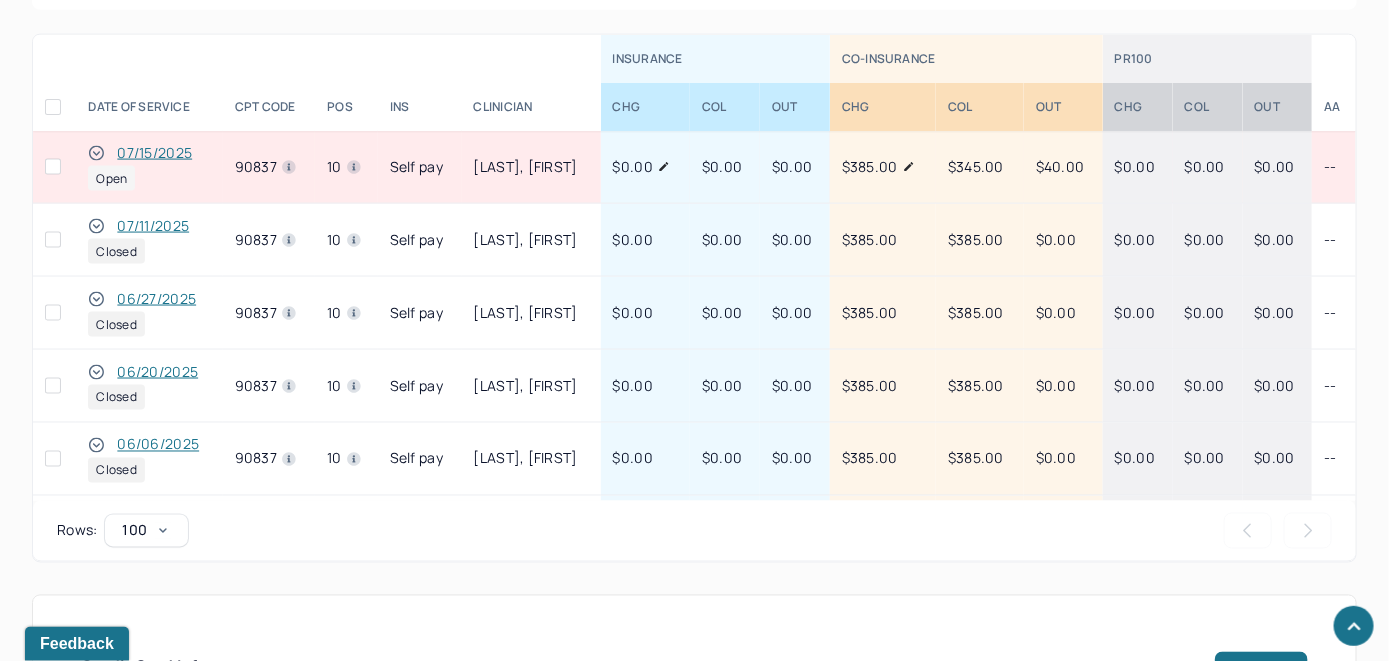 click on "07/15/2025" at bounding box center (154, 153) 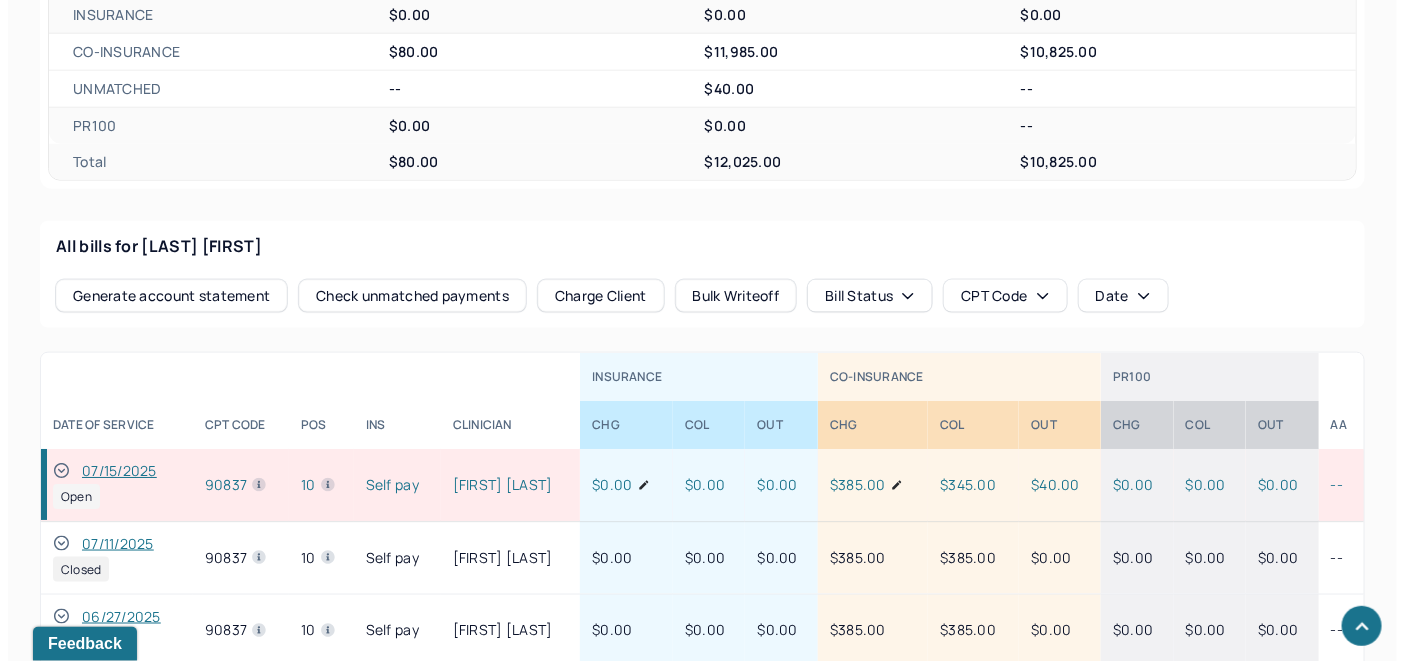 scroll, scrollTop: 994, scrollLeft: 0, axis: vertical 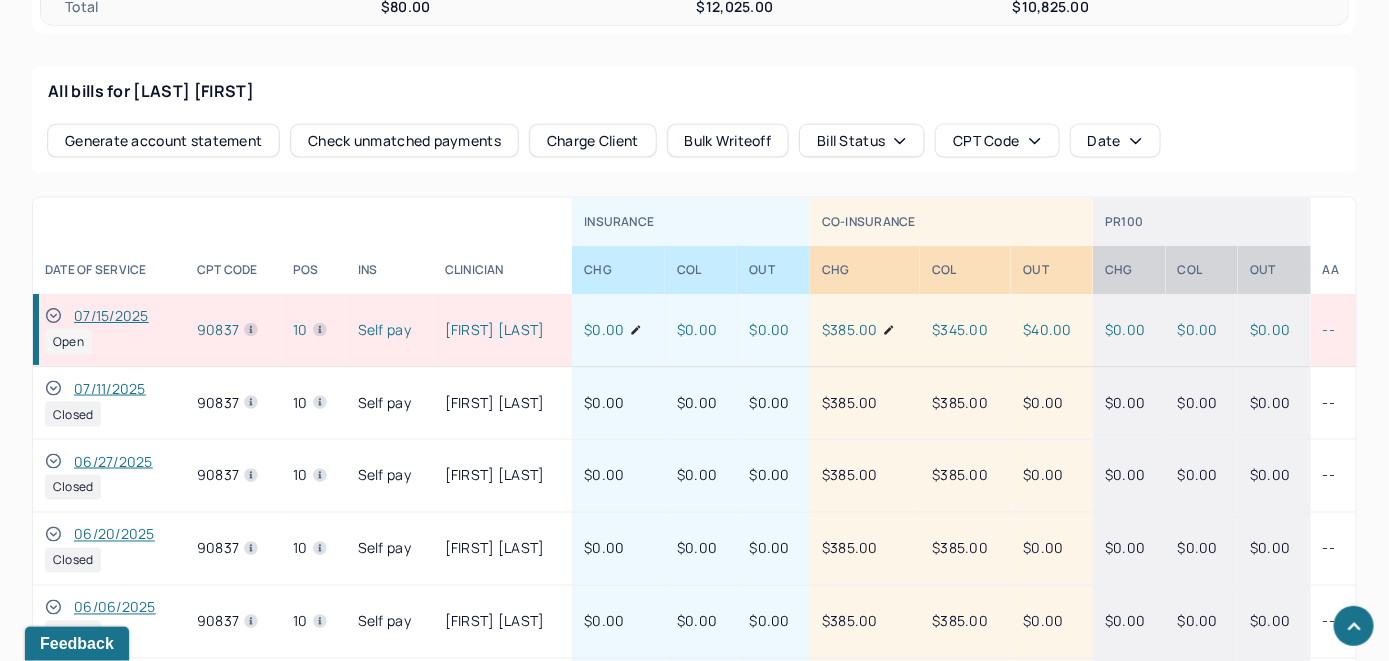 click on "Check unmatched payments" at bounding box center (404, 141) 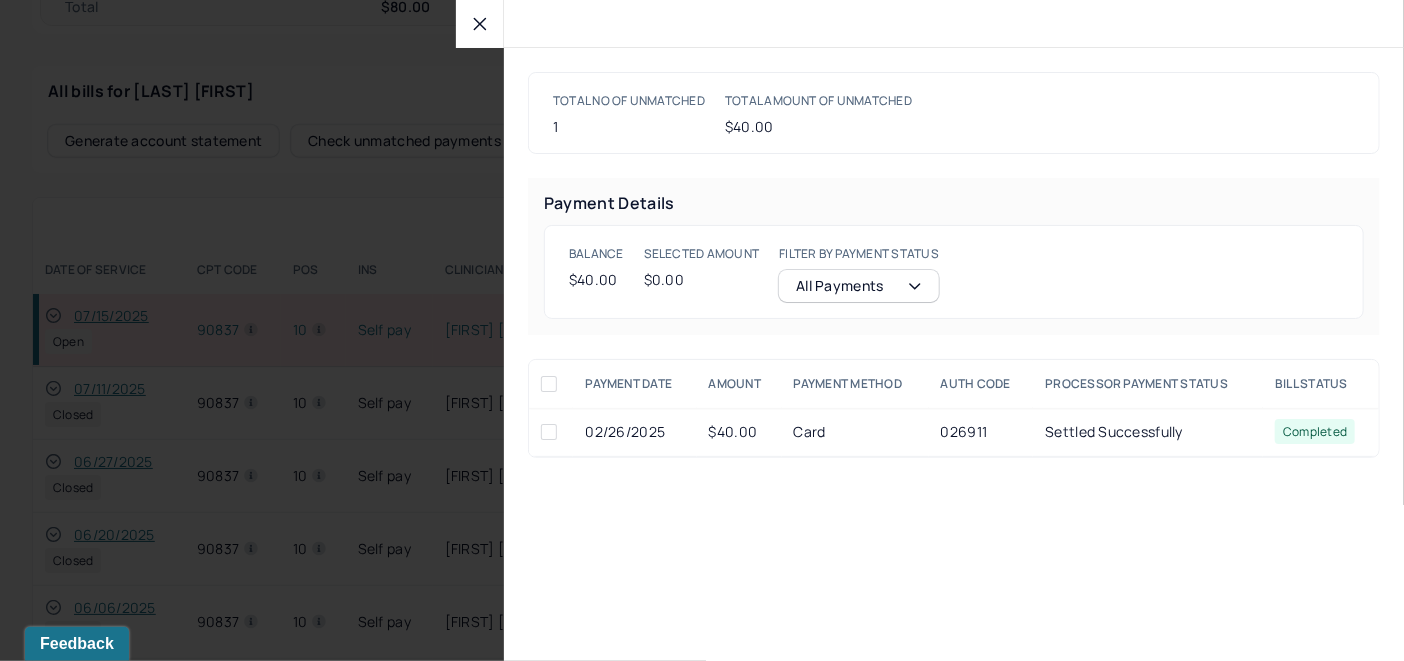 click 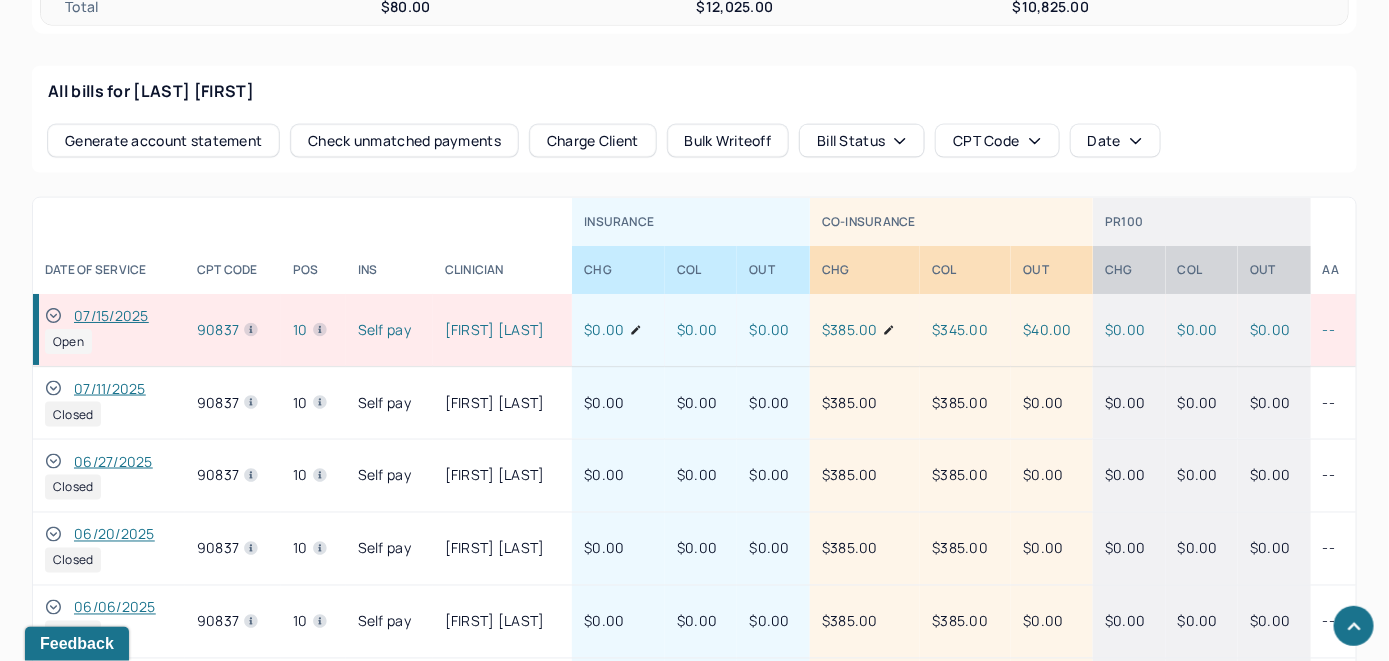 click on "Charge Client" at bounding box center [593, 141] 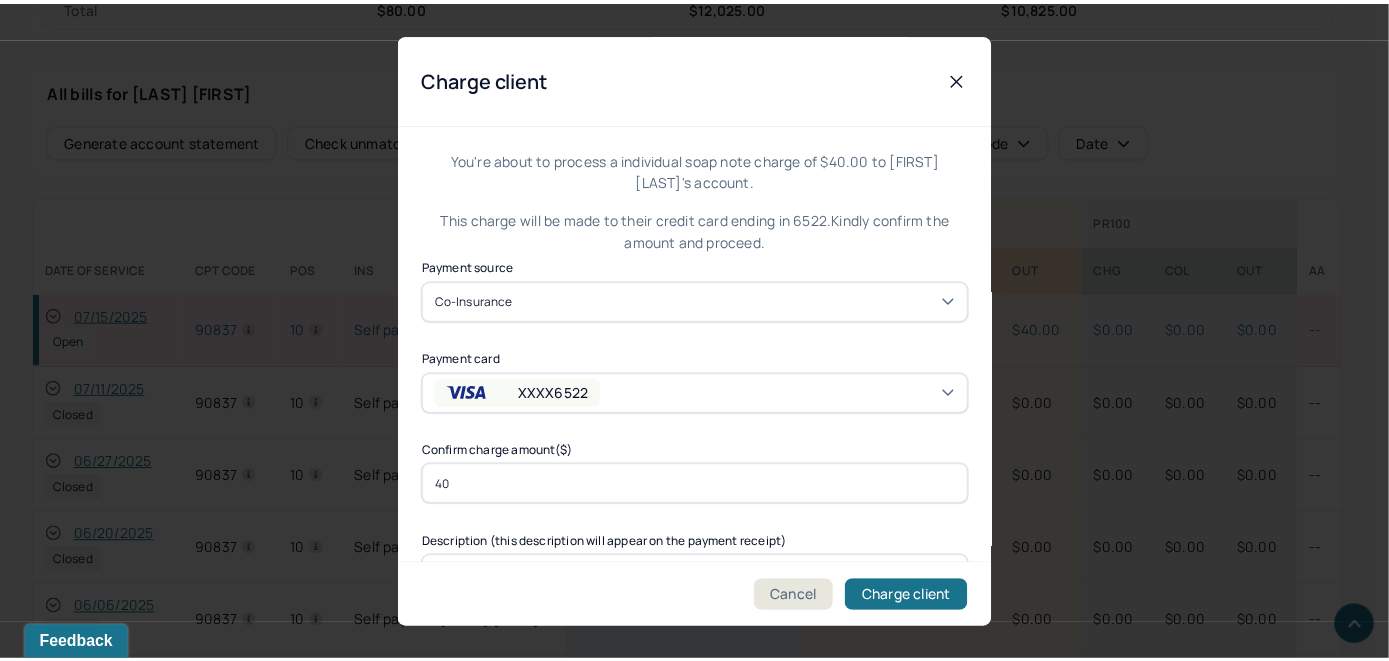 scroll, scrollTop: 121, scrollLeft: 0, axis: vertical 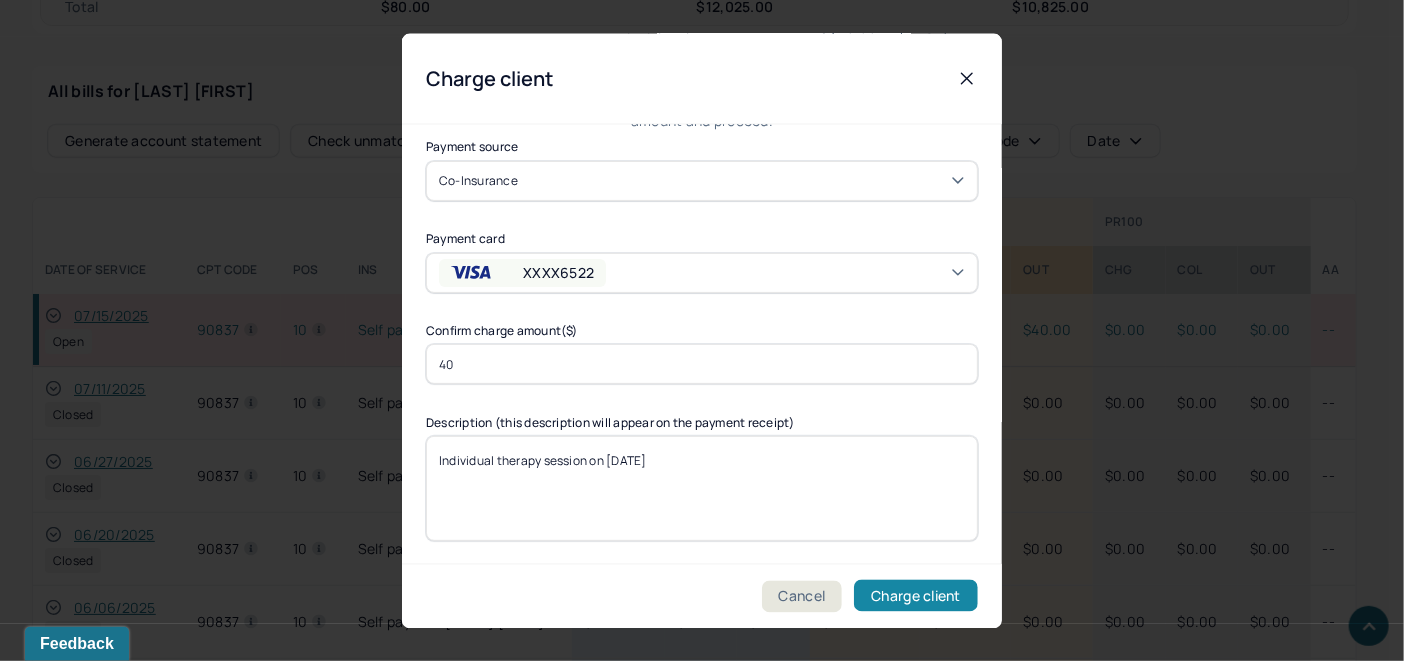click on "Charge client" at bounding box center (916, 596) 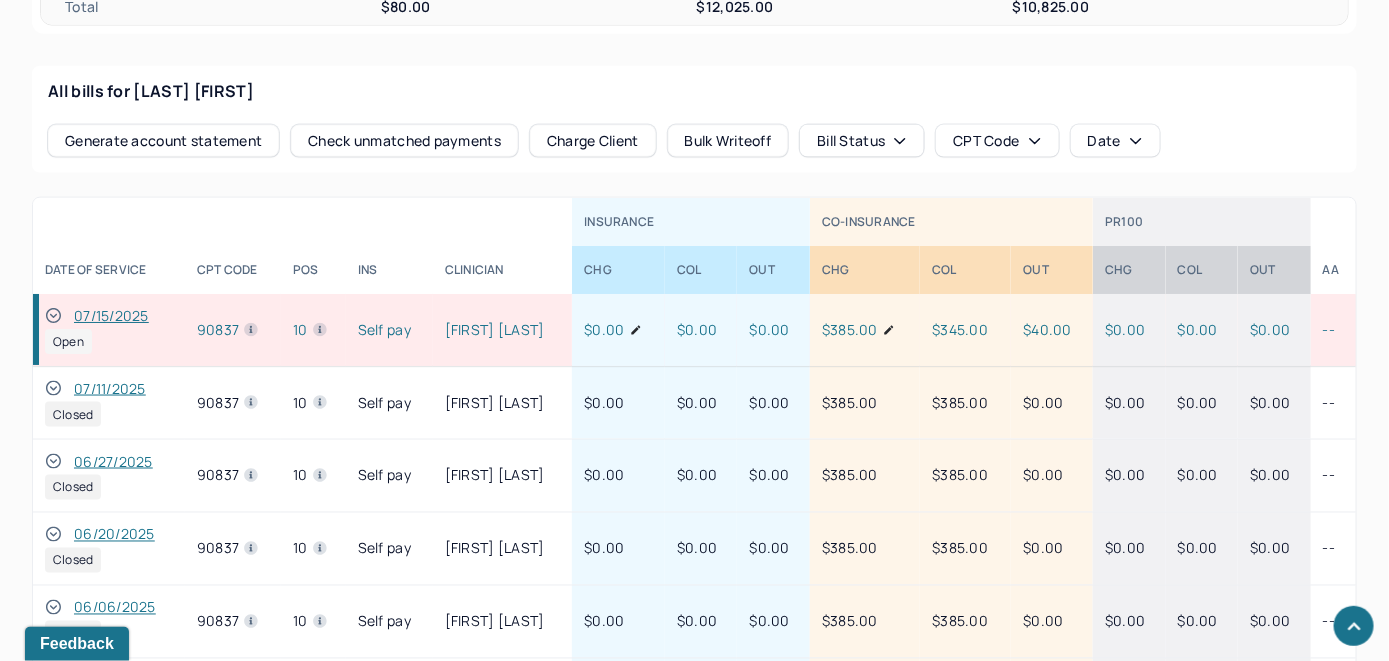 click 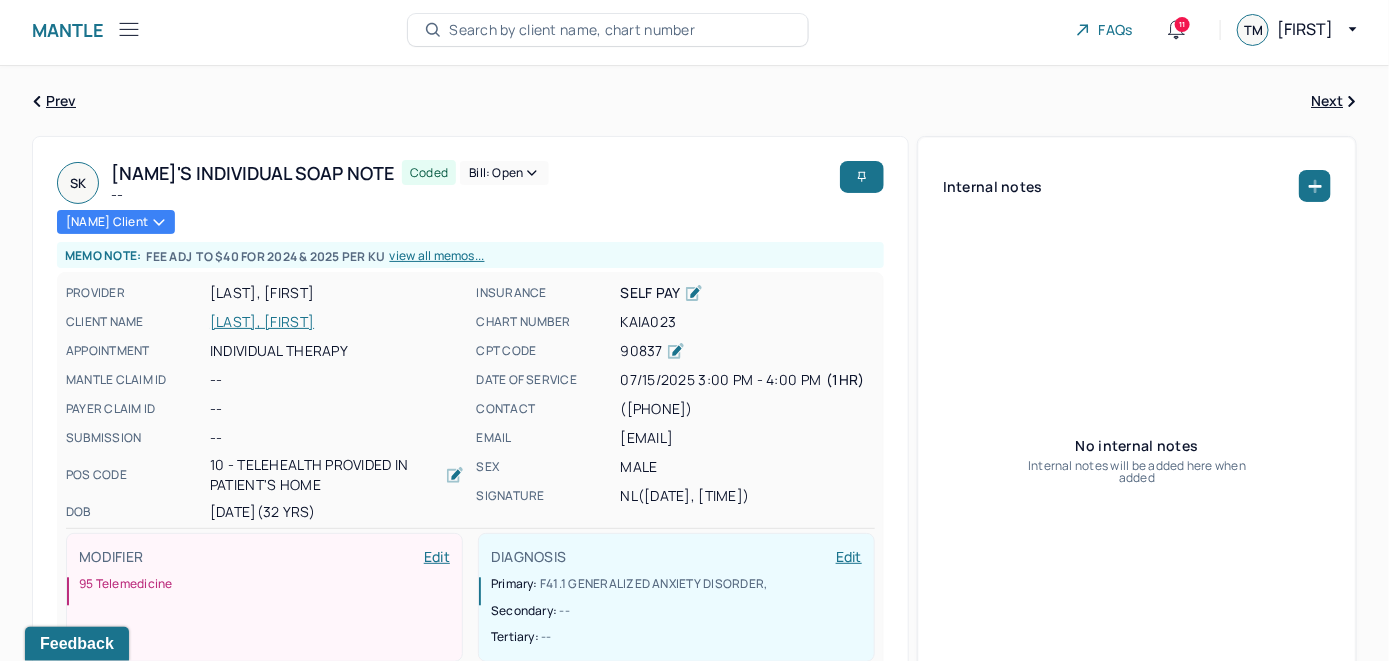 scroll, scrollTop: 0, scrollLeft: 0, axis: both 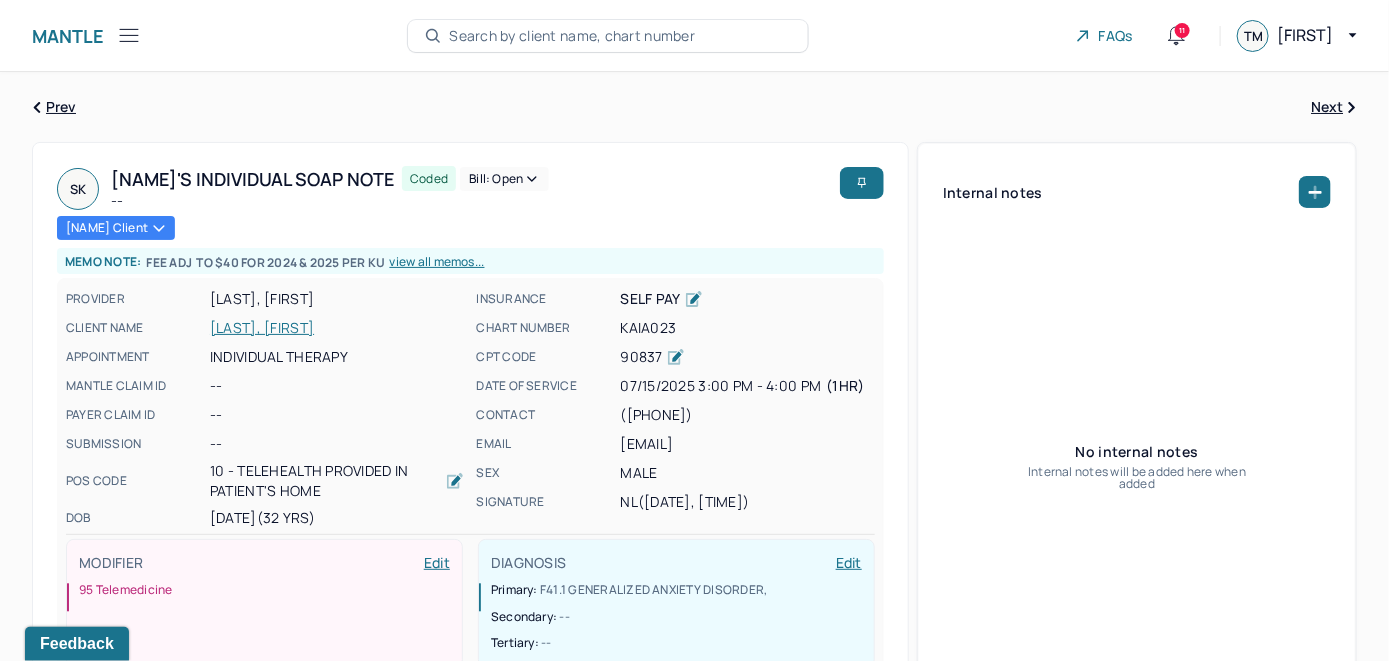 click on "Bill: Open" at bounding box center [504, 179] 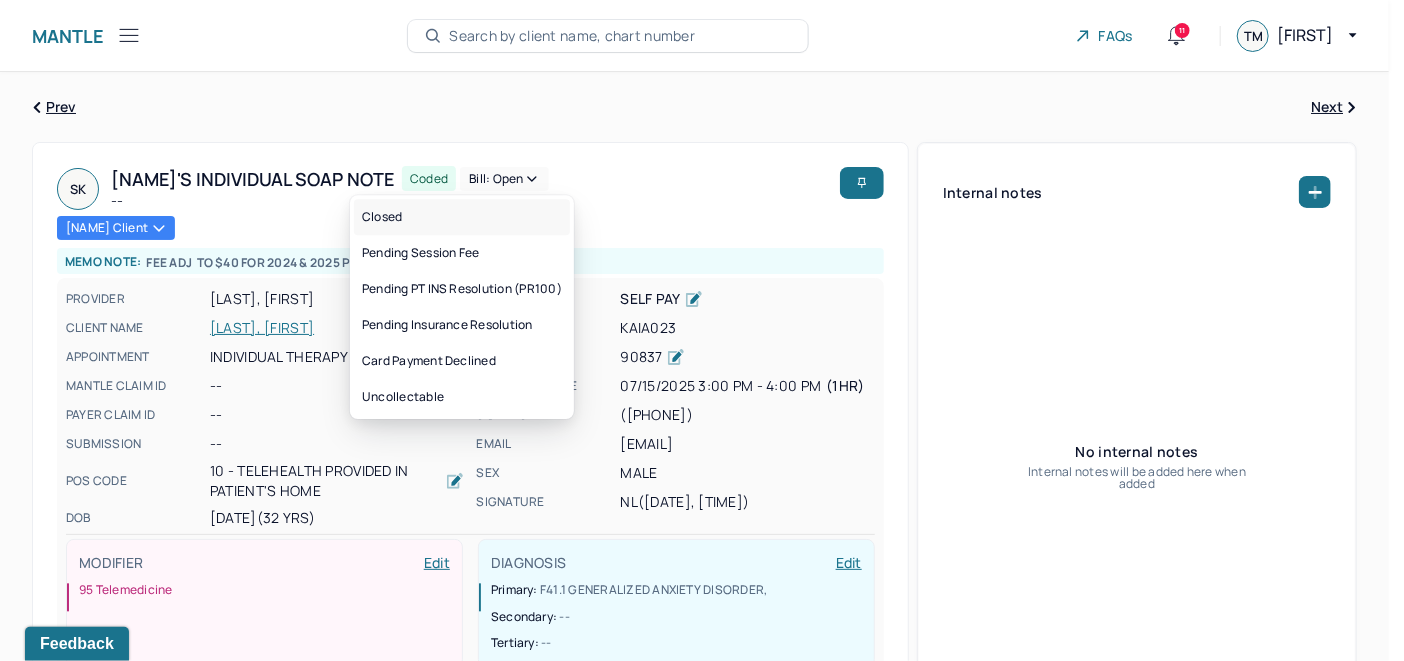 click on "Closed" at bounding box center [462, 217] 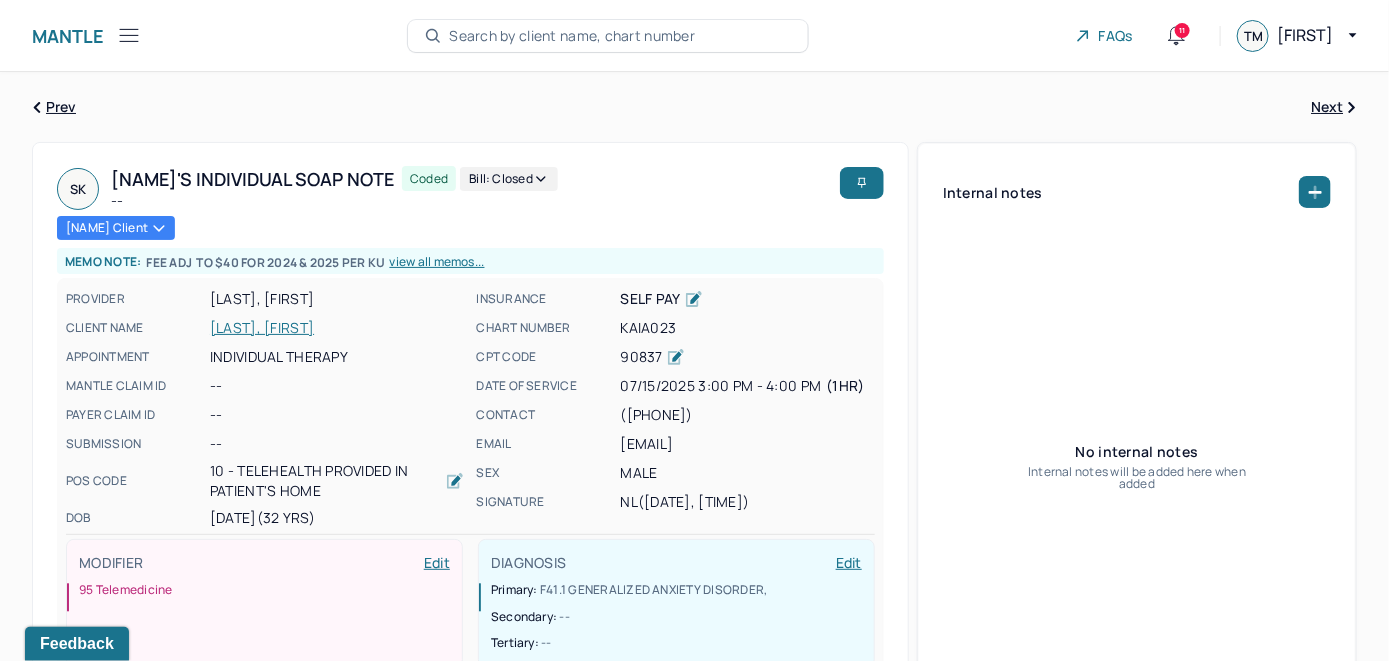click on "Search by client name, chart number" at bounding box center (572, 36) 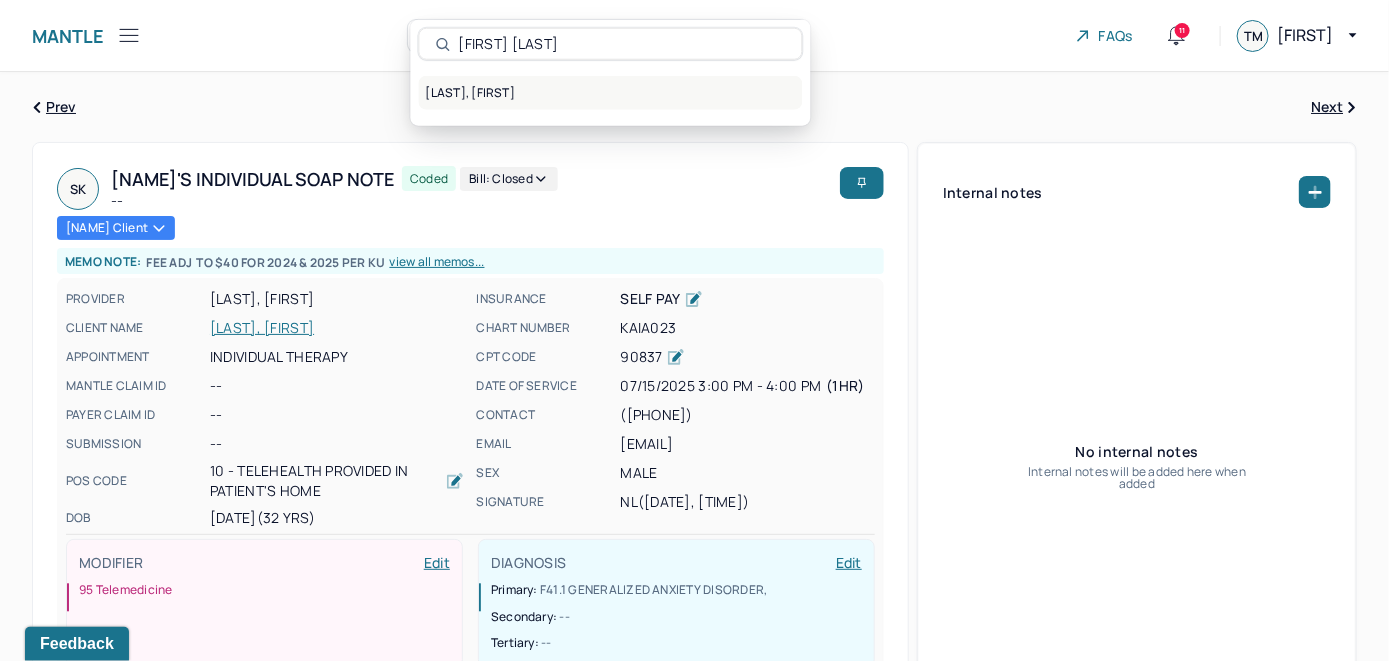 type on "Solomon Worku" 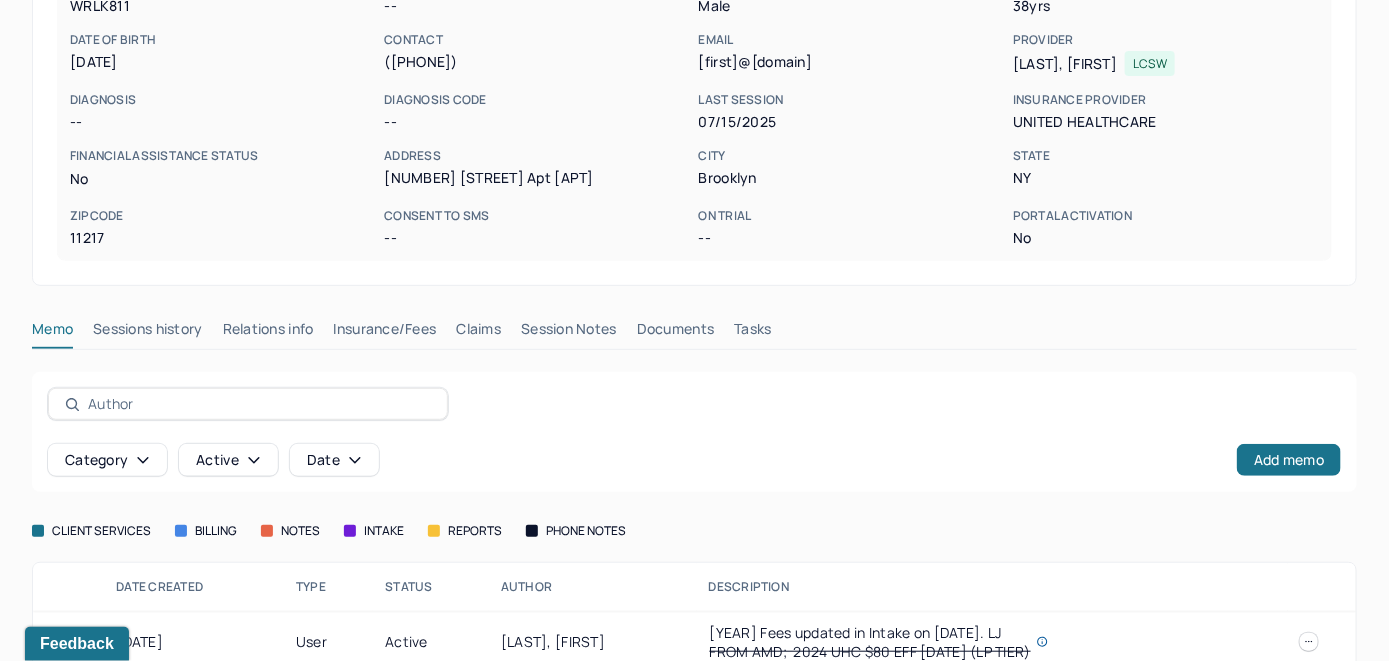 scroll, scrollTop: 279, scrollLeft: 0, axis: vertical 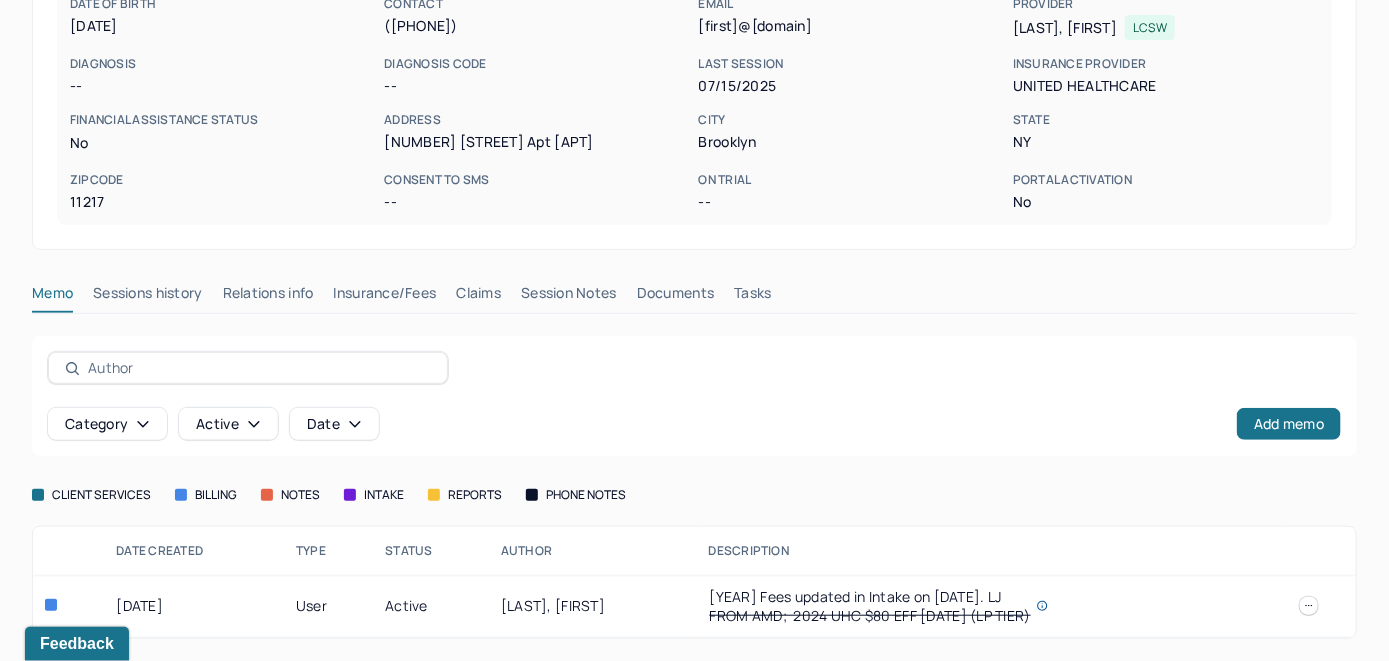 click on "Insurance/Fees" at bounding box center (385, 297) 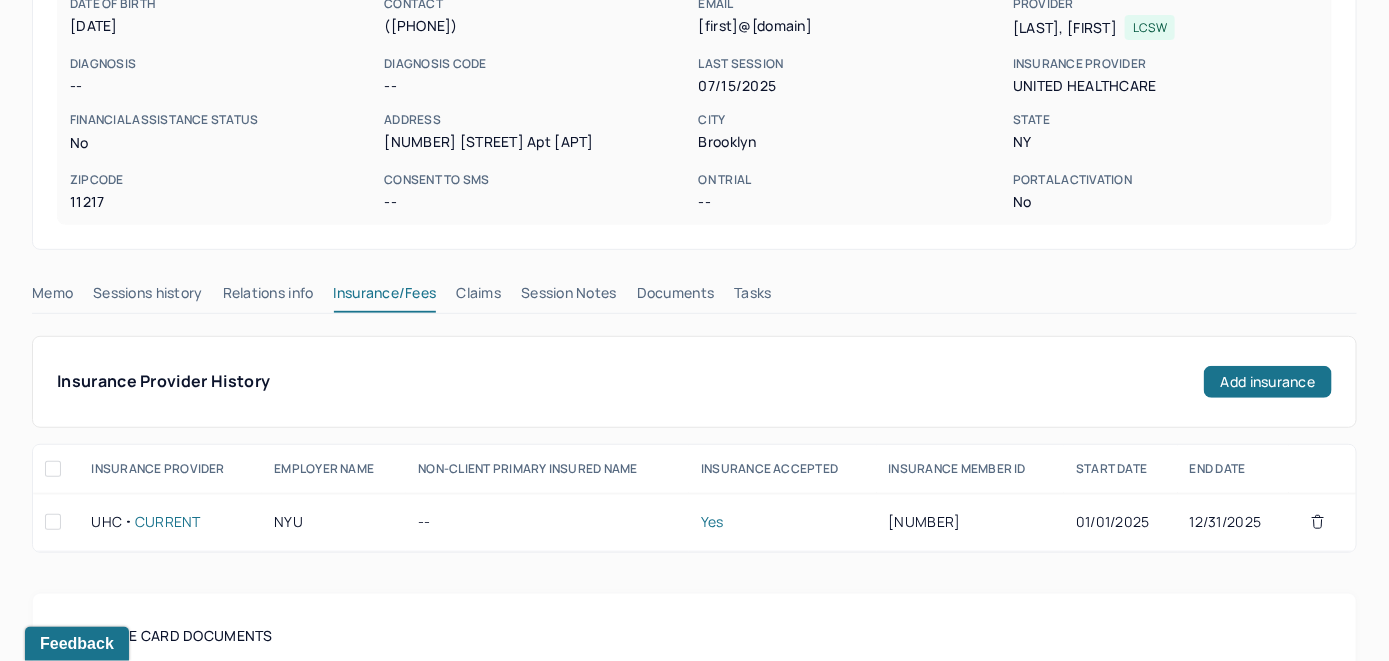 click on "Claims" at bounding box center [478, 297] 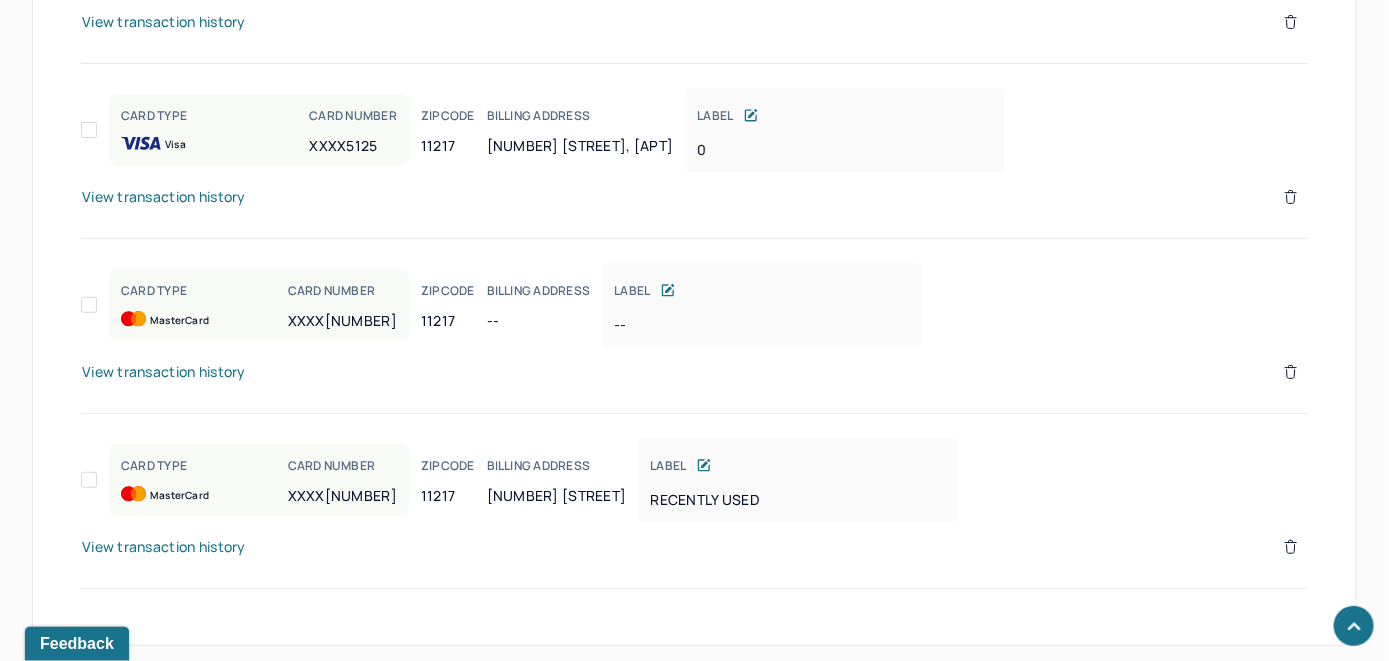 scroll, scrollTop: 3032, scrollLeft: 0, axis: vertical 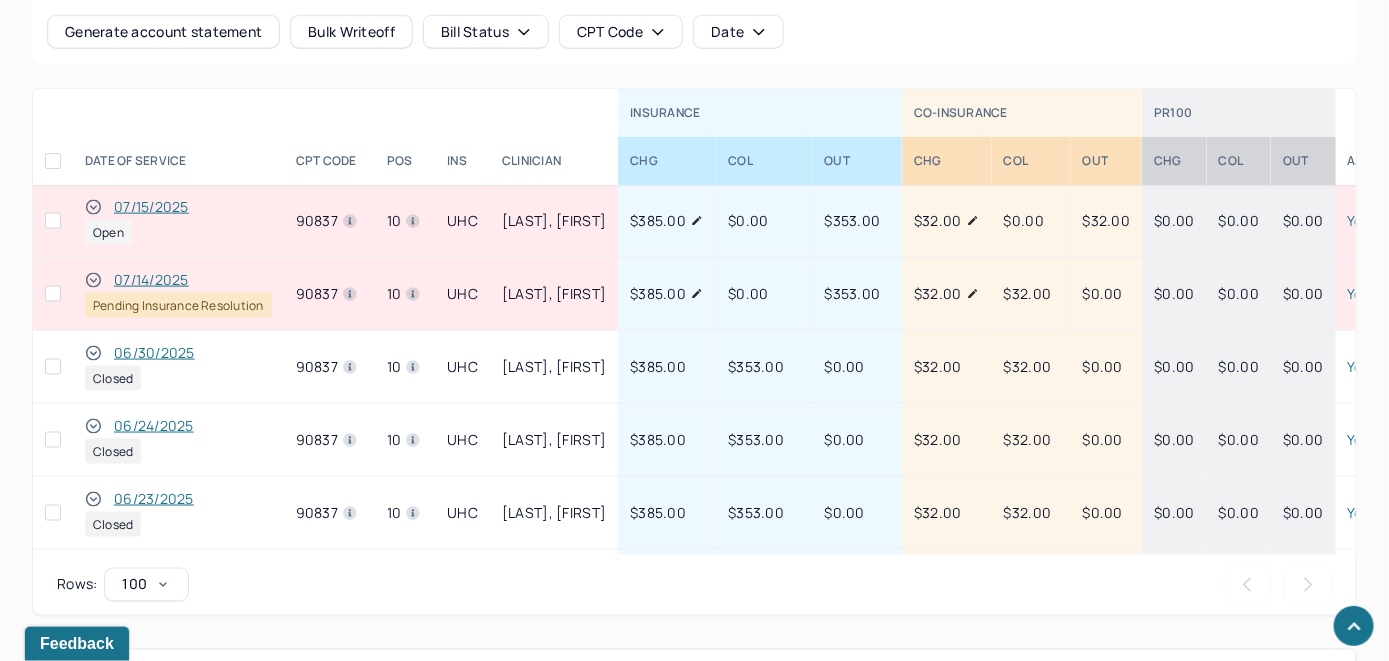 click on "07/15/2025" at bounding box center (151, 207) 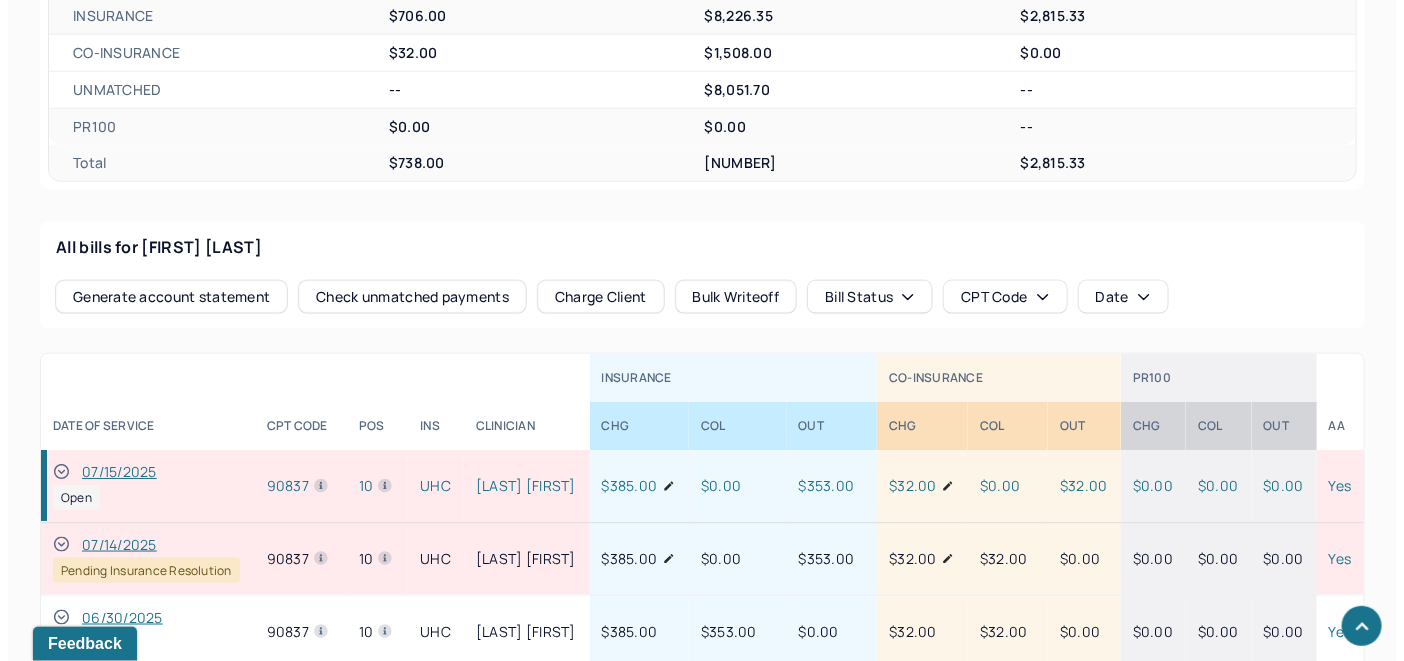 scroll, scrollTop: 860, scrollLeft: 0, axis: vertical 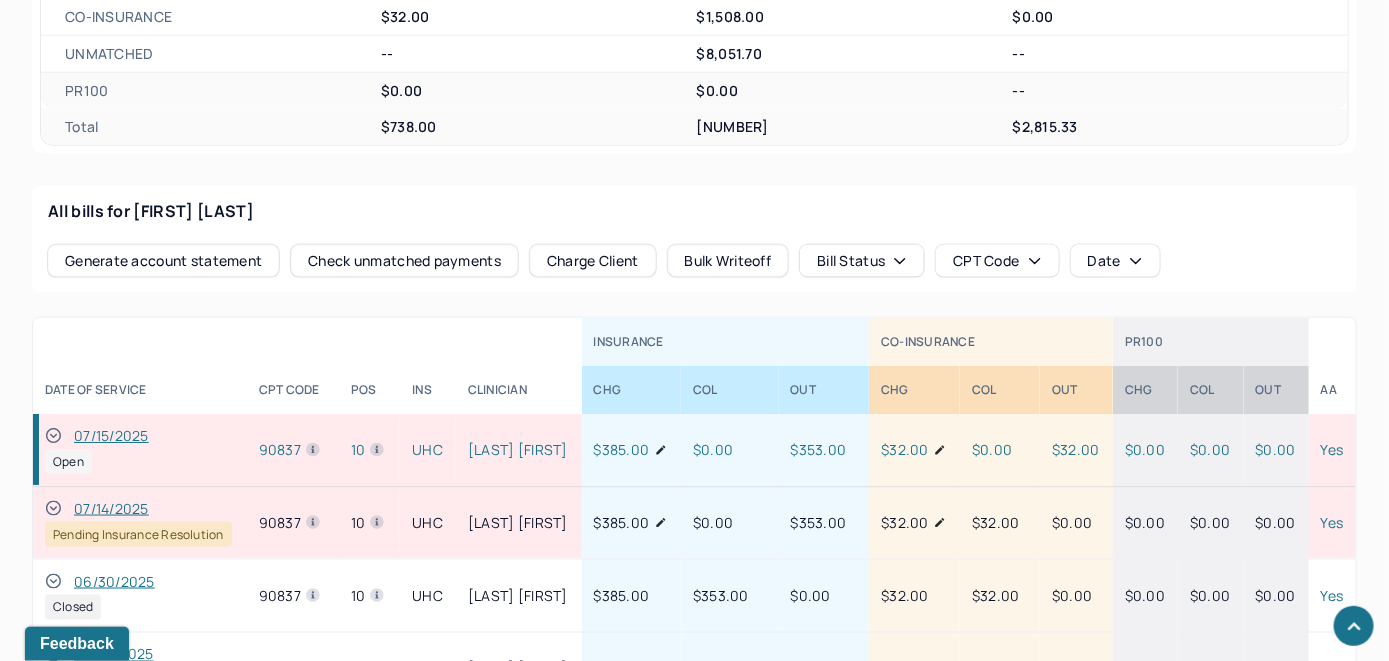 click on "Check unmatched payments" at bounding box center (404, 261) 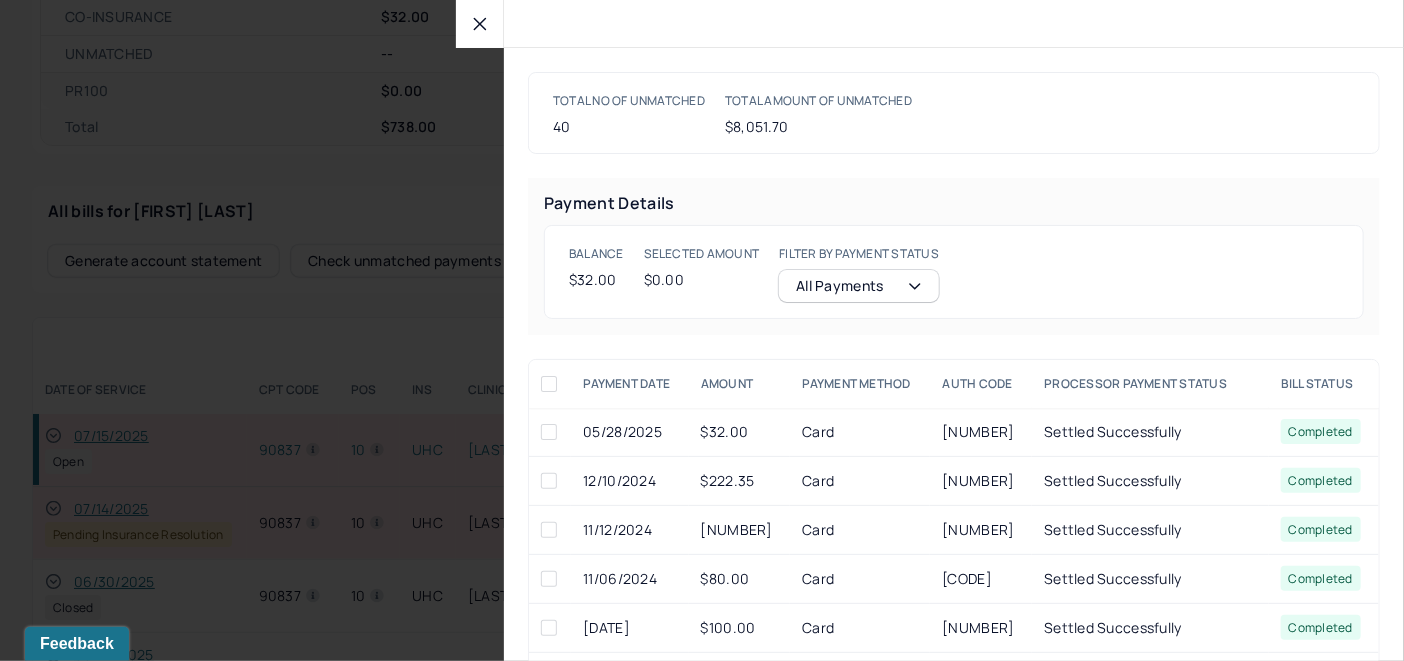 click 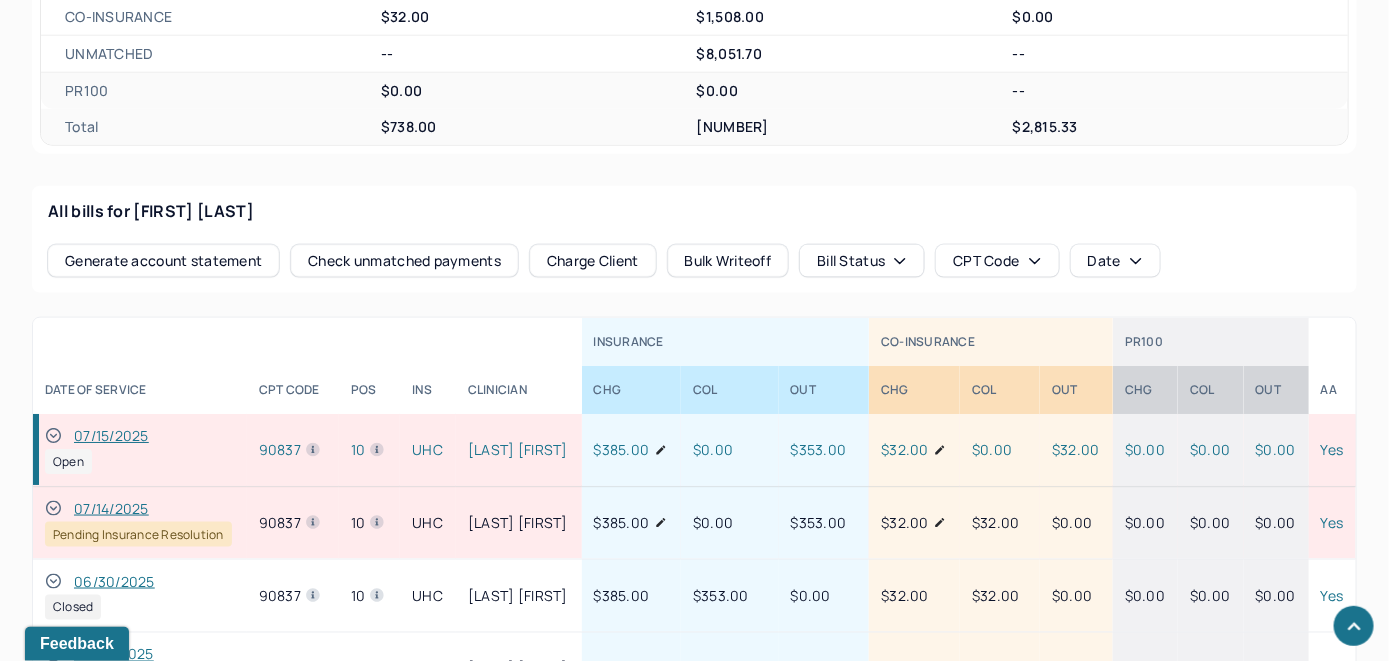 click on "Charge Client" at bounding box center [593, 261] 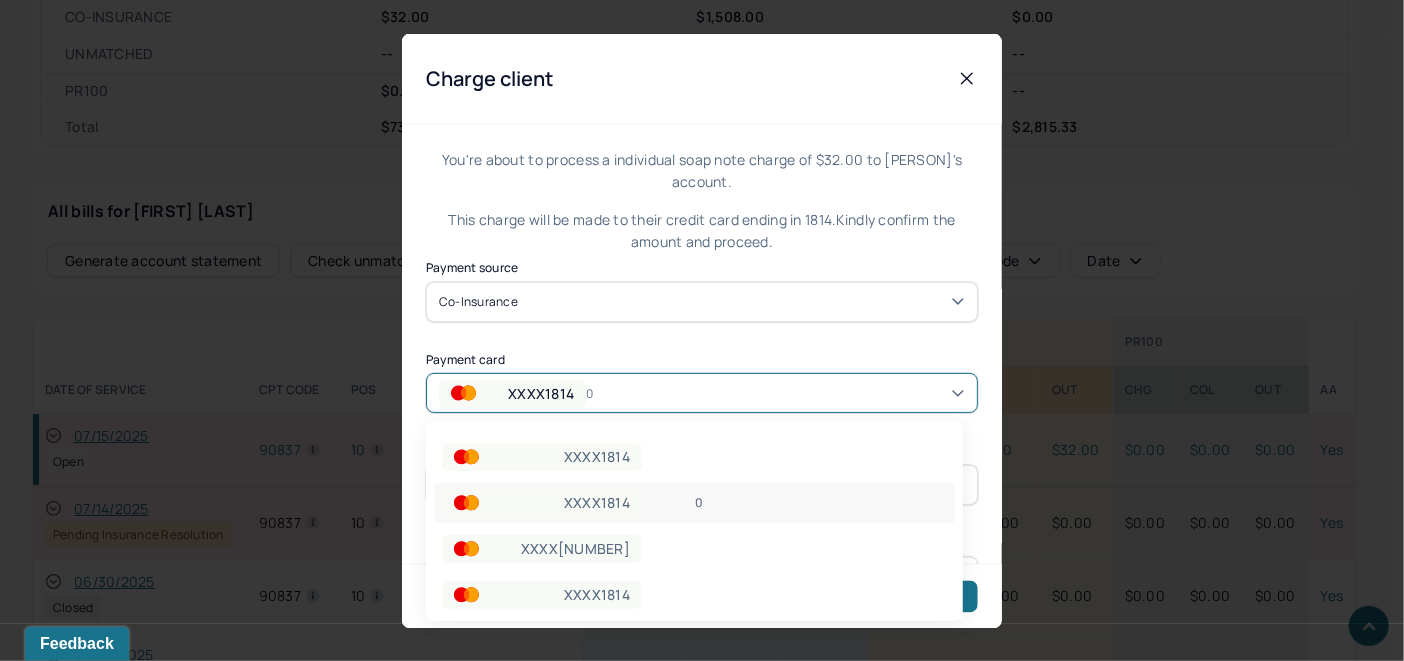 click 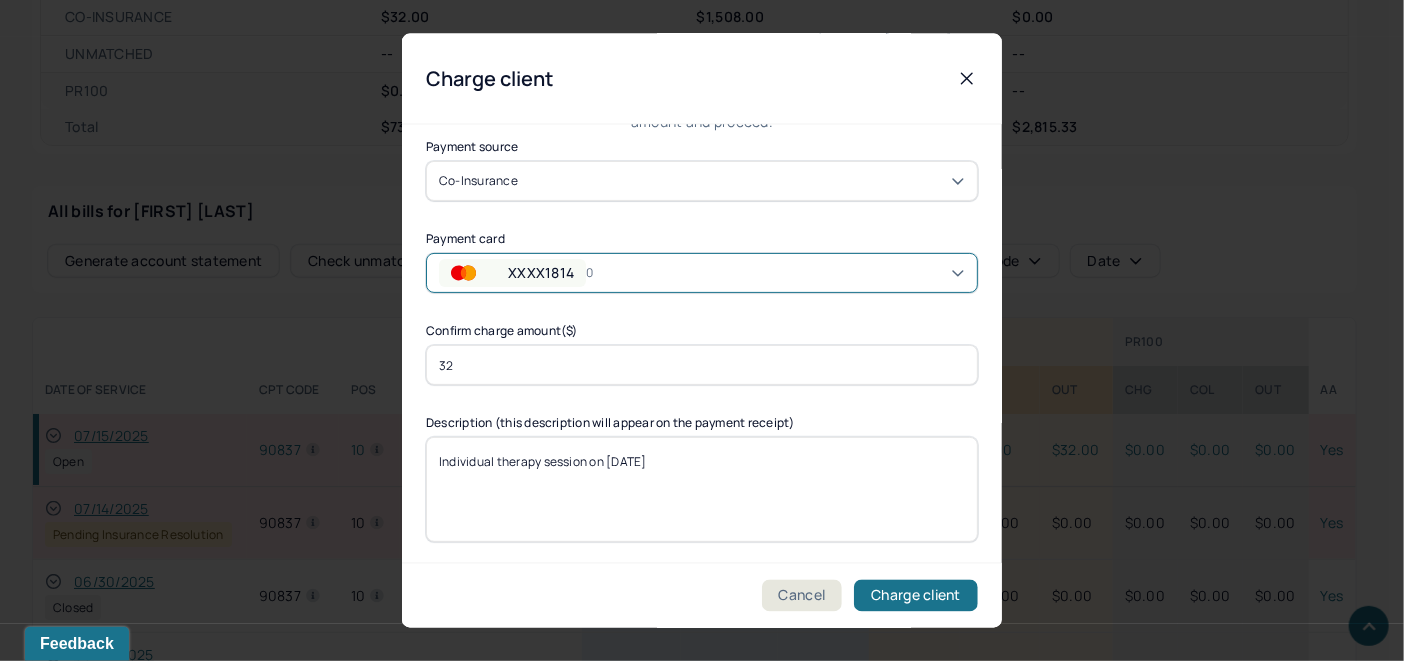 scroll, scrollTop: 121, scrollLeft: 0, axis: vertical 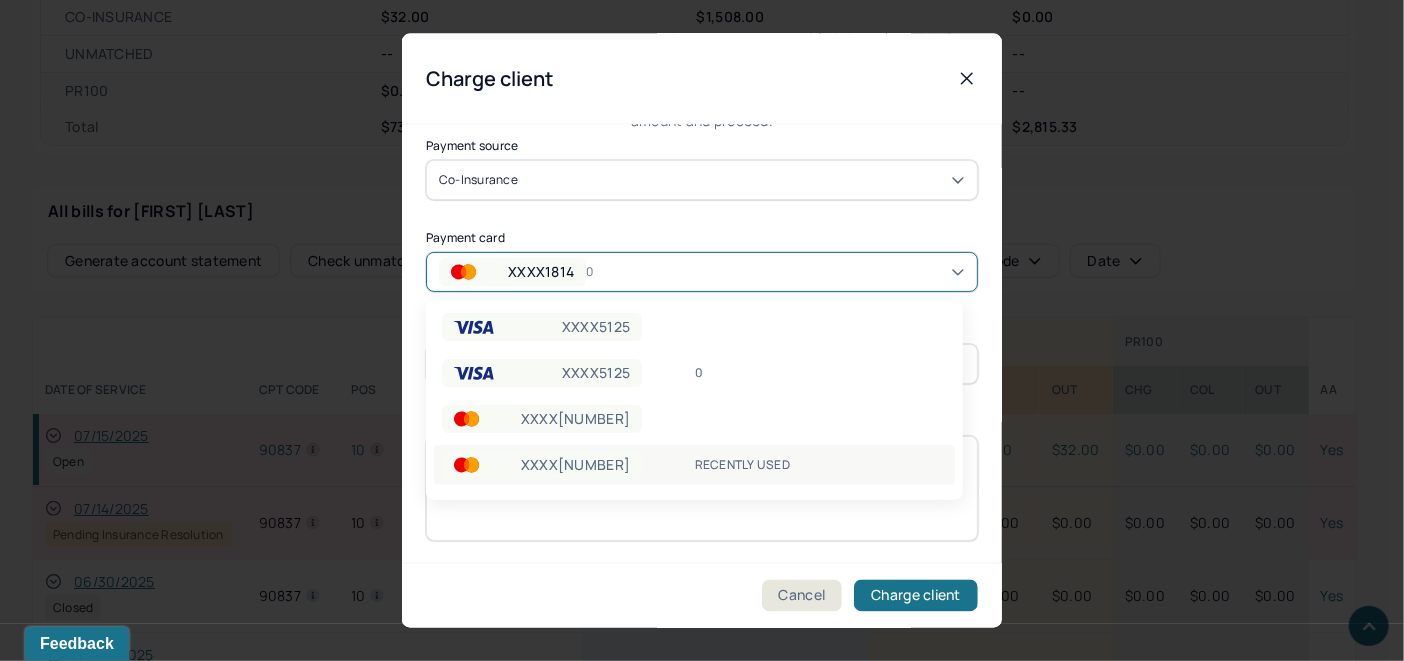 click on "RECENTLY USED" at bounding box center [821, 465] 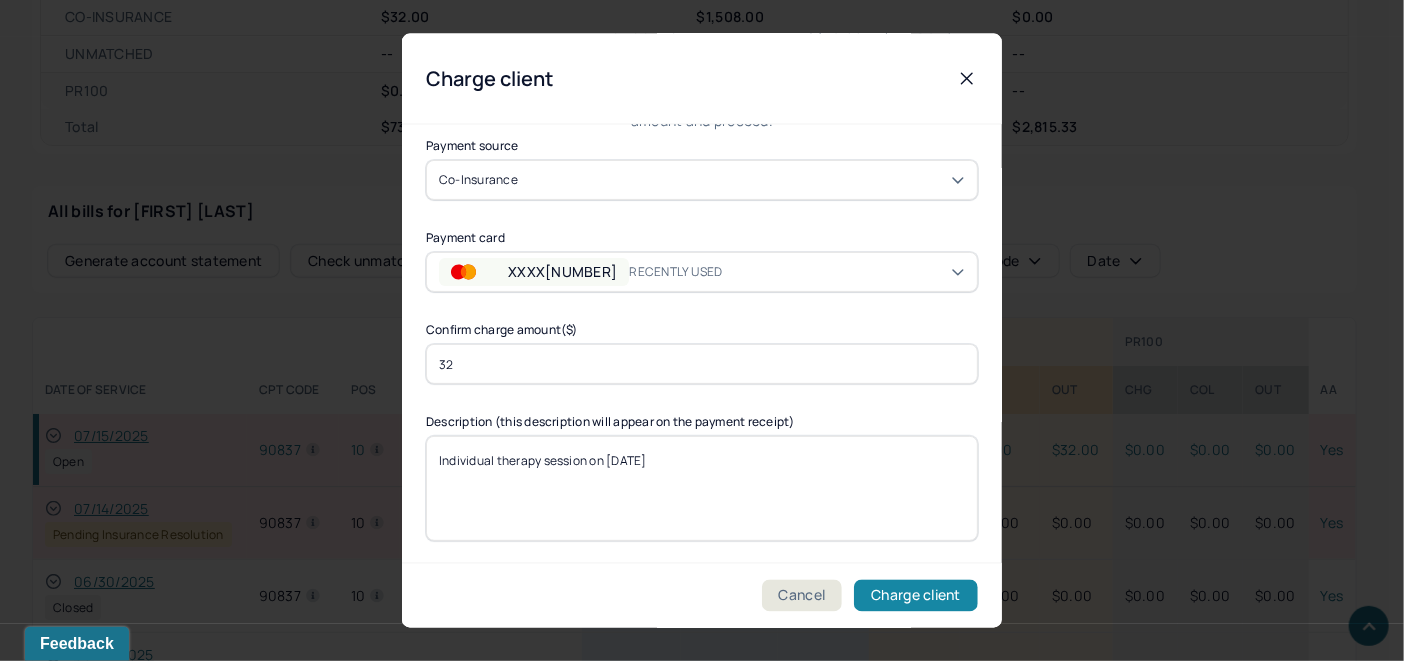 click on "Charge client" at bounding box center (916, 596) 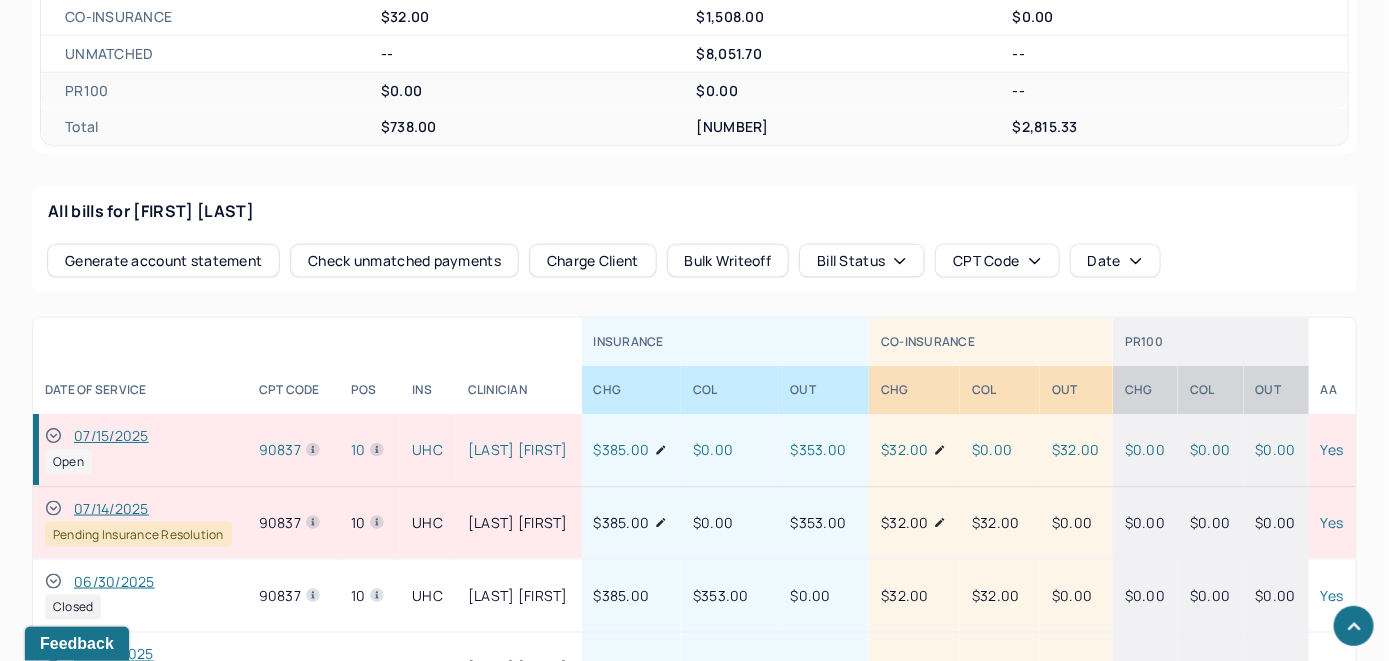 click 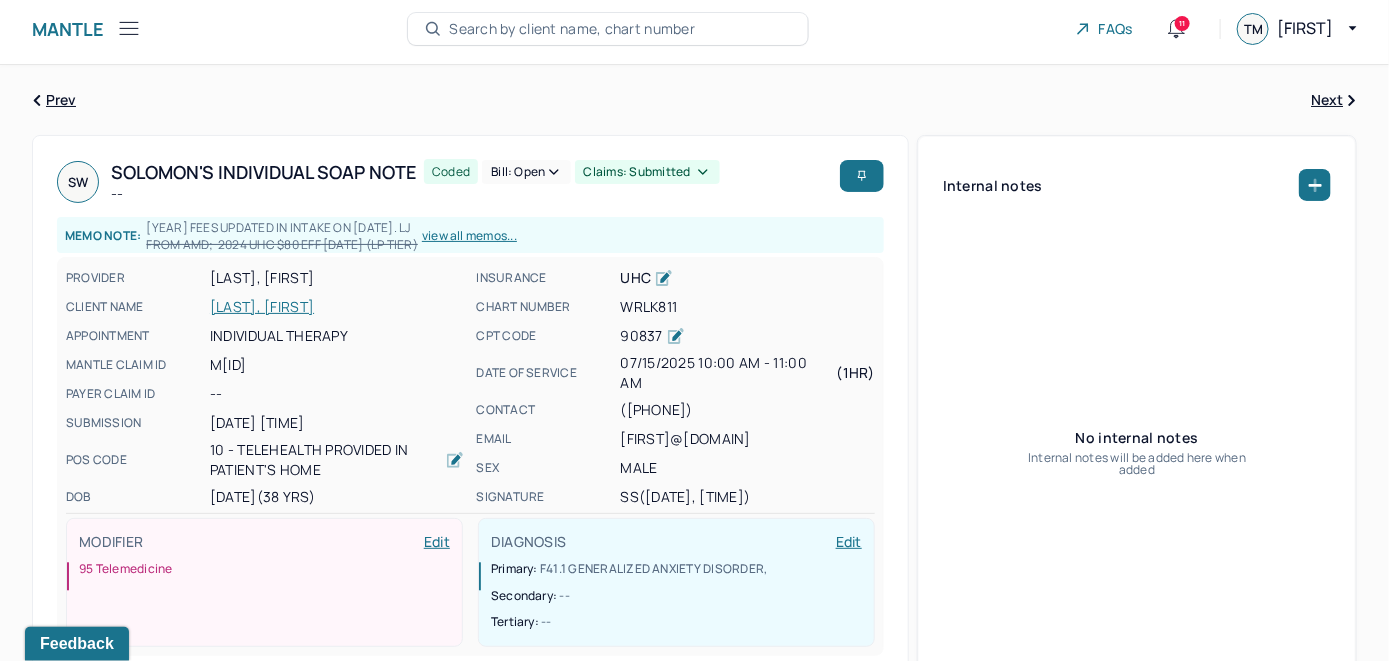 scroll, scrollTop: 0, scrollLeft: 0, axis: both 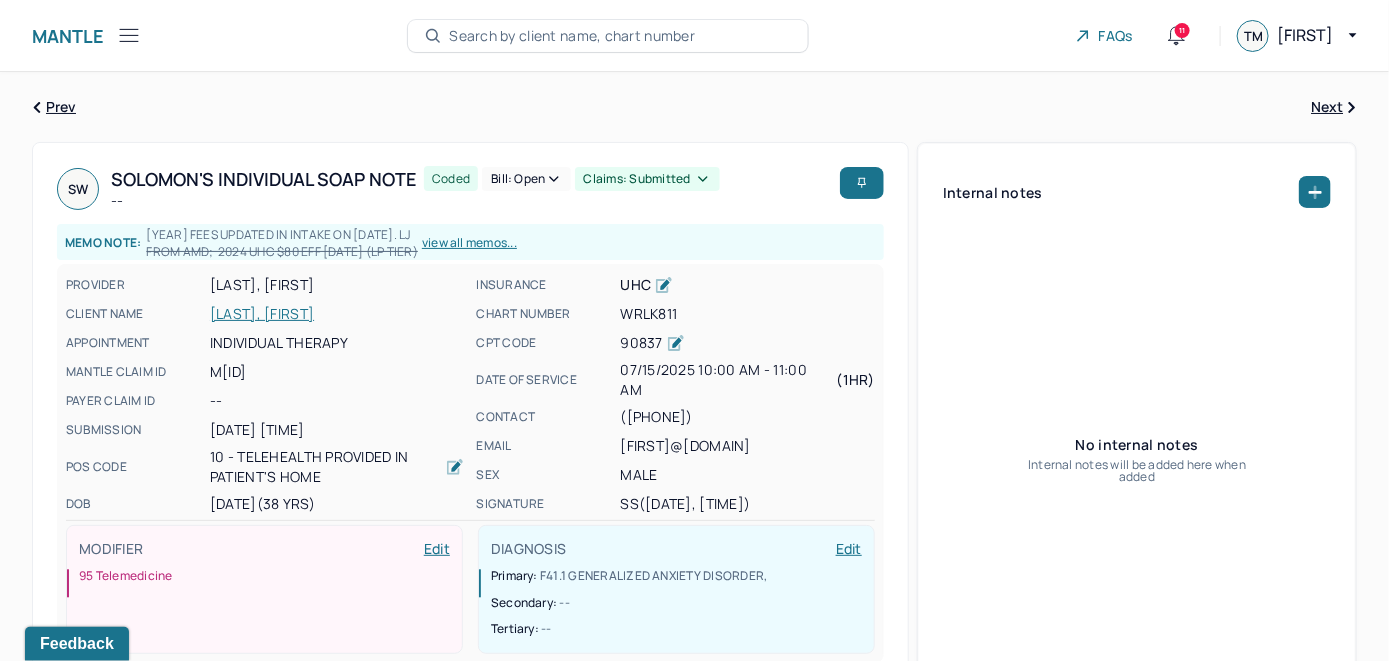 click on "Bill: Open" at bounding box center [526, 179] 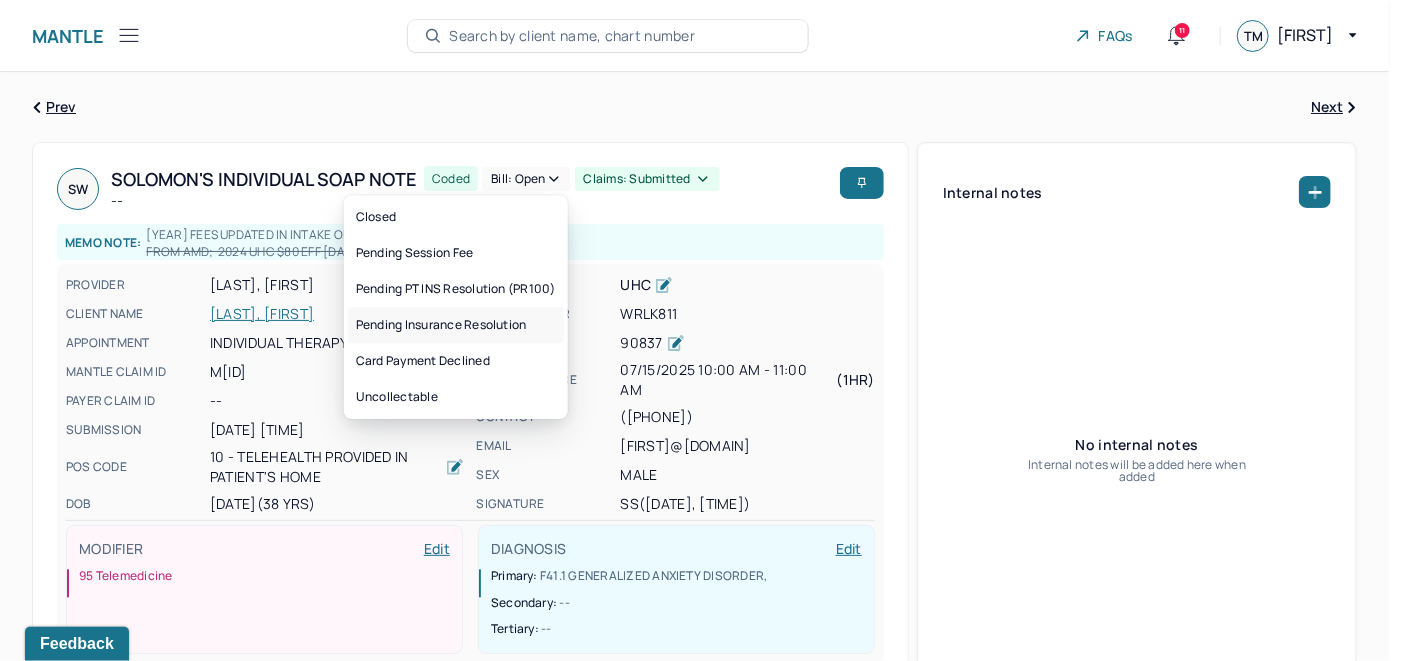 click on "Pending Insurance Resolution" at bounding box center (456, 325) 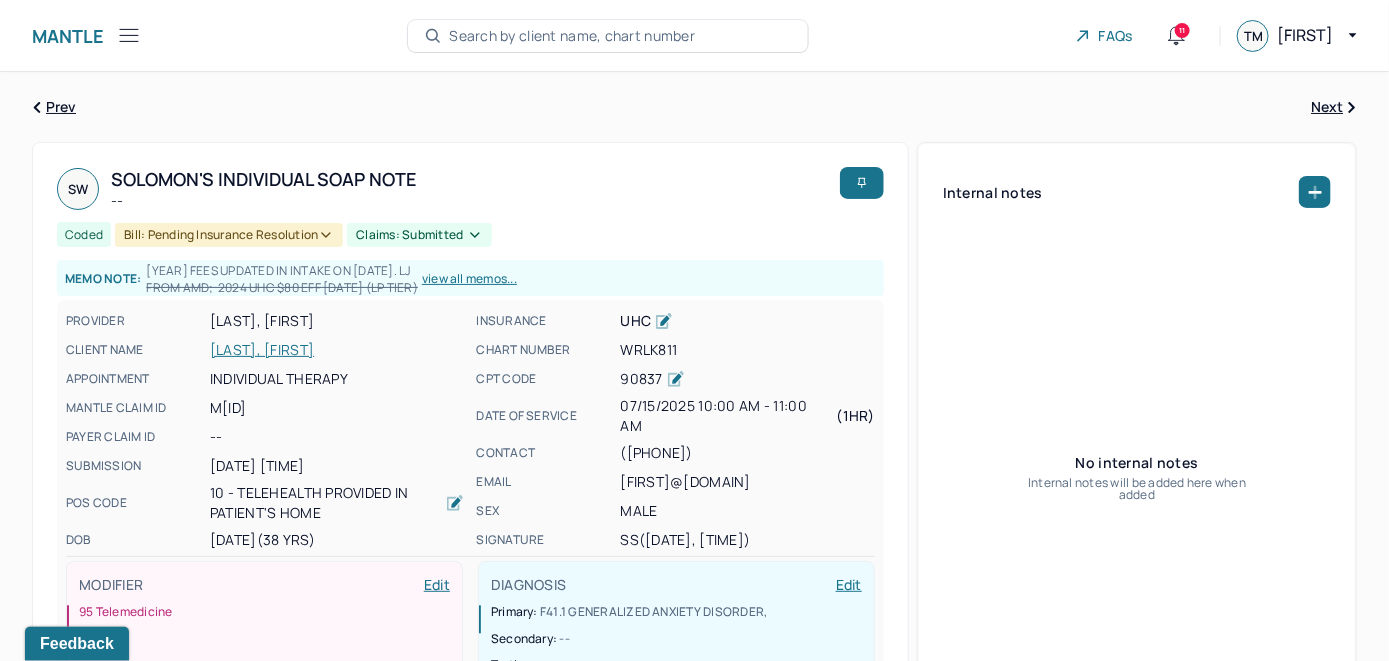 click on "Search by client name, chart number" at bounding box center [572, 36] 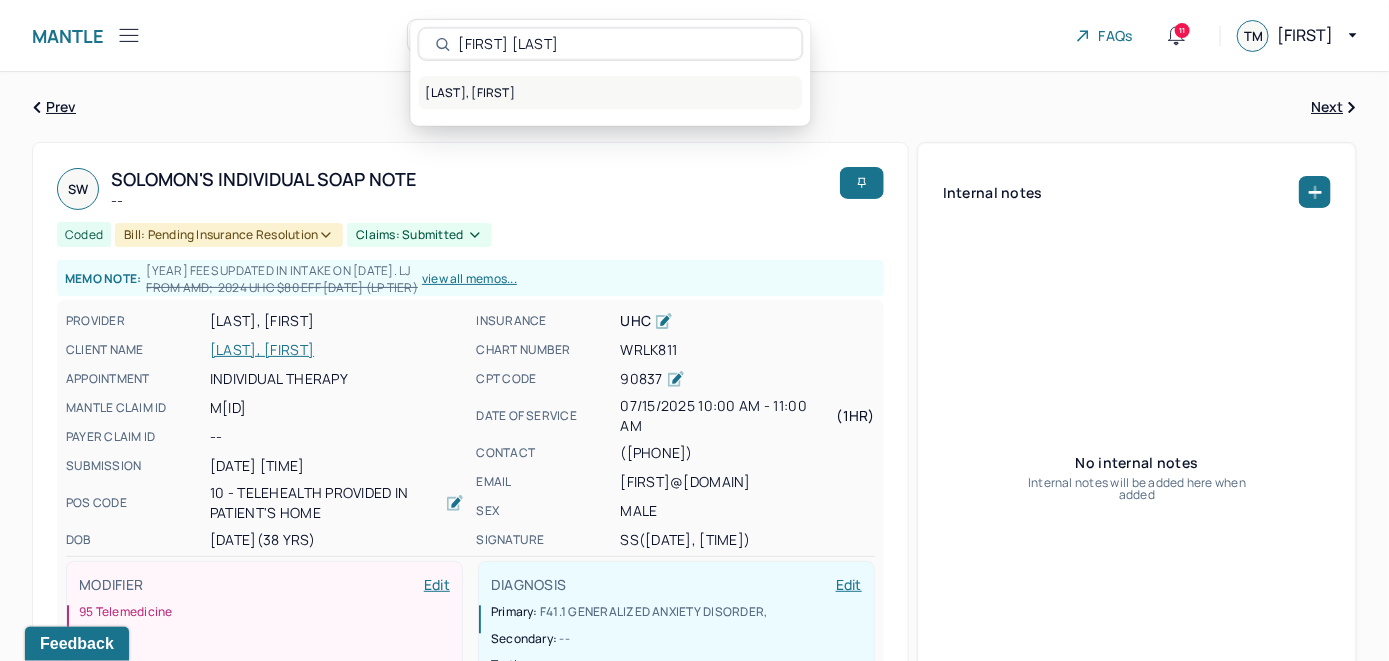 type on "Sophia Jimenez" 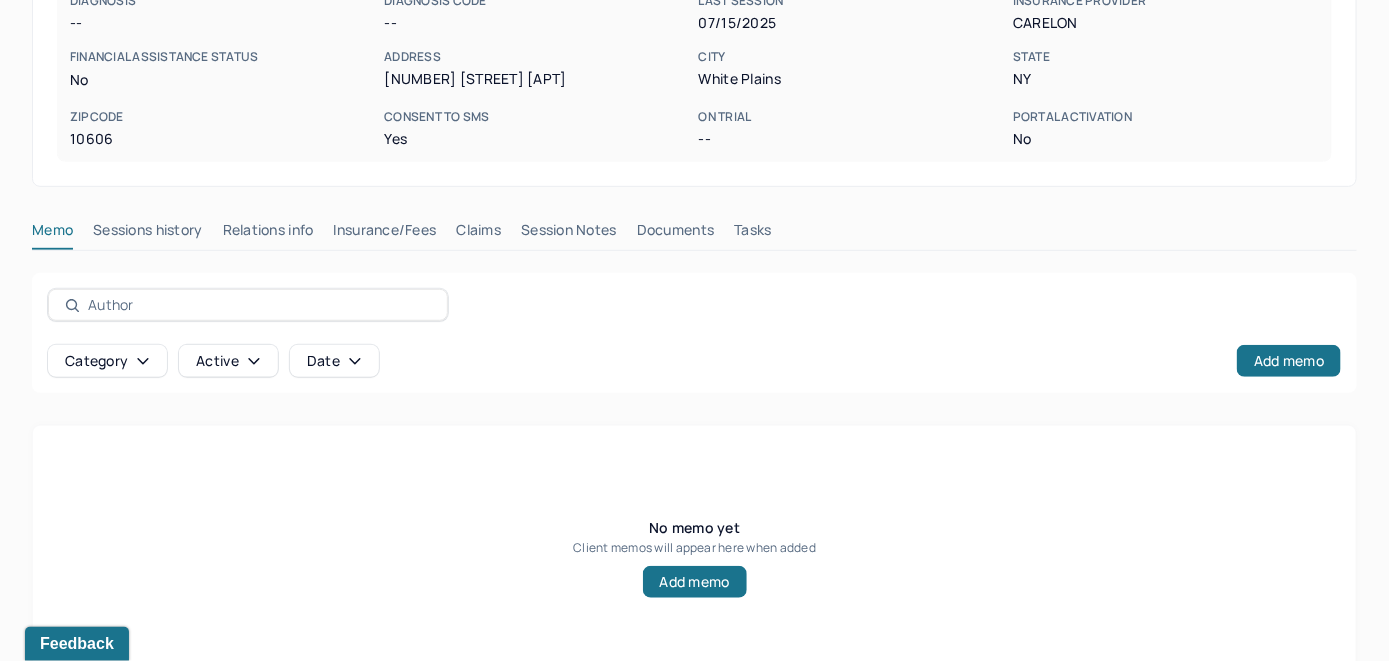scroll, scrollTop: 393, scrollLeft: 0, axis: vertical 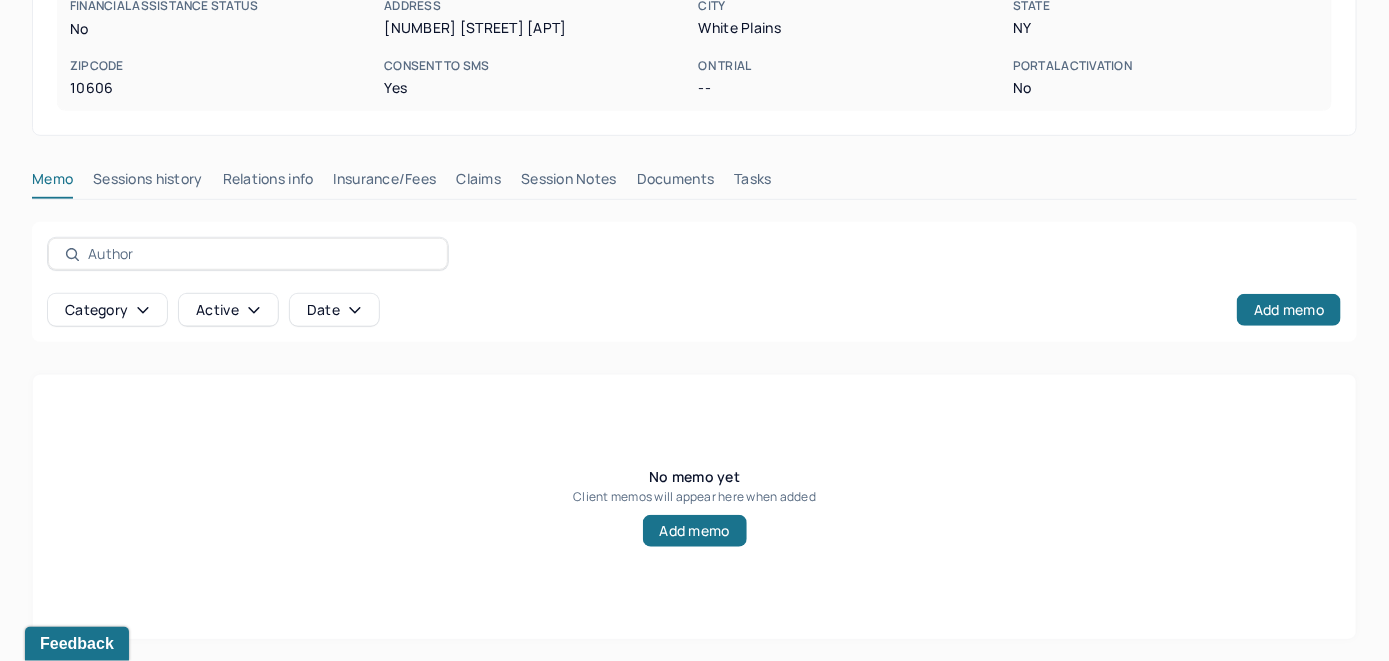 click on "Insurance/Fees" at bounding box center [385, 183] 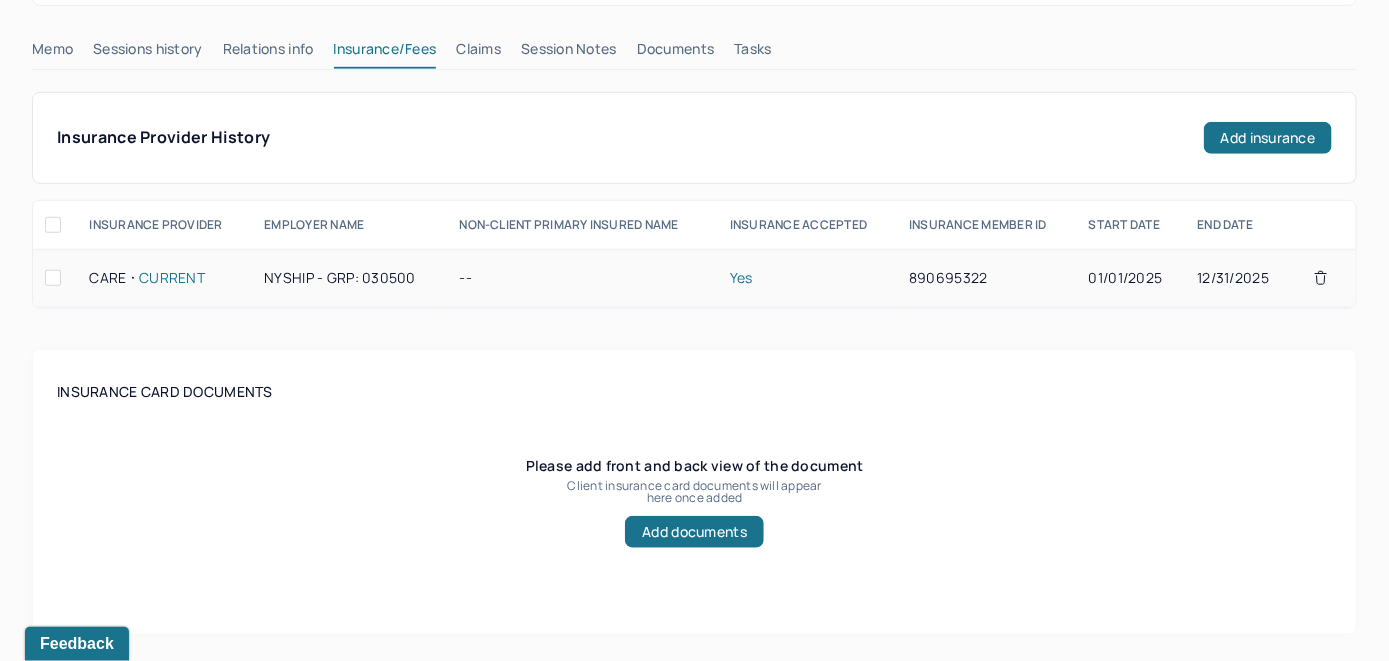 scroll, scrollTop: 393, scrollLeft: 0, axis: vertical 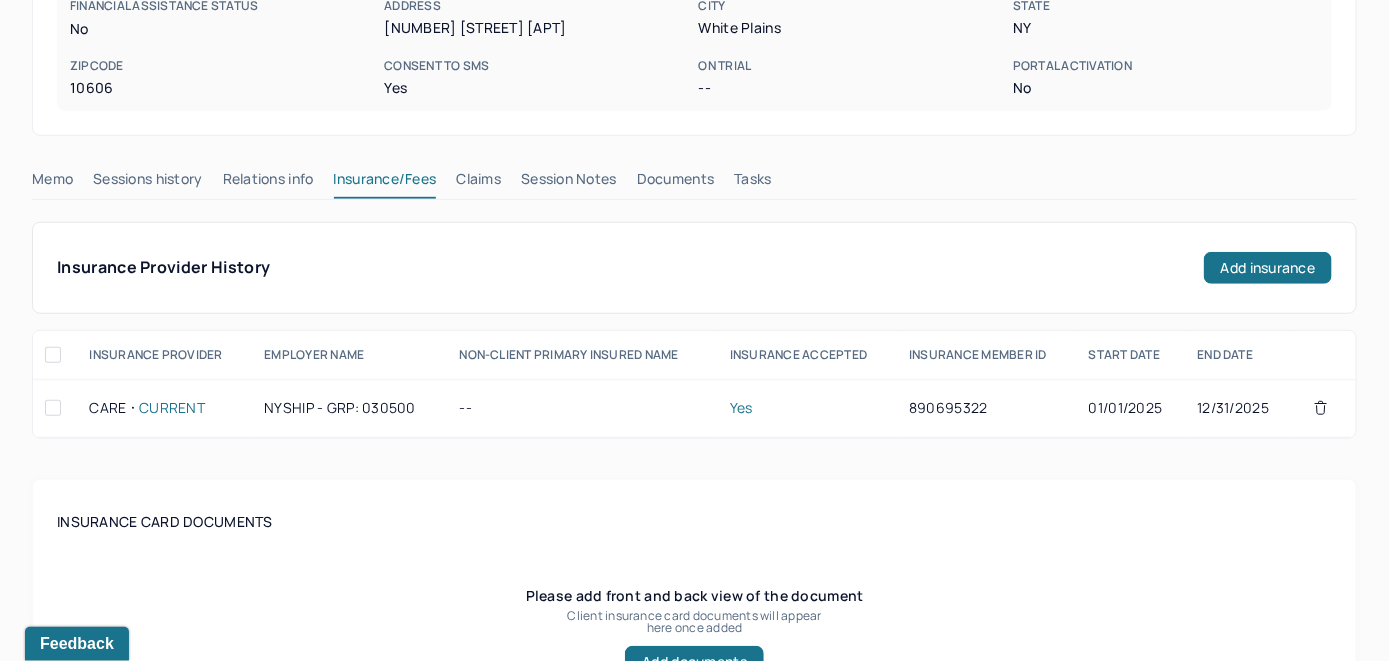 click on "Claims" at bounding box center [478, 183] 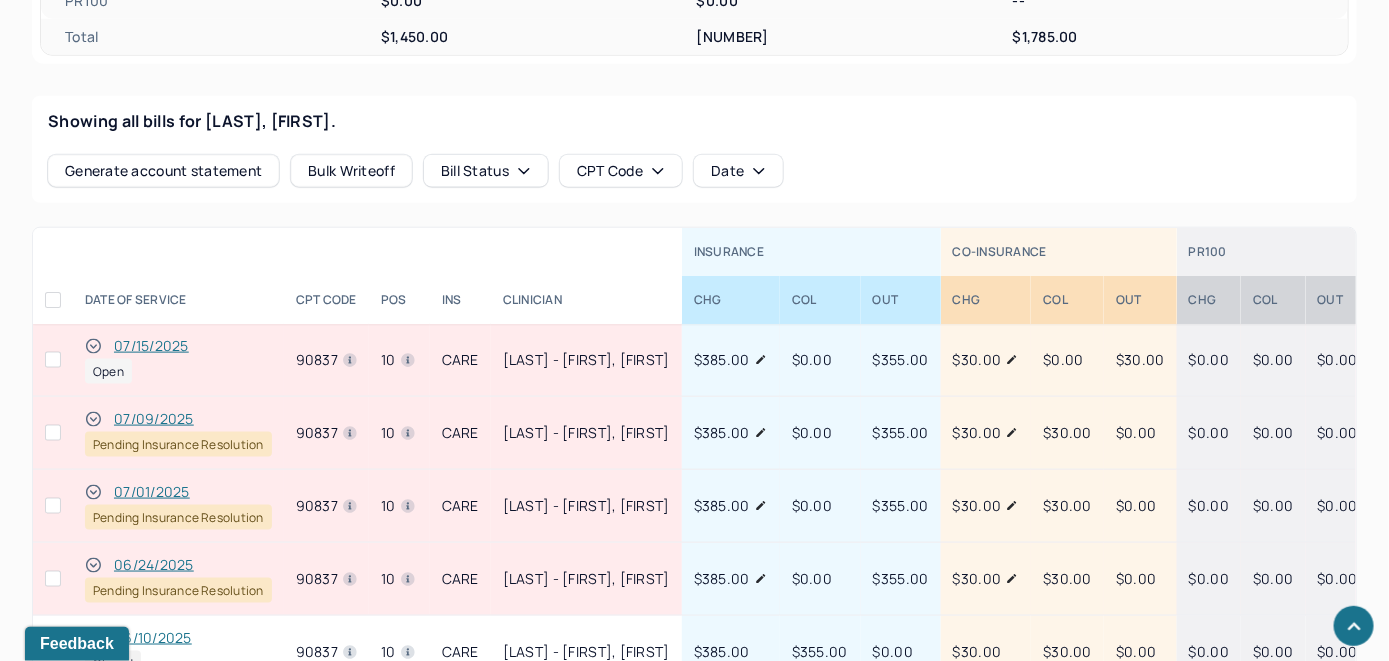 click on "07/15/2025" at bounding box center [151, 346] 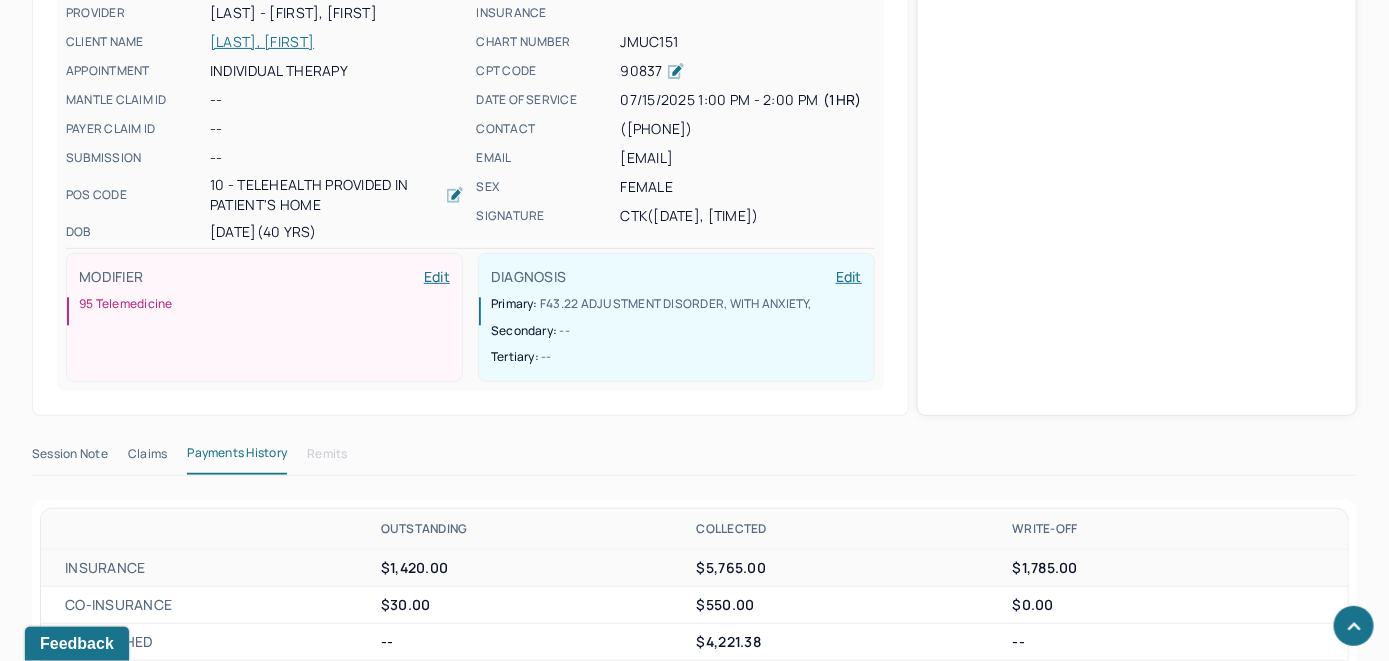 scroll, scrollTop: 721, scrollLeft: 0, axis: vertical 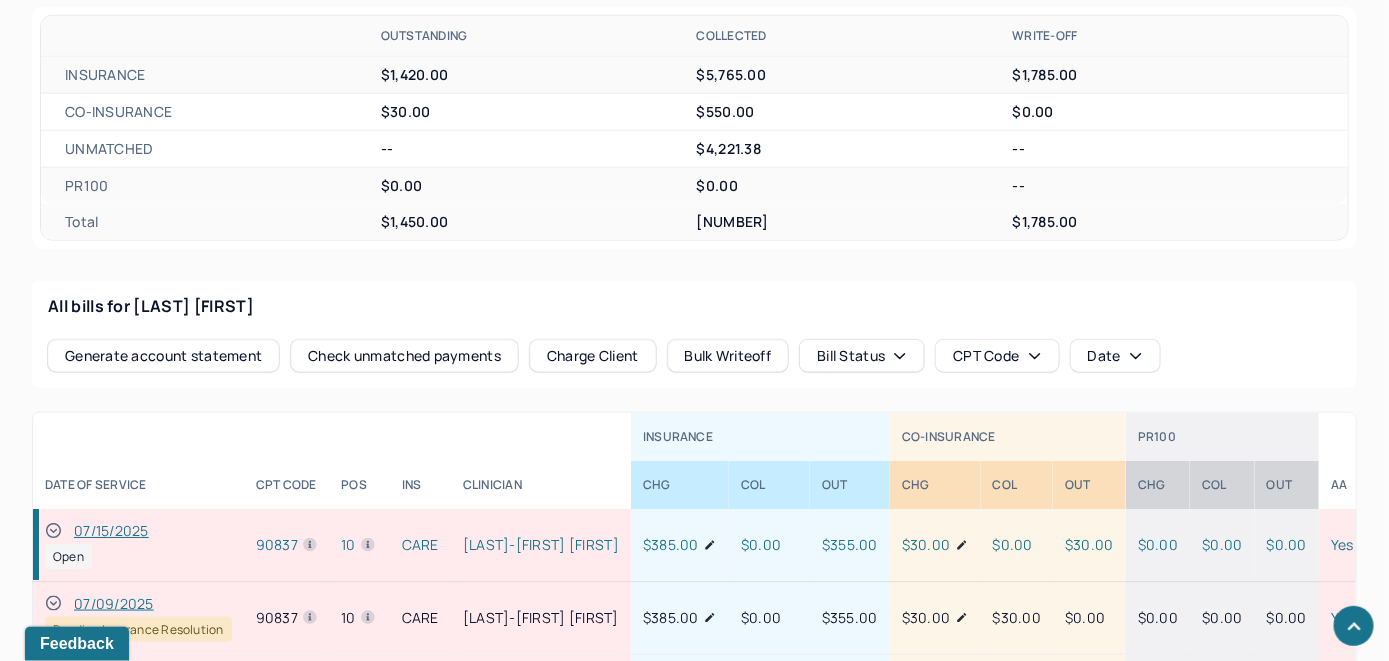 click on "Check unmatched payments" at bounding box center (404, 356) 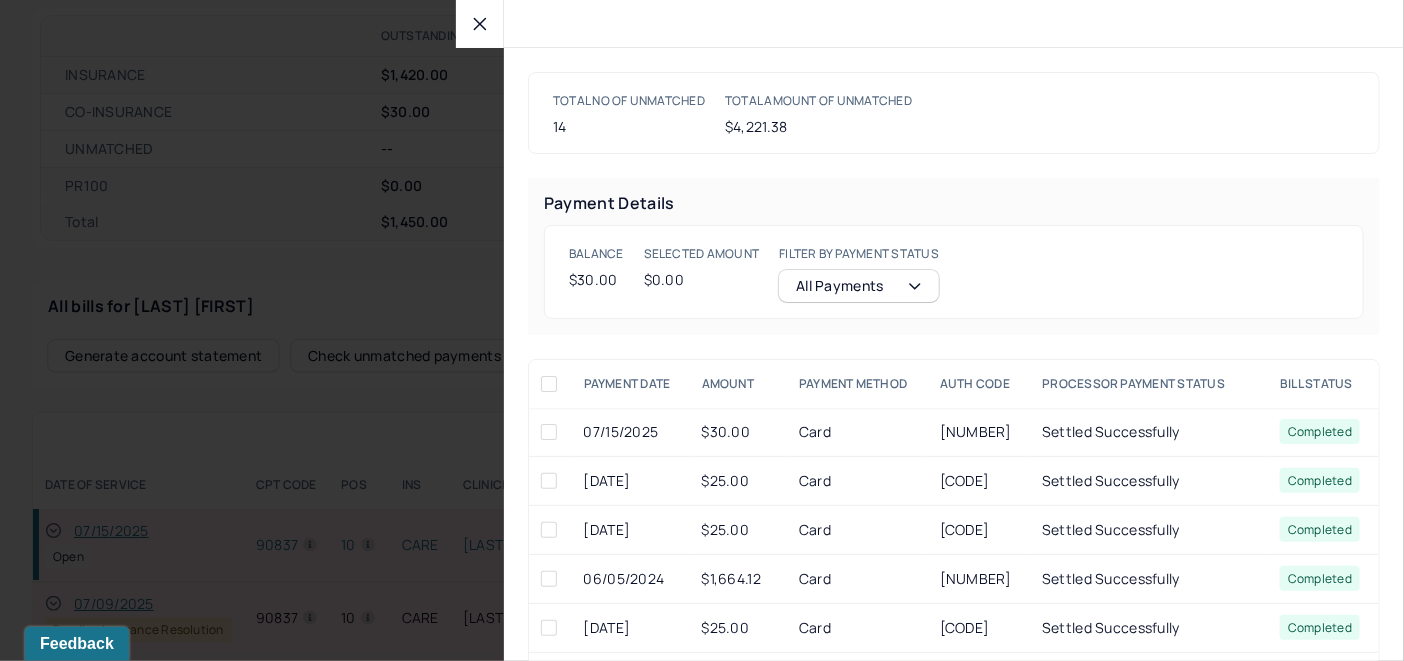 click at bounding box center [549, 432] 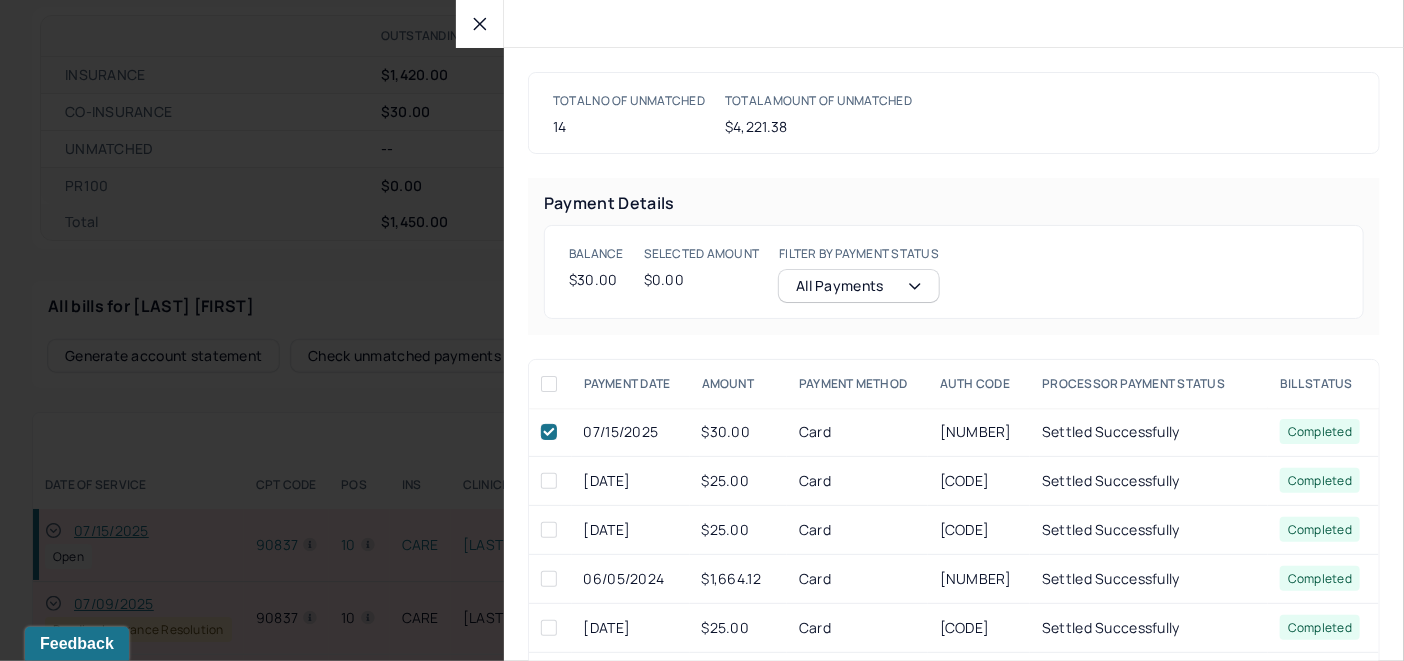 checkbox on "true" 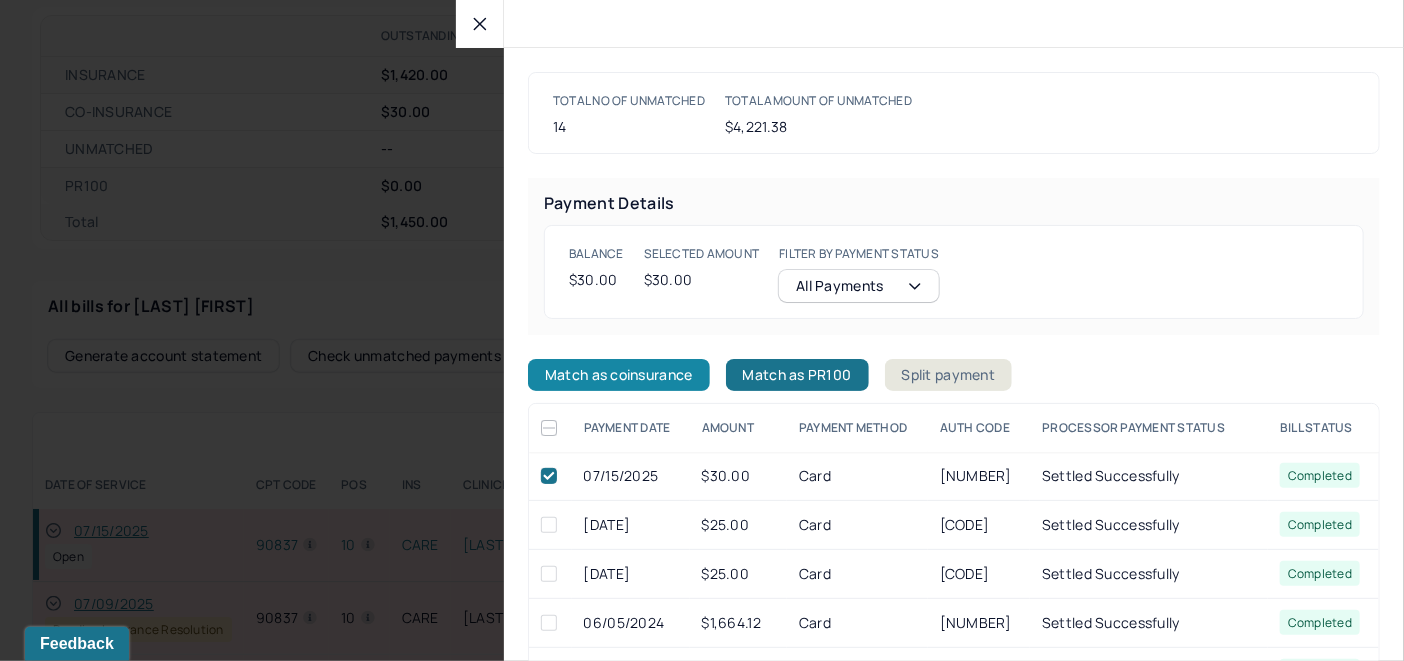 click on "Match as coinsurance" at bounding box center (619, 375) 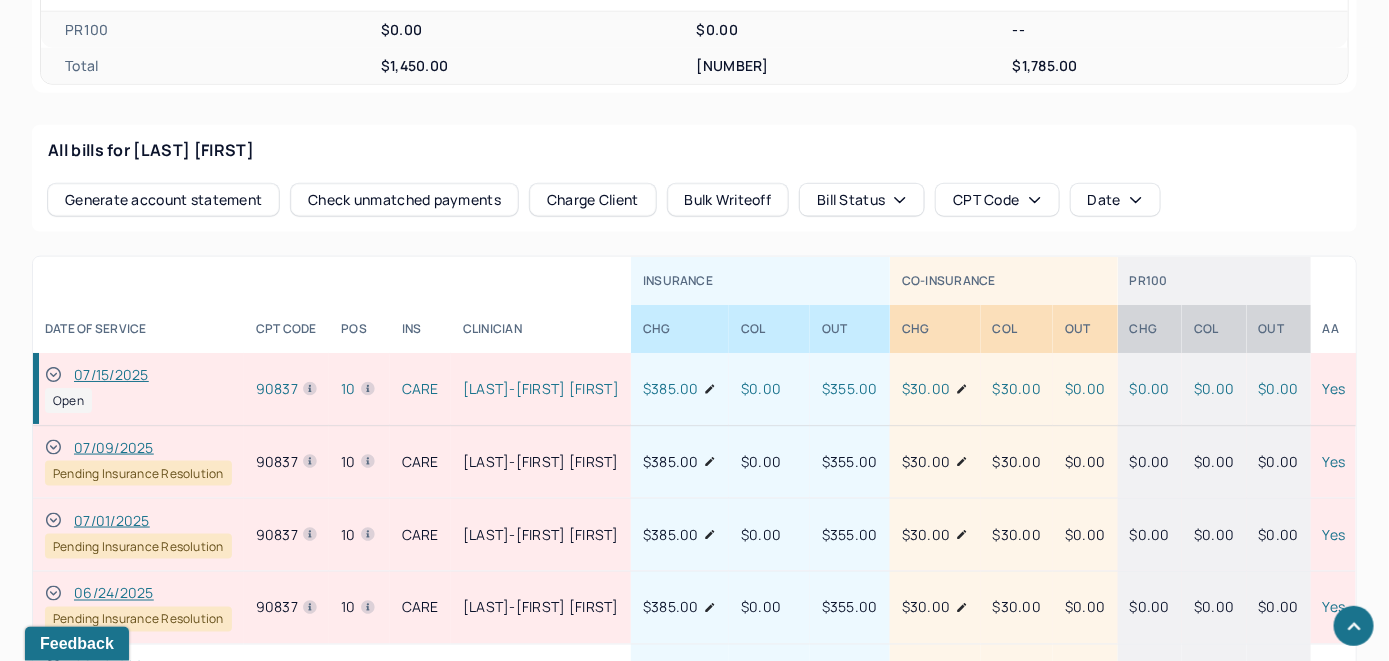 scroll, scrollTop: 921, scrollLeft: 0, axis: vertical 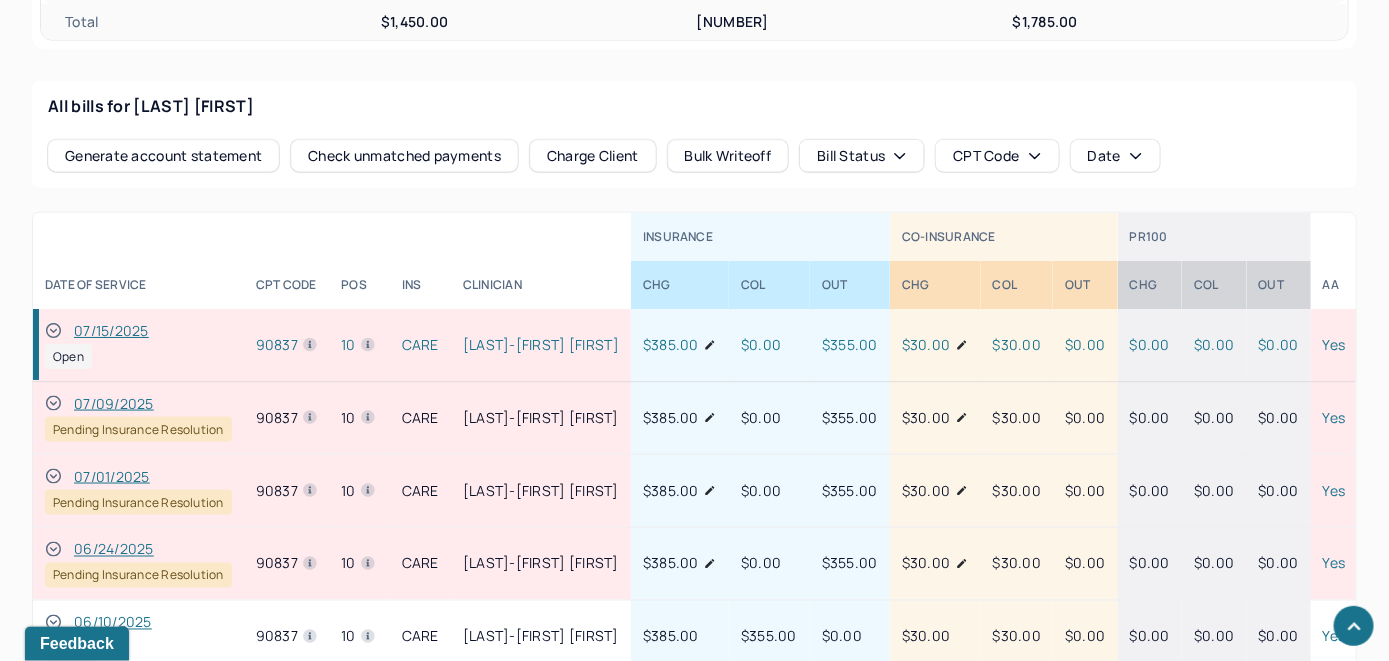 click 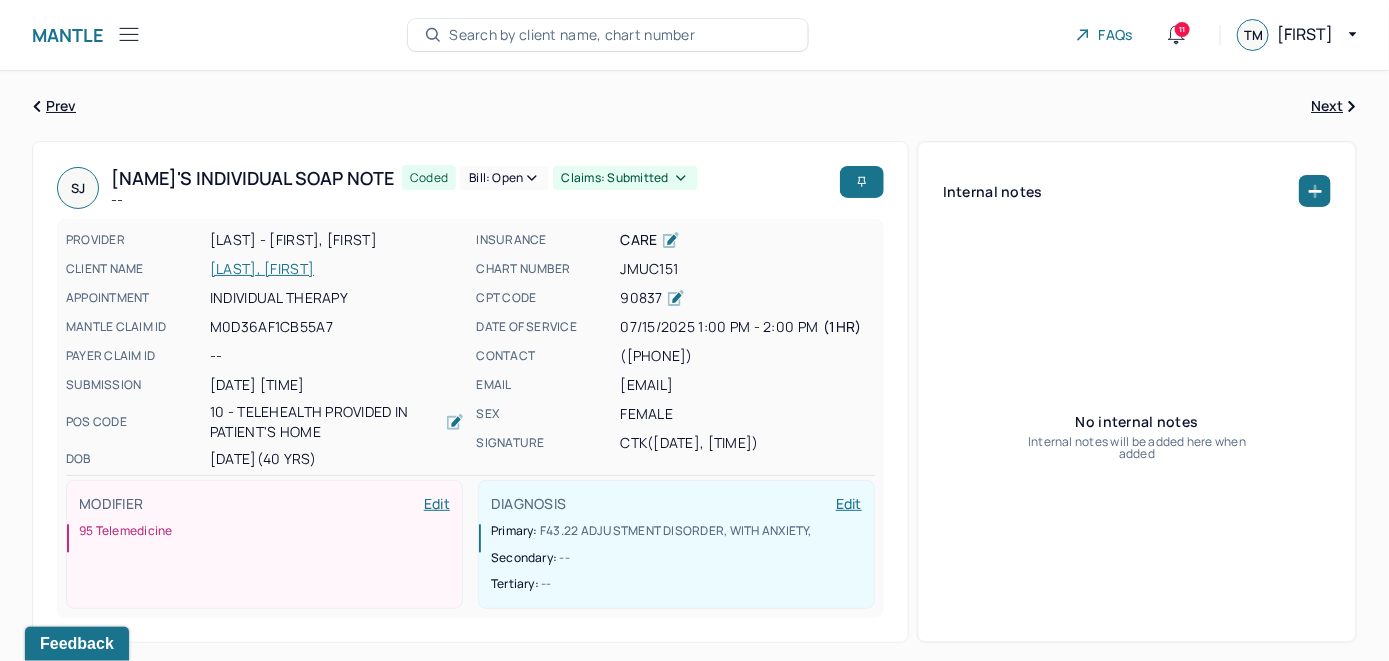 scroll, scrollTop: 0, scrollLeft: 0, axis: both 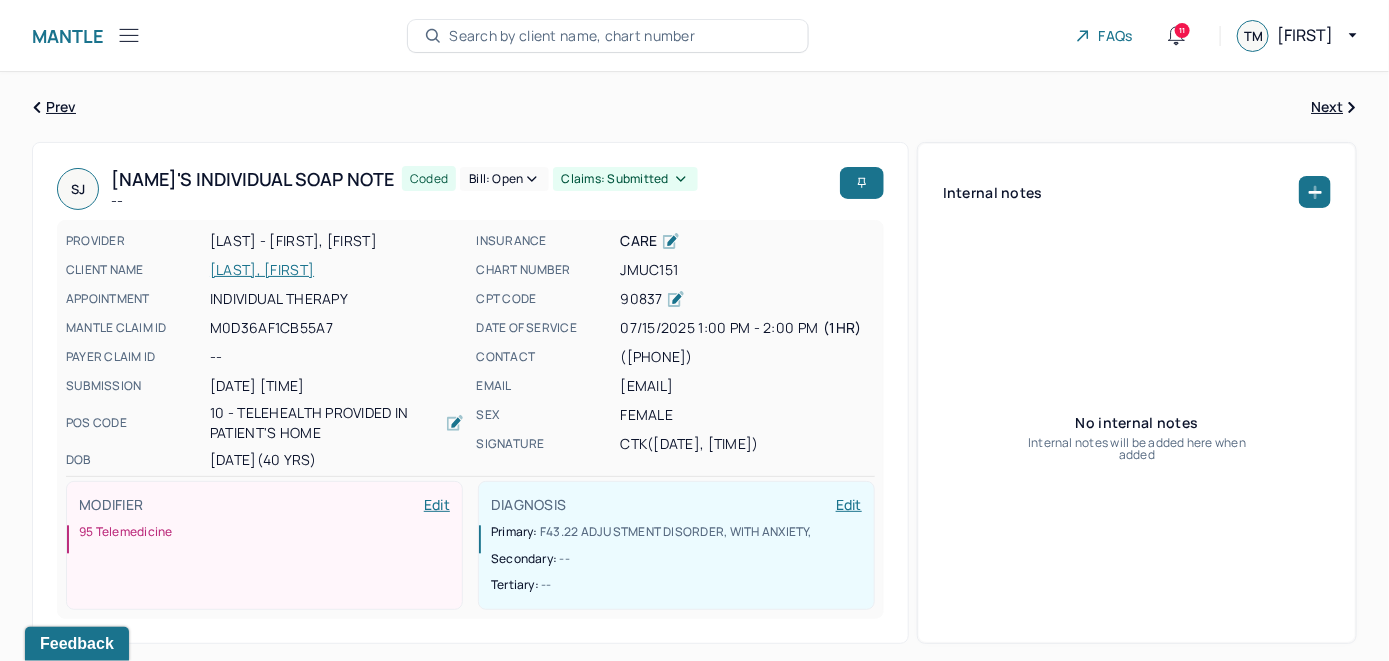 click on "Bill: Open" at bounding box center (504, 179) 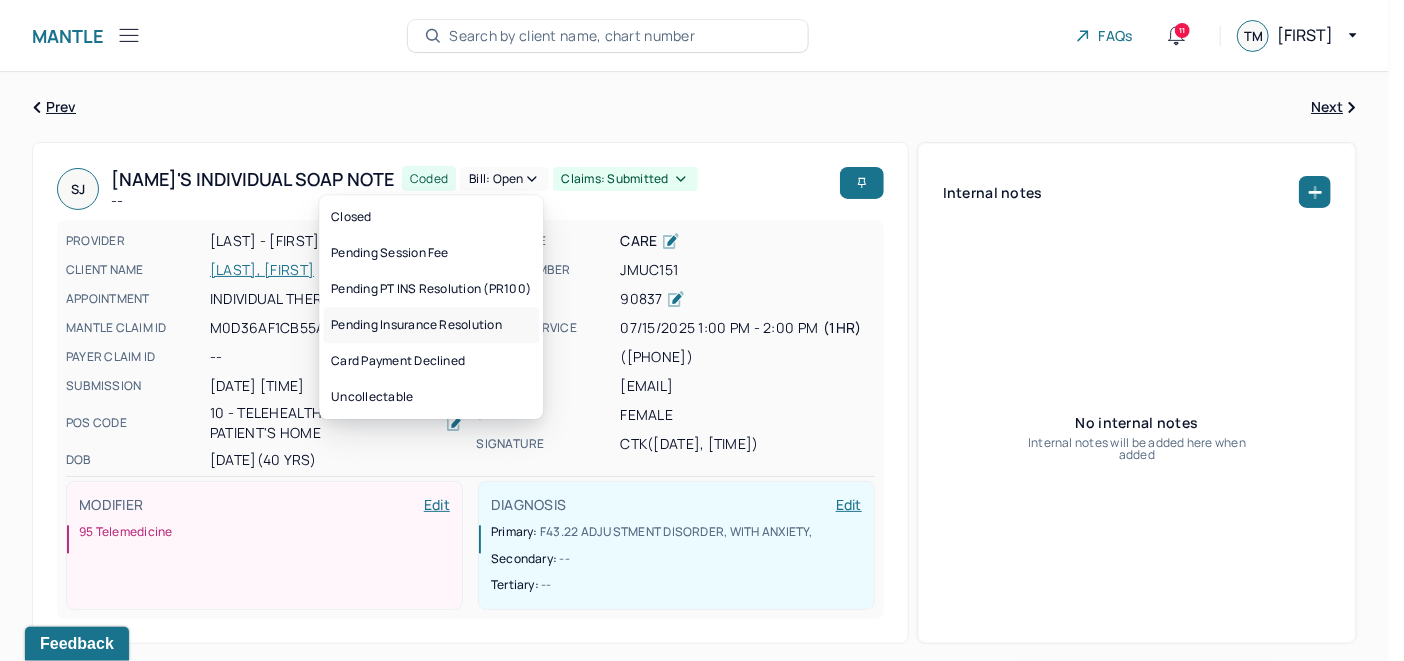 click on "Pending Insurance Resolution" at bounding box center (431, 325) 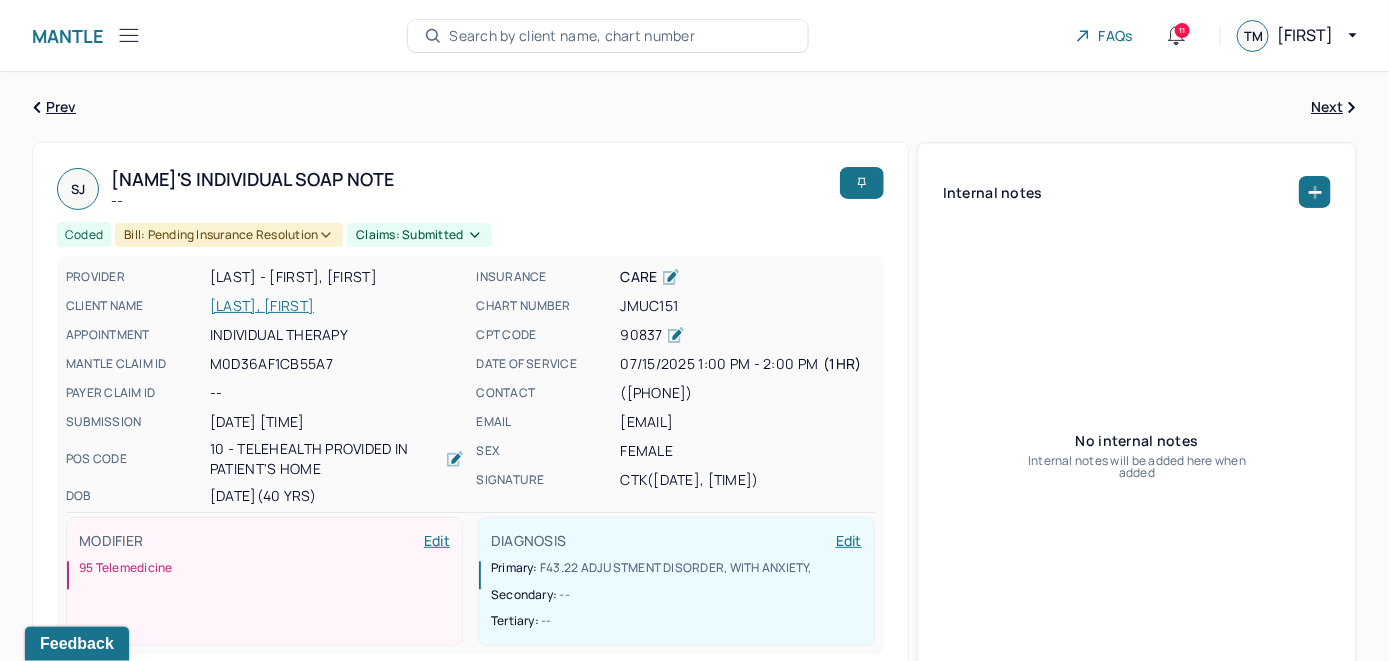 click on "Search by client name, chart number" at bounding box center [608, 36] 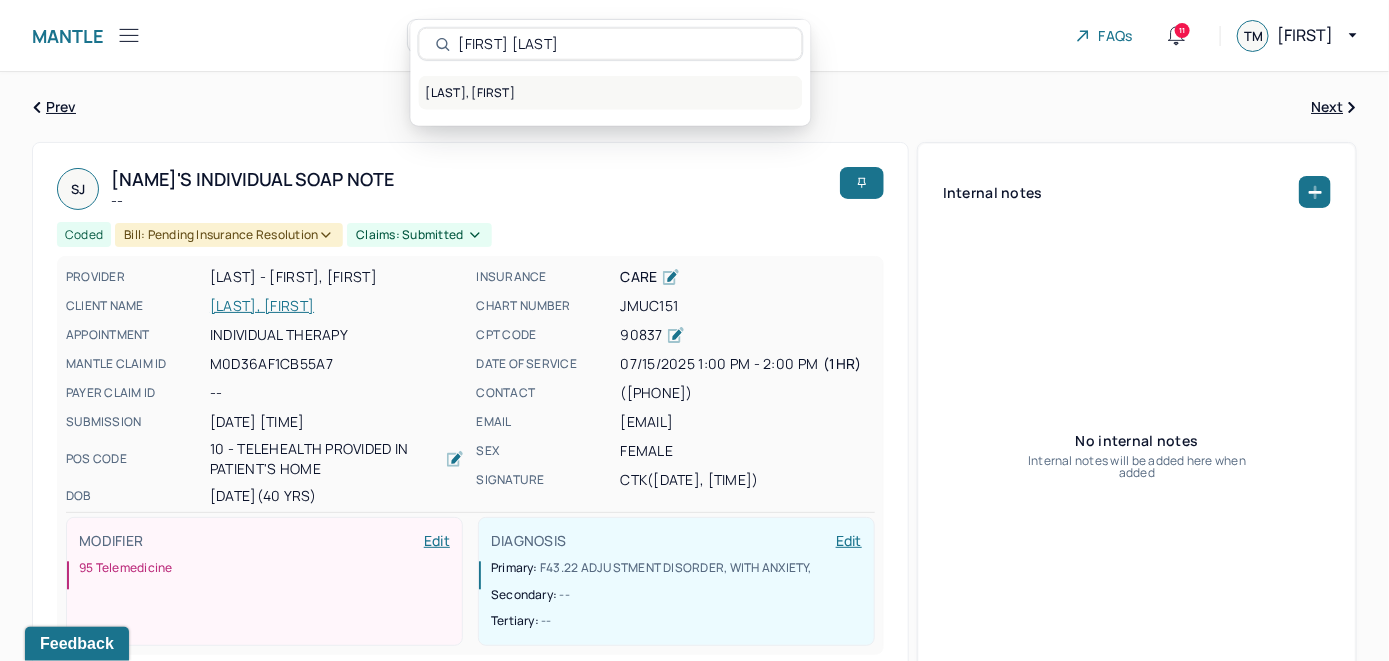 type on "Stephanie lopez" 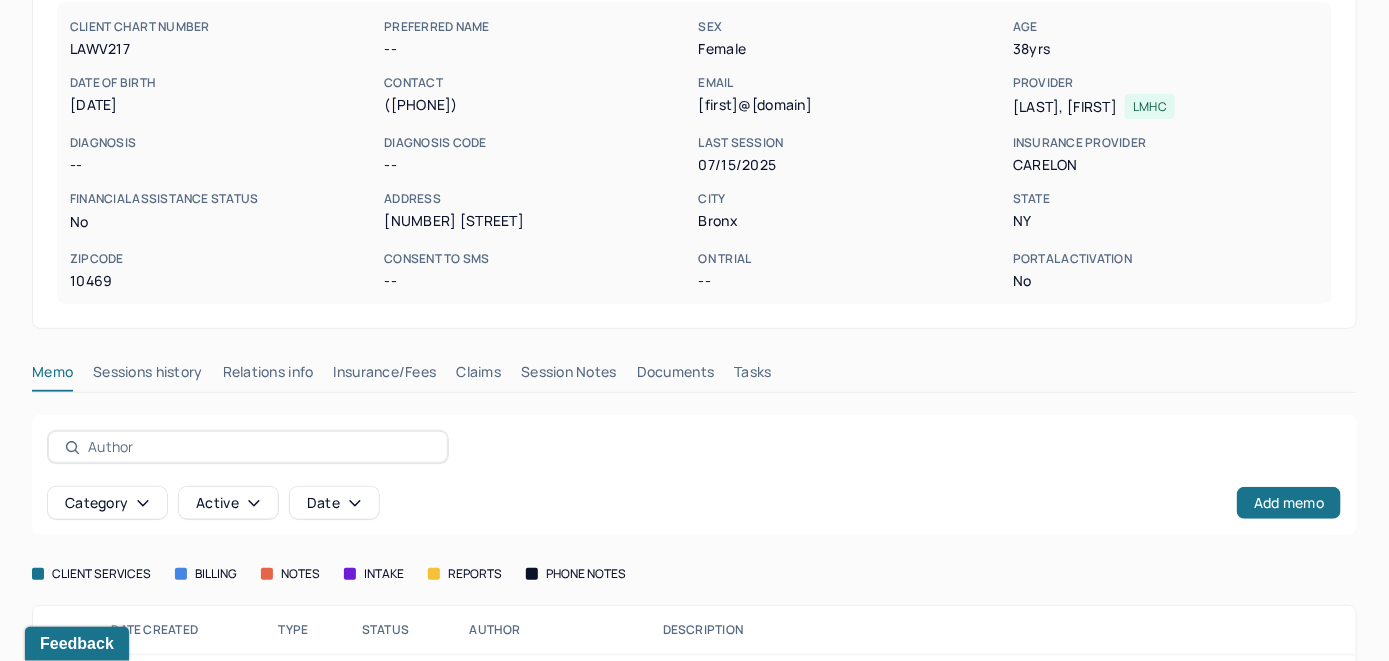 scroll, scrollTop: 261, scrollLeft: 0, axis: vertical 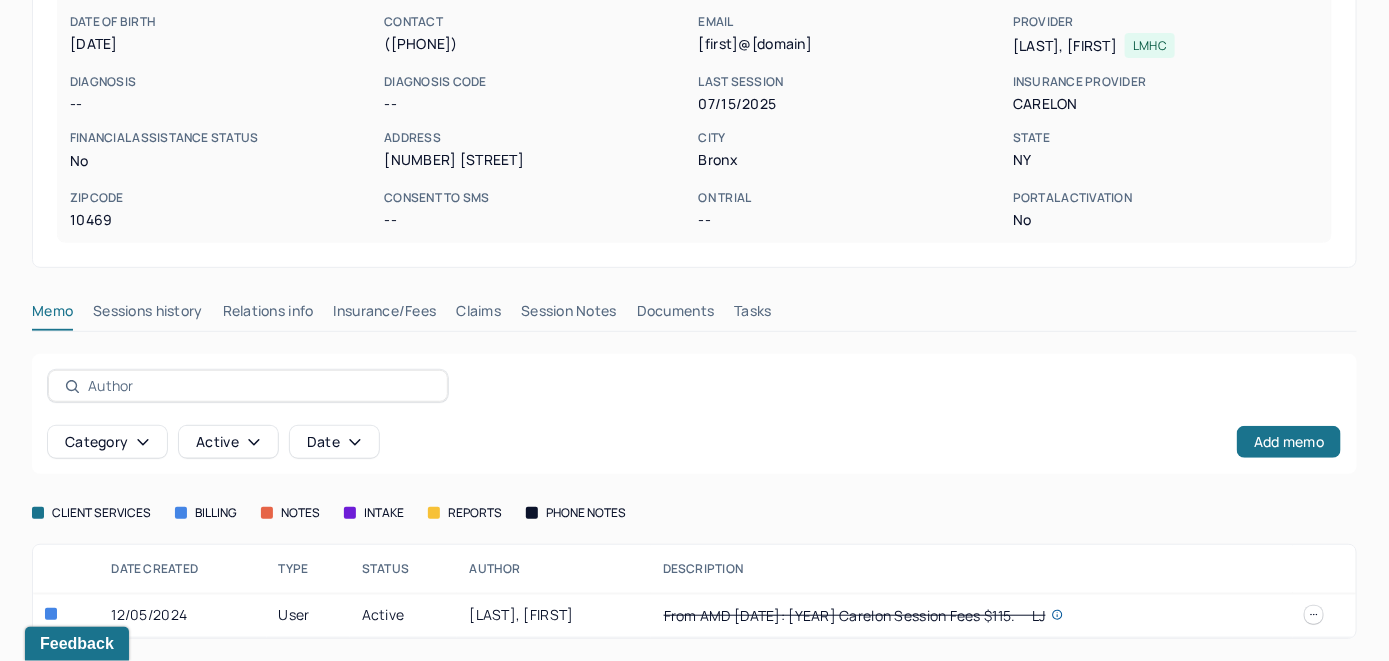 click on "Insurance/Fees" at bounding box center (385, 315) 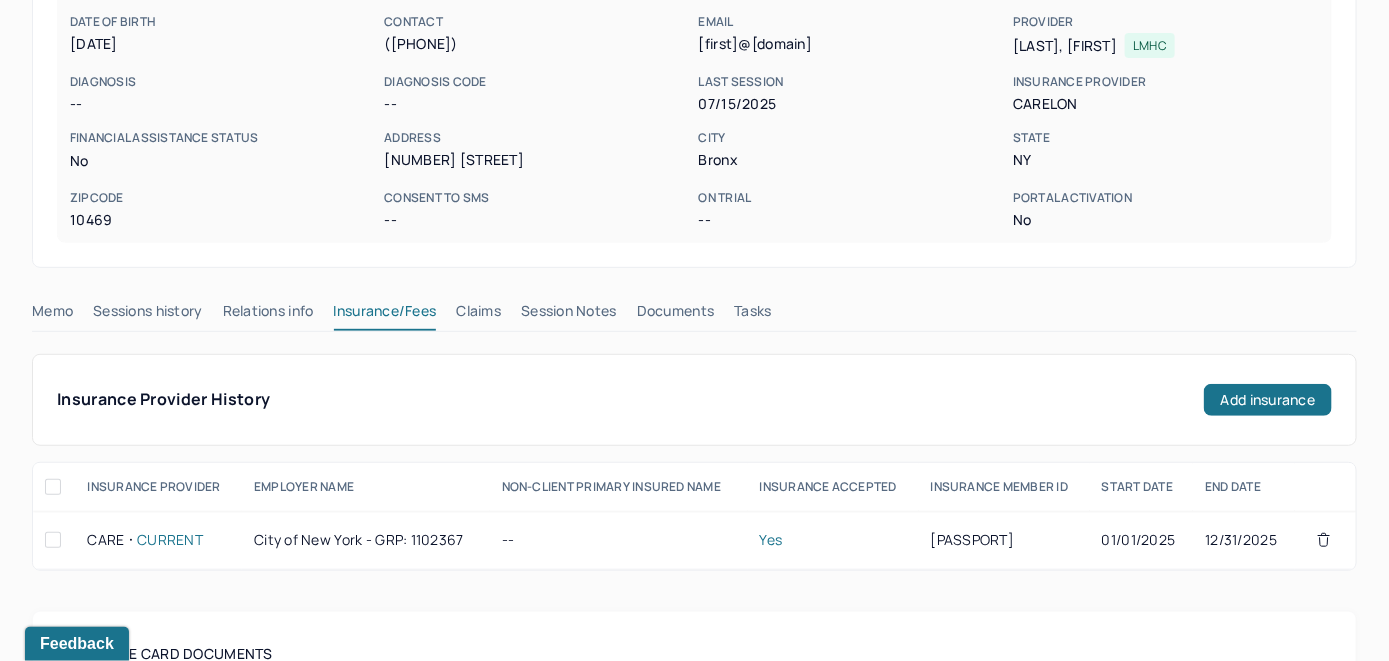click on "Claims" at bounding box center (478, 315) 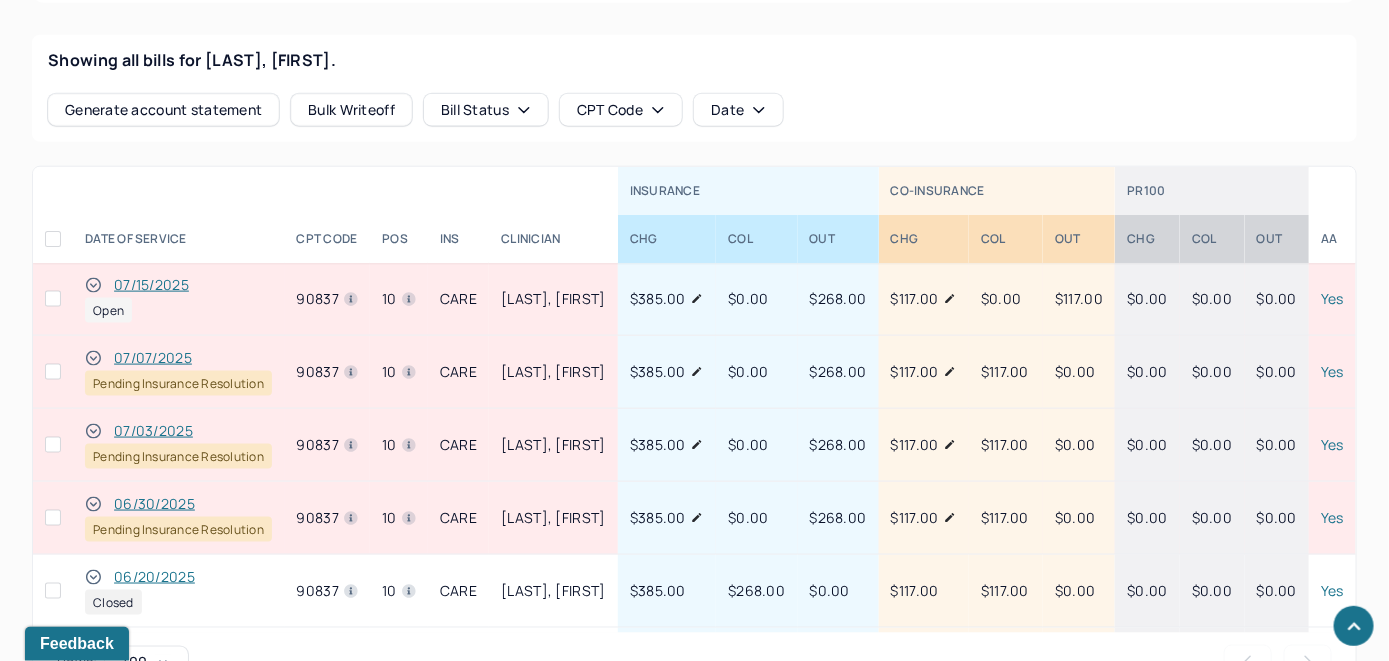 scroll, scrollTop: 694, scrollLeft: 0, axis: vertical 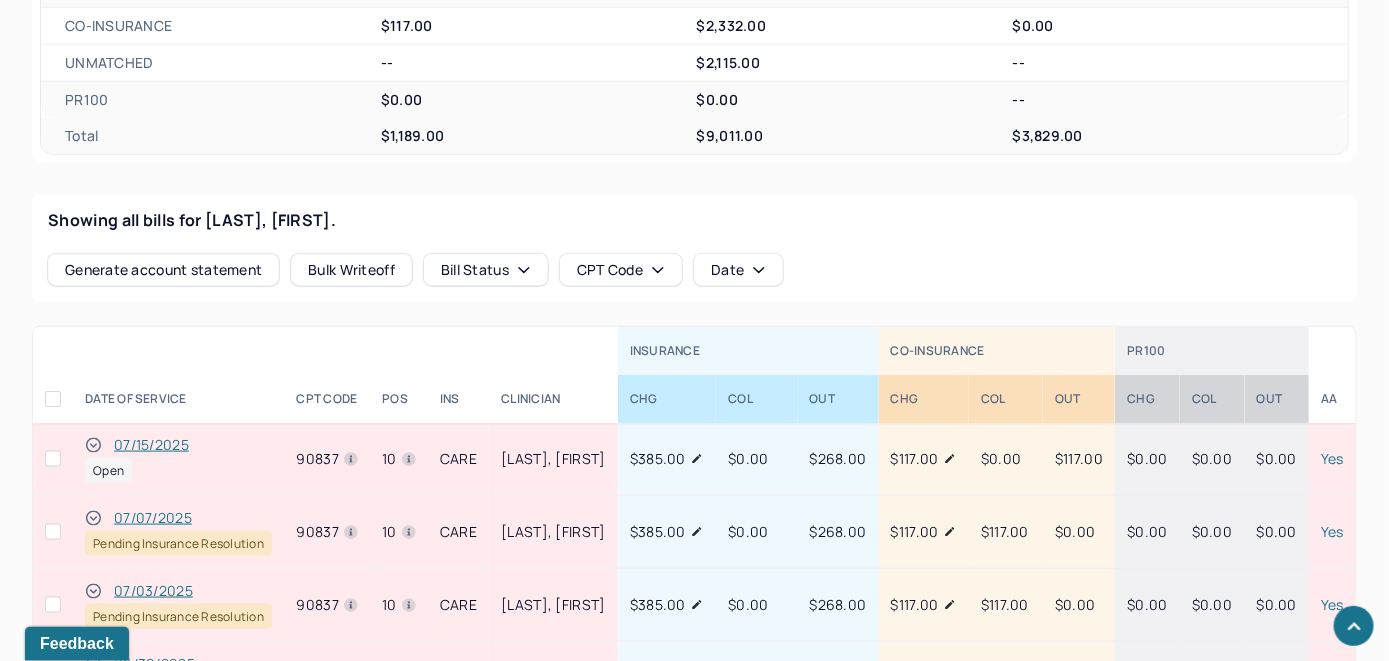 click on "07/15/2025" at bounding box center [151, 445] 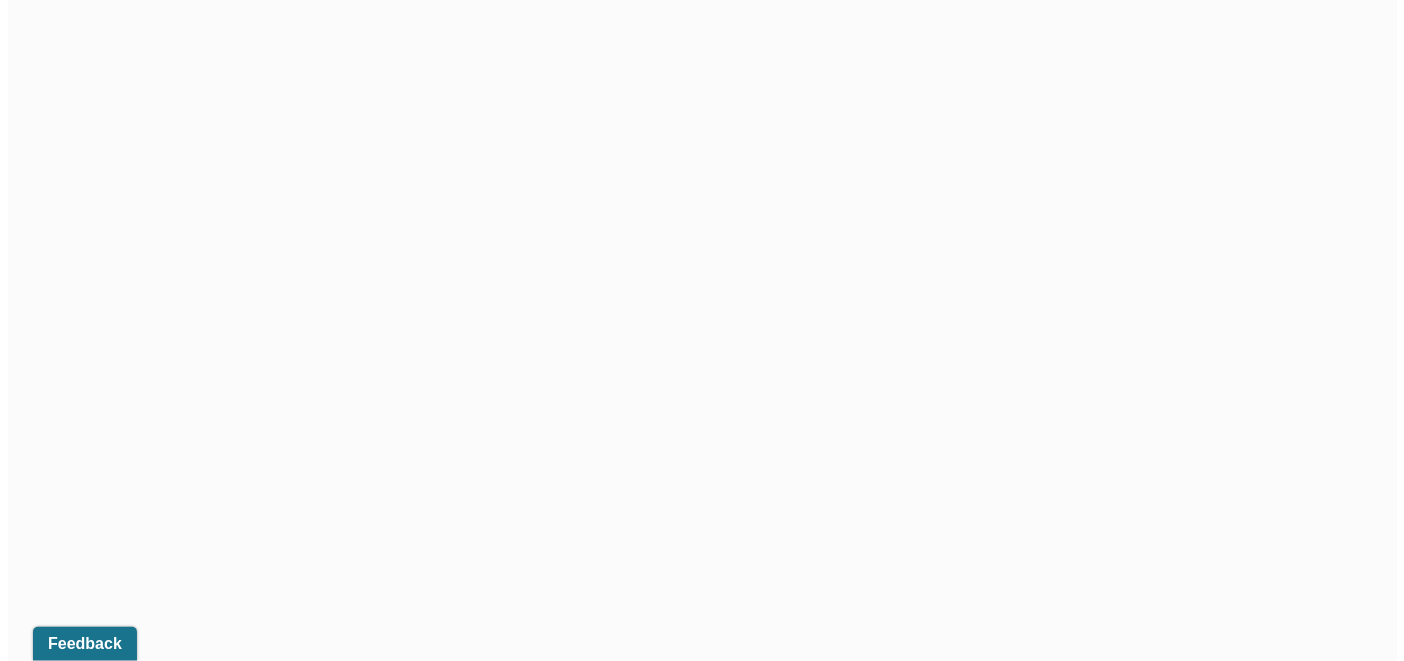 scroll, scrollTop: 621, scrollLeft: 0, axis: vertical 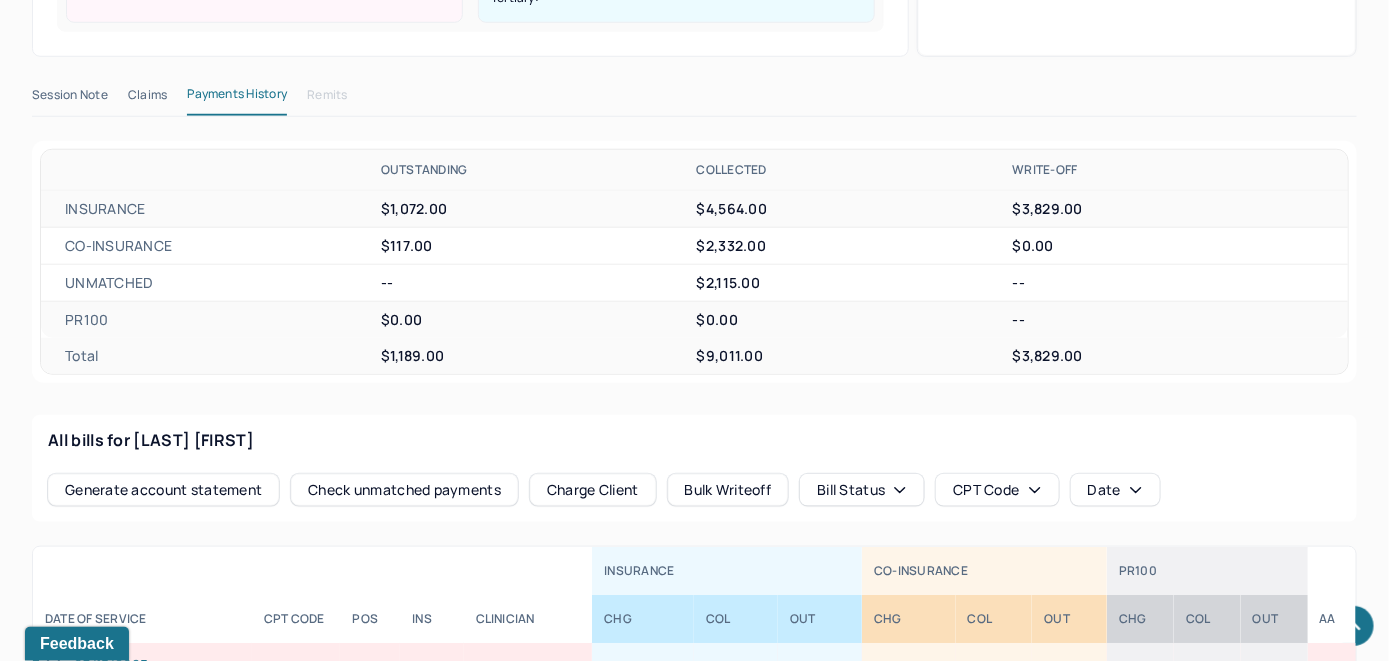 click on "Check unmatched payments" at bounding box center (404, 490) 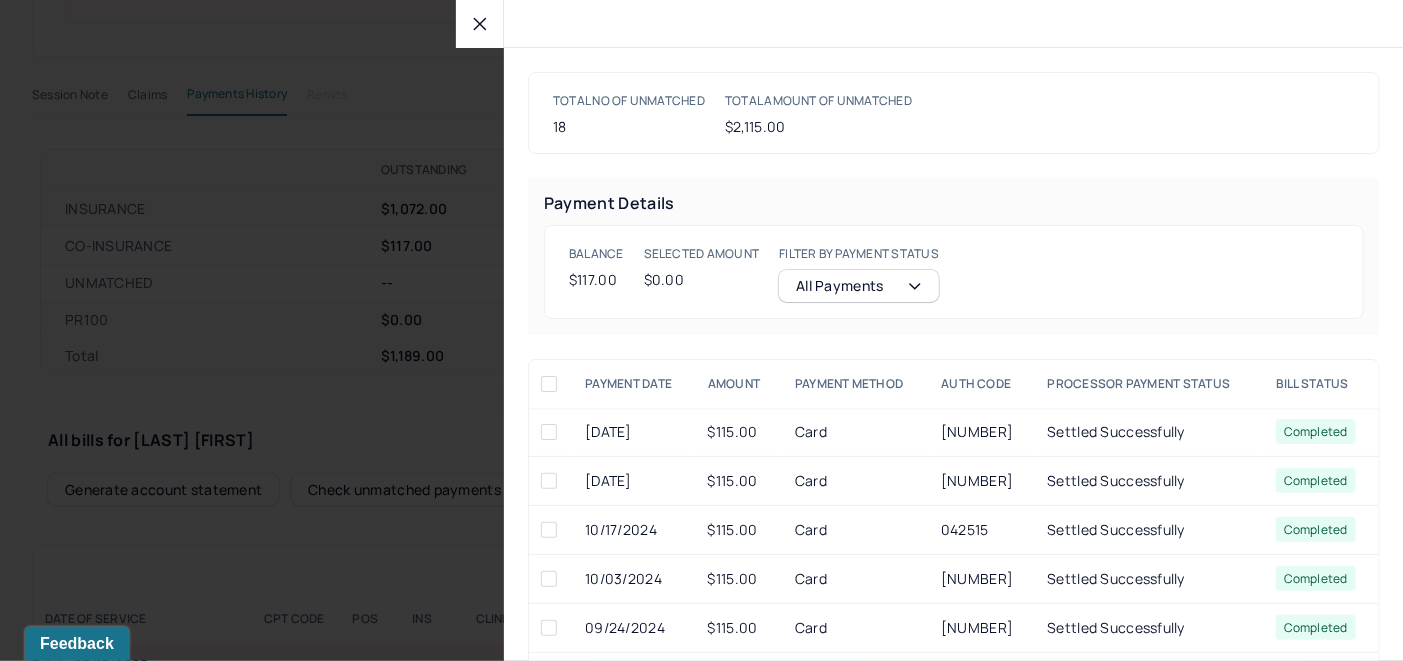 click 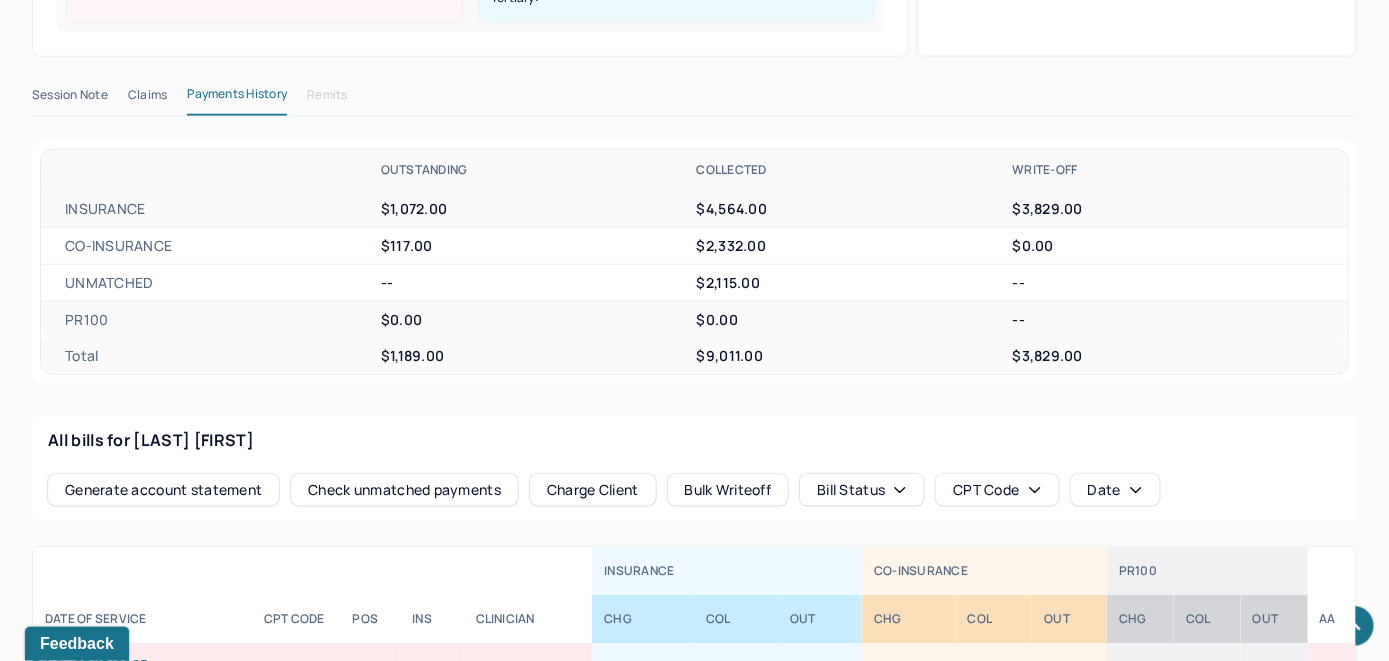 click on "Charge Client" at bounding box center [593, 490] 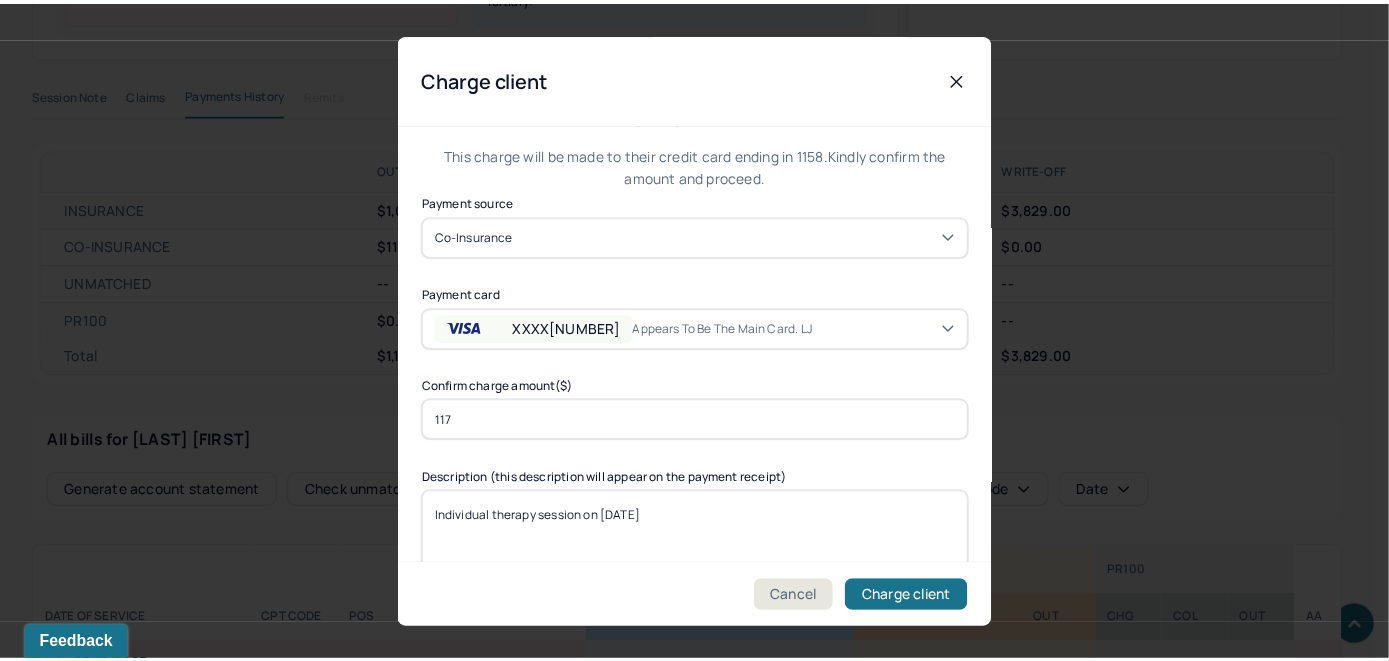 scroll, scrollTop: 121, scrollLeft: 0, axis: vertical 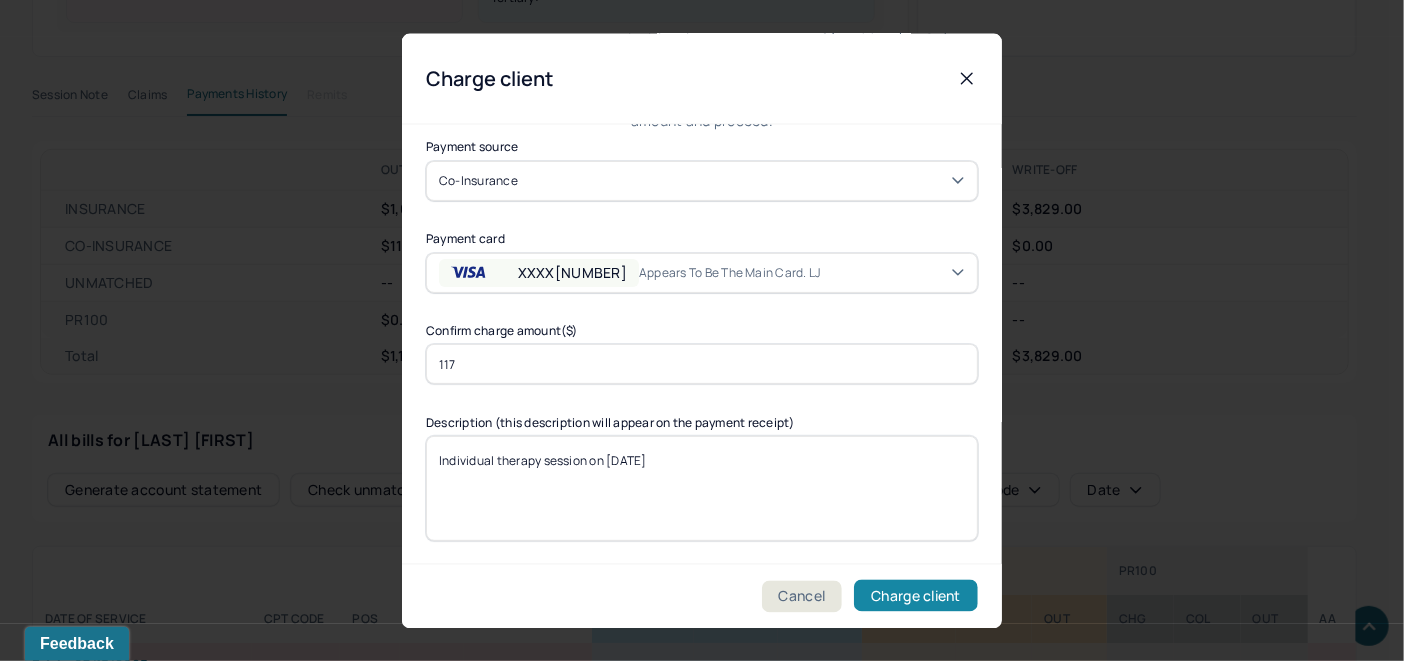 click on "Charge client" at bounding box center [916, 596] 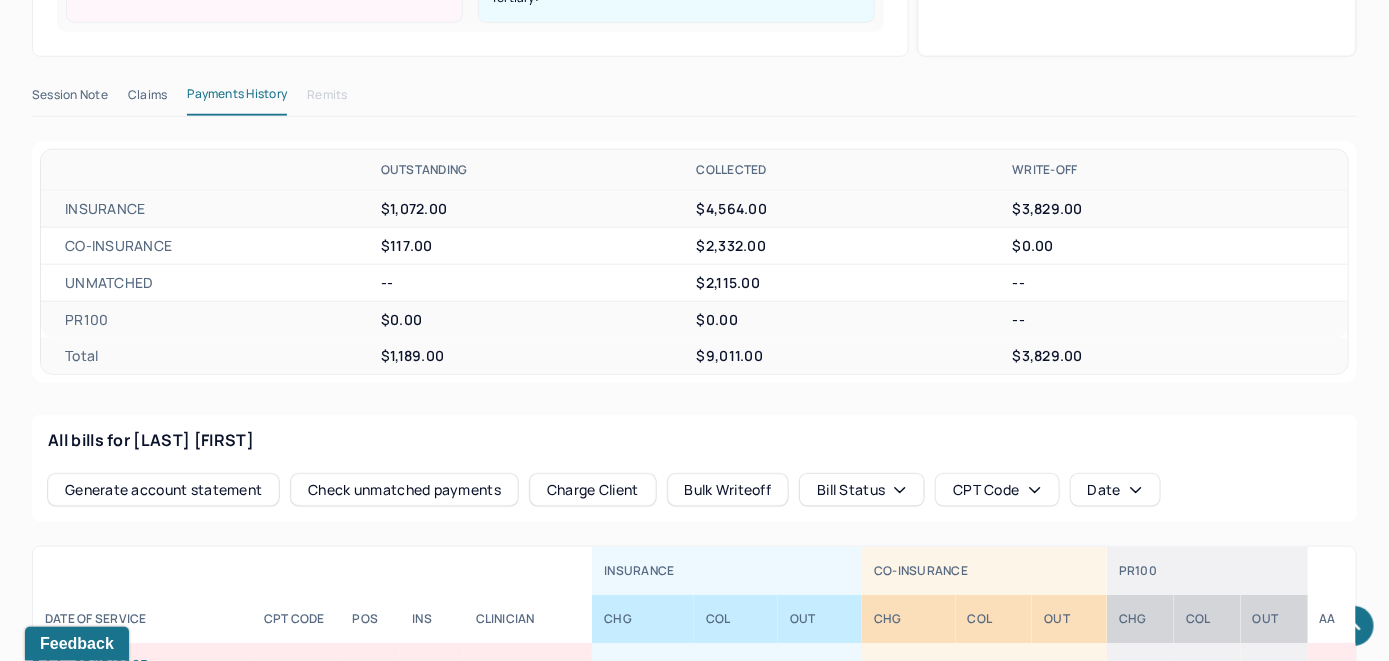 scroll, scrollTop: 821, scrollLeft: 0, axis: vertical 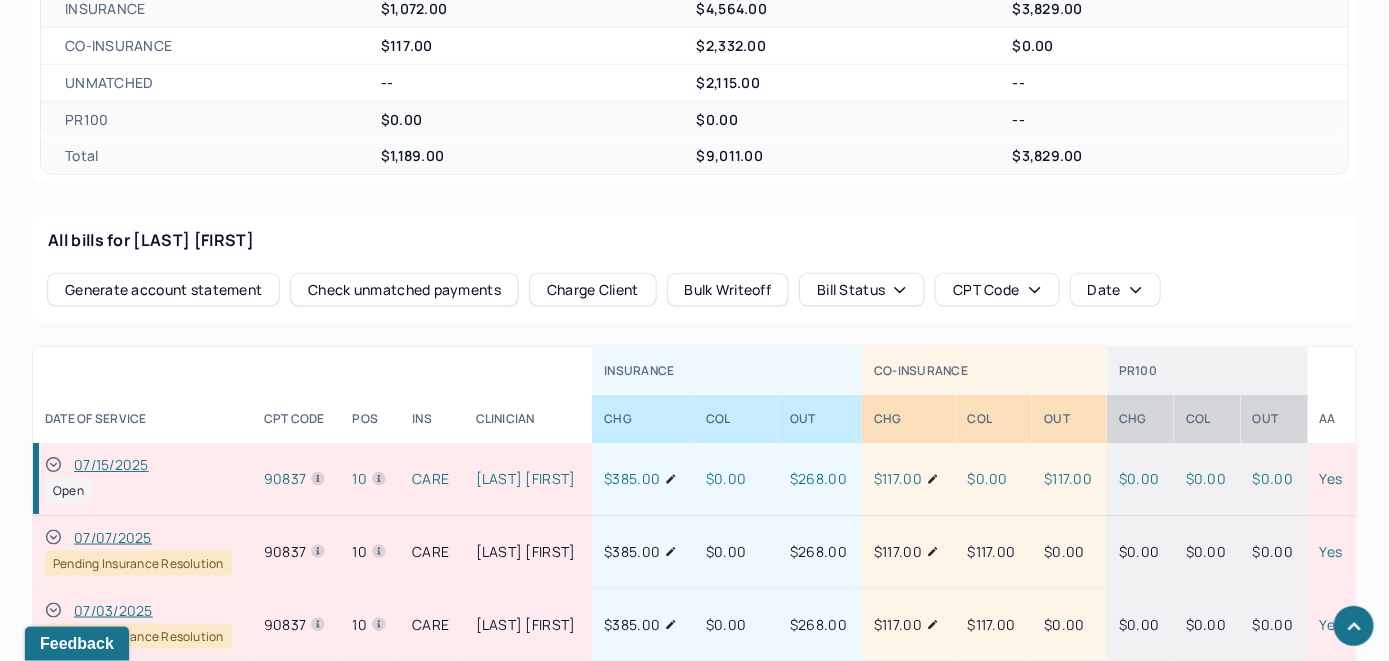 click 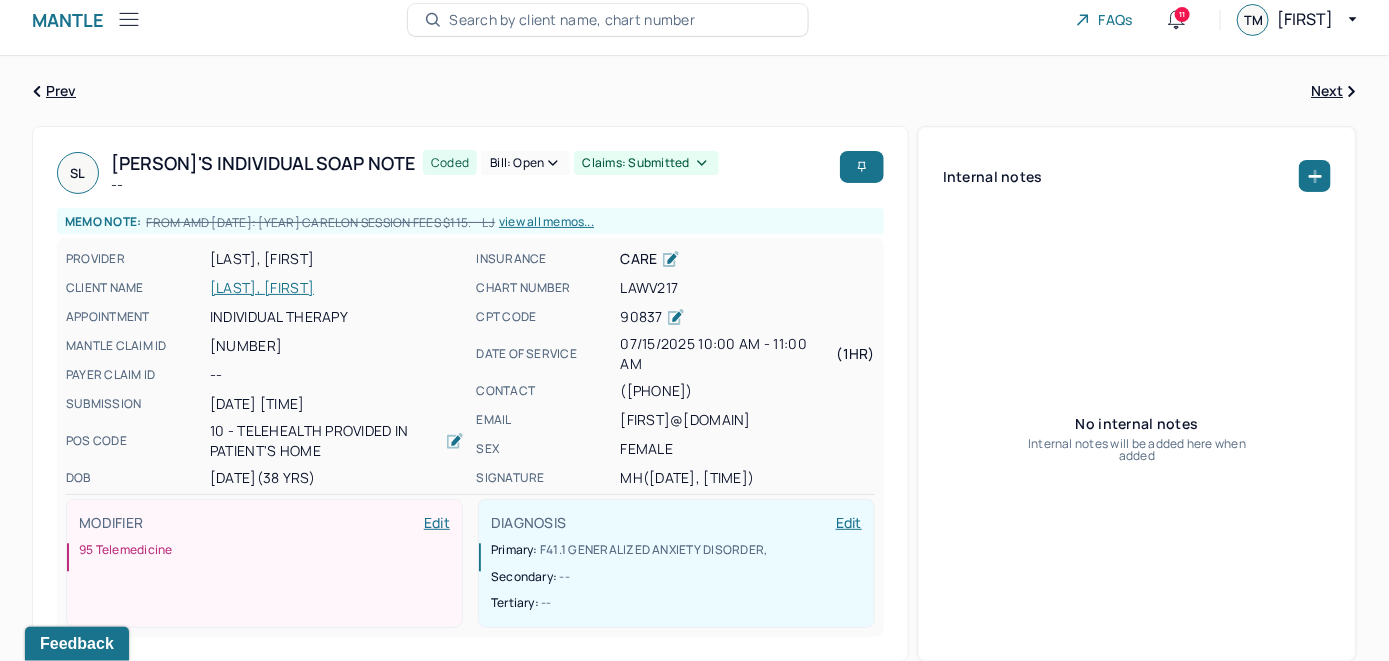 scroll, scrollTop: 0, scrollLeft: 0, axis: both 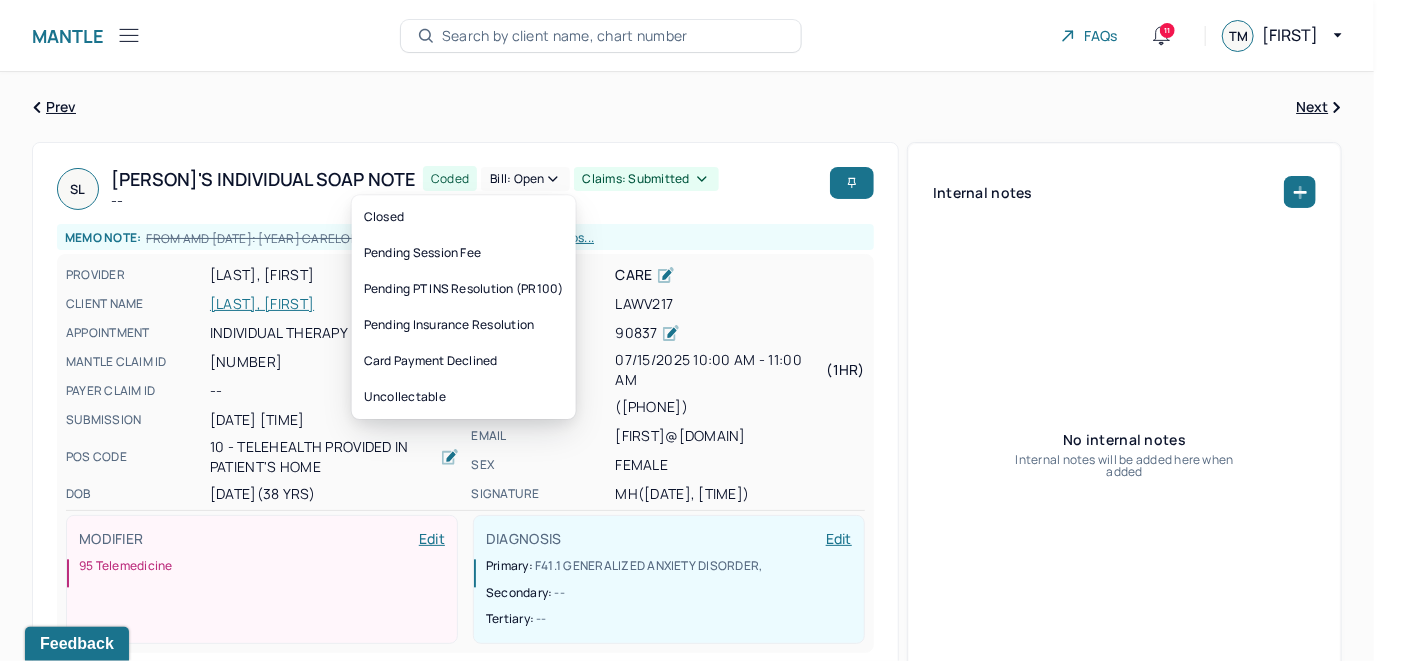 click on "Bill: Open" at bounding box center [525, 179] 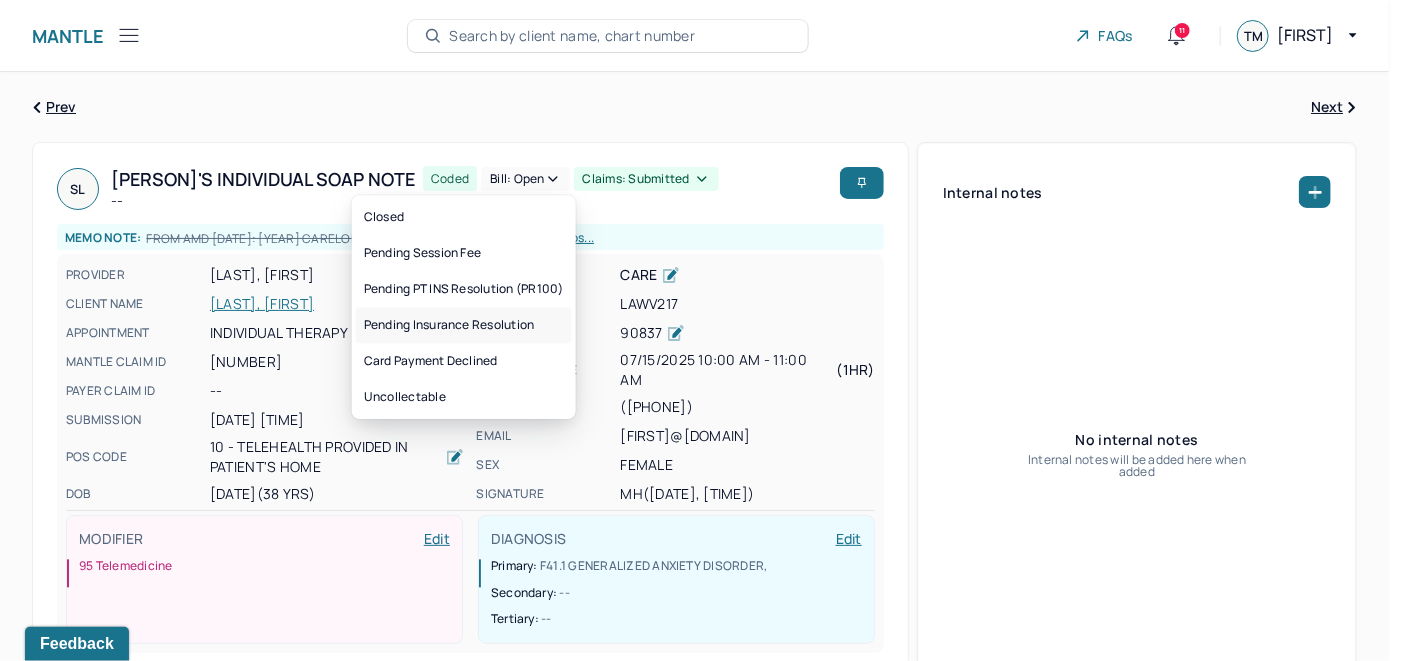 click on "Pending Insurance Resolution" at bounding box center (464, 325) 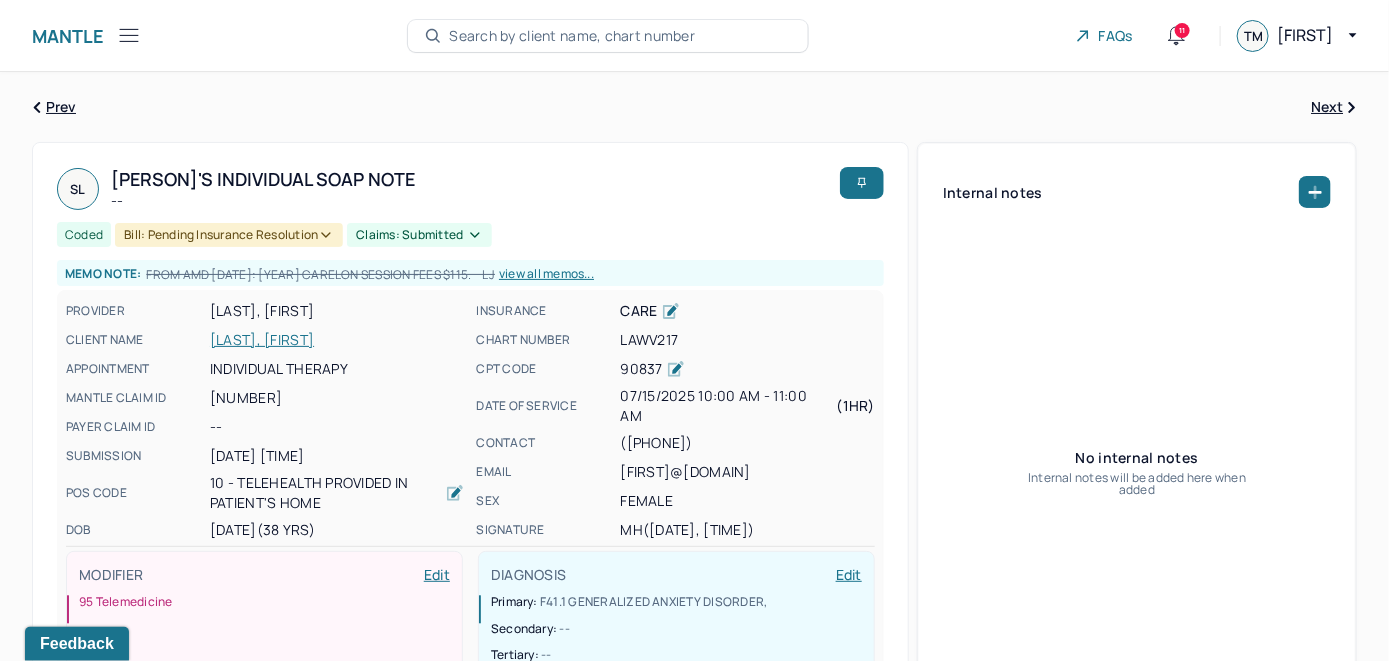 click on "Search by client name, chart number" at bounding box center (572, 36) 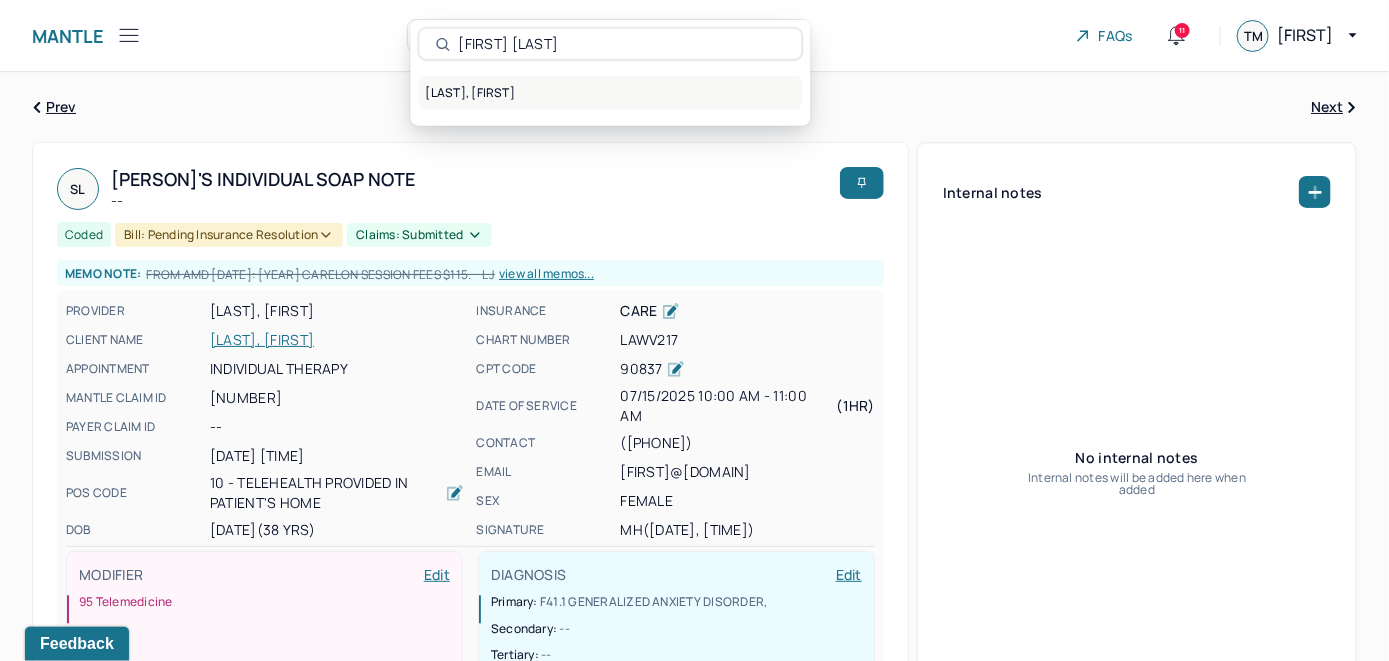 type on "[FIRST] [LAST]" 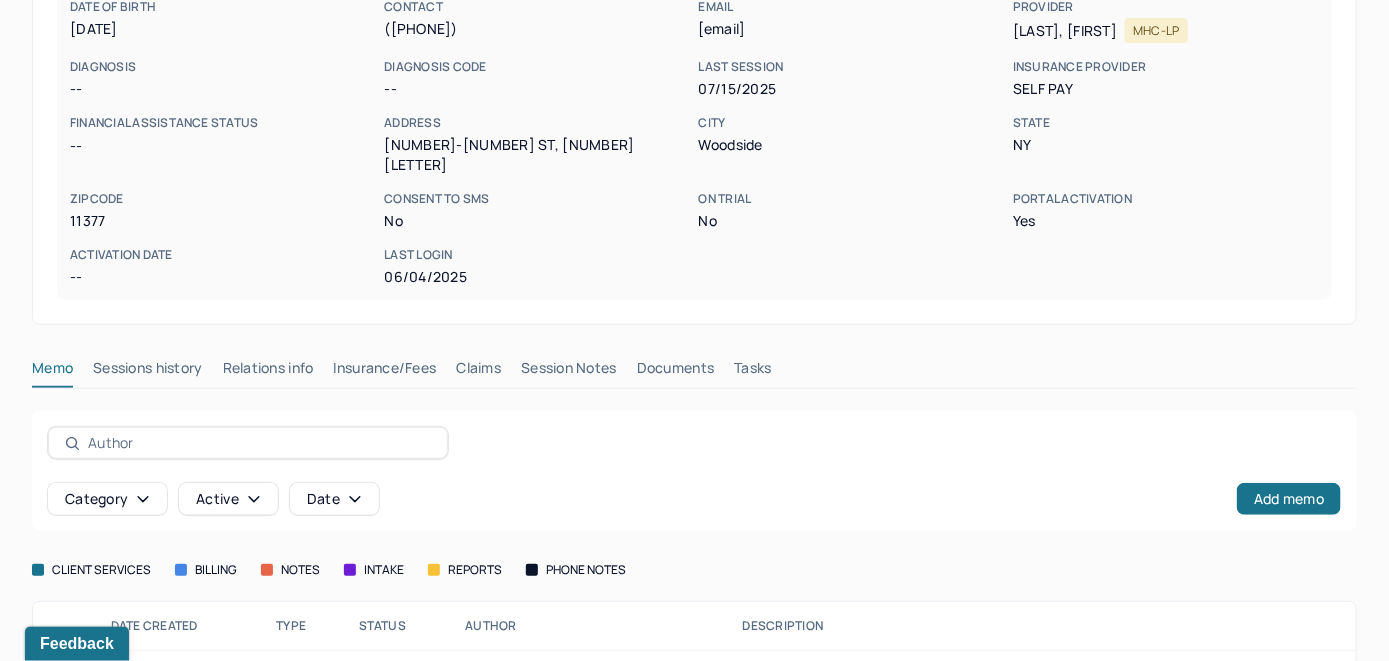 scroll, scrollTop: 400, scrollLeft: 0, axis: vertical 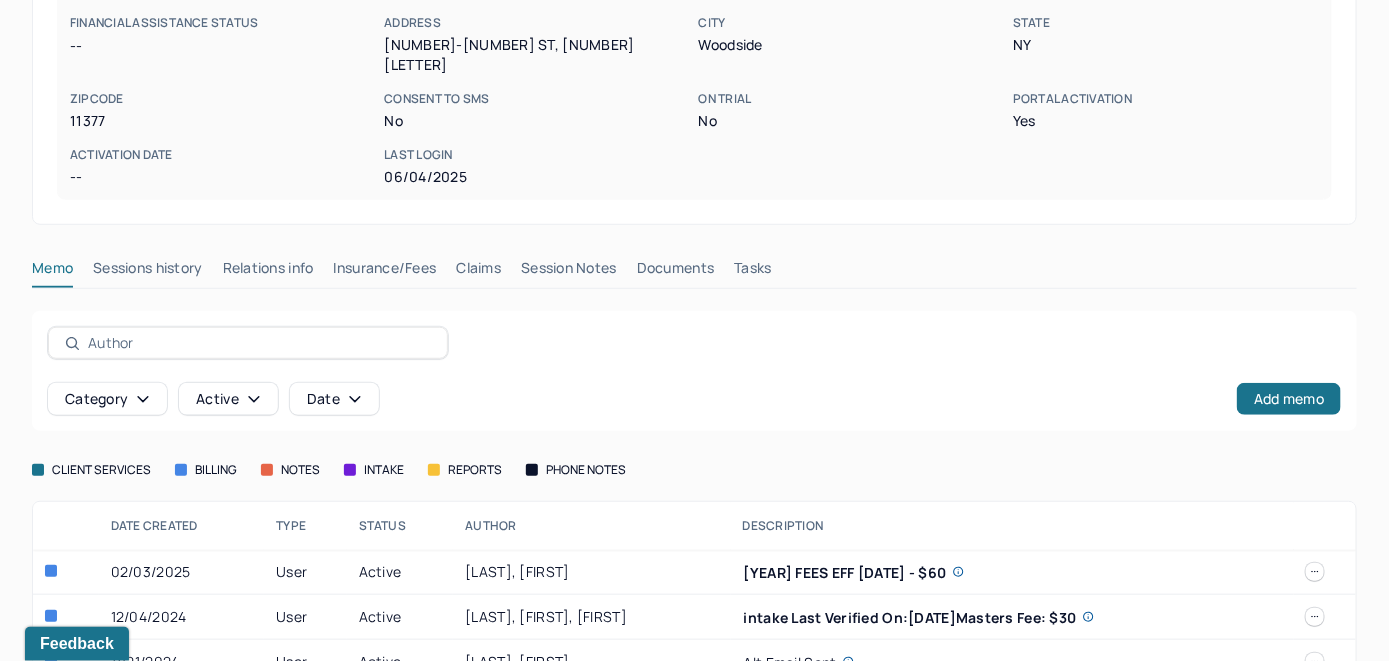 click on "Insurance/Fees" at bounding box center (385, 272) 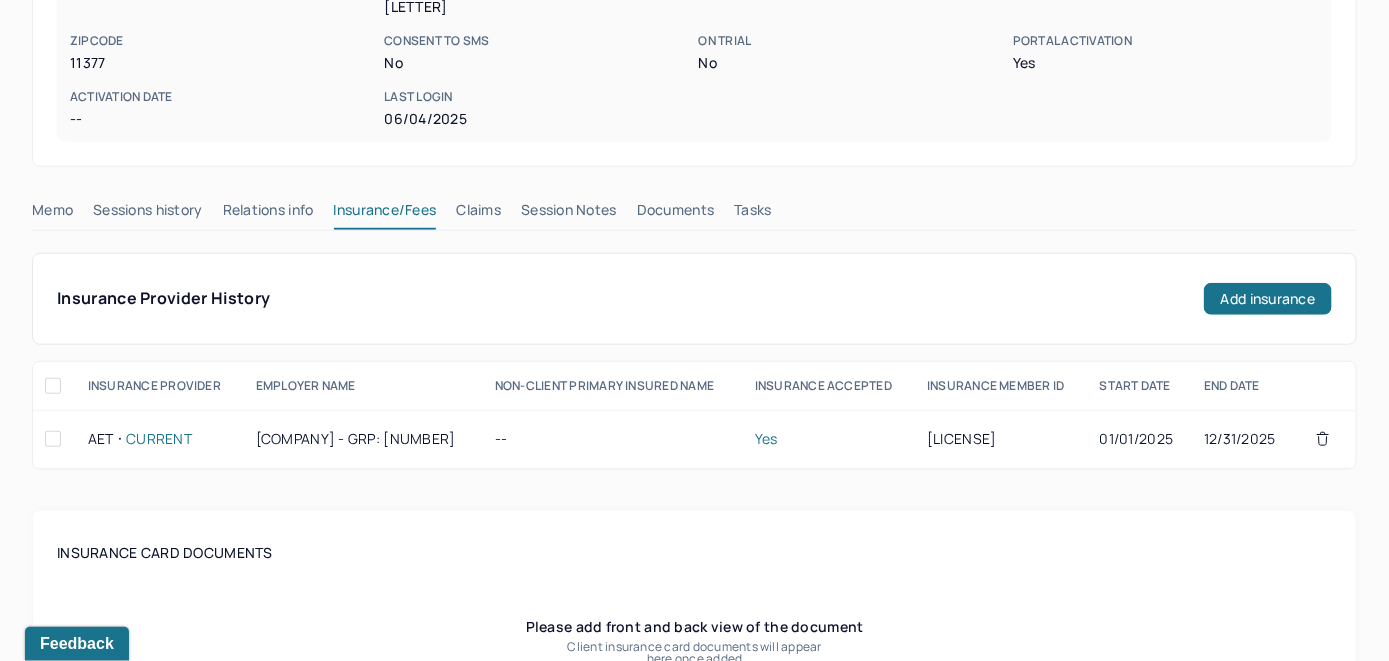 scroll, scrollTop: 300, scrollLeft: 0, axis: vertical 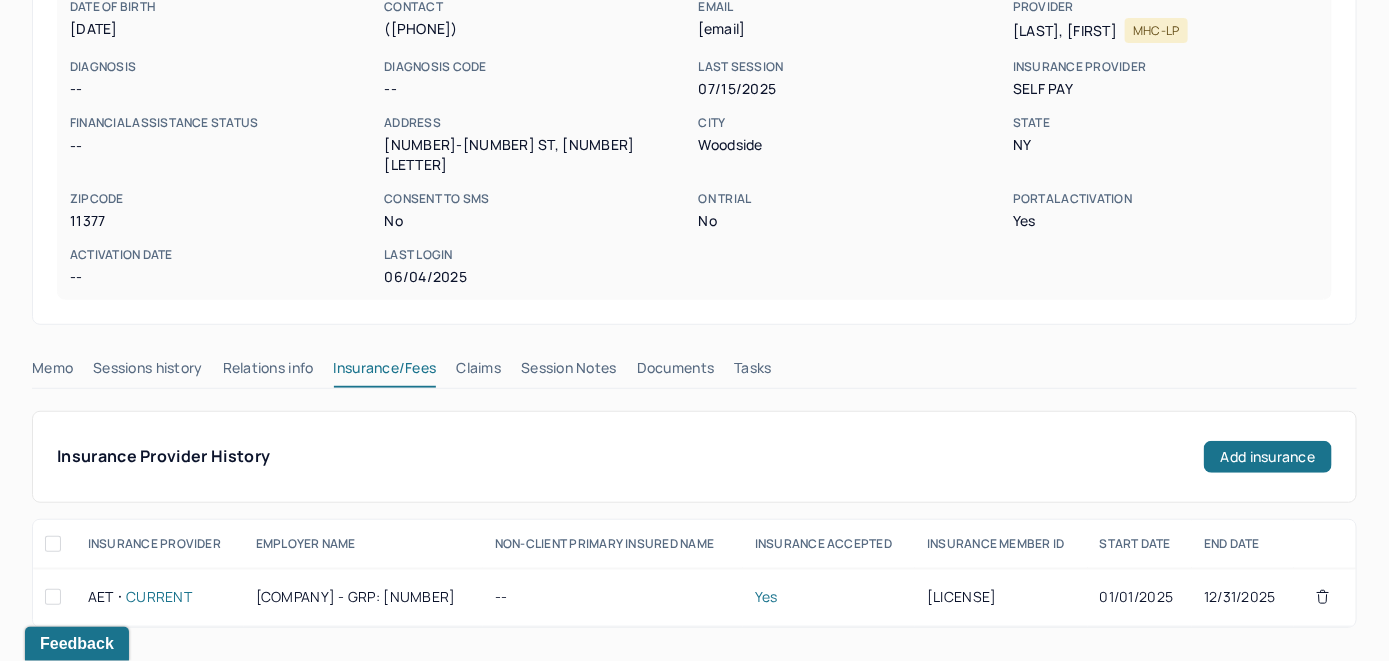 click on "Claims" at bounding box center (478, 372) 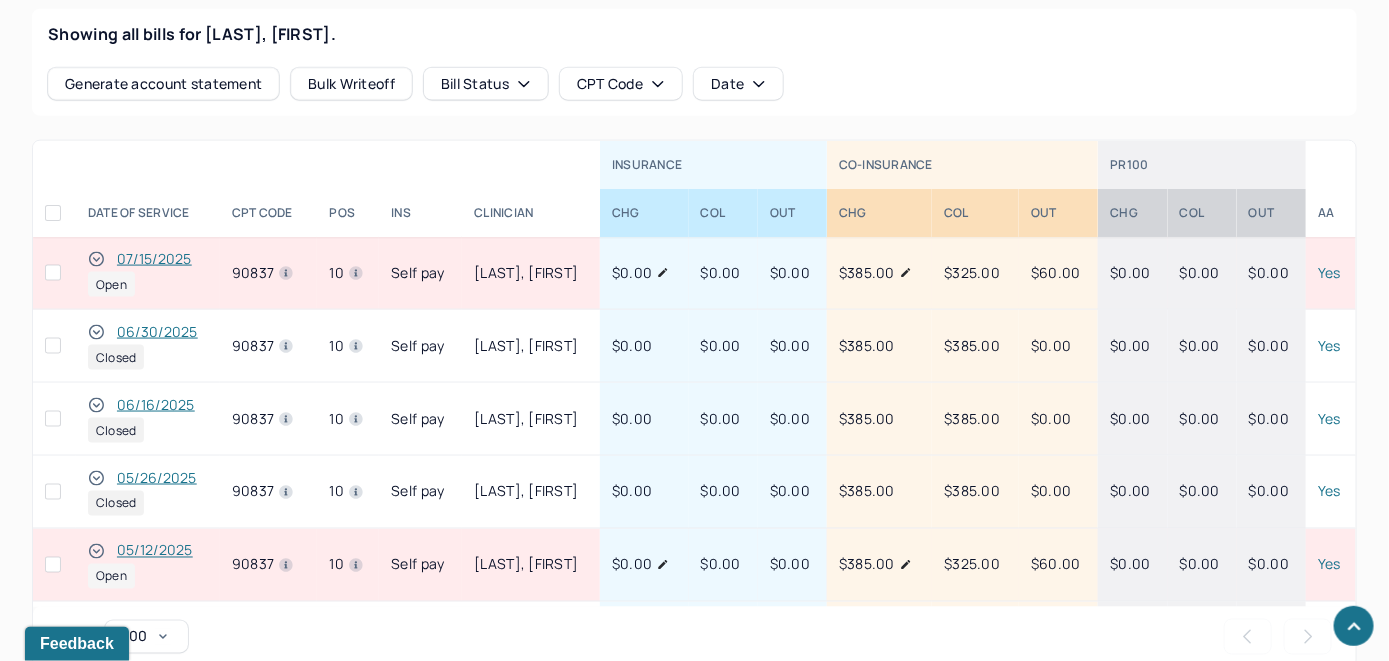 scroll, scrollTop: 941, scrollLeft: 0, axis: vertical 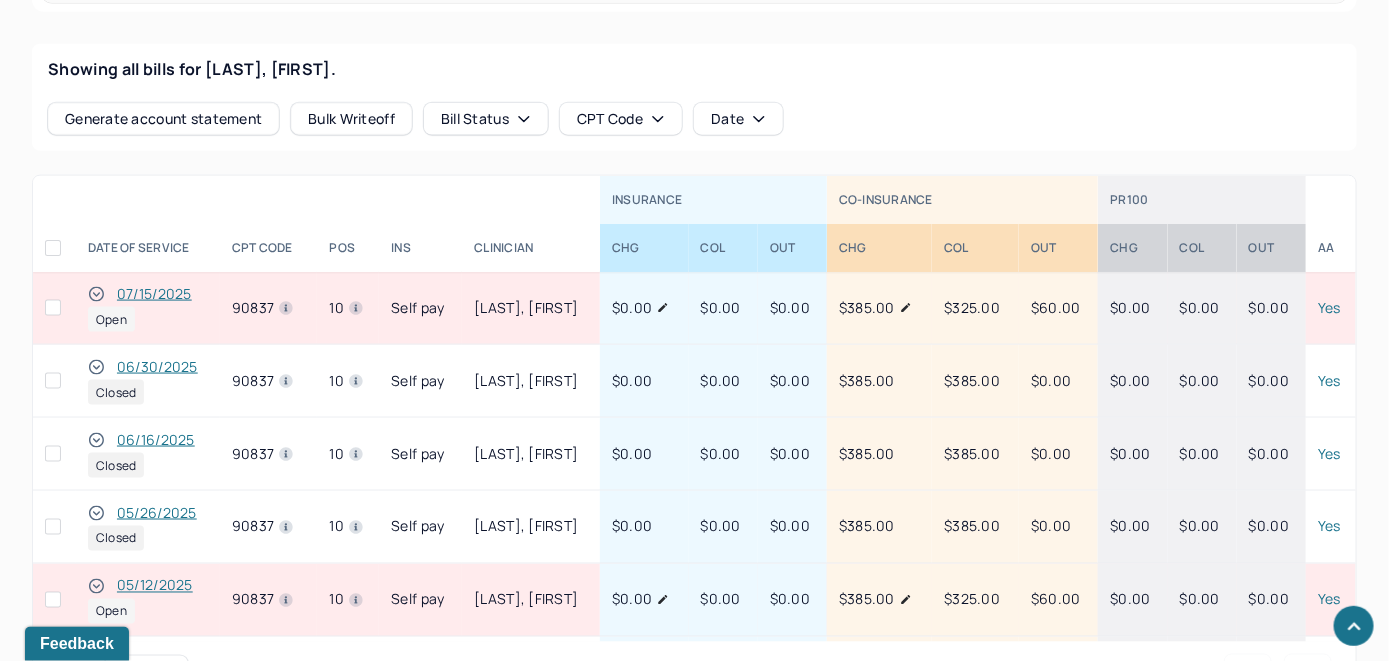 click 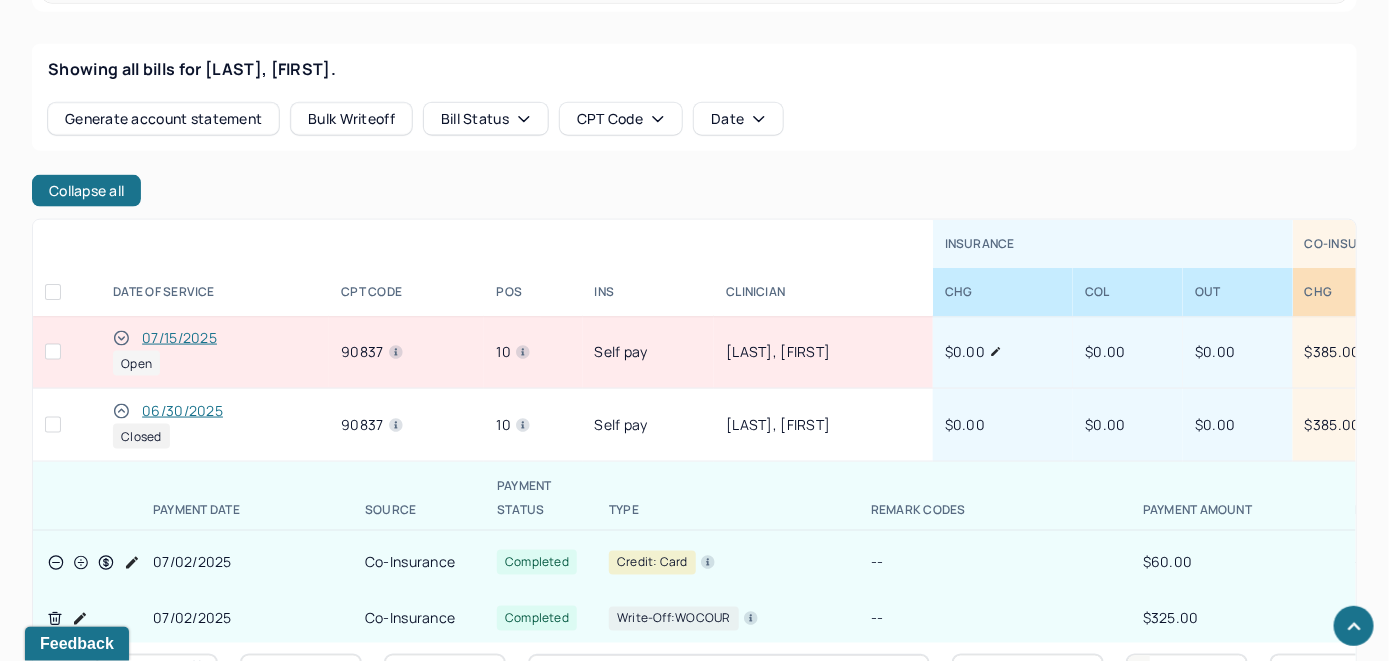 click on "07/15/2025" at bounding box center (179, 338) 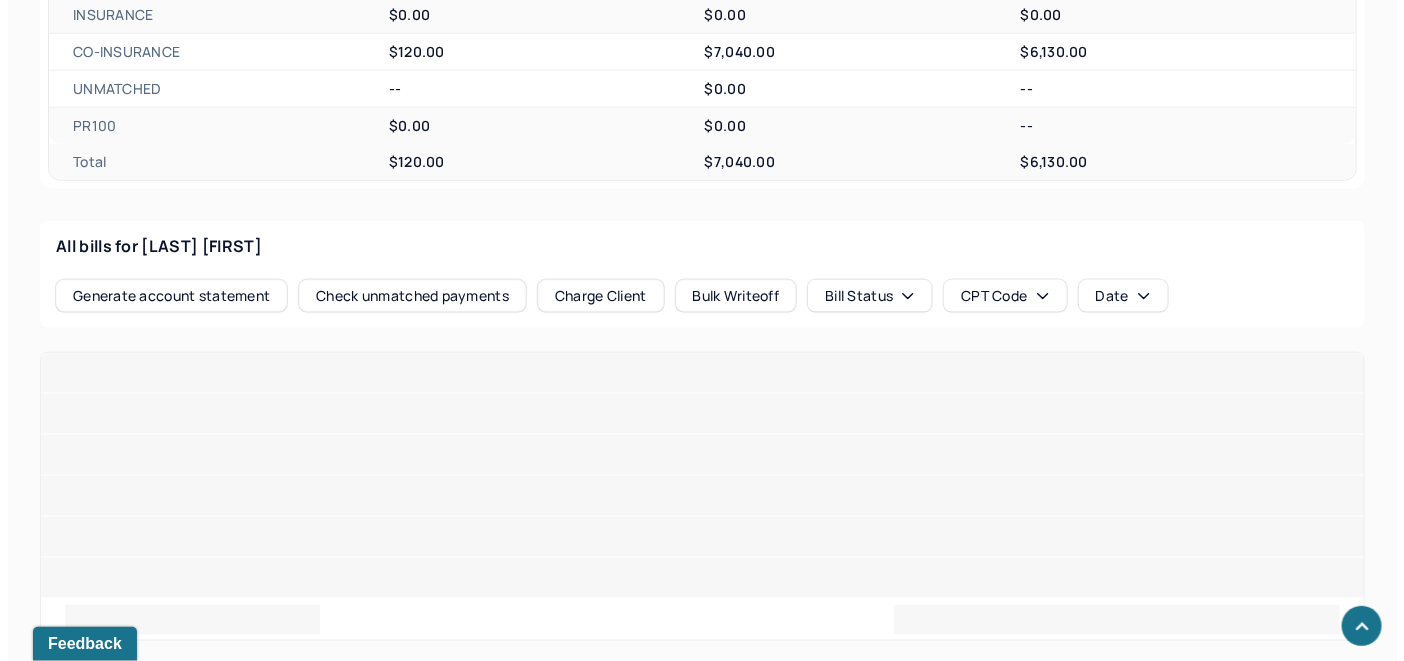 scroll, scrollTop: 869, scrollLeft: 0, axis: vertical 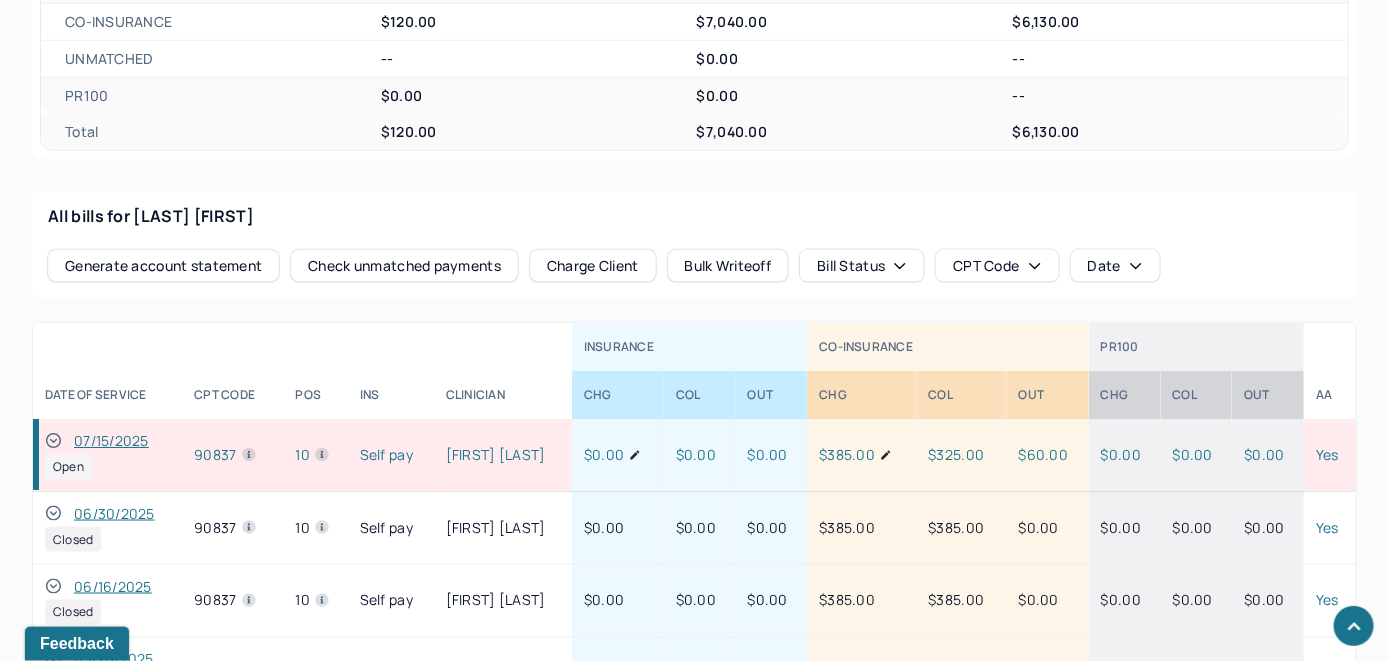 click on "Check unmatched payments" at bounding box center (404, 266) 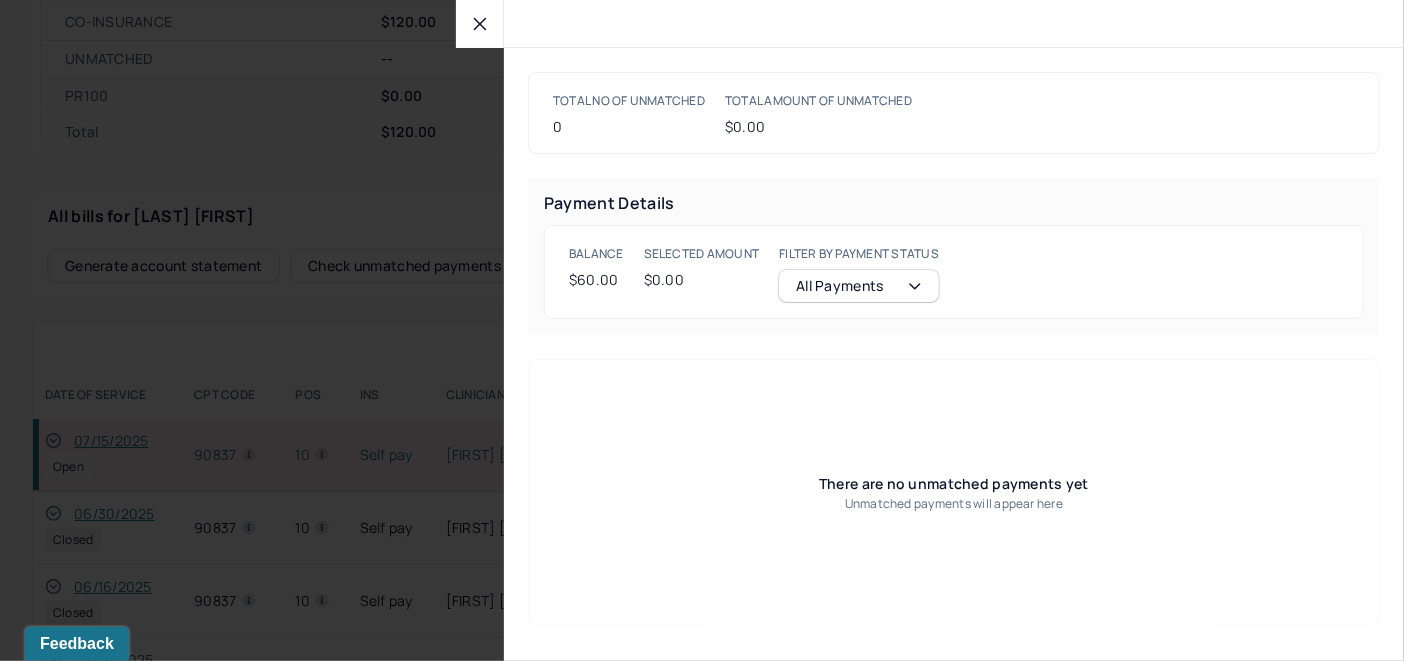 click at bounding box center [480, 24] 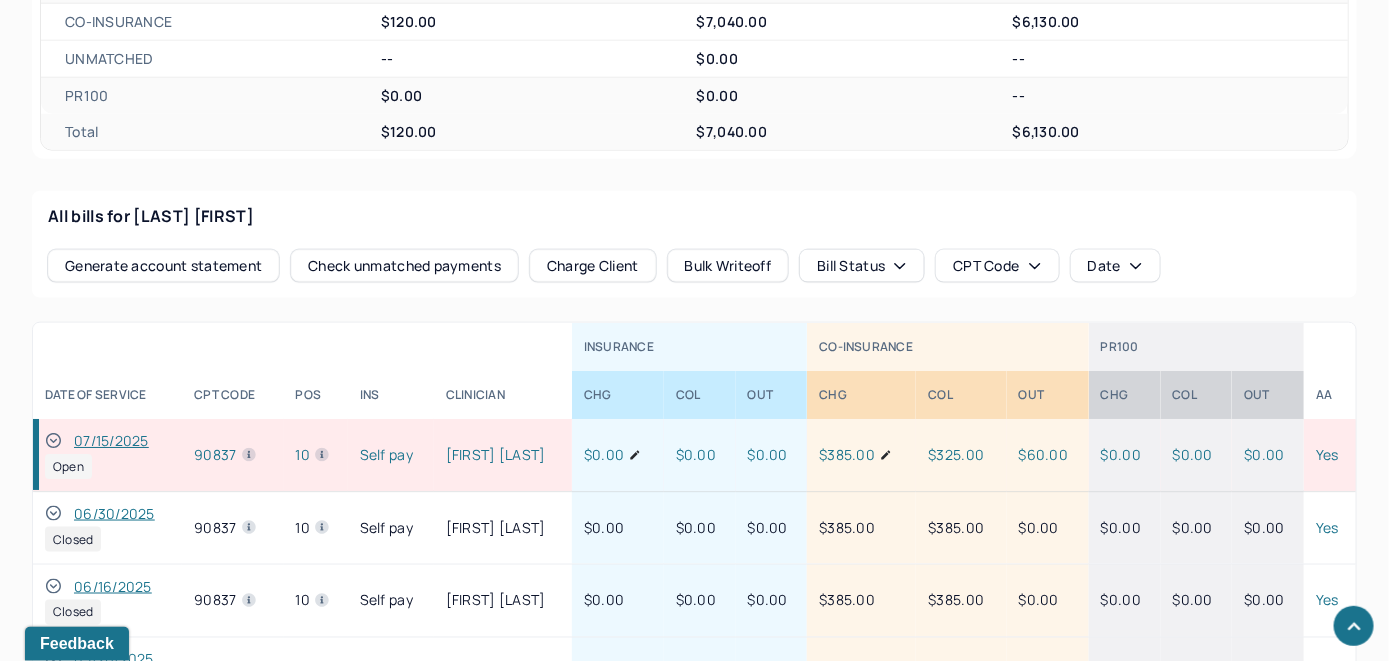 click on "Charge Client" at bounding box center [593, 266] 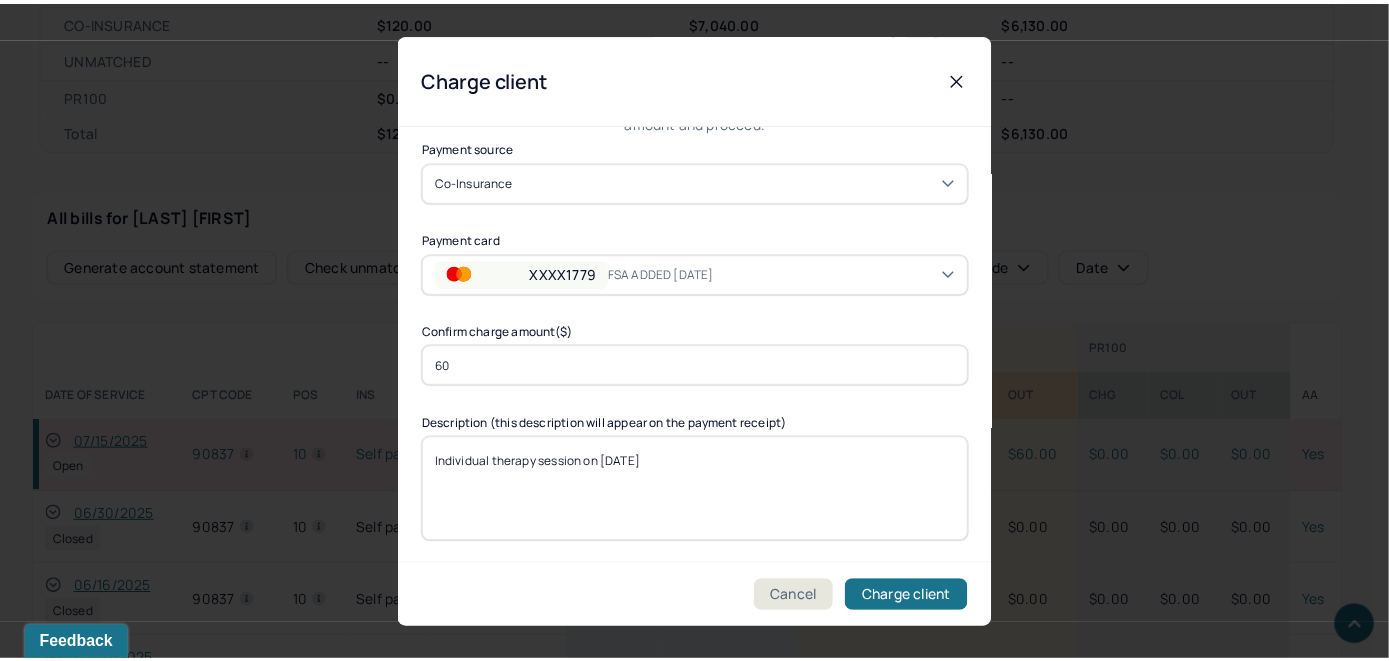 scroll, scrollTop: 121, scrollLeft: 0, axis: vertical 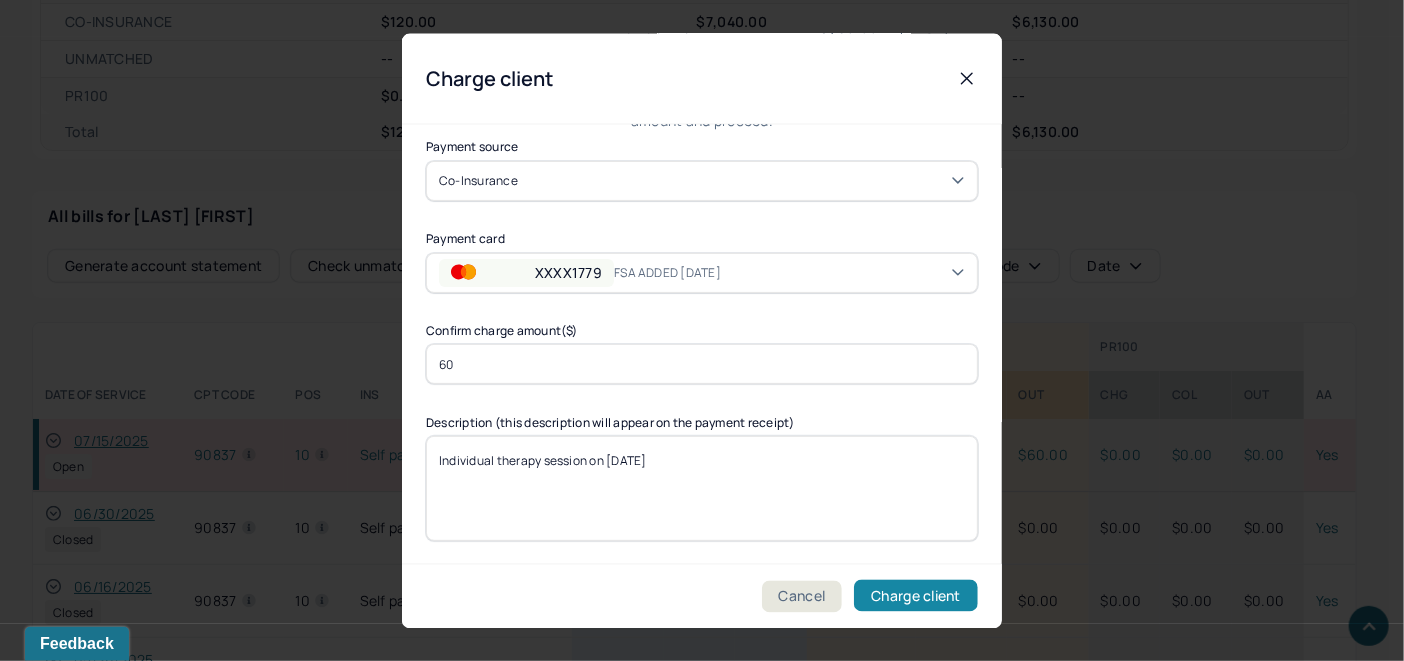 click on "Charge client" at bounding box center (916, 596) 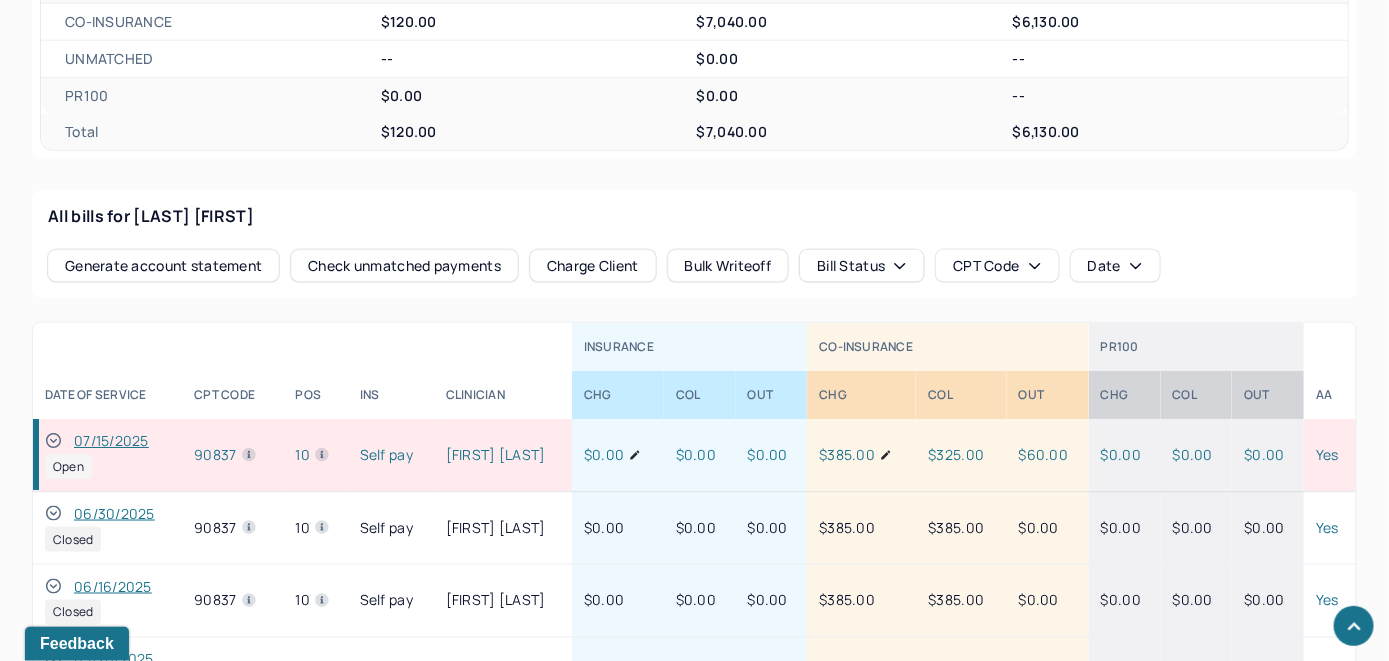 click 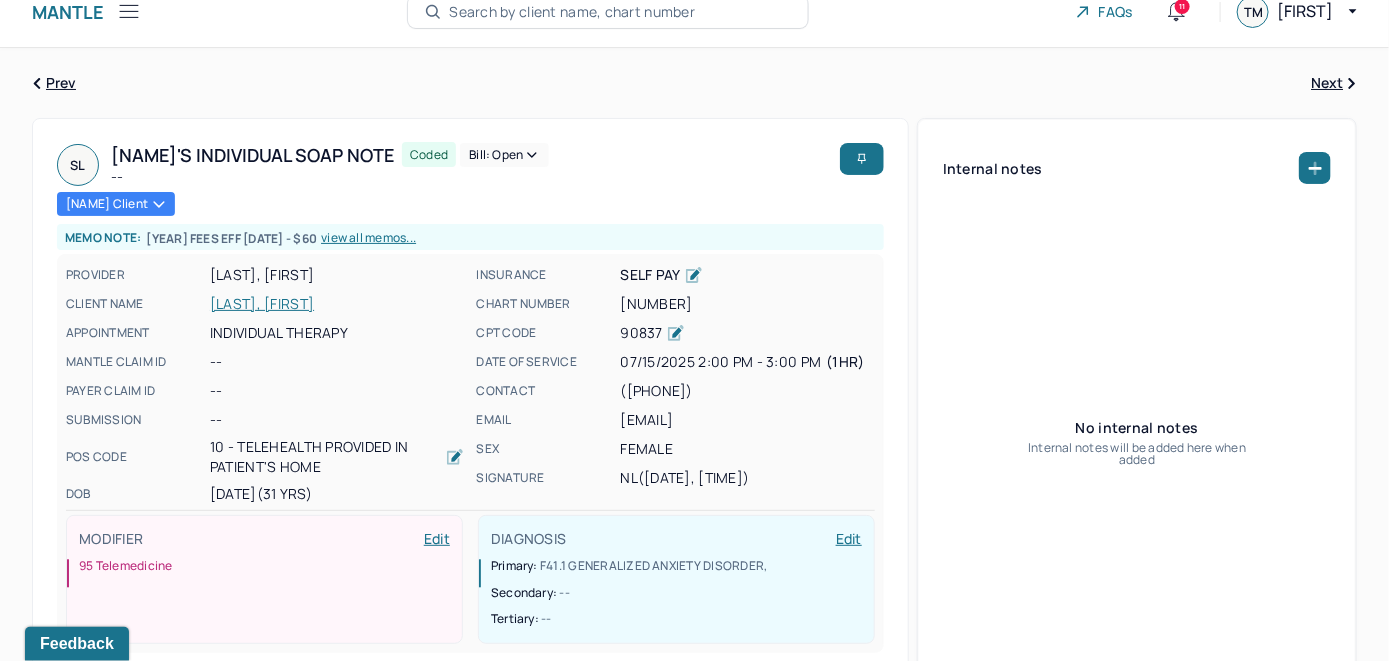 scroll, scrollTop: 0, scrollLeft: 0, axis: both 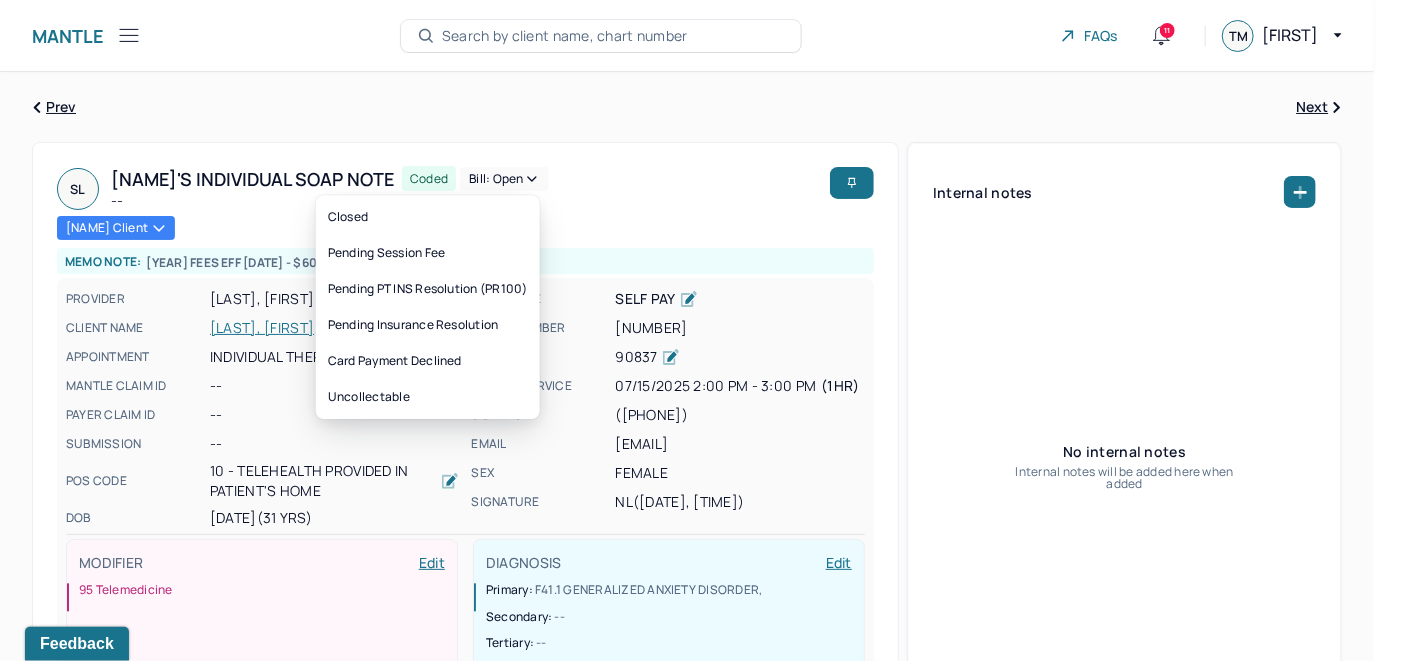 click on "Bill: Open" at bounding box center [504, 179] 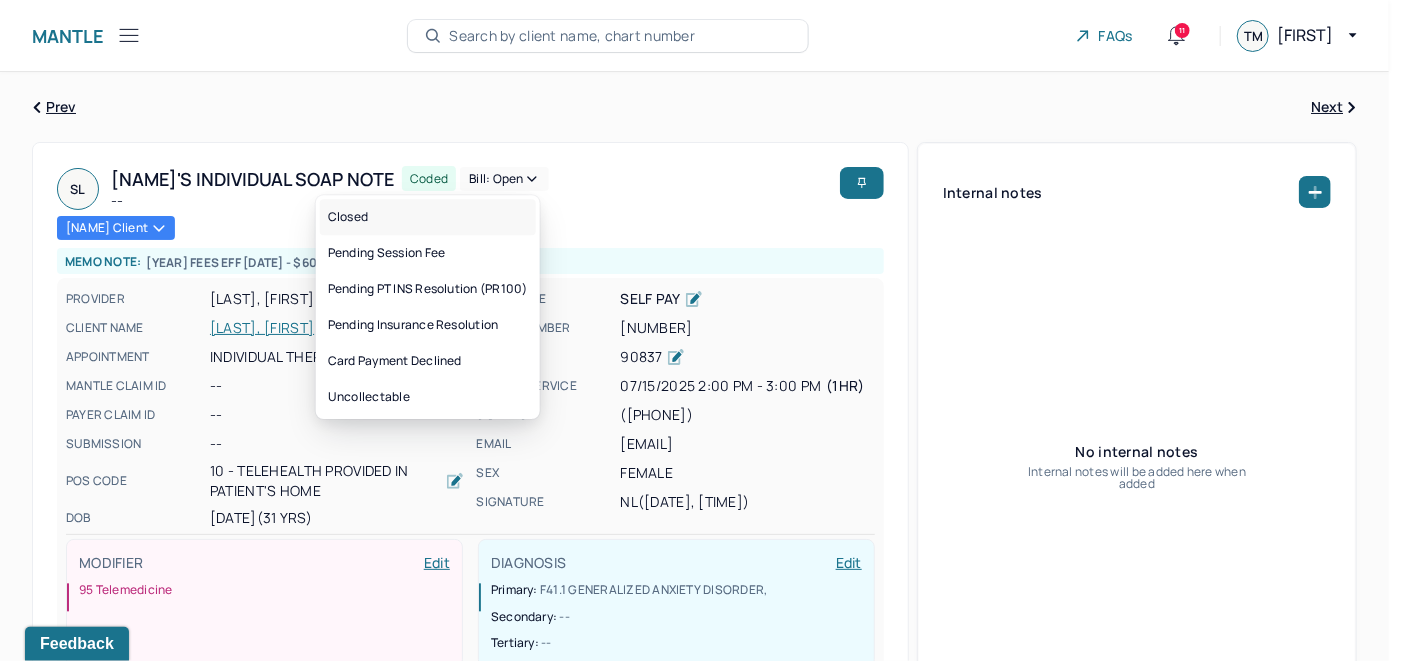 click on "Closed" at bounding box center [428, 217] 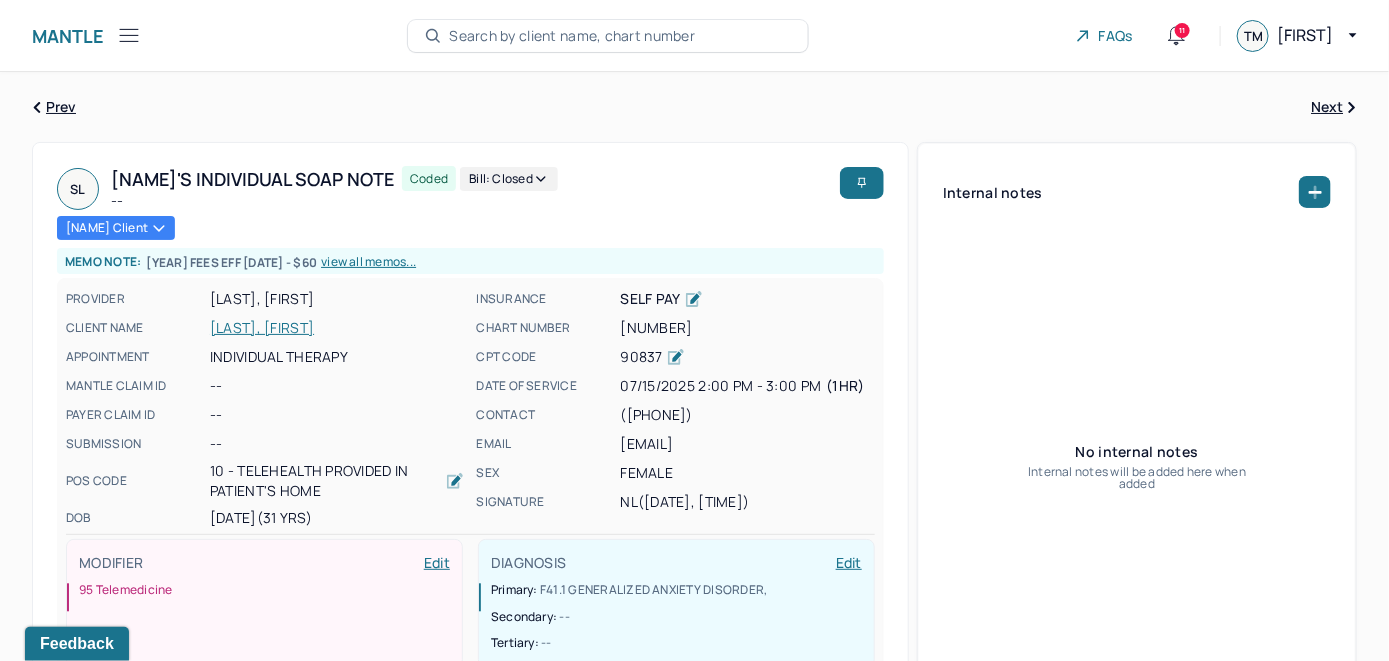 click on "Search by client name, chart number" at bounding box center (572, 36) 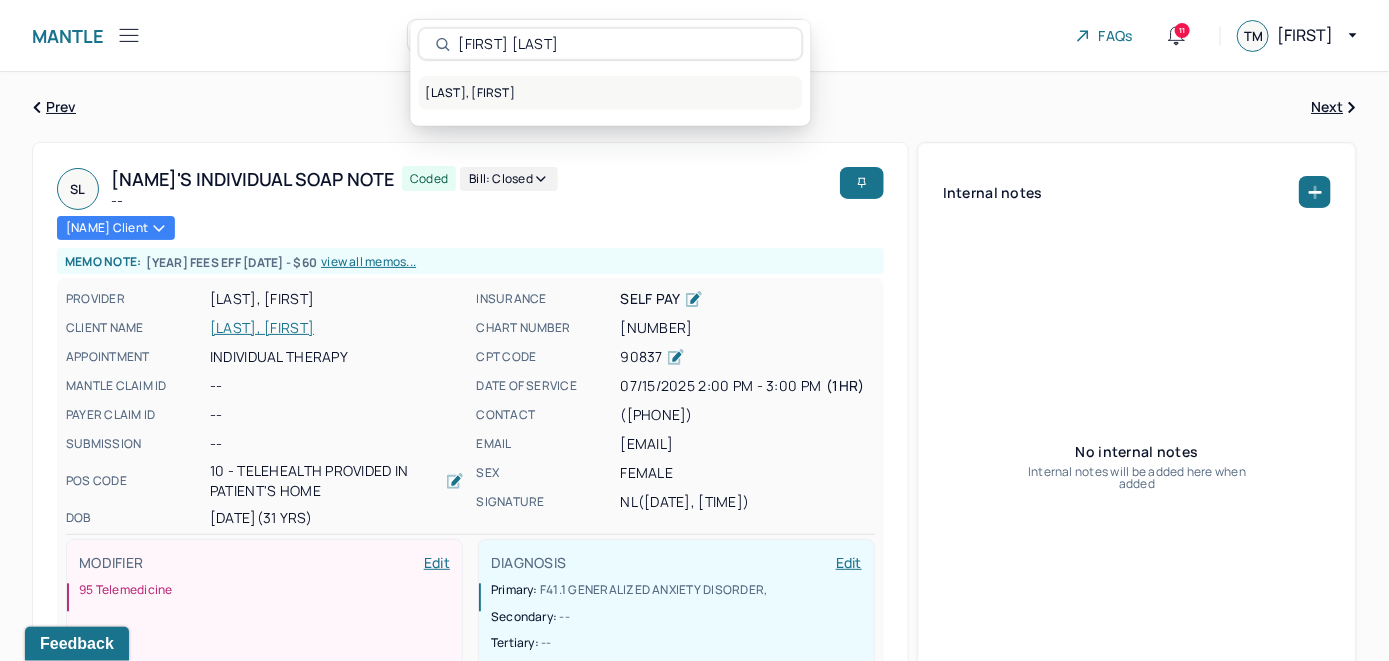 type on "[LAST], [FIRST]" 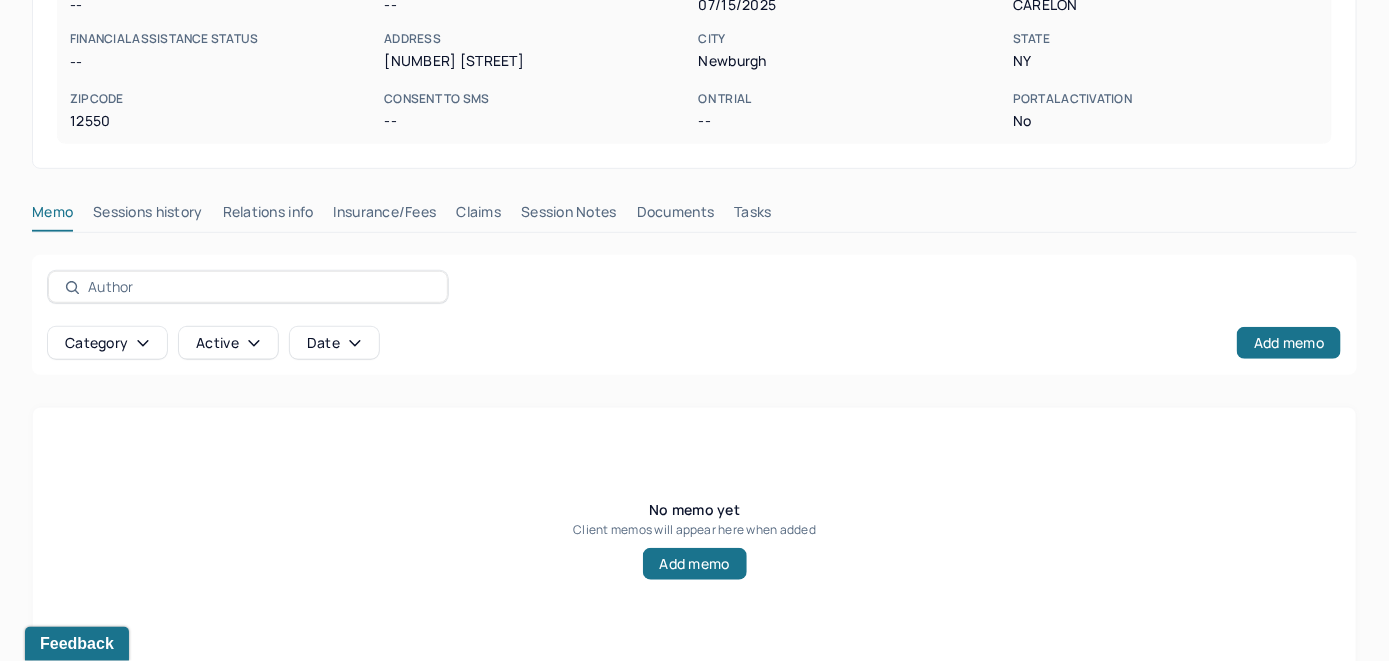 scroll, scrollTop: 393, scrollLeft: 0, axis: vertical 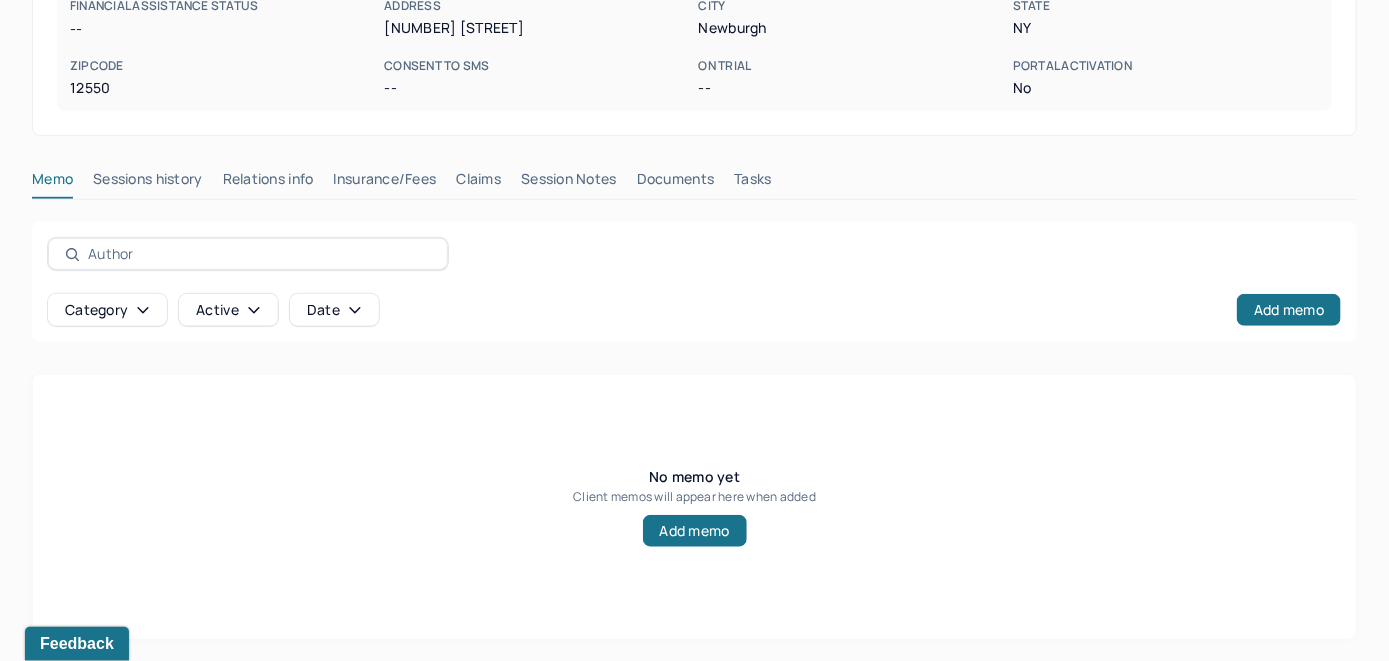 click on "Insurance/Fees" at bounding box center (385, 183) 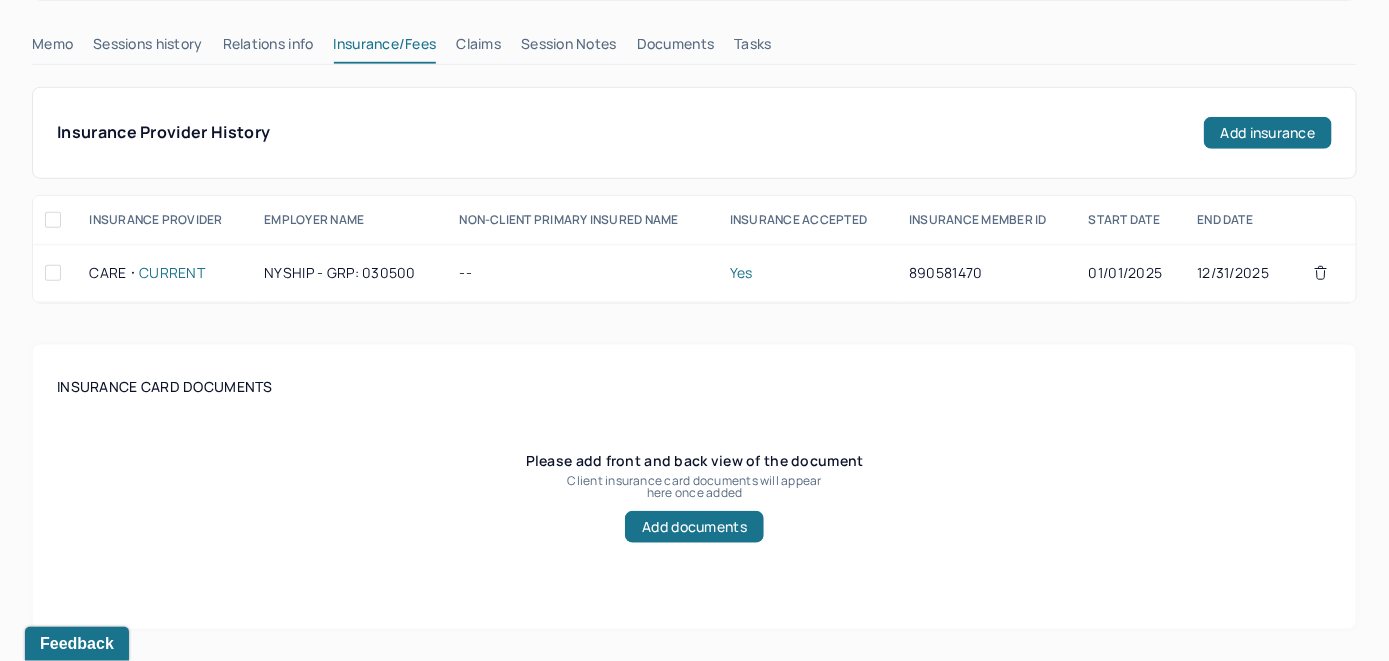 scroll, scrollTop: 493, scrollLeft: 0, axis: vertical 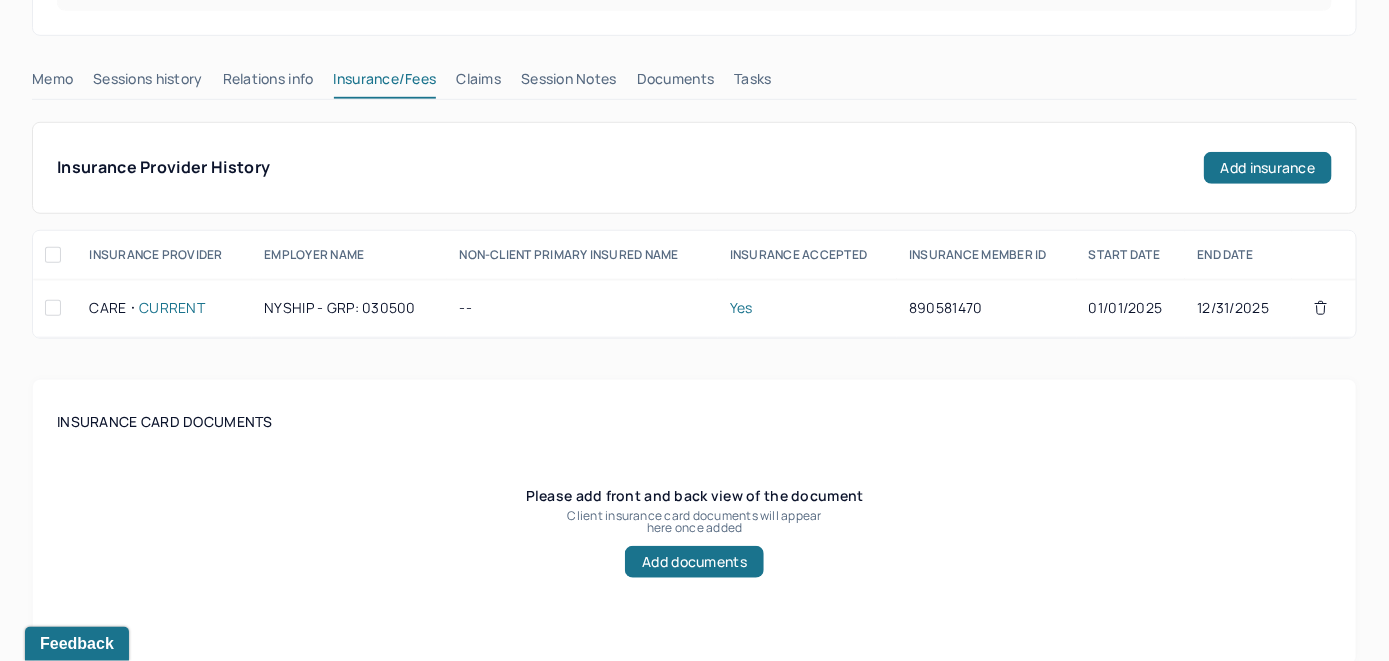 click on "Claims" at bounding box center [478, 83] 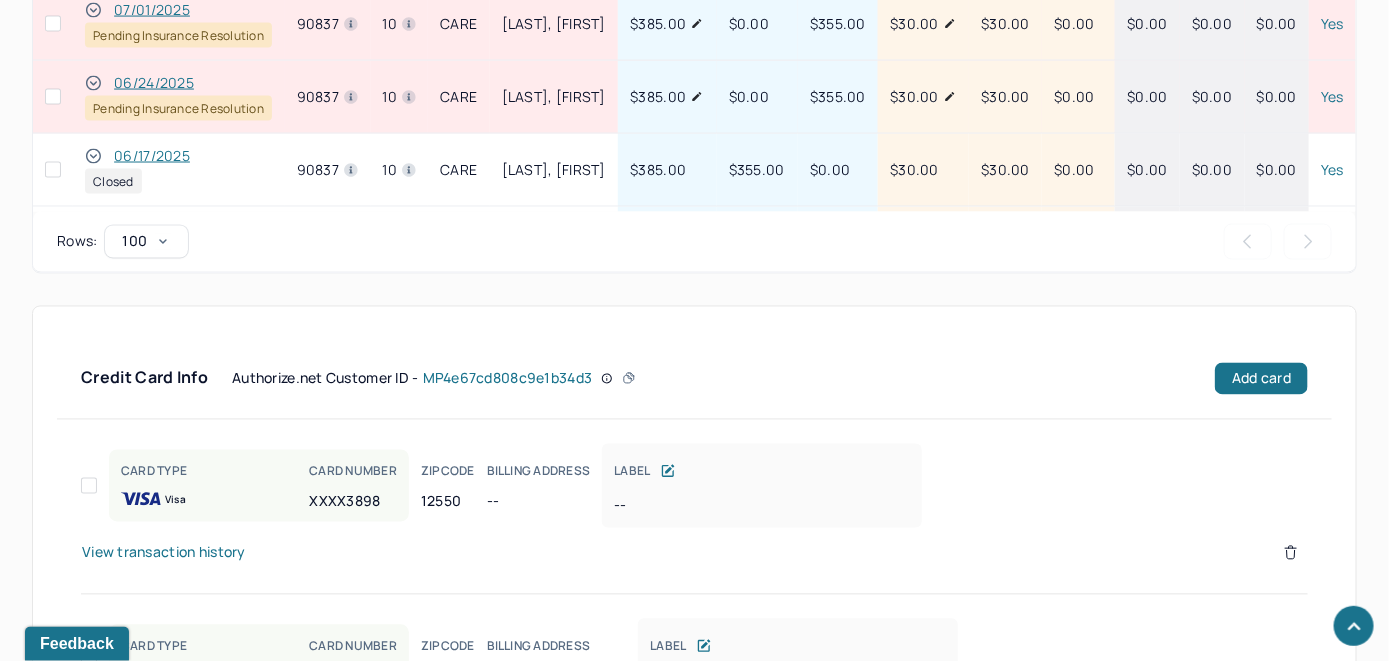 scroll, scrollTop: 1475, scrollLeft: 0, axis: vertical 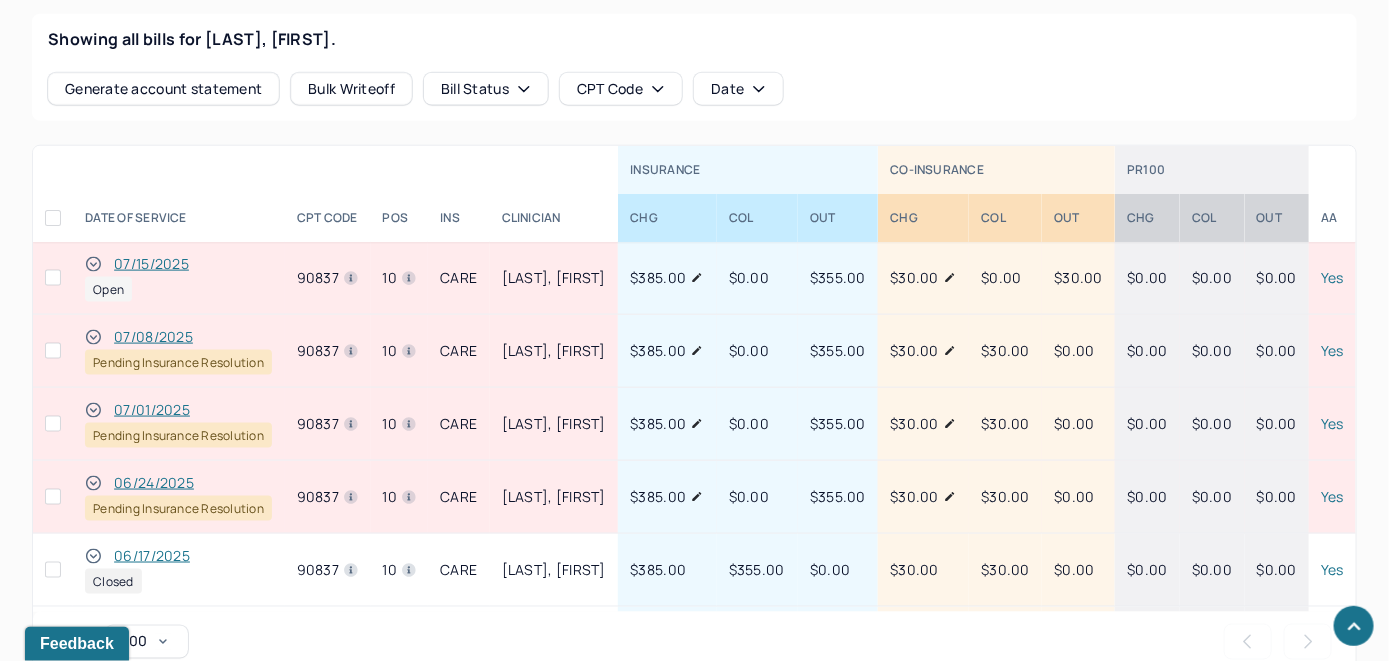 click on "07/15/2025" at bounding box center (151, 264) 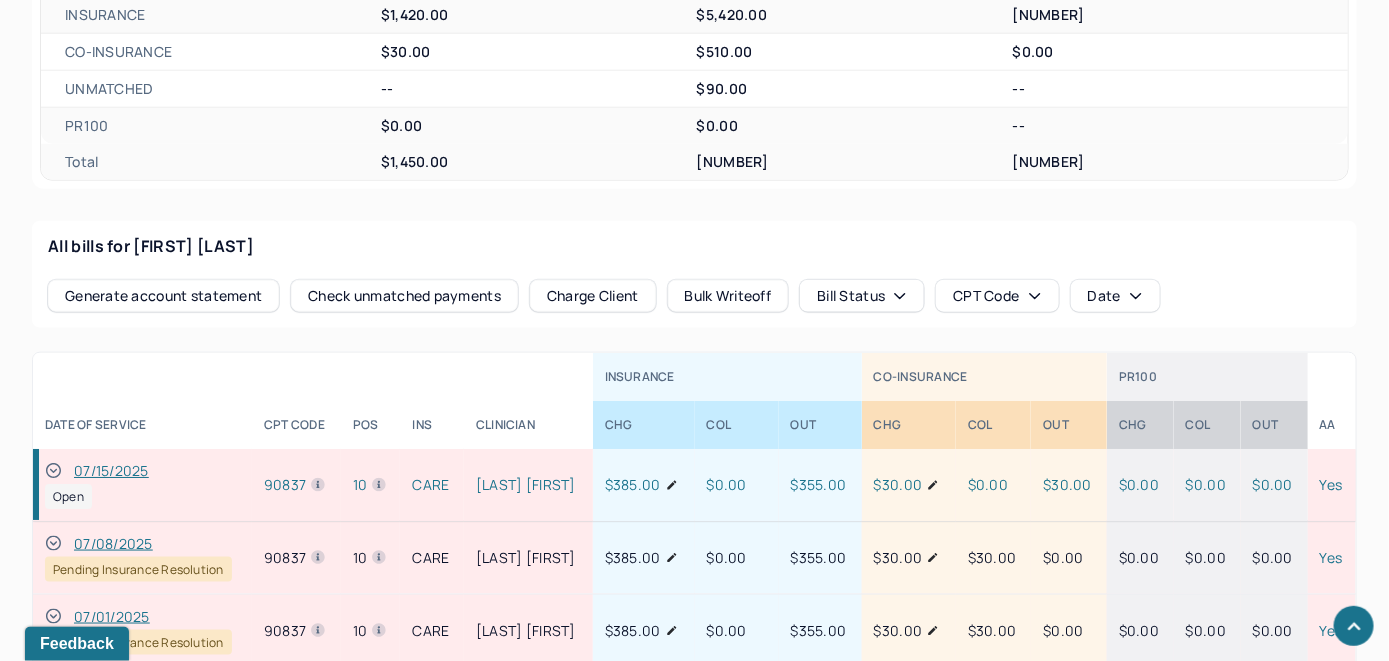 scroll, scrollTop: 803, scrollLeft: 0, axis: vertical 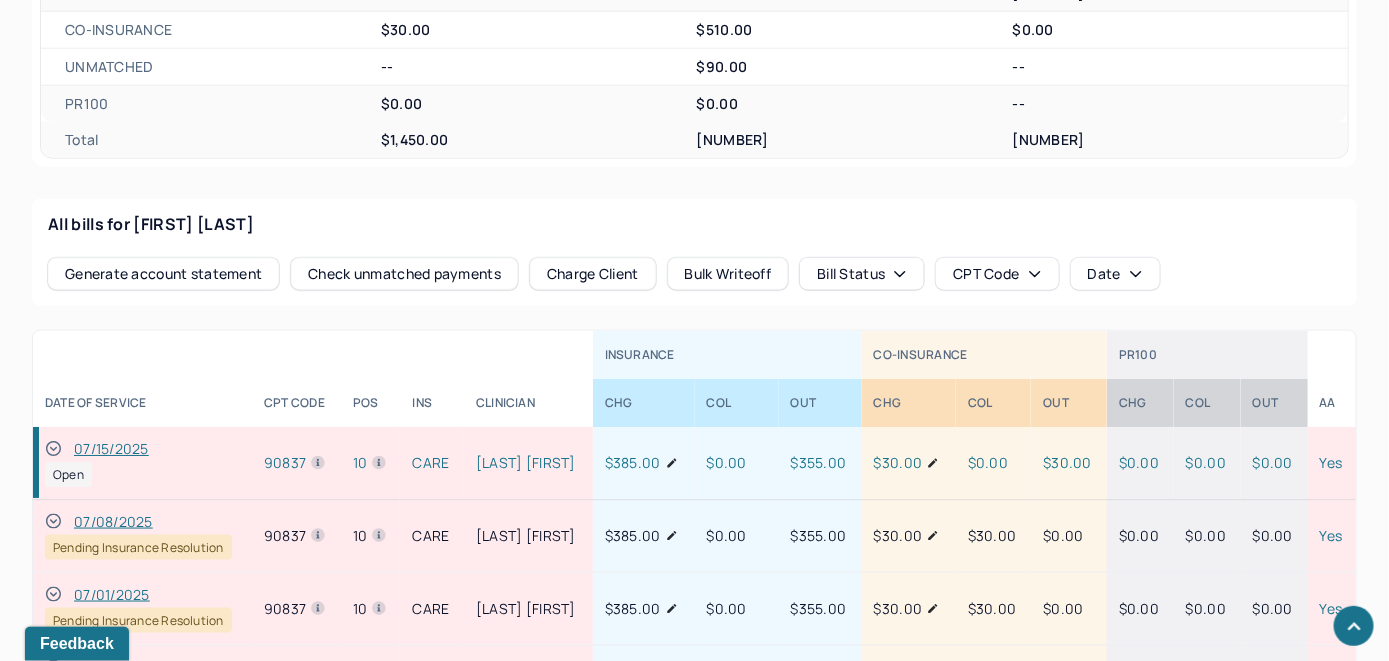 click on "Check unmatched payments" at bounding box center (404, 274) 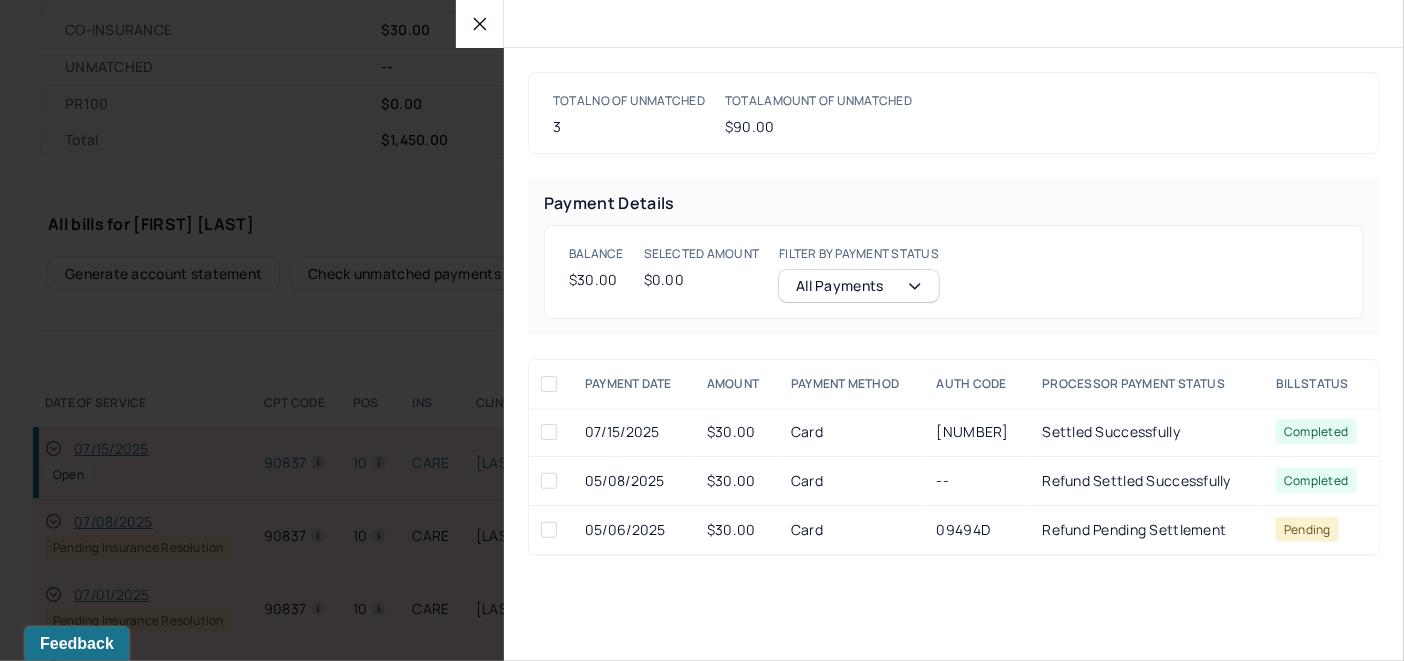 click at bounding box center (549, 432) 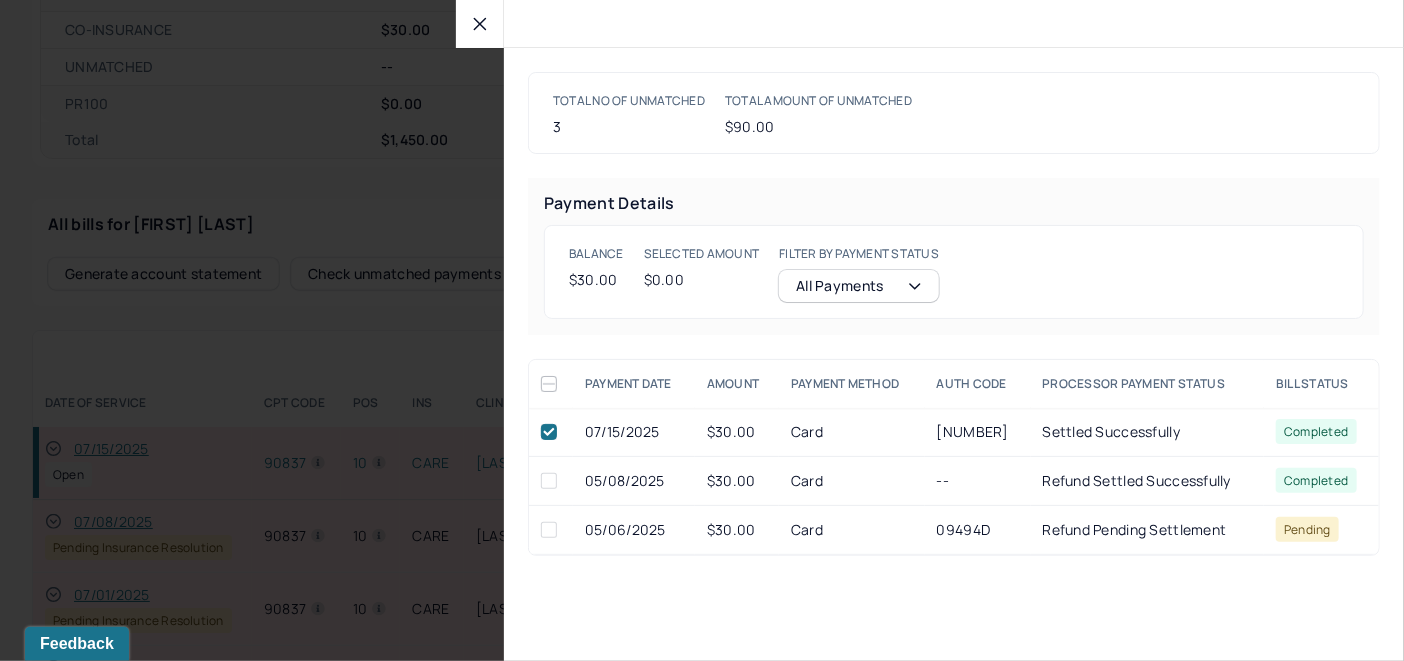 checkbox on "true" 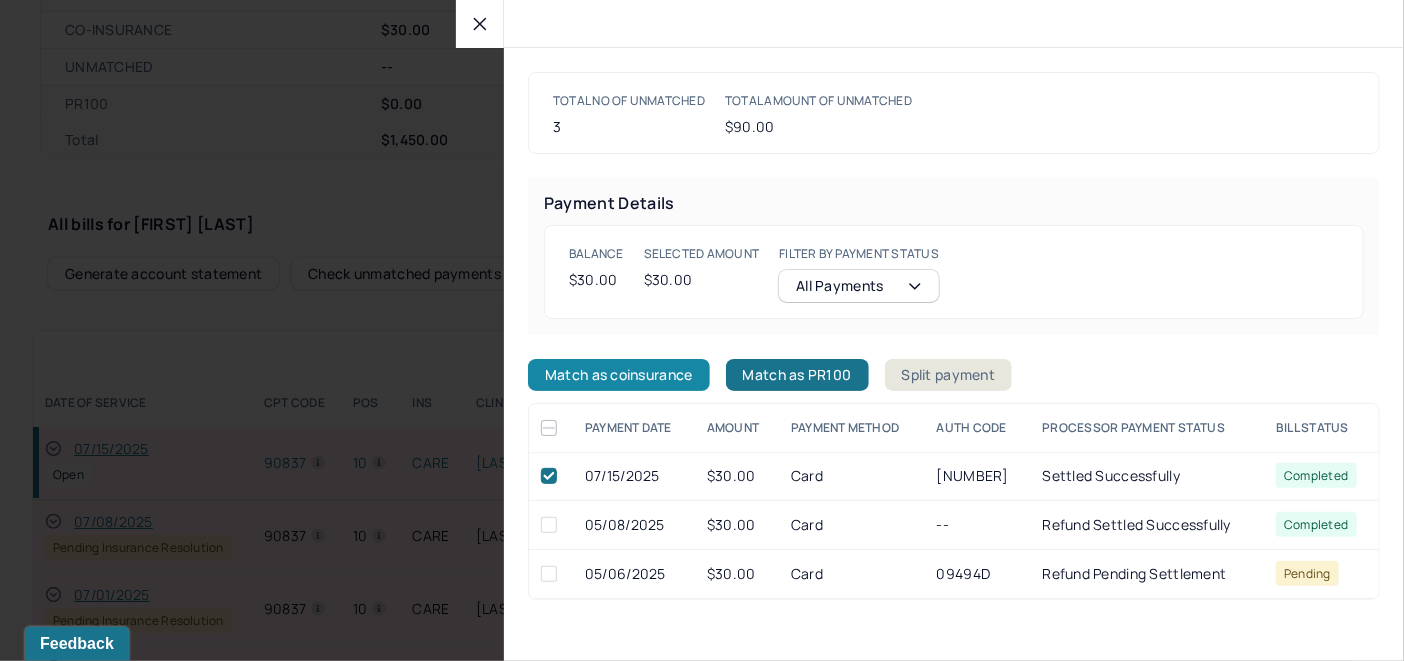 click on "Match as coinsurance" at bounding box center (619, 375) 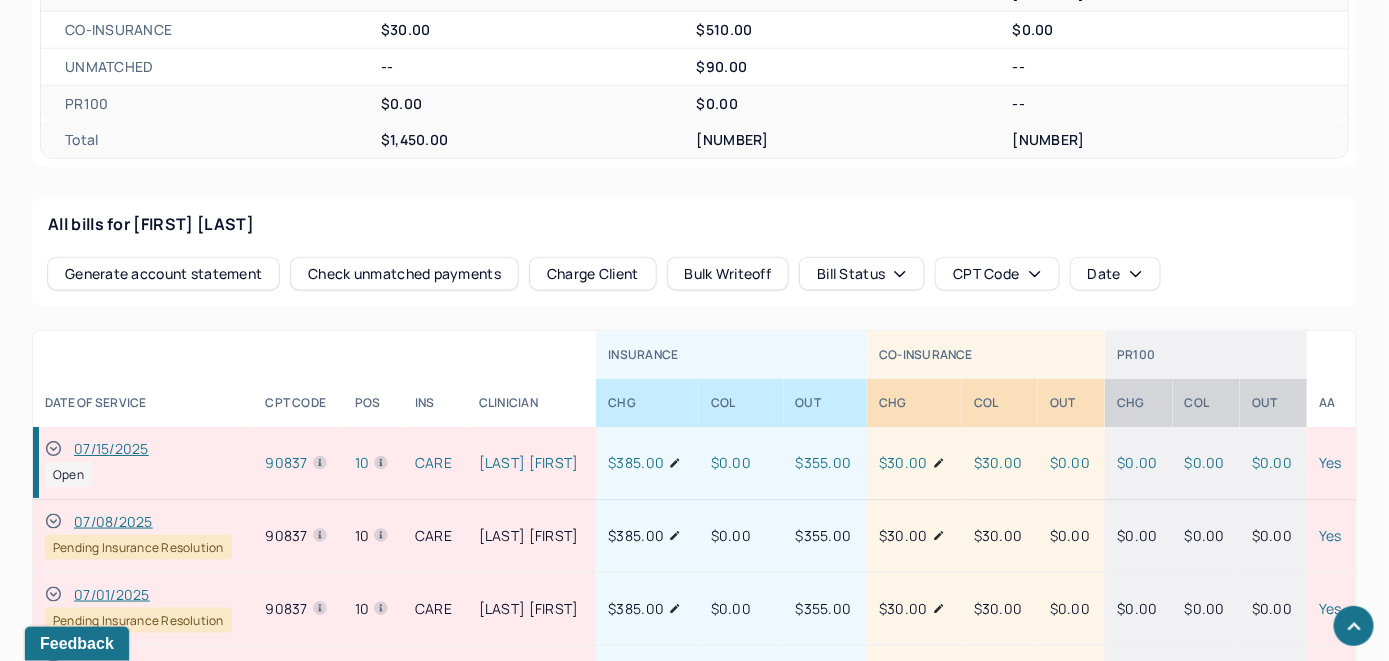 click 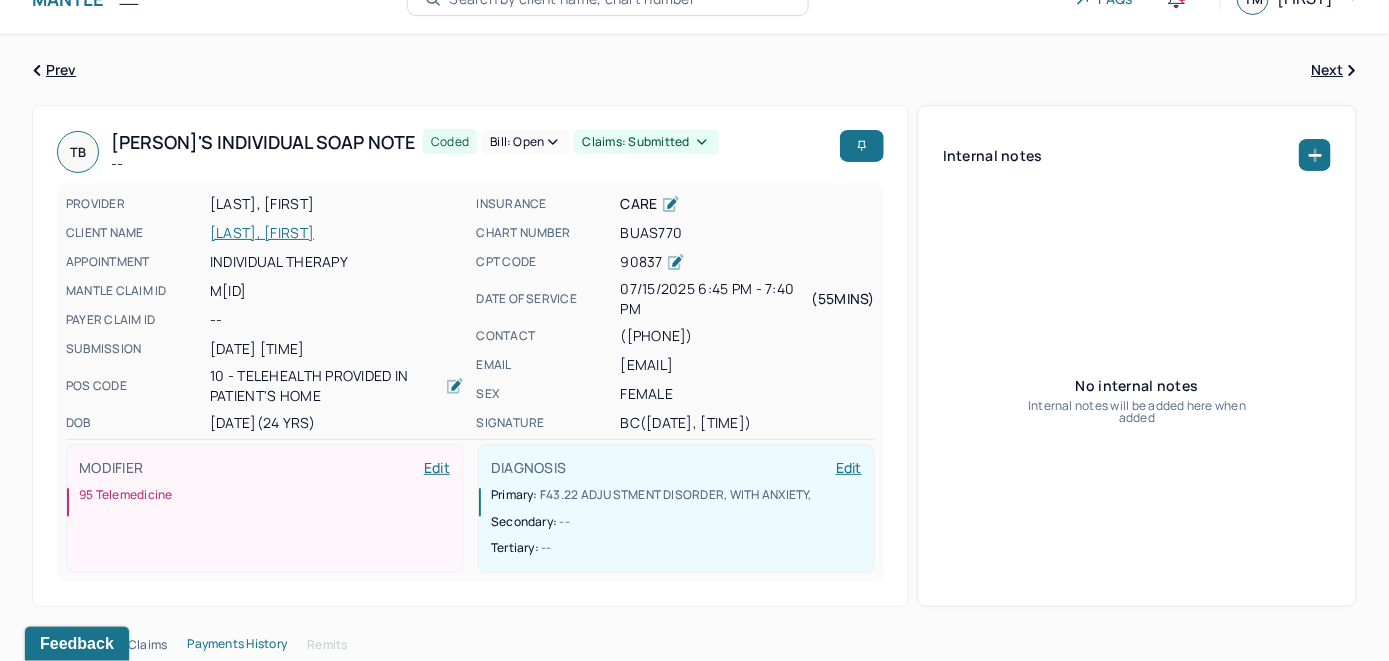 scroll, scrollTop: 0, scrollLeft: 0, axis: both 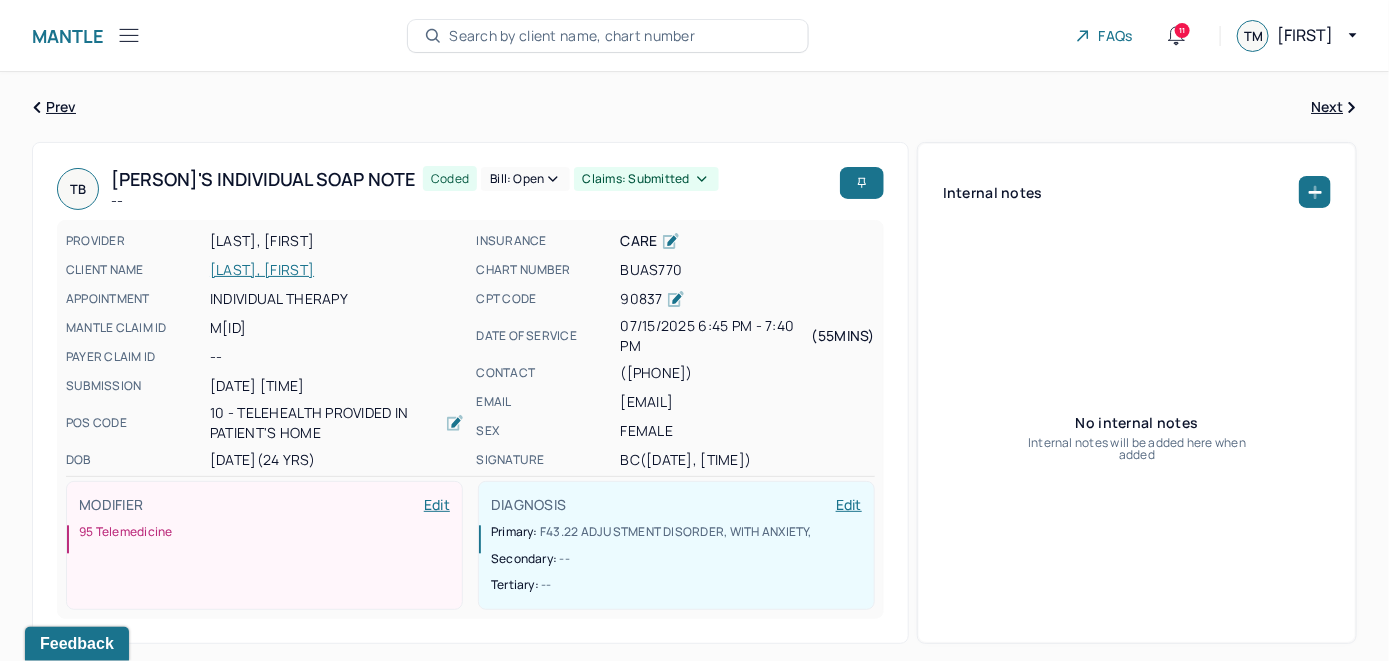 click on "Bill: Open" at bounding box center [525, 179] 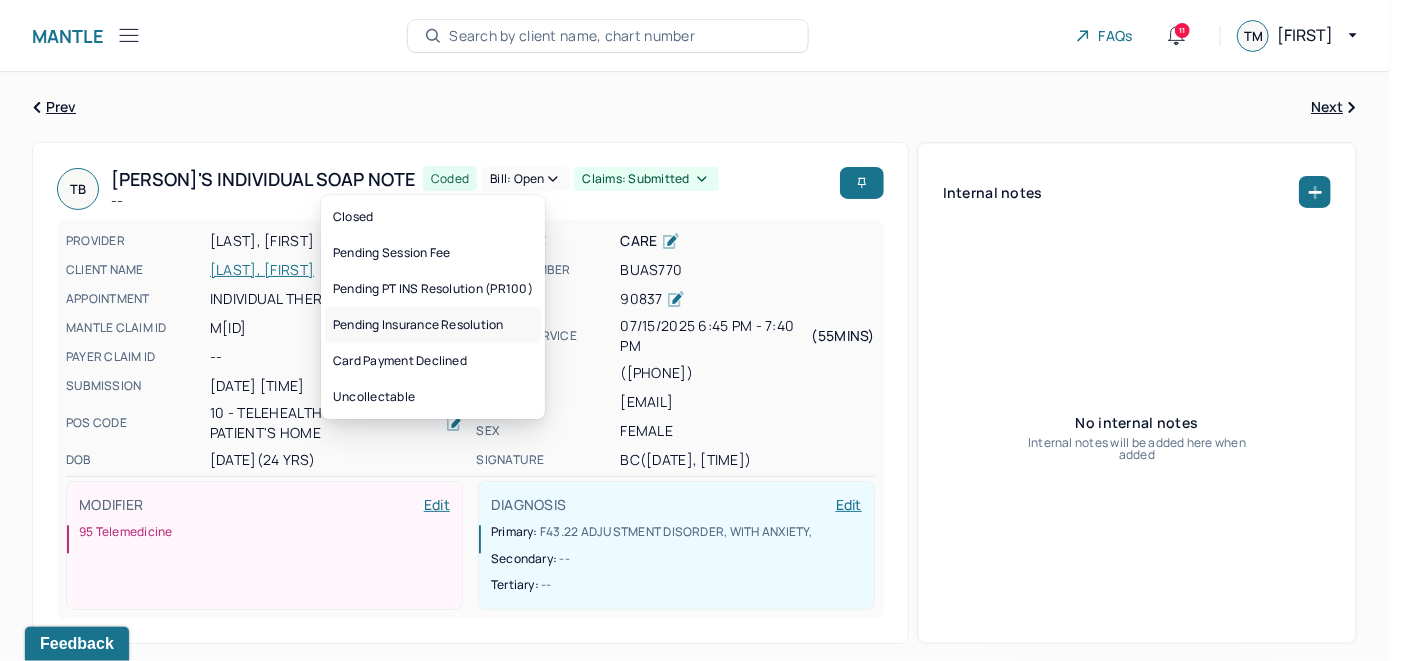 click on "Pending Insurance Resolution" at bounding box center (433, 325) 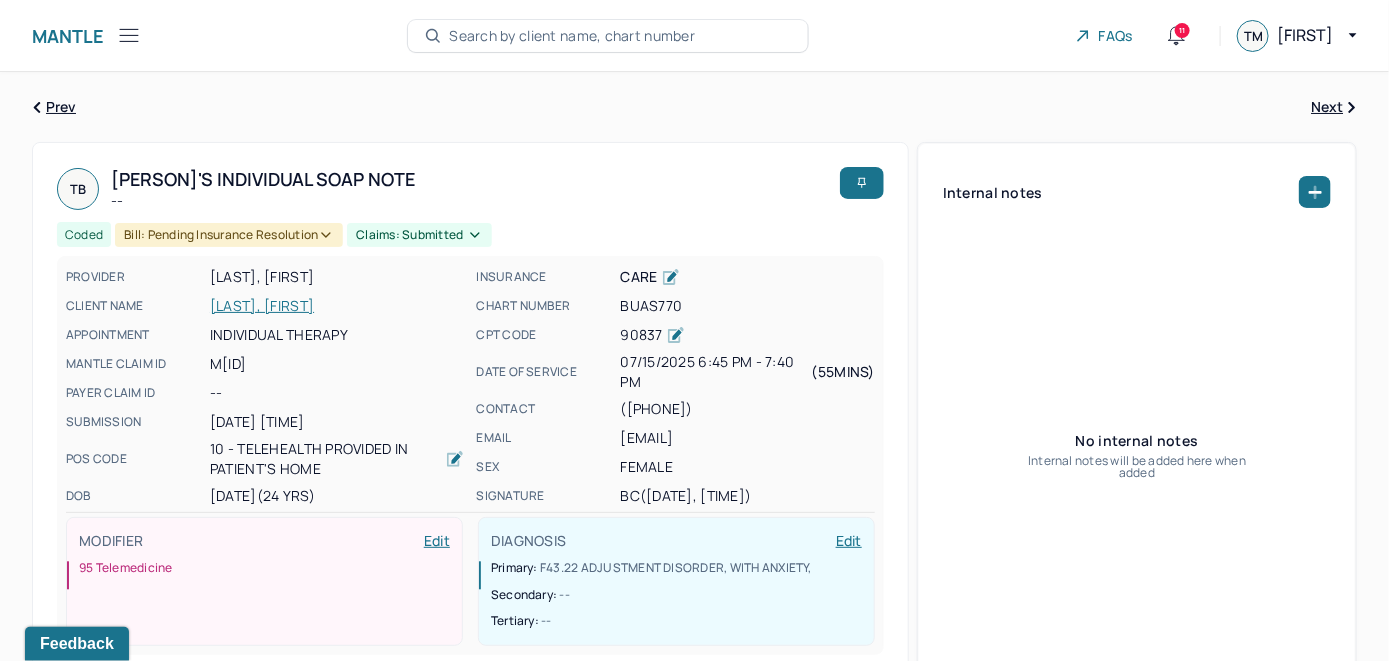 click on "Search by client name, chart number" at bounding box center [572, 36] 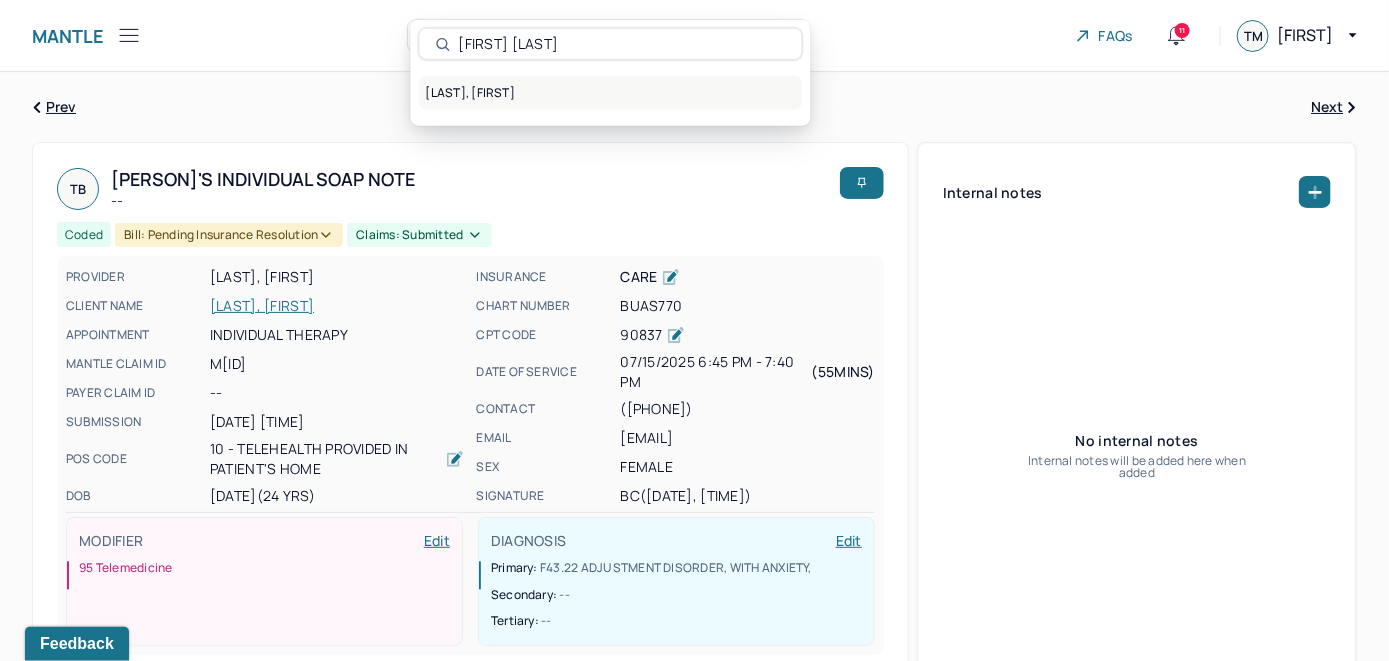 type on "[FIRST] [LAST]" 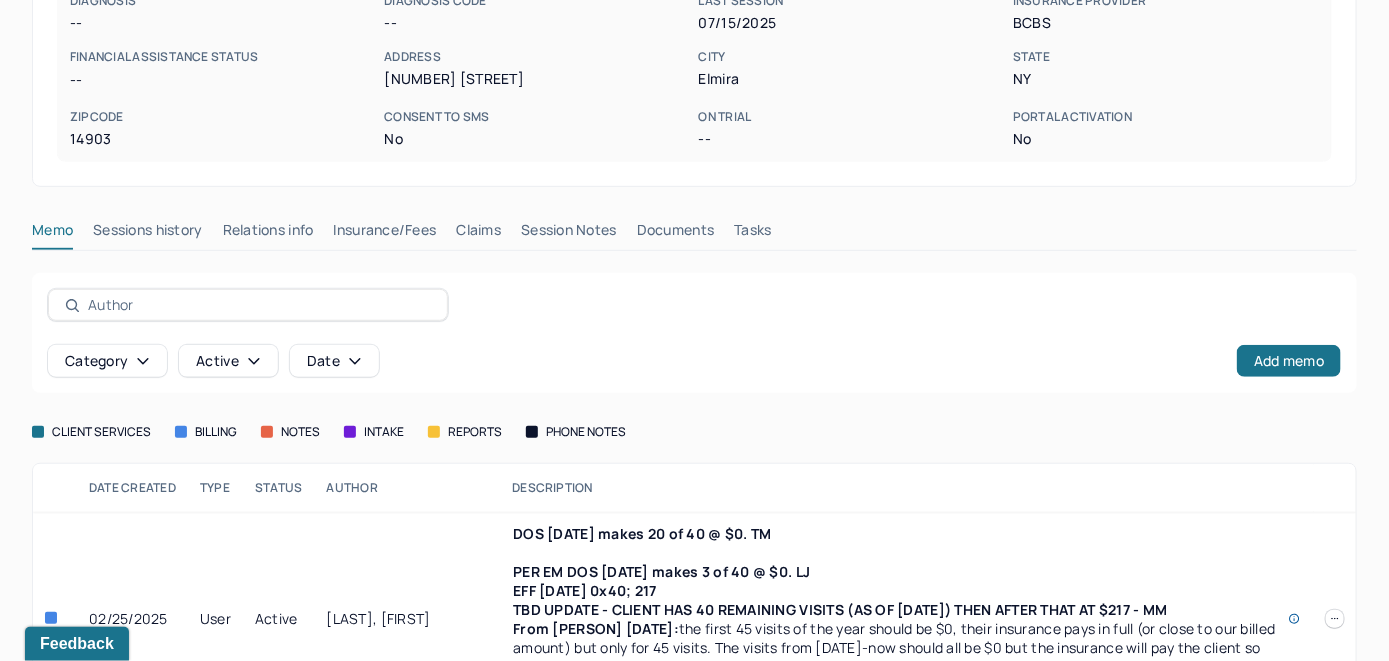 scroll, scrollTop: 400, scrollLeft: 0, axis: vertical 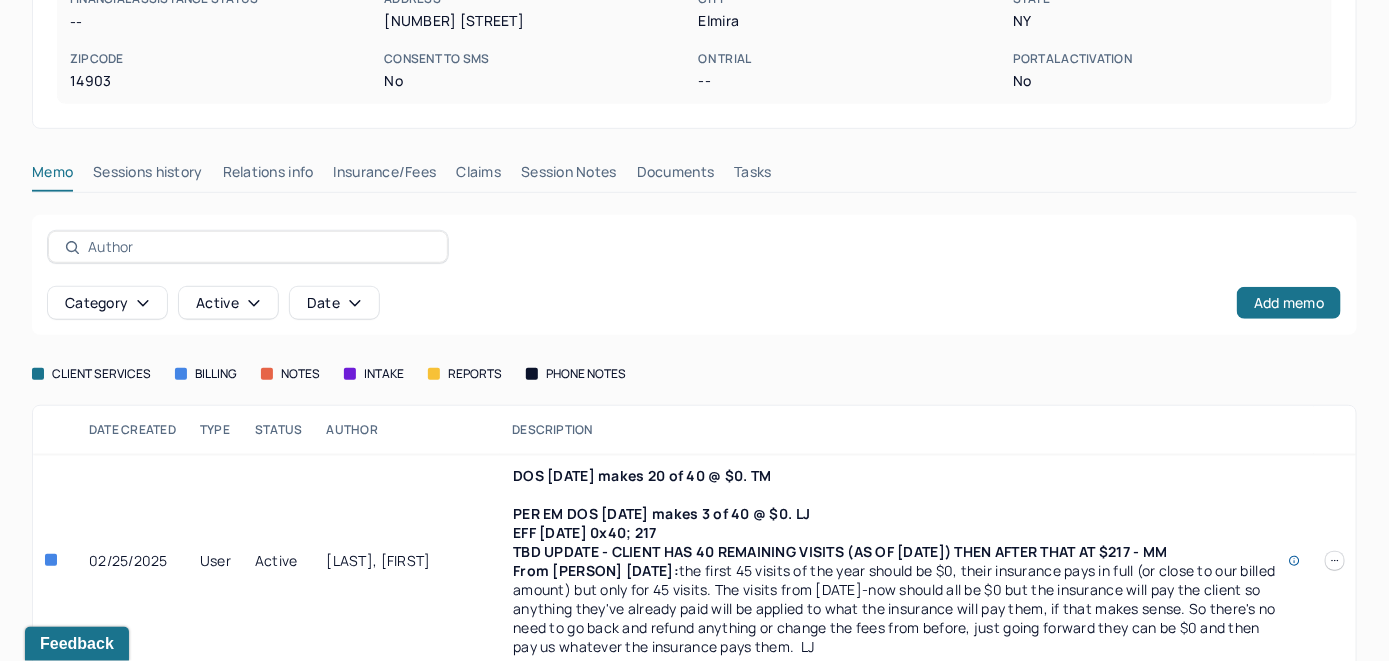 click on "Insurance/Fees" at bounding box center [385, 176] 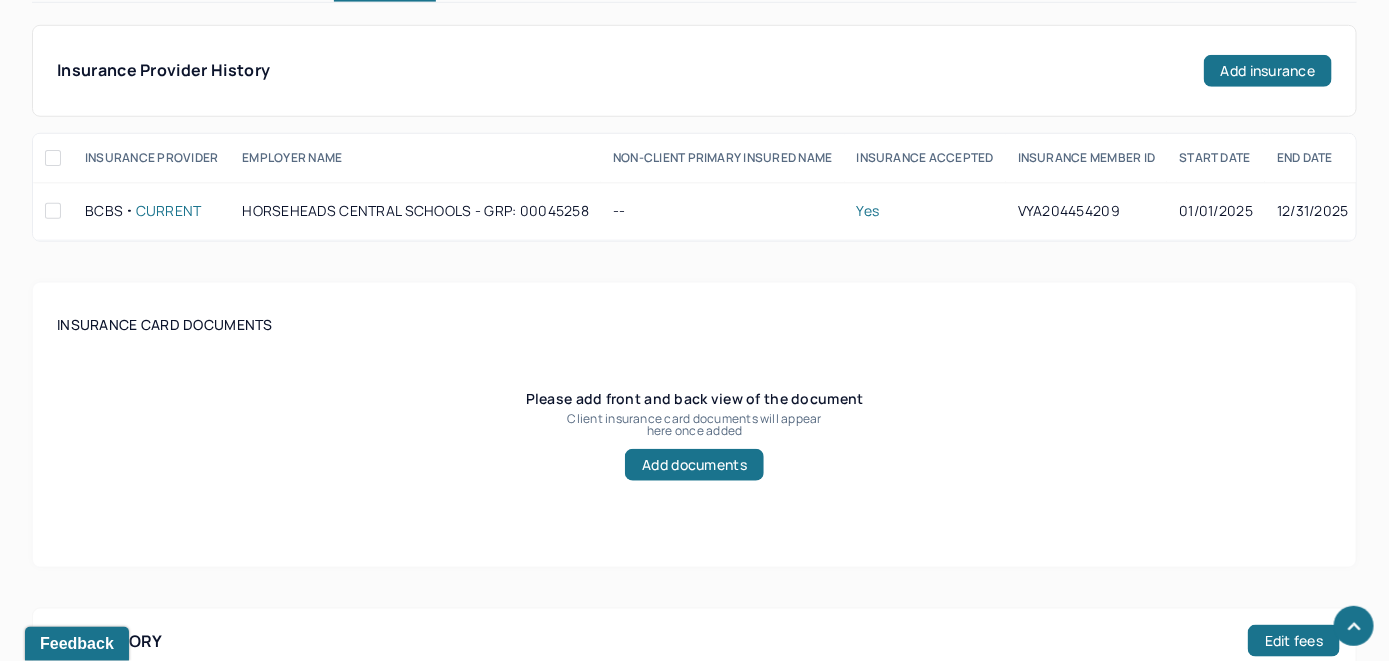 scroll, scrollTop: 500, scrollLeft: 0, axis: vertical 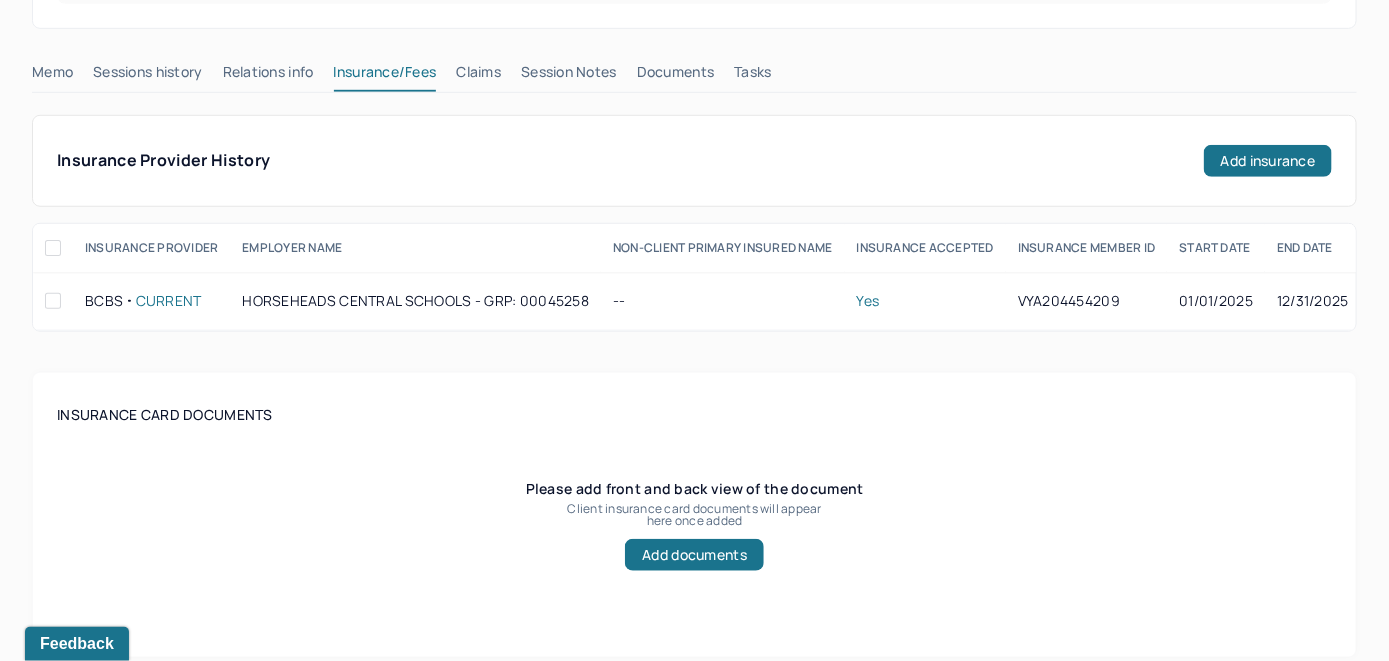 click on "Claims" at bounding box center (478, 76) 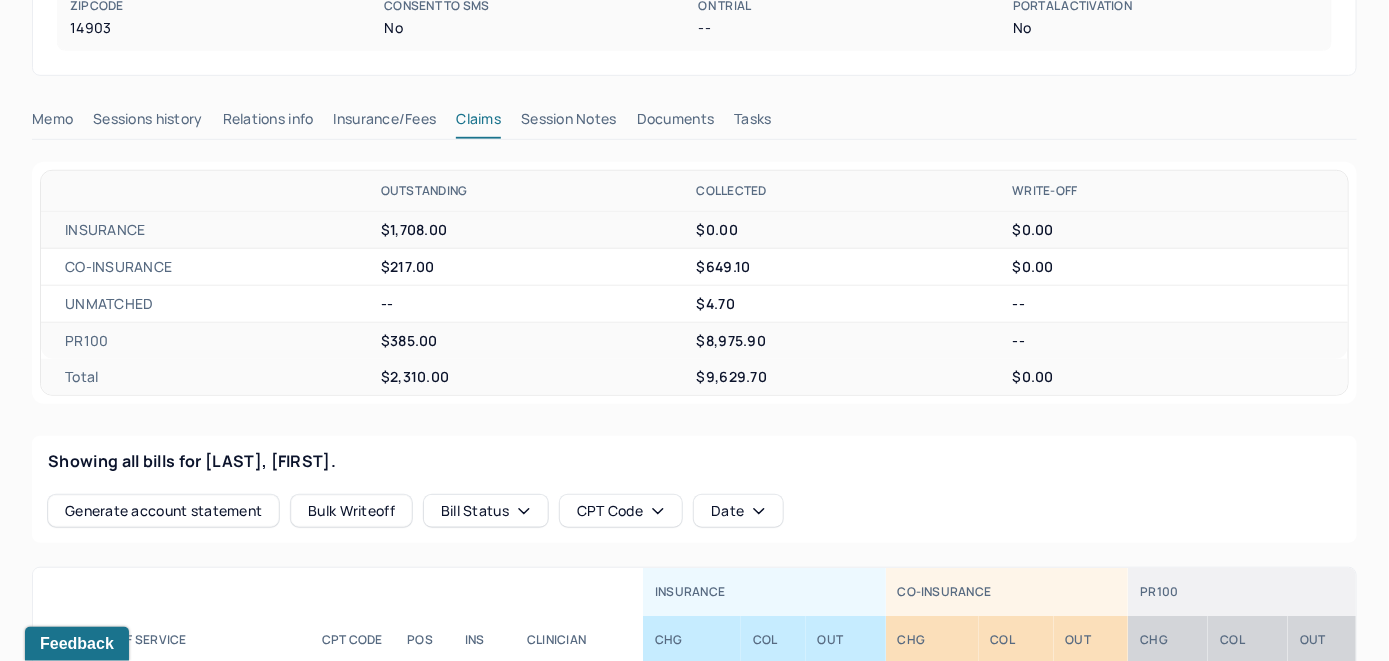 scroll, scrollTop: 341, scrollLeft: 0, axis: vertical 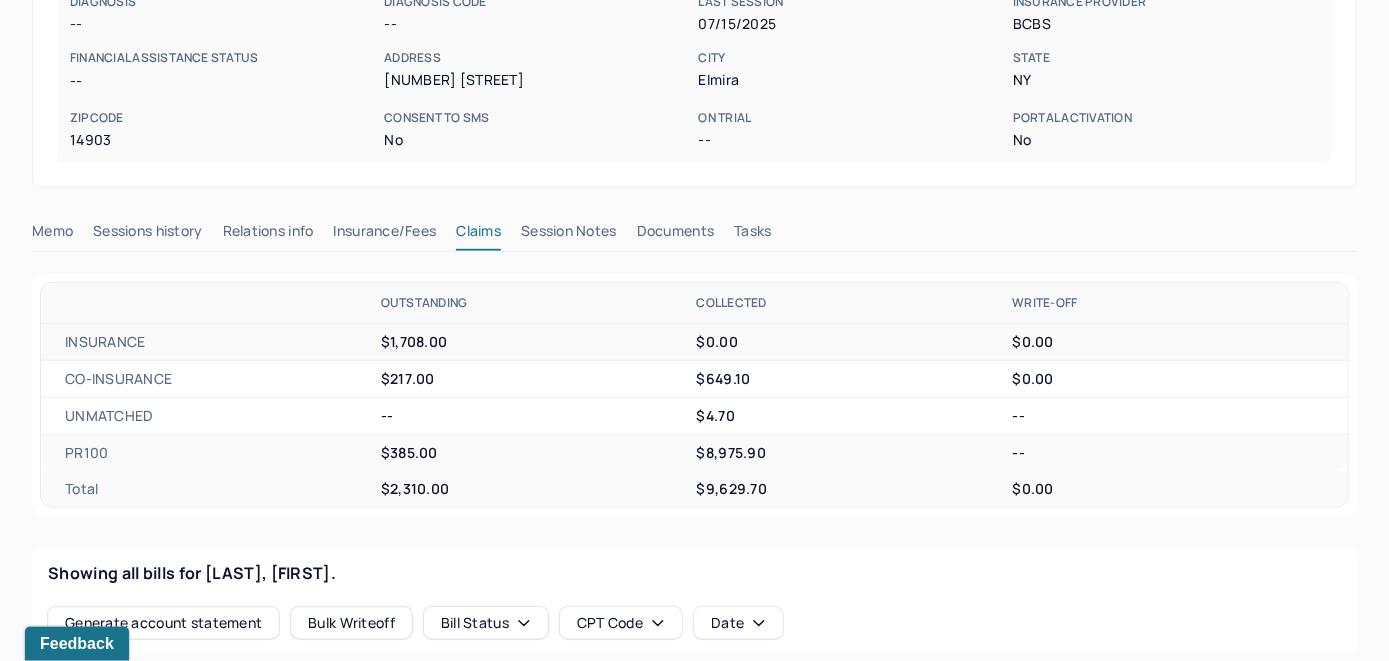 click on "Memo" at bounding box center [52, 235] 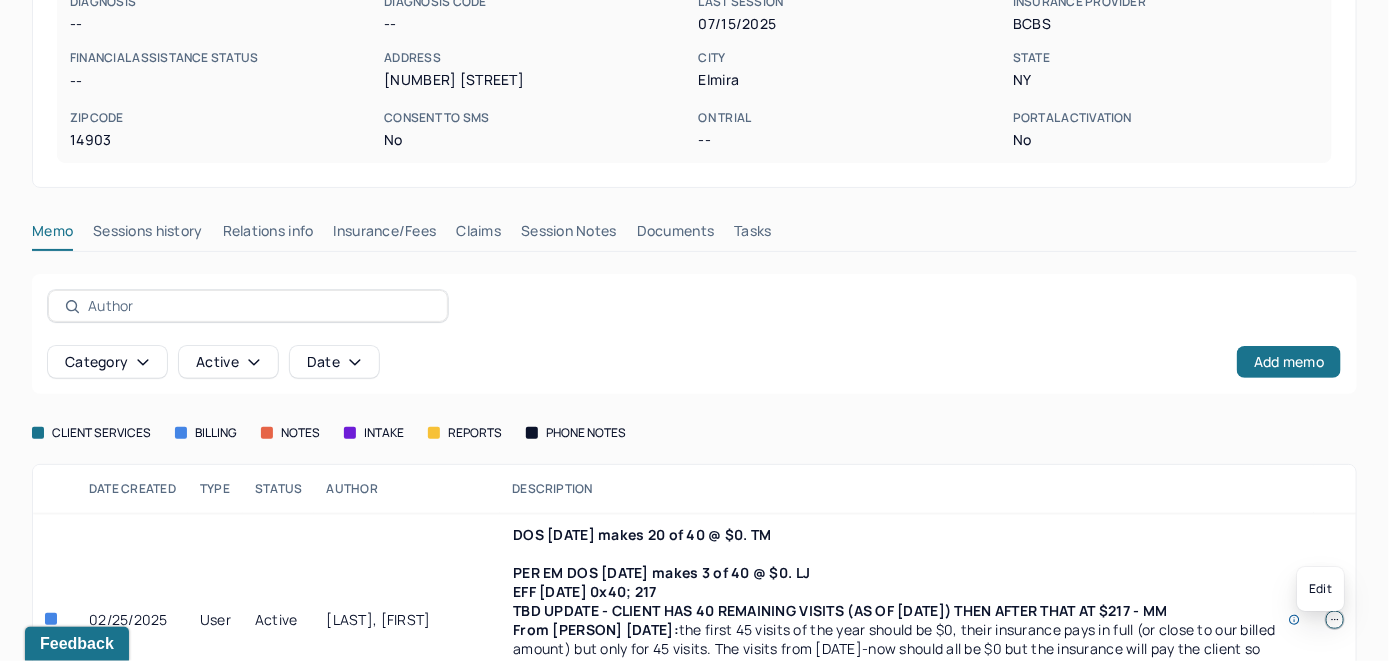 click at bounding box center (1335, 620) 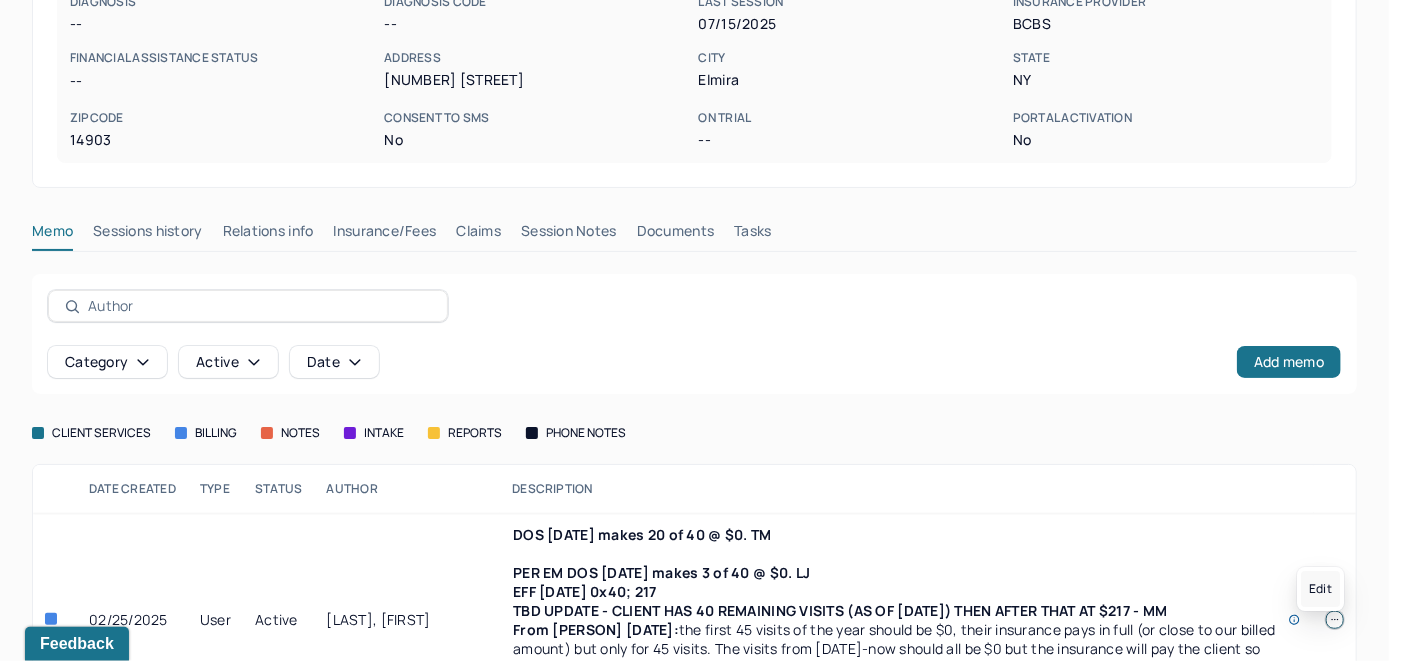 click on "Edit" at bounding box center (1320, 589) 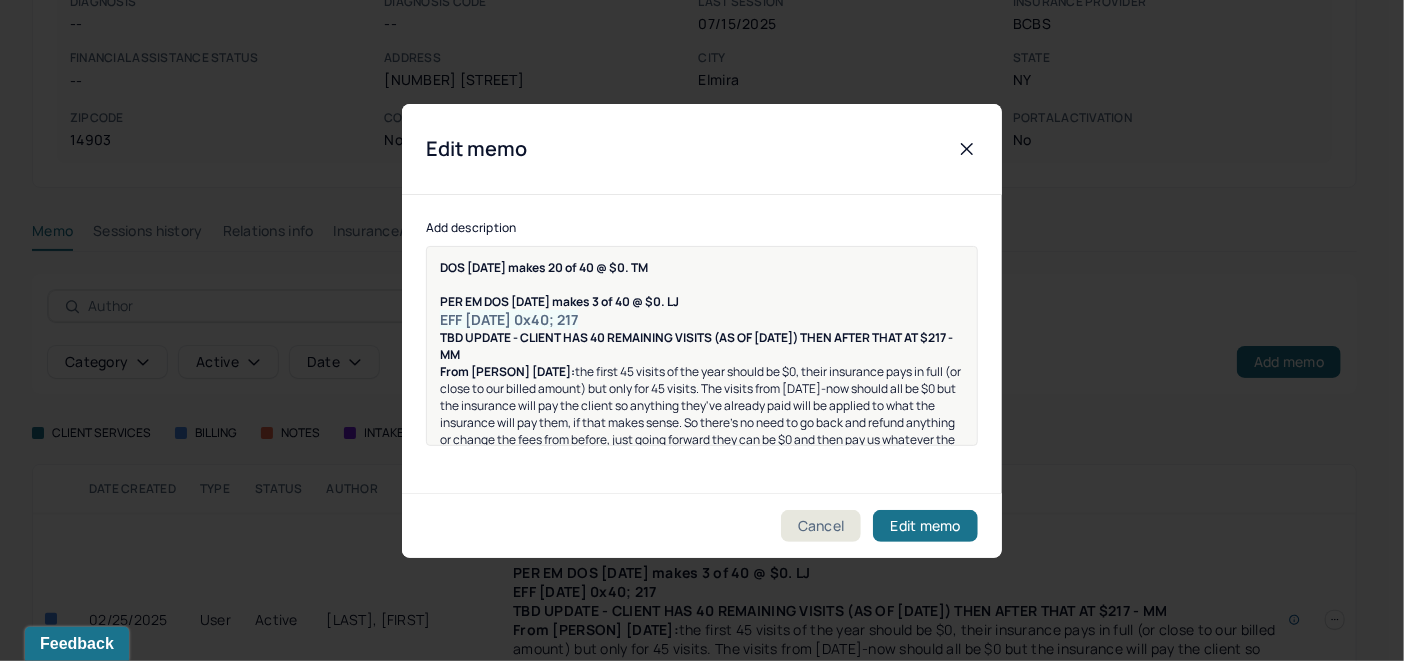 click on "DOS 7/8/2025 makes 20 of 40 @ $0. TM PER EM DOS 2/18/2025 makes 3 of 40 @ $0. LJ EFF 2/18/2025 0x40; 217   TBD UPDATE - CLIENT HAS 40 REMAINING VISITS (AS OF 2/18/25) THEN AFTER THAT AT $217 - MM From Emily 2/26/2025:  the first 45 visits of the year should be $0, their insurance pays in full (or close to our billed amount) but only for 45 visits. The visits from 1/1/25-now should all be $0 but the insurance will pay the client so anything they've already paid will be applied to what the insurance will pay them, if that makes sense. So there's no need to go back and refund anything or change the fees from before, just going forward they can be $0 and then pay us whatever the insurance pays them.  LJ" at bounding box center [702, 362] 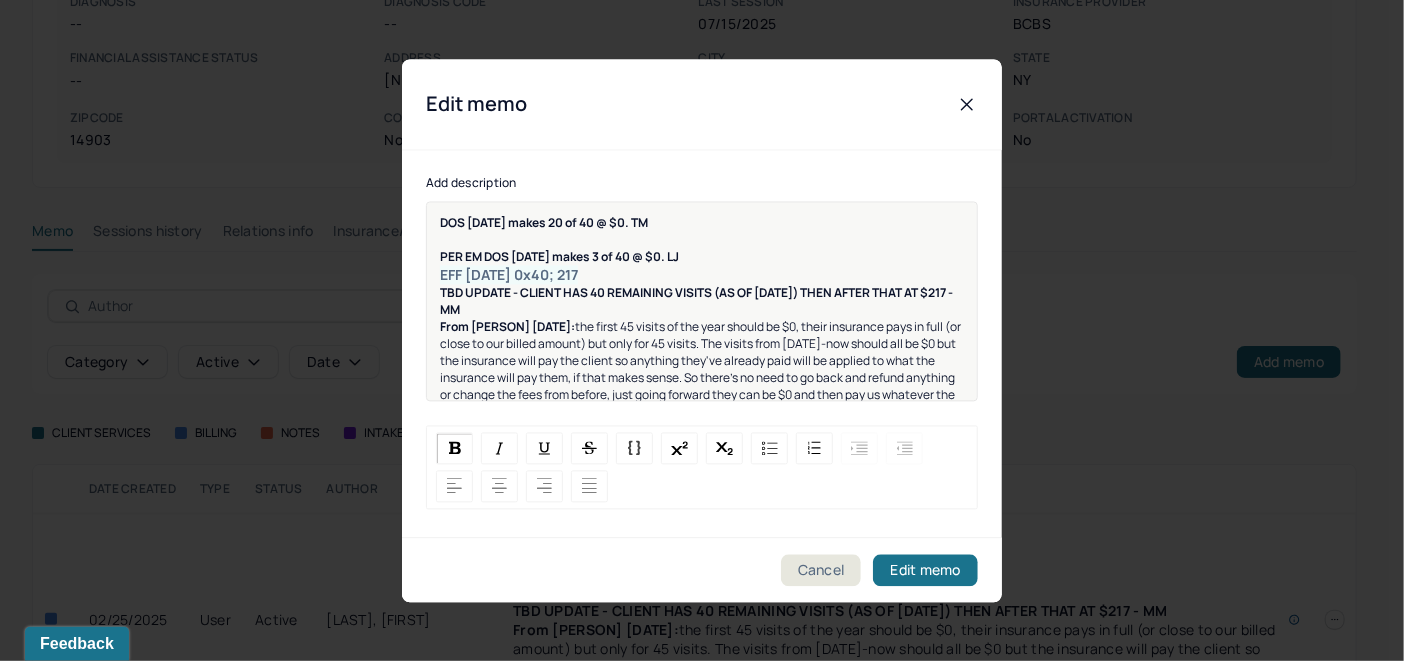 type 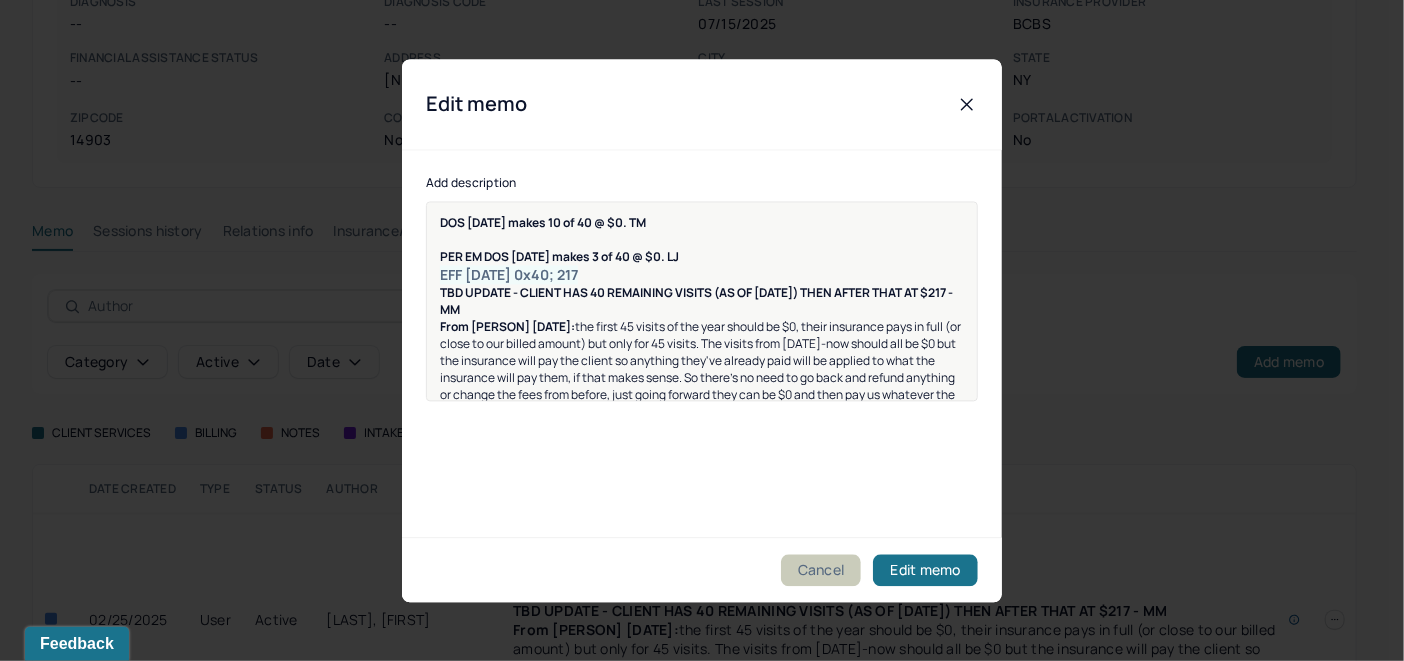 click on "Cancel" at bounding box center [821, 570] 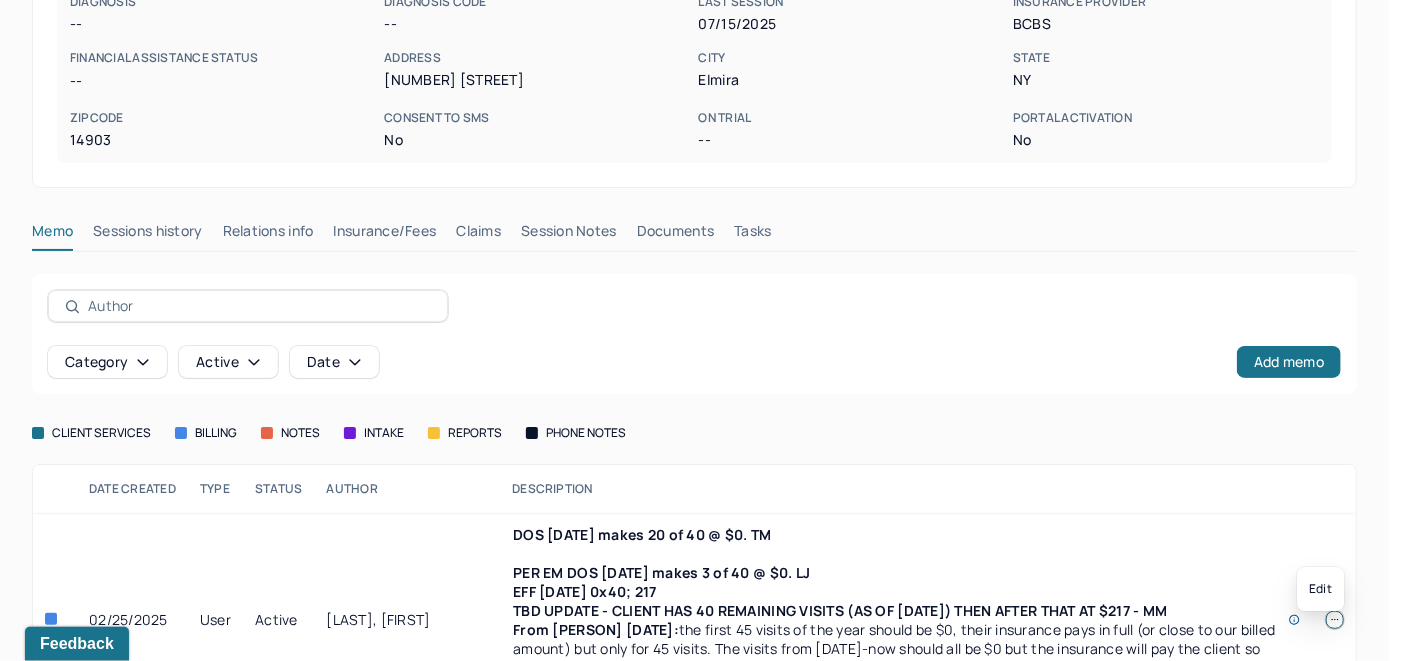 click at bounding box center [1335, 620] 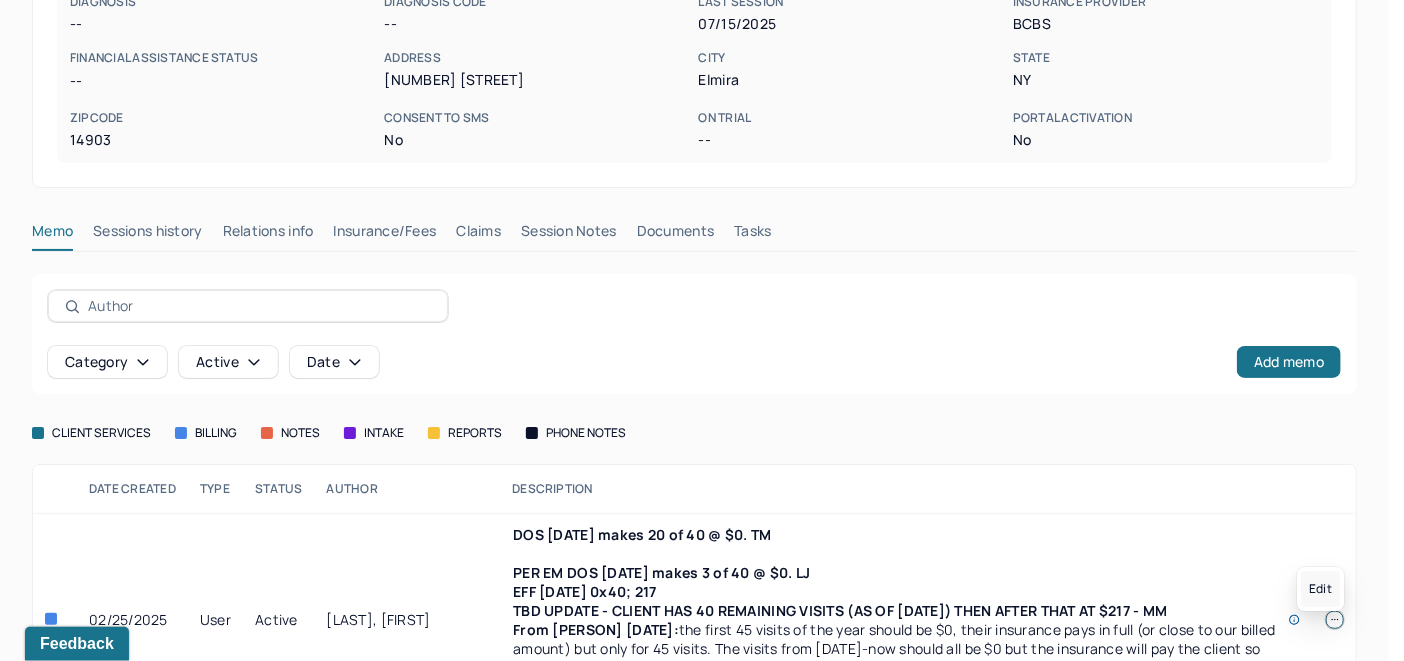 click on "Edit" at bounding box center (1320, 589) 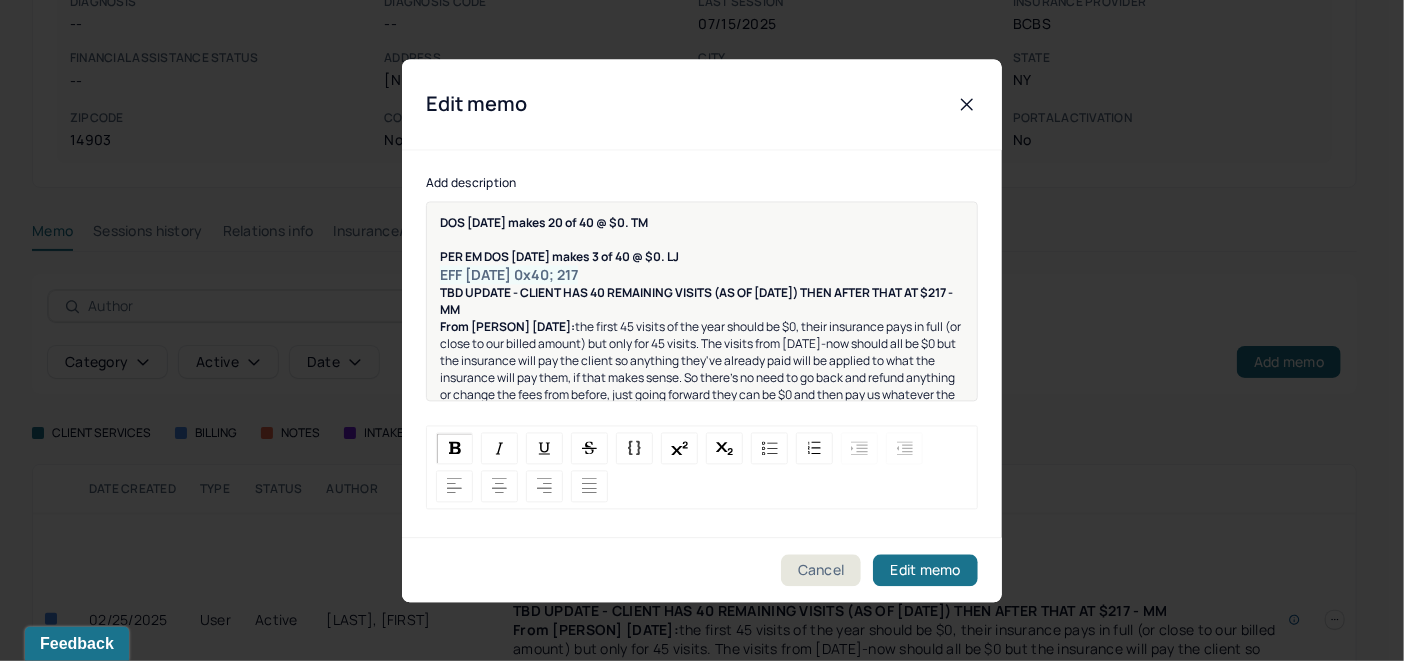 click on "DOS 7/8/2025 makes 20 of 40 @ $0. TM PER EM DOS 2/18/2025 makes 3 of 40 @ $0. LJ EFF 2/18/2025 0x40; 217   TBD UPDATE - CLIENT HAS 40 REMAINING VISITS (AS OF 2/18/25) THEN AFTER THAT AT $217 - MM From Emily 2/26/2025:  the first 45 visits of the year should be $0, their insurance pays in full (or close to our billed amount) but only for 45 visits. The visits from 1/1/25-now should all be $0 but the insurance will pay the client so anything they've already paid will be applied to what the insurance will pay them, if that makes sense. So there's no need to go back and refund anything or change the fees from before, just going forward they can be $0 and then pay us whatever the insurance pays them.  LJ" at bounding box center (702, 317) 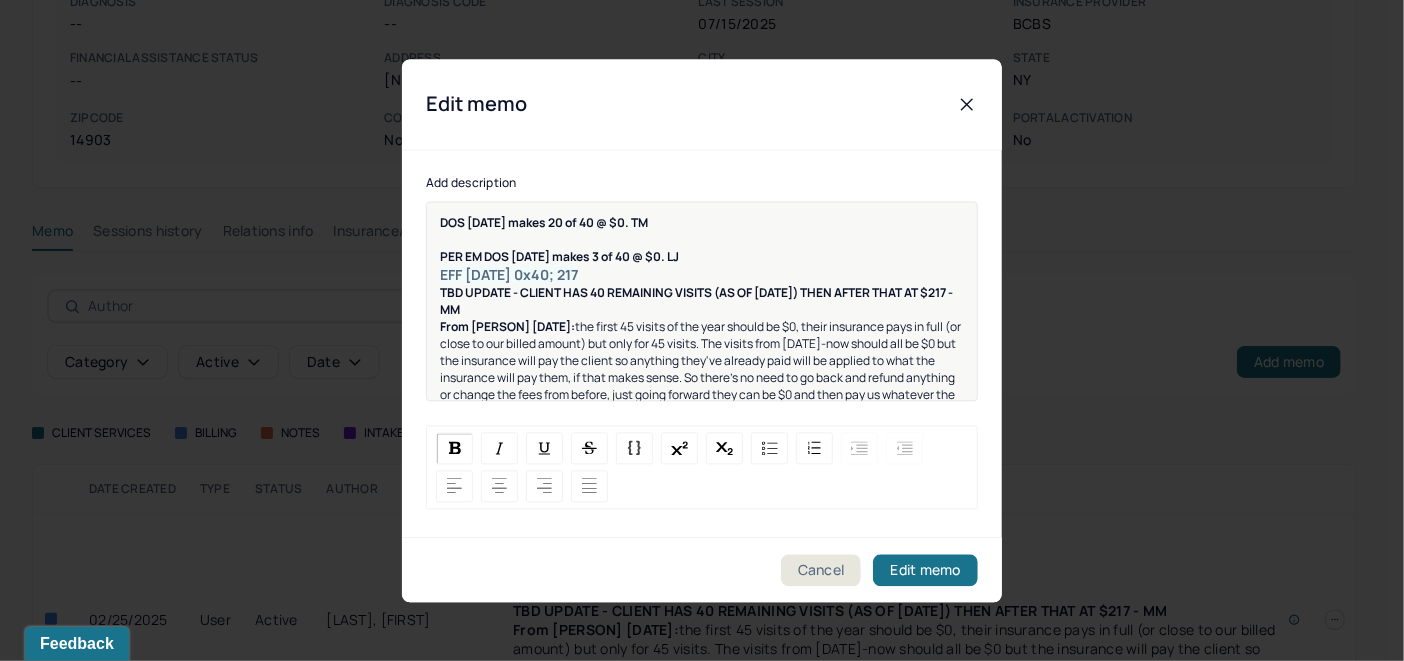 click on "DOS 7/15/2025 makes 20 of 40 @ $0. TM PER EM DOS 2/18/2025 makes 3 of 40 @ $0. LJ EFF 2/18/2025 0x40; 217   TBD UPDATE - CLIENT HAS 40 REMAINING VISITS (AS OF 2/18/25) THEN AFTER THAT AT $217 - MM From Emily 2/26/2025:  the first 45 visits of the year should be $0, their insurance pays in full (or close to our billed amount) but only for 45 visits. The visits from 1/1/25-now should all be $0 but the insurance will pay the client so anything they've already paid will be applied to what the insurance will pay them, if that makes sense. So there's no need to go back and refund anything or change the fees from before, just going forward they can be $0 and then pay us whatever the insurance pays them.  LJ" at bounding box center [702, 301] 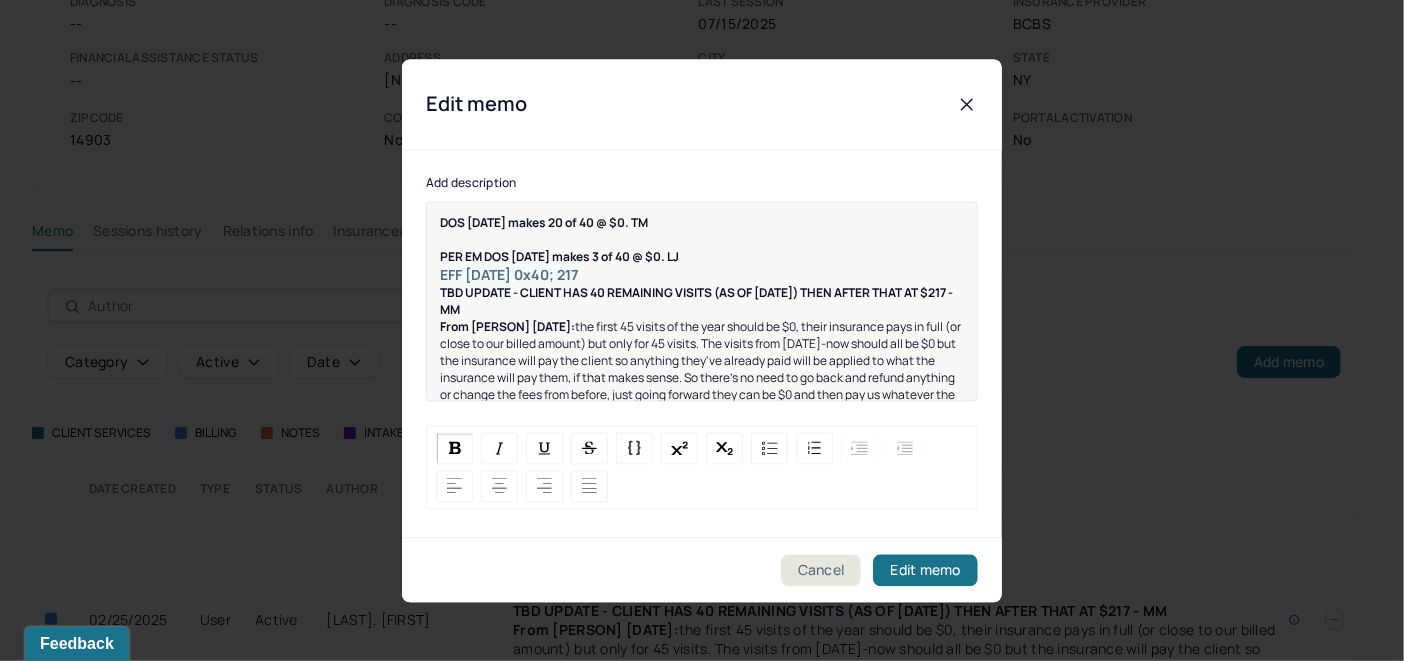 click on "DOS 7/15/2025 makes 20 of 40 @ $0. TM" at bounding box center [544, 222] 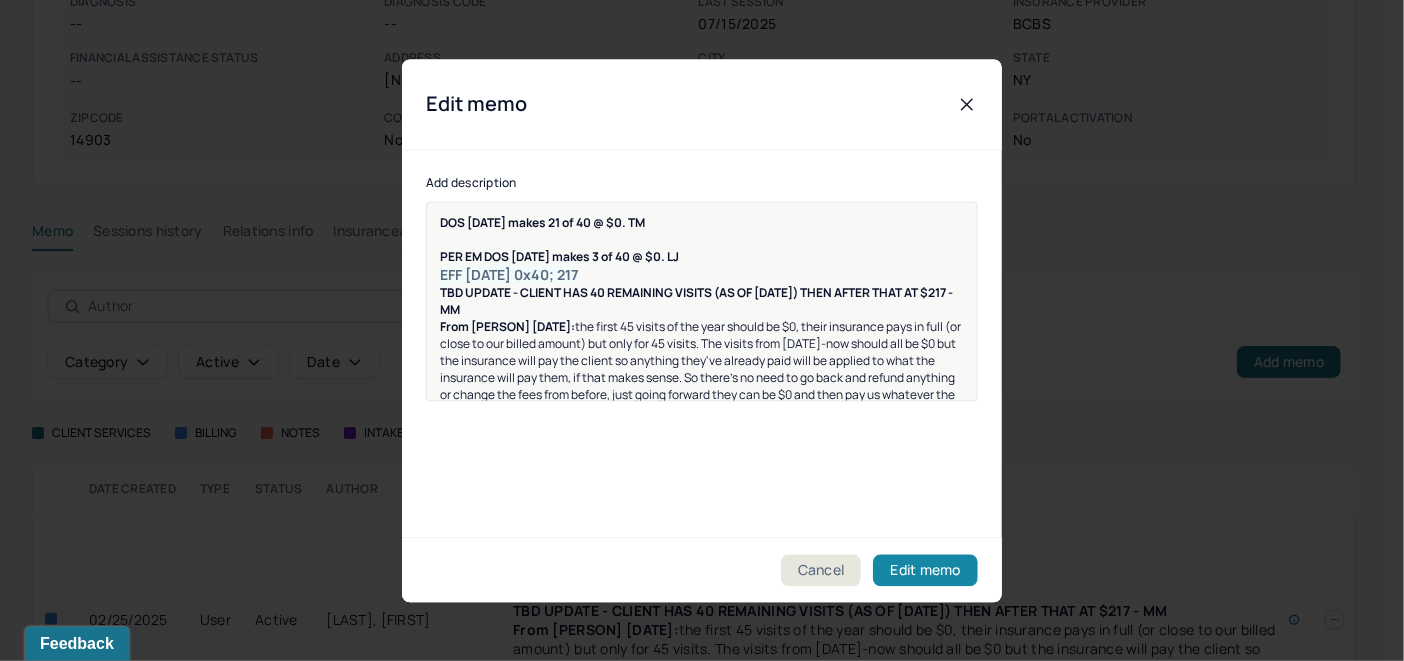 click on "Edit memo" at bounding box center [925, 570] 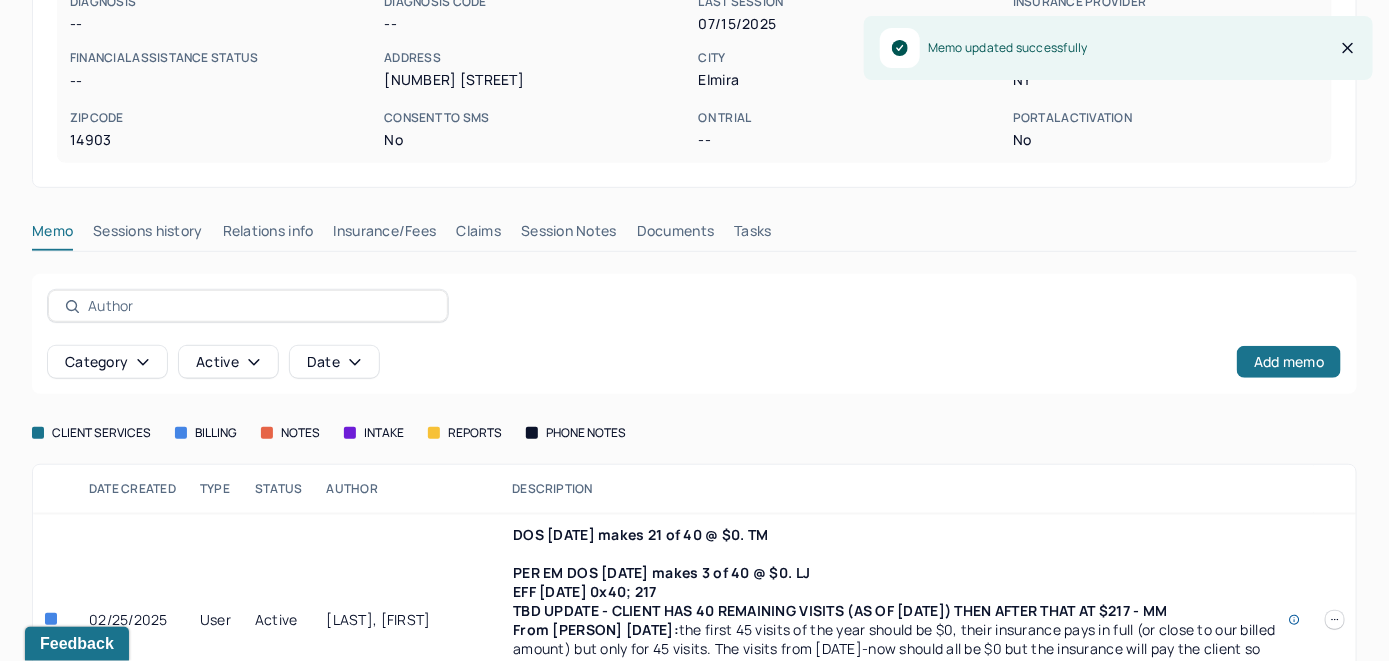 click on "Claims" at bounding box center [478, 235] 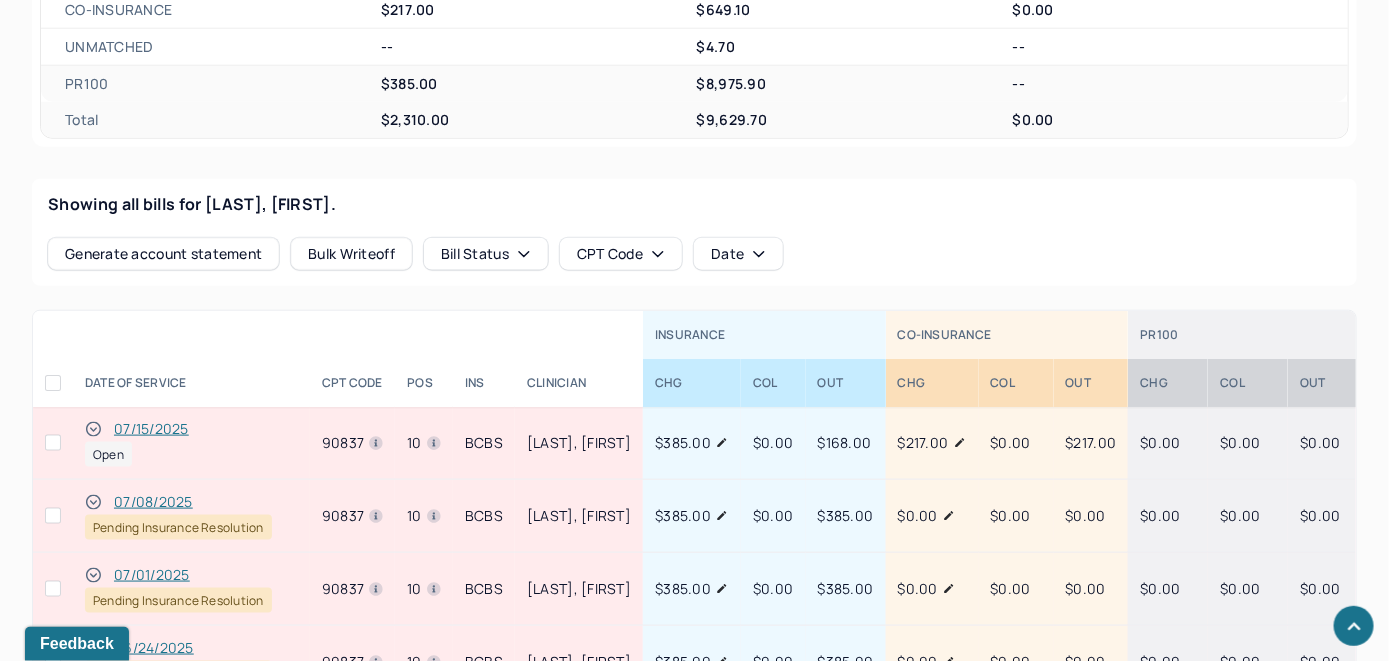 scroll, scrollTop: 741, scrollLeft: 0, axis: vertical 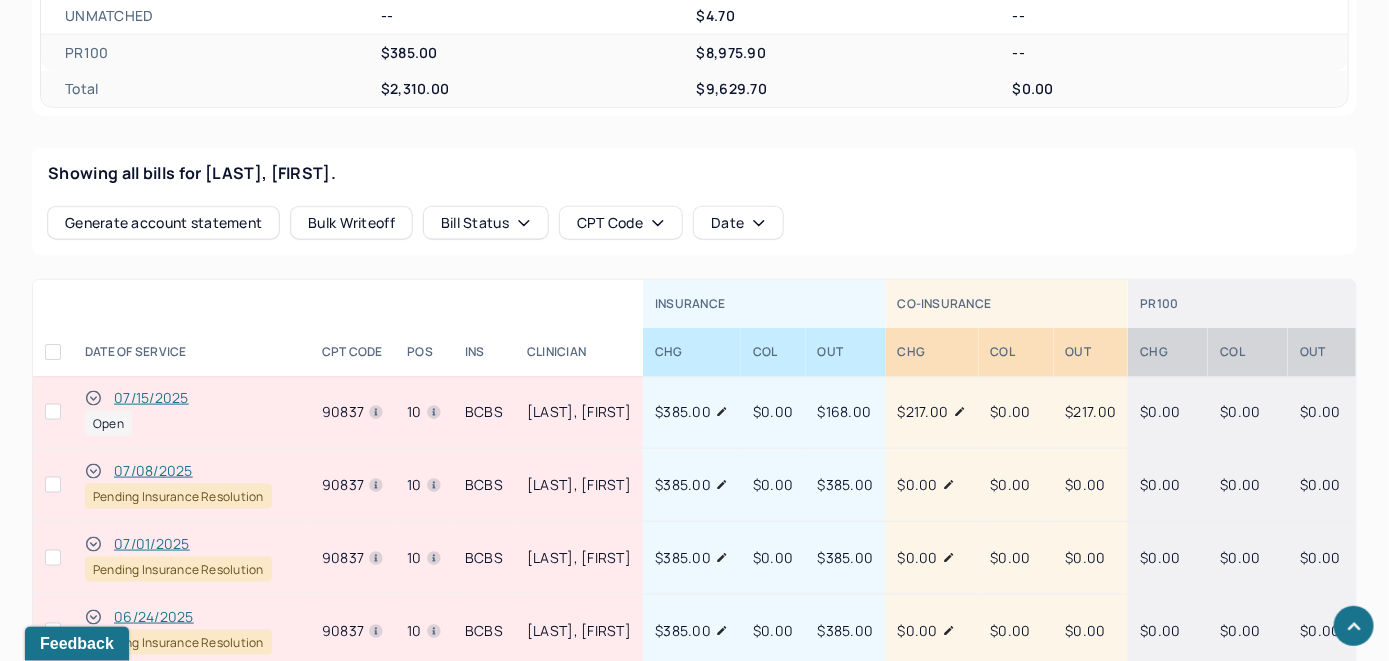 click 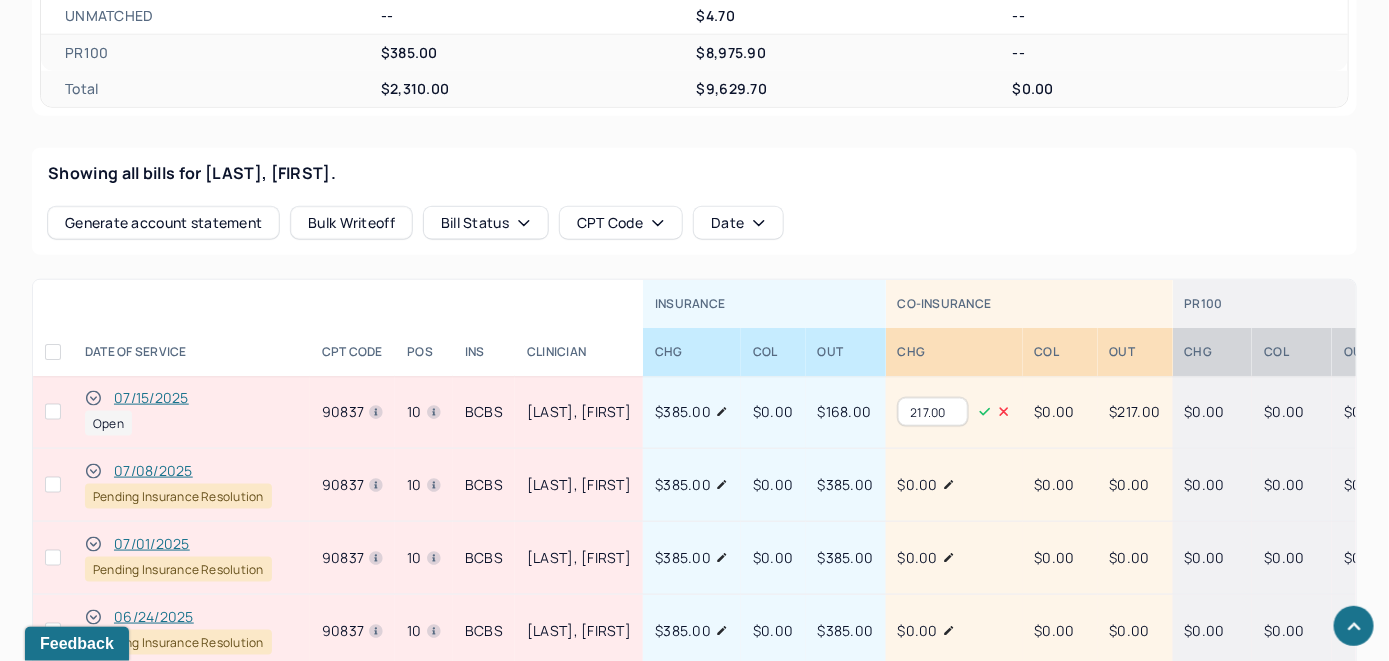 click on "217.00" at bounding box center [933, 412] 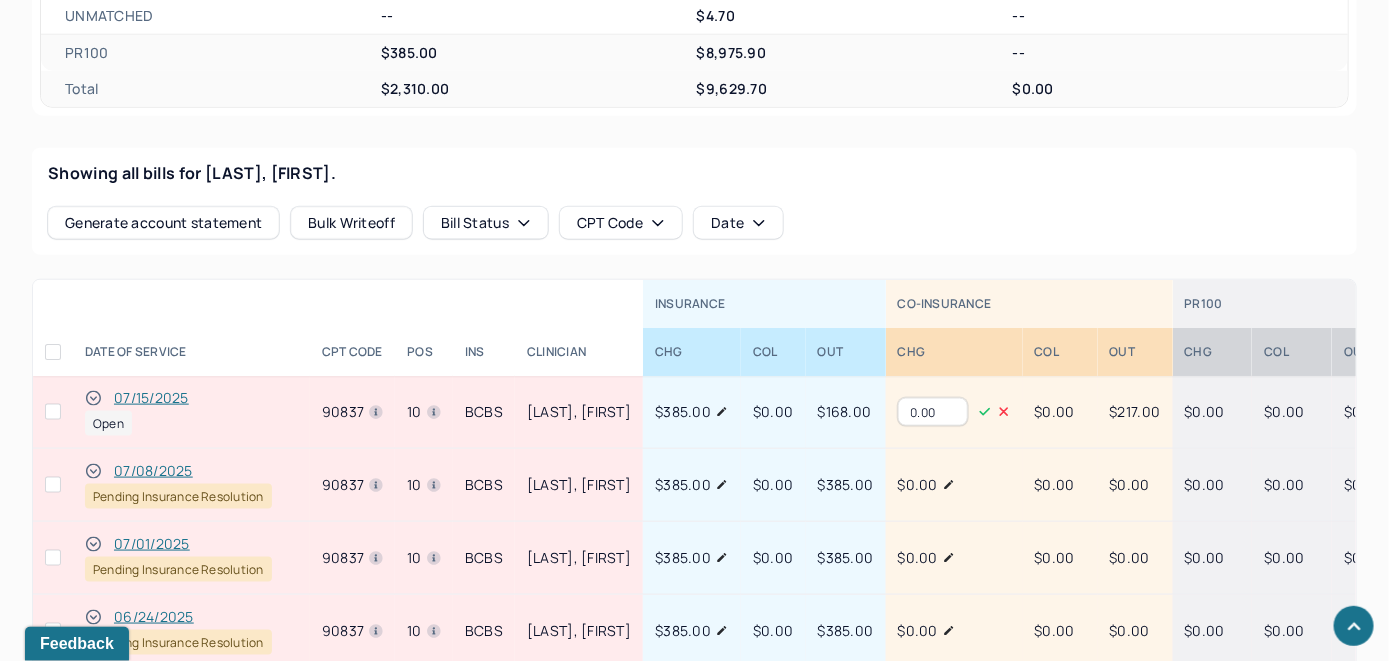 type on "0.00" 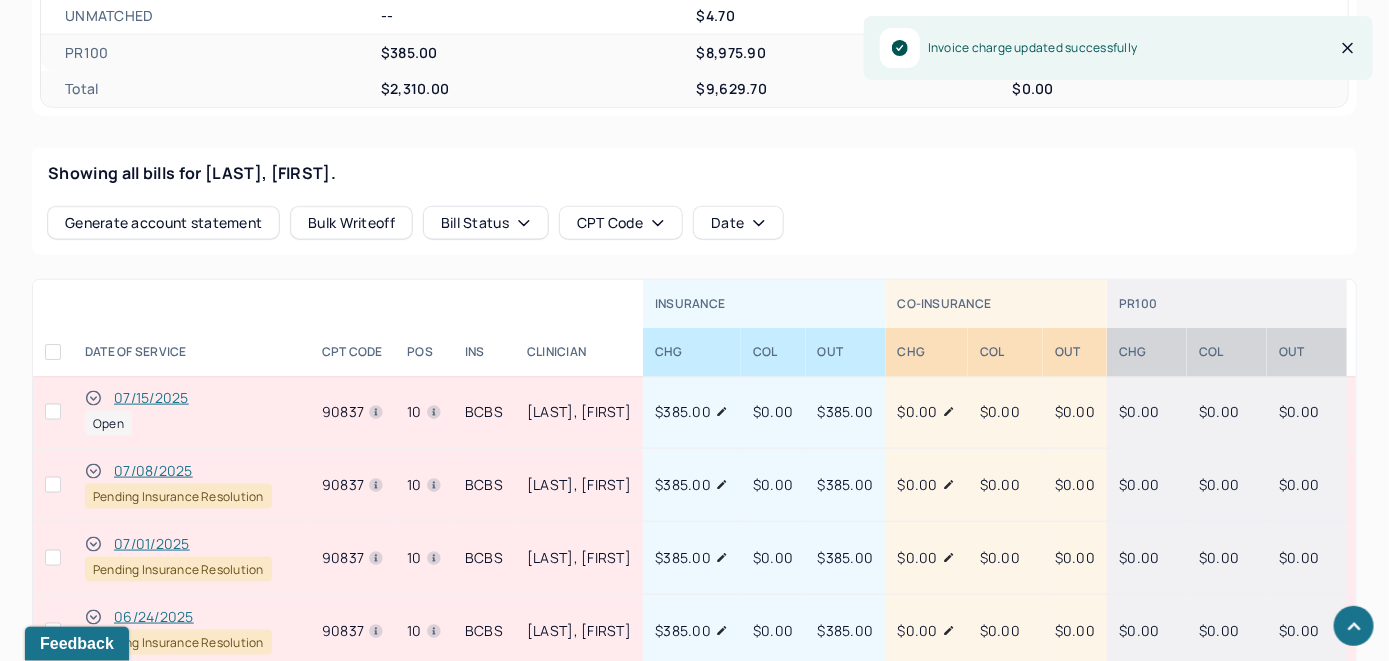 click on "07/15/2025" at bounding box center (151, 398) 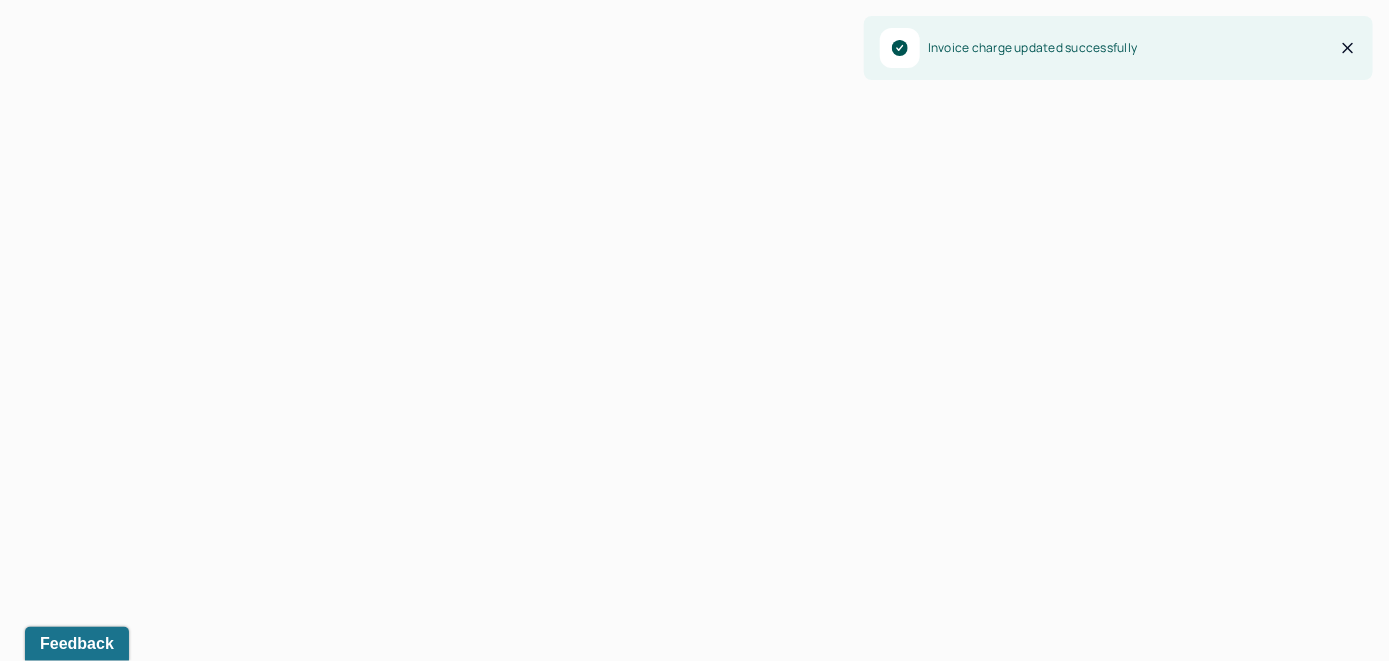 scroll, scrollTop: 669, scrollLeft: 0, axis: vertical 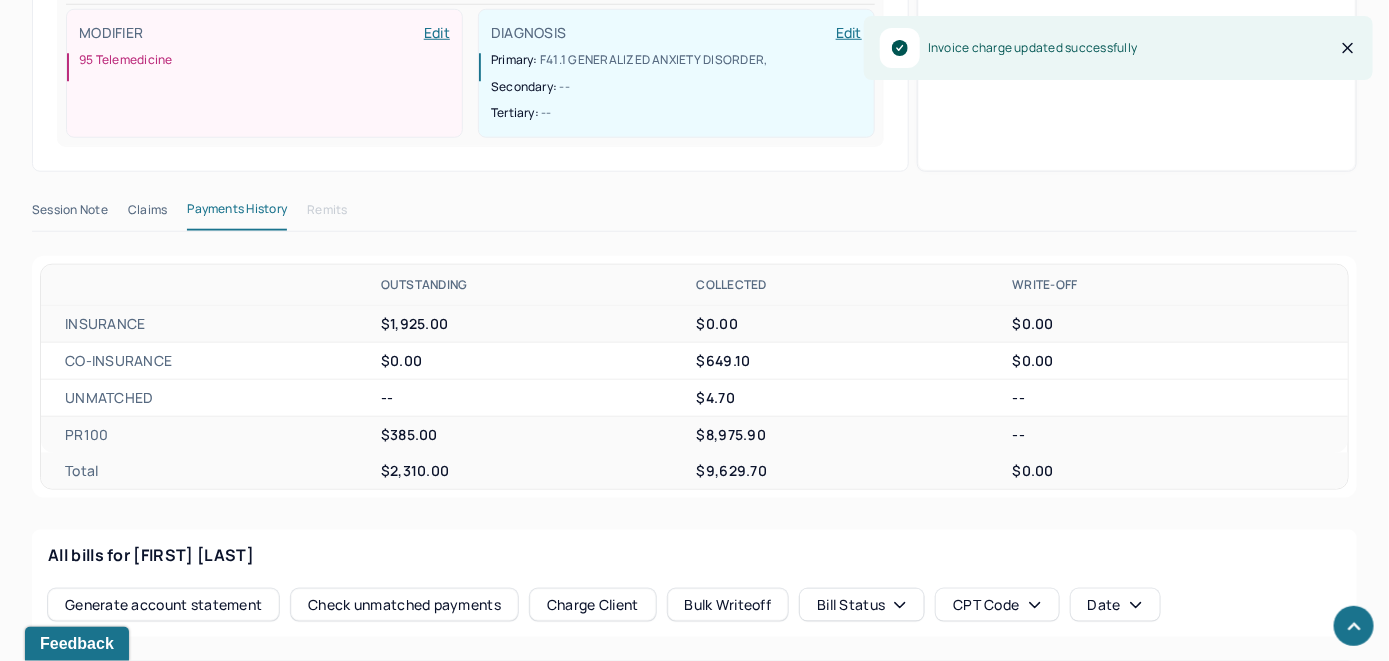 click on "Check unmatched payments" at bounding box center [404, 605] 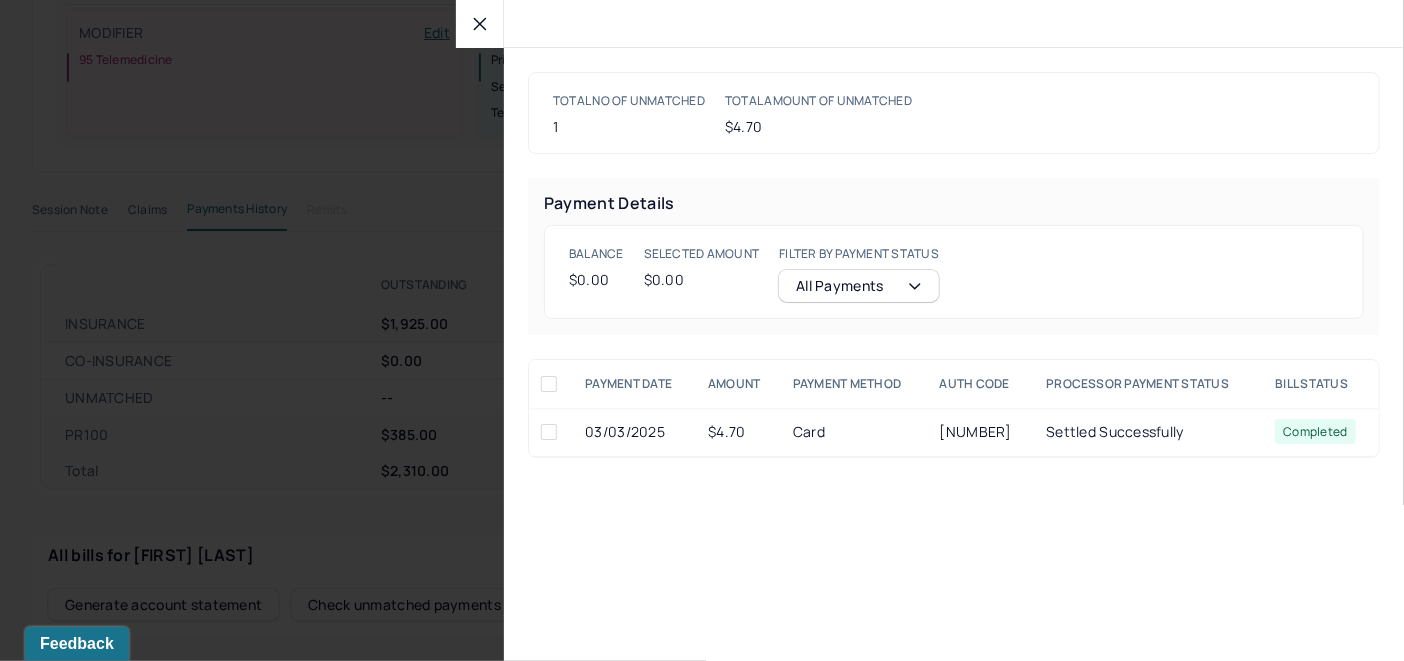 click 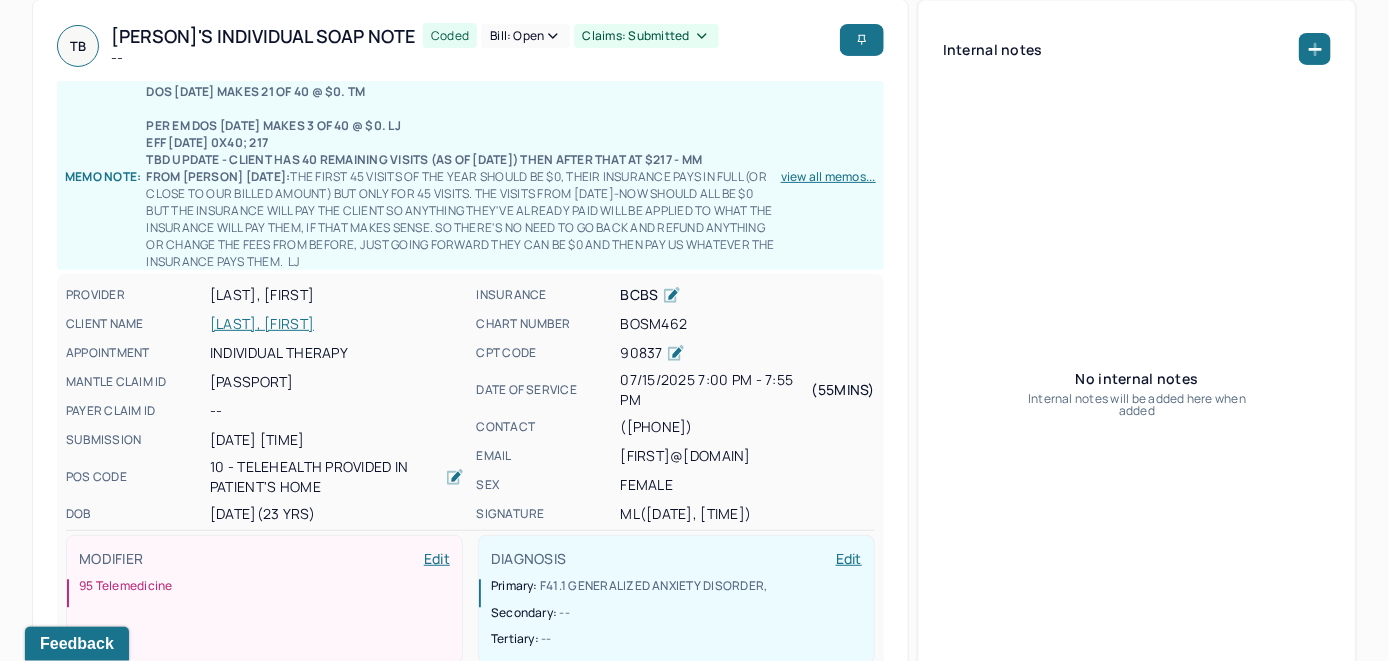scroll, scrollTop: 69, scrollLeft: 0, axis: vertical 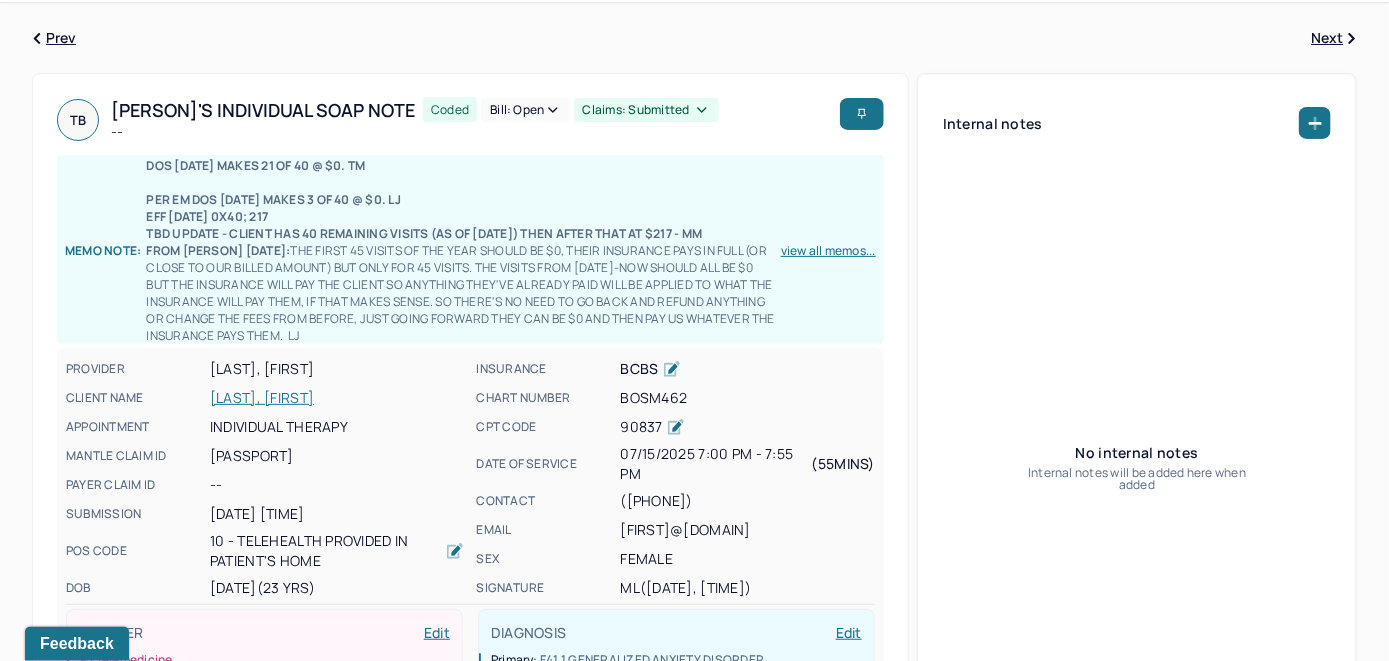 click on "Bill: Open" at bounding box center [525, 110] 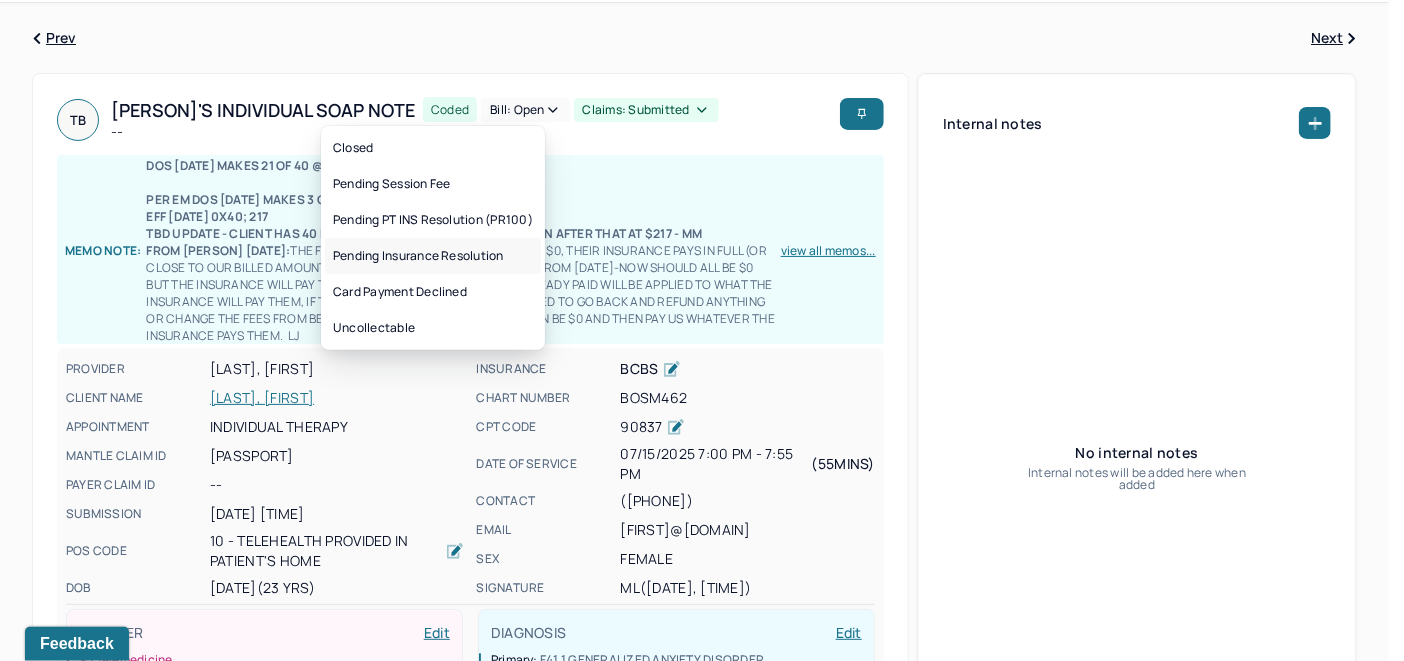 click on "Pending Insurance Resolution" at bounding box center [433, 256] 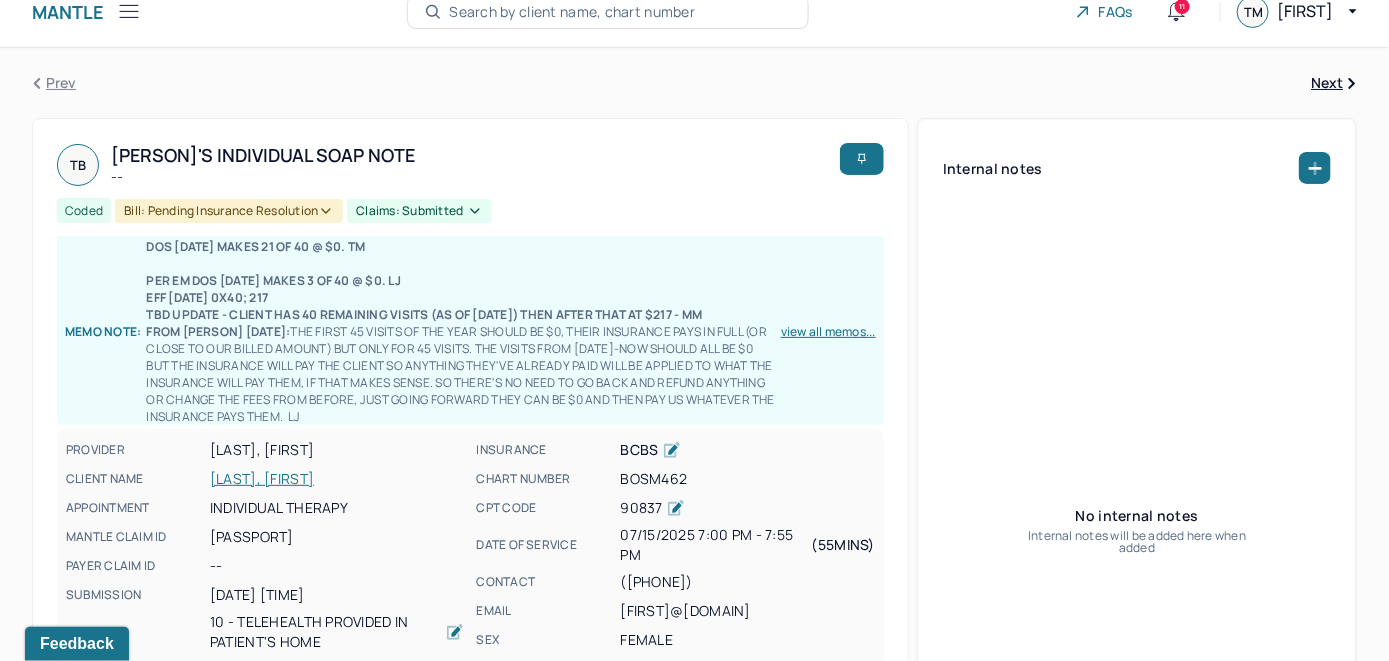 scroll, scrollTop: 0, scrollLeft: 0, axis: both 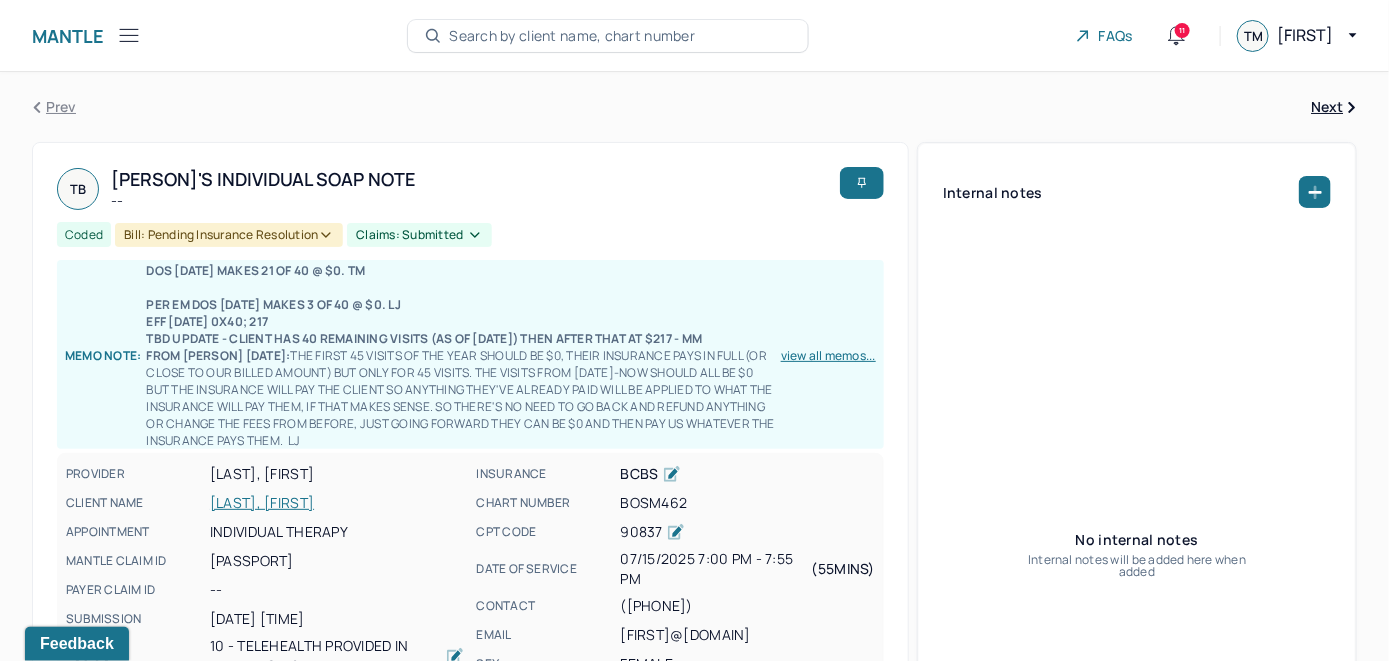 click on "Search by client name, chart number" at bounding box center [572, 36] 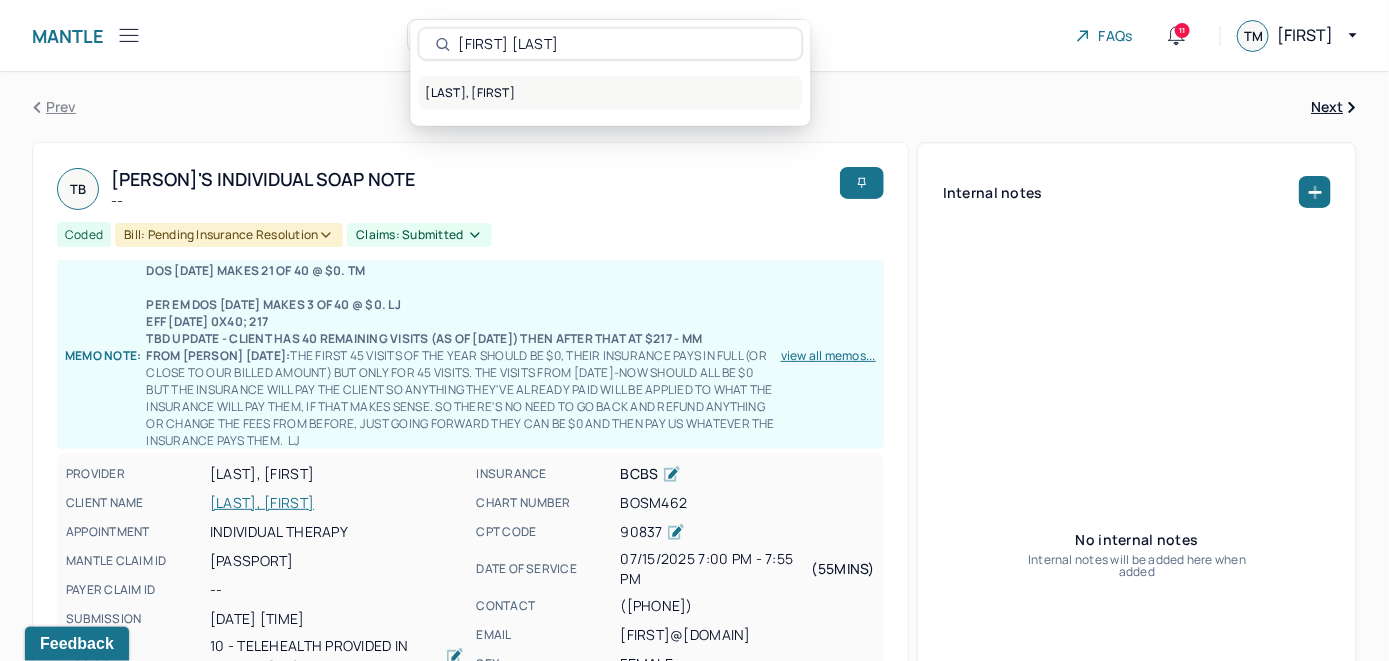 type on "[FIRST] [LAST]" 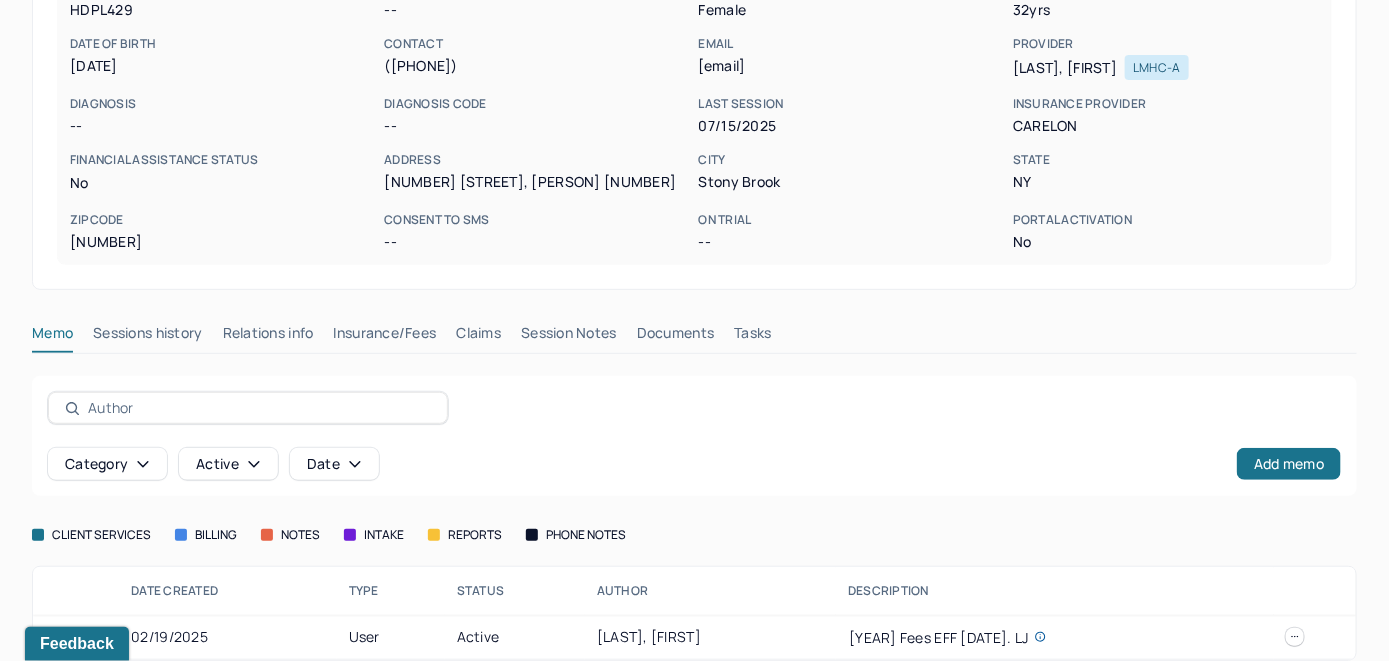 scroll, scrollTop: 261, scrollLeft: 0, axis: vertical 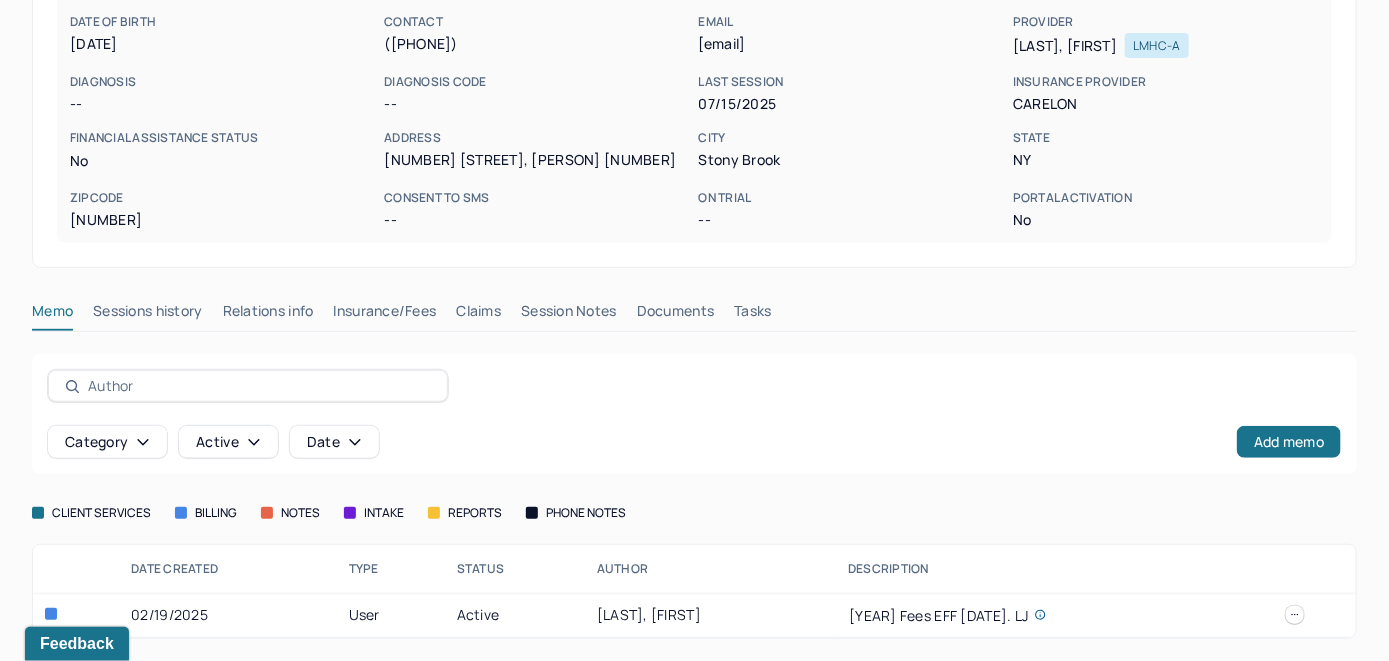 click on "Insurance/Fees" at bounding box center [385, 315] 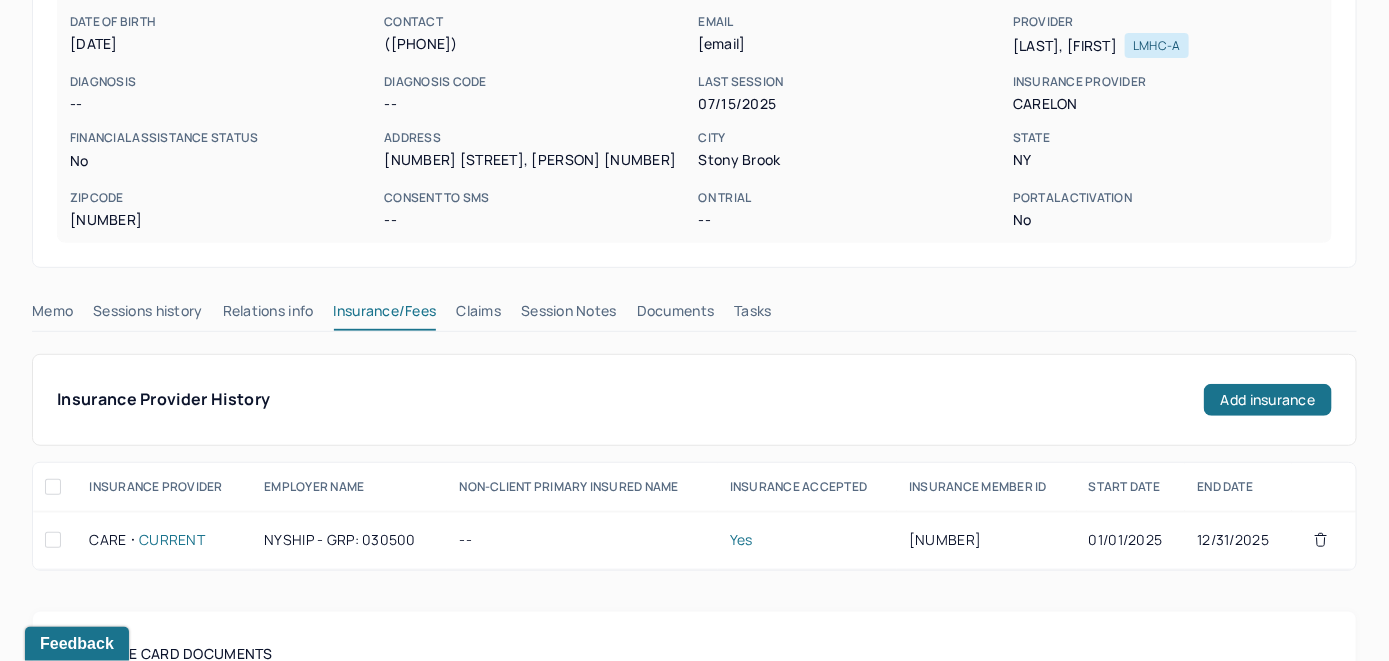 click on "Claims" at bounding box center (478, 315) 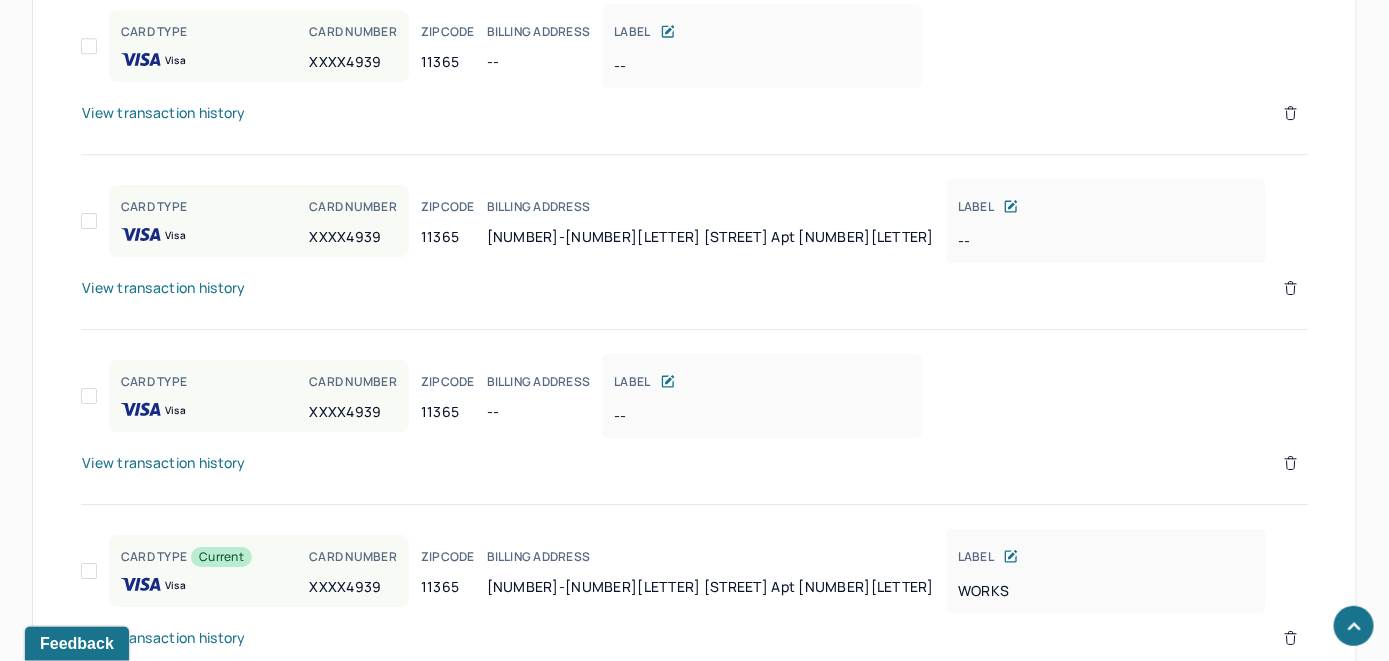 scroll, scrollTop: 2508, scrollLeft: 0, axis: vertical 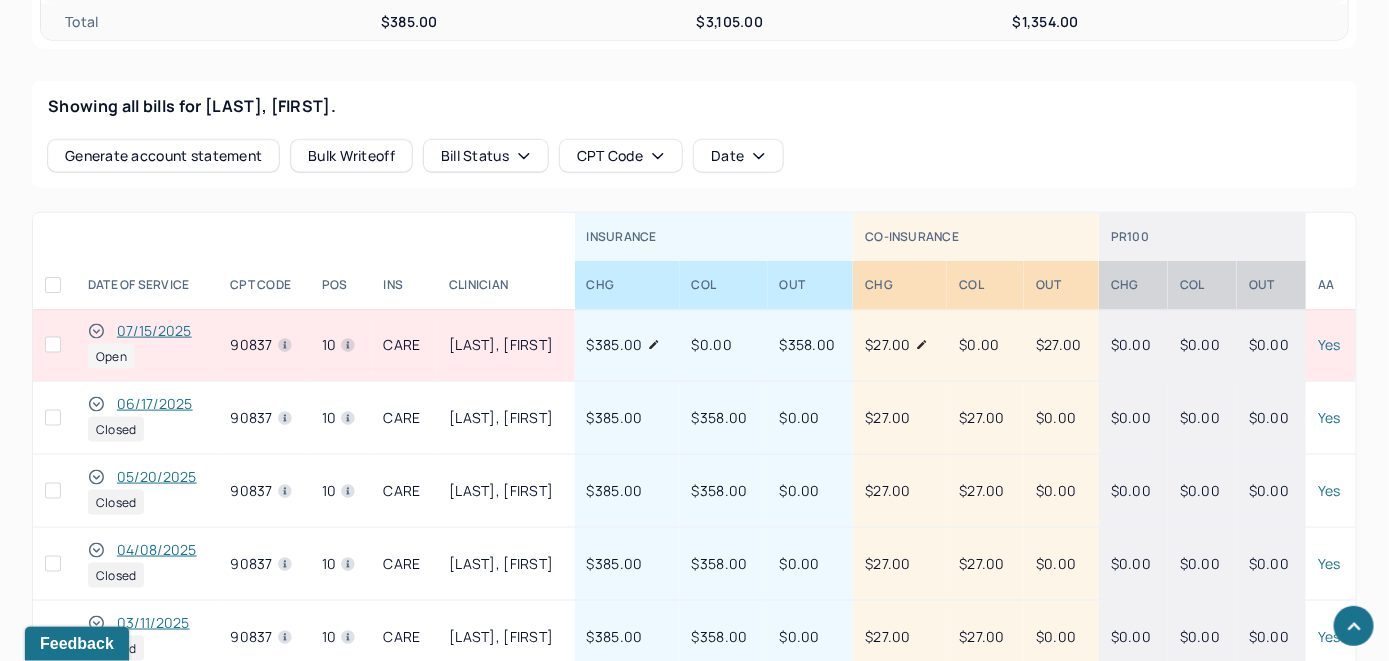 click on "07/15/2025" at bounding box center [154, 331] 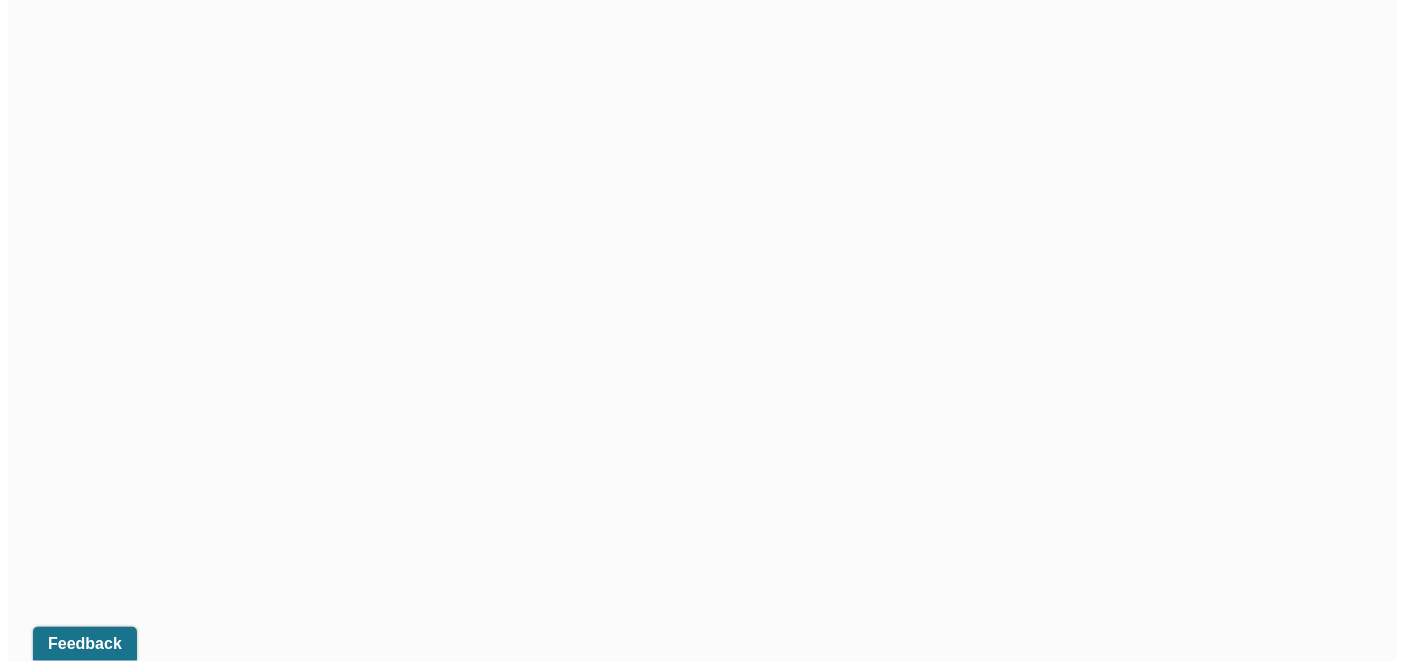 scroll, scrollTop: 736, scrollLeft: 0, axis: vertical 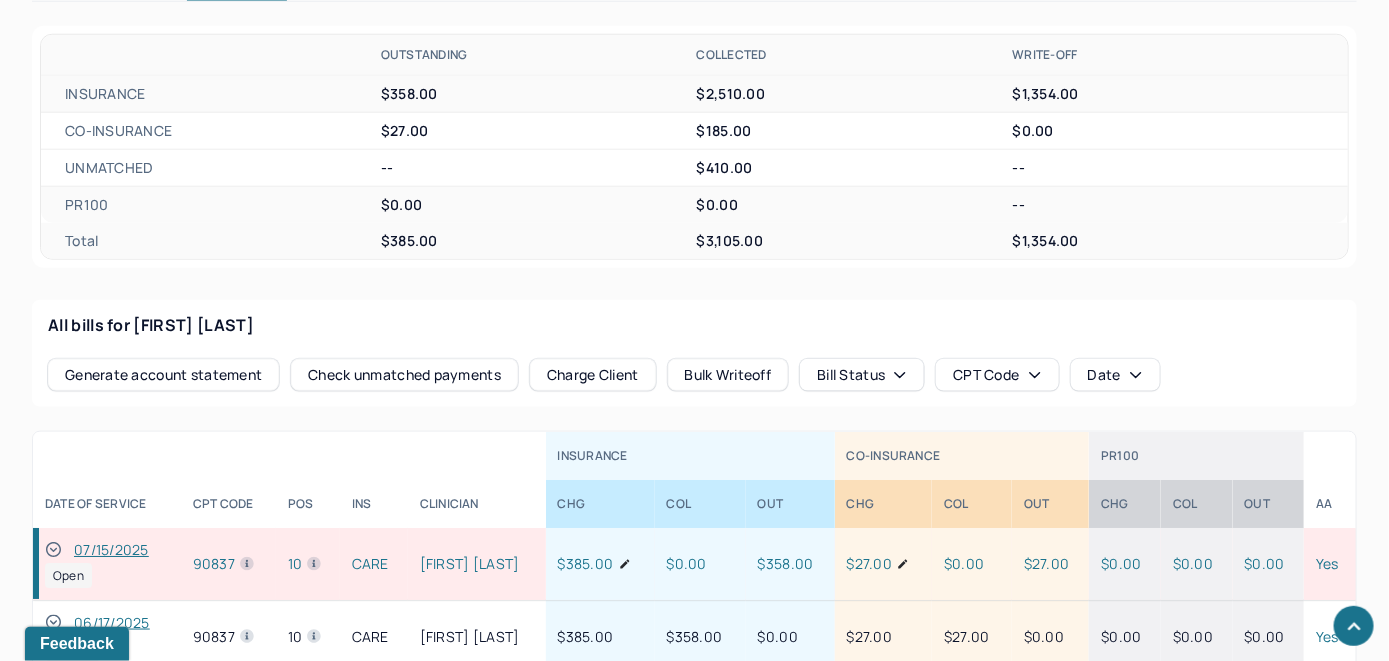 click on "Check unmatched payments" at bounding box center [404, 375] 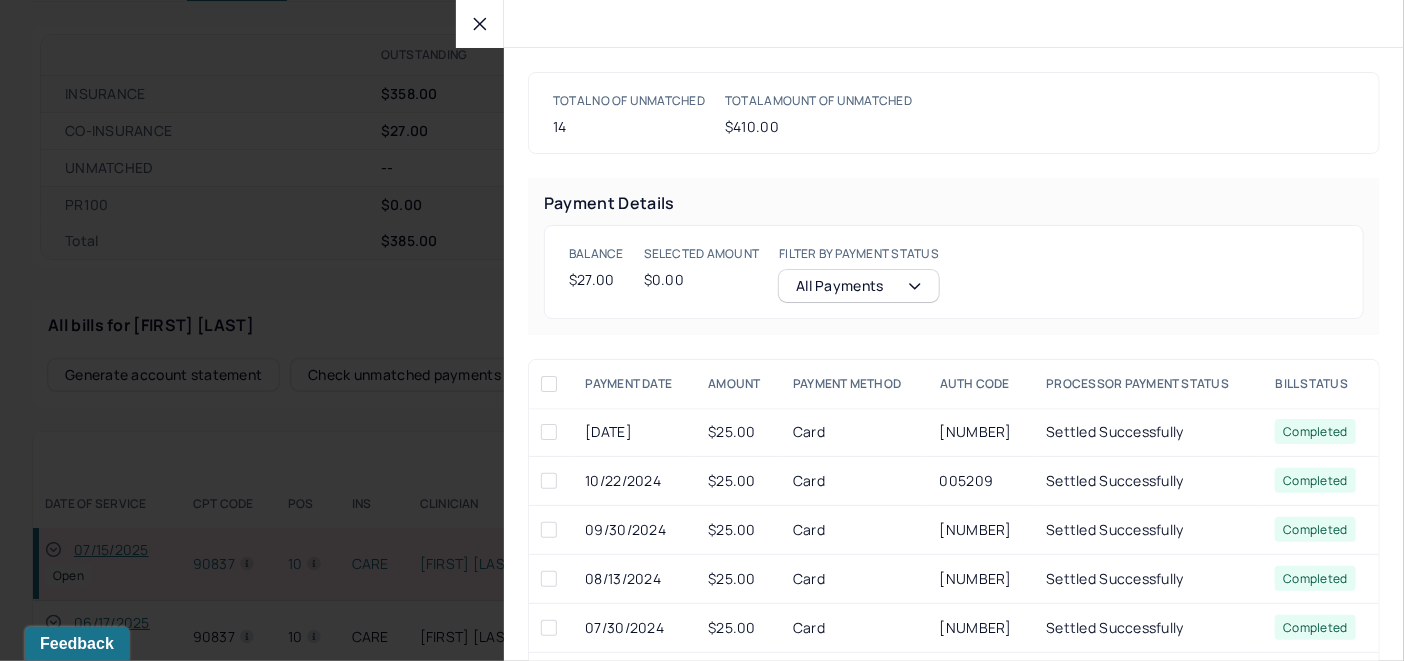 click 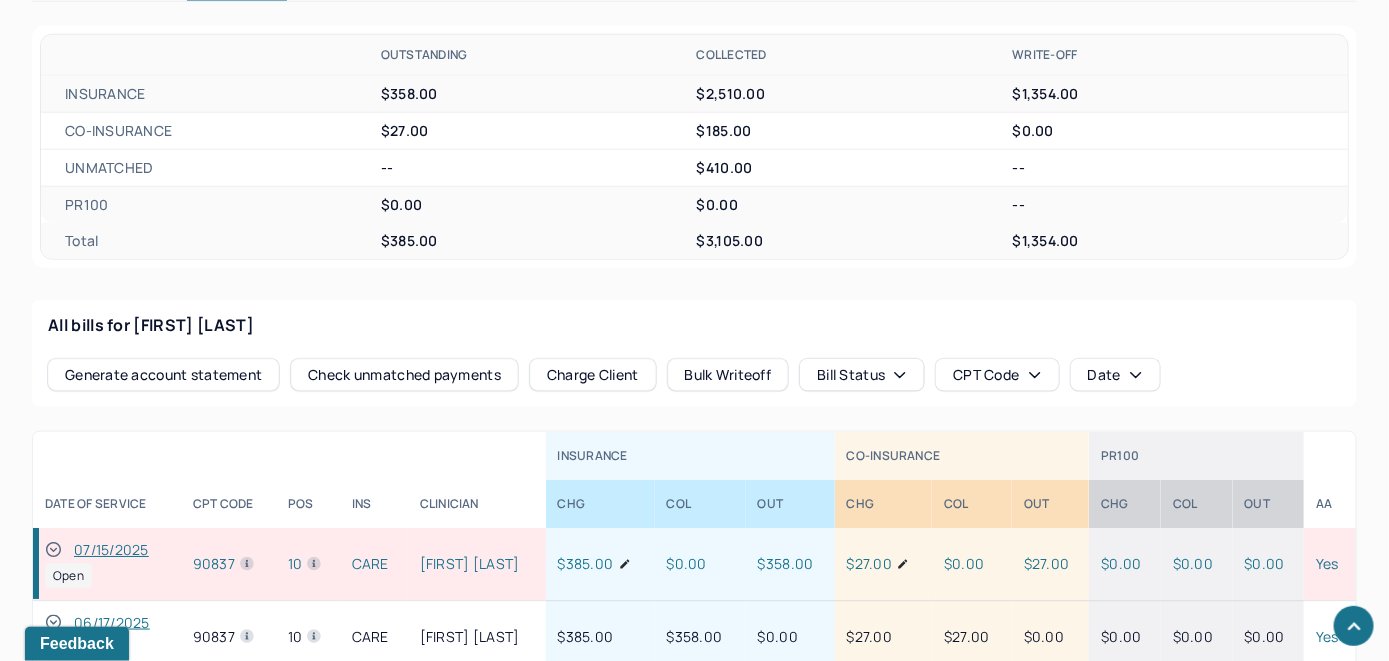 click on "Charge Client" at bounding box center (593, 375) 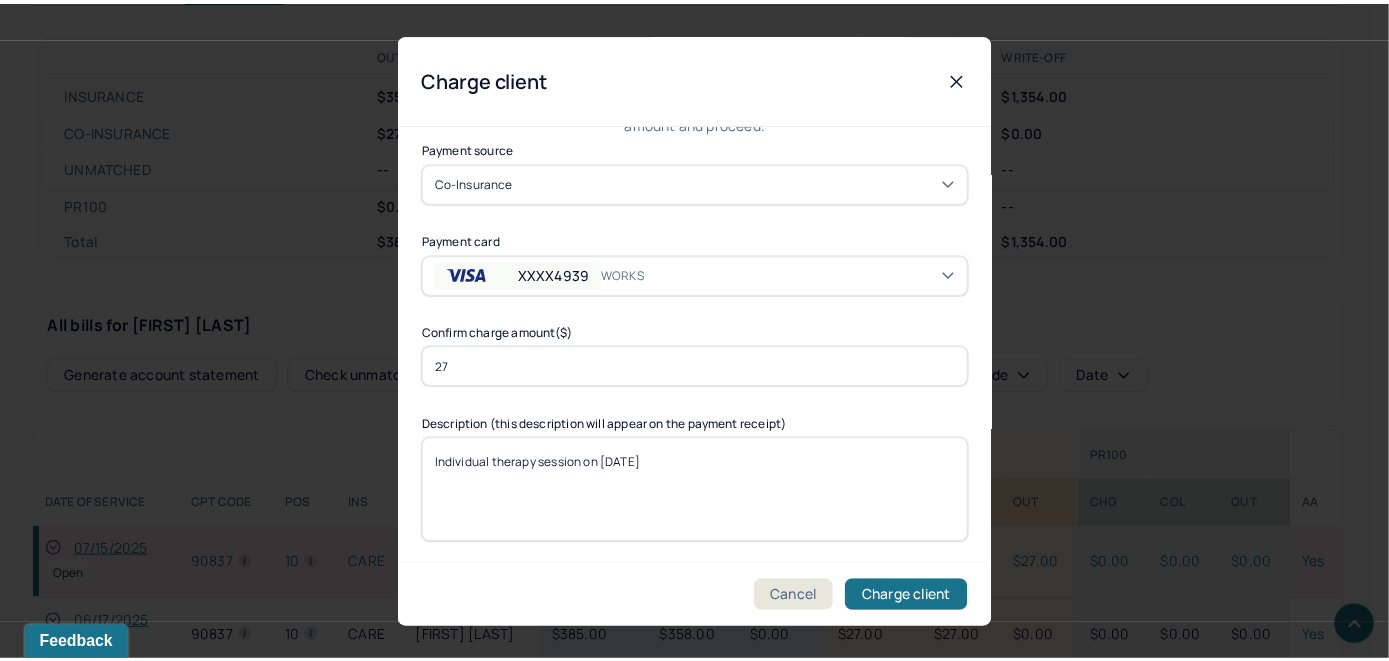 scroll, scrollTop: 121, scrollLeft: 0, axis: vertical 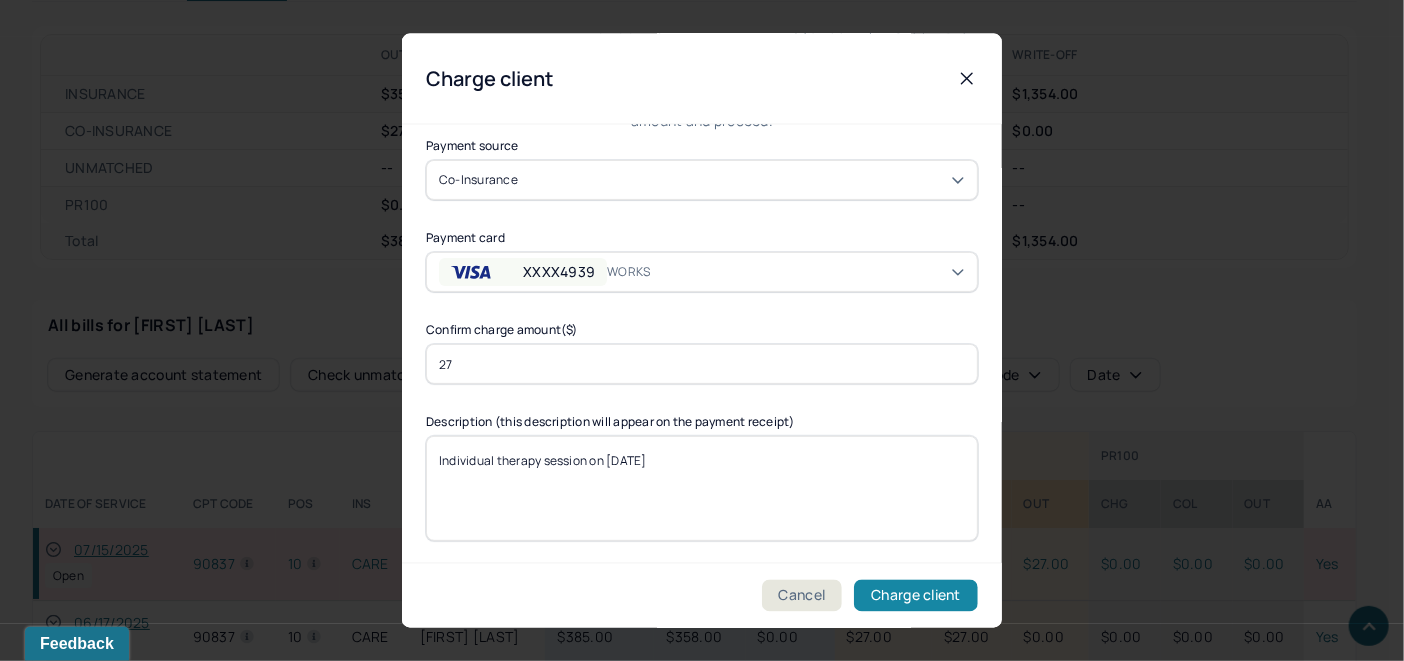 click on "Charge client" at bounding box center [916, 596] 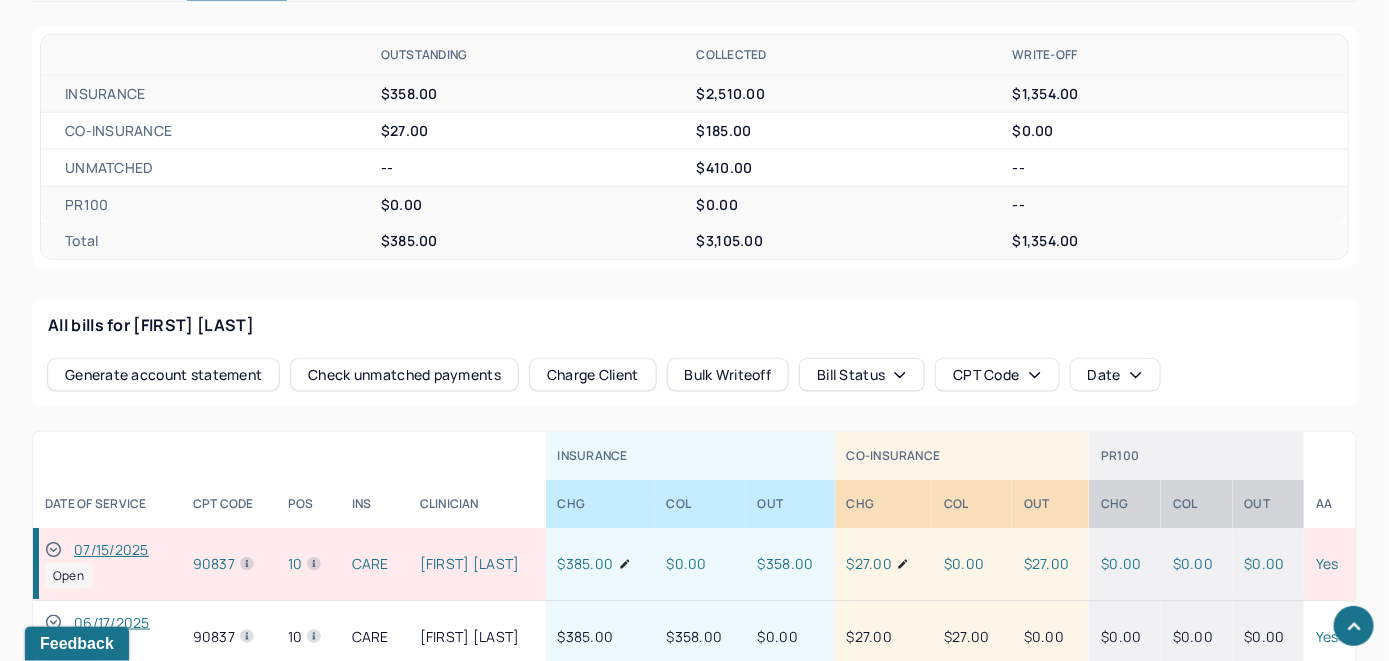 click 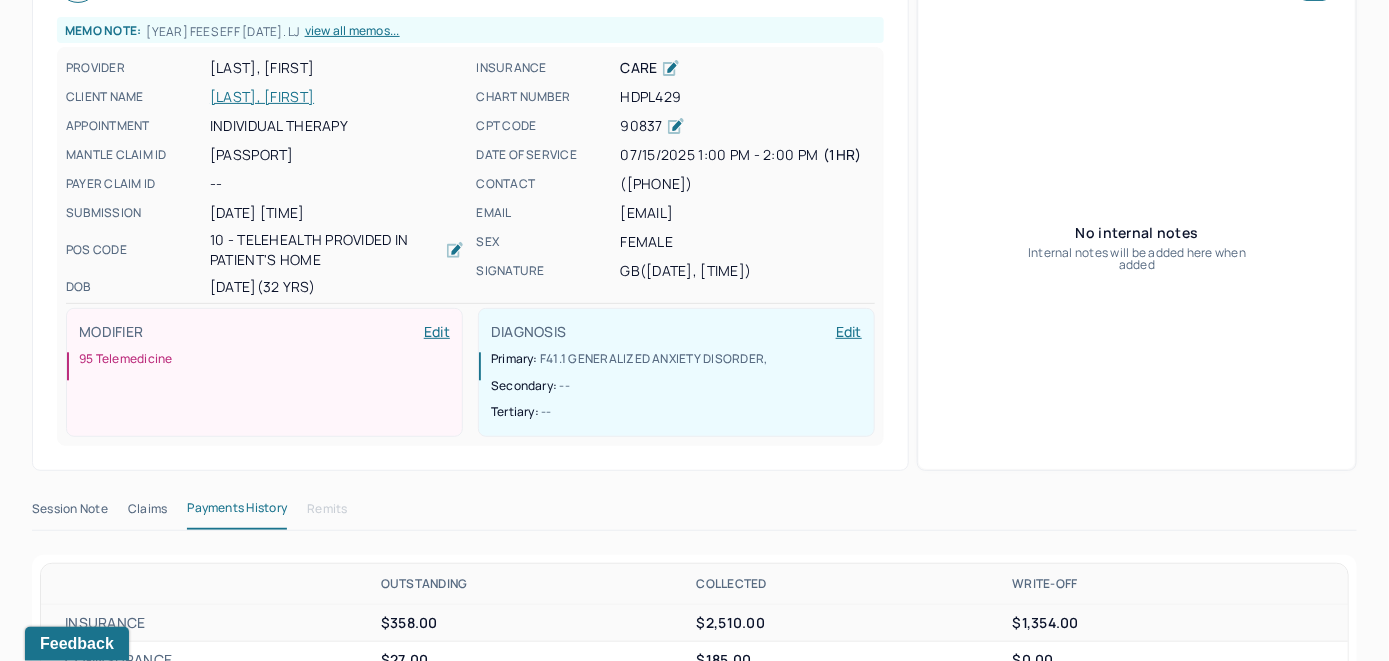 scroll, scrollTop: 136, scrollLeft: 0, axis: vertical 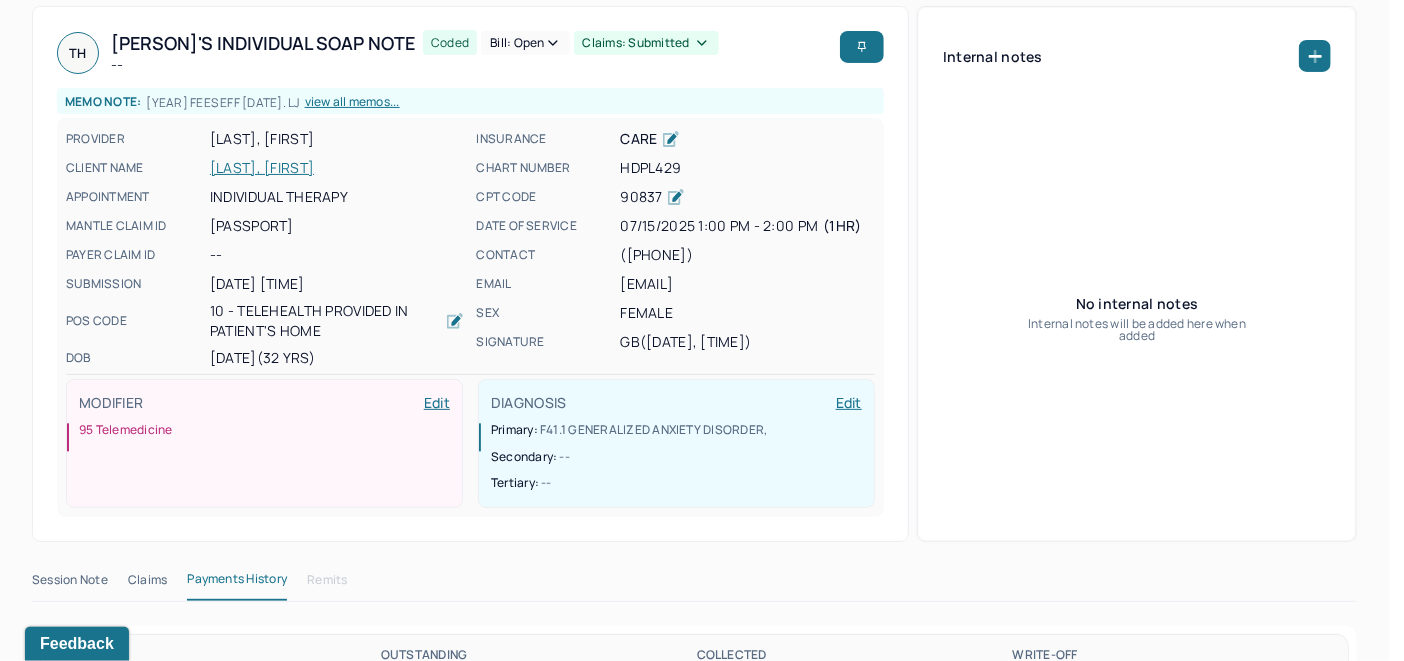 click on "Bill: Open" at bounding box center (525, 43) 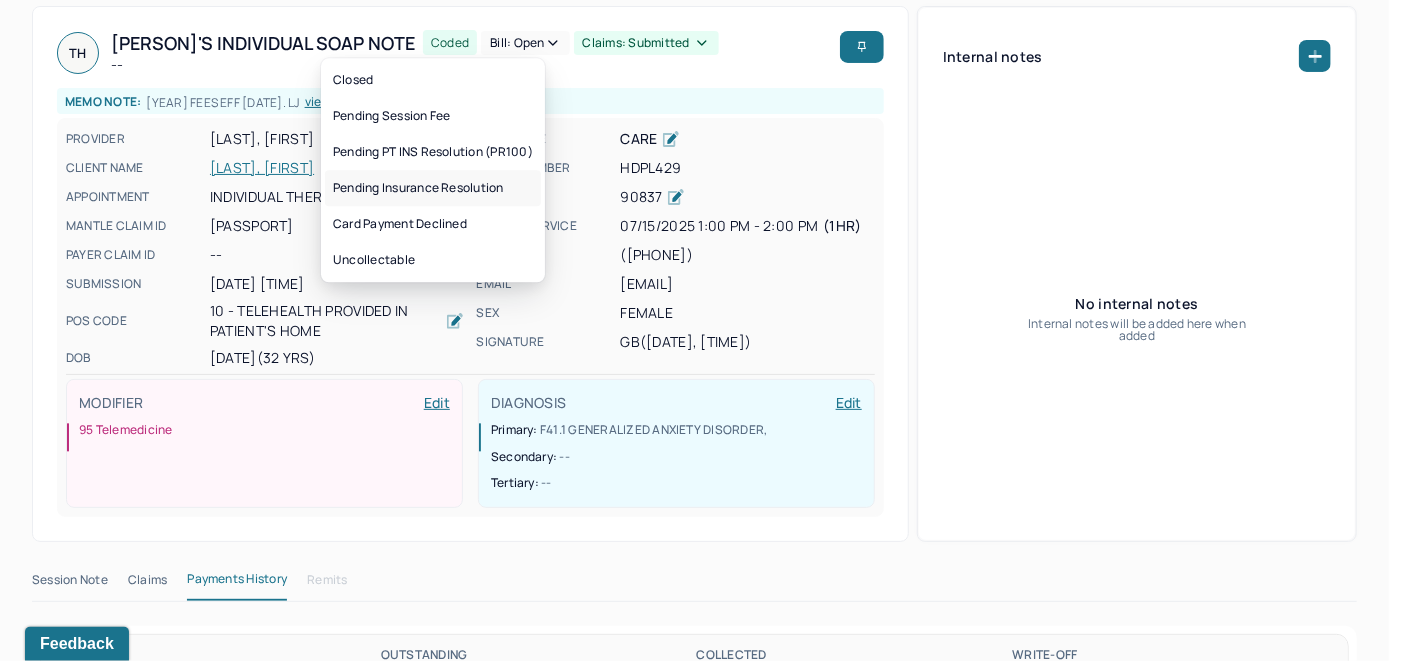 click on "Pending Insurance Resolution" at bounding box center (433, 188) 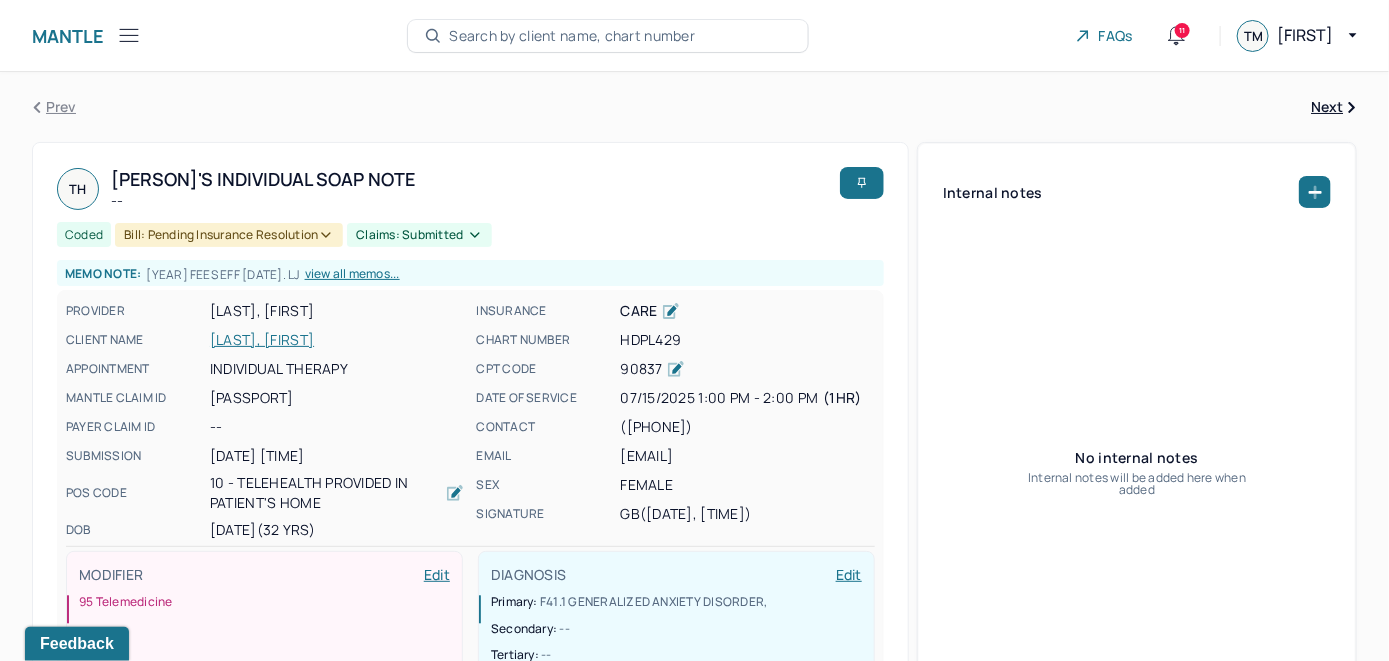 scroll, scrollTop: 0, scrollLeft: 0, axis: both 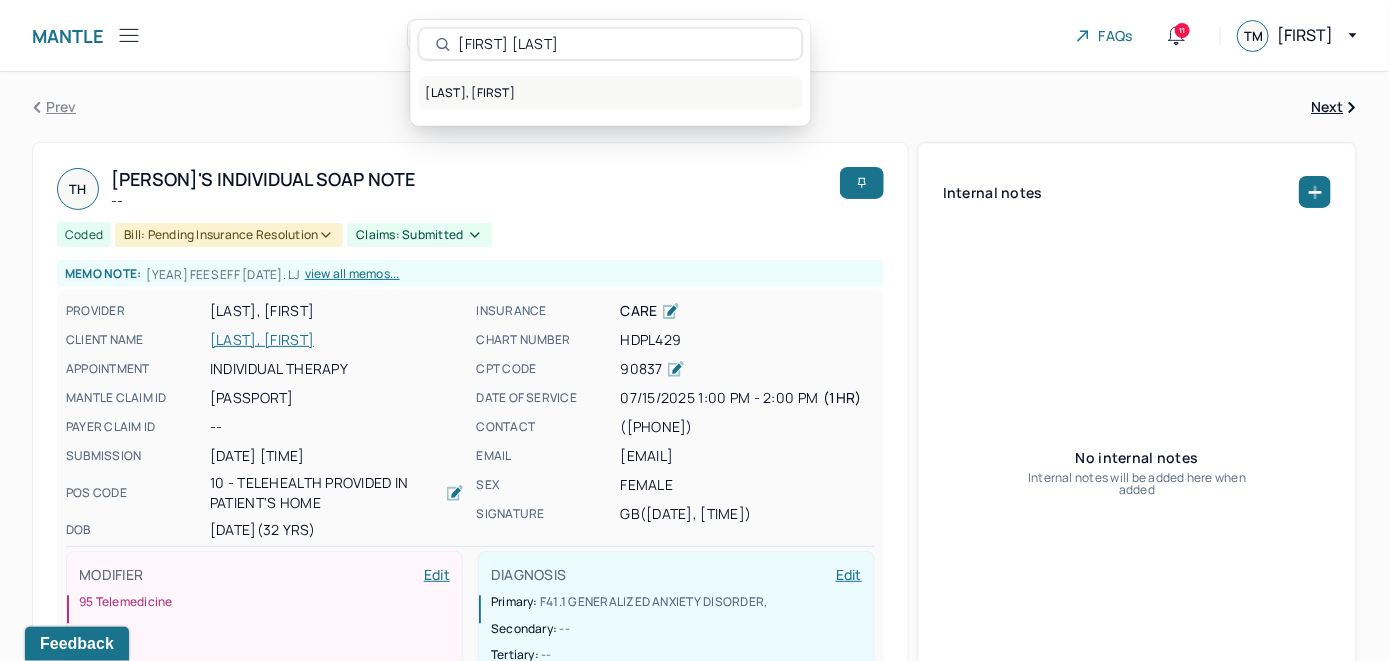 type on "[FIRST] [LAST]" 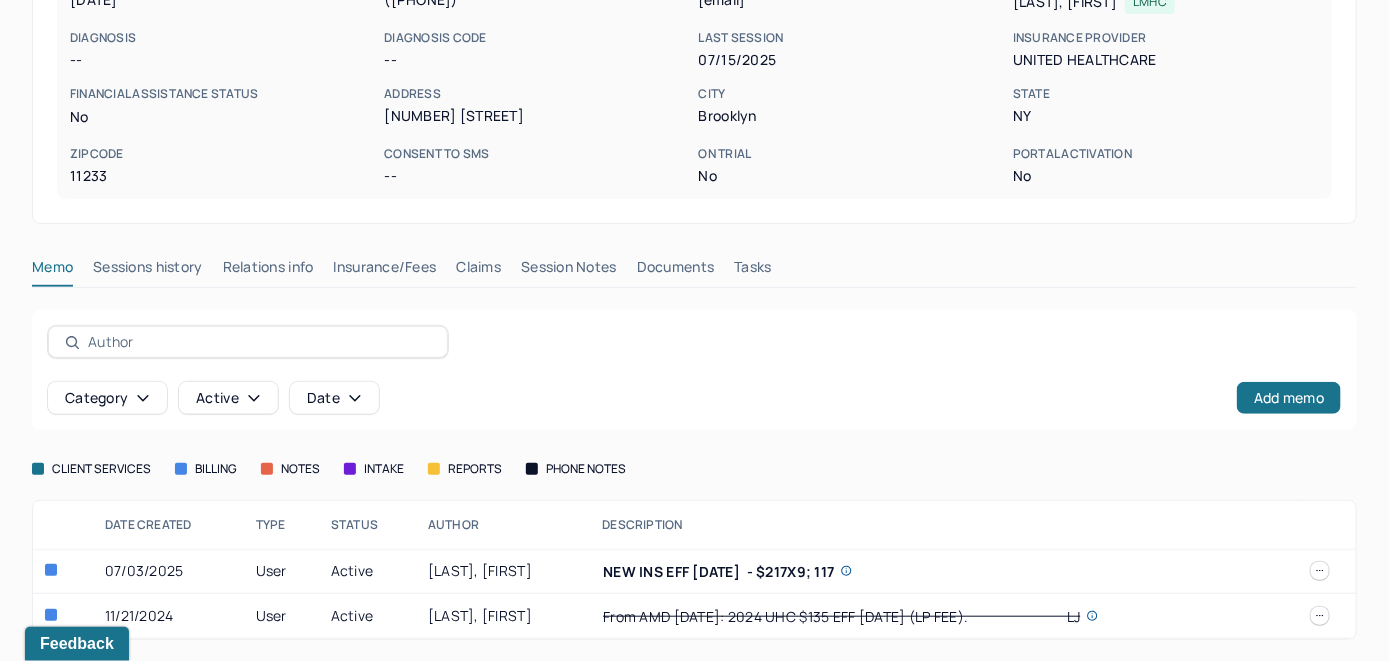 scroll, scrollTop: 306, scrollLeft: 0, axis: vertical 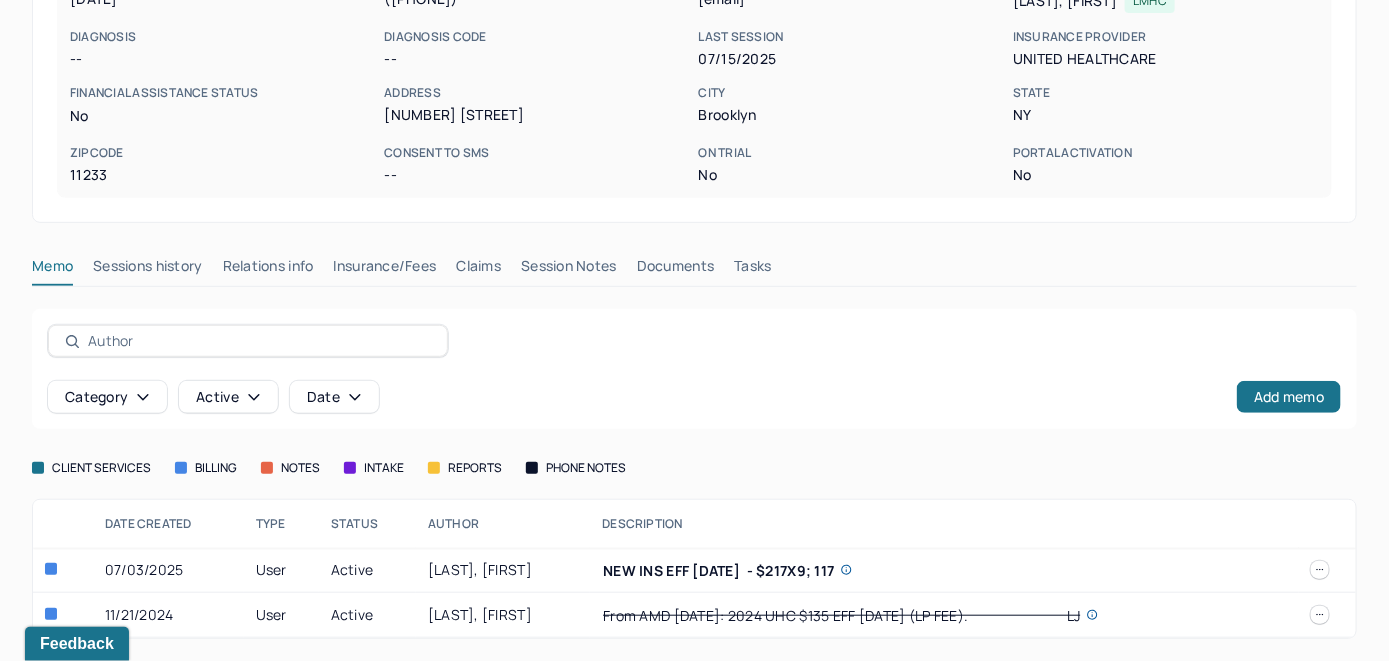 click on "Insurance/Fees" at bounding box center [385, 270] 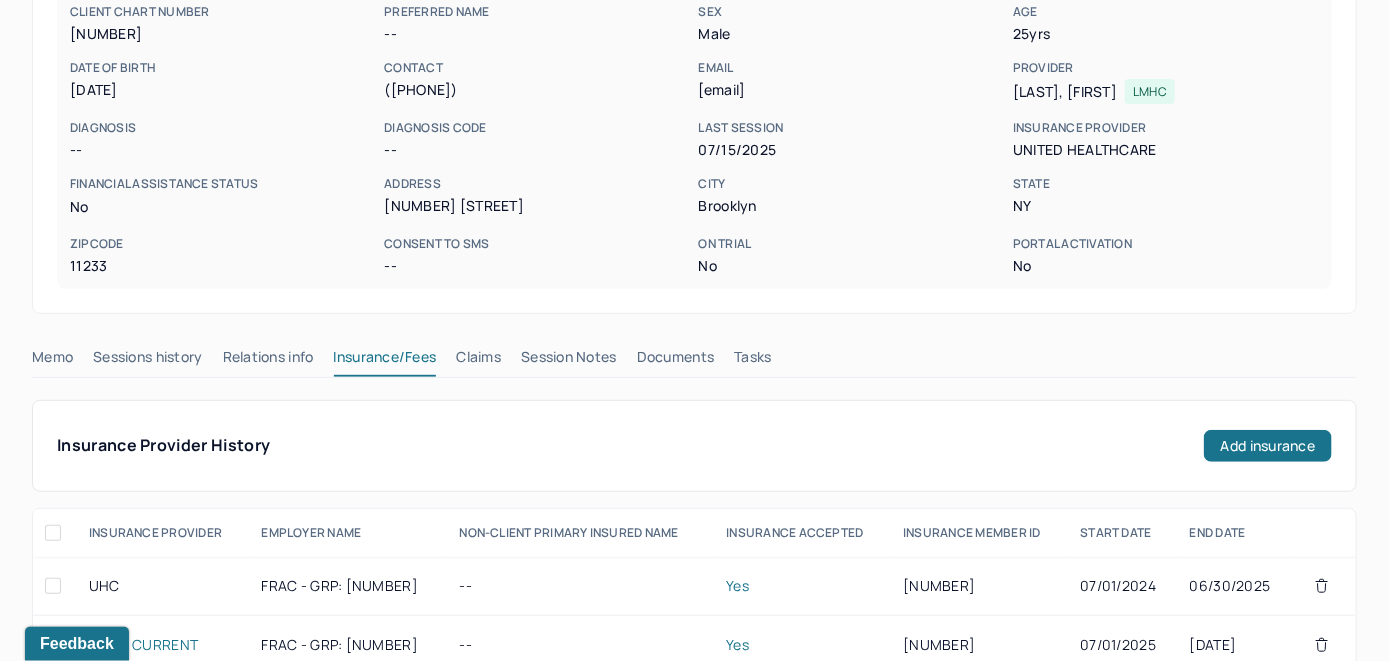 scroll, scrollTop: 206, scrollLeft: 0, axis: vertical 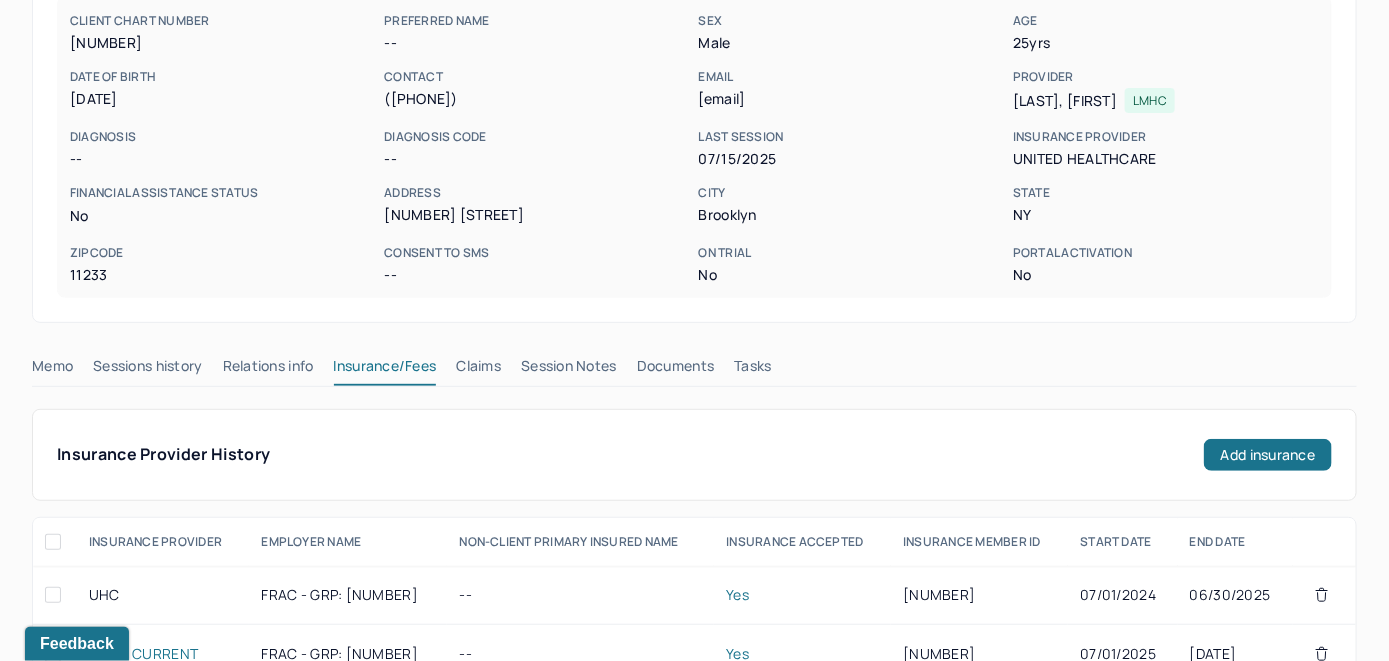 click on "Claims" at bounding box center (478, 370) 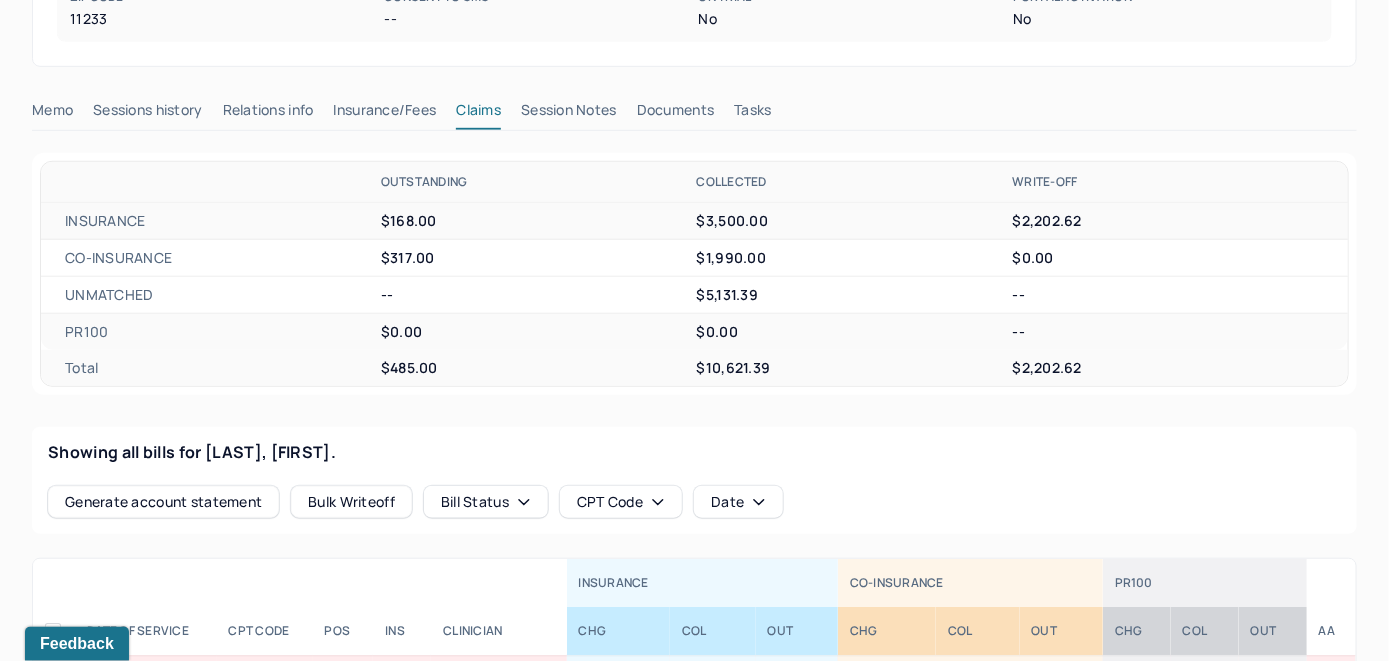 scroll, scrollTop: 347, scrollLeft: 0, axis: vertical 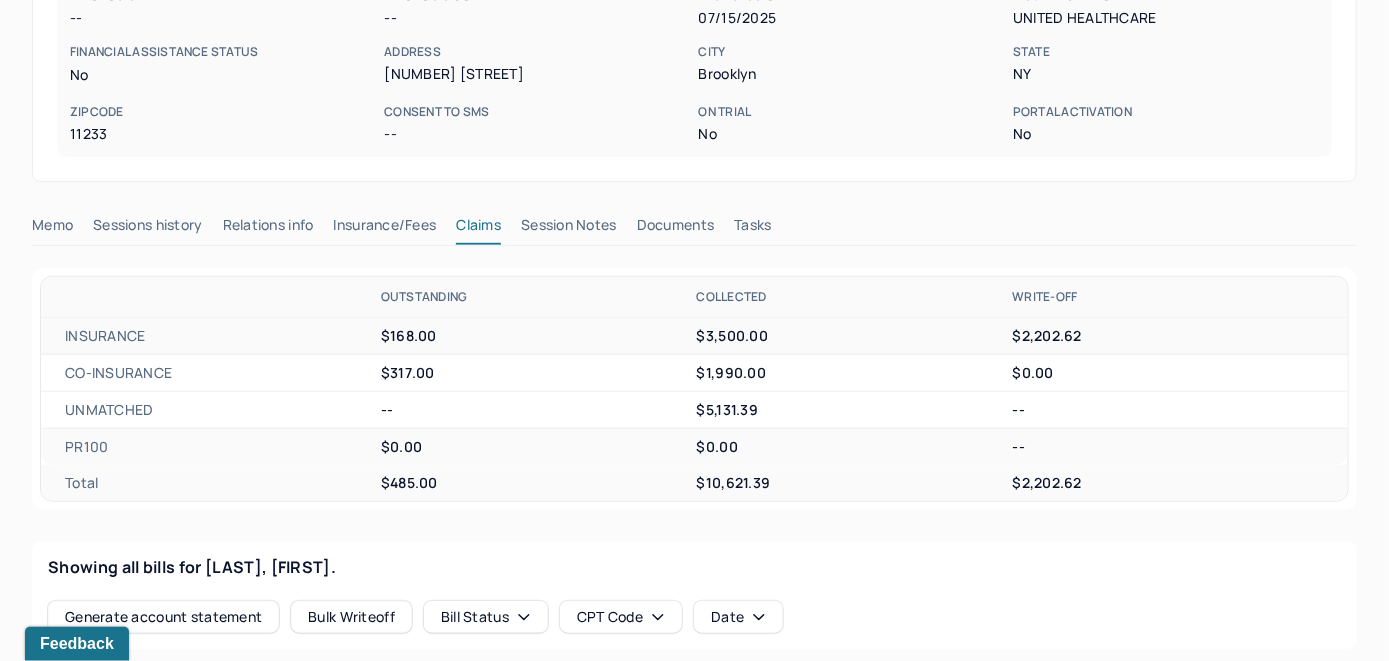 click on "Memo" at bounding box center [52, 229] 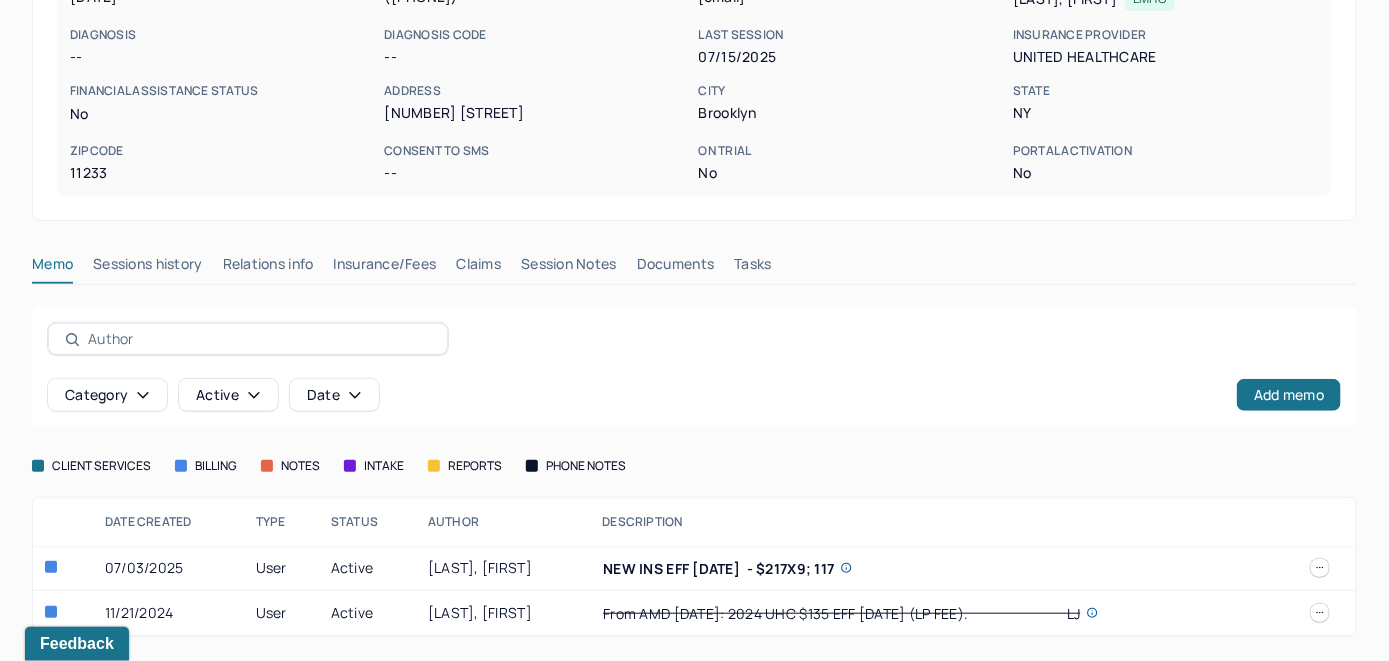 scroll, scrollTop: 306, scrollLeft: 0, axis: vertical 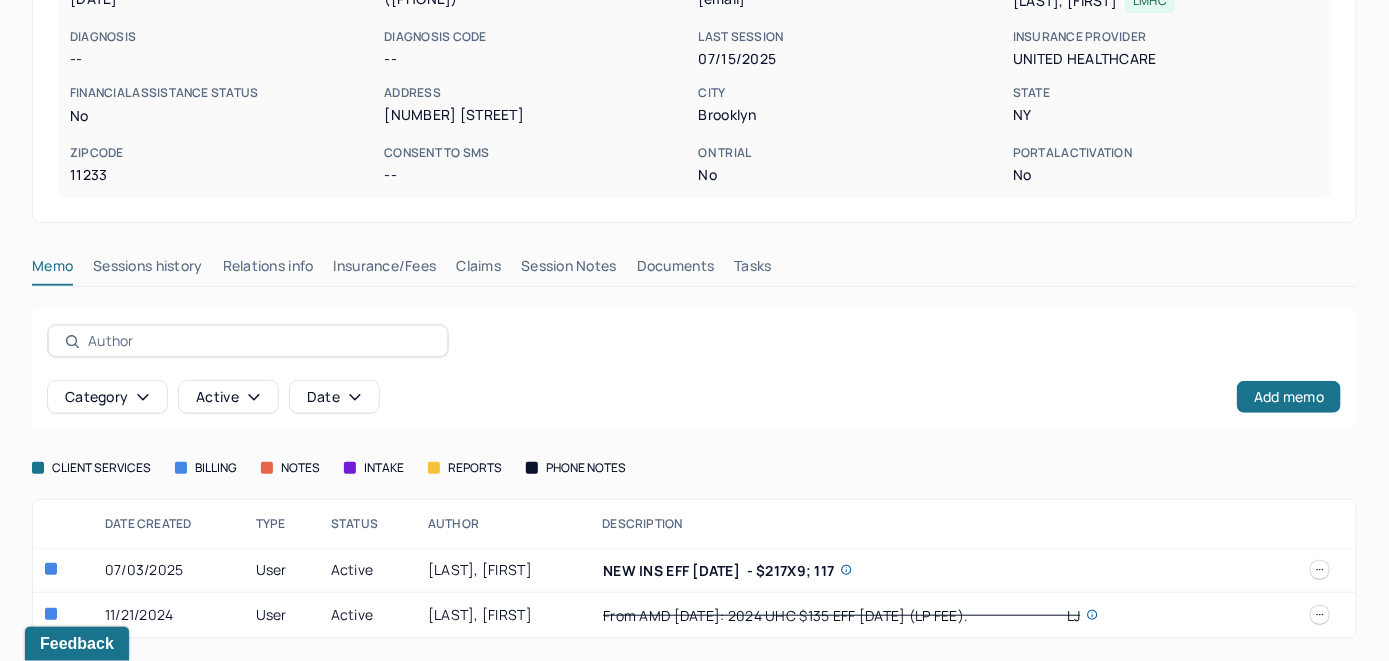 click at bounding box center [1320, 570] 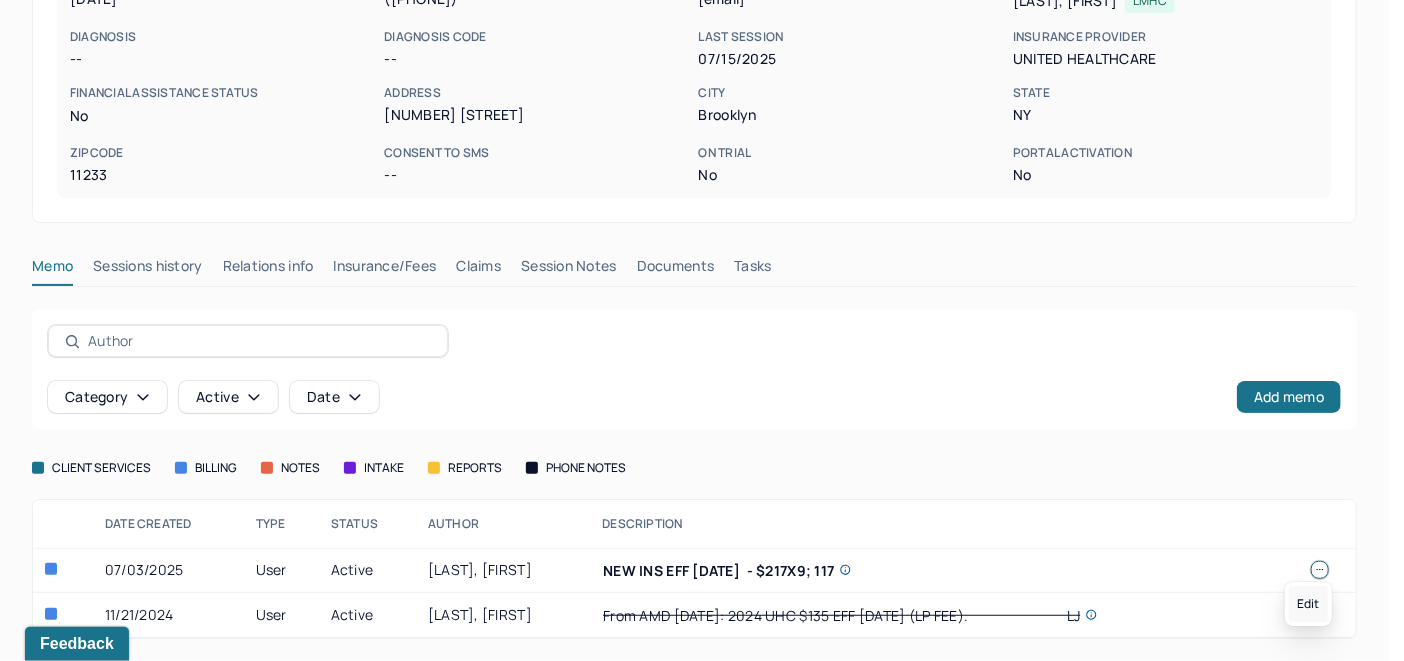 click on "Edit" at bounding box center (1308, 604) 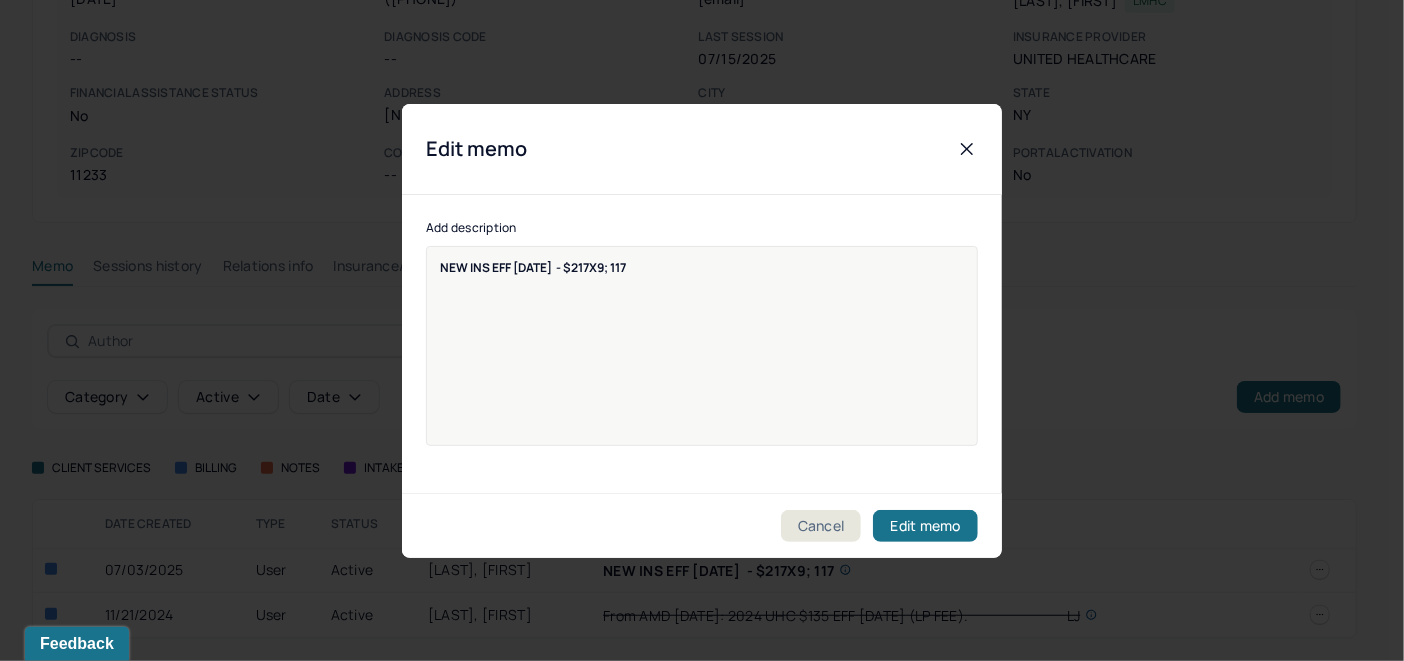 click on "NEW INS EFF 7/2/25  - $217X9; 117" at bounding box center (702, 359) 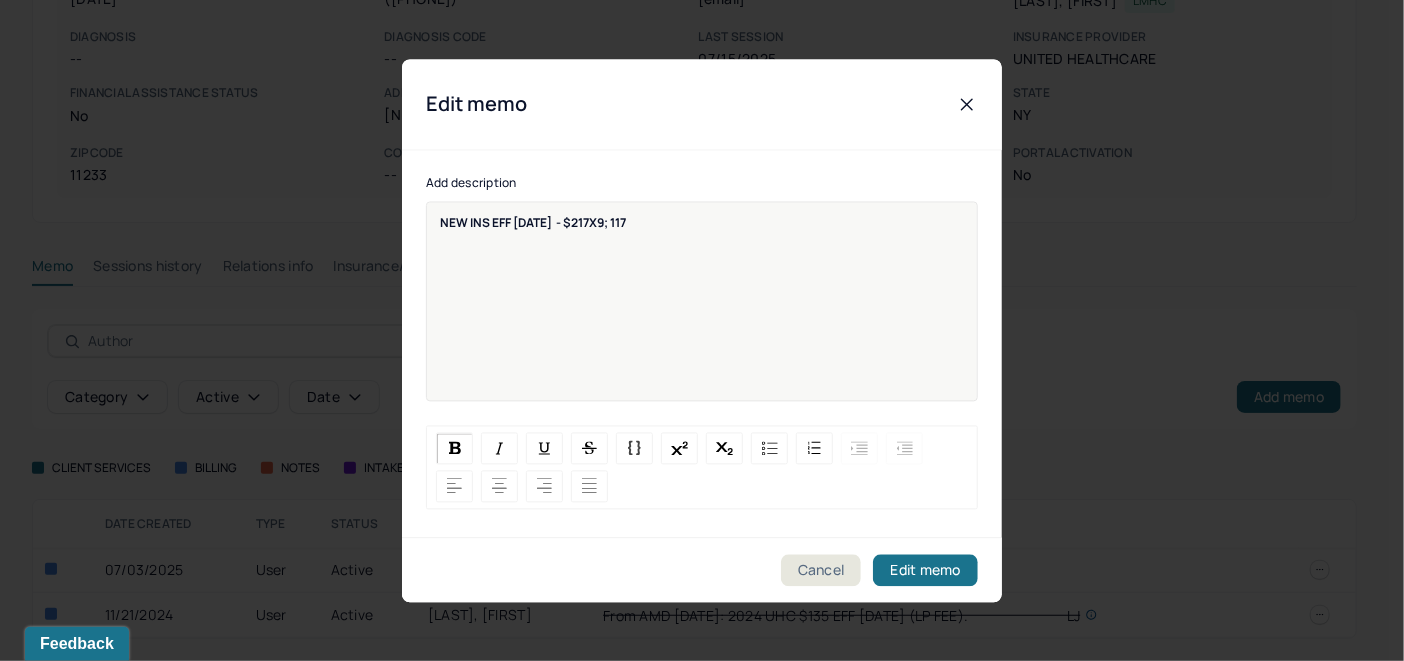 type 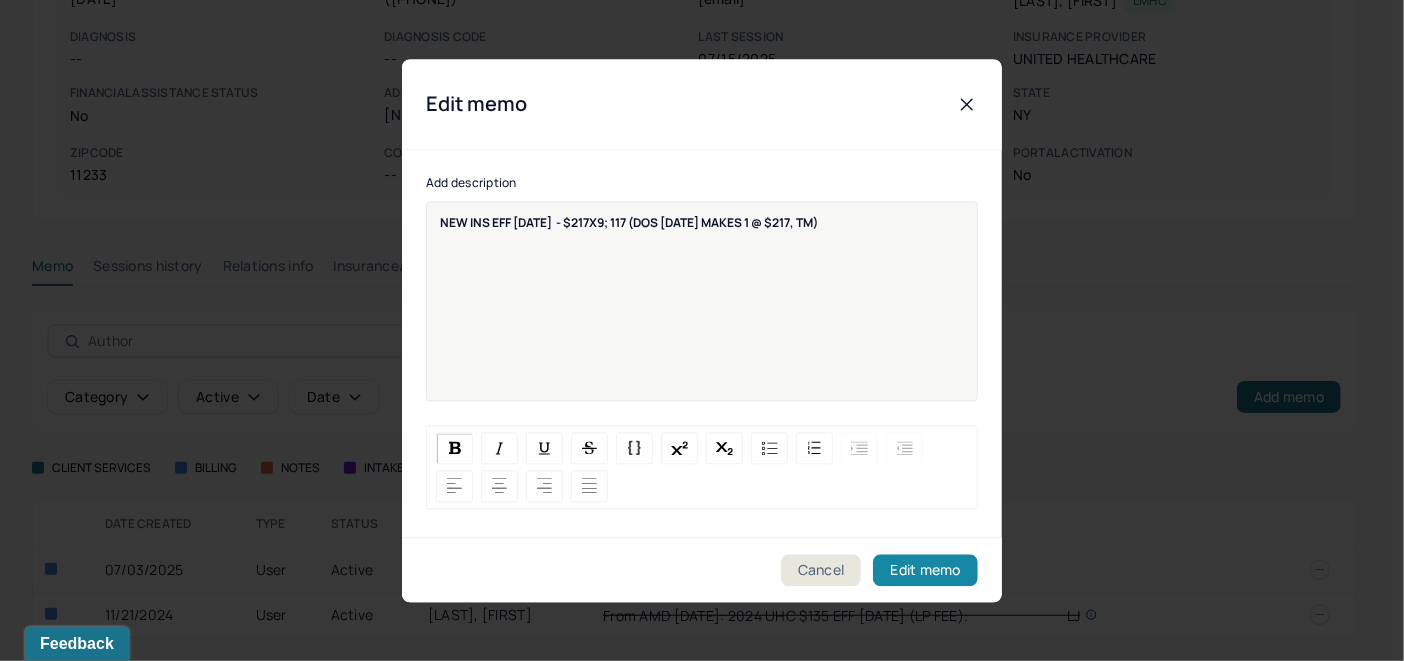 click on "Edit memo" at bounding box center (925, 570) 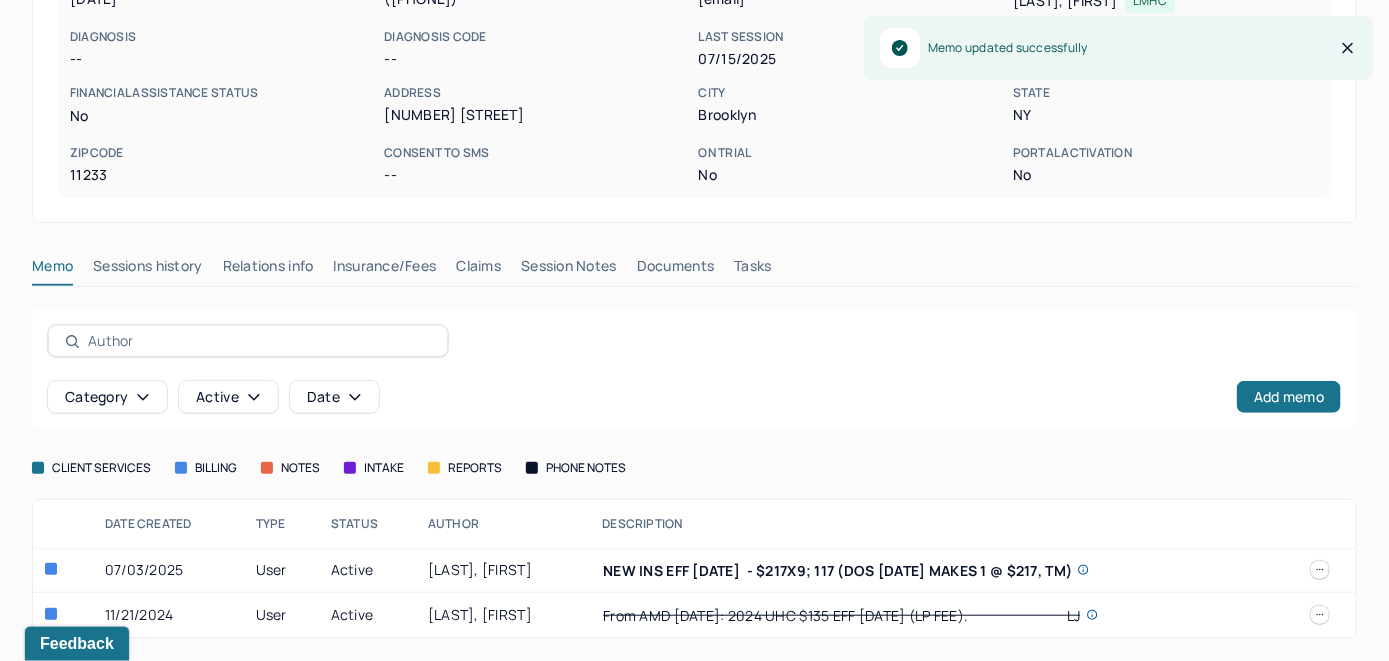 click on "Insurance/Fees" at bounding box center (385, 270) 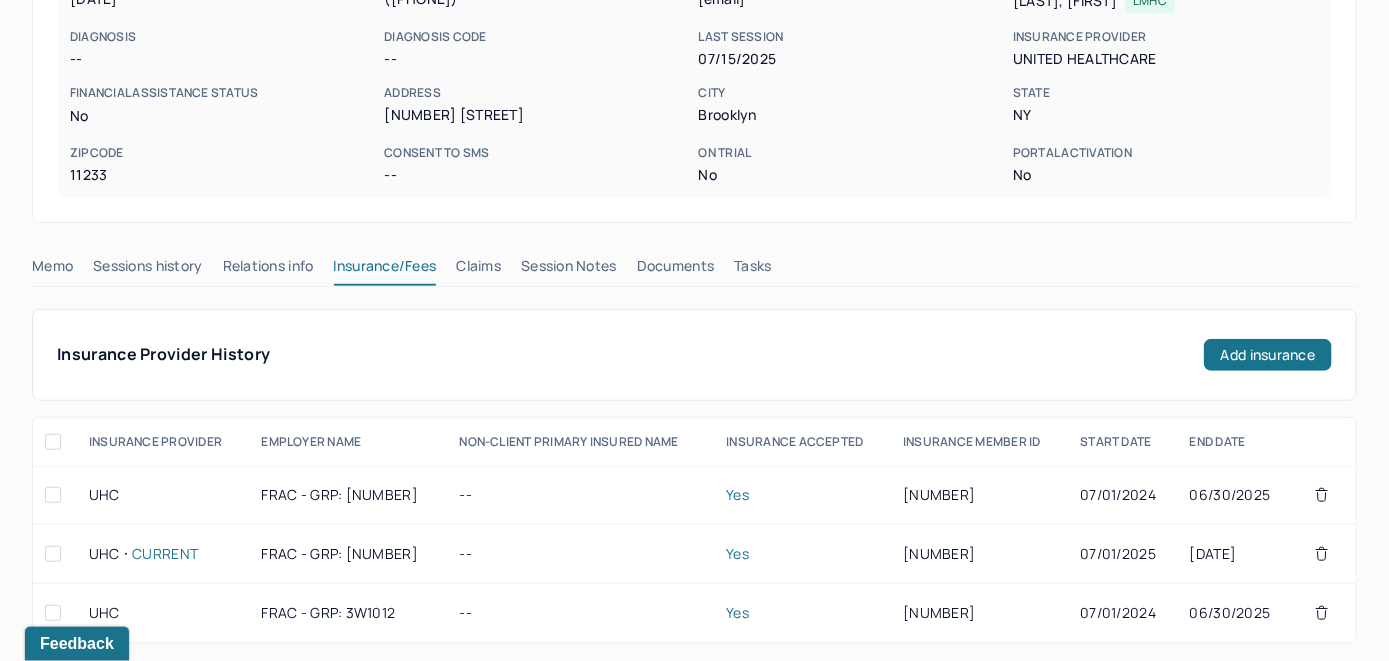 click on "Claims" at bounding box center [478, 270] 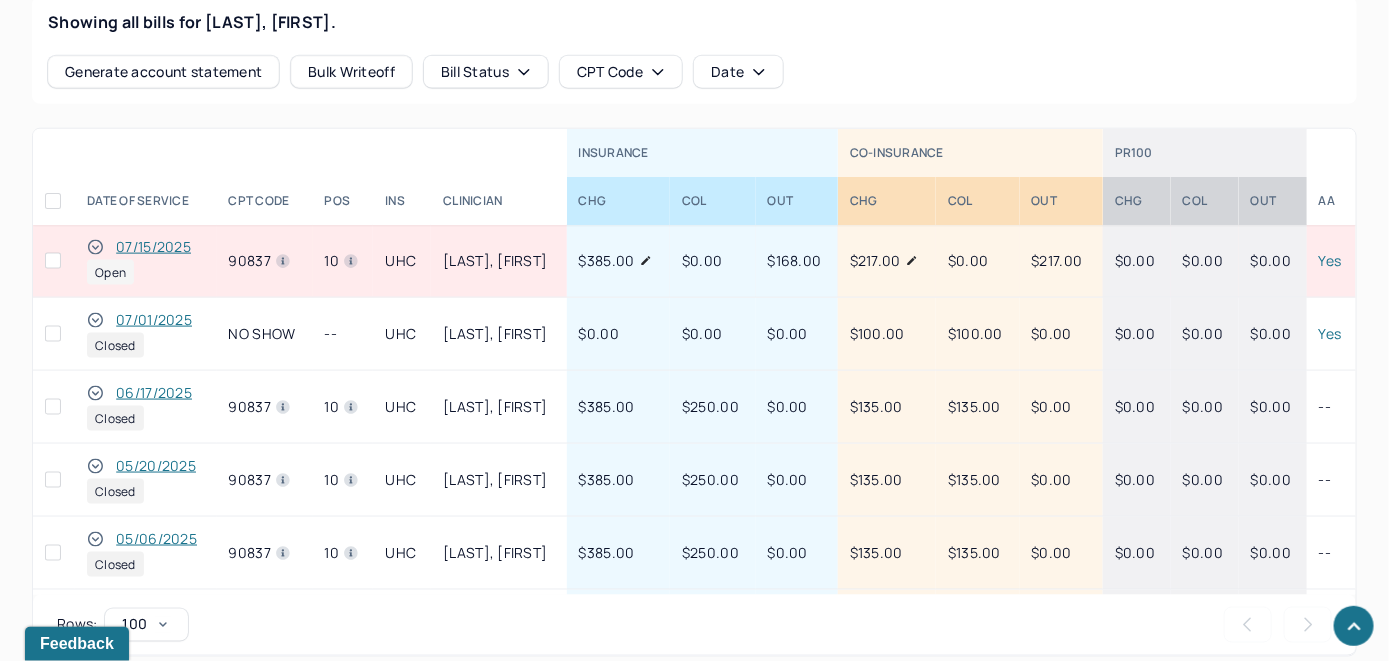 scroll, scrollTop: 786, scrollLeft: 0, axis: vertical 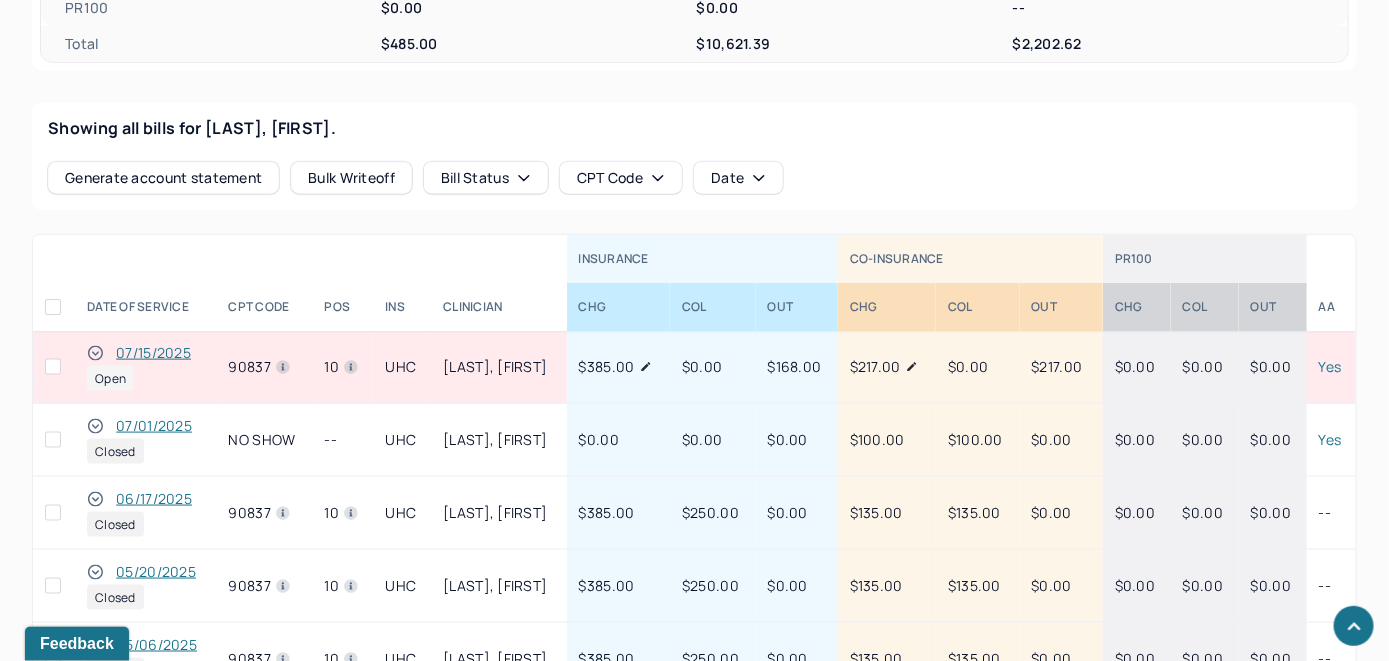 click on "07/15/2025" at bounding box center [153, 353] 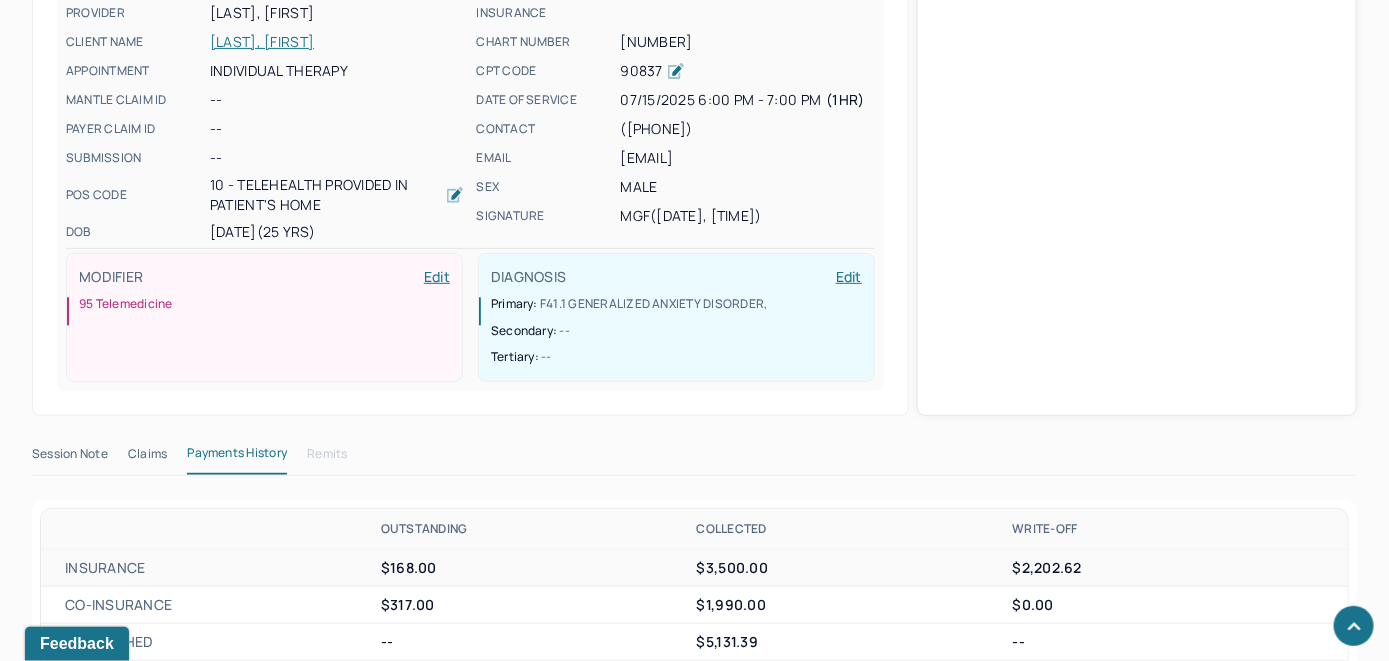 scroll, scrollTop: 714, scrollLeft: 0, axis: vertical 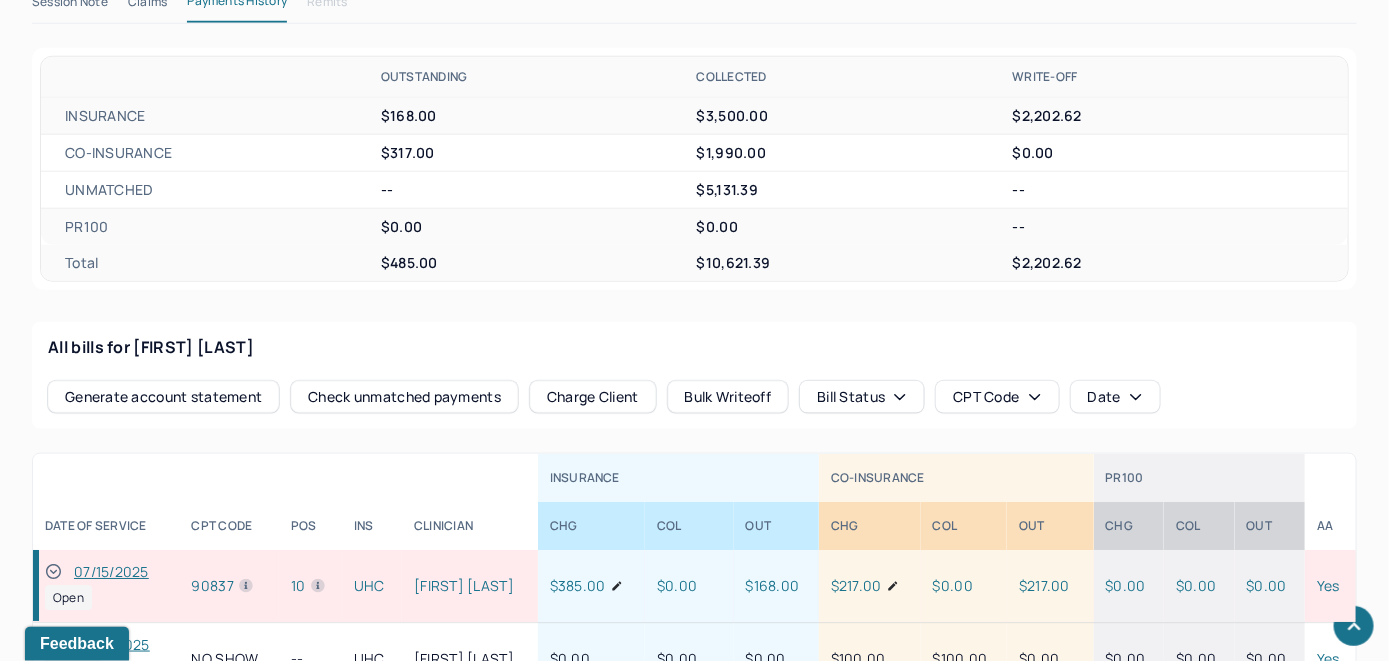 click on "Check unmatched payments" at bounding box center [404, 397] 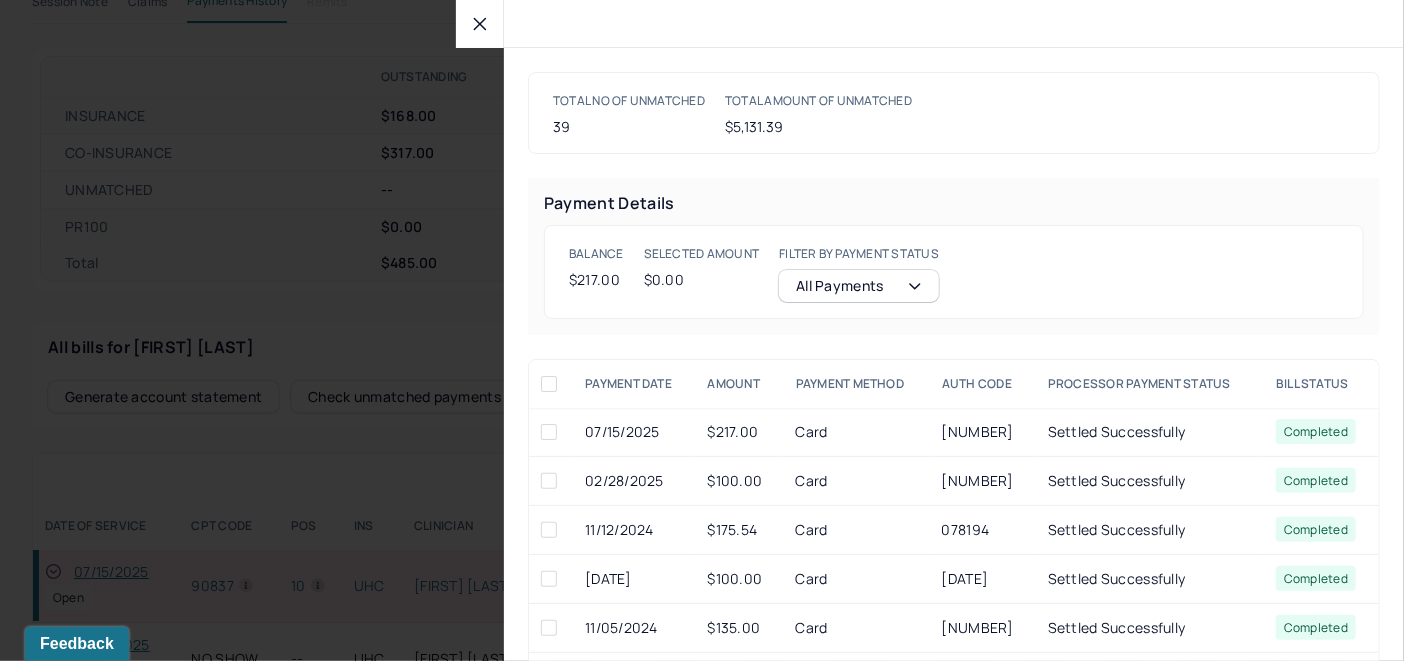 click at bounding box center [549, 432] 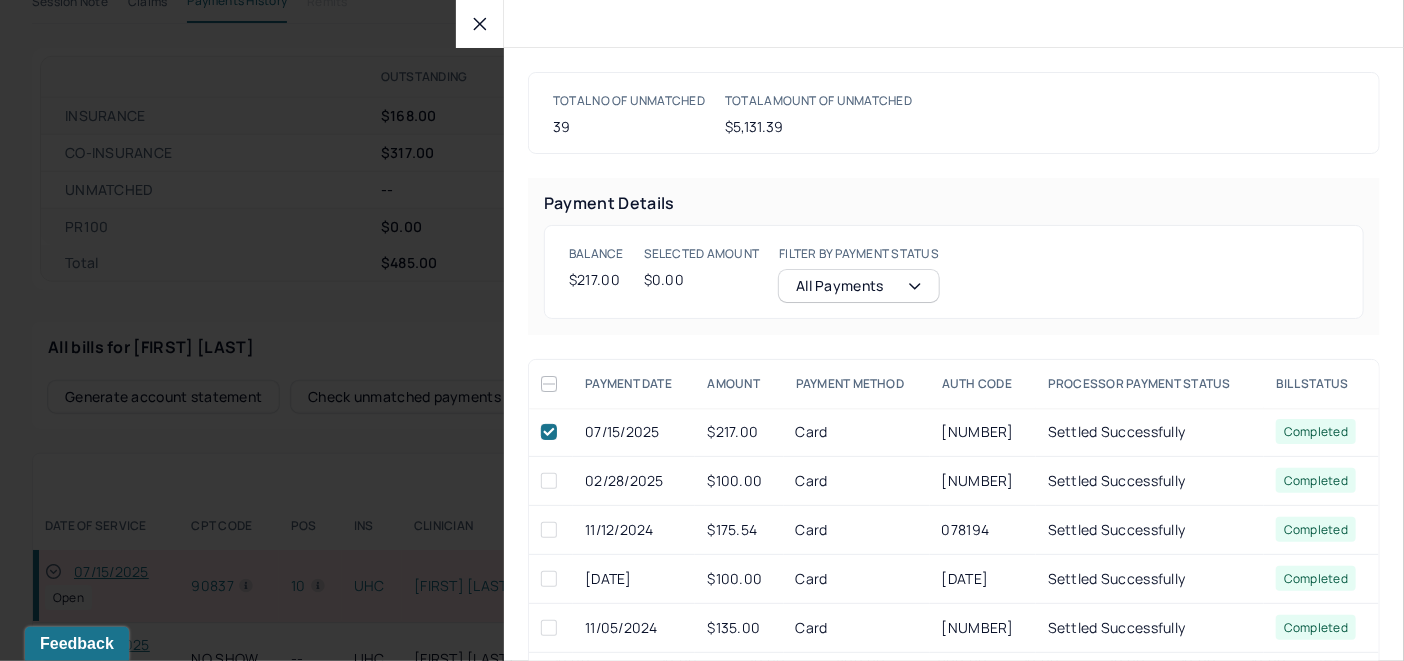 checkbox on "true" 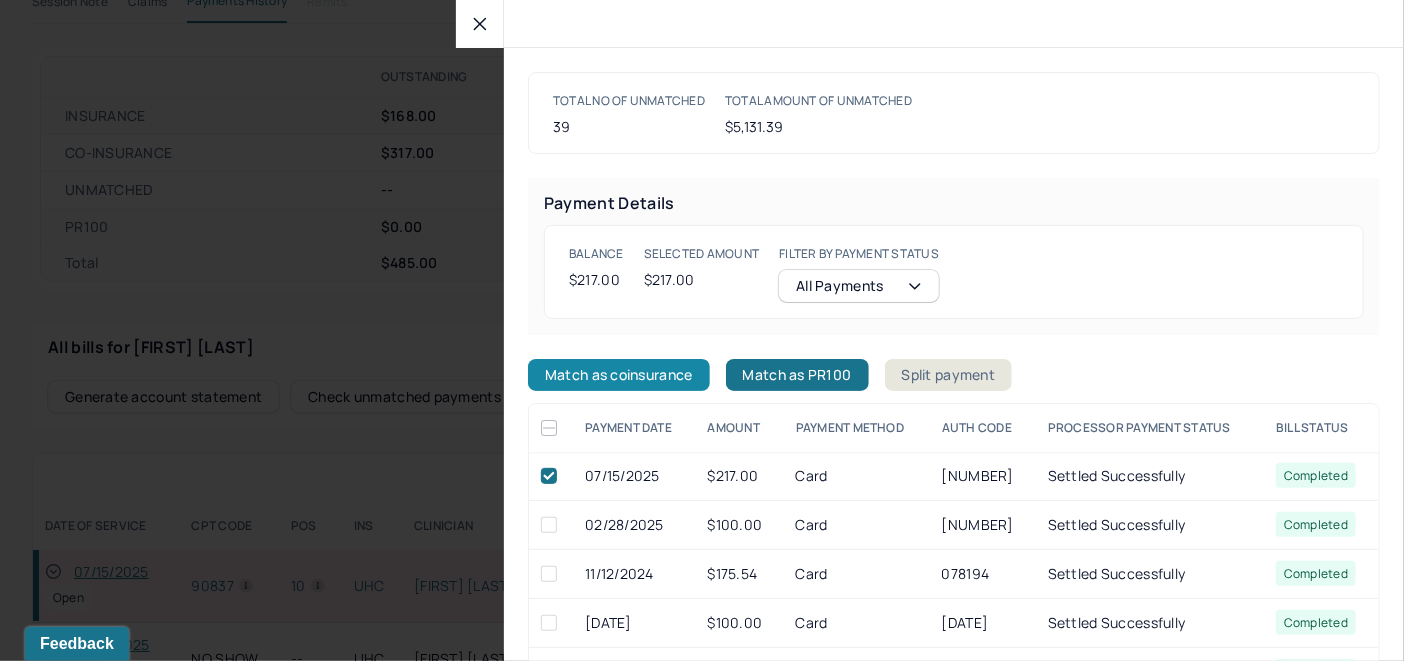 click on "Match as coinsurance" at bounding box center (619, 375) 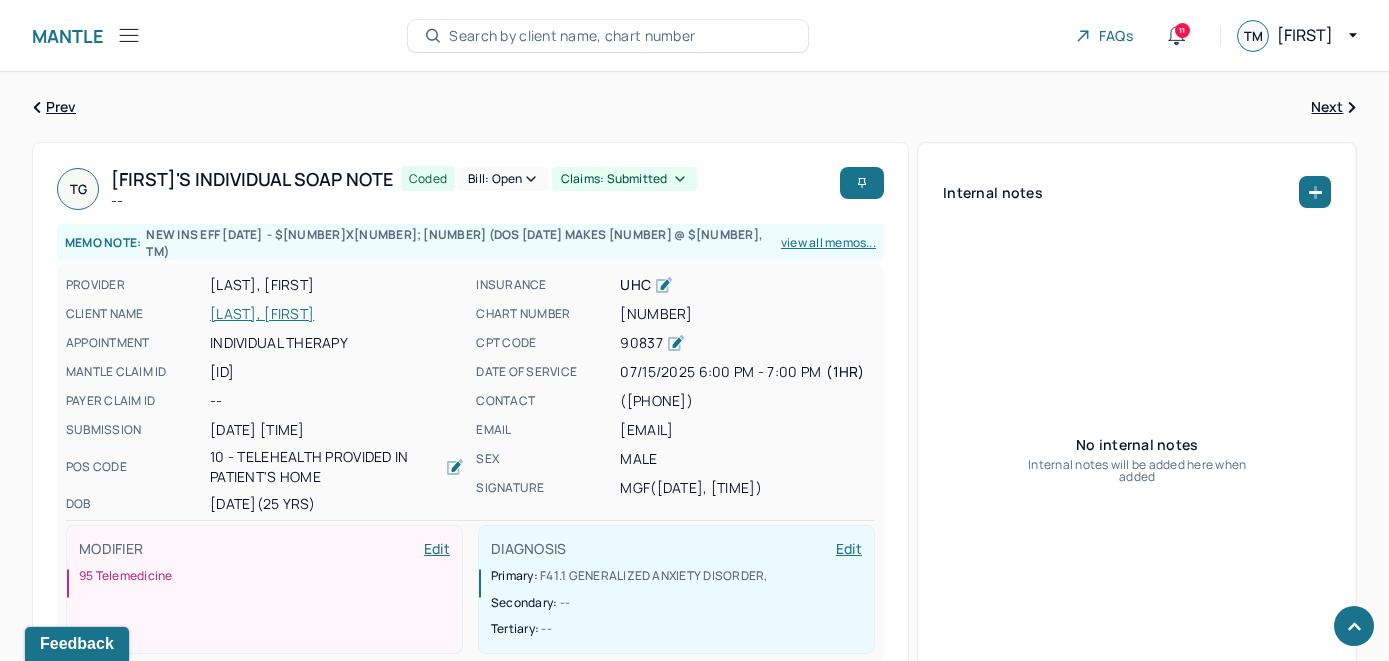 scroll, scrollTop: 714, scrollLeft: 0, axis: vertical 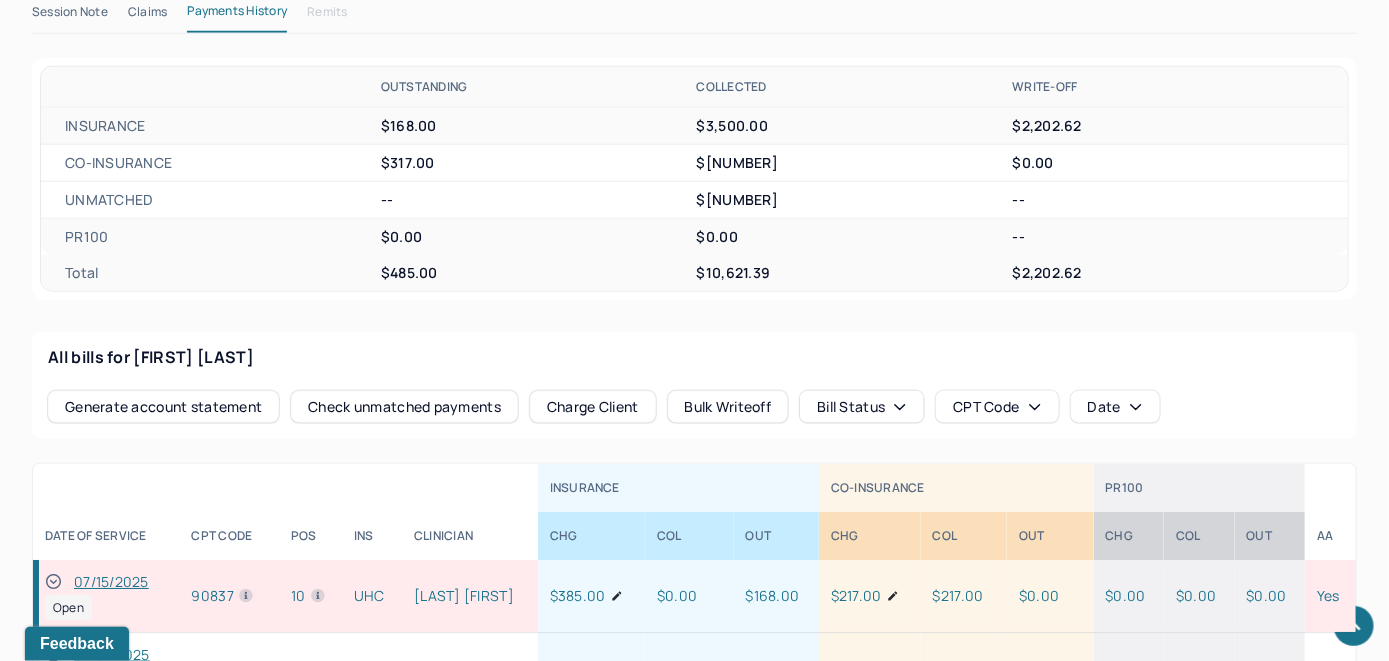 click 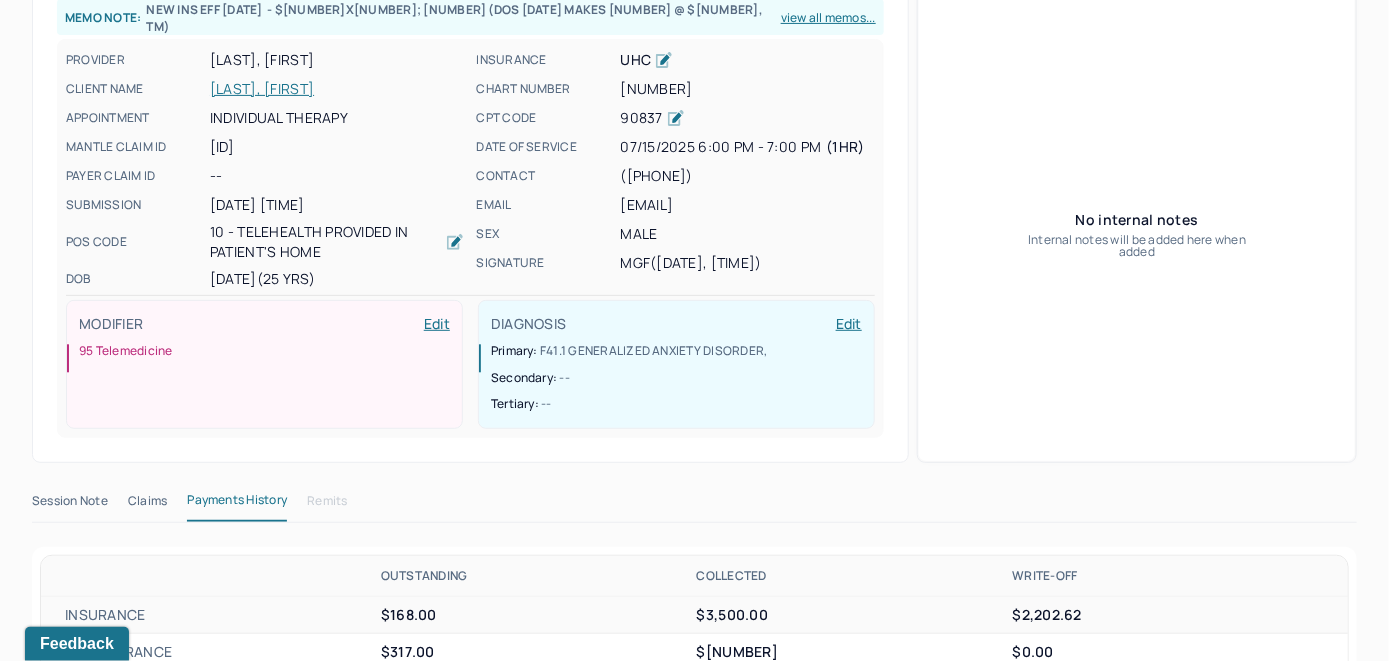 scroll, scrollTop: 114, scrollLeft: 0, axis: vertical 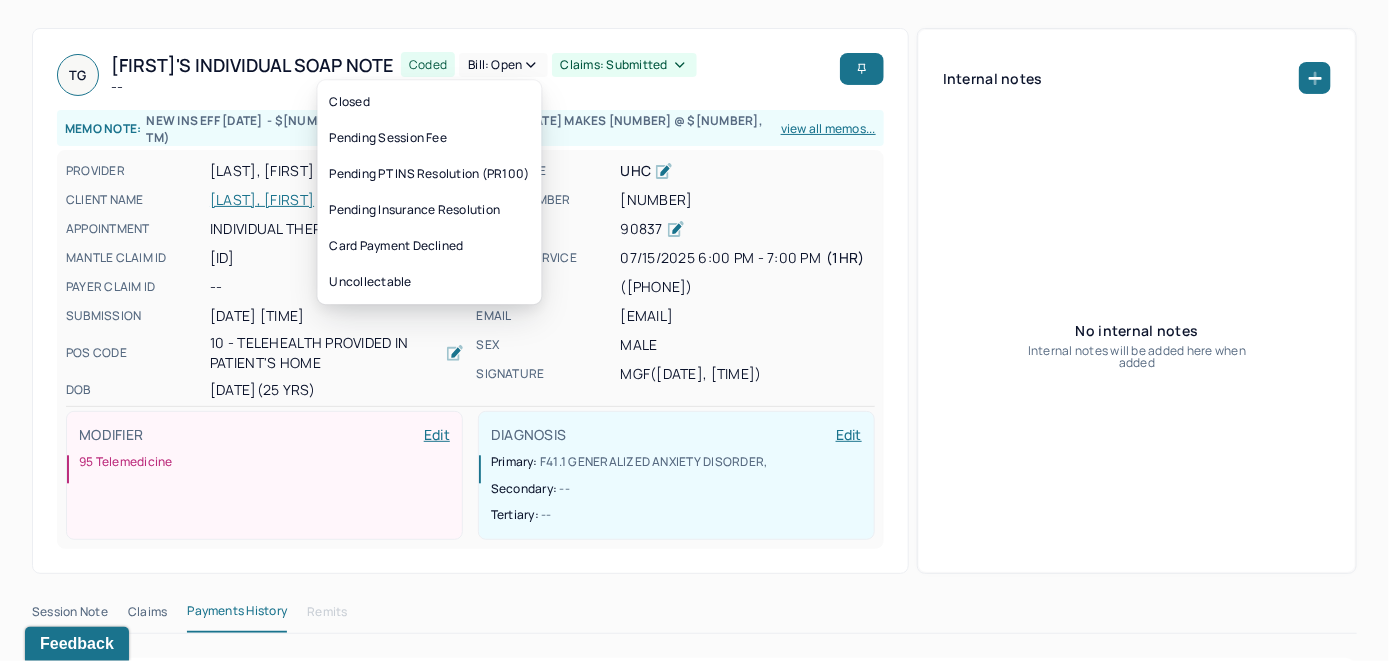click on "Bill: Open" at bounding box center (503, 65) 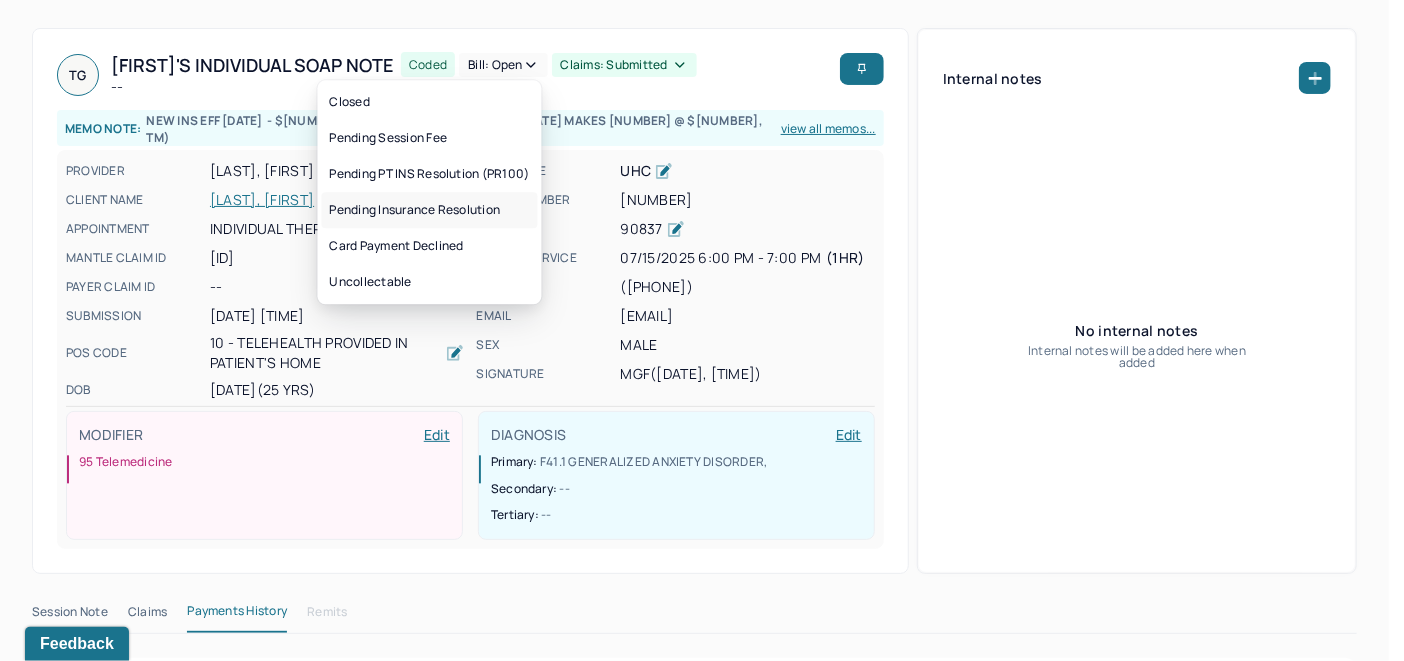 click on "Pending Insurance Resolution" at bounding box center (430, 210) 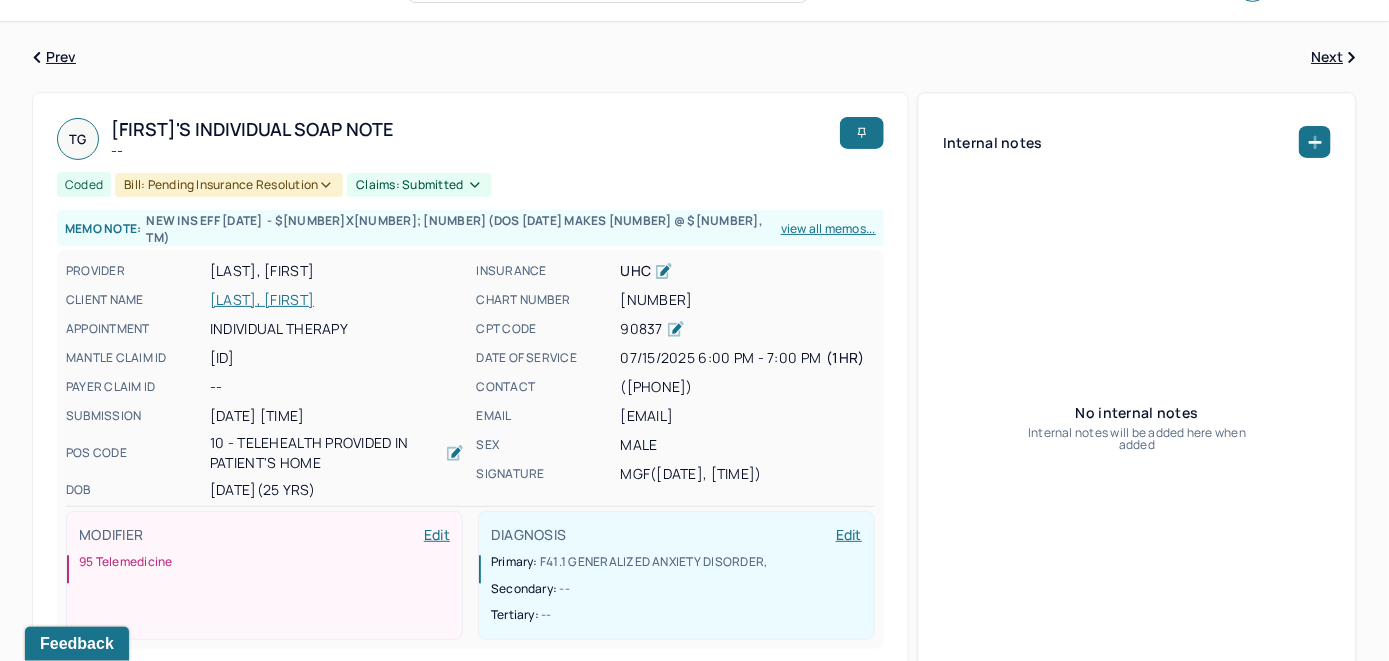 scroll, scrollTop: 0, scrollLeft: 0, axis: both 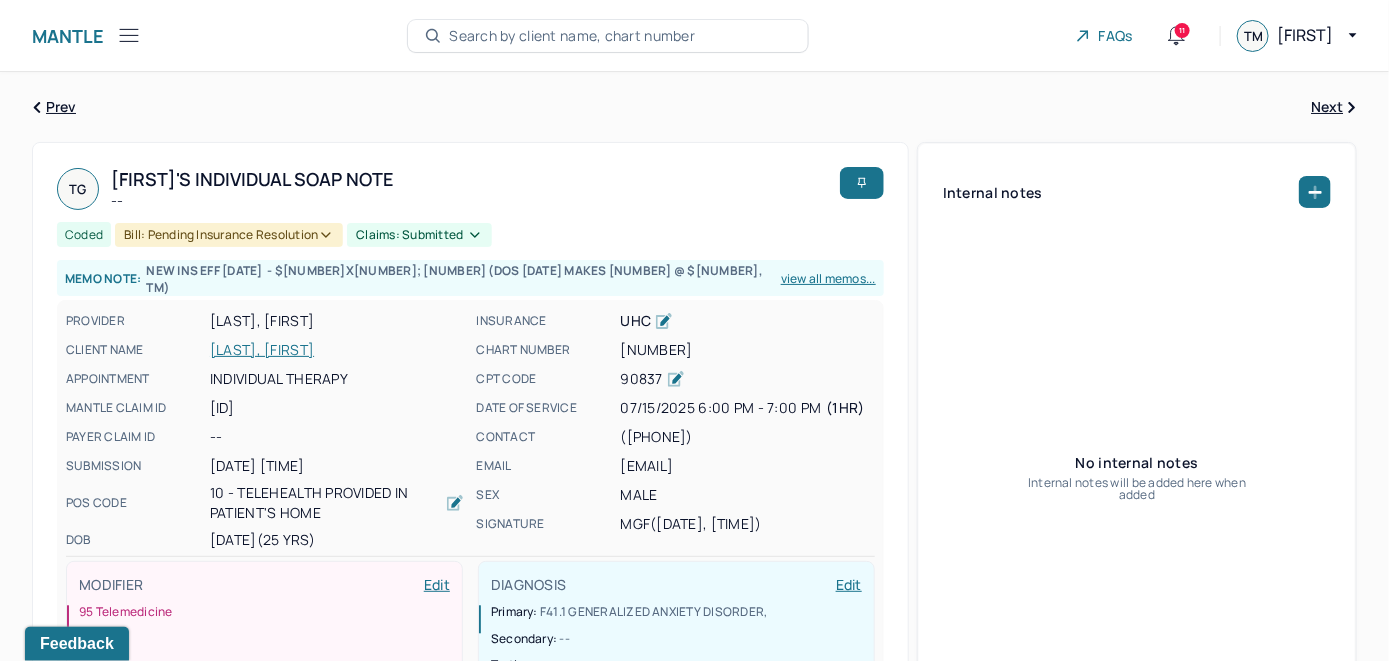 click on "Search by client name, chart number" at bounding box center [572, 36] 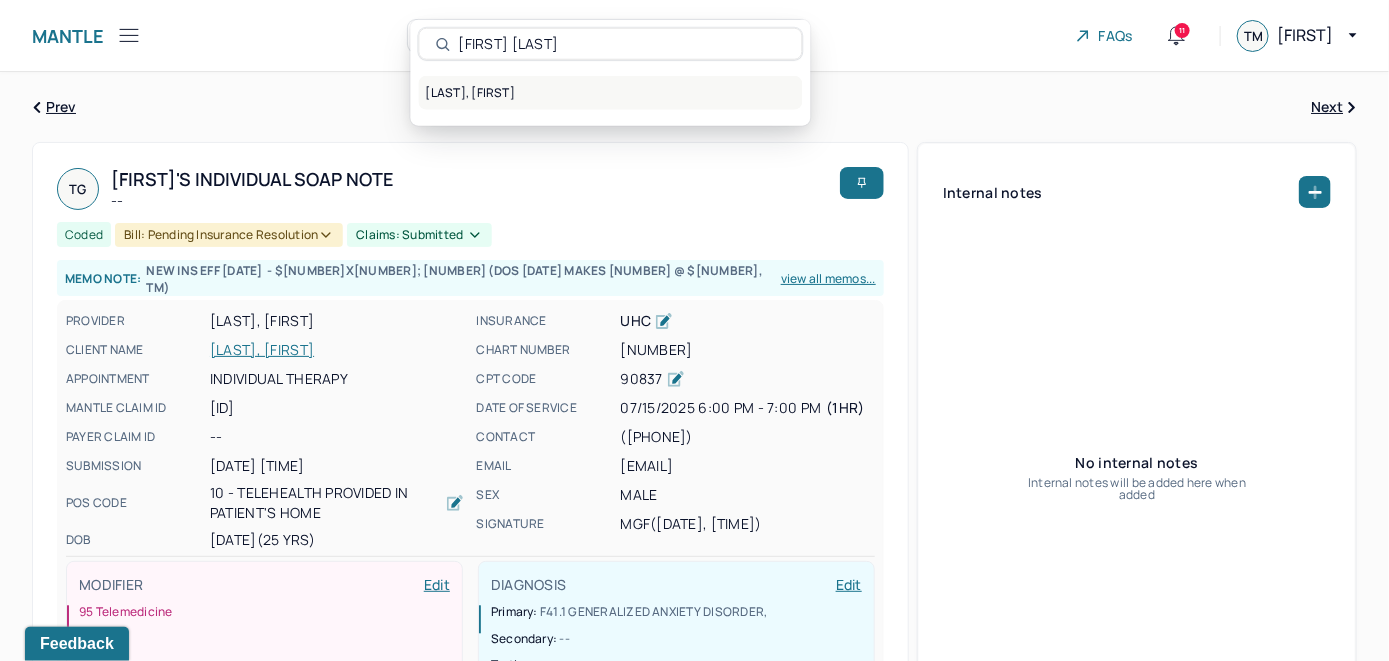 type on "[FIRST] [LAST]" 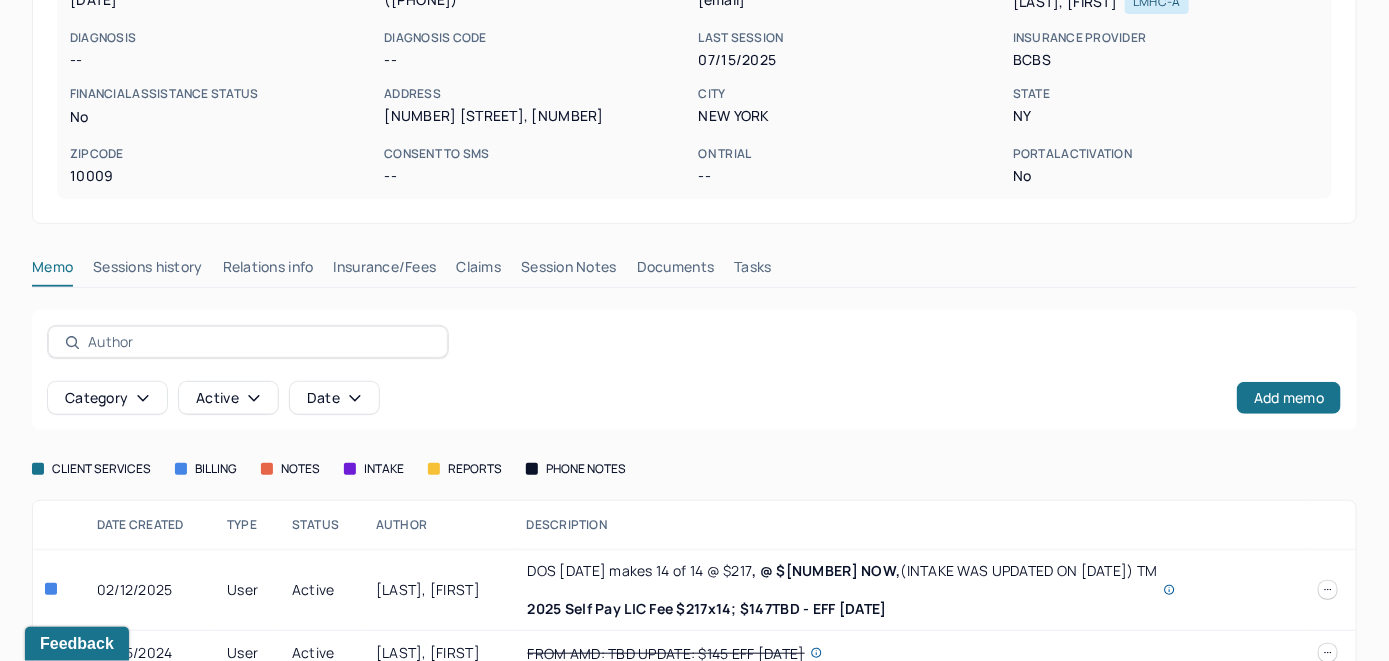 scroll, scrollTop: 343, scrollLeft: 0, axis: vertical 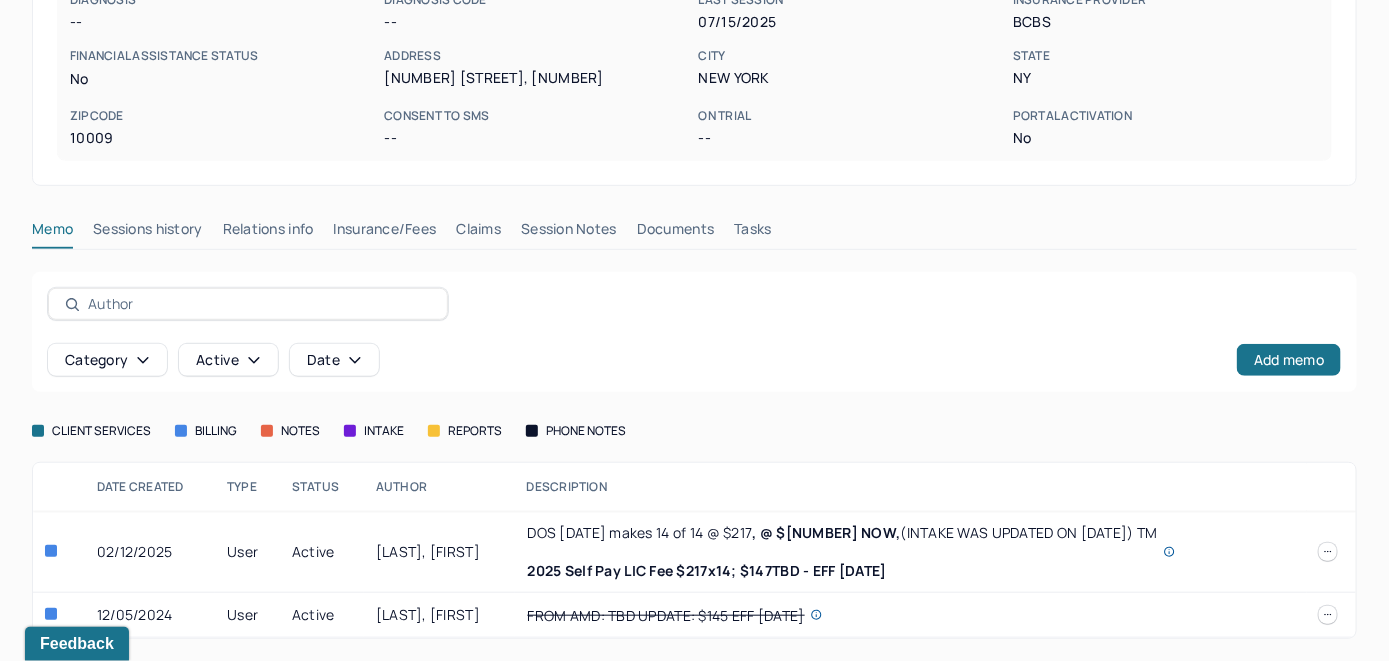 click on "Insurance/Fees" at bounding box center [385, 233] 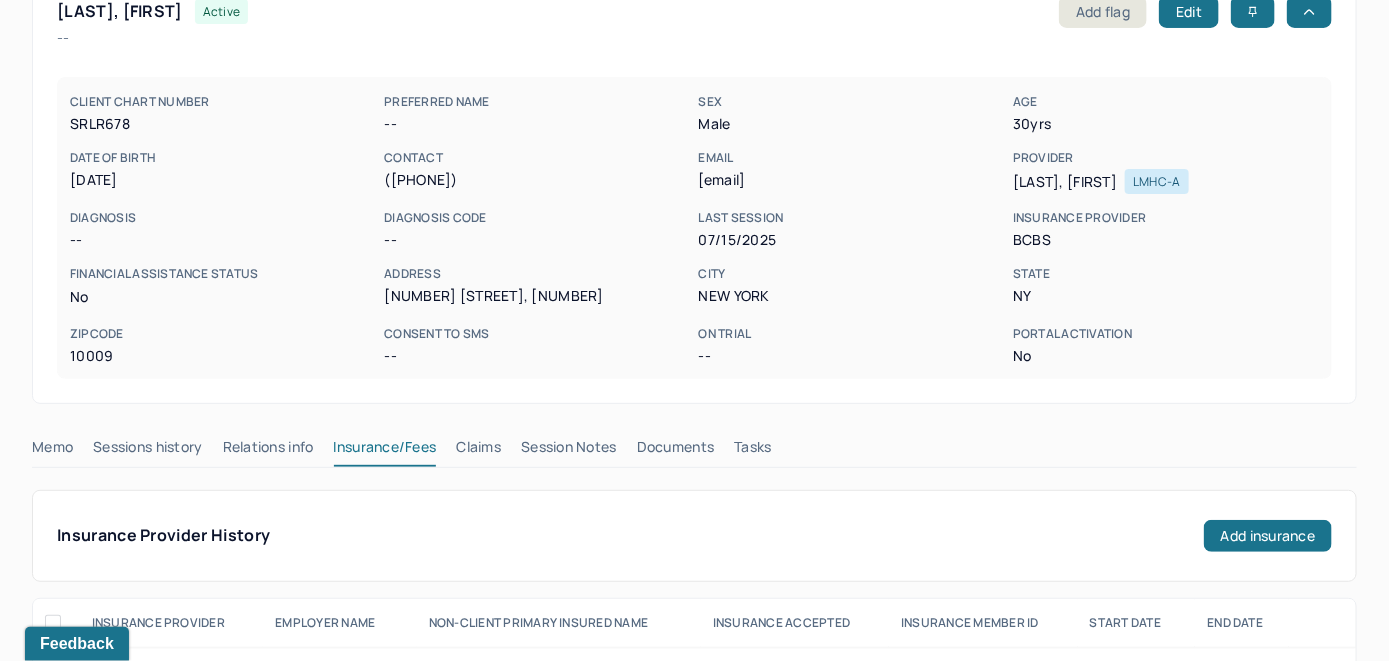 scroll, scrollTop: 43, scrollLeft: 0, axis: vertical 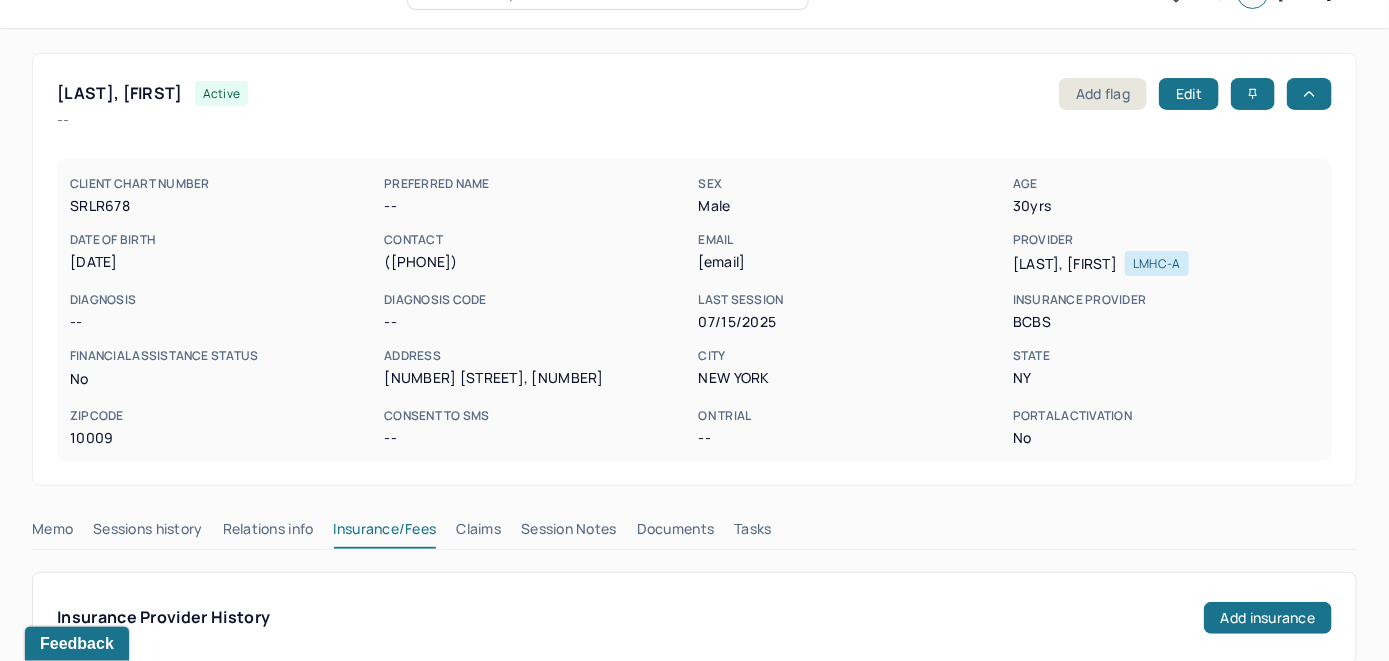 click on "Claims" at bounding box center (478, 533) 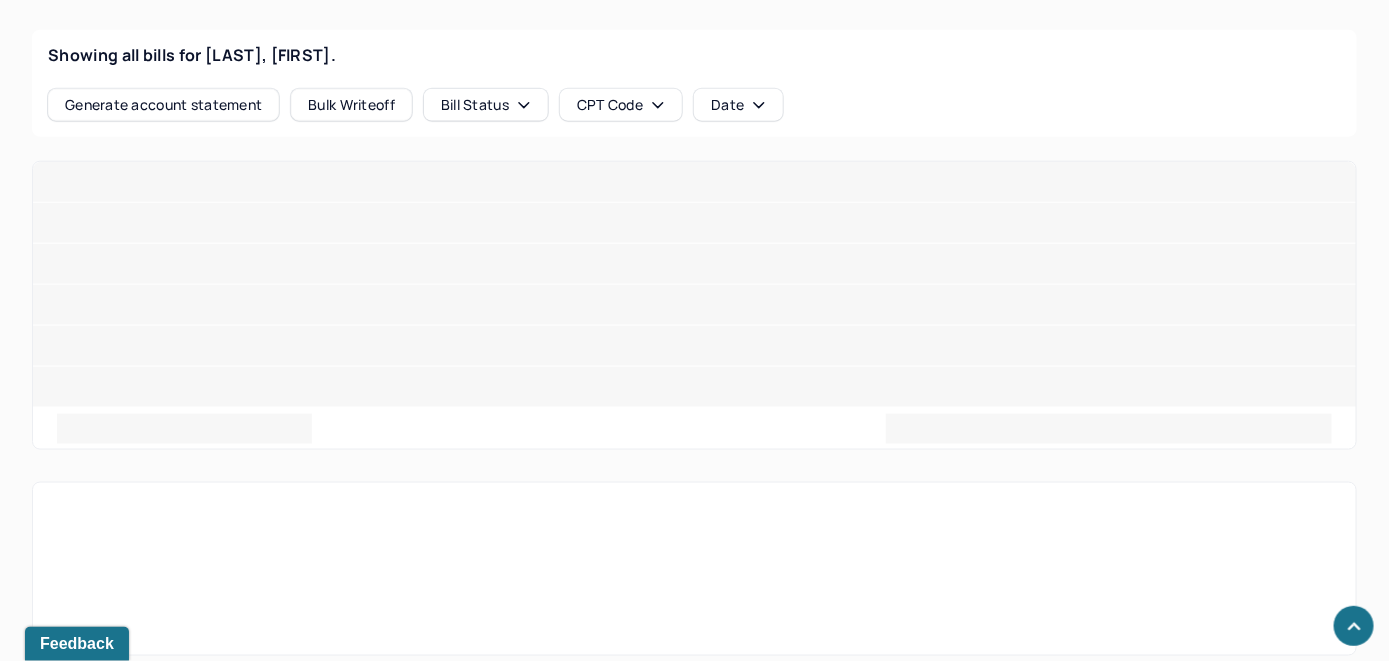 scroll, scrollTop: 833, scrollLeft: 0, axis: vertical 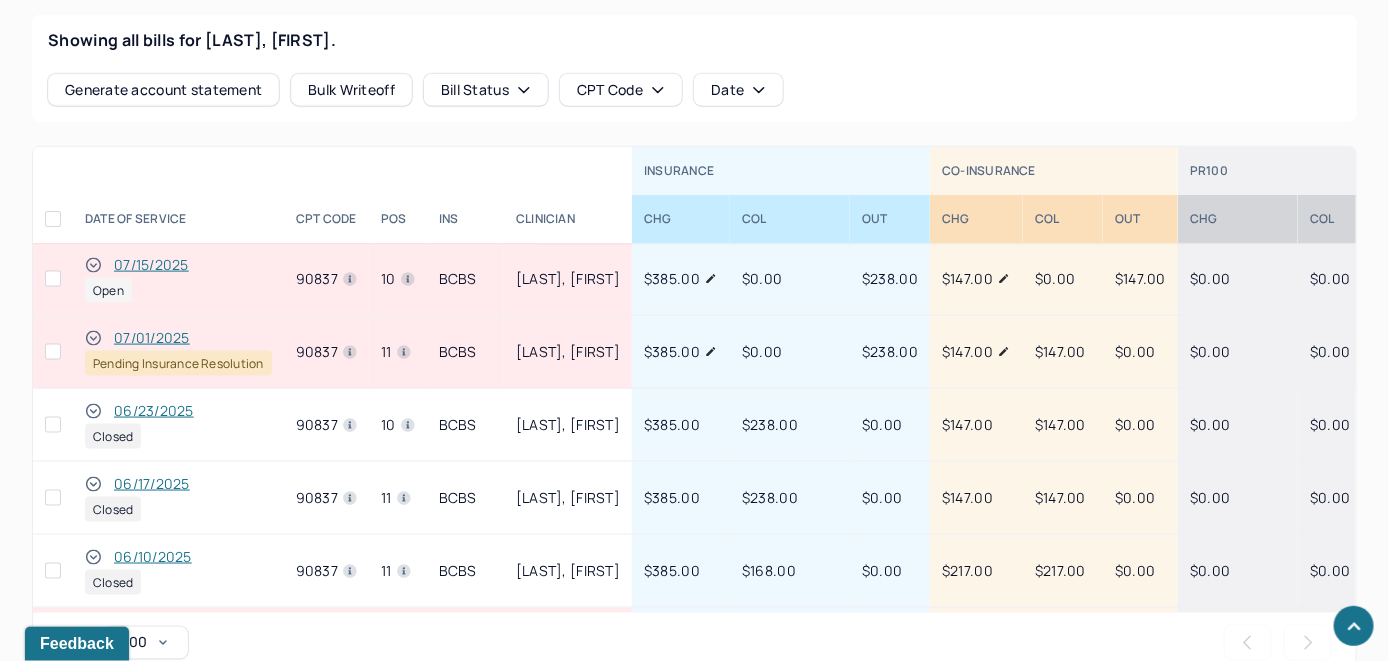 click on "07/15/2025" at bounding box center [151, 265] 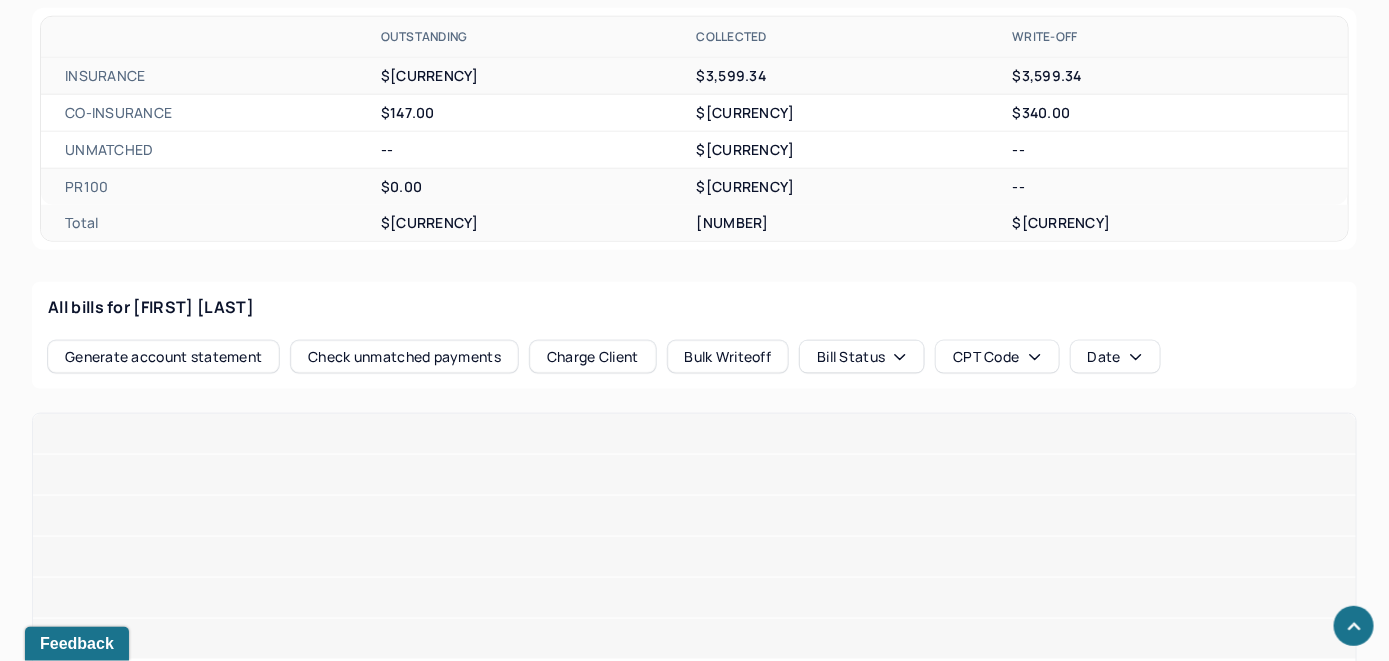 scroll, scrollTop: 802, scrollLeft: 0, axis: vertical 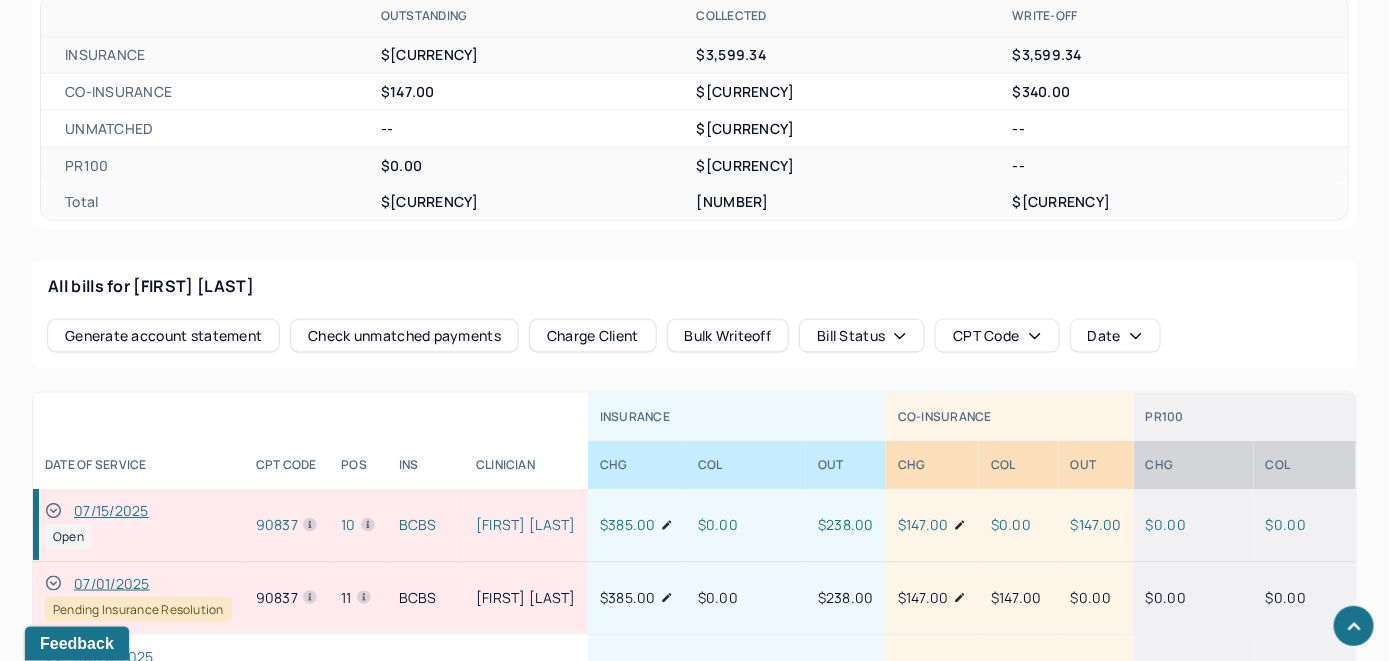 click on "Check unmatched payments" at bounding box center (404, 336) 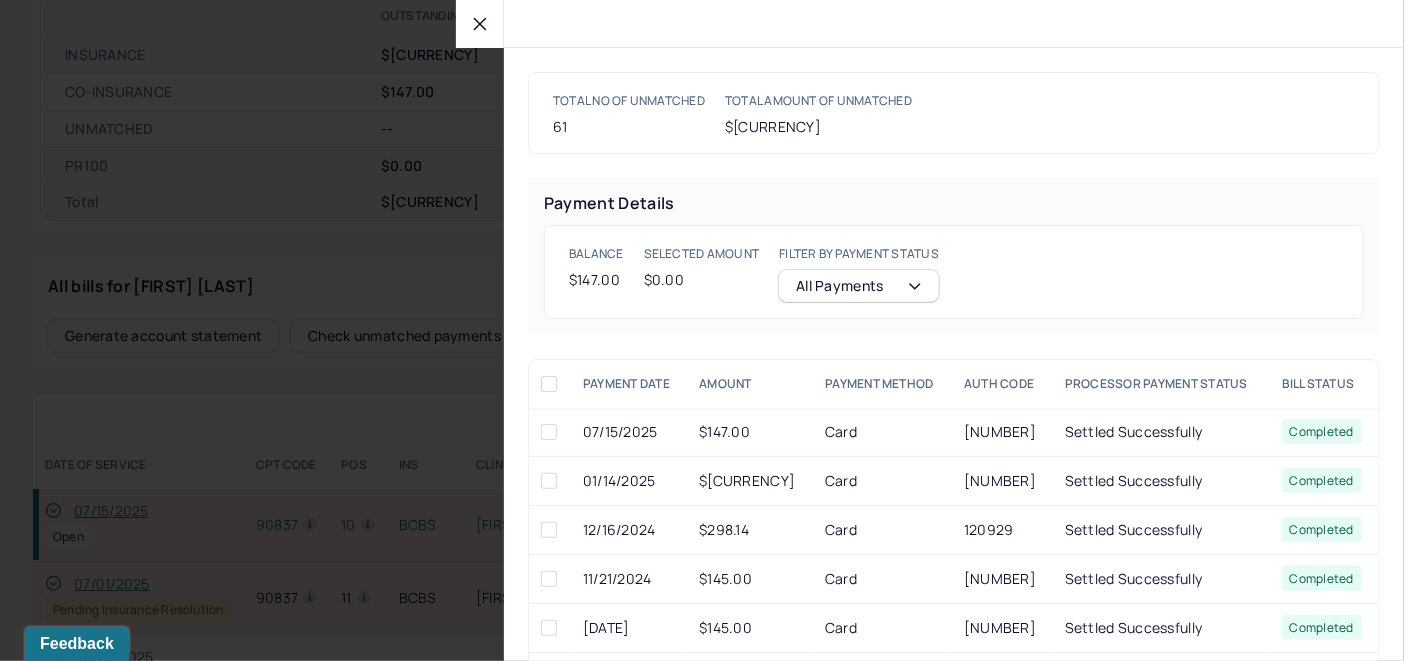 click at bounding box center [549, 432] 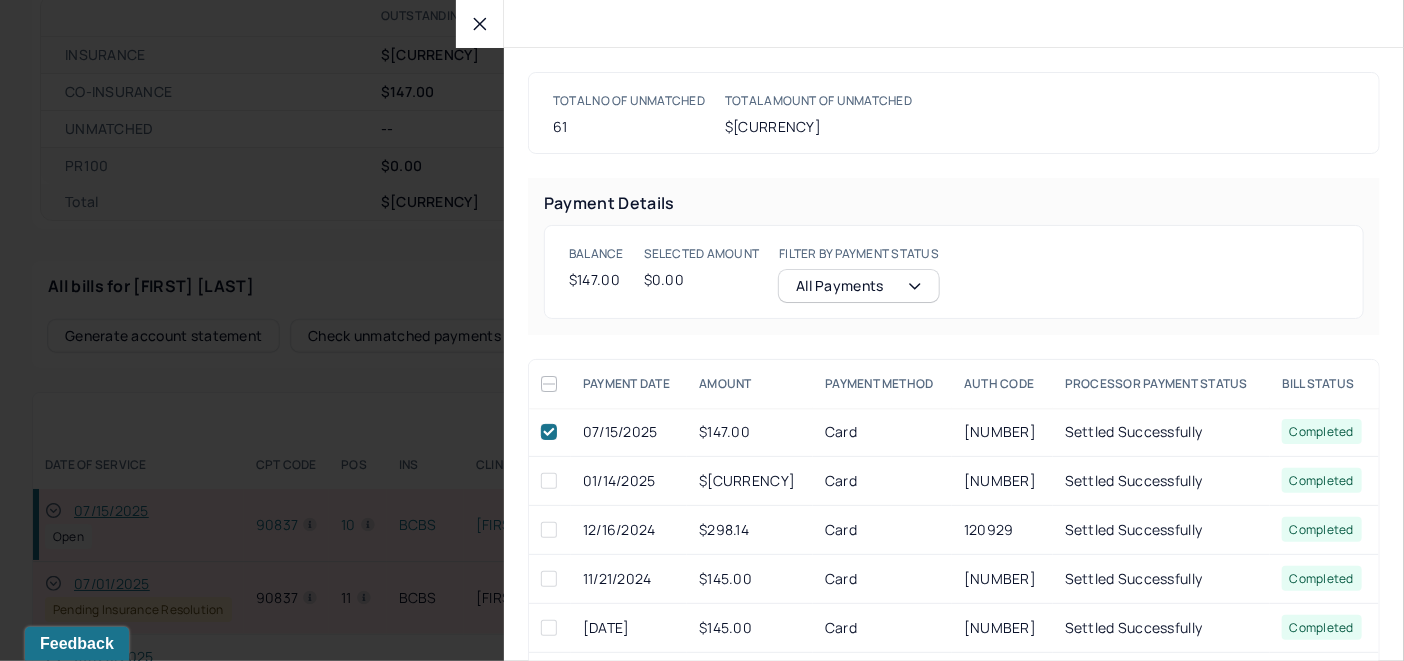 checkbox on "true" 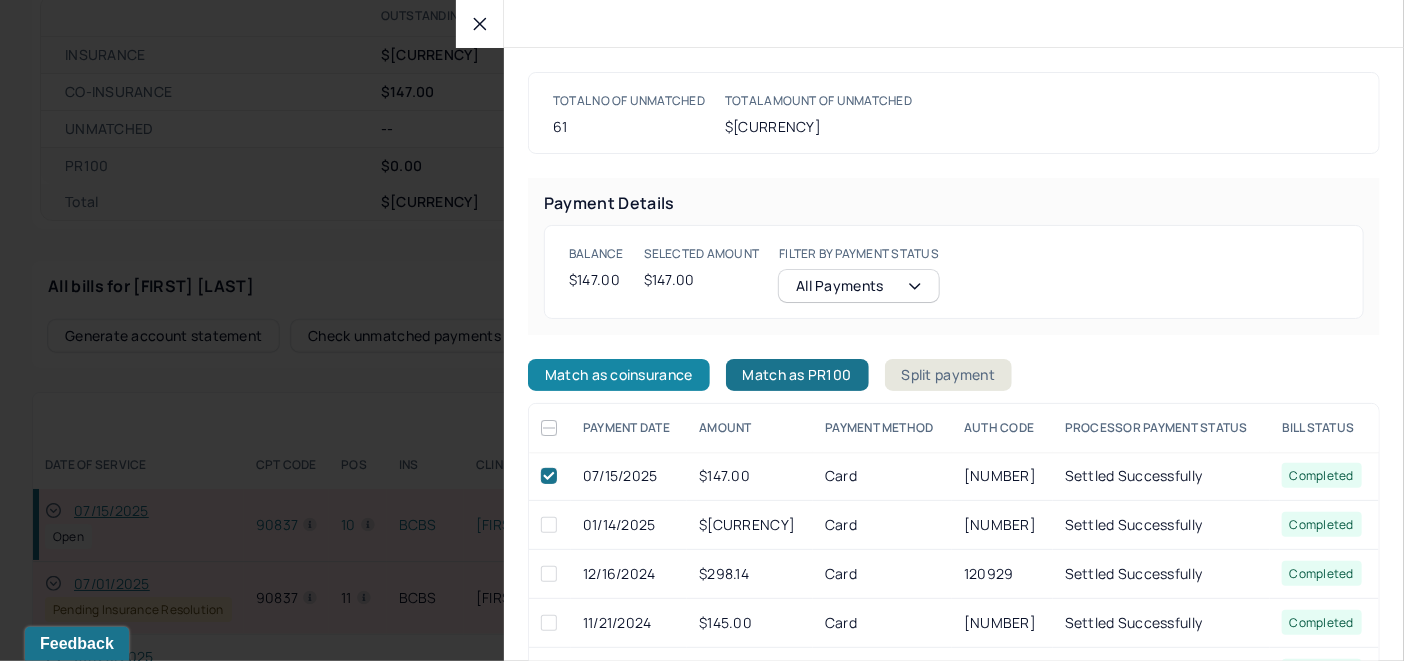 click on "Match as coinsurance" at bounding box center [619, 375] 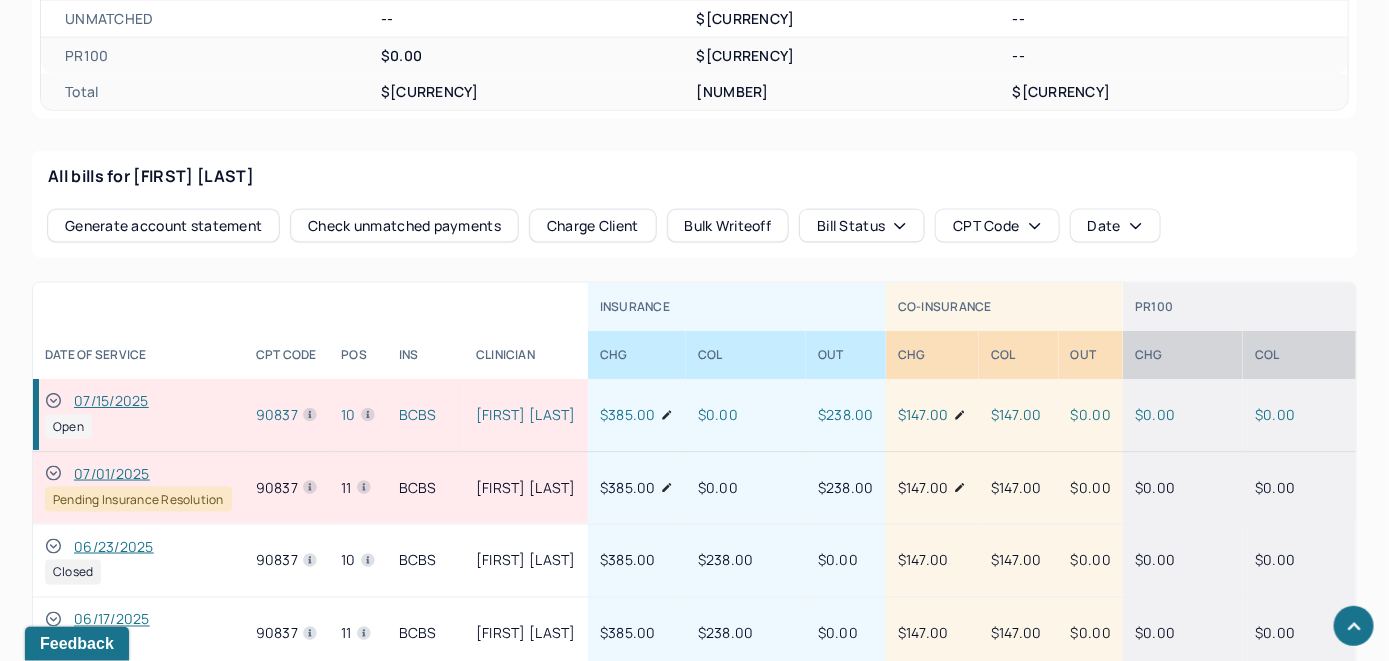 scroll, scrollTop: 1002, scrollLeft: 0, axis: vertical 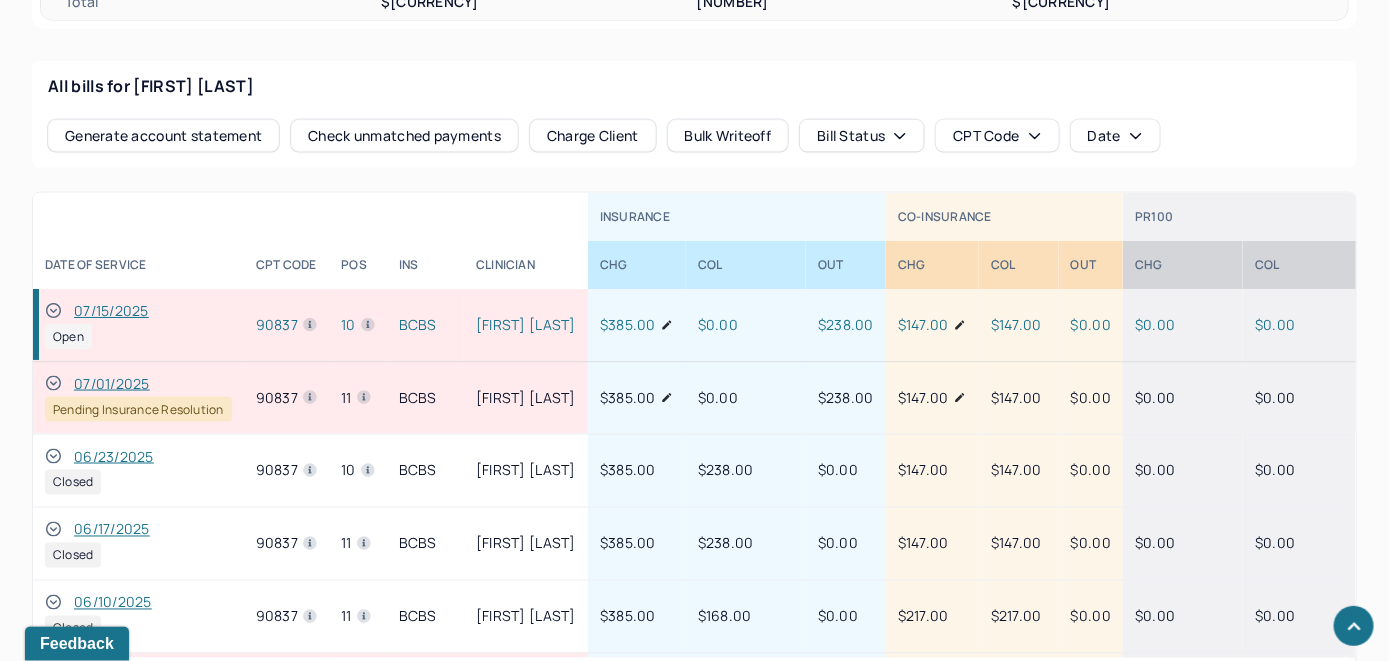 click 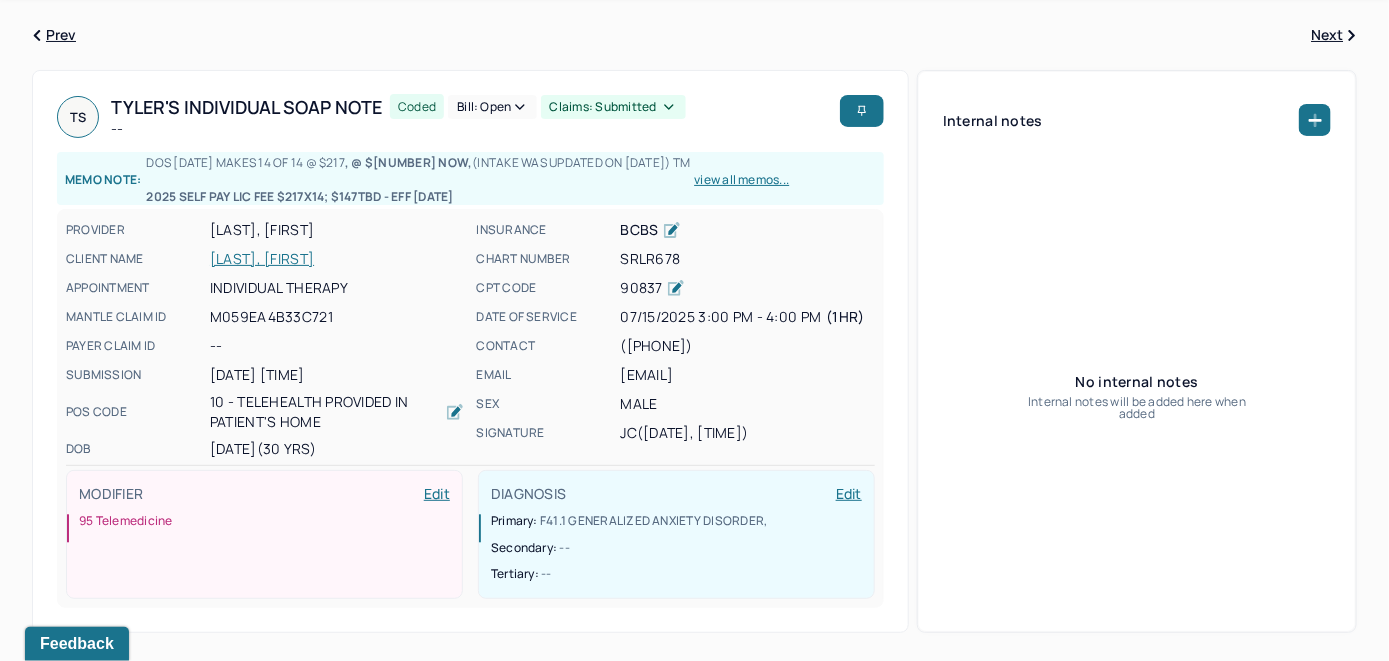 scroll, scrollTop: 0, scrollLeft: 0, axis: both 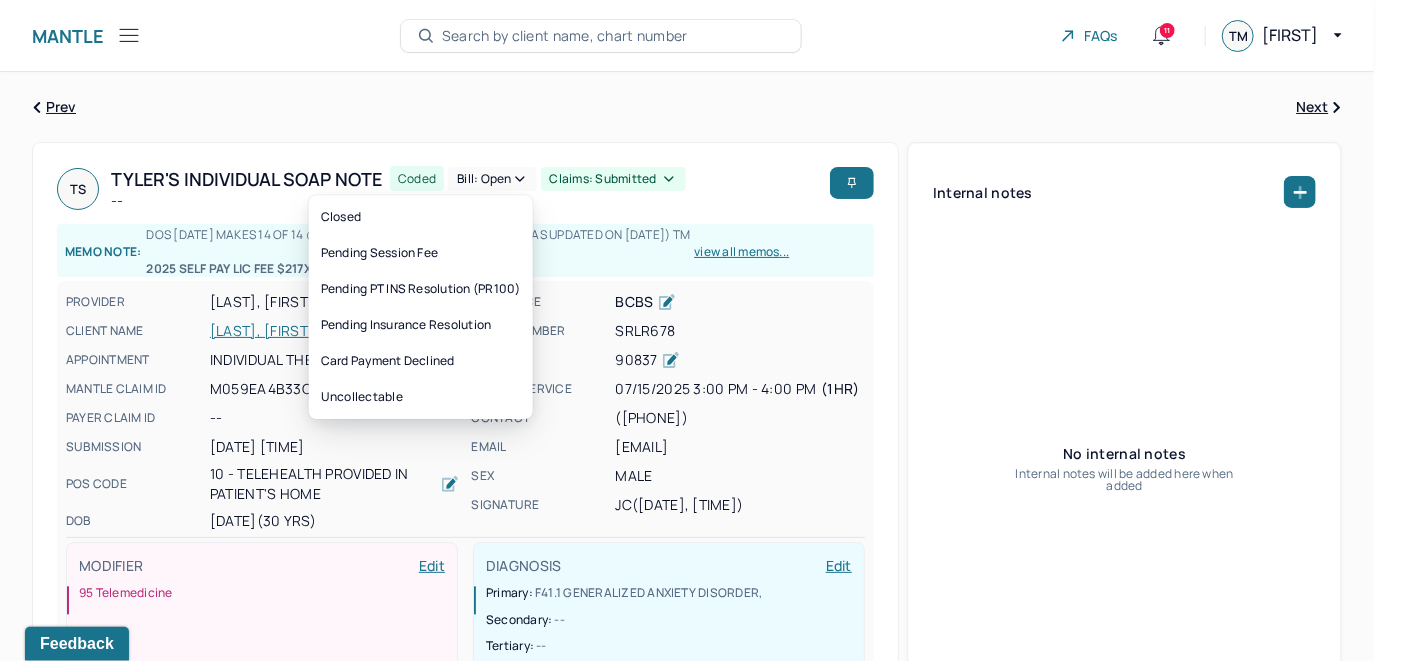 click on "Bill: Open" at bounding box center (492, 179) 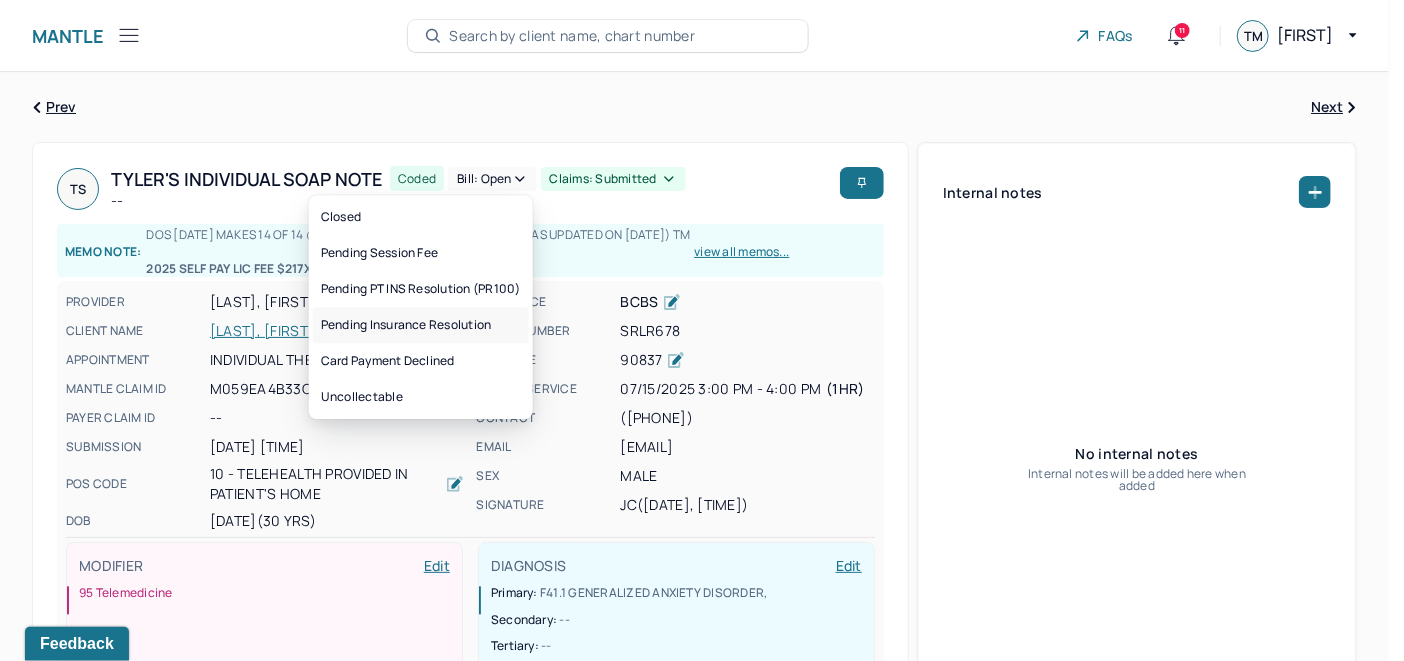 click on "Pending Insurance Resolution" at bounding box center [421, 325] 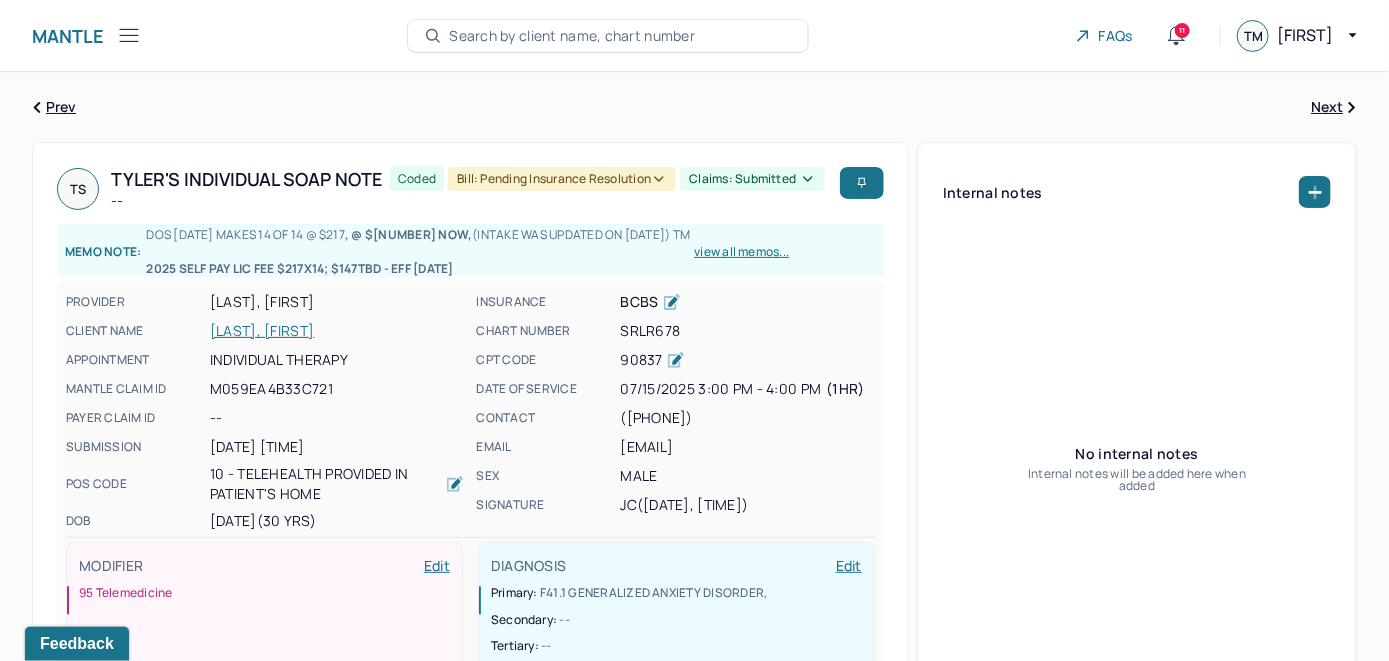 click on "Search by client name, chart number" at bounding box center [572, 36] 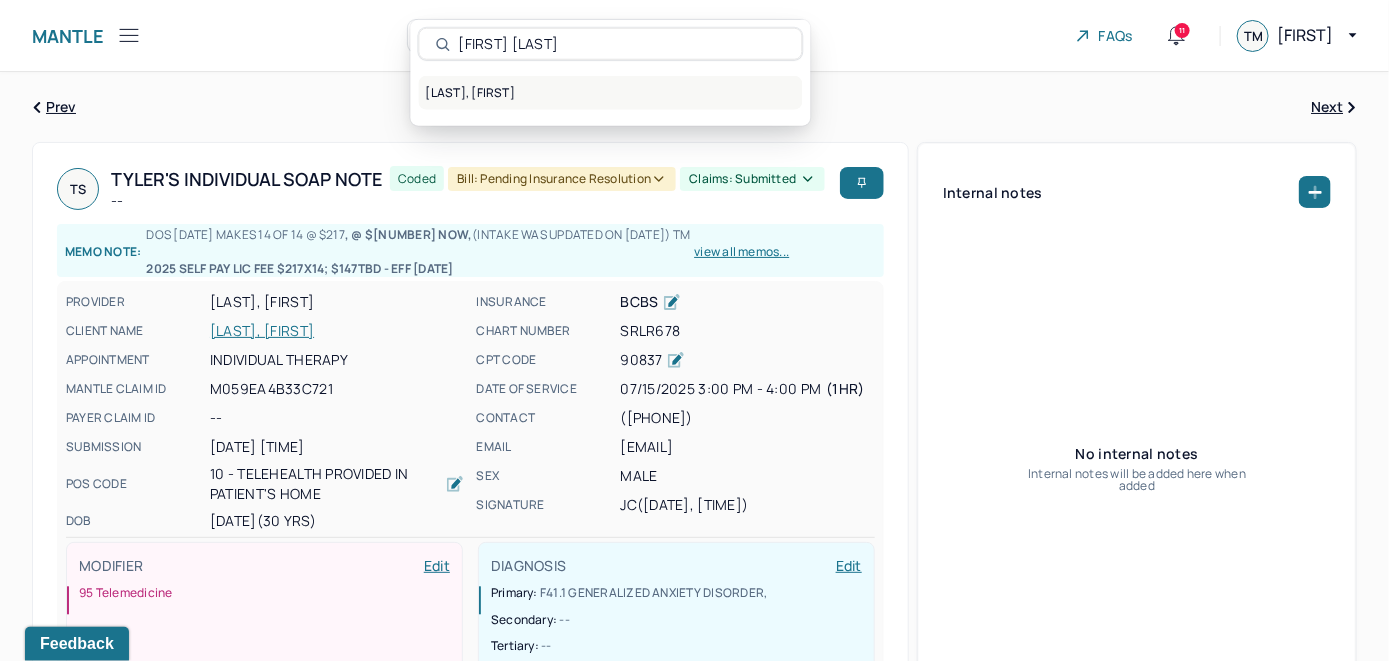 type on "[FIRST] [LAST]" 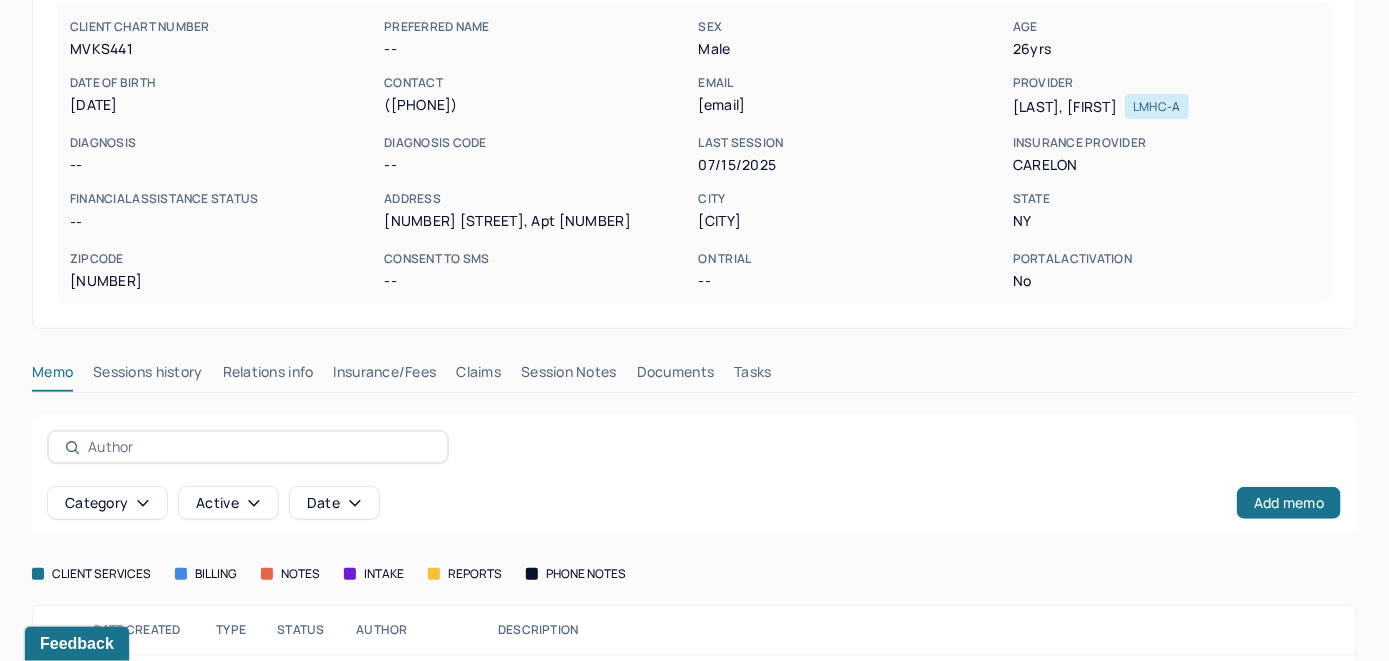 scroll, scrollTop: 306, scrollLeft: 0, axis: vertical 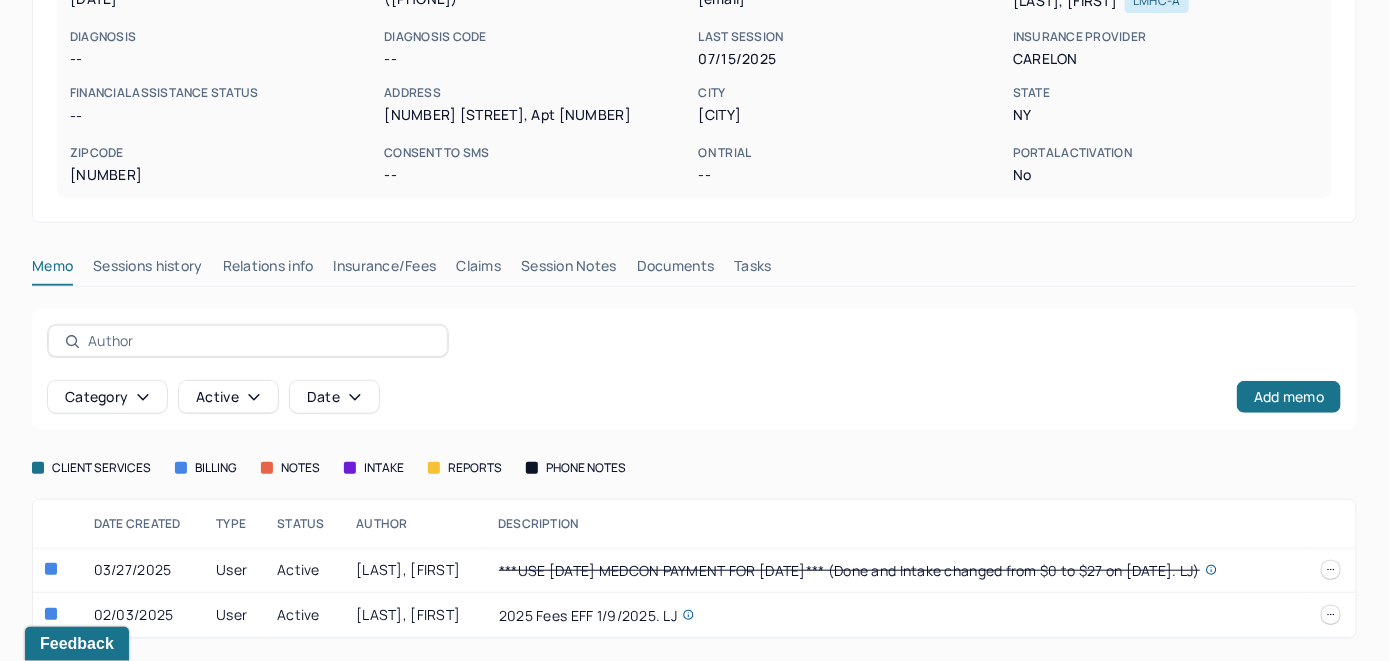 click on "Insurance/Fees" at bounding box center [385, 270] 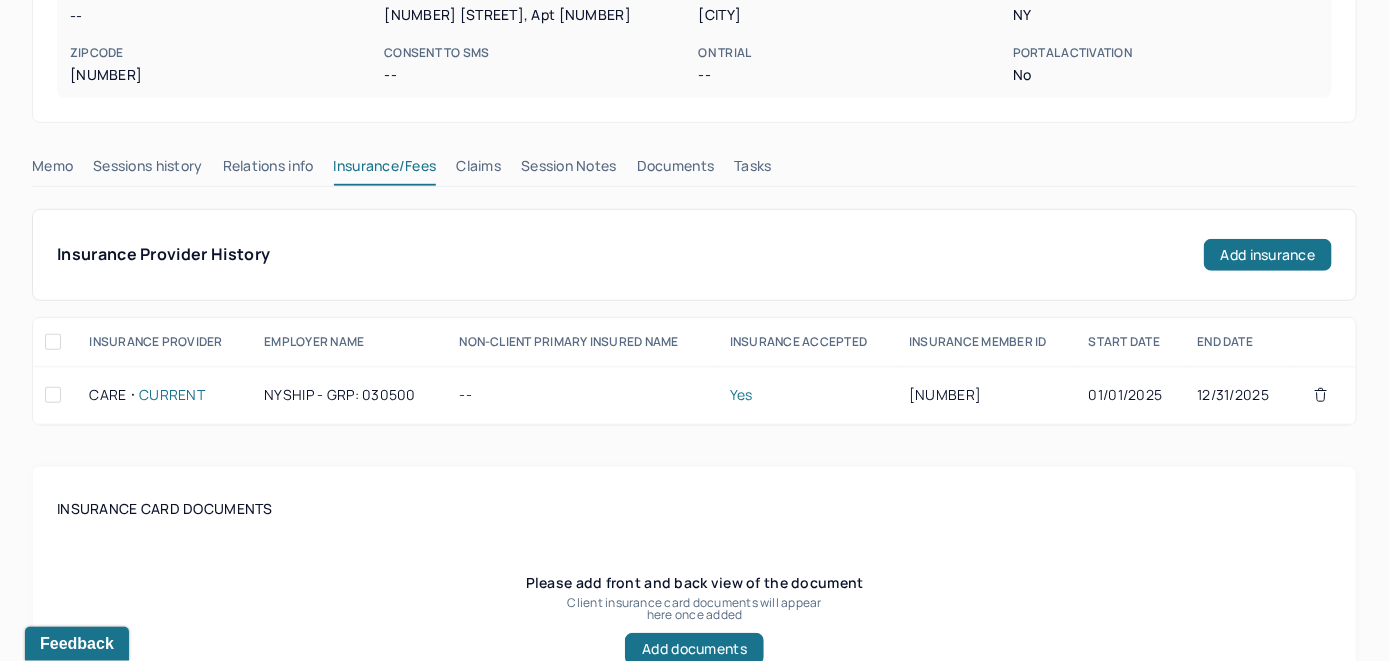 scroll, scrollTop: 206, scrollLeft: 0, axis: vertical 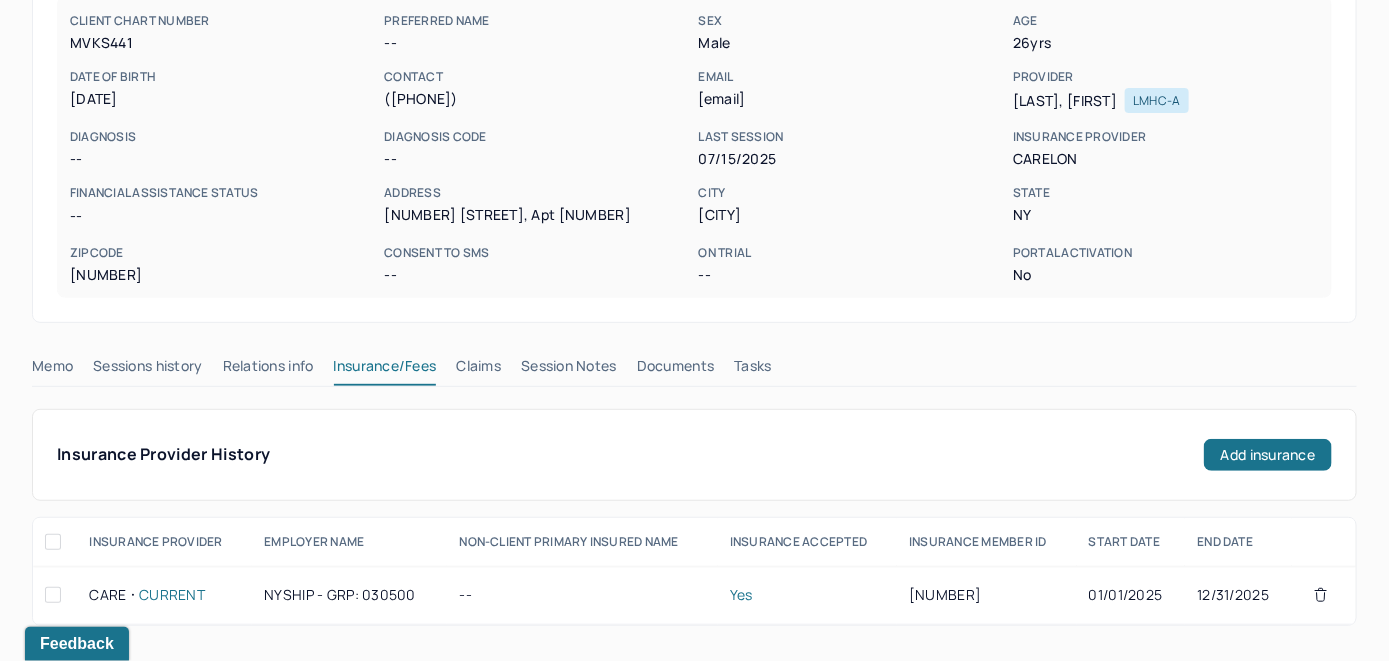click on "Claims" at bounding box center (478, 370) 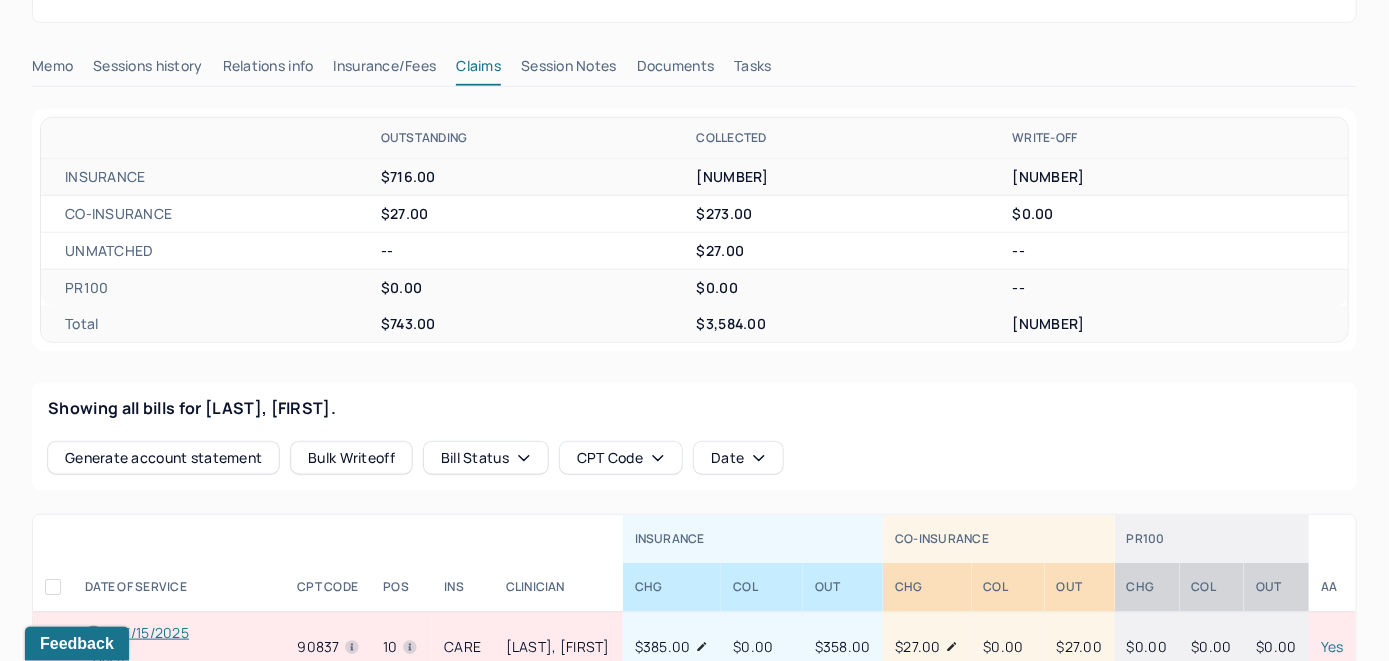 scroll, scrollTop: 706, scrollLeft: 0, axis: vertical 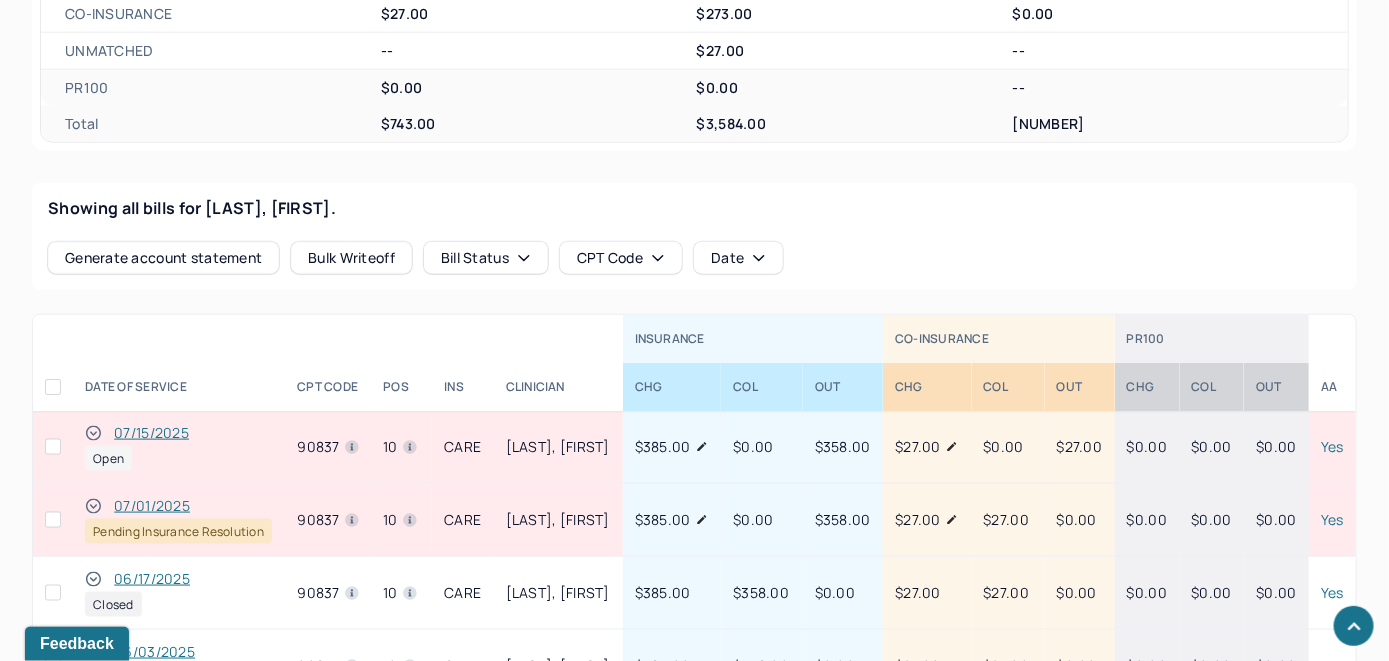 click on "07/15/2025" at bounding box center [151, 433] 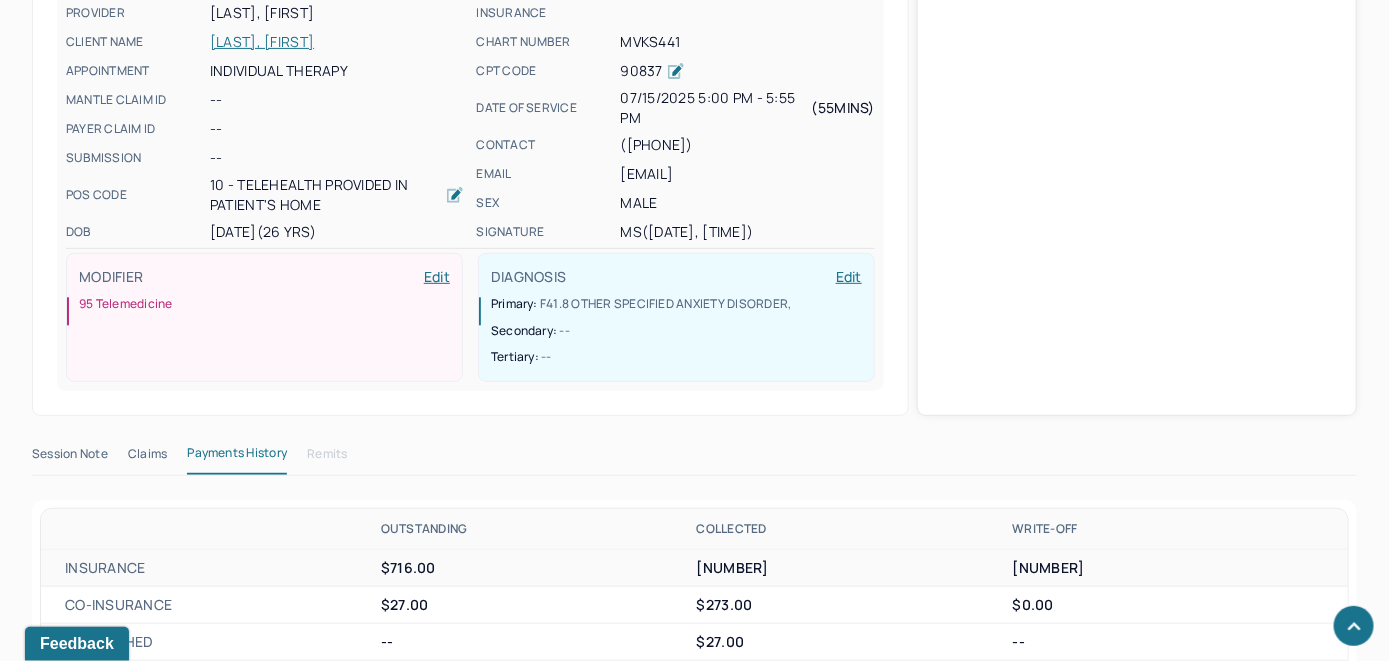 scroll, scrollTop: 634, scrollLeft: 0, axis: vertical 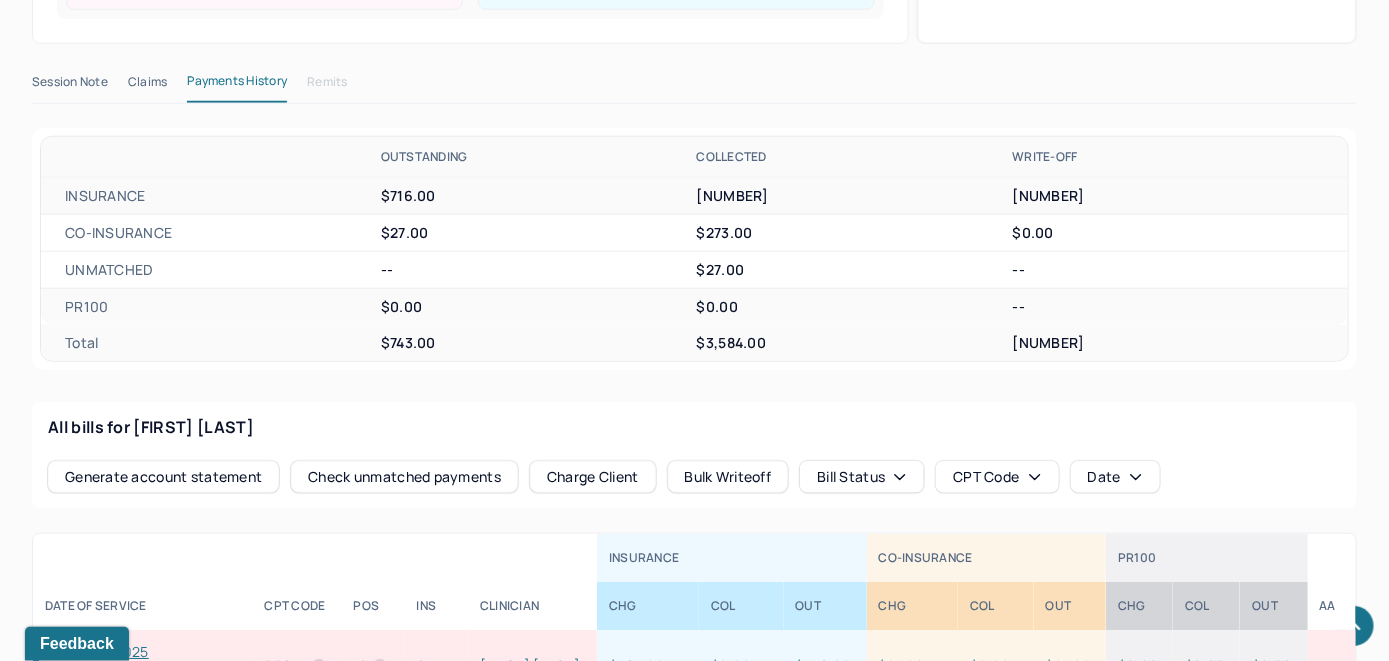 click on "Check unmatched payments" at bounding box center [404, 477] 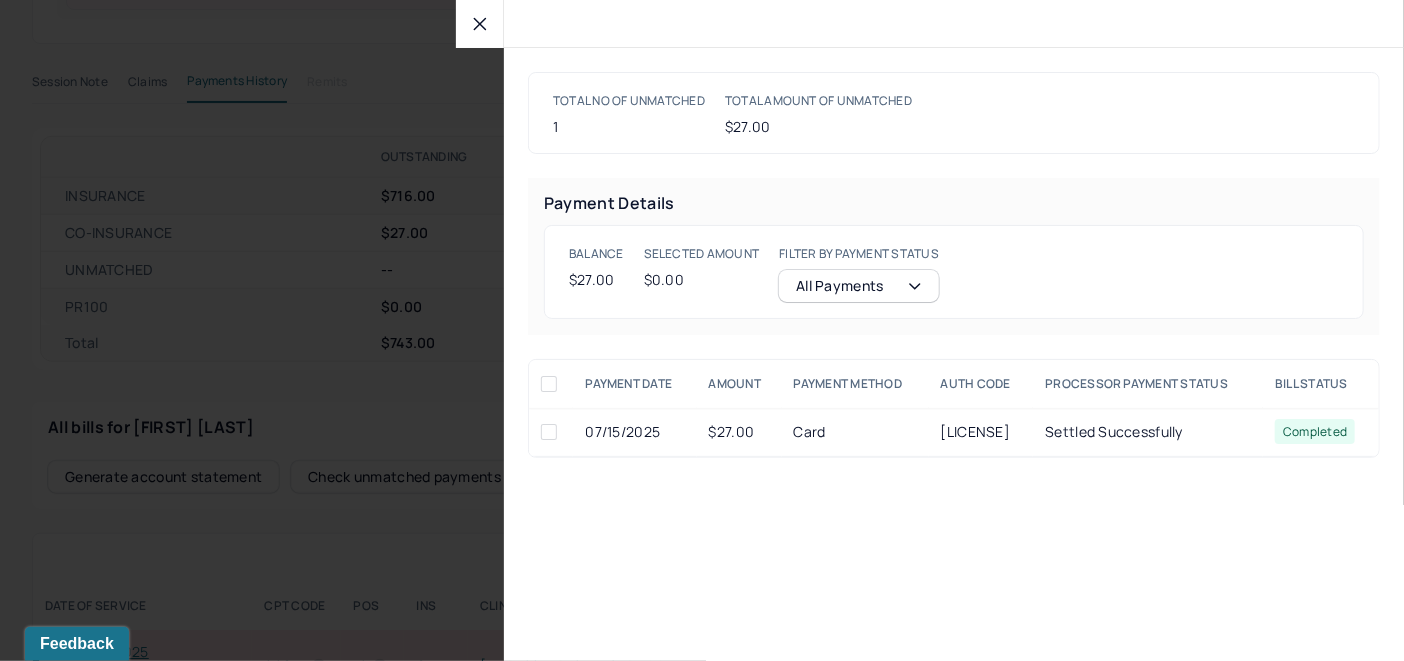 click at bounding box center [549, 432] 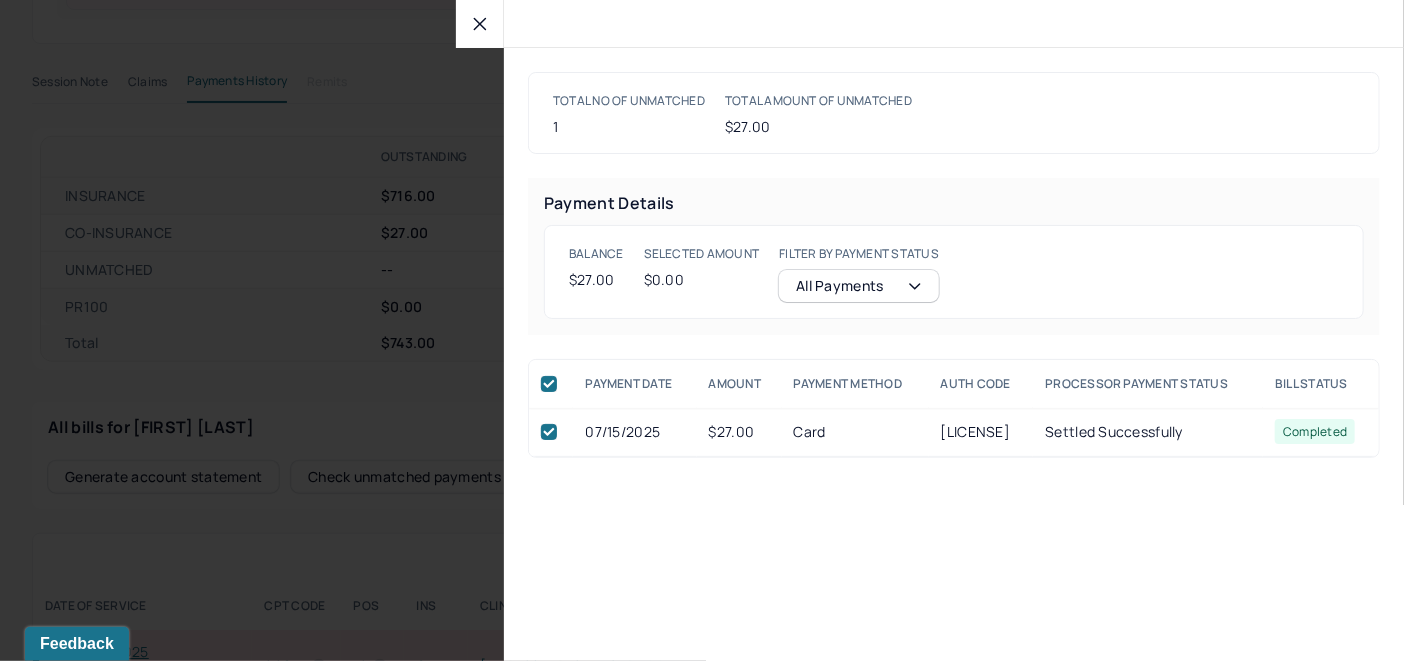 checkbox on "true" 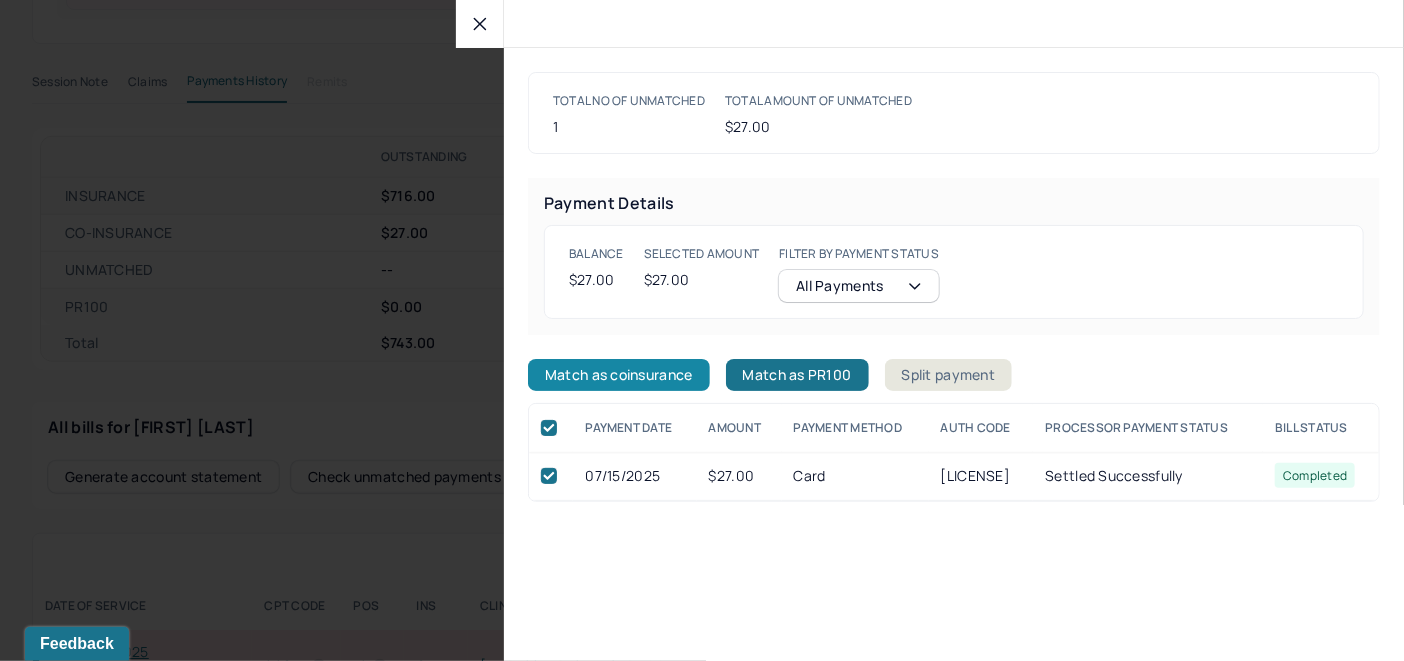 click on "Match as coinsurance" at bounding box center [619, 375] 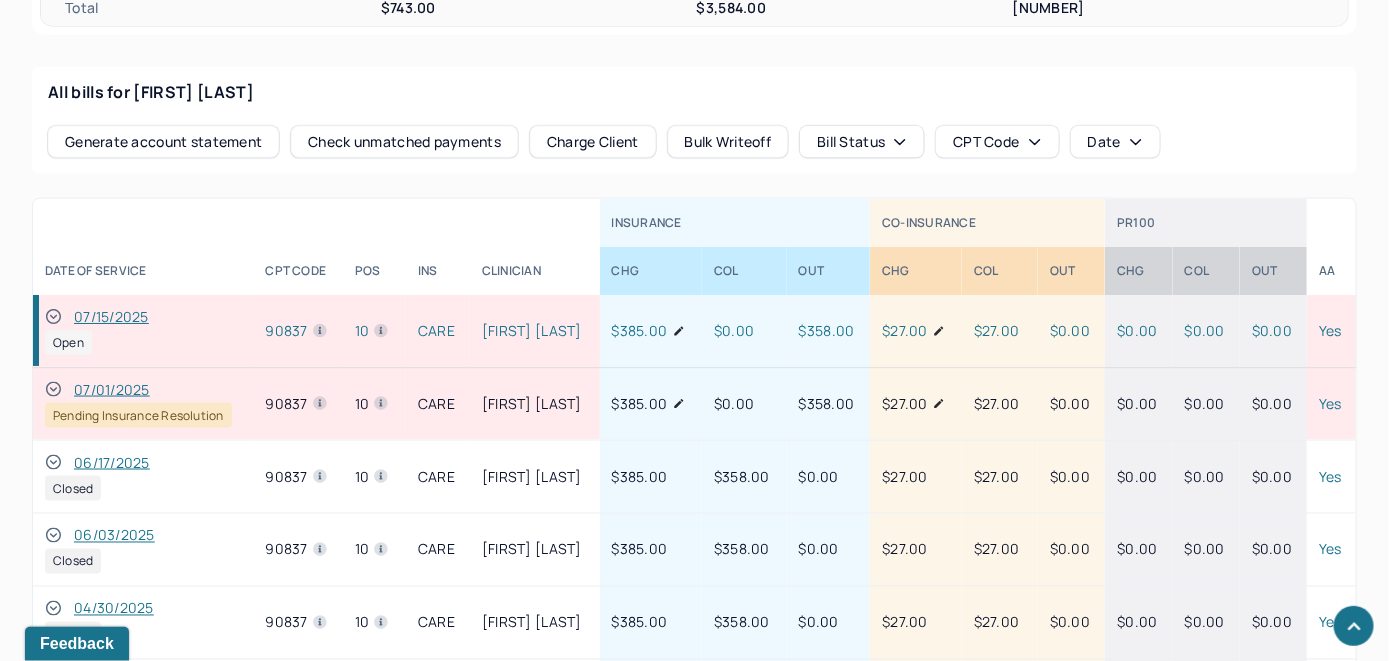 scroll, scrollTop: 1034, scrollLeft: 0, axis: vertical 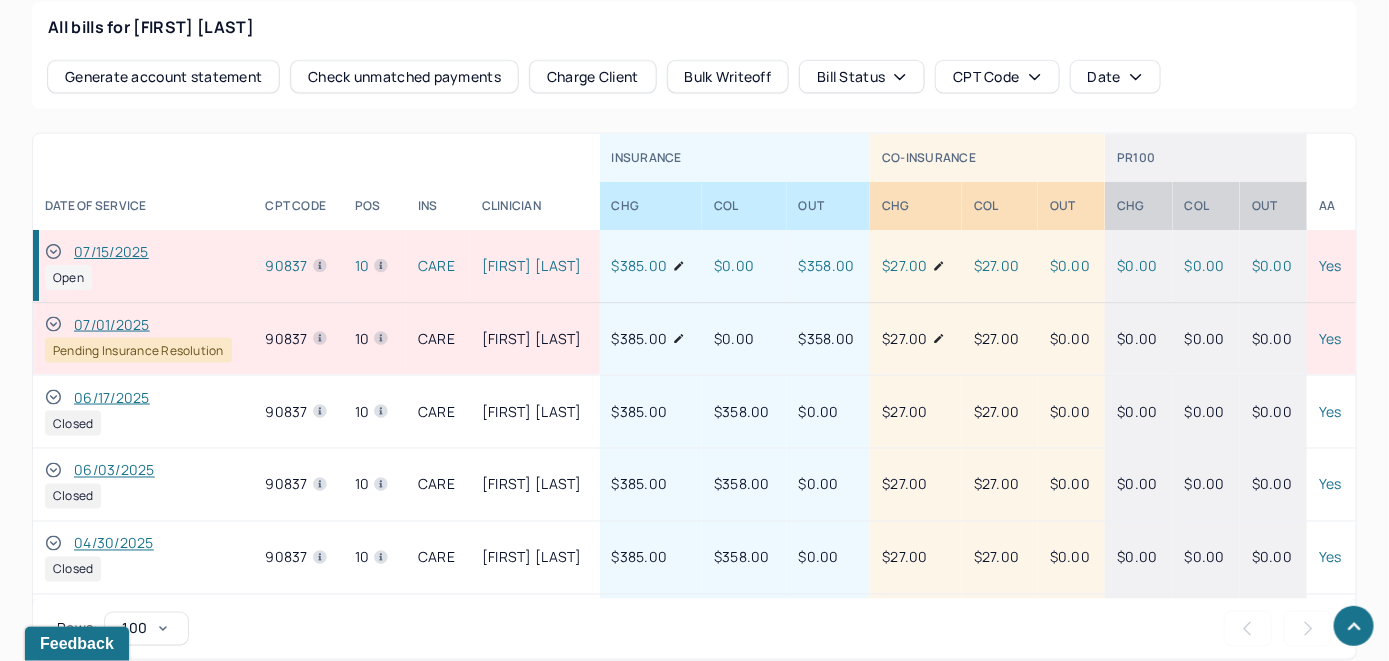 click 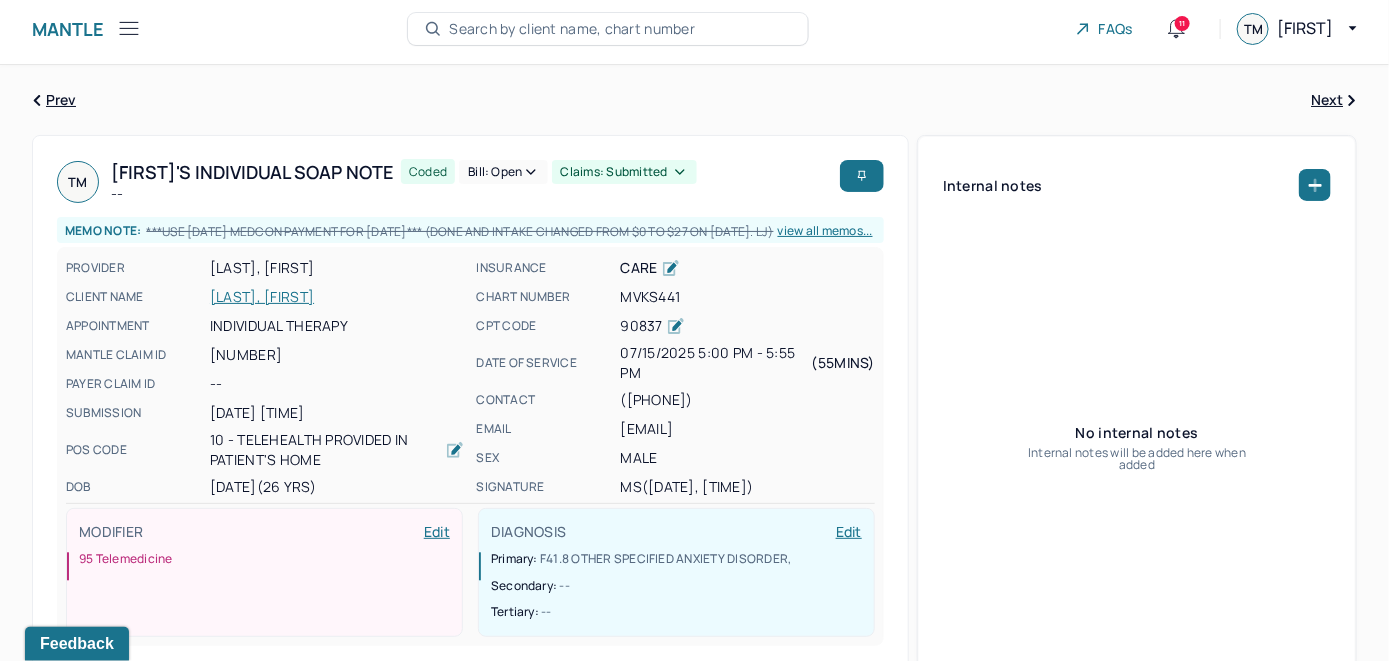 scroll, scrollTop: 0, scrollLeft: 0, axis: both 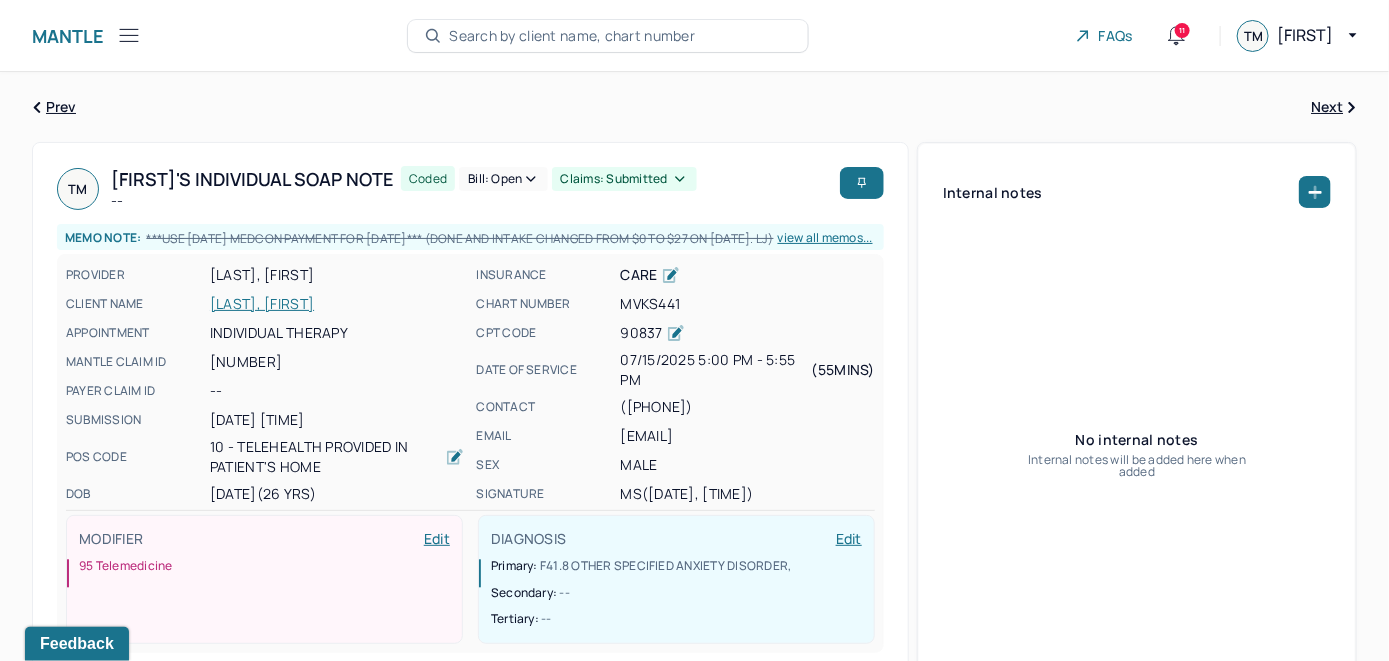 click on "TM [FIRST]'s Individual soap note -- Coded Bill: Open Claims: submitted Memo note: ***USE [DATE] MEDCON PAYMENT FOR [DATE]*** (Done and Intake changed from $0 to $27 on [DATE]. LJ) view all memos... PROVIDER SHI, MAGGIE CLIENT NAME MOORE, TYRESE APPOINTMENT Individual therapy MANTLE CLAIM ID M037AA8D64502D PAYER CLAIM ID -- SUBMISSION [DATE] [TIME] POS CODE 10 - Telehealth Provided in Patient's Home DOB [DATE] ([AGE] Yrs) INSURANCE CARE CHART NUMBER MVKS441 CPT CODE 90837 DATE OF SERVICE [DATE] 5:00 PM - 5:55 PM ( 55mins ) CONTACT ([PHONE]) EMAIL [EMAIL] SEX male SIGNATURE MS ([DATE], [TIME]) MODIFIER Edit 95 Telemedicine DIAGNOSIS Edit Primary: F41.8 OTHER SPECIFIED ANXIETY DISORDER , Secondary: -- Tertiary: --" at bounding box center [470, 410] 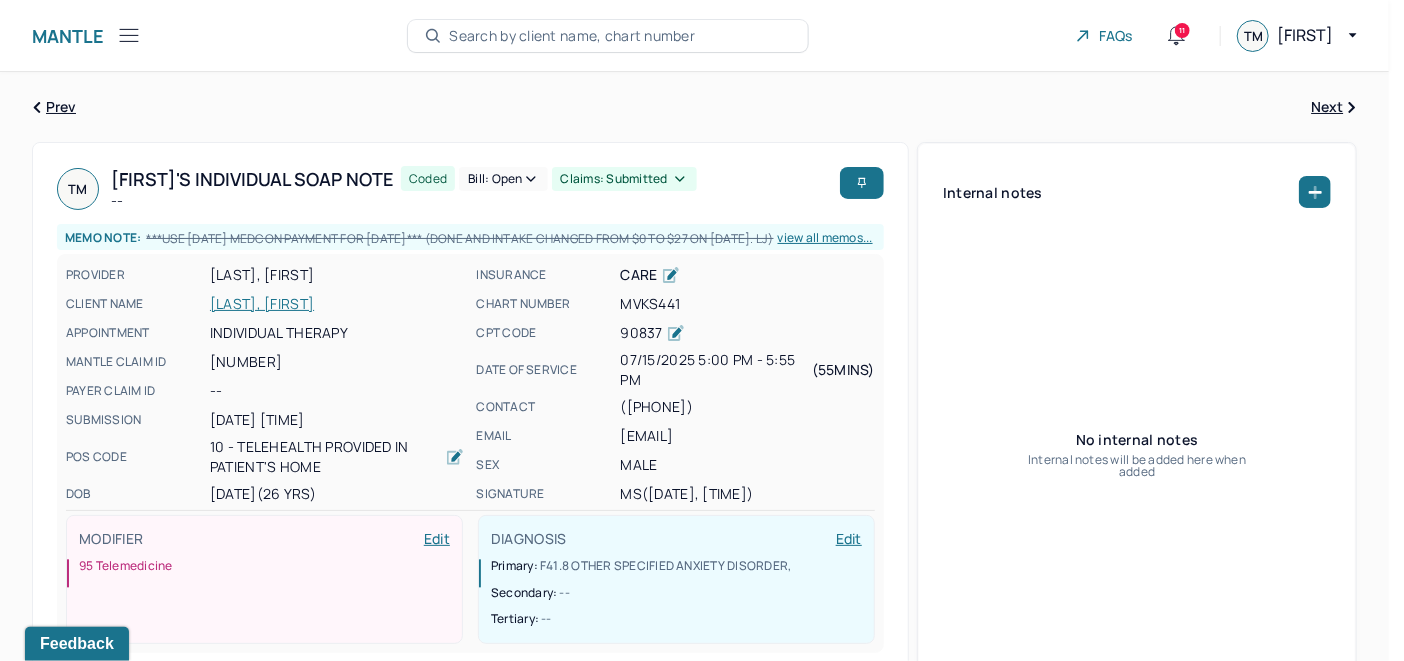 click on "Bill: Open" at bounding box center (503, 179) 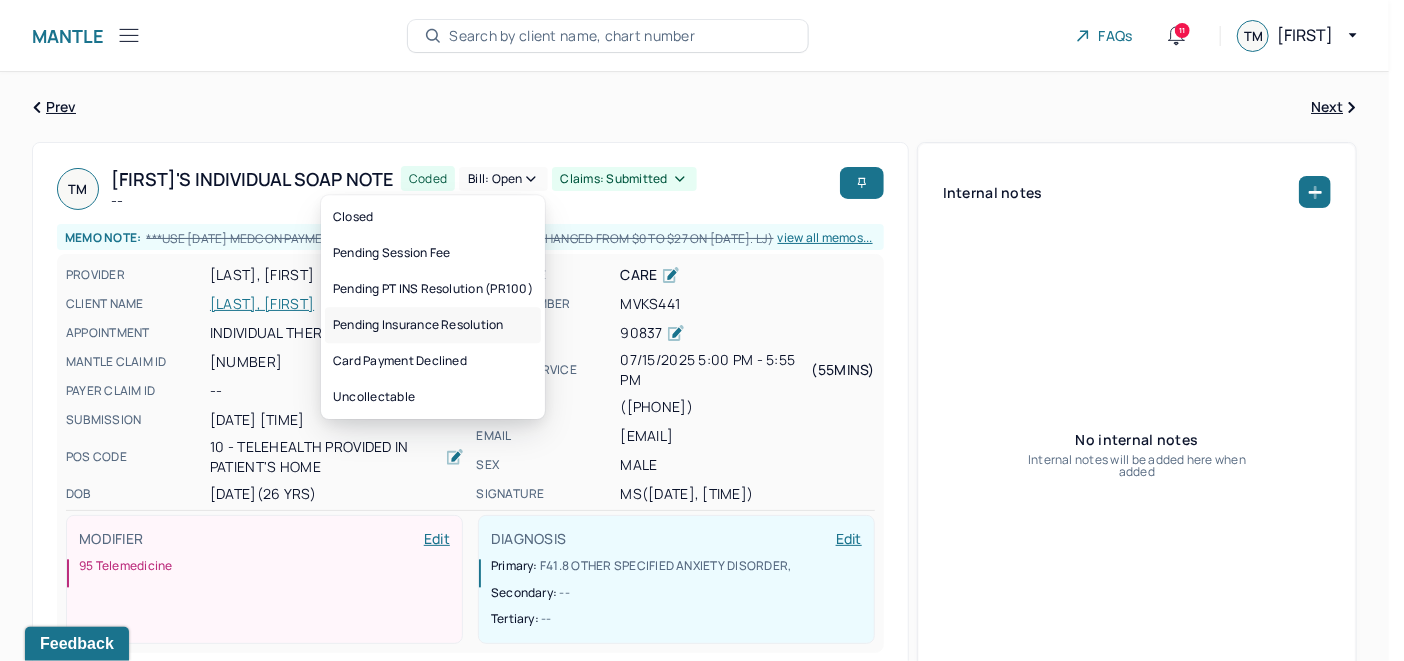 click on "Pending Insurance Resolution" at bounding box center (433, 325) 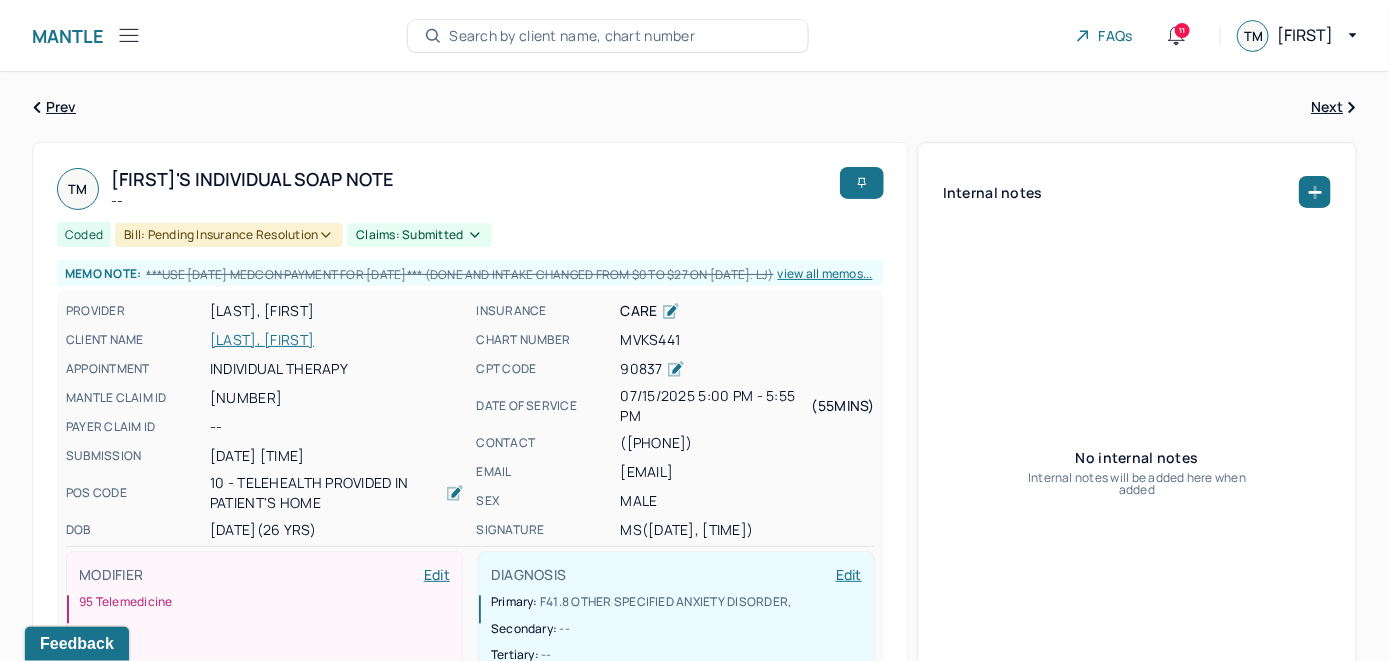 click on "Search by client name, chart number" at bounding box center [608, 36] 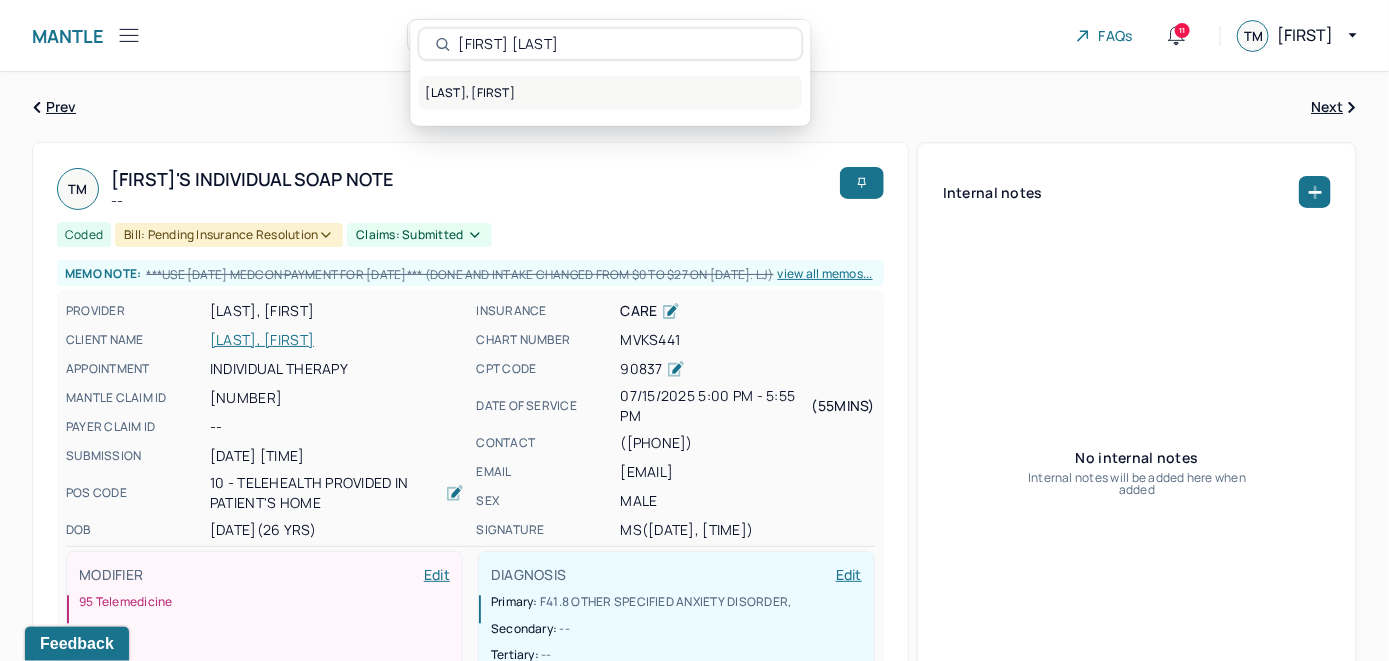 type on "[FIRST] [LAST]" 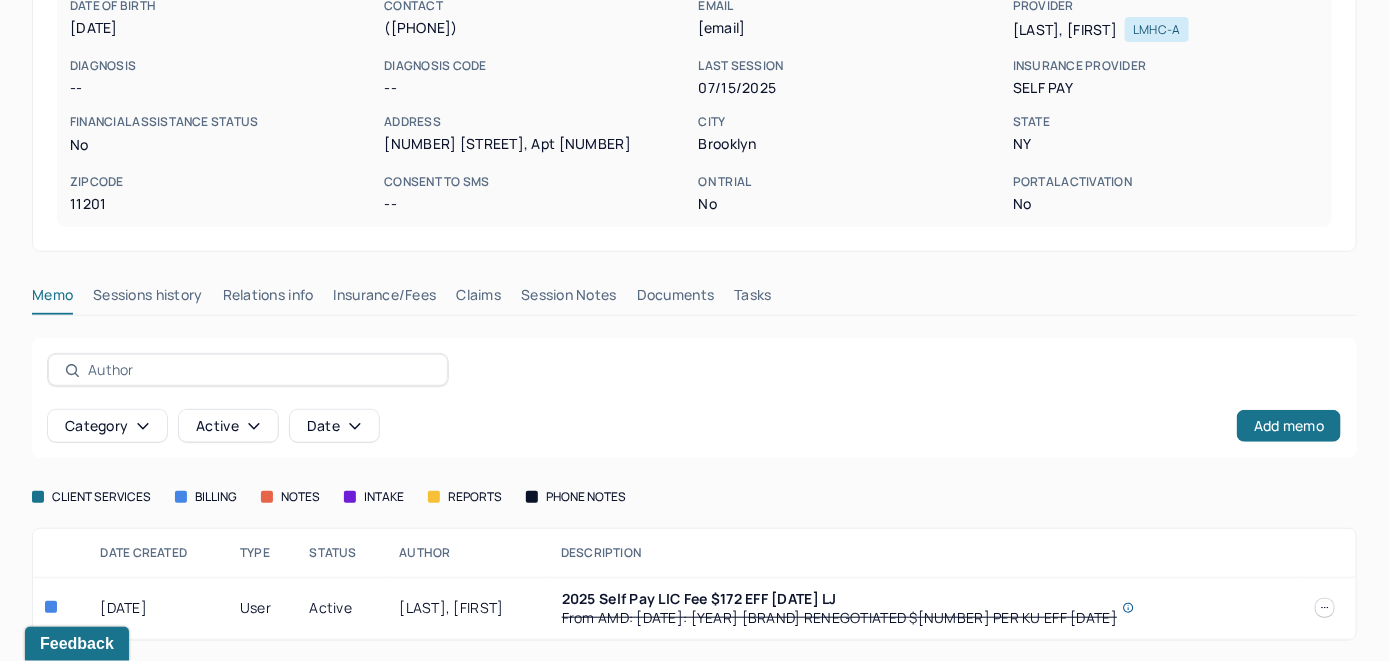 scroll, scrollTop: 279, scrollLeft: 0, axis: vertical 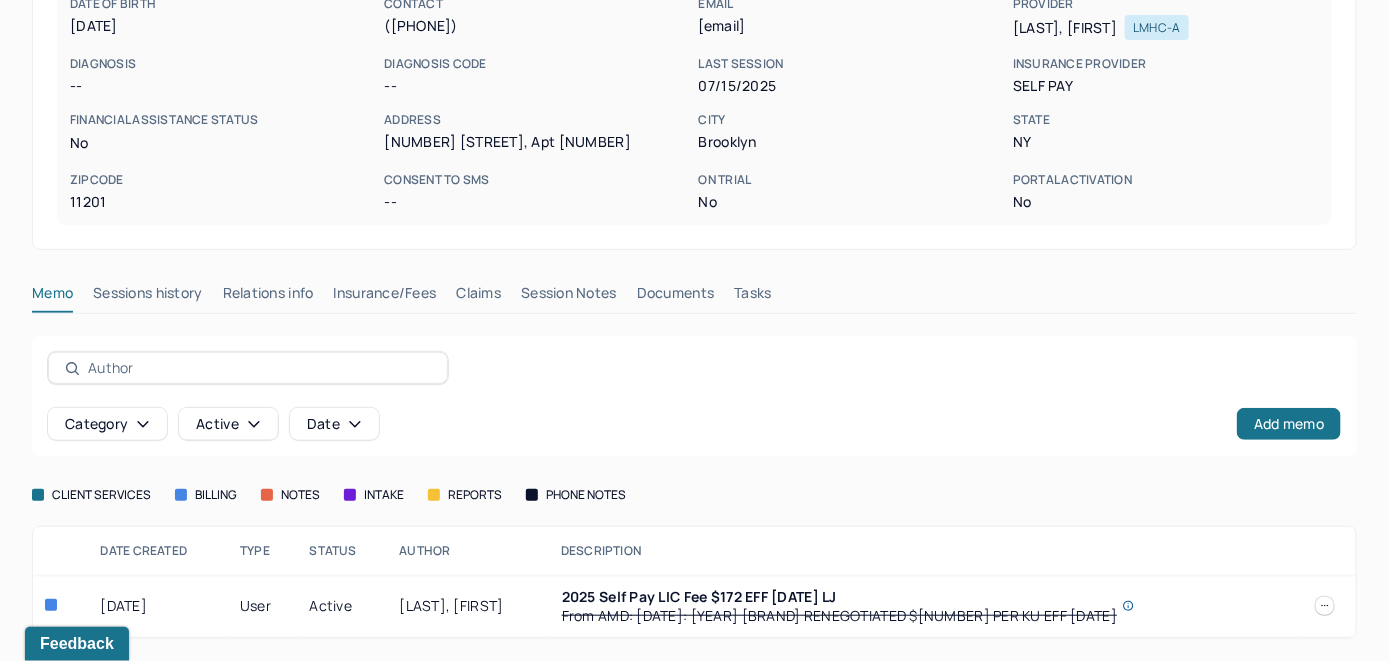 click on "Insurance/Fees" at bounding box center [385, 297] 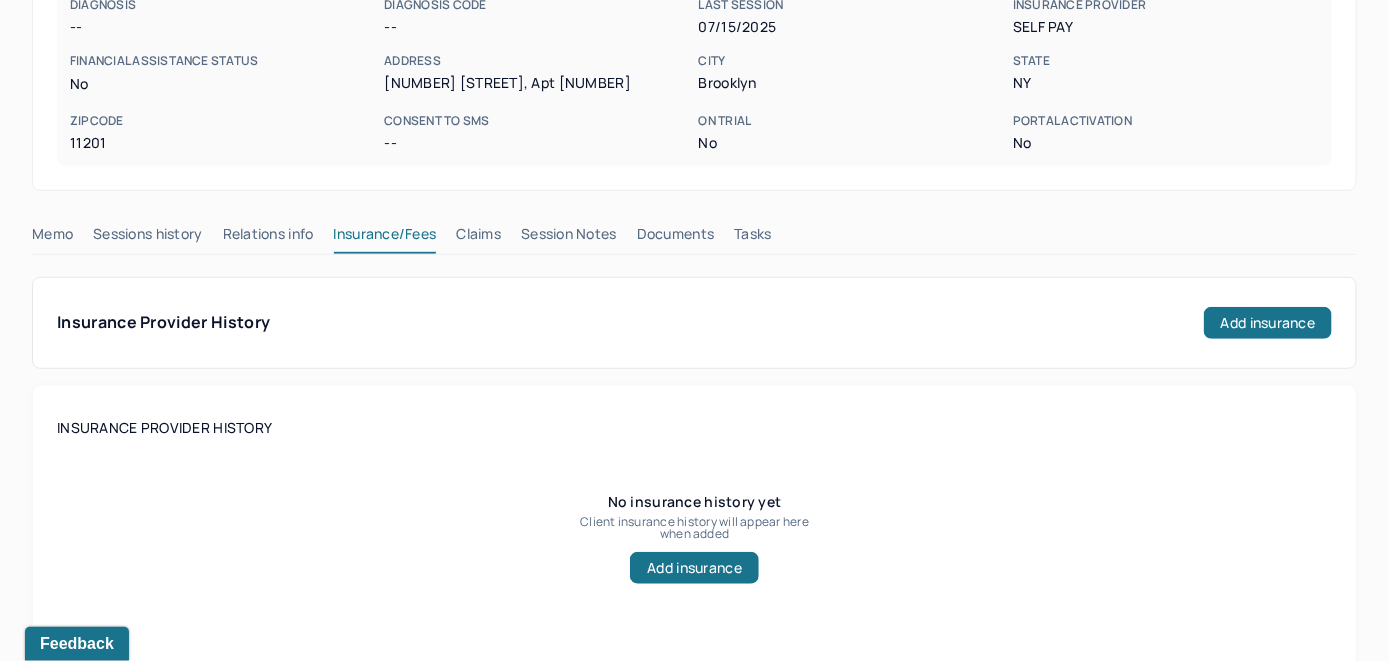 scroll, scrollTop: 337, scrollLeft: 0, axis: vertical 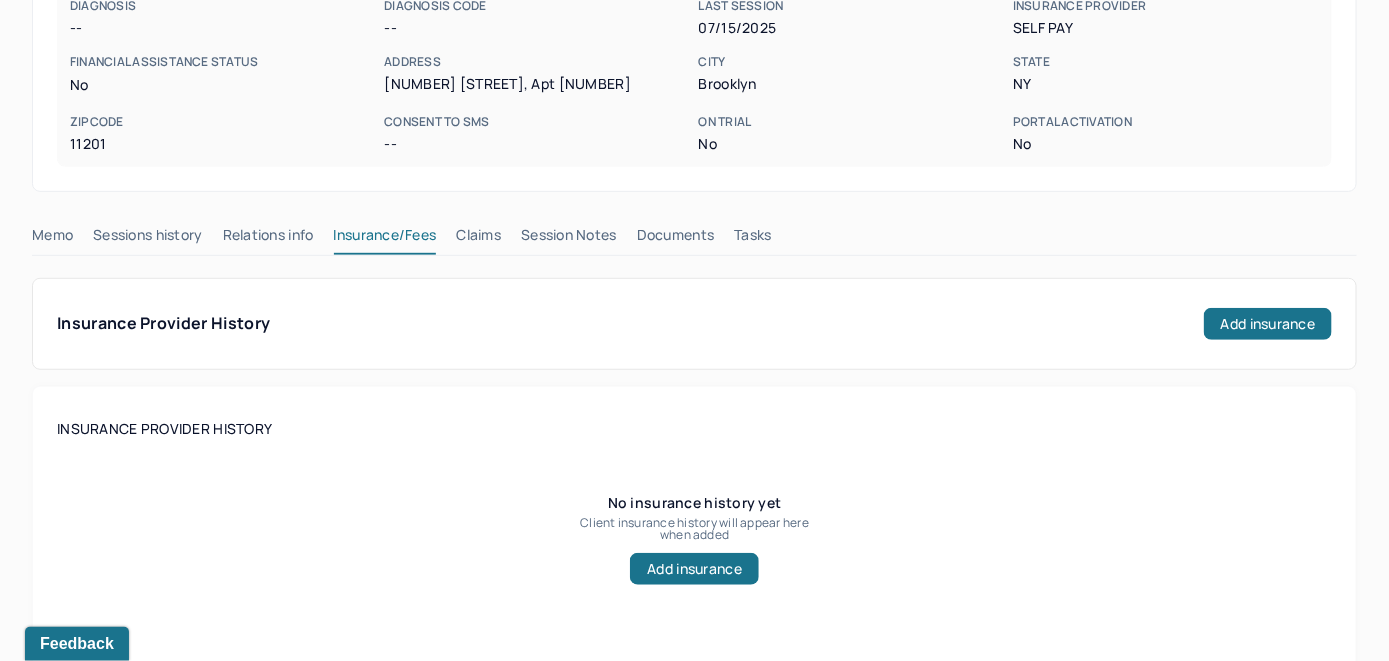 click on "Claims" at bounding box center [478, 239] 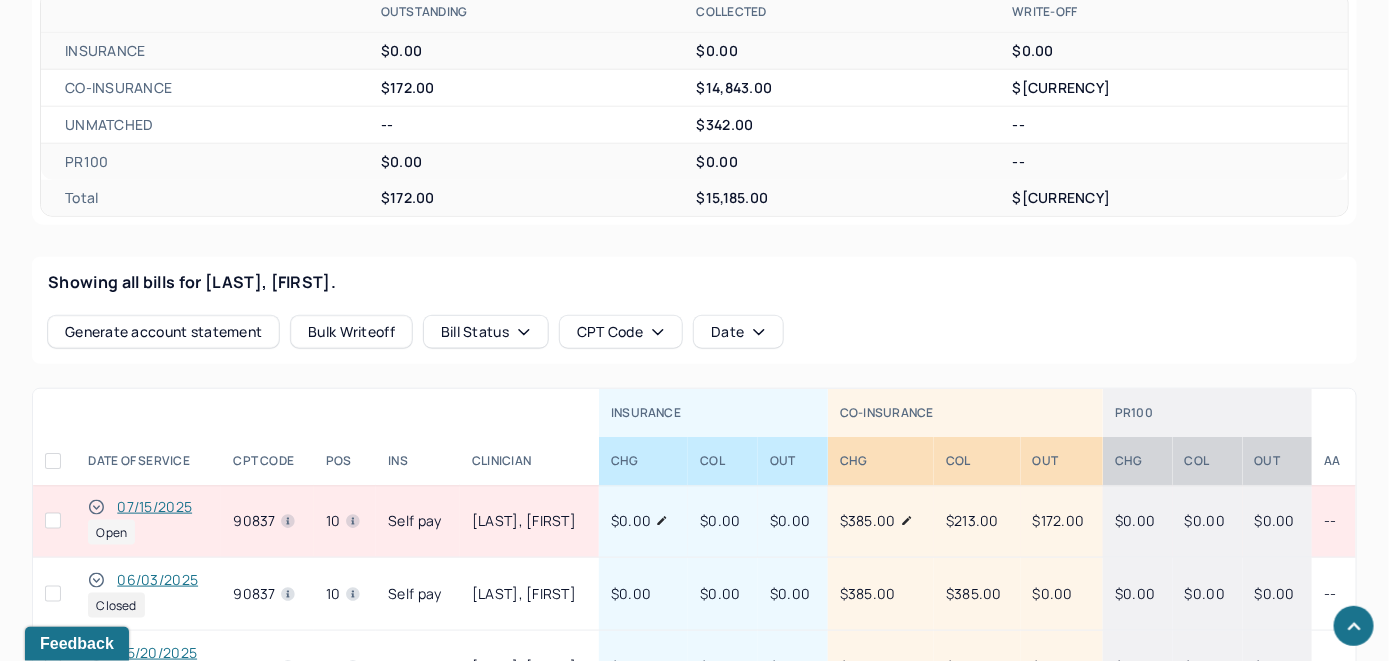 scroll, scrollTop: 737, scrollLeft: 0, axis: vertical 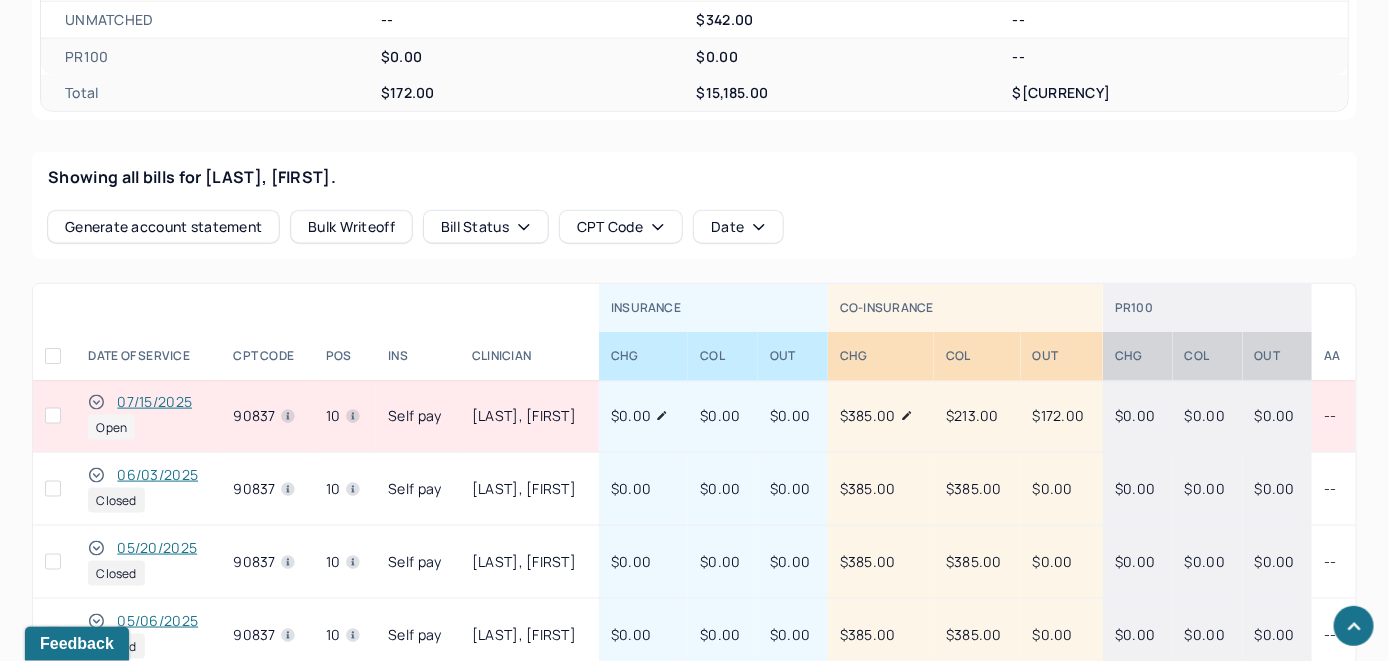 click on "07/15/2025" at bounding box center (154, 402) 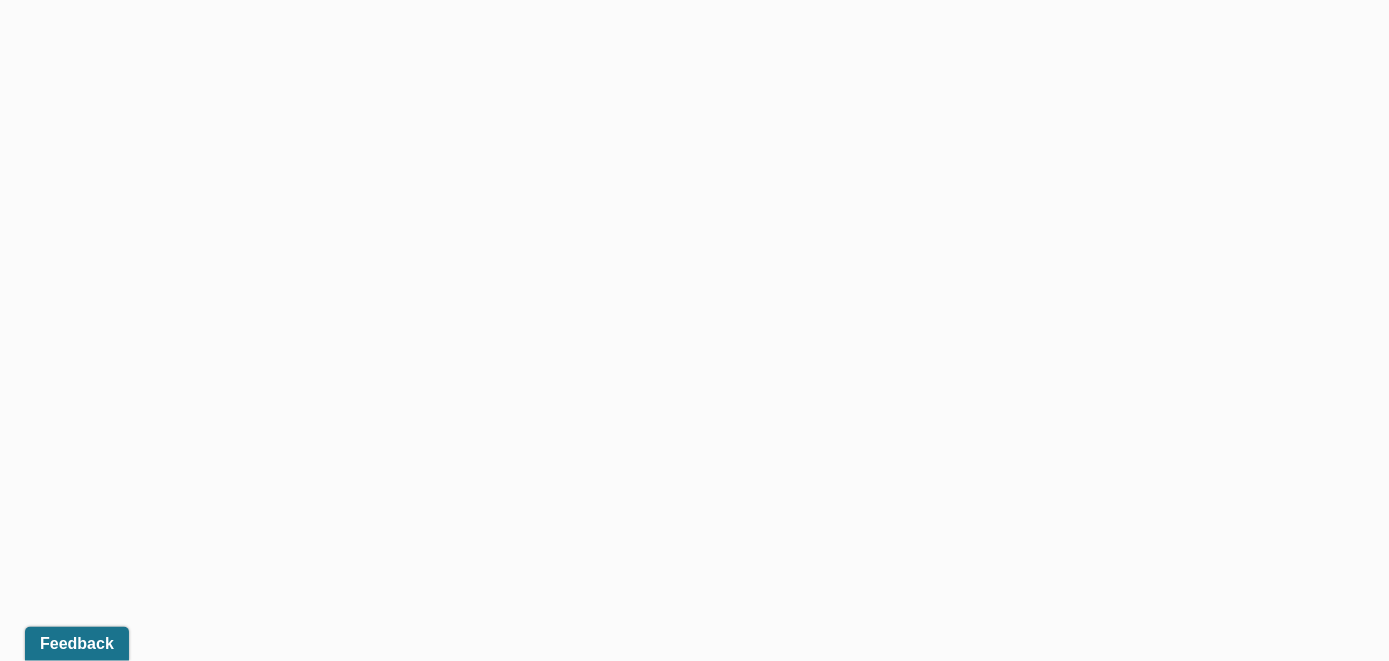scroll, scrollTop: 665, scrollLeft: 0, axis: vertical 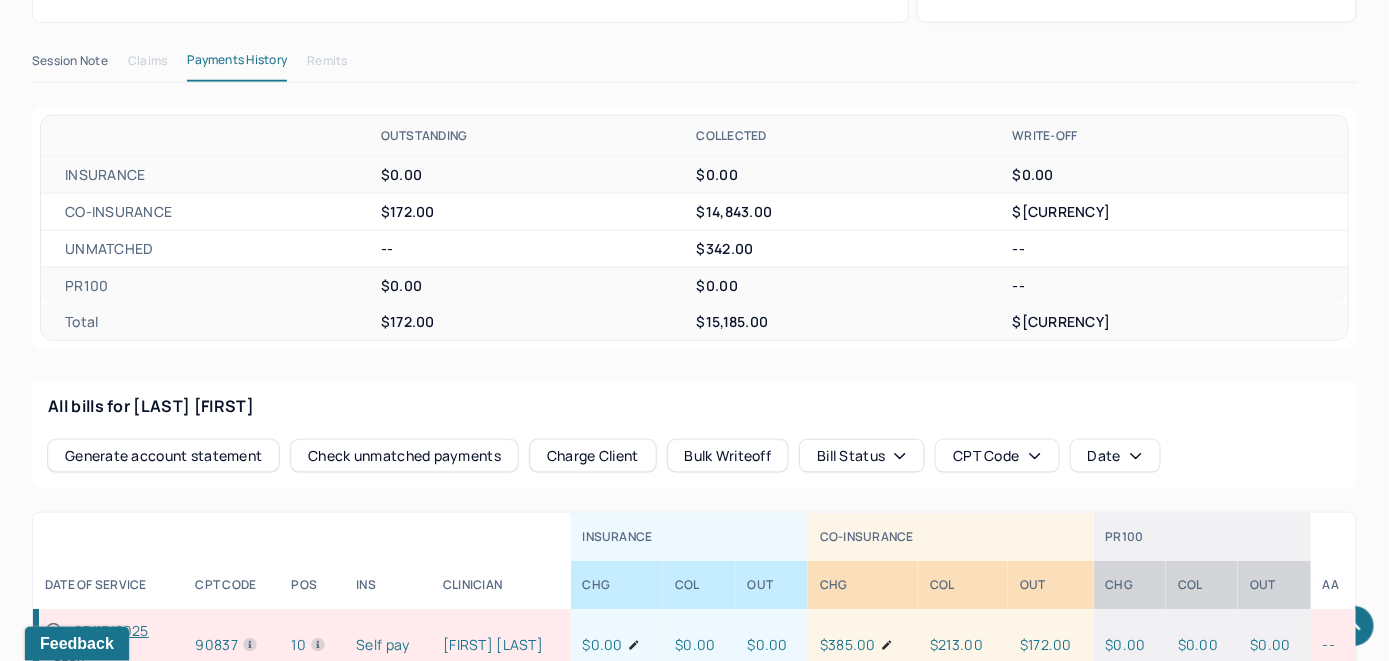 click on "Check unmatched payments" at bounding box center (404, 456) 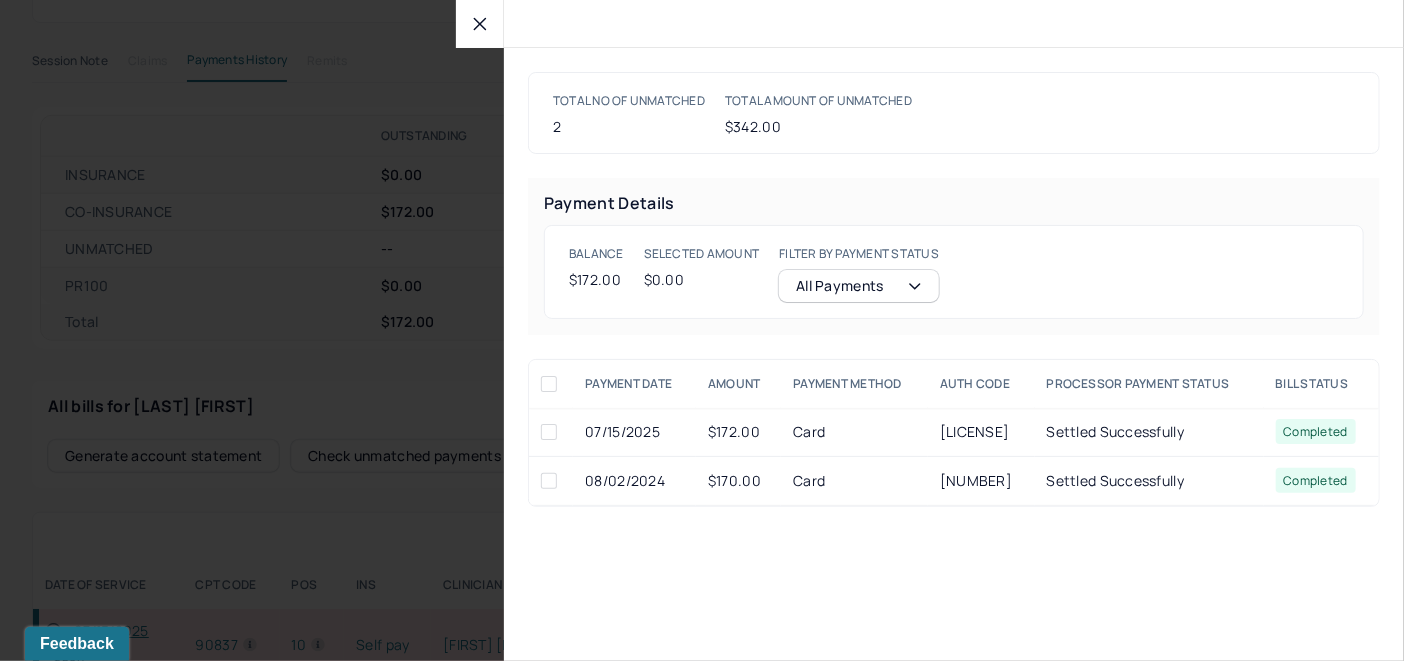 click at bounding box center (549, 432) 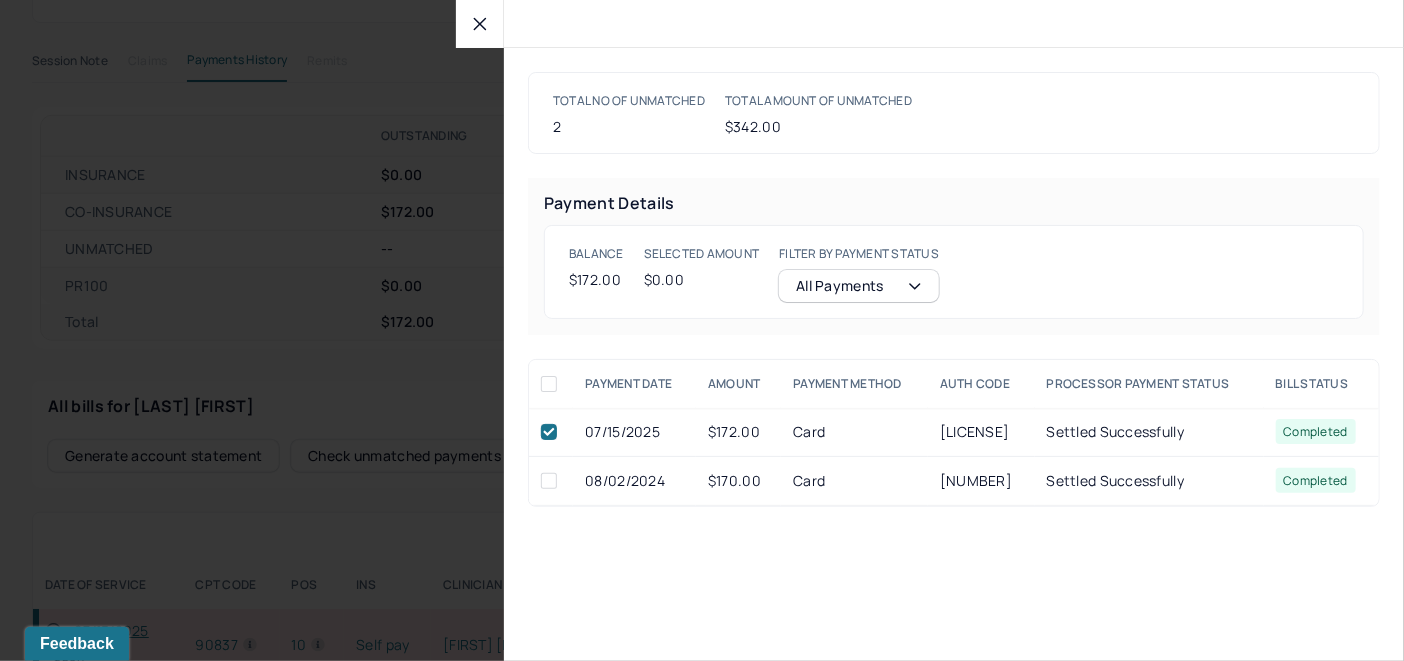 checkbox on "true" 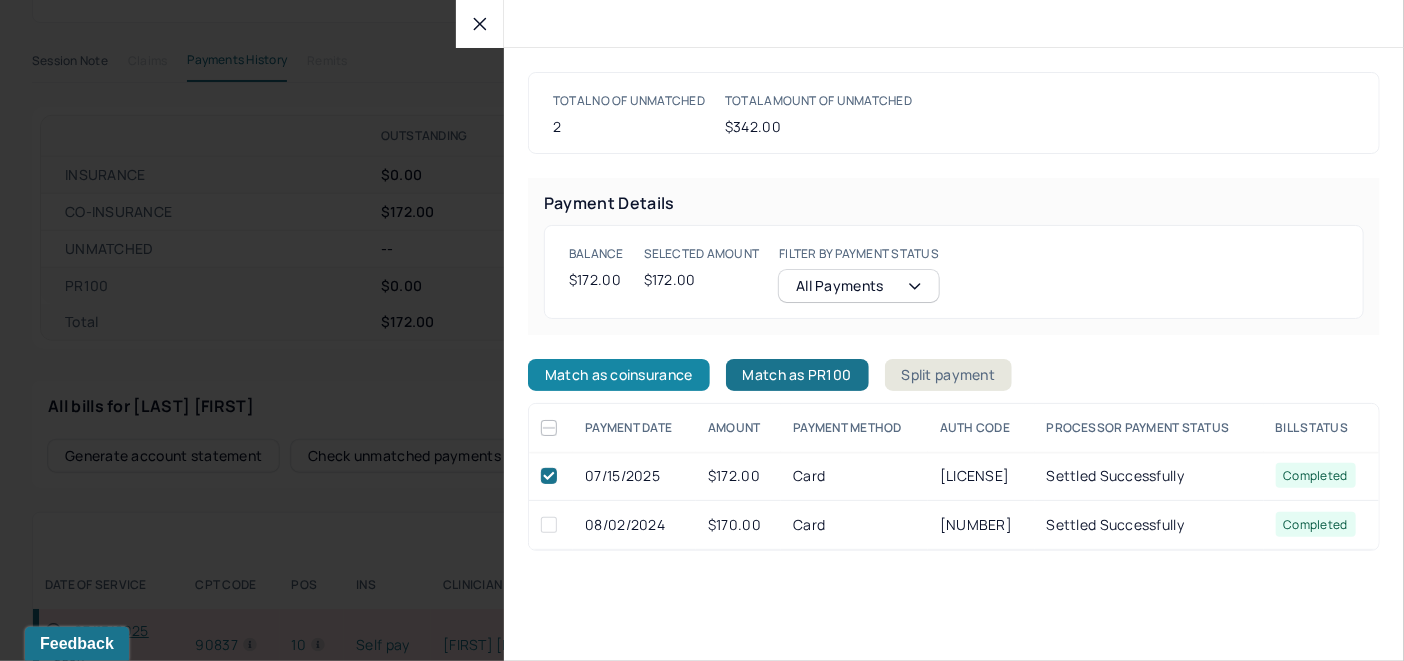 click on "Match as coinsurance" at bounding box center (619, 375) 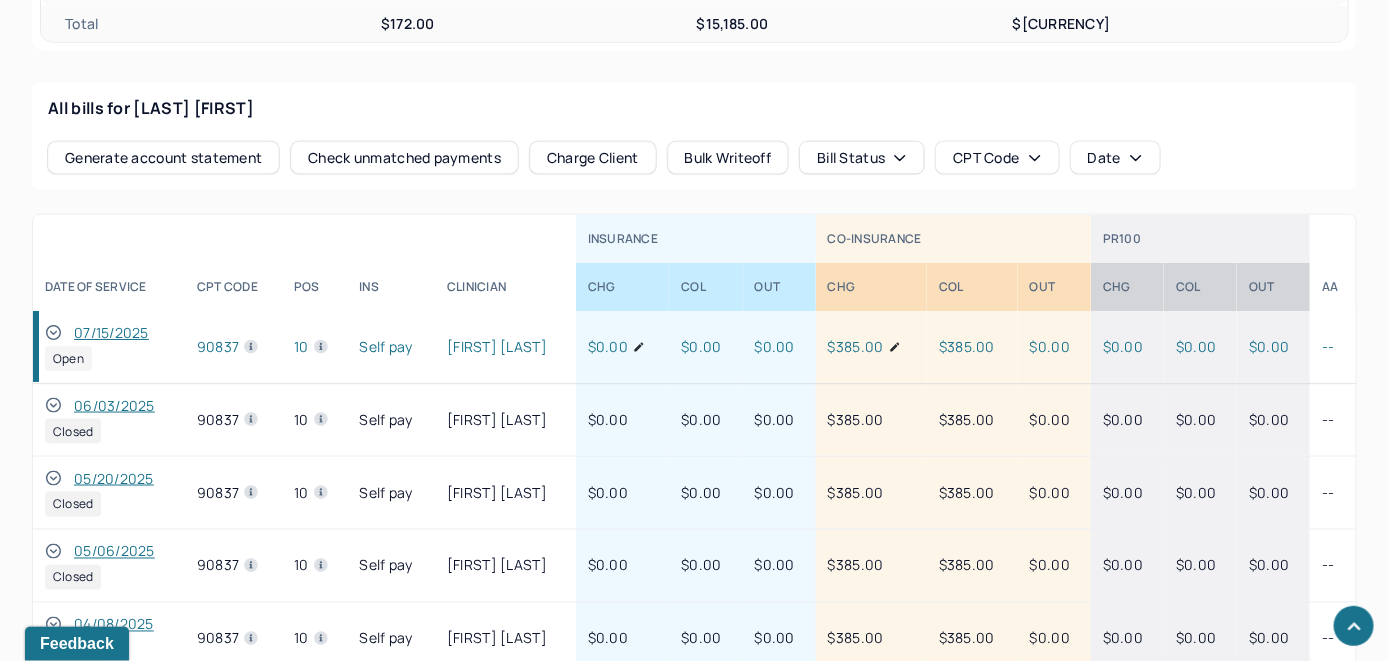 scroll, scrollTop: 965, scrollLeft: 0, axis: vertical 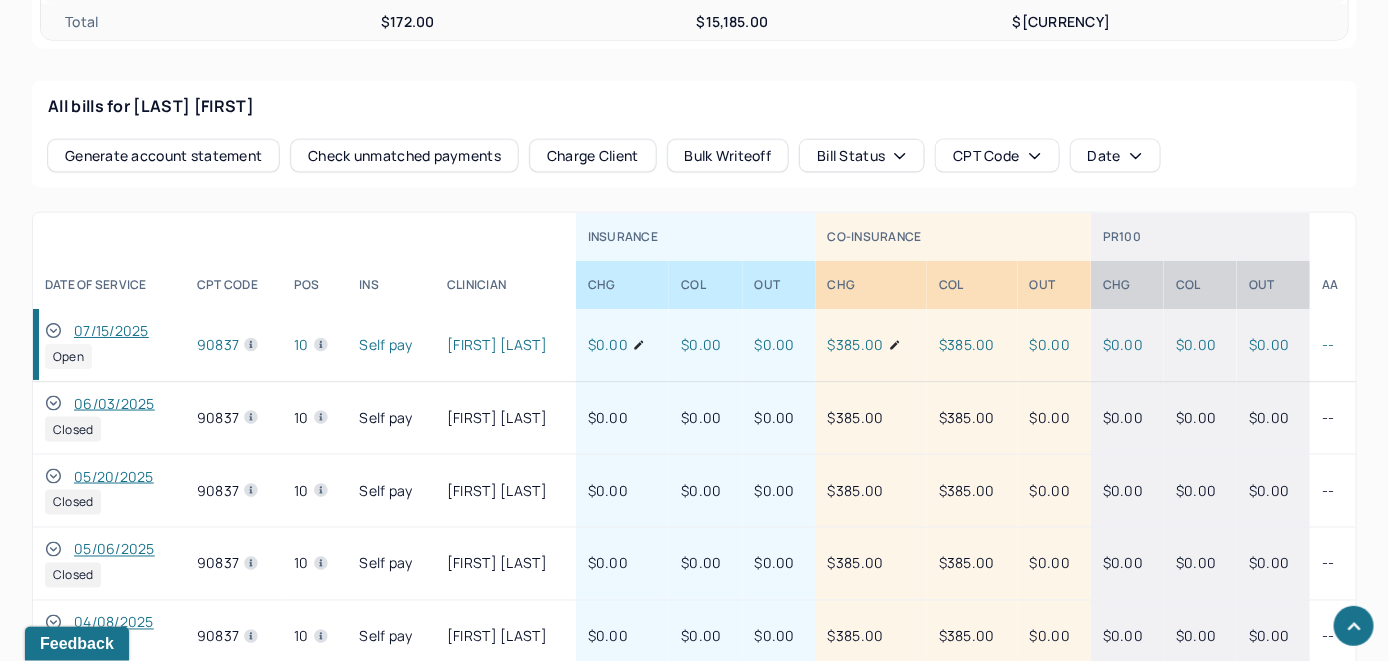 click 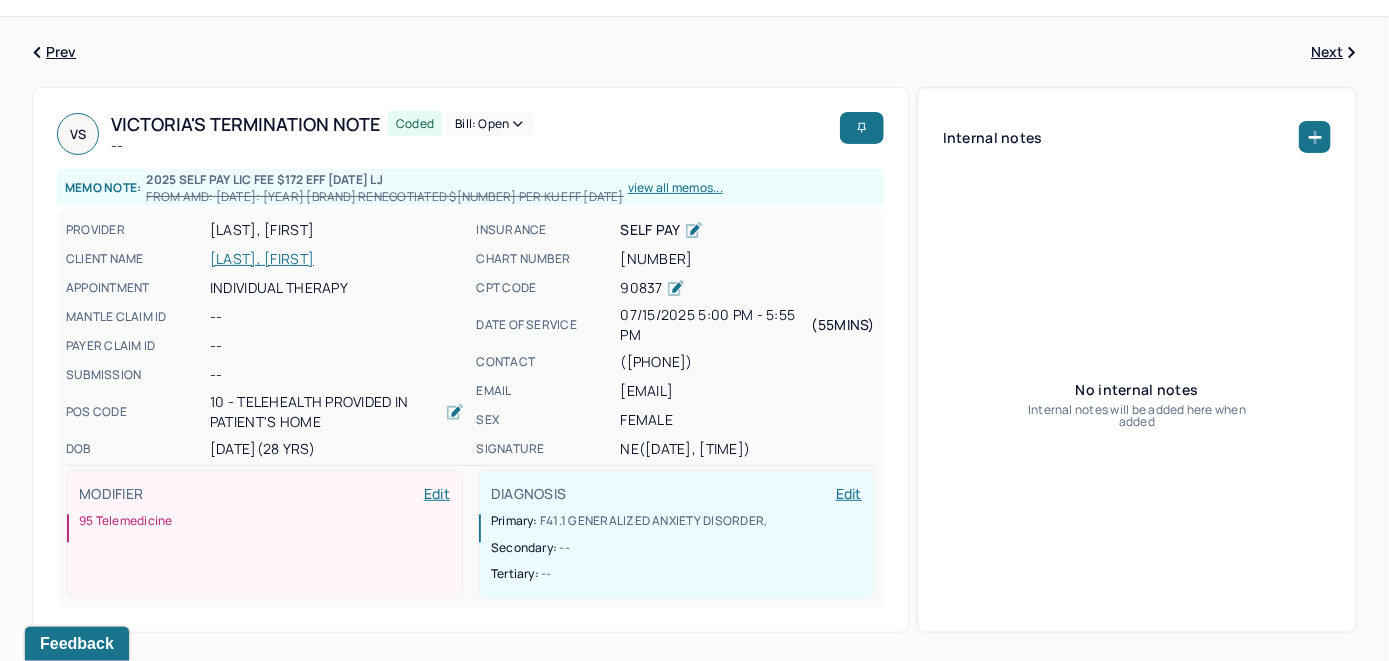 scroll, scrollTop: 0, scrollLeft: 0, axis: both 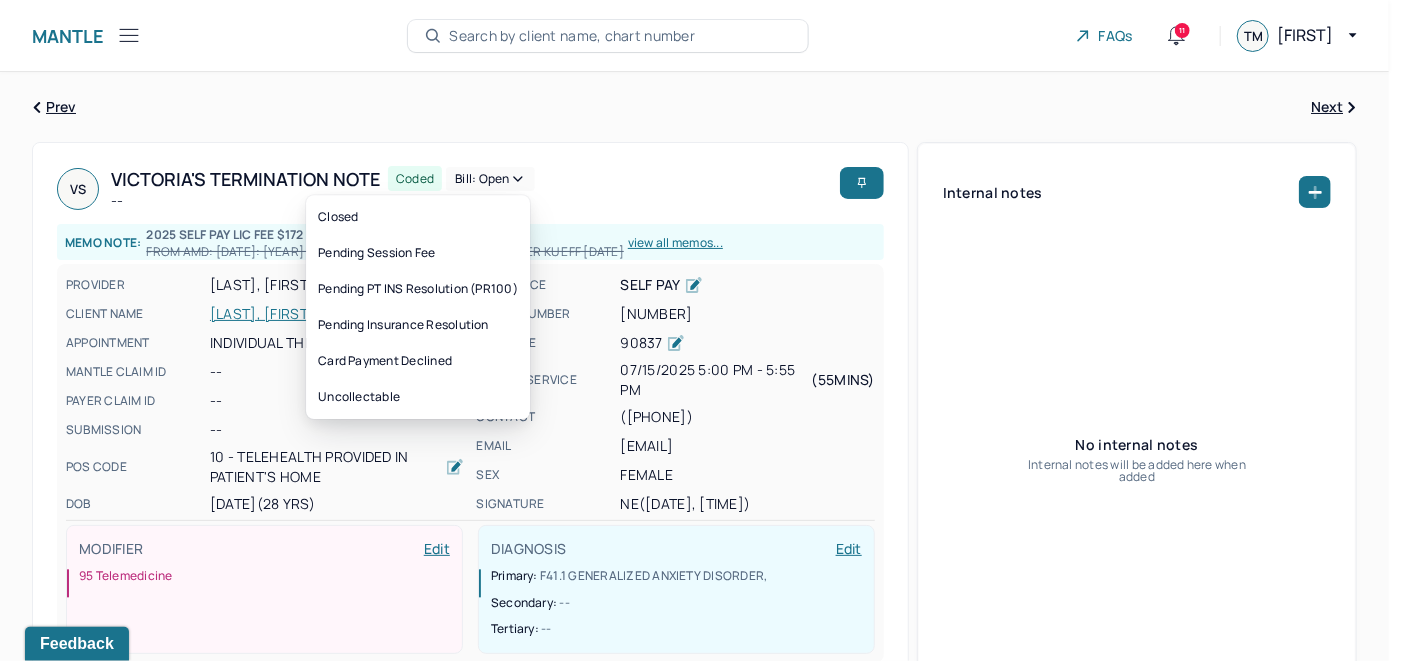 click on "Bill: Open" at bounding box center [490, 179] 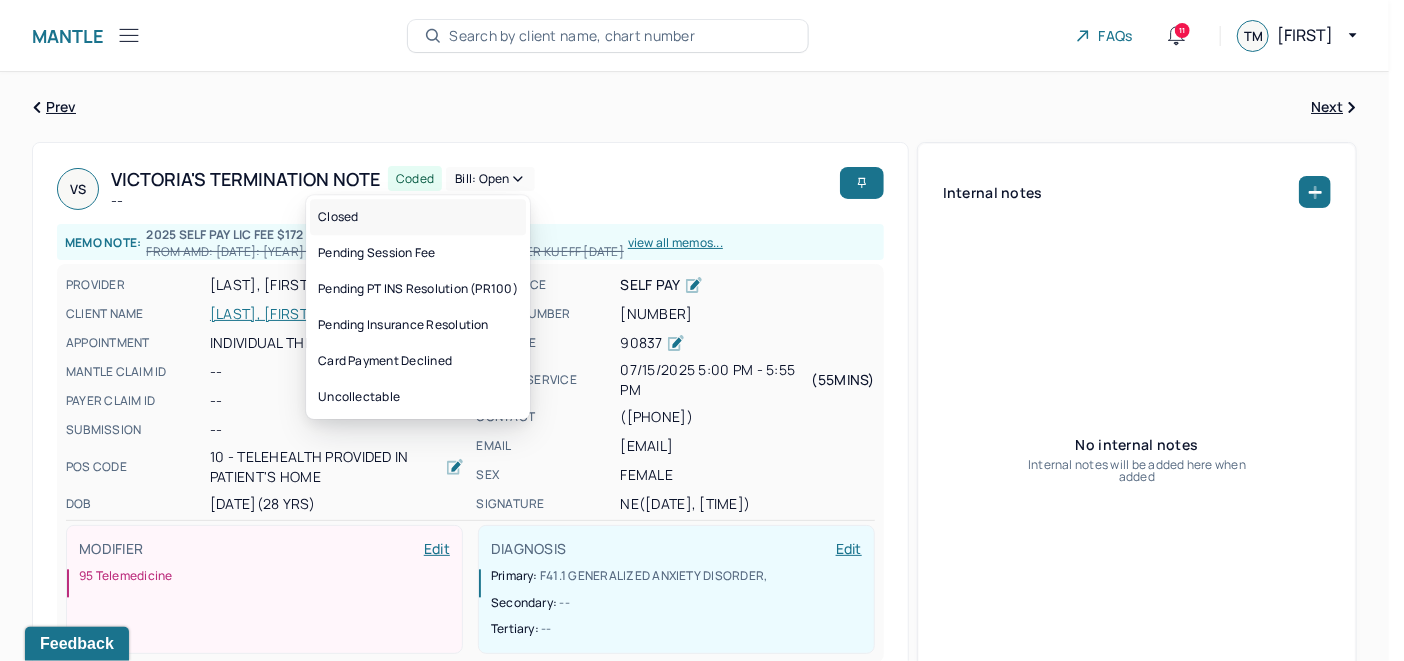 click on "Closed" at bounding box center (418, 217) 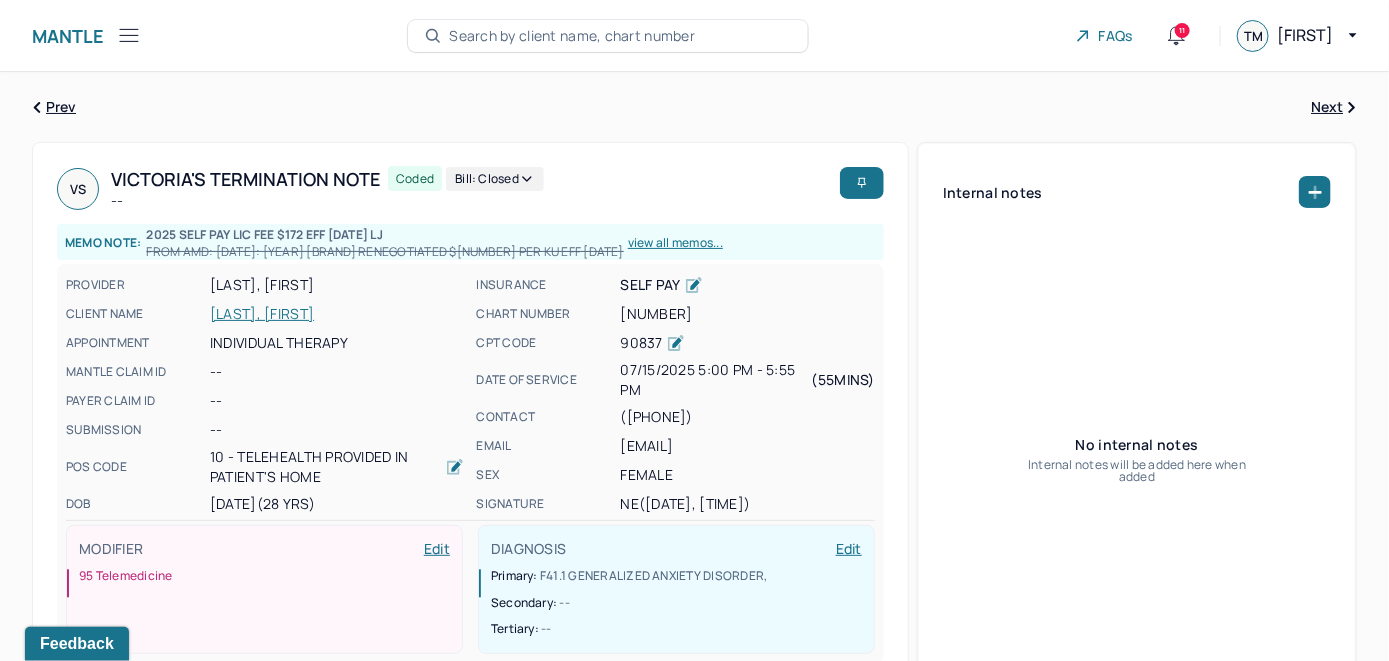 click on "Search by client name, chart number" at bounding box center (608, 36) 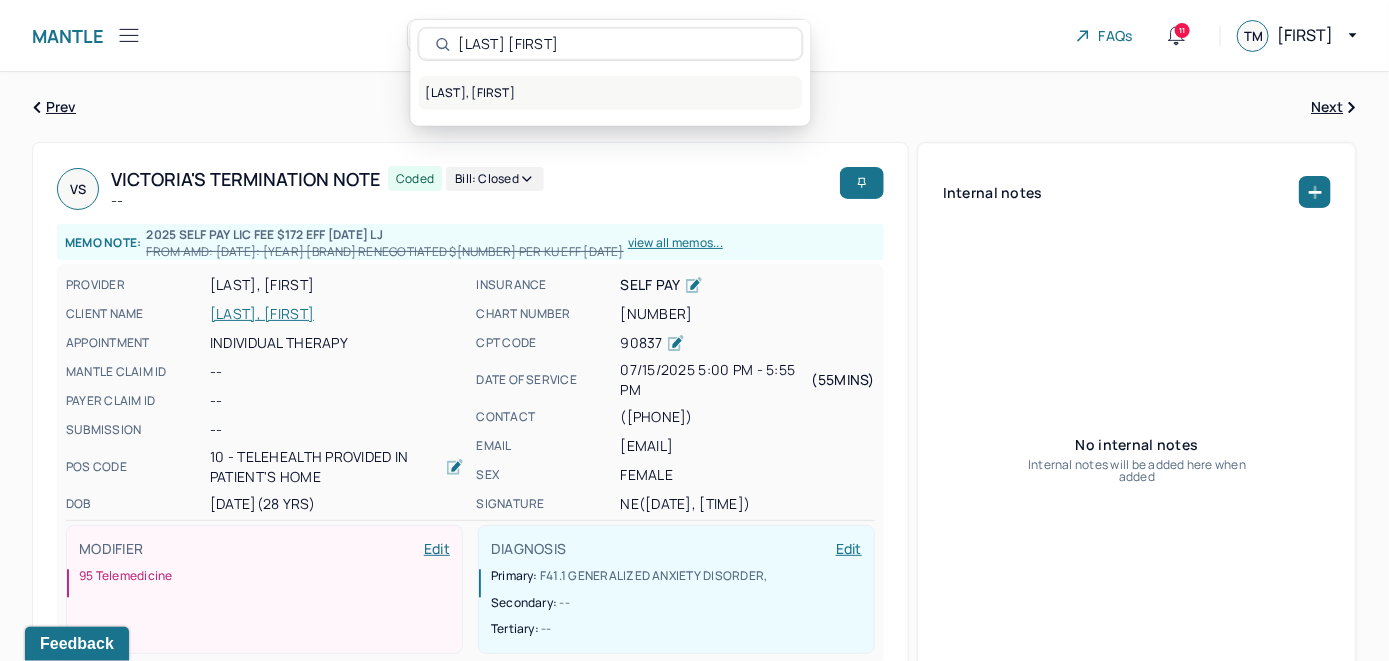 type on "[LAST] [FIRST]" 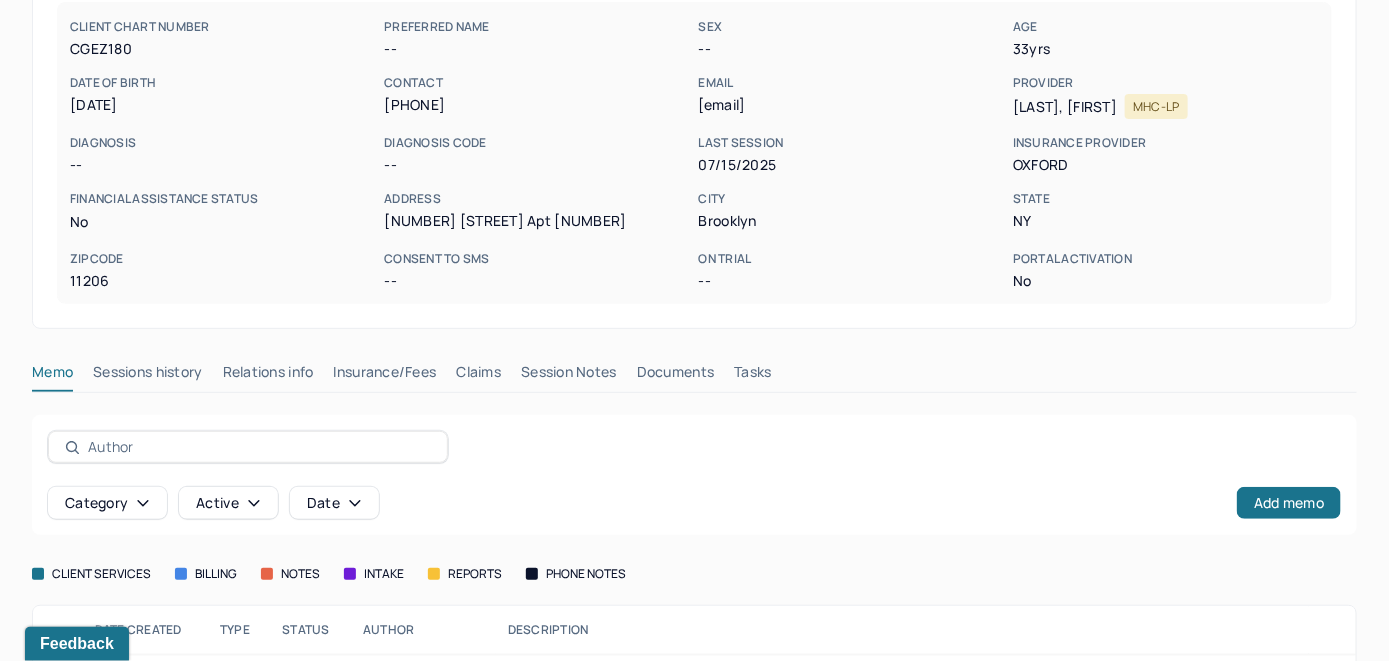 scroll, scrollTop: 400, scrollLeft: 0, axis: vertical 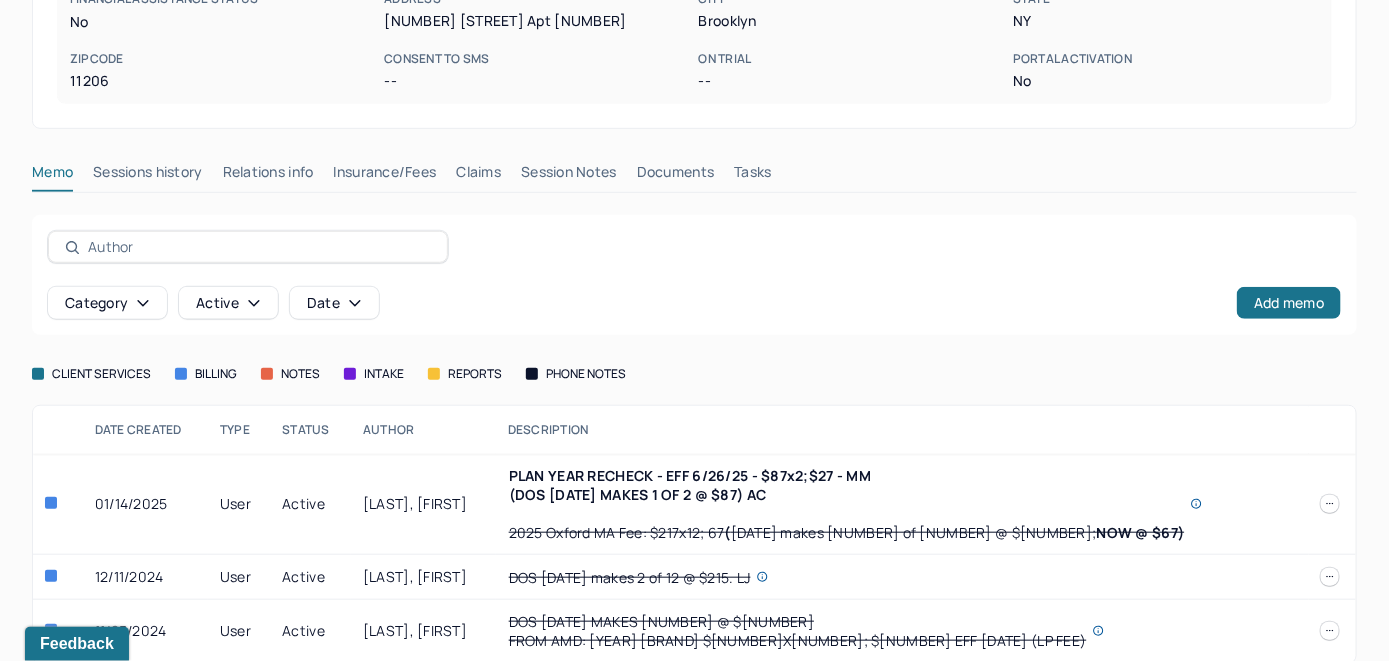 click on "Insurance/Fees" at bounding box center (385, 176) 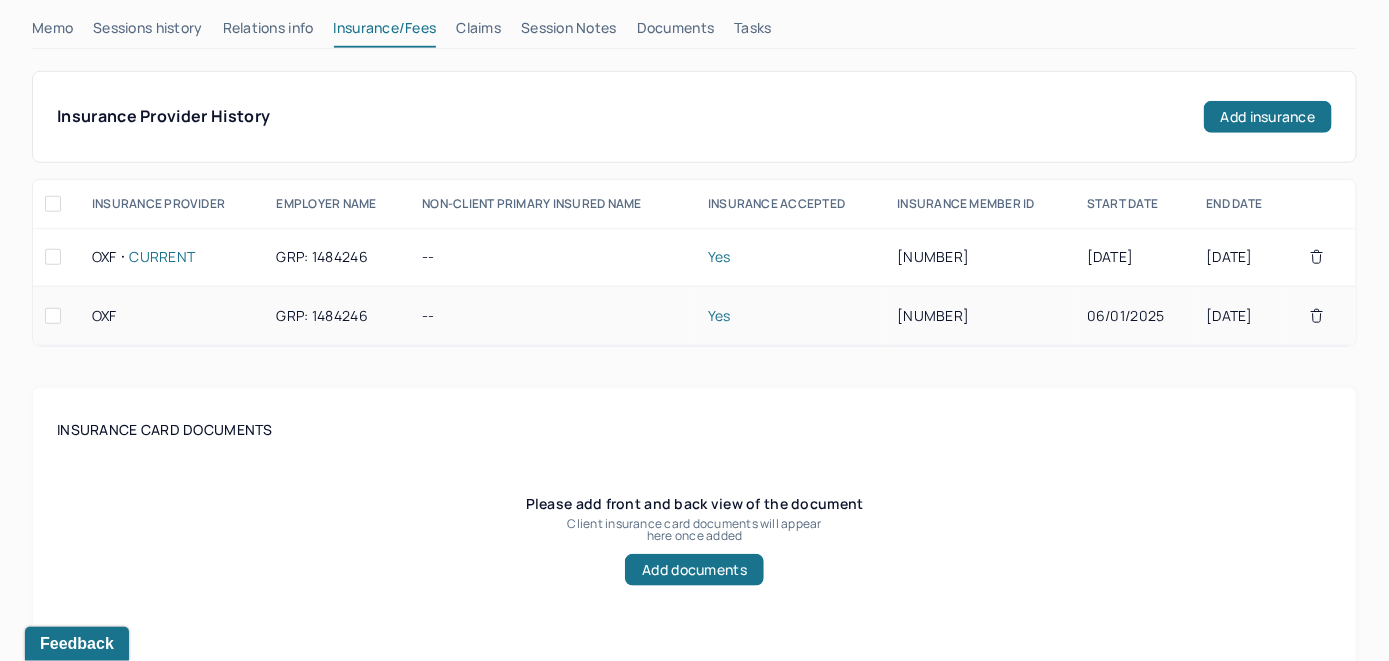 scroll, scrollTop: 400, scrollLeft: 0, axis: vertical 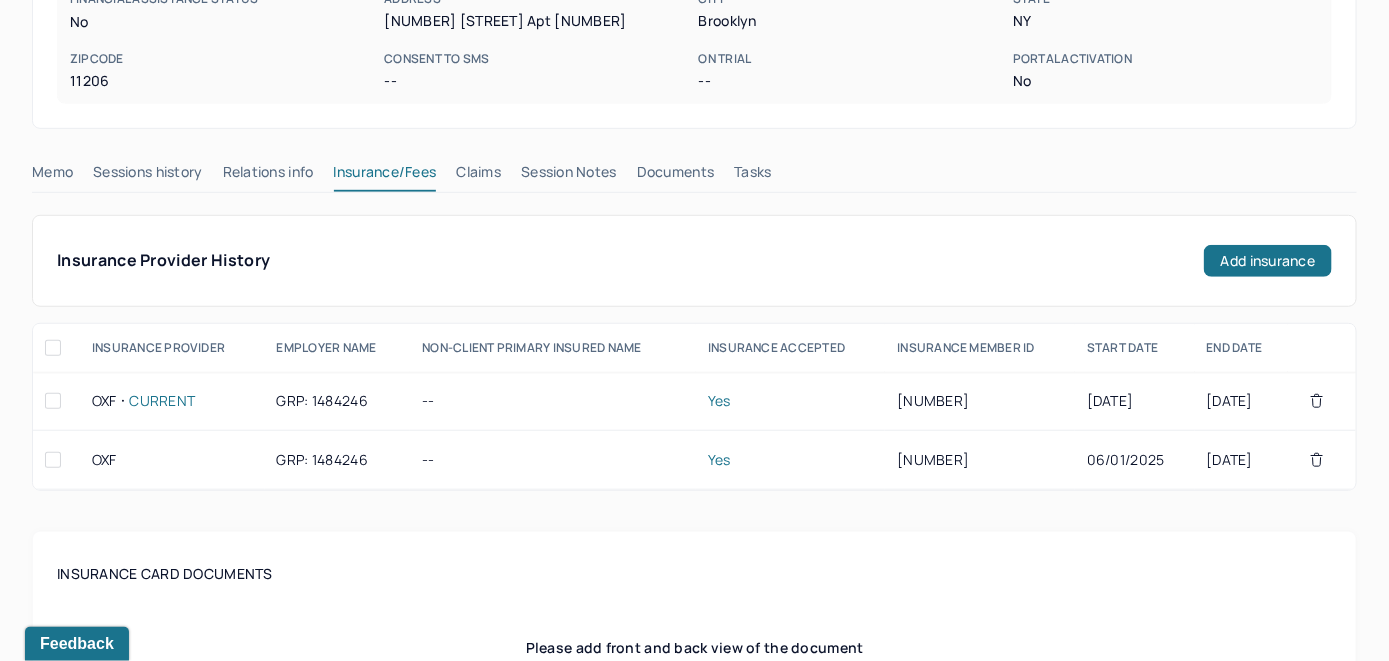 click on "Claims" at bounding box center (478, 176) 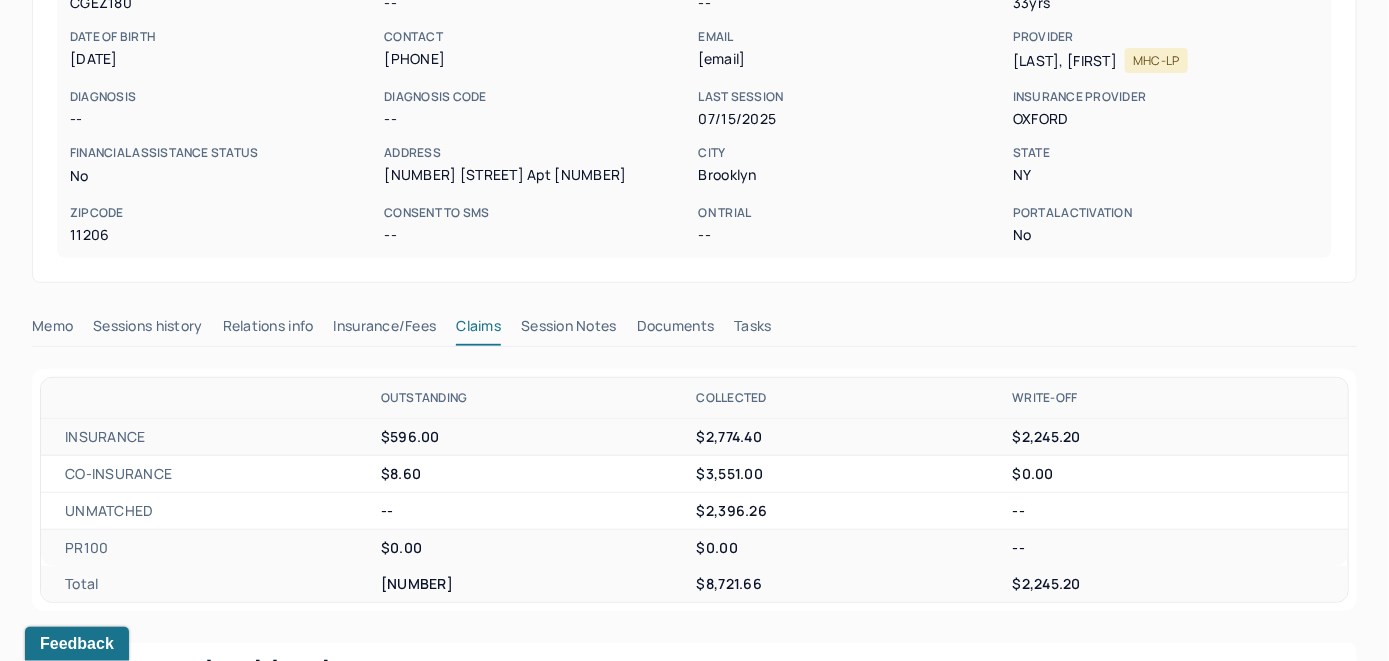 scroll, scrollTop: 241, scrollLeft: 0, axis: vertical 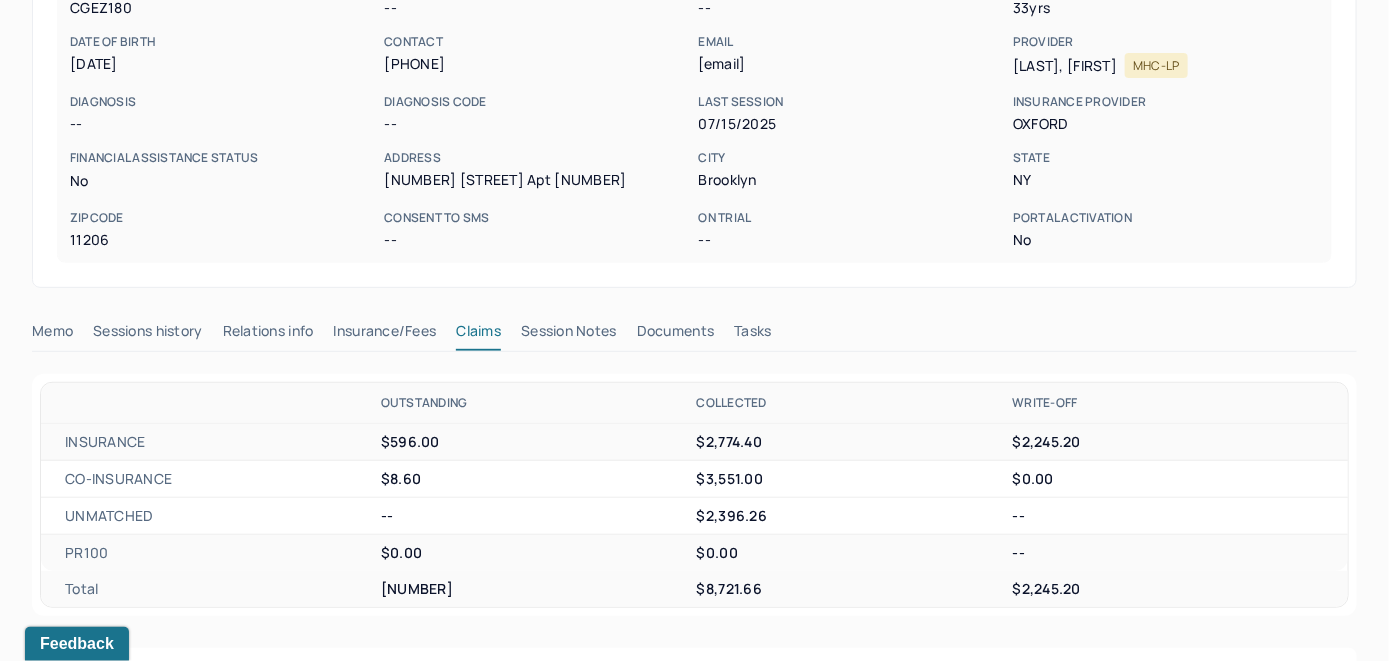 click on "Memo" at bounding box center (52, 335) 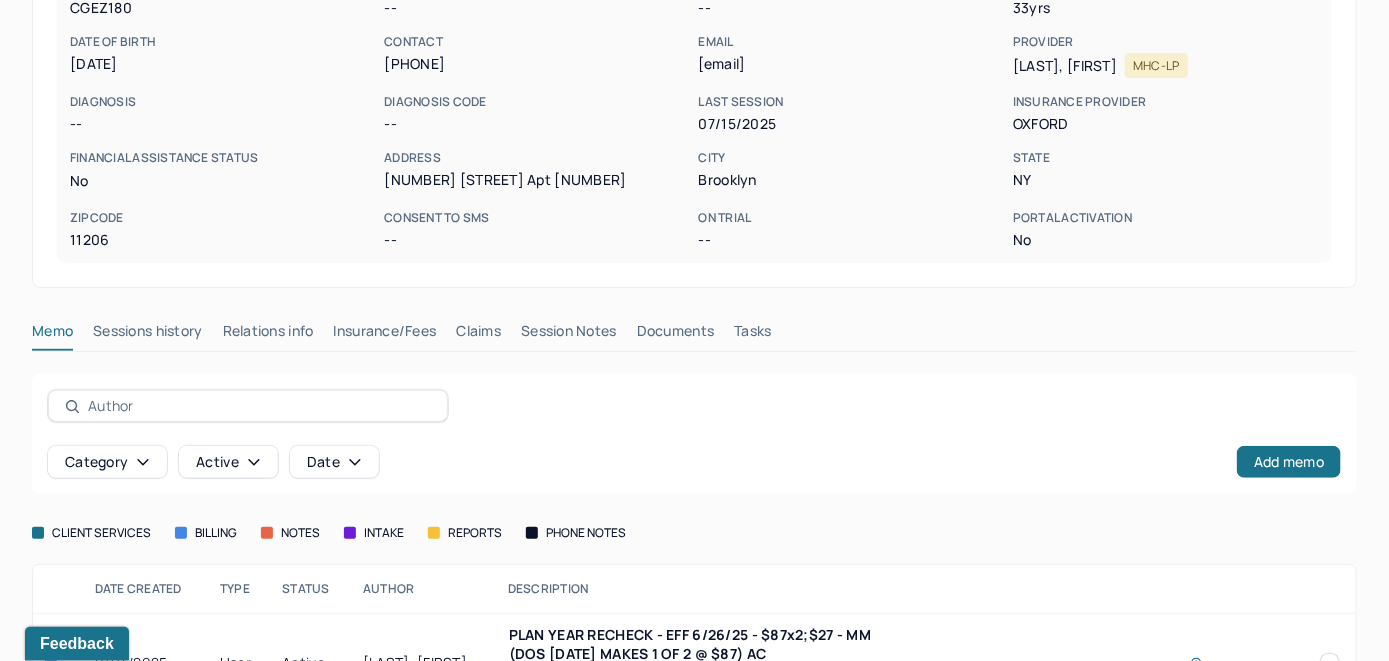 scroll, scrollTop: 341, scrollLeft: 0, axis: vertical 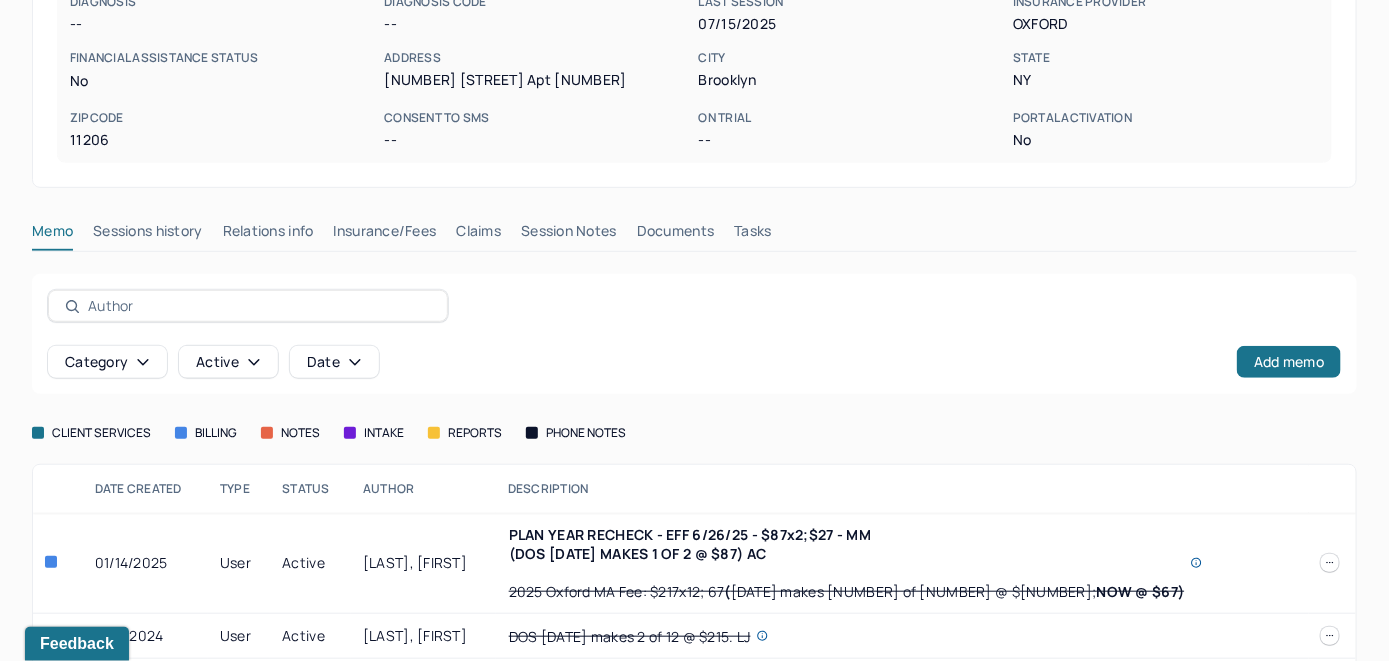 click on "Claims" at bounding box center [478, 235] 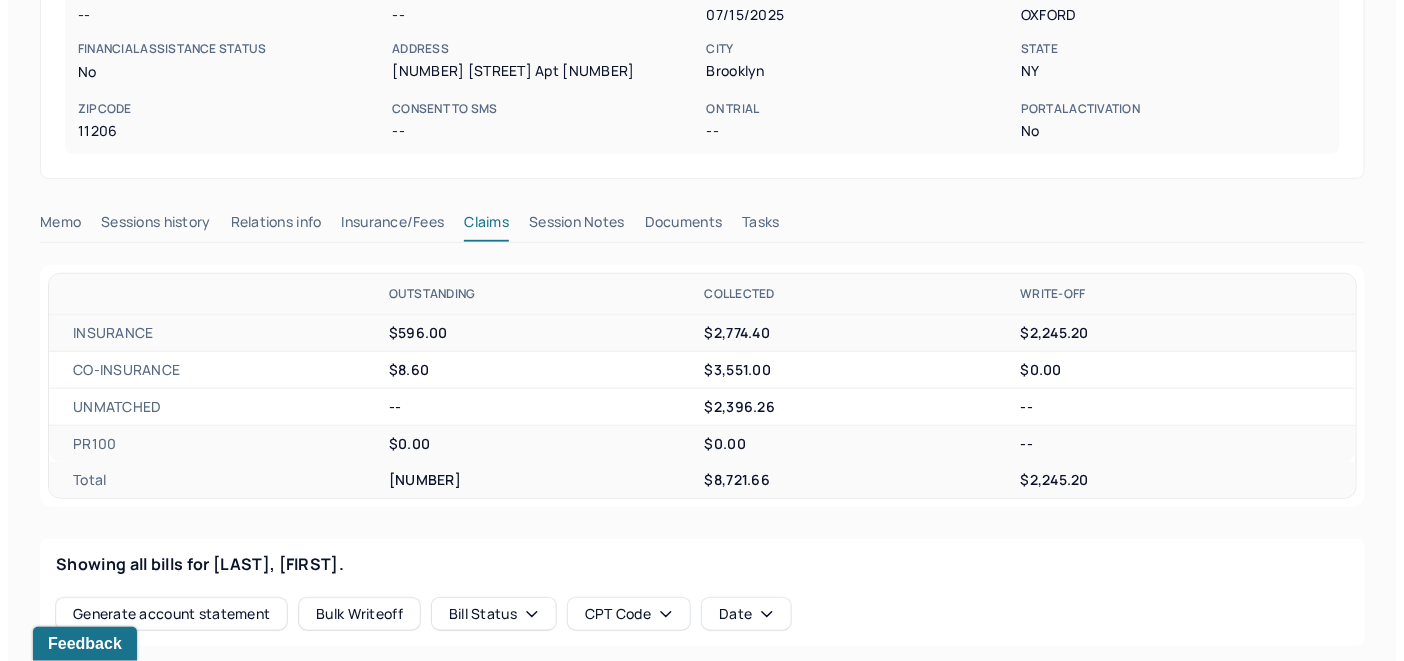 scroll, scrollTop: 341, scrollLeft: 0, axis: vertical 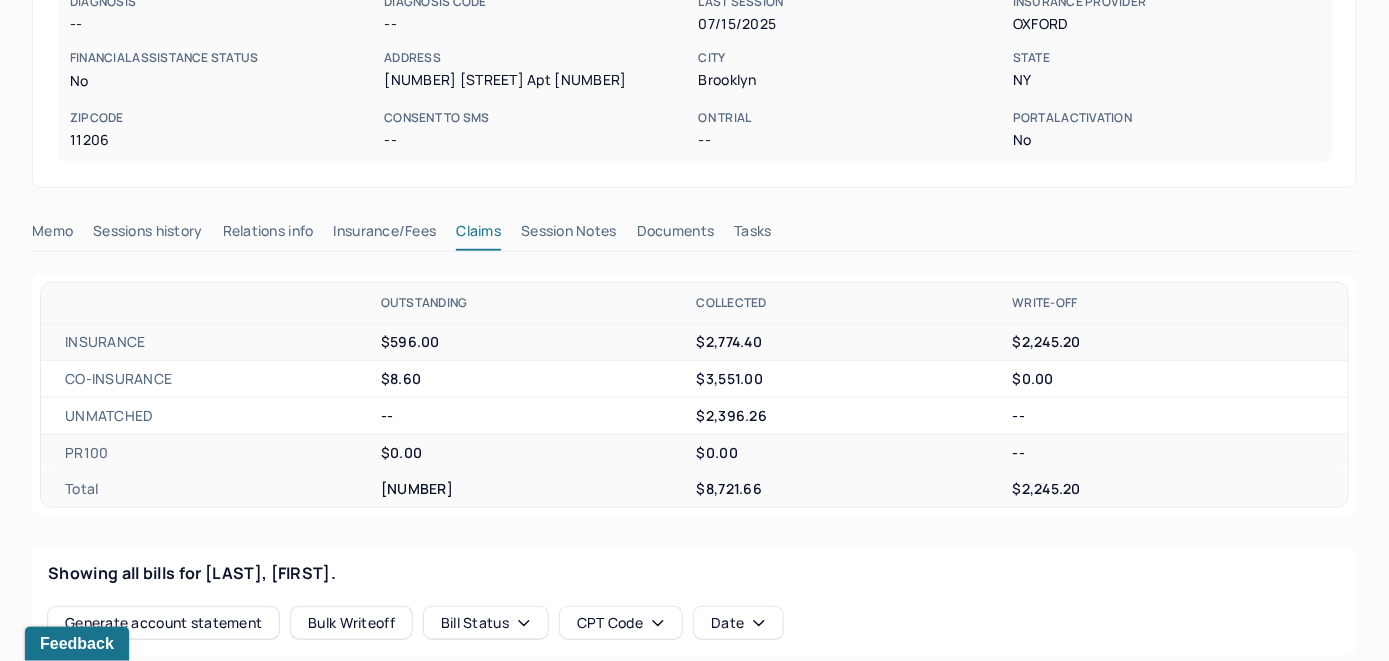 click on "Memo" at bounding box center [52, 235] 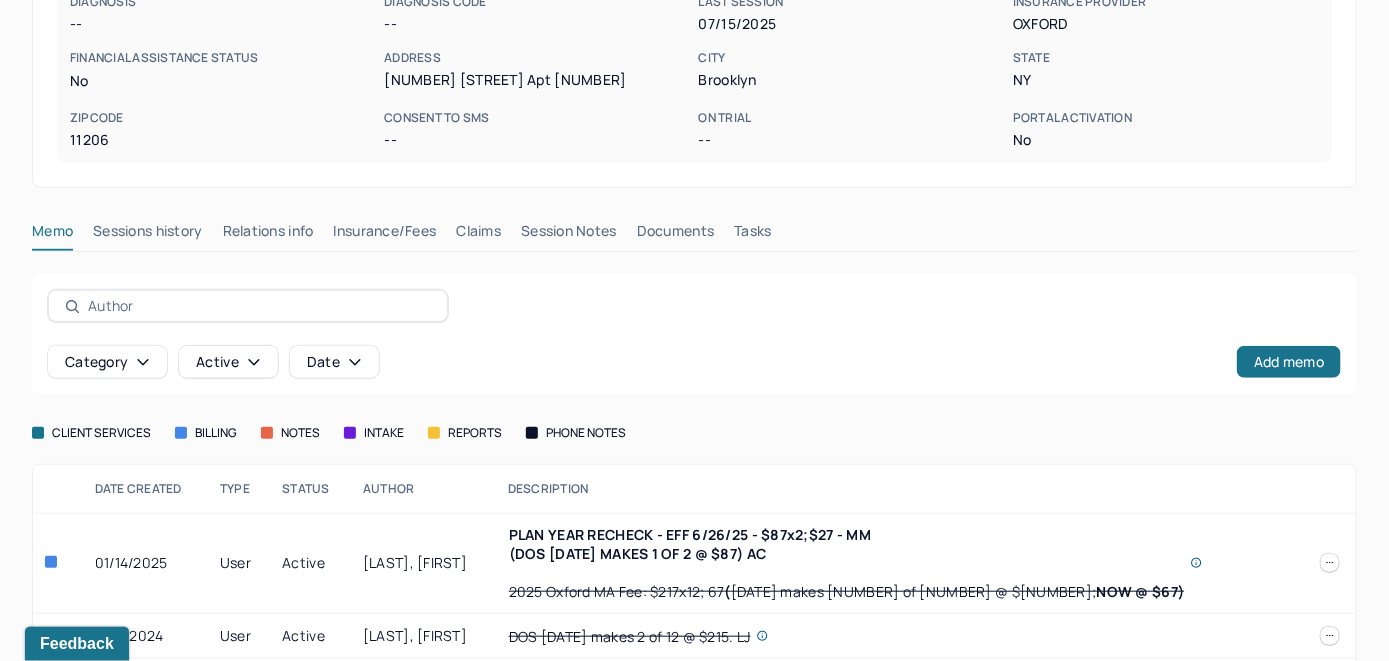 click at bounding box center [1333, 563] 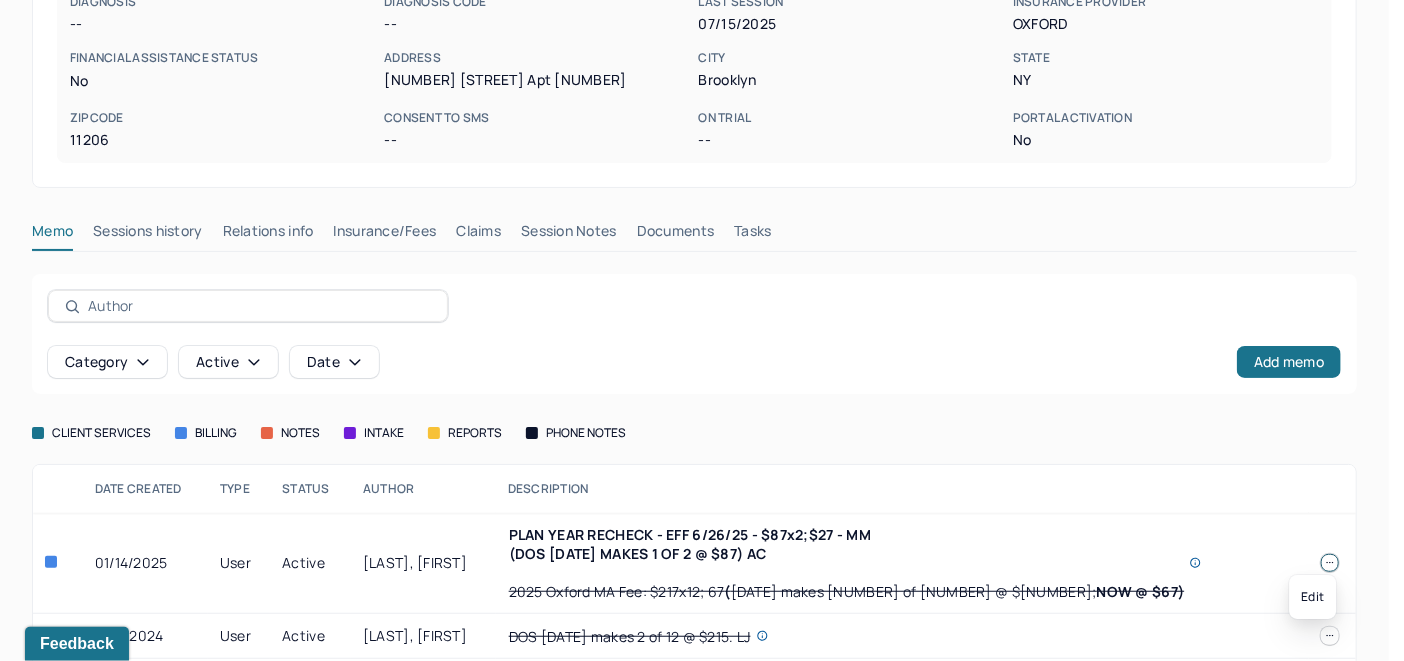 click at bounding box center [1330, 563] 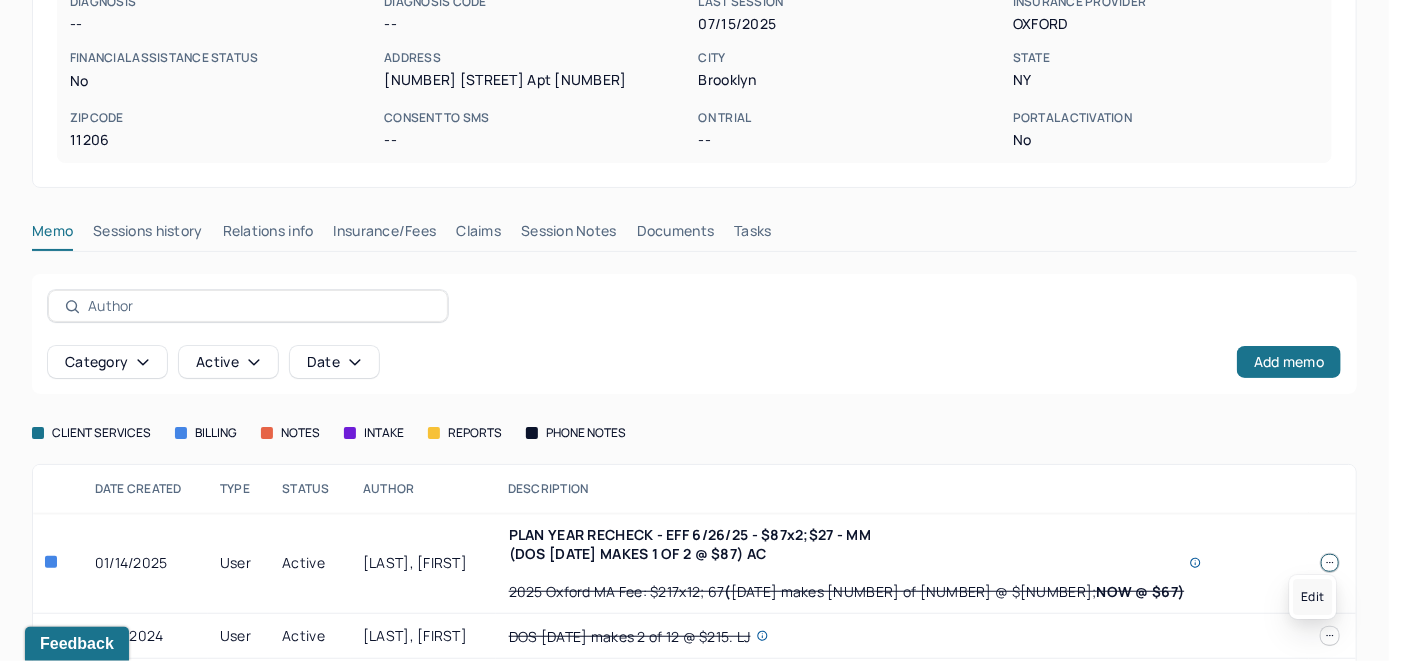 click on "Edit" at bounding box center (1312, 597) 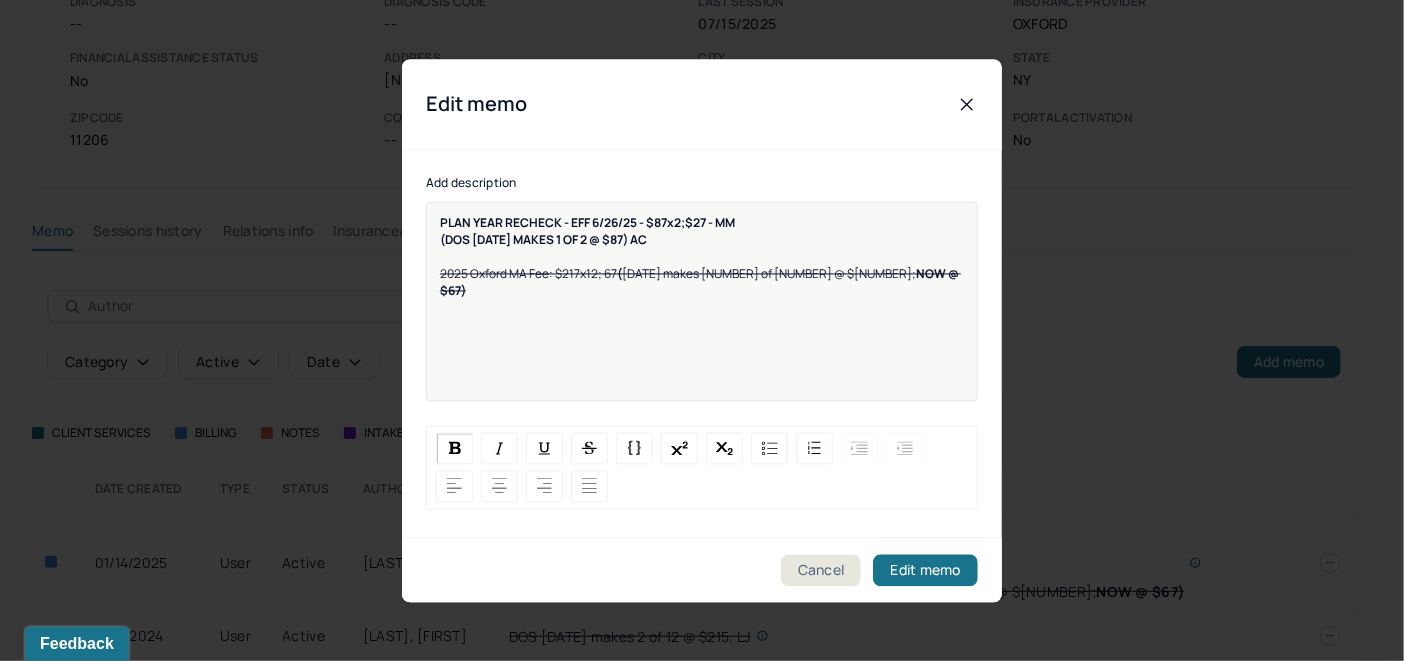 click on "PLAN YEAR RECHECK - EFF [DATE] - $[NUMBER]x[NUMBER];$[NUMBER] - MM (DOS [DATE]) [NAME] [NUMBER] OF [NUMBER] @ $[NUMBER]) AC [YEAR] [NAME] Fee: $[NUMBER]x[NUMBER]; [NUMBER] ( [DATE] makes [NUMBER] of [NUMBER] @ $[NUMBER]; NOW @ $[NUMBER])" at bounding box center (702, 314) 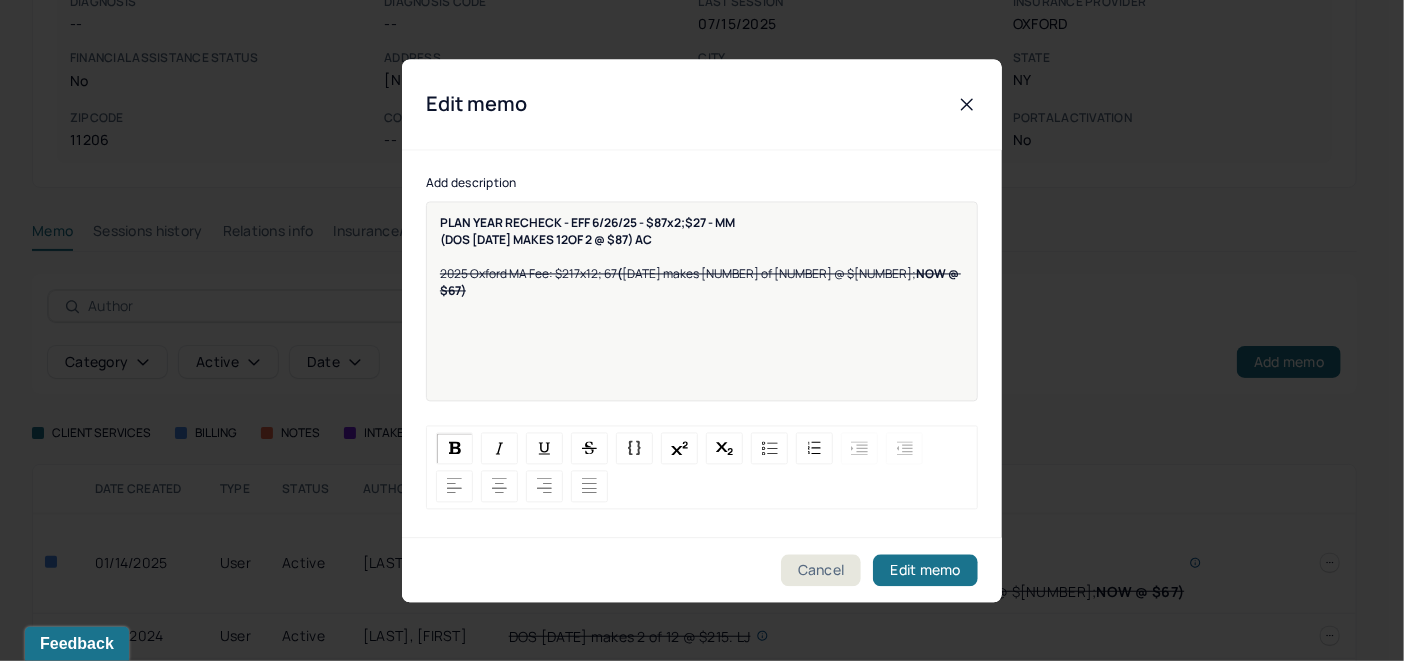 click on "(DOS [DATE] MAKES 12OF 2 @ $87) AC" at bounding box center [702, 239] 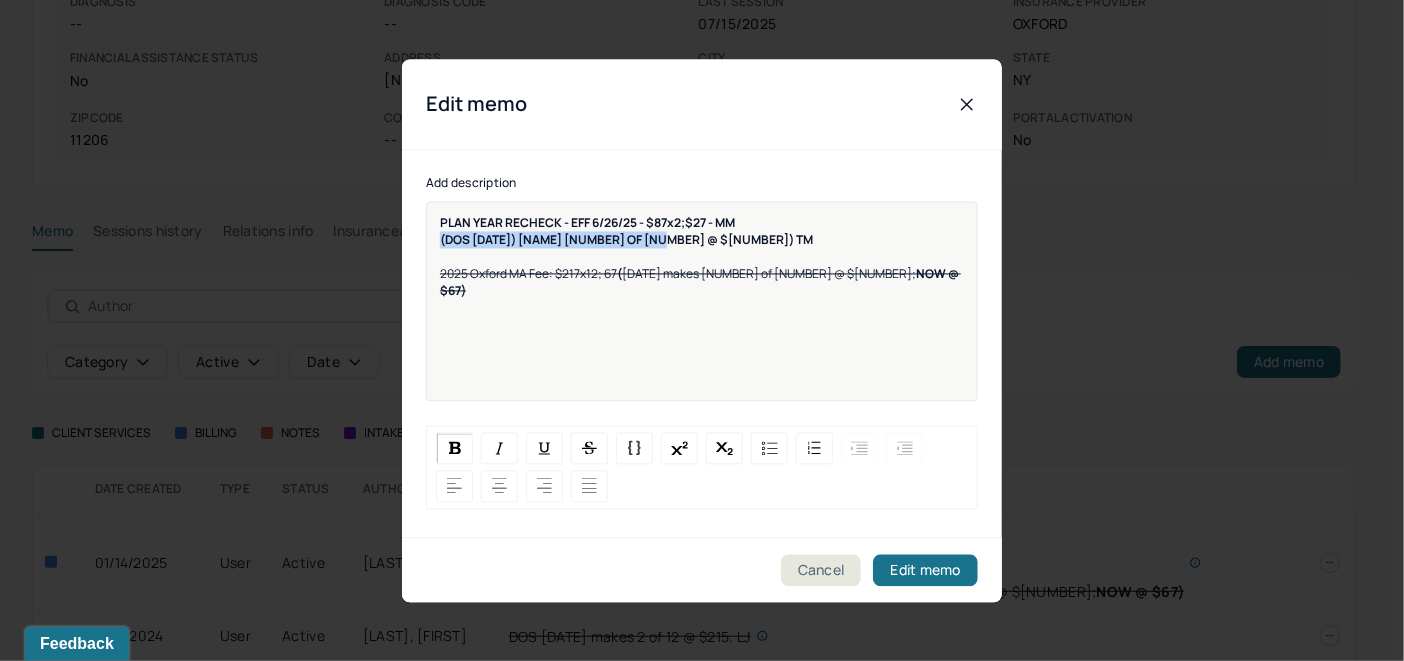 drag, startPoint x: 683, startPoint y: 245, endPoint x: 434, endPoint y: 241, distance: 249.03212 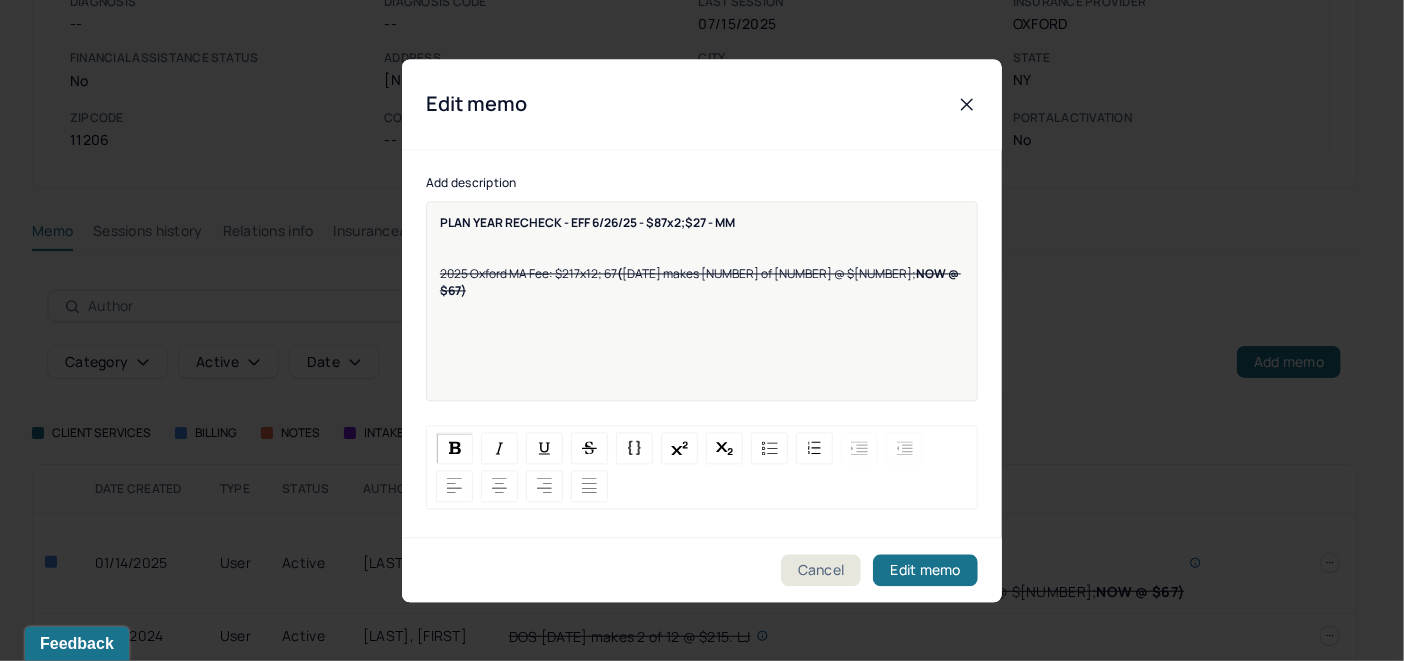 click on "PLAN YEAR RECHECK - EFF 6/26/25 - $87x2;$27 - MM" at bounding box center [702, 222] 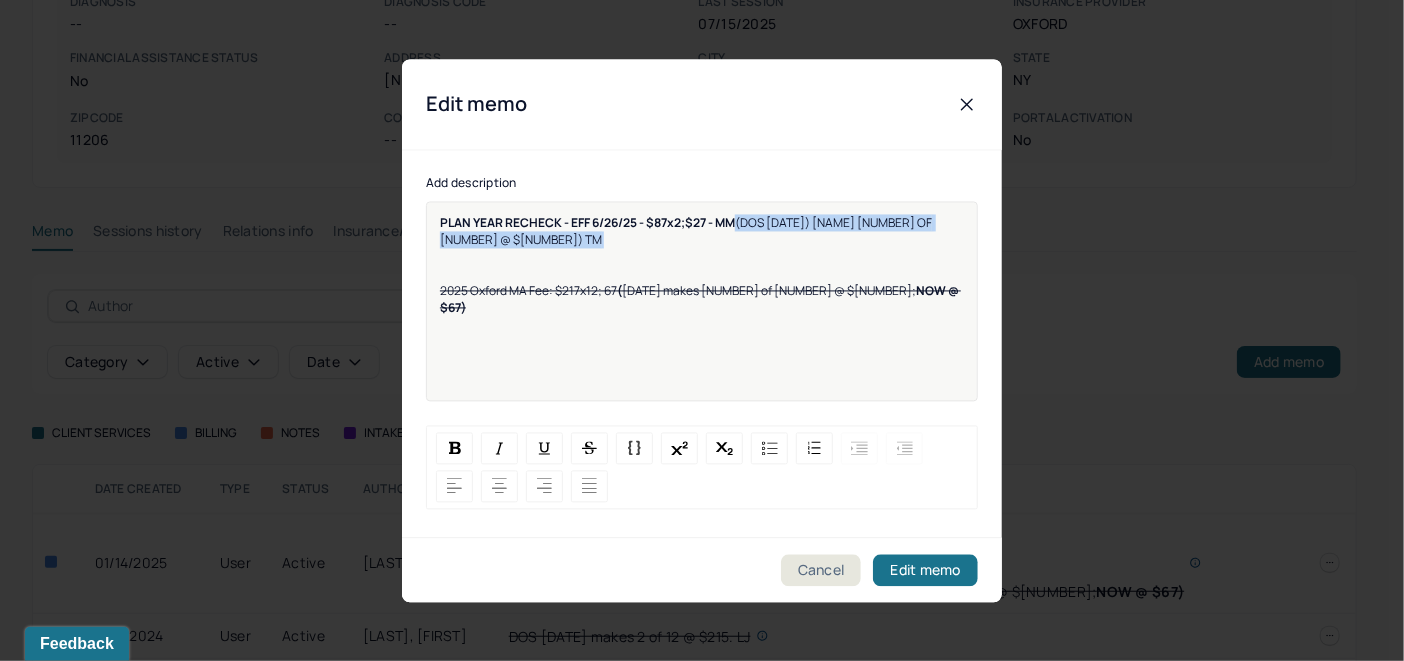 drag, startPoint x: 742, startPoint y: 218, endPoint x: 808, endPoint y: 242, distance: 70.2282 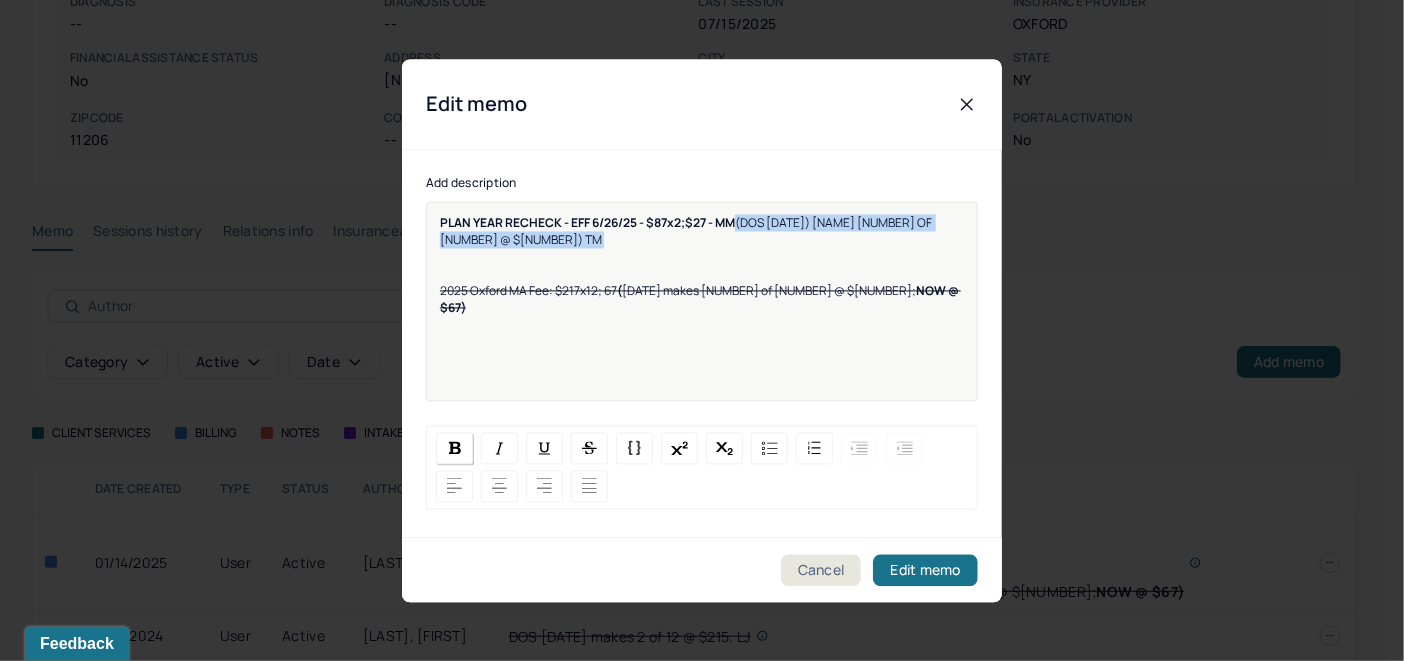 click at bounding box center (454, 448) 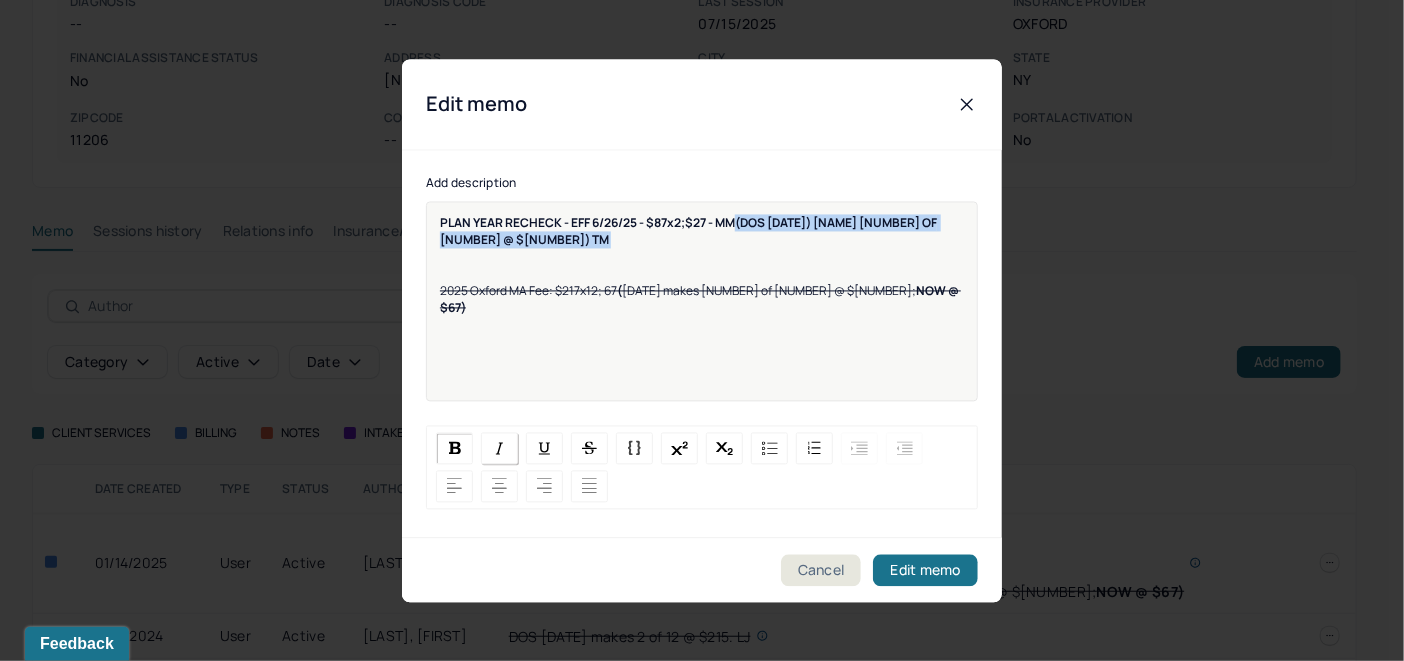 click at bounding box center (500, 448) 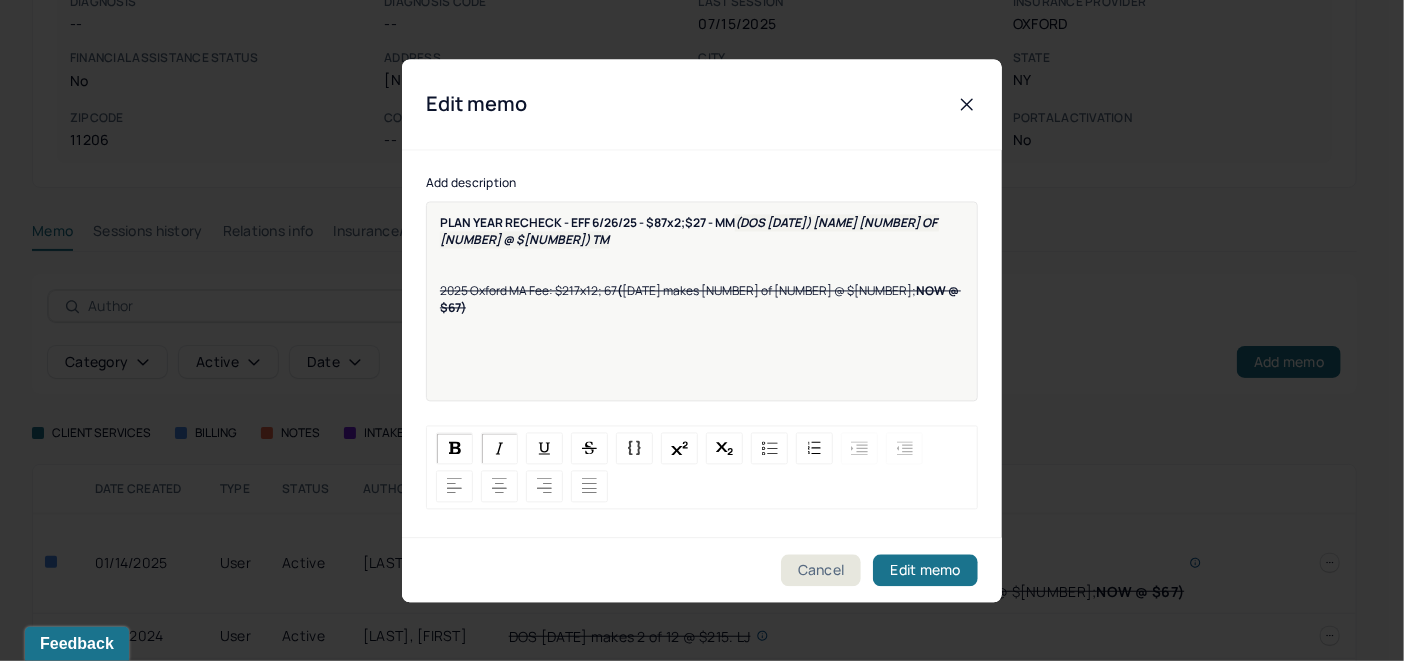 click on "PLAN YEAR RECHECK - EFF 6/26/25 - $87x2;$27 - MM  (DOS [DATE] MAKES 12OF 2 @ $87) TM   2025 Oxford MA Fee: $217x12; 67  ( 6/17/2025 makes 12 of 12 @ $217;  NOW @ $67)" at bounding box center [702, 314] 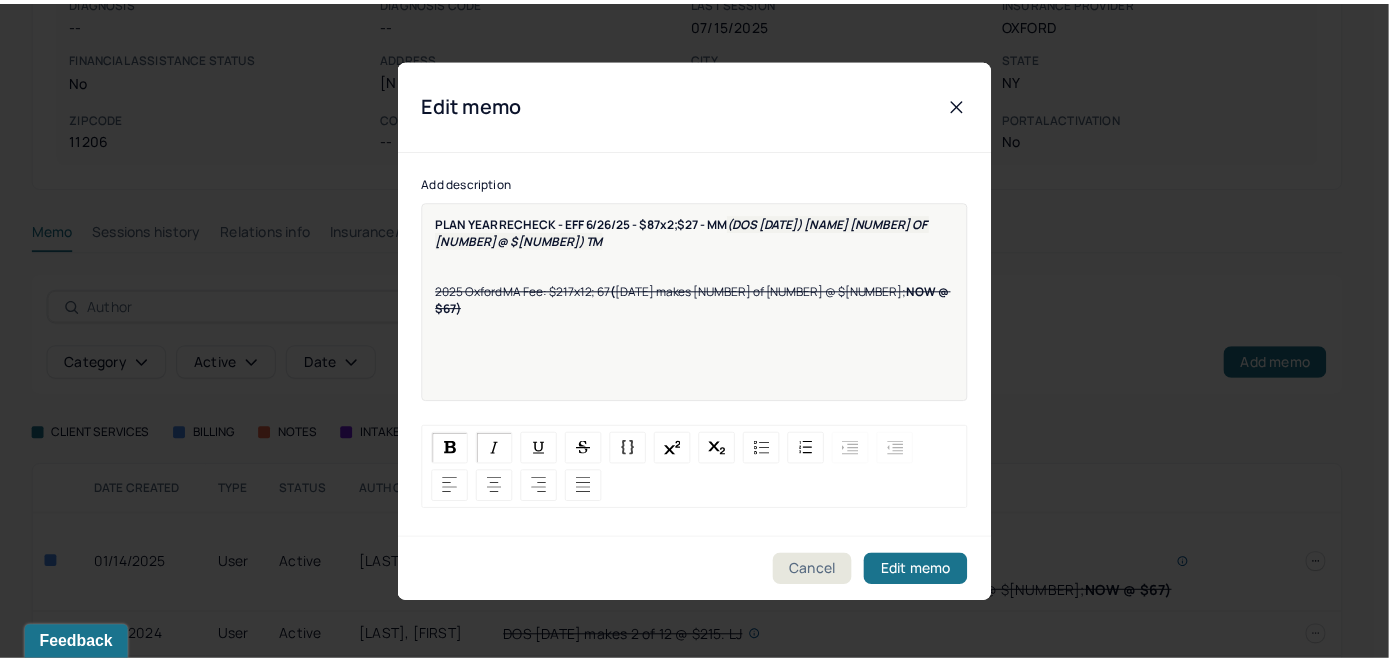 scroll, scrollTop: 21, scrollLeft: 0, axis: vertical 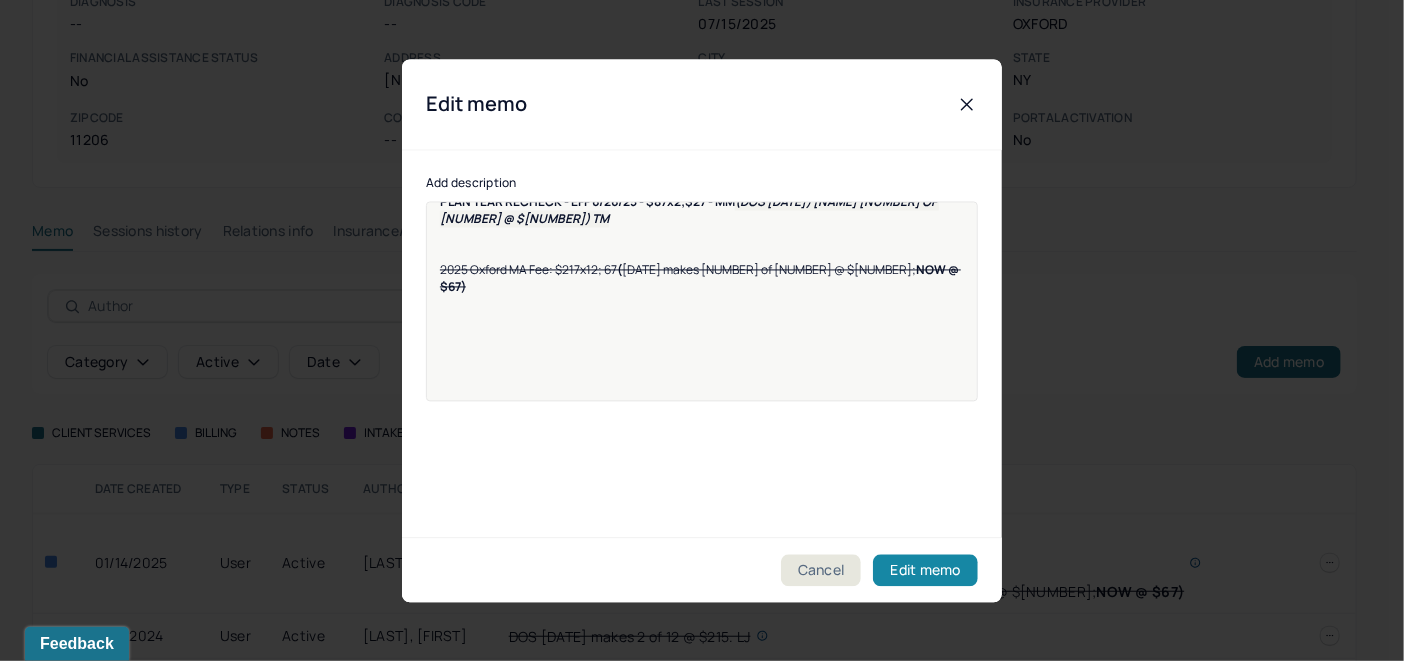 click on "Edit memo" at bounding box center (925, 570) 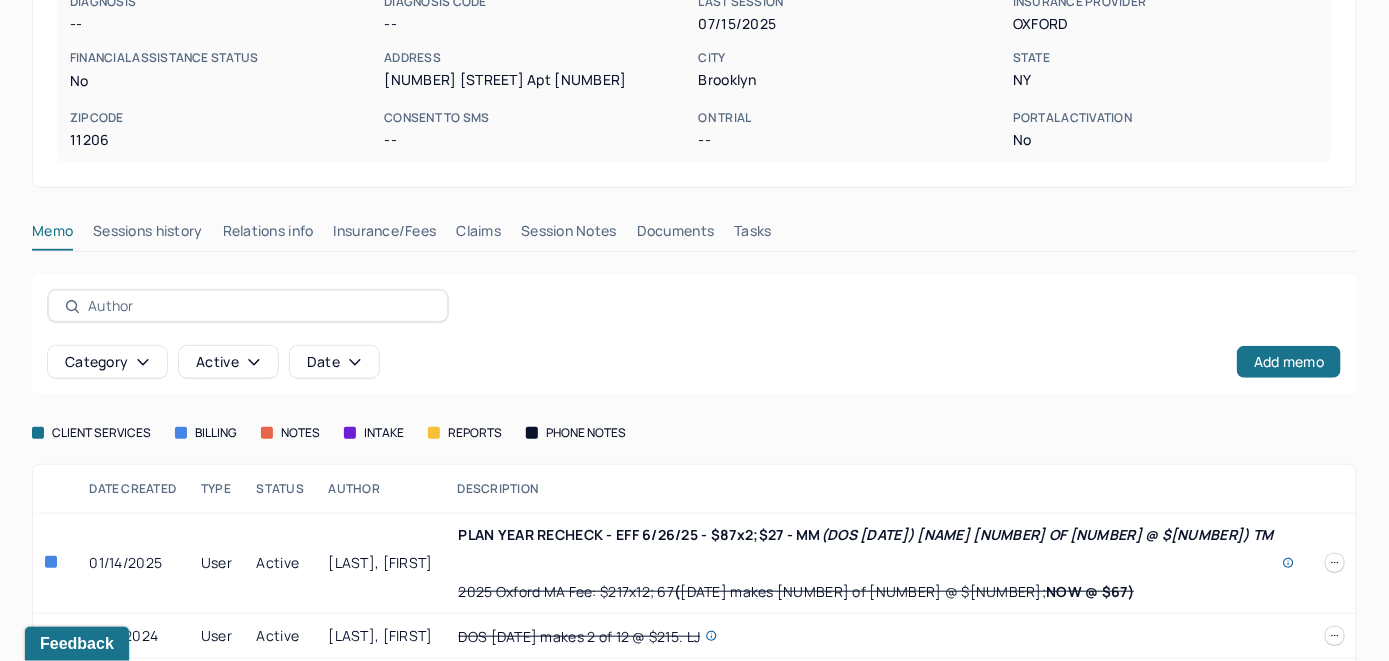 drag, startPoint x: 474, startPoint y: 220, endPoint x: 481, endPoint y: 249, distance: 29.832869 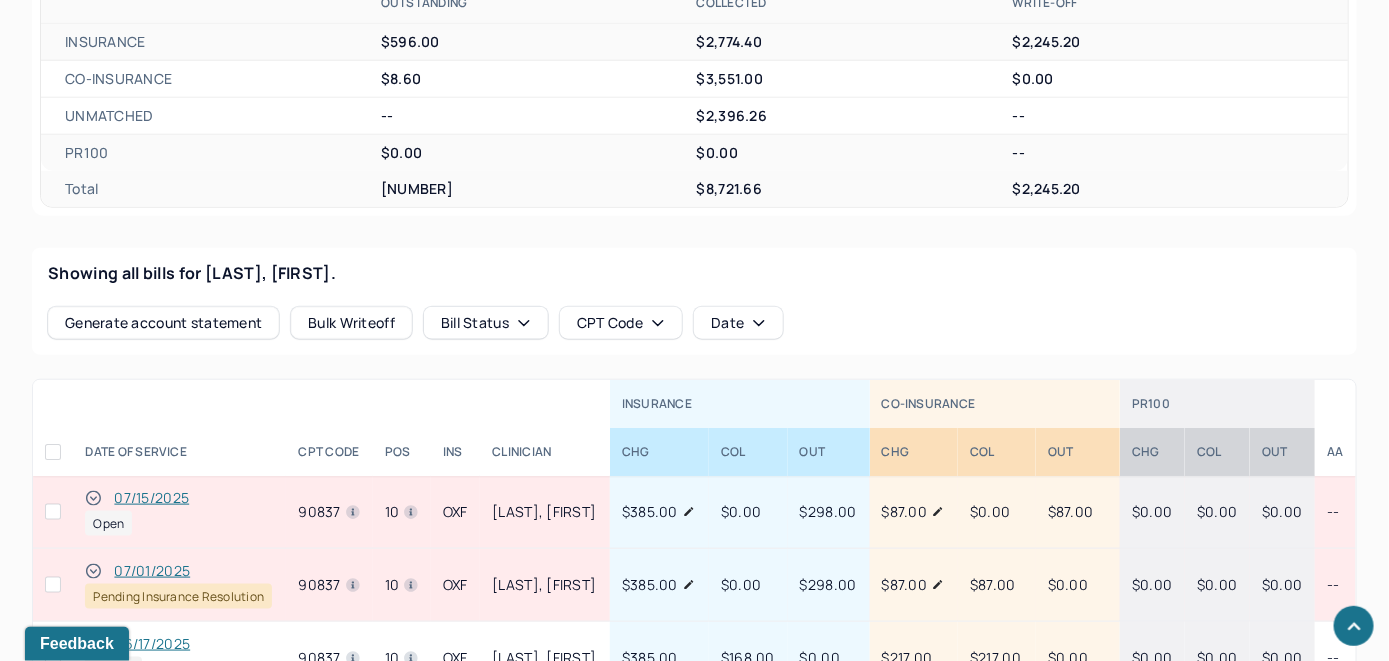 scroll, scrollTop: 741, scrollLeft: 0, axis: vertical 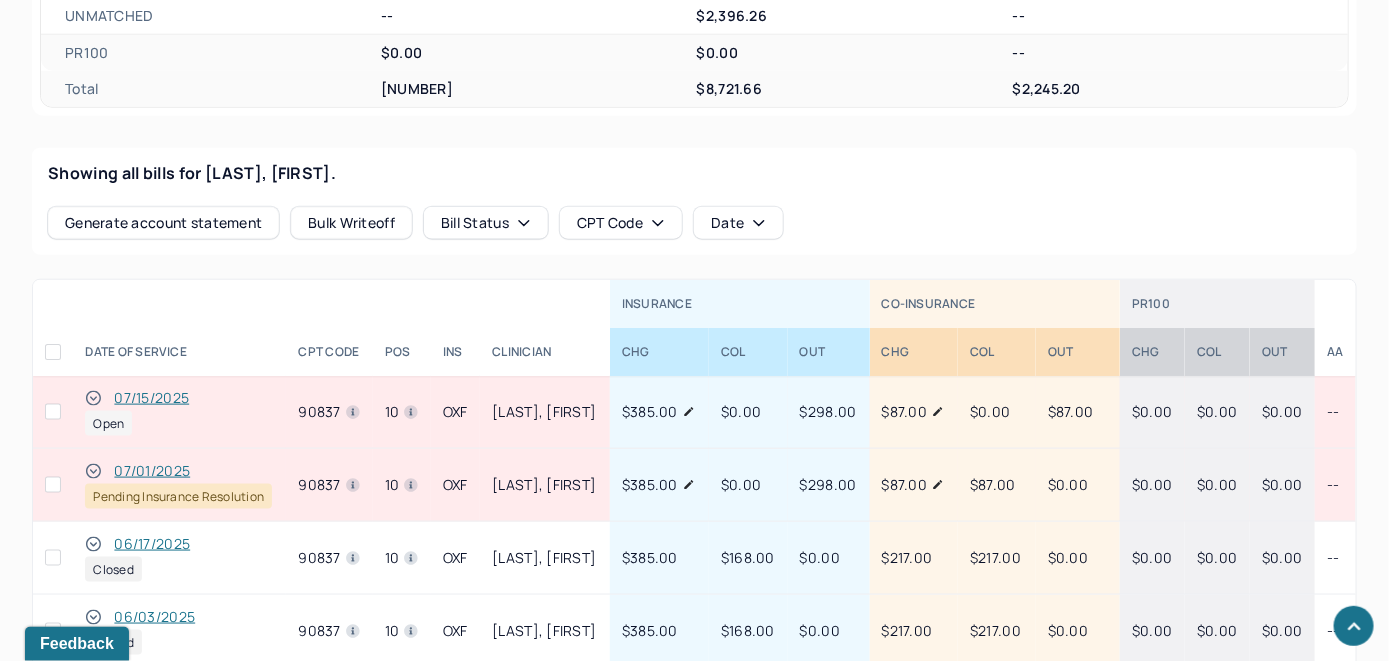 click on "07/15/2025" at bounding box center [151, 398] 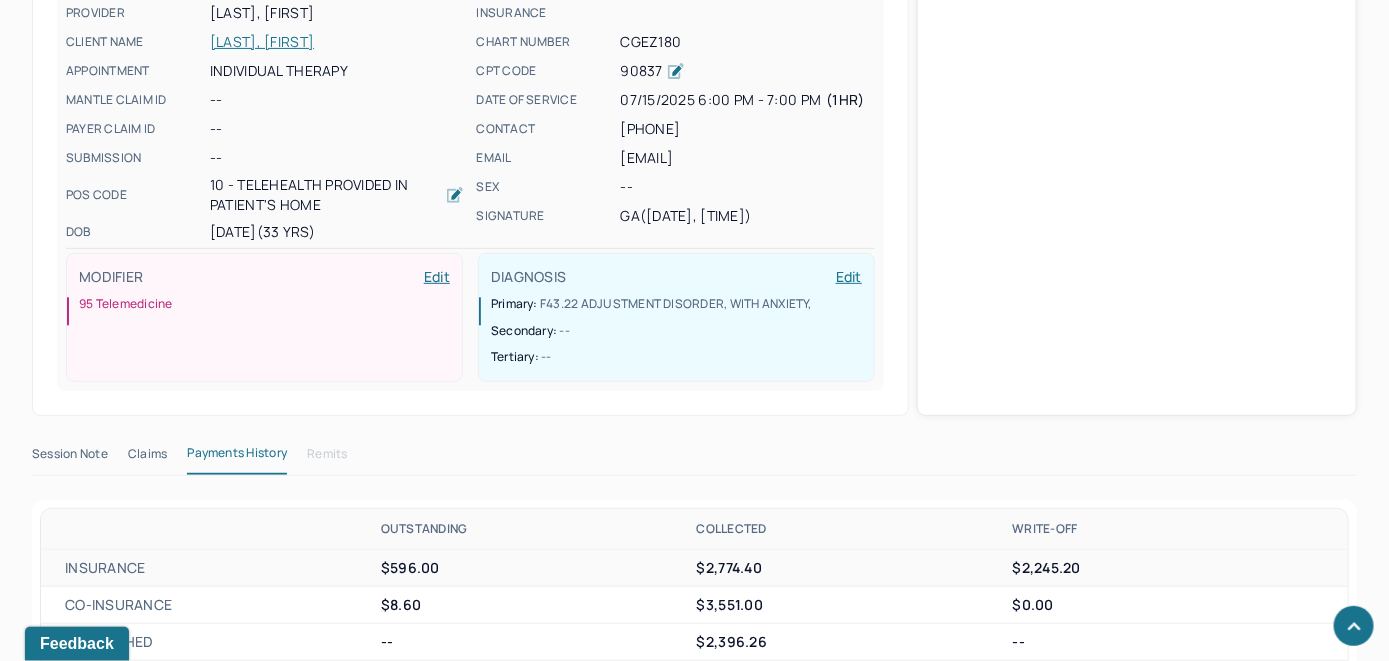 scroll, scrollTop: 669, scrollLeft: 0, axis: vertical 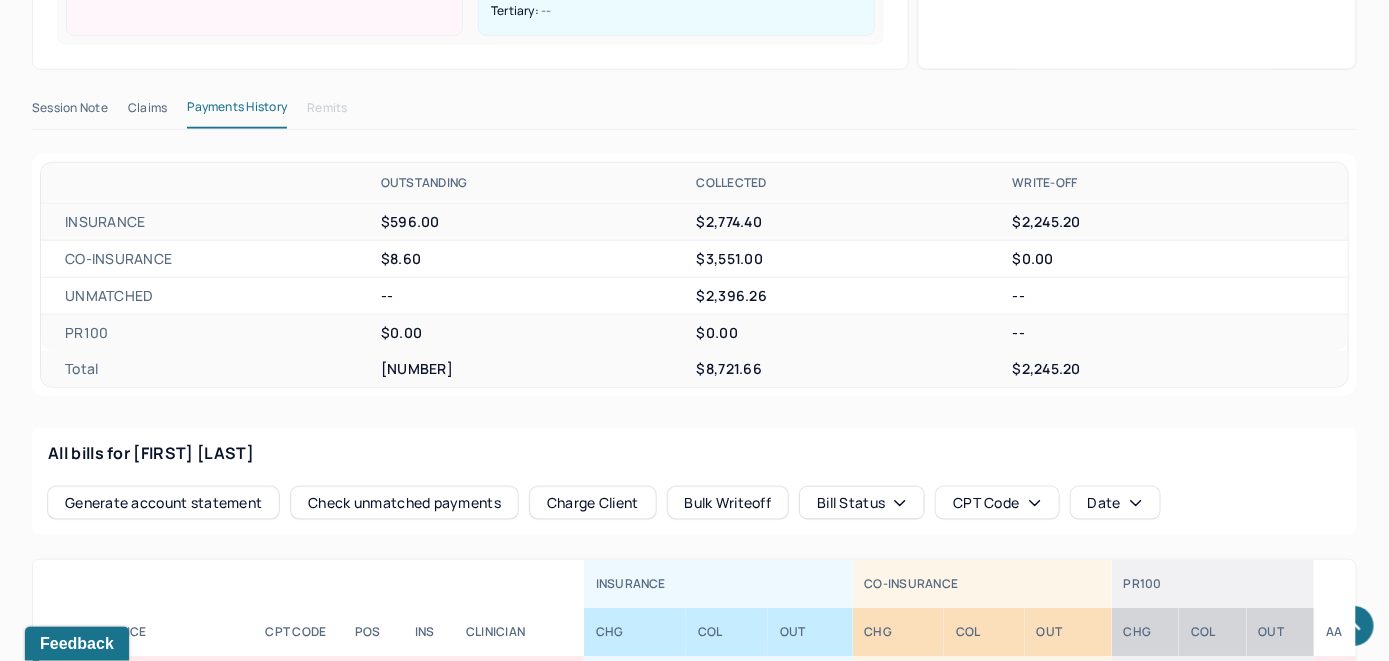 click on "Check unmatched payments" at bounding box center [404, 503] 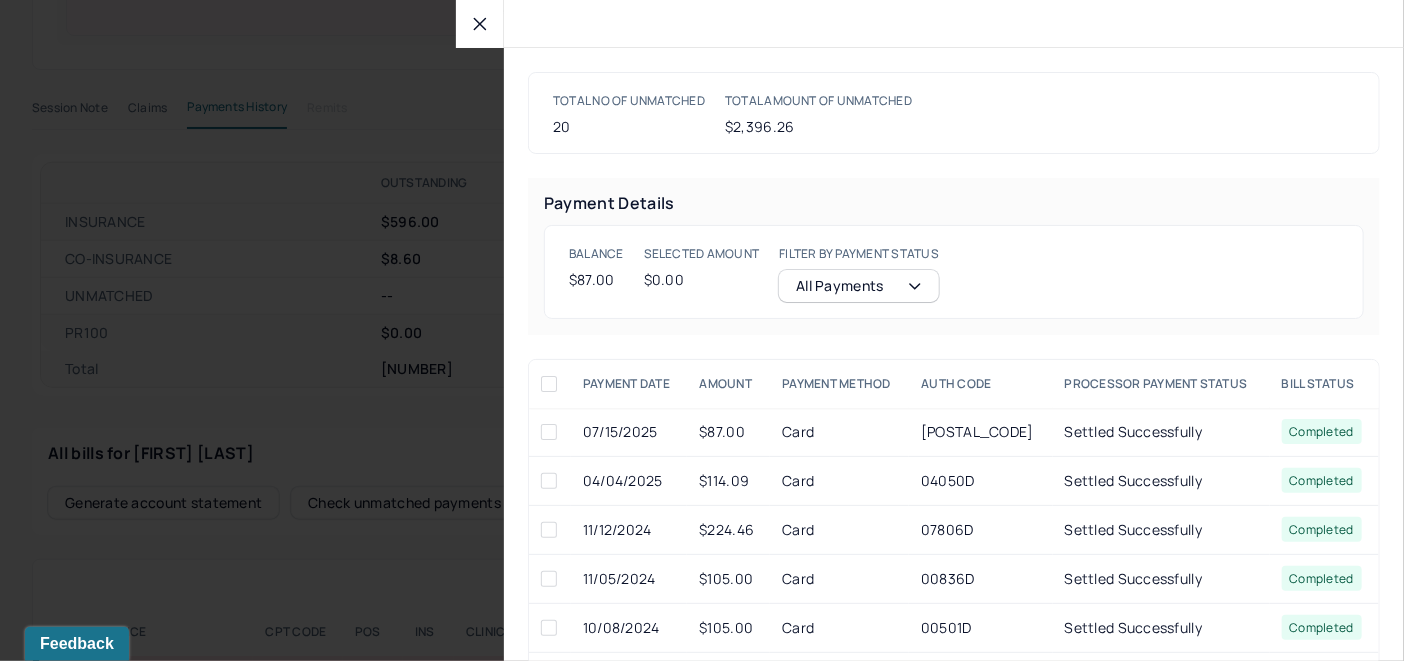 click at bounding box center (549, 432) 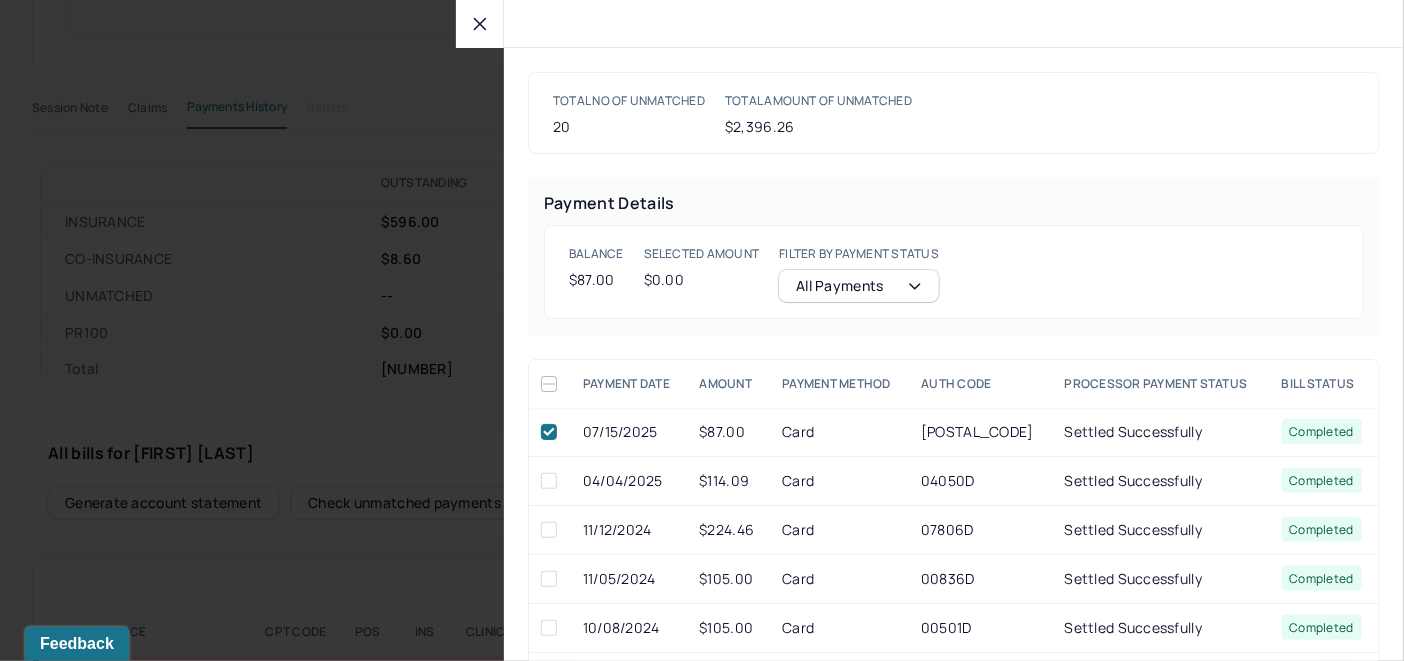 checkbox on "true" 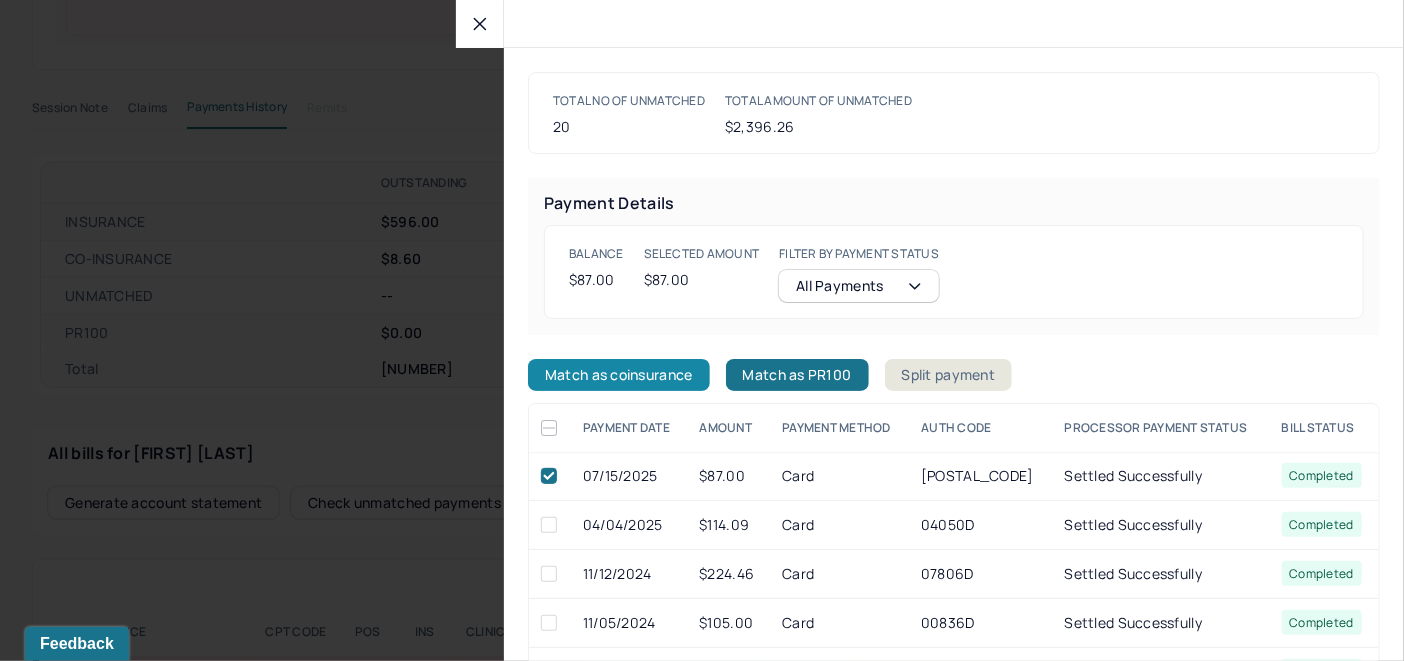 click on "Match as coinsurance" at bounding box center [619, 375] 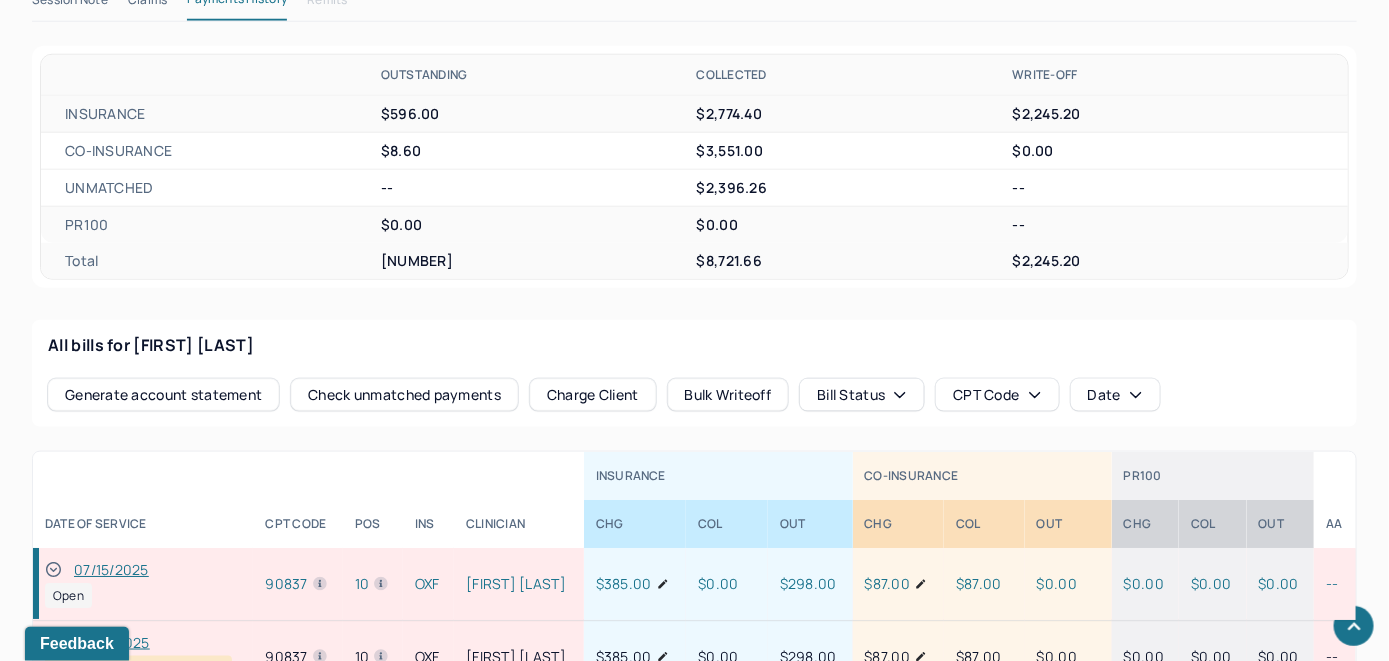 scroll, scrollTop: 969, scrollLeft: 0, axis: vertical 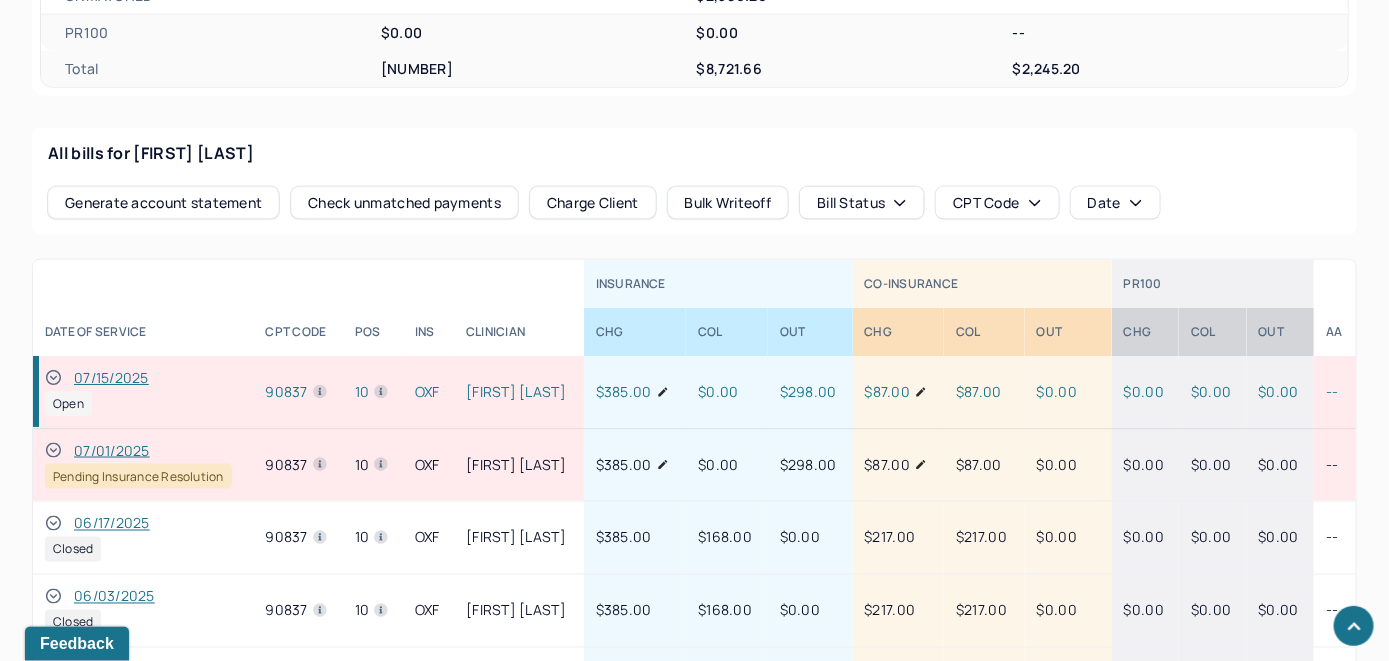 click 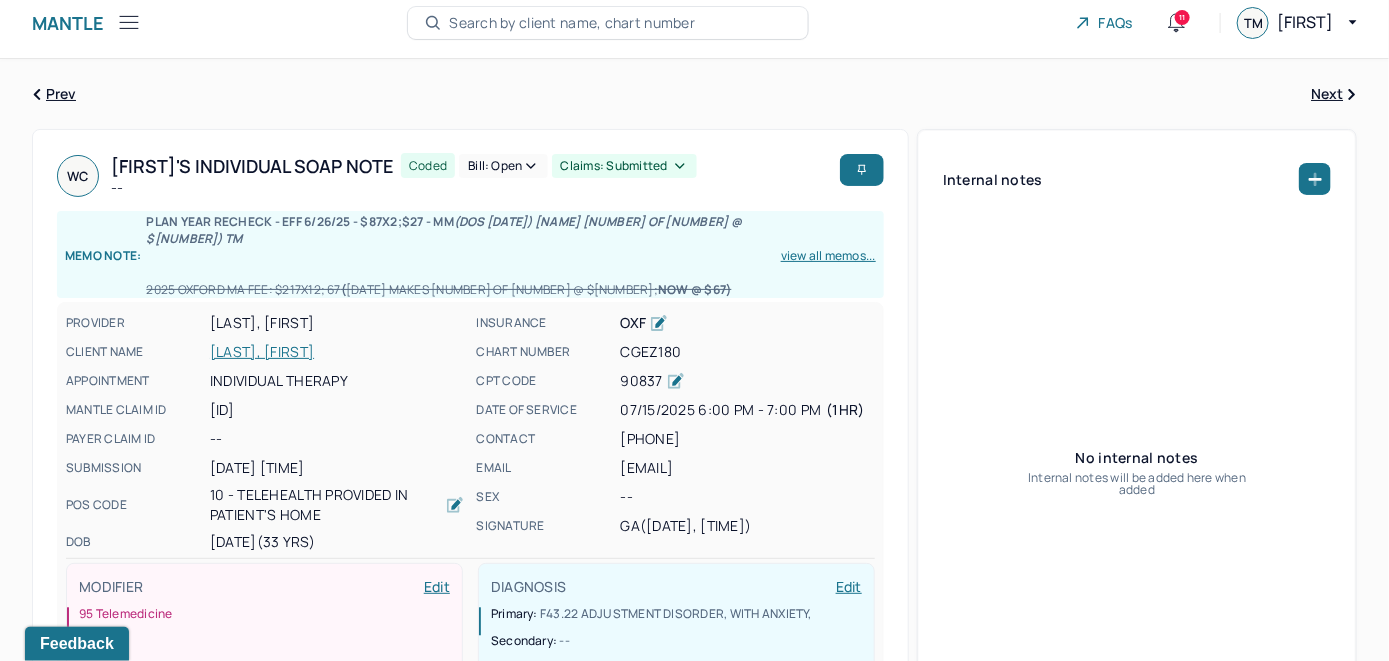 scroll, scrollTop: 0, scrollLeft: 0, axis: both 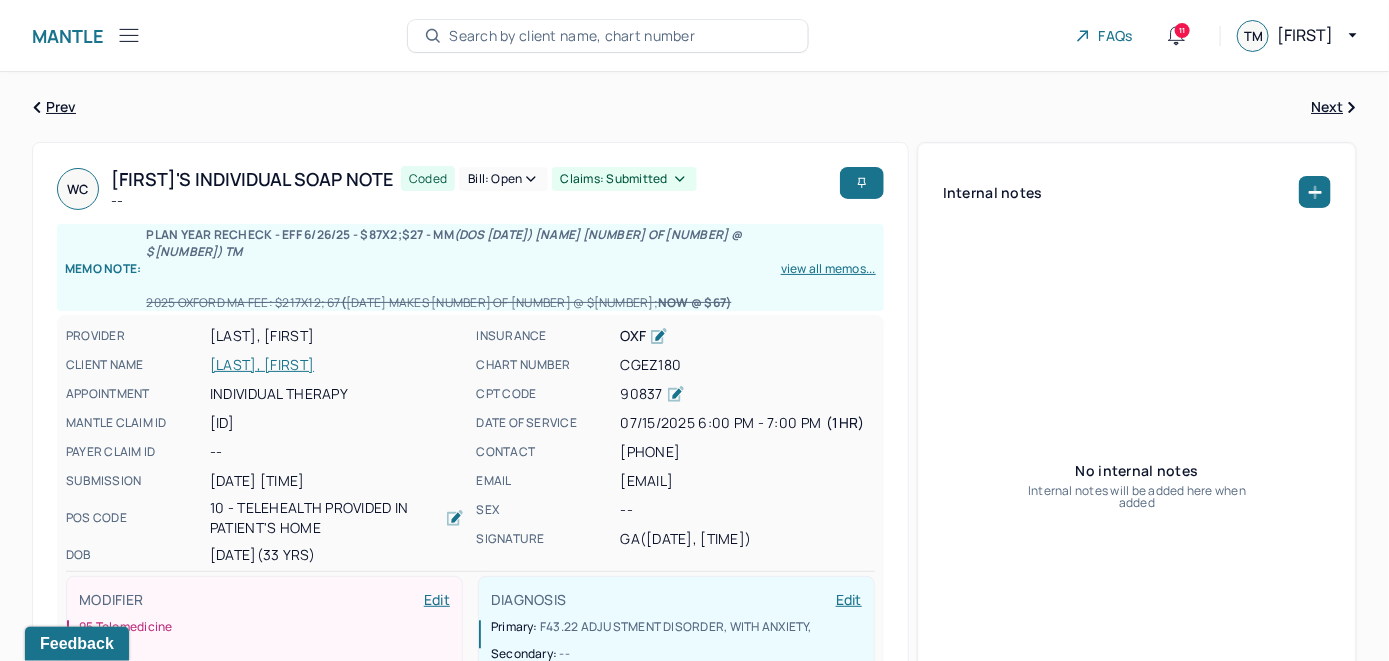 click on "Bill: Open" at bounding box center (503, 179) 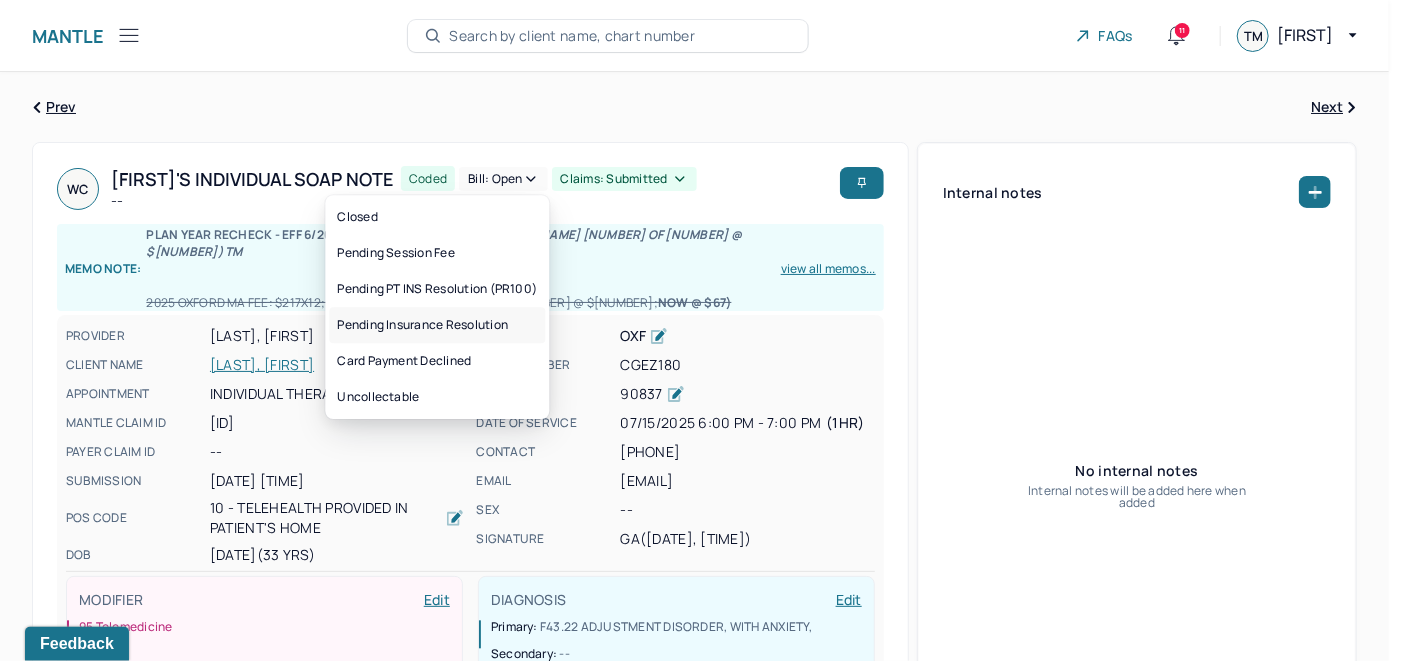 click on "Pending Insurance Resolution" at bounding box center (437, 325) 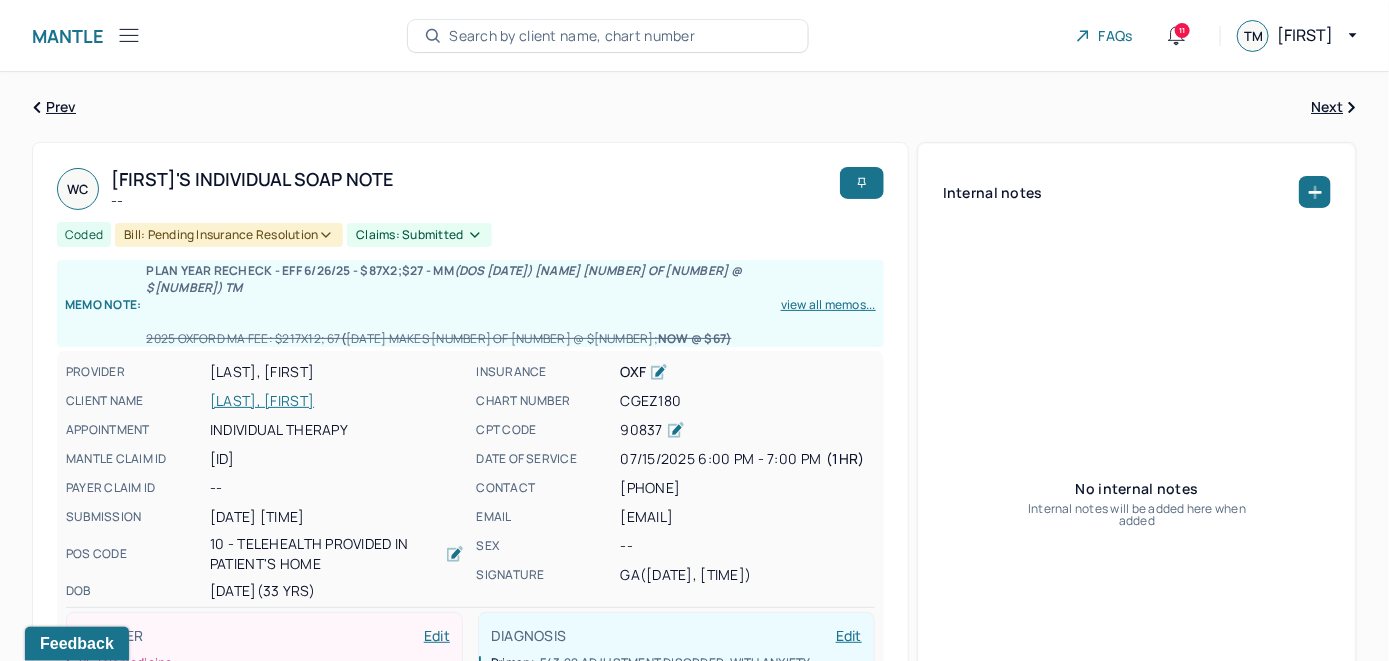 click on "Search by client name, chart number" at bounding box center (572, 36) 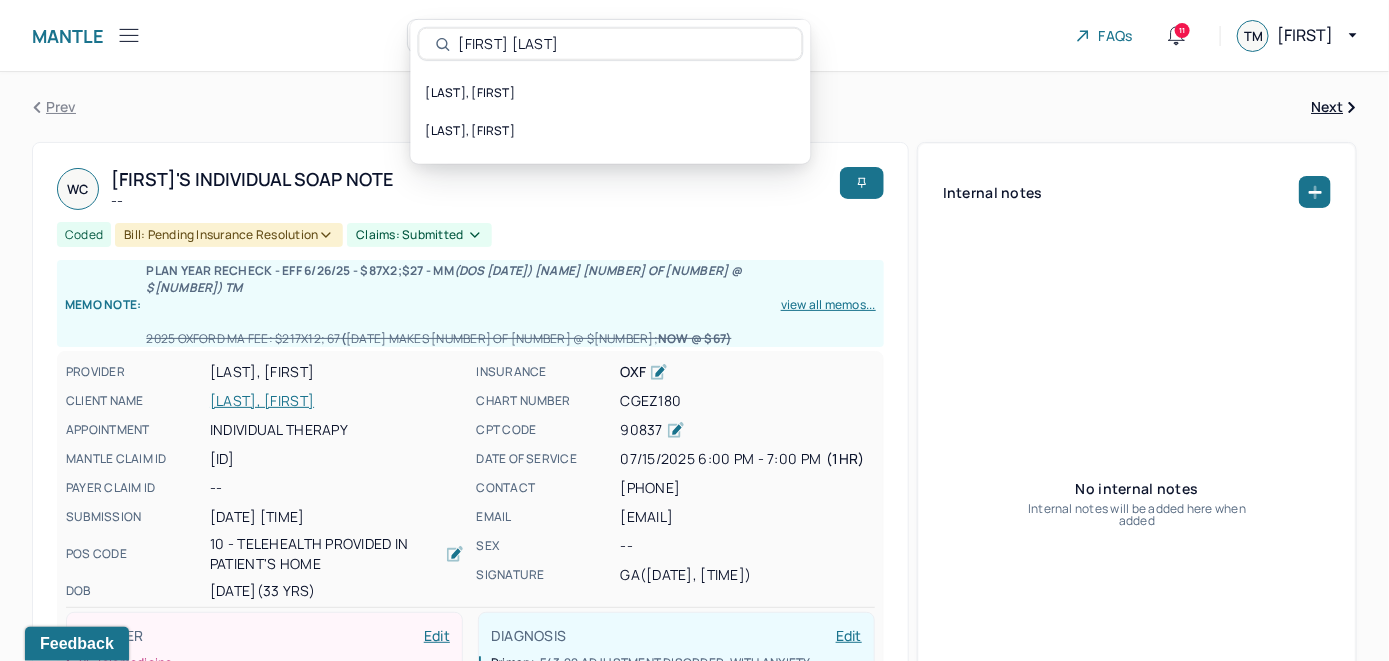 drag, startPoint x: 579, startPoint y: 41, endPoint x: 413, endPoint y: 48, distance: 166.14752 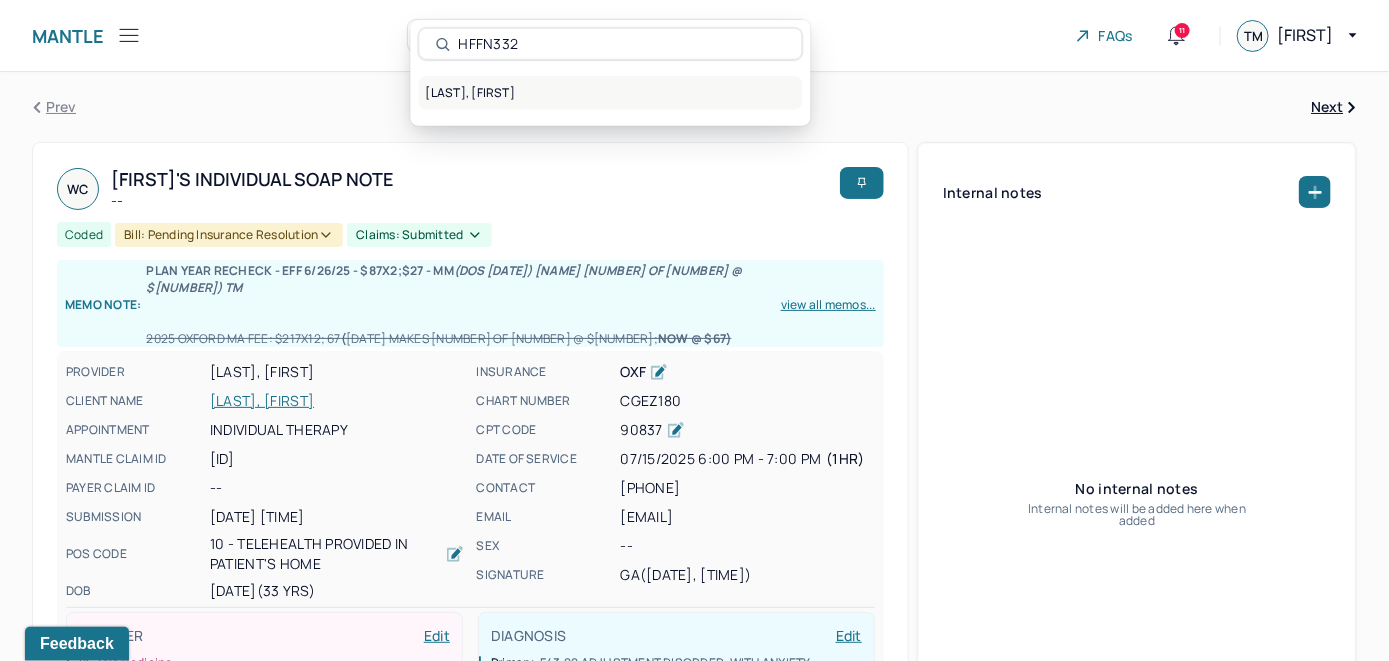 type on "HFFN332" 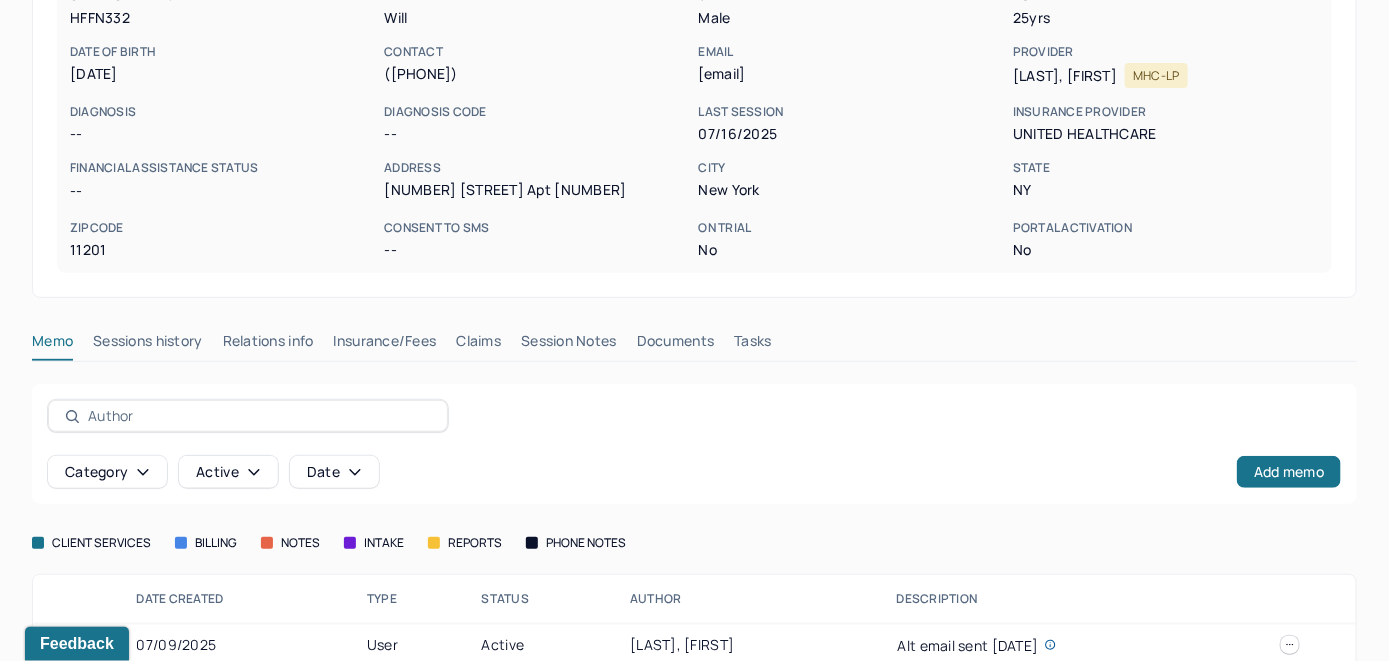 scroll, scrollTop: 261, scrollLeft: 0, axis: vertical 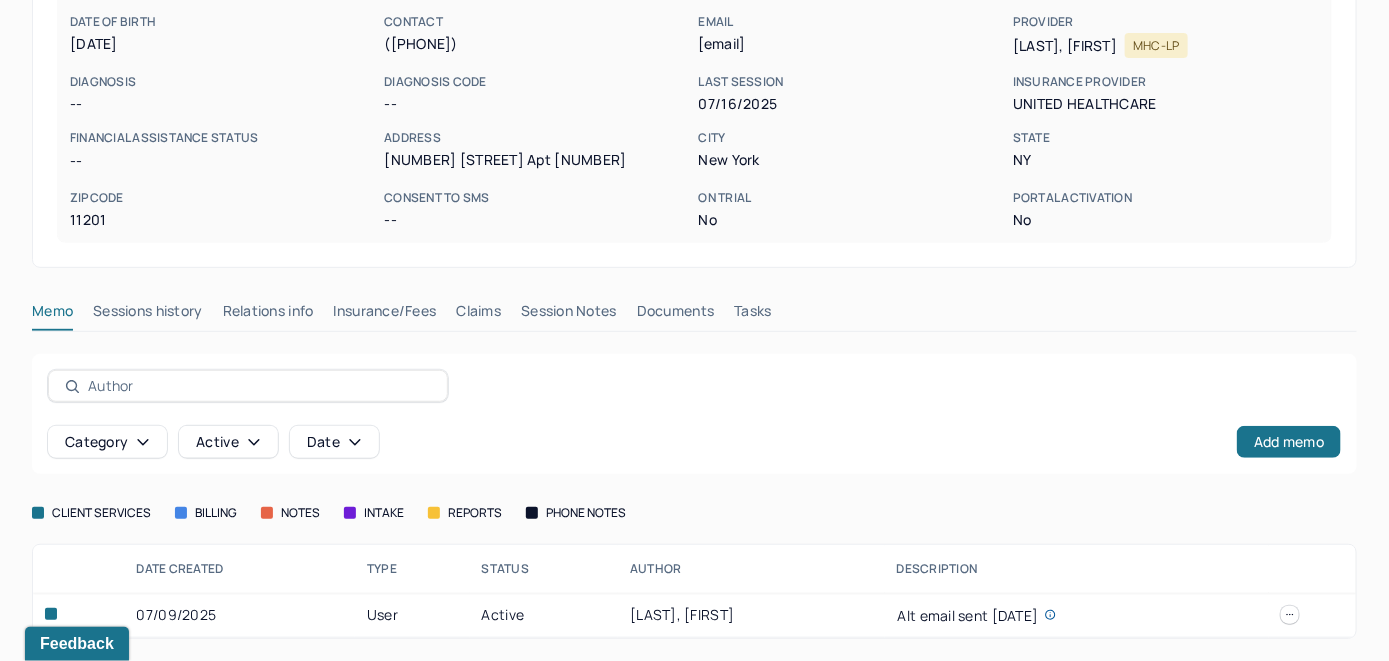 click on "Insurance/Fees" at bounding box center (385, 315) 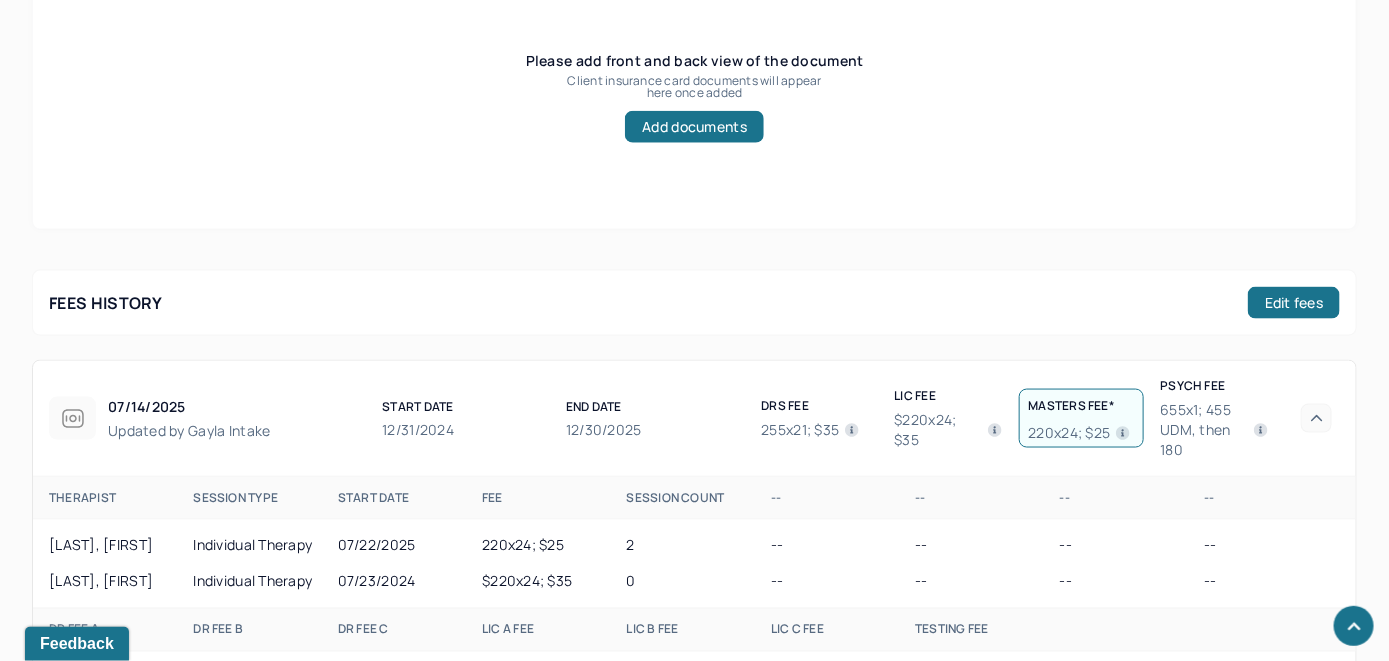 scroll, scrollTop: 961, scrollLeft: 0, axis: vertical 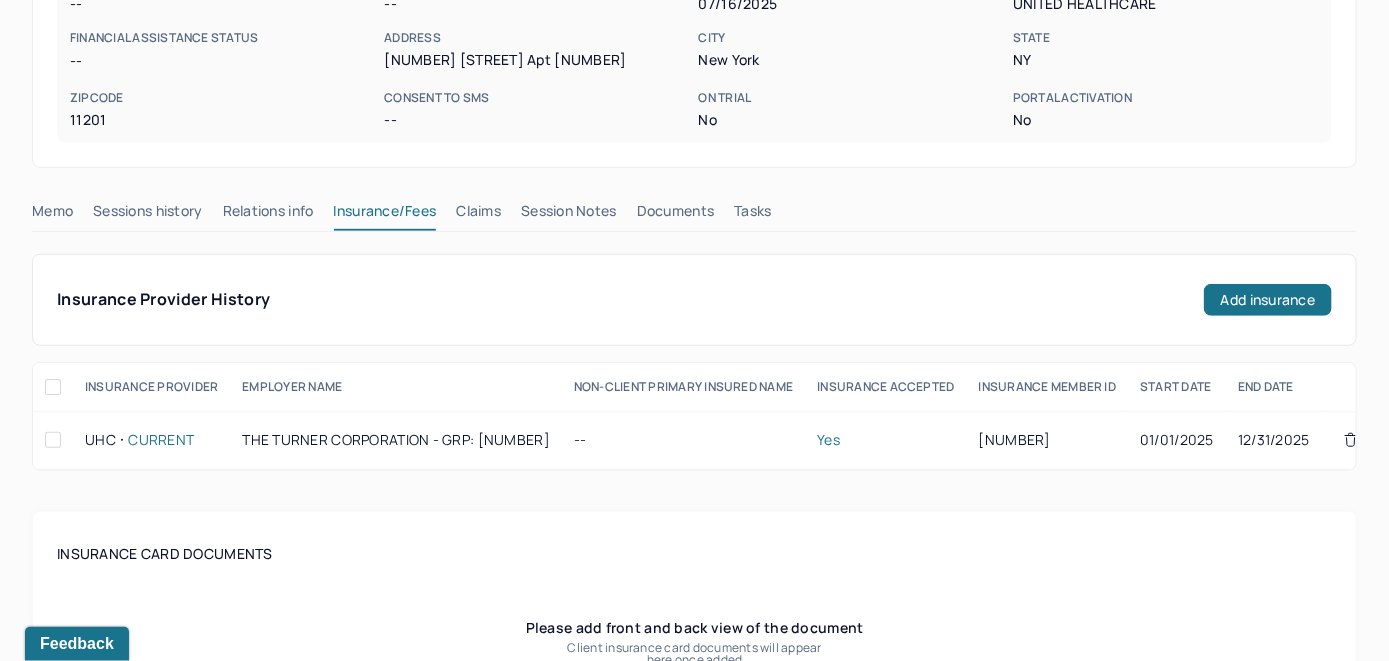 click on "Claims" at bounding box center [478, 215] 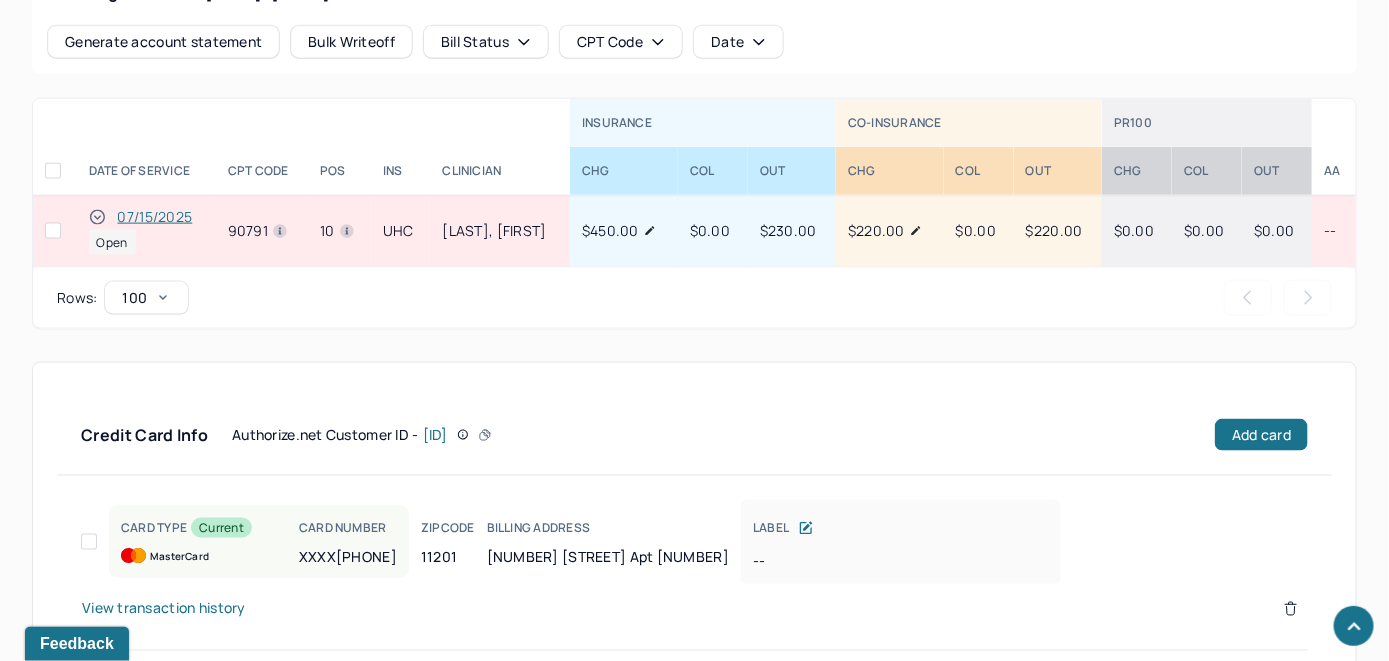 scroll, scrollTop: 989, scrollLeft: 0, axis: vertical 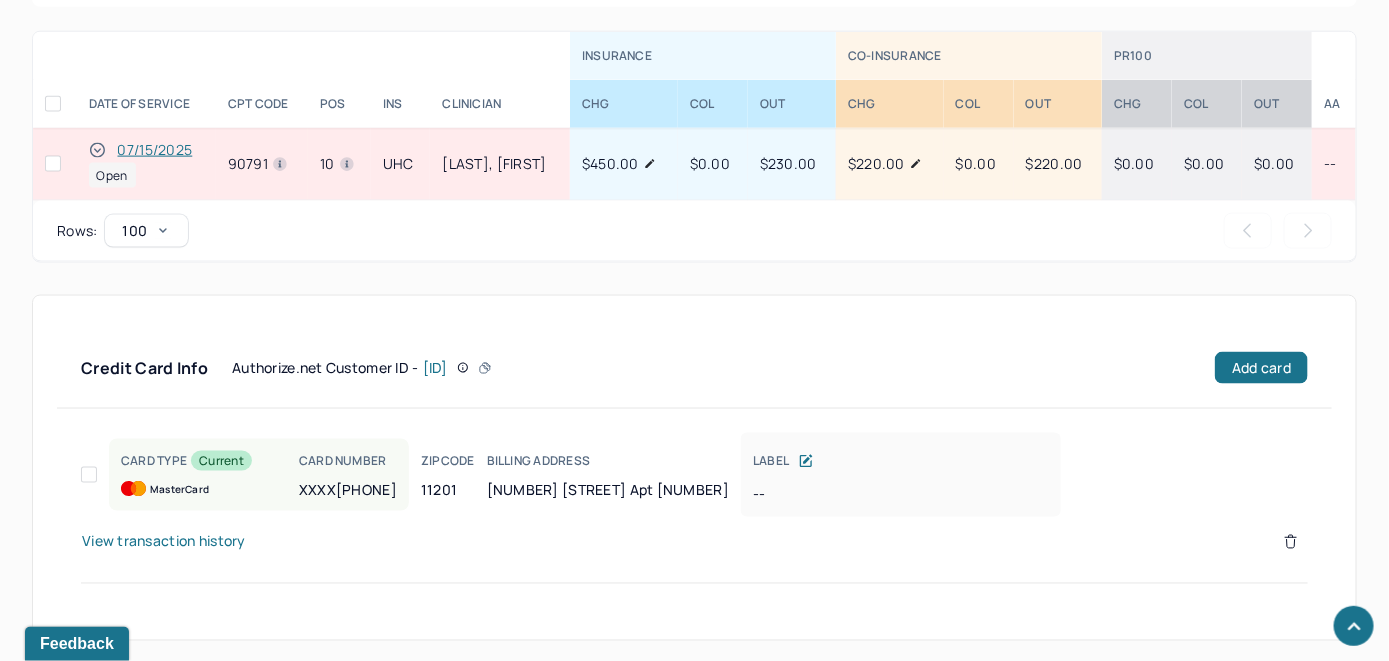 click 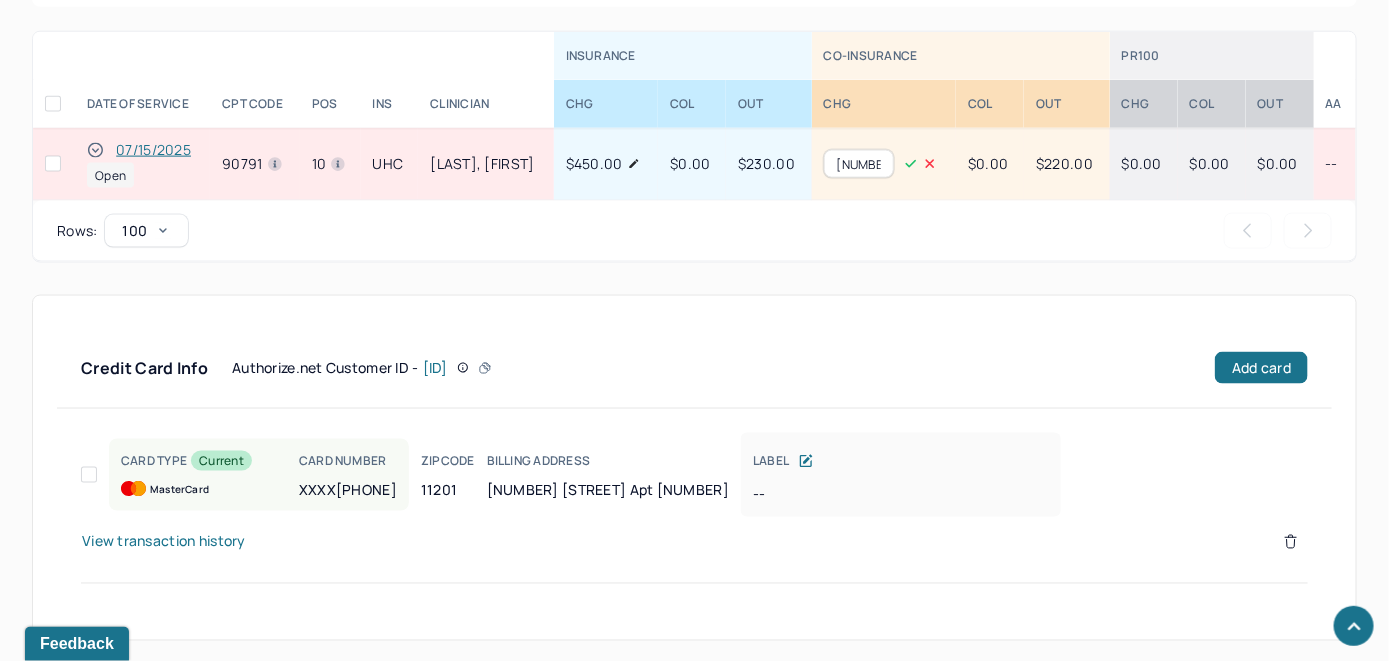 drag, startPoint x: 873, startPoint y: 158, endPoint x: 821, endPoint y: 162, distance: 52.153618 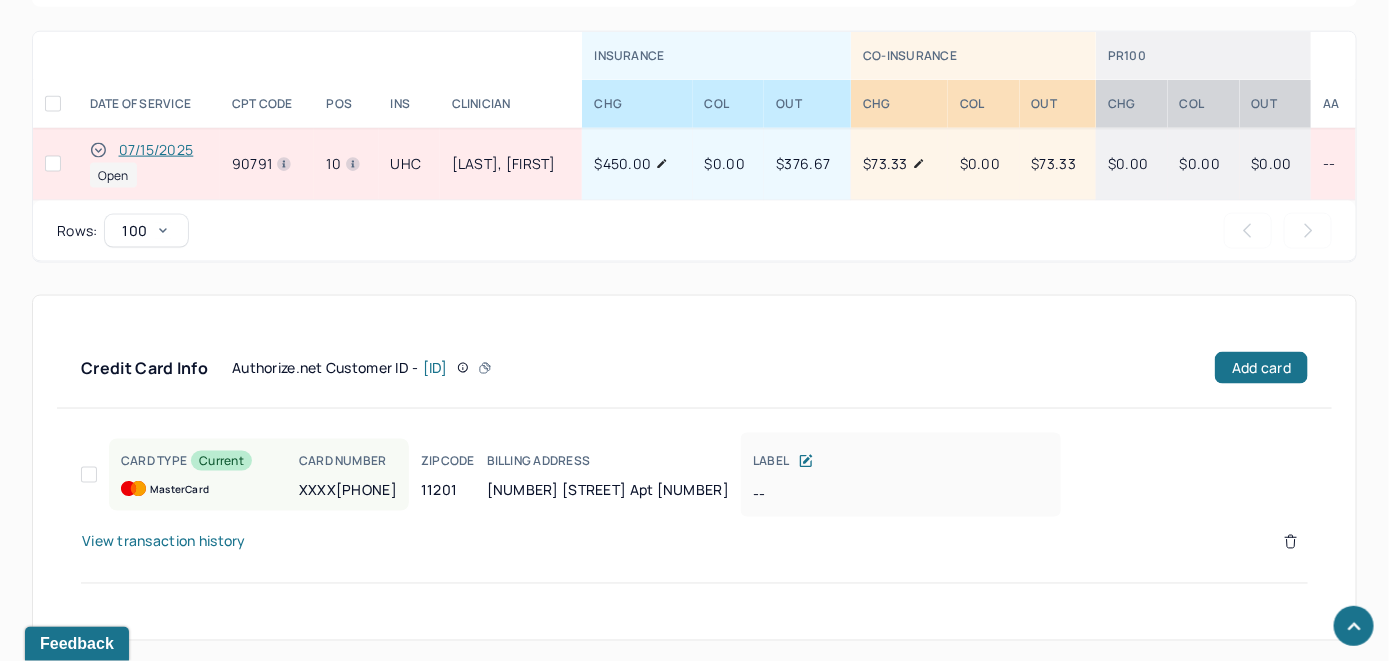 click on "07/15/2025" at bounding box center (156, 150) 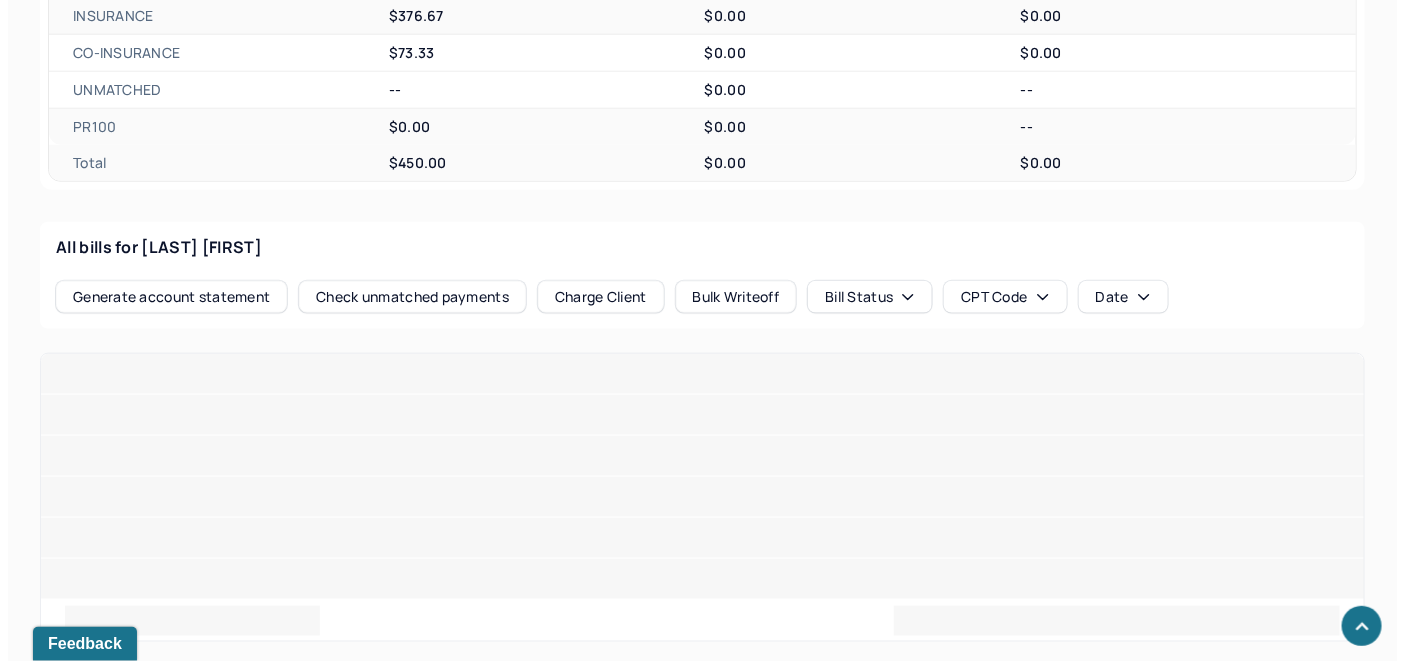 scroll, scrollTop: 757, scrollLeft: 0, axis: vertical 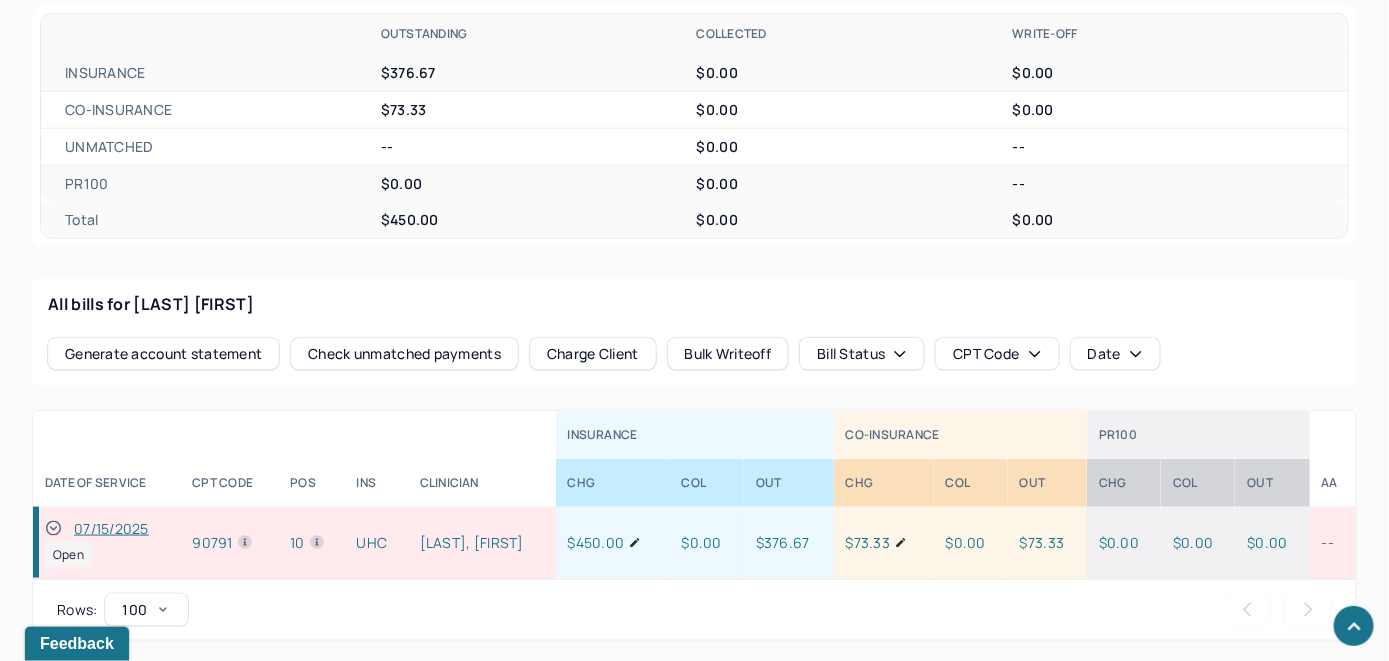 click on "Check unmatched payments" at bounding box center (404, 354) 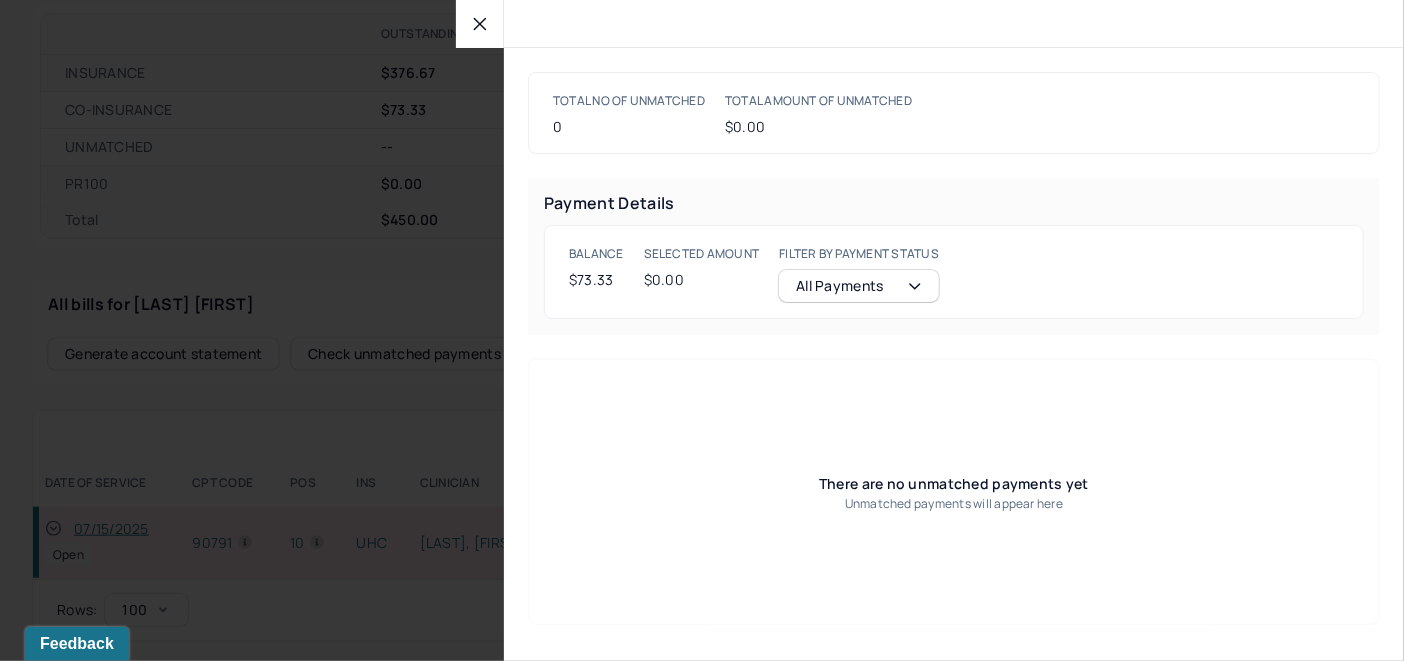 click 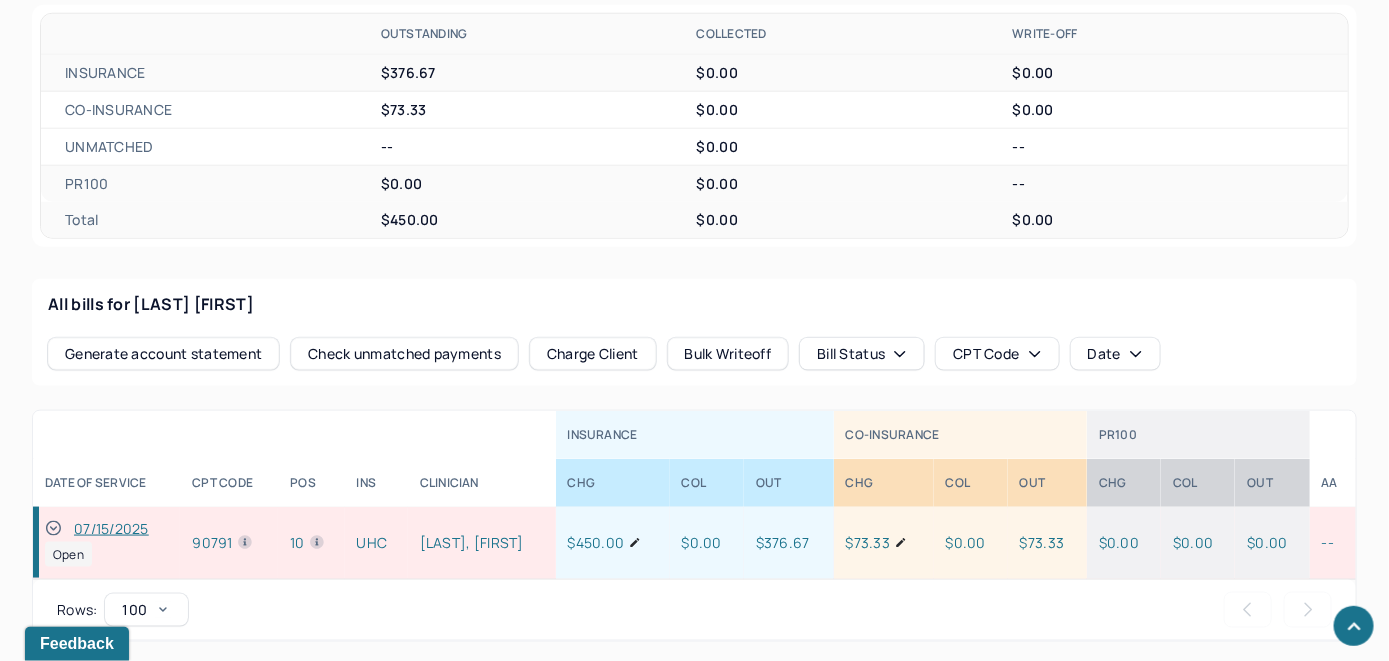 click on "Charge Client" at bounding box center (593, 354) 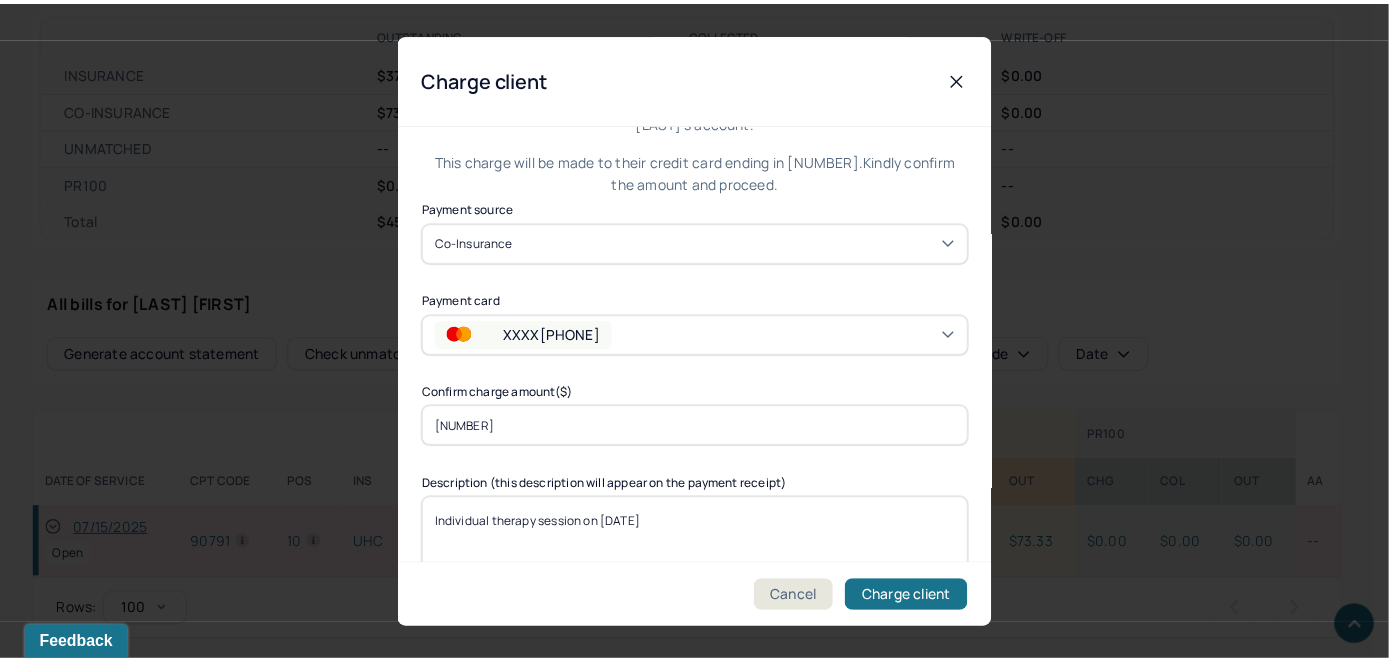 scroll, scrollTop: 121, scrollLeft: 0, axis: vertical 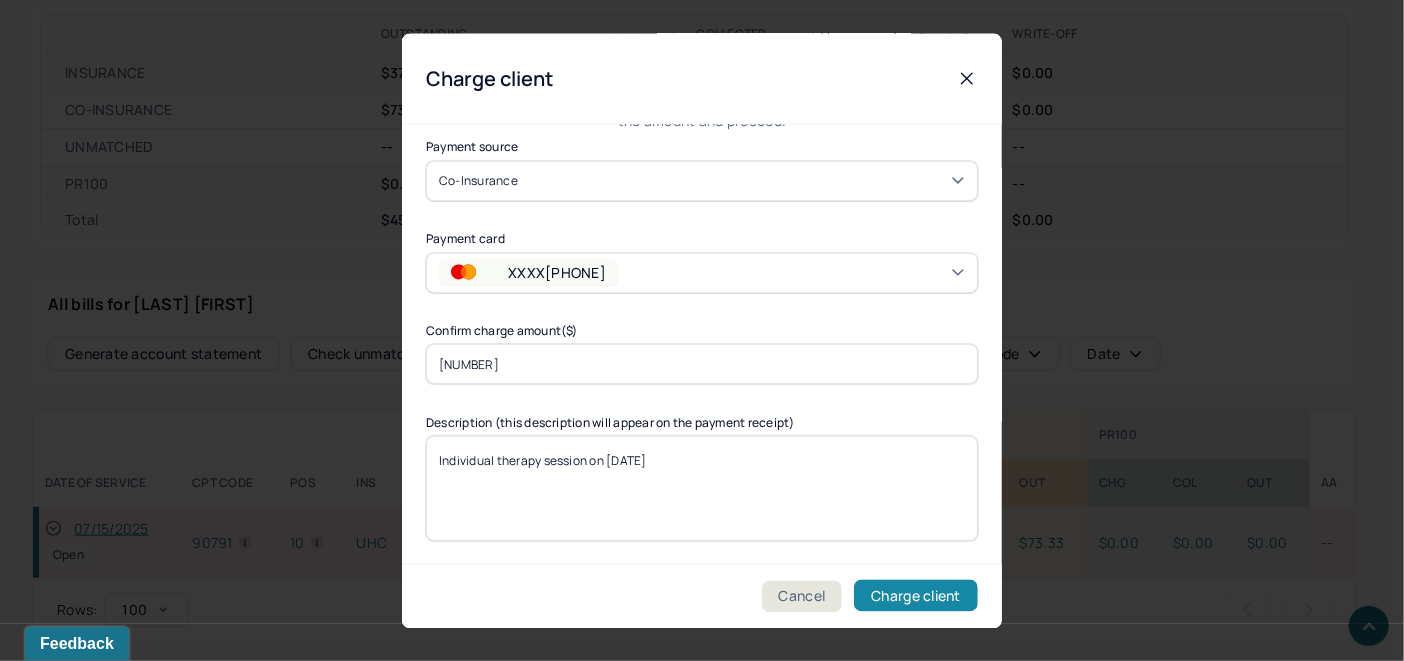 click on "Charge client" at bounding box center (916, 596) 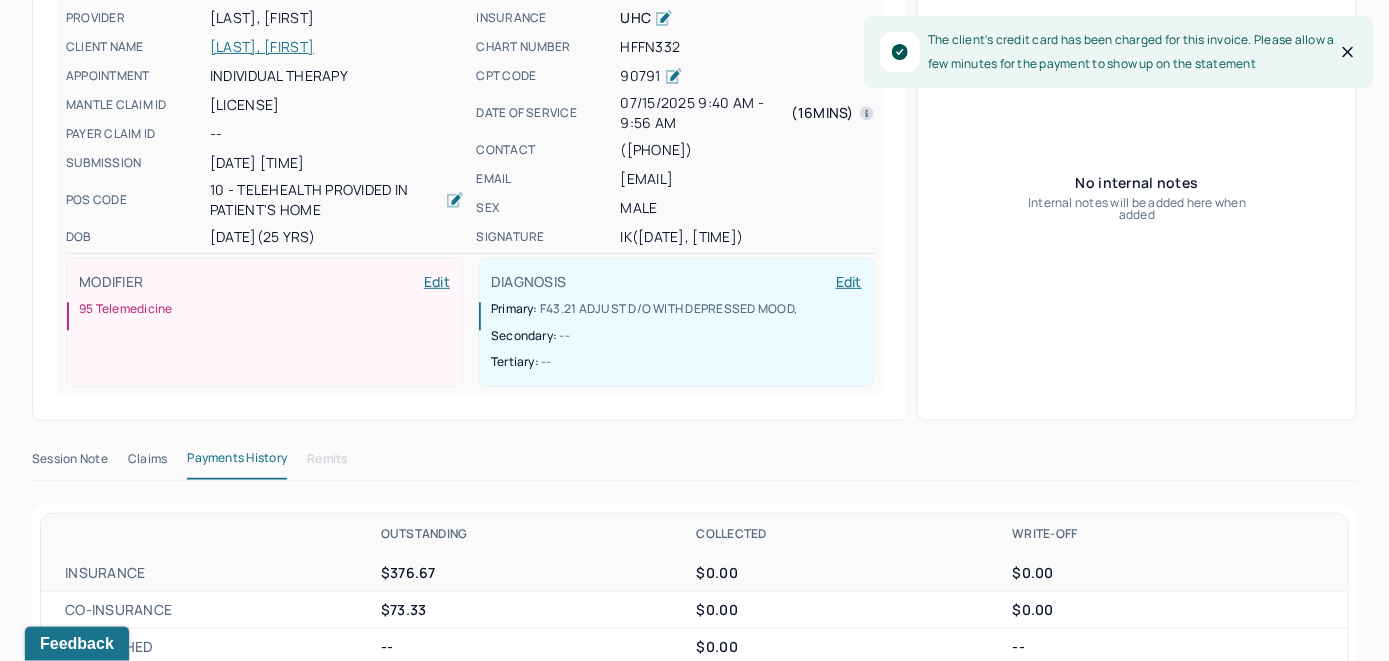 scroll, scrollTop: 157, scrollLeft: 0, axis: vertical 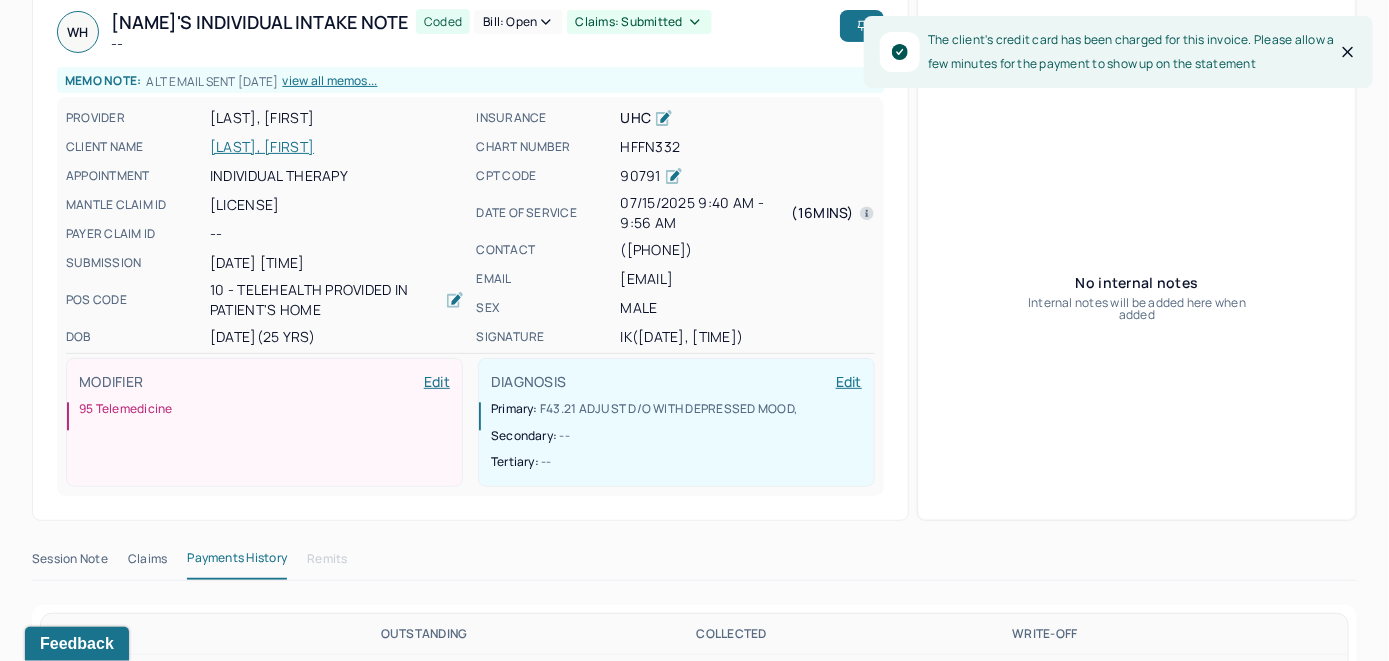 click on "[LAST], [FIRST]" at bounding box center [337, 147] 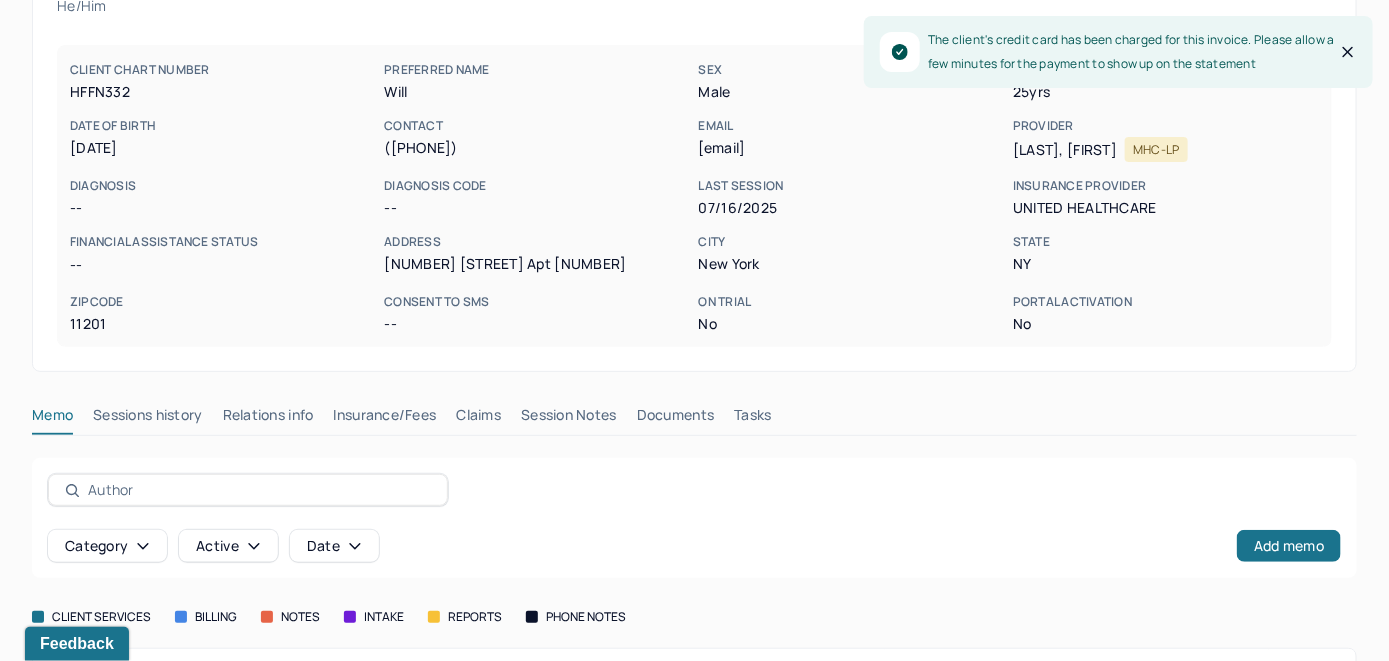 scroll, scrollTop: 0, scrollLeft: 0, axis: both 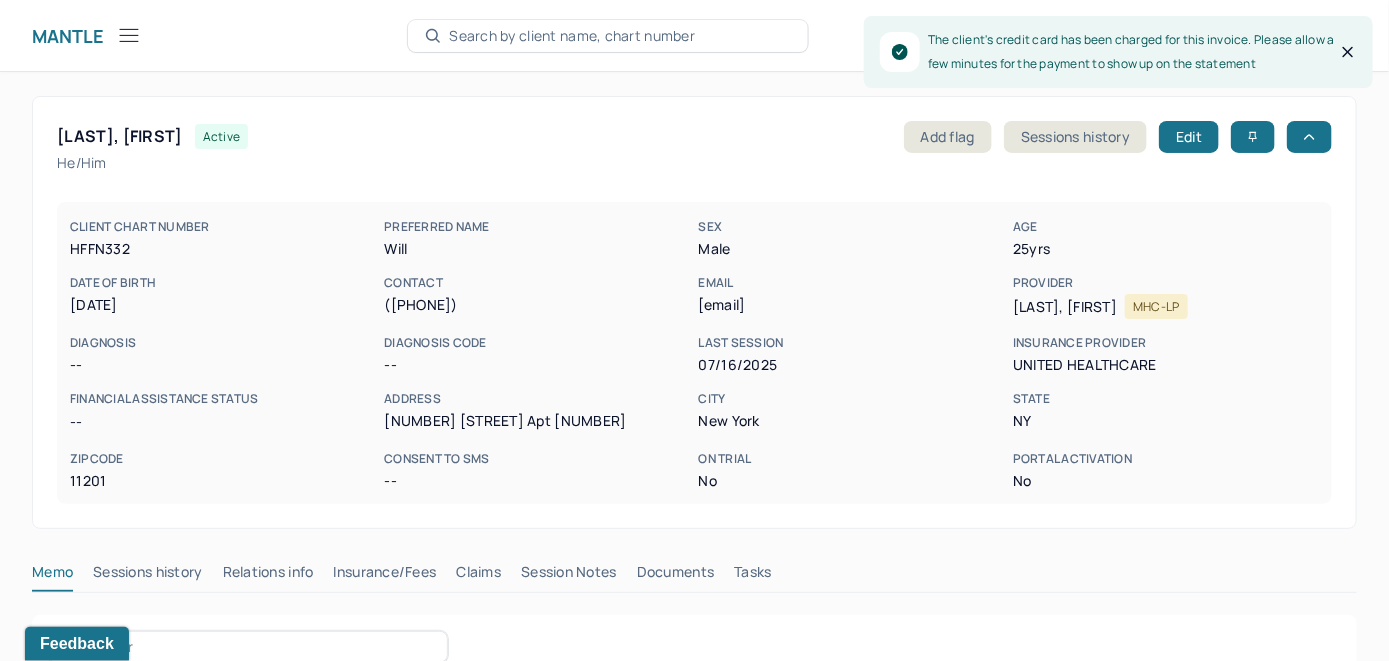 click on "Memo" at bounding box center (52, 576) 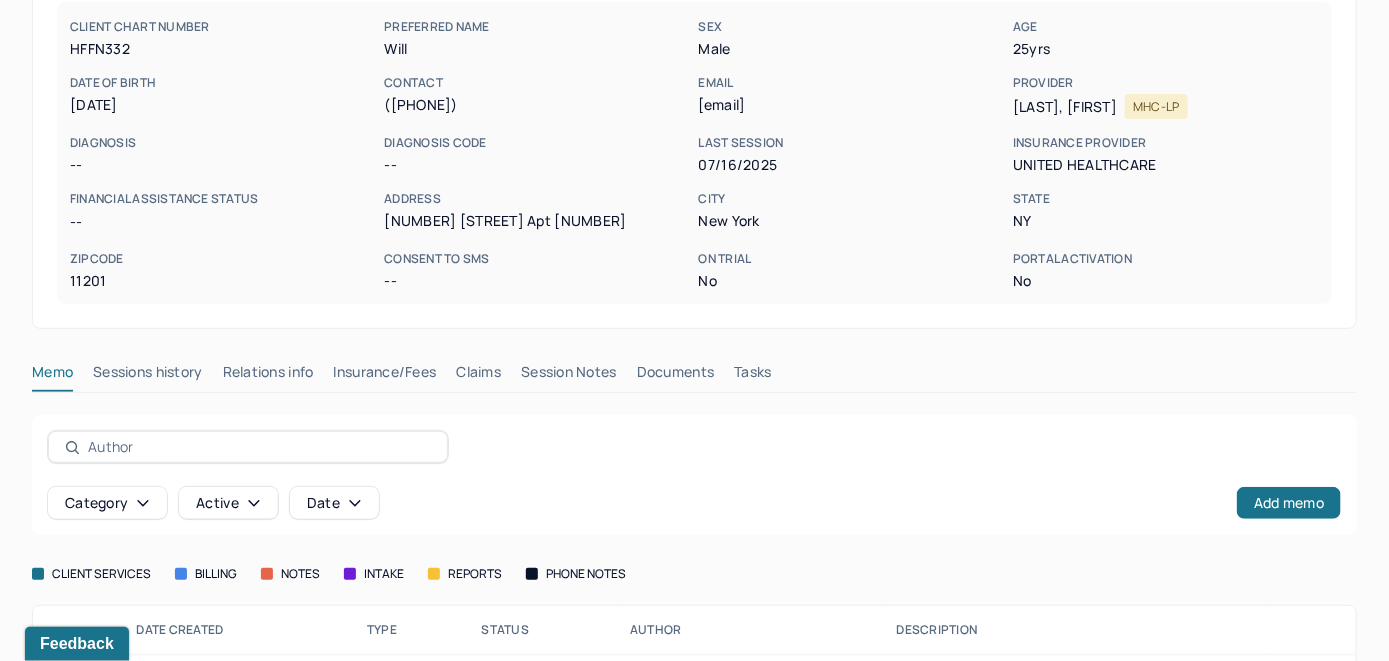 scroll, scrollTop: 261, scrollLeft: 0, axis: vertical 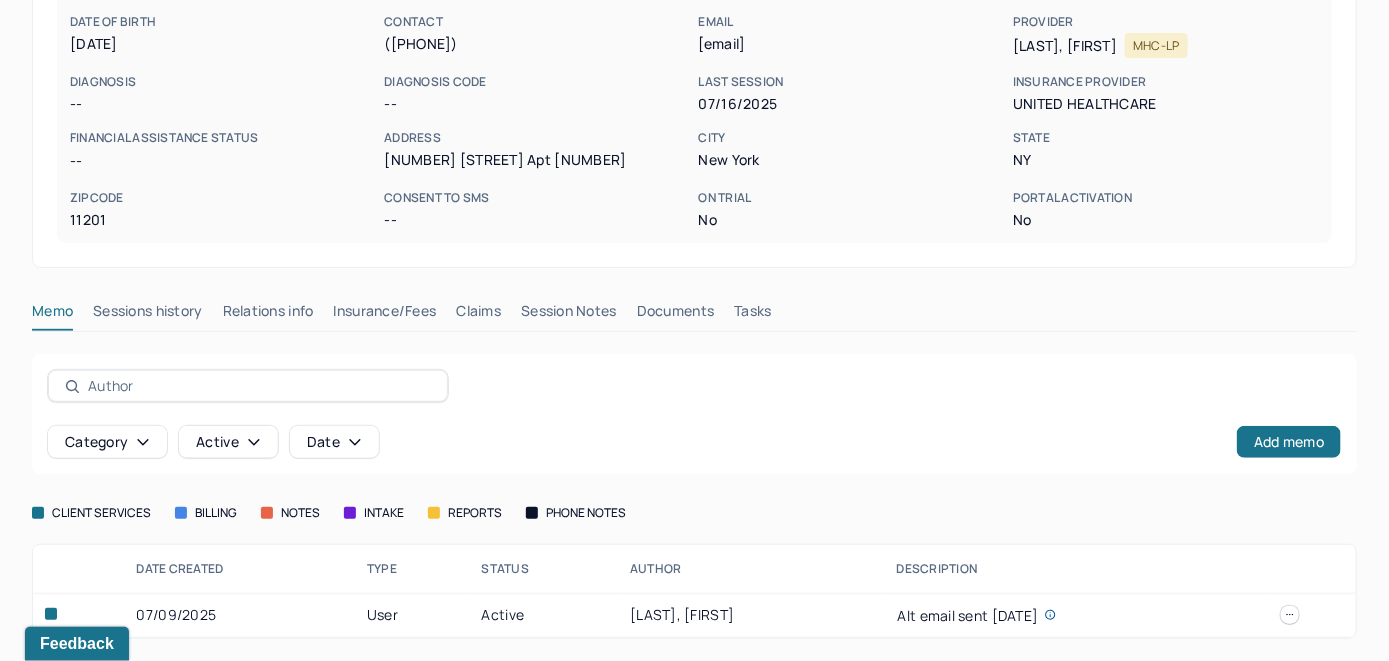 click on "Insurance/Fees" at bounding box center (385, 315) 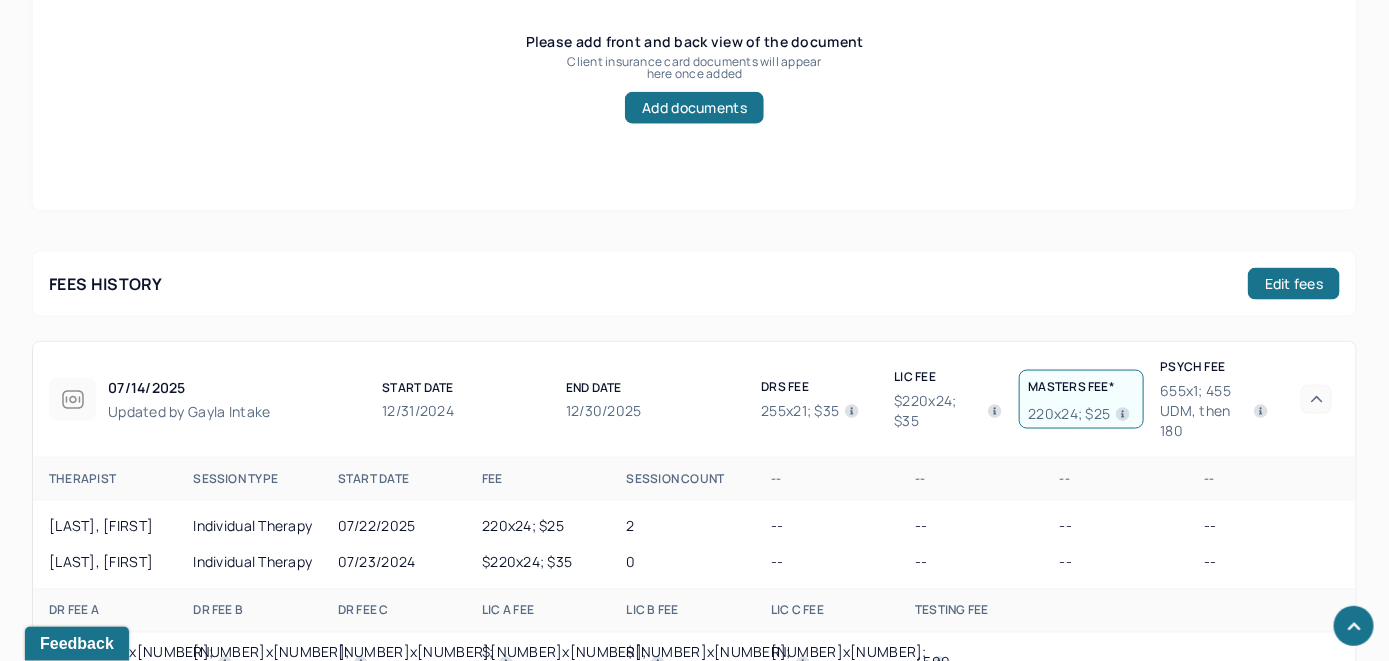 scroll, scrollTop: 961, scrollLeft: 0, axis: vertical 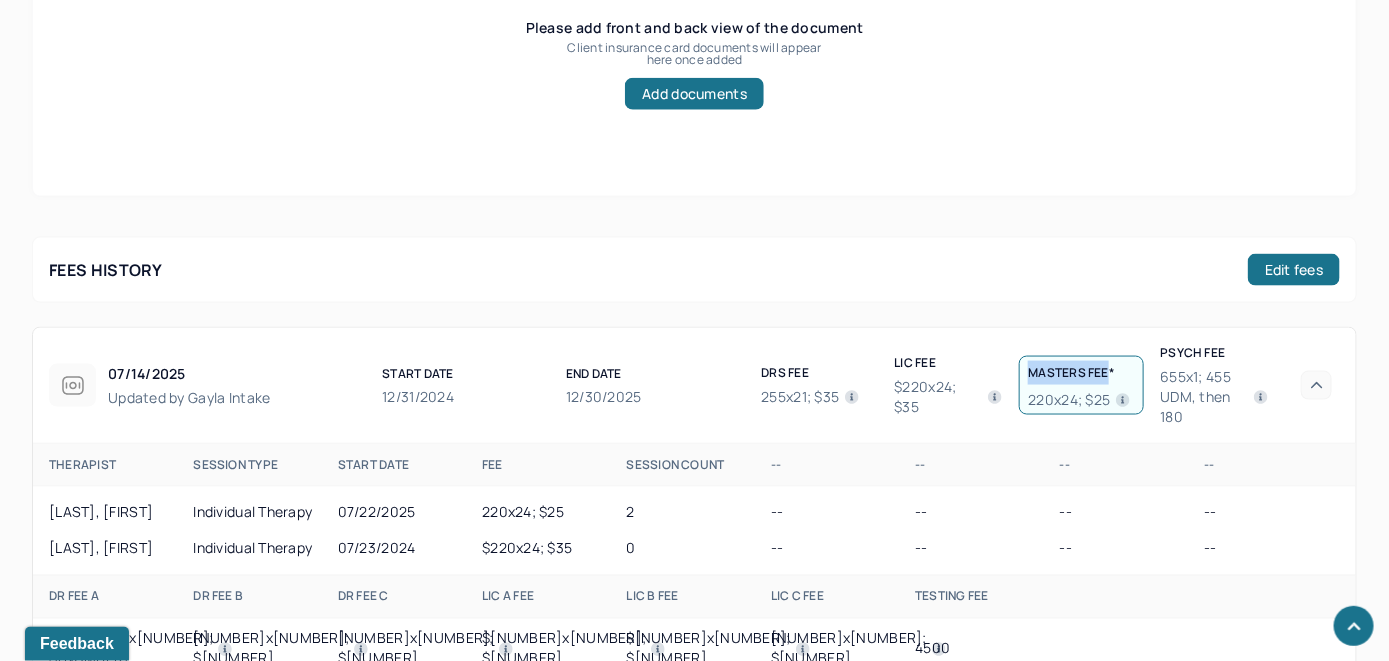 drag, startPoint x: 1113, startPoint y: 373, endPoint x: 1026, endPoint y: 375, distance: 87.02299 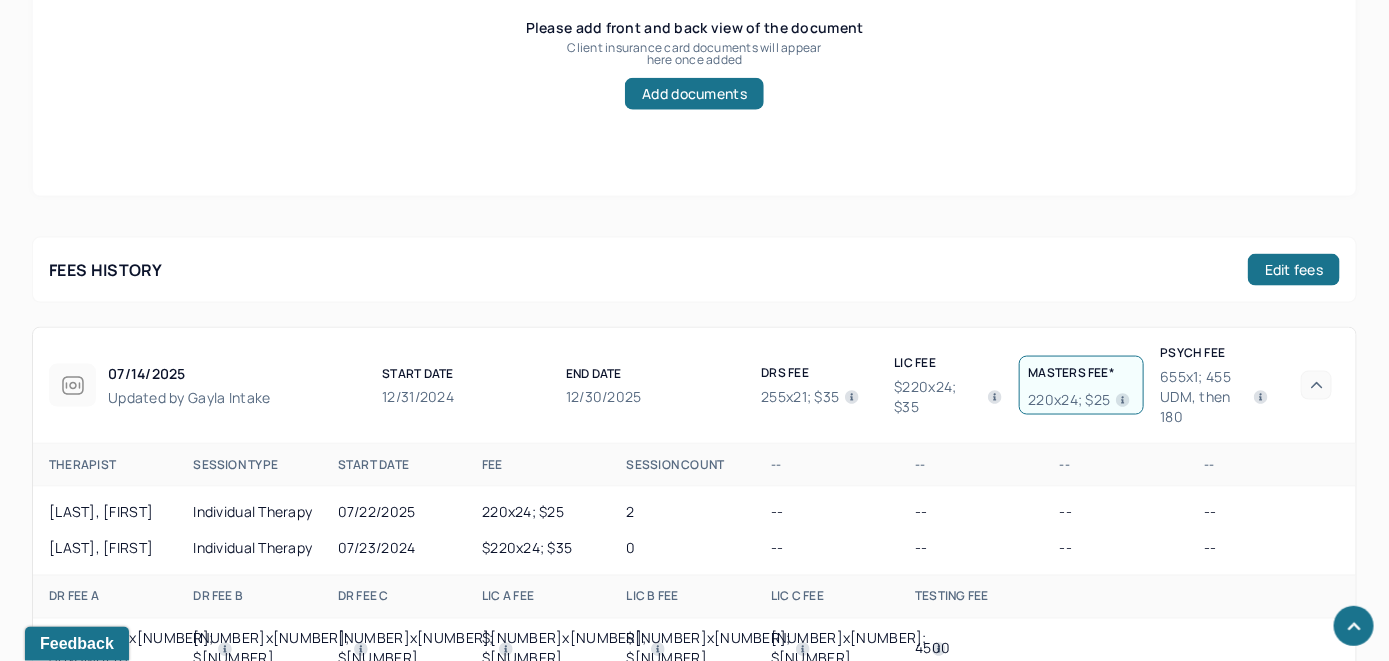 click on "220x24; $25" at bounding box center (1081, 400) 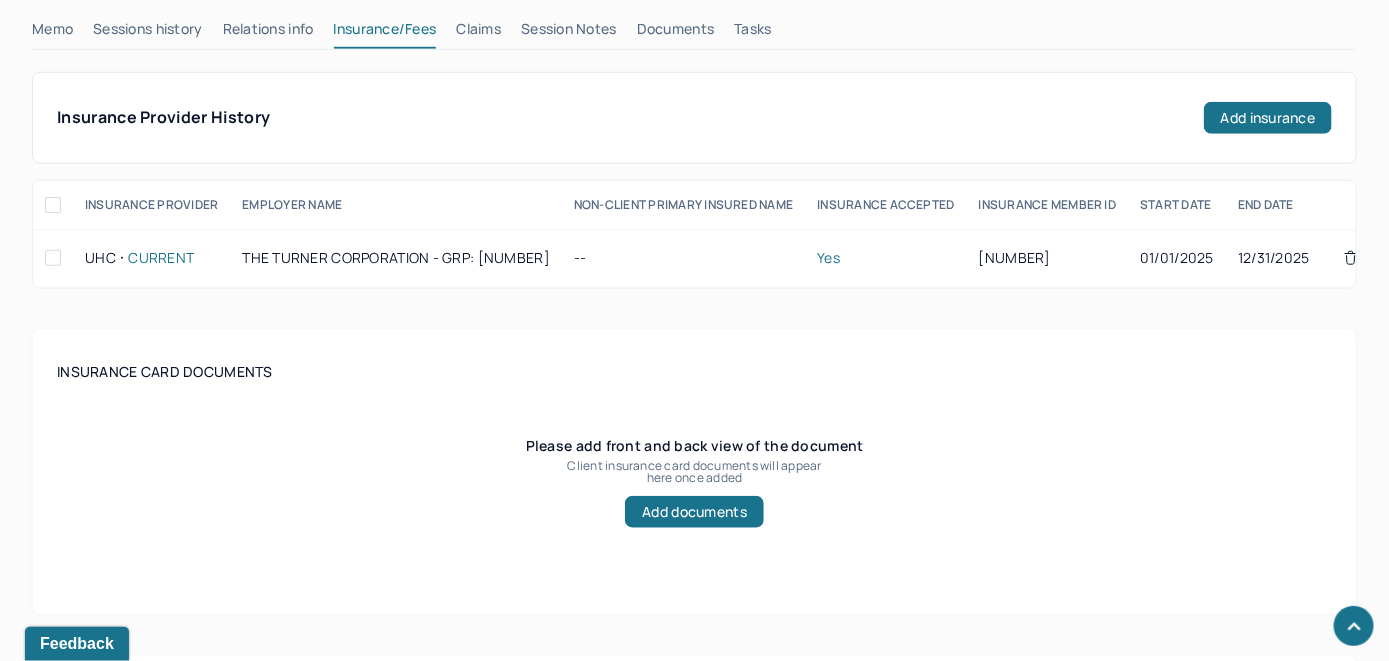 scroll, scrollTop: 361, scrollLeft: 0, axis: vertical 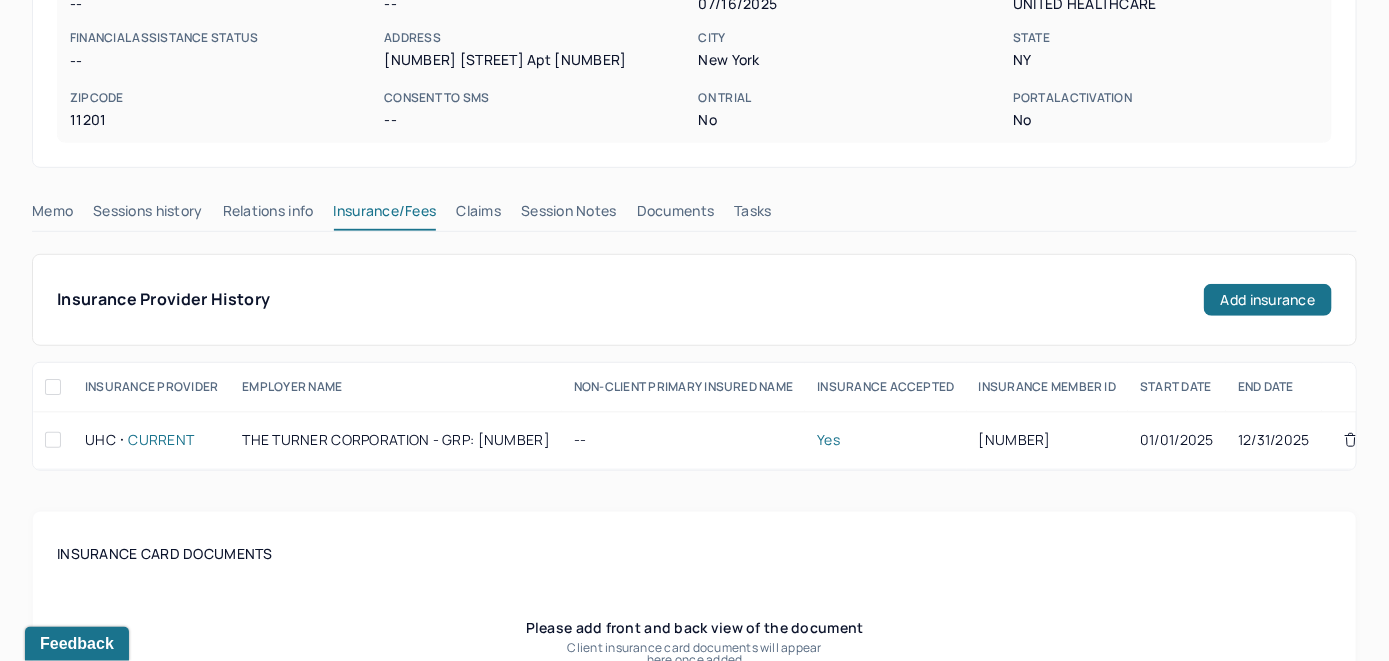 click on "Memo" at bounding box center (52, 215) 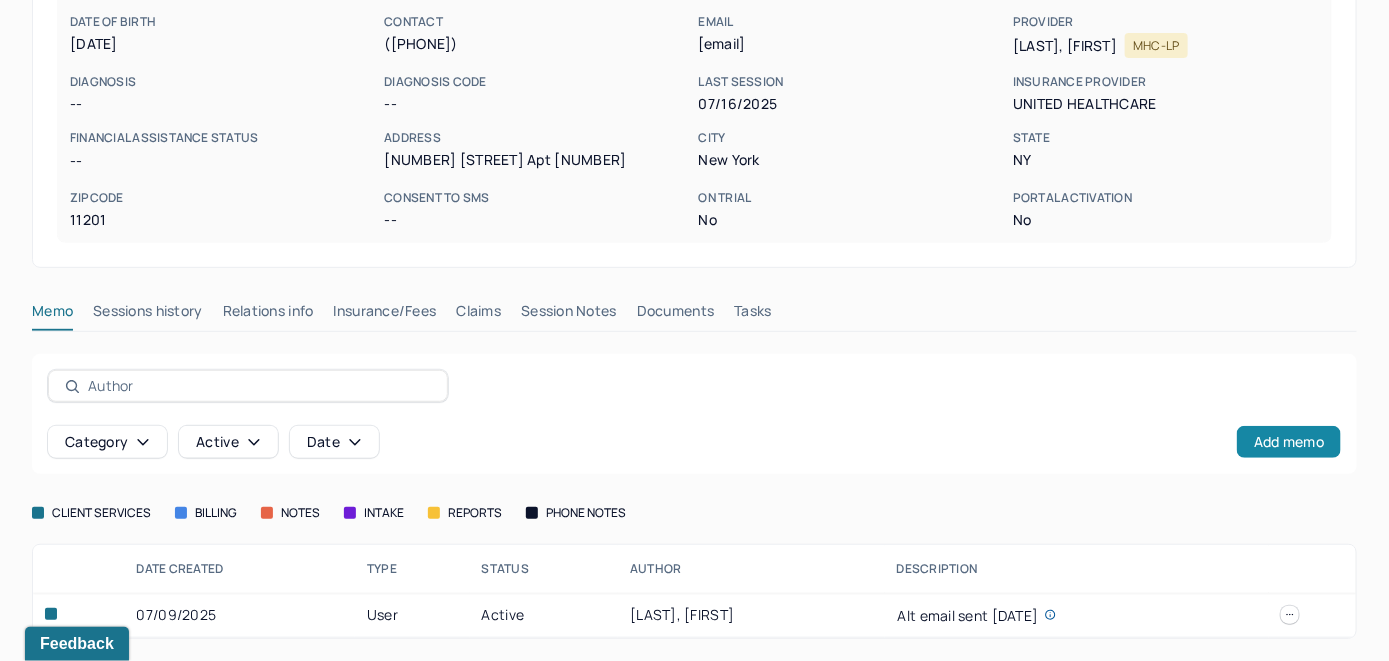 click on "Add memo" at bounding box center [1289, 442] 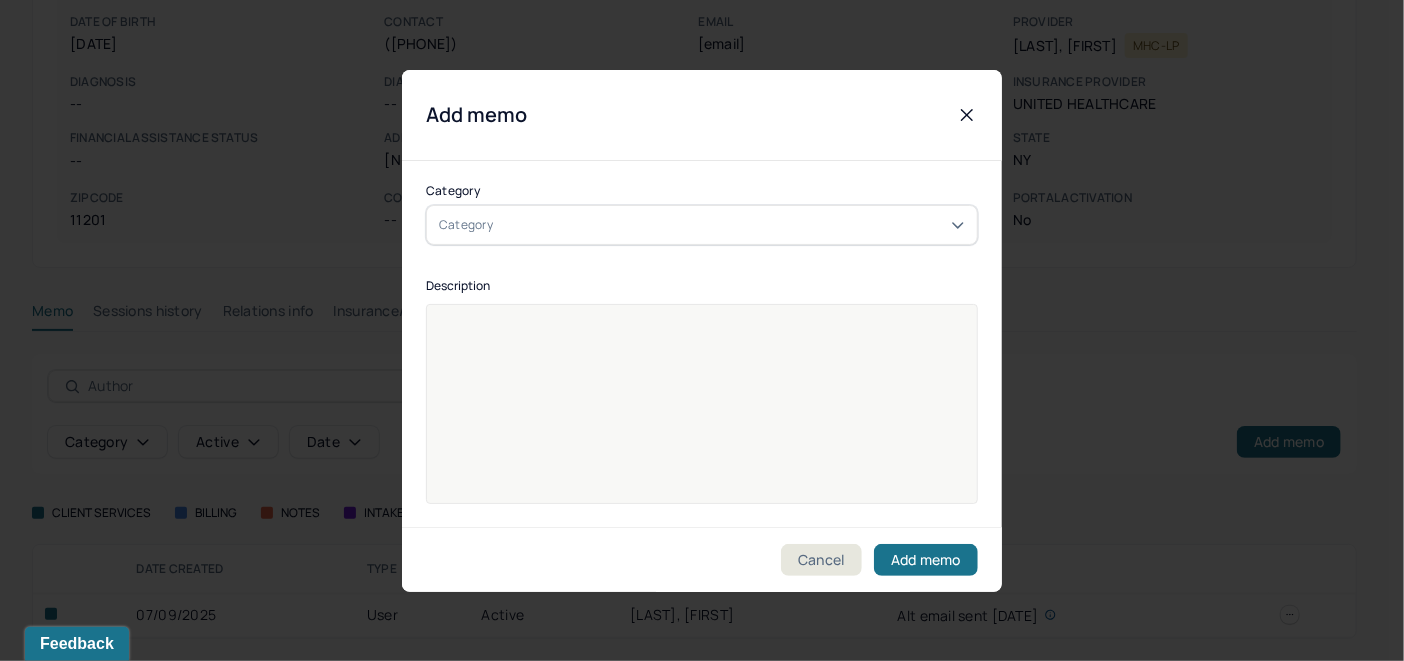 click on "Category" at bounding box center [702, 225] 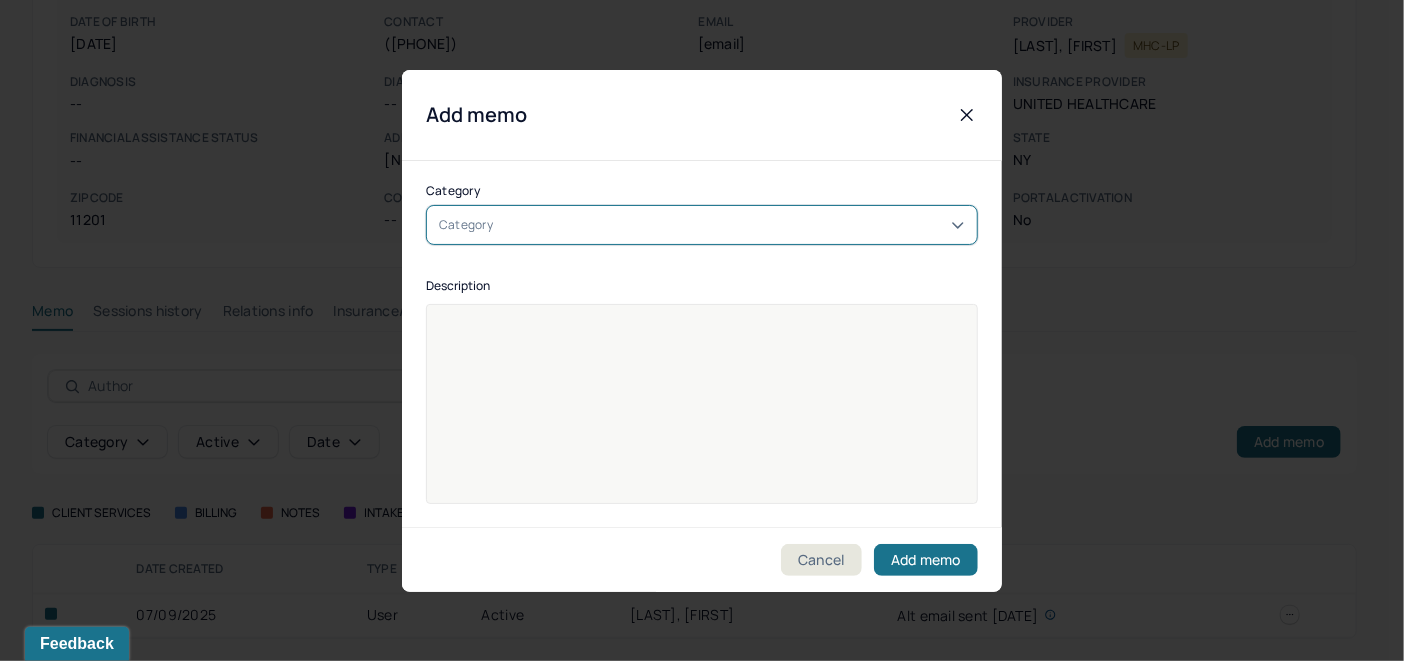 click on "billing" at bounding box center [694, 739] 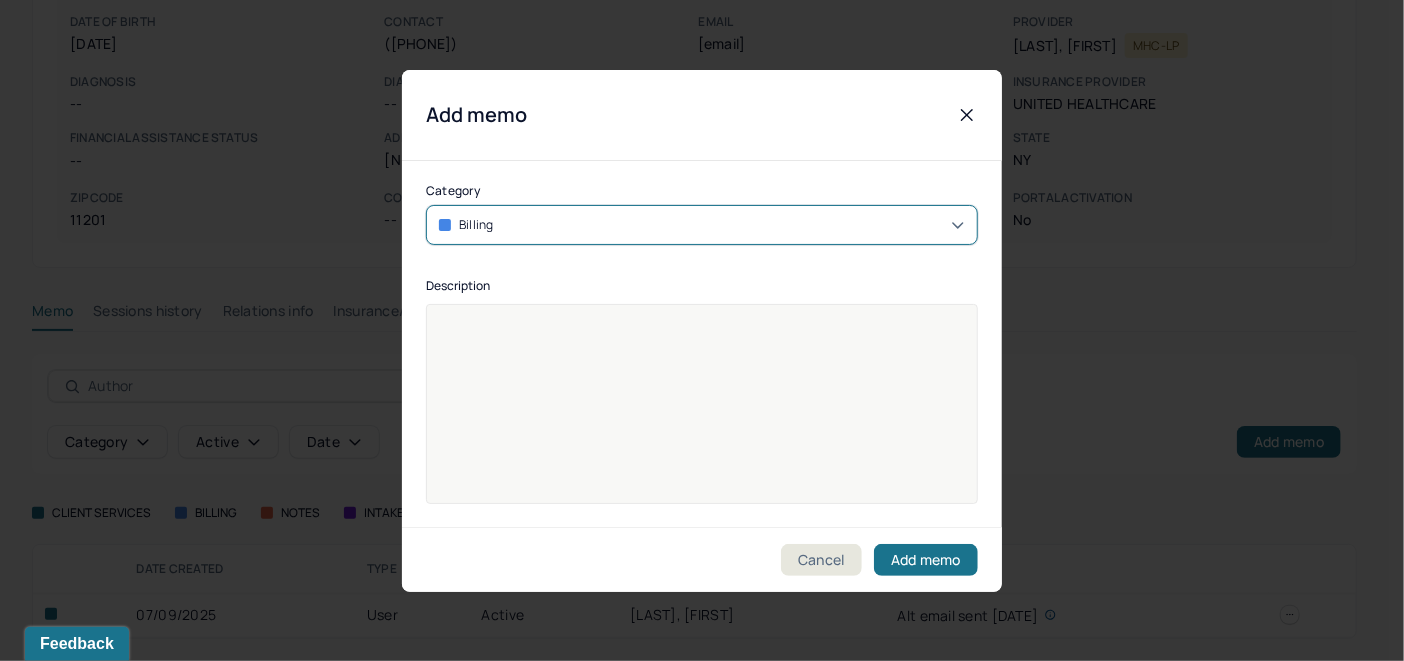 click at bounding box center [702, 417] 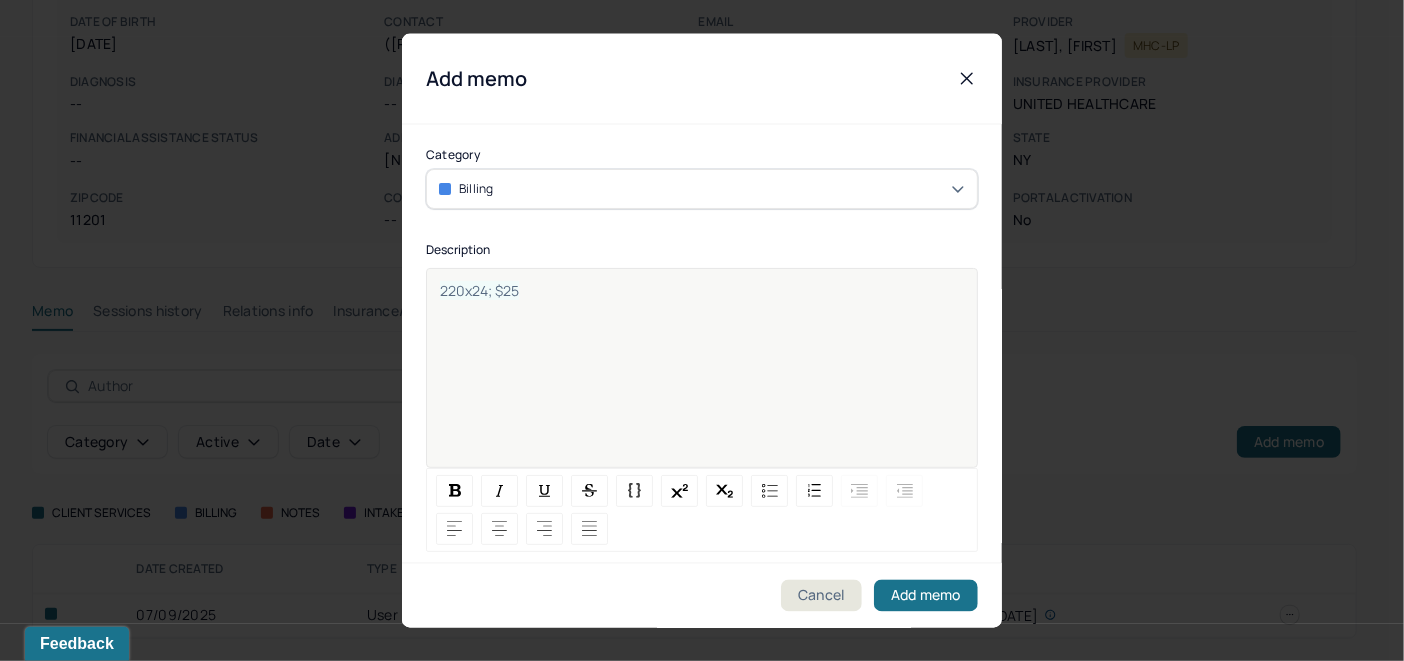 click on "220x24; $25" at bounding box center [479, 289] 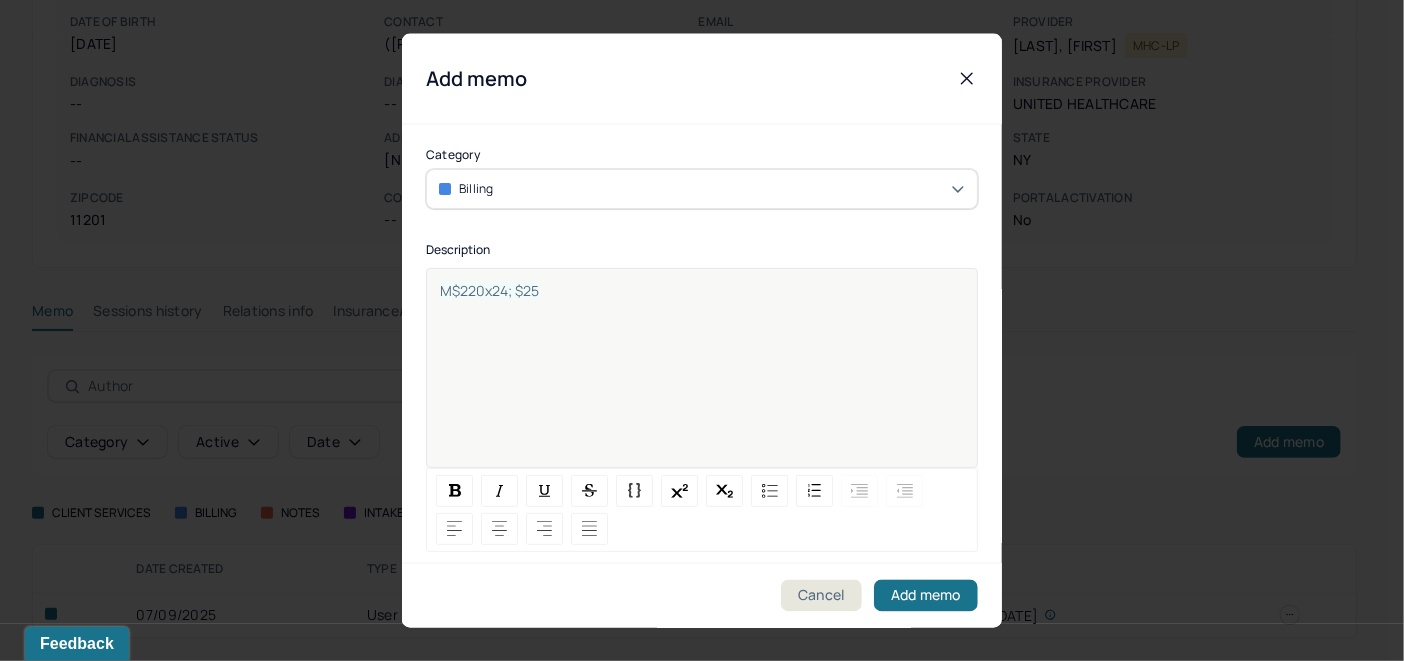type 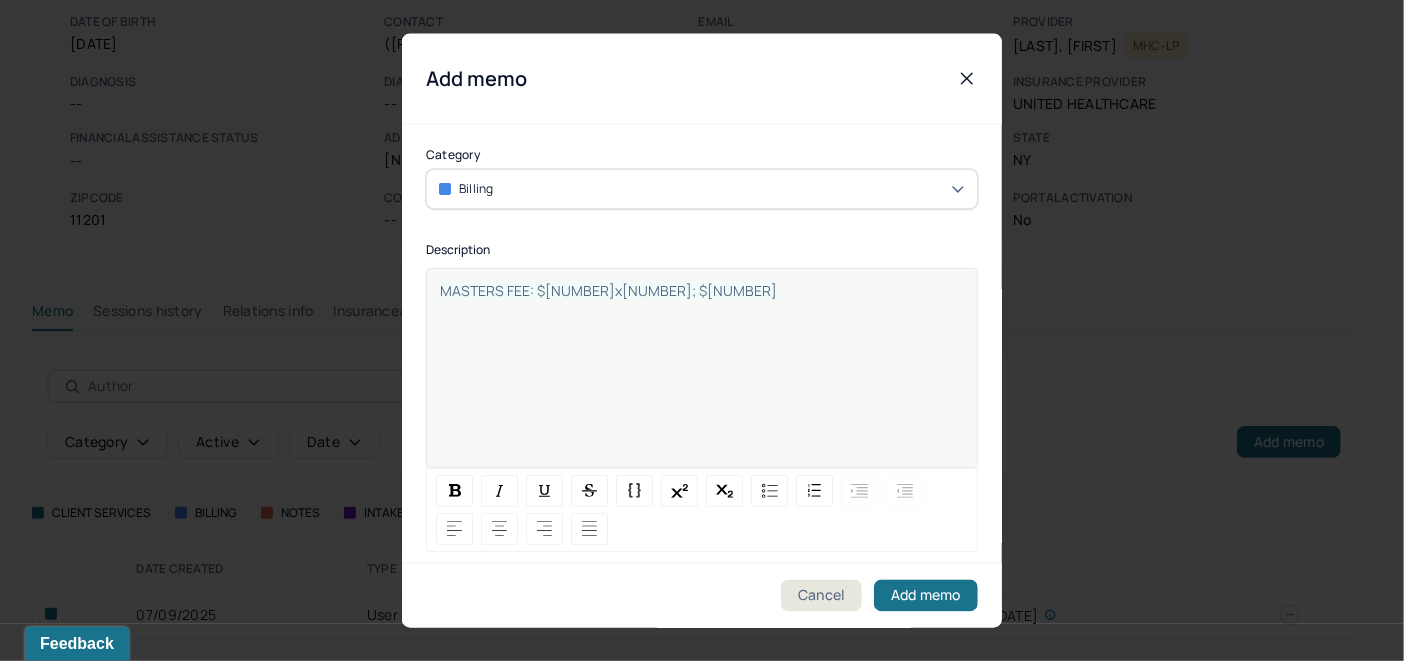click on "MASTERS FEE: $[NUMBER]x[NUMBER]; $[NUMBER]" at bounding box center [702, 289] 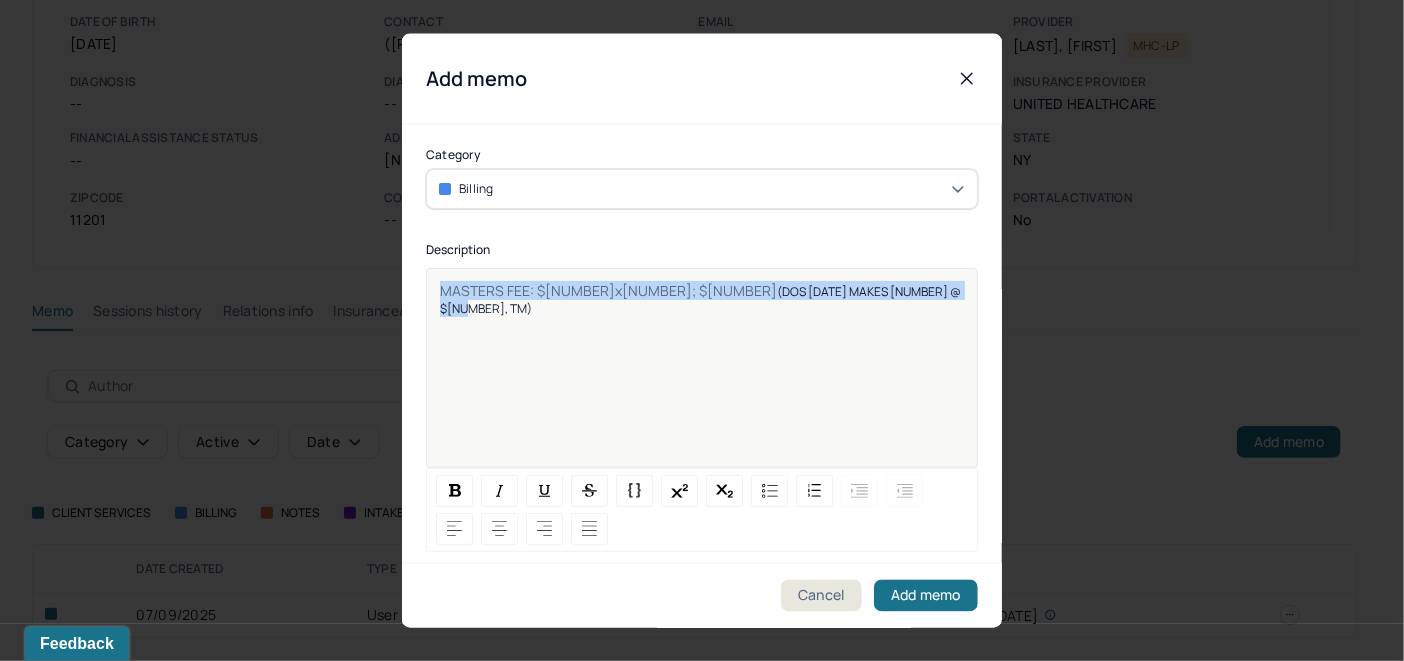 drag, startPoint x: 835, startPoint y: 290, endPoint x: 438, endPoint y: 297, distance: 397.0617 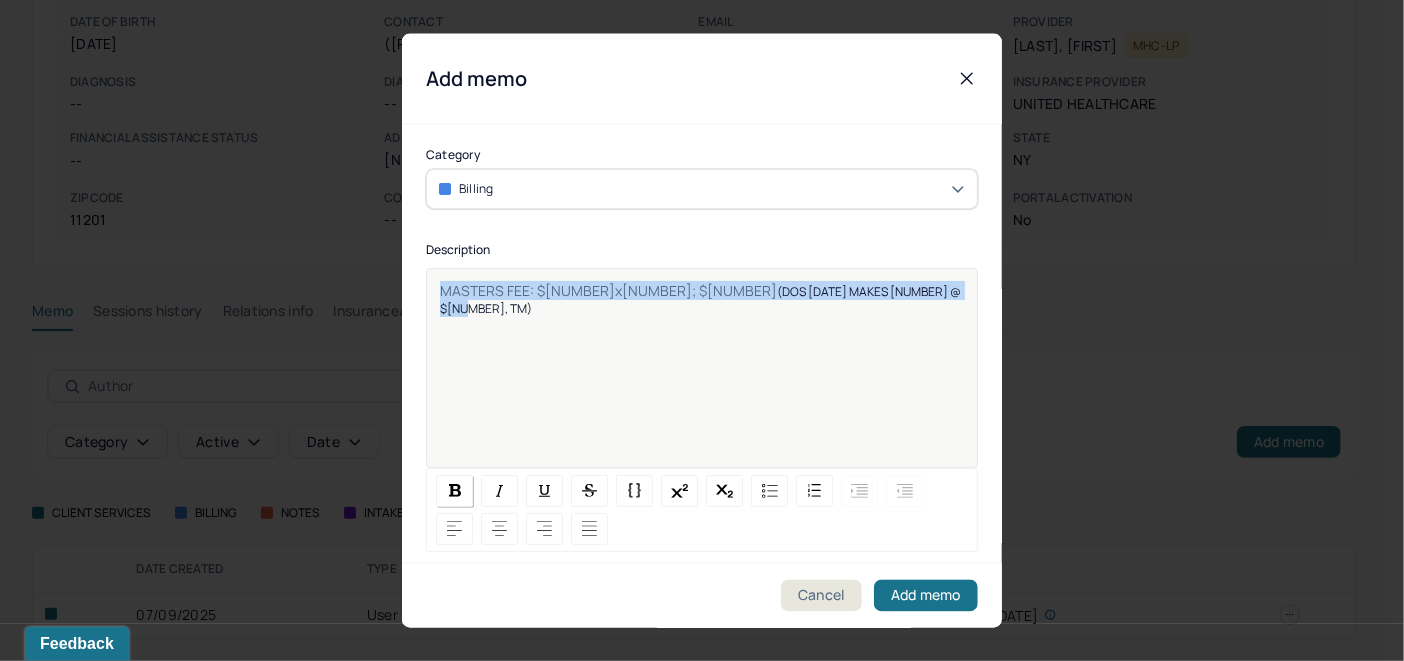 click at bounding box center [455, 490] 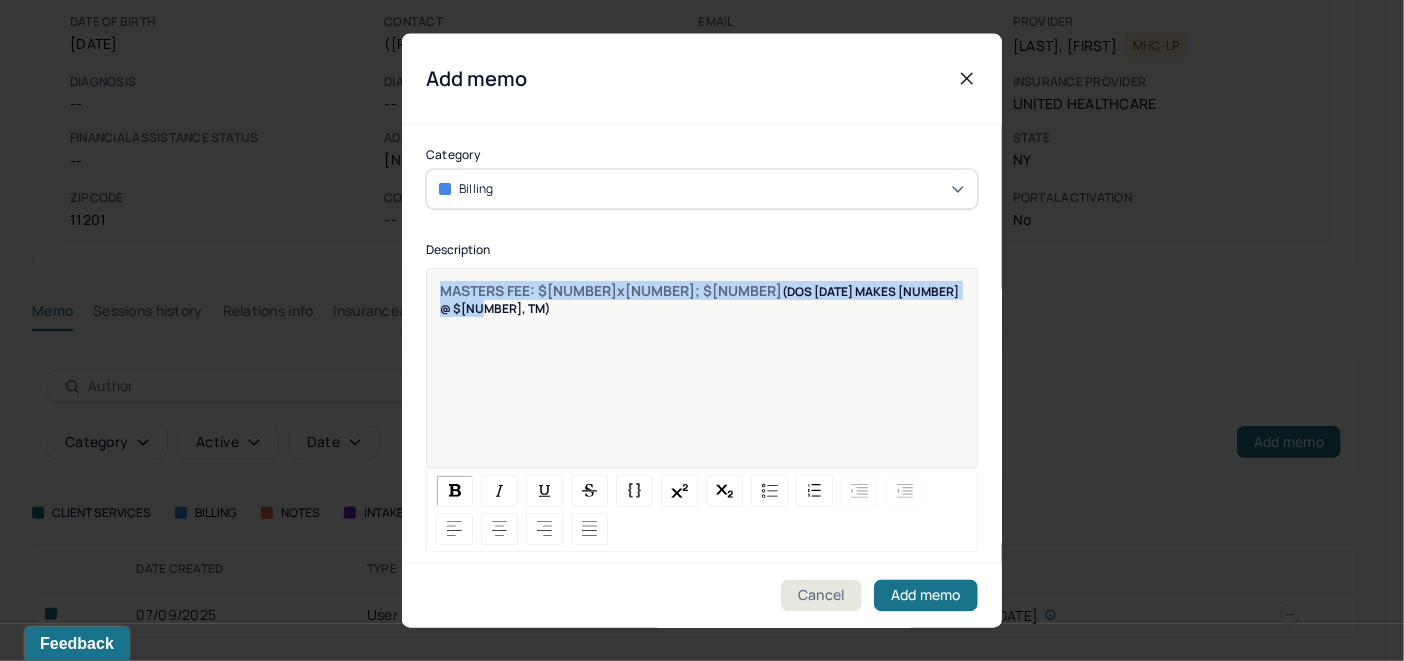 click on "MASTERS FEE: $[NUMBER]x[NUMBER]; $[NUMBER]  (DOS [DATE] MAKES [NUMBER] @ $[NUMBER], TM)" at bounding box center (702, 380) 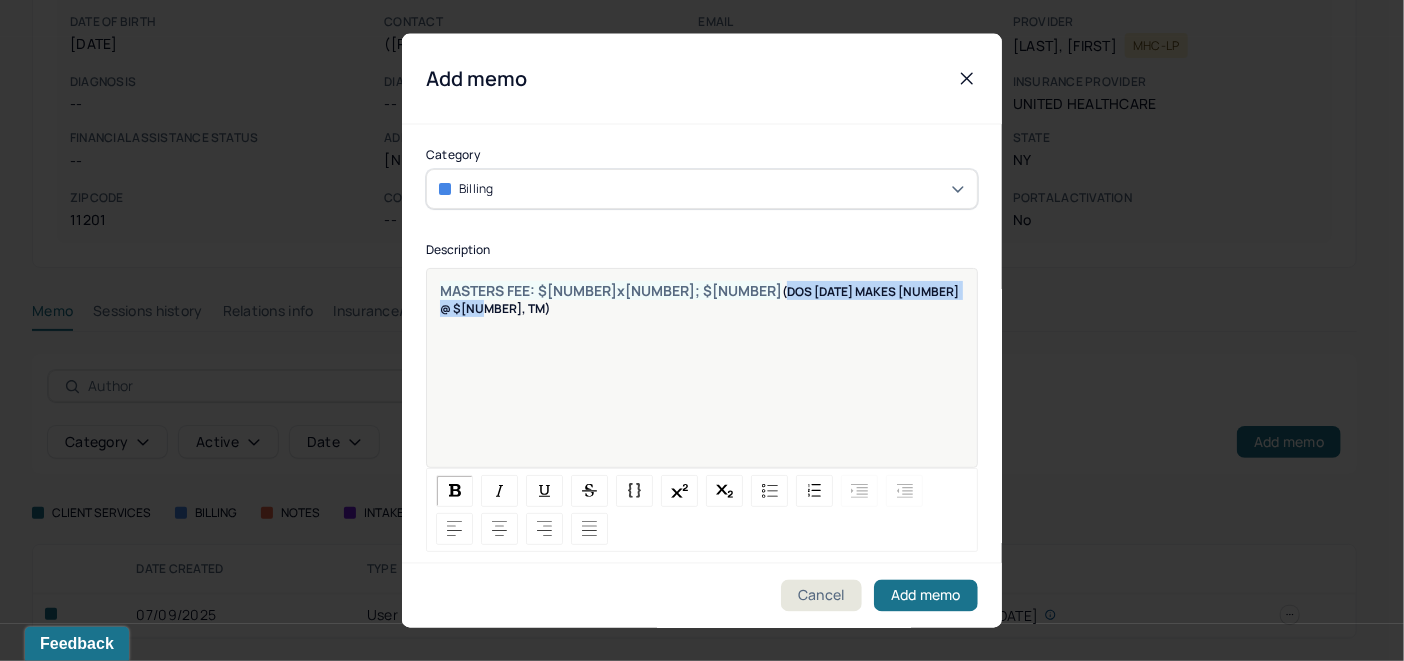drag, startPoint x: 842, startPoint y: 291, endPoint x: 634, endPoint y: 296, distance: 208.06009 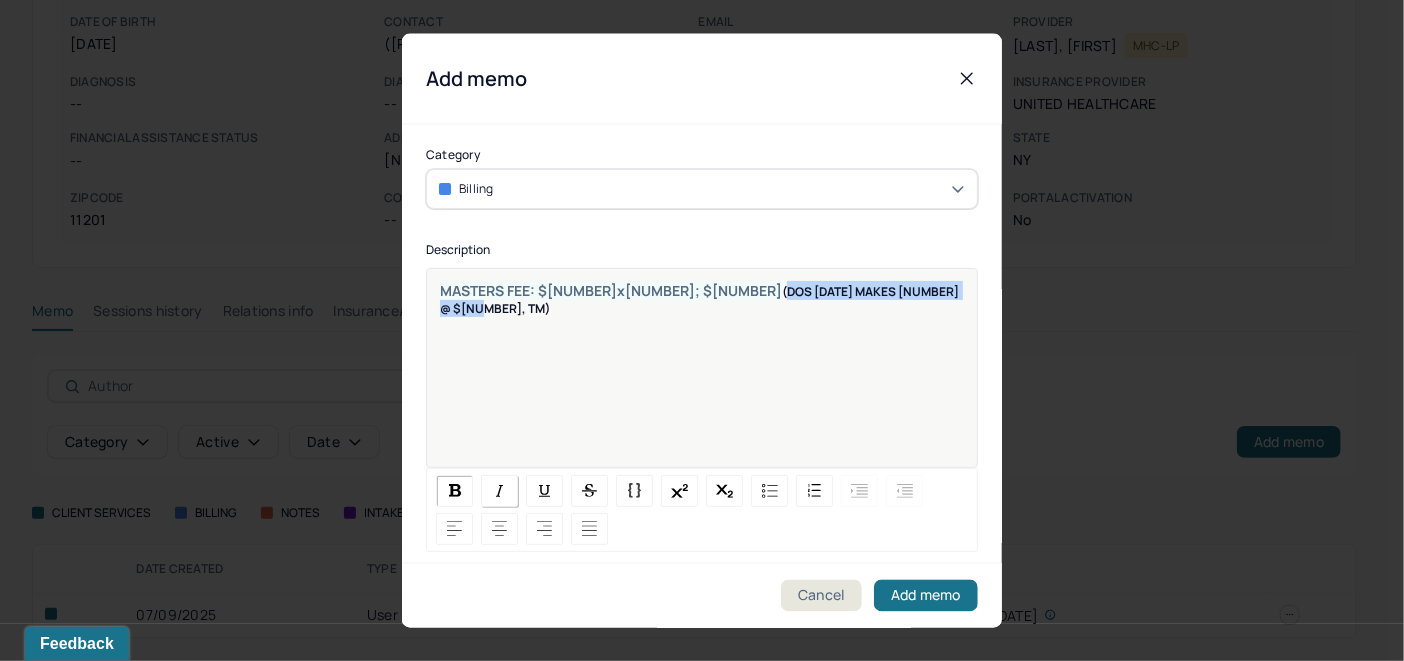 click at bounding box center [500, 490] 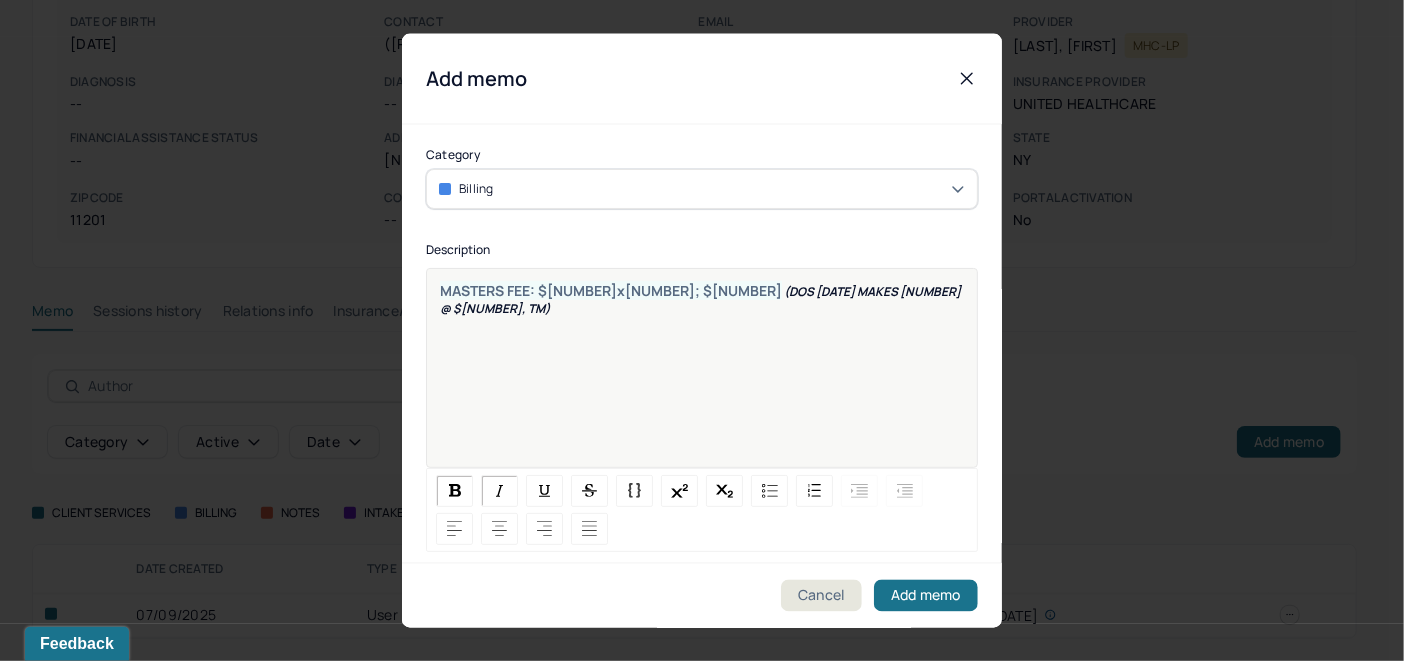 click on "MASTERS FEE: $220x24; $25   (DOS [DATE] MAKES 1 @ $220, TM)" at bounding box center [702, 380] 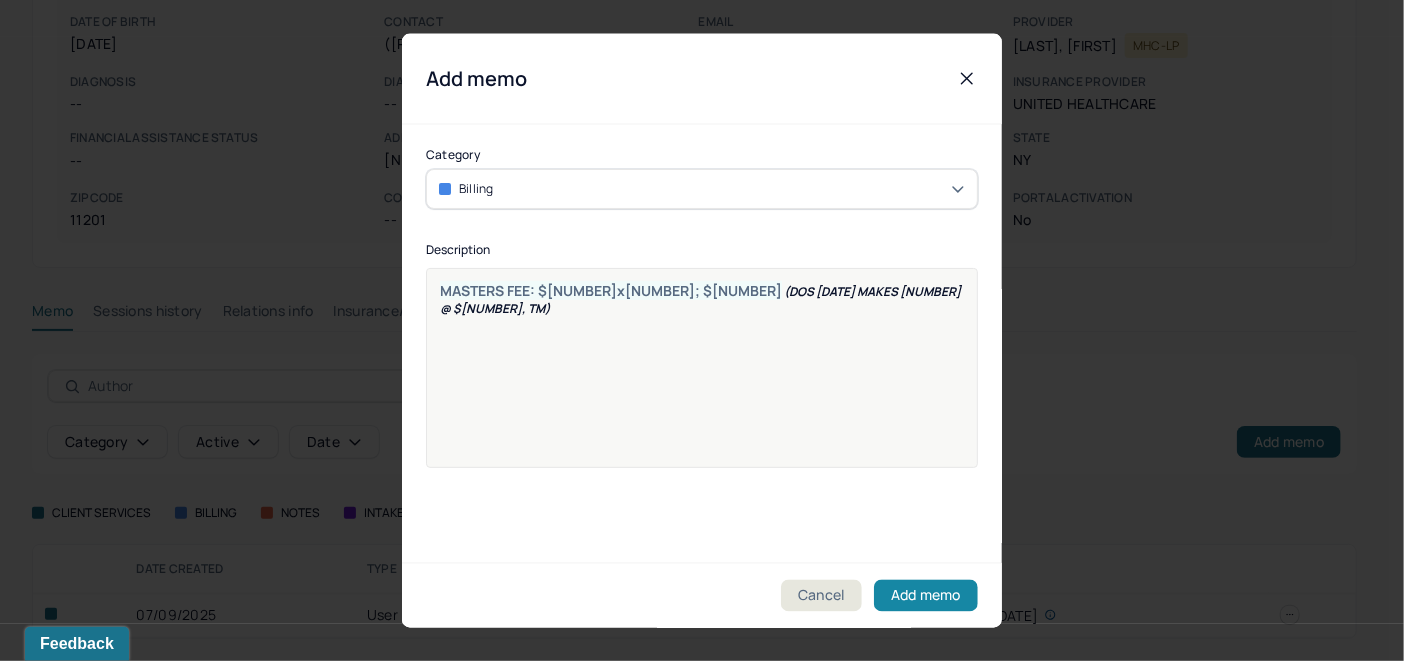 click on "Add memo" at bounding box center (926, 596) 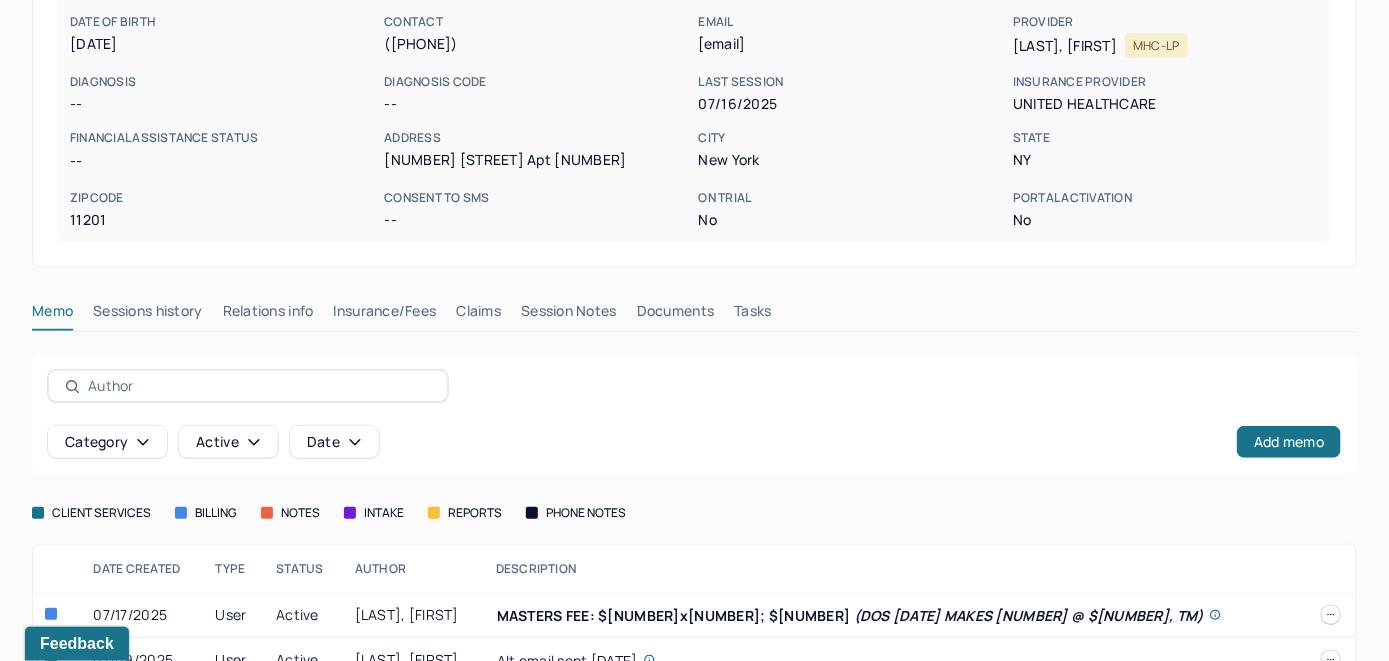 click on "Claims" at bounding box center [478, 315] 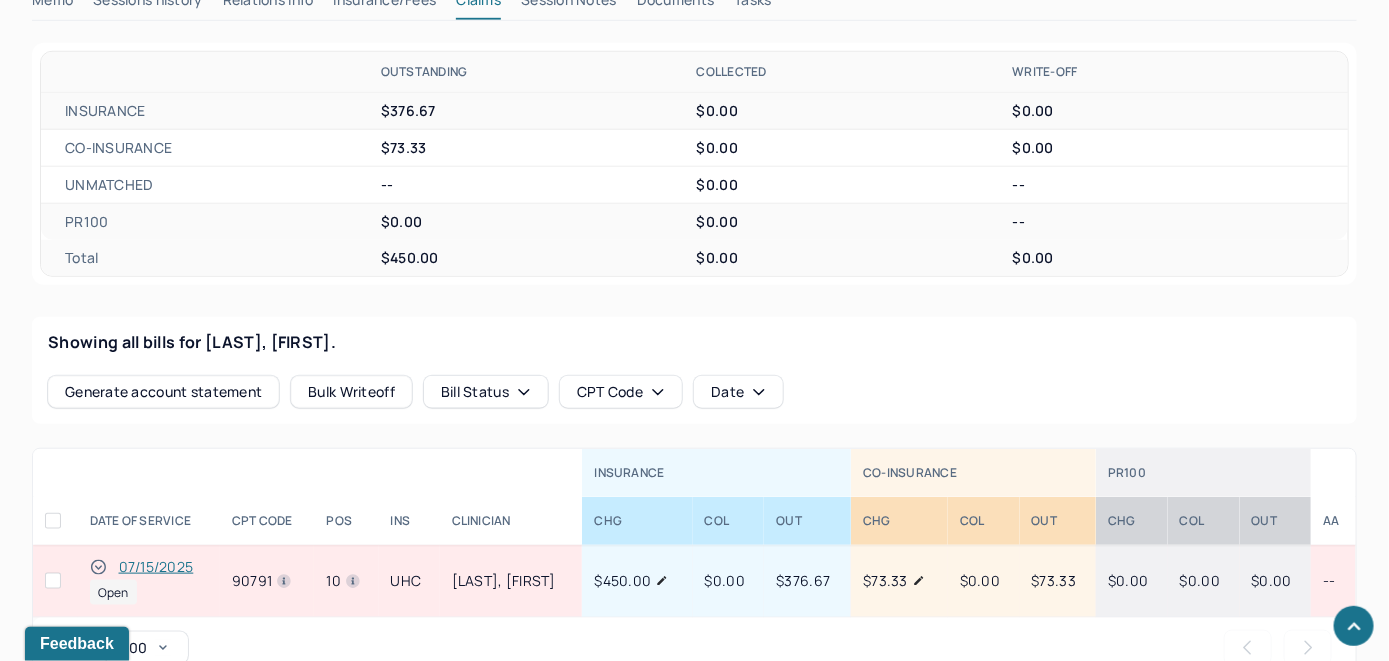 scroll, scrollTop: 761, scrollLeft: 0, axis: vertical 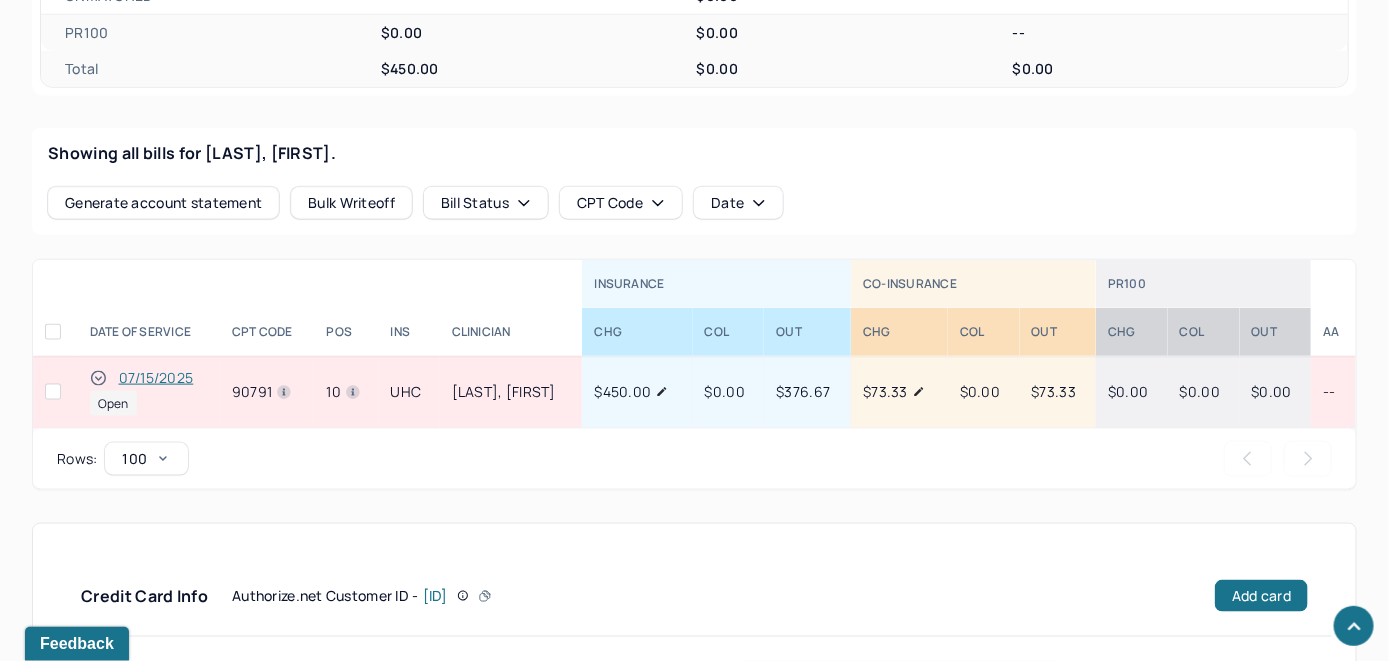 click 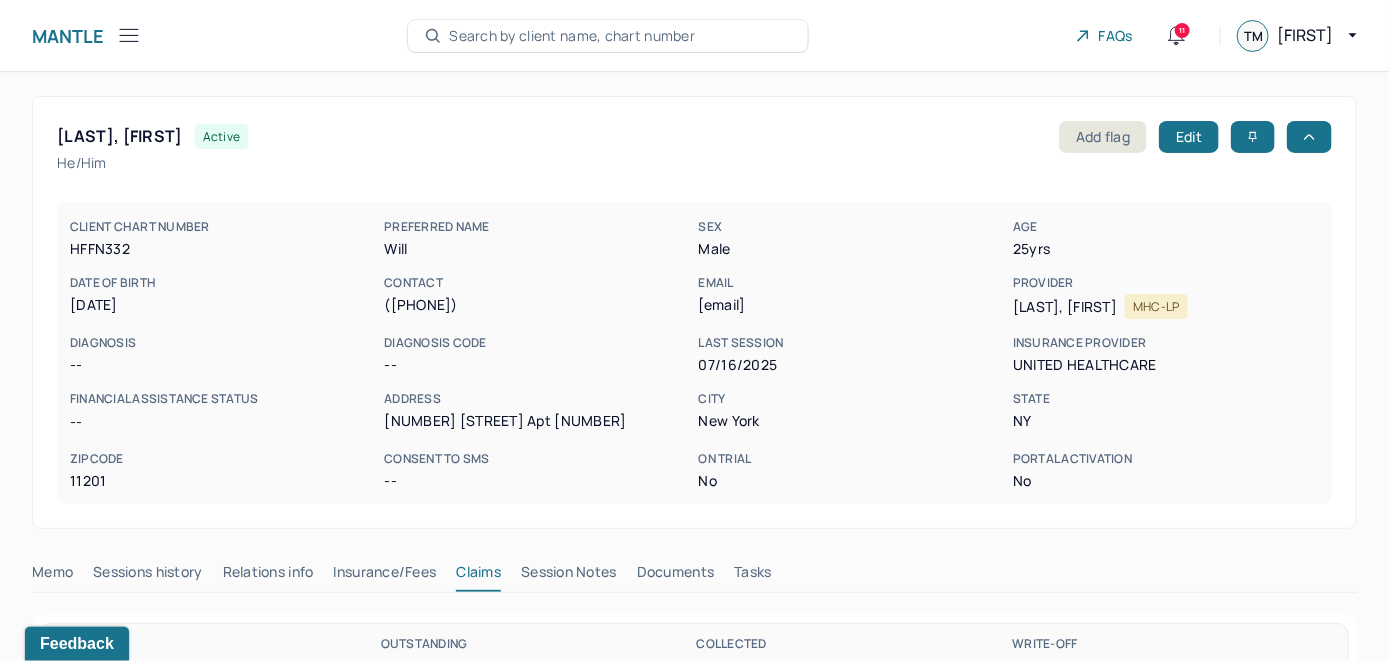 scroll, scrollTop: 0, scrollLeft: 0, axis: both 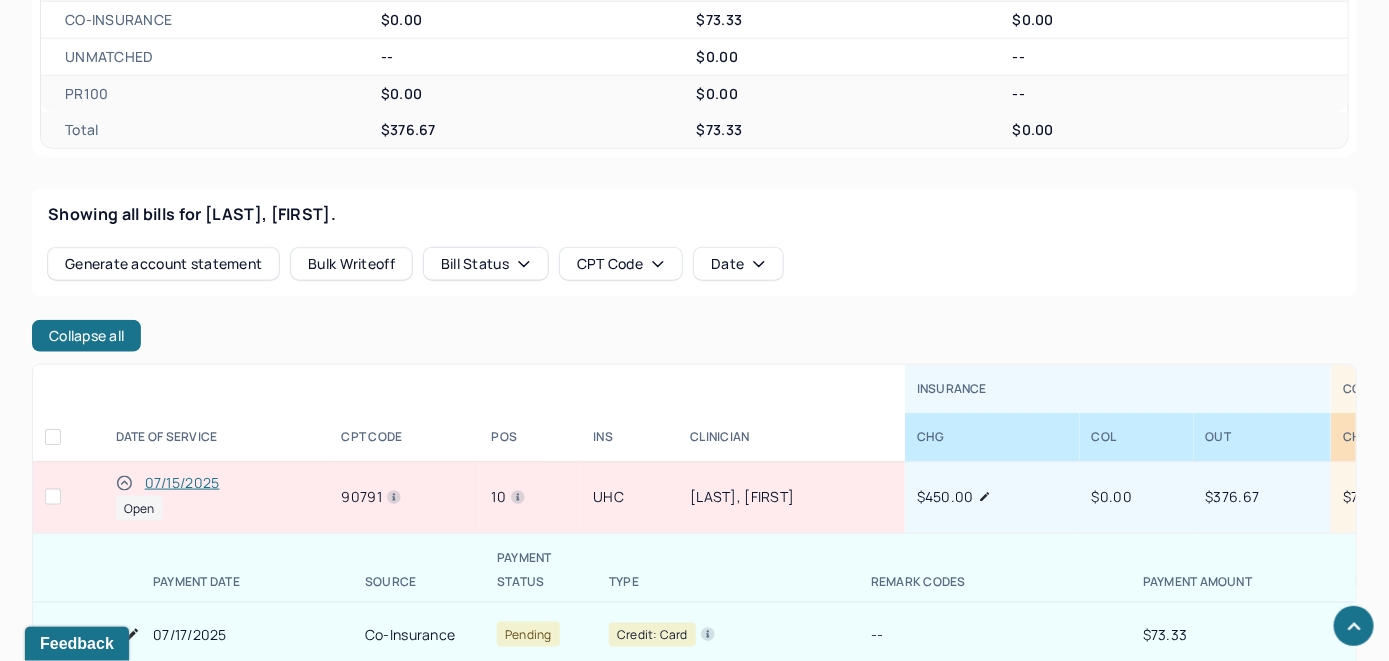 click on "07/15/2025" at bounding box center [182, 483] 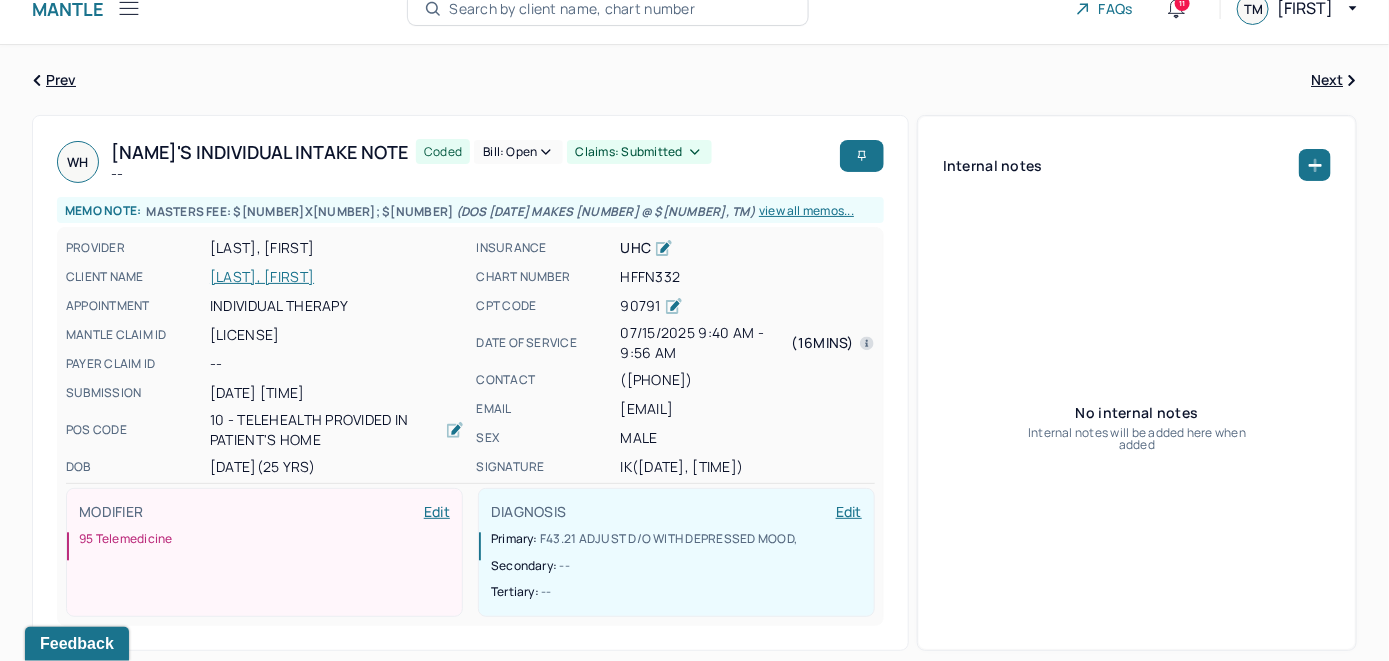 scroll, scrollTop: 0, scrollLeft: 0, axis: both 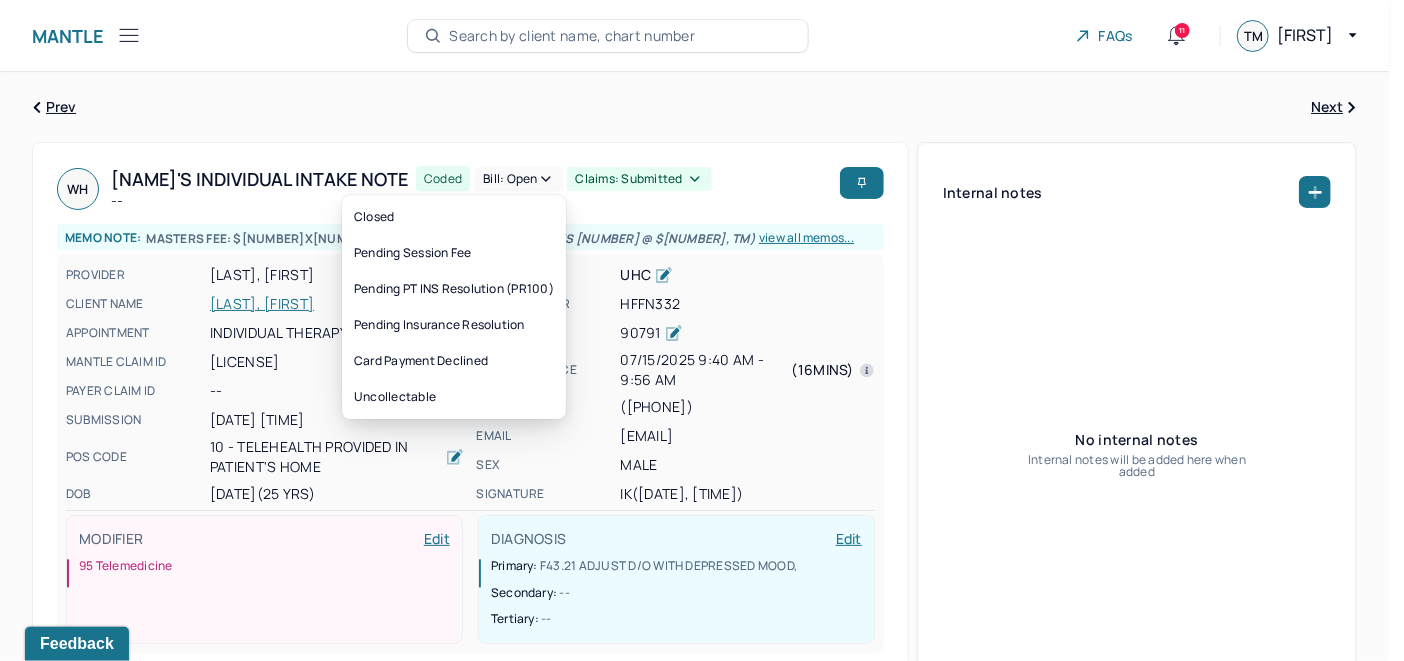 click on "Bill: Open" at bounding box center (518, 179) 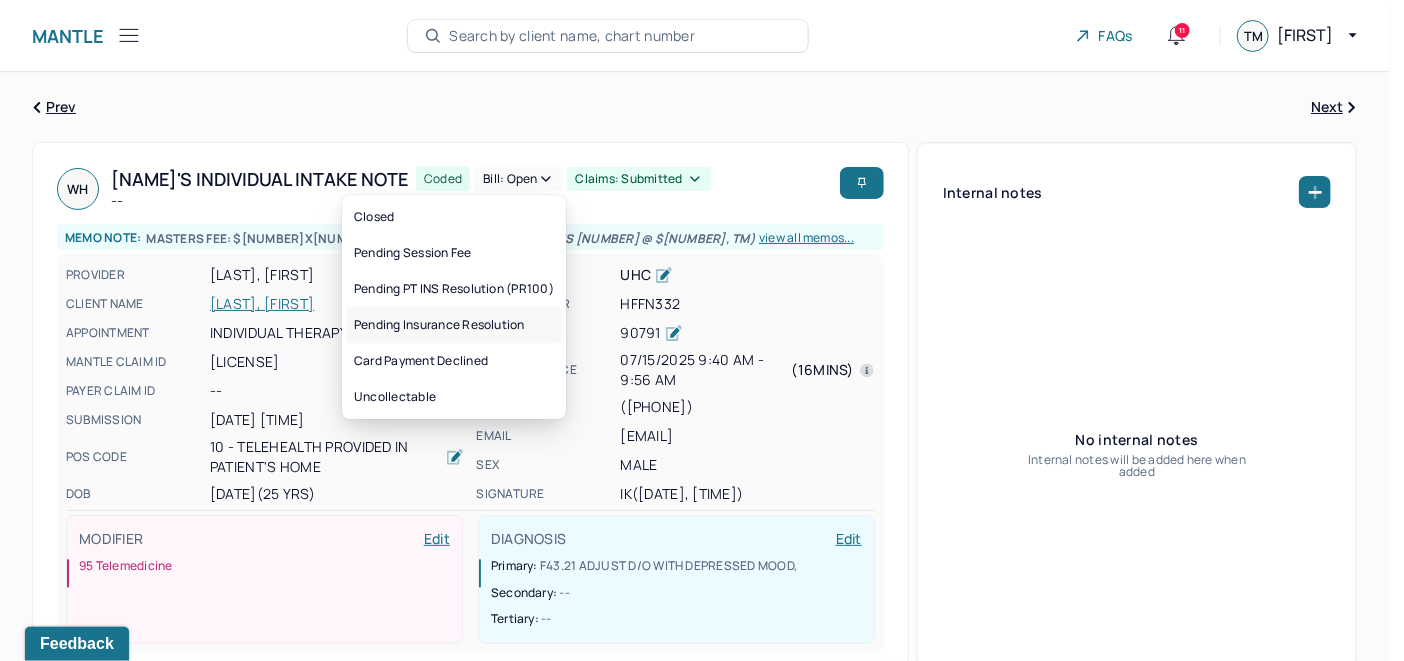 click on "Pending Insurance Resolution" at bounding box center [454, 325] 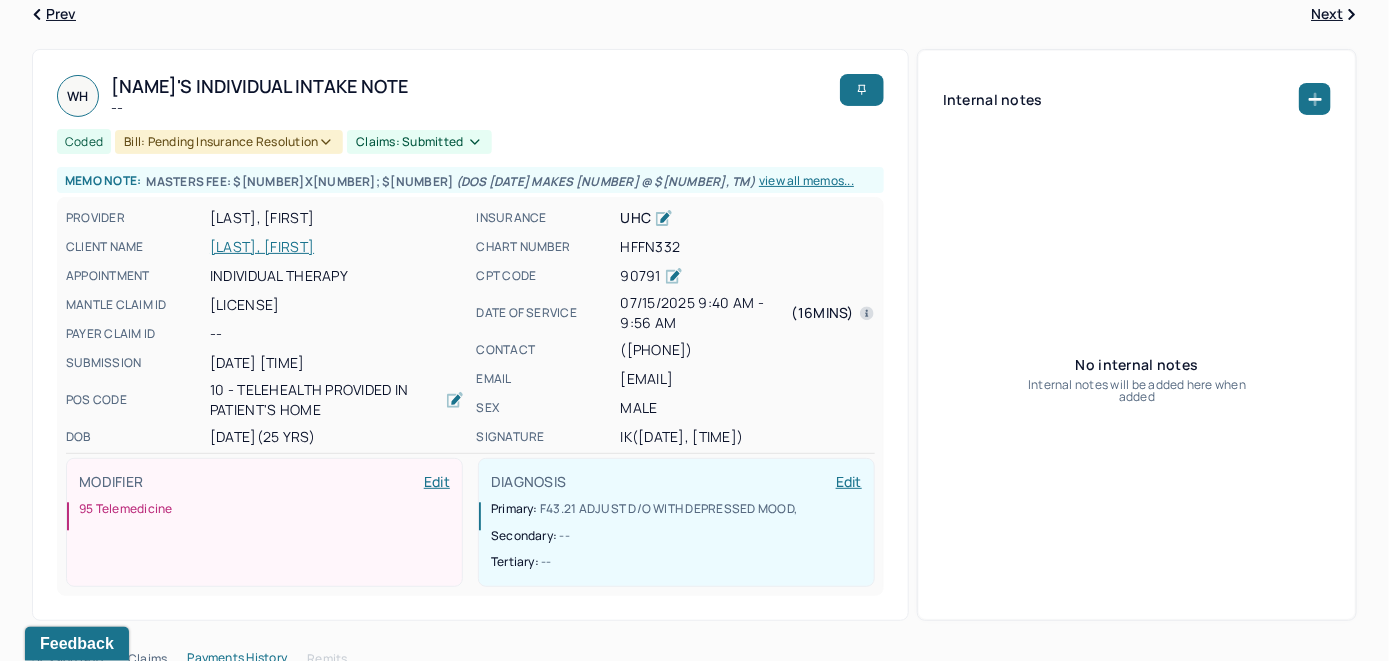 scroll, scrollTop: 0, scrollLeft: 0, axis: both 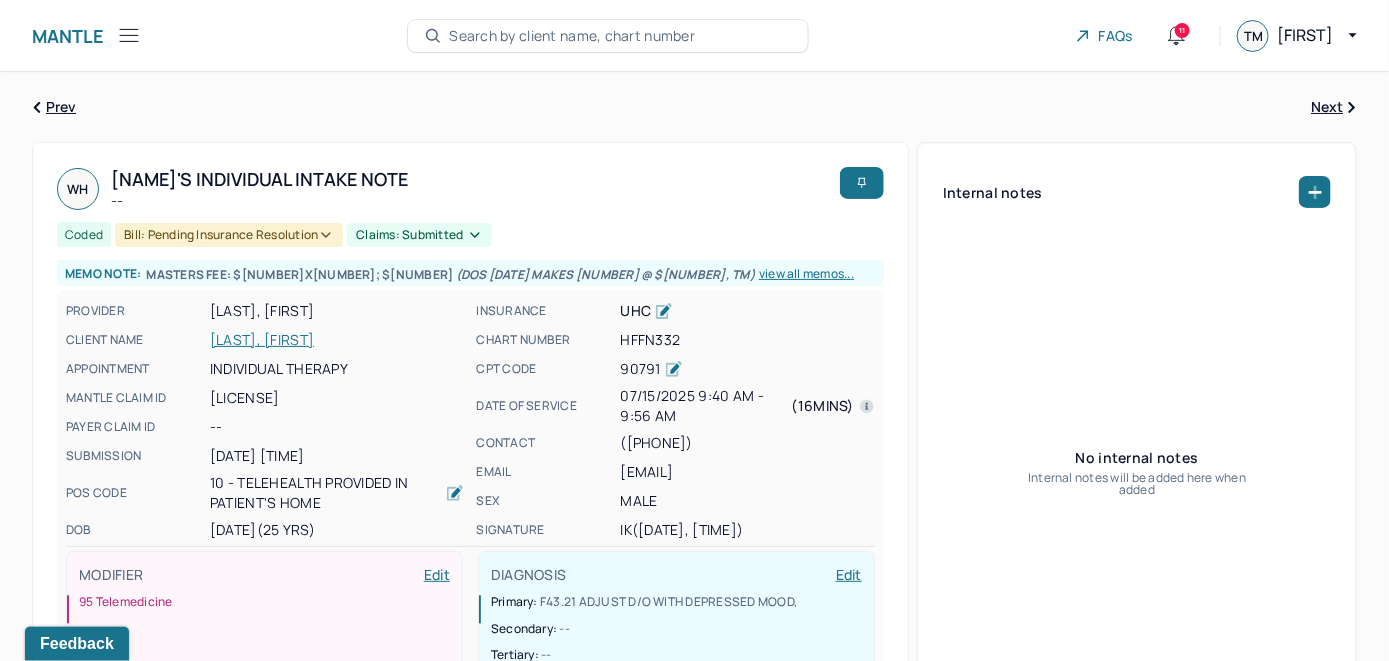click on "Search by client name, chart number" at bounding box center [572, 36] 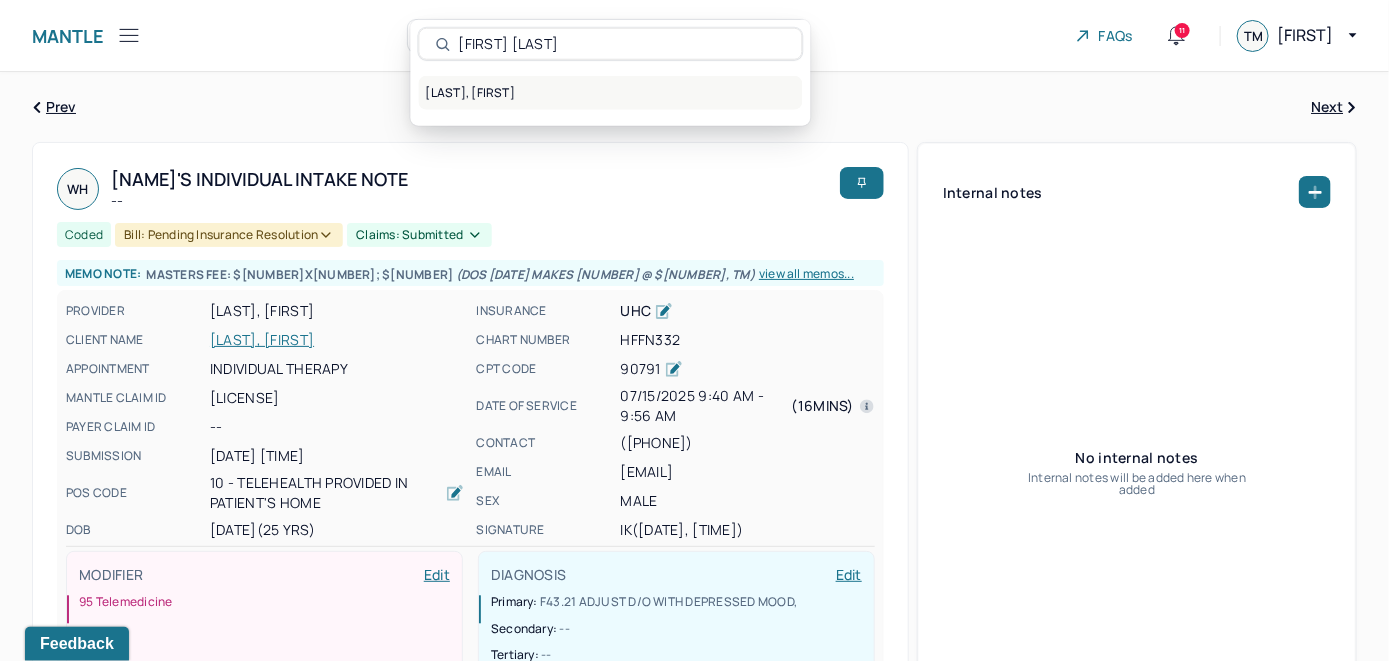 type on "[FIRST] [LAST]" 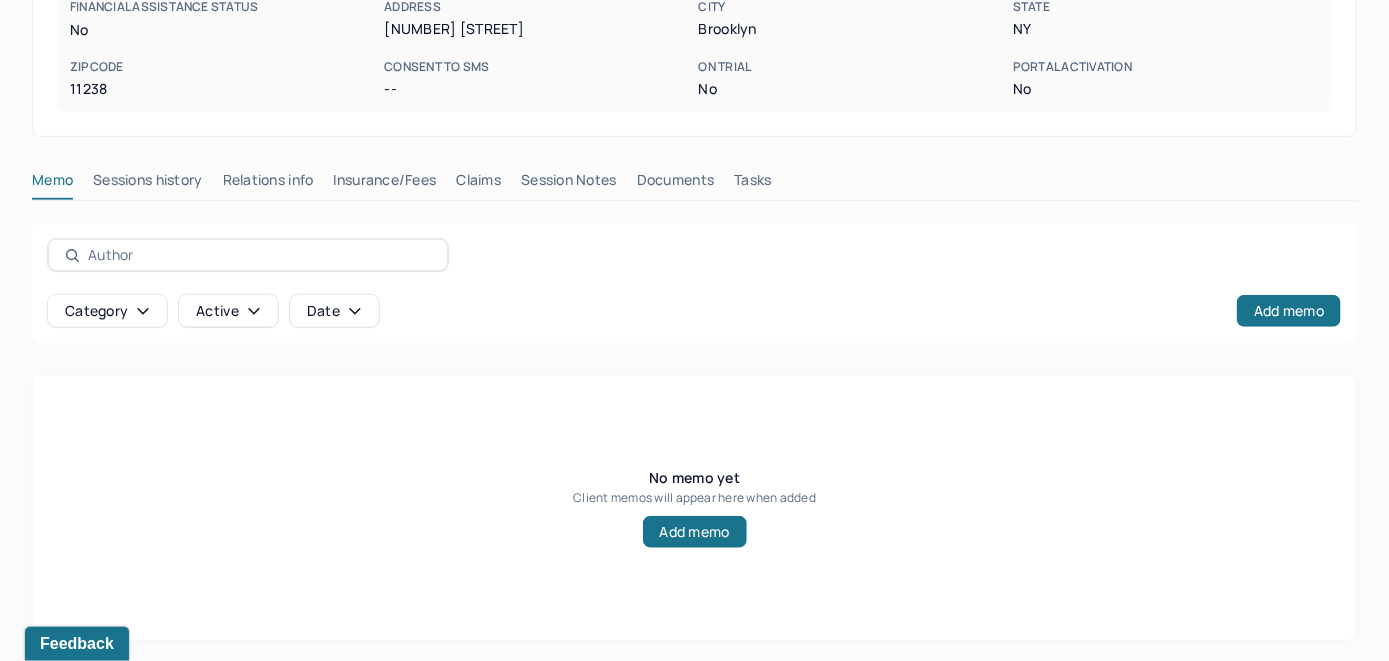 scroll, scrollTop: 393, scrollLeft: 0, axis: vertical 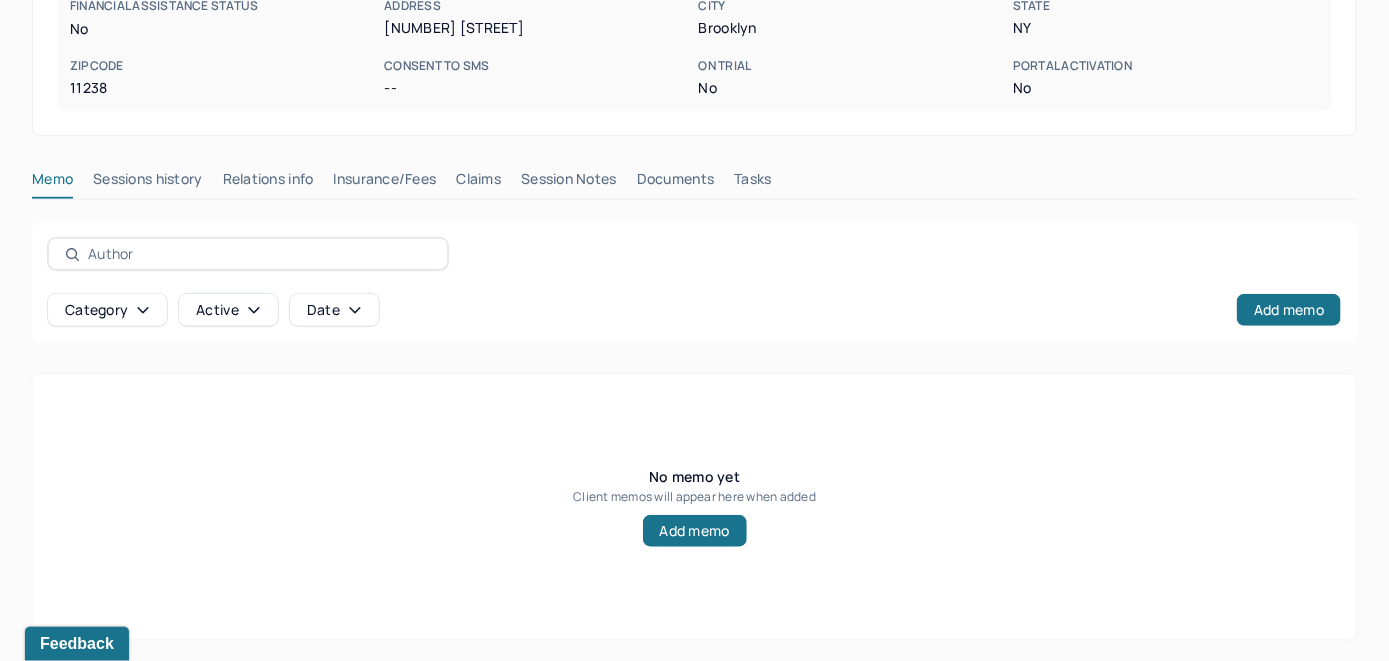 click on "Insurance/Fees" at bounding box center (385, 183) 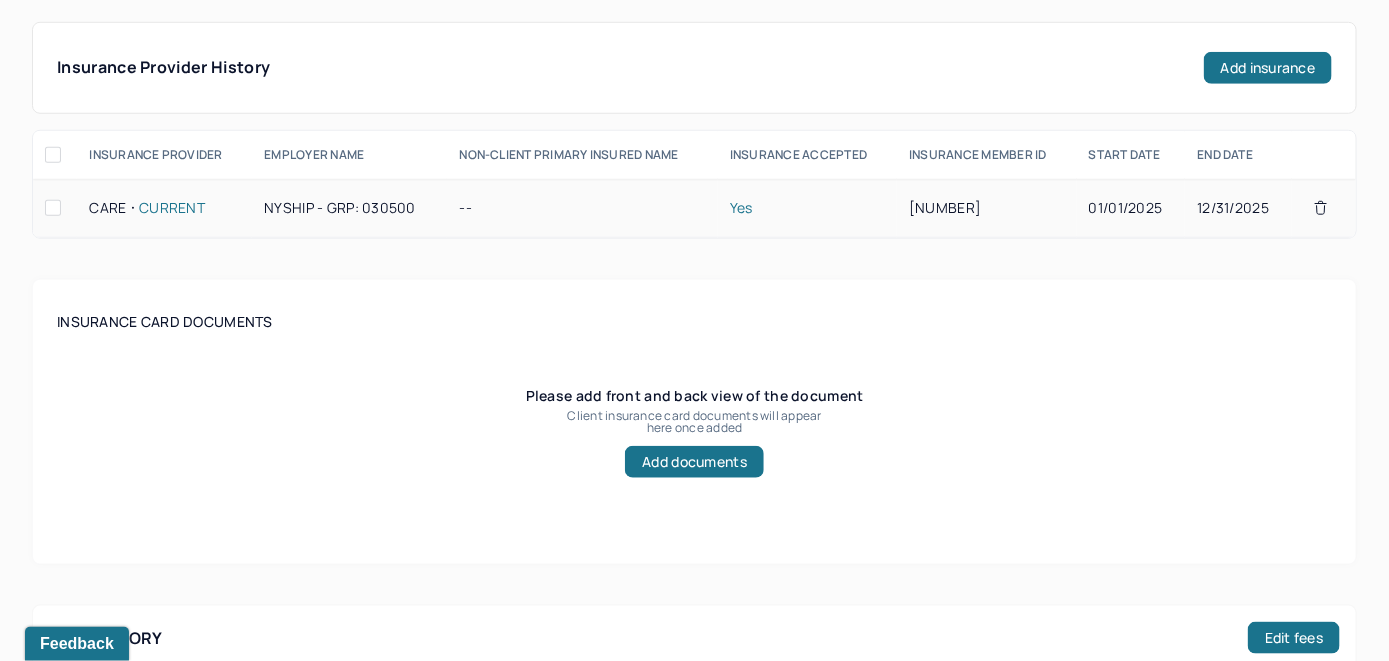 scroll, scrollTop: 393, scrollLeft: 0, axis: vertical 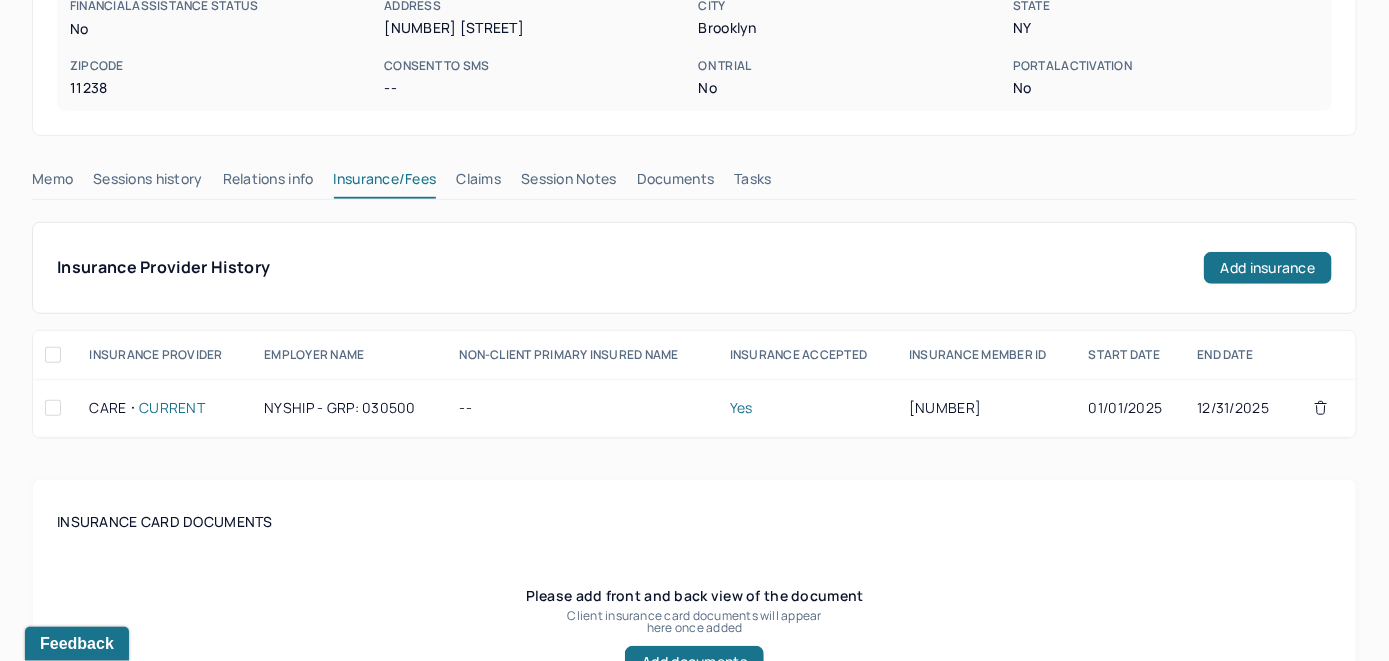 click on "Claims" at bounding box center [478, 183] 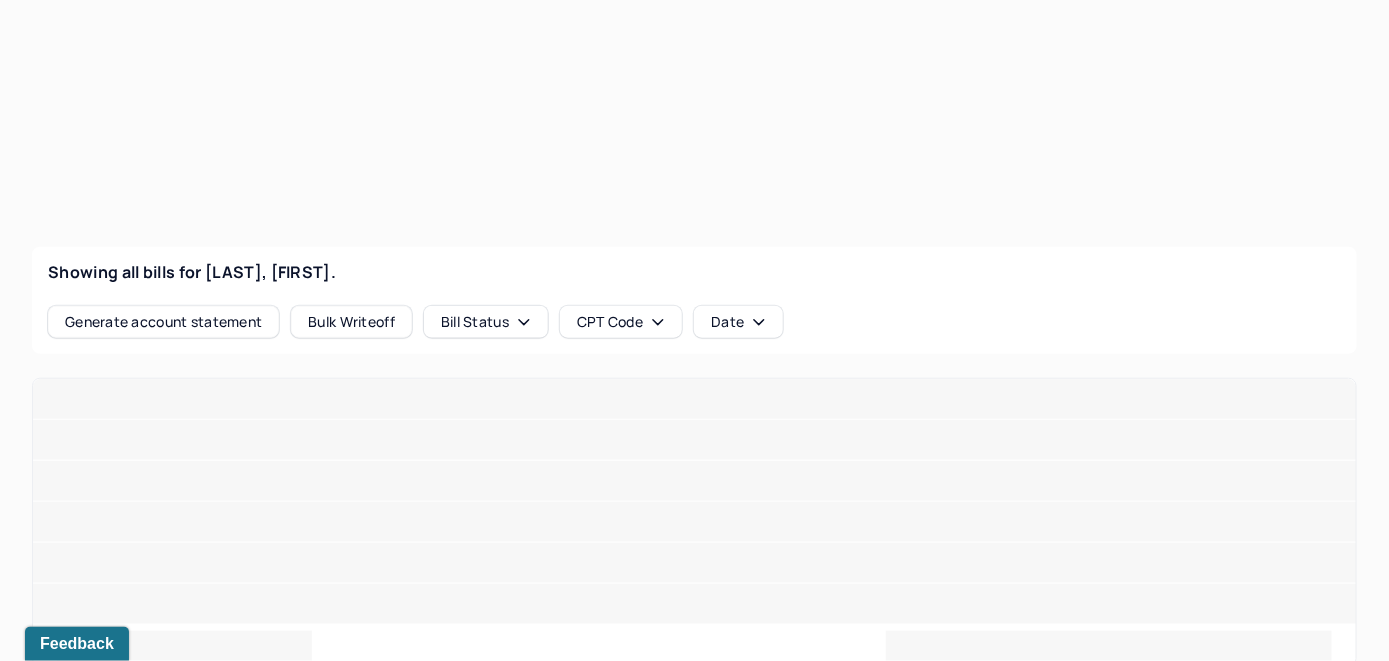 scroll, scrollTop: 793, scrollLeft: 0, axis: vertical 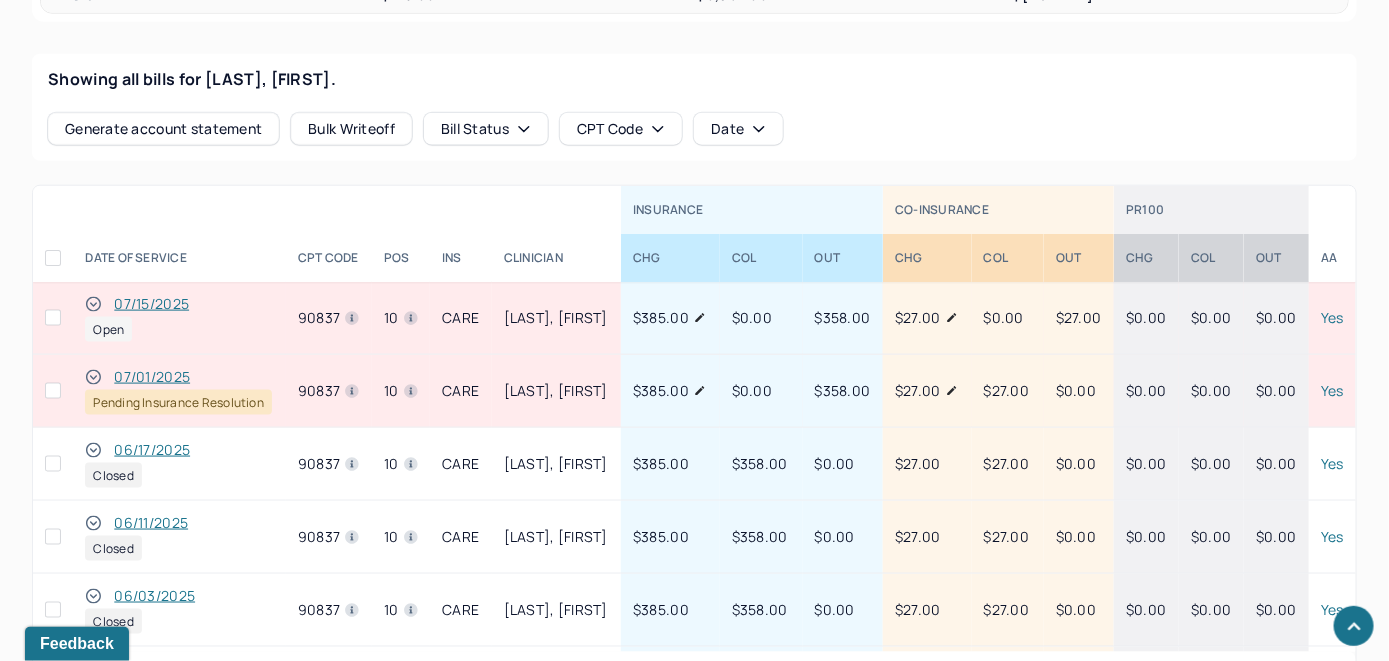 click on "07/15/2025" at bounding box center (151, 304) 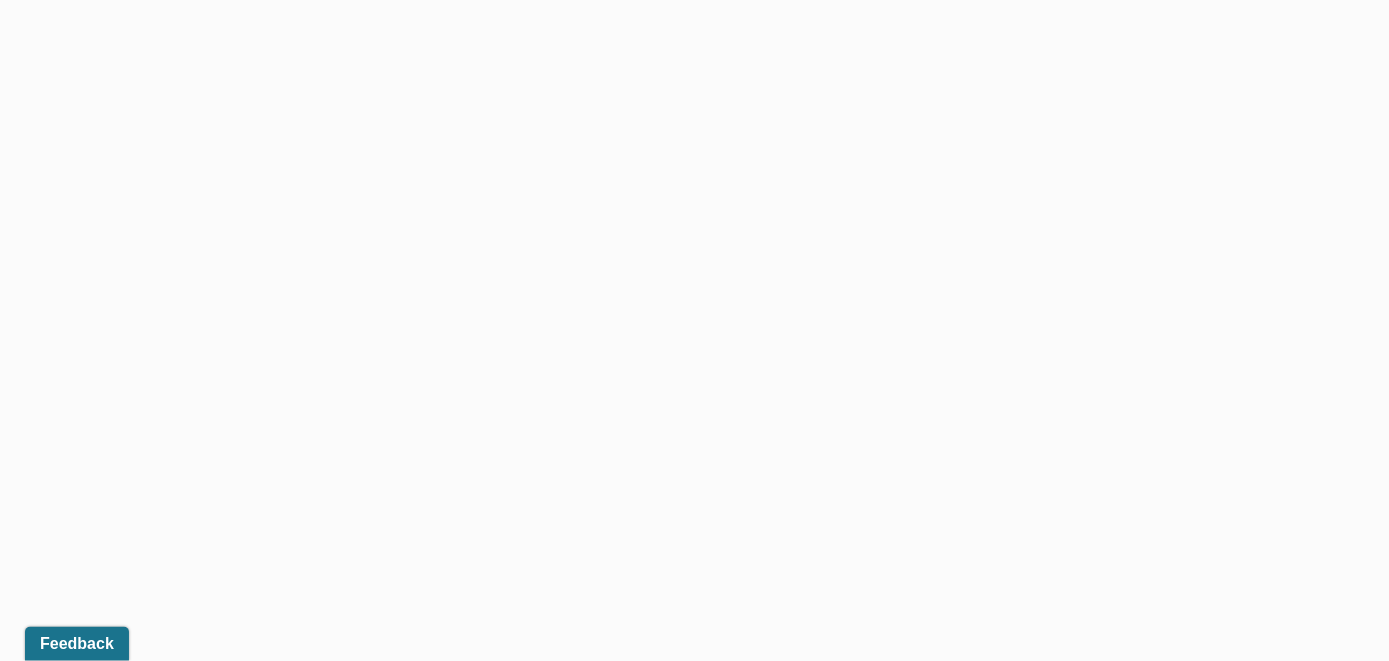 scroll, scrollTop: 763, scrollLeft: 0, axis: vertical 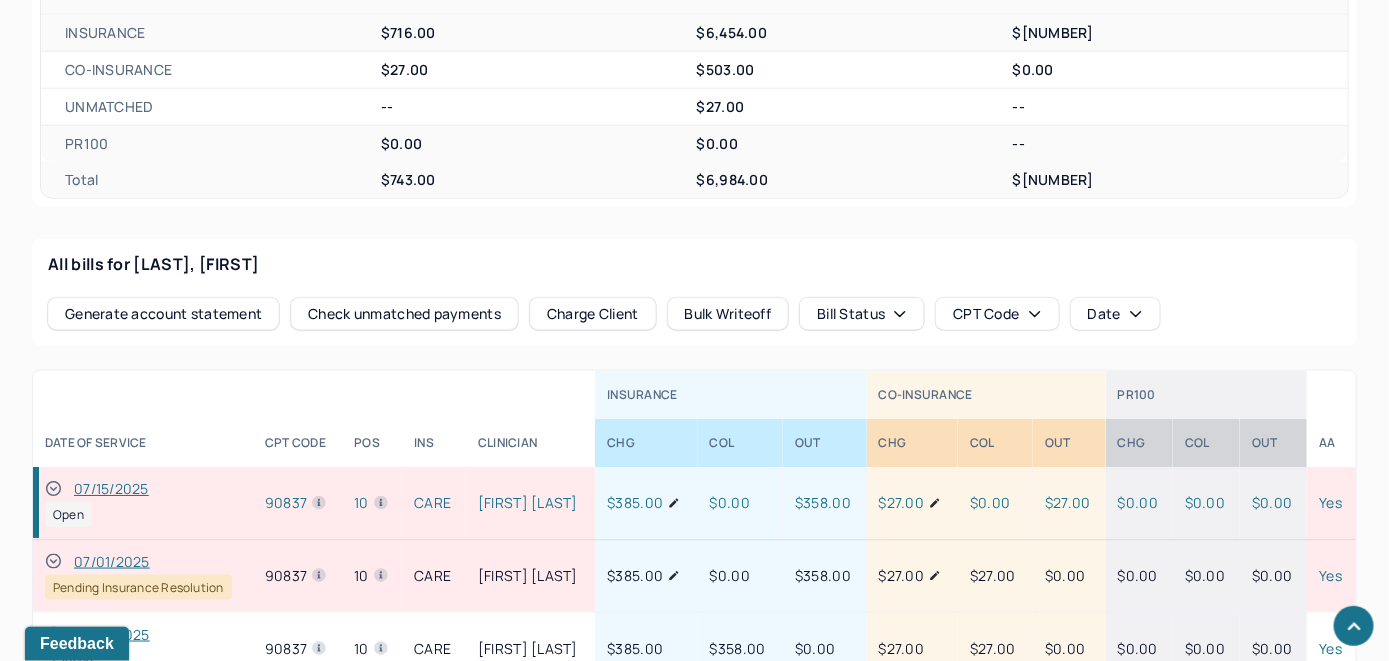 click on "Check unmatched payments" at bounding box center (404, 314) 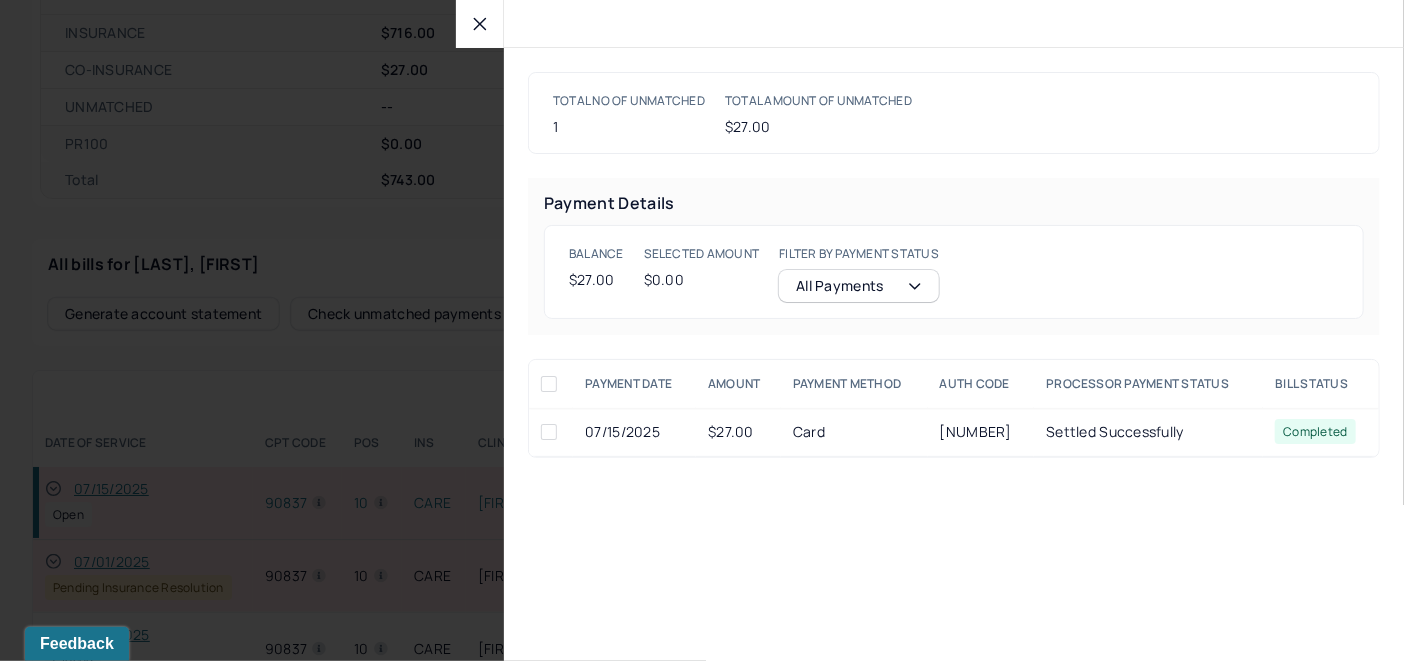 click at bounding box center (549, 432) 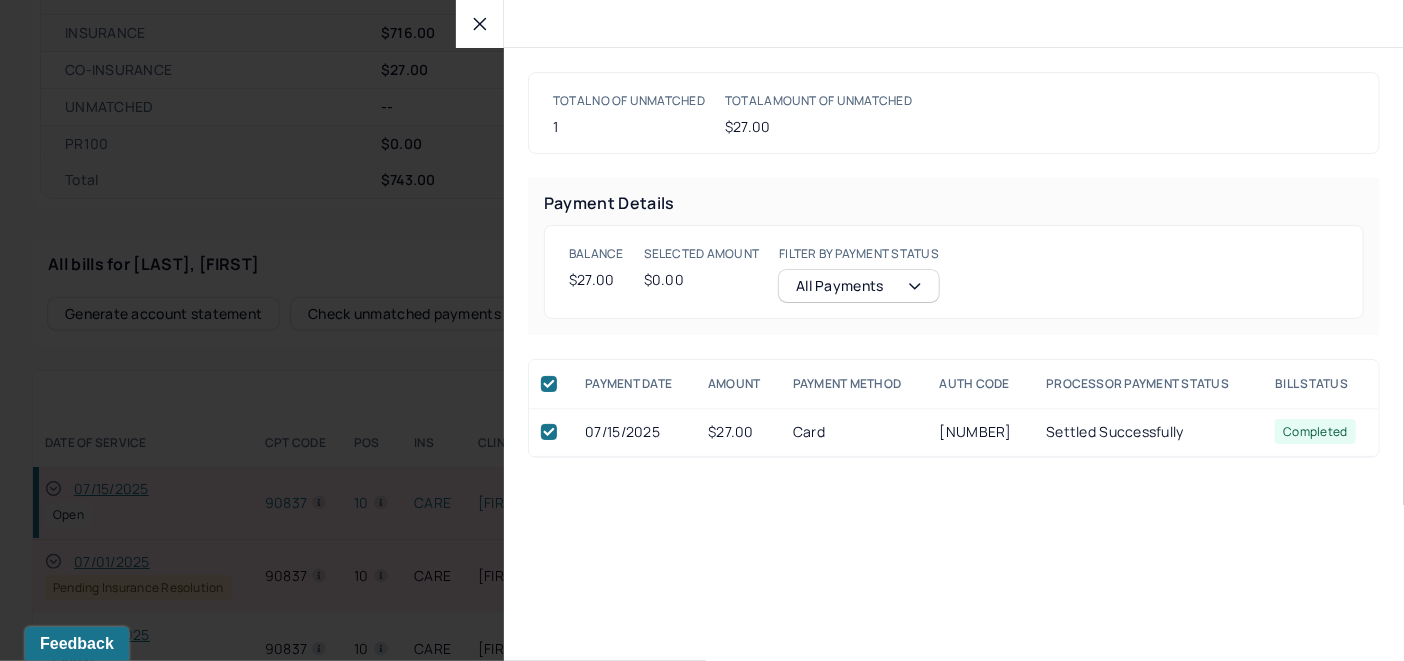 checkbox on "true" 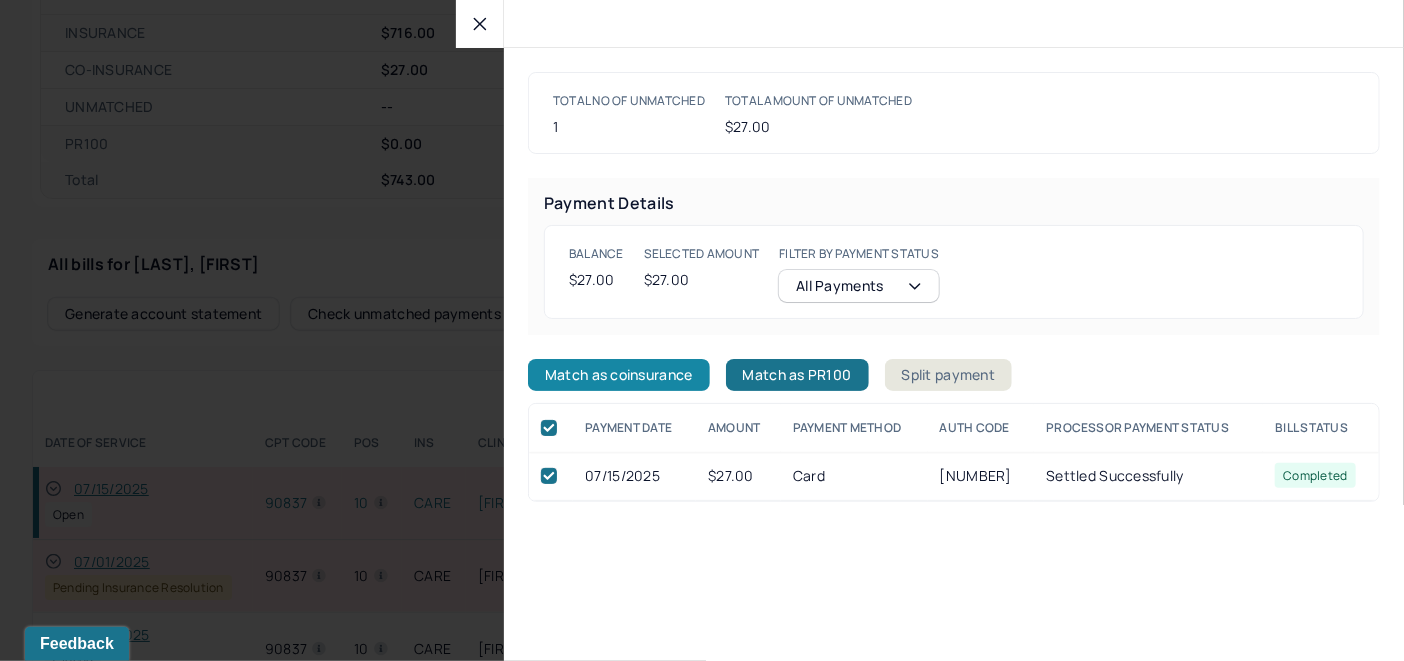 click on "Match as coinsurance" at bounding box center [619, 375] 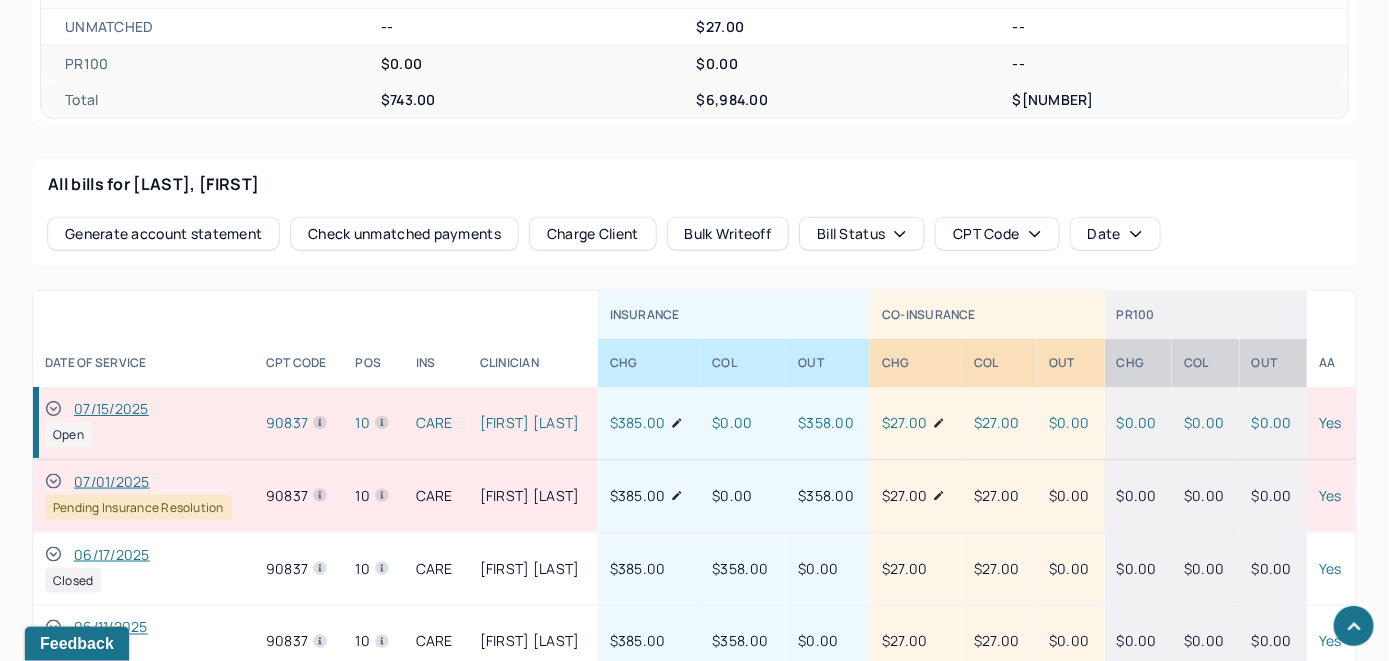 scroll, scrollTop: 963, scrollLeft: 0, axis: vertical 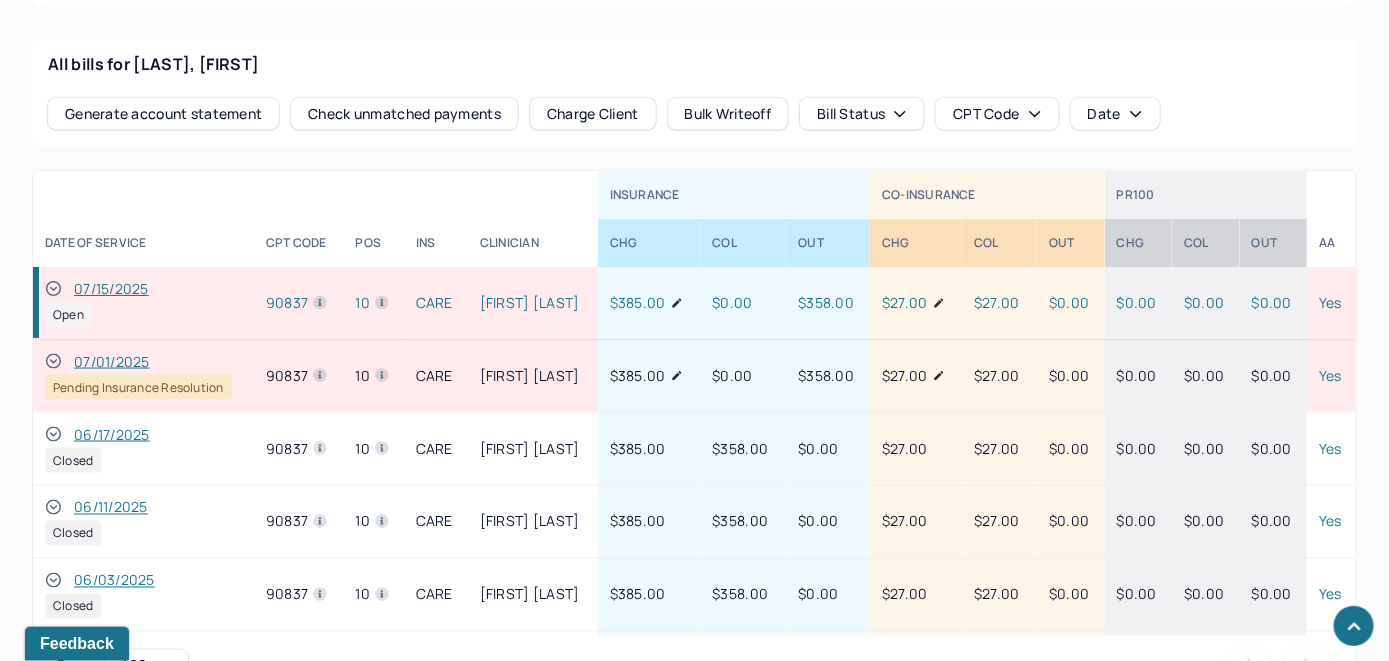 click 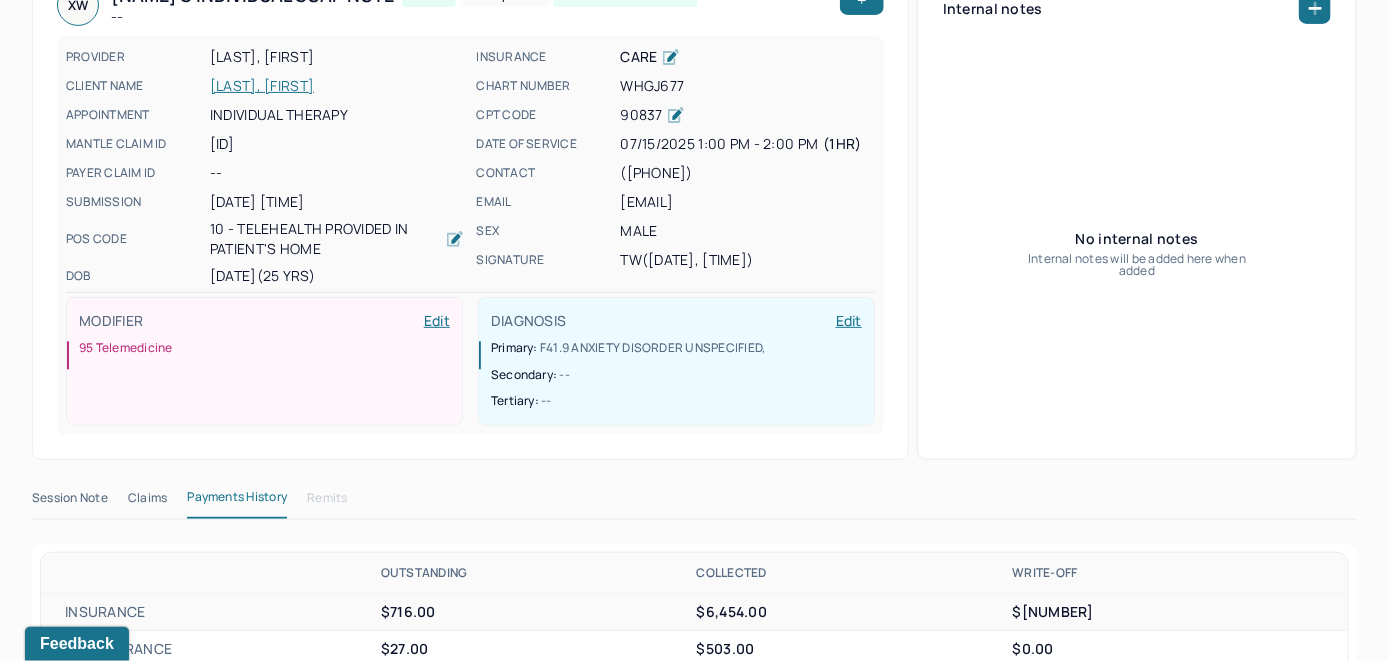scroll, scrollTop: 63, scrollLeft: 0, axis: vertical 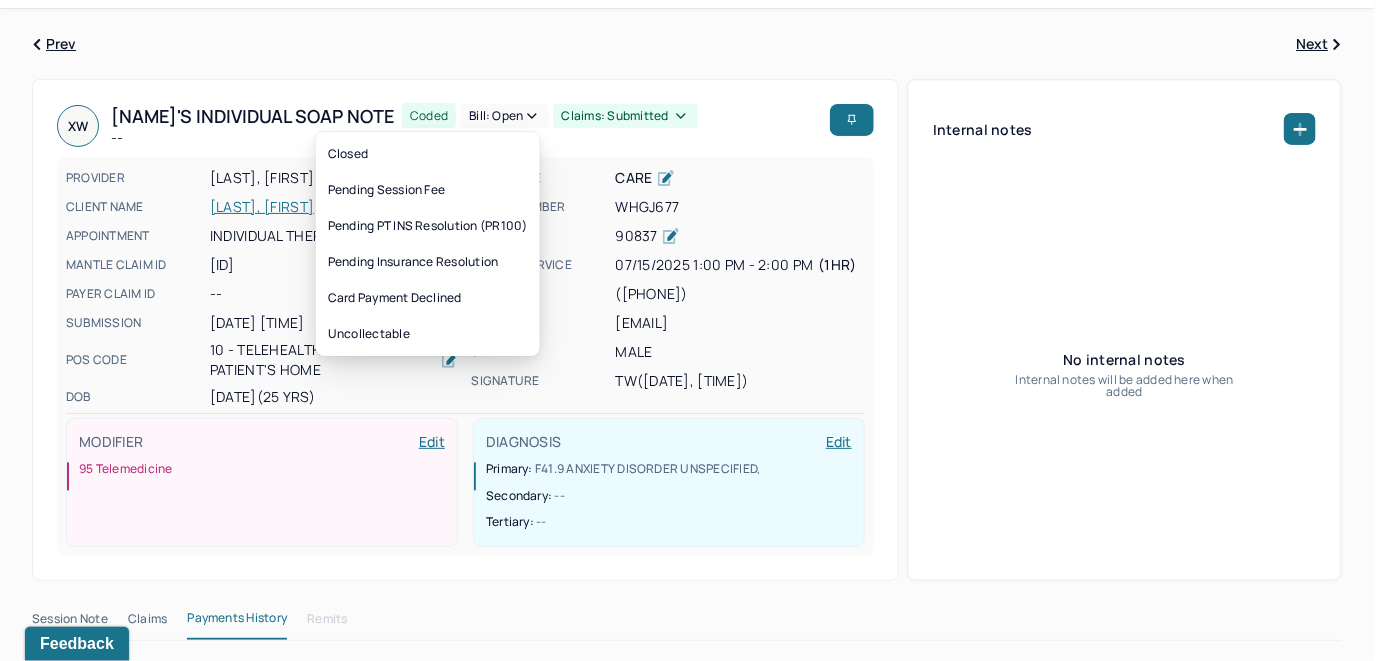 click on "Bill: Open" at bounding box center (504, 116) 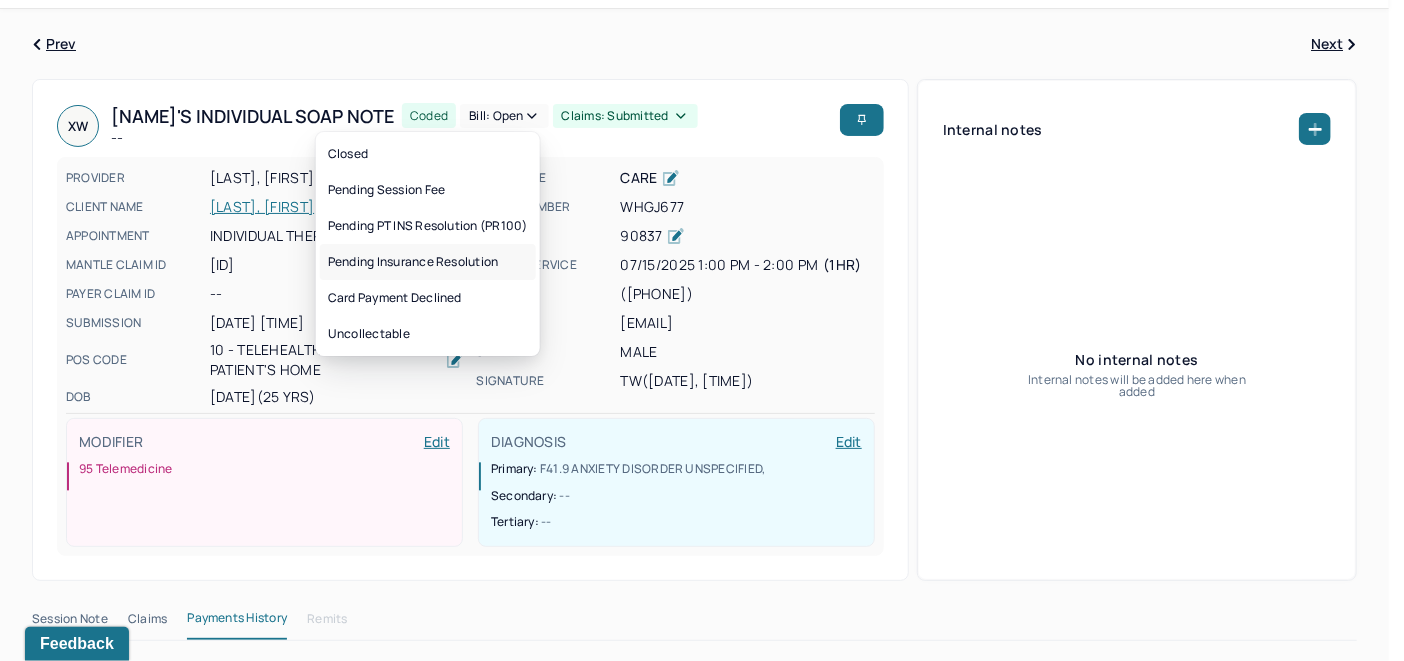 click on "Pending Insurance Resolution" at bounding box center [428, 262] 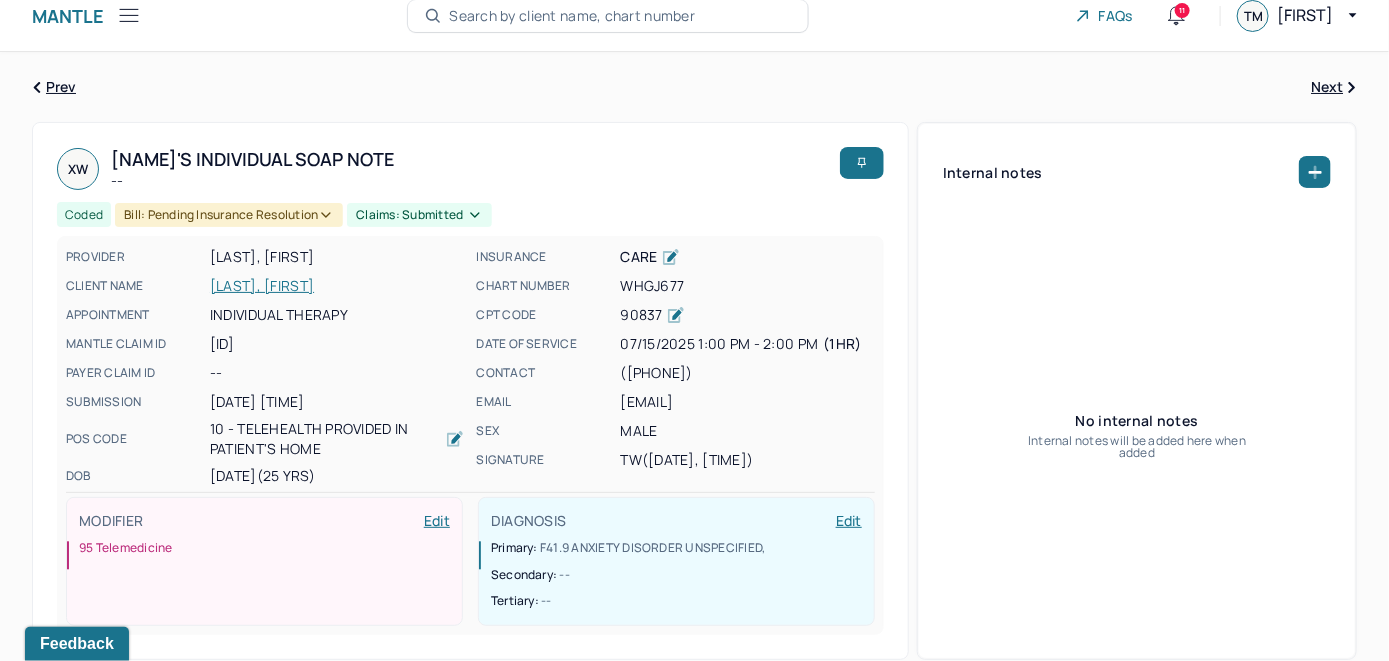 scroll, scrollTop: 0, scrollLeft: 0, axis: both 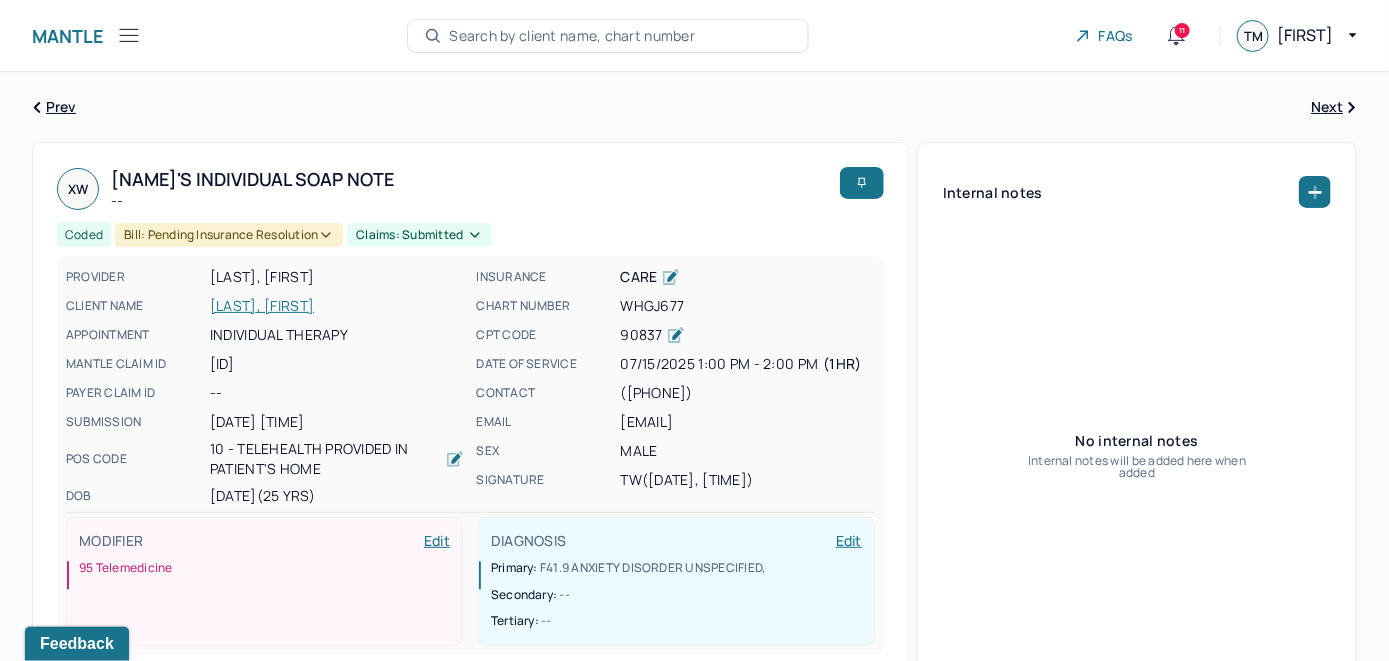 click on "Search by client name, chart number" at bounding box center [572, 36] 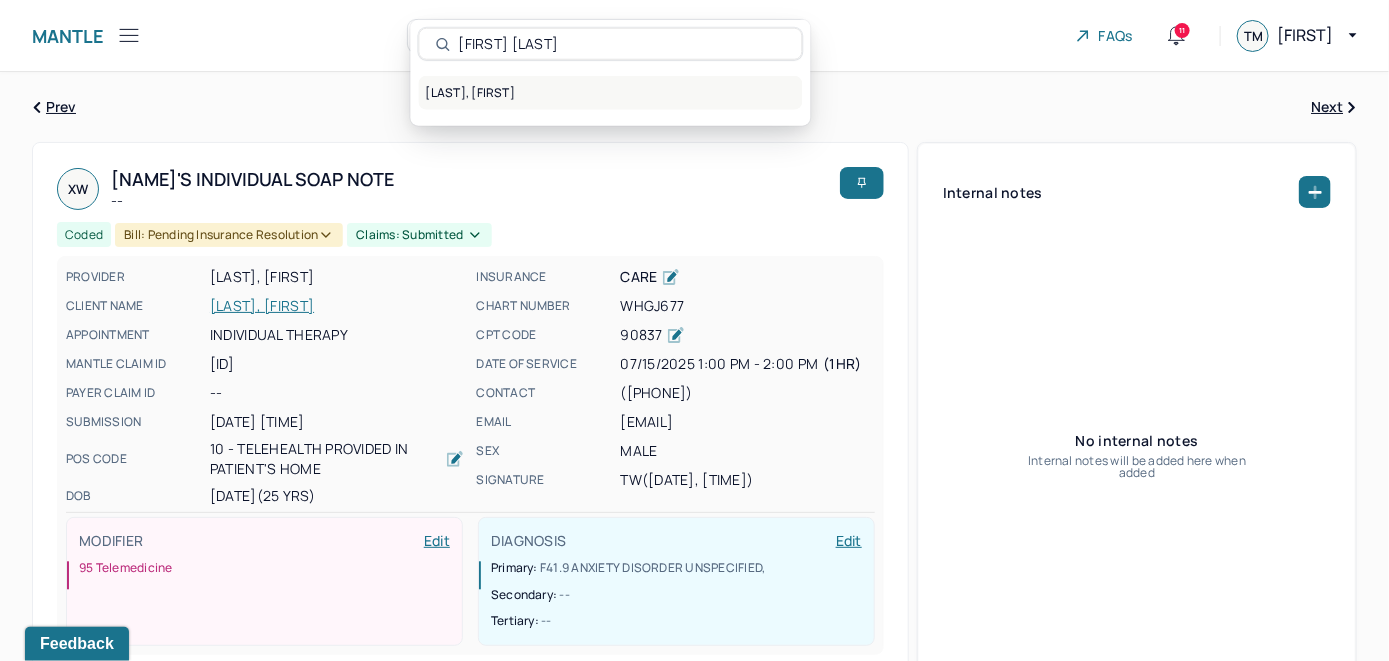 type on "[FIRST] [LAST]" 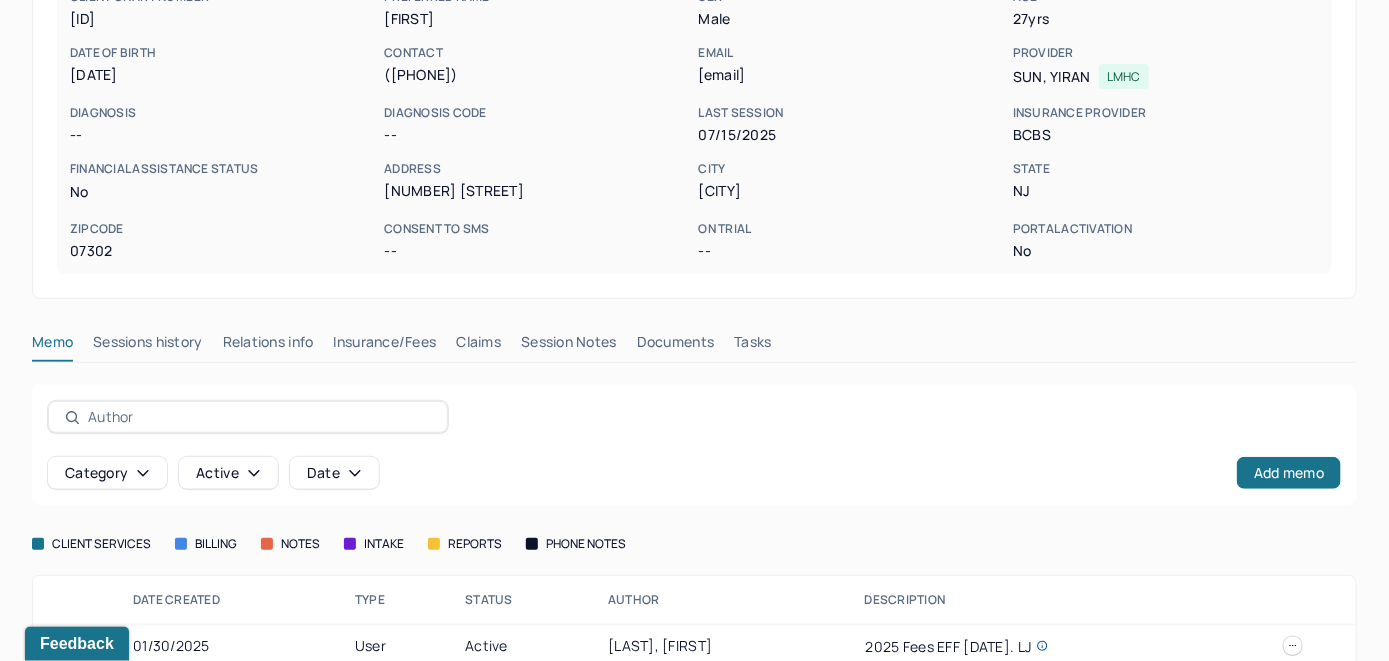 scroll, scrollTop: 261, scrollLeft: 0, axis: vertical 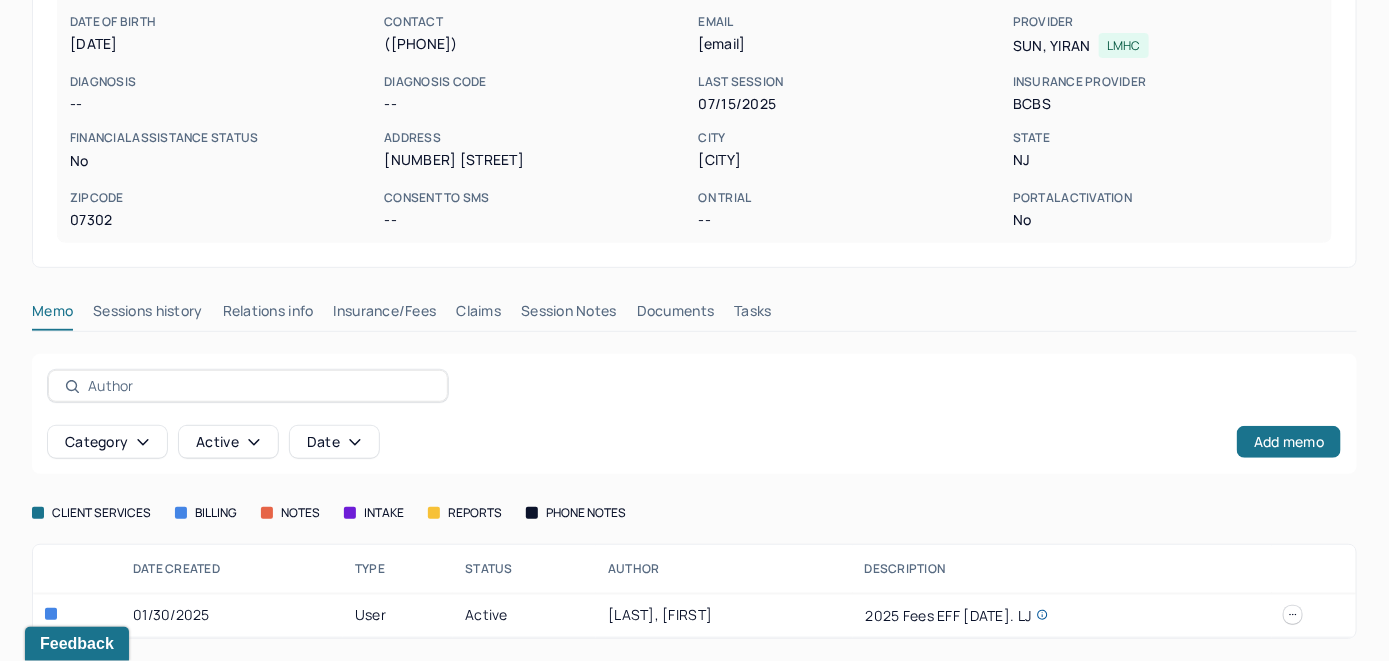 click on "Insurance/Fees" at bounding box center (385, 315) 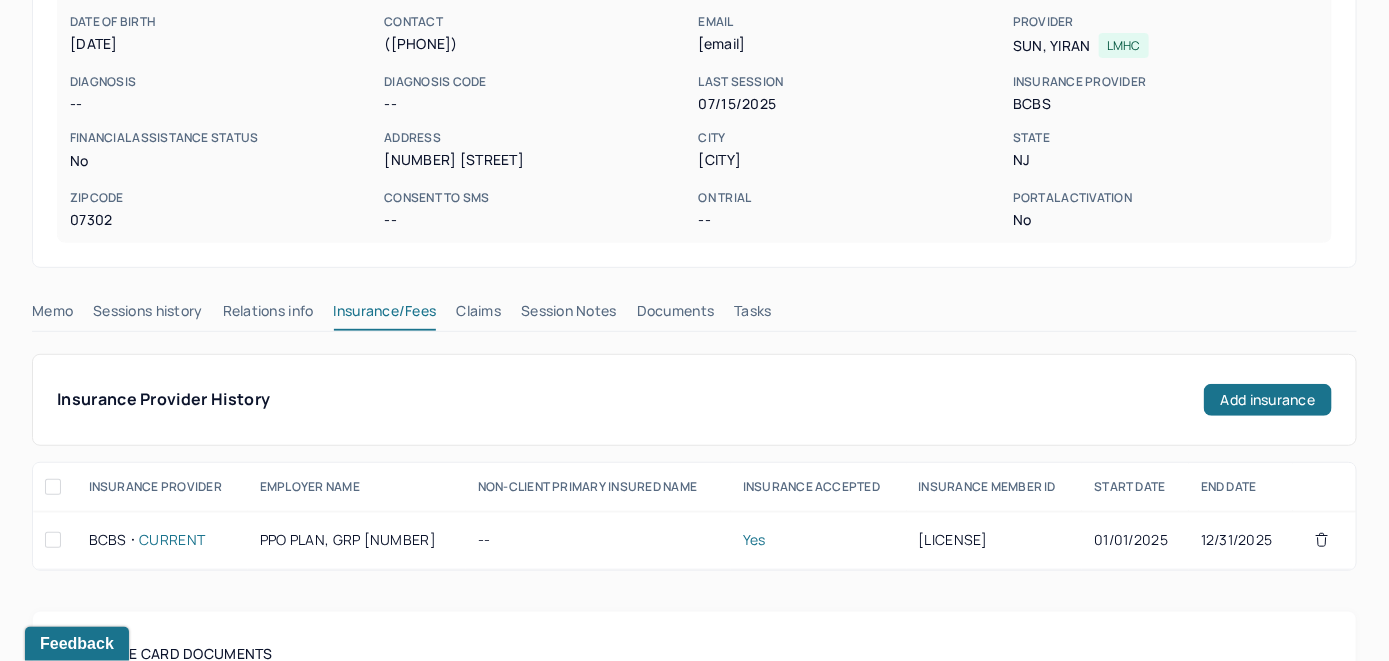 click on "Claims" at bounding box center [478, 315] 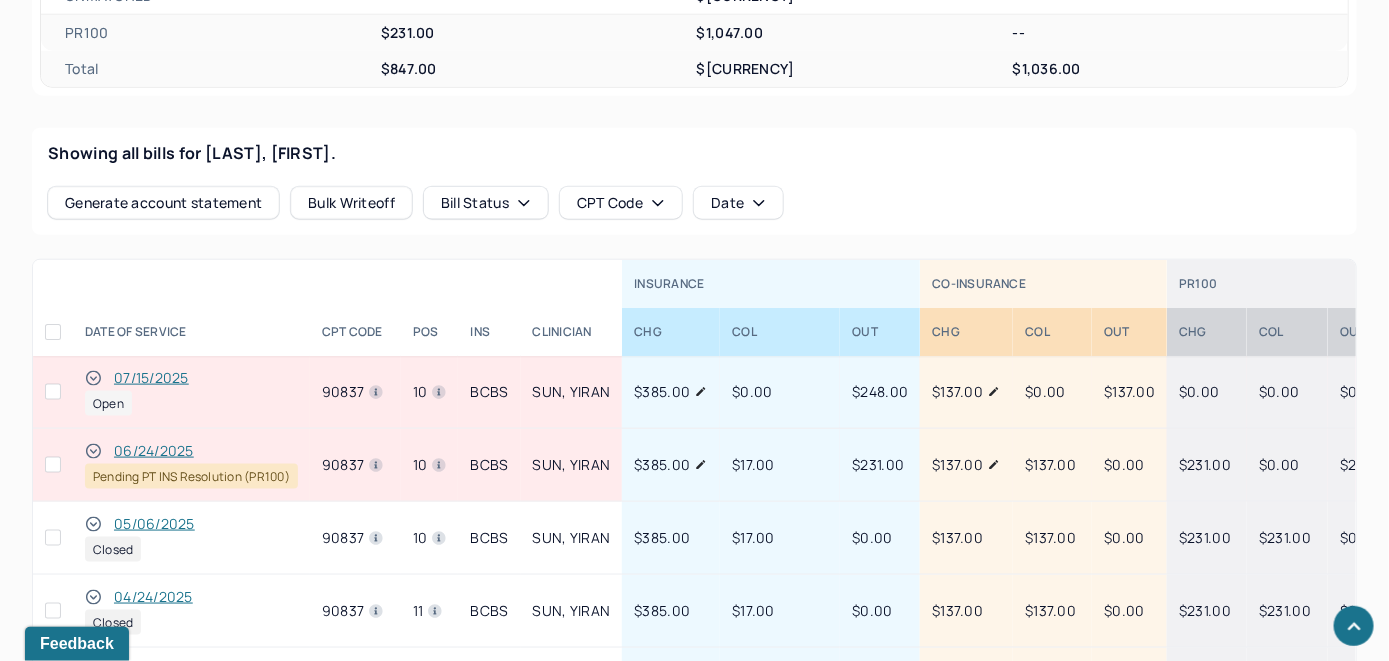 scroll, scrollTop: 802, scrollLeft: 0, axis: vertical 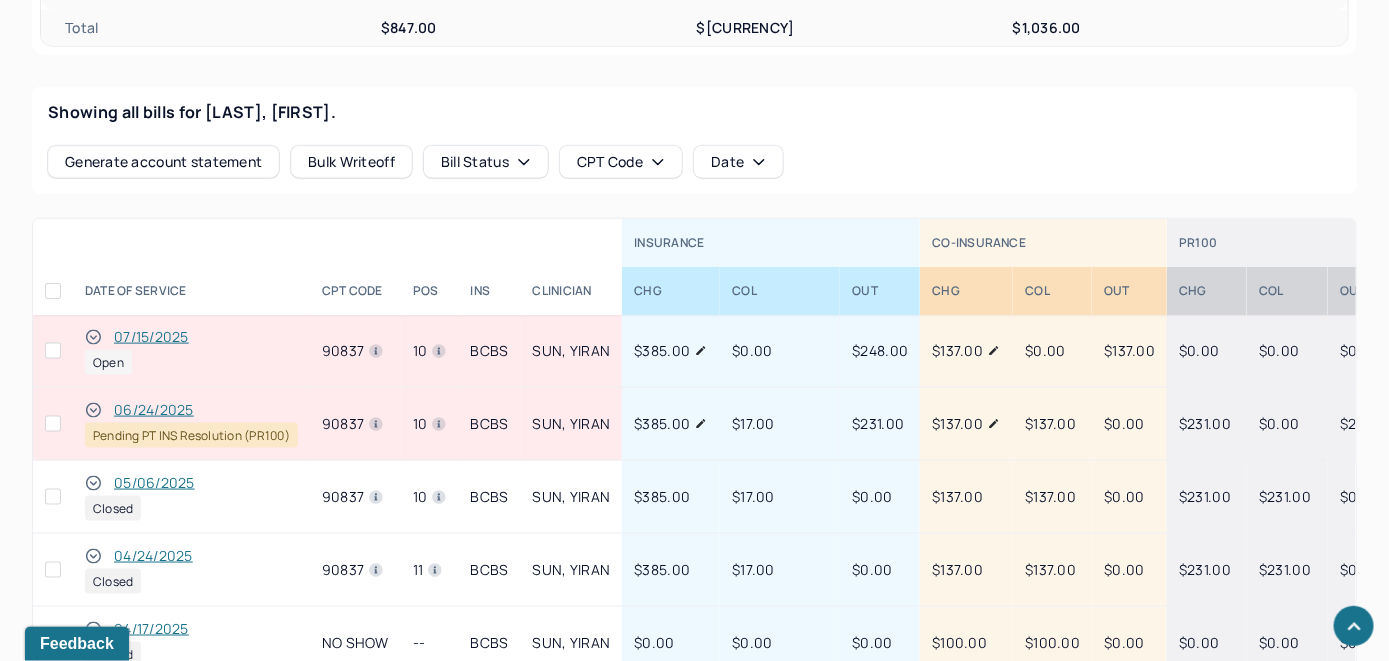 click on "07/15/2025" at bounding box center (151, 337) 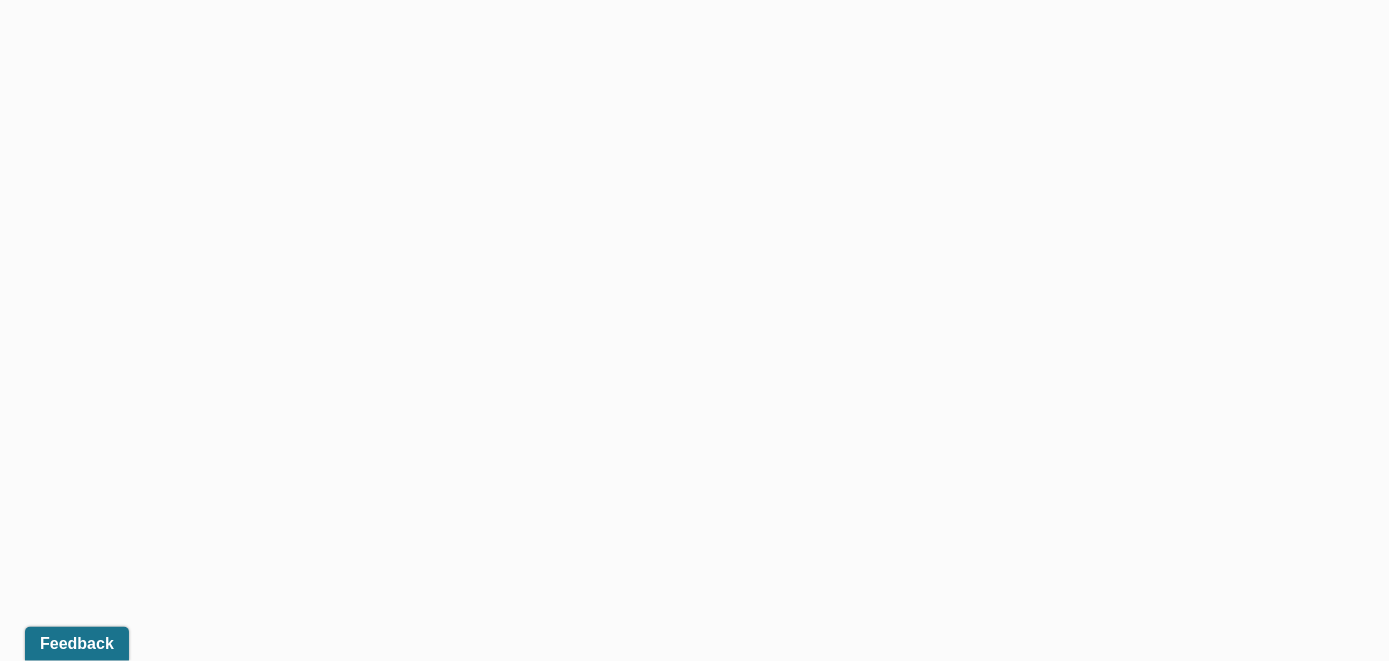 scroll, scrollTop: 730, scrollLeft: 0, axis: vertical 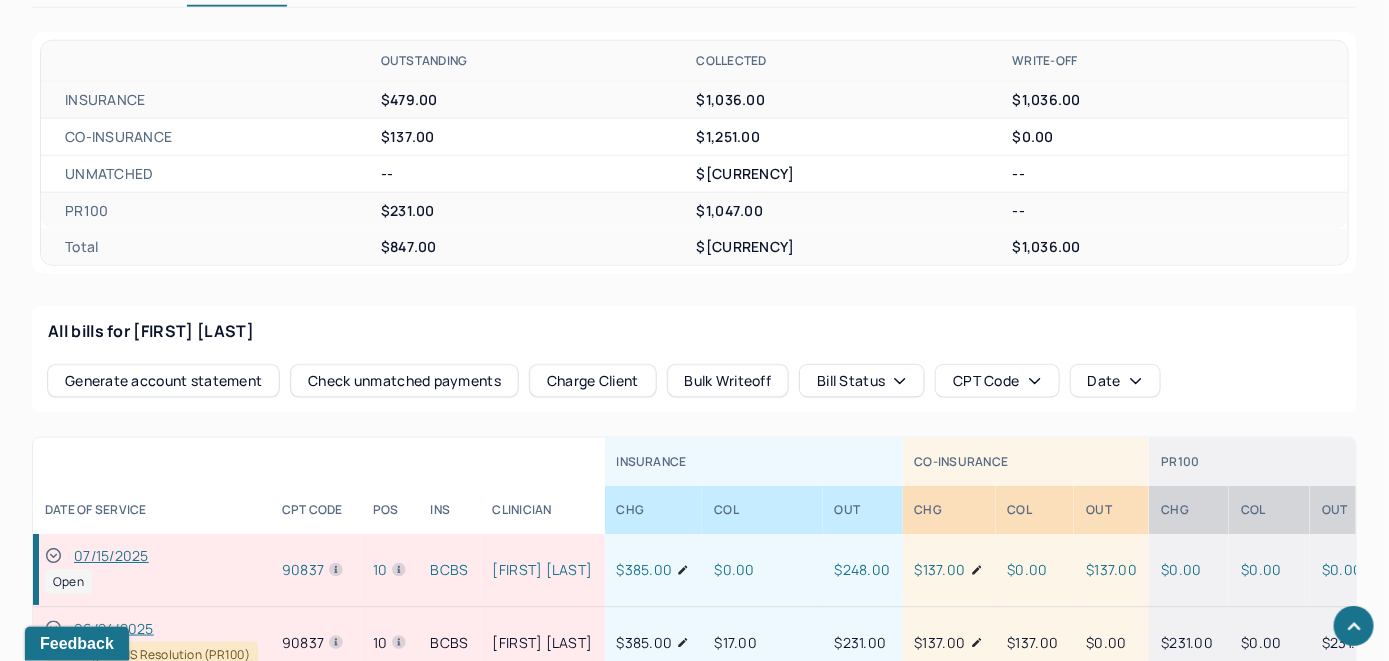 click on "Check unmatched payments" at bounding box center [404, 381] 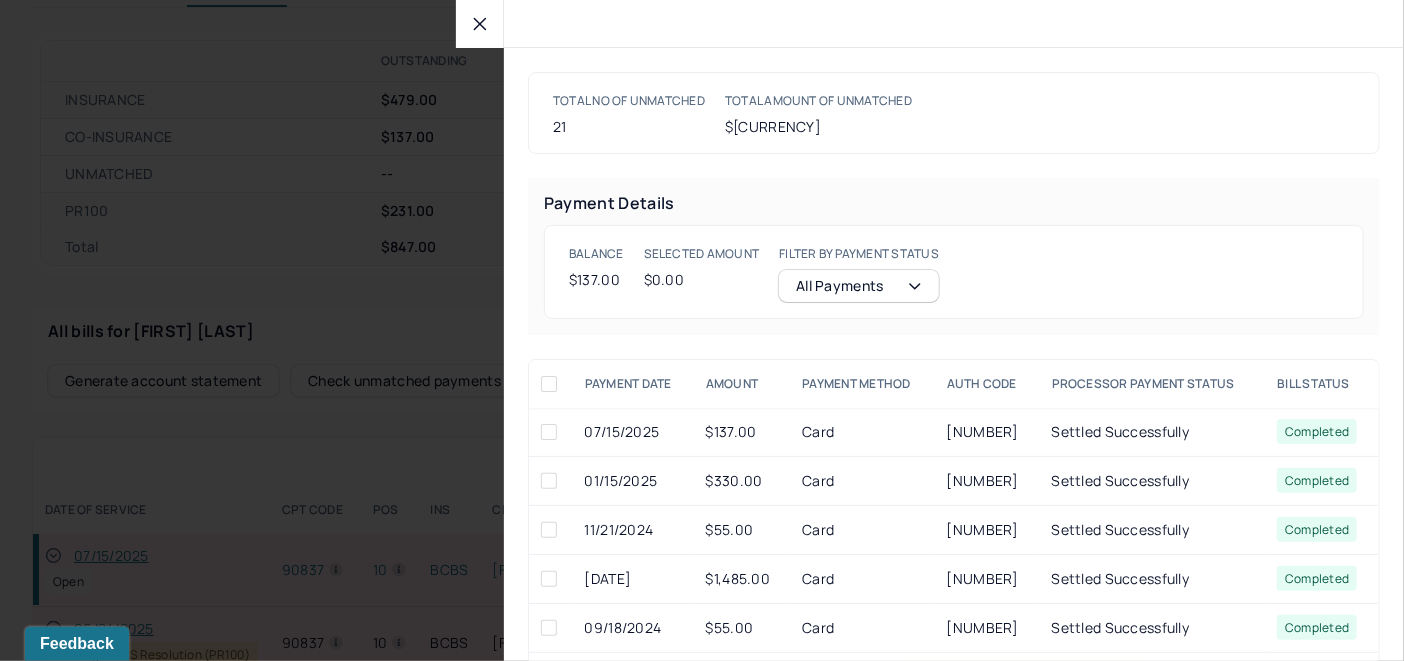 click at bounding box center [549, 432] 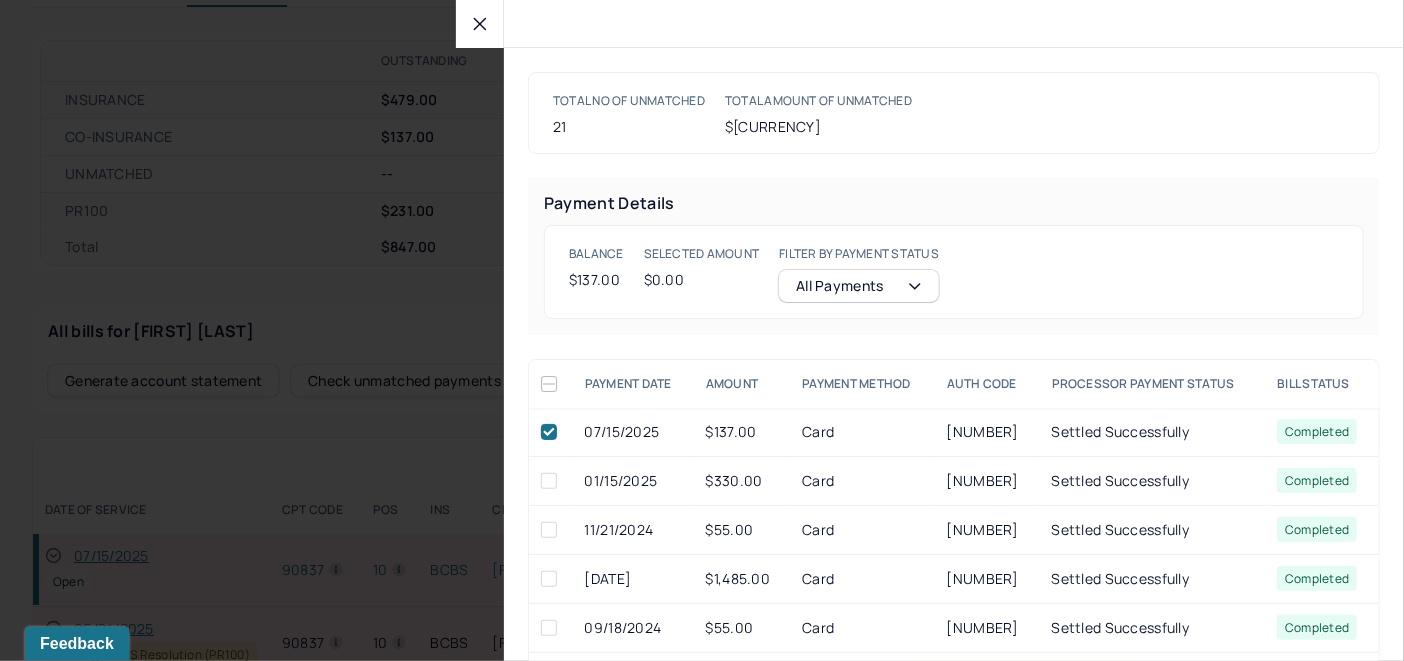 checkbox on "true" 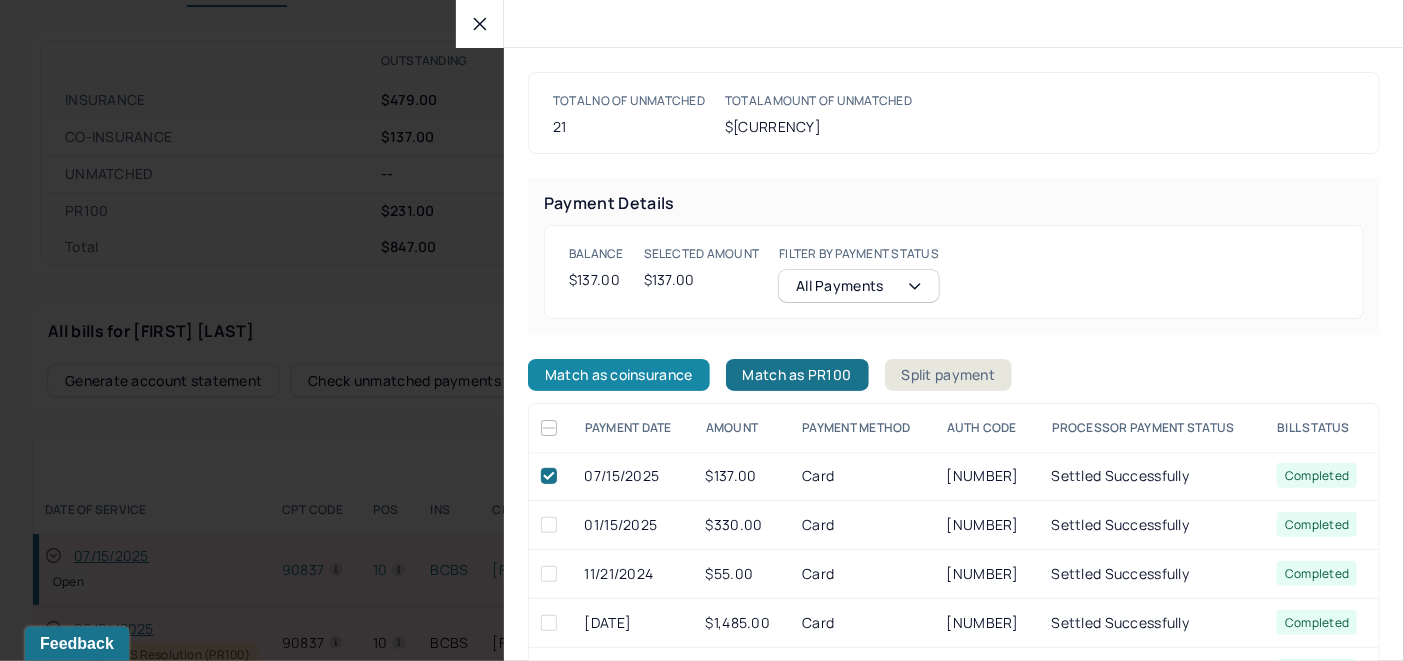 click on "Match as coinsurance" at bounding box center [619, 375] 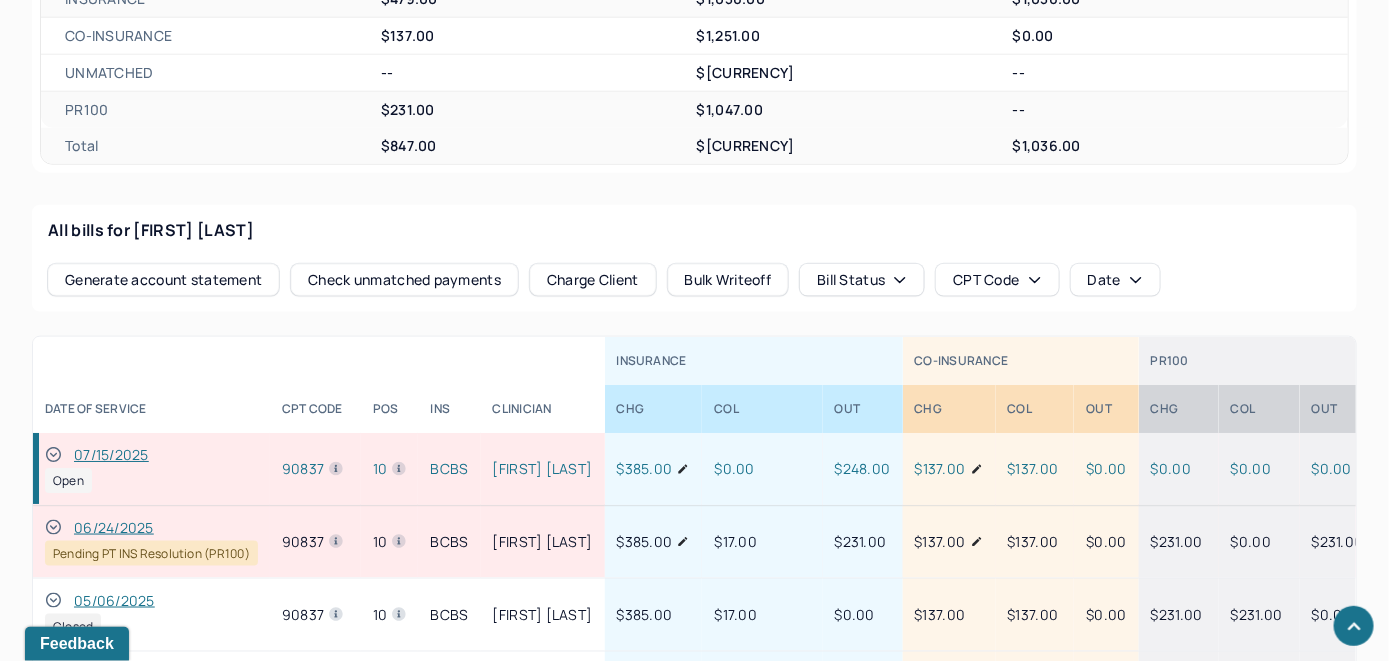 scroll, scrollTop: 930, scrollLeft: 0, axis: vertical 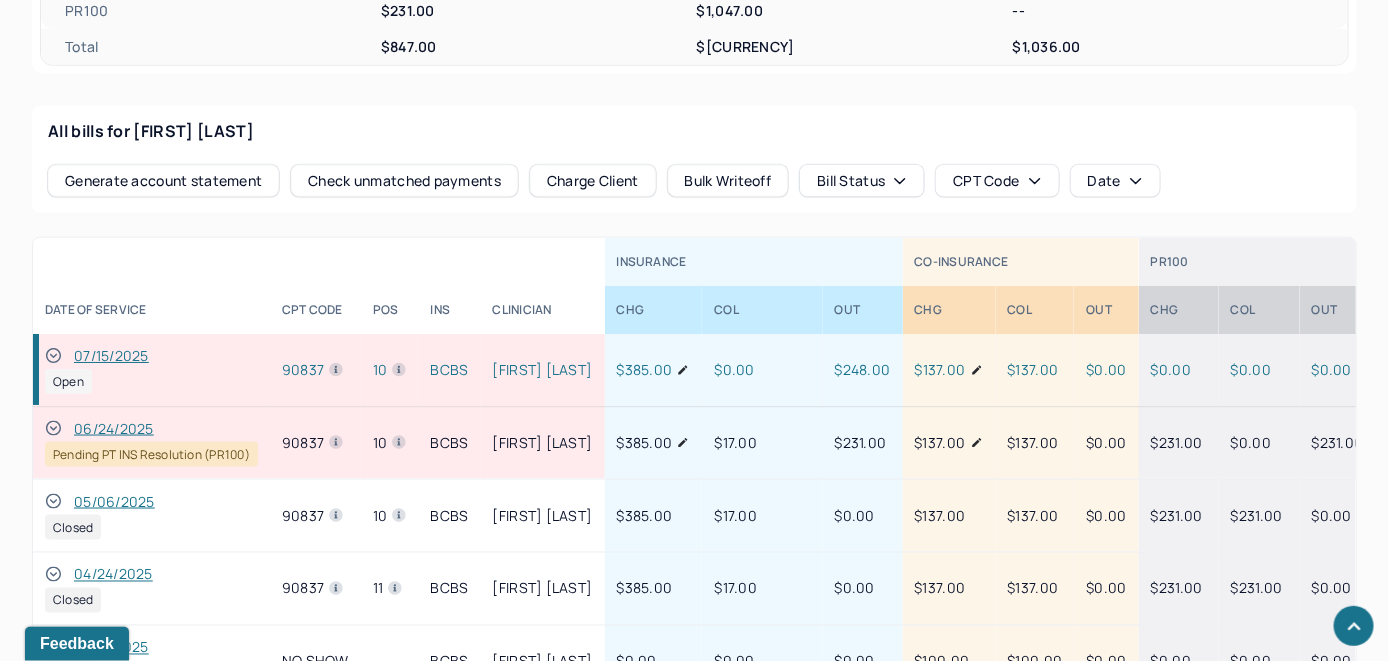 click 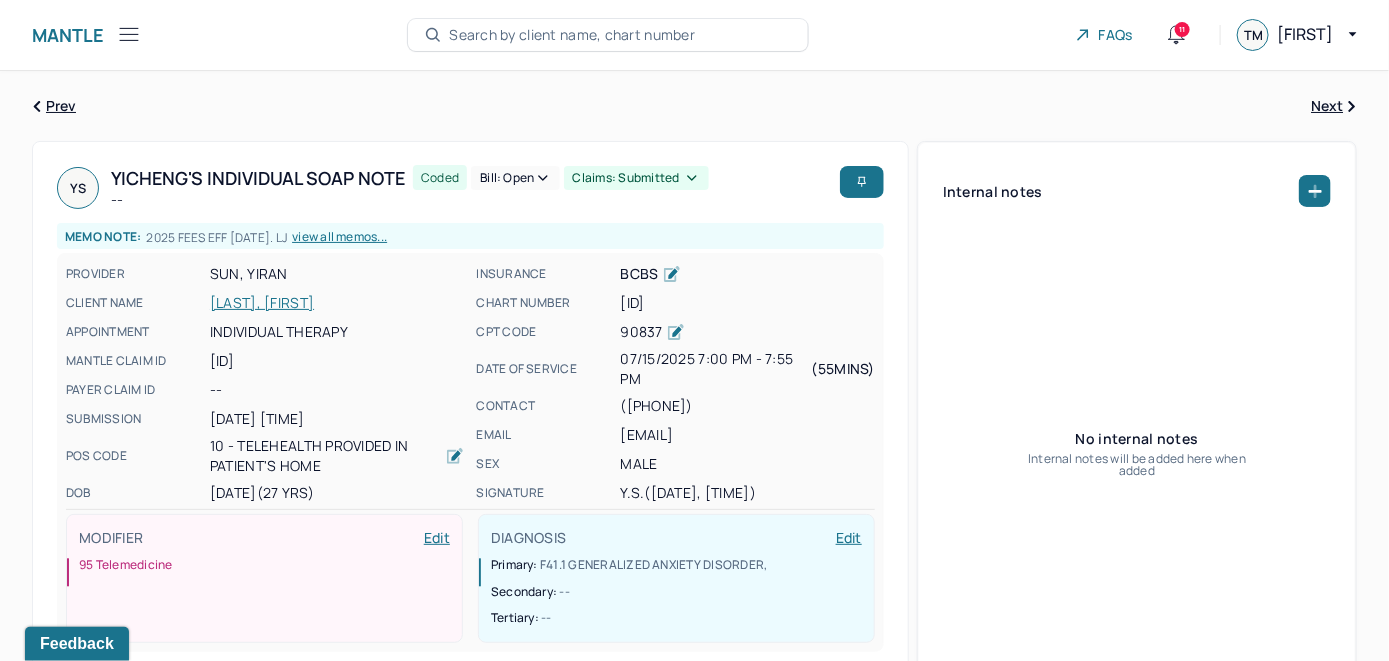 scroll, scrollTop: 0, scrollLeft: 0, axis: both 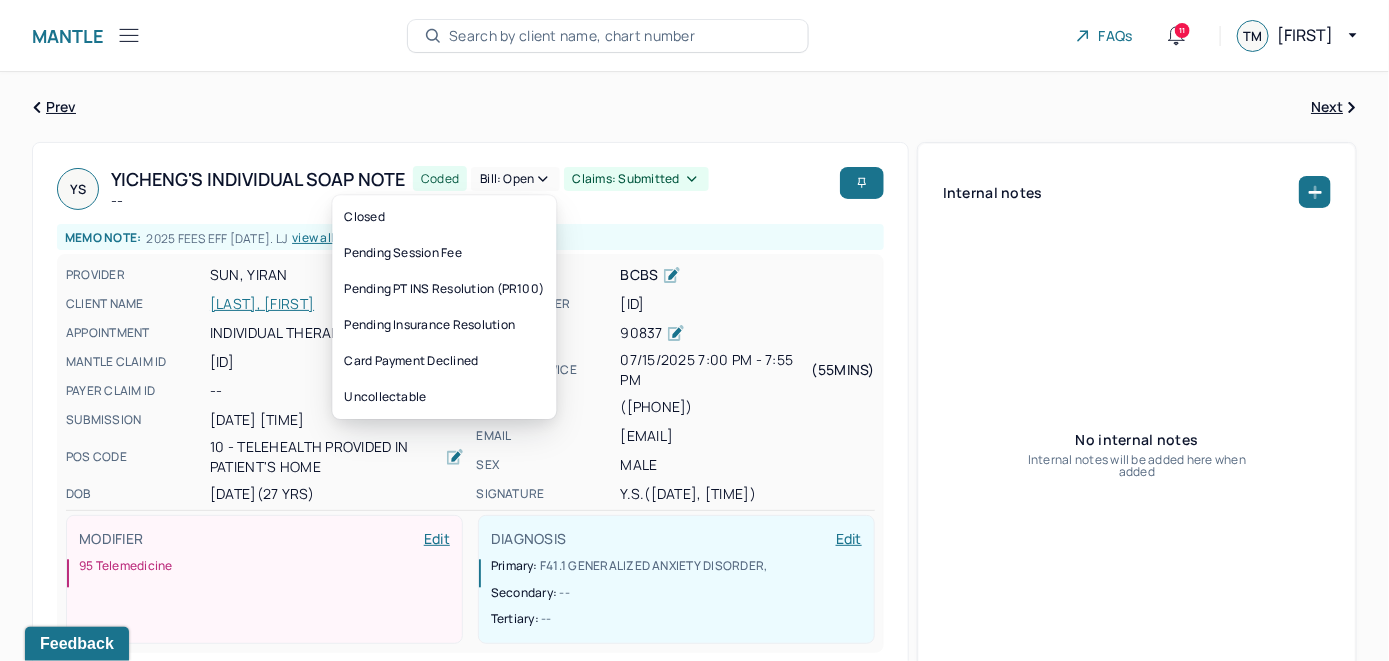 click on "Bill: Open" at bounding box center (515, 179) 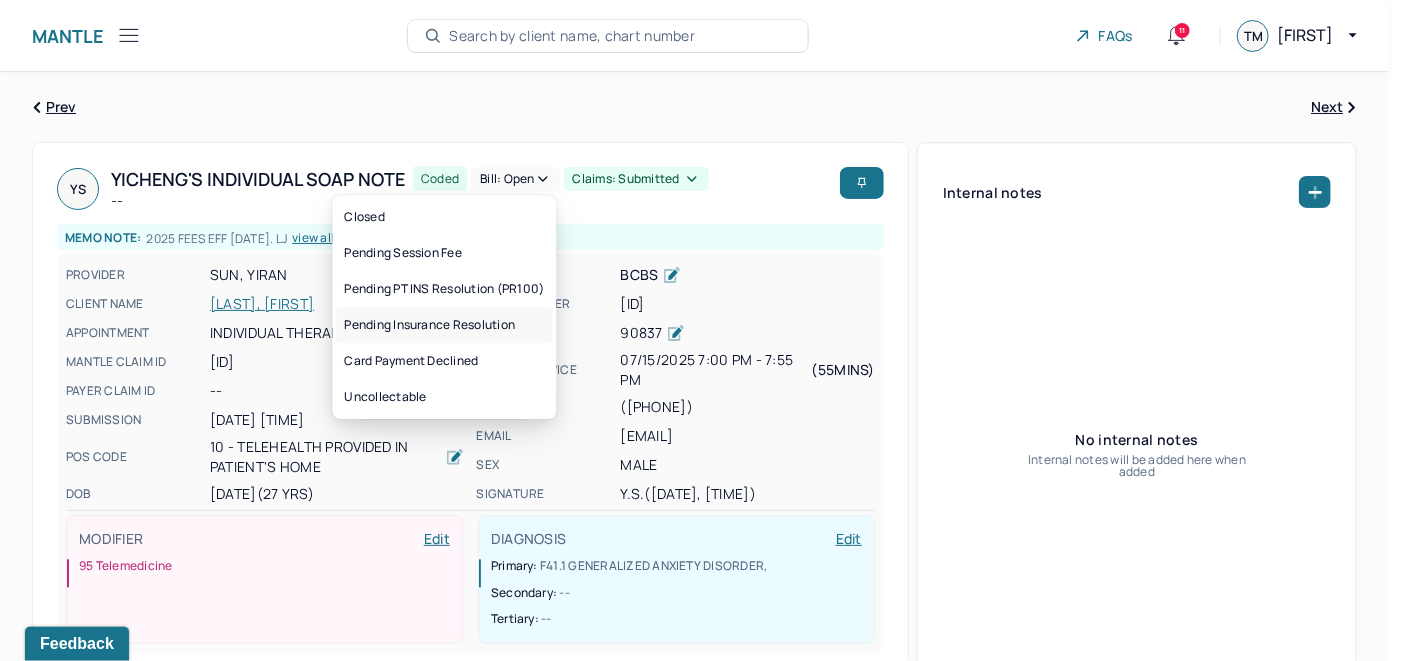 click on "Pending Insurance Resolution" at bounding box center (444, 325) 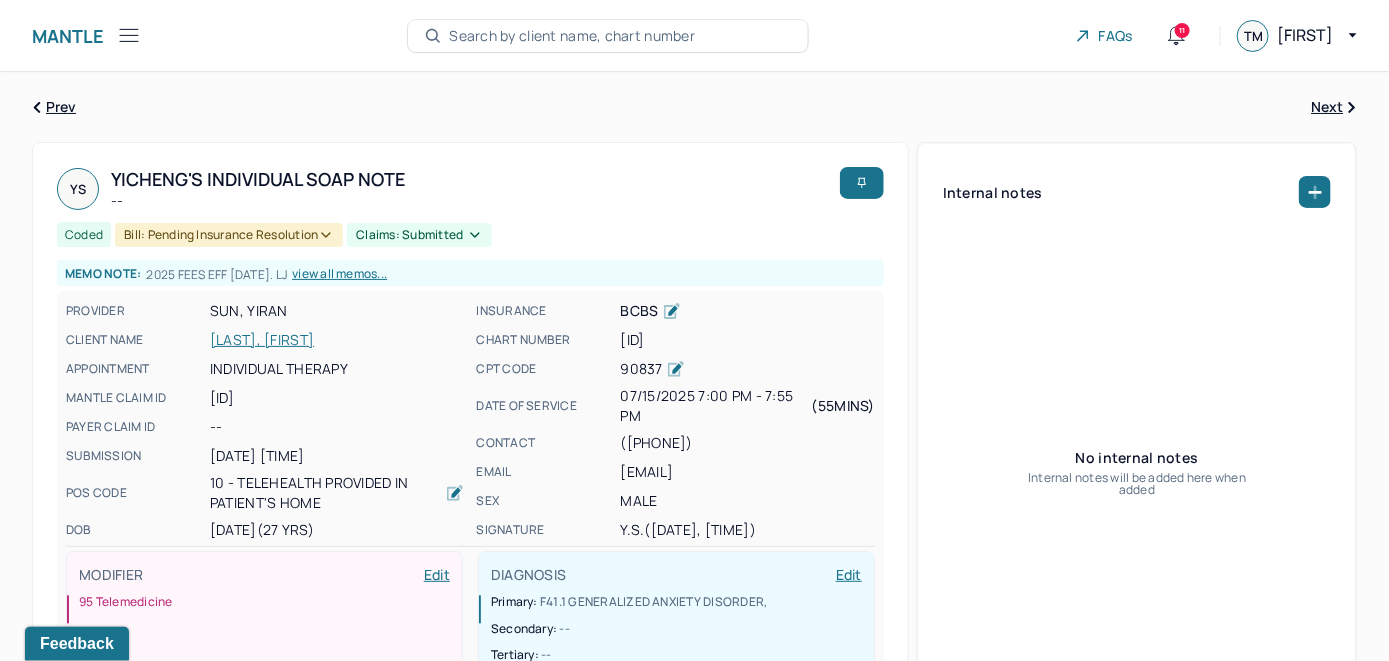 click on "Search by client name, chart number" at bounding box center [608, 36] 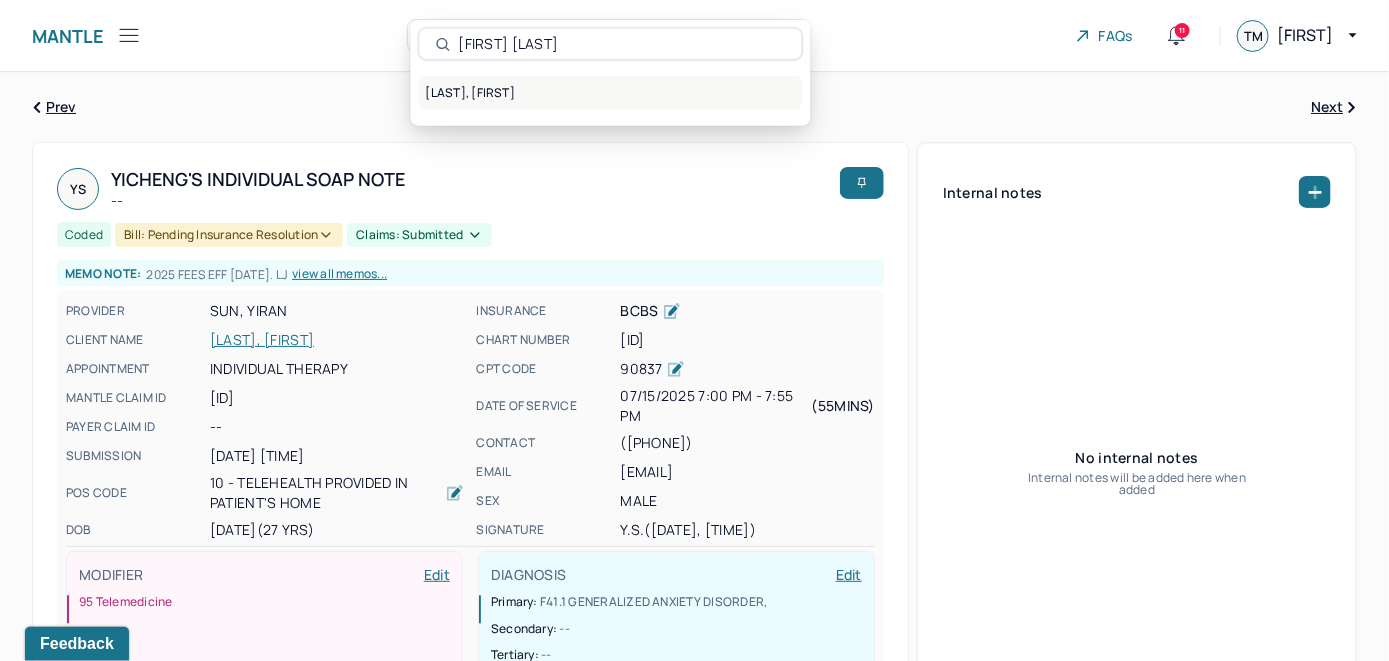type on "[FIRST] [LAST]" 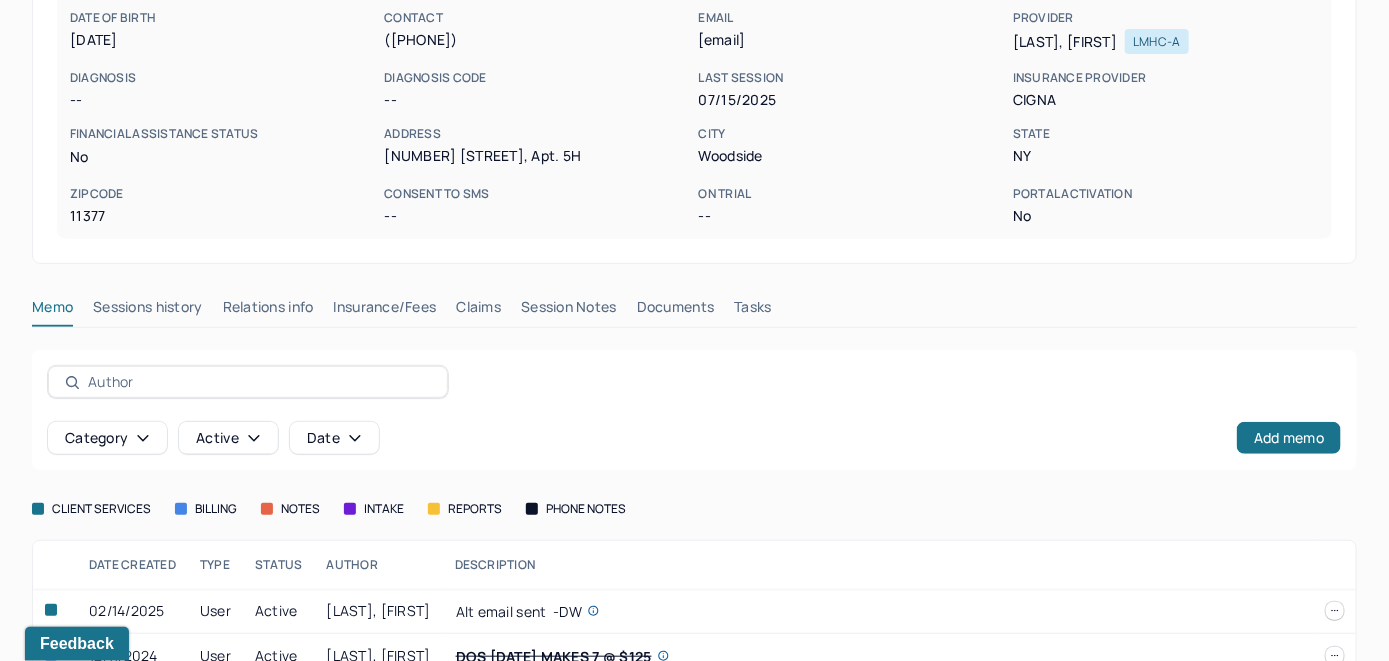 scroll, scrollTop: 393, scrollLeft: 0, axis: vertical 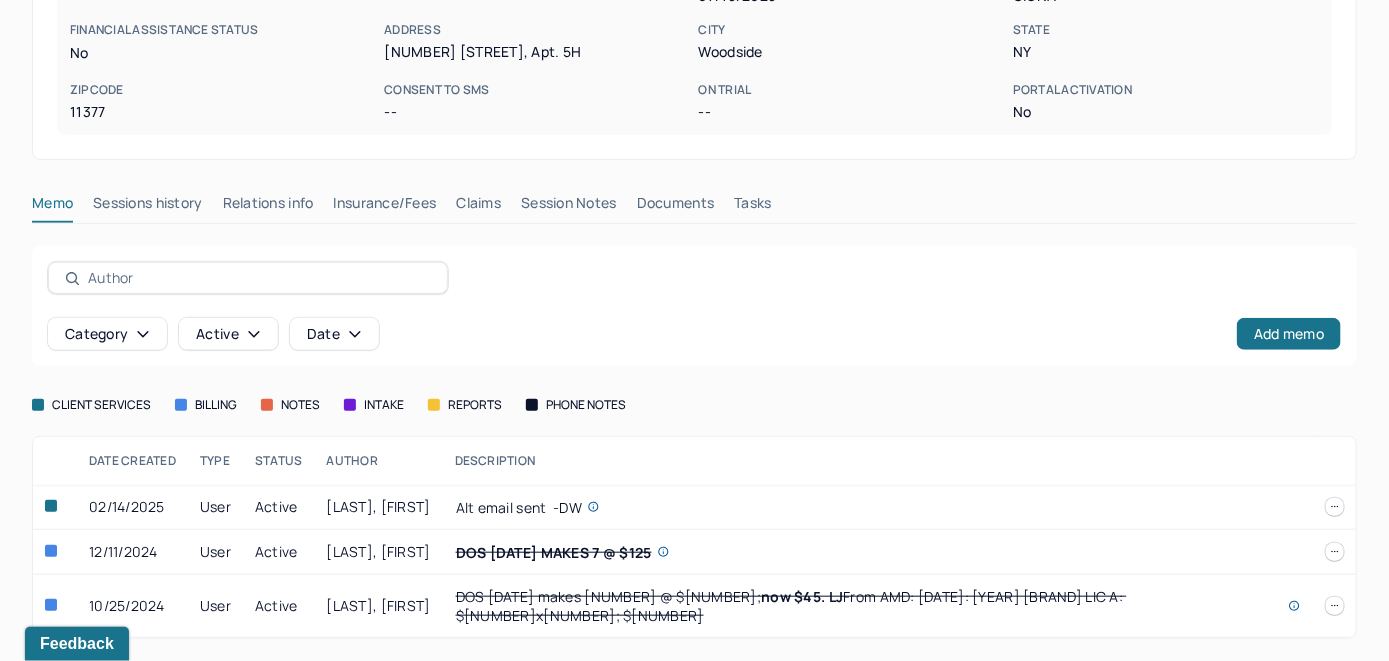 click on "Insurance/Fees" at bounding box center (385, 207) 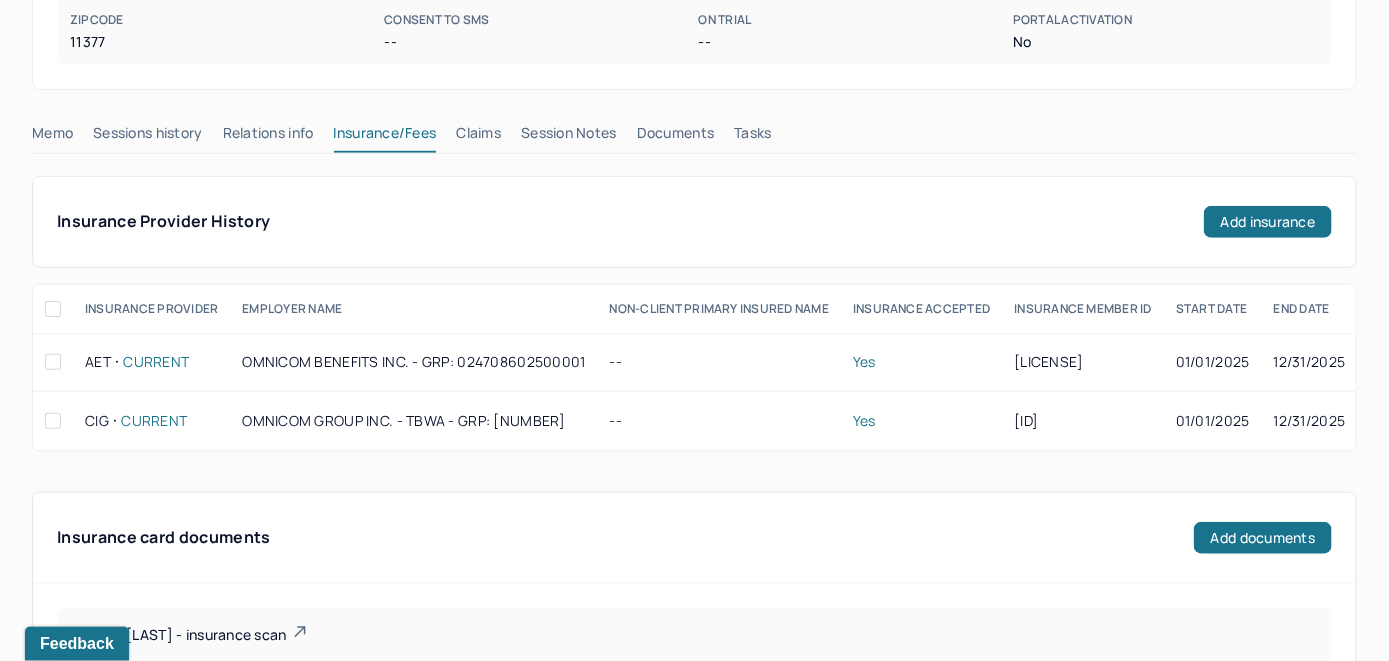 scroll, scrollTop: 393, scrollLeft: 0, axis: vertical 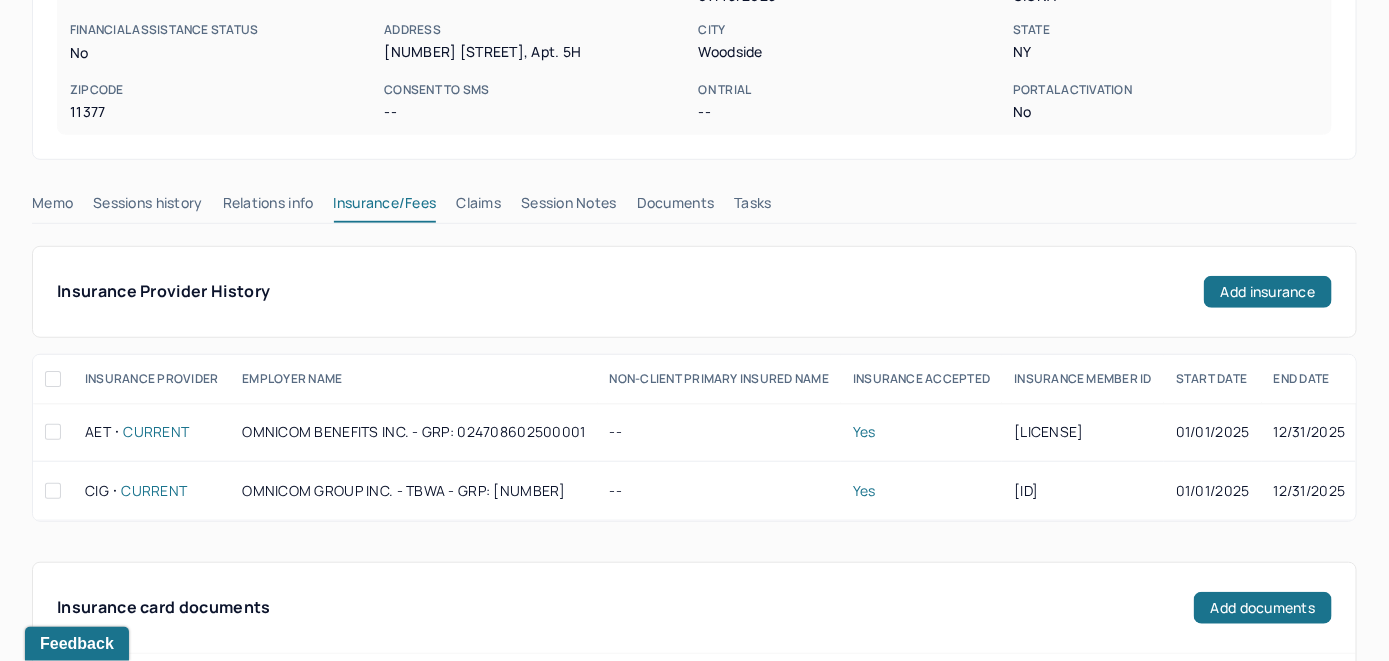 click on "Claims" at bounding box center [478, 207] 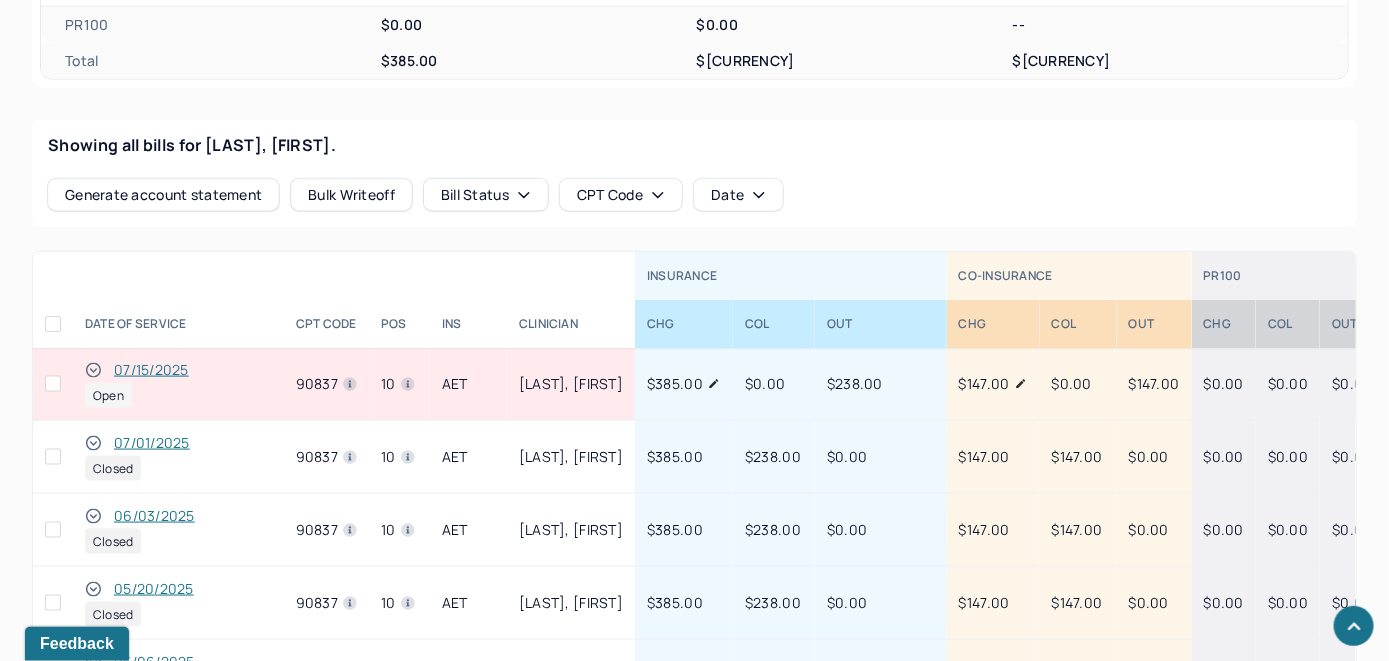 click on "07/15/2025" at bounding box center [151, 370] 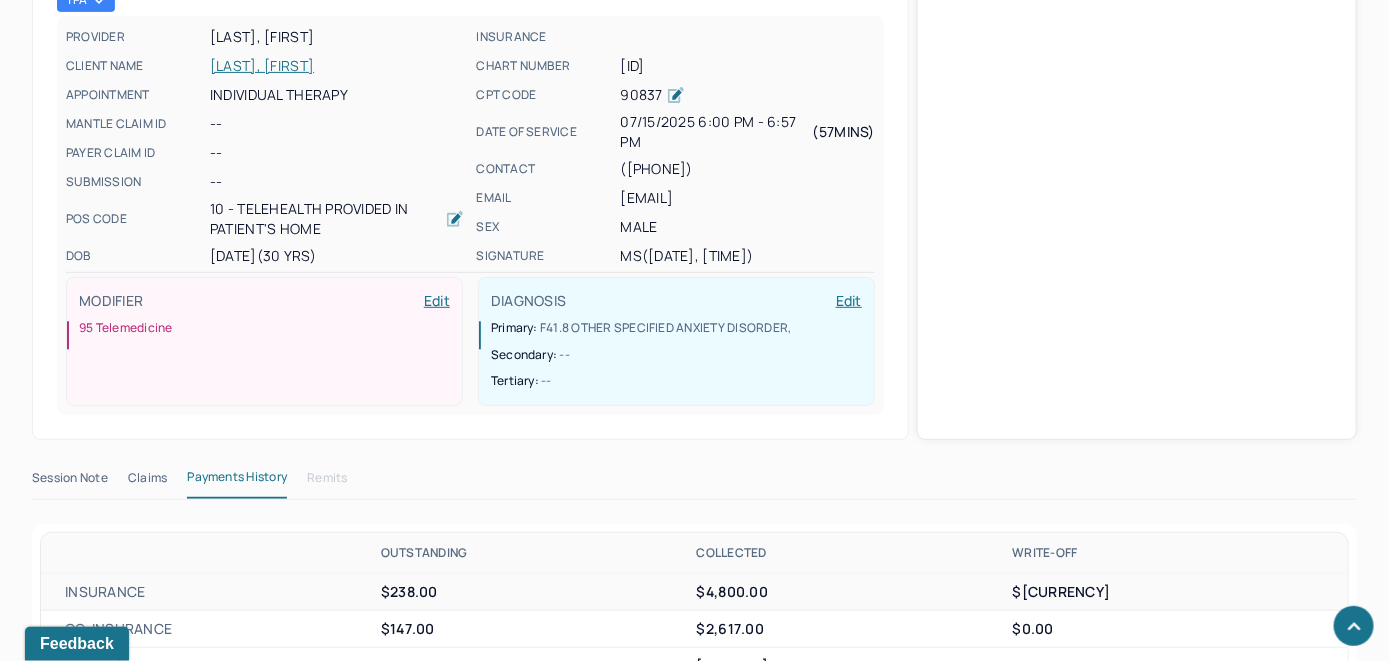 scroll, scrollTop: 721, scrollLeft: 0, axis: vertical 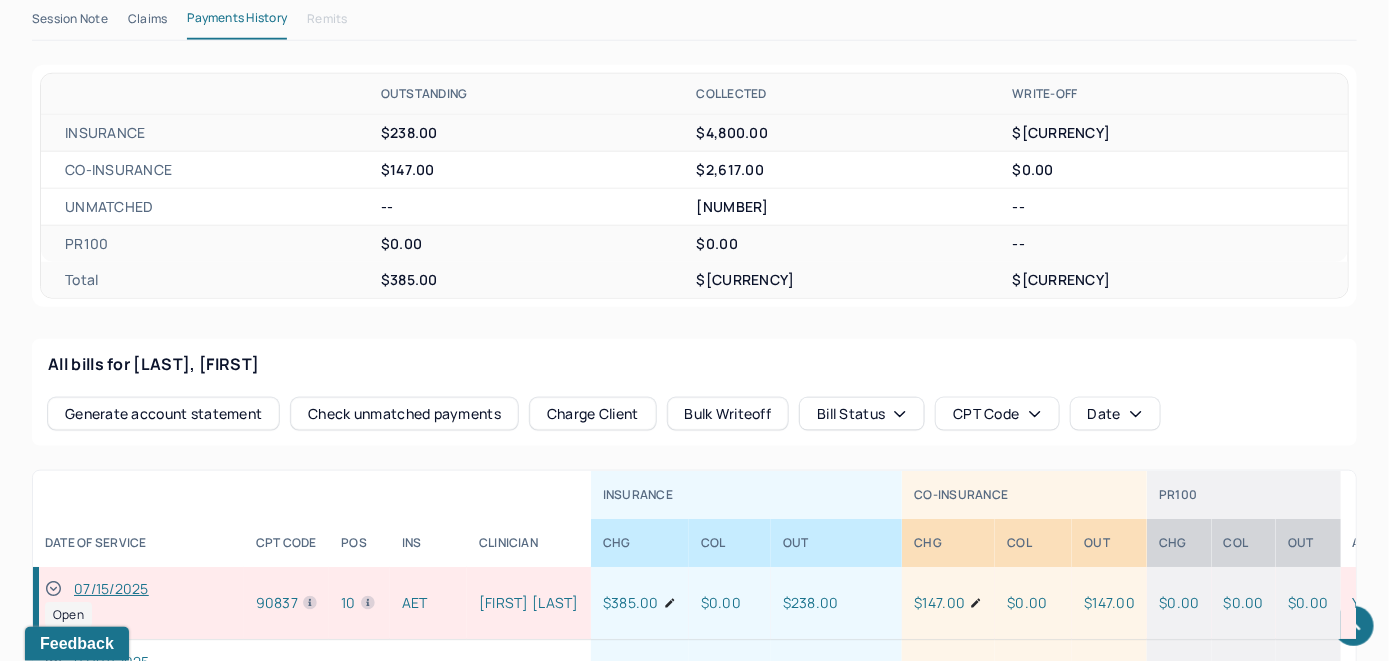 click on "Check unmatched payments" at bounding box center [404, 414] 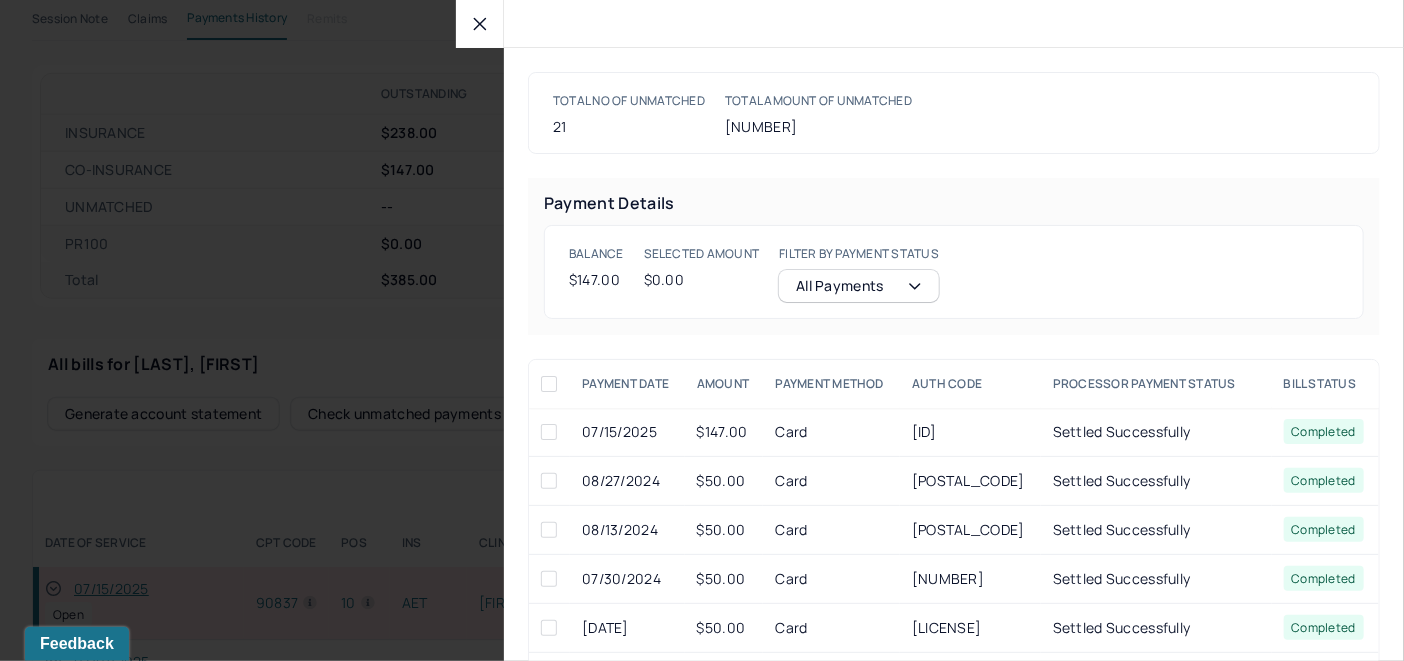 click at bounding box center [549, 432] 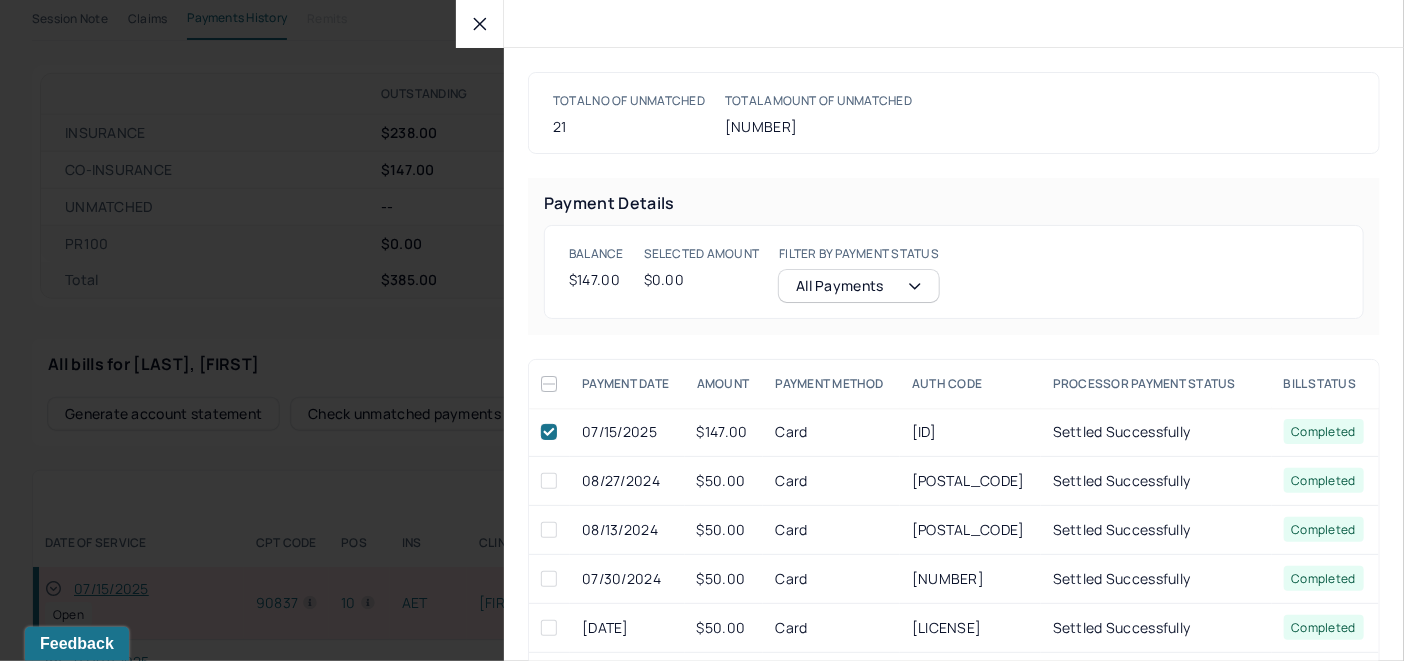 checkbox on "true" 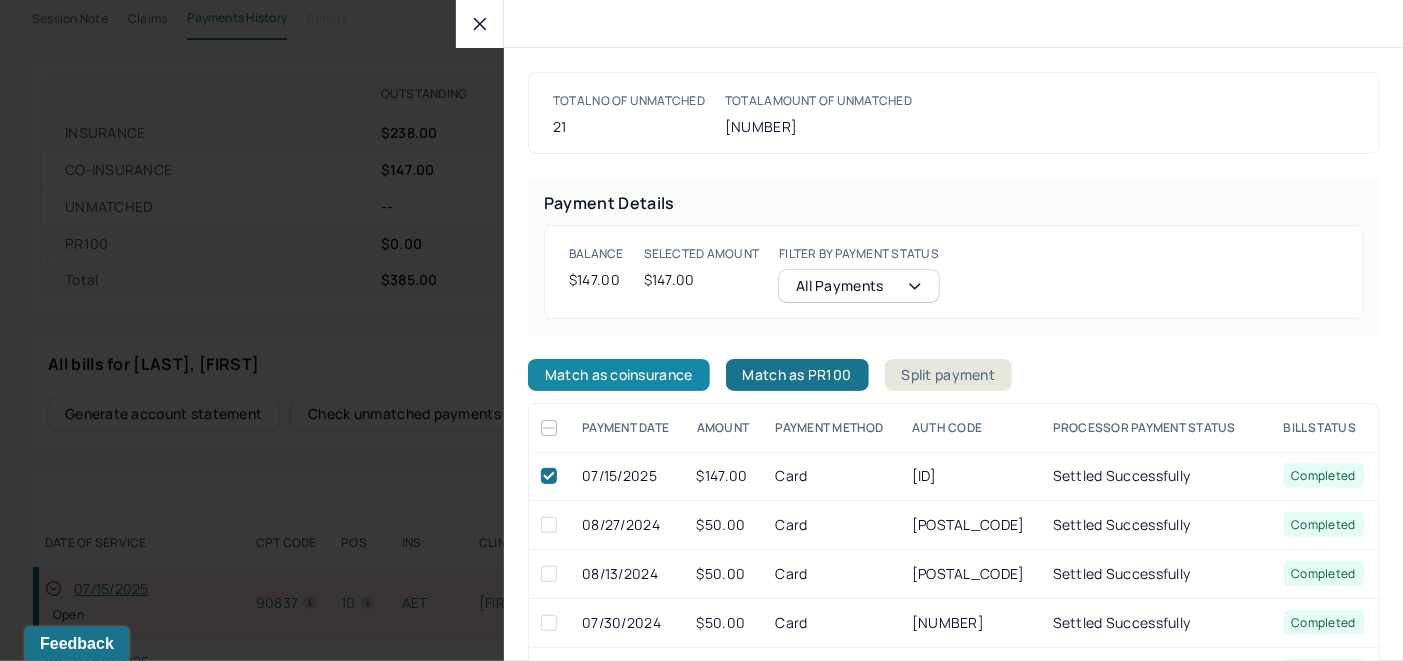 click on "Match as coinsurance" at bounding box center [619, 375] 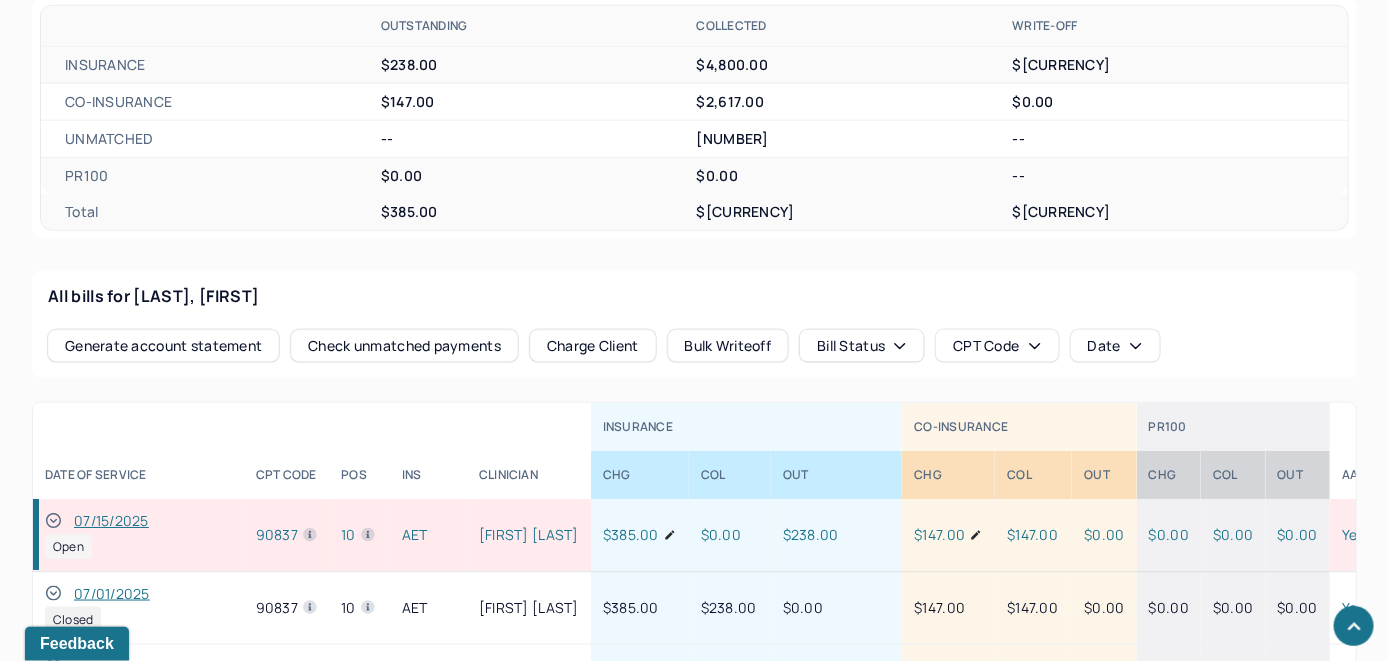 scroll, scrollTop: 921, scrollLeft: 0, axis: vertical 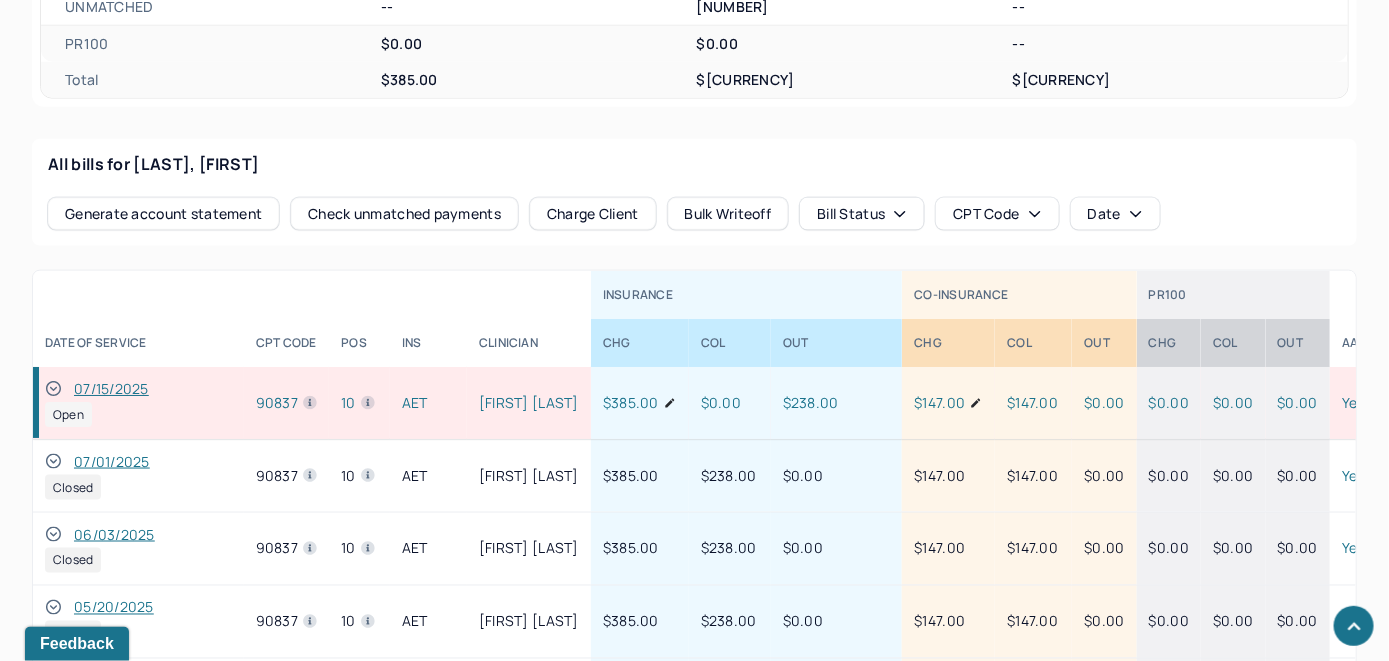click 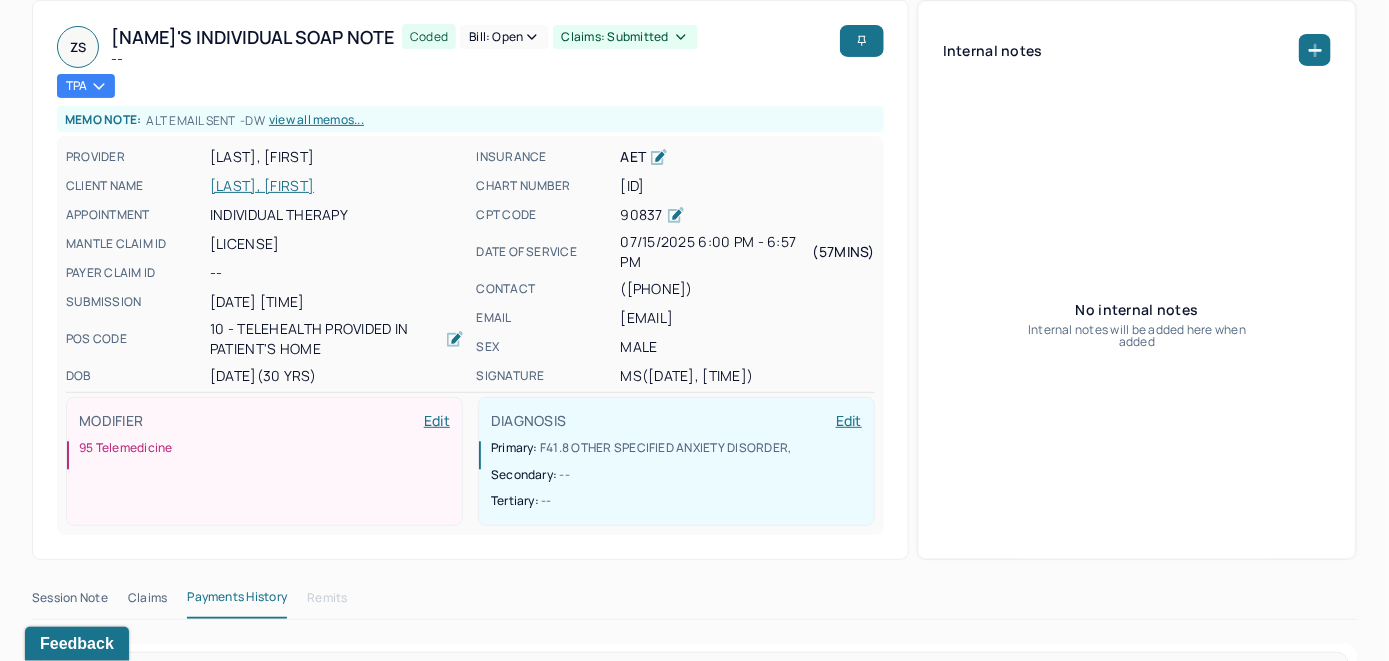 scroll, scrollTop: 21, scrollLeft: 0, axis: vertical 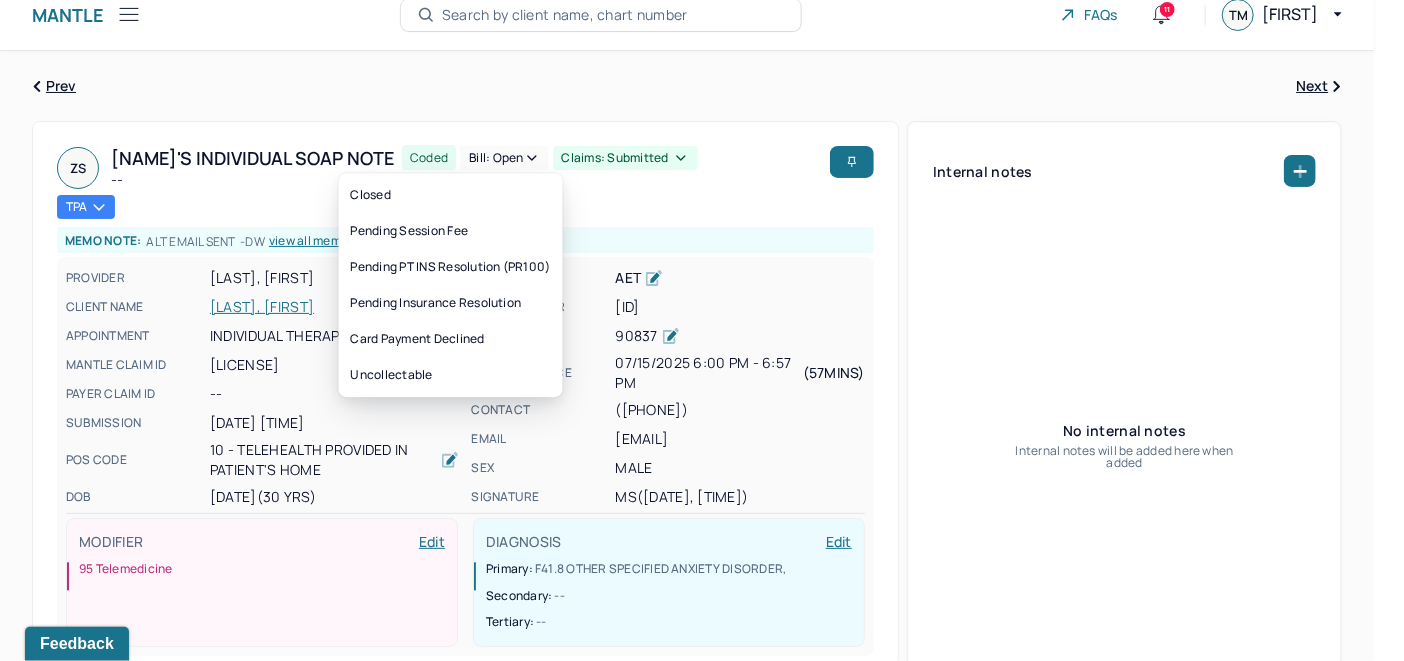 click on "Bill: Open" at bounding box center (504, 158) 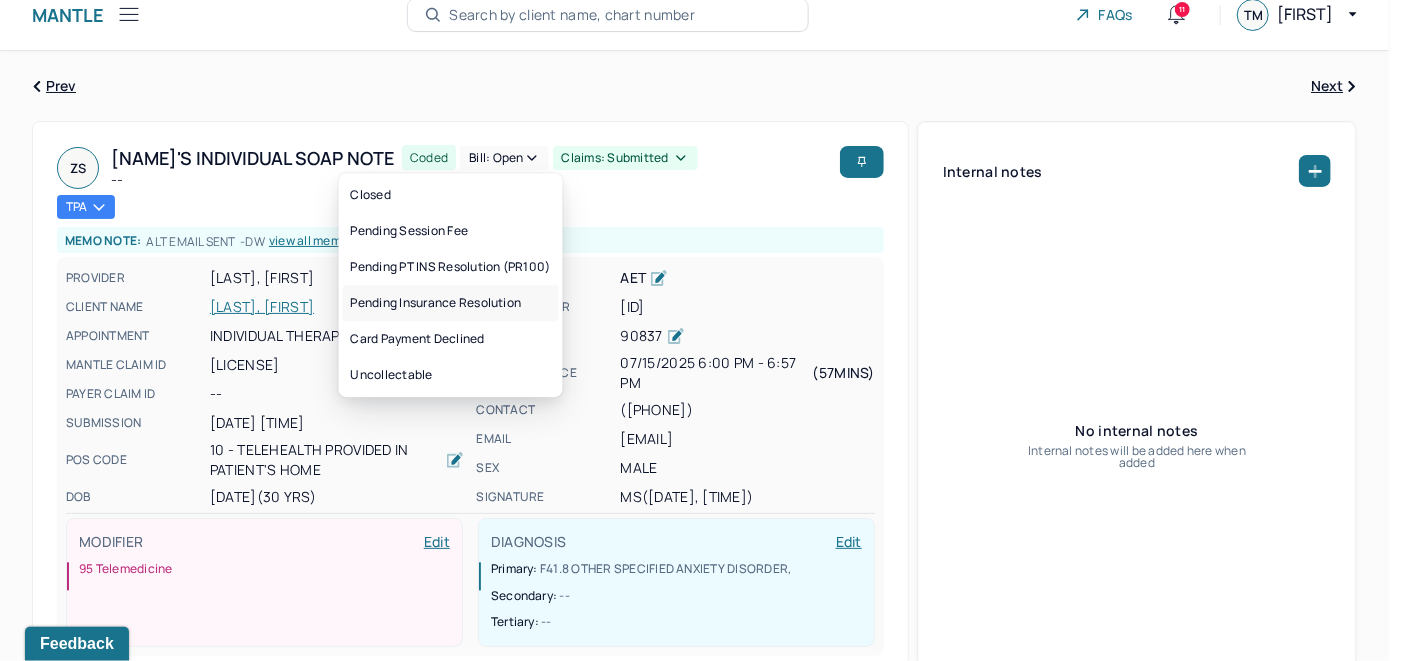 click on "Pending Insurance Resolution" at bounding box center (451, 303) 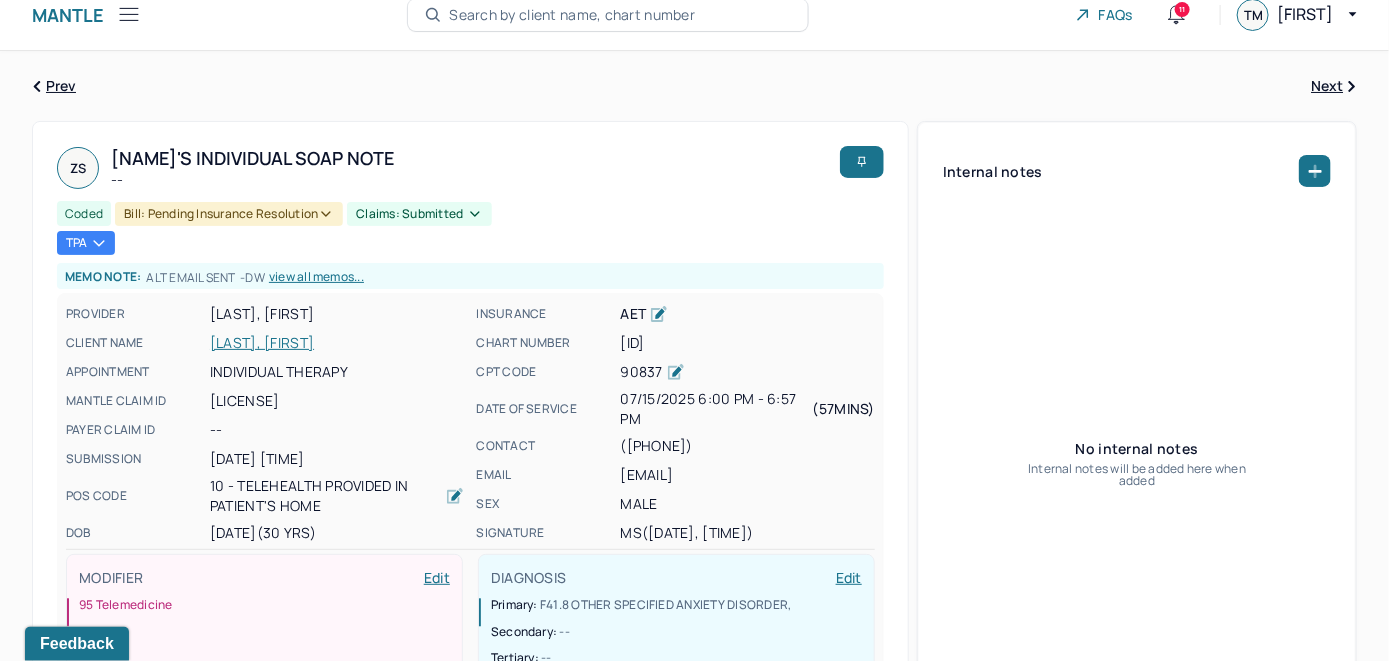 click on "Search by client name, chart number" at bounding box center (572, 15) 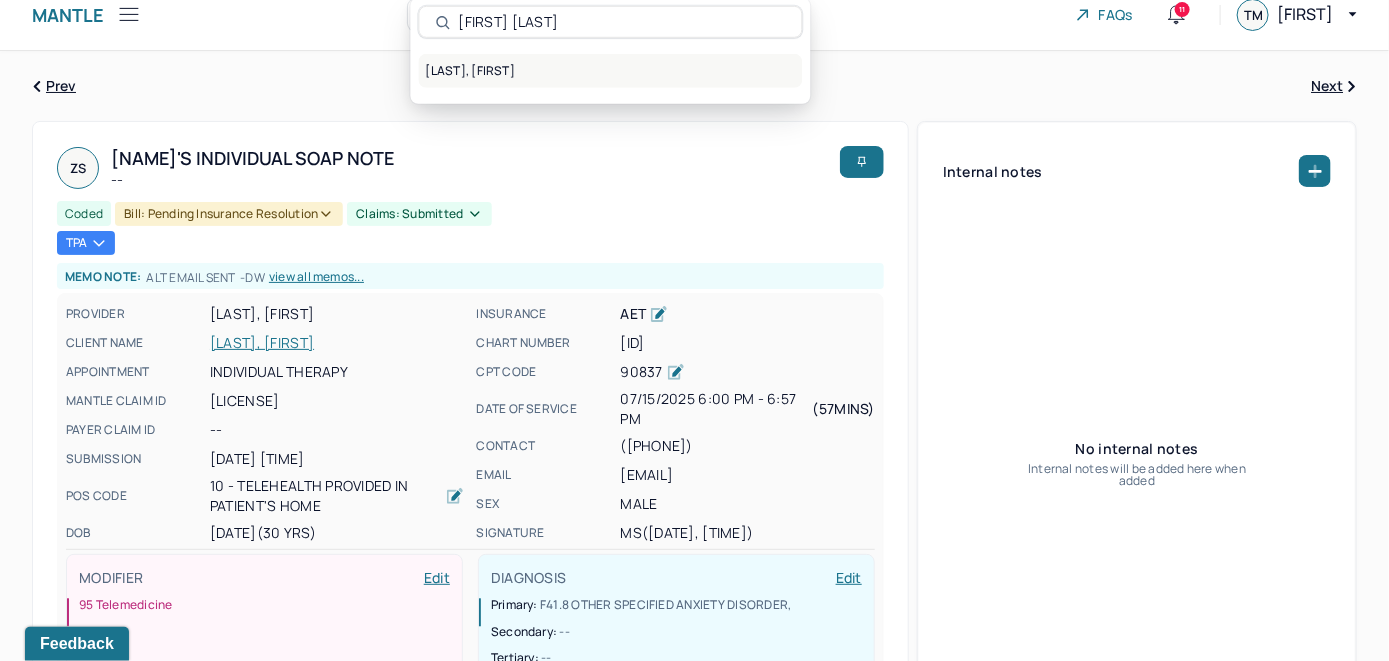 type on "[FIRST] [LAST]" 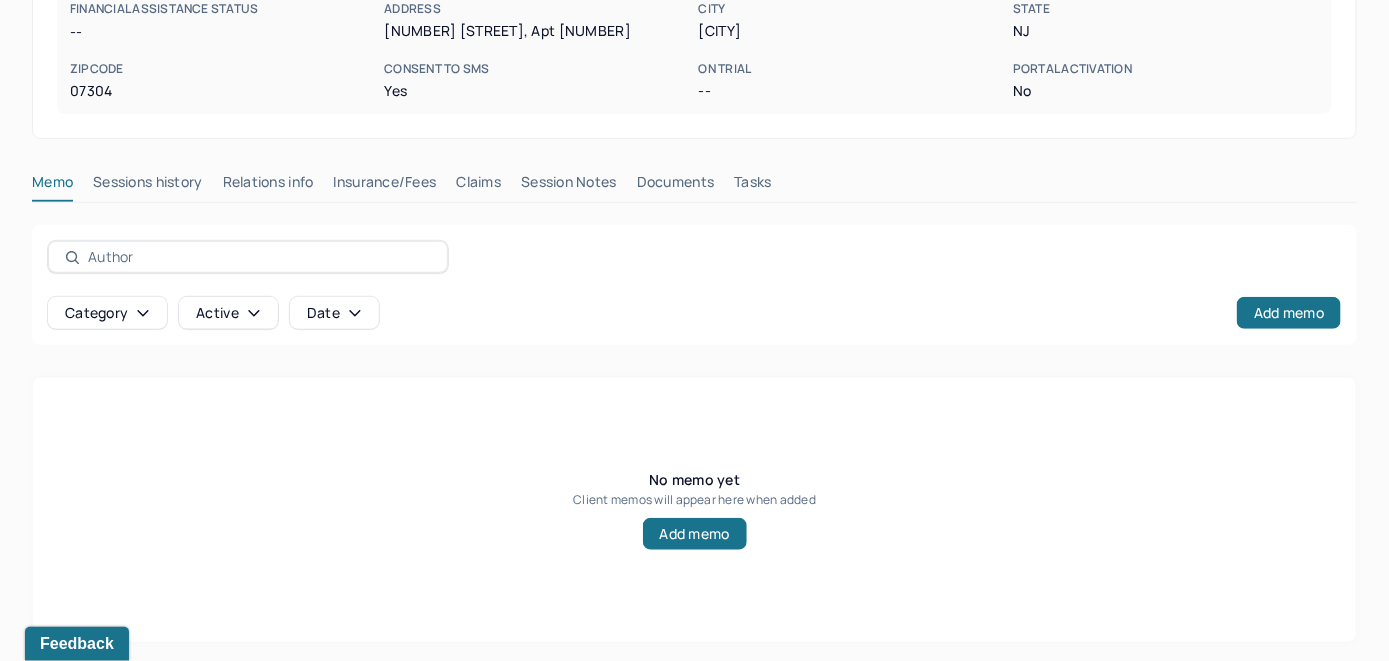 scroll, scrollTop: 393, scrollLeft: 0, axis: vertical 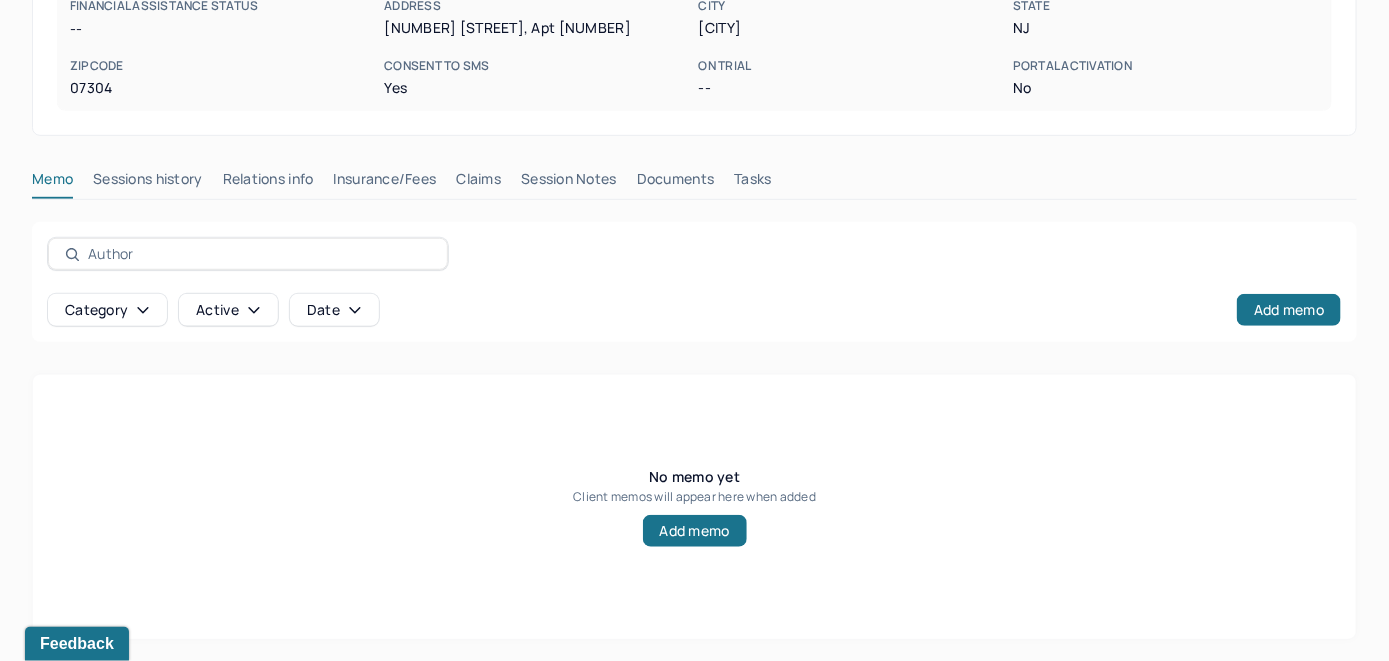 click on "Insurance/Fees" at bounding box center (385, 183) 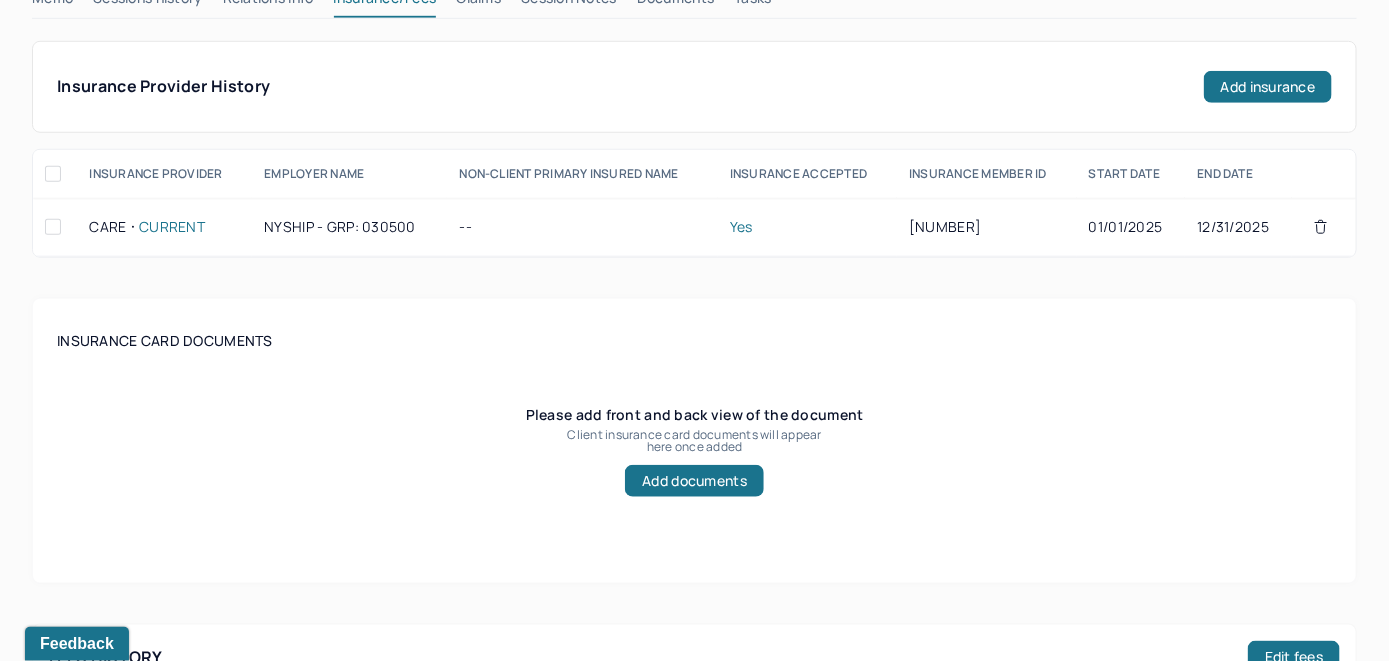 scroll, scrollTop: 386, scrollLeft: 0, axis: vertical 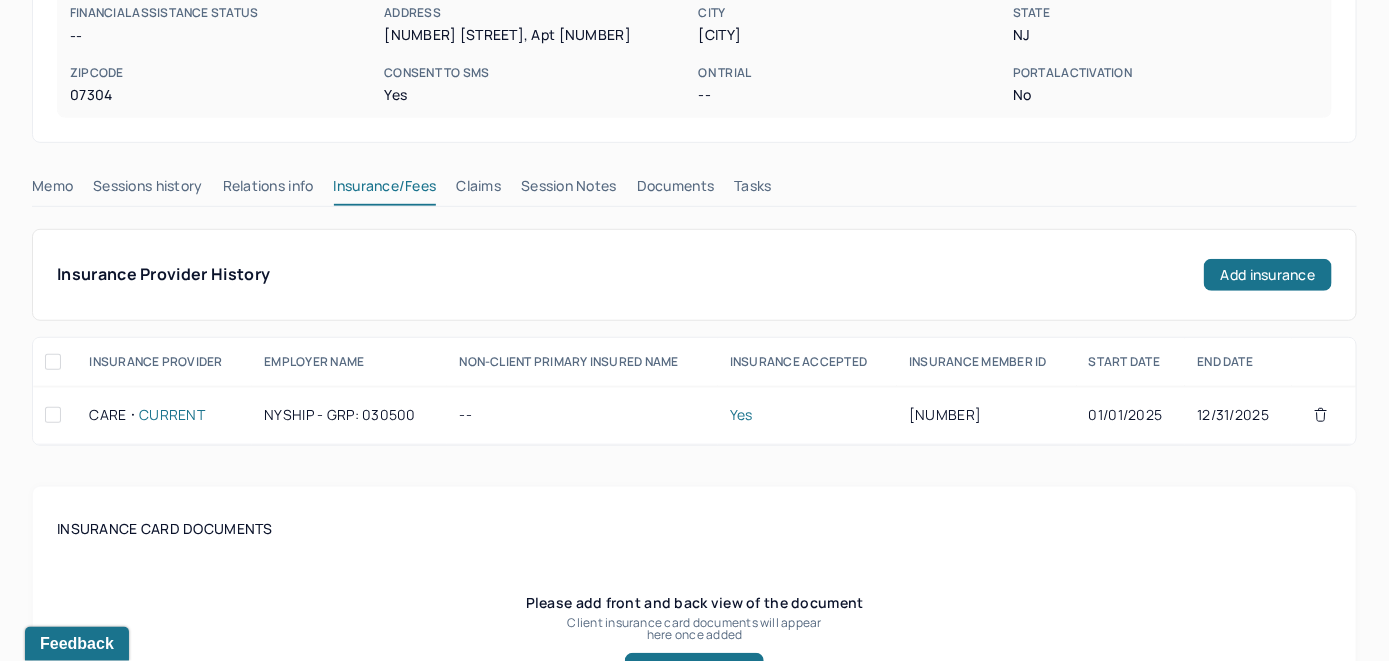 click on "Claims" at bounding box center [478, 190] 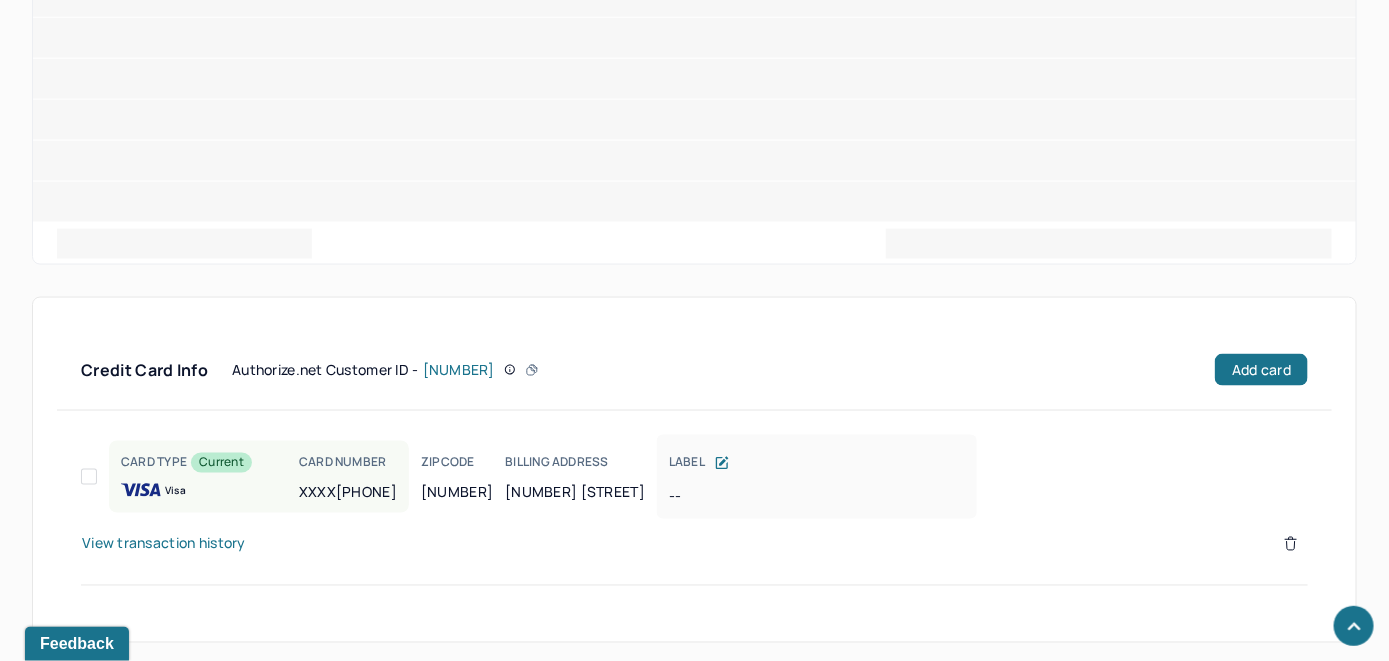 scroll, scrollTop: 1004, scrollLeft: 0, axis: vertical 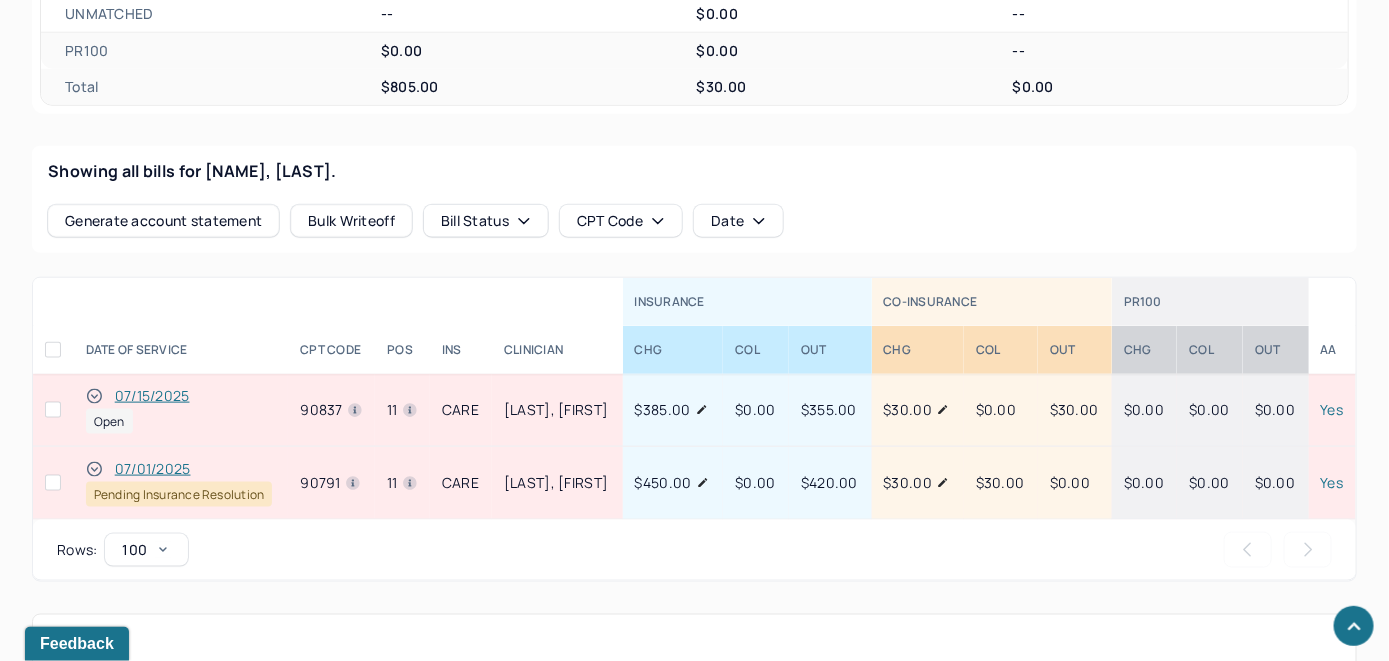 click on "07/15/2025" at bounding box center [152, 396] 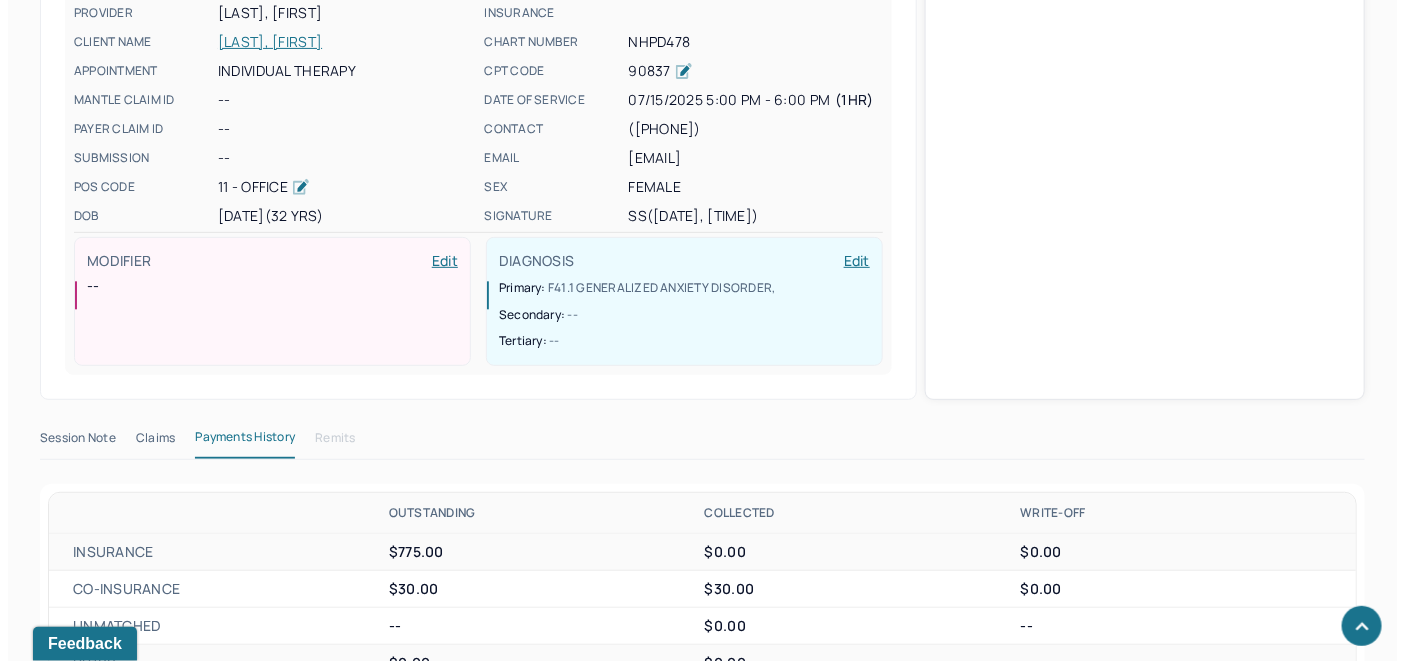 scroll, scrollTop: 671, scrollLeft: 0, axis: vertical 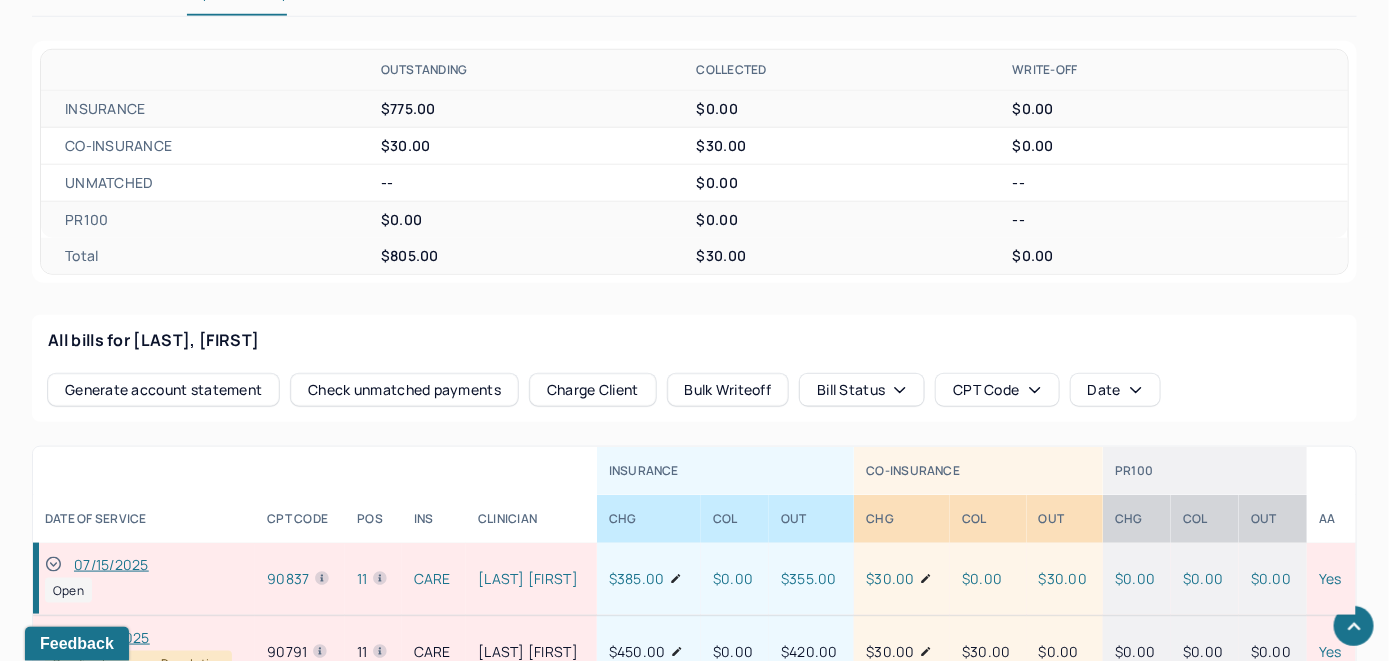 click on "Check unmatched payments" at bounding box center [404, 390] 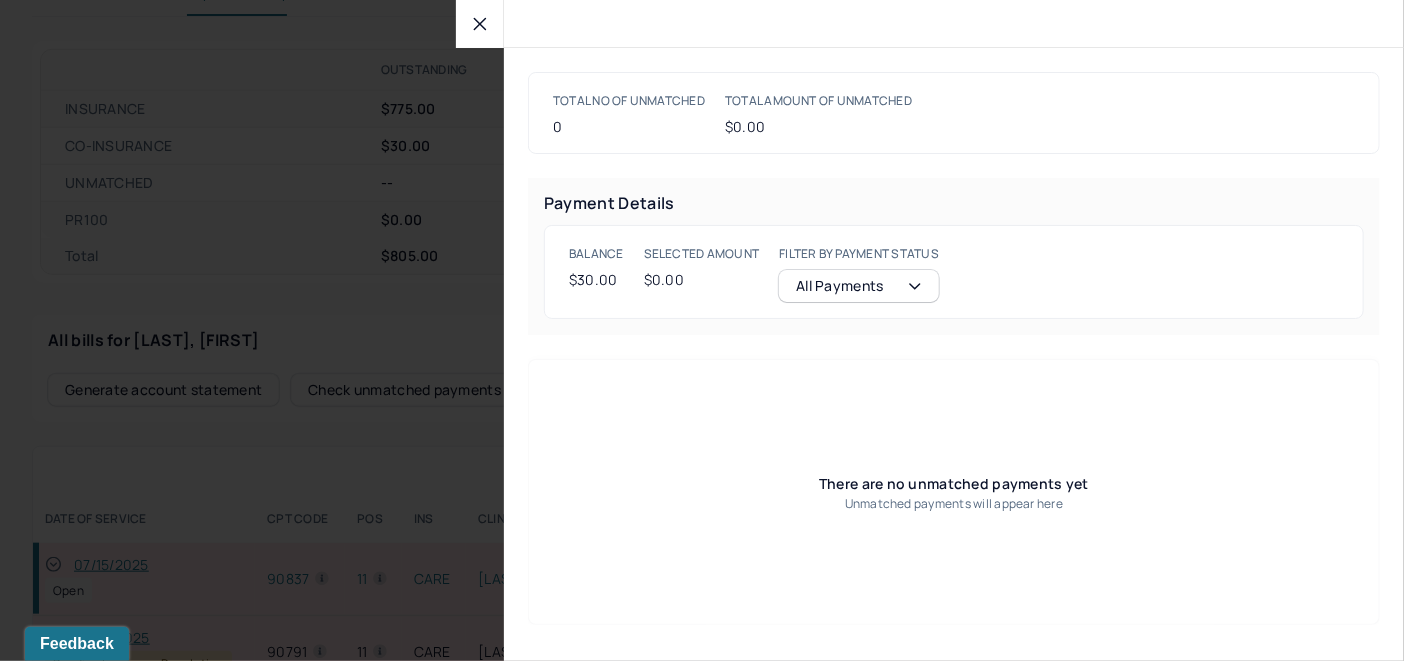 click 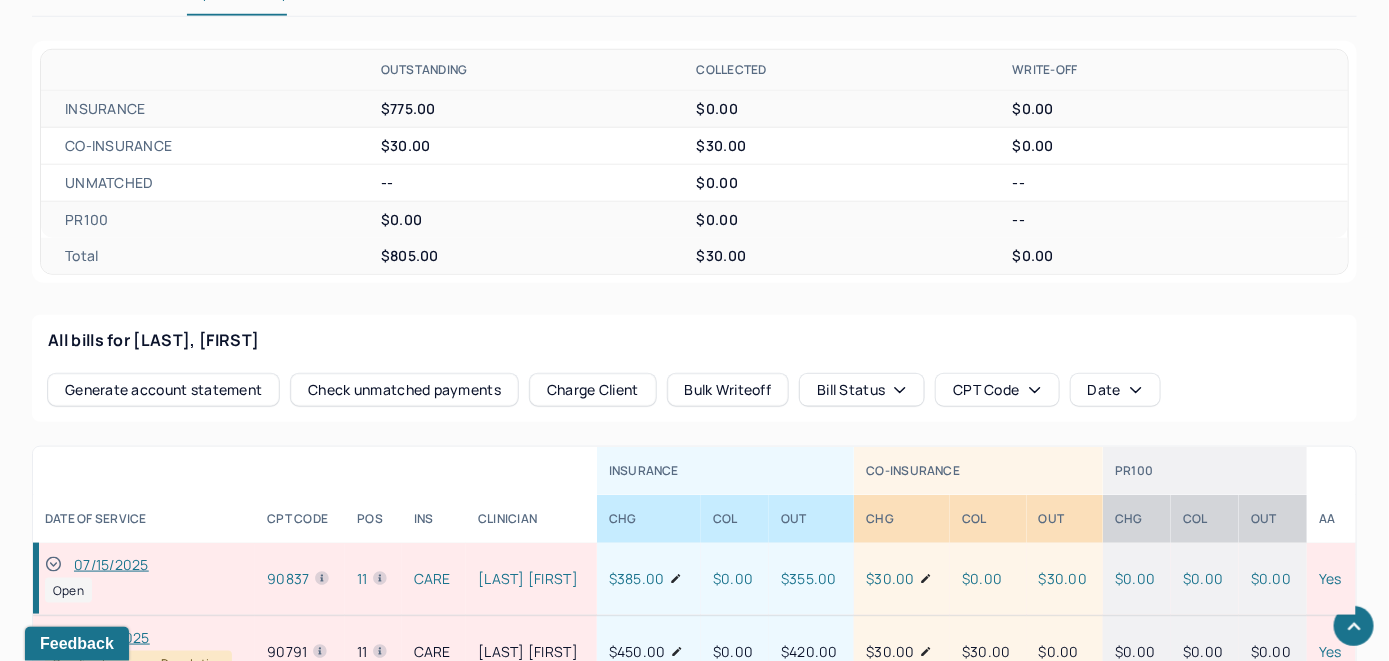 click on "Charge Client" at bounding box center [593, 390] 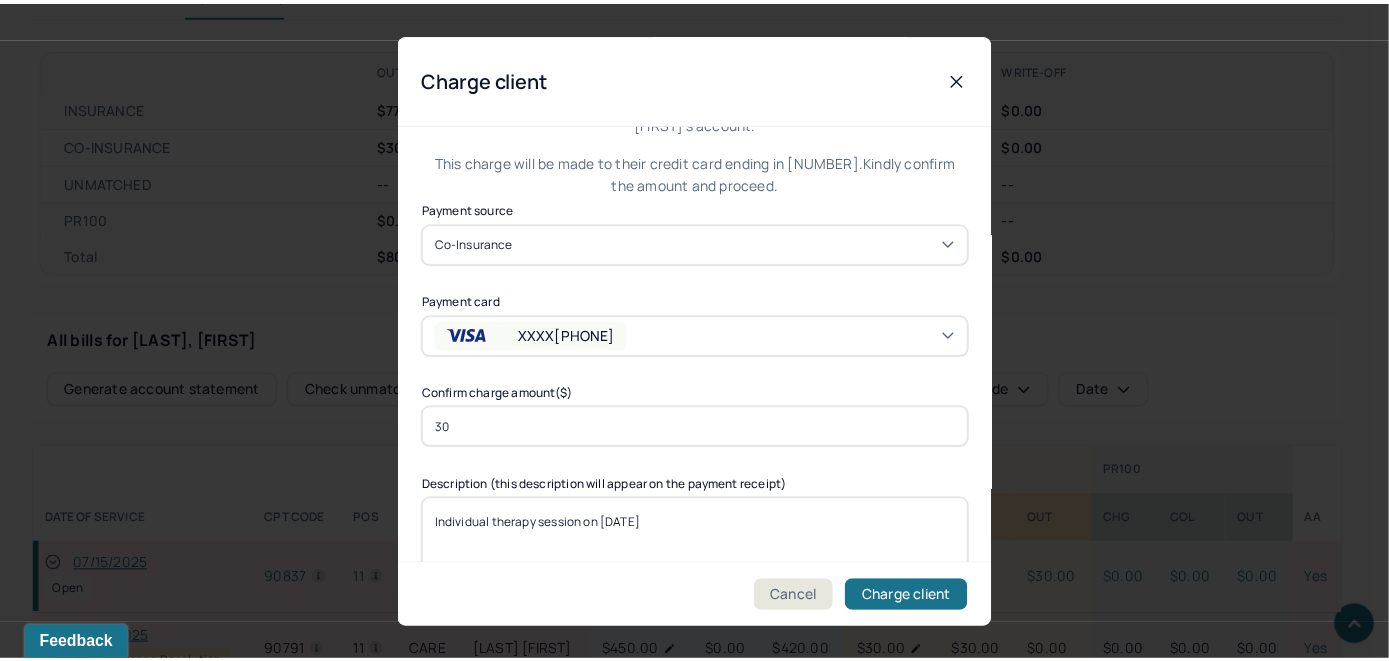 scroll, scrollTop: 121, scrollLeft: 0, axis: vertical 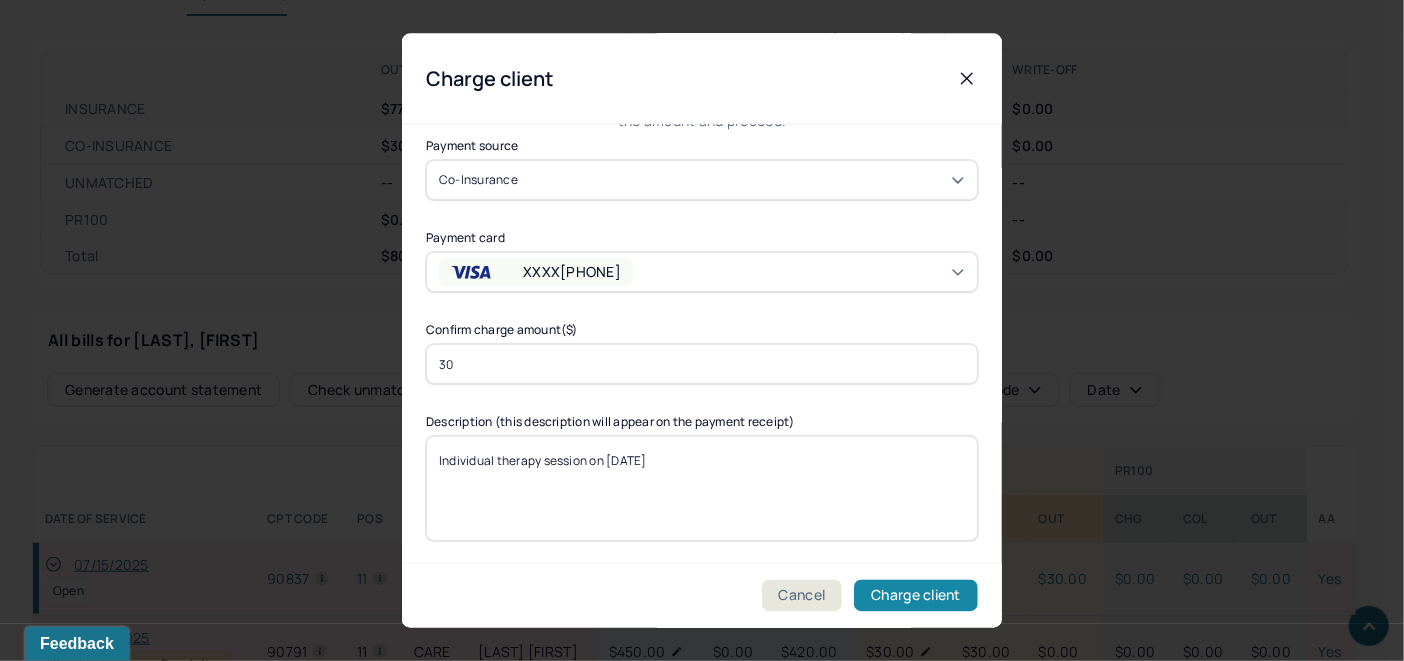 click on "Charge client" at bounding box center [916, 596] 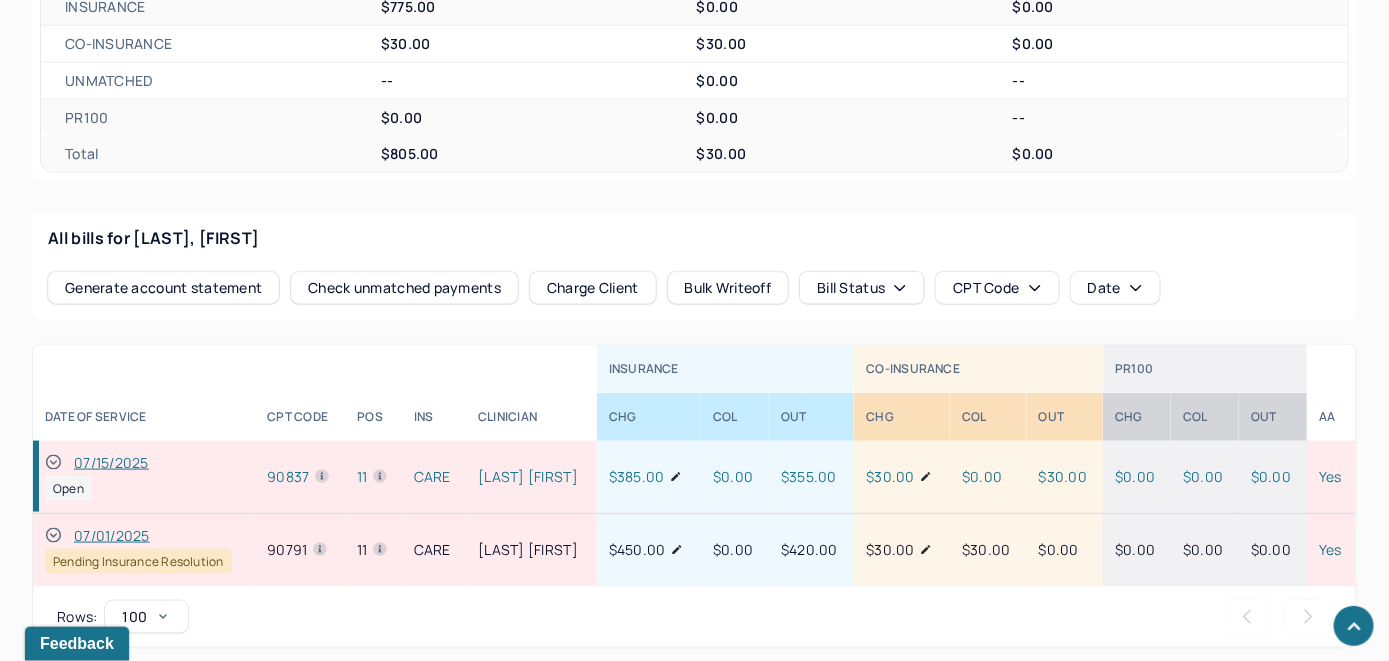 scroll, scrollTop: 780, scrollLeft: 0, axis: vertical 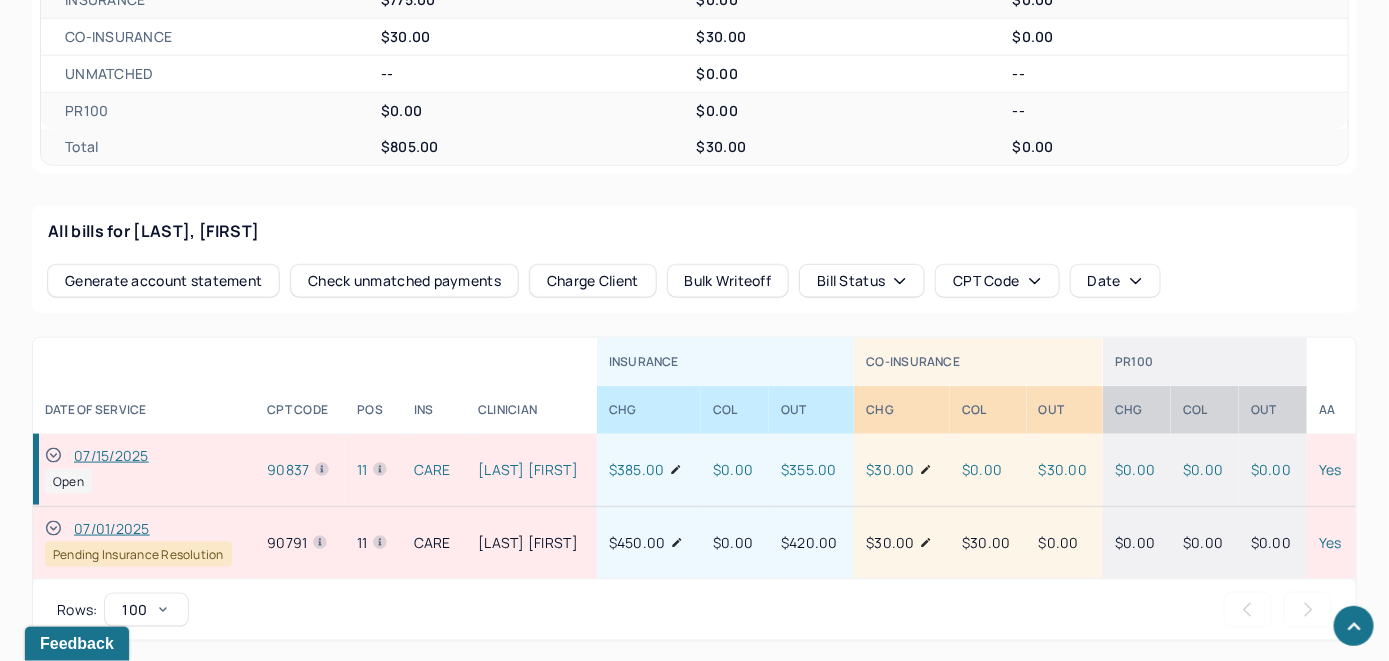 click 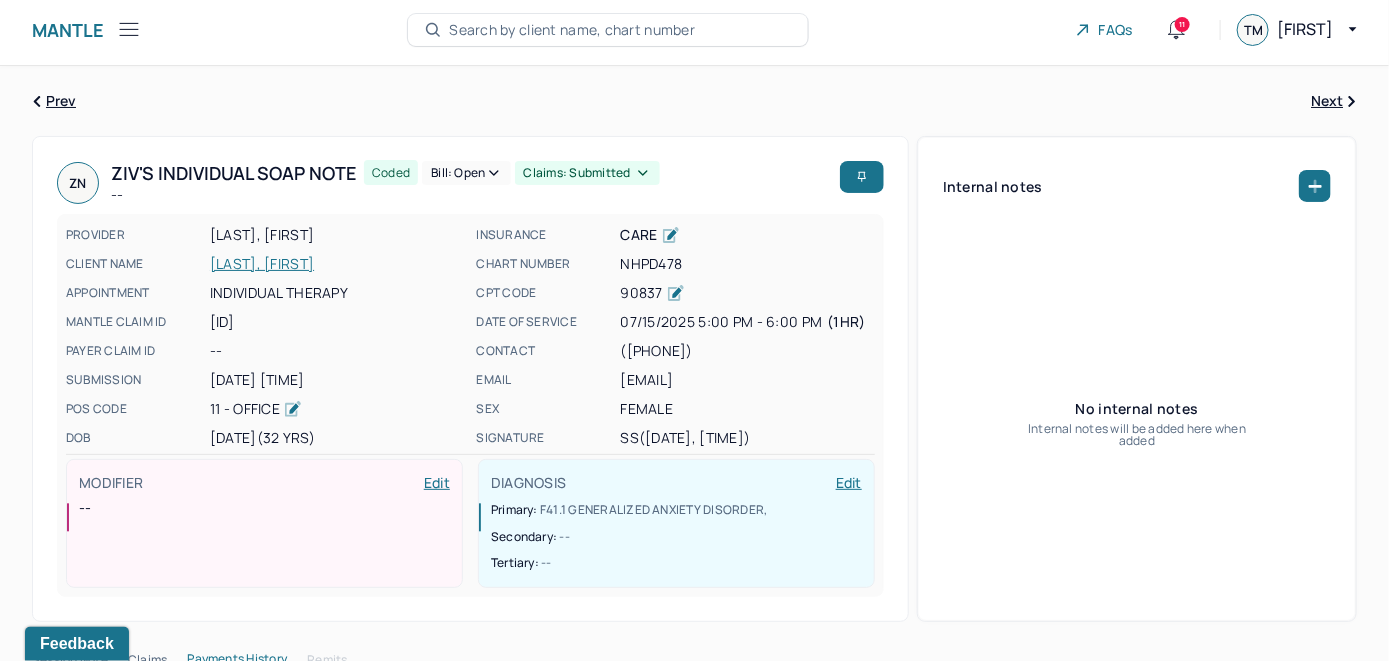 scroll, scrollTop: 0, scrollLeft: 0, axis: both 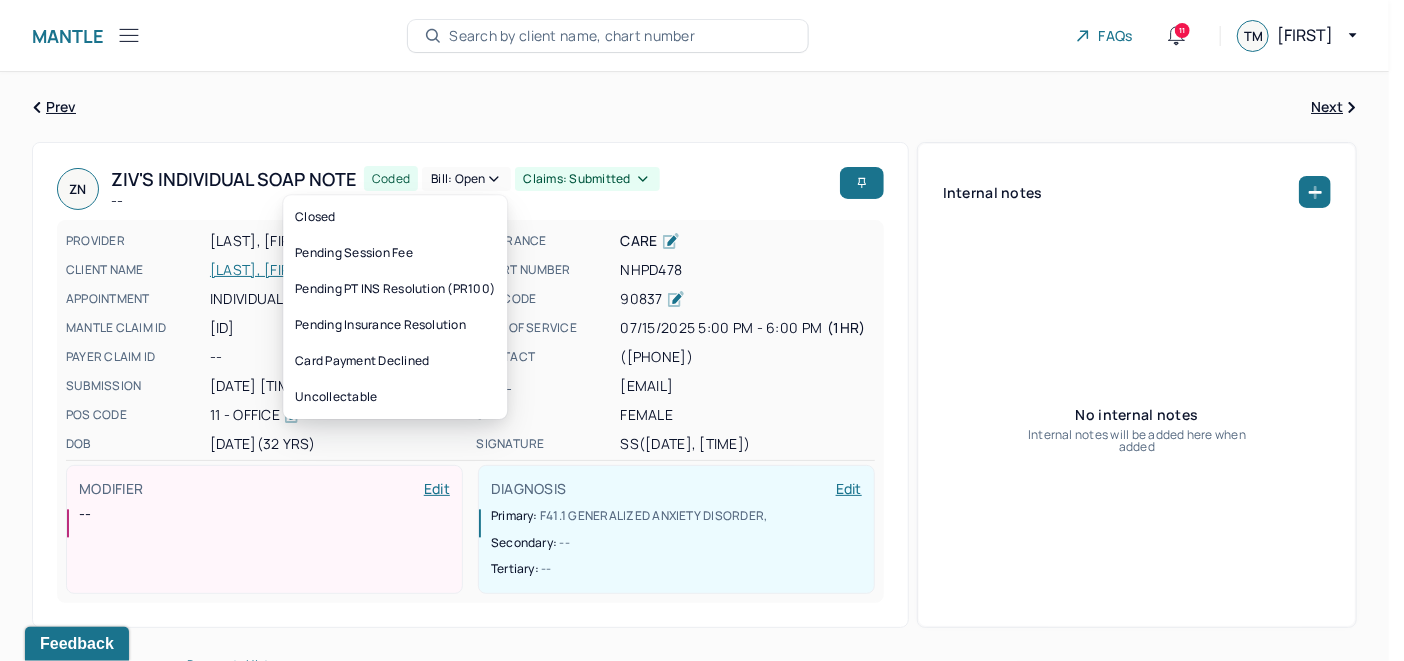 click on "Bill: Open" at bounding box center (466, 179) 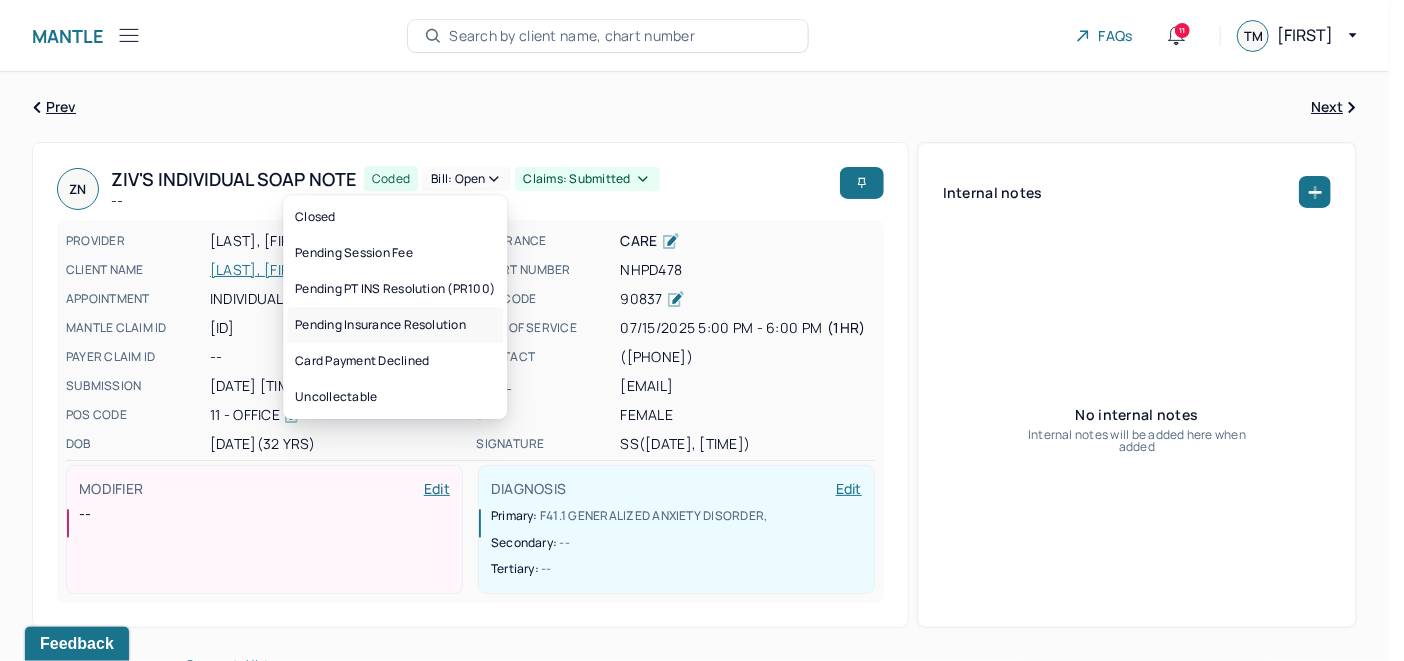 click on "Pending Insurance Resolution" at bounding box center (395, 325) 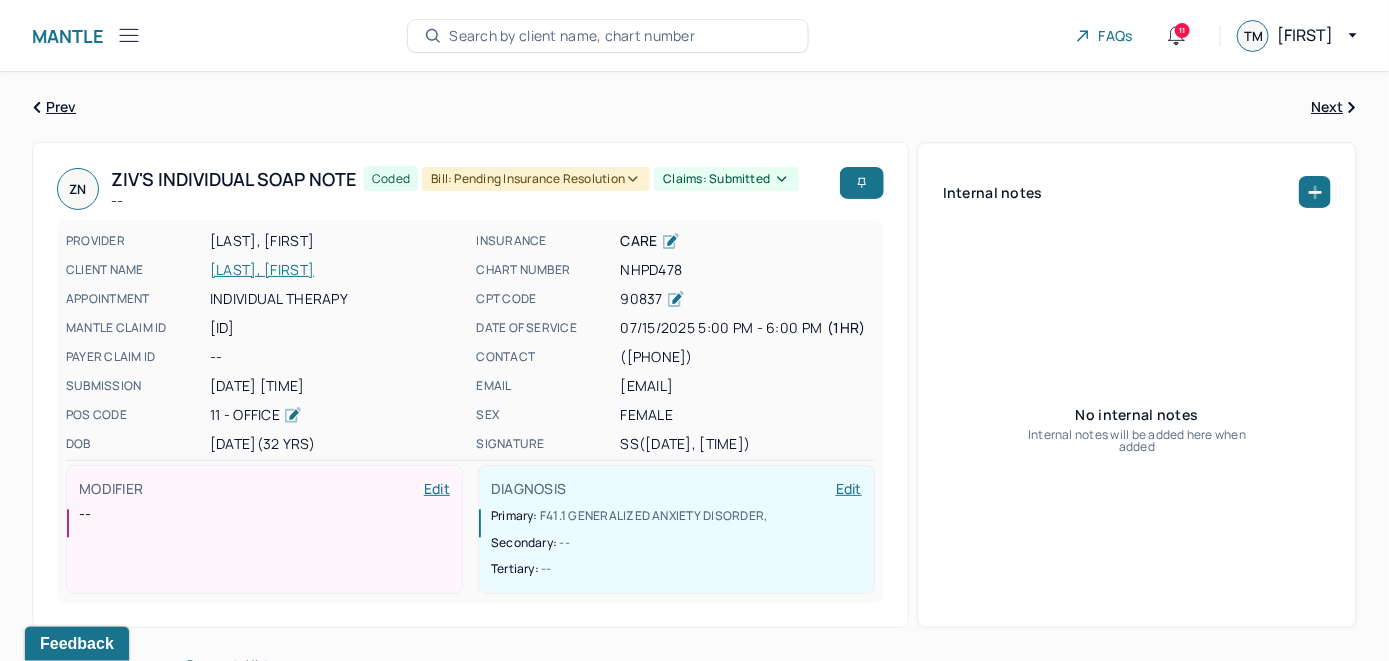 click on "Search by client name, chart number" at bounding box center [572, 36] 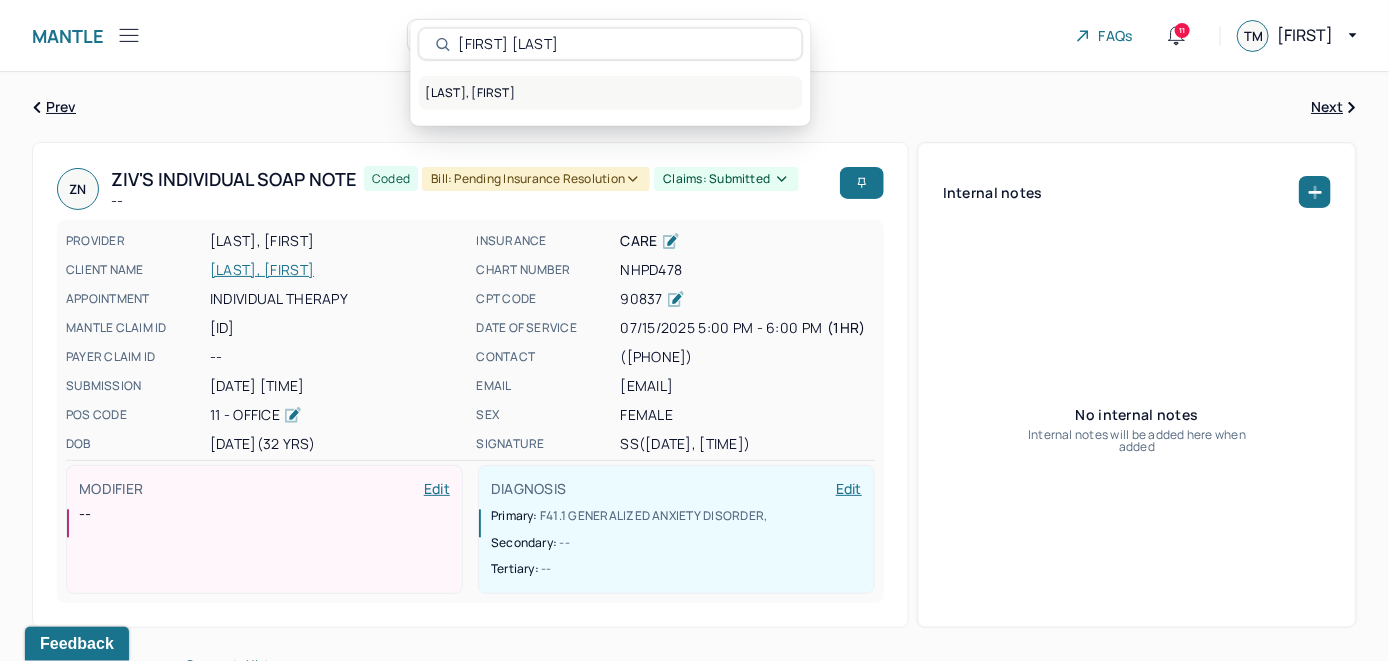 type on "[FIRST] [LAST]" 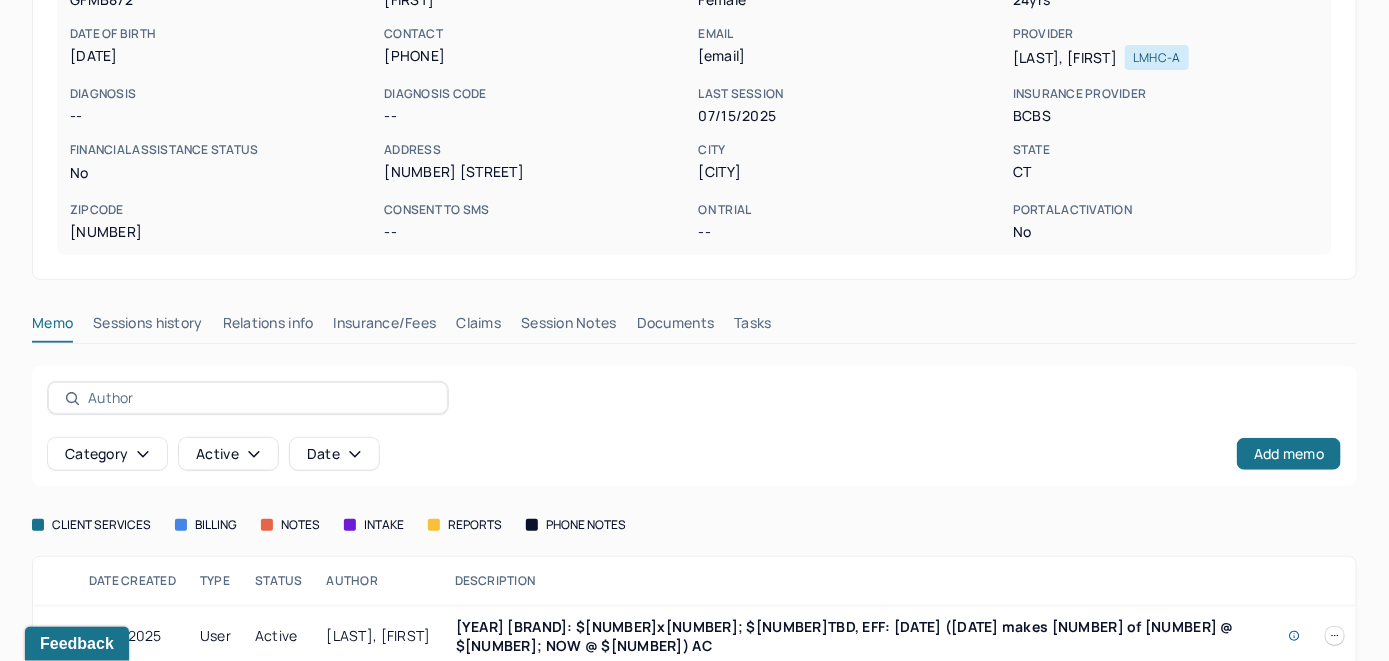 scroll, scrollTop: 324, scrollLeft: 0, axis: vertical 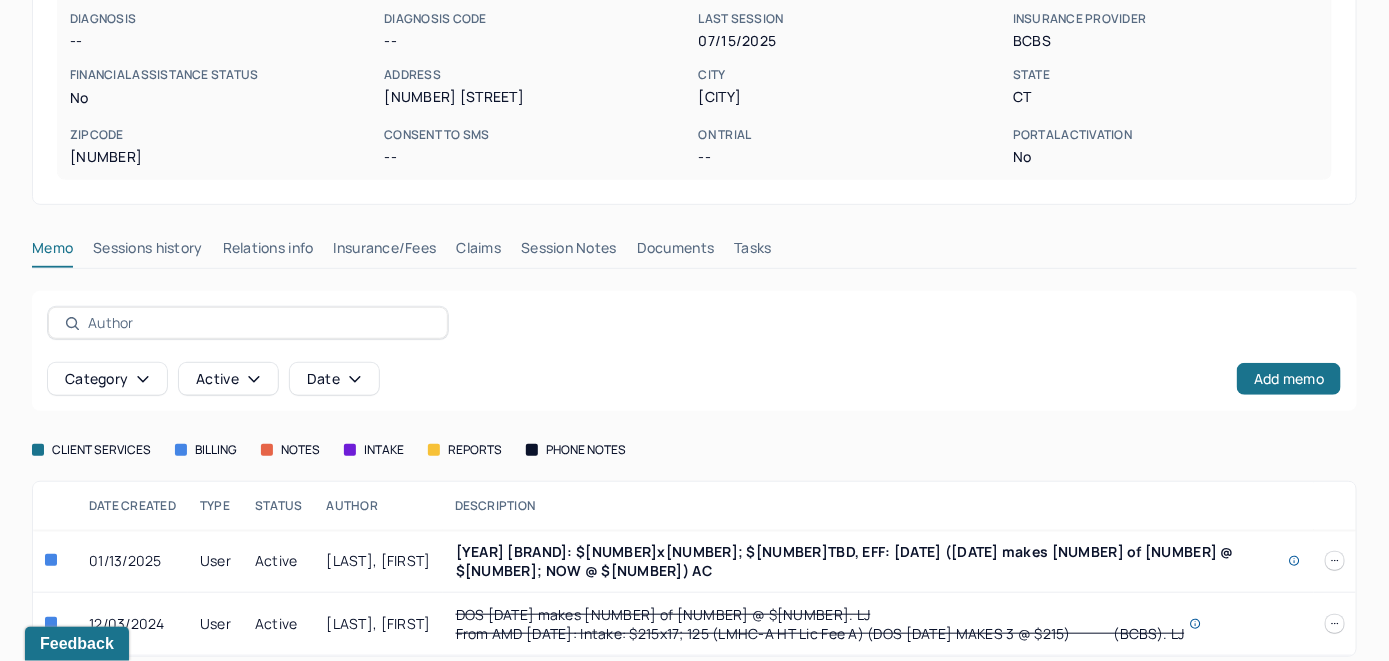 click on "Insurance/Fees" at bounding box center [385, 252] 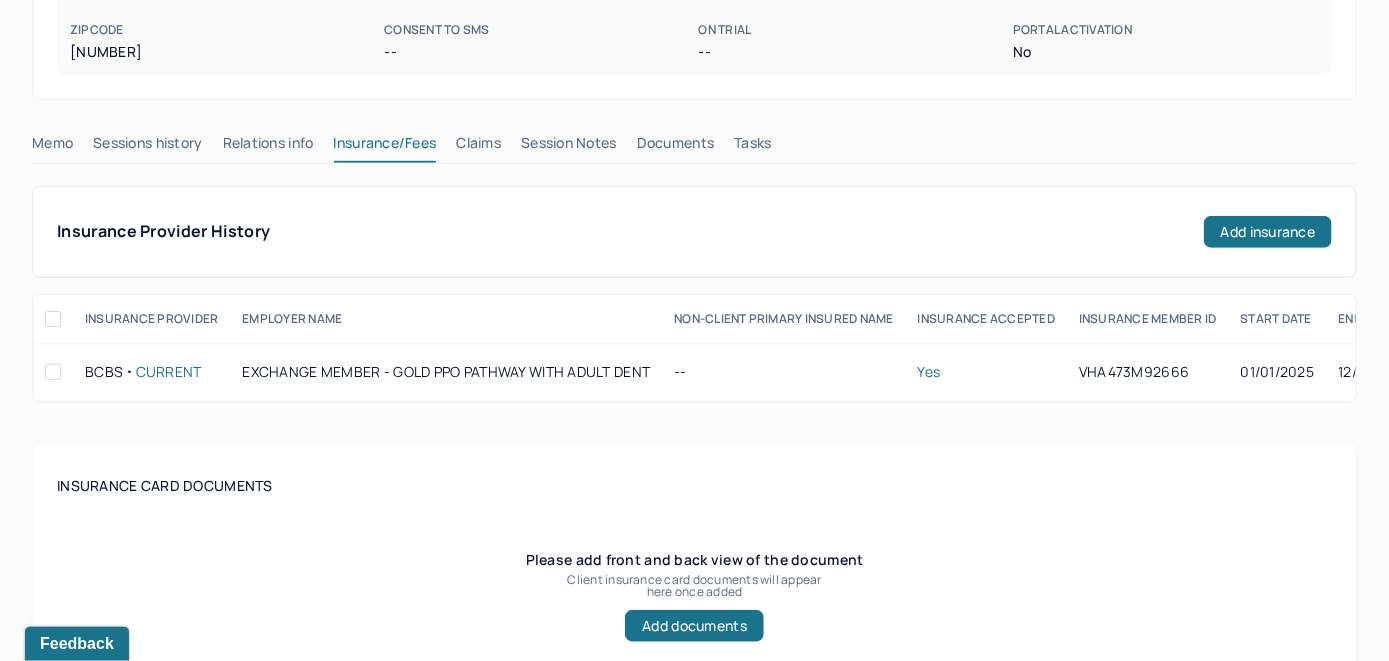 scroll, scrollTop: 424, scrollLeft: 0, axis: vertical 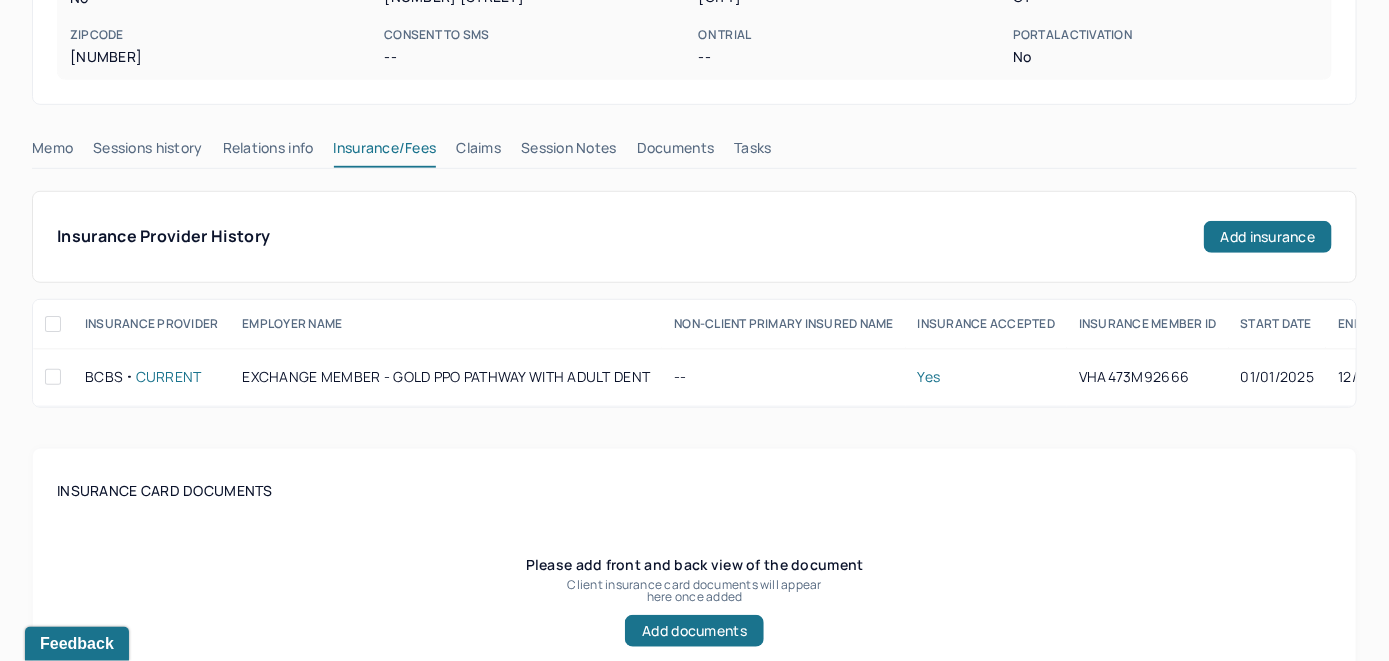 click on "Claims" at bounding box center [478, 152] 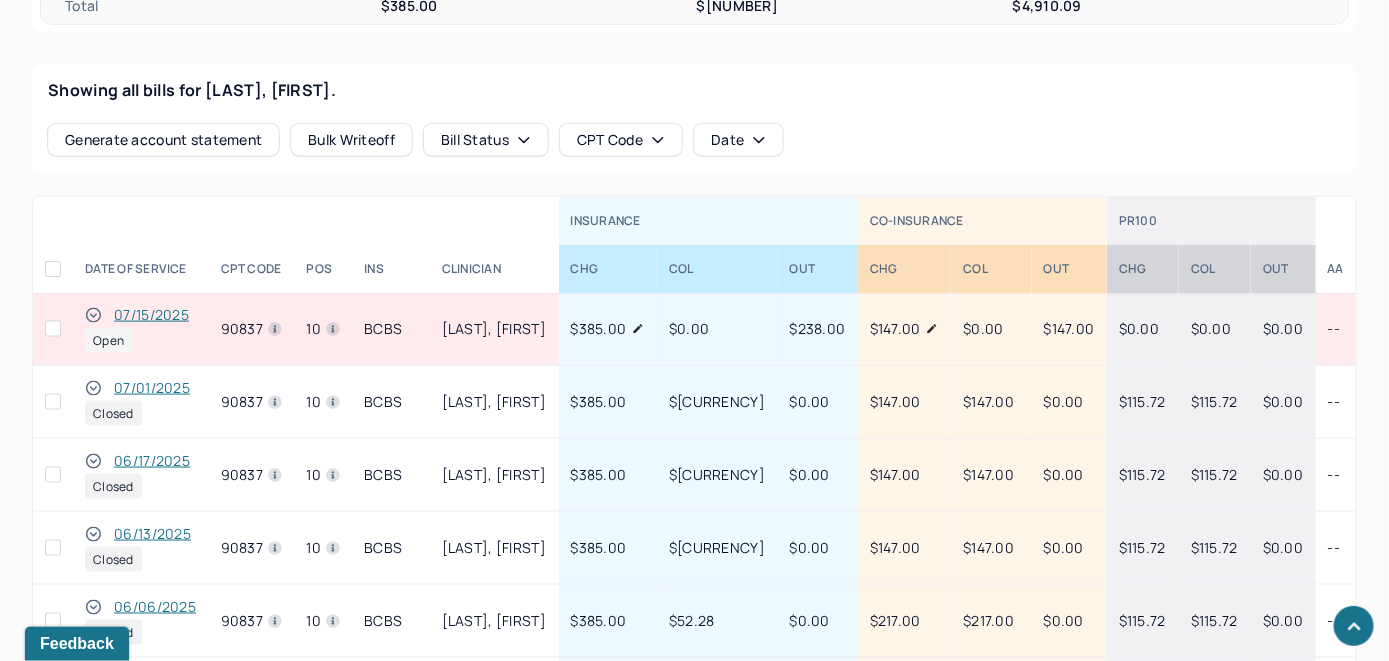 scroll, scrollTop: 865, scrollLeft: 0, axis: vertical 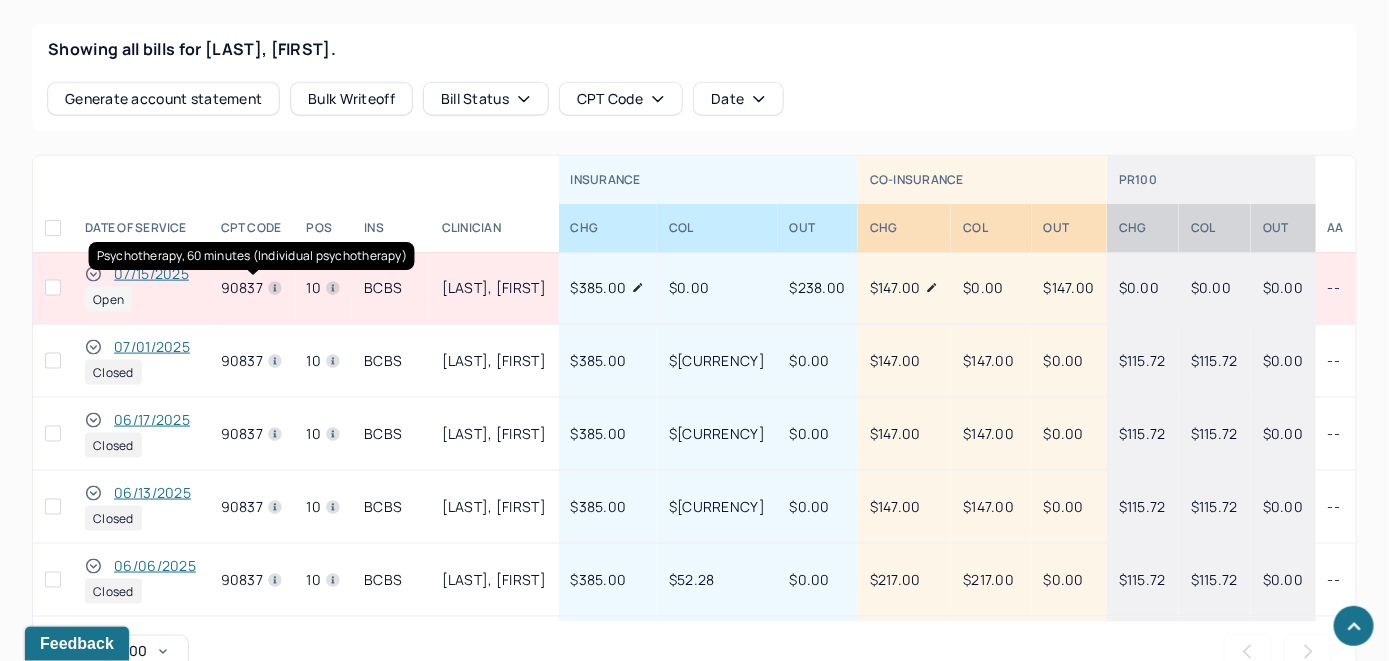 click on "Psychotherapy, 60 minutes (Individual psychotherapy) Psychotherapy, 60 minutes (Individual psychotherapy)" at bounding box center [252, 256] 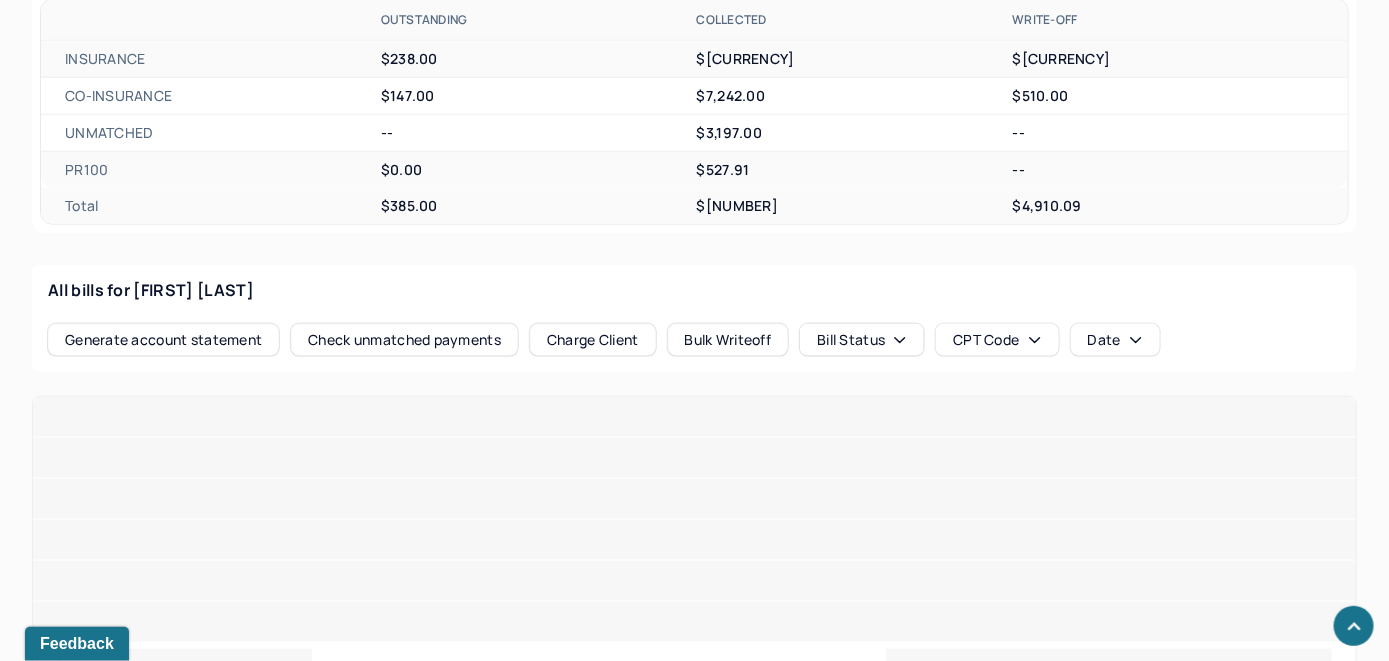 scroll, scrollTop: 793, scrollLeft: 0, axis: vertical 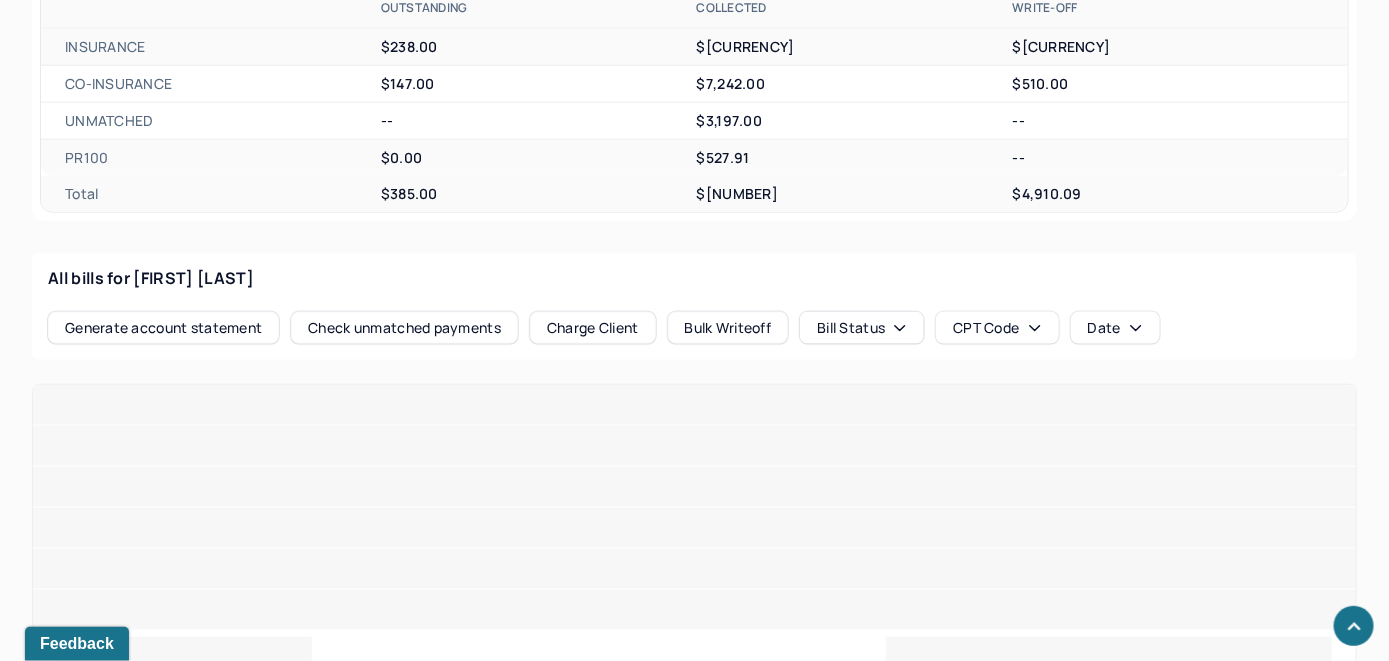 click on "Check unmatched payments" at bounding box center (404, 328) 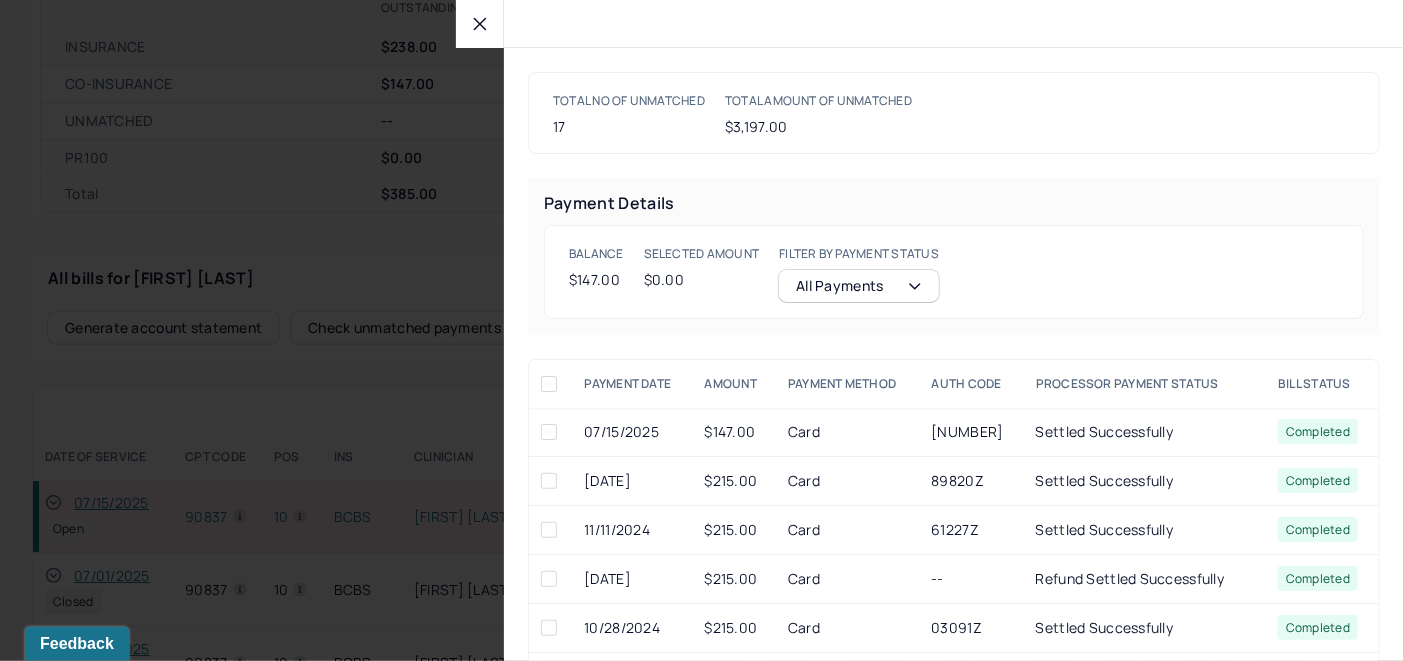 click at bounding box center [549, 432] 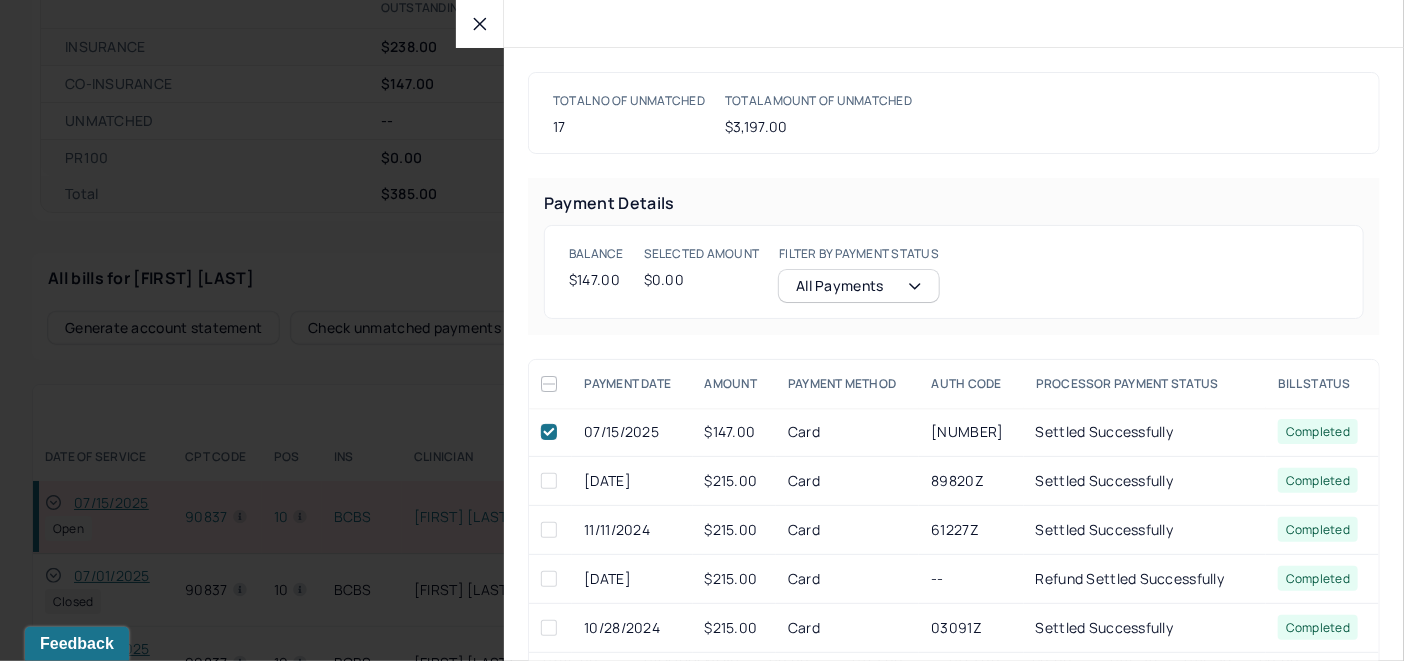 checkbox on "true" 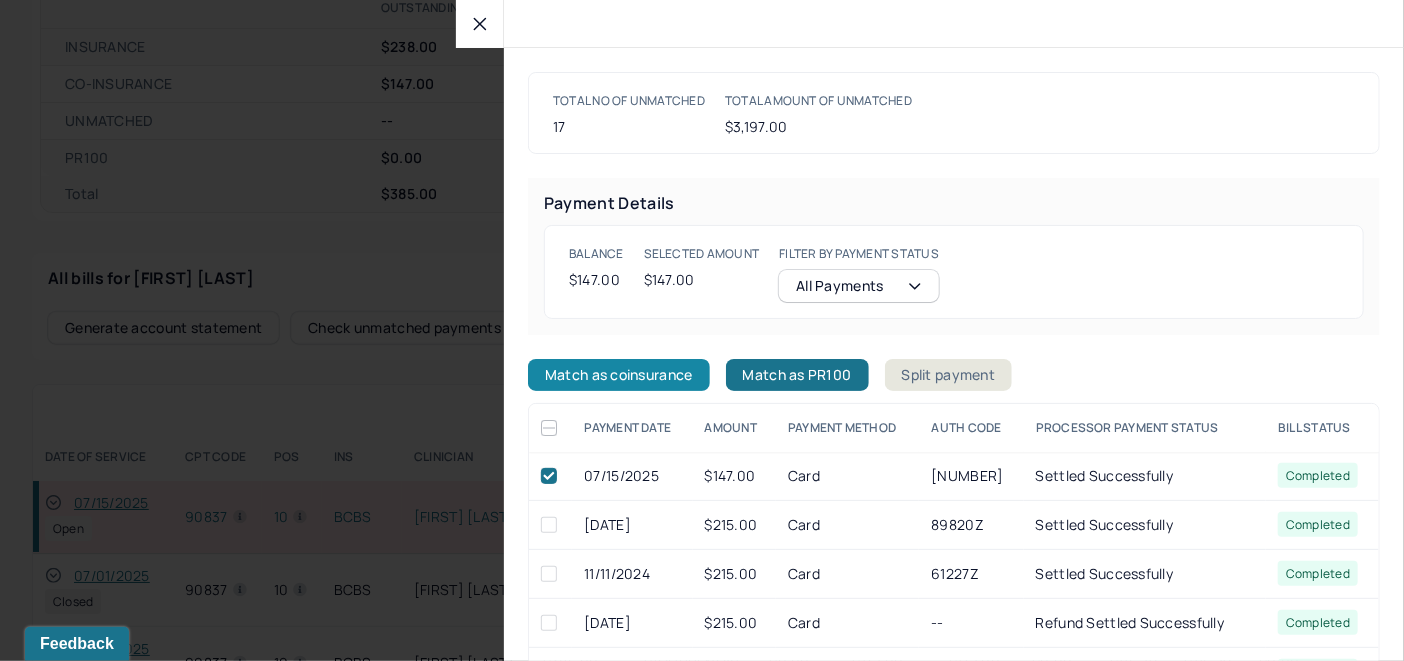 click on "Match as coinsurance" at bounding box center (619, 375) 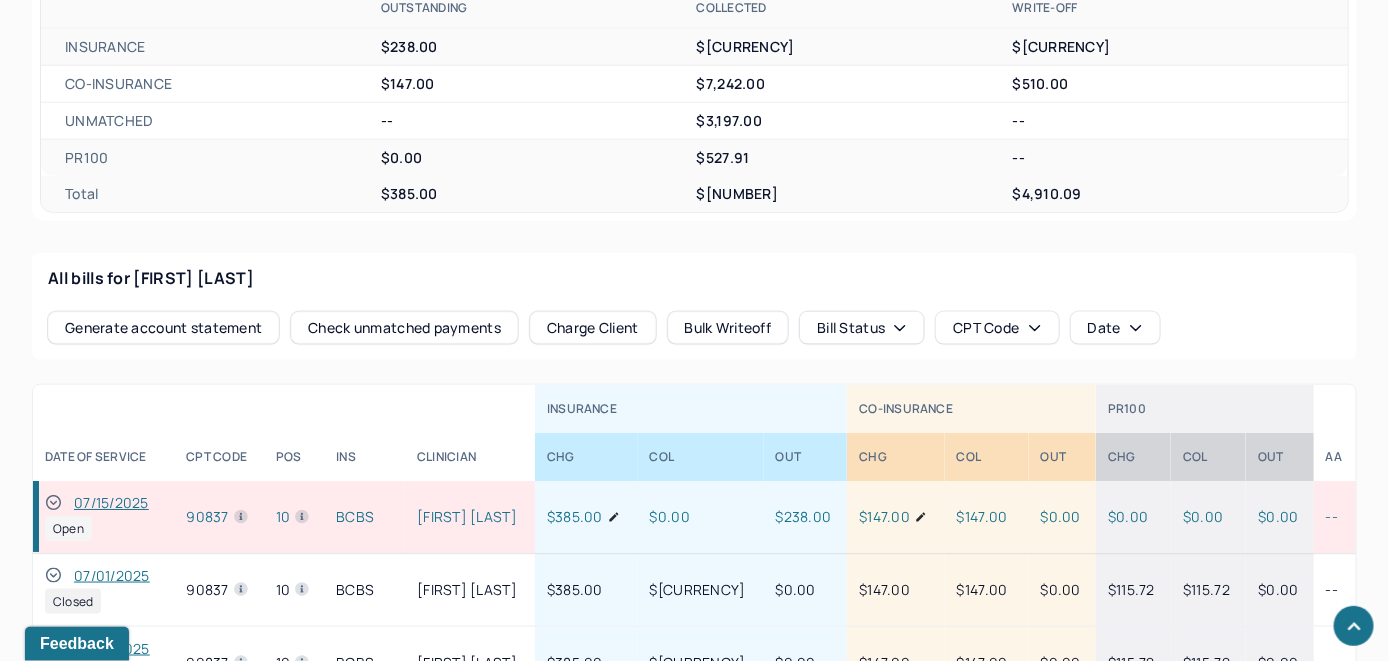 click 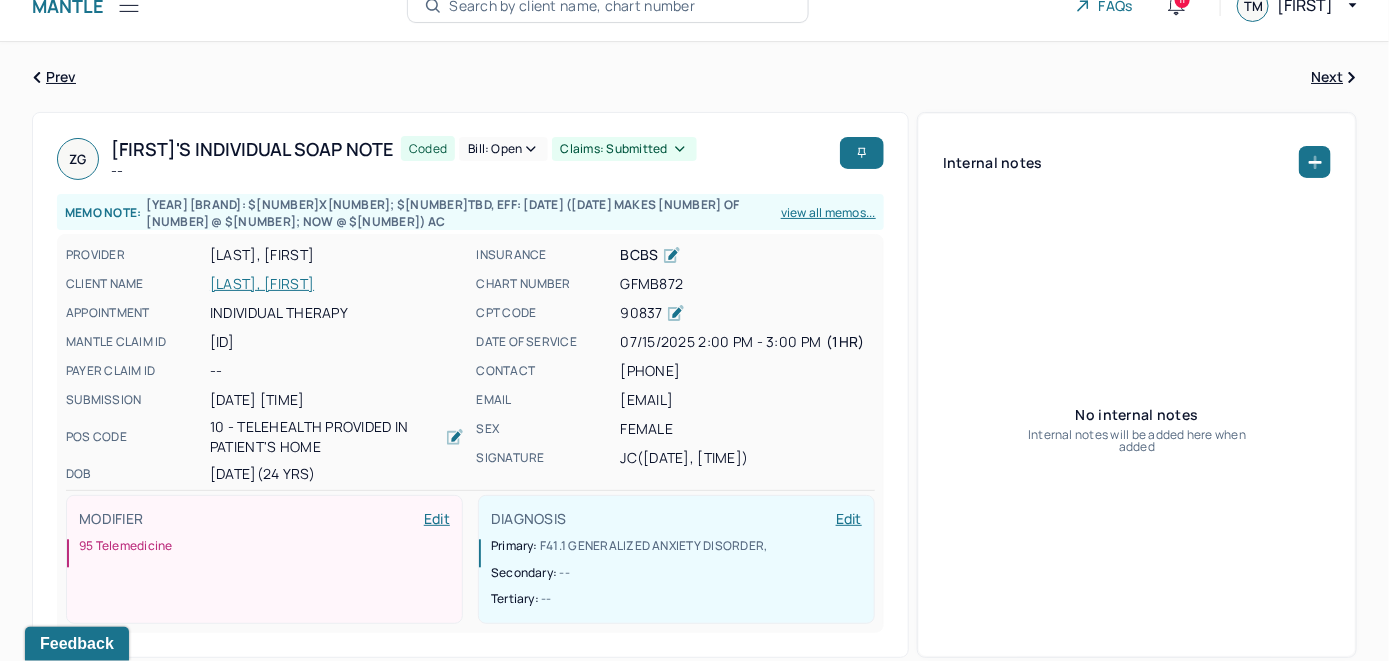 scroll, scrollTop: 0, scrollLeft: 0, axis: both 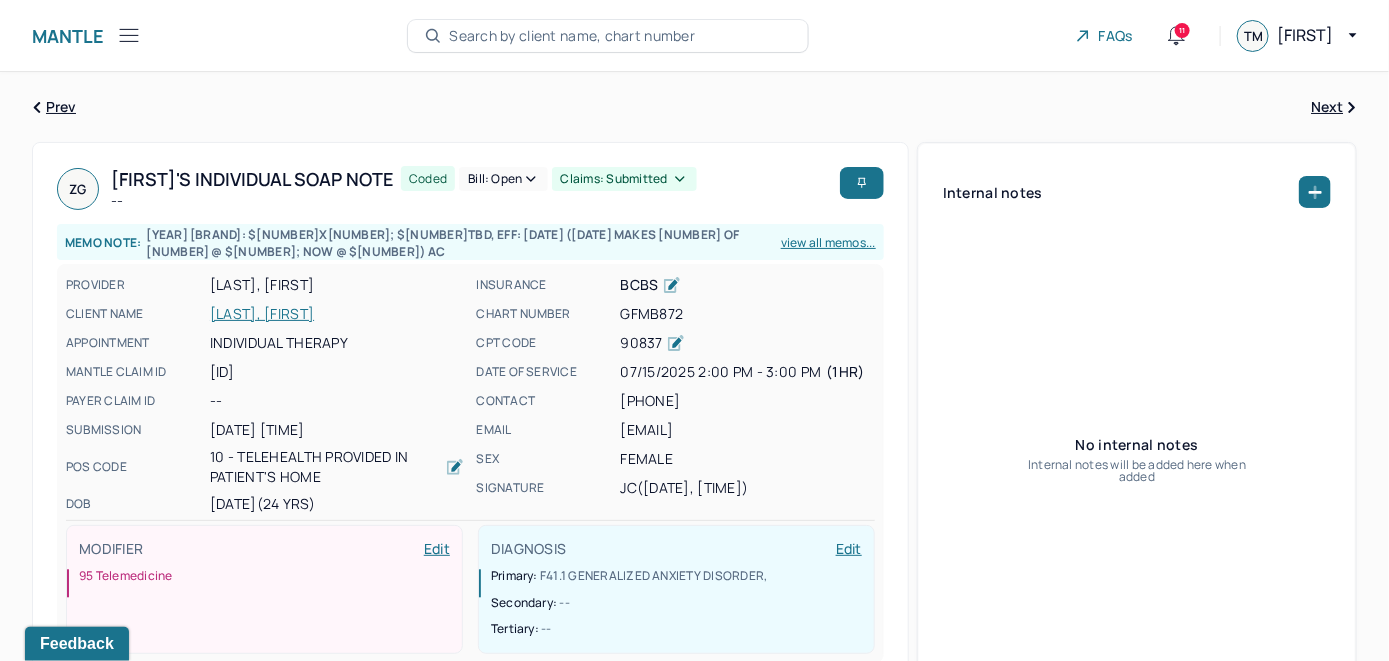 click on "Bill: Open" at bounding box center [503, 179] 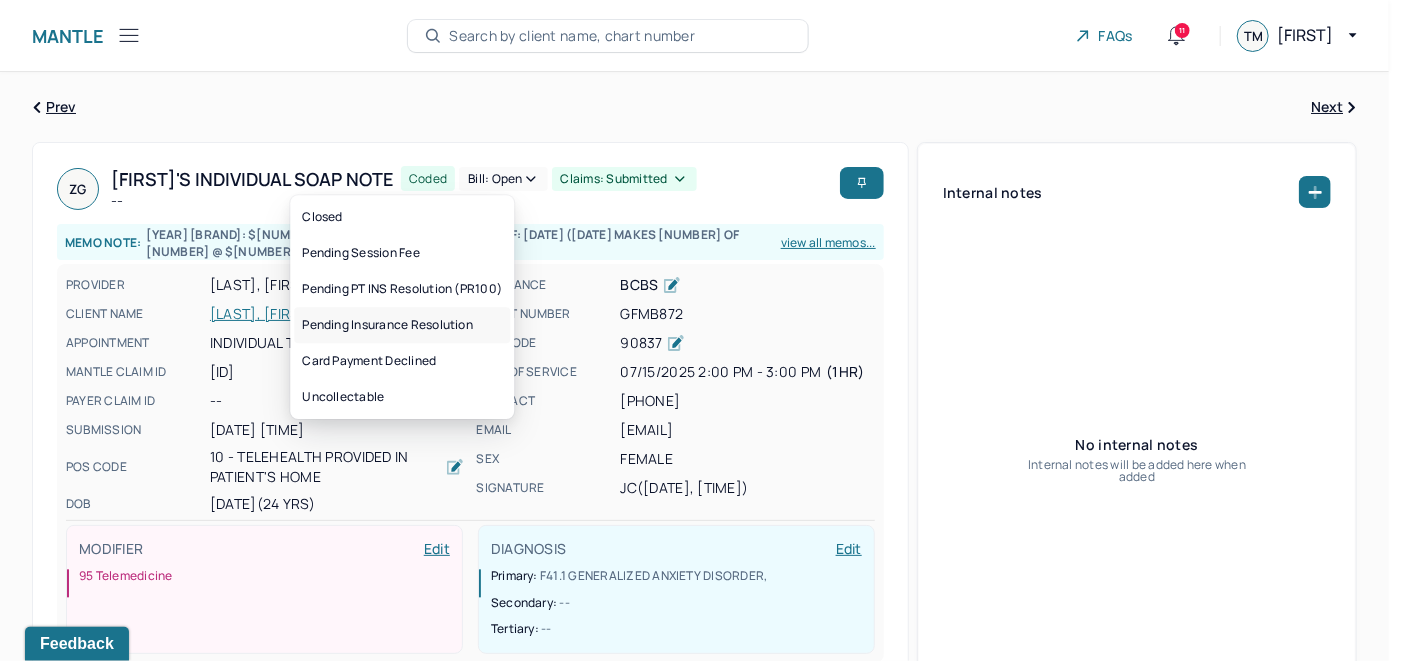 click on "Pending Insurance Resolution" at bounding box center (402, 325) 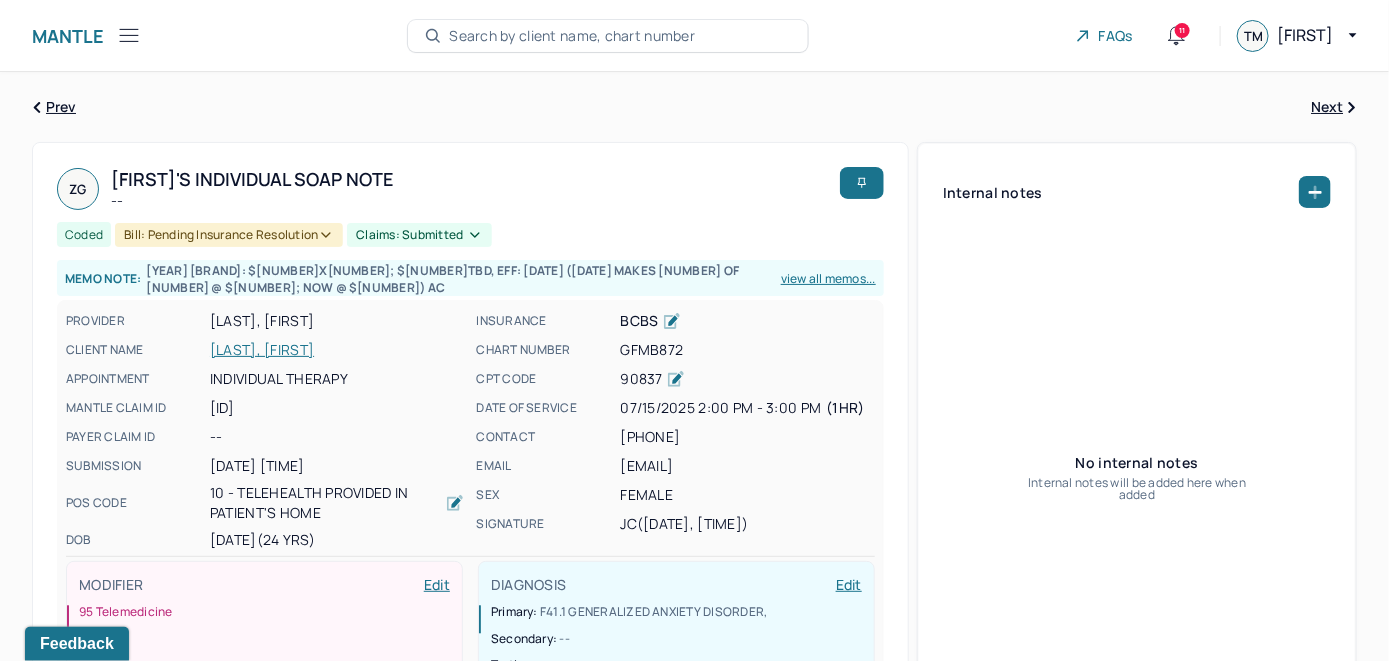 click on "Search by client name, chart number" at bounding box center [572, 36] 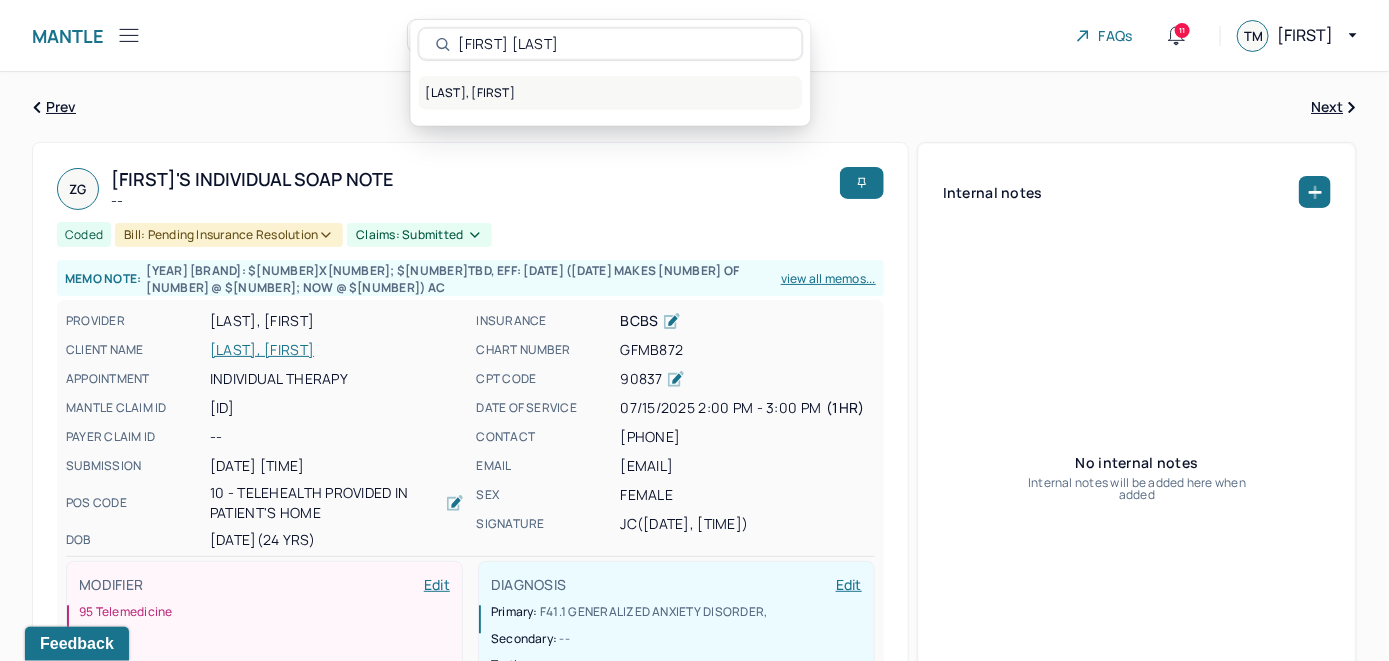 type on "[FIRST] [LAST]" 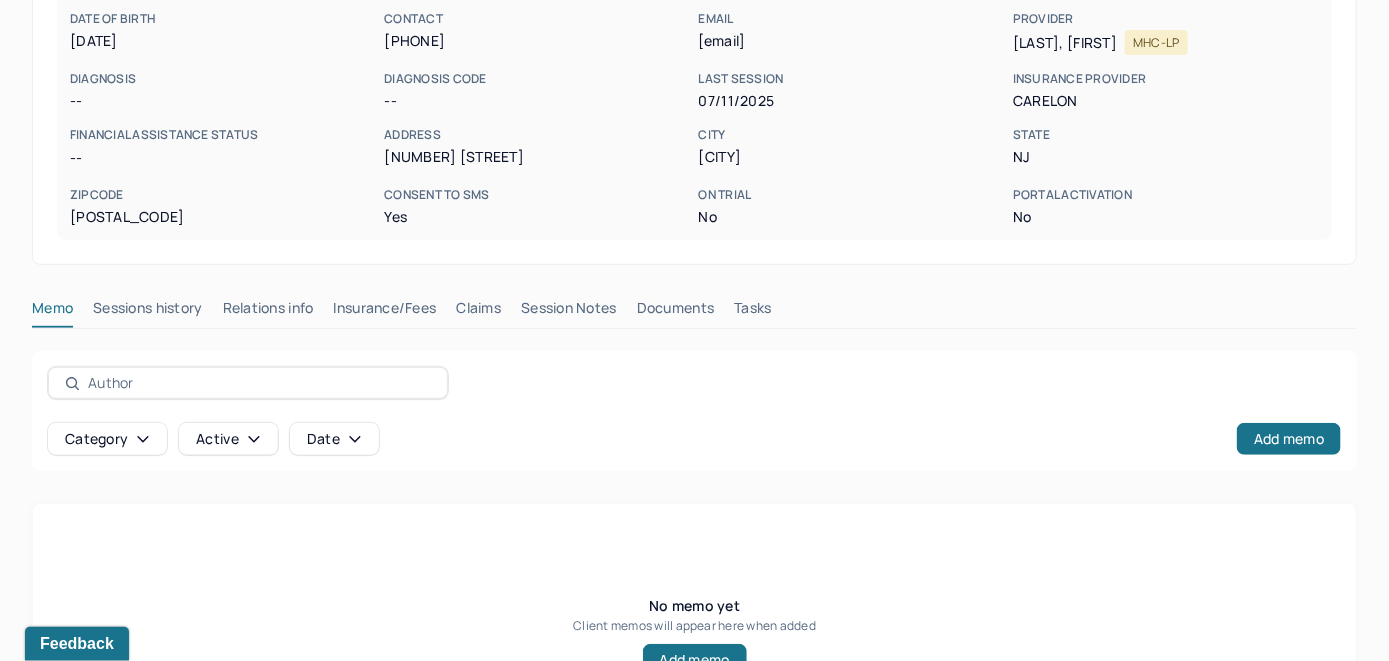 scroll, scrollTop: 300, scrollLeft: 0, axis: vertical 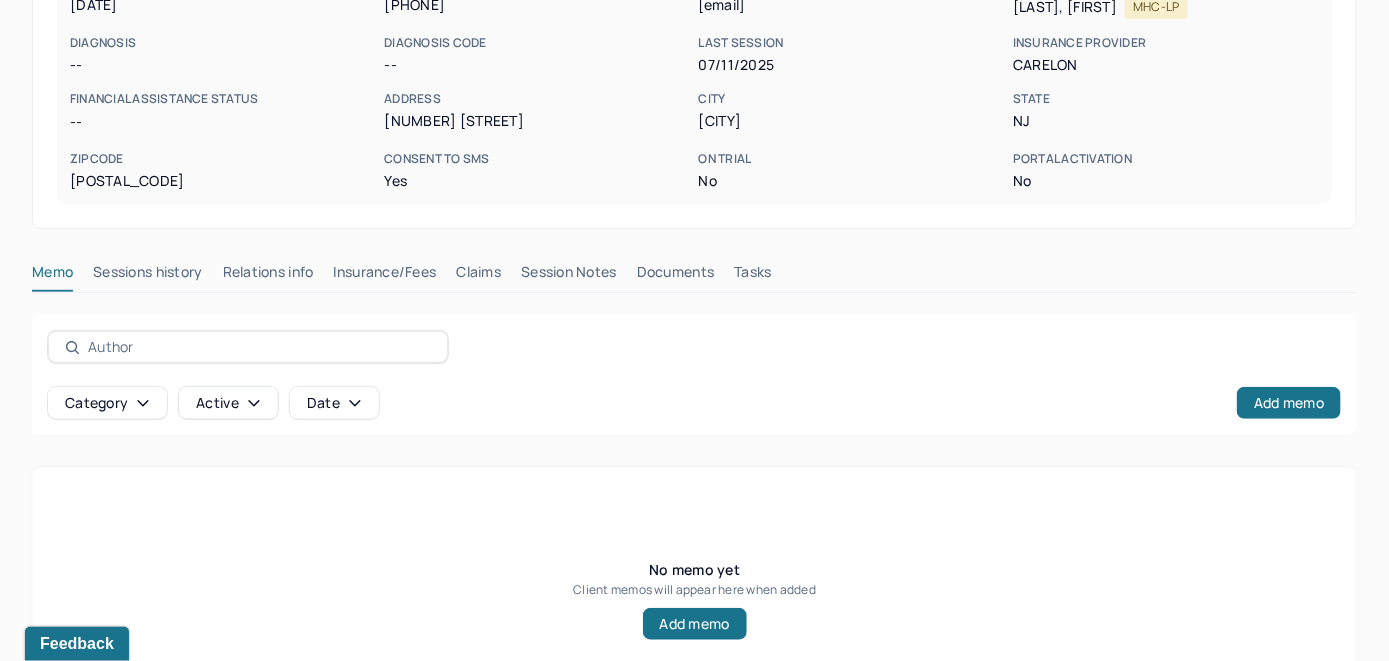 click on "Insurance/Fees" at bounding box center [385, 276] 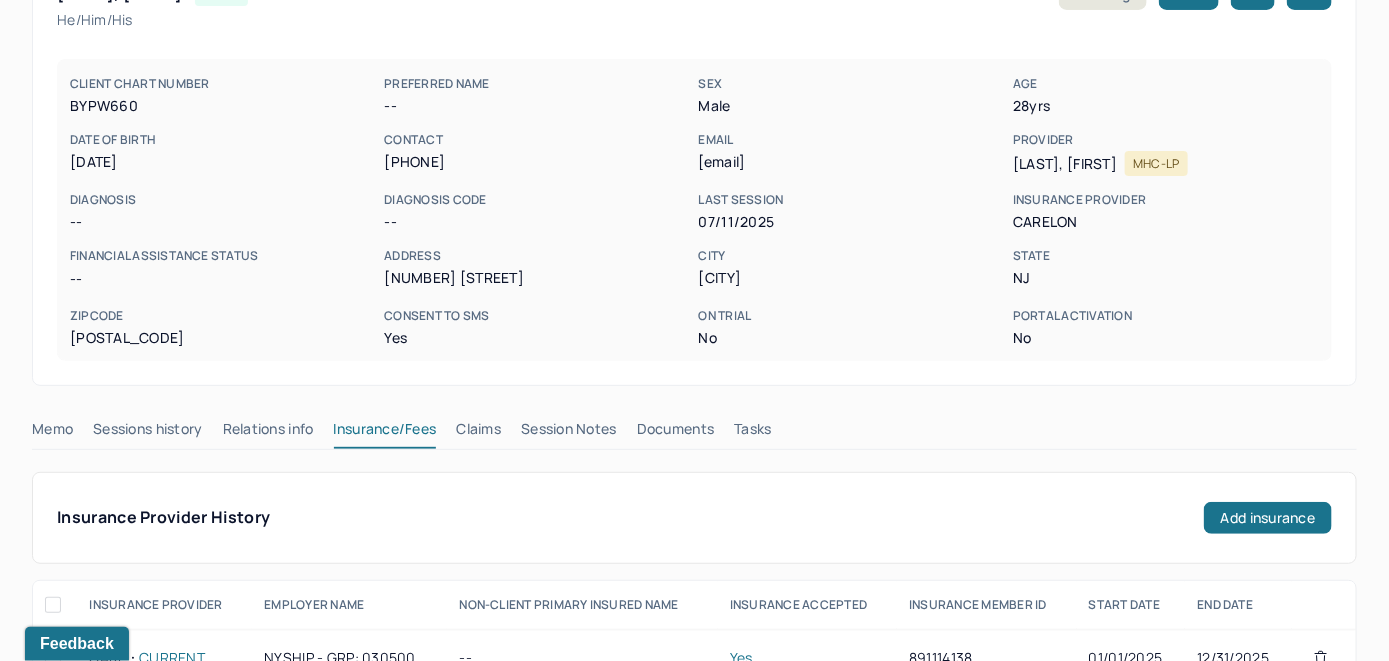 scroll, scrollTop: 0, scrollLeft: 0, axis: both 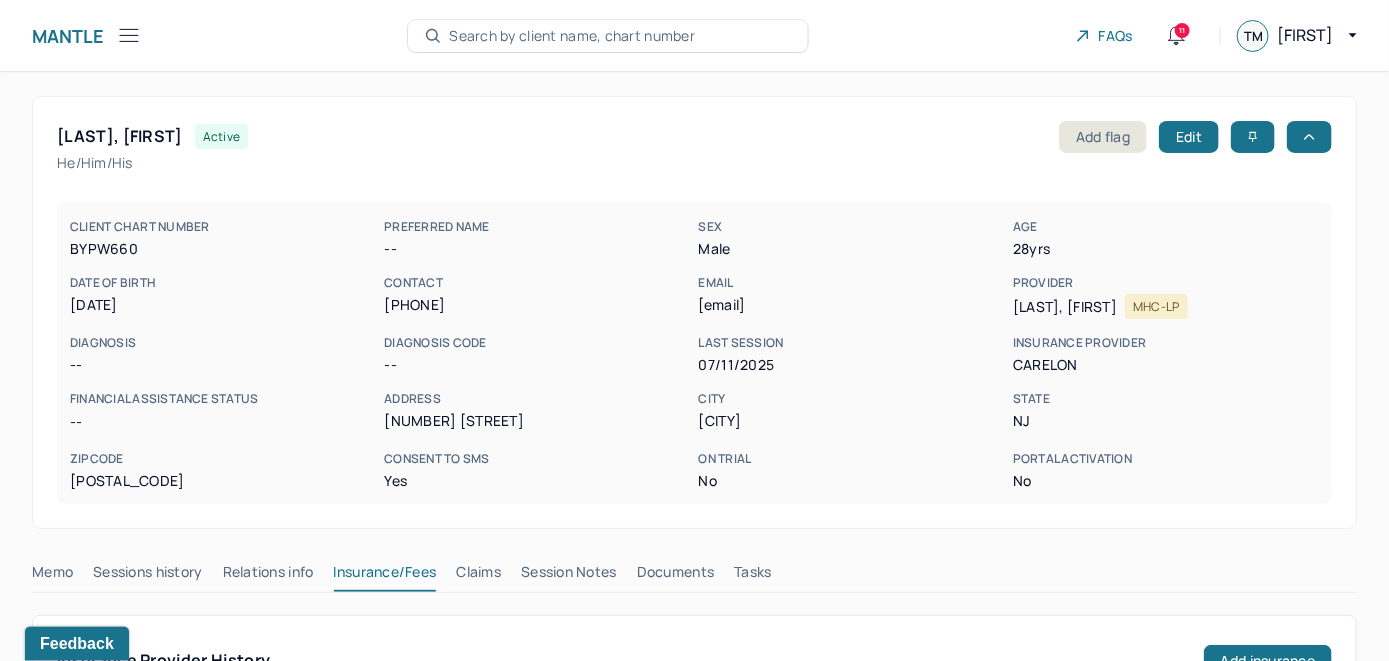click on "Claims" at bounding box center (478, 576) 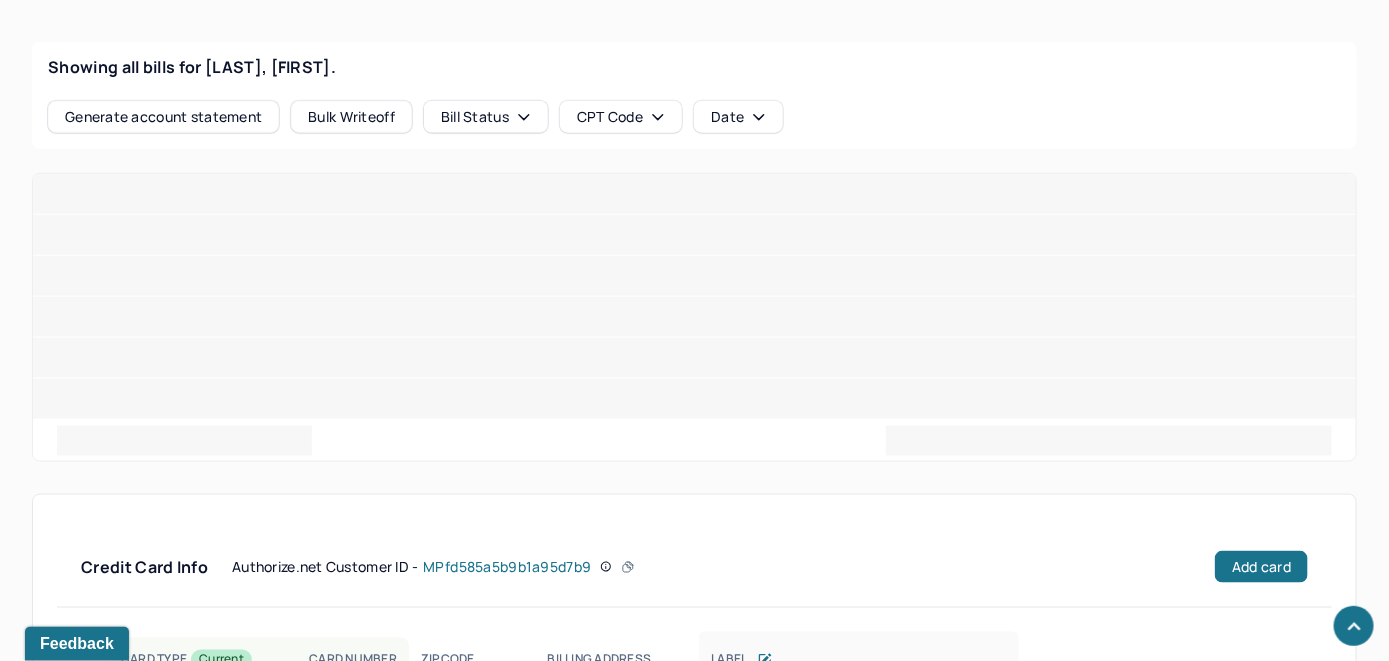 scroll, scrollTop: 604, scrollLeft: 0, axis: vertical 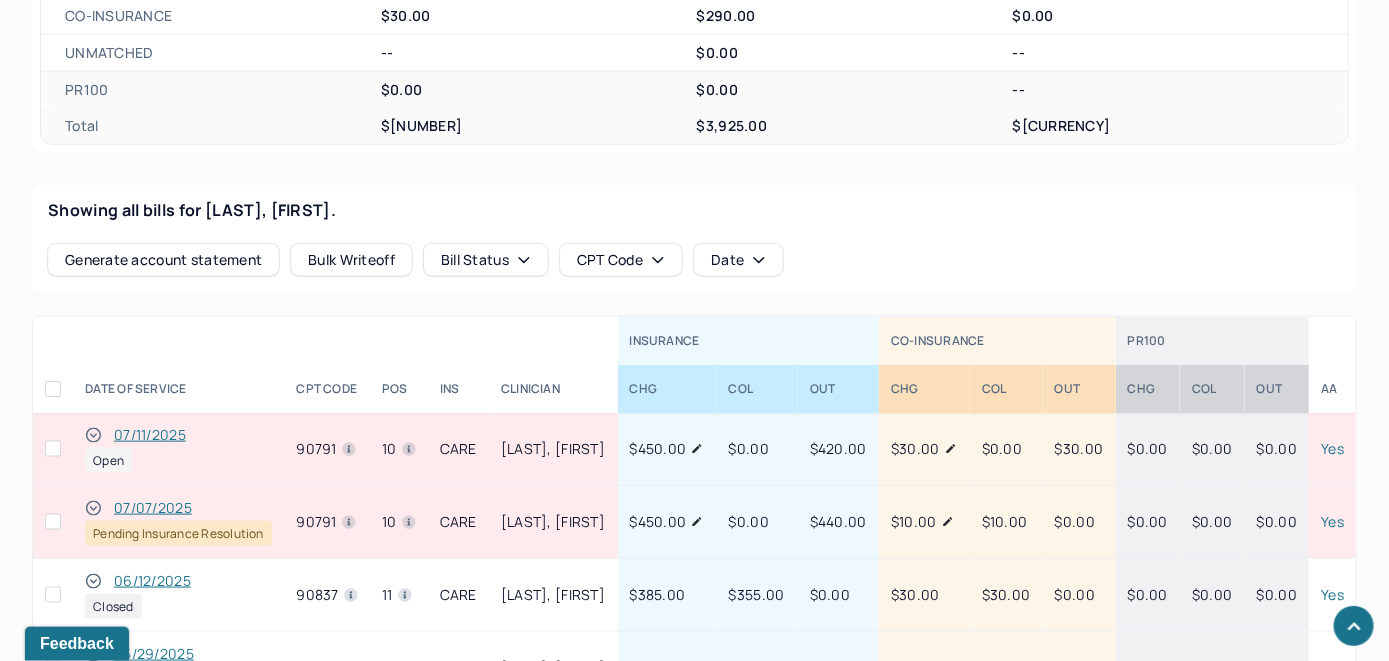 click on "07/11/2025" at bounding box center [150, 435] 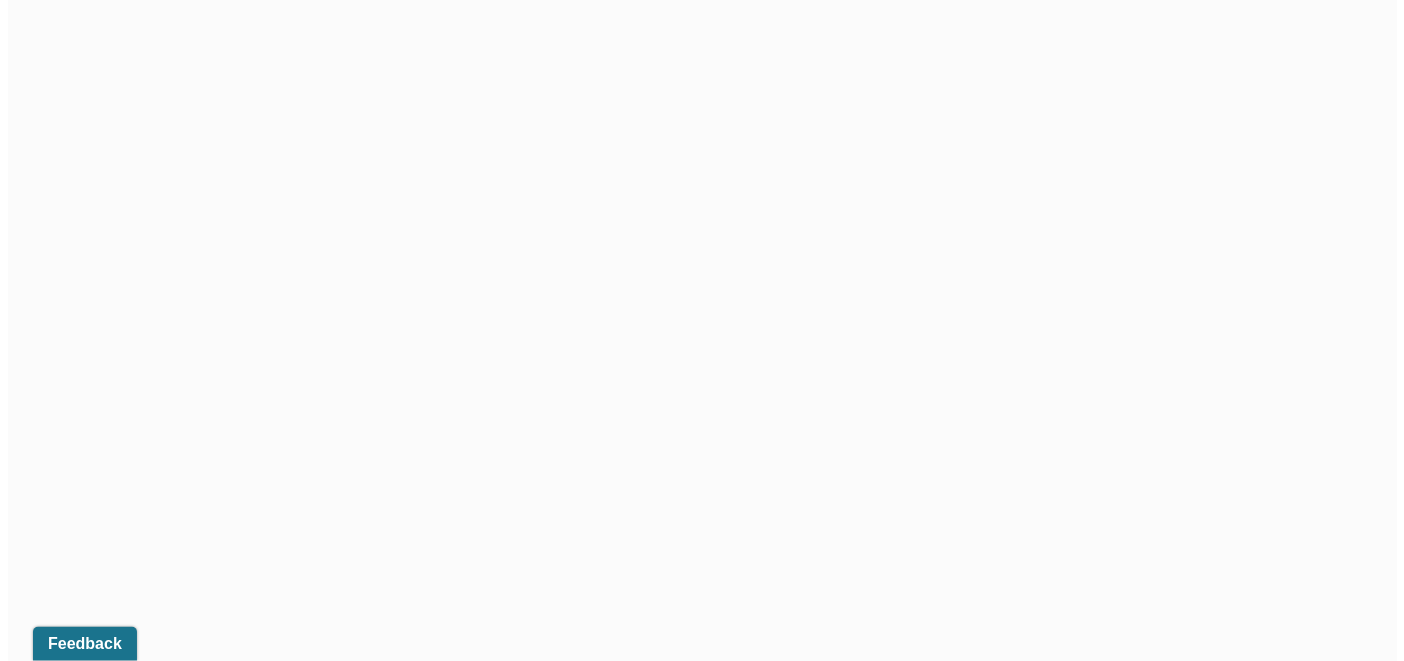 scroll, scrollTop: 632, scrollLeft: 0, axis: vertical 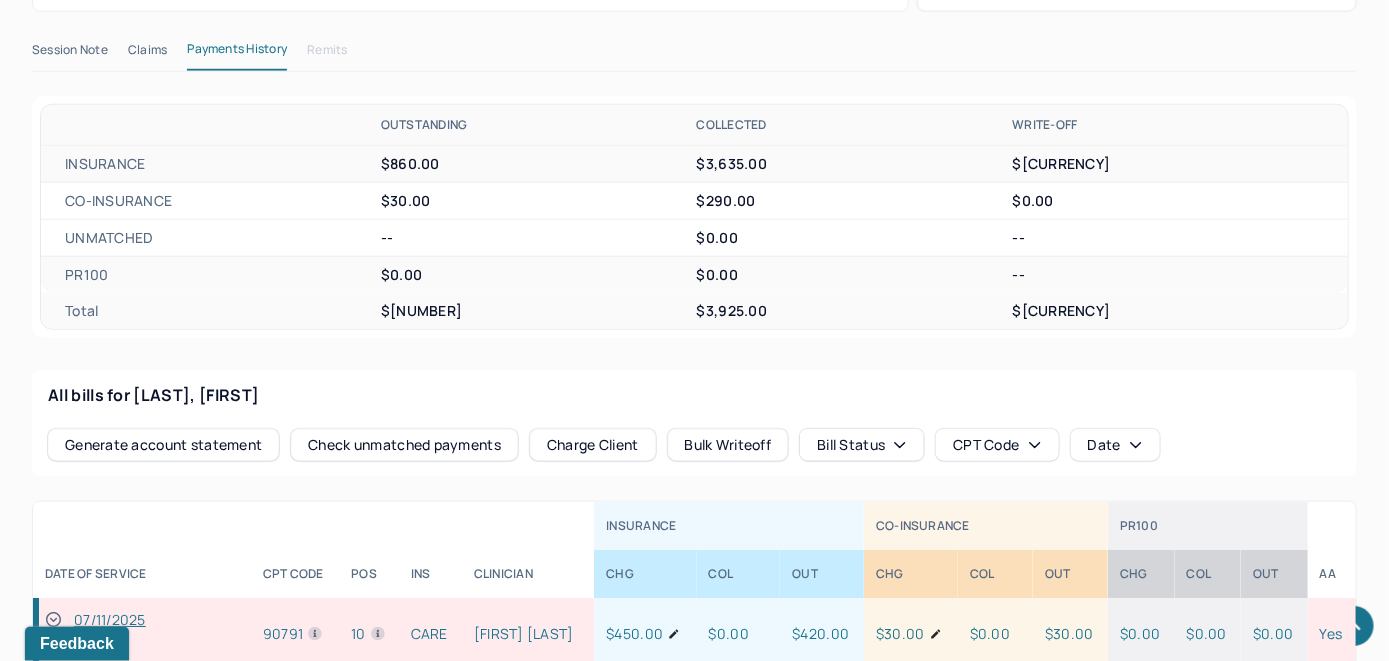 click on "Check unmatched payments" at bounding box center (404, 445) 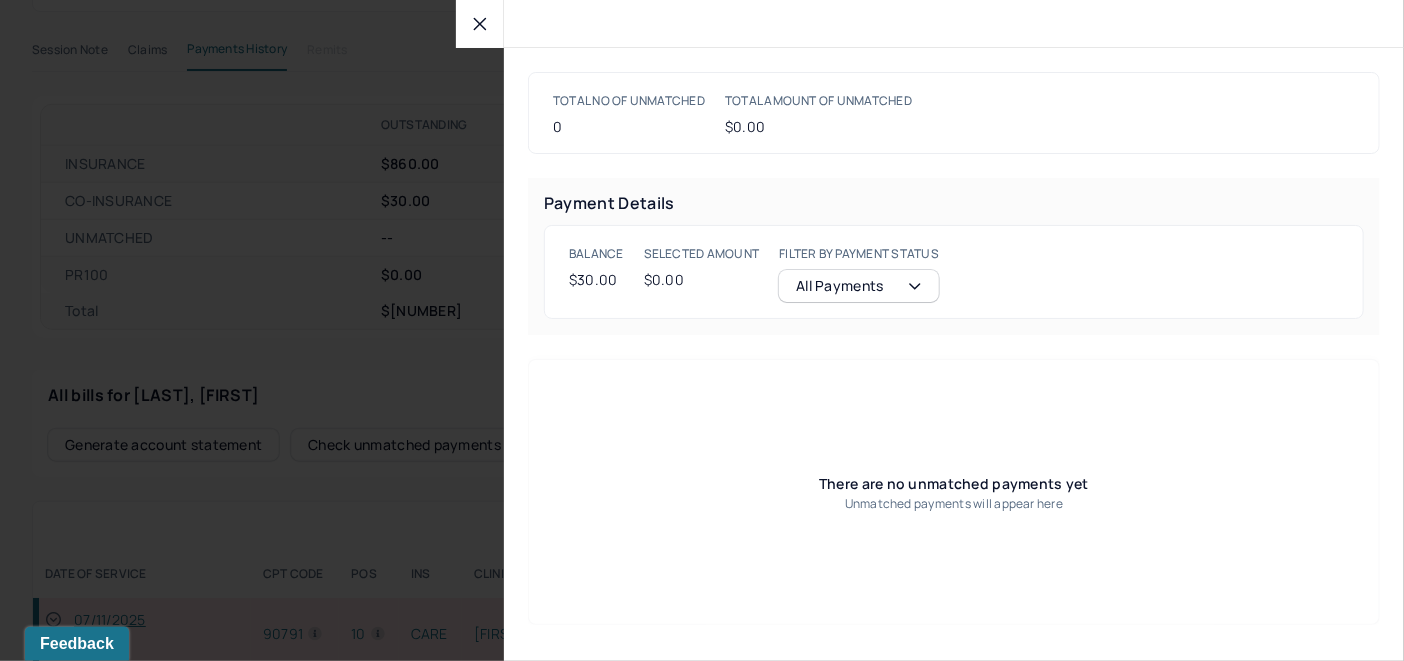 click 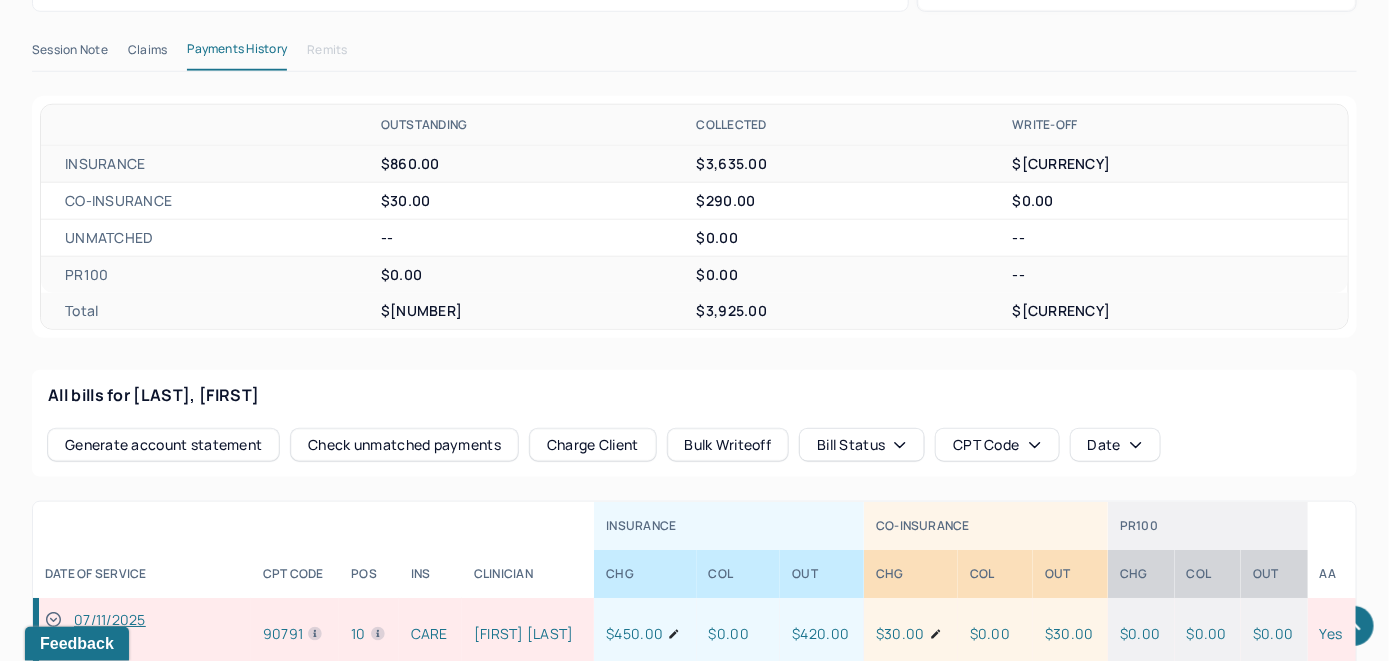 click on "Charge Client" at bounding box center [593, 445] 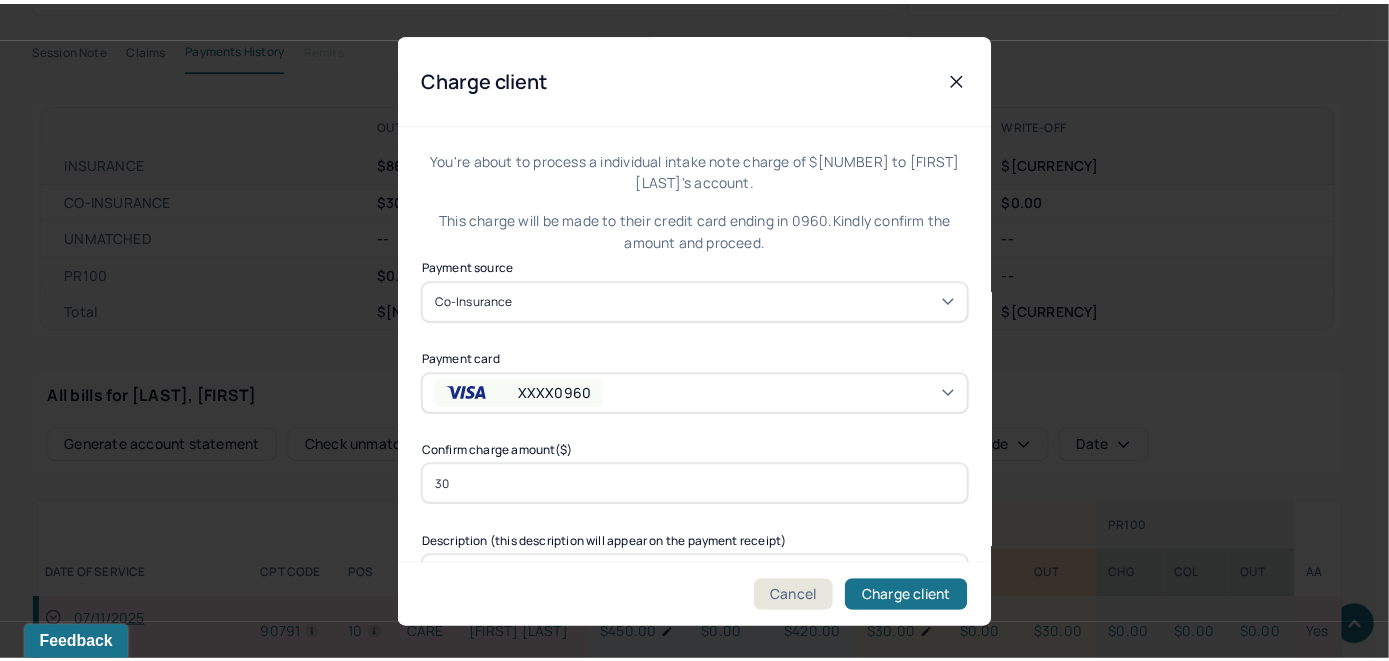 scroll, scrollTop: 121, scrollLeft: 0, axis: vertical 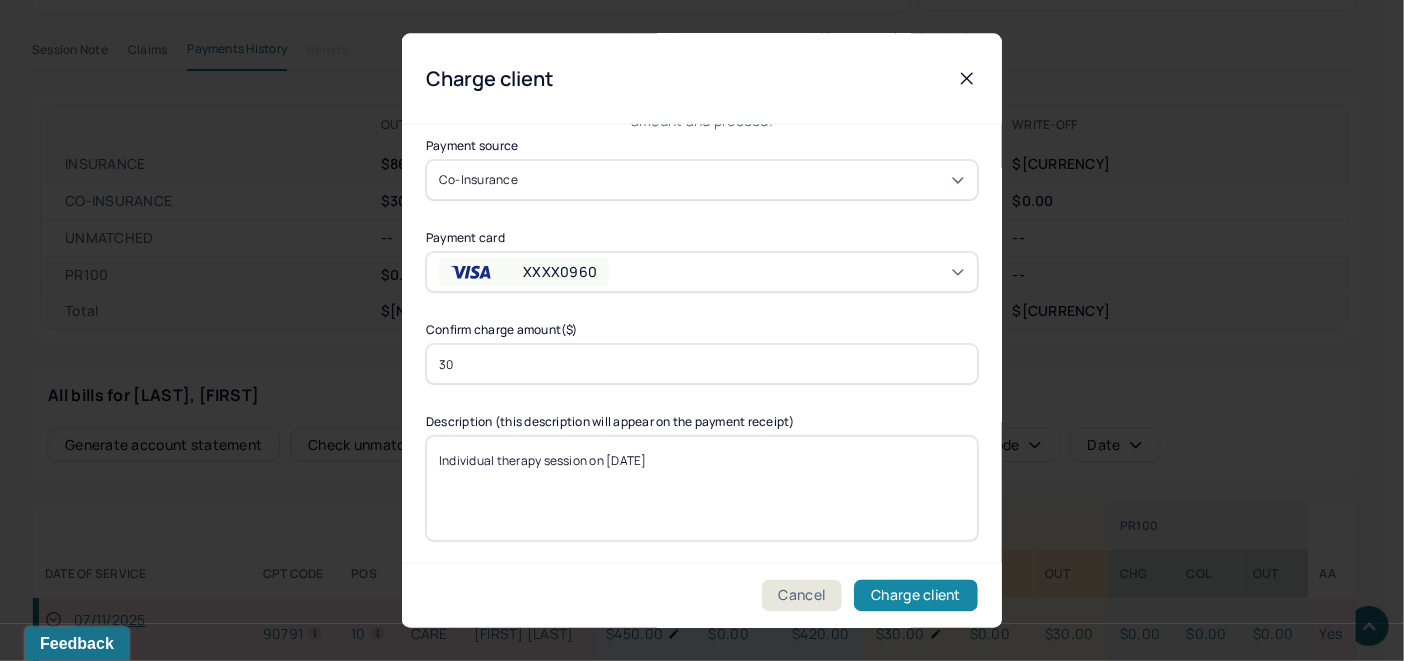 click on "Charge client" at bounding box center [916, 596] 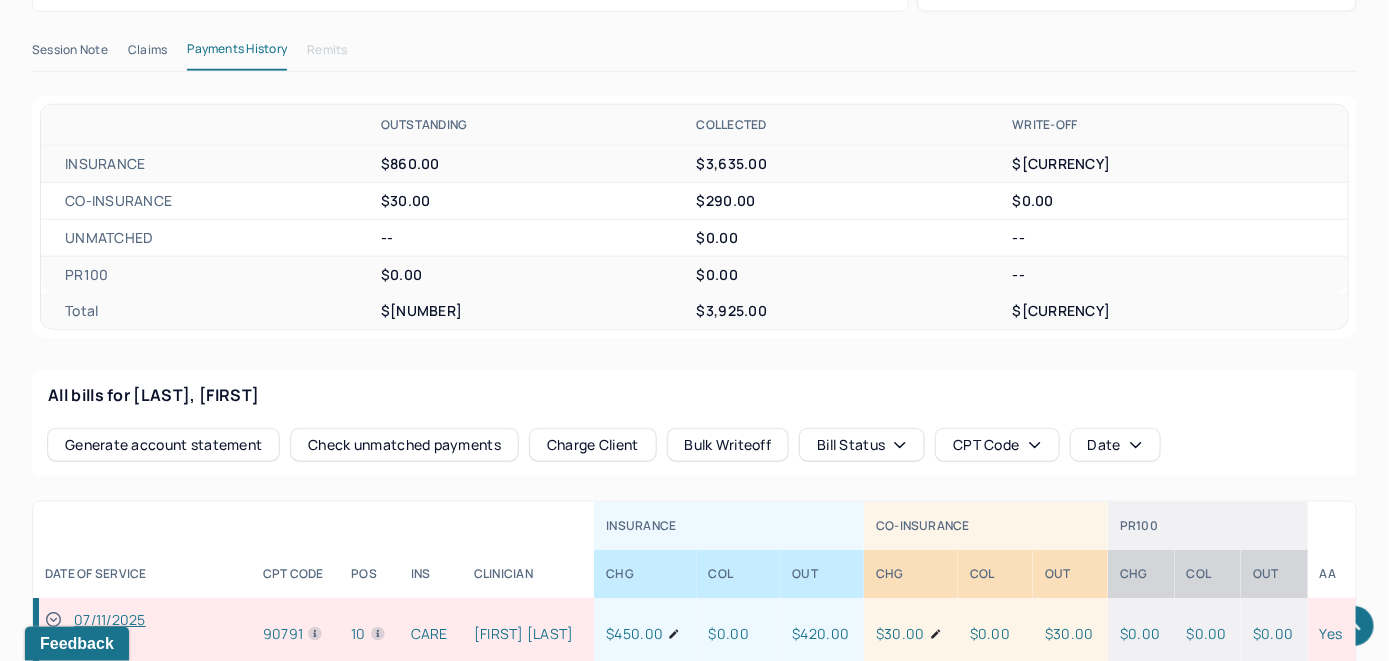 scroll, scrollTop: 832, scrollLeft: 0, axis: vertical 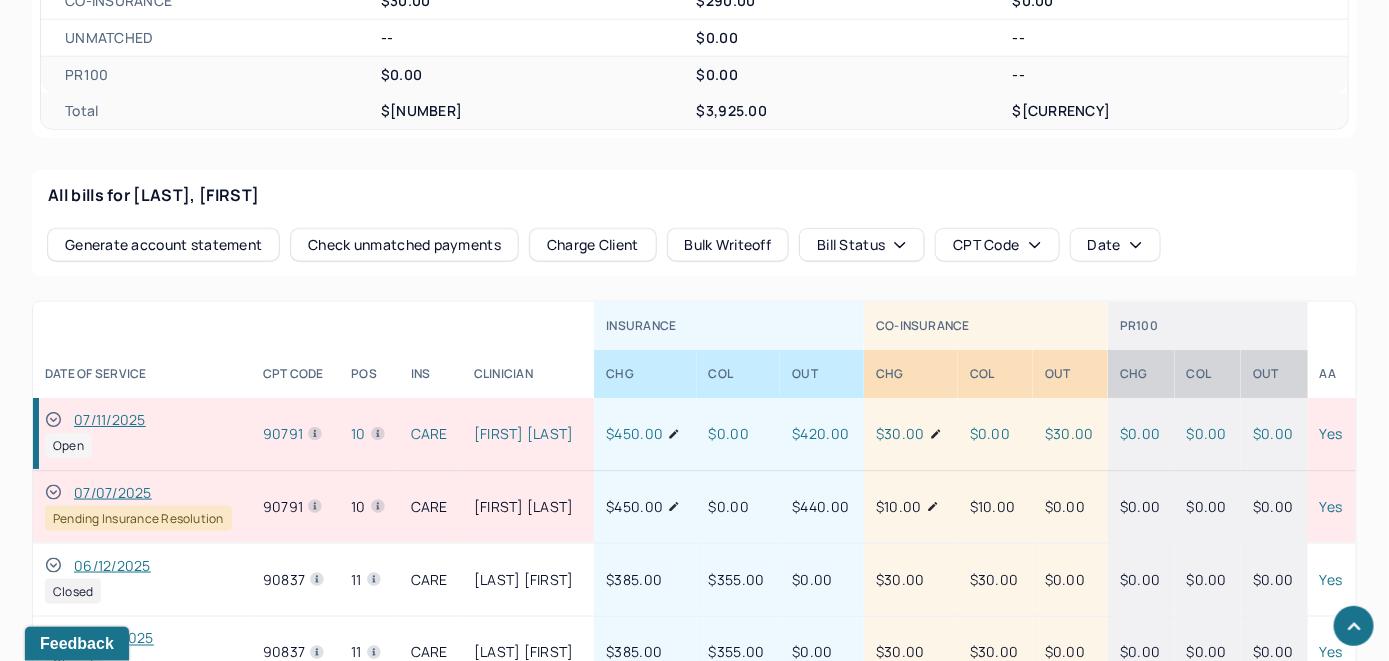 click 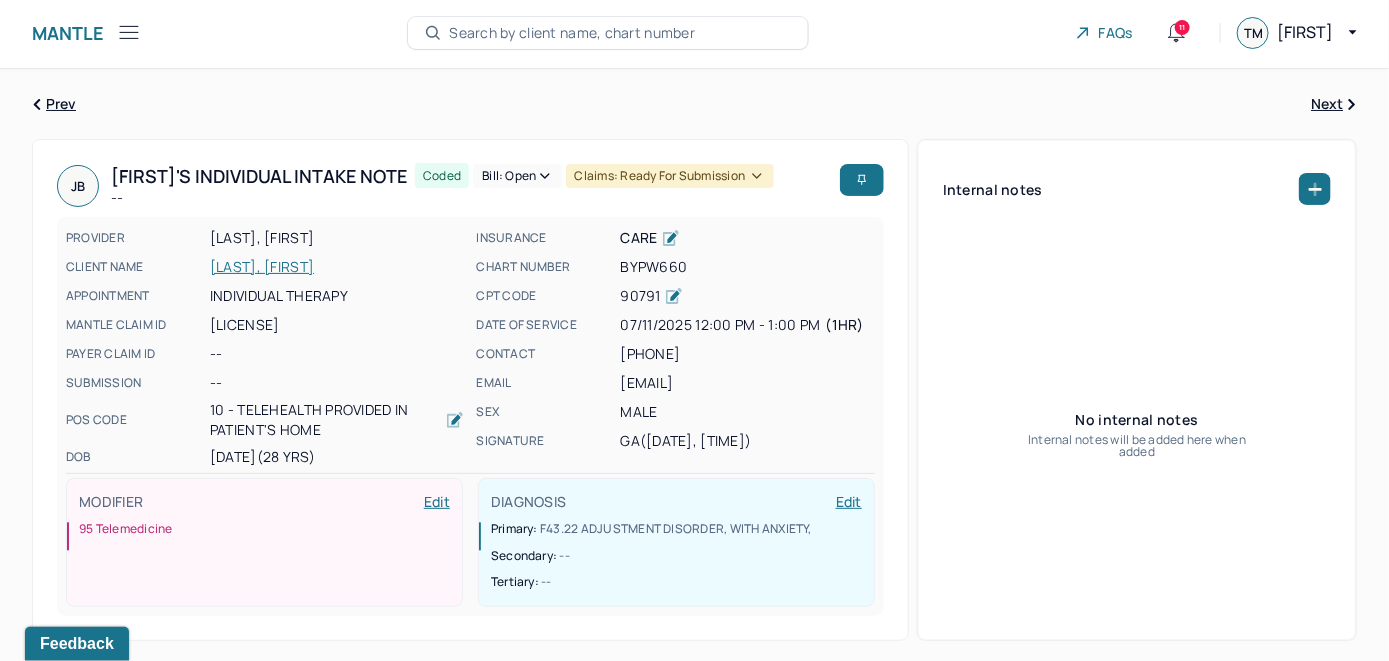 scroll, scrollTop: 0, scrollLeft: 0, axis: both 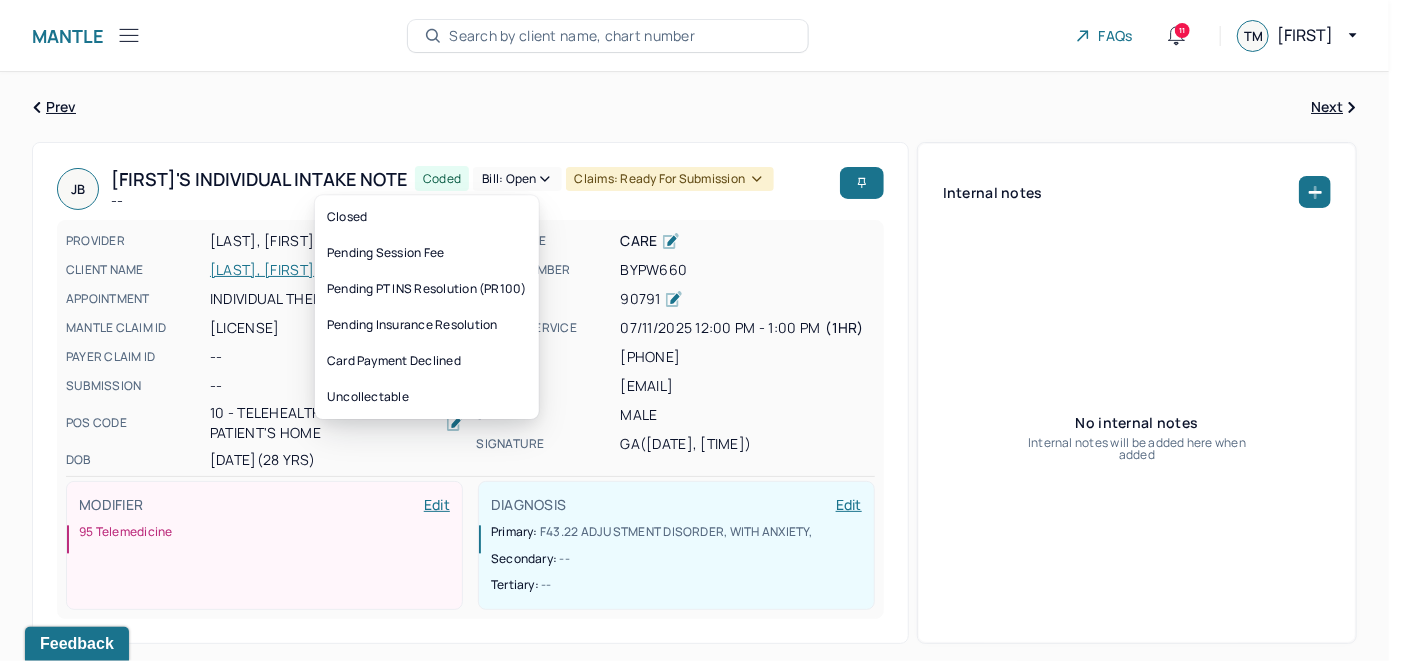 click on "Bill: Open" at bounding box center [517, 179] 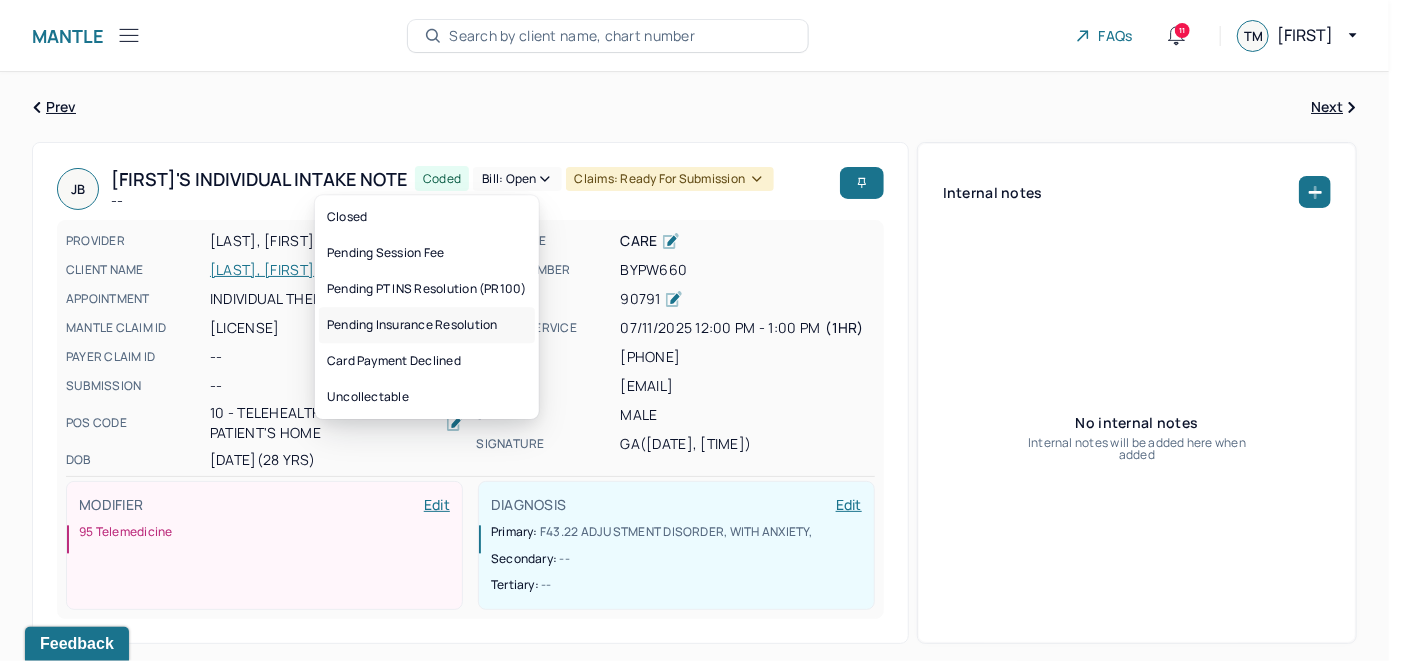 click on "Pending Insurance Resolution" at bounding box center (427, 325) 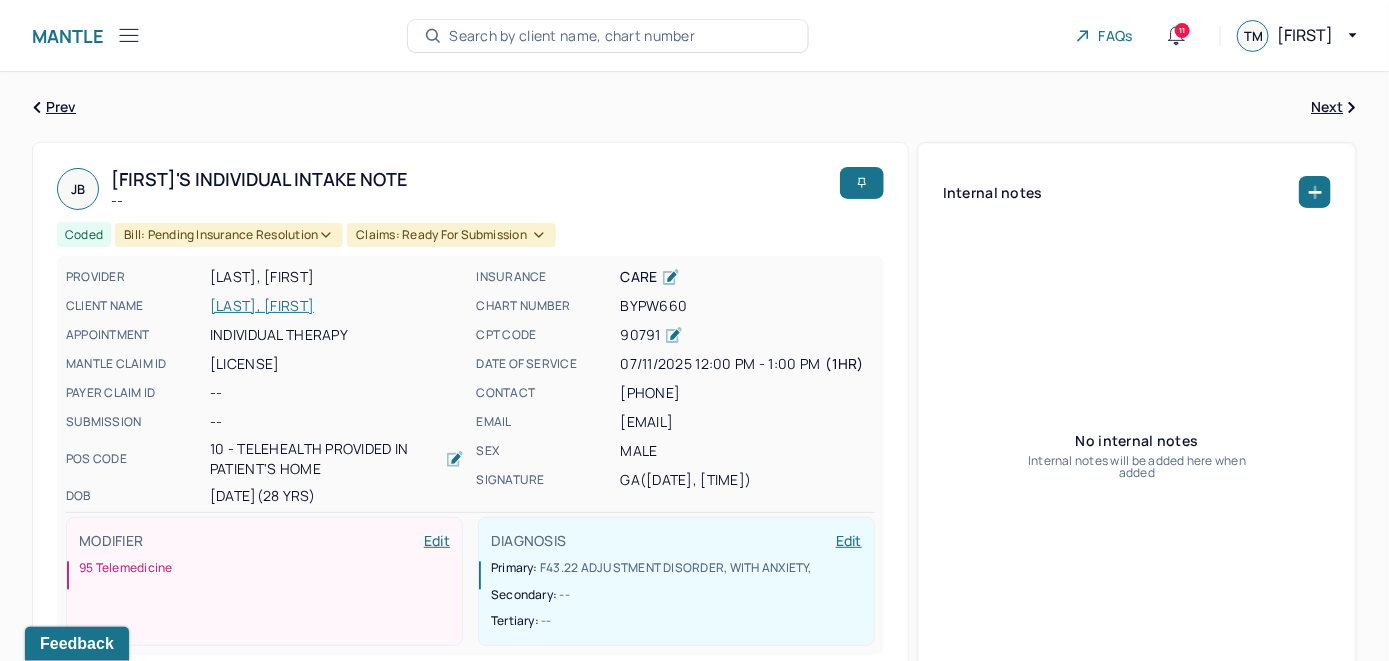 click on "Search by client name, chart number" at bounding box center (608, 36) 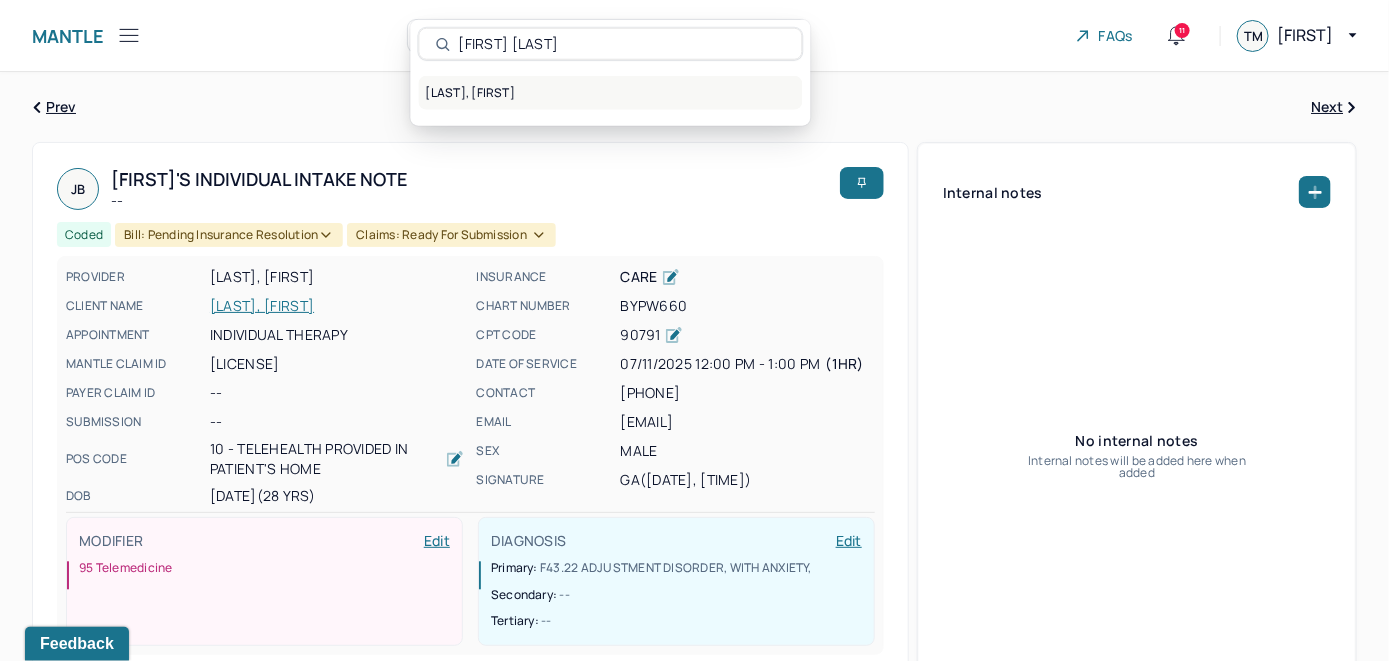 type on "[FIRST] [LAST]" 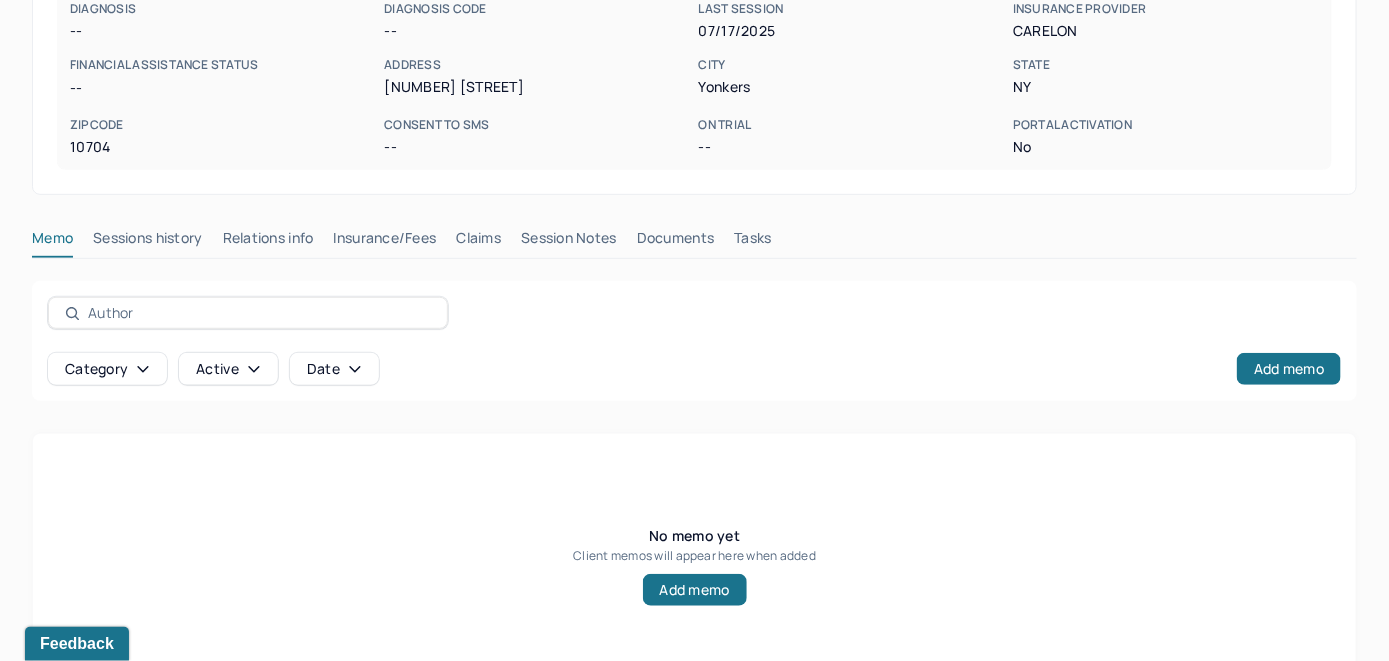 scroll, scrollTop: 393, scrollLeft: 0, axis: vertical 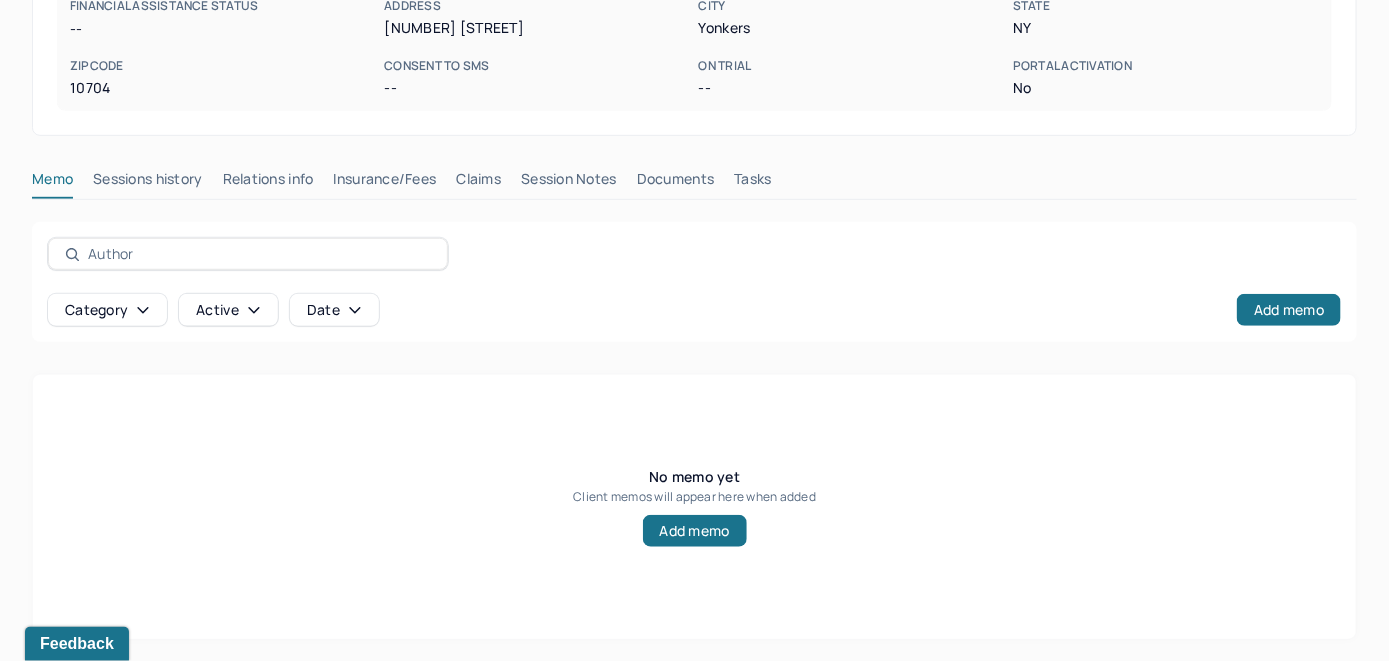 click on "Insurance/Fees" at bounding box center [385, 183] 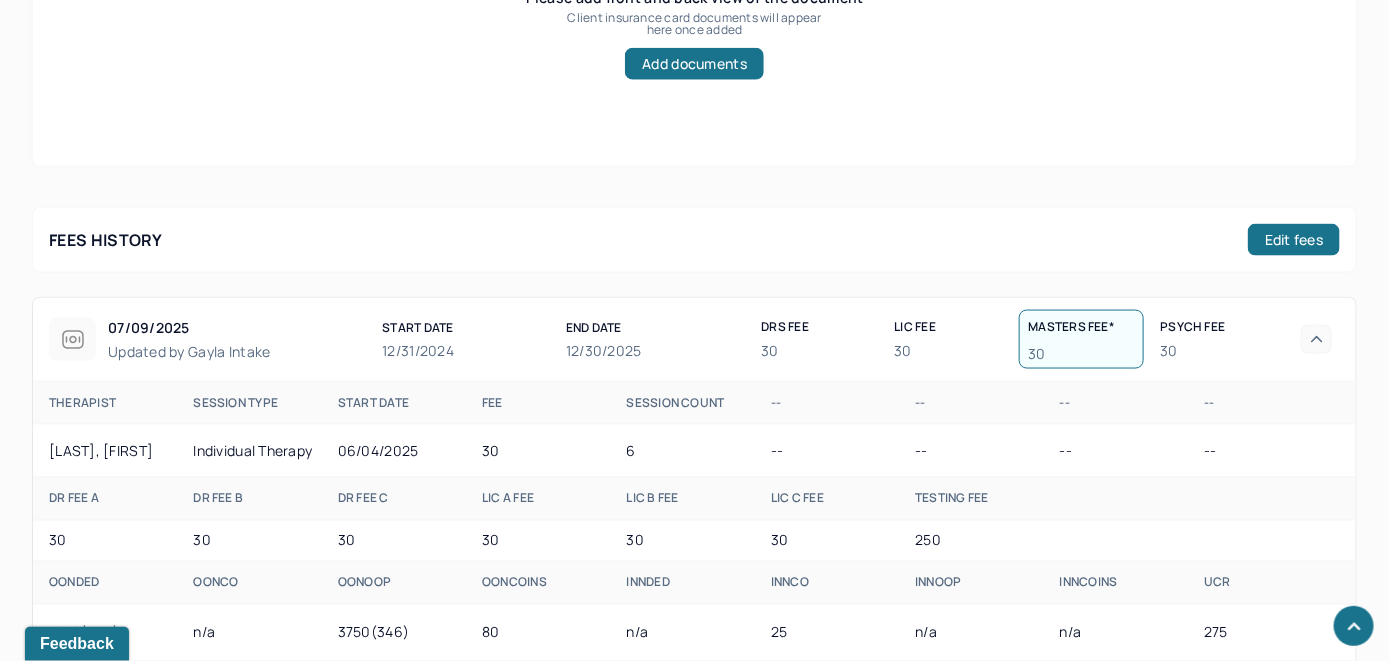 scroll, scrollTop: 993, scrollLeft: 0, axis: vertical 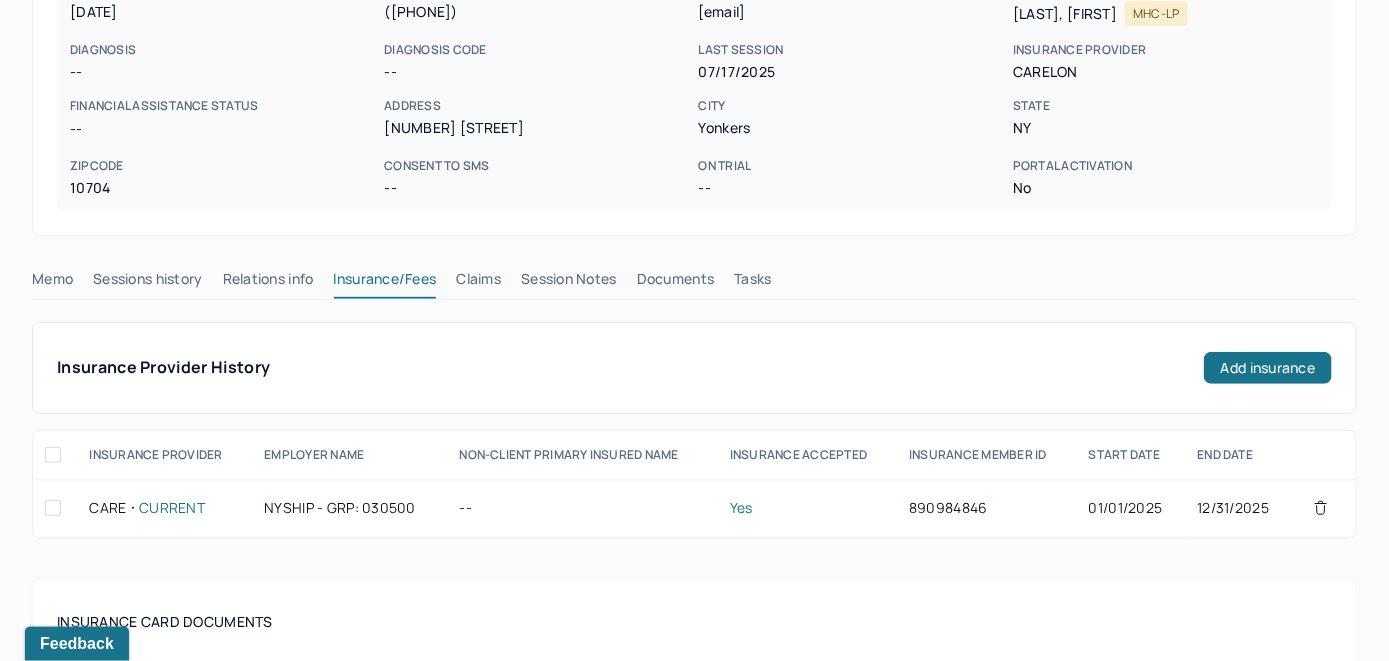 click on "Claims" at bounding box center (478, 283) 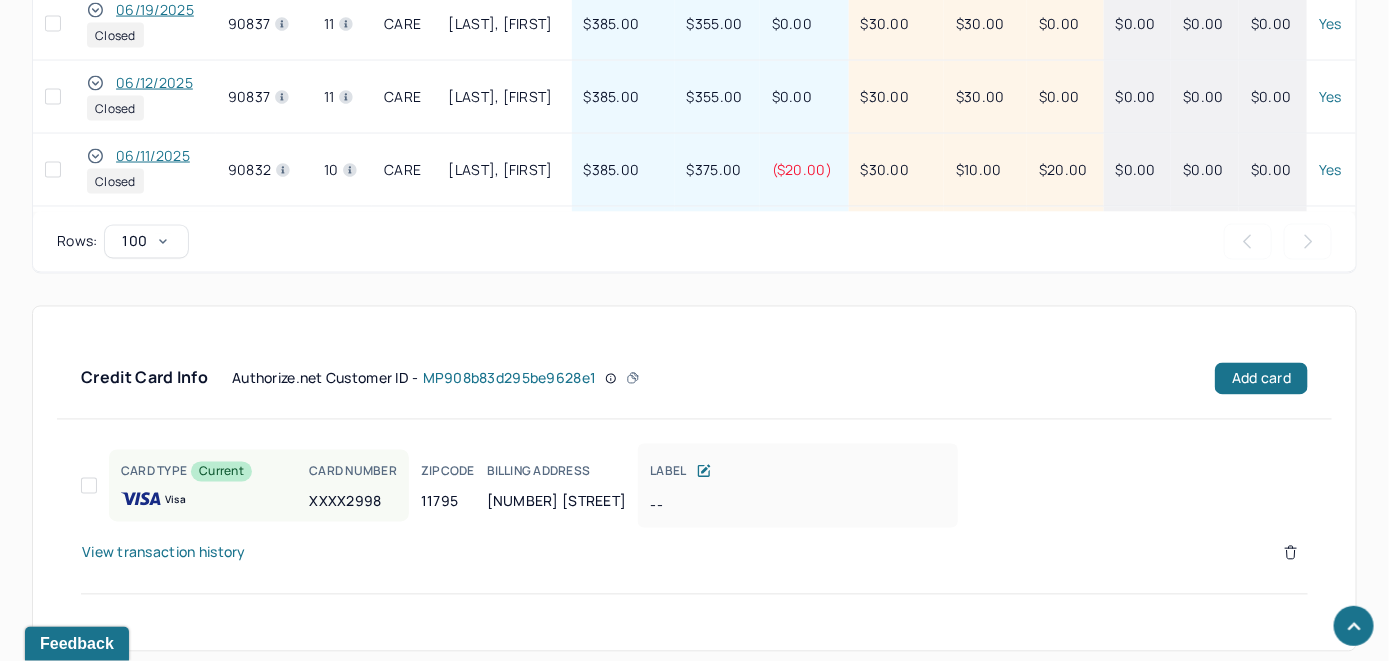 scroll, scrollTop: 1286, scrollLeft: 0, axis: vertical 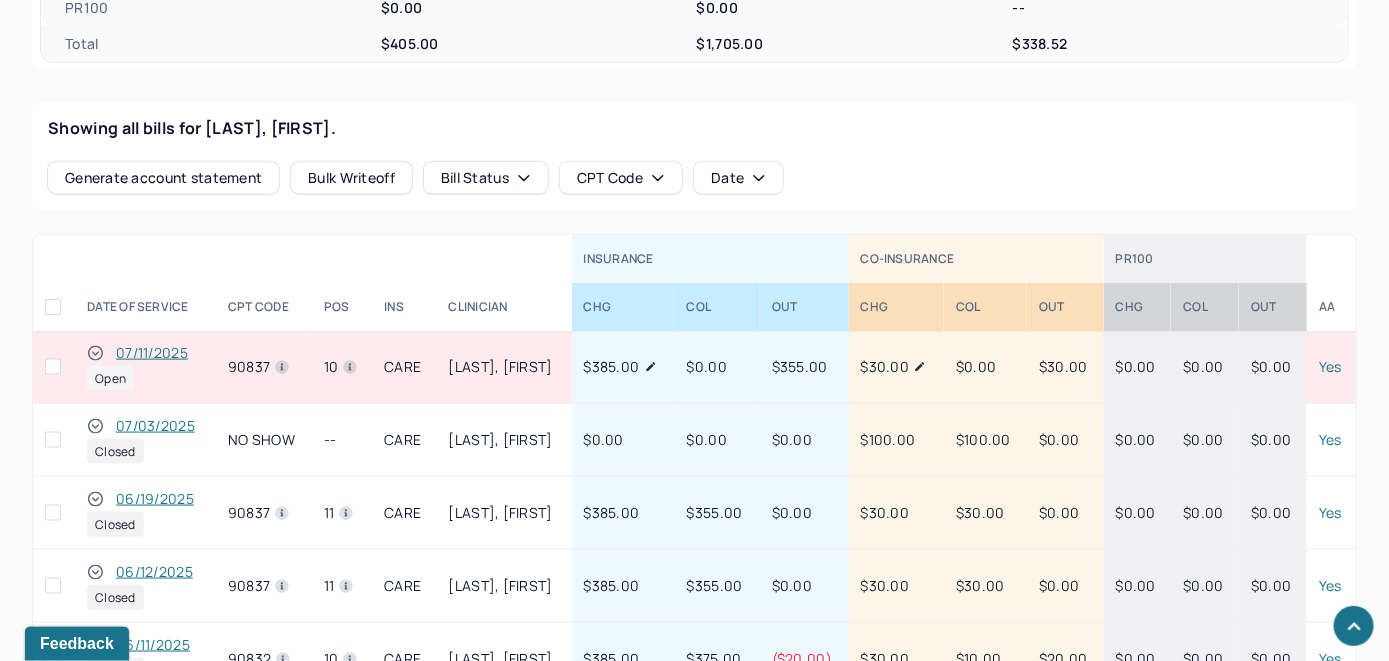 click on "07/11/2025" at bounding box center (152, 353) 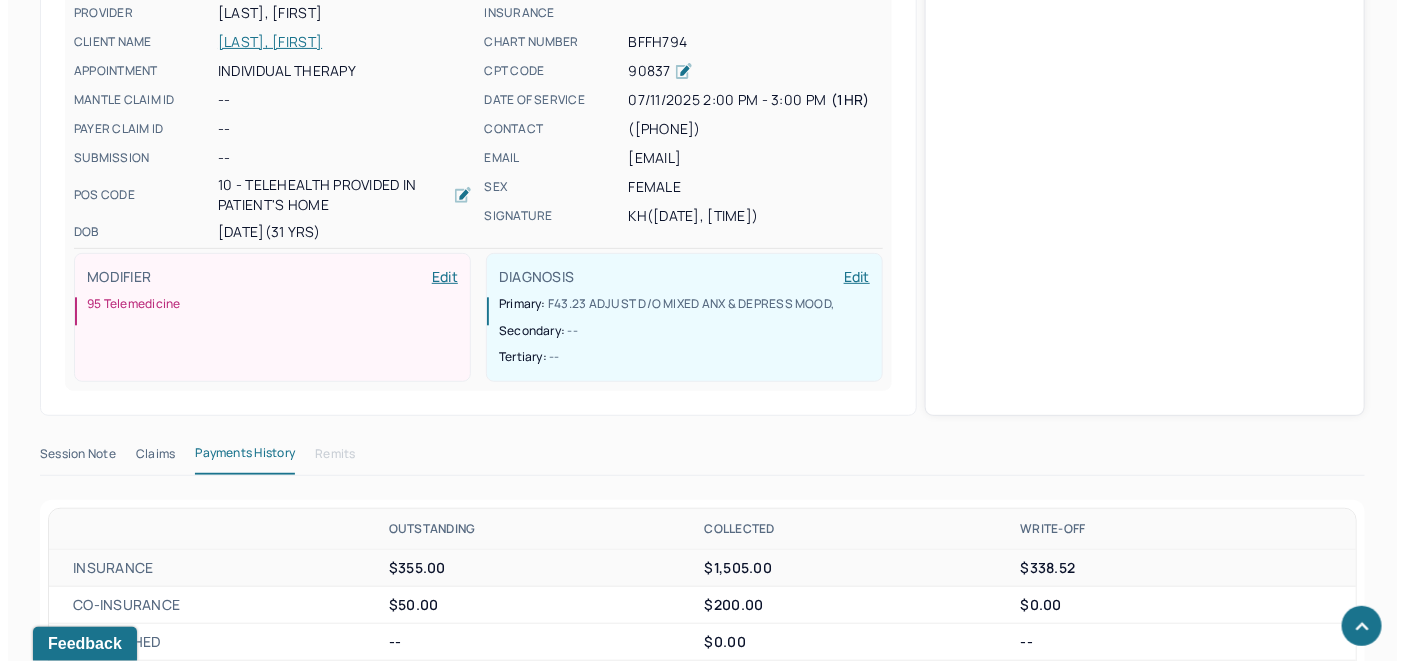 scroll, scrollTop: 714, scrollLeft: 0, axis: vertical 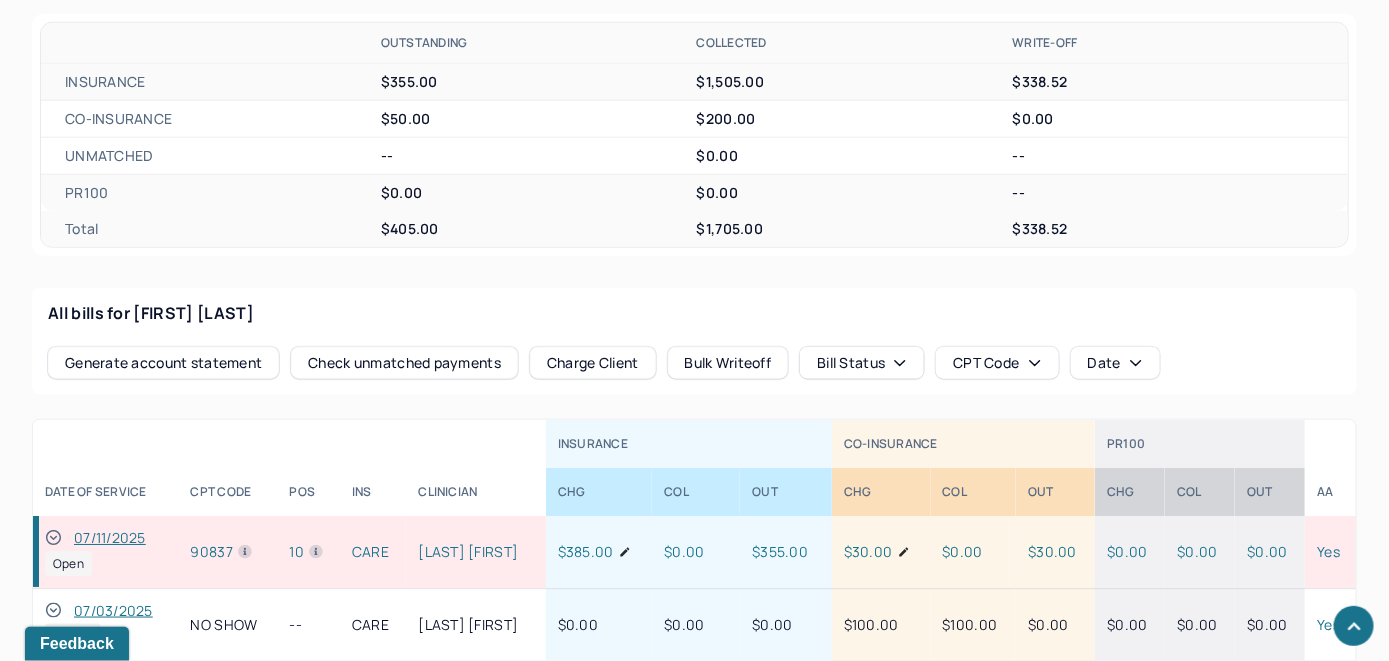 click on "Check unmatched payments" at bounding box center [404, 363] 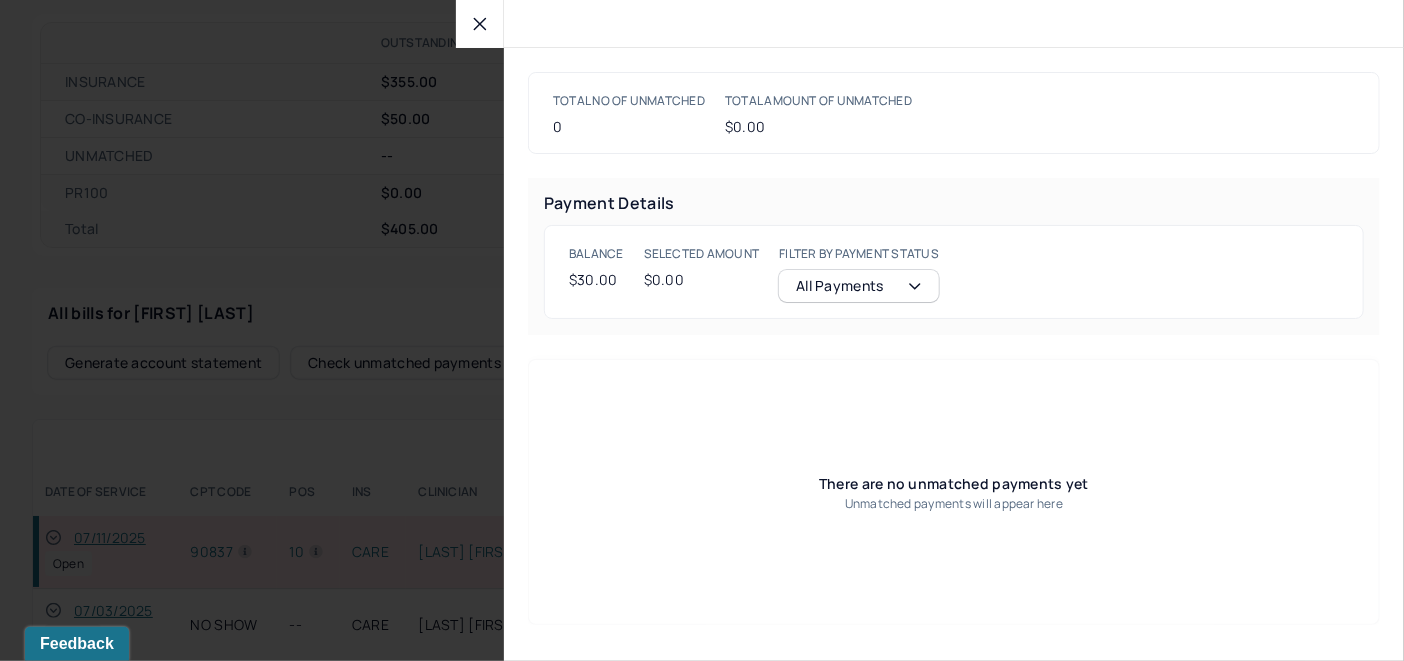 click at bounding box center [480, 24] 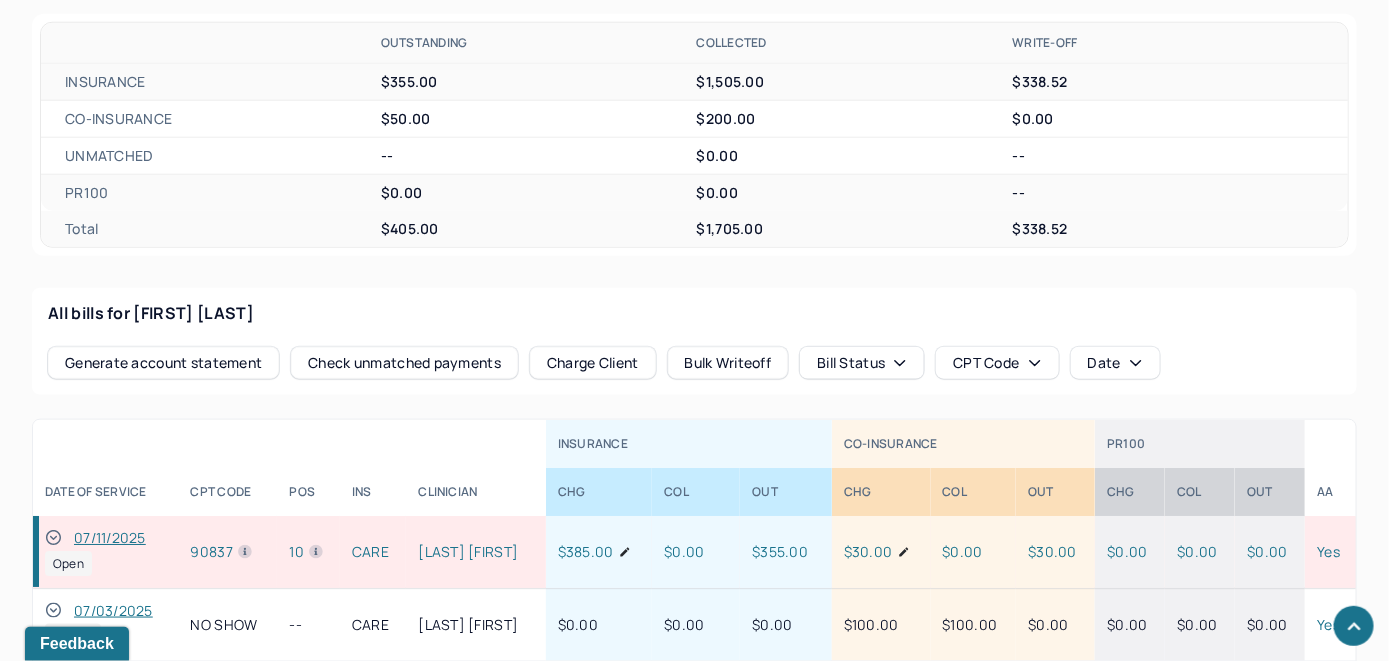 click on "Charge Client" at bounding box center [593, 363] 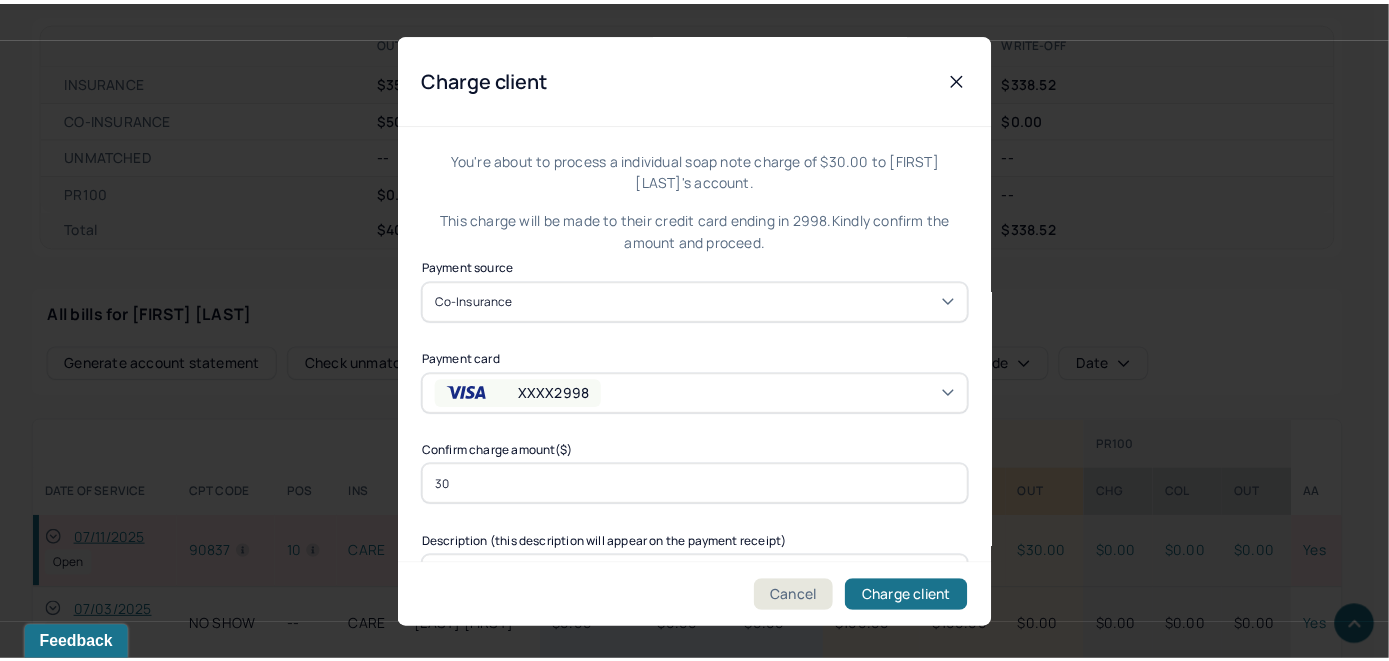 scroll, scrollTop: 121, scrollLeft: 0, axis: vertical 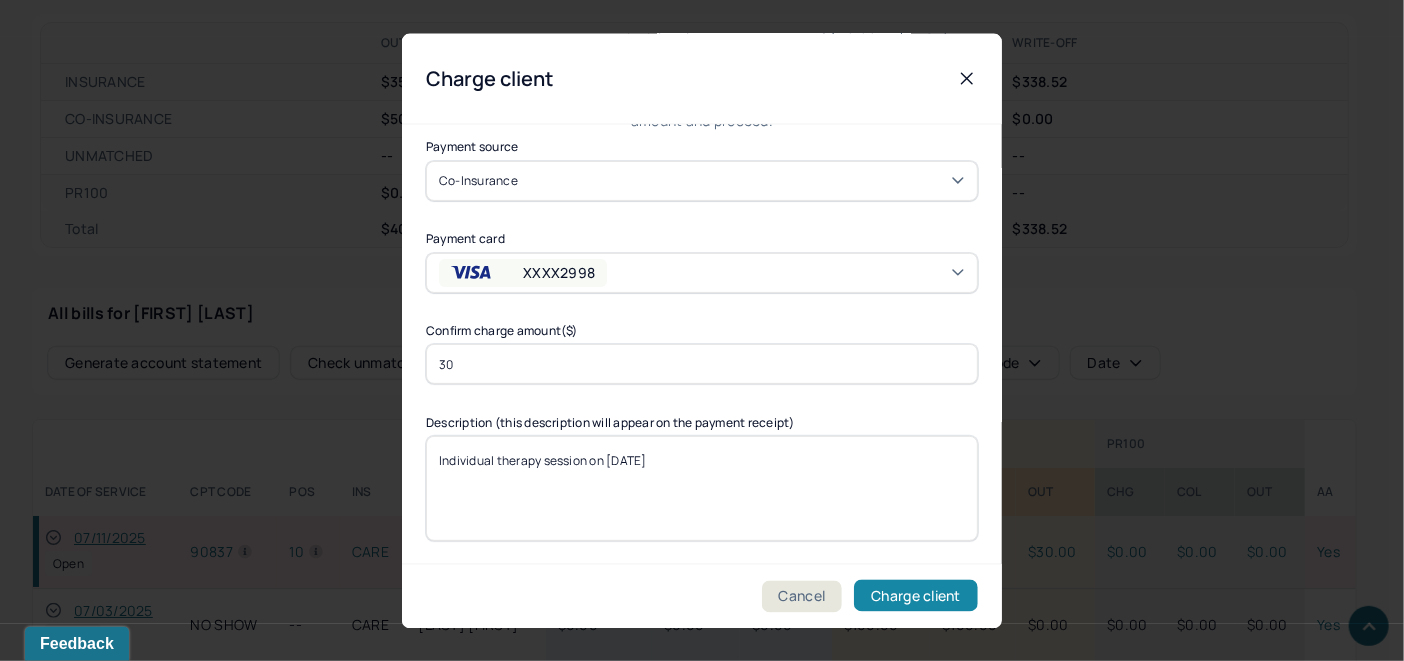 click on "Charge client" at bounding box center [916, 596] 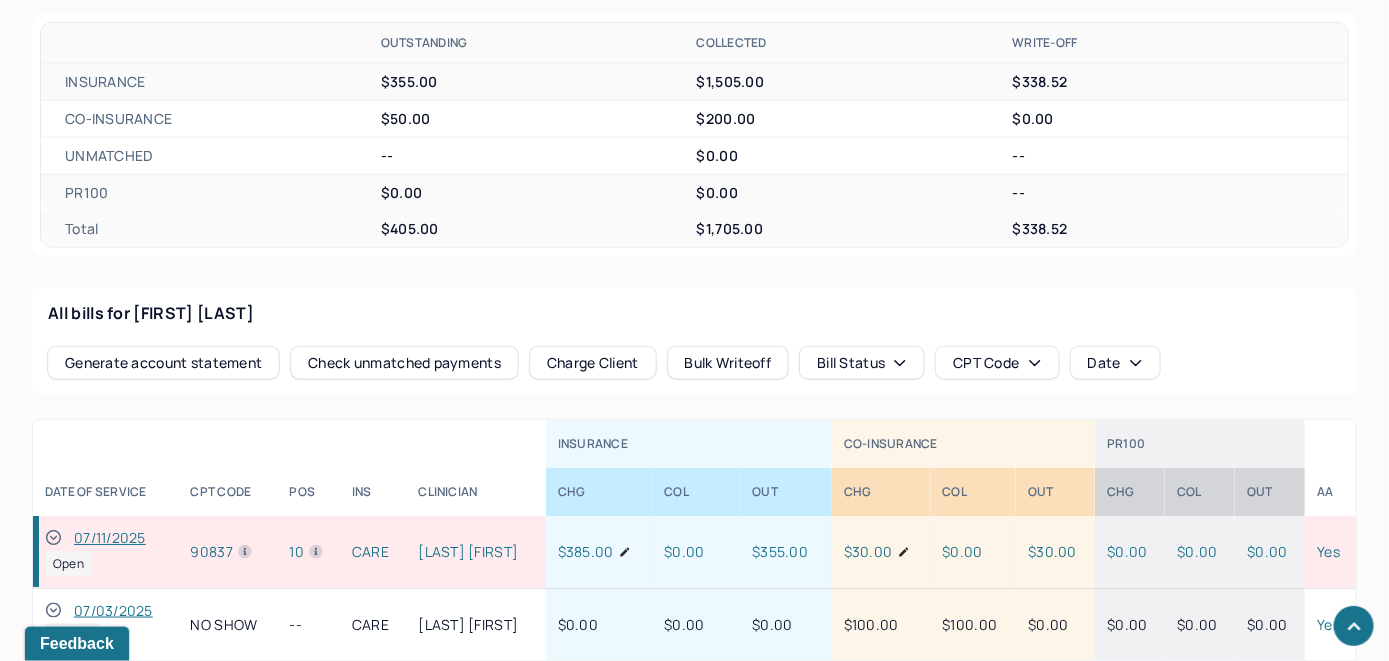 click 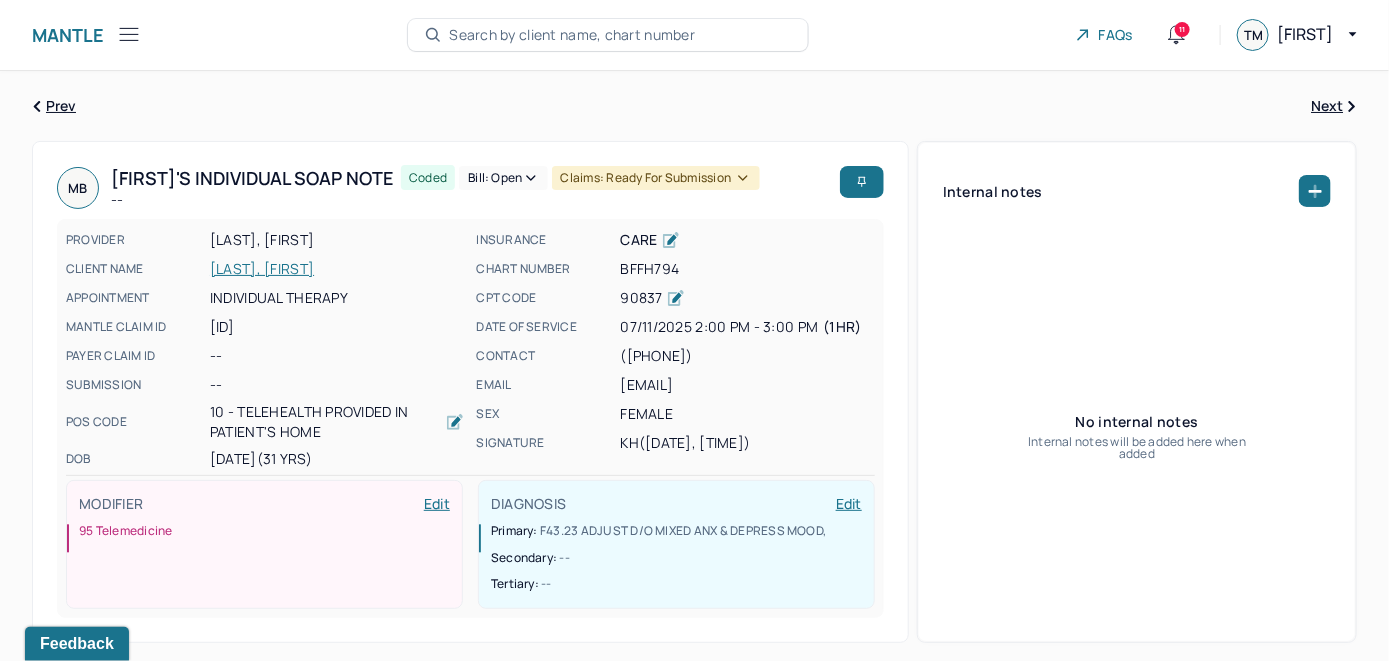 scroll, scrollTop: 0, scrollLeft: 0, axis: both 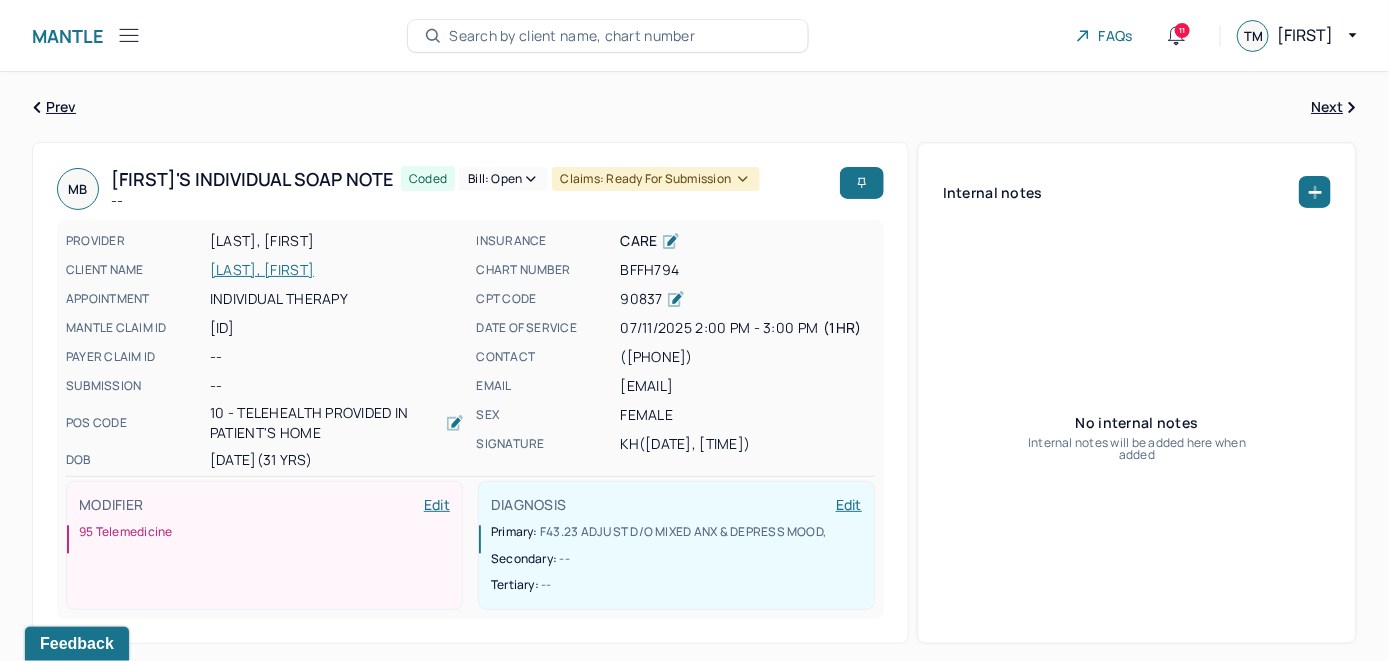 click on "Bill: Open" at bounding box center (503, 179) 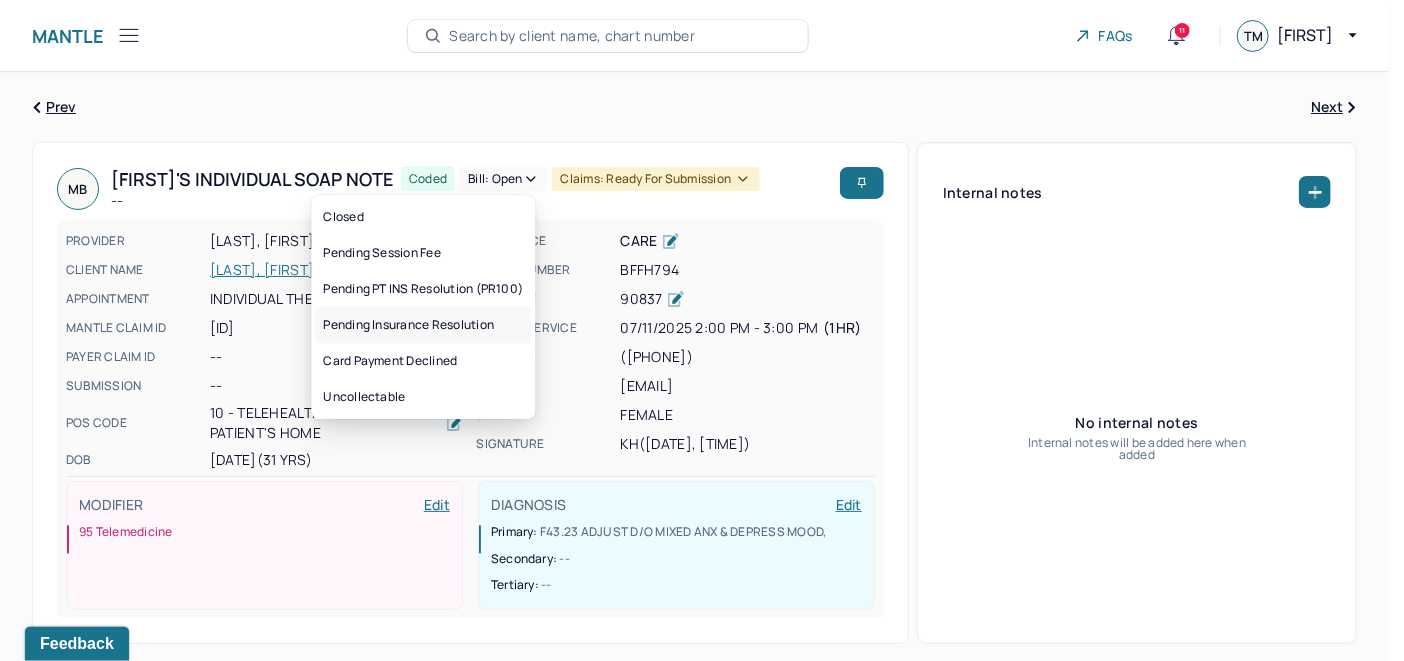 click on "Pending Insurance Resolution" at bounding box center (423, 325) 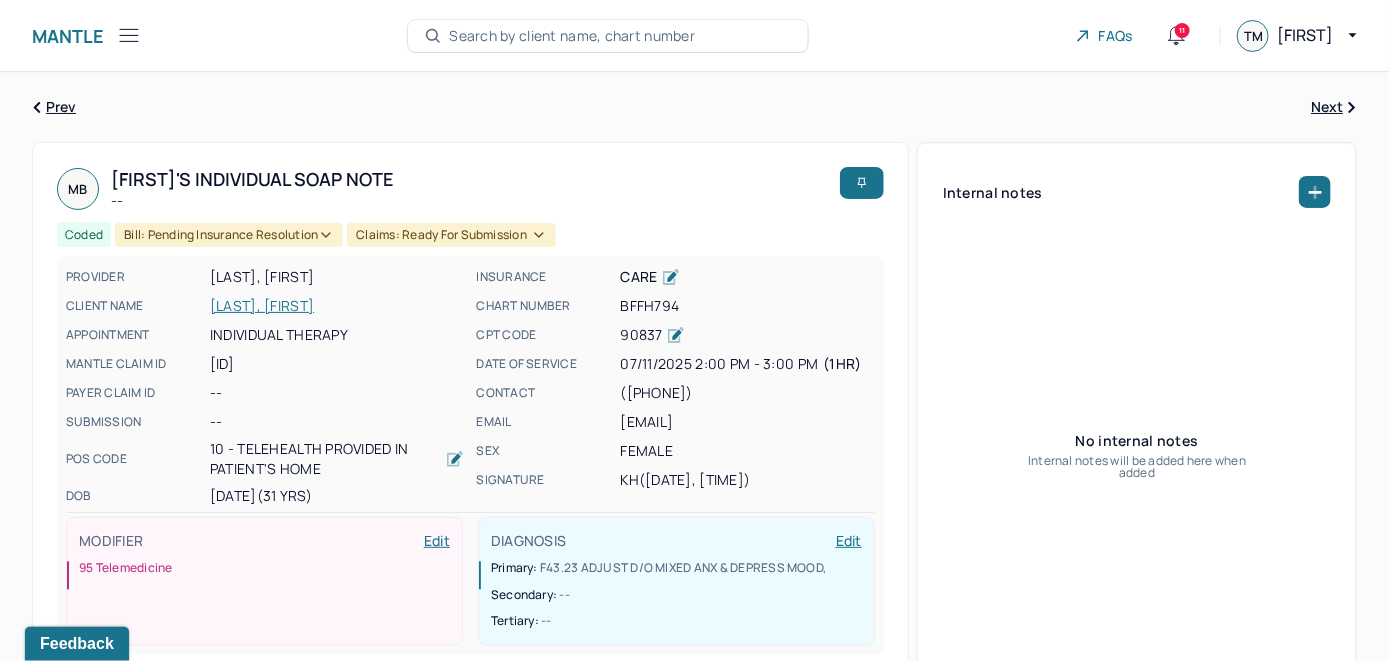 click on "Search by client name, chart number" at bounding box center [608, 36] 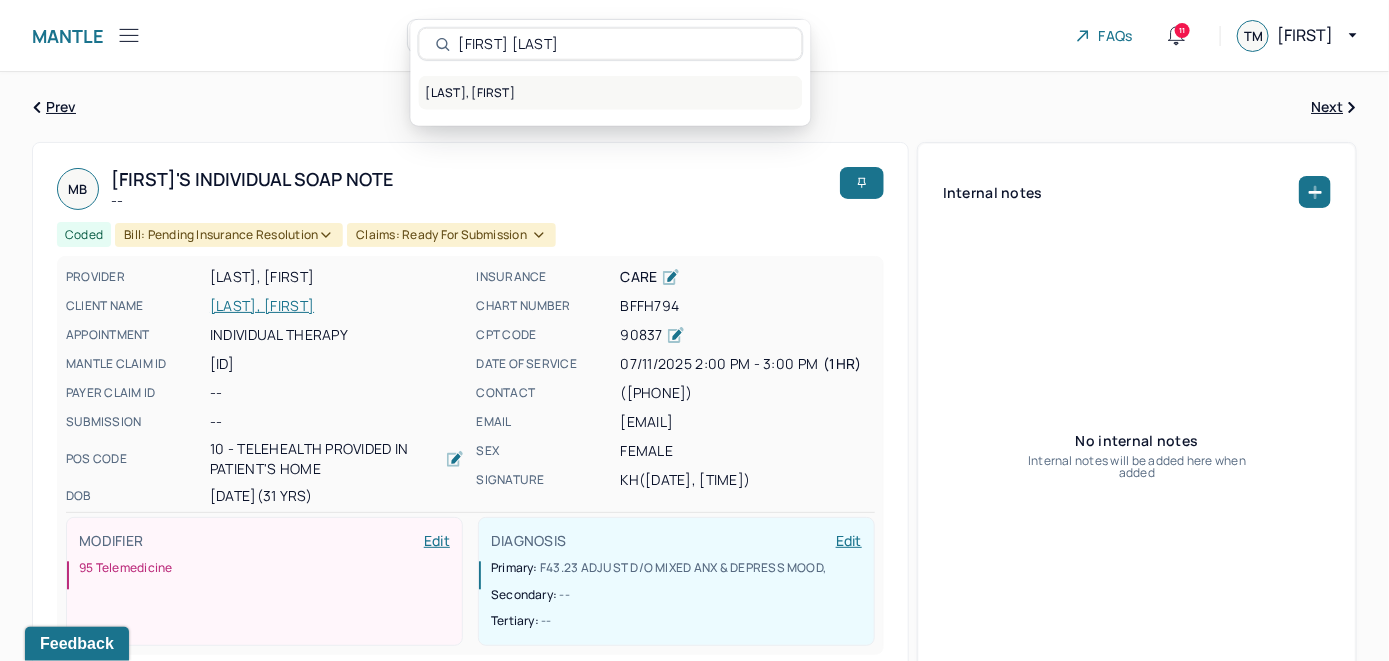 type on "[FIRST] [LAST]" 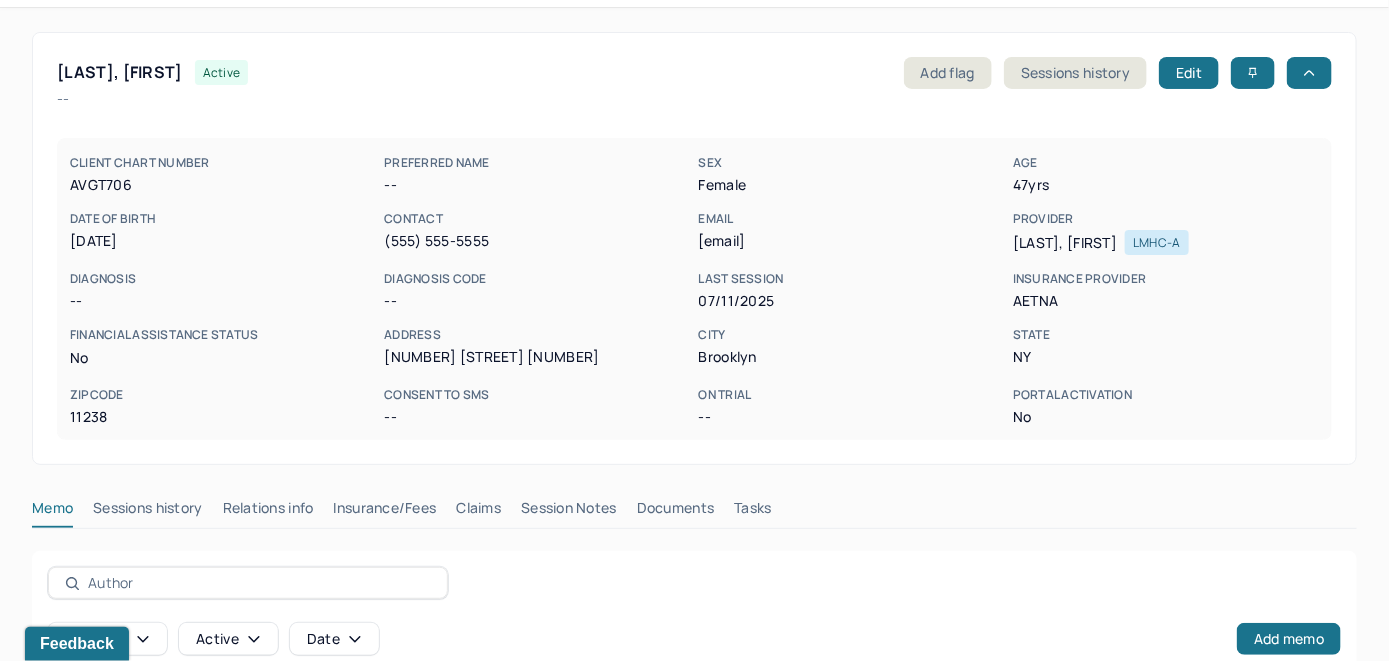 scroll, scrollTop: 300, scrollLeft: 0, axis: vertical 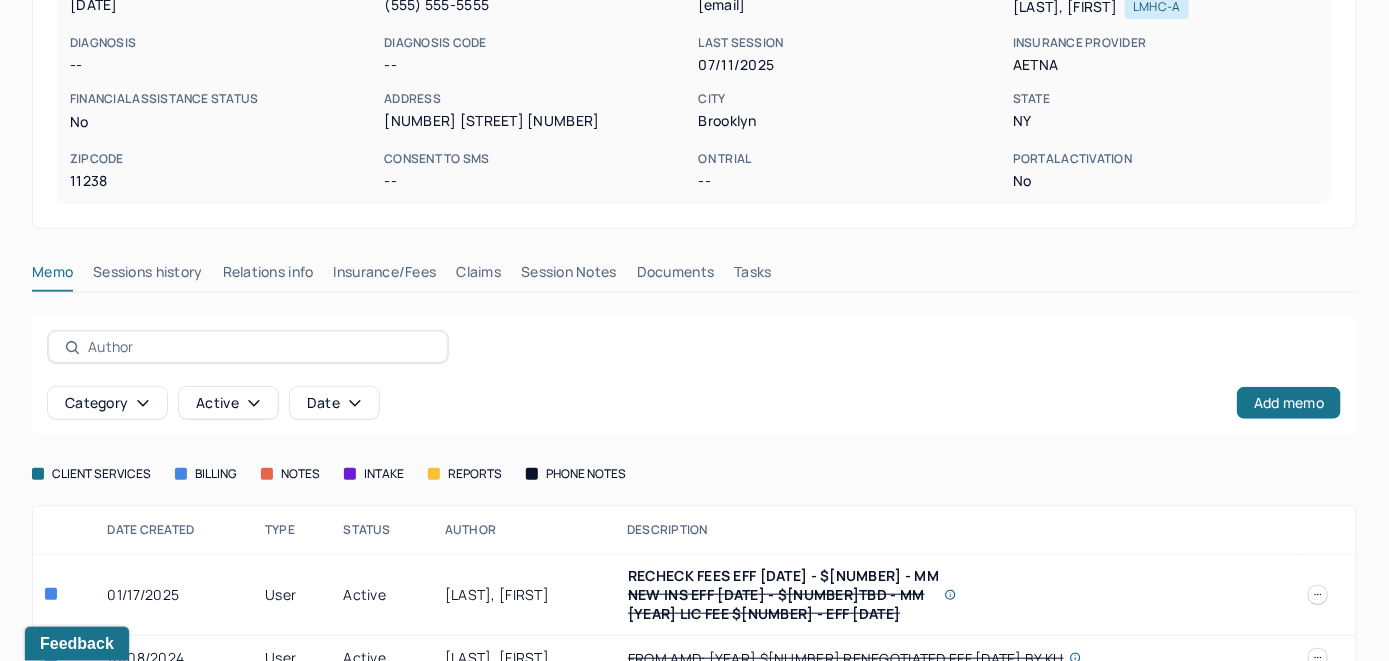 click on "Insurance/Fees" at bounding box center [385, 276] 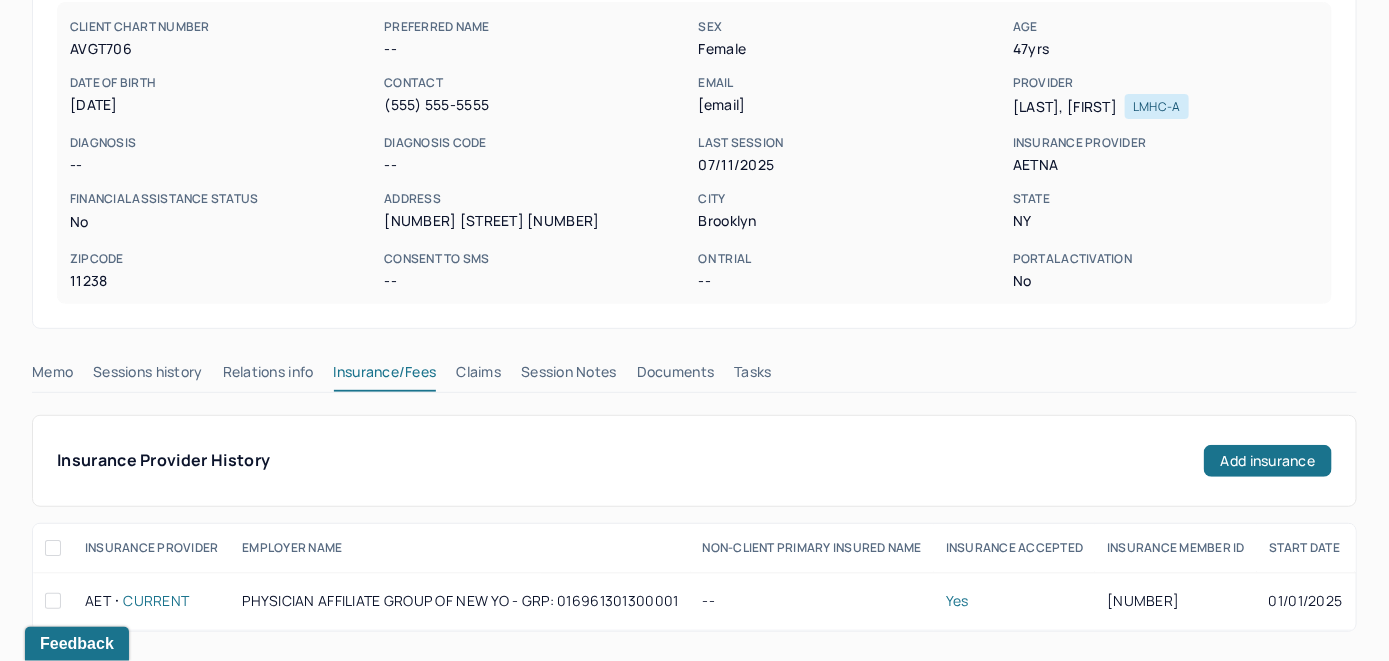 click on "Claims" at bounding box center (478, 376) 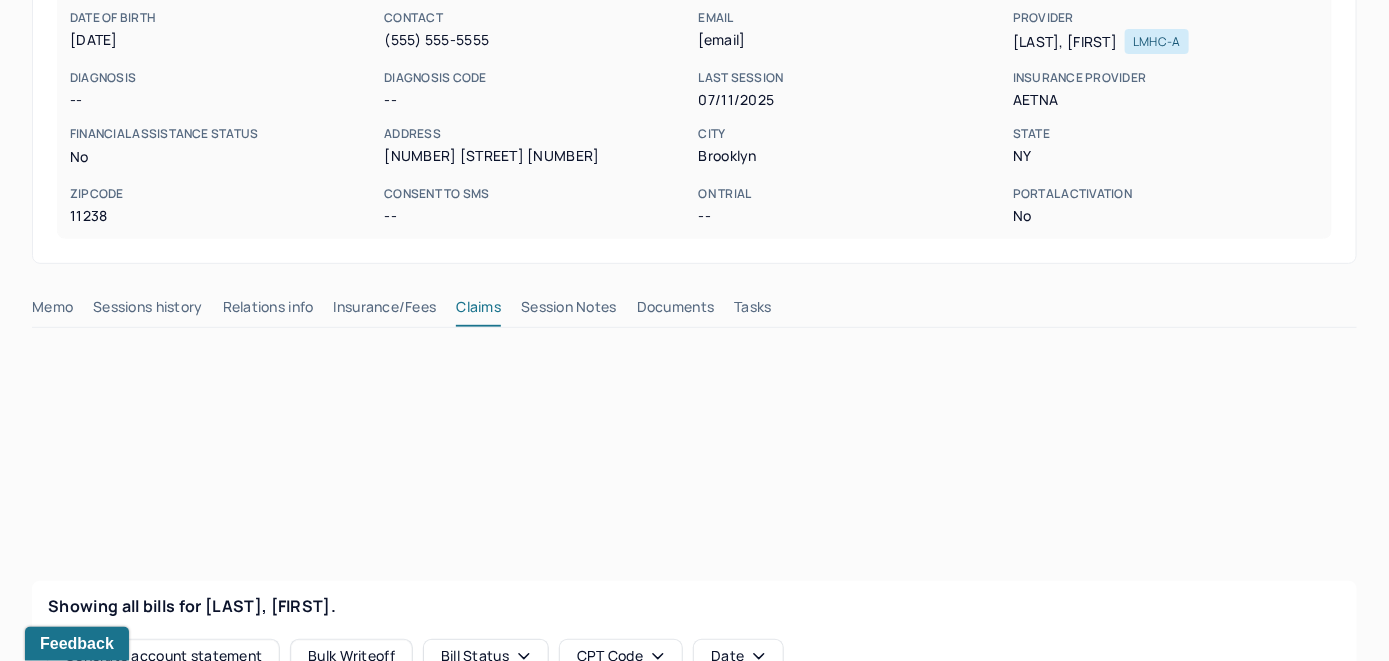 scroll, scrollTop: 400, scrollLeft: 0, axis: vertical 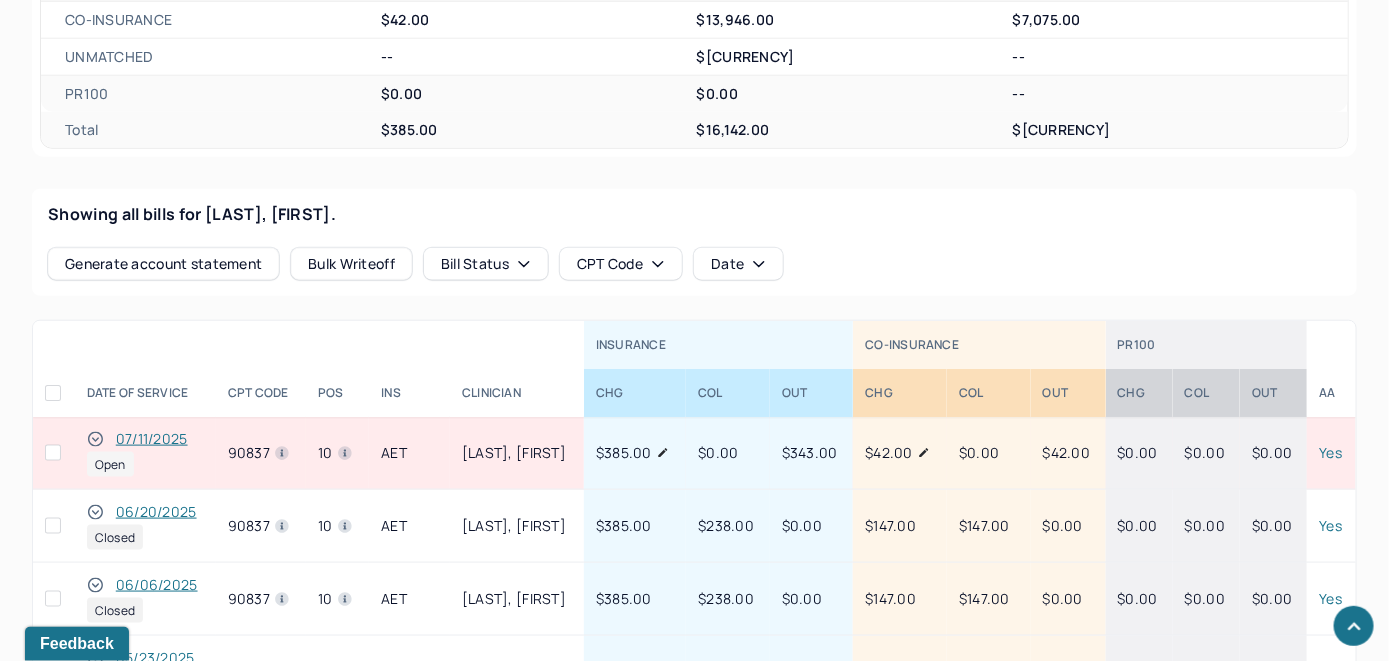 click on "07/11/2025" at bounding box center (152, 439) 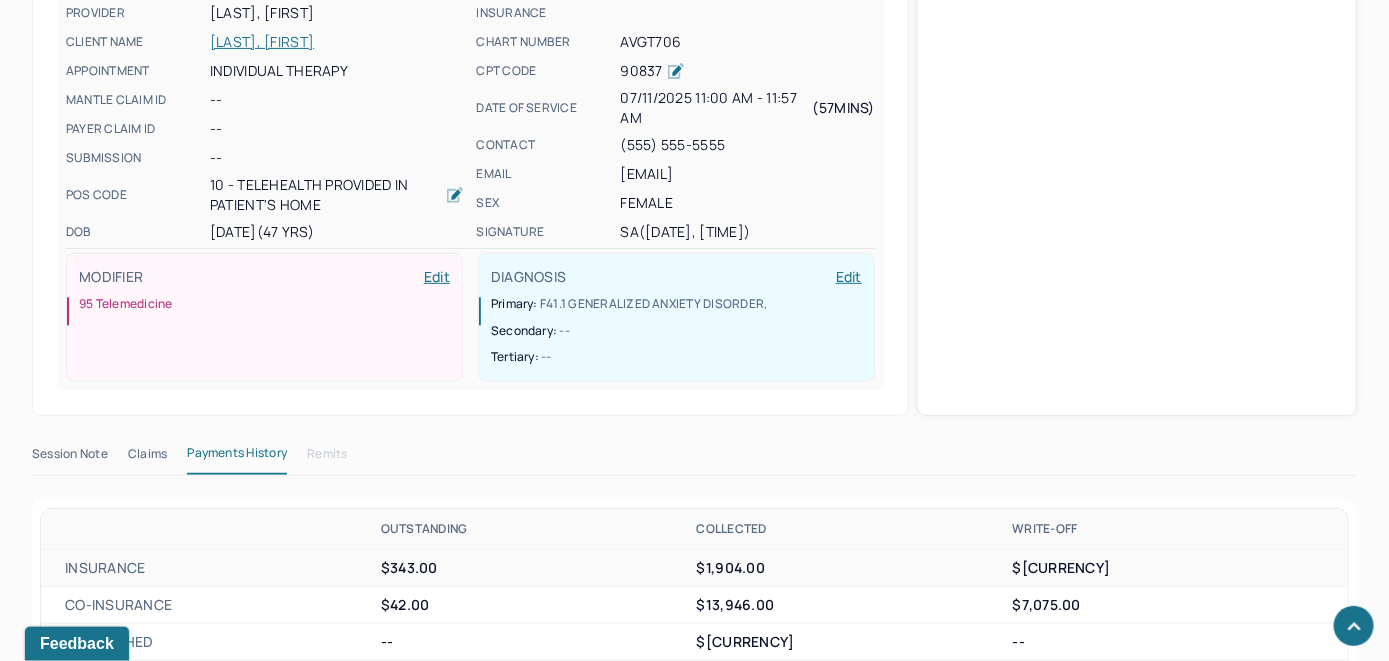 scroll, scrollTop: 627, scrollLeft: 0, axis: vertical 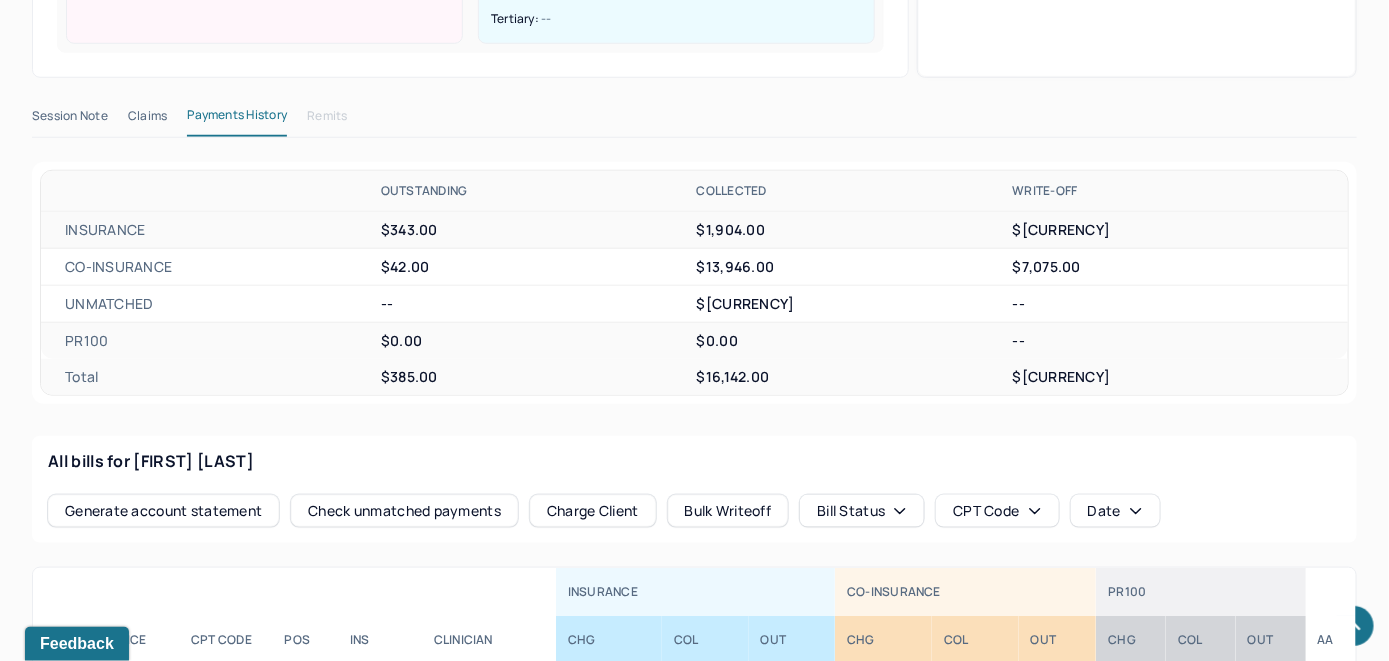 click on "Check unmatched payments" at bounding box center [404, 511] 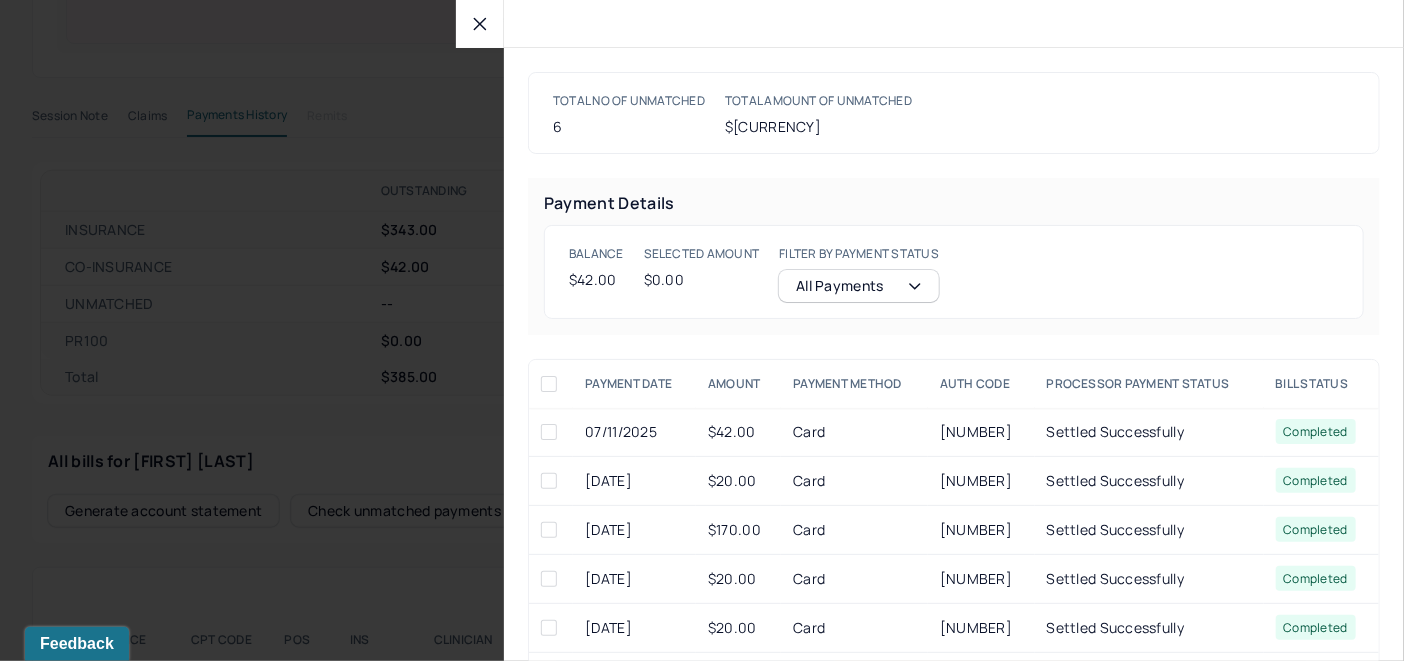 click at bounding box center (551, 432) 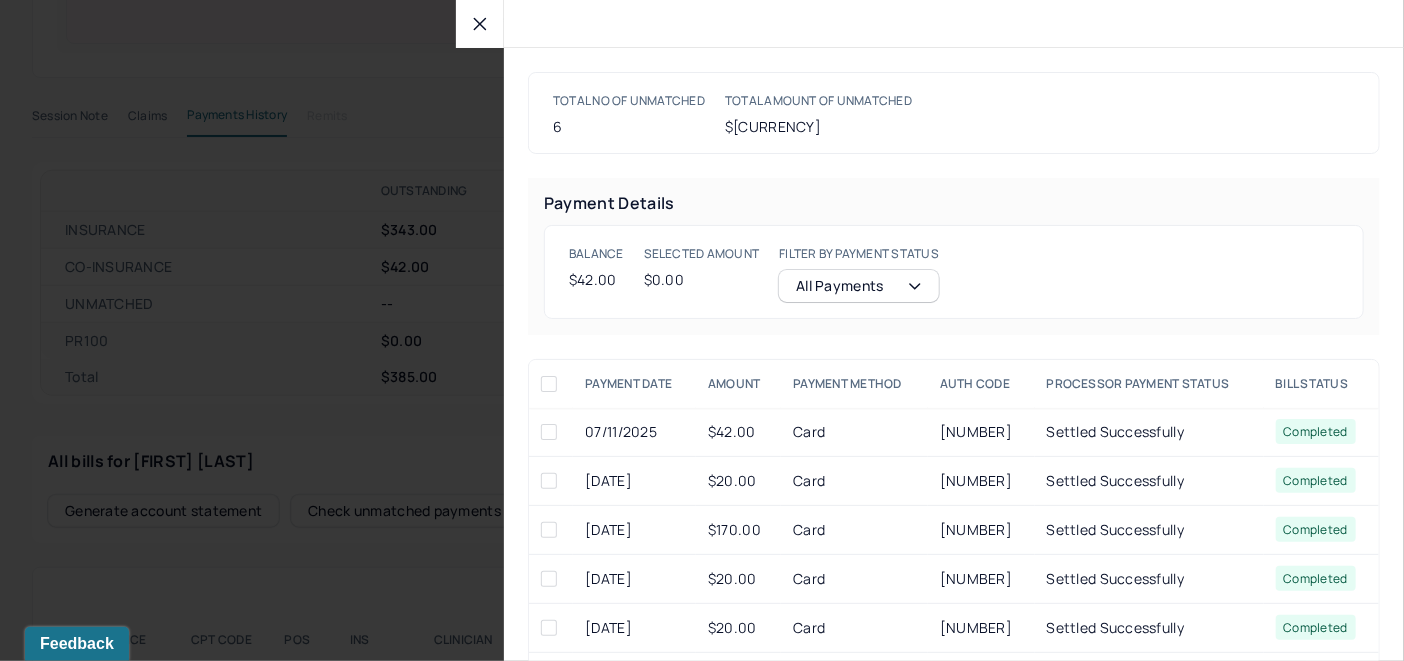 click at bounding box center [549, 432] 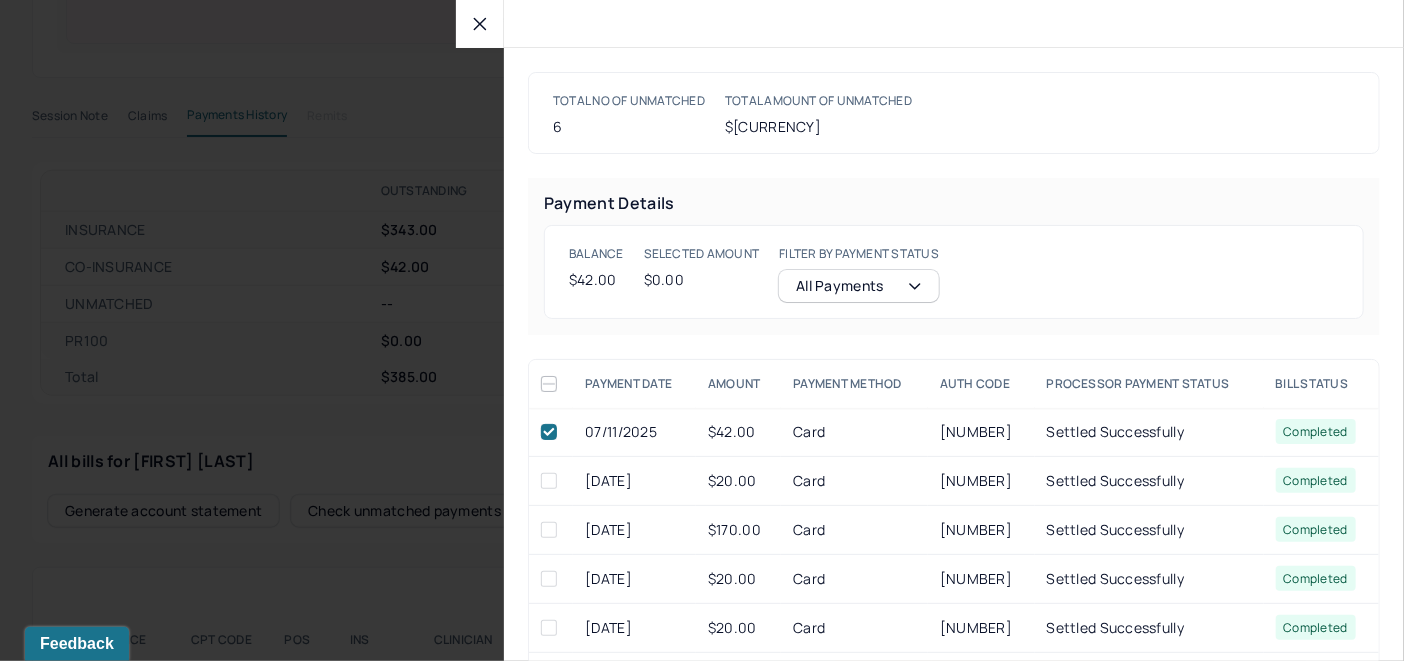 checkbox on "true" 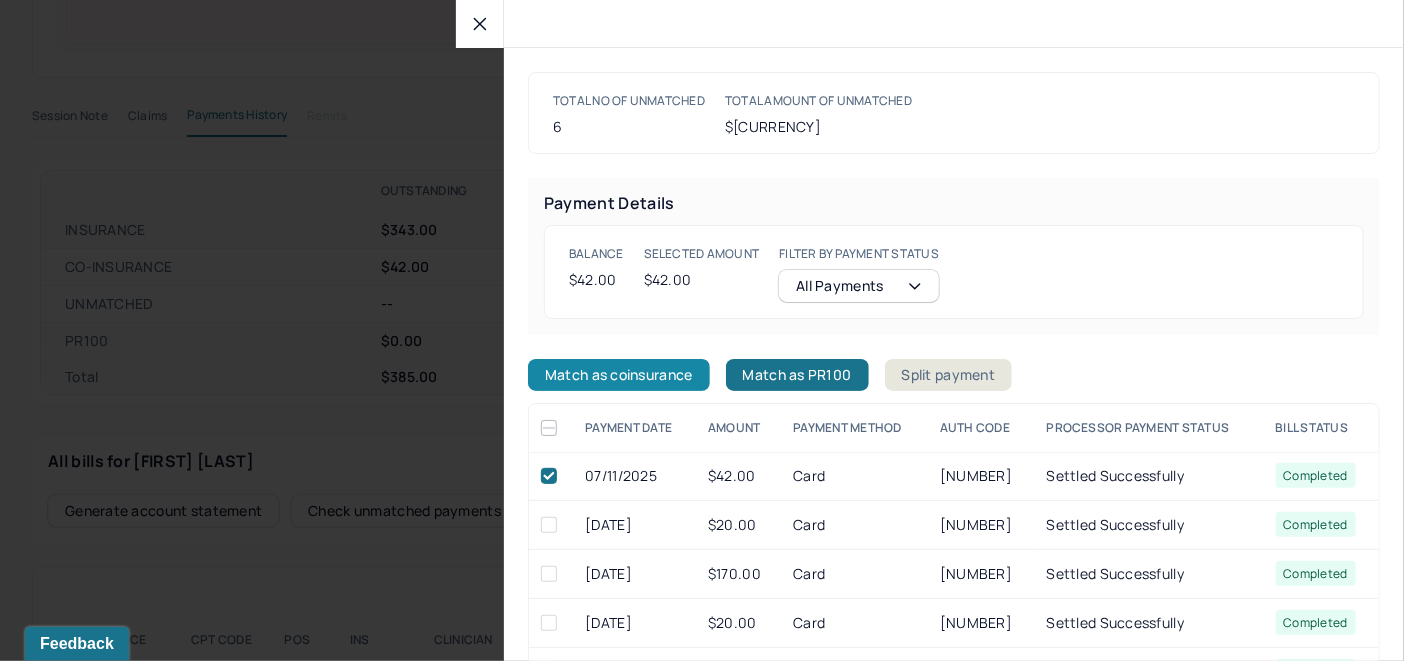 click on "Match as coinsurance" at bounding box center (619, 375) 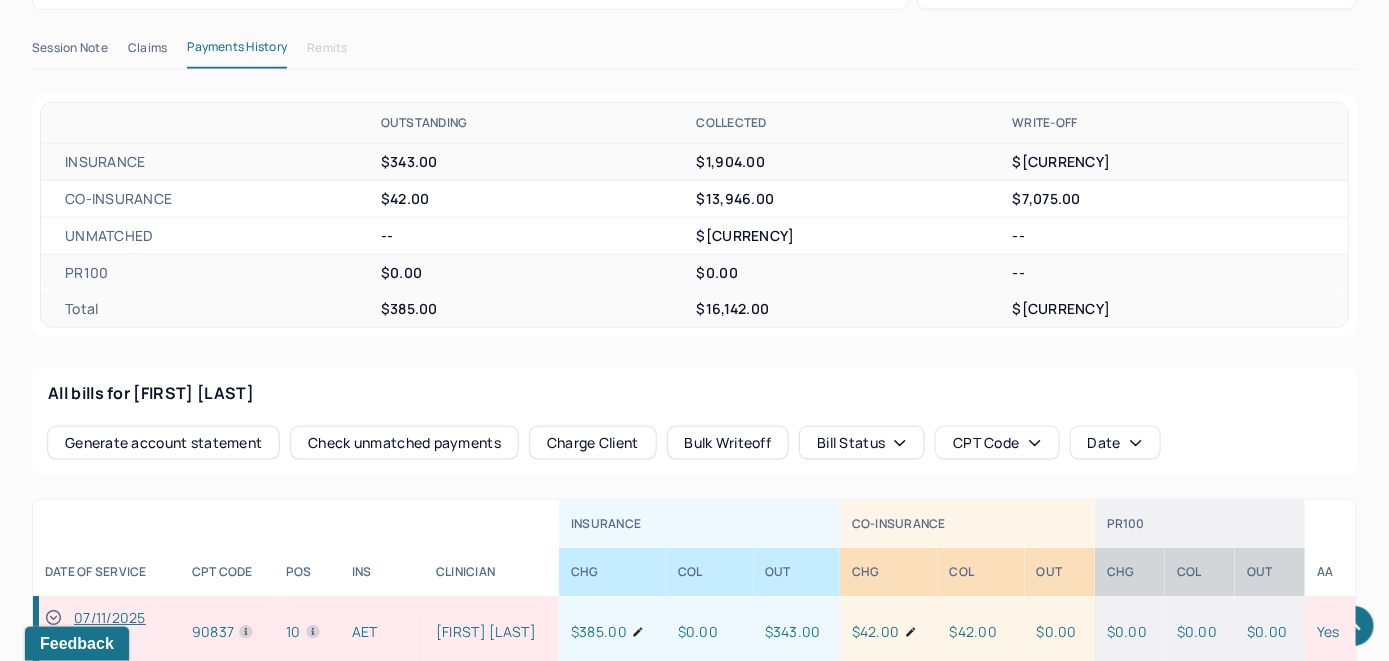 scroll, scrollTop: 927, scrollLeft: 0, axis: vertical 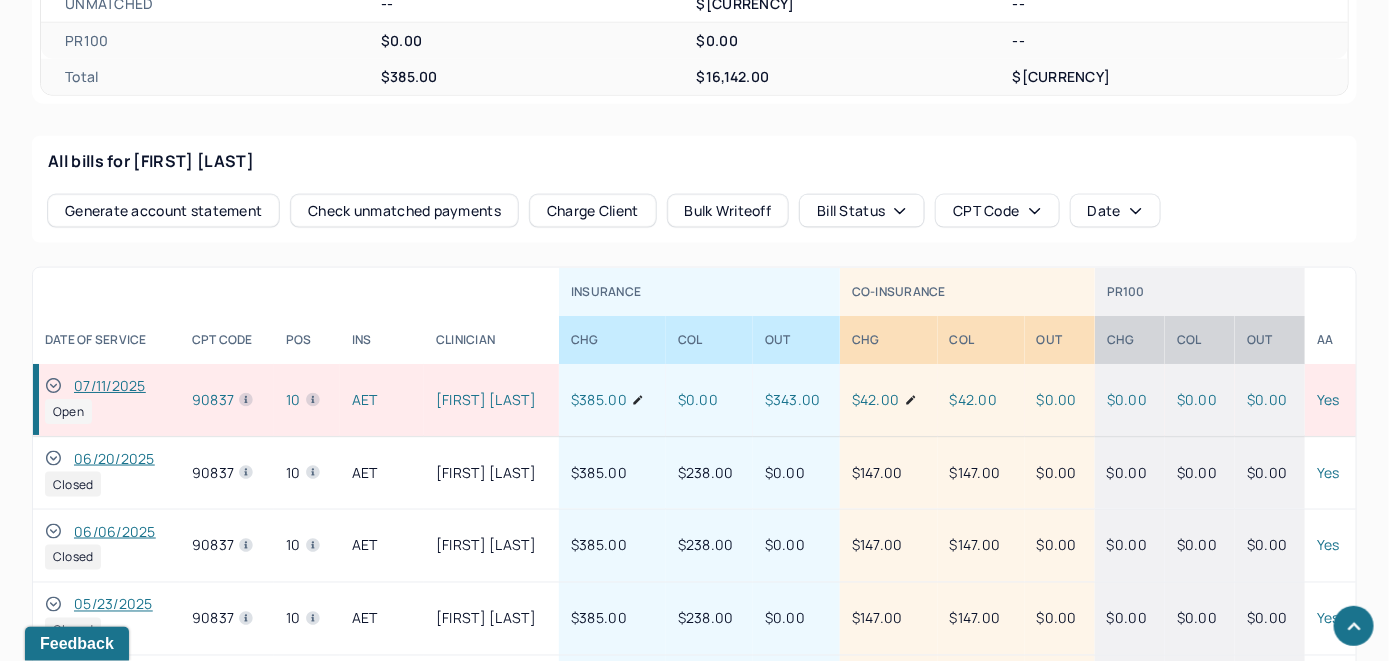 click 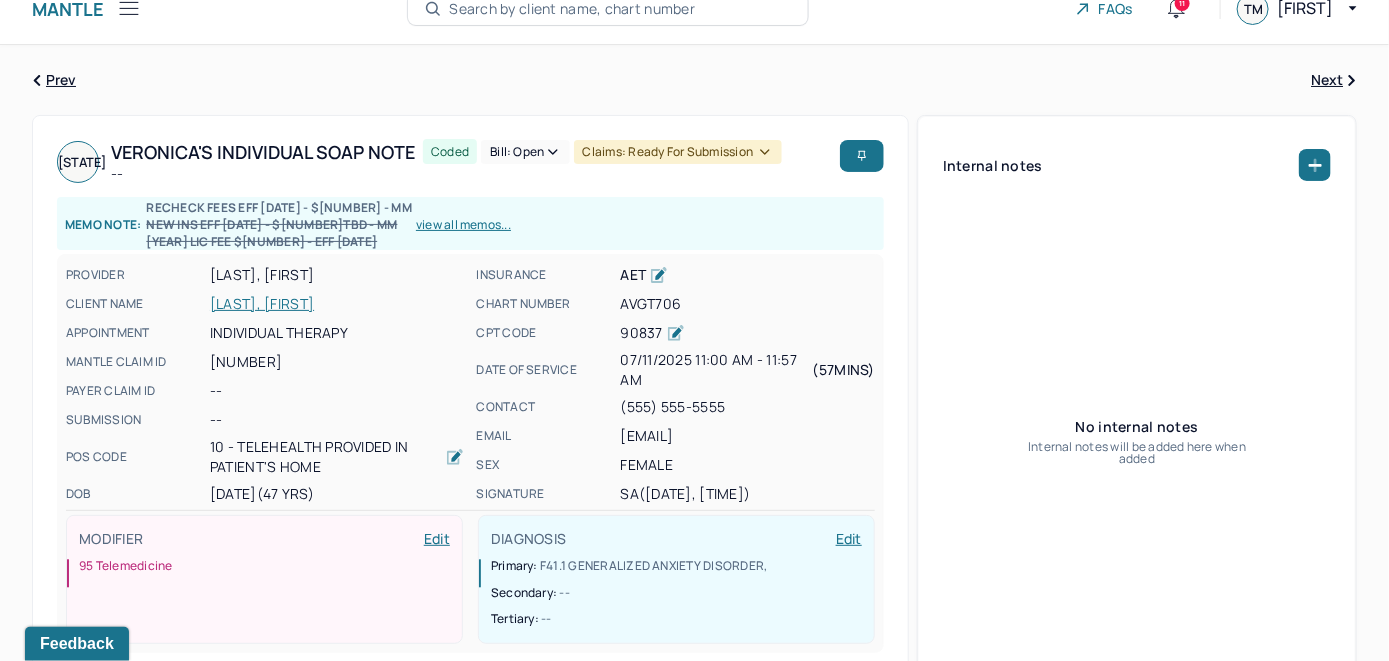 scroll, scrollTop: 0, scrollLeft: 0, axis: both 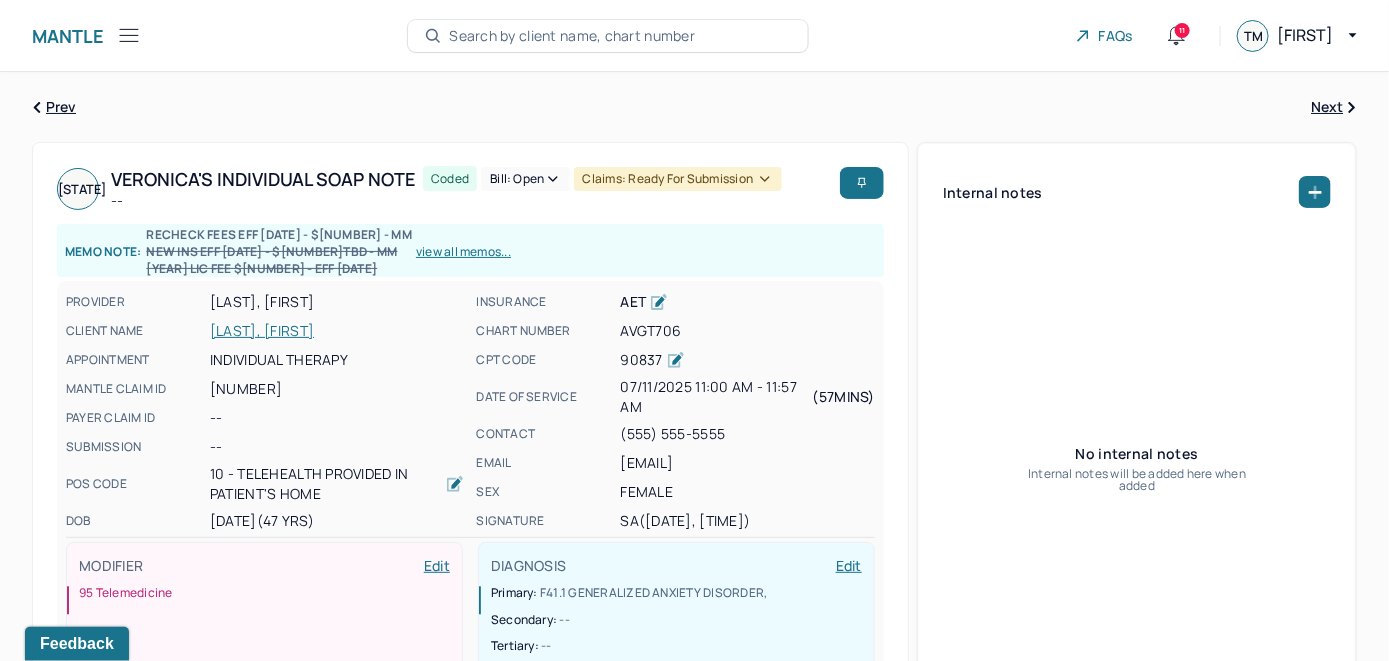click on "Bill: Open" at bounding box center [525, 179] 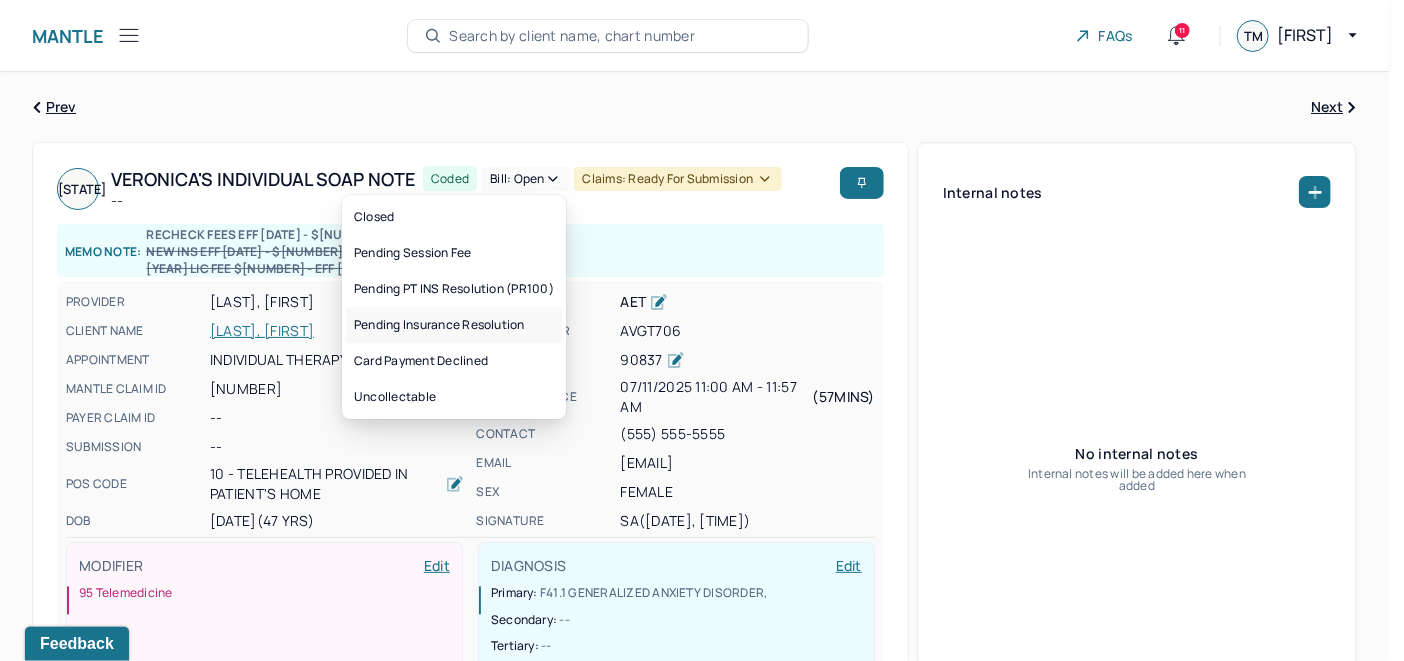 click on "Pending Insurance Resolution" at bounding box center (454, 325) 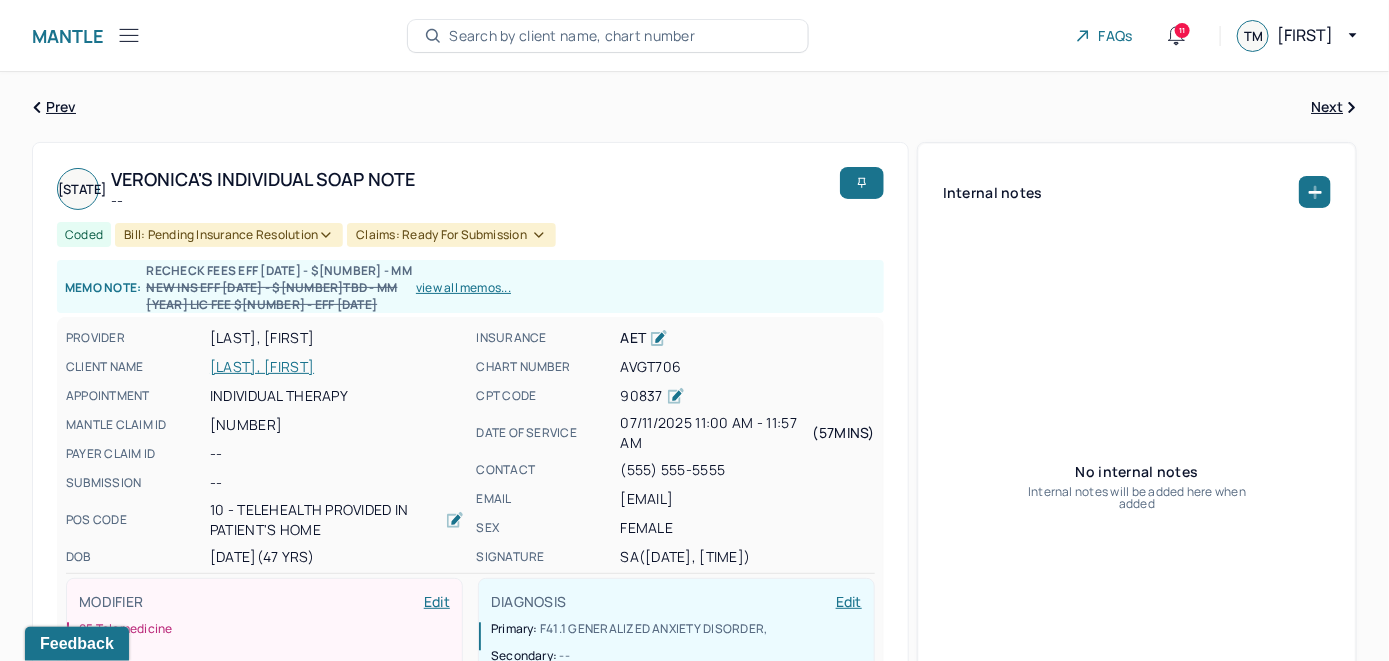click on "Search by client name, chart number" at bounding box center [572, 36] 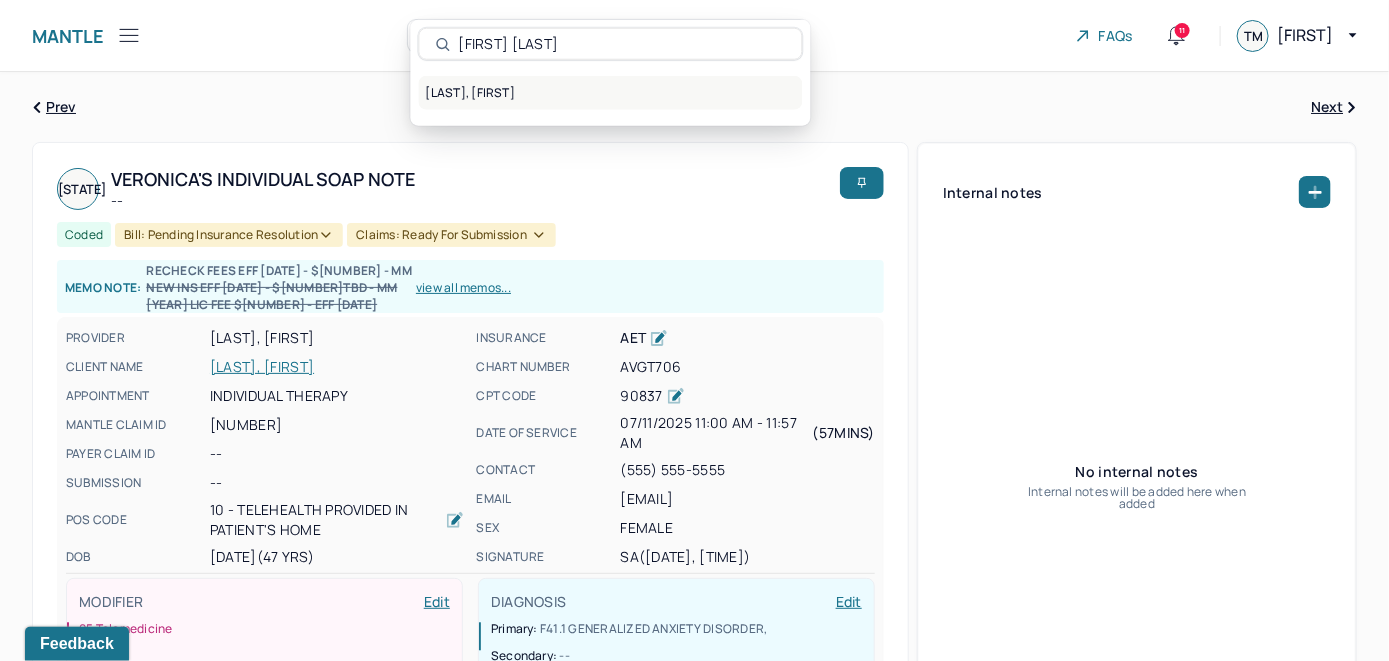 type on "[FIRST] [LAST]" 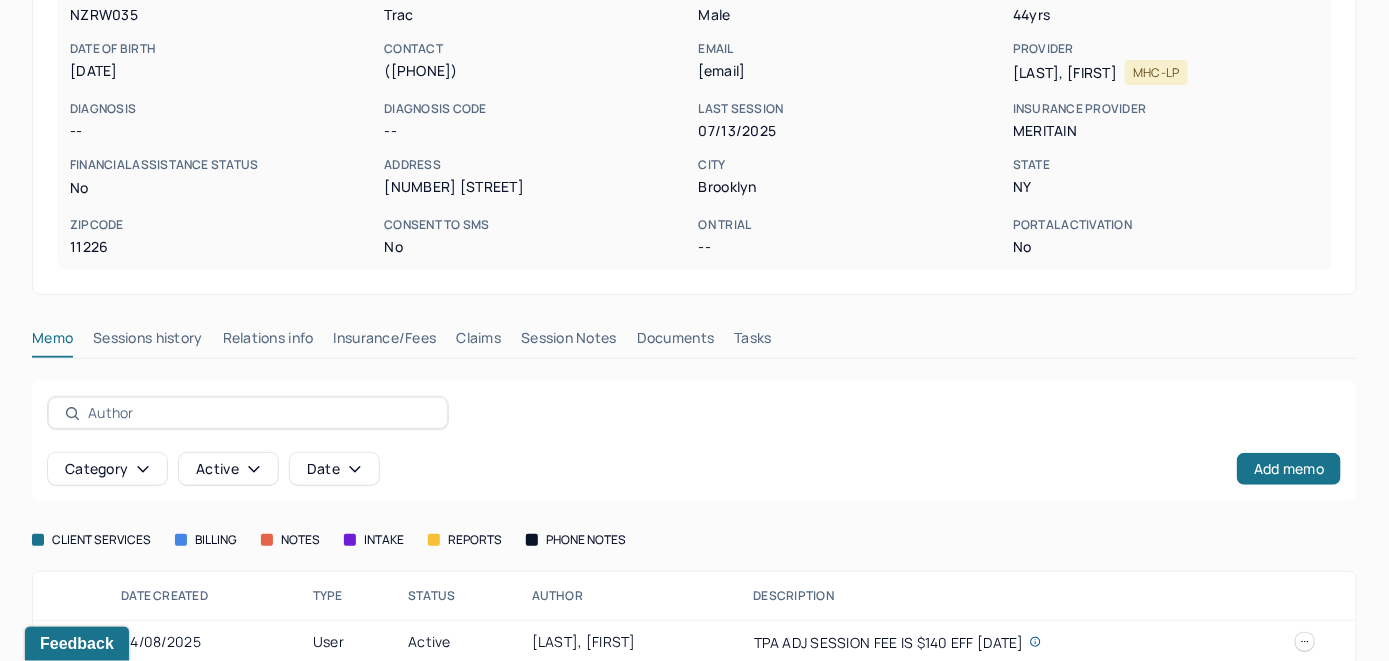scroll, scrollTop: 285, scrollLeft: 0, axis: vertical 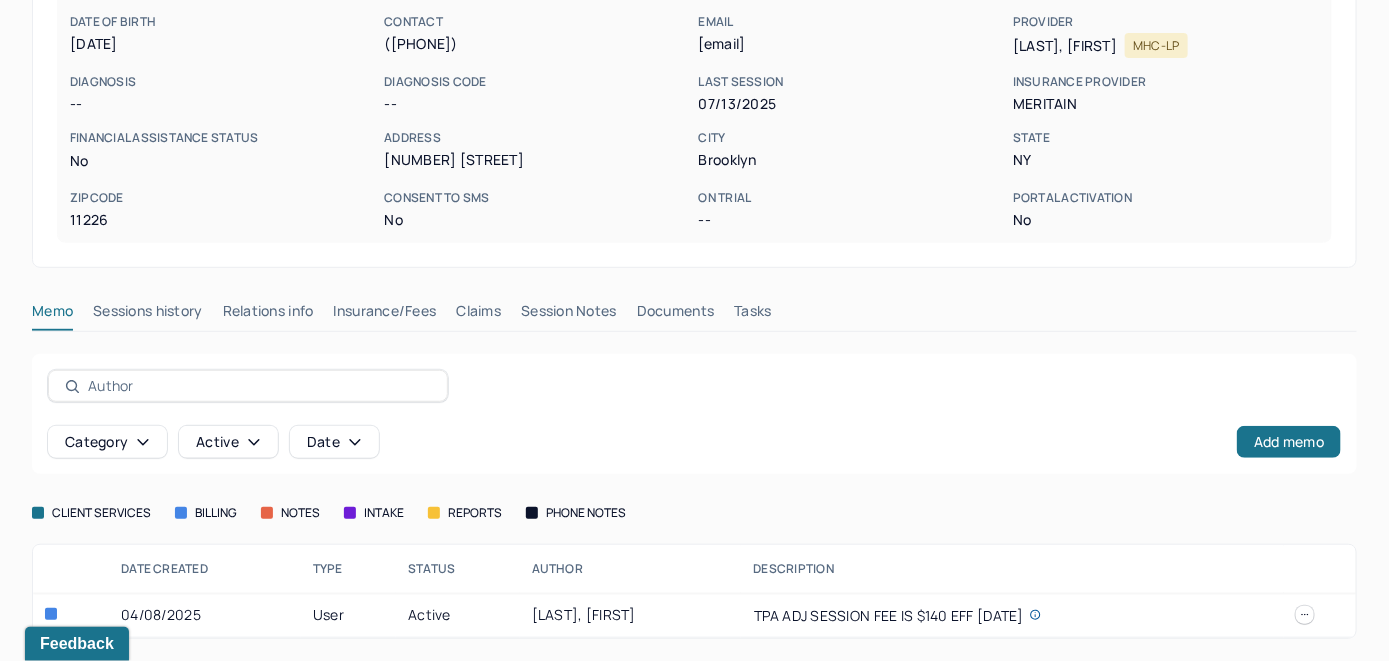 click on "Insurance/Fees" at bounding box center [385, 315] 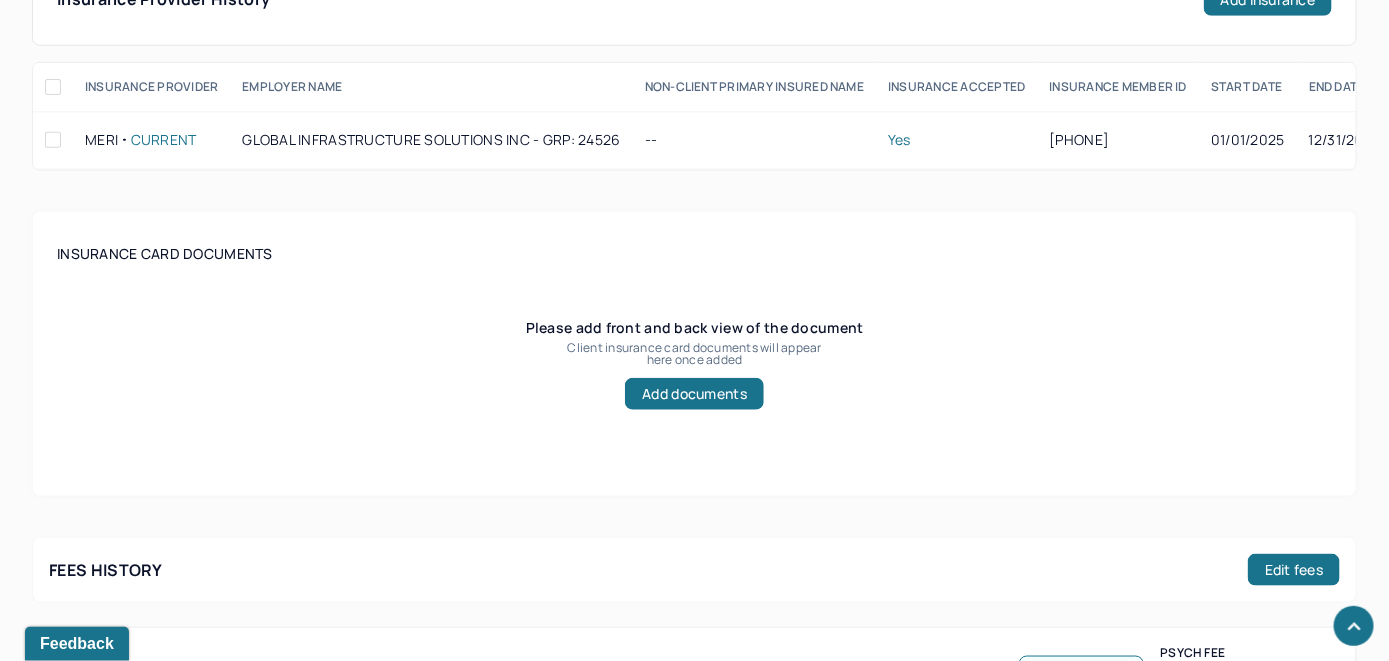 scroll, scrollTop: 485, scrollLeft: 0, axis: vertical 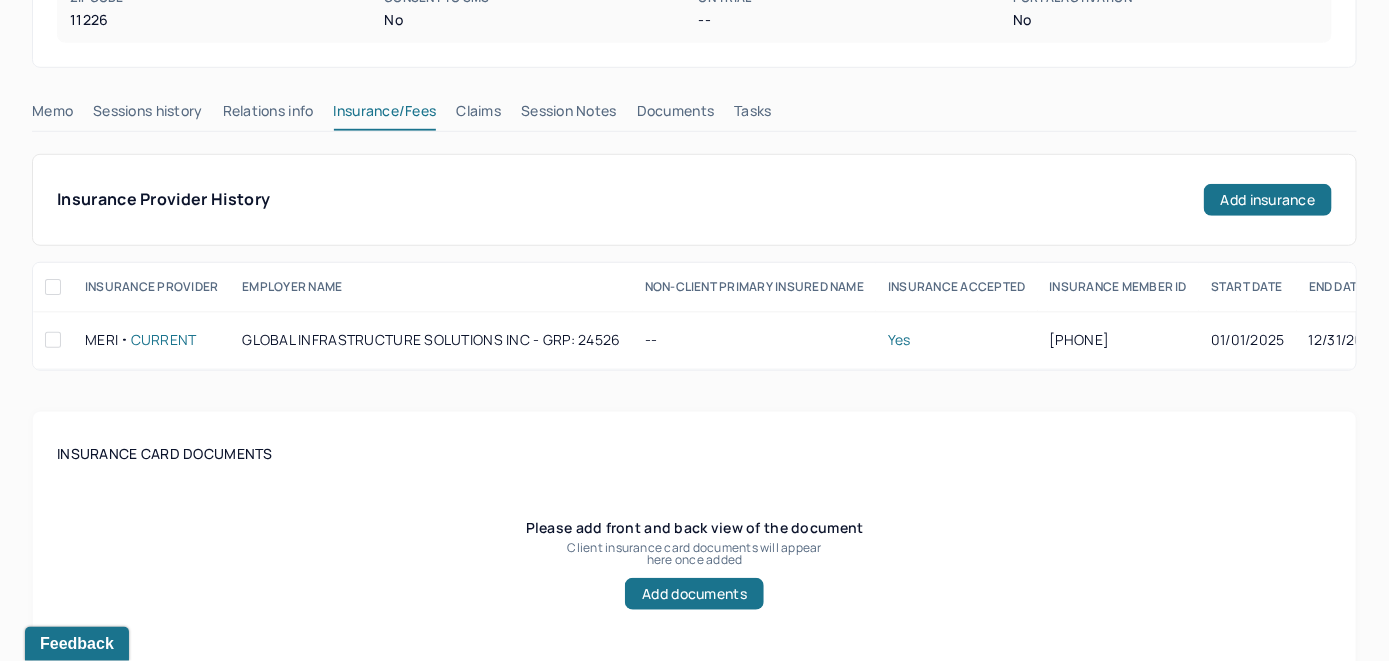 click on "Claims" at bounding box center (478, 115) 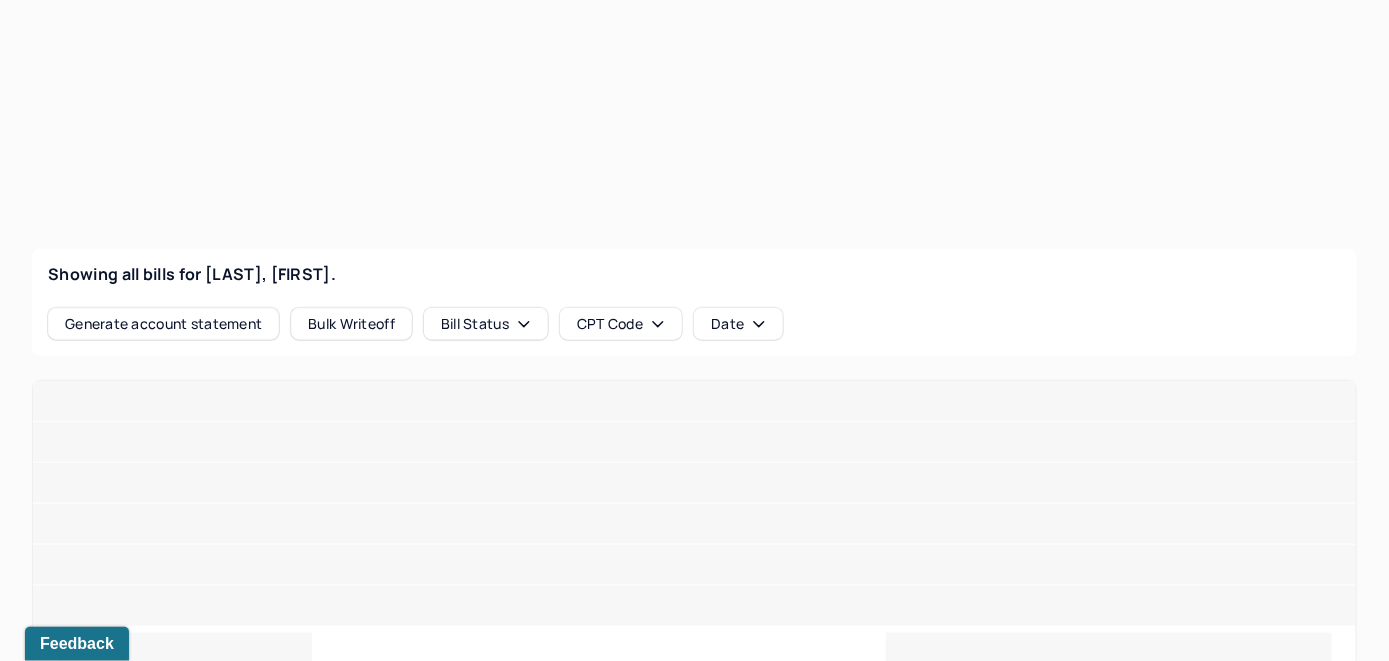 scroll, scrollTop: 585, scrollLeft: 0, axis: vertical 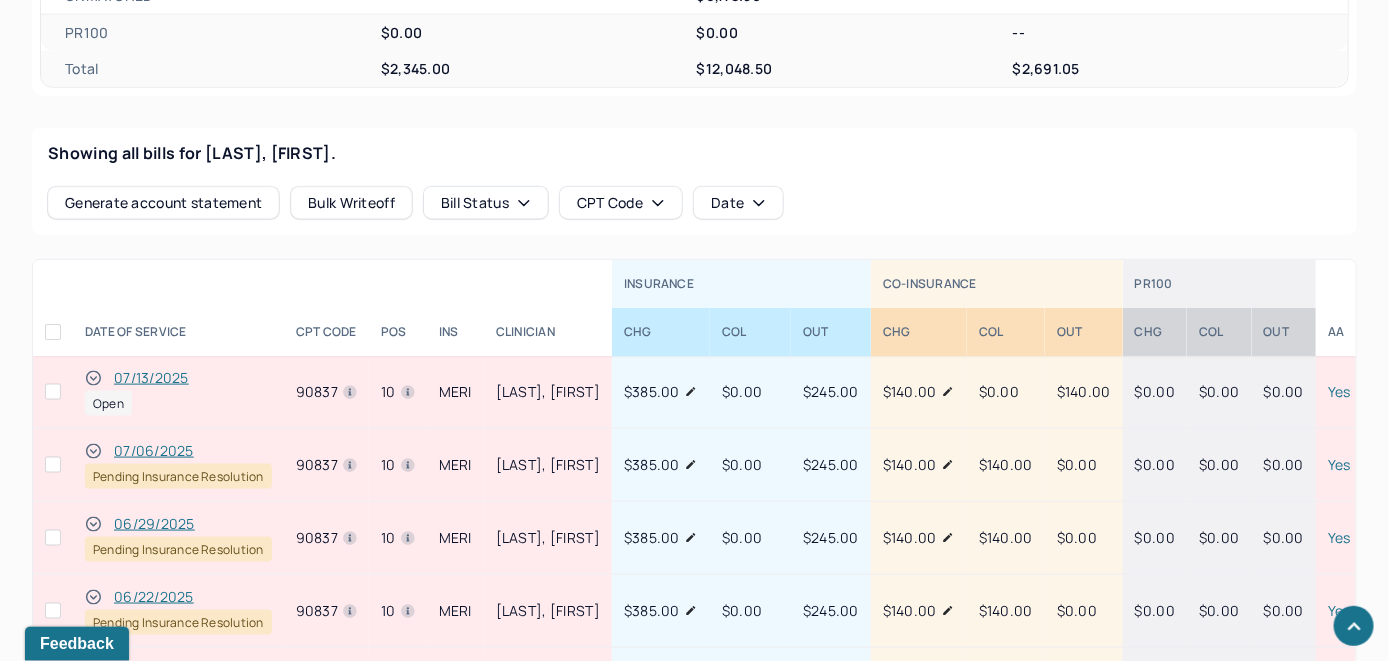 click on "07/13/2025" at bounding box center [151, 378] 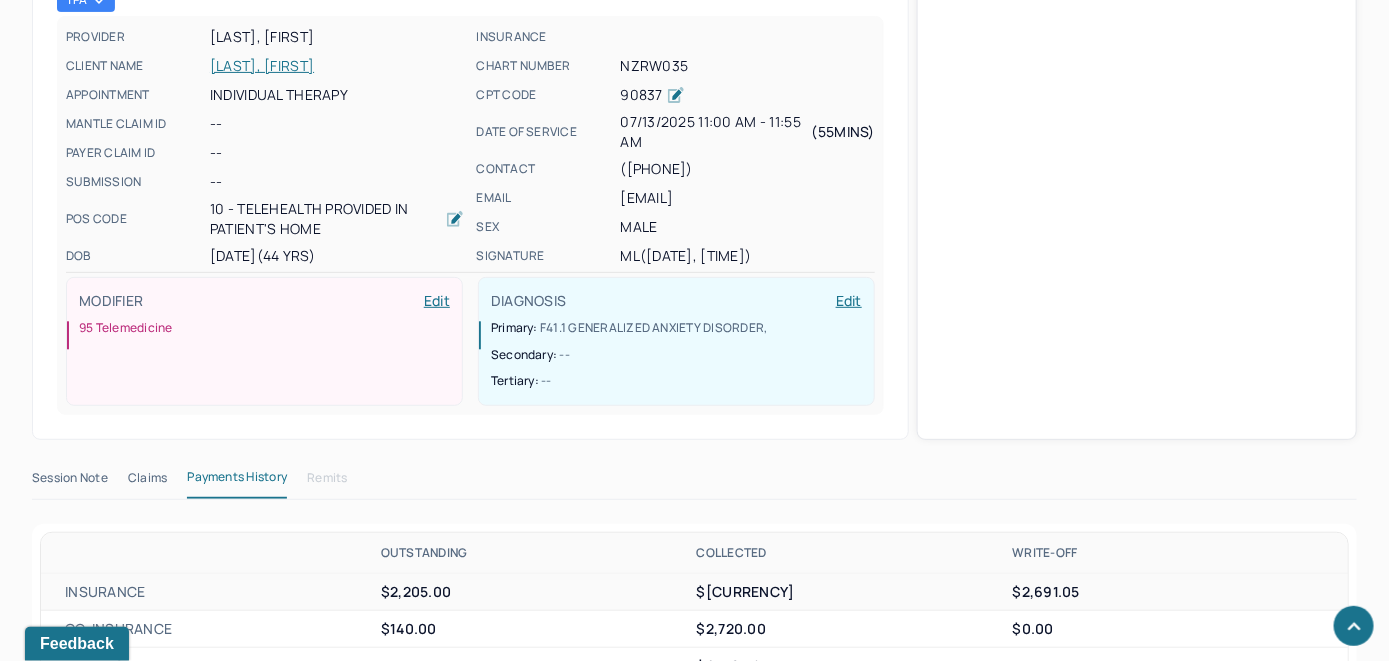 scroll, scrollTop: 713, scrollLeft: 0, axis: vertical 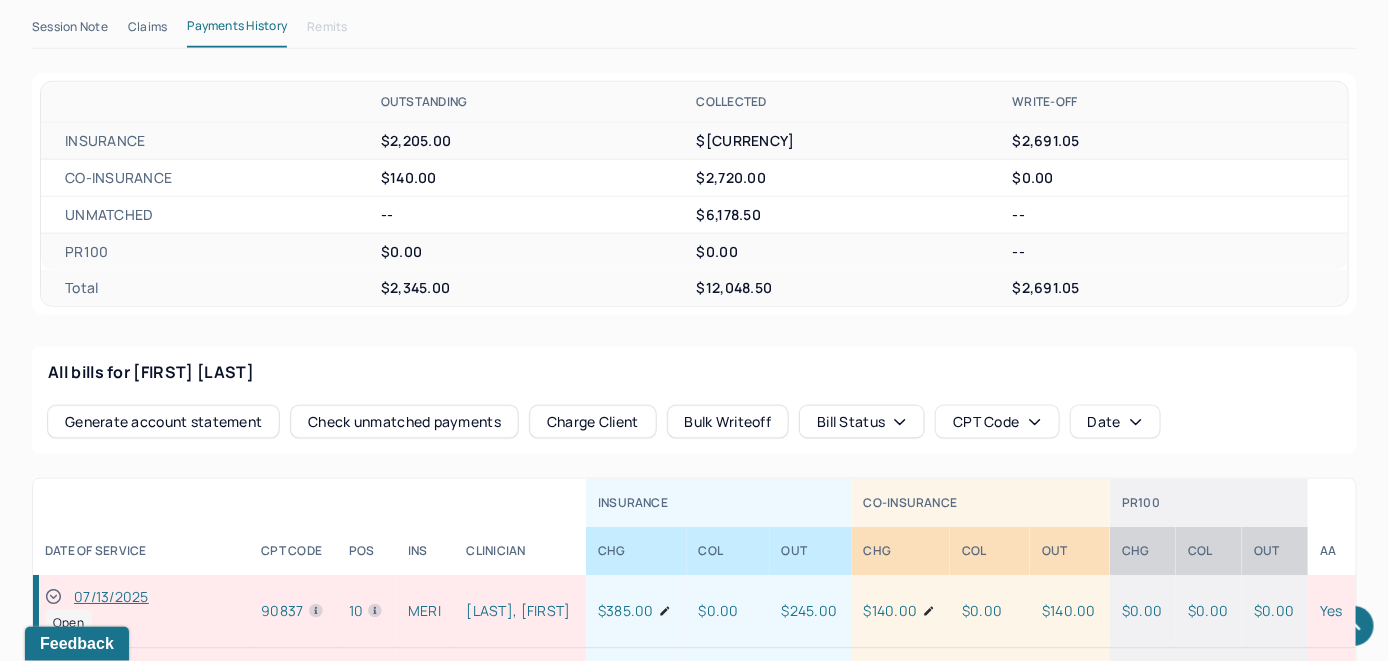 click on "Check unmatched payments" at bounding box center (404, 422) 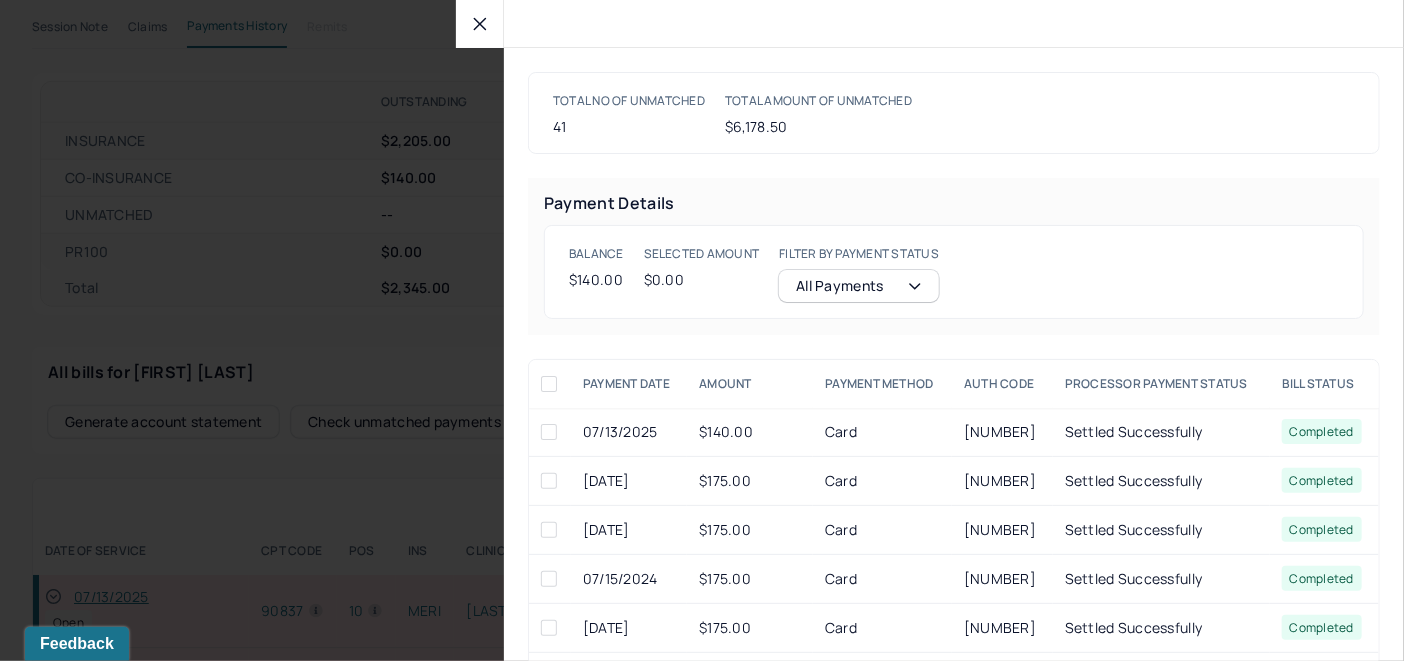 click at bounding box center [549, 432] 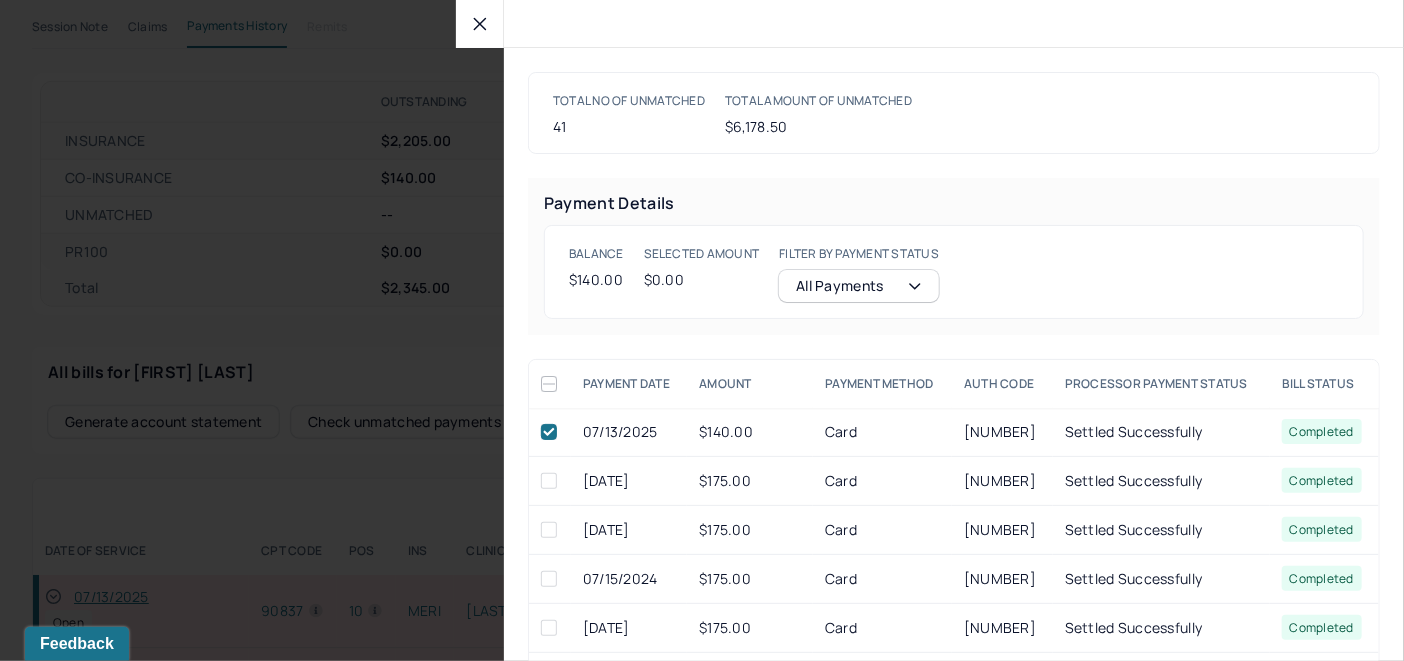 checkbox on "true" 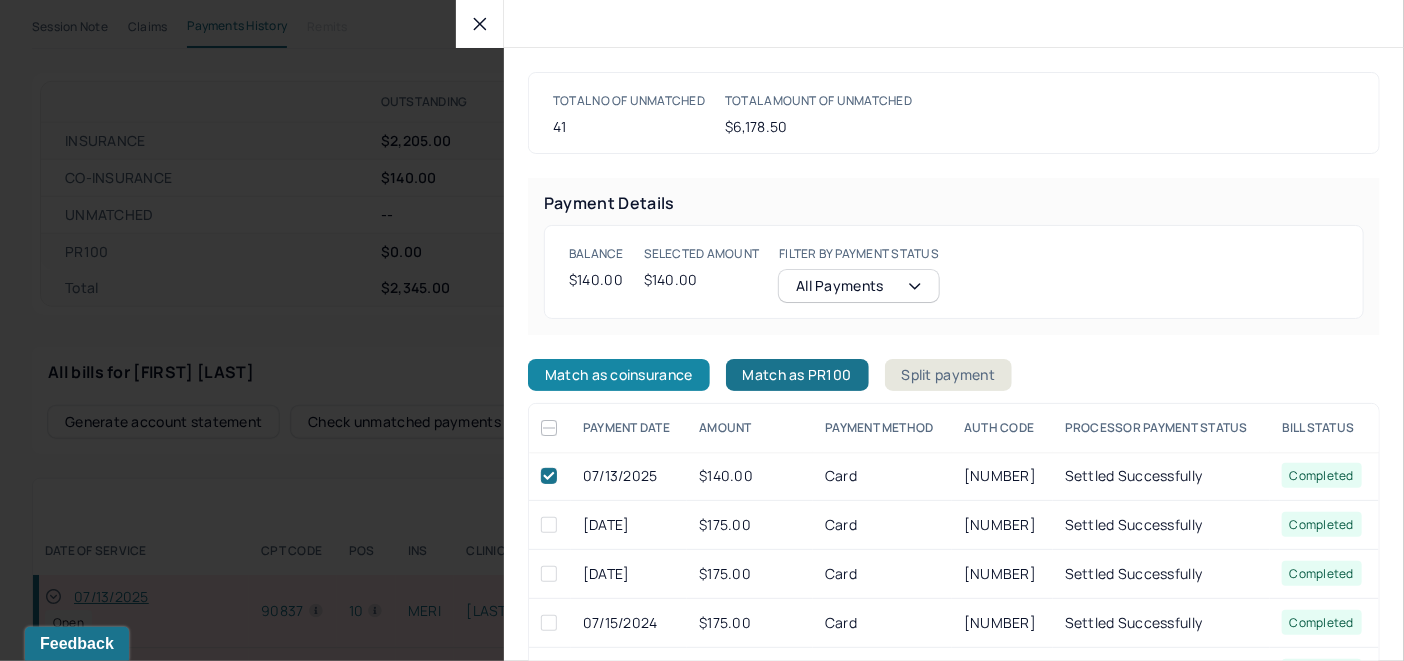 click on "Match as coinsurance" at bounding box center (619, 375) 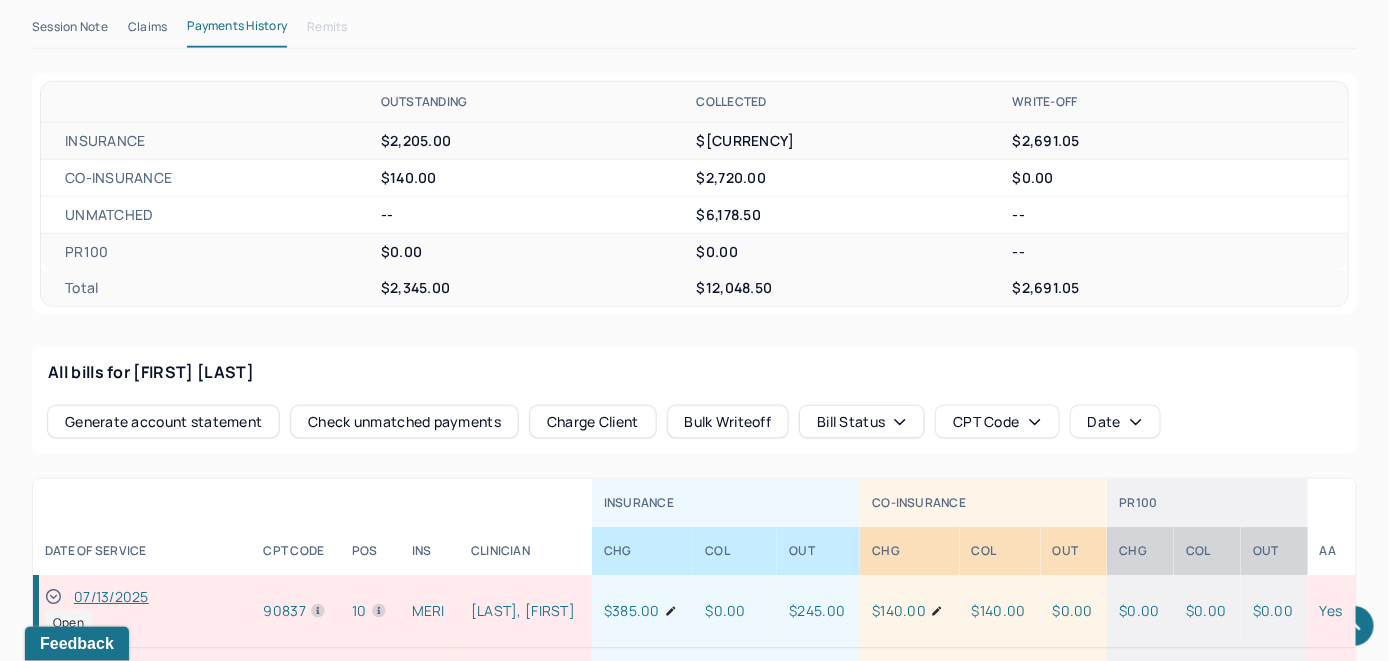 click on "Check unmatched payments" at bounding box center [404, 422] 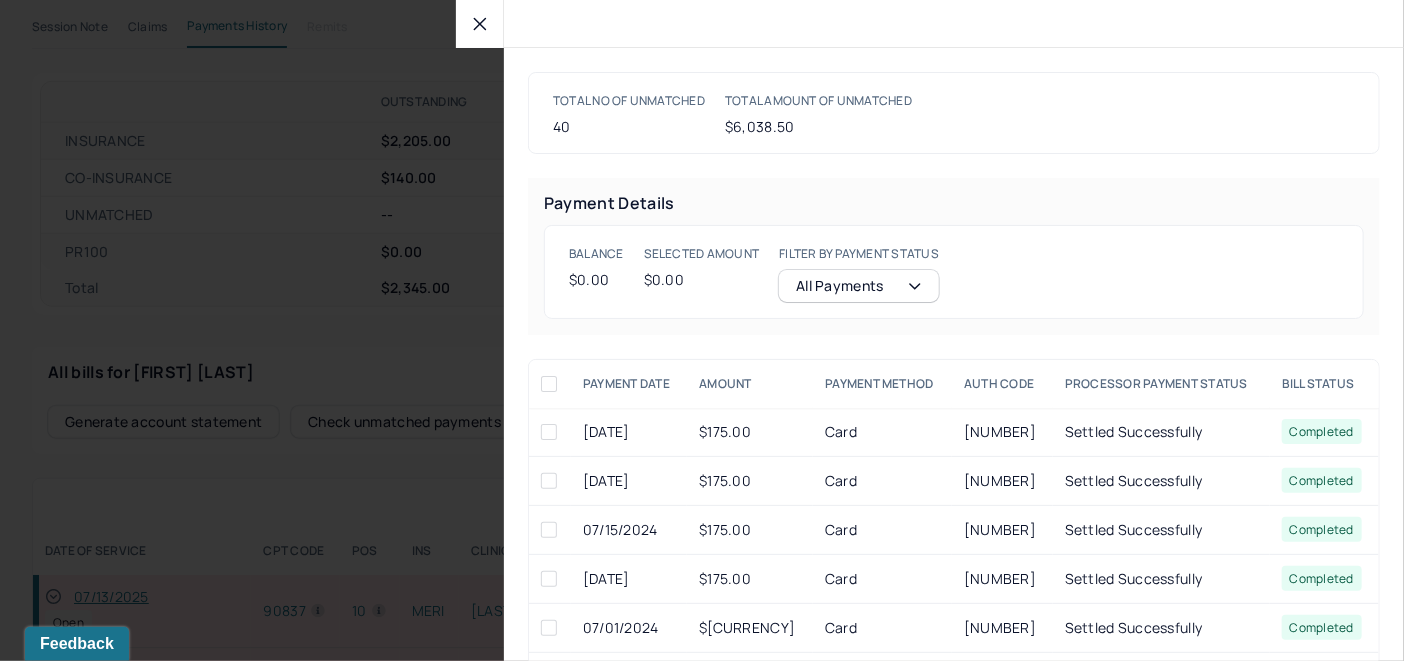 drag, startPoint x: 484, startPoint y: 27, endPoint x: 444, endPoint y: 91, distance: 75.47185 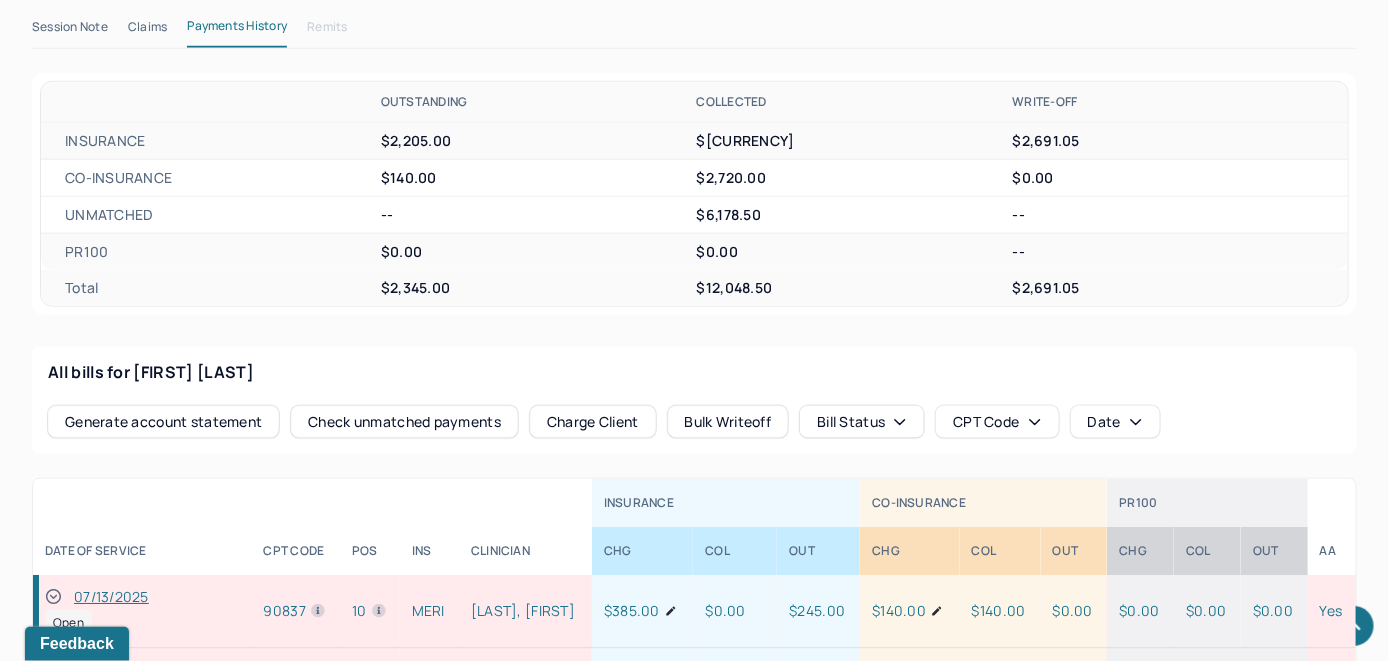 click on "Check unmatched payments" at bounding box center [404, 422] 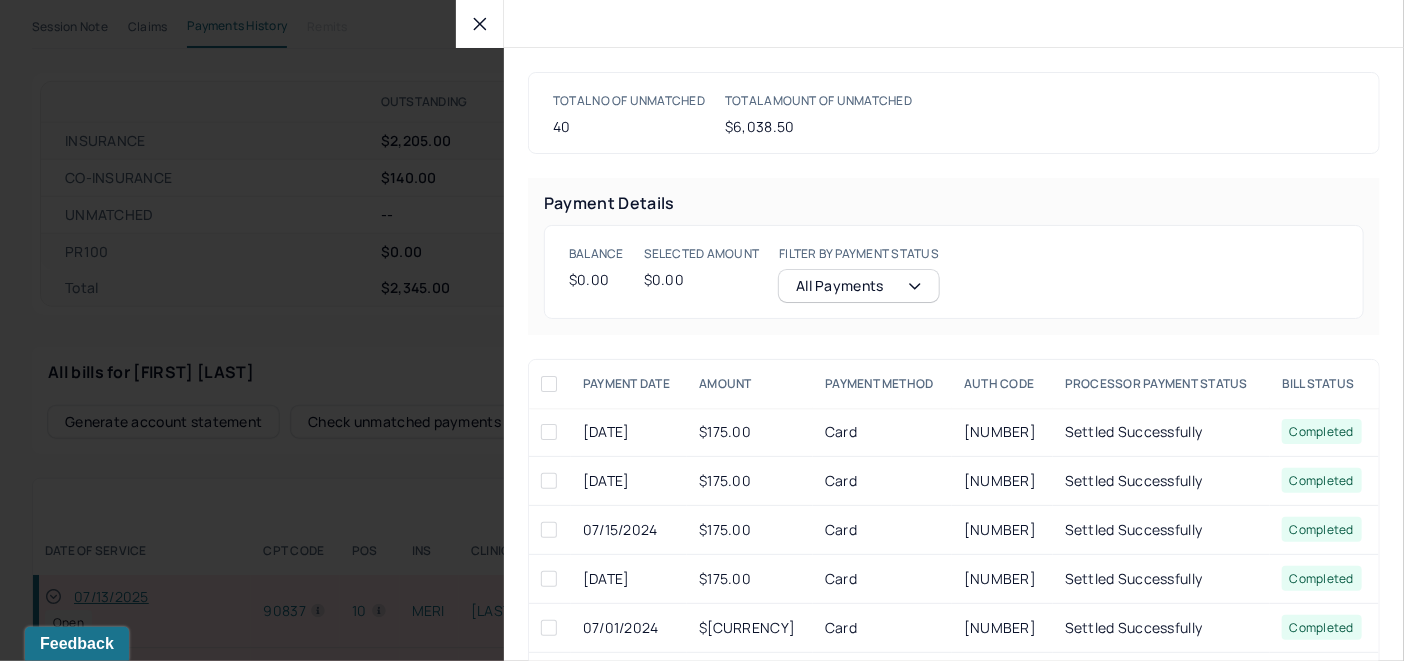 click at bounding box center [480, 24] 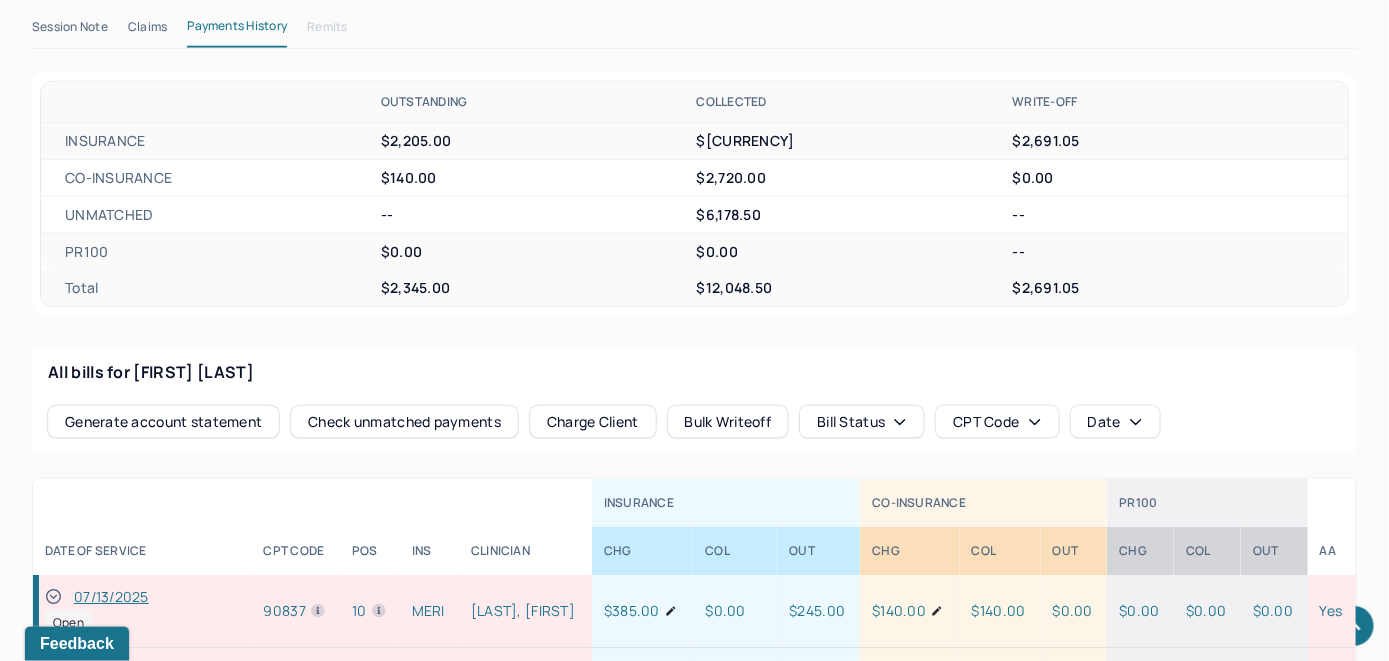 scroll, scrollTop: 913, scrollLeft: 0, axis: vertical 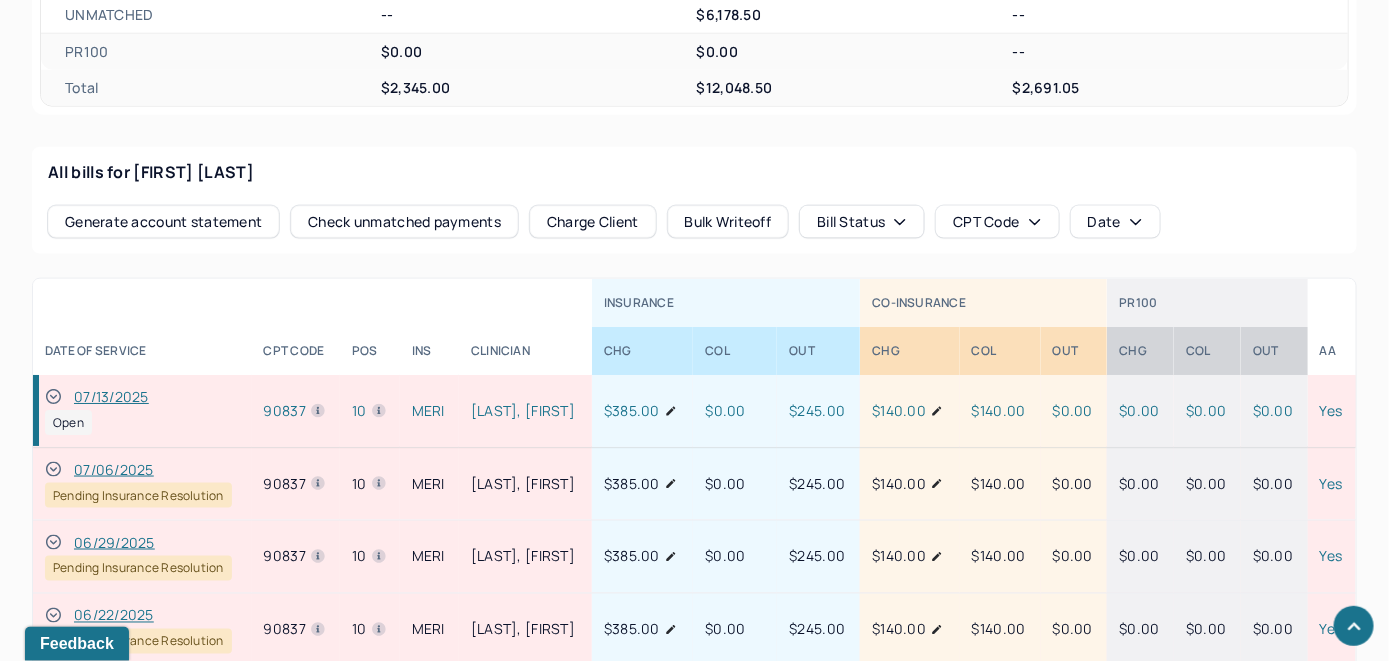 click 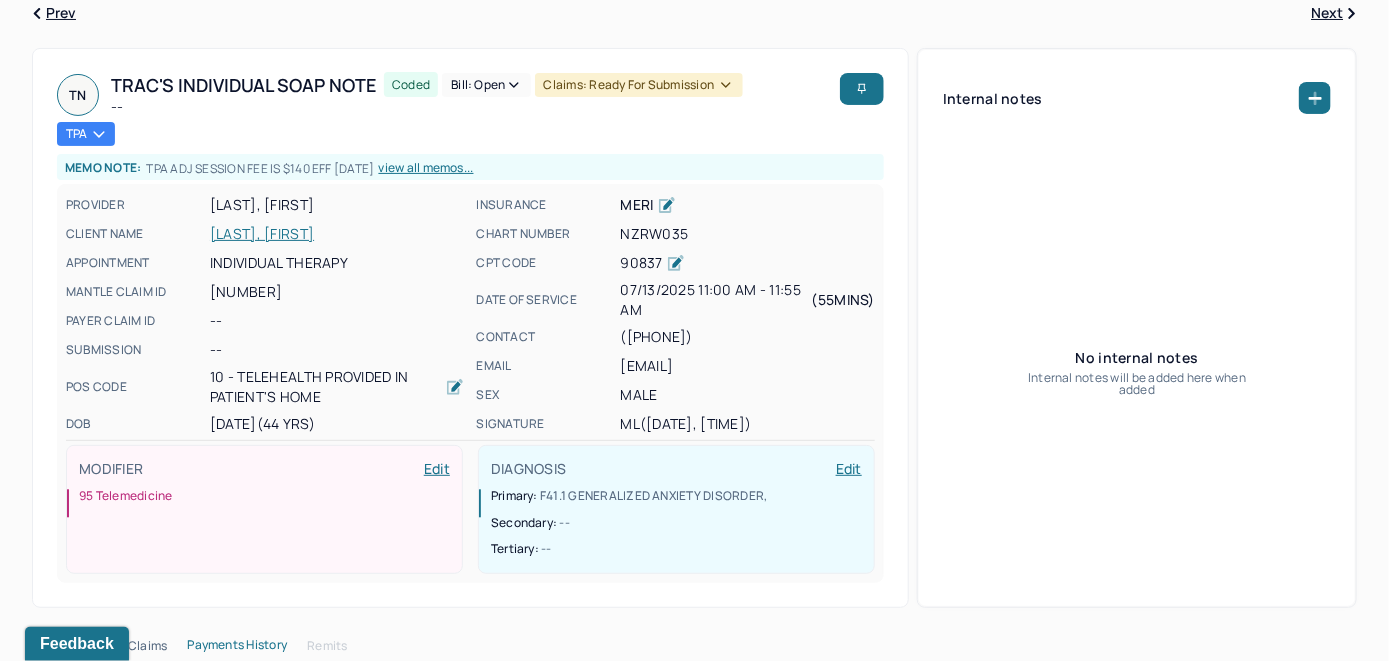 scroll, scrollTop: 13, scrollLeft: 0, axis: vertical 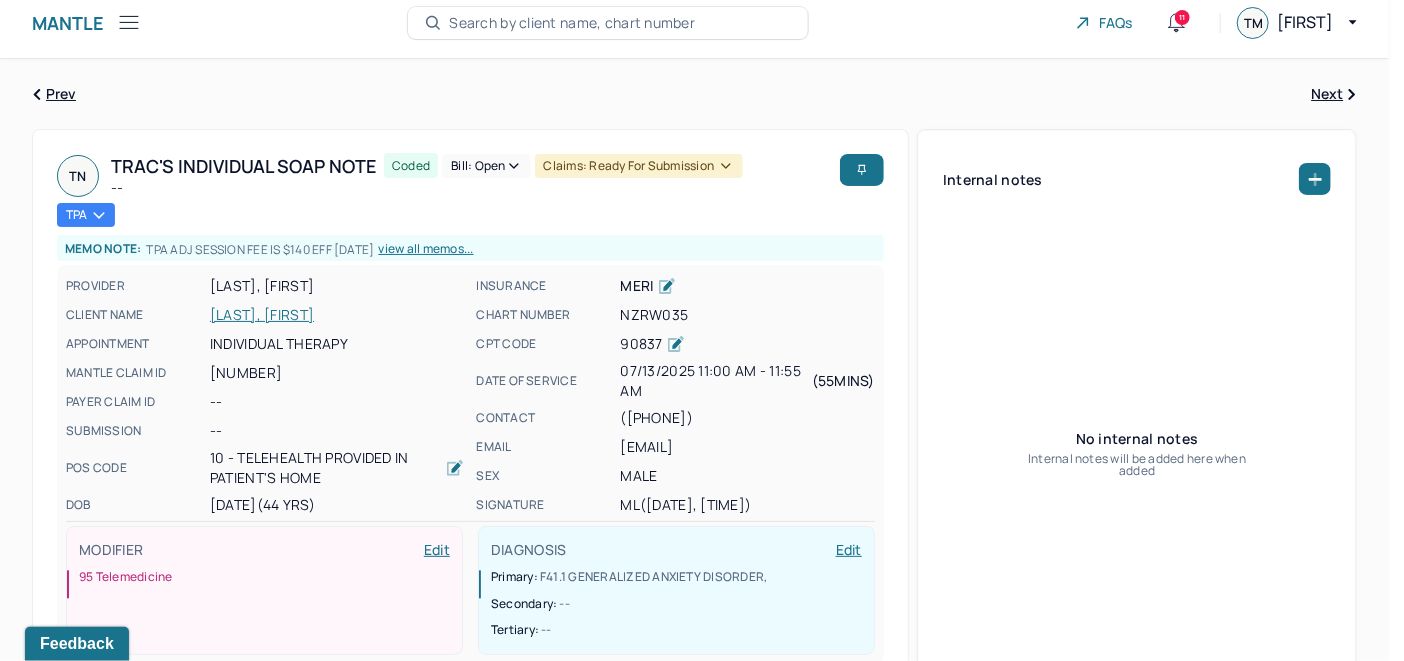 click on "Bill: Open" at bounding box center (486, 166) 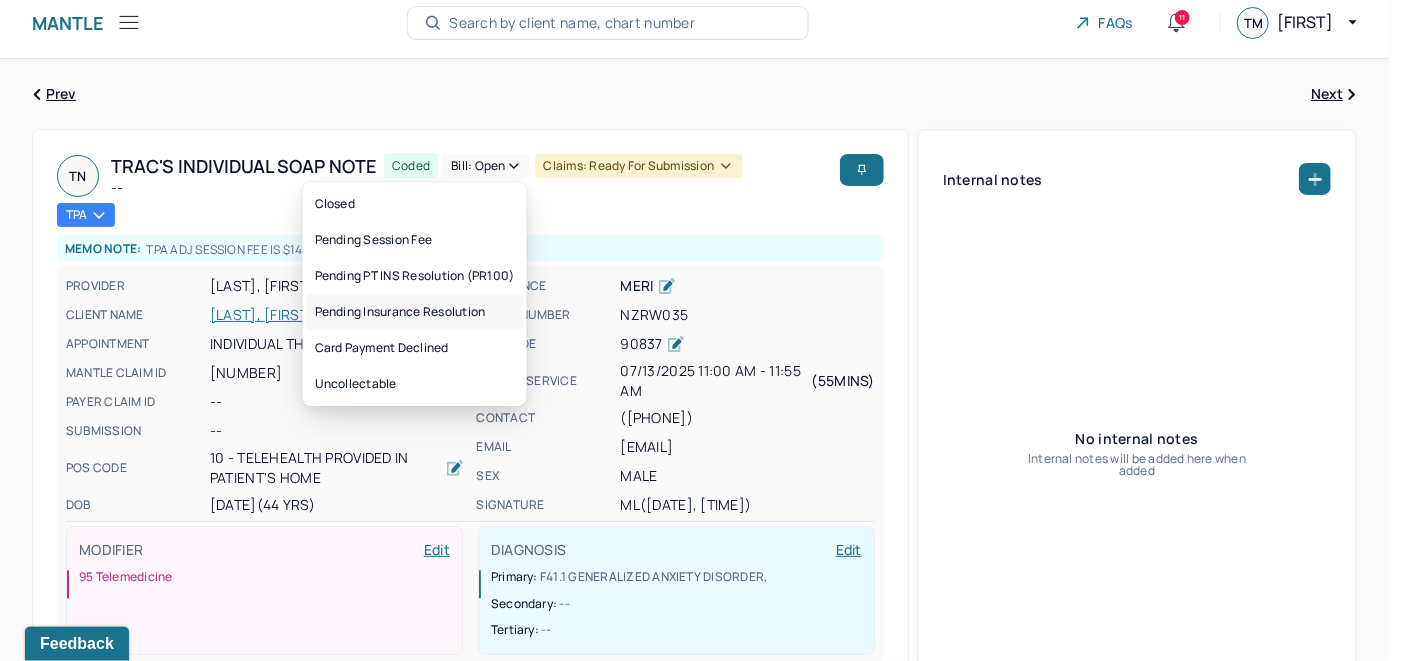 click on "Pending Insurance Resolution" at bounding box center (415, 312) 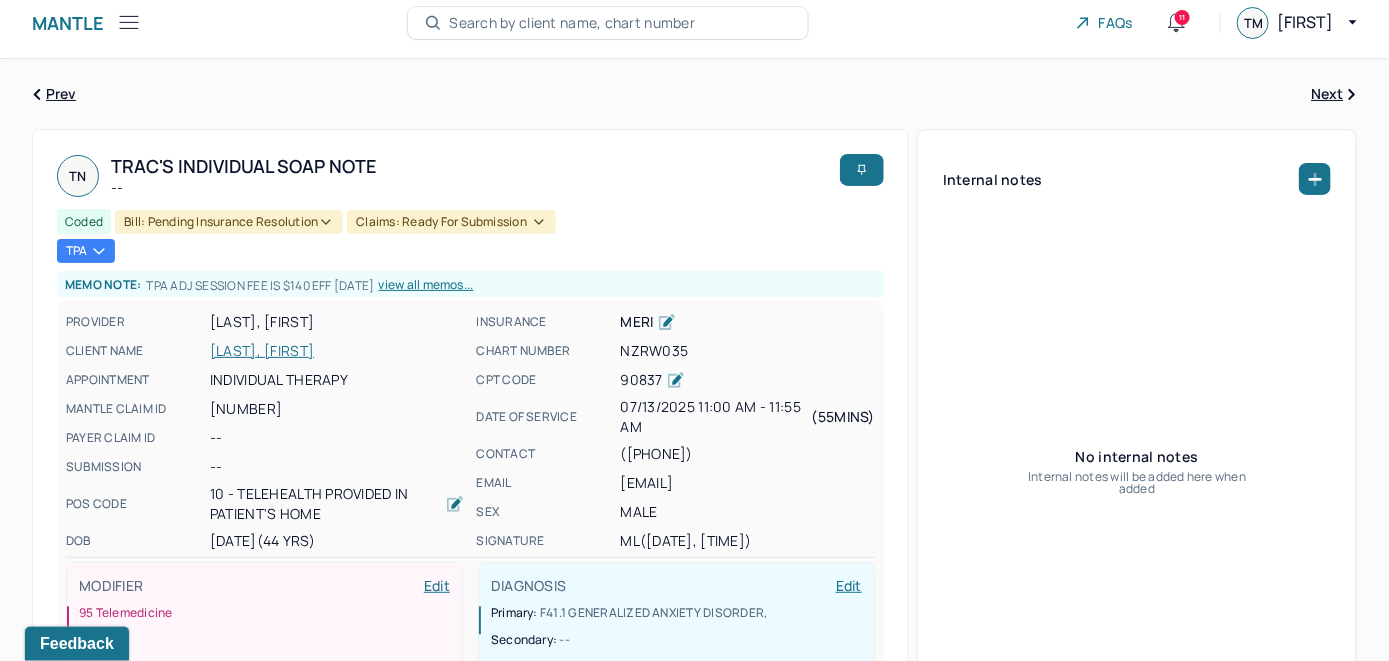 click on "Search by client name, chart number" at bounding box center [572, 23] 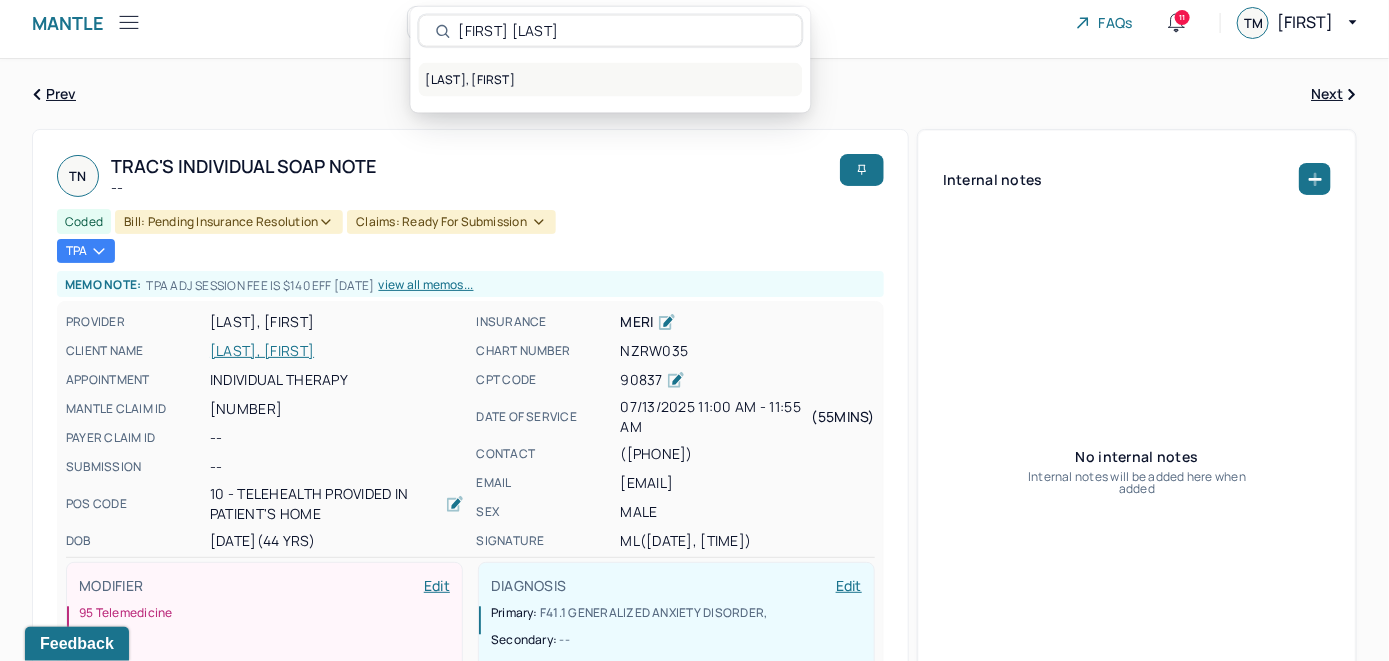 type on "[FIRST] [LAST]" 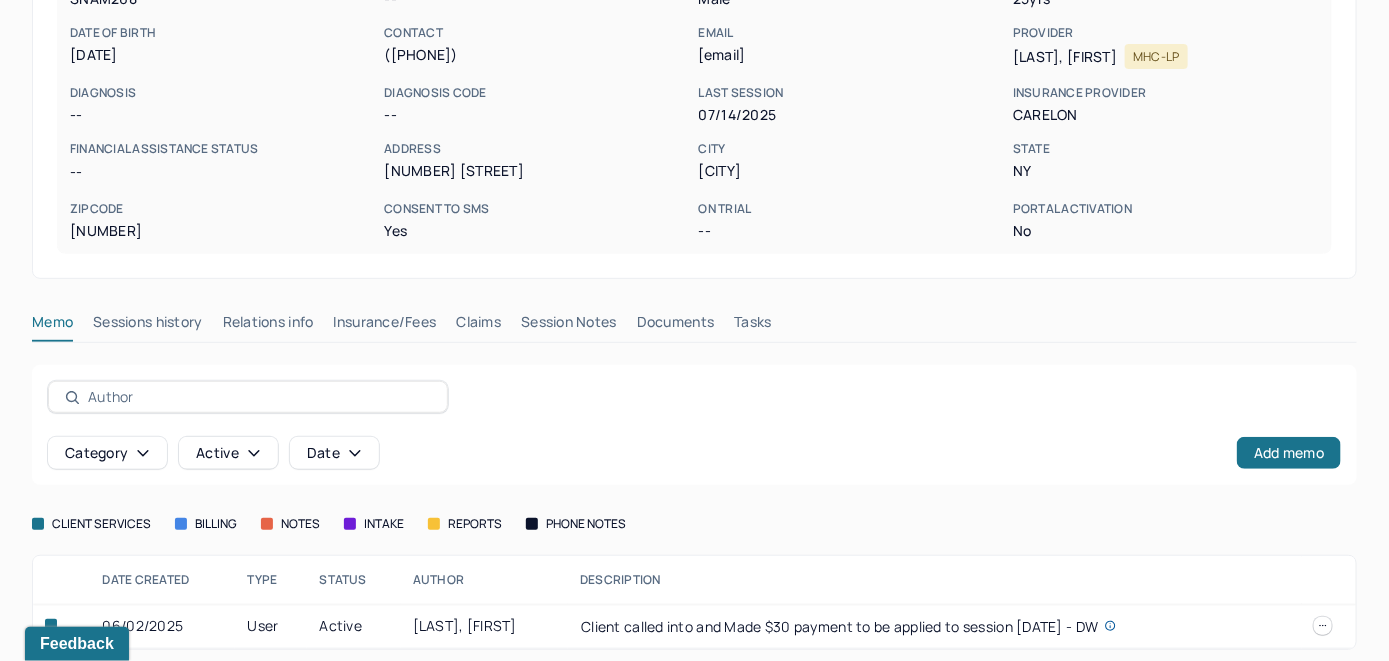 scroll, scrollTop: 261, scrollLeft: 0, axis: vertical 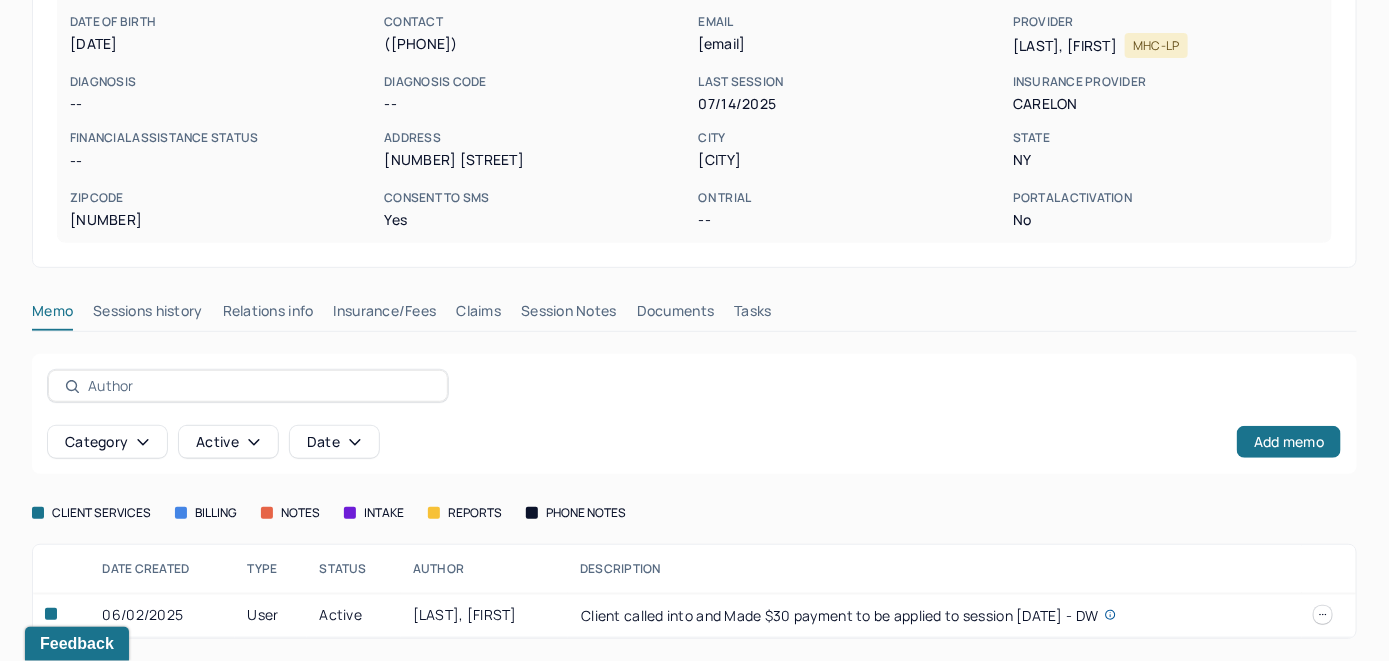 click on "Insurance/Fees" at bounding box center (385, 315) 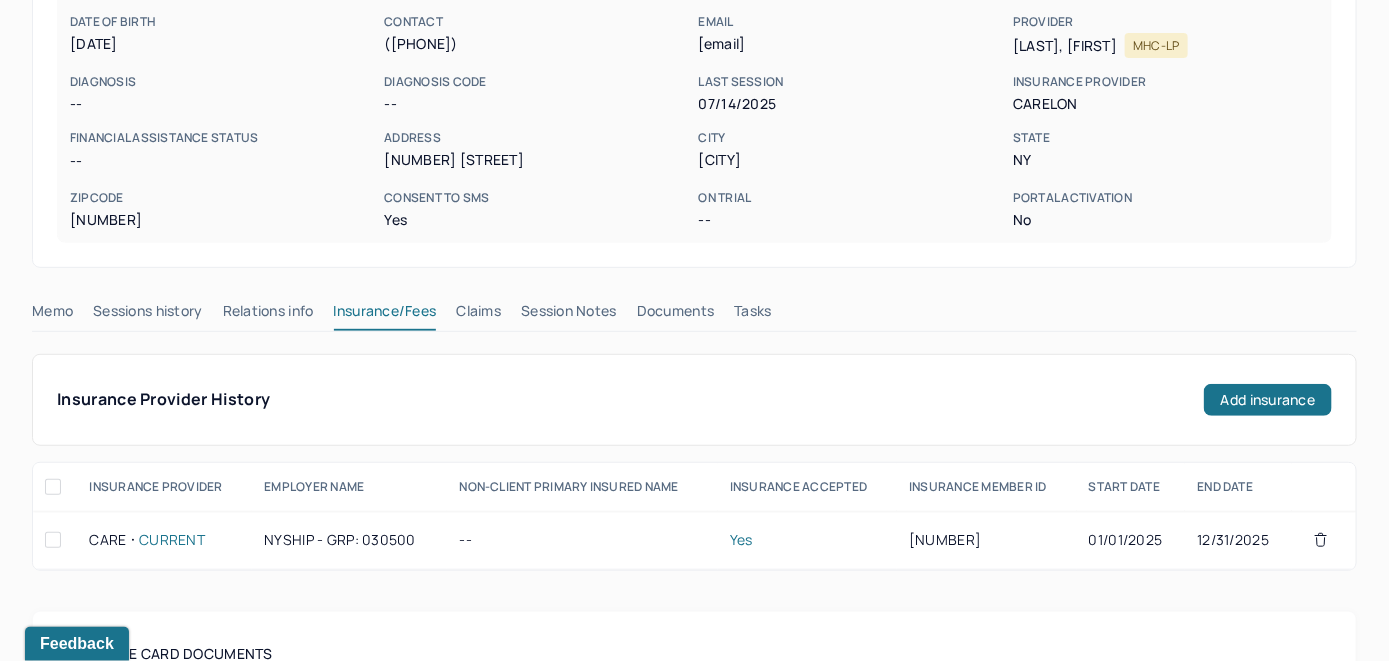 click on "Claims" at bounding box center [478, 315] 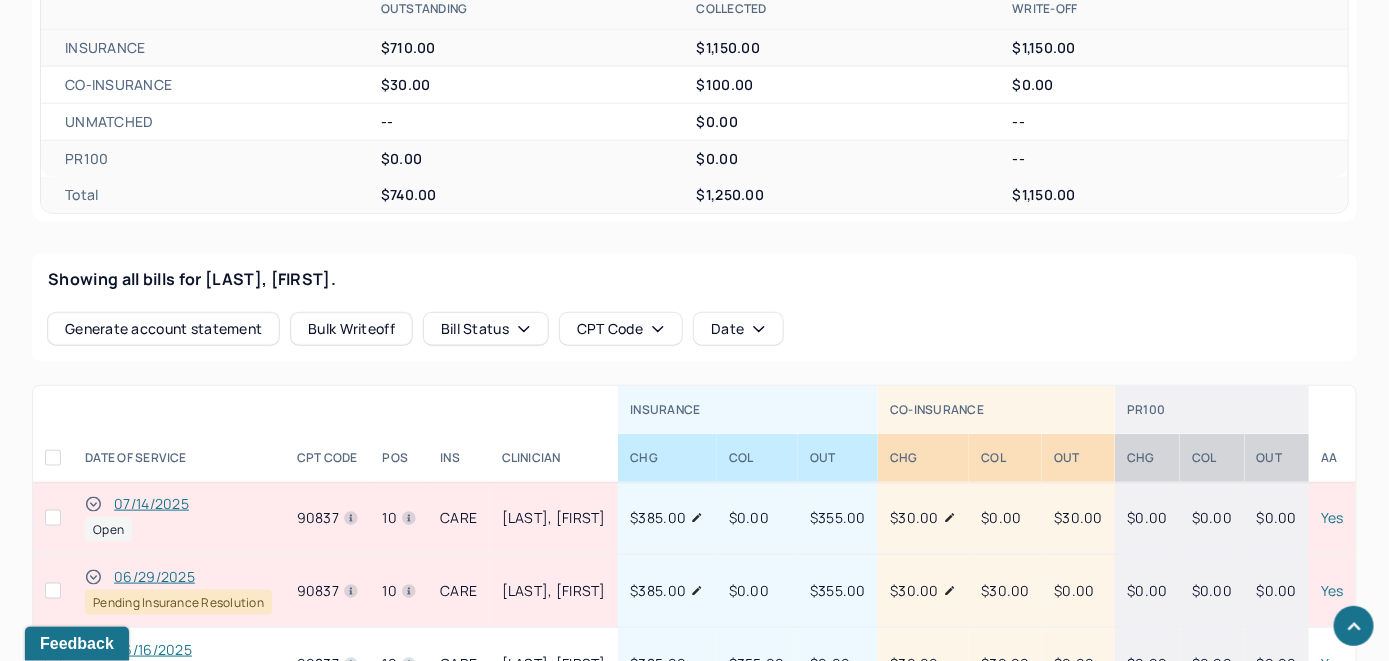 scroll, scrollTop: 745, scrollLeft: 0, axis: vertical 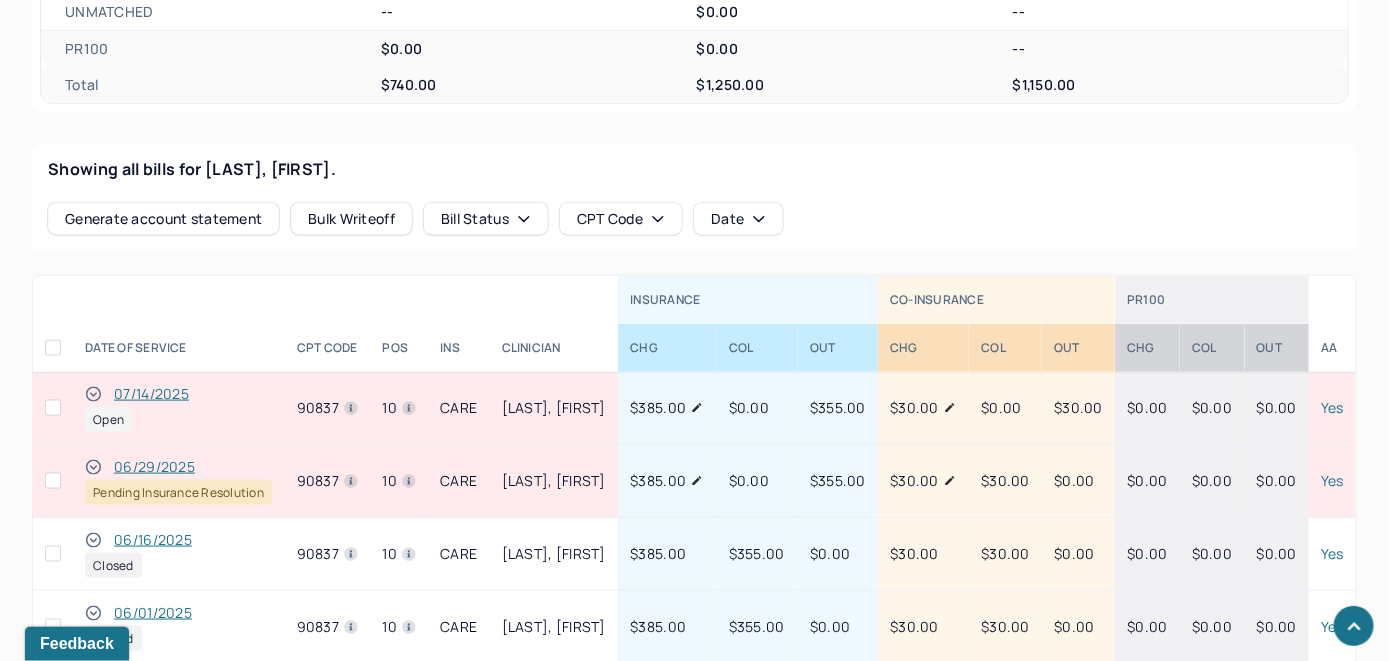 click on "07/14/2025" at bounding box center (151, 394) 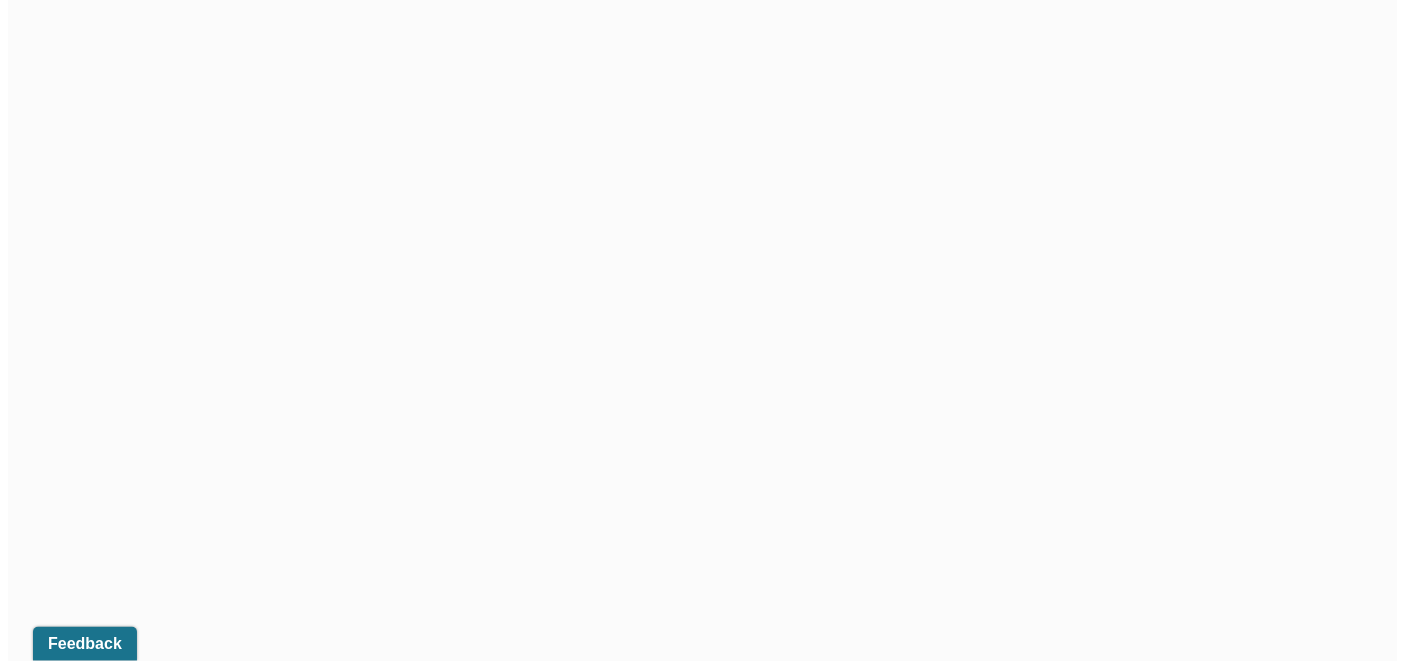 scroll, scrollTop: 673, scrollLeft: 0, axis: vertical 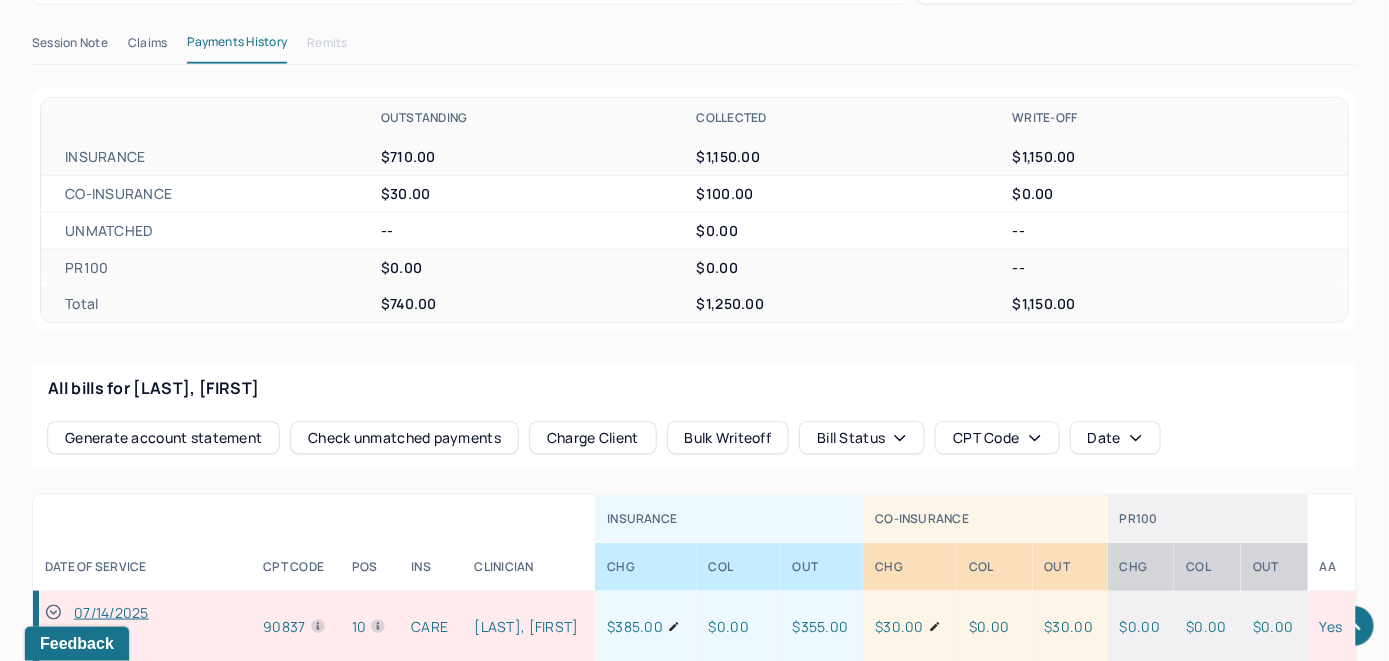 click on "Check unmatched payments" at bounding box center [404, 438] 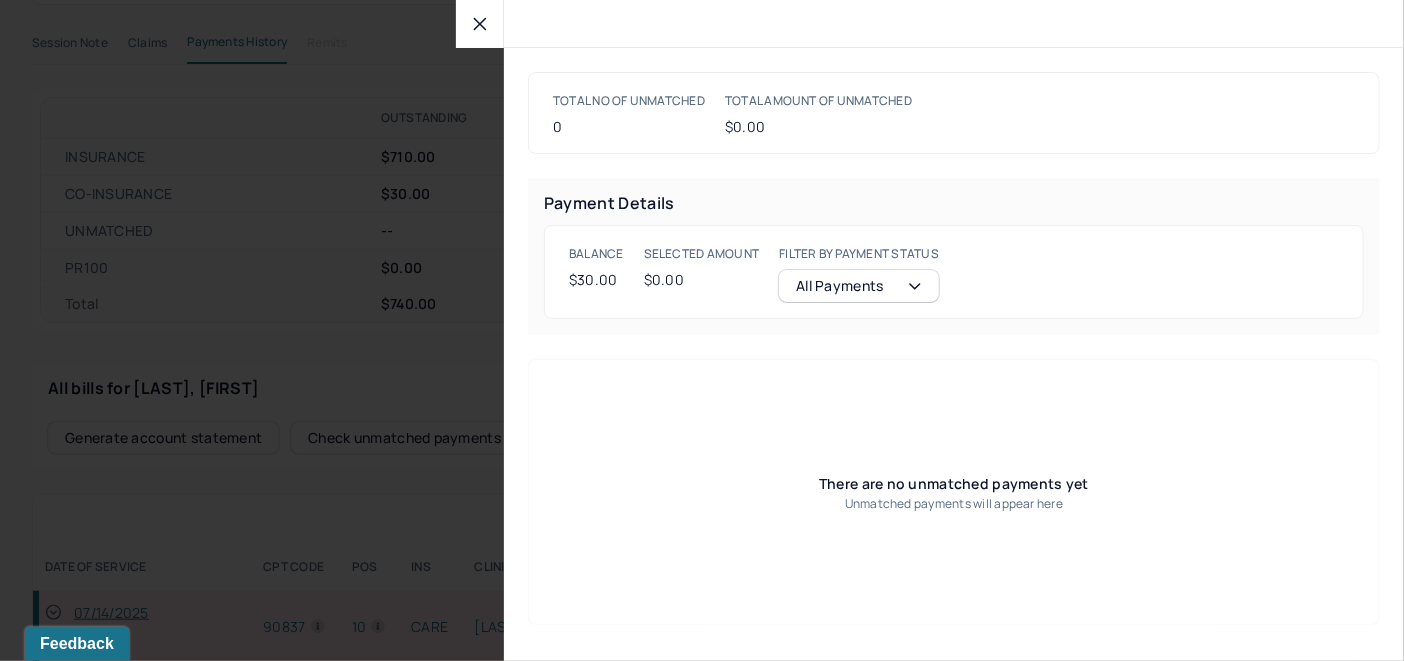 drag, startPoint x: 493, startPoint y: 27, endPoint x: 492, endPoint y: 41, distance: 14.035668 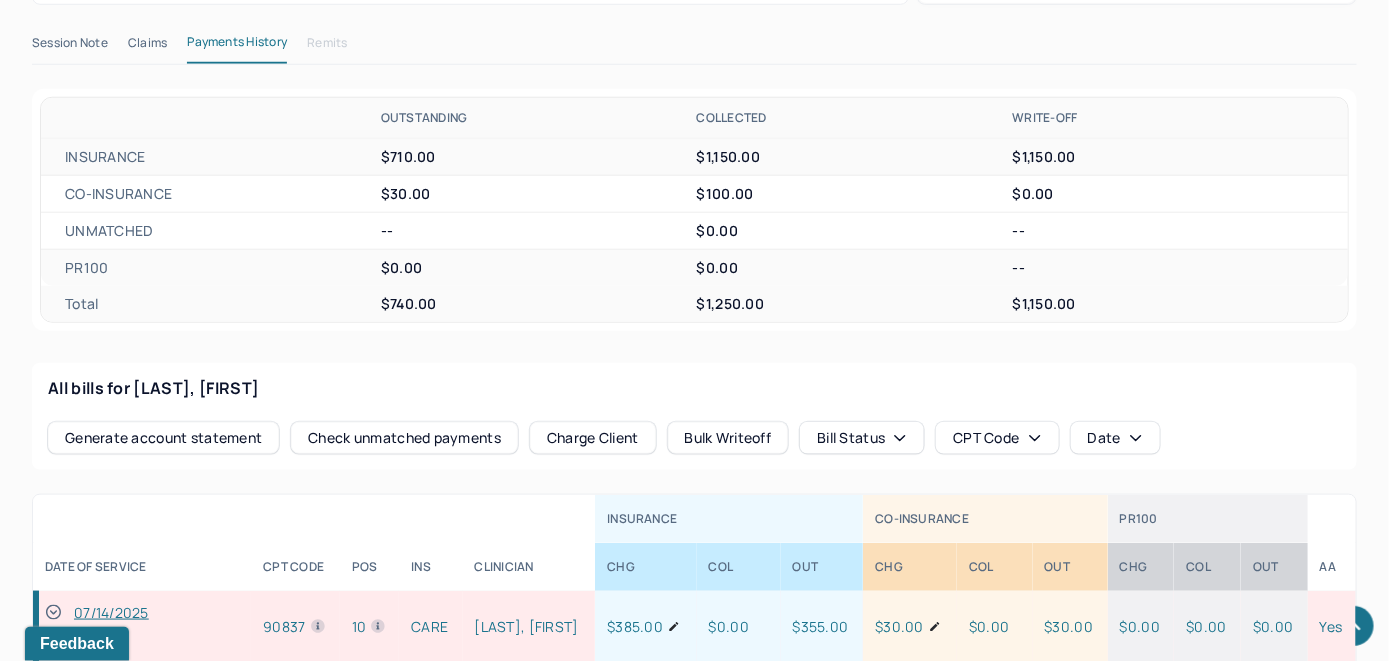 click on "Charge Client" at bounding box center [593, 438] 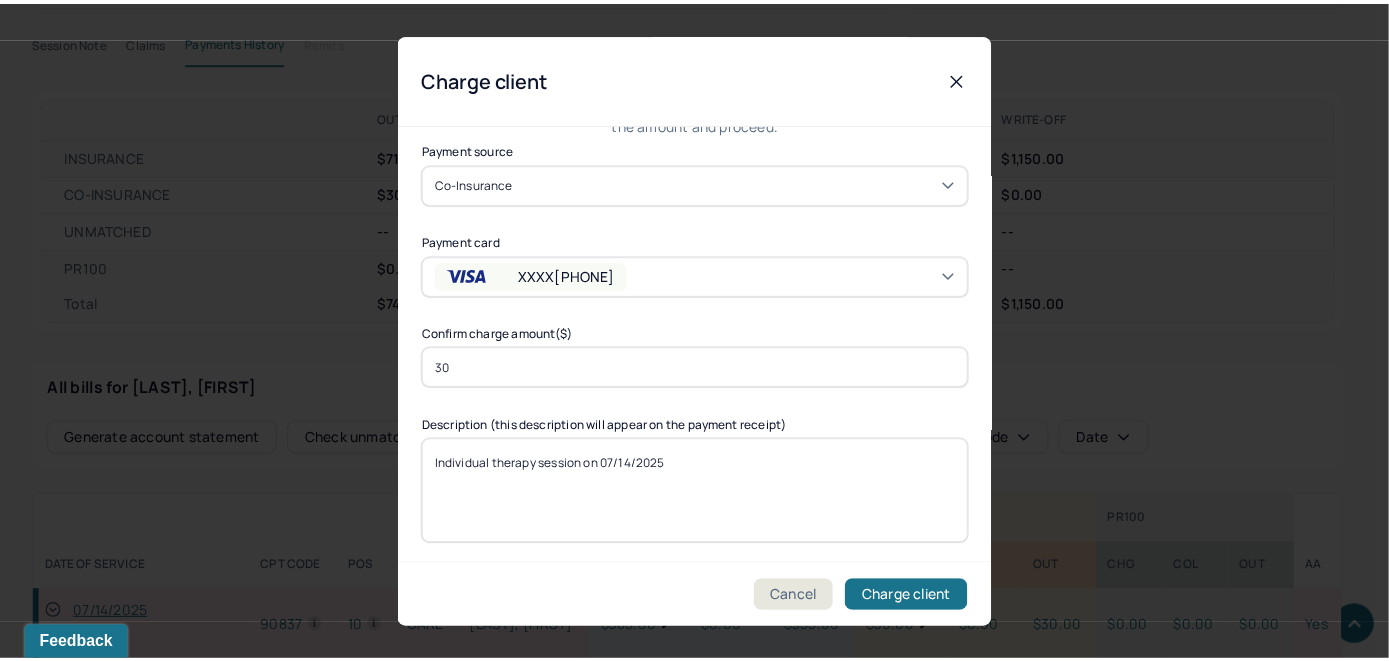 scroll, scrollTop: 121, scrollLeft: 0, axis: vertical 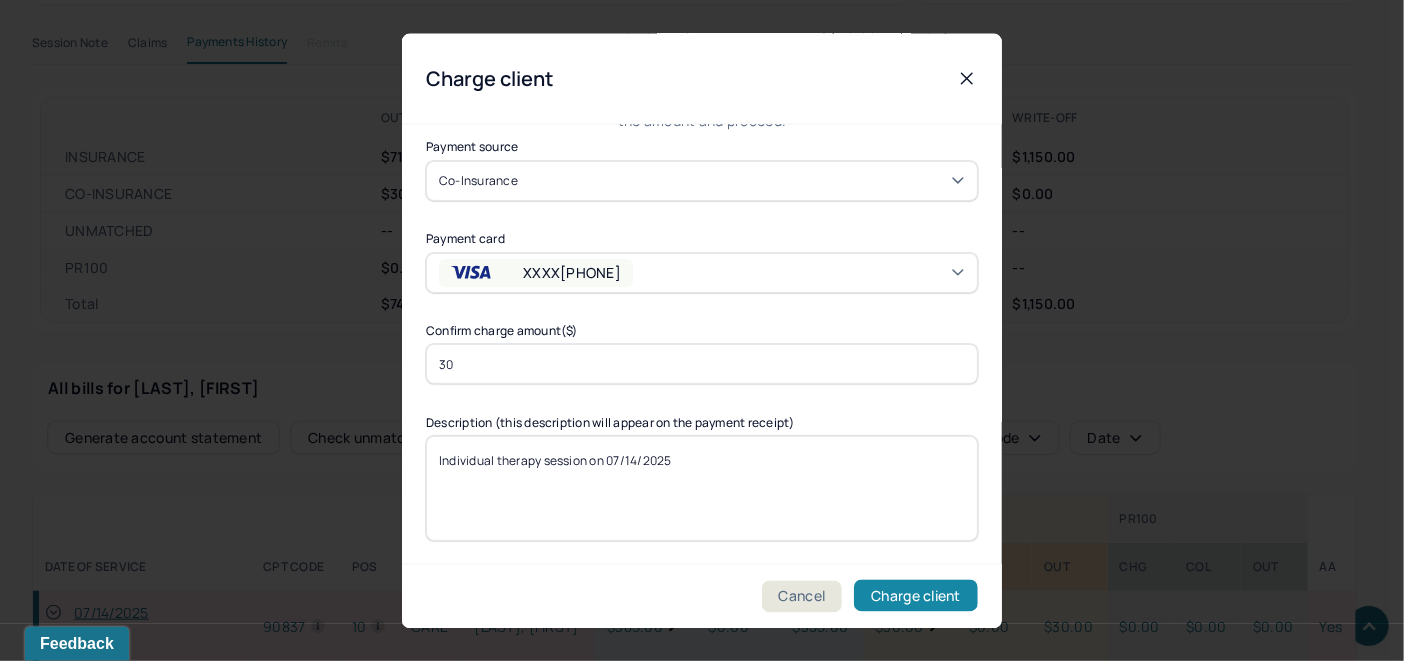 click on "Charge client" at bounding box center (916, 596) 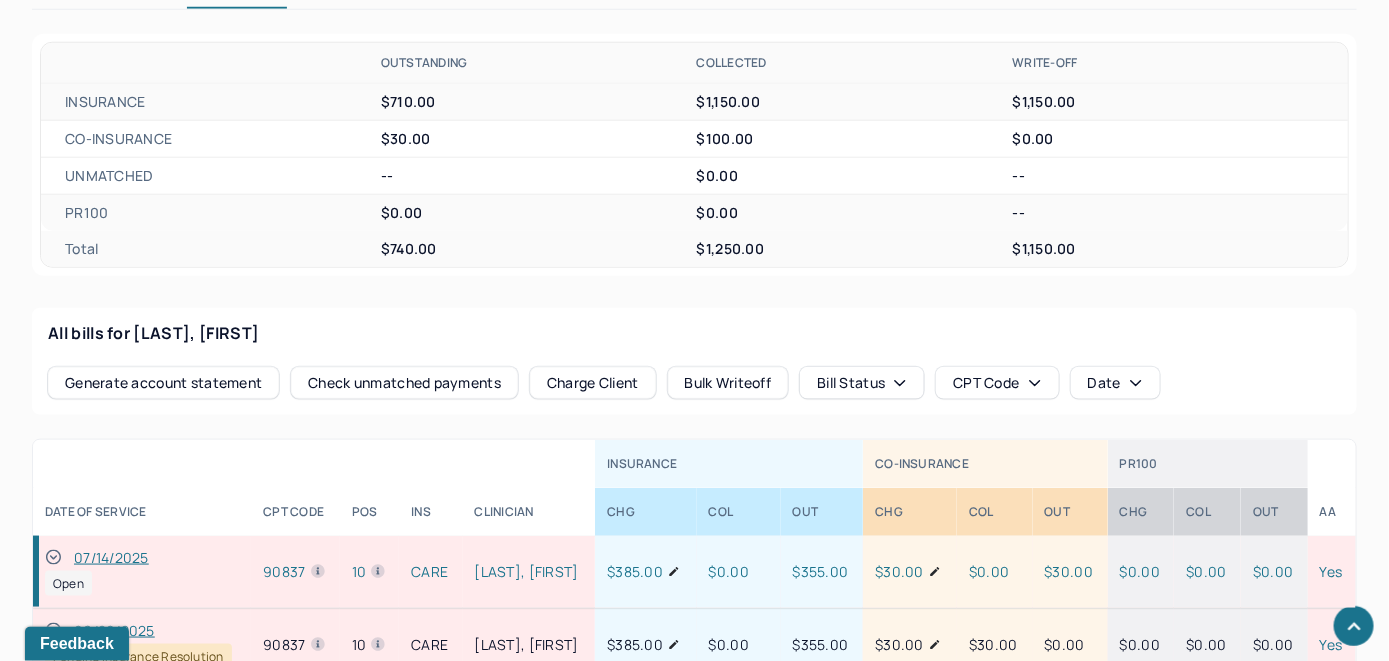 scroll, scrollTop: 973, scrollLeft: 0, axis: vertical 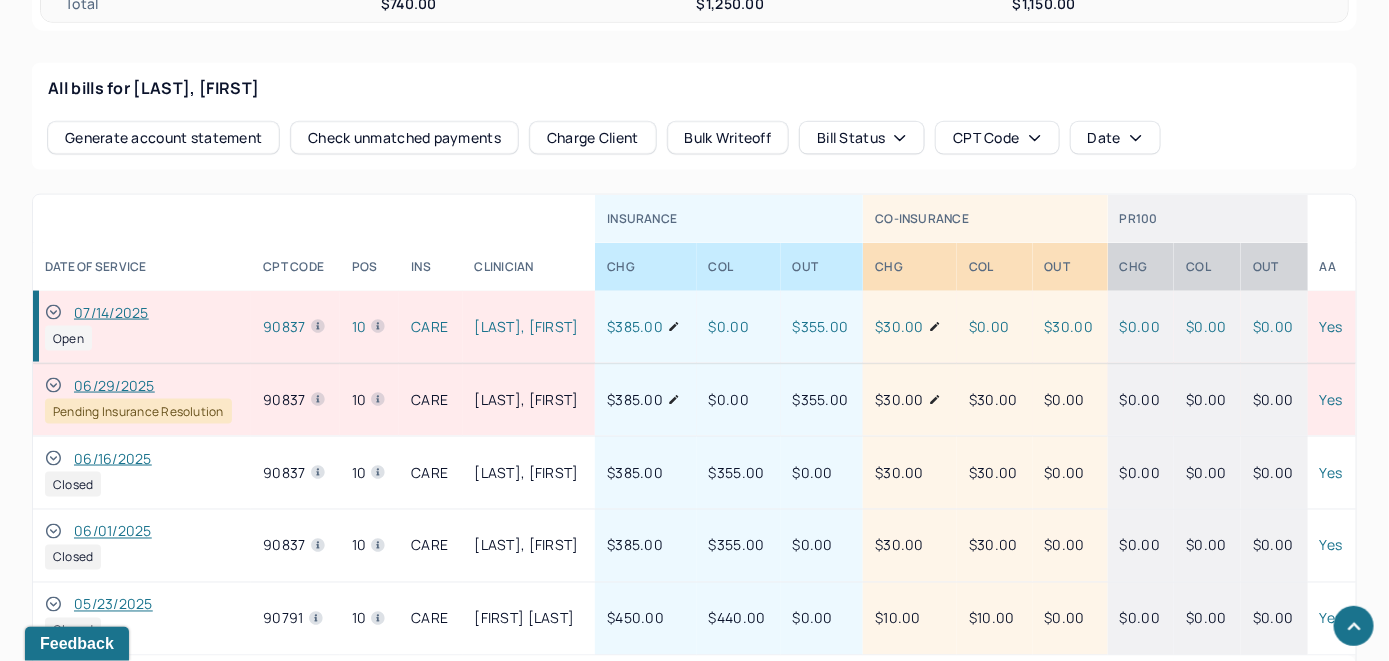 click at bounding box center [53, 313] 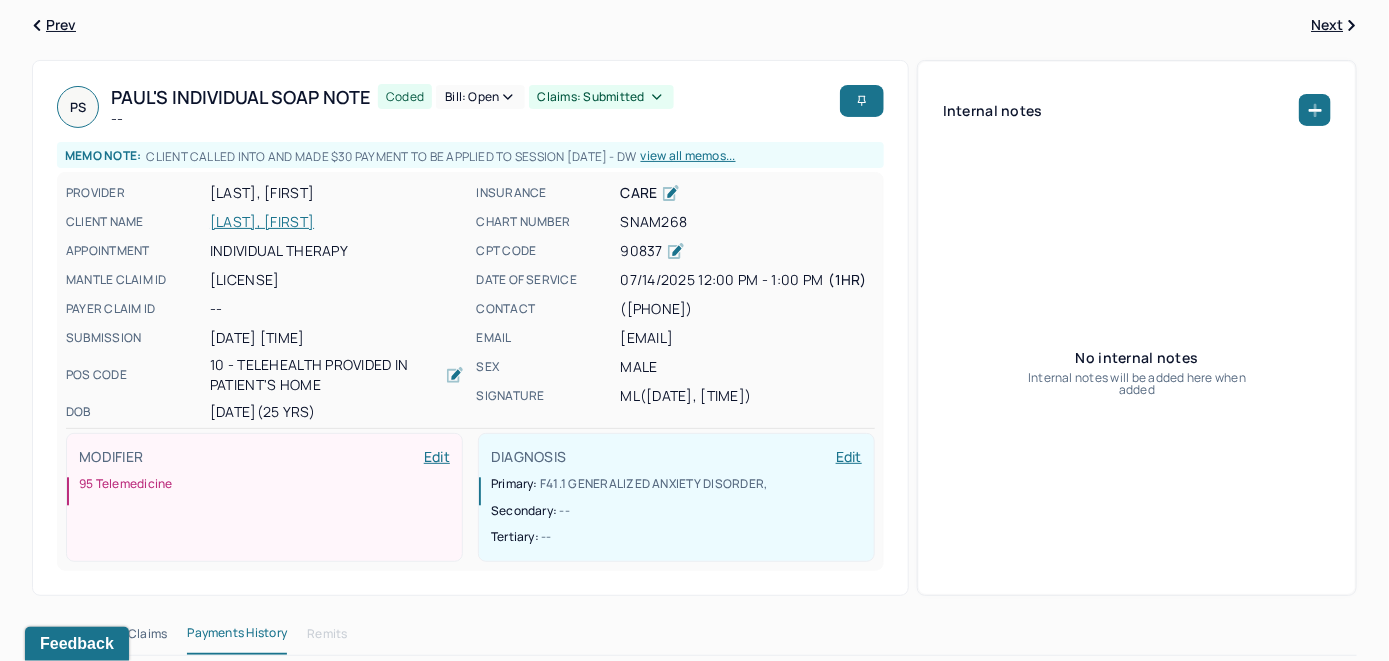 scroll, scrollTop: 0, scrollLeft: 0, axis: both 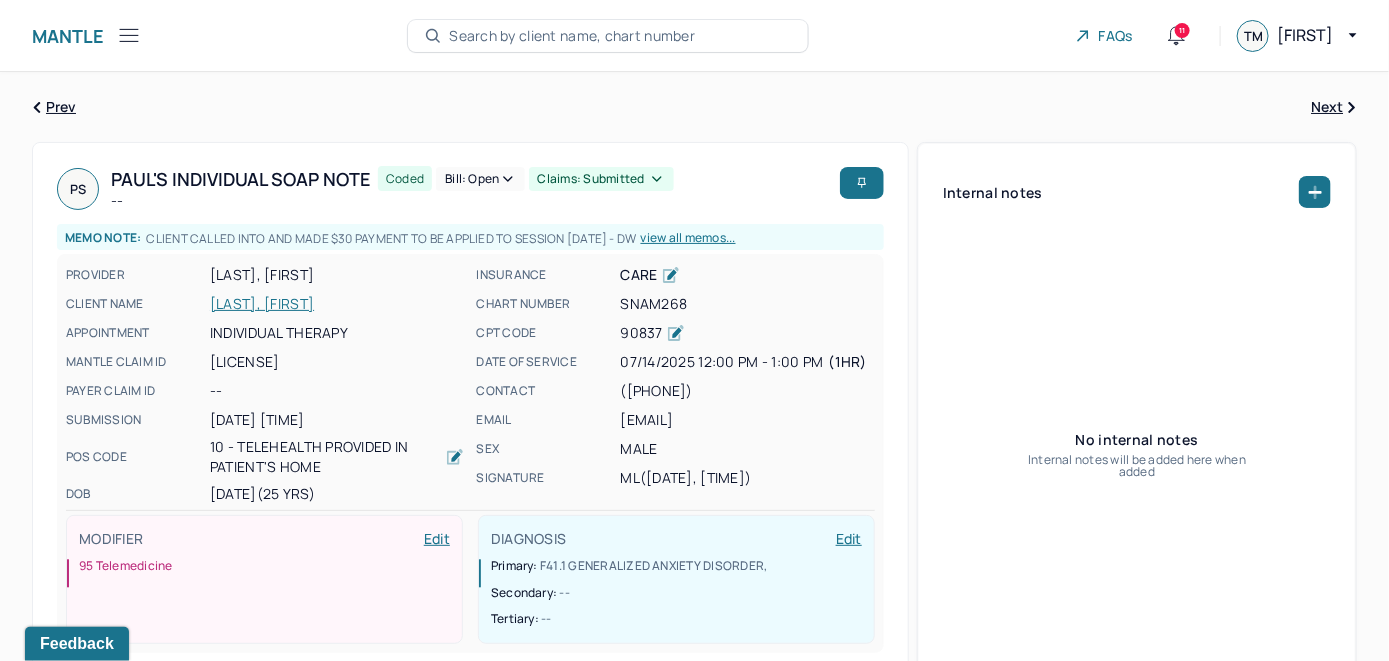 click 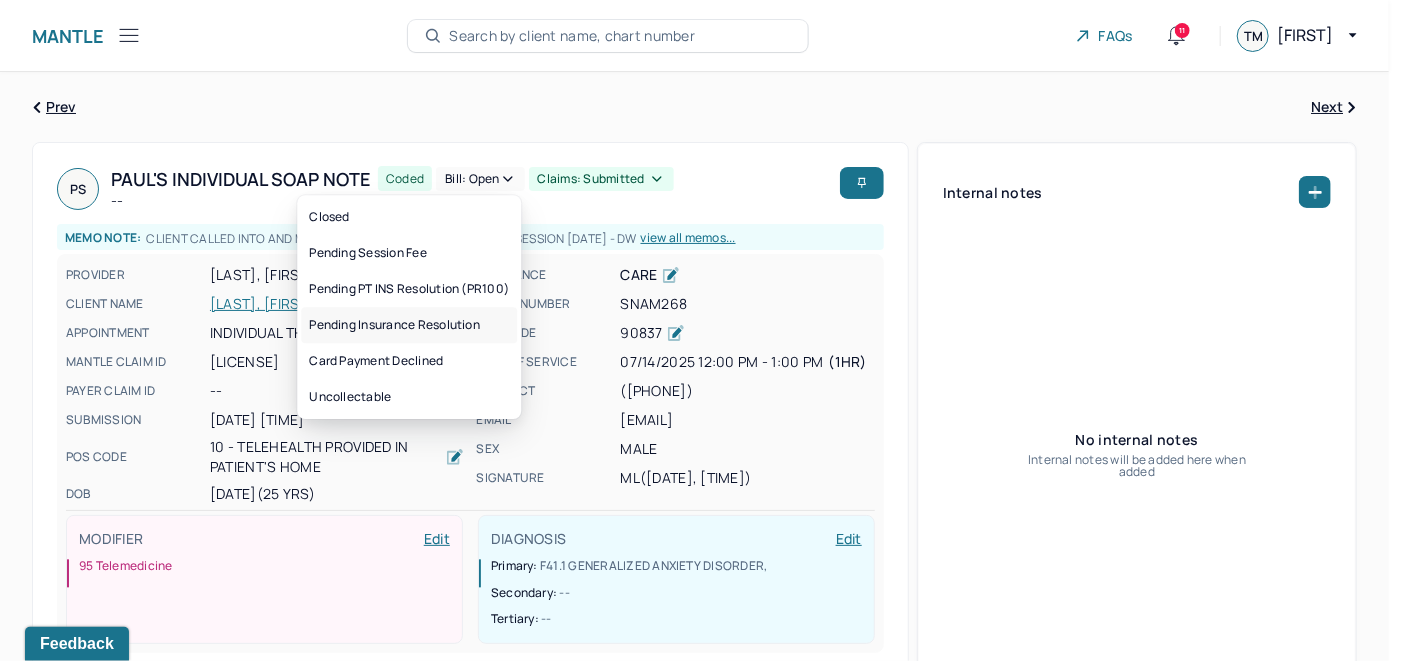 click on "Pending Insurance Resolution" at bounding box center (409, 325) 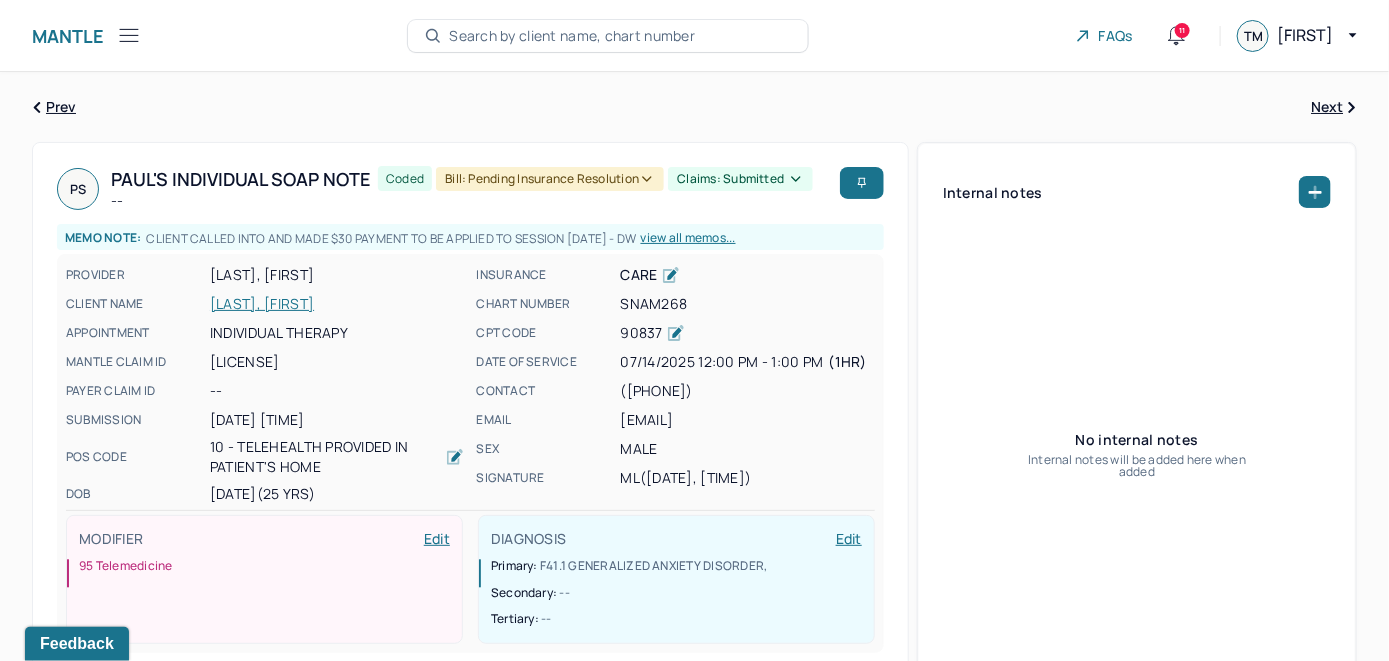 click on "Search by client name, chart number" at bounding box center [572, 36] 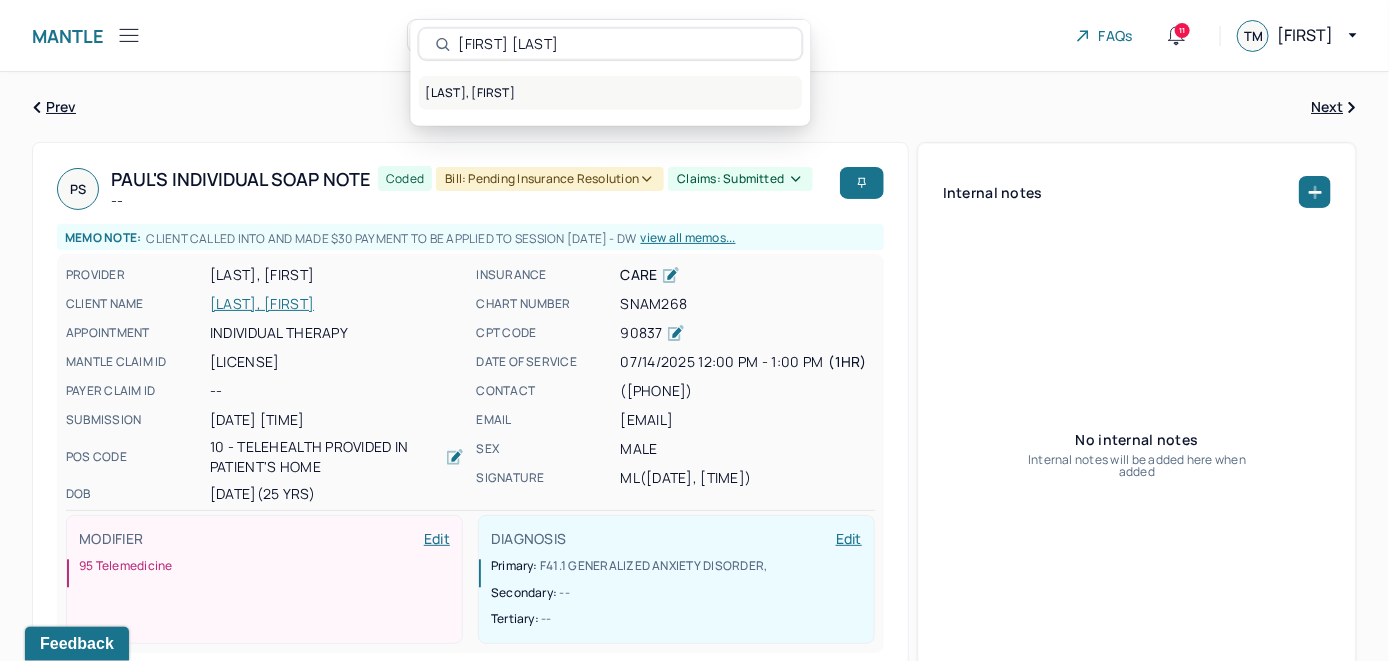 type on "[FIRST] [LAST]" 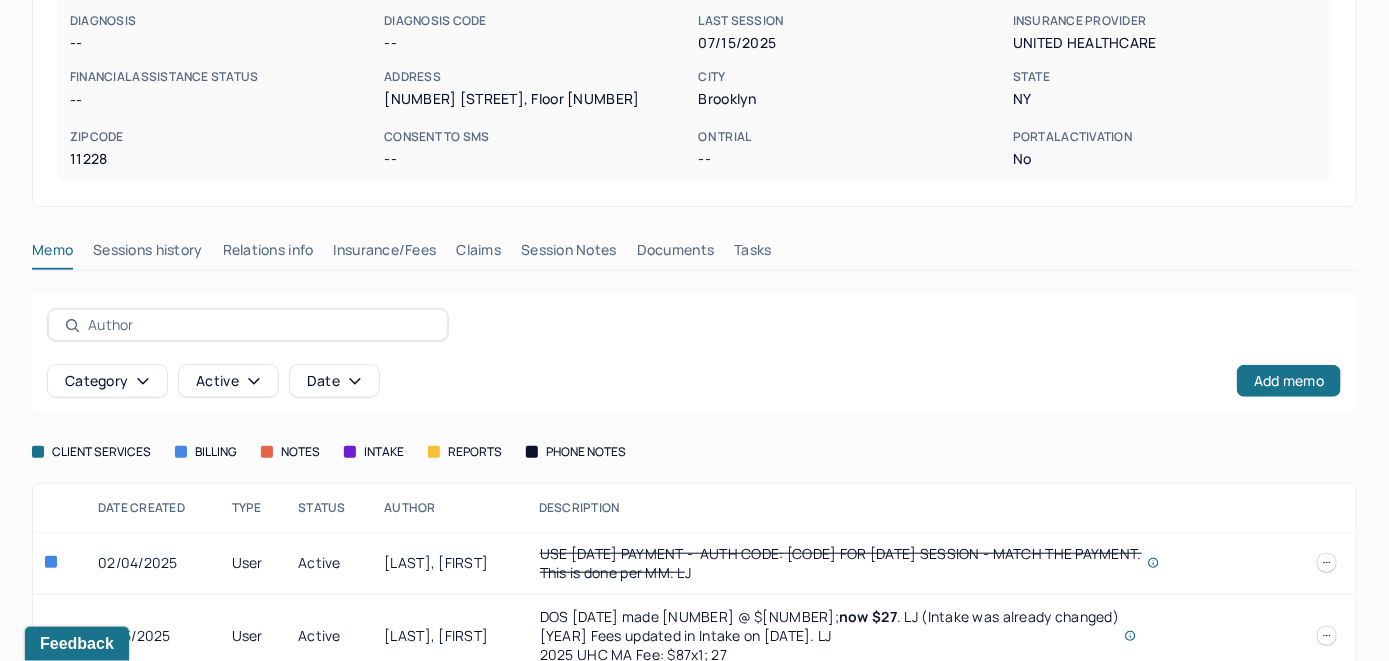 scroll, scrollTop: 400, scrollLeft: 0, axis: vertical 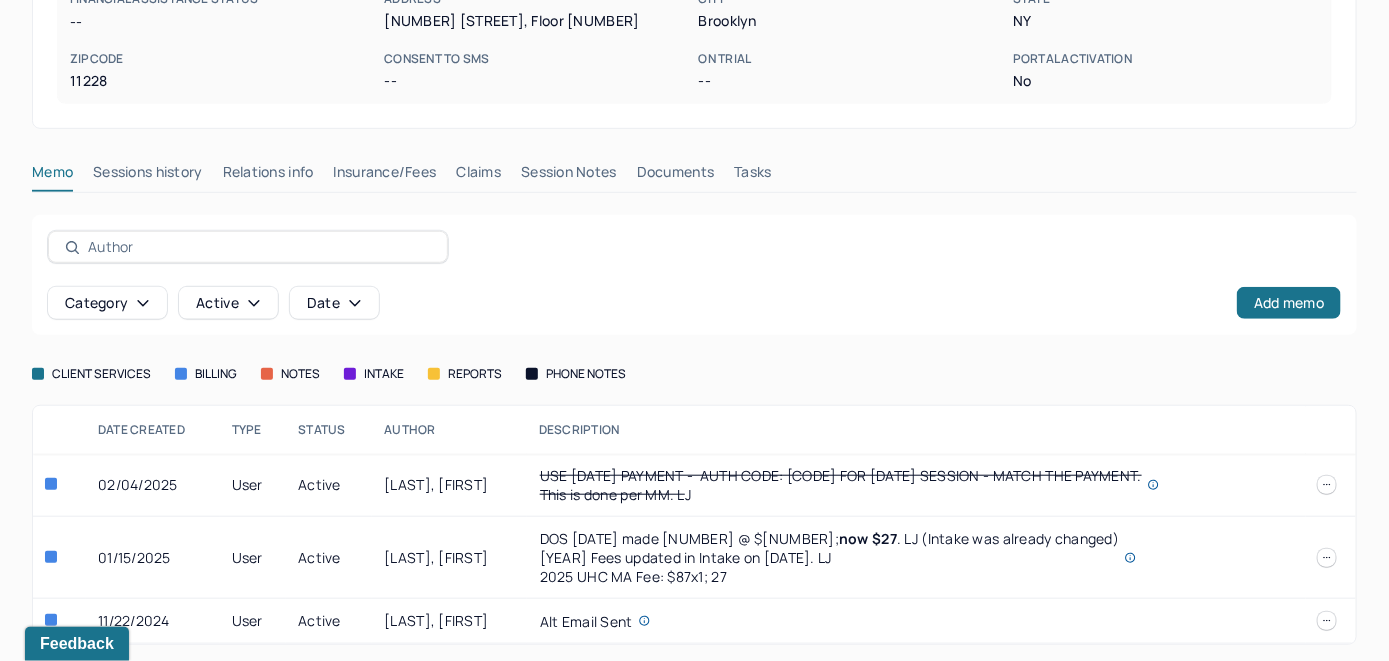 click on "Insurance/Fees" at bounding box center [385, 176] 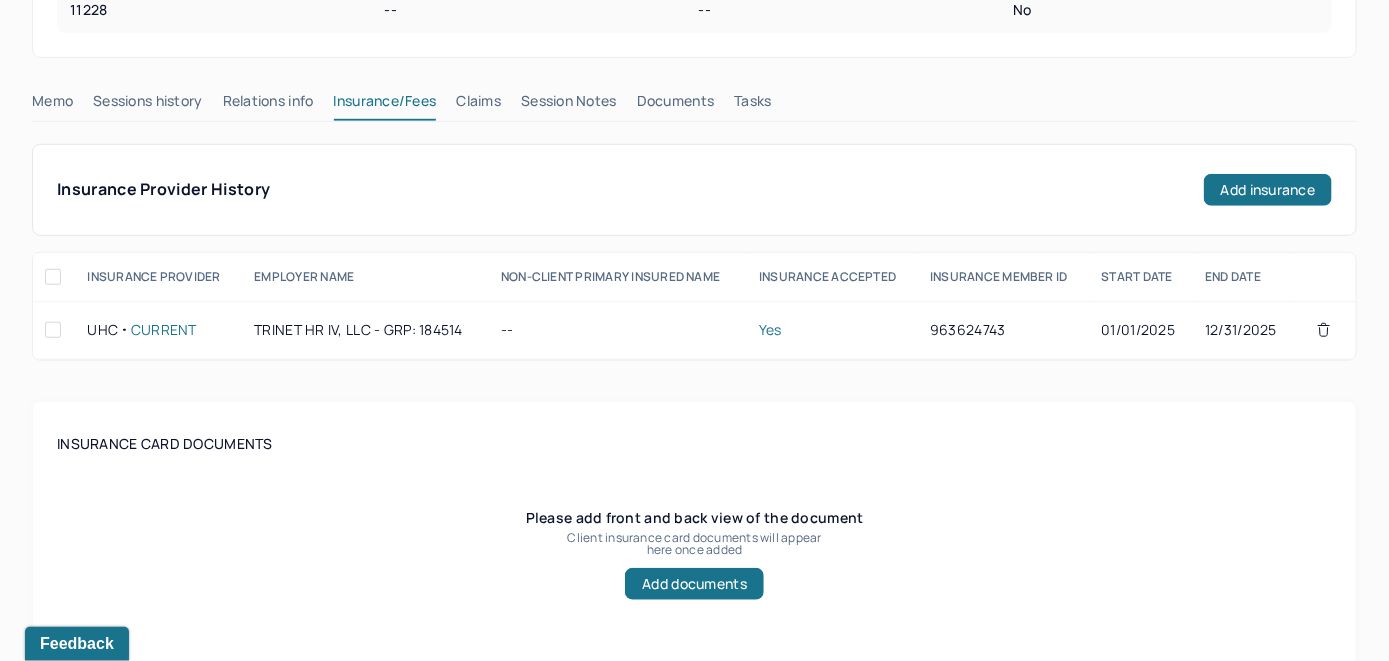 scroll, scrollTop: 400, scrollLeft: 0, axis: vertical 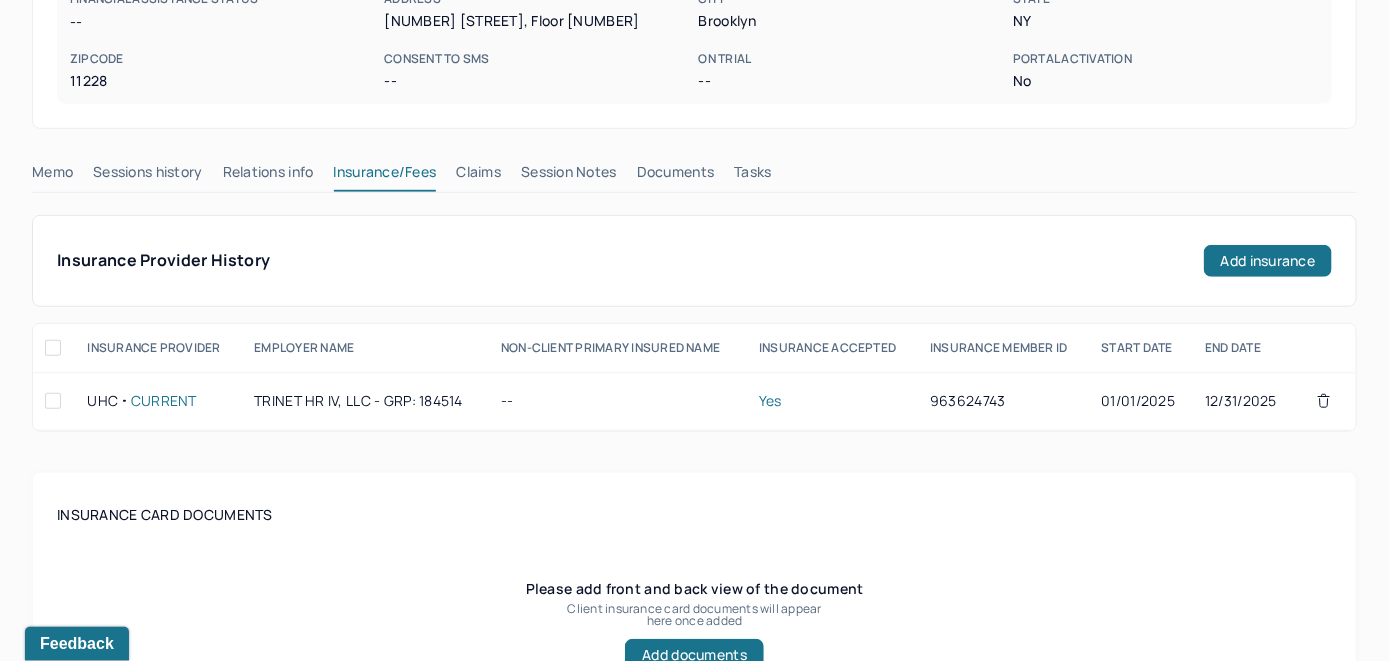 click on "Claims" at bounding box center (478, 176) 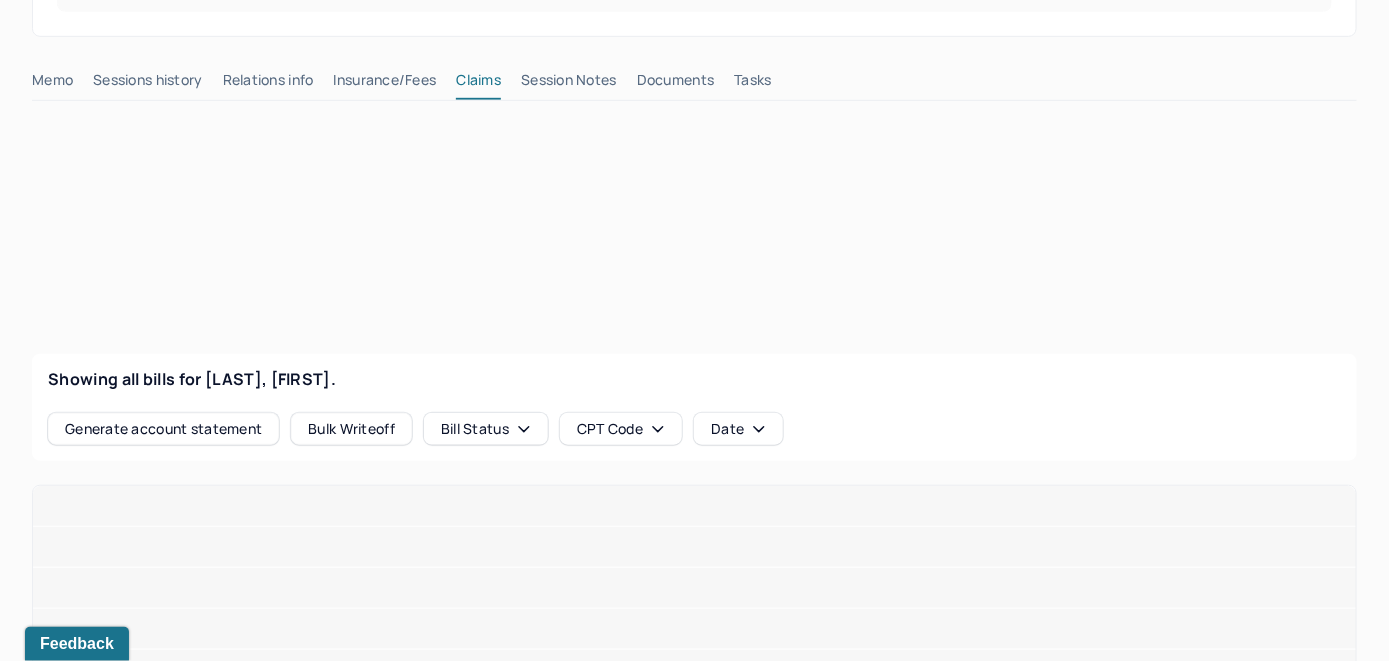 scroll, scrollTop: 600, scrollLeft: 0, axis: vertical 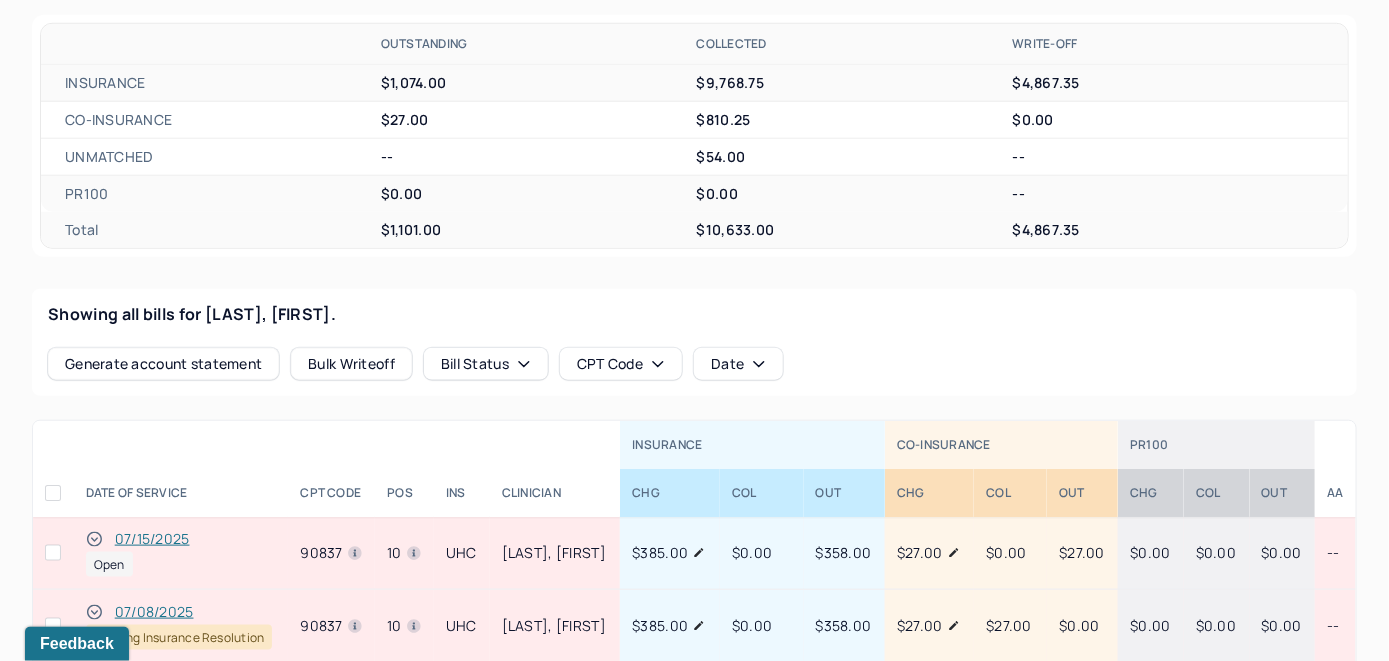 click on "07/15/2025" at bounding box center [152, 539] 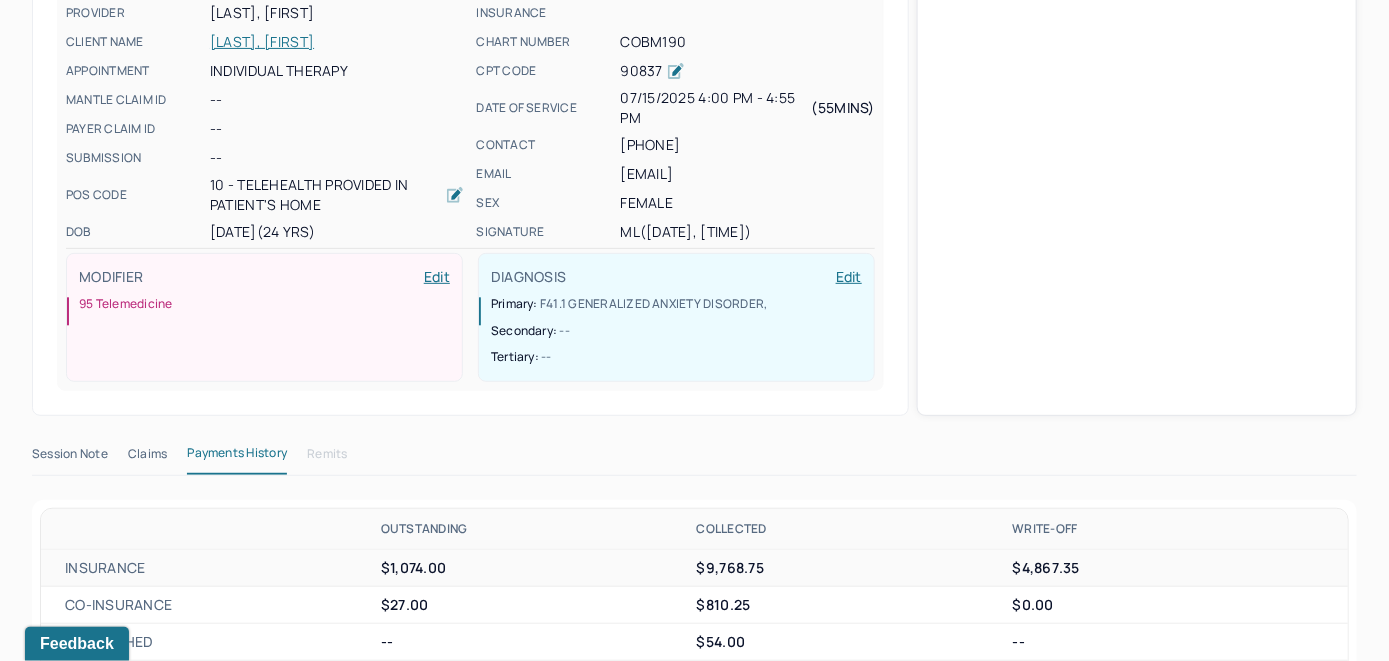 scroll, scrollTop: 528, scrollLeft: 0, axis: vertical 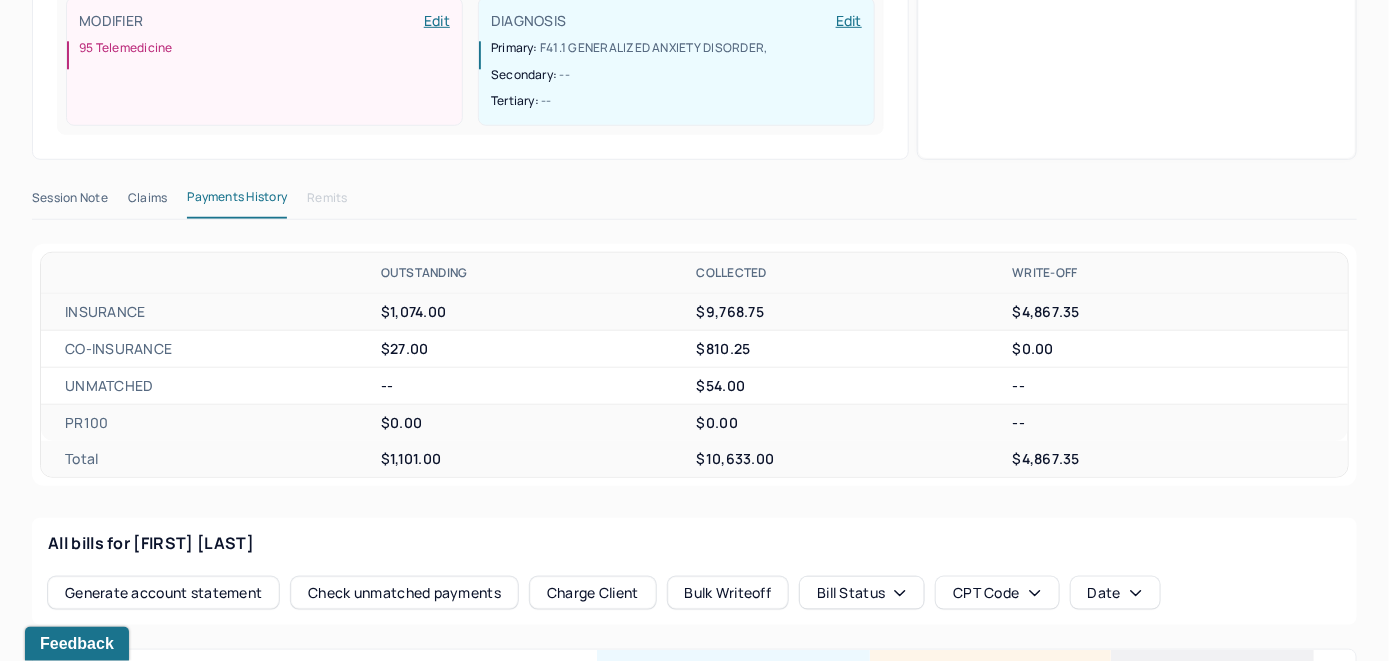 click on "Check unmatched payments" at bounding box center [404, 593] 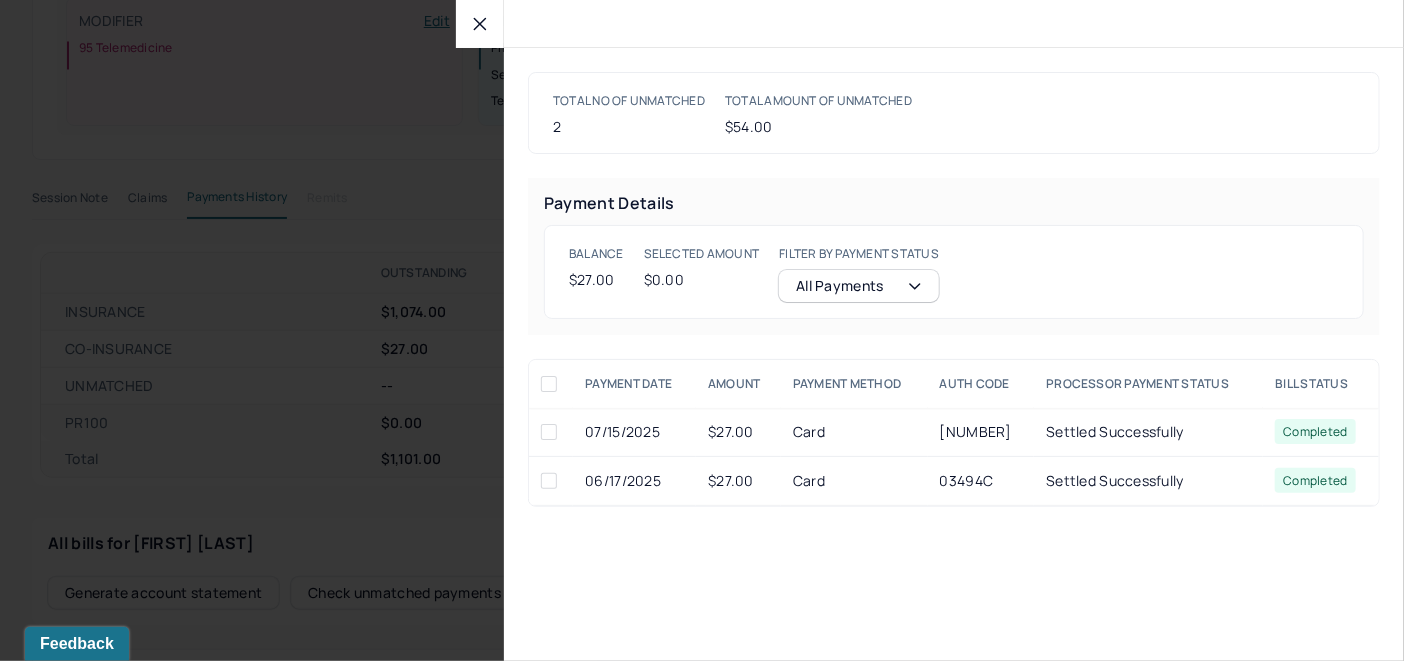 click at bounding box center (549, 432) 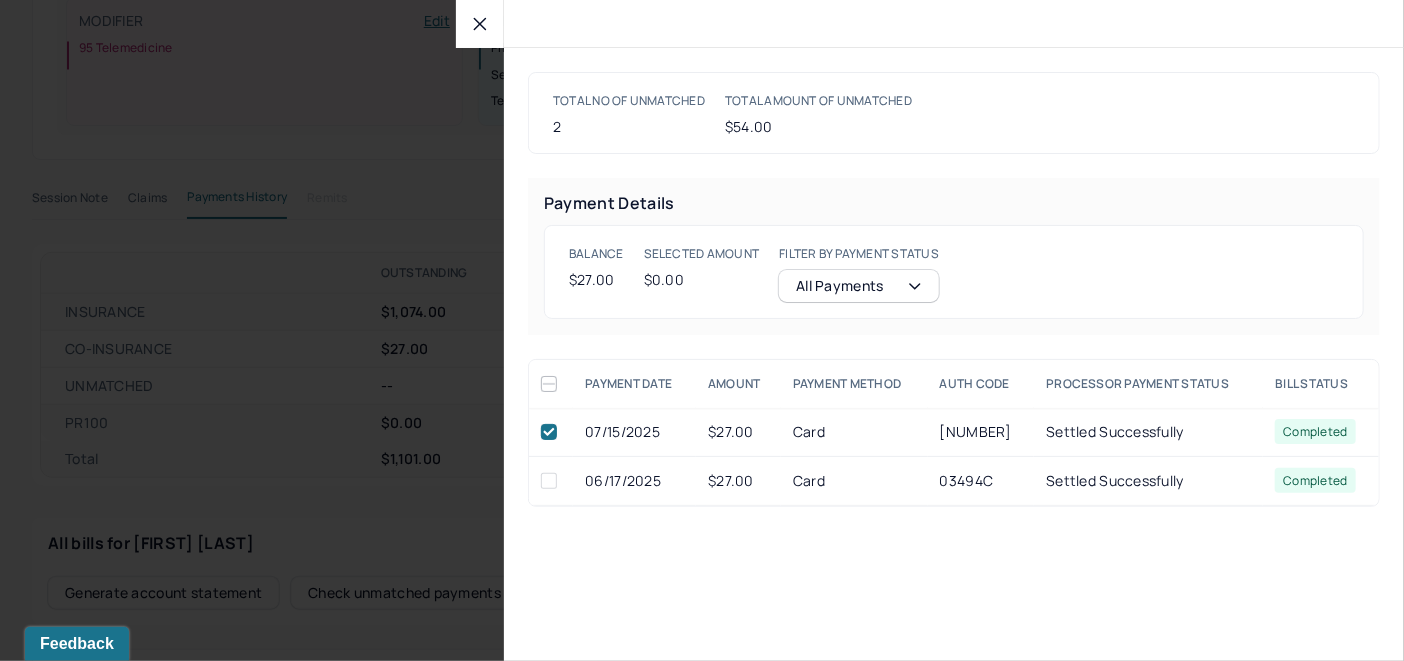 checkbox on "true" 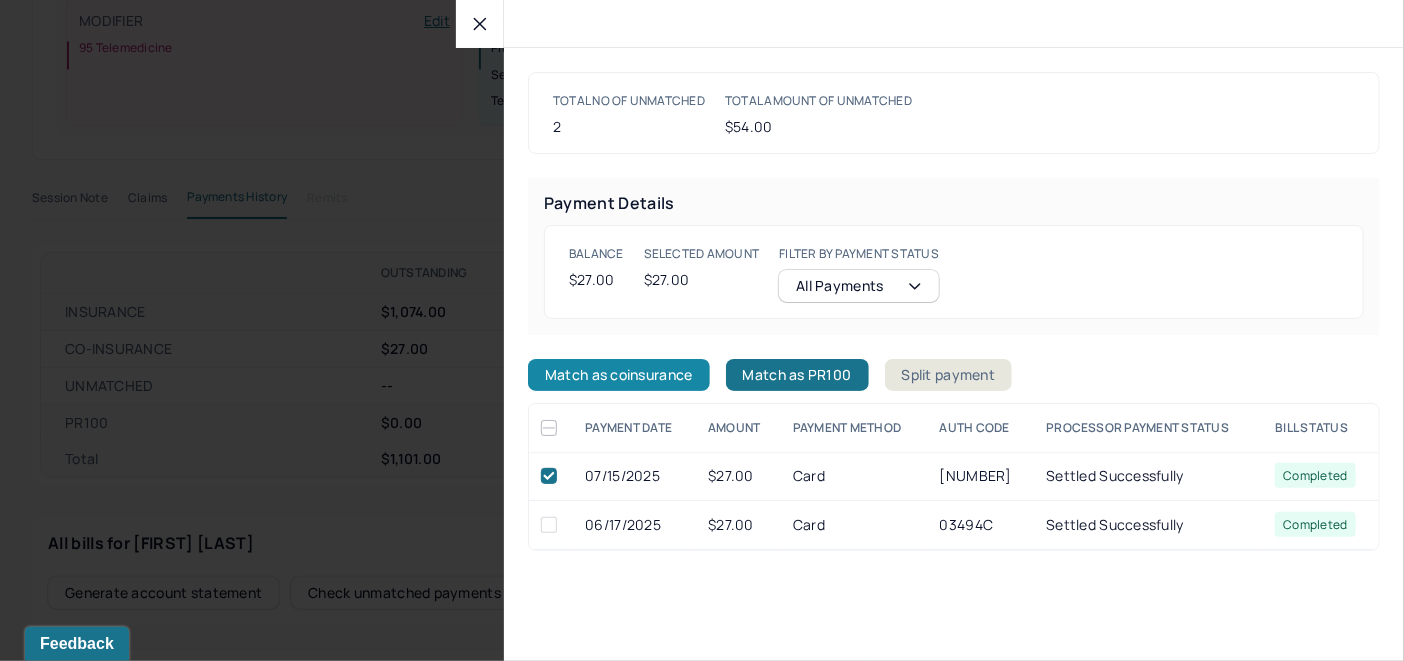 click on "Match as coinsurance" at bounding box center (619, 375) 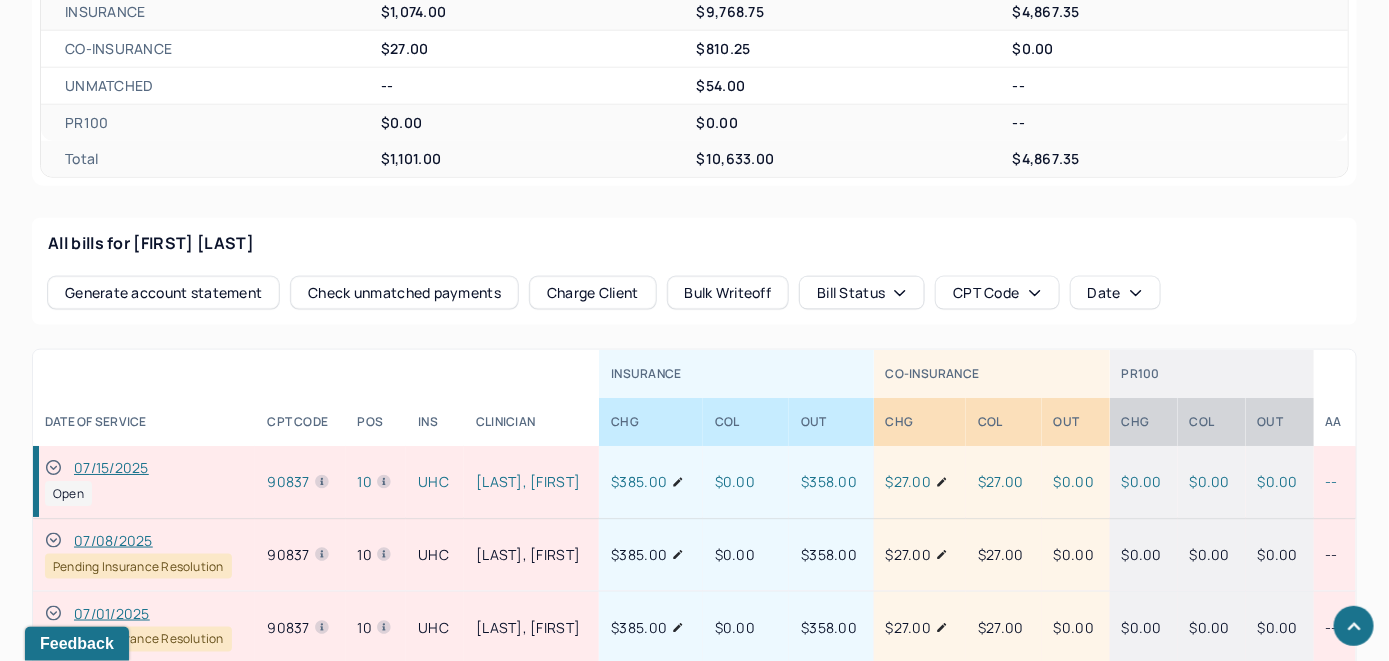 scroll, scrollTop: 1028, scrollLeft: 0, axis: vertical 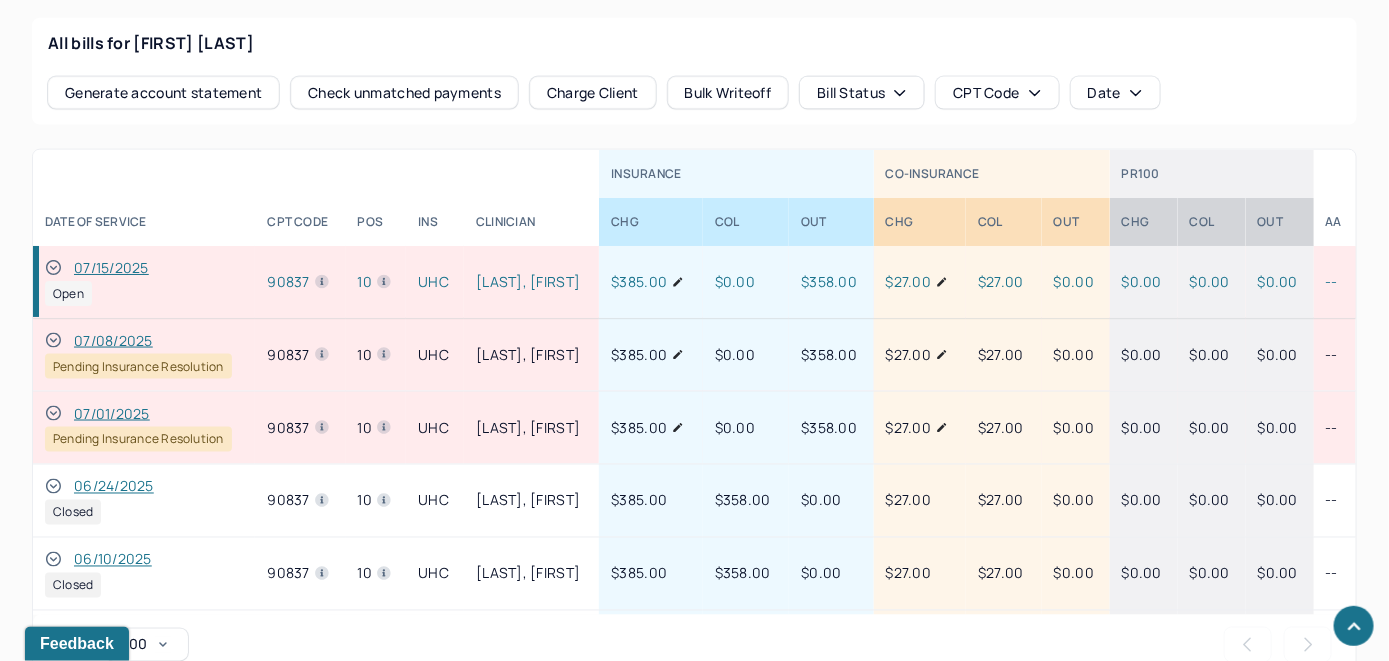 click 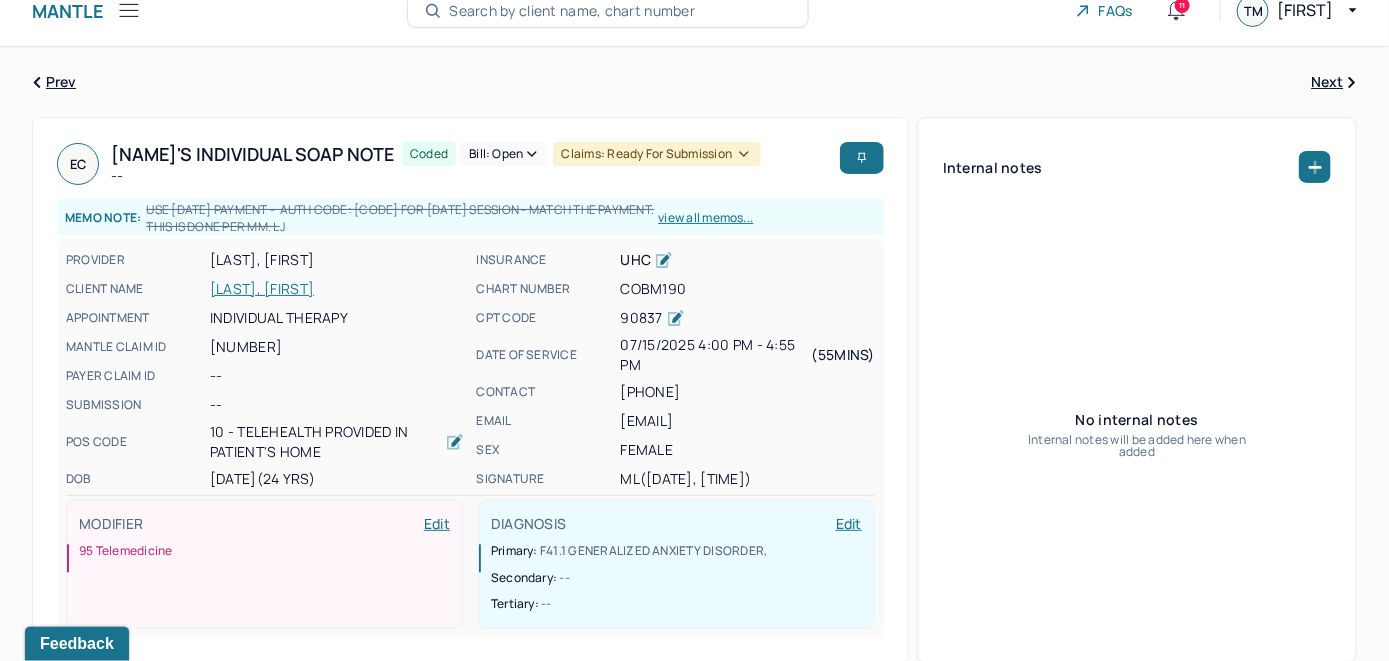 scroll, scrollTop: 0, scrollLeft: 0, axis: both 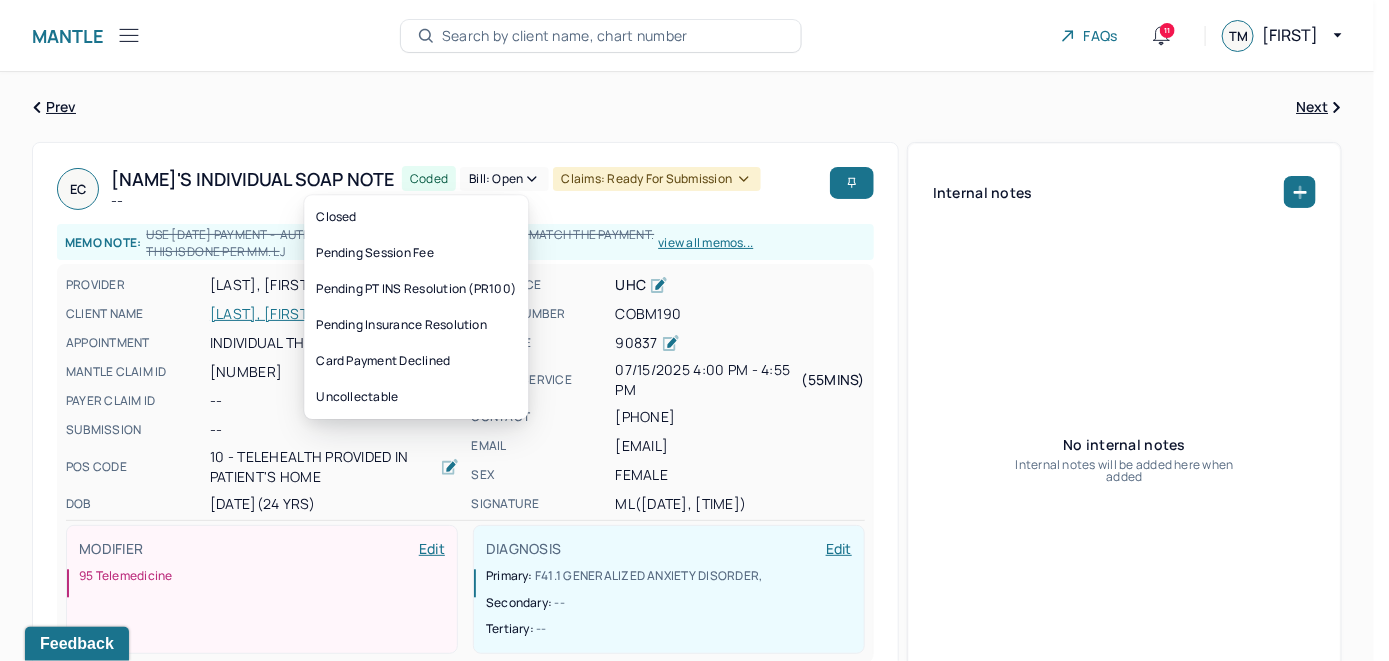click on "Bill: Open" at bounding box center [504, 179] 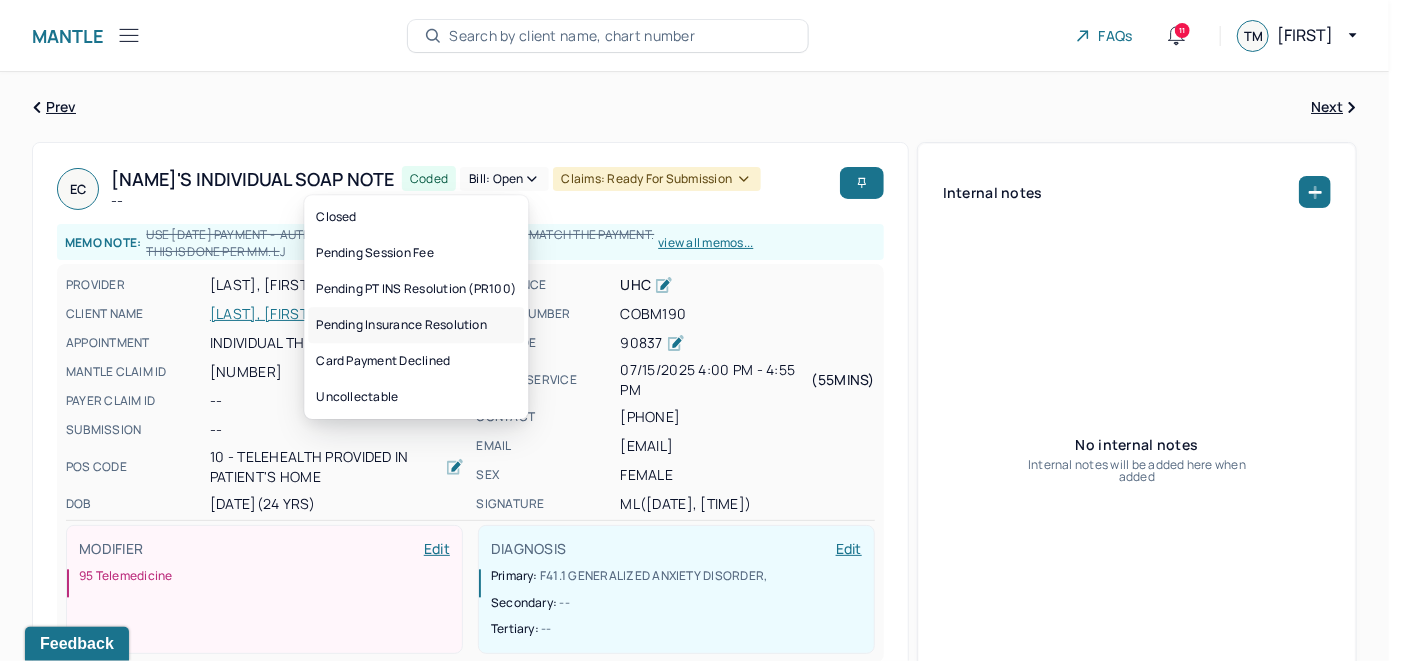 click on "Pending Insurance Resolution" at bounding box center (416, 325) 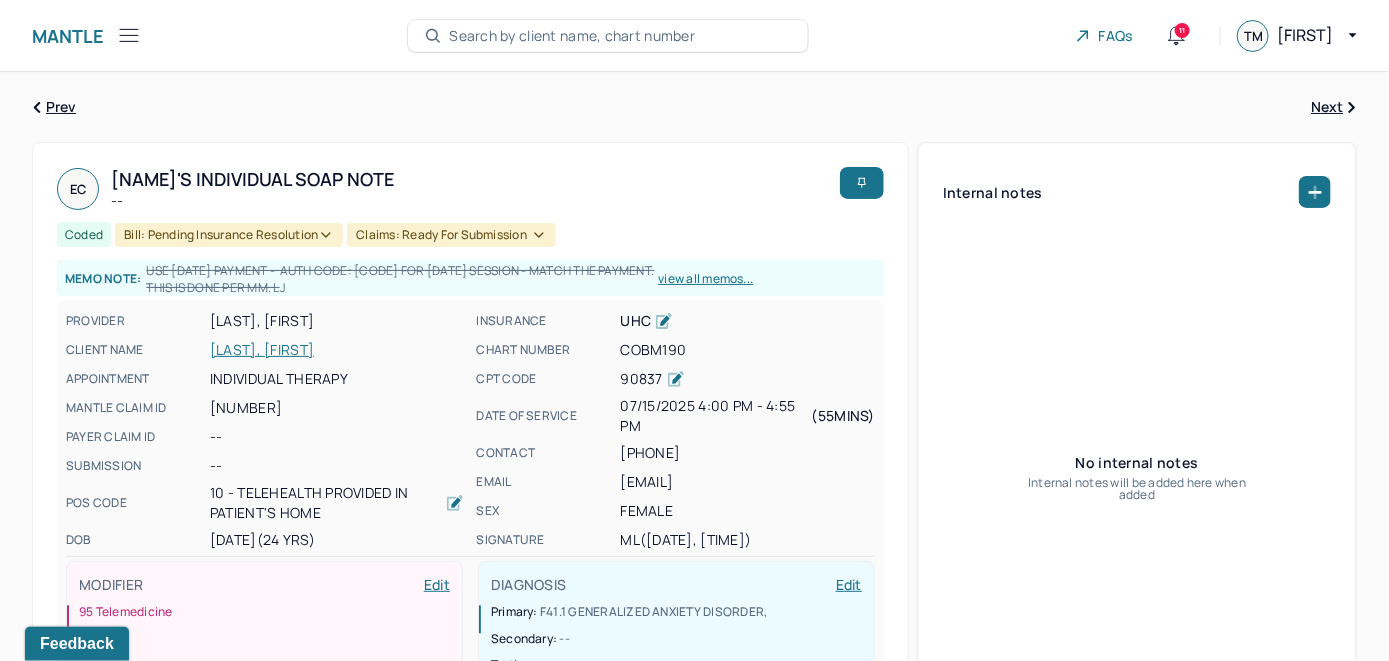 click on "Search by client name, chart number" at bounding box center [572, 36] 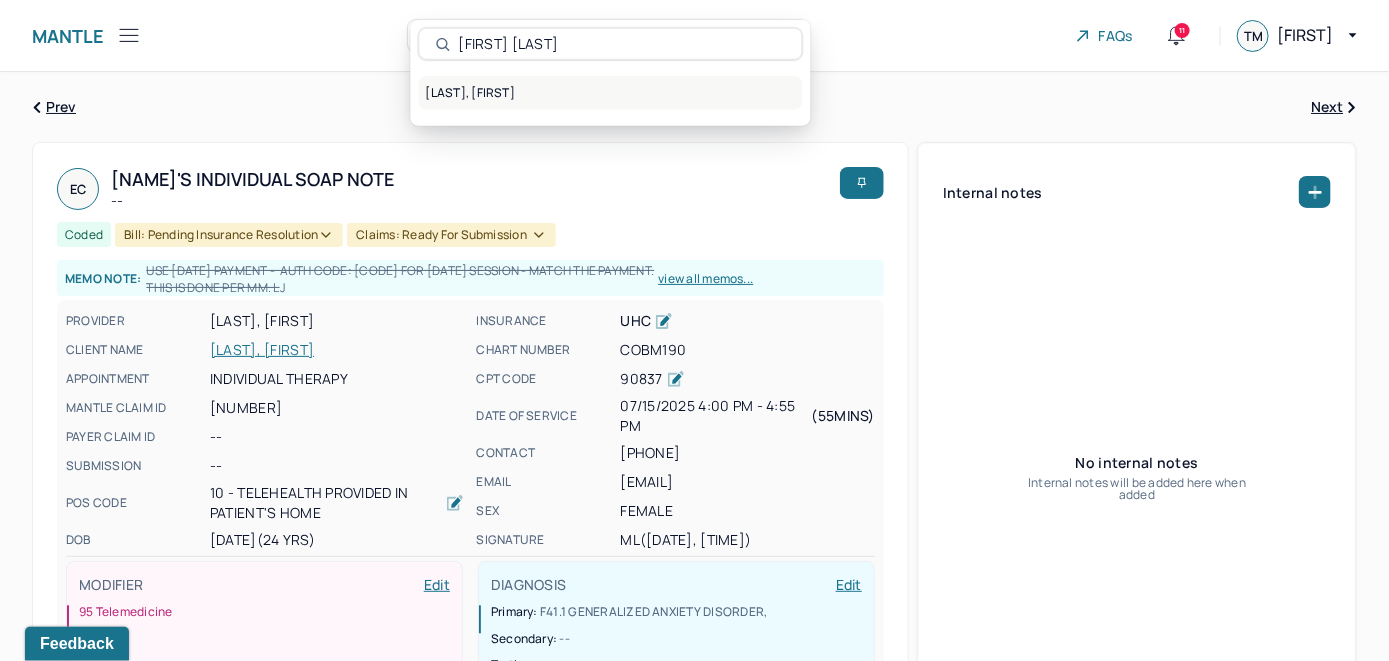 type on "[FIRST] [LAST]" 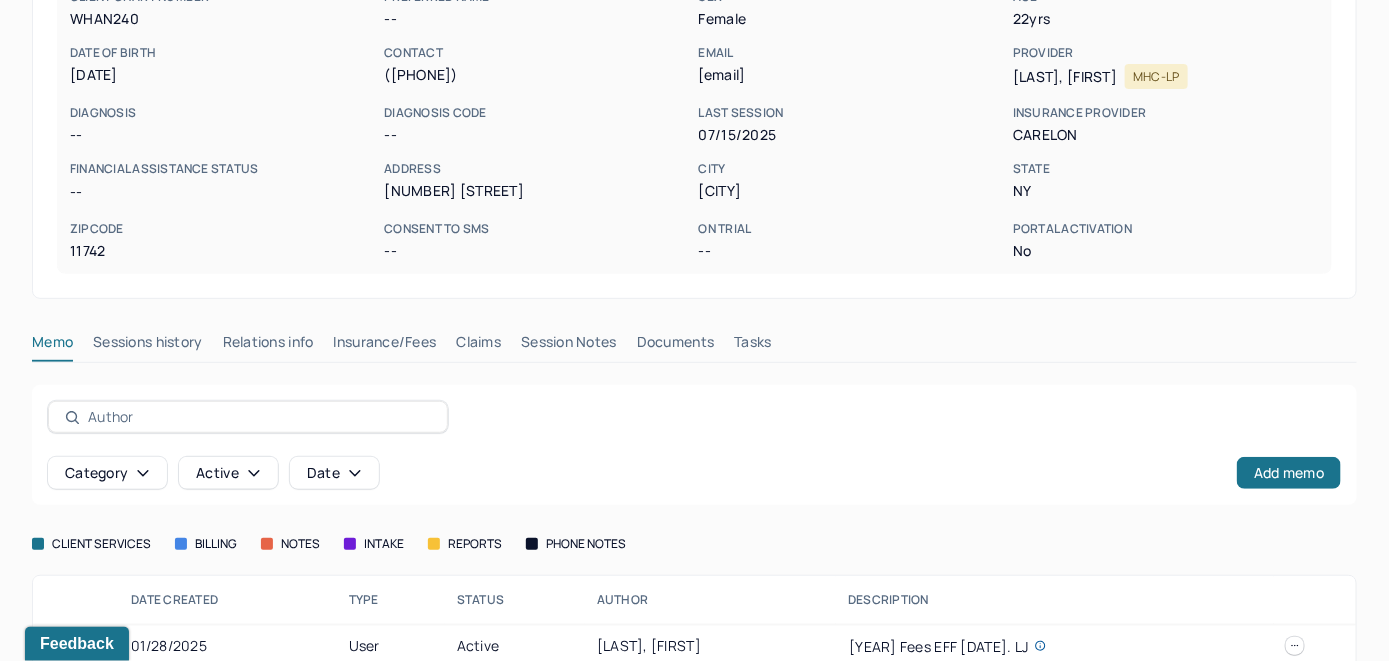 scroll, scrollTop: 261, scrollLeft: 0, axis: vertical 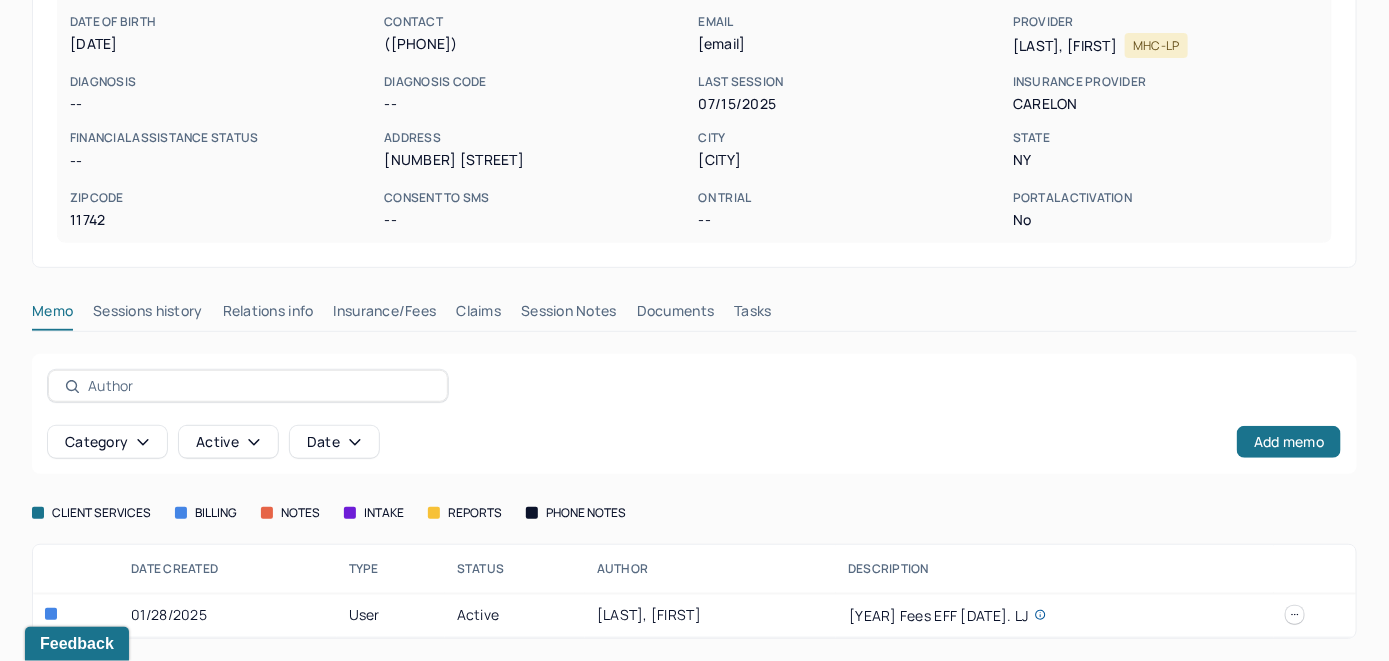 click on "Insurance/Fees" at bounding box center [385, 315] 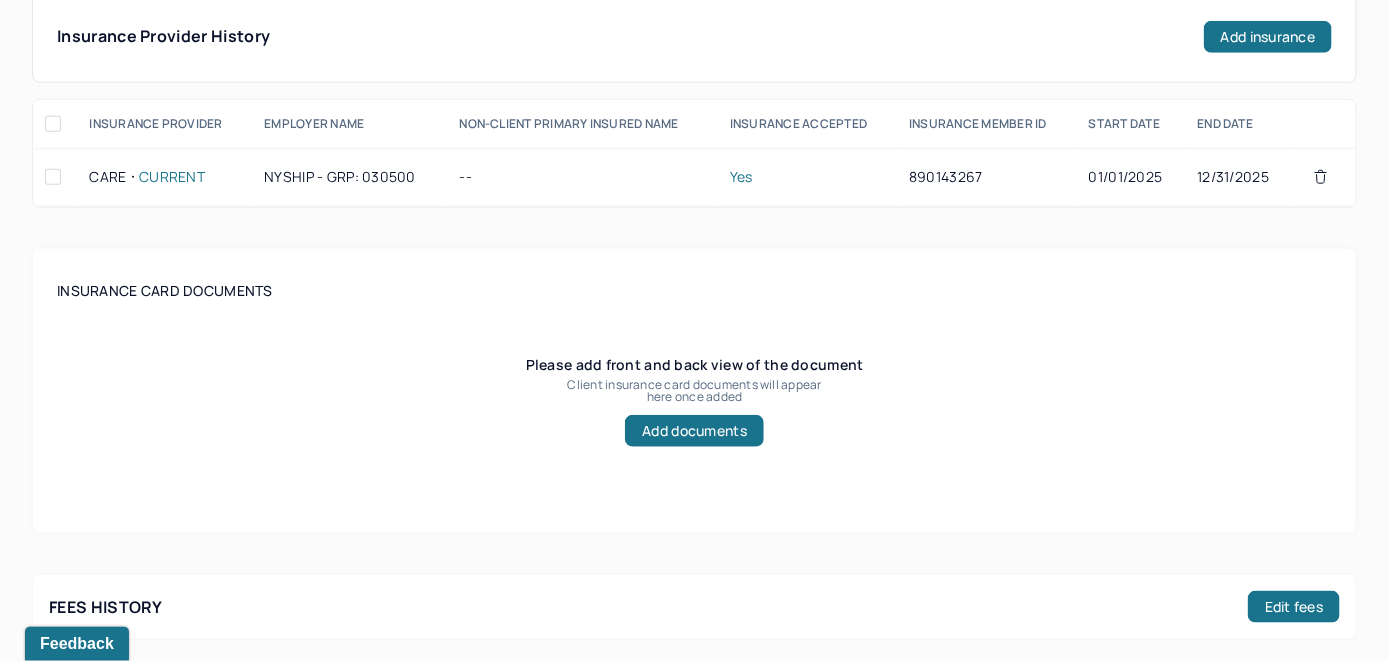 scroll, scrollTop: 515, scrollLeft: 0, axis: vertical 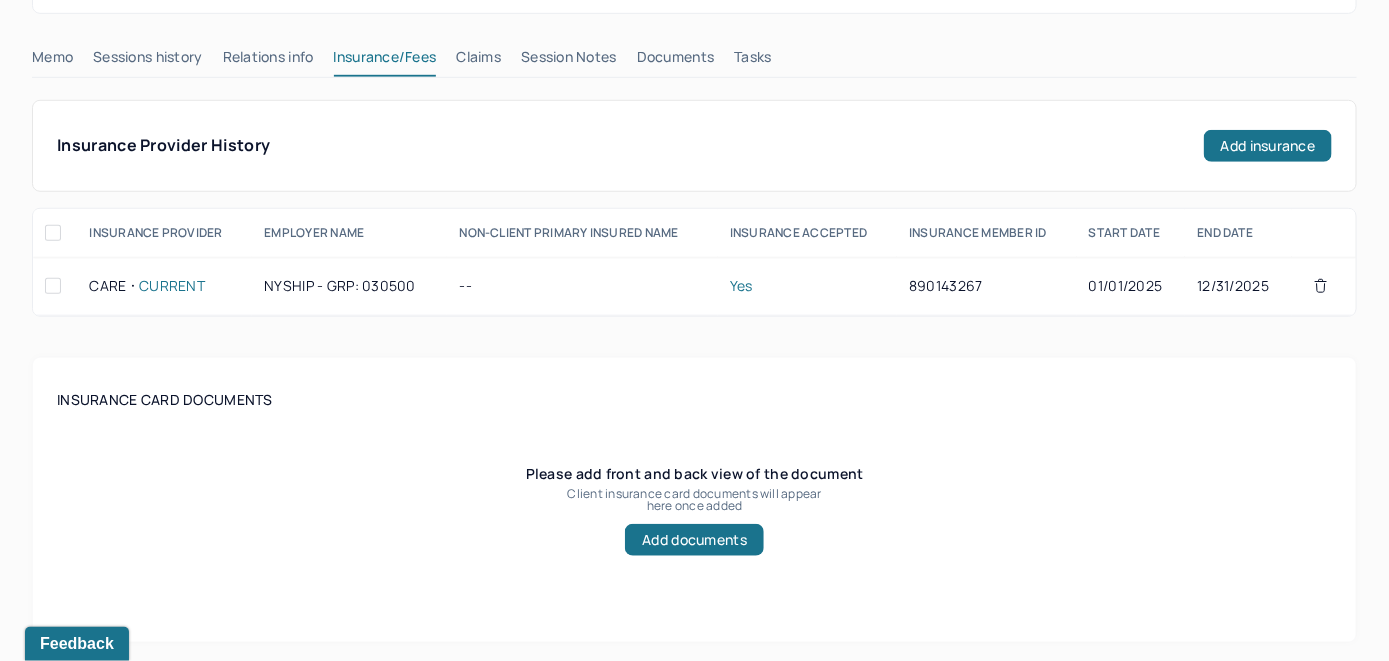 click on "Claims" at bounding box center (478, 61) 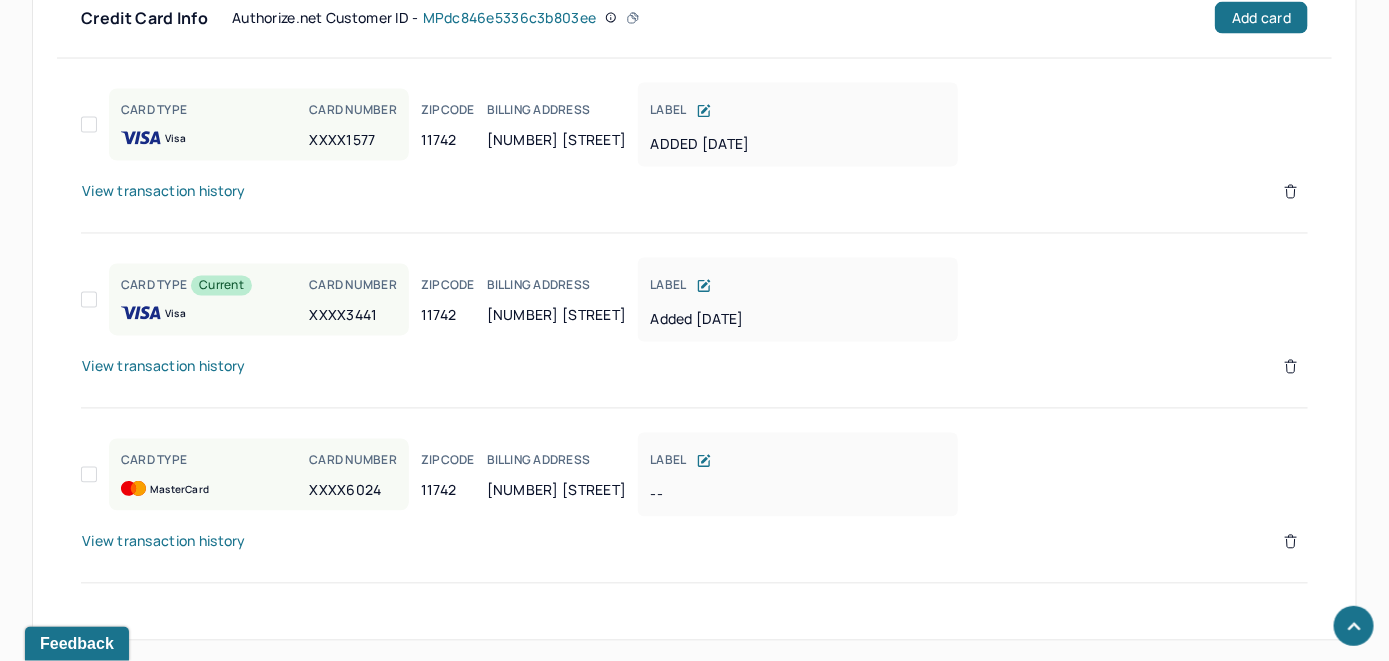 scroll, scrollTop: 1635, scrollLeft: 0, axis: vertical 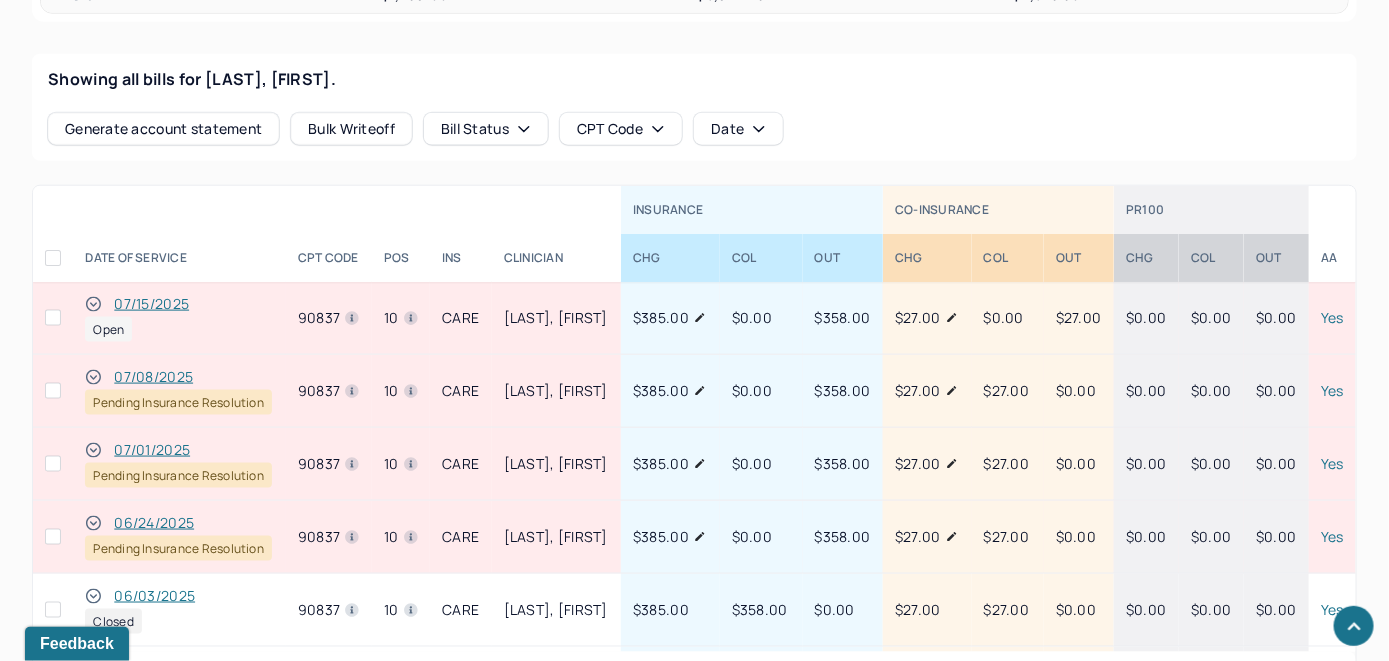 click on "07/15/2025" at bounding box center [151, 304] 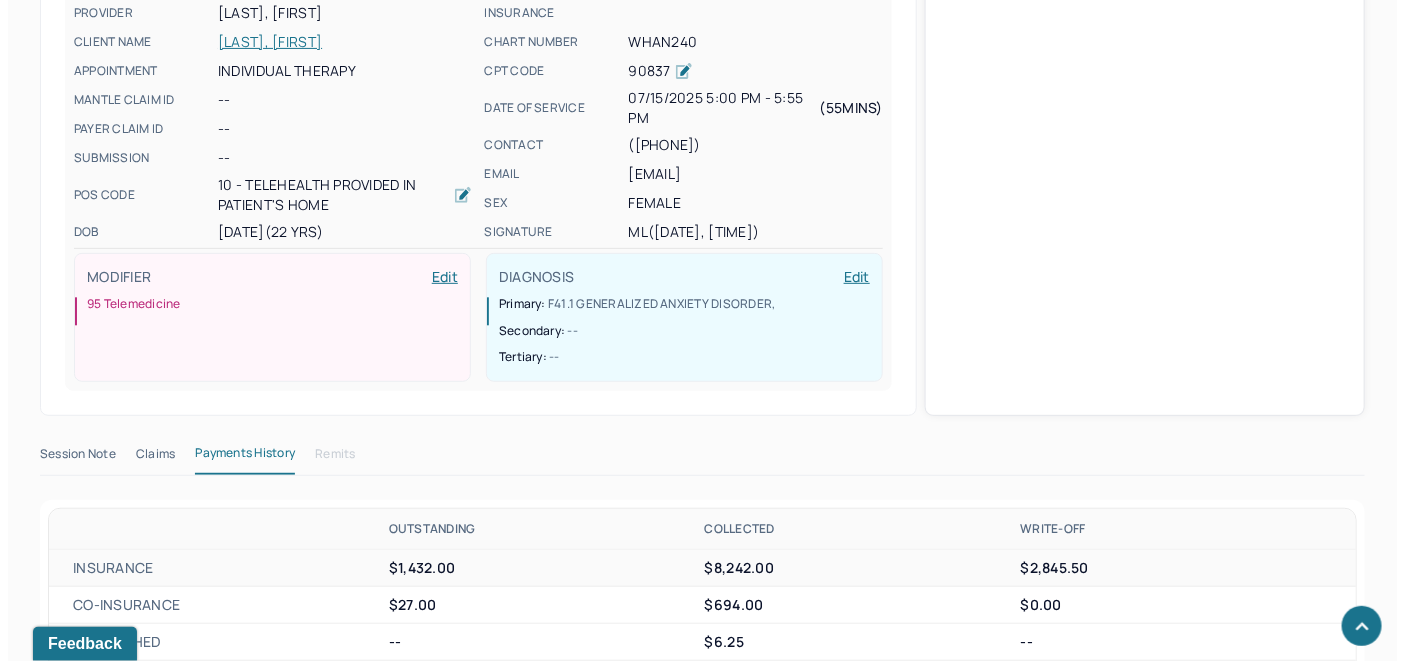 scroll, scrollTop: 764, scrollLeft: 0, axis: vertical 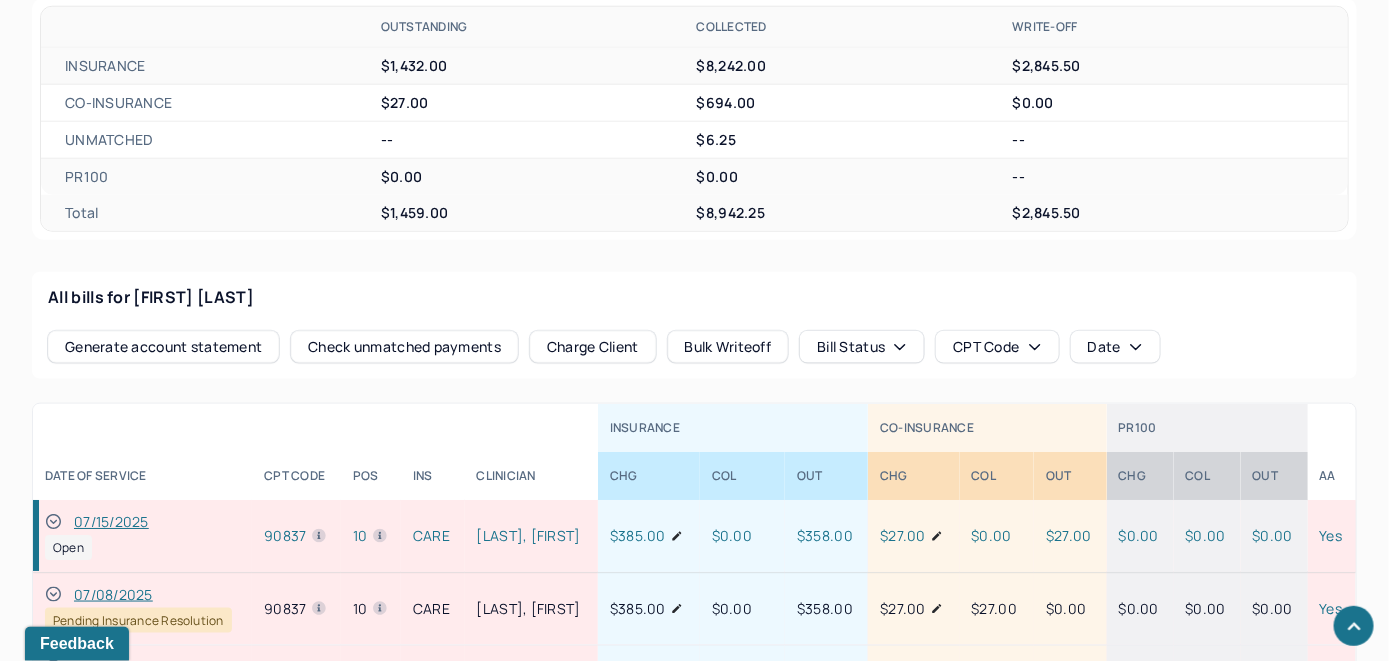 click on "Check unmatched payments" at bounding box center [404, 347] 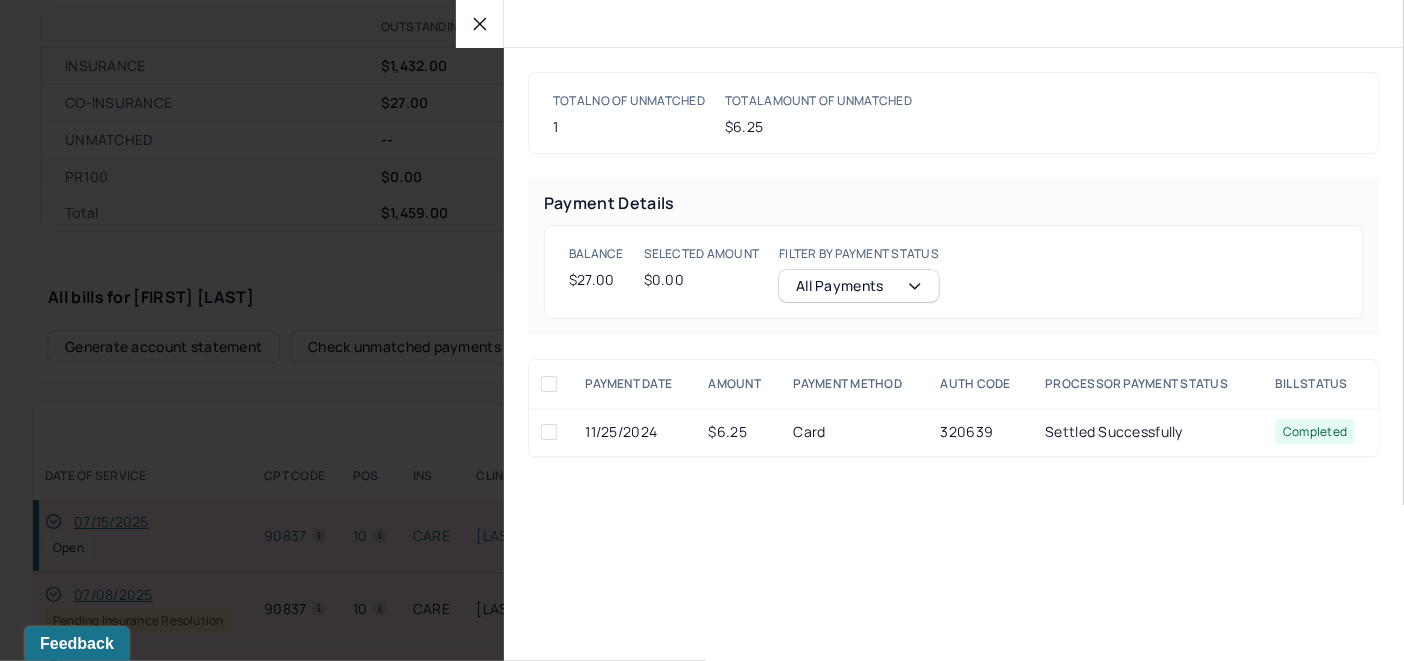 click at bounding box center (480, 24) 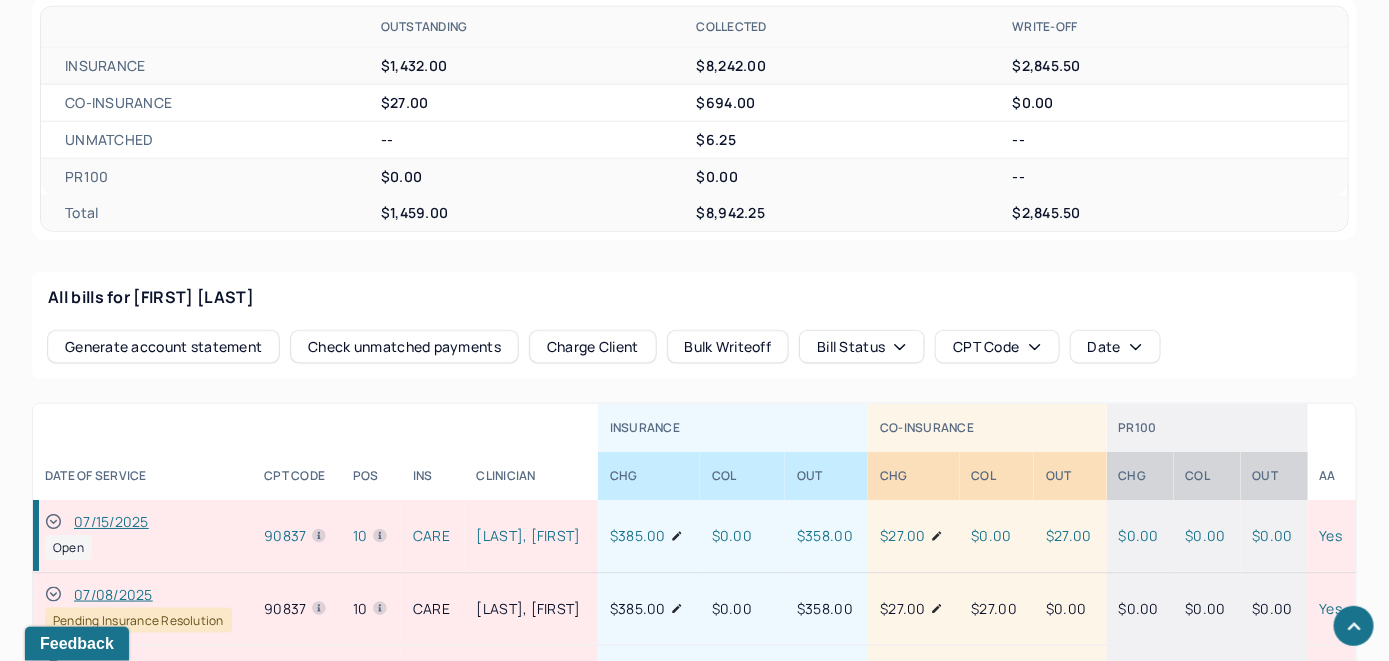 click on "Charge Client" at bounding box center (593, 347) 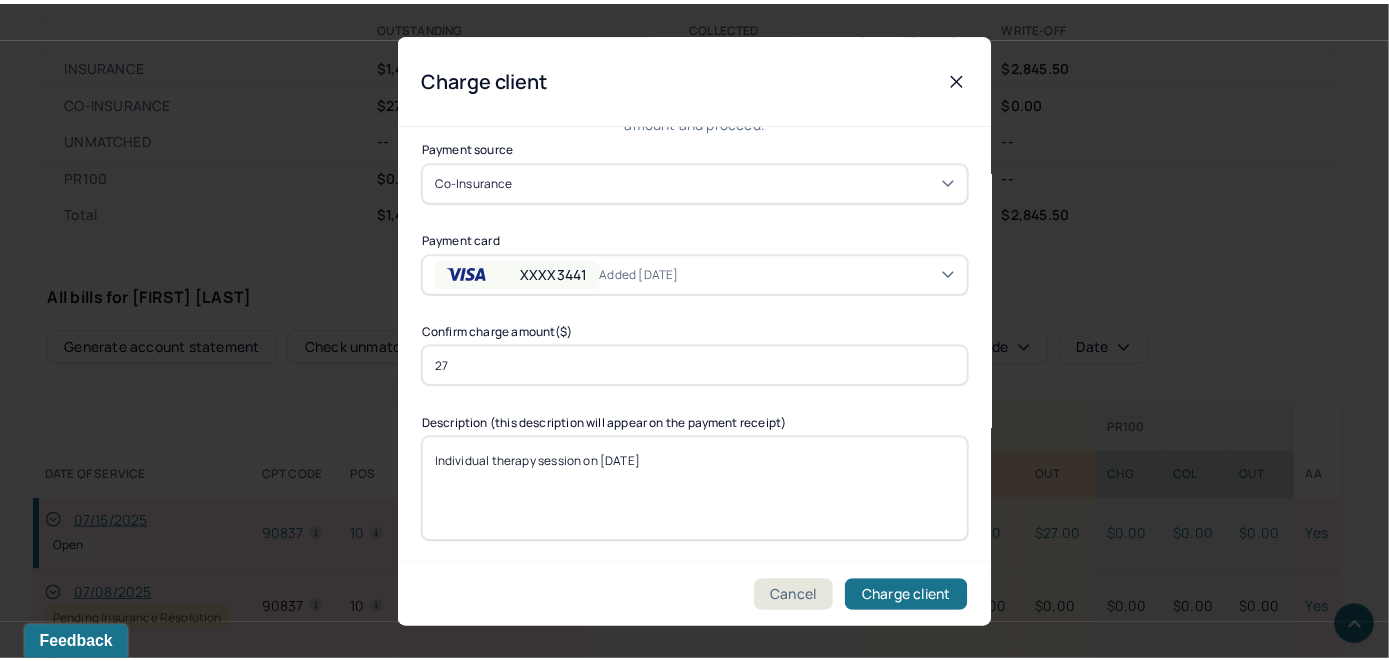 scroll, scrollTop: 121, scrollLeft: 0, axis: vertical 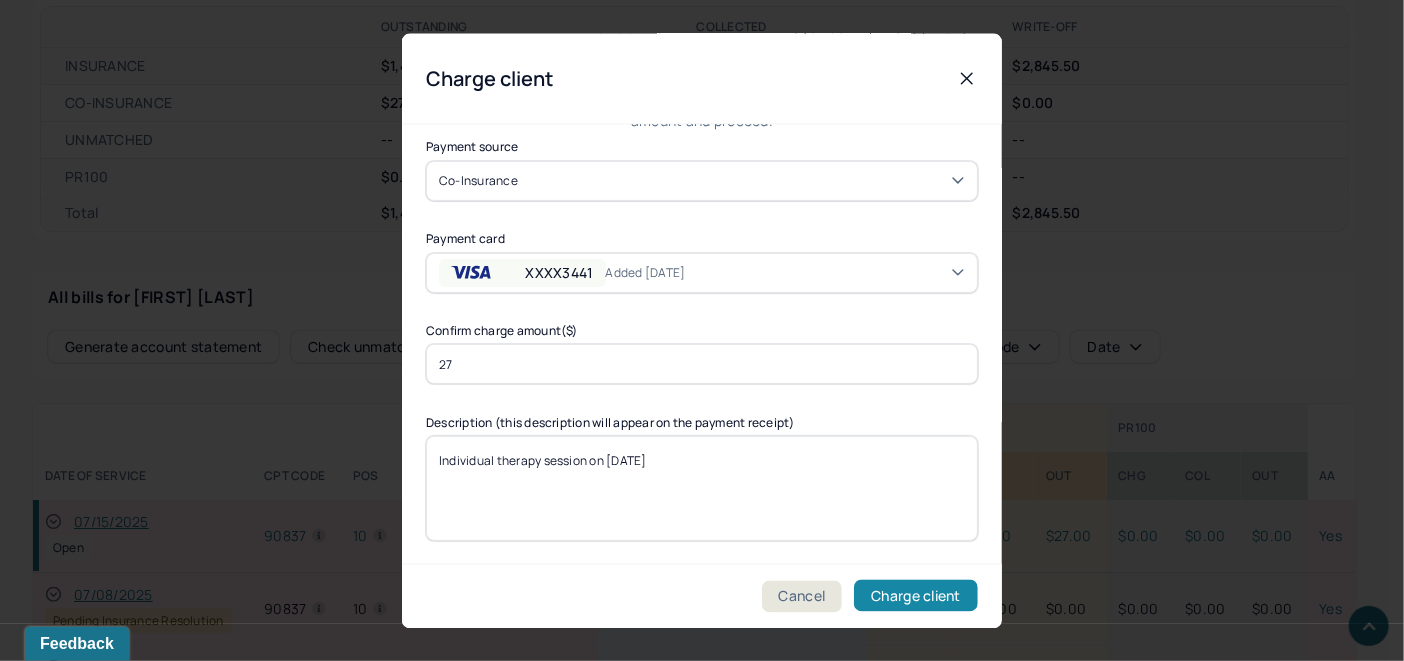 click on "Charge client" at bounding box center (916, 596) 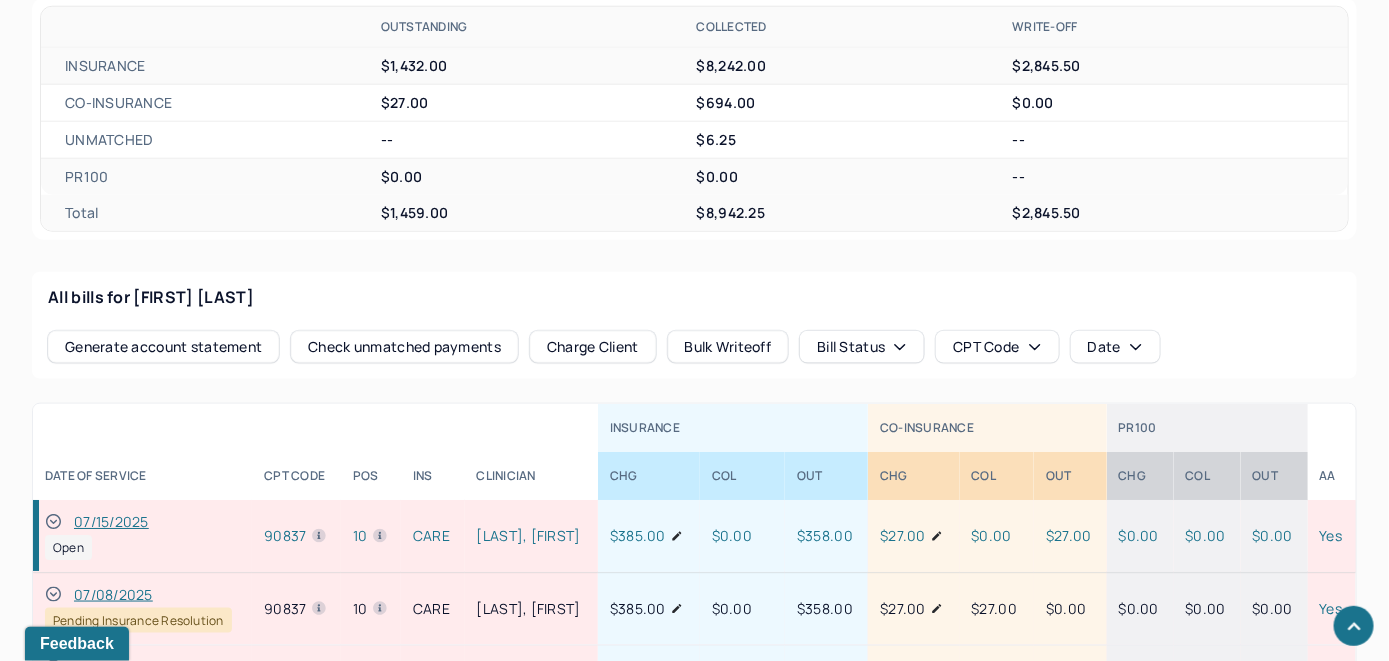 click 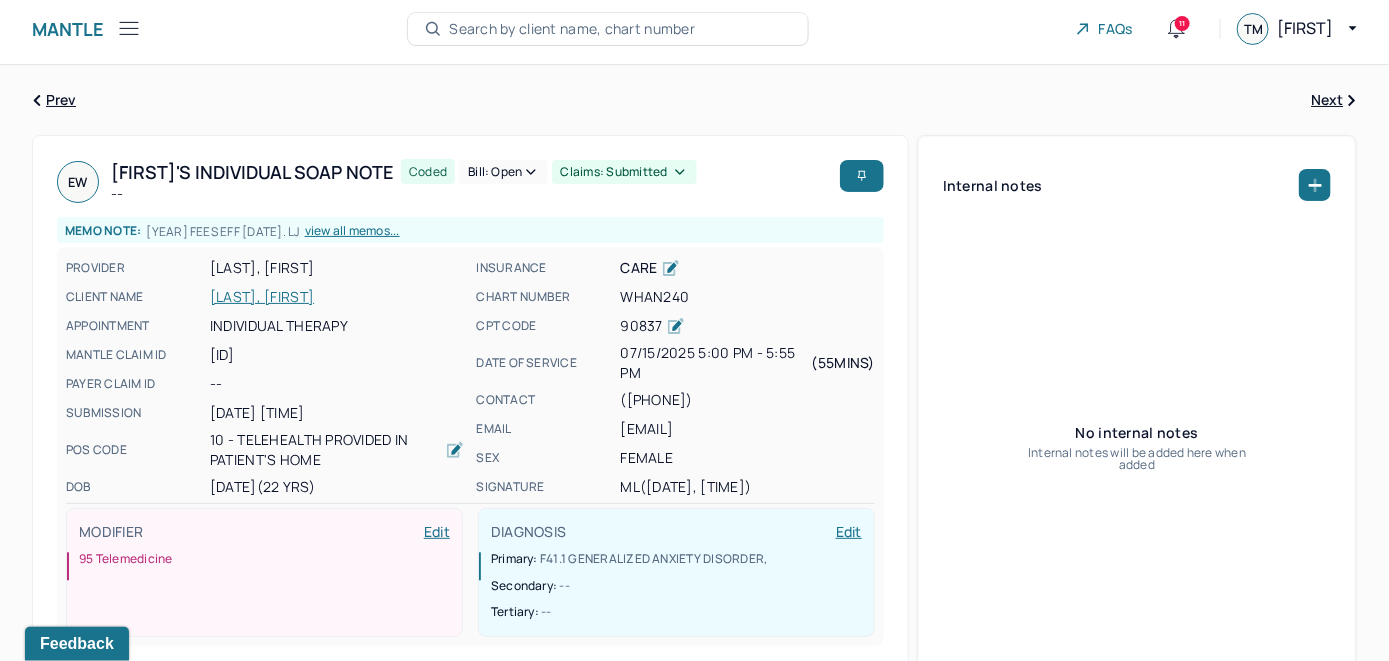 scroll, scrollTop: 0, scrollLeft: 0, axis: both 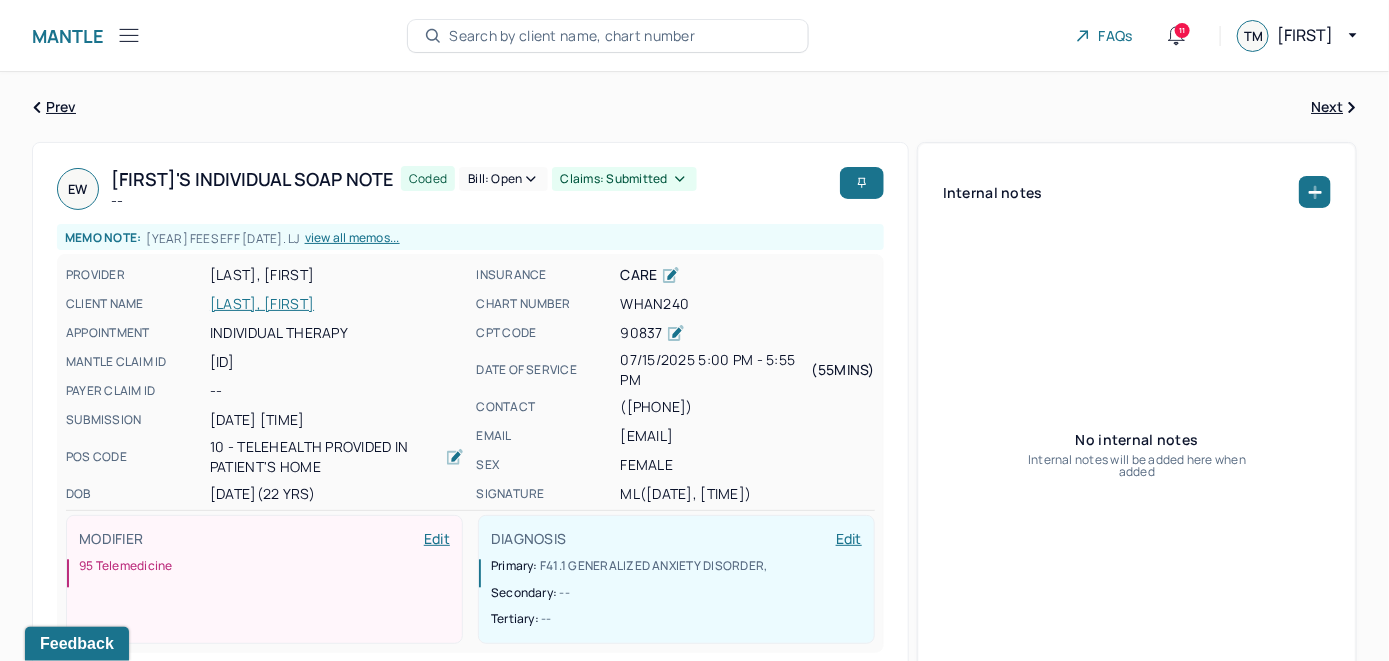 click on "Bill: Open" at bounding box center [503, 179] 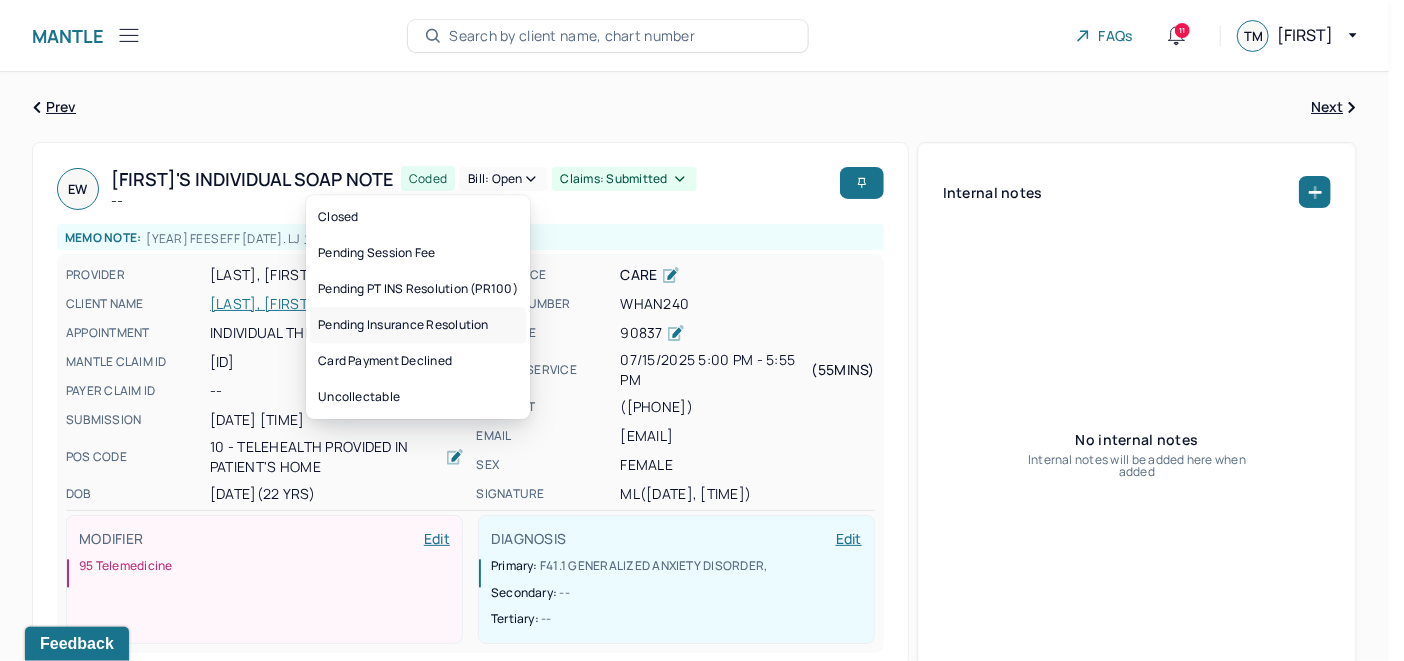 click on "Pending Insurance Resolution" at bounding box center [418, 325] 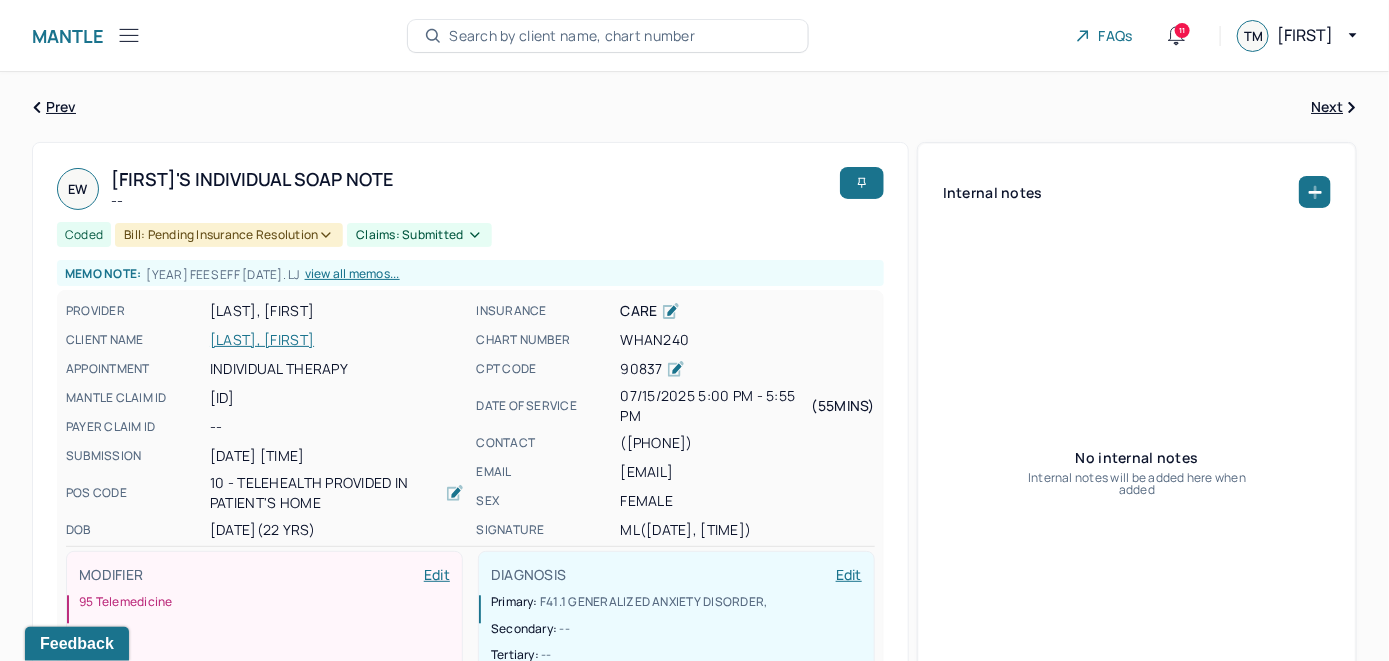 click on "Search by client name, chart number" at bounding box center [572, 36] 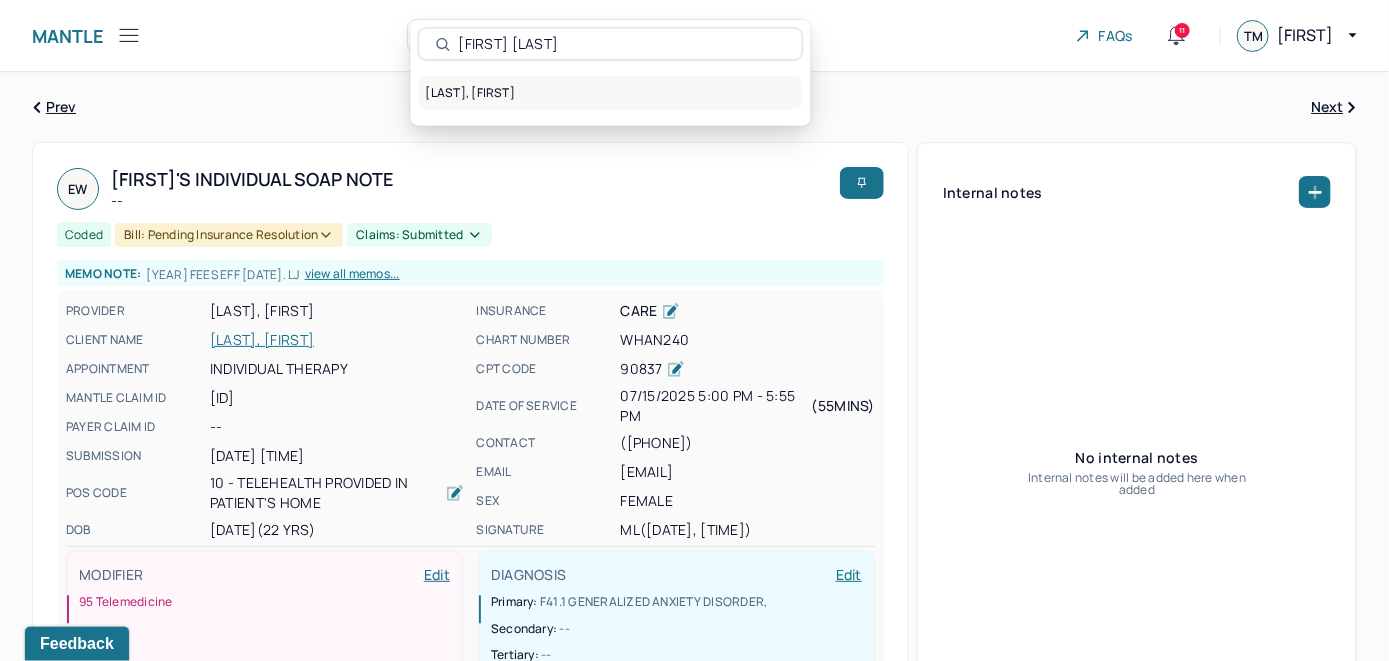 type on "[FIRST] [LAST]" 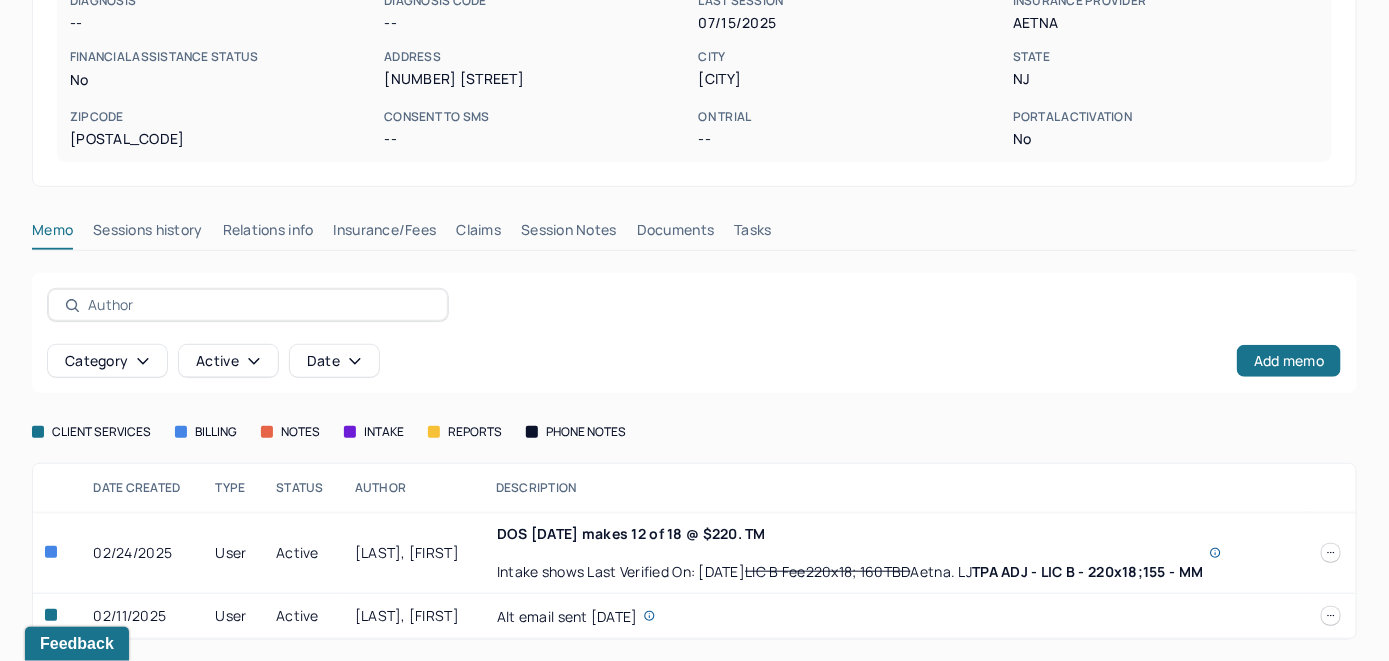scroll, scrollTop: 368, scrollLeft: 0, axis: vertical 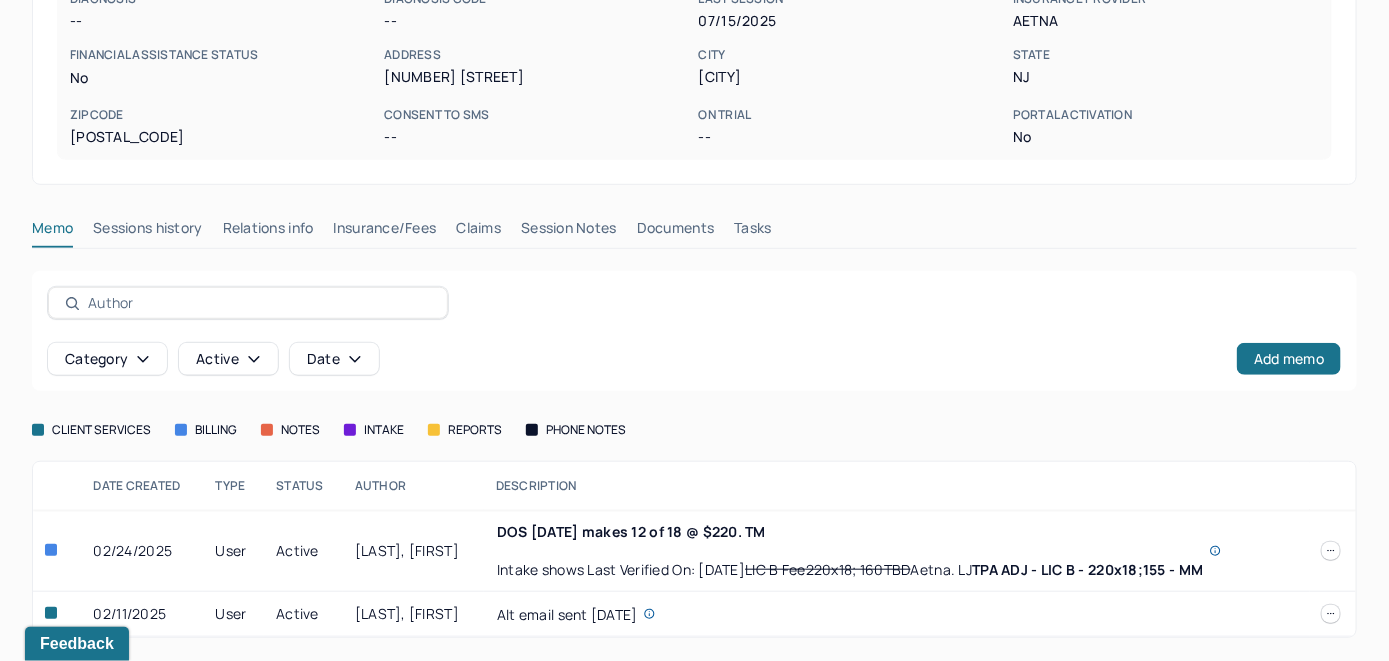 click on "Insurance/Fees" at bounding box center [385, 232] 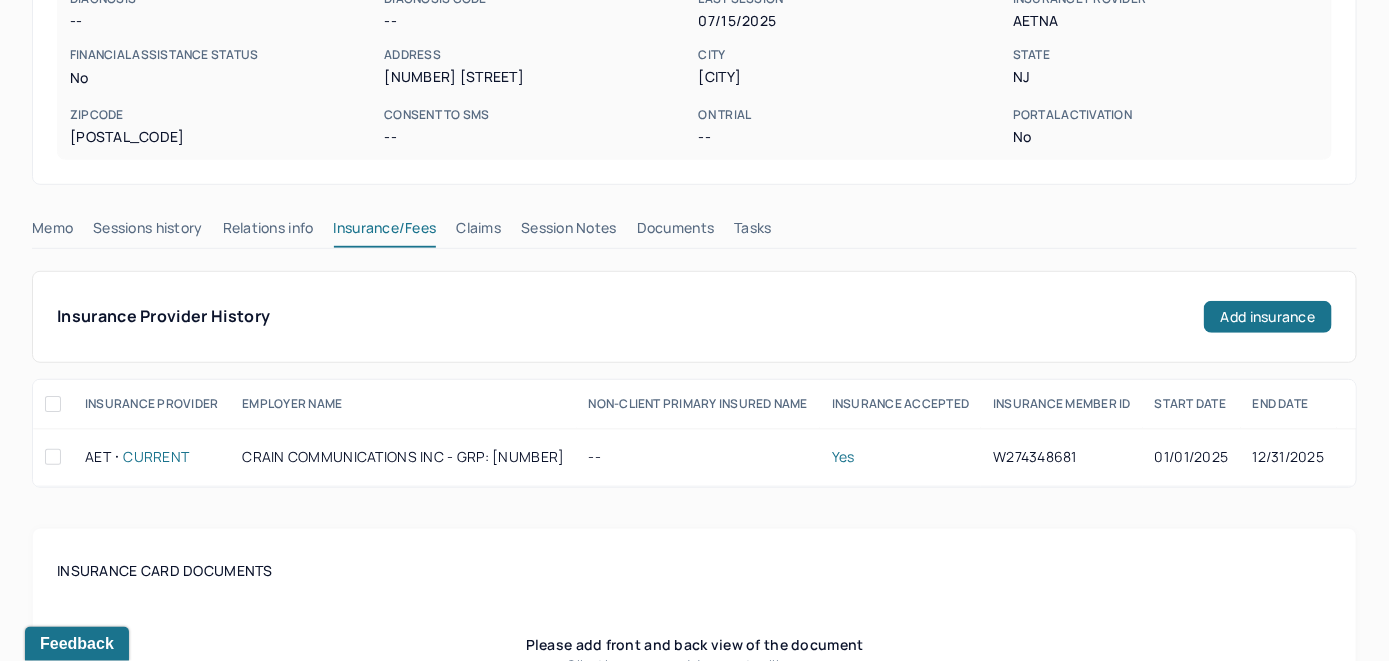 click on "Claims" at bounding box center [478, 232] 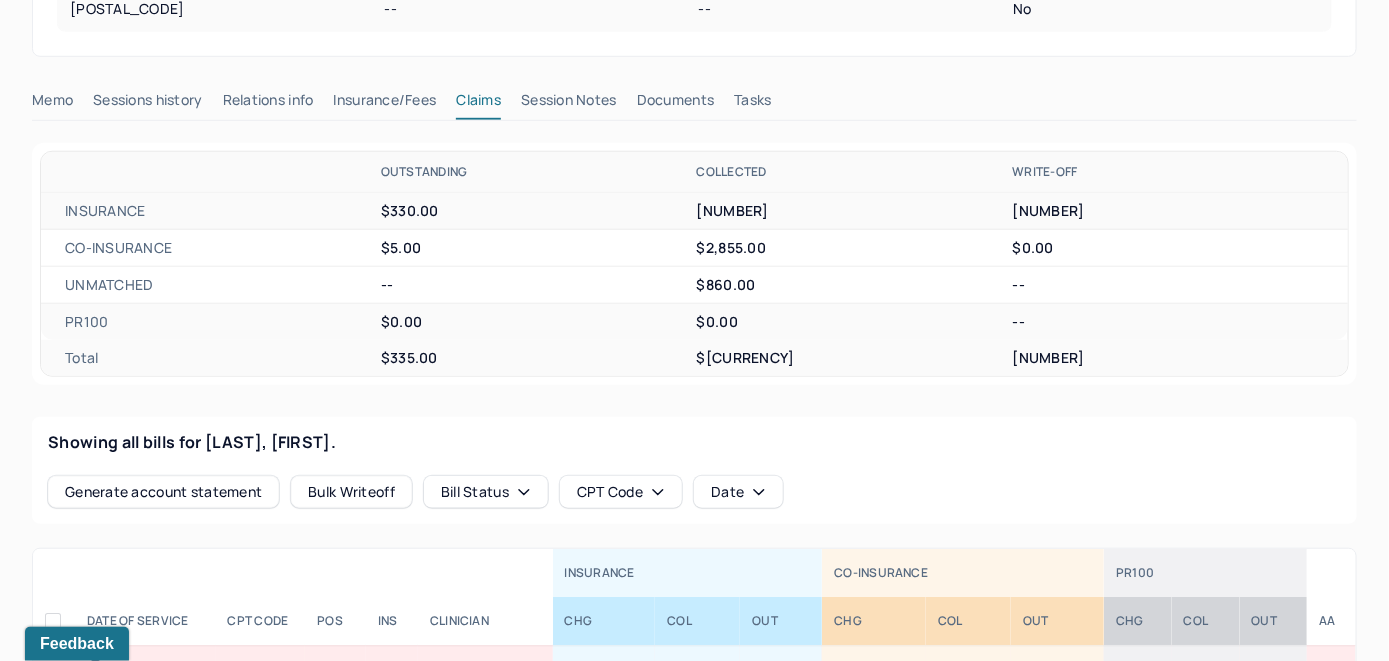 scroll, scrollTop: 339, scrollLeft: 0, axis: vertical 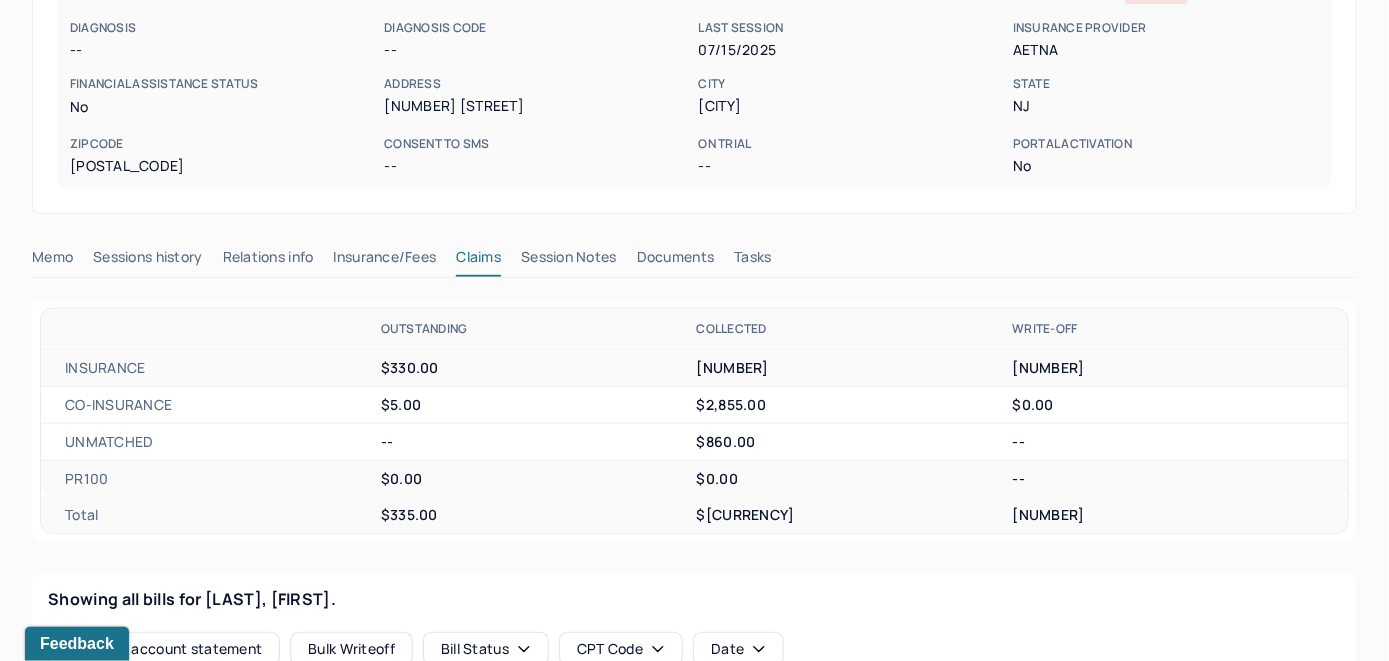 click on "Memo" at bounding box center [52, 261] 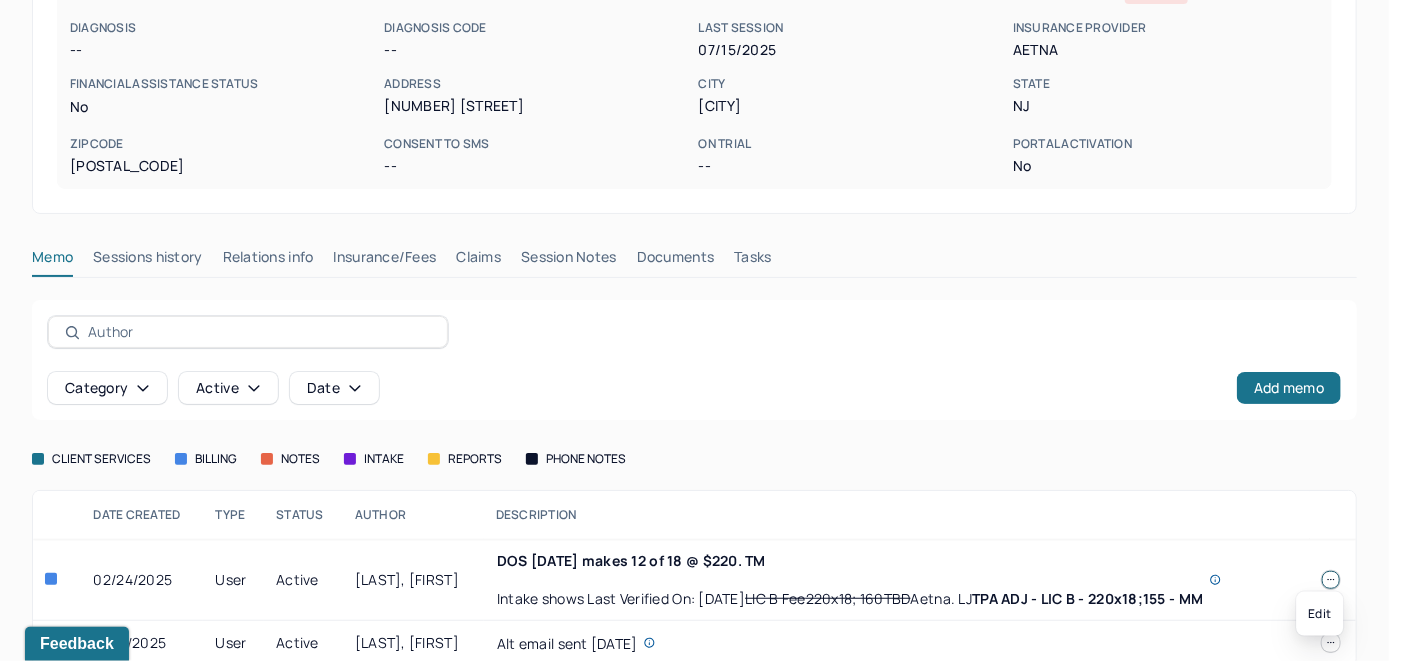 click at bounding box center [1331, 580] 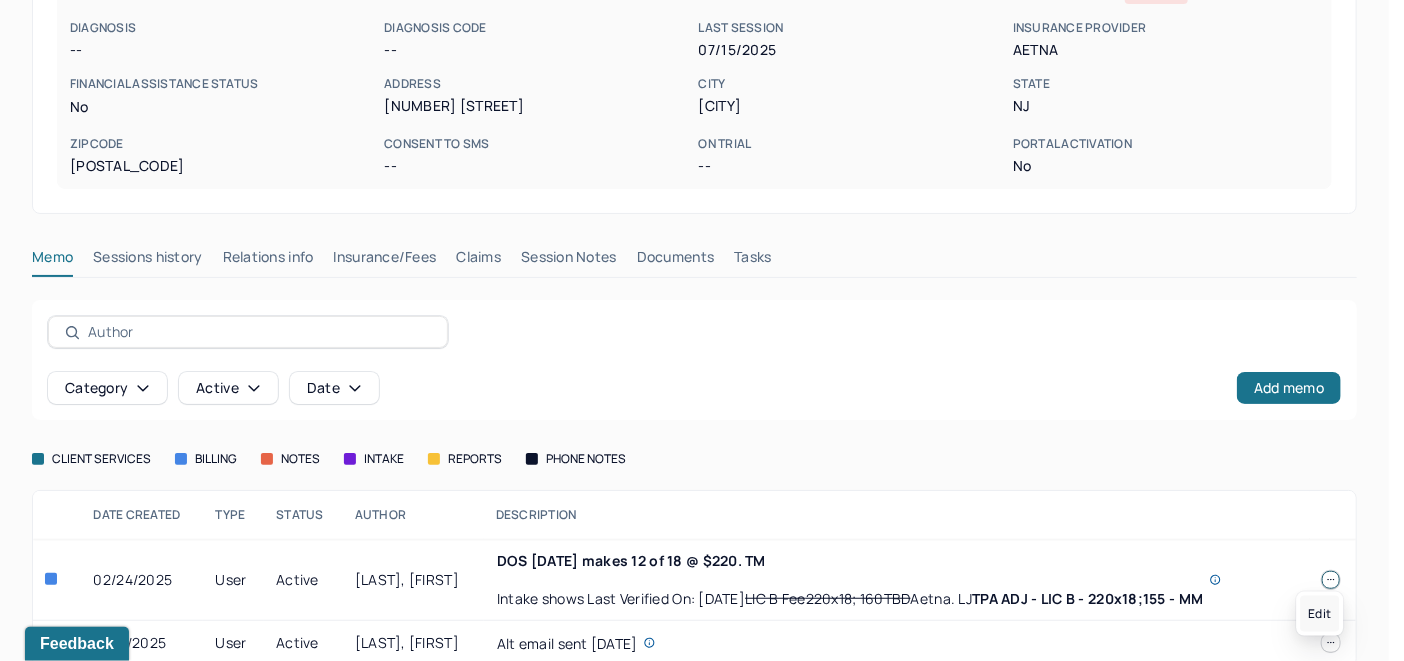 click on "Edit" at bounding box center [1319, 614] 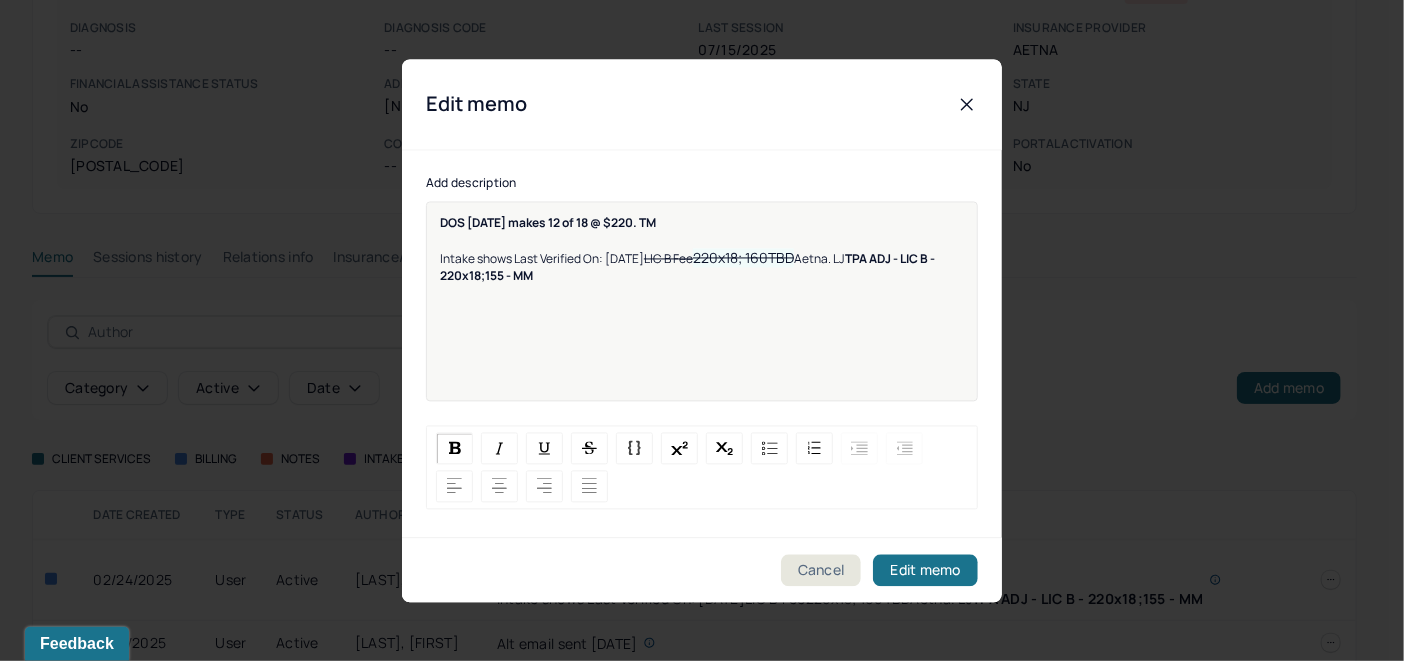 click on "DOS [DATE] makes [NUMBER] of [NUMBER] @ $[NUMBER]. TM Intake shows Last Verified On: [DATE]   LIC B Fee  [NUMBER]x[NUMBER]; [NUMBER]TBD  Aetna. LJ   TPA ADJ - LIC B - [NUMBER]x[NUMBER]; [NUMBER] - MM" at bounding box center [702, 249] 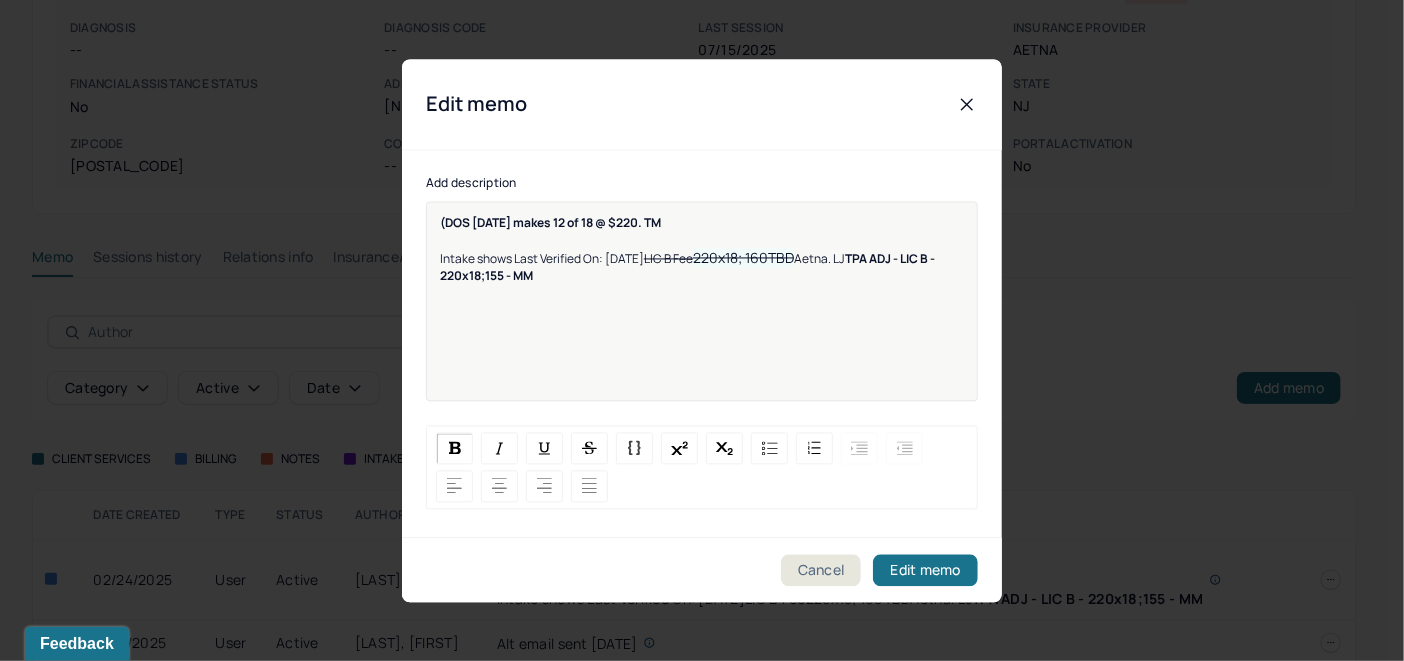 type 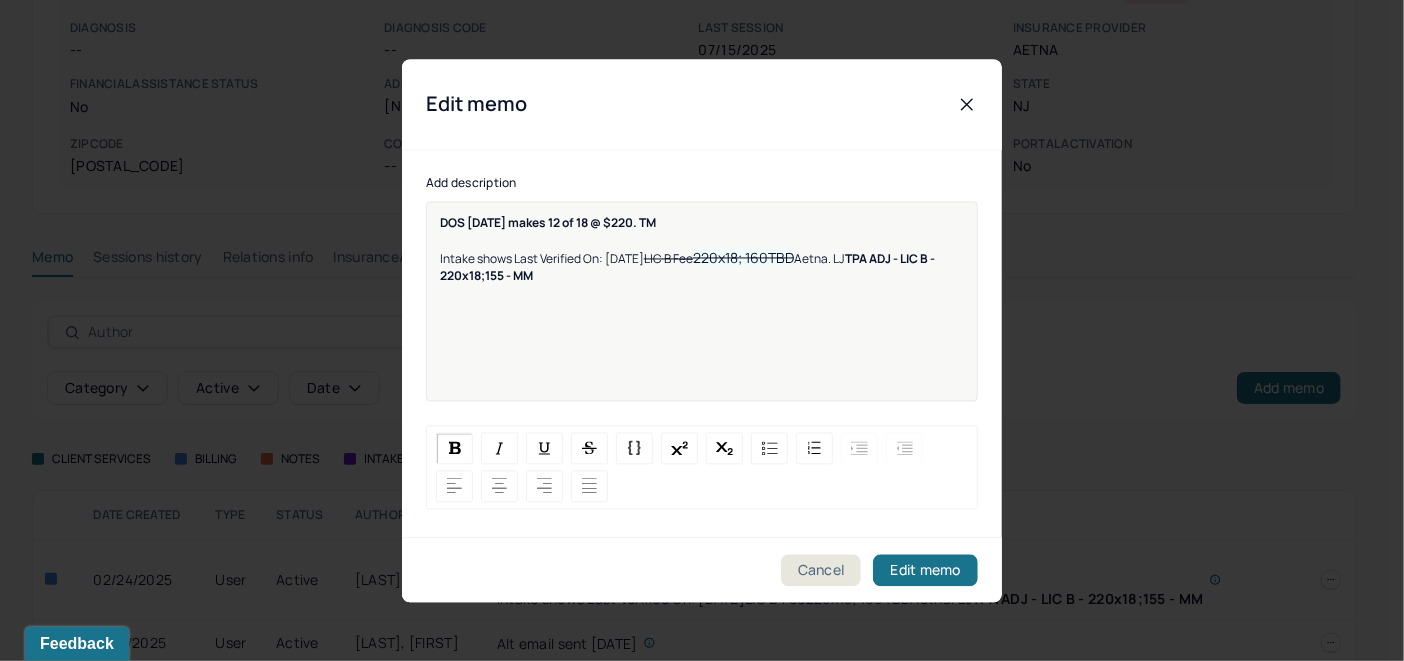 click on "DOS [DATE] makes 12 of 18 @ $220. TM" at bounding box center [548, 222] 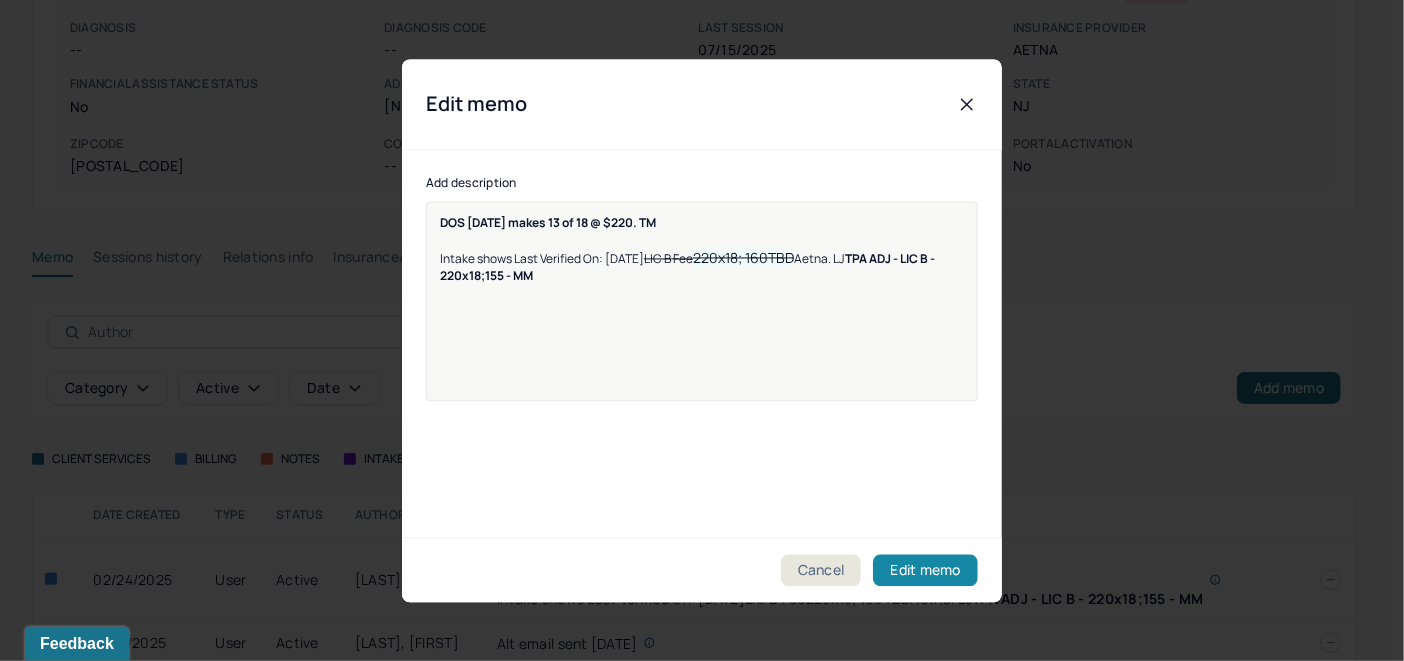 click on "Edit memo" at bounding box center [925, 570] 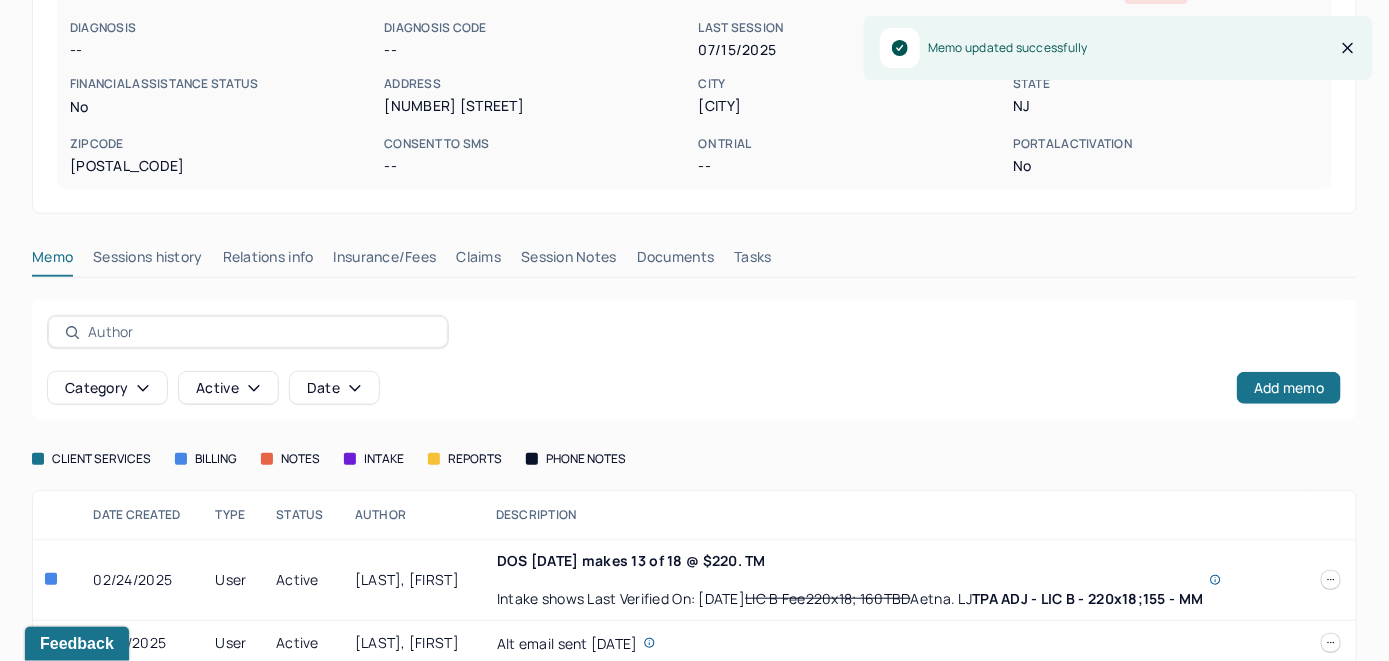 click on "Claims" at bounding box center (478, 261) 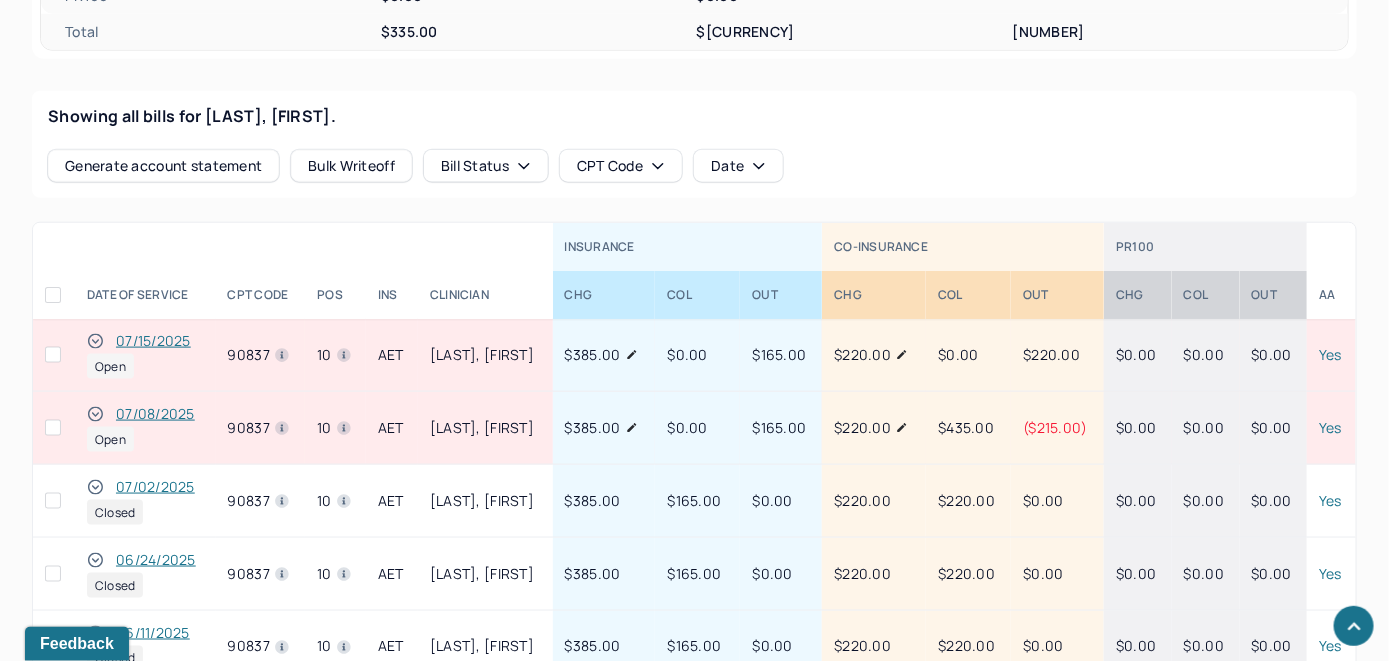 scroll, scrollTop: 1039, scrollLeft: 0, axis: vertical 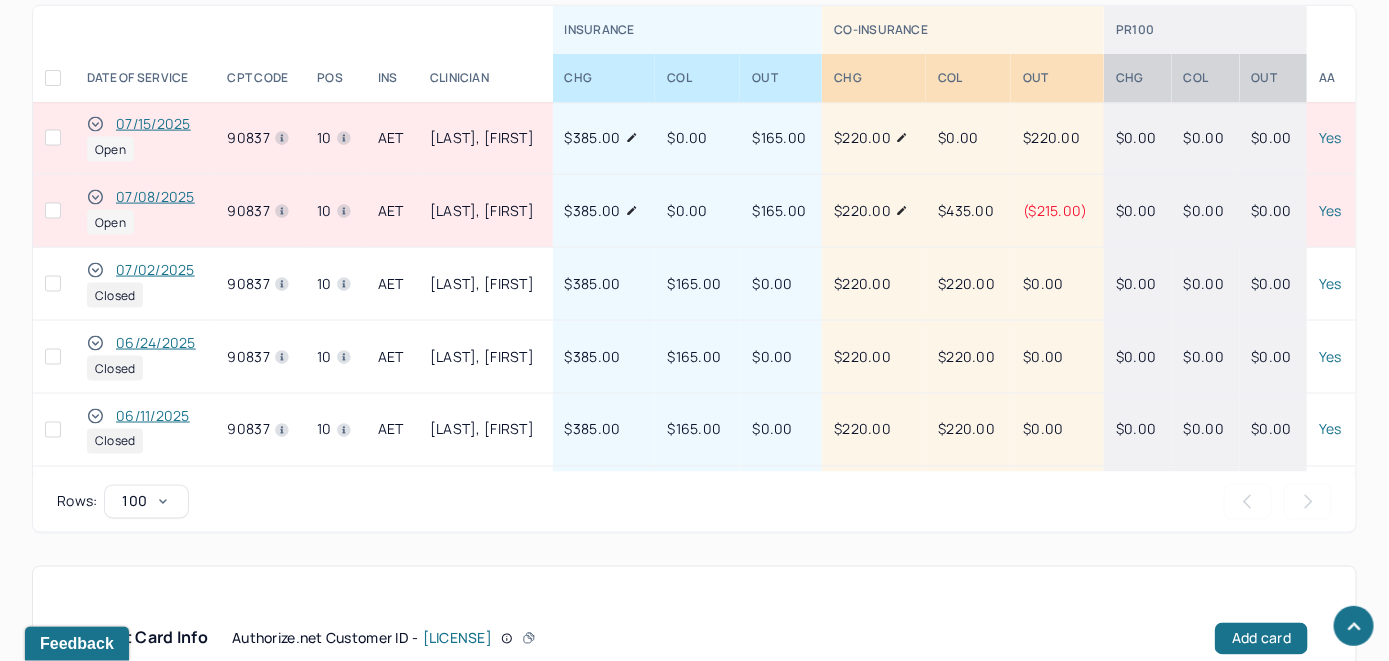 click 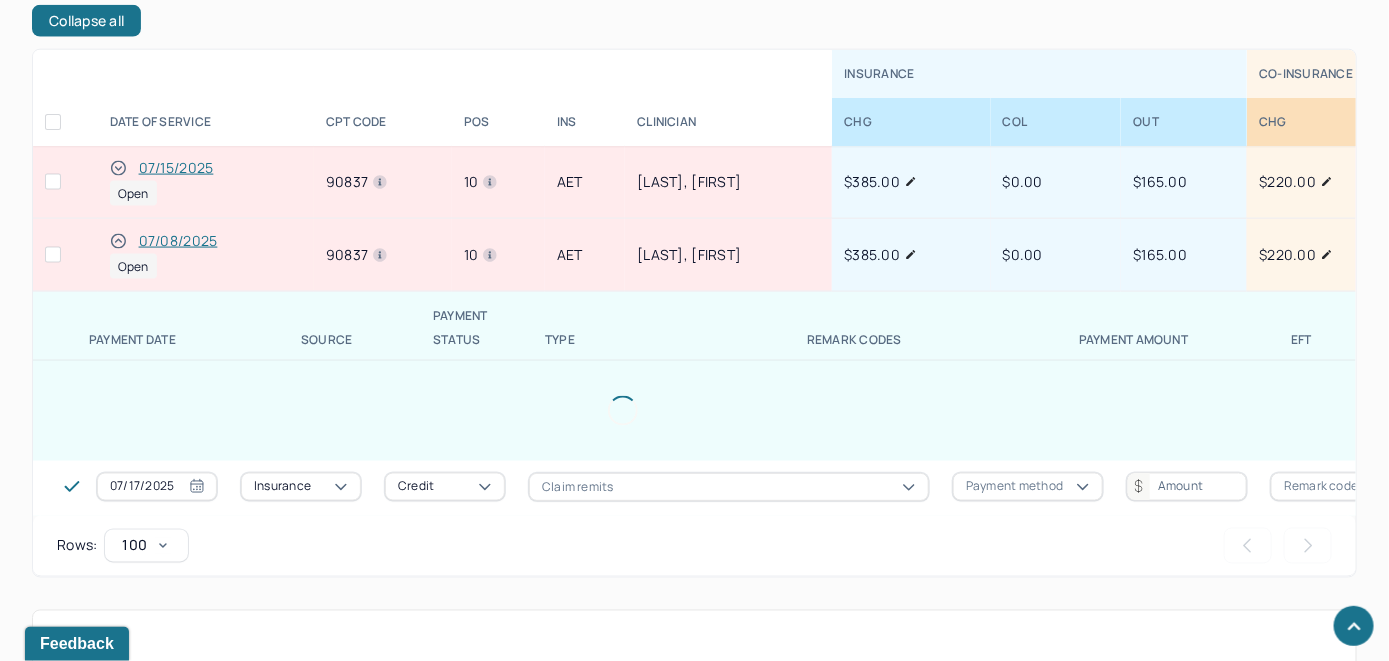 scroll, scrollTop: 1083, scrollLeft: 0, axis: vertical 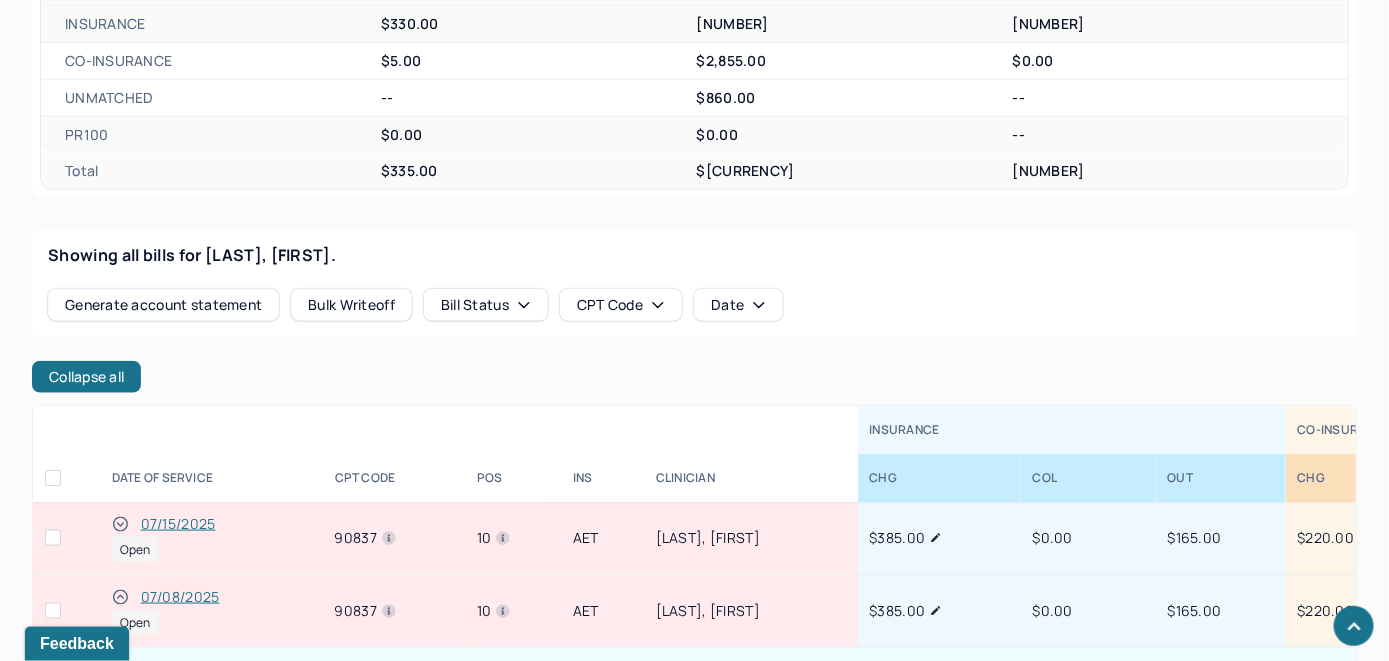 click on "07/15/2025" at bounding box center (178, 524) 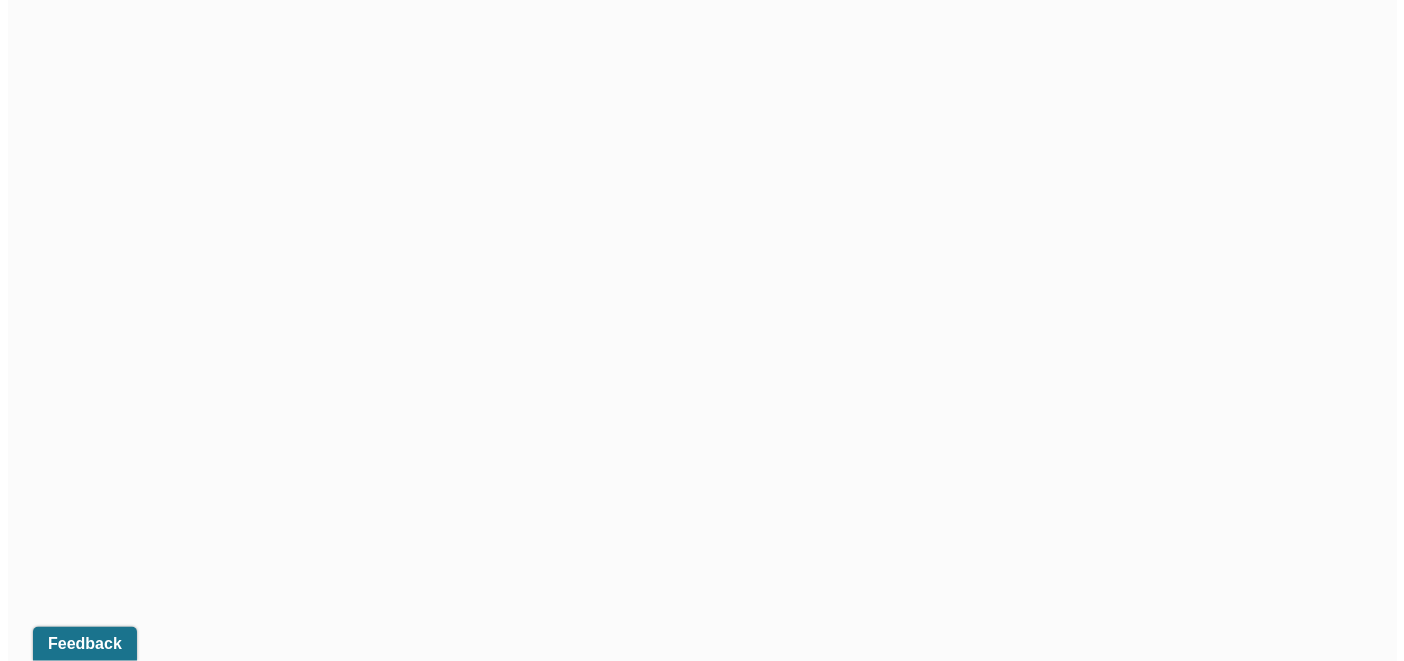 scroll, scrollTop: 611, scrollLeft: 0, axis: vertical 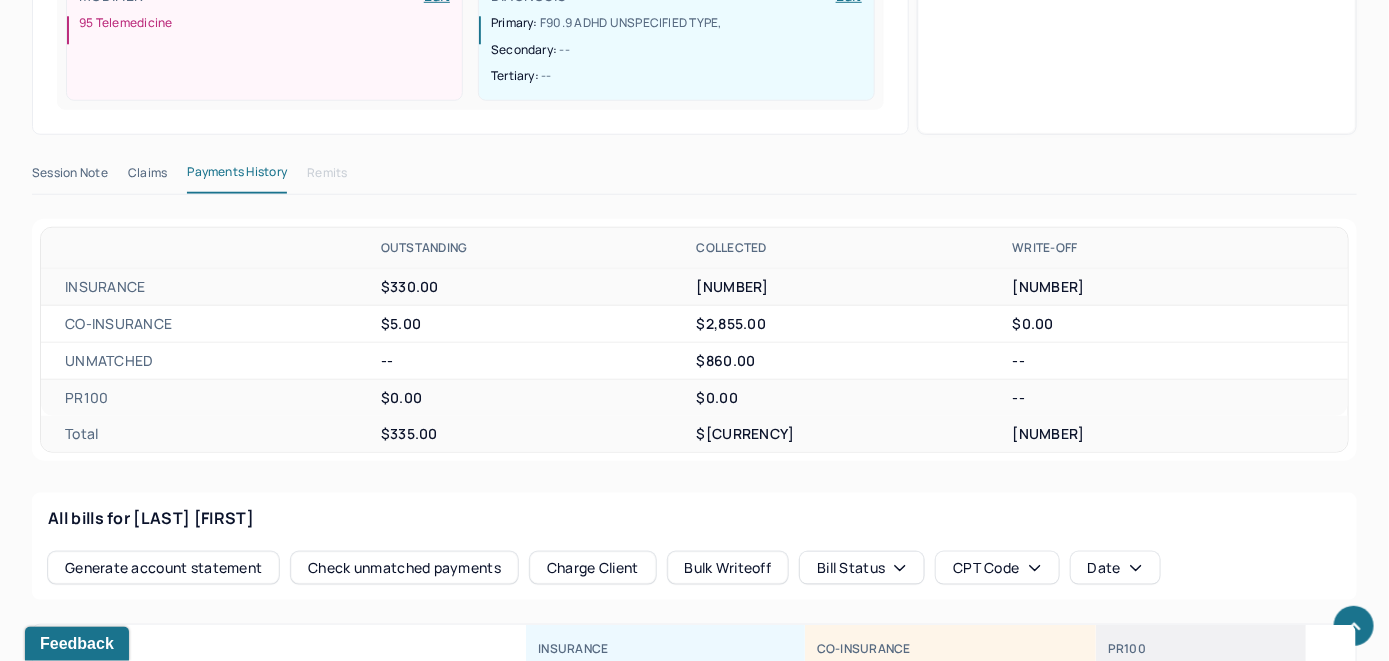click on "Check unmatched payments" at bounding box center (404, 568) 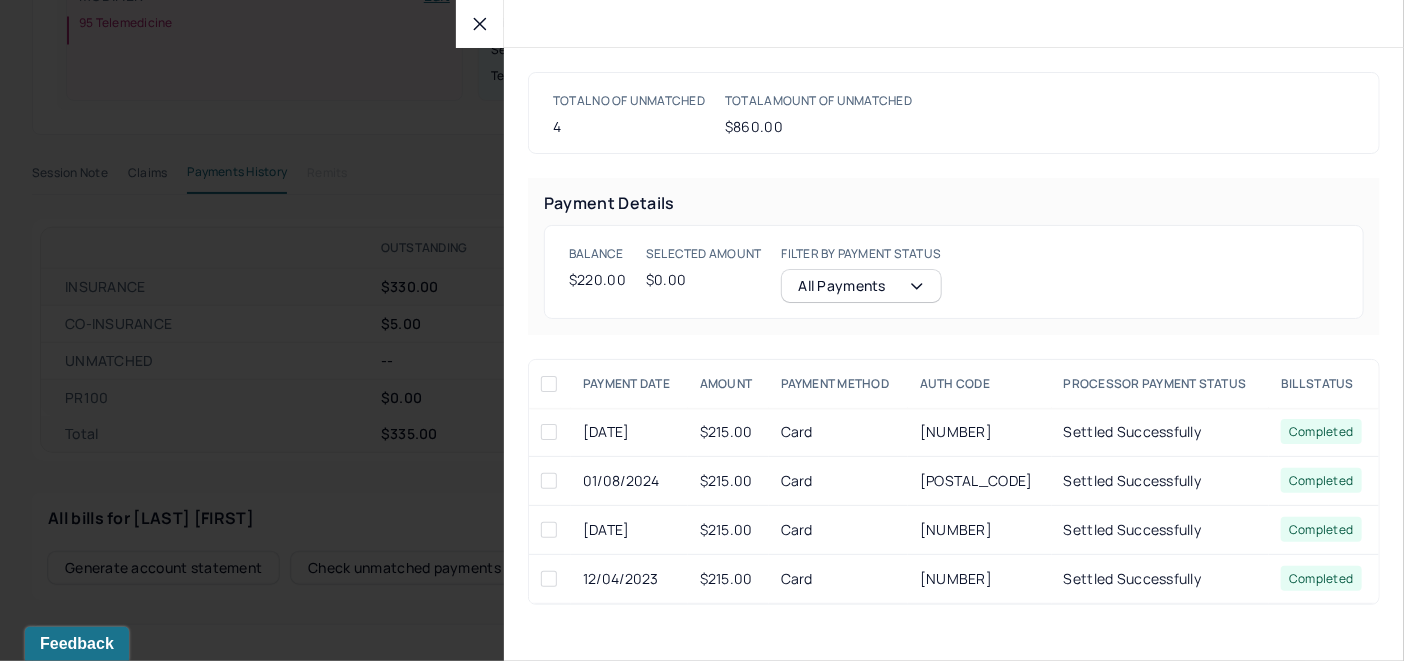 click 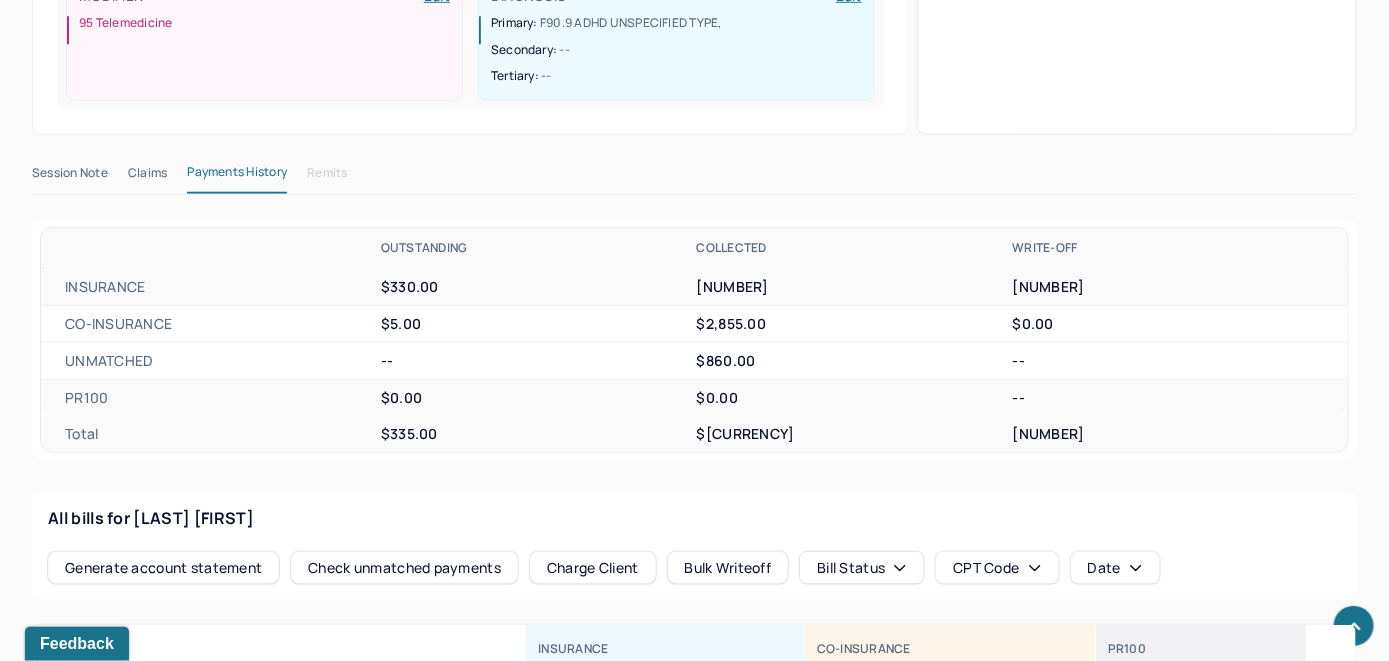 click on "Charge Client" at bounding box center (593, 568) 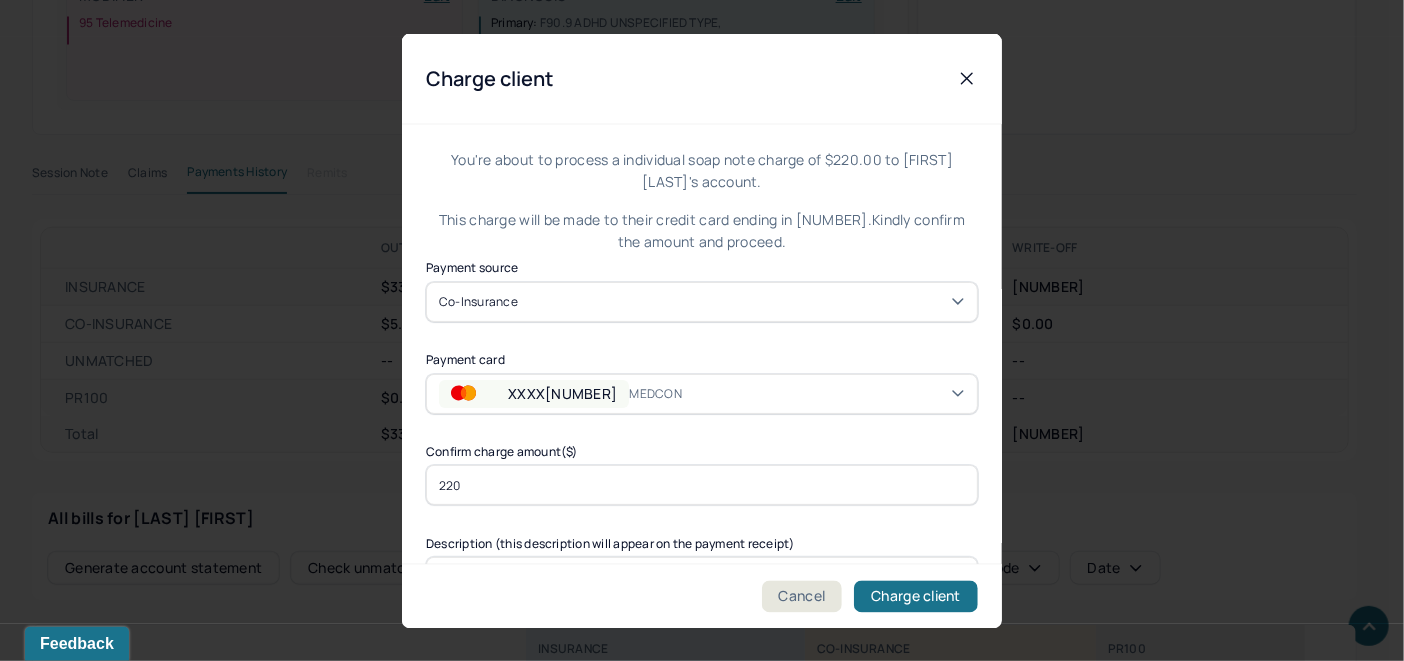 click 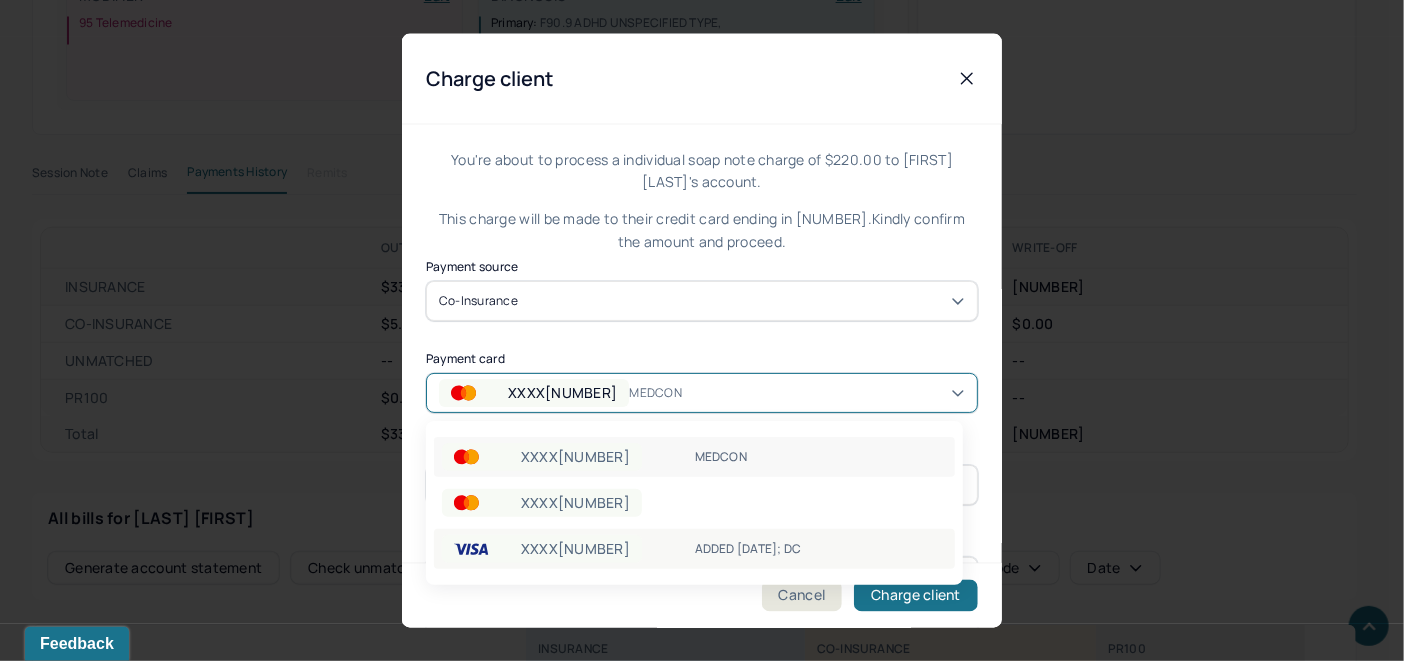 click on "ADDED [DATE]; DC" at bounding box center (821, 549) 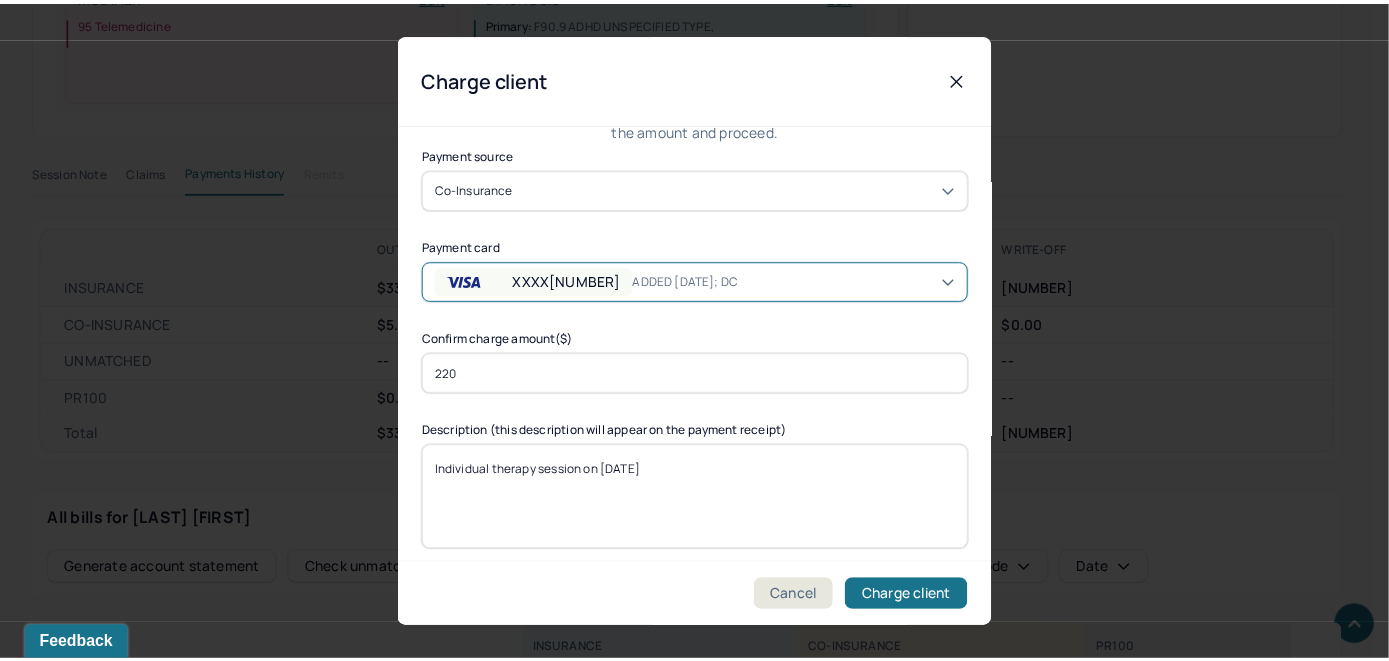 scroll, scrollTop: 121, scrollLeft: 0, axis: vertical 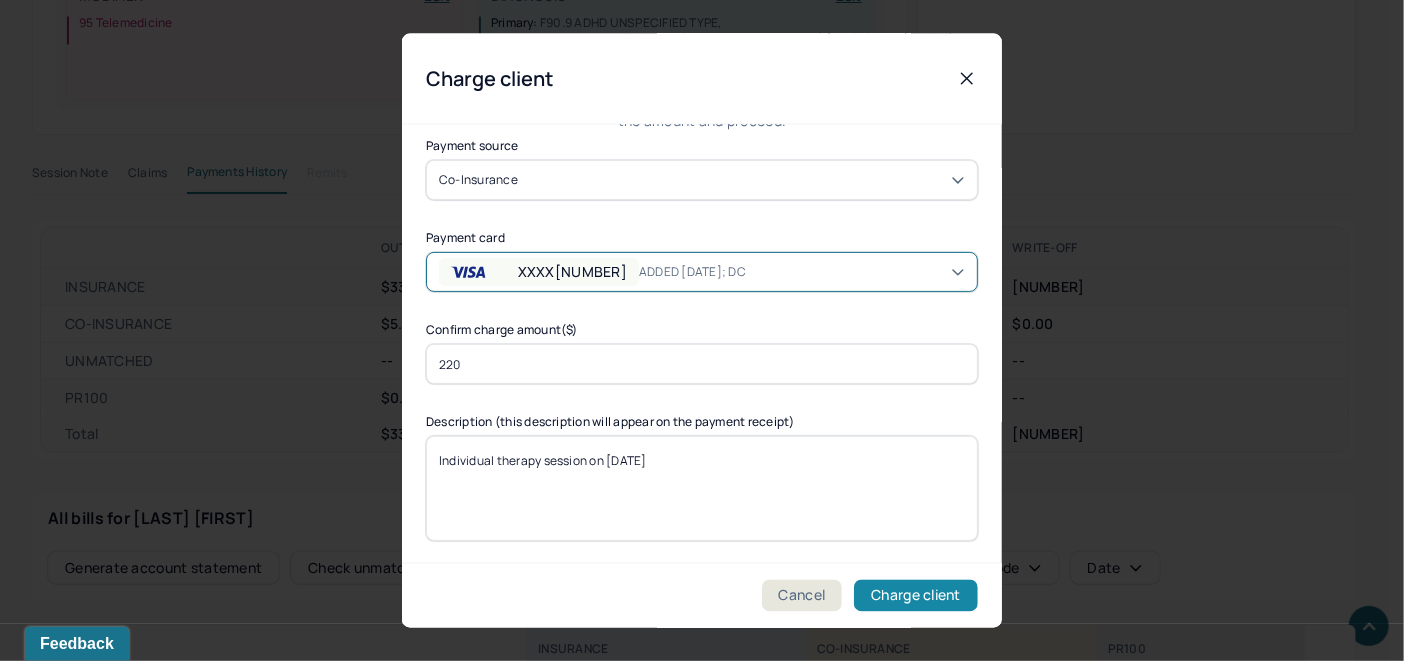 click on "Charge client" at bounding box center (916, 596) 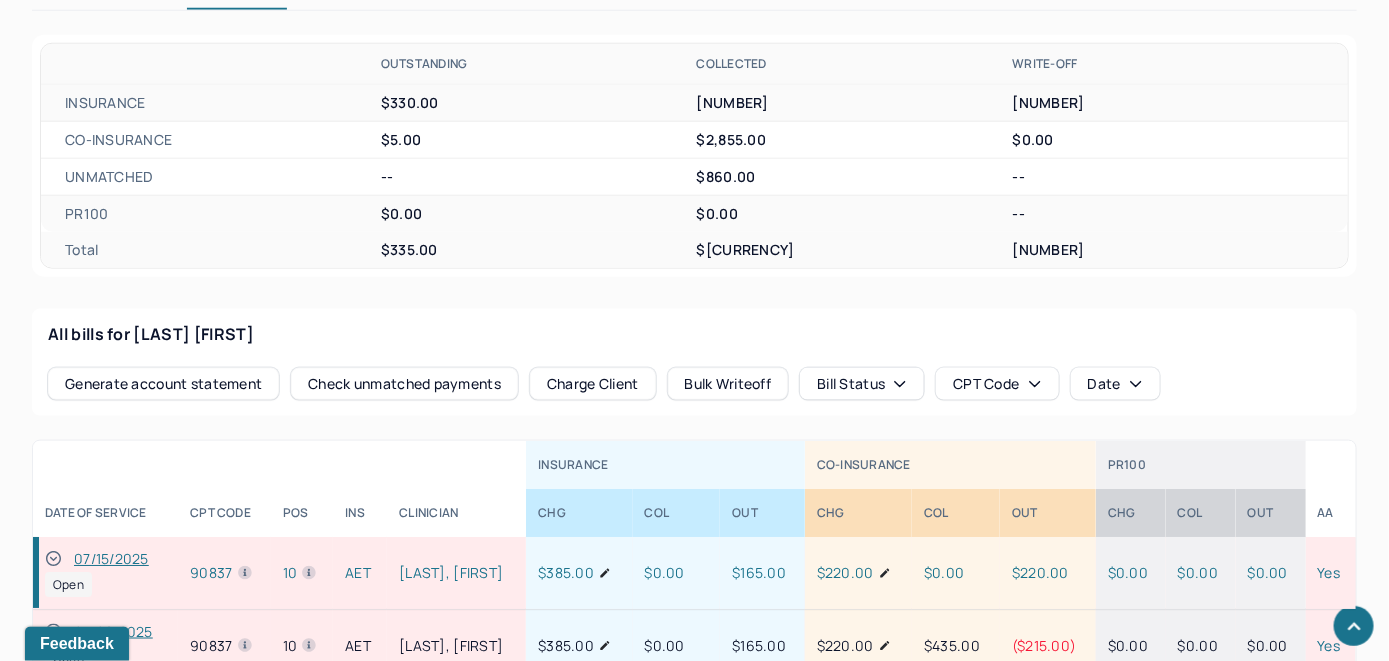 scroll, scrollTop: 811, scrollLeft: 0, axis: vertical 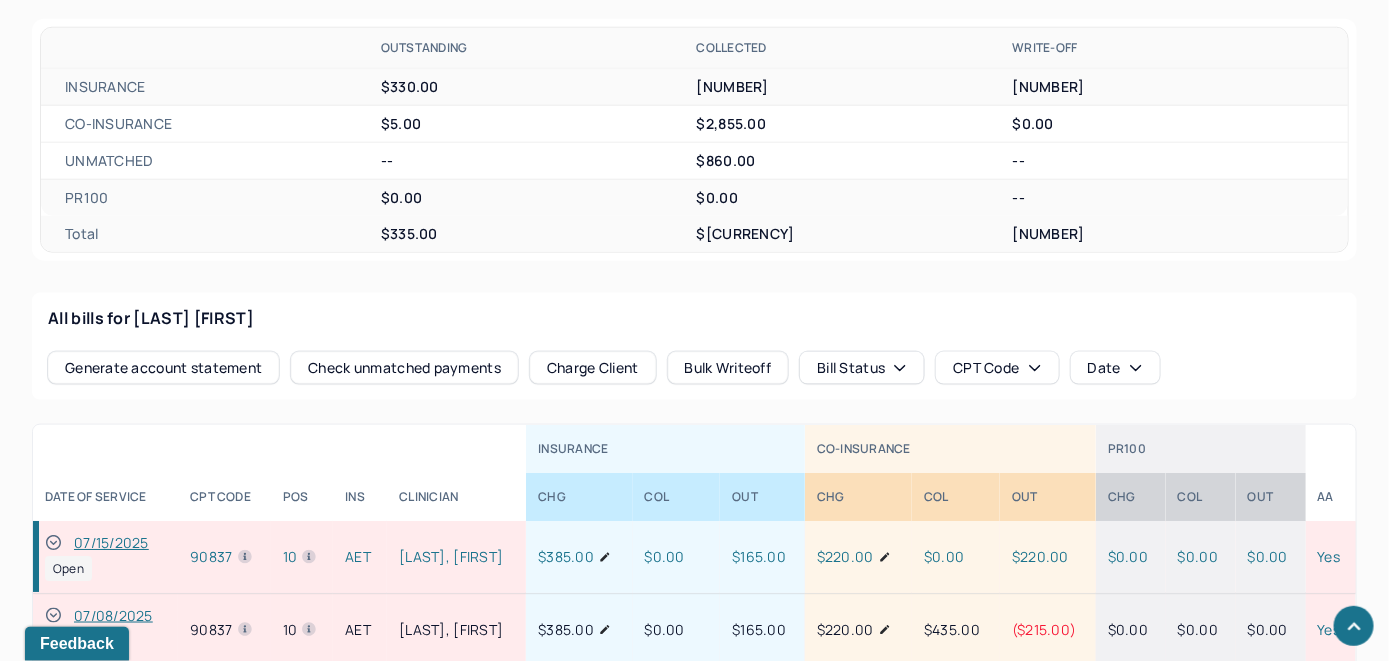 click 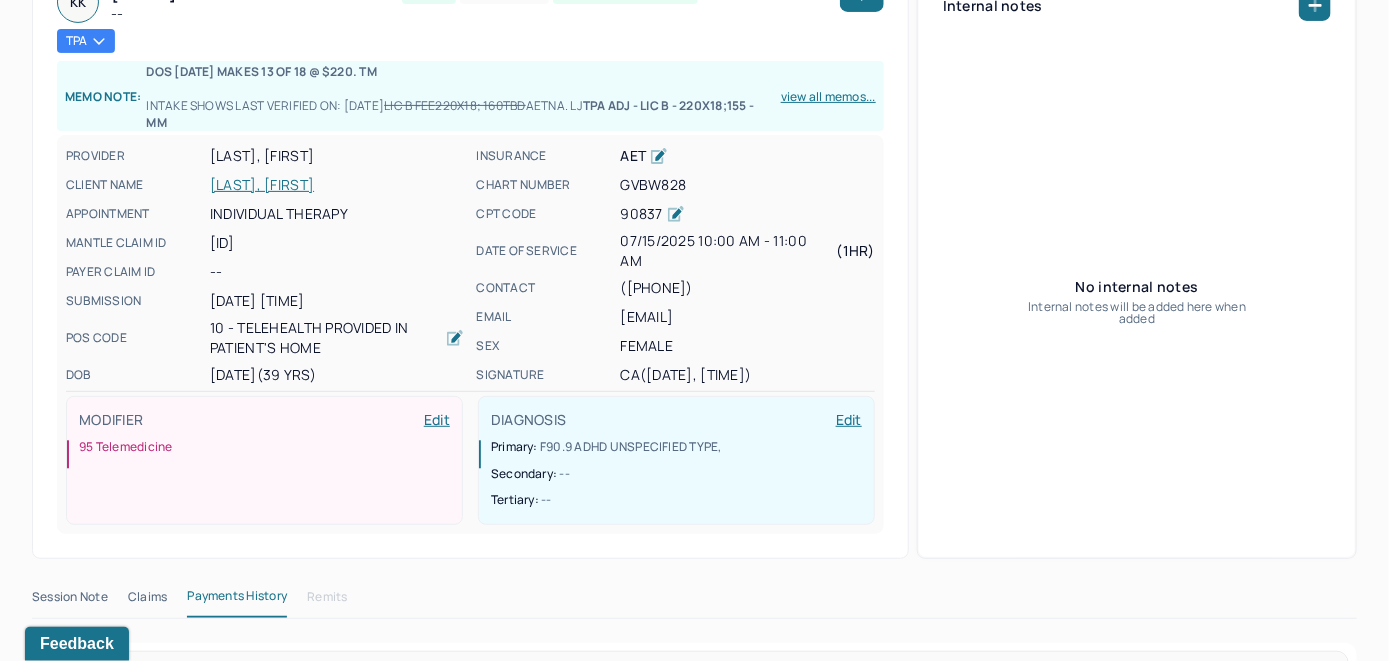 scroll, scrollTop: 111, scrollLeft: 0, axis: vertical 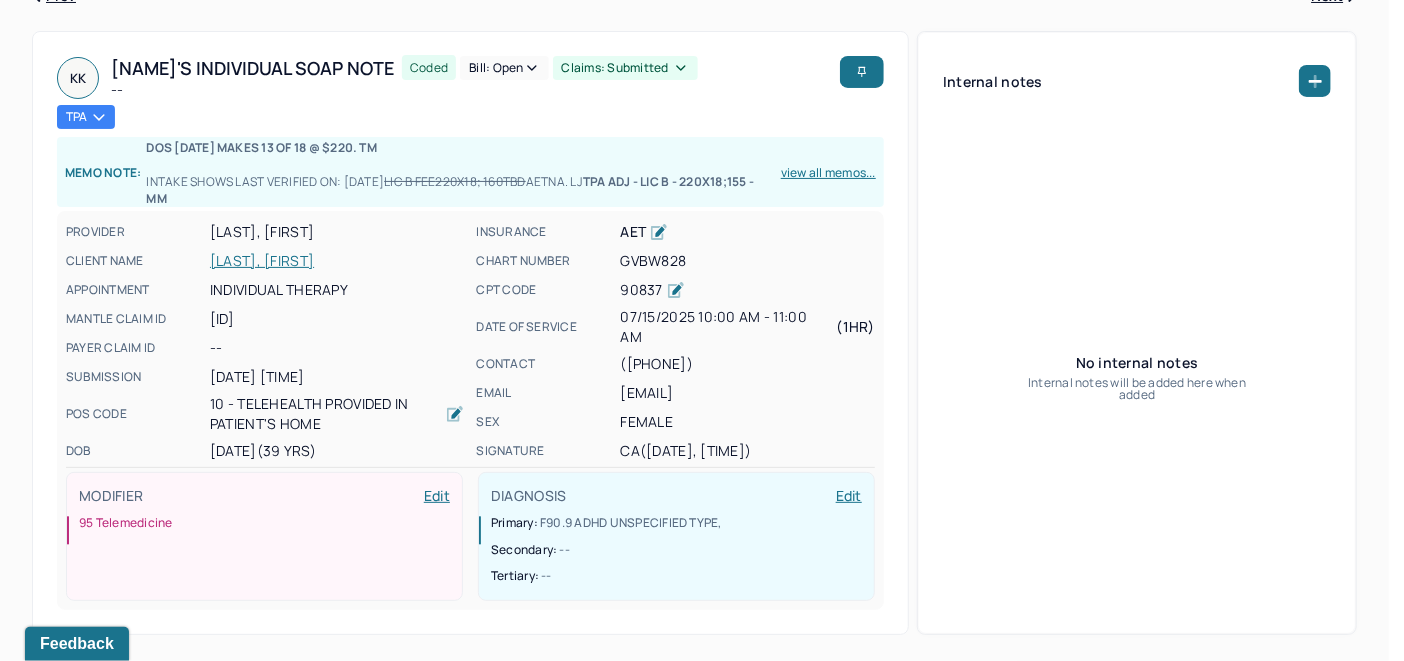click on "Bill: Open" at bounding box center (504, 68) 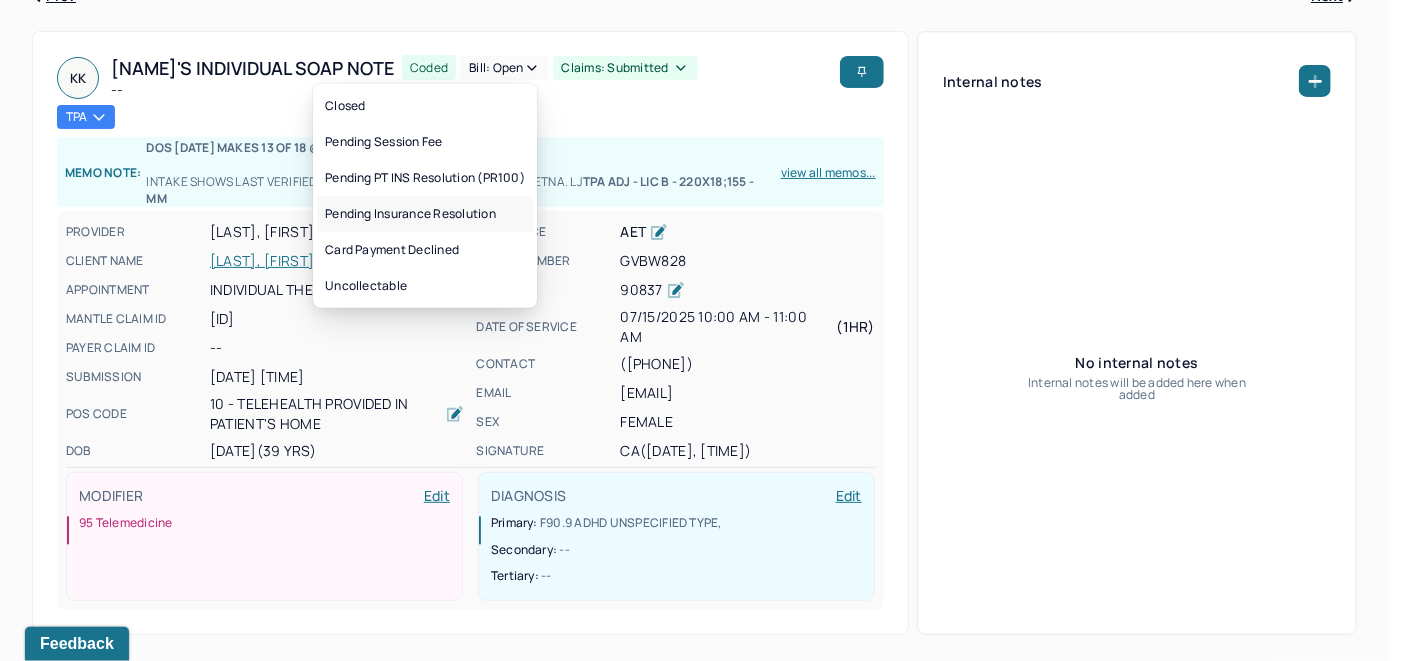 click on "Pending Insurance Resolution" at bounding box center (425, 214) 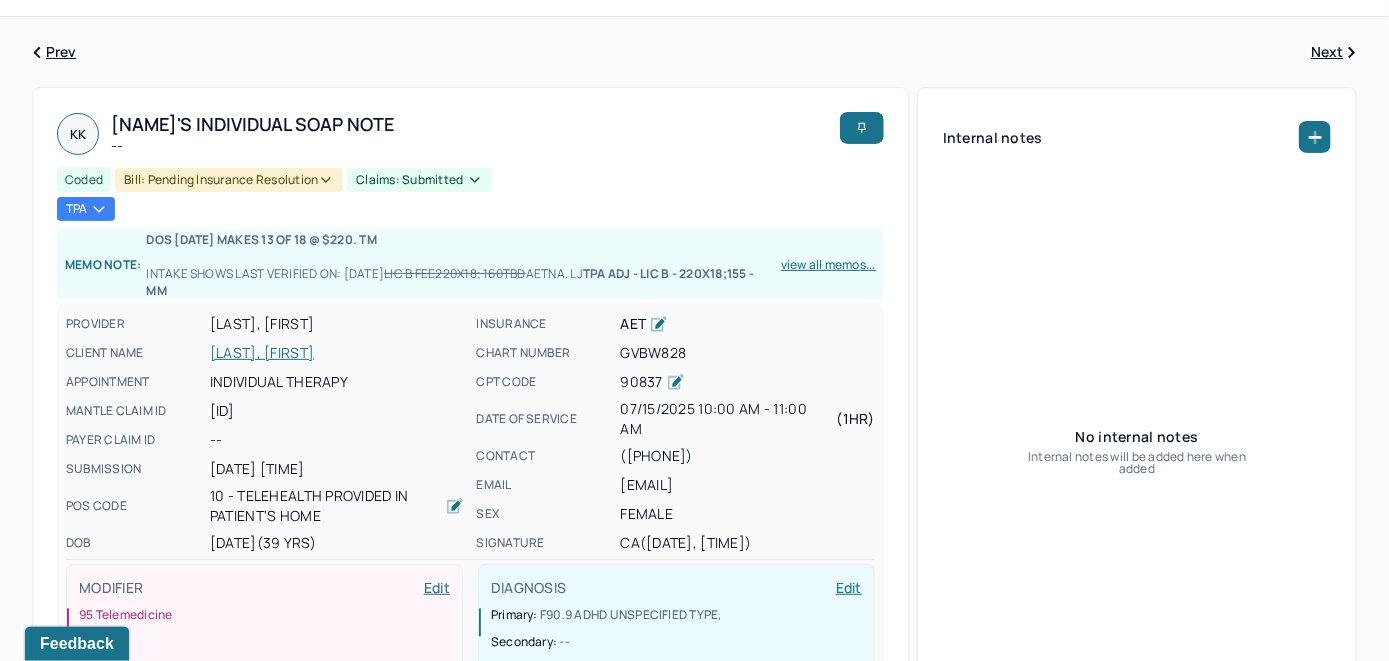 scroll, scrollTop: 0, scrollLeft: 0, axis: both 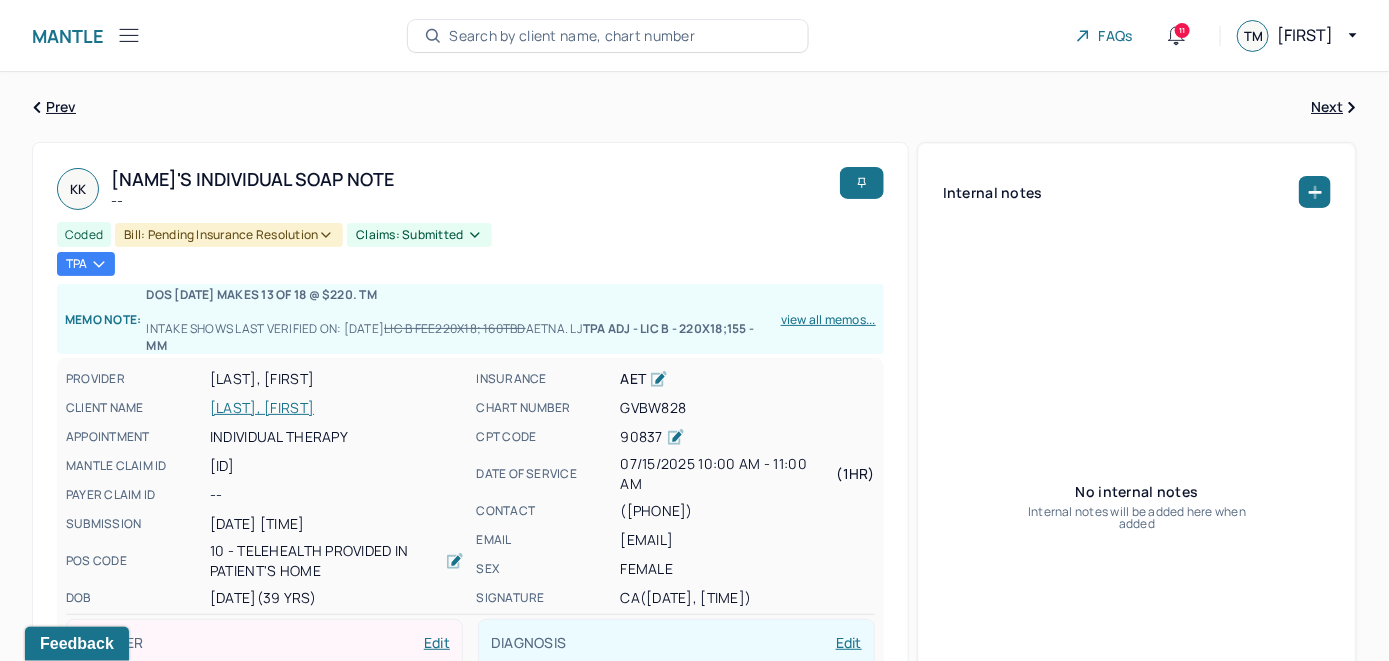 click on "Search by client name, chart number" at bounding box center (572, 36) 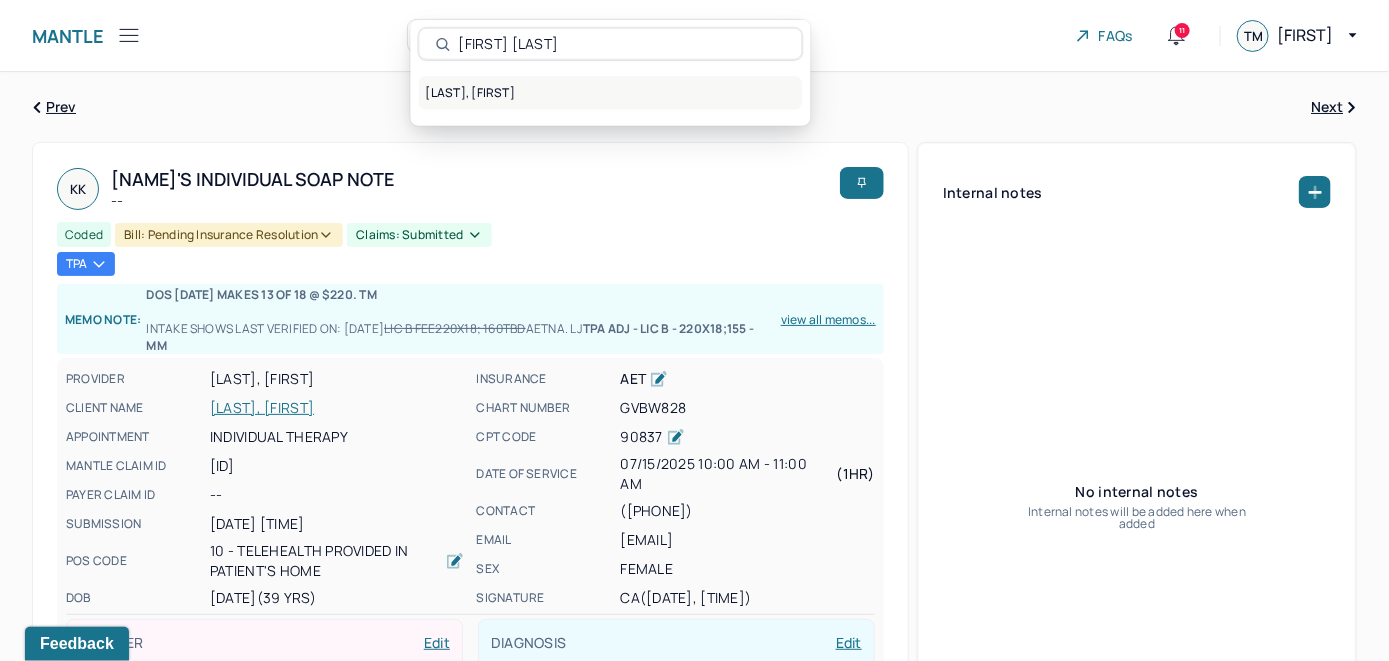 type on "[FIRST] [LAST]" 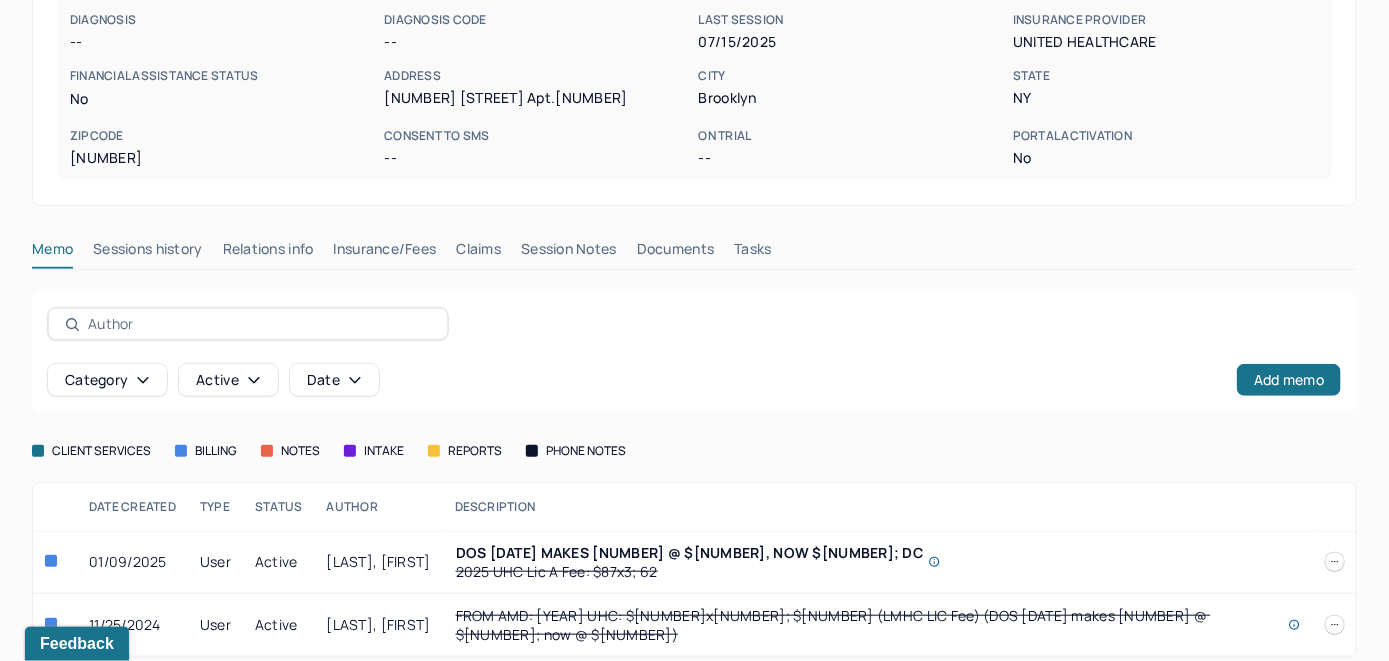 scroll, scrollTop: 324, scrollLeft: 0, axis: vertical 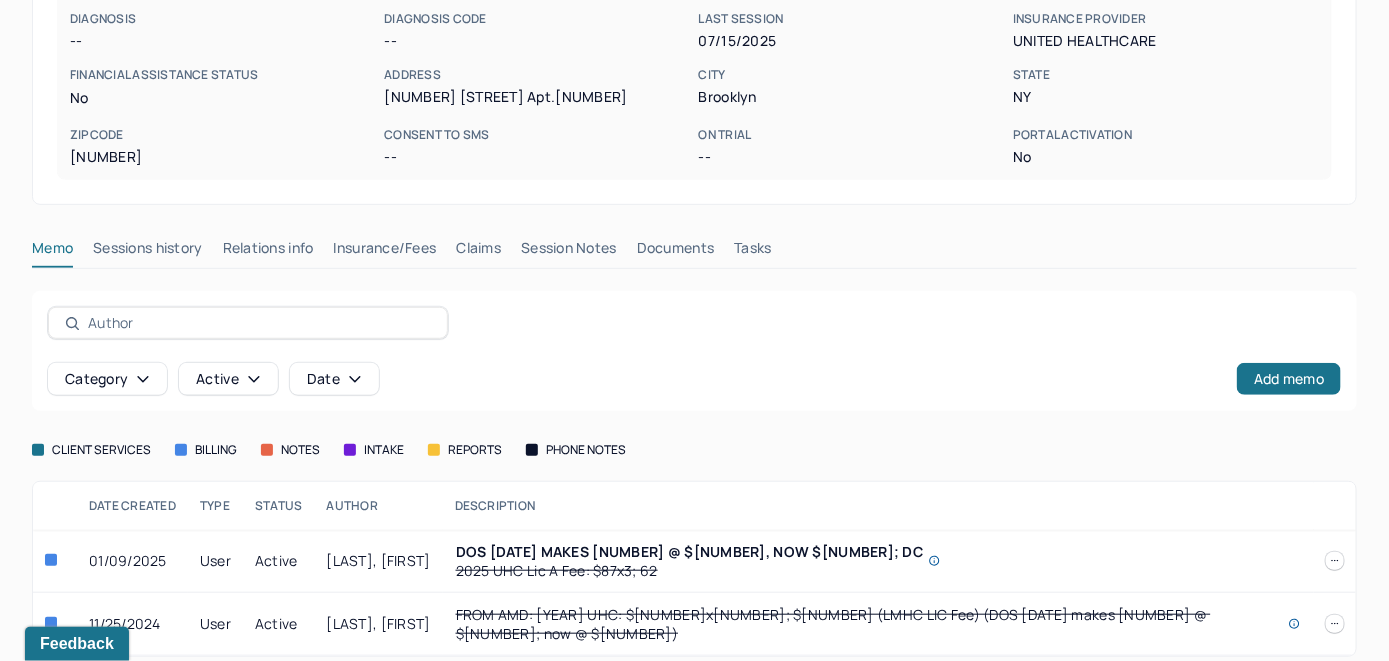 click on "Insurance/Fees" at bounding box center (385, 252) 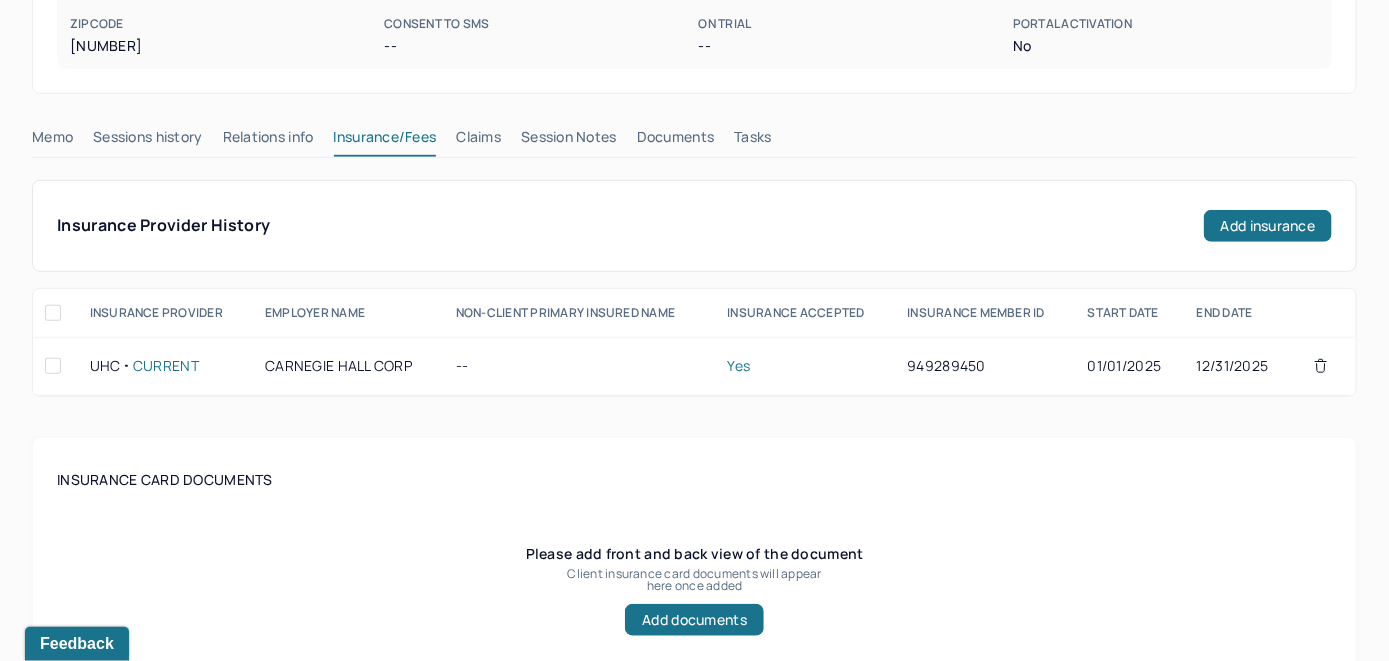 scroll, scrollTop: 324, scrollLeft: 0, axis: vertical 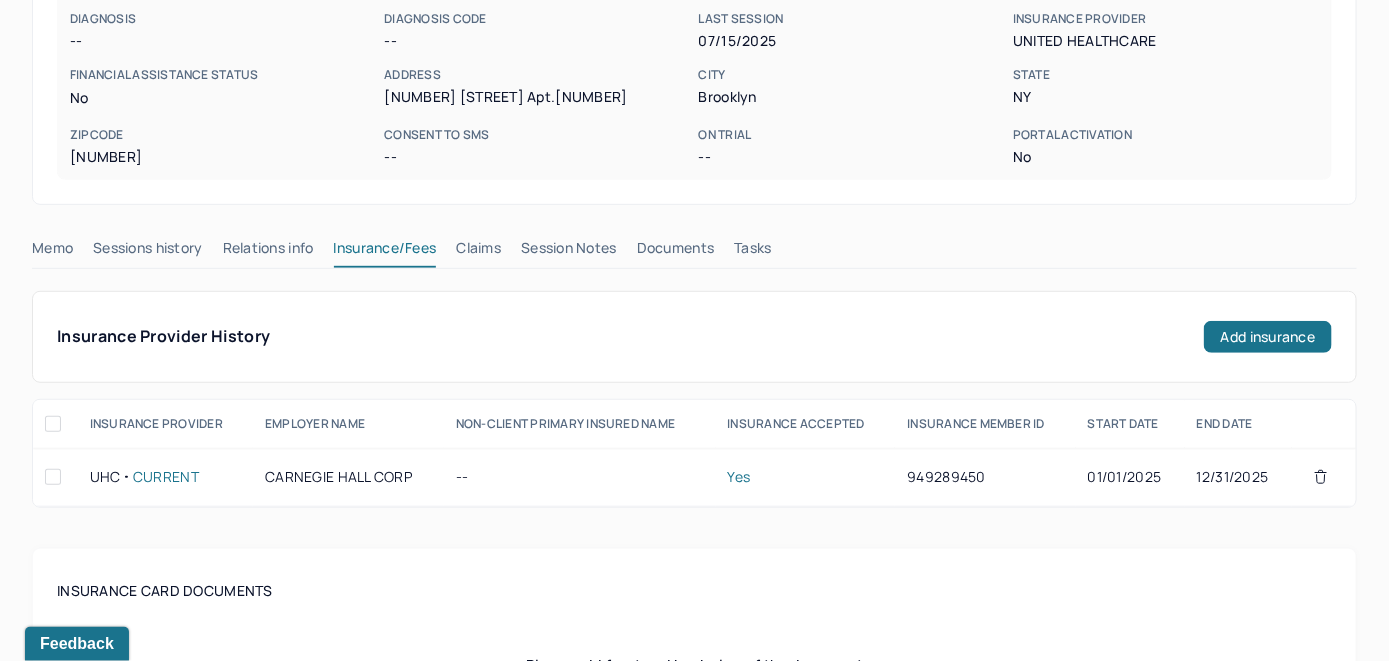 click on "Claims" at bounding box center [478, 252] 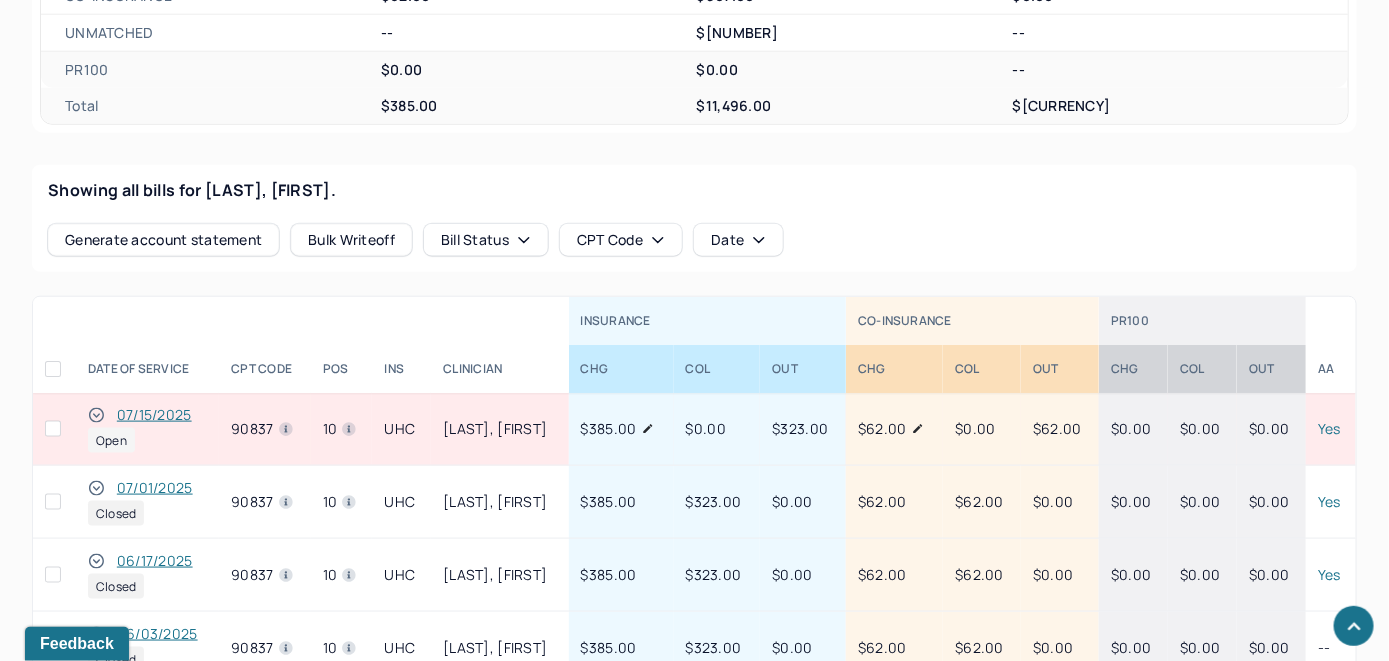 scroll, scrollTop: 765, scrollLeft: 0, axis: vertical 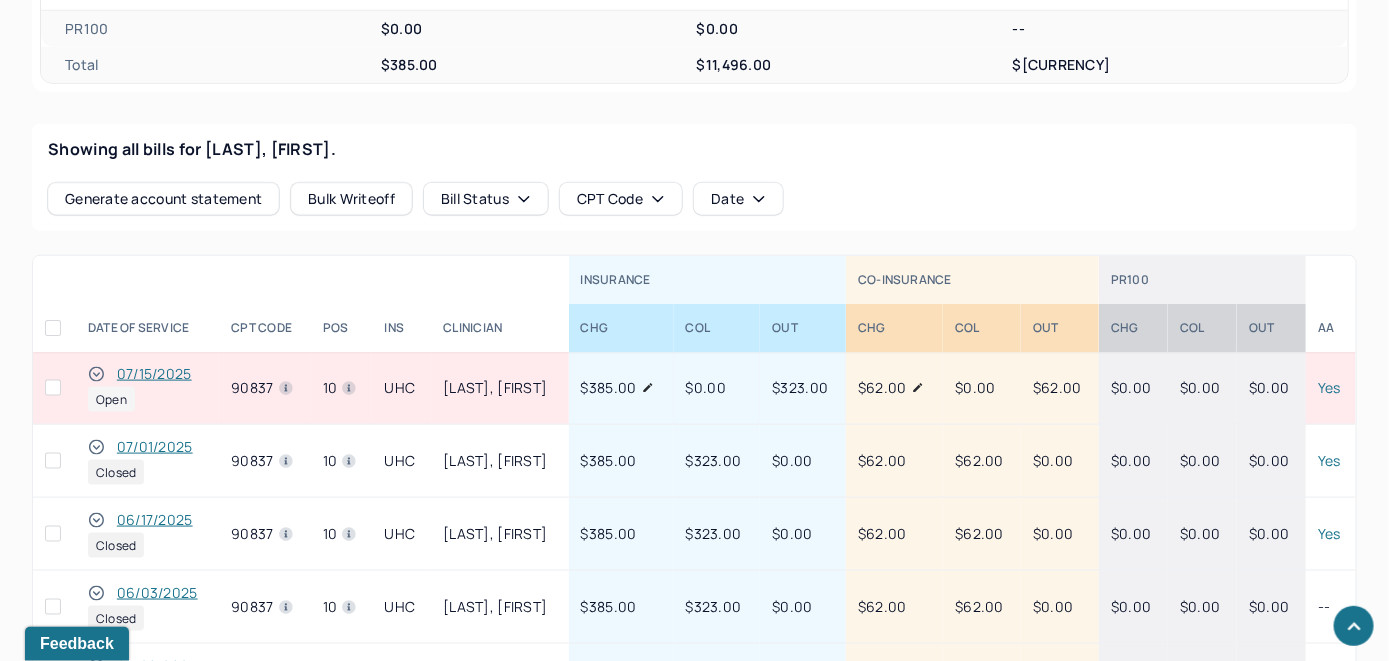 click on "07/15/2025" at bounding box center [154, 374] 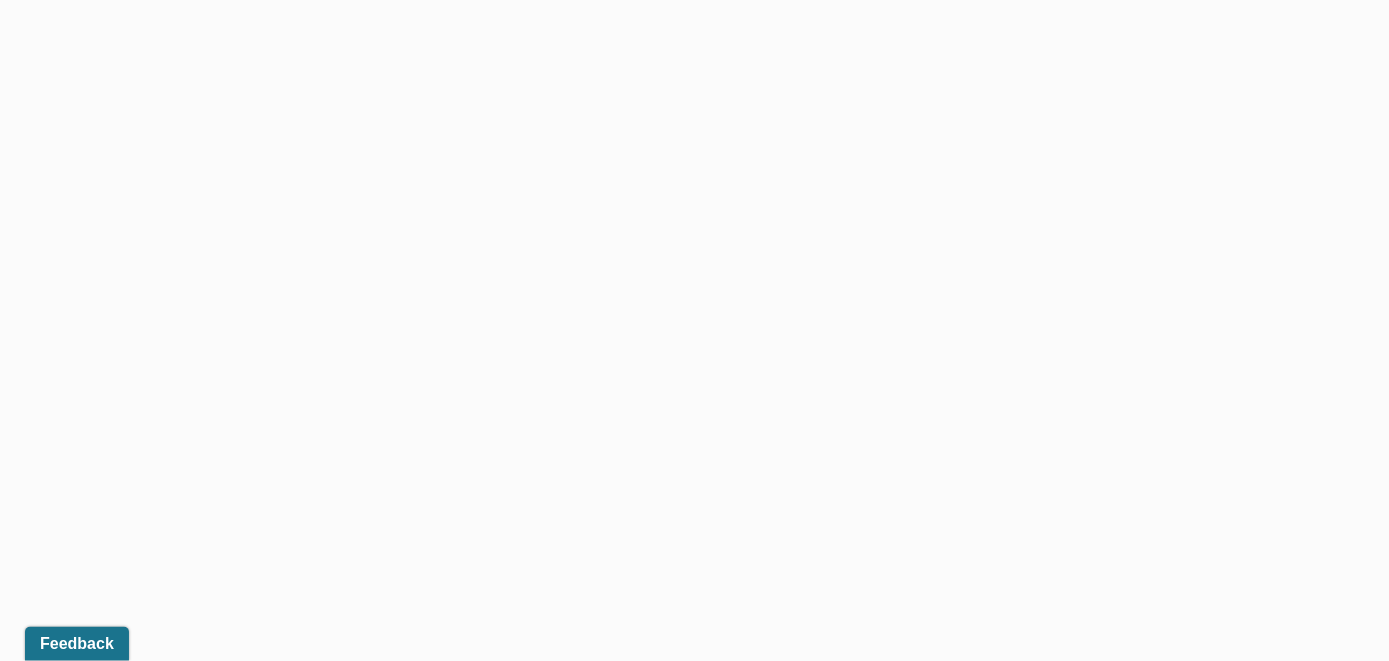 scroll, scrollTop: 693, scrollLeft: 0, axis: vertical 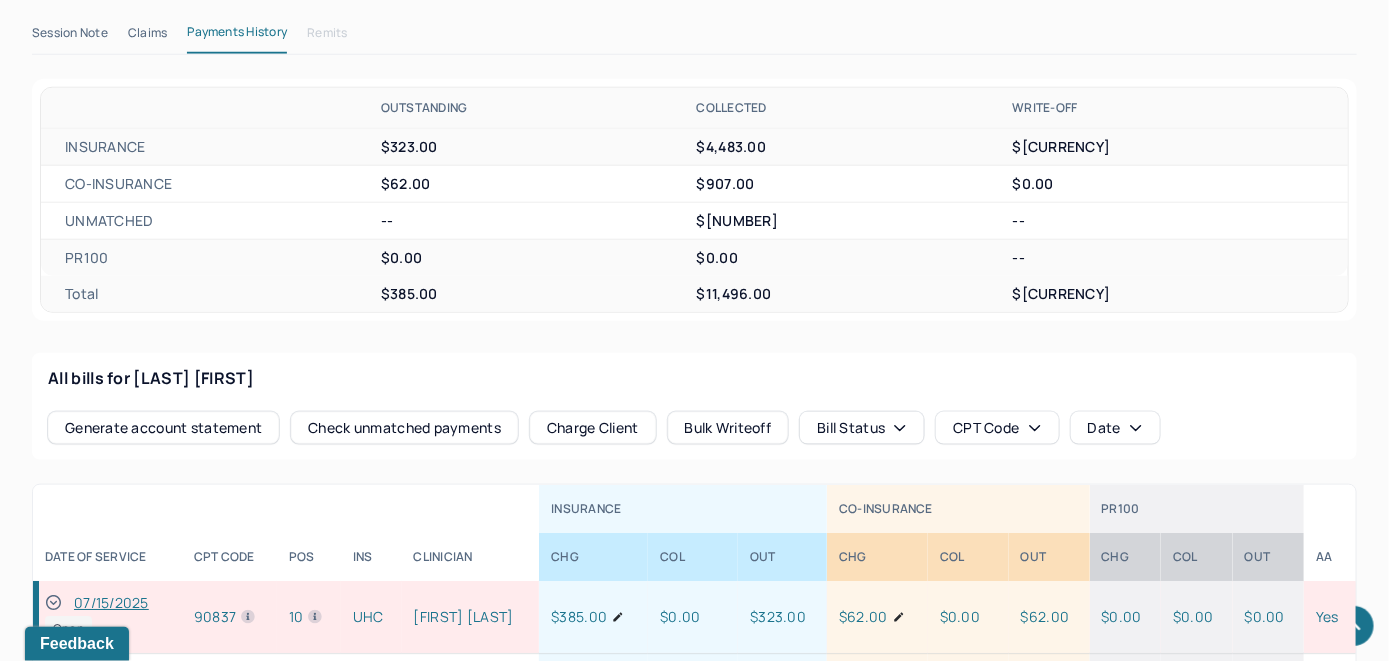 click on "Check unmatched payments" at bounding box center (404, 428) 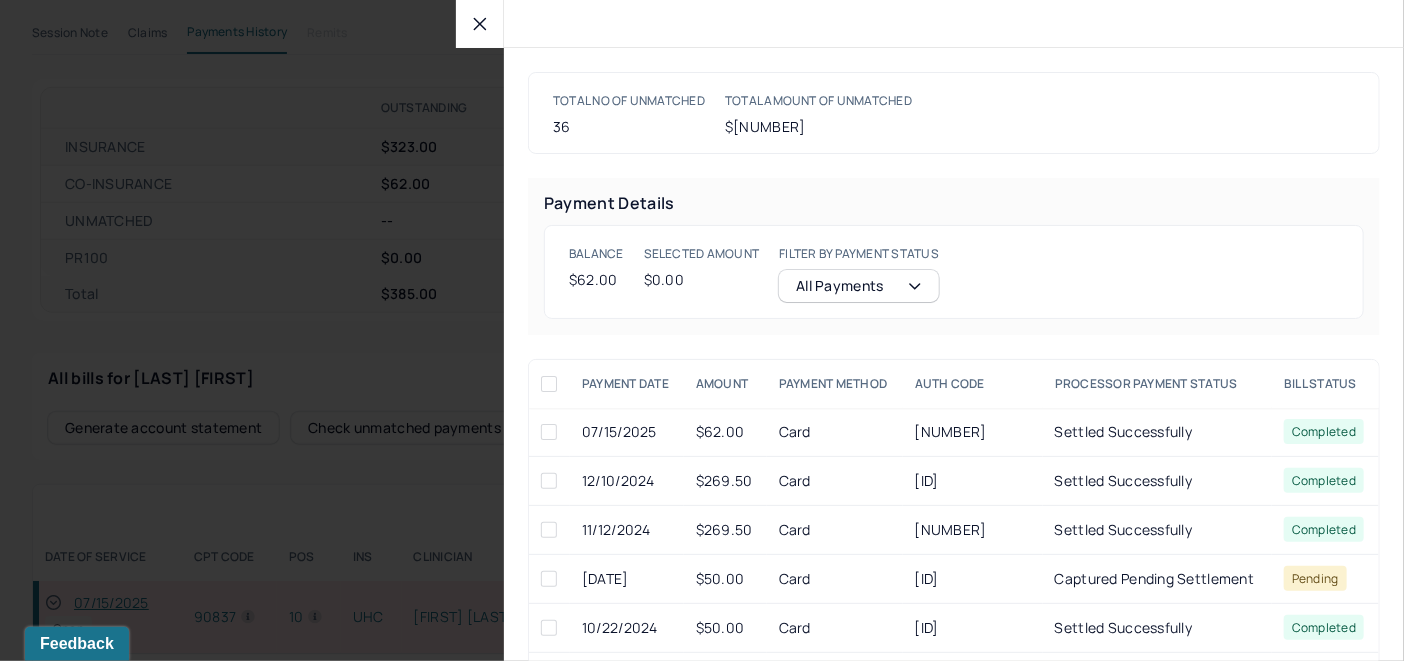 click at bounding box center (549, 432) 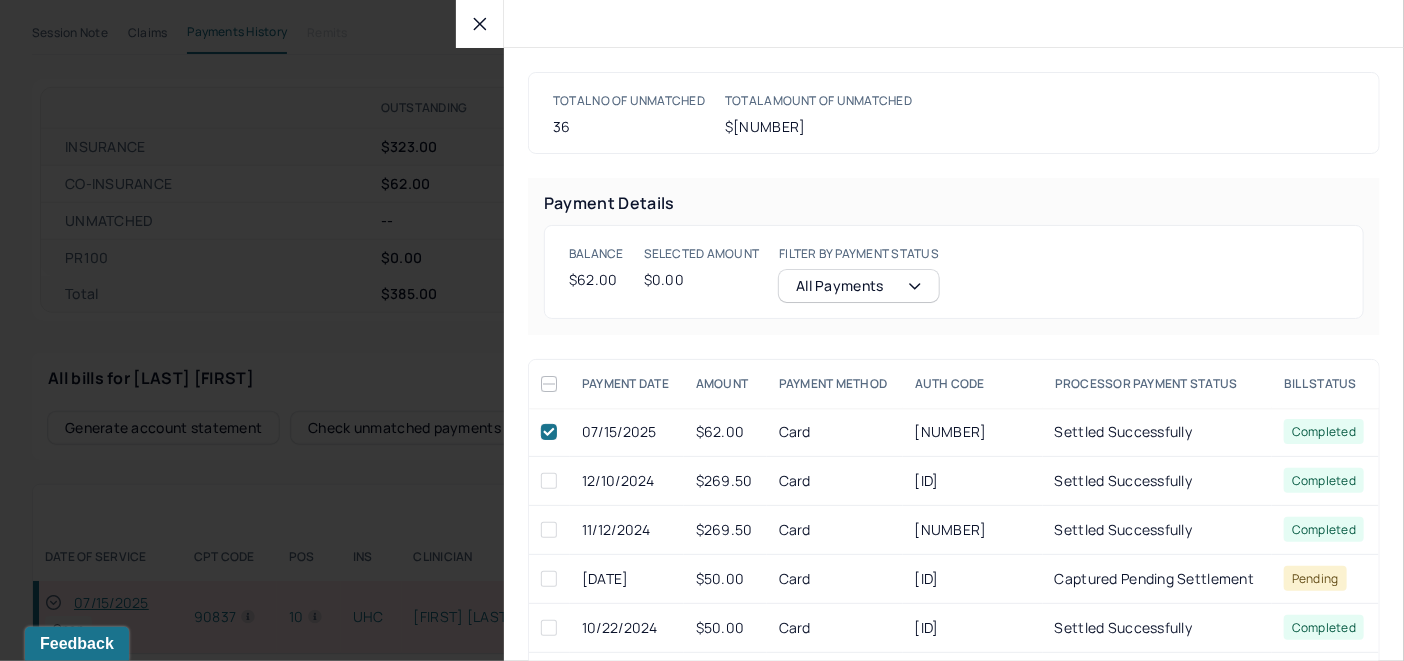 checkbox on "true" 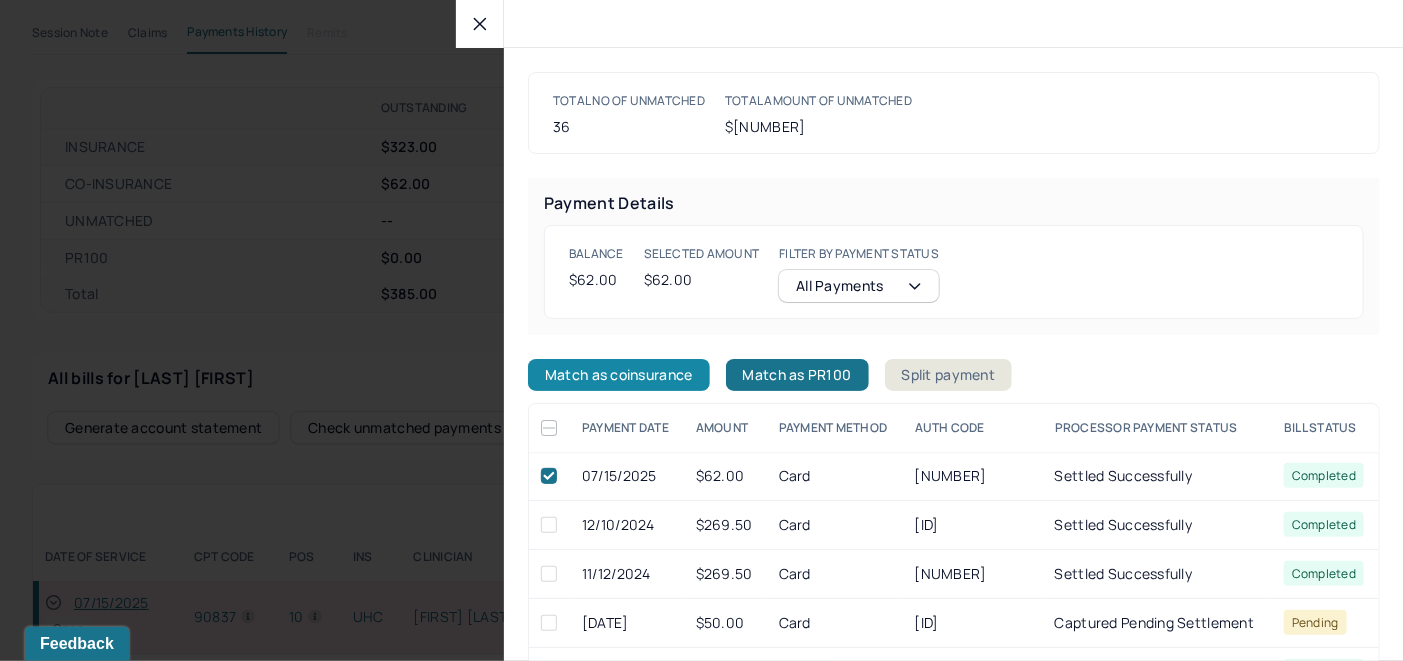click on "Match as coinsurance" at bounding box center [619, 375] 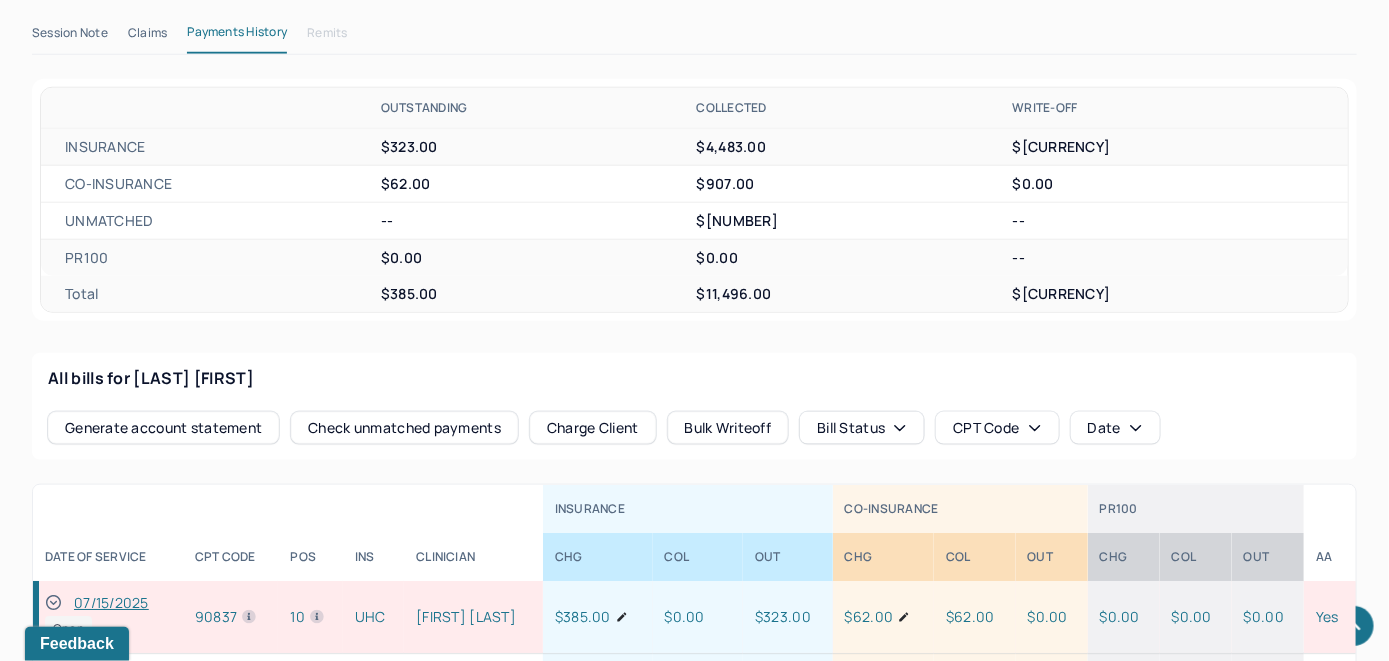 scroll, scrollTop: 893, scrollLeft: 0, axis: vertical 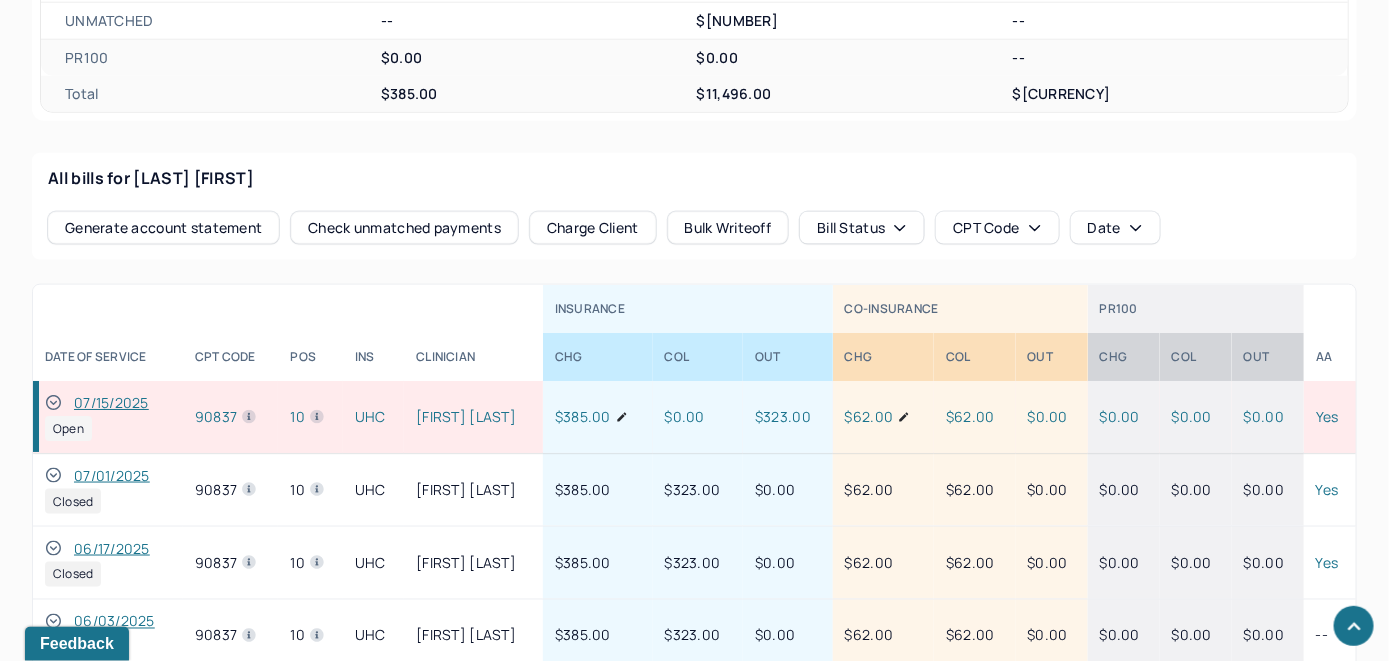 click 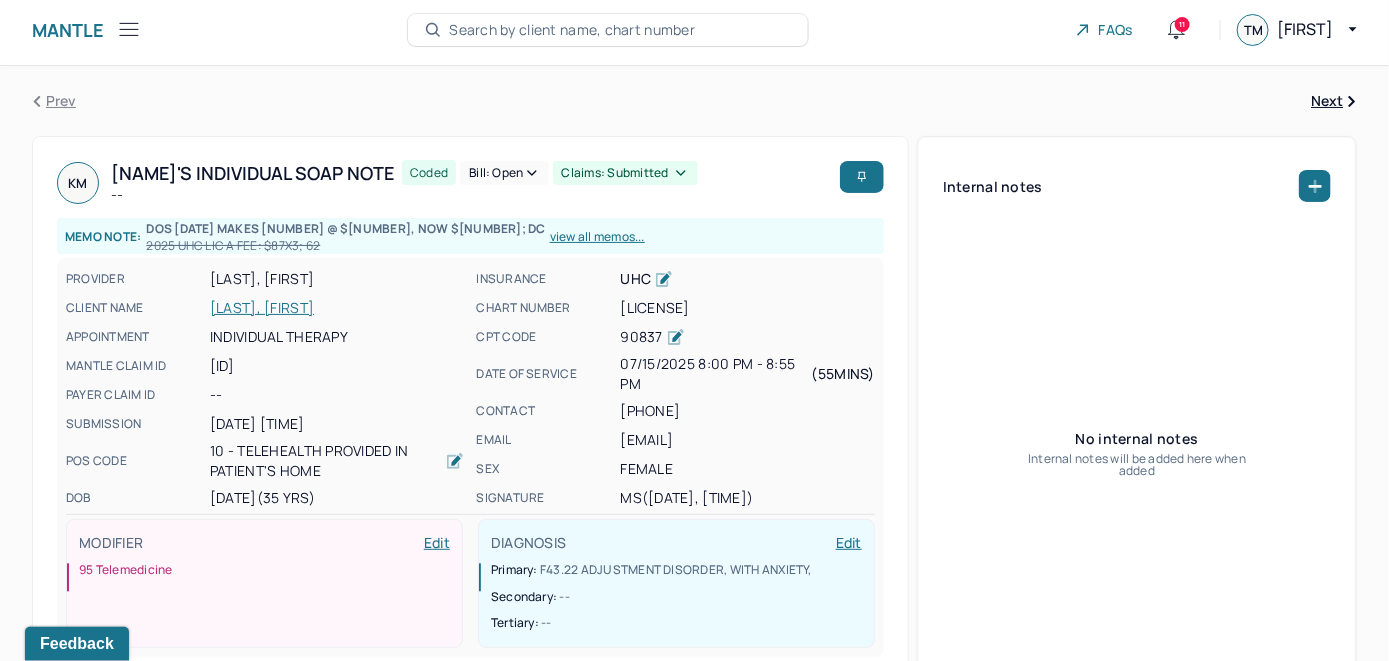 scroll, scrollTop: 0, scrollLeft: 0, axis: both 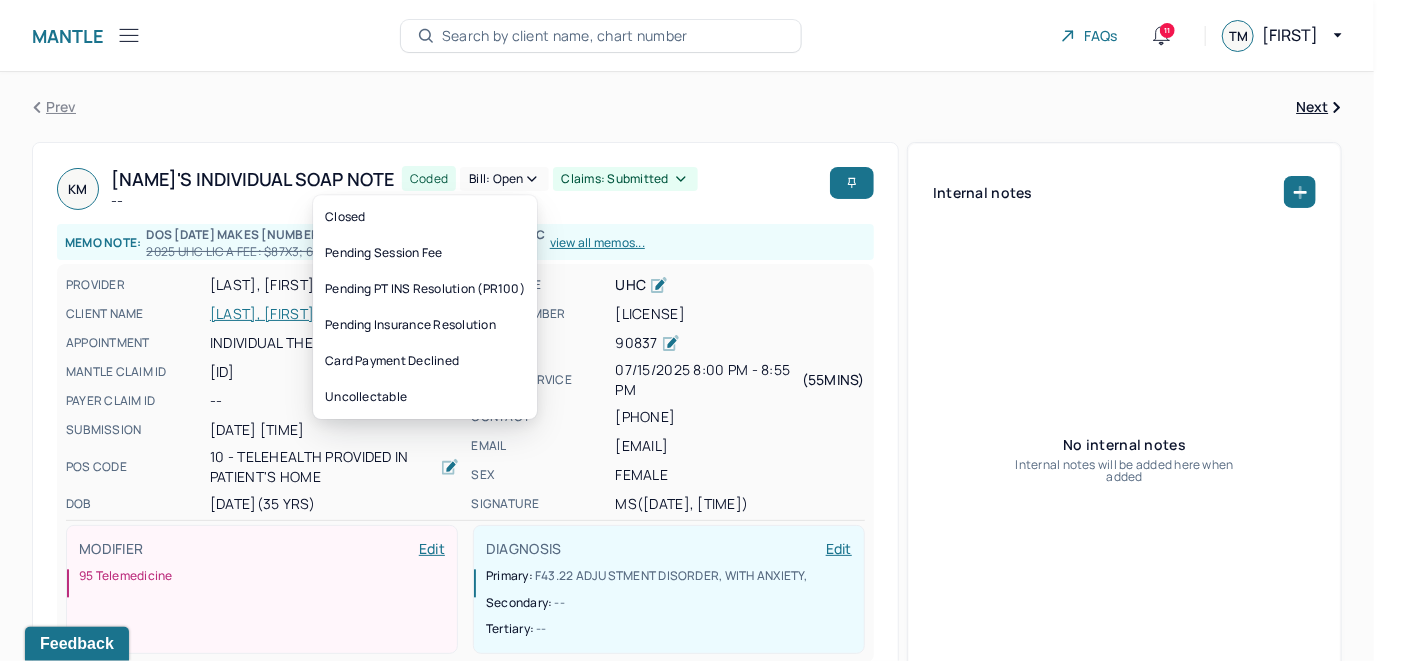 click on "Bill: Open" at bounding box center (504, 179) 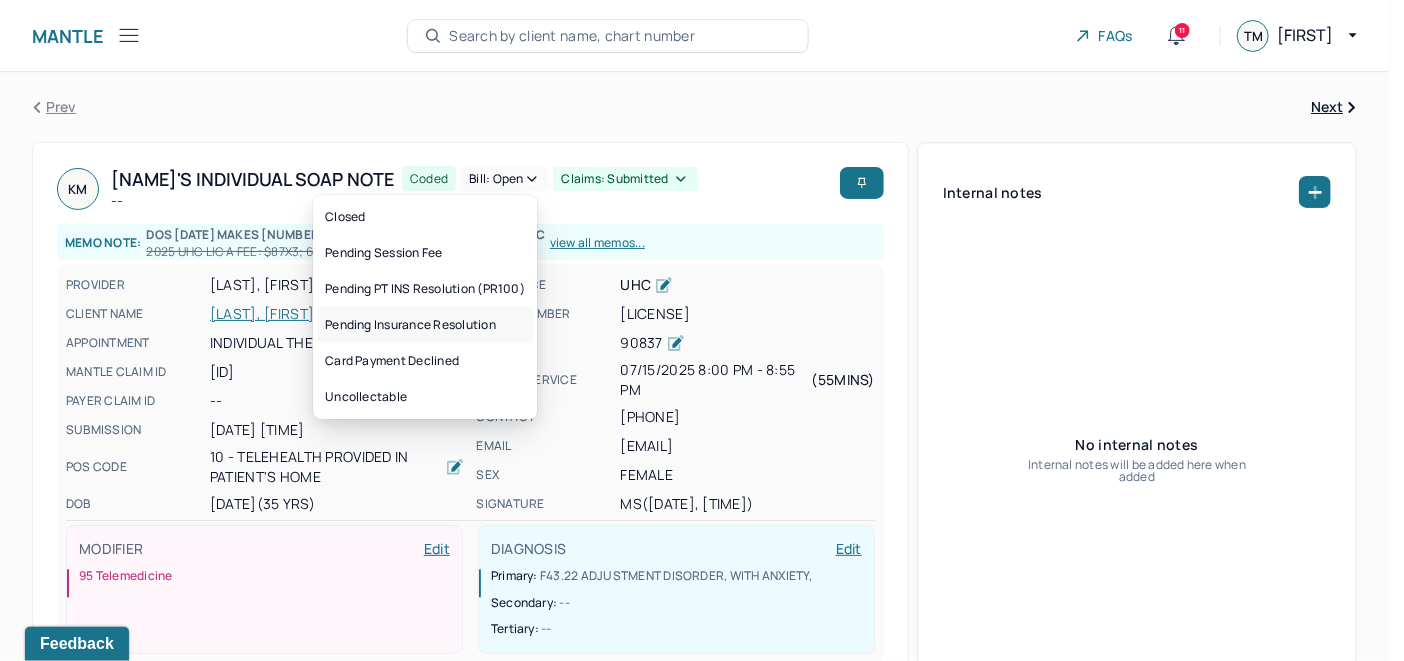 click on "Pending Insurance Resolution" at bounding box center (425, 325) 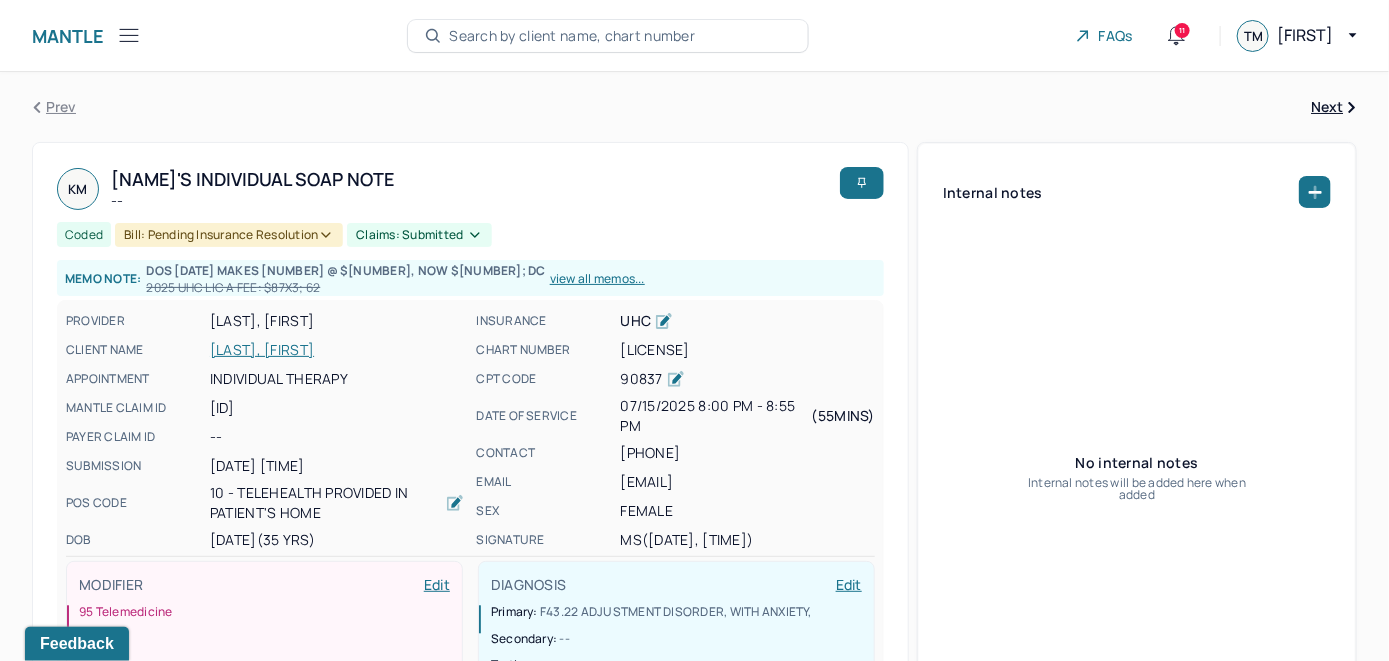 click on "Search by client name, chart number" at bounding box center [572, 36] 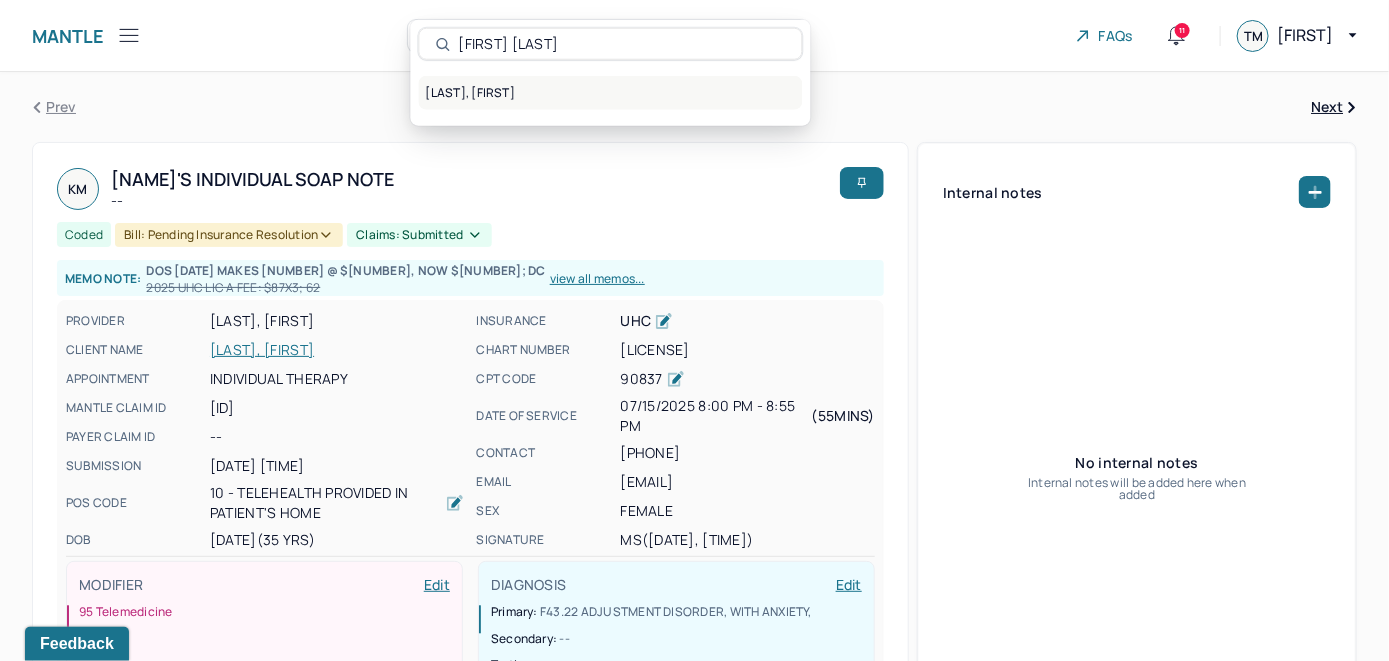 type on "[FIRST] [LAST]" 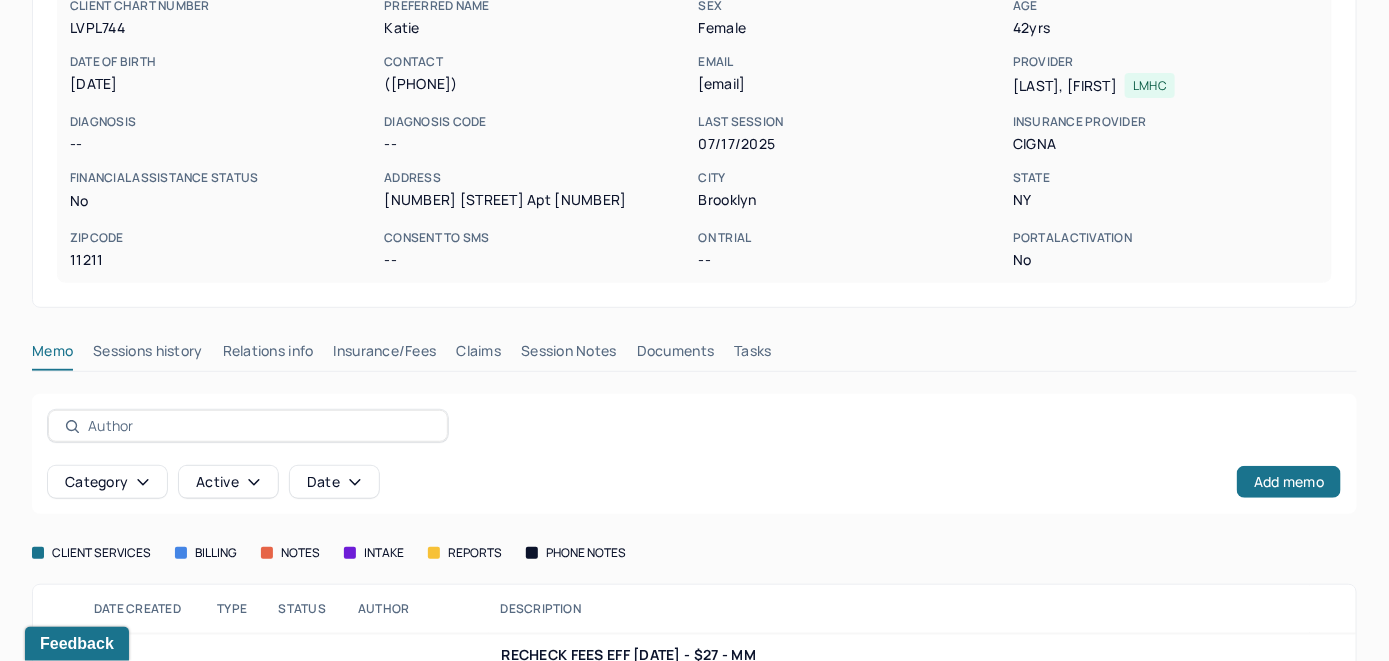 scroll, scrollTop: 300, scrollLeft: 0, axis: vertical 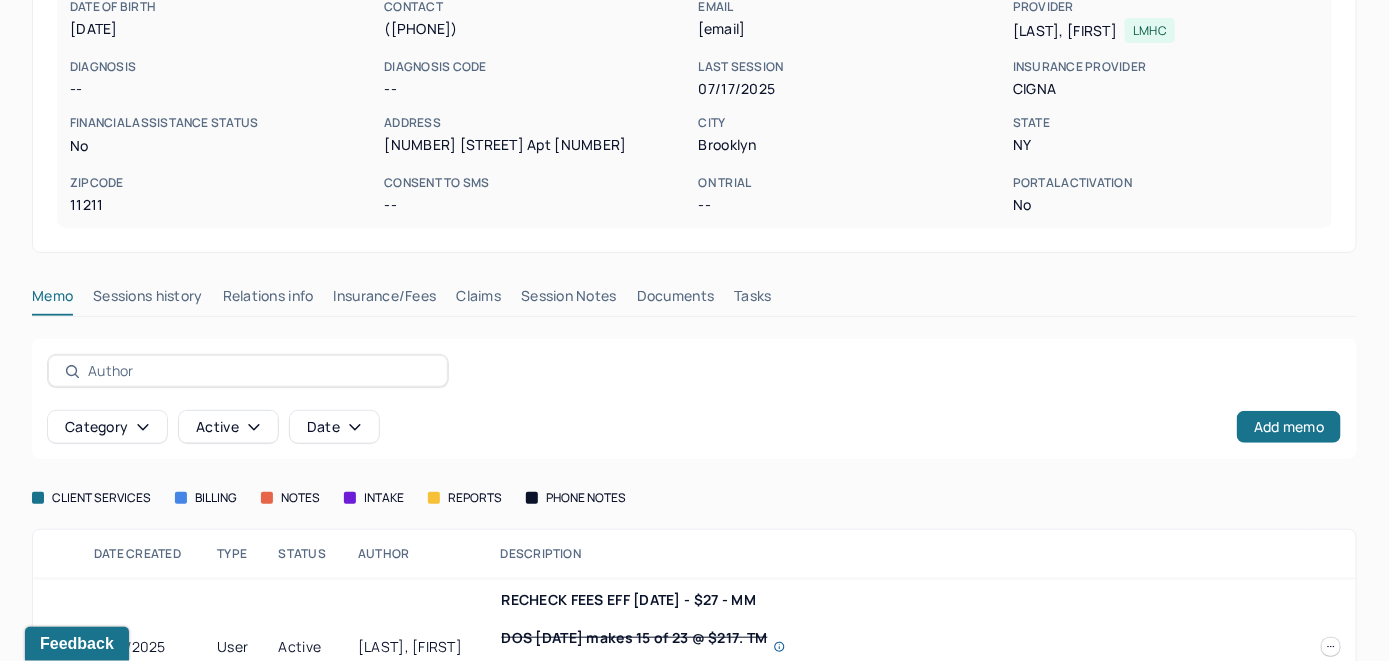 click on "Insurance/Fees" at bounding box center (385, 300) 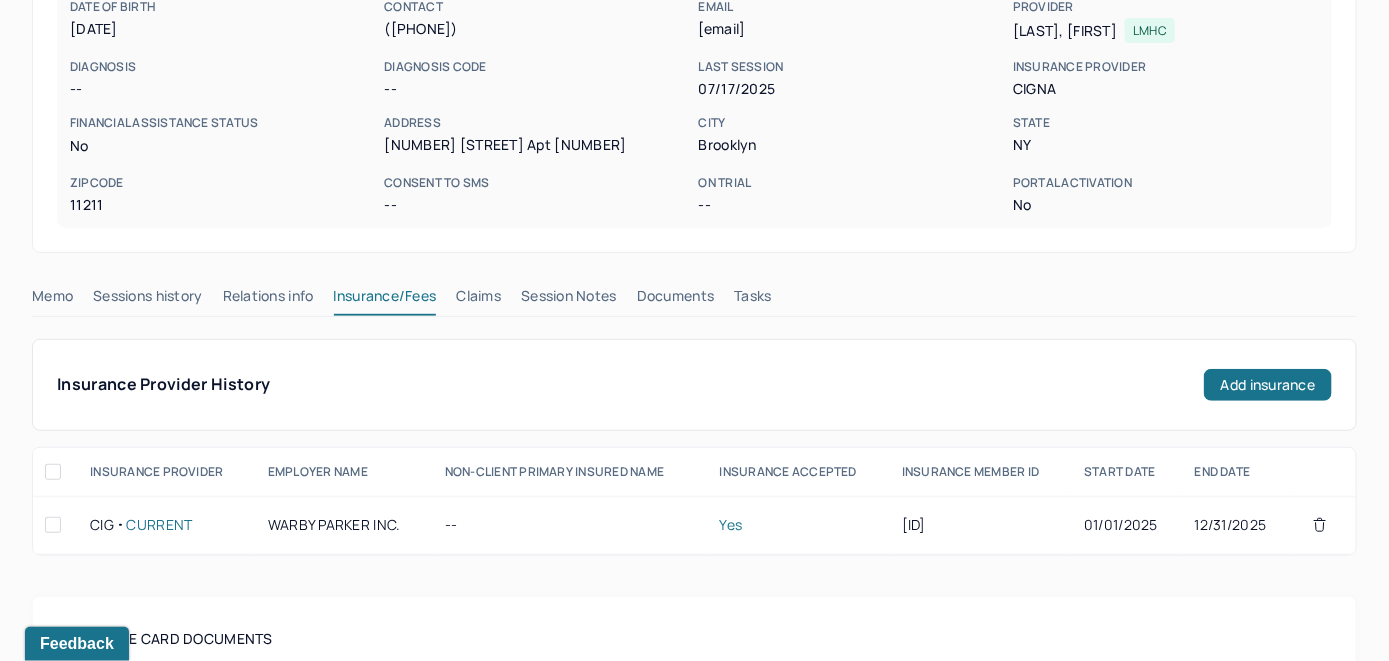 scroll, scrollTop: 300, scrollLeft: 0, axis: vertical 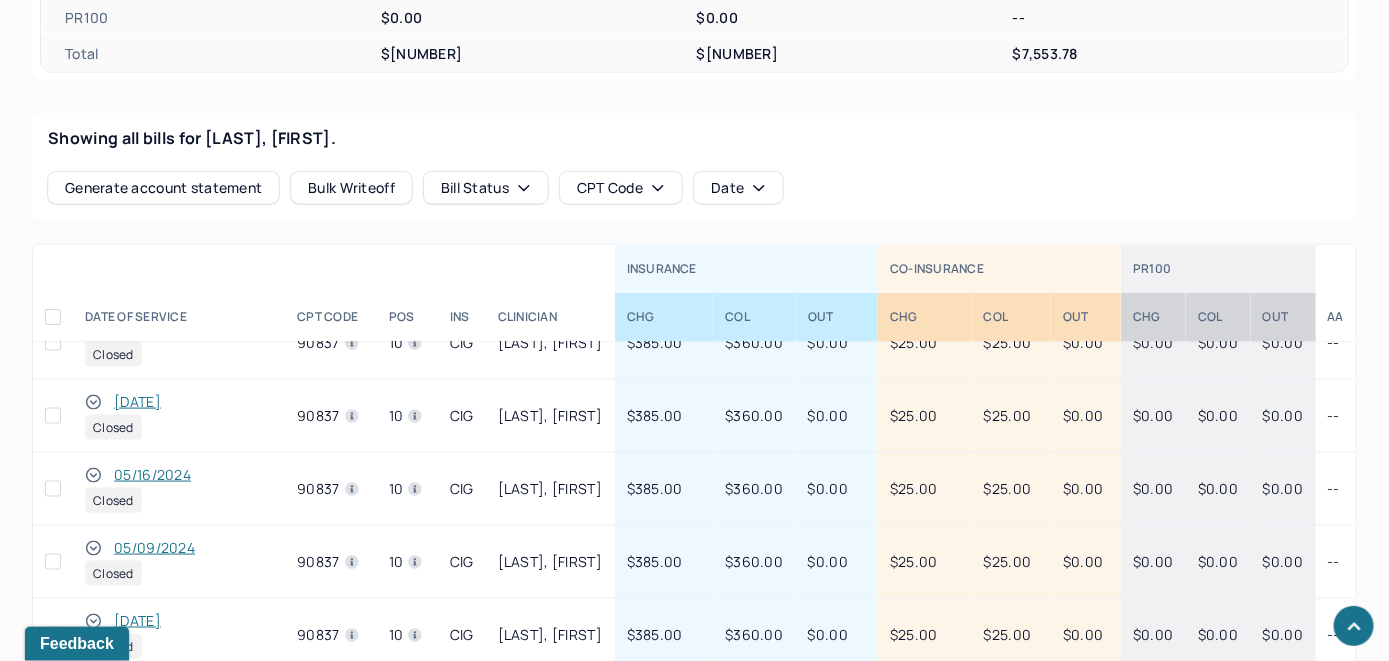 click on "Showing all bills for [LAST], [FIRST]." at bounding box center [694, 138] 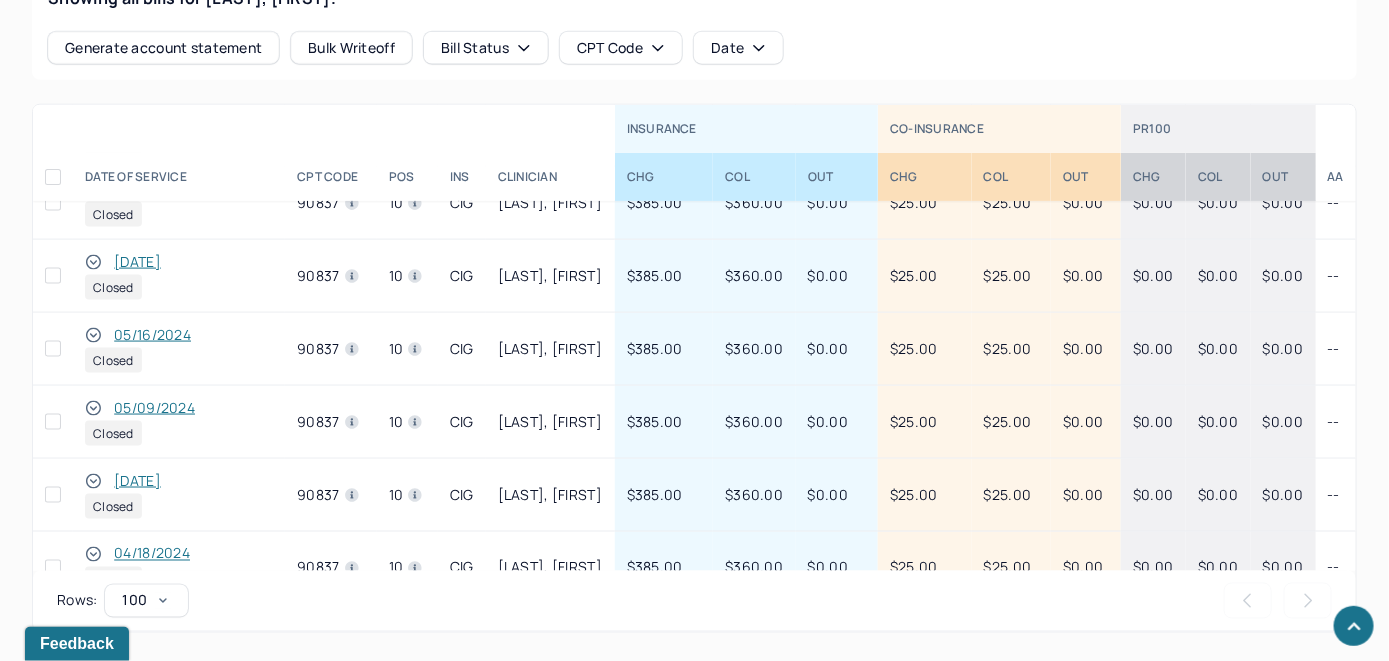 scroll, scrollTop: 1100, scrollLeft: 0, axis: vertical 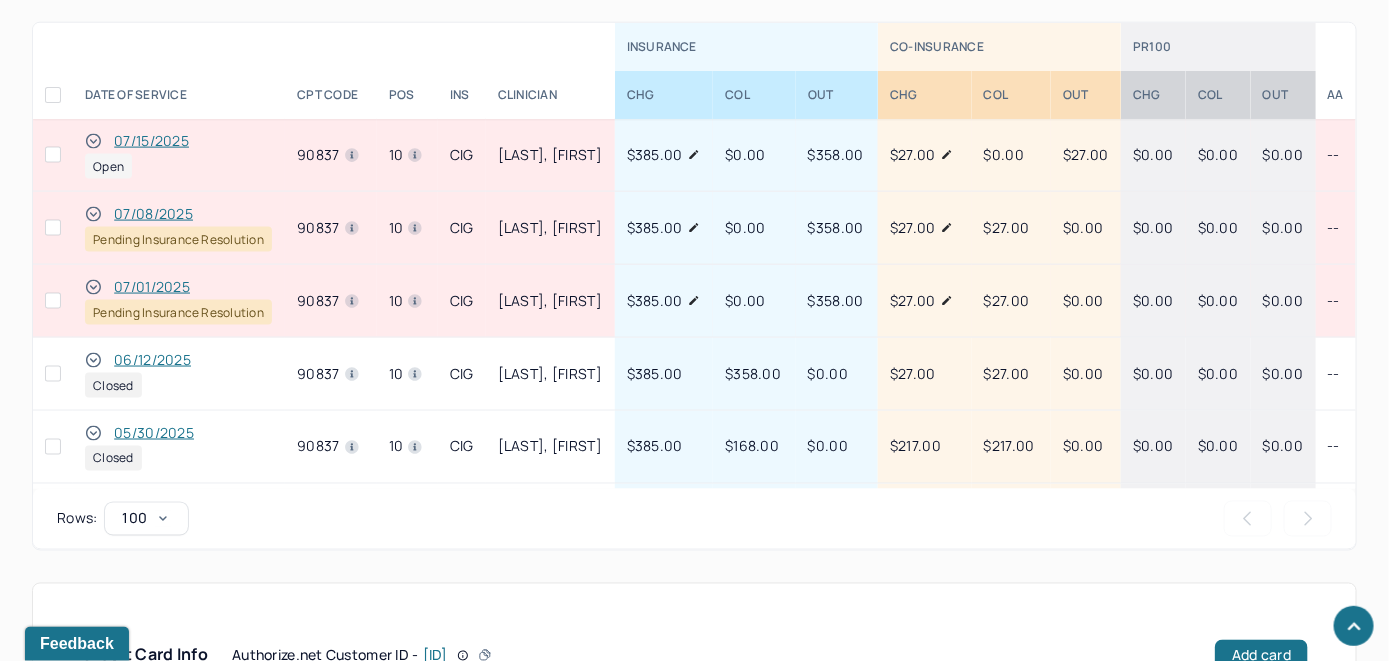 click on "07/15/2025" at bounding box center [151, 141] 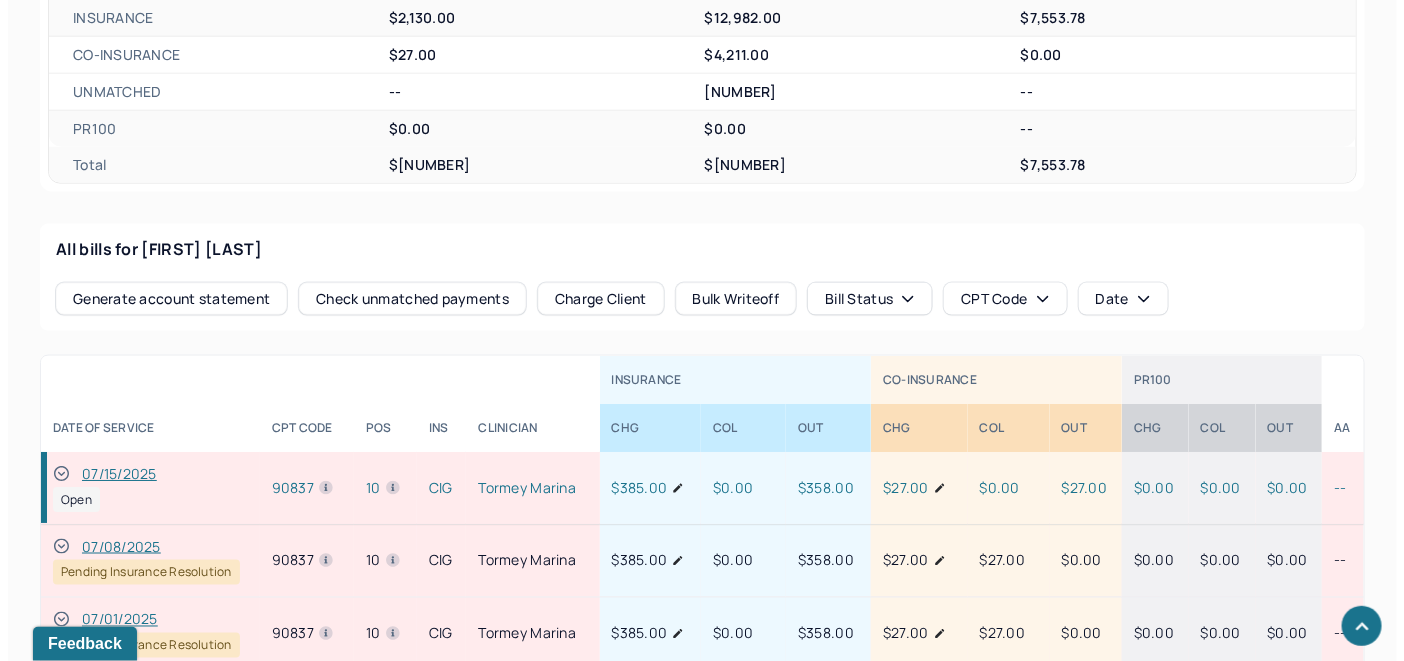 scroll, scrollTop: 950, scrollLeft: 0, axis: vertical 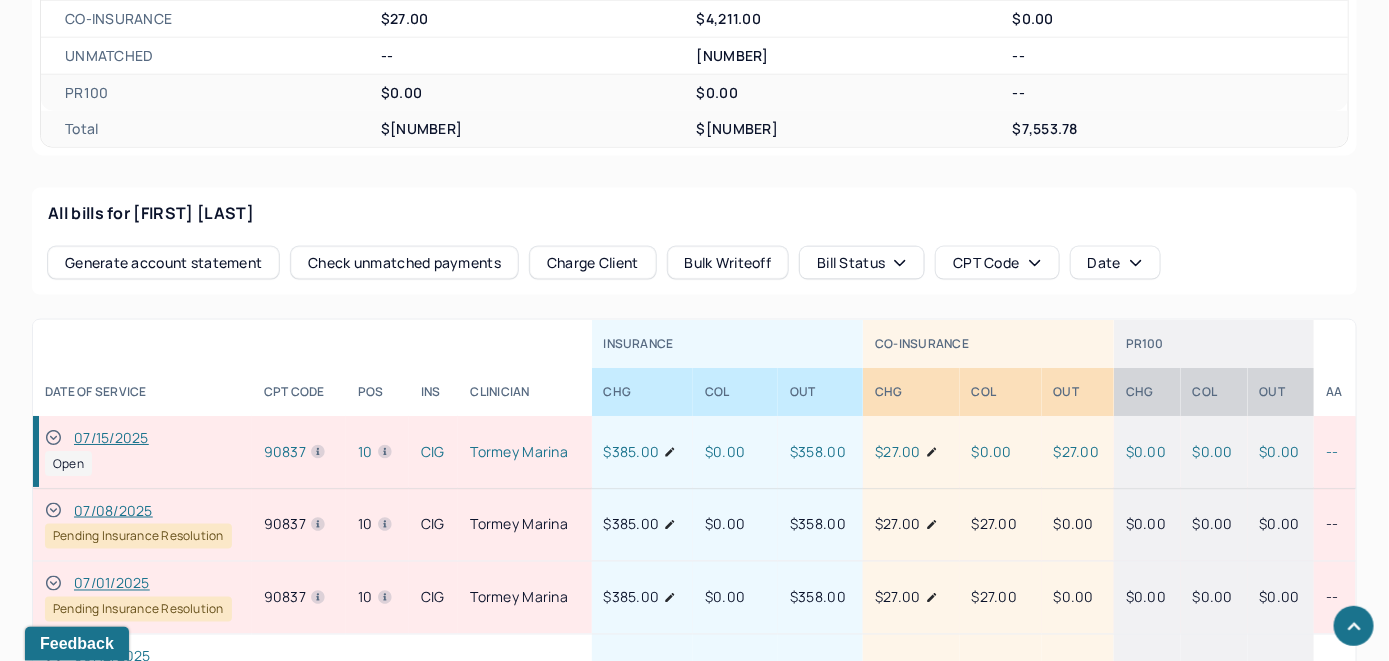click on "Check unmatched payments" at bounding box center (404, 263) 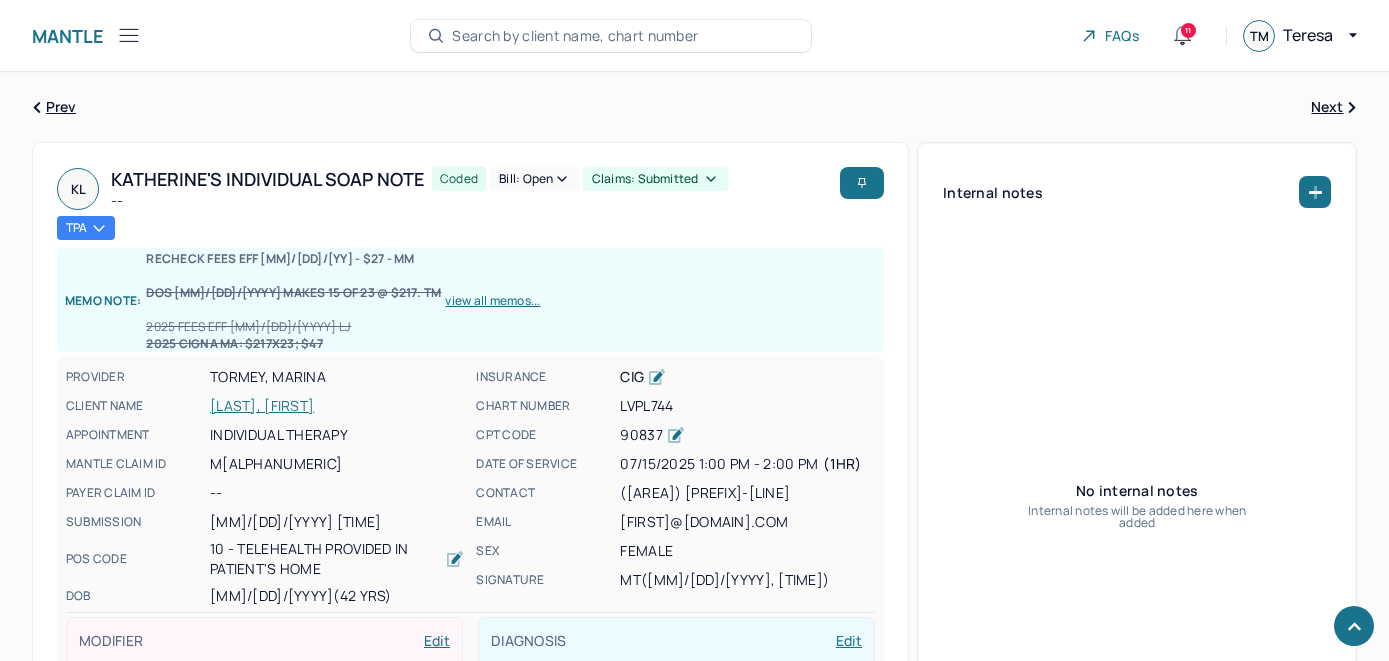 scroll, scrollTop: 950, scrollLeft: 0, axis: vertical 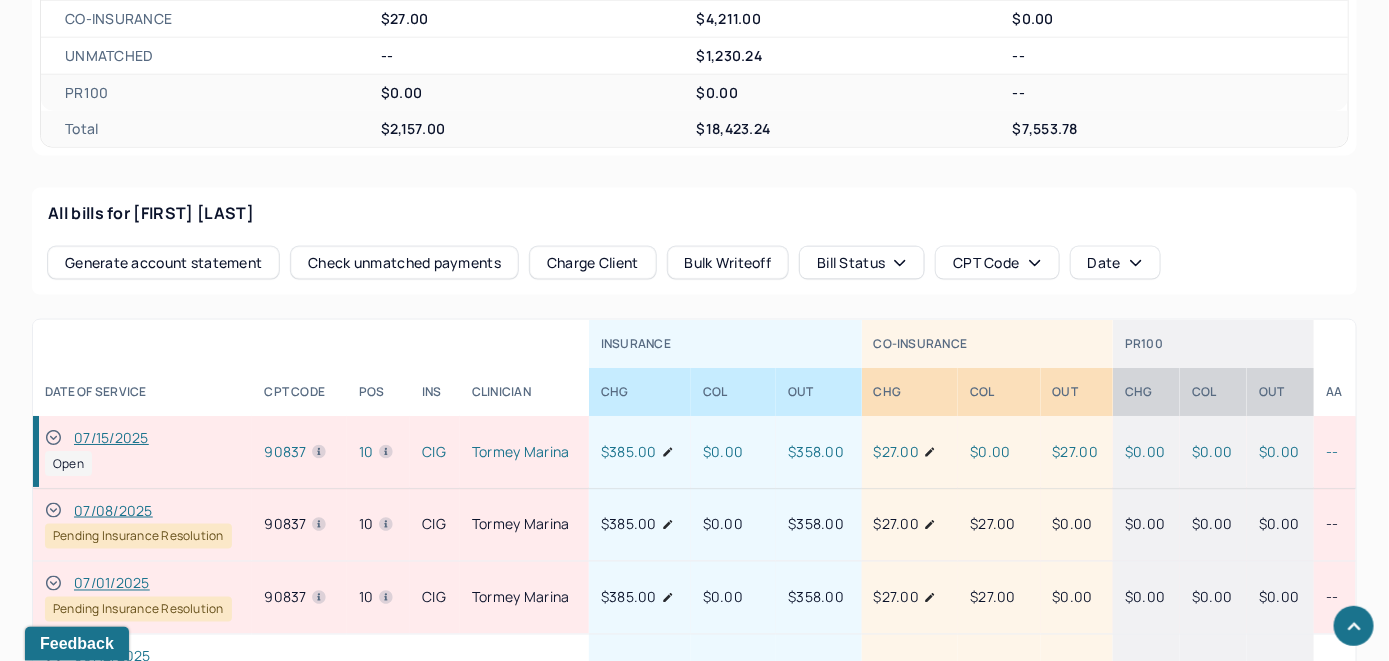 click on "Charge Client" at bounding box center [593, 263] 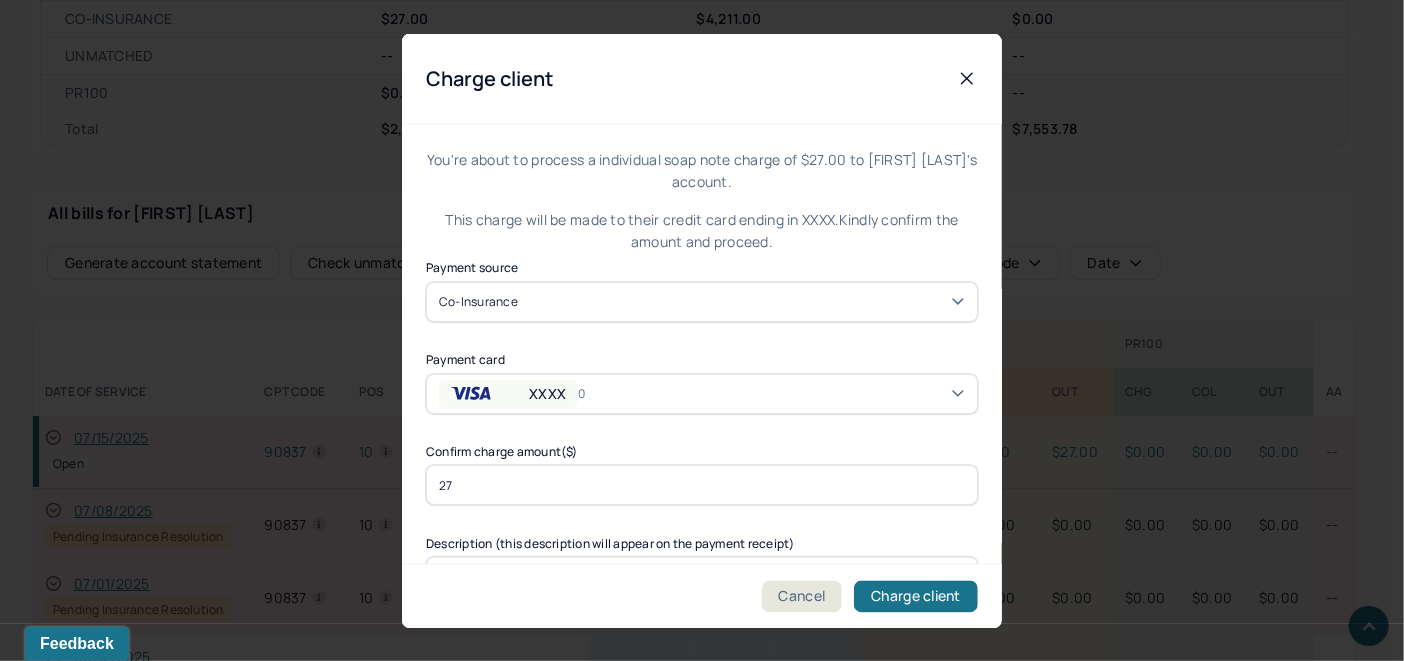 click 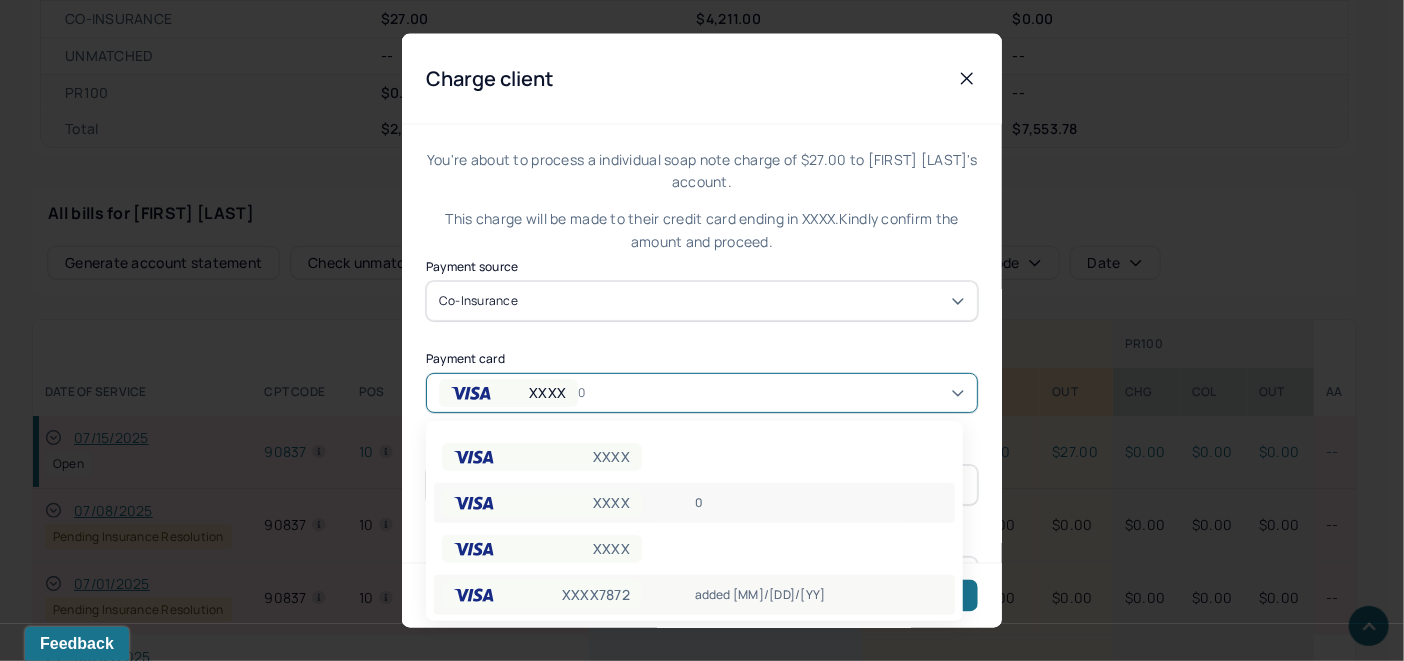 click on "added [MM]/[DD]/[YY]" at bounding box center [821, 595] 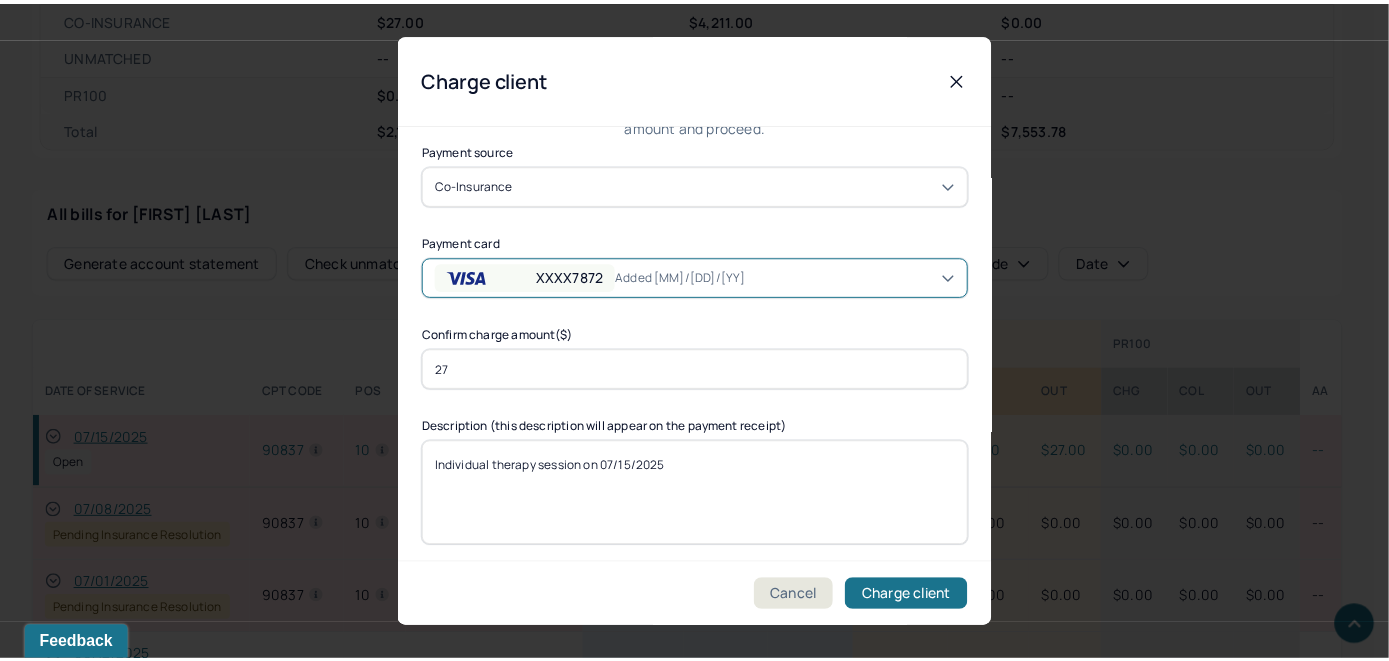 scroll, scrollTop: 121, scrollLeft: 0, axis: vertical 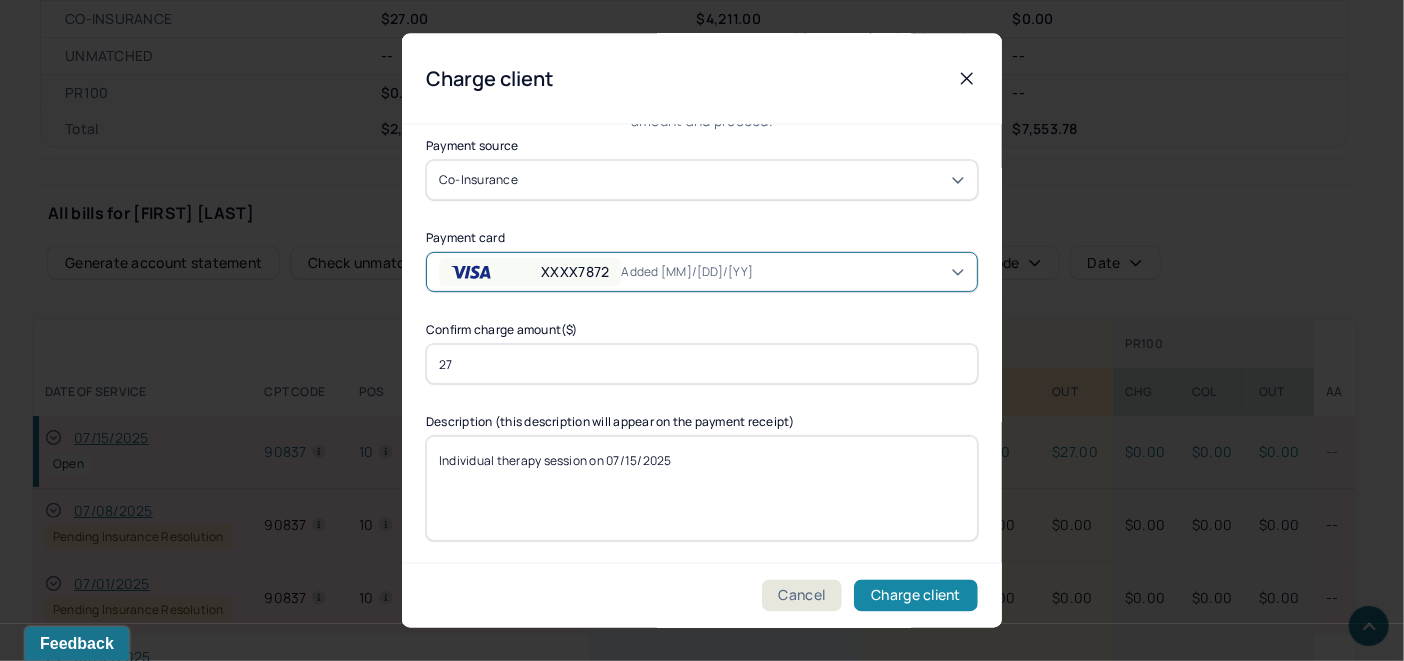 click on "Charge client" at bounding box center (916, 596) 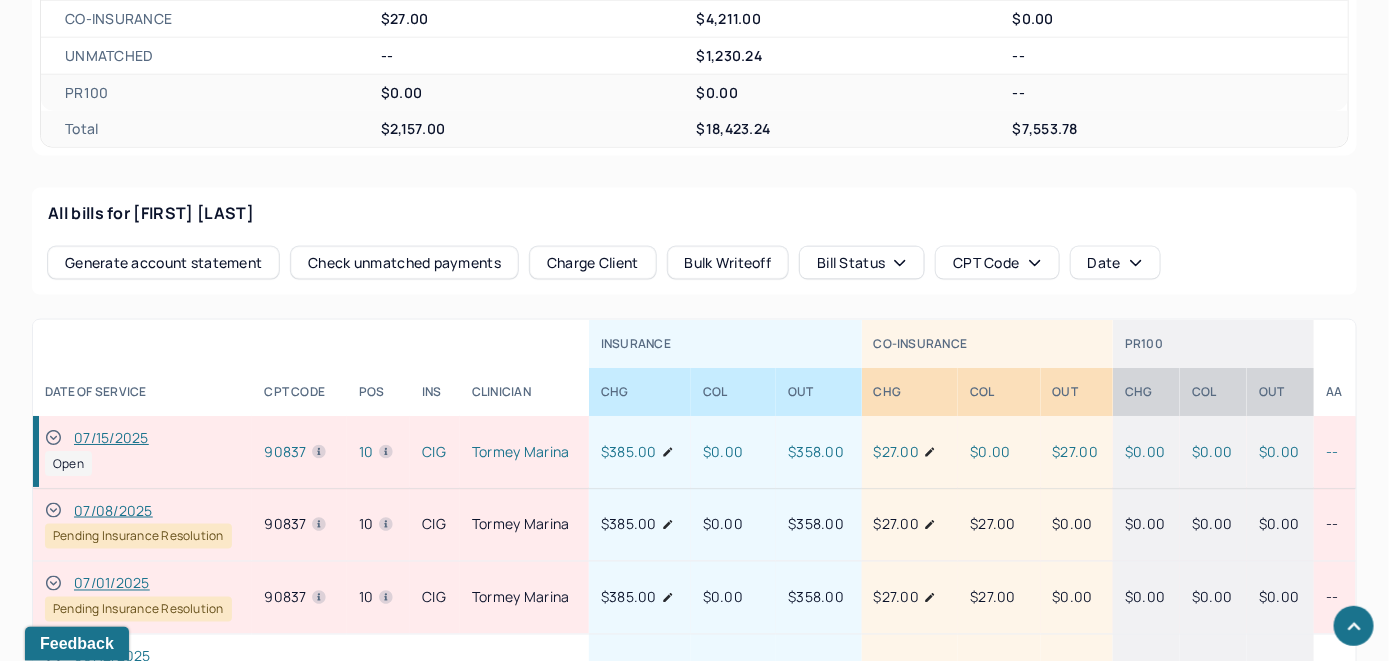 click 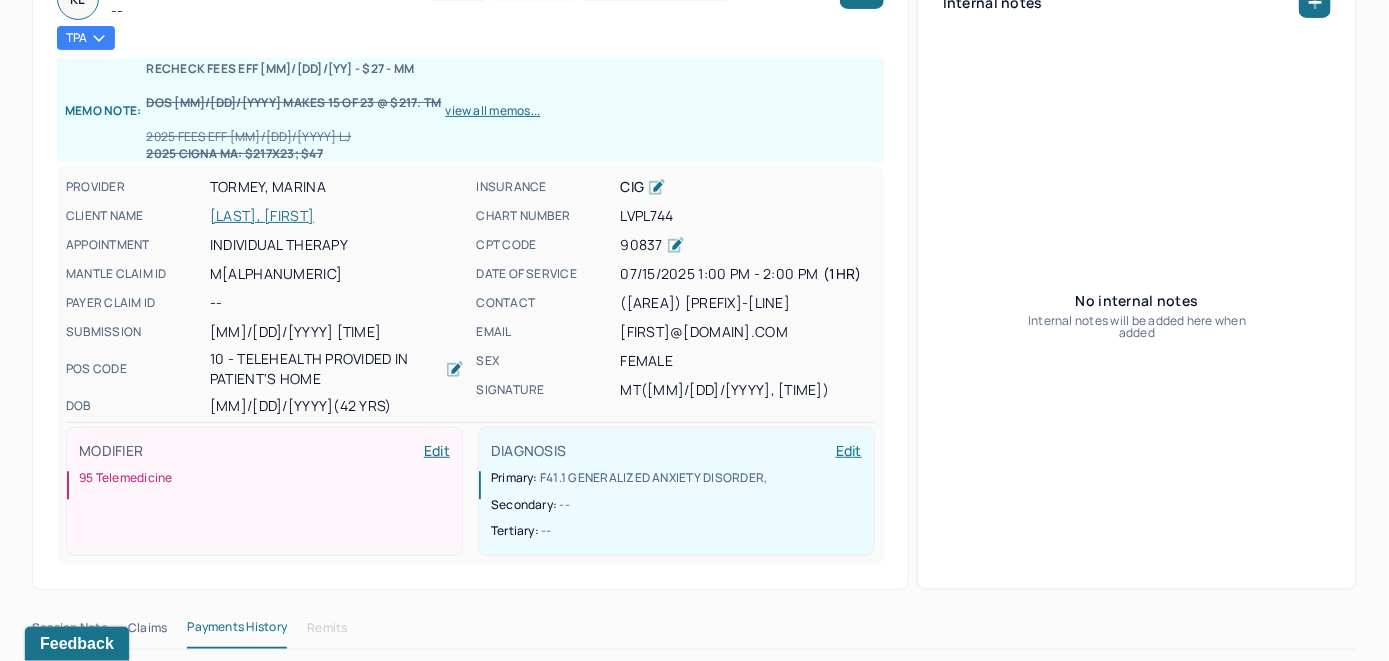 scroll, scrollTop: 100, scrollLeft: 0, axis: vertical 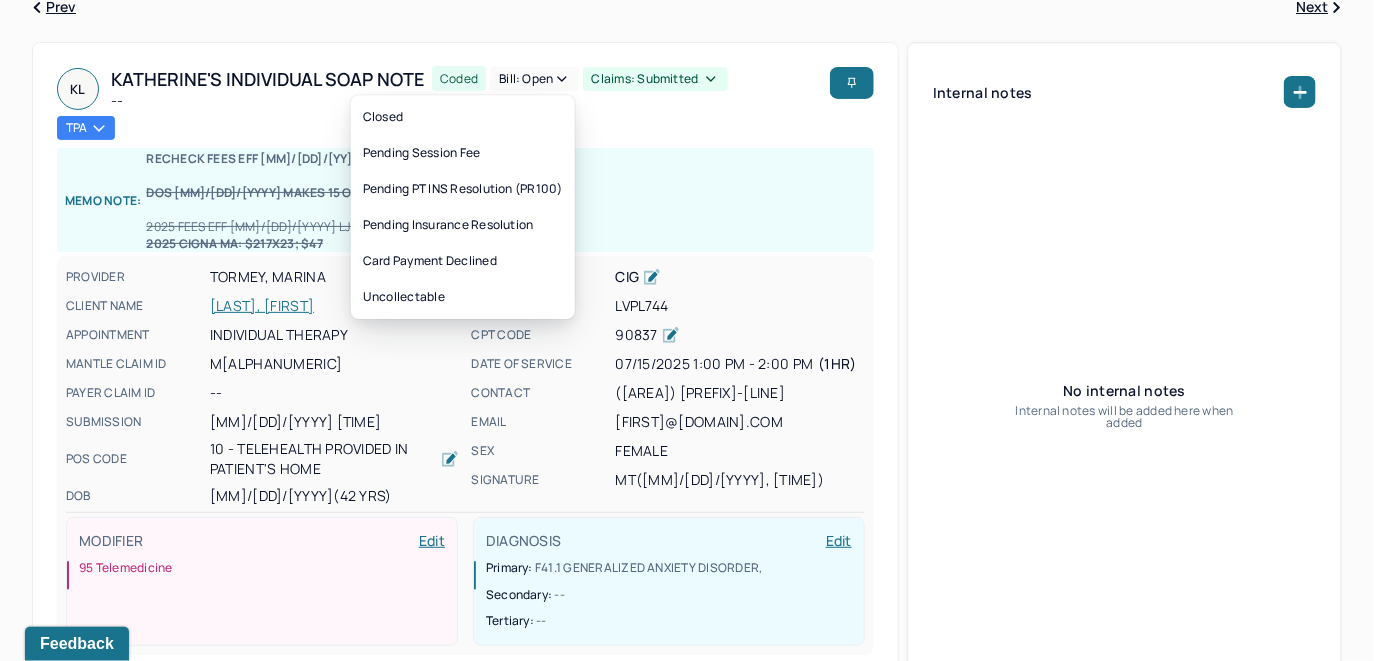 click on "Bill: Open" at bounding box center (534, 79) 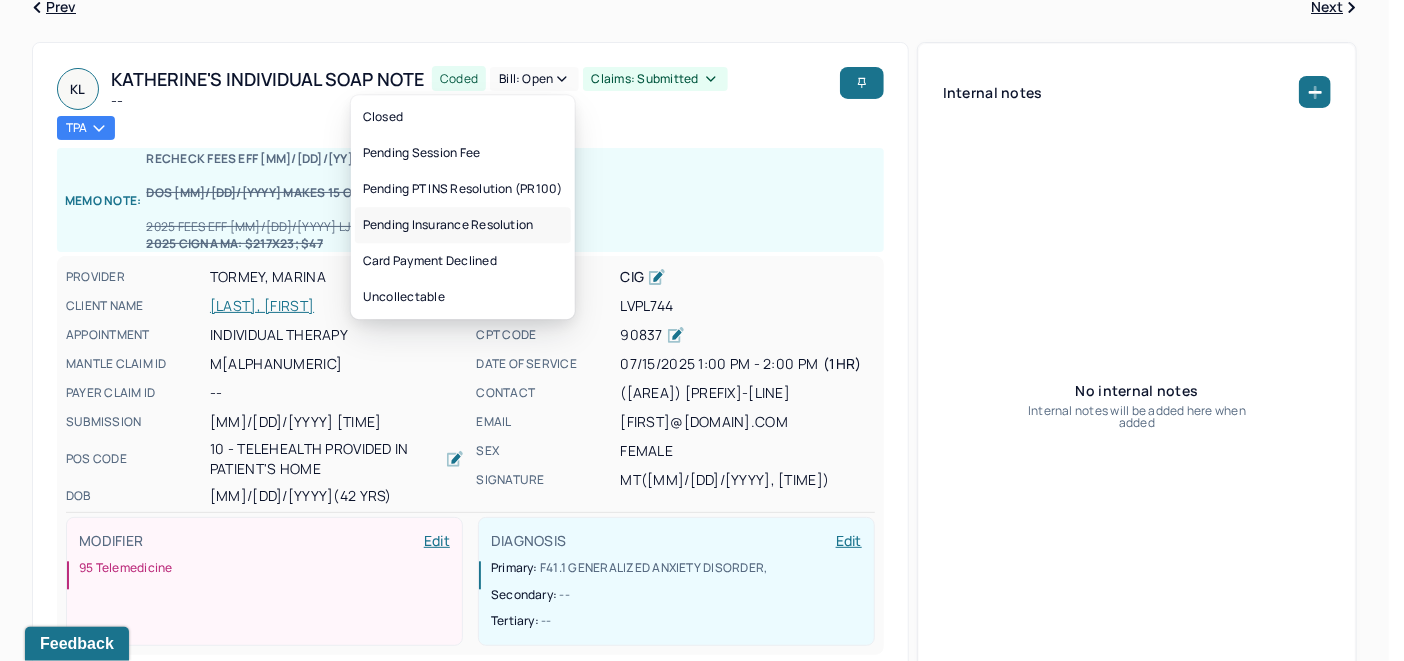 click on "Pending Insurance Resolution" at bounding box center (463, 225) 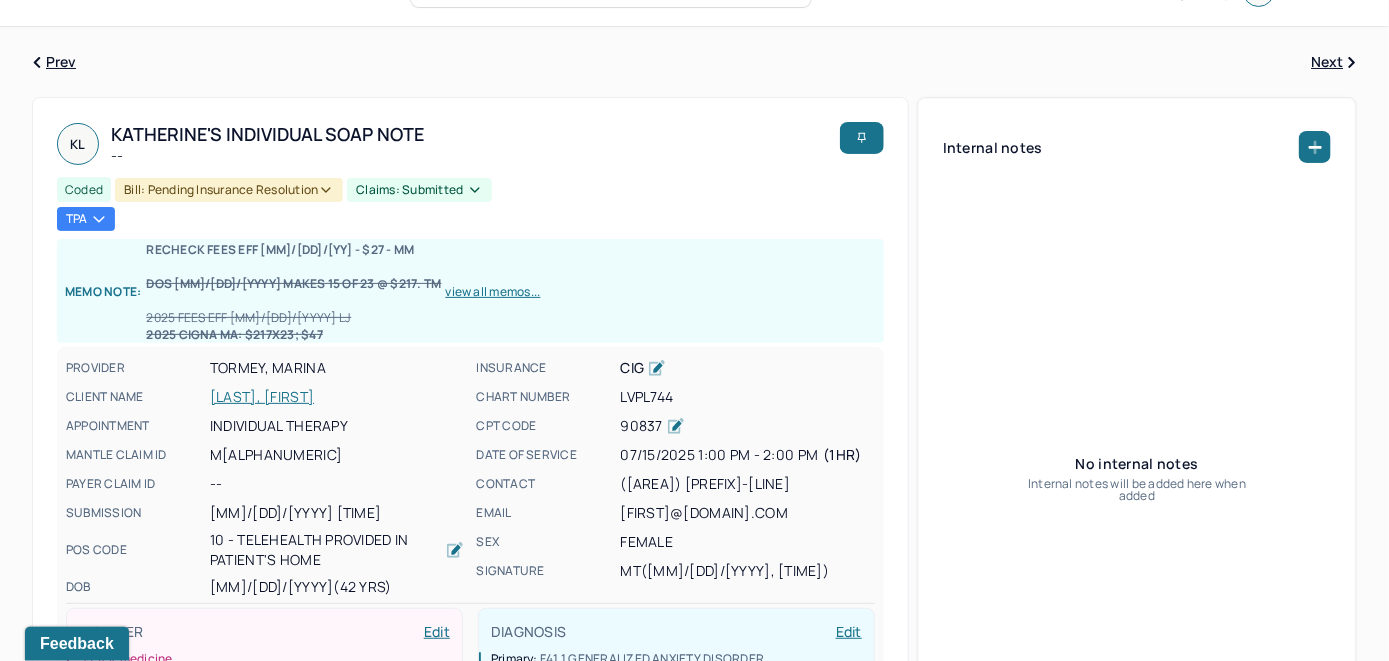 scroll, scrollTop: 0, scrollLeft: 0, axis: both 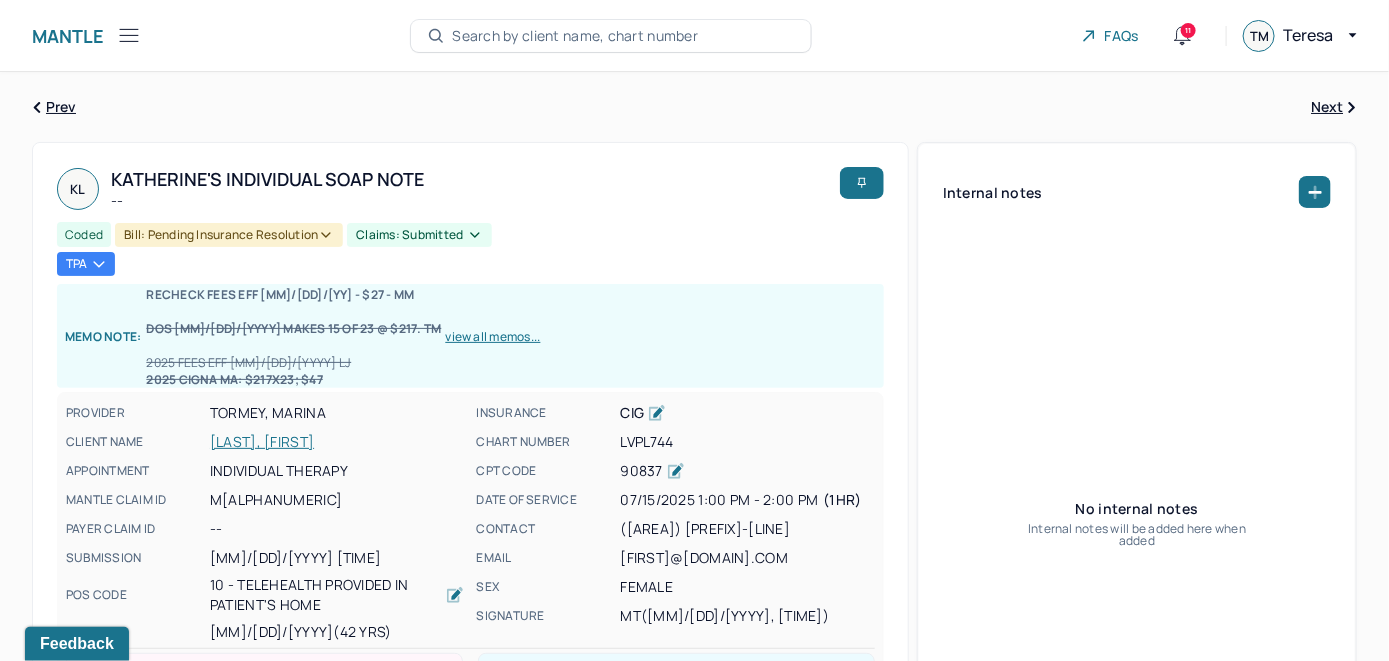 click on "Search by client name, chart number" at bounding box center [611, 36] 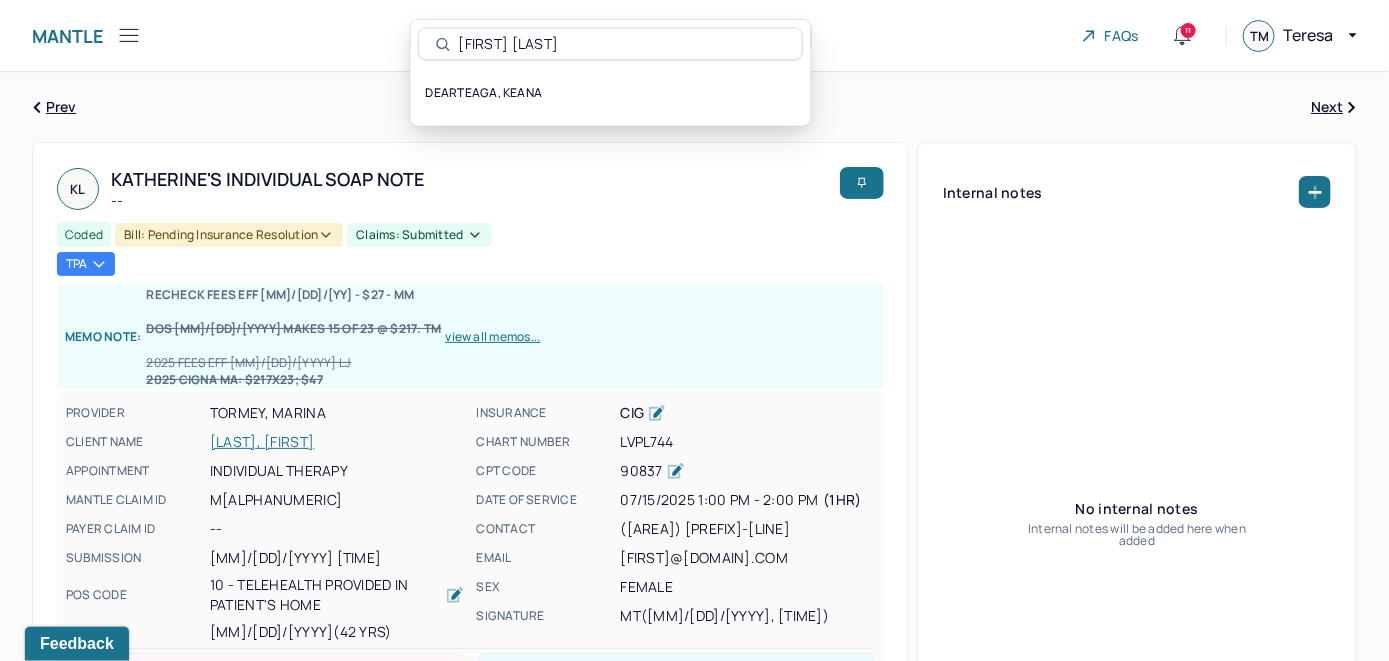 type on "[FIRST] [LAST]" 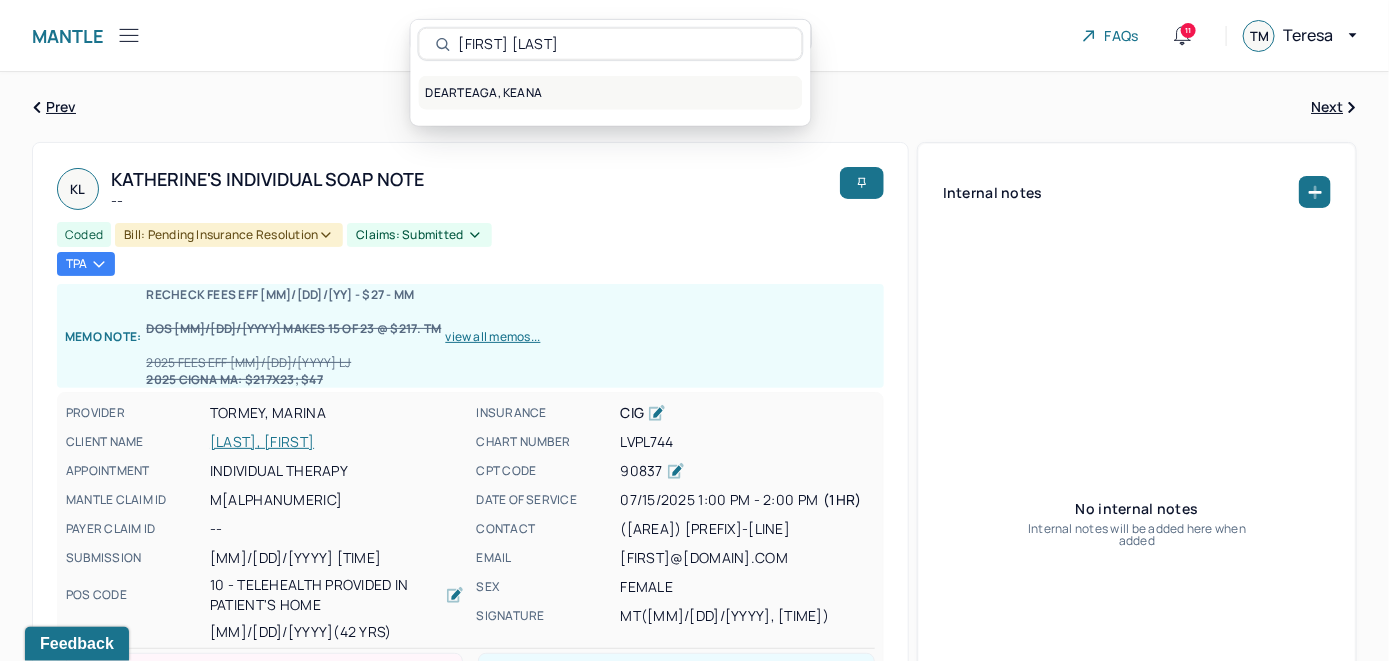 click on "DEARTEAGA, KEANA" at bounding box center (611, 93) 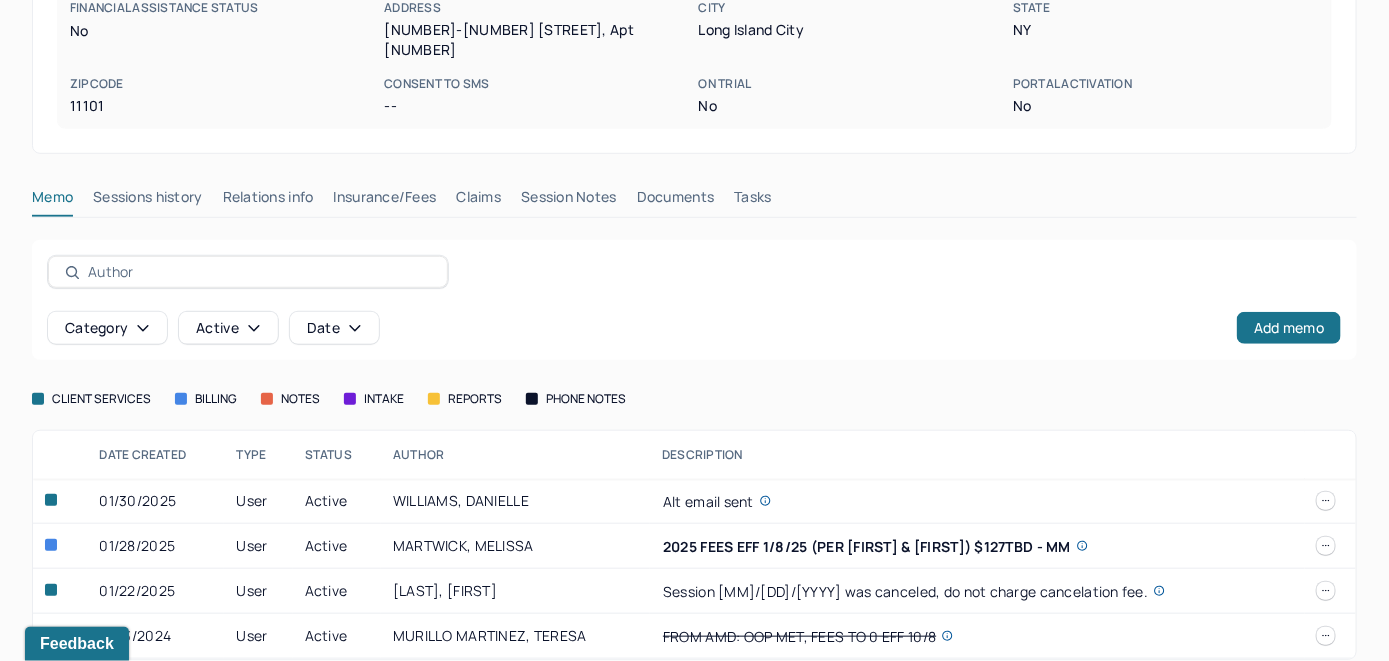 scroll, scrollTop: 415, scrollLeft: 0, axis: vertical 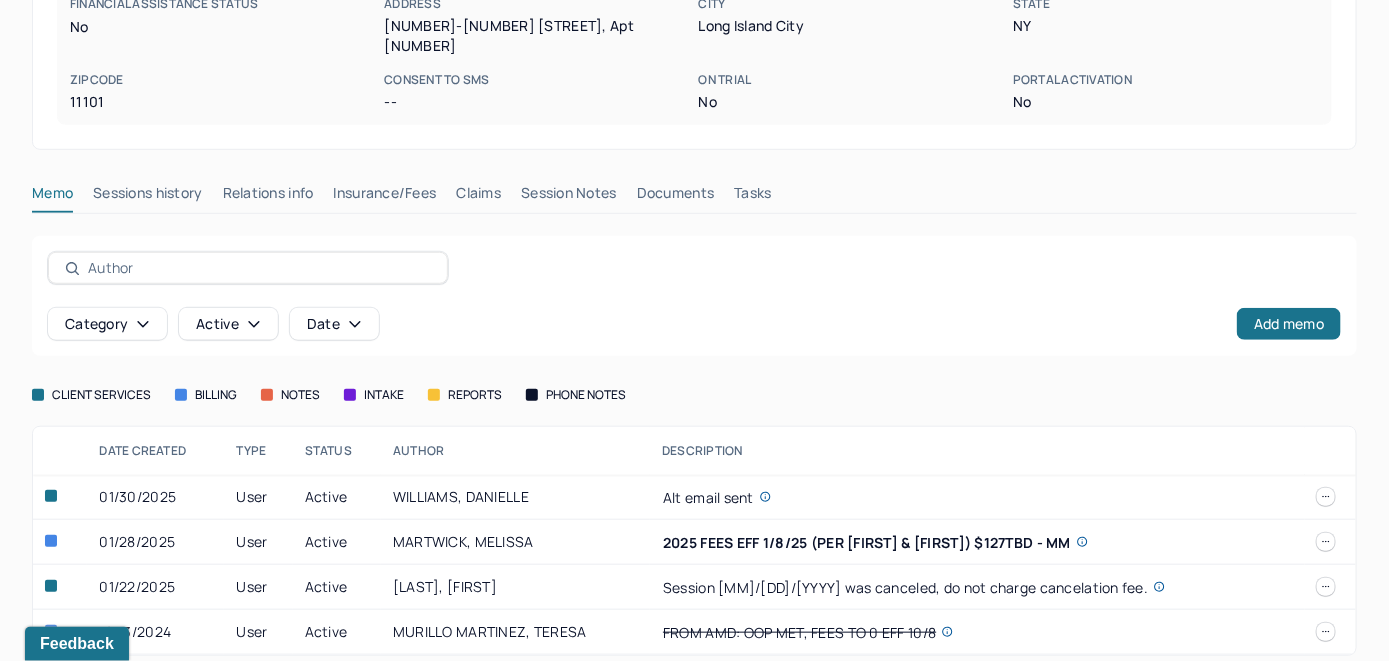 click on "Insurance/Fees" at bounding box center [385, 197] 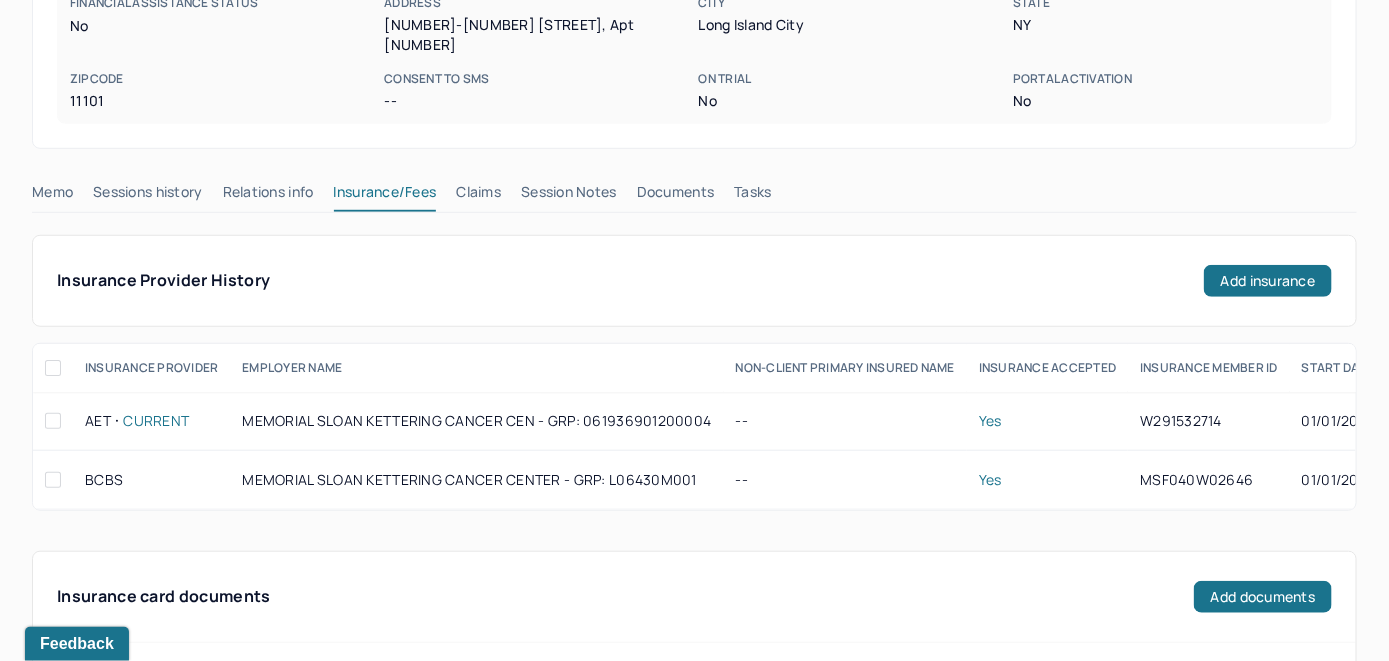 scroll, scrollTop: 415, scrollLeft: 0, axis: vertical 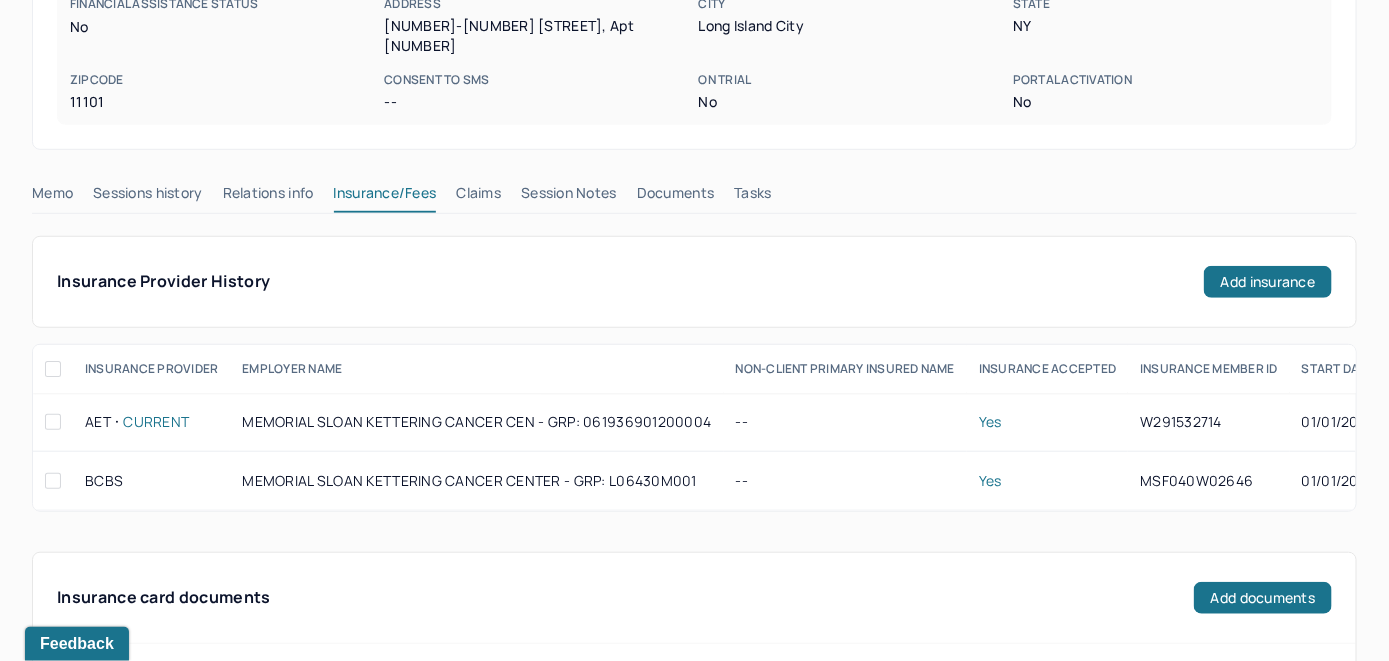 click on "Claims" at bounding box center (478, 197) 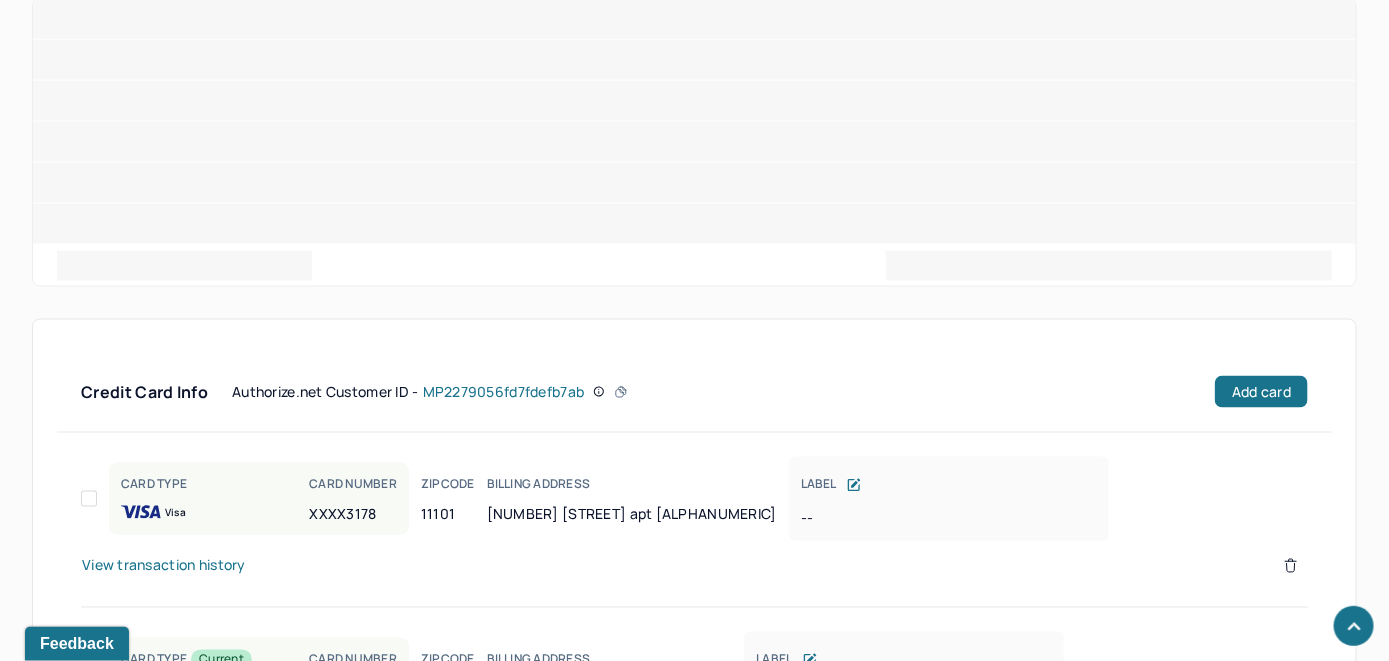 scroll, scrollTop: 1199, scrollLeft: 0, axis: vertical 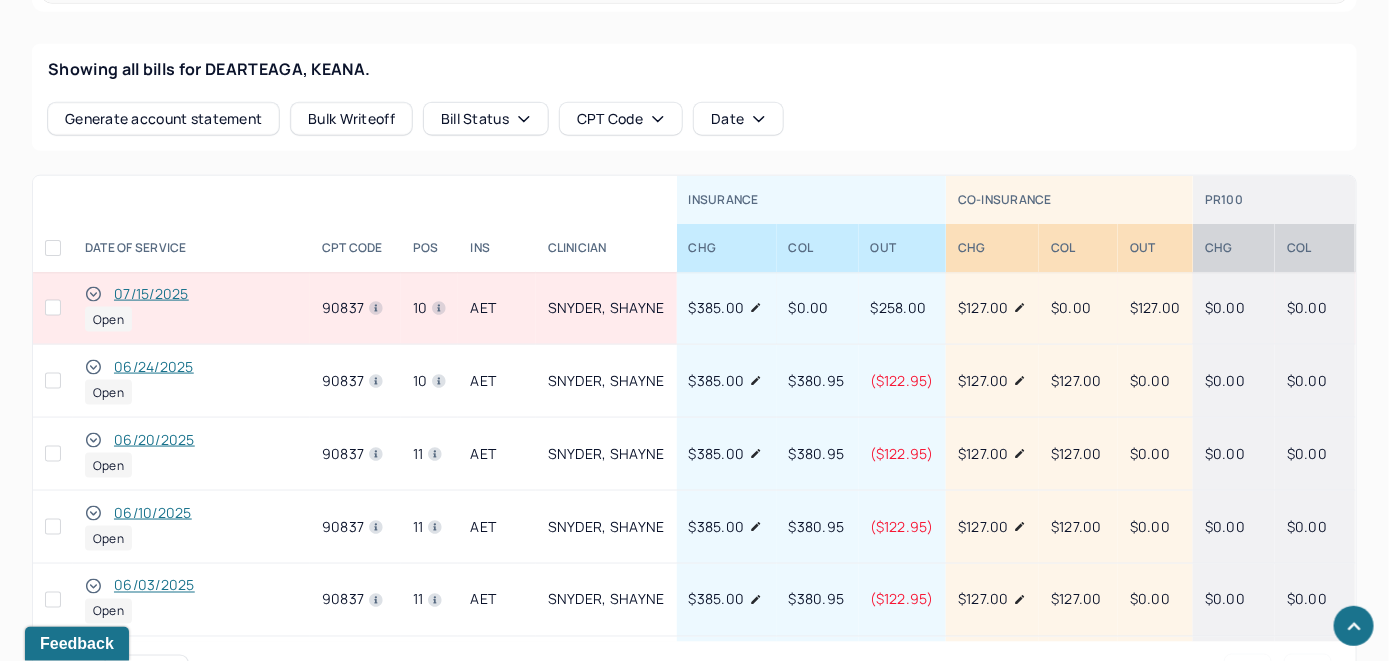 click on "07/15/2025" at bounding box center (151, 294) 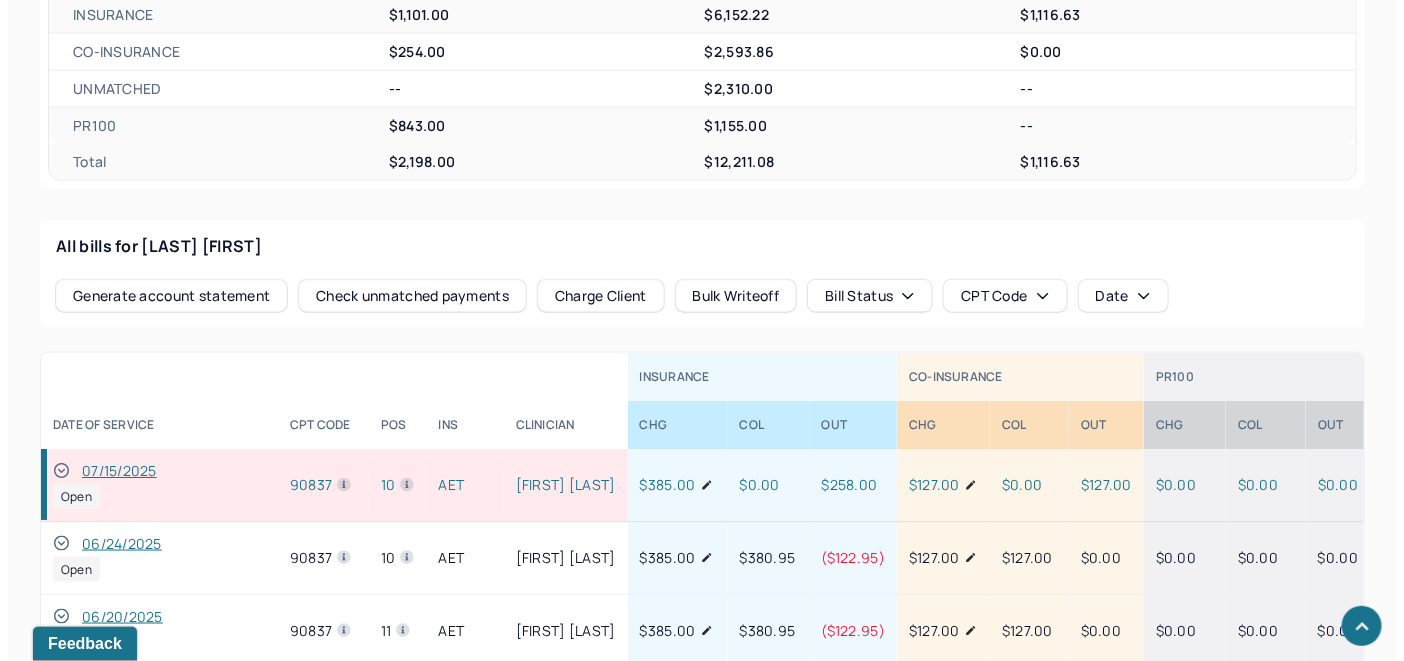 scroll, scrollTop: 809, scrollLeft: 0, axis: vertical 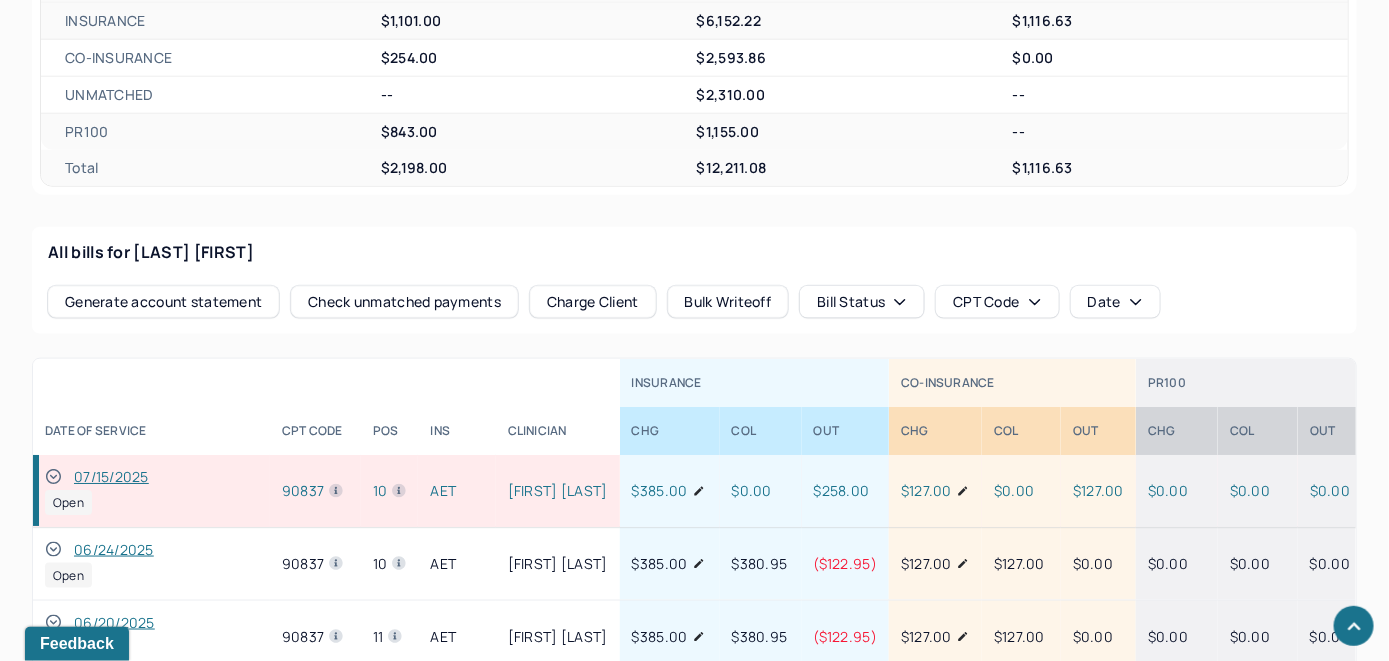 click on "Check unmatched payments" at bounding box center [404, 302] 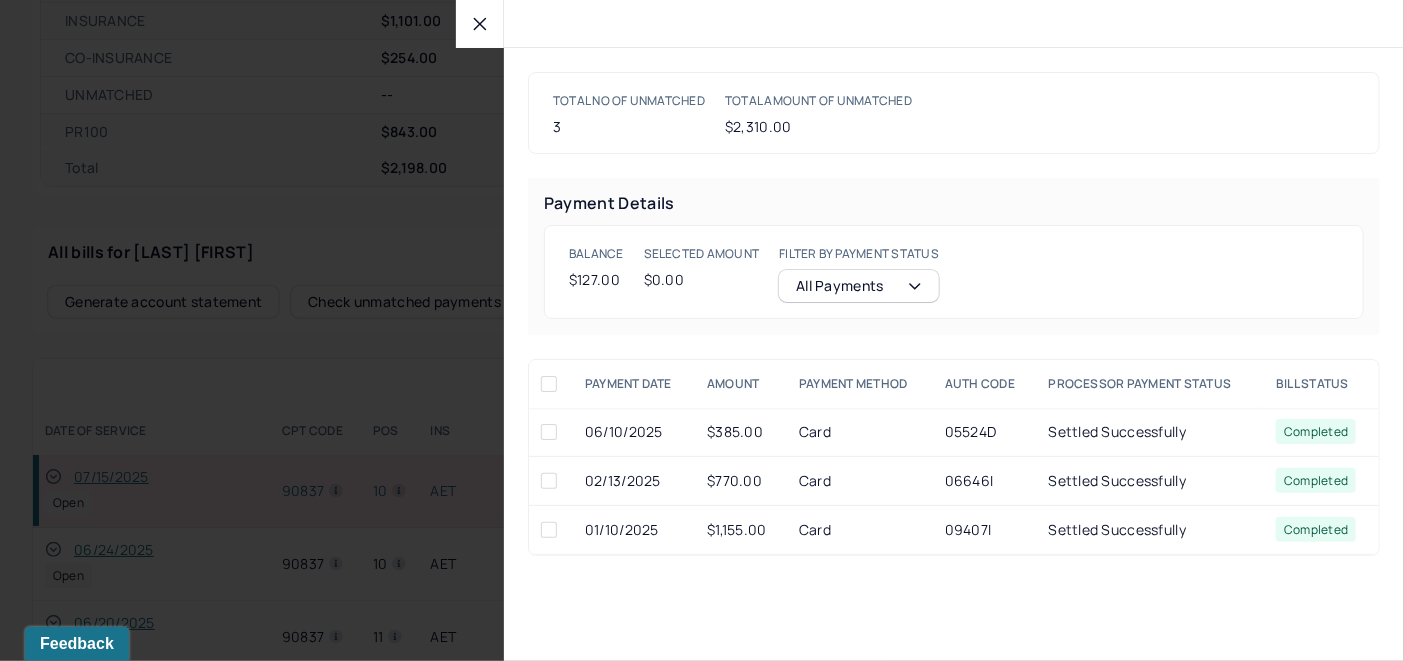 click 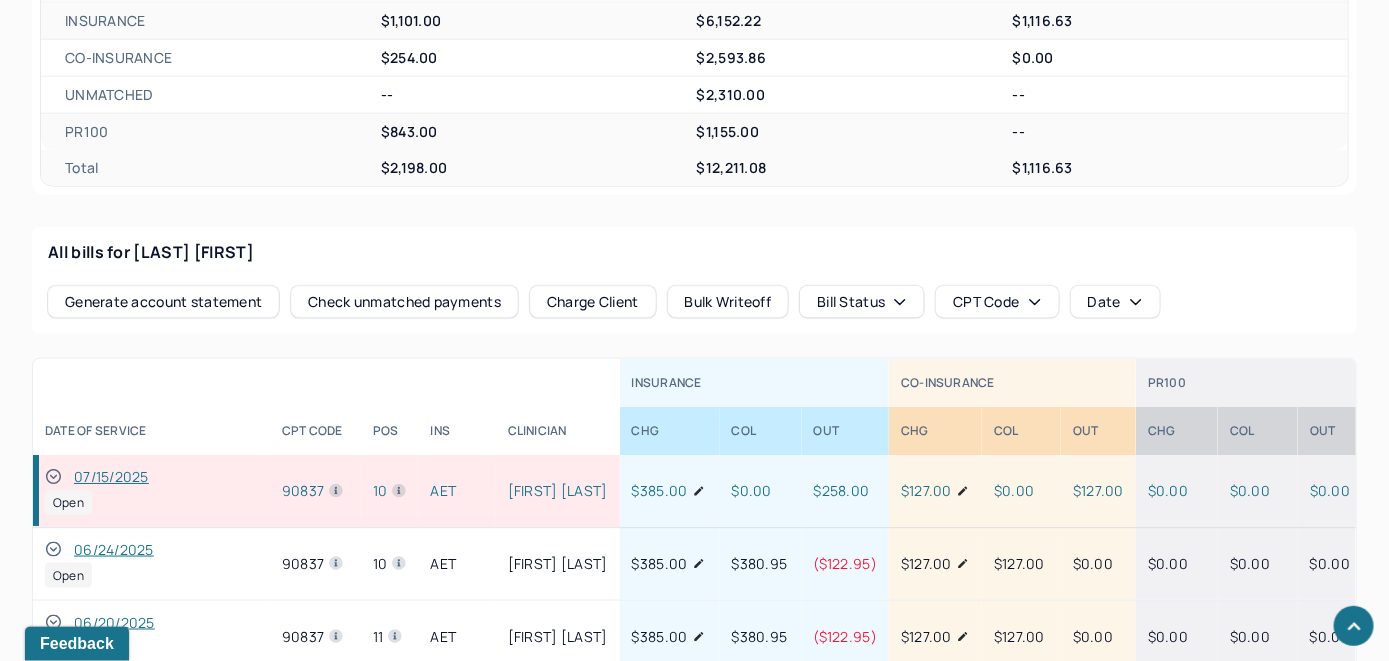 click on "Charge Client" at bounding box center (593, 302) 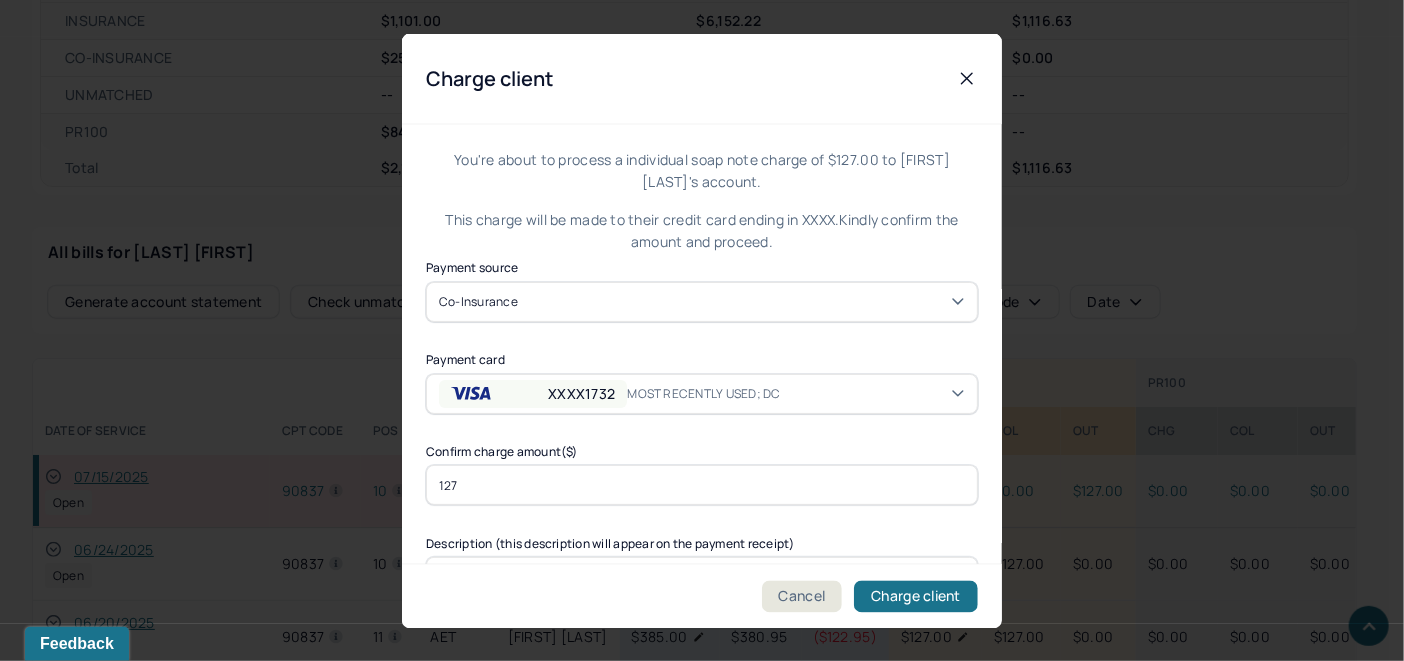 click on "XXXX MOST RECENTLY USED; DC" at bounding box center [702, 393] 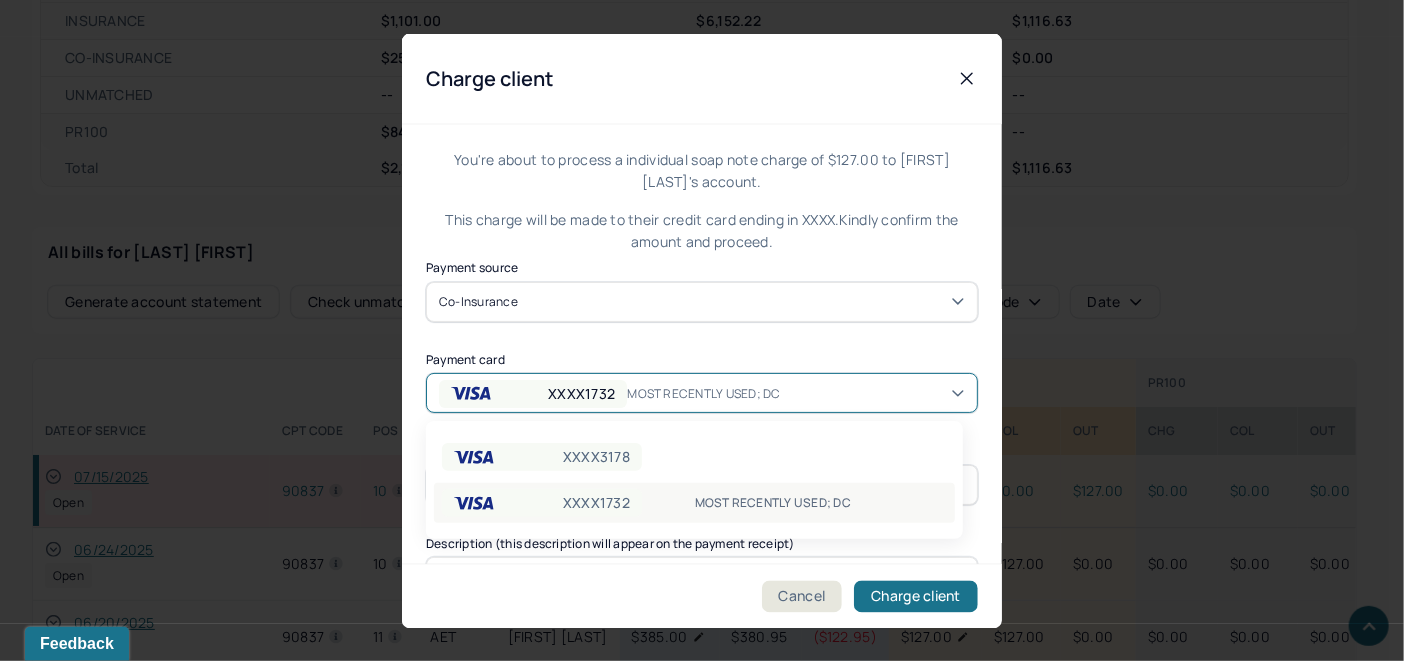 click on "MOST RECENTLY USED; DC" at bounding box center (821, 503) 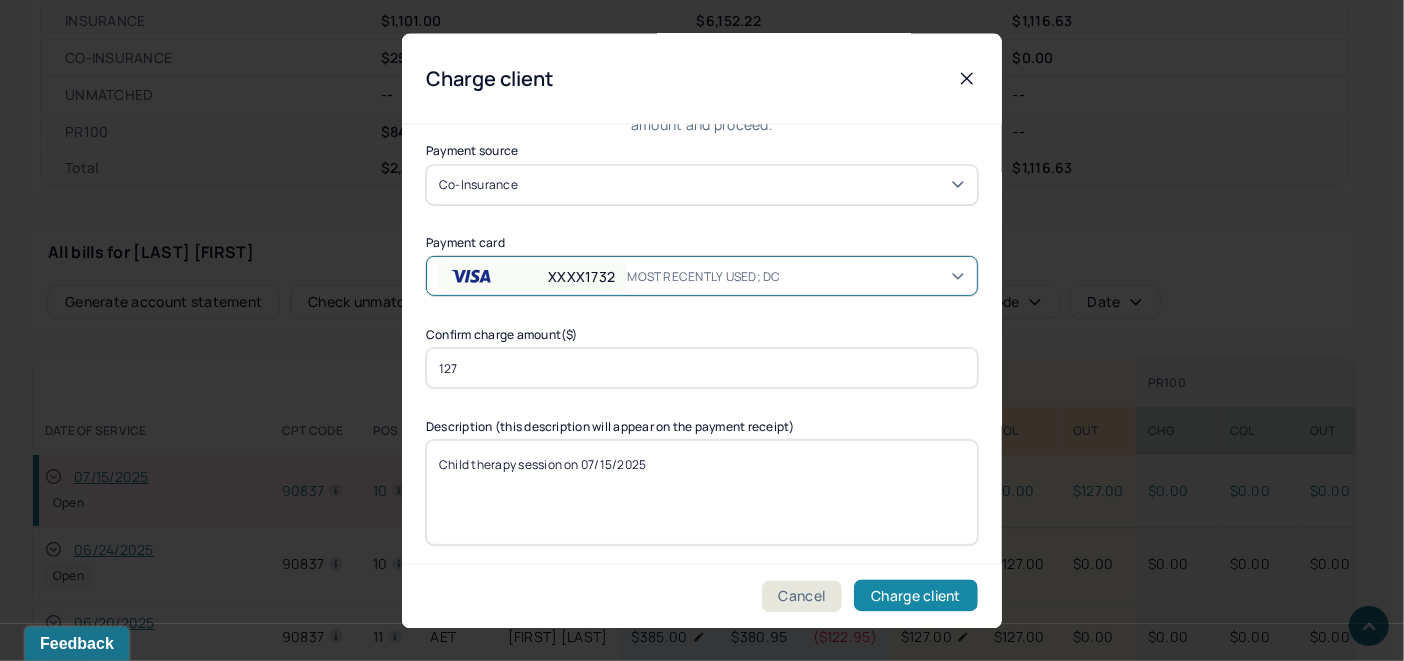 scroll, scrollTop: 121, scrollLeft: 0, axis: vertical 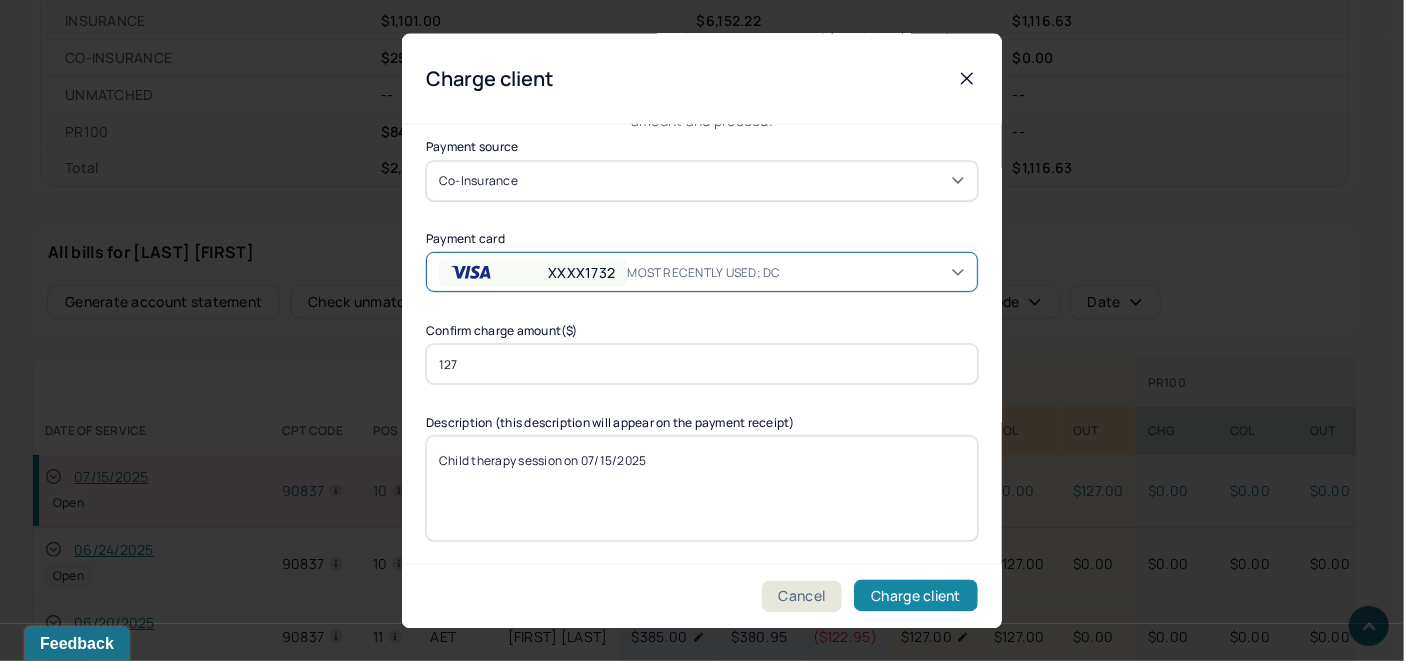 click on "Charge client" at bounding box center [916, 596] 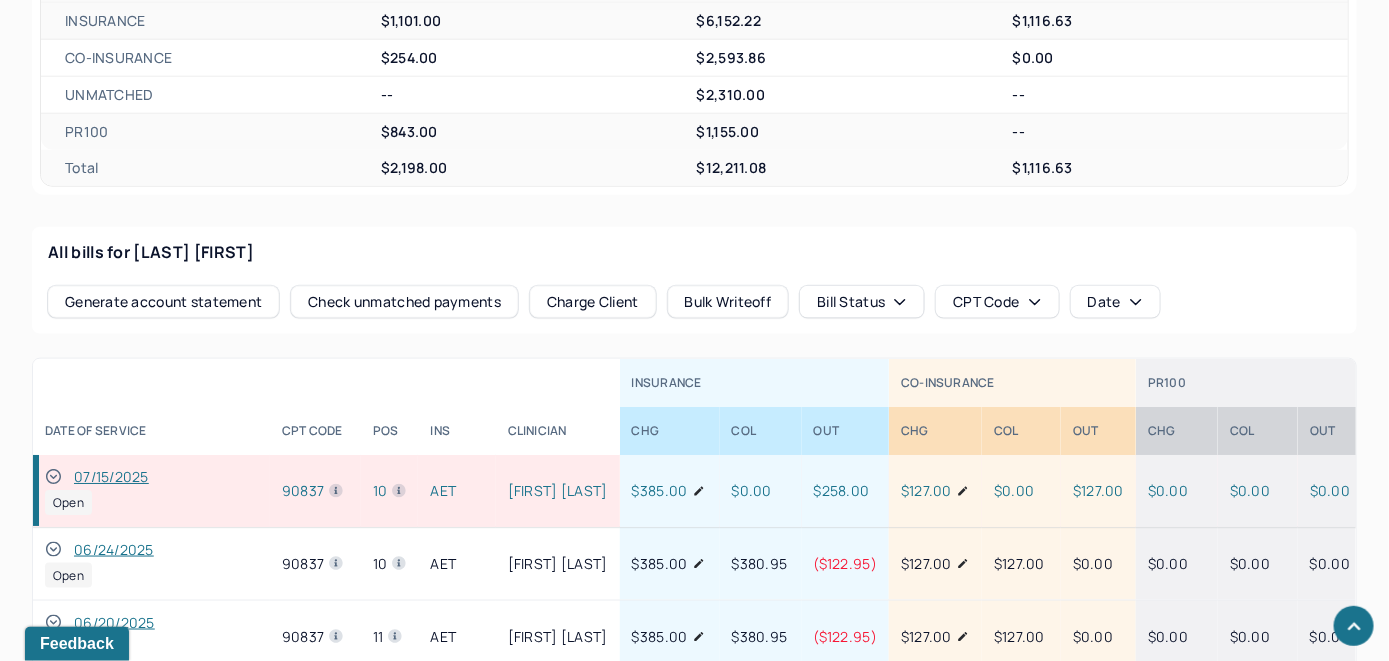 click on "07/15/2025" at bounding box center [111, 477] 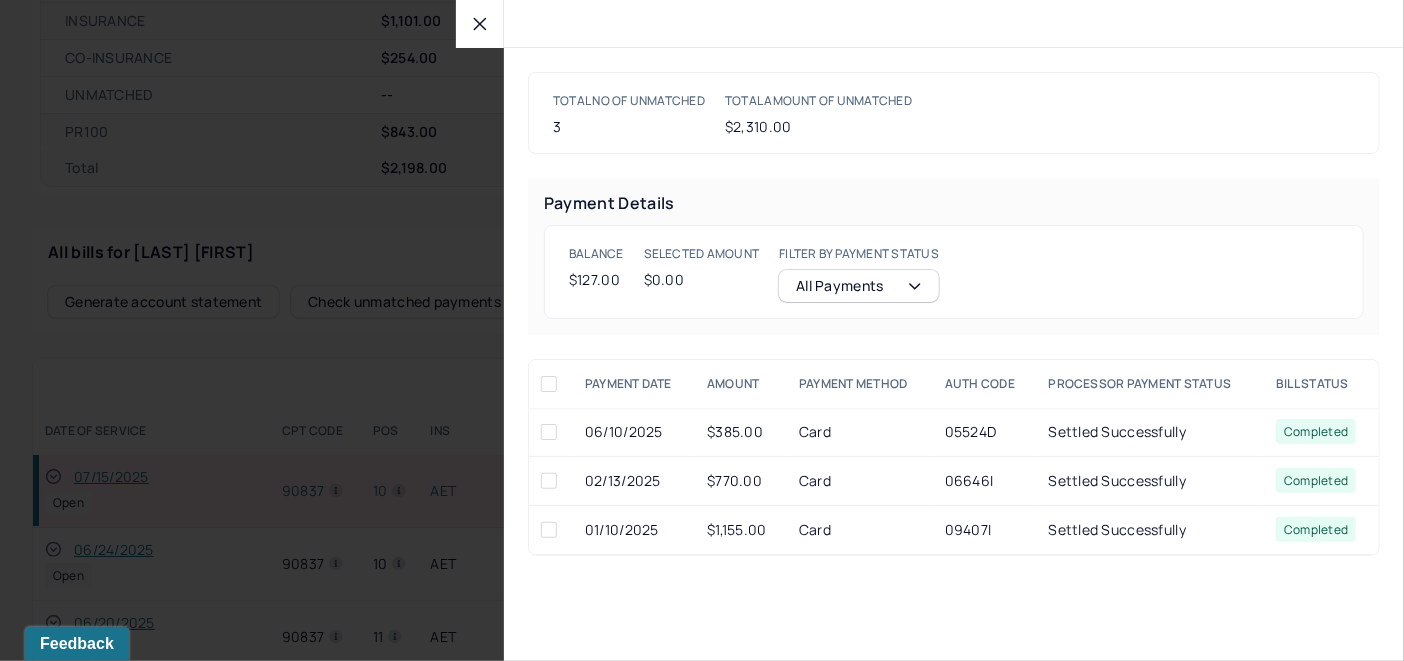 click 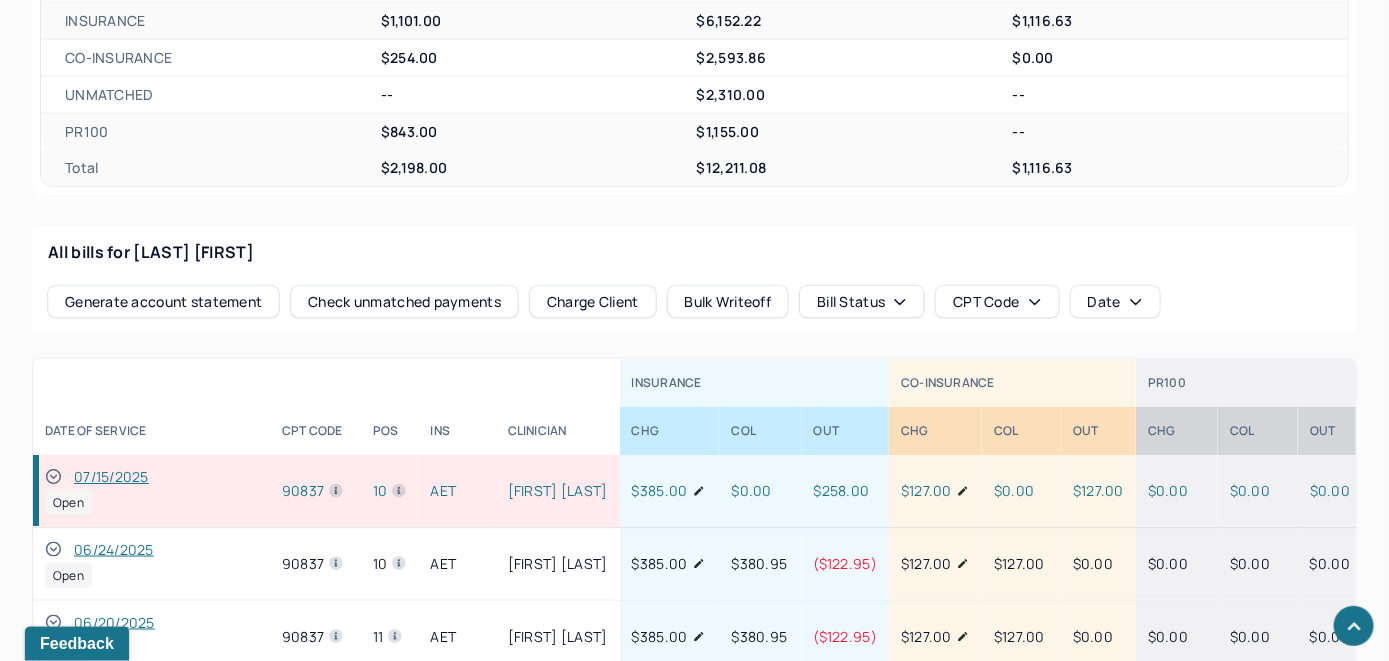 click on "Charge Client" at bounding box center [593, 302] 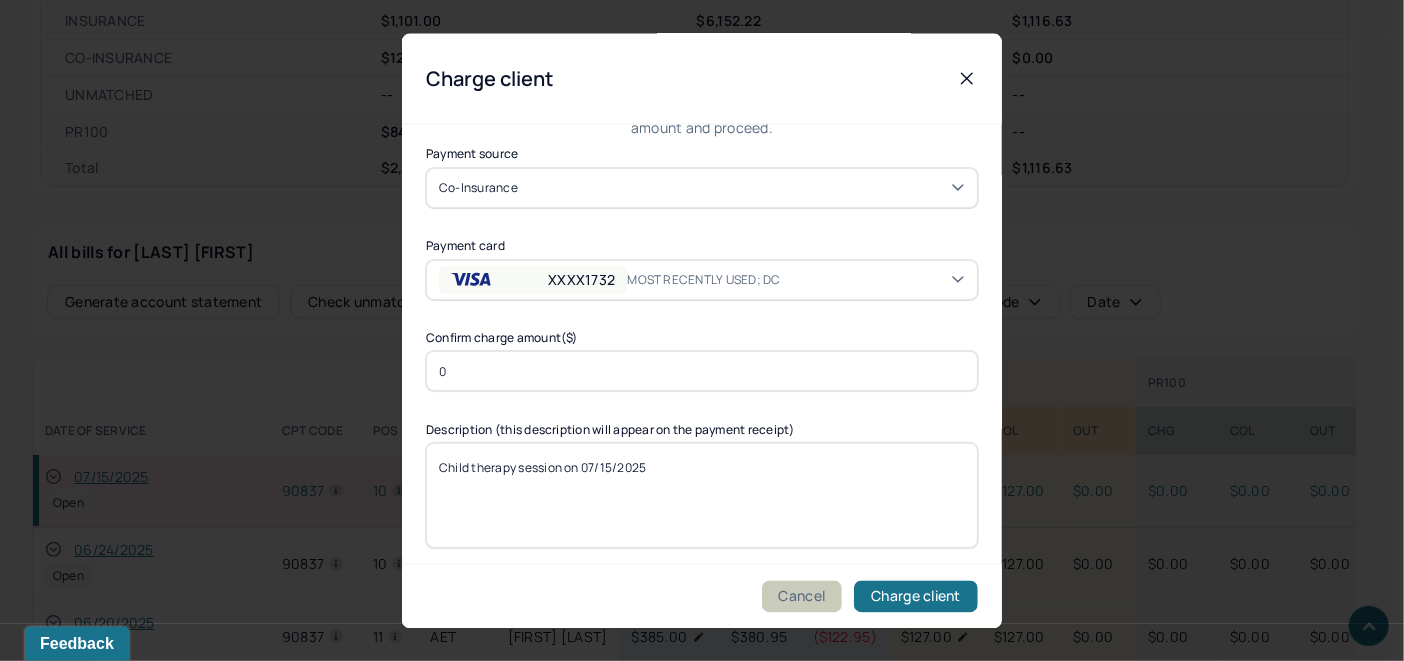 scroll, scrollTop: 121, scrollLeft: 0, axis: vertical 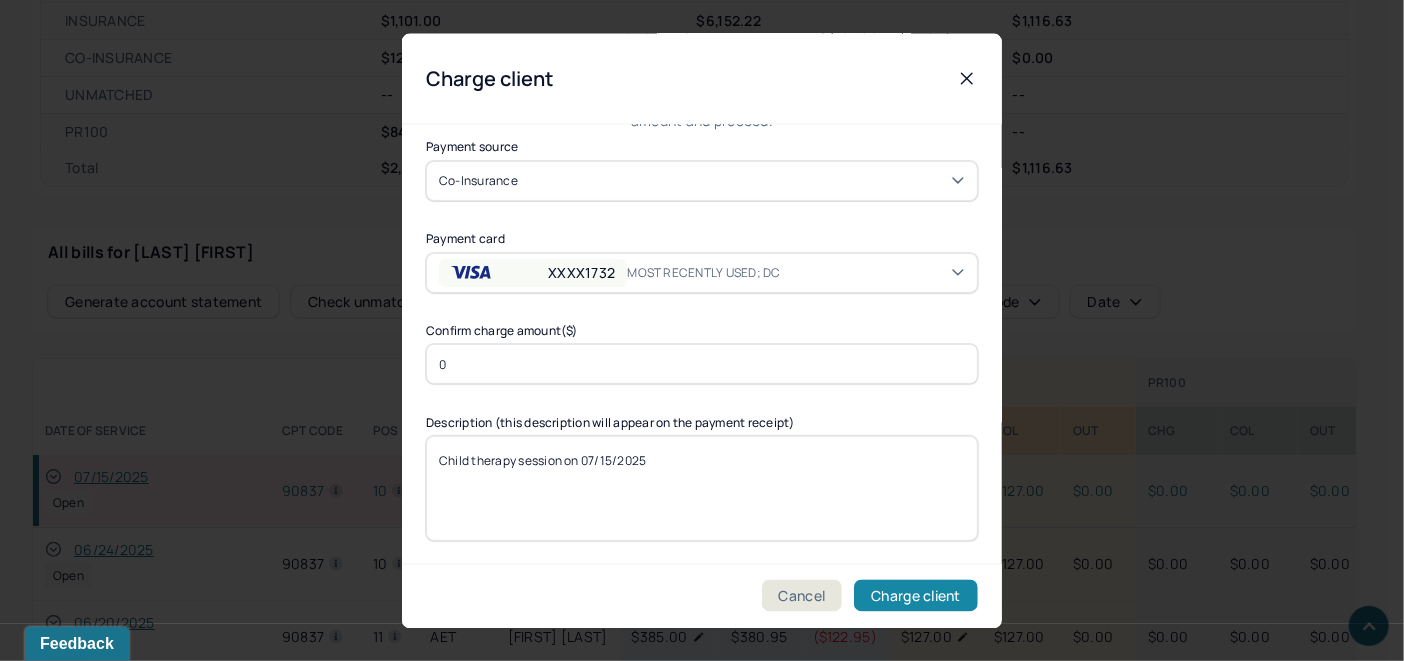 click on "Charge client" at bounding box center (916, 596) 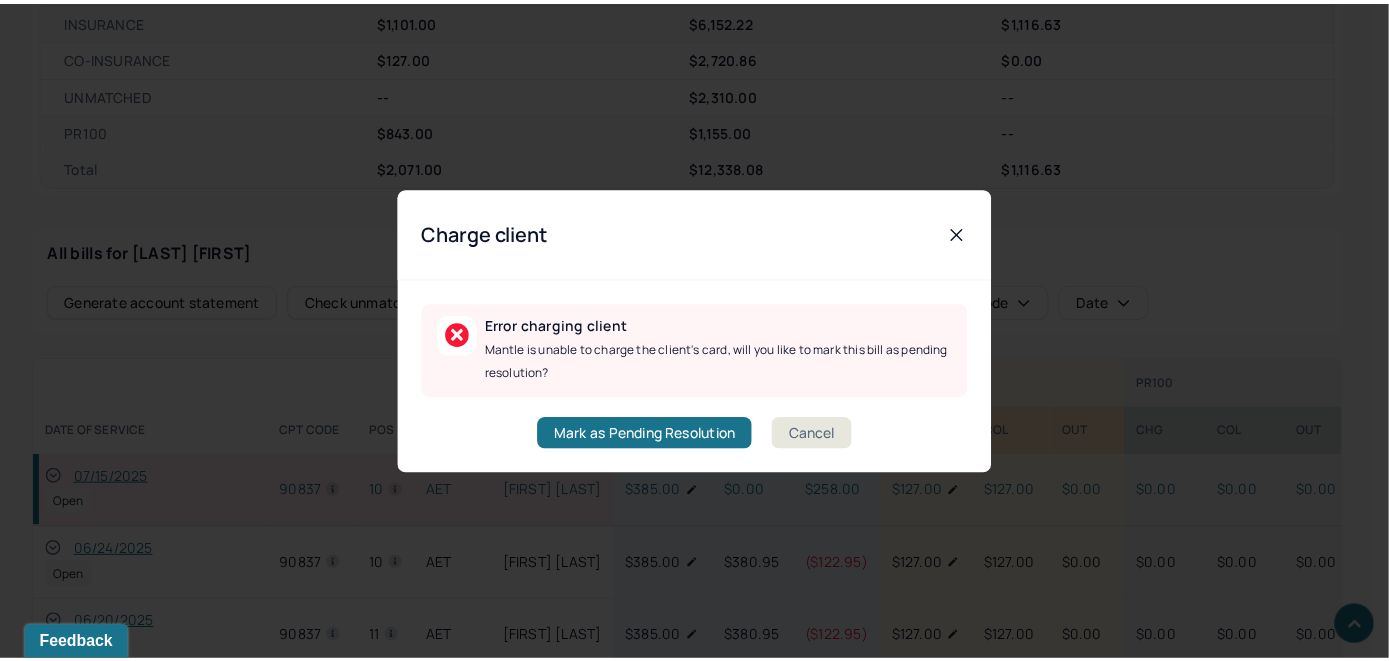 scroll, scrollTop: 0, scrollLeft: 0, axis: both 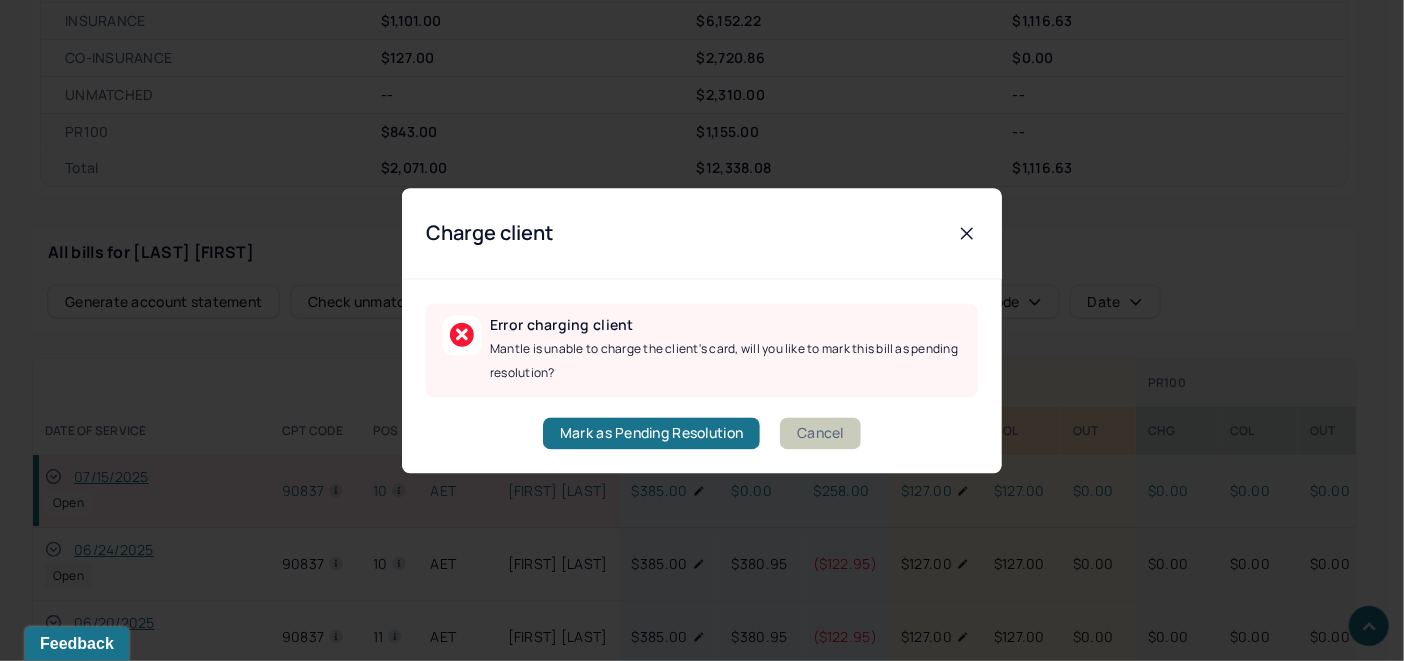 click on "Cancel" at bounding box center (820, 433) 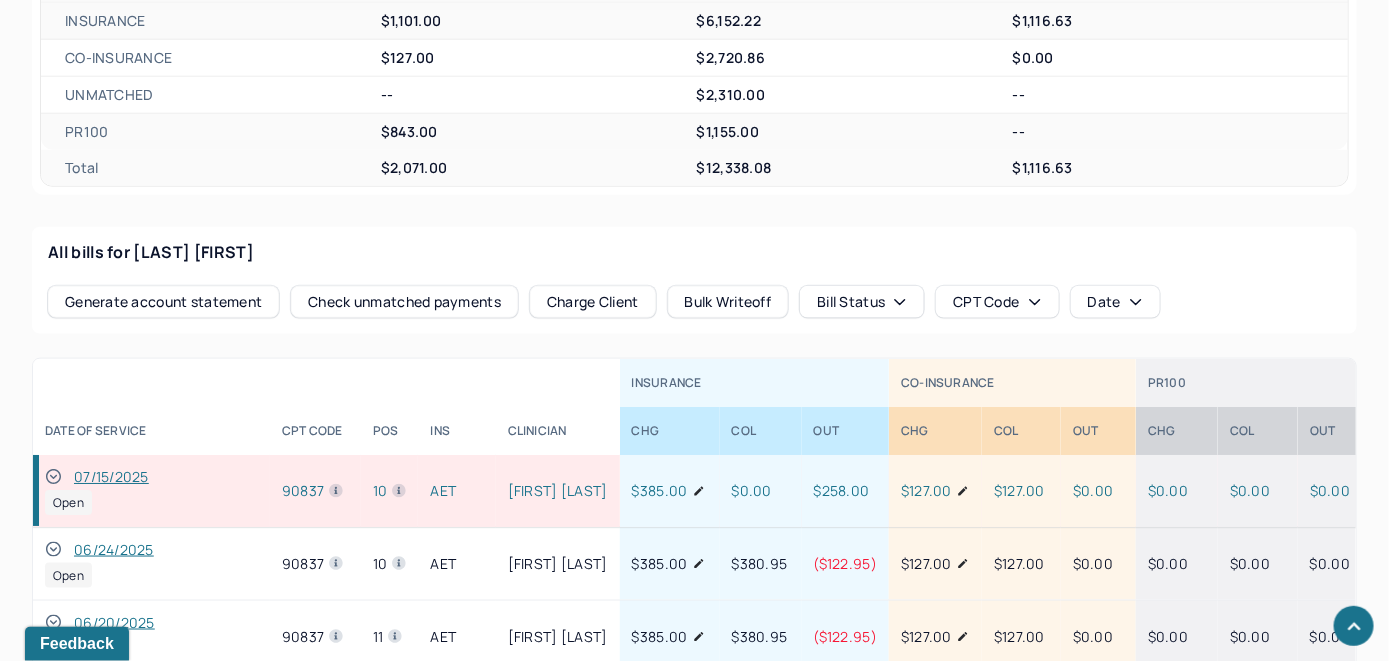 click 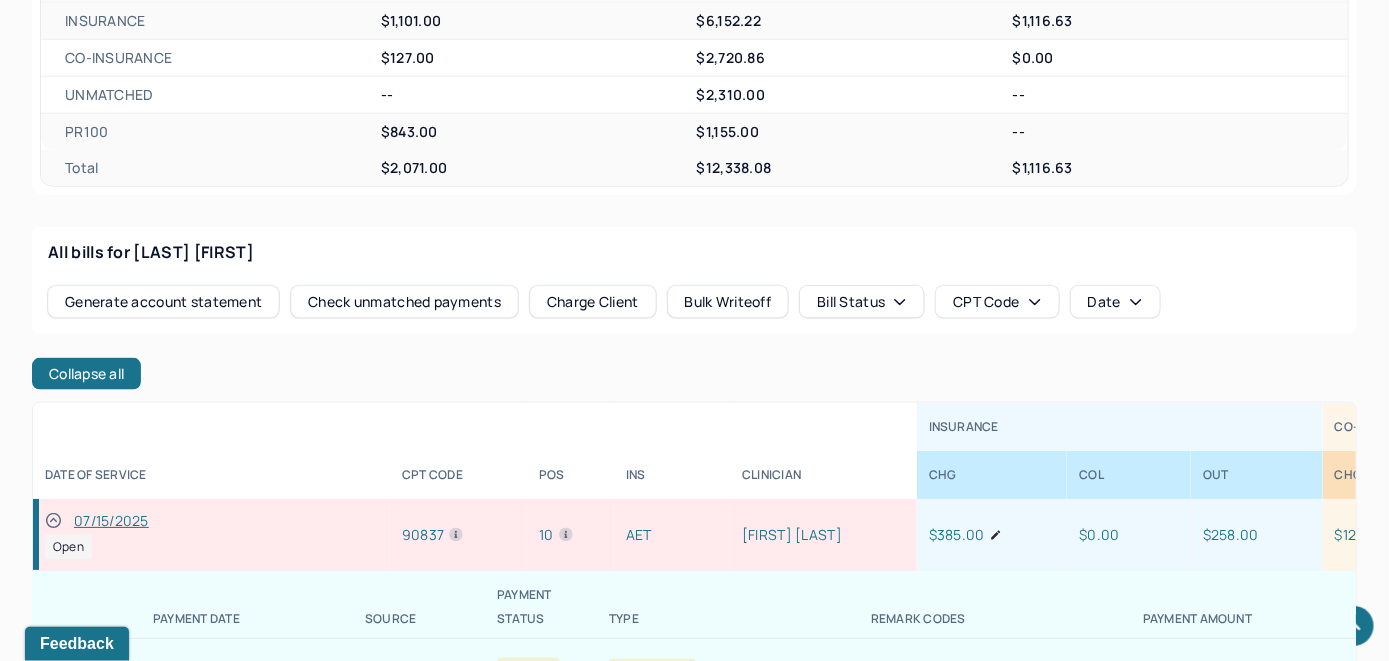 scroll, scrollTop: 200, scrollLeft: 0, axis: vertical 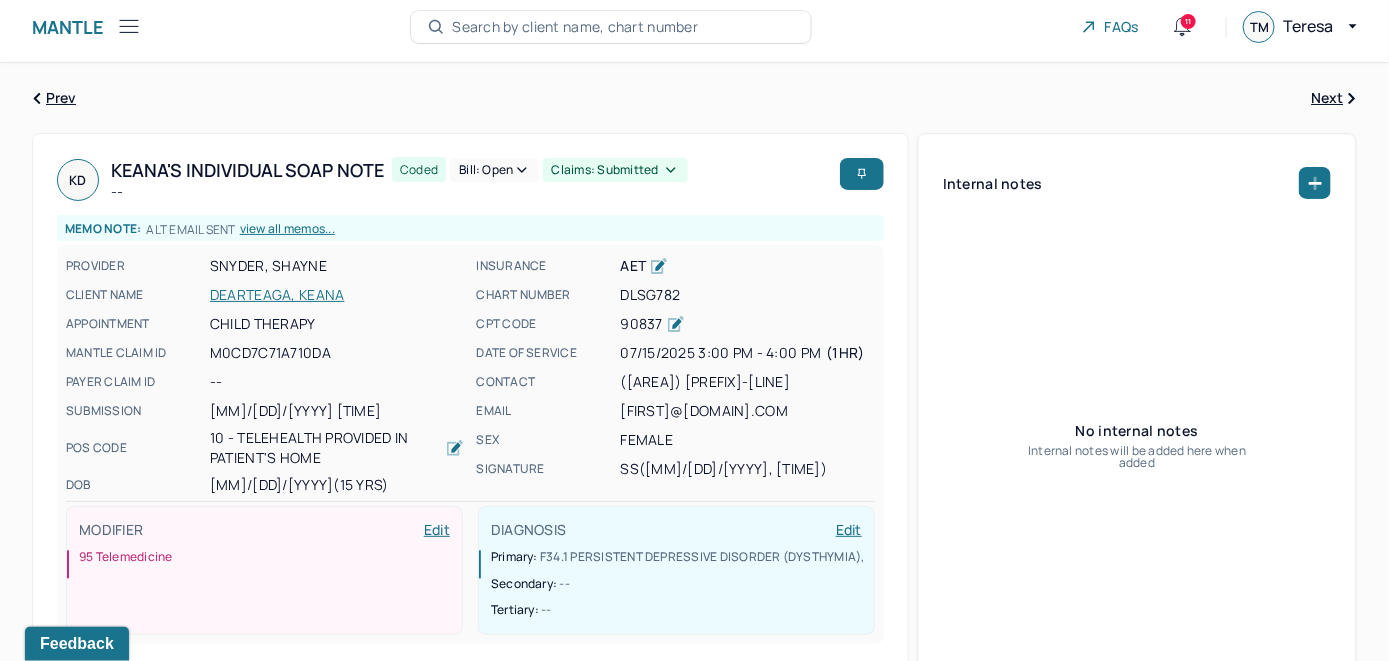 click on "DEARTEAGA, KEANA" at bounding box center (337, 295) 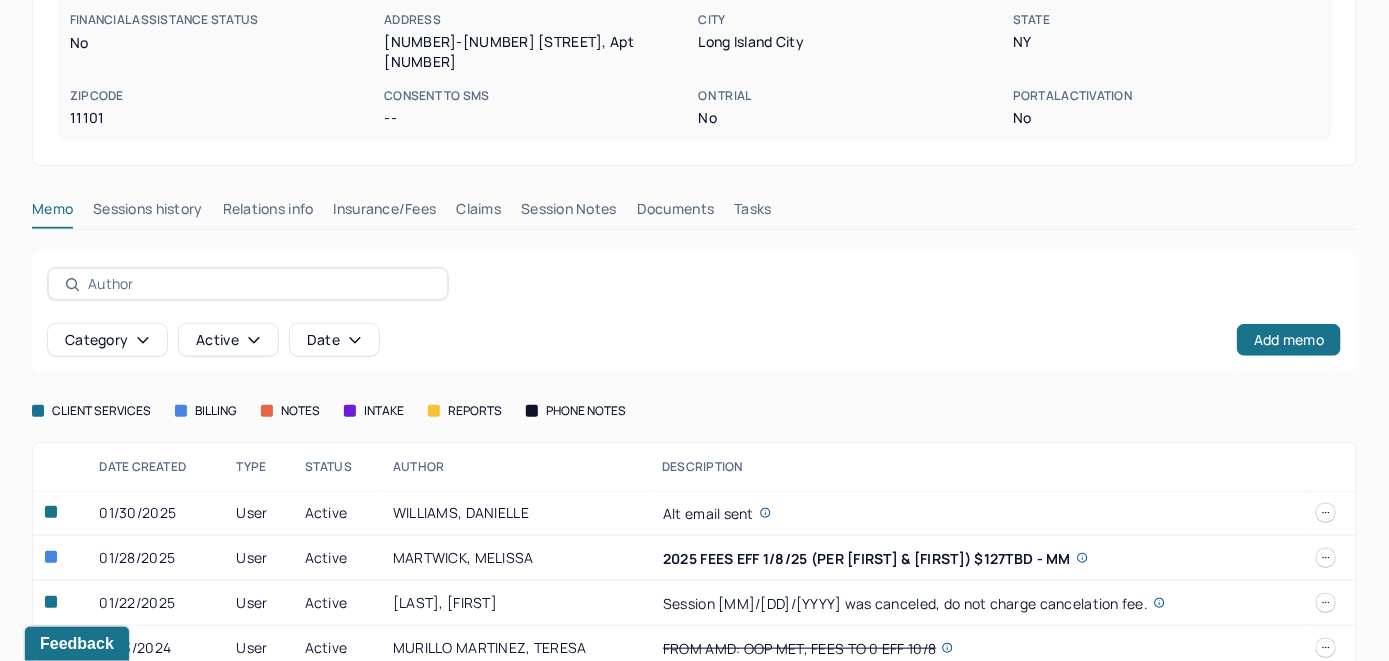 scroll, scrollTop: 400, scrollLeft: 0, axis: vertical 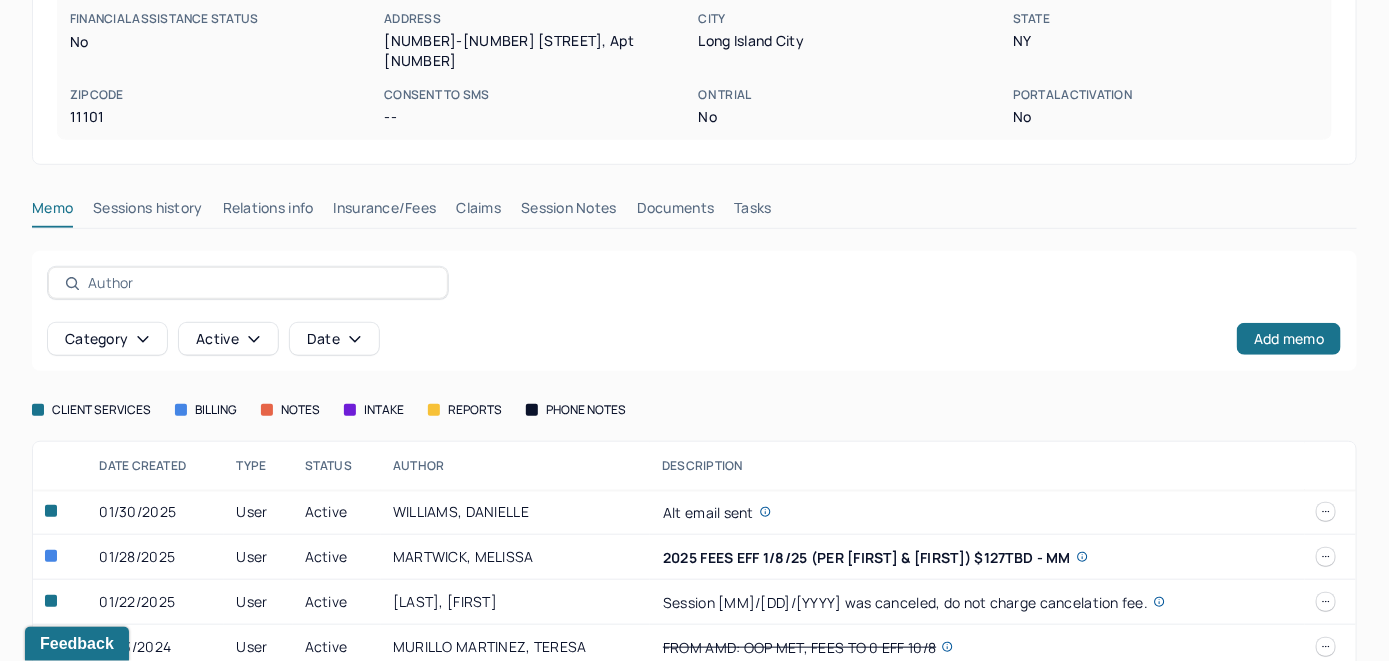 drag, startPoint x: 471, startPoint y: 192, endPoint x: 528, endPoint y: 225, distance: 65.863495 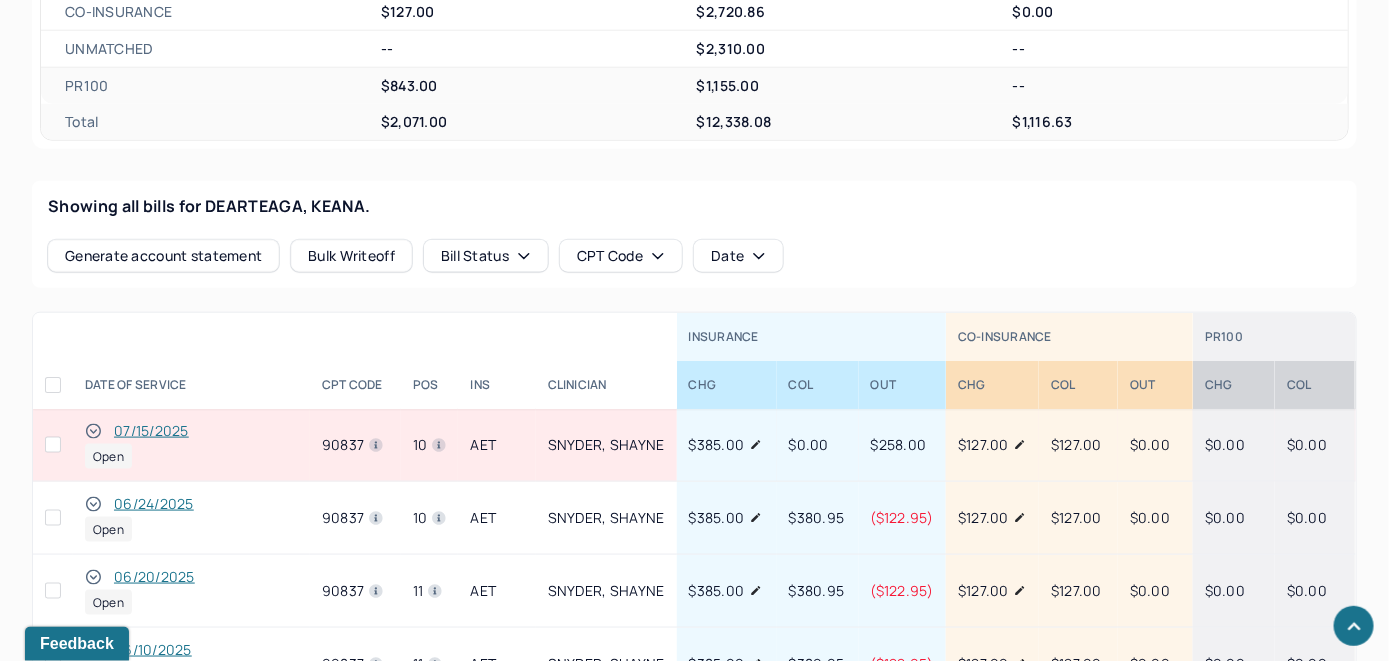 scroll, scrollTop: 900, scrollLeft: 0, axis: vertical 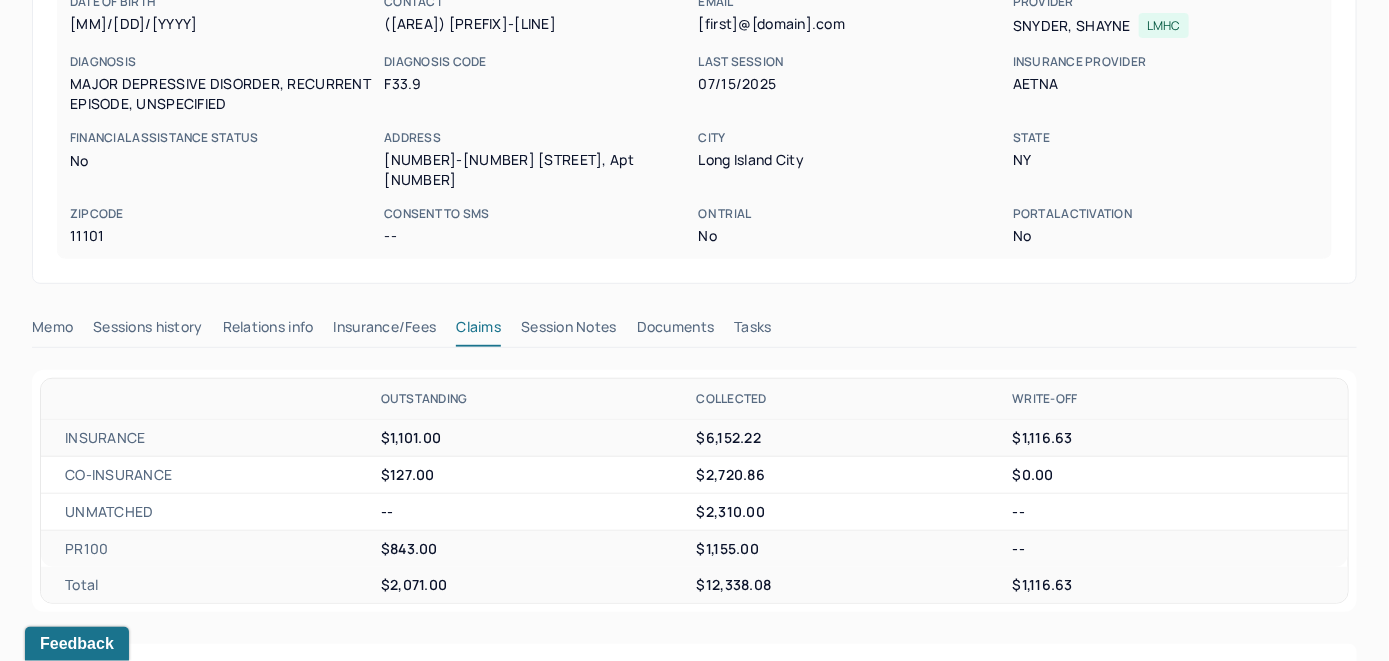 click on "[LAST], [FIRST]  Minor active   Add flag     Edit               She/her/they CLIENT CHART NUMBER [ALPHANUMERIC] PREFERRED NAME [FIRST] SEX female AGE 15  yrs DATE OF BIRTH [MM]/[DD]/[YYYY]  CONTACT ([AREA]) [PREFIX]-[LINE] EMAIL [USERNAME]@[DOMAIN] PROVIDER [LAST], [FIRST] LMHC DIAGNOSIS MAJOR DEPRESSIVE DISORDER, RECURRENT EPISODE, UNSPECIFIED DIAGNOSIS CODE F33.9 LAST SESSION [MM]/[DD]/[YYYY] insurance provider AETna FINANCIAL ASSISTANCE STATUS no Address [NUMBER]-[NUMBER] [STREET], apt [ALPHANUMERIC]  City Long Island City State NY Zipcode 11101 Consent to Sms -- On Trial No Portal Activation No   Memo     Sessions history     Relations info     Insurance/Fees     Claims     Session Notes     Documents     Tasks    OUTSTANDING COLLECTED WRITE-OFF INSURANCE $1,101.00 $6,152.22 $1,116.63 CO-INSURANCE $127.00 $2,720.86 $0.00 UNMATCHED -- $2,310.00 -- PR100 $843.00 $1,155.00 -- Total $2,071.00 $12,338.08 $1,116.63 Showing all bills for [LAST], [FIRST].    Generate account statement     Bulk Writeoff     Bill Status     CPT Code     Date   INSURANCE pos" at bounding box center (694, 836) 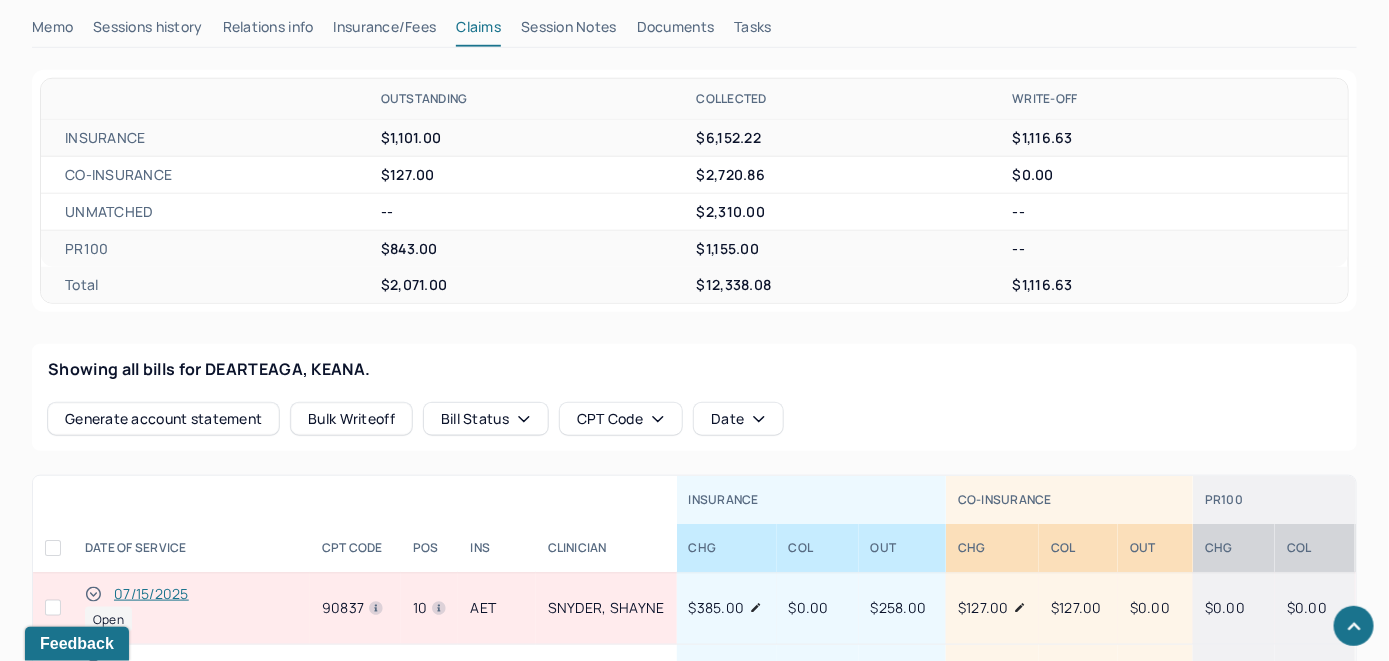 scroll, scrollTop: 781, scrollLeft: 0, axis: vertical 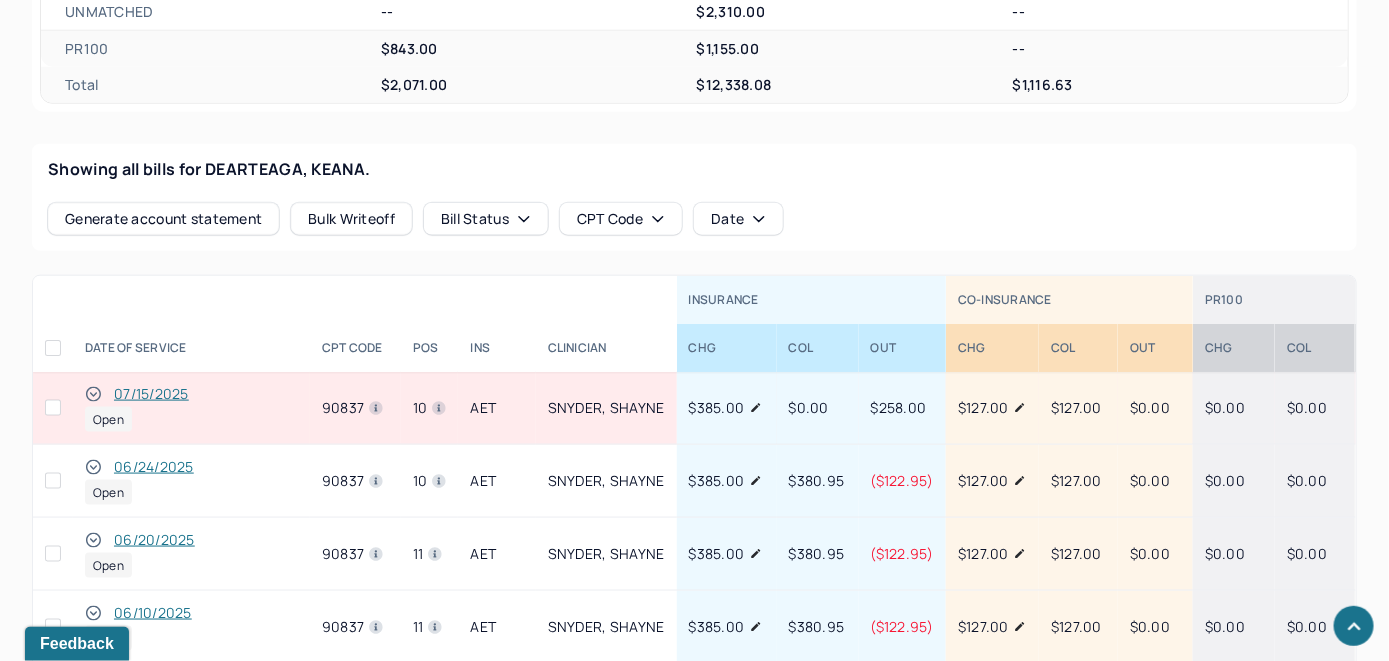 click 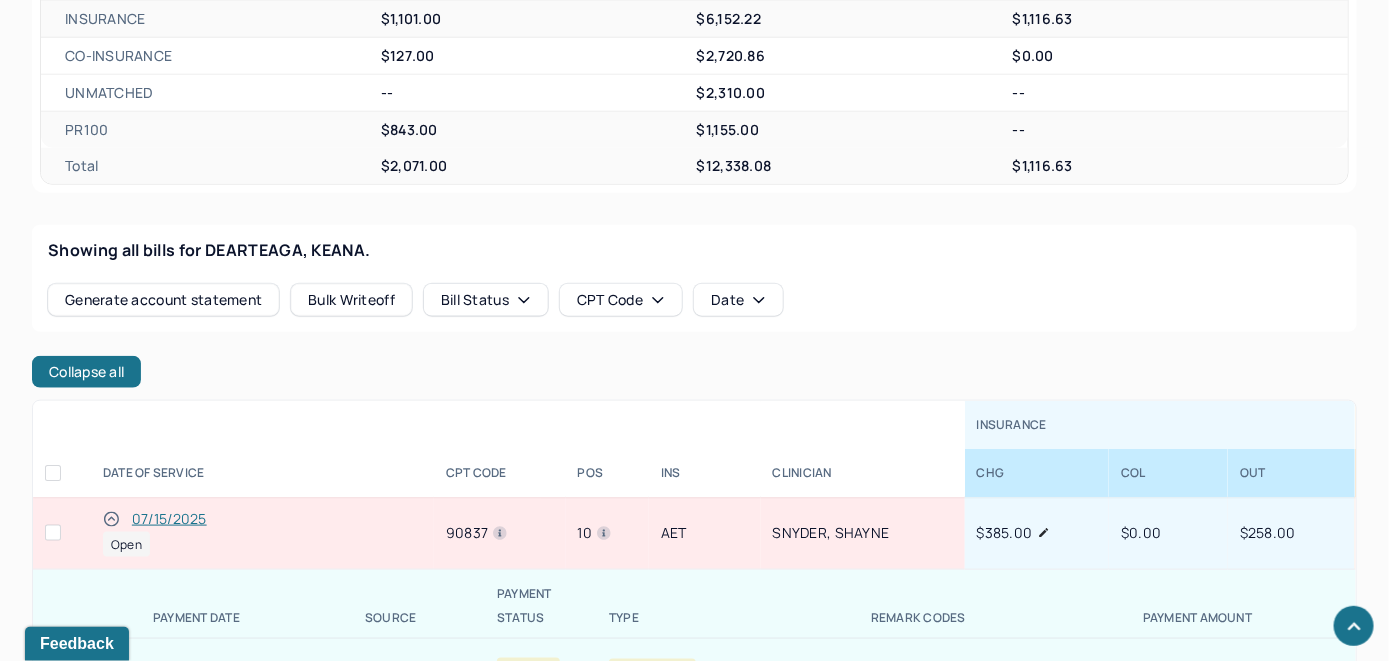 scroll, scrollTop: 800, scrollLeft: 0, axis: vertical 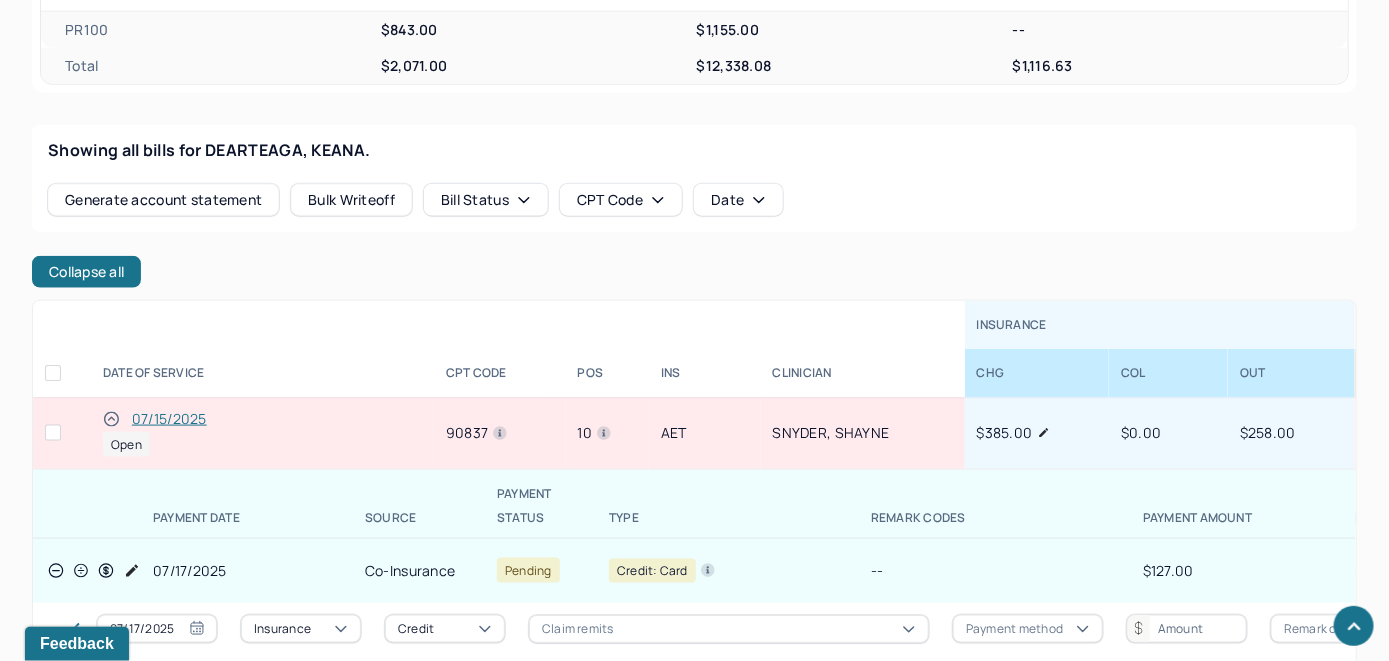 click on "07/15/2025" at bounding box center (169, 419) 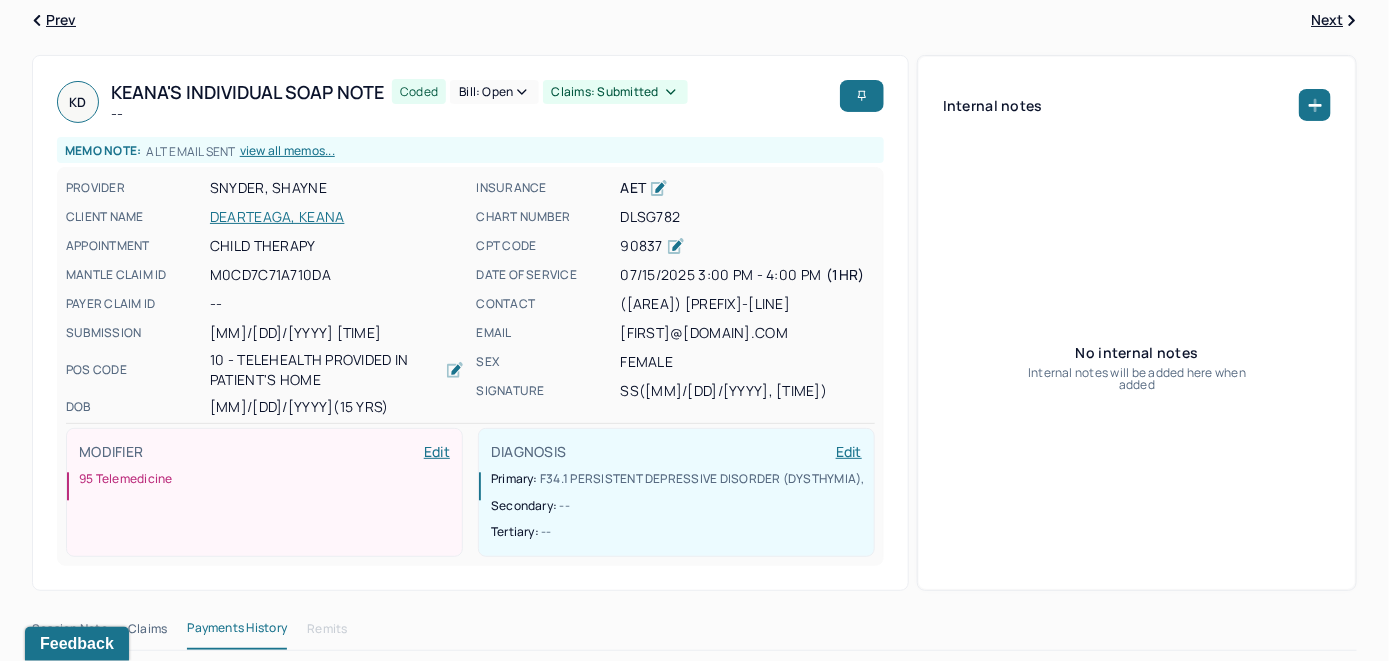 scroll, scrollTop: 27, scrollLeft: 0, axis: vertical 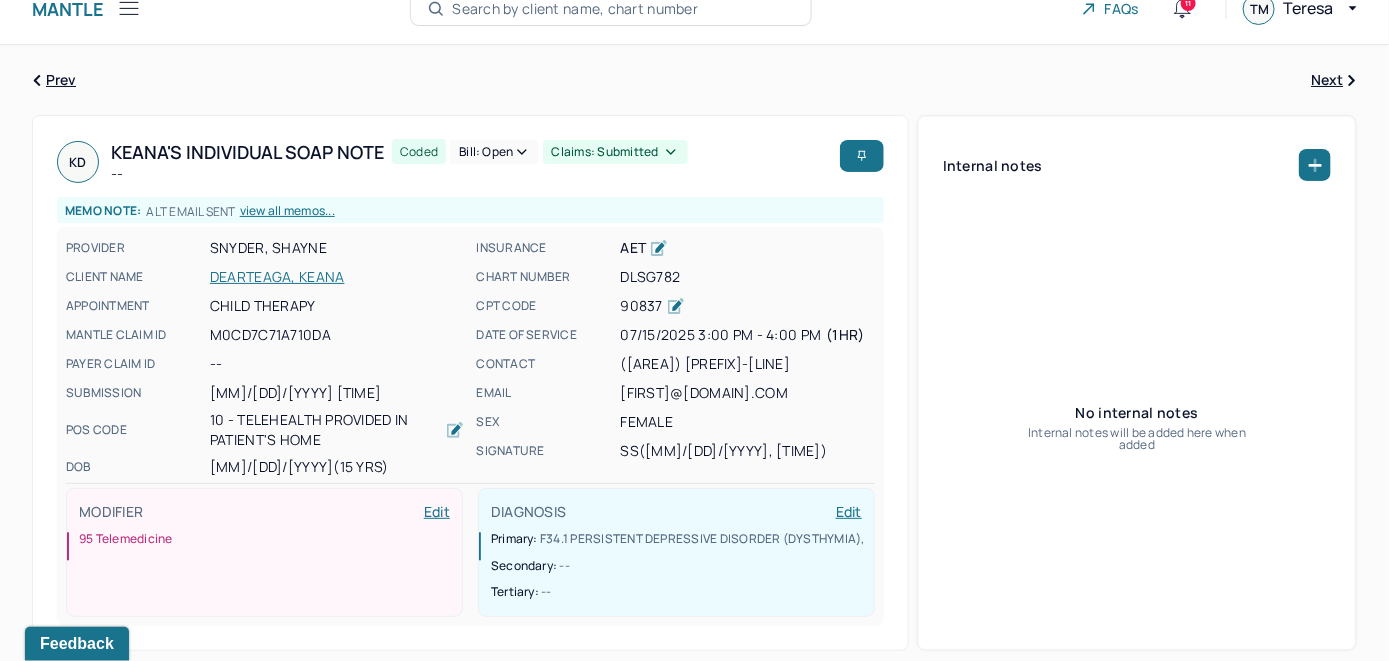 click on "Bill: Open" at bounding box center [494, 152] 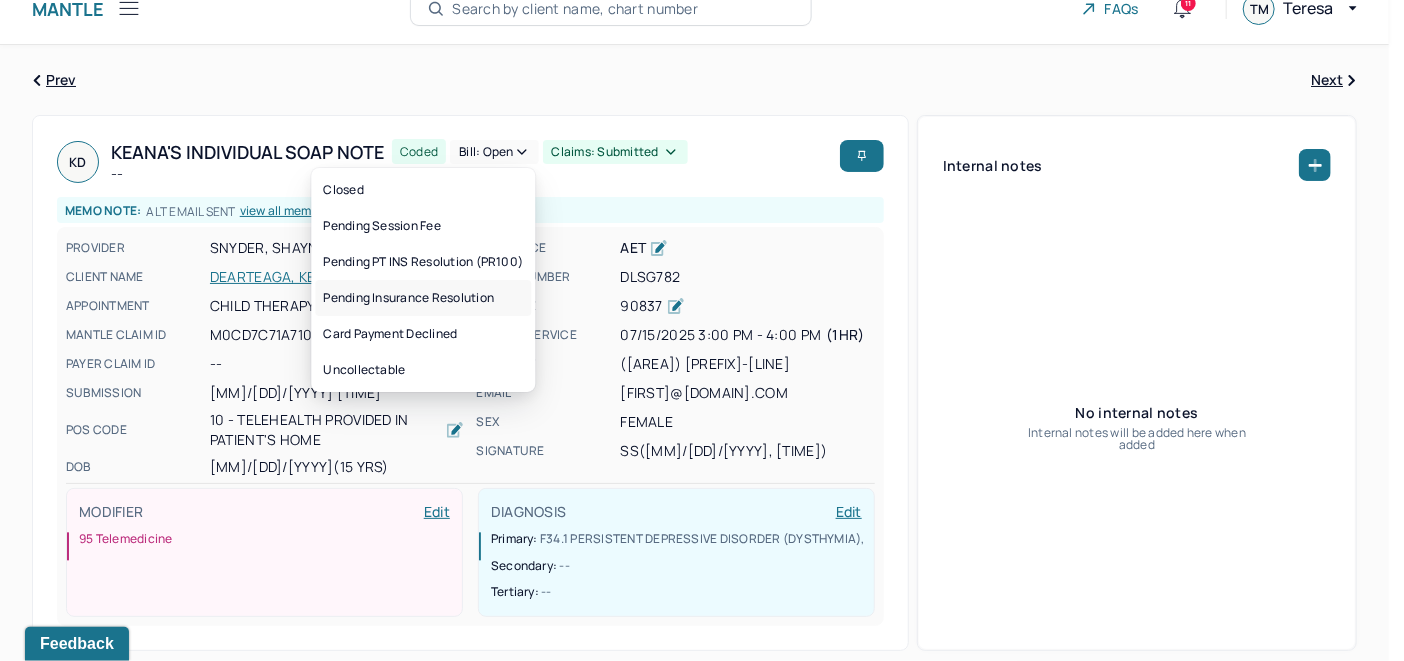 click on "Pending Insurance Resolution" at bounding box center [423, 298] 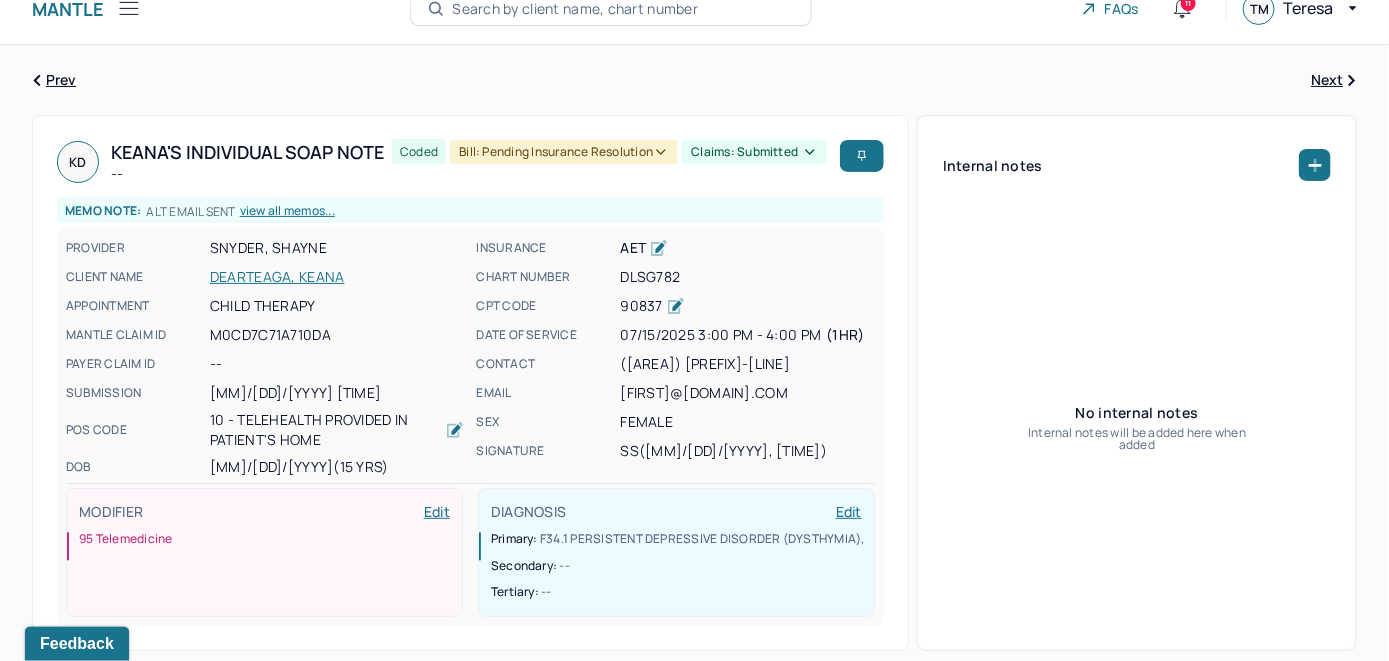 click on "Search by client name, chart number" at bounding box center (575, 9) 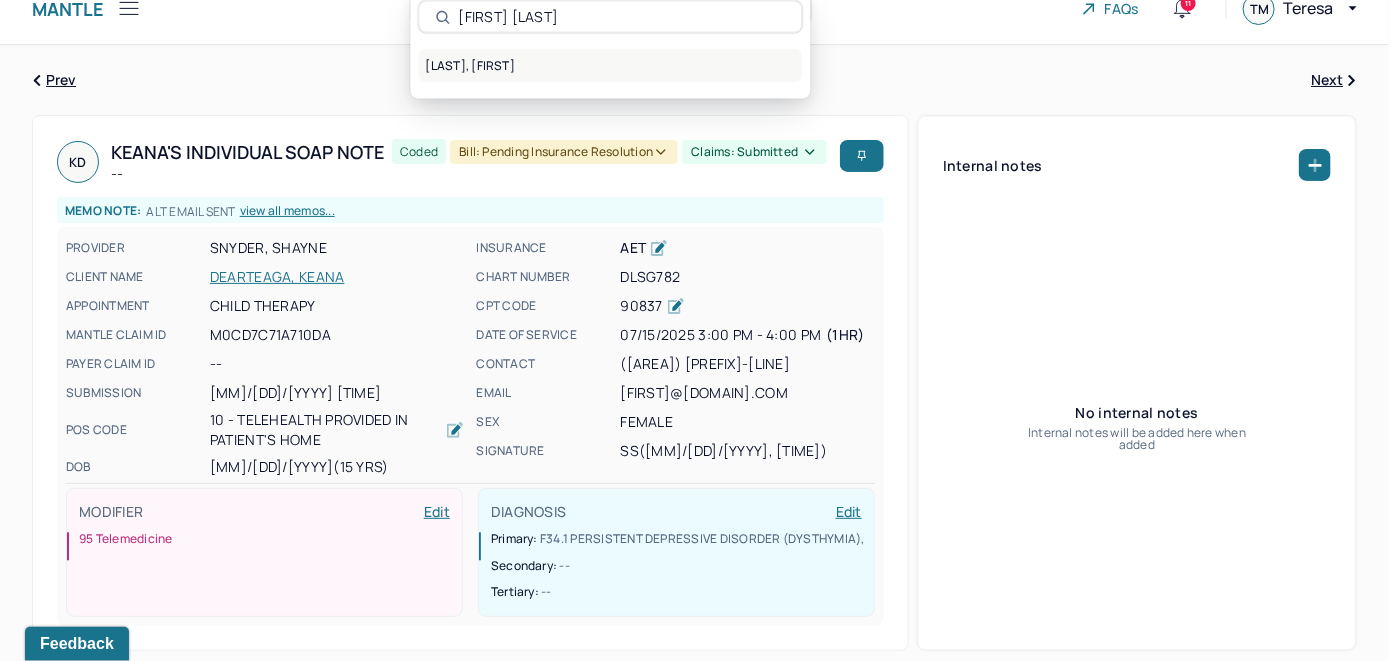 type on "[FIRST] [LAST]" 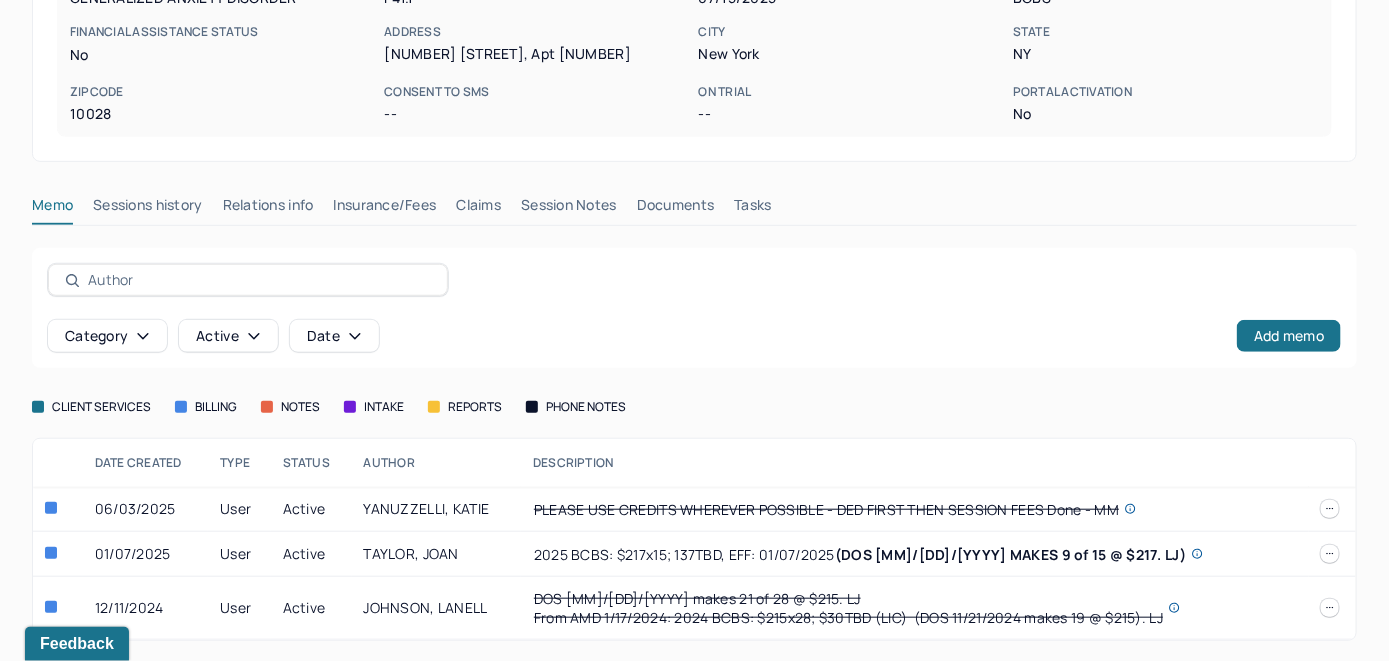 scroll, scrollTop: 370, scrollLeft: 0, axis: vertical 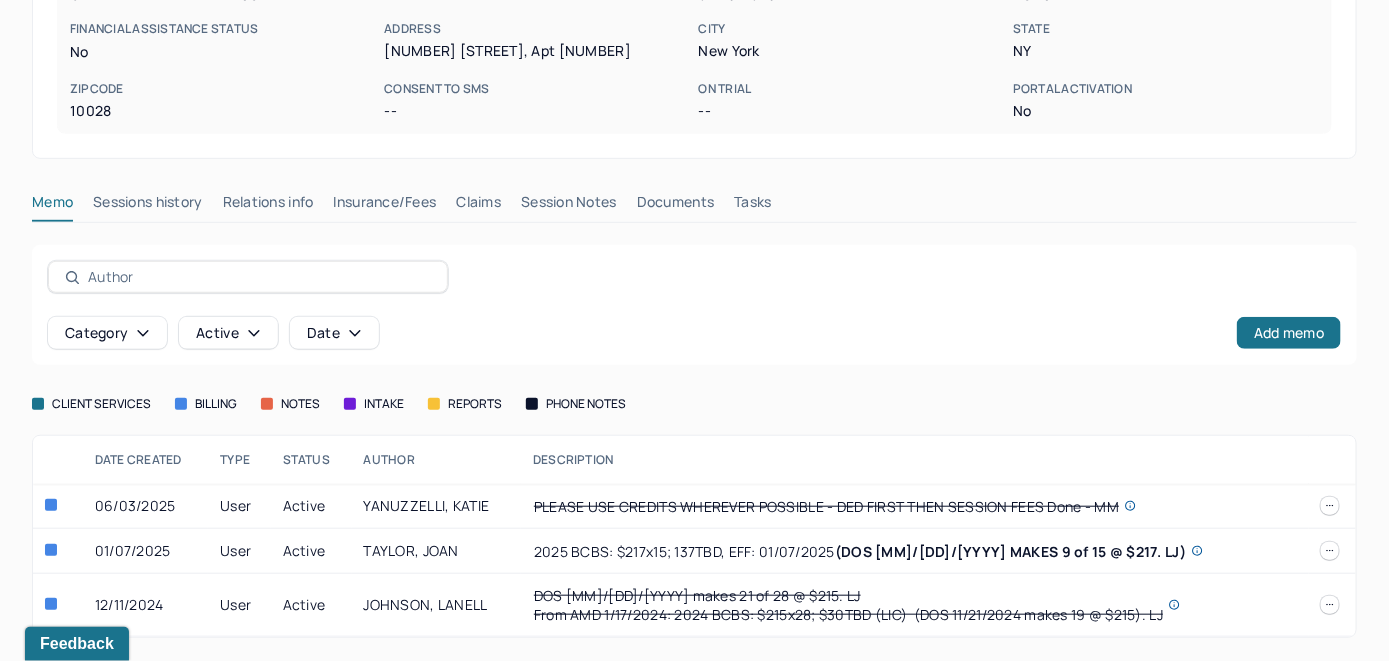 click on "Insurance/Fees" at bounding box center [385, 206] 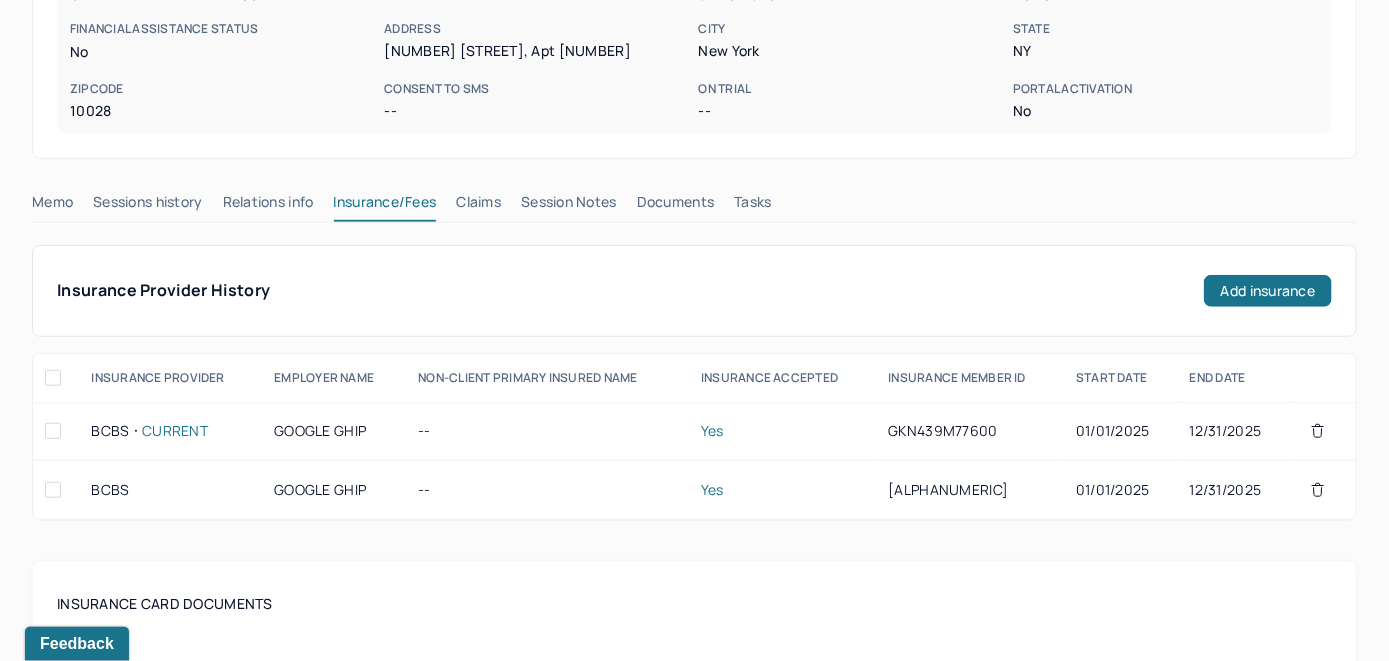 click on "Claims" at bounding box center [478, 206] 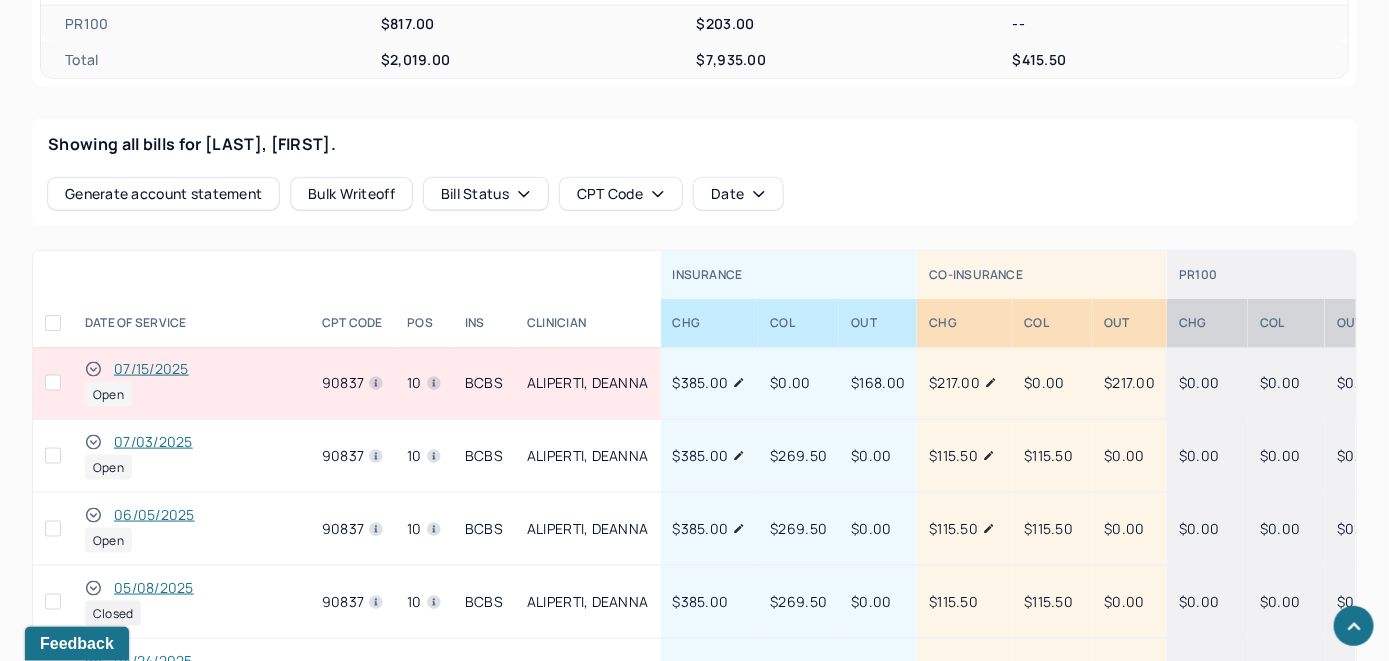 scroll, scrollTop: 811, scrollLeft: 0, axis: vertical 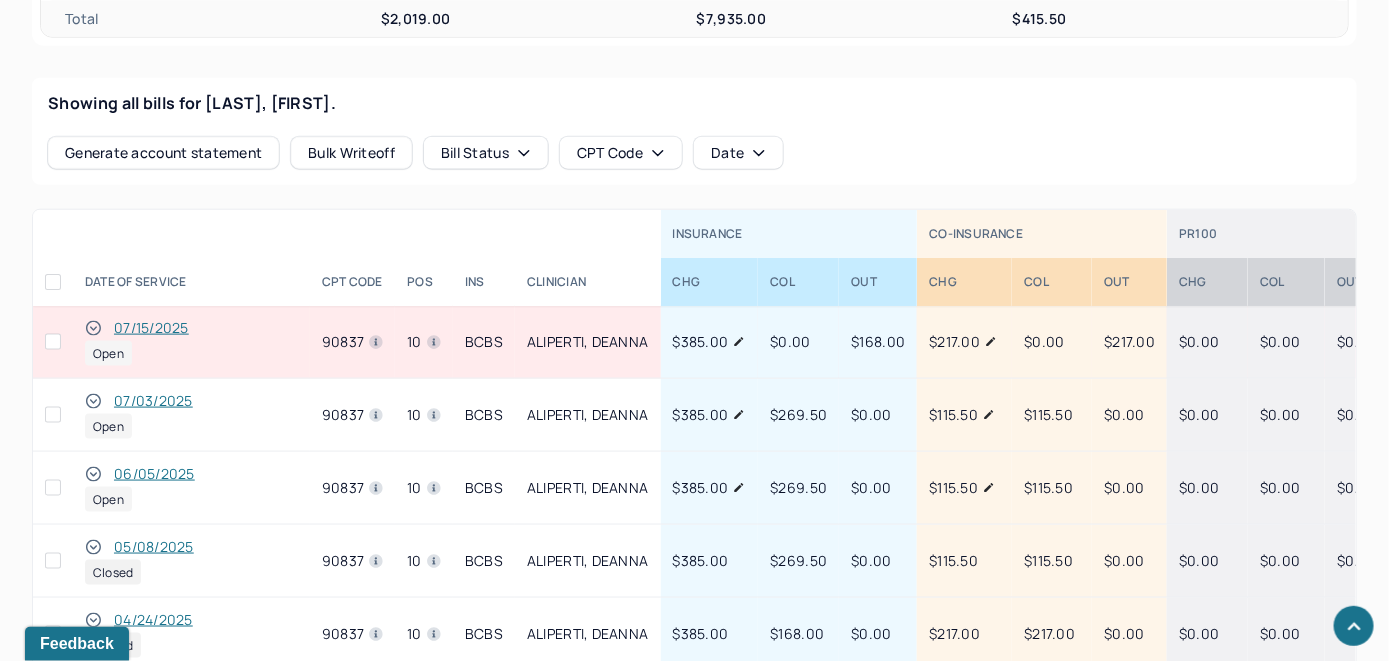 click on "07/15/2025" at bounding box center (151, 328) 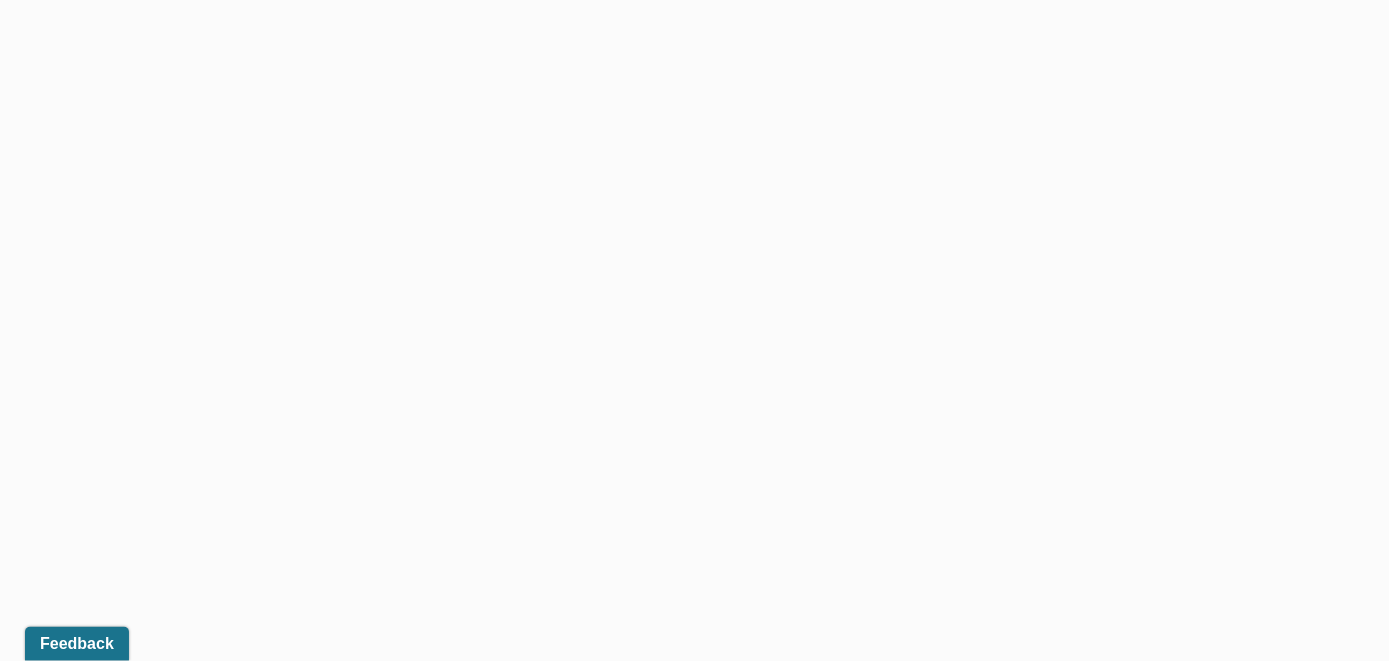 scroll, scrollTop: 739, scrollLeft: 0, axis: vertical 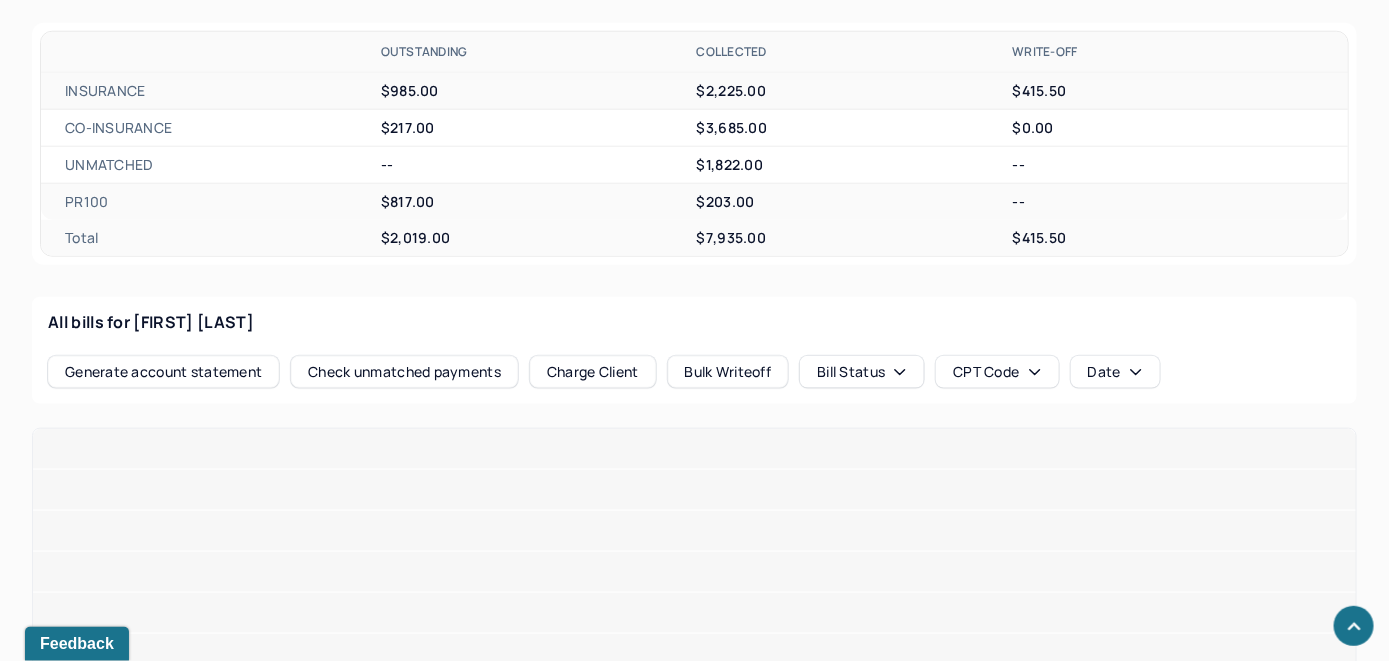 click on "Check unmatched payments" at bounding box center [404, 372] 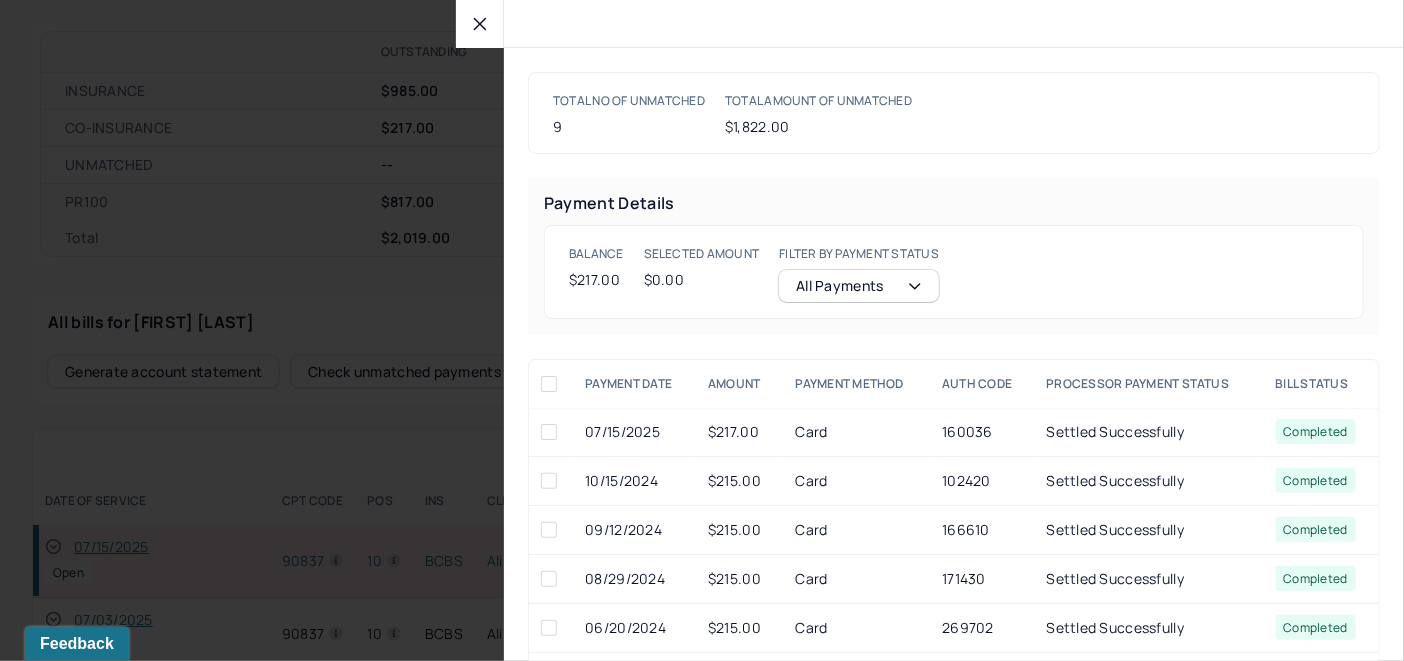 click at bounding box center [549, 432] 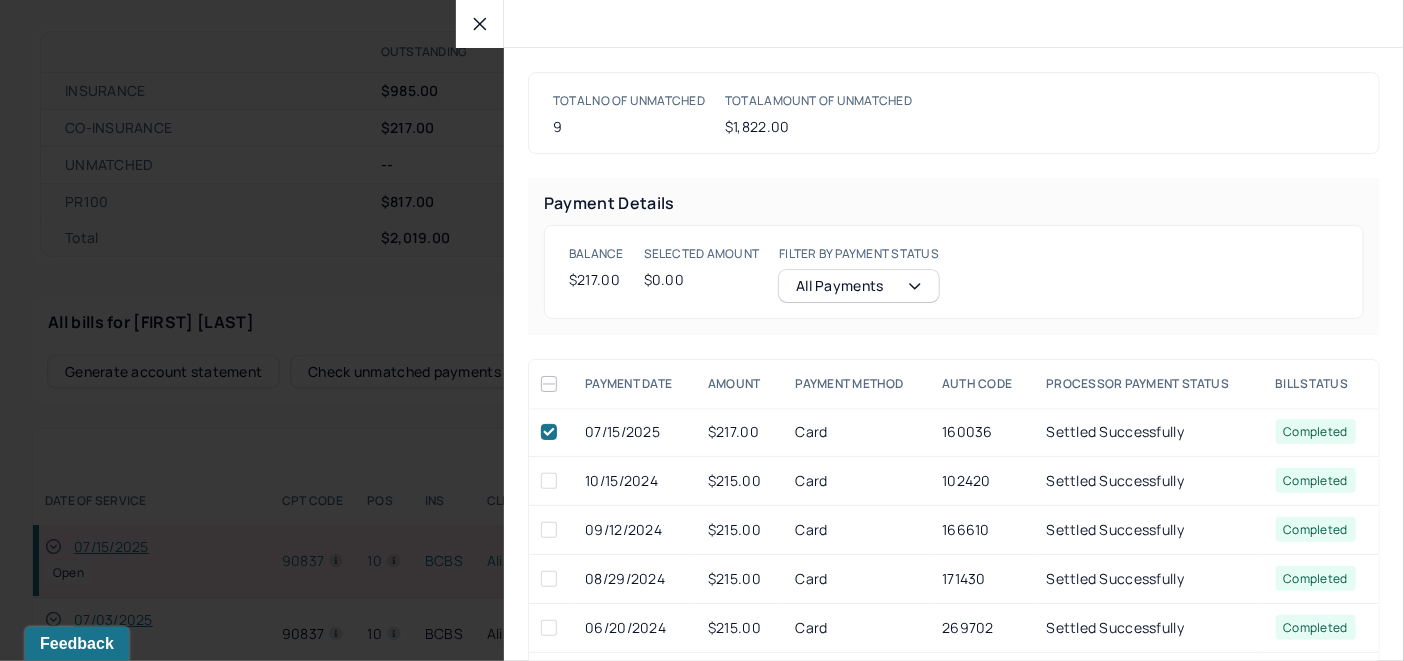 checkbox on "true" 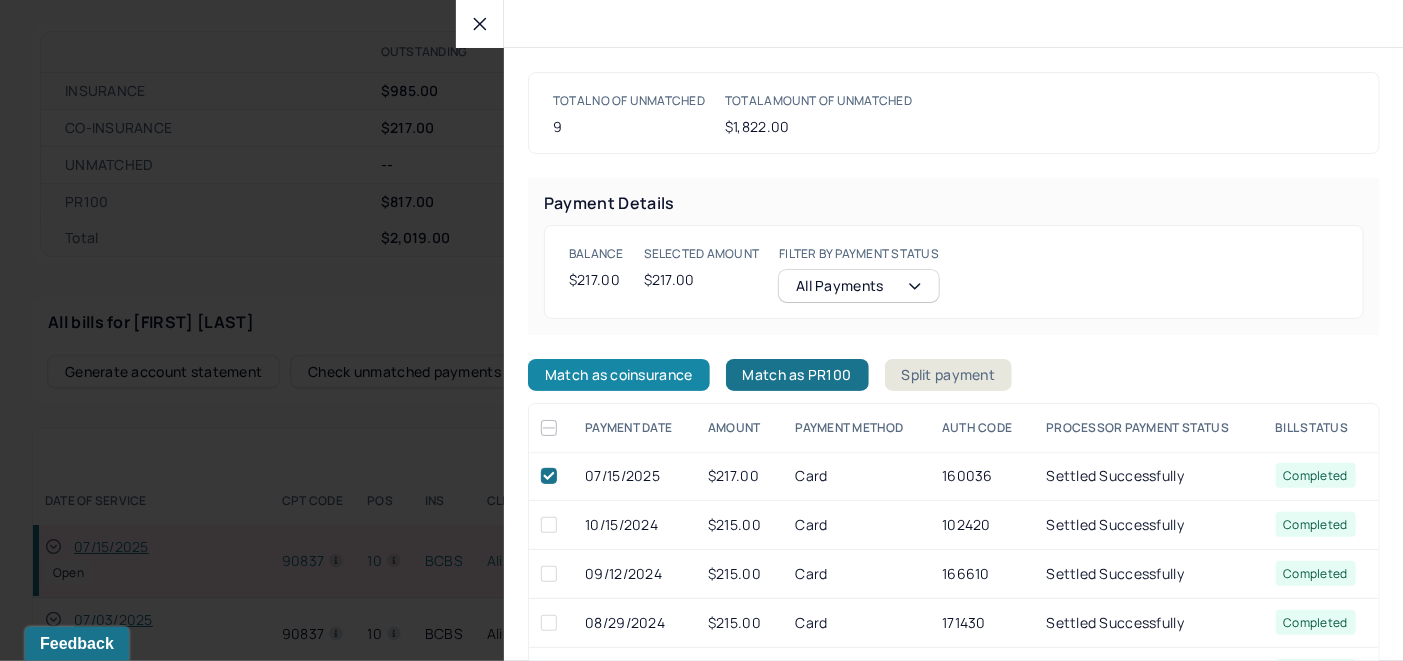 click on "Match as coinsurance" at bounding box center [619, 375] 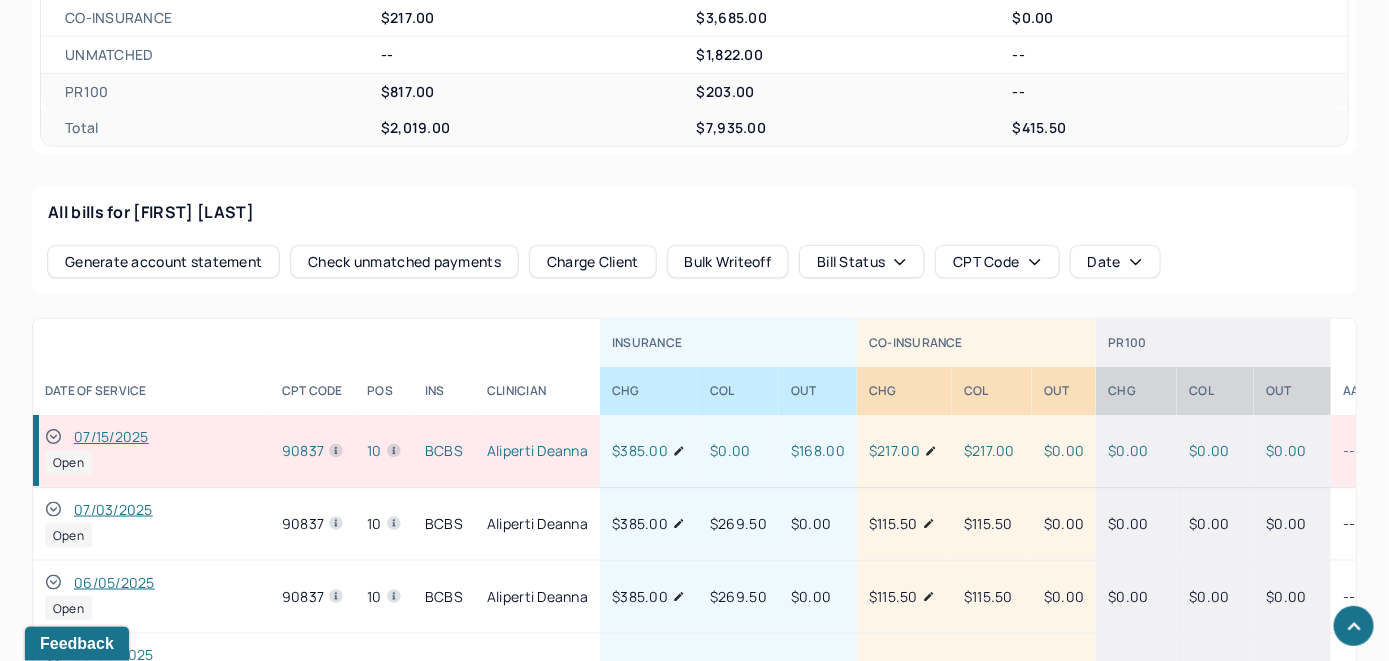 scroll, scrollTop: 939, scrollLeft: 0, axis: vertical 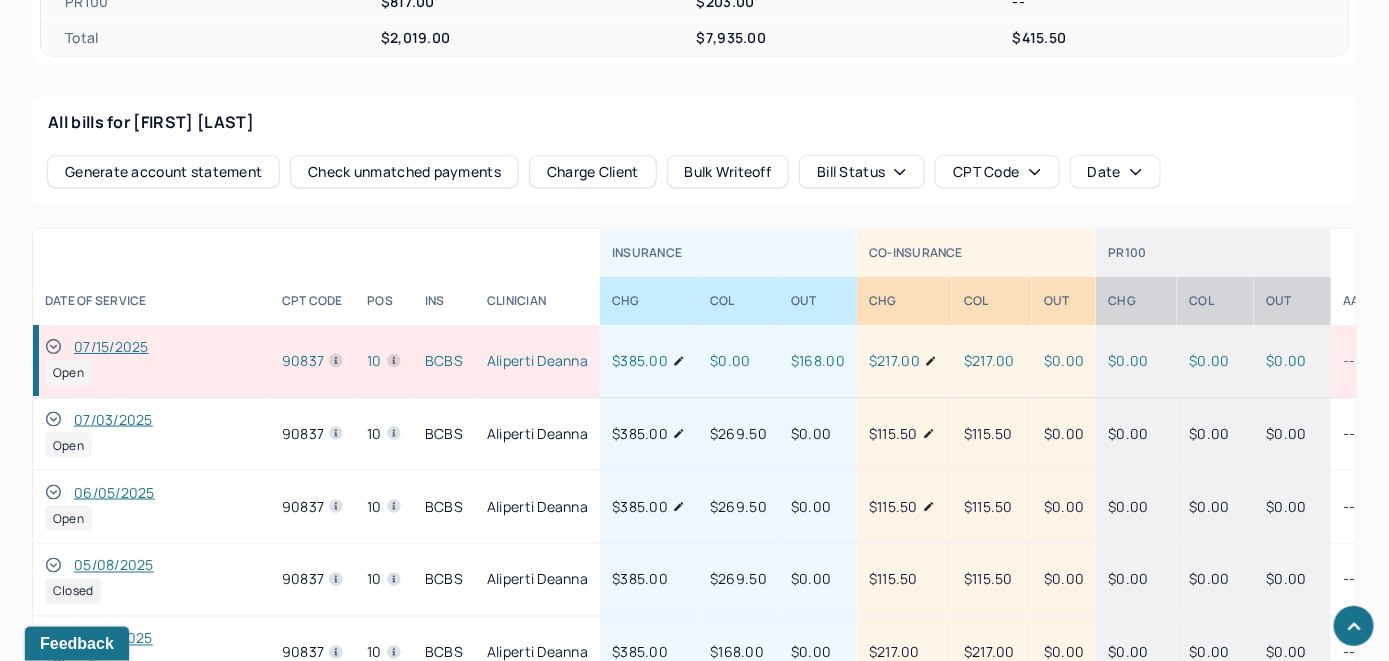 click 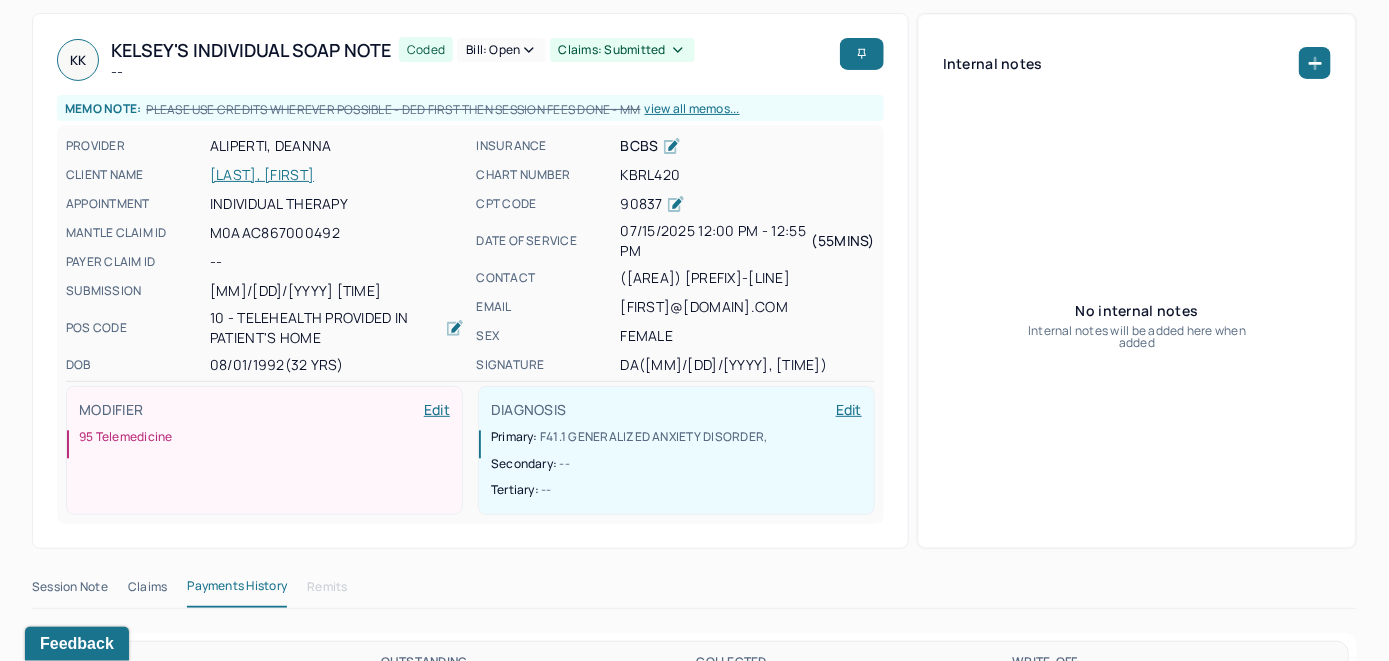 scroll, scrollTop: 39, scrollLeft: 0, axis: vertical 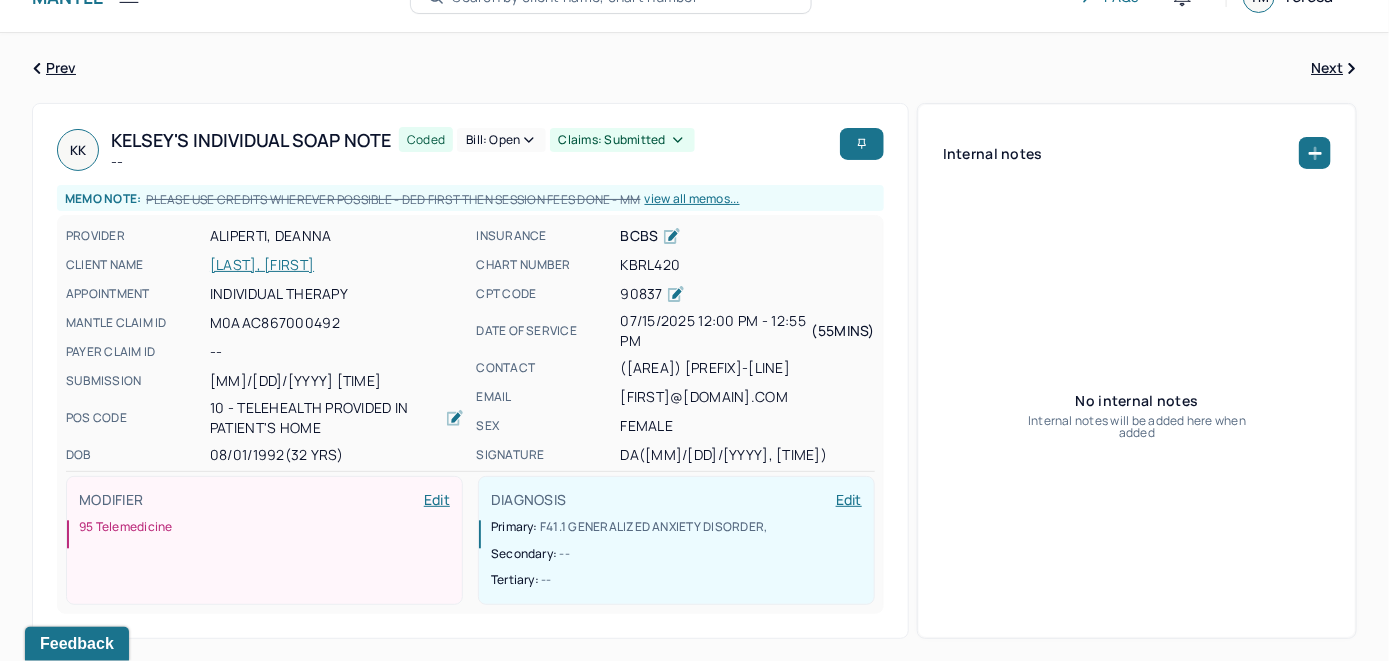 click on "Bill: Open" at bounding box center [501, 140] 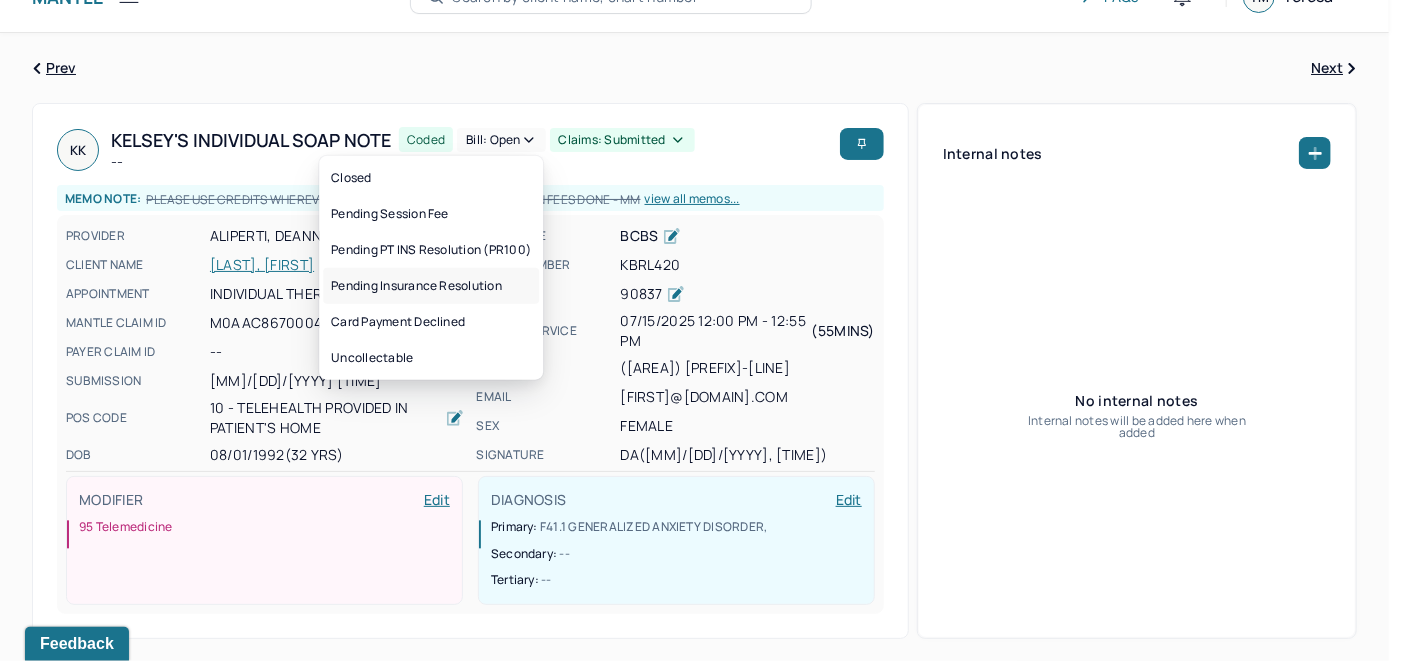 click on "Pending Insurance Resolution" at bounding box center [431, 286] 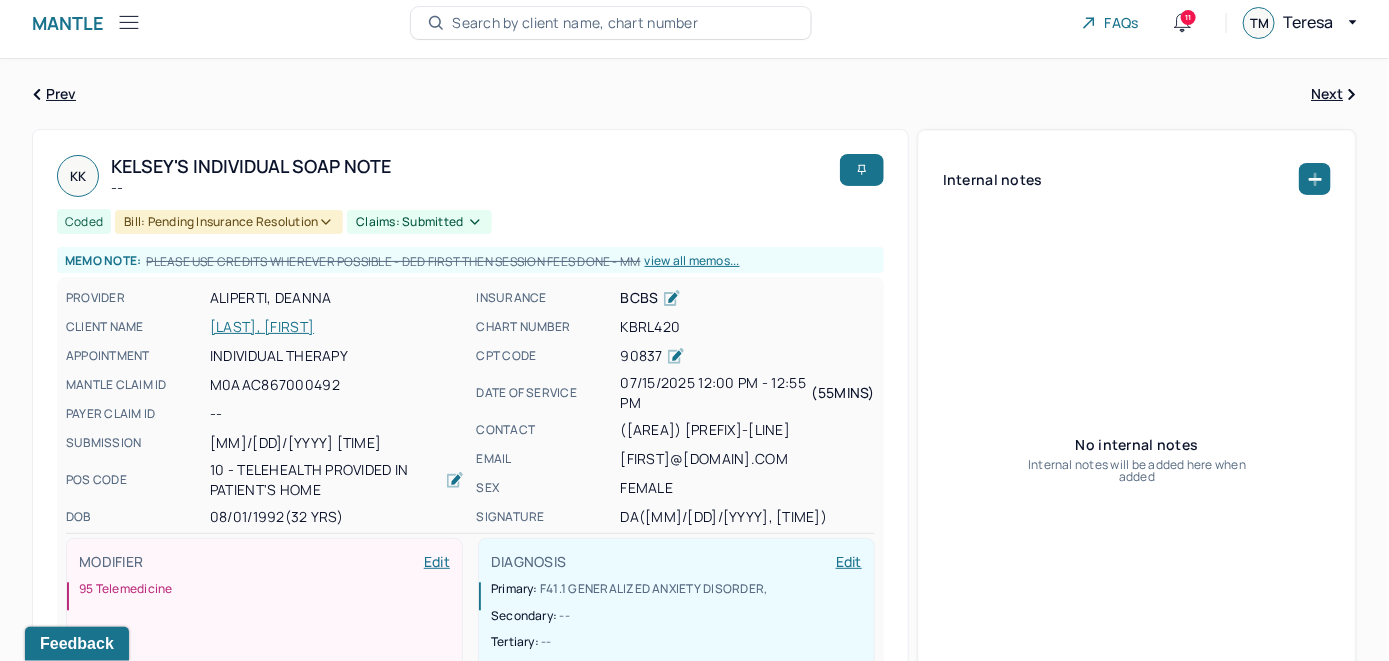 scroll, scrollTop: 0, scrollLeft: 0, axis: both 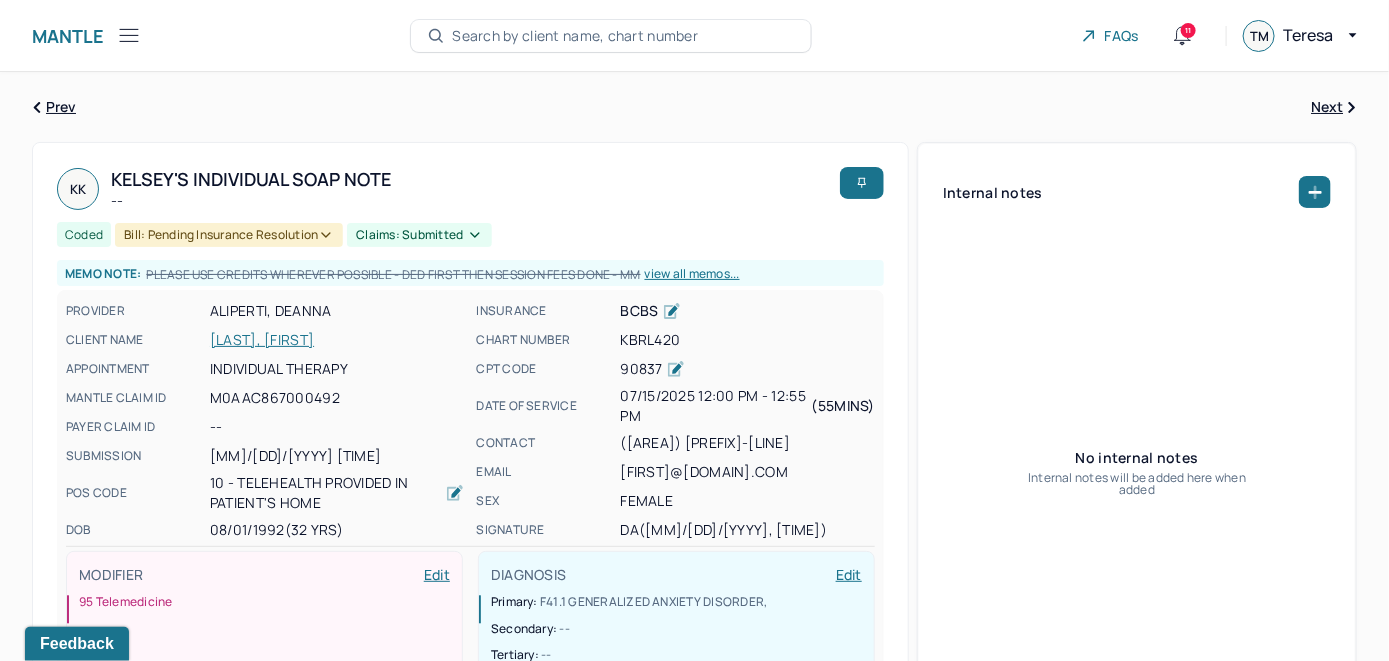 click on "Search by client name, chart number" at bounding box center (575, 36) 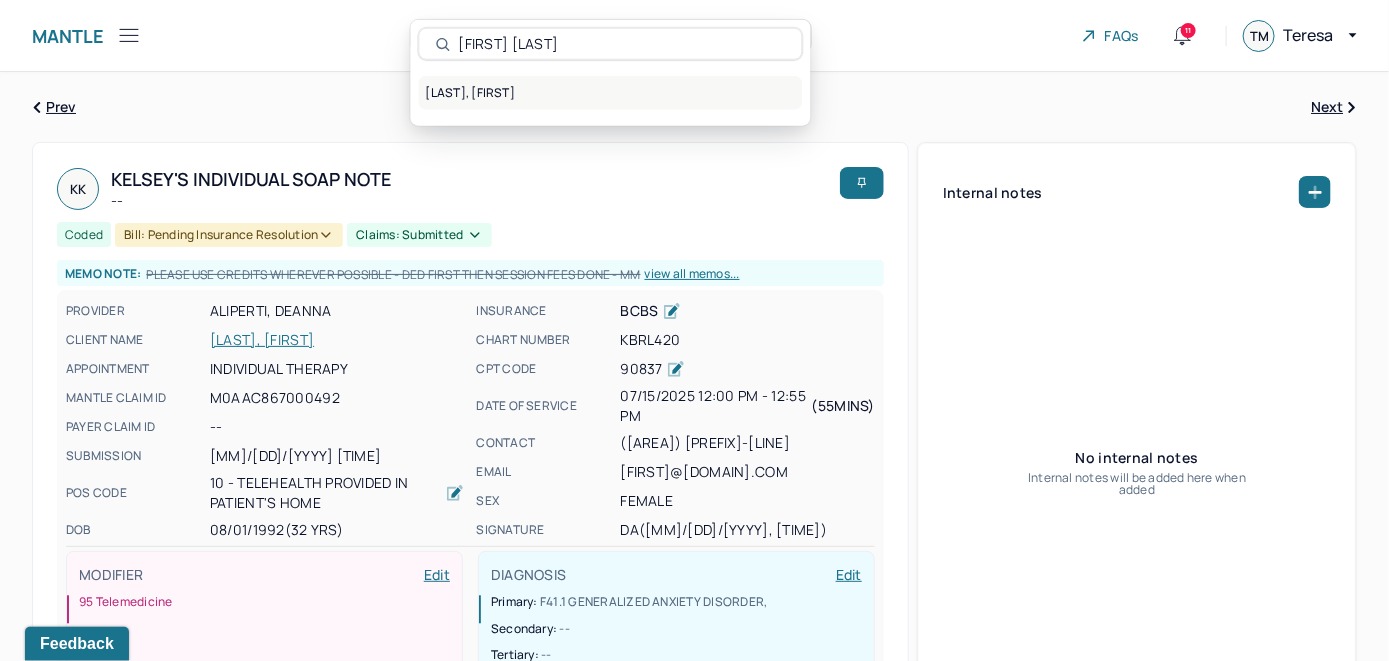 type on "[FIRST] [LAST]" 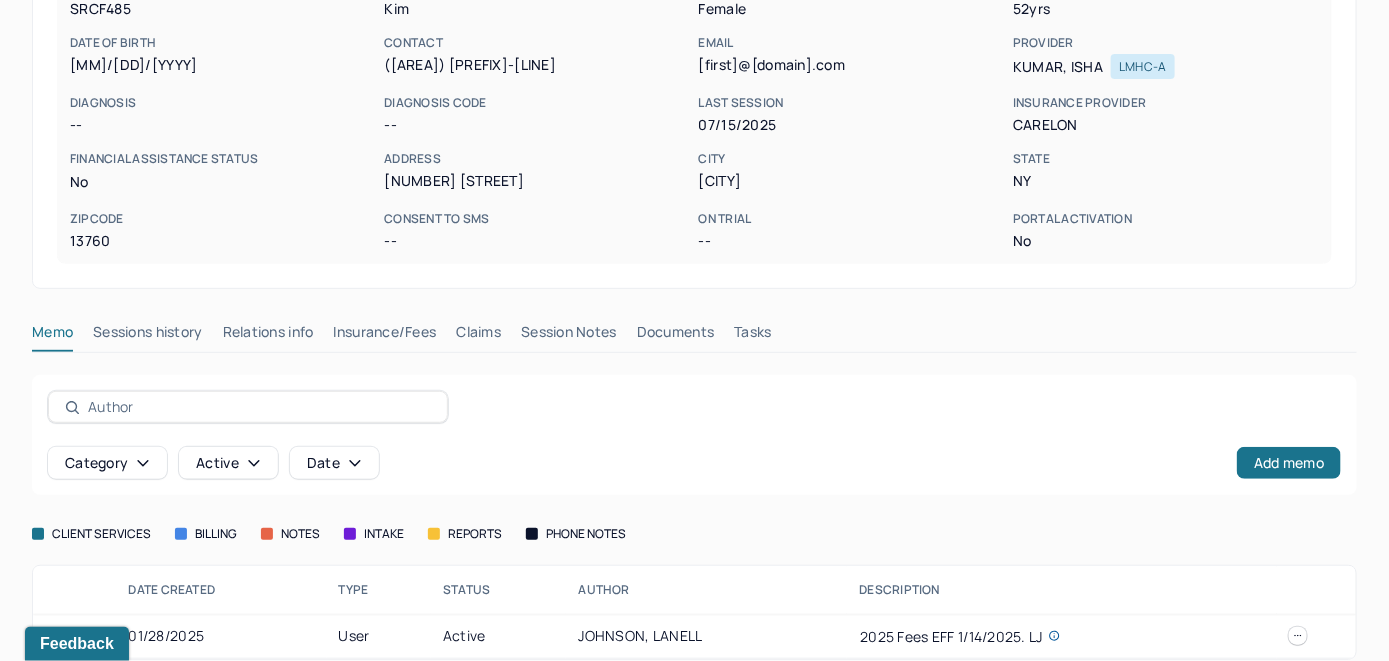 scroll, scrollTop: 261, scrollLeft: 0, axis: vertical 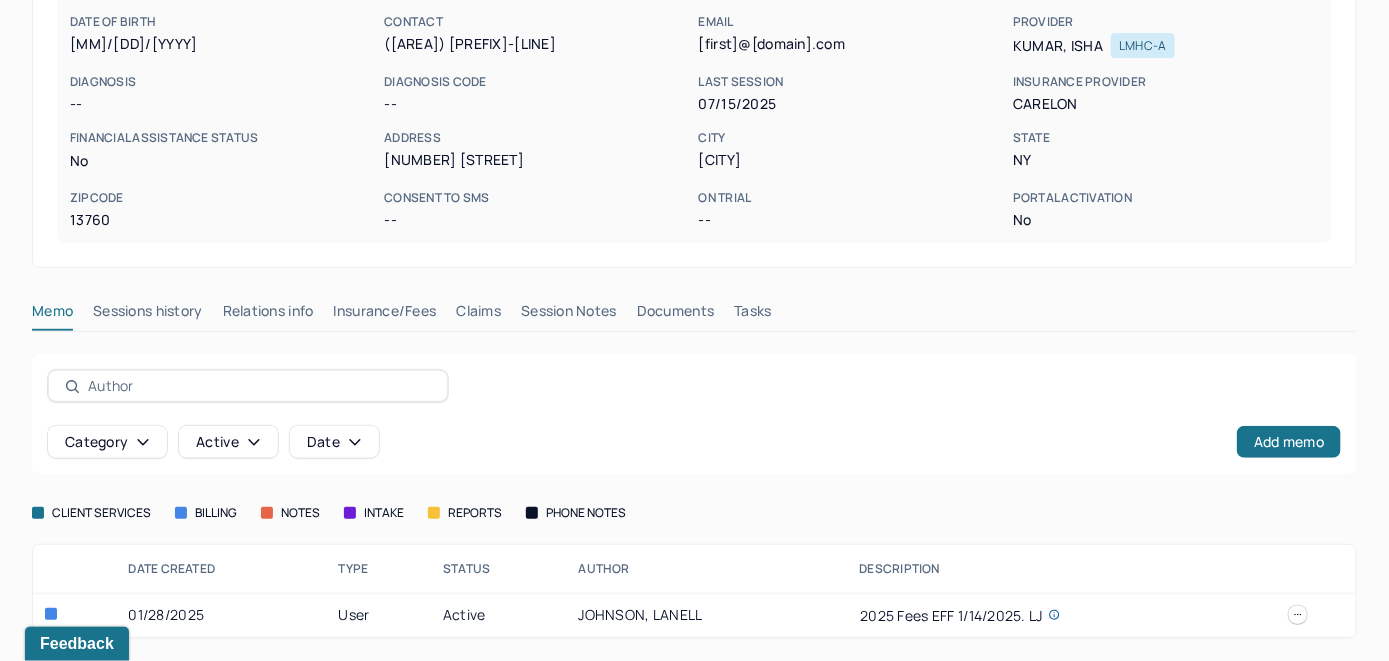 click on "Insurance/Fees" at bounding box center [385, 315] 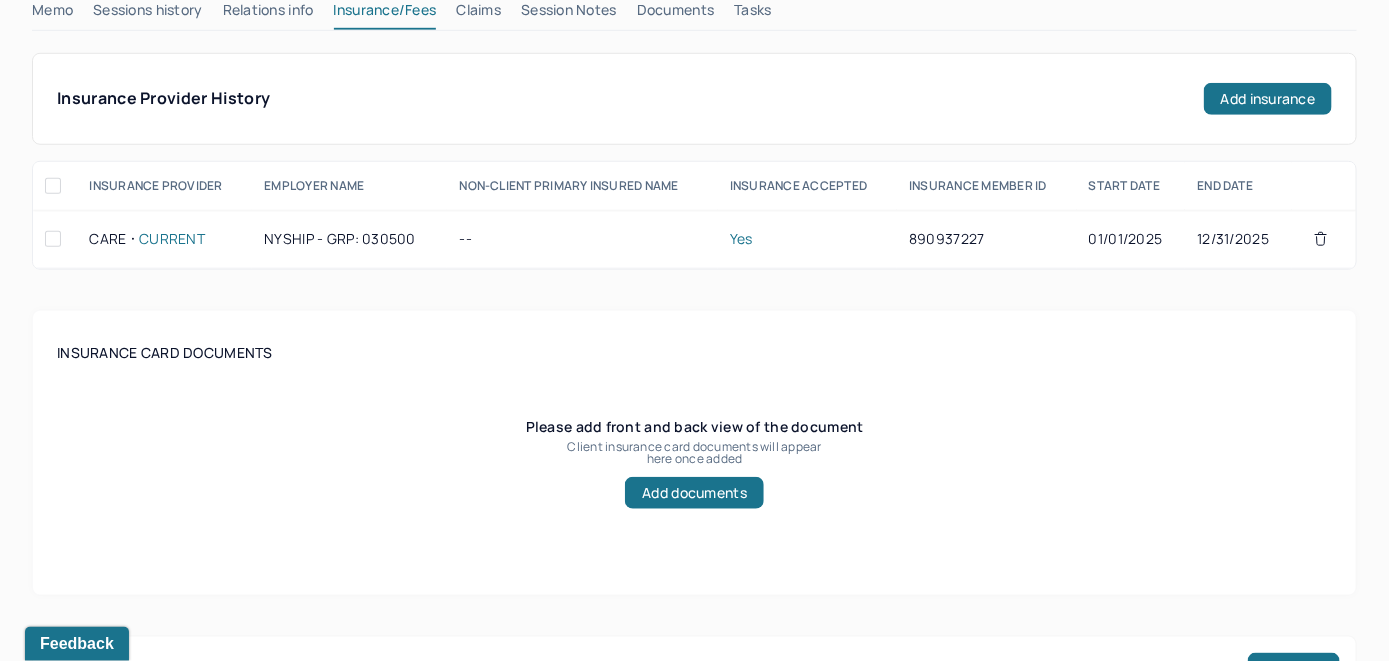 scroll, scrollTop: 361, scrollLeft: 0, axis: vertical 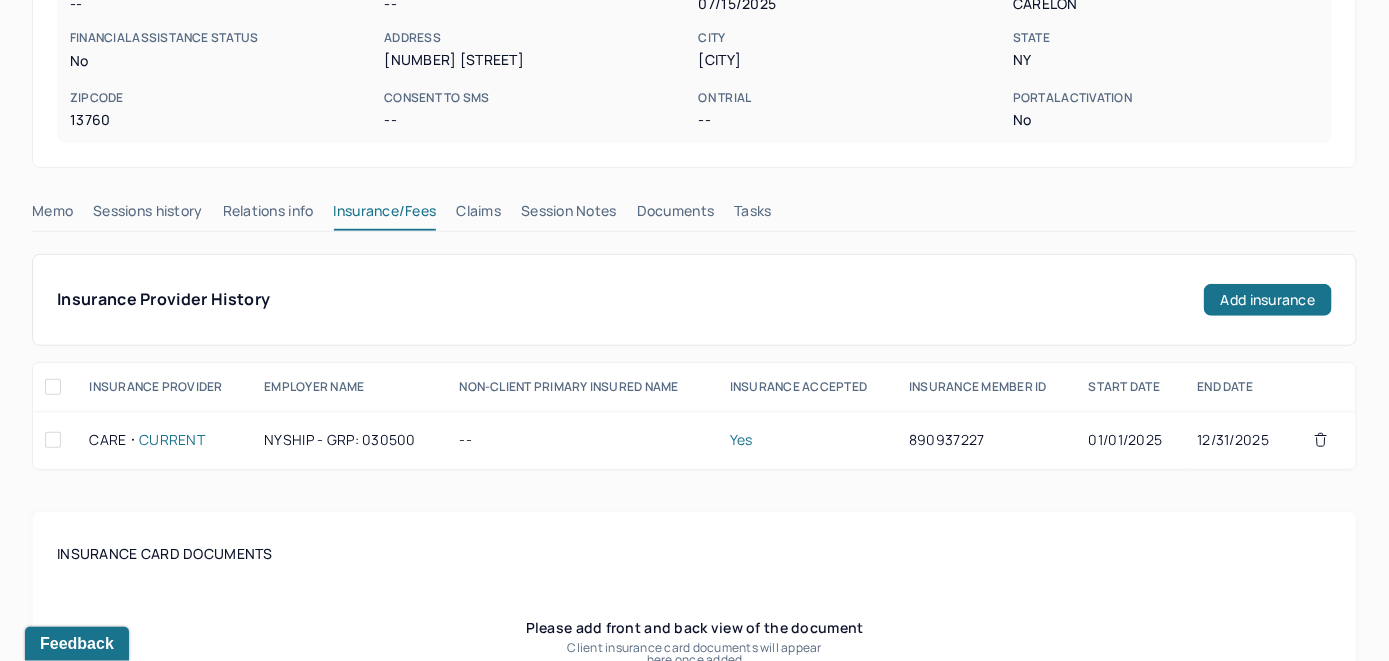 click on "Claims" at bounding box center (478, 215) 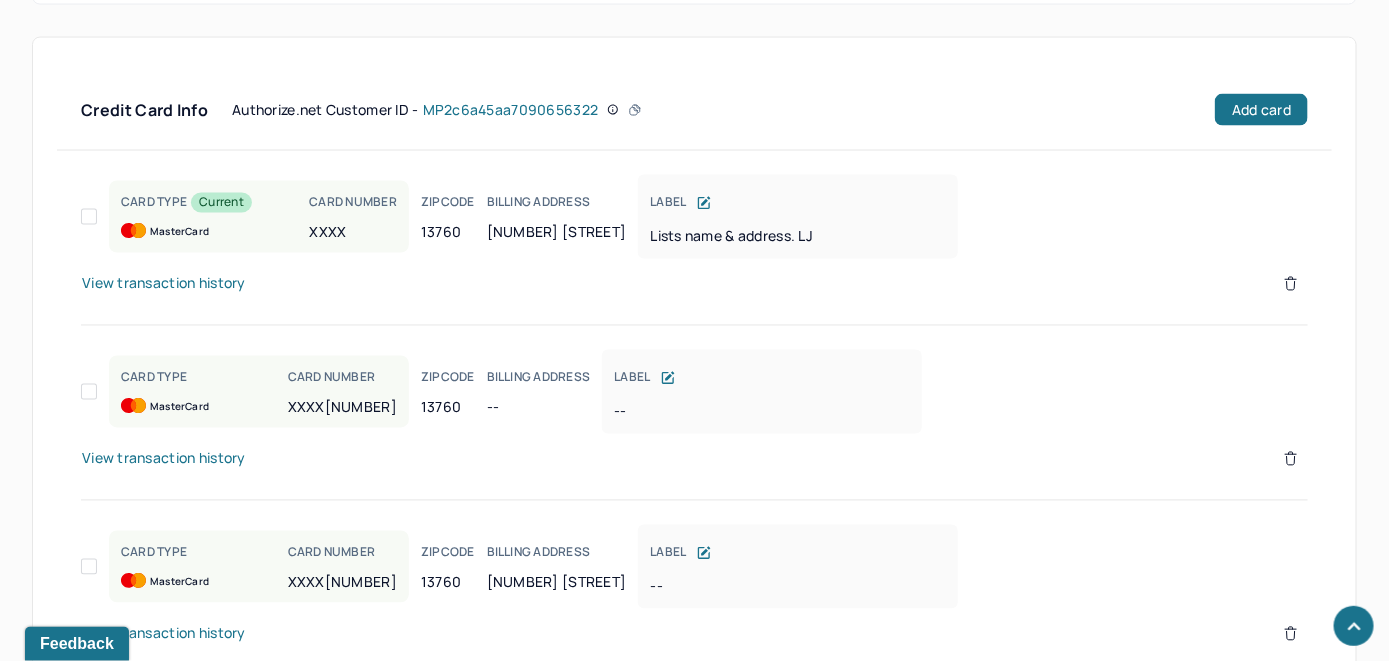 scroll, scrollTop: 1543, scrollLeft: 0, axis: vertical 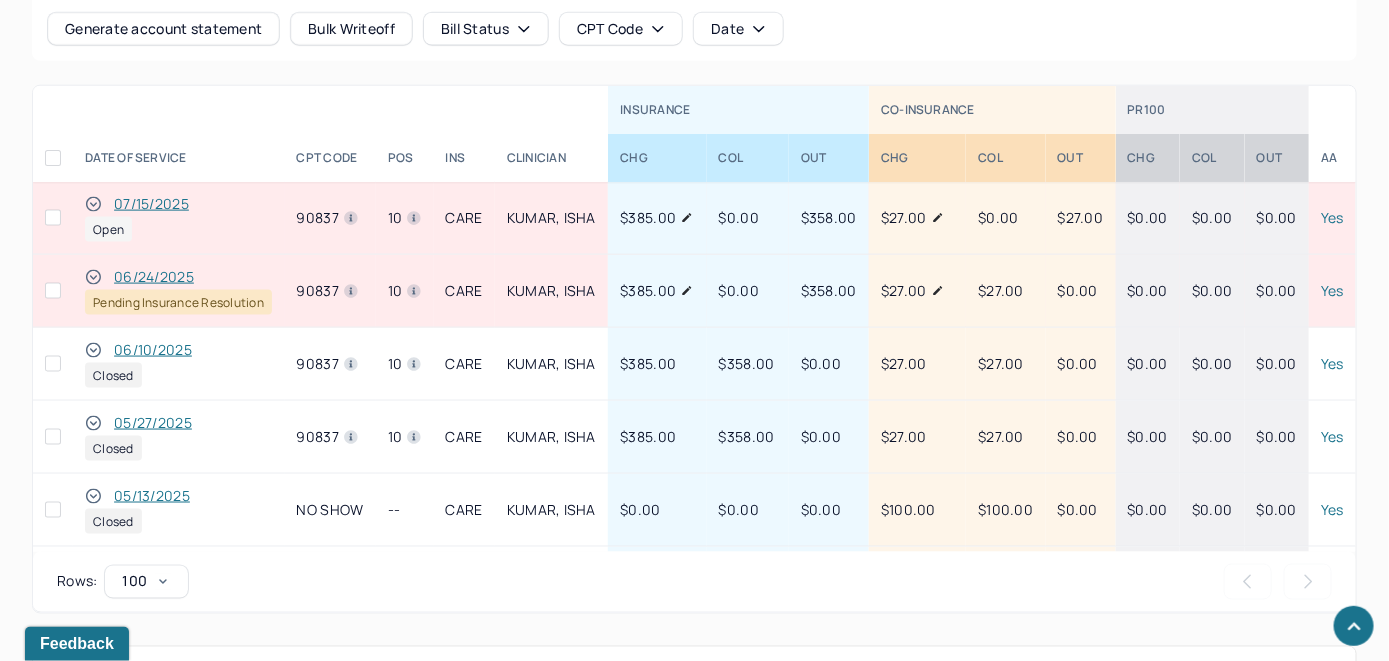 click on "07/15/2025" at bounding box center (151, 204) 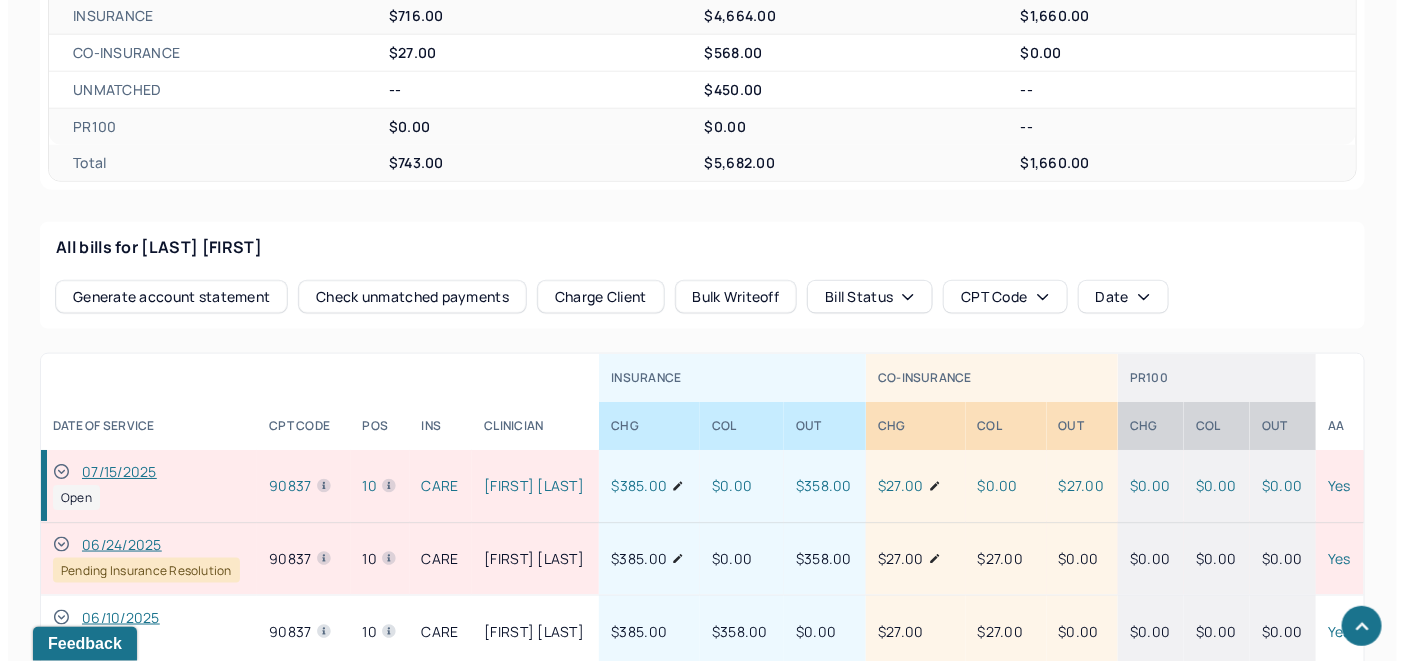 scroll, scrollTop: 864, scrollLeft: 0, axis: vertical 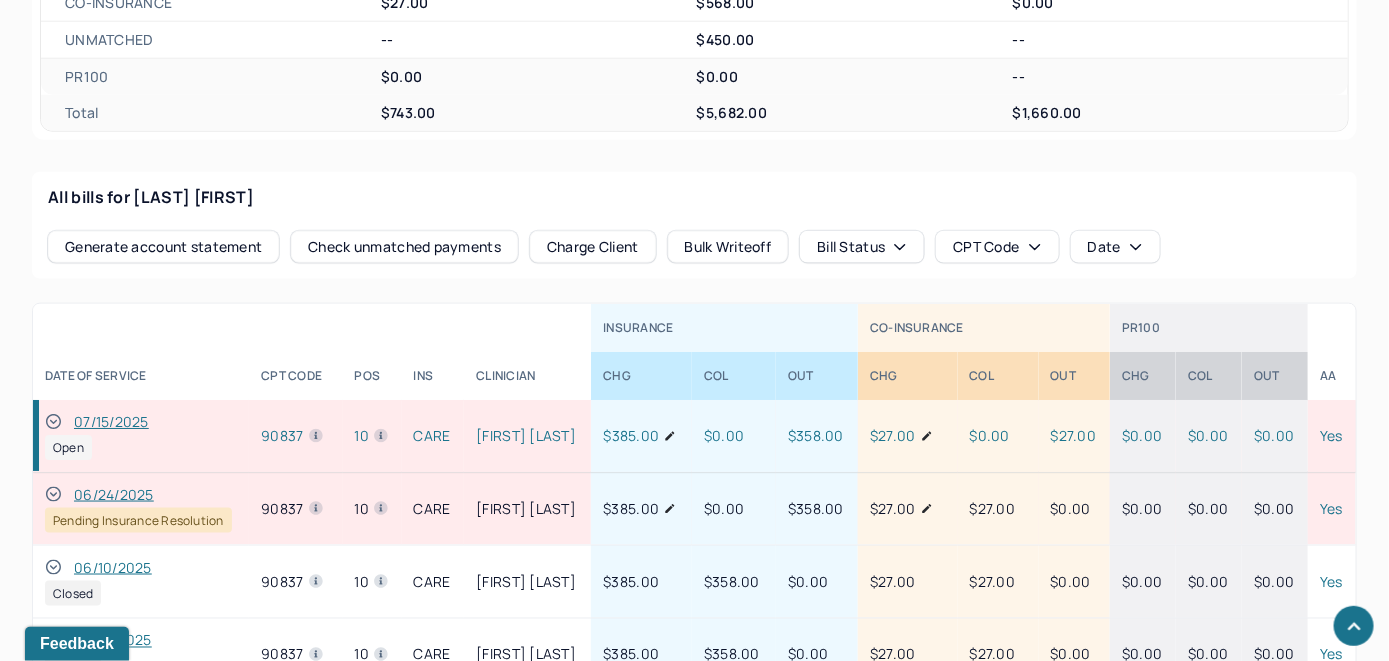 click on "Check unmatched payments" at bounding box center [404, 247] 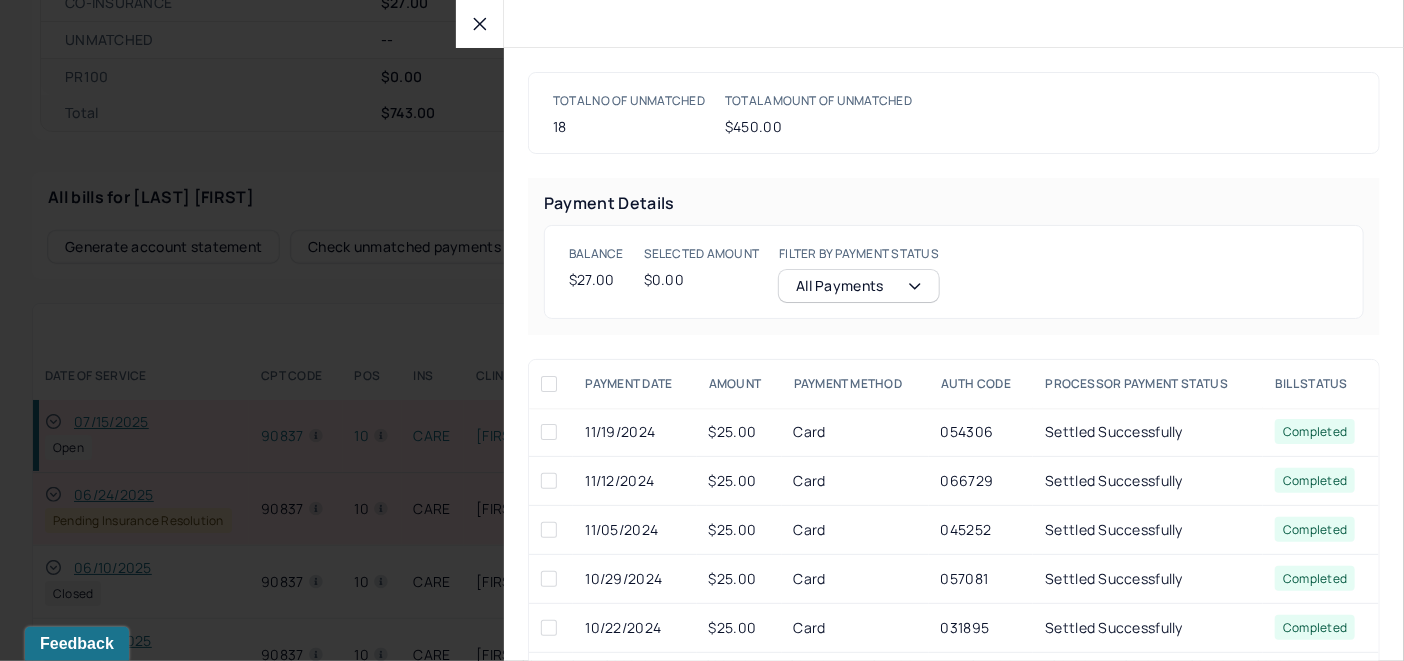 click 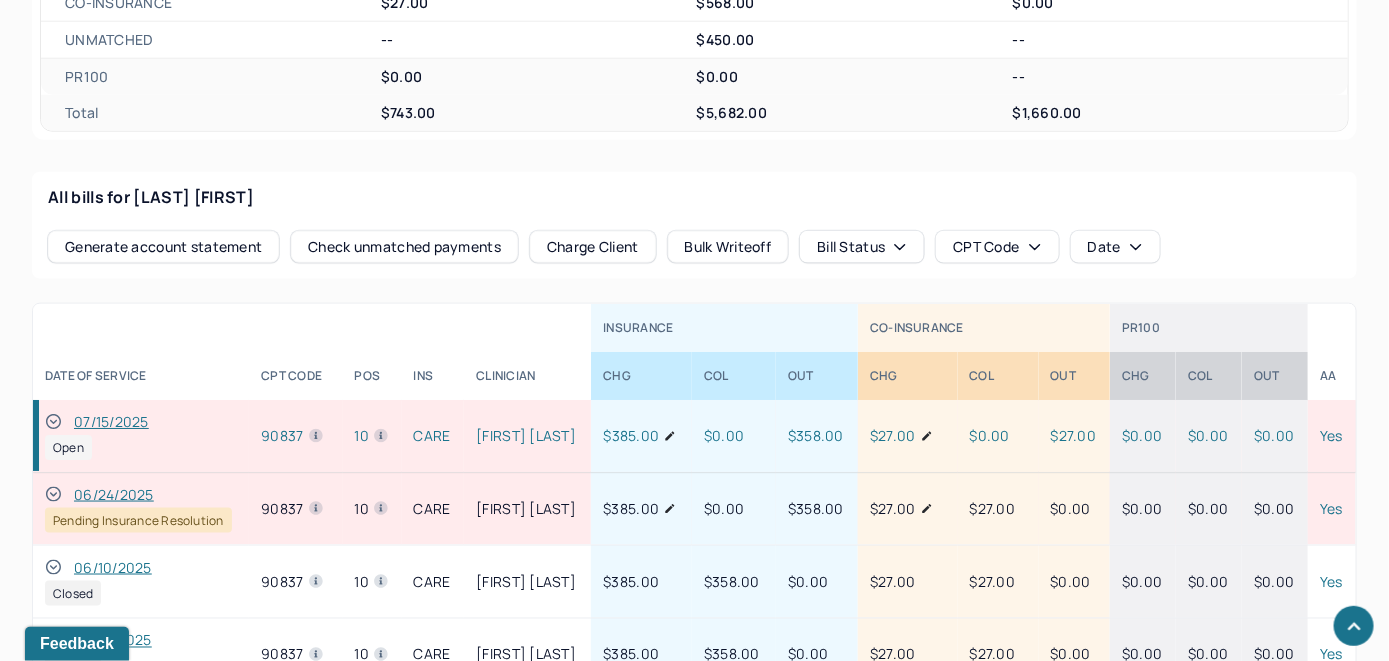 click on "Charge Client" at bounding box center (593, 247) 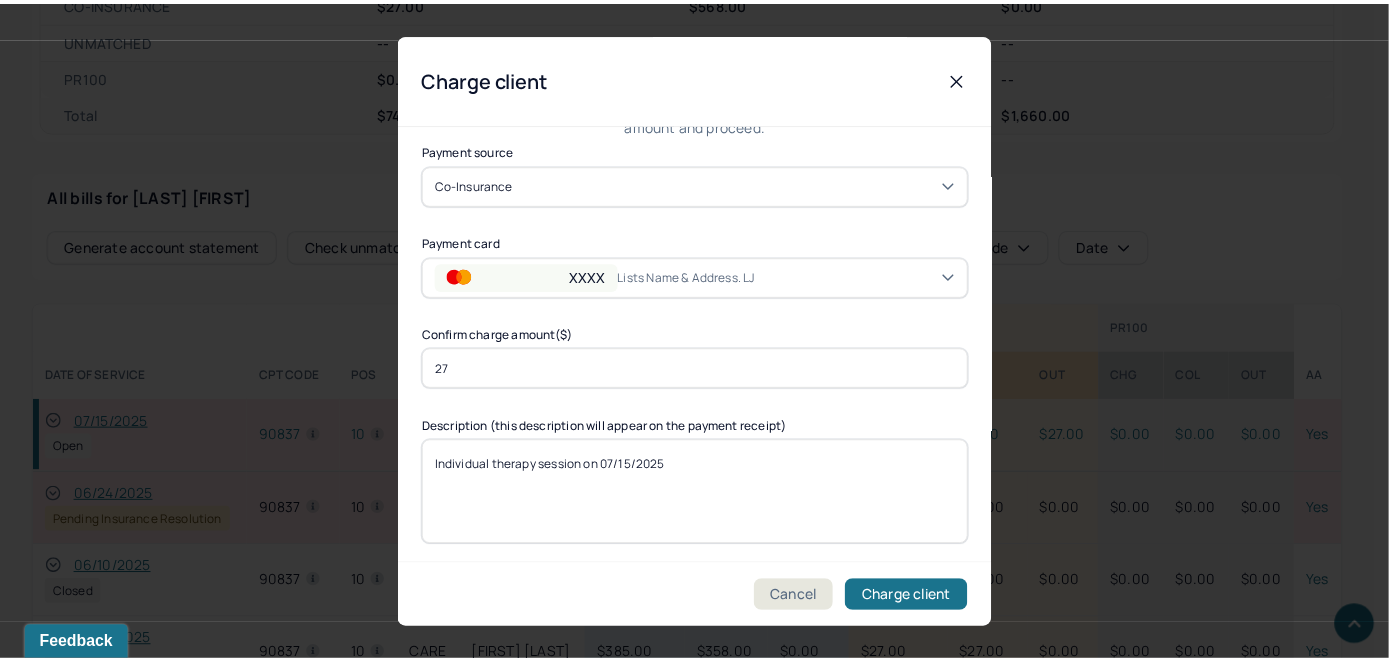 scroll, scrollTop: 121, scrollLeft: 0, axis: vertical 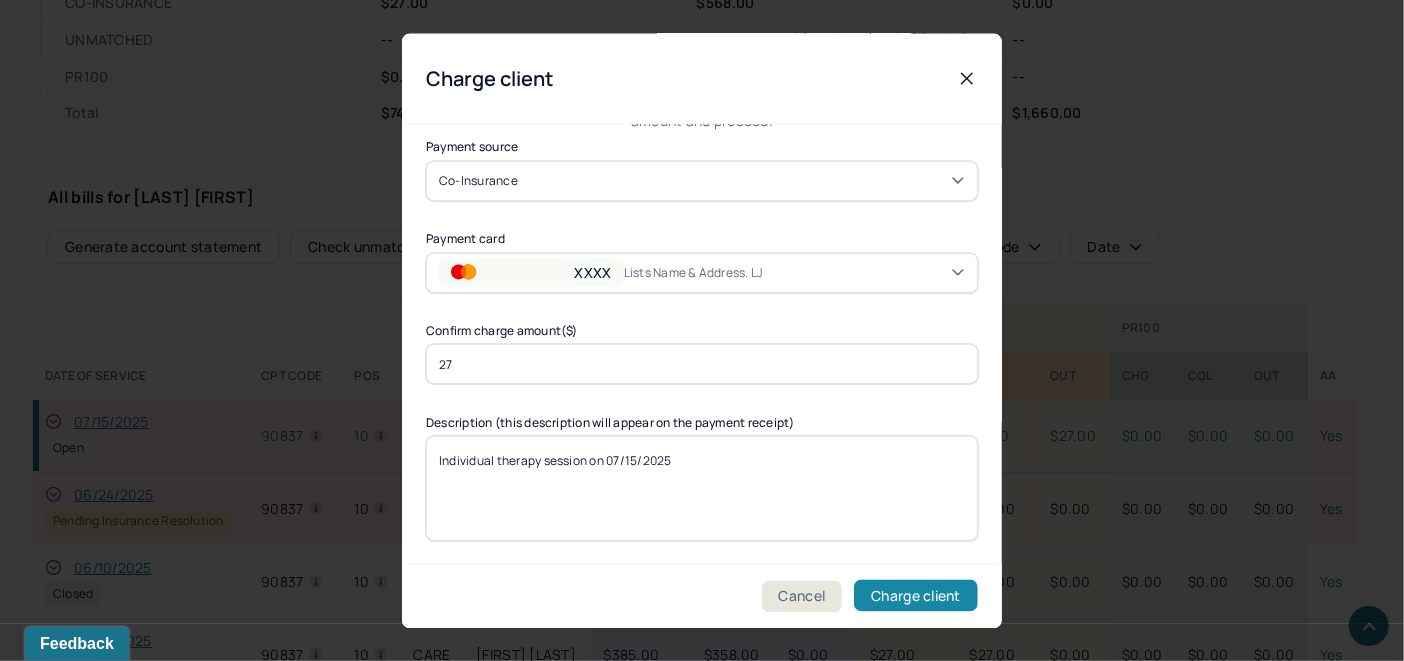 click on "Charge client" at bounding box center (916, 596) 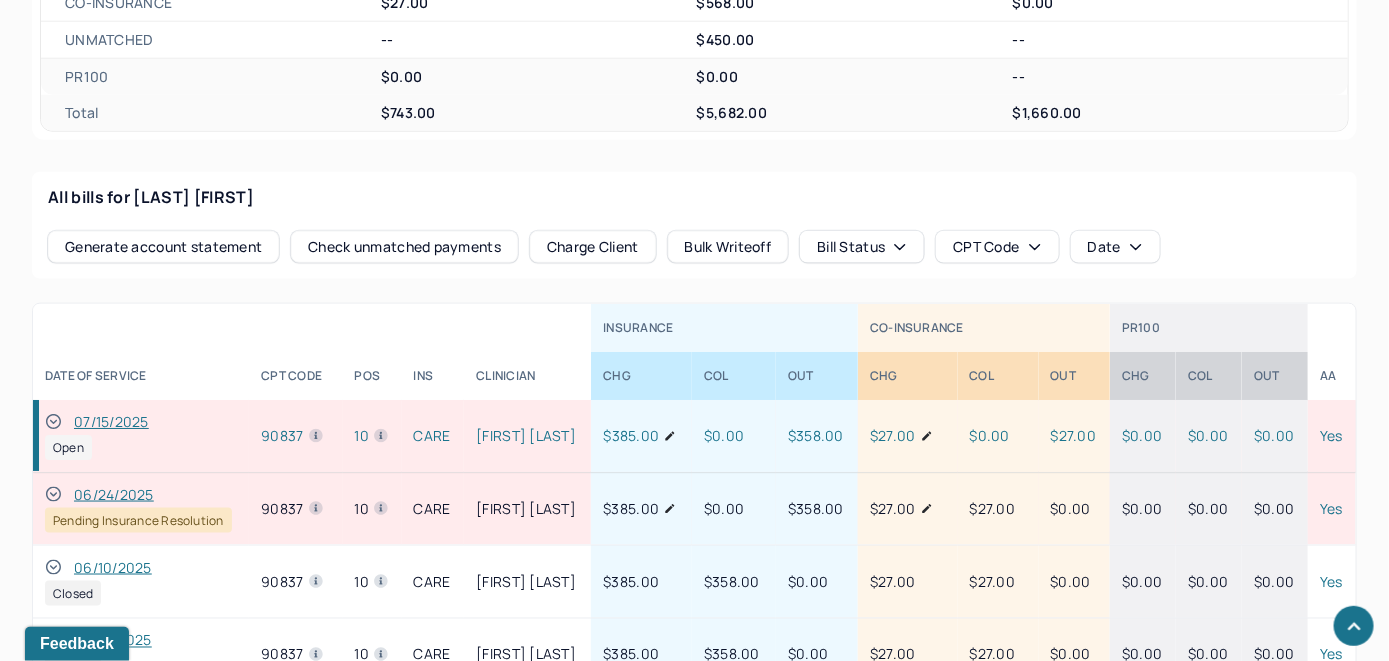 click 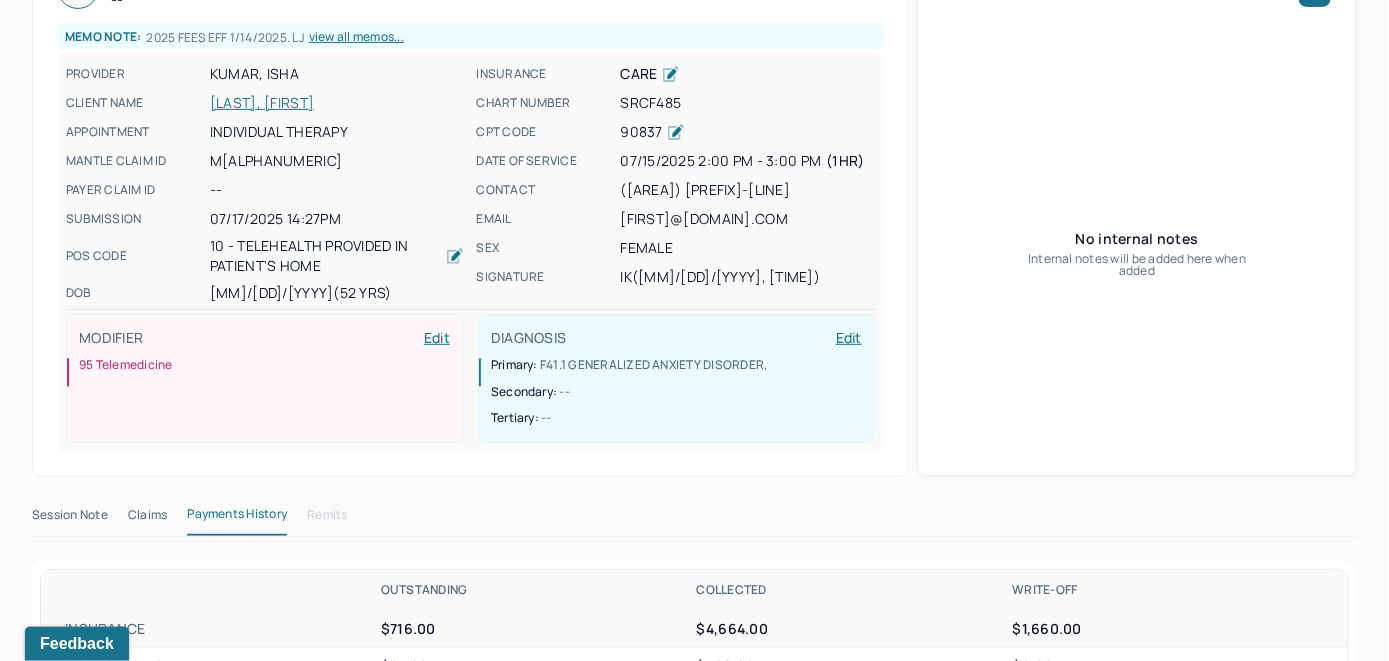 scroll, scrollTop: 64, scrollLeft: 0, axis: vertical 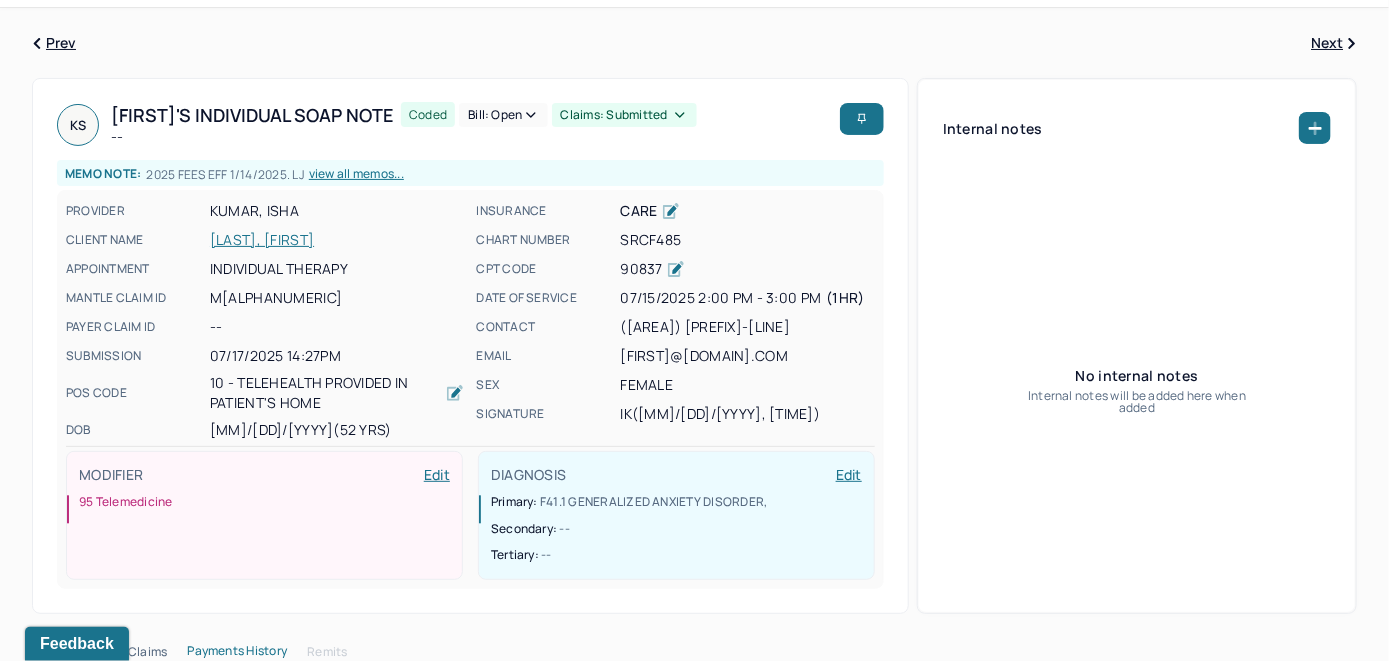 click on "Bill: Open" at bounding box center [503, 115] 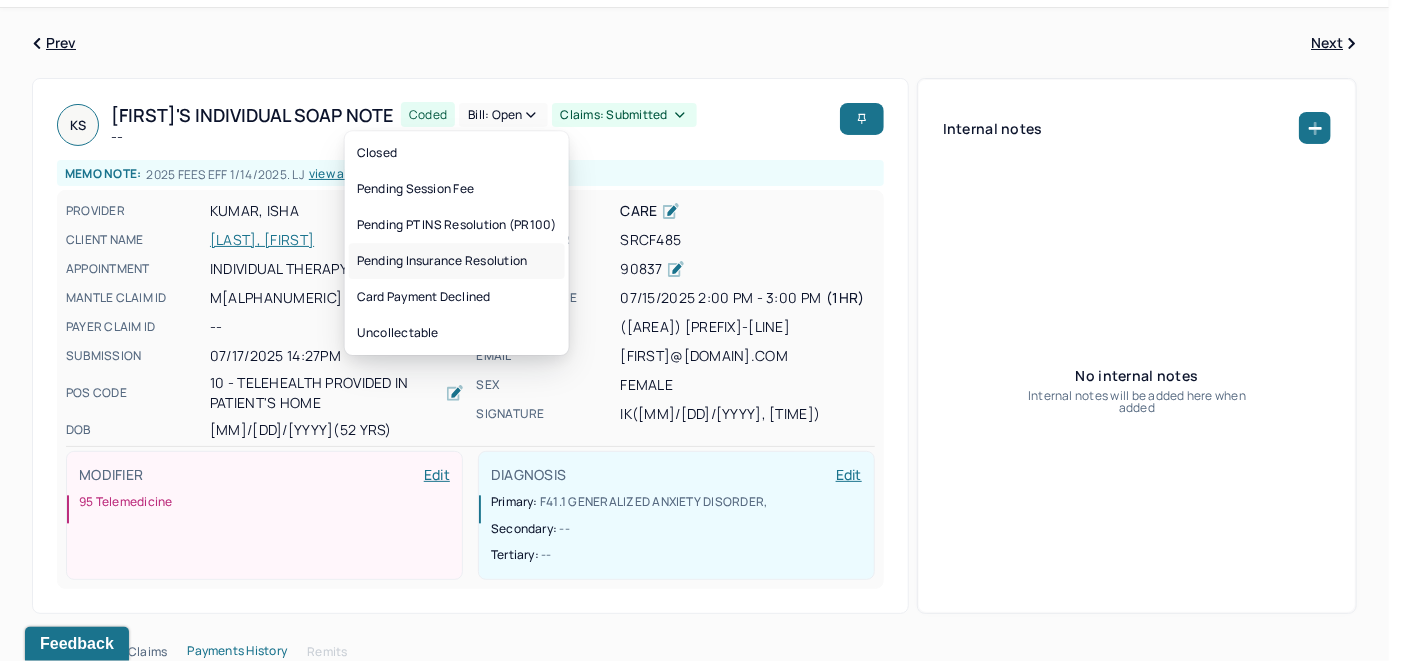 click on "Pending Insurance Resolution" at bounding box center (457, 261) 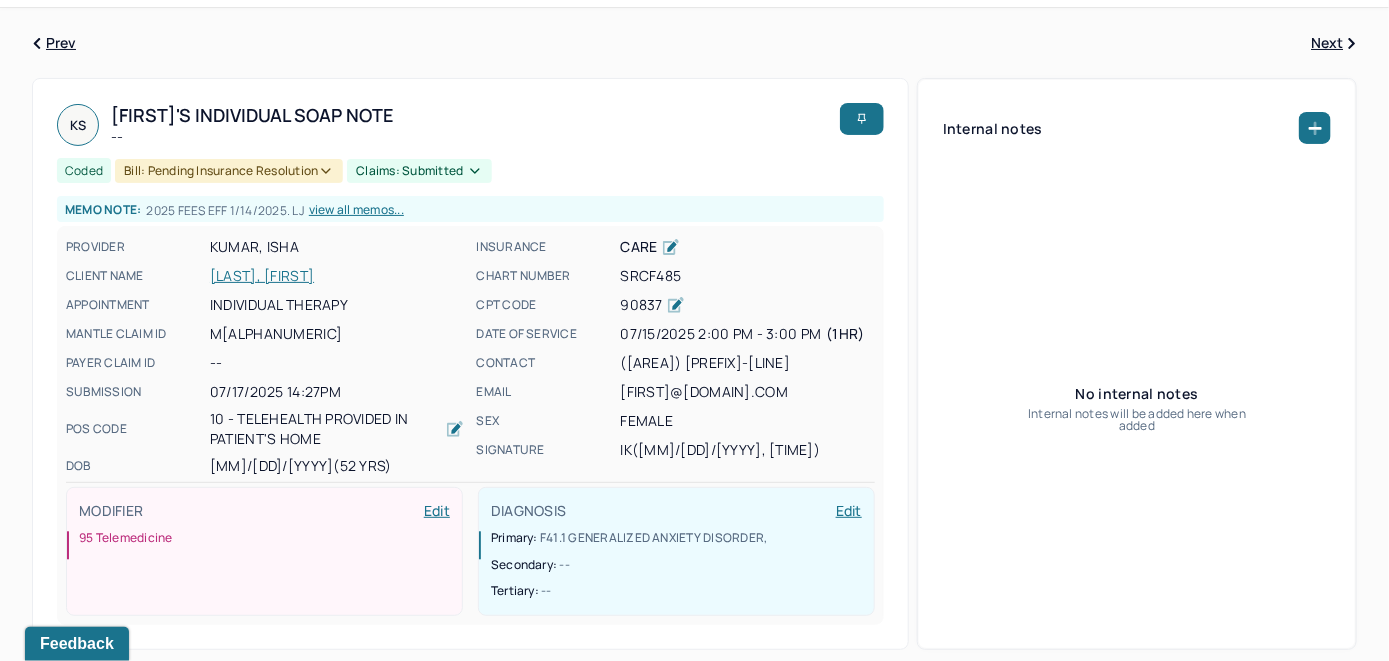 scroll, scrollTop: 0, scrollLeft: 0, axis: both 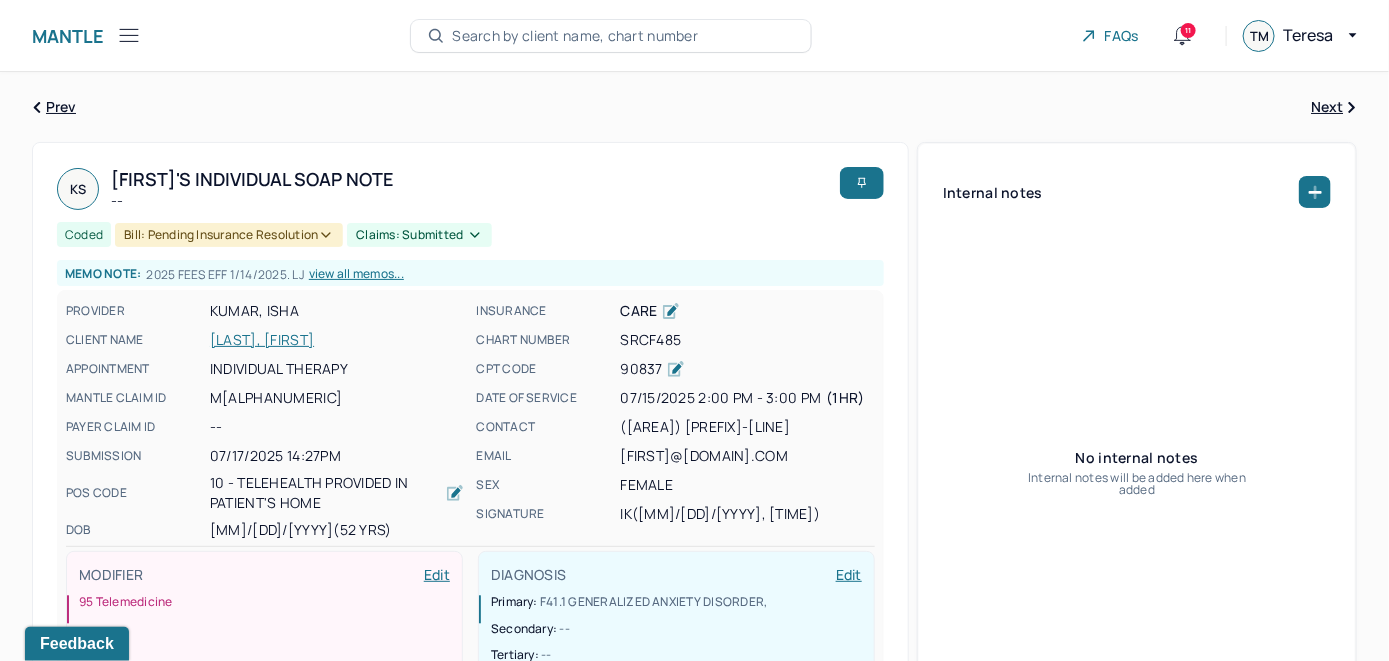 click on "[FIRST]     Bills   Search by client name, chart number     FAQs   11   TM [FIRST]" at bounding box center [694, 36] 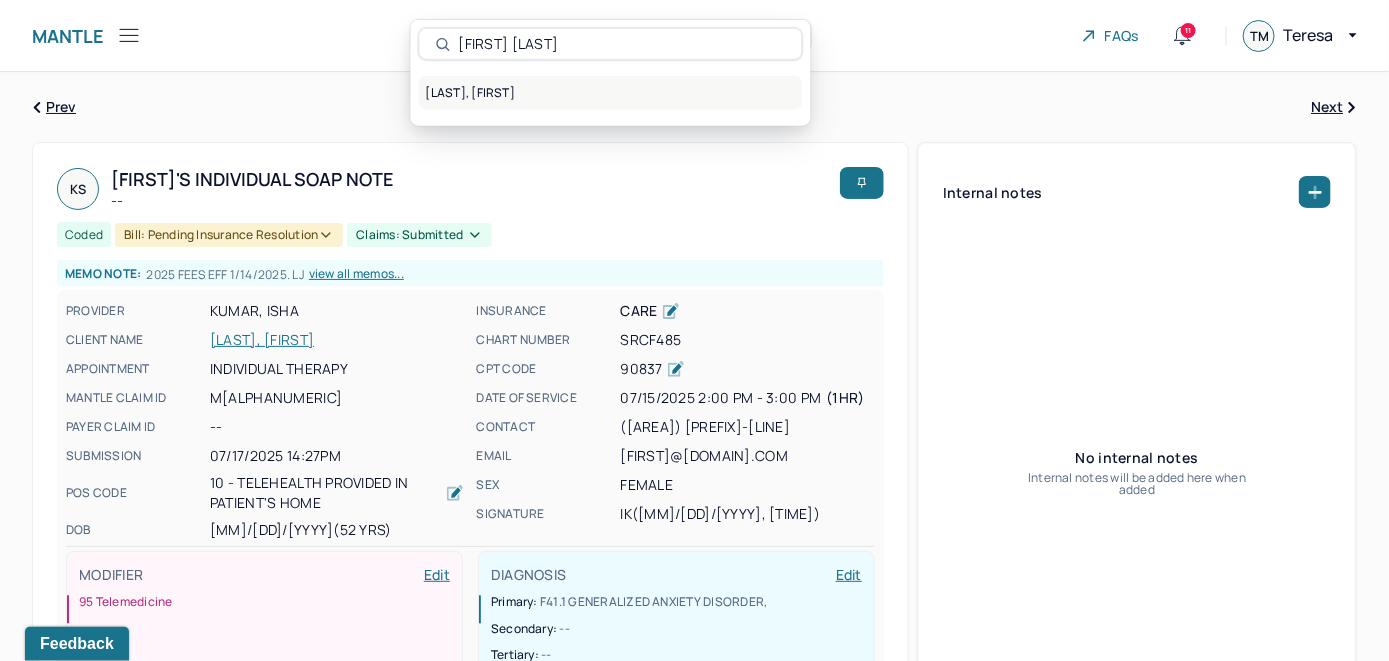 type on "[FIRST] [LAST]" 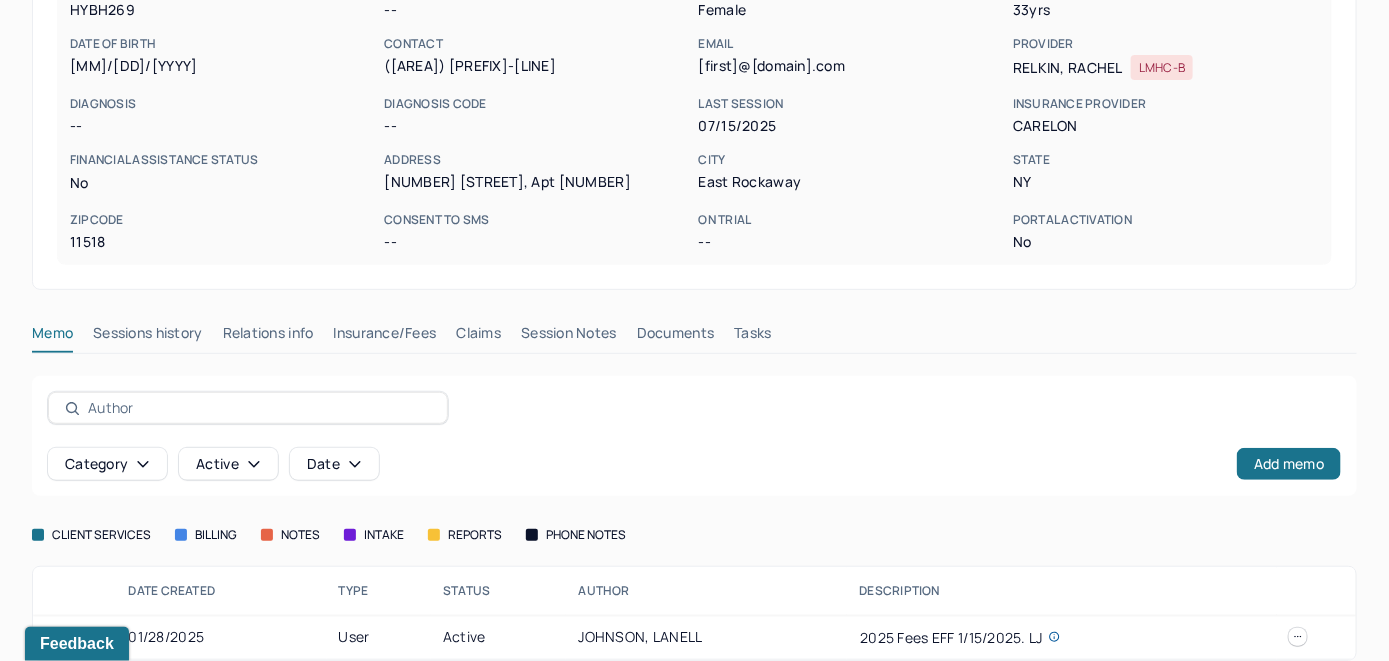 scroll, scrollTop: 261, scrollLeft: 0, axis: vertical 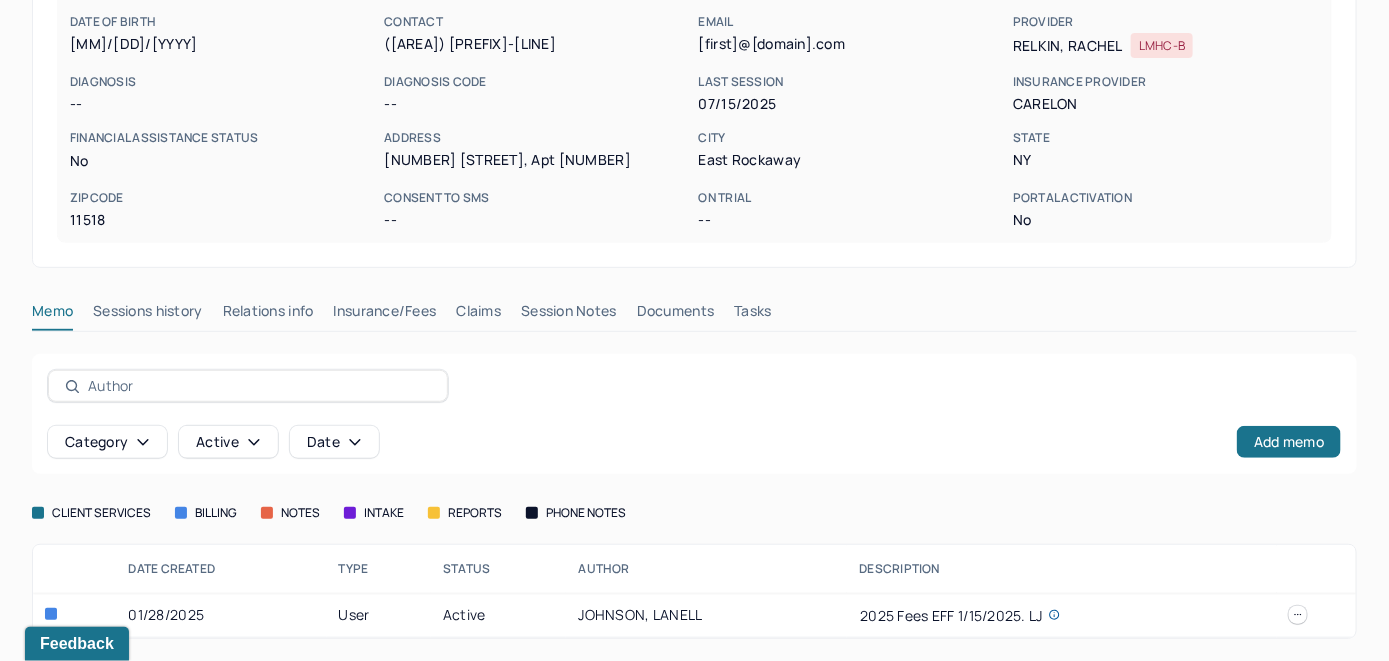 click on "Insurance/Fees" at bounding box center [385, 315] 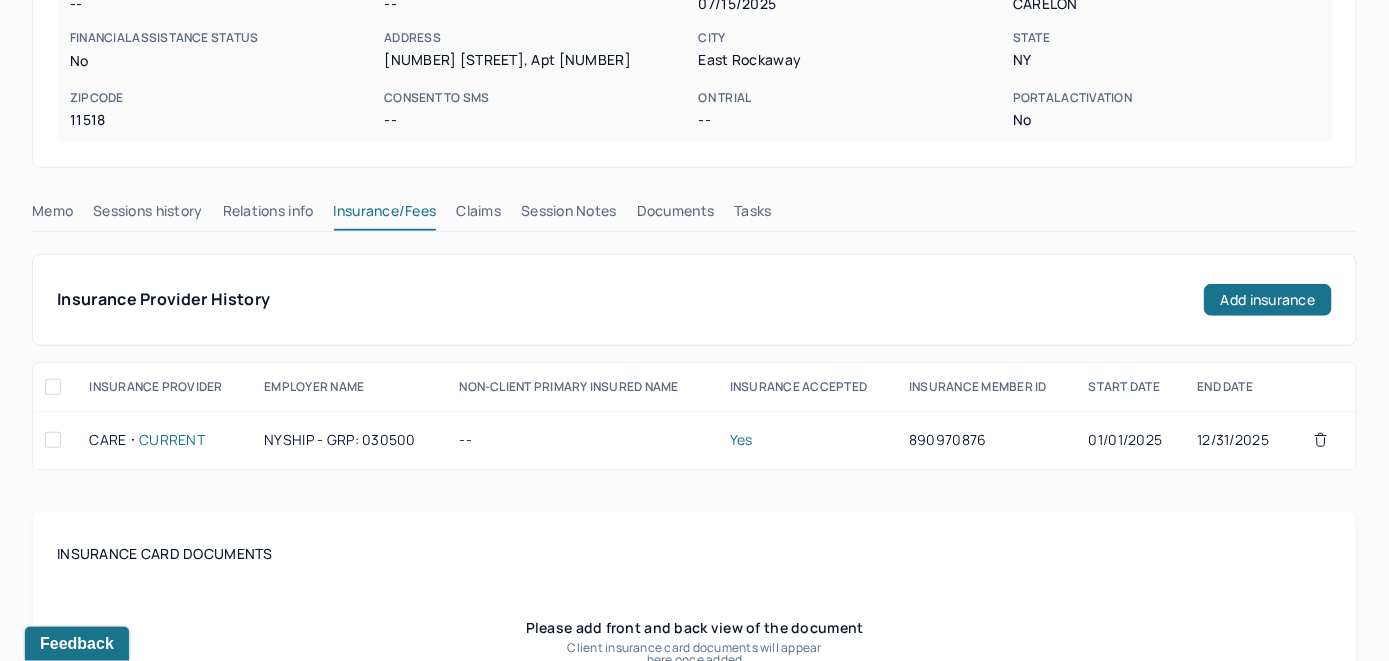 click on "Claims" at bounding box center [478, 215] 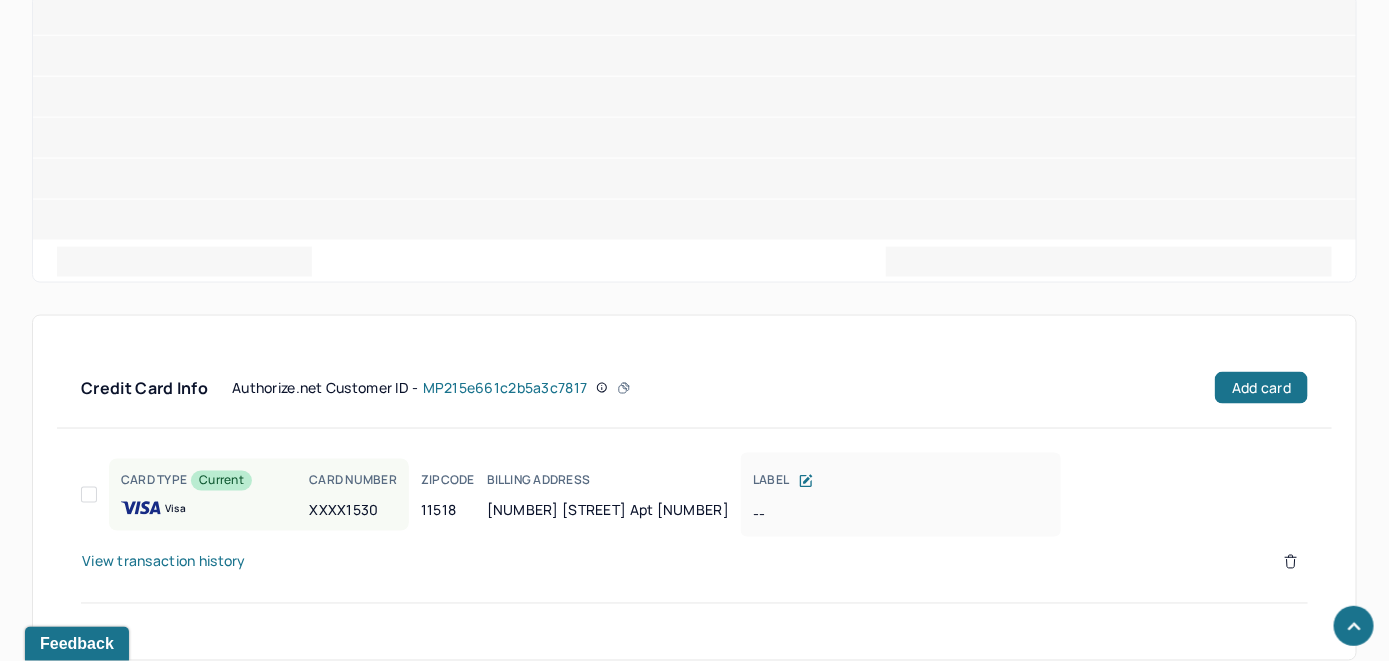 scroll, scrollTop: 1004, scrollLeft: 0, axis: vertical 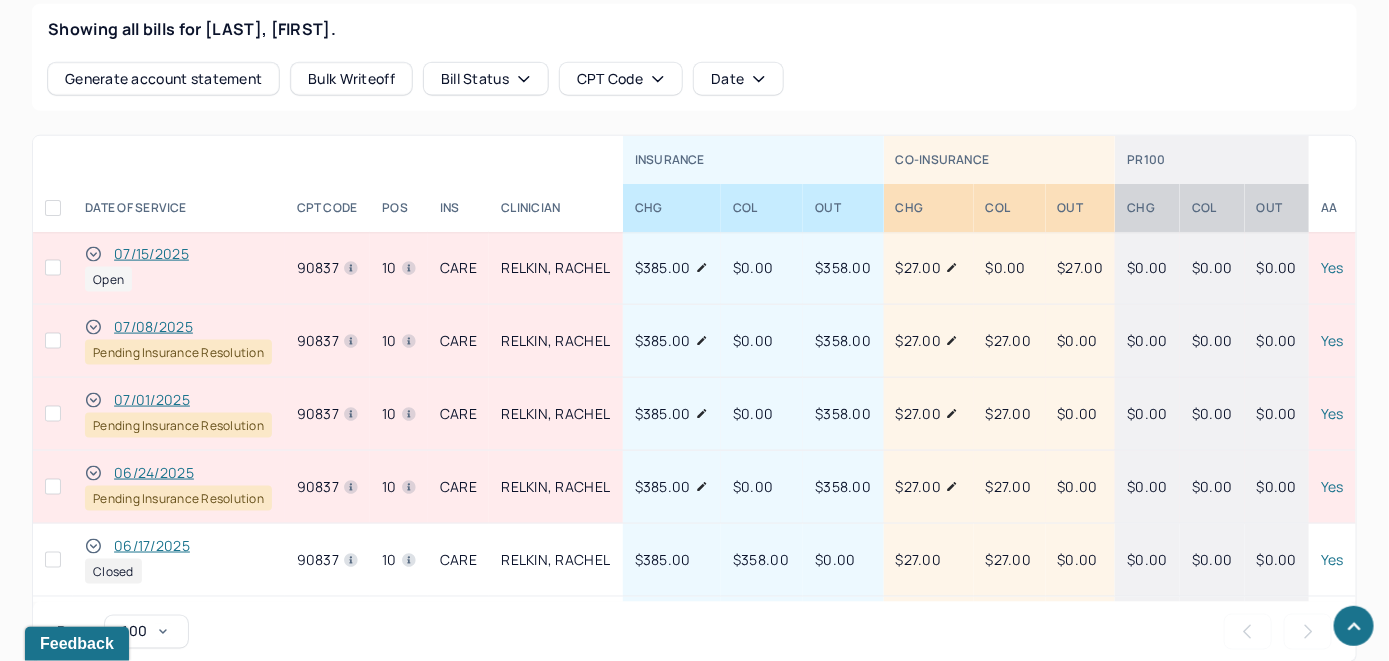 click on "07/15/2025" at bounding box center (151, 254) 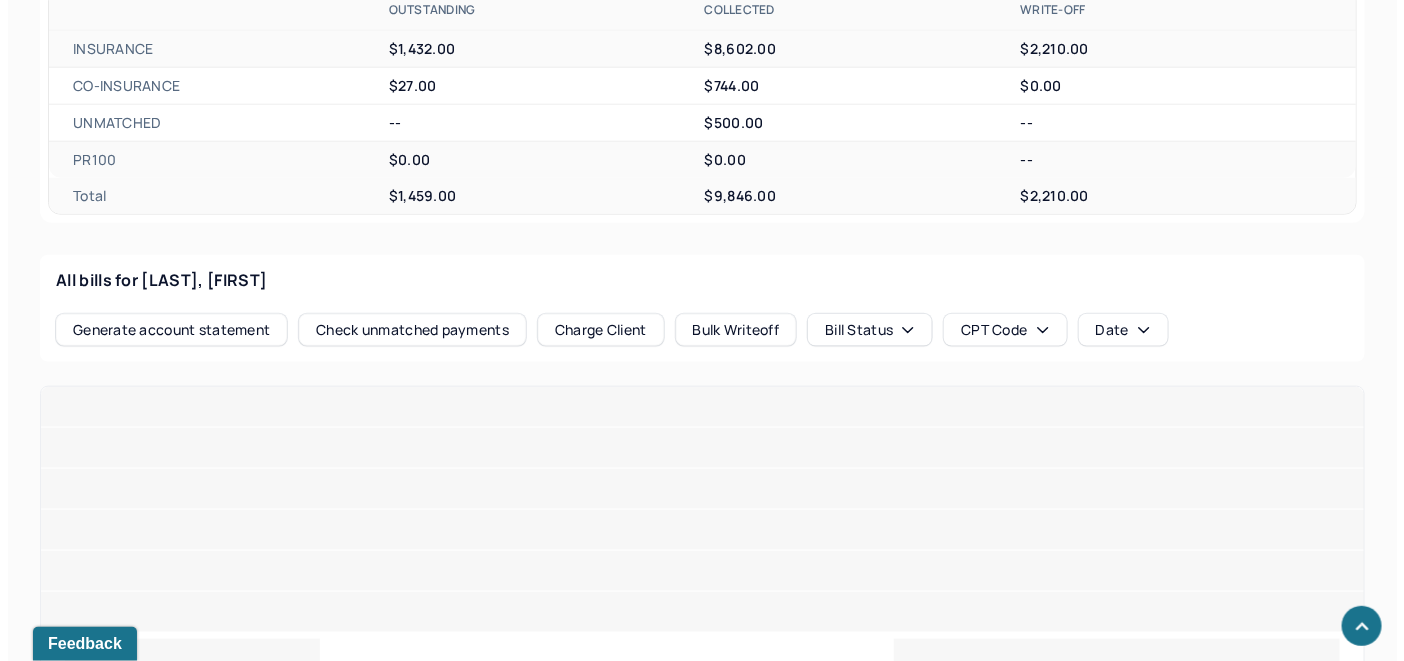 scroll, scrollTop: 814, scrollLeft: 0, axis: vertical 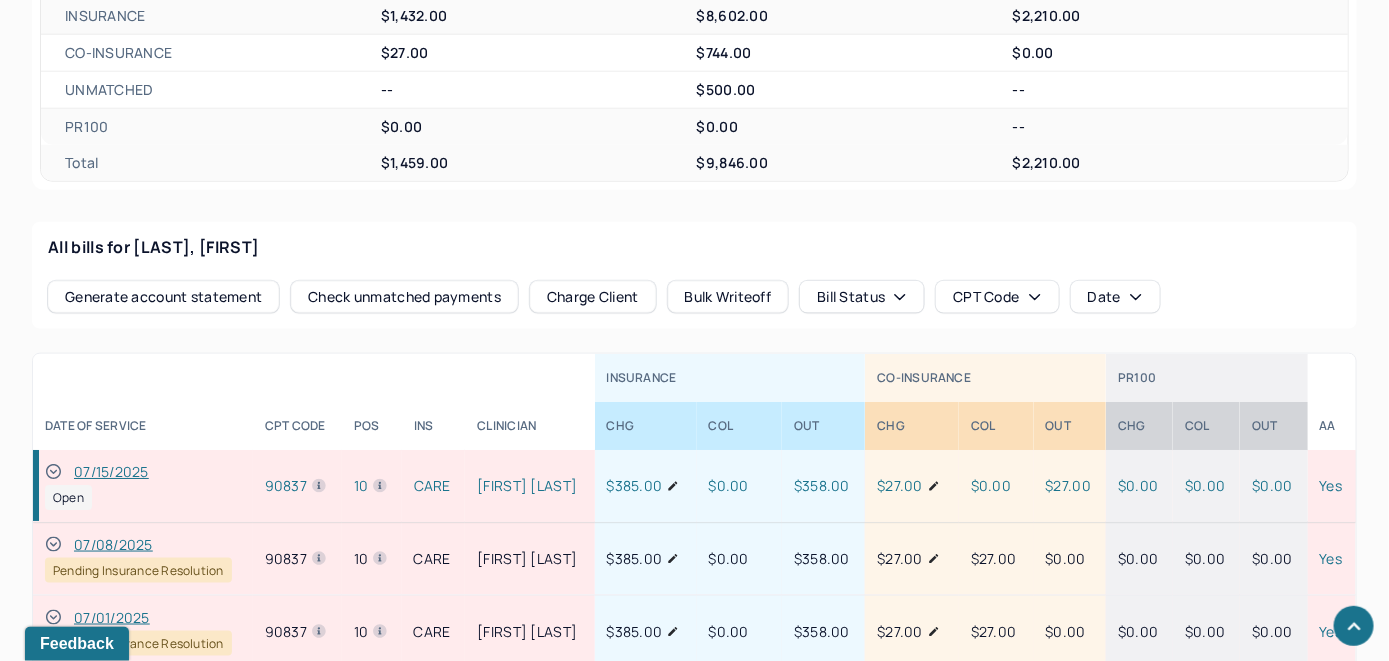 click on "Check unmatched payments" at bounding box center (404, 297) 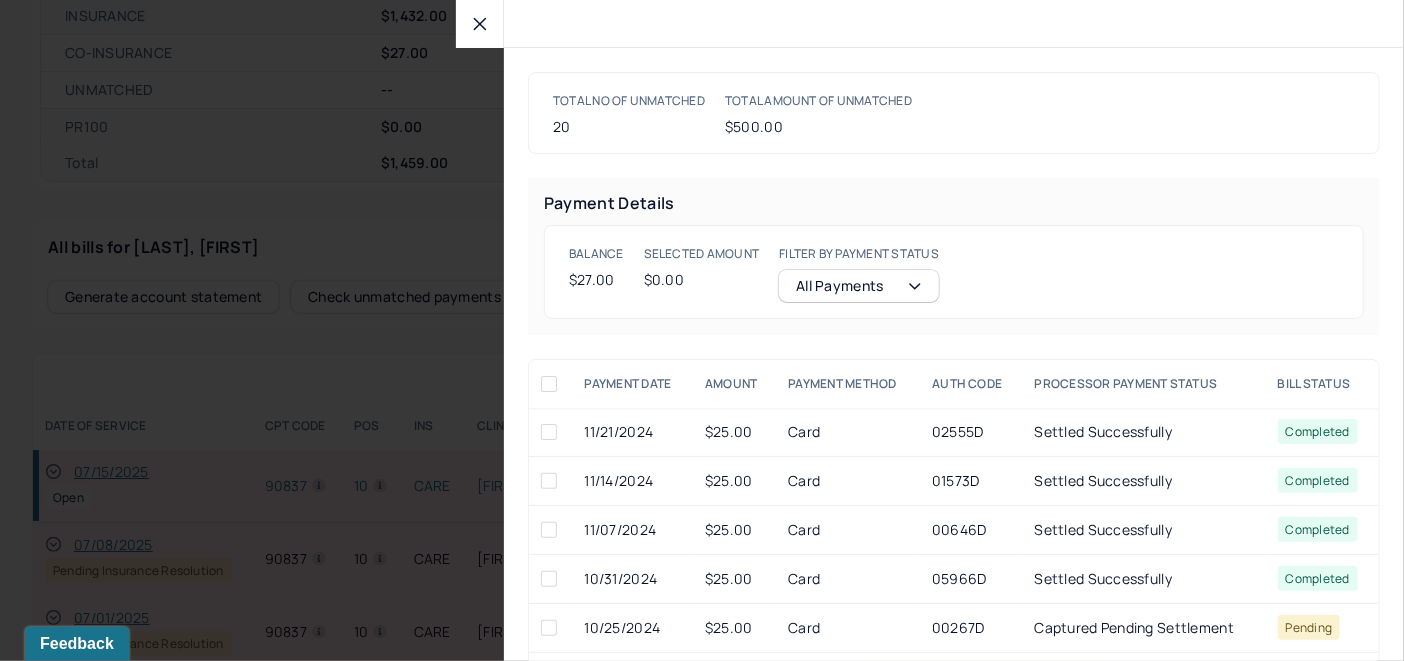 click 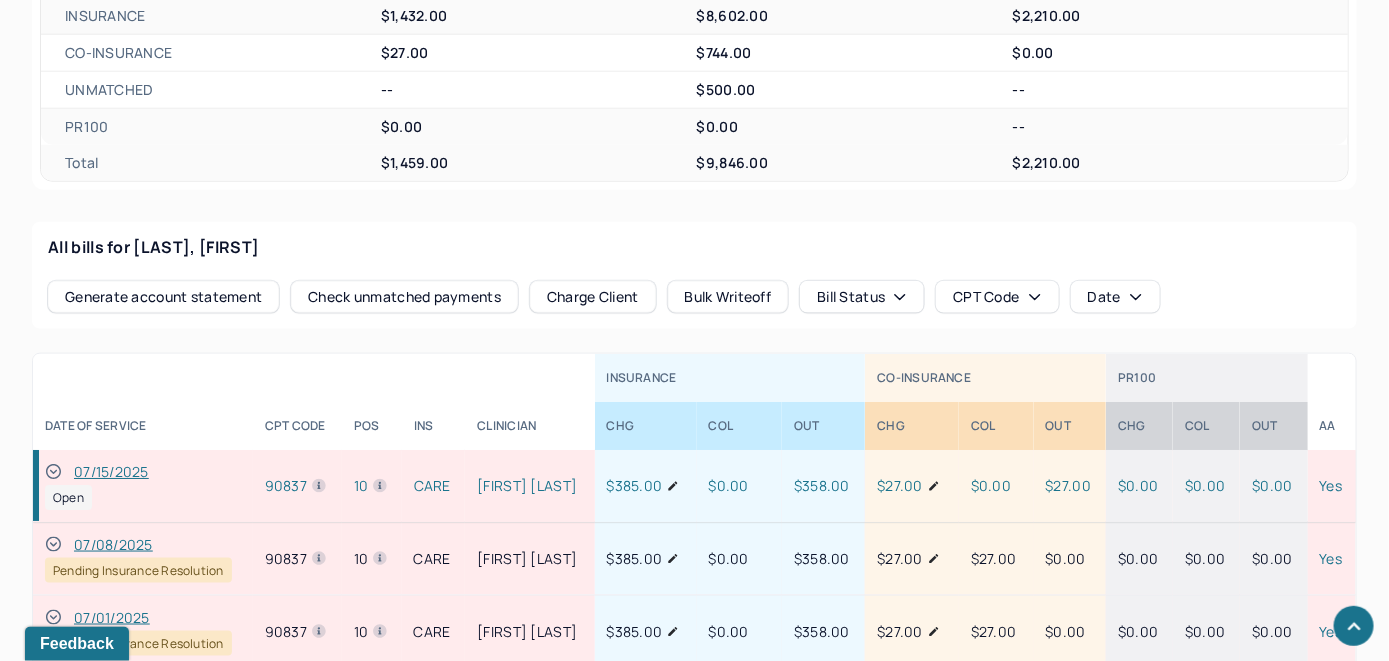 click on "Charge Client" at bounding box center [593, 297] 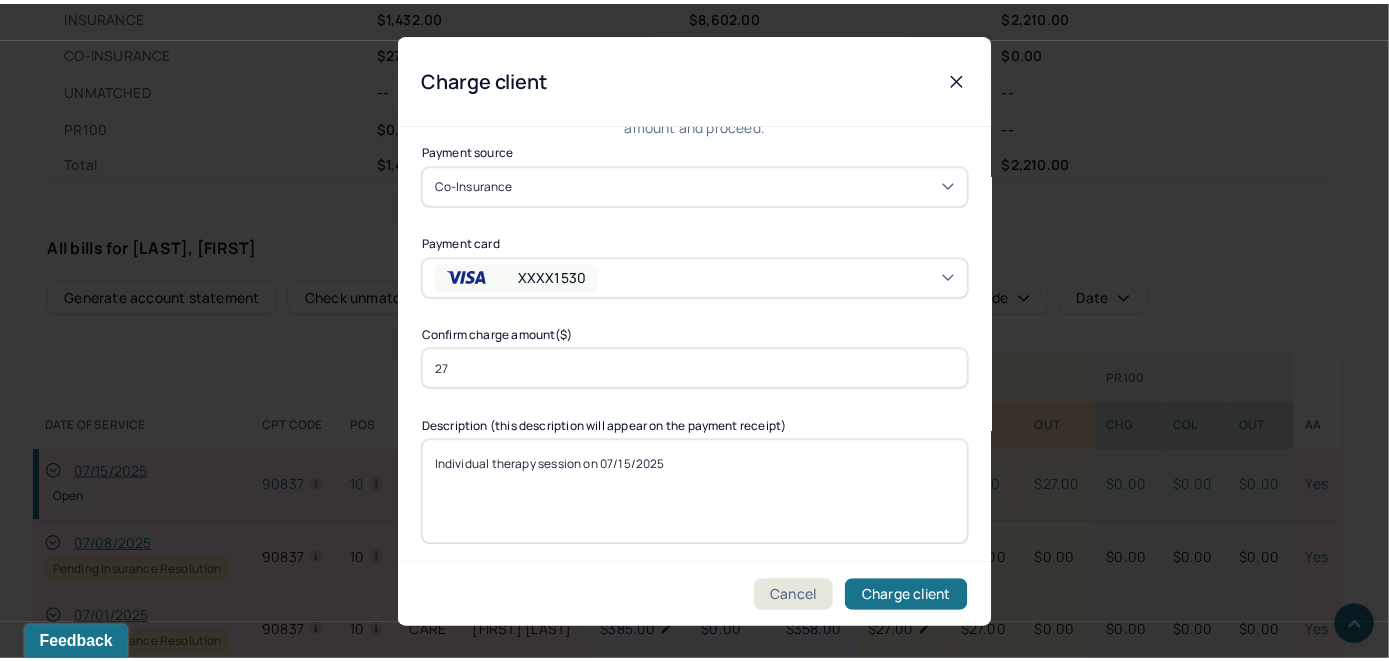 scroll, scrollTop: 121, scrollLeft: 0, axis: vertical 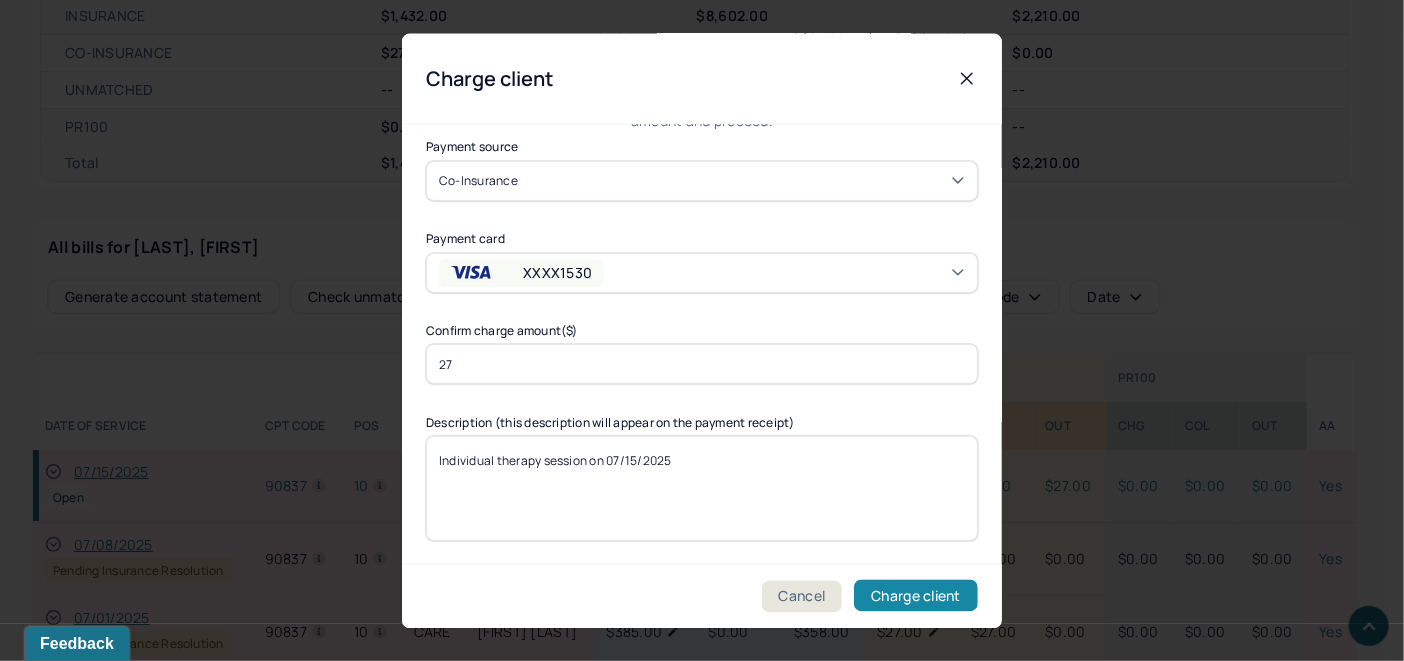 click on "Charge client" at bounding box center [916, 596] 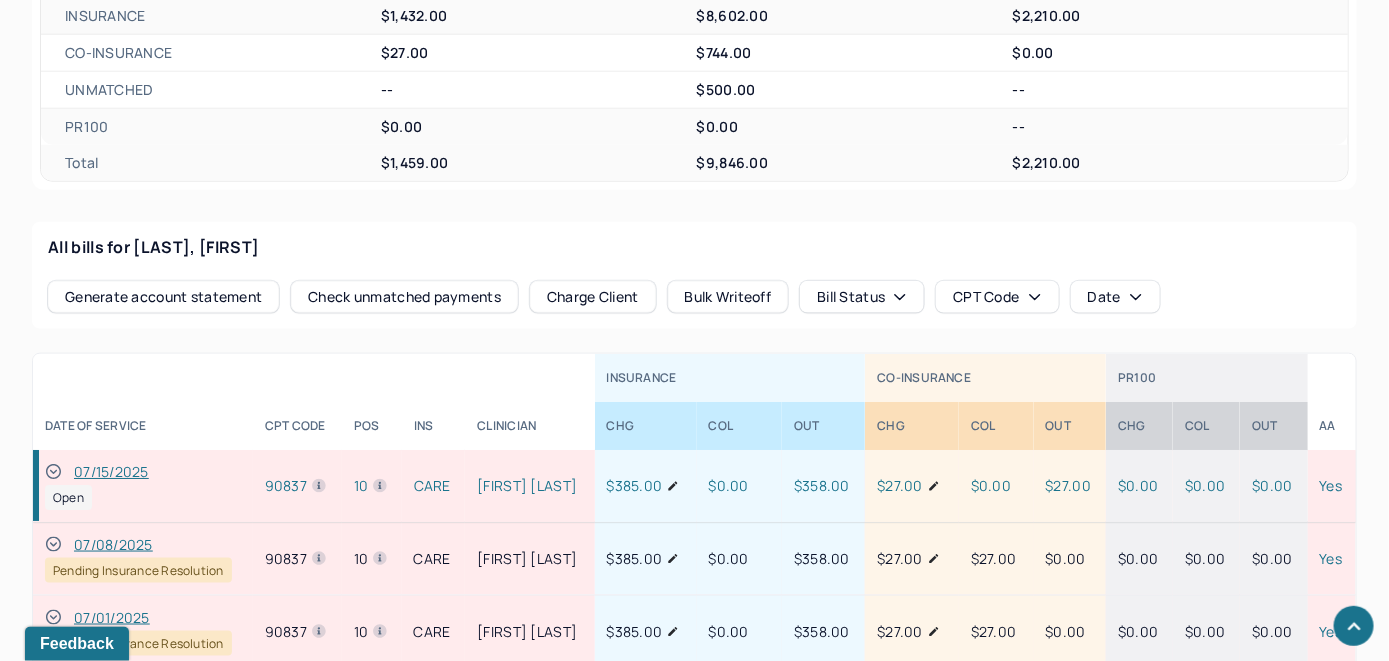 click 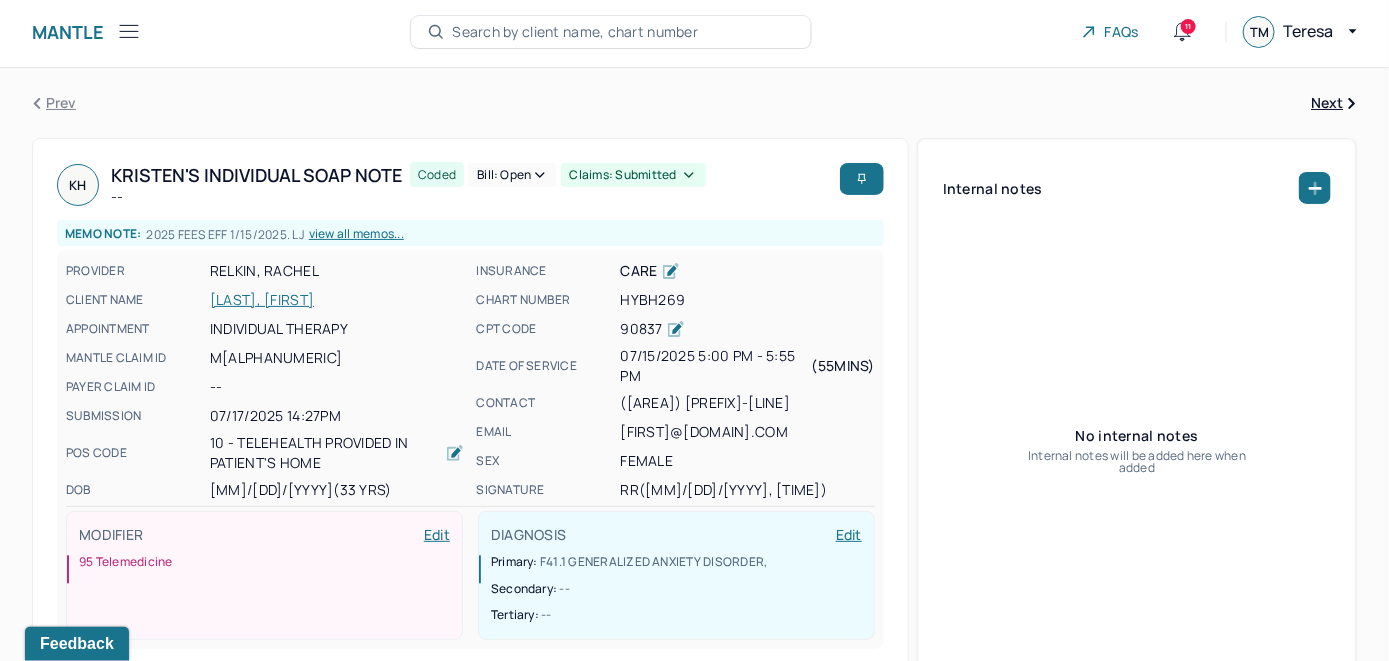 scroll, scrollTop: 0, scrollLeft: 0, axis: both 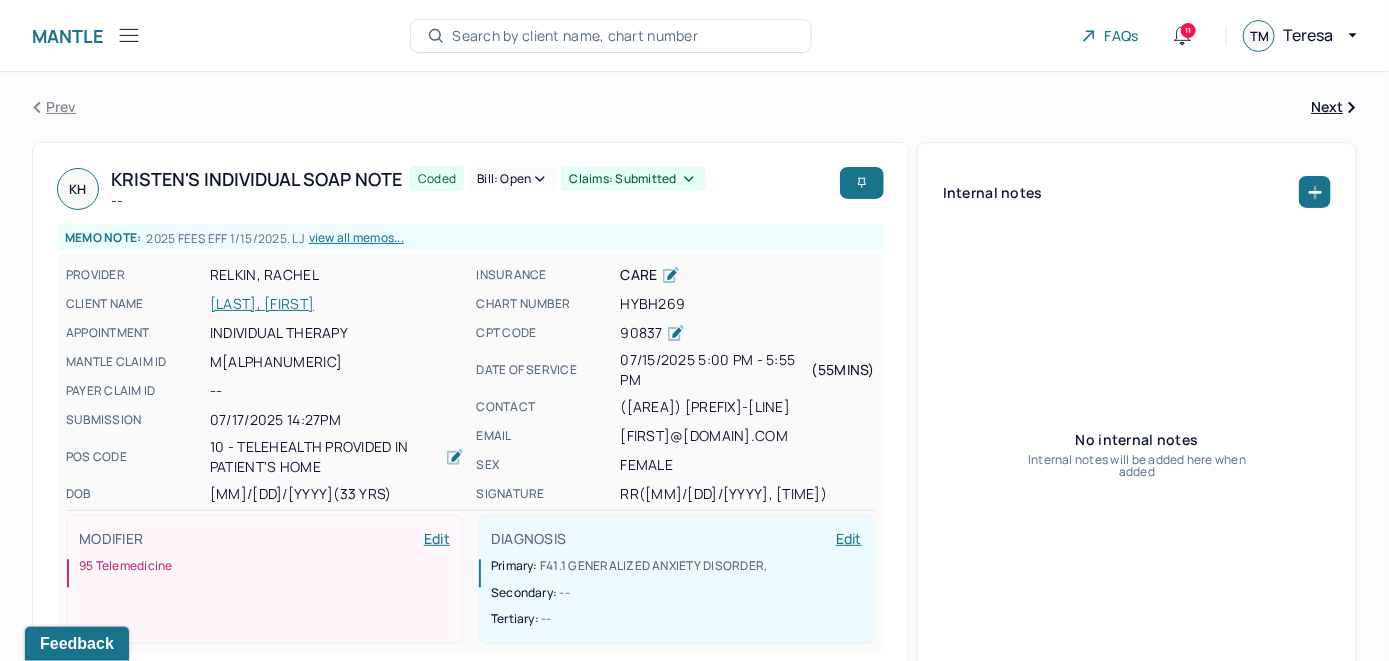 click on "Bill: Open" at bounding box center (512, 179) 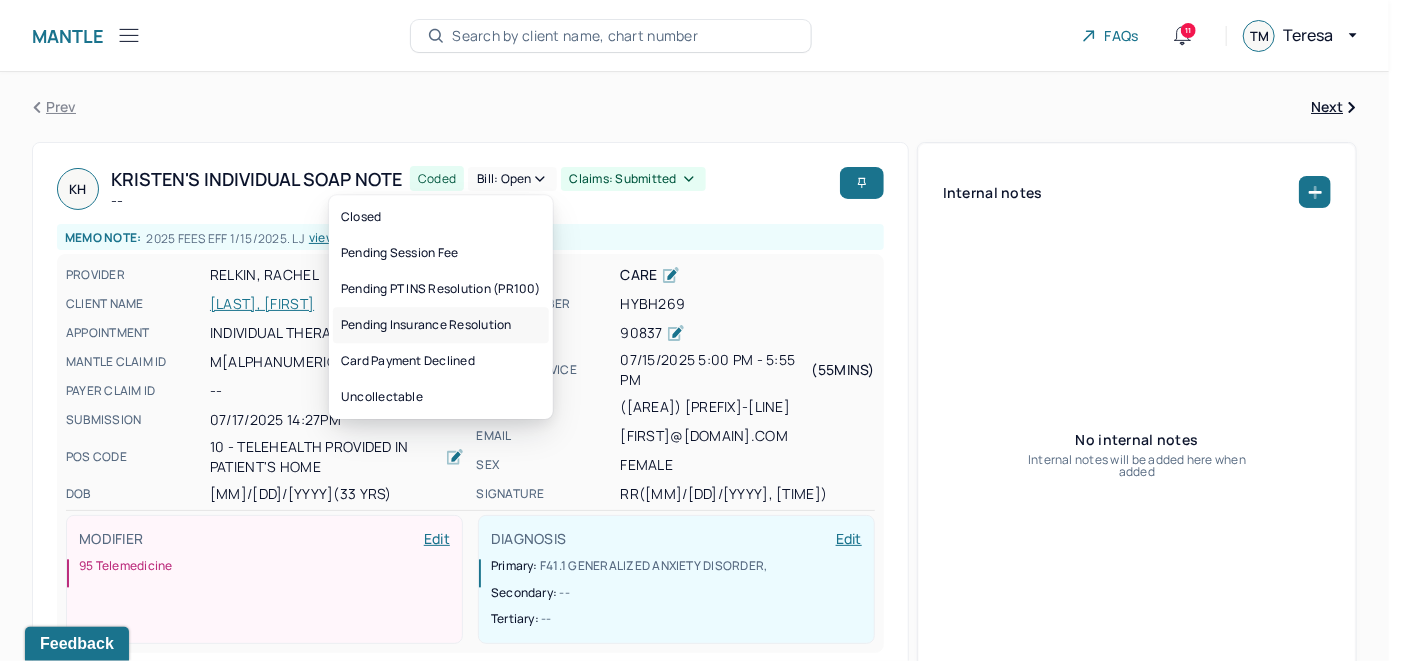 click on "Pending Insurance Resolution" at bounding box center (441, 325) 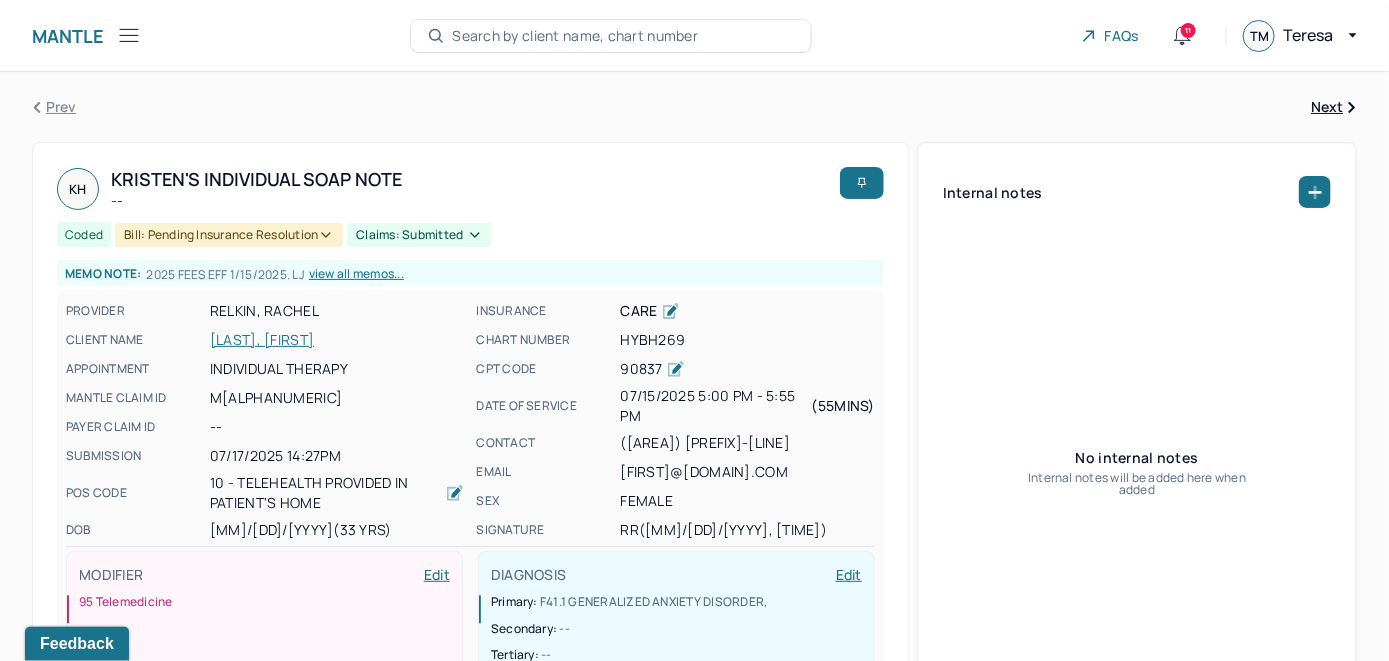 click on "Search by client name, chart number" at bounding box center [575, 36] 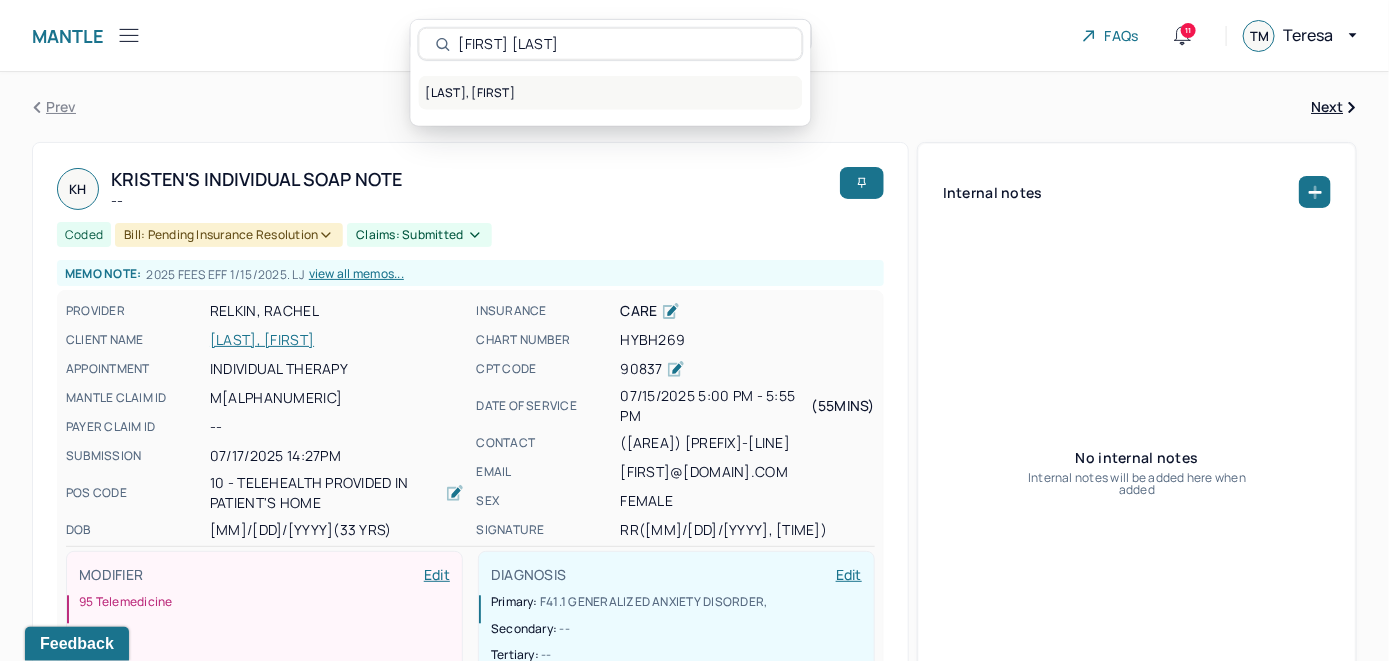 type on "[FIRST] [LAST]" 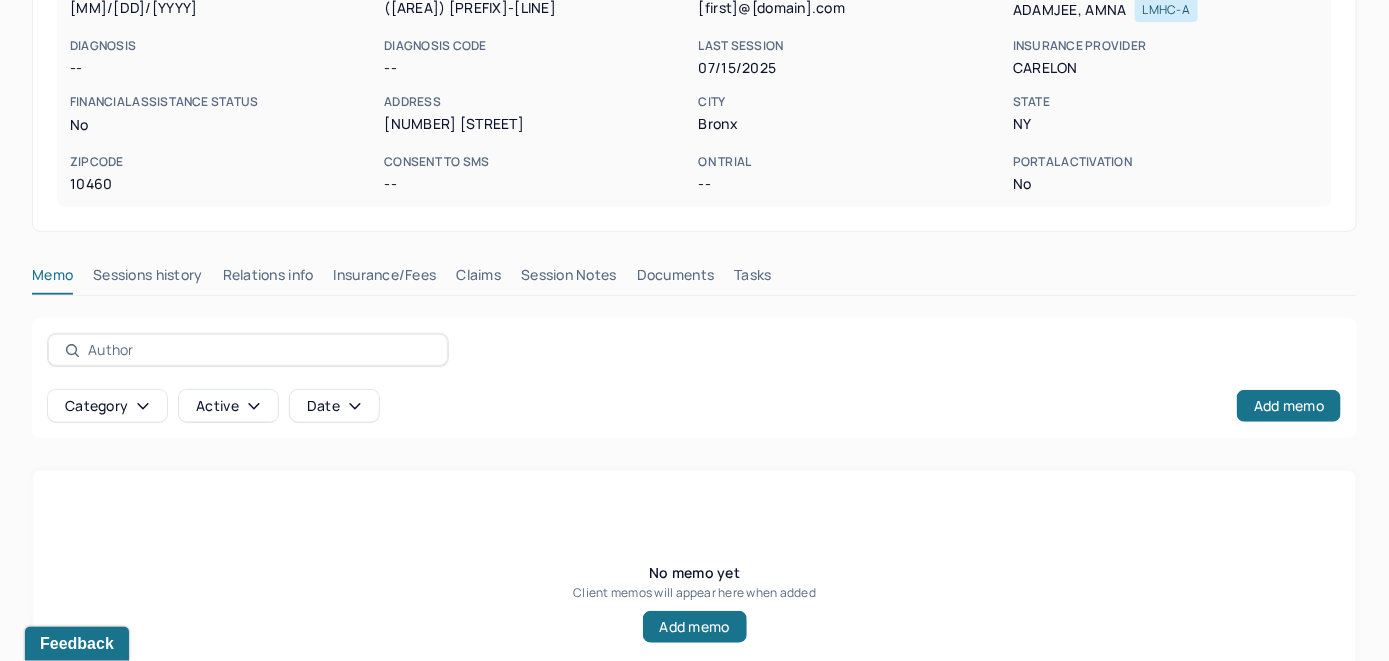 scroll, scrollTop: 300, scrollLeft: 0, axis: vertical 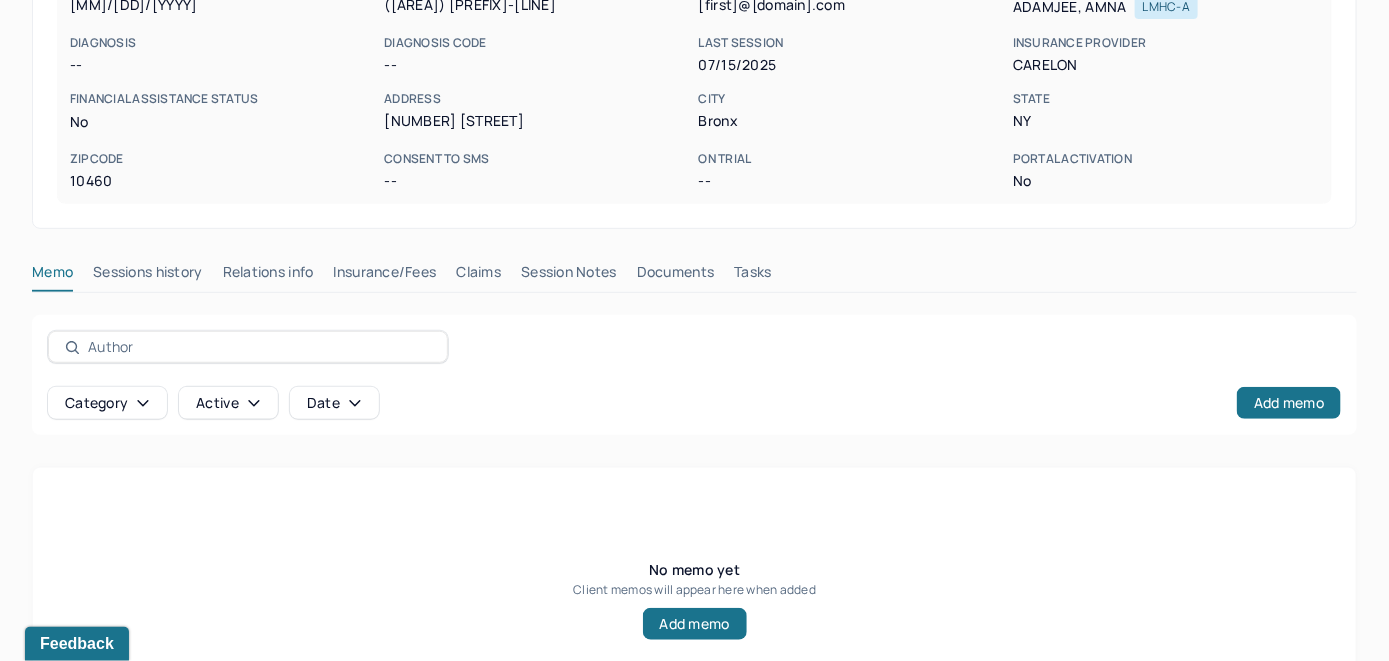 click on "Insurance/Fees" at bounding box center (385, 276) 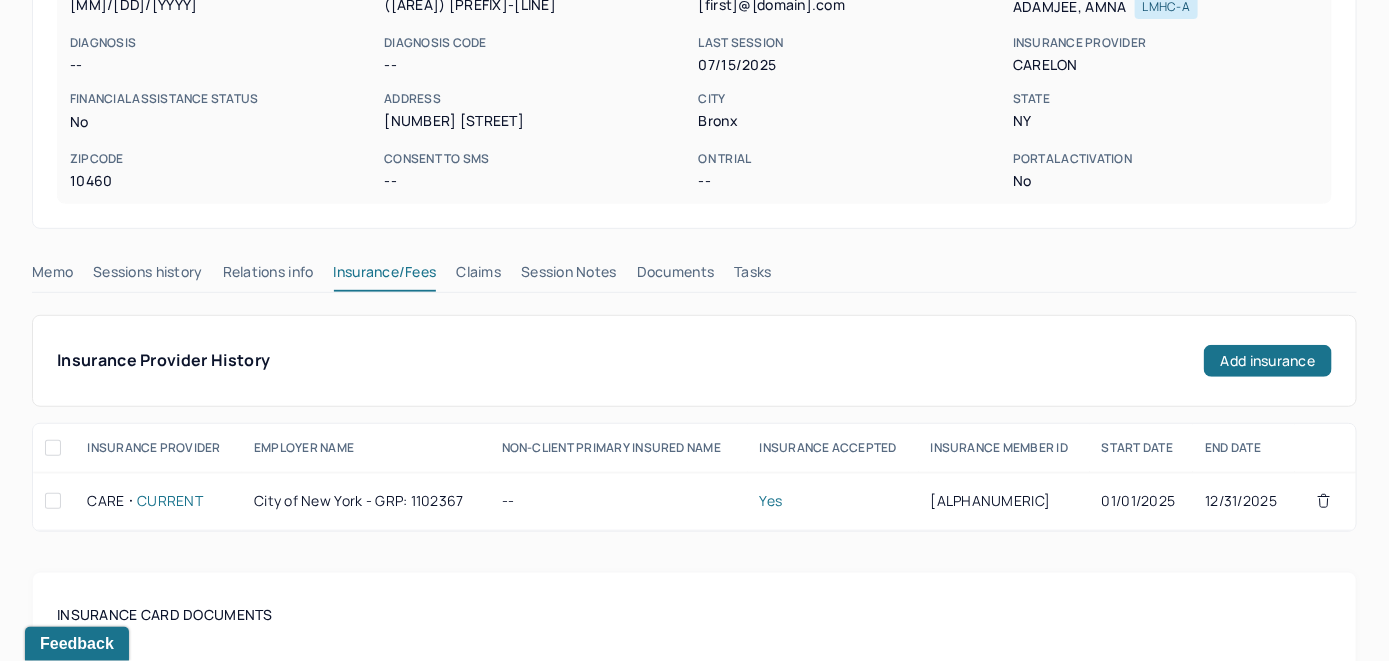 click on "Claims" at bounding box center [478, 276] 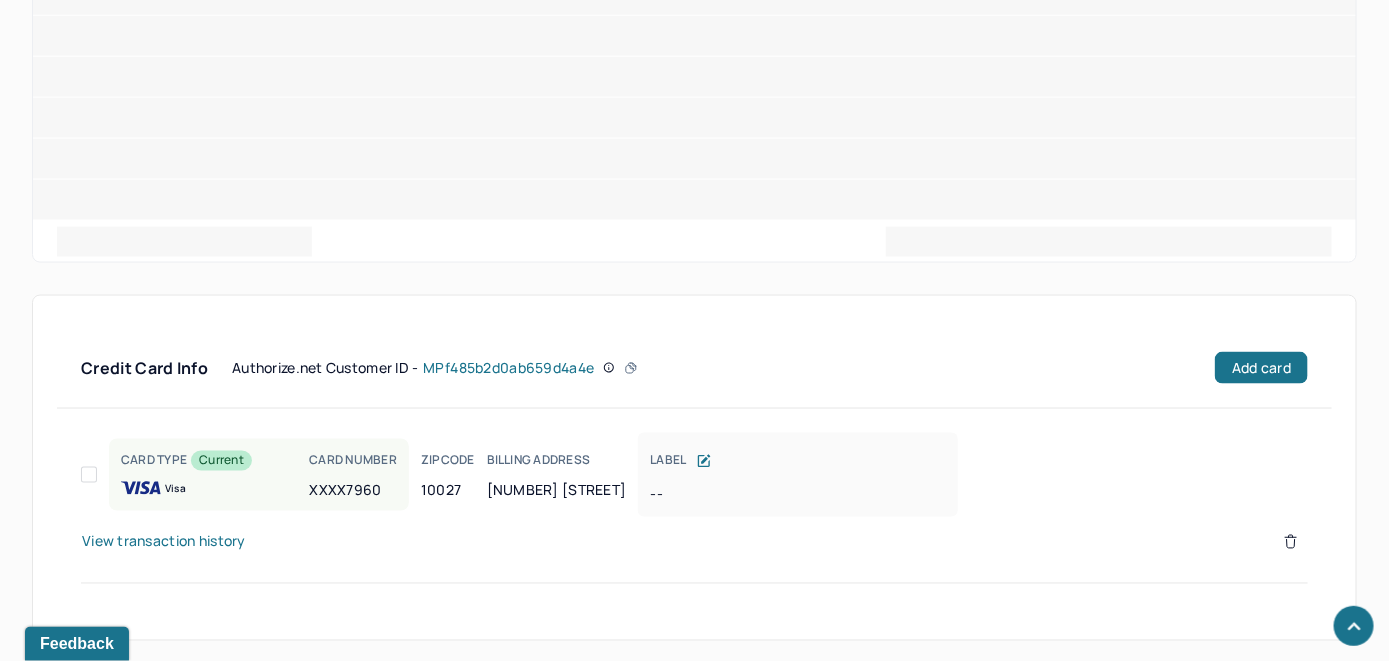 scroll, scrollTop: 1004, scrollLeft: 0, axis: vertical 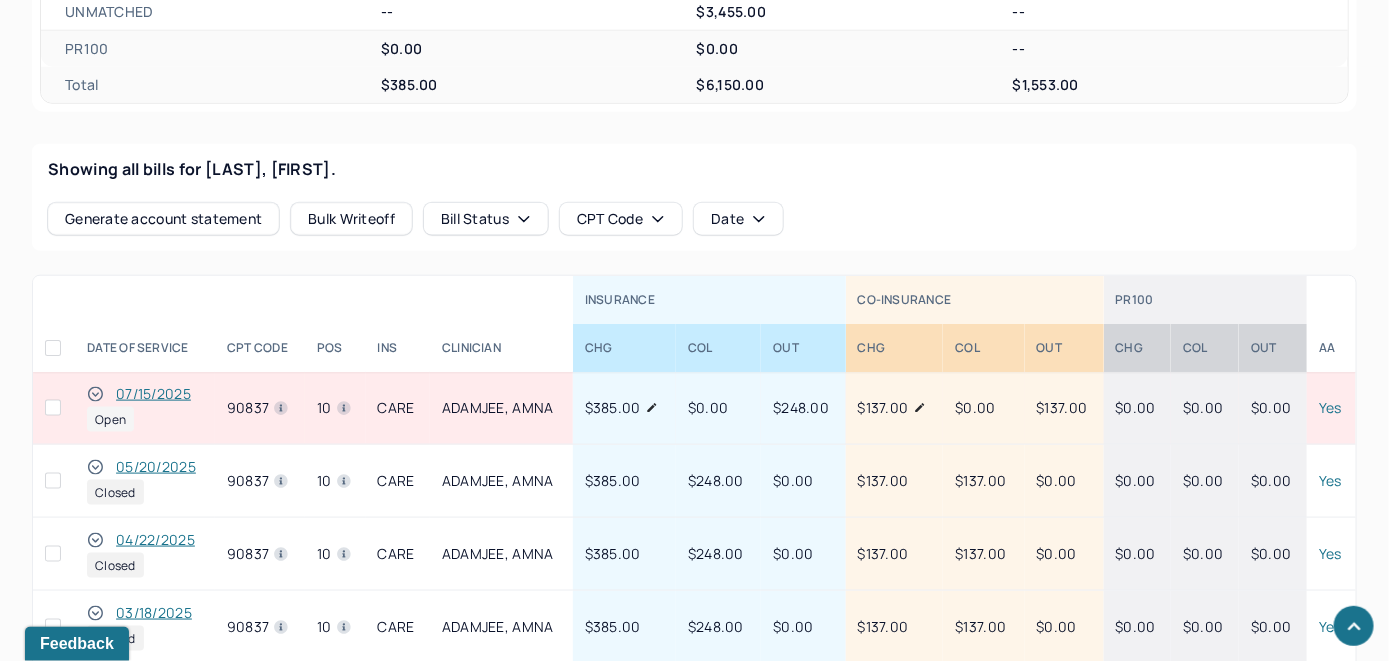 click on "07/15/2025" at bounding box center (153, 394) 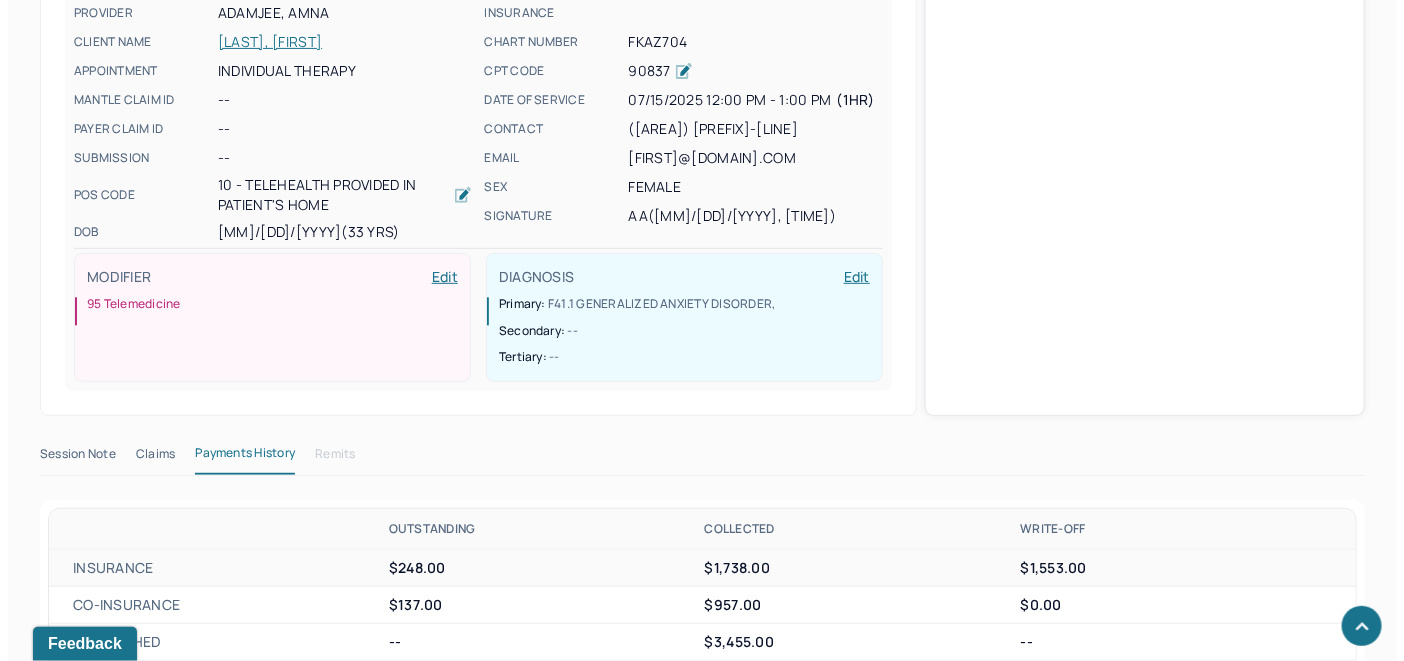 scroll, scrollTop: 673, scrollLeft: 0, axis: vertical 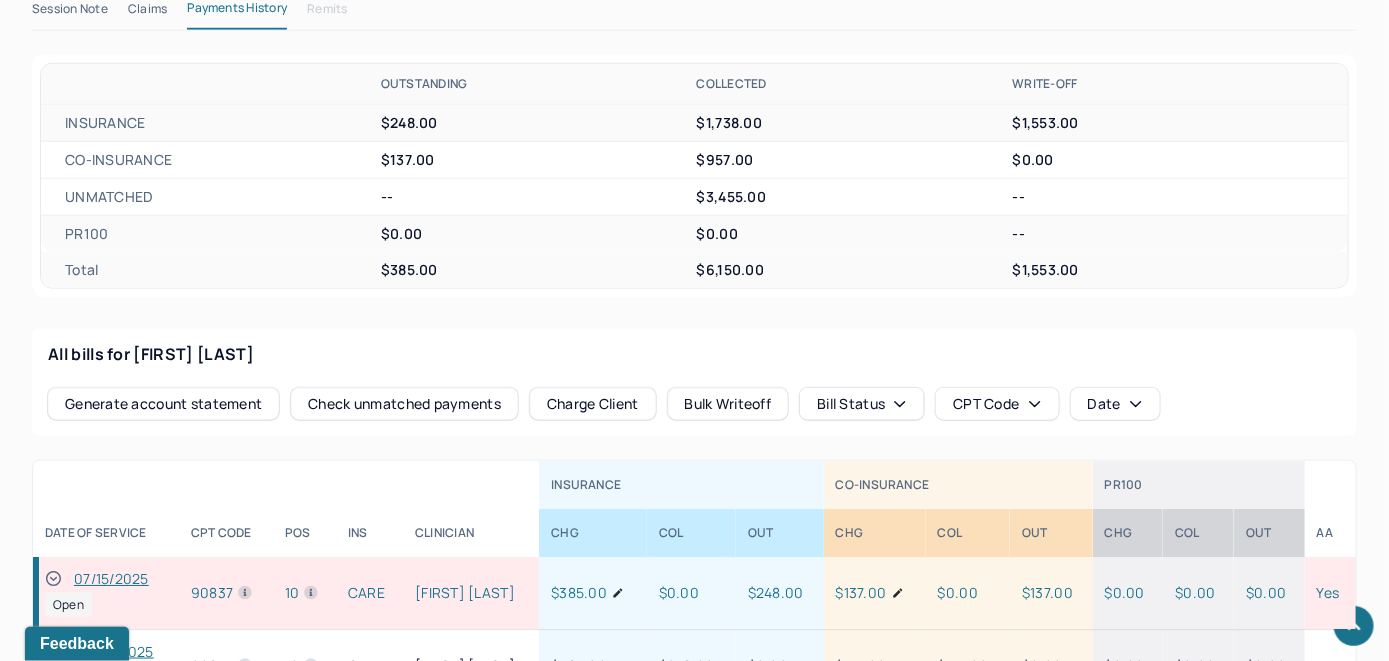 click on "Check unmatched payments" at bounding box center (404, 404) 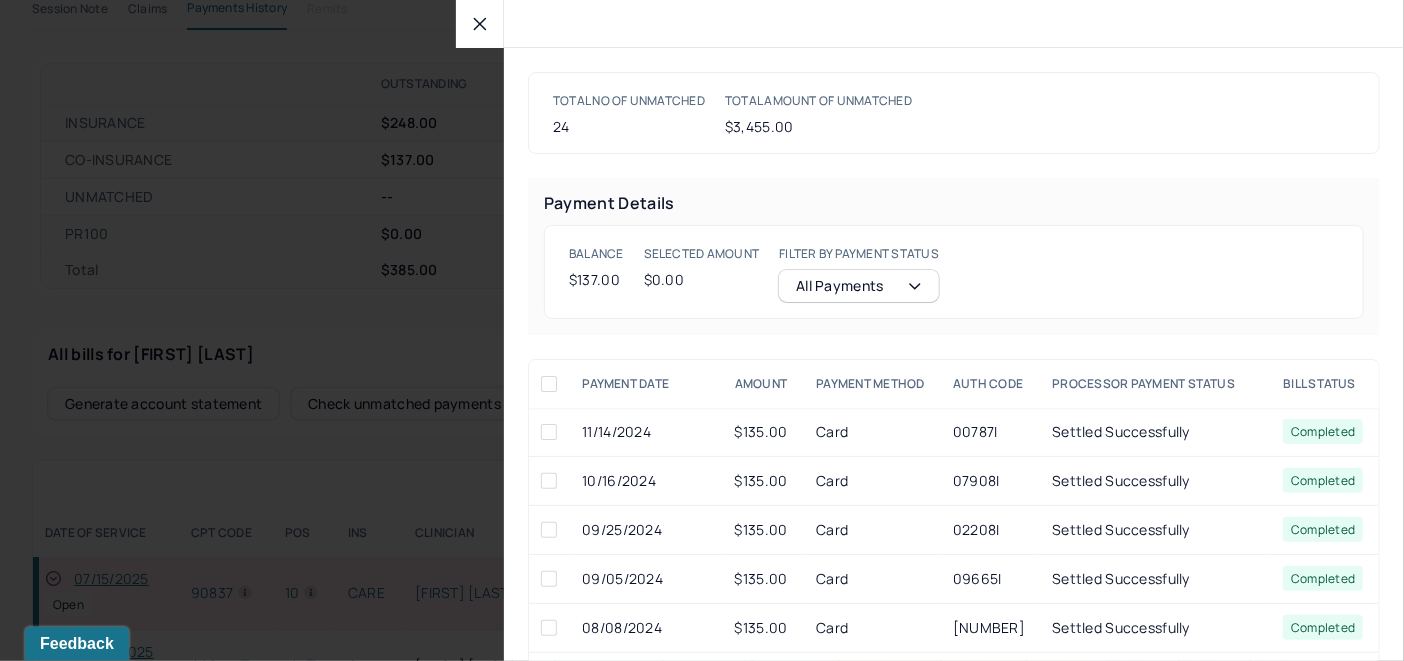 click 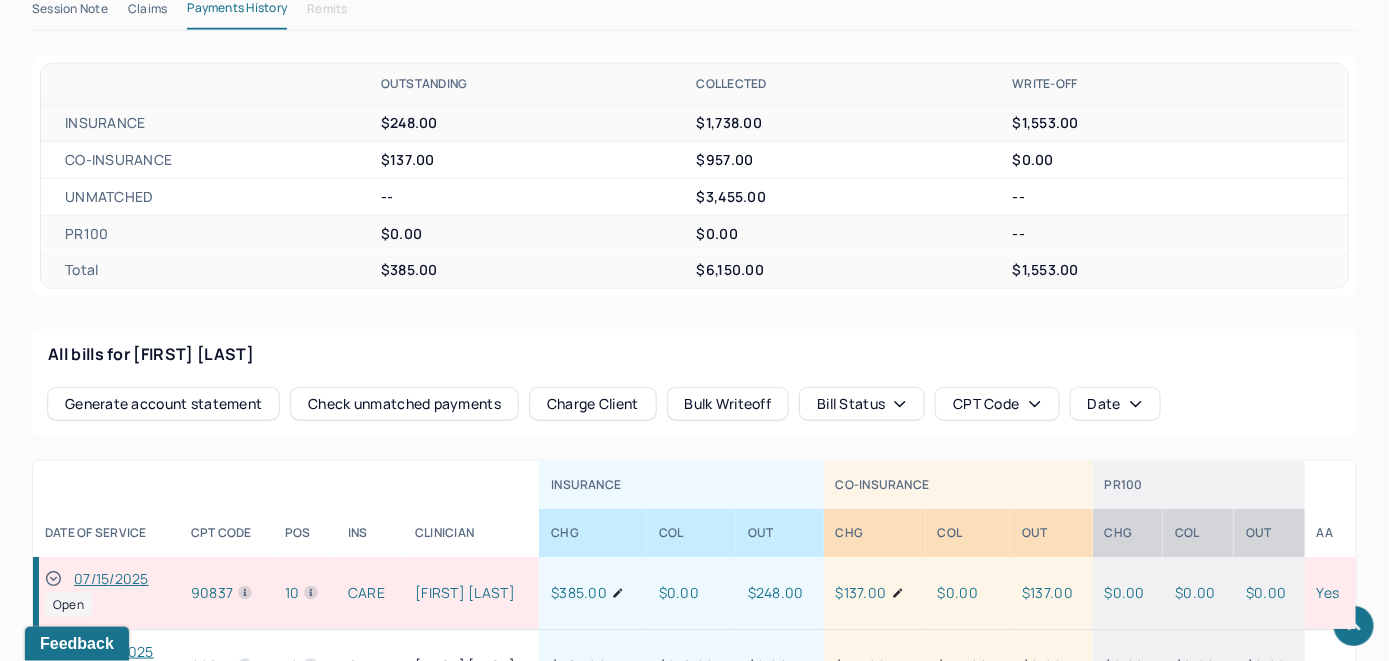 click on "Charge Client" at bounding box center (593, 404) 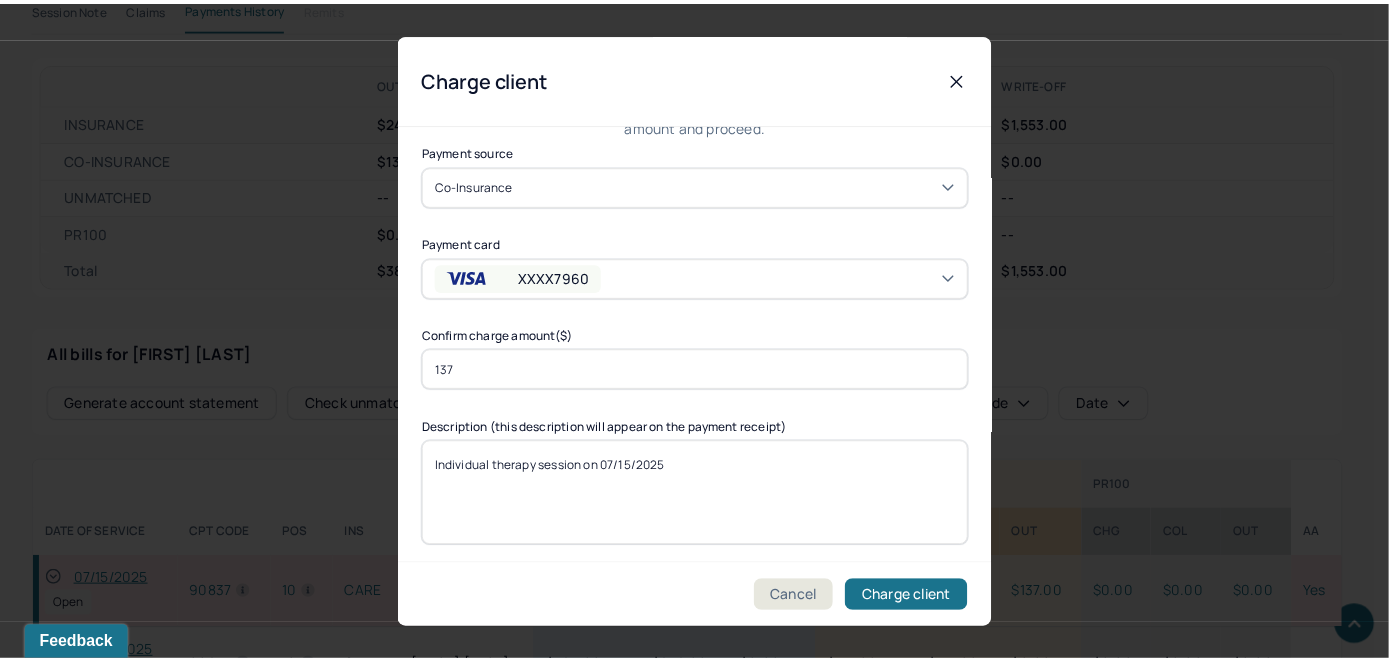 scroll, scrollTop: 121, scrollLeft: 0, axis: vertical 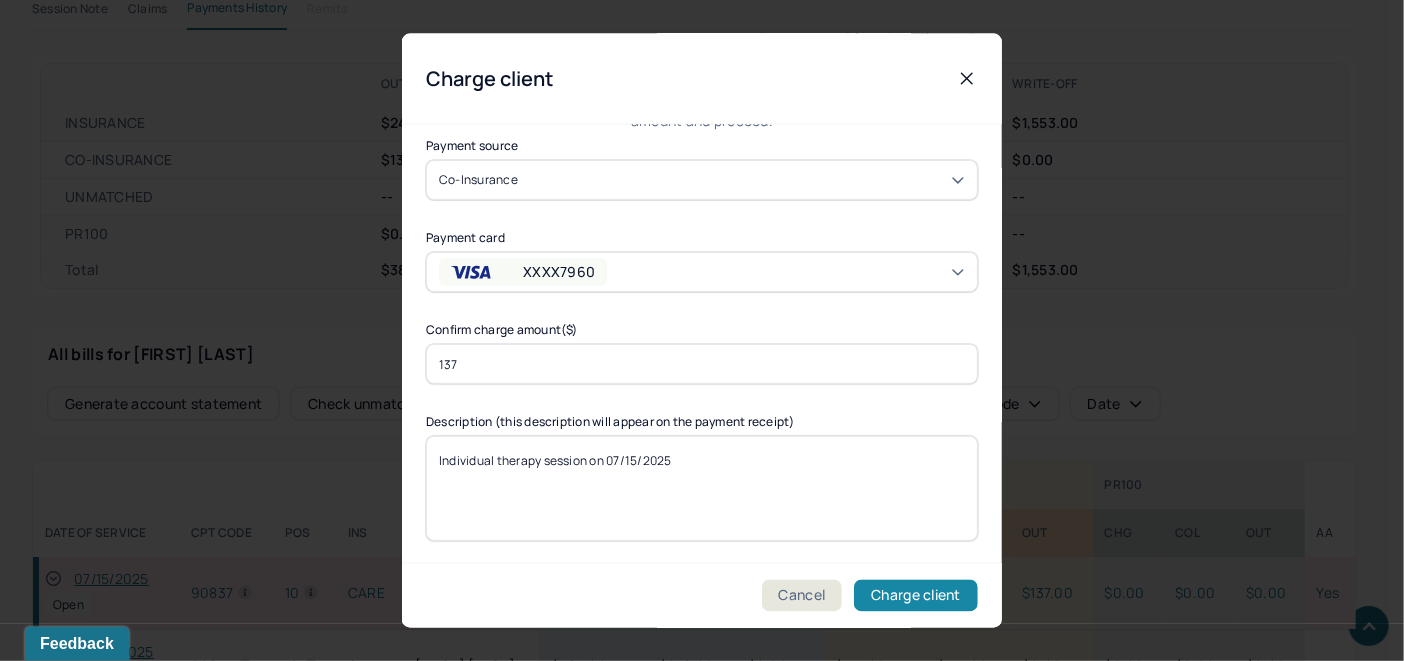 click on "Charge client" at bounding box center [916, 596] 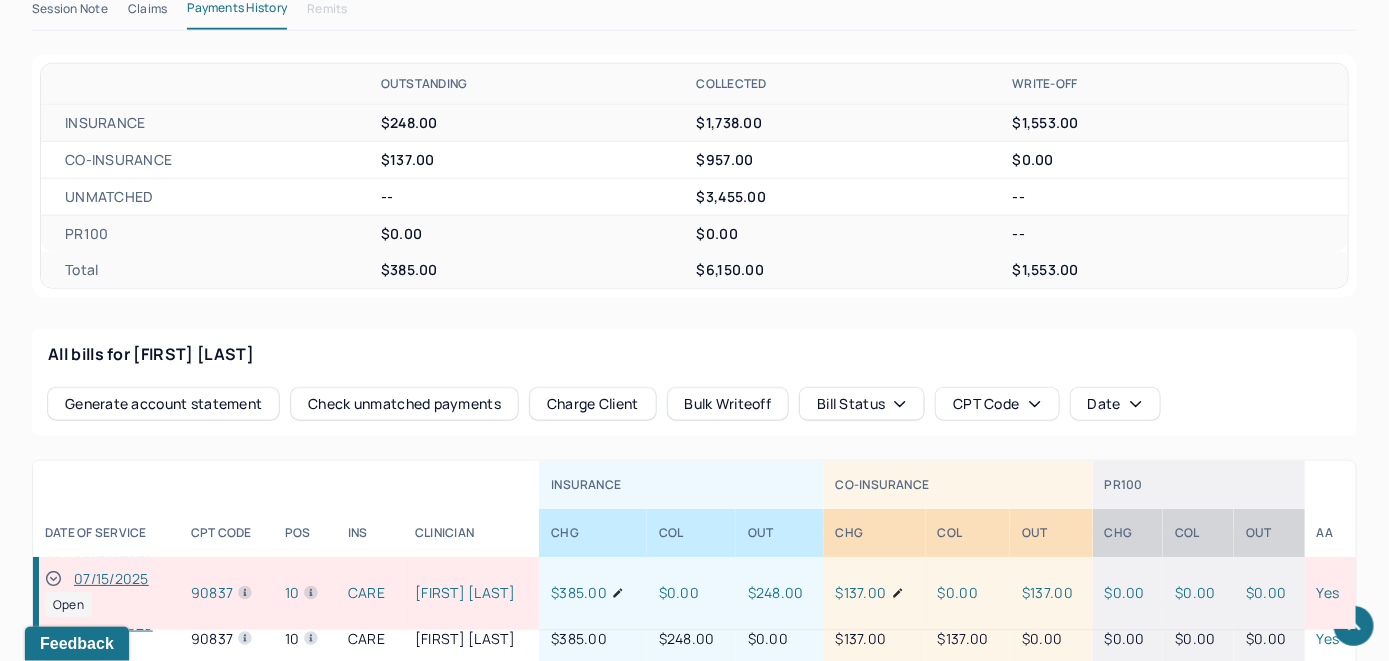 click 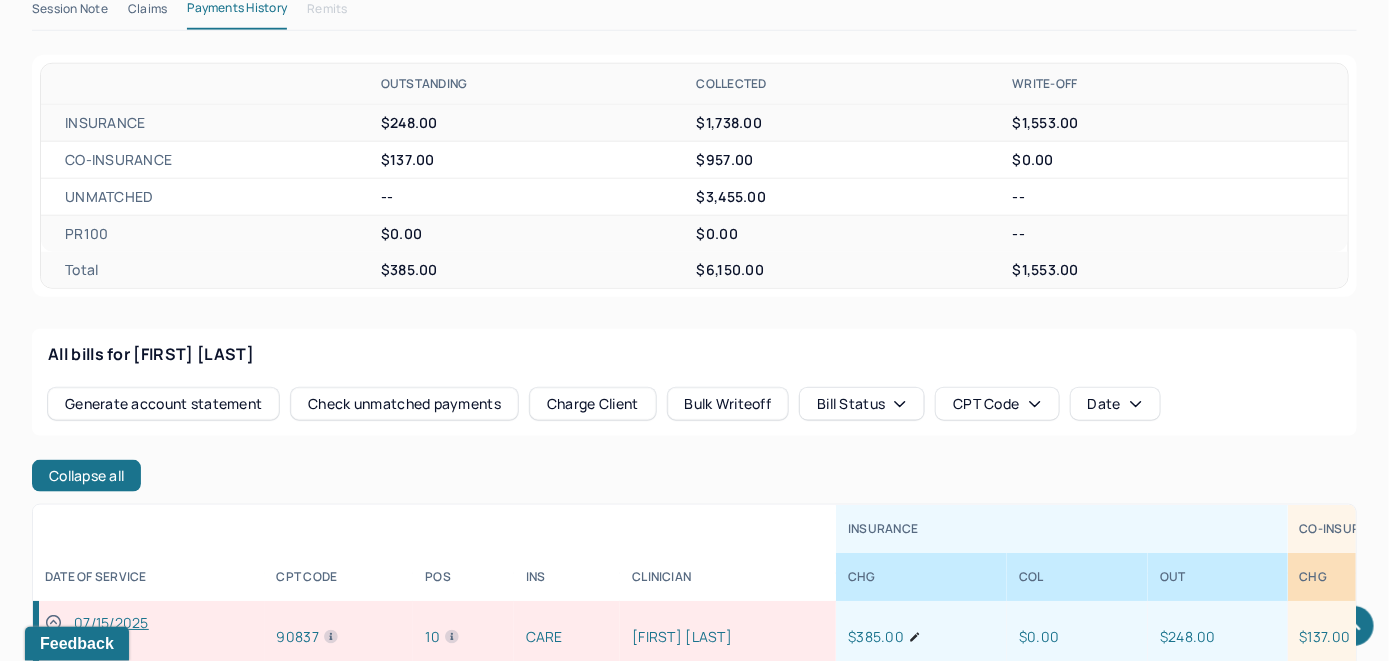 scroll, scrollTop: 307, scrollLeft: 0, axis: vertical 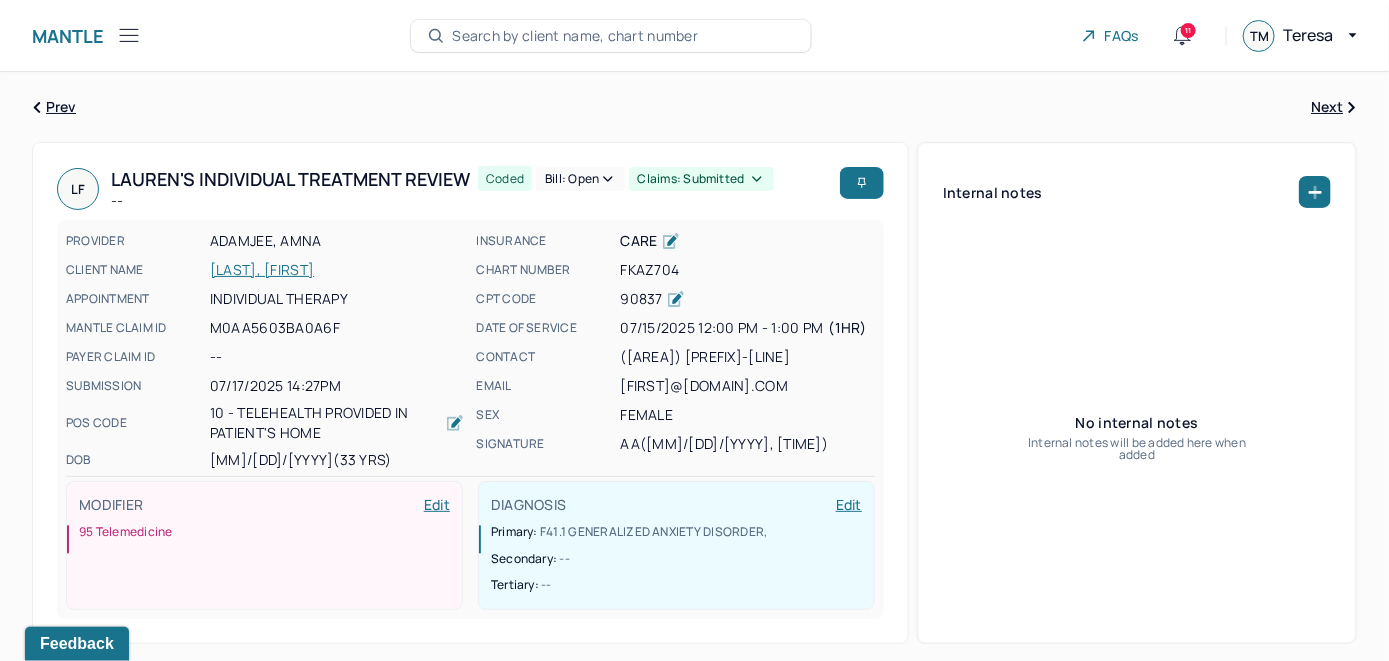 click on "Bill: Open" at bounding box center [580, 179] 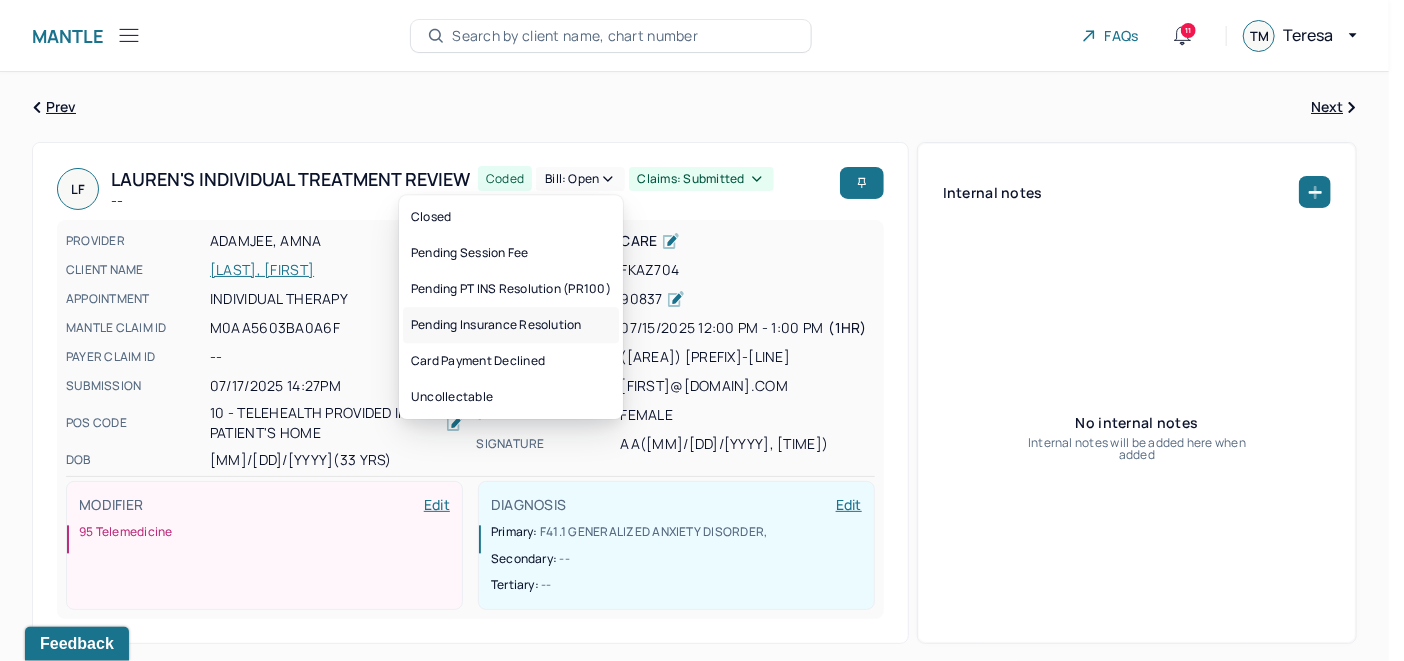 click on "Pending Insurance Resolution" at bounding box center (511, 325) 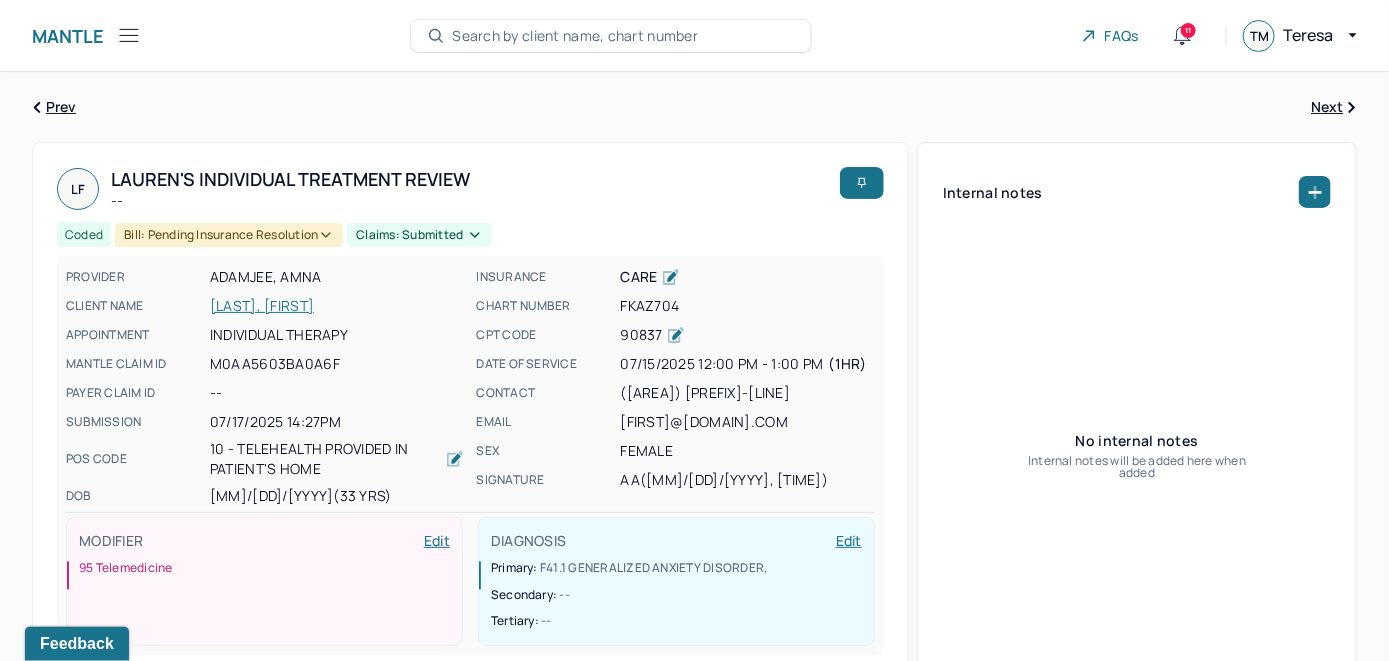 click on "Search by client name, chart number" at bounding box center [575, 36] 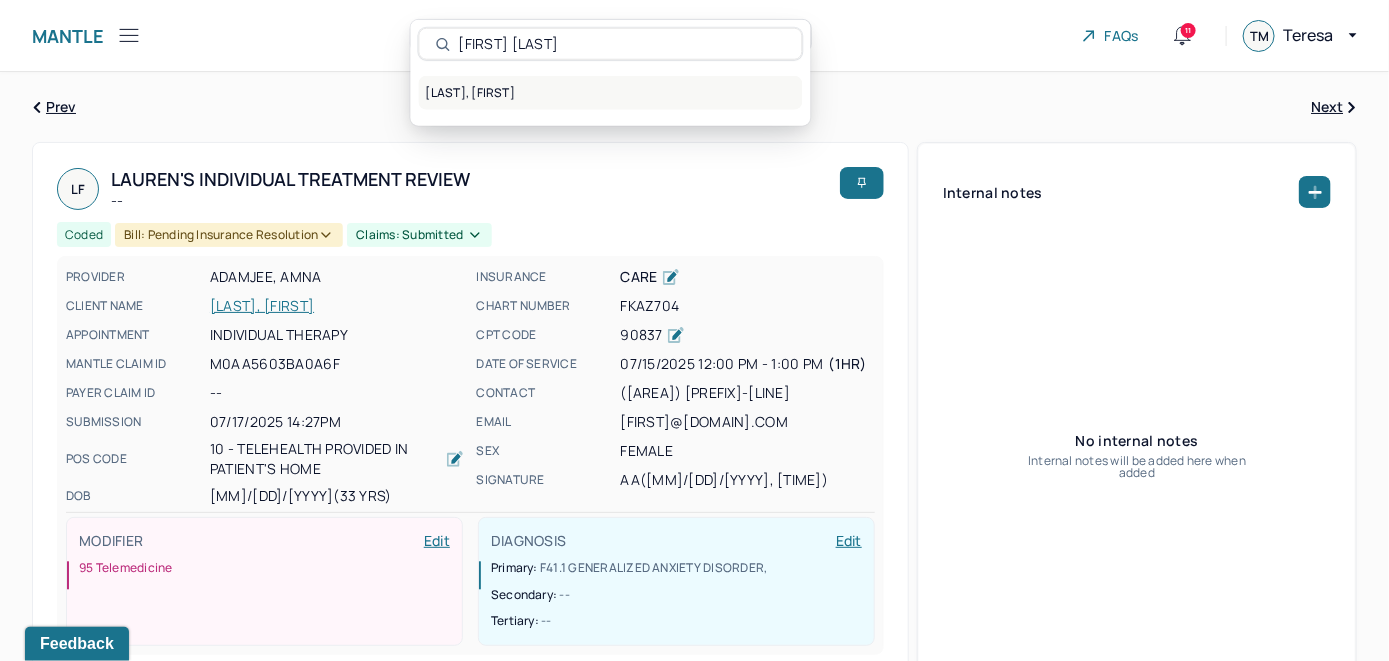 type on "[FIRST] [LAST]" 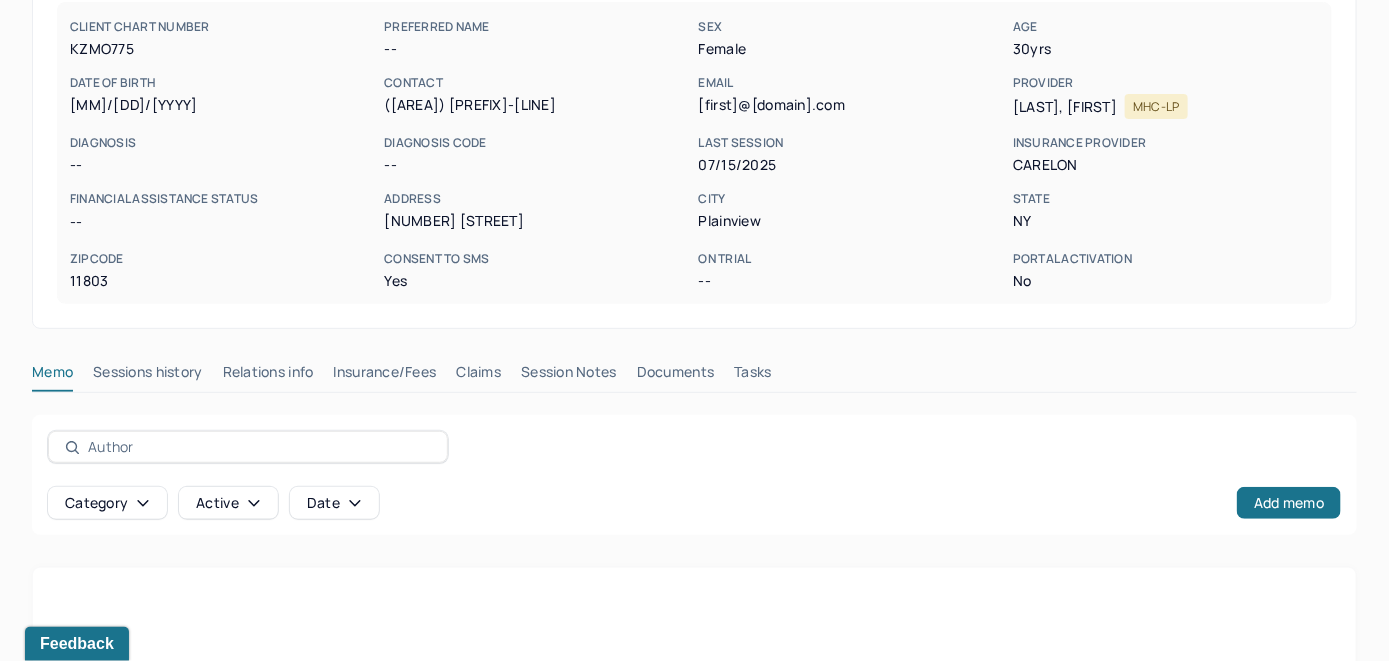 click on "Insurance/Fees" at bounding box center [385, 376] 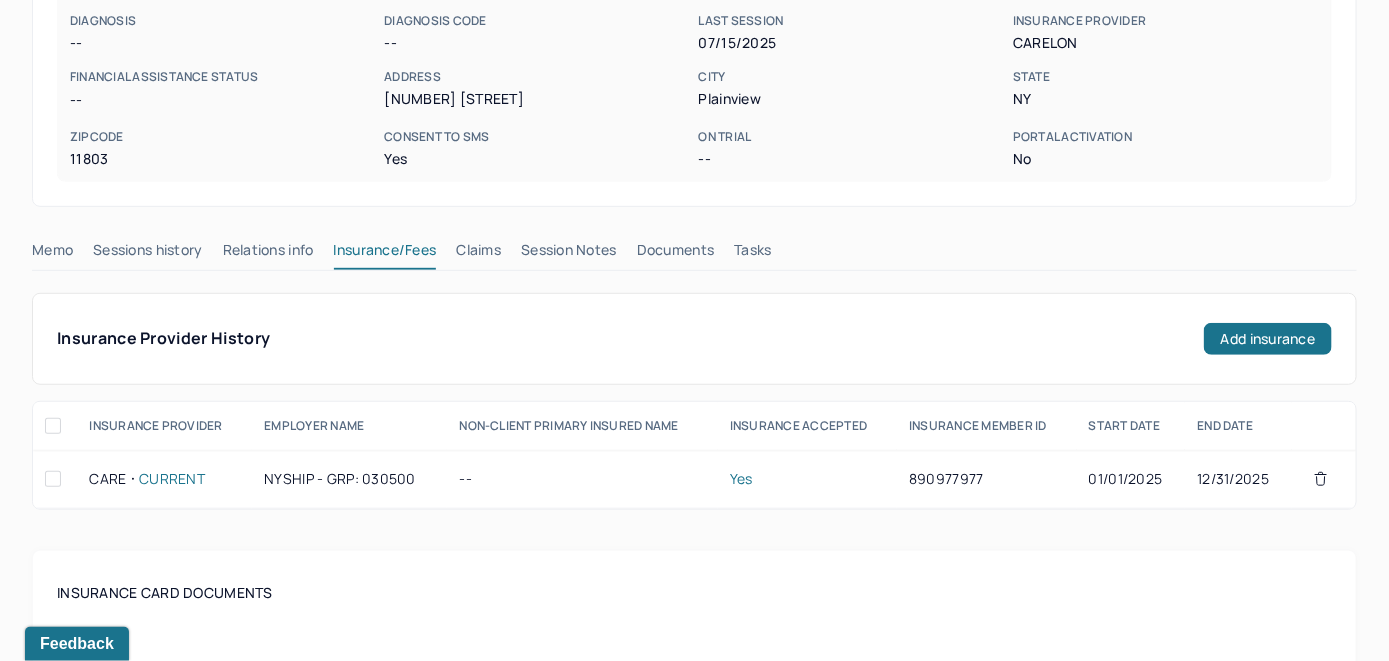 scroll, scrollTop: 300, scrollLeft: 0, axis: vertical 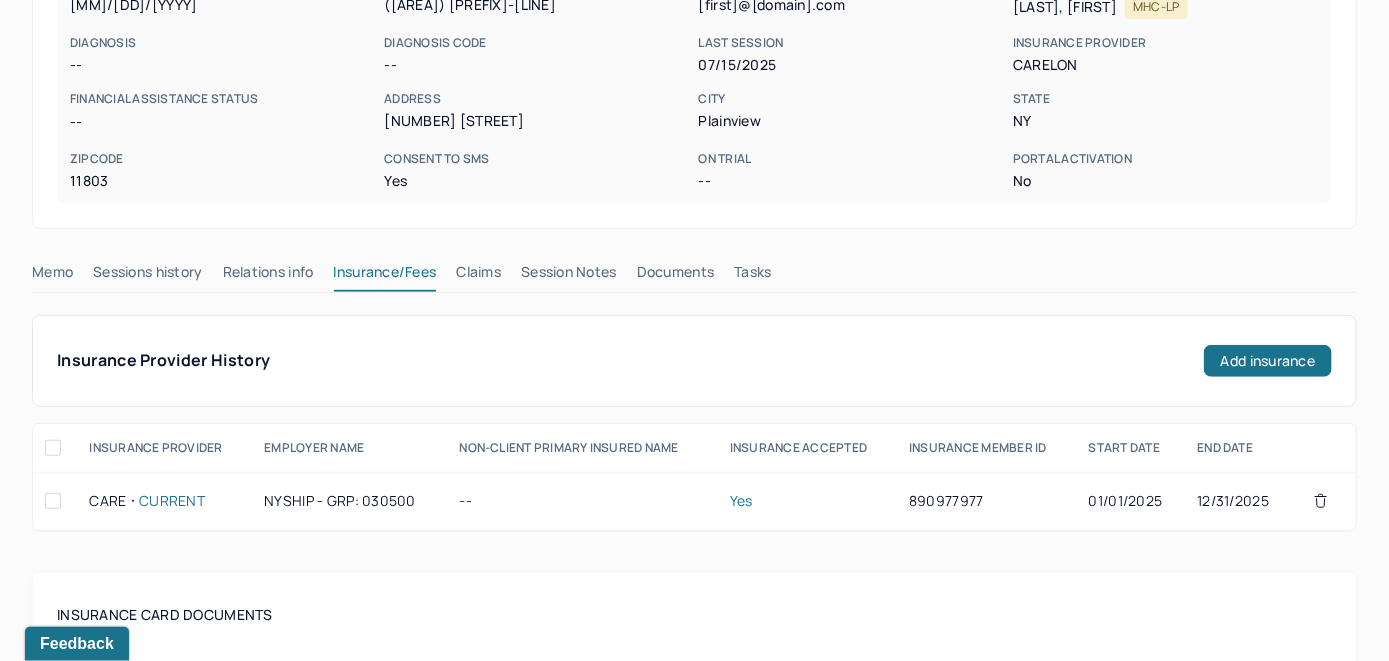 click on "Claims" at bounding box center (478, 276) 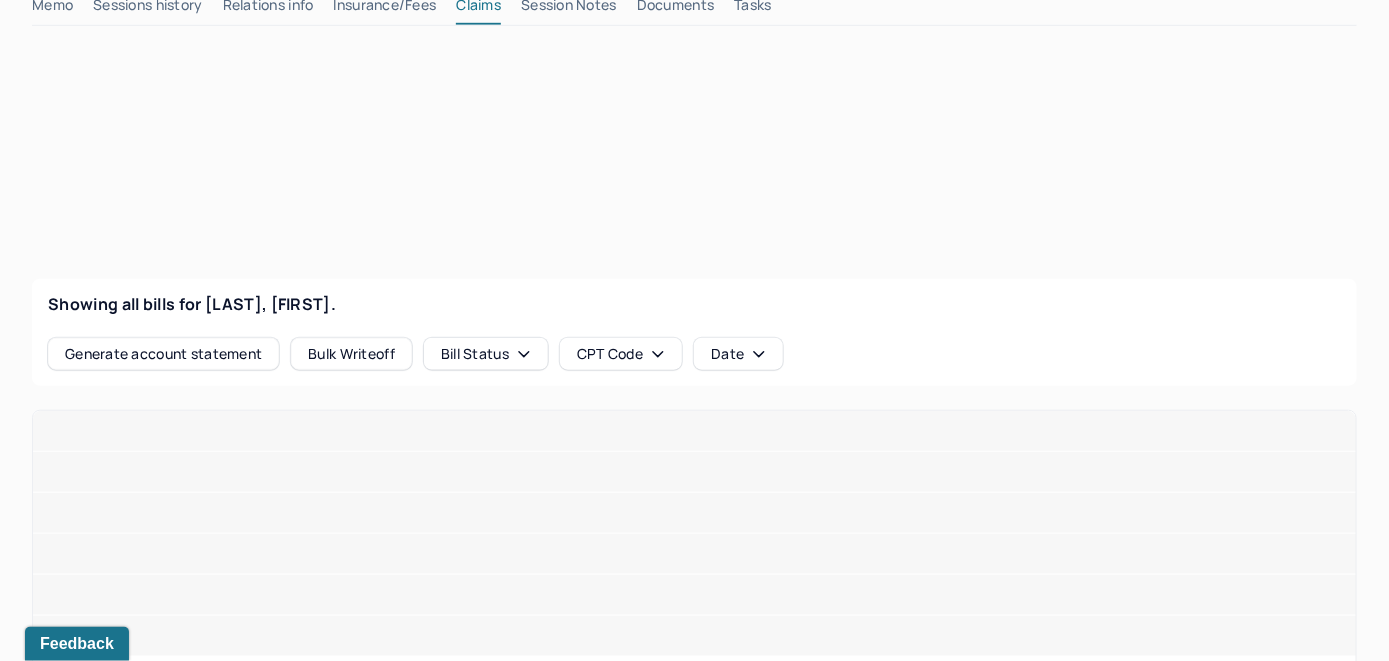 scroll, scrollTop: 600, scrollLeft: 0, axis: vertical 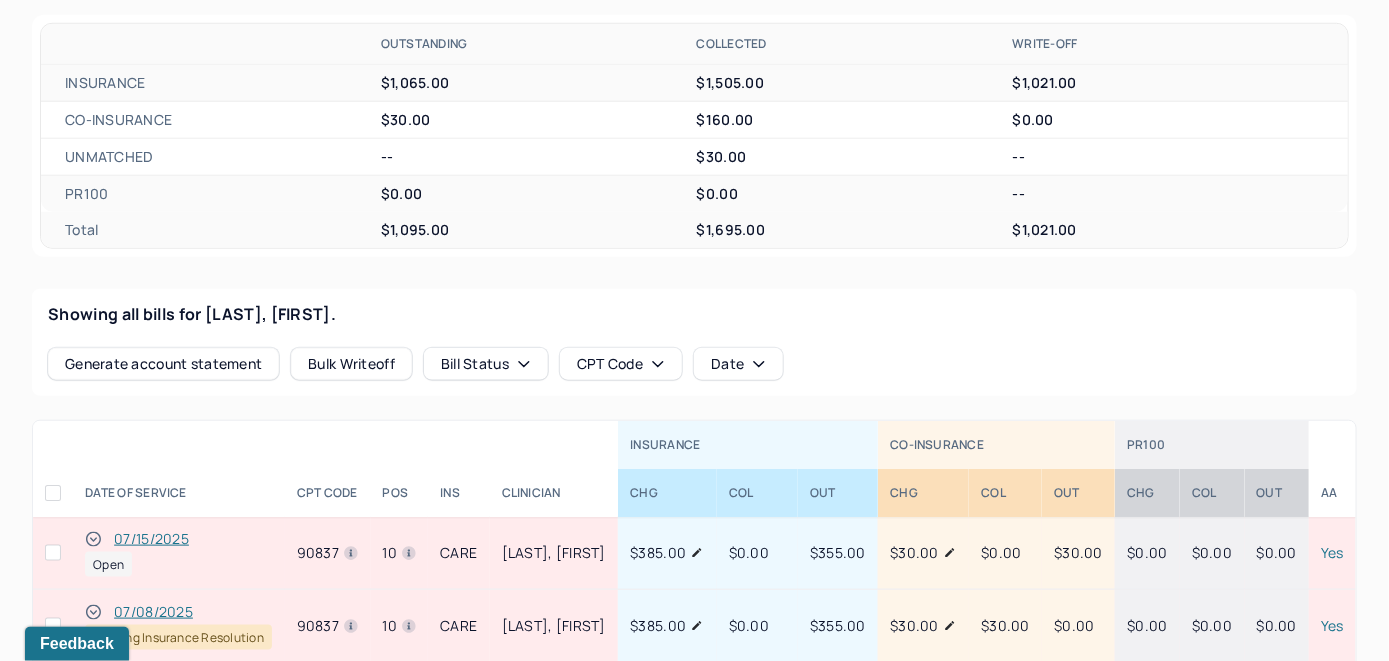 click on "07/15/2025" at bounding box center [151, 539] 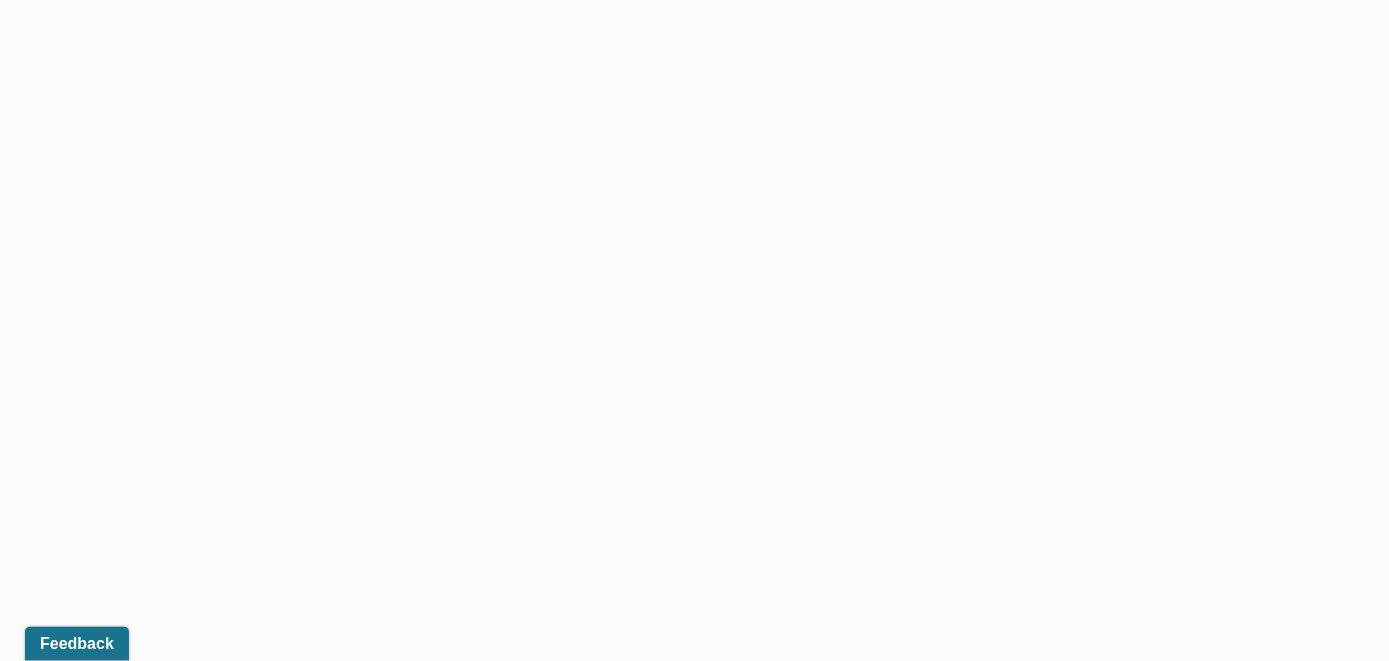 scroll, scrollTop: 528, scrollLeft: 0, axis: vertical 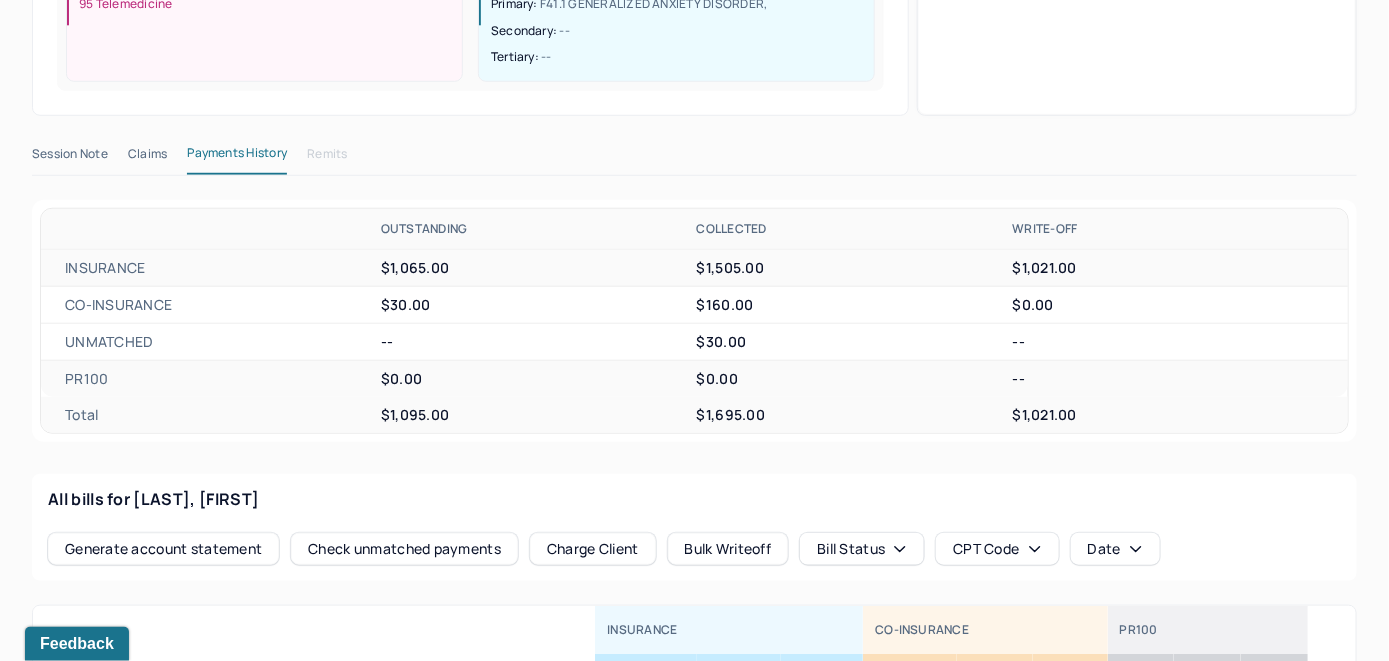 click on "Check unmatched payments" at bounding box center [404, 549] 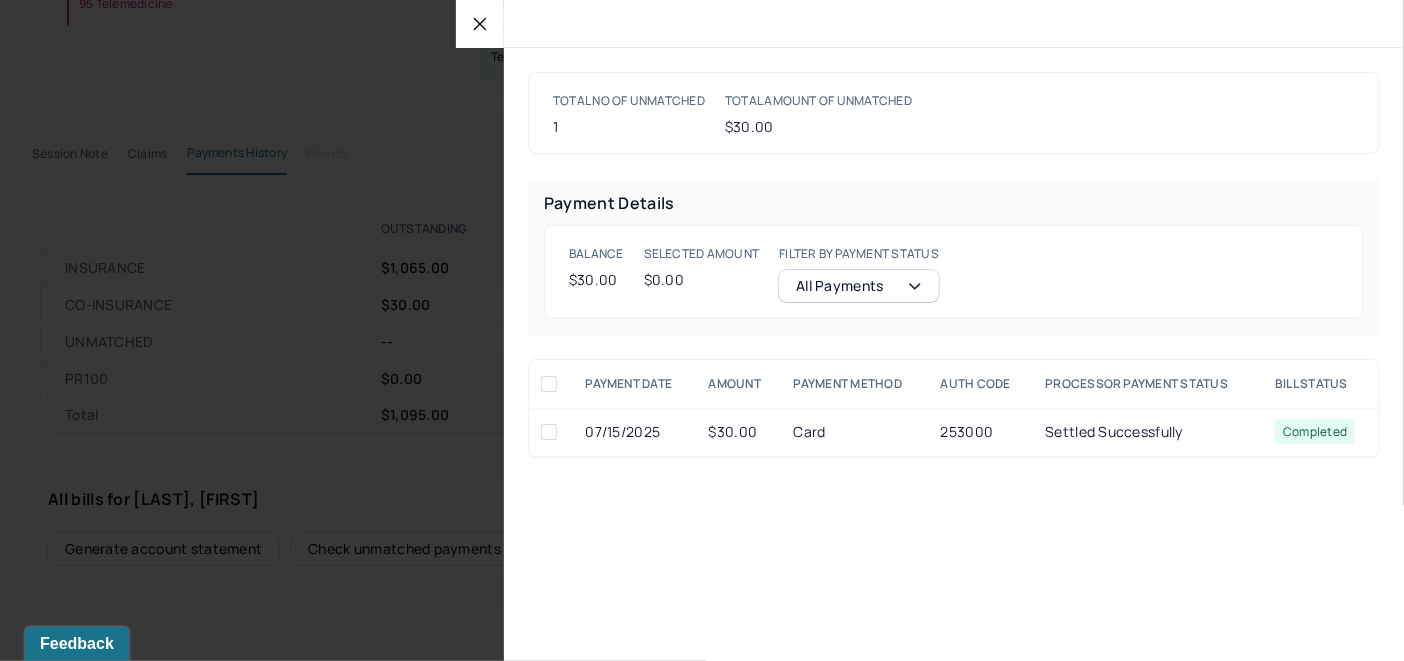 click at bounding box center [549, 432] 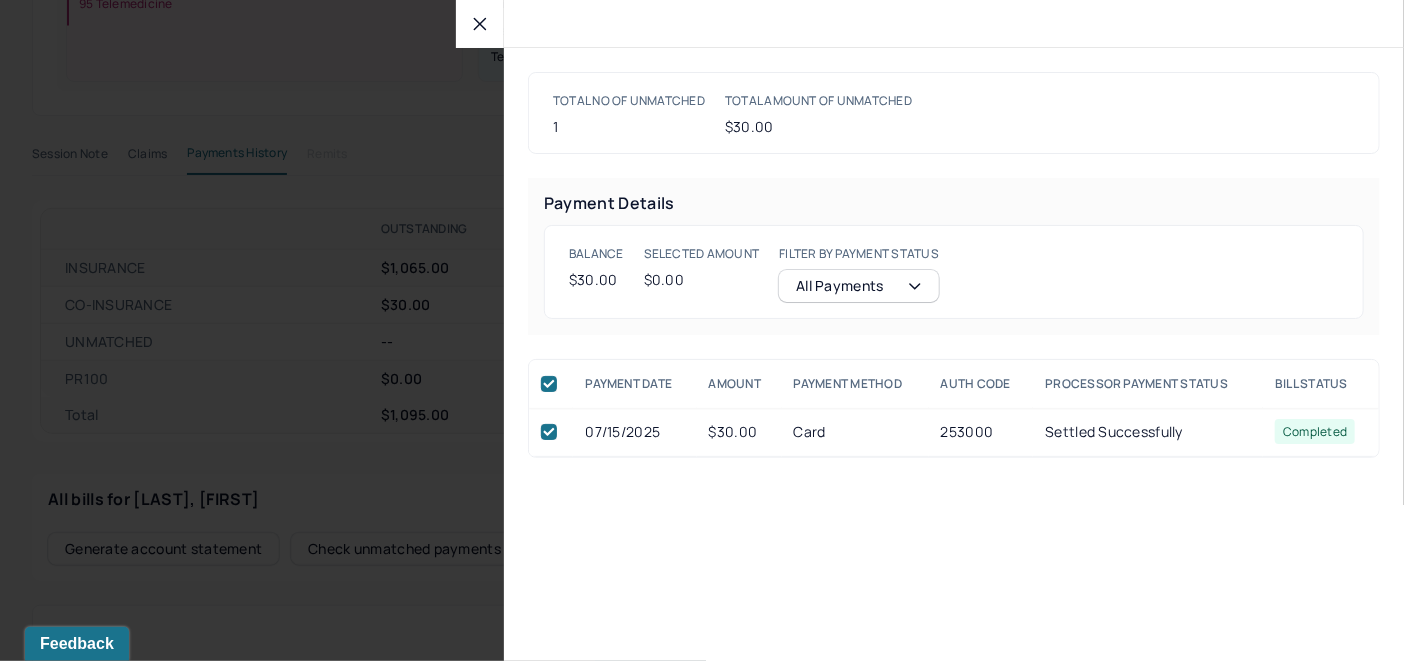 checkbox on "true" 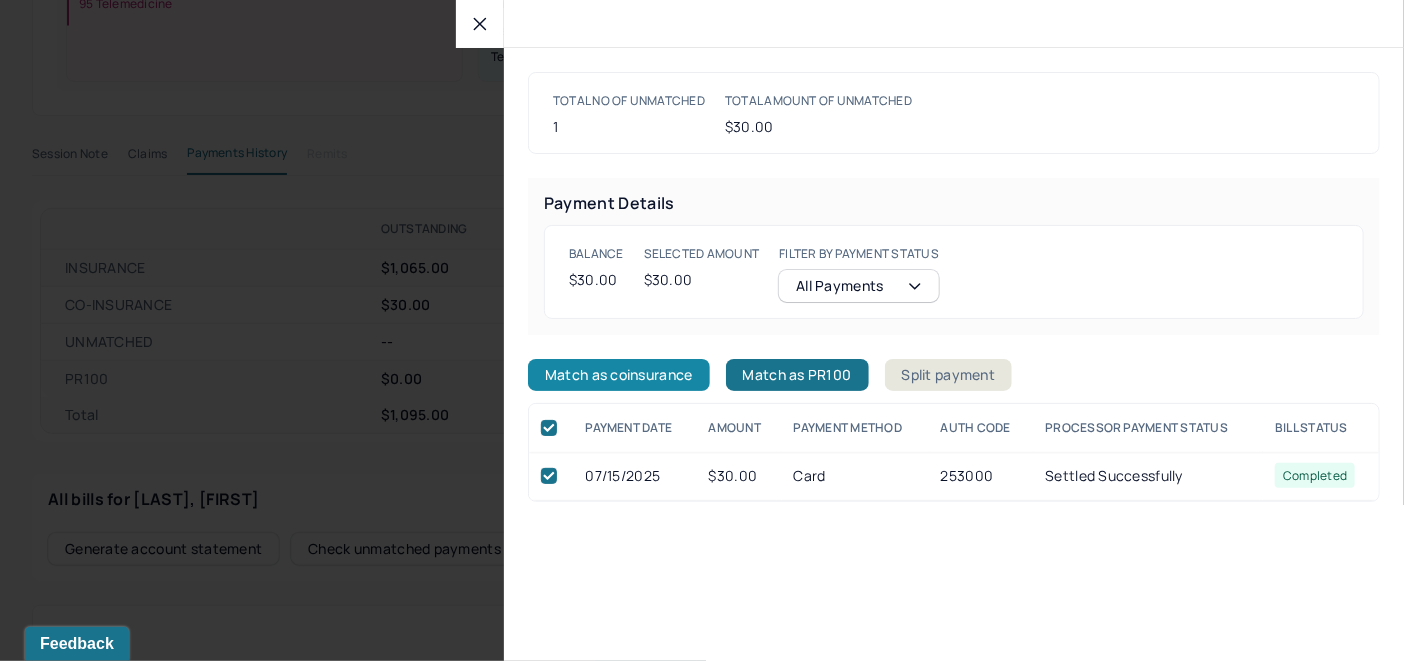 click on "Match as coinsurance" at bounding box center [619, 375] 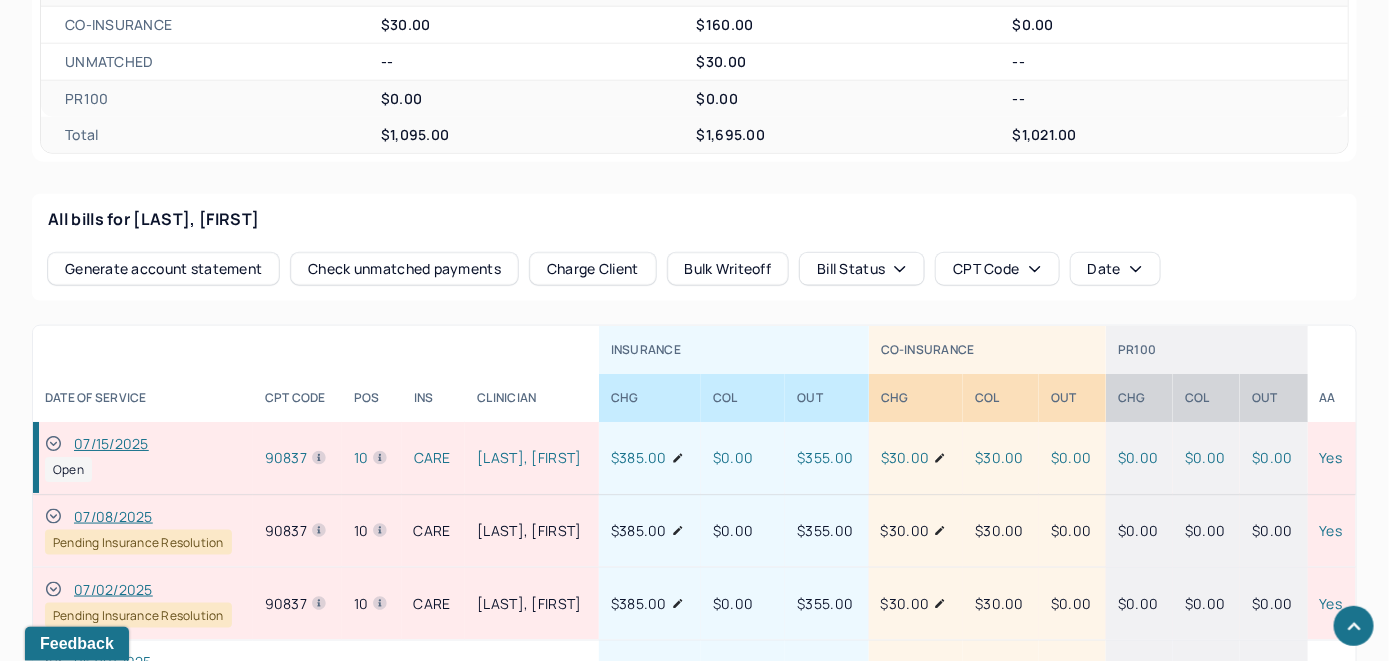 scroll, scrollTop: 828, scrollLeft: 0, axis: vertical 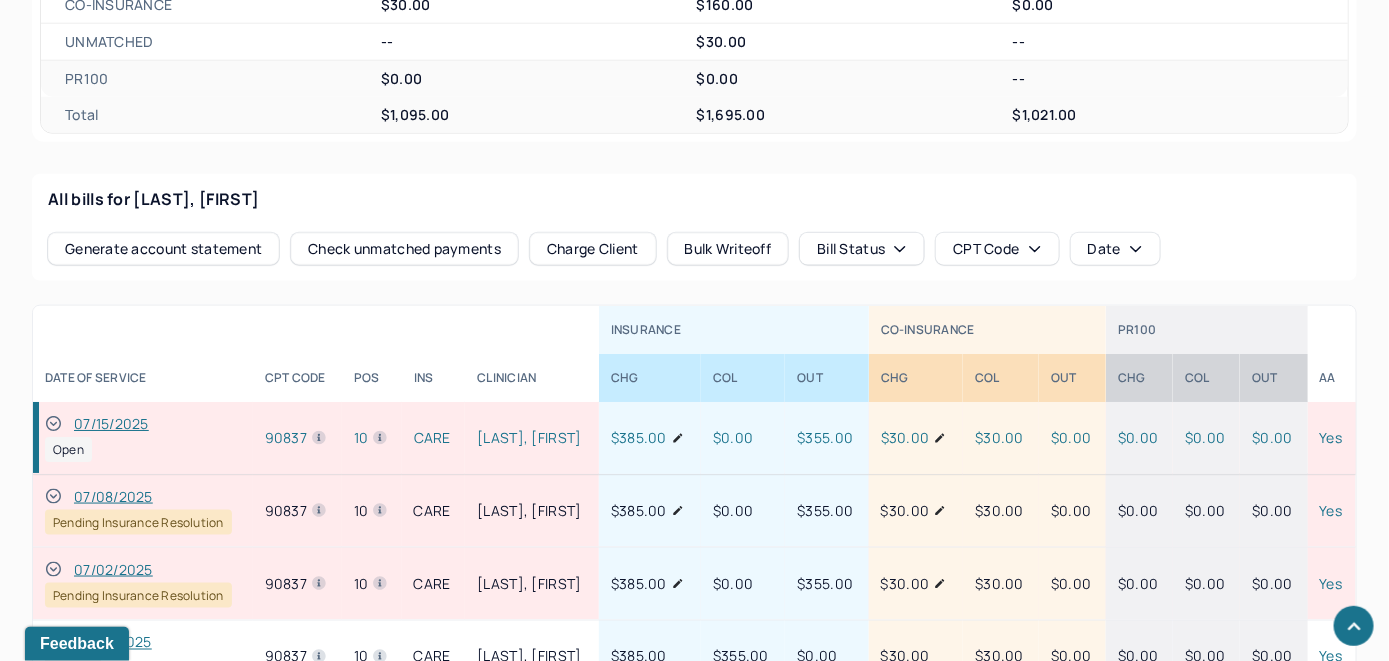 click 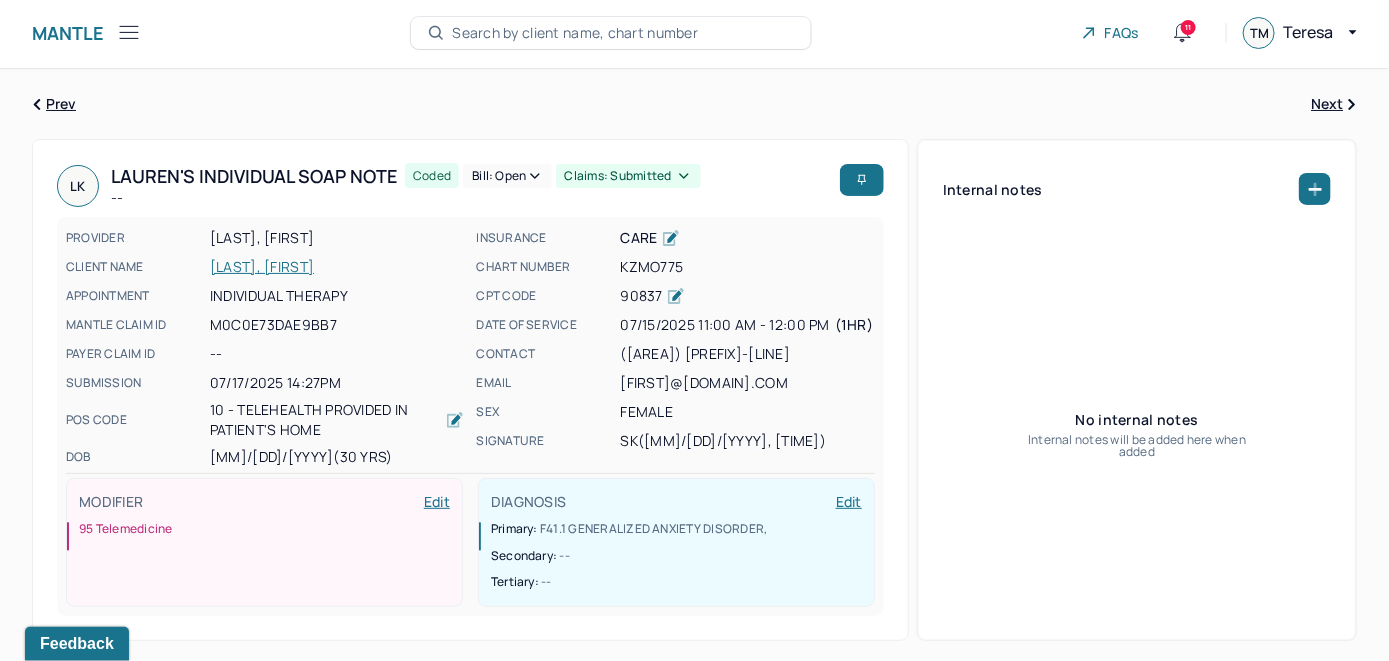scroll, scrollTop: 0, scrollLeft: 0, axis: both 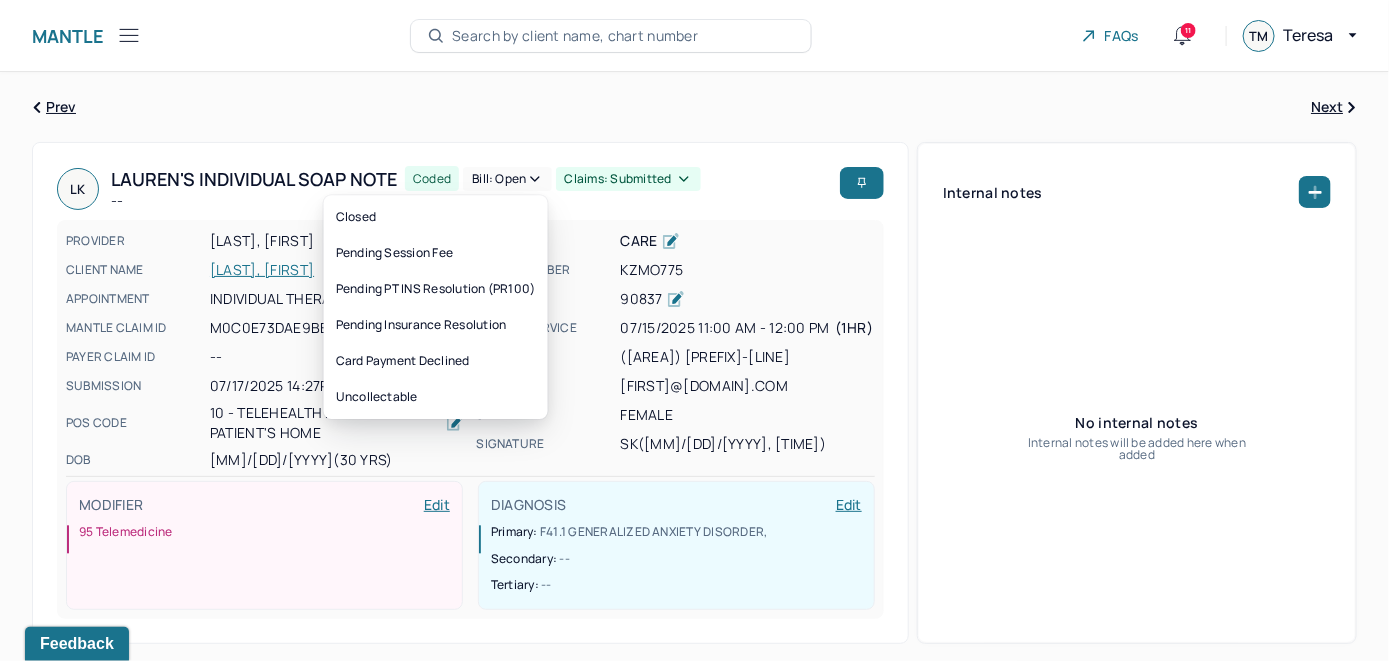 click on "Bill: Open" at bounding box center [507, 179] 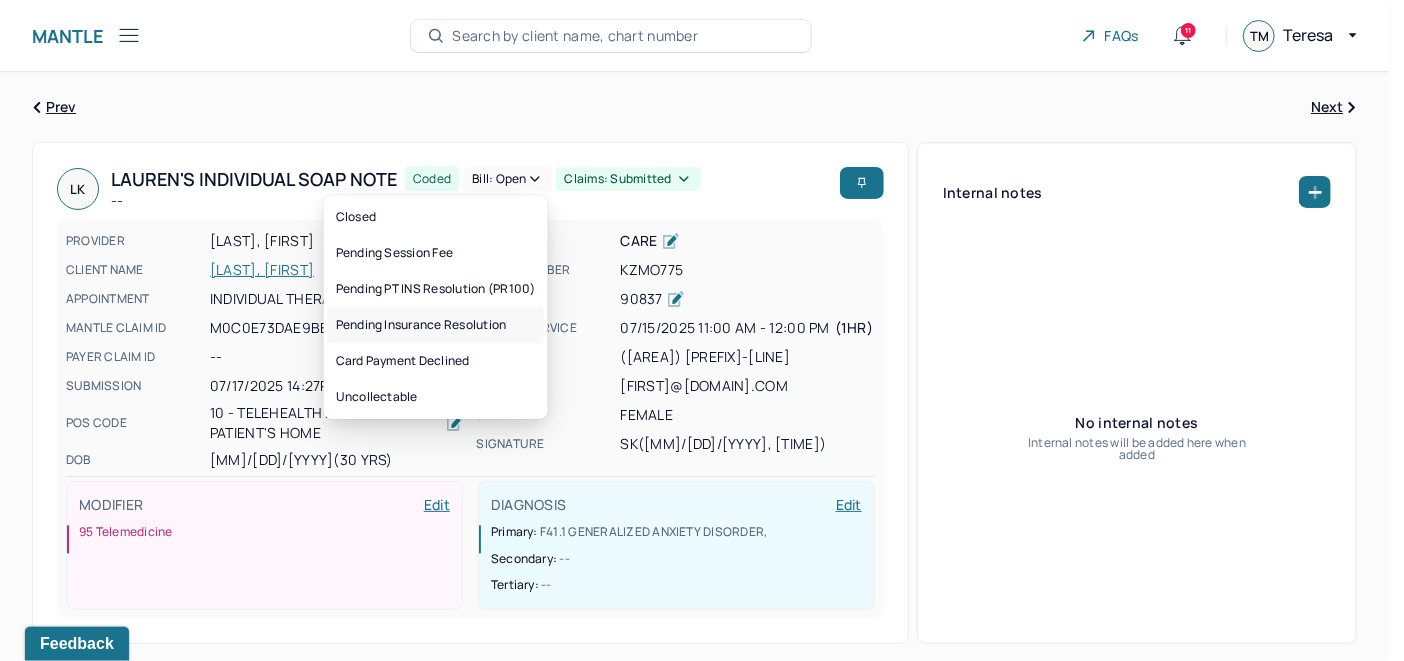 click on "Pending Insurance Resolution" at bounding box center [436, 325] 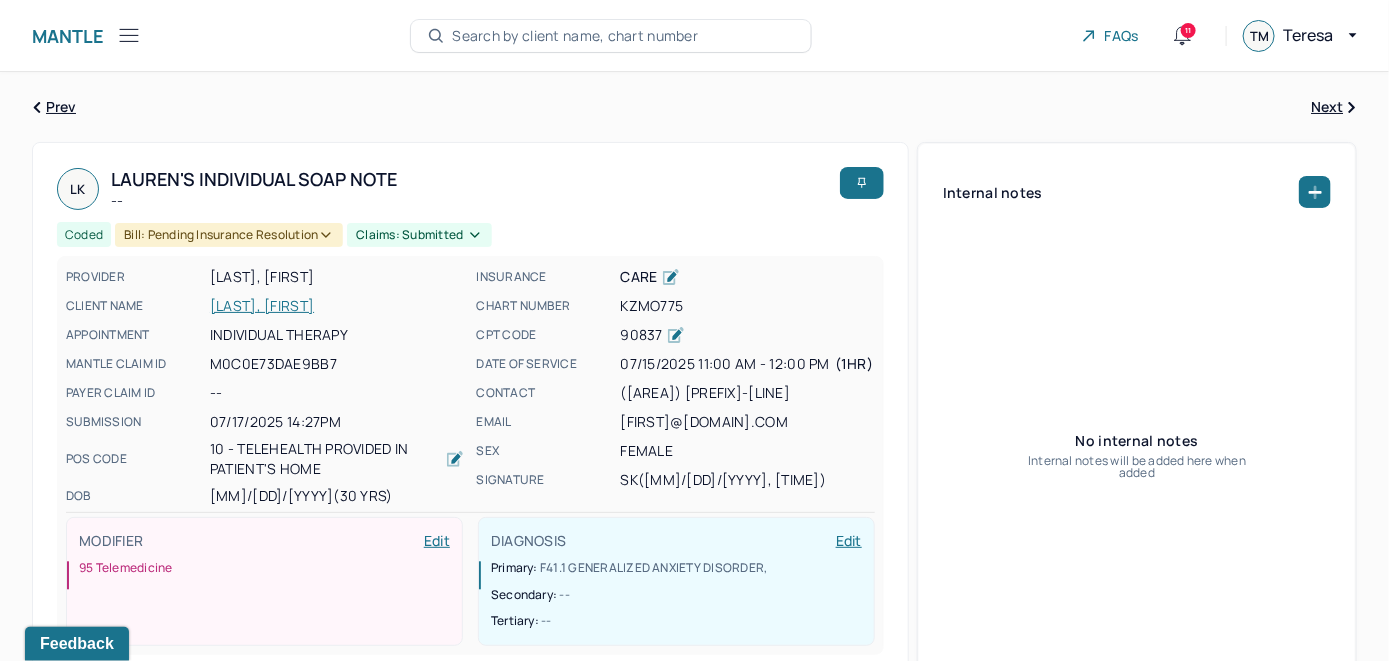 click on "Search by client name, chart number" at bounding box center [611, 36] 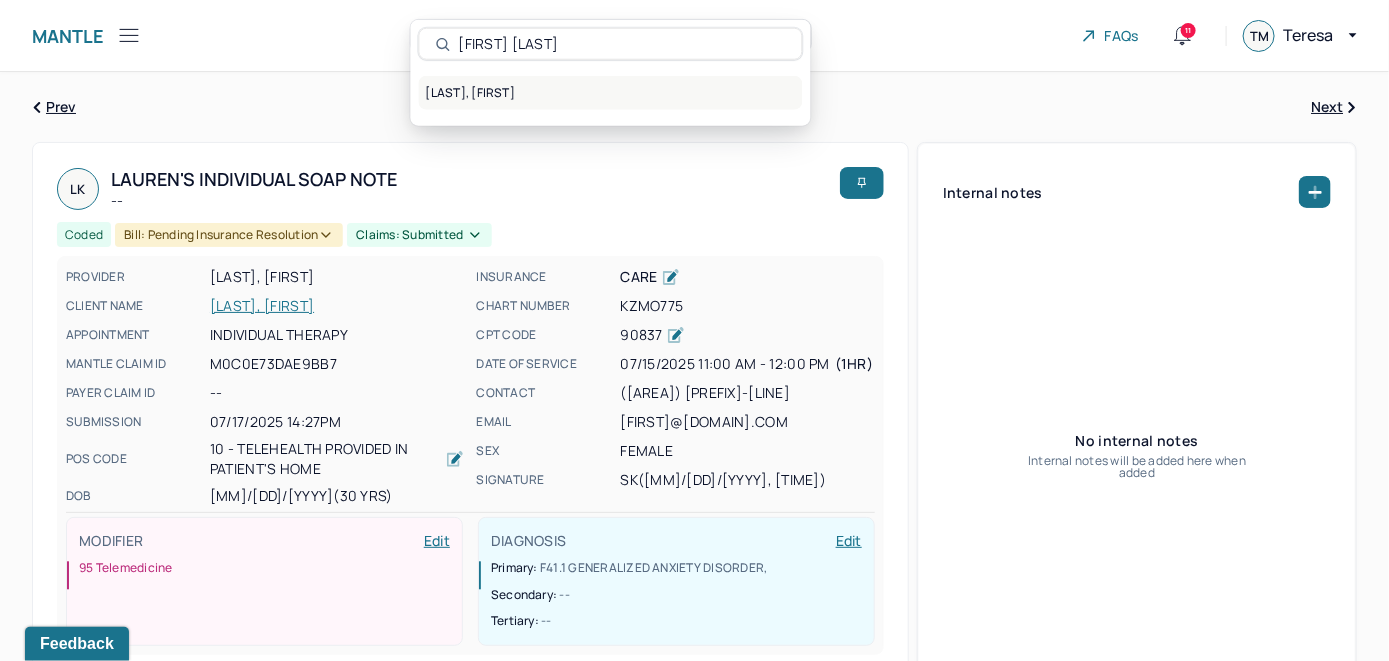 type on "[FIRST] [LAST]" 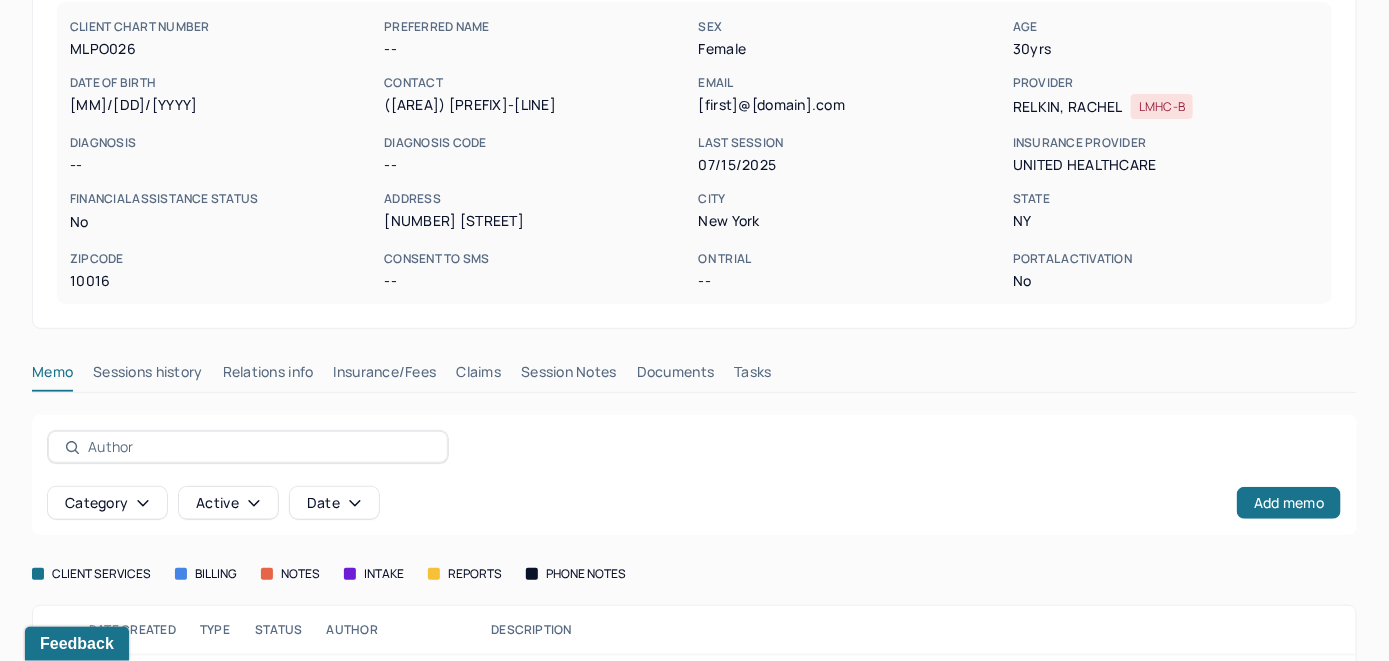 scroll, scrollTop: 324, scrollLeft: 0, axis: vertical 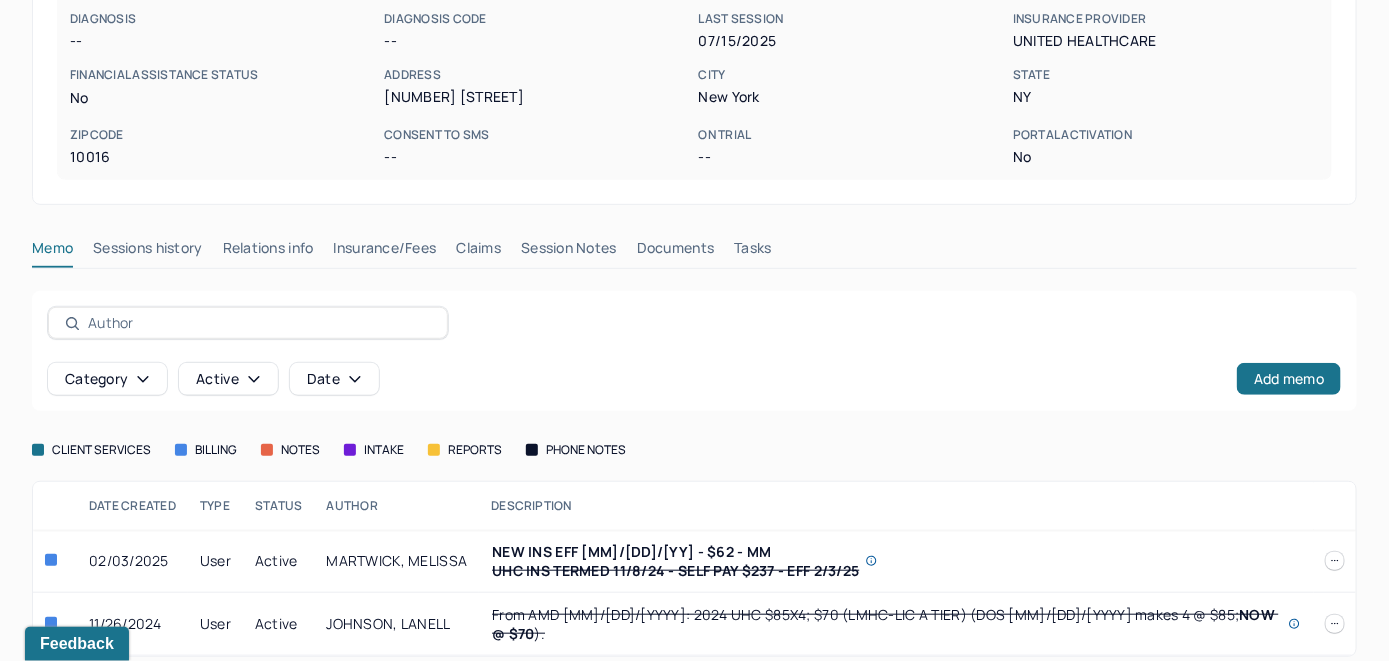 click on "Insurance/Fees" at bounding box center [385, 252] 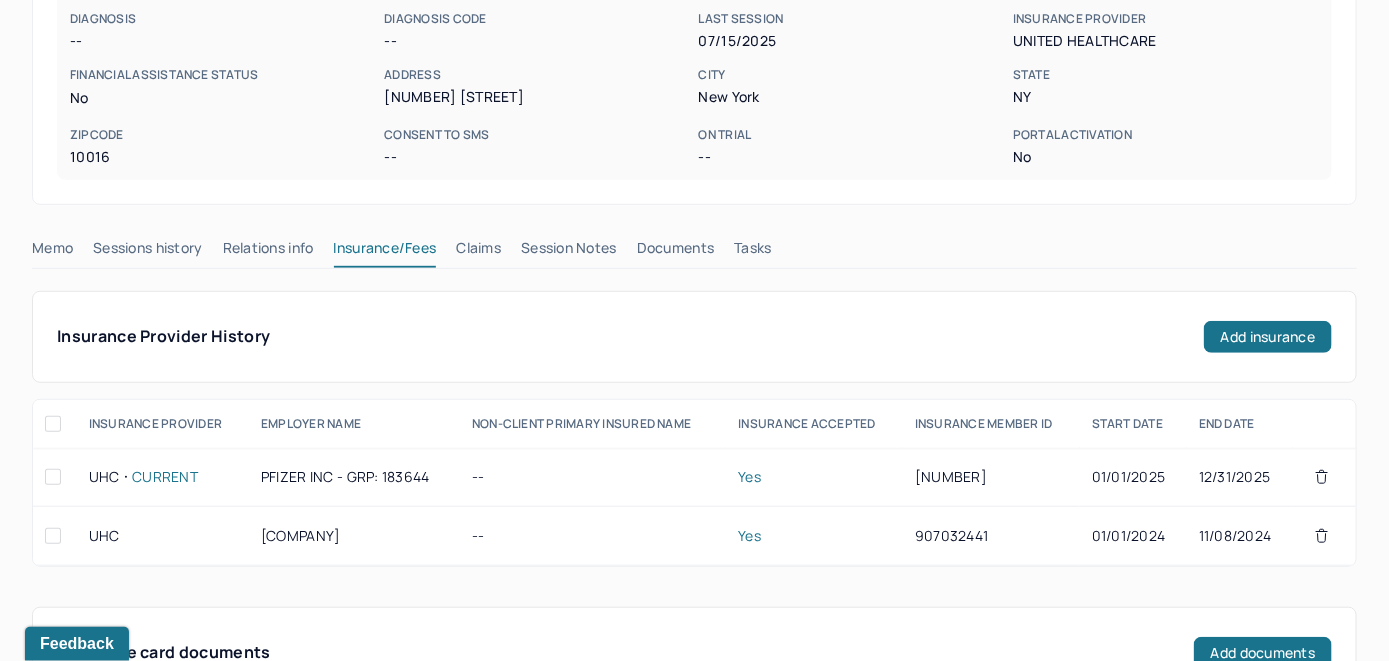 click on "Claims" at bounding box center (478, 252) 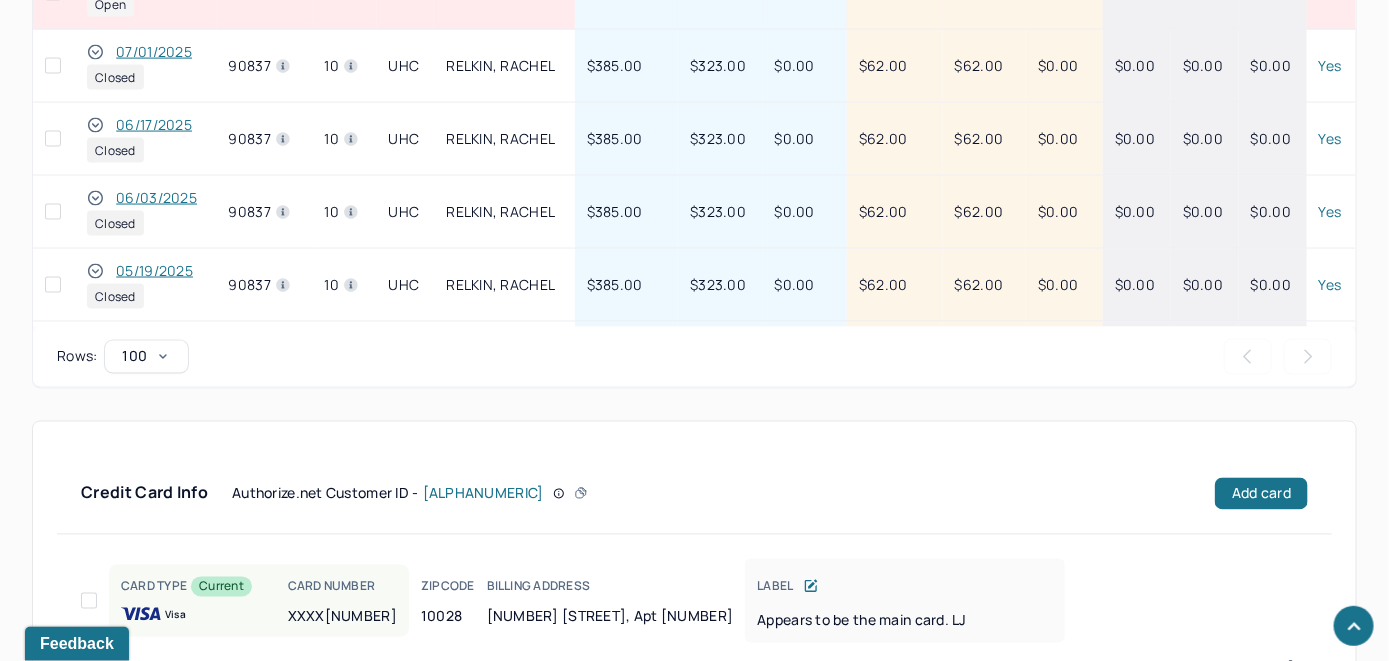 scroll, scrollTop: 1060, scrollLeft: 0, axis: vertical 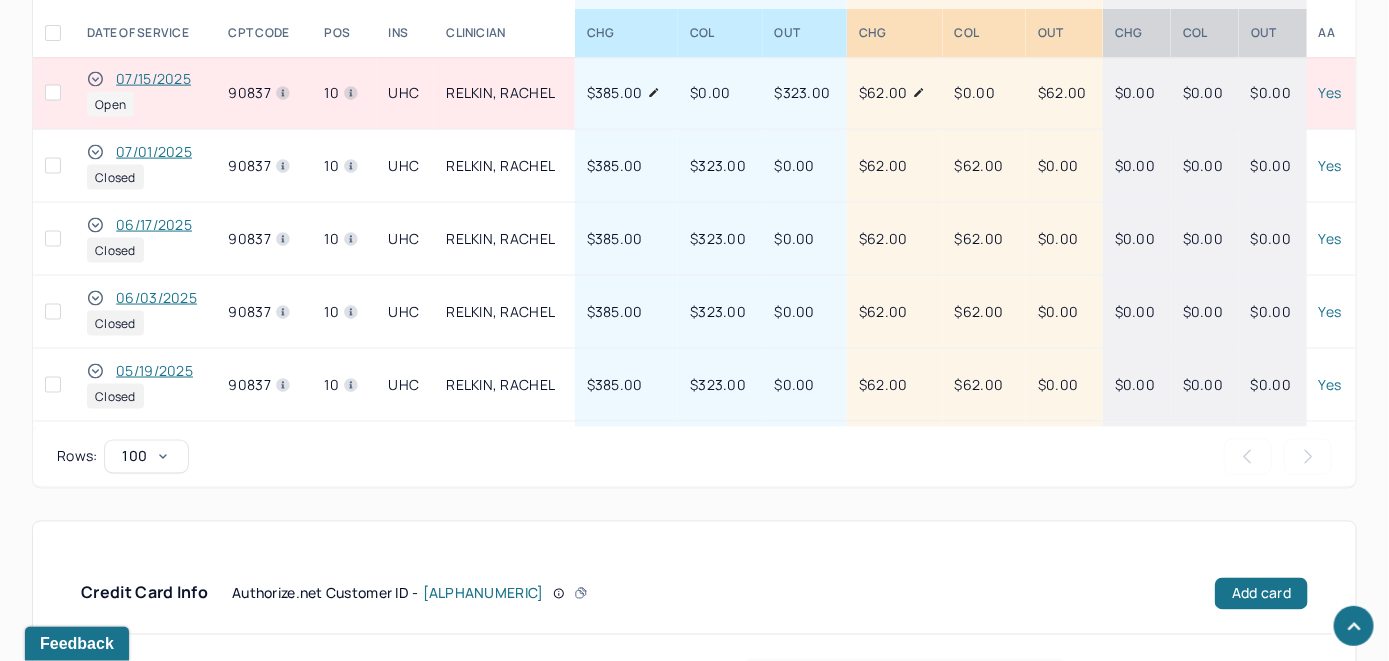 click on "07/15/2025" at bounding box center [153, 79] 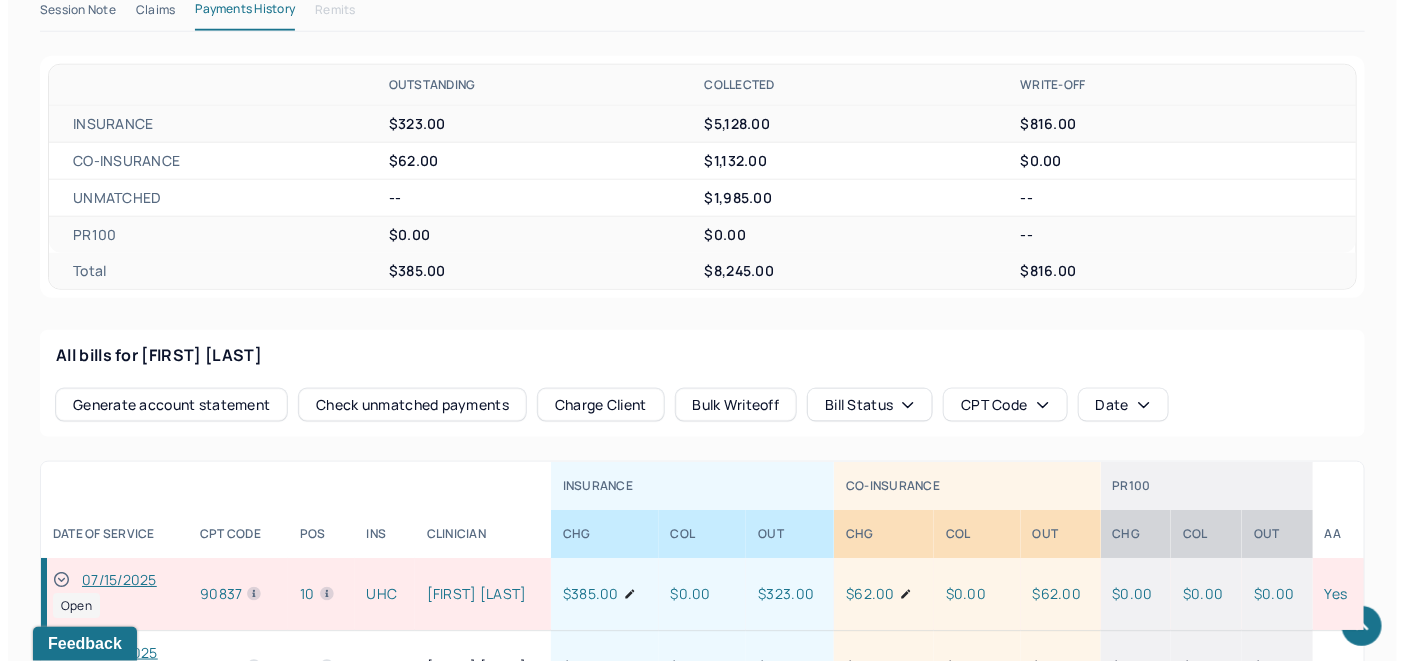 scroll, scrollTop: 624, scrollLeft: 0, axis: vertical 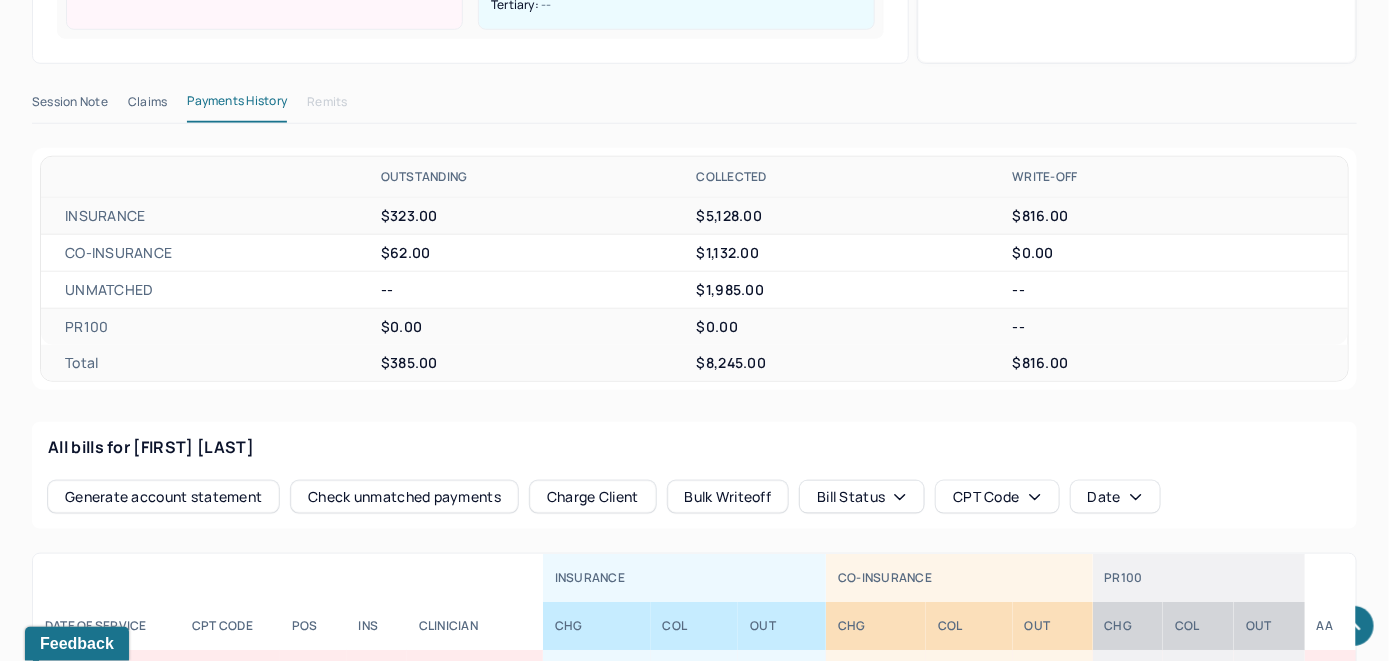 click on "Check unmatched payments" at bounding box center (404, 497) 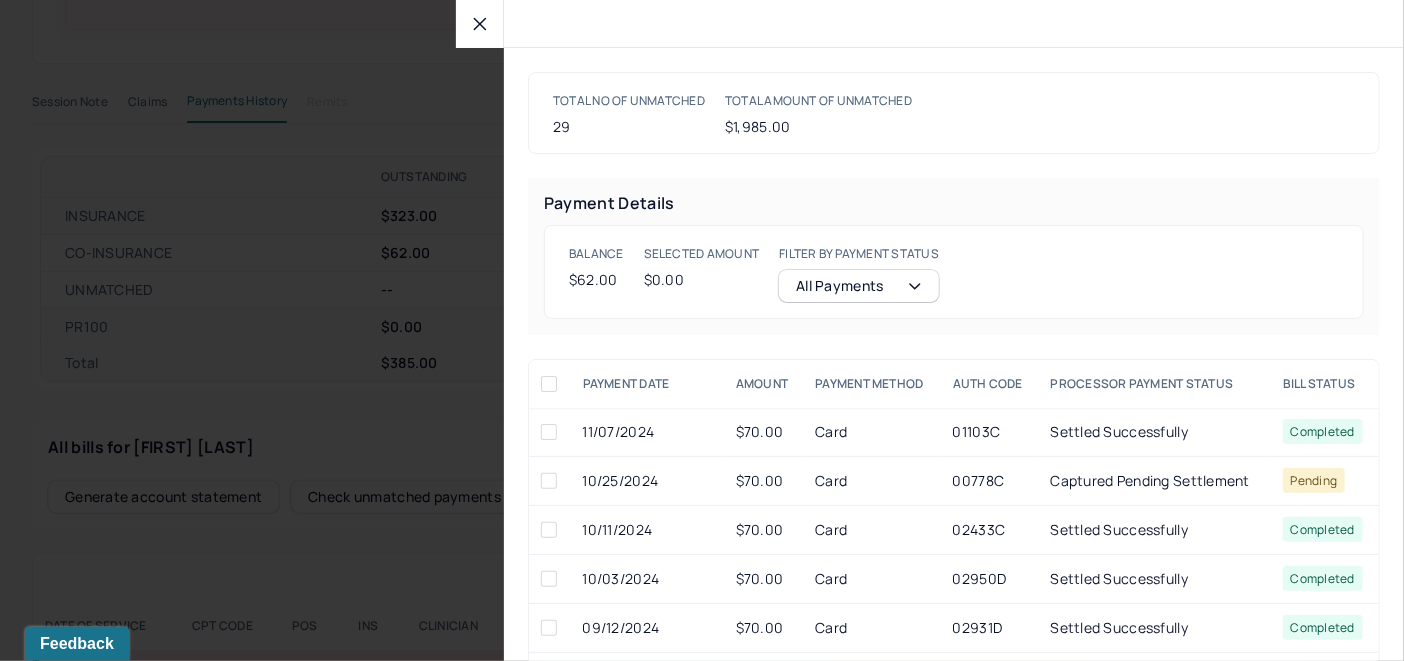 click 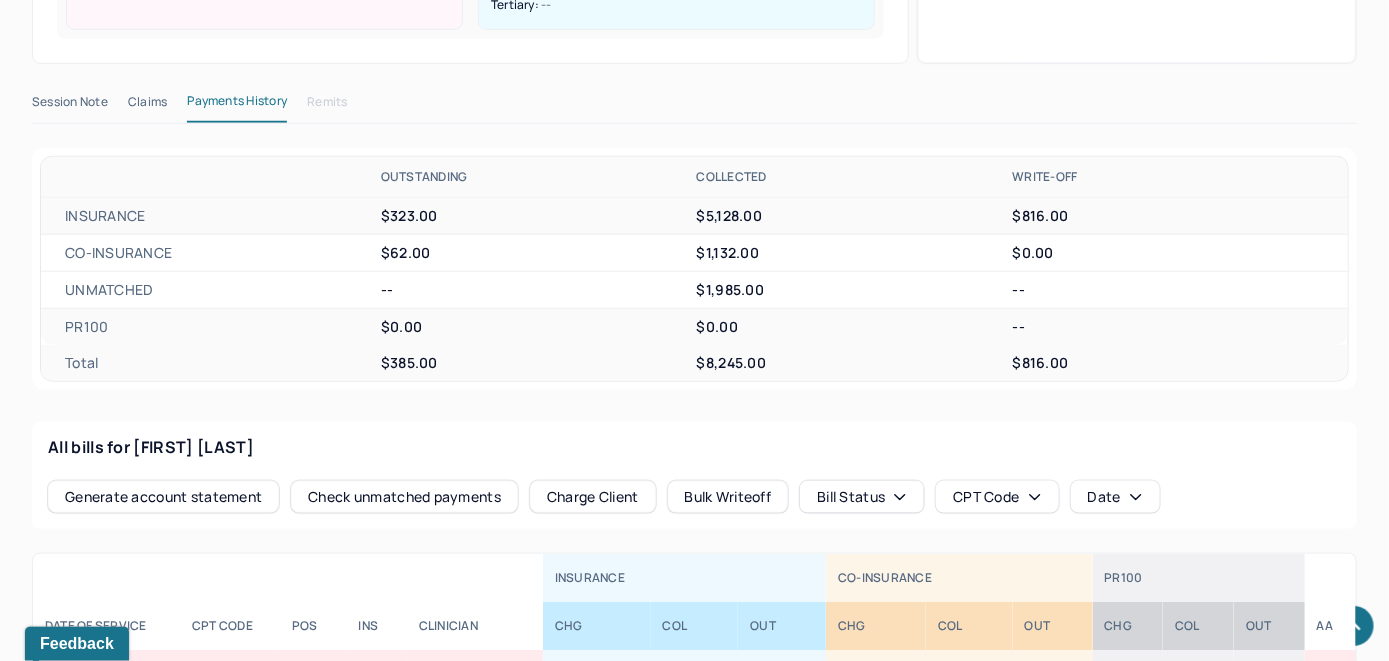 click on "Charge Client" at bounding box center [593, 497] 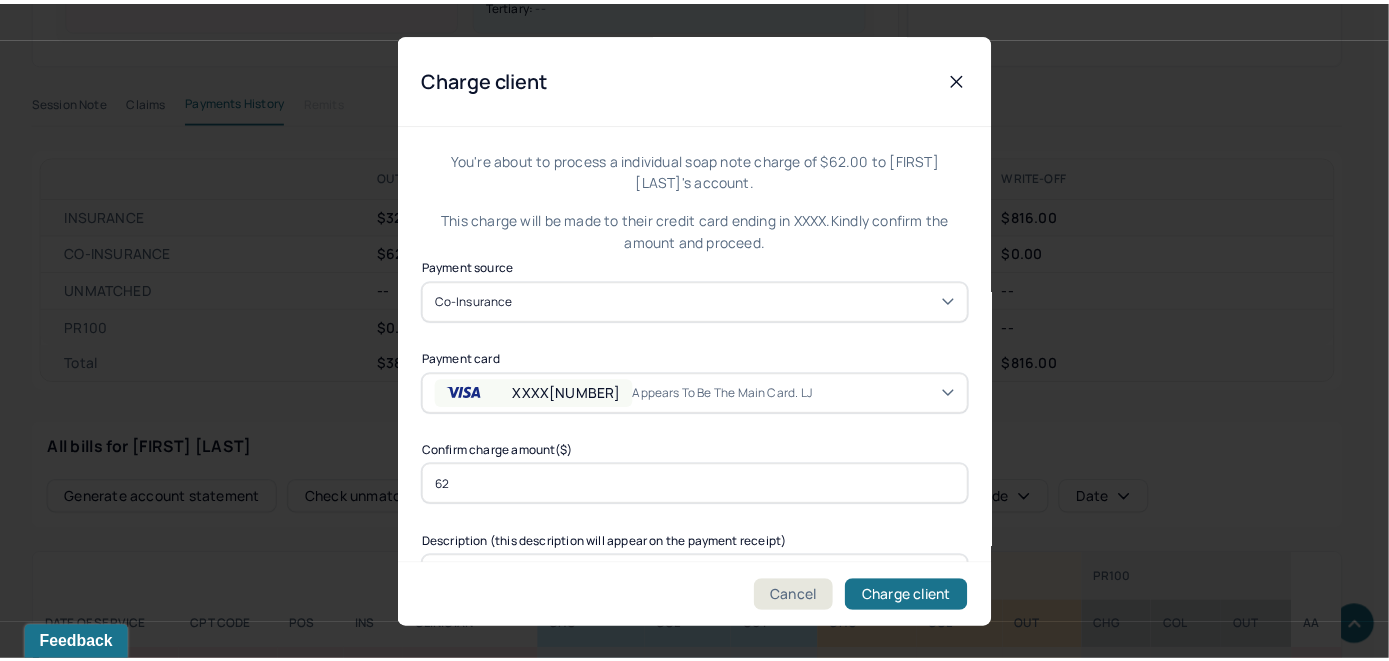 scroll, scrollTop: 121, scrollLeft: 0, axis: vertical 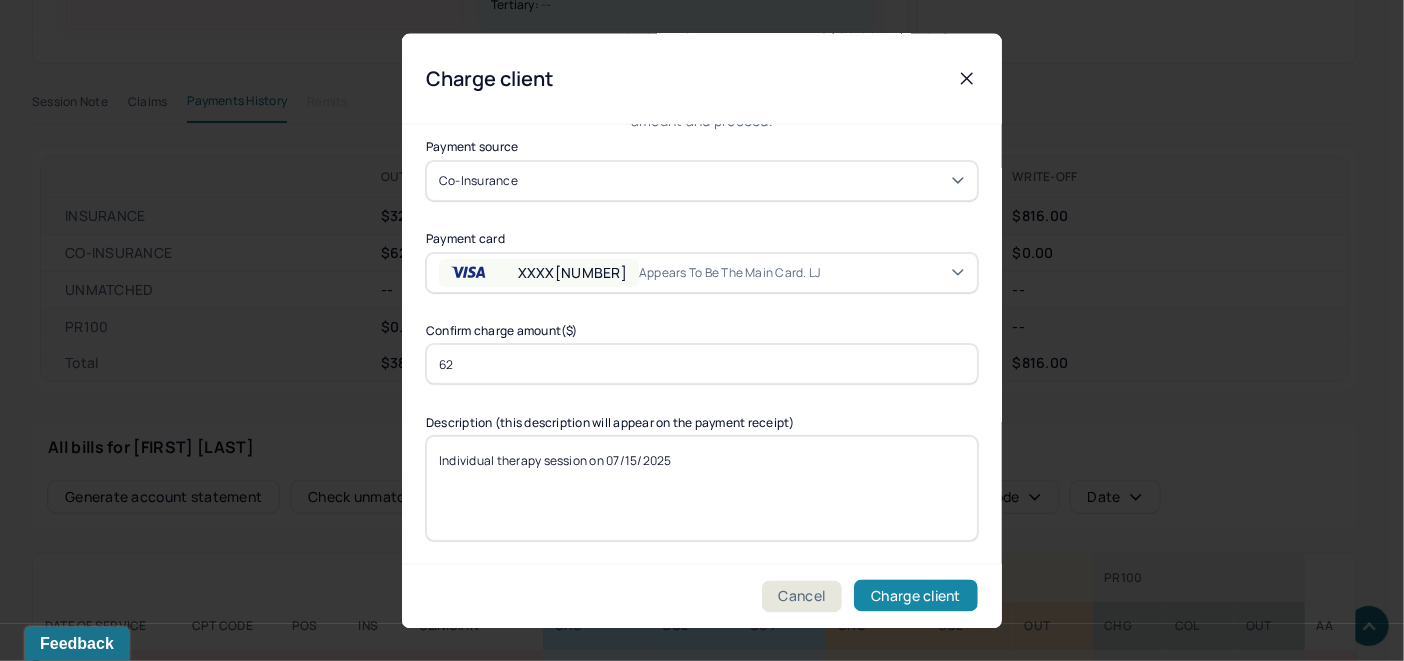 click on "Charge client" at bounding box center (916, 596) 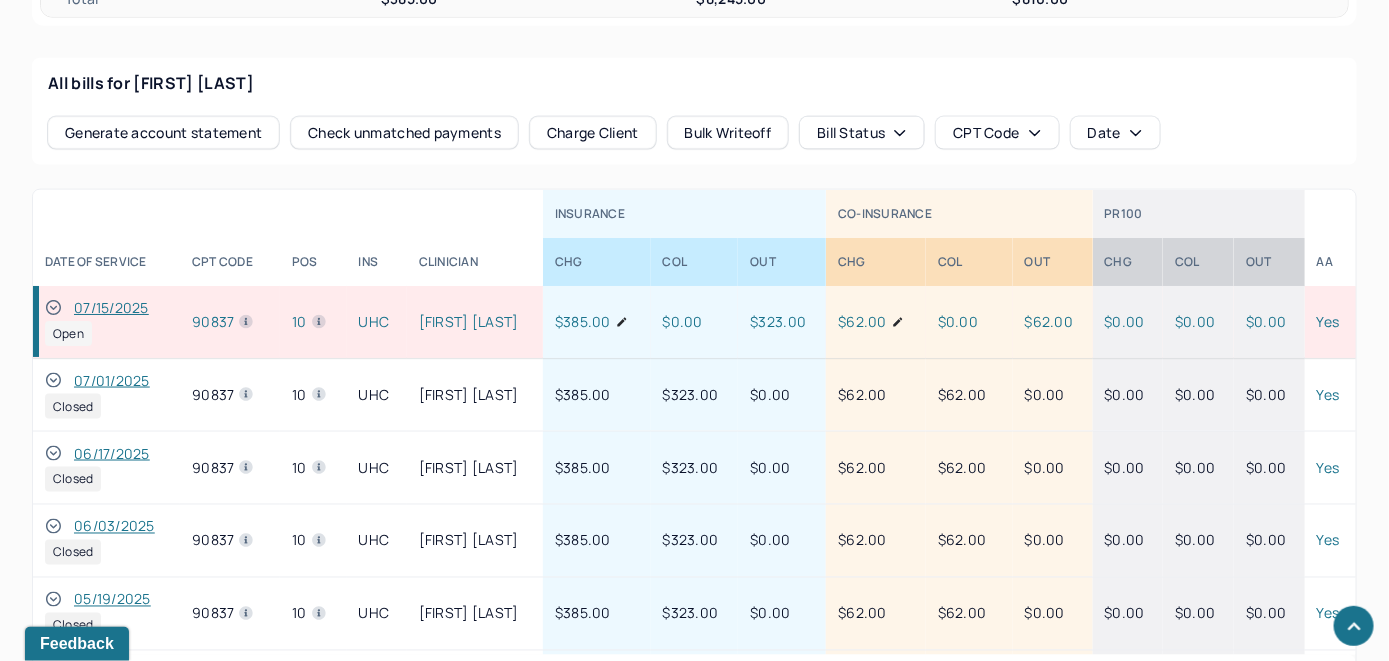 scroll, scrollTop: 1024, scrollLeft: 0, axis: vertical 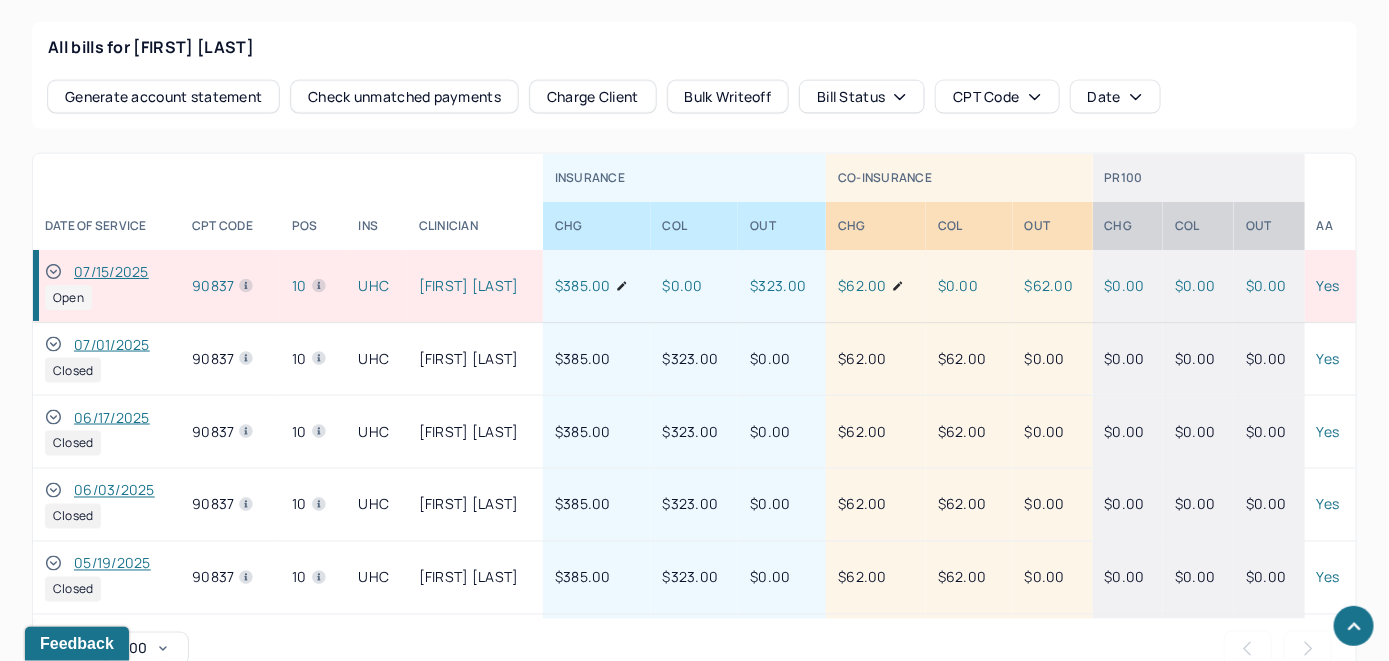 click at bounding box center (53, 272) 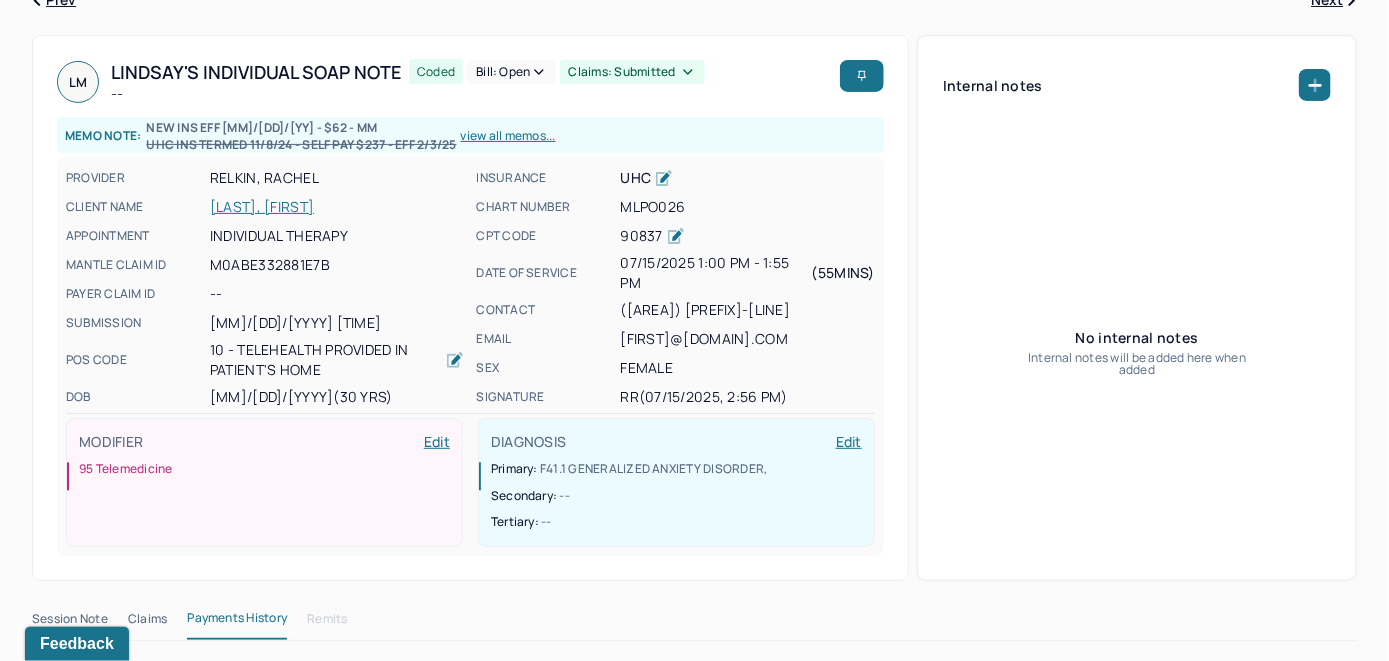 scroll, scrollTop: 24, scrollLeft: 0, axis: vertical 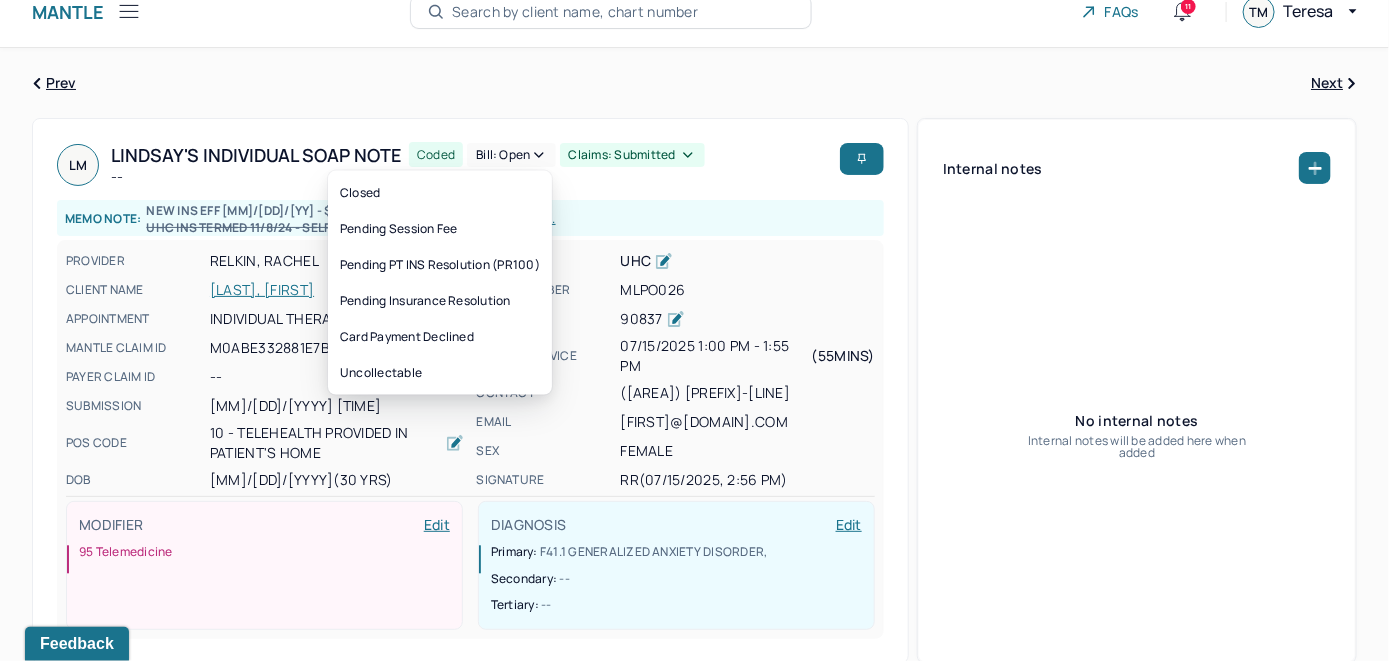 click on "Bill: Open" at bounding box center [511, 155] 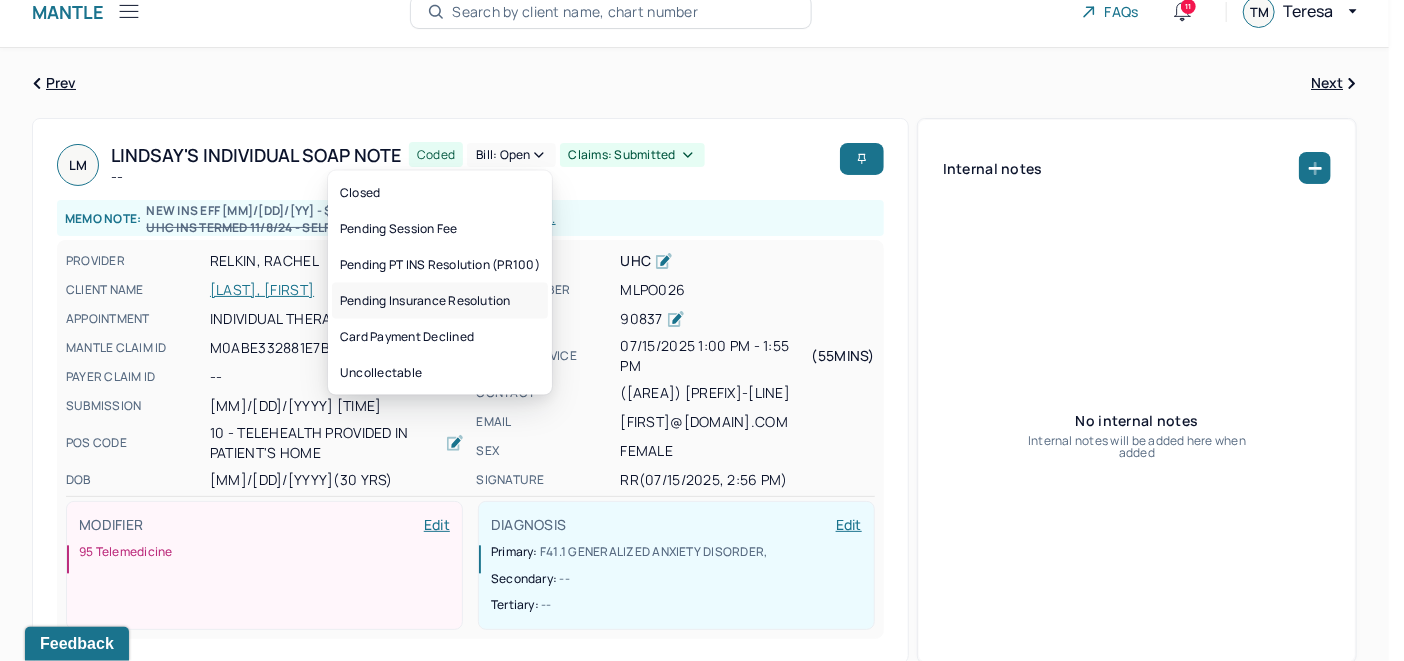 click on "Pending Insurance Resolution" at bounding box center [440, 301] 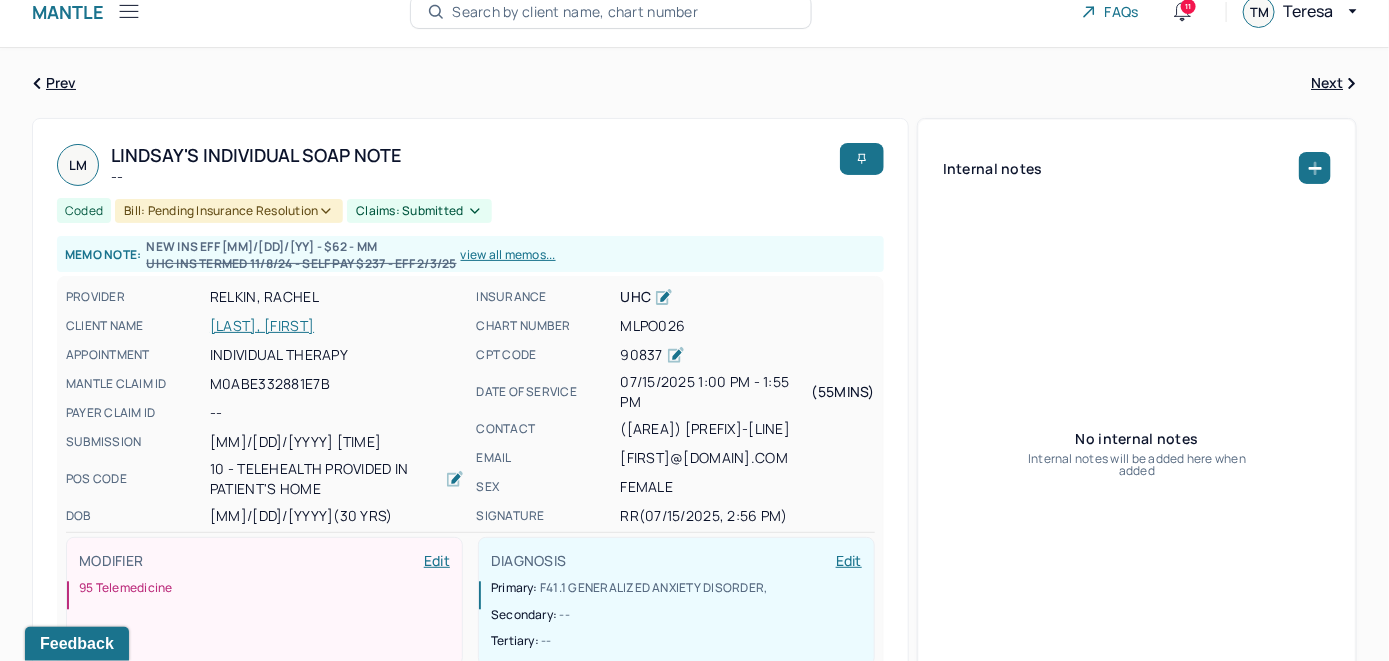 click on "Search by client name, chart number" at bounding box center [611, 12] 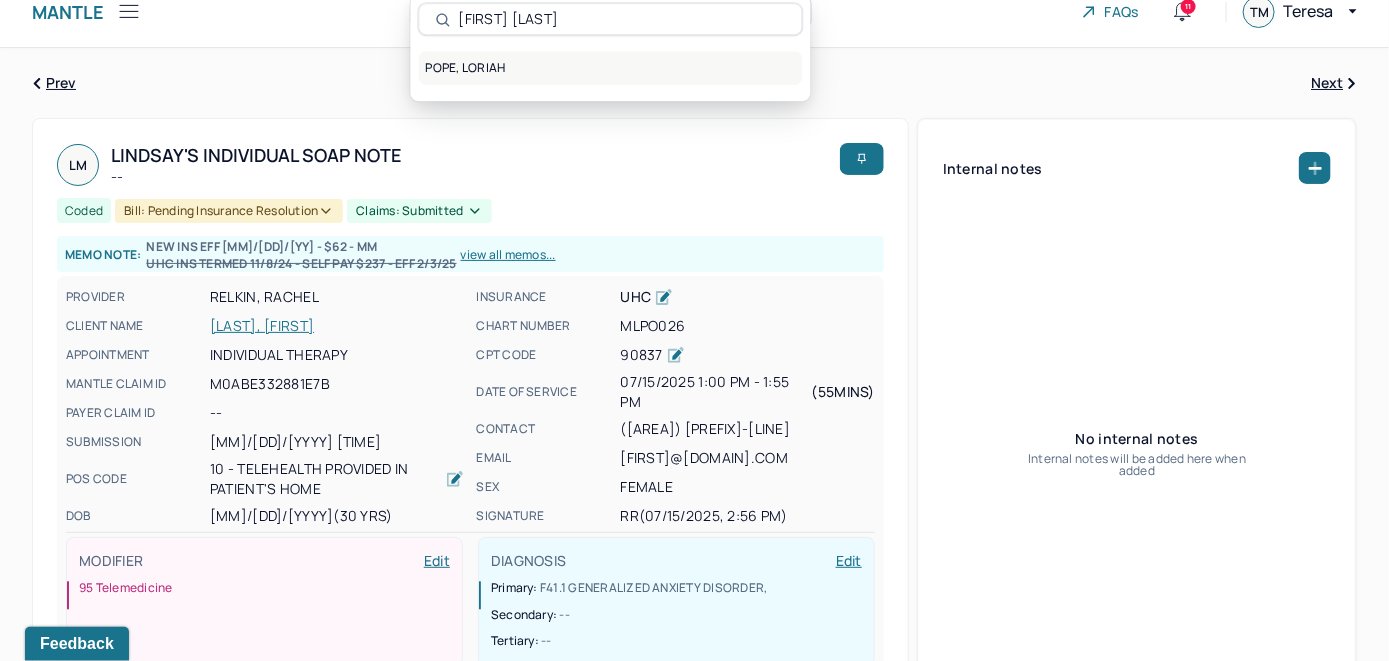type on "[FIRST] [LAST]" 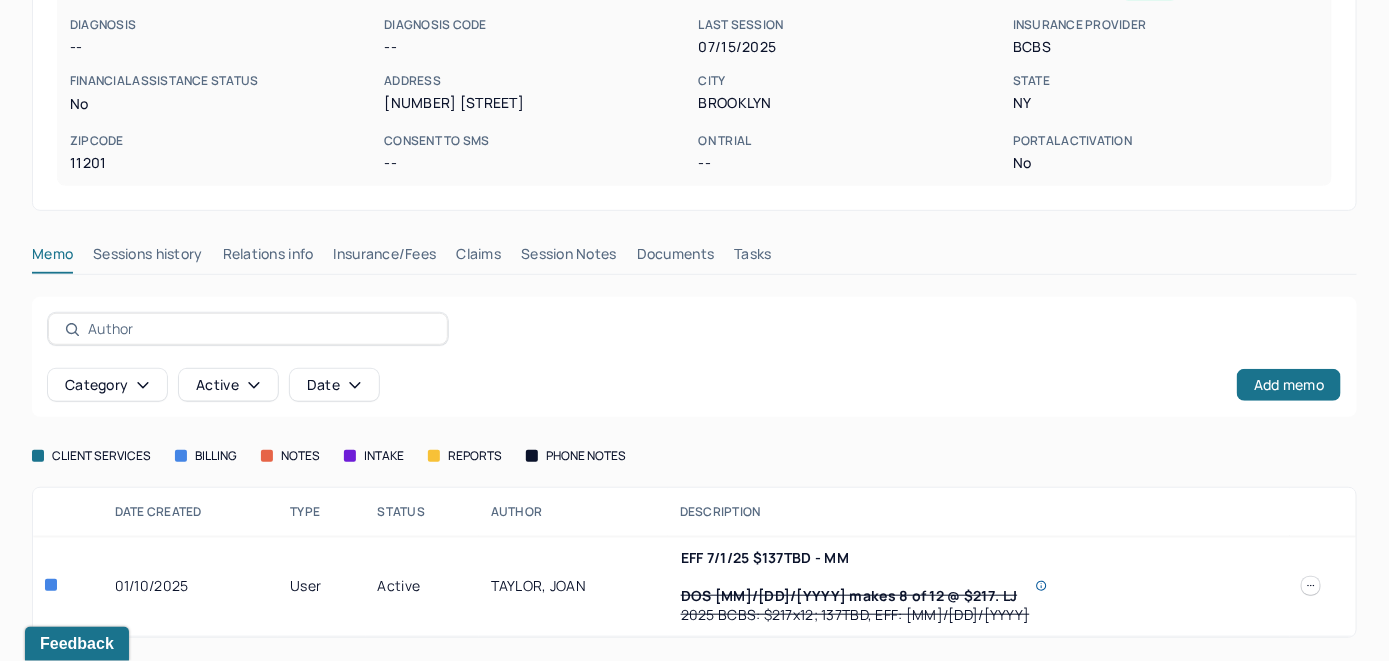 click on "Insurance/Fees" at bounding box center [385, 258] 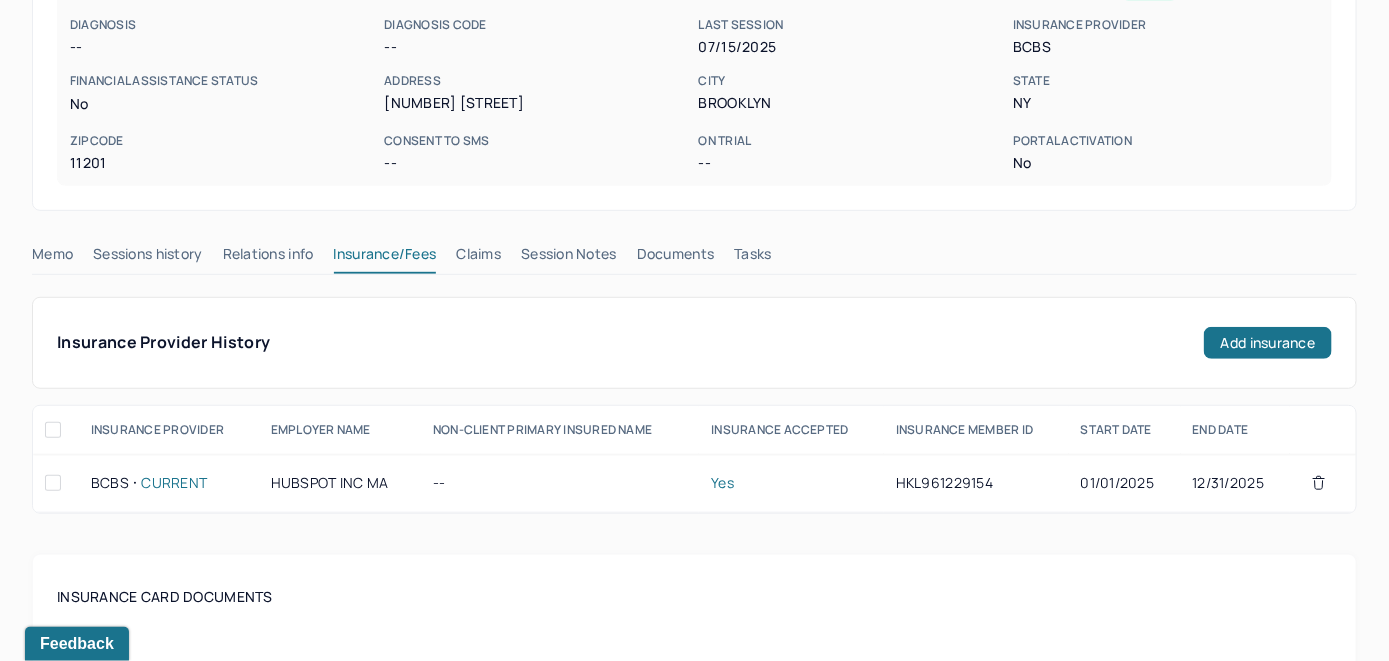 click on "Claims" at bounding box center [478, 258] 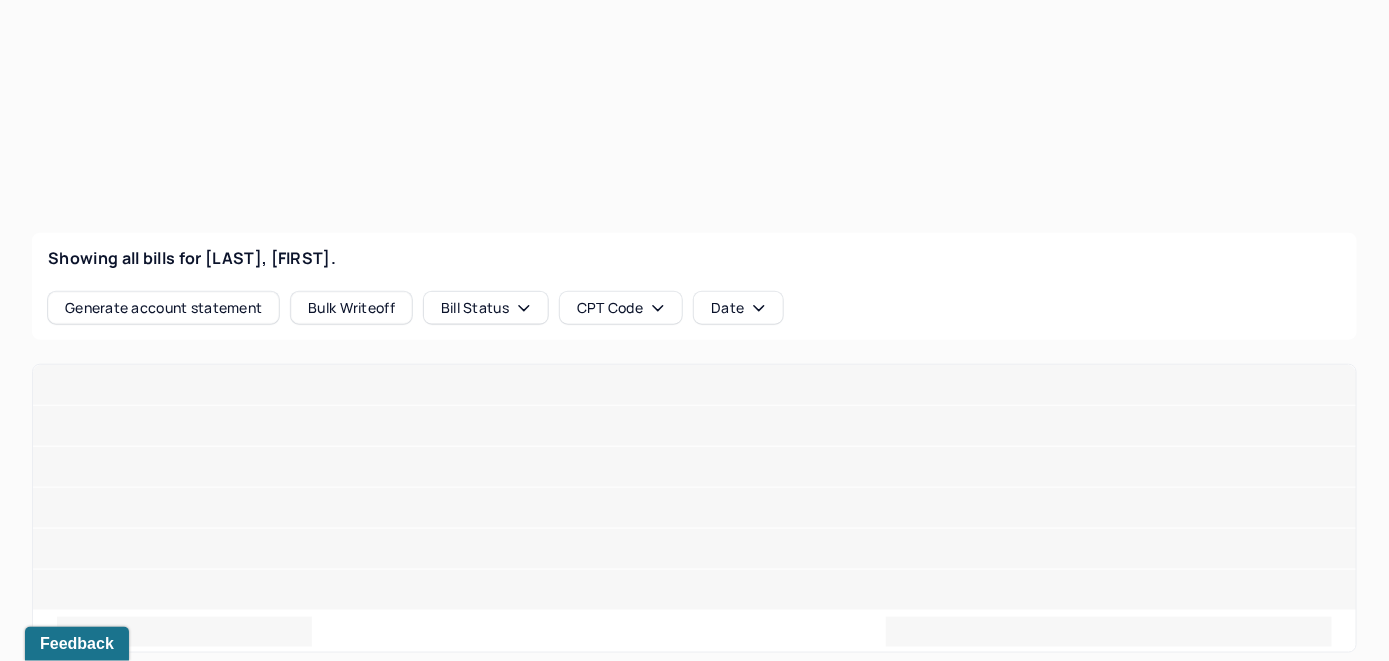 scroll, scrollTop: 618, scrollLeft: 0, axis: vertical 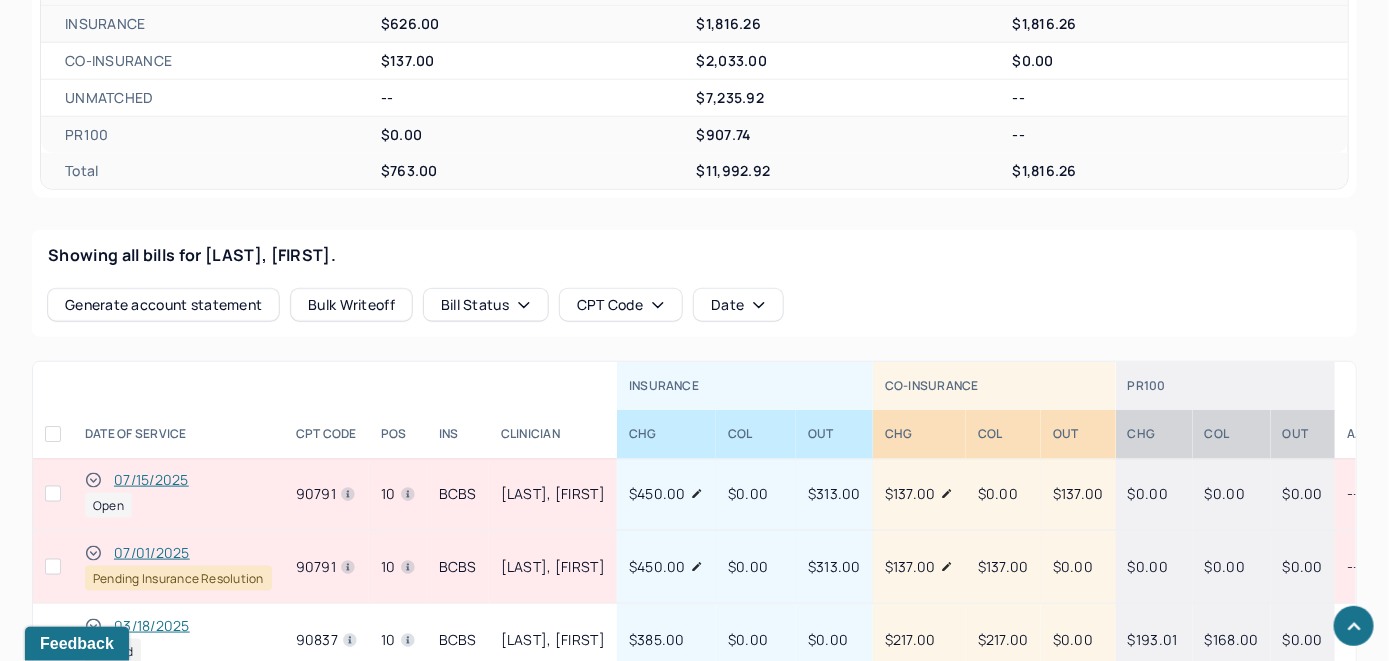click on "07/15/2025" at bounding box center [151, 480] 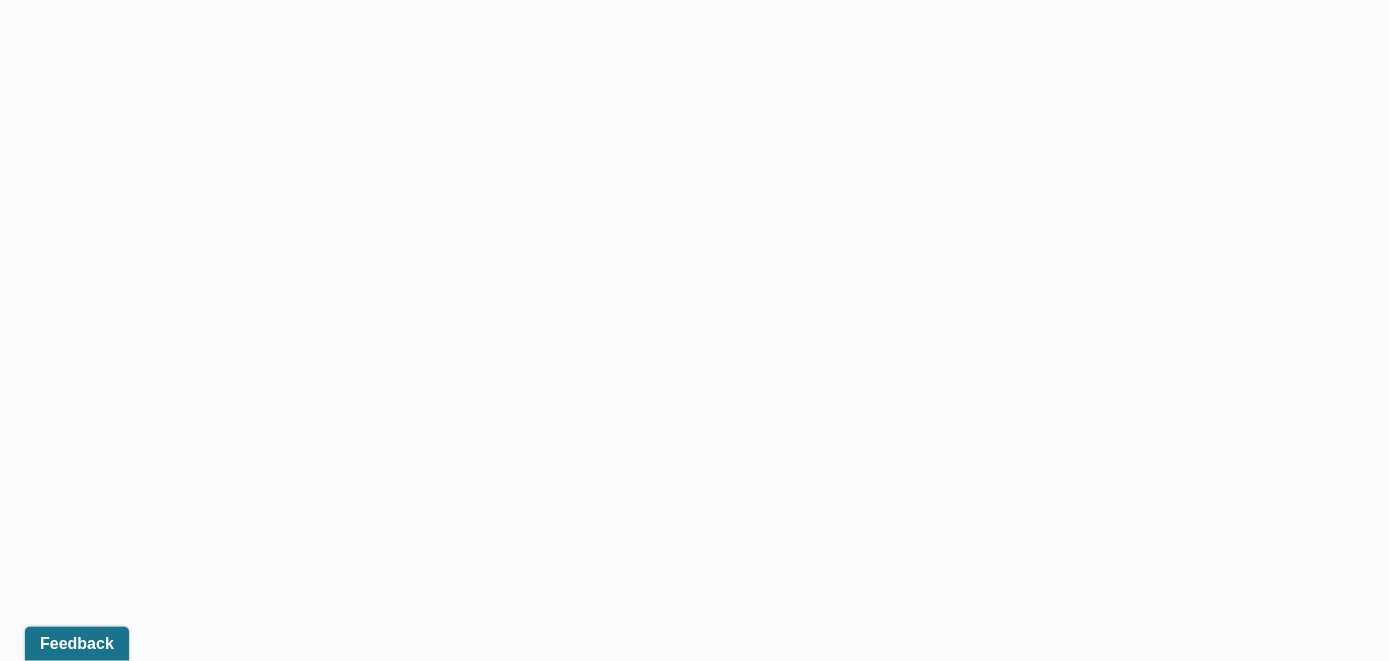 scroll, scrollTop: 587, scrollLeft: 0, axis: vertical 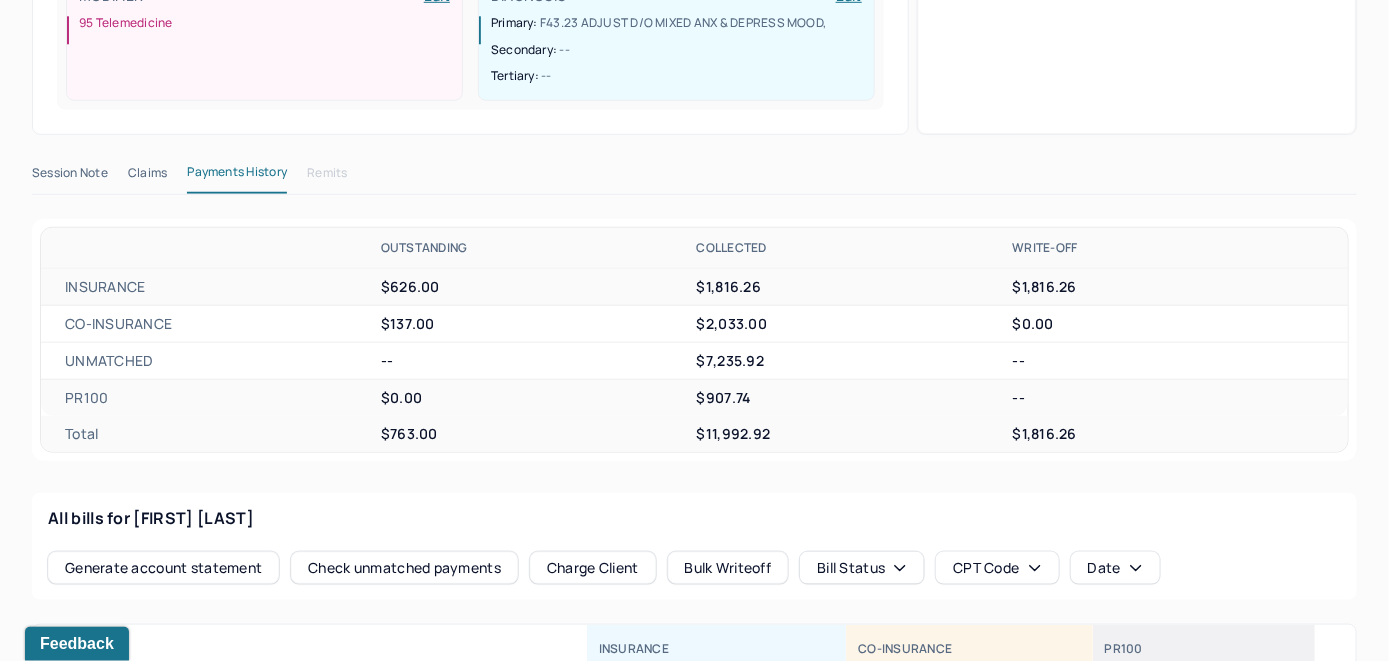 click on "Check unmatched payments" at bounding box center [404, 568] 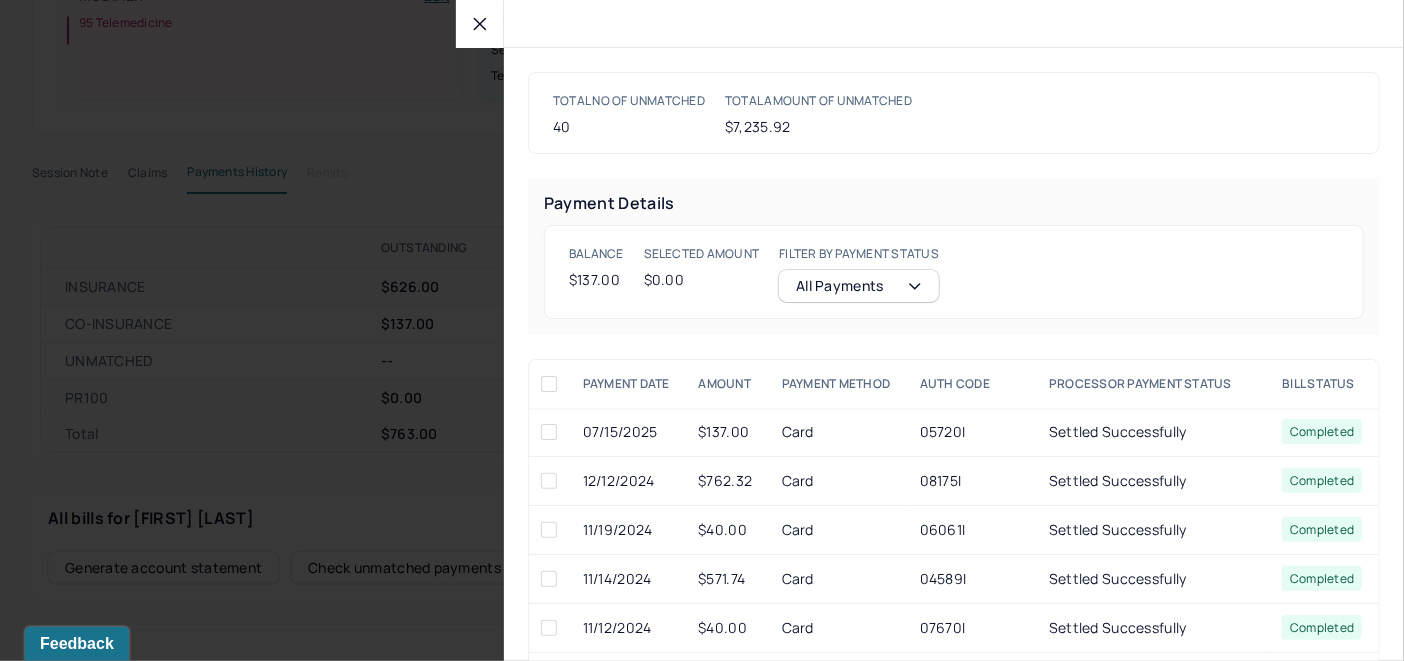 click at bounding box center (549, 432) 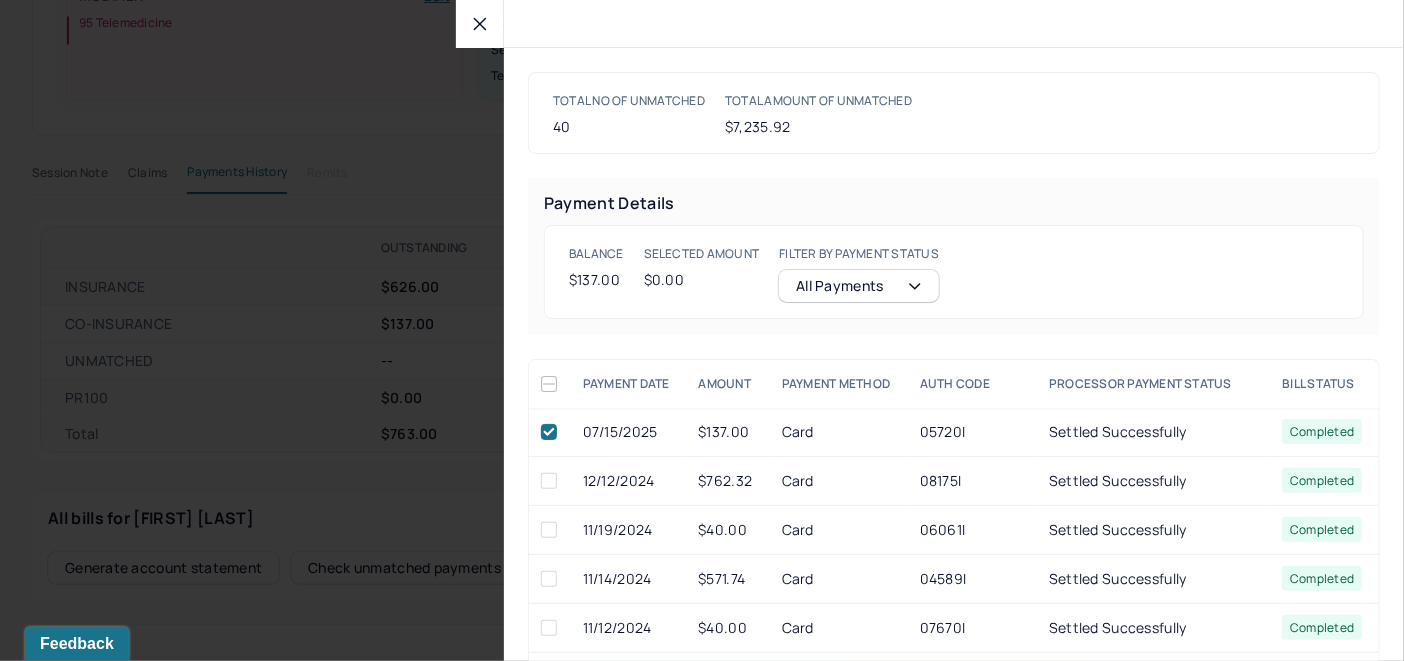 checkbox on "true" 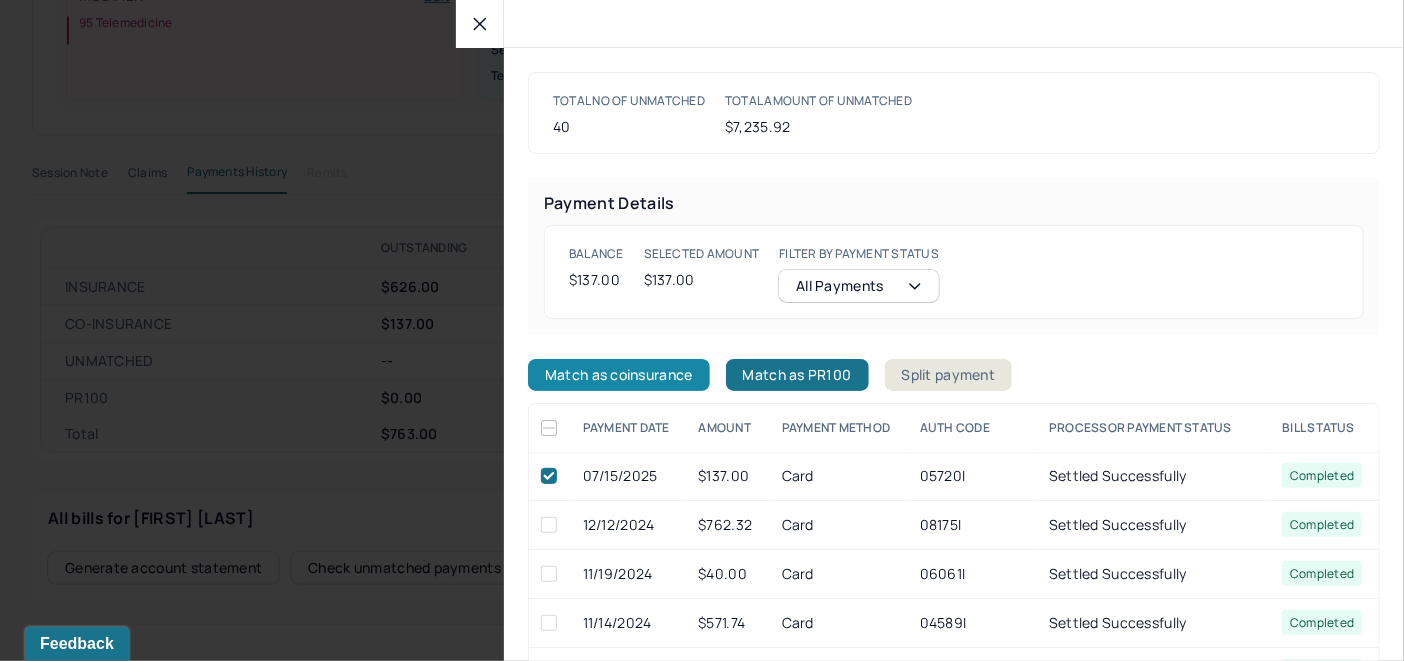 click on "Match as coinsurance" at bounding box center [619, 375] 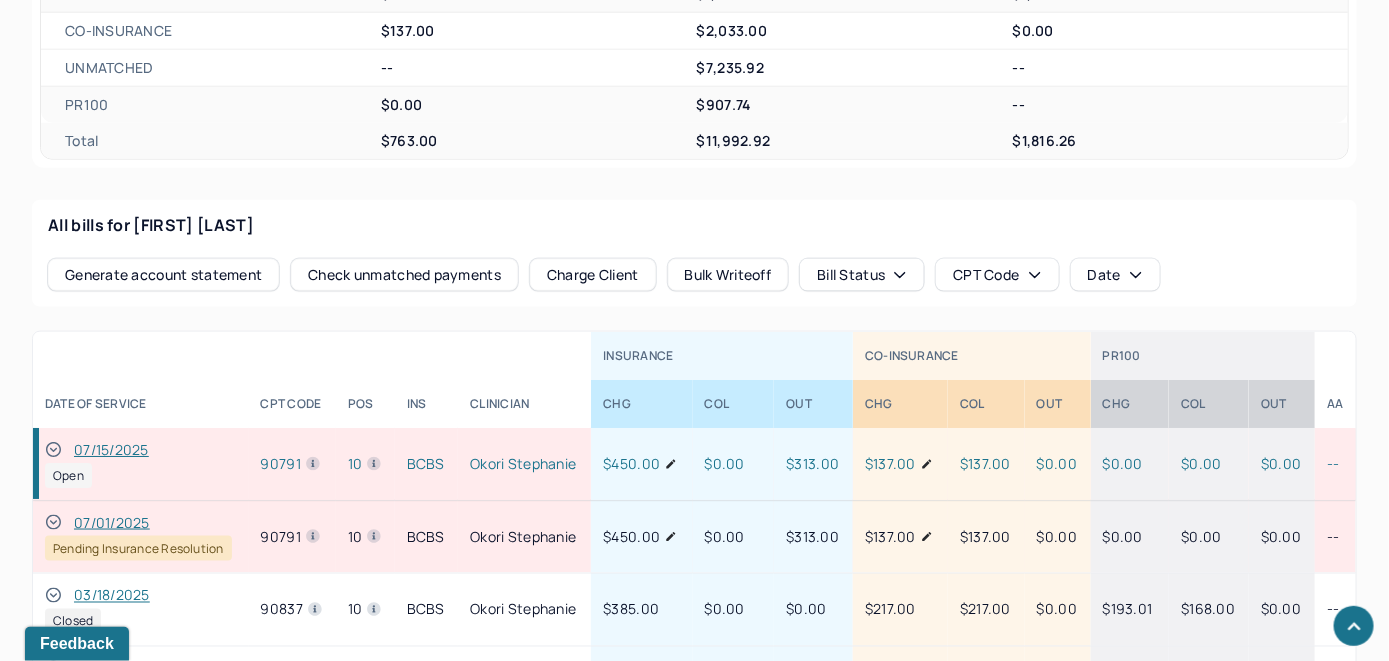 scroll, scrollTop: 887, scrollLeft: 0, axis: vertical 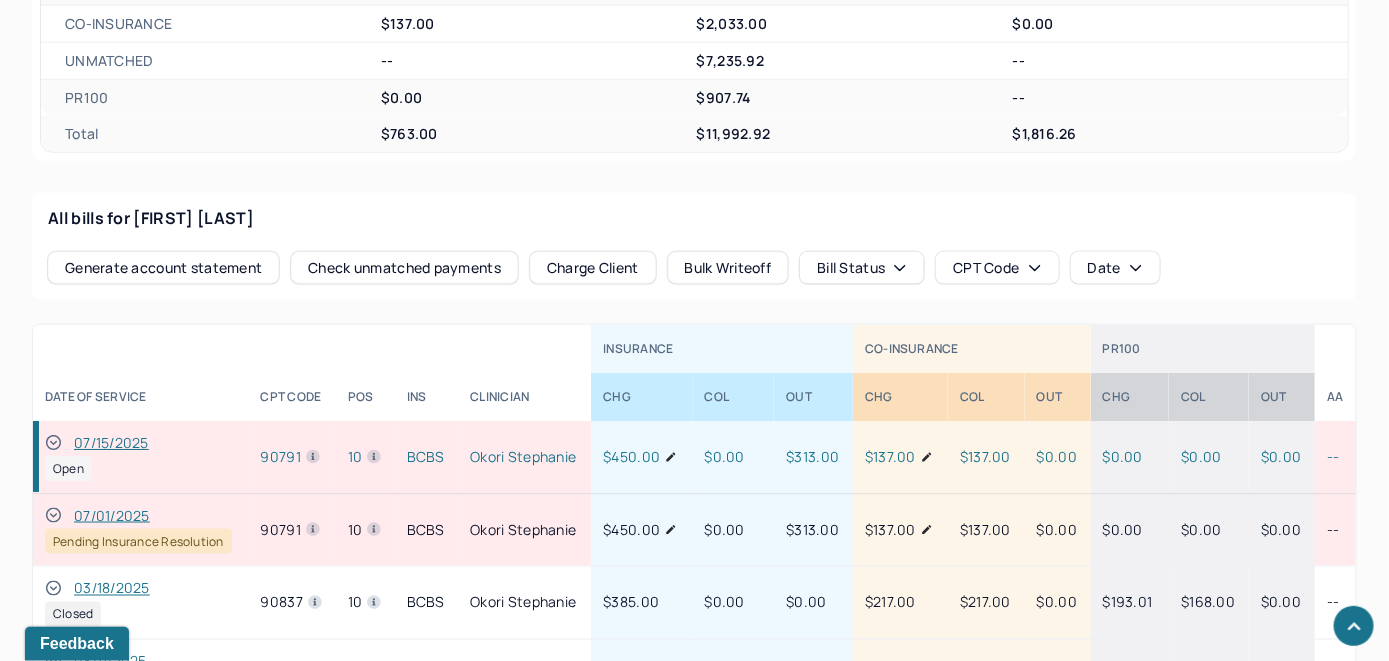 click 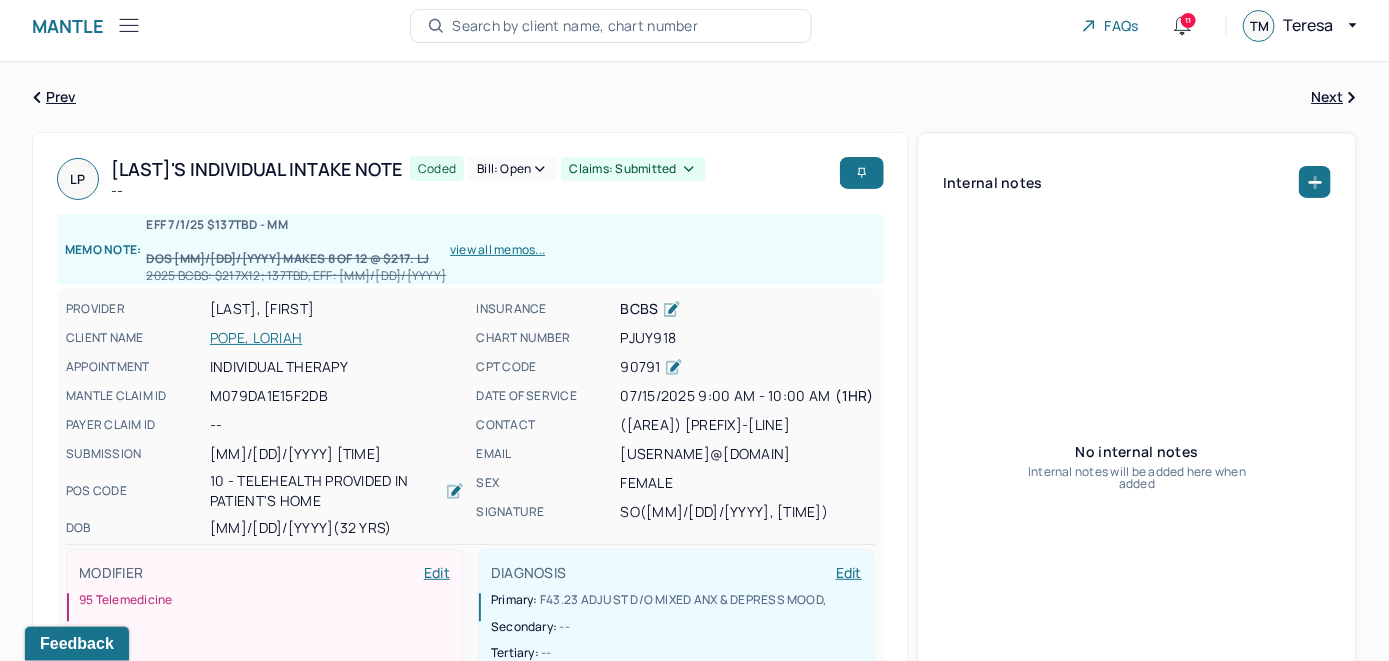 scroll, scrollTop: 0, scrollLeft: 0, axis: both 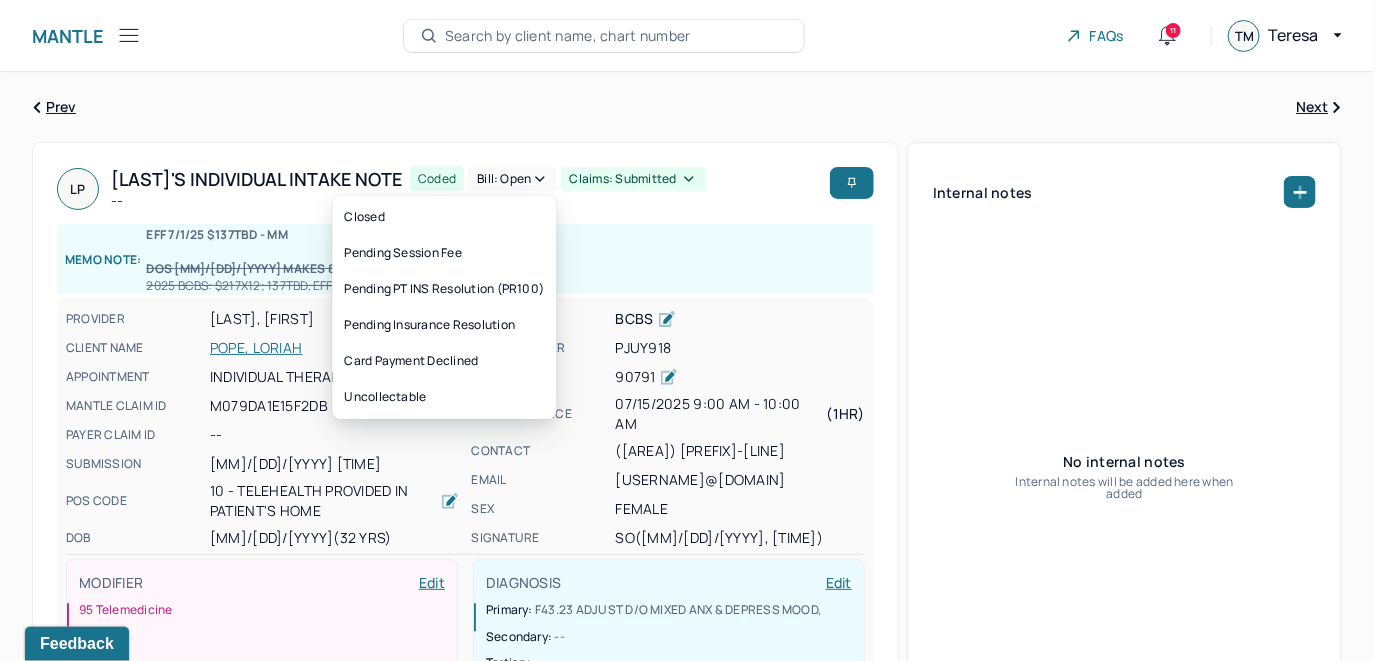 click on "Bill: Open" at bounding box center (512, 179) 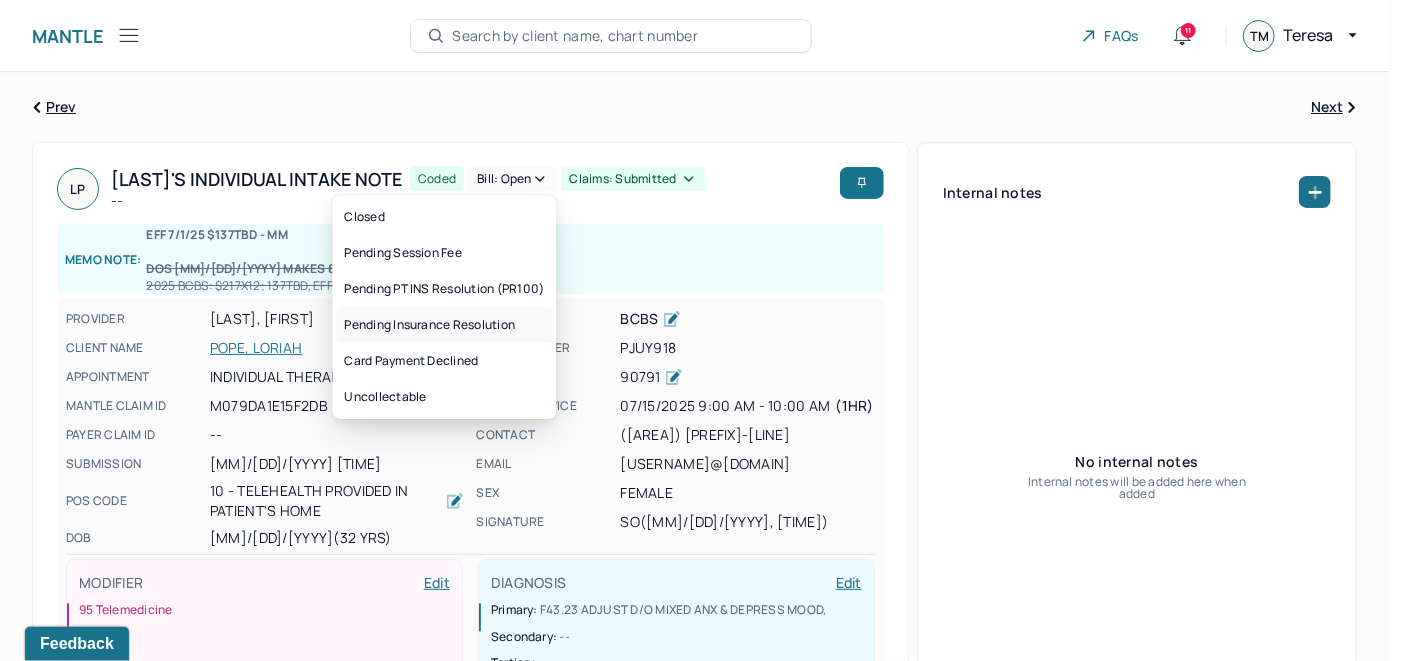 click on "Pending Insurance Resolution" at bounding box center [444, 325] 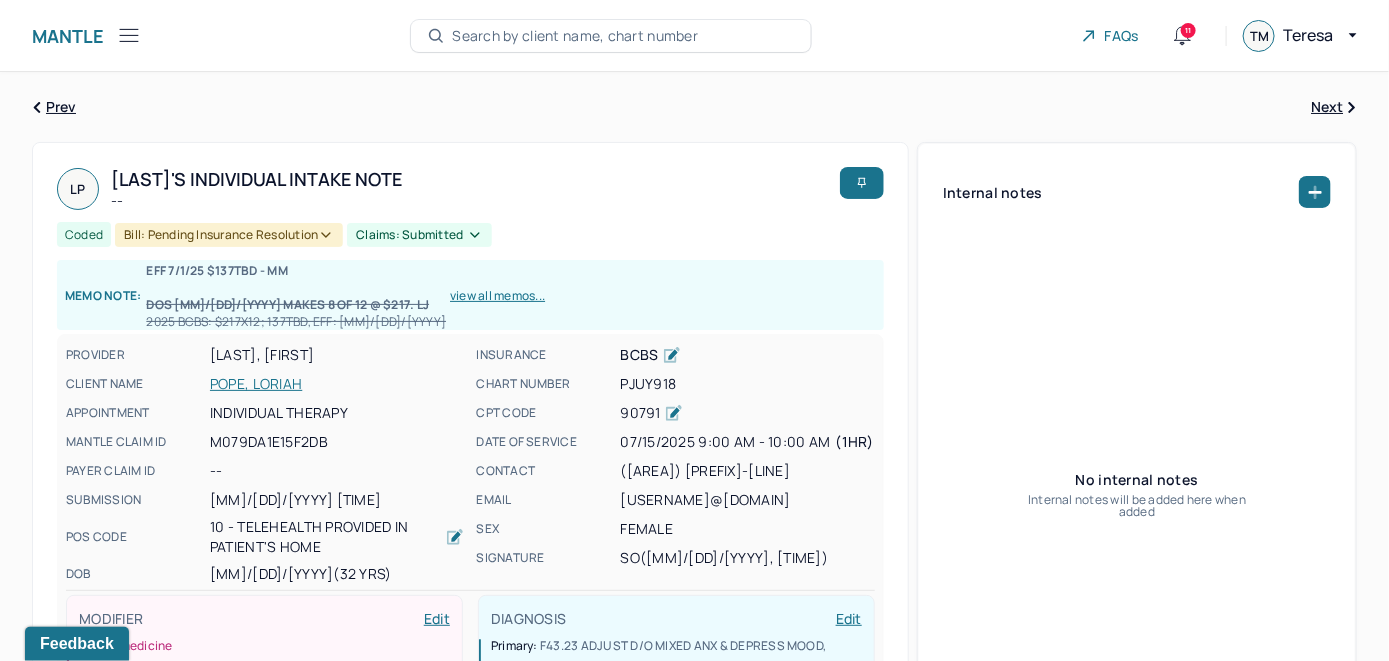 click on "Search by client name, chart number" at bounding box center (575, 36) 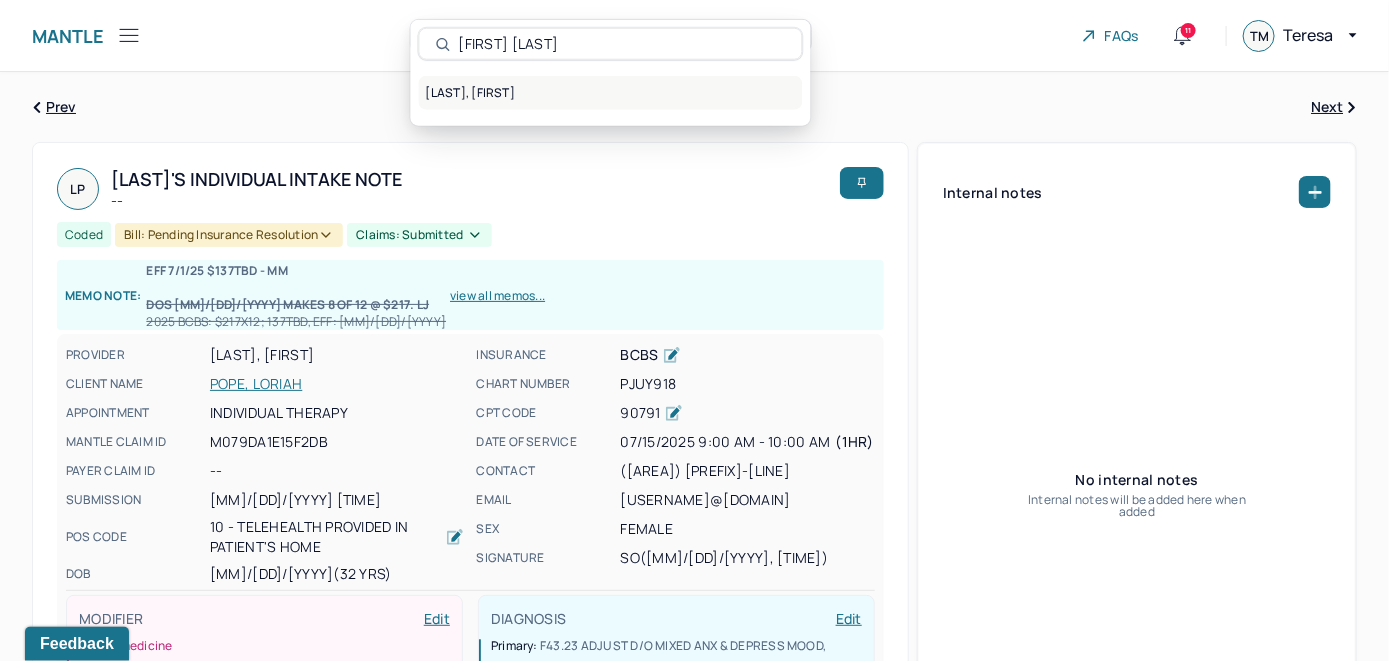 type on "[FIRST] [LAST]" 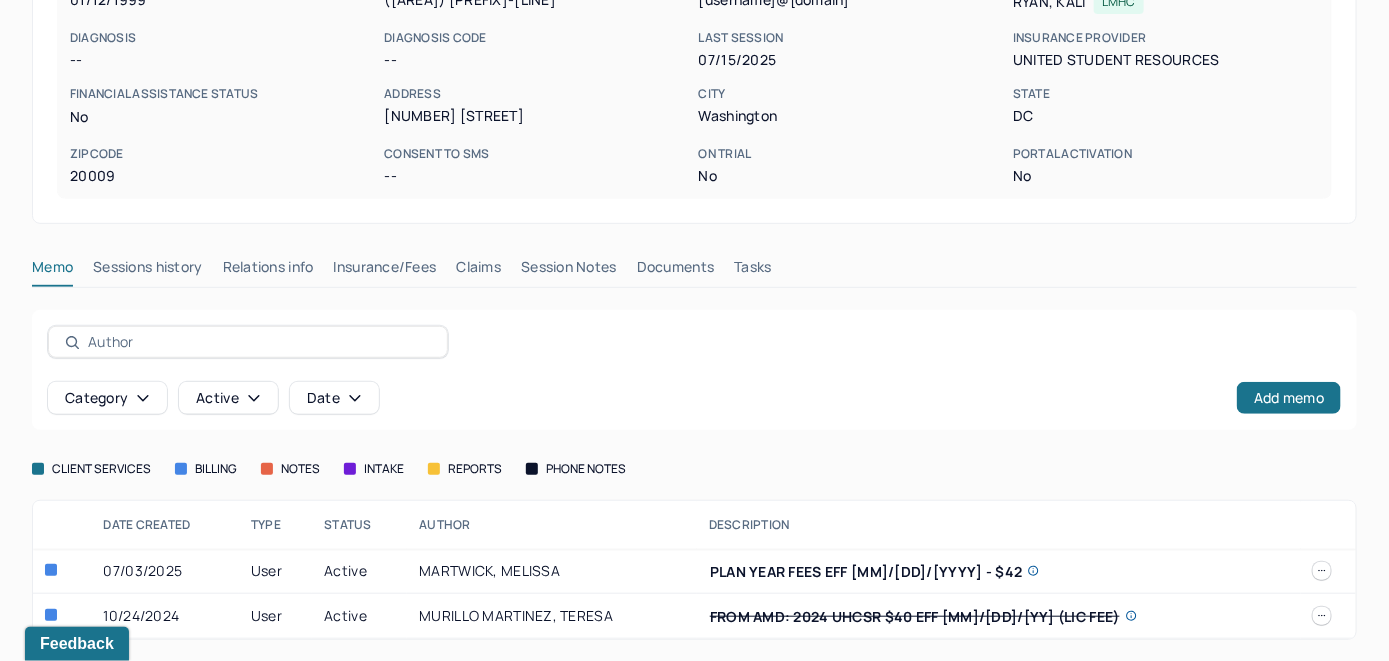 scroll, scrollTop: 306, scrollLeft: 0, axis: vertical 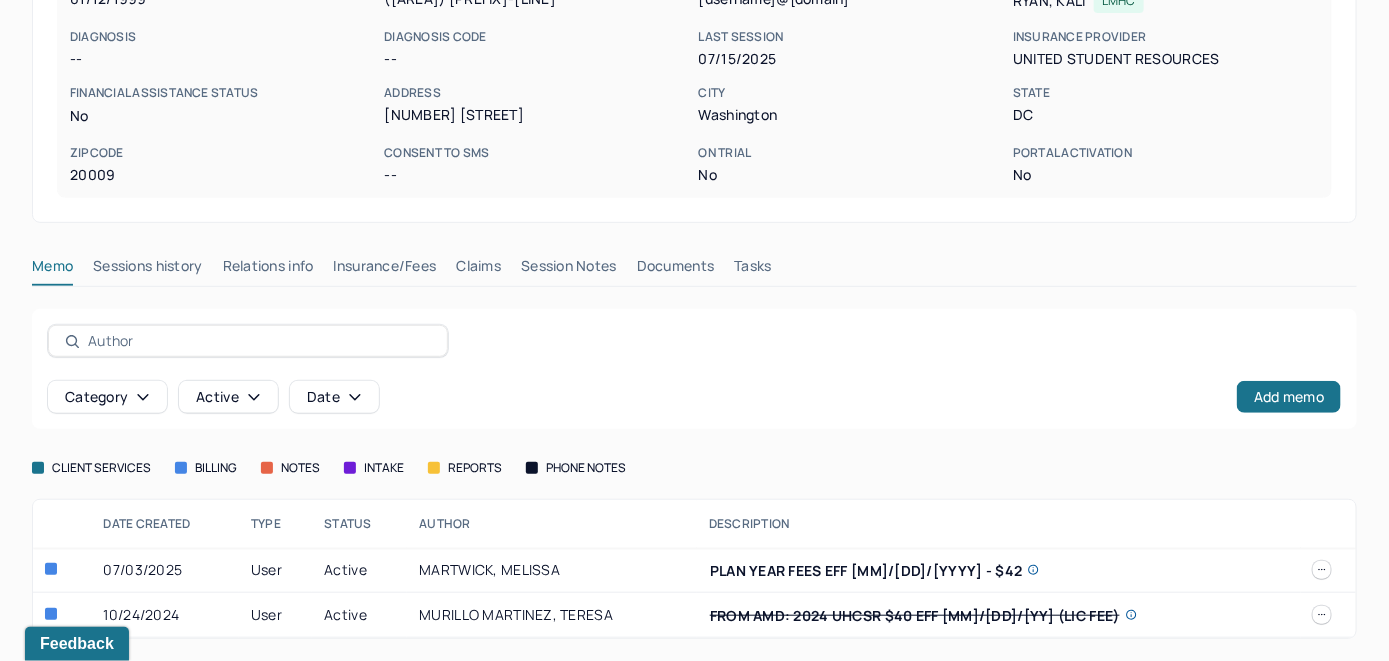 click on "Insurance/Fees" at bounding box center [385, 270] 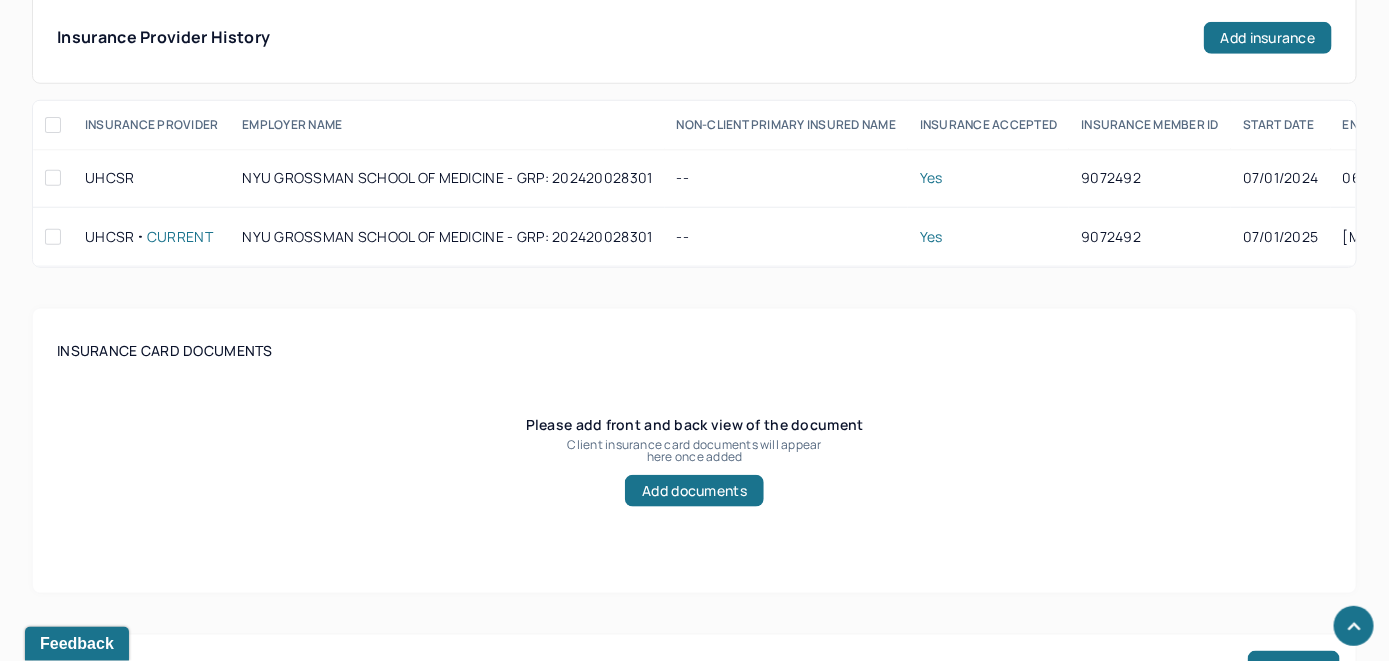 scroll, scrollTop: 506, scrollLeft: 0, axis: vertical 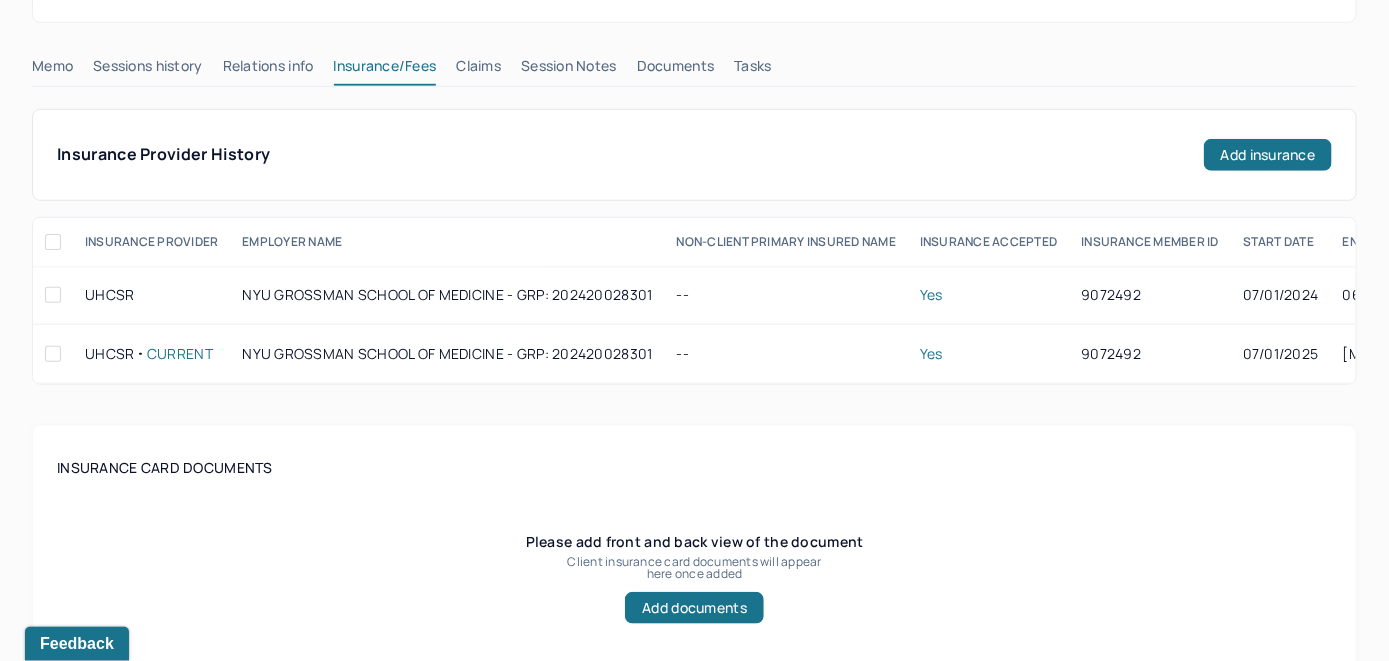 click on "Claims" at bounding box center [478, 70] 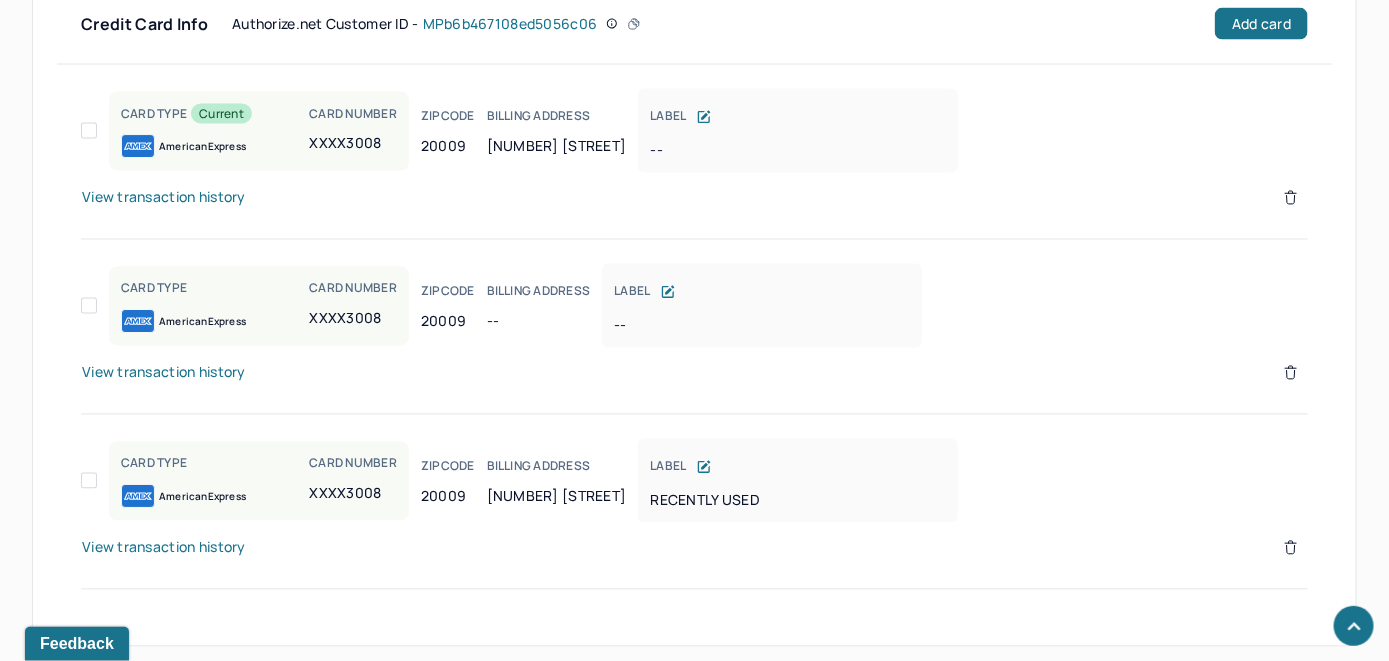 scroll, scrollTop: 1353, scrollLeft: 0, axis: vertical 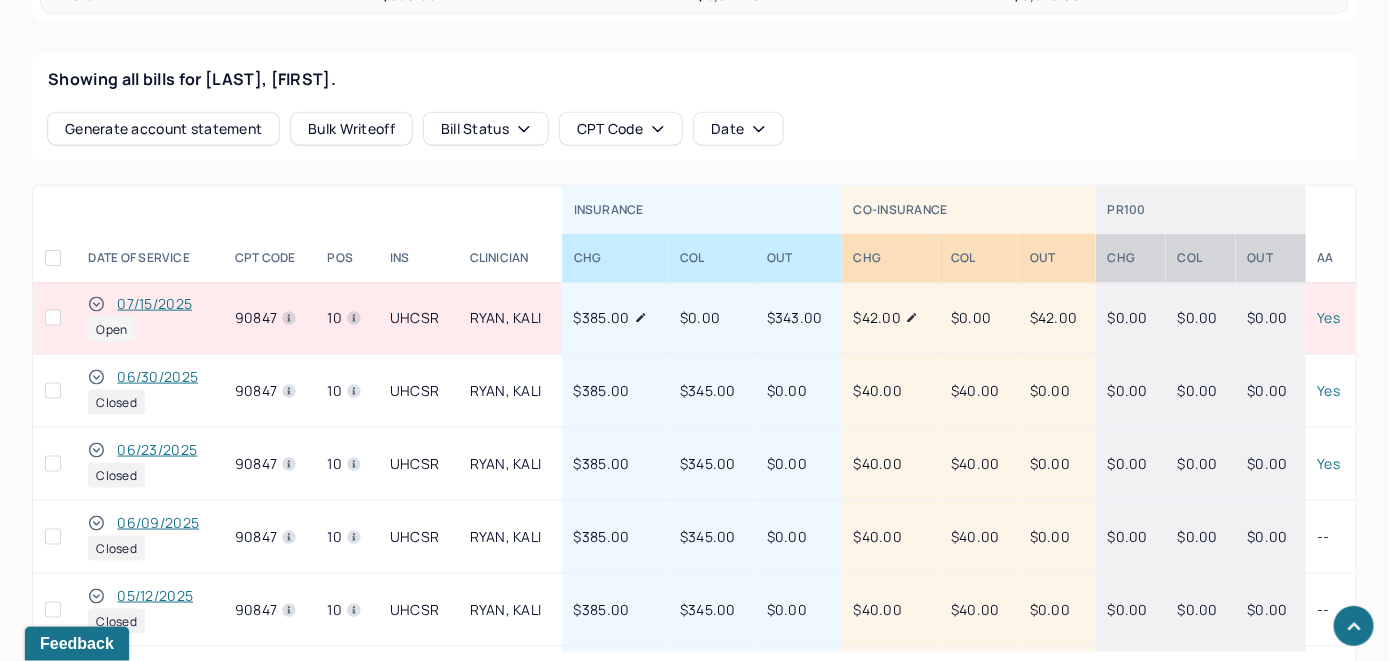 click on "07/15/2025" at bounding box center (154, 304) 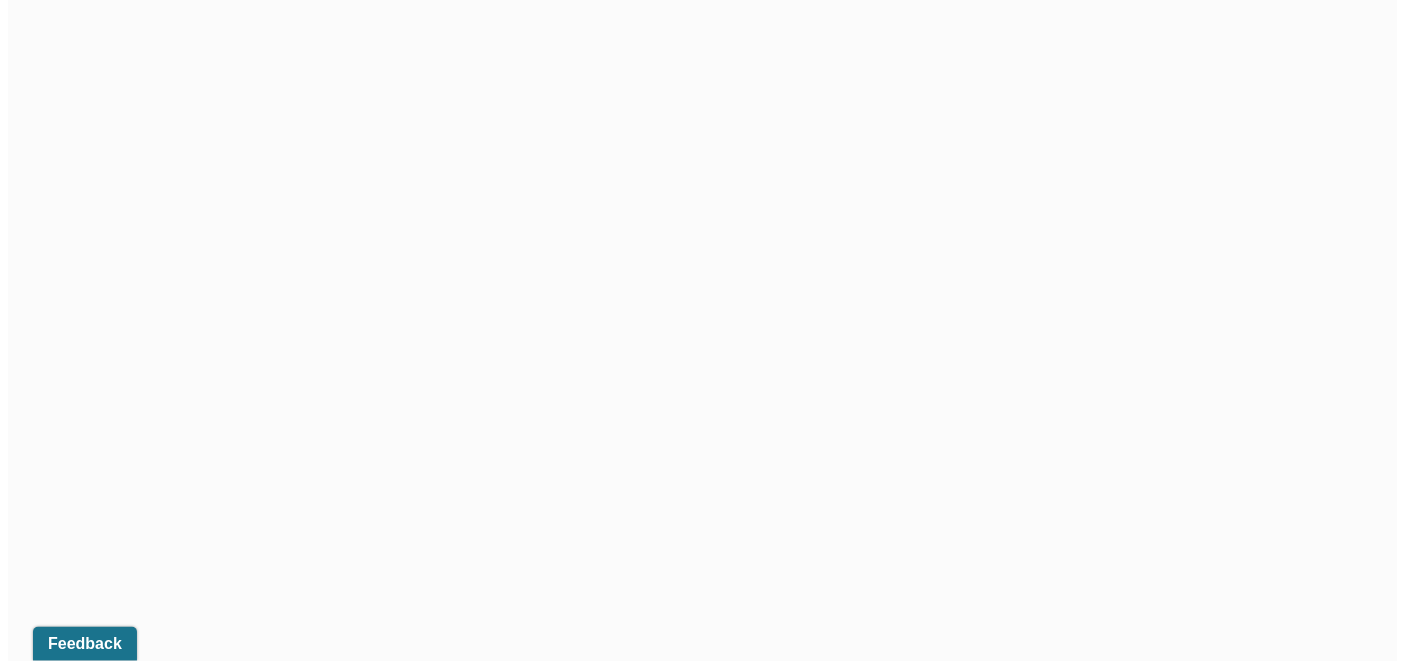 scroll, scrollTop: 764, scrollLeft: 0, axis: vertical 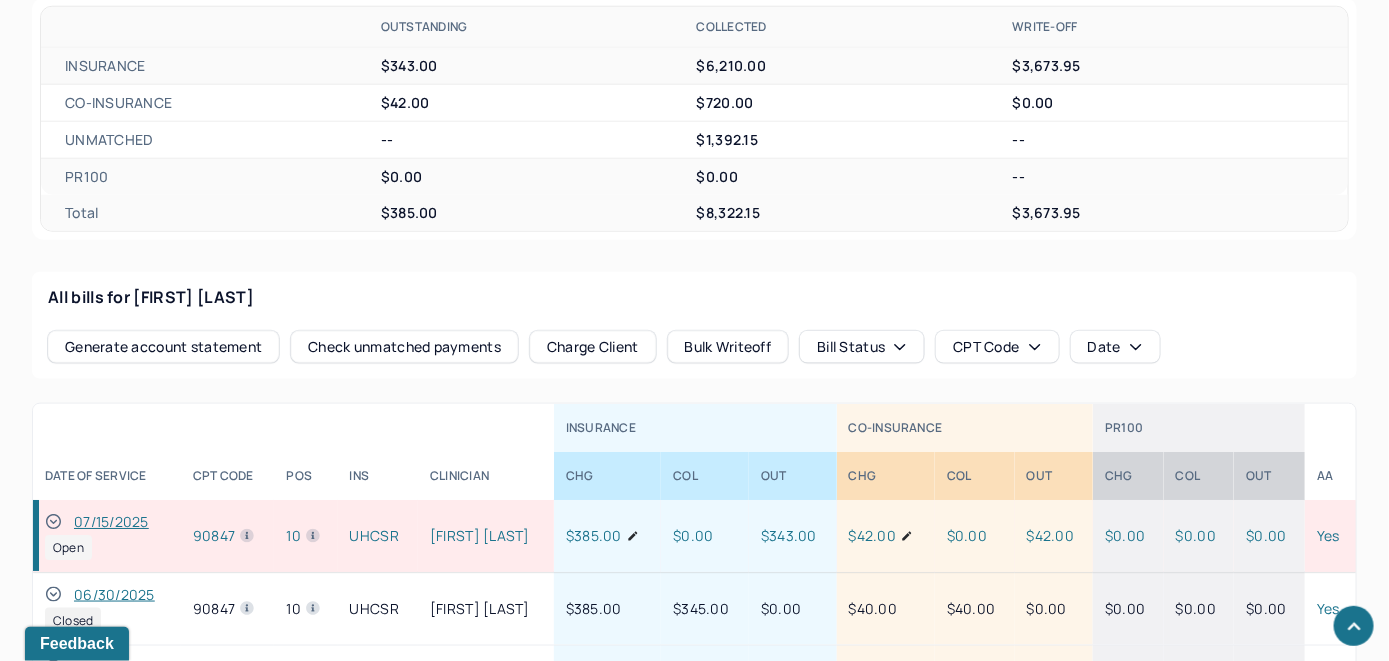 click on "Check unmatched payments" at bounding box center (404, 347) 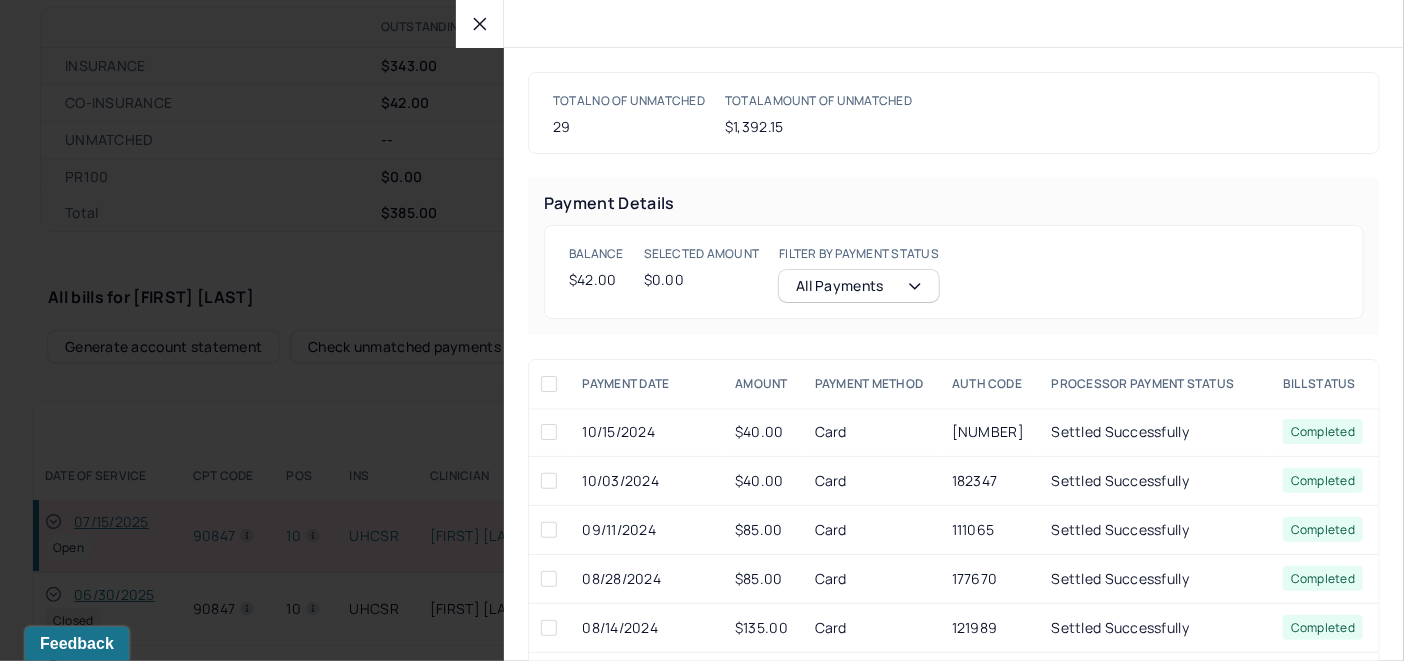 click at bounding box center (480, 24) 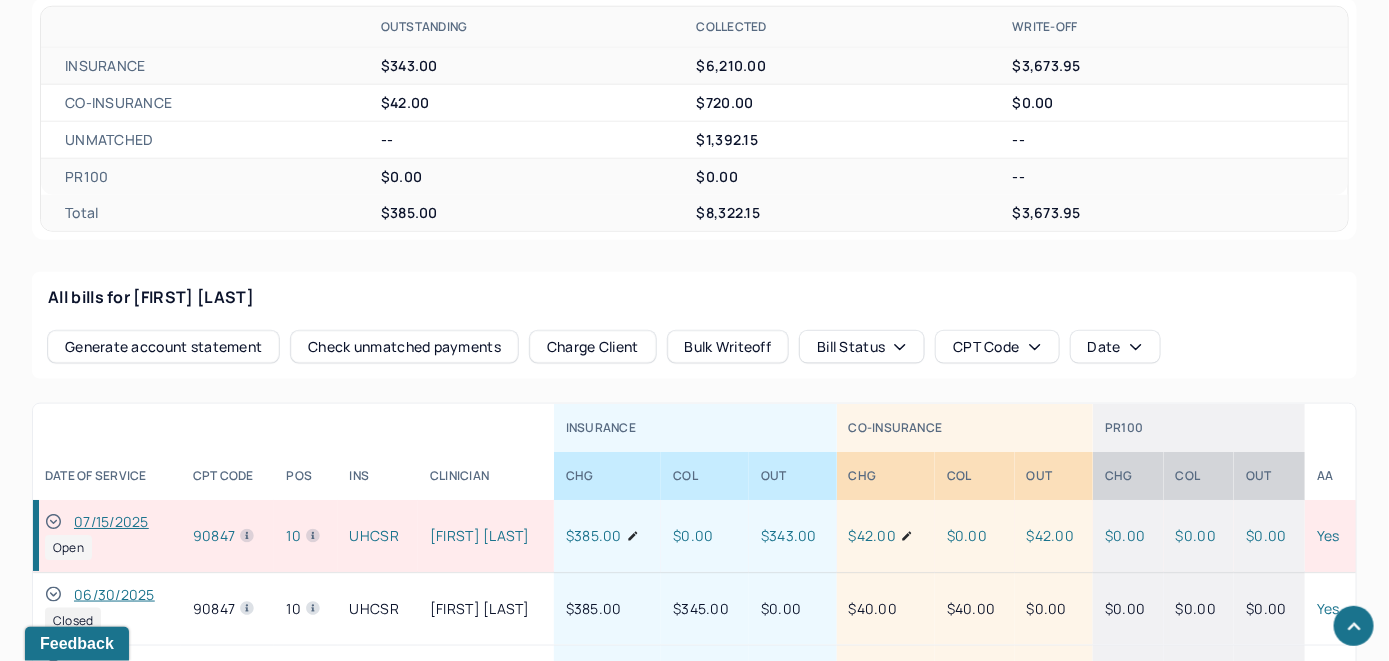 click on "Charge Client" at bounding box center [593, 347] 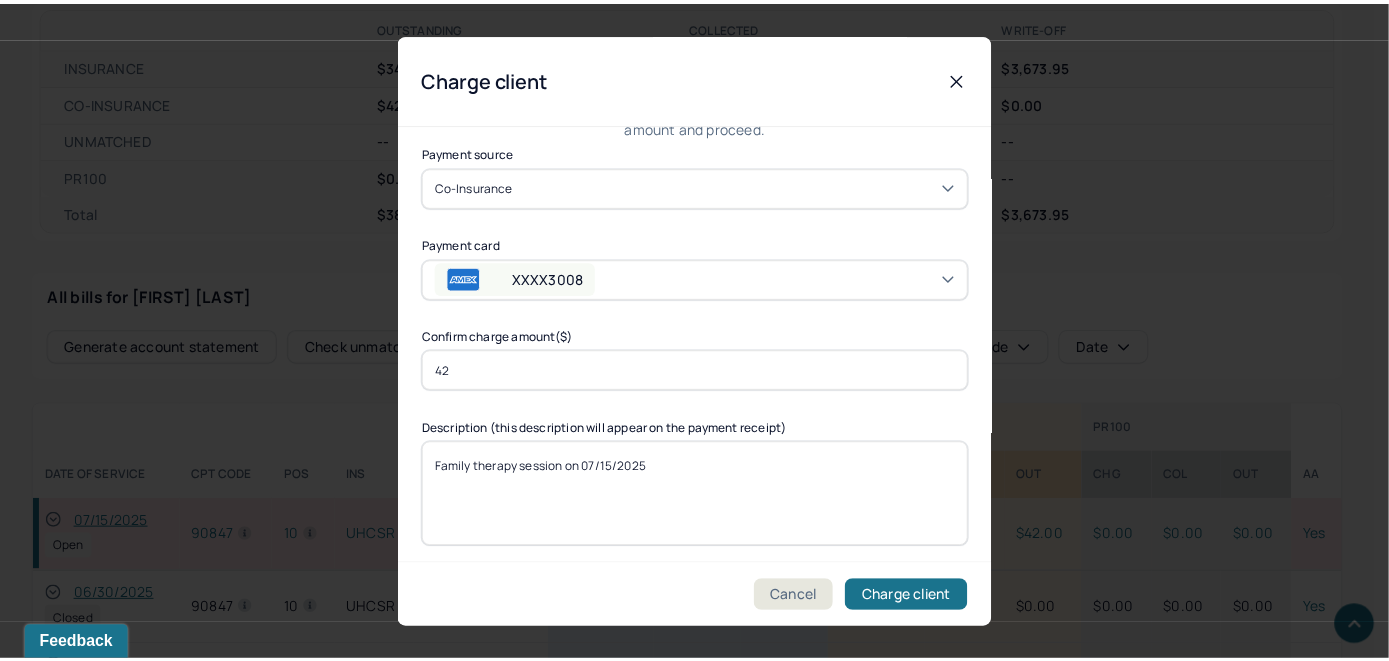 scroll, scrollTop: 121, scrollLeft: 0, axis: vertical 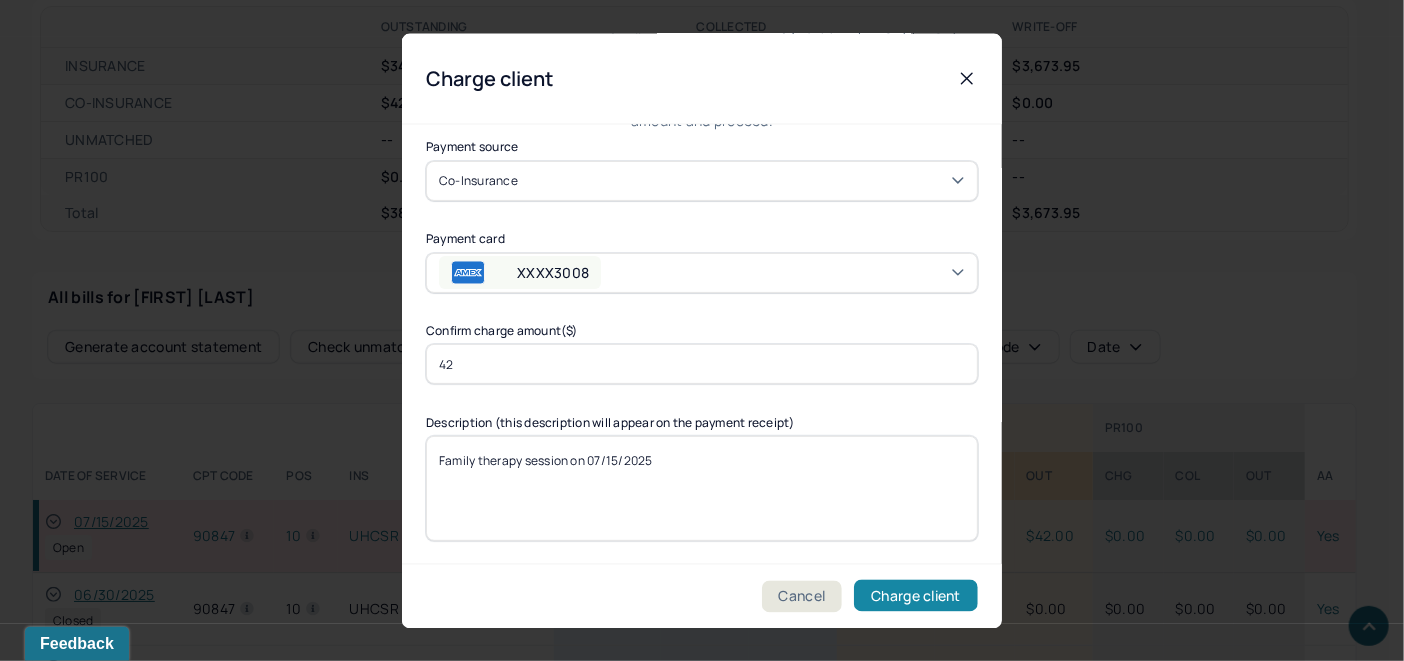 click on "Charge client" at bounding box center (916, 596) 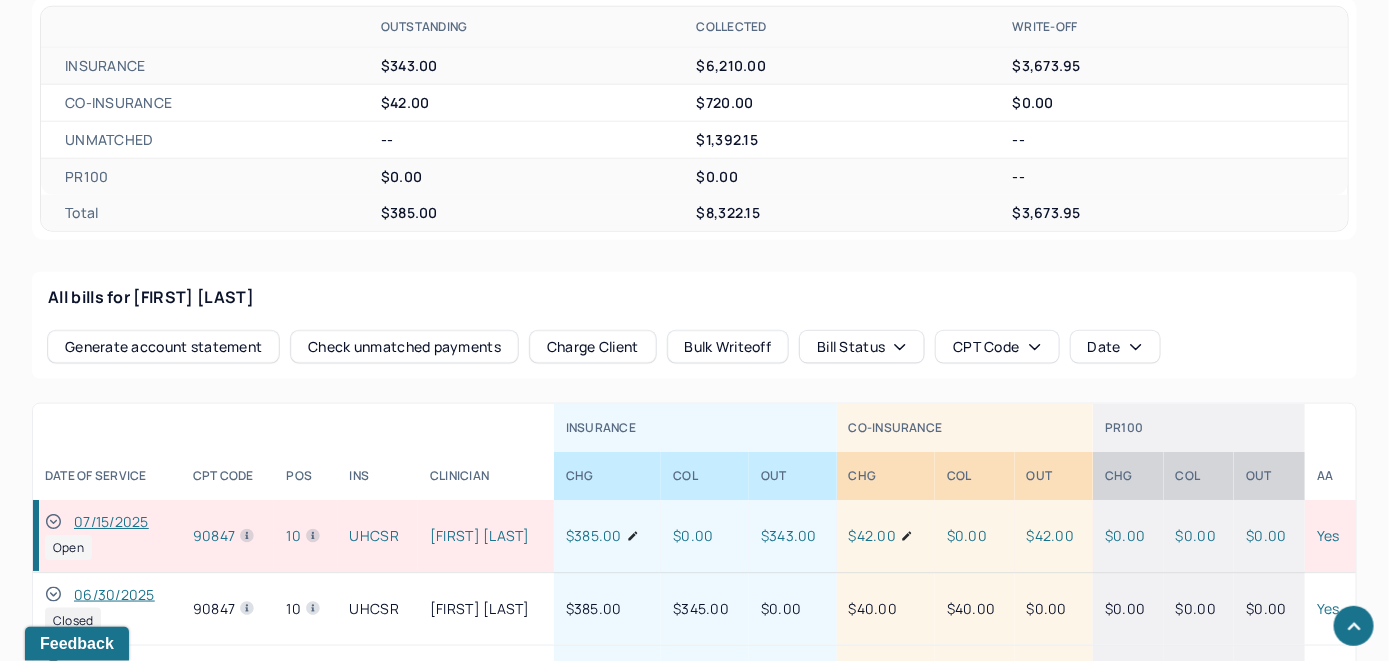 click 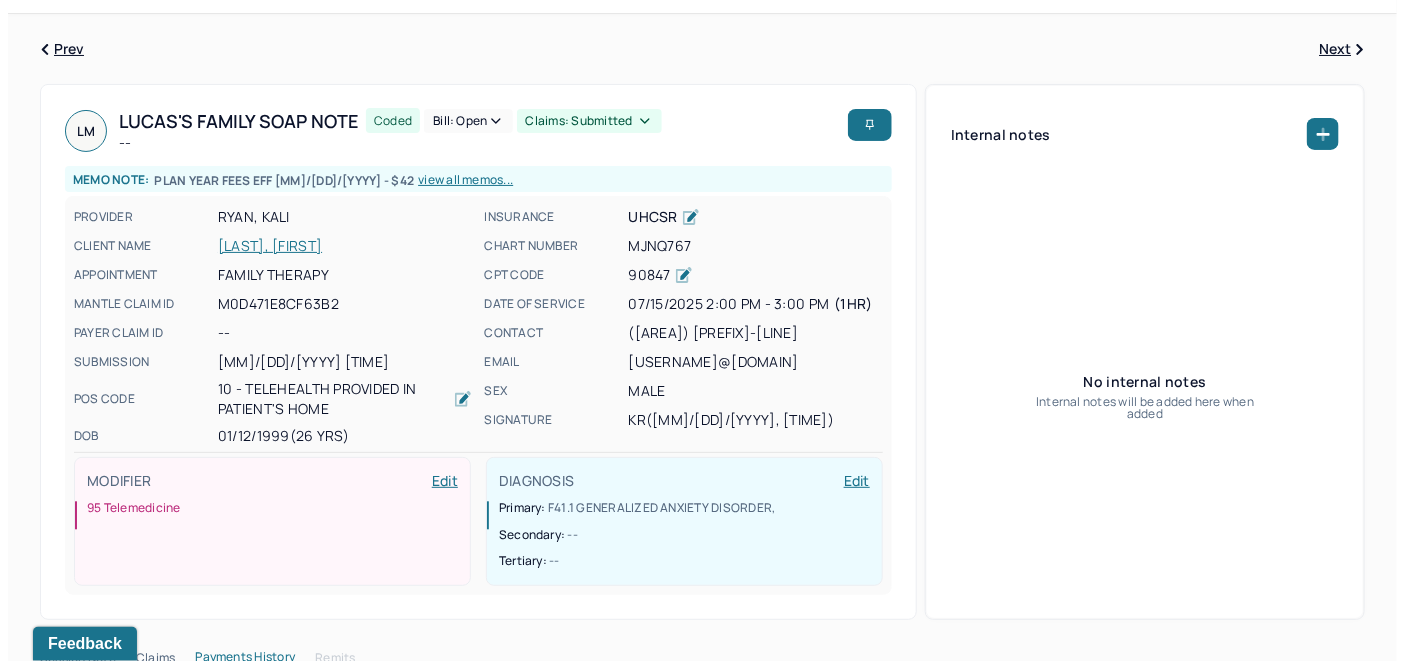 scroll, scrollTop: 0, scrollLeft: 0, axis: both 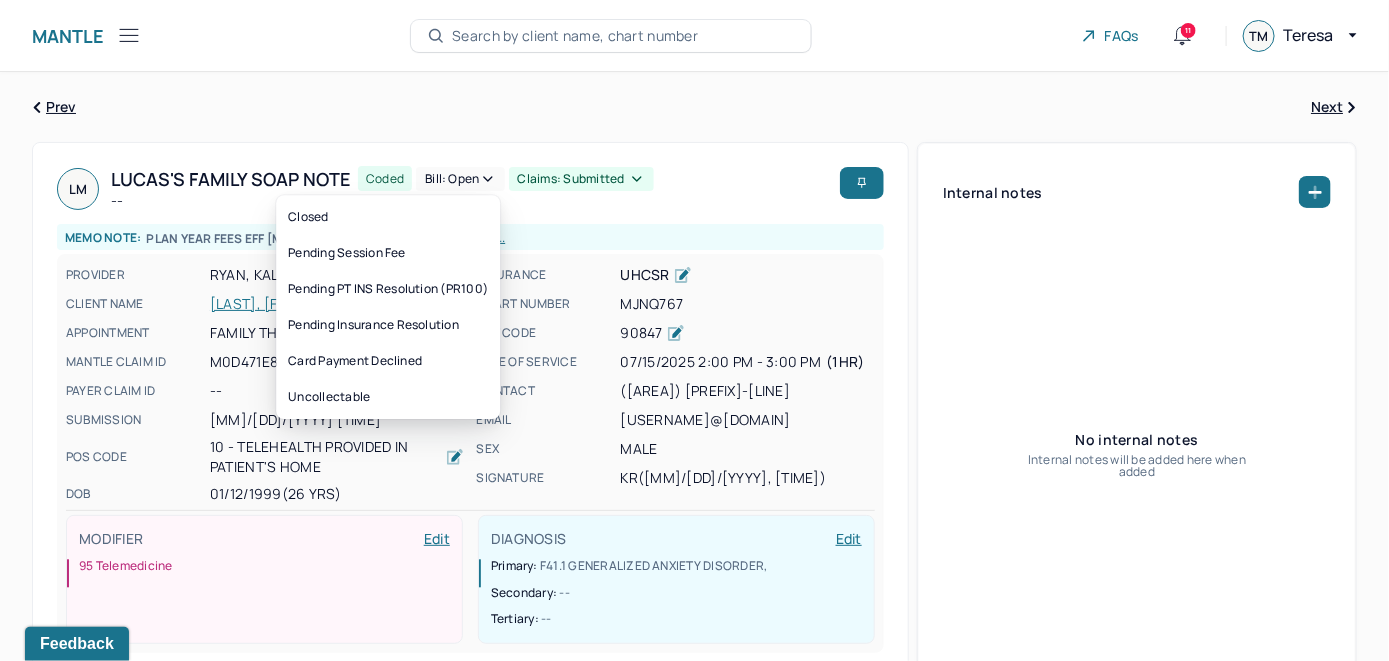 click on "Bill: Open" at bounding box center [460, 179] 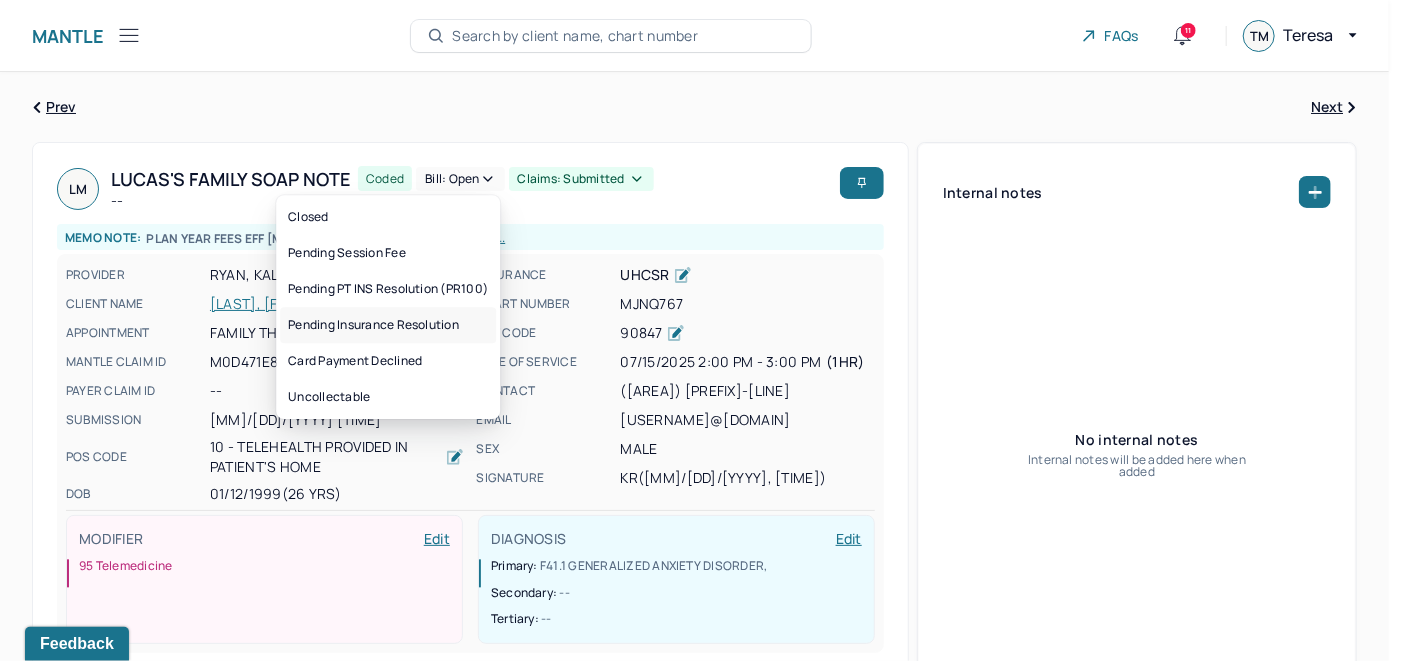 click on "Pending Insurance Resolution" at bounding box center (388, 325) 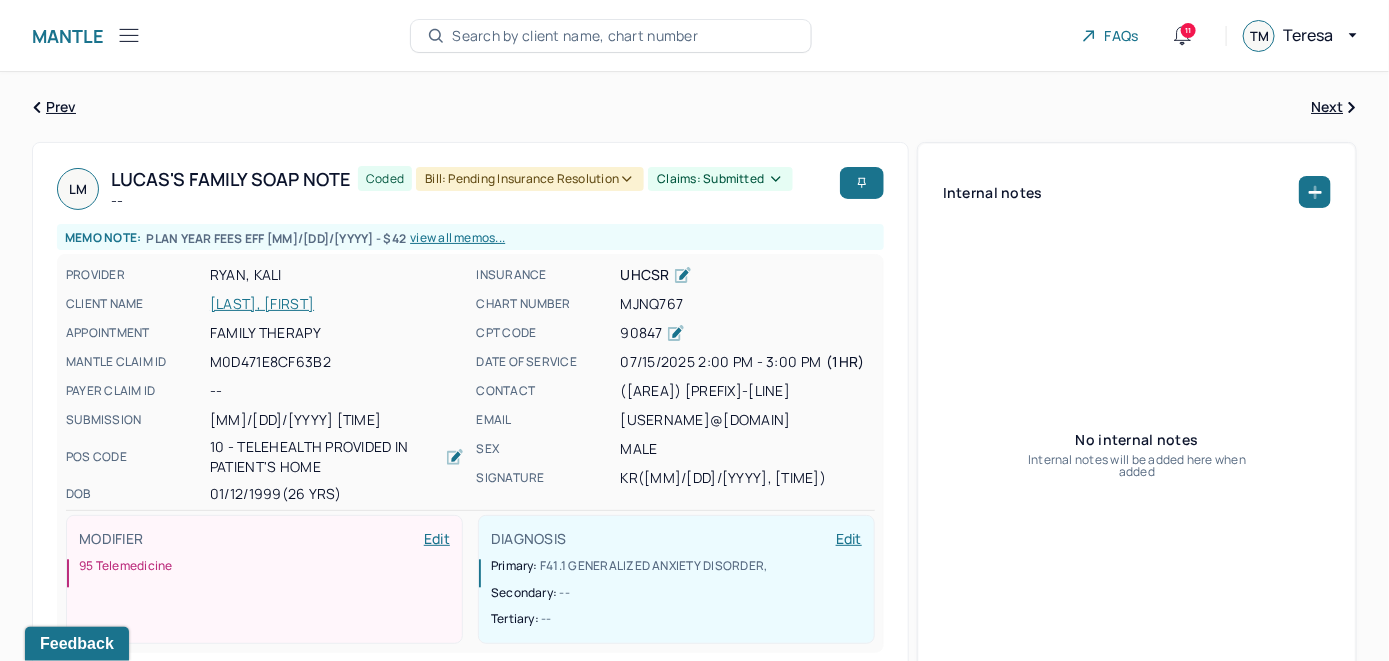 click on "[FIRST]     Bills   Search by client name, chart number     FAQs   11   TM [FIRST]" at bounding box center [694, 36] 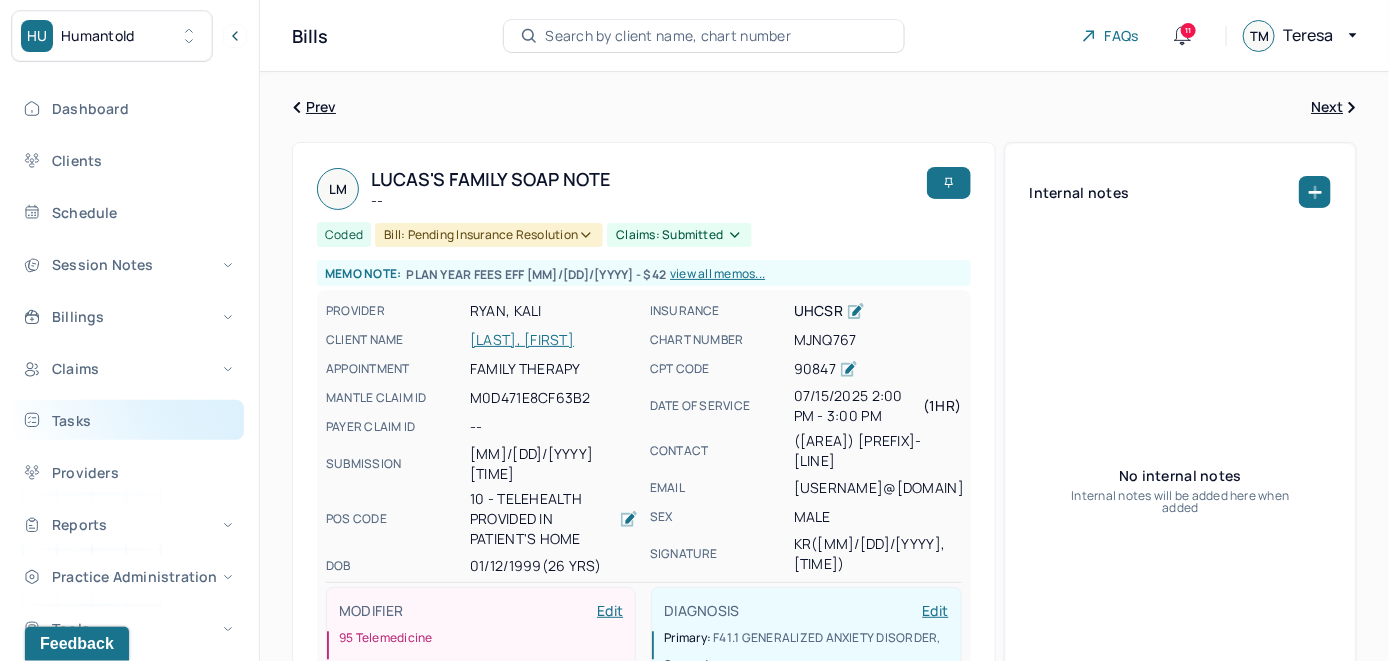 click on "Tasks" at bounding box center (128, 420) 